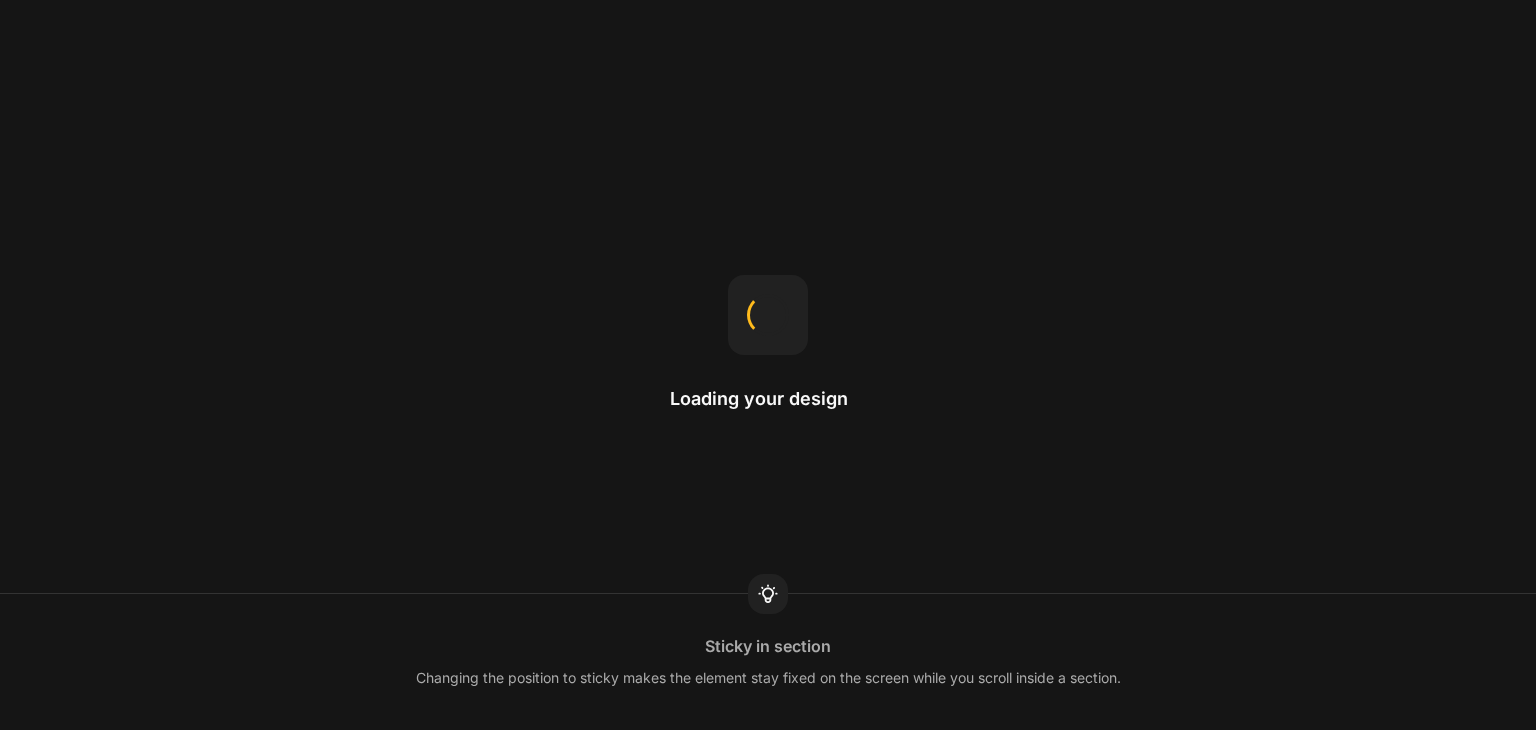 scroll, scrollTop: 0, scrollLeft: 0, axis: both 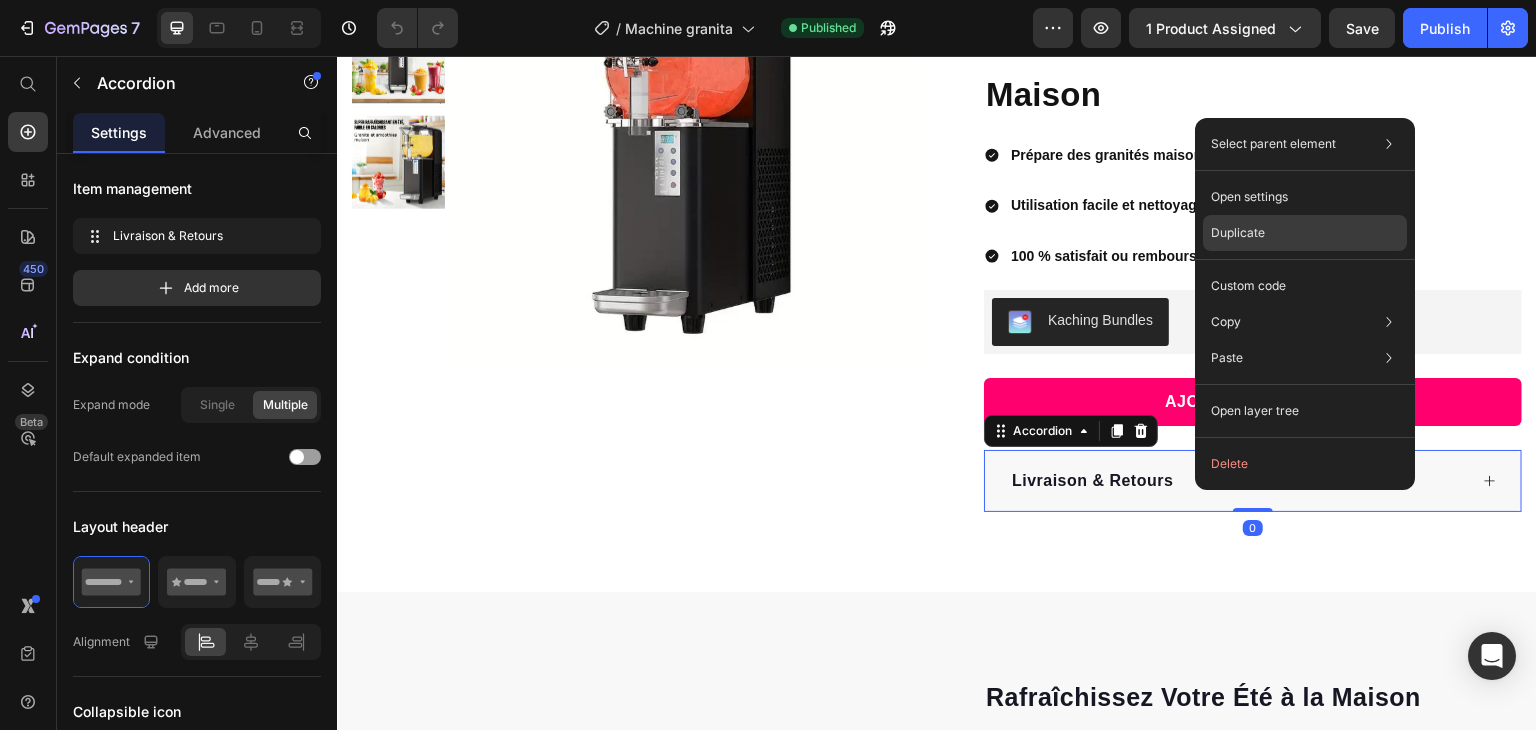 drag, startPoint x: 1326, startPoint y: 235, endPoint x: 979, endPoint y: 217, distance: 347.46655 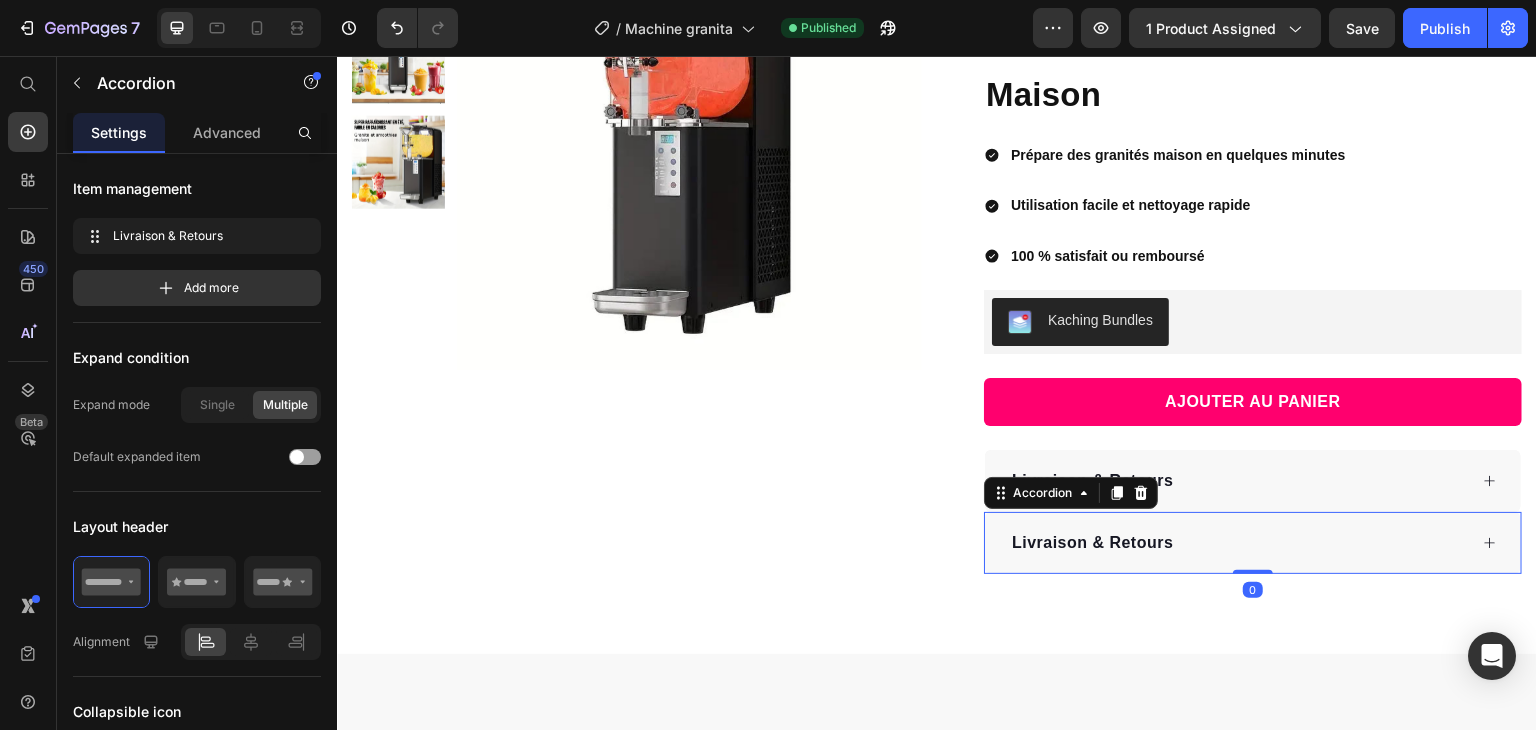 click on "Livraison & Retours" at bounding box center [1093, 543] 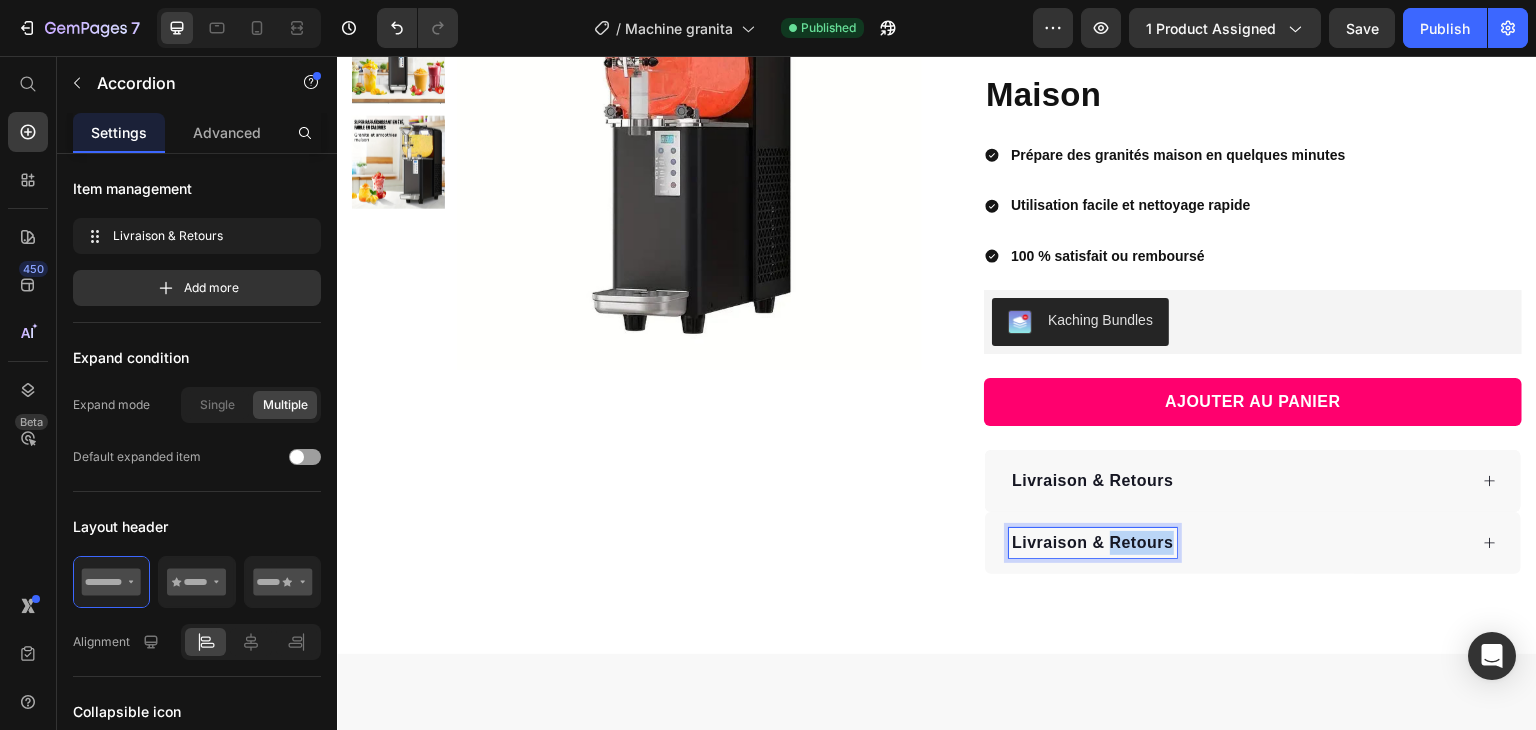 click on "Livraison & Retours" at bounding box center (1093, 543) 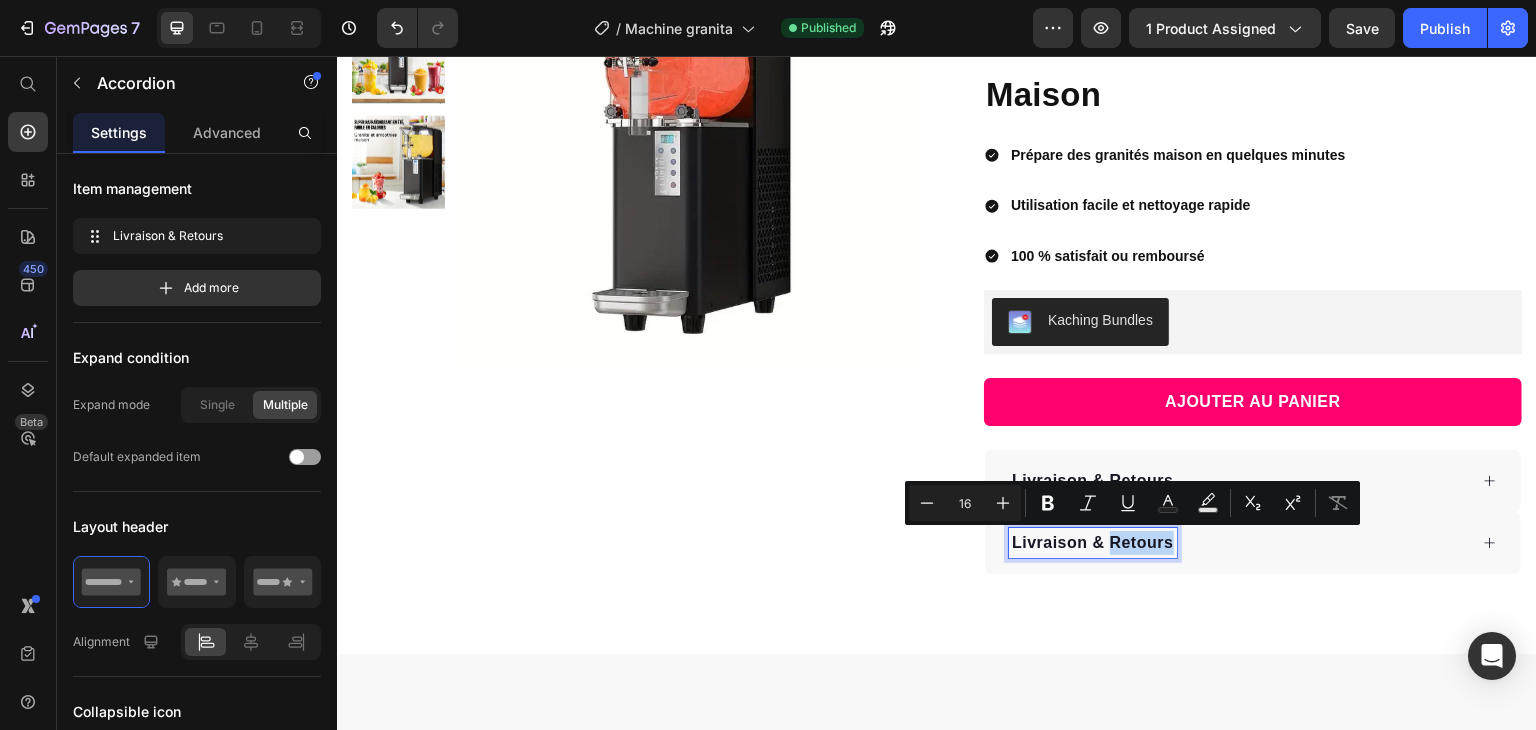 click on "Livraison & Retours" at bounding box center (1093, 543) 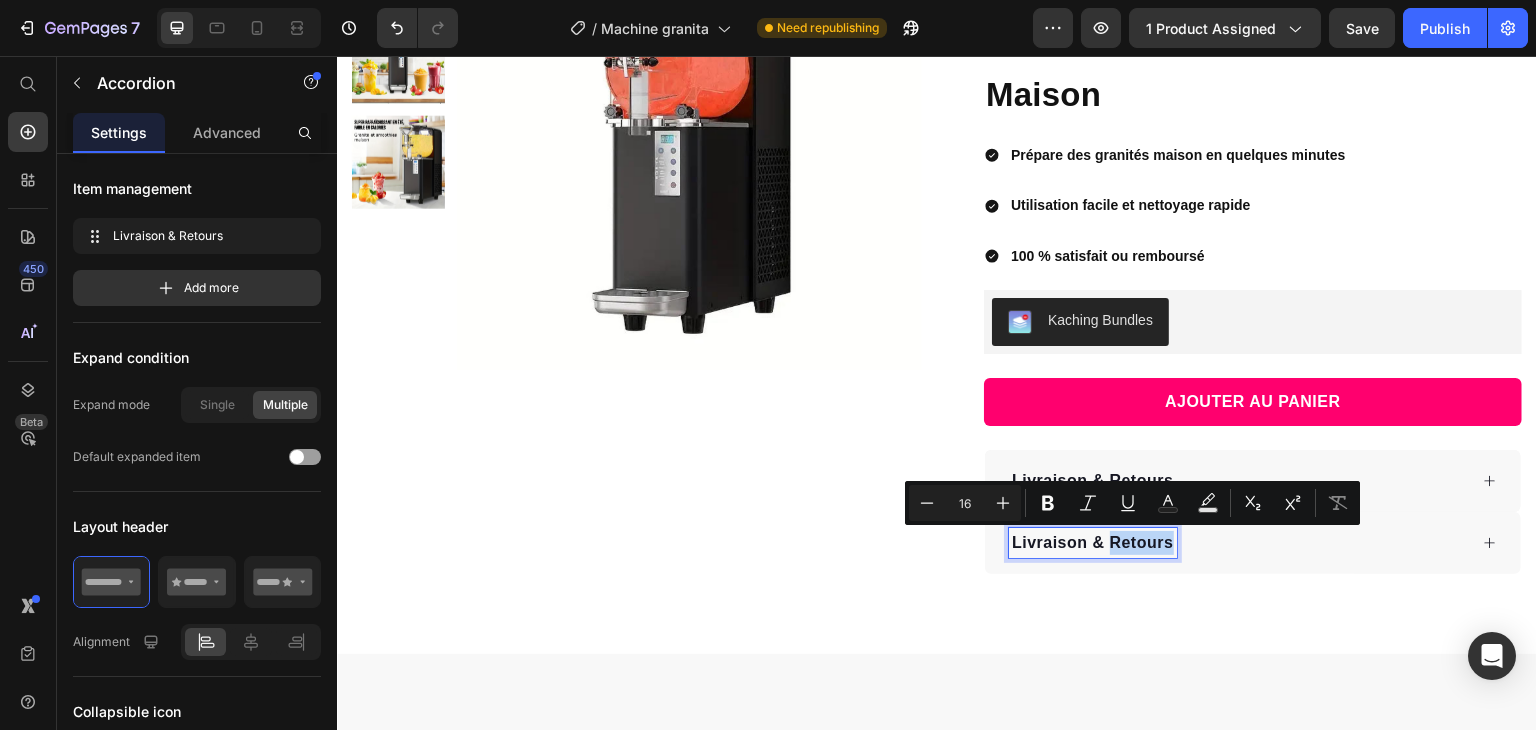 click on "Livraison & Retours" at bounding box center (1093, 543) 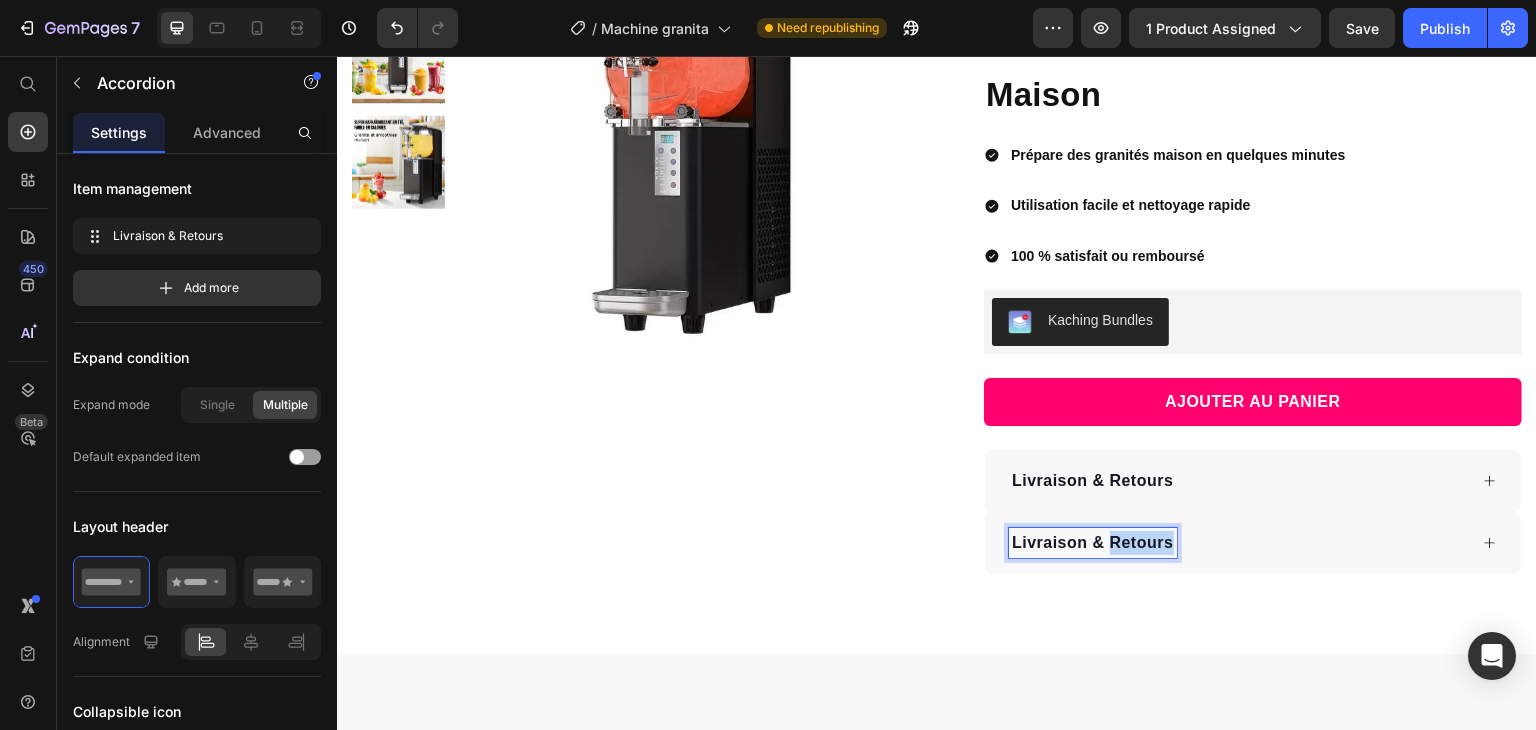 click on "Livraison & Retours" at bounding box center (1093, 543) 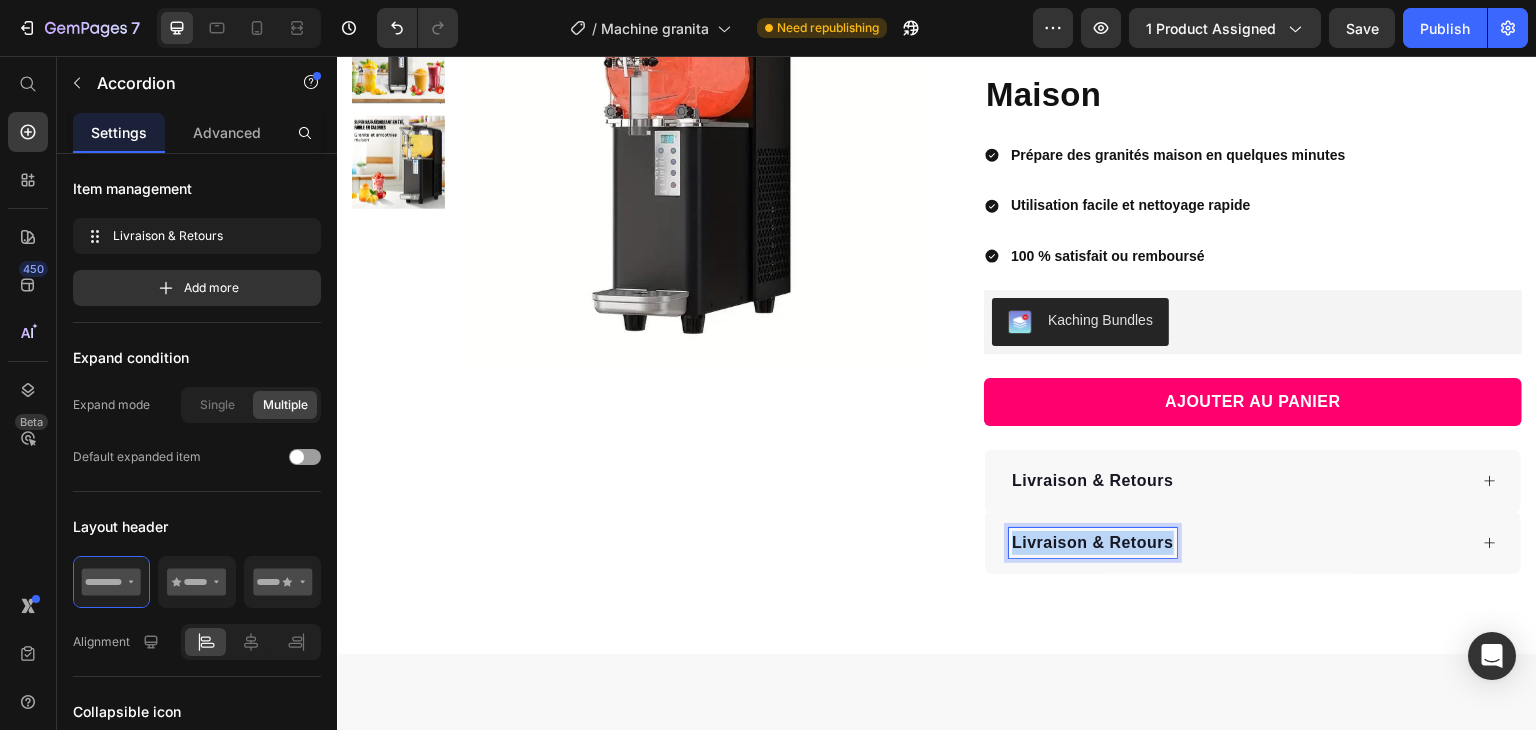 click on "Livraison & Retours" at bounding box center [1093, 543] 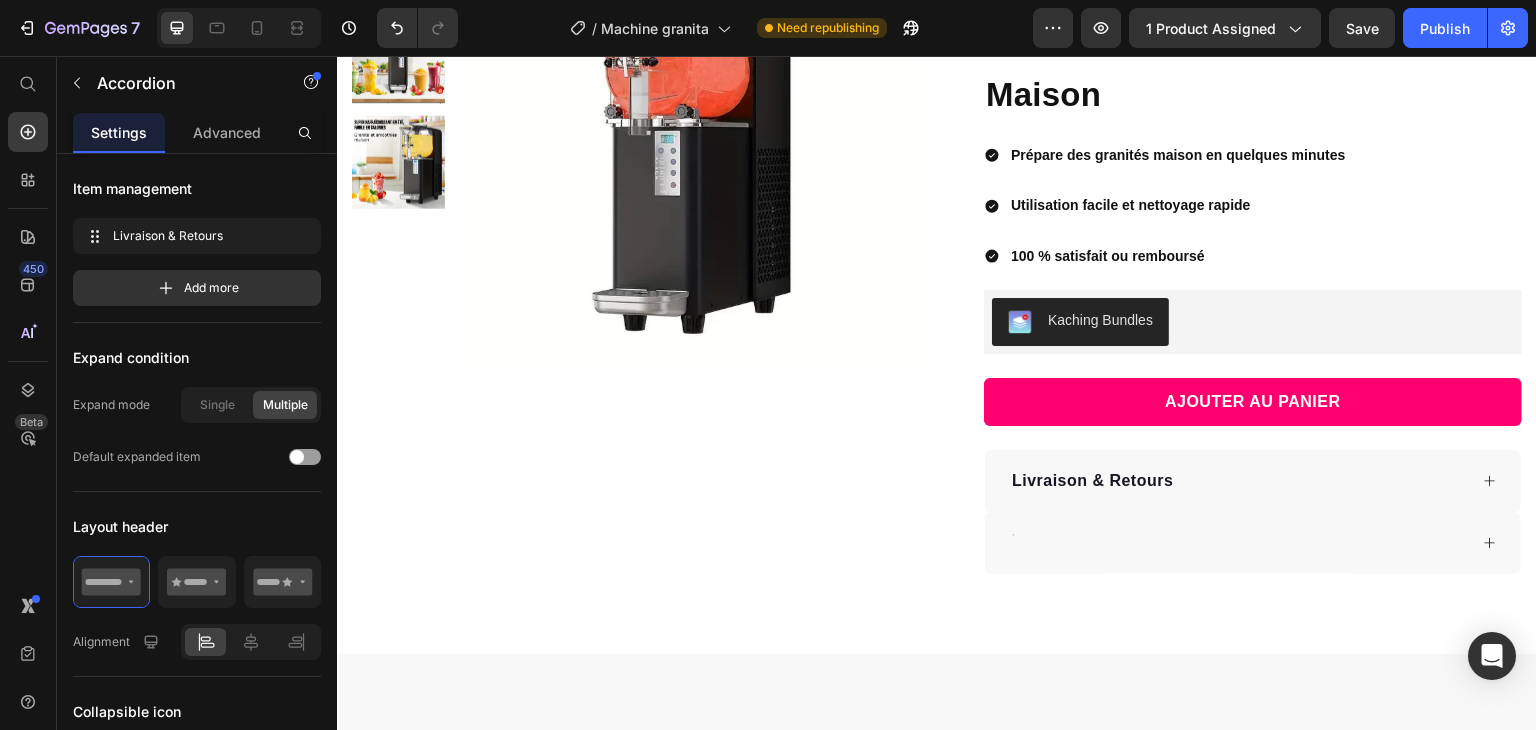 scroll, scrollTop: 288, scrollLeft: 0, axis: vertical 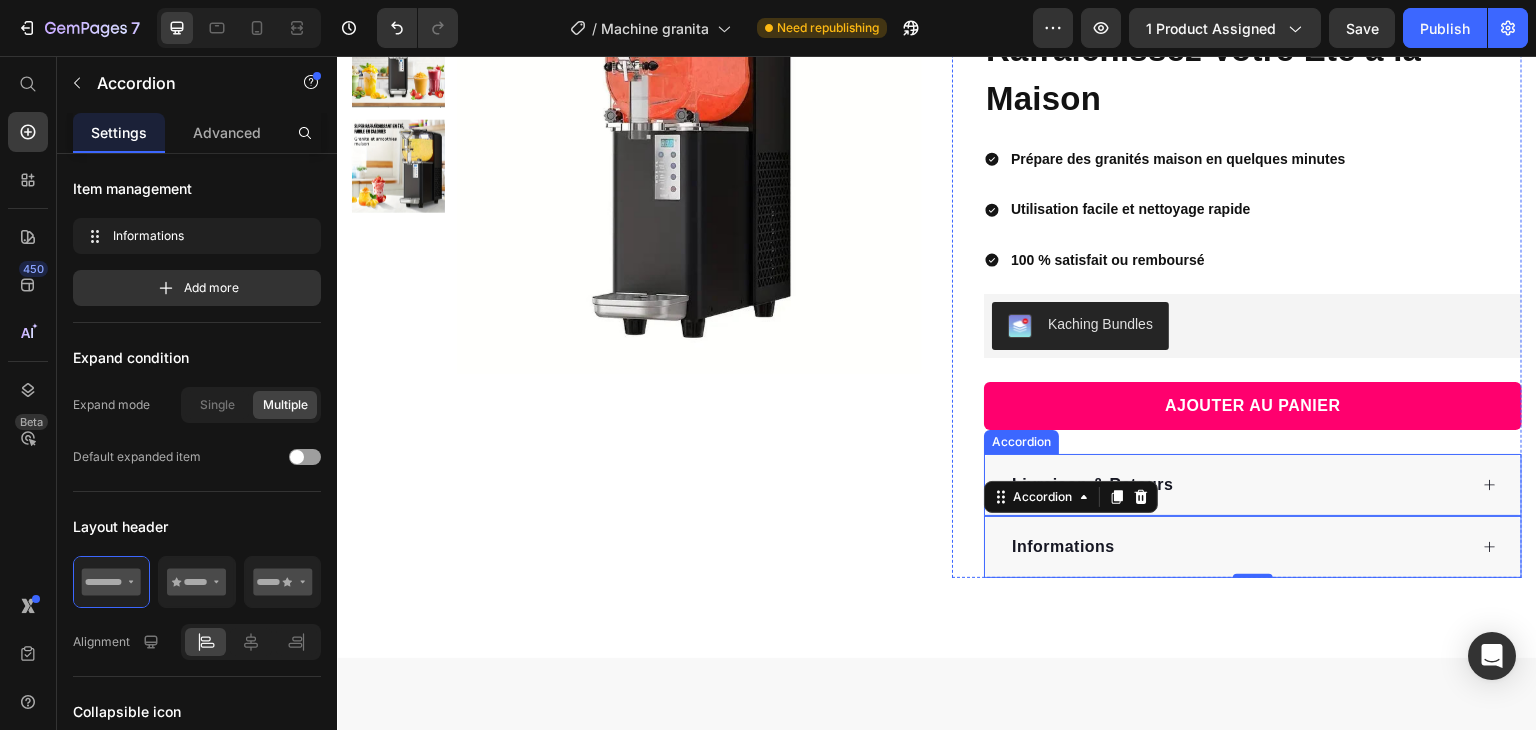 drag, startPoint x: 1190, startPoint y: 541, endPoint x: 1195, endPoint y: 464, distance: 77.16217 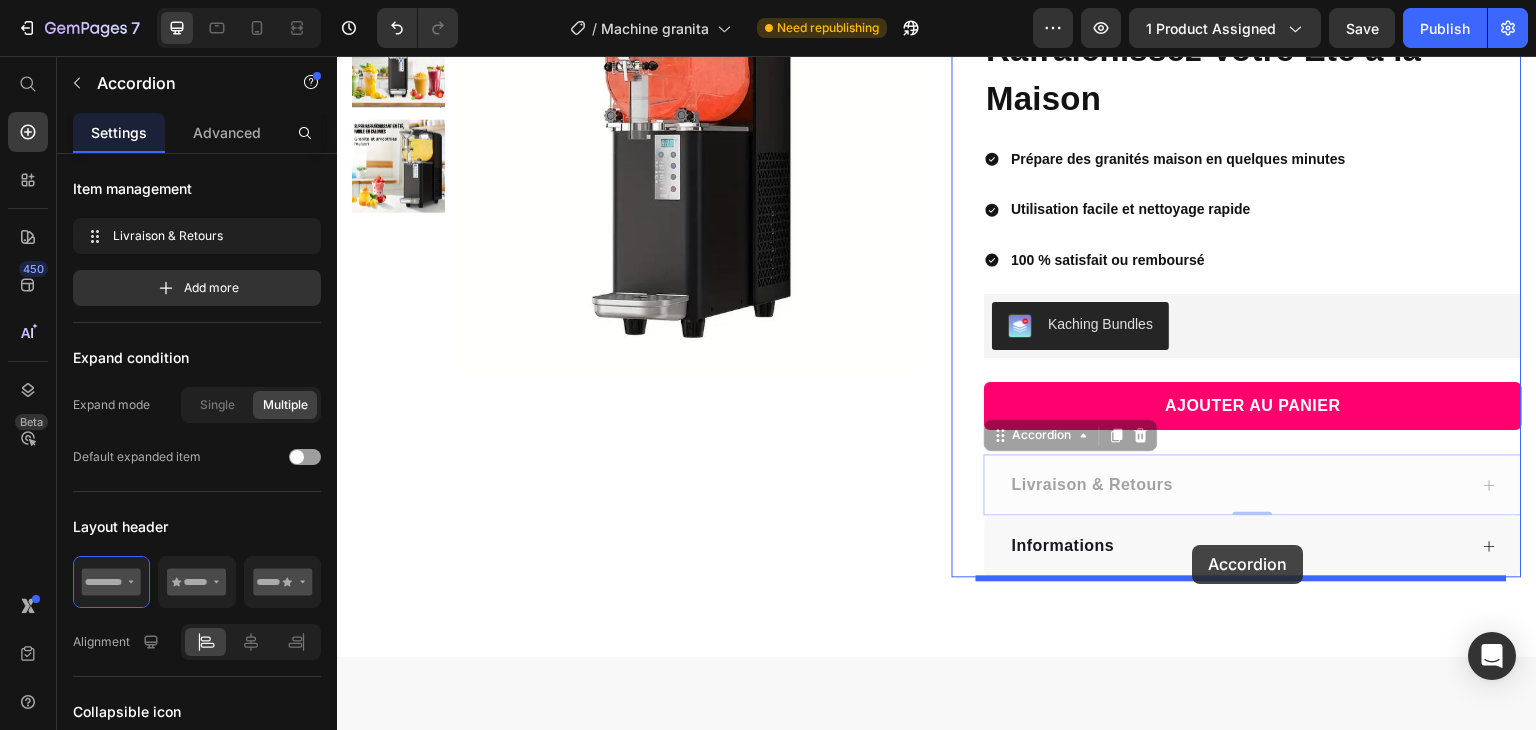 drag, startPoint x: 1203, startPoint y: 478, endPoint x: 1193, endPoint y: 545, distance: 67.74216 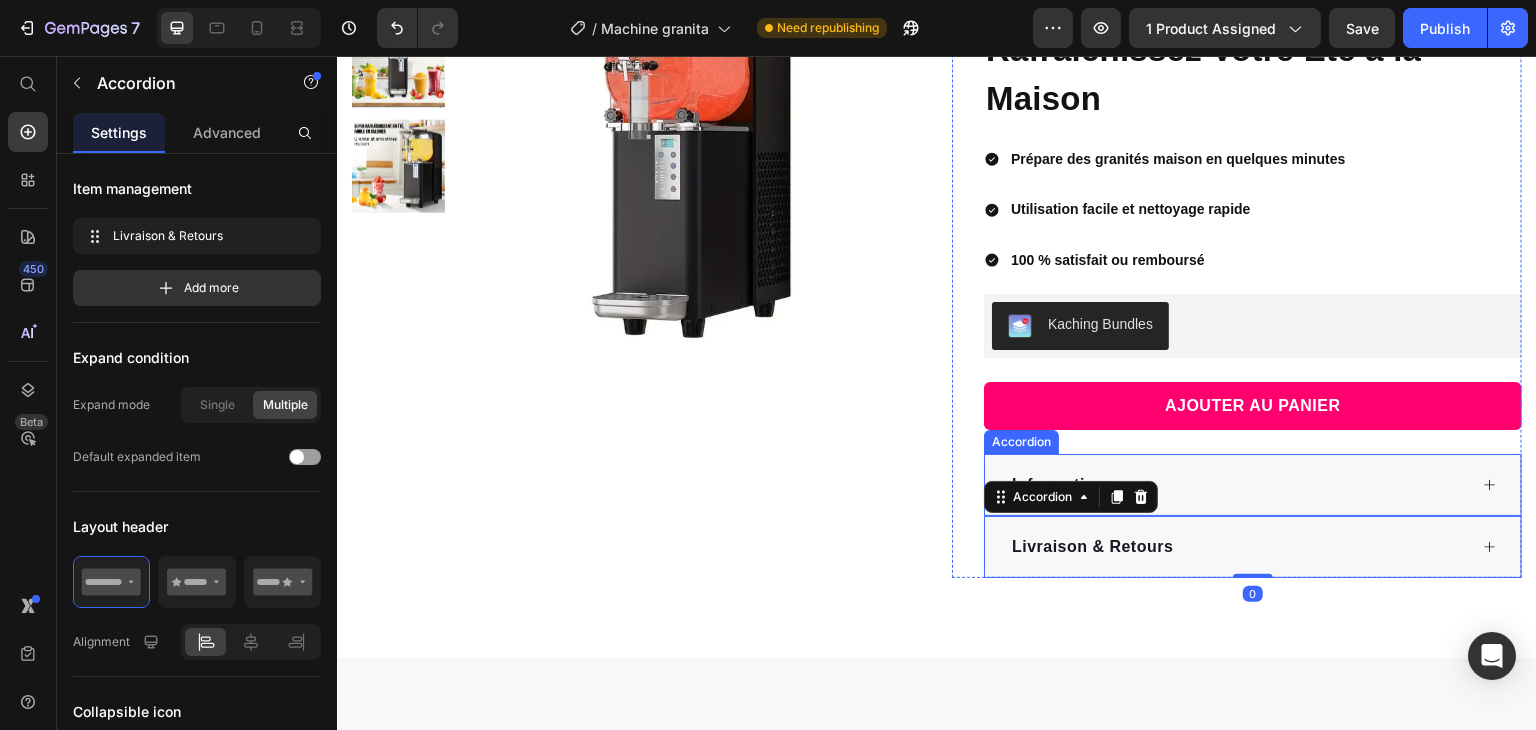 click on "Informations" at bounding box center (1238, 485) 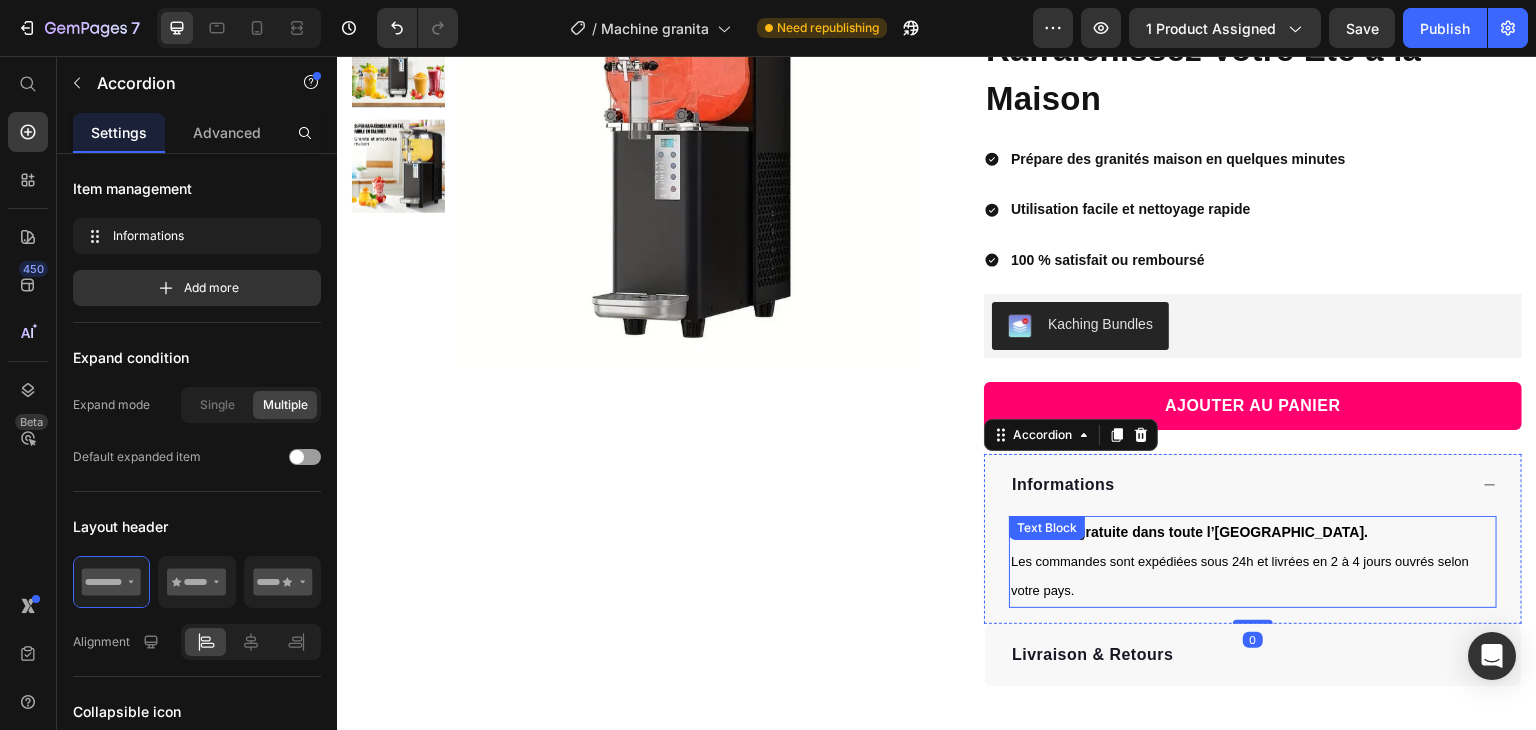 click on "Les commandes sont expédiées sous 24h et livrées en 2 à 4 jours ouvrés selon votre pays." at bounding box center [1253, 577] 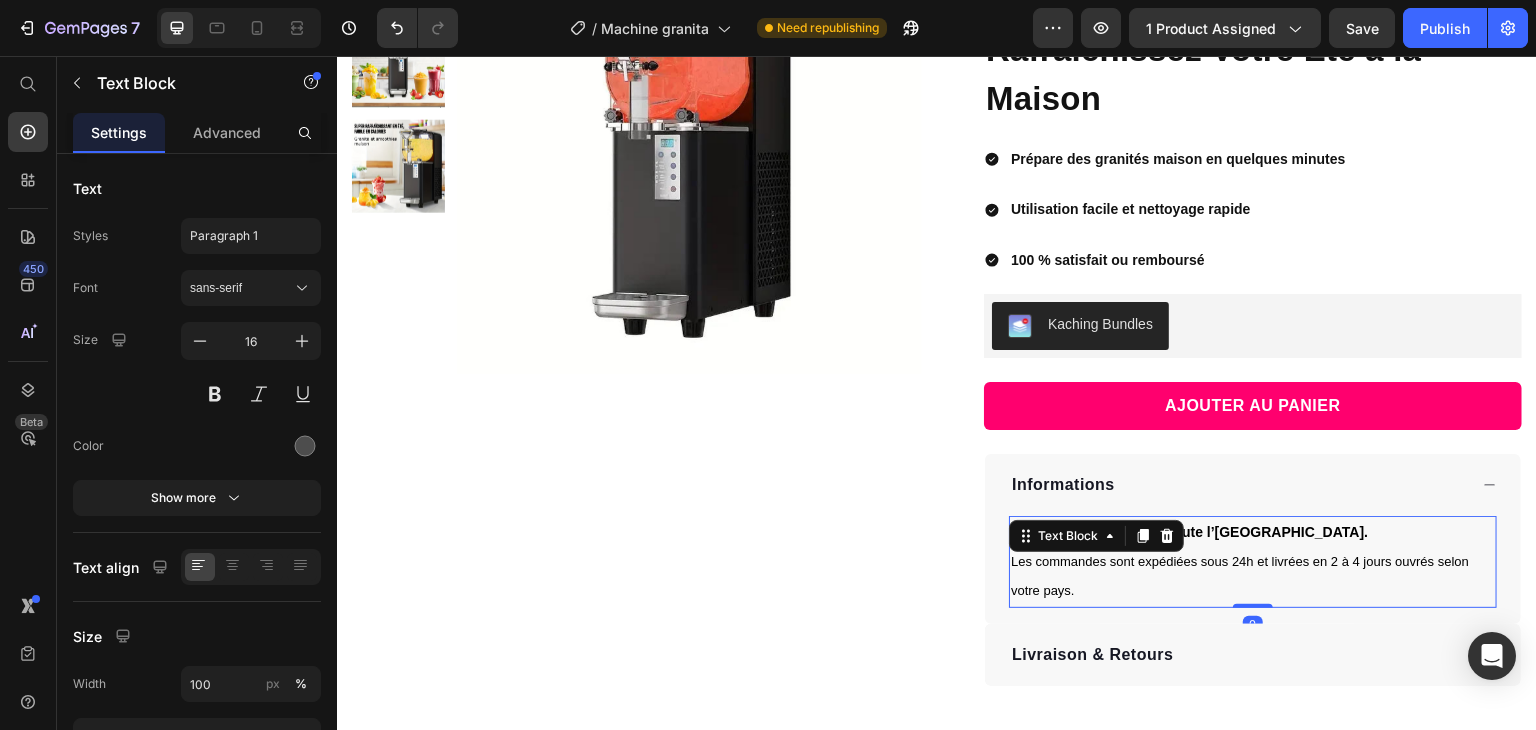 click on "Les commandes sont expédiées sous 24h et livrées en 2 à 4 jours ouvrés selon votre pays." at bounding box center (1253, 577) 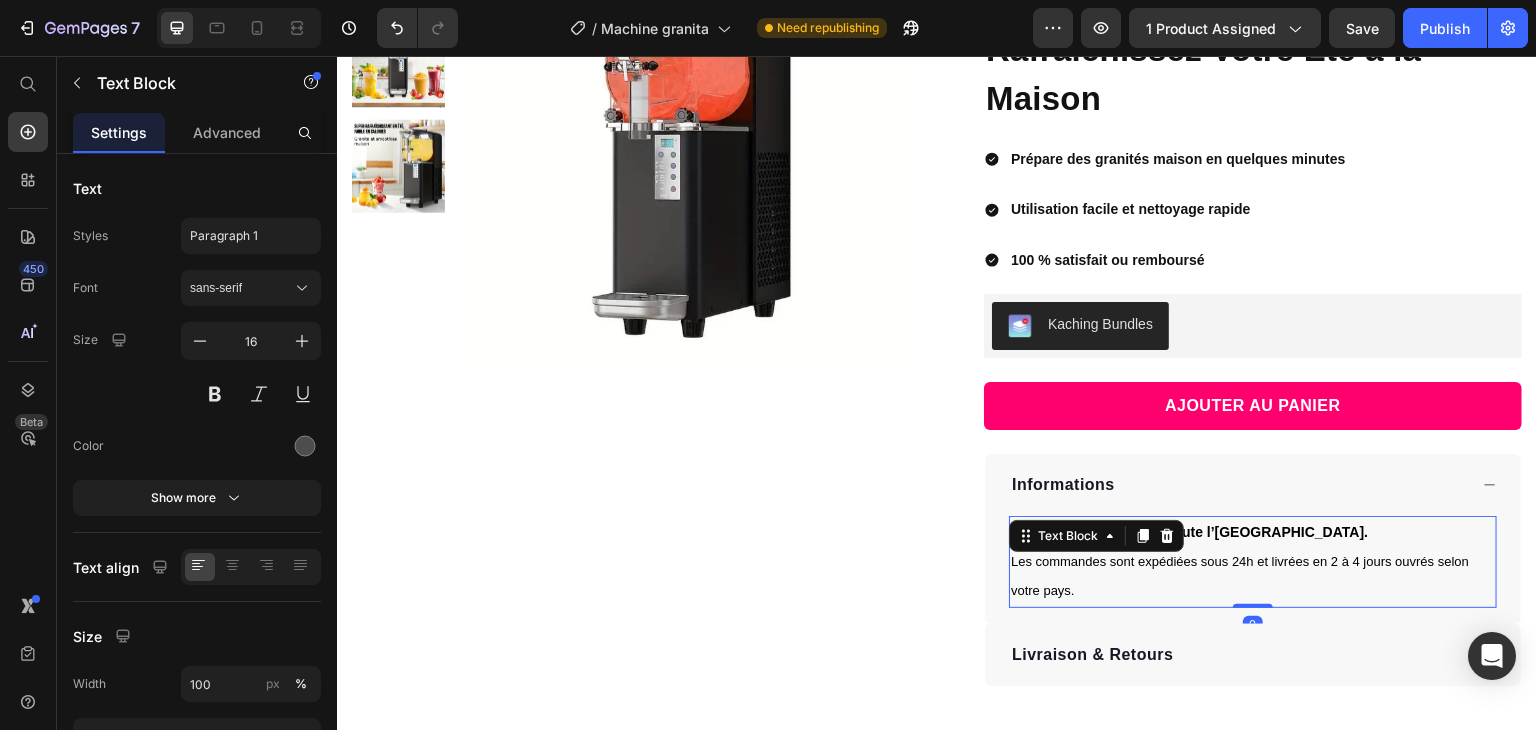 click on "Les commandes sont expédiées sous 24h et livrées en 2 à 4 jours ouvrés selon votre pays." at bounding box center [1253, 577] 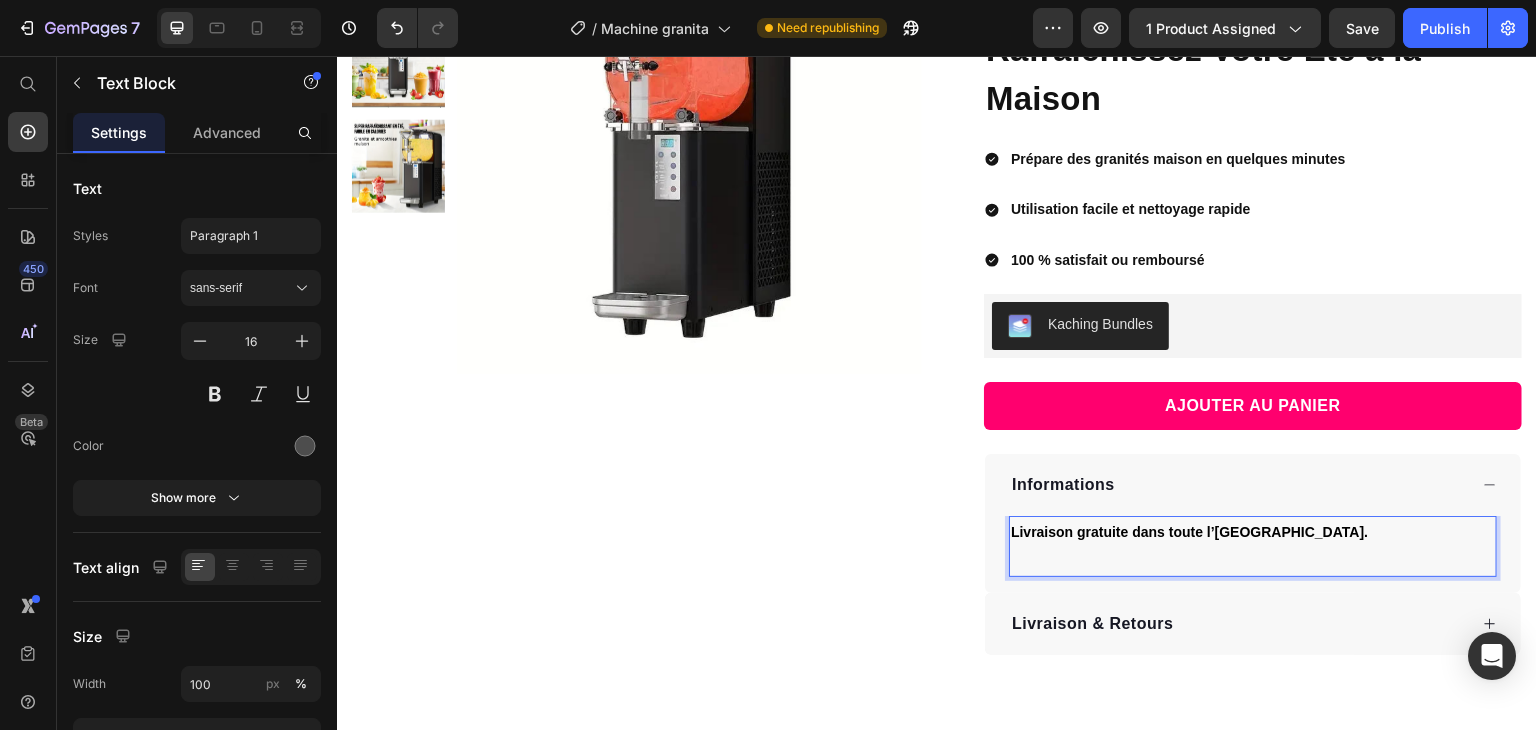 click on "Livraison gratuite dans toute l’Europe." at bounding box center (1253, 532) 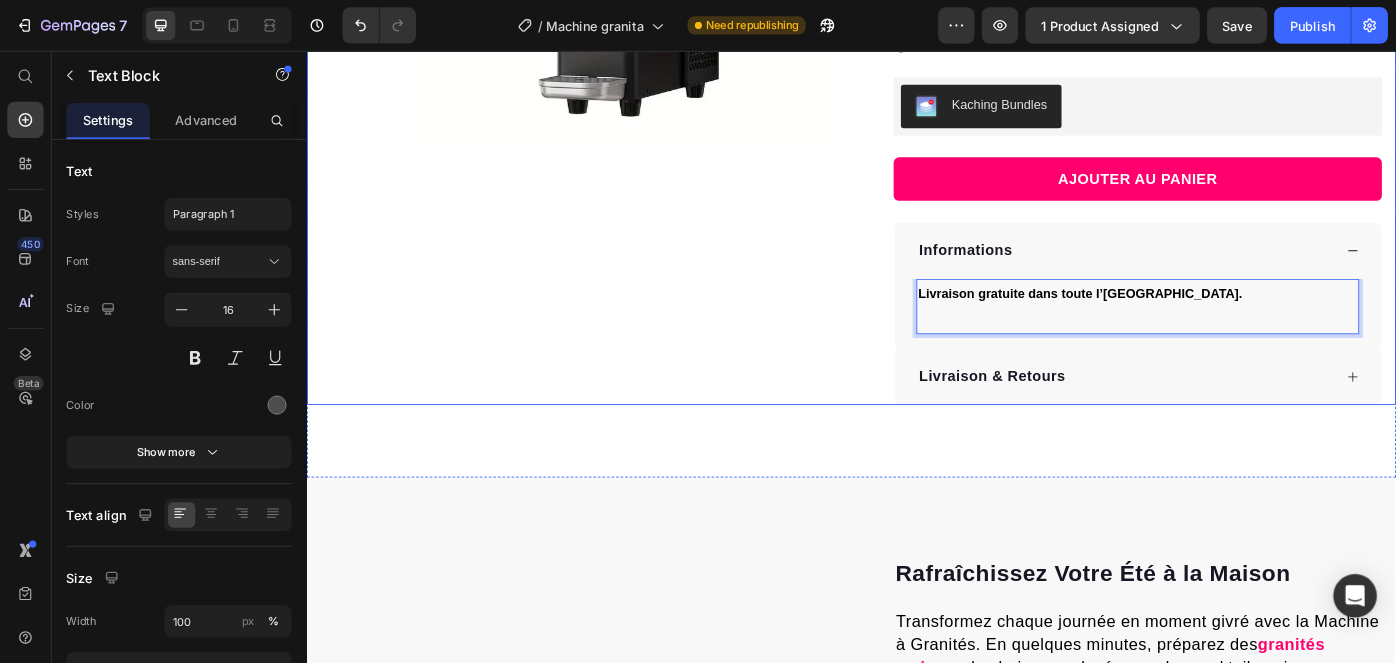 scroll, scrollTop: 188, scrollLeft: 0, axis: vertical 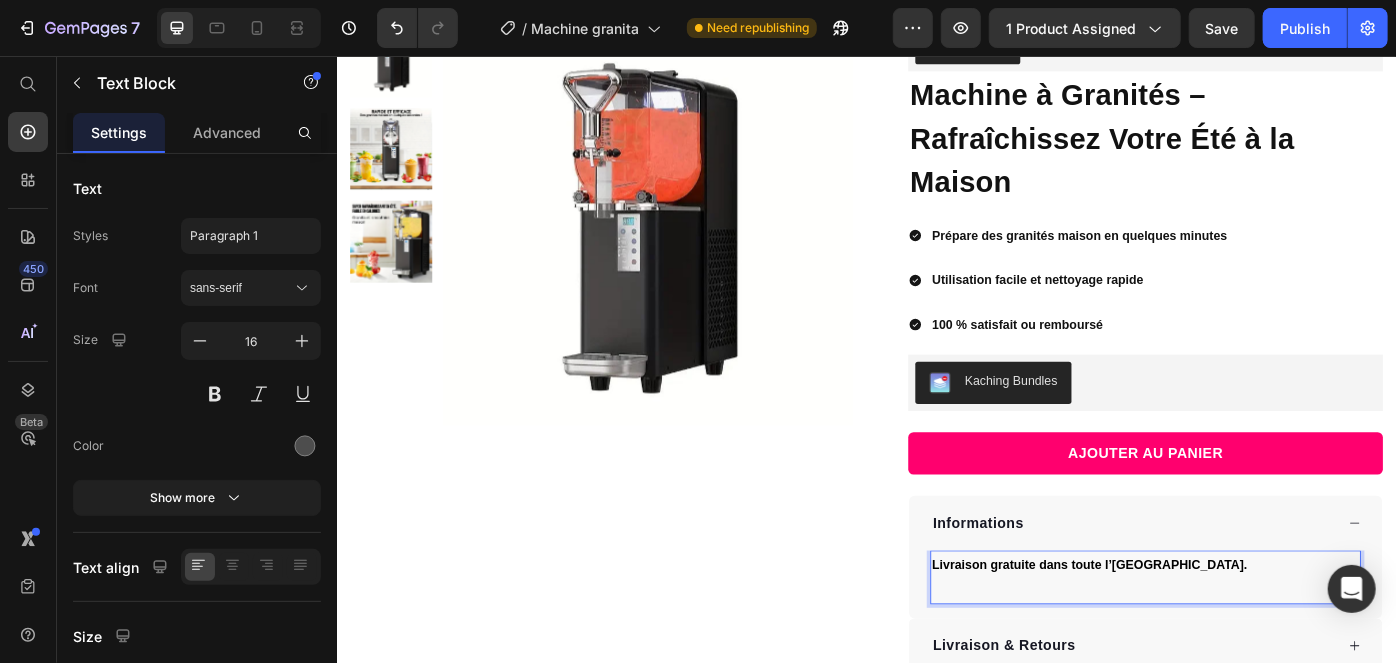 click on "Livraison gratuite dans toute l’Europe." at bounding box center [1188, 631] 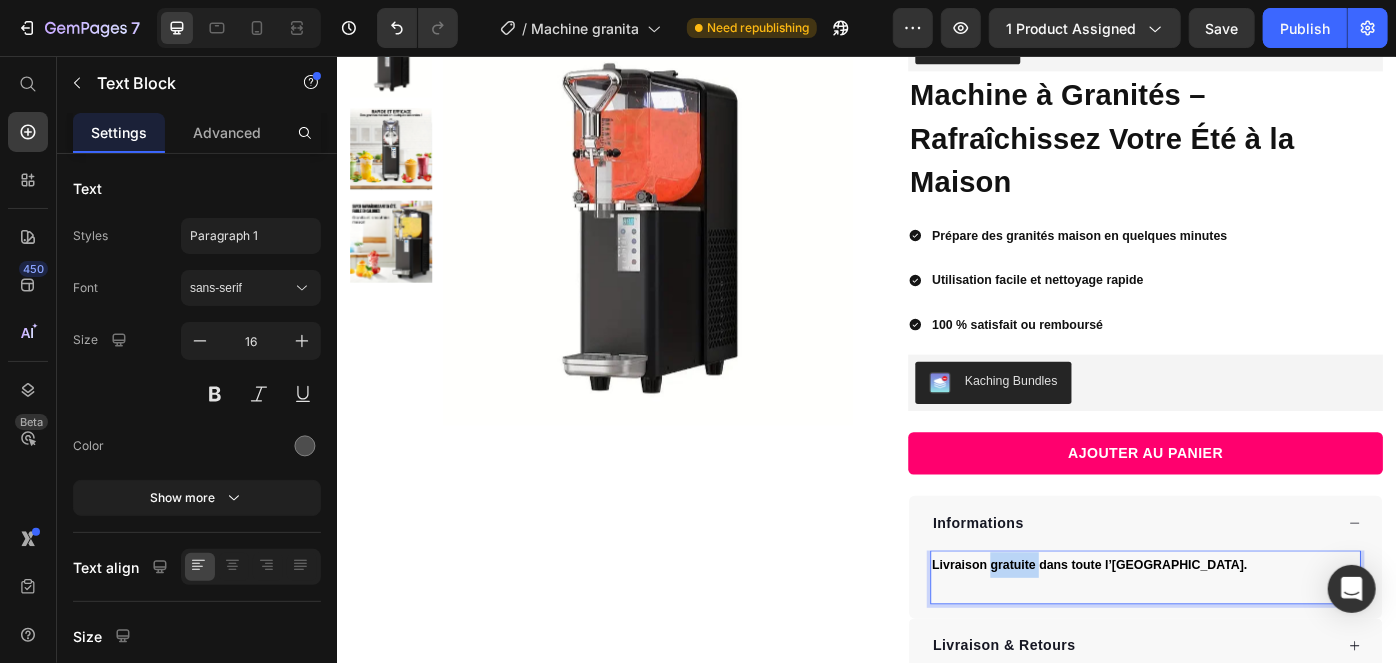 click on "Livraison gratuite dans toute l’Europe." at bounding box center [1188, 631] 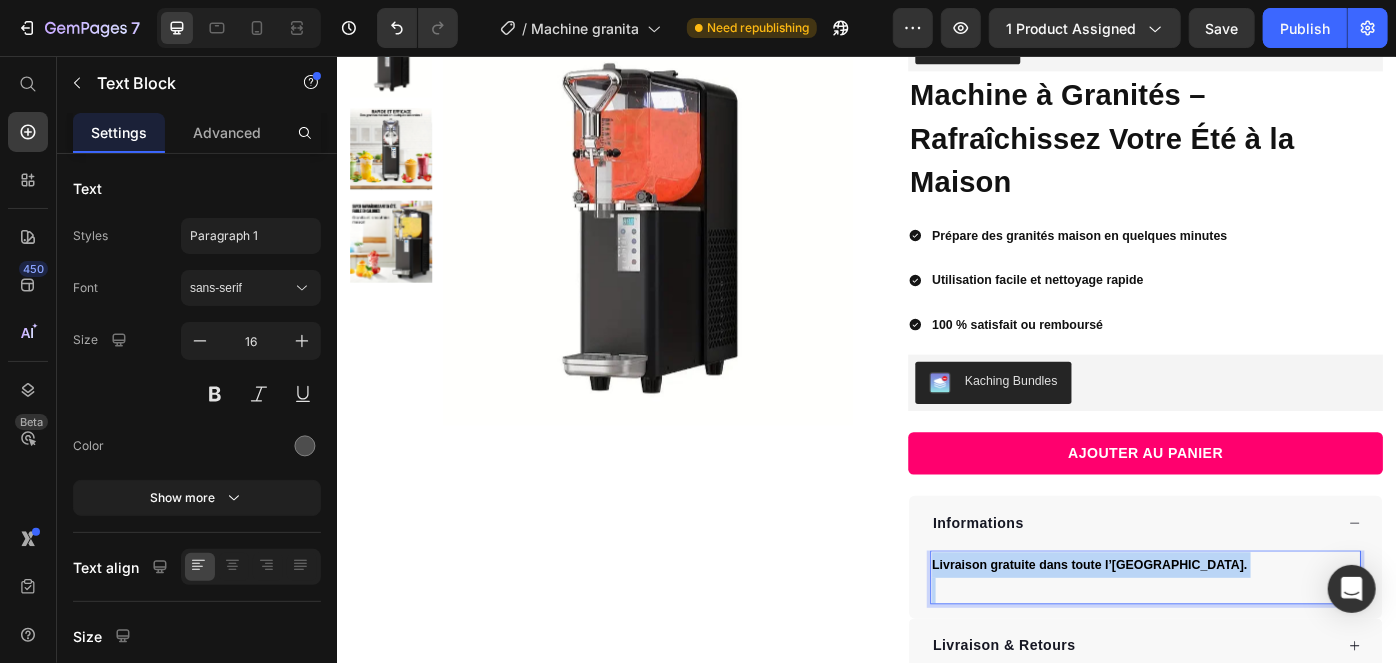 click on "Livraison gratuite dans toute l’Europe." at bounding box center (1188, 631) 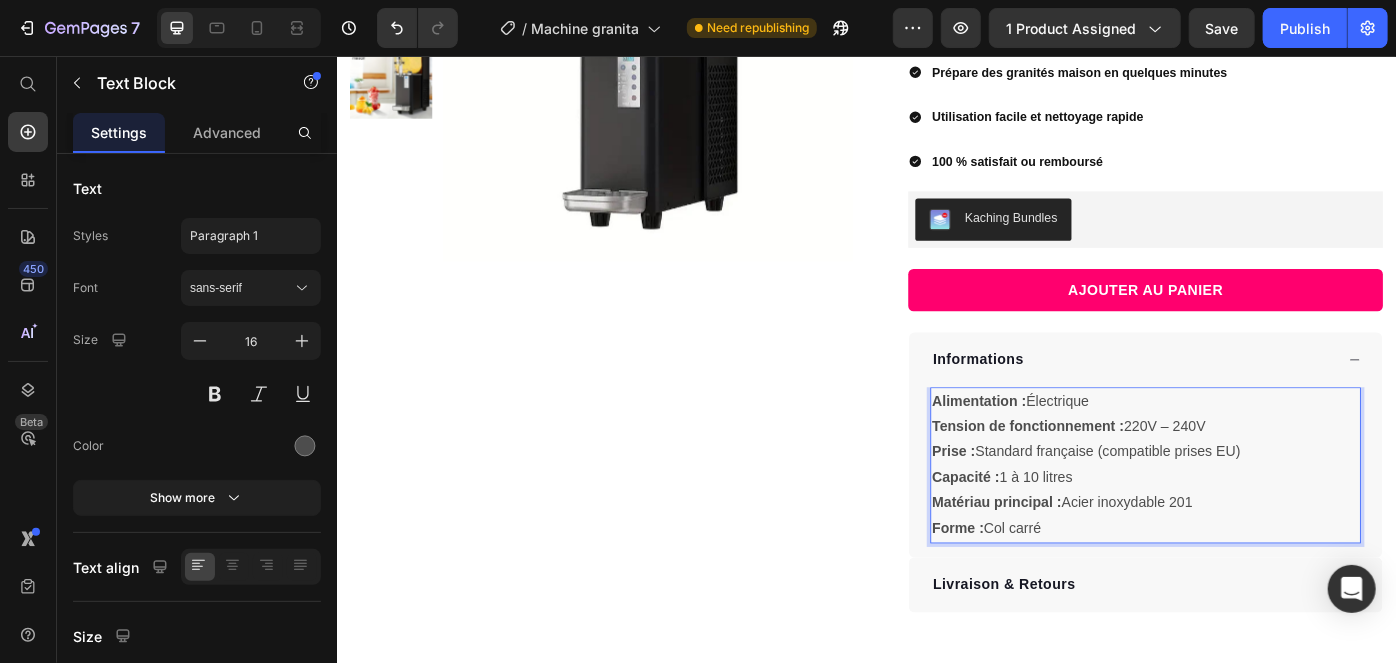 scroll, scrollTop: 418, scrollLeft: 0, axis: vertical 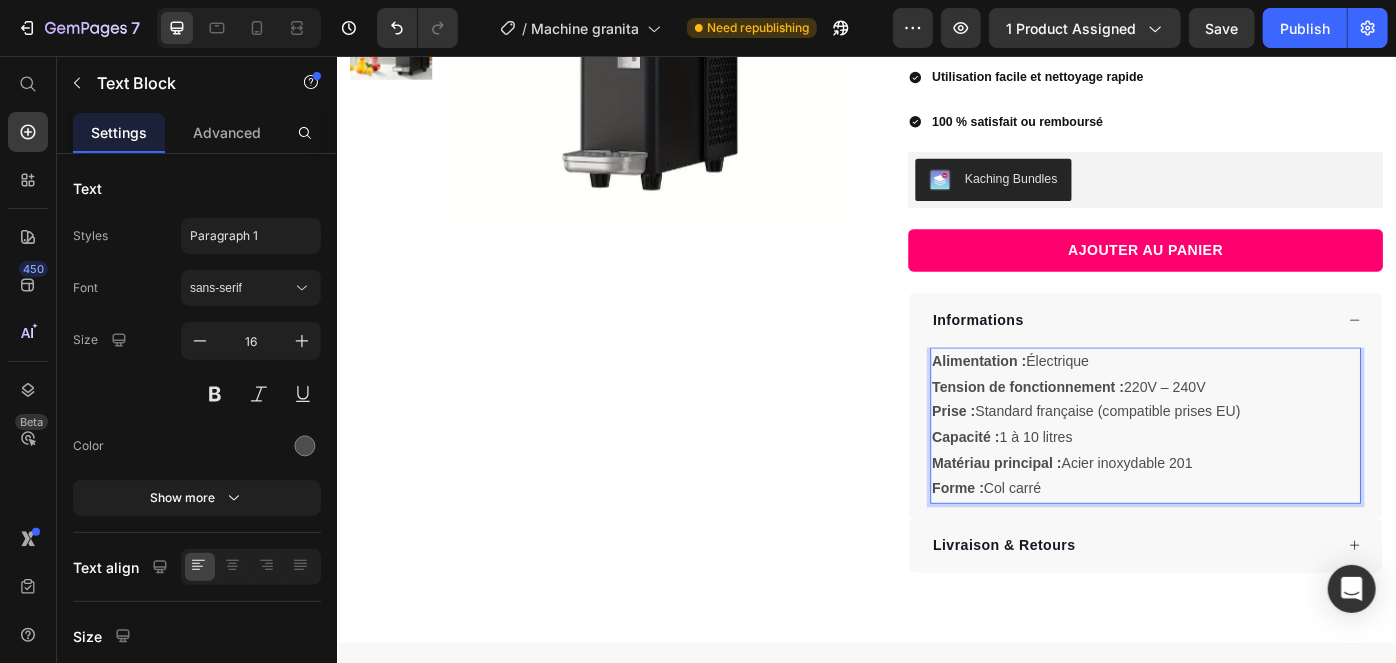 click on "Tension de fonctionnement :  220V – 240V" at bounding box center [1252, 430] 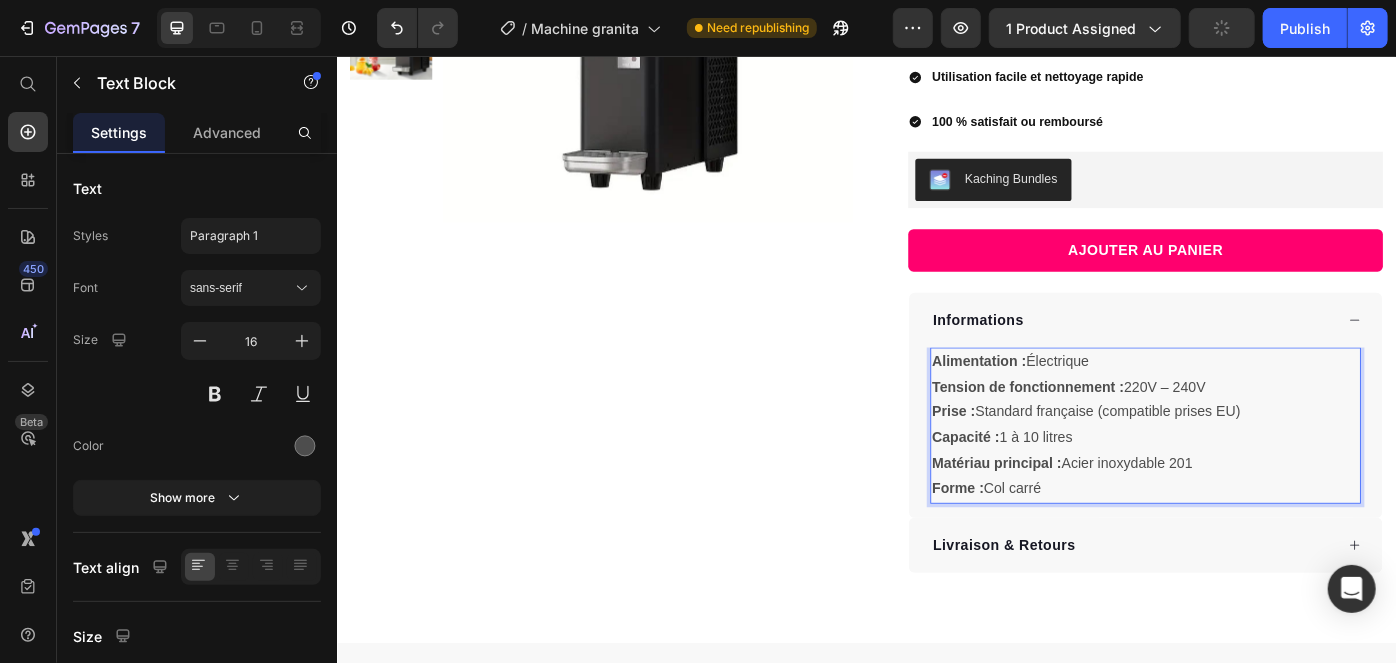 drag, startPoint x: 1318, startPoint y: 429, endPoint x: 997, endPoint y: 432, distance: 321.014 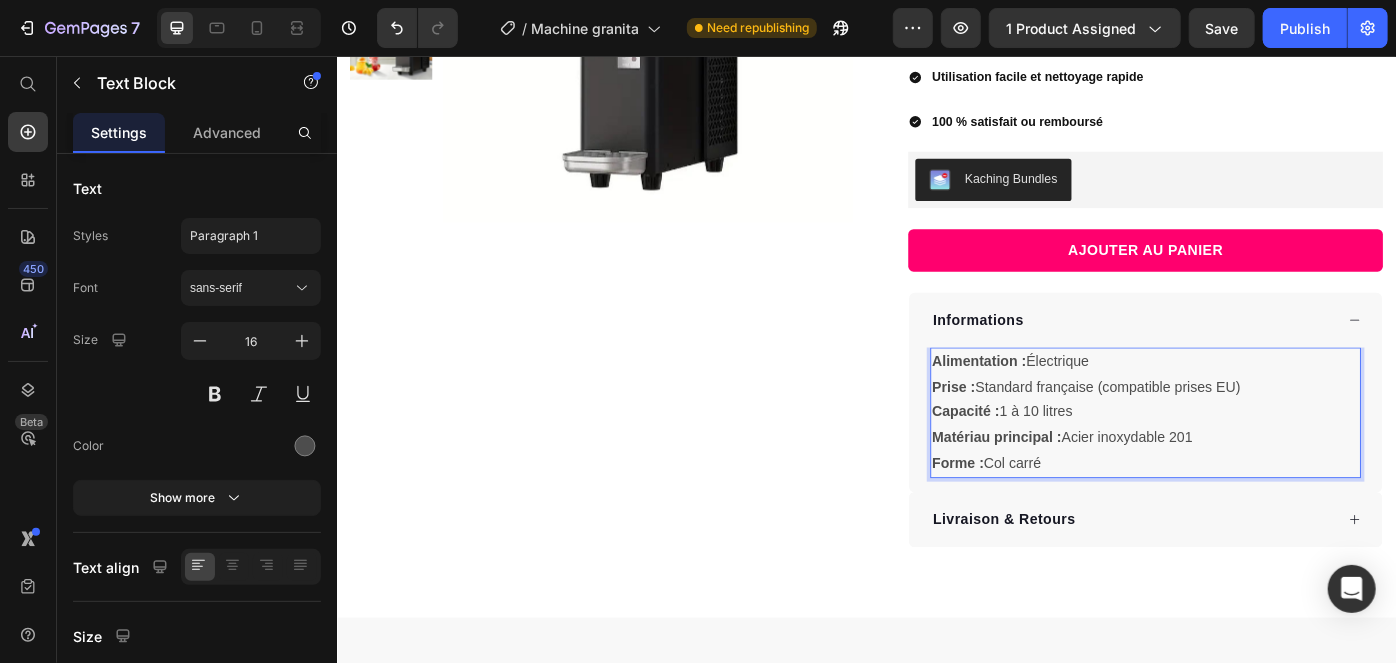click on "Informations" at bounding box center (1237, 354) 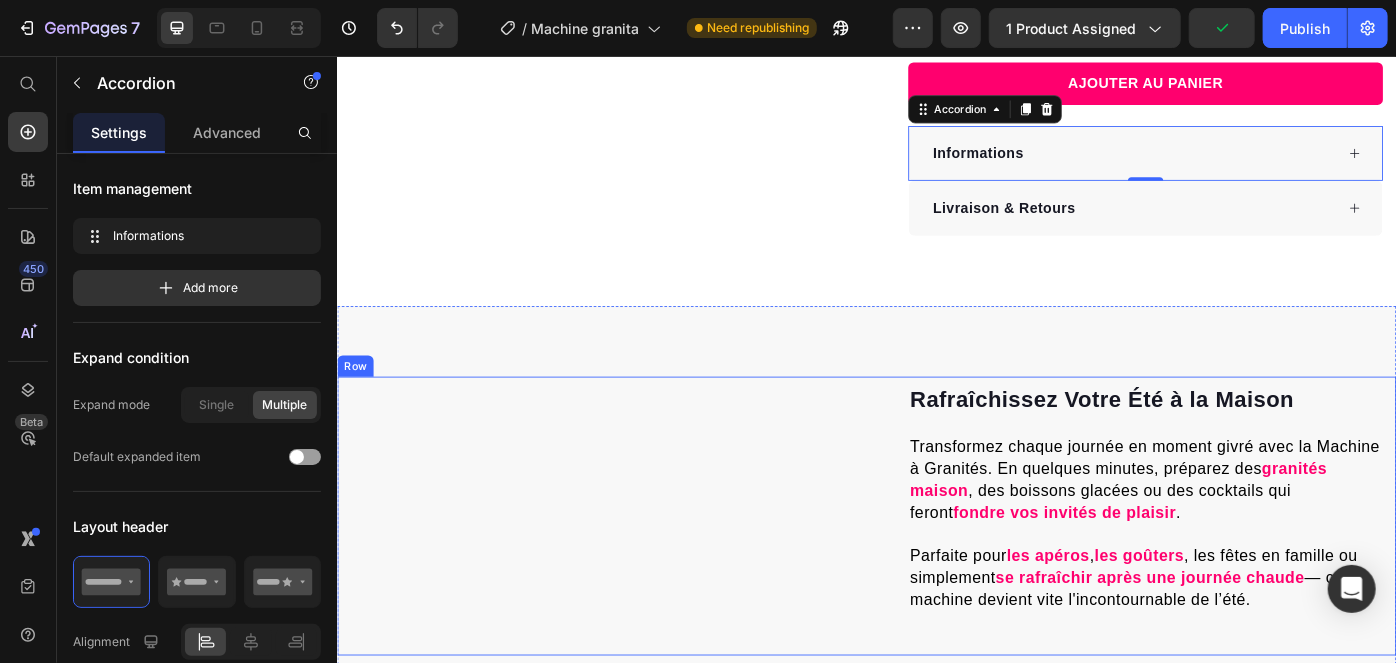 scroll, scrollTop: 592, scrollLeft: 0, axis: vertical 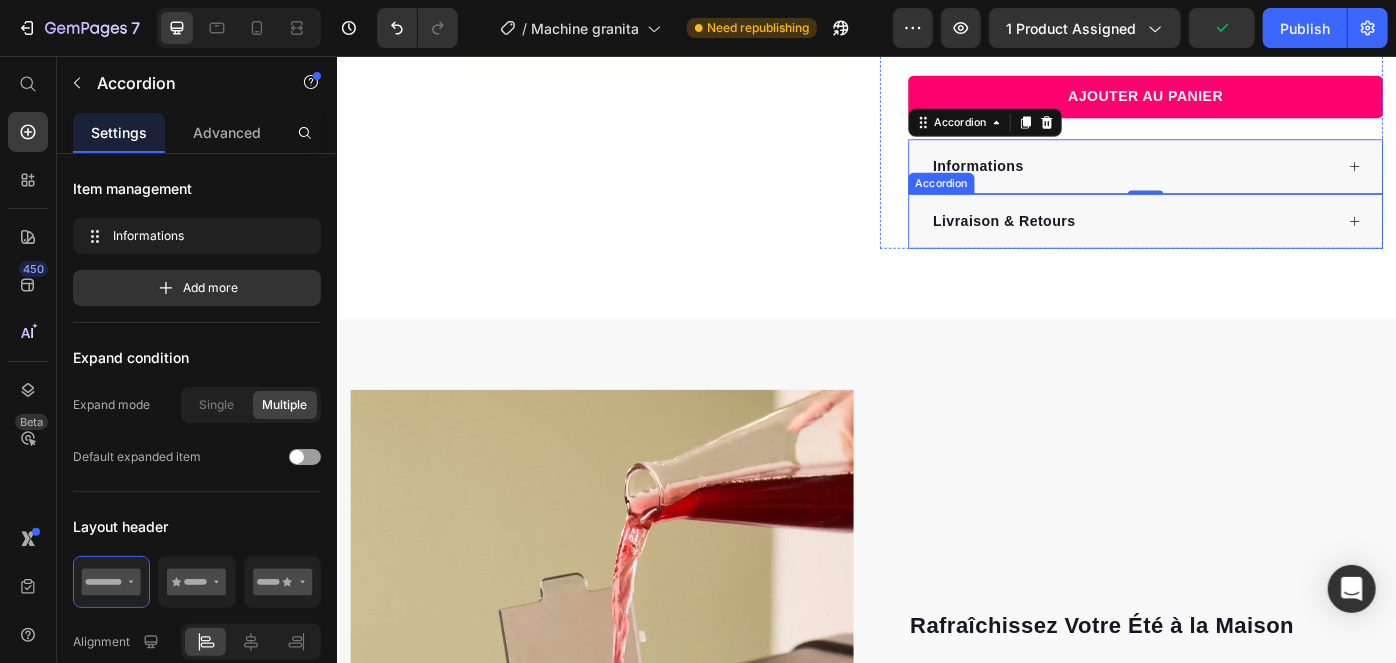 click on "Livraison & Retours" at bounding box center (1252, 242) 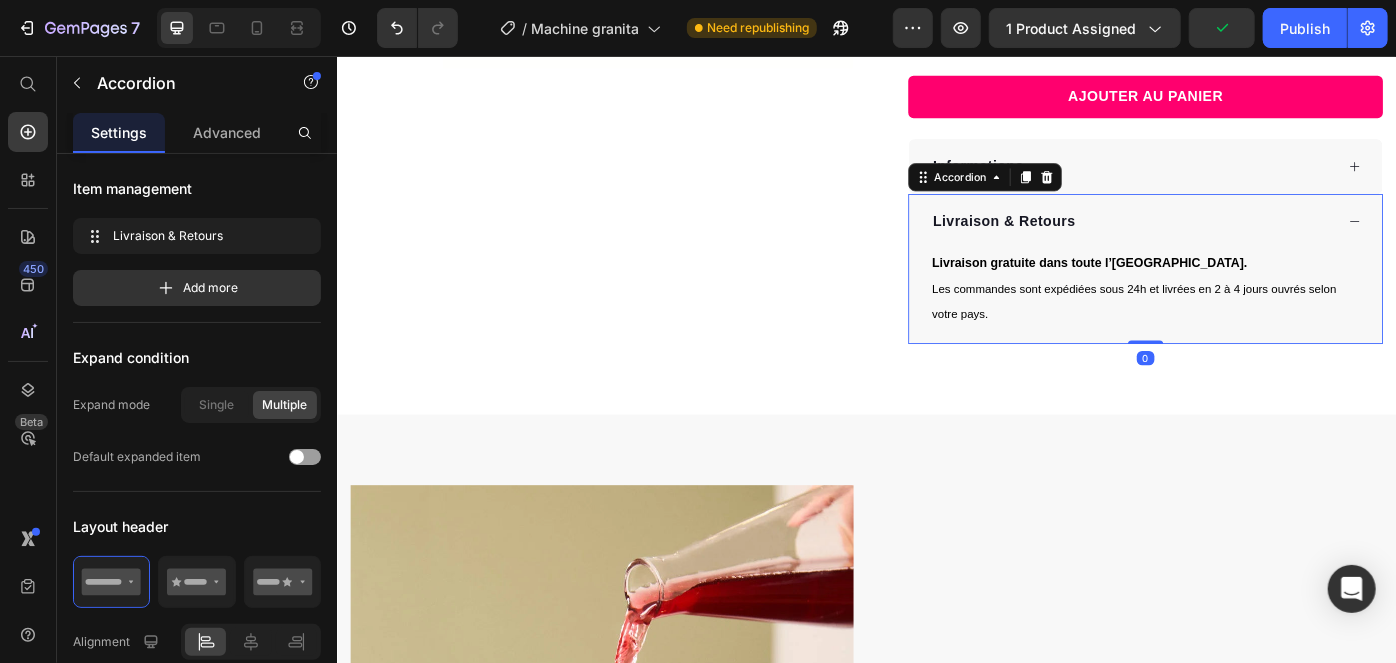 click on "Livraison & Retours" at bounding box center (1252, 242) 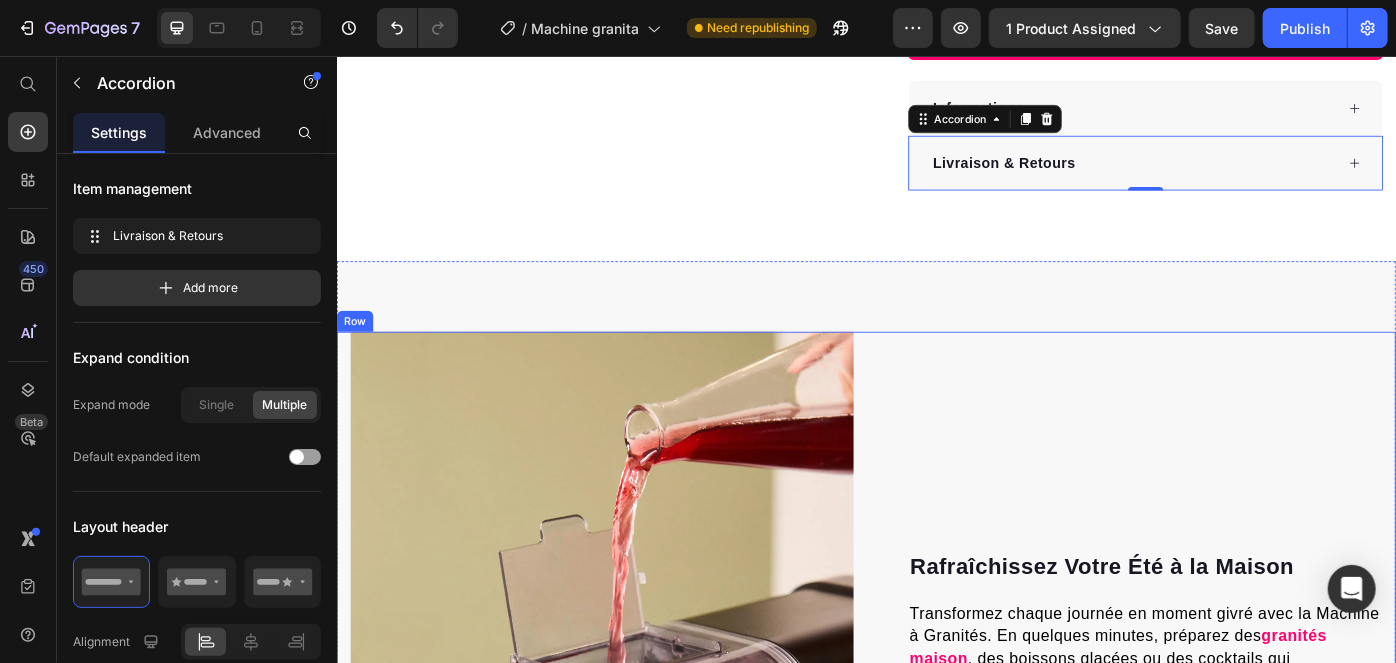scroll, scrollTop: 0, scrollLeft: 0, axis: both 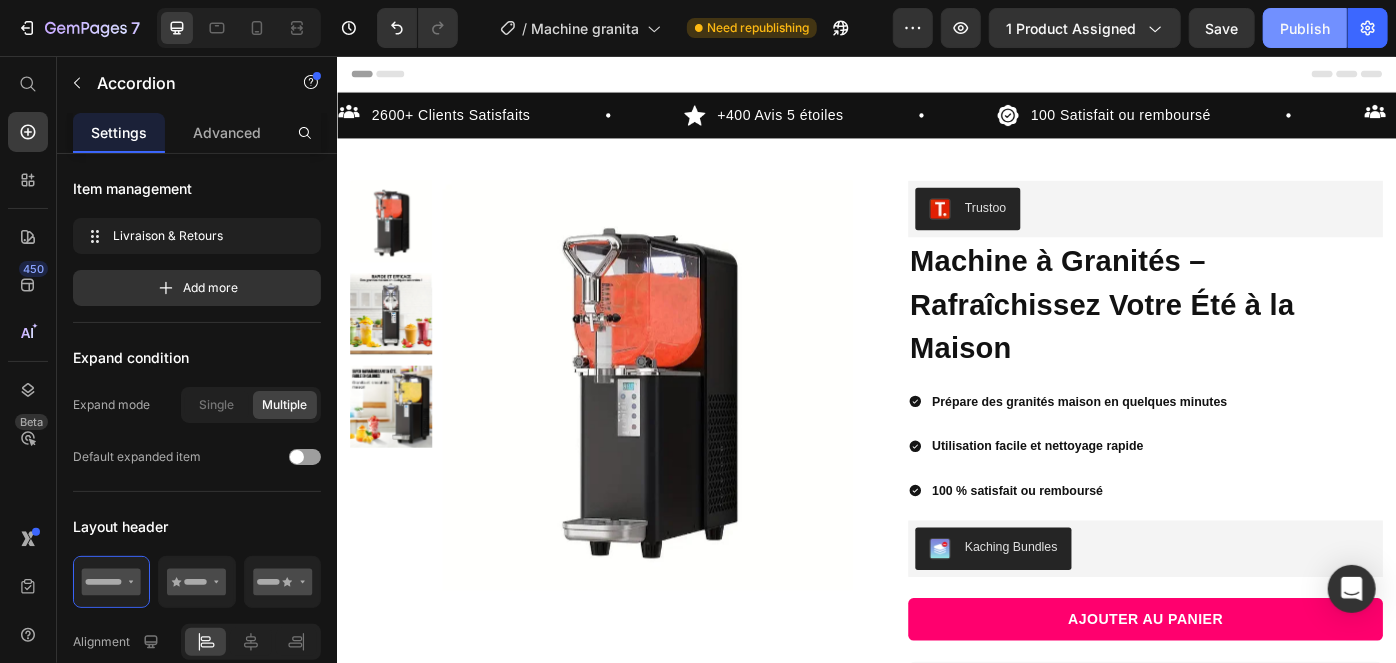 click on "Publish" 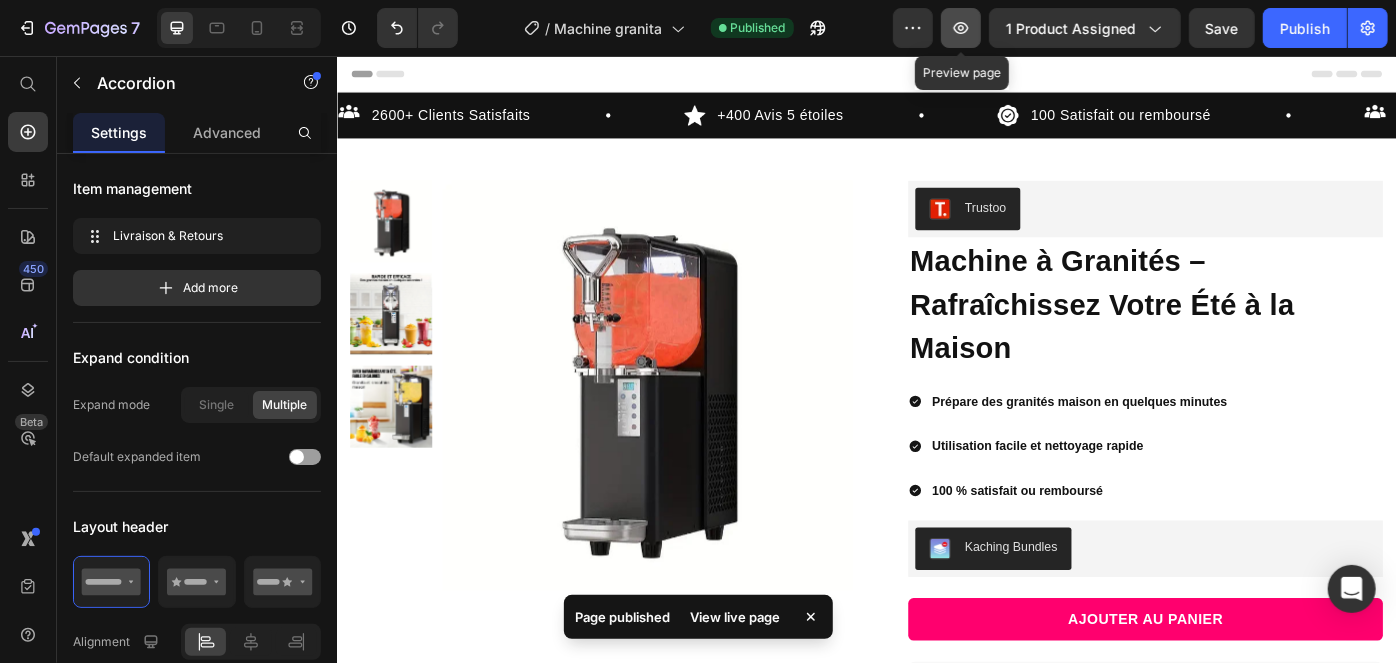 click 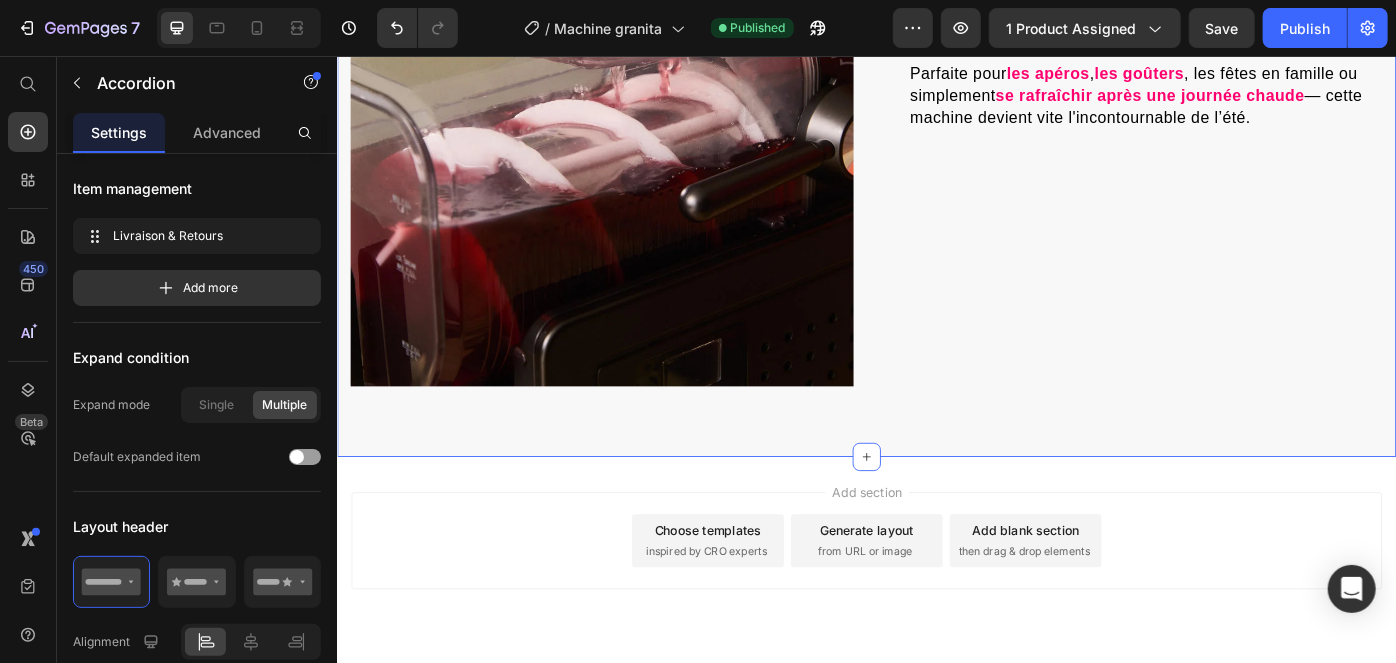 scroll, scrollTop: 0, scrollLeft: 0, axis: both 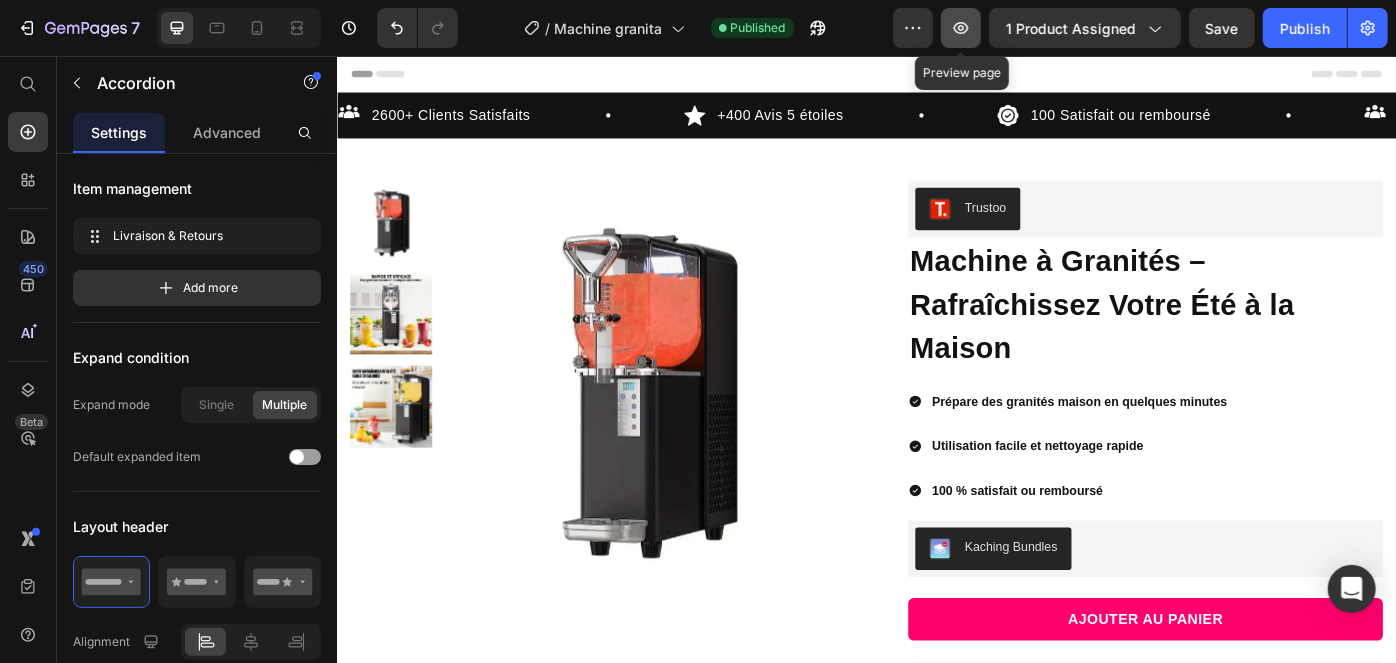 click 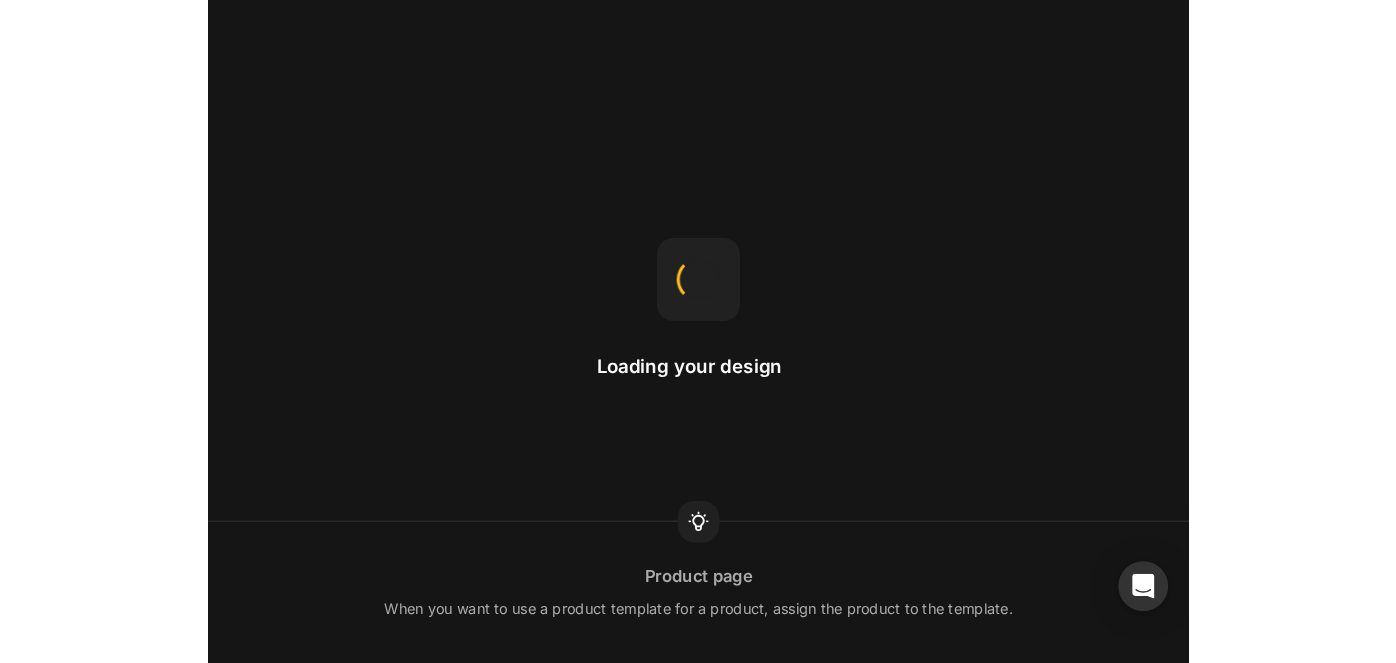 scroll, scrollTop: 0, scrollLeft: 0, axis: both 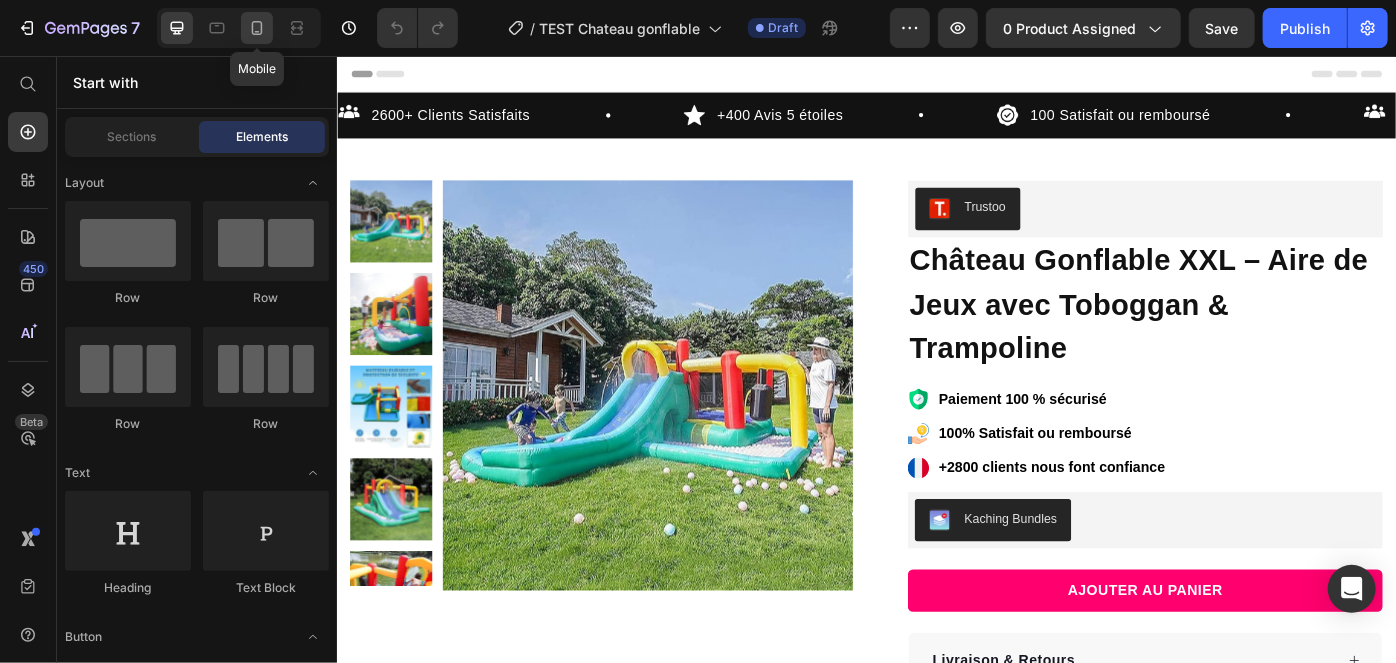 click 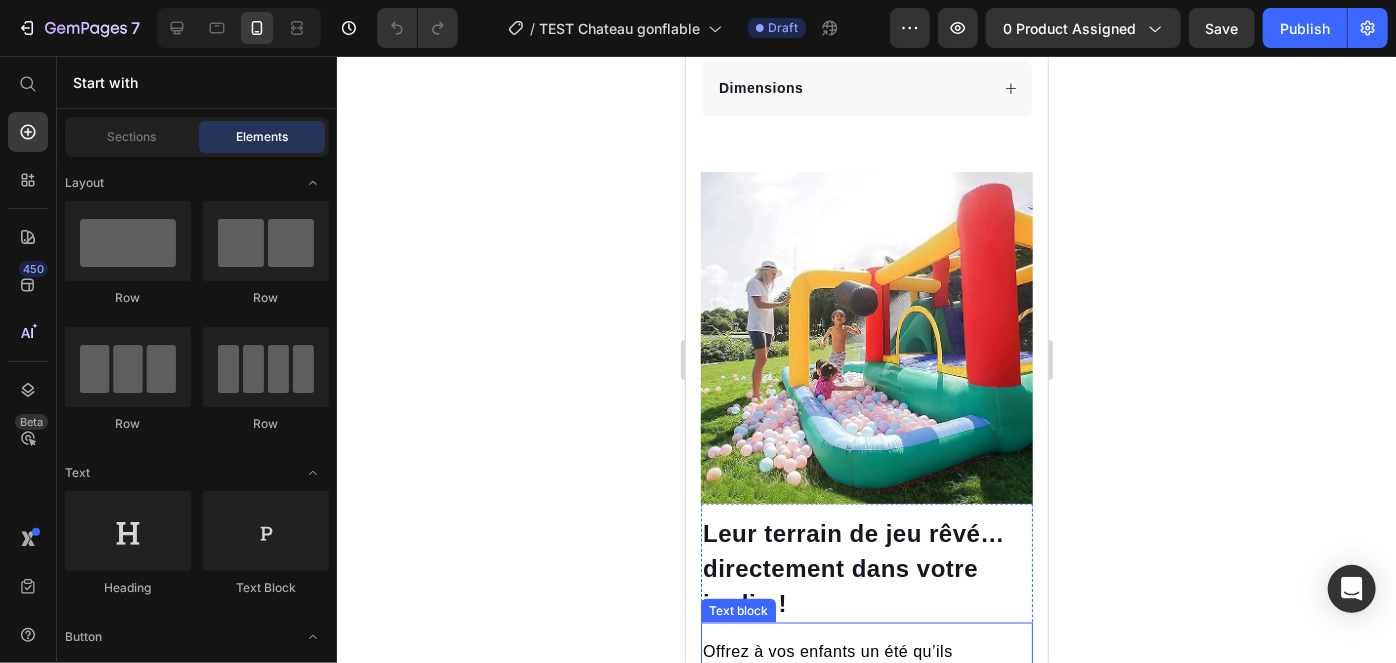 scroll, scrollTop: 1283, scrollLeft: 0, axis: vertical 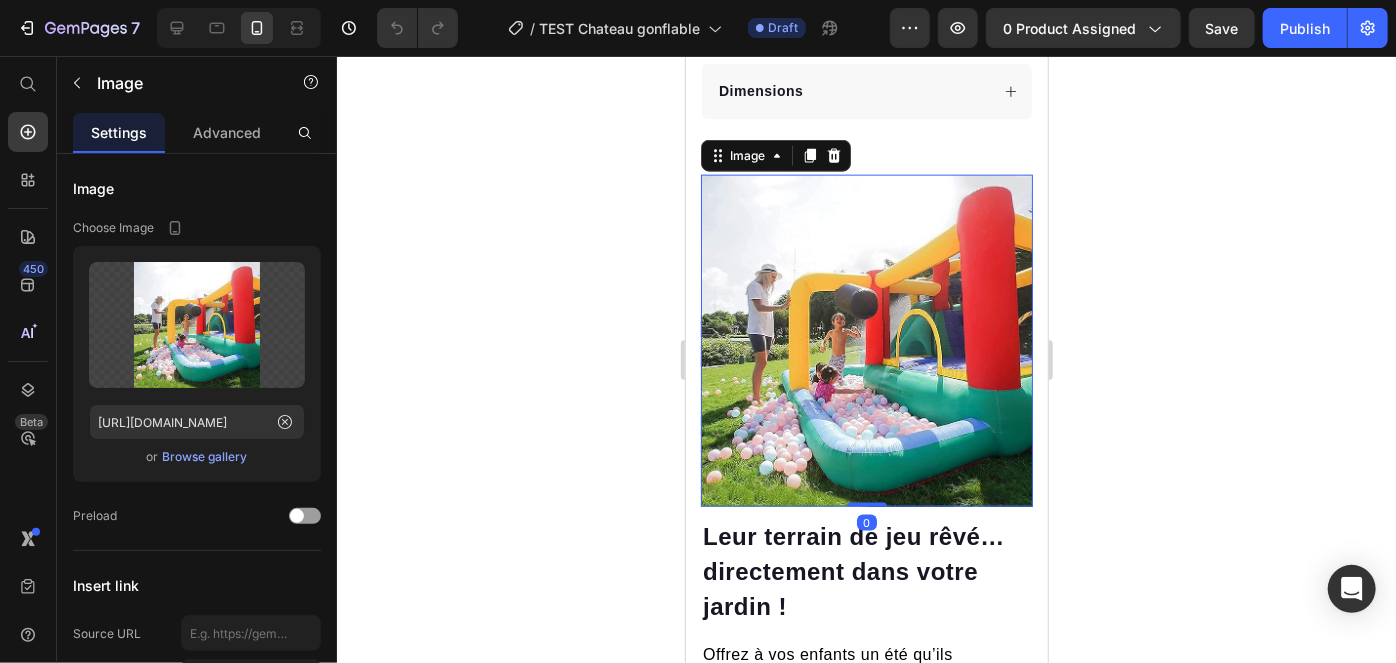 click 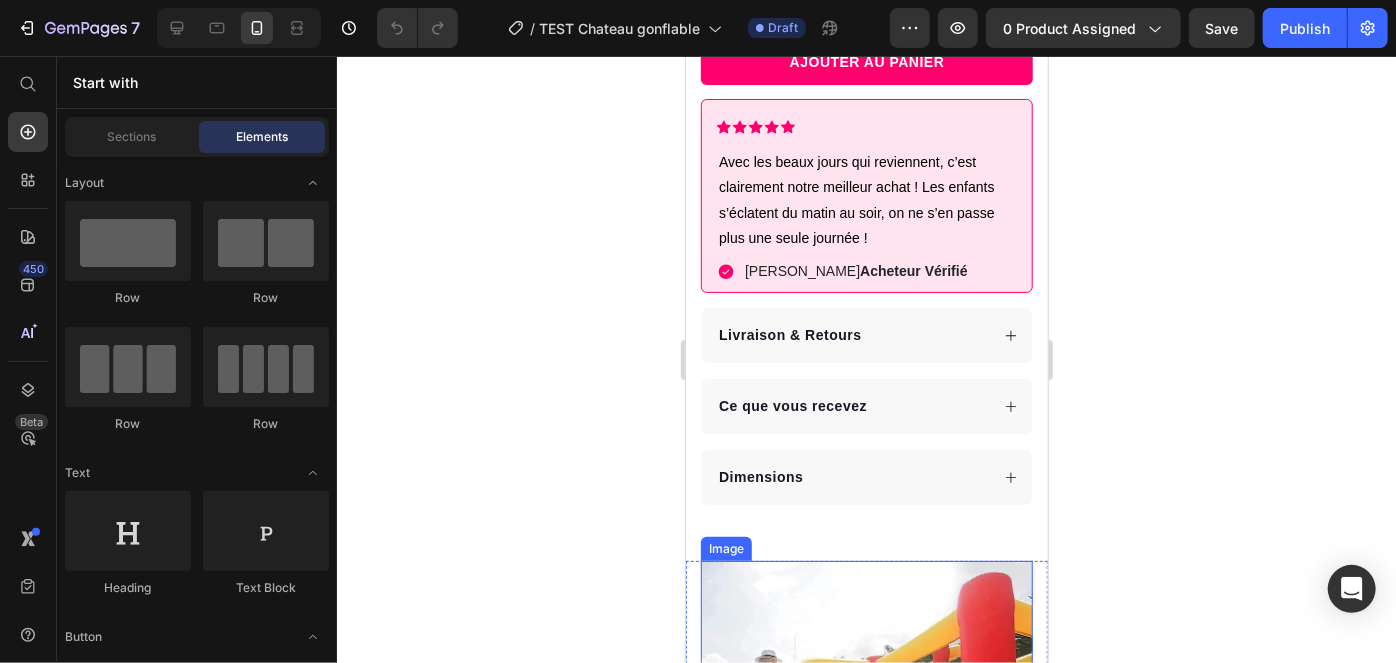 scroll, scrollTop: 881, scrollLeft: 0, axis: vertical 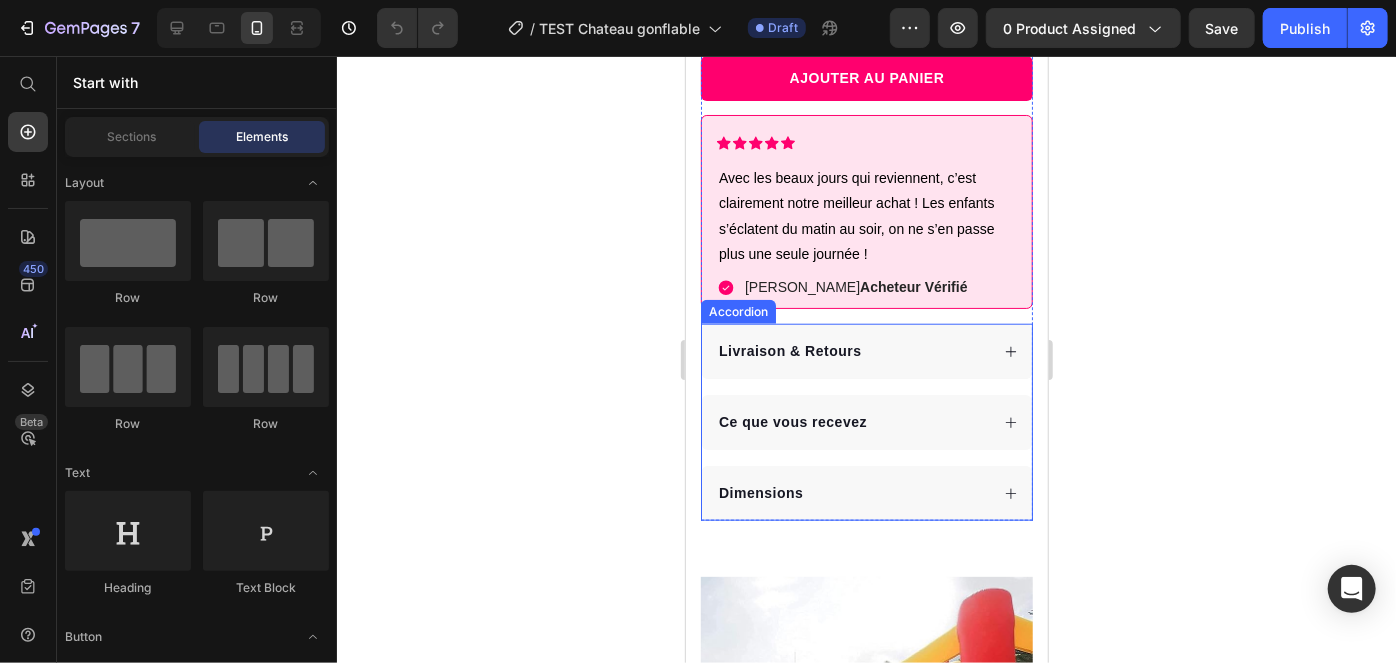 click on "Ce que vous recevez" at bounding box center (851, 421) 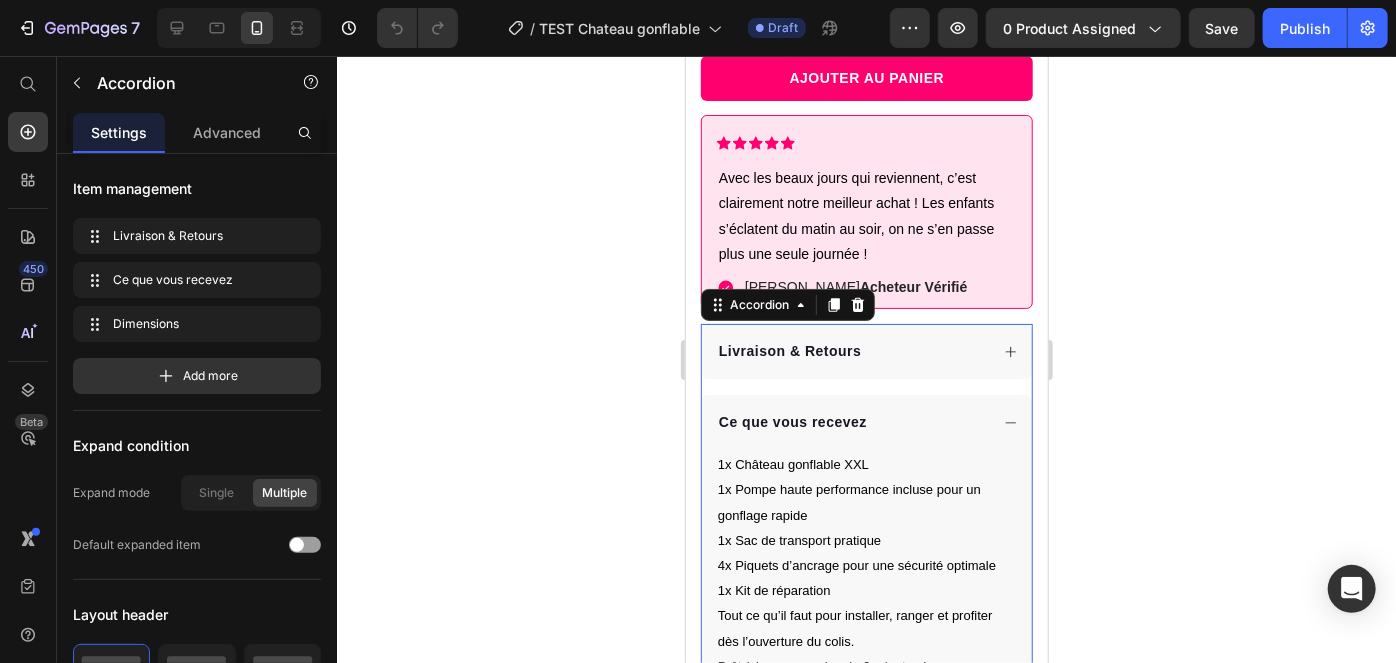 click on "Ce que vous recevez" at bounding box center (851, 421) 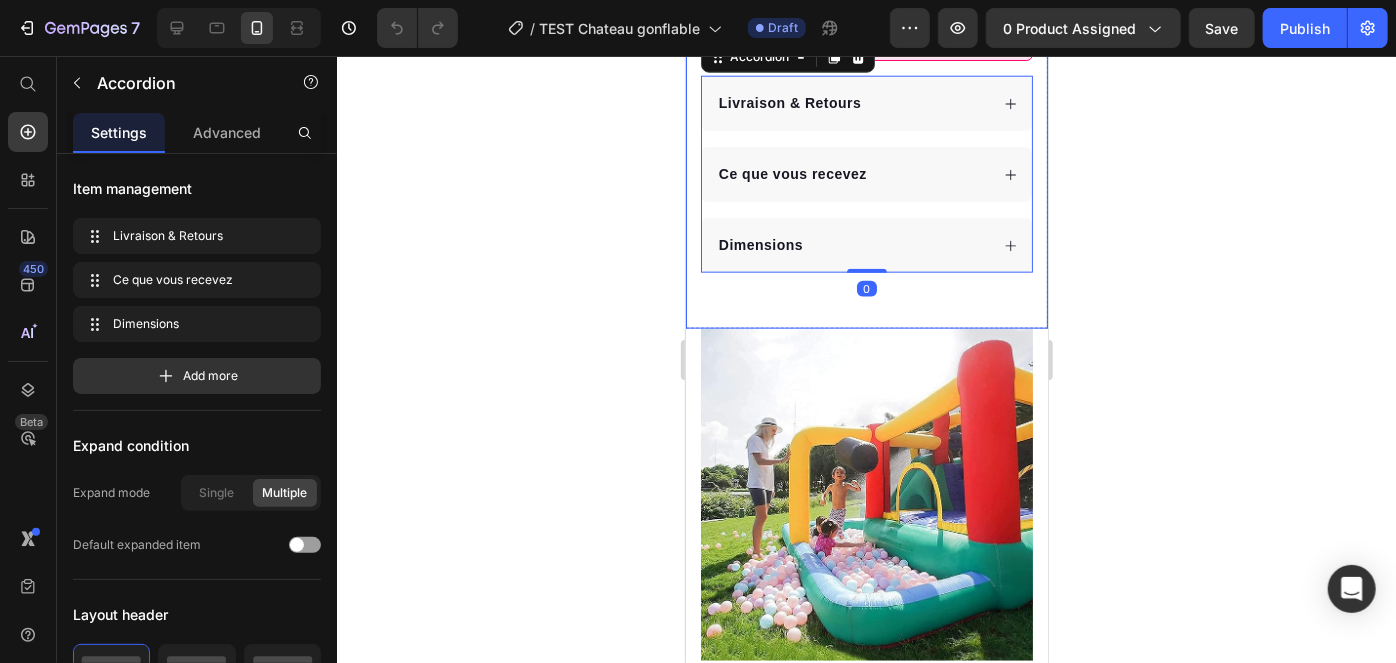 scroll, scrollTop: 1114, scrollLeft: 0, axis: vertical 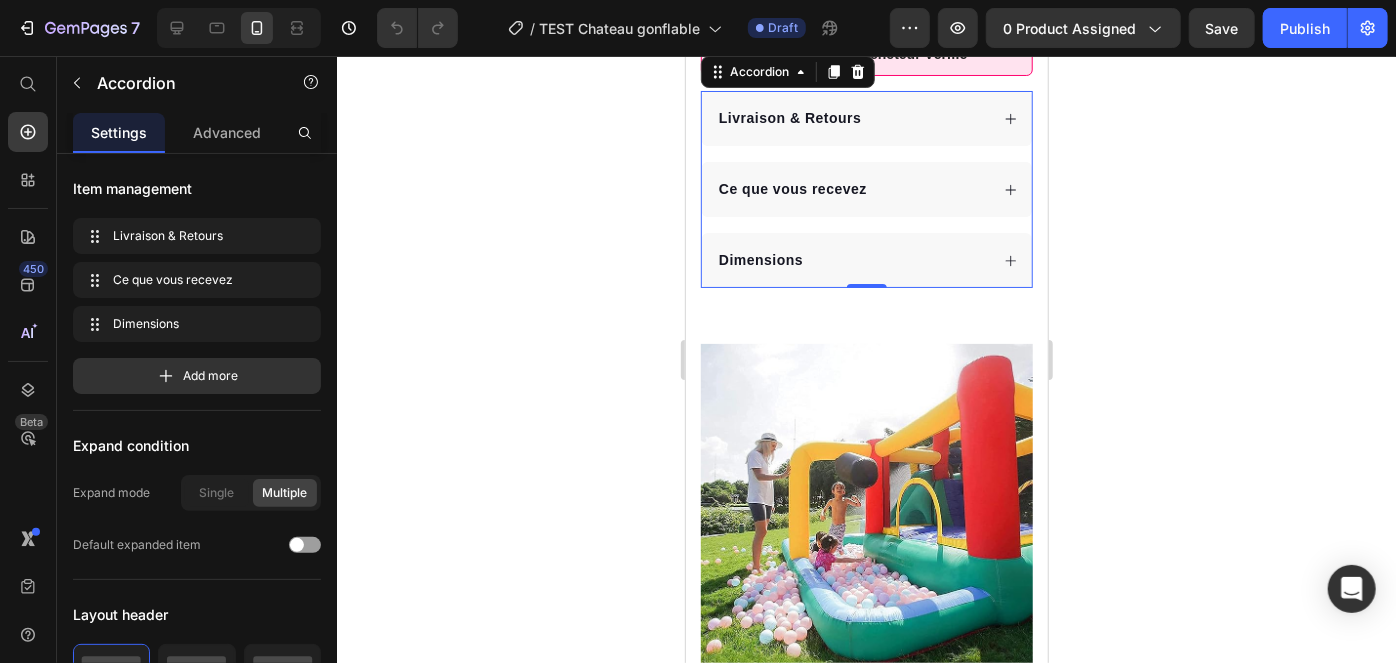 click on "Dimensions" at bounding box center (866, 259) 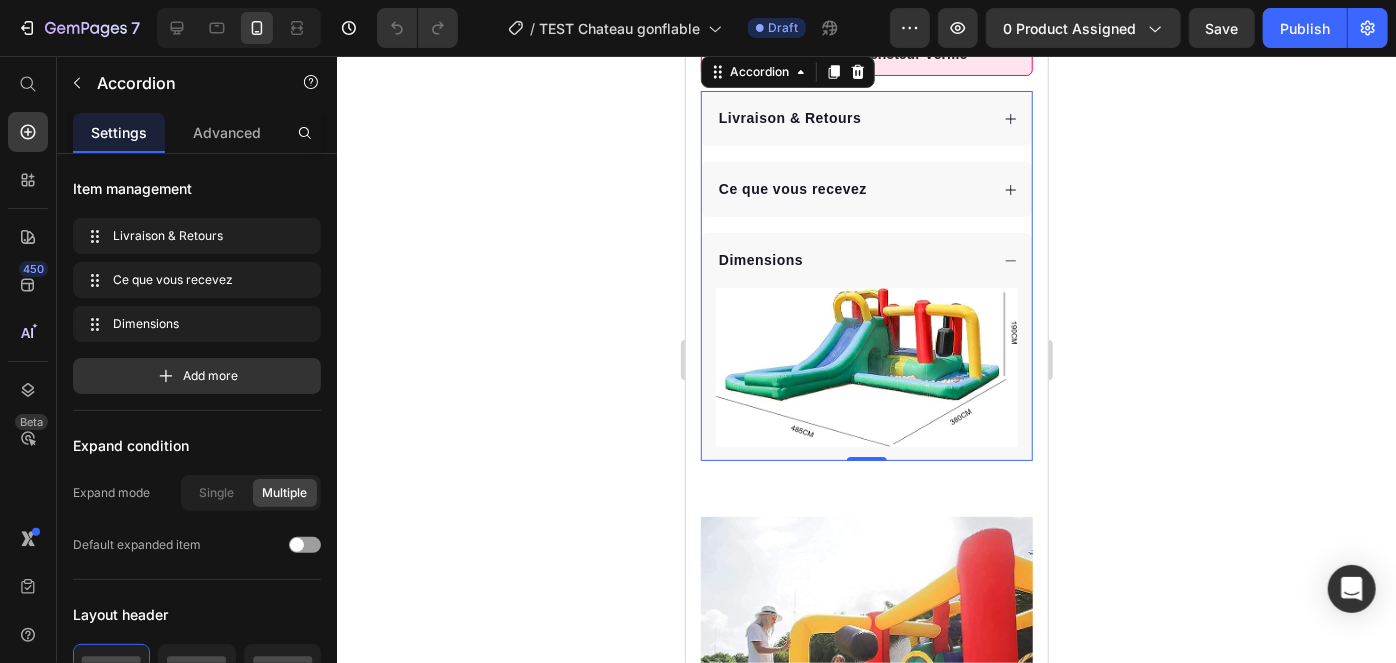 click on "Dimensions" at bounding box center (866, 259) 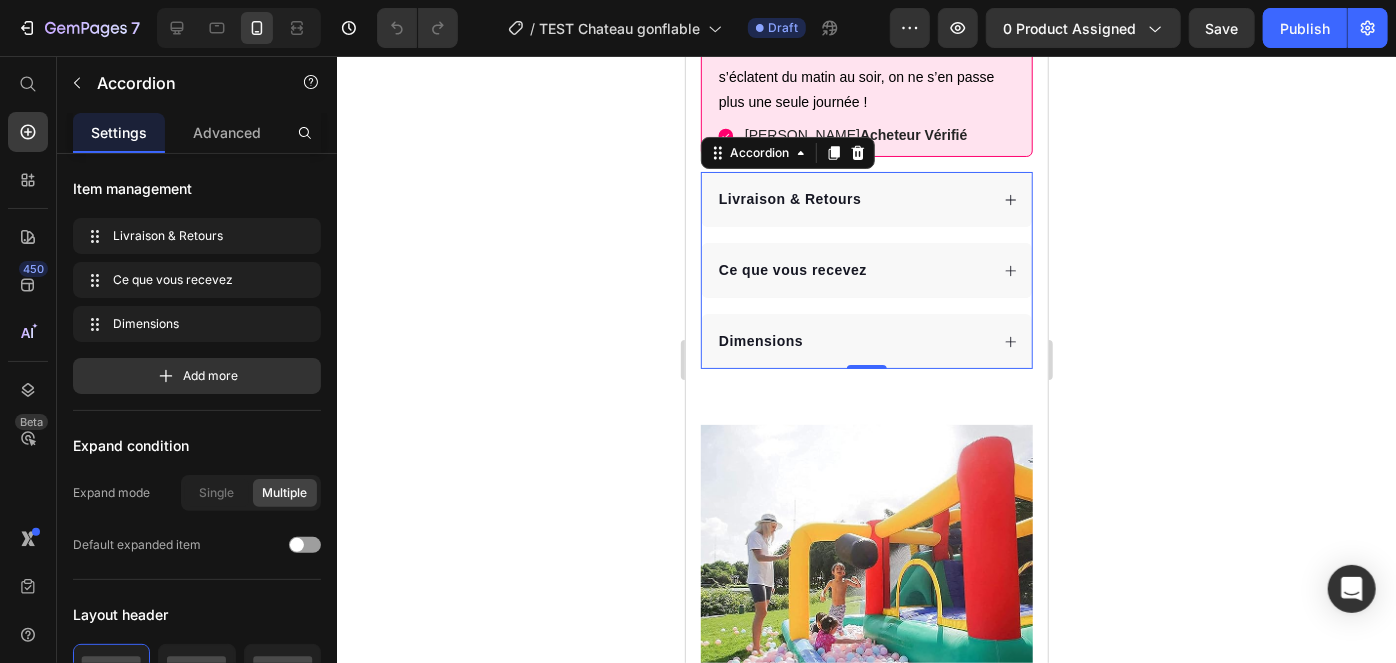 scroll, scrollTop: 1029, scrollLeft: 0, axis: vertical 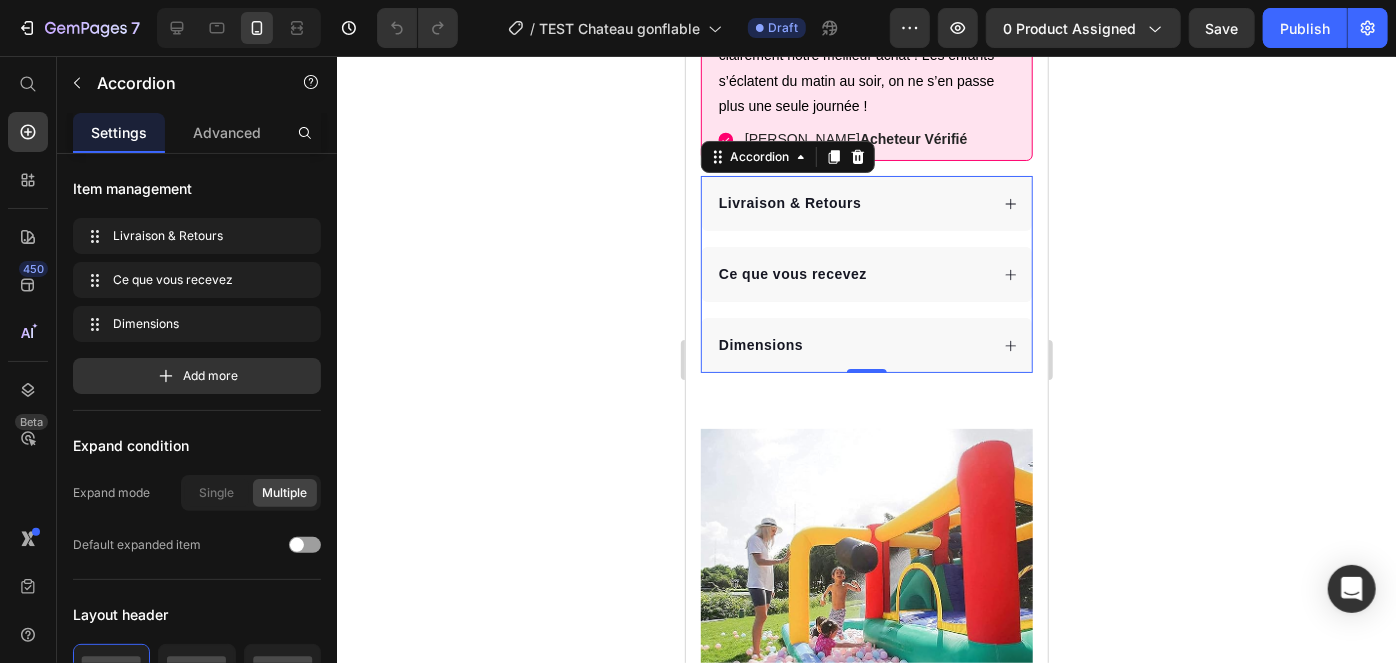 click on "Livraison & Retours" at bounding box center [851, 202] 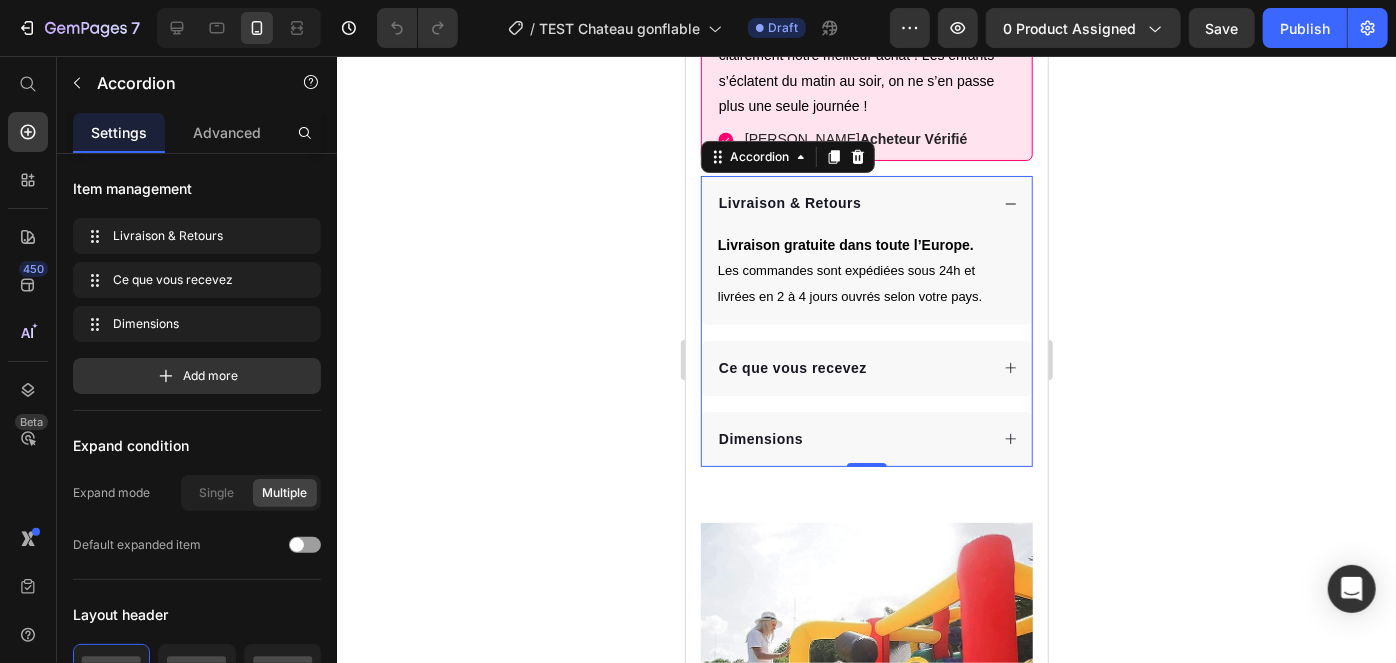 click on "Livraison & Retours" at bounding box center [851, 202] 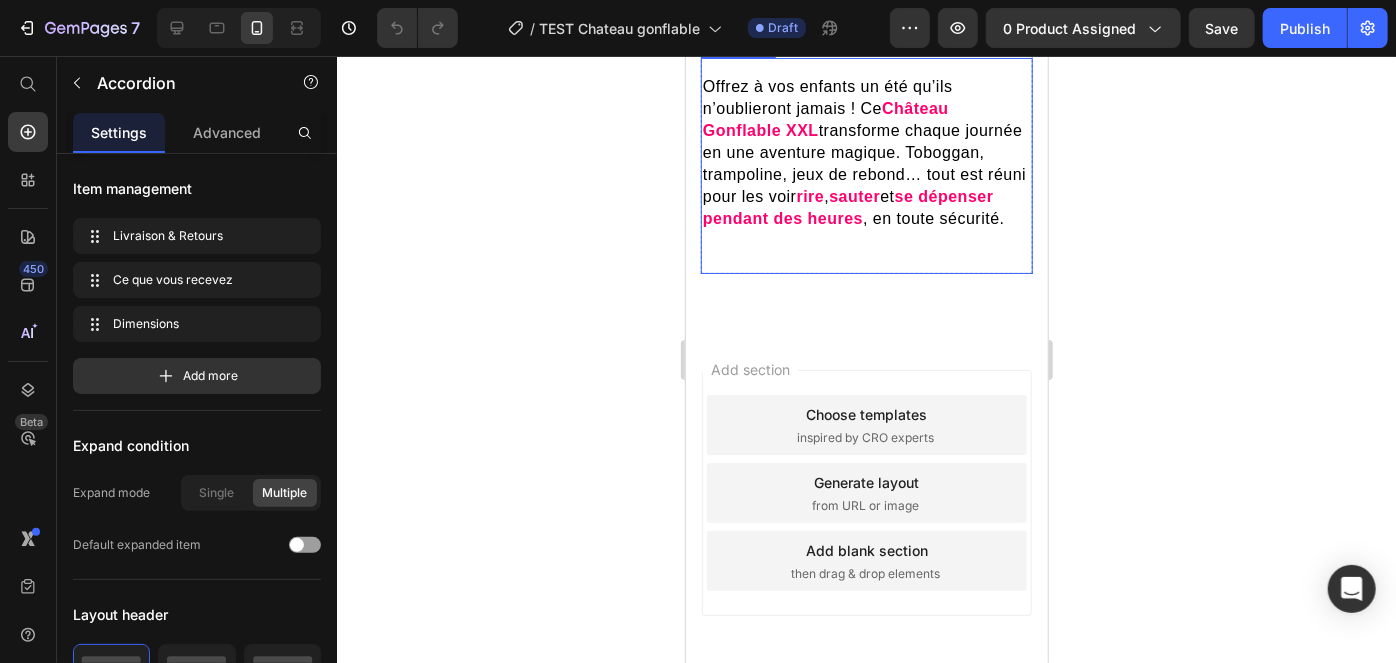 scroll, scrollTop: 1922, scrollLeft: 0, axis: vertical 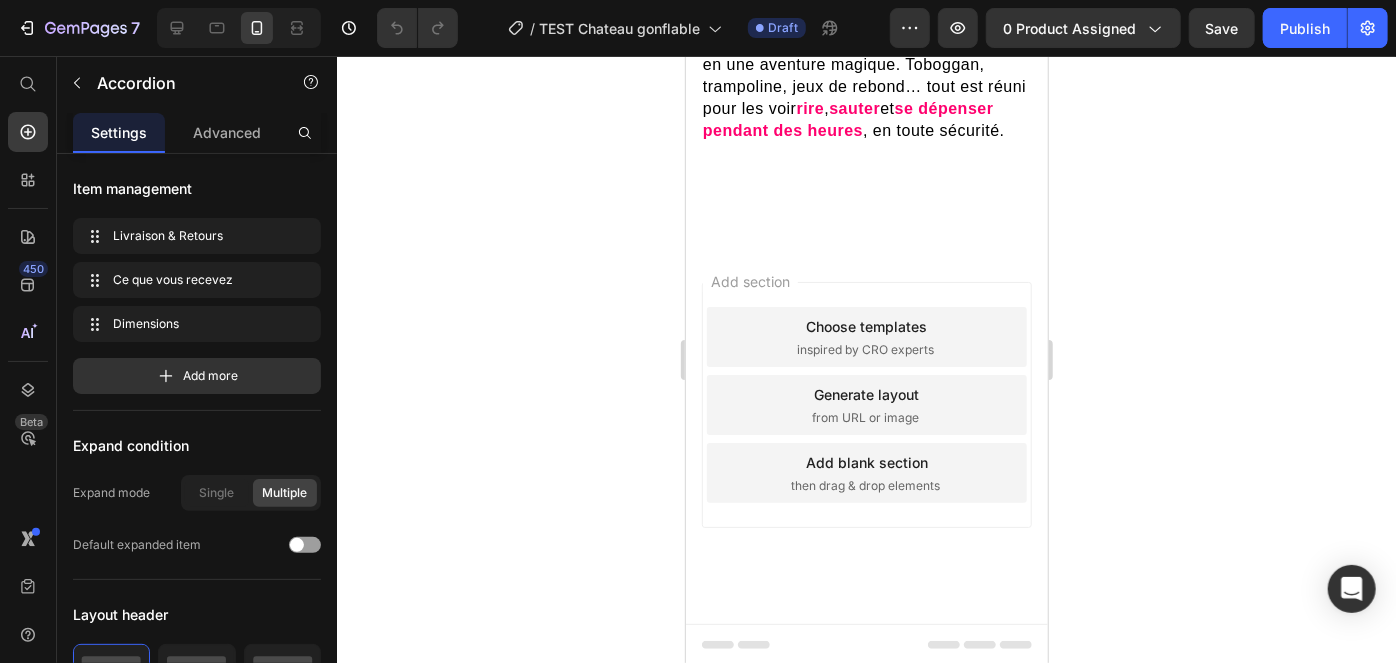 click on "Choose templates inspired by CRO experts" at bounding box center (866, 336) 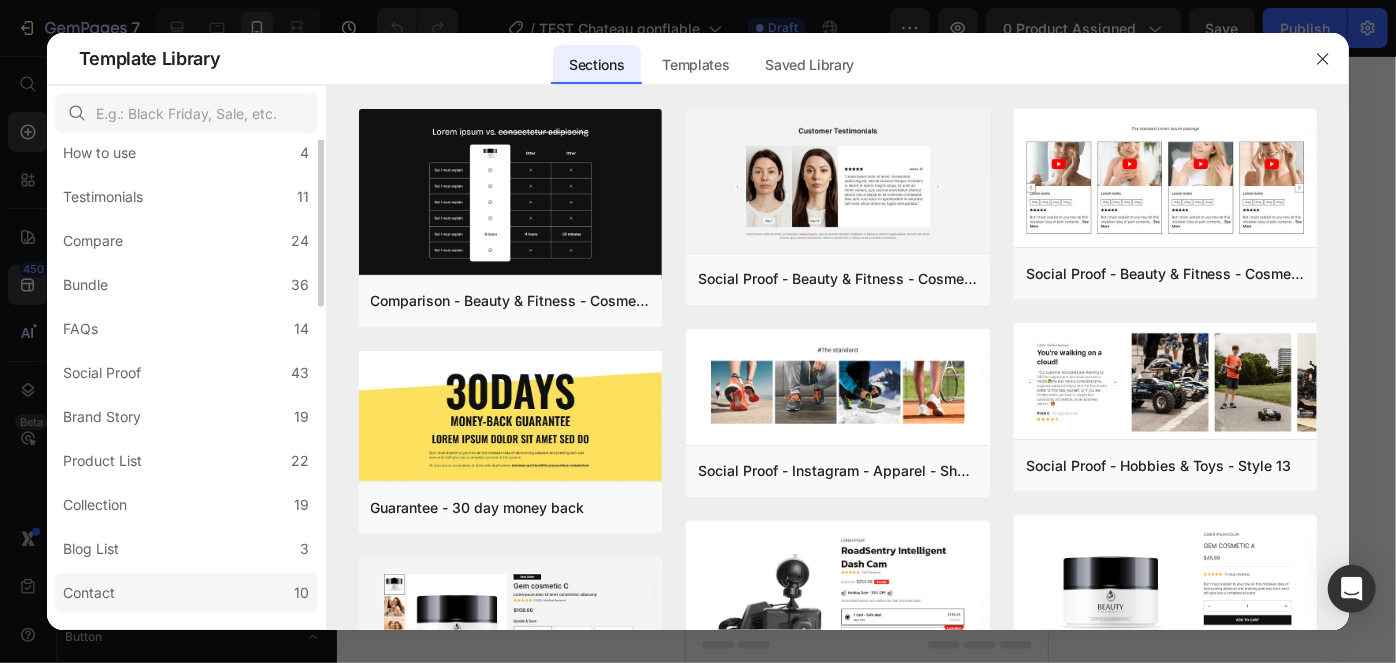 scroll, scrollTop: 168, scrollLeft: 0, axis: vertical 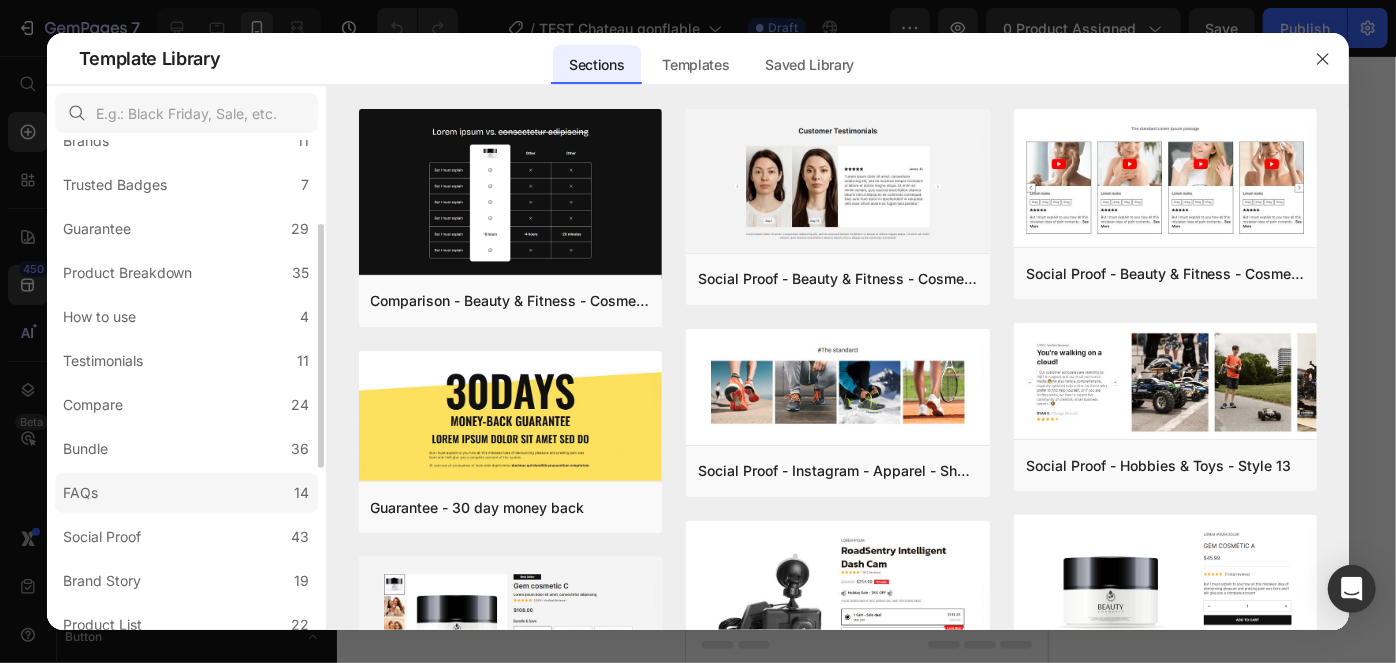 click on "FAQs 14" 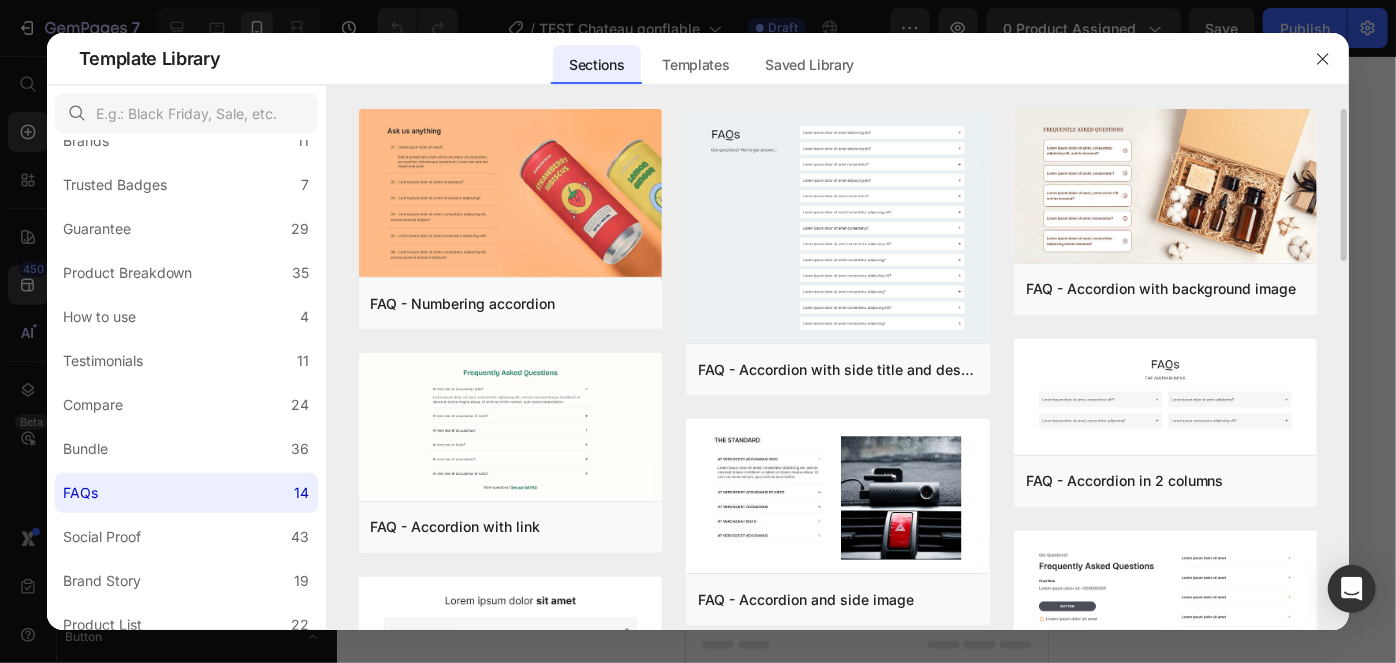 click on "FAQ - Numbering accordion Add to page  Preview  FAQ - Accordion with link Add to page  Preview  FAQ - Accordion in center Add to page  Preview  FAQ - Accordion cards list Add to page  Preview  FAQ - Style 3 Add to page  Preview  FAQ - Accordion with side title and description Add to page  Preview  FAQ - Accordion and side image Add to page  Preview  FAQ - Accordion with side title Add to page  Preview  FAQ - Style 1 Add to page  Preview  FAQ - Accordion with background image Add to page  Preview  FAQ - Accordion in 2 columns Add to page  Preview  FAQ - Accordion and contact us button Add to page  Preview  FAQ - Style 2 Add to page  Preview  FAQ - Style 4 Add to page  Preview  FAQ - Numbering accordion Add to page  Preview  FAQ - Accordion with side title and description Add to page  Preview  FAQ - Accordion with background image Add to page  Preview  FAQ - Accordion in 2 columns Add to page  Preview  FAQ - Accordion with link Add to page  Preview  FAQ - Accordion and side image Add to page  Preview   Preview" at bounding box center [838, 670] 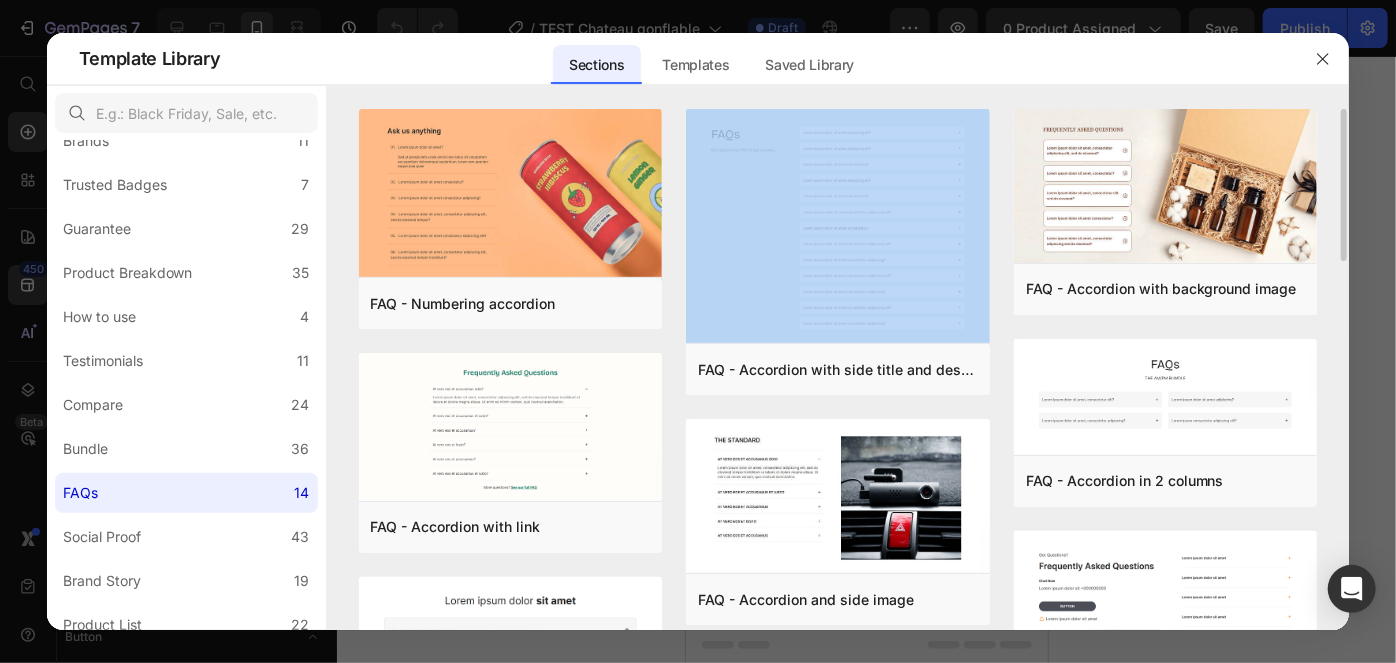click on "FAQ - Numbering accordion Add to page  Preview  FAQ - Accordion with link Add to page  Preview  FAQ - Accordion in center Add to page  Preview  FAQ - Accordion cards list Add to page  Preview  FAQ - Style 3 Add to page  Preview  FAQ - Accordion with side title and description Add to page  Preview  FAQ - Accordion and side image Add to page  Preview  FAQ - Accordion with side title Add to page  Preview  FAQ - Style 1 Add to page  Preview  FAQ - Accordion with background image Add to page  Preview  FAQ - Accordion in 2 columns Add to page  Preview  FAQ - Accordion and contact us button Add to page  Preview  FAQ - Style 2 Add to page  Preview  FAQ - Style 4 Add to page  Preview  FAQ - Numbering accordion Add to page  Preview  FAQ - Accordion with side title and description Add to page  Preview  FAQ - Accordion with background image Add to page  Preview  FAQ - Accordion in 2 columns Add to page  Preview  FAQ - Accordion with link Add to page  Preview  FAQ - Accordion and side image Add to page  Preview   Preview" at bounding box center [838, 670] 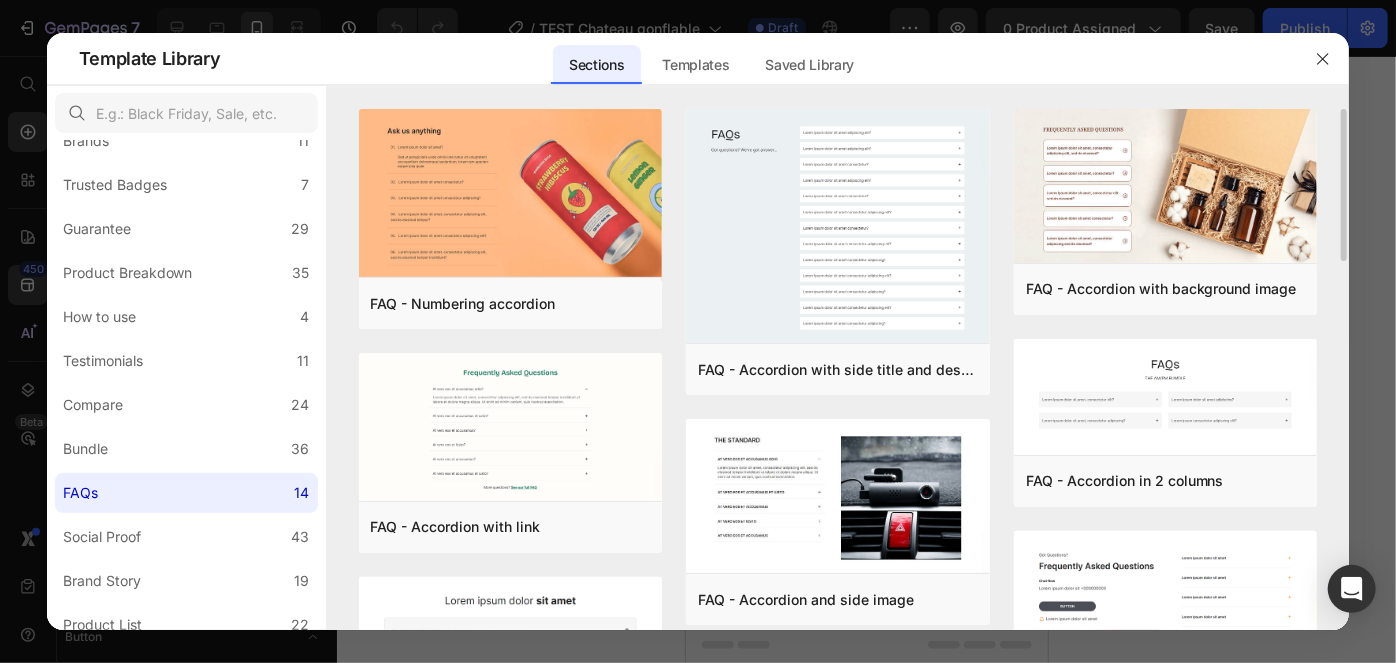 click on "FAQ - Numbering accordion Add to page  Preview  FAQ - Accordion with link Add to page  Preview  FAQ - Accordion in center Add to page  Preview  FAQ - Accordion cards list Add to page  Preview  FAQ - Style 3 Add to page  Preview  FAQ - Accordion with side title and description Add to page  Preview  FAQ - Accordion and side image Add to page  Preview  FAQ - Accordion with side title Add to page  Preview  FAQ - Style 1 Add to page  Preview  FAQ - Accordion with background image Add to page  Preview  FAQ - Accordion in 2 columns Add to page  Preview  FAQ - Accordion and contact us button Add to page  Preview  FAQ - Style 2 Add to page  Preview  FAQ - Style 4 Add to page  Preview  FAQ - Numbering accordion Add to page  Preview  FAQ - Accordion with side title and description Add to page  Preview  FAQ - Accordion with background image Add to page  Preview  FAQ - Accordion in 2 columns Add to page  Preview  FAQ - Accordion with link Add to page  Preview  FAQ - Accordion and side image Add to page  Preview   Preview" at bounding box center (838, 670) 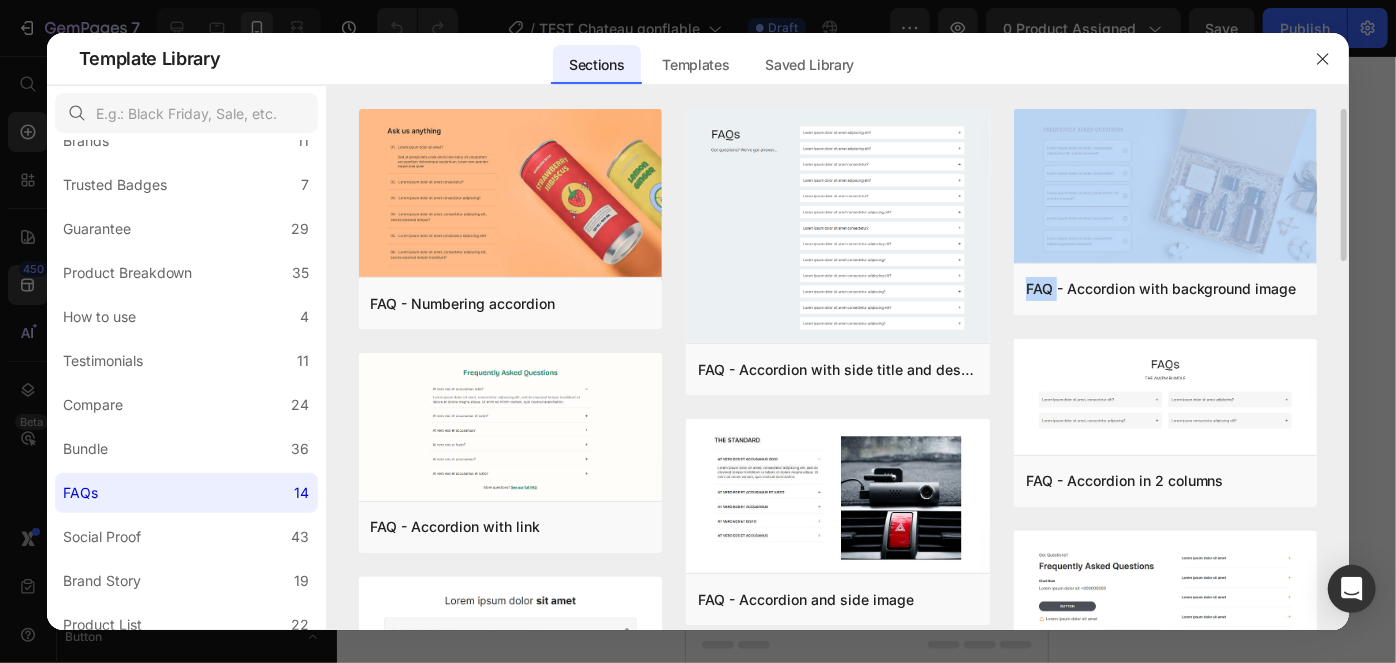 click on "FAQ - Numbering accordion Add to page  Preview  FAQ - Accordion with link Add to page  Preview  FAQ - Accordion in center Add to page  Preview  FAQ - Accordion cards list Add to page  Preview  FAQ - Style 3 Add to page  Preview  FAQ - Accordion with side title and description Add to page  Preview  FAQ - Accordion and side image Add to page  Preview  FAQ - Accordion with side title Add to page  Preview  FAQ - Style 1 Add to page  Preview  FAQ - Accordion with background image Add to page  Preview  FAQ - Accordion in 2 columns Add to page  Preview  FAQ - Accordion and contact us button Add to page  Preview  FAQ - Style 2 Add to page  Preview  FAQ - Style 4 Add to page  Preview  FAQ - Numbering accordion Add to page  Preview  FAQ - Accordion with side title and description Add to page  Preview  FAQ - Accordion with background image Add to page  Preview  FAQ - Accordion in 2 columns Add to page  Preview  FAQ - Accordion with link Add to page  Preview  FAQ - Accordion and side image Add to page  Preview   Preview" at bounding box center [838, 670] 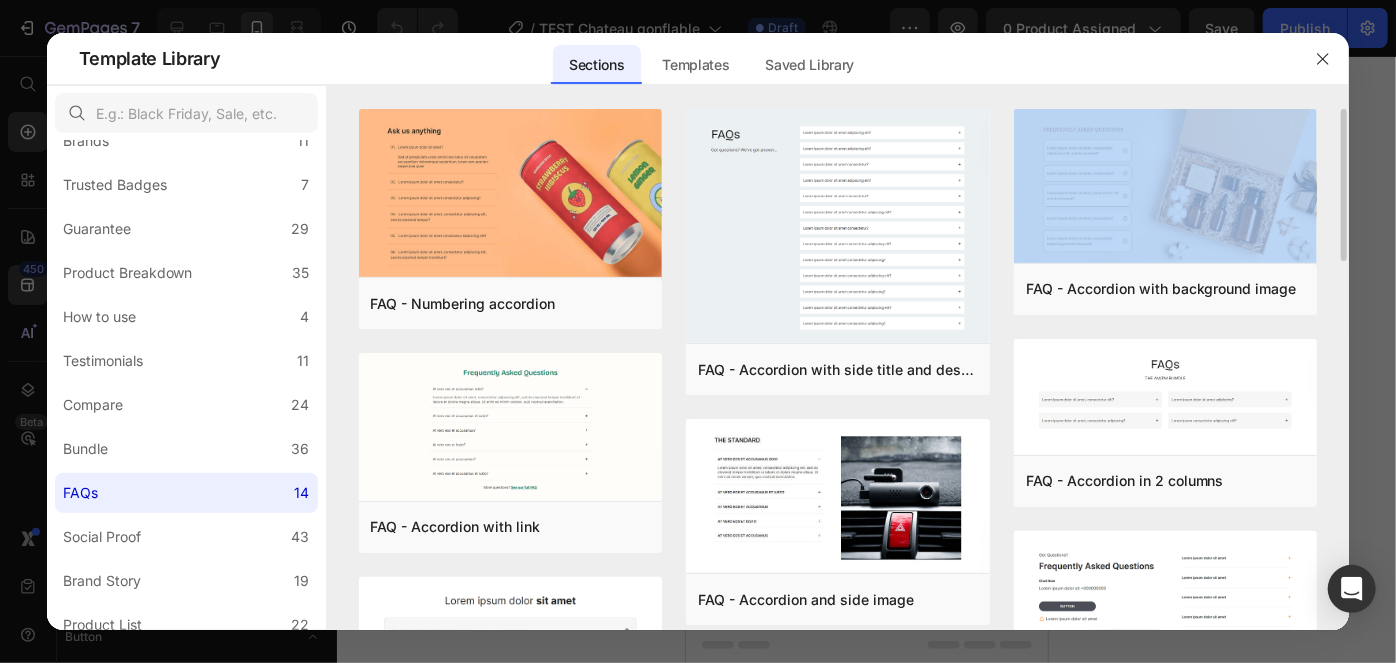 click on "FAQ - Numbering accordion Add to page  Preview  FAQ - Accordion with link Add to page  Preview  FAQ - Accordion in center Add to page  Preview  FAQ - Accordion cards list Add to page  Preview  FAQ - Style 3 Add to page  Preview  FAQ - Accordion with side title and description Add to page  Preview  FAQ - Accordion and side image Add to page  Preview  FAQ - Accordion with side title Add to page  Preview  FAQ - Style 1 Add to page  Preview  FAQ - Accordion with background image Add to page  Preview  FAQ - Accordion in 2 columns Add to page  Preview  FAQ - Accordion and contact us button Add to page  Preview  FAQ - Style 2 Add to page  Preview  FAQ - Style 4 Add to page  Preview  FAQ - Numbering accordion Add to page  Preview  FAQ - Accordion with side title and description Add to page  Preview  FAQ - Accordion with background image Add to page  Preview  FAQ - Accordion in 2 columns Add to page  Preview  FAQ - Accordion with link Add to page  Preview  FAQ - Accordion and side image Add to page  Preview   Preview" at bounding box center (838, 670) 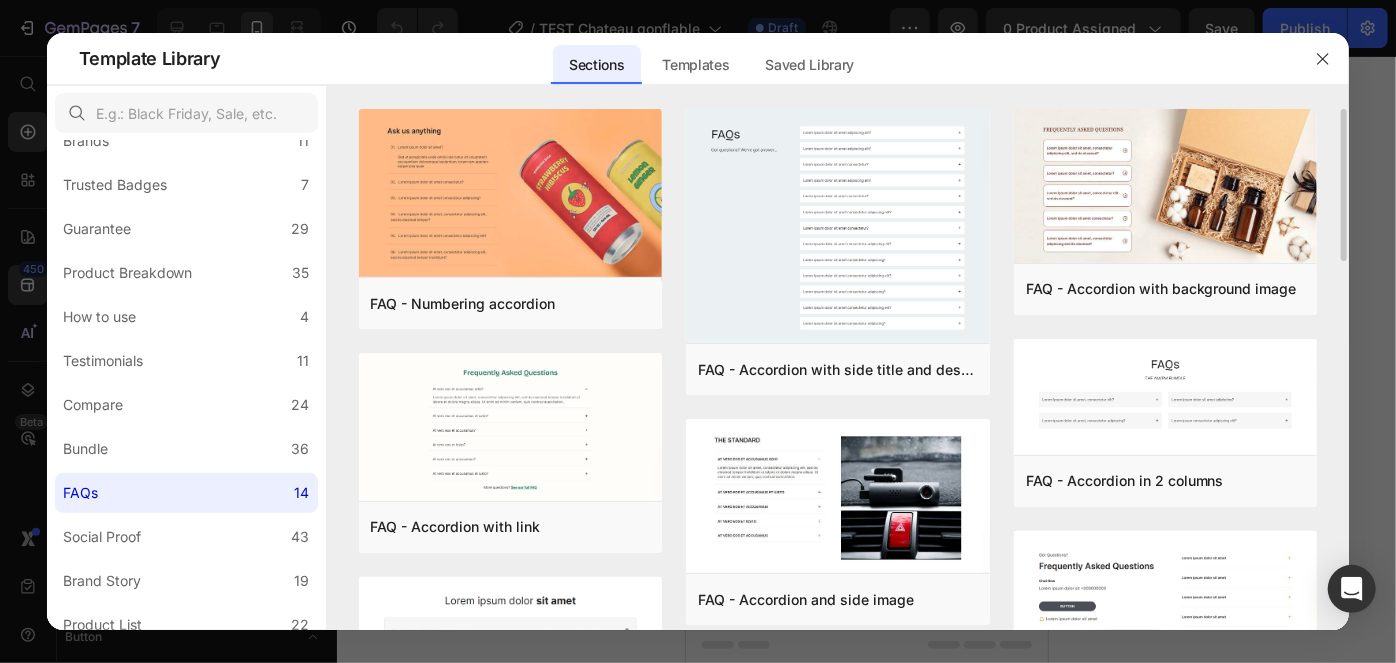 click on "FAQ - Numbering accordion Add to page  Preview  FAQ - Accordion with link Add to page  Preview  FAQ - Accordion in center Add to page  Preview  FAQ - Accordion cards list Add to page  Preview  FAQ - Style 3 Add to page  Preview  FAQ - Accordion with side title and description Add to page  Preview  FAQ - Accordion and side image Add to page  Preview  FAQ - Accordion with side title Add to page  Preview  FAQ - Style 1 Add to page  Preview  FAQ - Accordion with background image Add to page  Preview  FAQ - Accordion in 2 columns Add to page  Preview  FAQ - Accordion and contact us button Add to page  Preview  FAQ - Style 2 Add to page  Preview  FAQ - Style 4 Add to page  Preview  FAQ - Numbering accordion Add to page  Preview  FAQ - Accordion with side title and description Add to page  Preview  FAQ - Accordion with background image Add to page  Preview  FAQ - Accordion in 2 columns Add to page  Preview  FAQ - Accordion with link Add to page  Preview  FAQ - Accordion and side image Add to page  Preview   Preview" at bounding box center [838, 670] 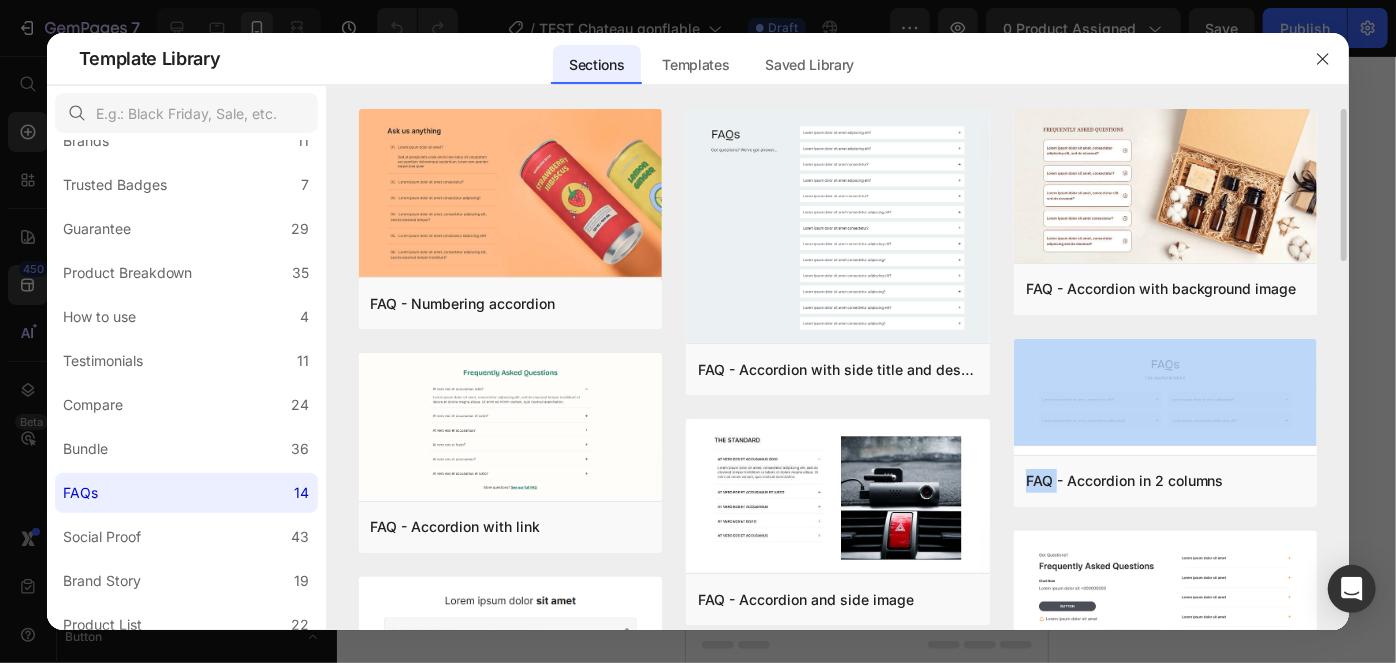 click on "FAQ - Numbering accordion Add to page  Preview  FAQ - Accordion with link Add to page  Preview  FAQ - Accordion in center Add to page  Preview  FAQ - Accordion cards list Add to page  Preview  FAQ - Style 3 Add to page  Preview  FAQ - Accordion with side title and description Add to page  Preview  FAQ - Accordion and side image Add to page  Preview  FAQ - Accordion with side title Add to page  Preview  FAQ - Style 1 Add to page  Preview  FAQ - Accordion with background image Add to page  Preview  FAQ - Accordion in 2 columns Add to page  Preview  FAQ - Accordion and contact us button Add to page  Preview  FAQ - Style 2 Add to page  Preview  FAQ - Style 4 Add to page  Preview  FAQ - Numbering accordion Add to page  Preview  FAQ - Accordion with side title and description Add to page  Preview  FAQ - Accordion with background image Add to page  Preview  FAQ - Accordion in 2 columns Add to page  Preview  FAQ - Accordion with link Add to page  Preview  FAQ - Accordion and side image Add to page  Preview   Preview" at bounding box center [838, 670] 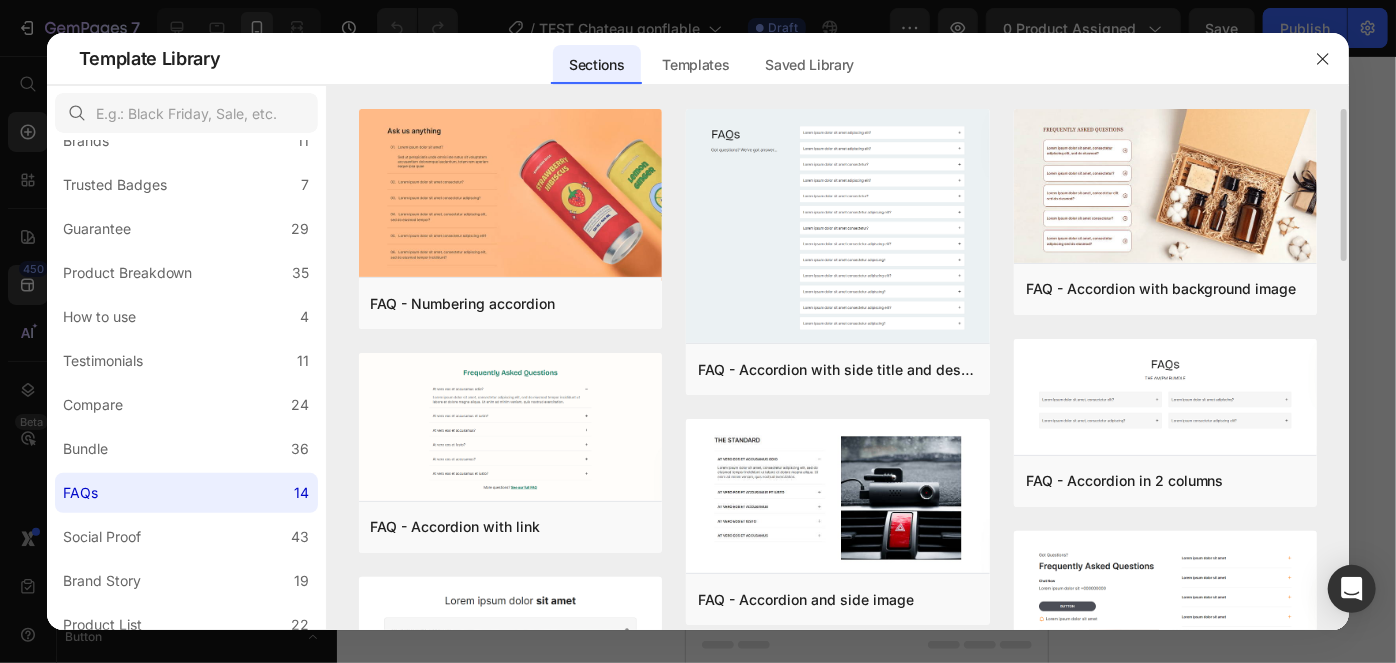 click on "FAQ - Numbering accordion Add to page  Preview  FAQ - Accordion with link Add to page  Preview  FAQ - Accordion in center Add to page  Preview  FAQ - Accordion cards list Add to page  Preview  FAQ - Style 3 Add to page  Preview  FAQ - Accordion with side title and description Add to page  Preview  FAQ - Accordion and side image Add to page  Preview  FAQ - Accordion with side title Add to page  Preview  FAQ - Style 1 Add to page  Preview  FAQ - Accordion with background image Add to page  Preview  FAQ - Accordion in 2 columns Add to page  Preview  FAQ - Accordion and contact us button Add to page  Preview  FAQ - Style 2 Add to page  Preview  FAQ - Style 4 Add to page  Preview  FAQ - Numbering accordion Add to page  Preview  FAQ - Accordion with side title and description Add to page  Preview  FAQ - Accordion with background image Add to page  Preview  FAQ - Accordion in 2 columns Add to page  Preview  FAQ - Accordion with link Add to page  Preview  FAQ - Accordion and side image Add to page  Preview   Preview" at bounding box center [838, 670] 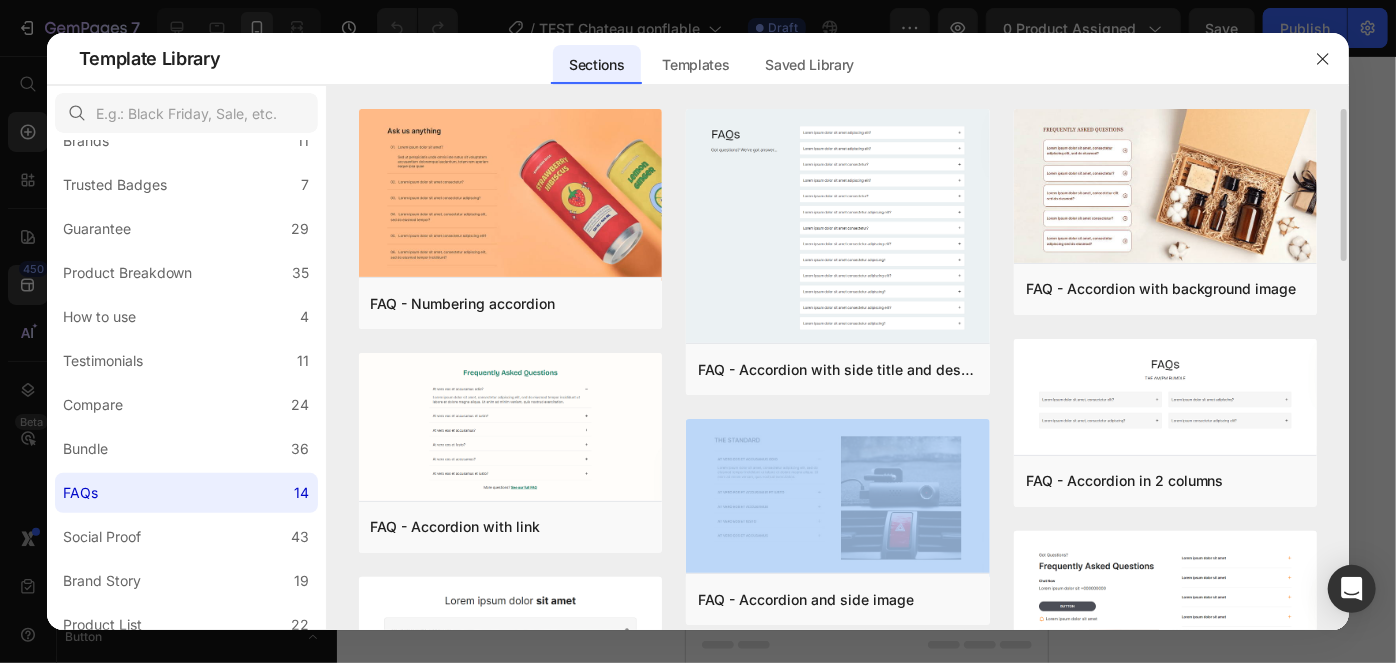 click on "FAQ - Numbering accordion Add to page  Preview  FAQ - Accordion with link Add to page  Preview  FAQ - Accordion in center Add to page  Preview  FAQ - Accordion cards list Add to page  Preview  FAQ - Style 3 Add to page  Preview  FAQ - Accordion with side title and description Add to page  Preview  FAQ - Accordion and side image Add to page  Preview  FAQ - Accordion with side title Add to page  Preview  FAQ - Style 1 Add to page  Preview  FAQ - Accordion with background image Add to page  Preview  FAQ - Accordion in 2 columns Add to page  Preview  FAQ - Accordion and contact us button Add to page  Preview  FAQ - Style 2 Add to page  Preview  FAQ - Style 4 Add to page  Preview  FAQ - Numbering accordion Add to page  Preview  FAQ - Accordion with side title and description Add to page  Preview  FAQ - Accordion with background image Add to page  Preview  FAQ - Accordion in 2 columns Add to page  Preview  FAQ - Accordion with link Add to page  Preview  FAQ - Accordion and side image Add to page  Preview   Preview" at bounding box center [838, 670] 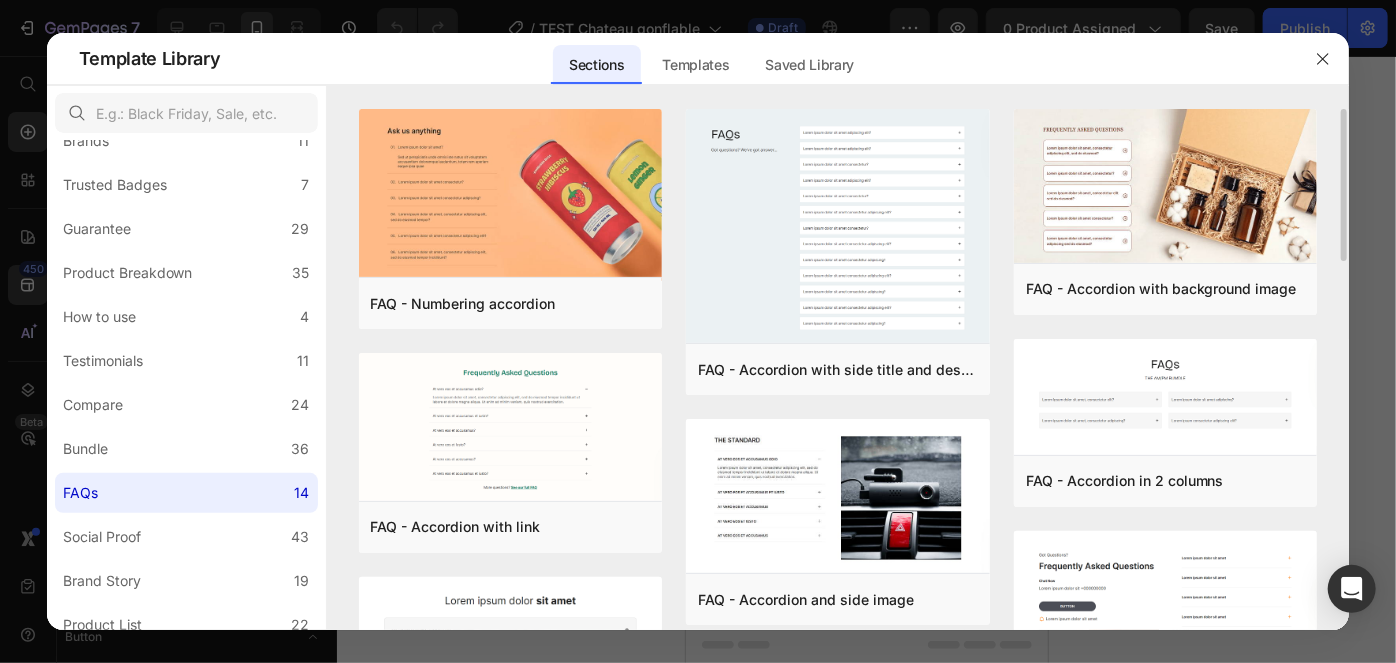 click on "FAQ - Numbering accordion Add to page  Preview  FAQ - Accordion with link Add to page  Preview  FAQ - Accordion in center Add to page  Preview  FAQ - Accordion cards list Add to page  Preview  FAQ - Style 3 Add to page  Preview  FAQ - Accordion with side title and description Add to page  Preview  FAQ - Accordion and side image Add to page  Preview  FAQ - Accordion with side title Add to page  Preview  FAQ - Style 1 Add to page  Preview  FAQ - Accordion with background image Add to page  Preview  FAQ - Accordion in 2 columns Add to page  Preview  FAQ - Accordion and contact us button Add to page  Preview  FAQ - Style 2 Add to page  Preview  FAQ - Style 4 Add to page  Preview  FAQ - Numbering accordion Add to page  Preview  FAQ - Accordion with side title and description Add to page  Preview  FAQ - Accordion with background image Add to page  Preview  FAQ - Accordion in 2 columns Add to page  Preview  FAQ - Accordion with link Add to page  Preview  FAQ - Accordion and side image Add to page  Preview   Preview" at bounding box center [838, 670] 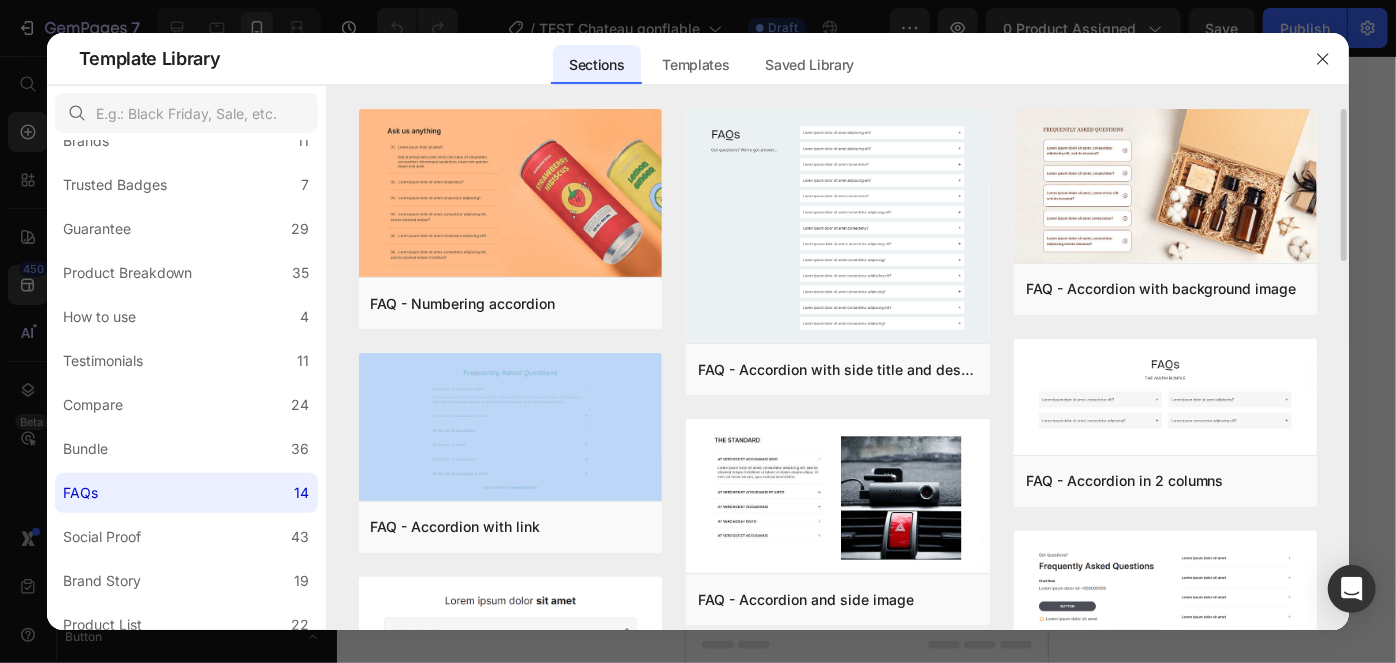 click on "FAQ - Numbering accordion Add to page  Preview  FAQ - Accordion with link Add to page  Preview  FAQ - Accordion in center Add to page  Preview  FAQ - Accordion cards list Add to page  Preview  FAQ - Style 3 Add to page  Preview  FAQ - Accordion with side title and description Add to page  Preview  FAQ - Accordion and side image Add to page  Preview  FAQ - Accordion with side title Add to page  Preview  FAQ - Style 1 Add to page  Preview  FAQ - Accordion with background image Add to page  Preview  FAQ - Accordion in 2 columns Add to page  Preview  FAQ - Accordion and contact us button Add to page  Preview  FAQ - Style 2 Add to page  Preview  FAQ - Style 4 Add to page  Preview  FAQ - Numbering accordion Add to page  Preview  FAQ - Accordion with side title and description Add to page  Preview  FAQ - Accordion with background image Add to page  Preview  FAQ - Accordion in 2 columns Add to page  Preview  FAQ - Accordion with link Add to page  Preview  FAQ - Accordion and side image Add to page  Preview   Preview" at bounding box center (838, 670) 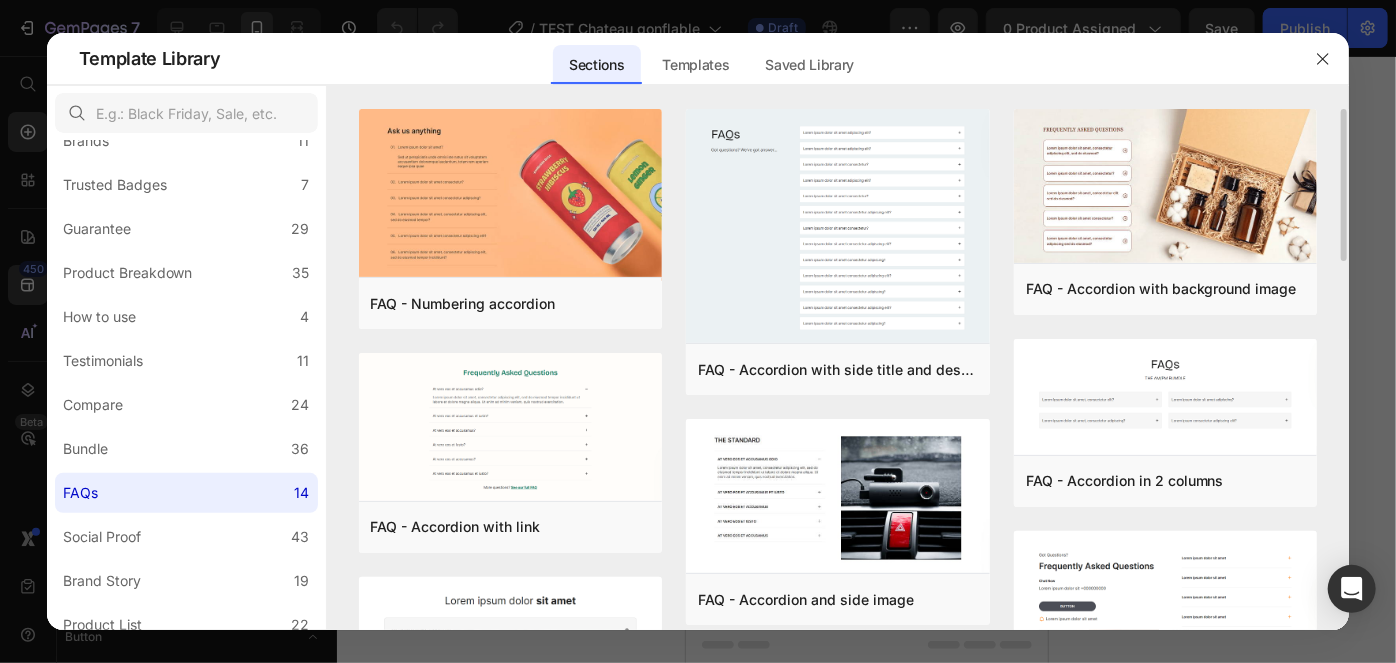 click on "FAQ - Numbering accordion Add to page  Preview  FAQ - Accordion with link Add to page  Preview  FAQ - Accordion in center Add to page  Preview  FAQ - Accordion cards list Add to page  Preview  FAQ - Style 3 Add to page  Preview  FAQ - Accordion with side title and description Add to page  Preview  FAQ - Accordion and side image Add to page  Preview  FAQ - Accordion with side title Add to page  Preview  FAQ - Style 1 Add to page  Preview  FAQ - Accordion with background image Add to page  Preview  FAQ - Accordion in 2 columns Add to page  Preview  FAQ - Accordion and contact us button Add to page  Preview  FAQ - Style 2 Add to page  Preview  FAQ - Style 4 Add to page  Preview  FAQ - Numbering accordion Add to page  Preview  FAQ - Accordion with side title and description Add to page  Preview  FAQ - Accordion with background image Add to page  Preview  FAQ - Accordion in 2 columns Add to page  Preview  FAQ - Accordion with link Add to page  Preview  FAQ - Accordion and side image Add to page  Preview   Preview" at bounding box center (838, 670) 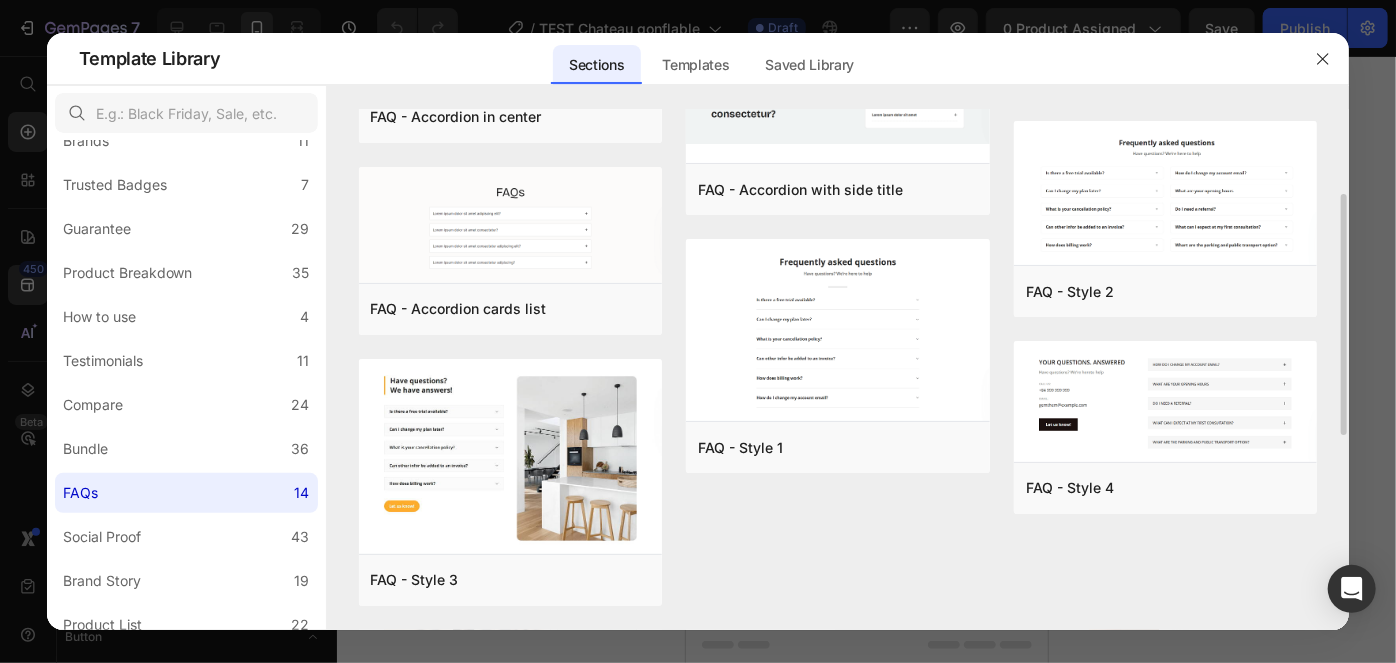 scroll, scrollTop: 469, scrollLeft: 0, axis: vertical 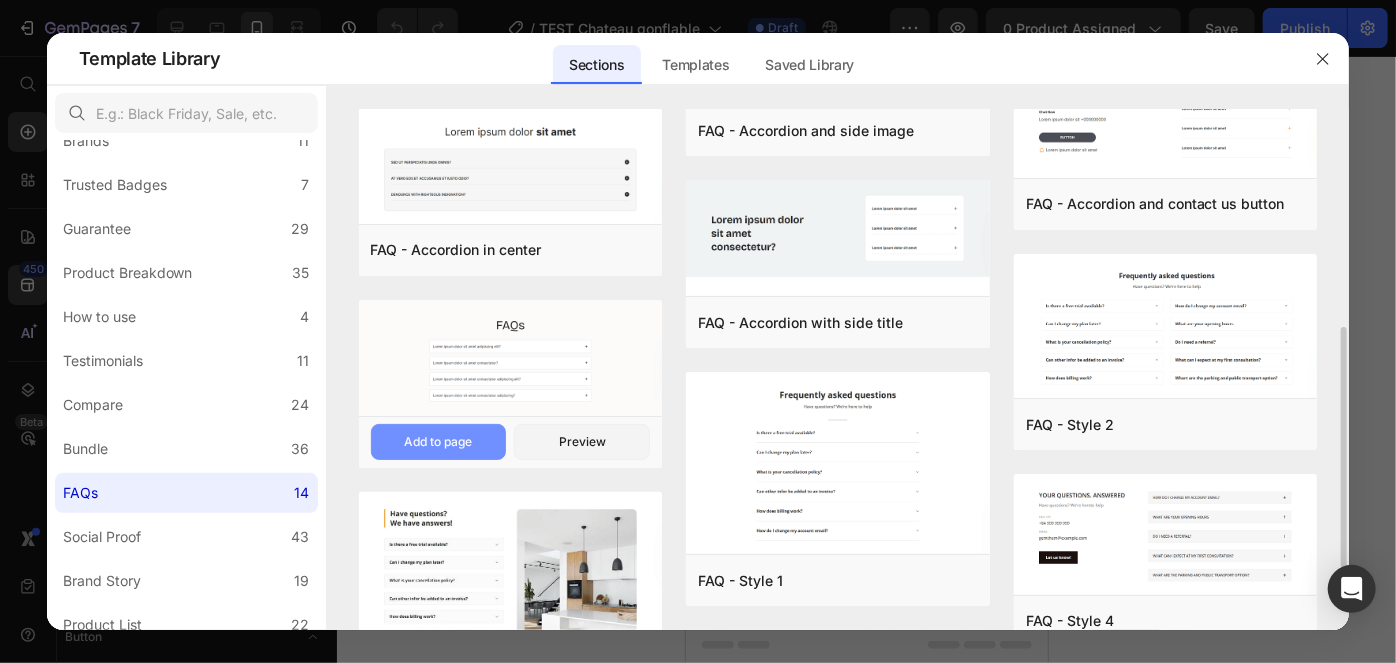 click on "Add to page" at bounding box center (438, 442) 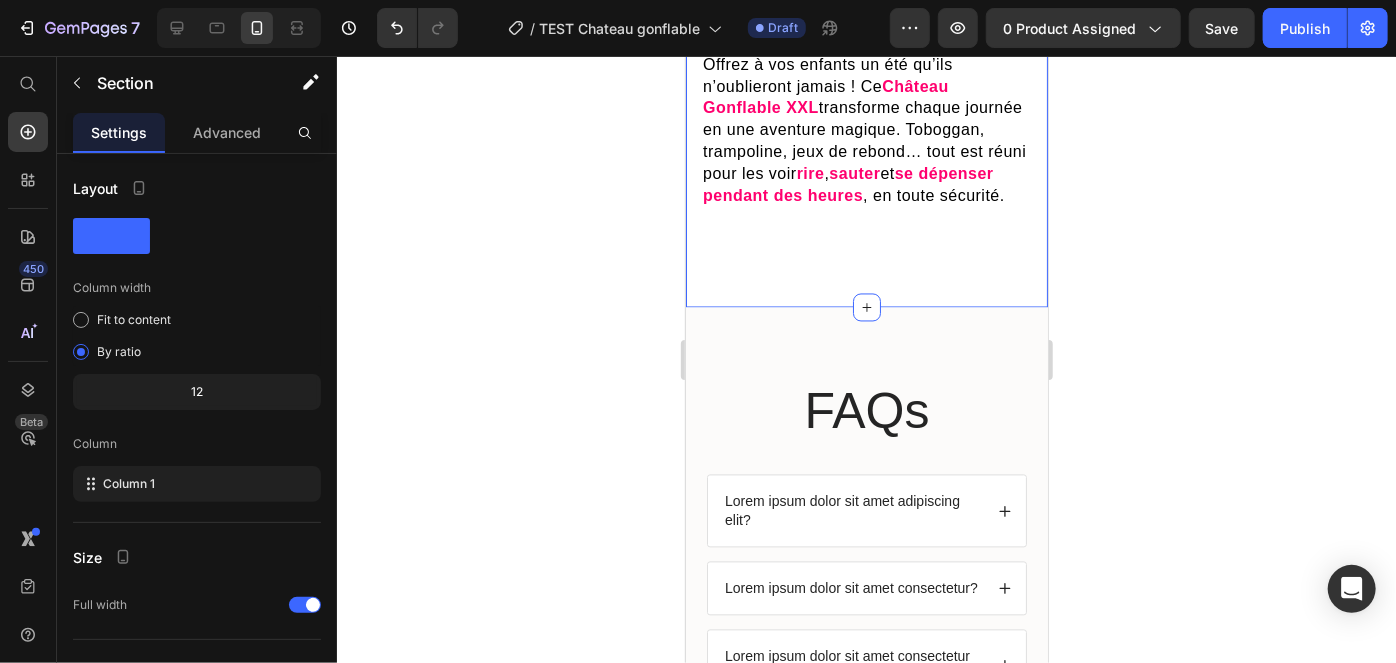scroll, scrollTop: 1869, scrollLeft: 0, axis: vertical 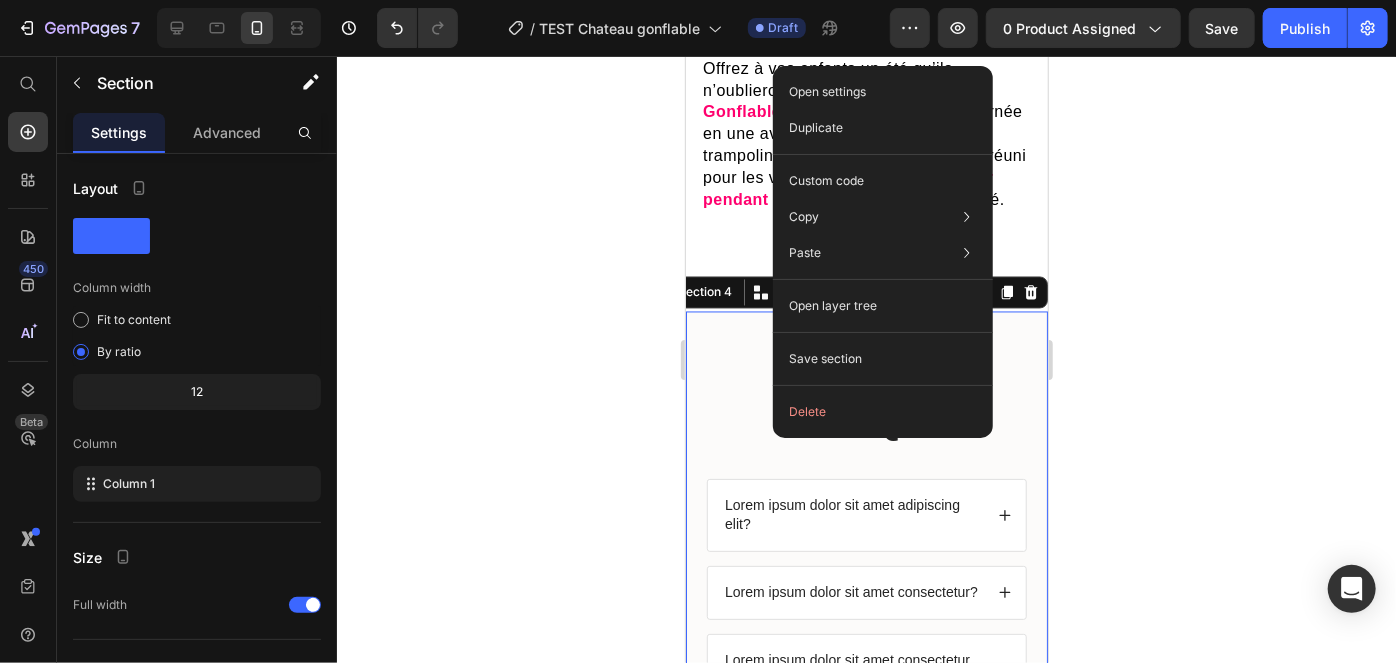 click 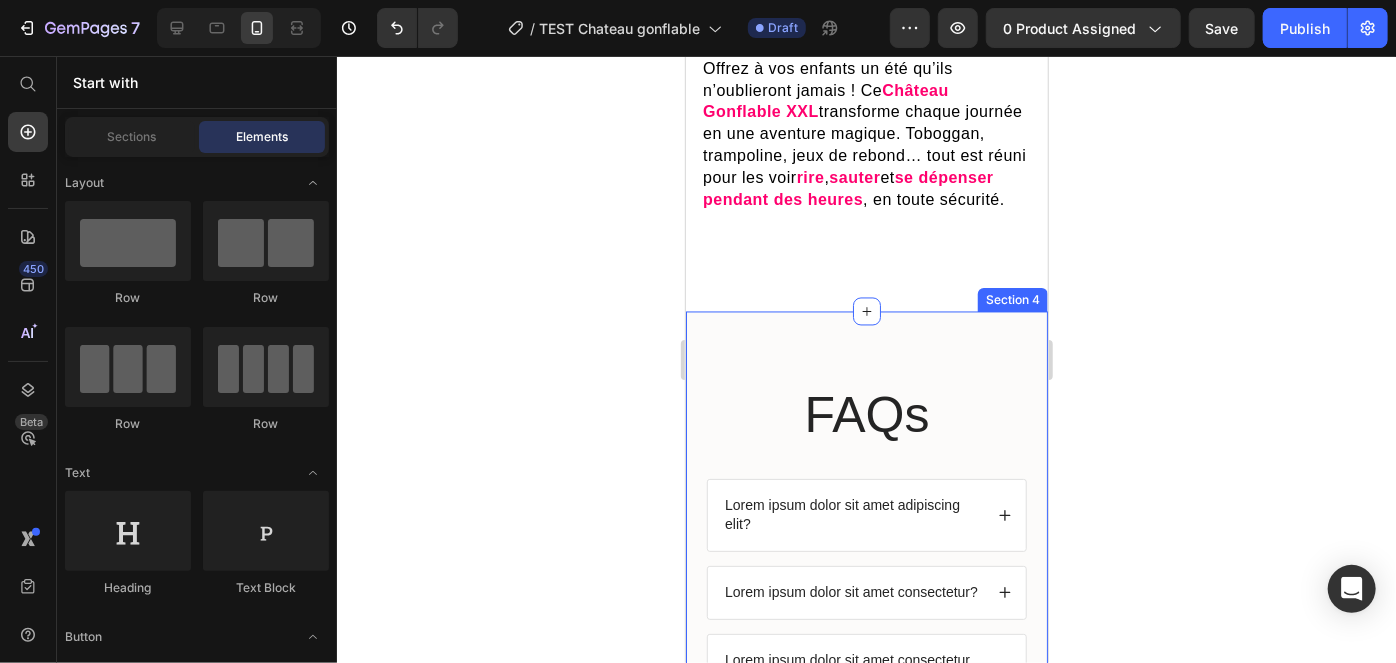 click on "FAQs Heading
Lorem ipsum dolor sit amet adipiscing elit?
Lorem ipsum dolor sit amet consectetur?
Lorem ipsum dolor sit amet consectetur adipiscing elit?
Lorem ipsum dolor sit amet consectetur adipiscing? Accordion Row Section 4" at bounding box center (866, 586) 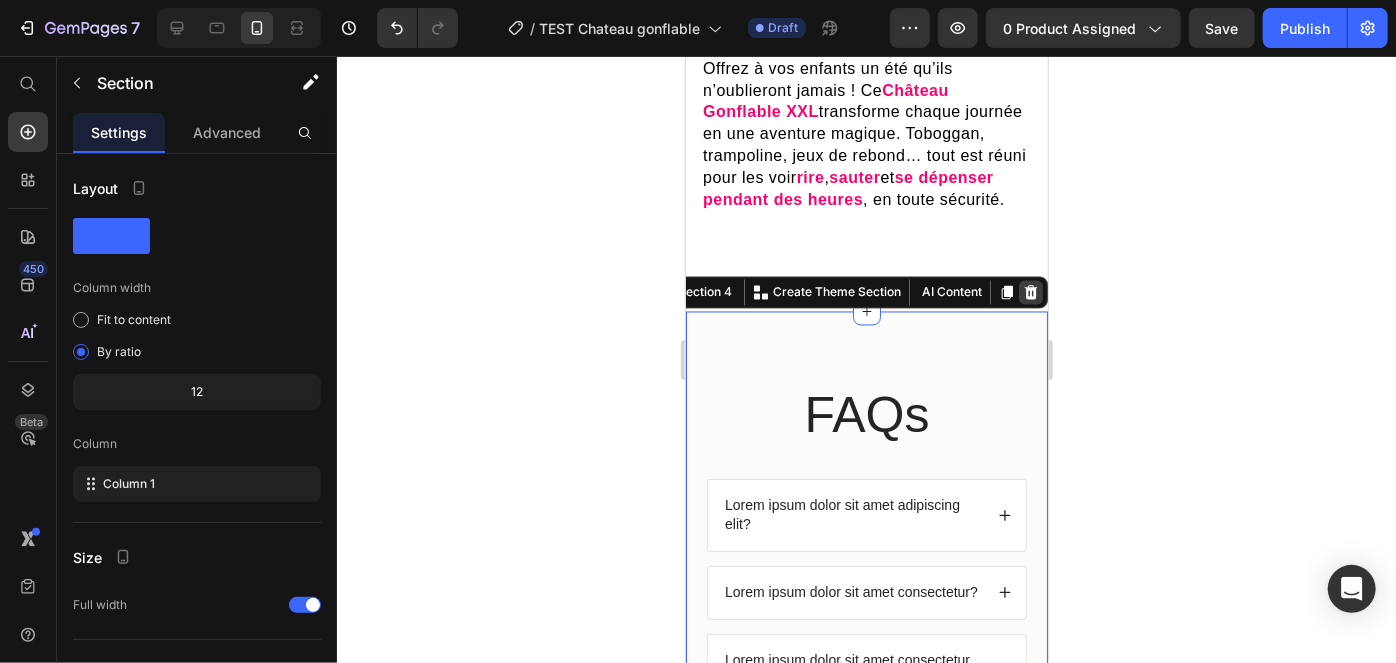 click 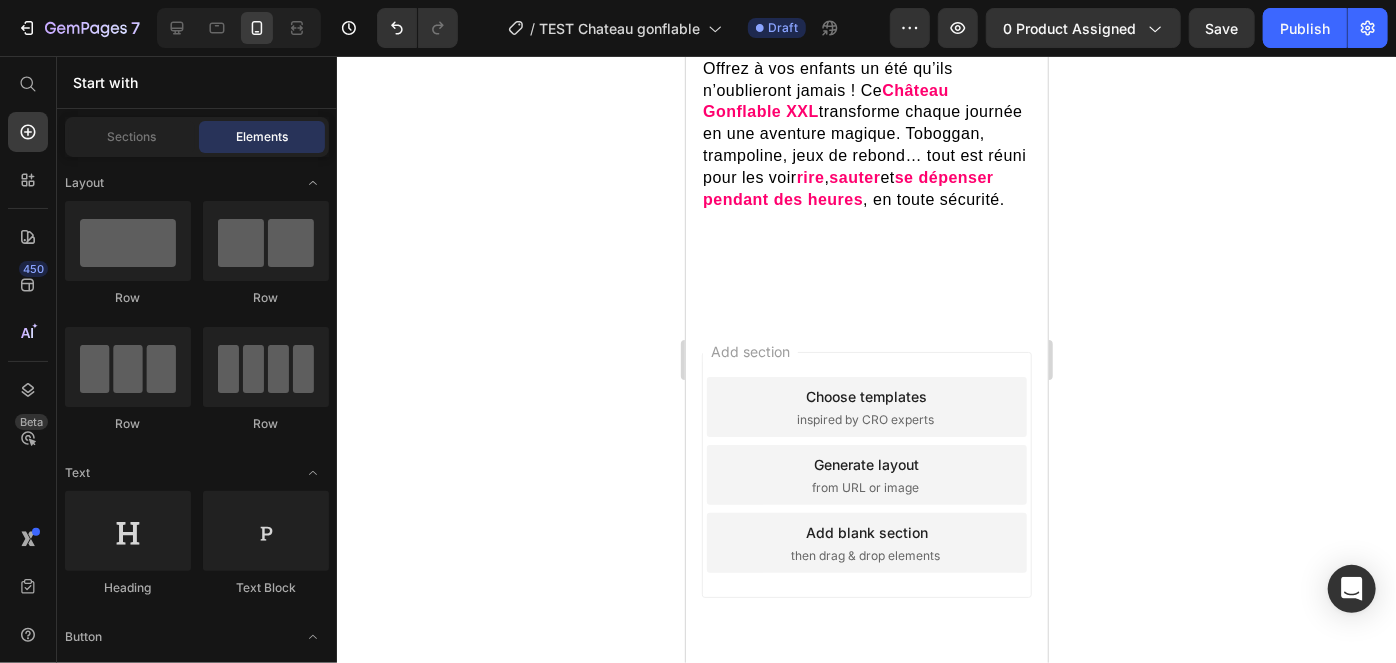 click on "Choose templates" at bounding box center (866, 395) 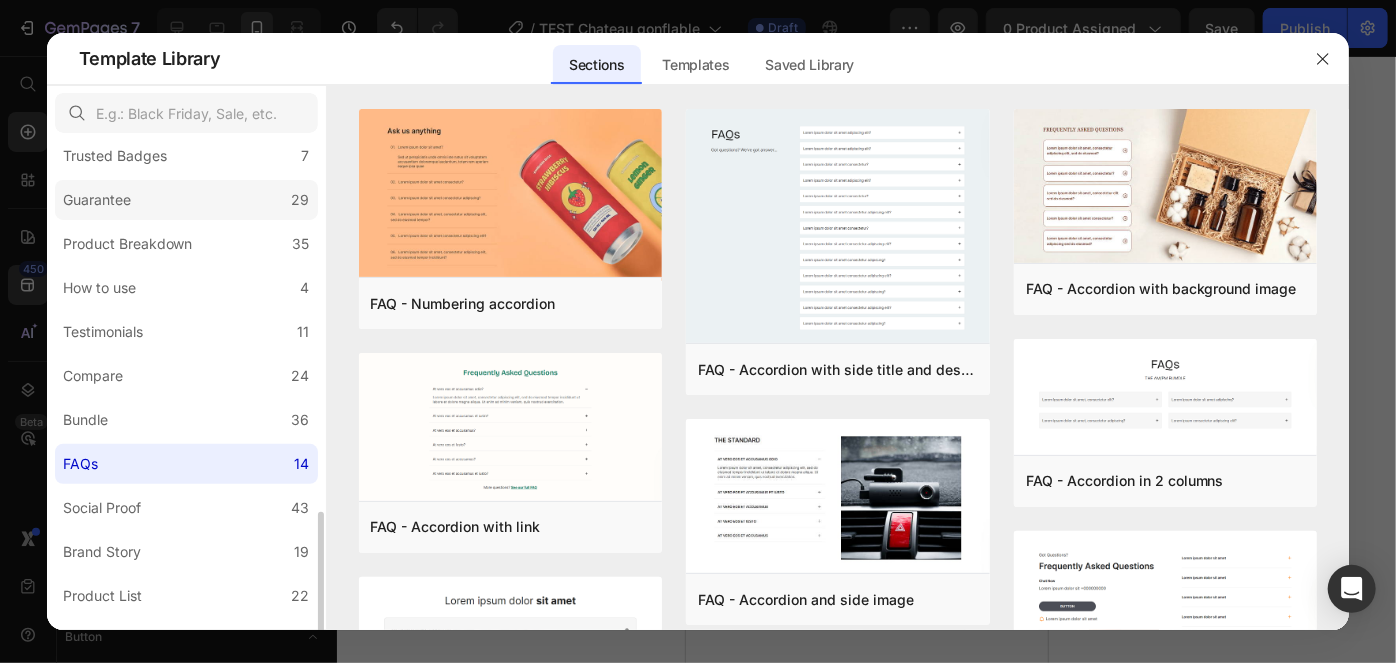 scroll, scrollTop: 389, scrollLeft: 0, axis: vertical 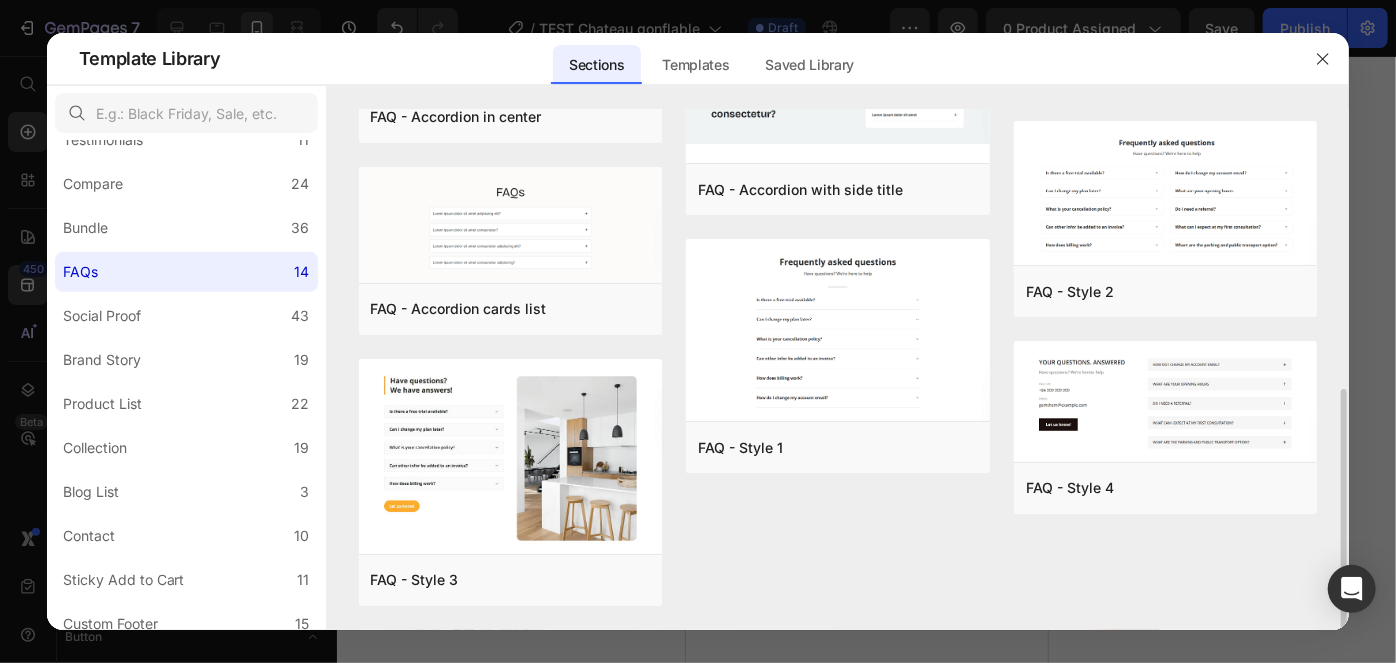 click on "FAQ - Numbering accordion Add to page  Preview  FAQ - Accordion with link Add to page  Preview  FAQ - Accordion in center Add to page  Preview  FAQ - Accordion cards list Add to page  Preview  FAQ - Style 3 Add to page  Preview  FAQ - Accordion with side title and description Add to page  Preview  FAQ - Accordion and side image Add to page  Preview  FAQ - Accordion with side title Add to page  Preview  FAQ - Style 1 Add to page  Preview  FAQ - Accordion with background image Add to page  Preview  FAQ - Accordion in 2 columns Add to page  Preview  FAQ - Accordion and contact us button Add to page  Preview  FAQ - Style 2 Add to page  Preview  FAQ - Style 4 Add to page  Preview  FAQ - Numbering accordion Add to page  Preview  FAQ - Accordion with side title and description Add to page  Preview  FAQ - Accordion with background image Add to page  Preview  FAQ - Accordion in 2 columns Add to page  Preview  FAQ - Accordion with link Add to page  Preview  FAQ - Accordion and side image Add to page  Preview   Preview" at bounding box center (838, 68) 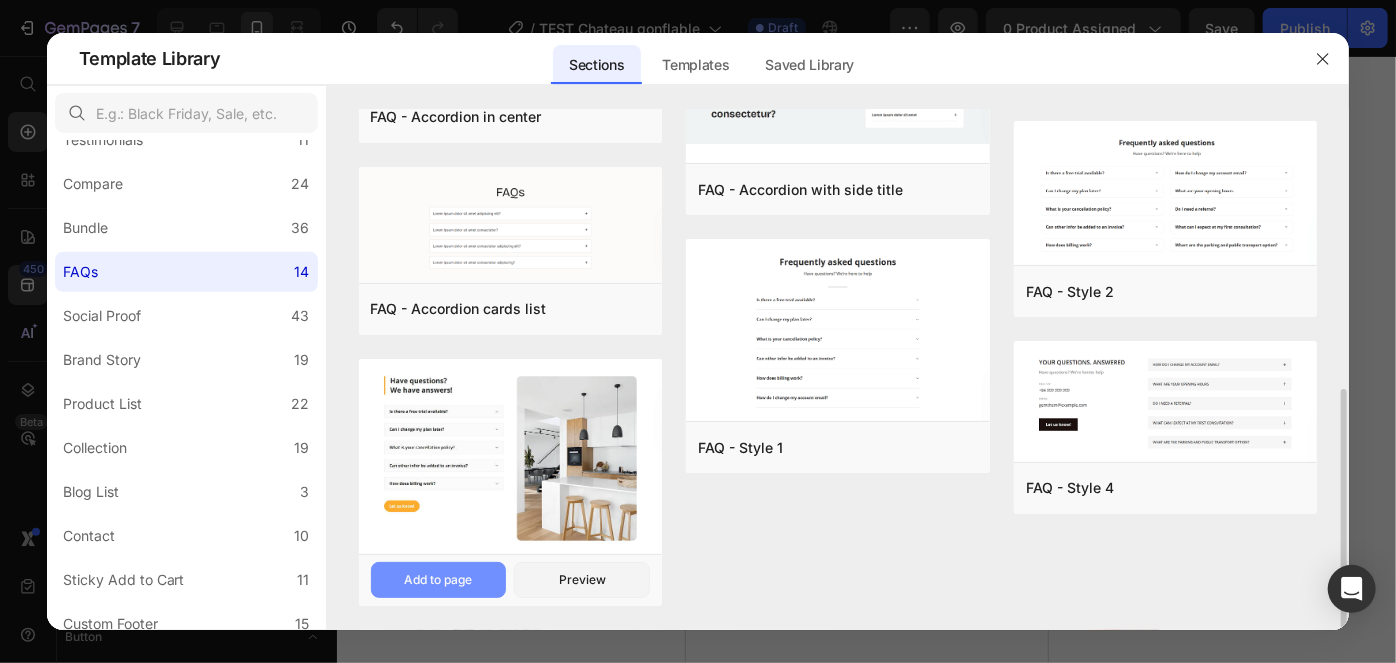 click on "Add to page" at bounding box center (439, 580) 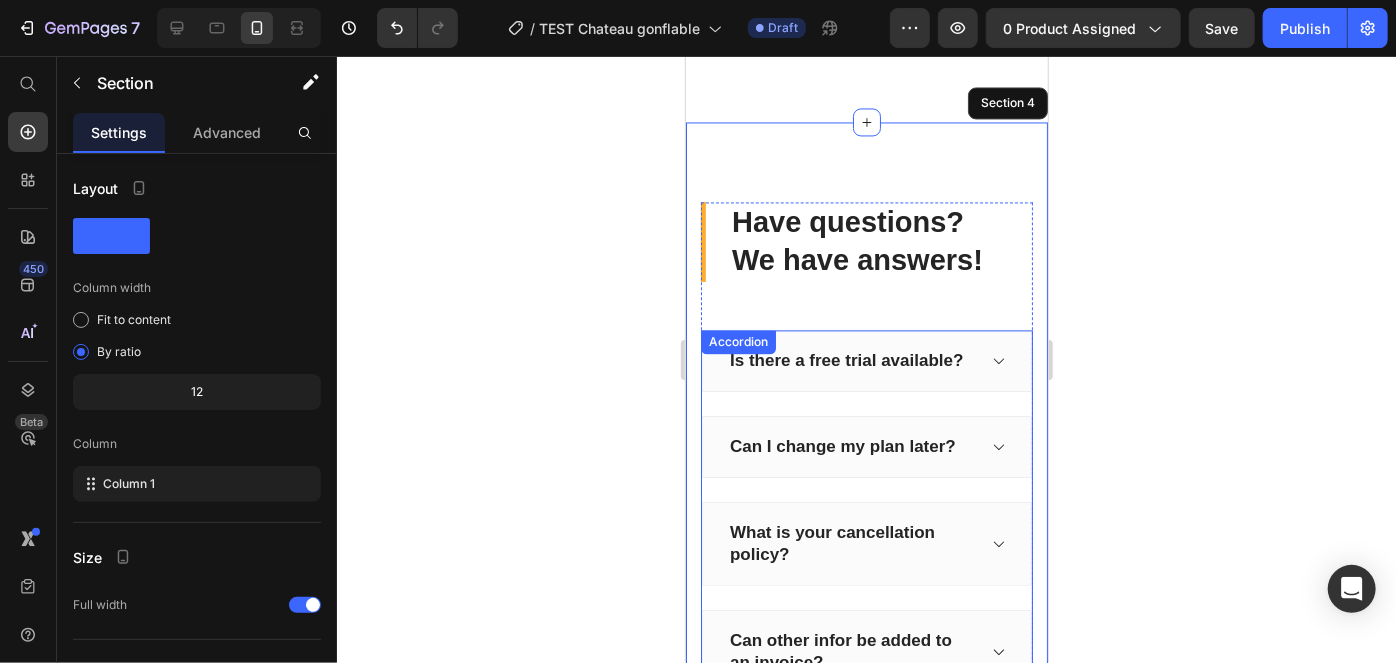 scroll, scrollTop: 1772, scrollLeft: 0, axis: vertical 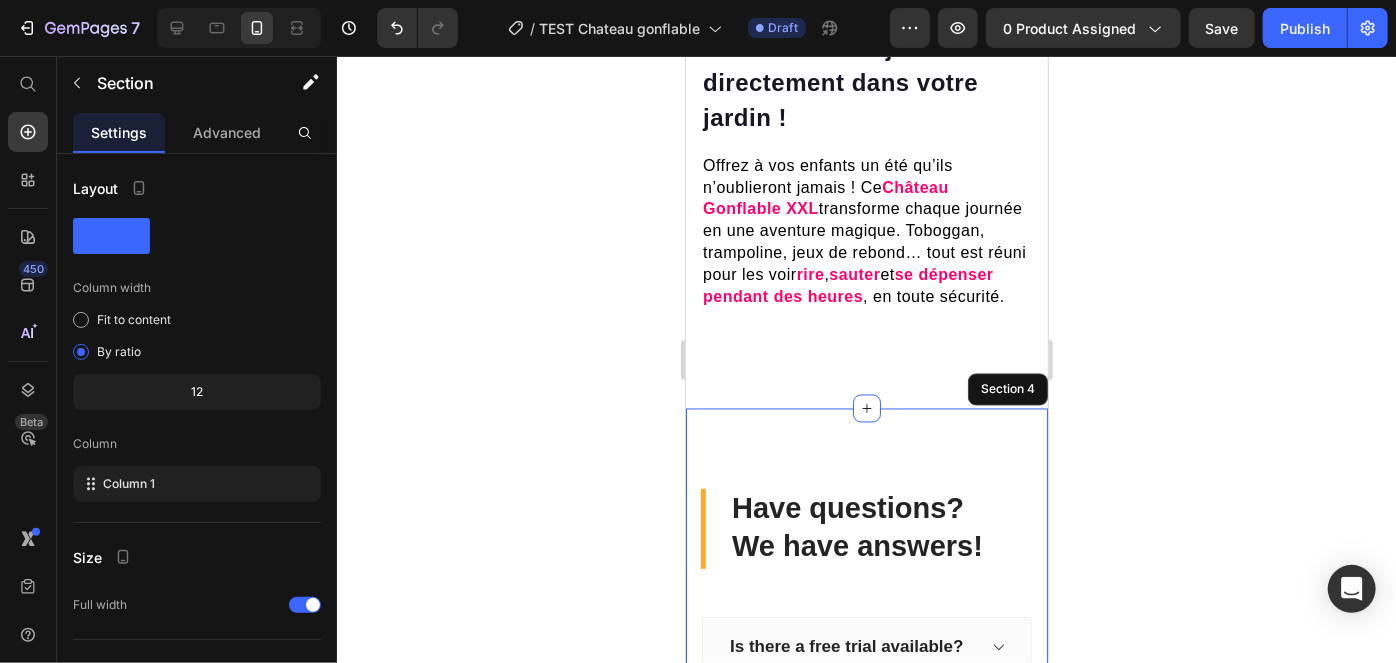 click on "Have questions? We have answers! Heading
Is there a free trial available?
Can I change my plan later?
What is your cancellation policy?
Can other infor be added to an invoice?
How does billing work? Accordion Let us know! Button Image Row Section 4" at bounding box center [866, 826] 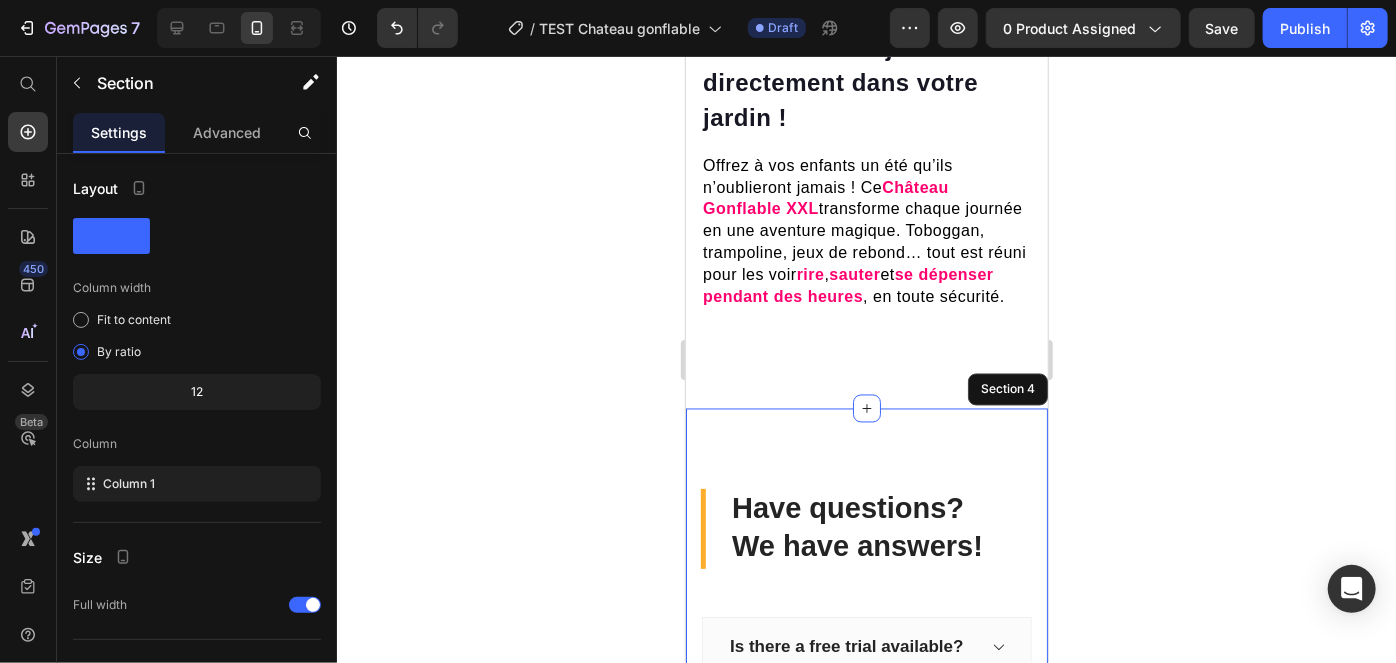 click on "Have questions? We have answers! Heading
Is there a free trial available?
Can I change my plan later?
What is your cancellation policy?
Can other infor be added to an invoice?
How does billing work? Accordion Let us know! Button Image Row Section 4" at bounding box center [866, 826] 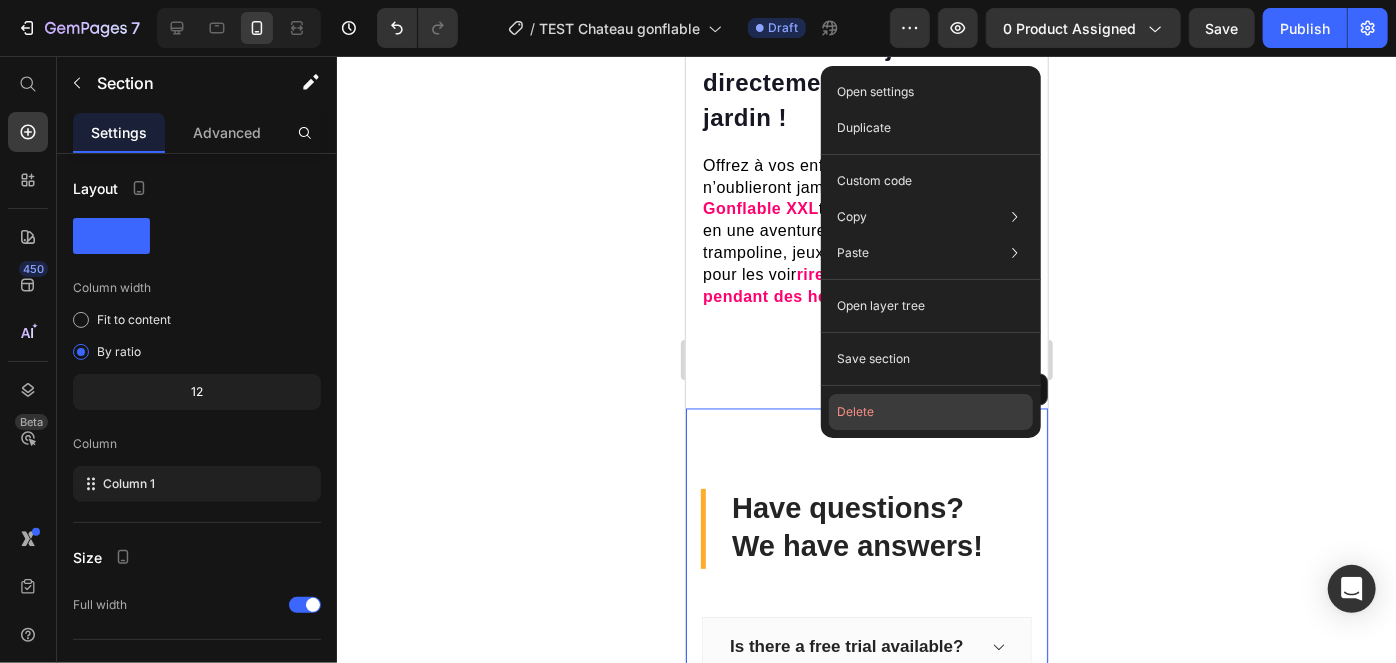 click on "Delete" 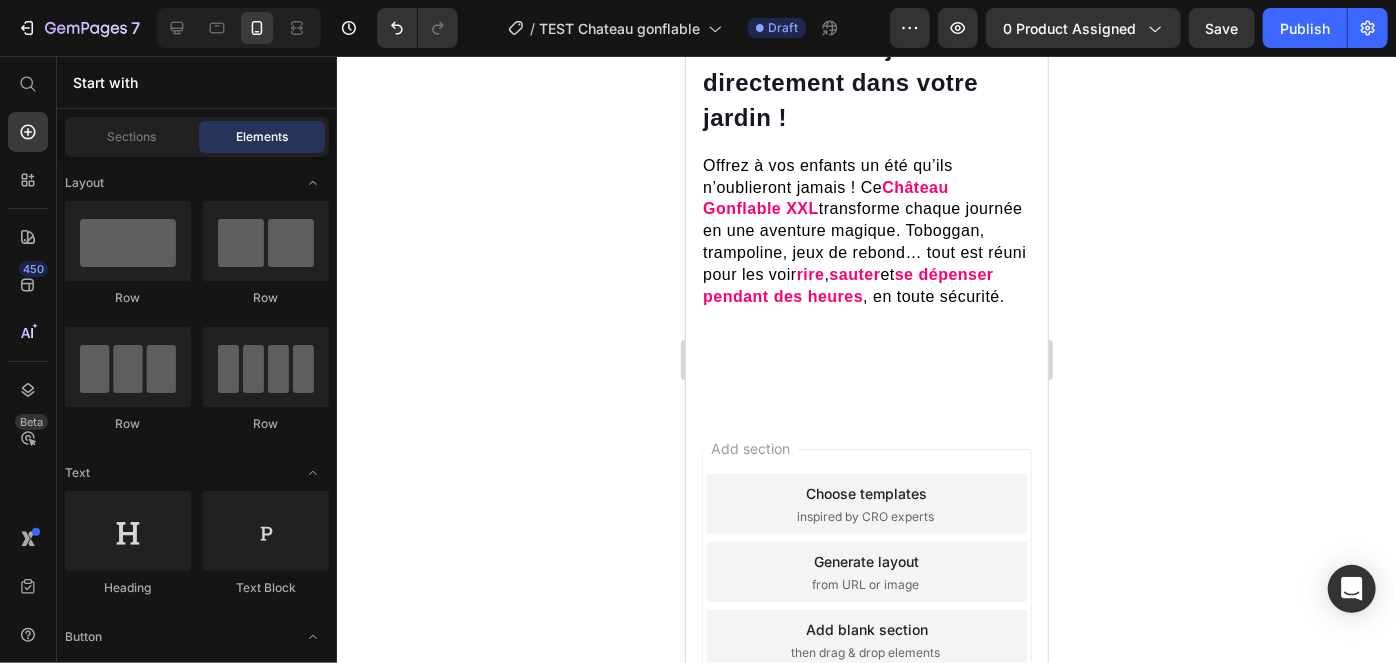 click on "Choose templates" at bounding box center (866, 492) 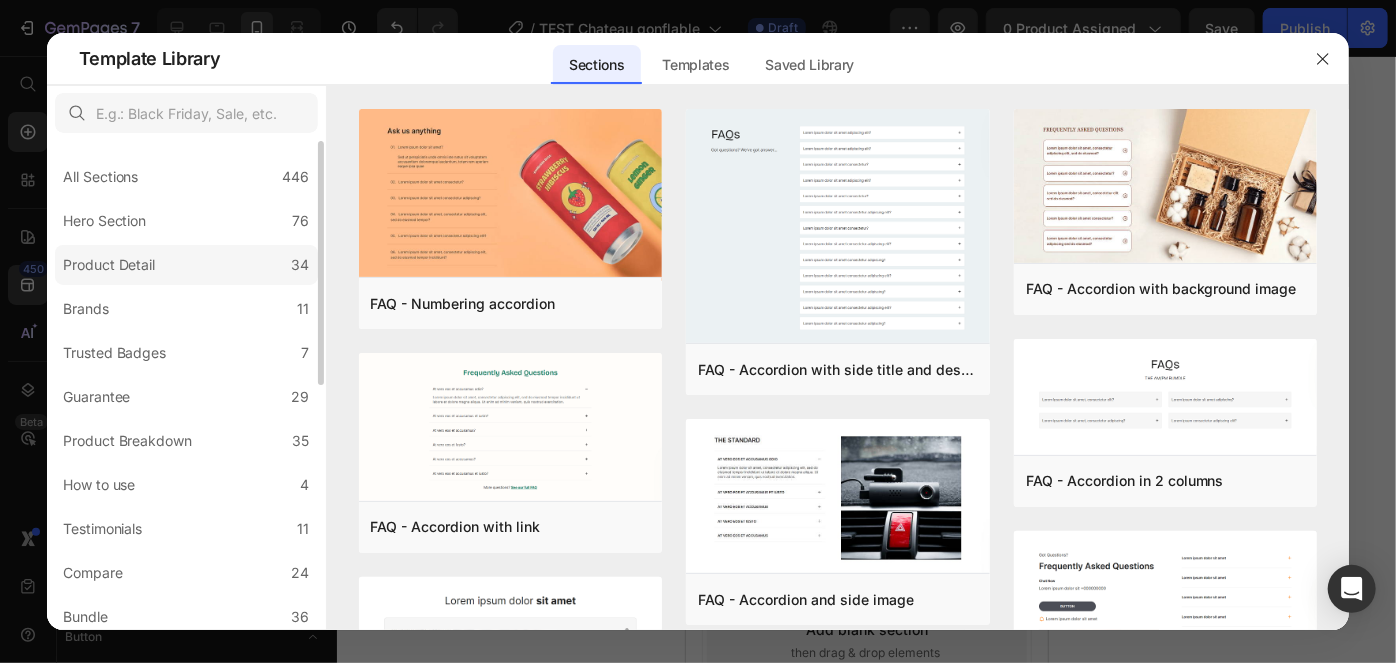 click on "Product Detail 34" 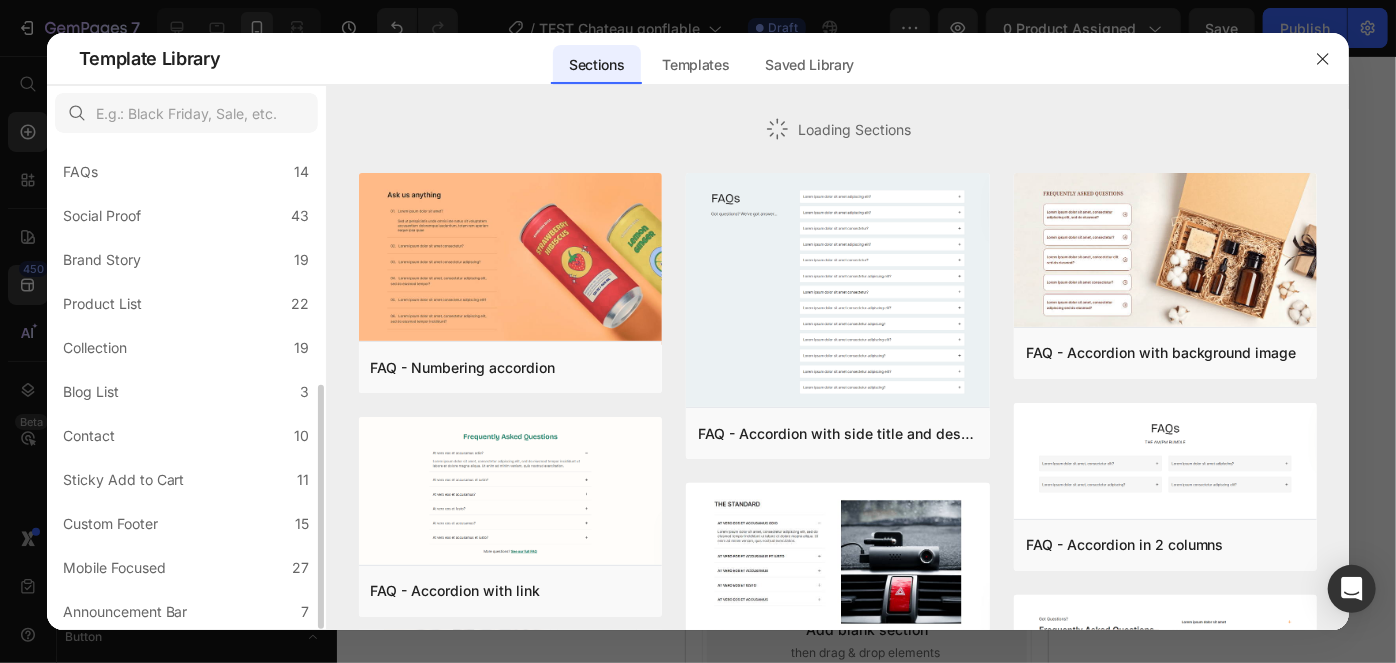 scroll, scrollTop: 491, scrollLeft: 0, axis: vertical 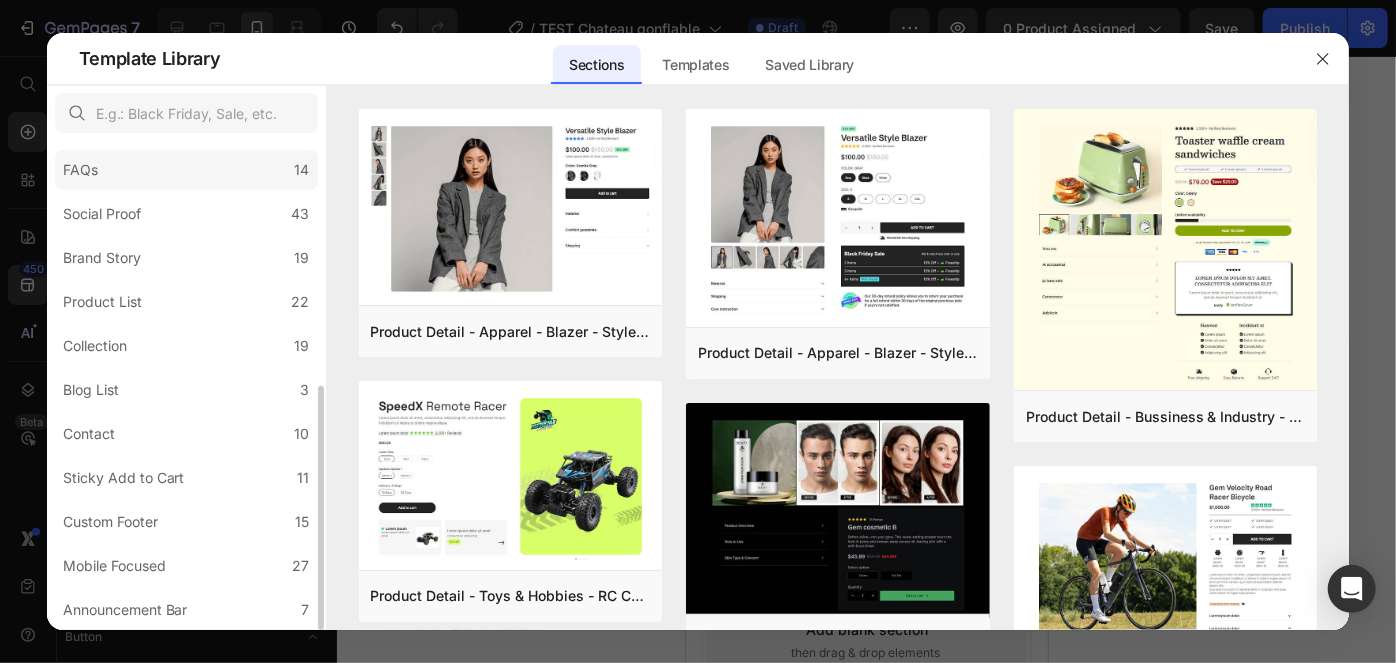 click on "FAQs 14" 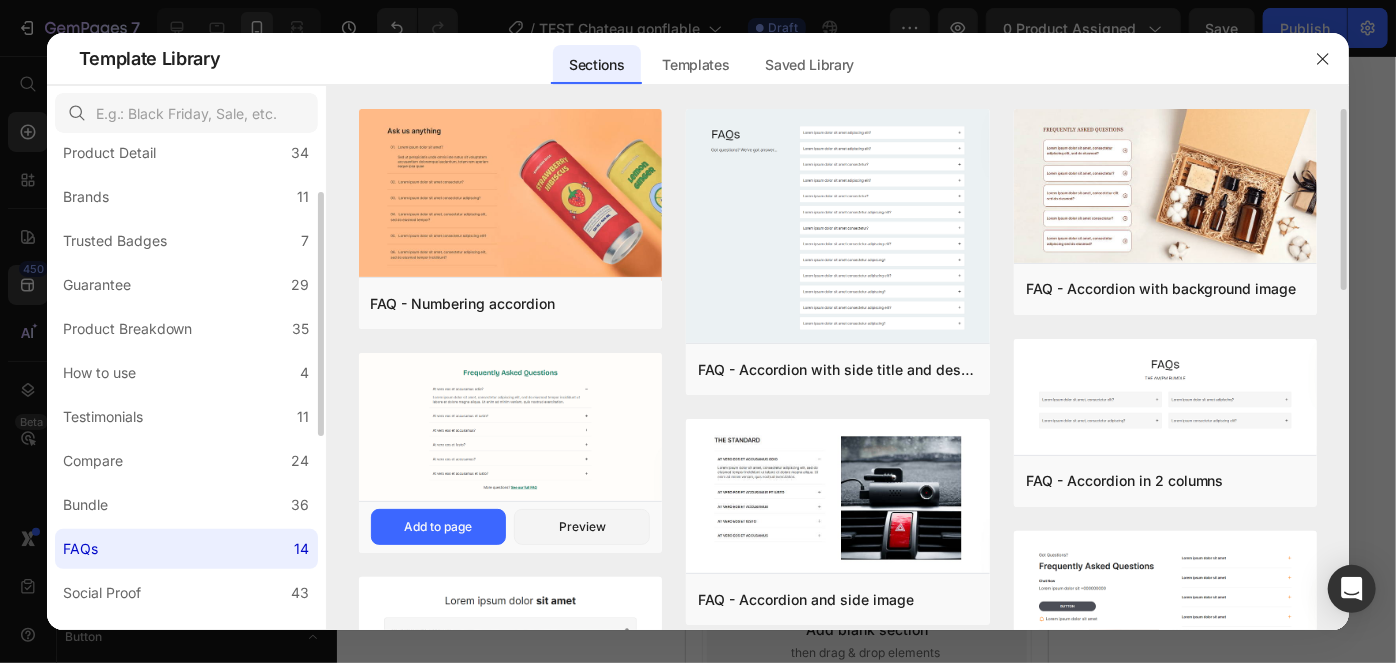 scroll, scrollTop: 109, scrollLeft: 0, axis: vertical 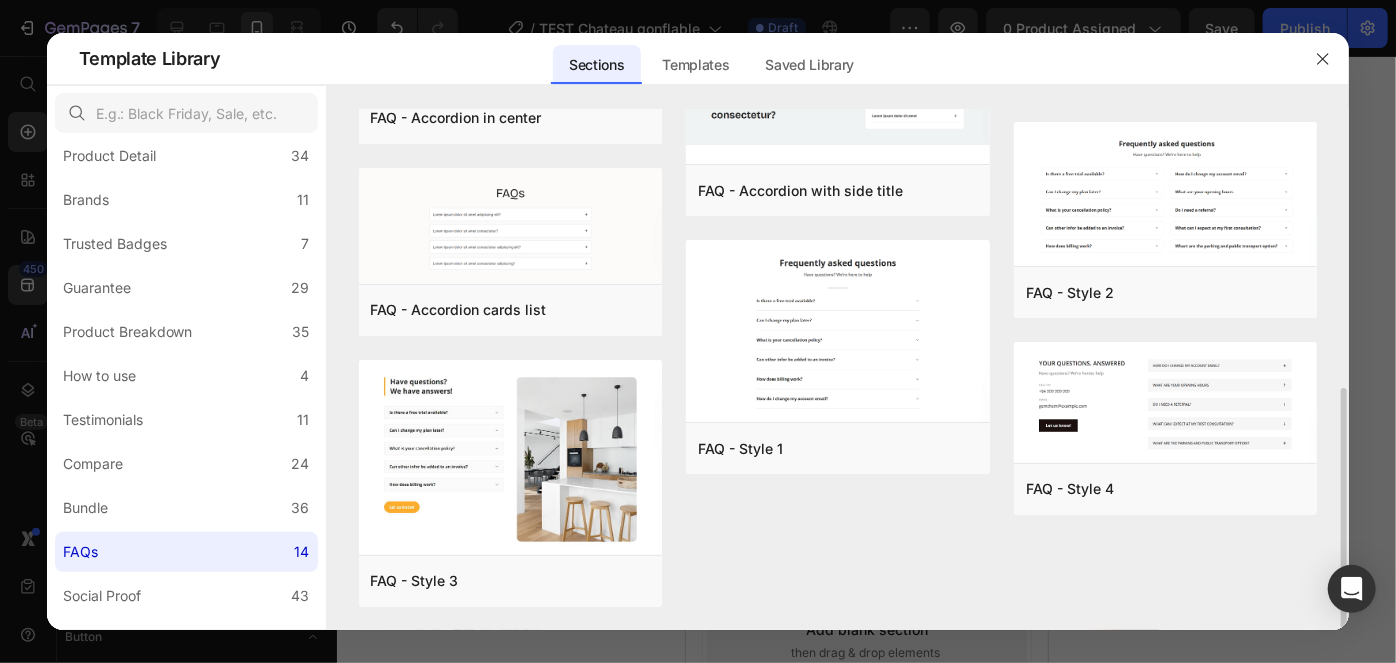 click on "FAQ - Numbering accordion Add to page  Preview  FAQ - Accordion with link Add to page  Preview  FAQ - Accordion in center Add to page  Preview  FAQ - Accordion cards list Add to page  Preview  FAQ - Style 3 Add to page  Preview  FAQ - Accordion with side title and description Add to page  Preview  FAQ - Accordion and side image Add to page  Preview  FAQ - Accordion with side title Add to page  Preview  FAQ - Style 1 Add to page  Preview  FAQ - Accordion with background image Add to page  Preview  FAQ - Accordion in 2 columns Add to page  Preview  FAQ - Accordion and contact us button Add to page  Preview  FAQ - Style 2 Add to page  Preview  FAQ - Style 4 Add to page  Preview  FAQ - Numbering accordion Add to page  Preview  FAQ - Accordion with side title and description Add to page  Preview  FAQ - Accordion with background image Add to page  Preview  FAQ - Accordion in 2 columns Add to page  Preview  FAQ - Accordion with link Add to page  Preview  FAQ - Accordion and side image Add to page  Preview   Preview" at bounding box center [838, 69] 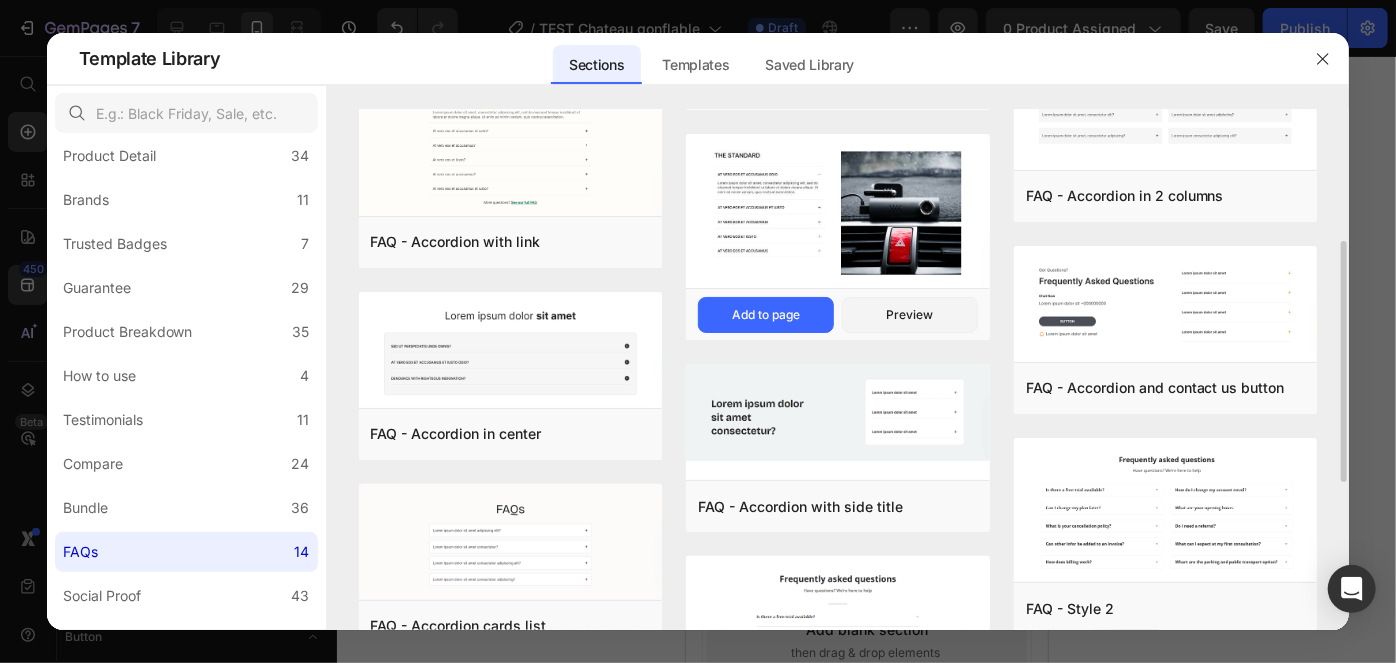 scroll, scrollTop: 0, scrollLeft: 0, axis: both 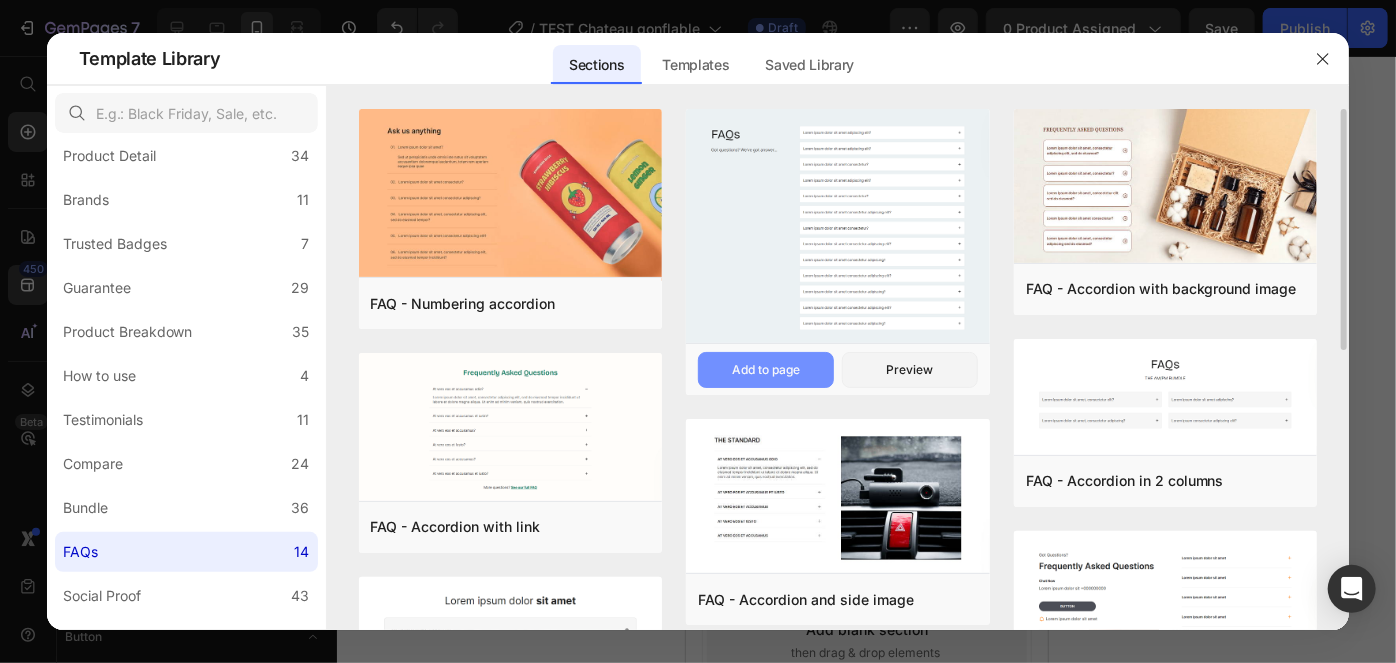 click on "Add to page" at bounding box center (766, 370) 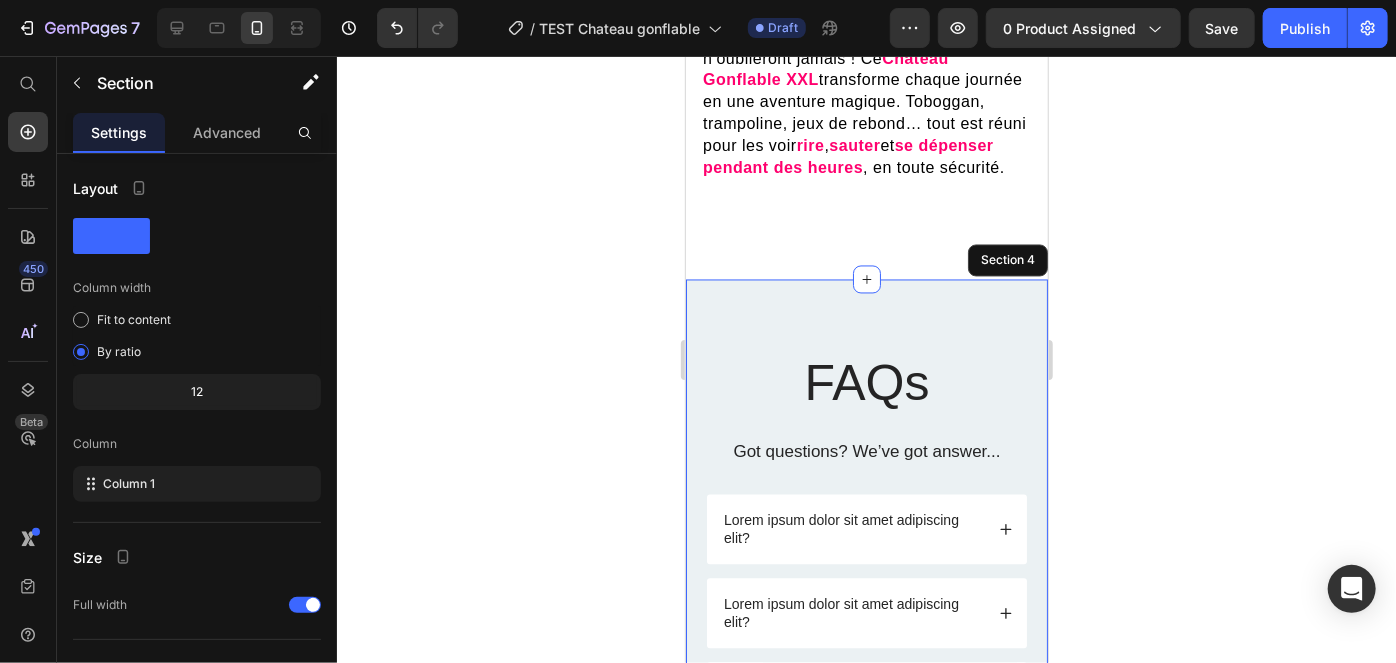 scroll, scrollTop: 1874, scrollLeft: 0, axis: vertical 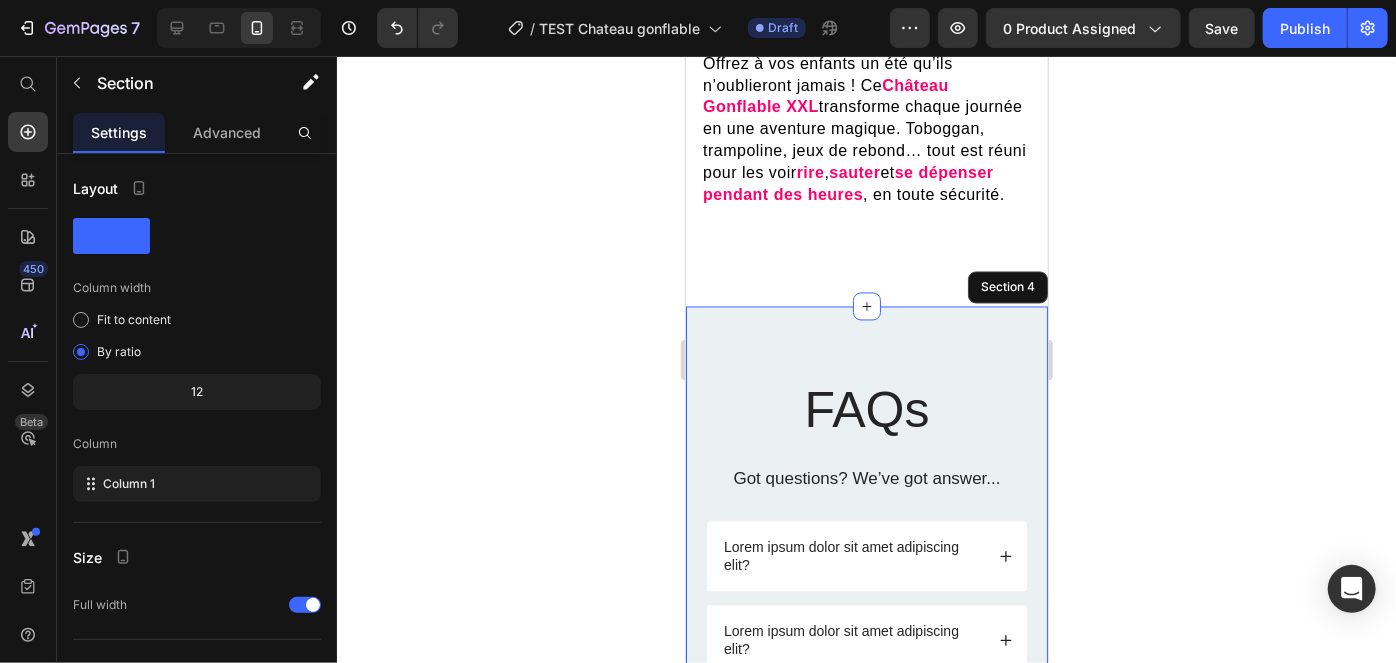 click on "FAQs Heading Got questions? We’ve got answer... Text Block
Lorem ipsum dolor sit amet adipiscing elit?
Lorem ipsum dolor sit amet adipiscing elit?
Lorem ipsum dolor sit amet consectetur?
Lorem ipsum dolor sit amet adipiscing elit?
Lorem ipsum dolor sit amet consectetur?
Lorem ipsum dolor sit amet consectetur adipiscing elit?
Lorem ipsum dolor sit amet consectetur?
Lorem ipsum dolor sit amet consectetur adipiscing elit?
Lorem ipsum dolor sit amet consectetur adipiscing?
Lorem ipsum dolor sit amet consectetur adipiscing elit?
Lorem ipsum dolor sit amet consectetur adipiscing?
Lorem ipsum dolor sit amet consectetur adipiscing elit?
Lorem ipsum dolor sit amet consectetur adipiscing? Accordion Row Section 4" at bounding box center [866, 962] 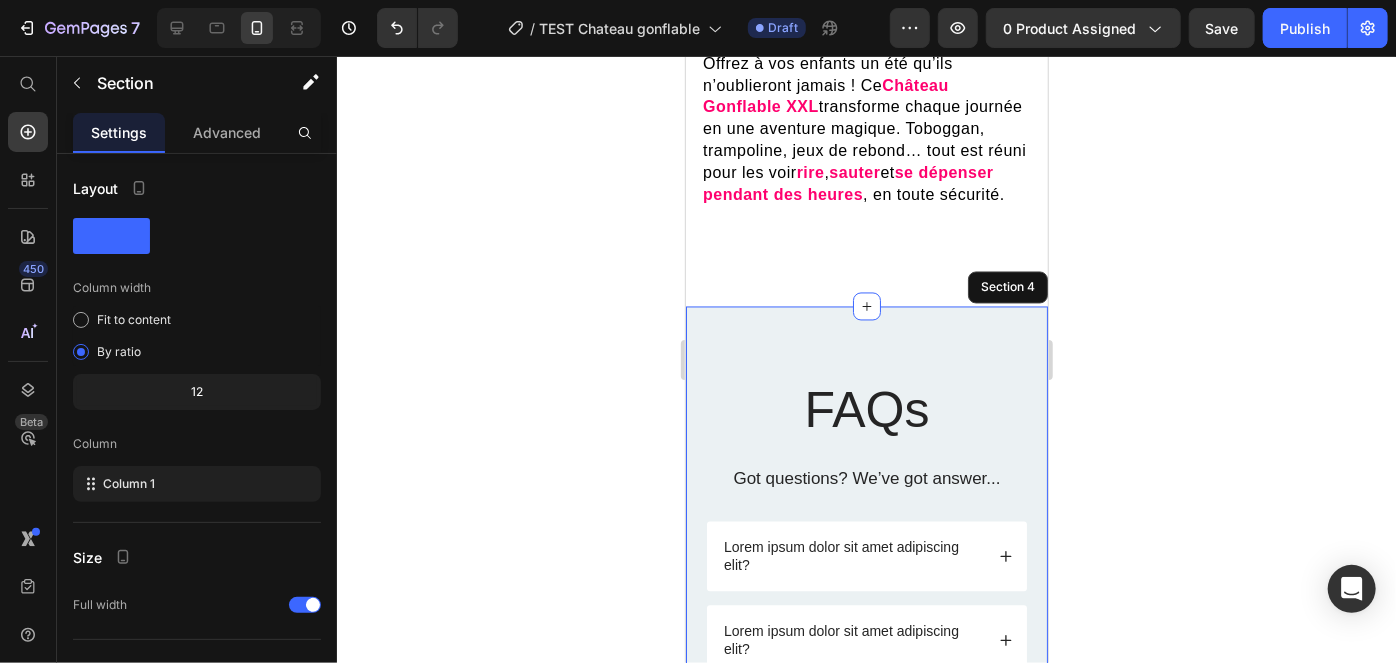 click on "FAQs Heading Got questions? We’ve got answer... Text Block
Lorem ipsum dolor sit amet adipiscing elit?
Lorem ipsum dolor sit amet adipiscing elit?
Lorem ipsum dolor sit amet consectetur?
Lorem ipsum dolor sit amet adipiscing elit?
Lorem ipsum dolor sit amet consectetur?
Lorem ipsum dolor sit amet consectetur adipiscing elit?
Lorem ipsum dolor sit amet consectetur?
Lorem ipsum dolor sit amet consectetur adipiscing elit?
Lorem ipsum dolor sit amet consectetur adipiscing?
Lorem ipsum dolor sit amet consectetur adipiscing elit?
Lorem ipsum dolor sit amet consectetur adipiscing?
Lorem ipsum dolor sit amet consectetur adipiscing elit?
Lorem ipsum dolor sit amet consectetur adipiscing? Accordion Row Section 4" at bounding box center (866, 962) 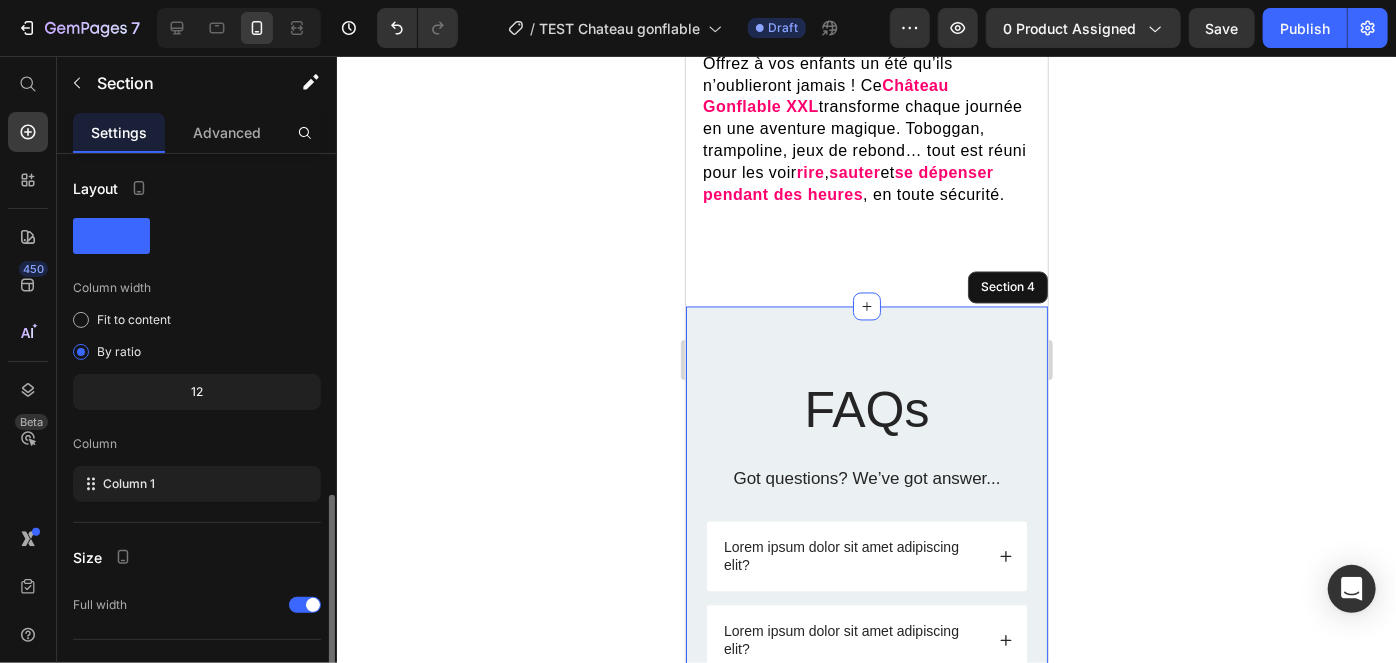 scroll, scrollTop: 195, scrollLeft: 0, axis: vertical 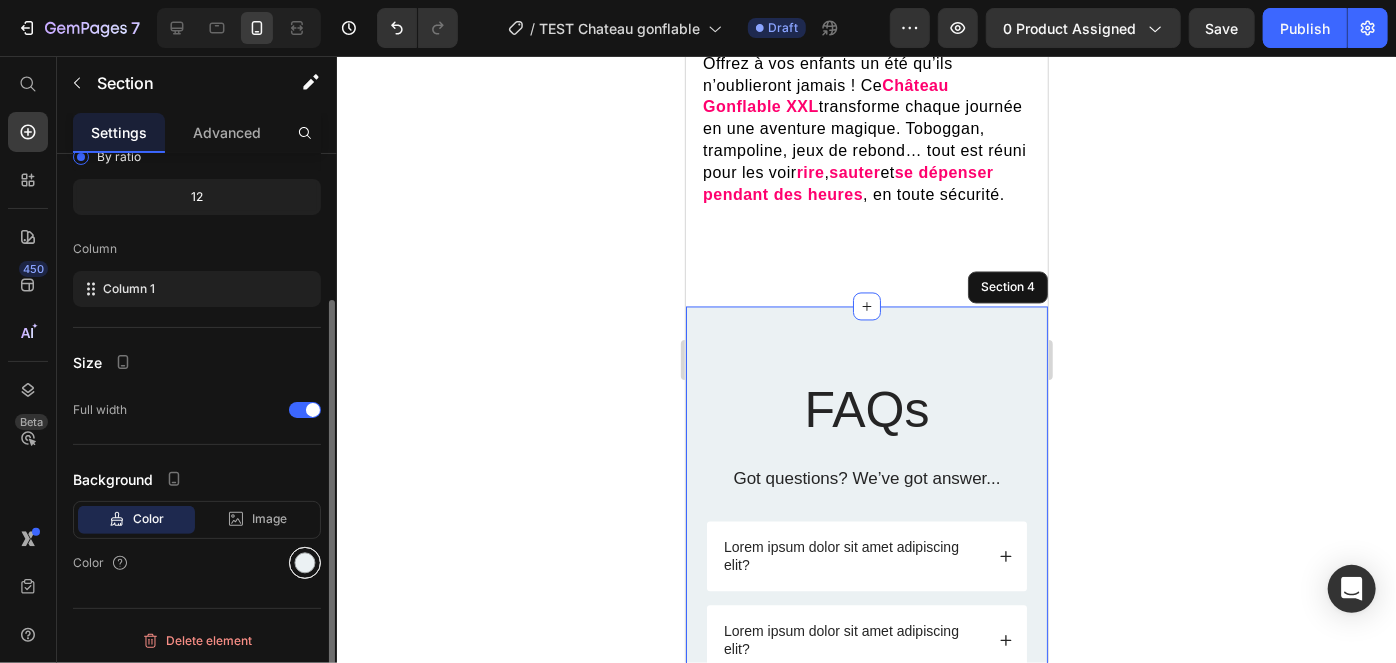 click at bounding box center [305, 563] 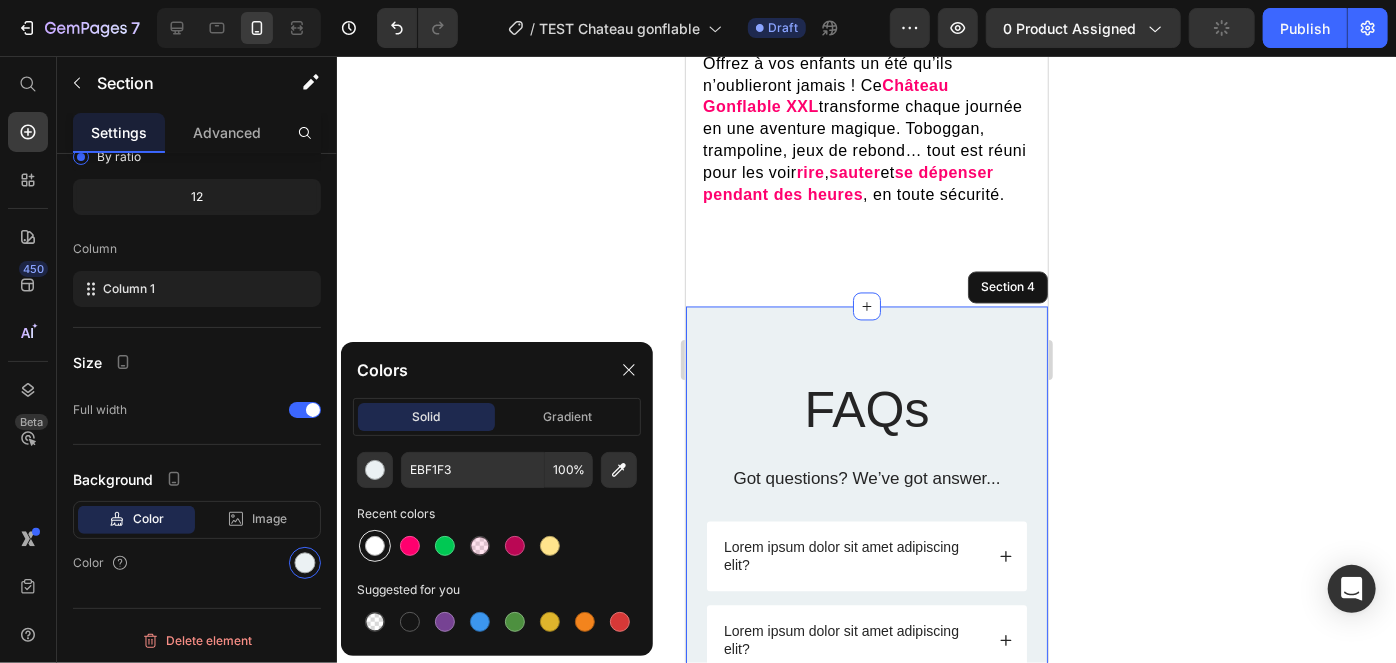 click at bounding box center [375, 546] 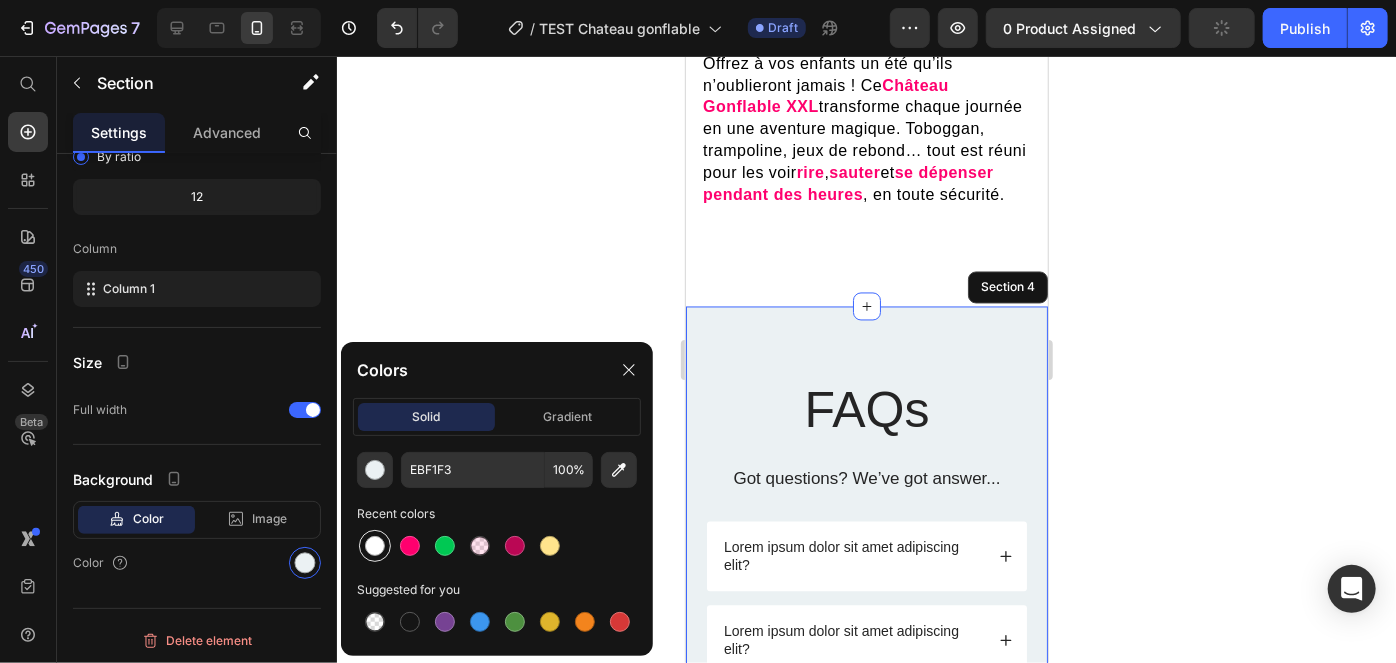 type on "FFFFFF" 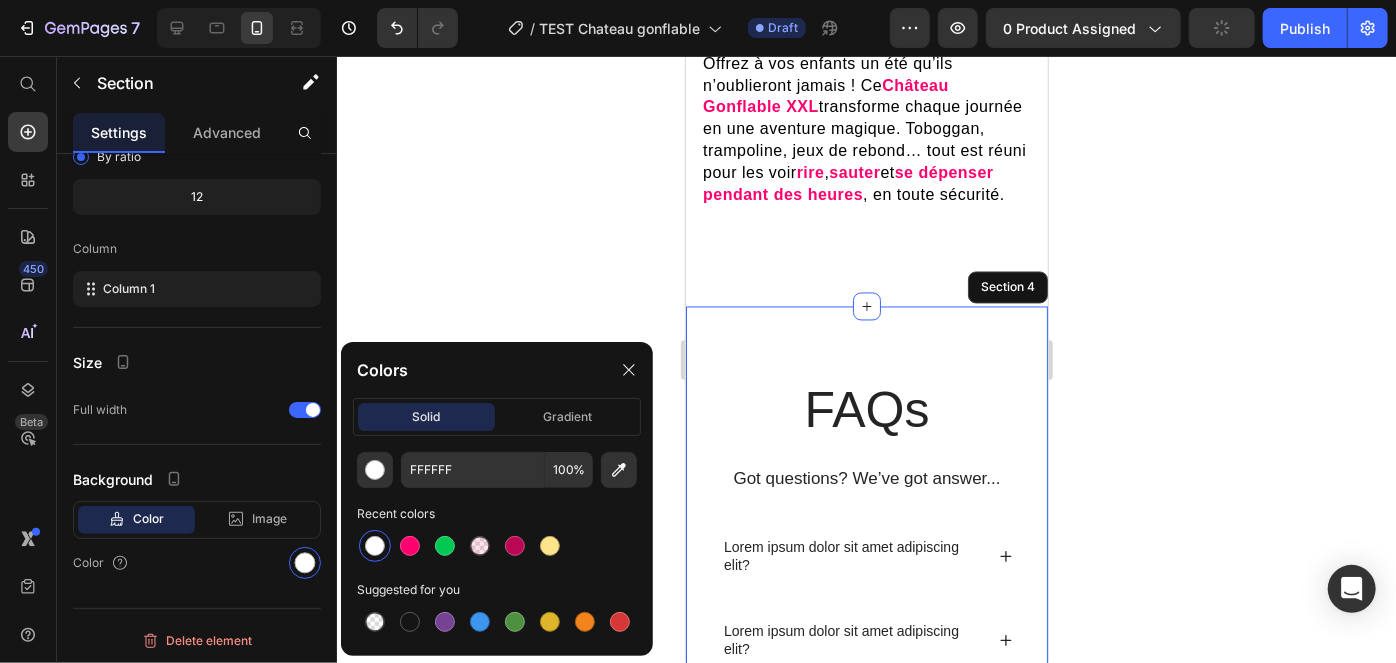 click 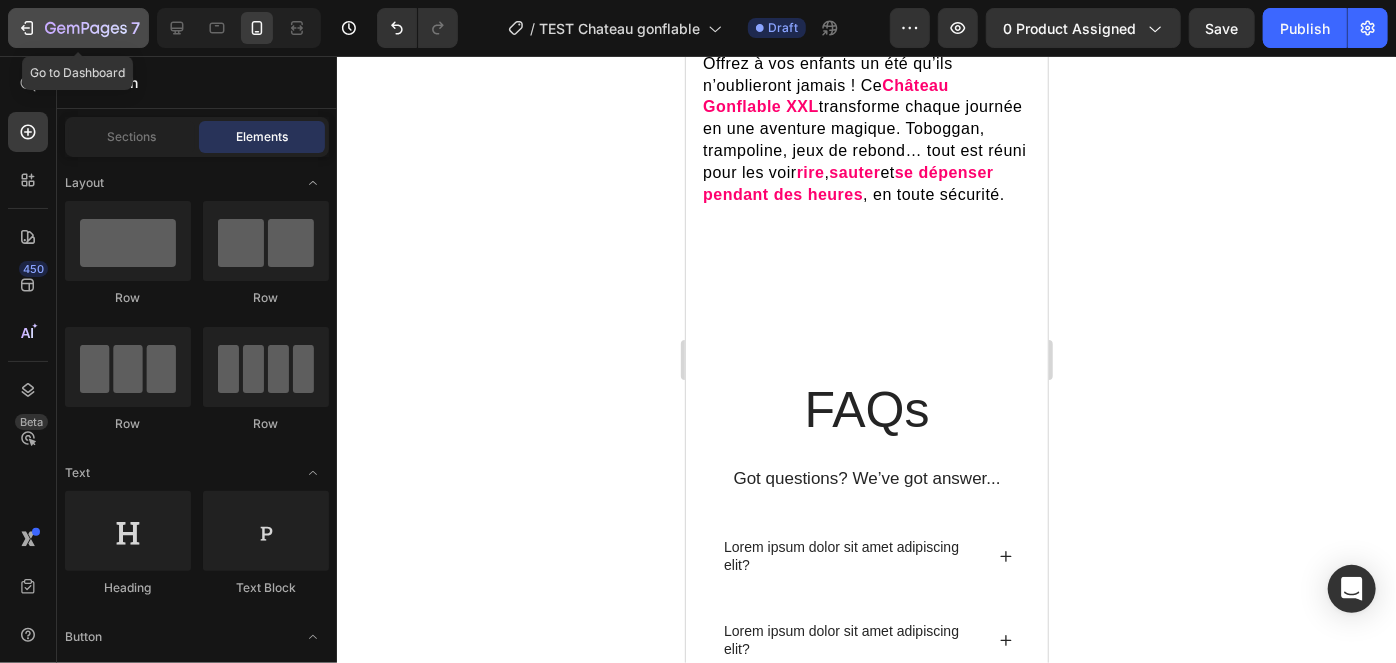 click on "7" 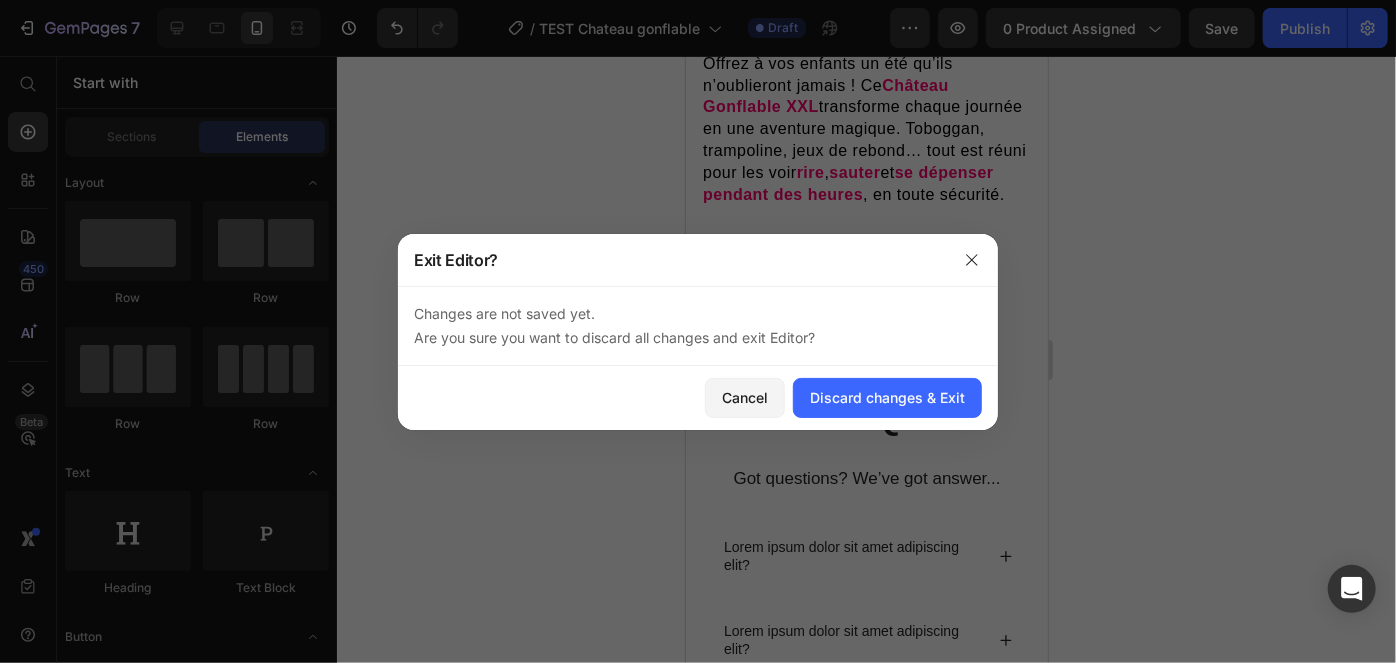 click on "Cancel Discard changes & Exit" at bounding box center [698, 398] 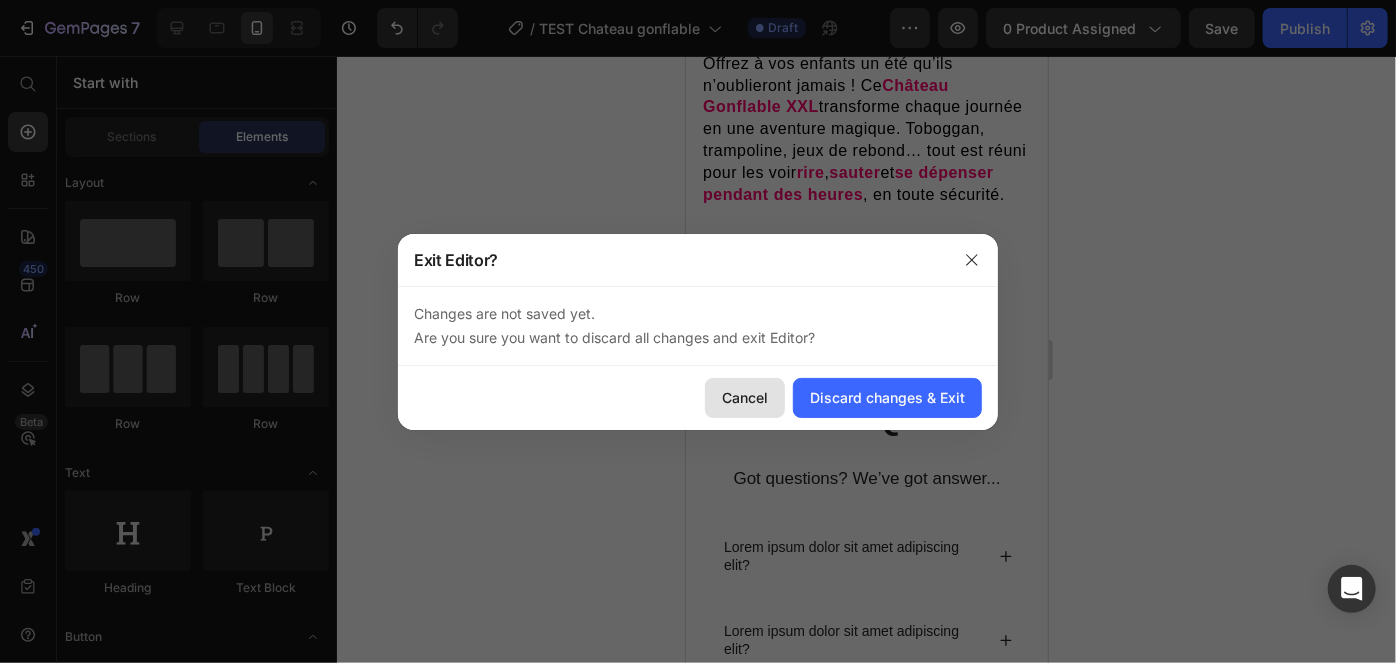 click on "Cancel" 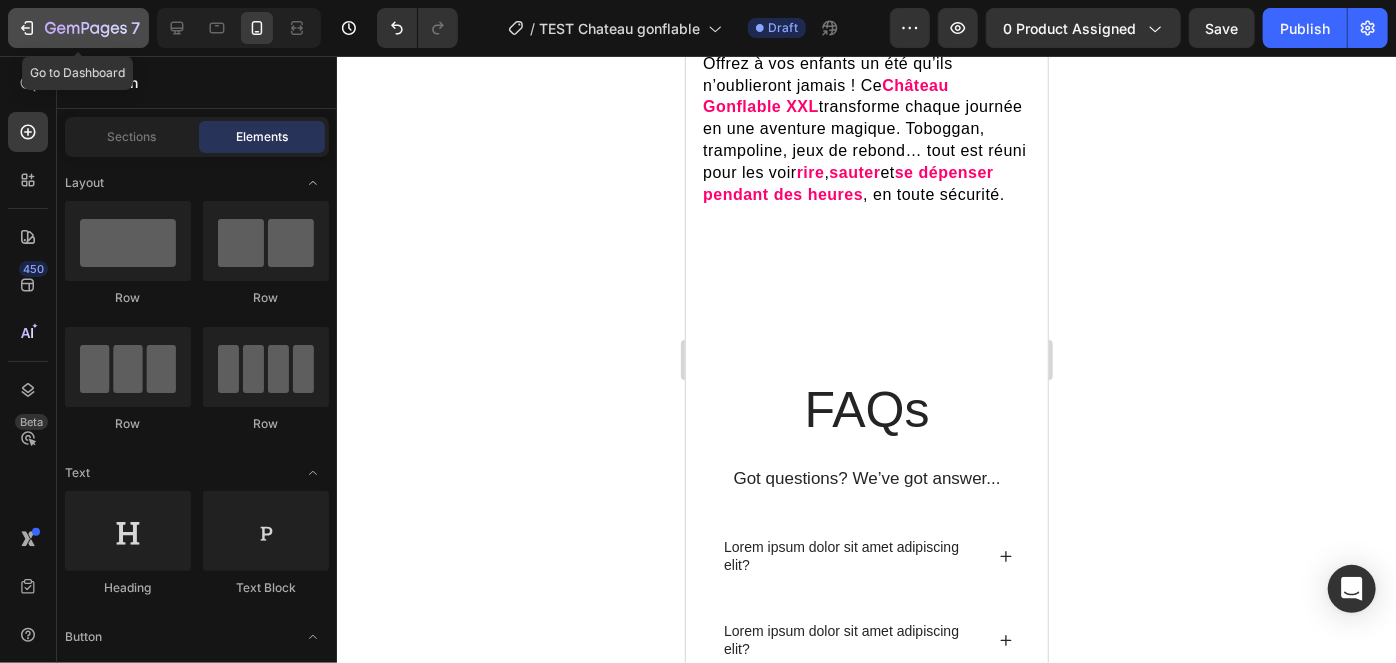 click on "7" 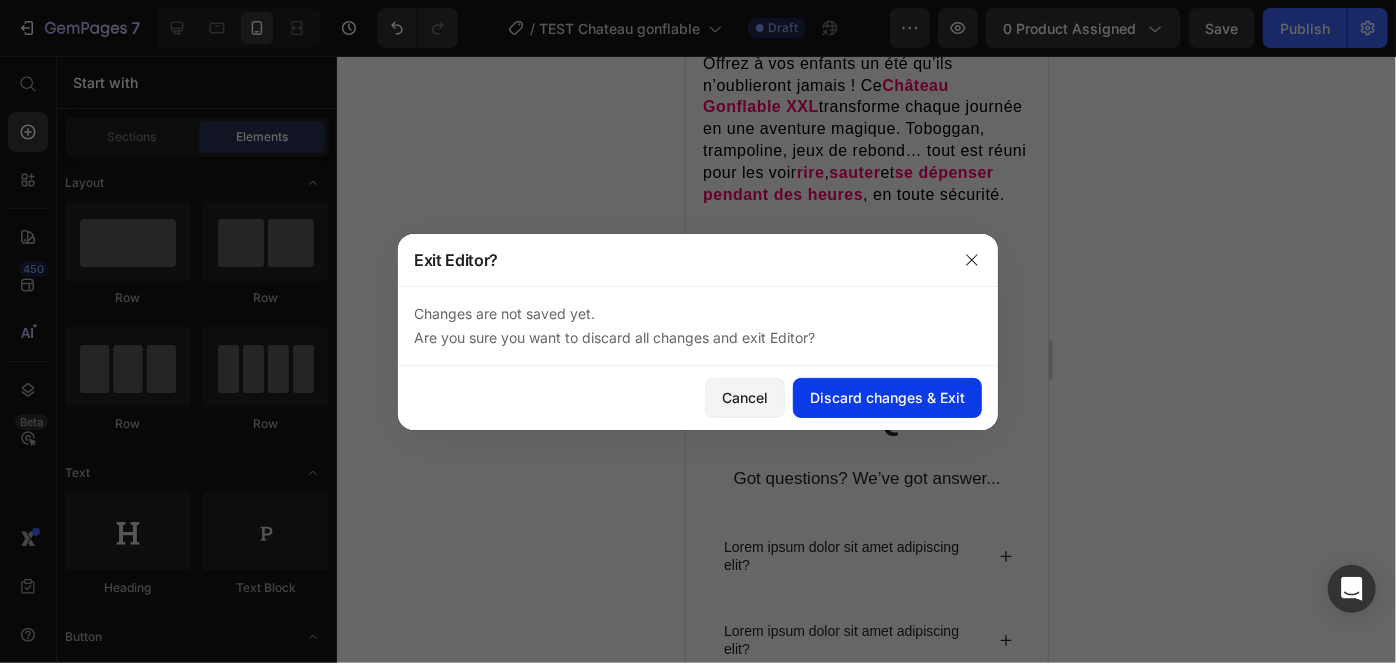 click on "Discard changes & Exit" 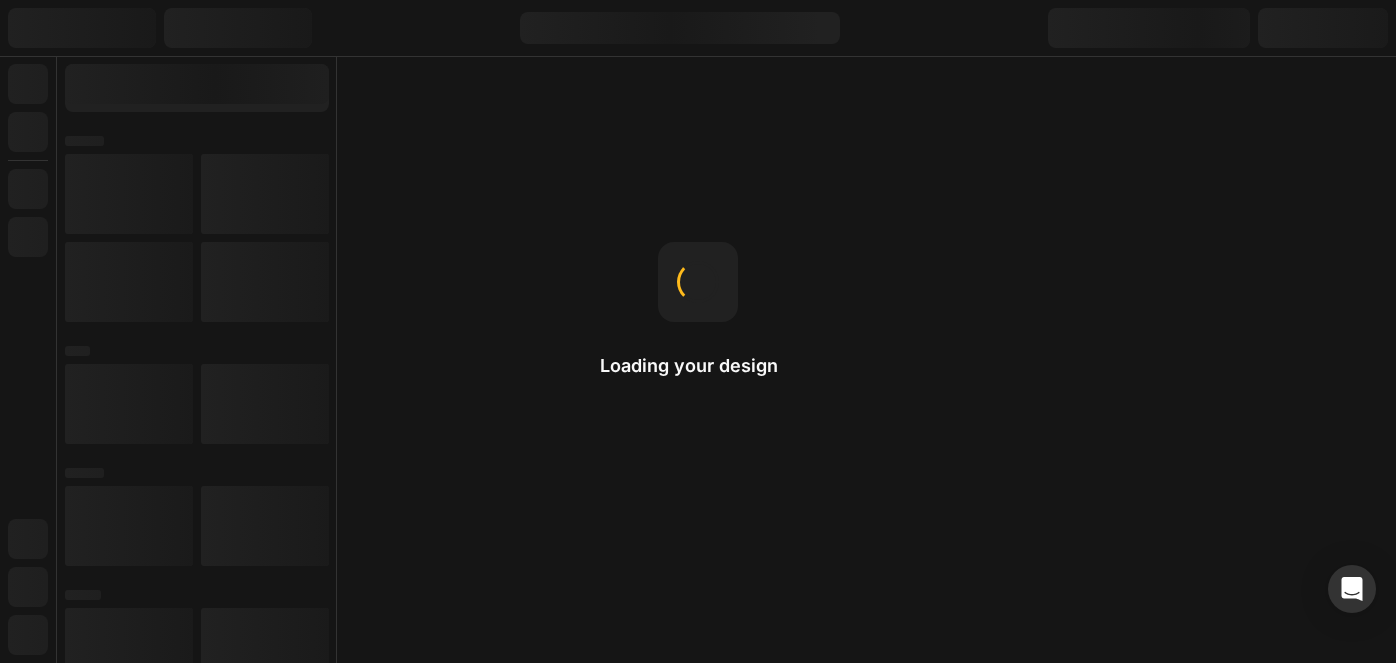 scroll, scrollTop: 0, scrollLeft: 0, axis: both 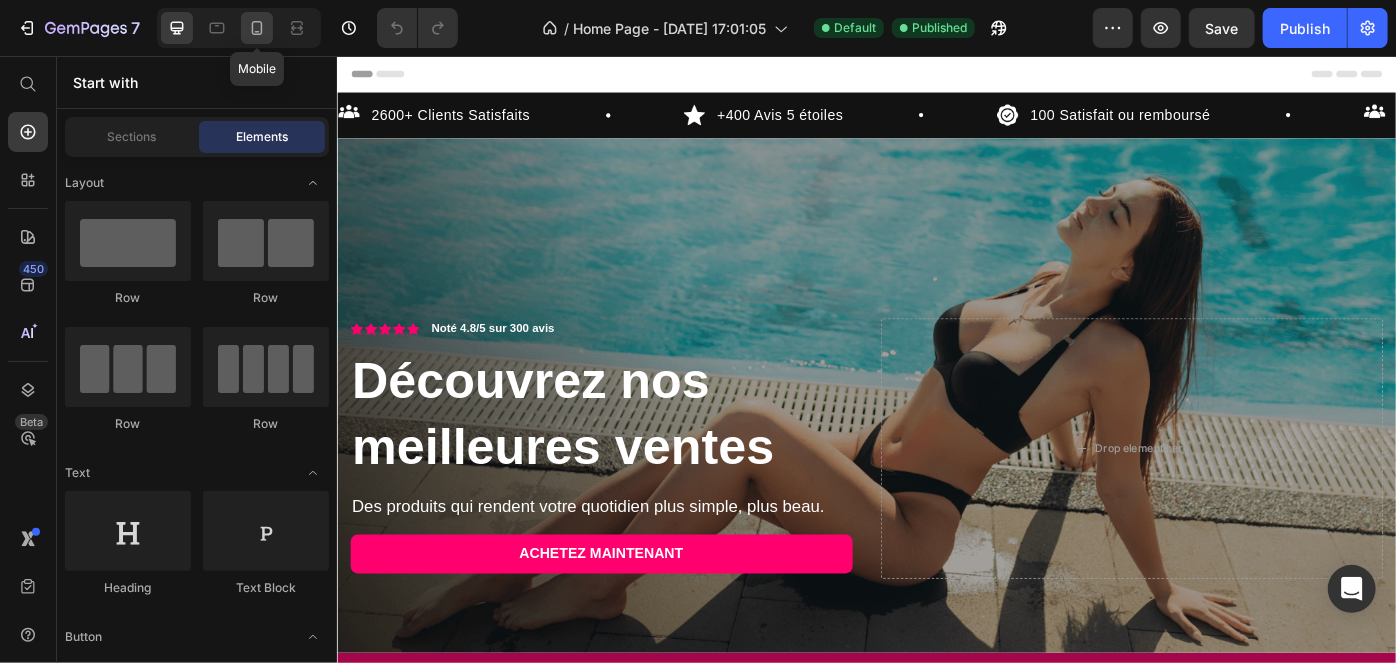 click 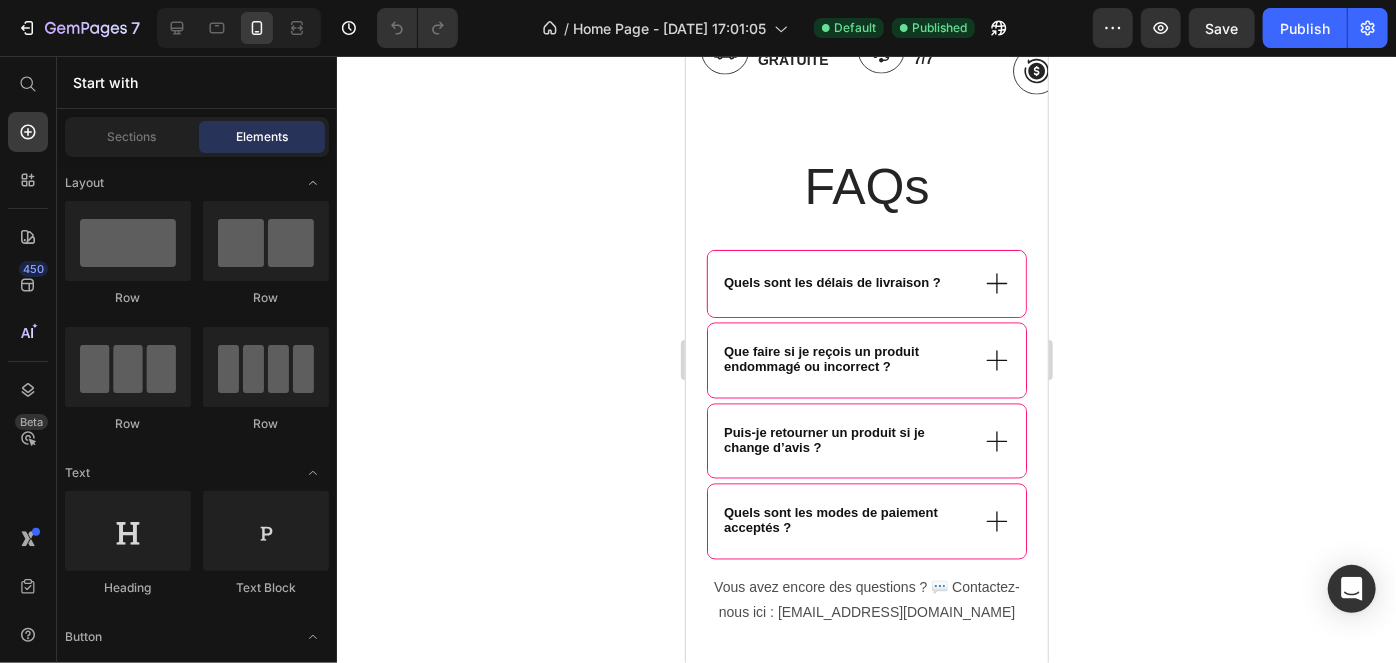scroll, scrollTop: 1742, scrollLeft: 0, axis: vertical 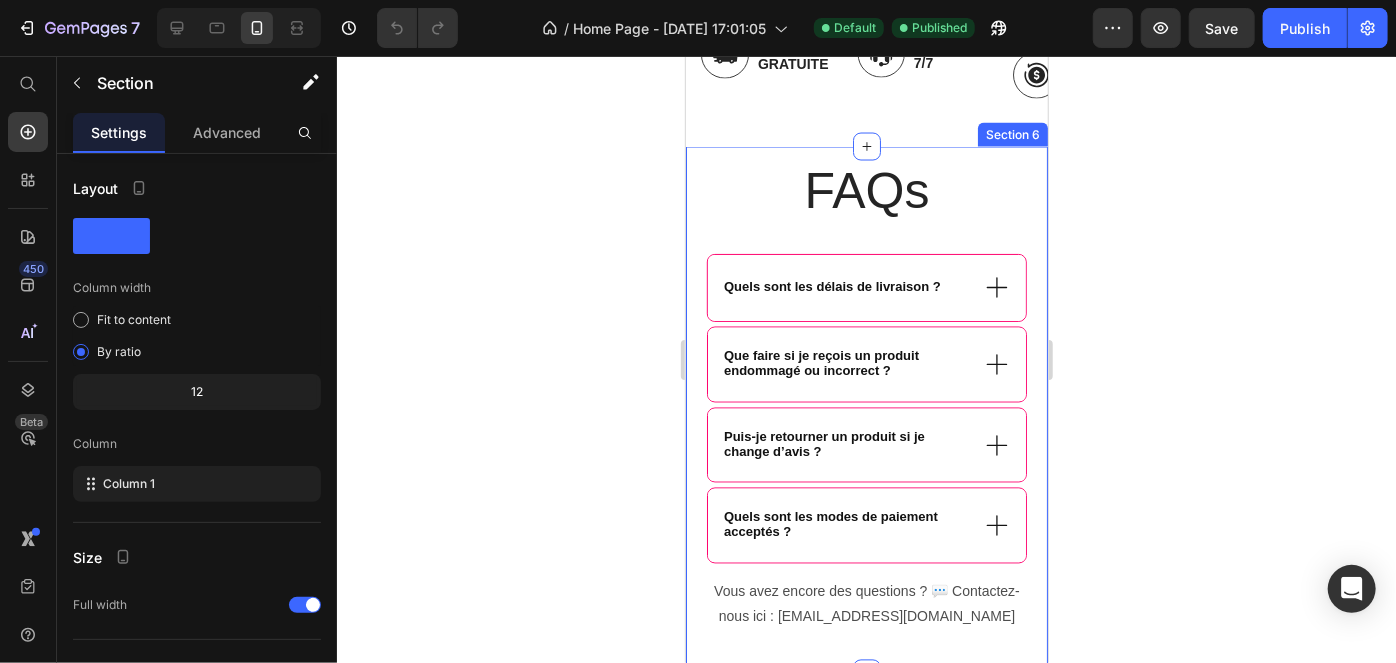 click on "FAQs Heading
Quels sont les délais de livraison ?
Que faire si je reçois un produit endommagé ou incorrect ?
Puis-je retourner un produit si je change d’avis ?
Quels sont les modes de paiement acceptés ? Accordion Row Vous avez encore des questions ? 💬 Contactez-nous ici : aide@orelma.com Text Block Section 6" at bounding box center (866, 409) 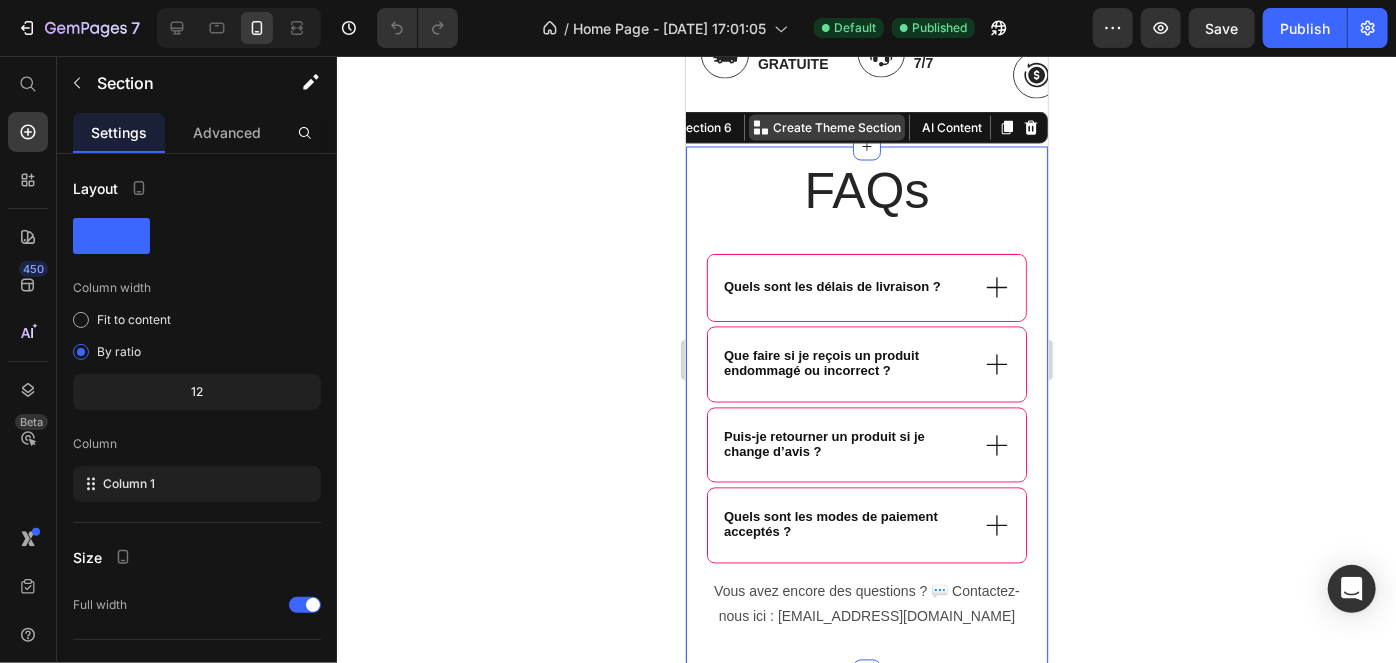 click on "Create Theme Section" at bounding box center (836, 127) 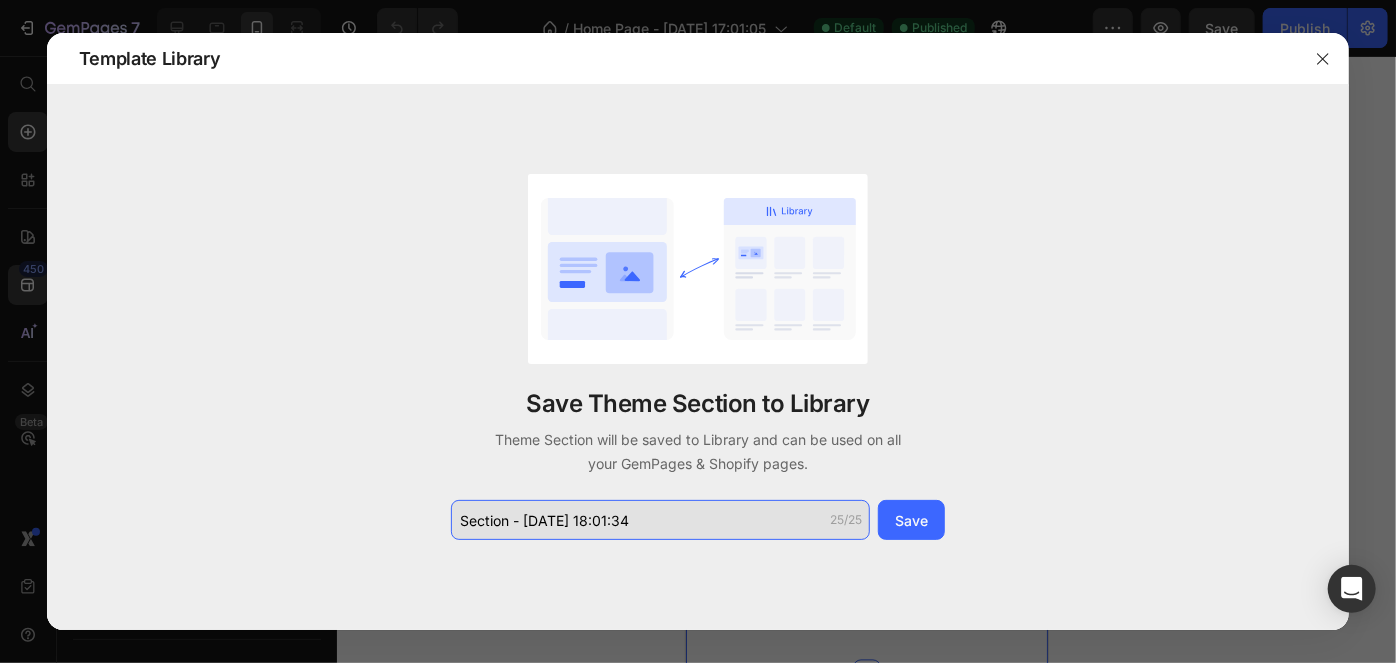 click on "Section - Jul 10 18:01:34" 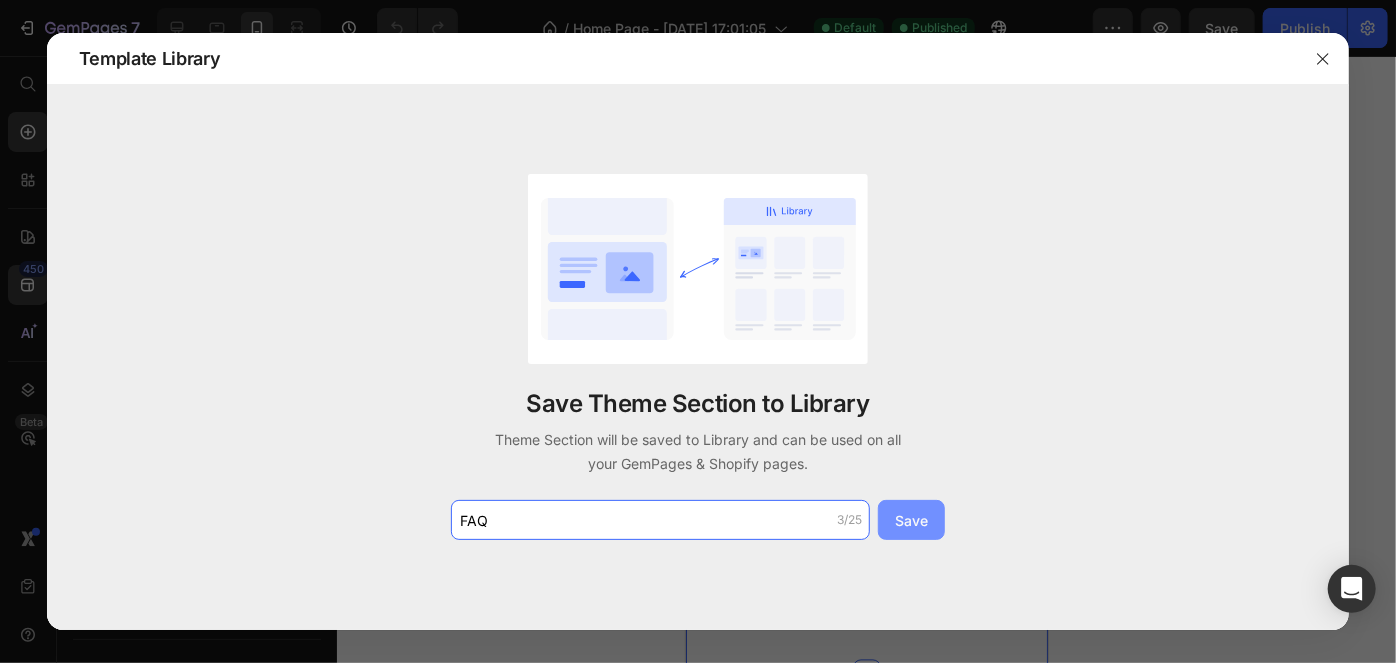 type on "FAQ" 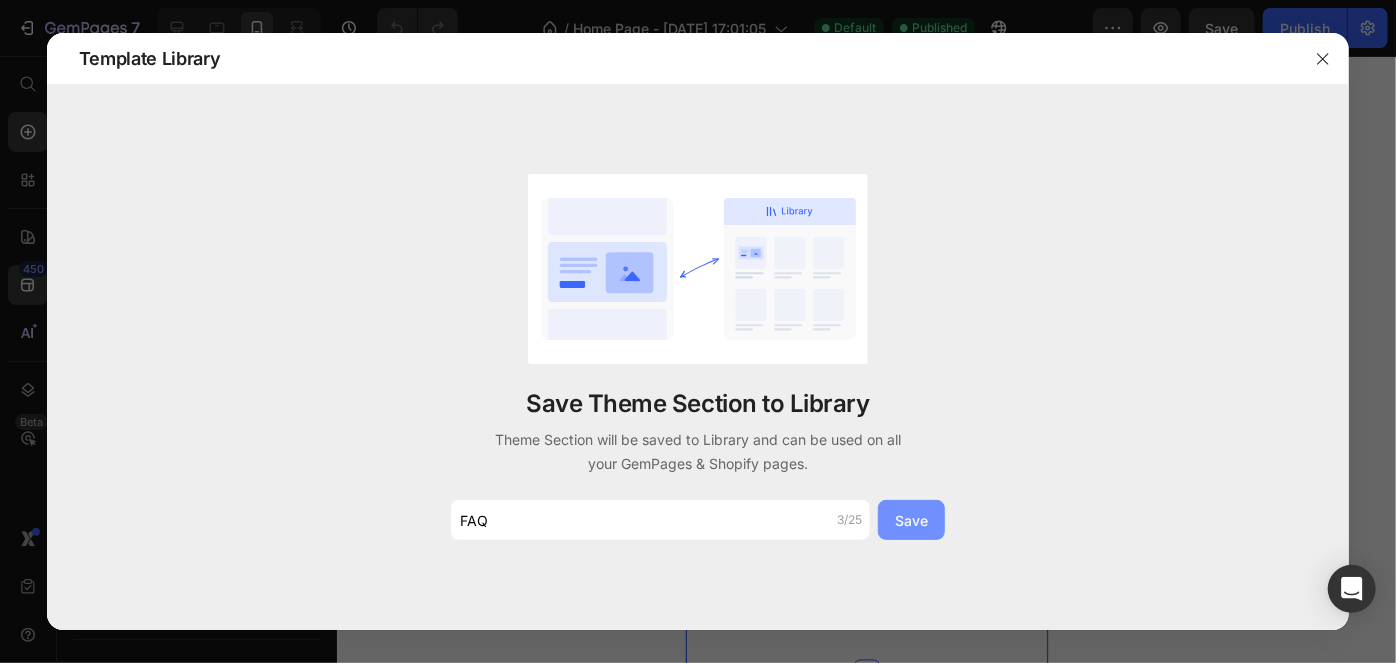 click on "Save" at bounding box center (911, 520) 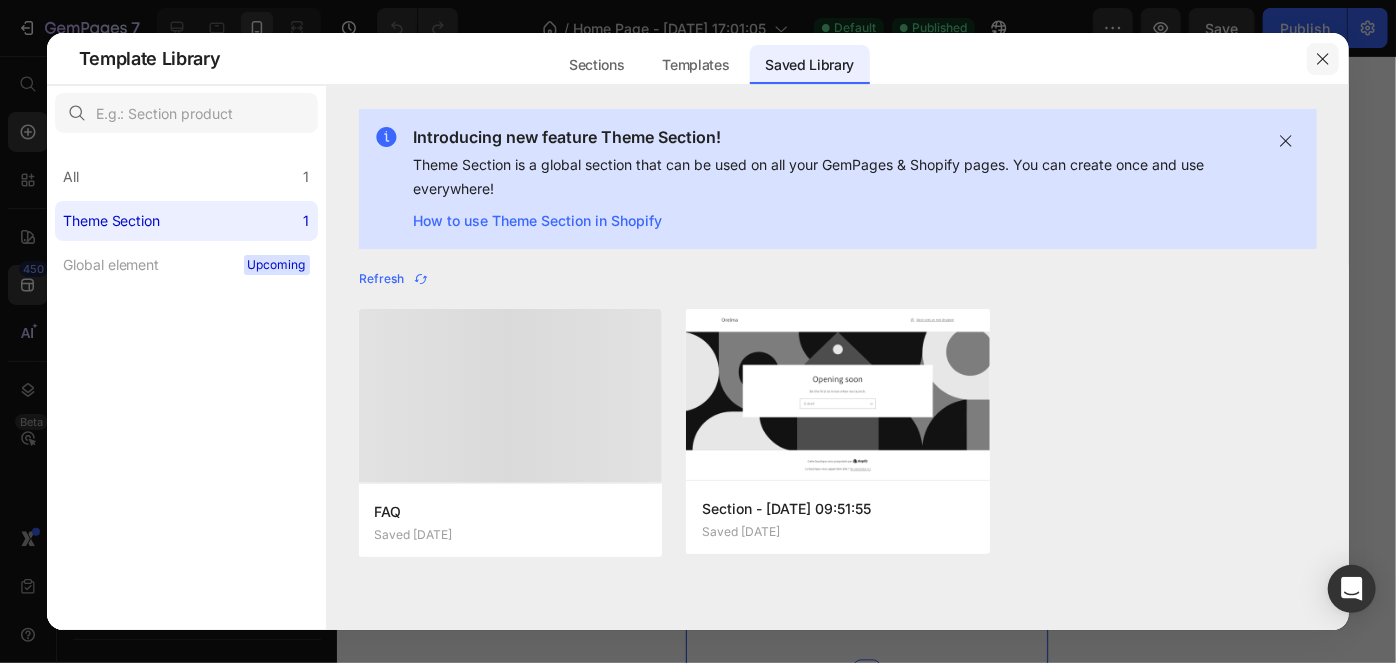 click 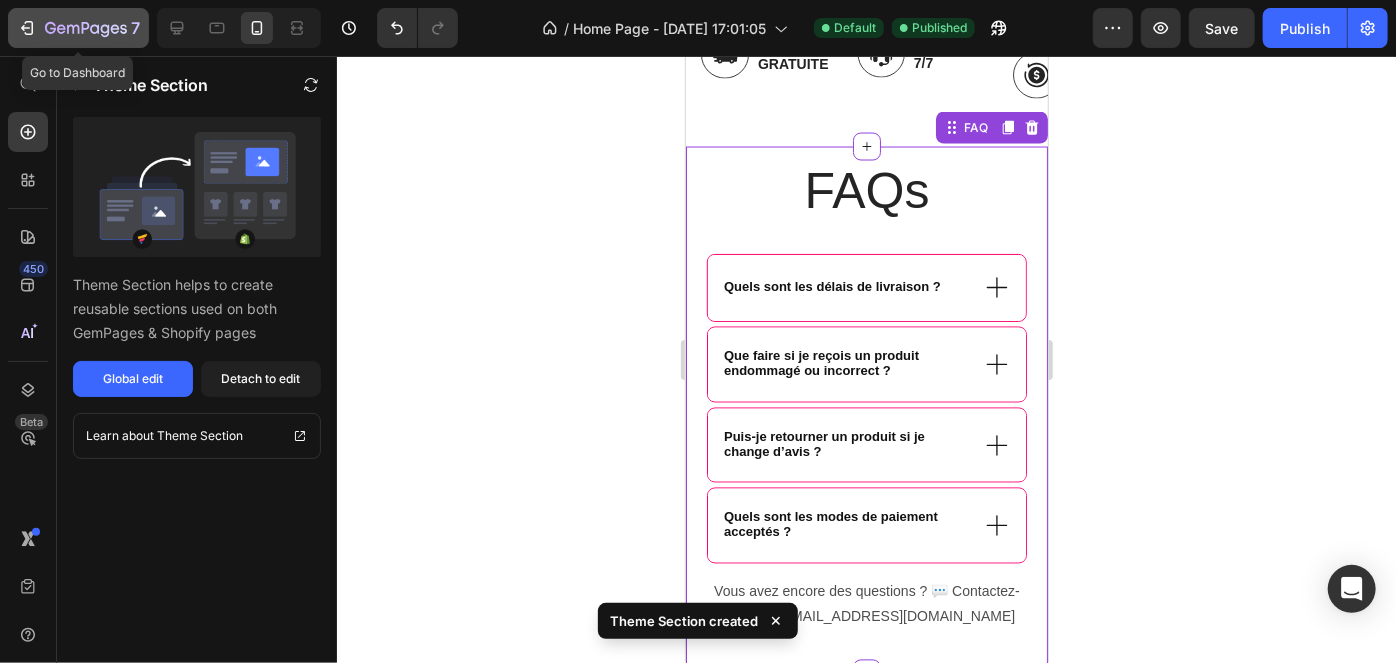 click 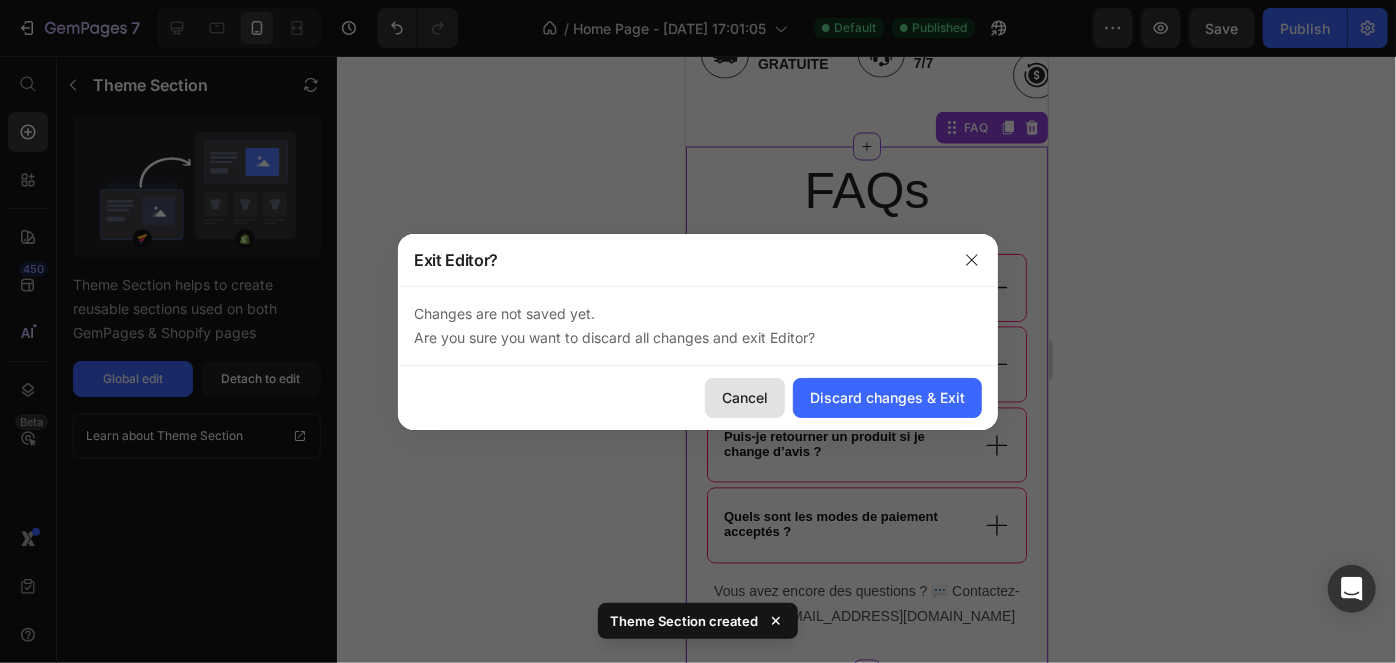 click on "Cancel" at bounding box center [745, 397] 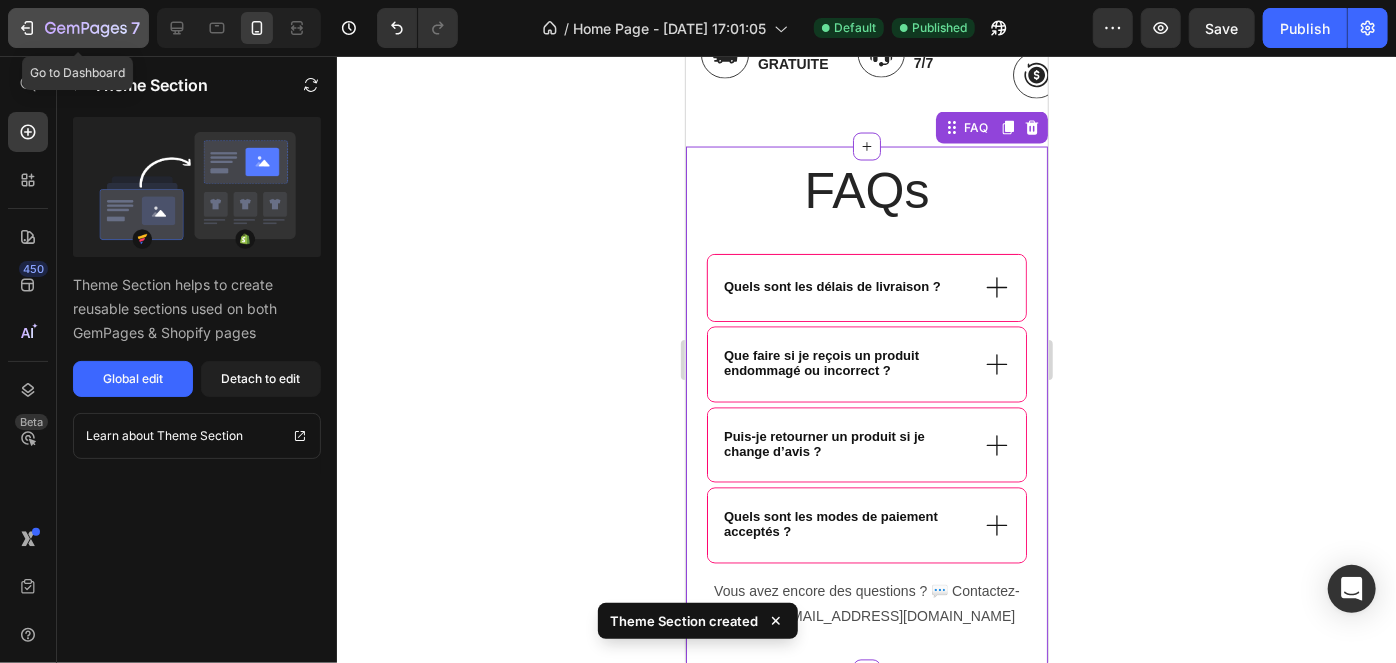 click on "7" 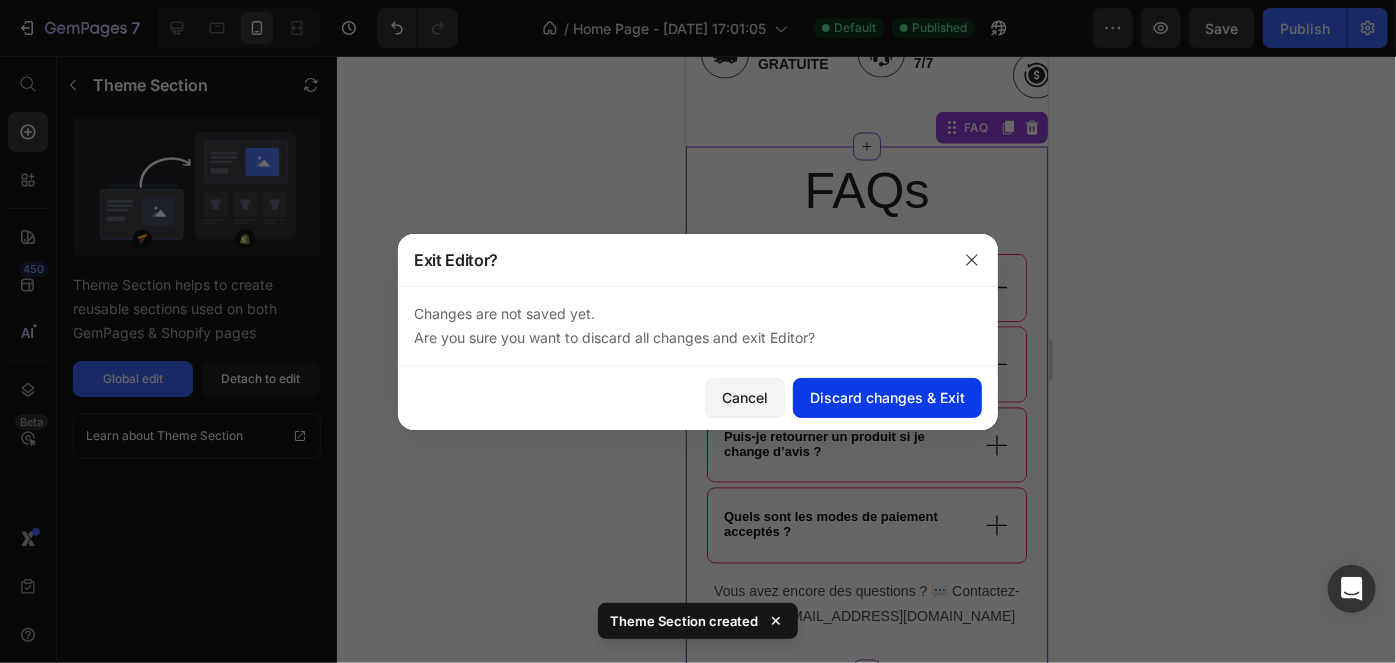 click on "Discard changes & Exit" at bounding box center [887, 397] 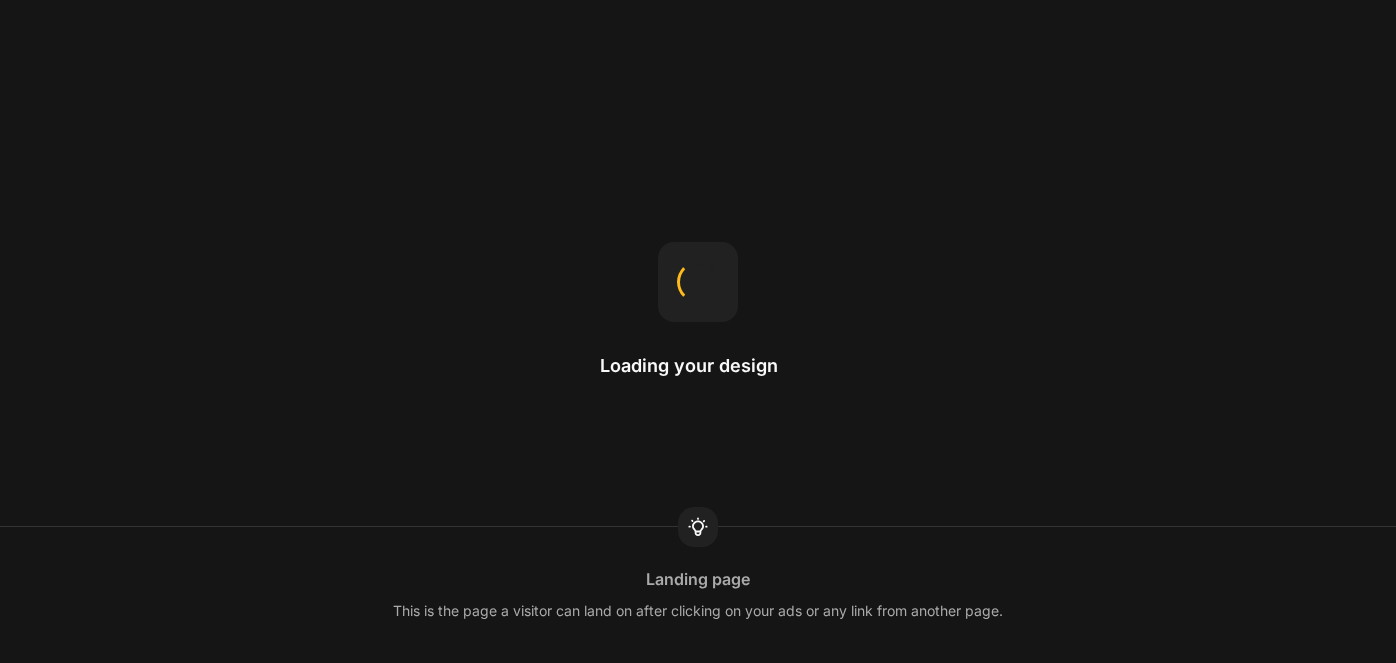 scroll, scrollTop: 0, scrollLeft: 0, axis: both 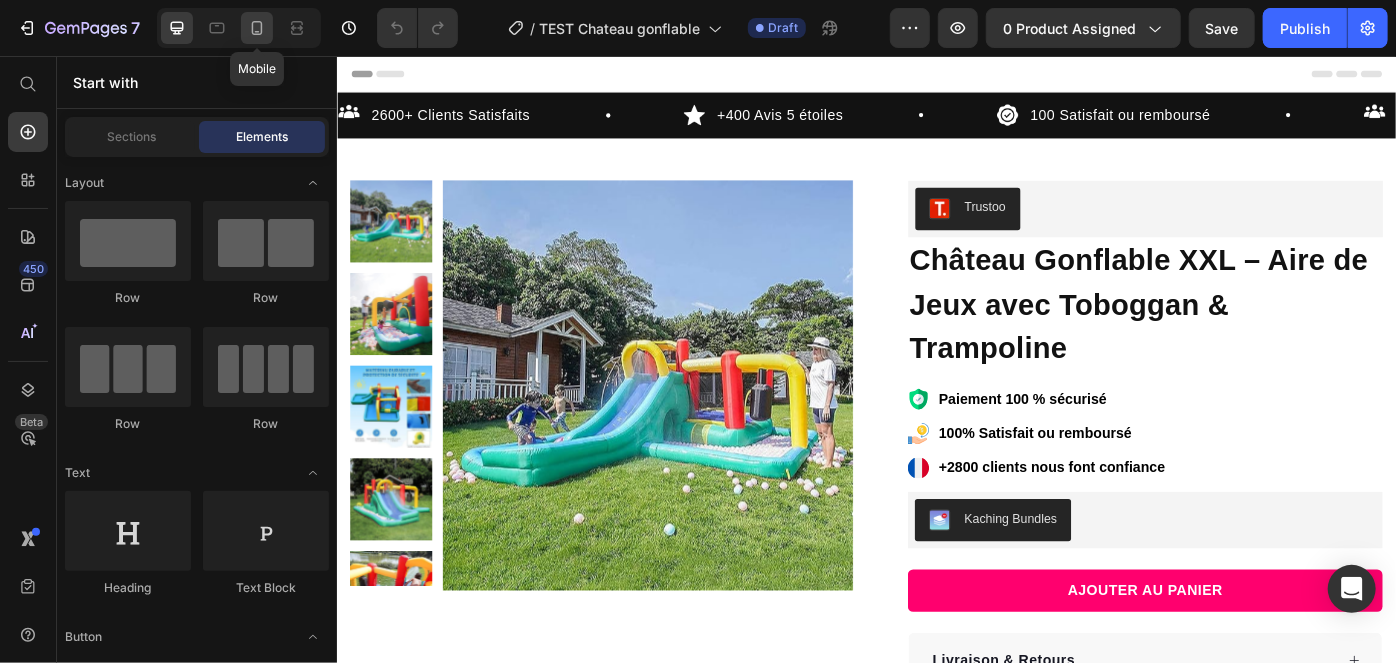 click 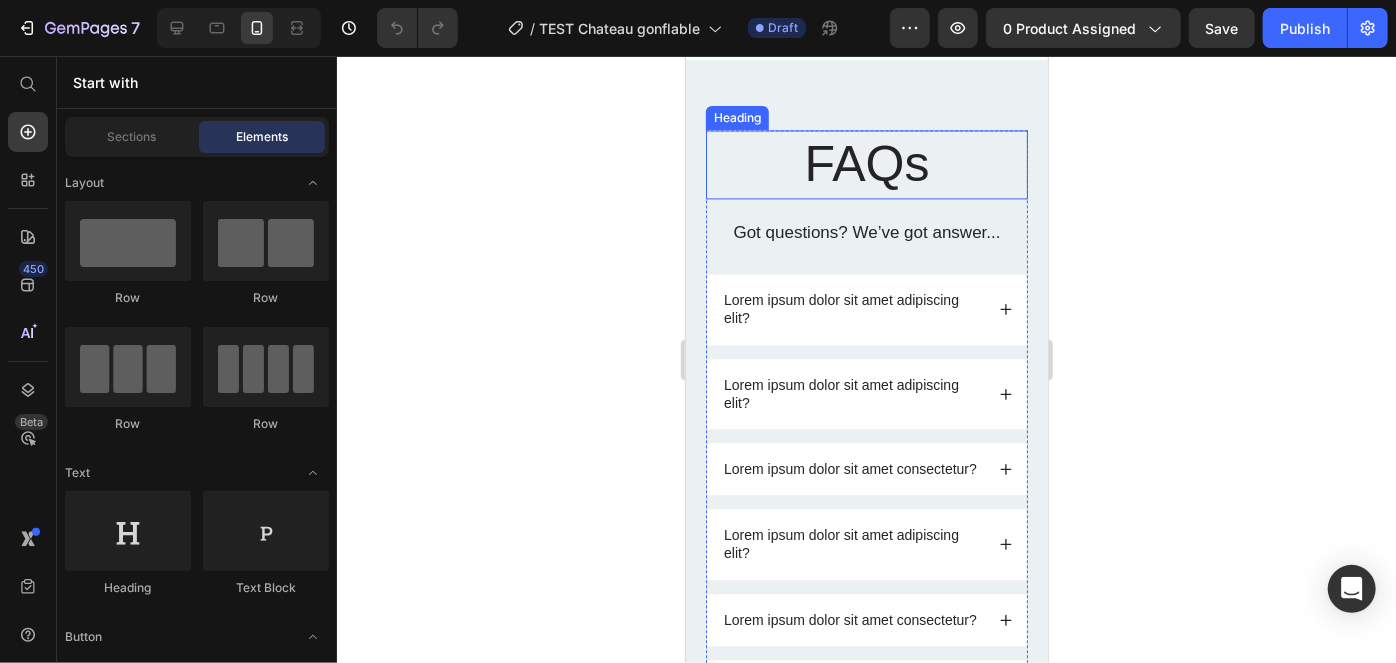 scroll, scrollTop: 2123, scrollLeft: 0, axis: vertical 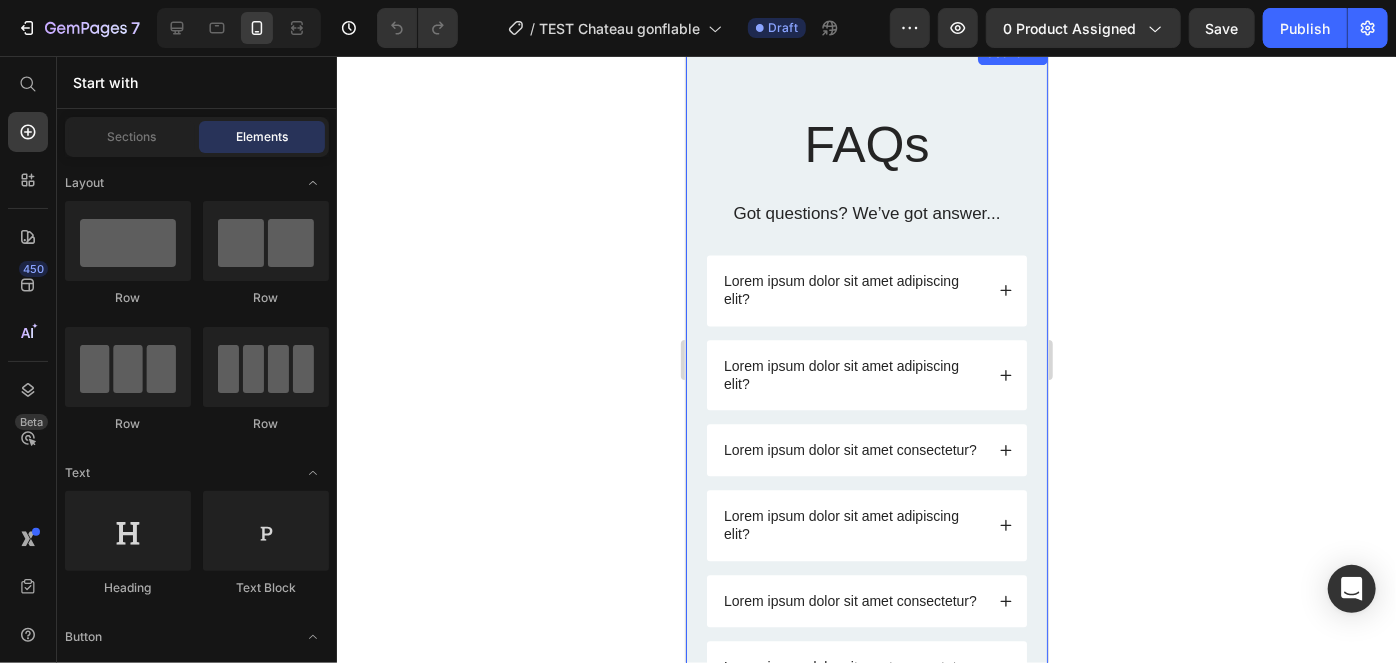 click on "FAQs Heading Got questions? We’ve got answer... Text Block
Lorem ipsum dolor sit amet adipiscing elit?
Lorem ipsum dolor sit amet adipiscing elit?
Lorem ipsum dolor sit amet consectetur?
Lorem ipsum dolor sit amet adipiscing elit?
Lorem ipsum dolor sit amet consectetur?
Lorem ipsum dolor sit amet consectetur adipiscing elit?
Lorem ipsum dolor sit amet consectetur?
Lorem ipsum dolor sit amet consectetur adipiscing elit?
Lorem ipsum dolor sit amet consectetur adipiscing?
Lorem ipsum dolor sit amet consectetur adipiscing elit?
Lorem ipsum dolor sit amet consectetur adipiscing?
Lorem ipsum dolor sit amet consectetur adipiscing elit?
Lorem ipsum dolor sit amet consectetur adipiscing? Accordion Row Section 4" at bounding box center (866, 696) 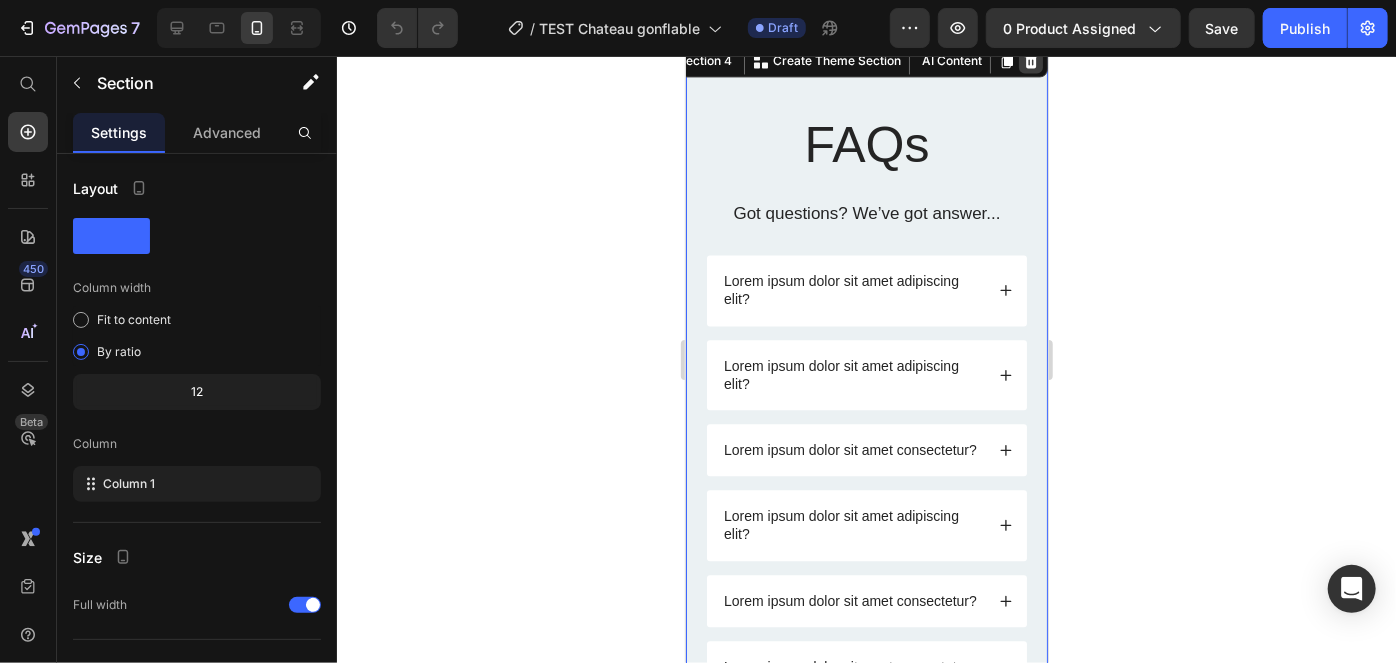 click 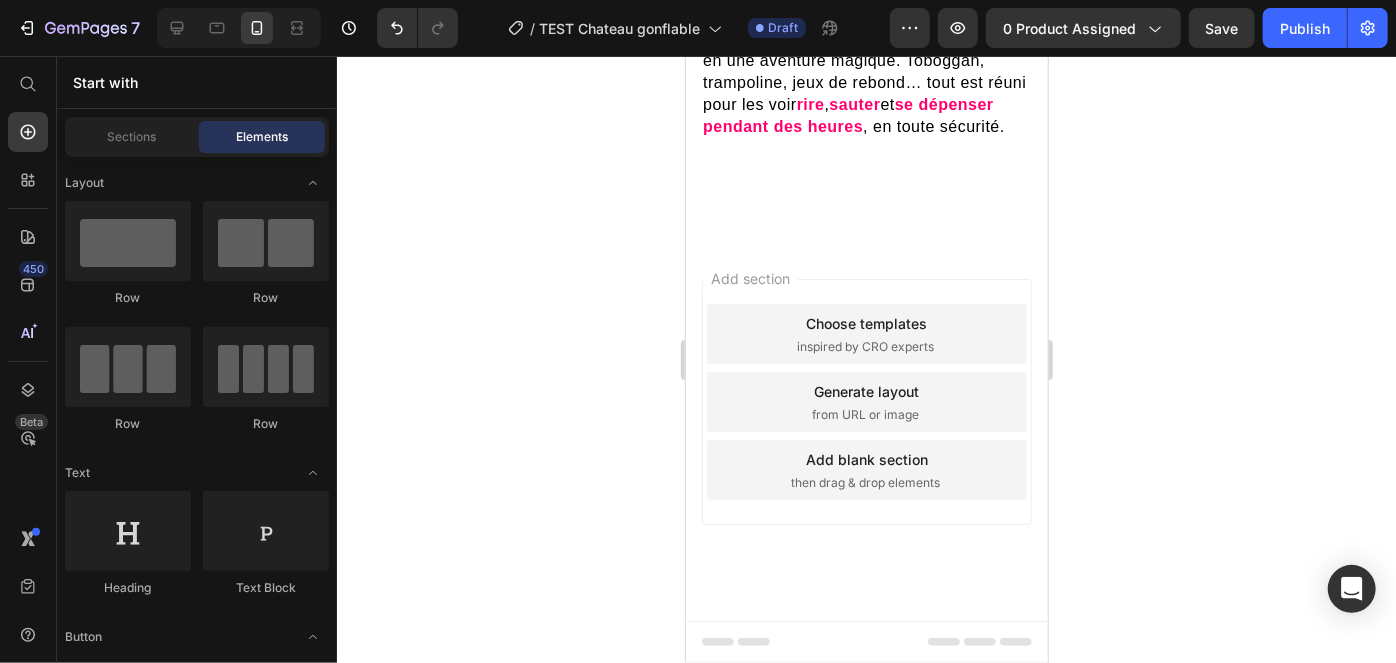 click on "Choose templates inspired by CRO experts" at bounding box center (866, 333) 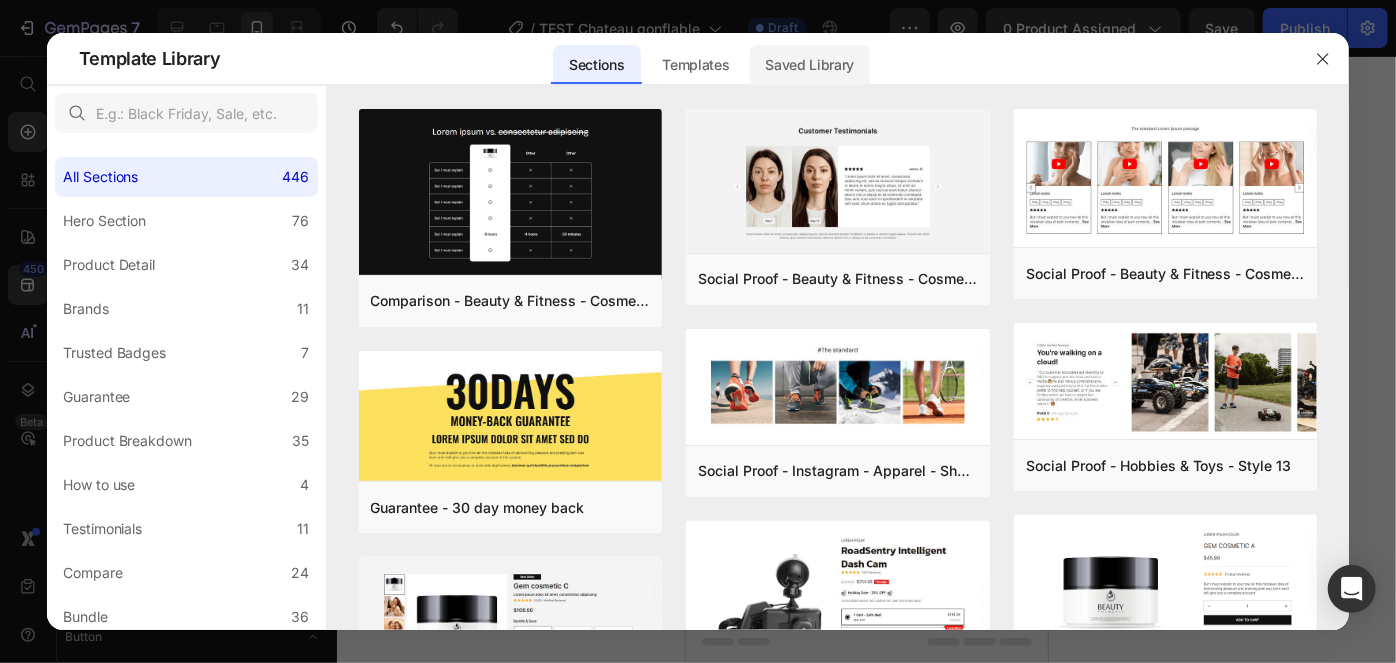 click on "Saved Library" 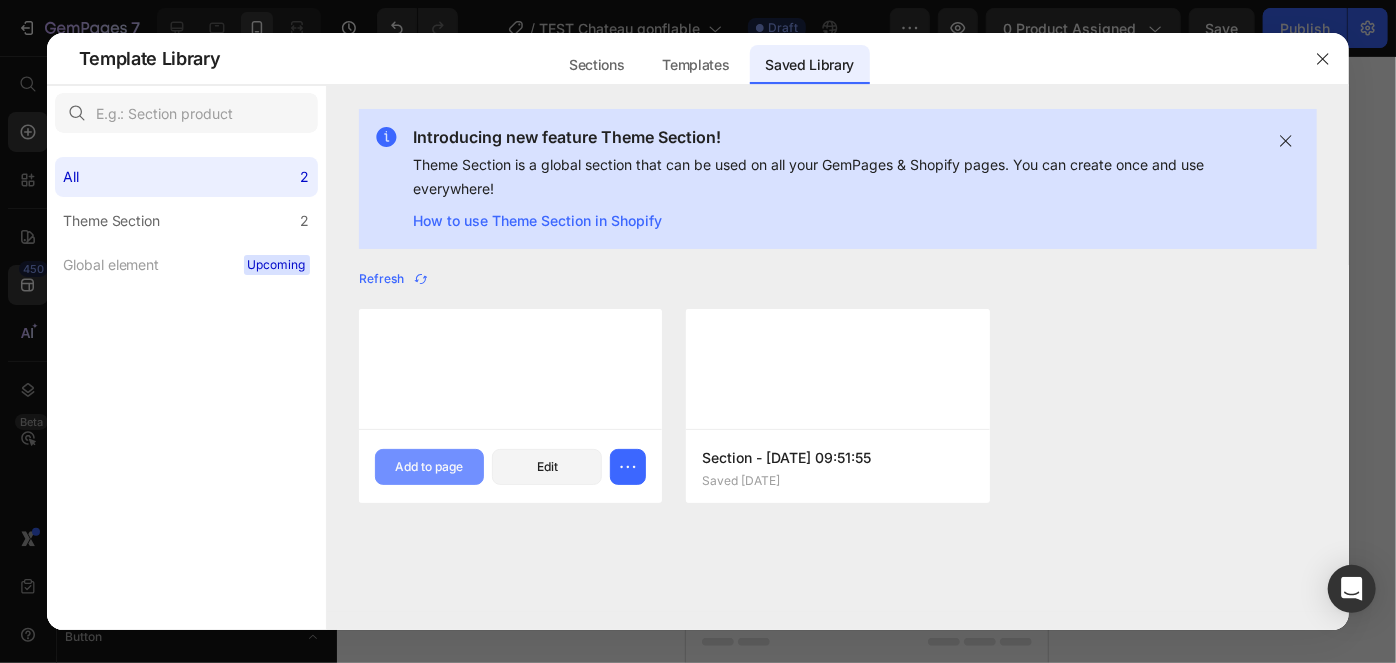 click on "Add to page" at bounding box center [429, 467] 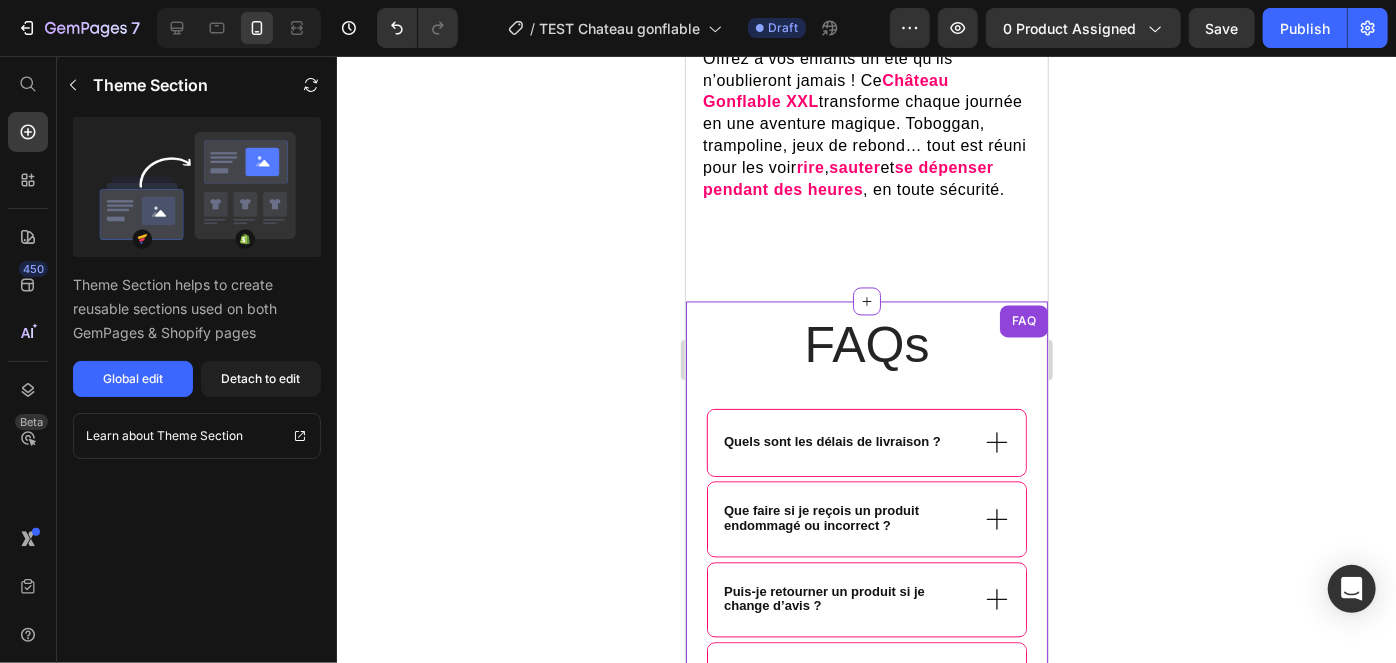 scroll, scrollTop: 1846, scrollLeft: 0, axis: vertical 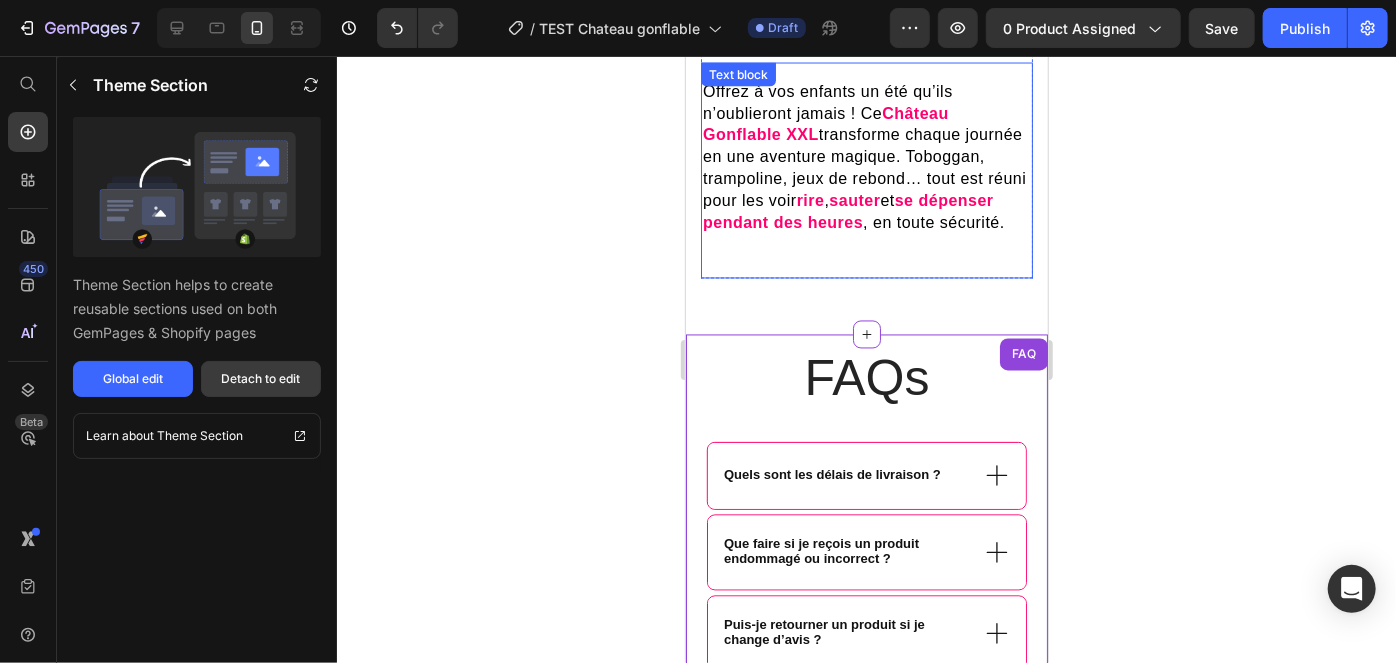 click on "Detach to edit" at bounding box center [261, 379] 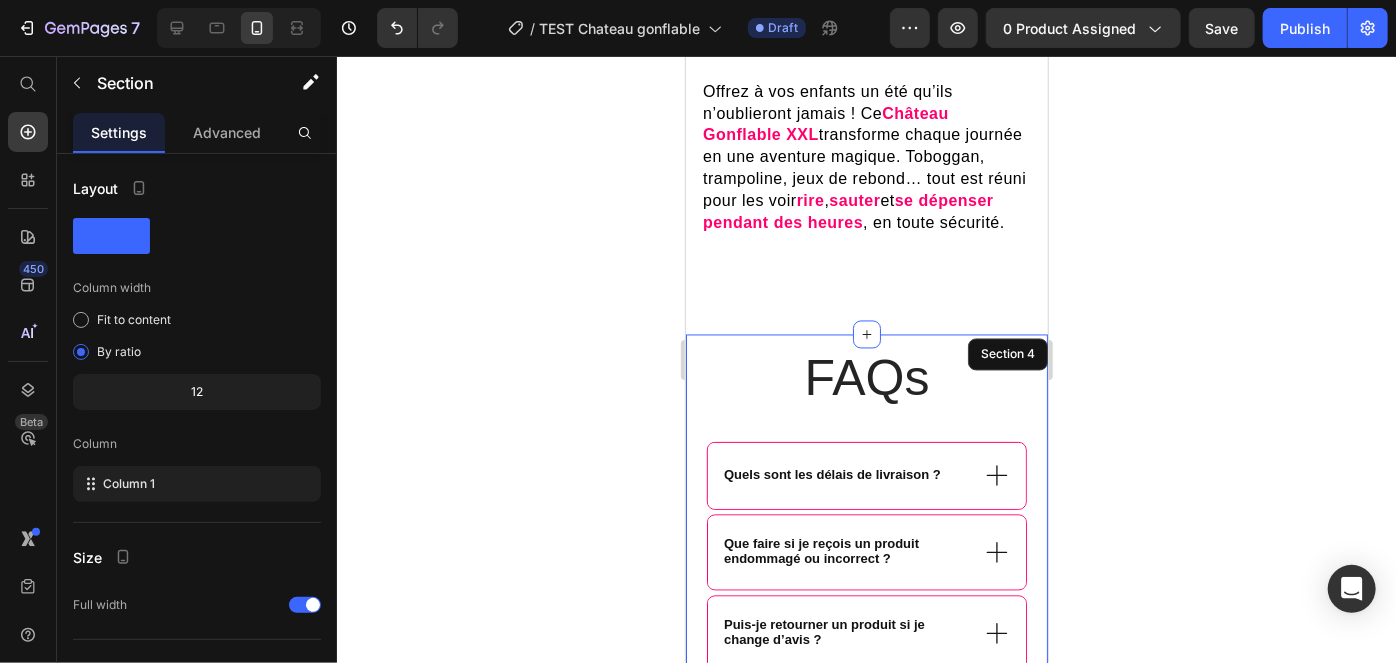 click 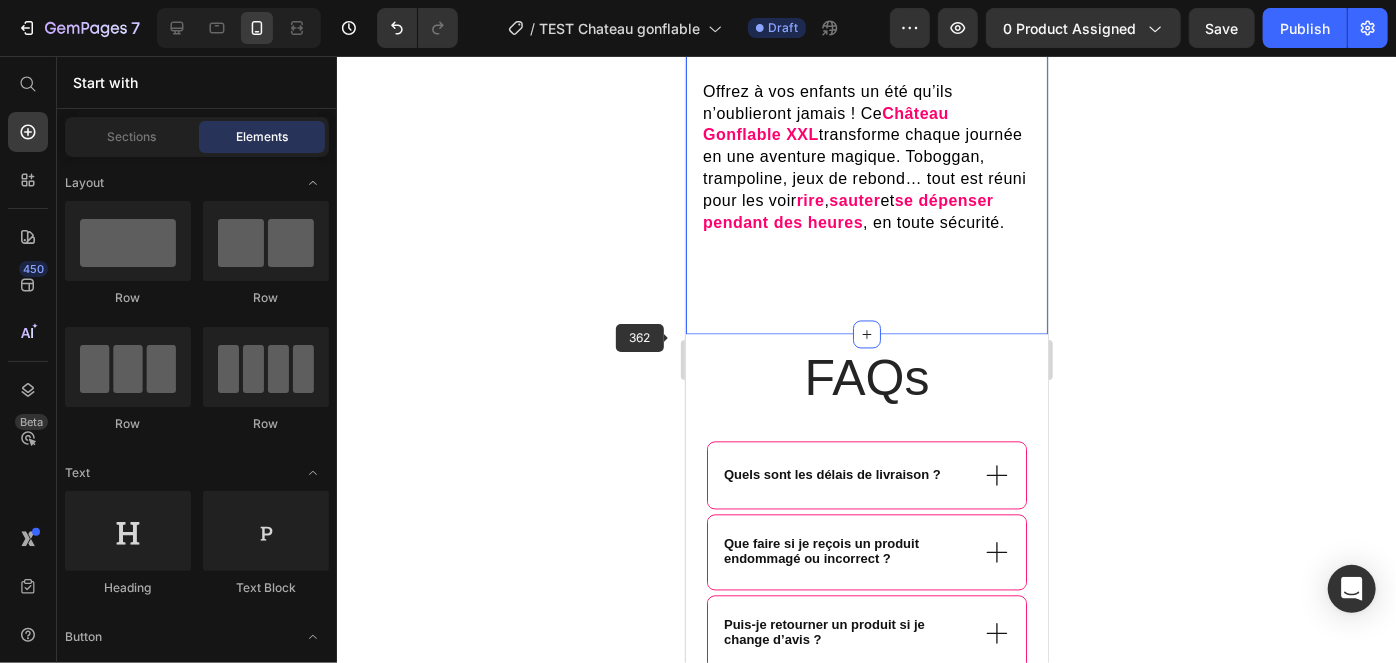 click on "Leur terrain de jeu rêvé… directement dans votre jardin ! Heading Offrez à vos enfants un été qu’ils n’oublieront jamais ! Ce  Château Gonflable XXL  transforme chaque journée en une aventure magique. Toboggan, trampoline, jeux de rebond… tout est réuni pour les voir  rire ,  sauter  et  se dépenser pendant des heures , en toute sécurité. Text block Row Image Image Row Section 3" at bounding box center (866, -28) 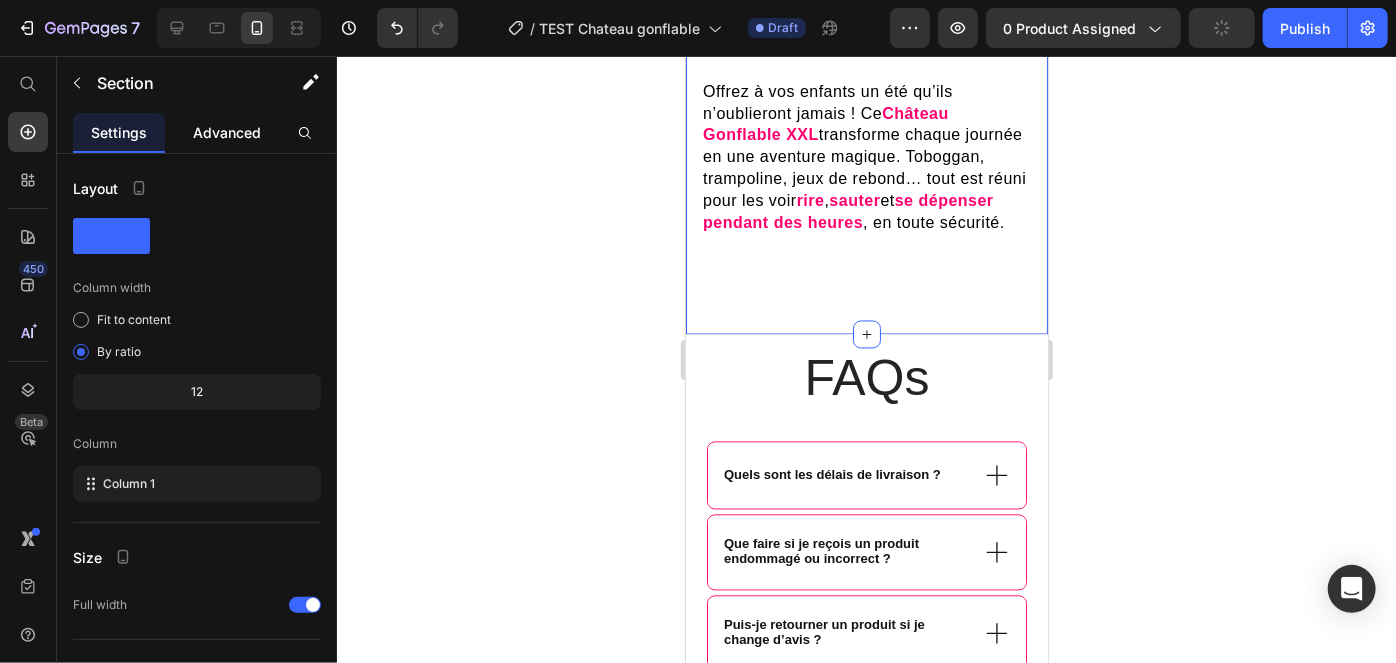 click on "Advanced" at bounding box center (227, 132) 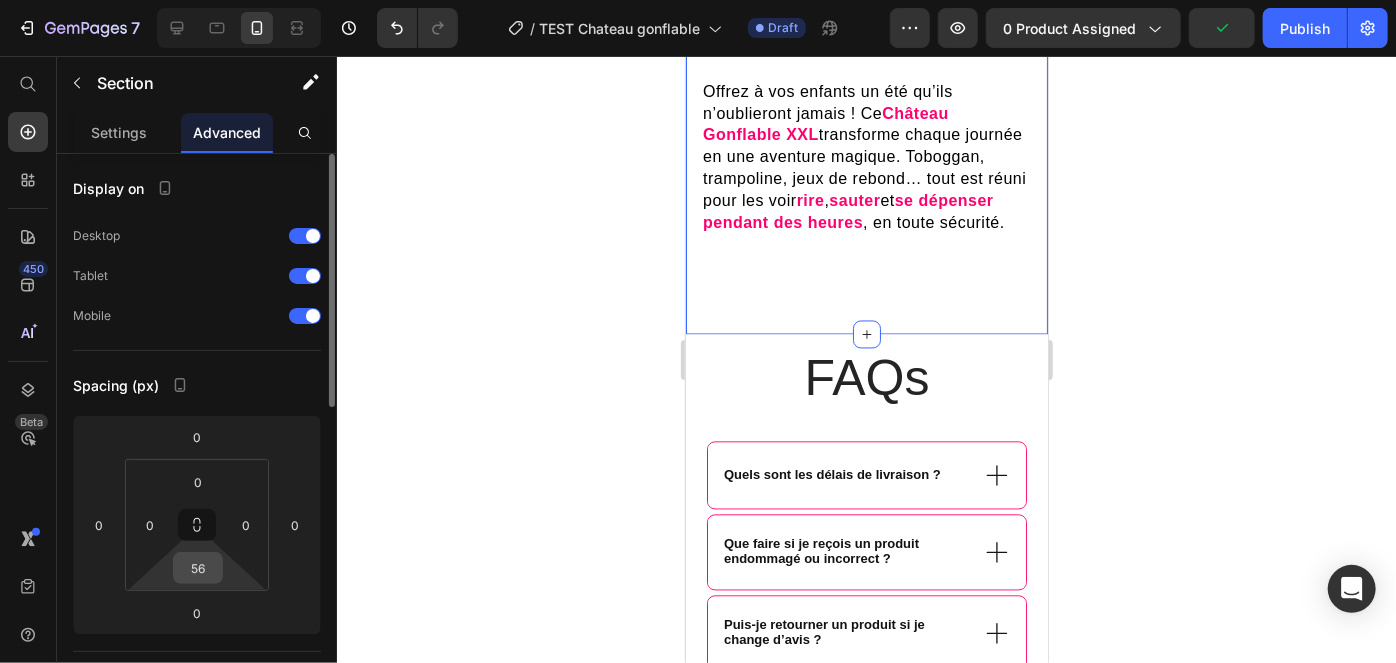 click on "56" at bounding box center (198, 568) 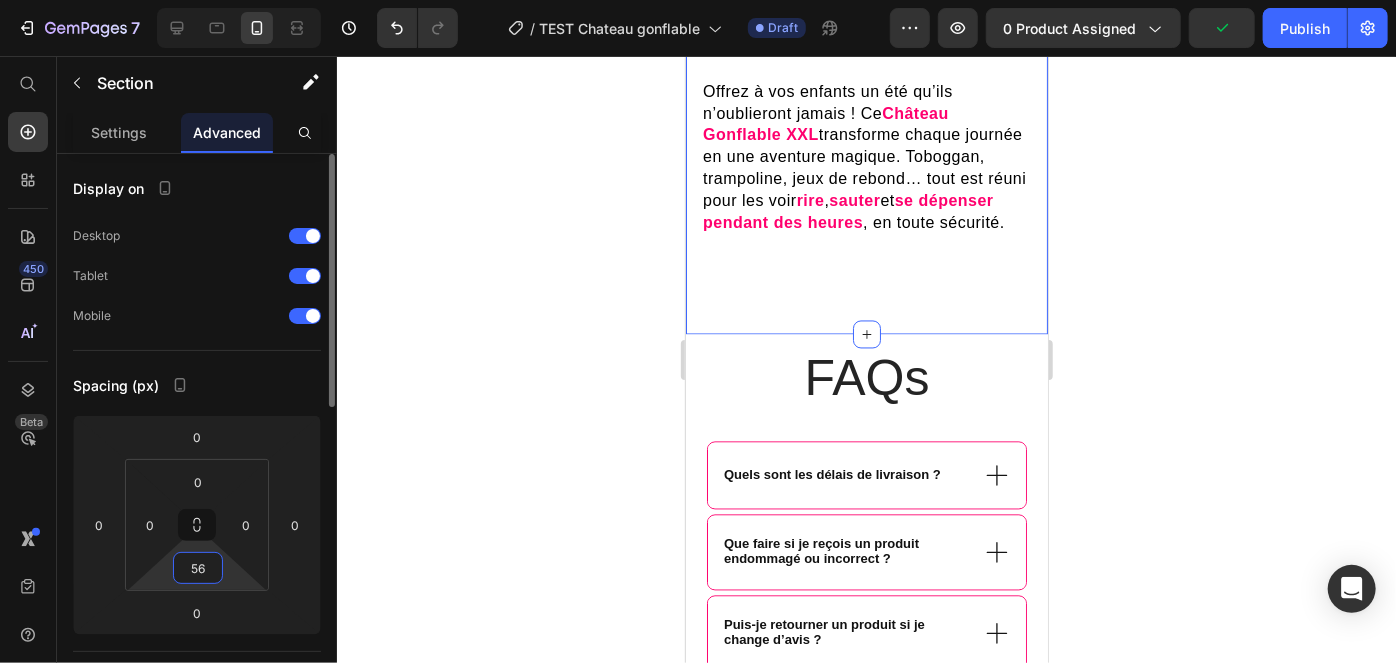 click on "56" at bounding box center (198, 568) 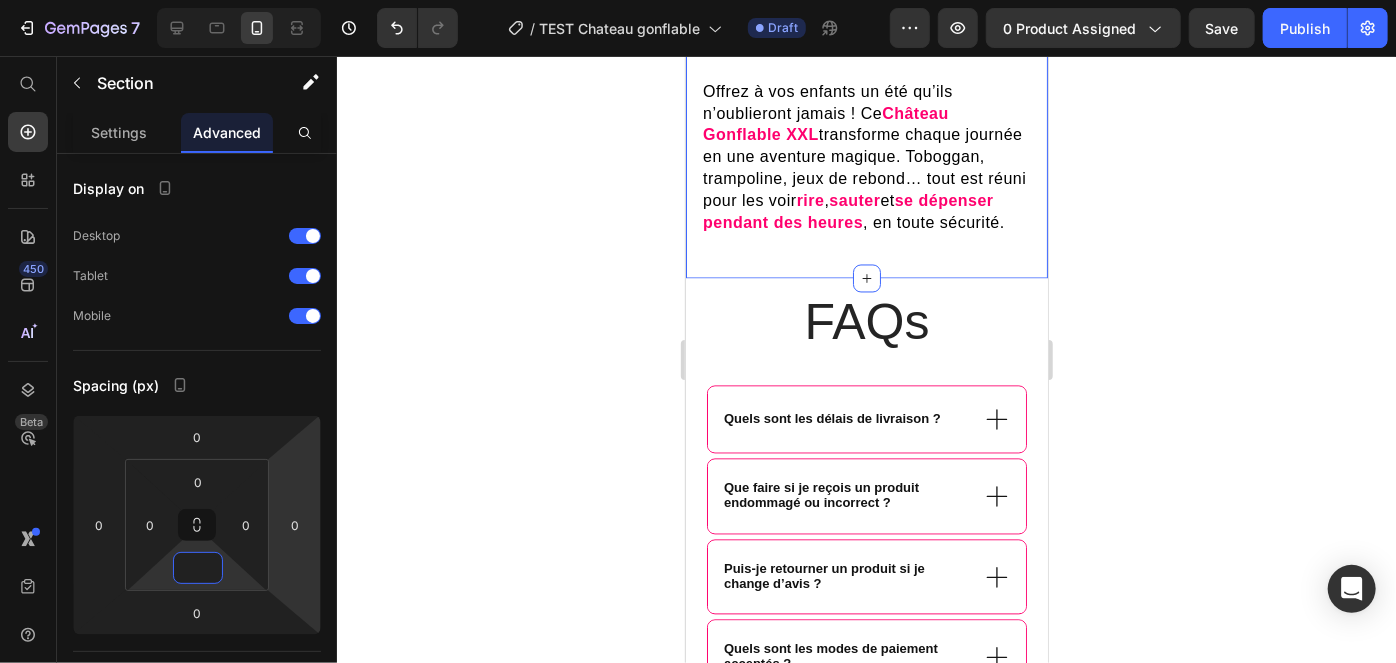 type on "0" 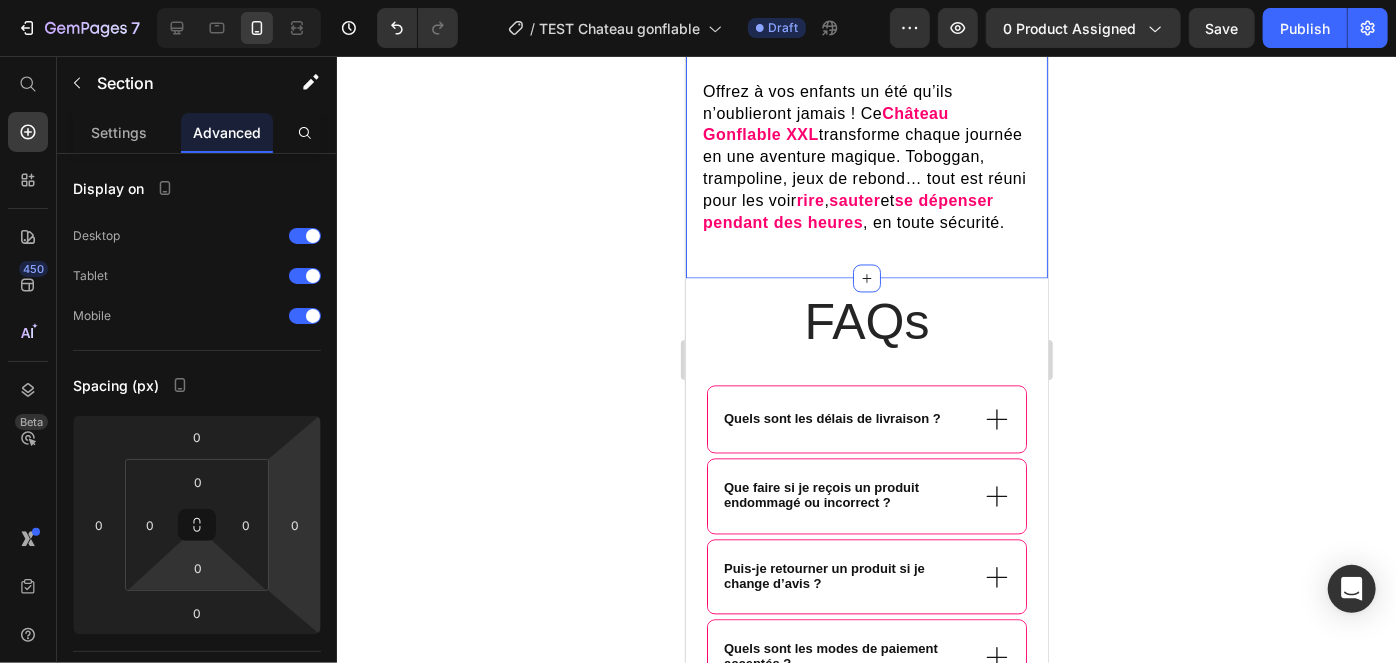 click 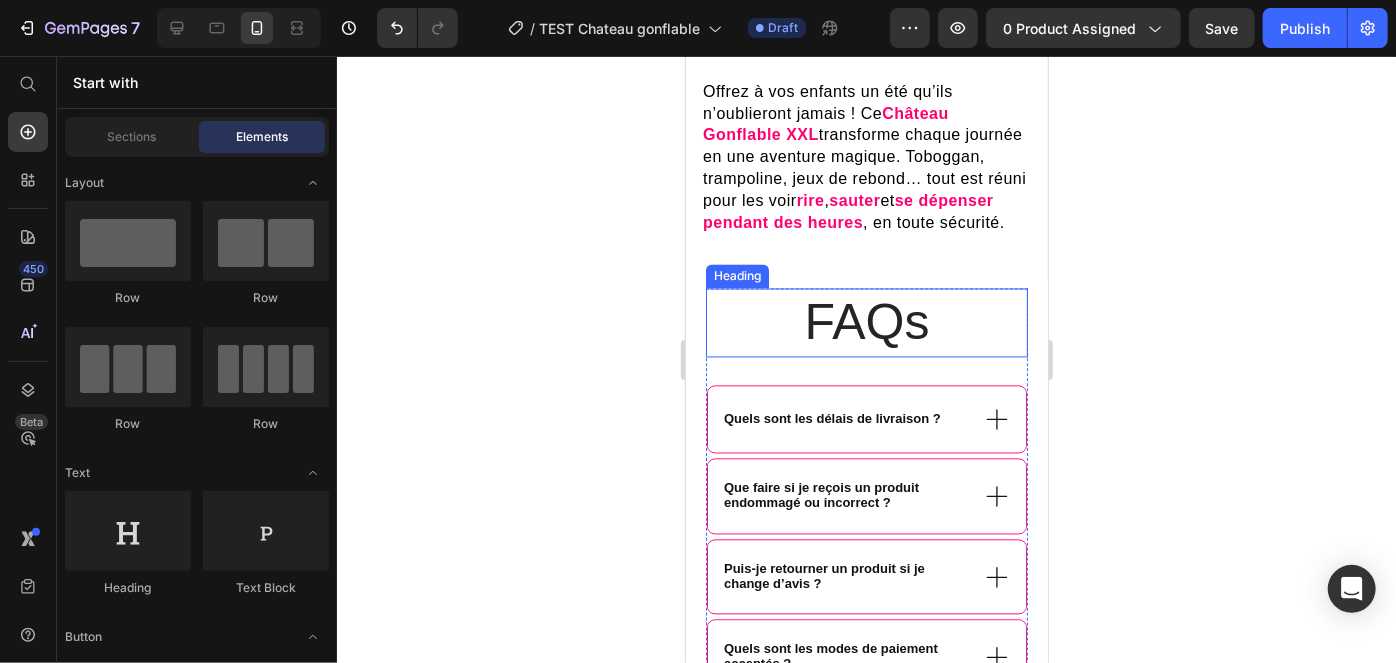 click on "FAQs" at bounding box center (866, 322) 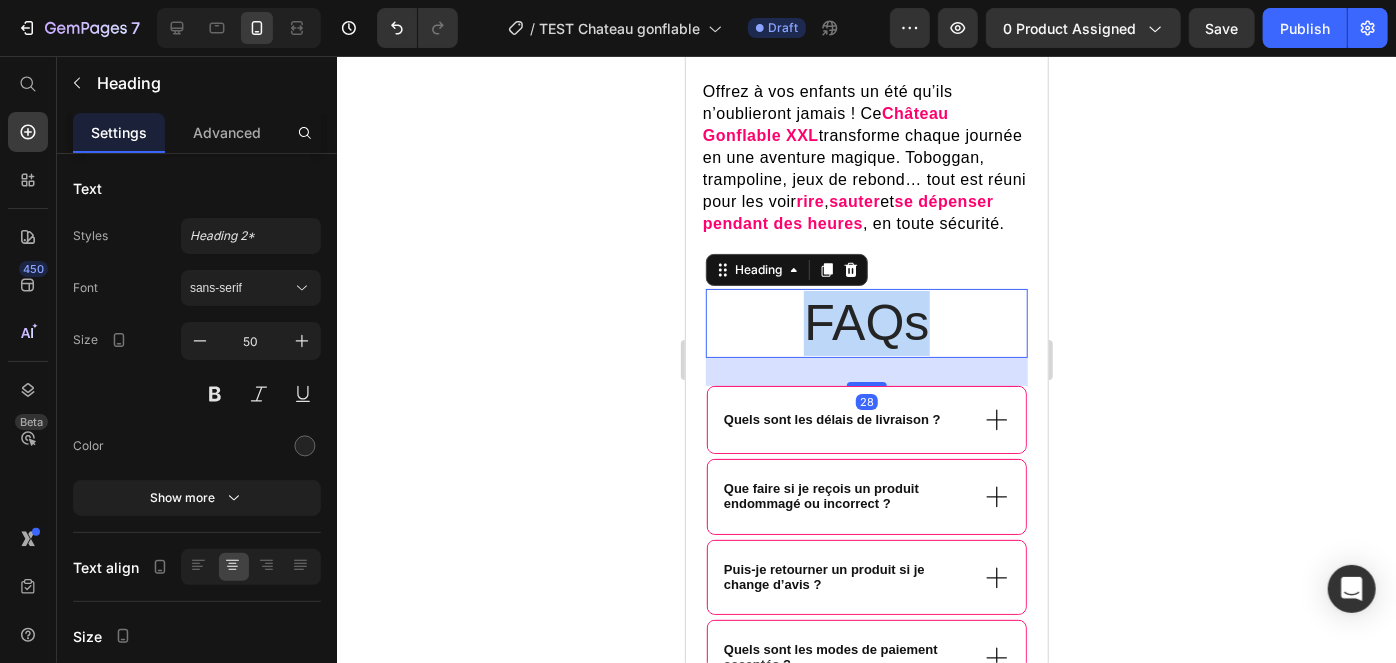 click on "FAQs" at bounding box center [866, 322] 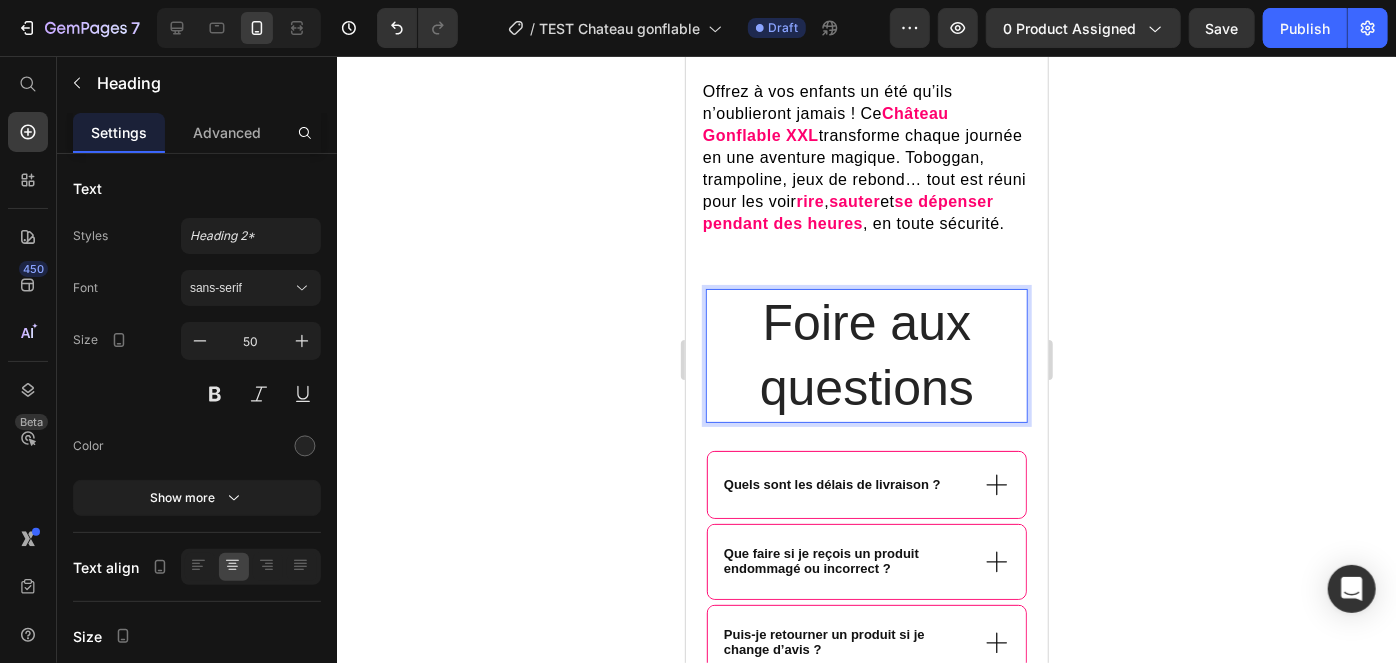 click on "Foire aux questions" at bounding box center [866, 355] 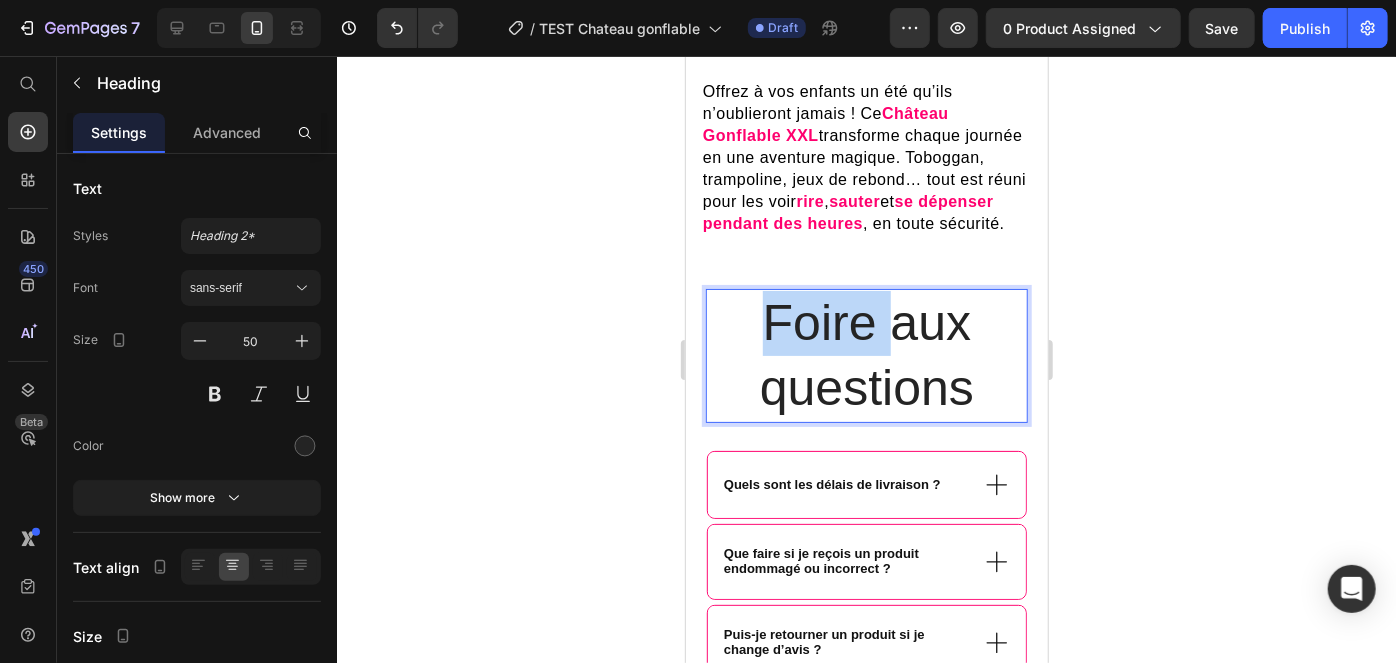 click on "Foire aux questions" at bounding box center (866, 355) 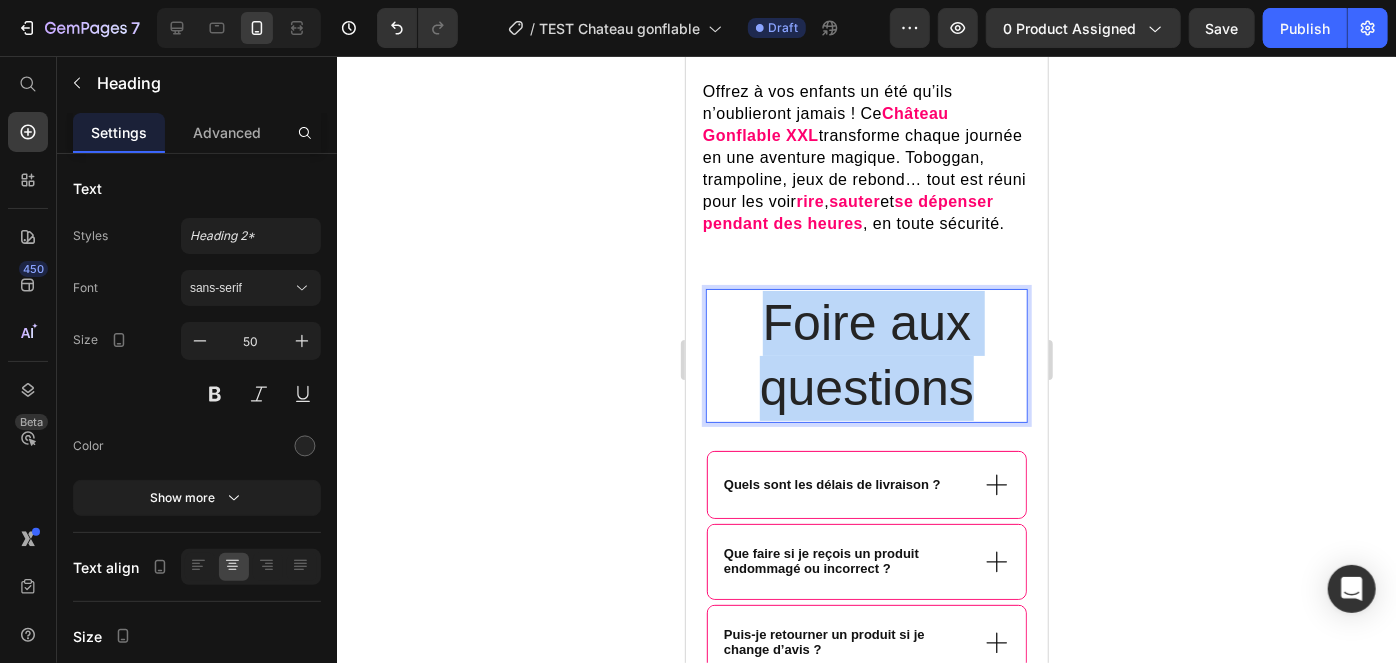 click on "Foire aux questions" at bounding box center (866, 355) 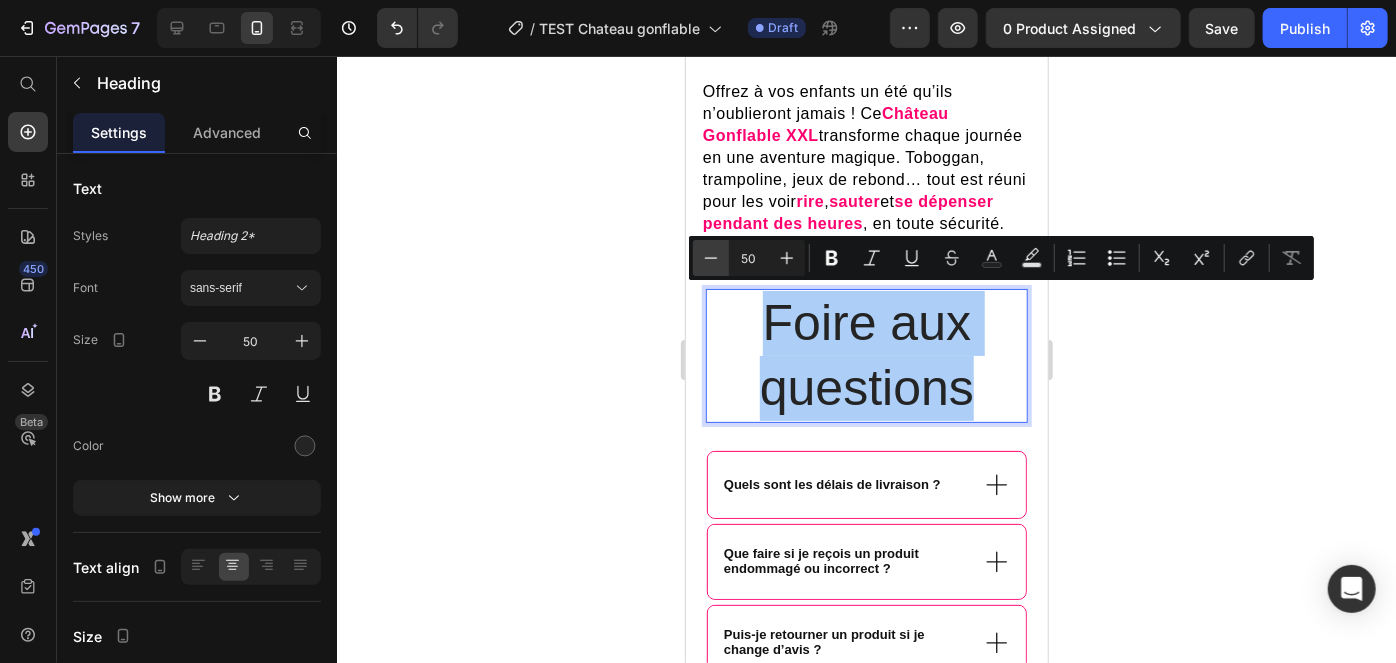 click 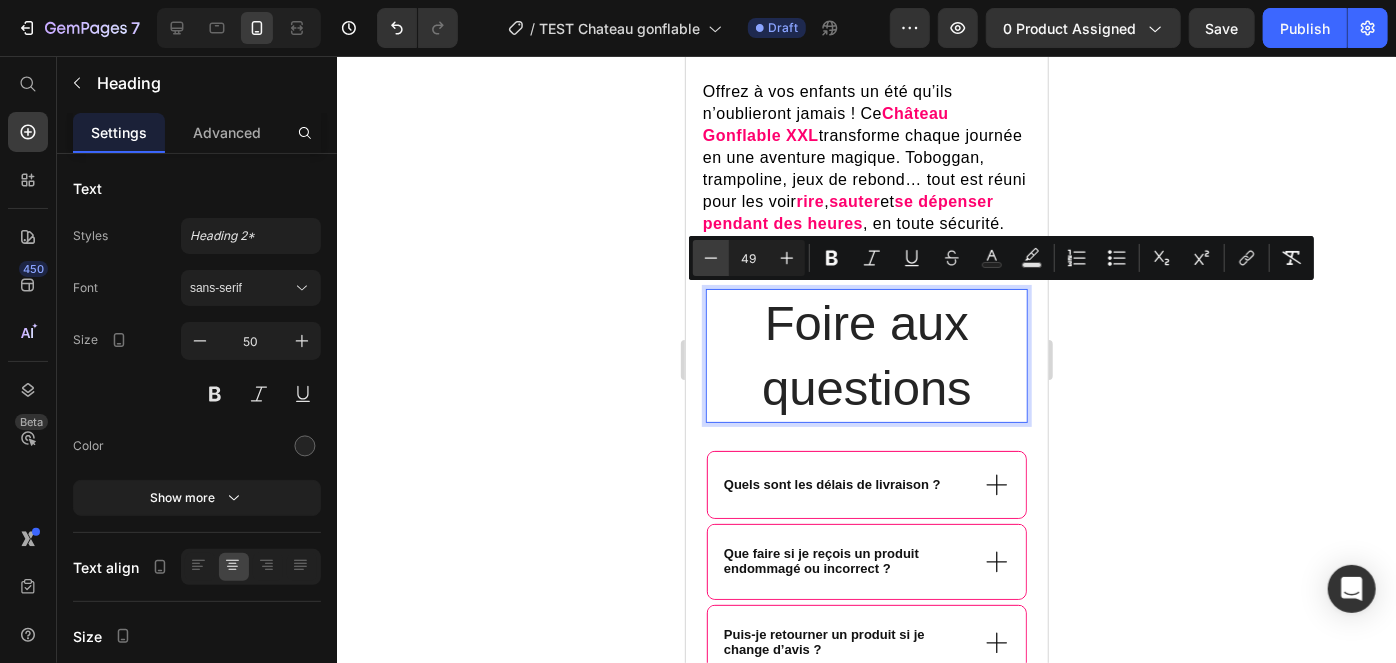 click 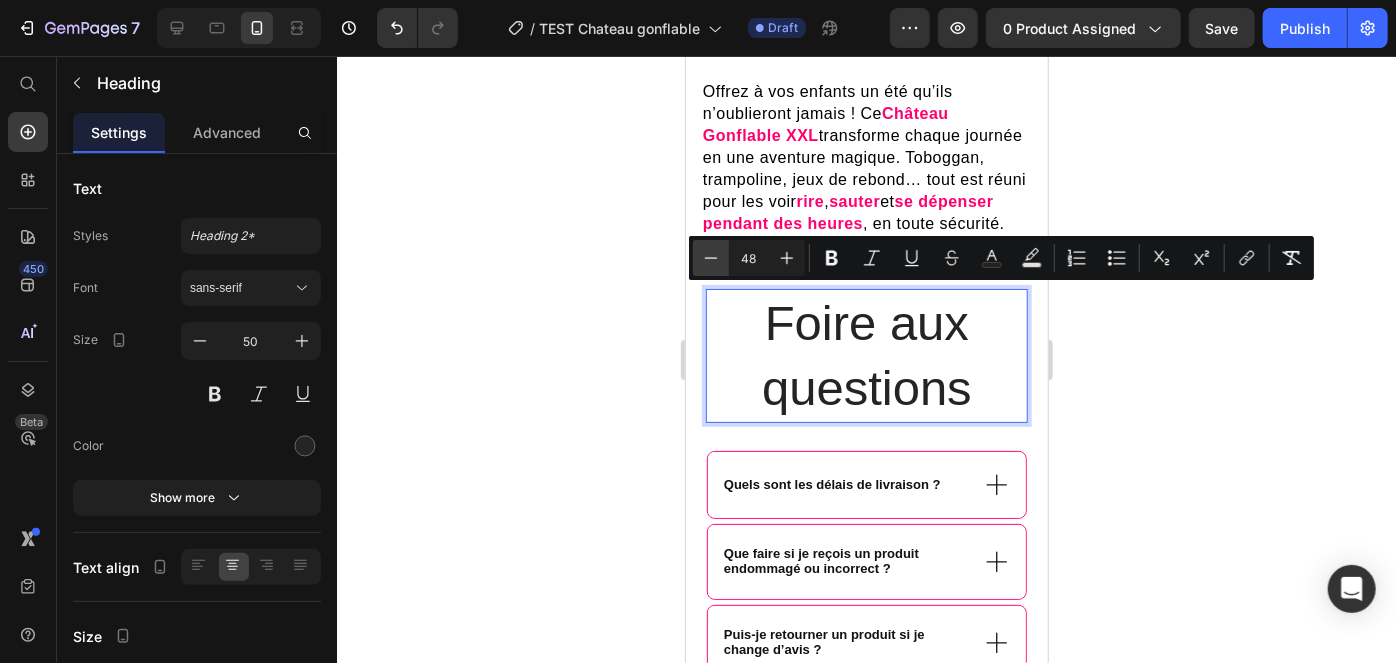 click 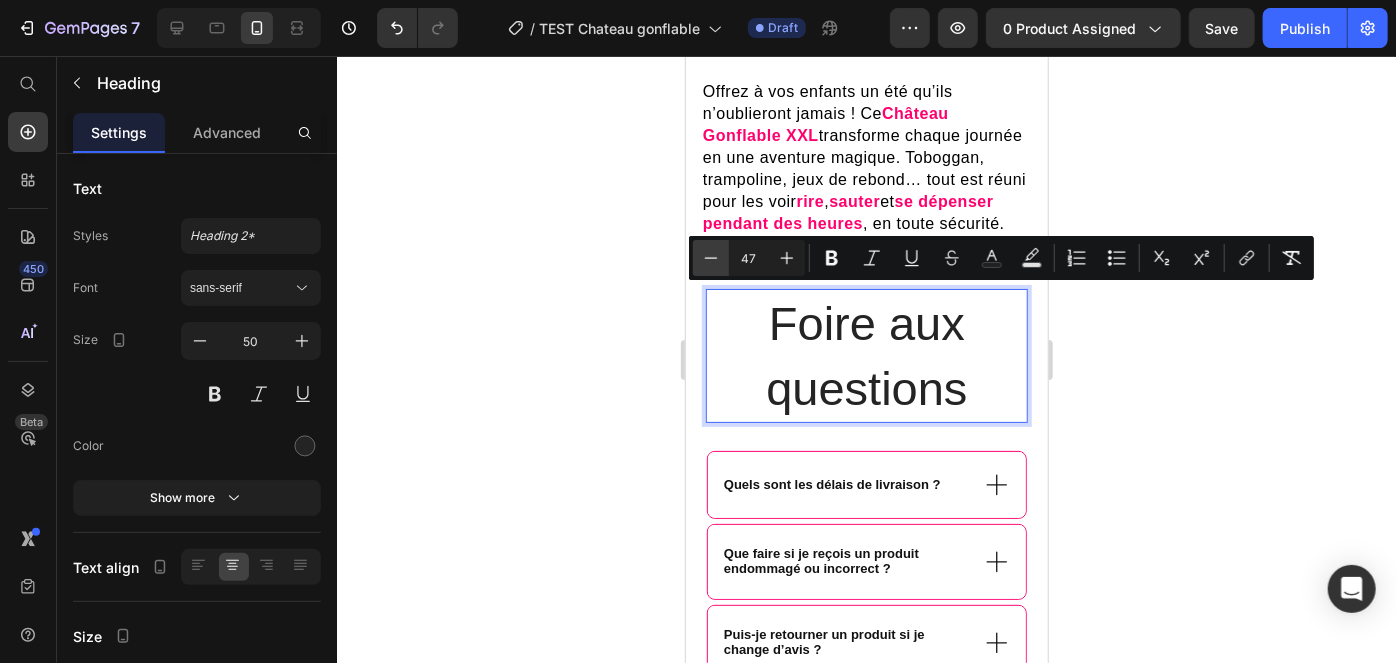 click 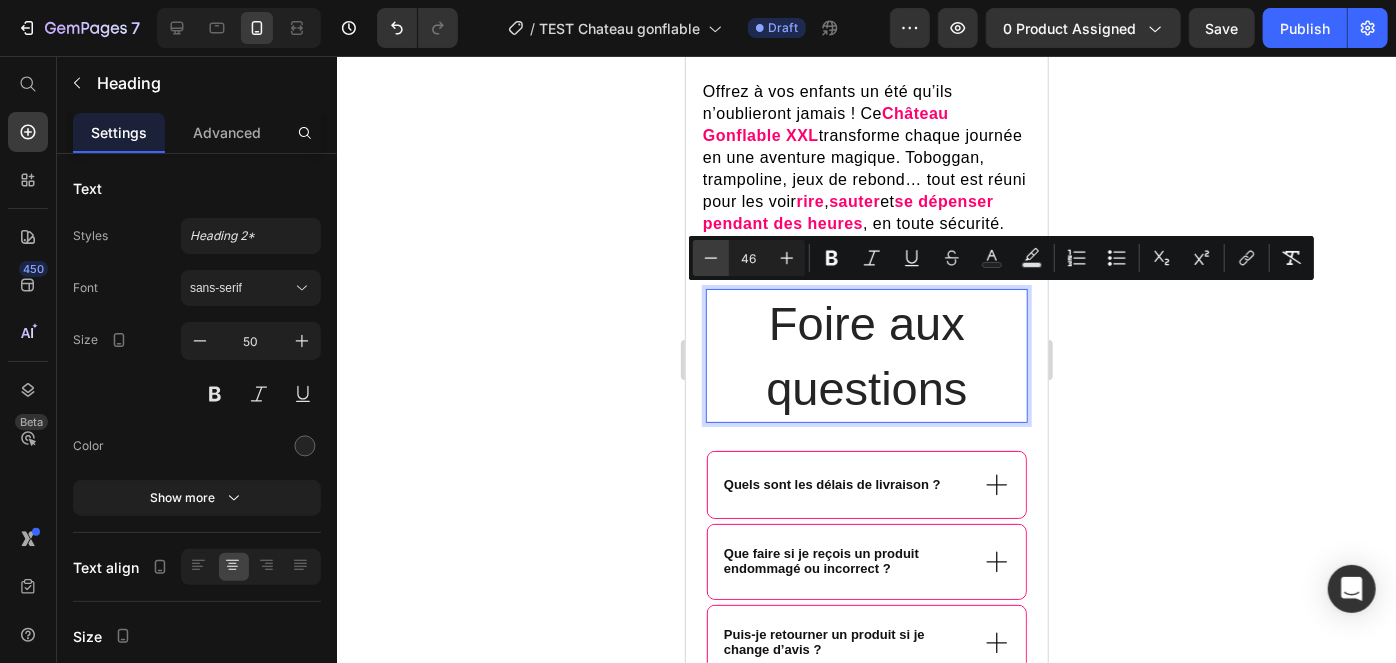 click 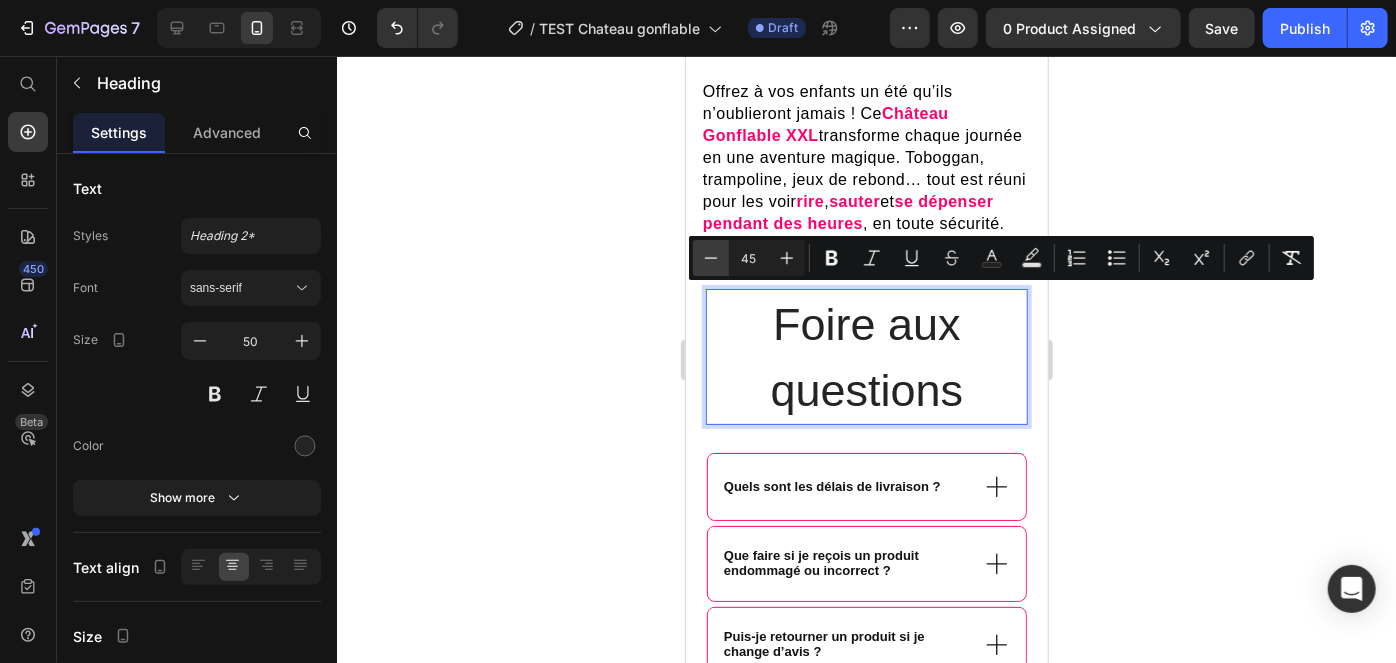 click 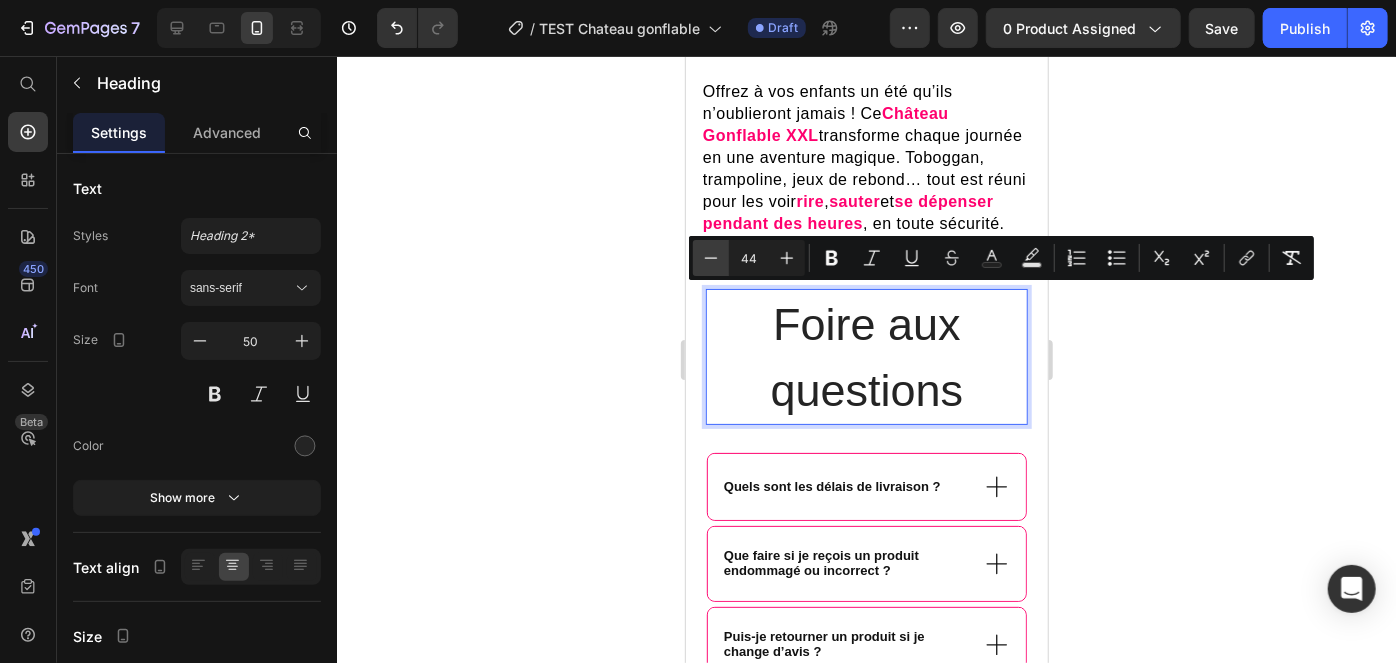 click 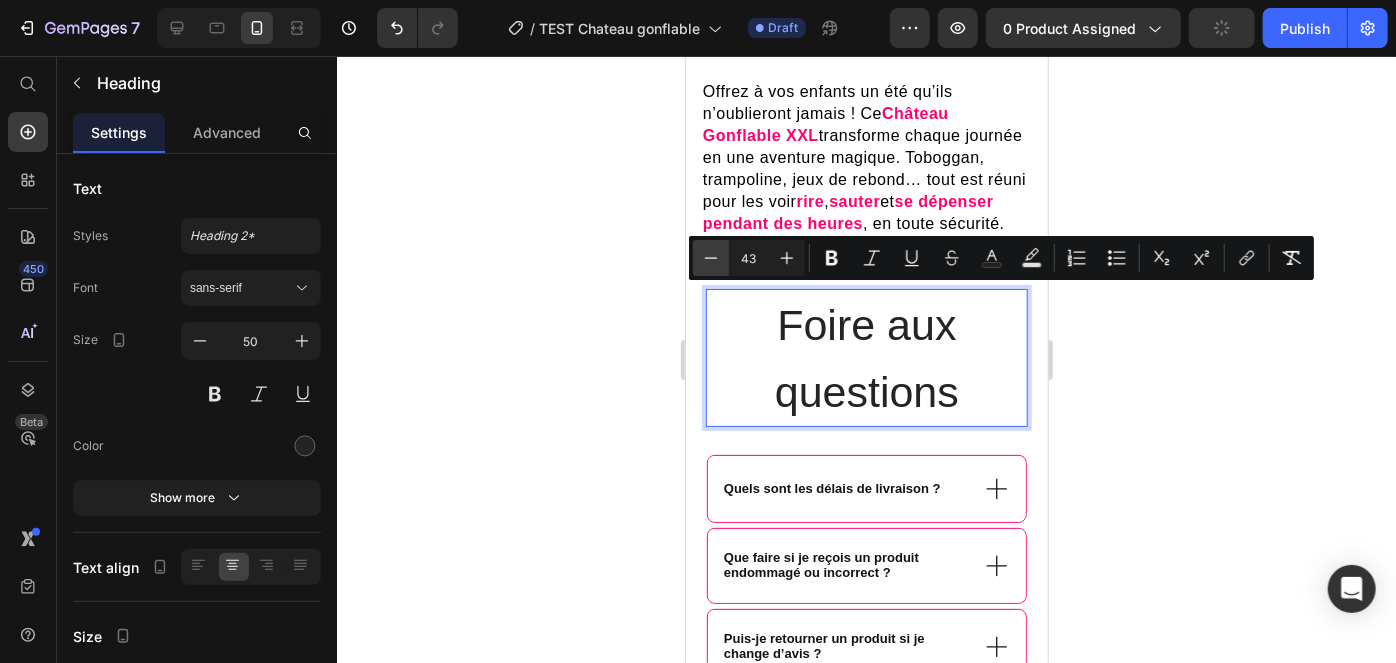 click 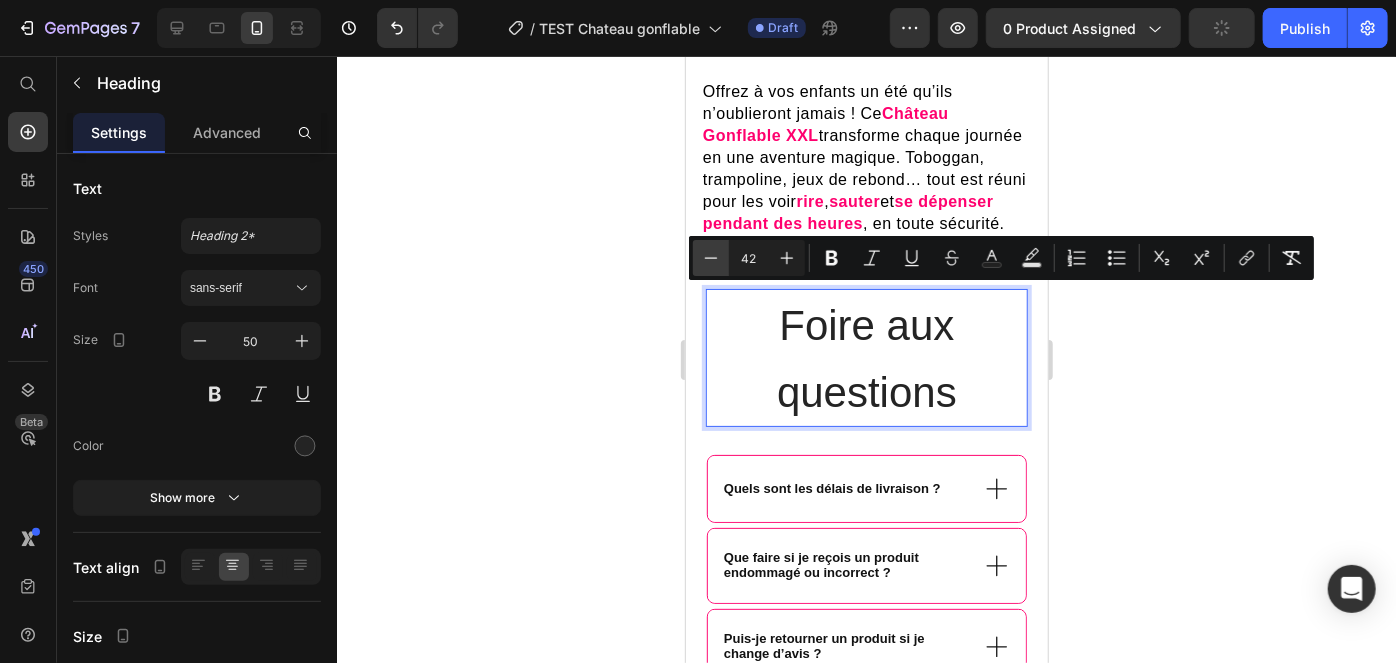 click 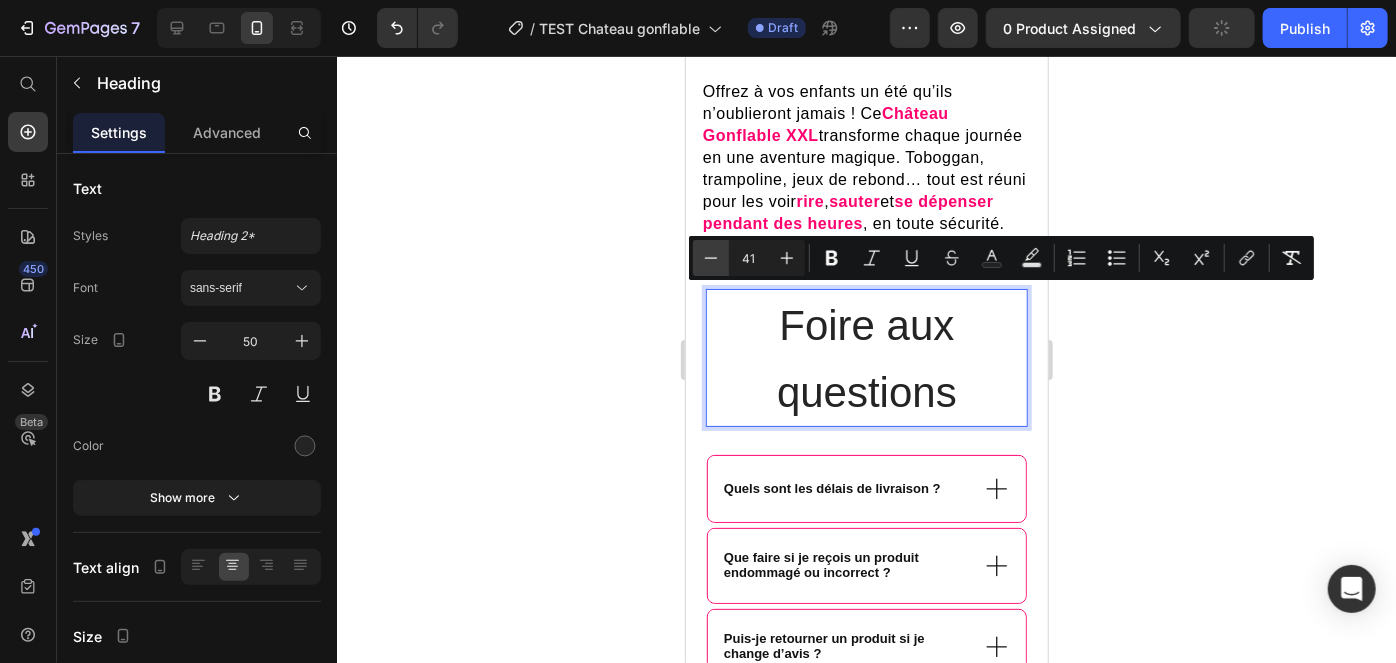click 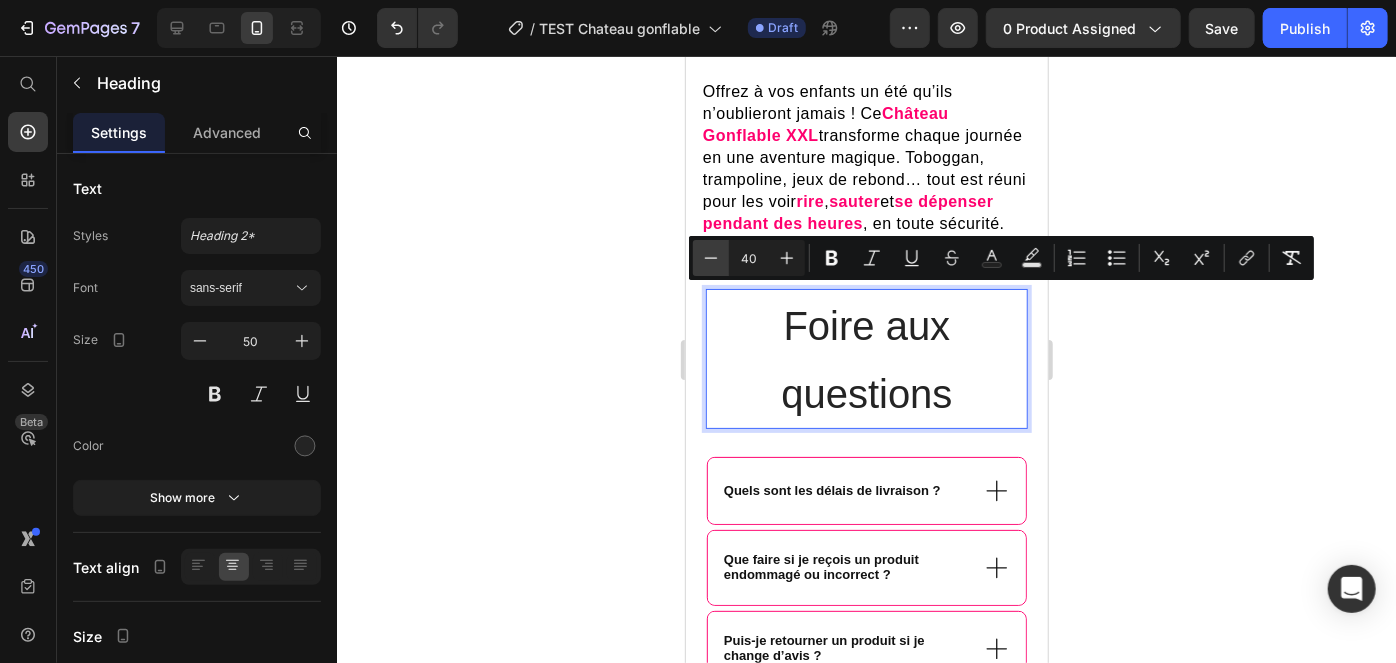 click 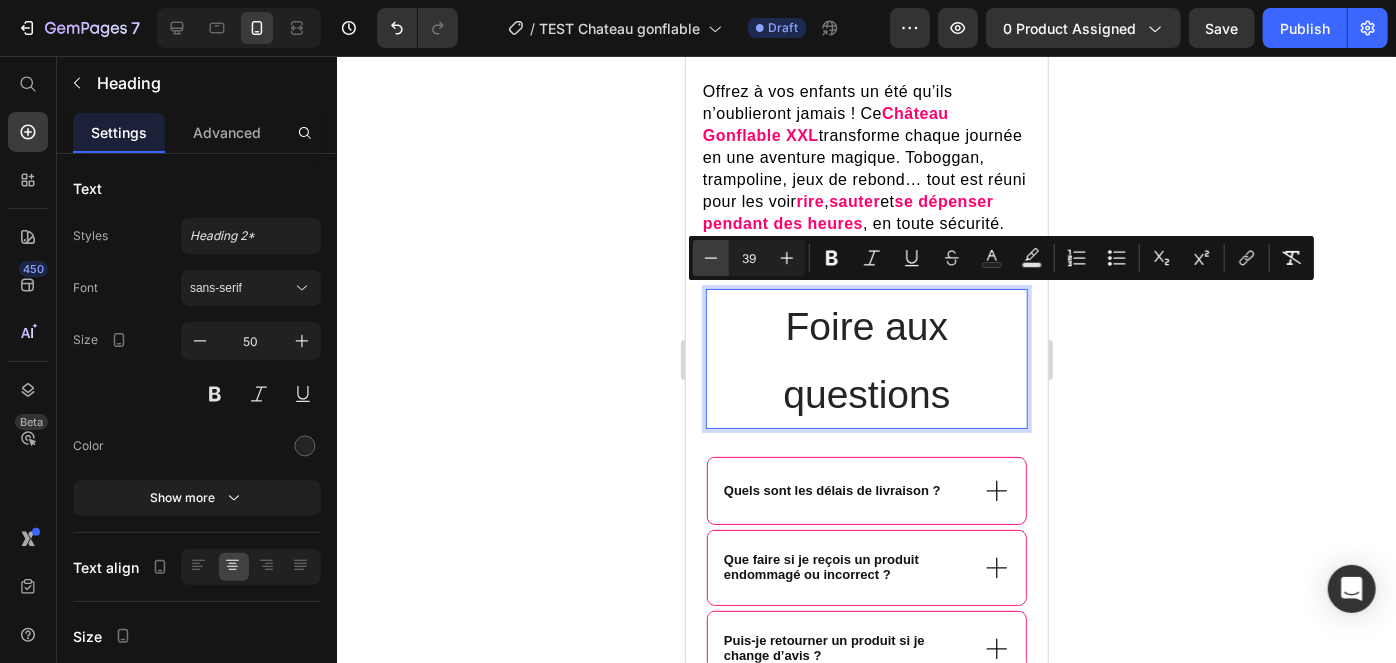 click 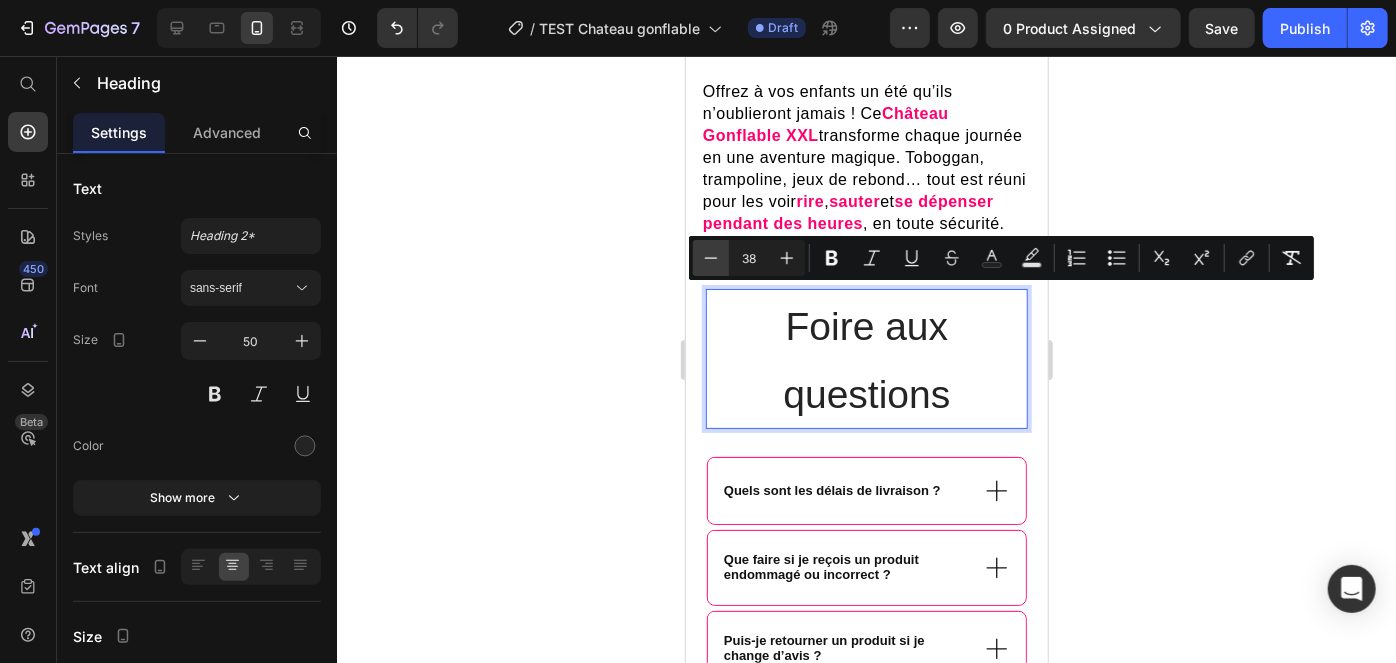click 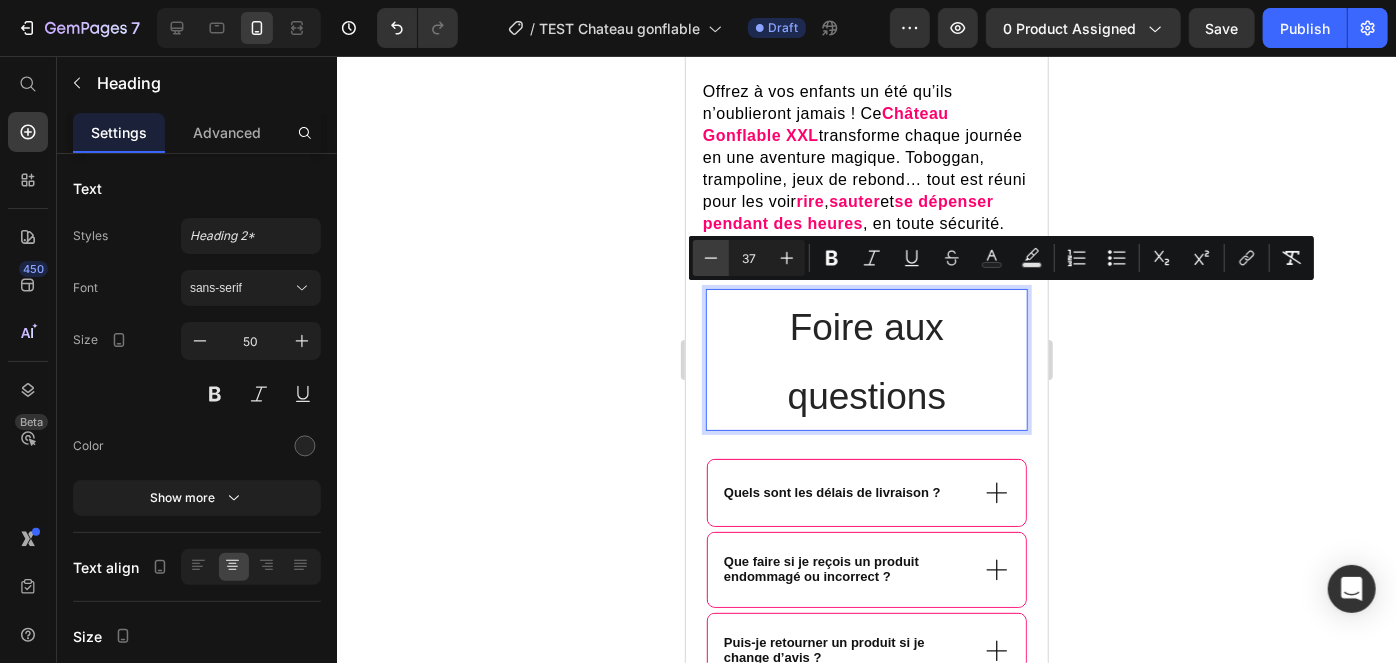 click 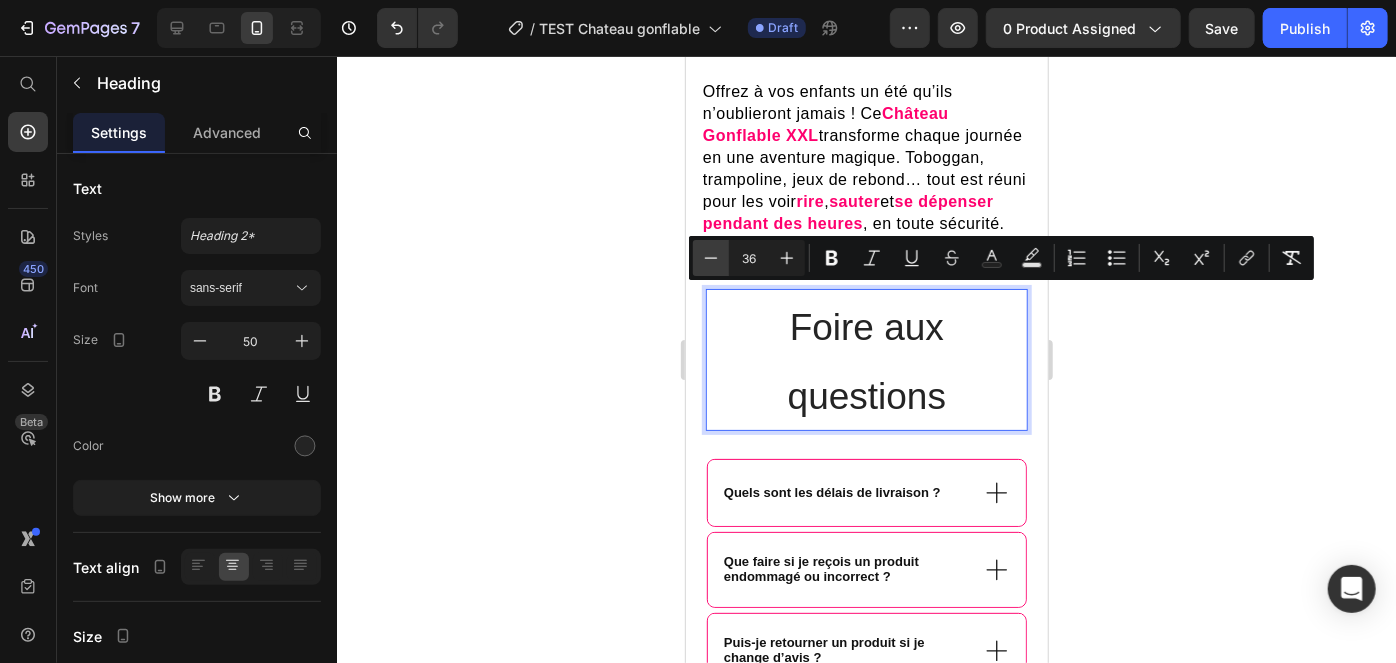click 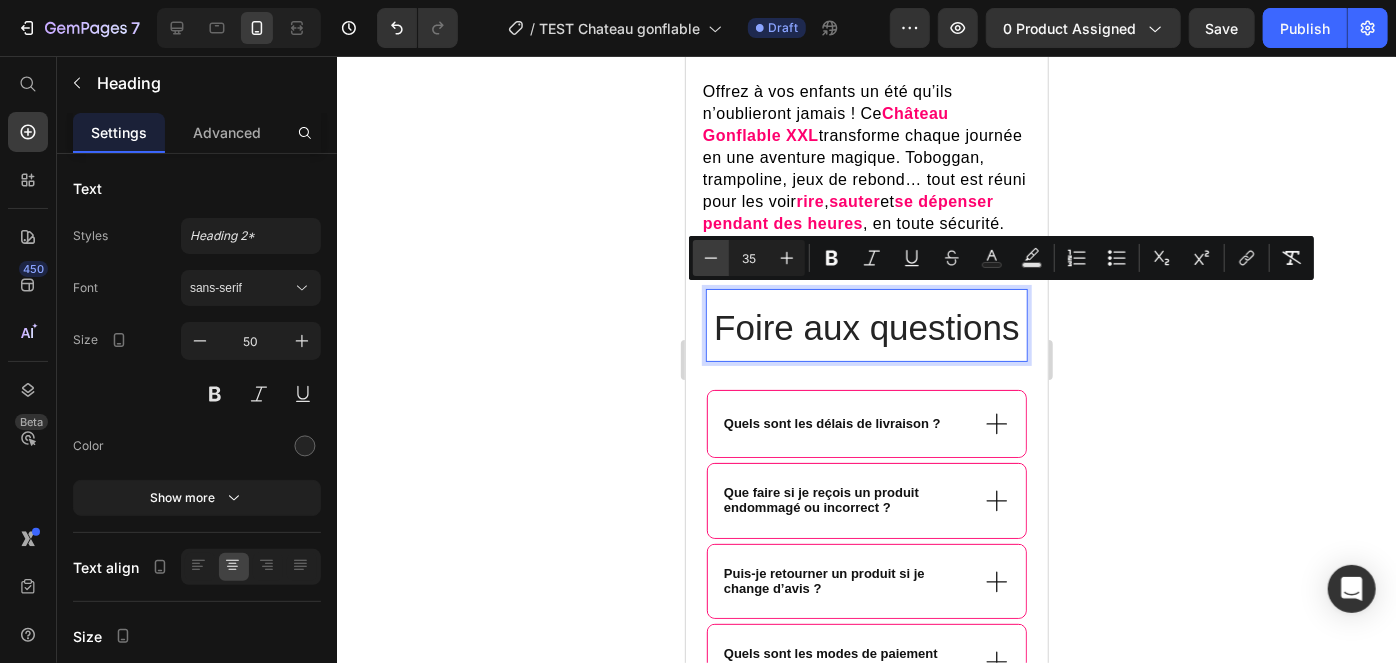 click 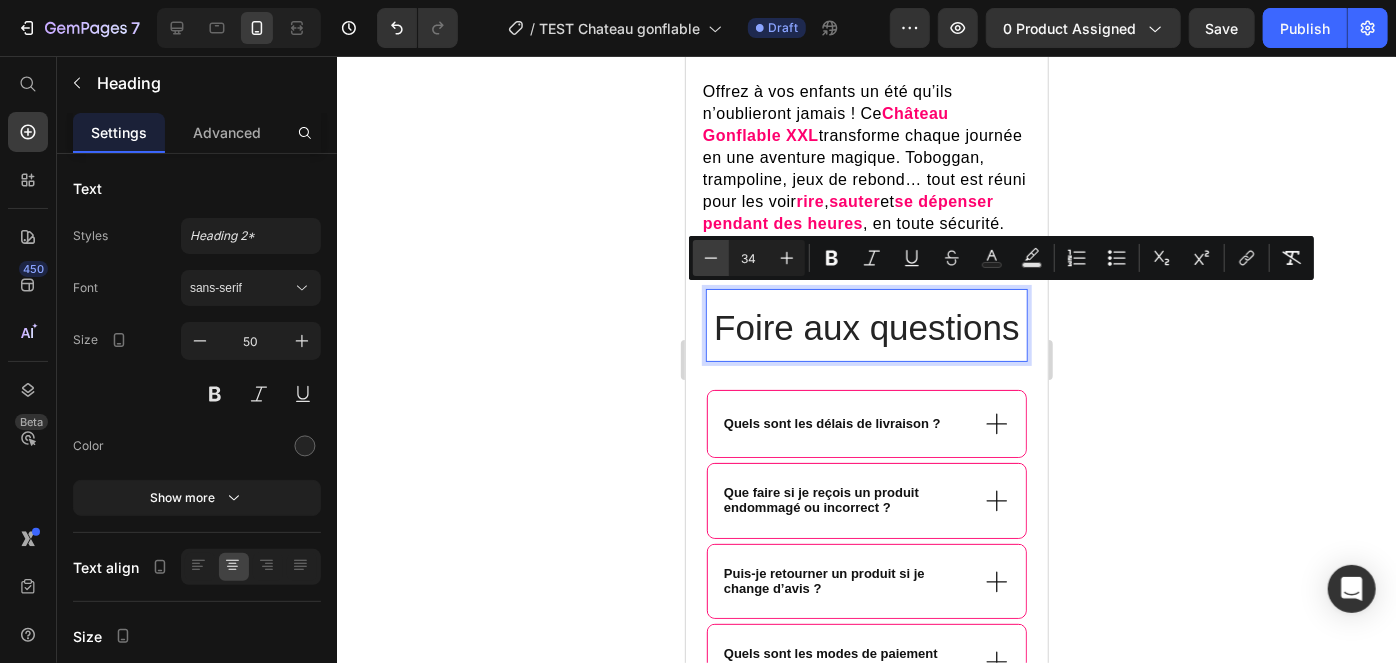 click 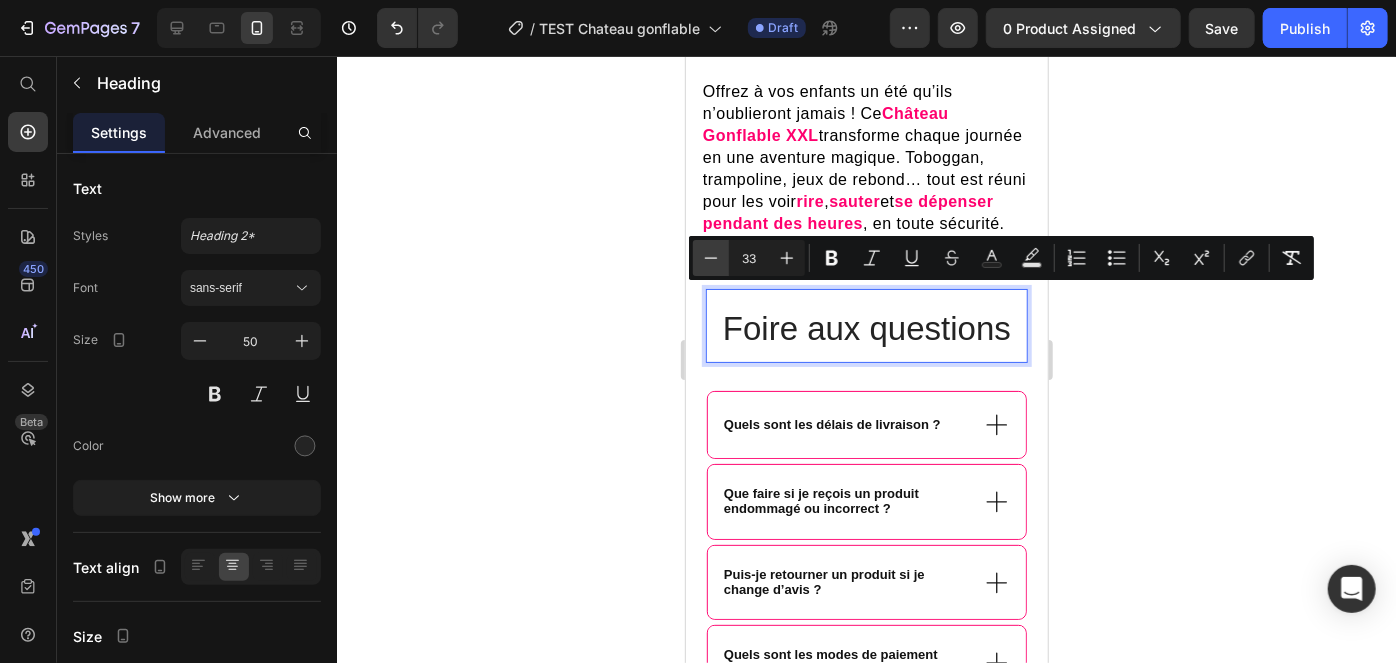 click 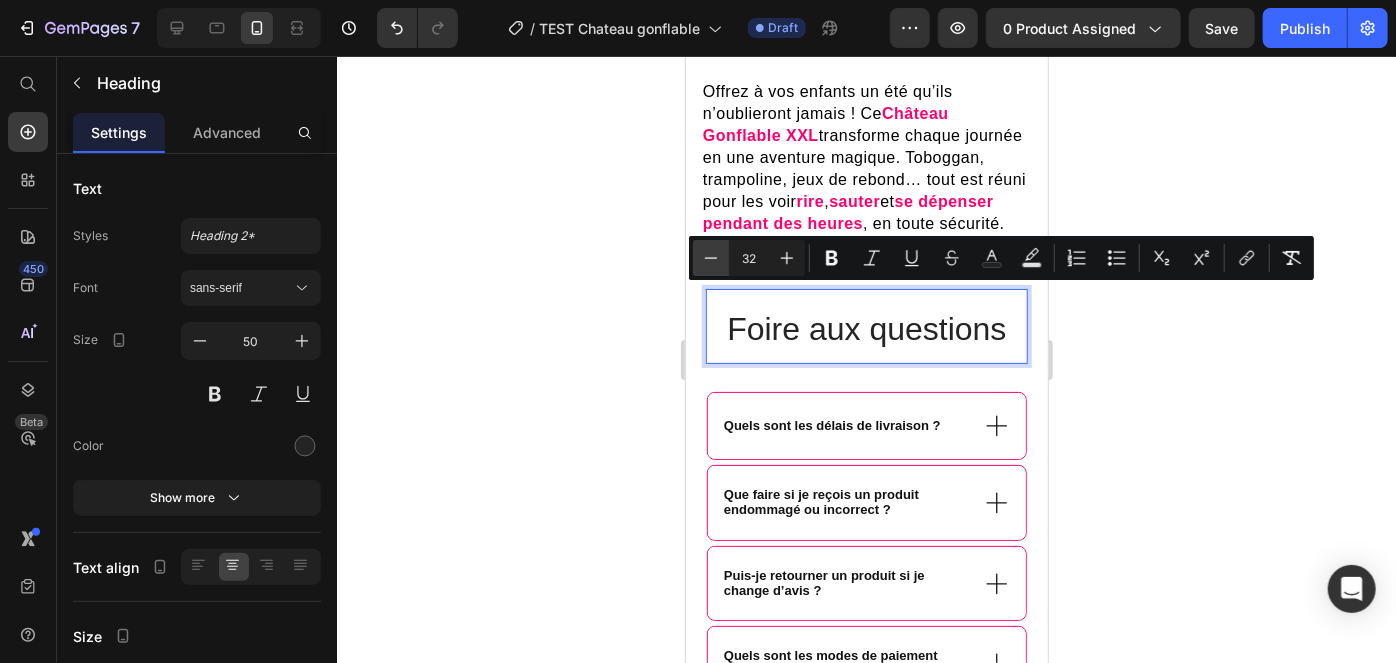 click 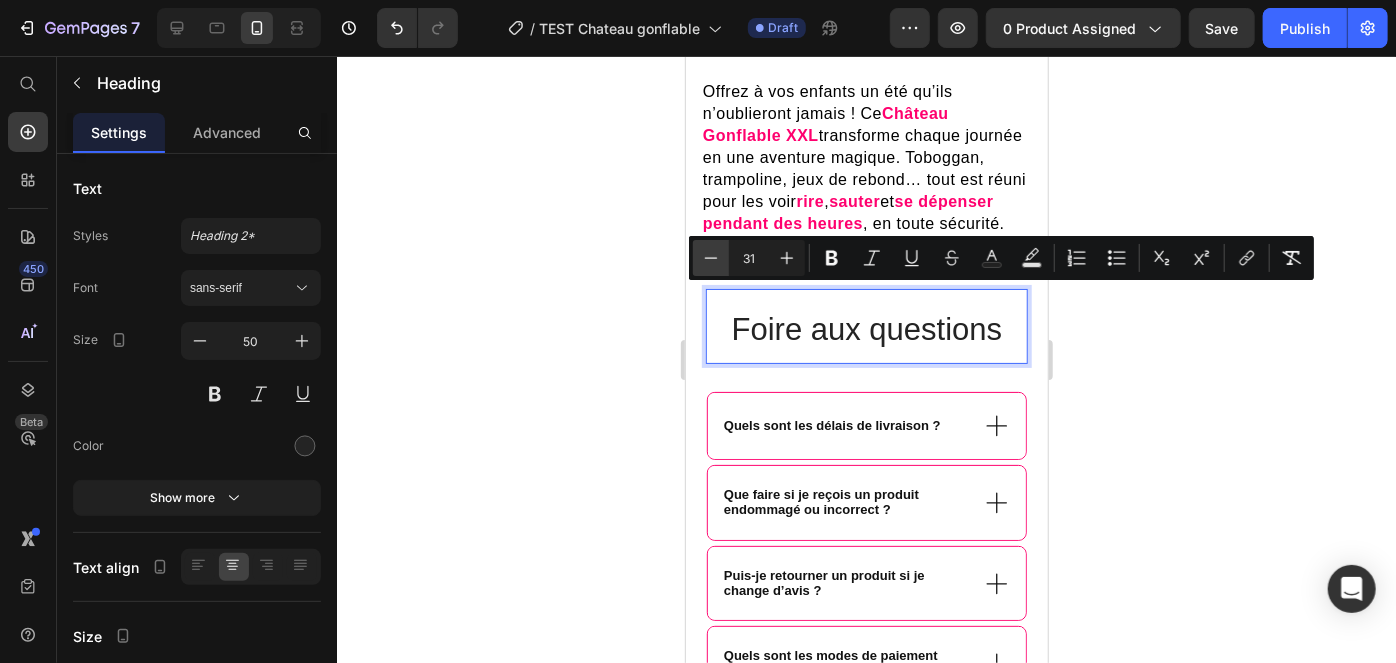 click 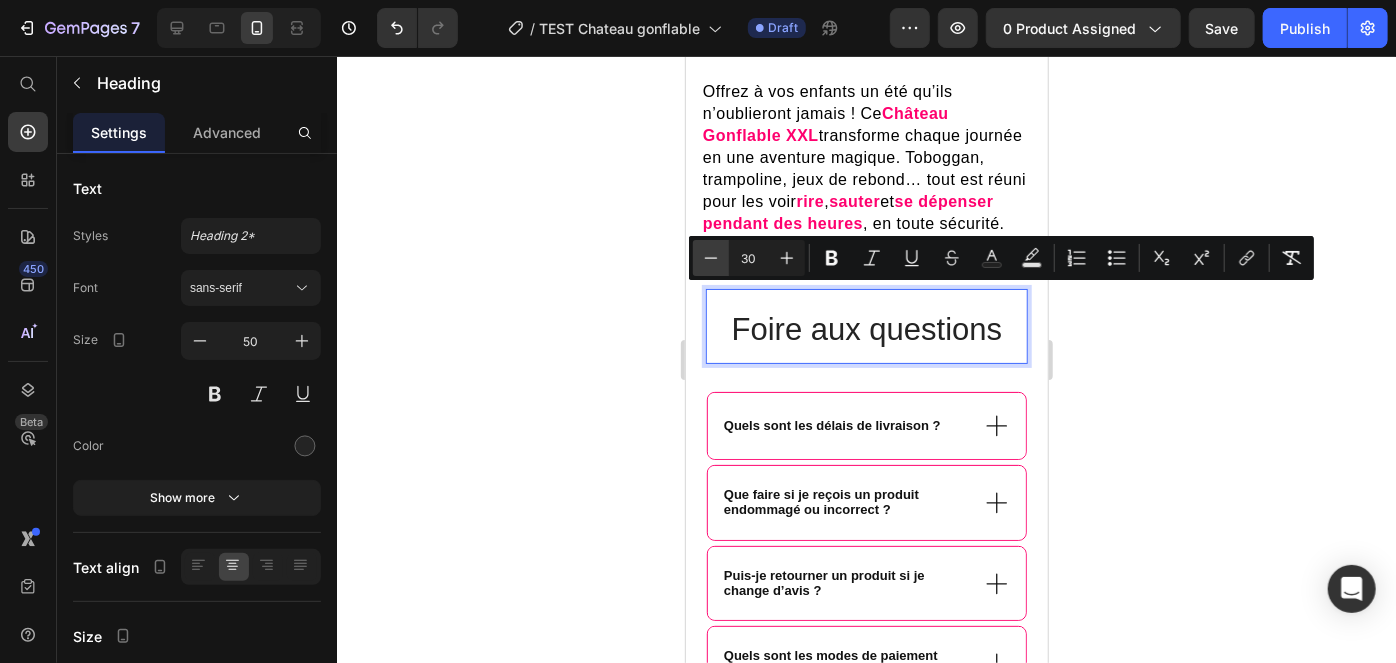 click 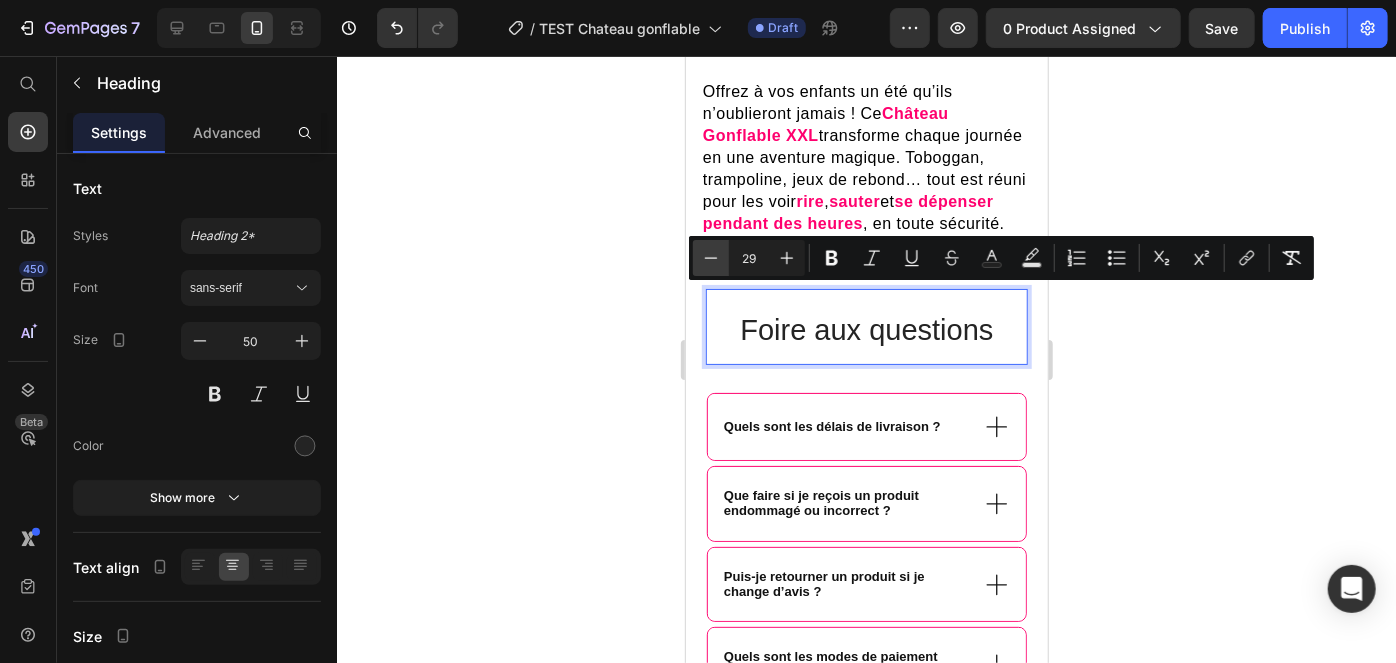 click 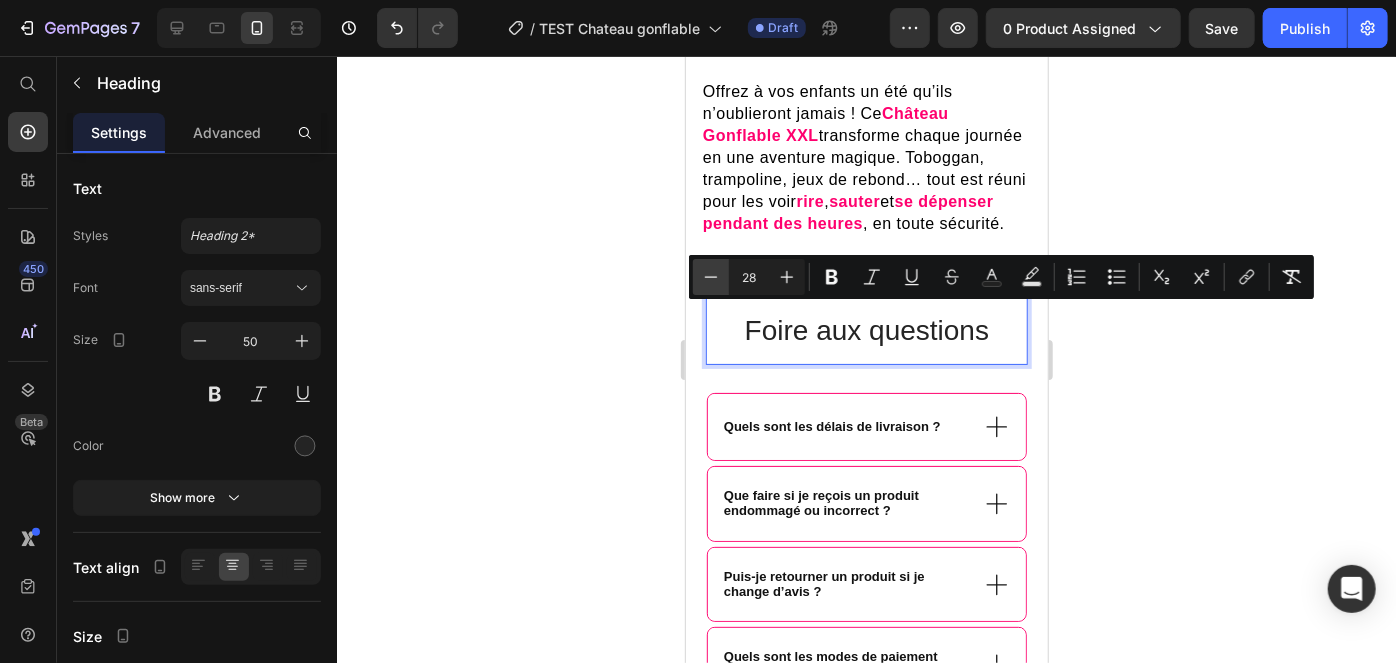click 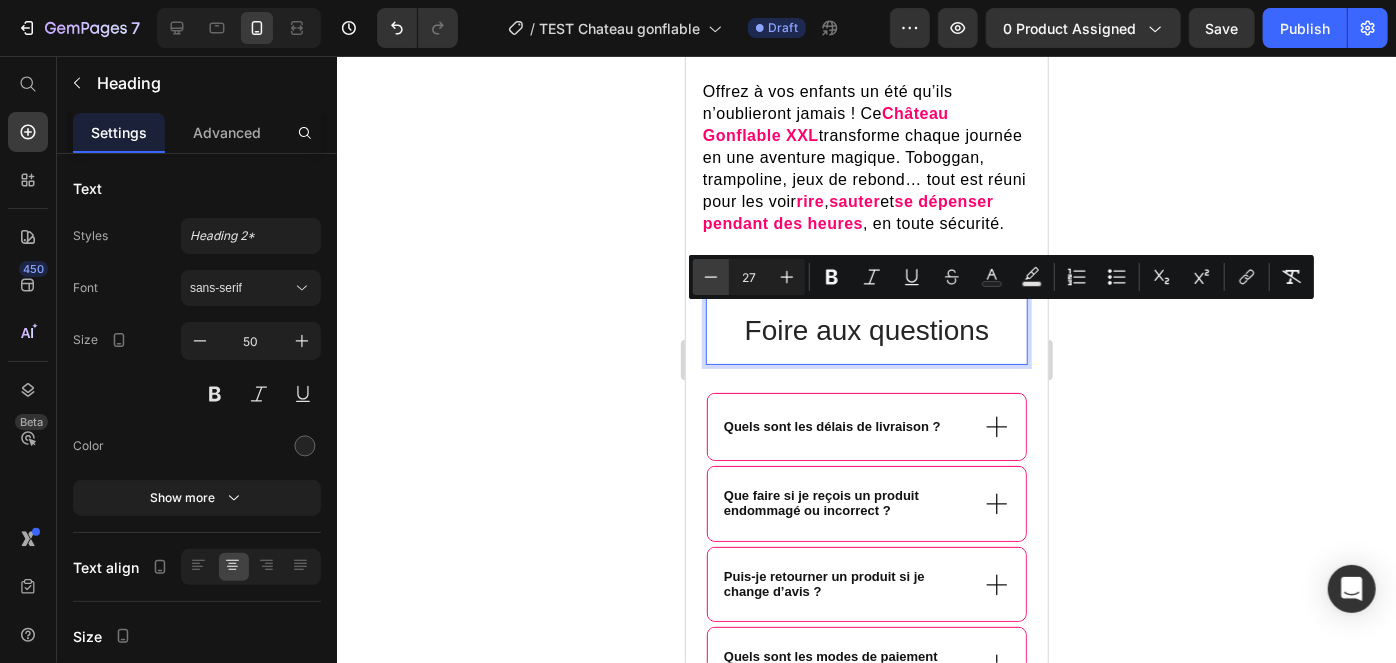 click 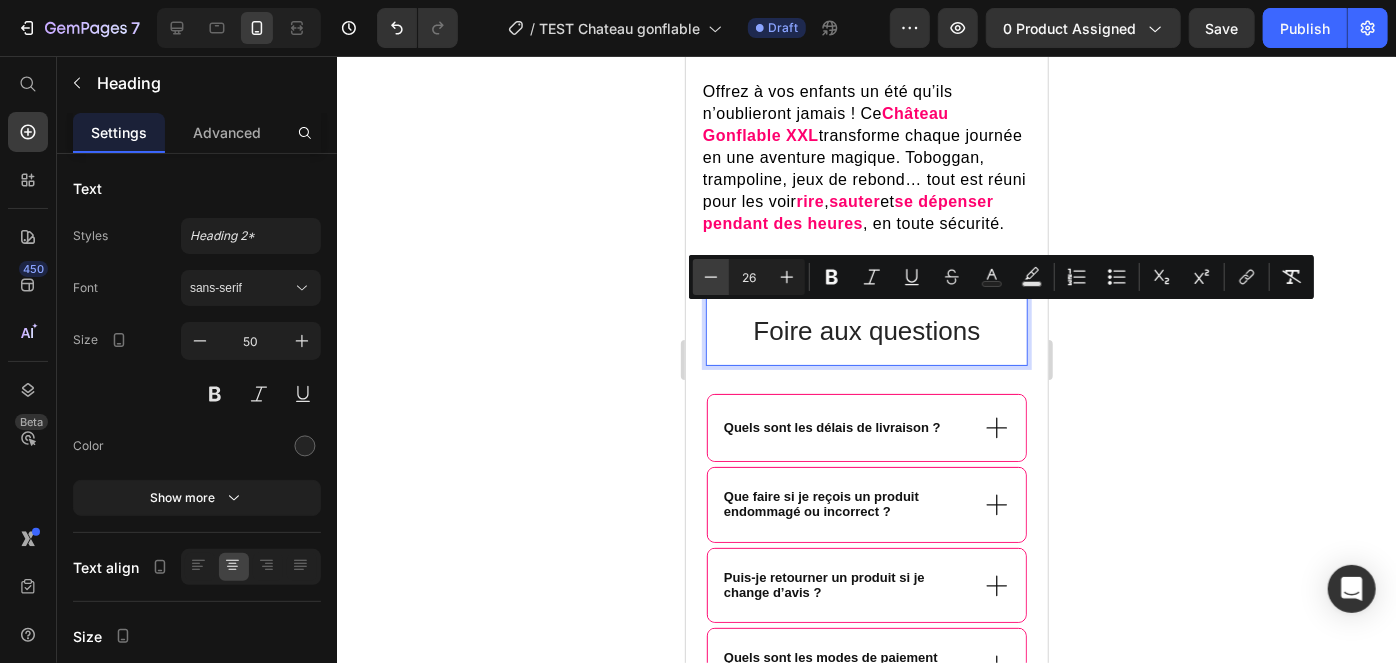 click 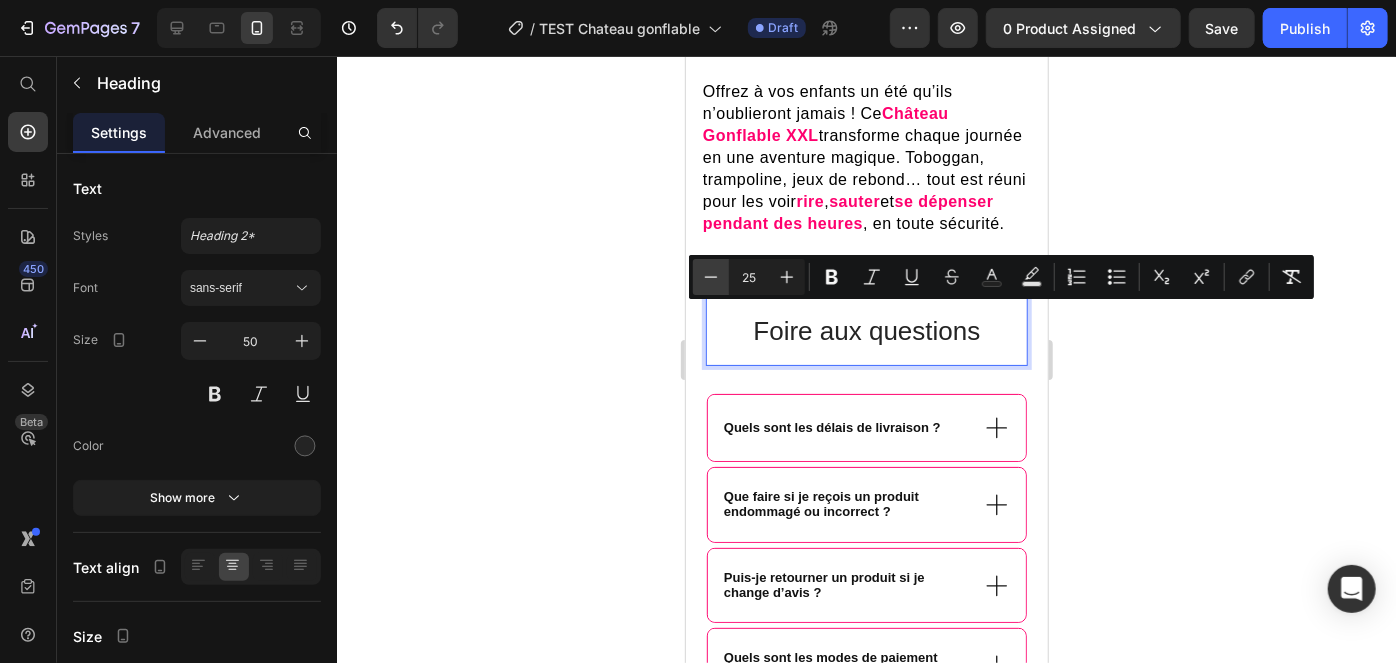 click 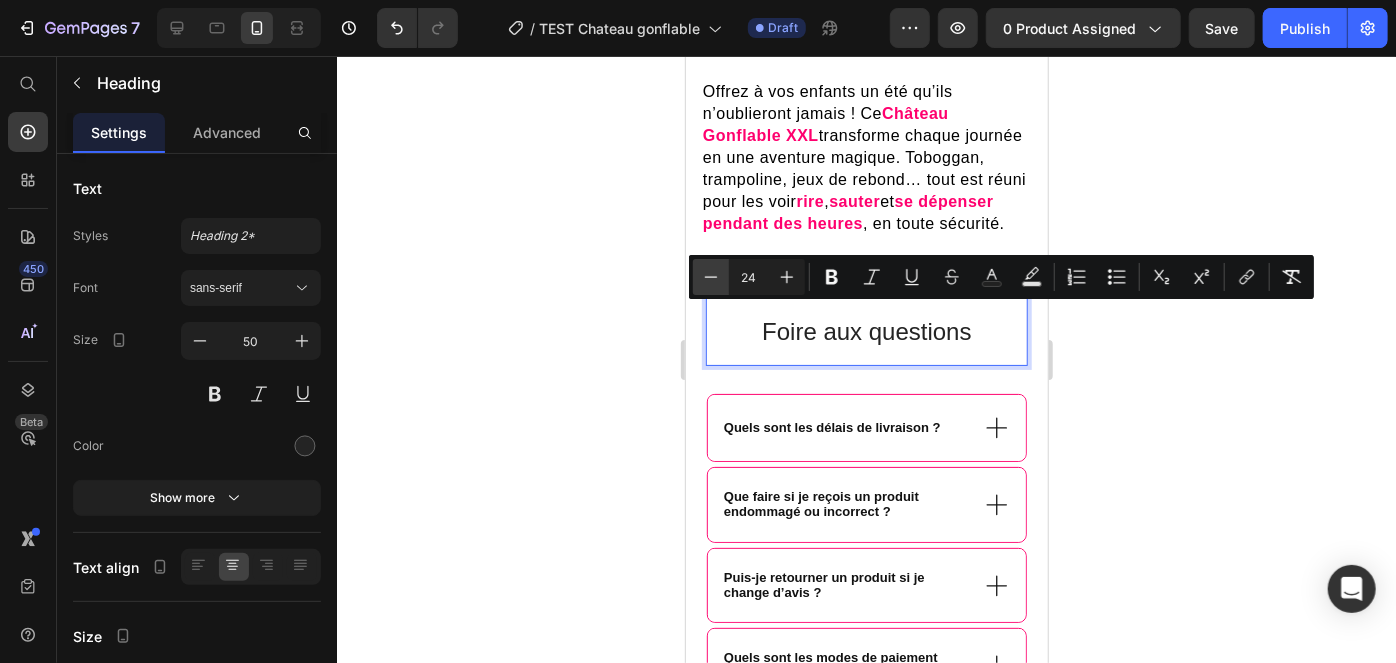 click 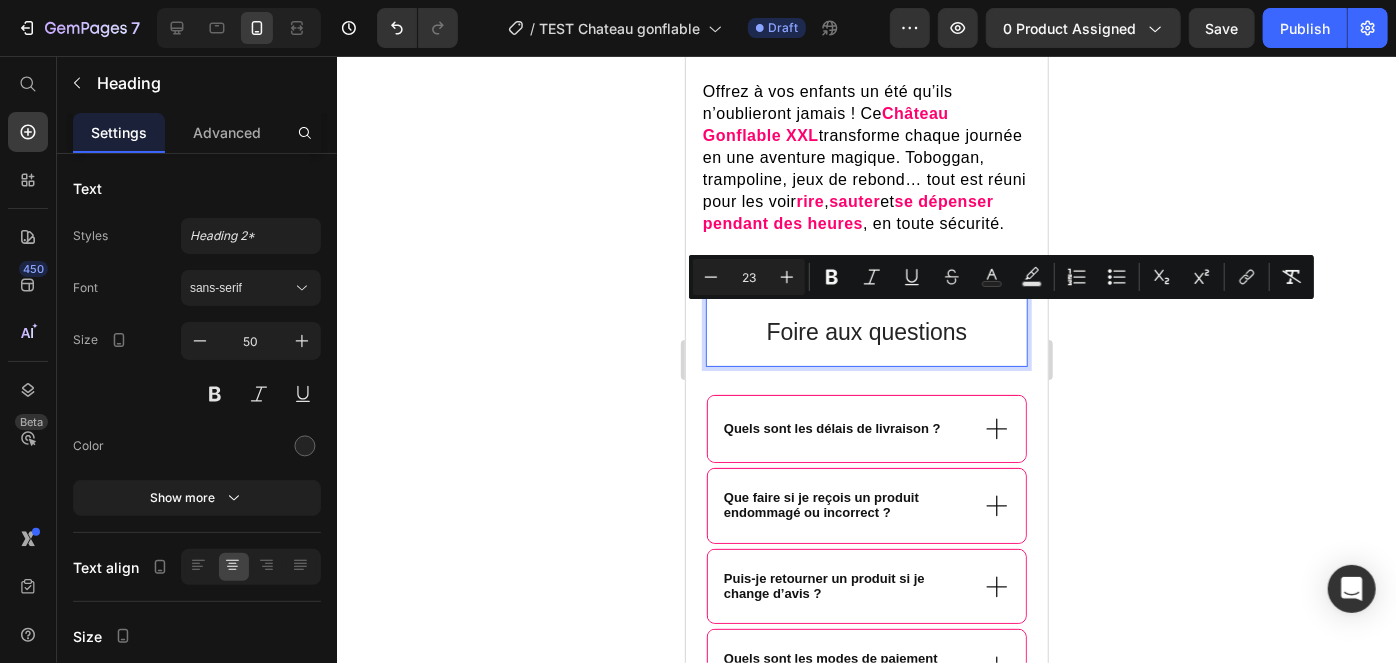 click 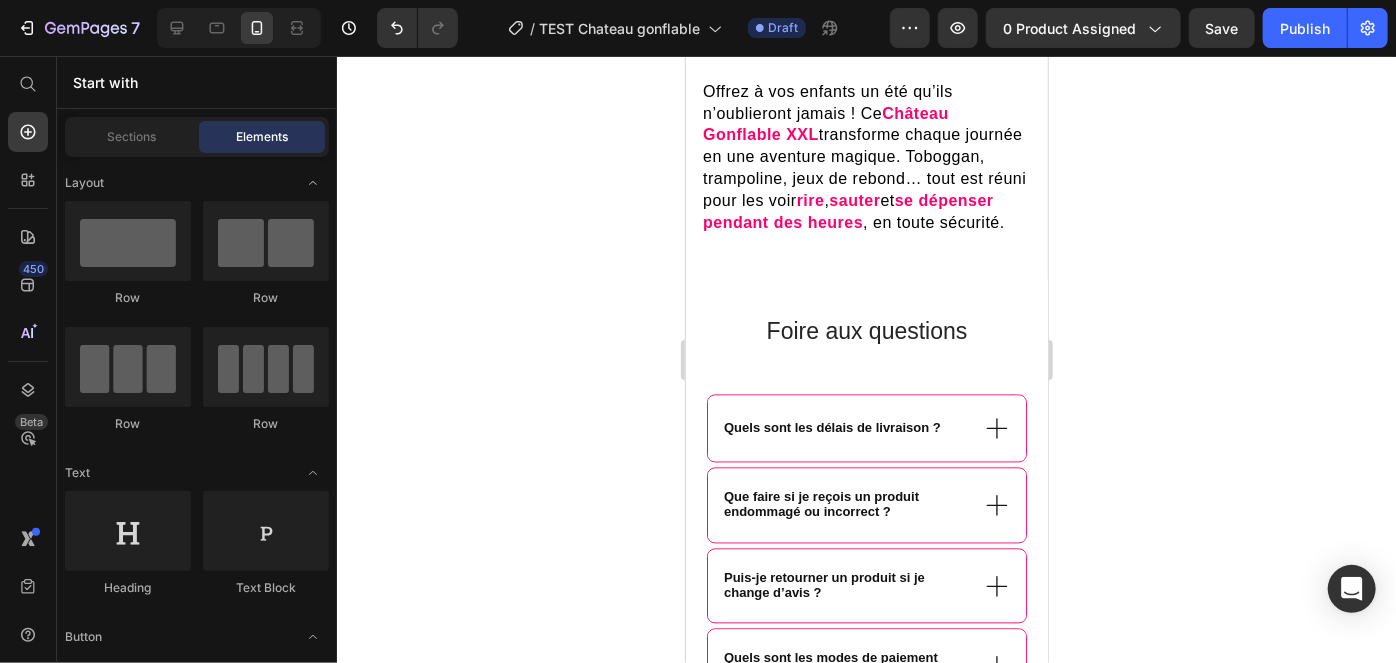 click on "Foire aux questions" at bounding box center (866, 331) 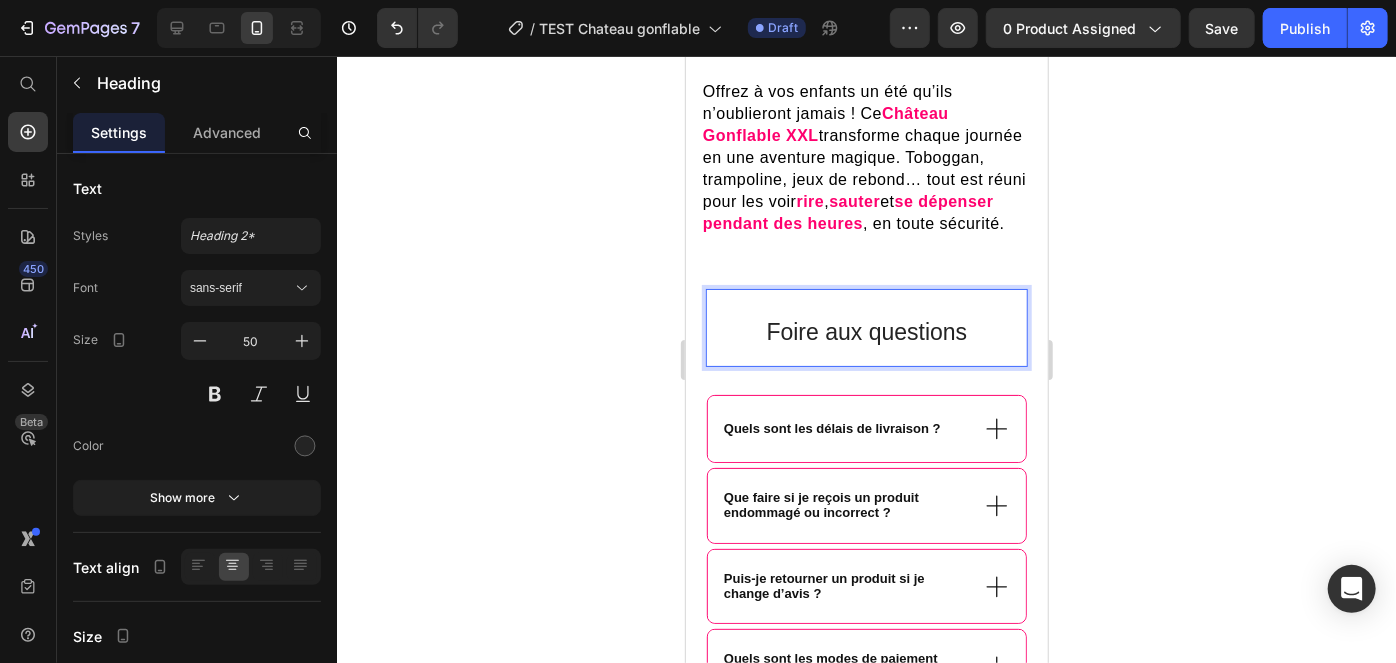 click on "Foire aux questions" at bounding box center (866, 331) 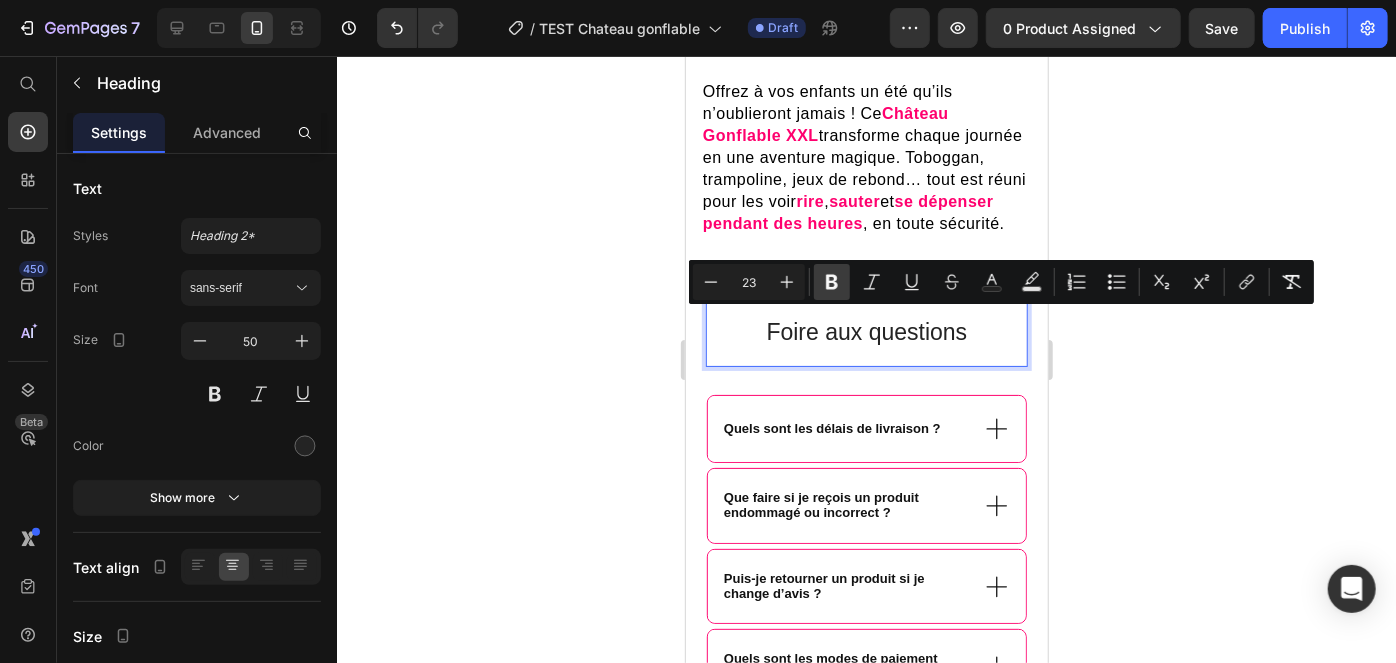 click 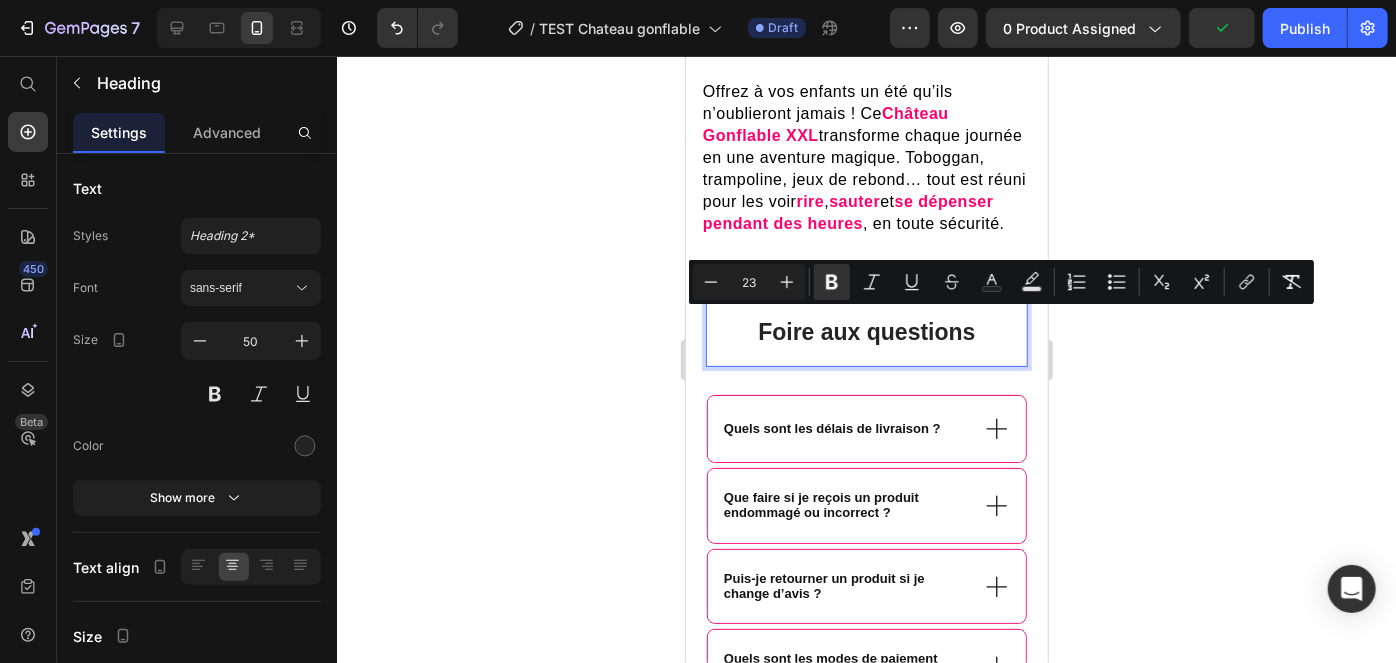 click 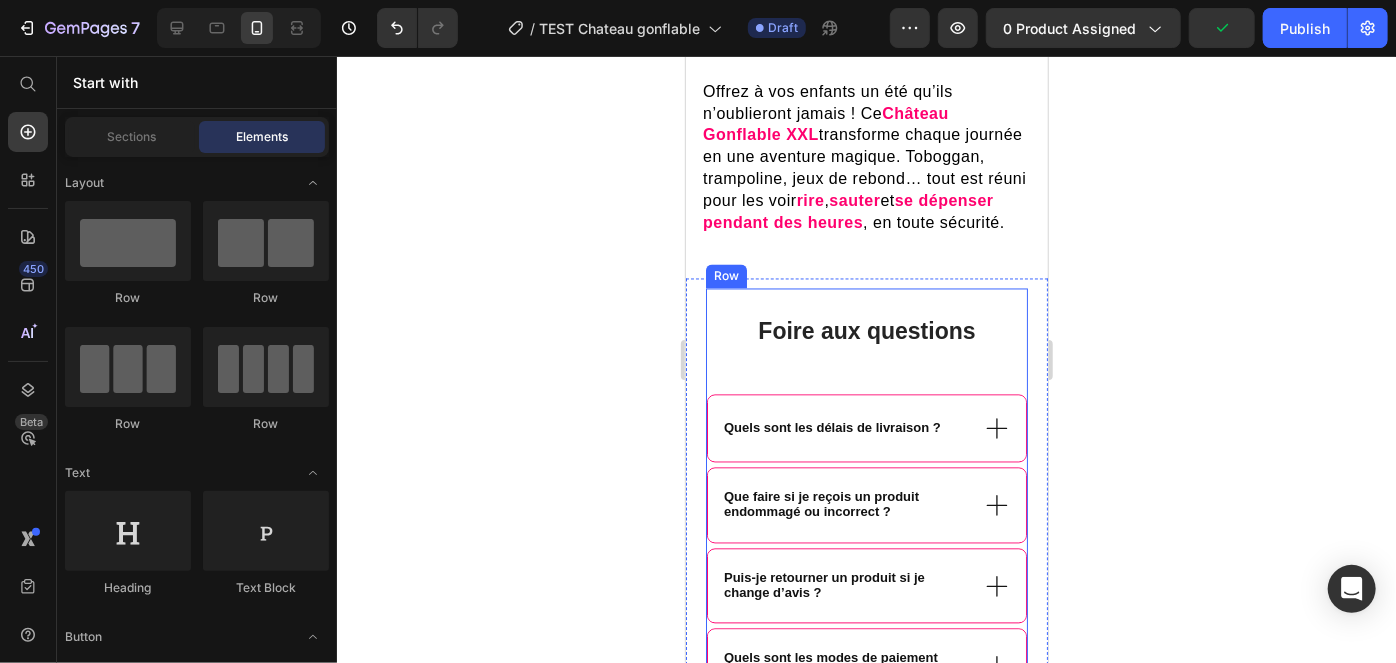 click on "⁠⁠⁠⁠⁠⁠⁠ Foire aux questions Heading
Quels sont les délais de livraison ?
Que faire si je reçois un produit endommagé ou incorrect ?
Puis-je retourner un produit si je change d’avis ?
Quels sont les modes de paiement acceptés ? Accordion" at bounding box center [866, 496] 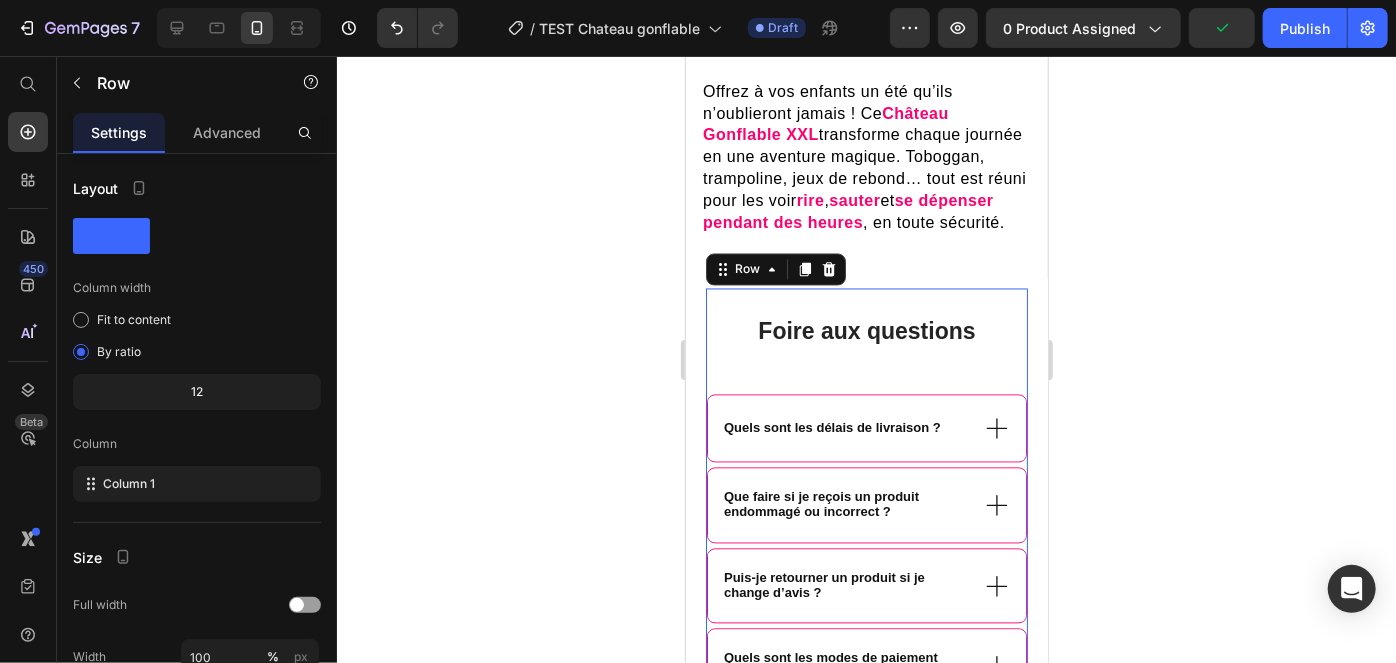 click on "Foire aux questions" at bounding box center (865, 331) 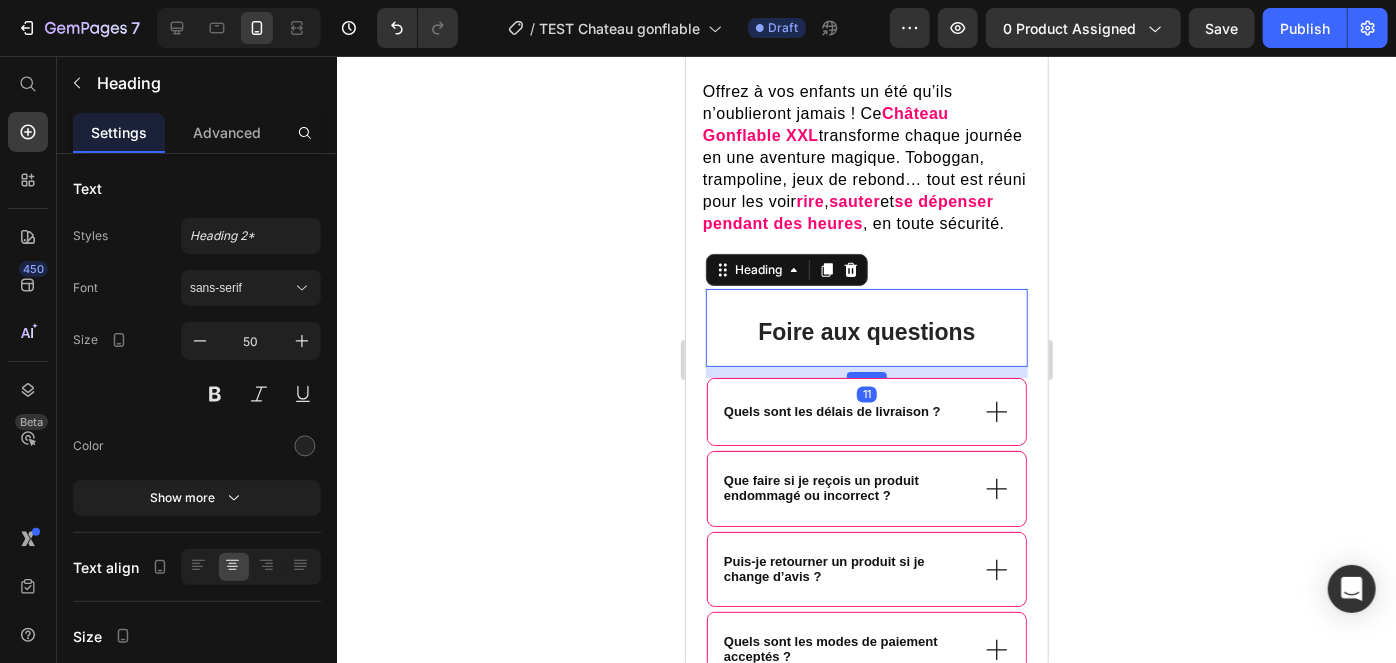 drag, startPoint x: 869, startPoint y: 383, endPoint x: 861, endPoint y: 366, distance: 18.788294 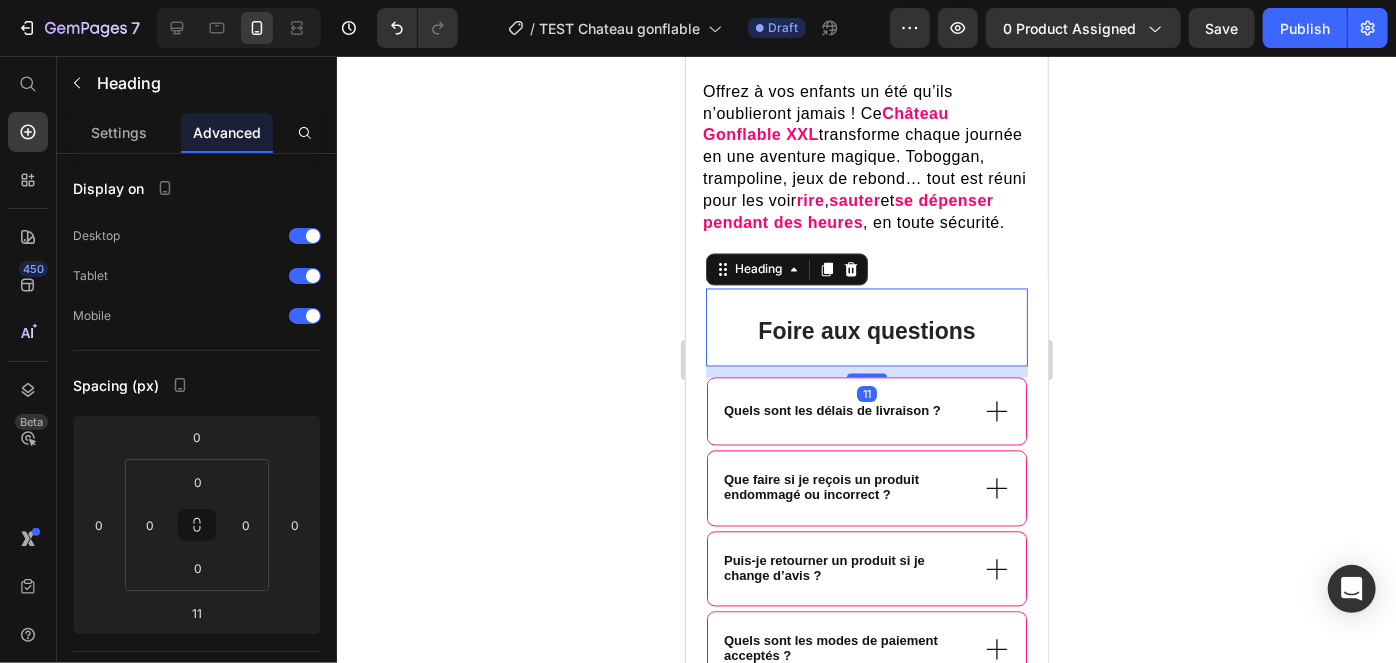 click 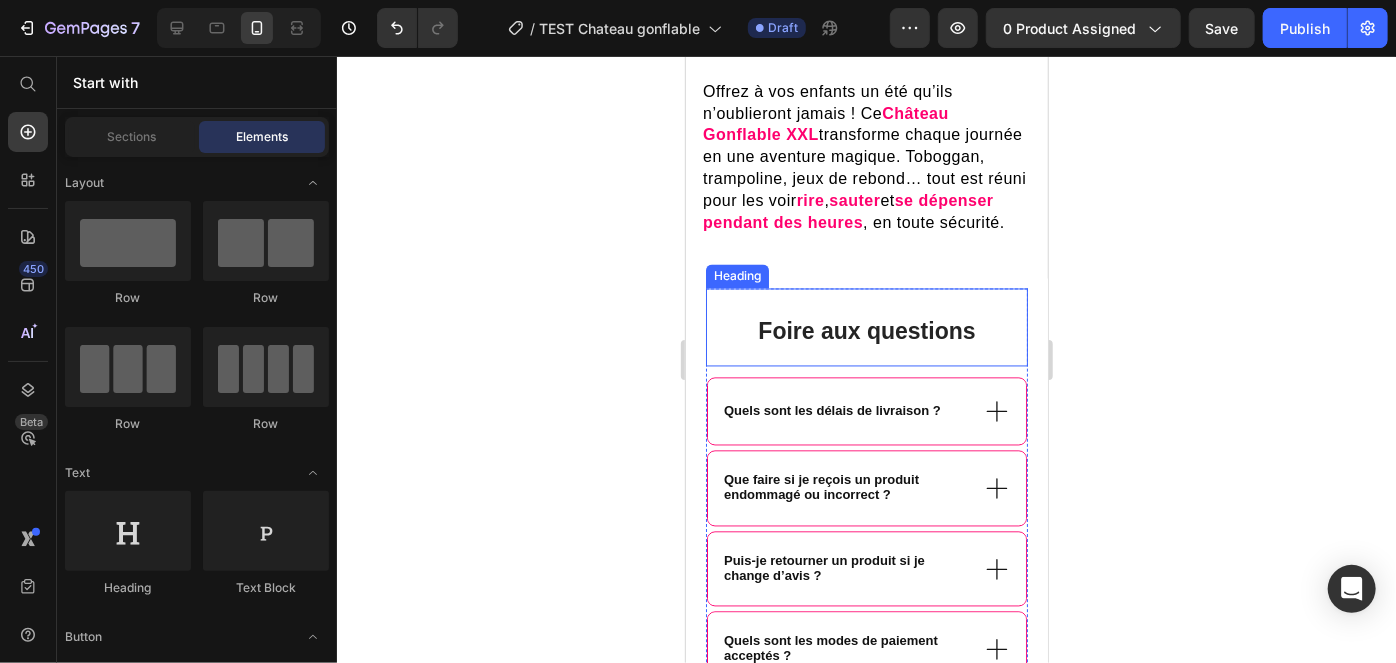 click on "Foire aux questions" at bounding box center [865, 331] 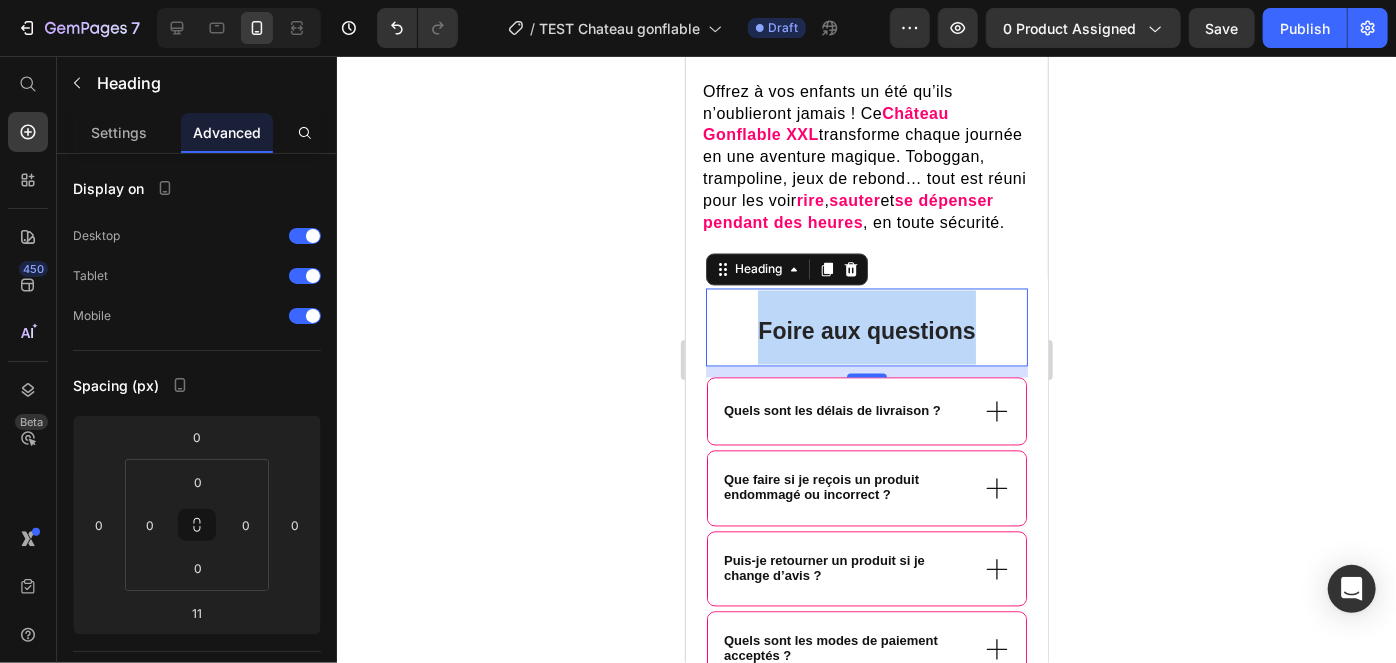 click on "Foire aux questions" at bounding box center [865, 331] 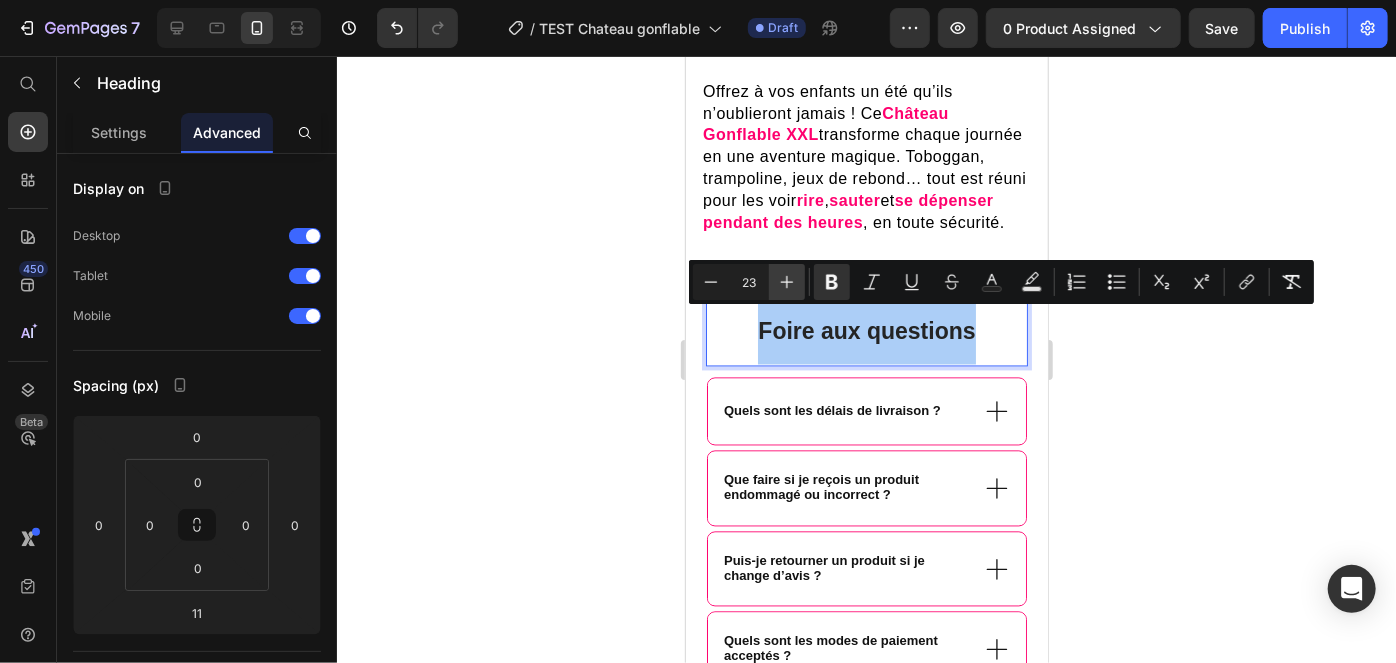 click 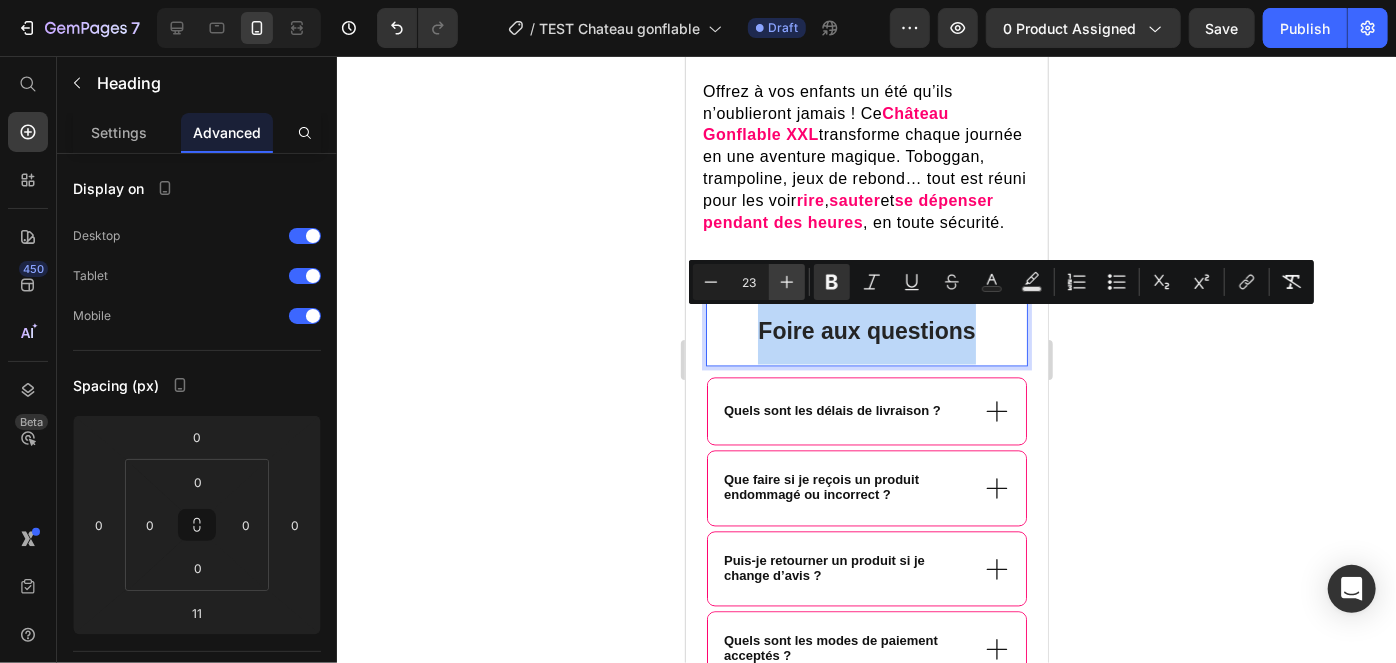 type on "24" 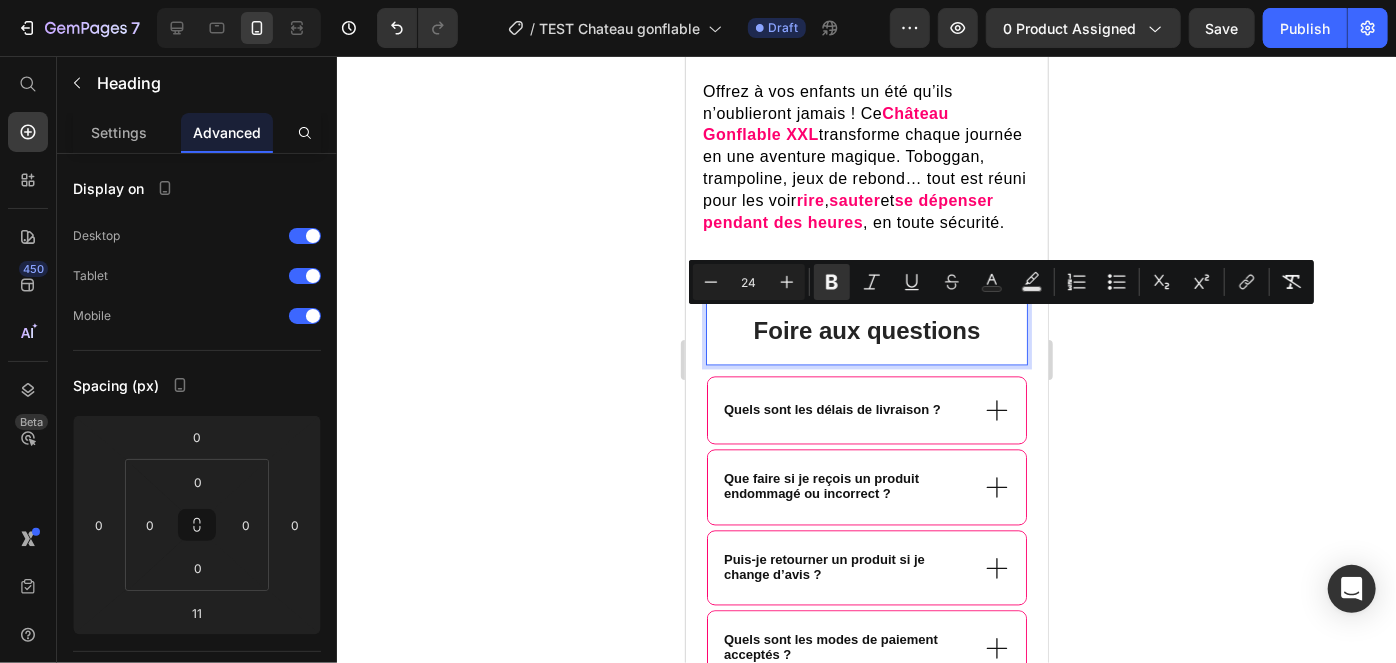 click 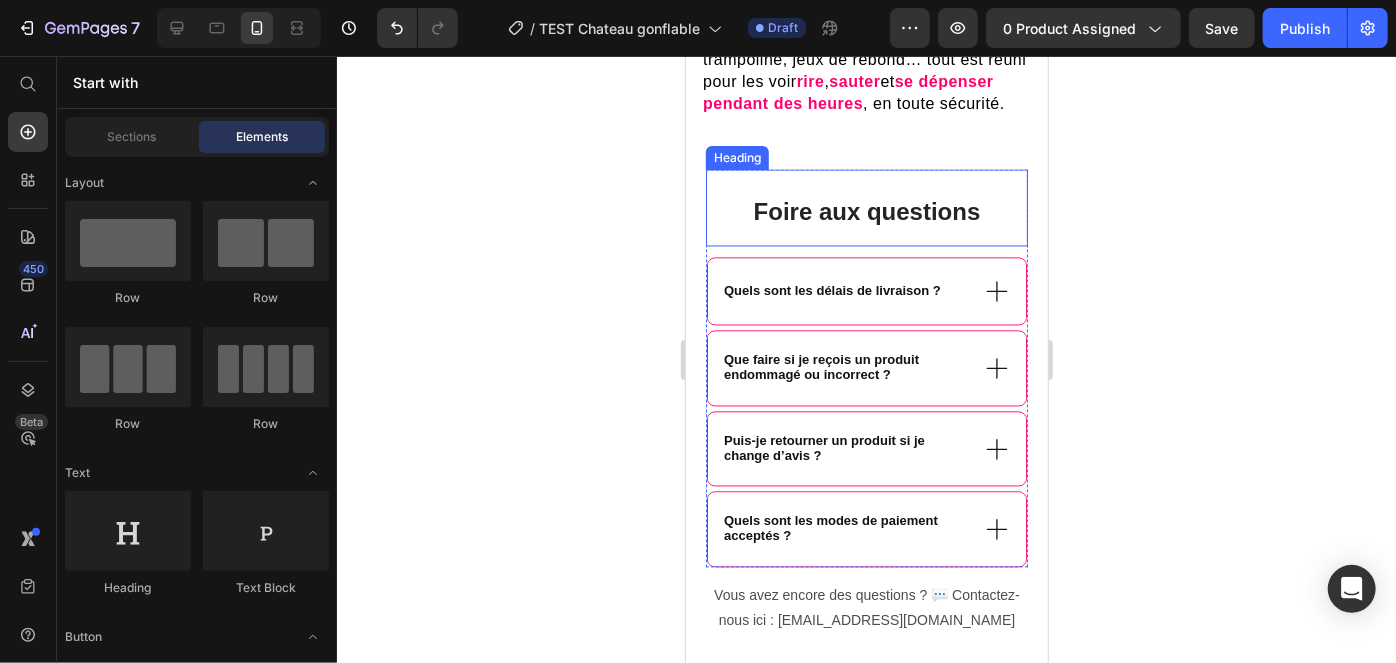 scroll, scrollTop: 1781, scrollLeft: 0, axis: vertical 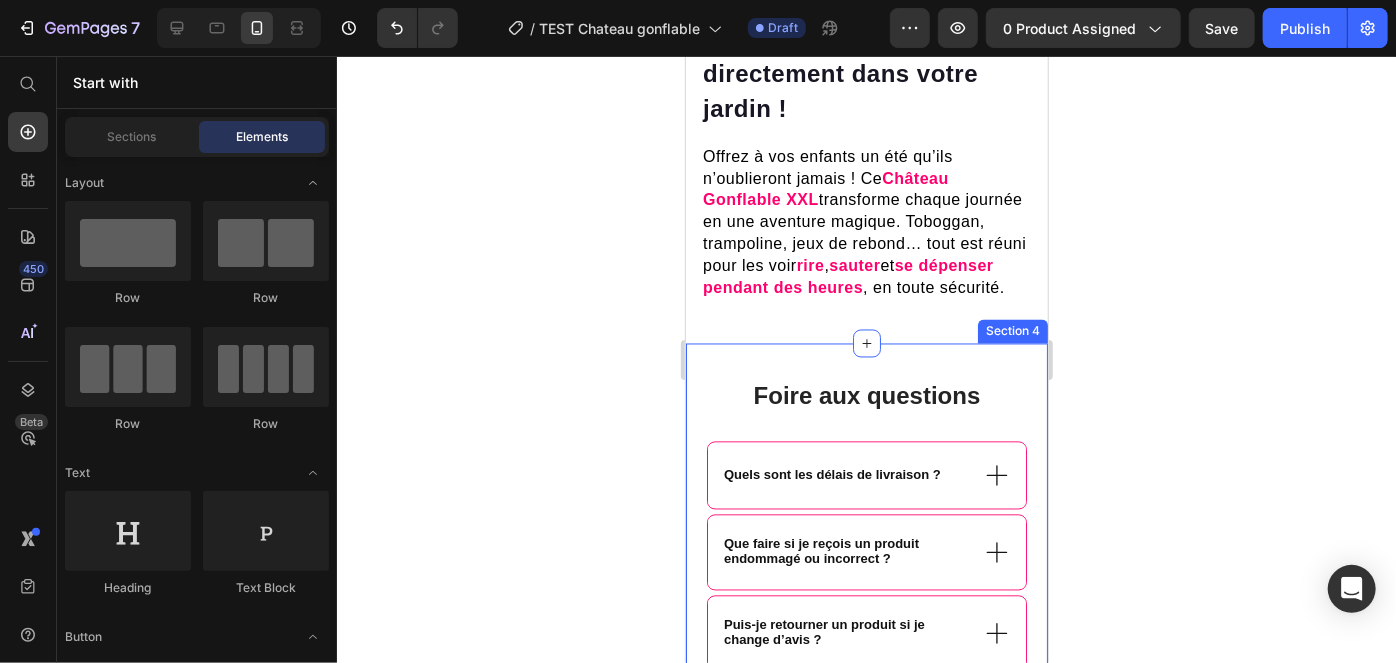 click on "⁠⁠⁠⁠⁠⁠⁠ Foire aux questions Heading
Quels sont les délais de livraison ?
Que faire si je reçois un produit endommagé ou incorrect ?
Puis-je retourner un produit si je change d’avis ?
Quels sont les modes de paiement acceptés ? Accordion Row Vous avez encore des questions ? 💬 Contactez-nous ici : aide@orelma.com Text Block Section 4" at bounding box center [866, 602] 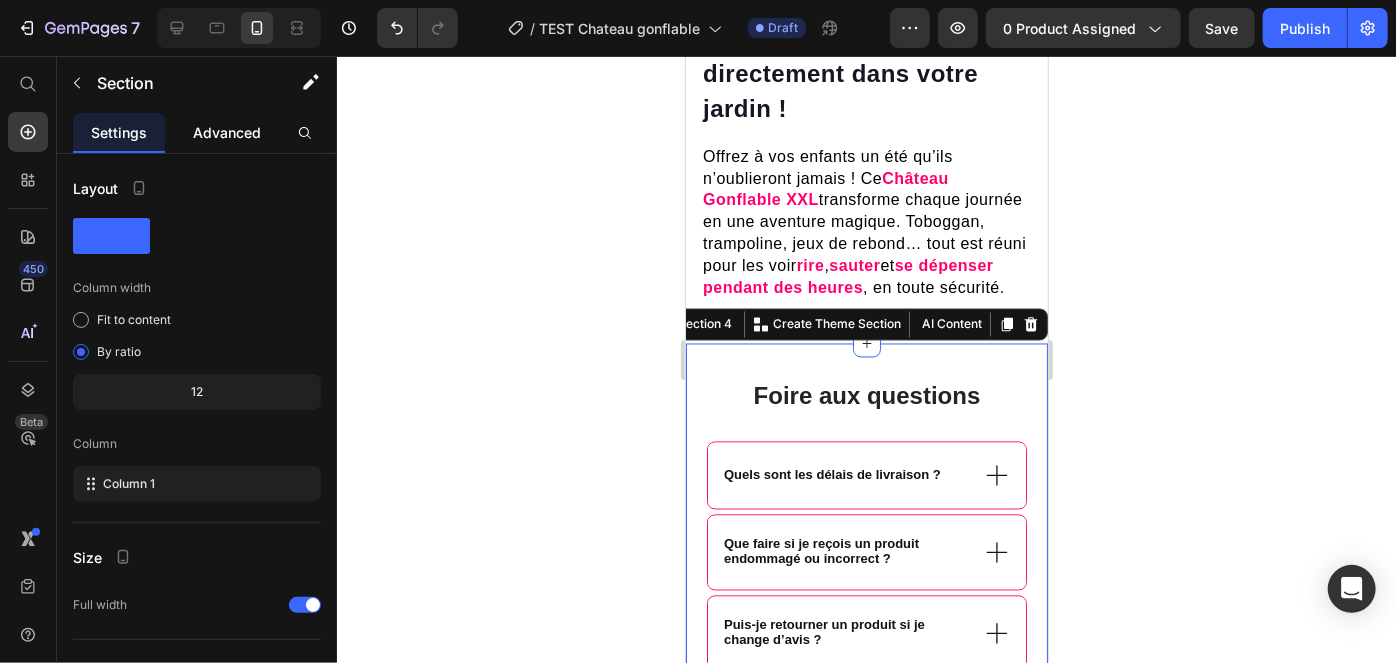 click on "Advanced" at bounding box center (227, 132) 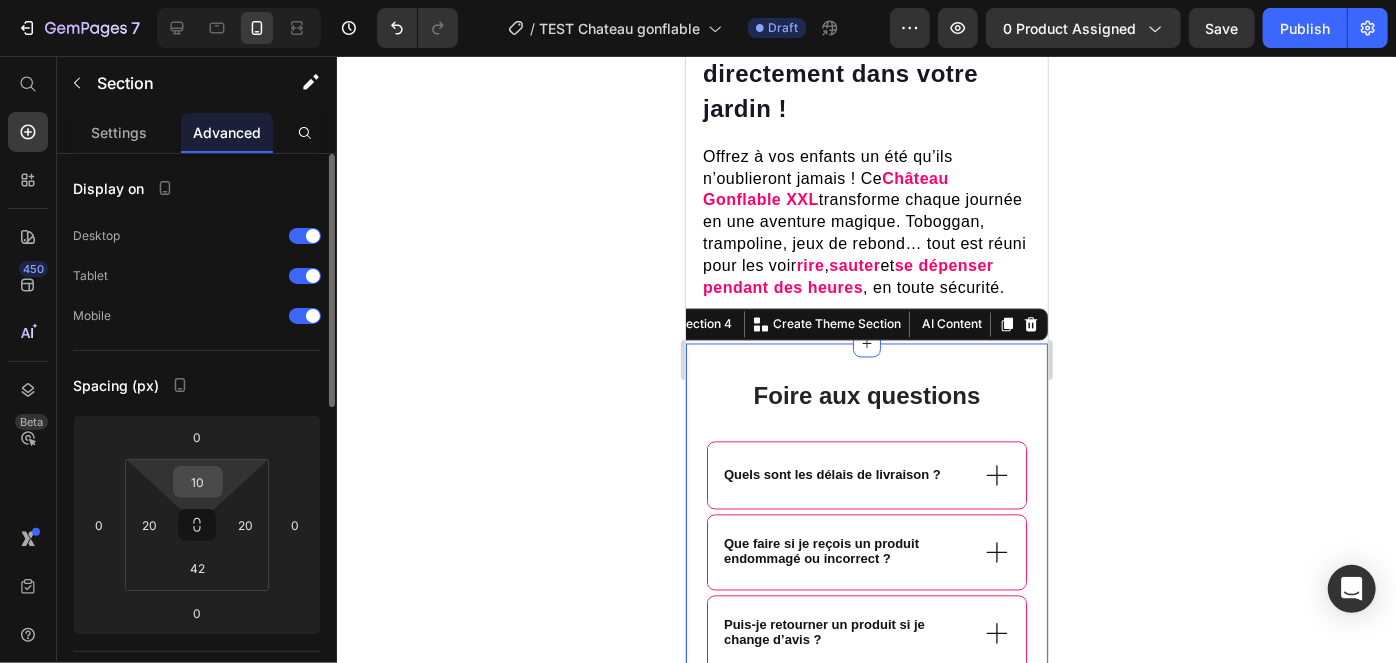 click on "10" at bounding box center (198, 482) 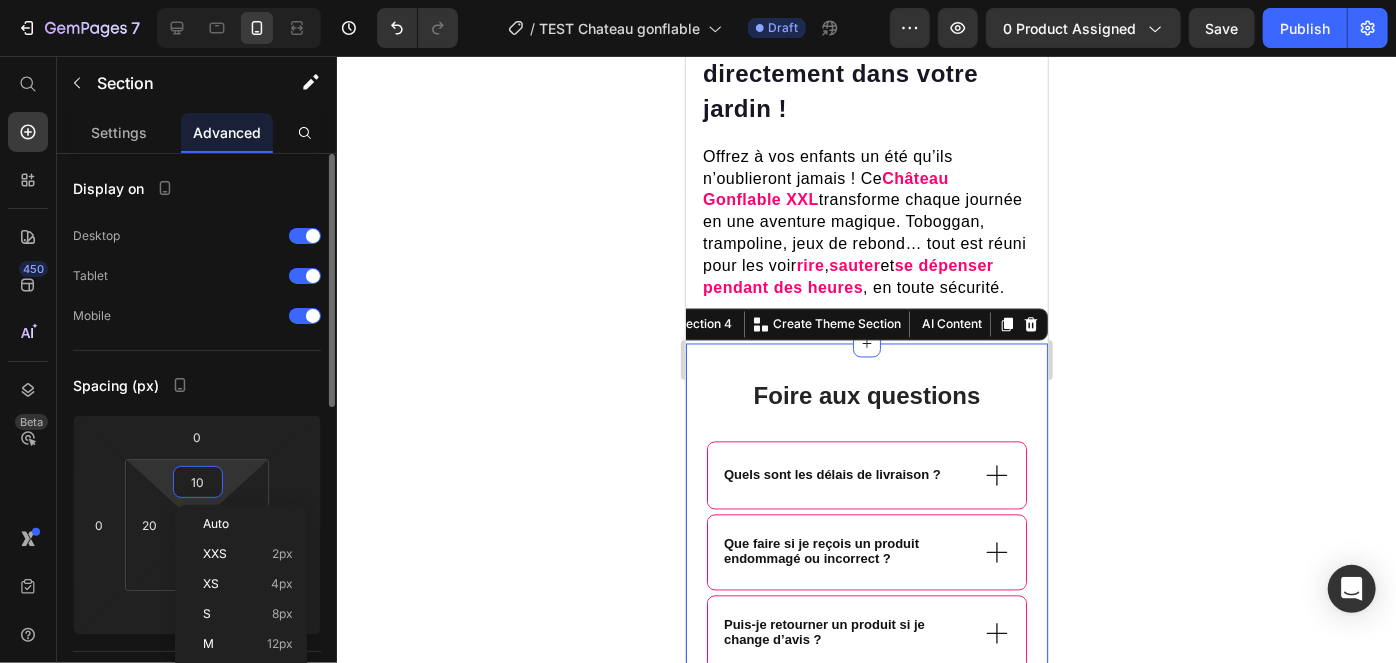 click on "10" at bounding box center (198, 482) 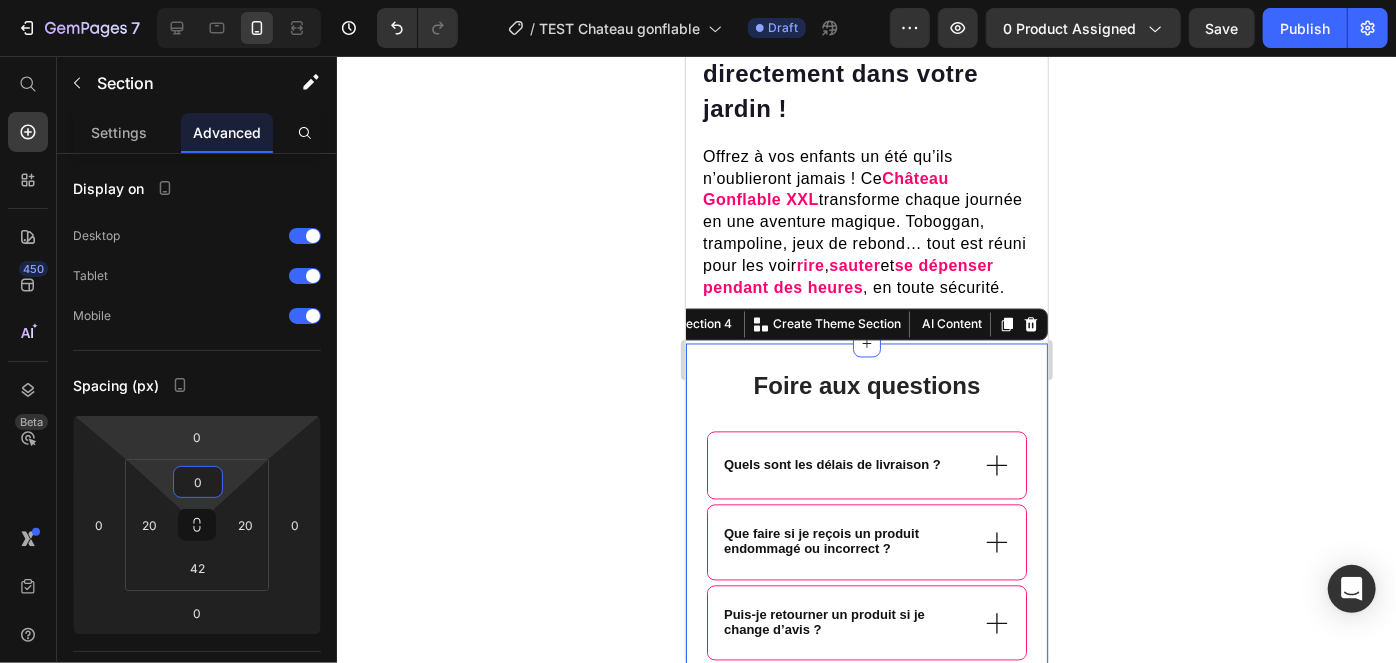 click 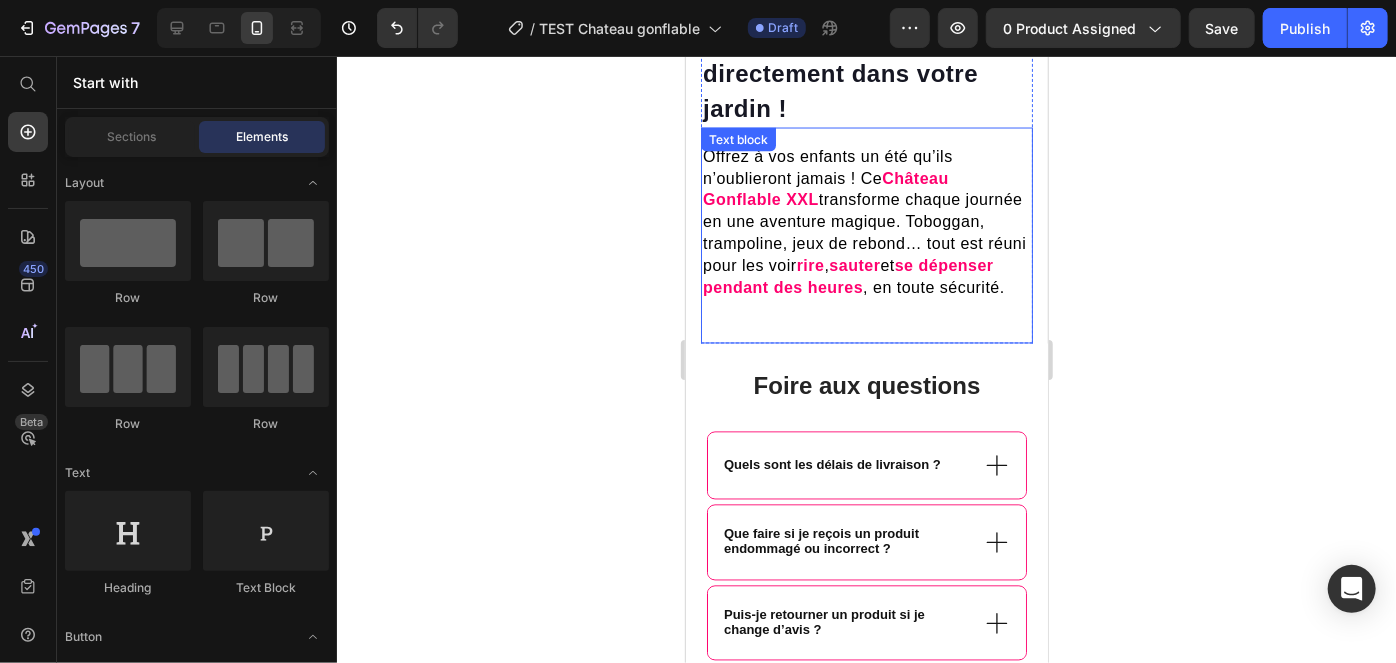click on "Offrez à vos enfants un été qu’ils n’oublieront jamais ! Ce  Château Gonflable XXL  transforme chaque journée en une aventure magique. Toboggan, trampoline, jeux de rebond… tout est réuni pour les voir  rire ,  sauter  et  se dépenser pendant des heures , en toute sécurité. Text block" at bounding box center (866, 235) 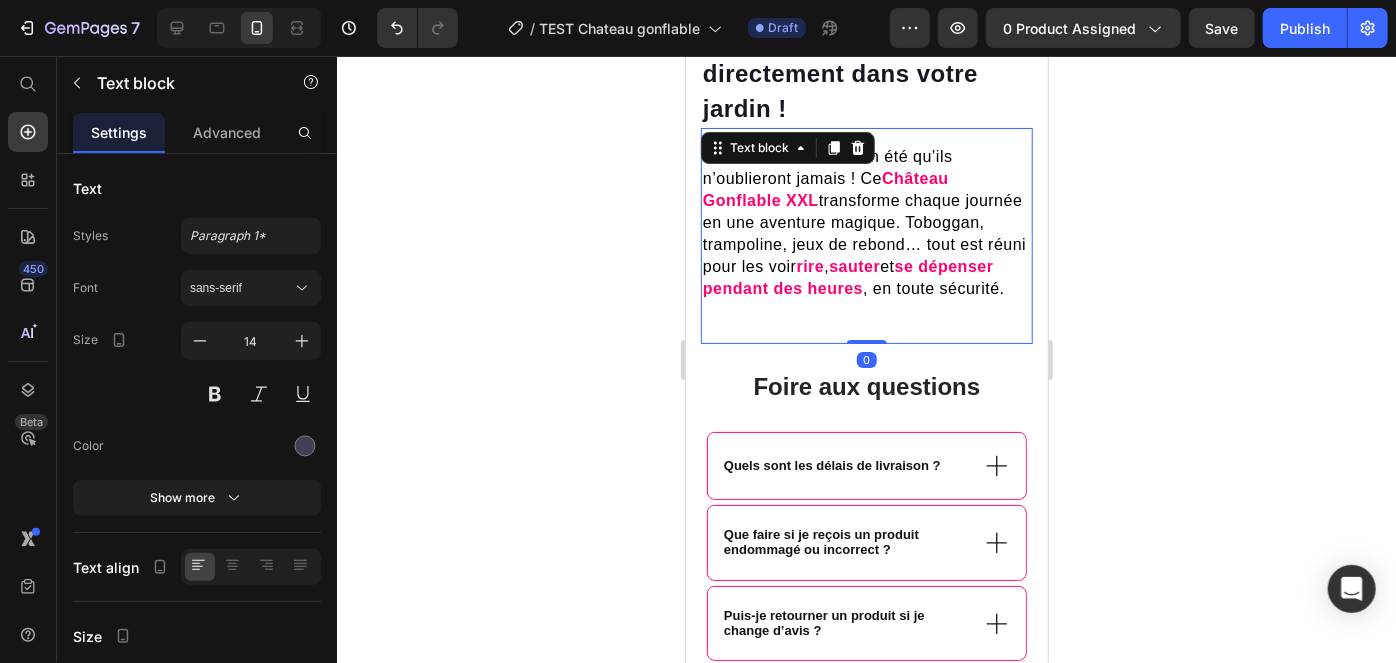 click on "Settings Advanced" at bounding box center (197, 133) 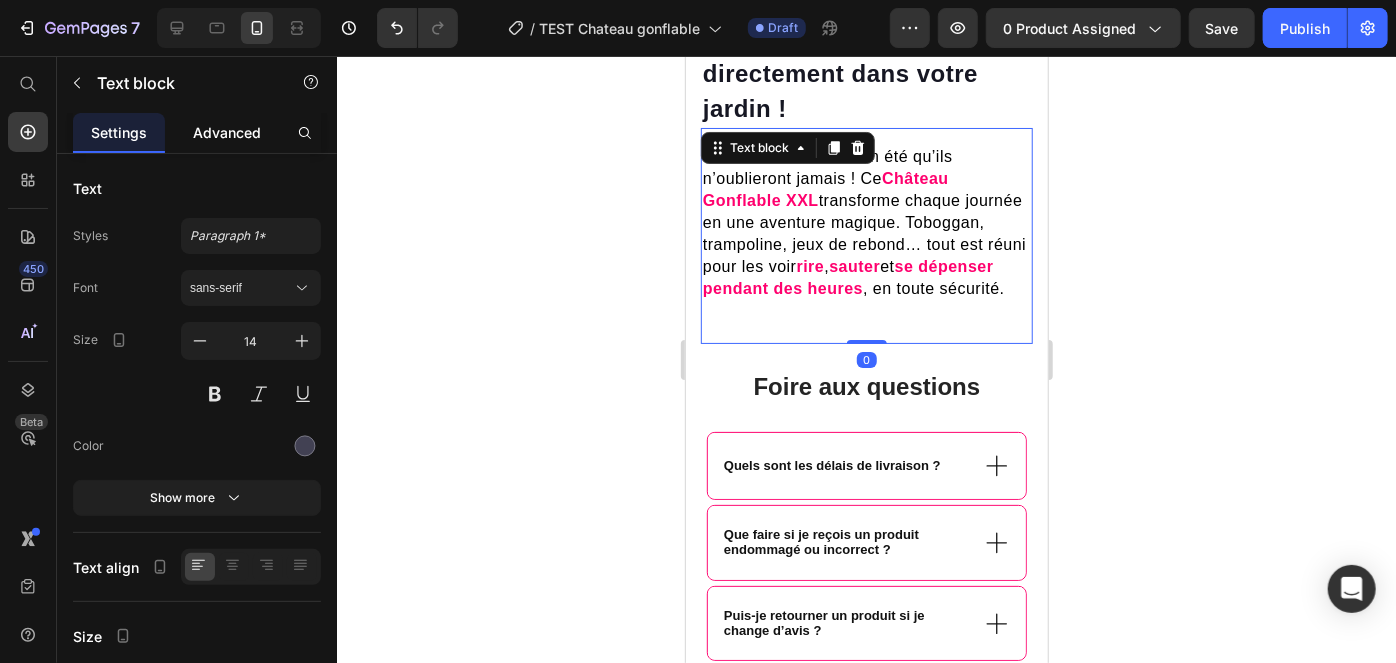 click on "Advanced" at bounding box center (227, 132) 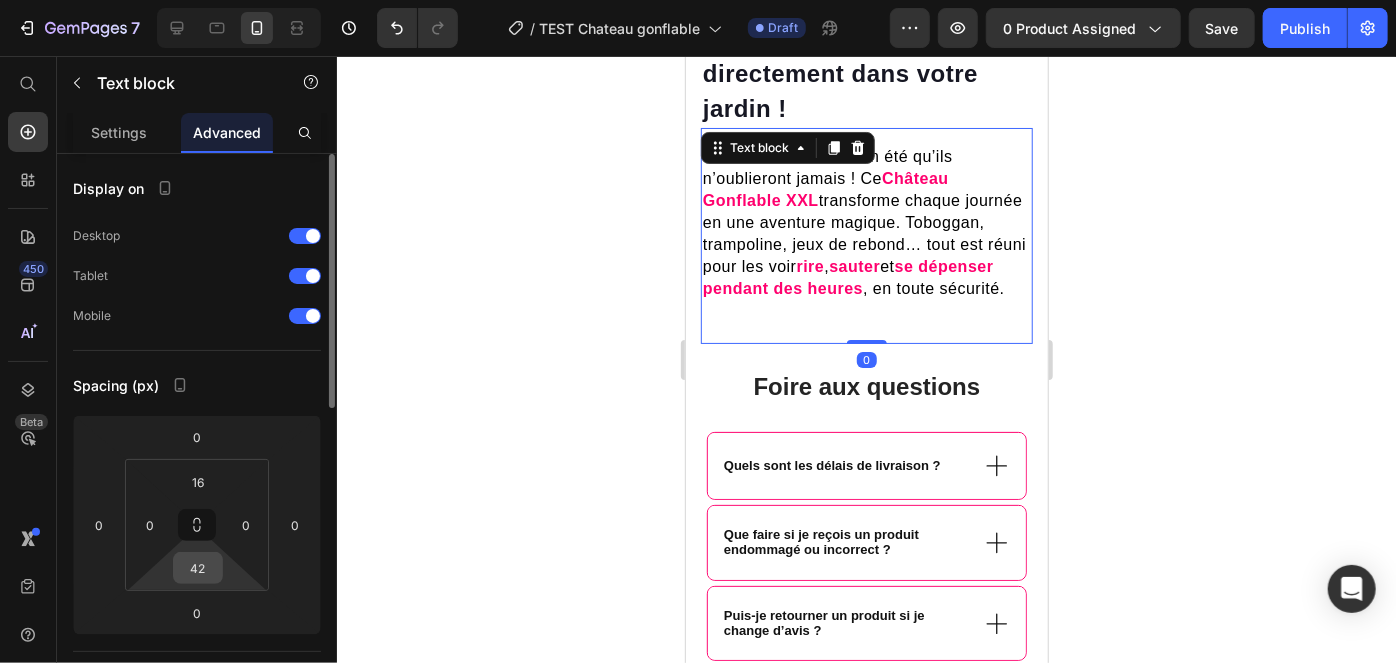 click on "42" at bounding box center (198, 568) 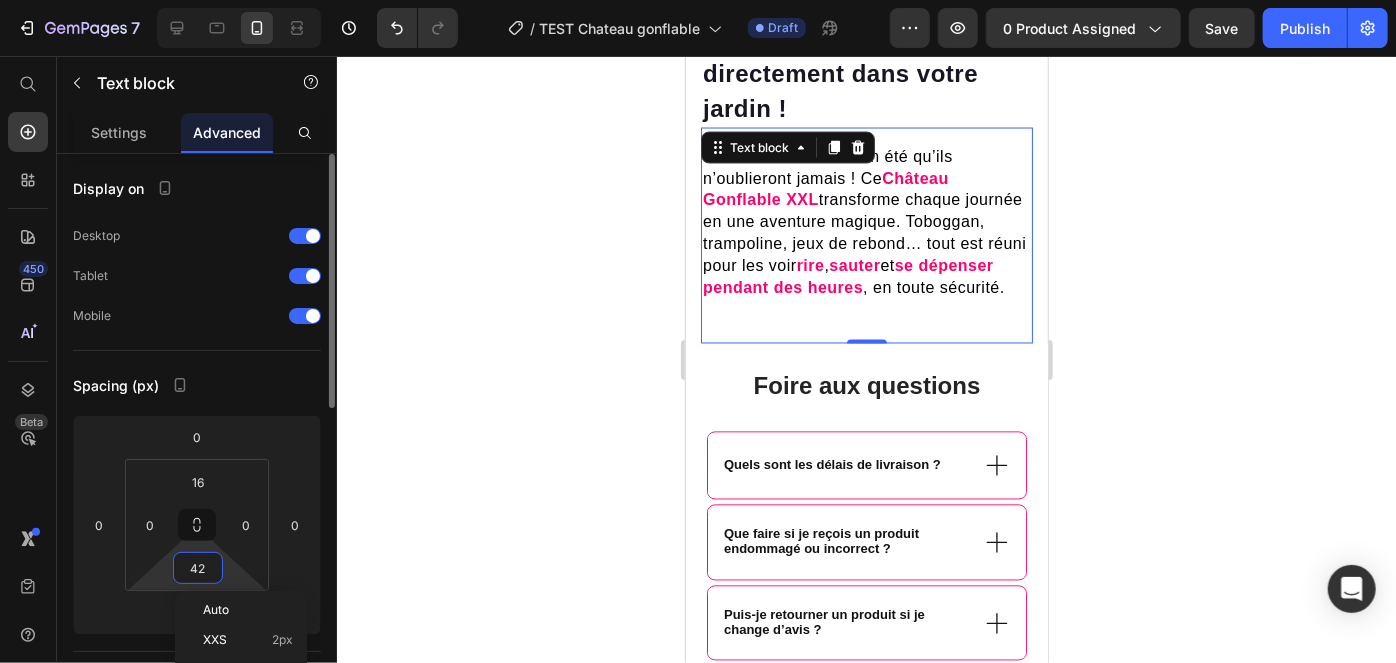 type 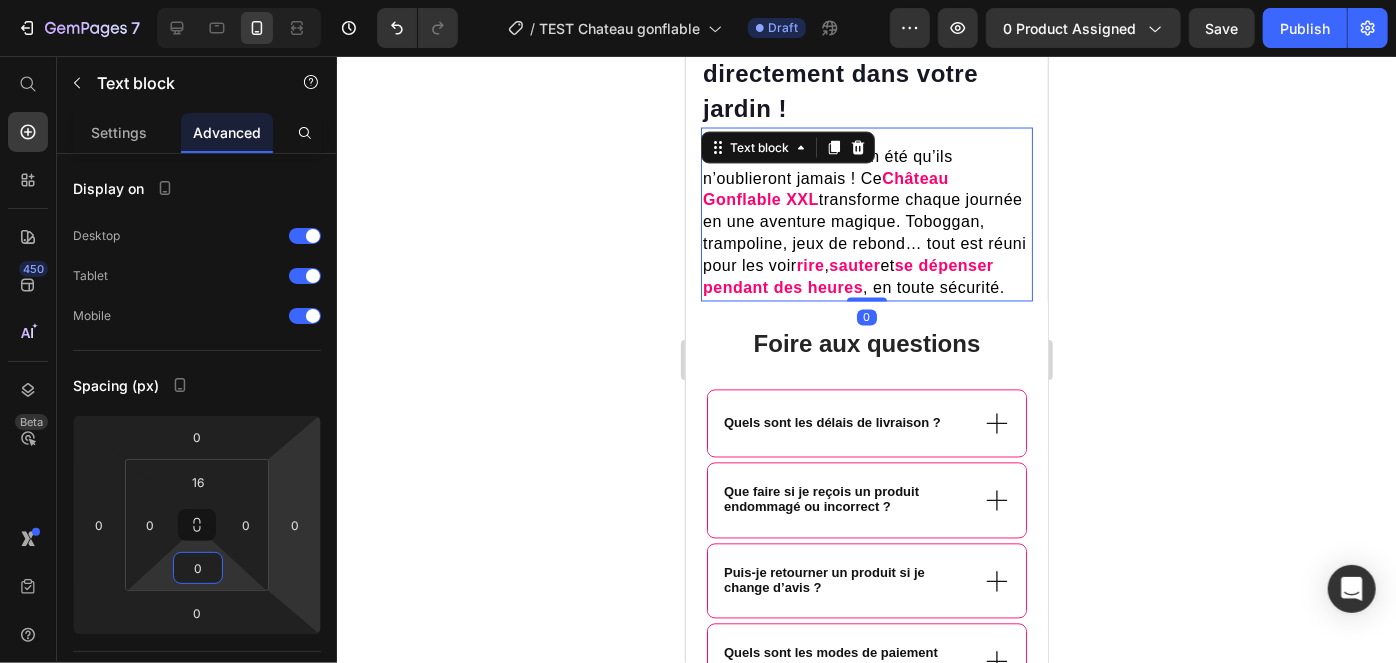 click 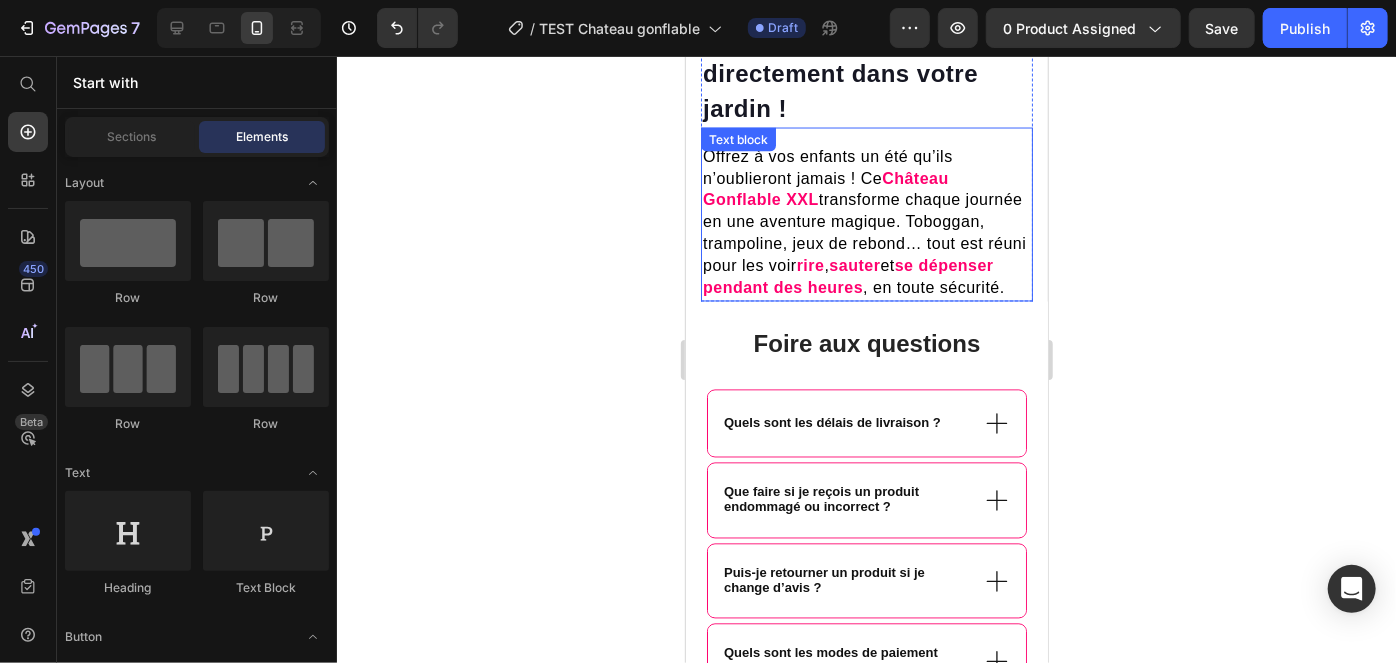 click on "Offrez à vos enfants un été qu’ils n’oublieront jamais ! Ce  Château Gonflable XXL  transforme chaque journée en une aventure magique. Toboggan, trampoline, jeux de rebond… tout est réuni pour les voir  rire ,  sauter  et  se dépenser pendant des heures , en toute sécurité." at bounding box center [866, 222] 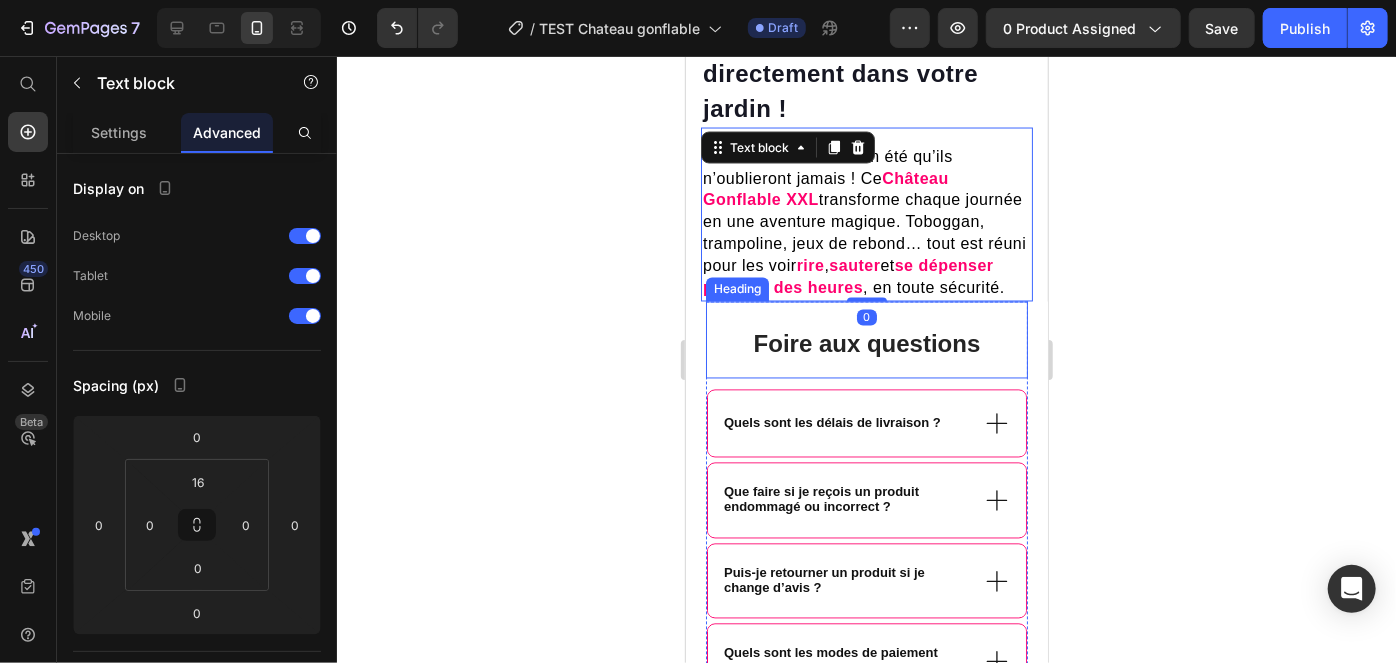 click on "Heading" at bounding box center [736, 289] 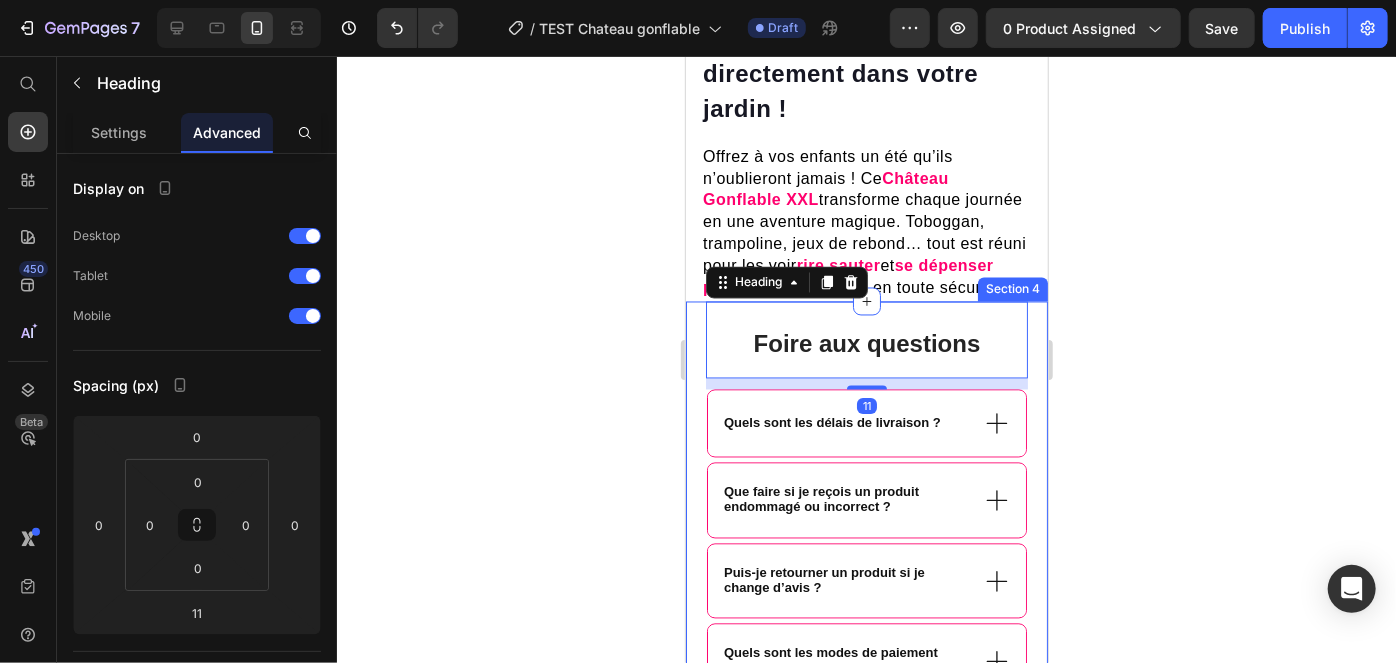 click on "⁠⁠⁠⁠⁠⁠⁠ Foire aux questions Heading   11
Quels sont les délais de livraison ?
Que faire si je reçois un produit endommagé ou incorrect ?
Puis-je retourner un produit si je change d’avis ?
Quels sont les modes de paiement acceptés ? Accordion Row Vous avez encore des questions ? 💬 Contactez-nous ici : aide@orelma.com Text Block Section 4" at bounding box center (866, 555) 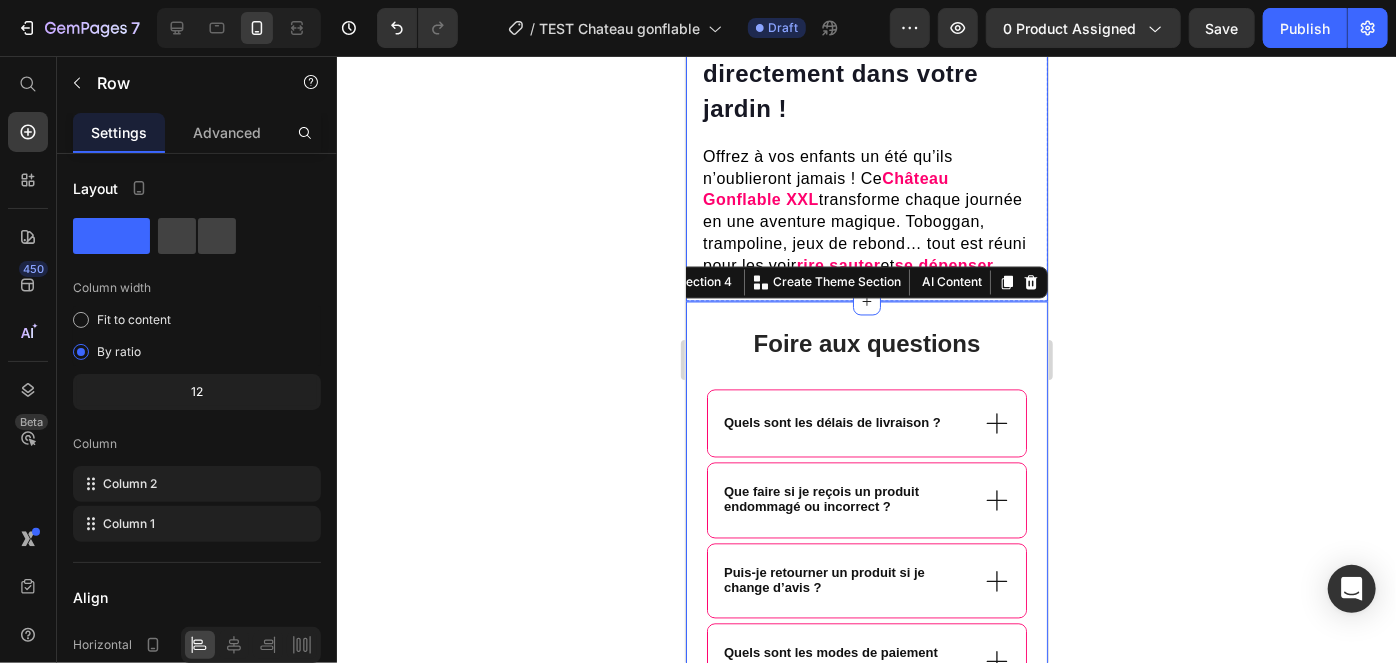 click on "Leur terrain de jeu rêvé… directement dans votre jardin ! Heading Offrez à vos enfants un été qu’ils n’oublieront jamais ! Ce  Château Gonflable XXL  transforme chaque journée en une aventure magique. Toboggan, trampoline, jeux de rebond… tout est réuni pour les voir  rire ,  sauter  et  se dépenser pendant des heures , en toute sécurité. Text block Row Image Image Row" at bounding box center (866, -12) 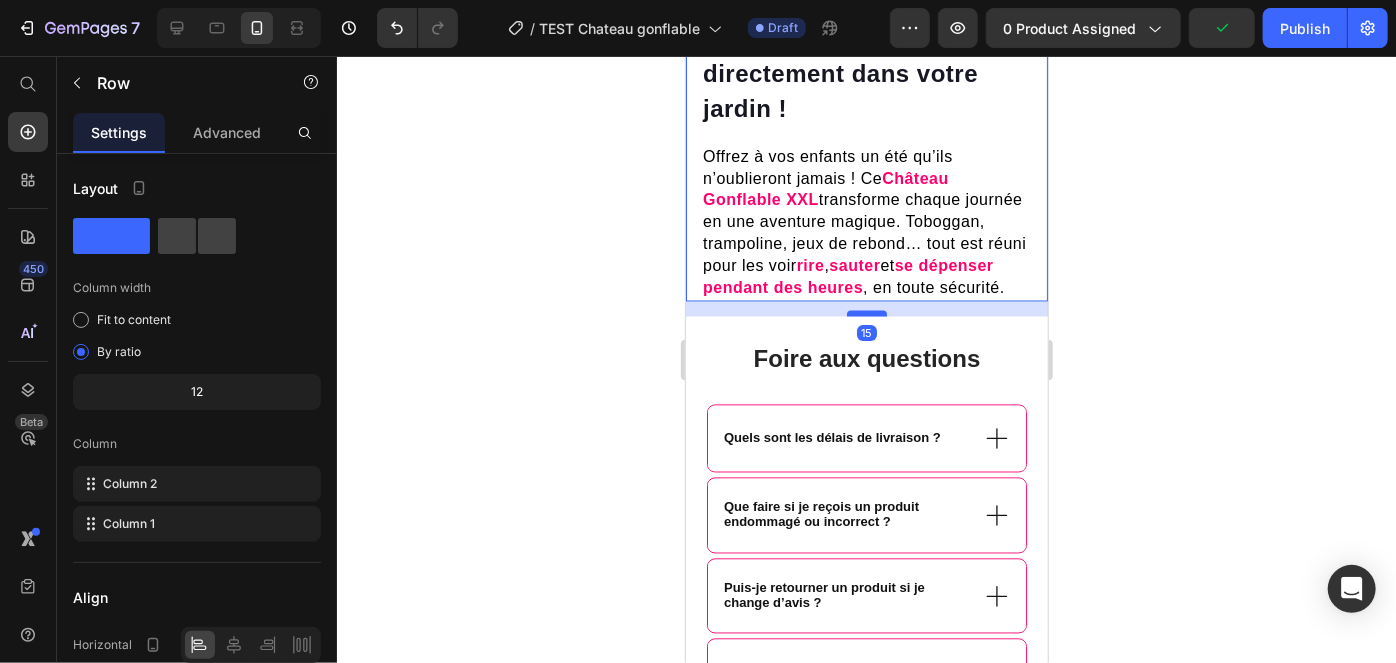 drag, startPoint x: 867, startPoint y: 290, endPoint x: 869, endPoint y: 309, distance: 19.104973 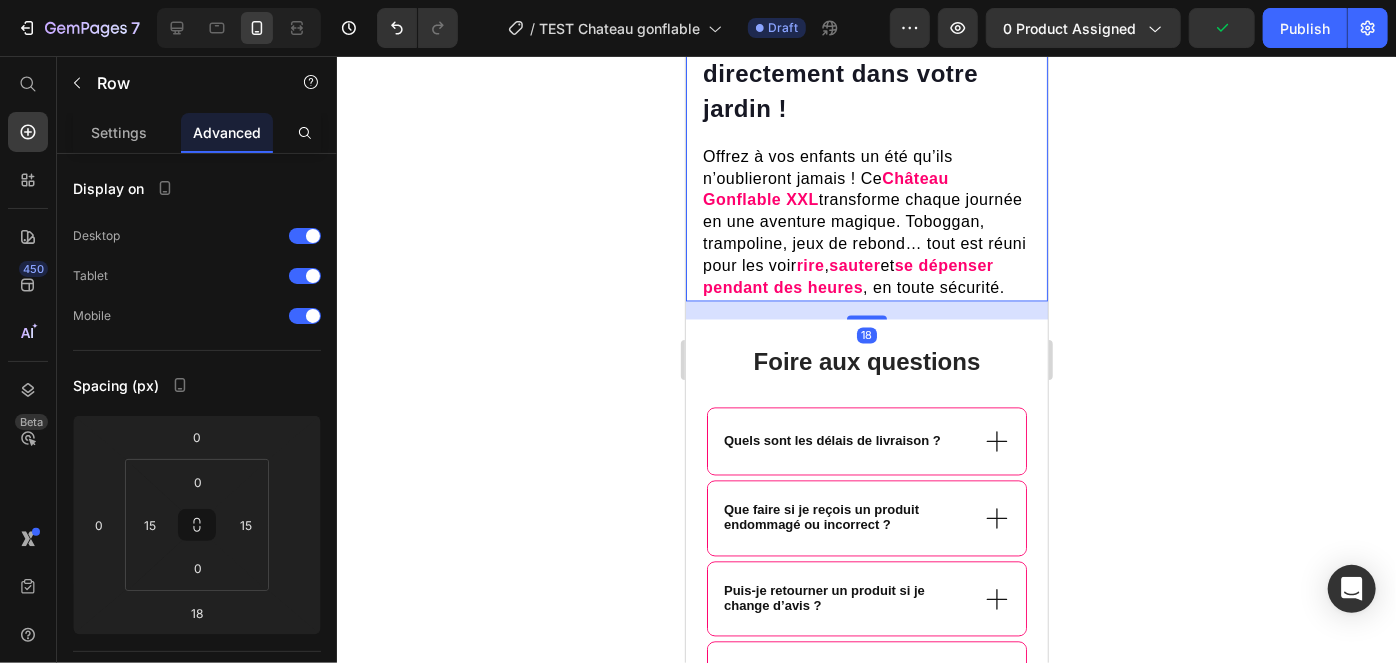 click 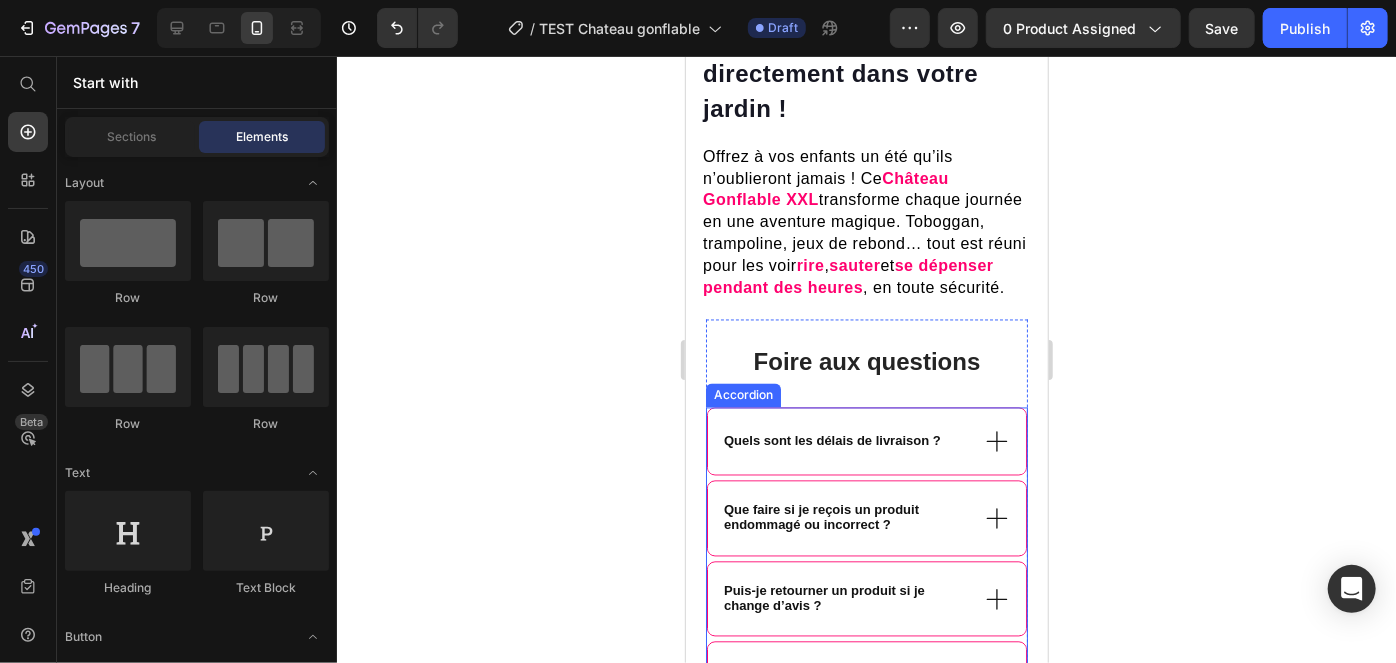click on "Quels sont les délais de livraison ?" at bounding box center (831, 440) 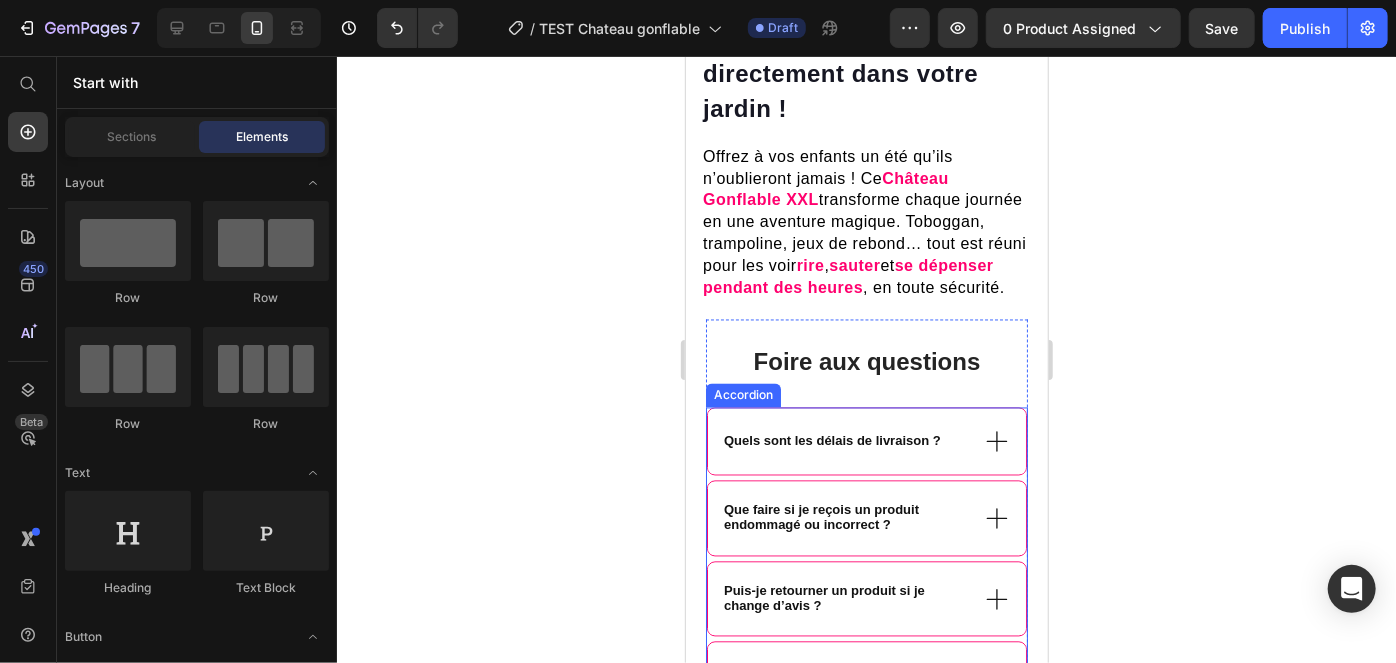 click on "Quels sont les délais de livraison ?" at bounding box center (831, 440) 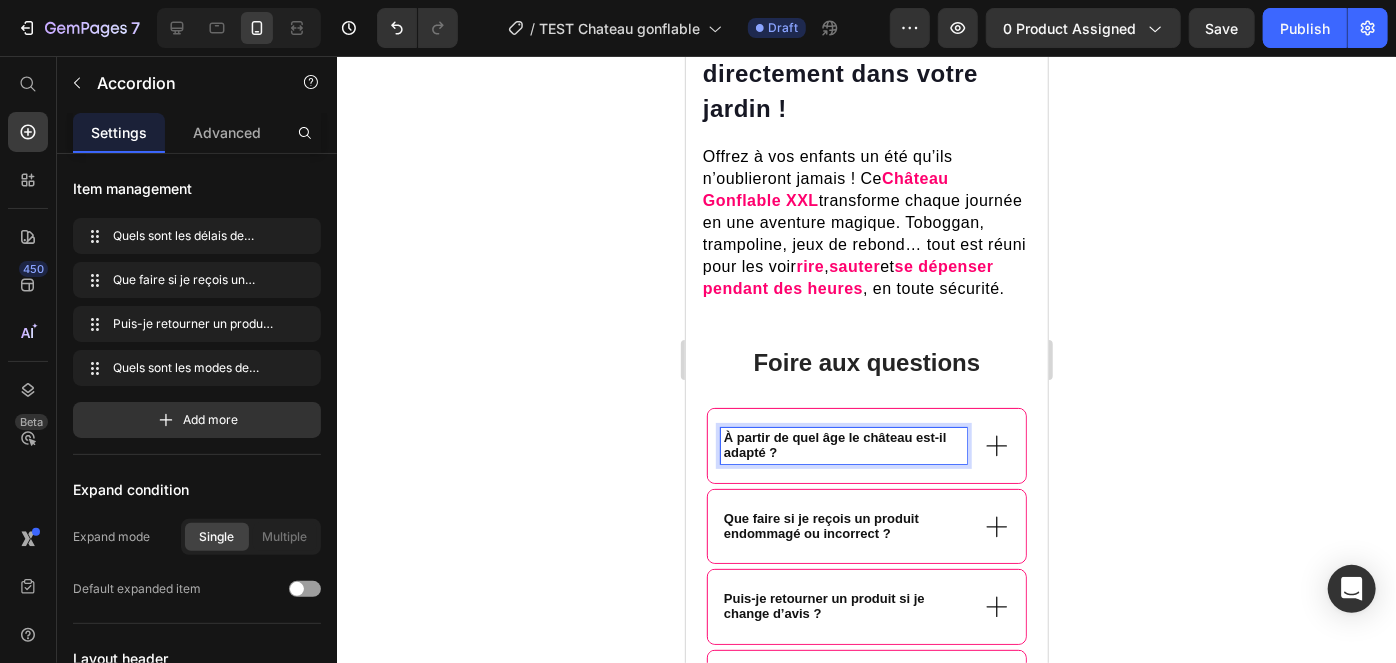 scroll, scrollTop: 1778, scrollLeft: 0, axis: vertical 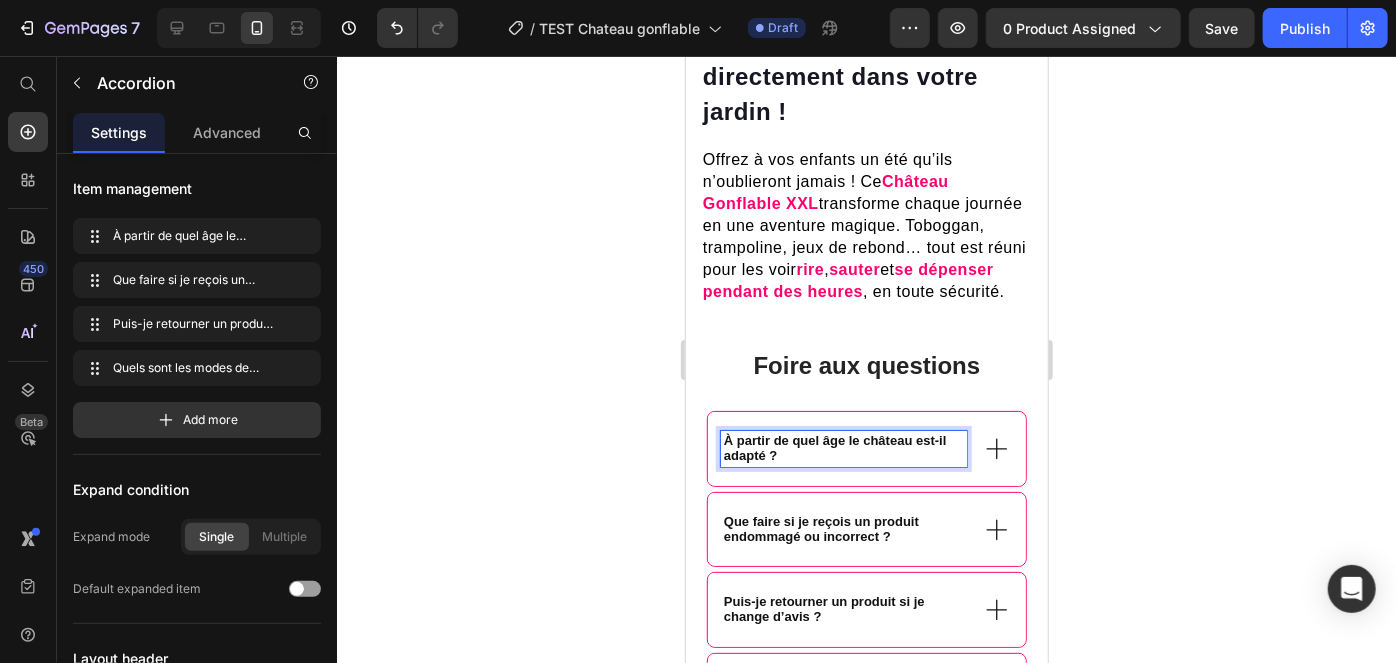 click 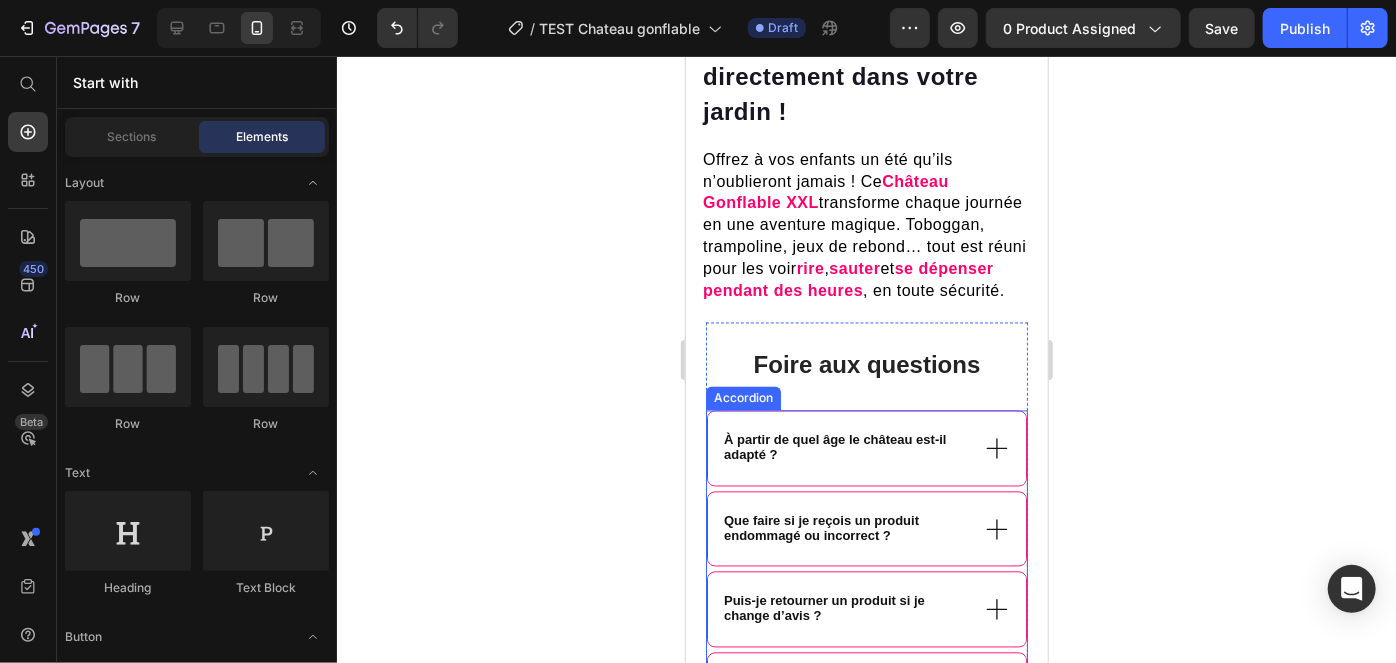 click on "À partir de quel âge le château est-il adapté ?" at bounding box center [843, 448] 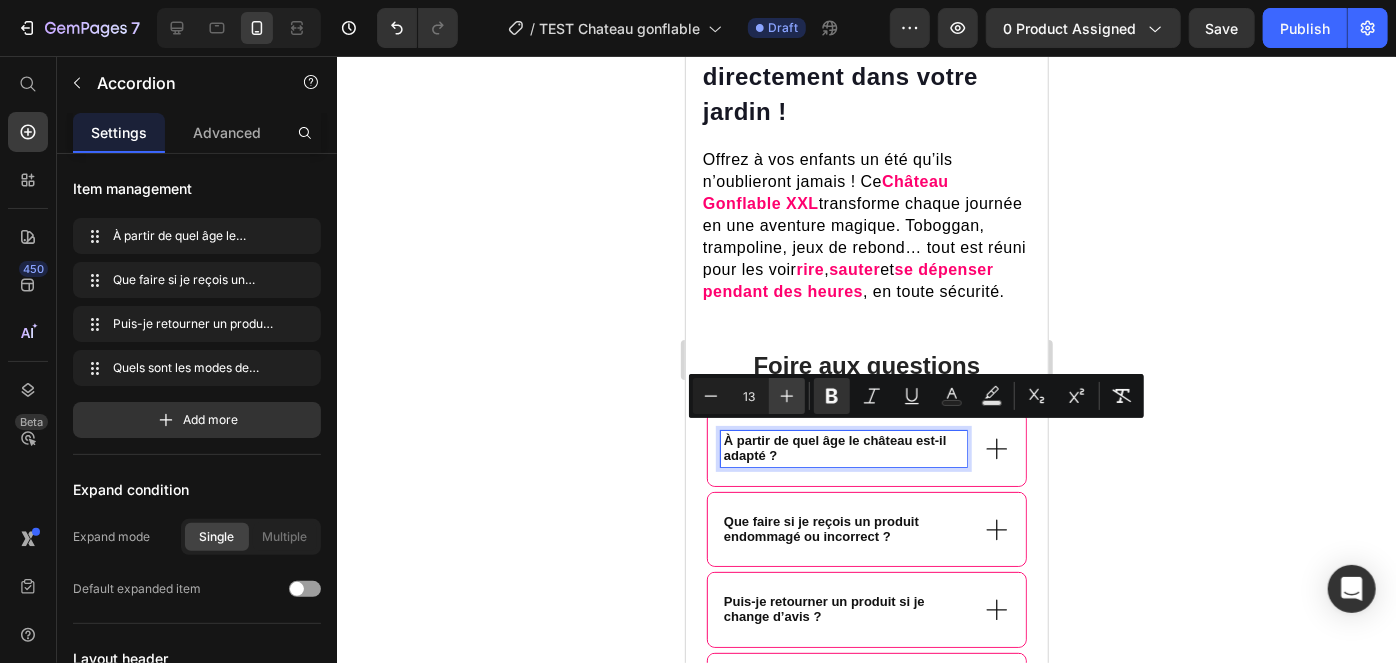 click on "Plus" at bounding box center [787, 396] 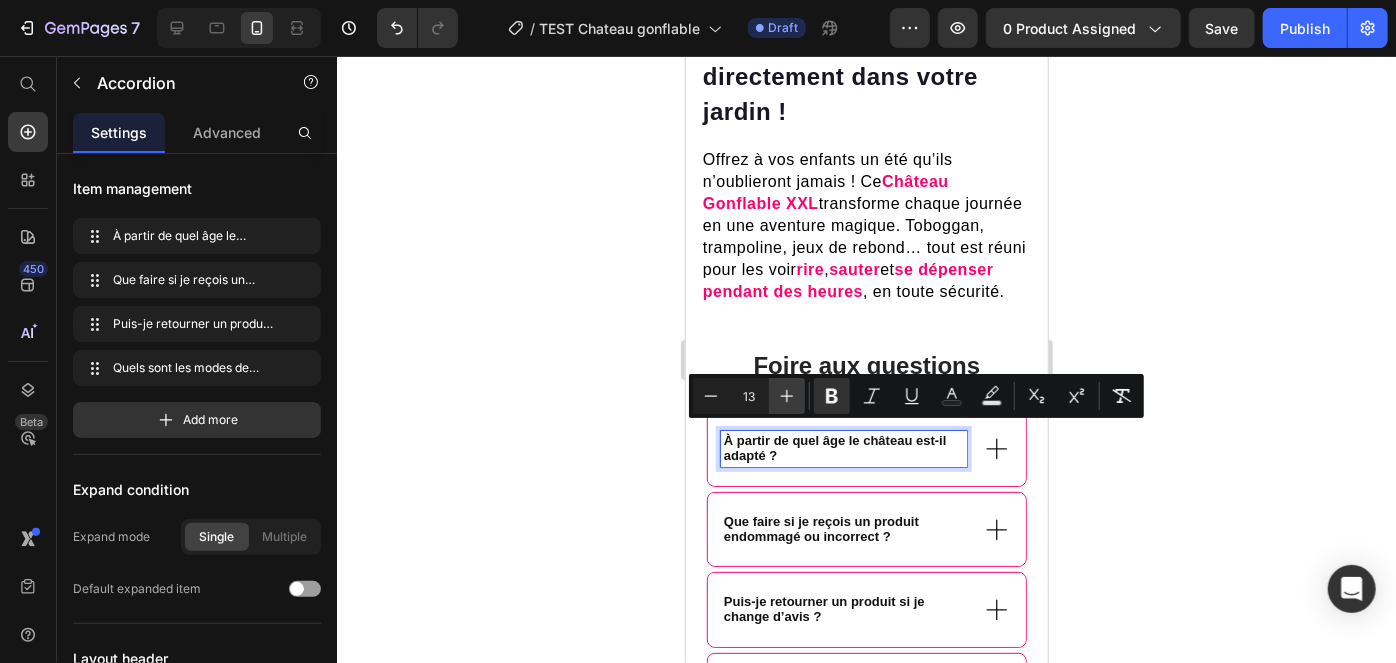 type on "14" 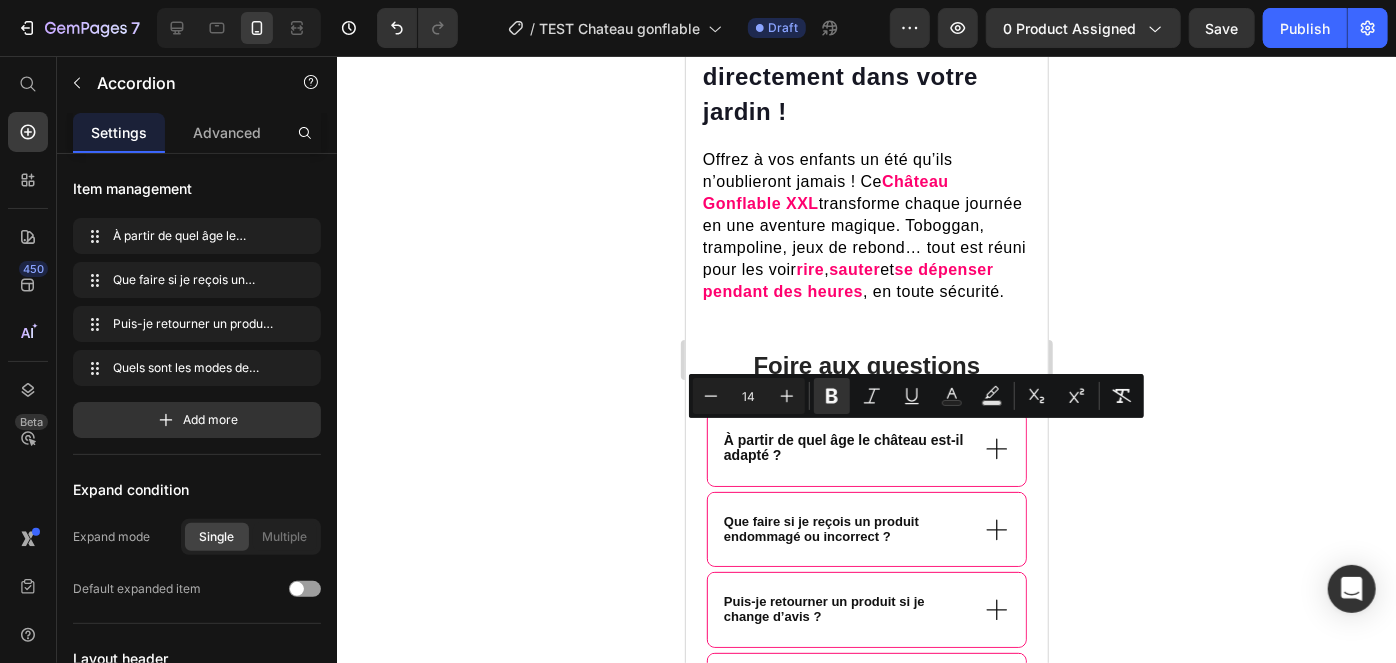 click 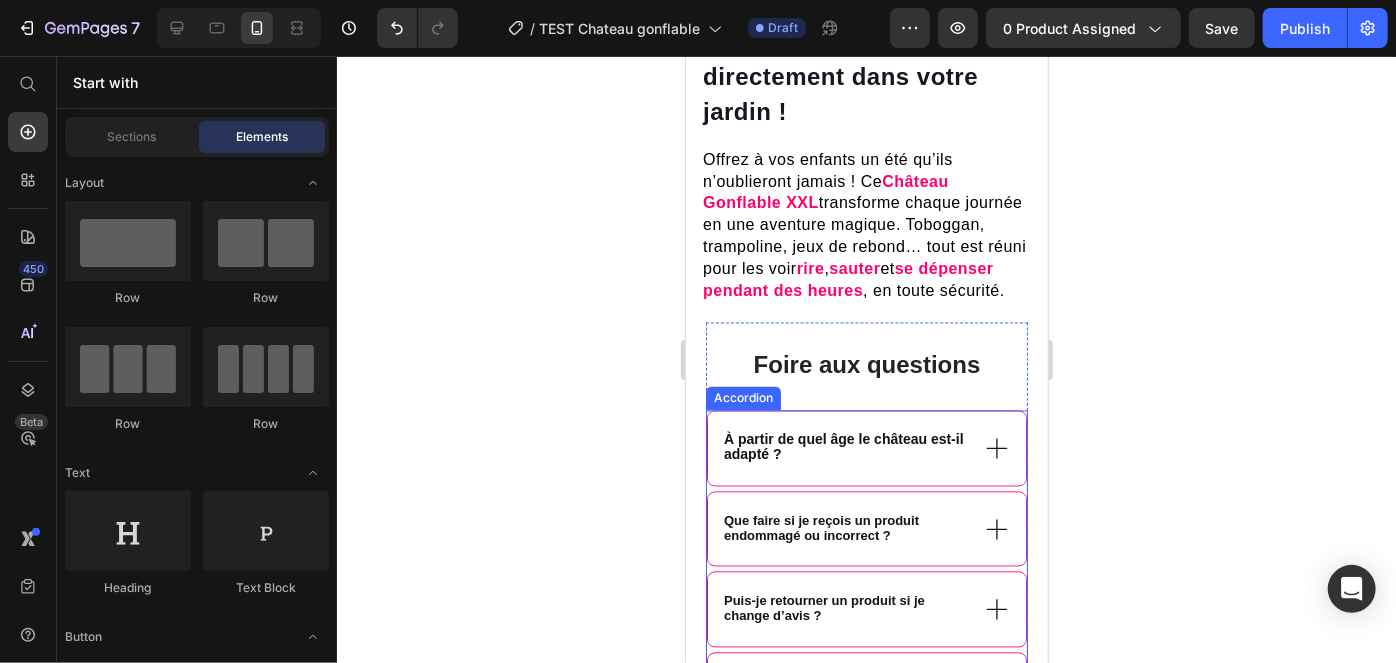 click on "À partir de quel âge le château est-il adapté ?" at bounding box center [866, 448] 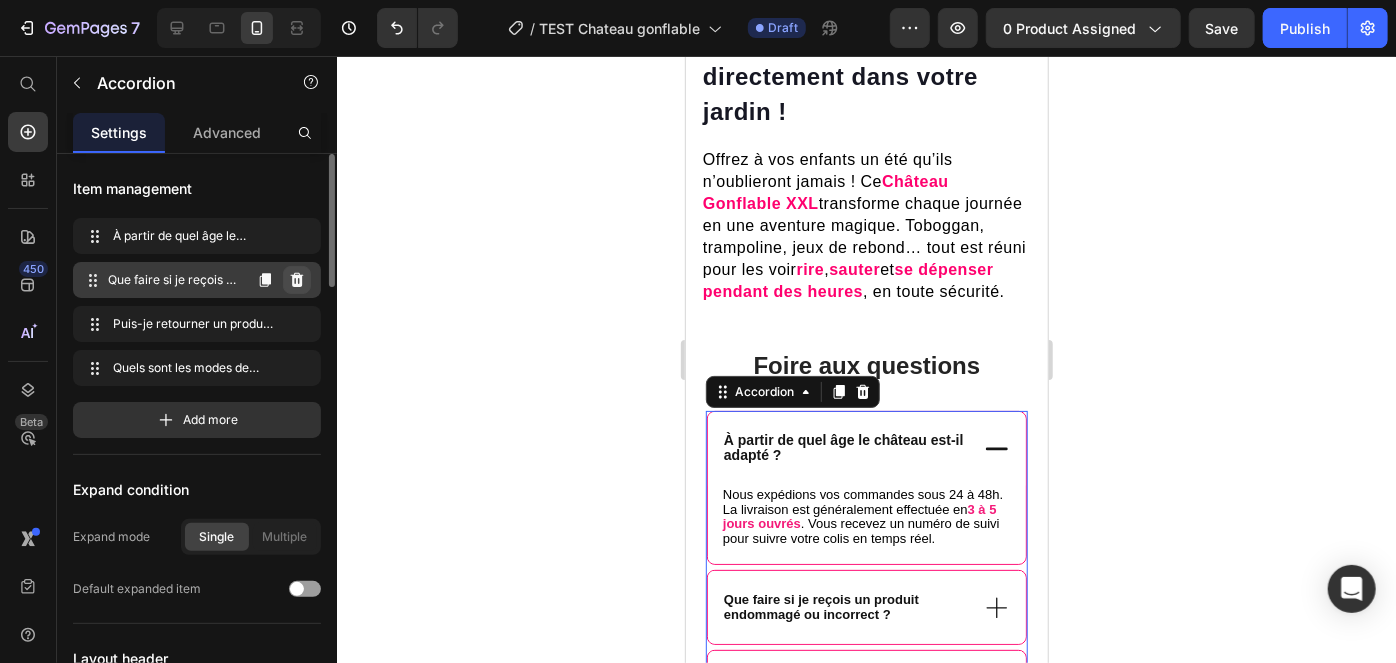 click 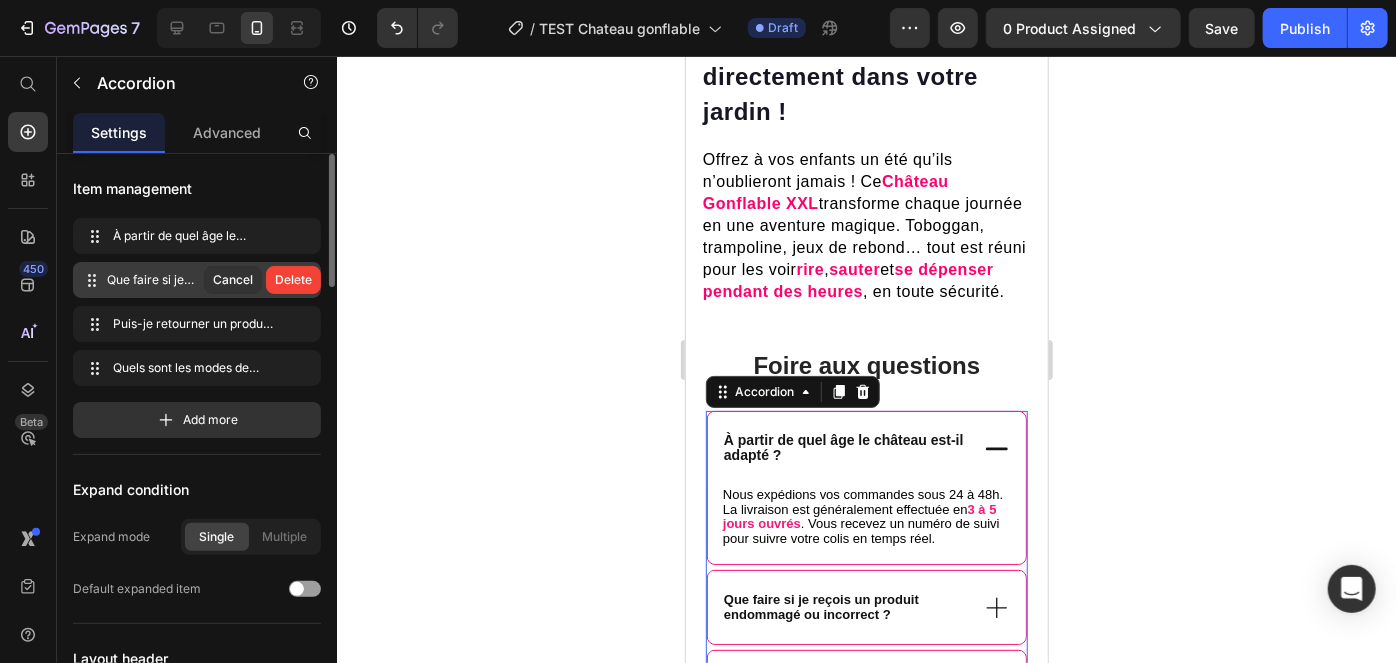 click on "Delete" at bounding box center (293, 280) 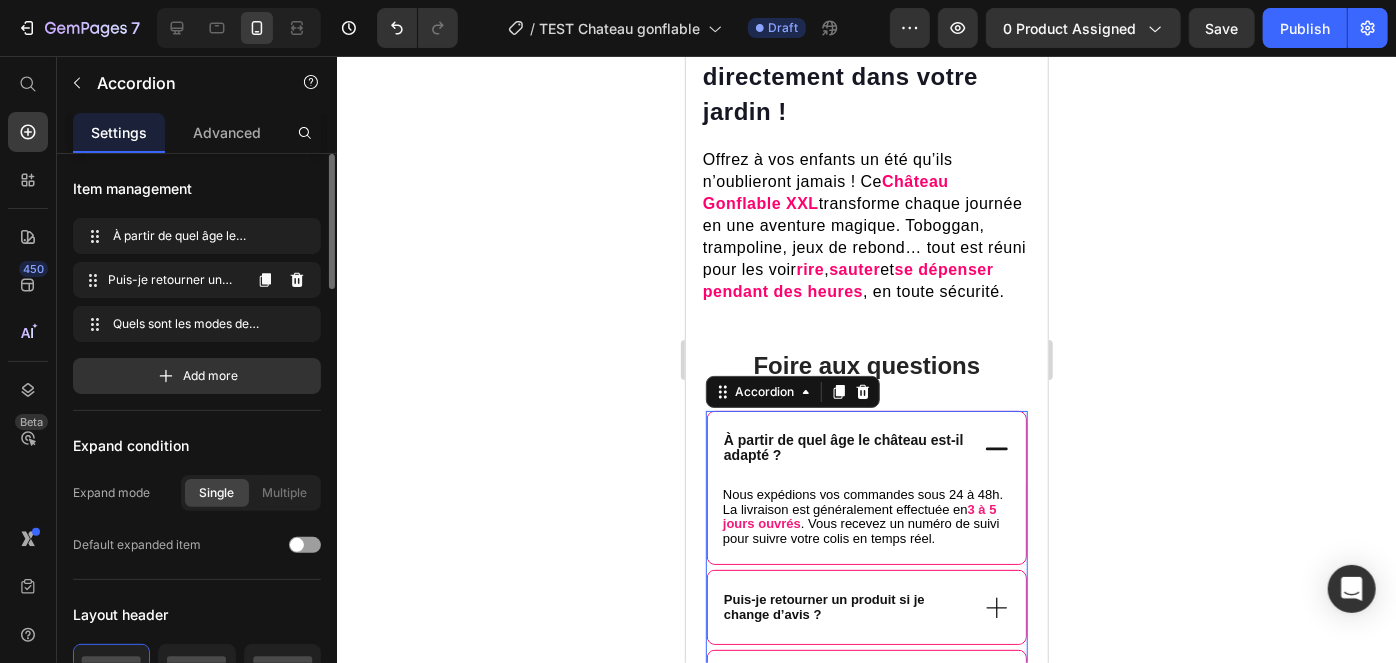 click 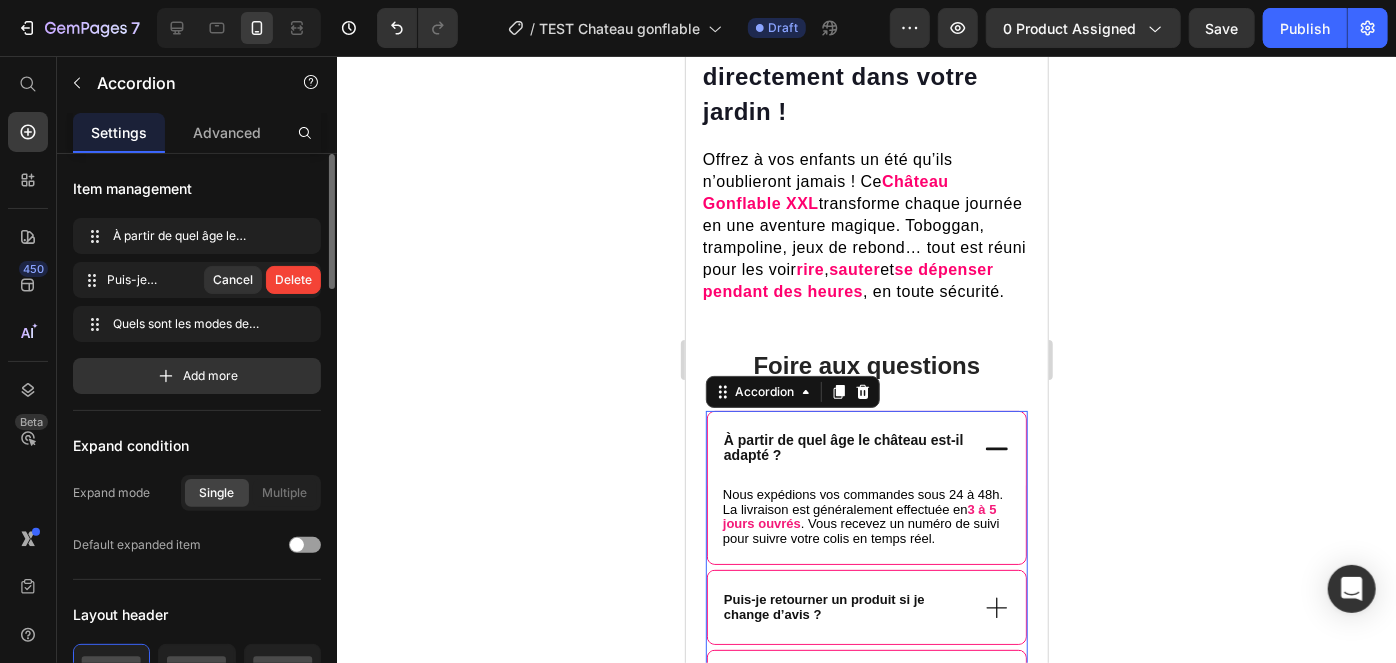 click on "Delete" at bounding box center (293, 280) 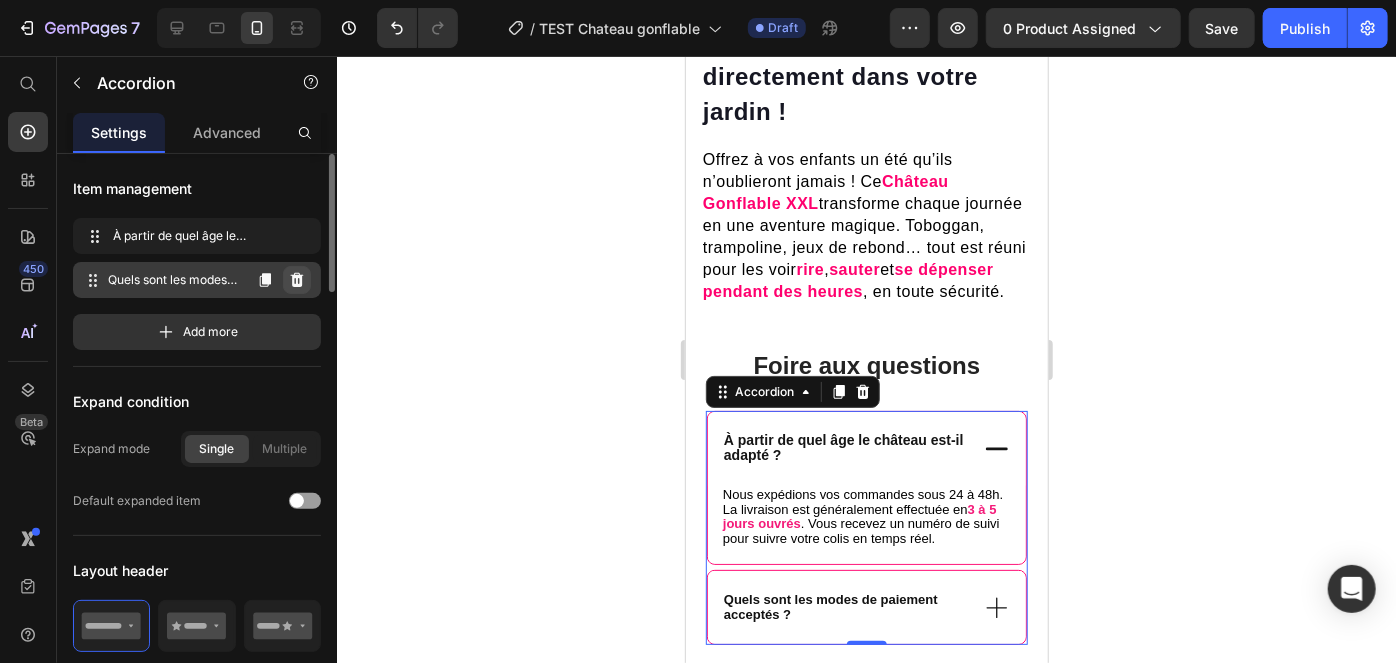 click 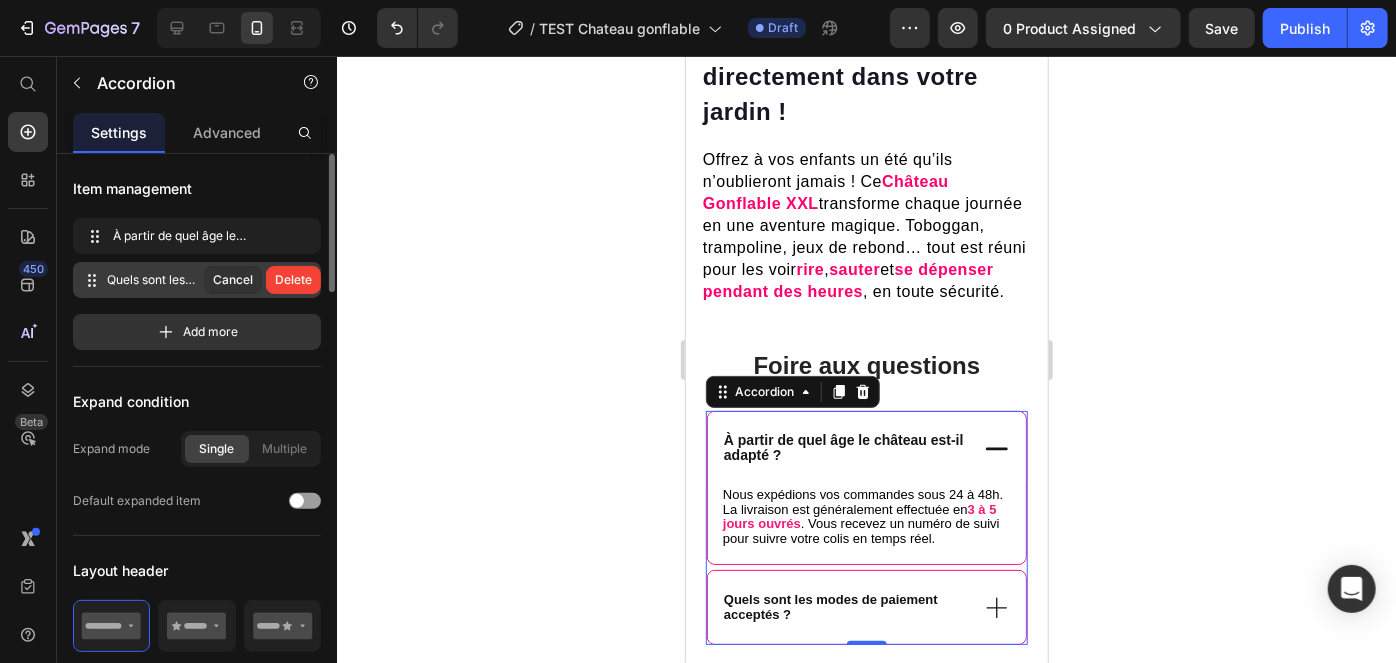 click on "Delete" at bounding box center [293, 280] 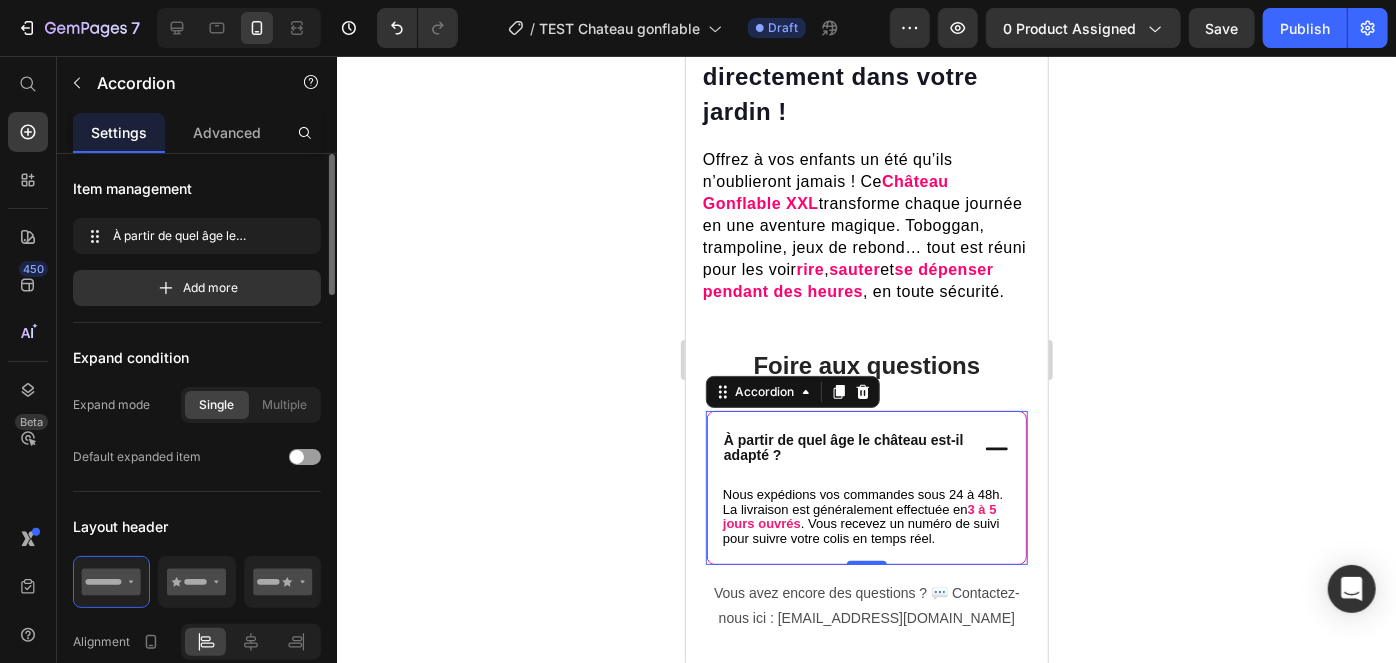 click 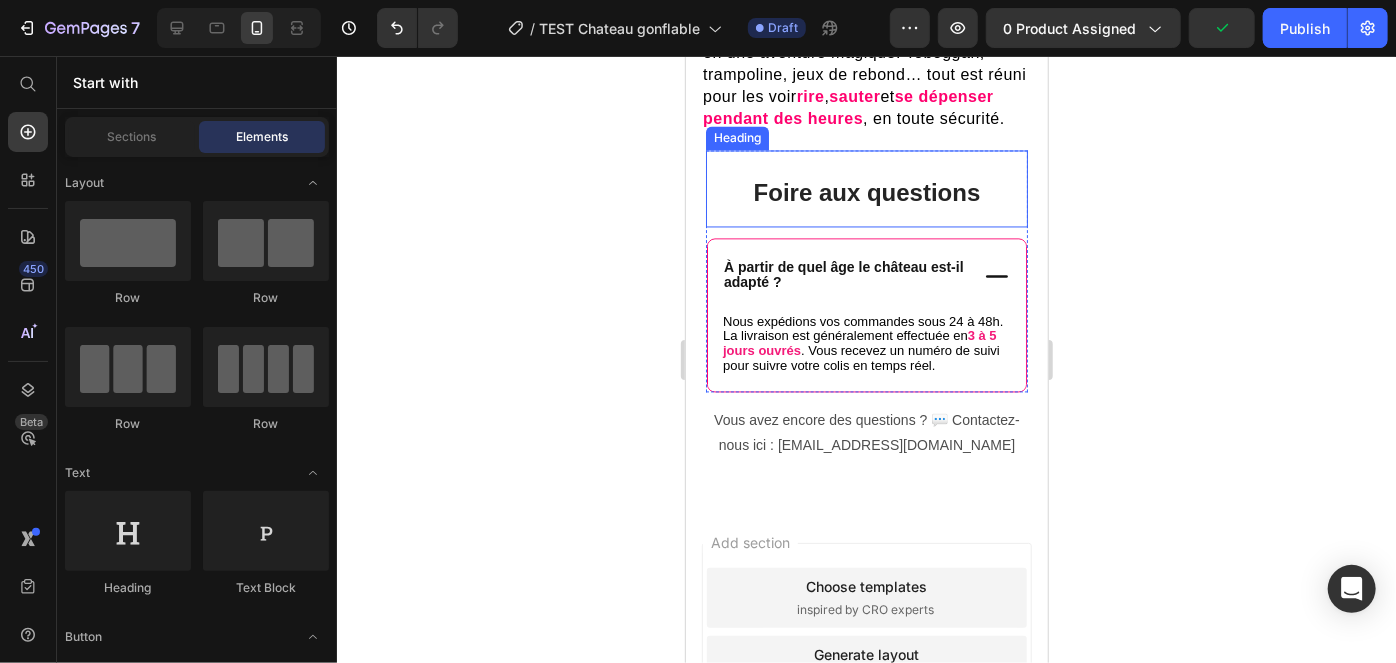 scroll, scrollTop: 1940, scrollLeft: 0, axis: vertical 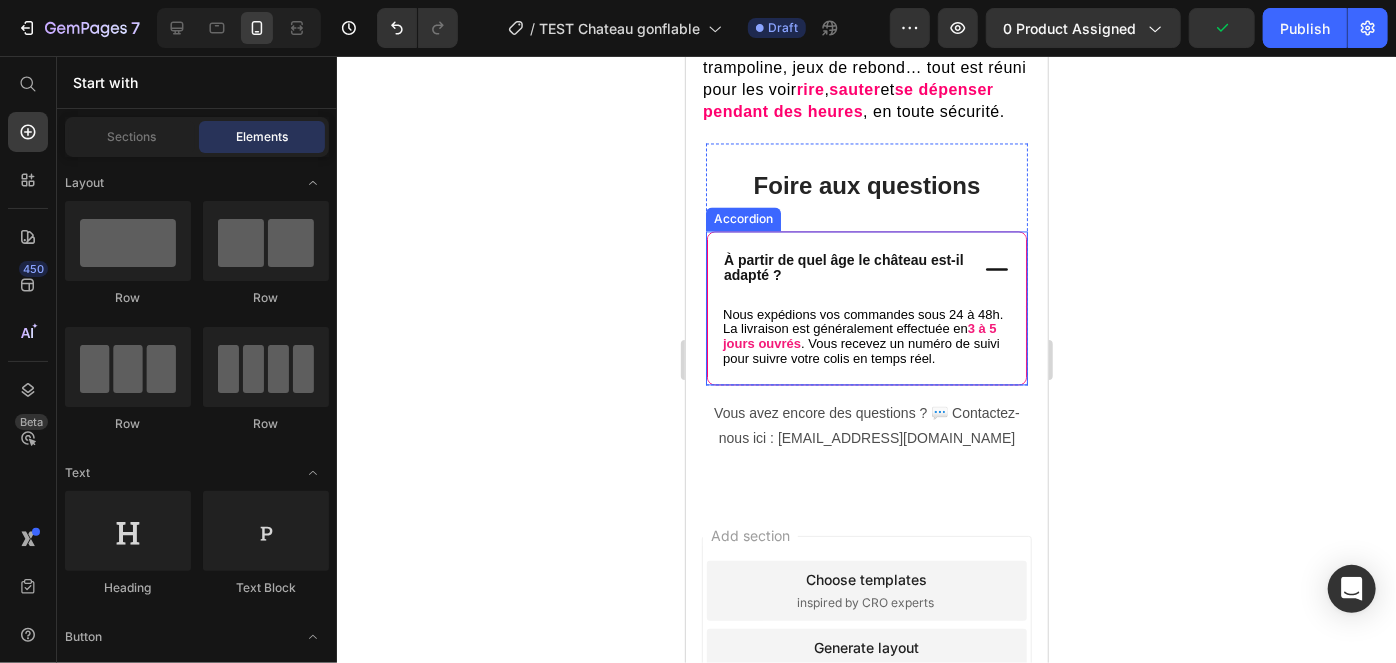 click on "À partir de quel âge le château est-il adapté ?" at bounding box center (843, 269) 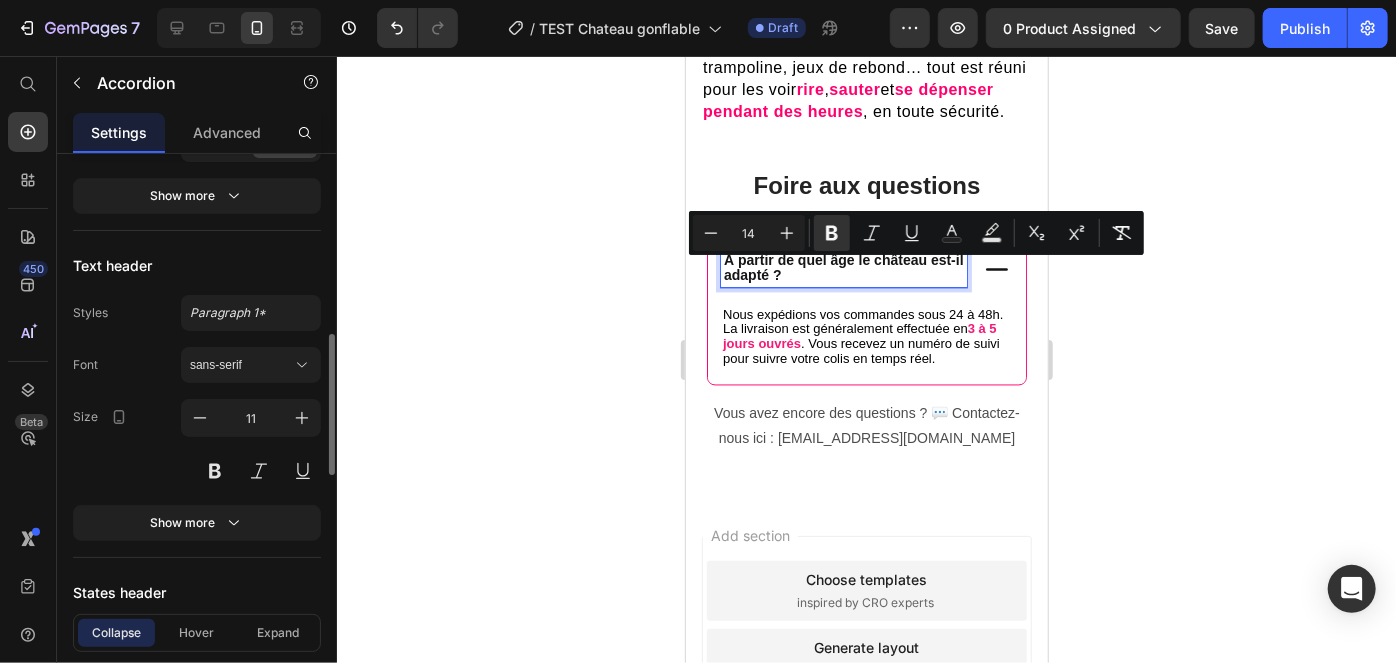 scroll, scrollTop: 722, scrollLeft: 0, axis: vertical 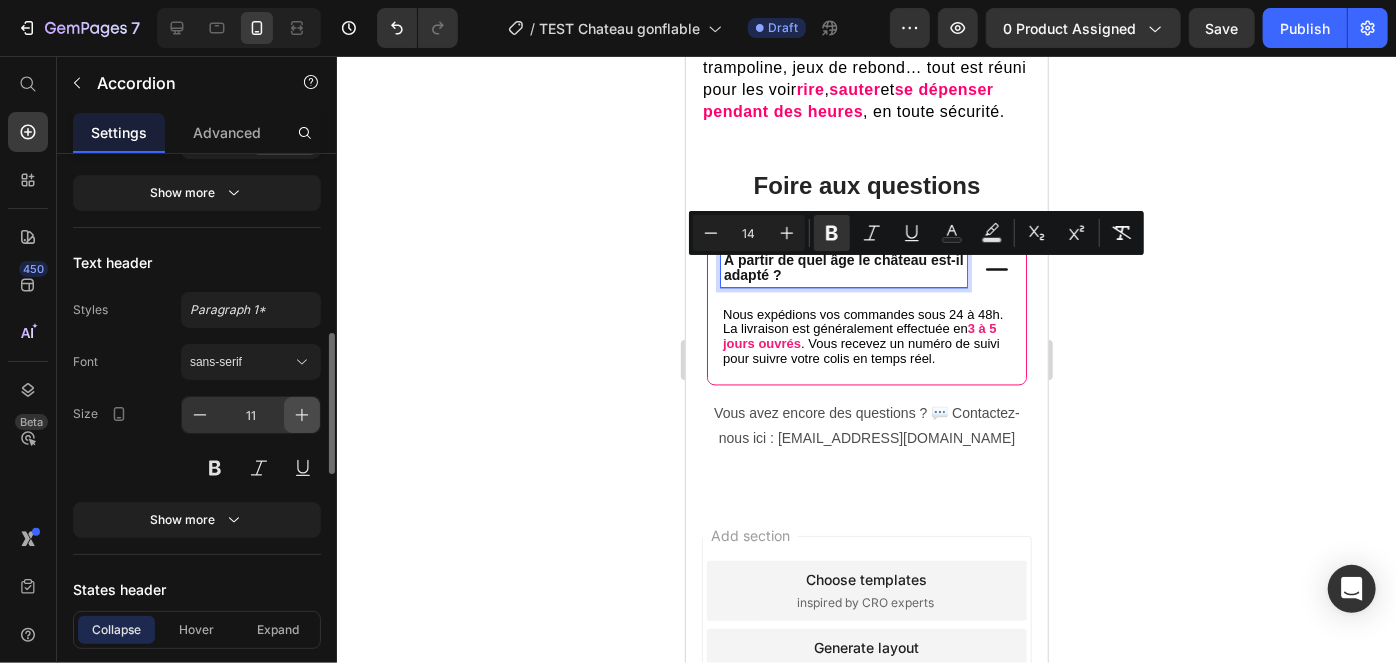 click 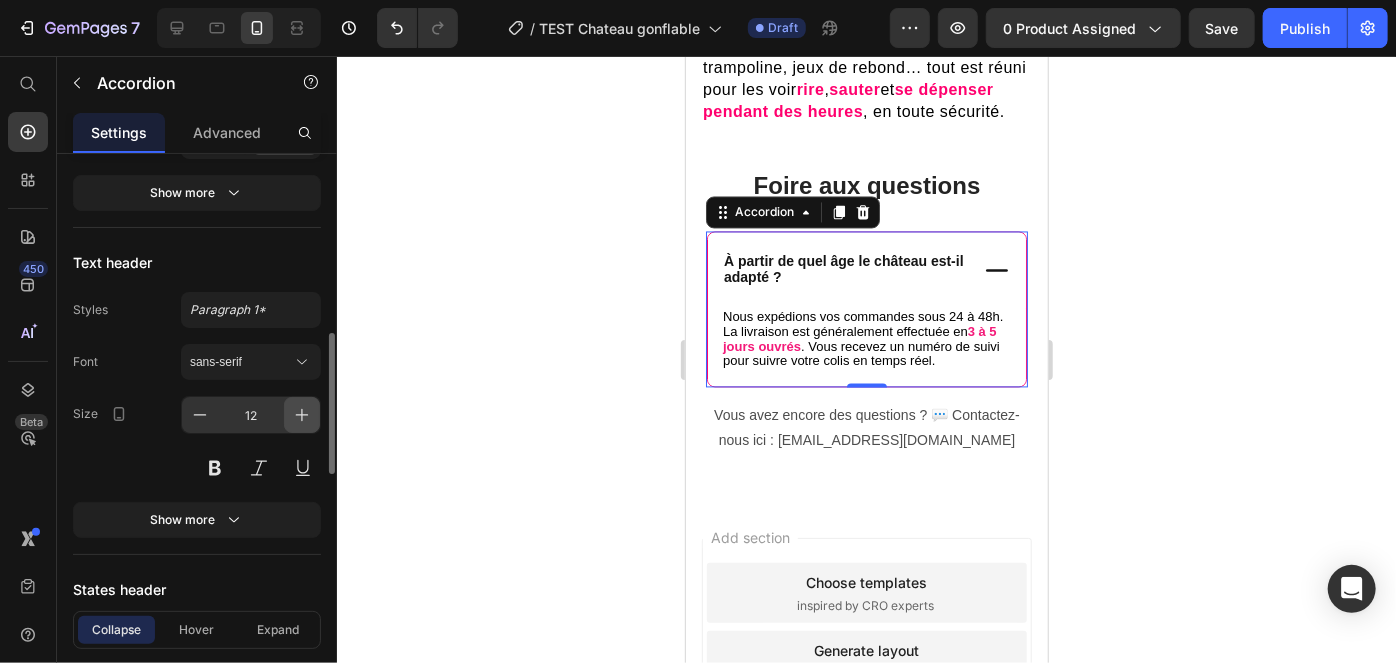 click 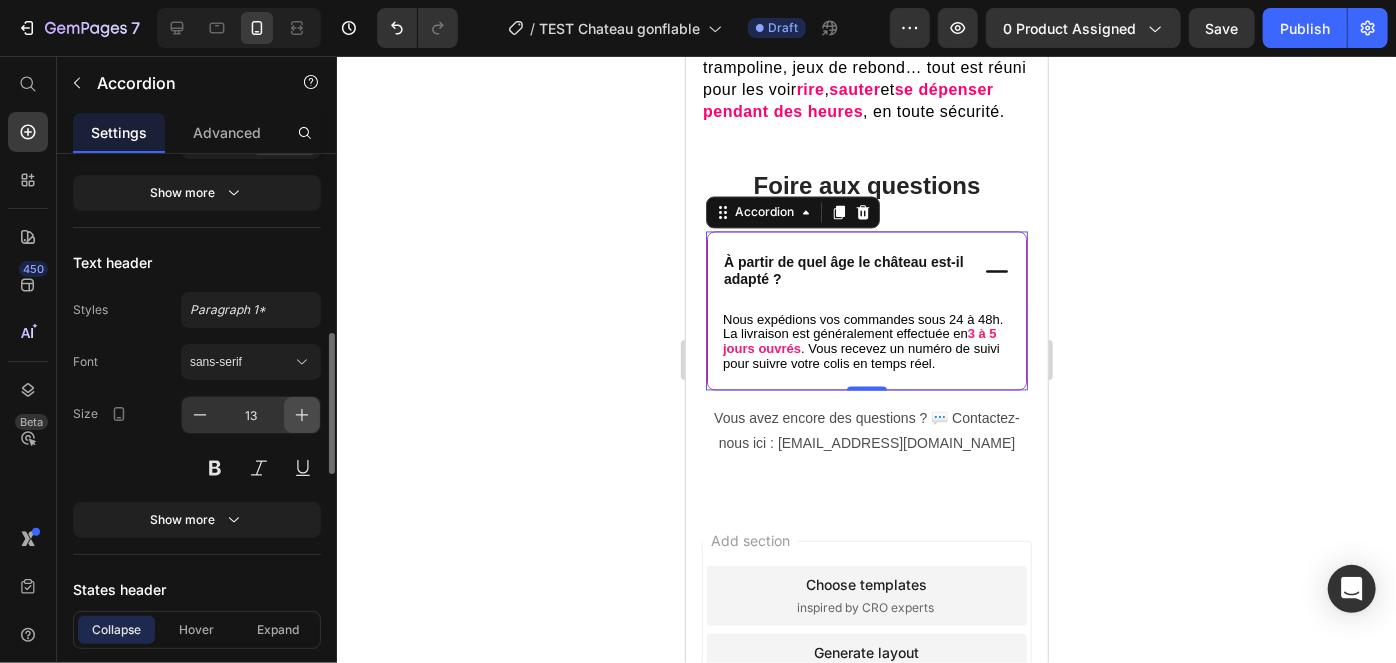 click 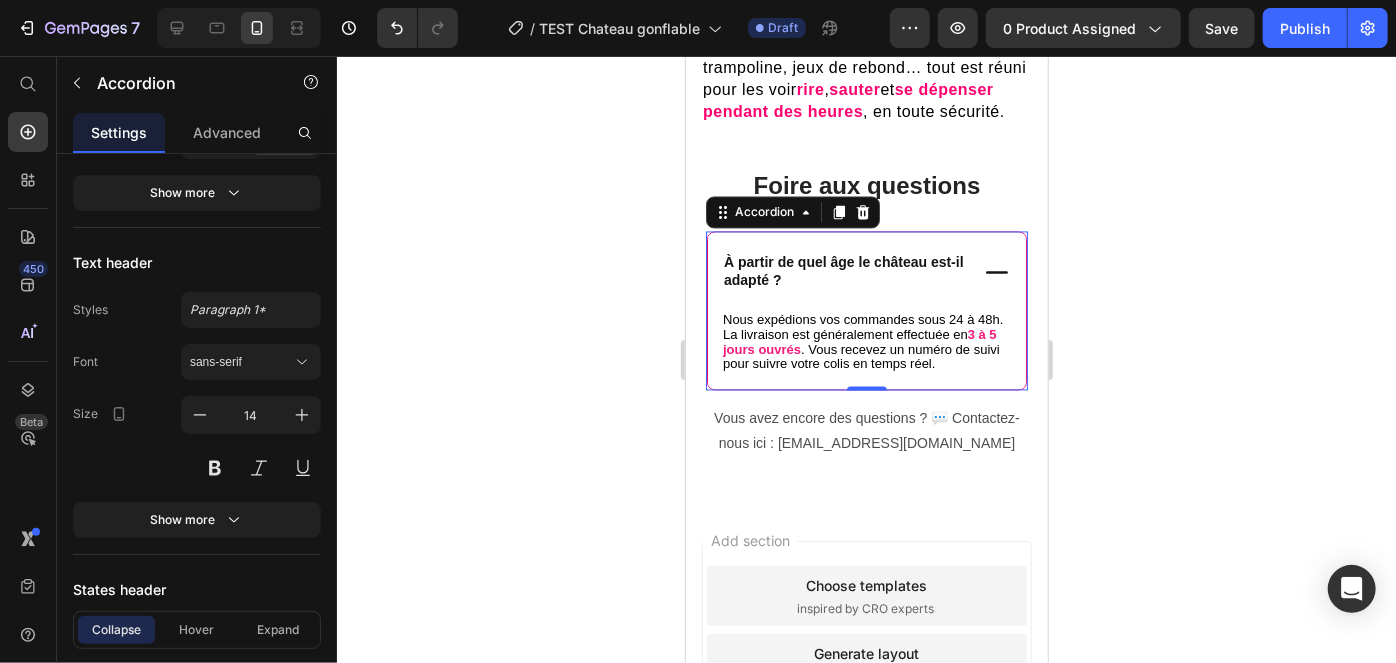 click 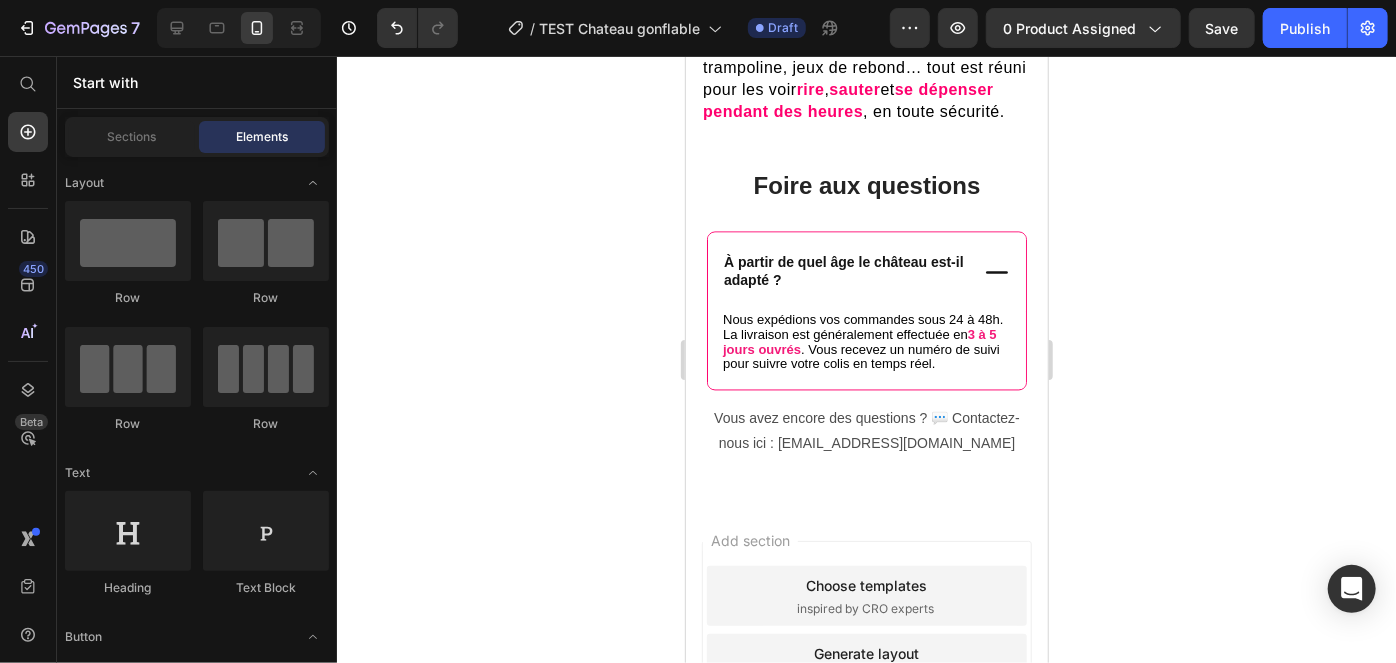 click 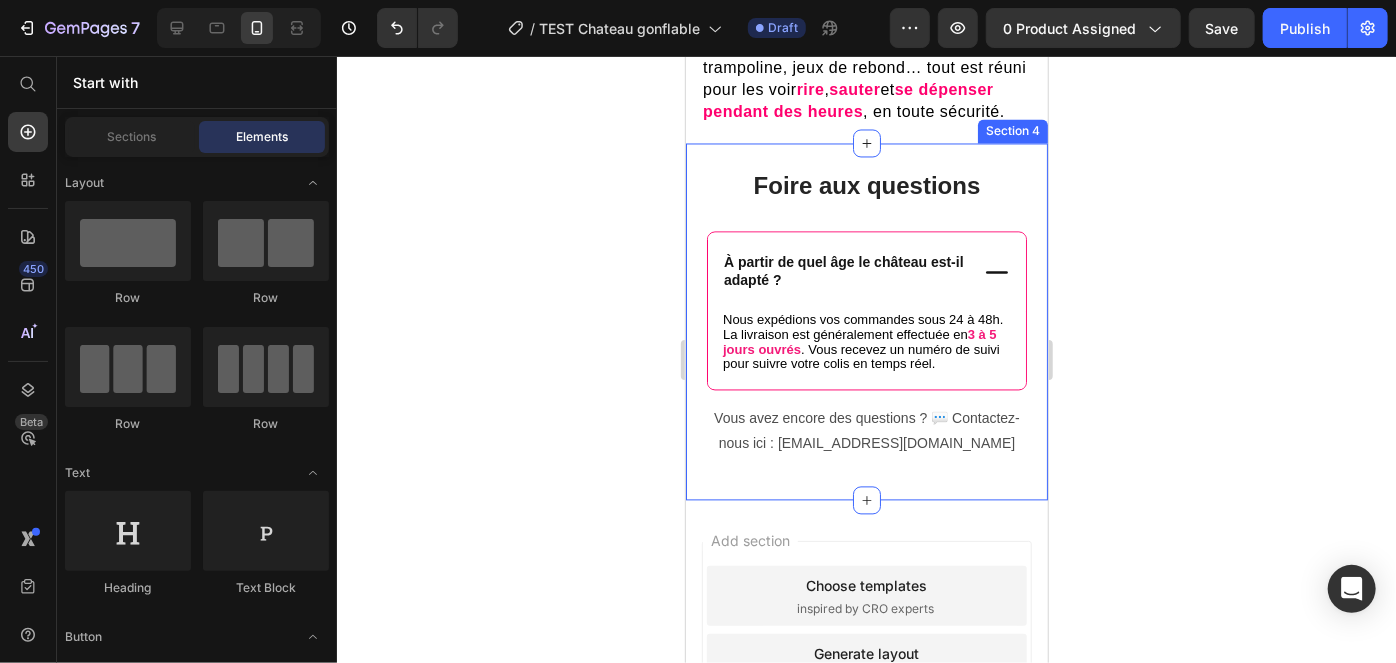 click on "Nous expédions vos commandes sous 24 à 48h. La livraison est généralement effectuée en  3 à 5 jours ouvrés . Vous recevez un numéro de suivi pour suivre votre colis en temps réel. Text Block Row" at bounding box center (866, 350) 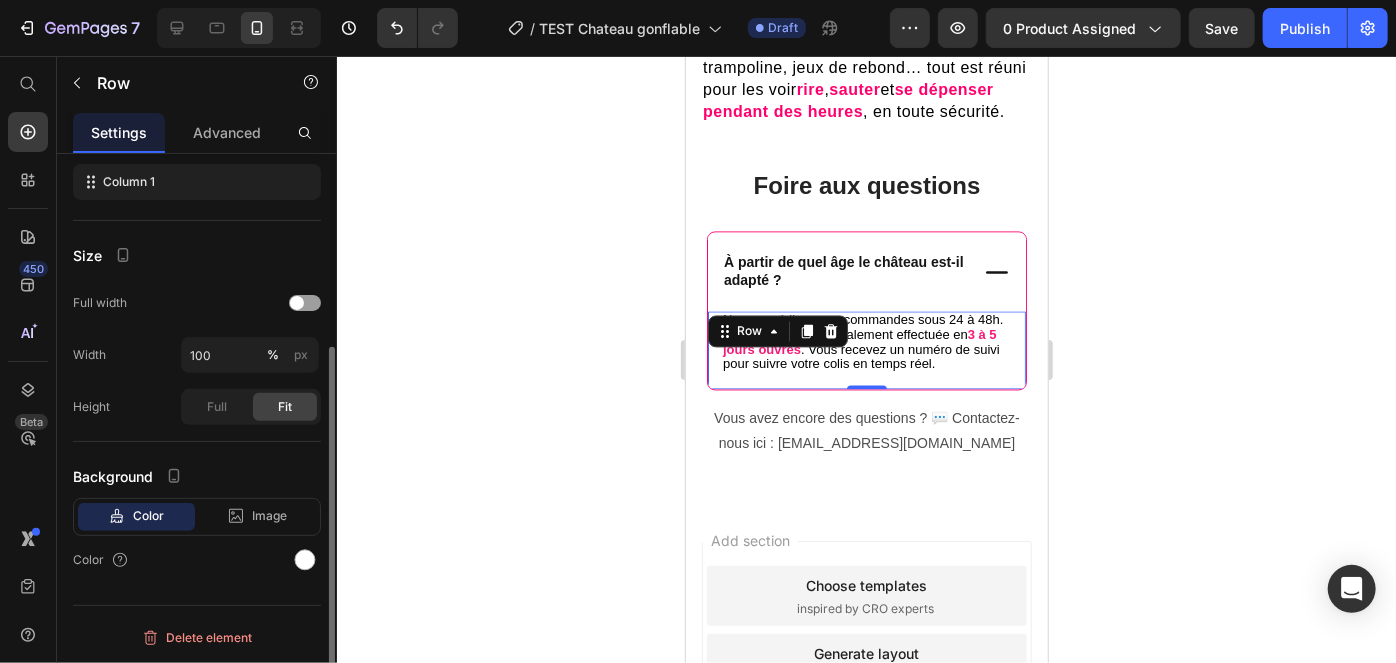 scroll, scrollTop: 0, scrollLeft: 0, axis: both 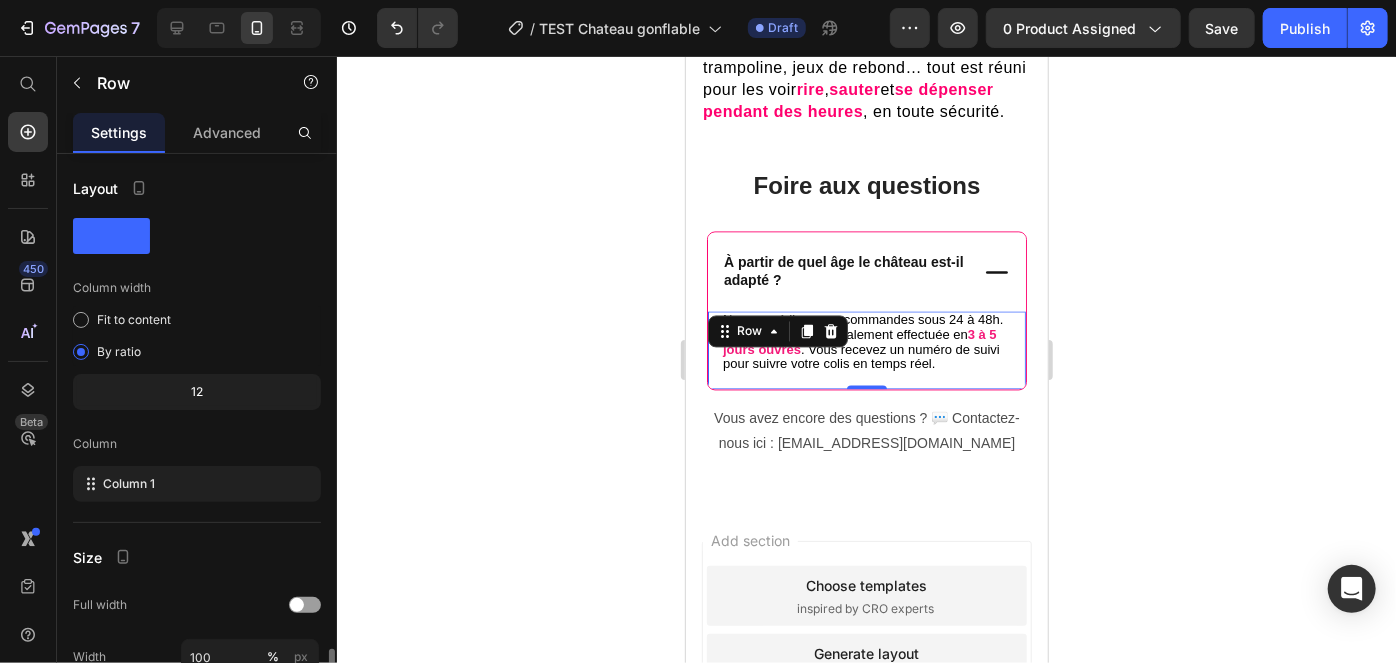 click on "Nous expédions vos commandes sous 24 à 48h. La livraison est généralement effectuée en  3 à 5 jours ouvrés . Vous recevez un numéro de suivi pour suivre votre colis en temps réel. Text Block Row   0" at bounding box center (866, 350) 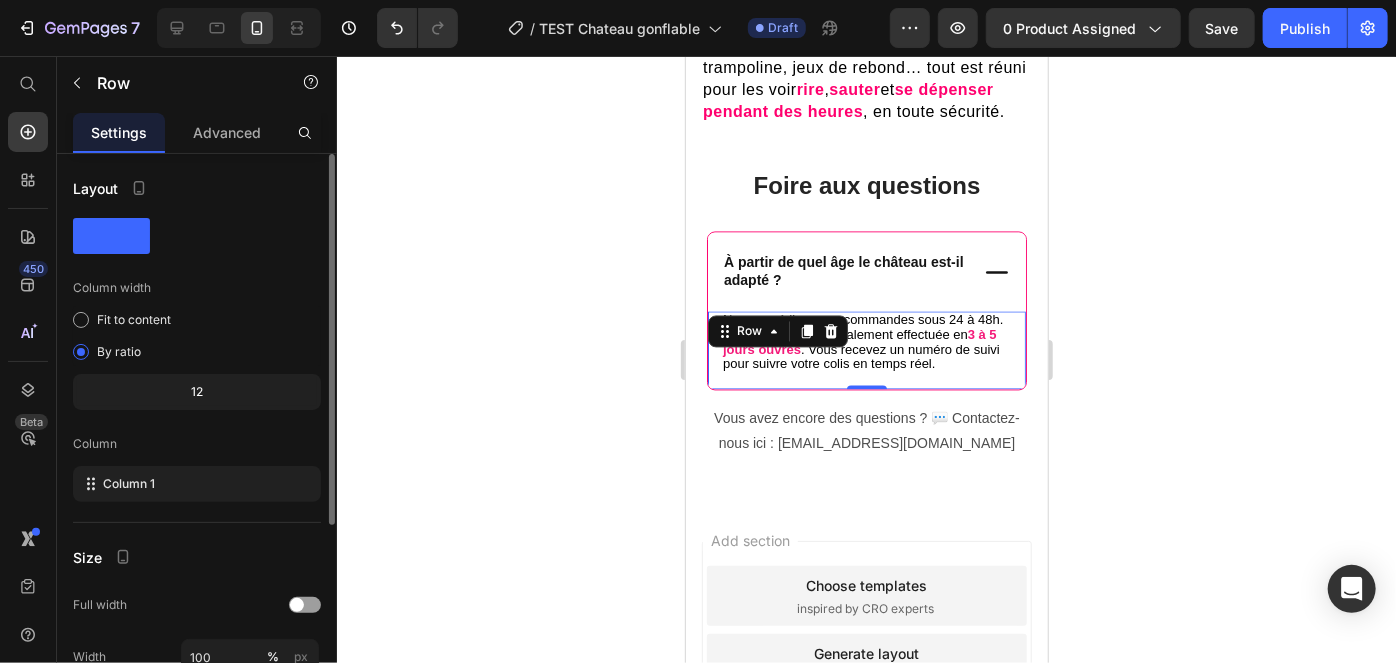 click on "Nous expédions vos commandes sous 24 à 48h. La livraison est généralement effectuée en  3 à 5 jours ouvrés . Vous recevez un numéro de suivi pour suivre votre colis en temps réel. Text Block Row   0" at bounding box center (866, 350) 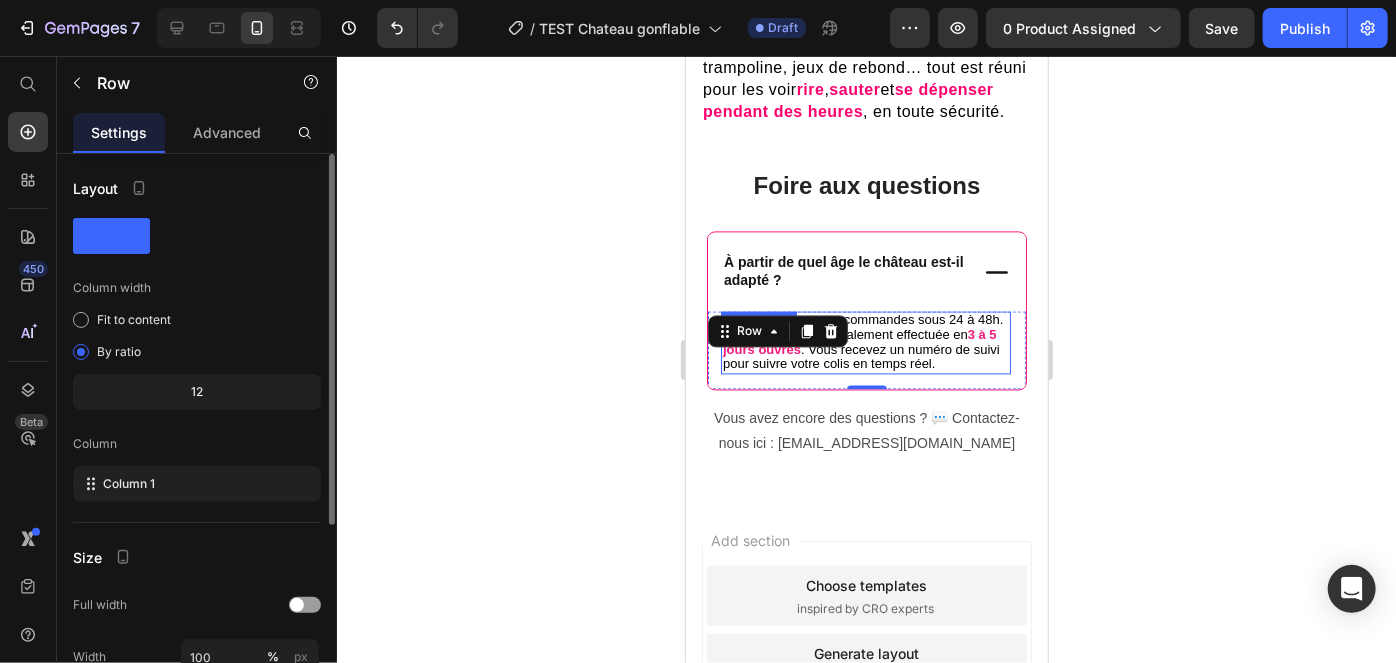 click on ". Vous recevez un numéro de suivi pour suivre votre colis en temps réel." at bounding box center [860, 357] 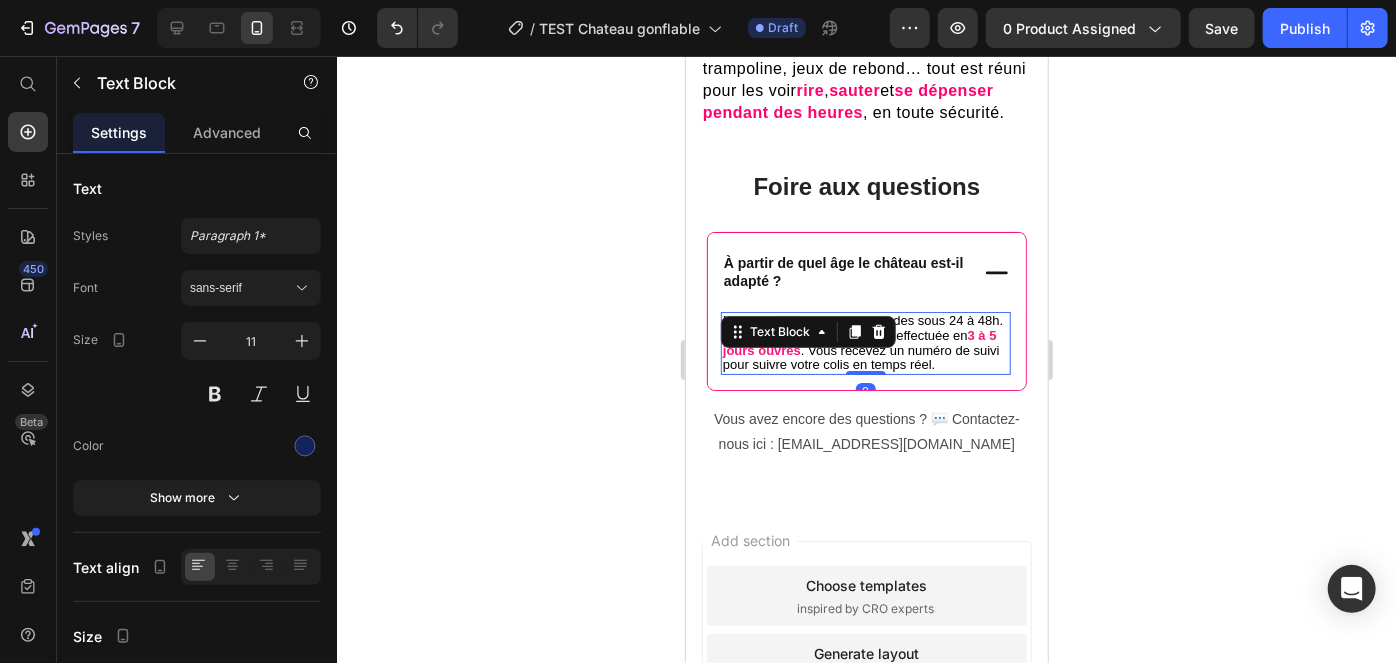 click on ". Vous recevez un numéro de suivi pour suivre votre colis en temps réel." at bounding box center (860, 357) 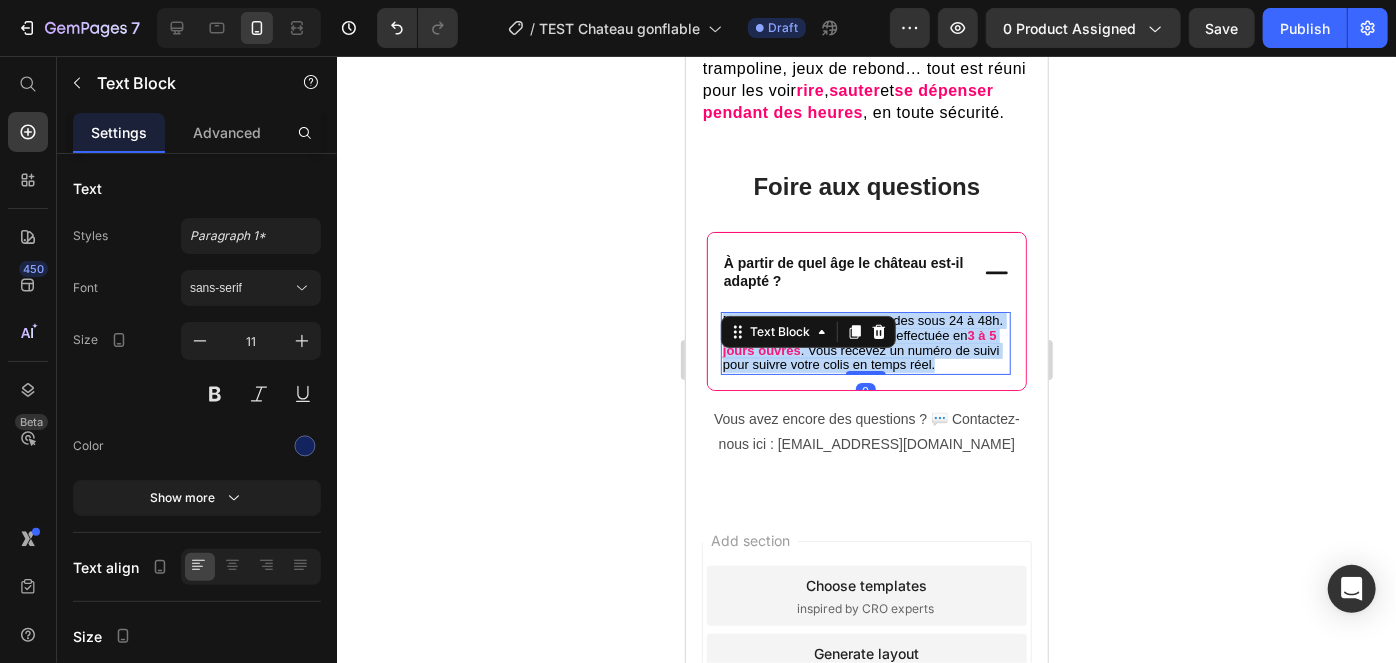 click on ". Vous recevez un numéro de suivi pour suivre votre colis en temps réel." at bounding box center [860, 357] 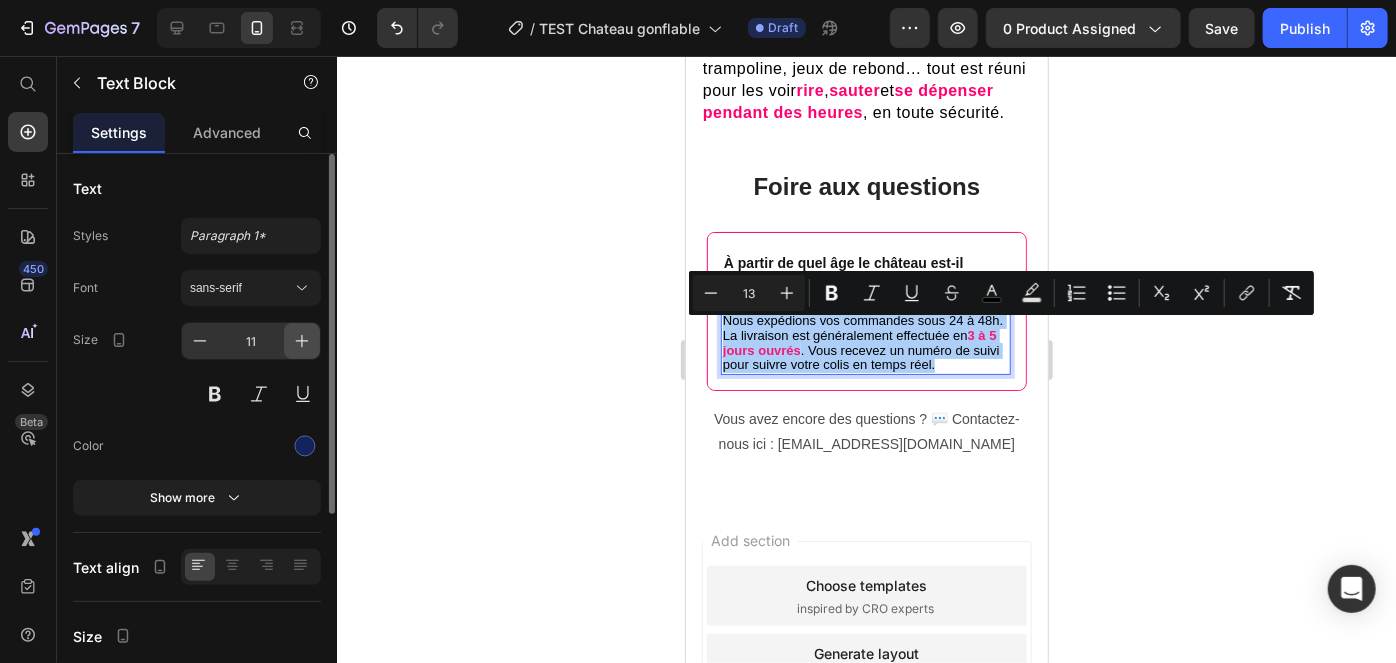 click 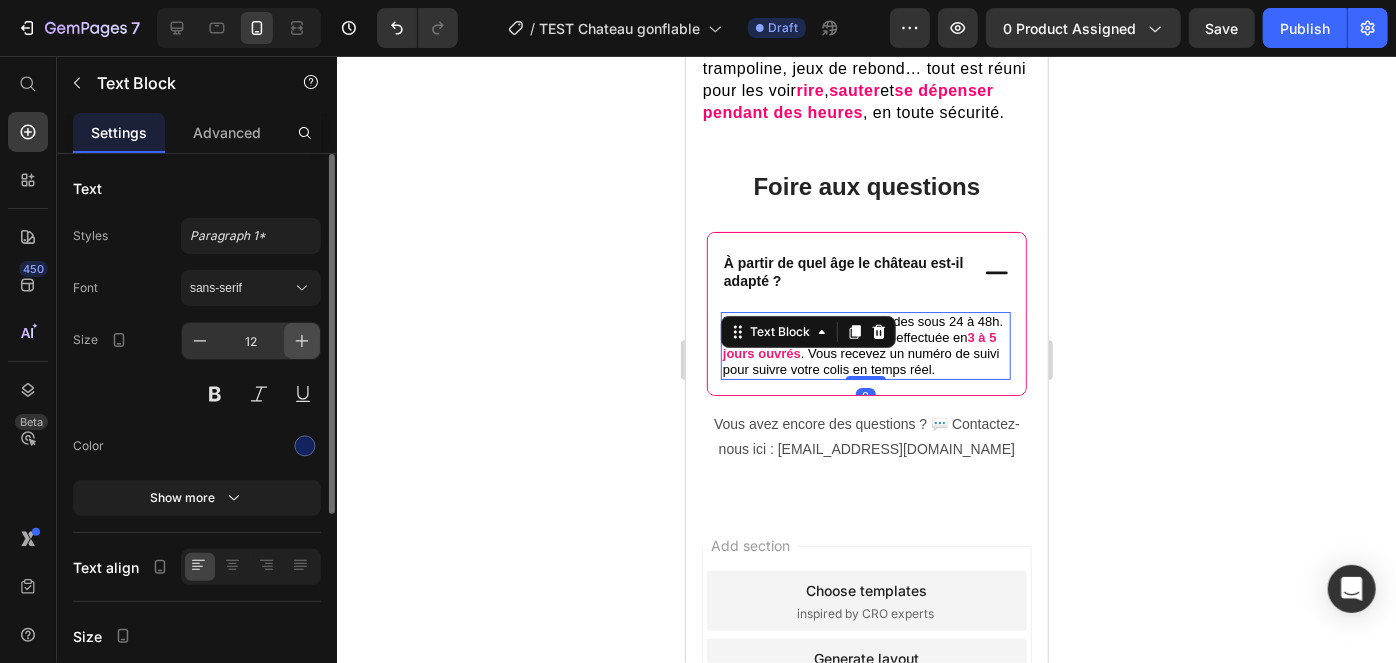 click 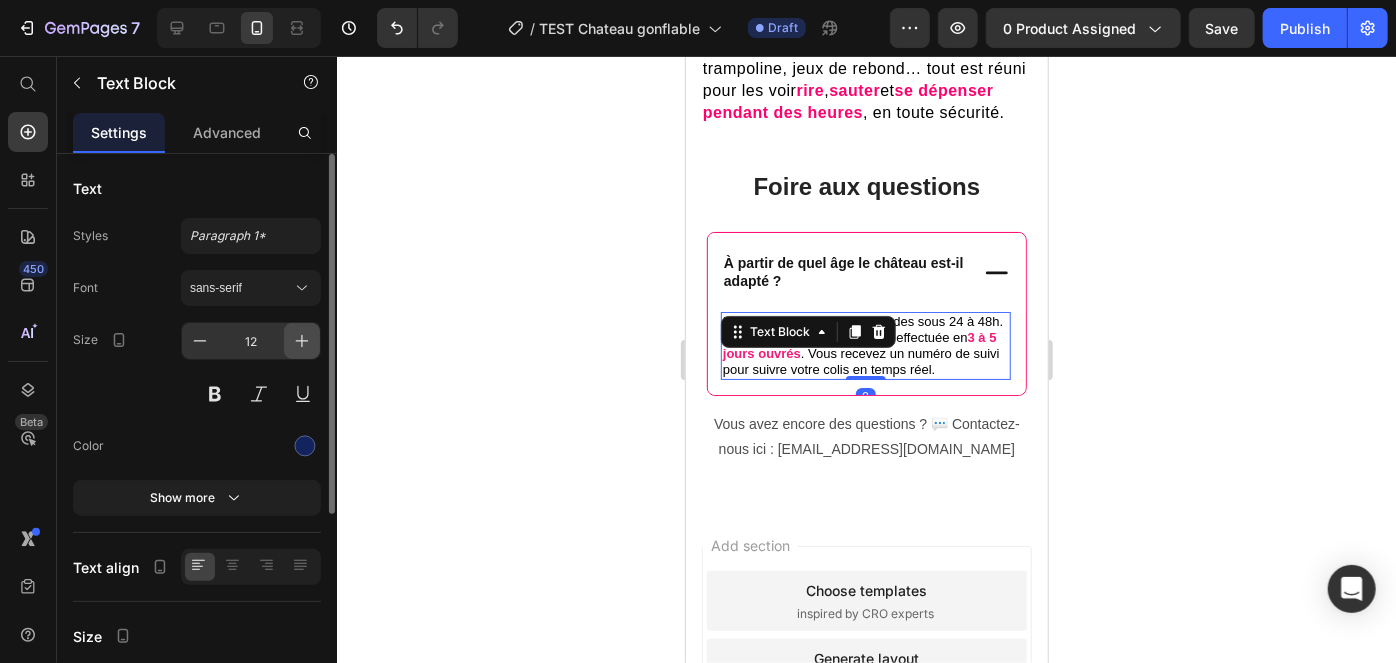type on "13" 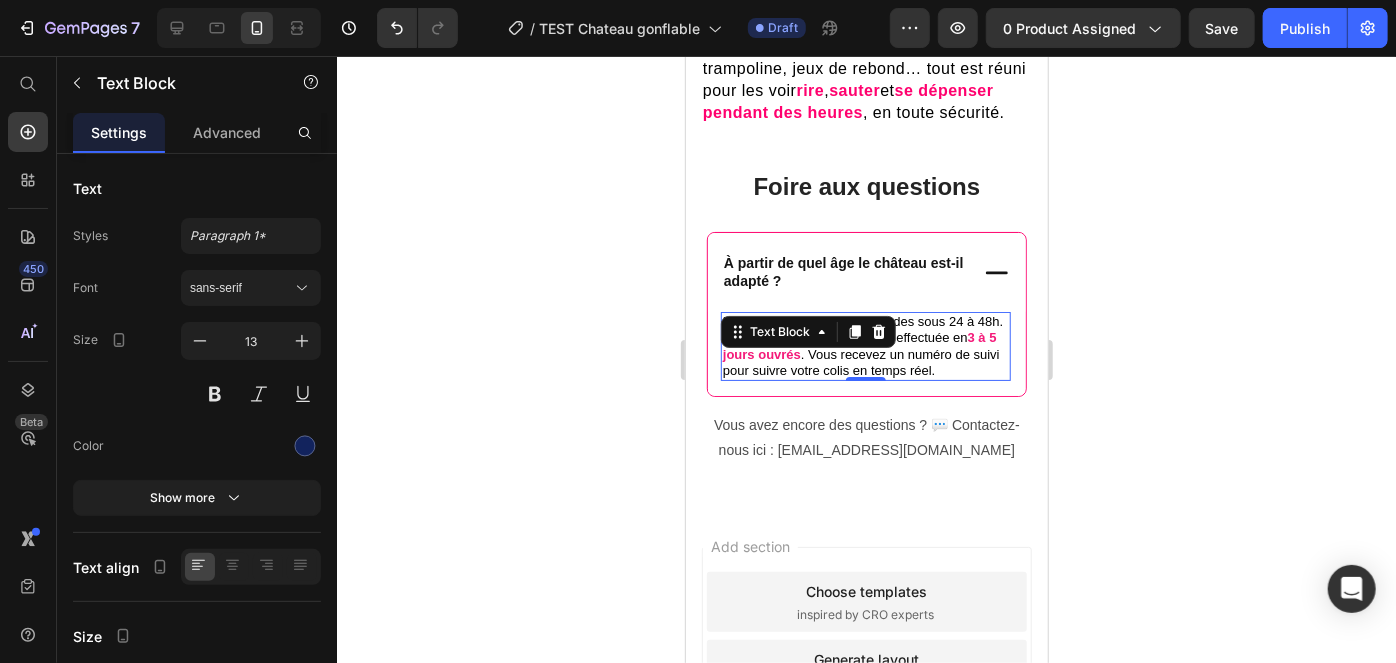 click 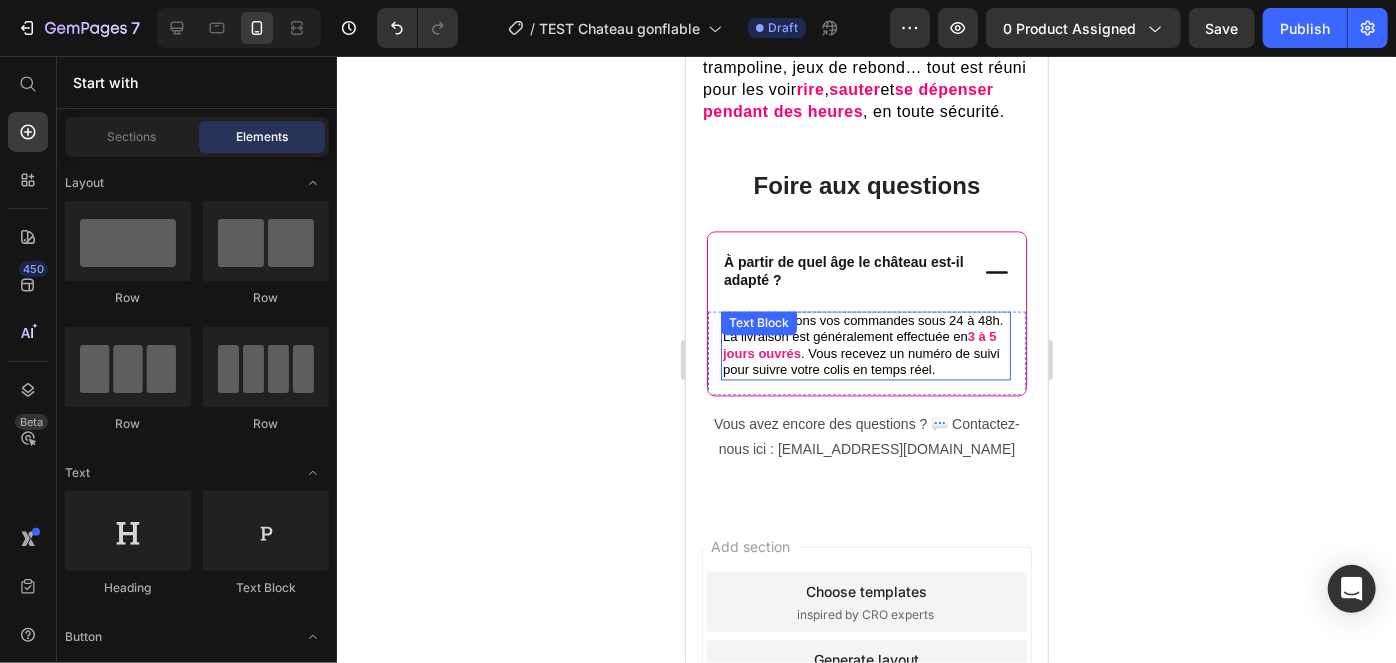click on "Nous expédions vos commandes sous 24 à 48h. La livraison est généralement effectuée en" at bounding box center [862, 328] 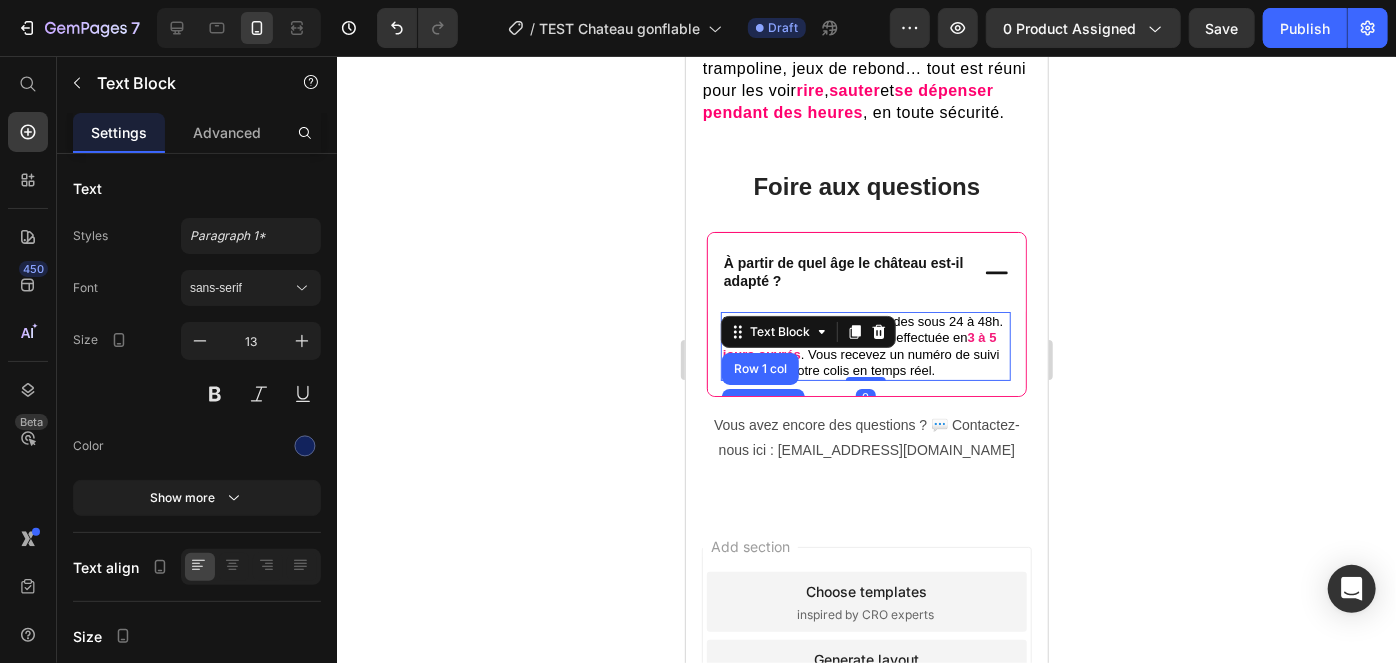 click 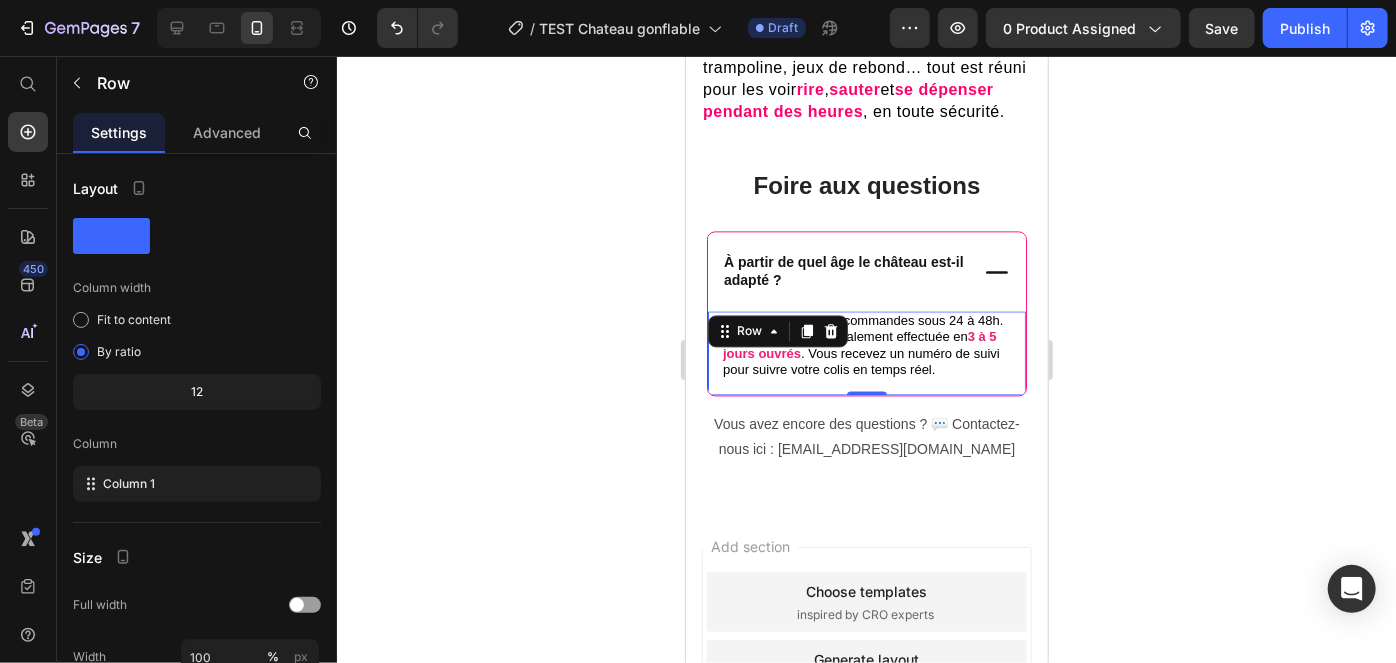click on "Nous expédions vos commandes sous 24 à 48h. La livraison est généralement effectuée en  3 à 5 jours ouvrés . Vous recevez un numéro de suivi pour suivre votre colis en temps réel. Text Block Row   0" at bounding box center [866, 353] 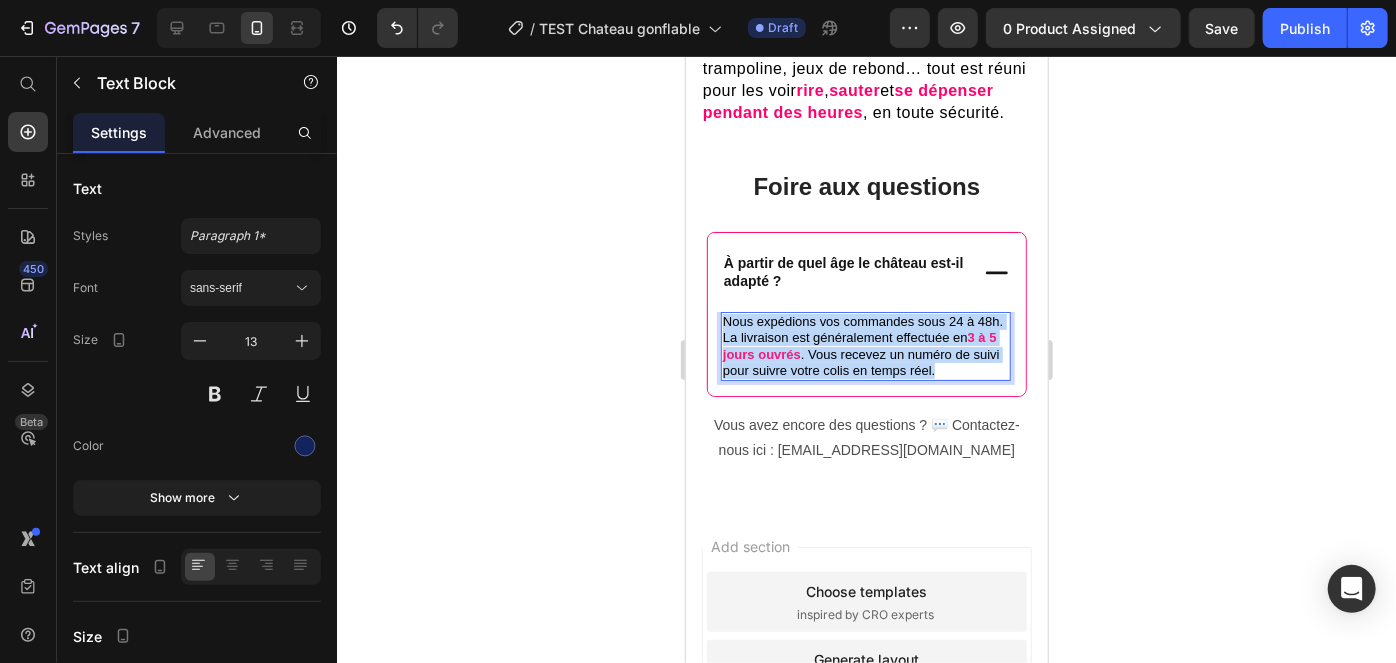 click on "Nous expédions vos commandes sous 24 à 48h. La livraison est généralement effectuée en  3 à 5 jours ouvrés . Vous recevez un numéro de suivi pour suivre votre colis en temps réel." at bounding box center (865, 345) 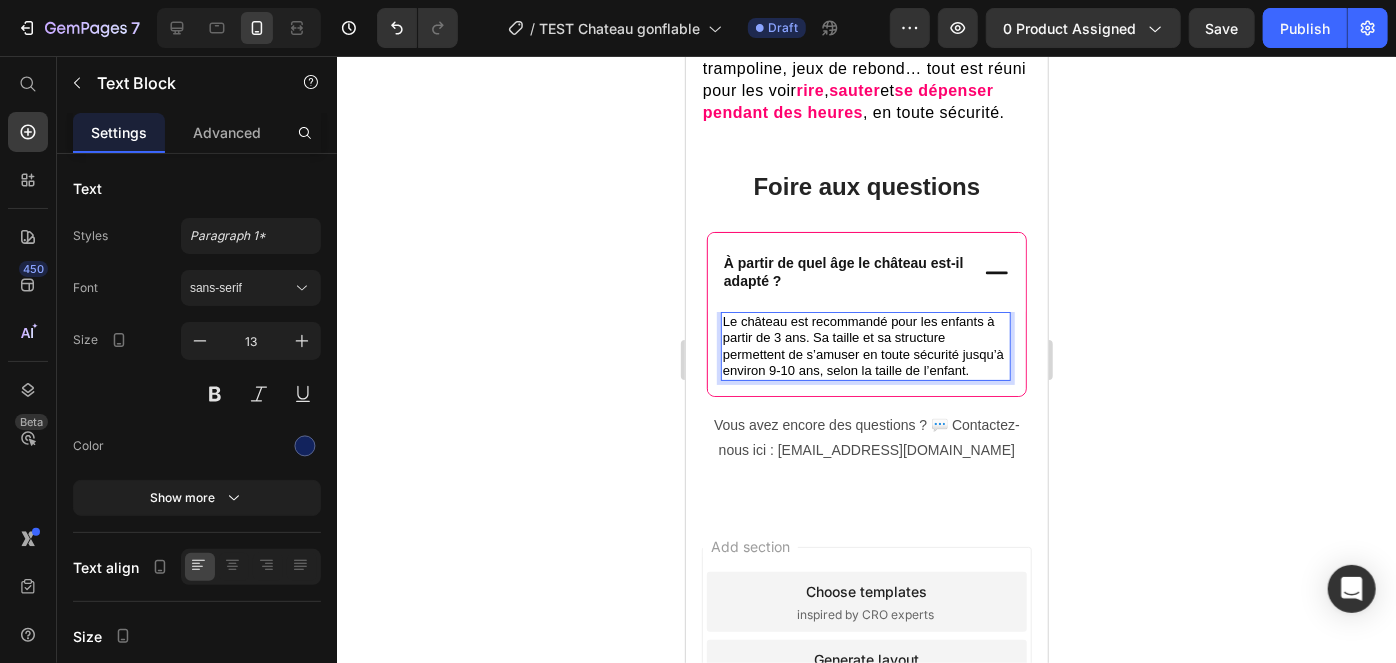 click on "Le château est recommandé pour les enfants à partir de 3 ans. Sa taille et sa structure permettent de s’amuser en toute sécurité jusqu’à environ 9-10 ans, selon la taille de l’enfant." at bounding box center [862, 345] 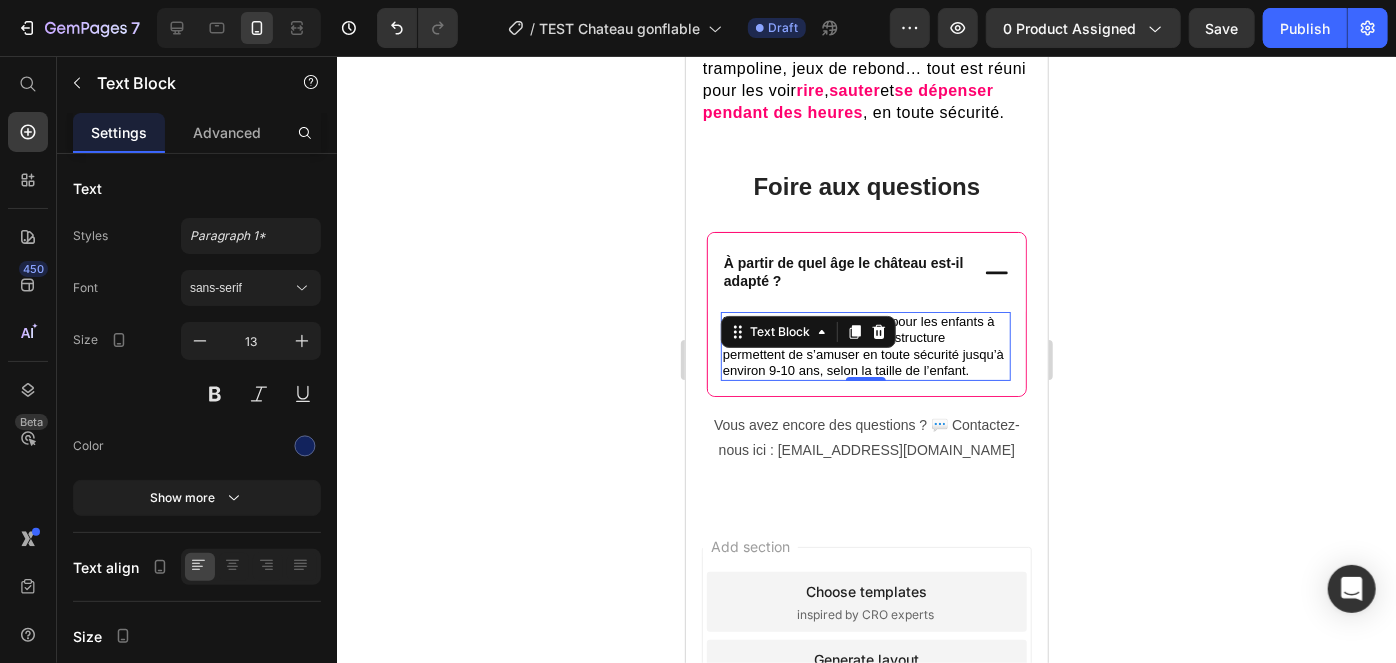 click 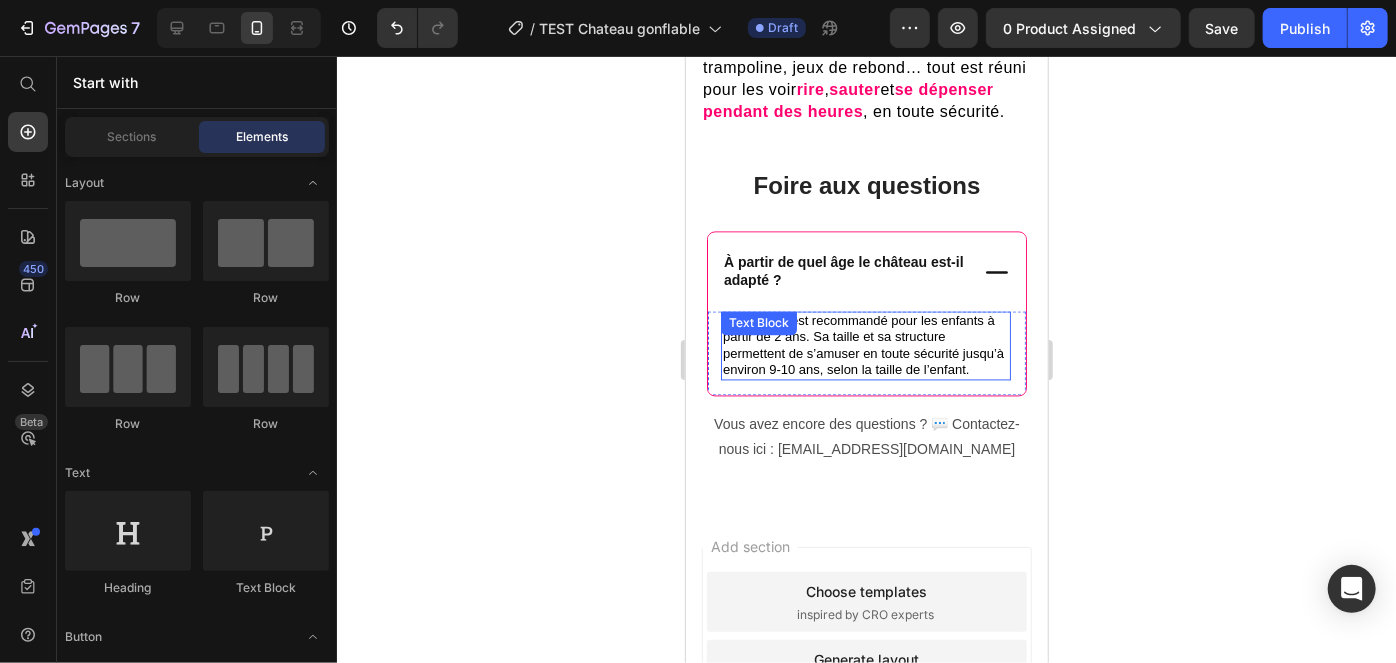 click on "Le château est recommandé pour les enfants à partir de 2 ans. Sa taille et sa structure permettent de s’amuser en toute sécurité jusqu’à environ 9-10 ans, selon la taille de l’enfant." at bounding box center [862, 345] 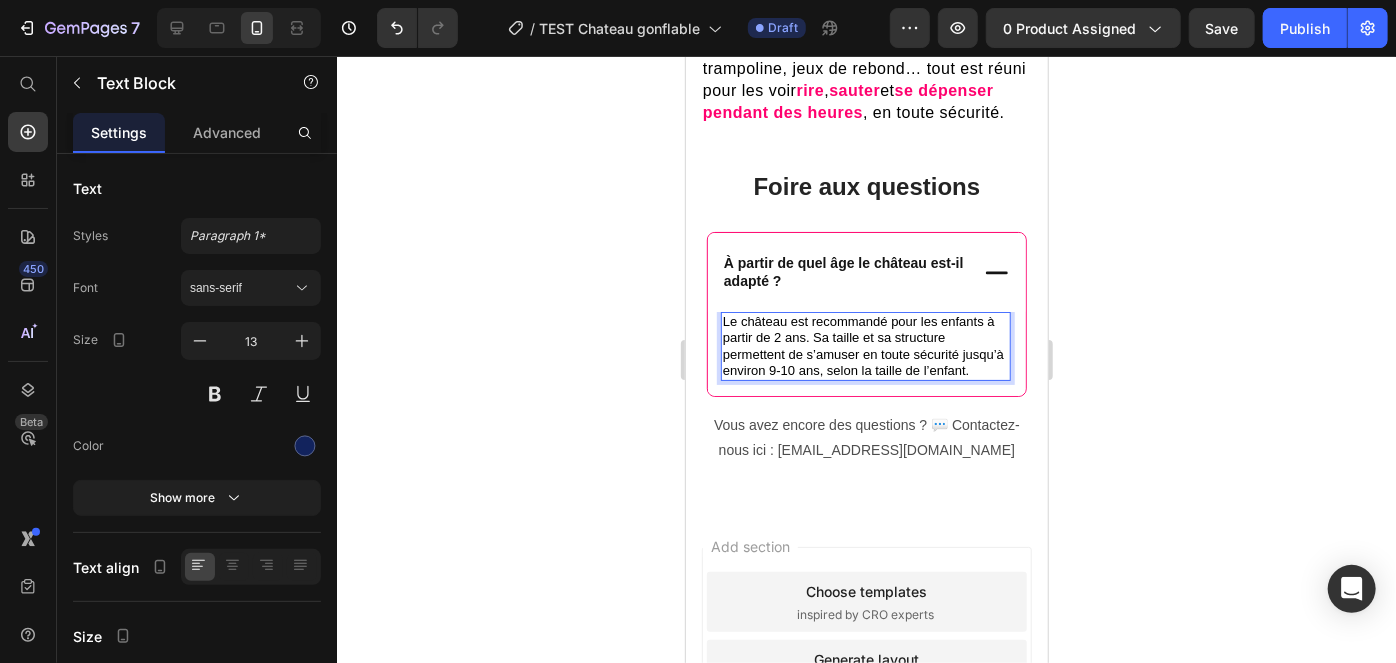 click on "Le château est recommandé pour les enfants à partir de 2 ans. Sa taille et sa structure permettent de s’amuser en toute sécurité jusqu’à environ 9-10 ans, selon la taille de l’enfant." at bounding box center (865, 345) 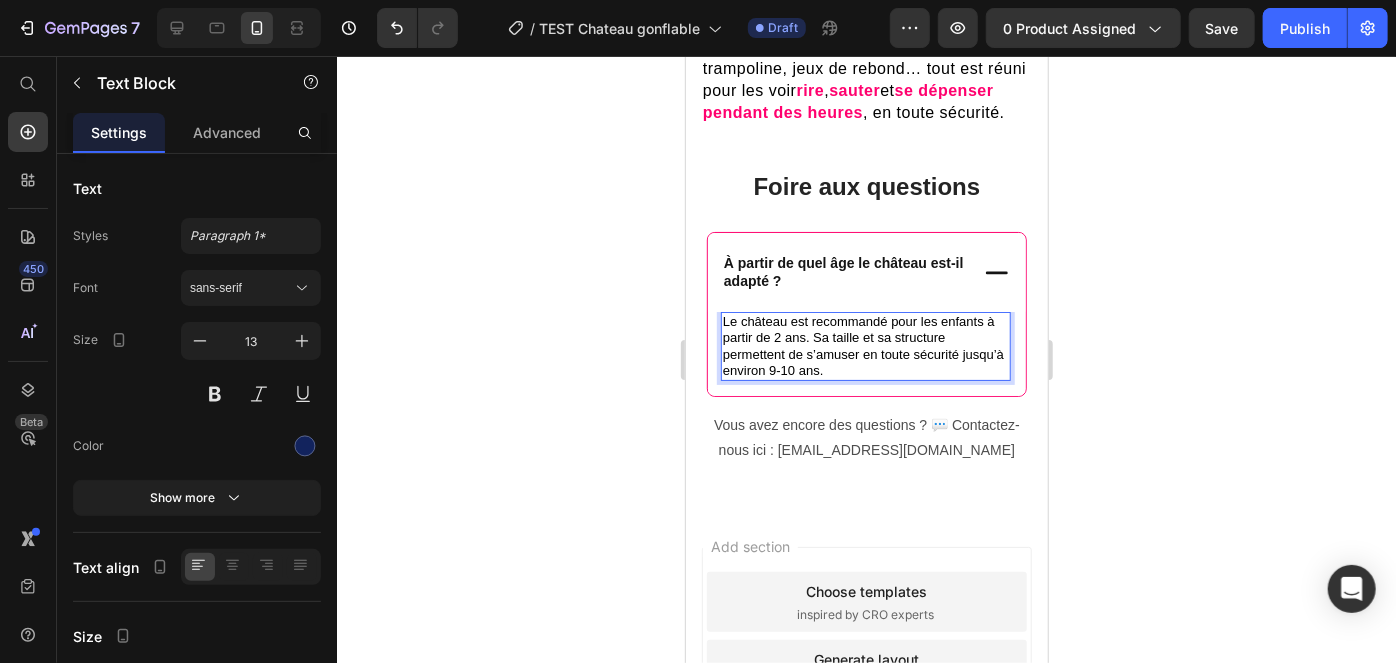 click on "Le château est recommandé pour les enfants à partir de 2 ans. Sa taille et sa structure permettent de s’amuser en toute sécurité jusqu’à environ 9-10 ans." at bounding box center (862, 345) 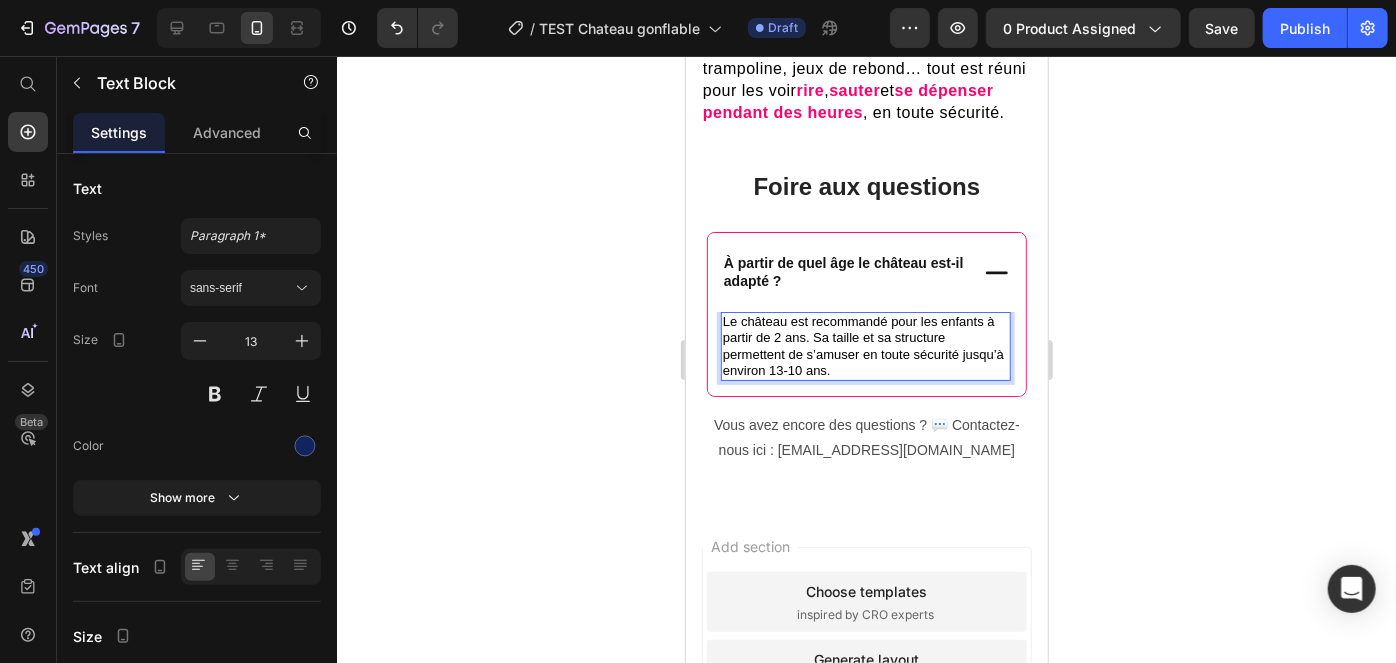 click on "Le château est recommandé pour les enfants à partir de 2 ans. Sa taille et sa structure permettent de s’amuser en toute sécurité jusqu’à environ 13-10 ans." at bounding box center [862, 345] 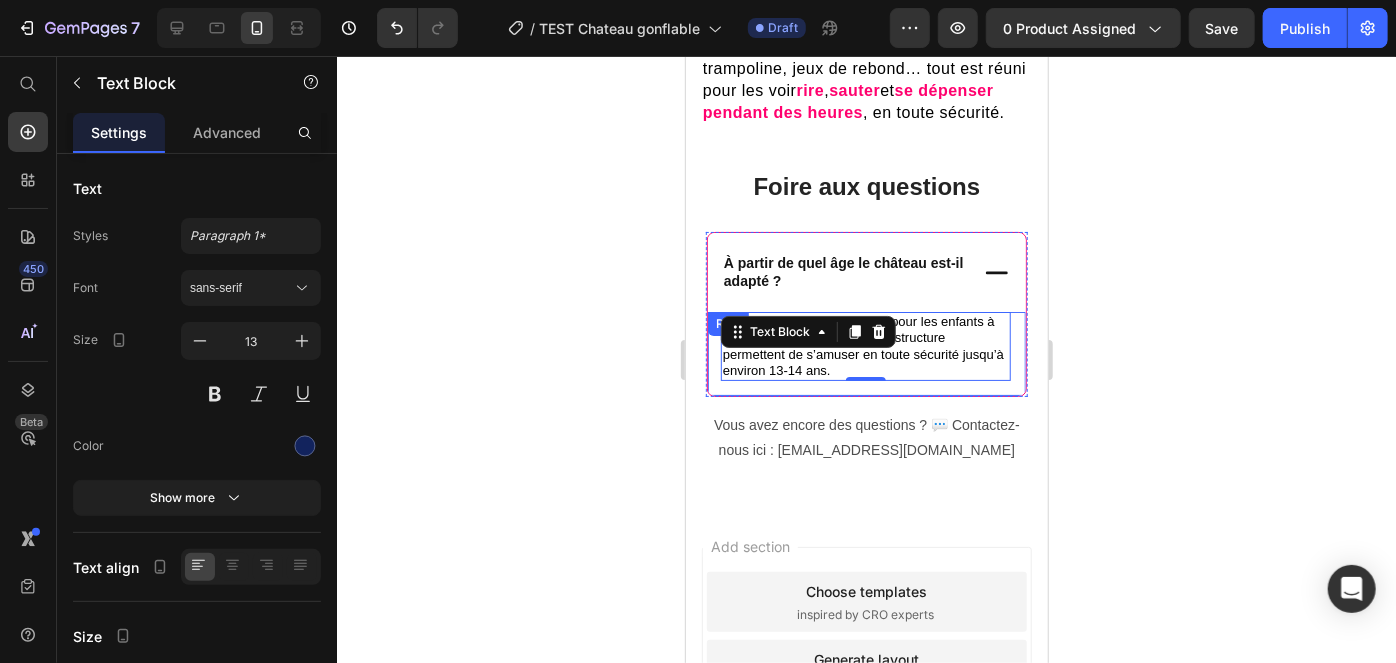 click 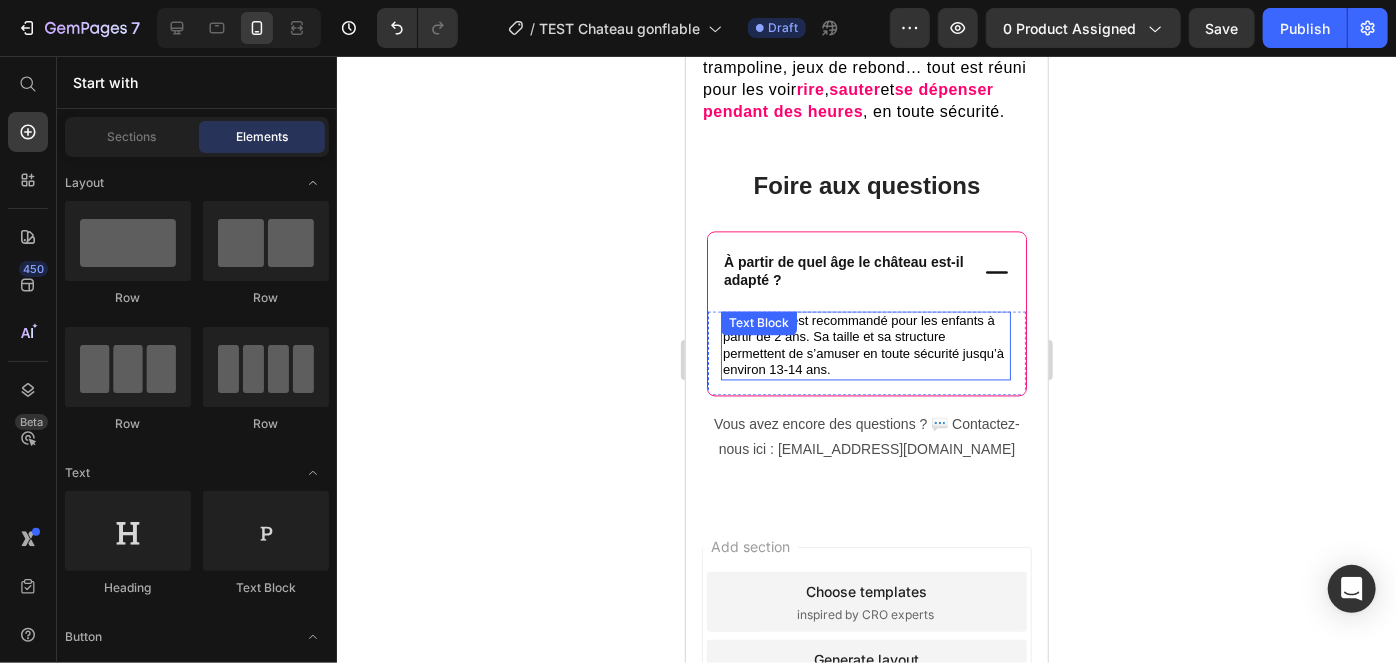 click on "Le château est recommandé pour les enfants à partir de 2 ans. Sa taille et sa structure permettent de s’amuser en toute sécurité jusqu’à environ 13-14 ans." at bounding box center (862, 345) 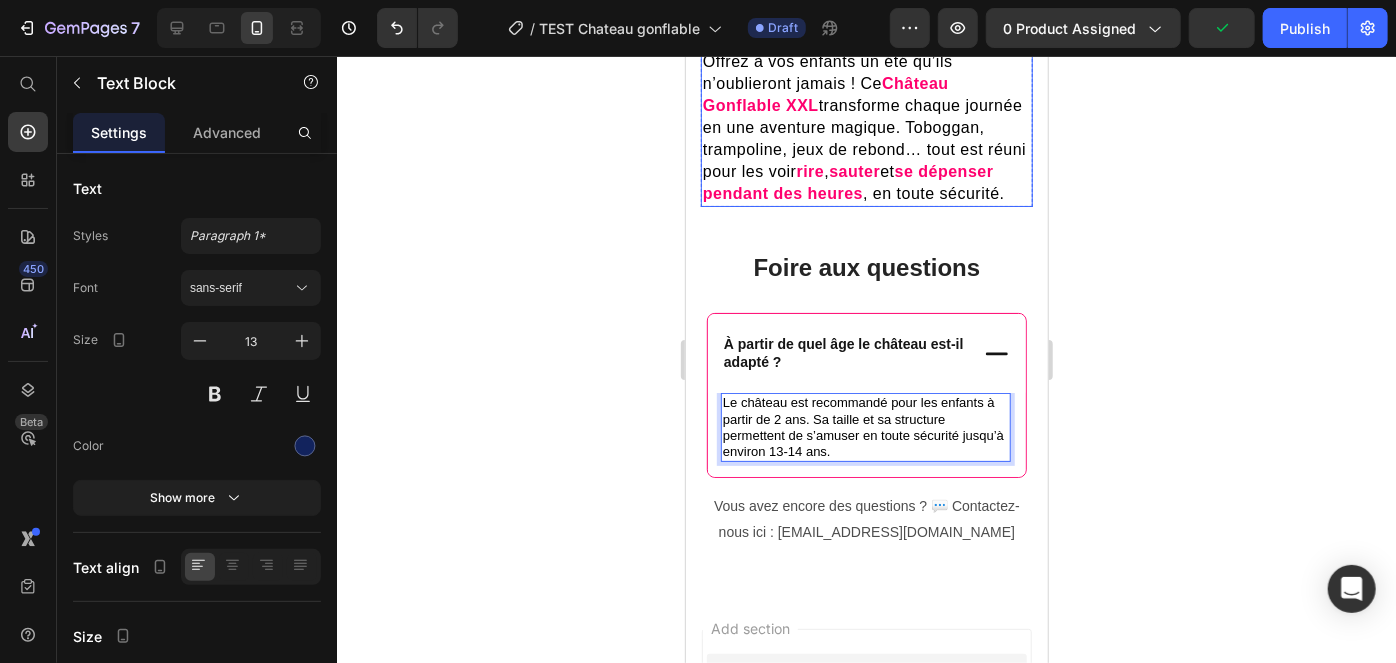 scroll, scrollTop: 1799, scrollLeft: 0, axis: vertical 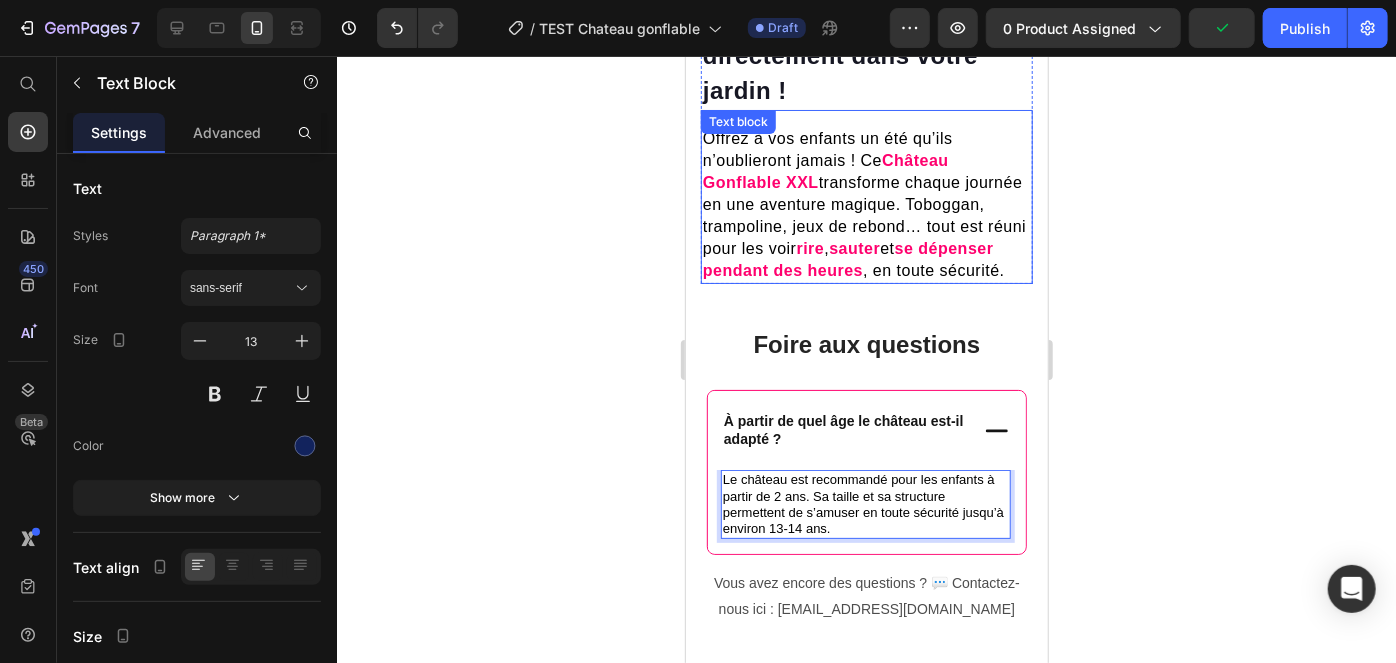click on "transforme chaque journée en une aventure magique. Toboggan, trampoline, jeux de rebond… tout est réuni pour les voir" at bounding box center (863, 214) 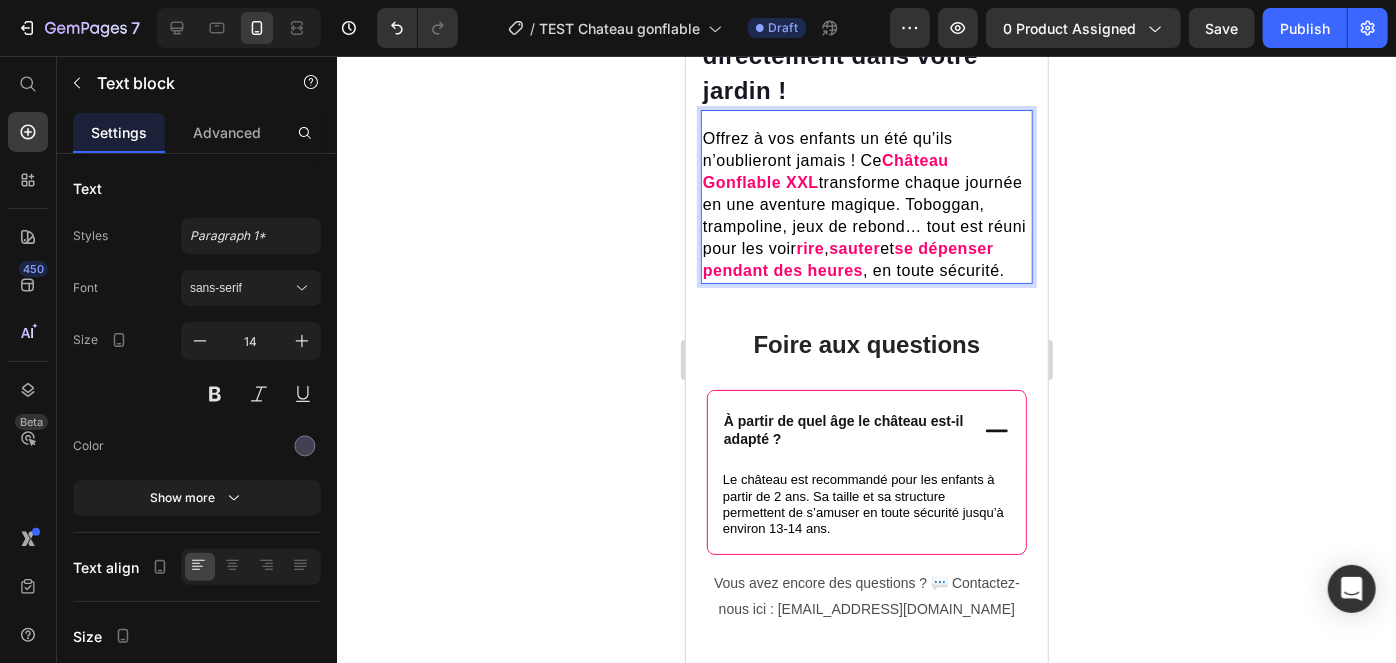 click on "se dépenser pendant des heures" at bounding box center [847, 258] 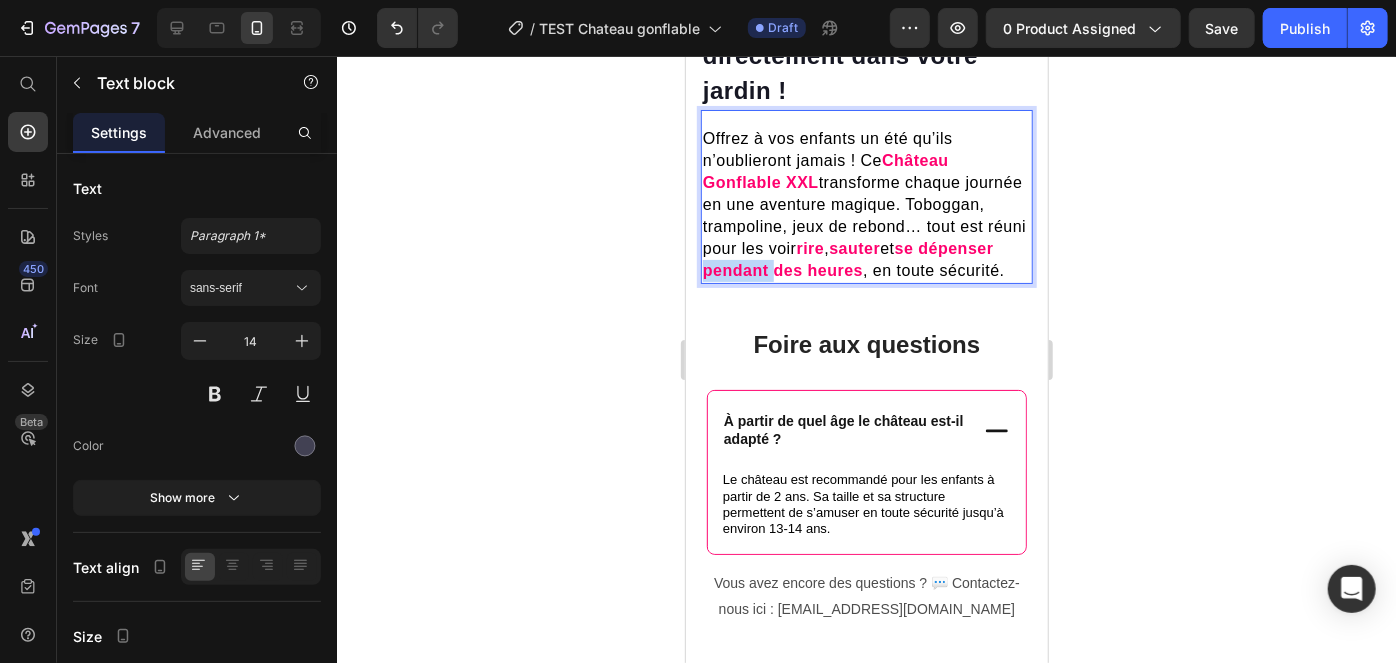 click on "se dépenser pendant des heures" at bounding box center (847, 258) 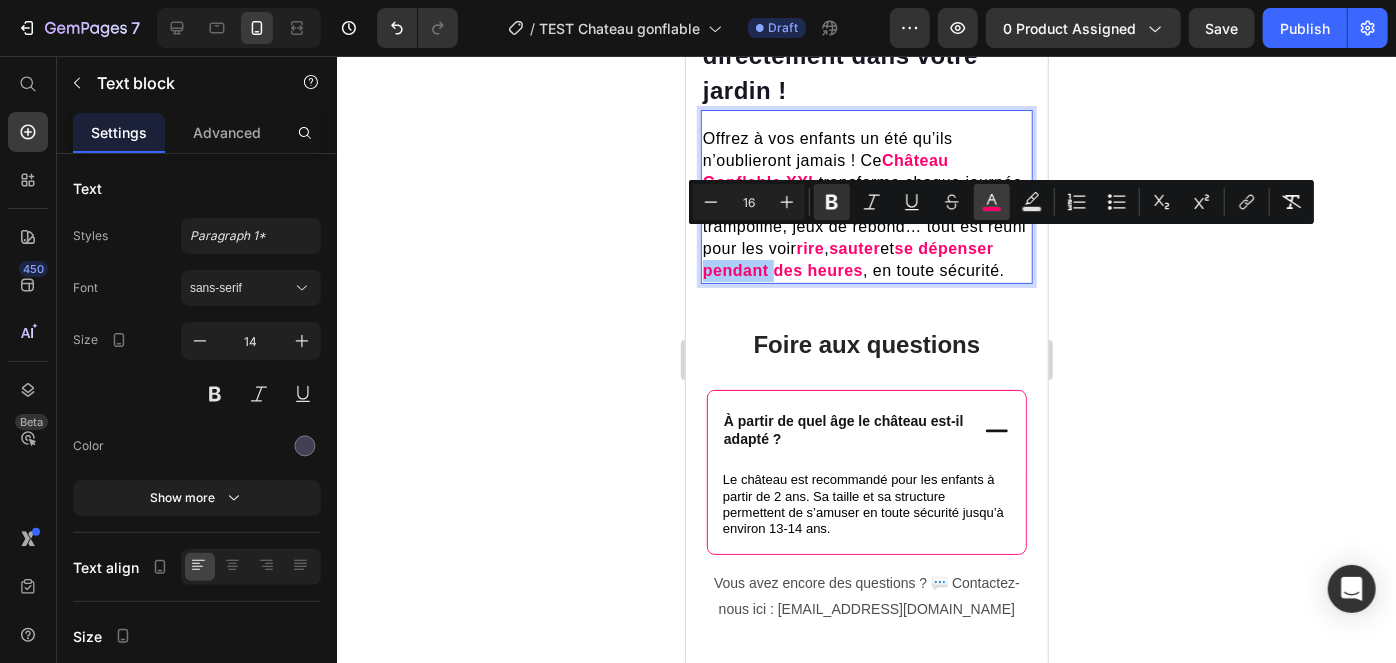 click 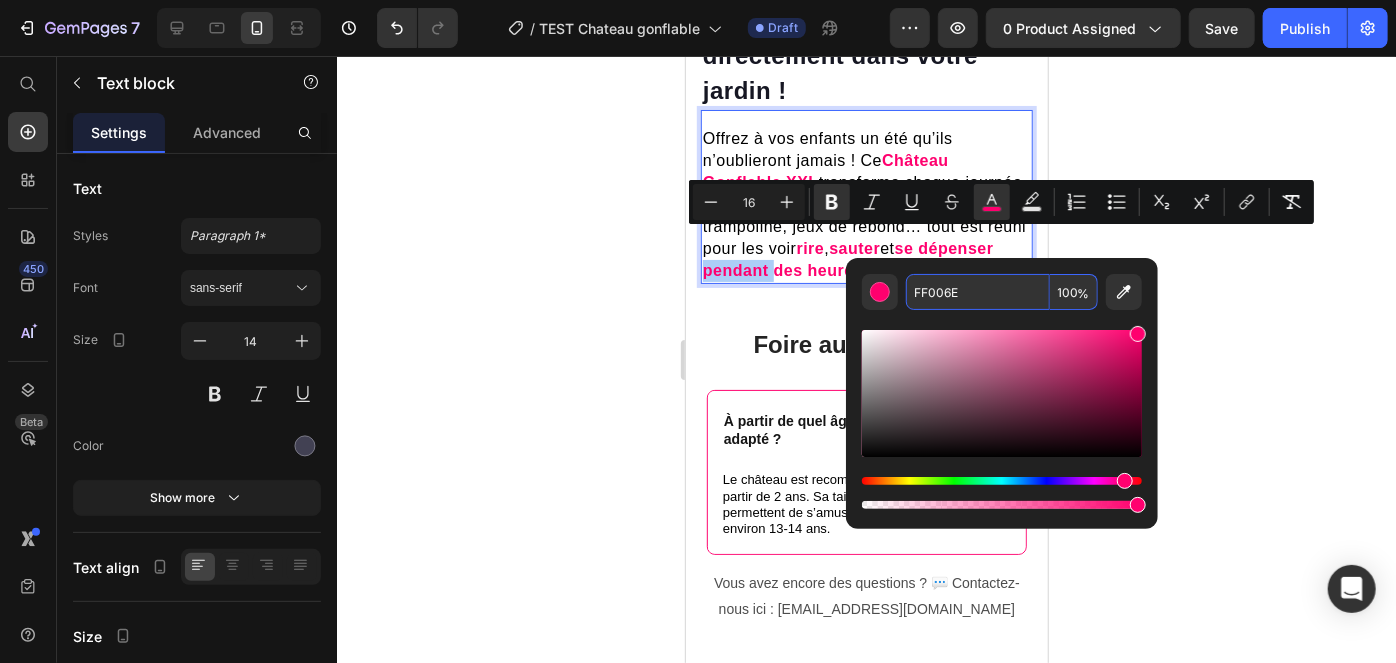 click on "FF006E" at bounding box center [978, 292] 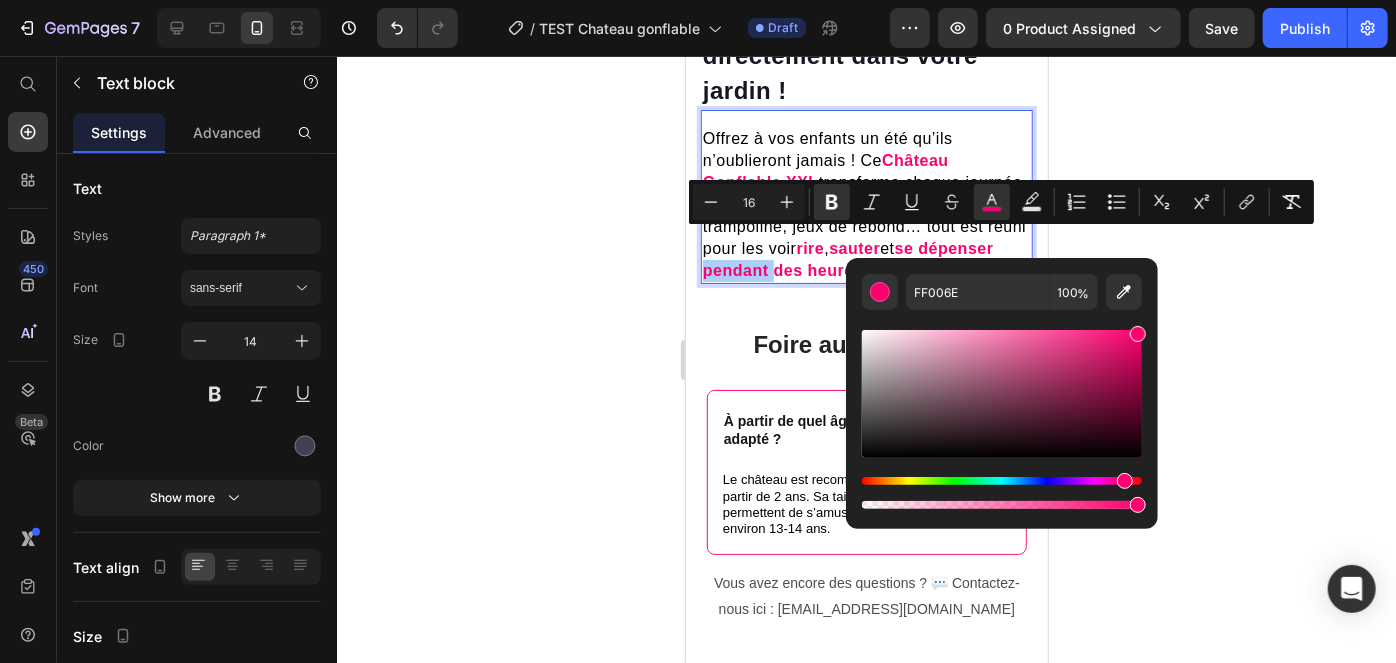 click 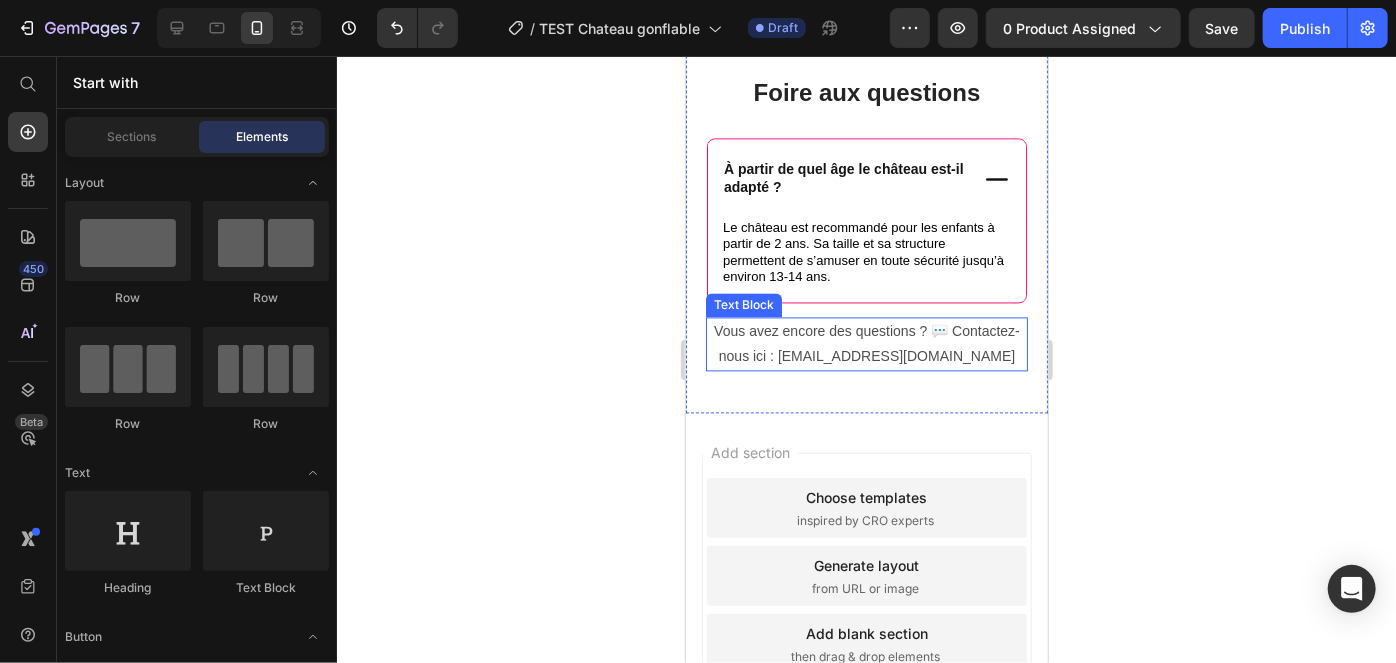 scroll, scrollTop: 2019, scrollLeft: 0, axis: vertical 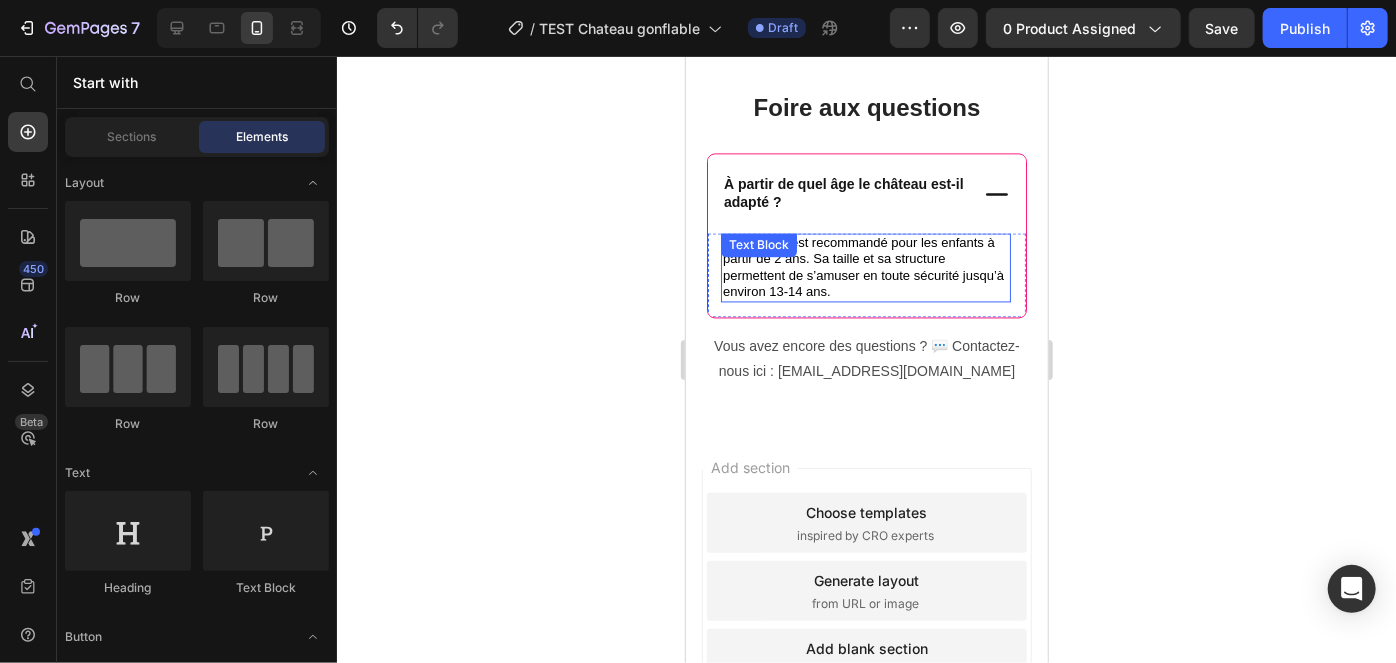 click on "Le château est recommandé pour les enfants à partir de 2 ans. Sa taille et sa structure permettent de s’amuser en toute sécurité jusqu’à environ 13-14 ans." at bounding box center [862, 266] 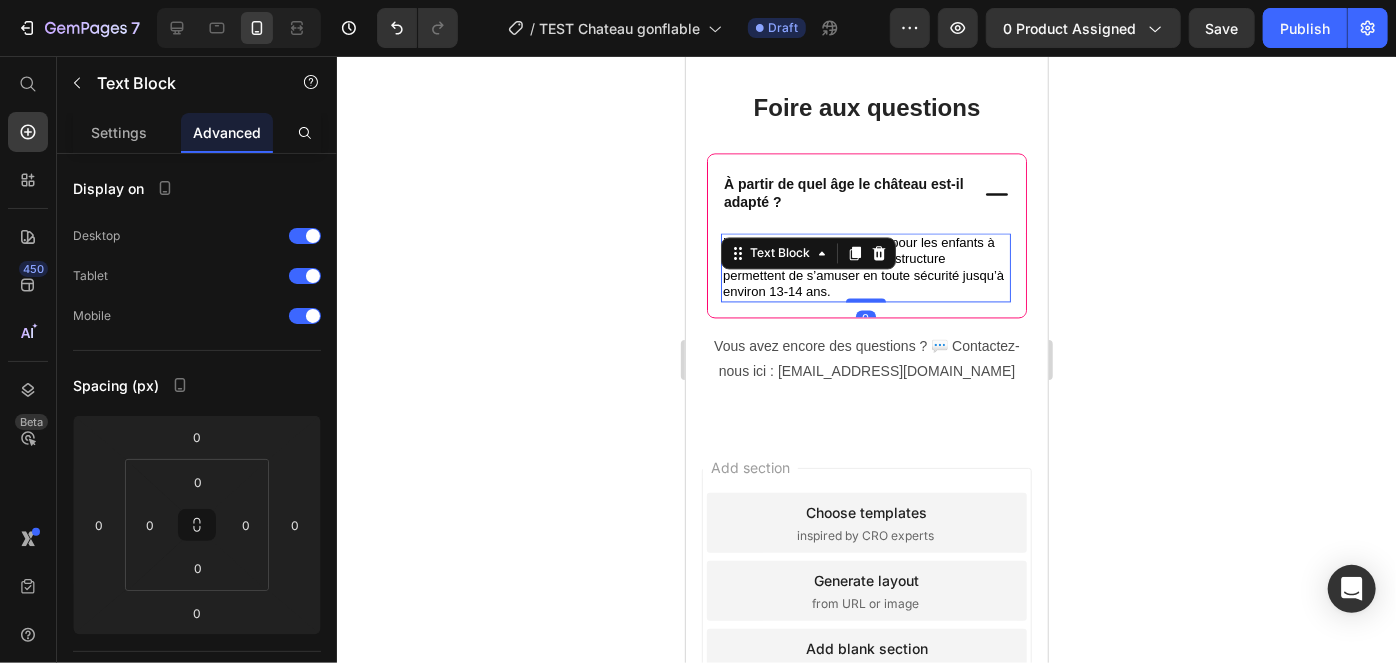 click 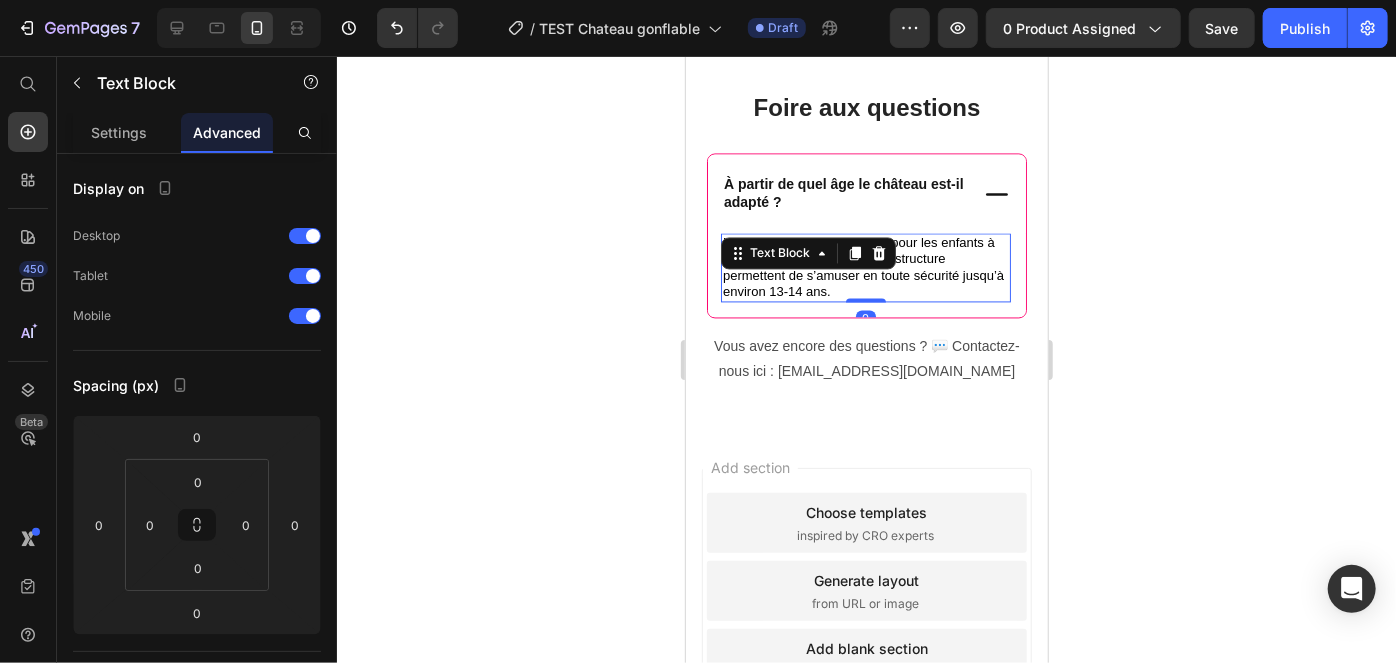 click 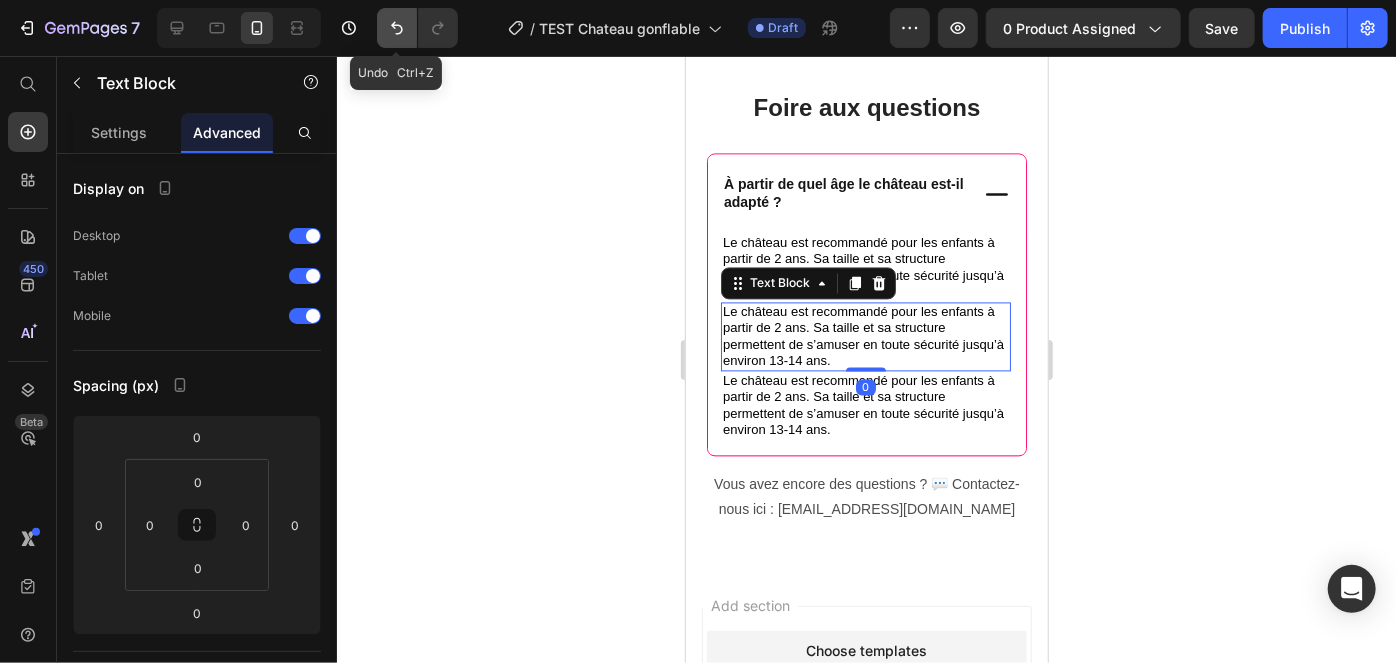 click 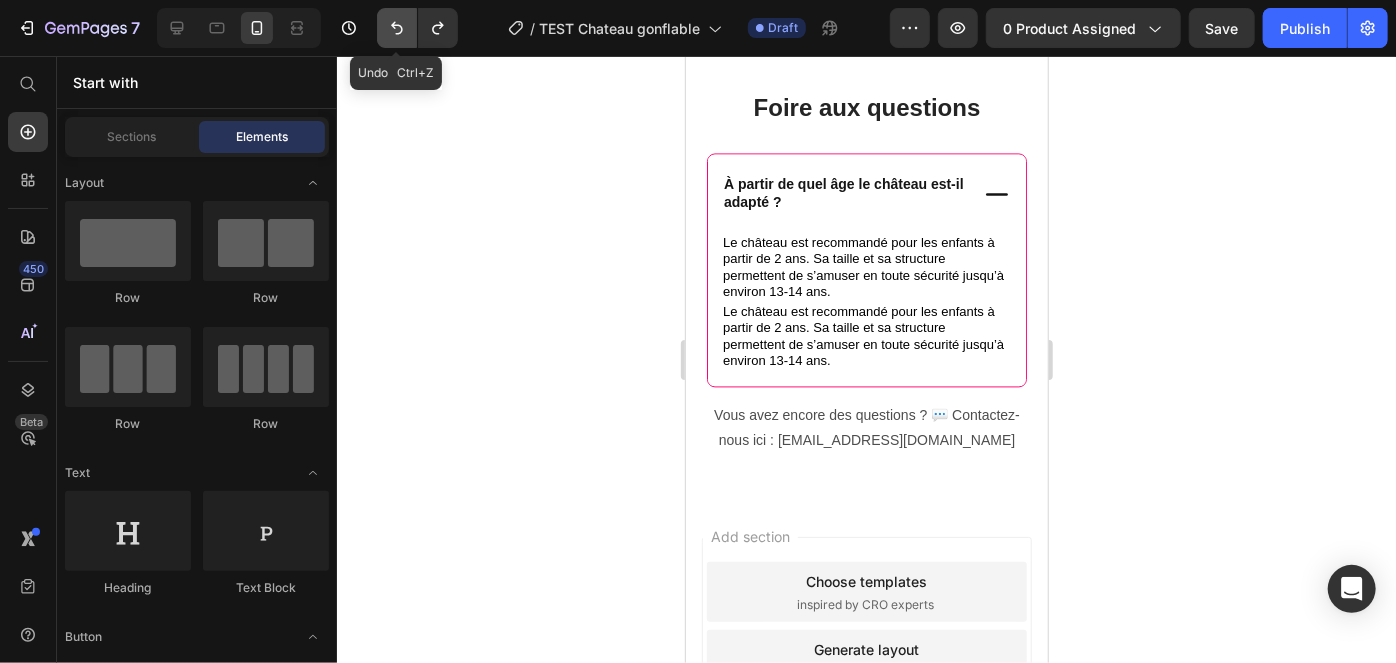 click 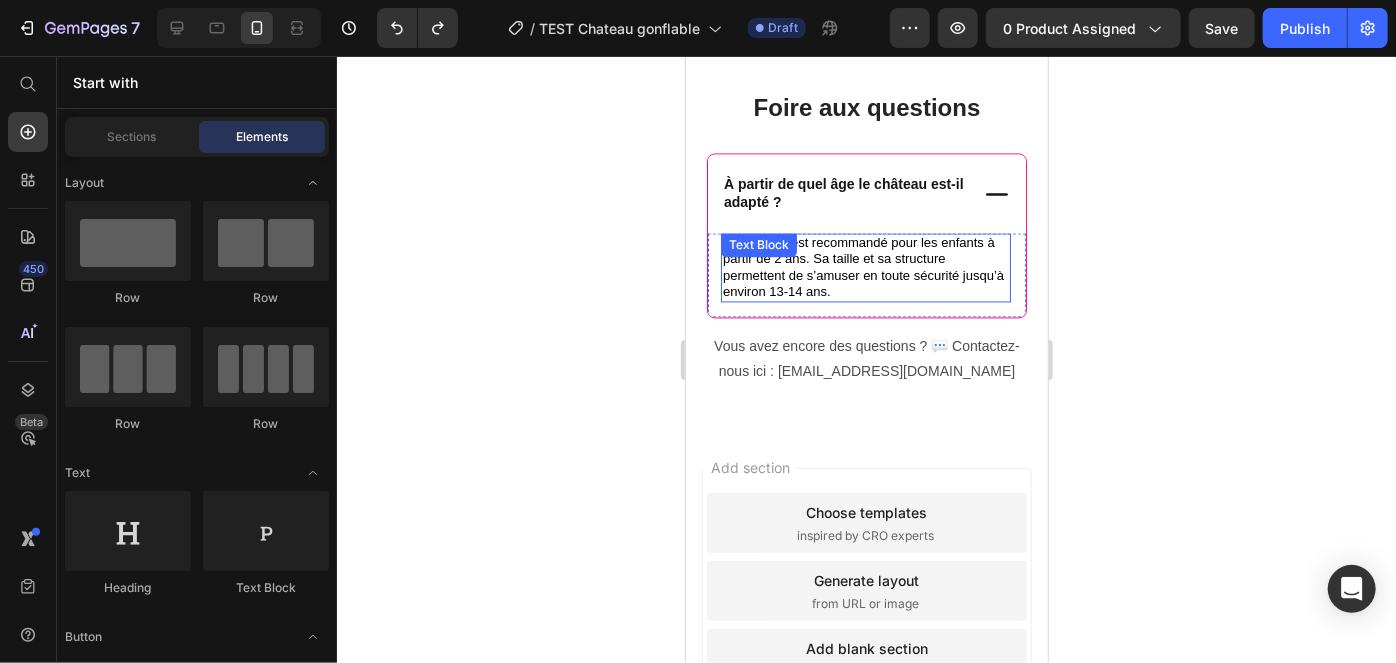 click on "Le château est recommandé pour les enfants à partir de 2 ans. Sa taille et sa structure permettent de s’amuser en toute sécurité jusqu’à environ 13-14 ans." at bounding box center (862, 266) 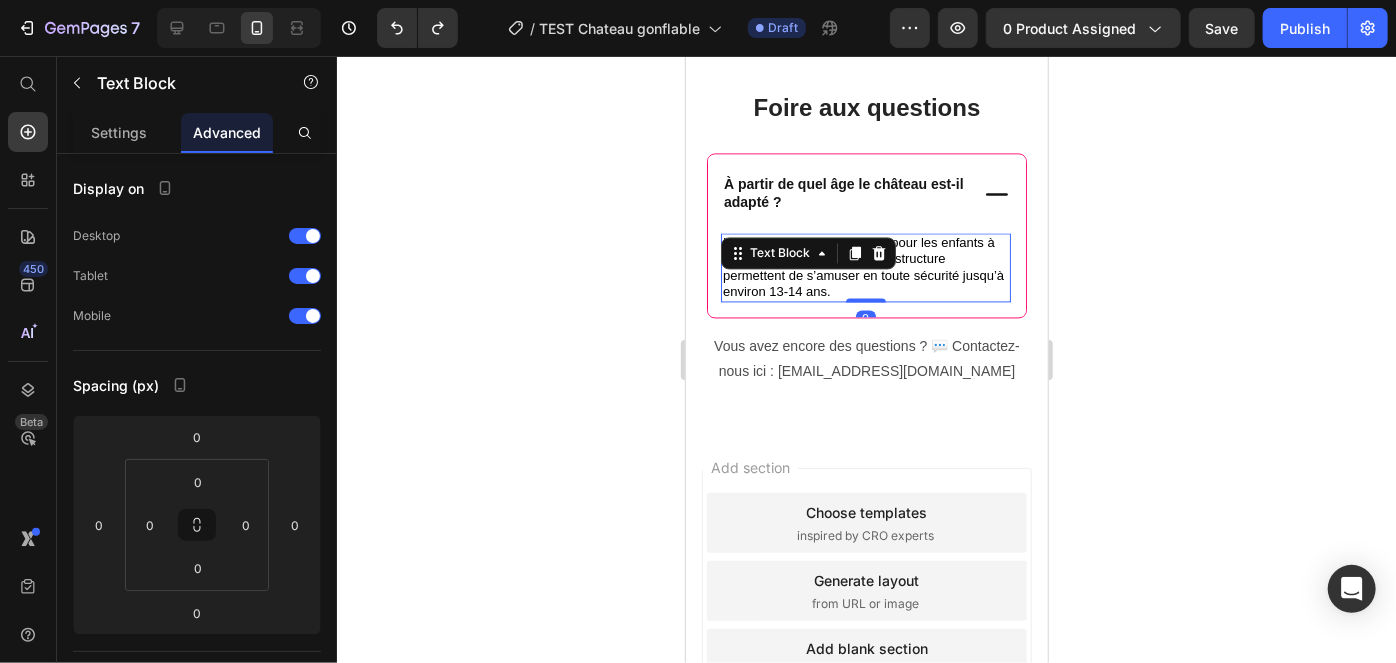 click on "Text Block" at bounding box center (779, 252) 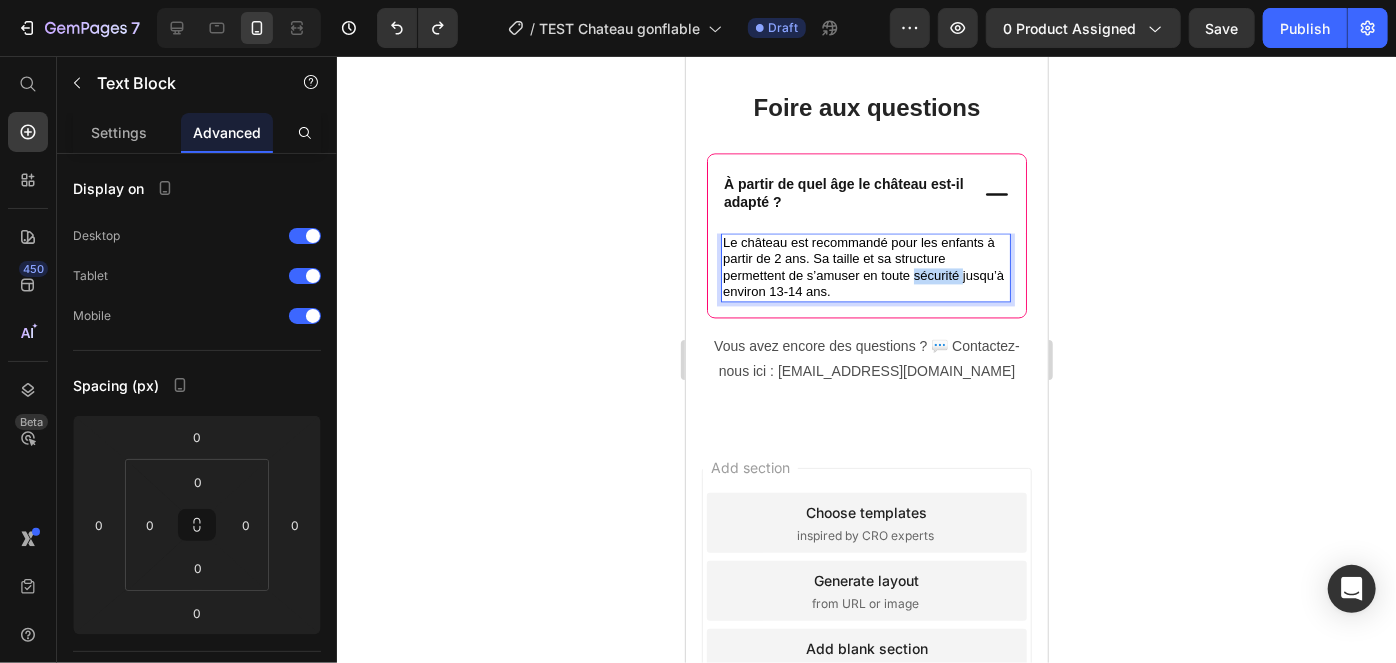 click on "Le château est recommandé pour les enfants à partir de 2 ans. Sa taille et sa structure permettent de s’amuser en toute sécurité jusqu’à environ 13-14 ans." at bounding box center (862, 266) 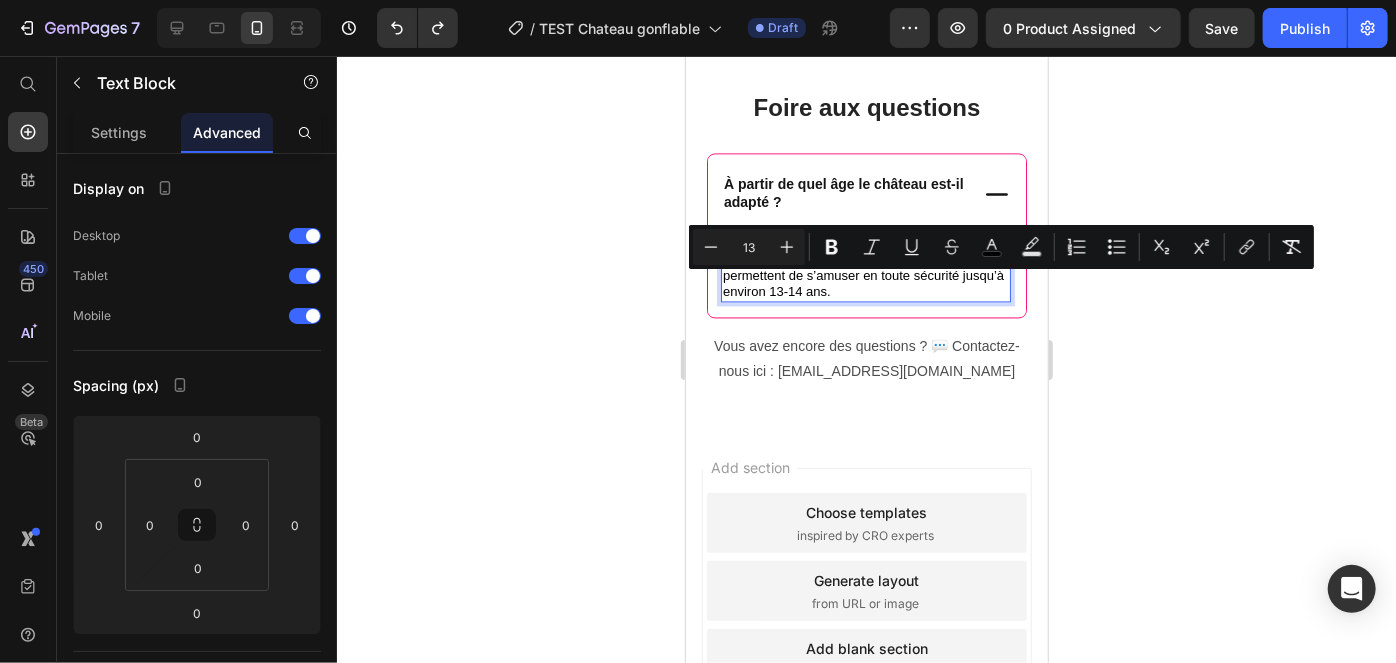 click on "Le château est recommandé pour les enfants à partir de 2 ans. Sa taille et sa structure permettent de s’amuser en toute sécurité jusqu’à environ 13-14 ans." at bounding box center [862, 266] 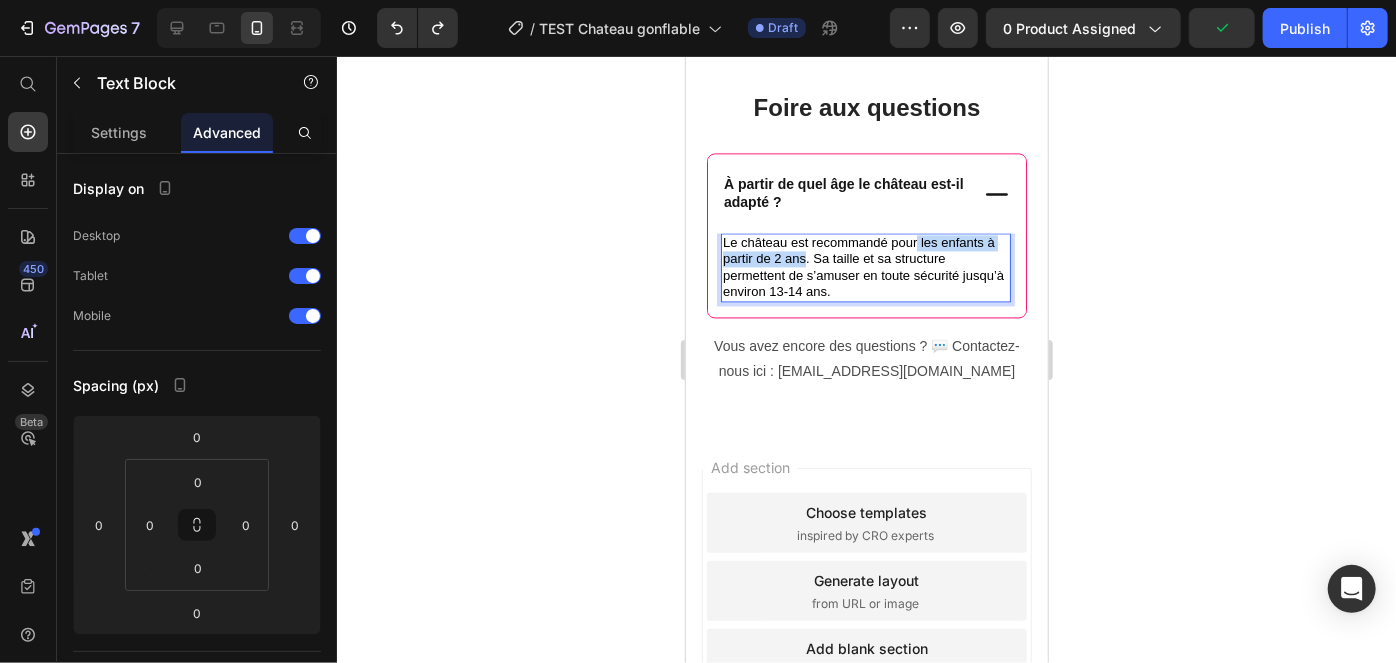 drag, startPoint x: 917, startPoint y: 250, endPoint x: 803, endPoint y: 269, distance: 115.57249 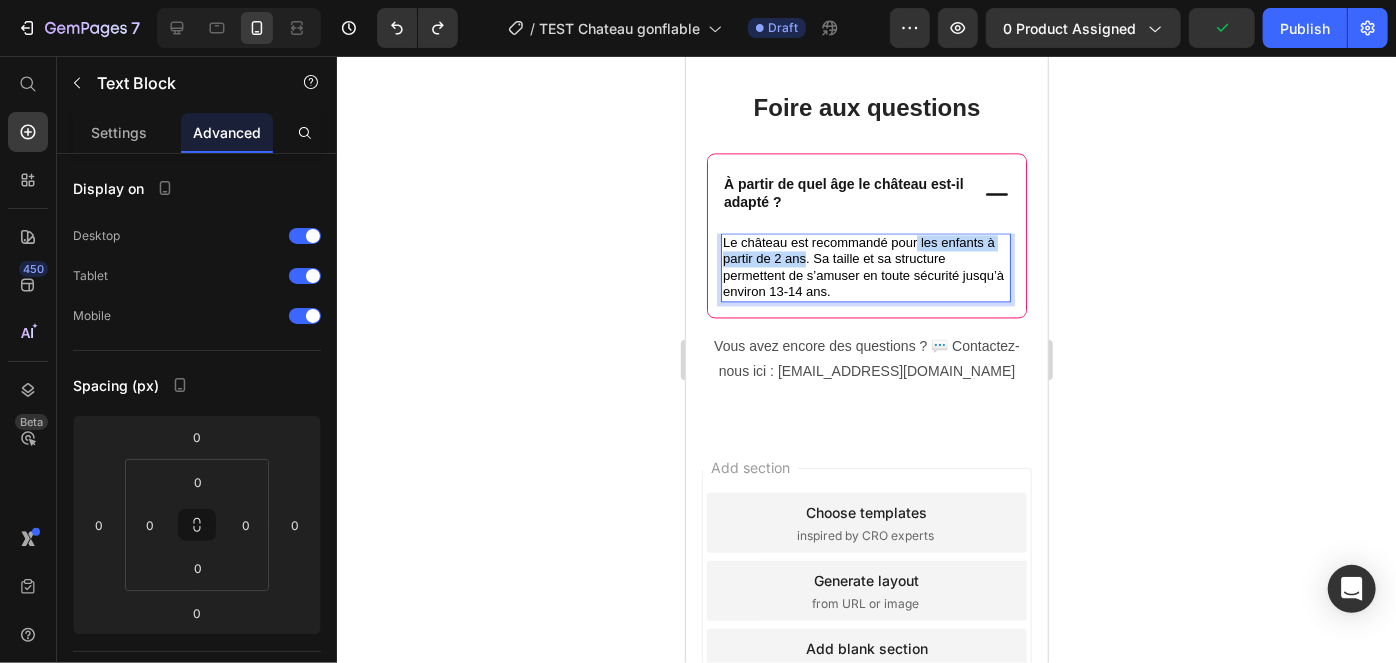 click on "Le château est recommandé pour les enfants à partir de 2 ans. Sa taille et sa structure permettent de s’amuser en toute sécurité jusqu’à environ 13-14 ans." at bounding box center [862, 266] 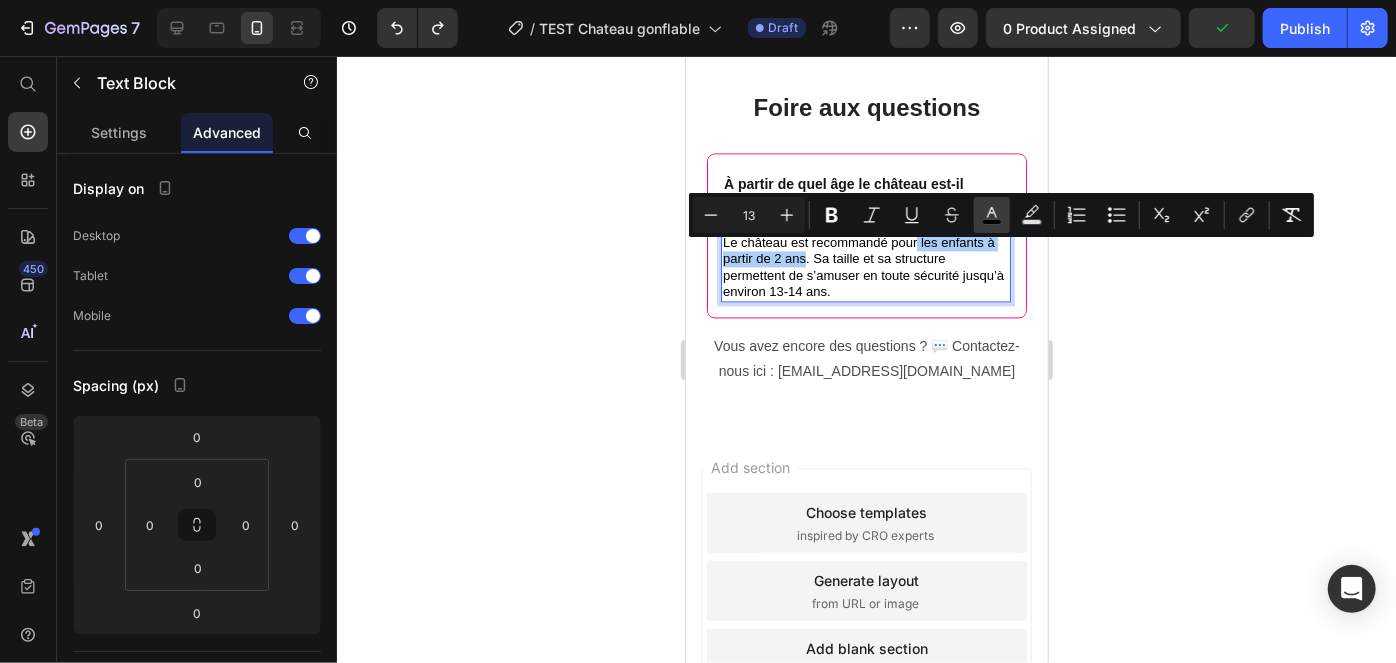 click on "color" at bounding box center [992, 215] 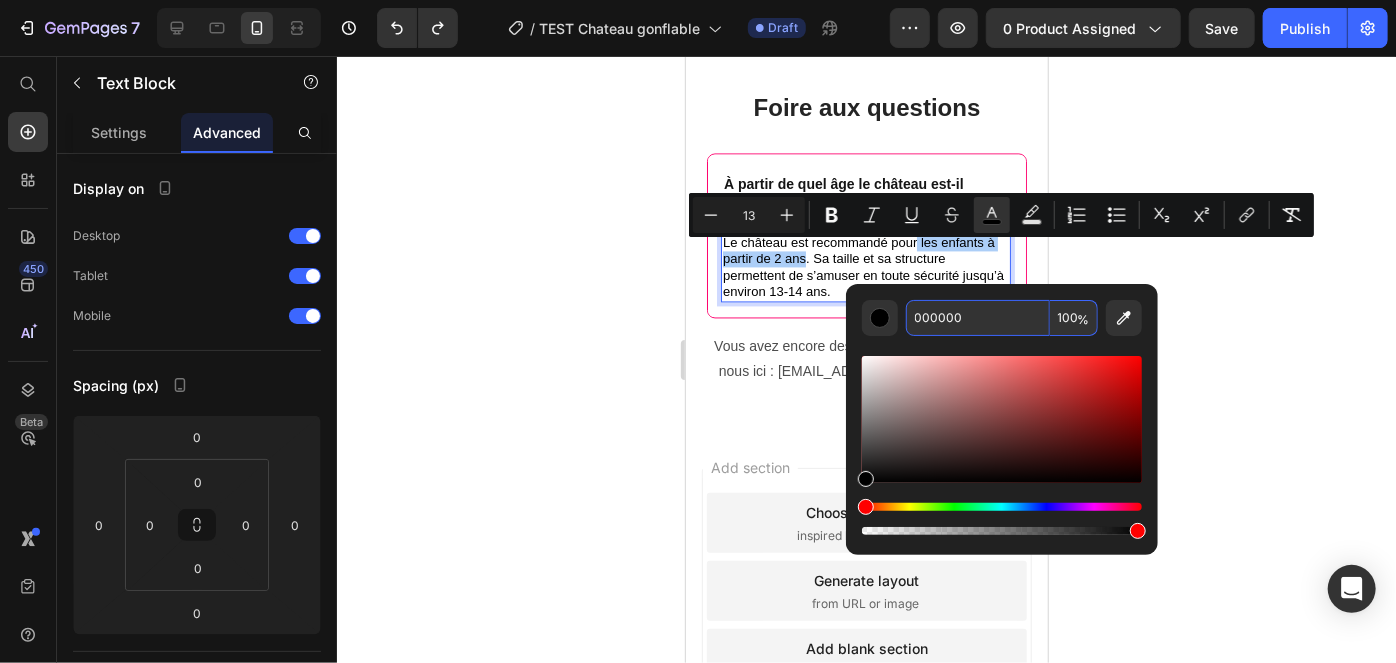 click on "000000" at bounding box center (978, 318) 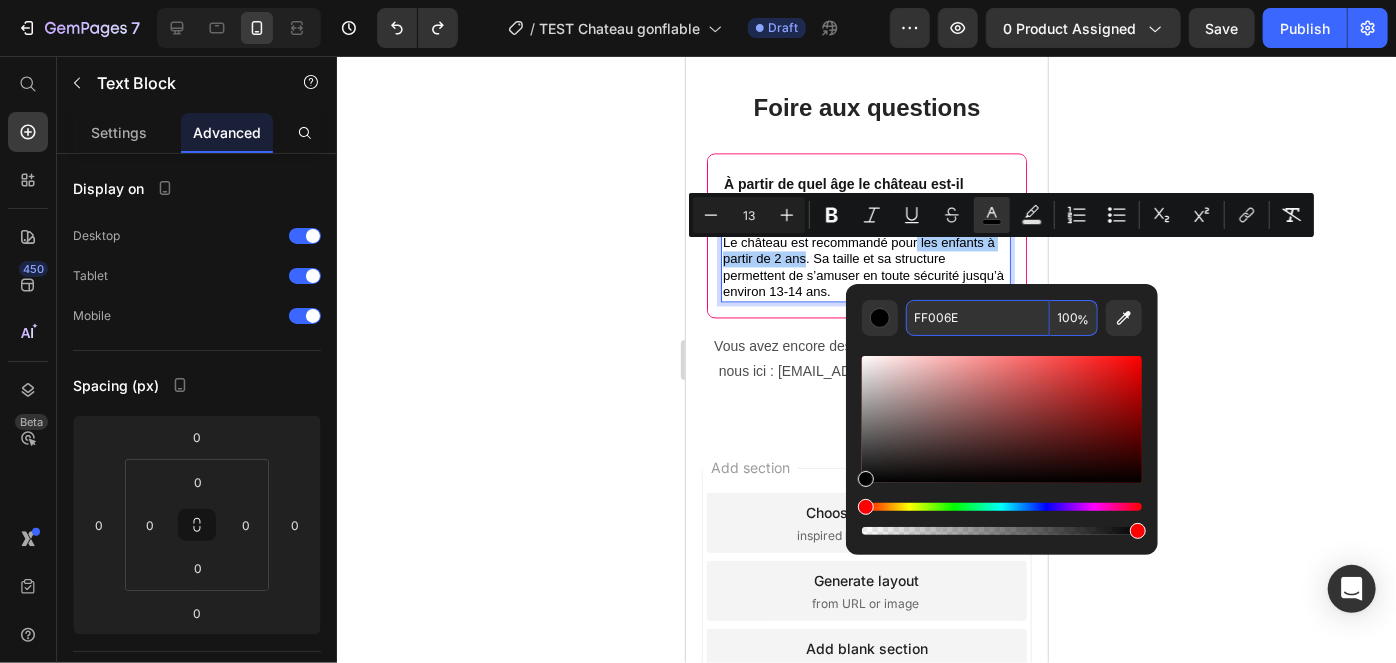 type on "FF006E" 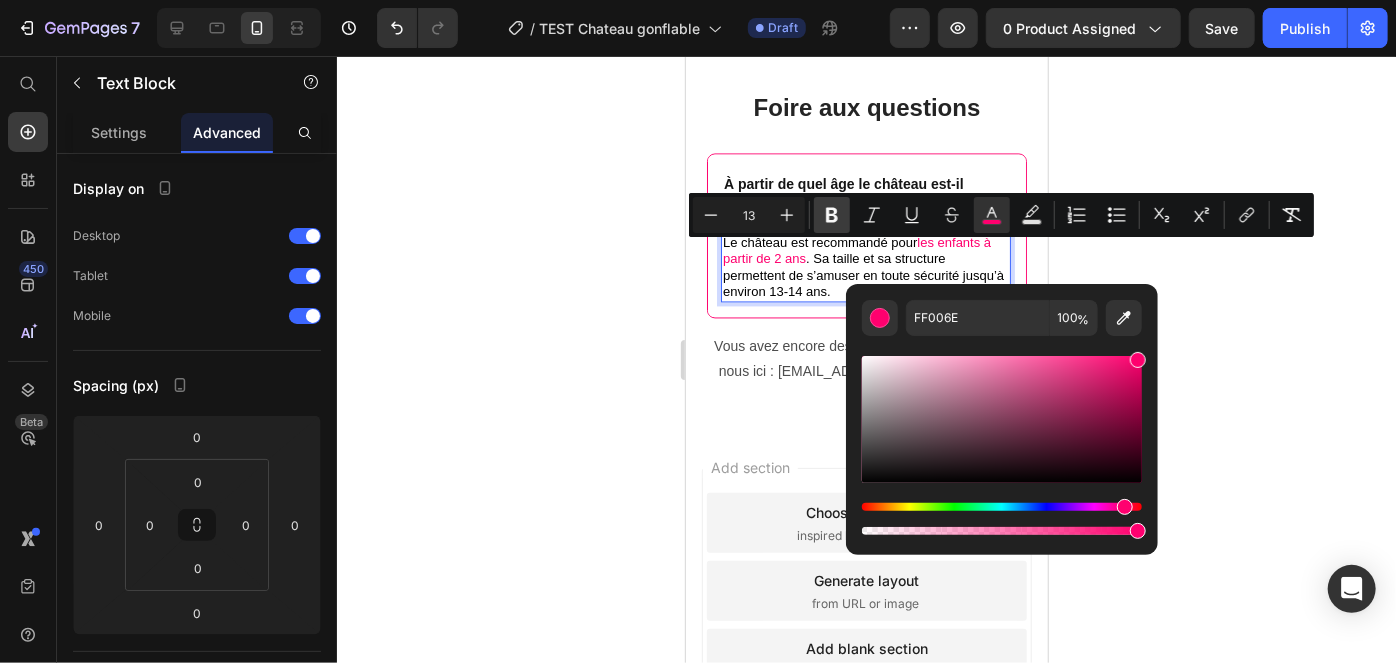 click on "Bold" at bounding box center (832, 215) 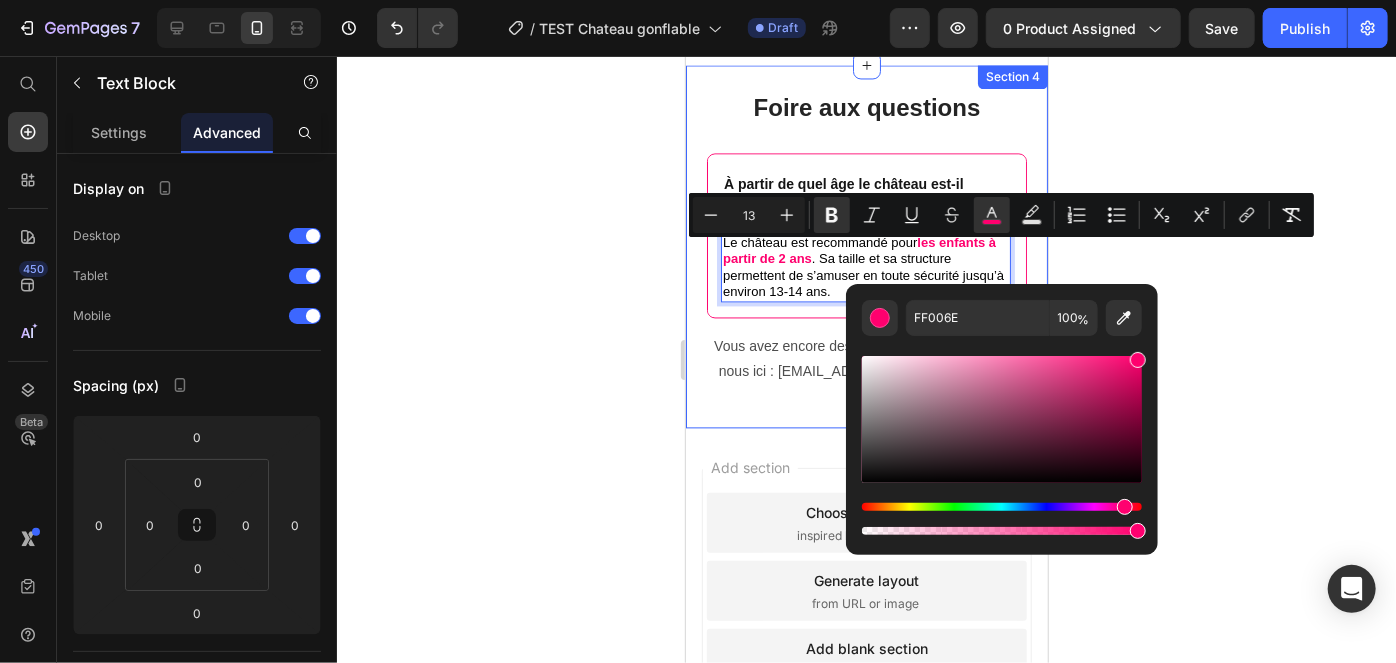 click 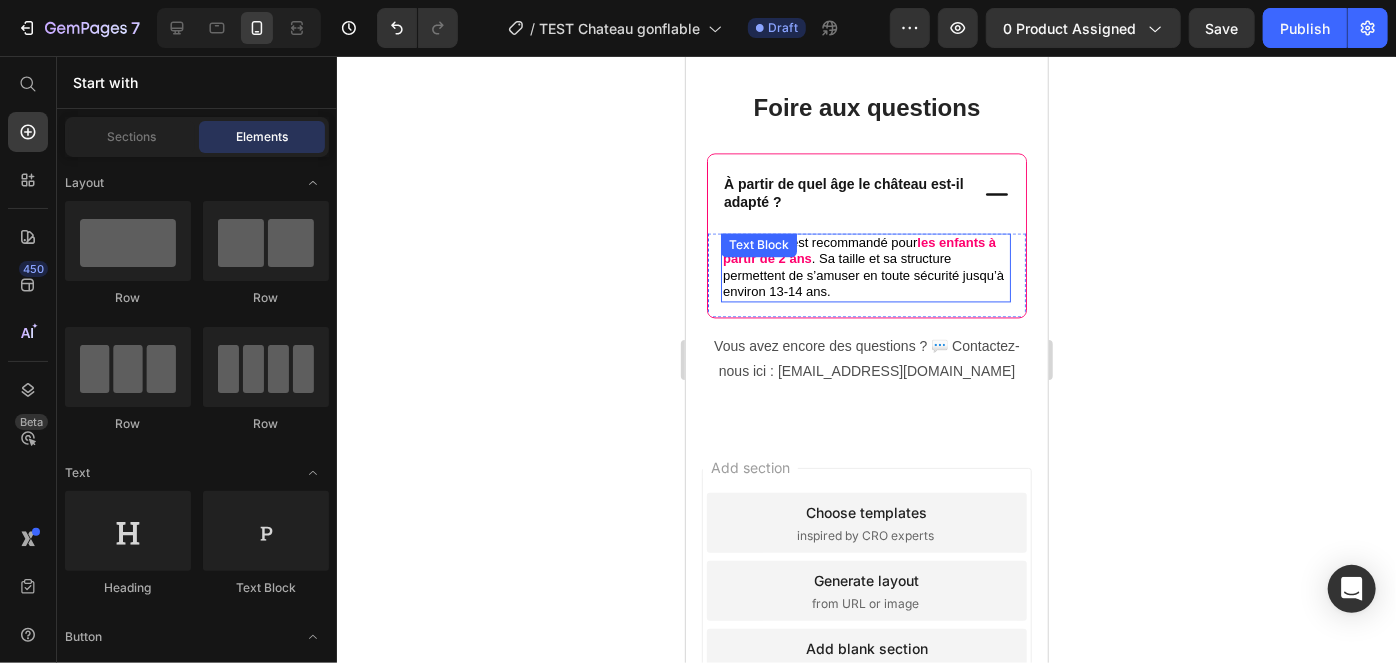 click on ". Sa taille et sa structure permettent de s’amuser en toute sécurité jusqu’à environ 13-14 ans." at bounding box center (862, 274) 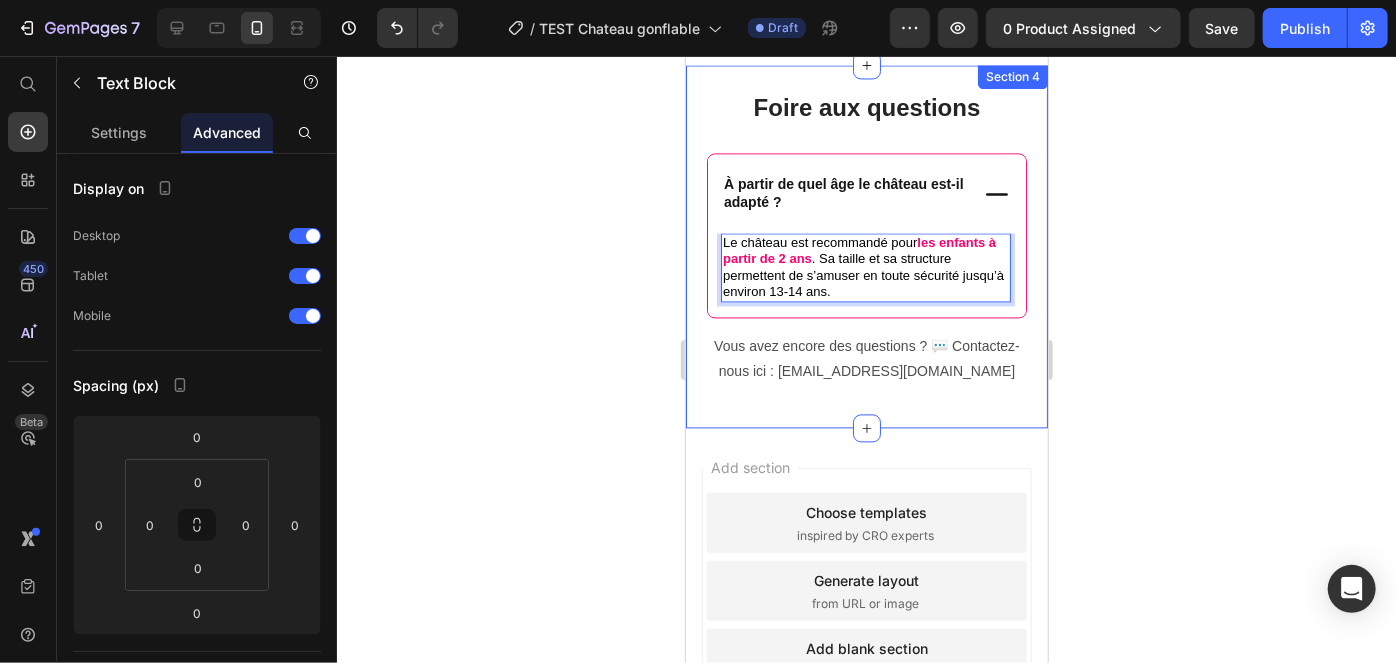 click 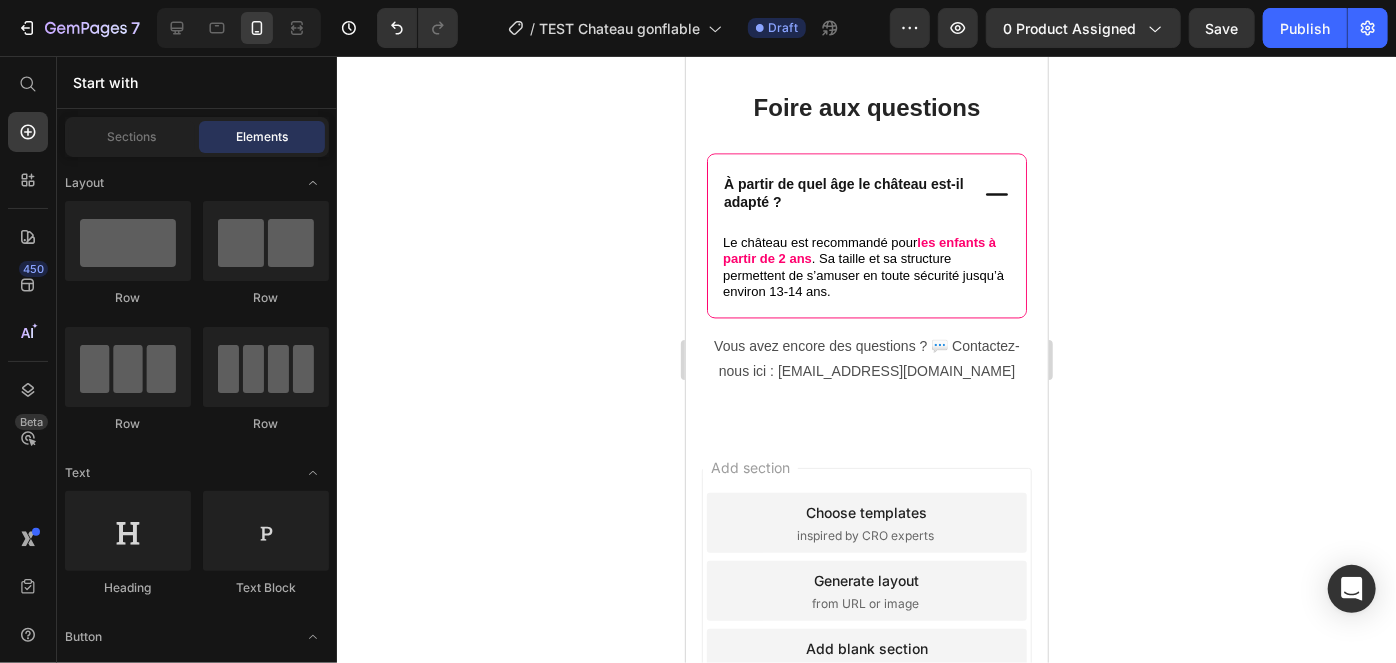 click 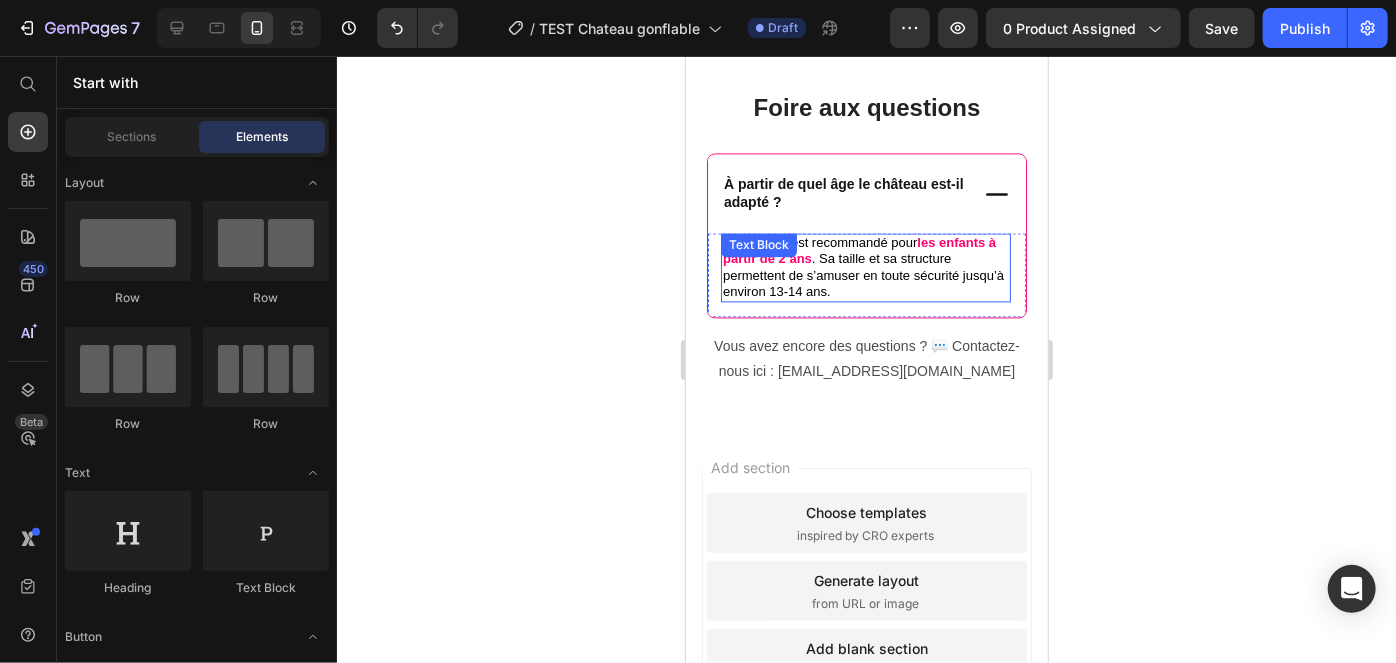click on ". Sa taille et sa structure permettent de s’amuser en toute sécurité jusqu’à environ 13-14 ans." at bounding box center (862, 274) 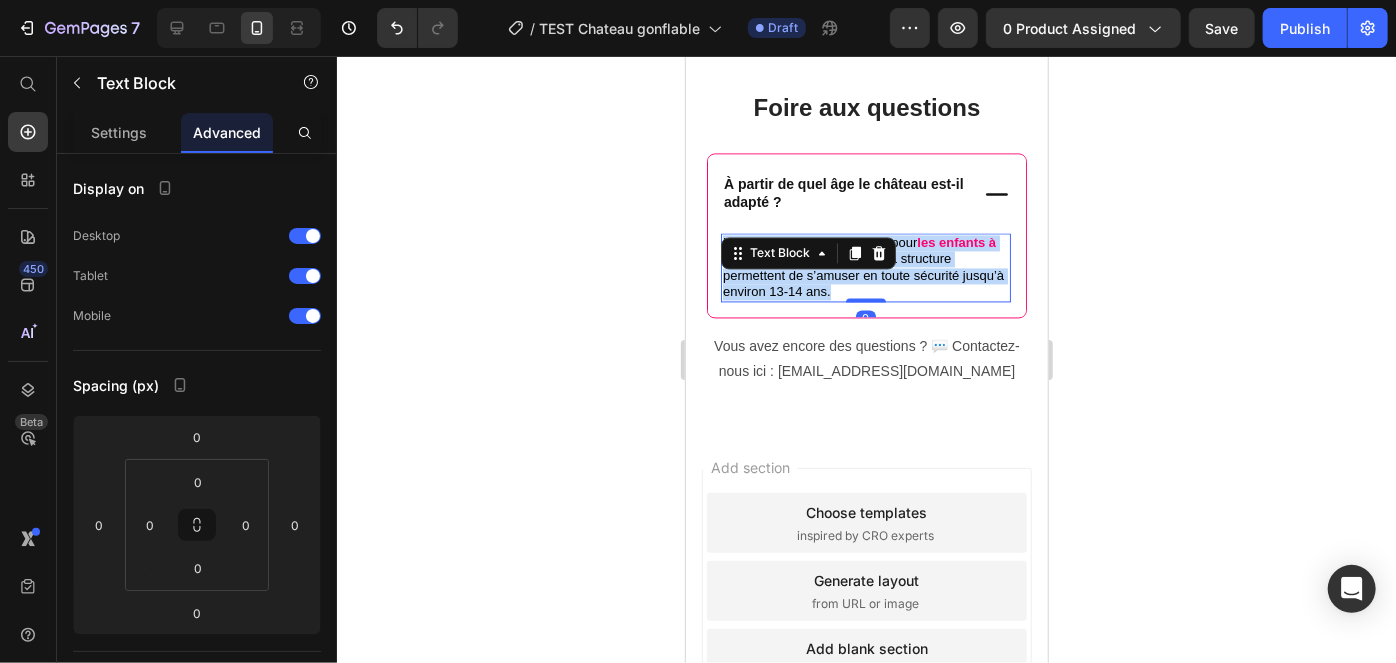 click on ". Sa taille et sa structure permettent de s’amuser en toute sécurité jusqu’à environ 13-14 ans." at bounding box center (862, 274) 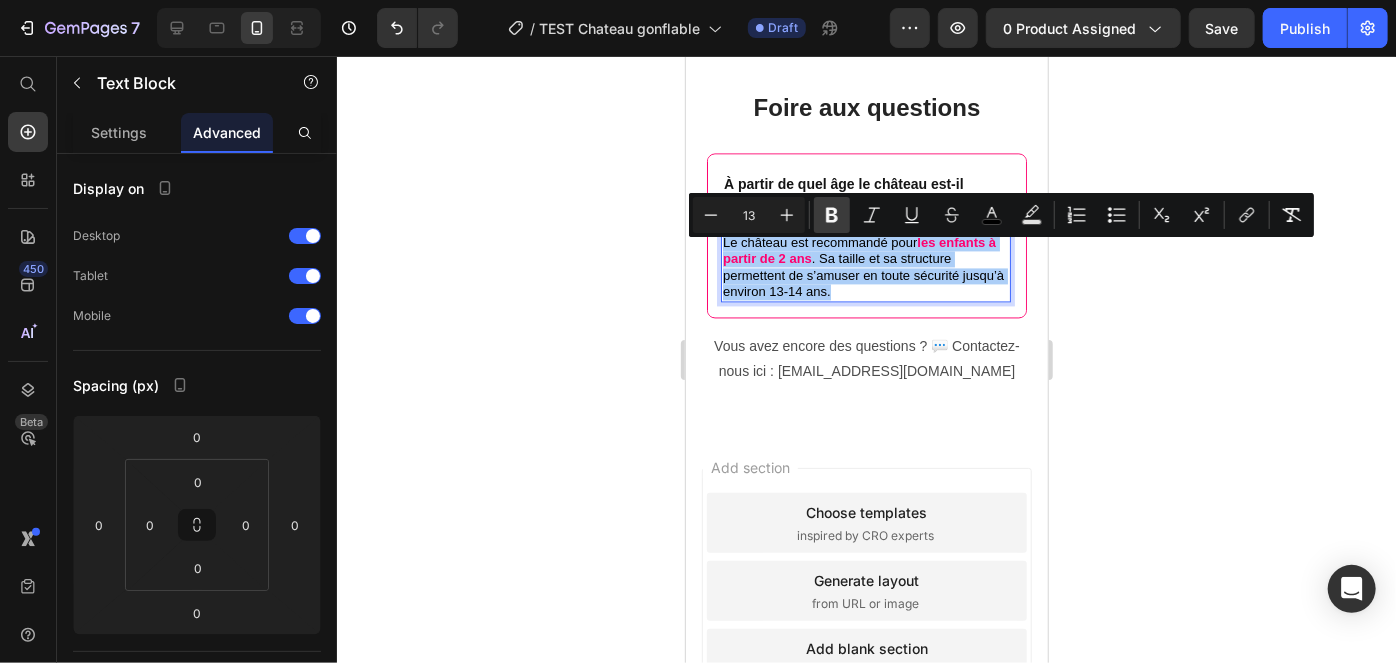click 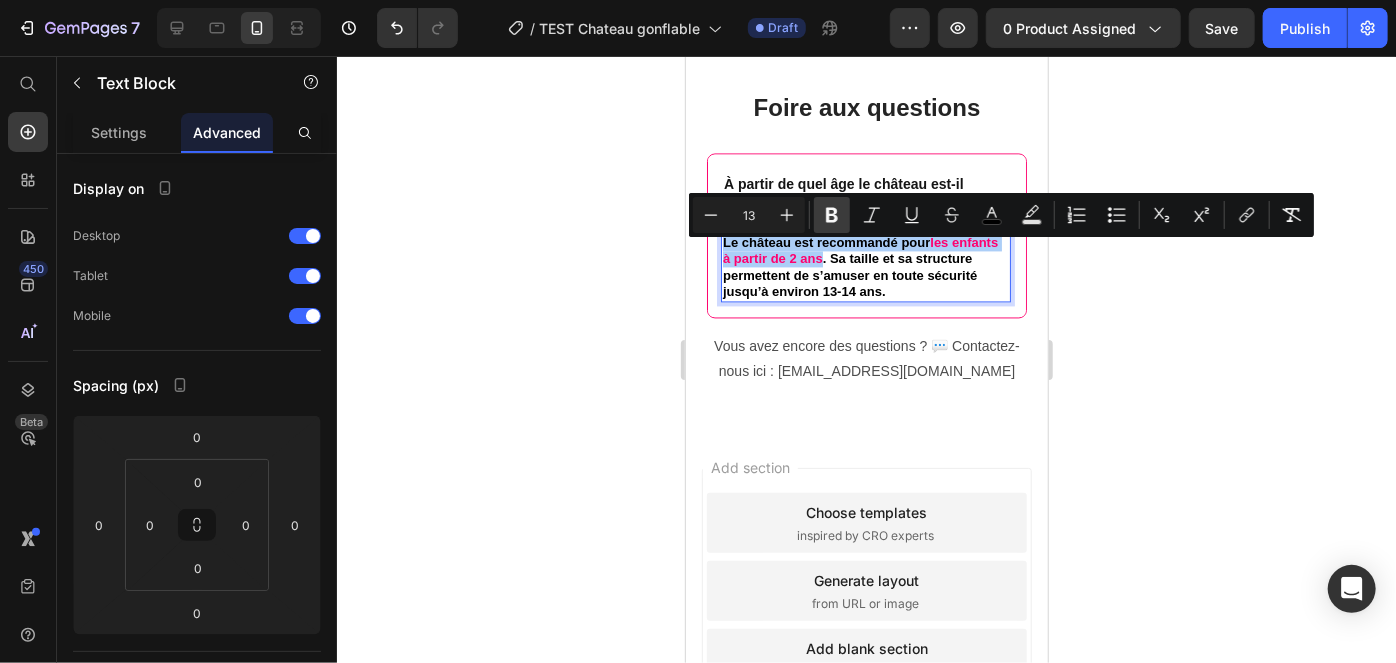 click 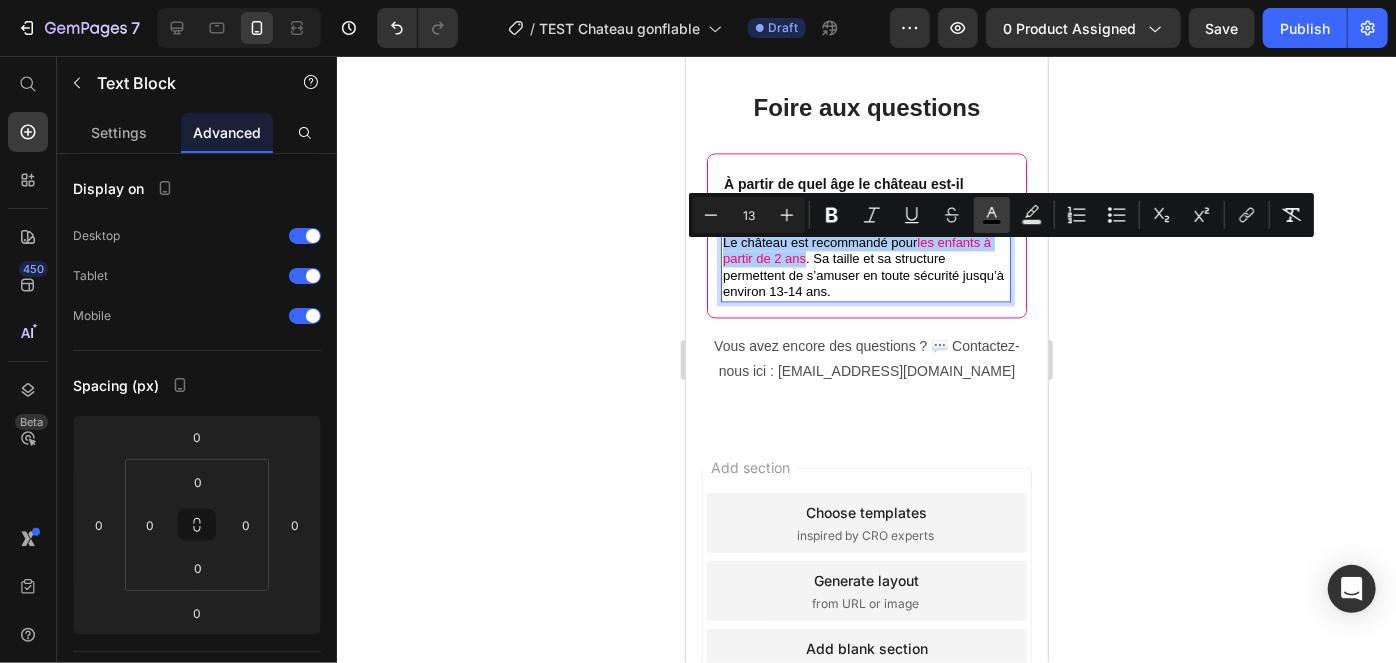 click 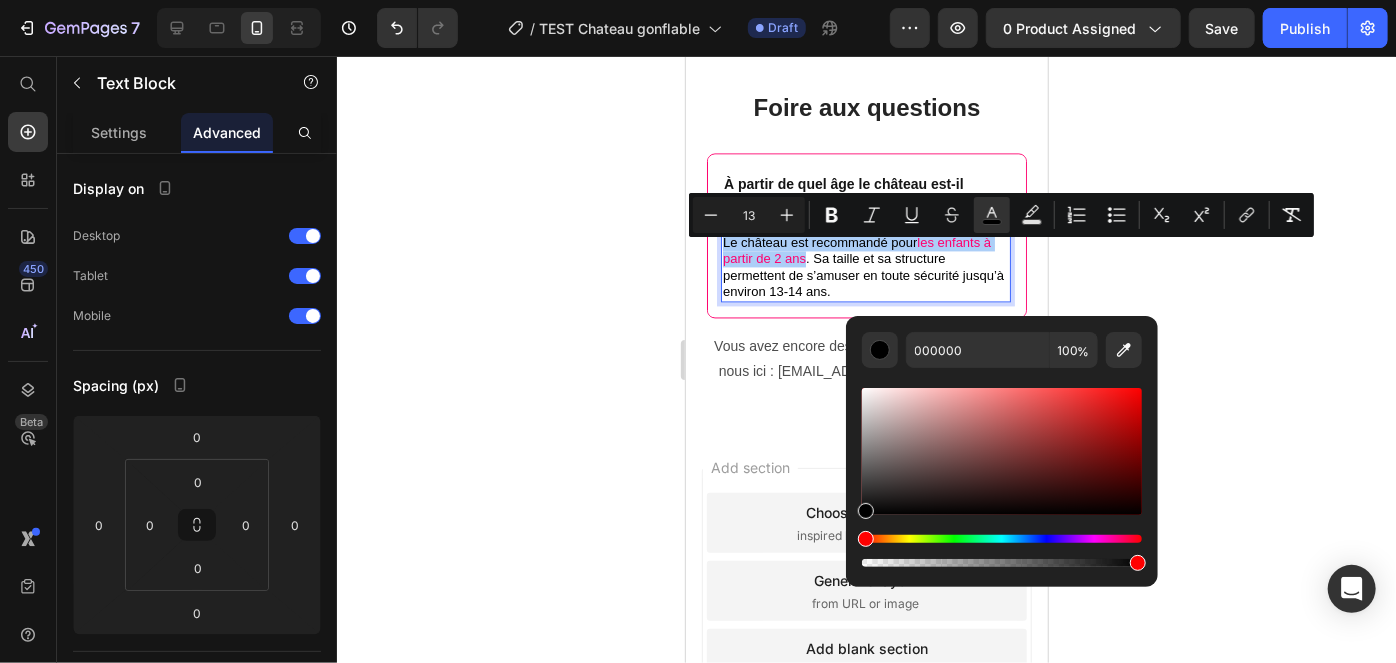 drag, startPoint x: 1613, startPoint y: 475, endPoint x: 837, endPoint y: 529, distance: 777.8766 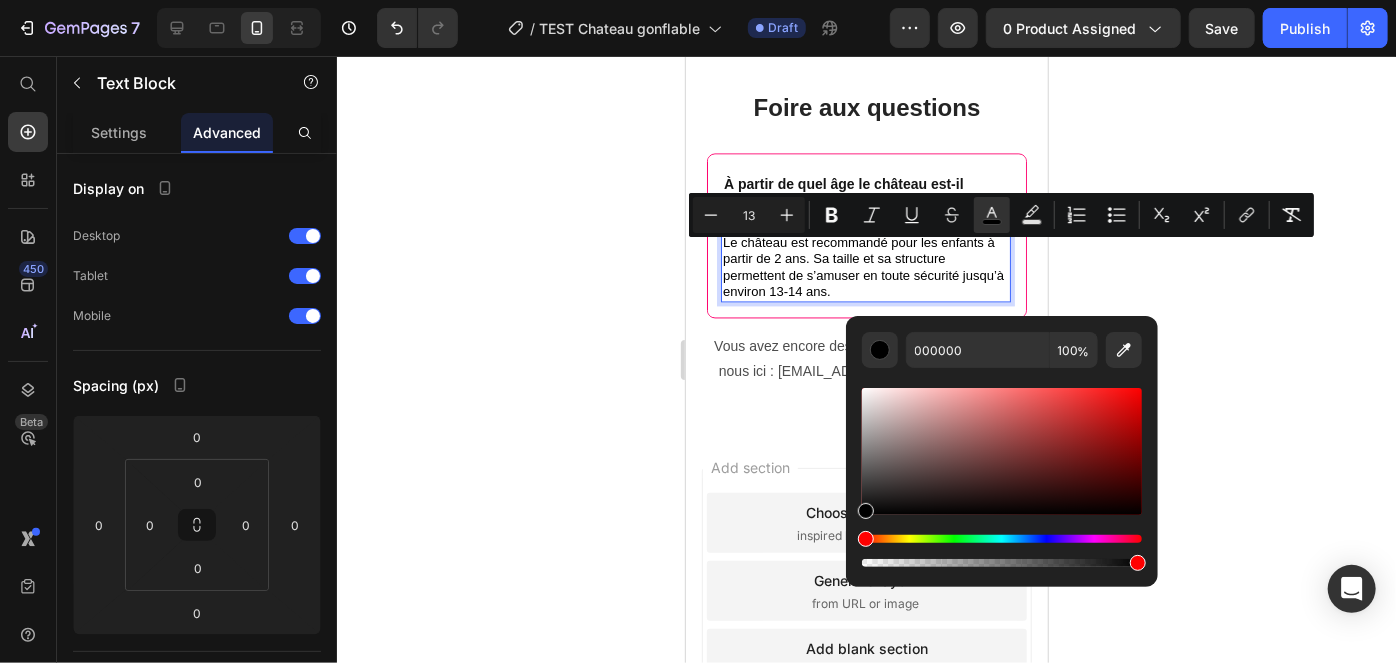 click 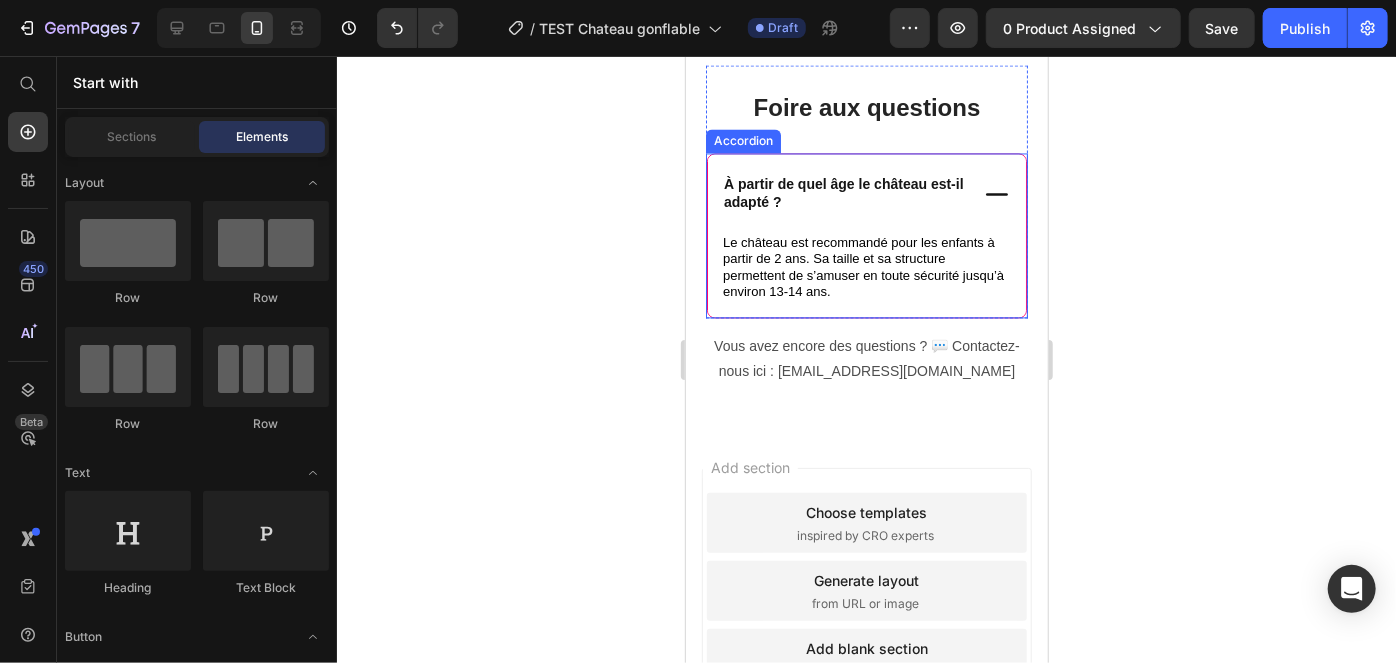 click on "À partir de quel âge le château est-il adapté ?" at bounding box center (843, 192) 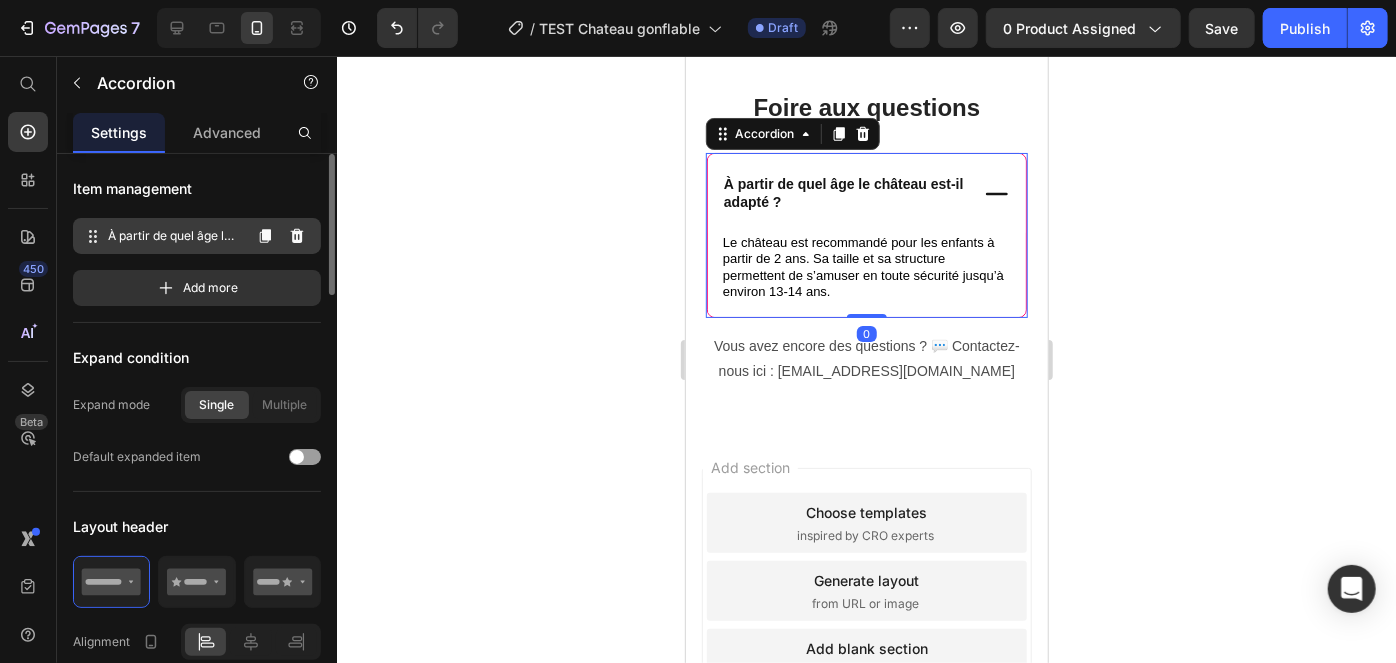 click 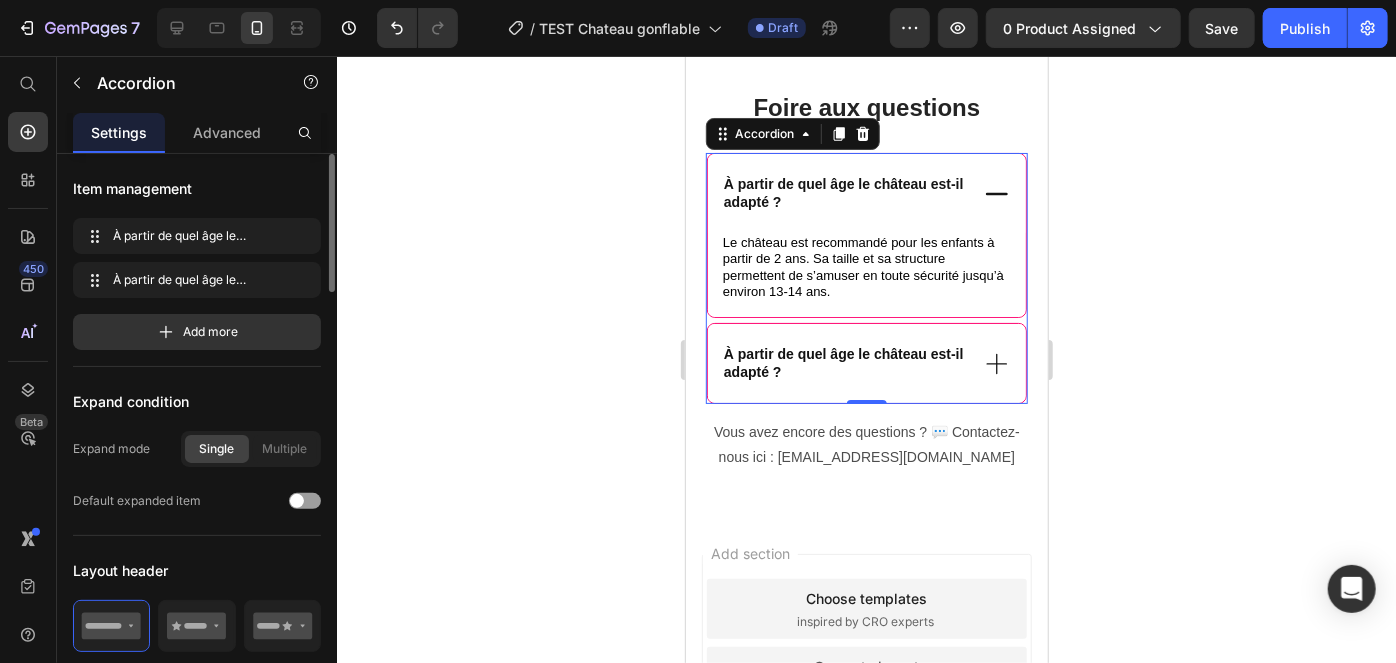 click 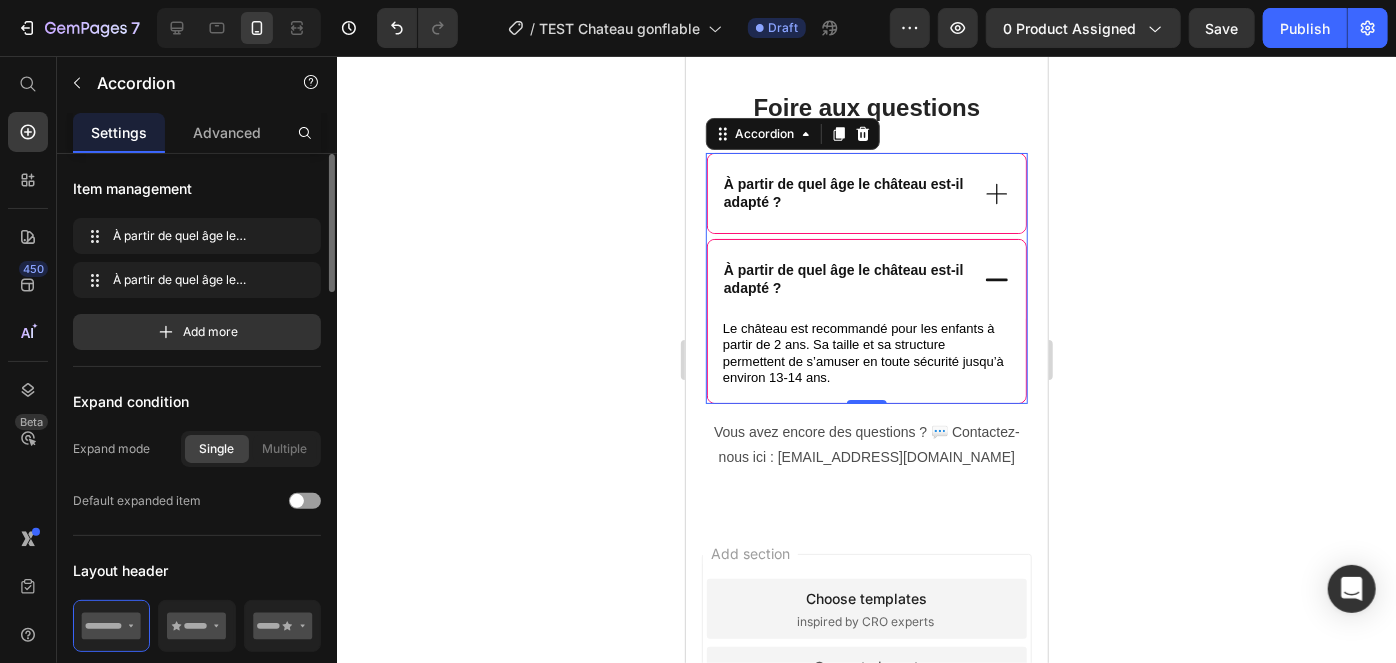 click 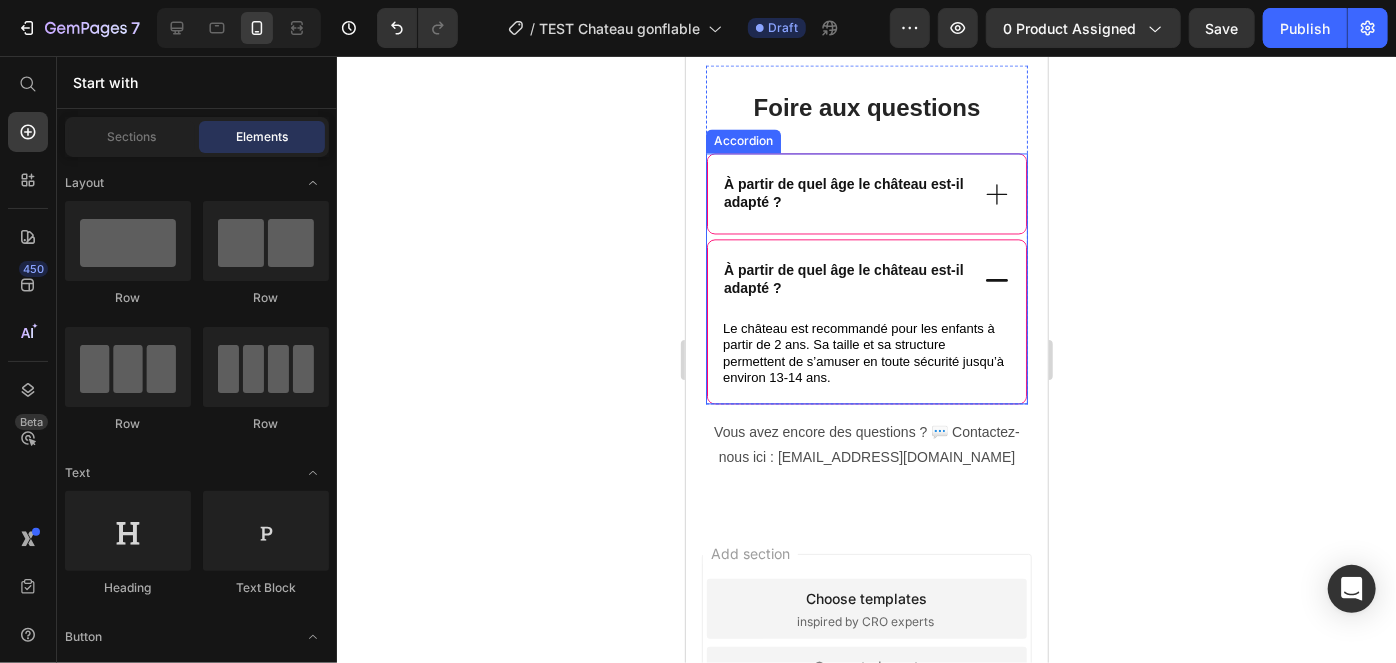 click on "À partir de quel âge le château est-il adapté ?" at bounding box center (866, 278) 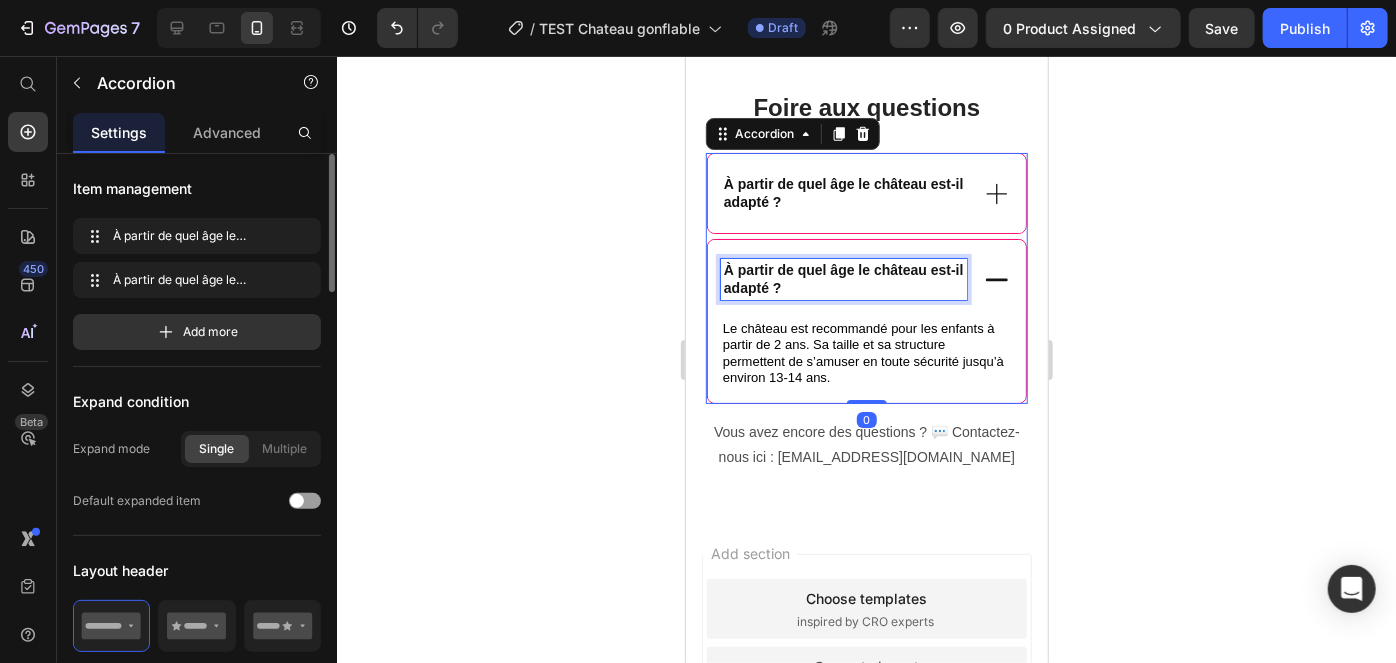 click on "À partir de quel âge le château est-il adapté ?" at bounding box center (843, 278) 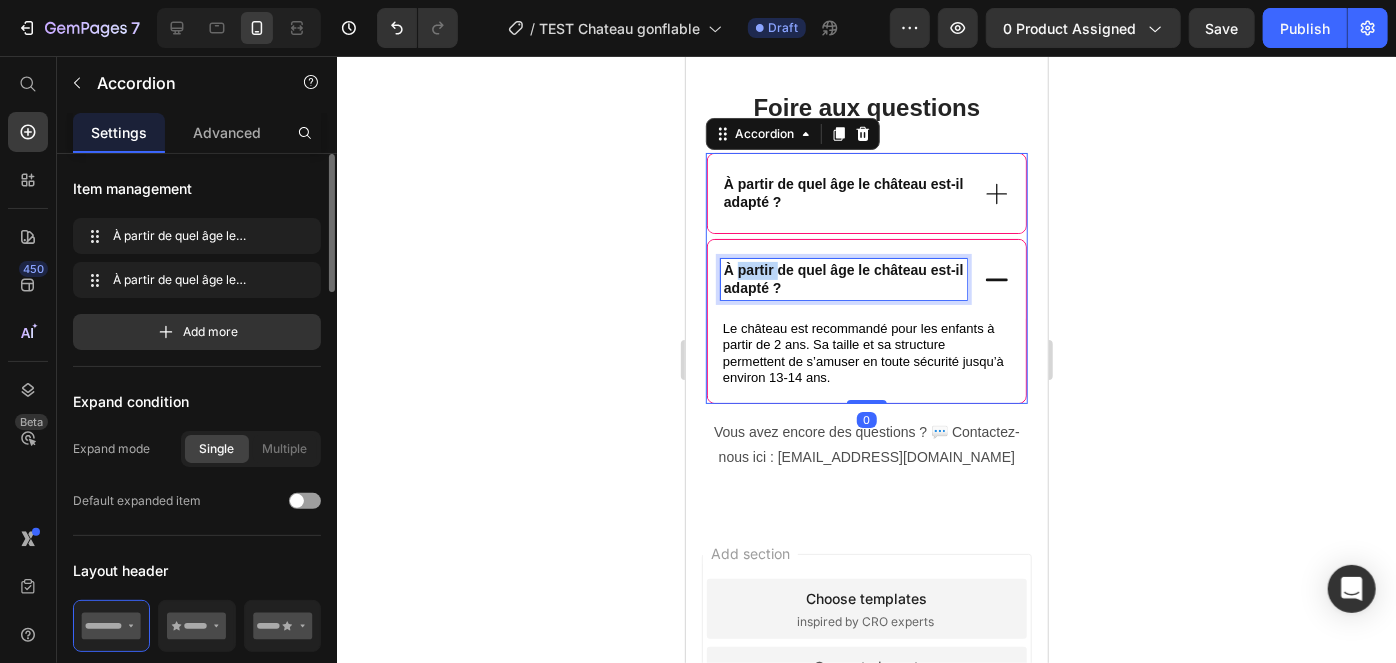 click on "À partir de quel âge le château est-il adapté ?" at bounding box center (843, 278) 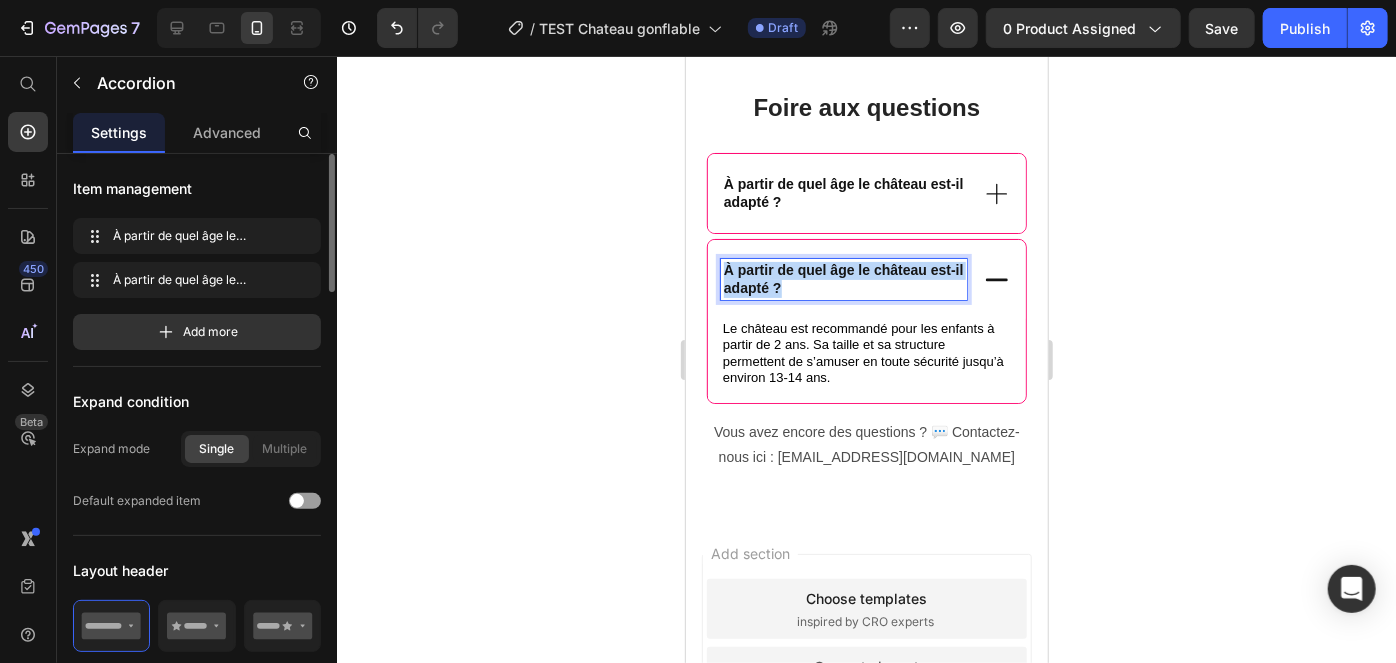 click on "À partir de quel âge le château est-il adapté ?" at bounding box center [843, 278] 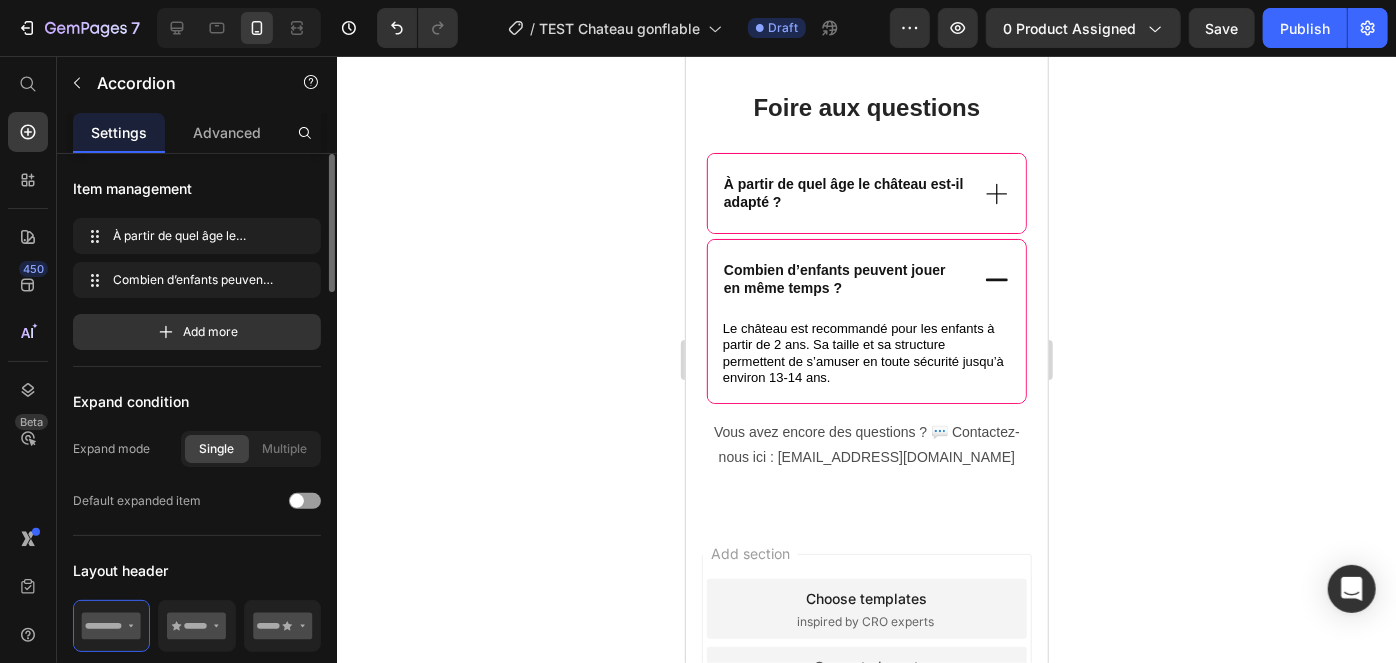 click 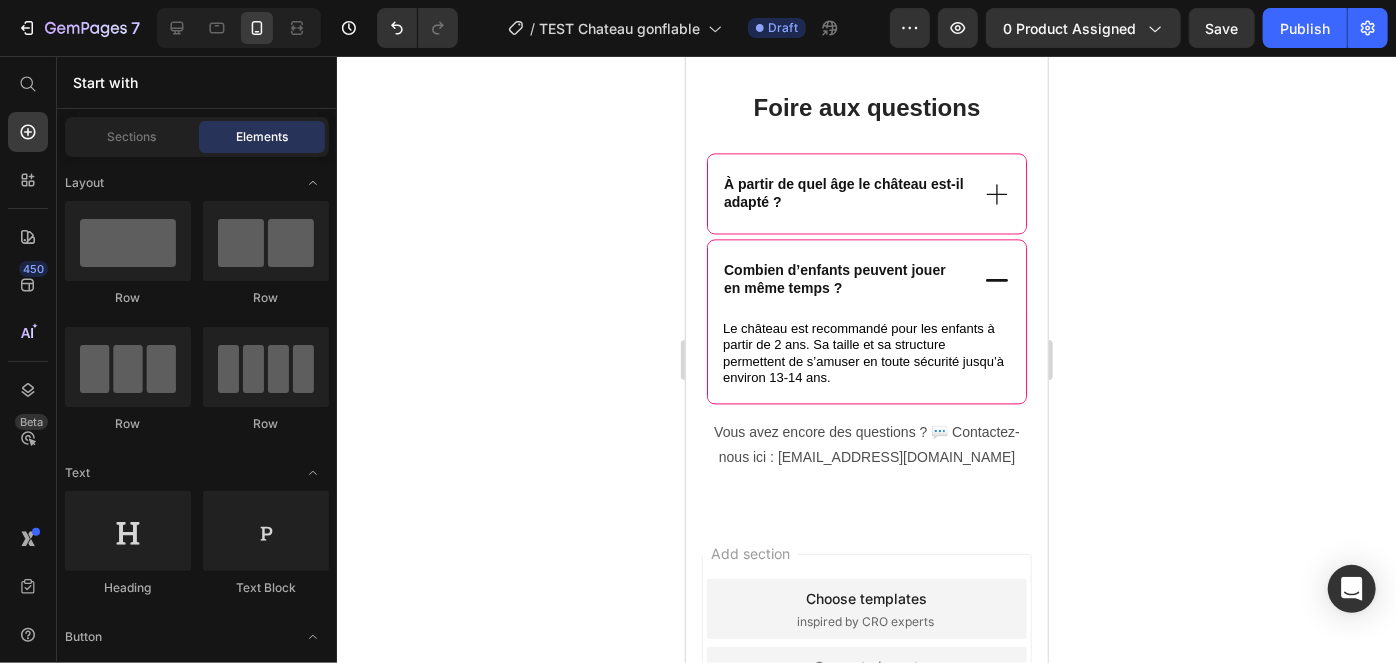 click 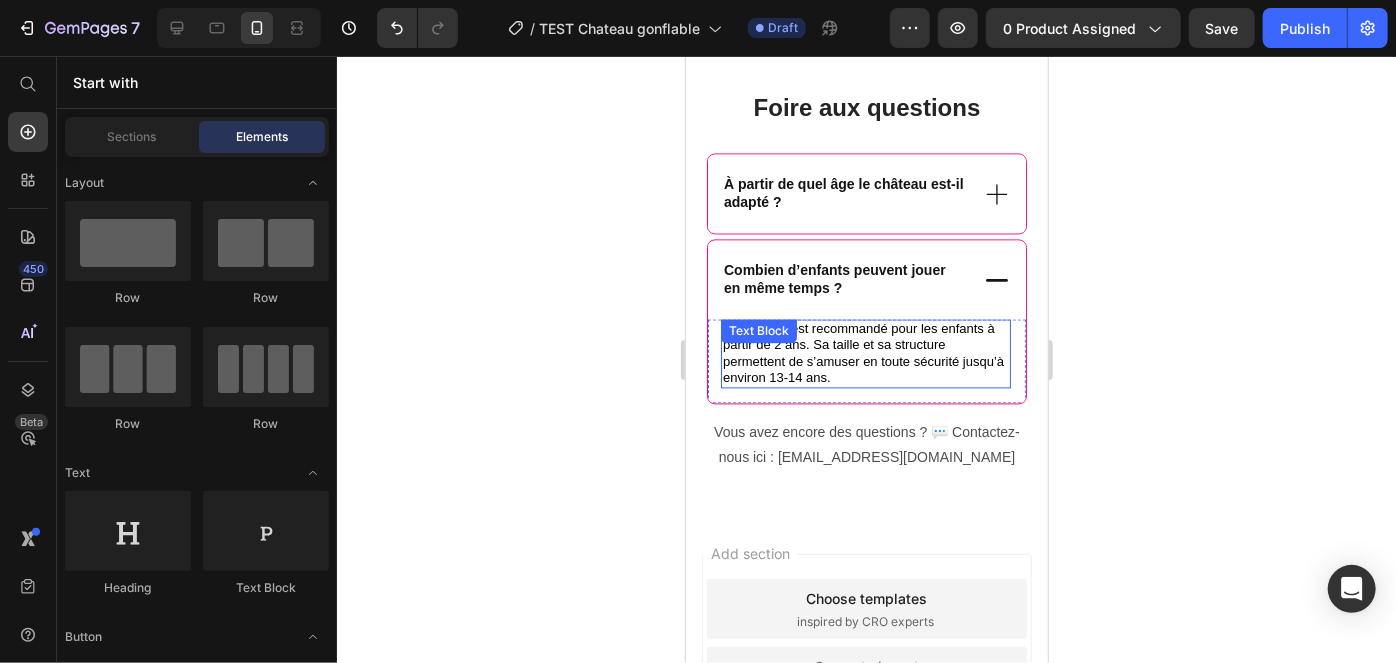 click on "Text Block" at bounding box center [758, 330] 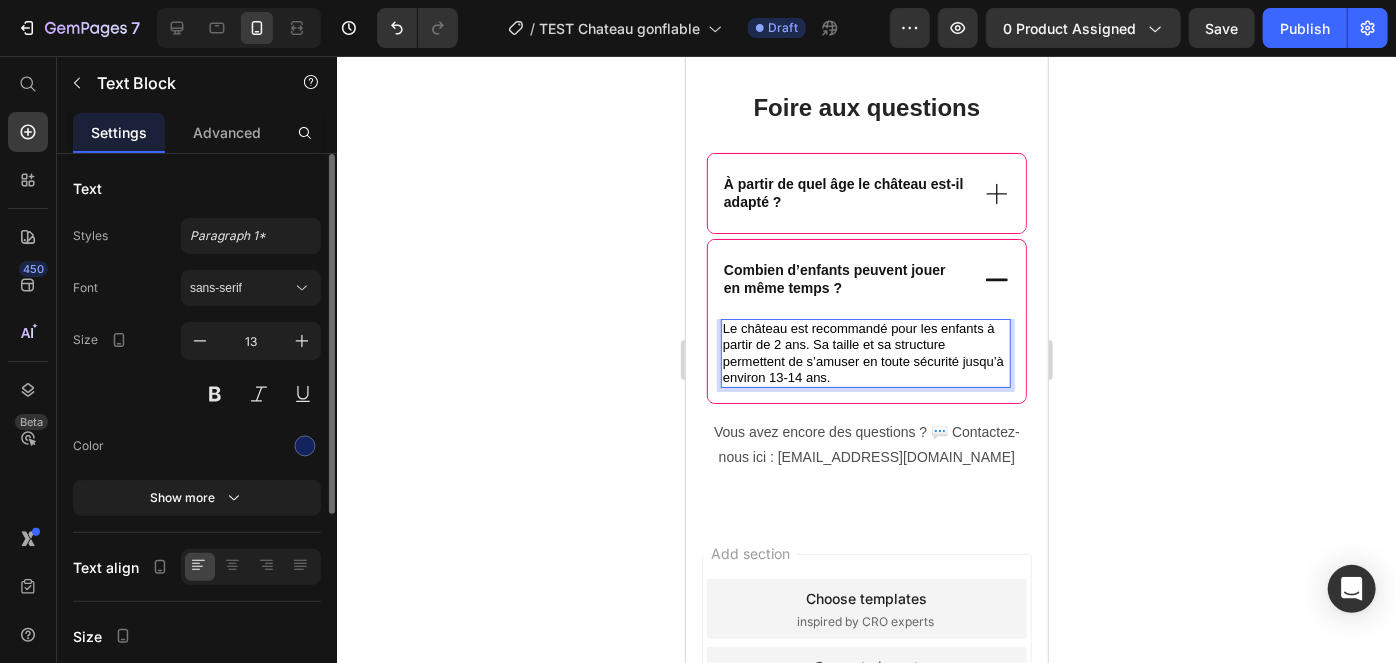 click on "Le château est recommandé pour les enfants à partir de 2 ans. Sa taille et sa structure permettent de s’amuser en toute sécurité jusqu’à environ 13-14 ans." at bounding box center (862, 352) 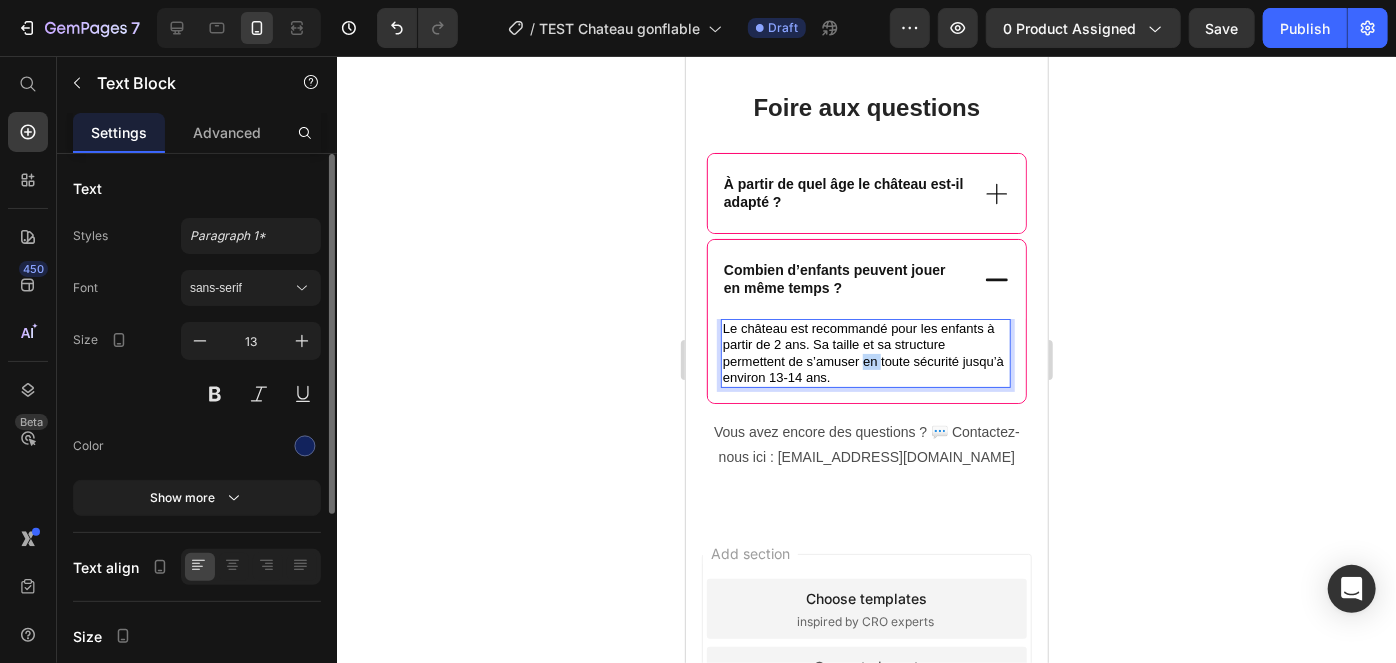 click on "Le château est recommandé pour les enfants à partir de 2 ans. Sa taille et sa structure permettent de s’amuser en toute sécurité jusqu’à environ 13-14 ans." at bounding box center [862, 352] 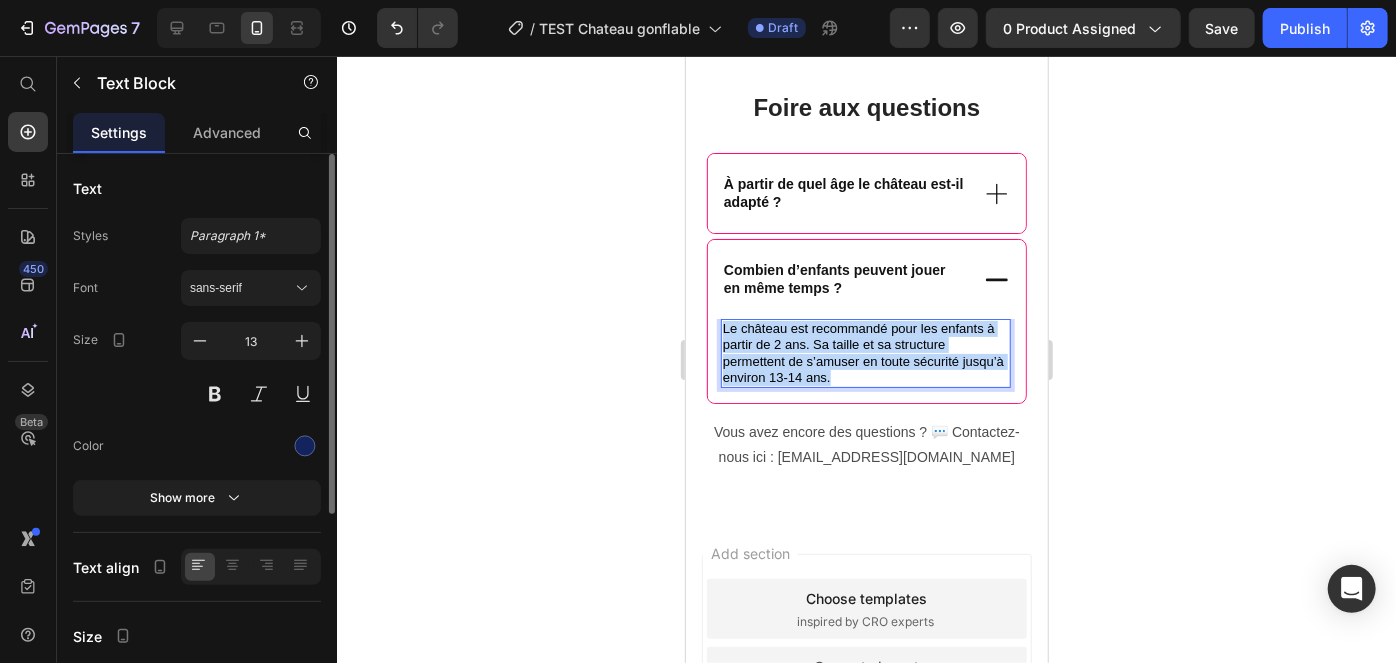 click on "Le château est recommandé pour les enfants à partir de 2 ans. Sa taille et sa structure permettent de s’amuser en toute sécurité jusqu’à environ 13-14 ans." at bounding box center (862, 352) 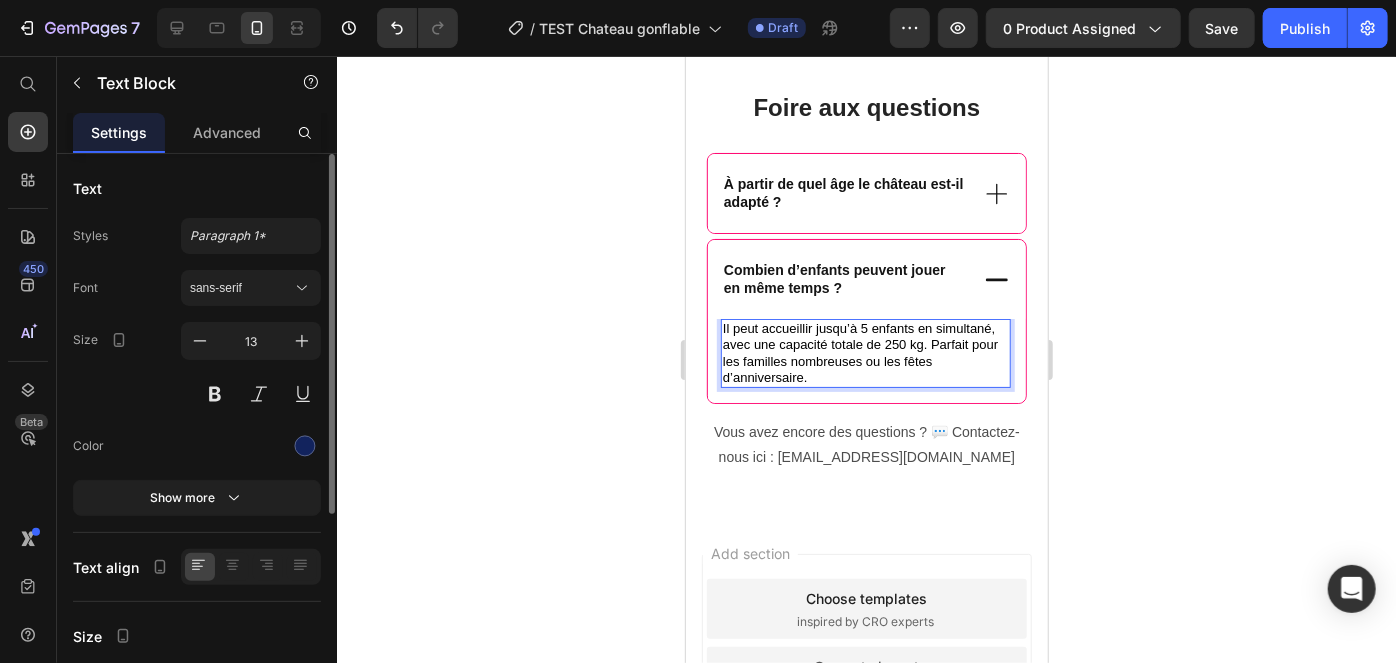 click 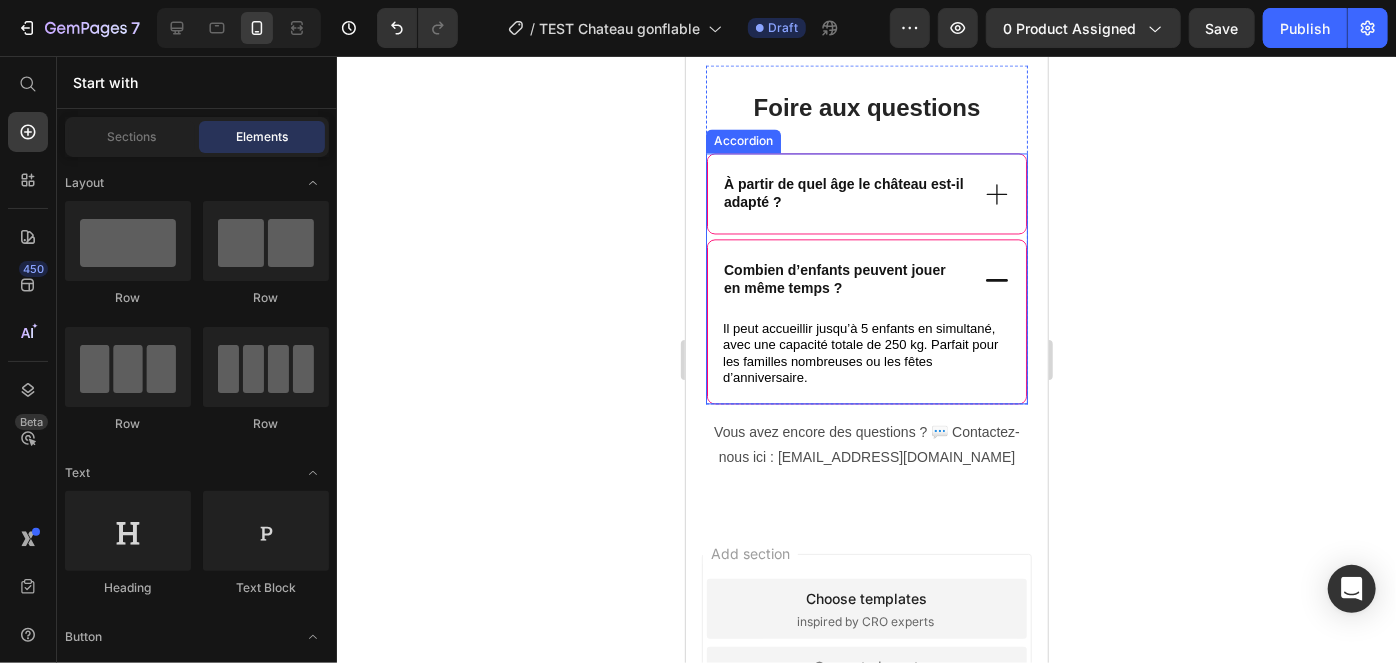 click 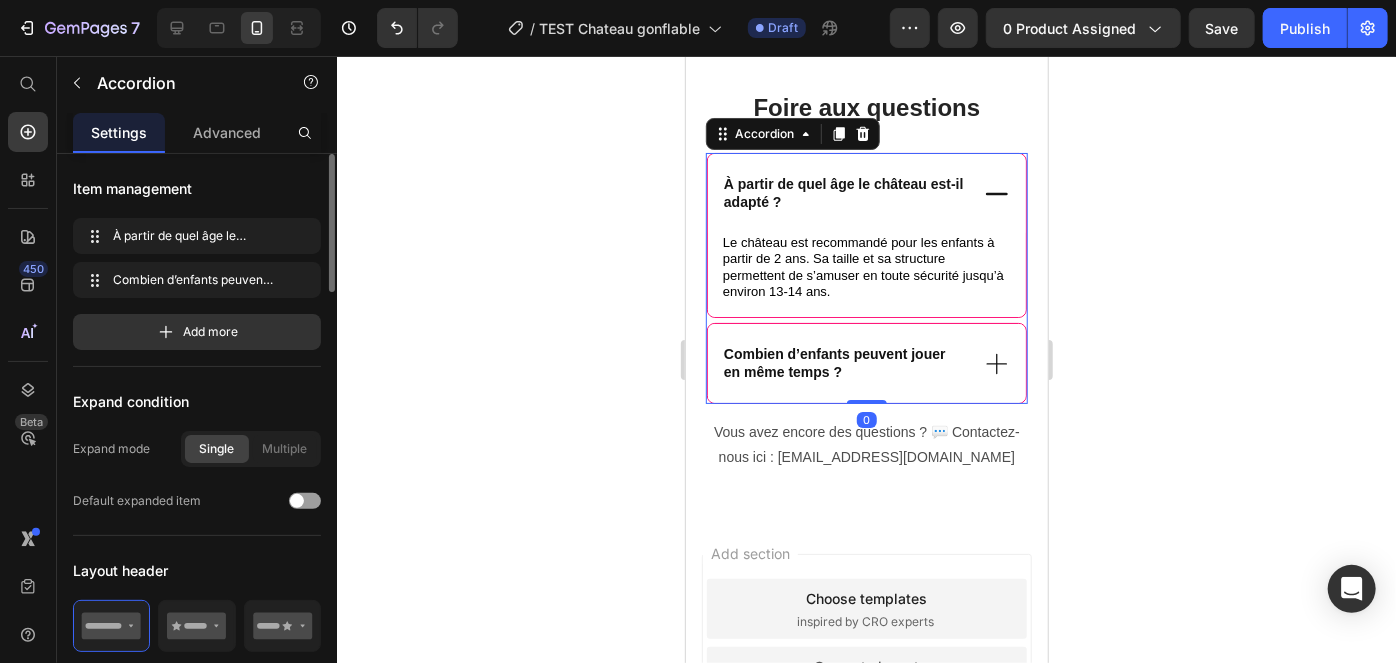 click 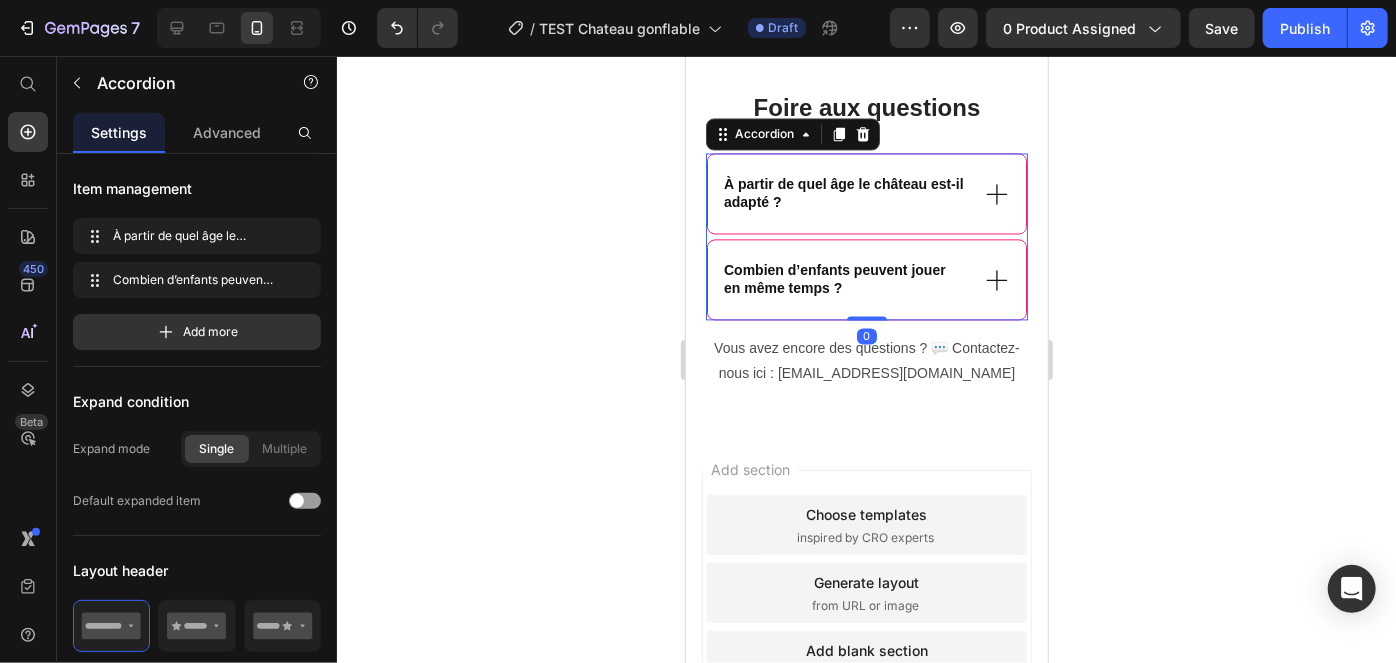 scroll, scrollTop: 504, scrollLeft: 0, axis: vertical 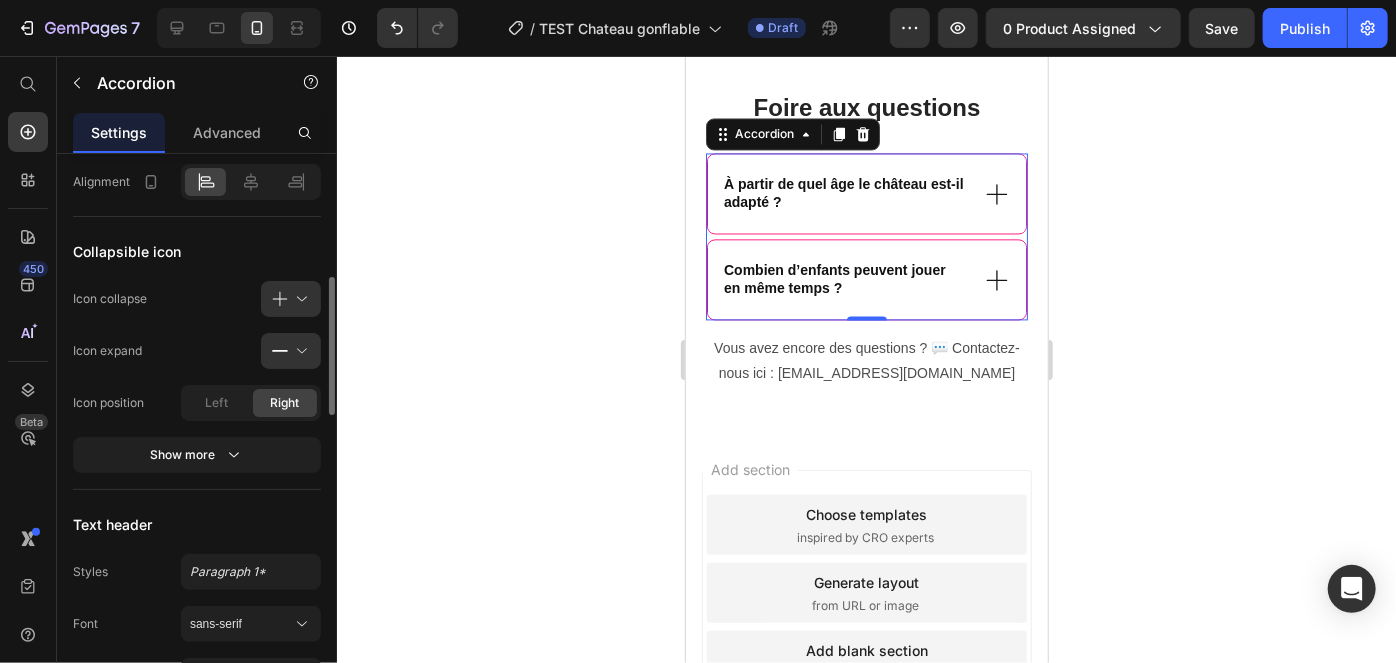 drag, startPoint x: 205, startPoint y: 400, endPoint x: 202, endPoint y: 512, distance: 112.04017 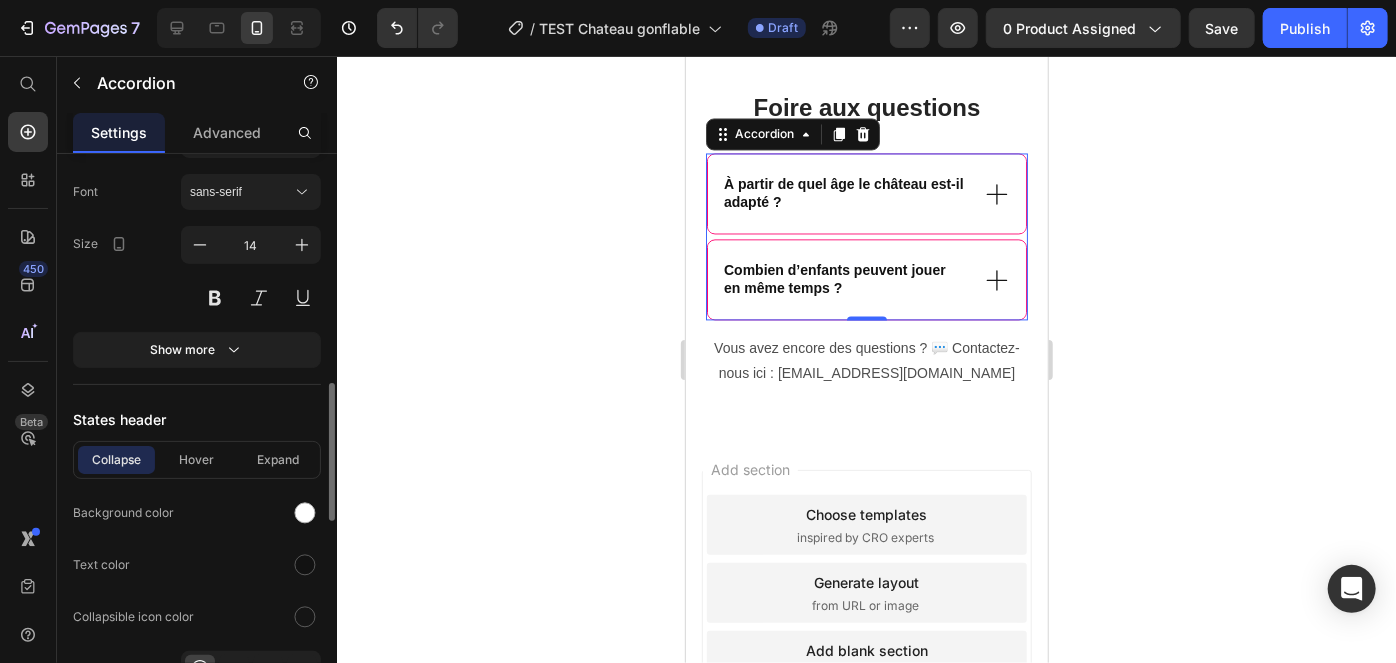 click on "Background color" 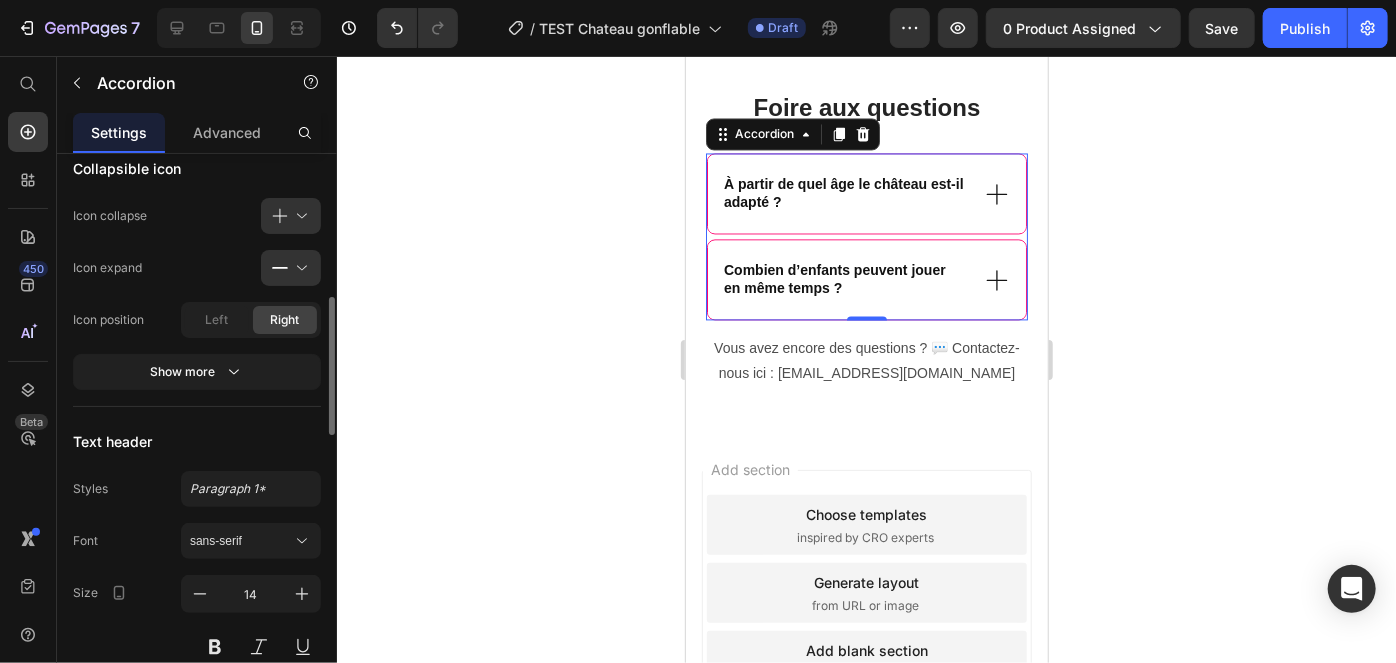 scroll, scrollTop: 861, scrollLeft: 0, axis: vertical 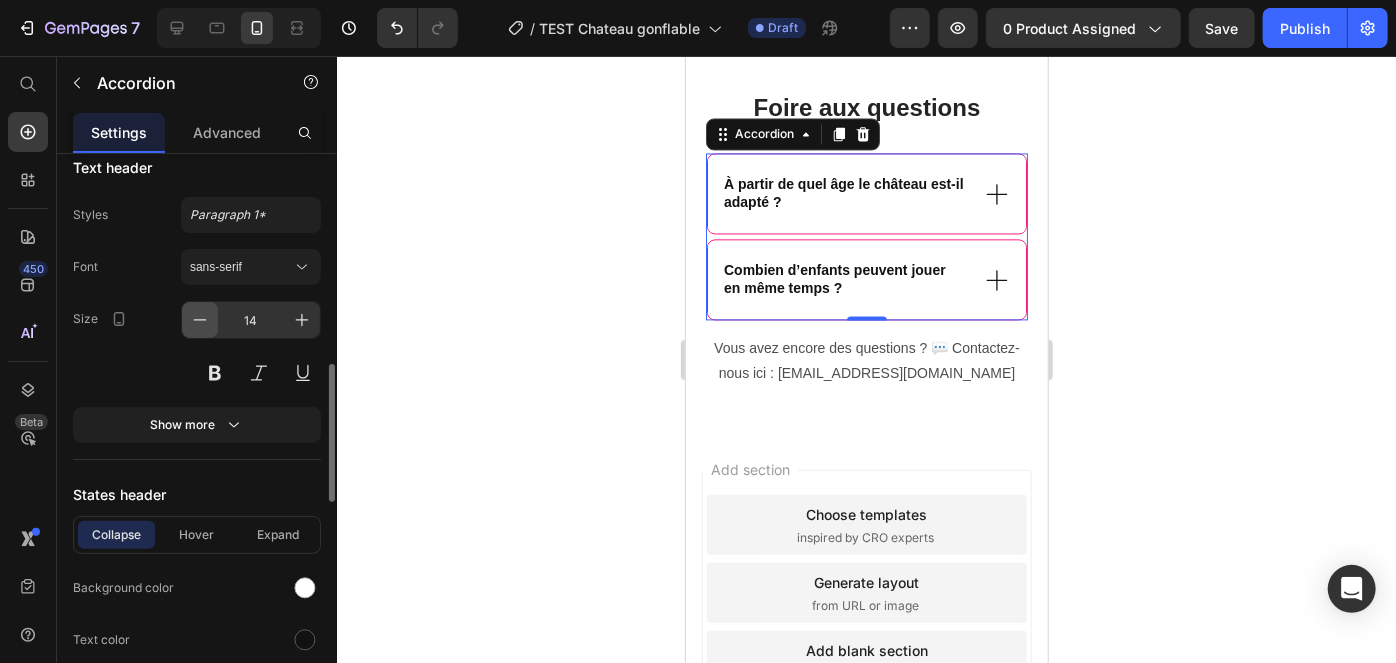 click 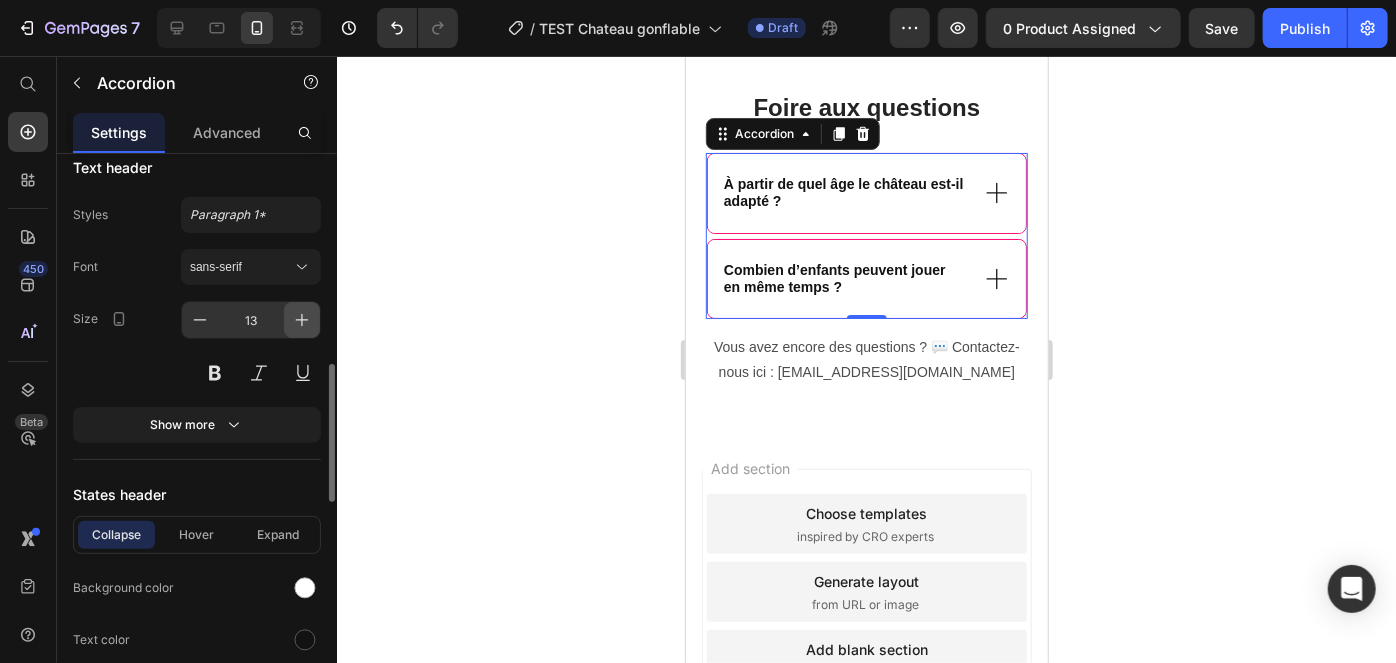 click 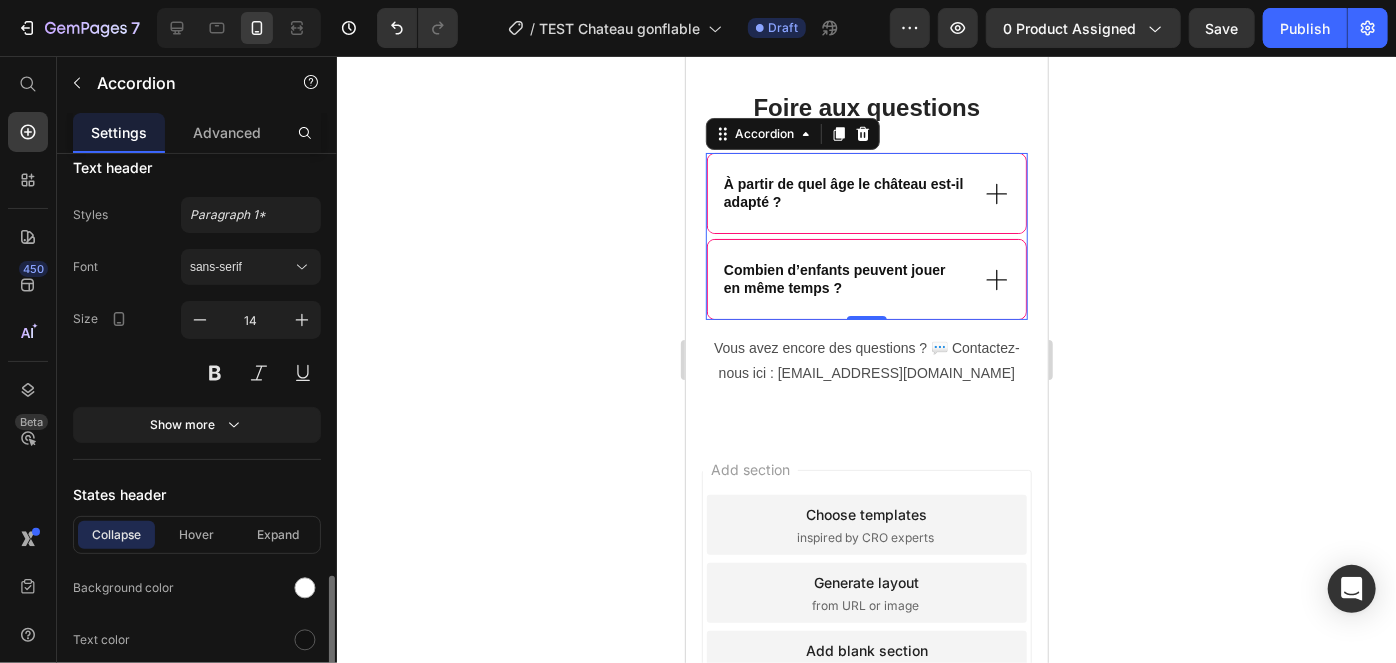 scroll, scrollTop: 1031, scrollLeft: 0, axis: vertical 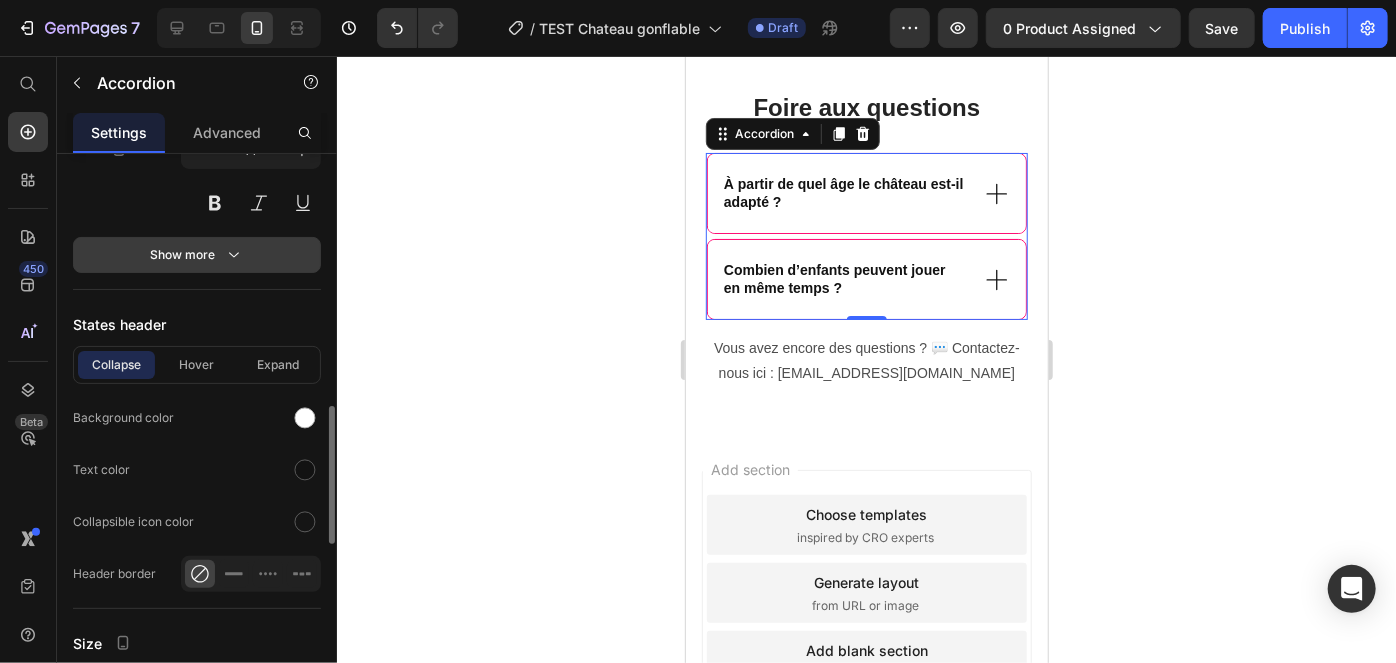 click on "Show more" at bounding box center (197, 255) 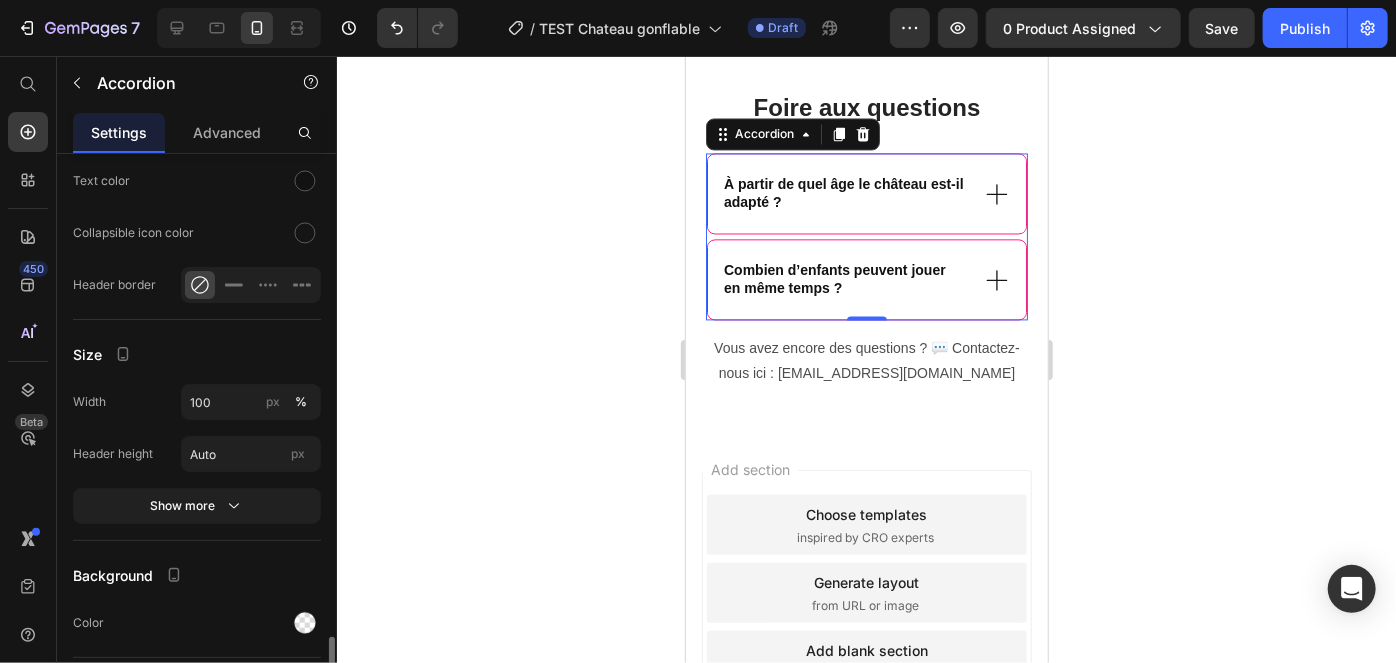 scroll, scrollTop: 1691, scrollLeft: 0, axis: vertical 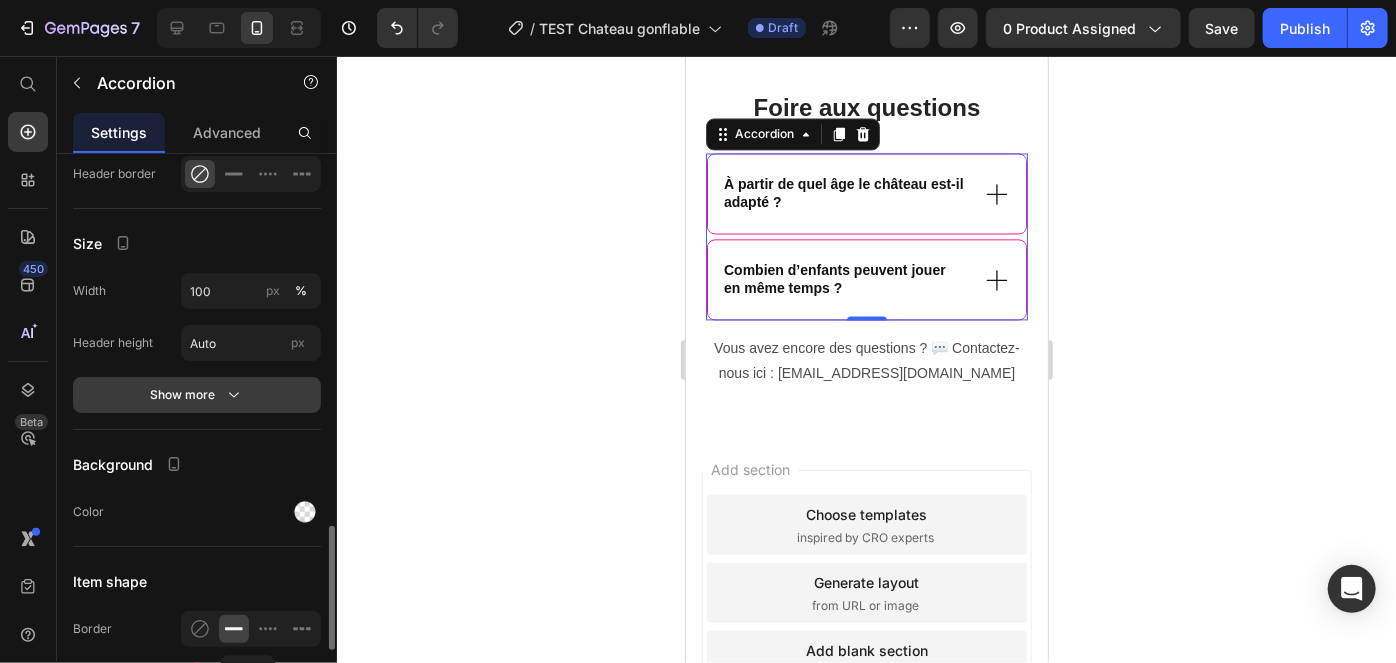 click on "Show more" at bounding box center [197, 395] 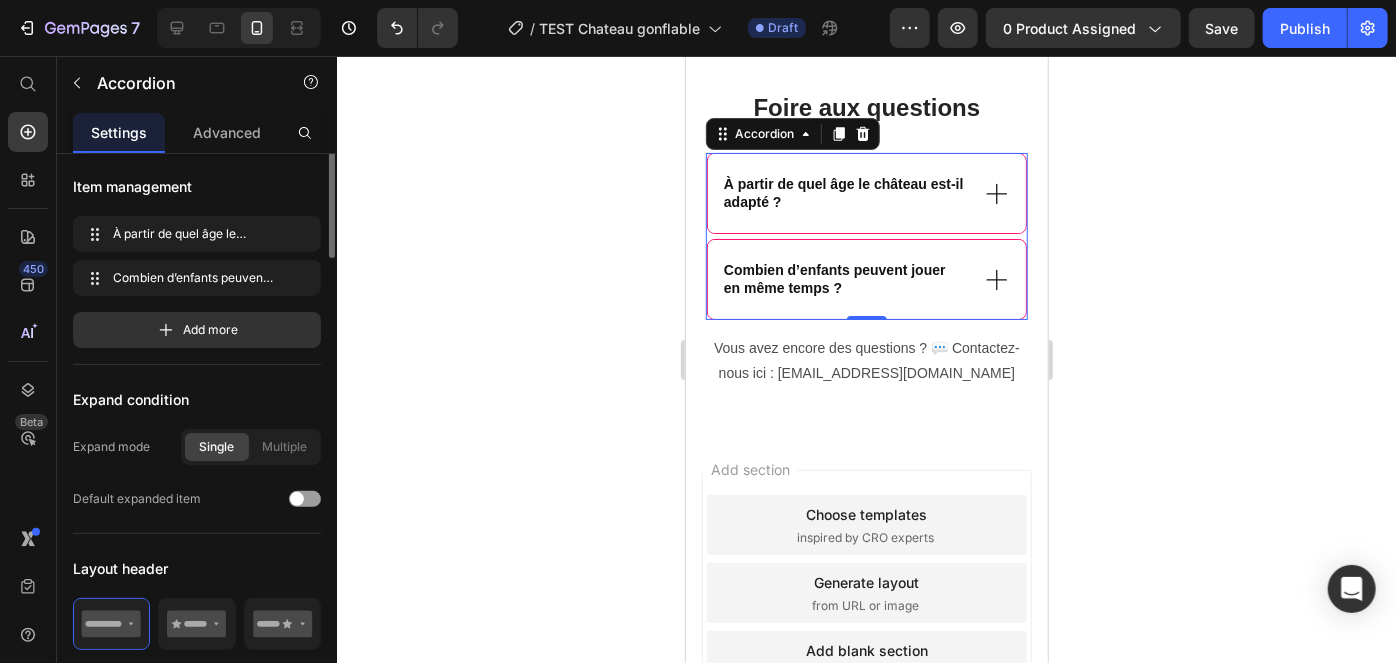 scroll, scrollTop: 0, scrollLeft: 0, axis: both 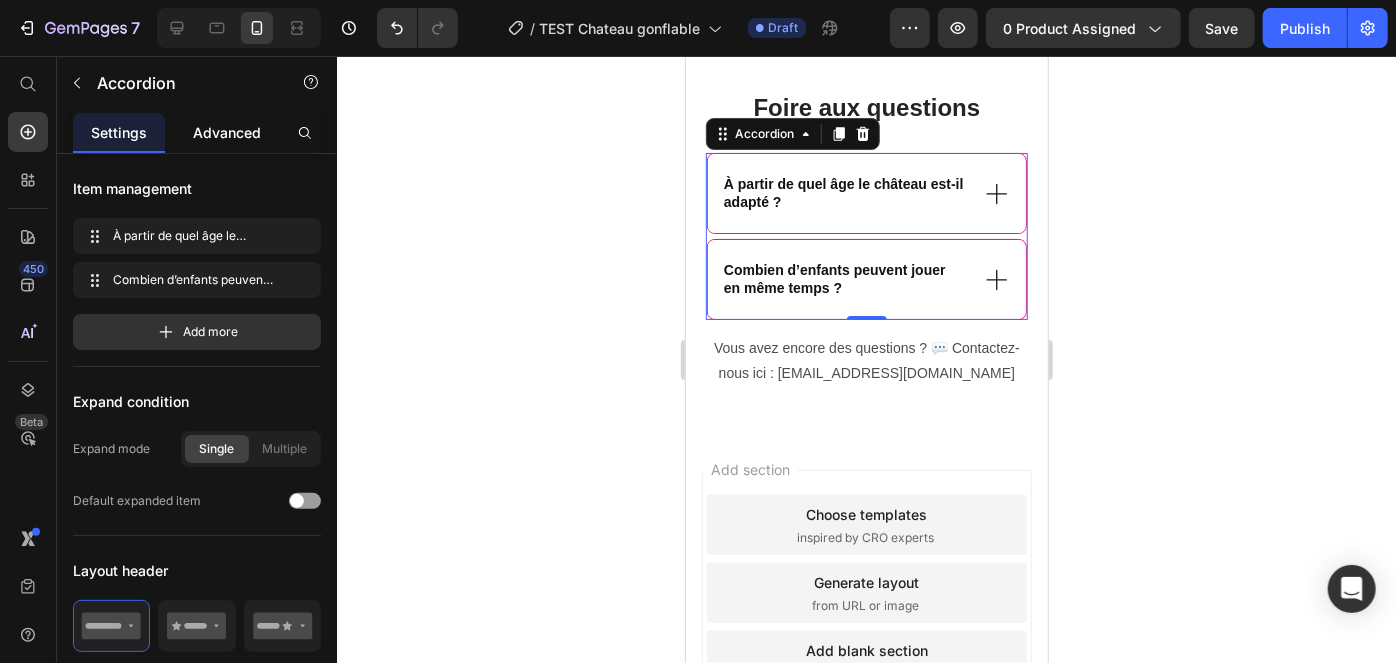 click on "Advanced" at bounding box center [227, 132] 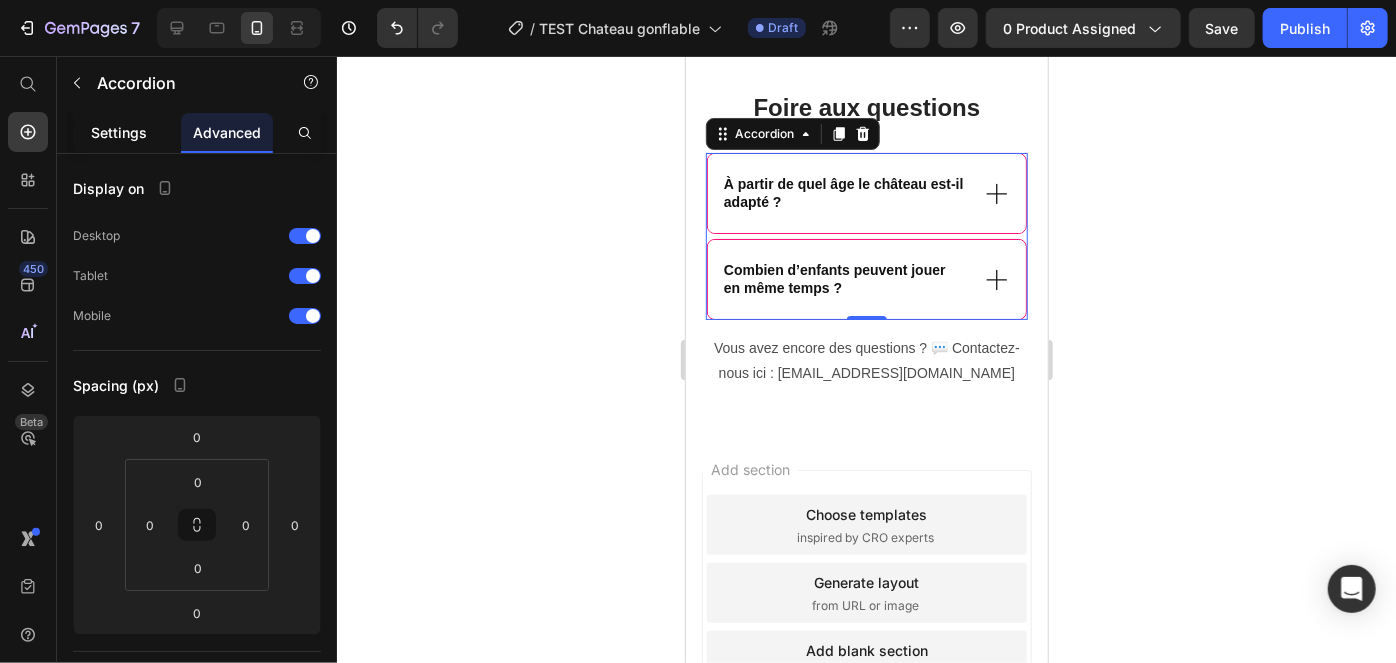 click on "Settings" at bounding box center [119, 132] 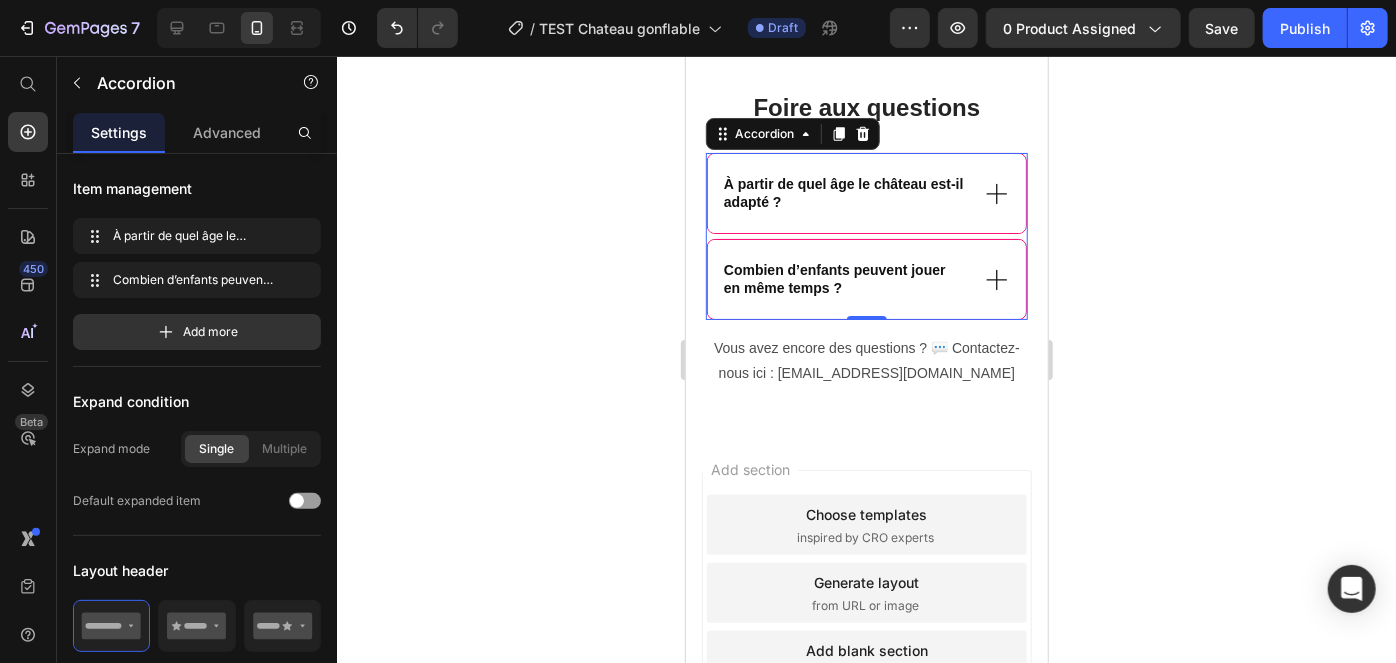 click 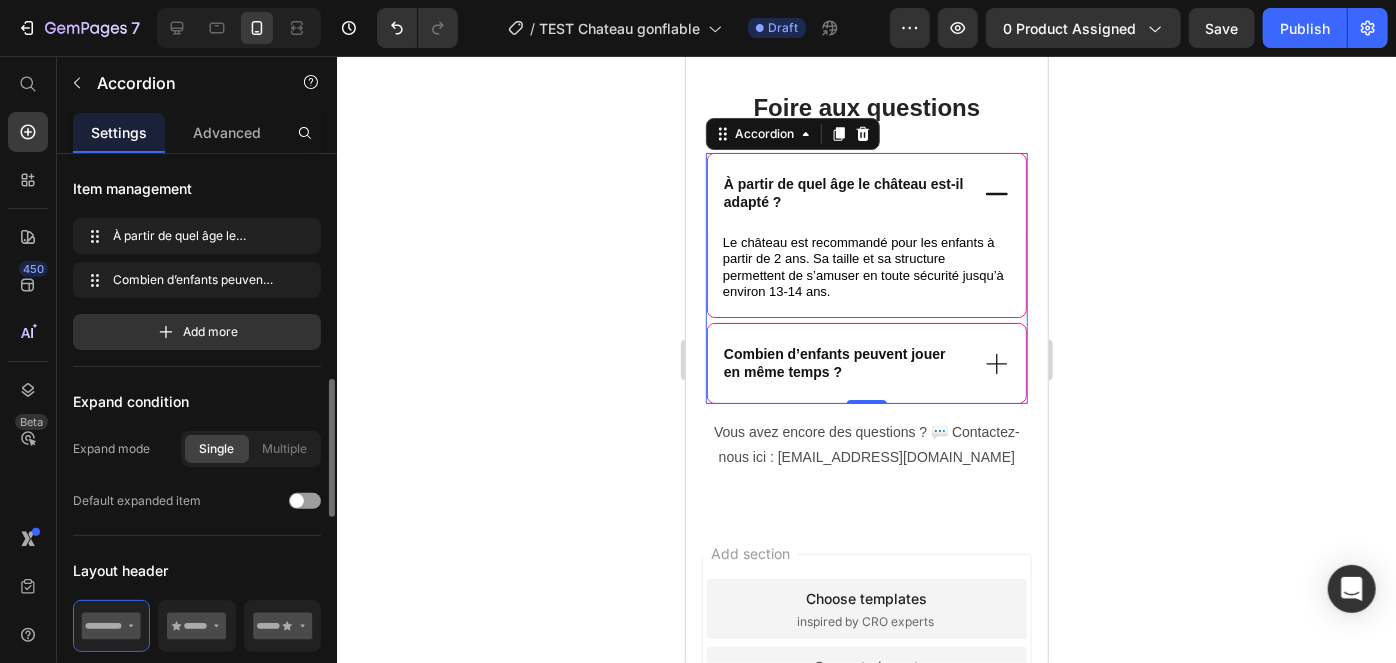 scroll, scrollTop: 185, scrollLeft: 0, axis: vertical 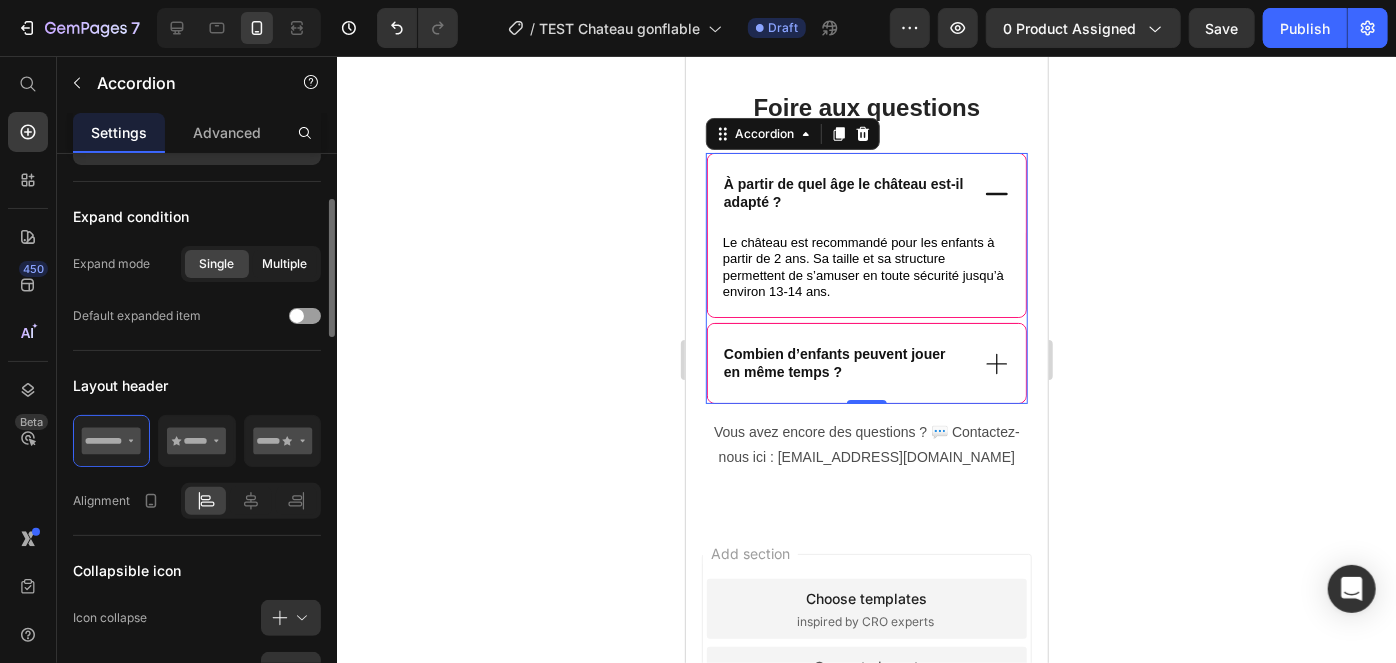 click on "Multiple" 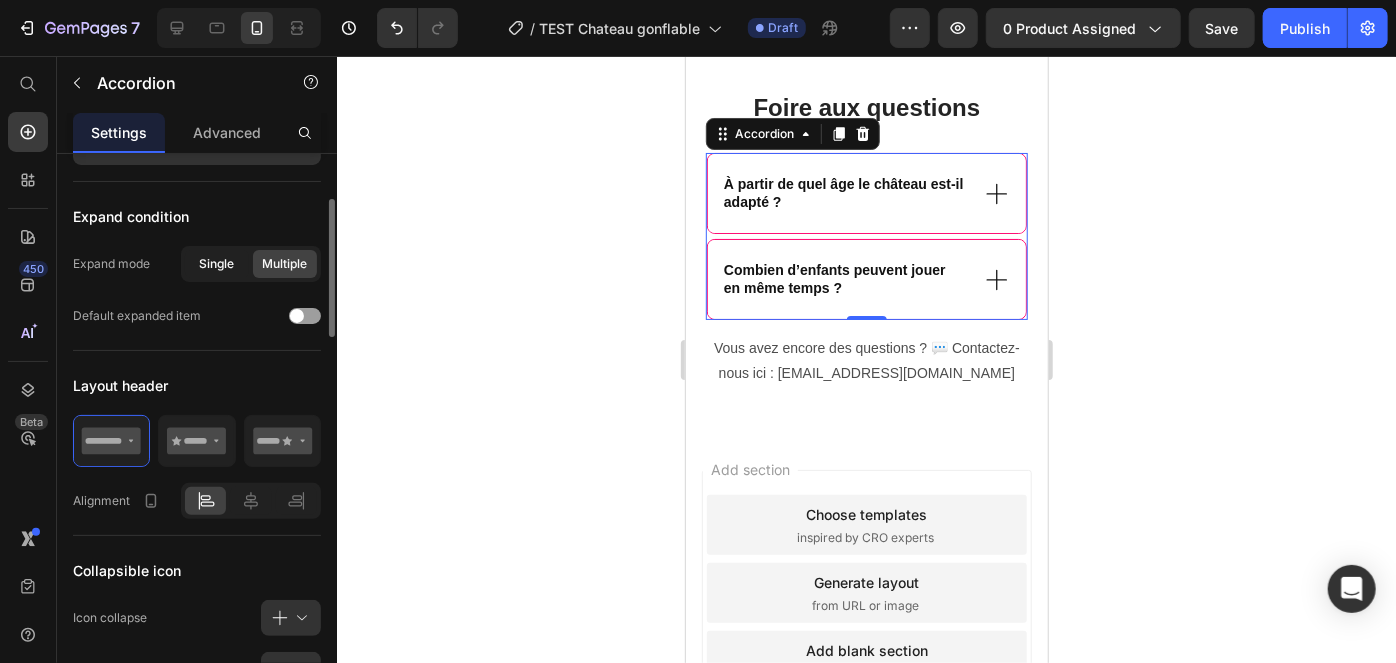 click on "Single" 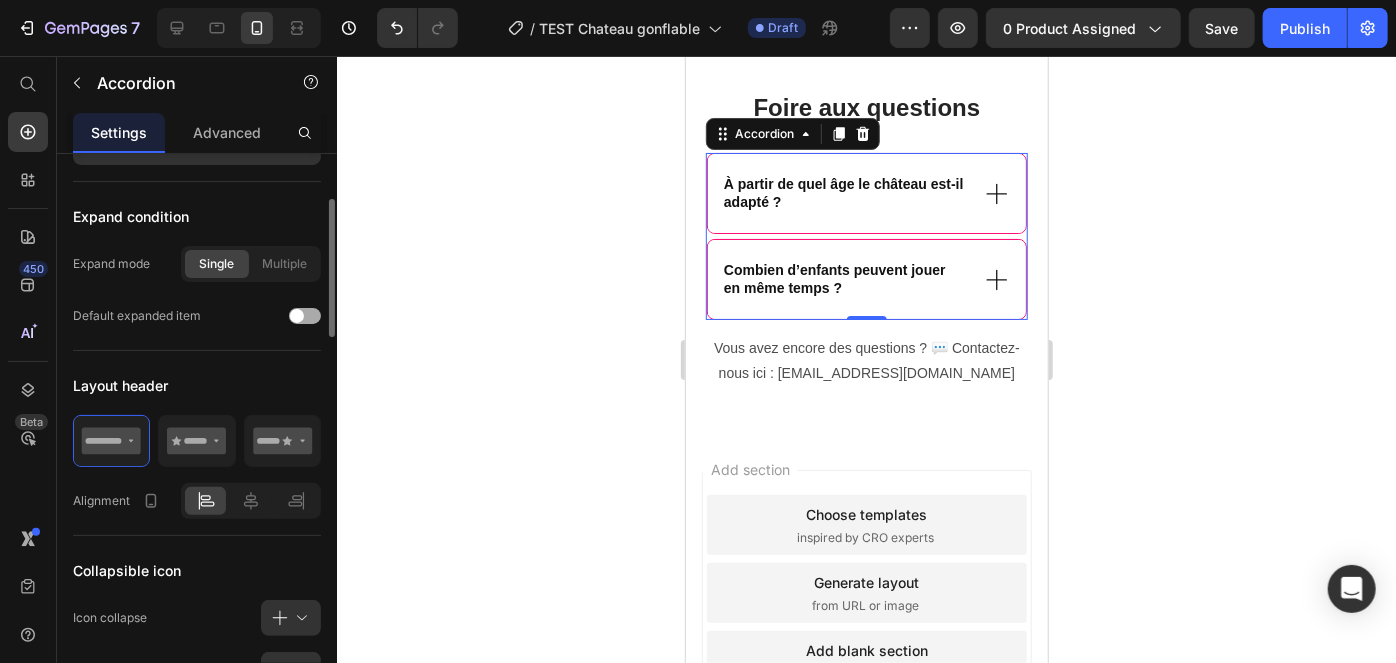 click at bounding box center (305, 316) 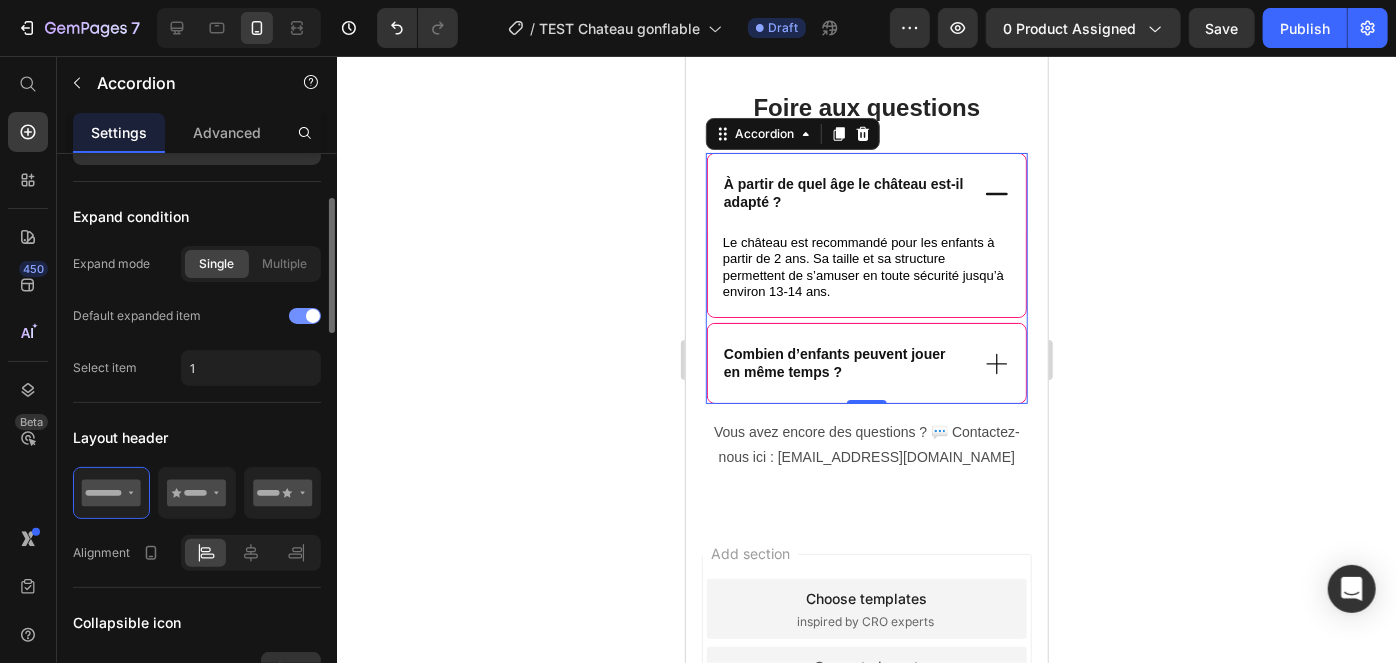 click at bounding box center [313, 316] 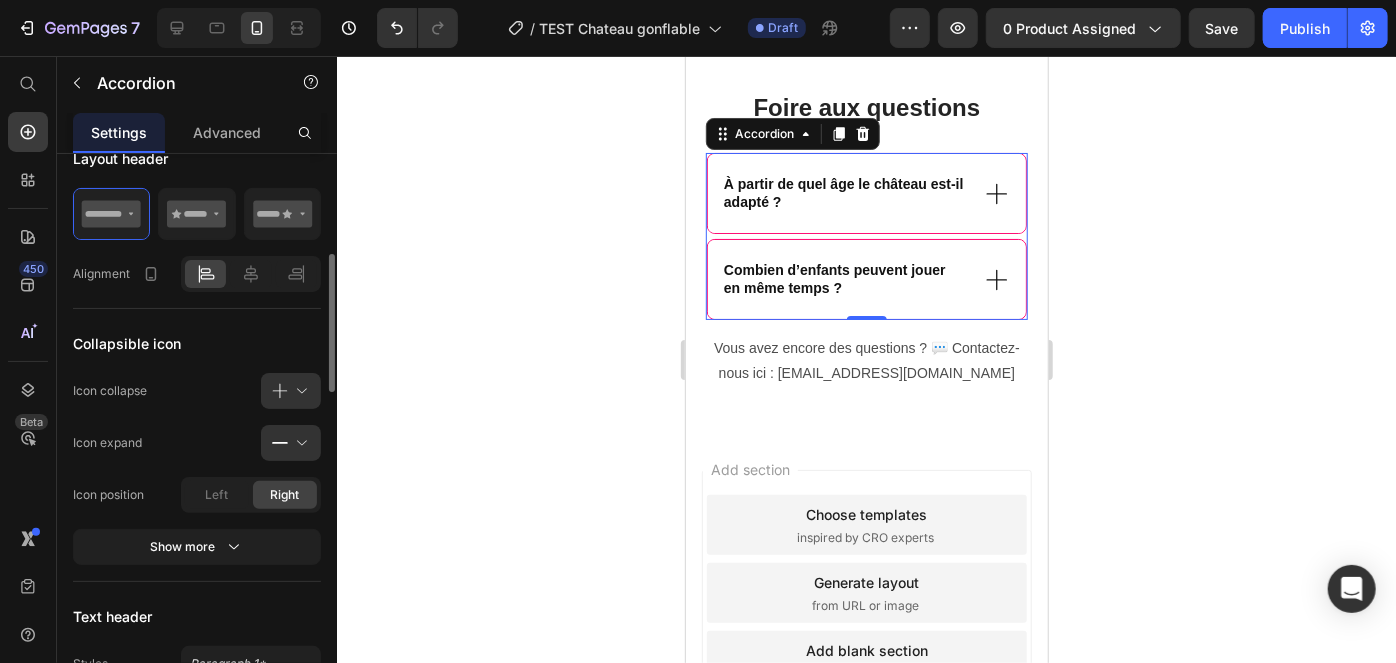 scroll, scrollTop: 501, scrollLeft: 0, axis: vertical 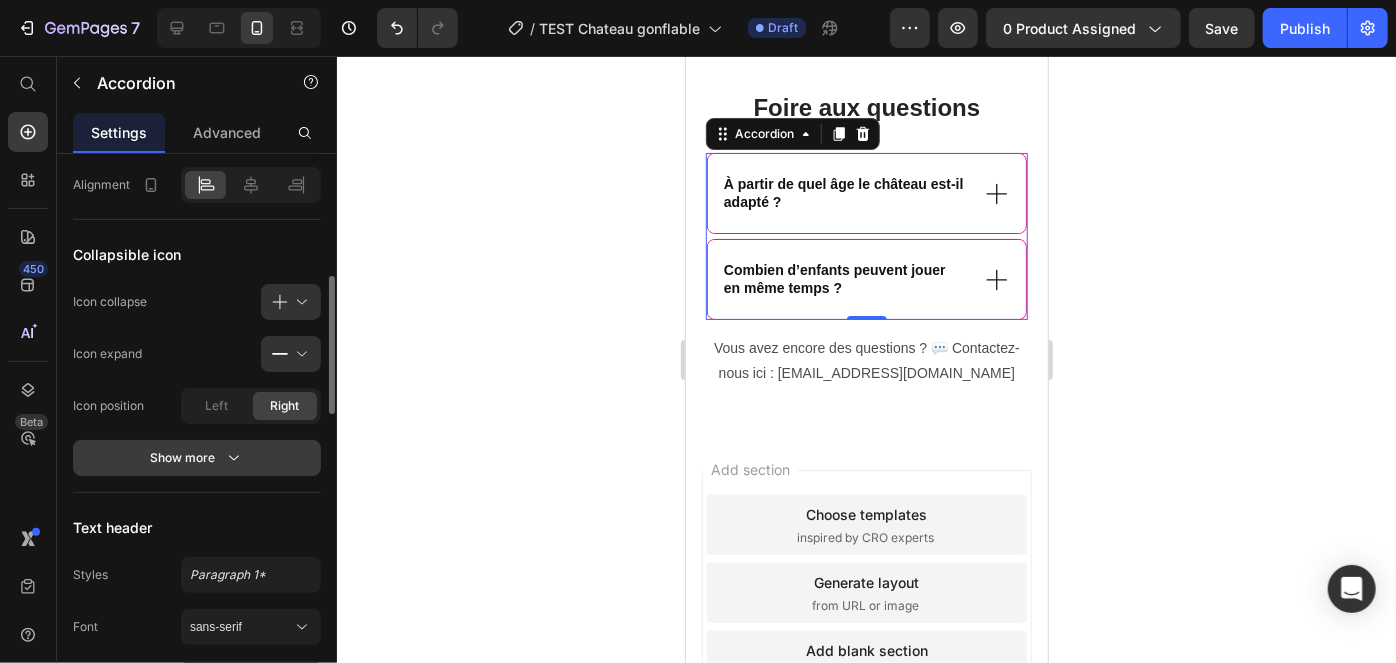 click on "Show more" at bounding box center (197, 458) 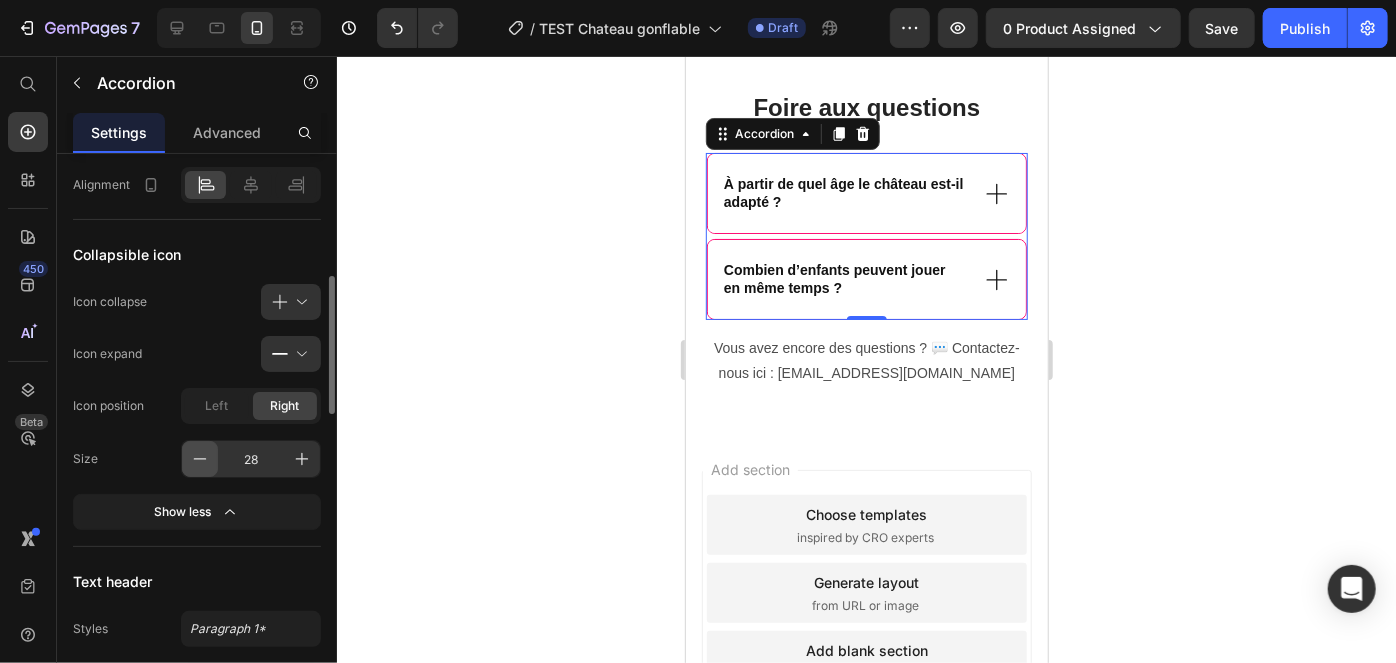 click 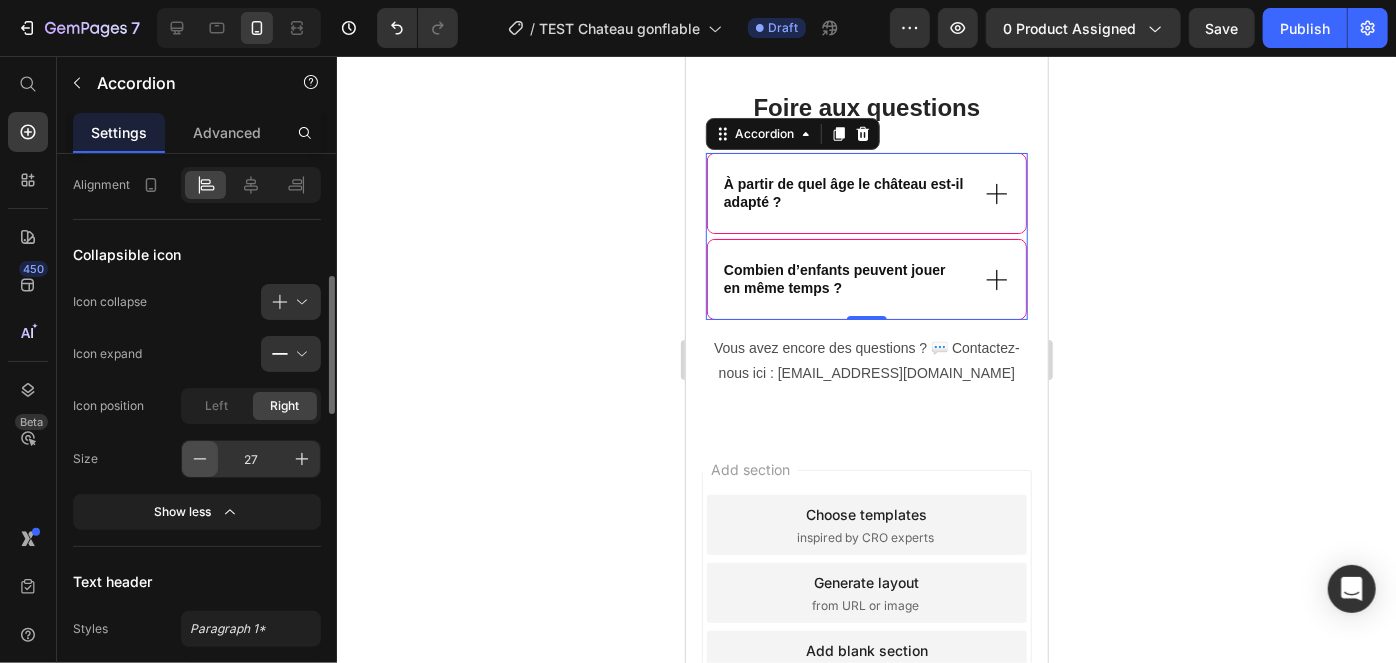 click 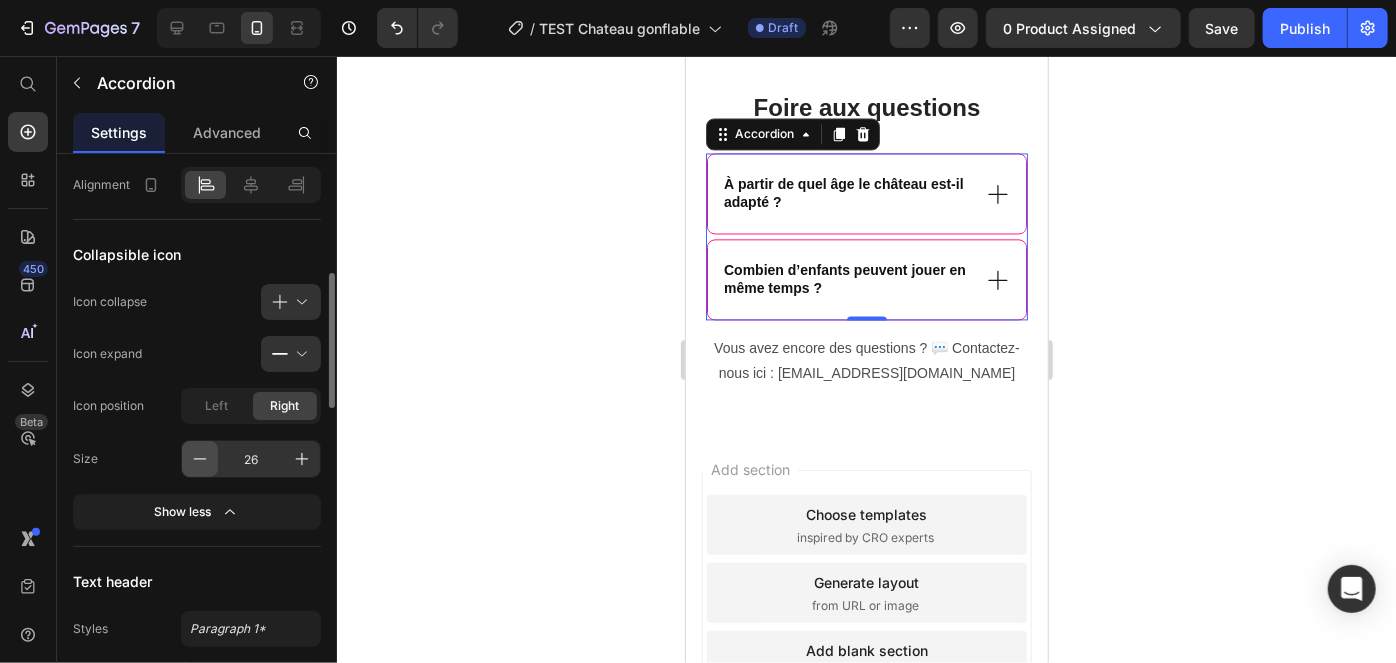 click 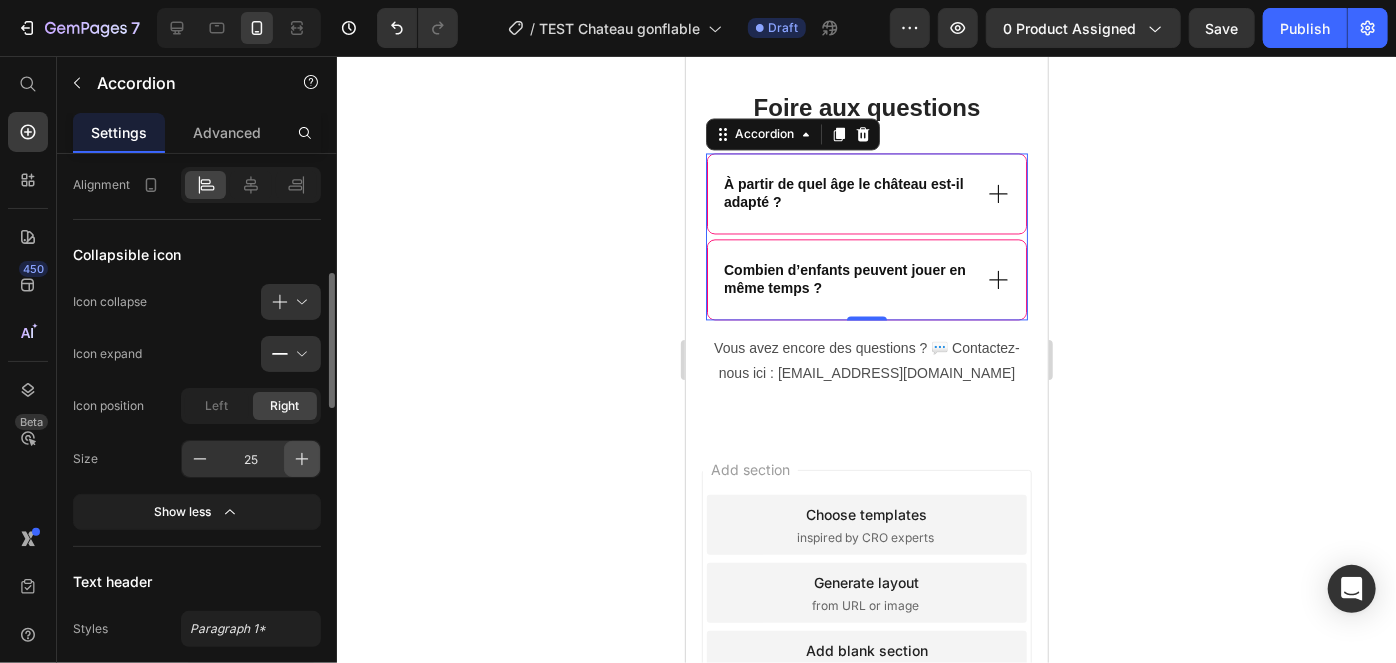 click 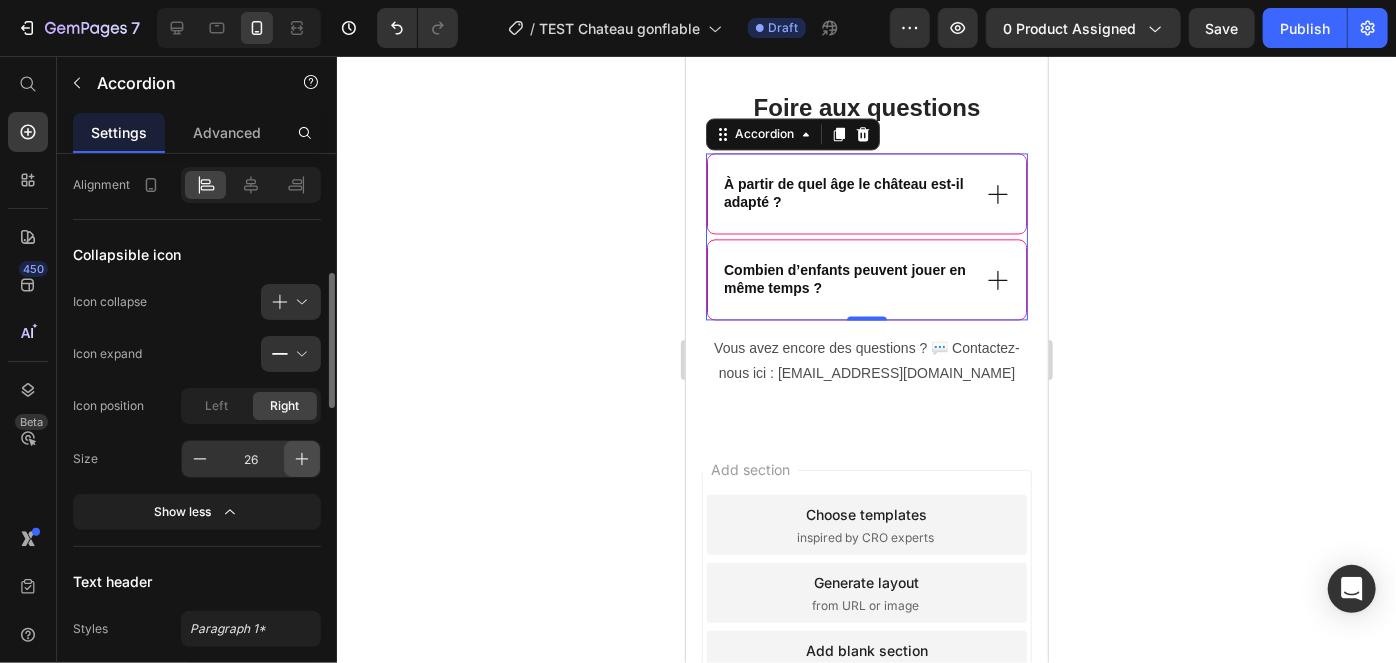 click 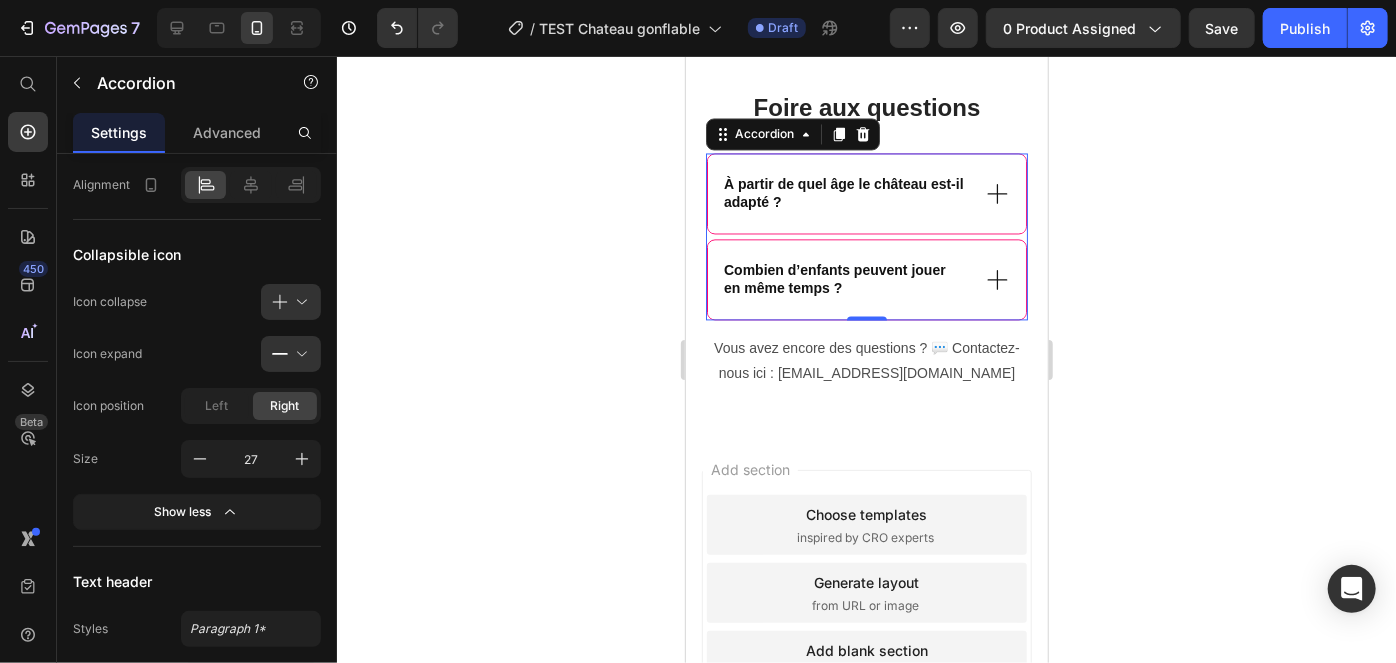 click 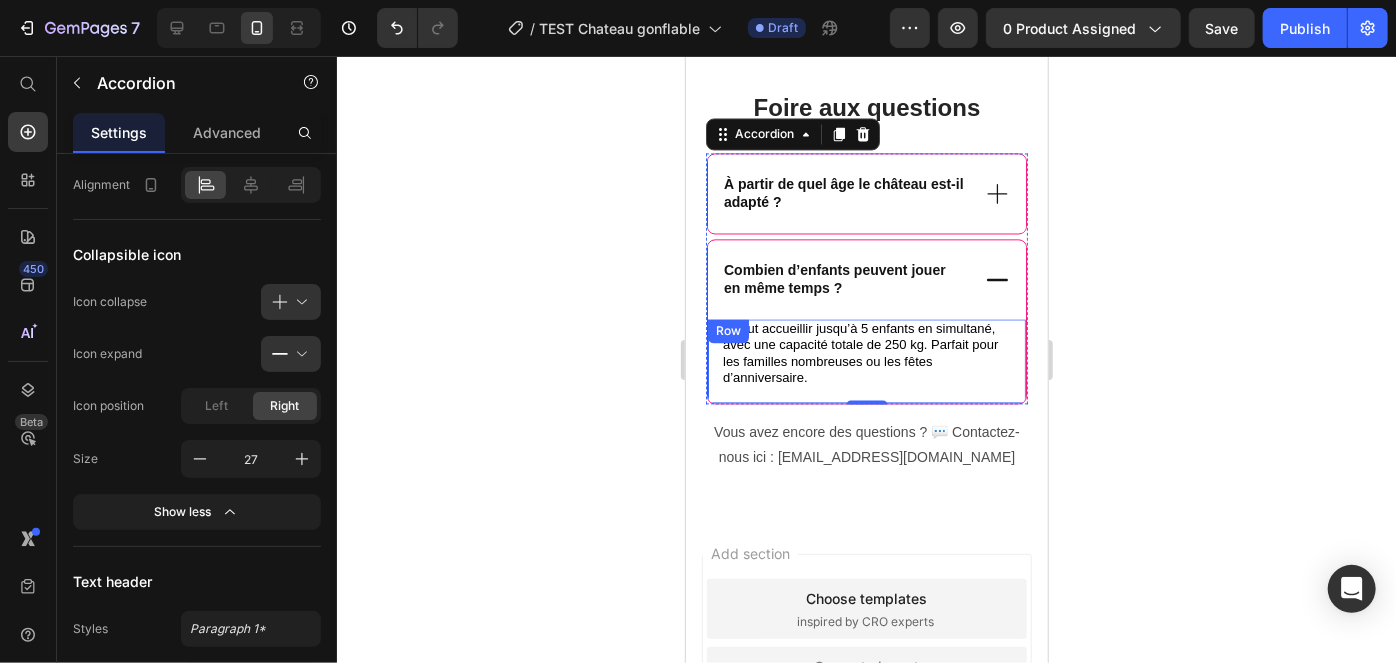 click on "Il peut accueillir jusqu’à 5 enfants en simultané, avec une capacité totale de 250 kg. Parfait pour les familles nombreuses ou les fêtes d’anniversaire. Text Block Row" at bounding box center (866, 360) 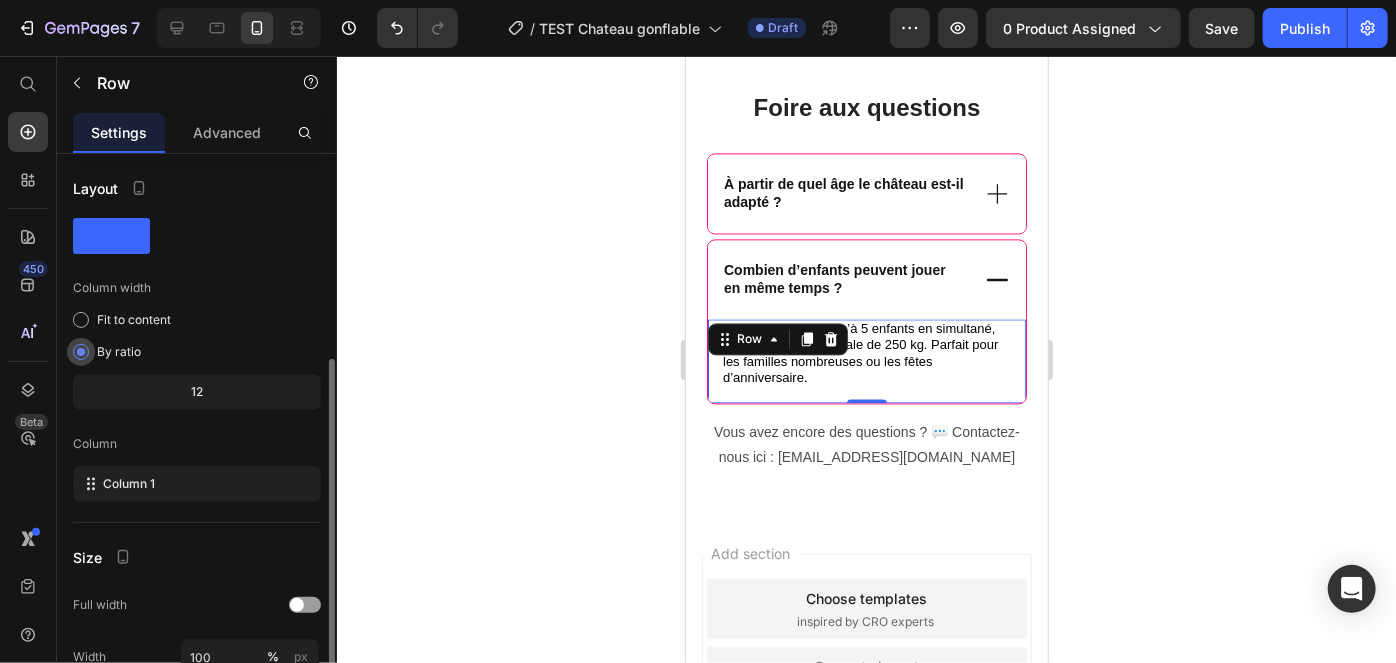 scroll, scrollTop: 101, scrollLeft: 0, axis: vertical 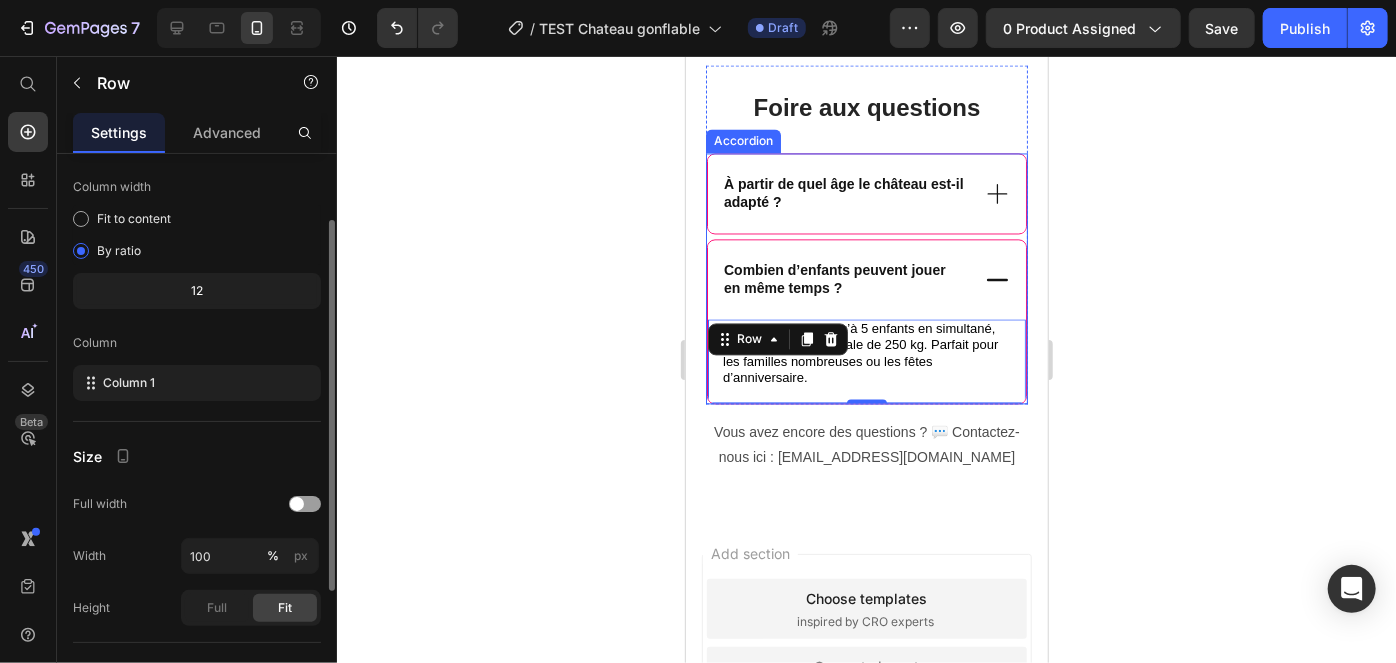 click on "Combien d’enfants peuvent jouer en même temps ?" at bounding box center (866, 278) 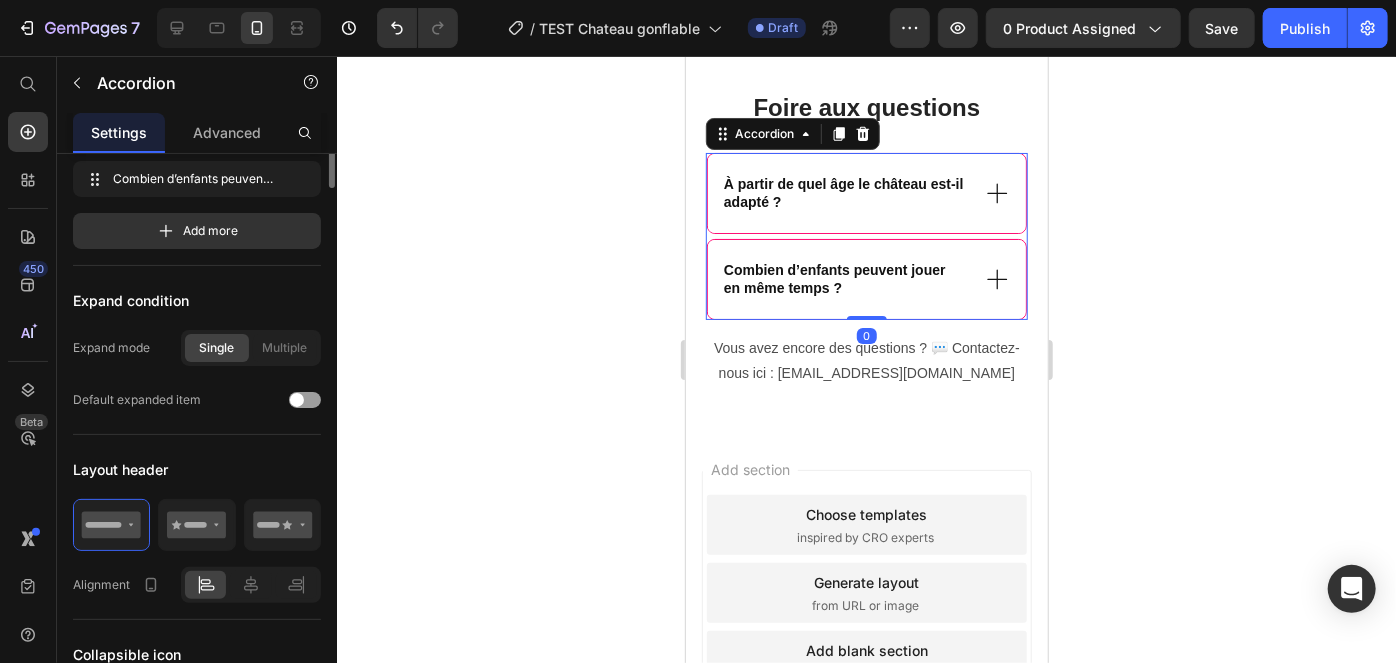 scroll, scrollTop: 0, scrollLeft: 0, axis: both 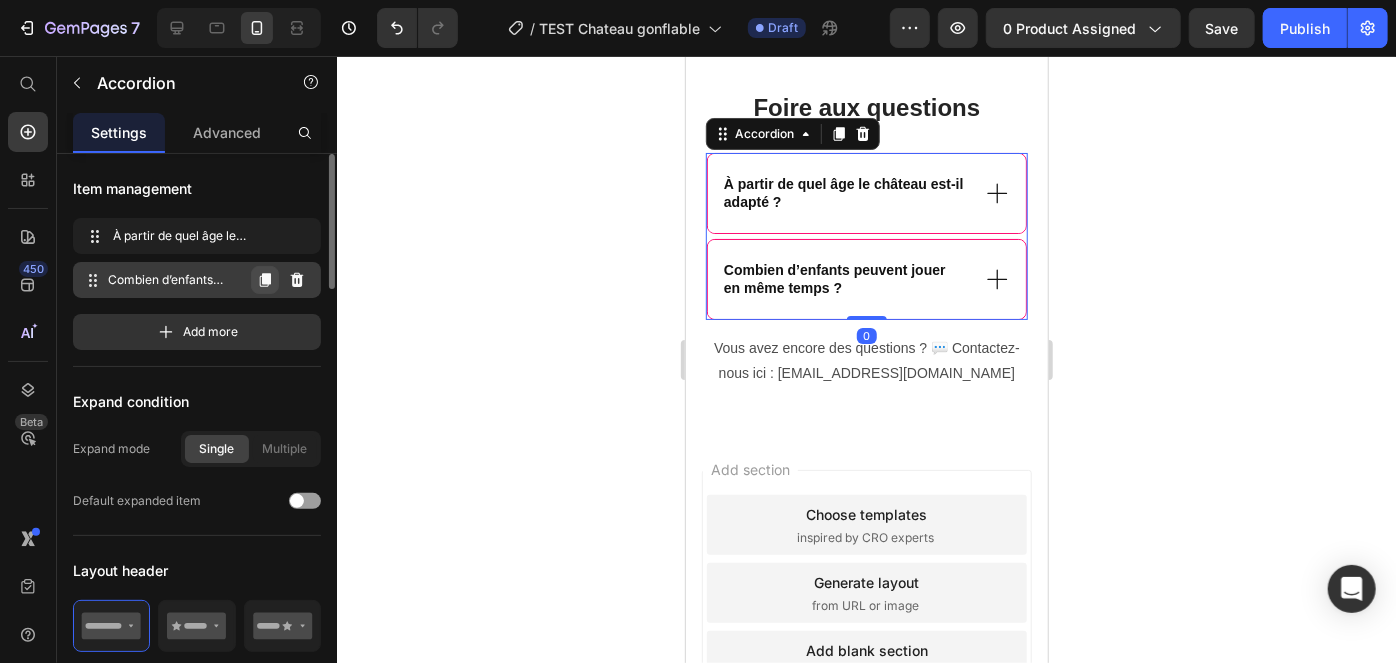 click 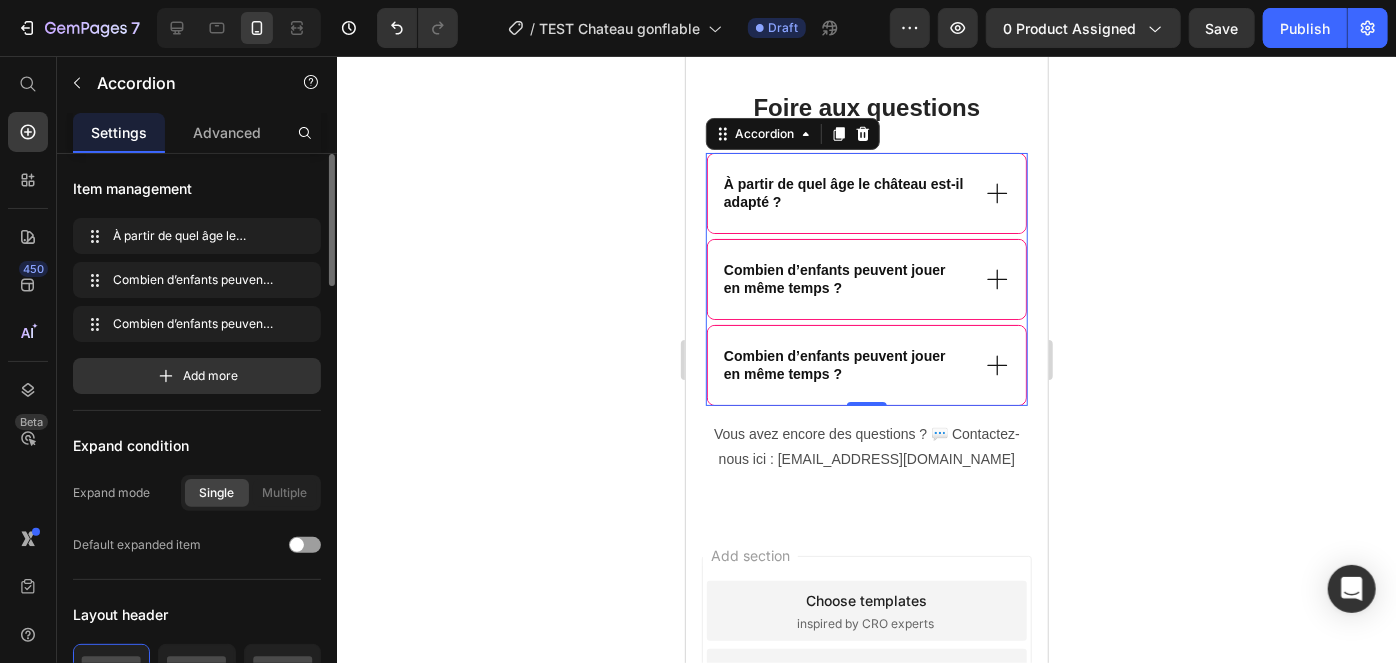 click on "Combien d’enfants peuvent jouer en même temps ?" at bounding box center [834, 364] 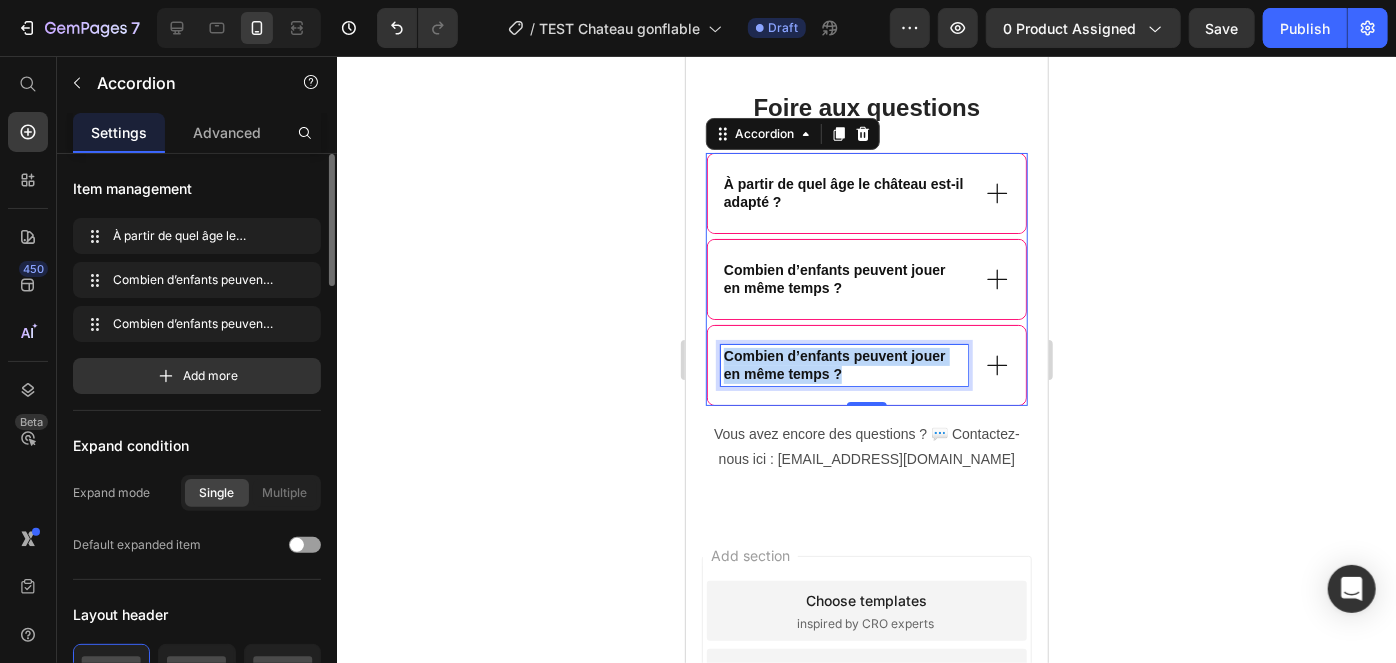 click on "Combien d’enfants peuvent jouer en même temps ?" at bounding box center (834, 364) 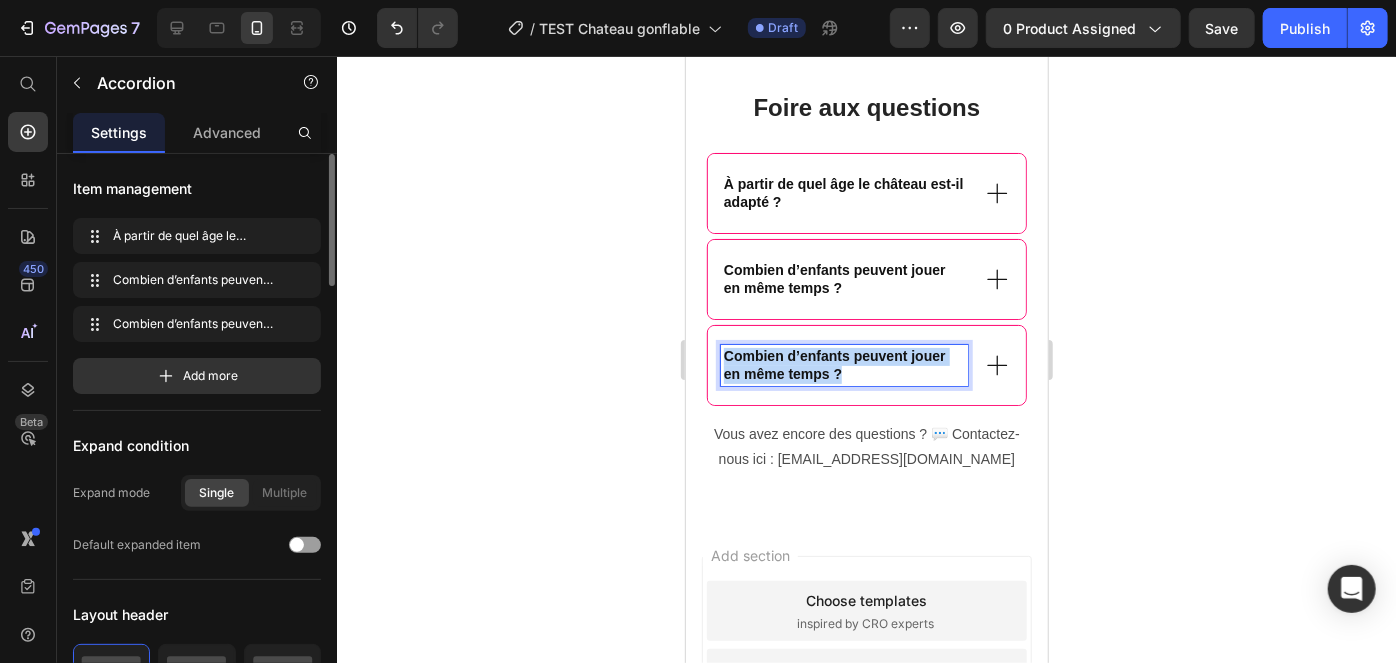 scroll, scrollTop: 2021, scrollLeft: 0, axis: vertical 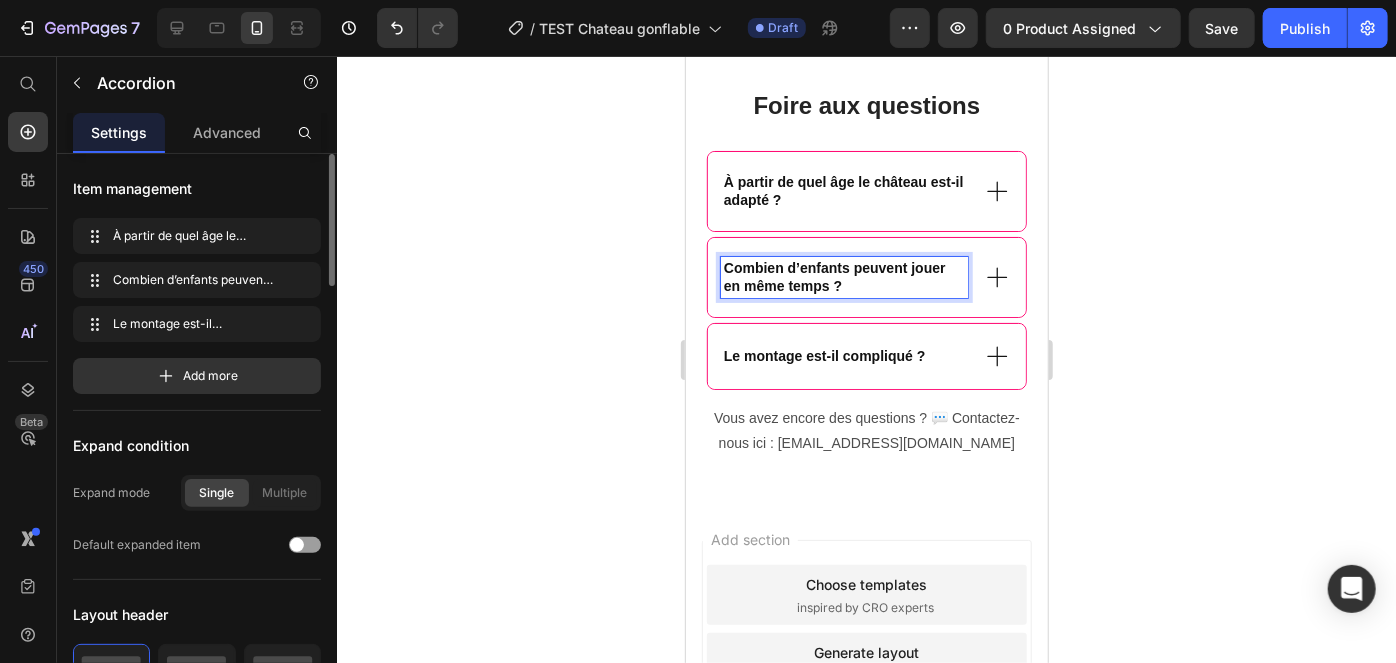 click on "Combien d’enfants peuvent jouer en même temps ?" at bounding box center (834, 276) 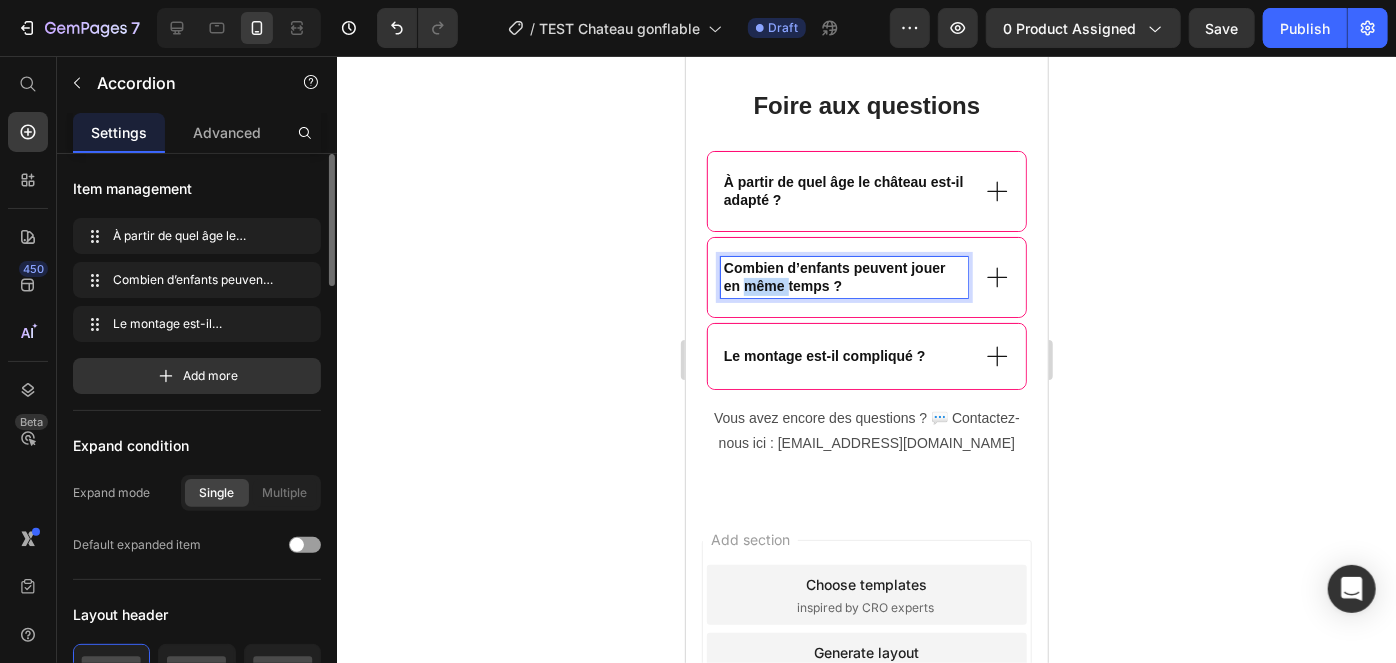 click on "Combien d’enfants peuvent jouer en même temps ?" at bounding box center [834, 276] 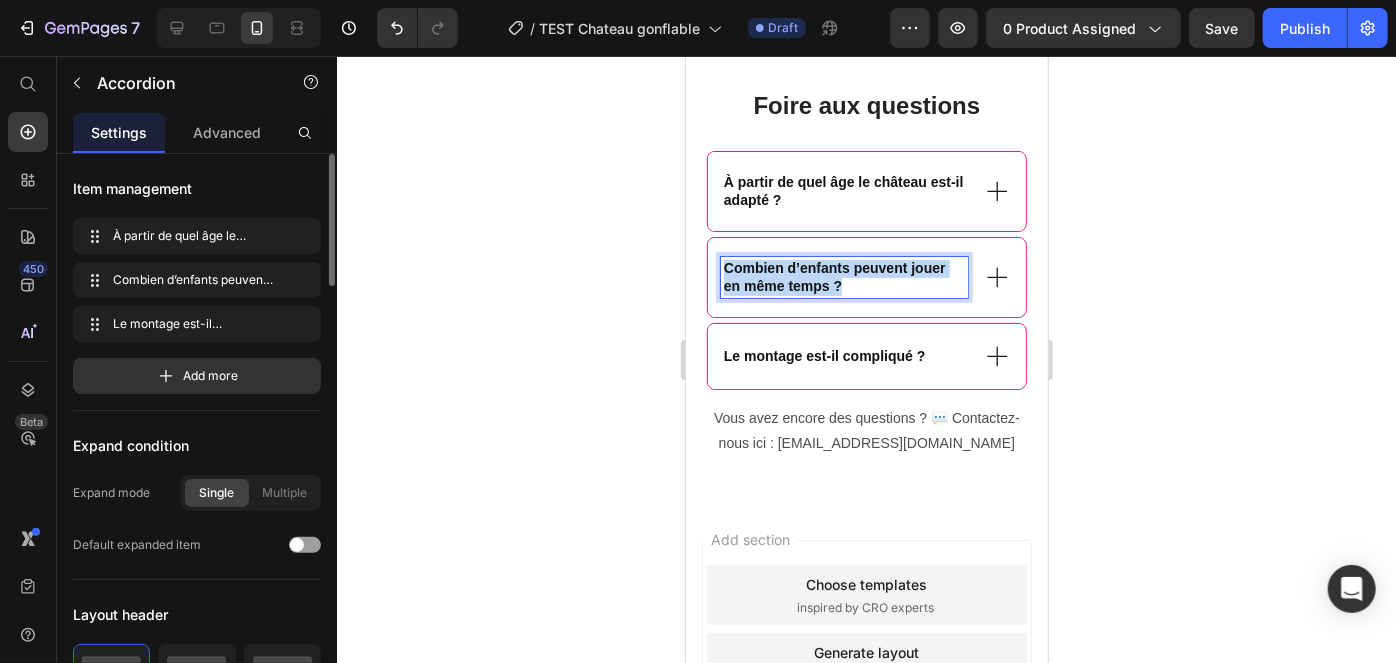 click on "Combien d’enfants peuvent jouer en même temps ?" at bounding box center [834, 276] 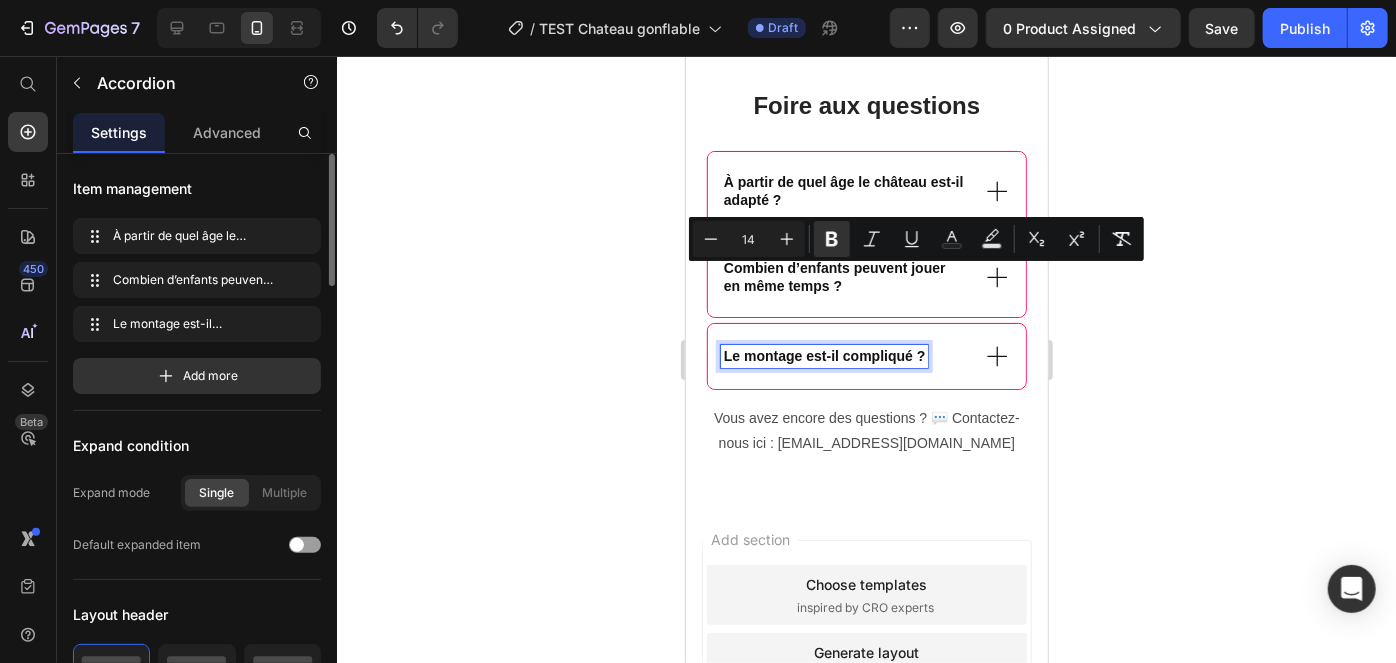 click on "Le montage est-il compliqué ?" at bounding box center [823, 356] 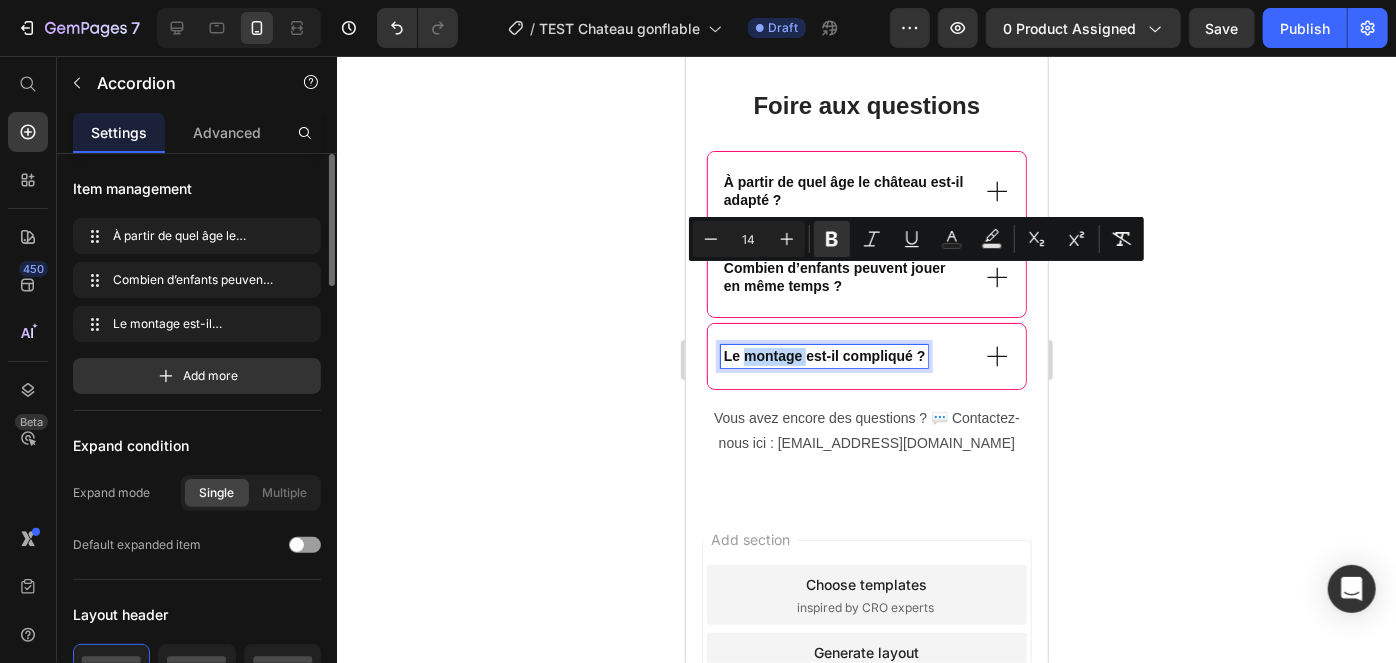 click on "Le montage est-il compliqué ?" at bounding box center [823, 356] 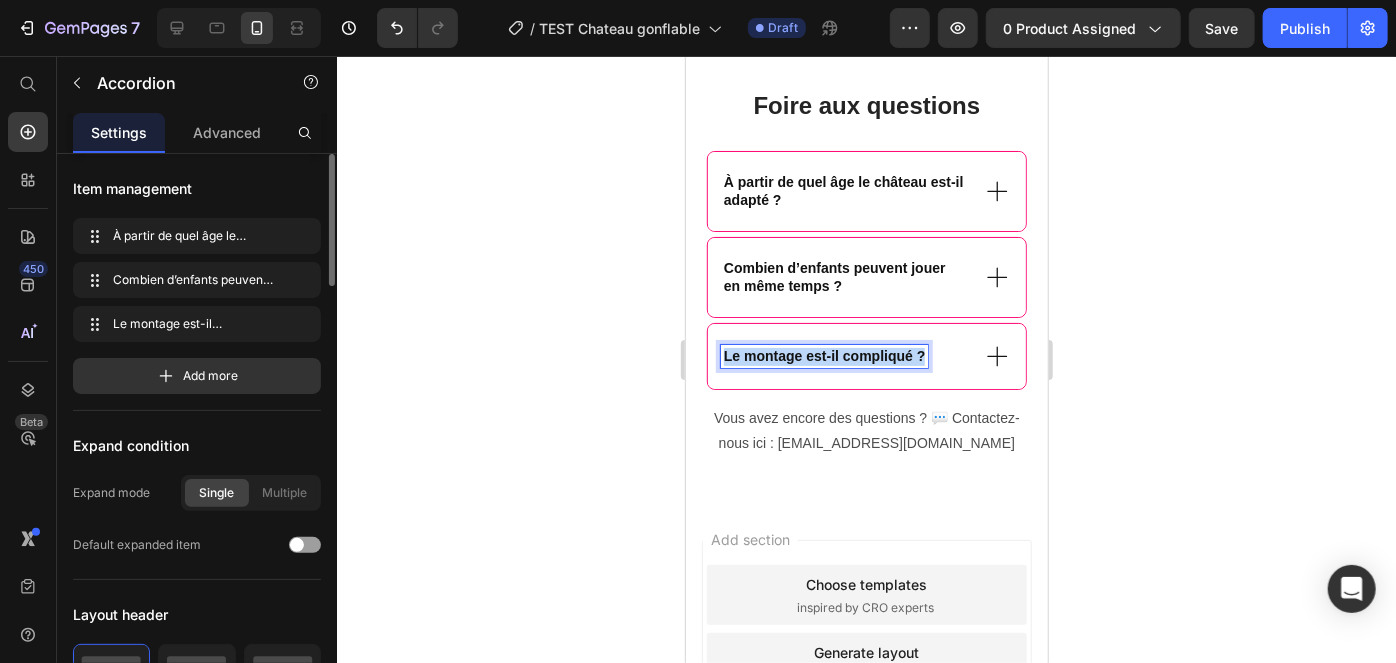 click on "Le montage est-il compliqué ?" at bounding box center [823, 356] 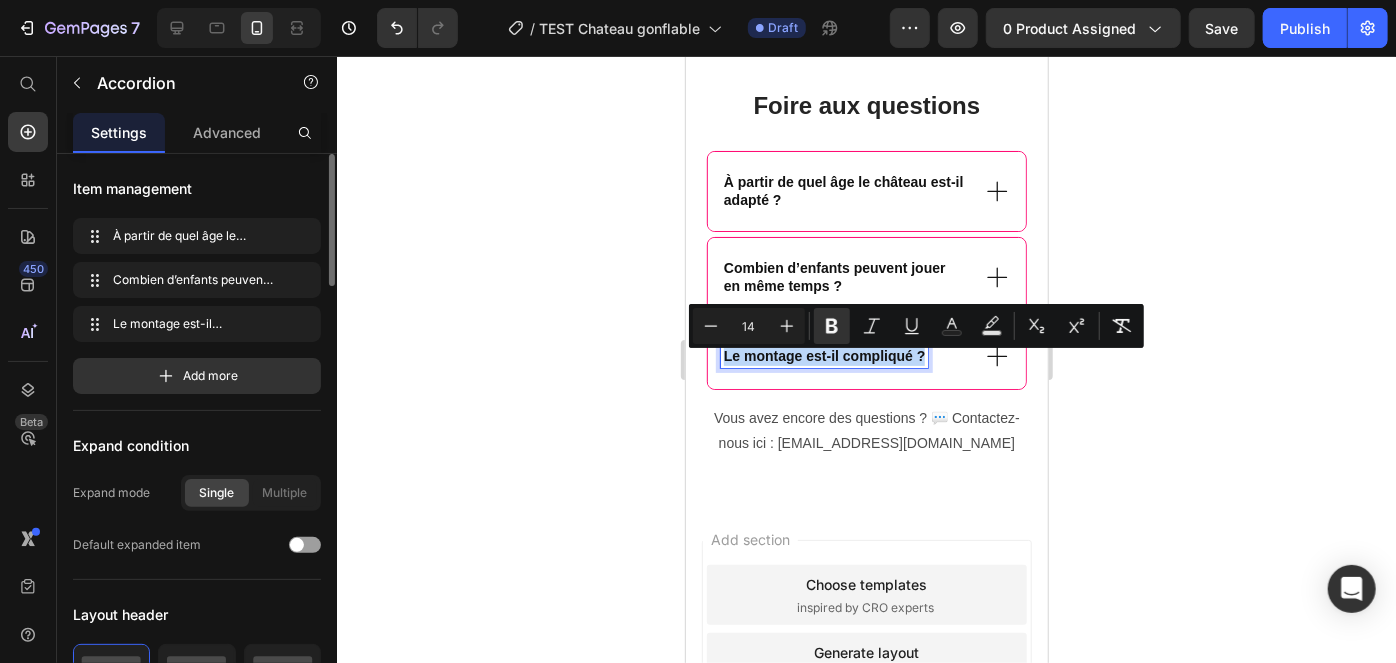 click 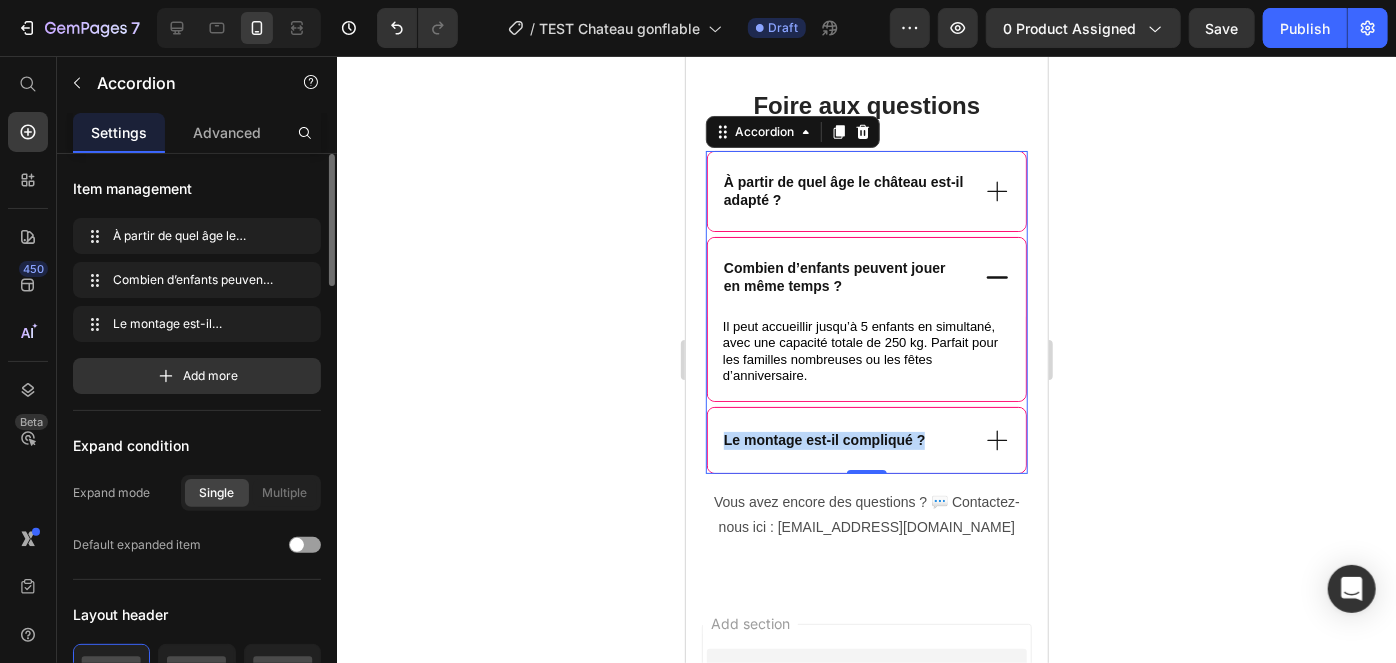 click 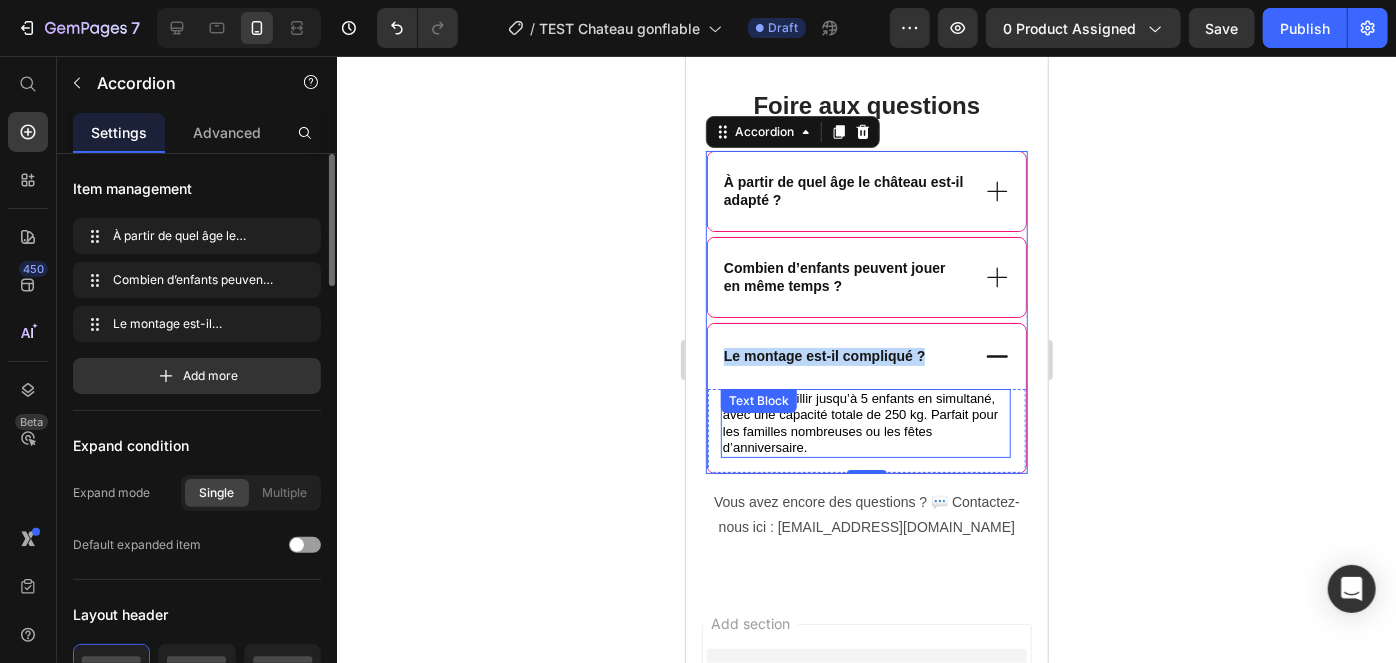 click on "Il peut accueillir jusqu’à 5 enfants en simultané, avec une capacité totale de 250 kg. Parfait pour les familles nombreuses ou les fêtes d’anniversaire. Text Block" at bounding box center (865, 422) 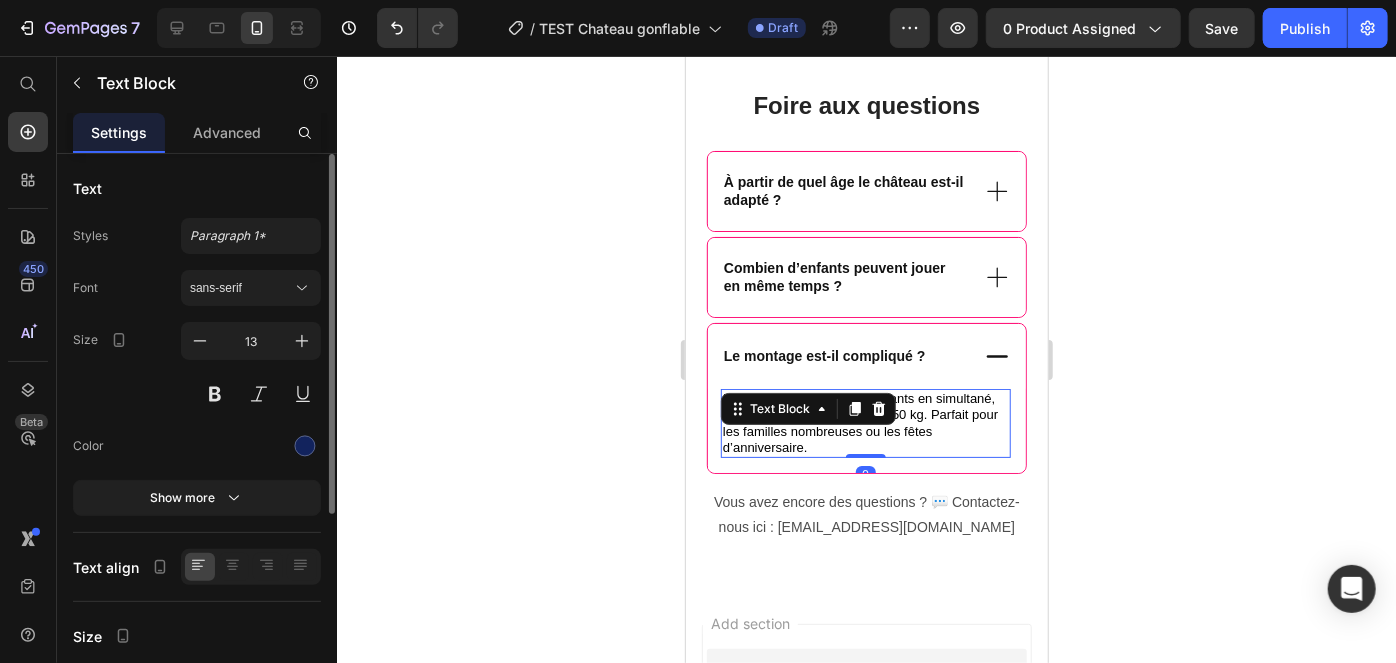 click on "Il peut accueillir jusqu’à 5 enfants en simultané, avec une capacité totale de 250 kg. Parfait pour les familles nombreuses ou les fêtes d’anniversaire." at bounding box center (859, 422) 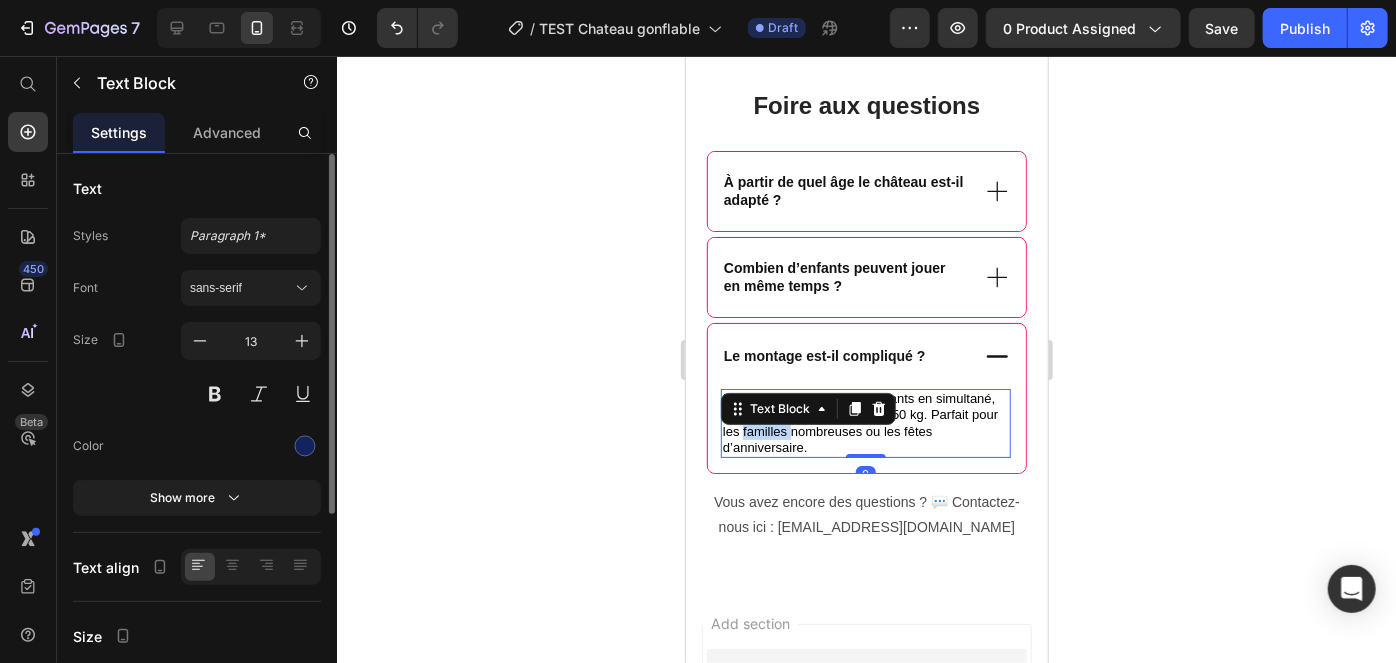 click on "Il peut accueillir jusqu’à 5 enfants en simultané, avec une capacité totale de 250 kg. Parfait pour les familles nombreuses ou les fêtes d’anniversaire." at bounding box center (859, 422) 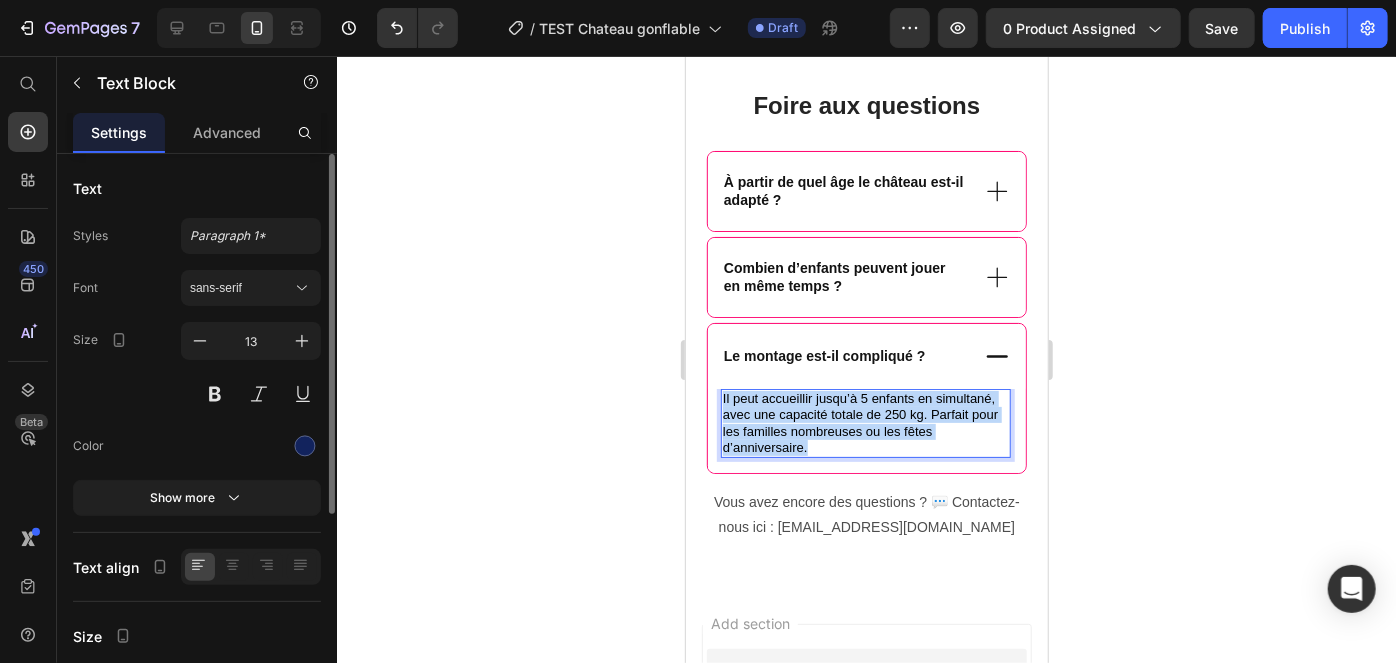 click on "Il peut accueillir jusqu’à 5 enfants en simultané, avec une capacité totale de 250 kg. Parfait pour les familles nombreuses ou les fêtes d’anniversaire." at bounding box center [859, 422] 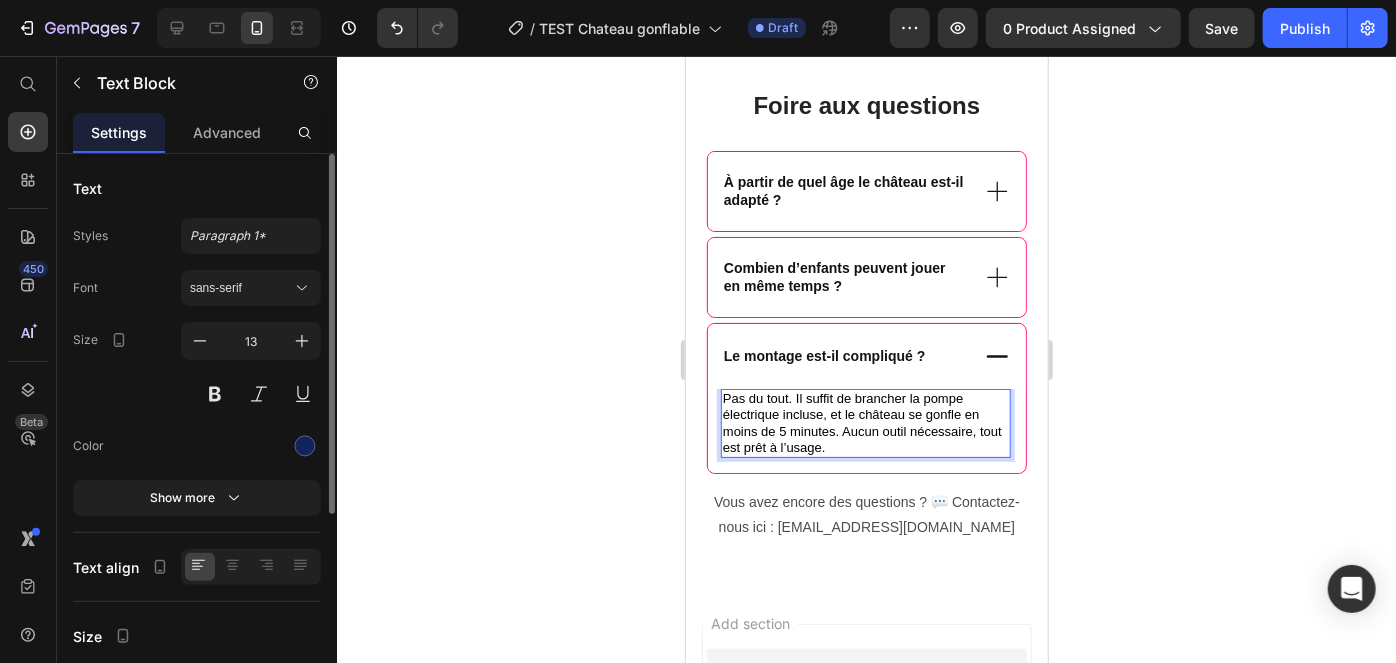 click on "Pas du tout. Il suffit de brancher la pompe électrique incluse, et le château se gonfle en moins de 5 minutes. Aucun outil nécessaire, tout est prêt à l’usage." at bounding box center (861, 422) 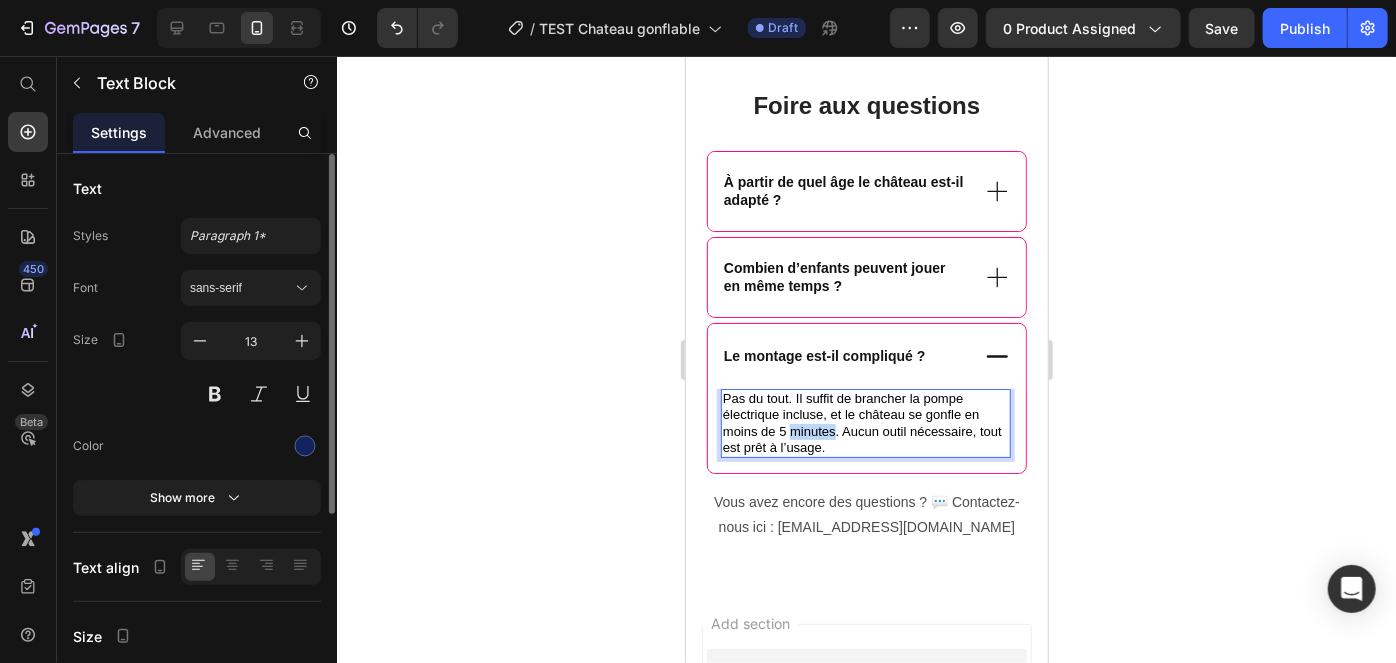click on "Pas du tout. Il suffit de brancher la pompe électrique incluse, et le château se gonfle en moins de 5 minutes. Aucun outil nécessaire, tout est prêt à l’usage." at bounding box center (861, 422) 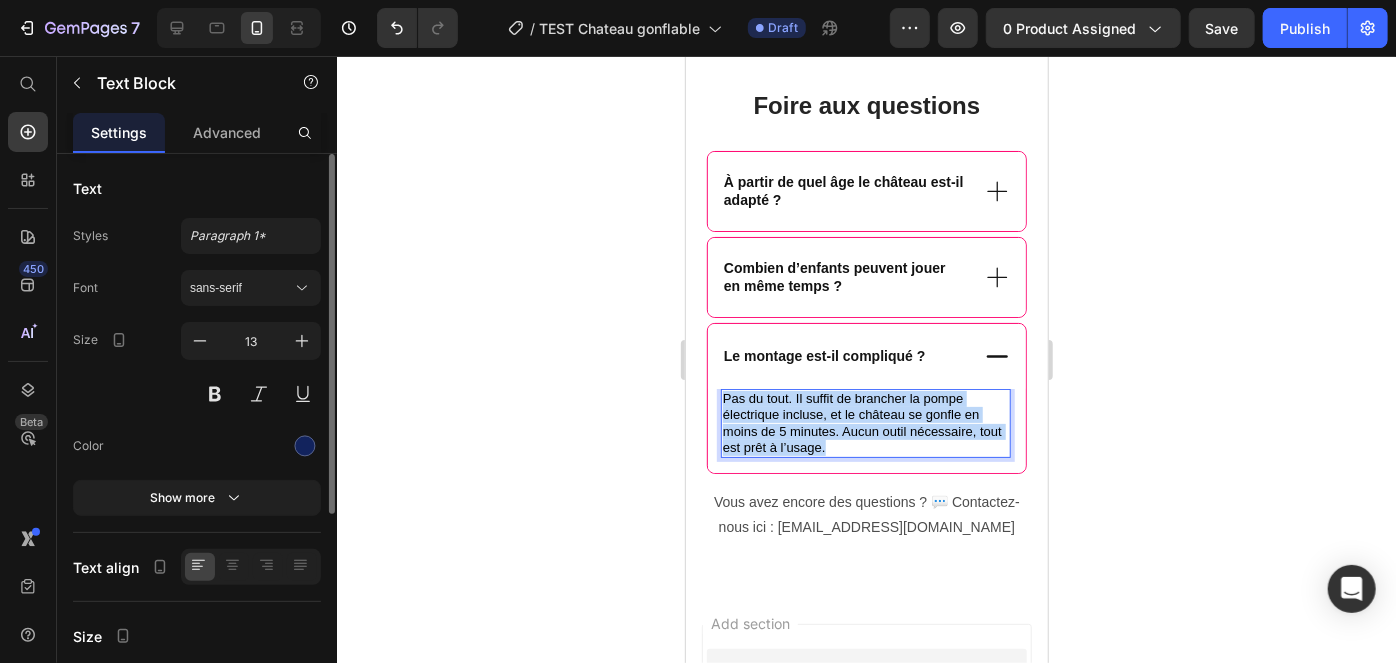 click on "Pas du tout. Il suffit de brancher la pompe électrique incluse, et le château se gonfle en moins de 5 minutes. Aucun outil nécessaire, tout est prêt à l’usage." at bounding box center [861, 422] 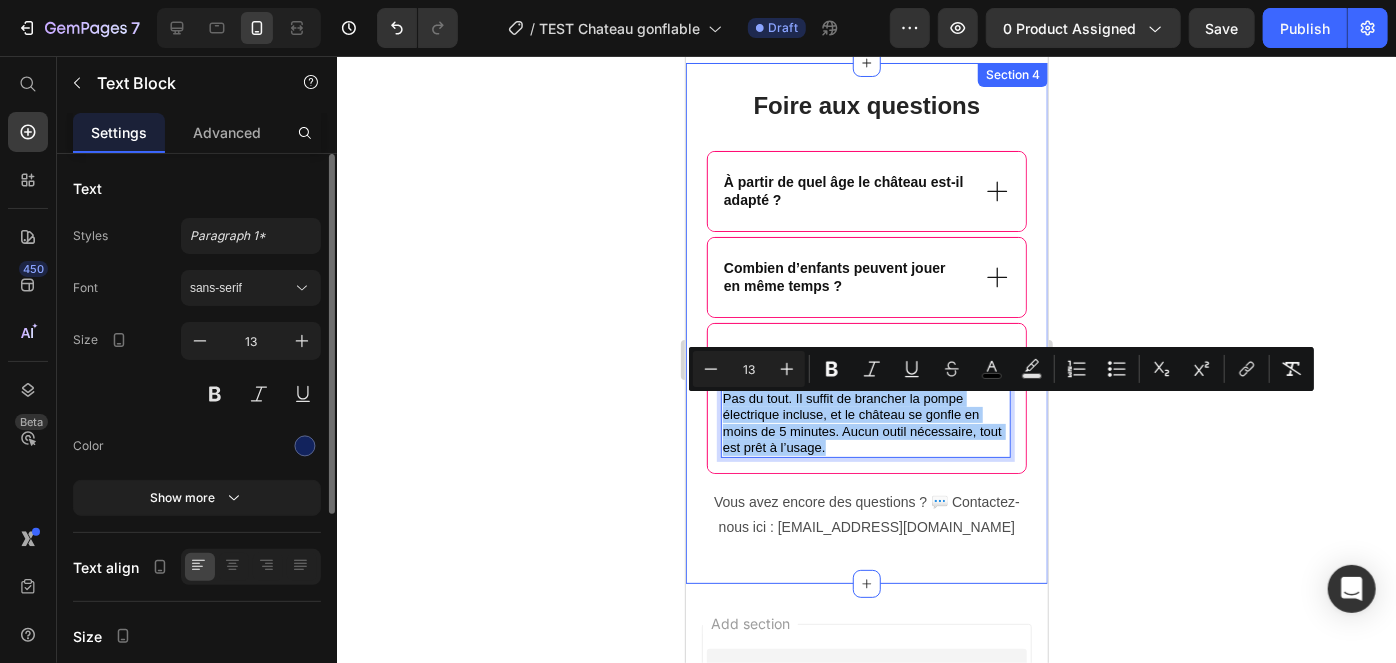 click 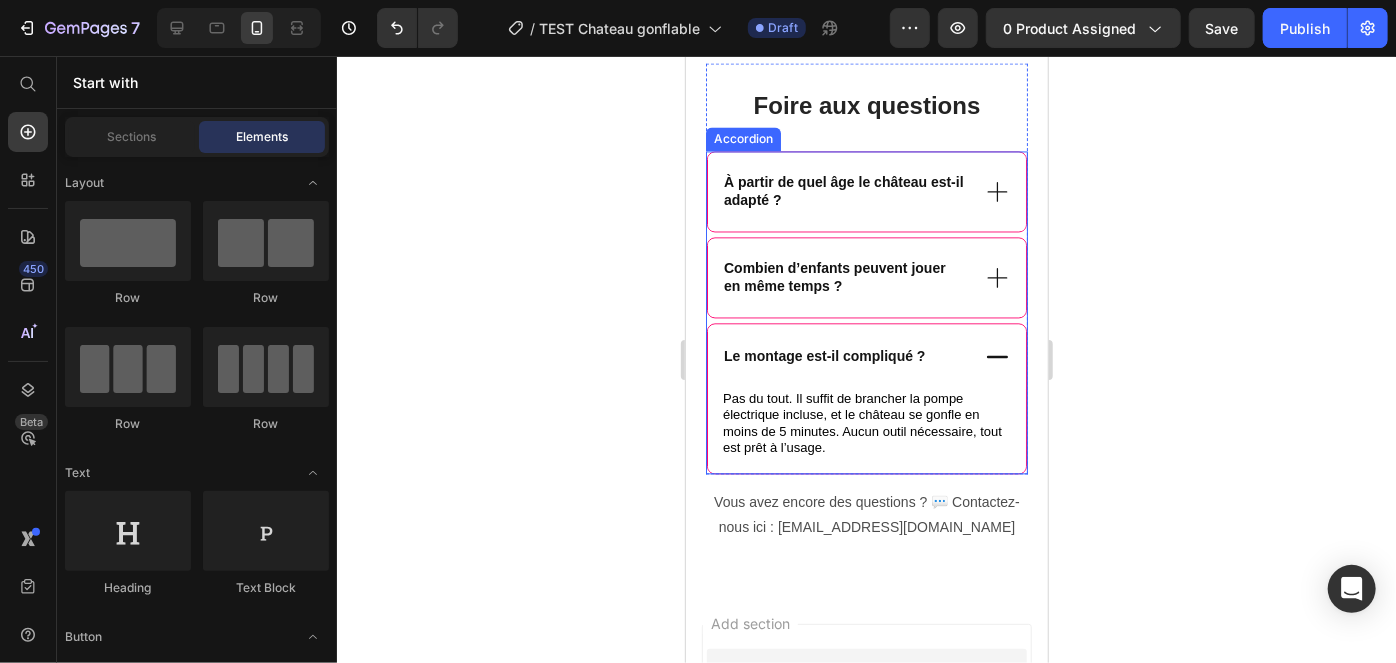 click on "À partir de quel âge le château est-il adapté ?" at bounding box center [866, 190] 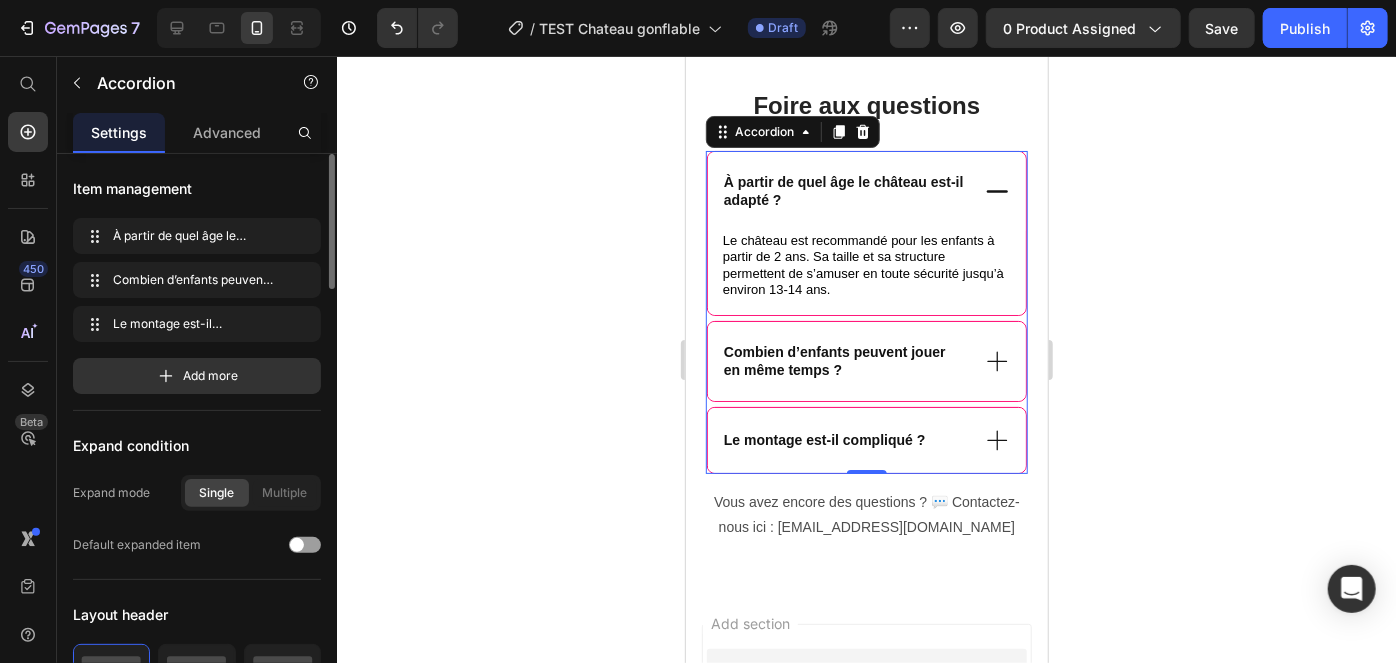 click 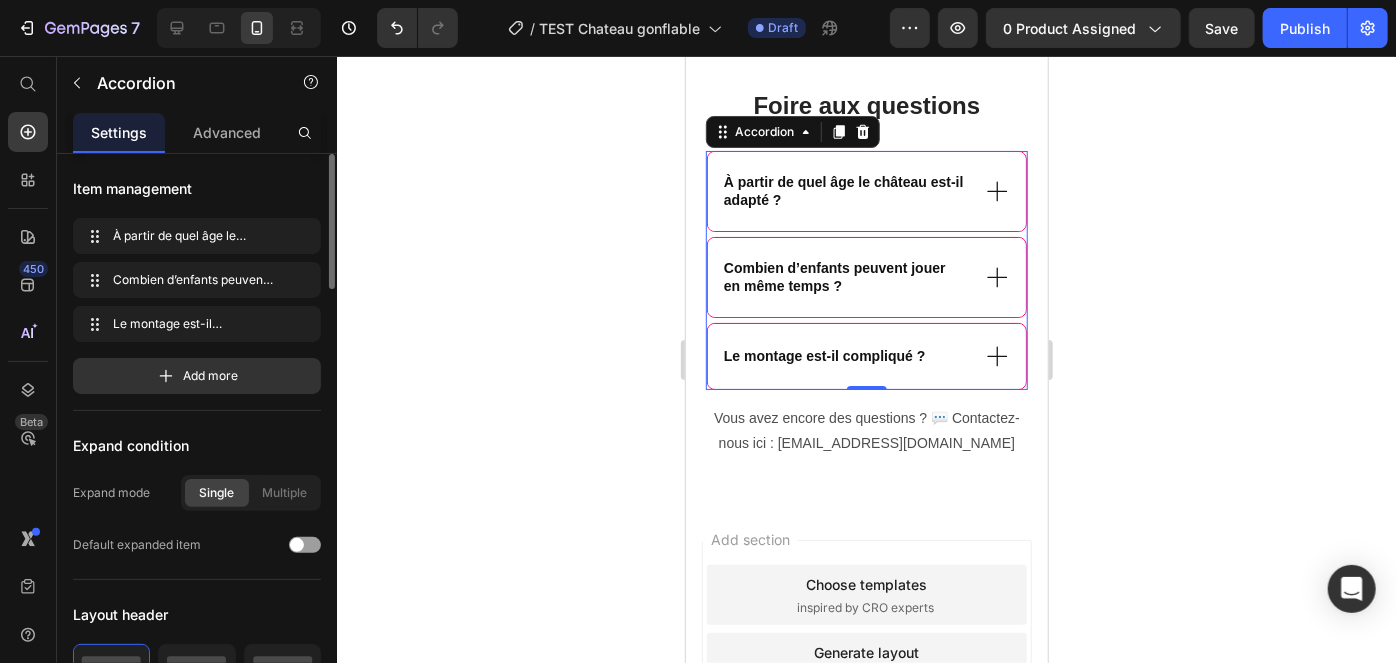 click 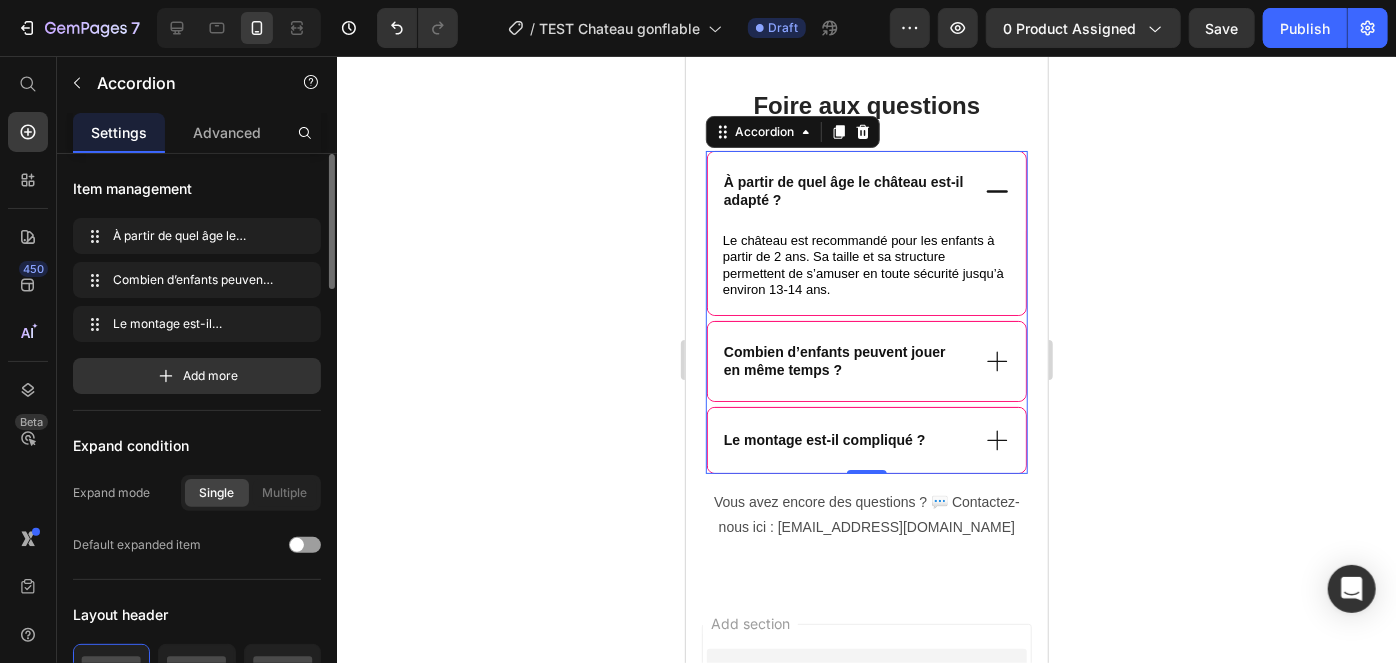 click 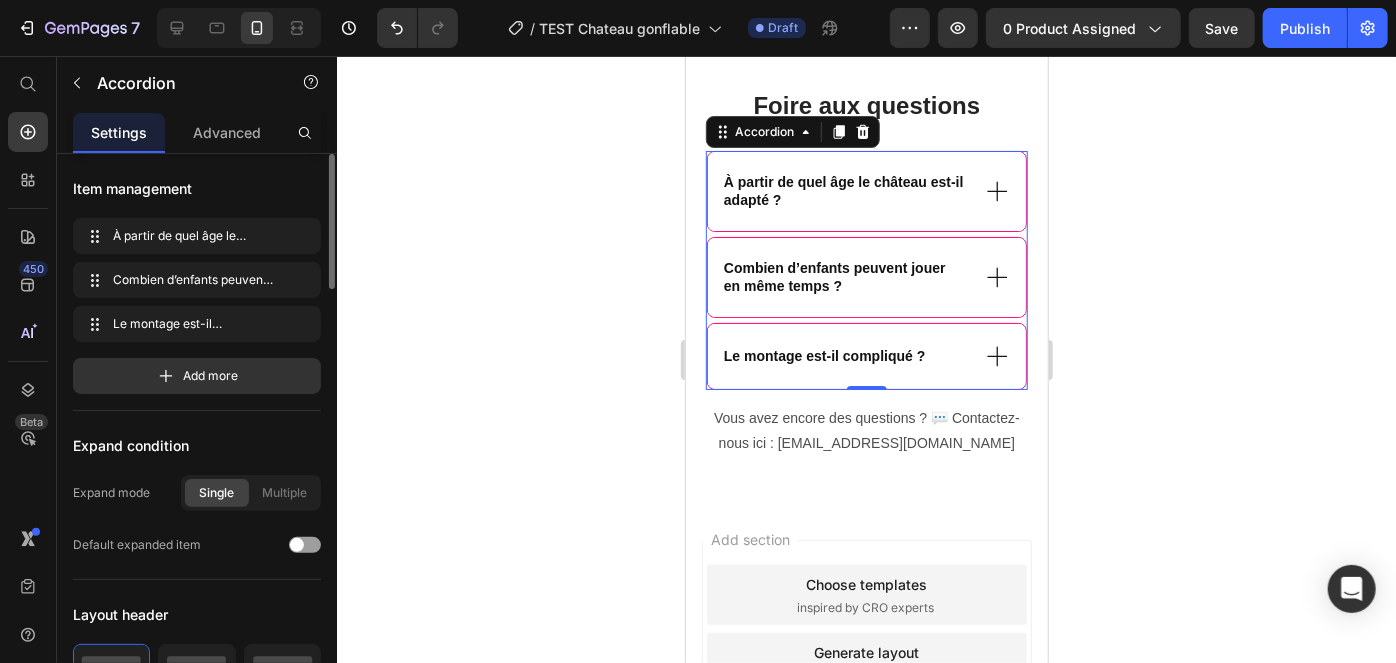 click 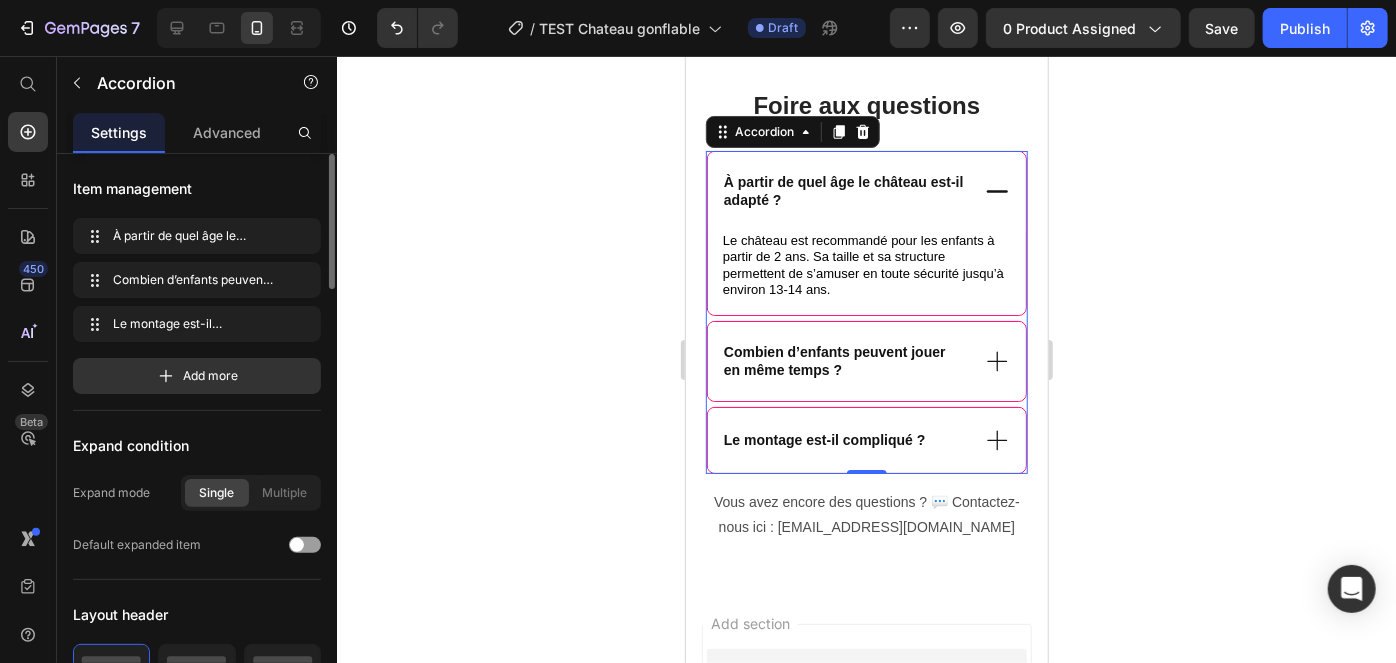 click 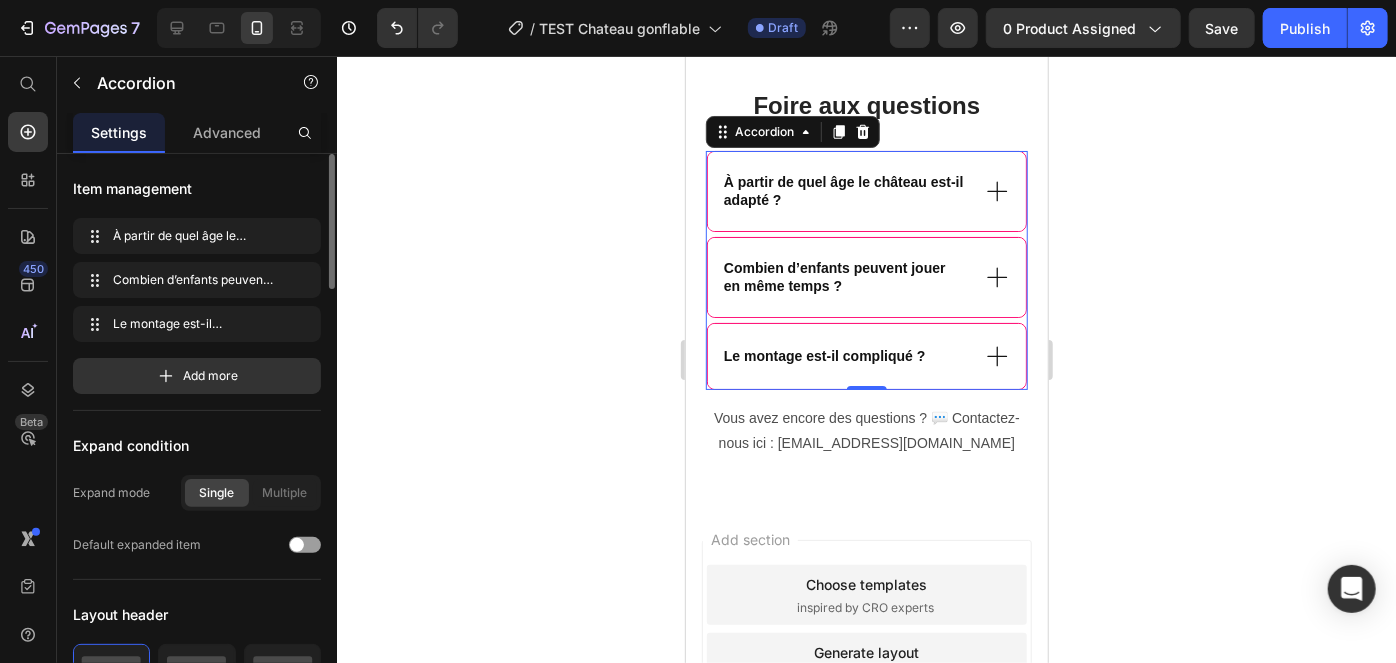 click 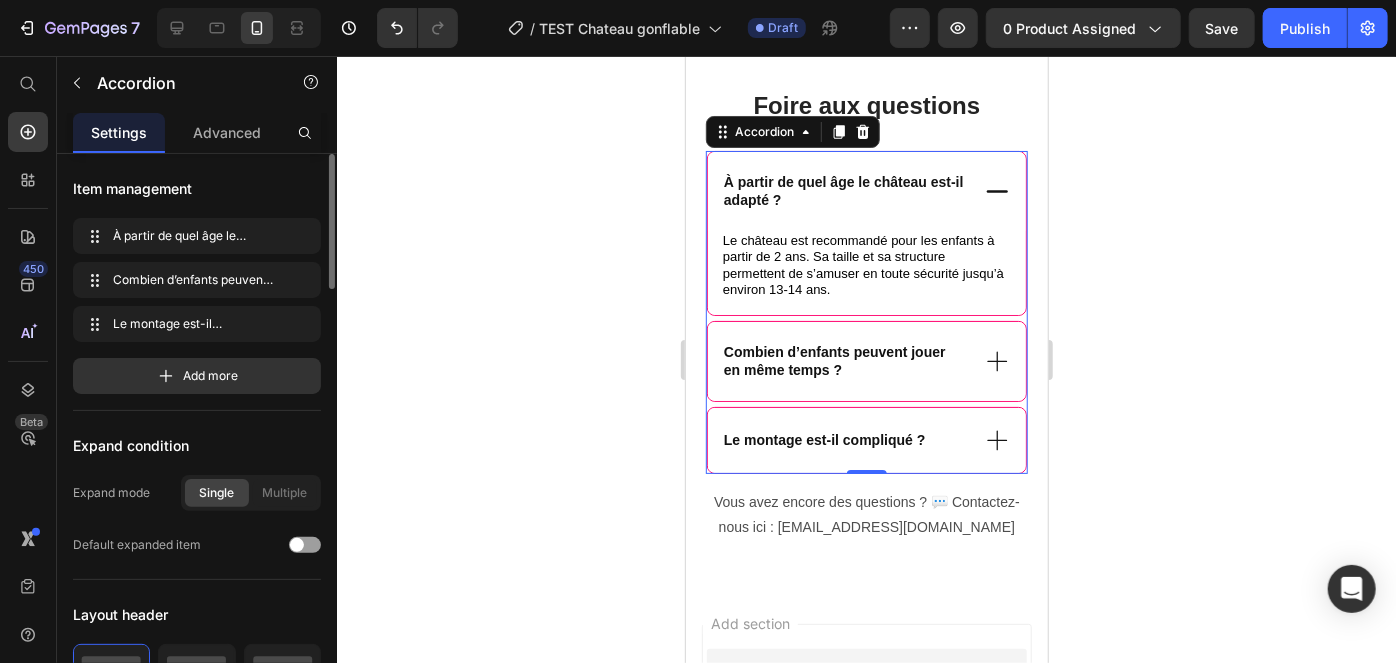 click 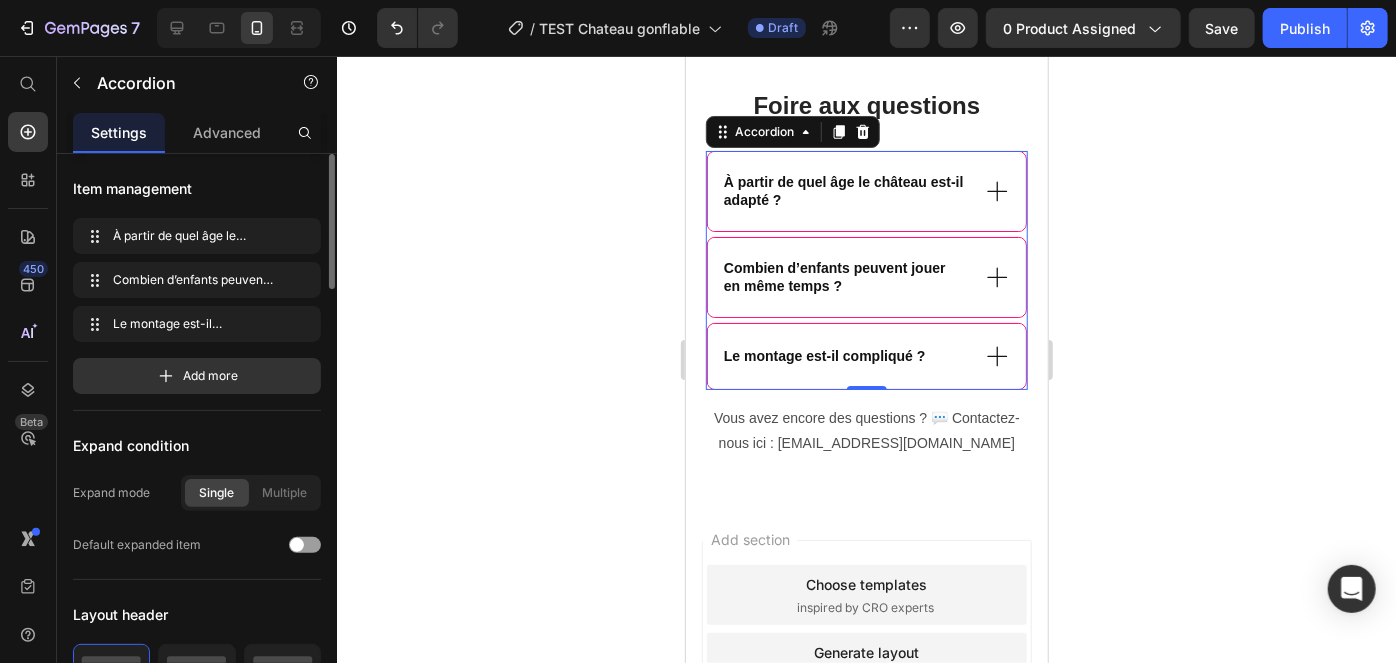 click 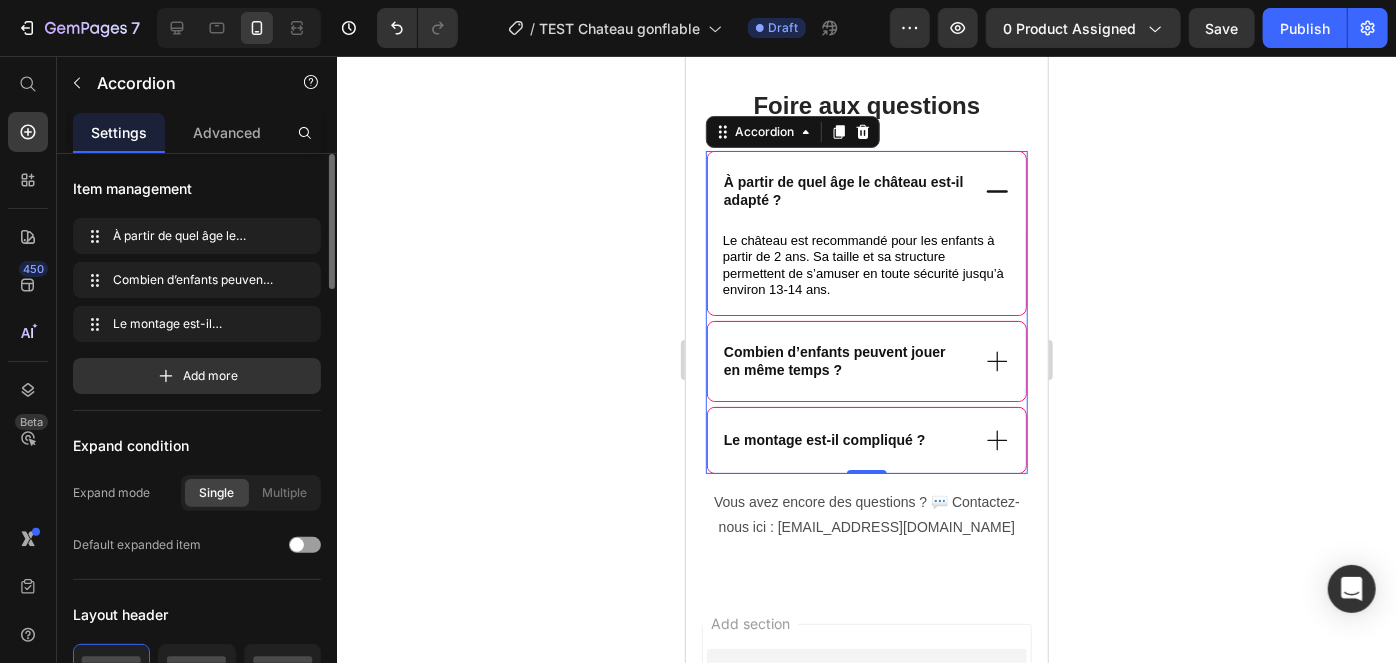 click 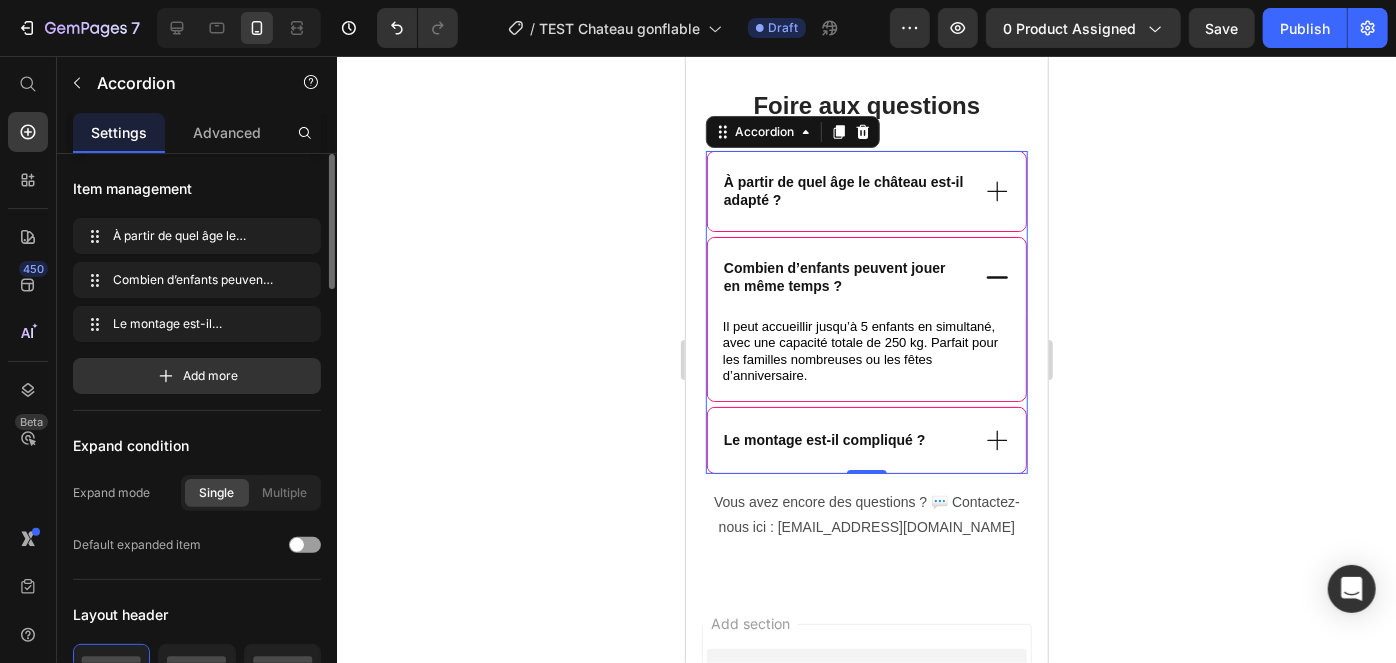 click 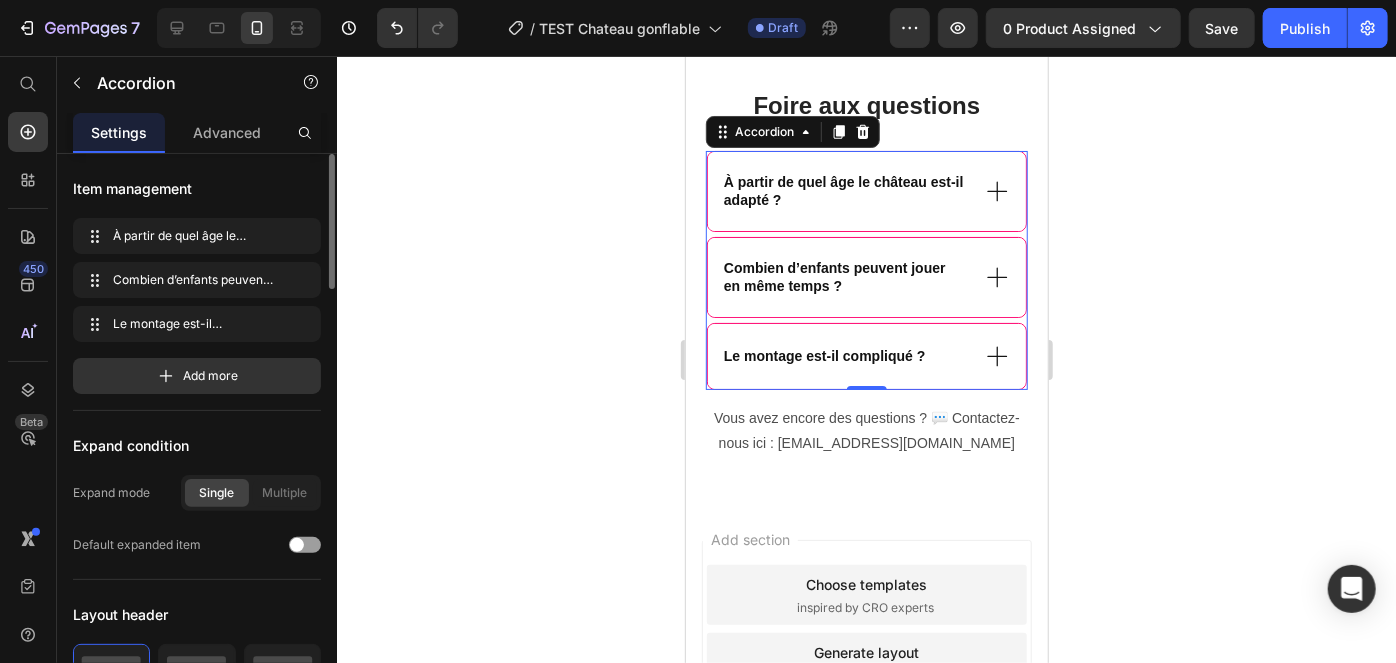 click 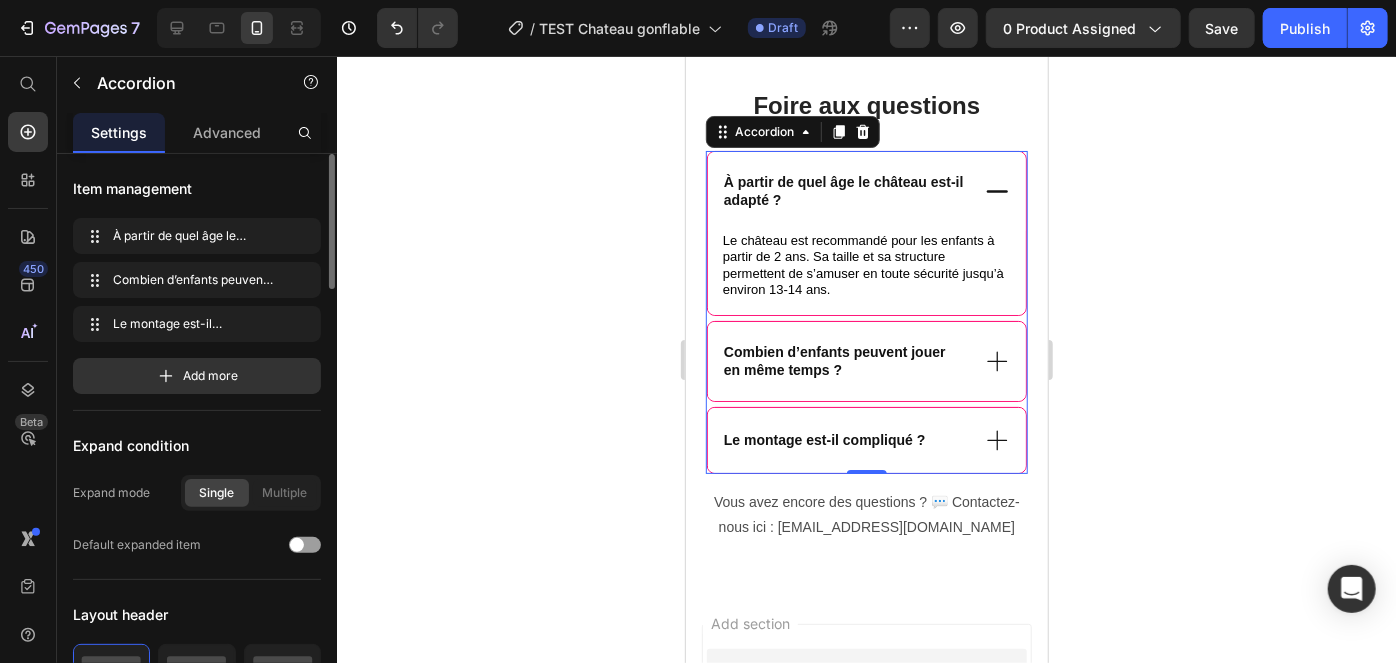 click 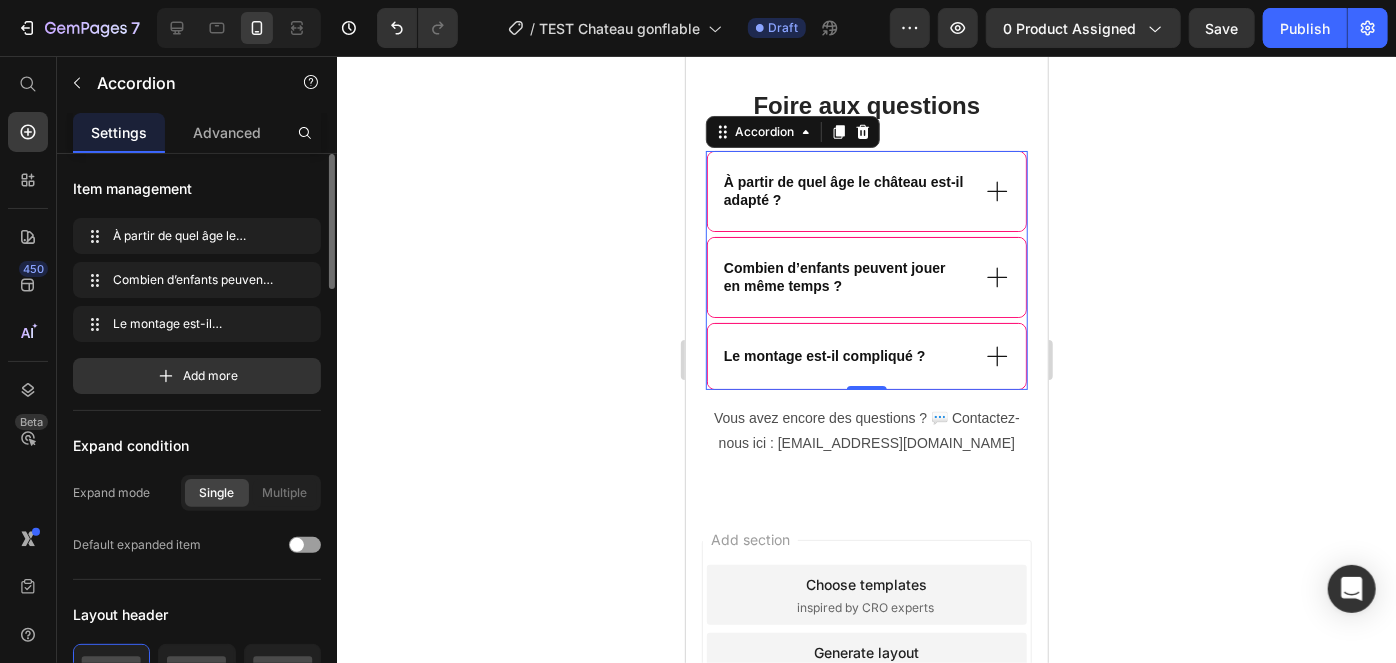 click 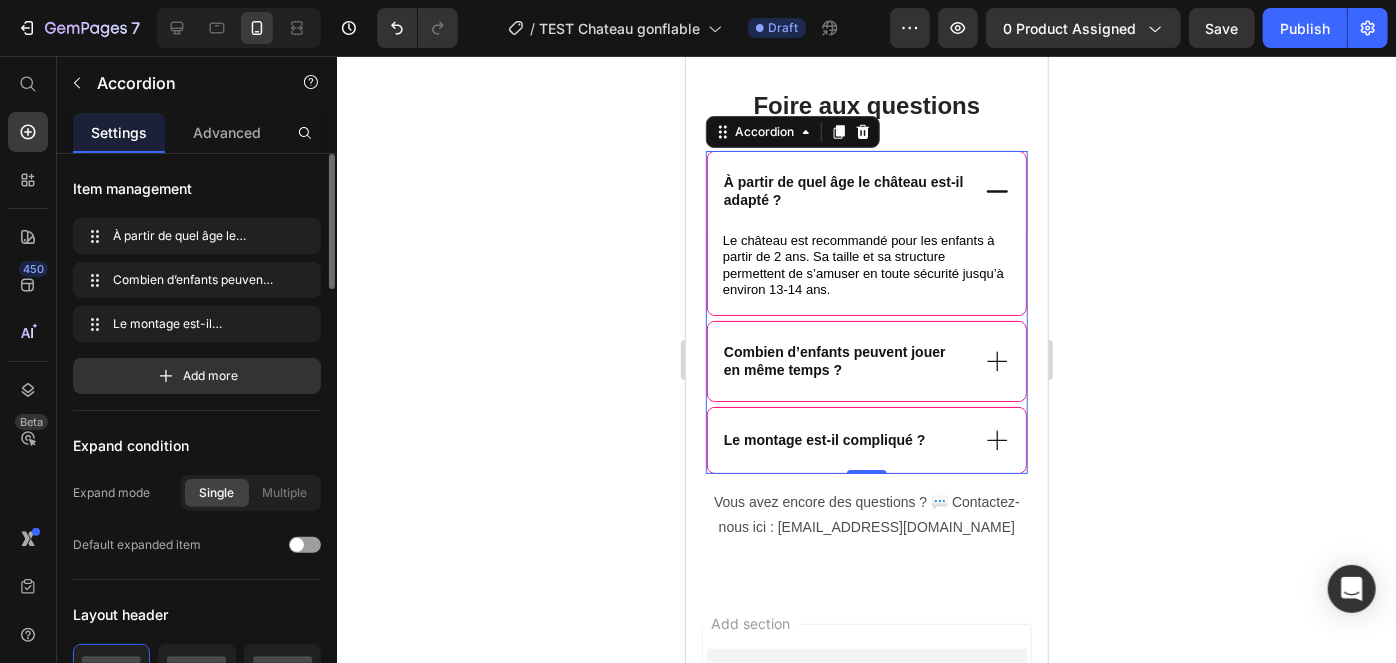 click 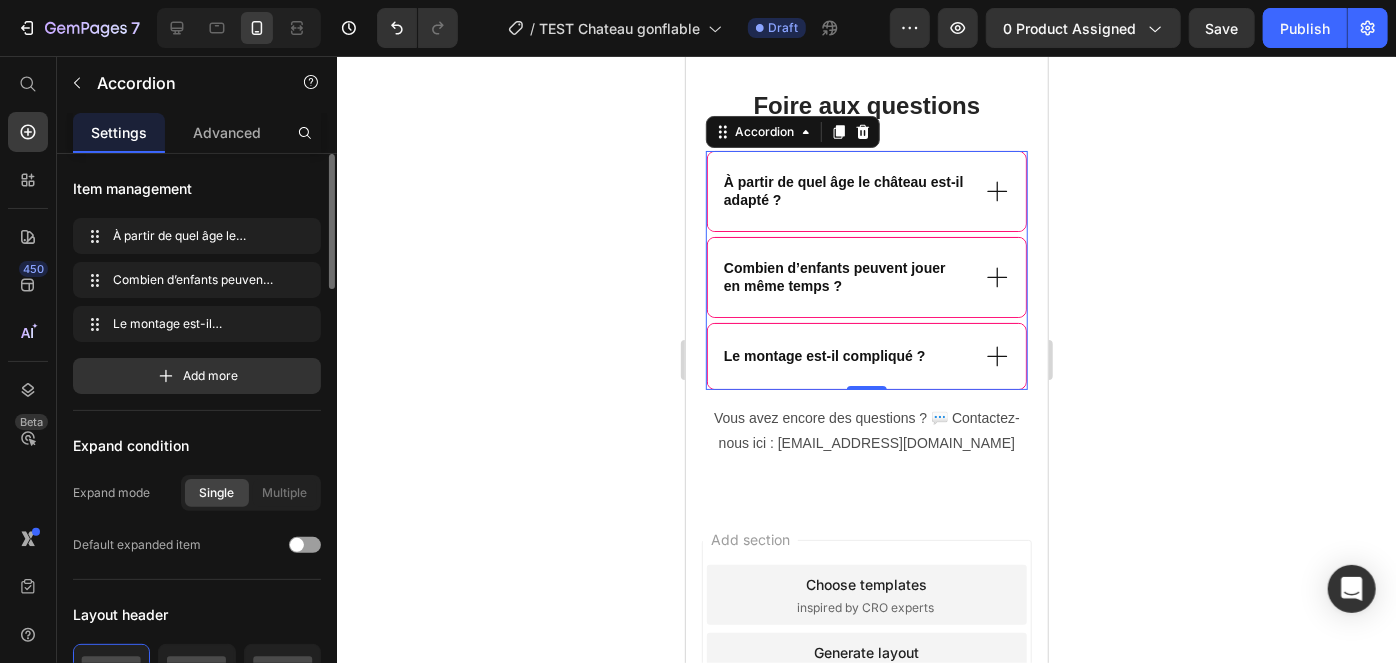click 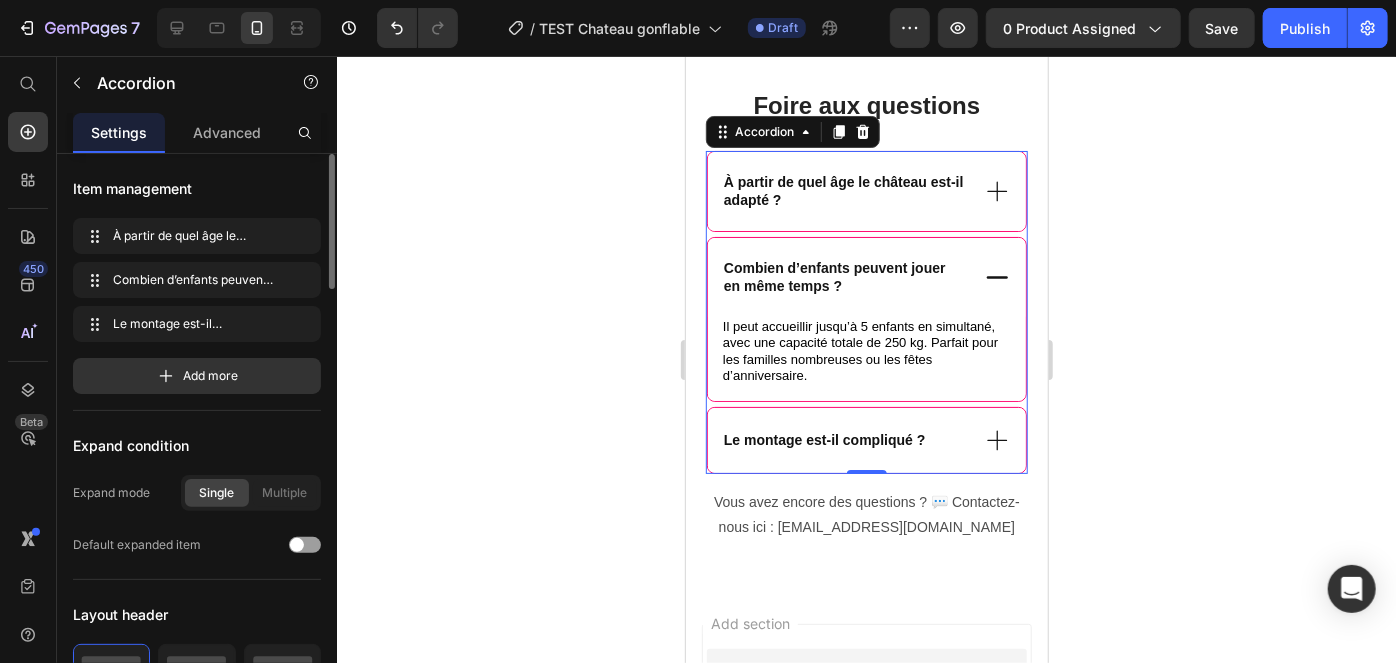 click 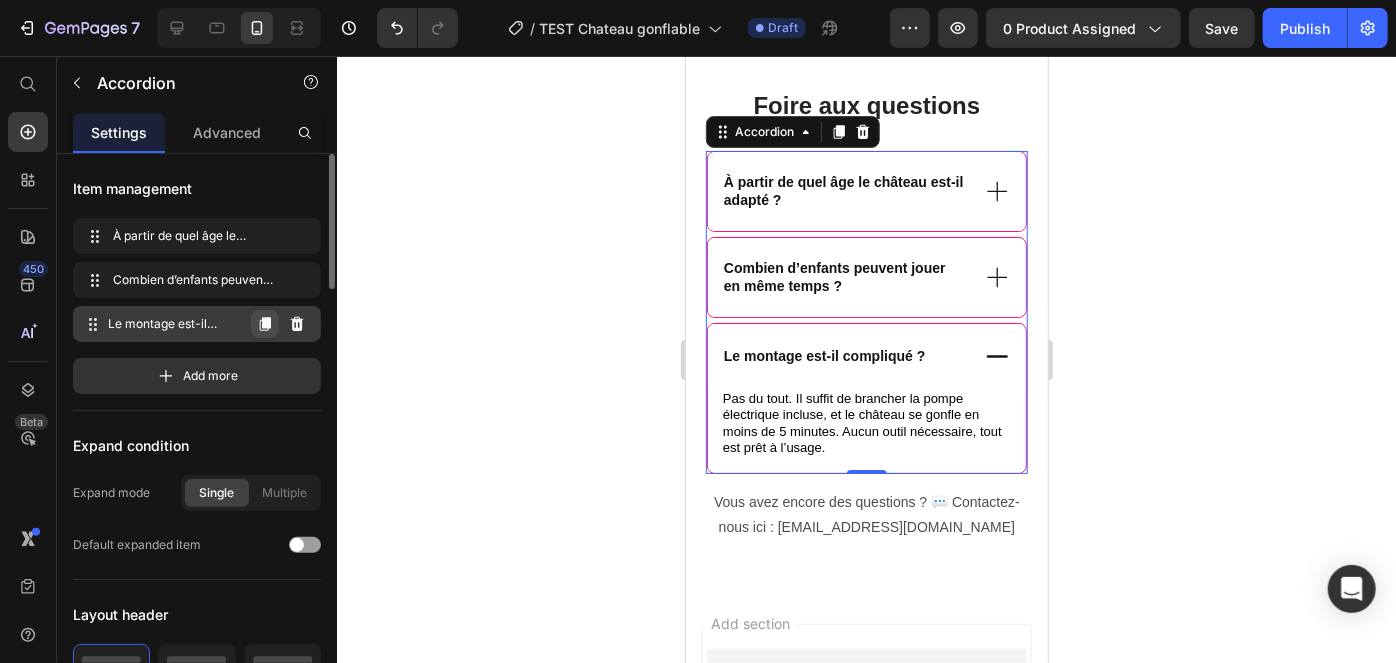click 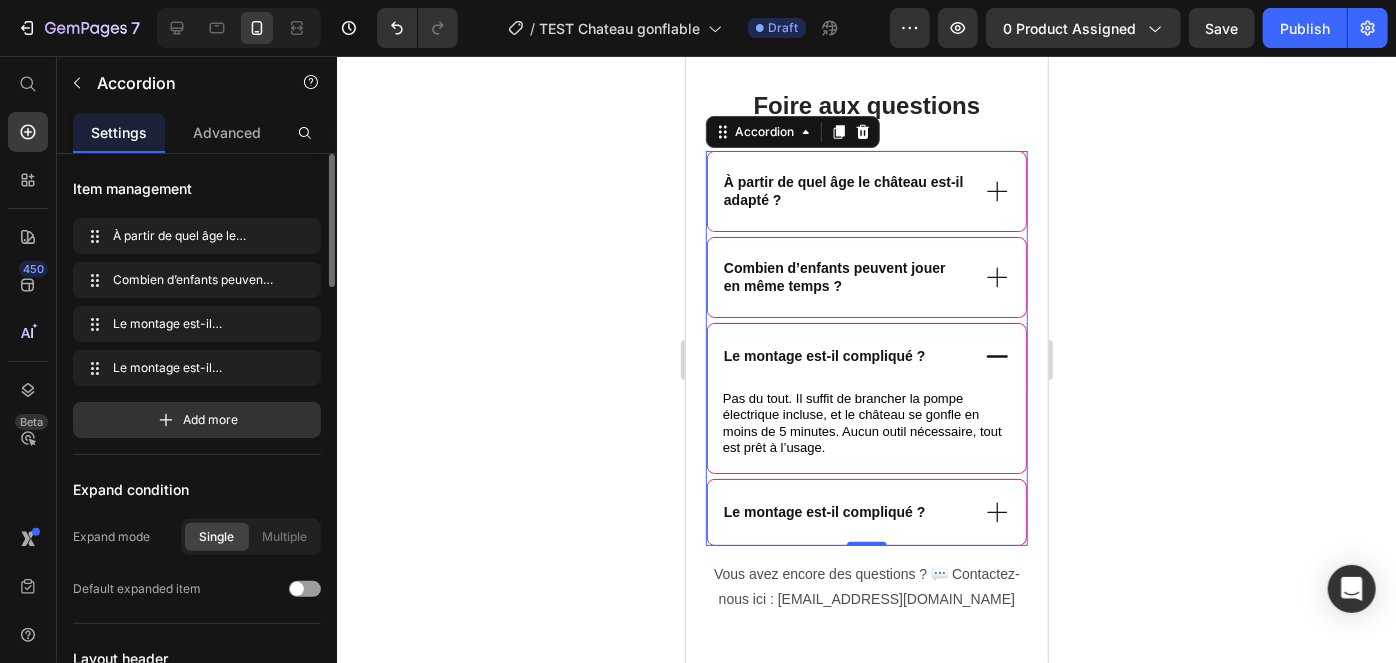 click on "Le montage est-il compliqué ?" at bounding box center [823, 511] 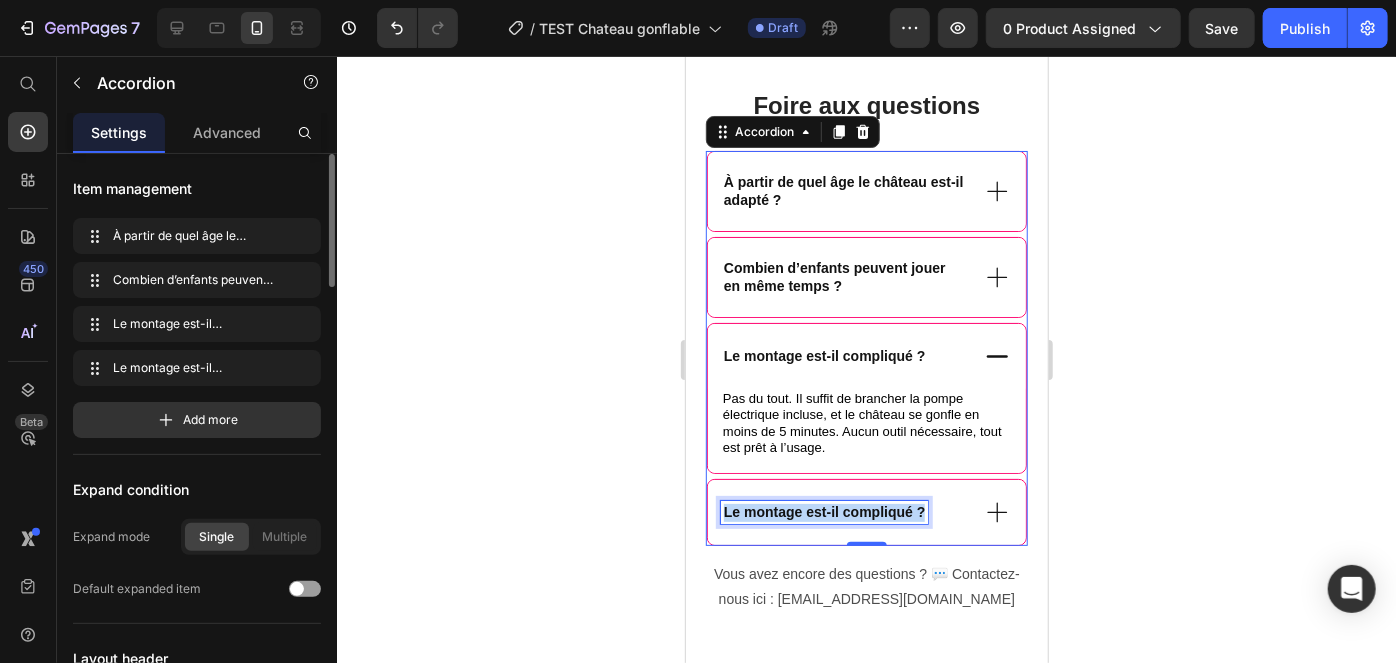 click on "Le montage est-il compliqué ?" at bounding box center [823, 511] 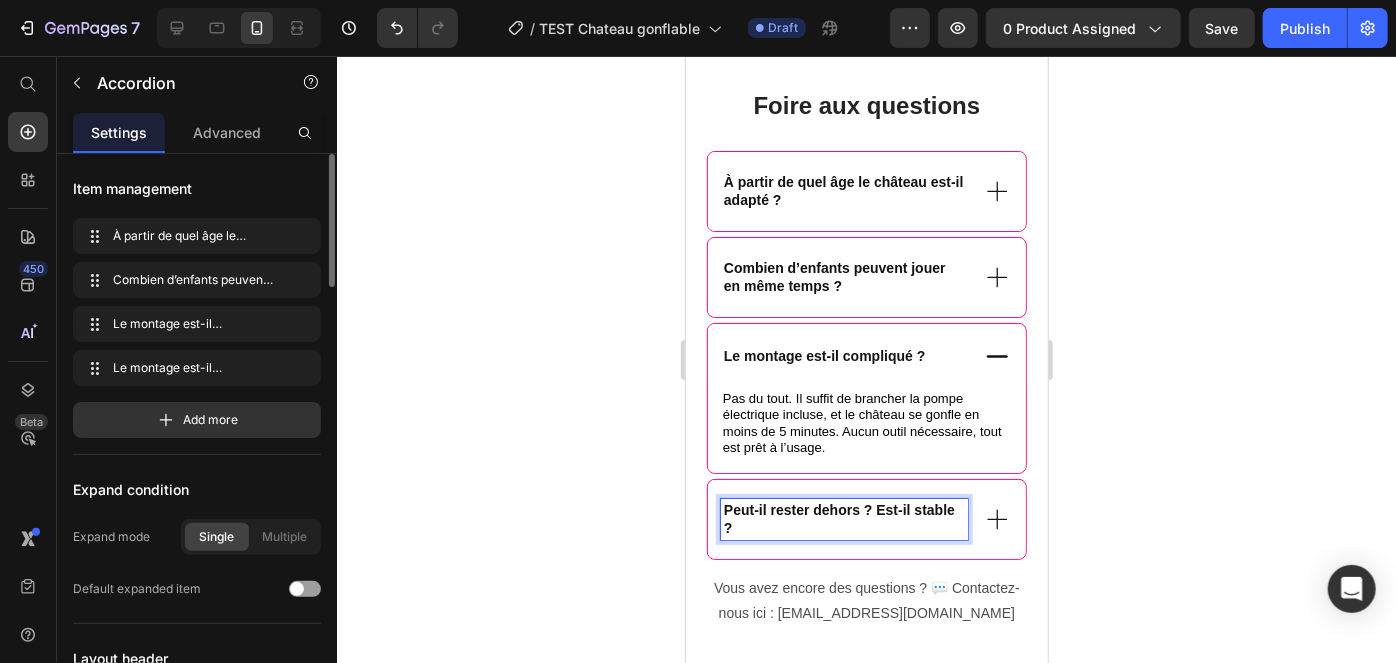 scroll, scrollTop: 2019, scrollLeft: 0, axis: vertical 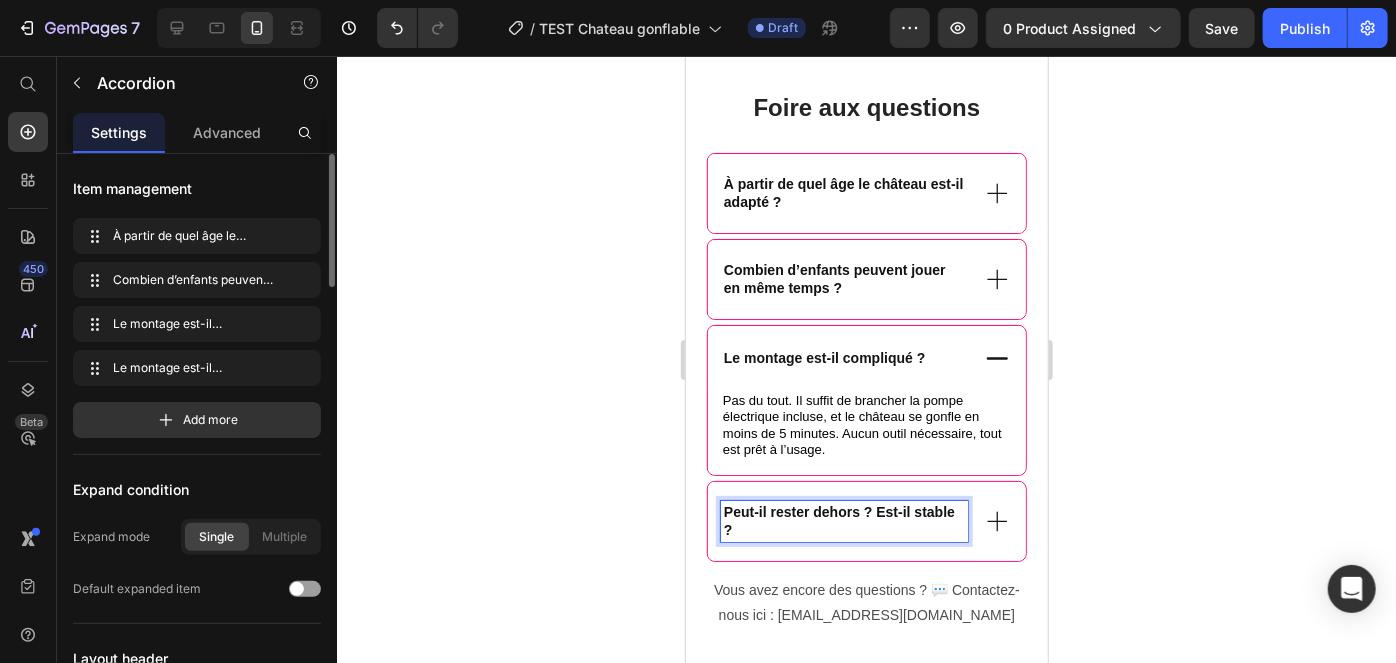click on "Peut-il rester dehors ? Est-il stable ?" at bounding box center [838, 520] 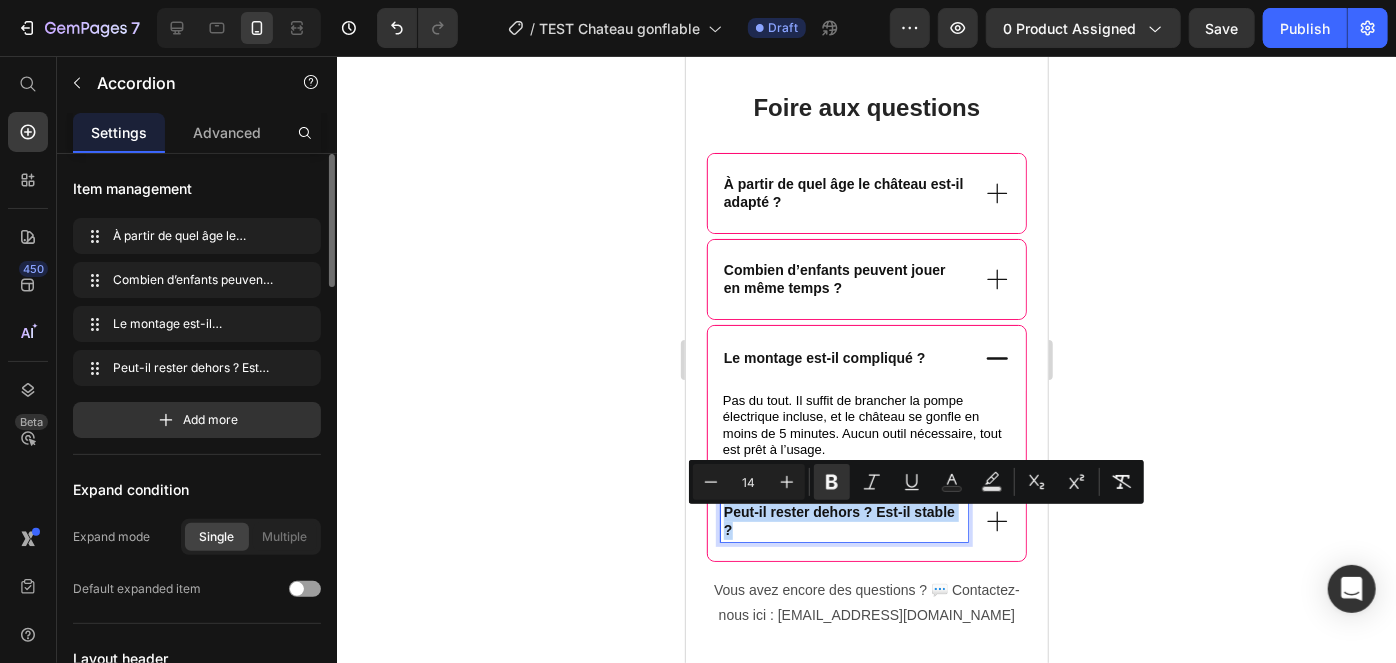 click 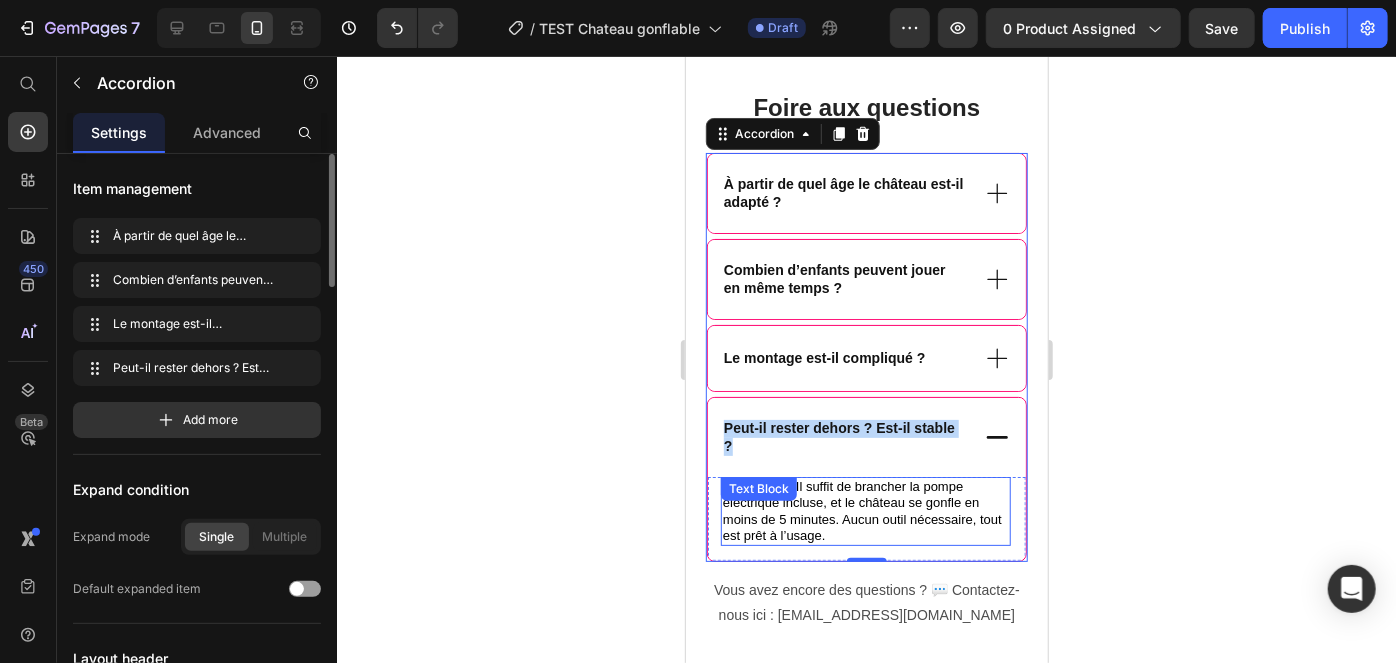 click on "Pas du tout. Il suffit de brancher la pompe électrique incluse, et le château se gonfle en moins de 5 minutes. Aucun outil nécessaire, tout est prêt à l’usage." at bounding box center (861, 510) 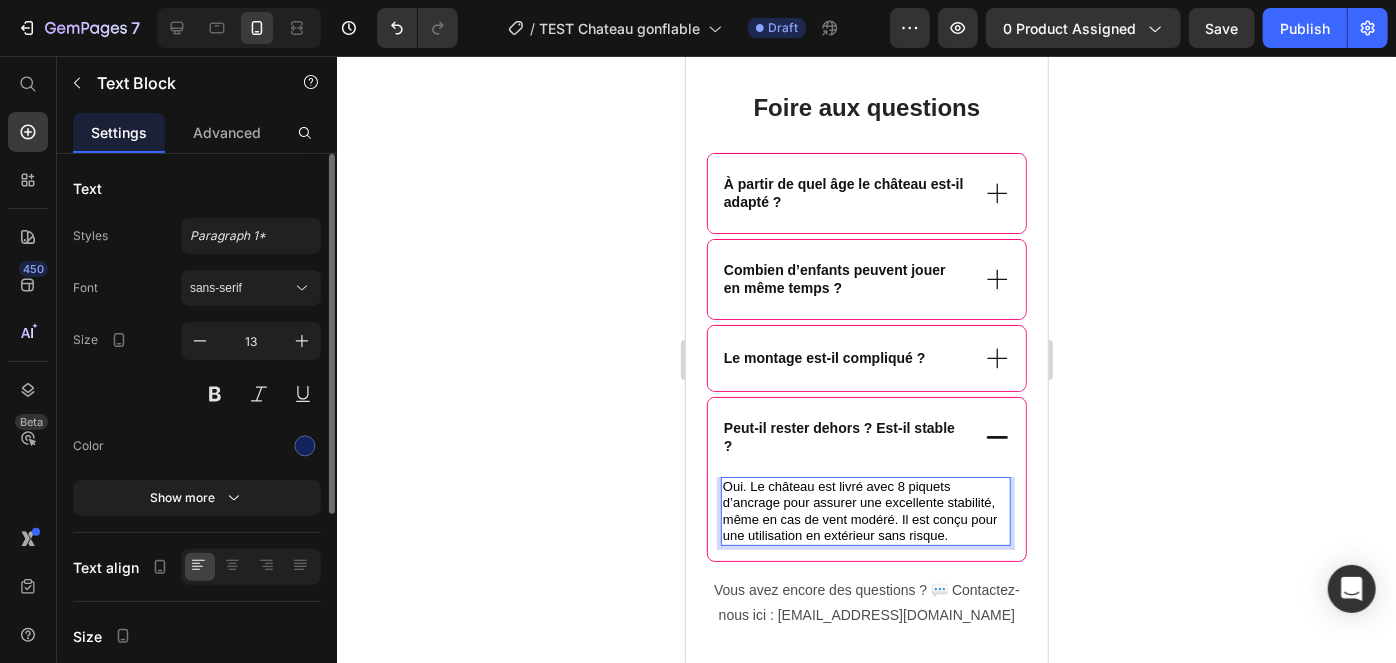 click on "Oui. Le château est livré avec 8 piquets d’ancrage pour assurer une excellente stabilité, même en cas de vent modéré. Il est conçu pour une utilisation en extérieur sans risque." at bounding box center (859, 510) 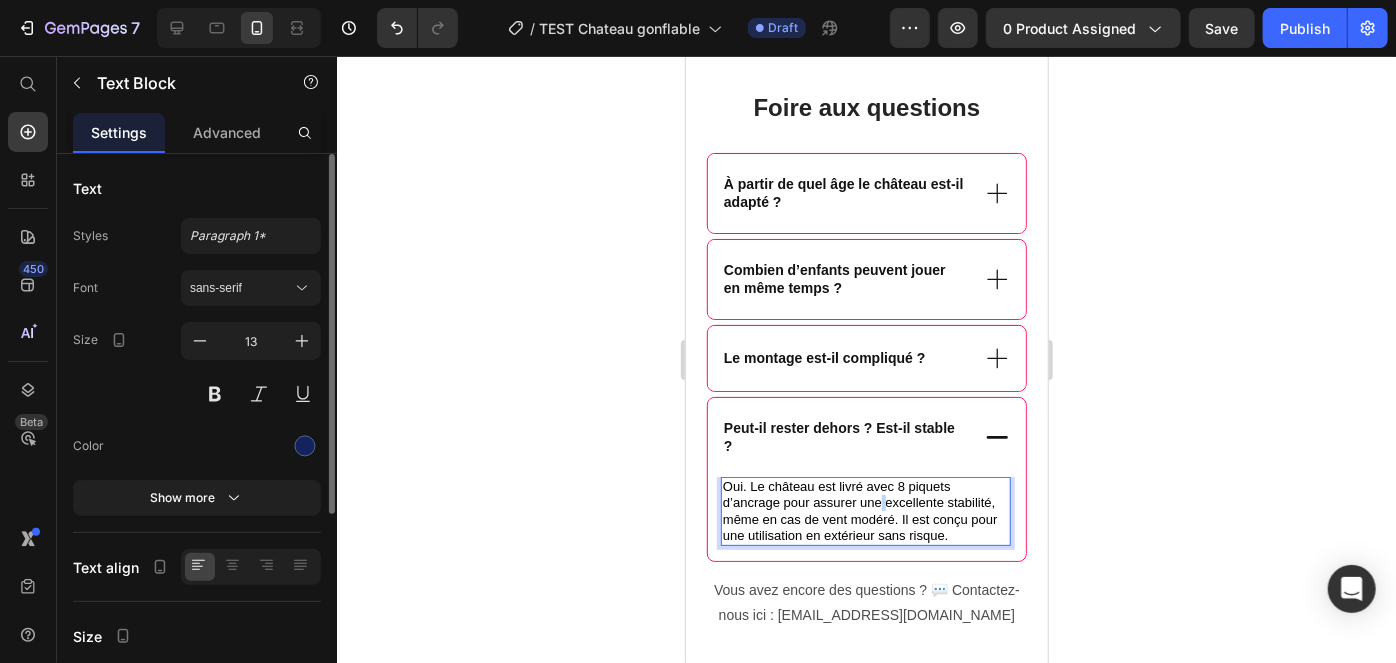 click on "Oui. Le château est livré avec 8 piquets d’ancrage pour assurer une excellente stabilité, même en cas de vent modéré. Il est conçu pour une utilisation en extérieur sans risque." at bounding box center [859, 510] 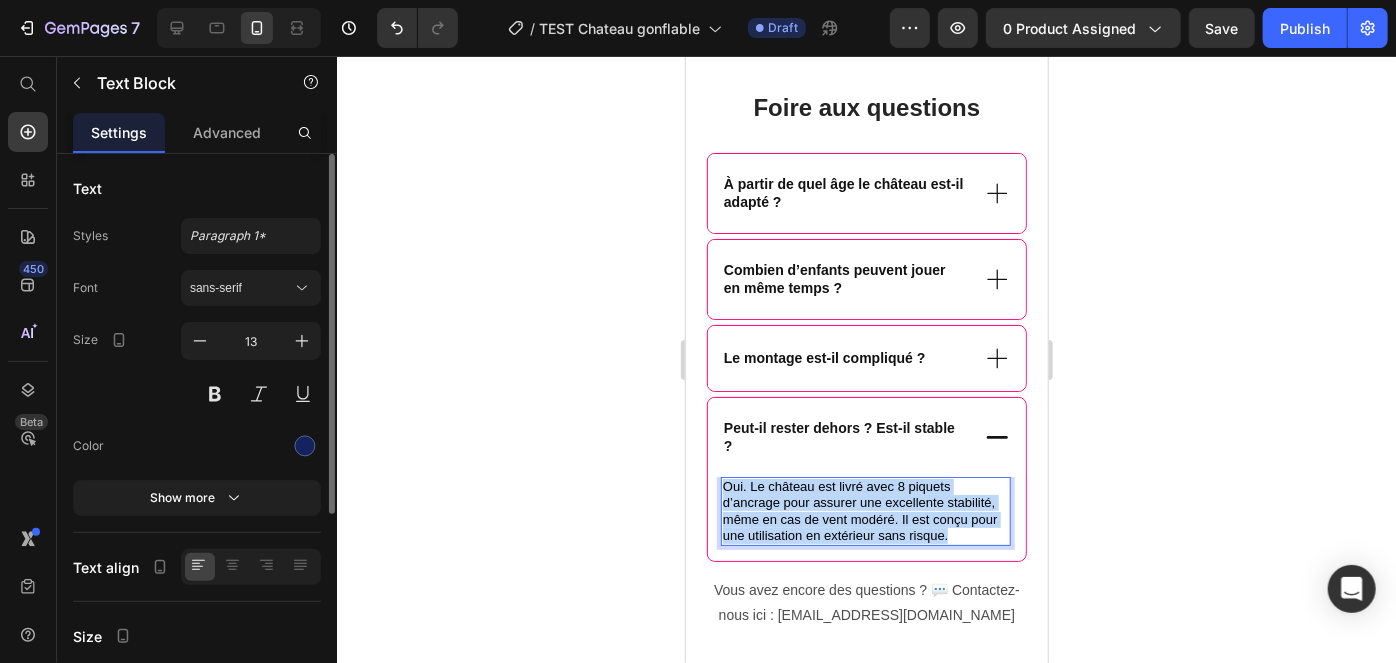 click on "Oui. Le château est livré avec 8 piquets d’ancrage pour assurer une excellente stabilité, même en cas de vent modéré. Il est conçu pour une utilisation en extérieur sans risque." at bounding box center (859, 510) 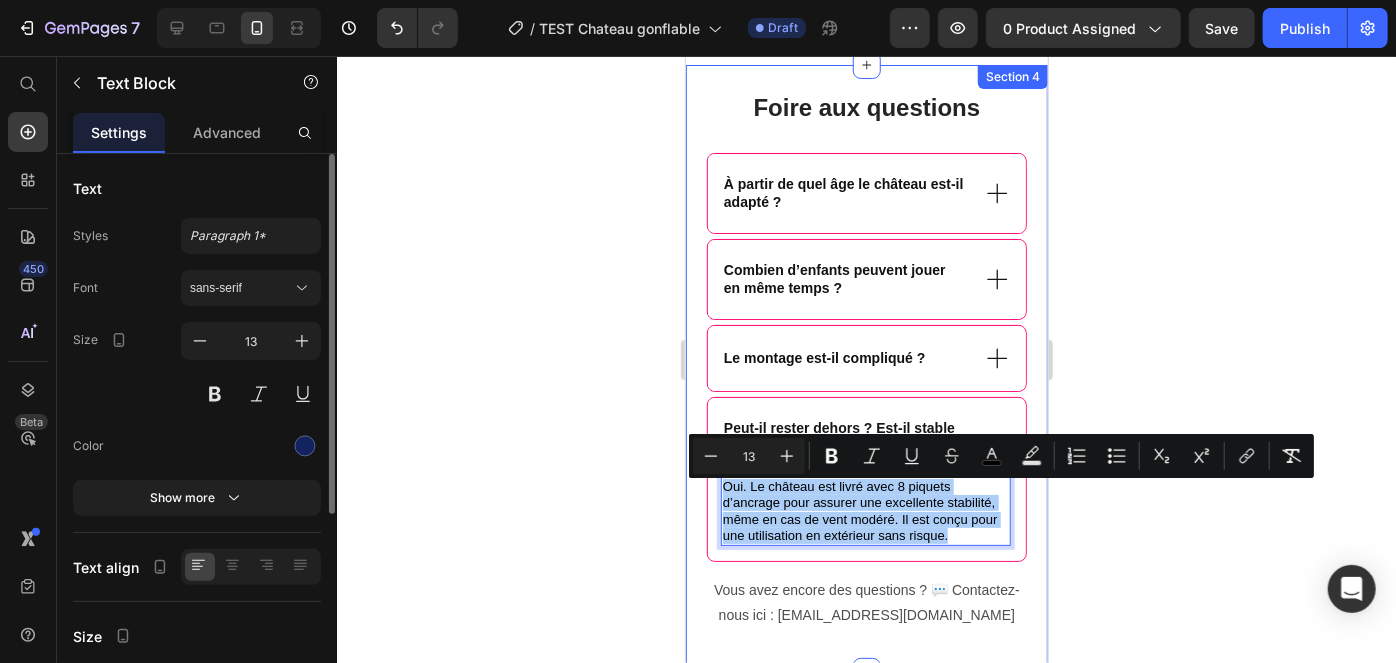 click 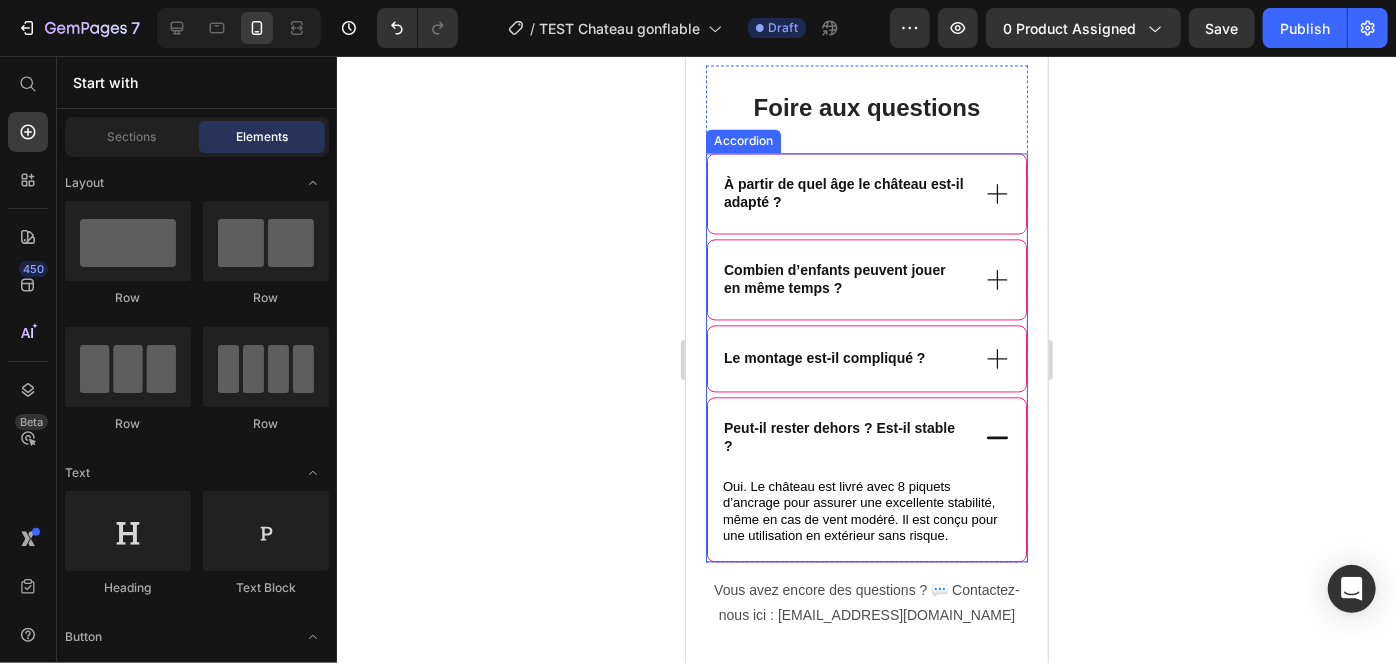 click on "À partir de quel âge le château est-il adapté ?" at bounding box center [866, 192] 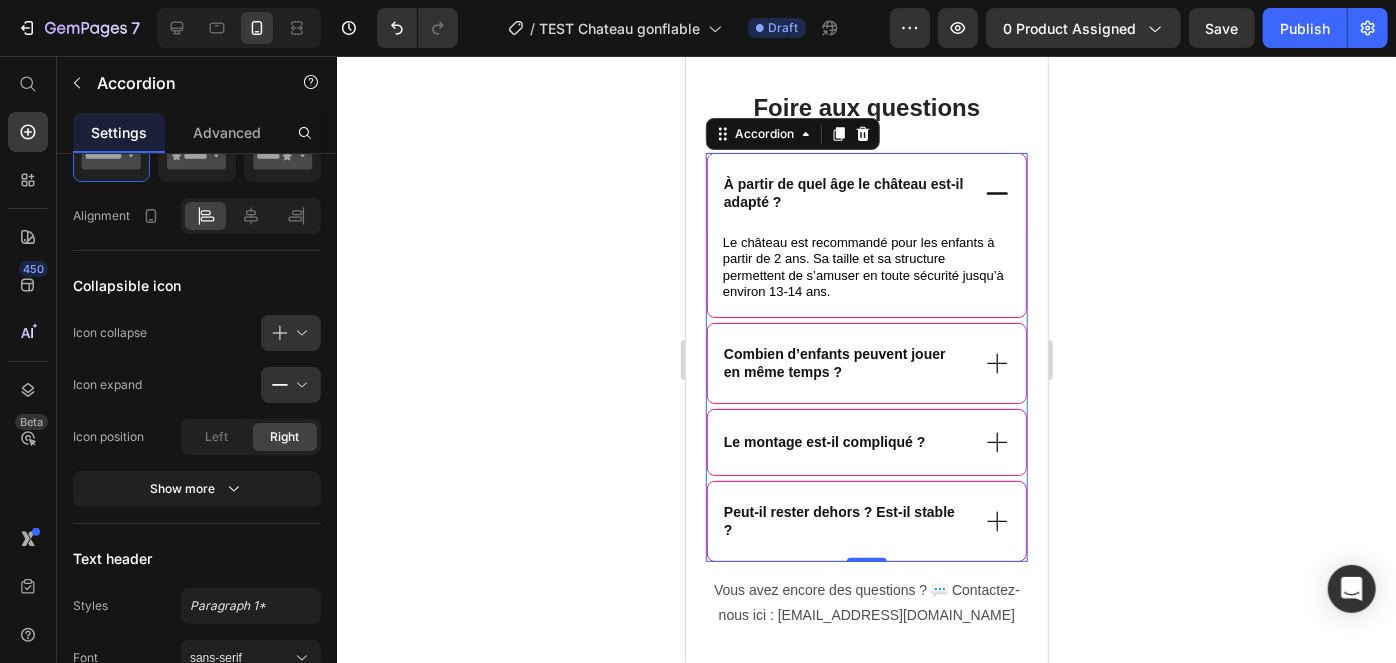 scroll, scrollTop: 978, scrollLeft: 0, axis: vertical 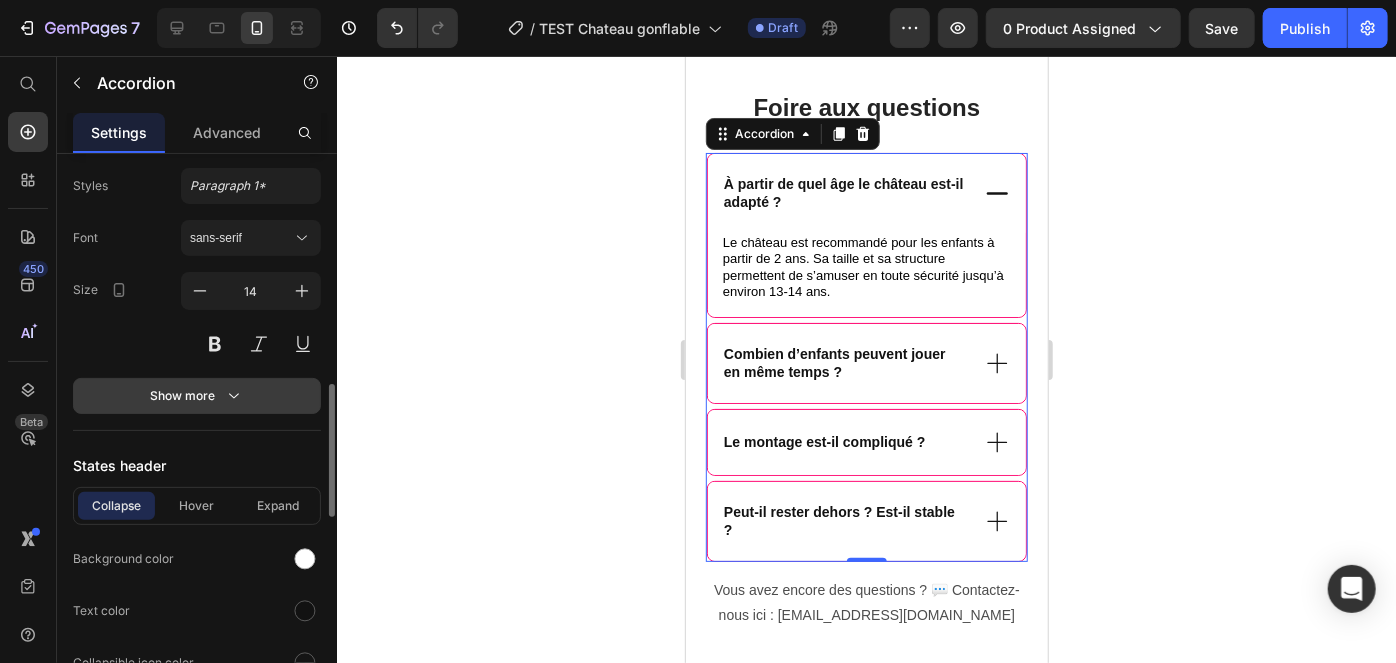 click on "Show more" at bounding box center (197, 396) 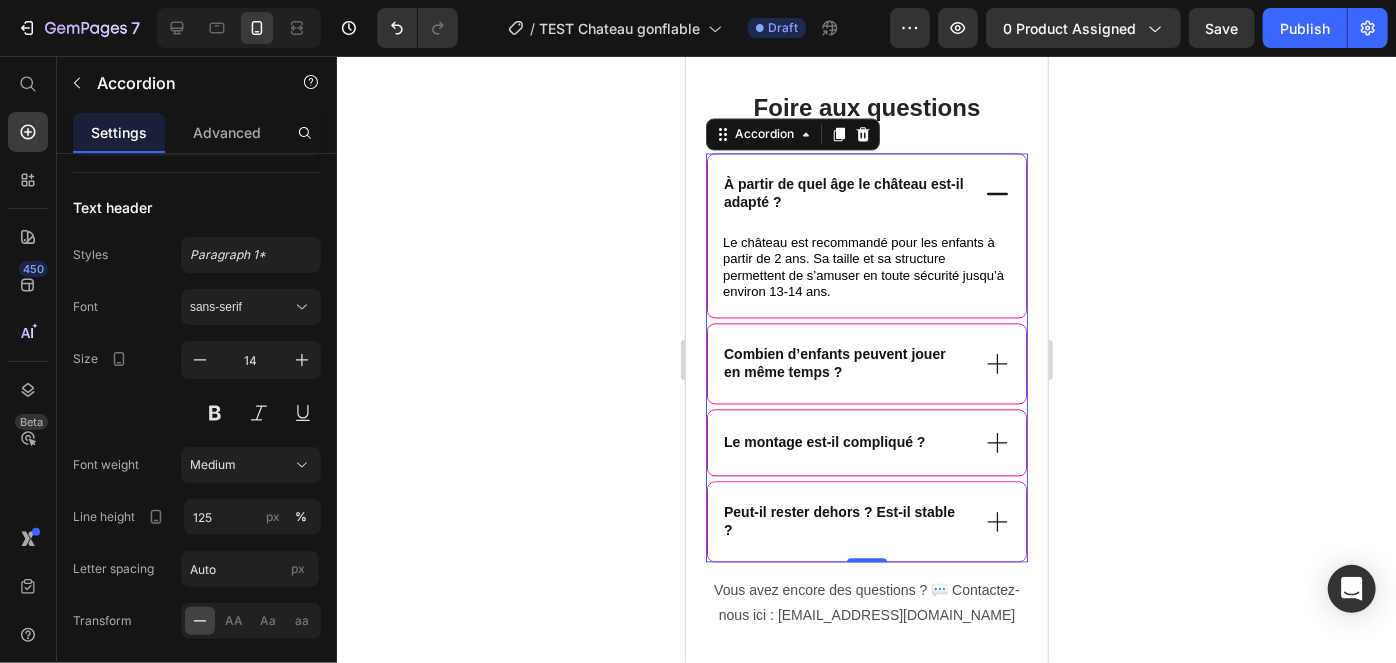 scroll, scrollTop: 545, scrollLeft: 0, axis: vertical 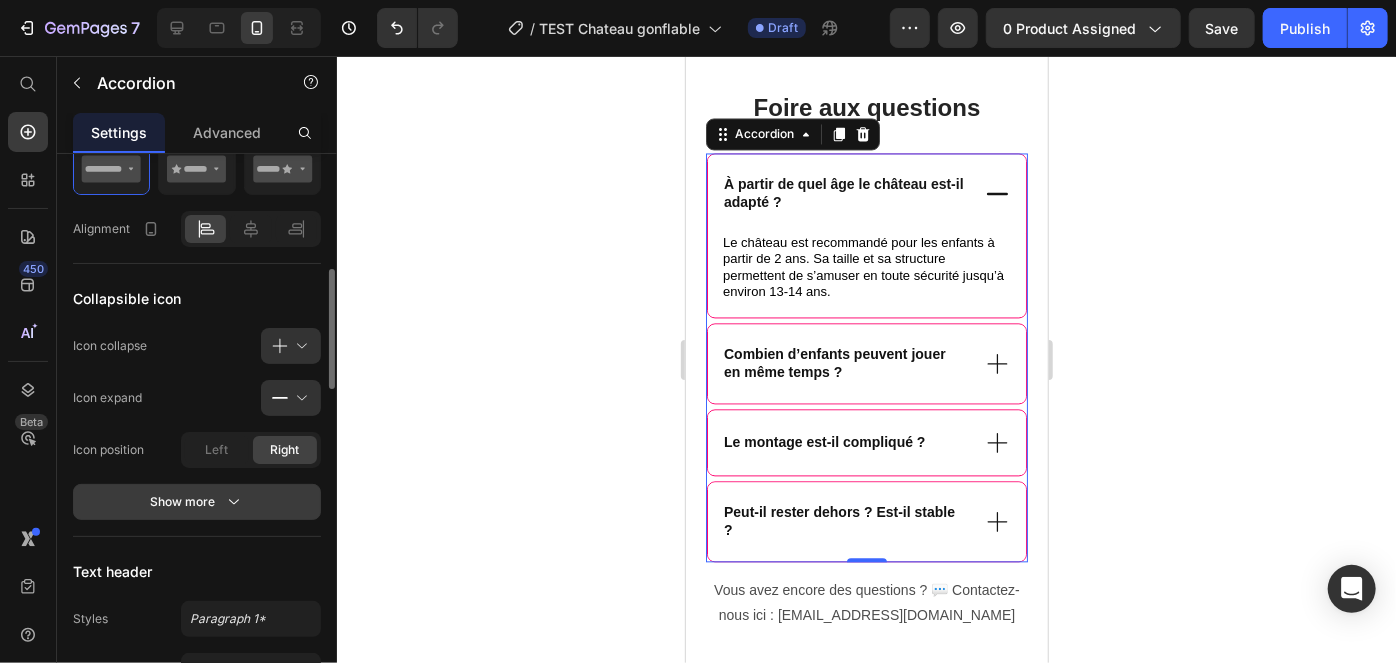 click on "Show more" at bounding box center (197, 502) 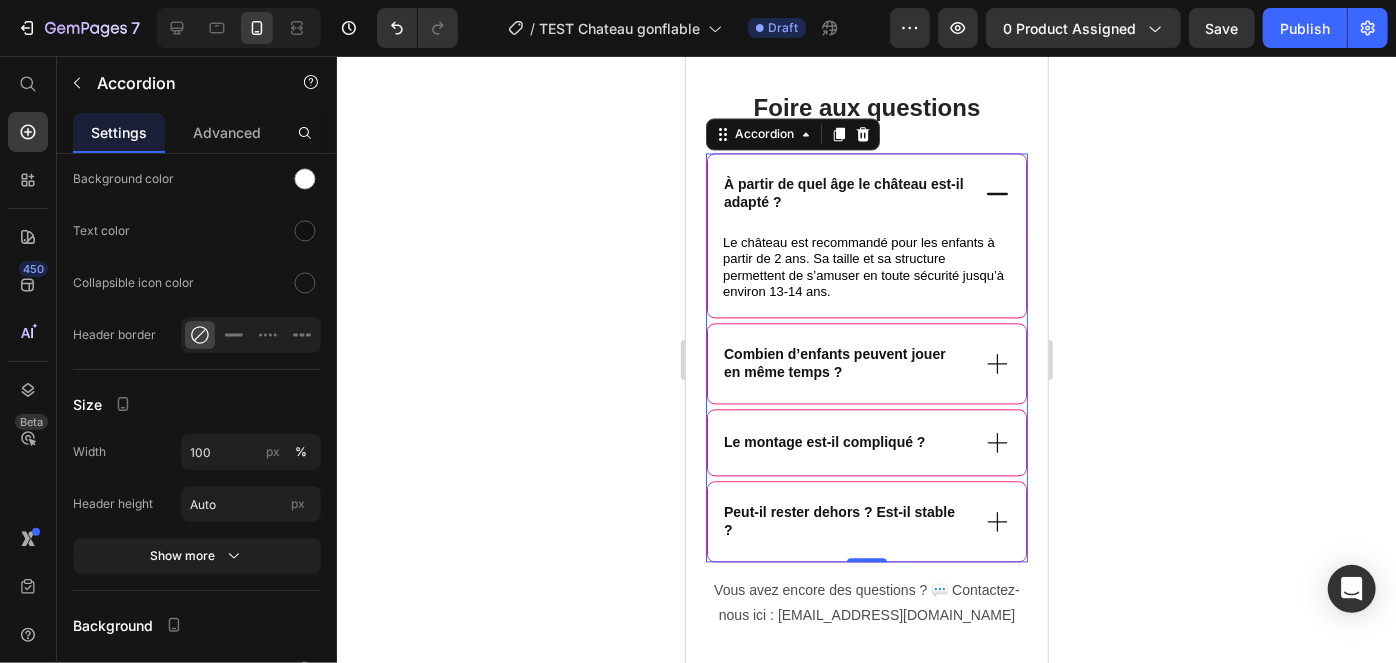 scroll, scrollTop: 1999, scrollLeft: 0, axis: vertical 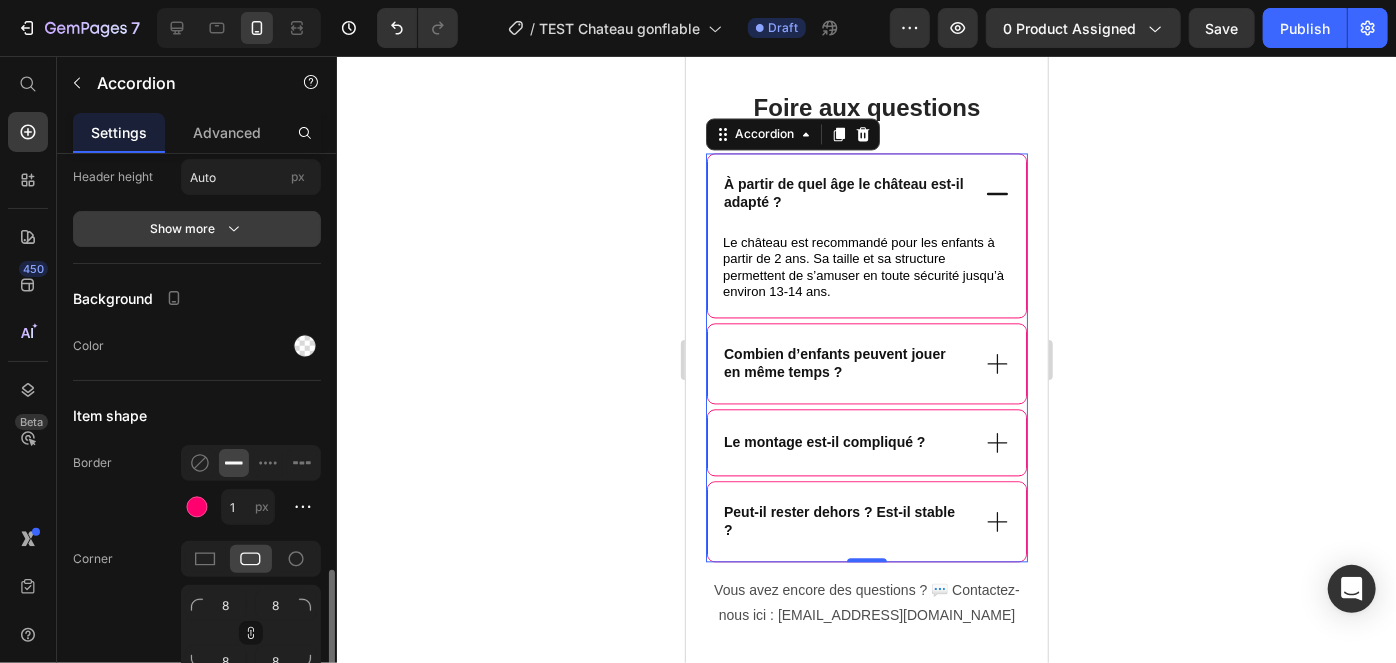 click on "Show more" at bounding box center [197, 229] 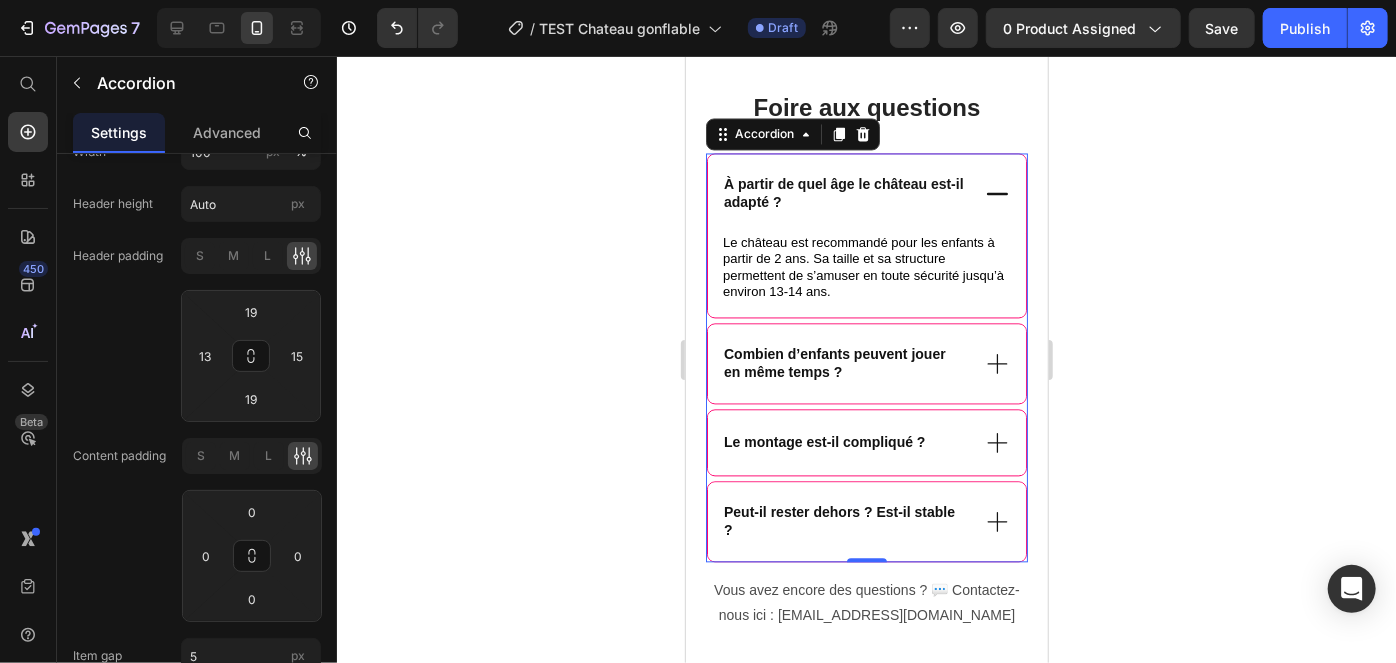 scroll, scrollTop: 2190, scrollLeft: 0, axis: vertical 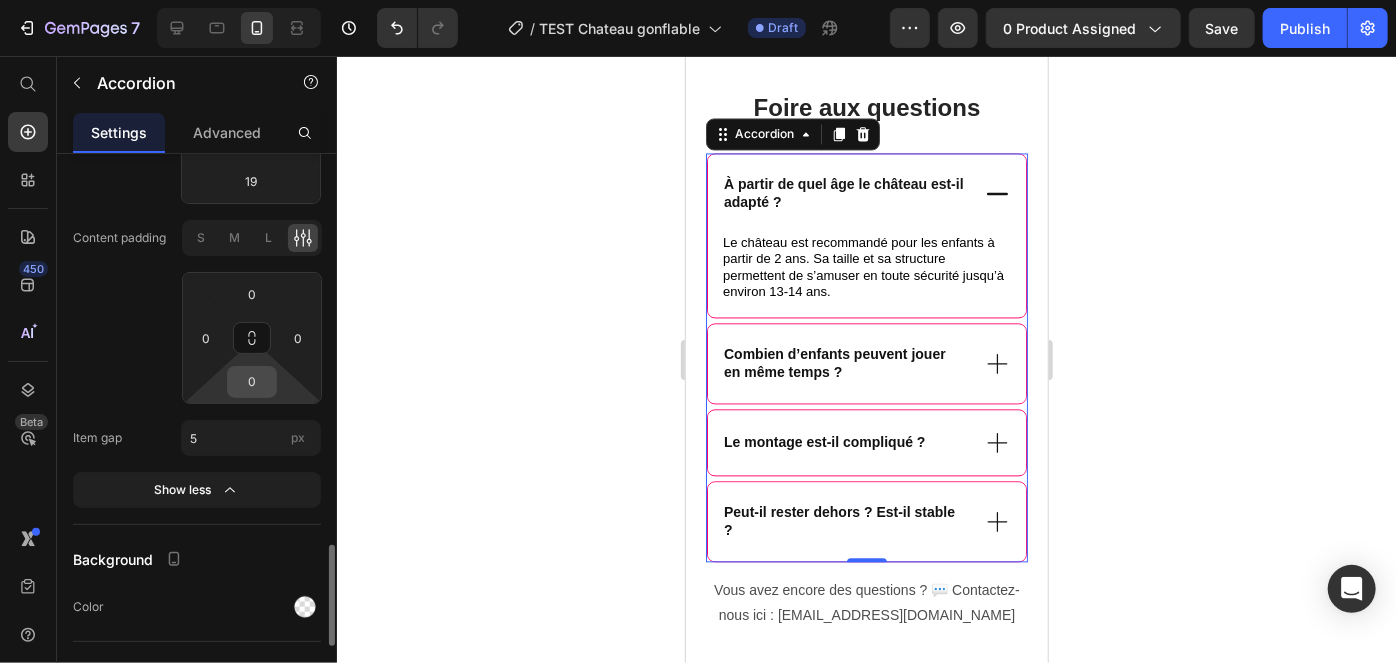 click on "0" at bounding box center [252, 382] 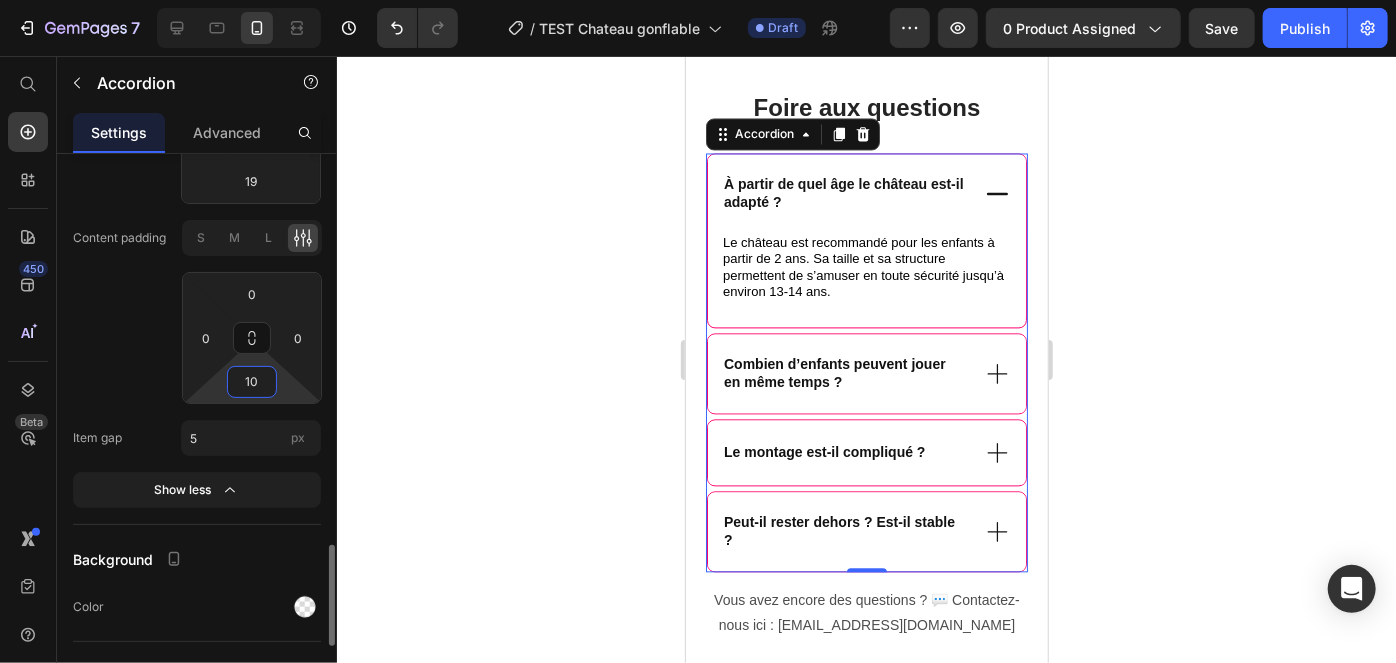 type on "1" 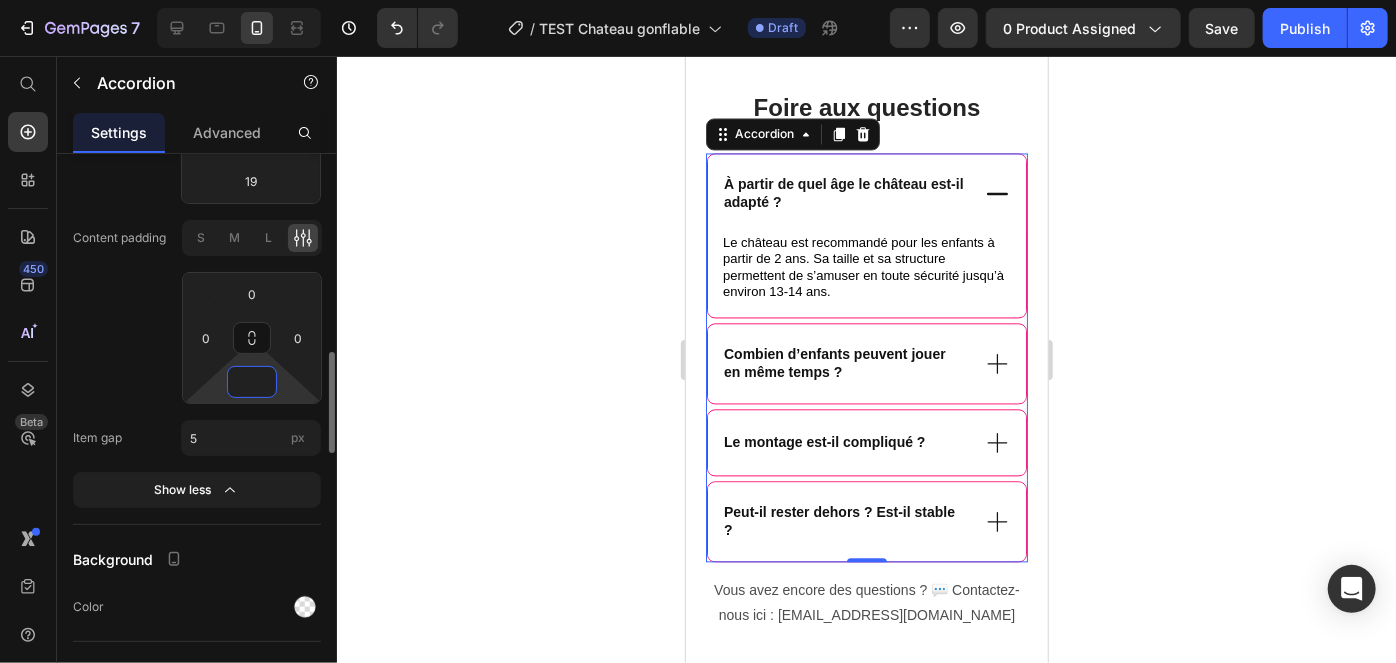 scroll, scrollTop: 2026, scrollLeft: 0, axis: vertical 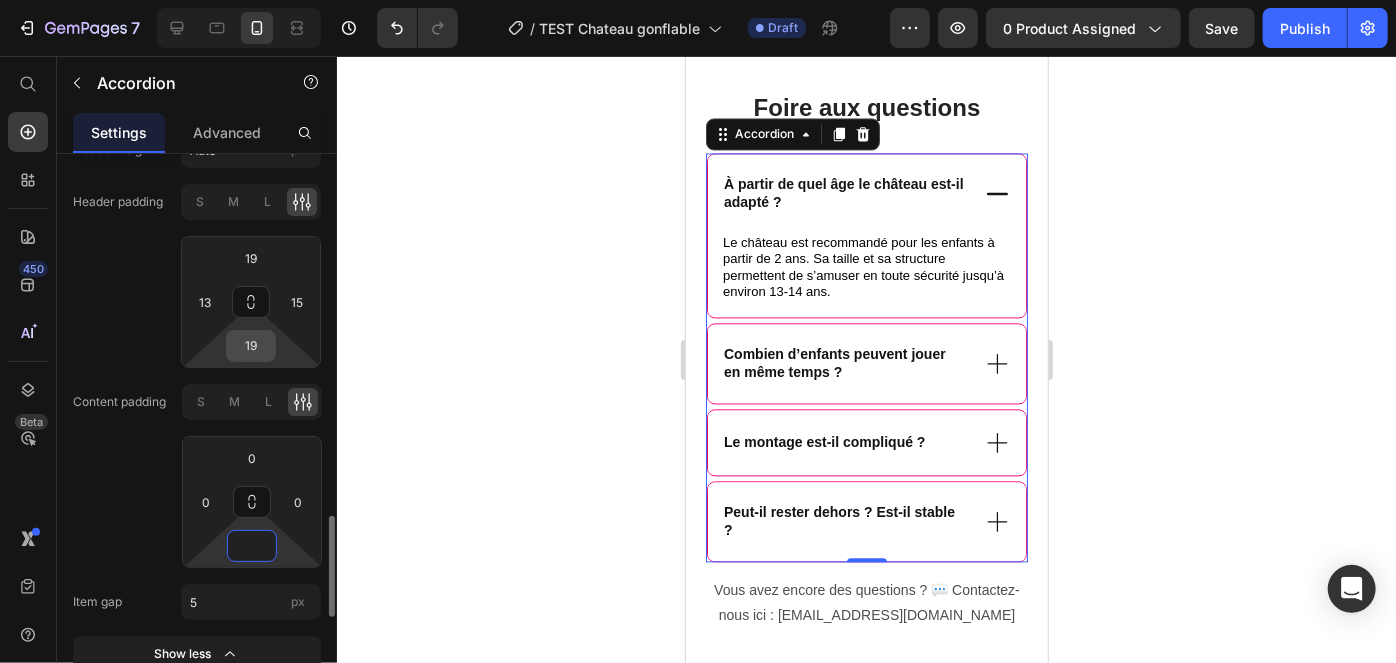 click on "19" at bounding box center (251, 346) 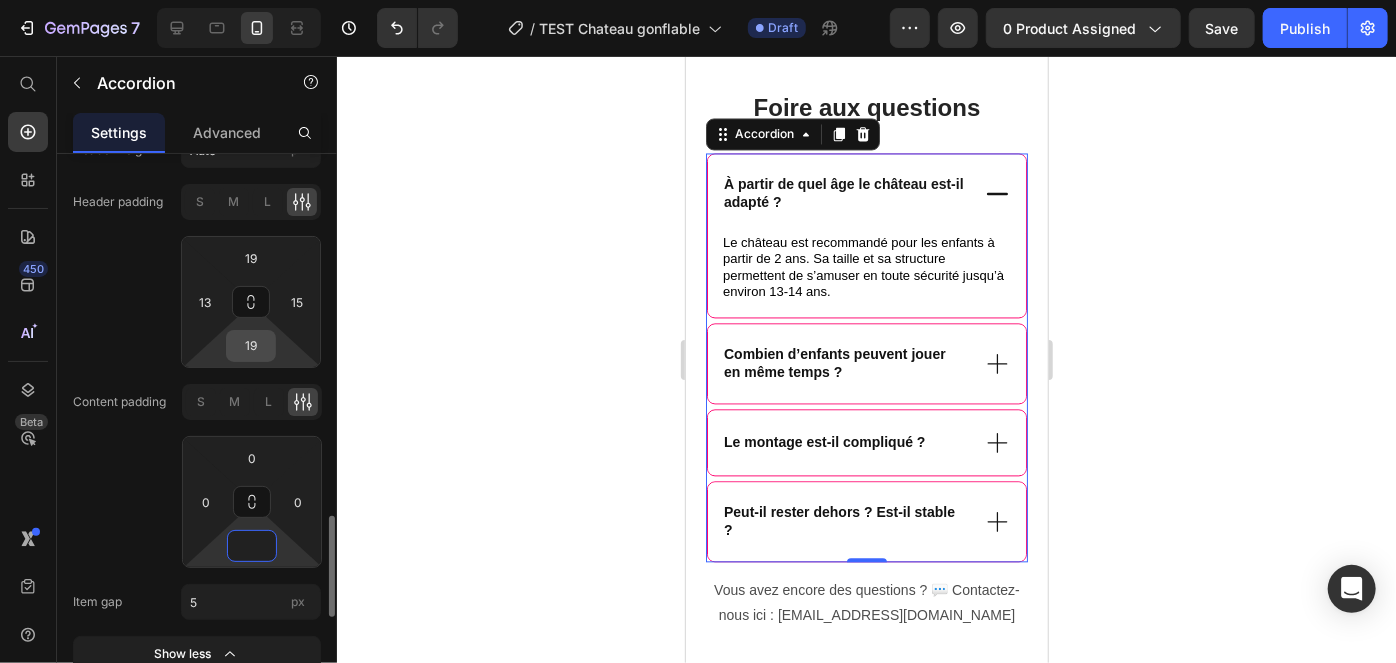 click on "19" at bounding box center (251, 346) 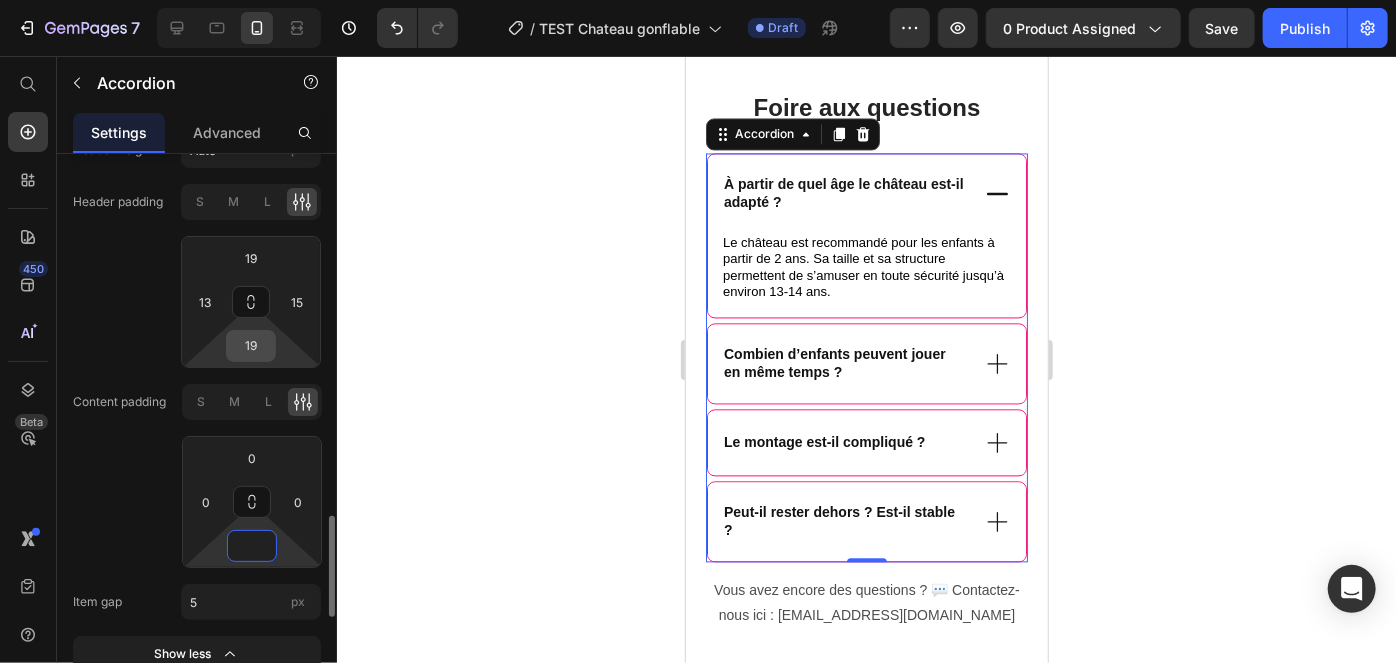 type on "0" 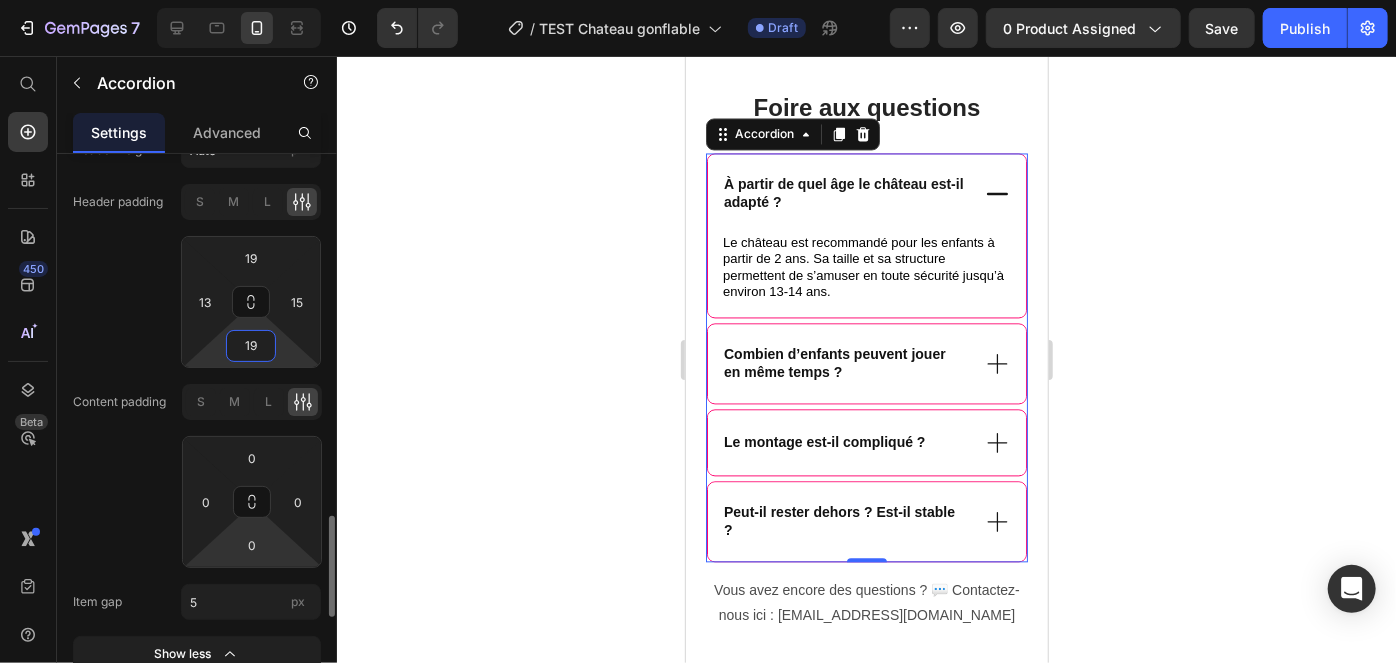 type on "1" 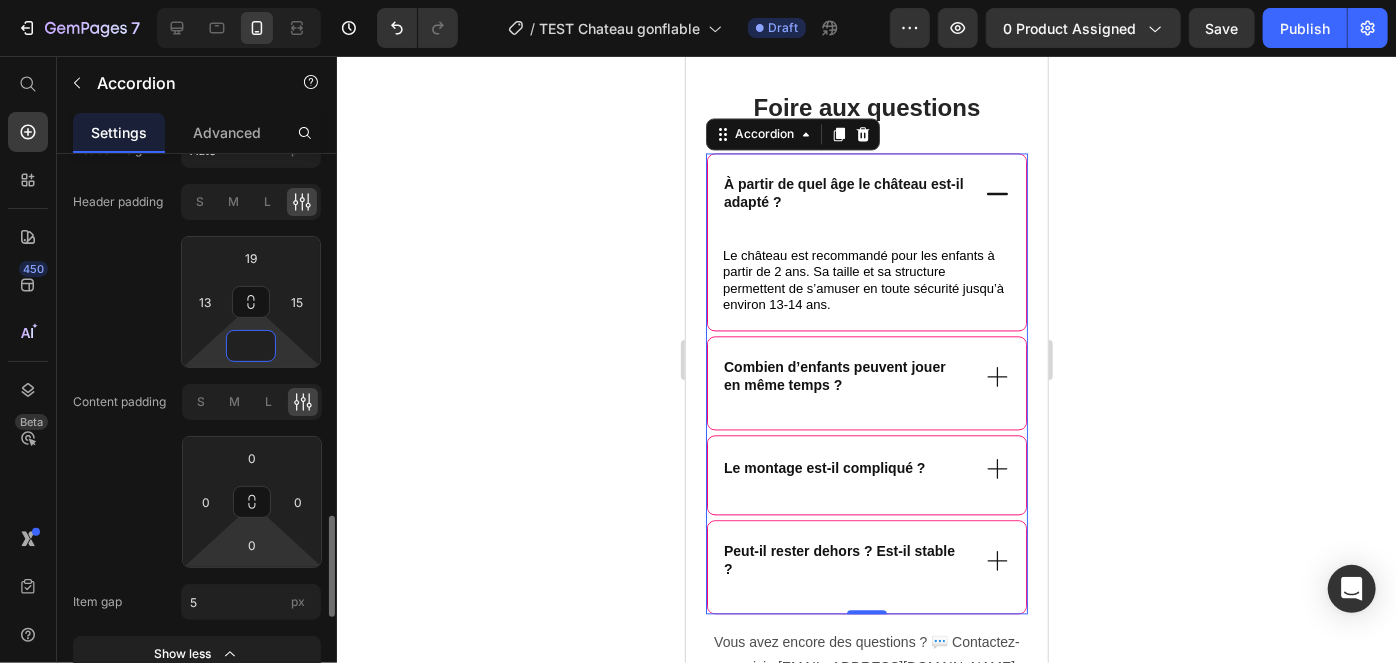type on "4" 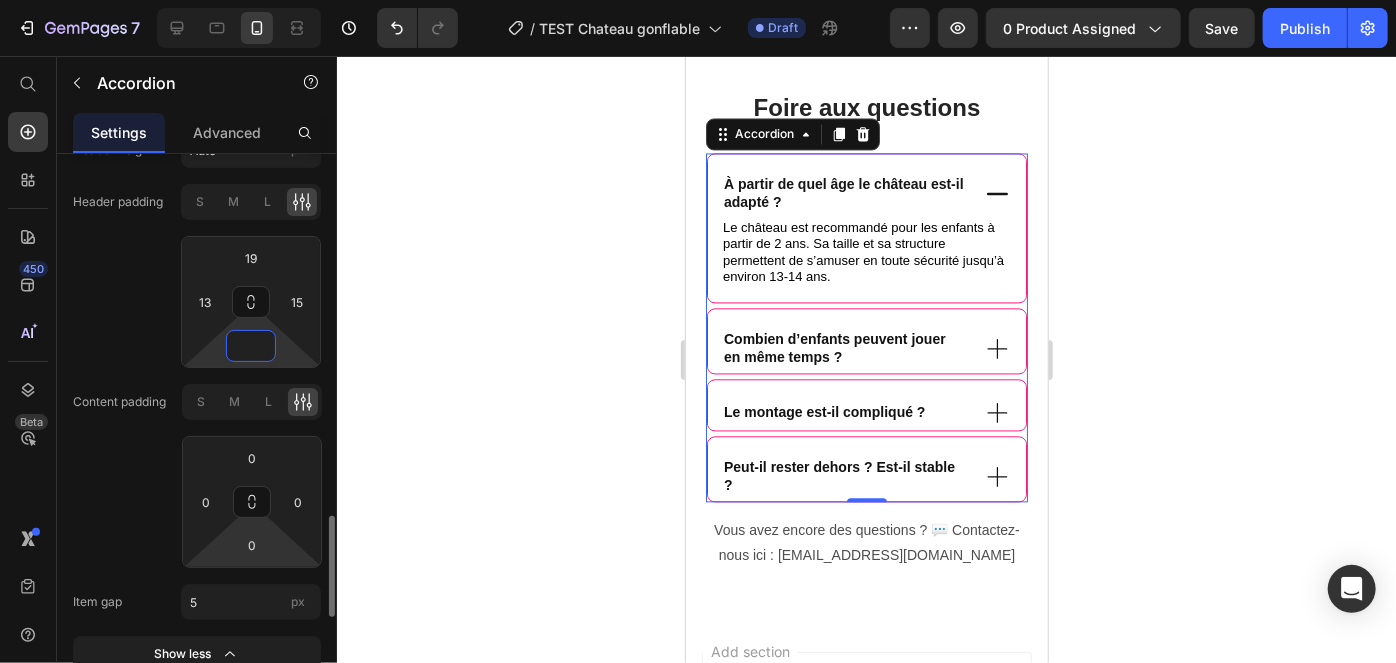 type on "5" 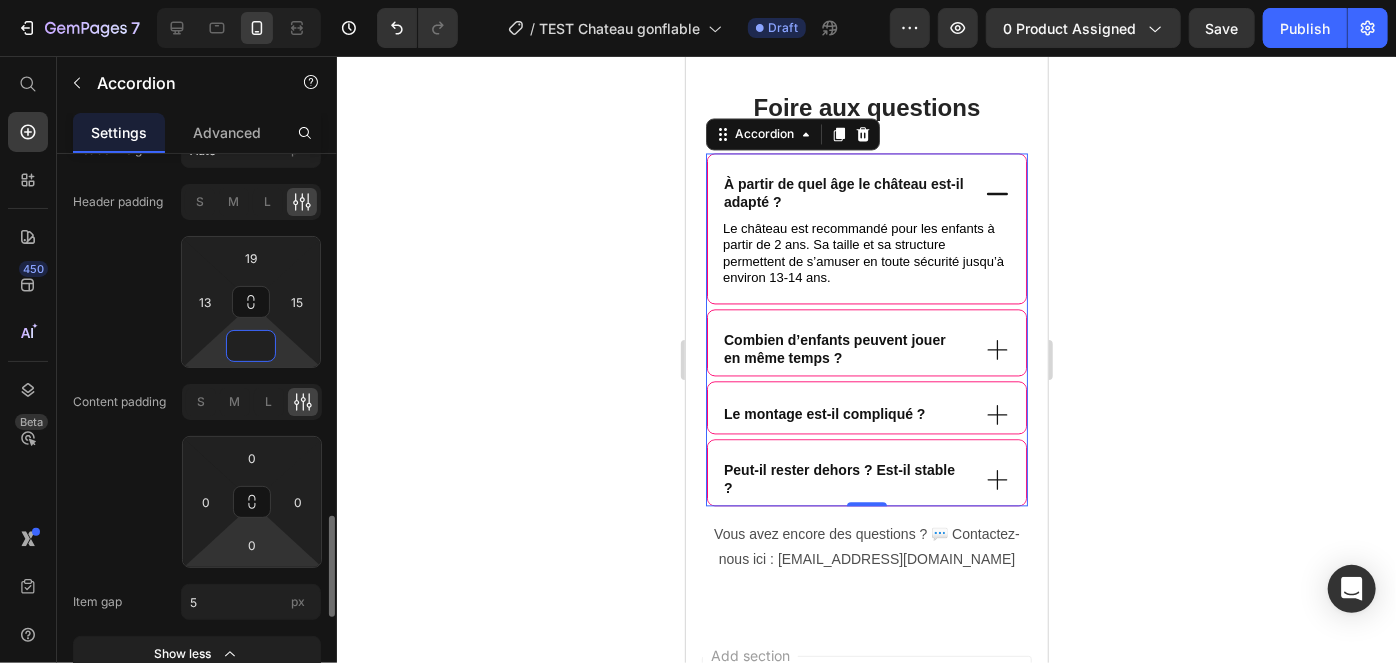 type on "6" 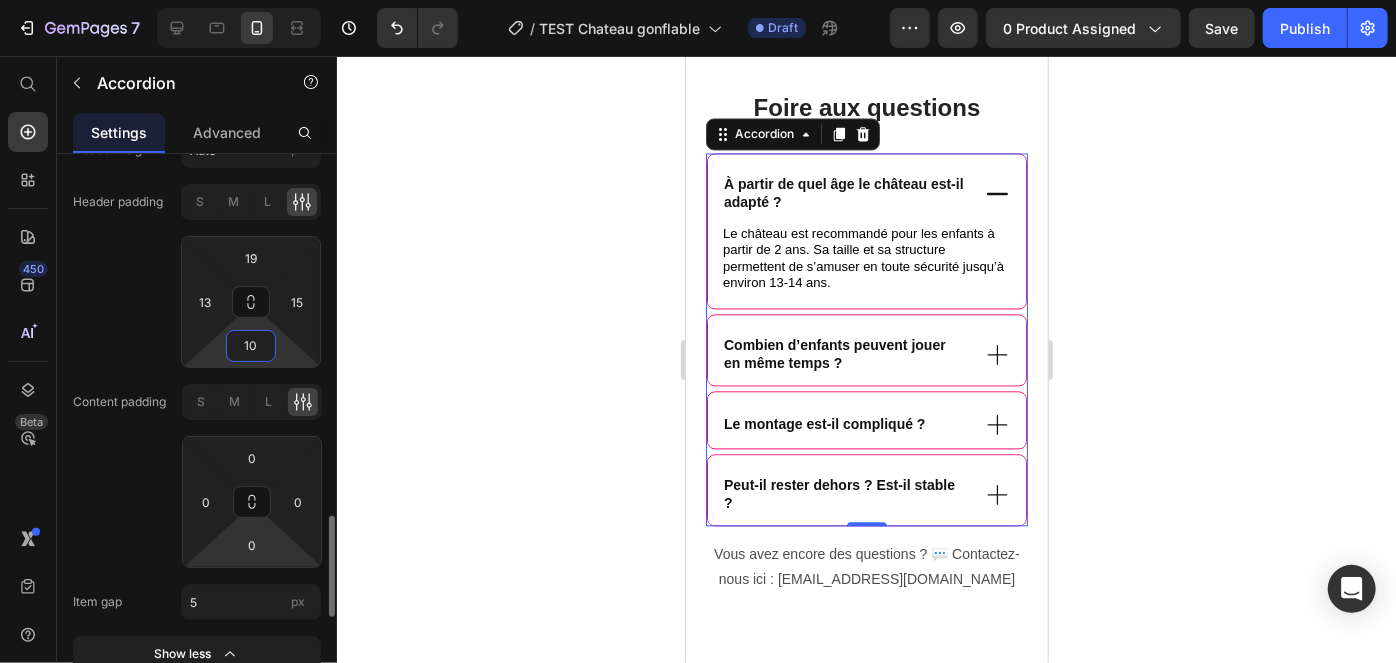 type on "1" 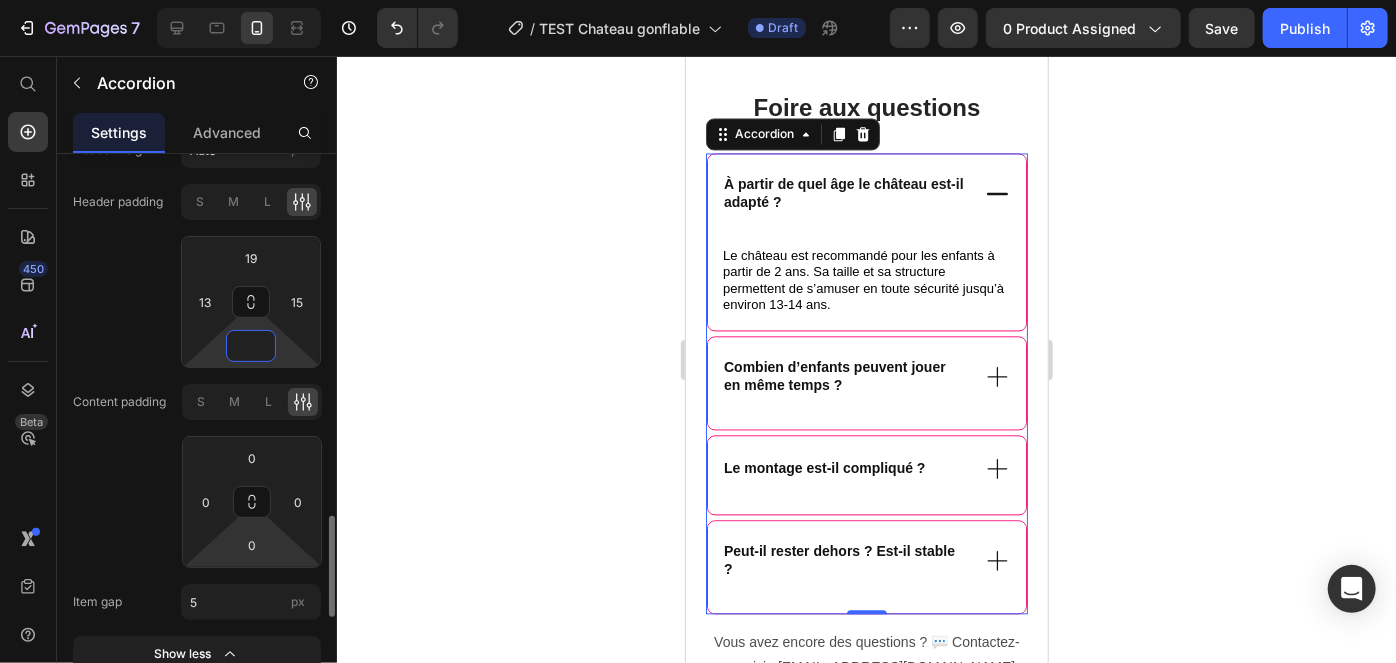 type on "2" 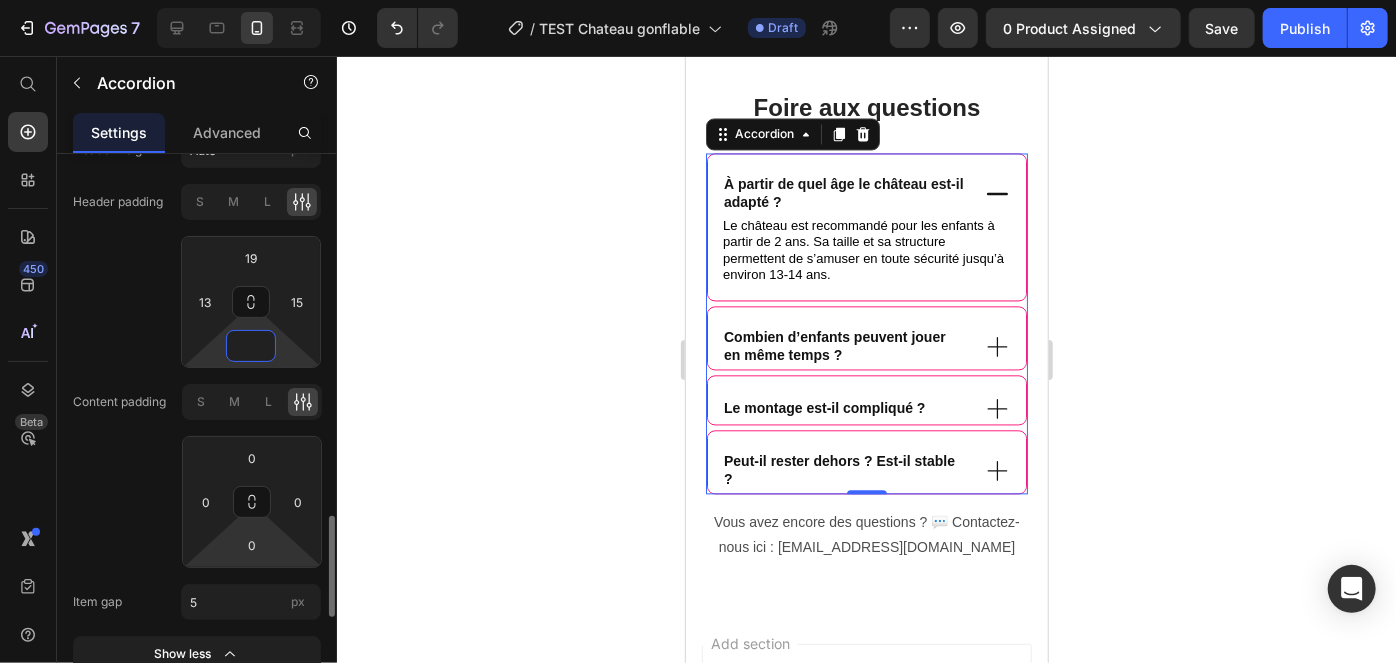 type on "9" 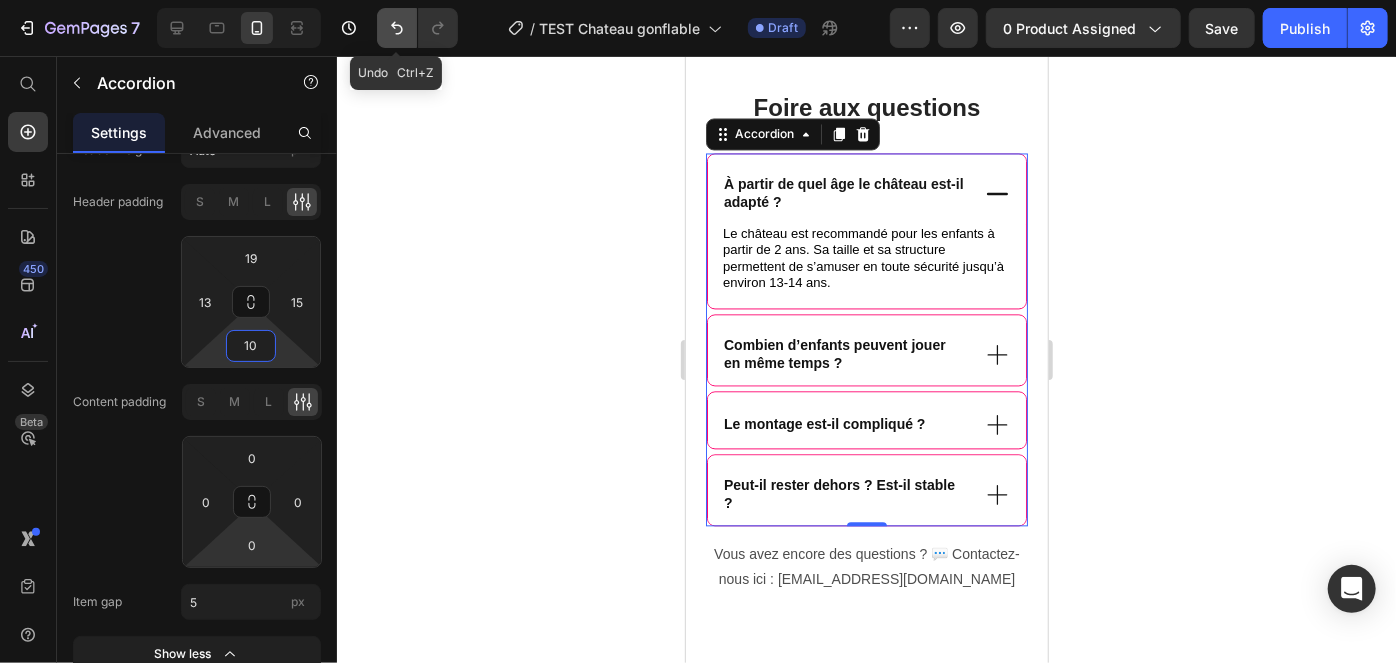 click 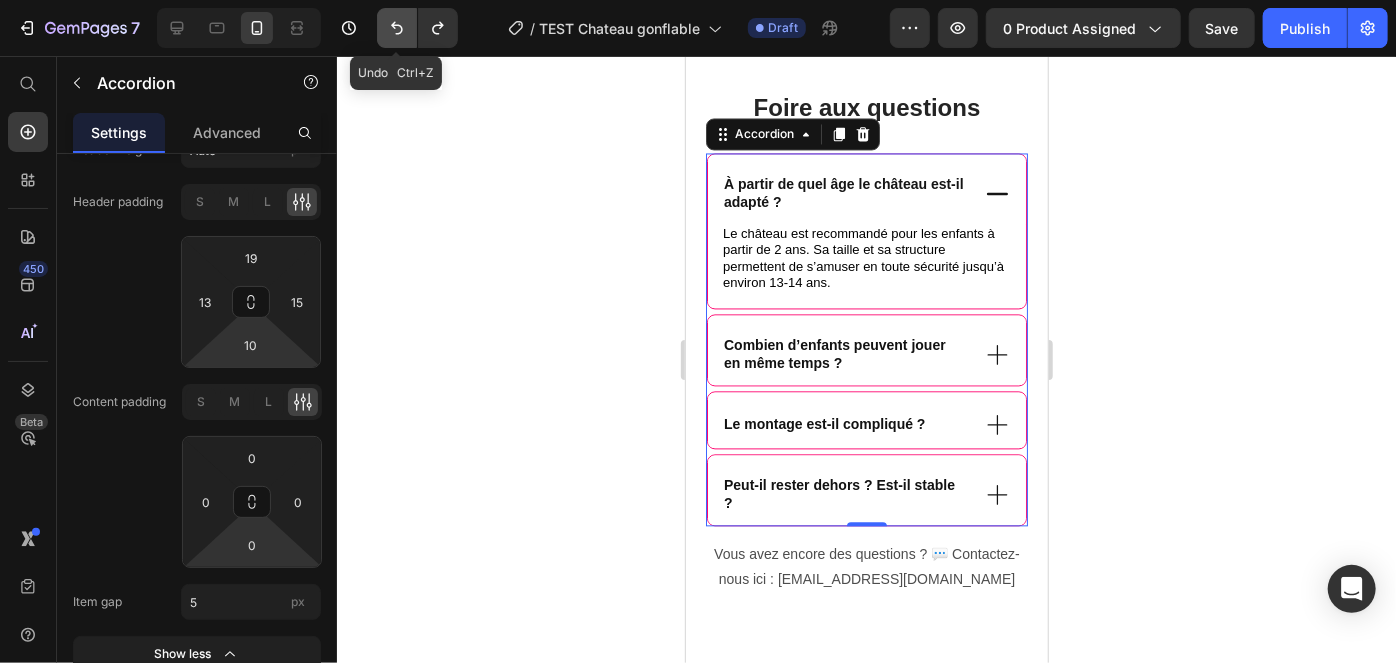 click 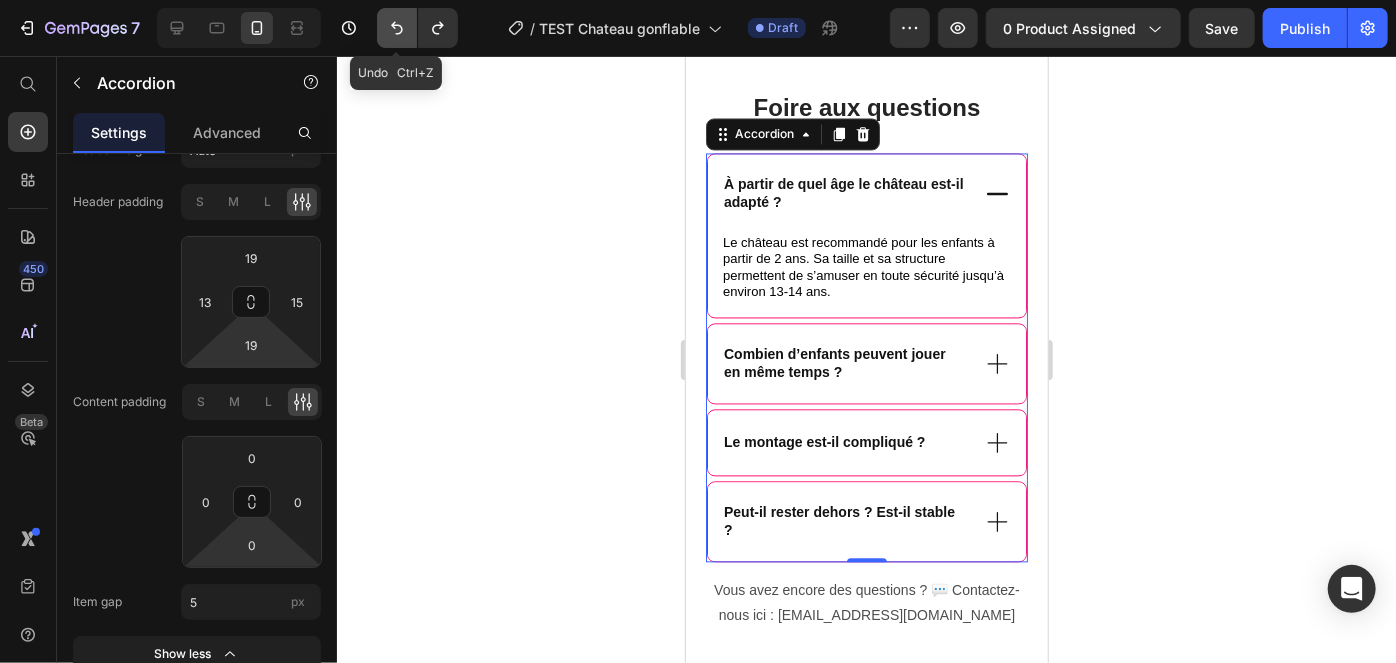 click 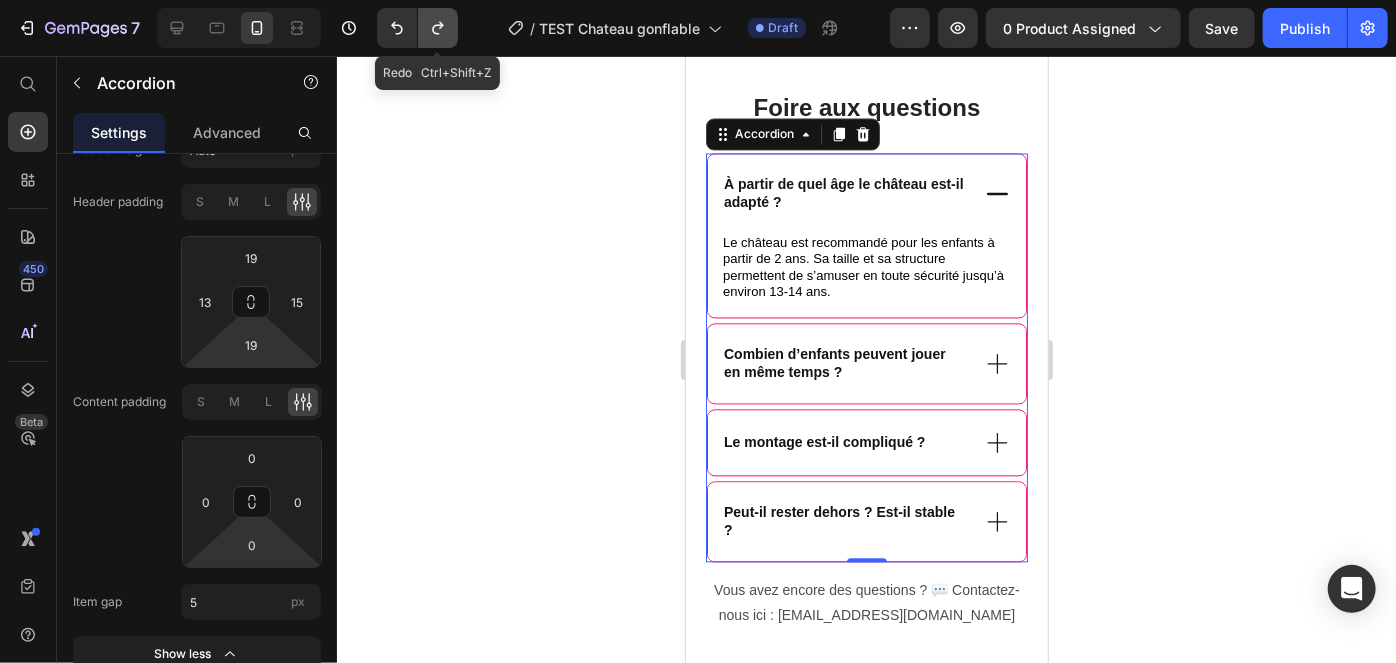 click 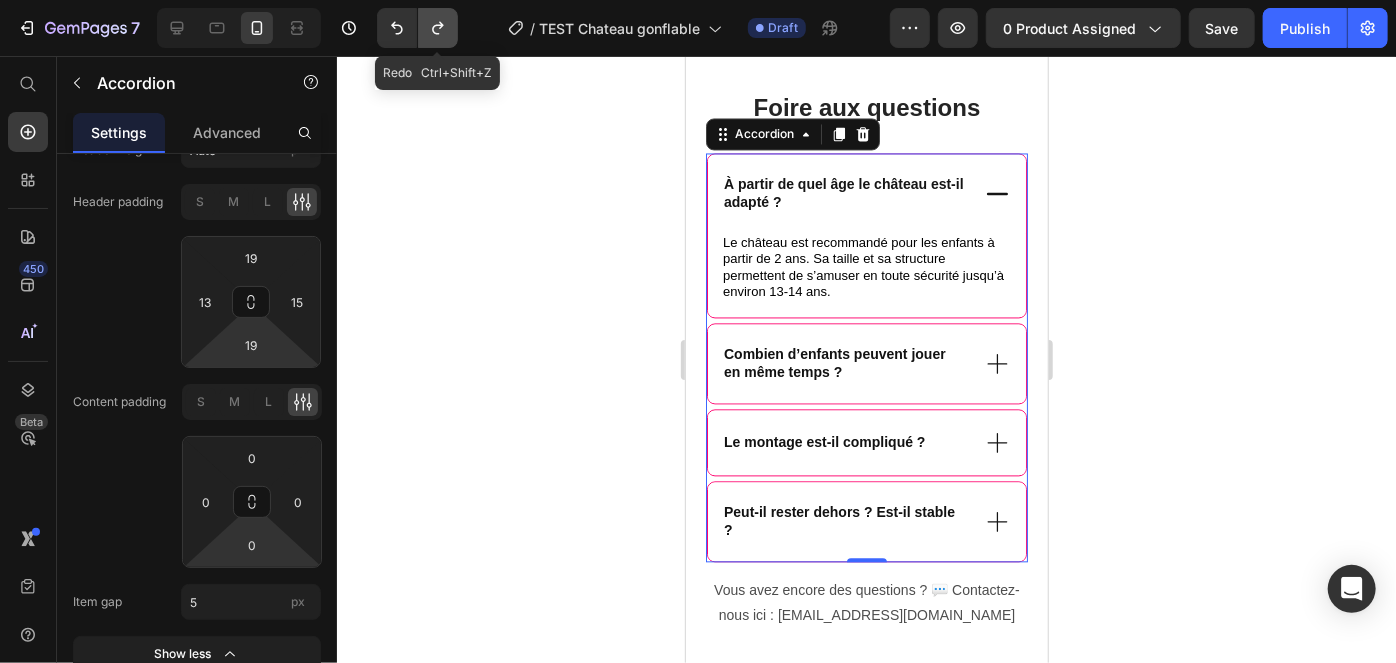 click 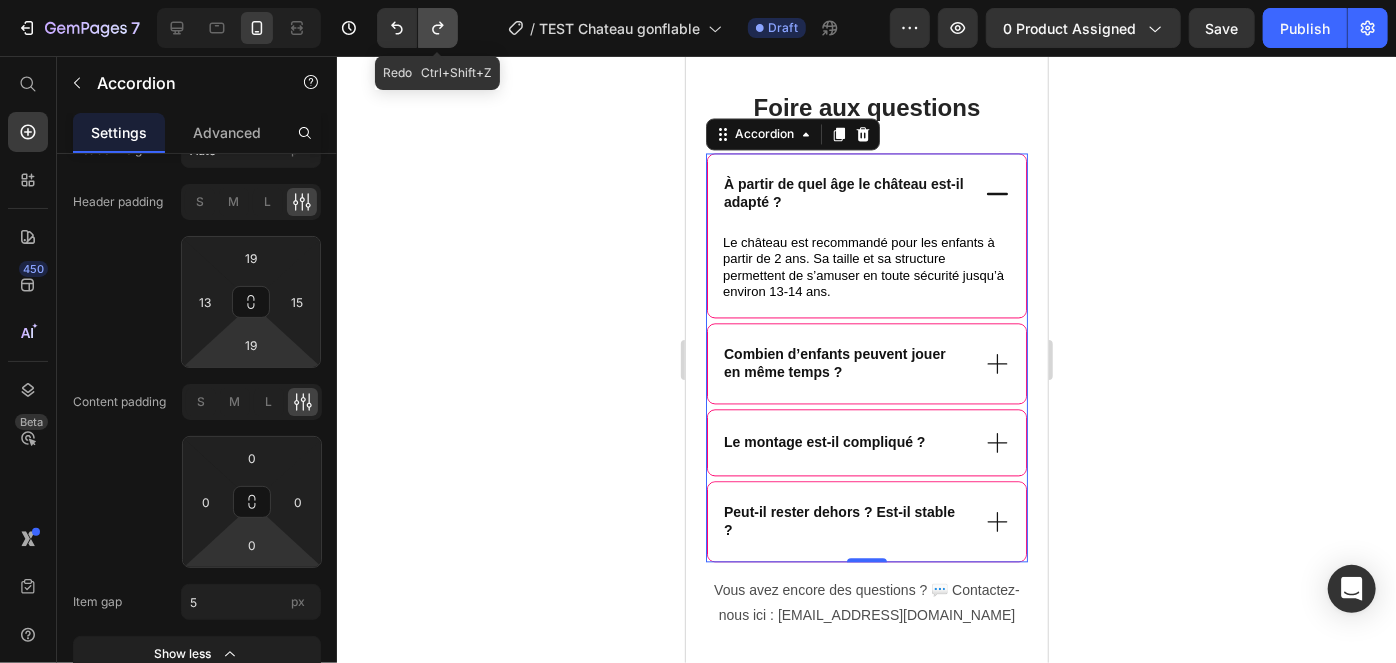 click 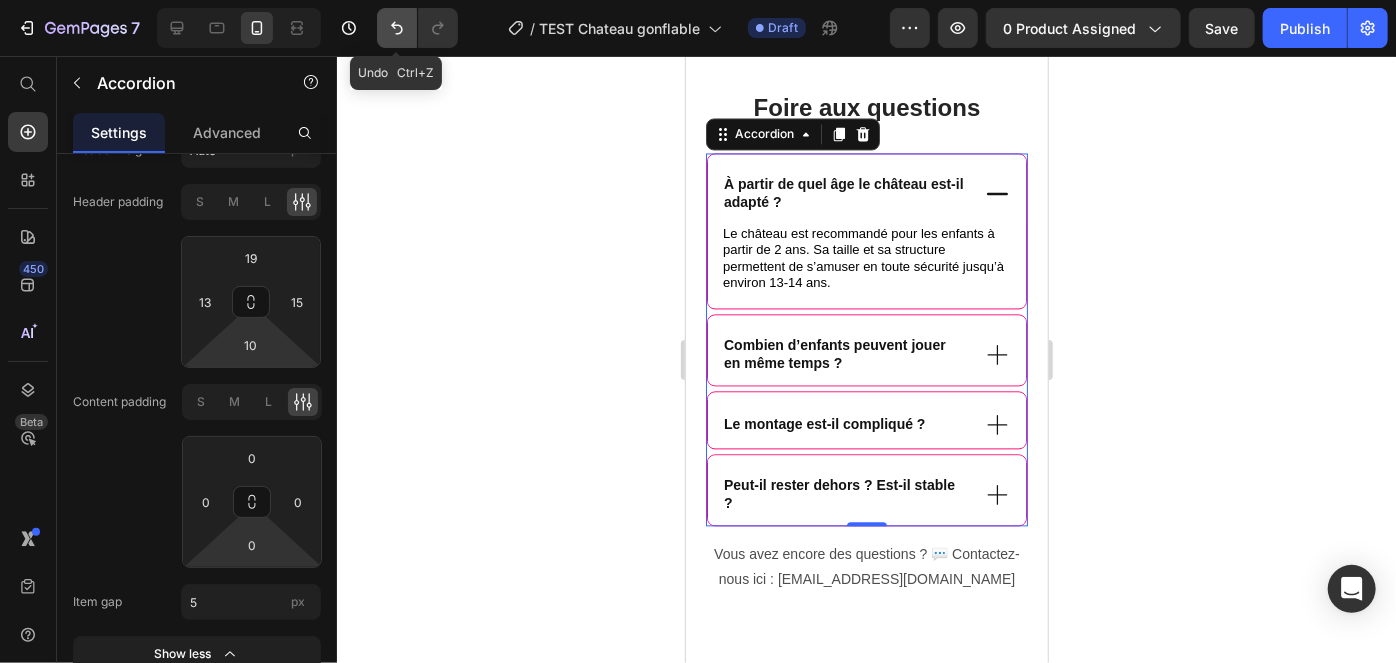 click 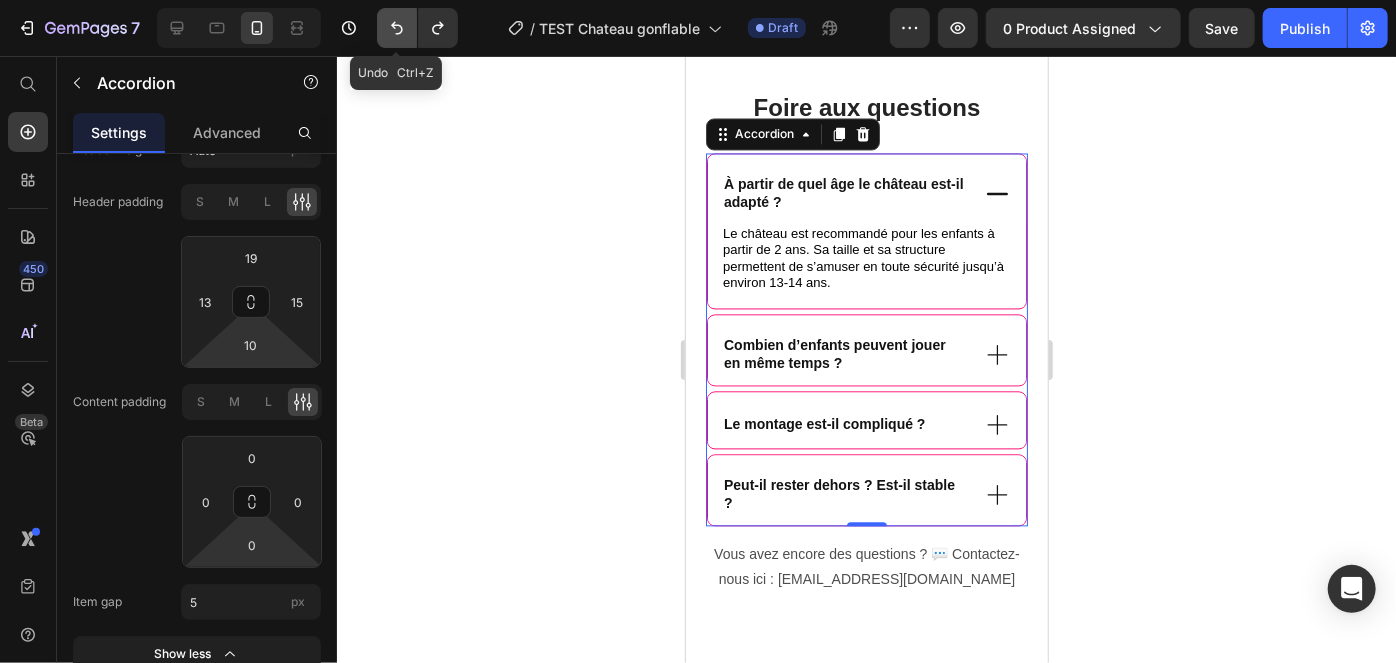 click 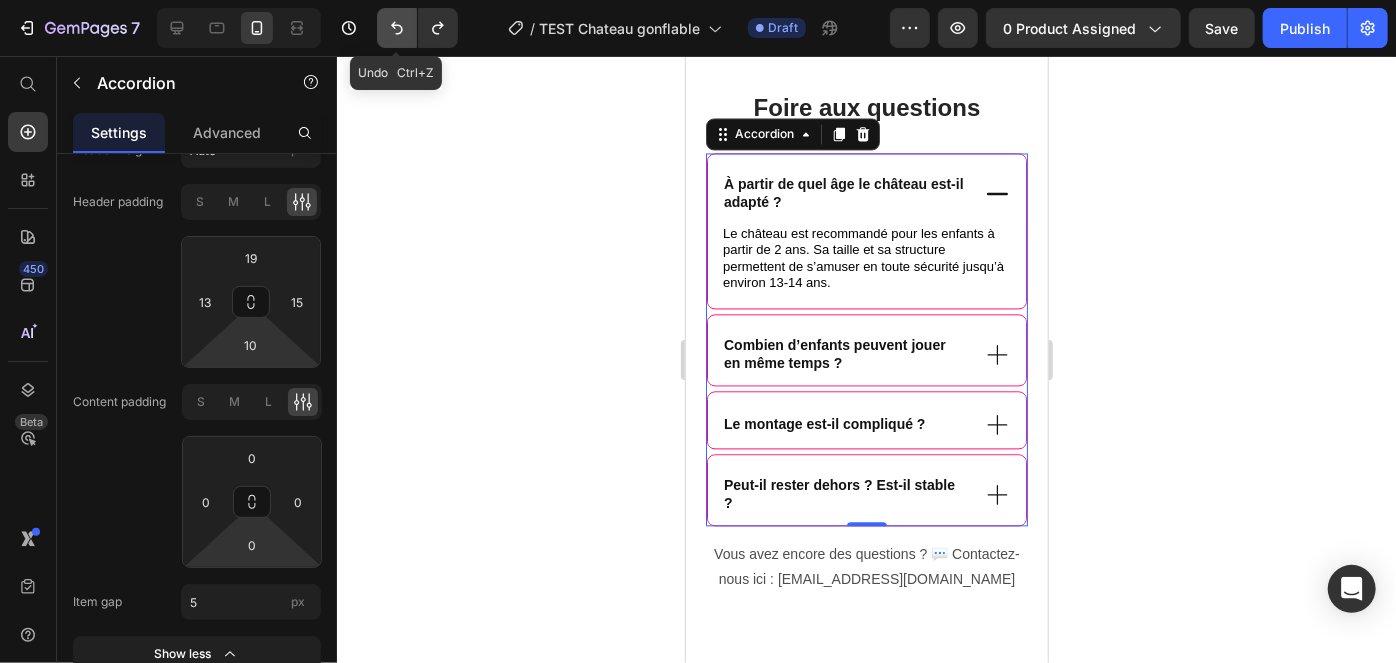 type on "19" 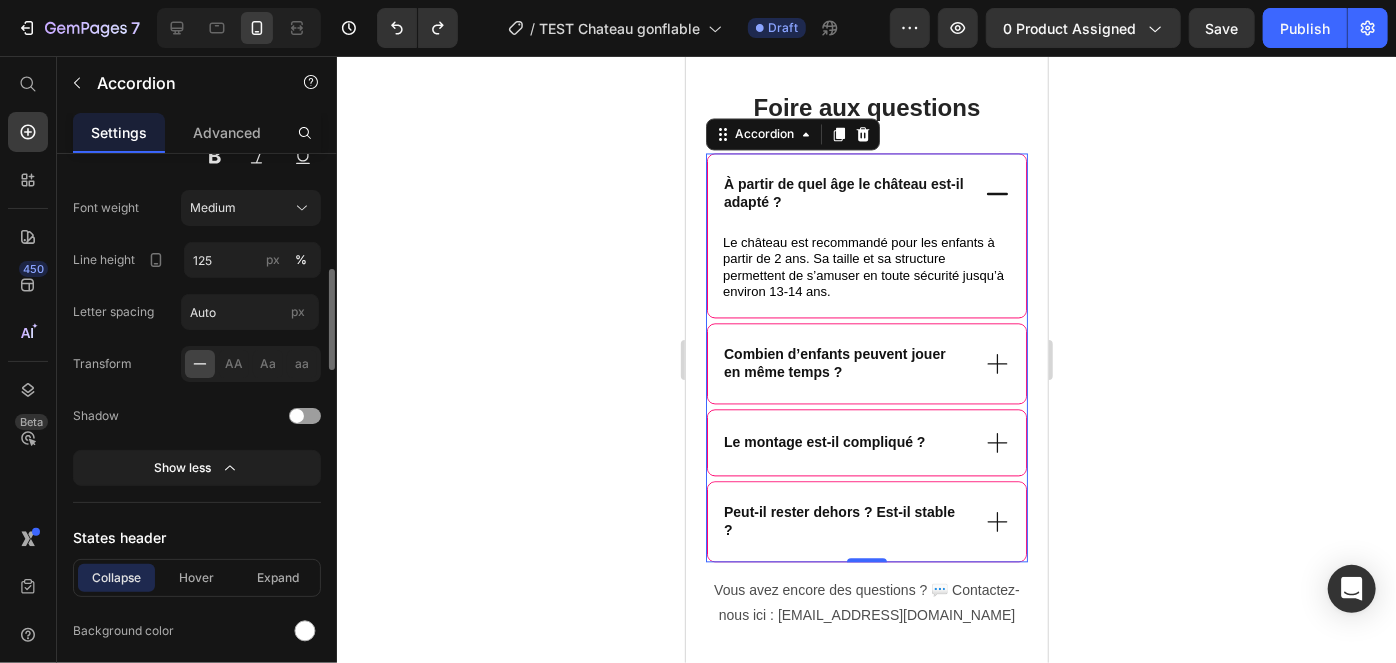scroll, scrollTop: 1092, scrollLeft: 0, axis: vertical 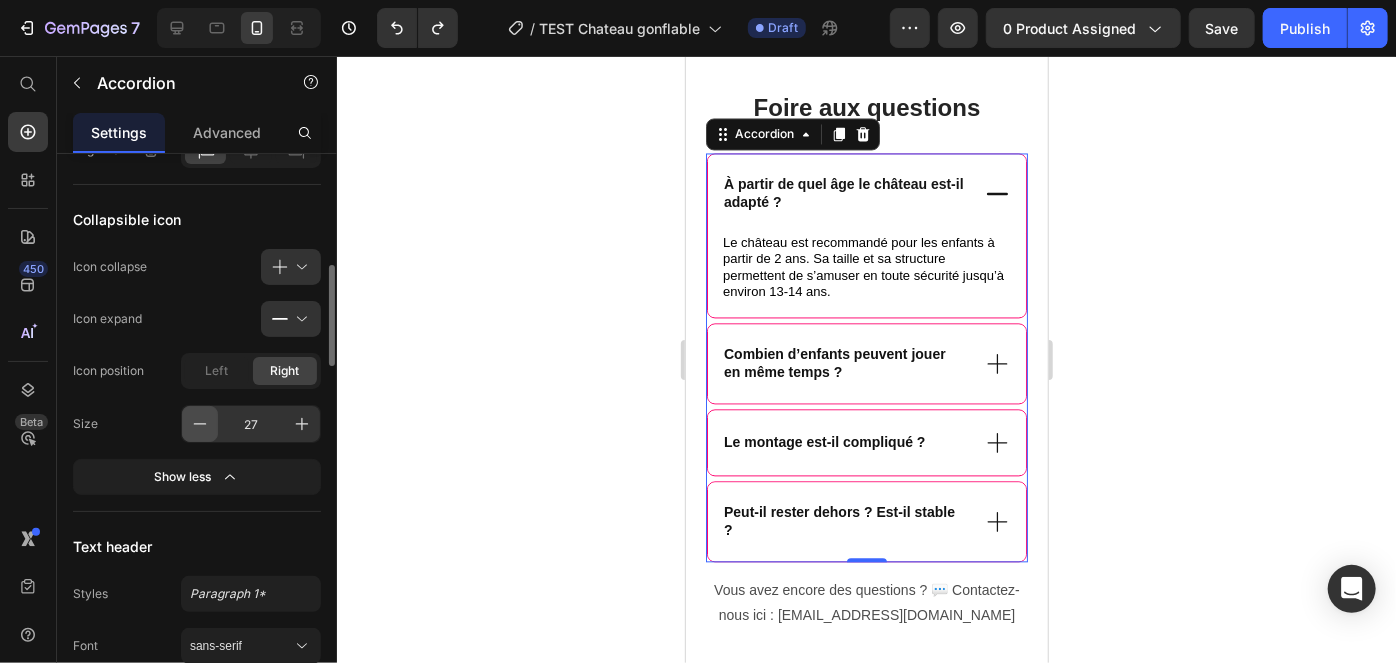 click 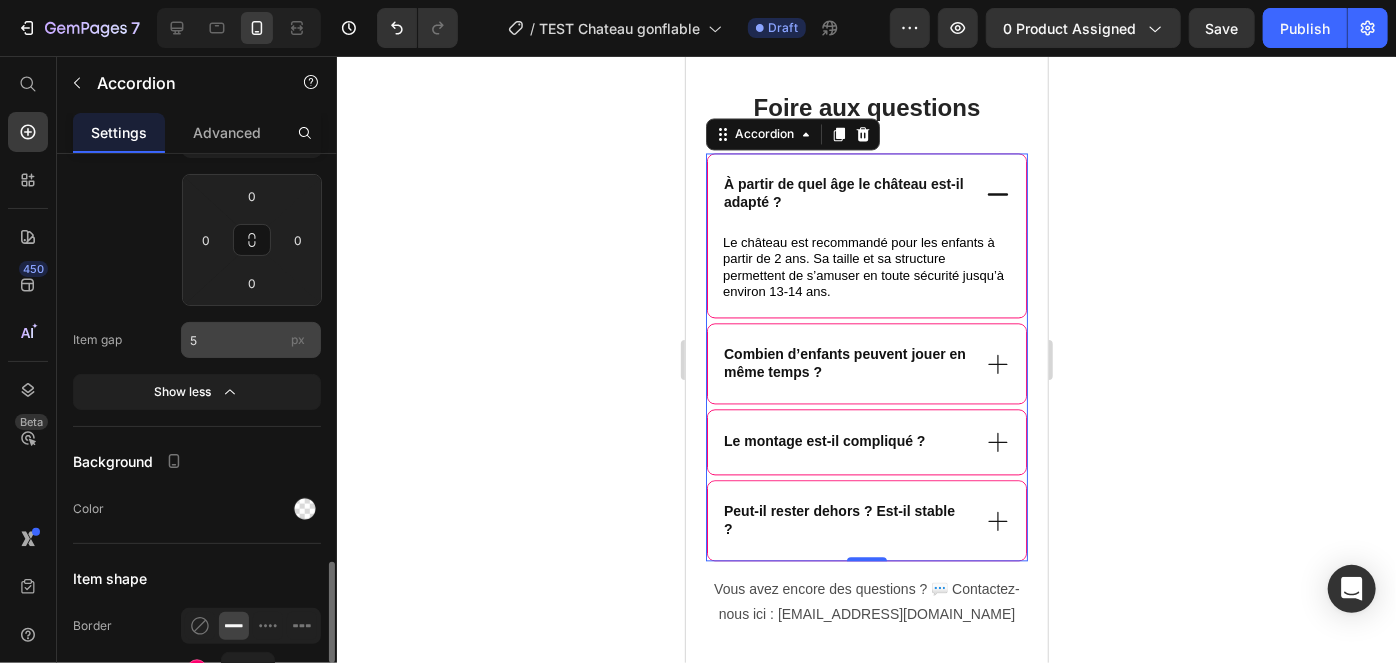 scroll, scrollTop: 2204, scrollLeft: 0, axis: vertical 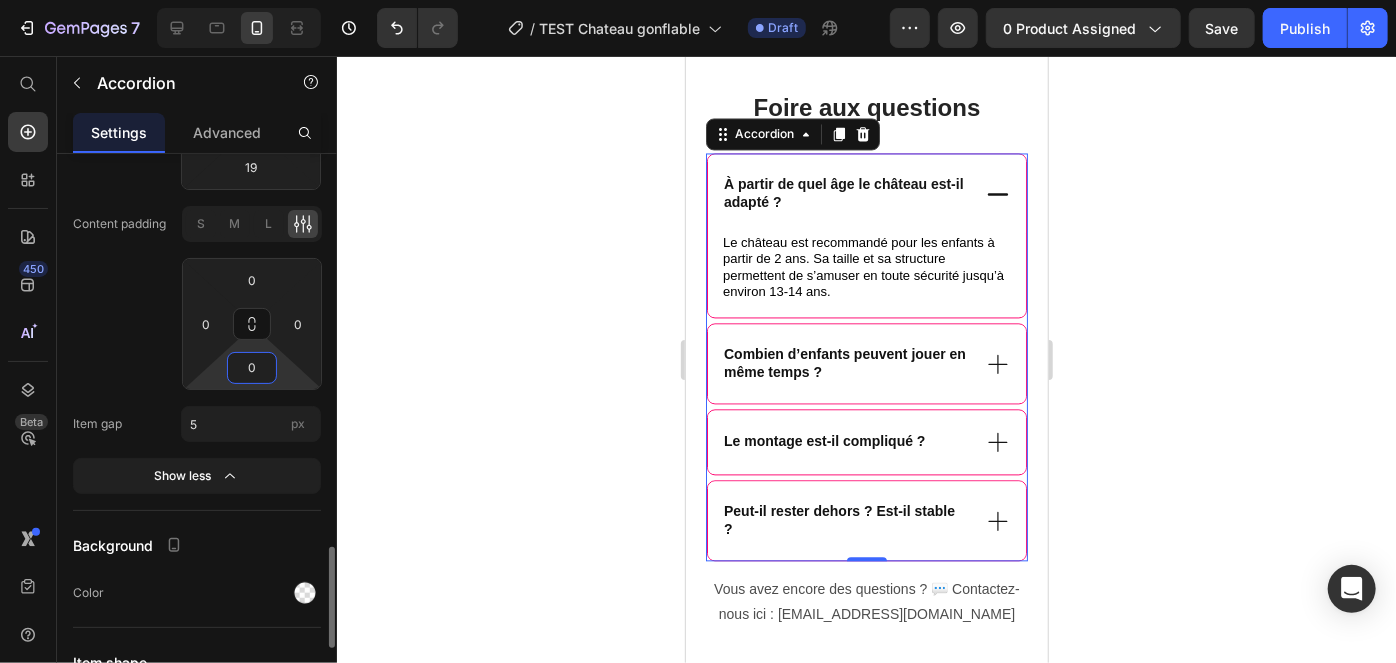 click on "0" at bounding box center (252, 368) 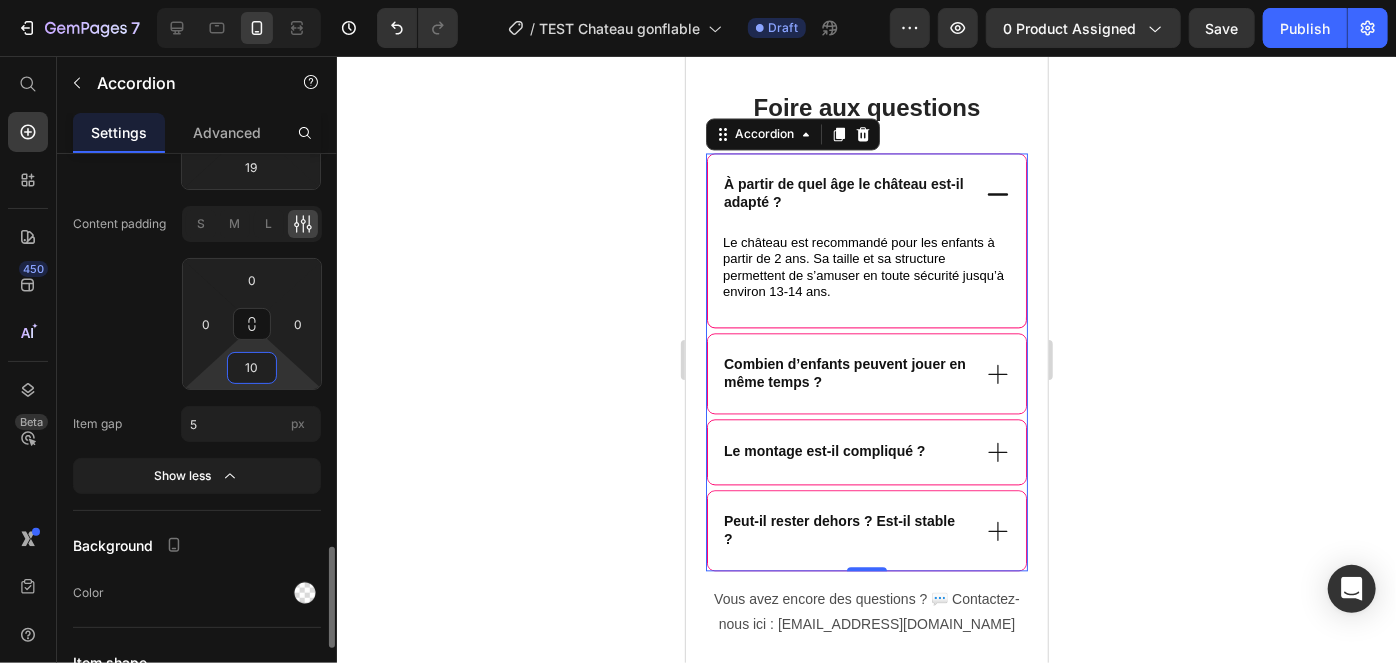 type on "1" 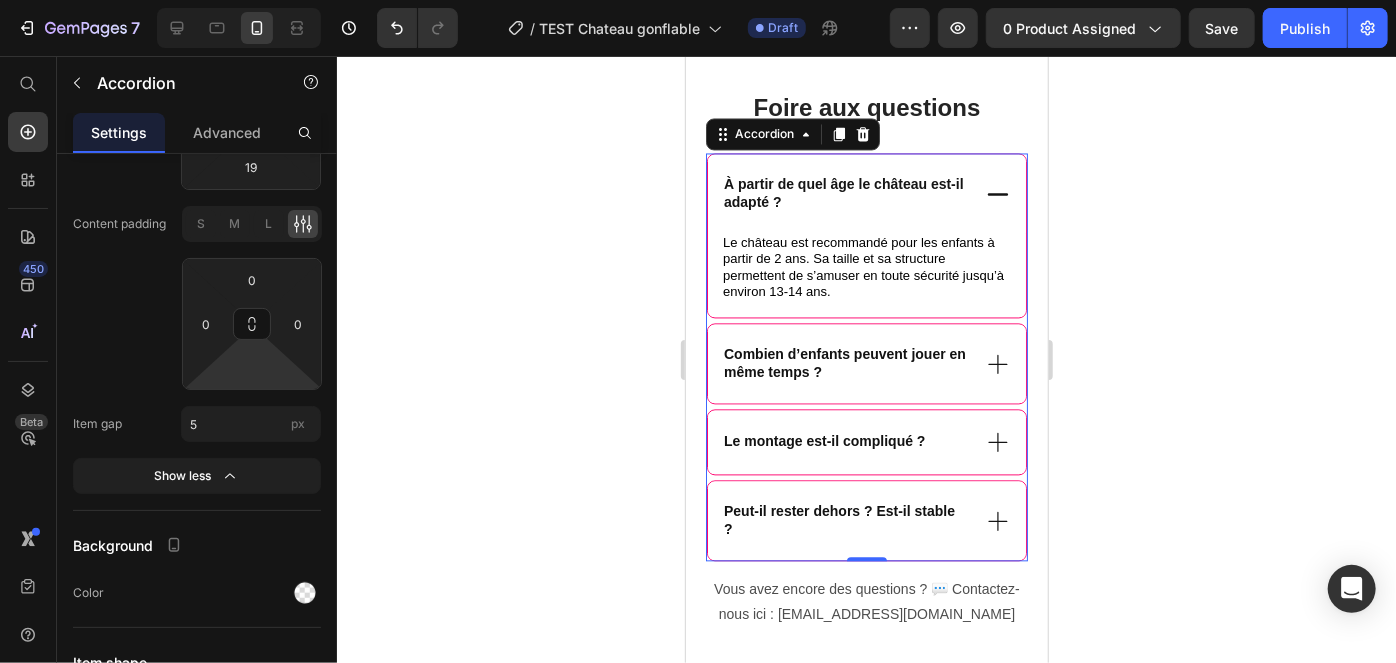 type on "0" 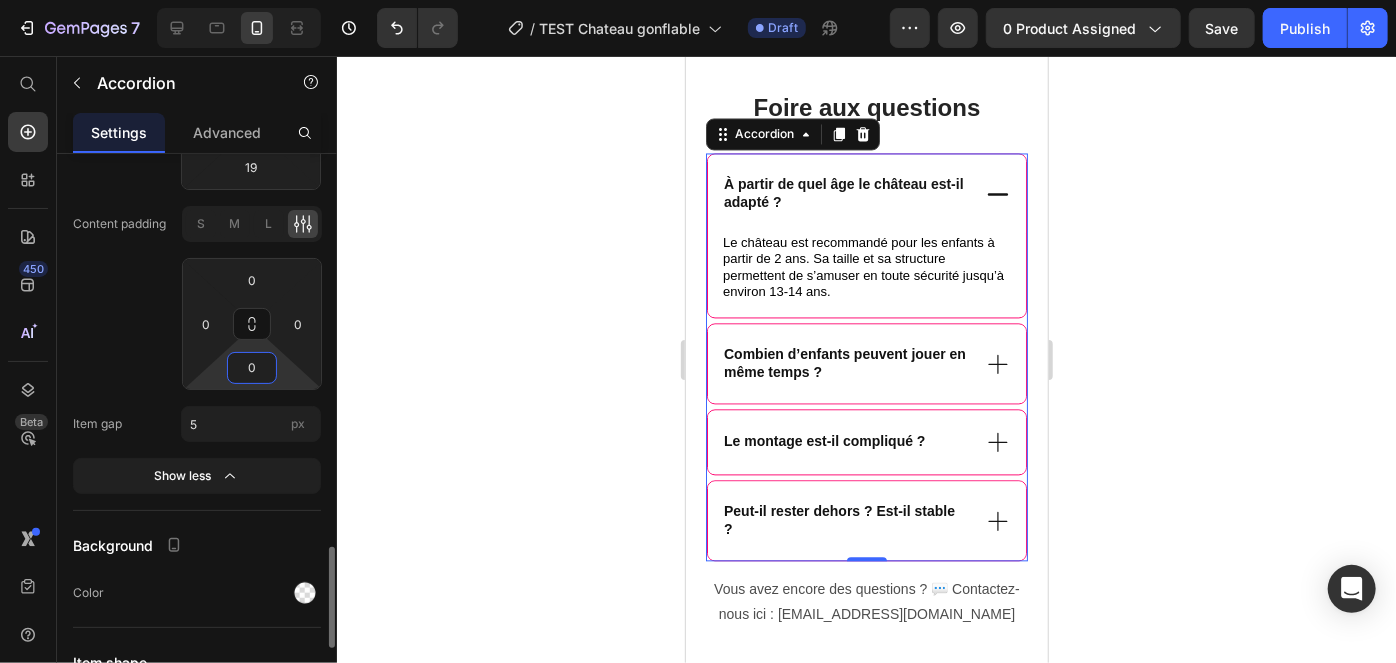click on "Content padding S M L 0 0 0 0" 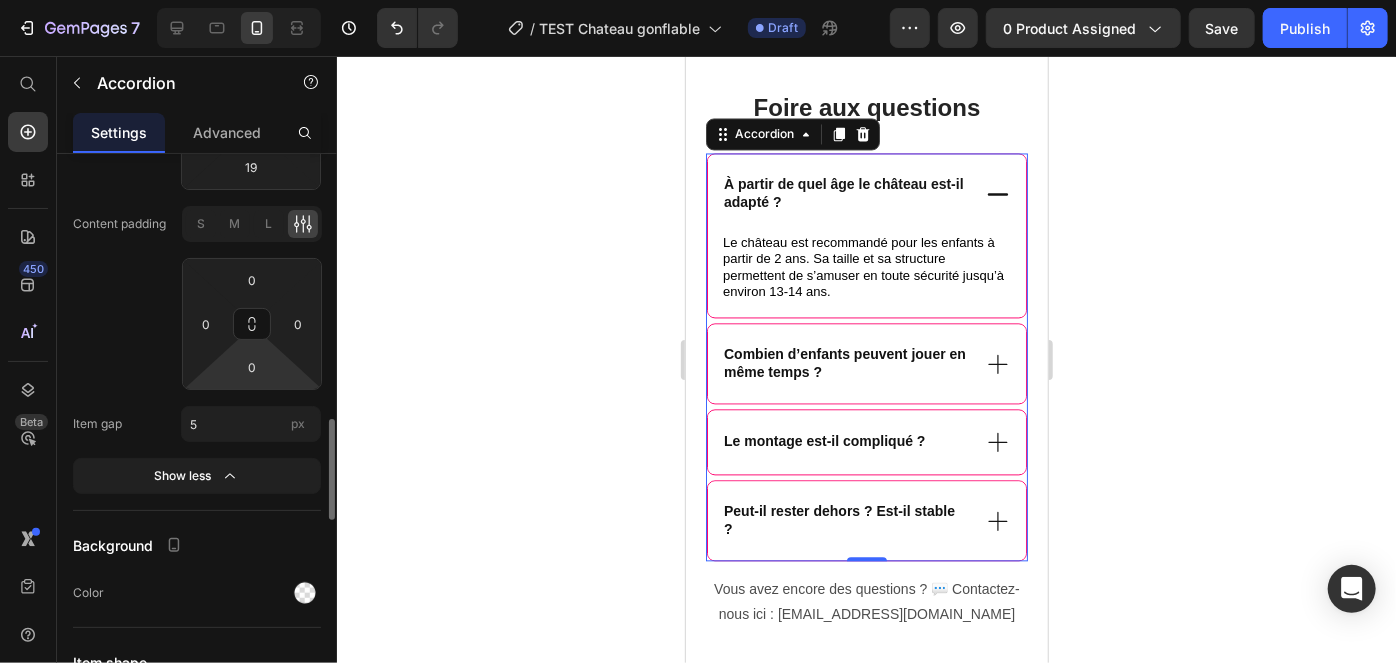 scroll, scrollTop: 2095, scrollLeft: 0, axis: vertical 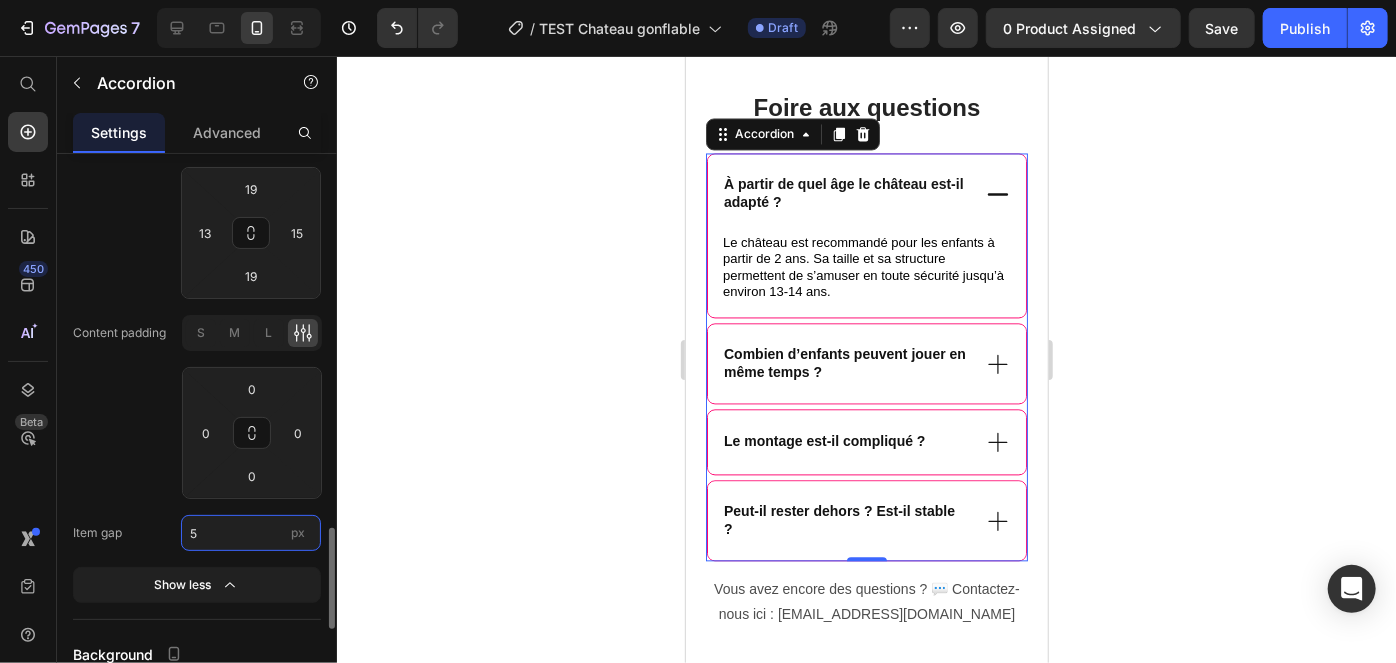 click on "5" at bounding box center (251, 533) 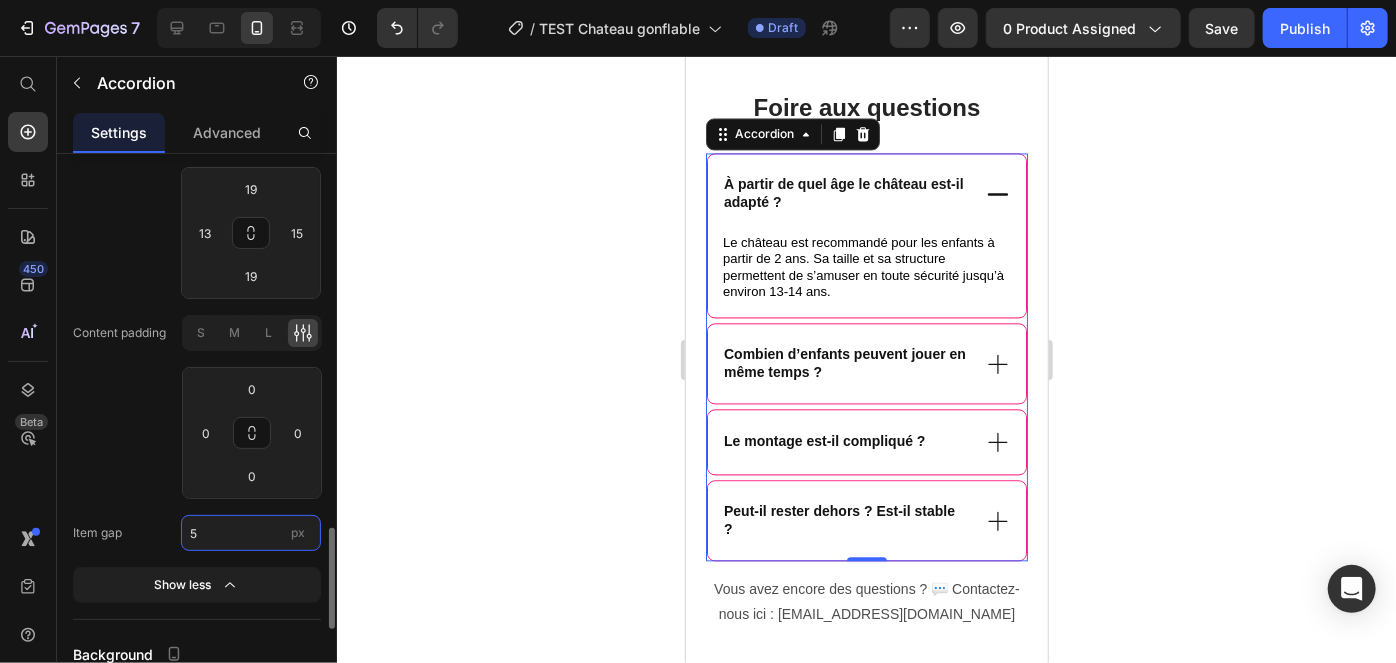 click on "5" at bounding box center [251, 533] 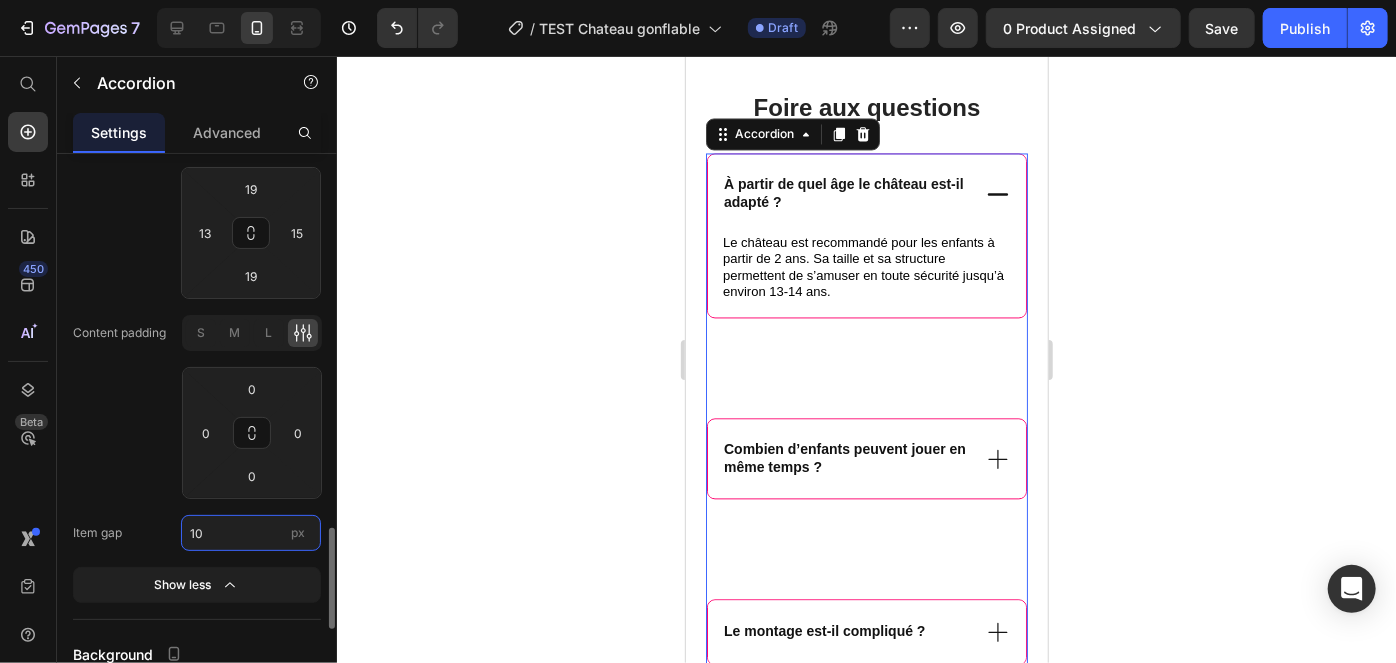 type on "1" 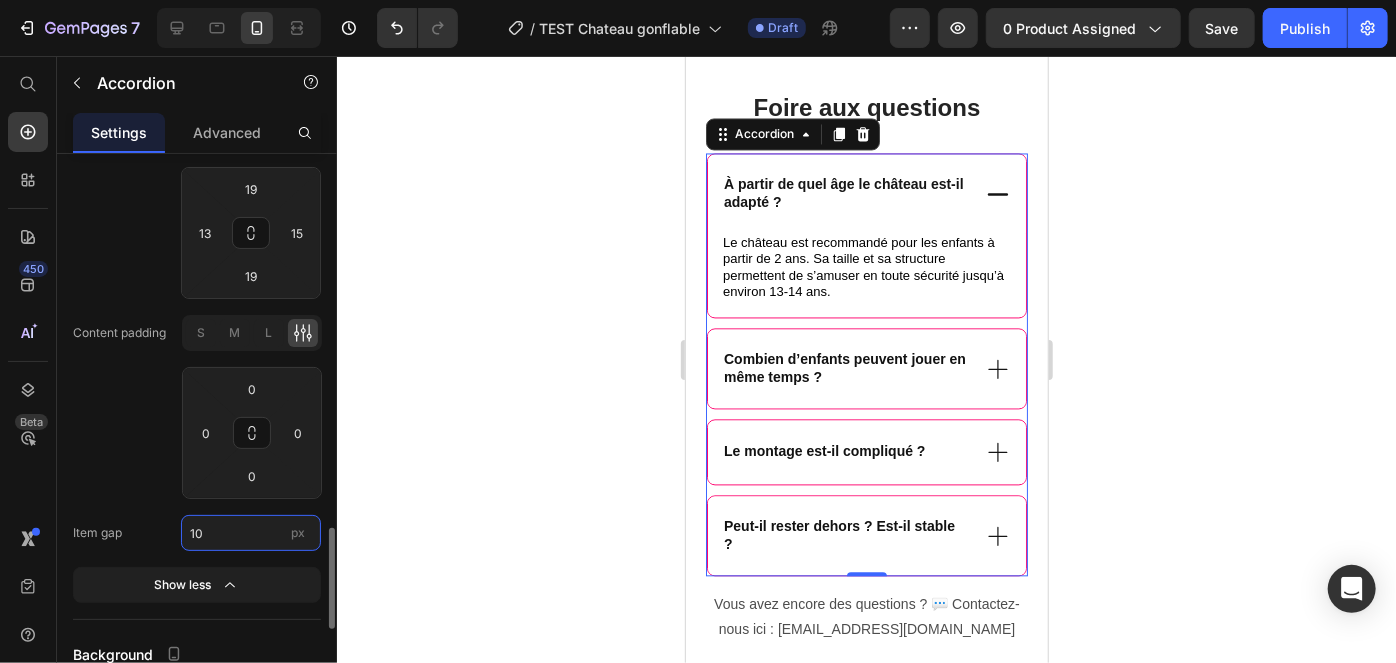 type on "1" 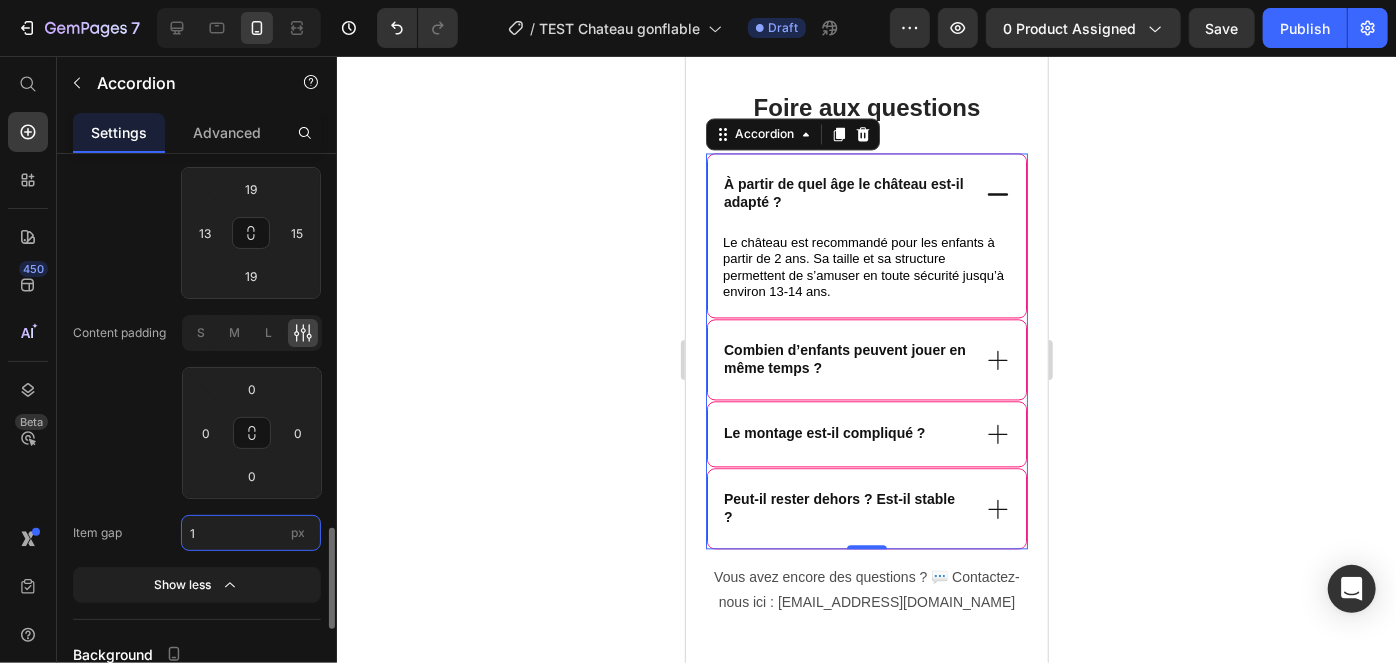 type on "15" 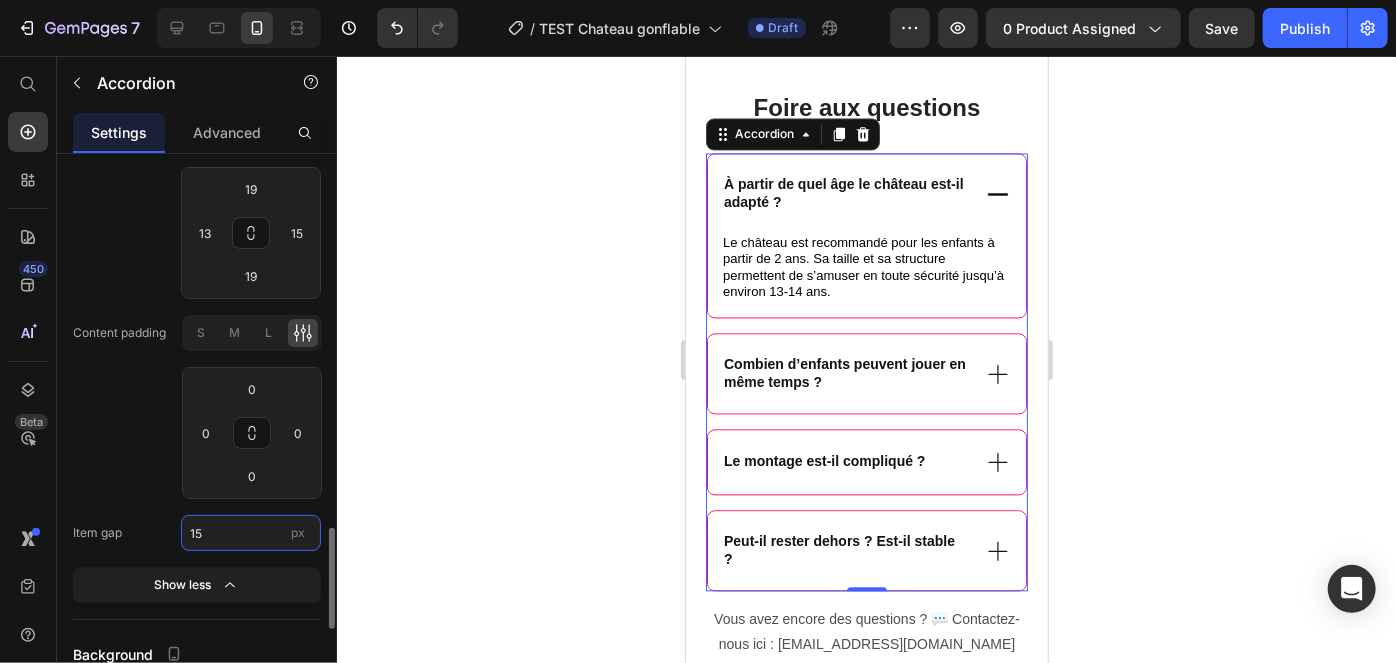 click on "15" at bounding box center [251, 533] 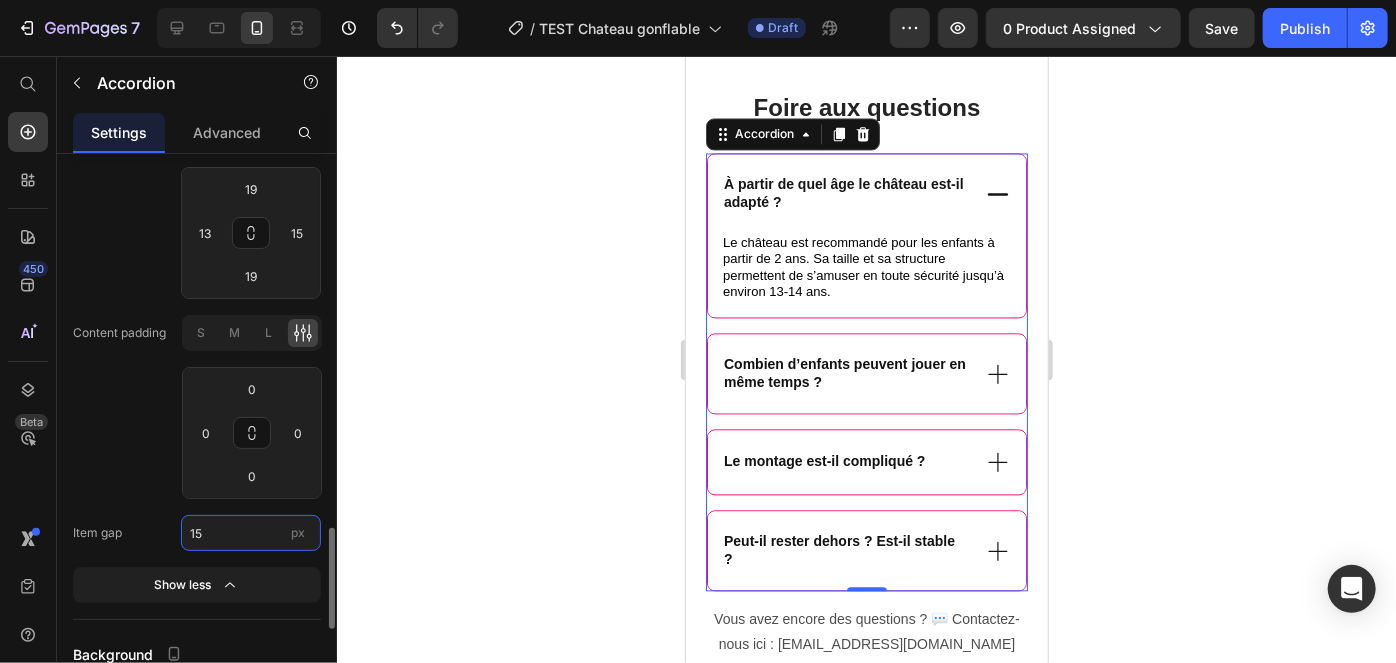 click on "15" at bounding box center (251, 533) 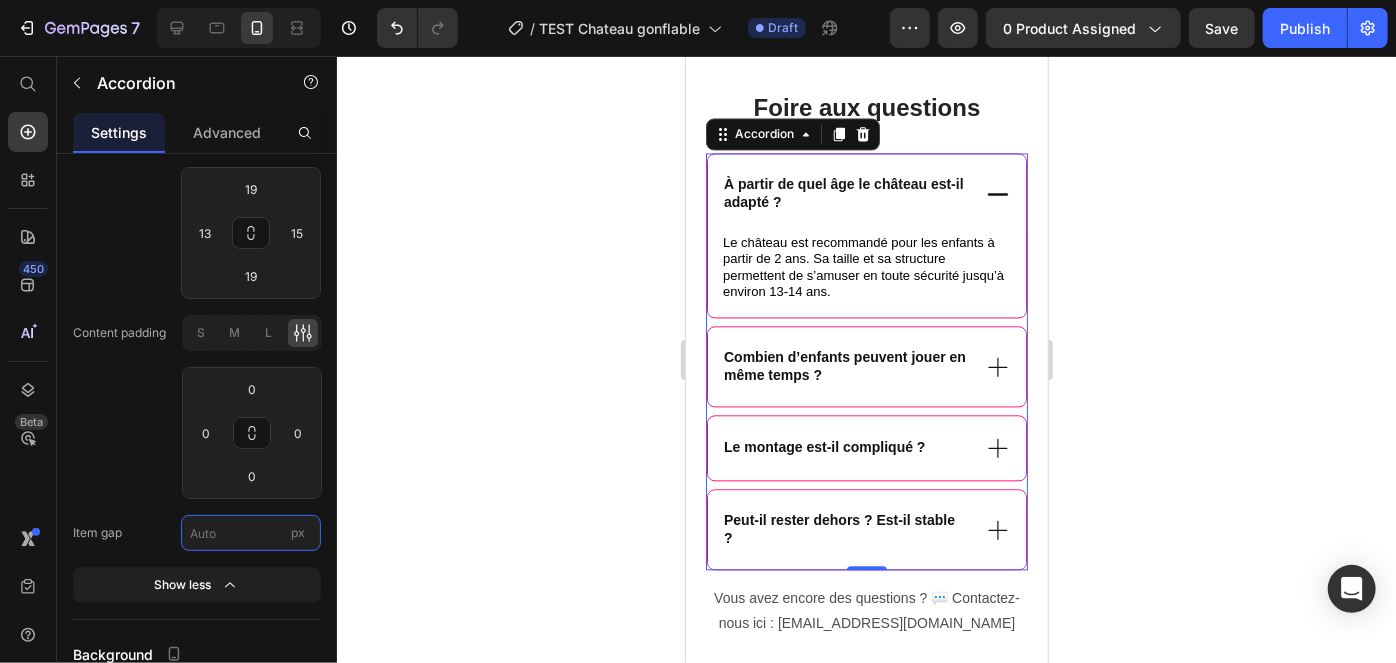 type 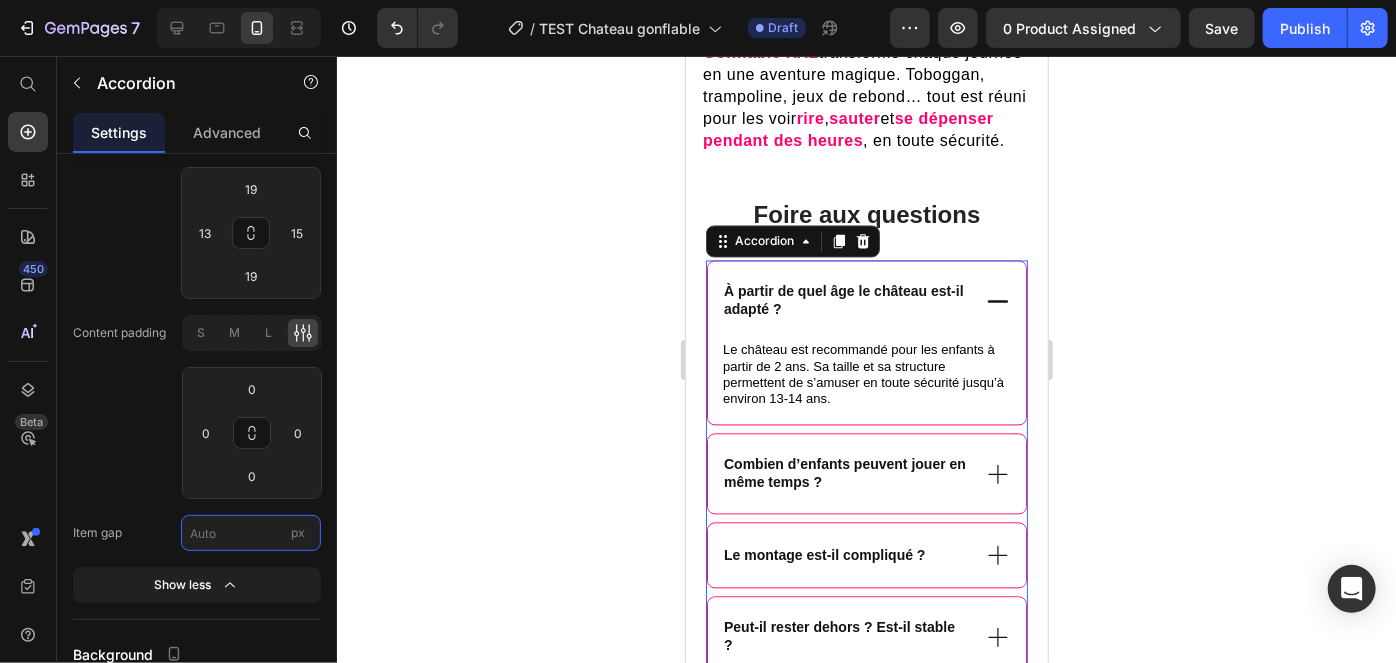 scroll, scrollTop: 1624, scrollLeft: 0, axis: vertical 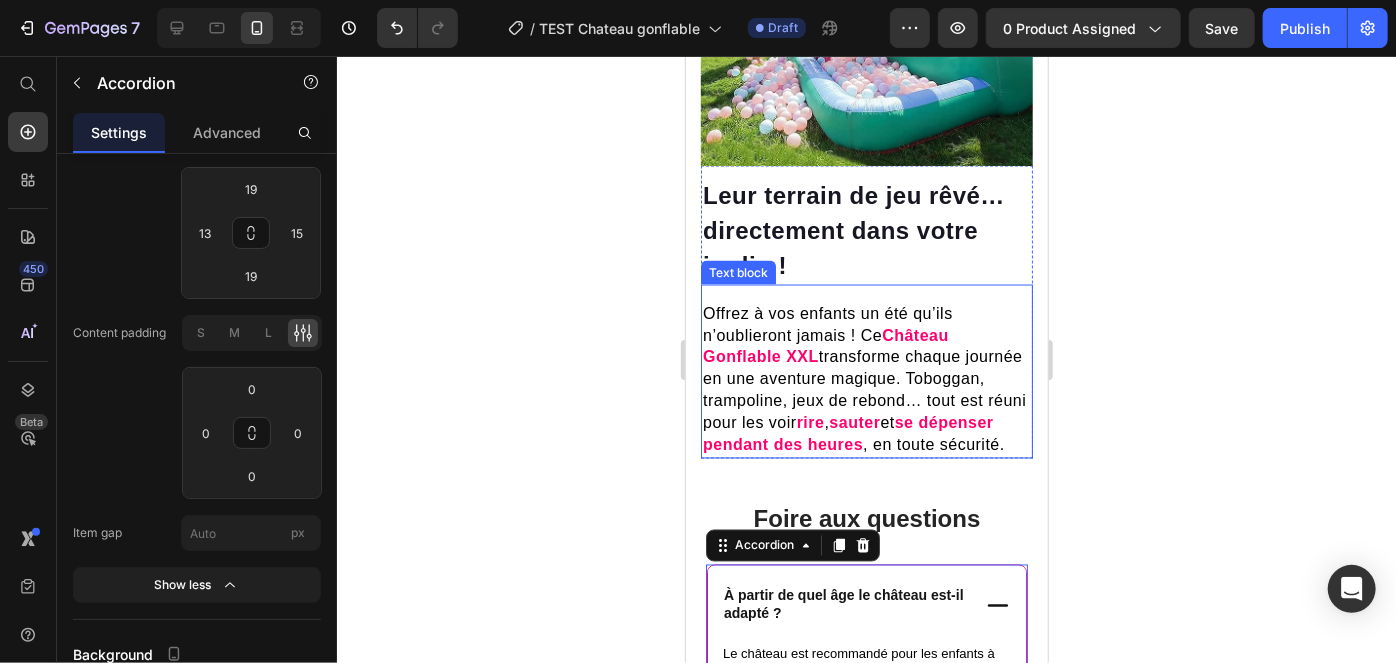 click on "se dépenser pendant des heures" at bounding box center (847, 433) 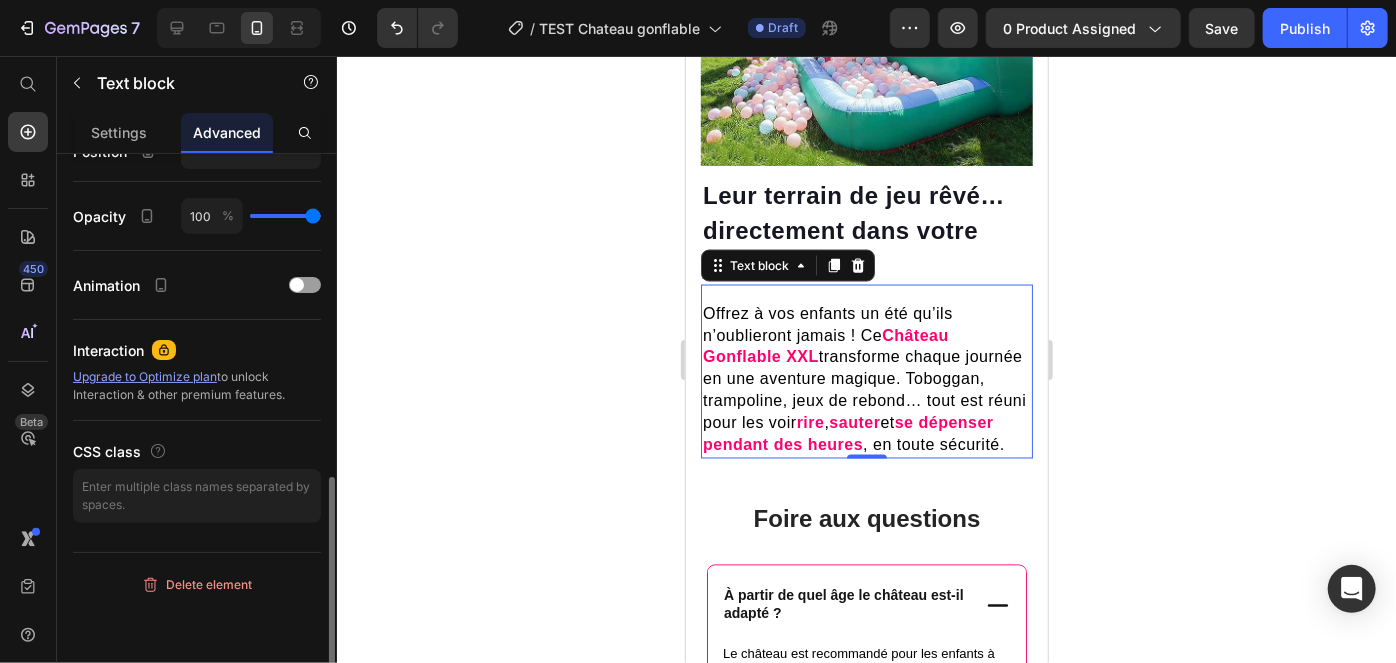 scroll, scrollTop: 0, scrollLeft: 0, axis: both 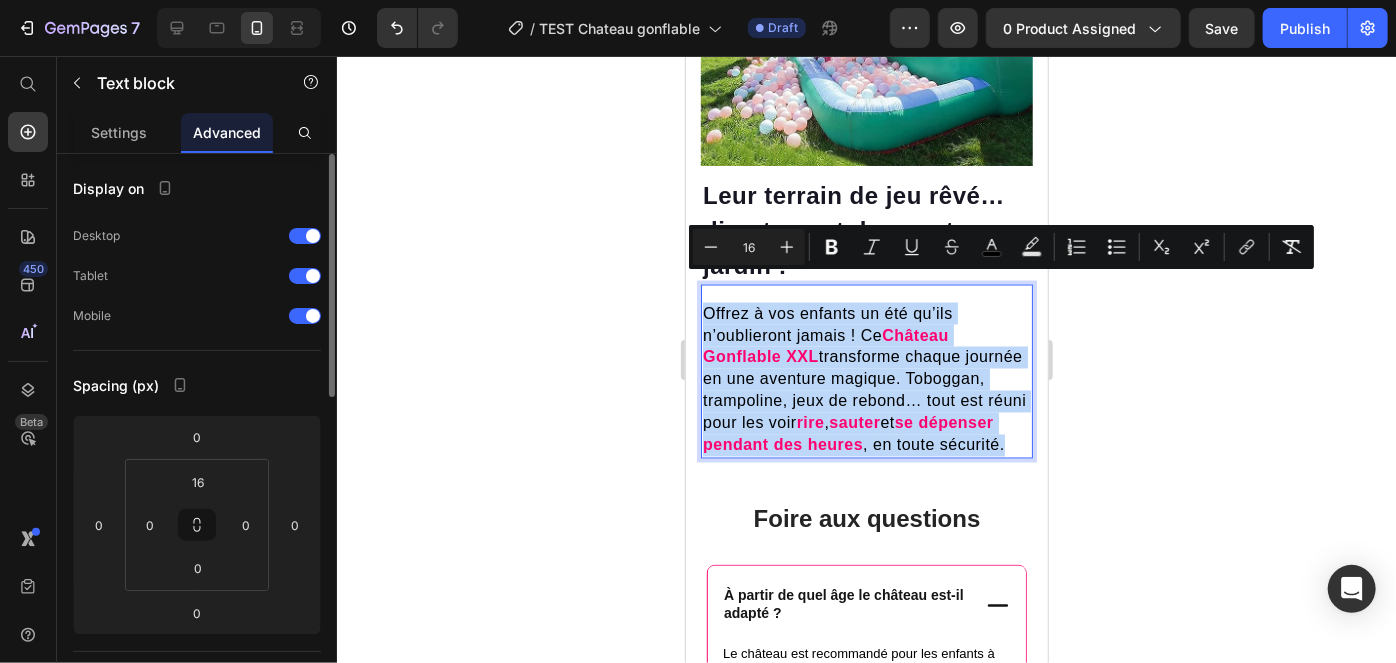 click on "se dépenser pendant des heures" at bounding box center (847, 433) 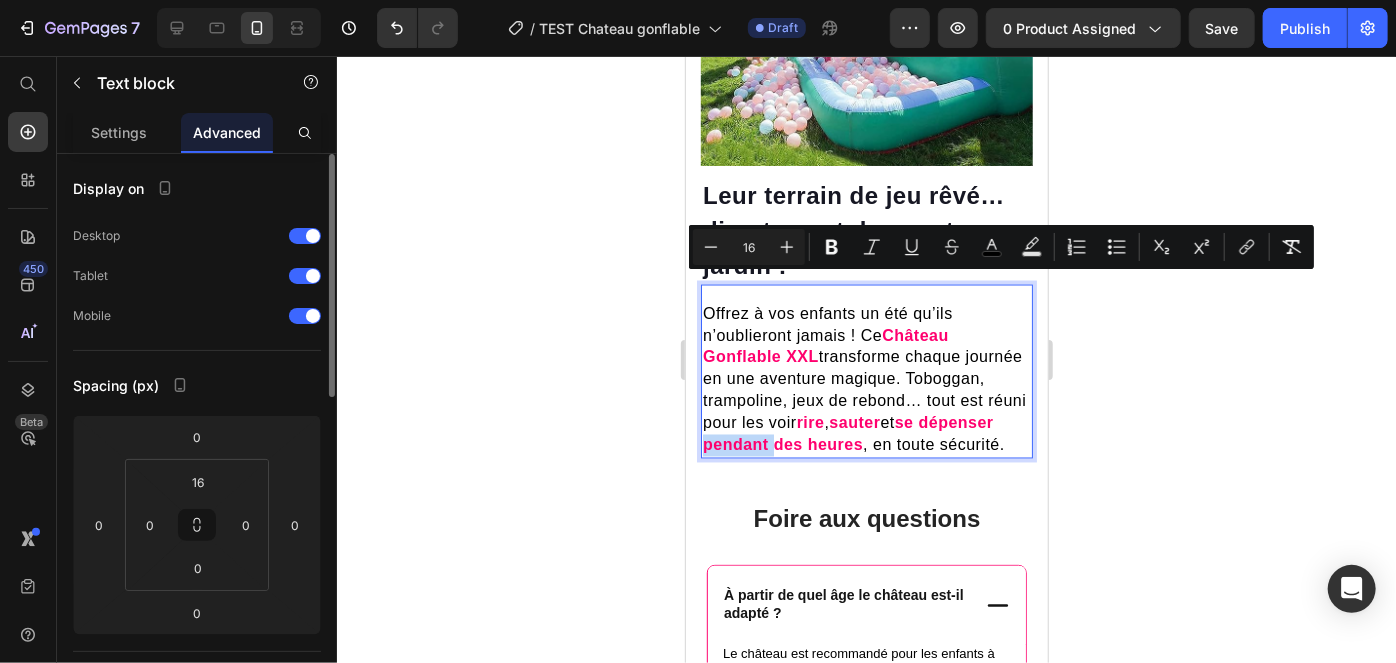 click on "se dépenser pendant des heures" at bounding box center [847, 433] 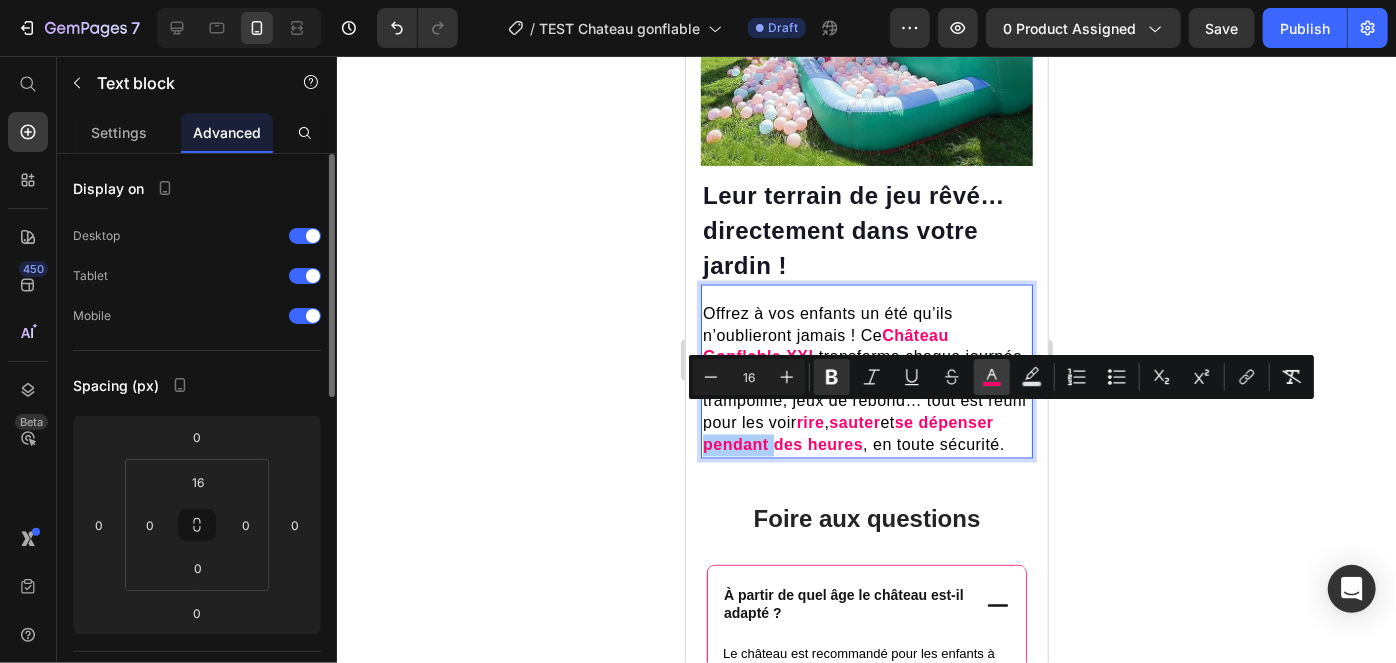 click 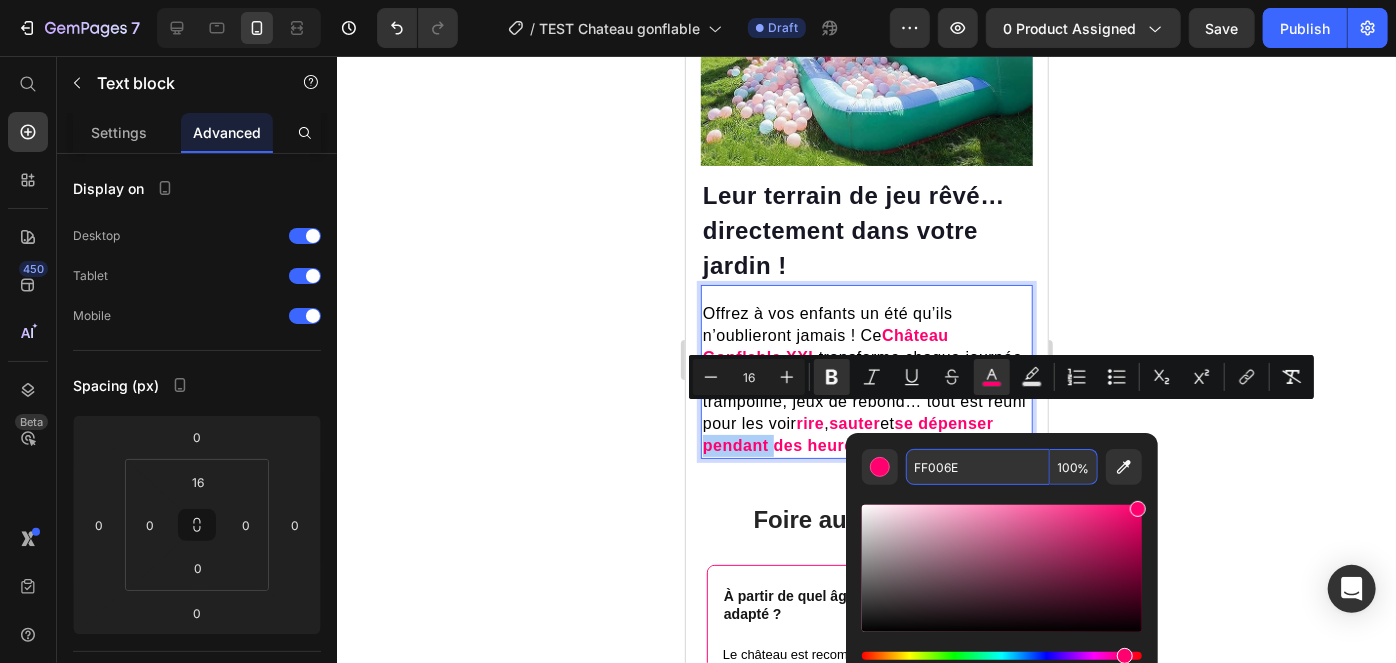 click on "FF006E" at bounding box center [978, 467] 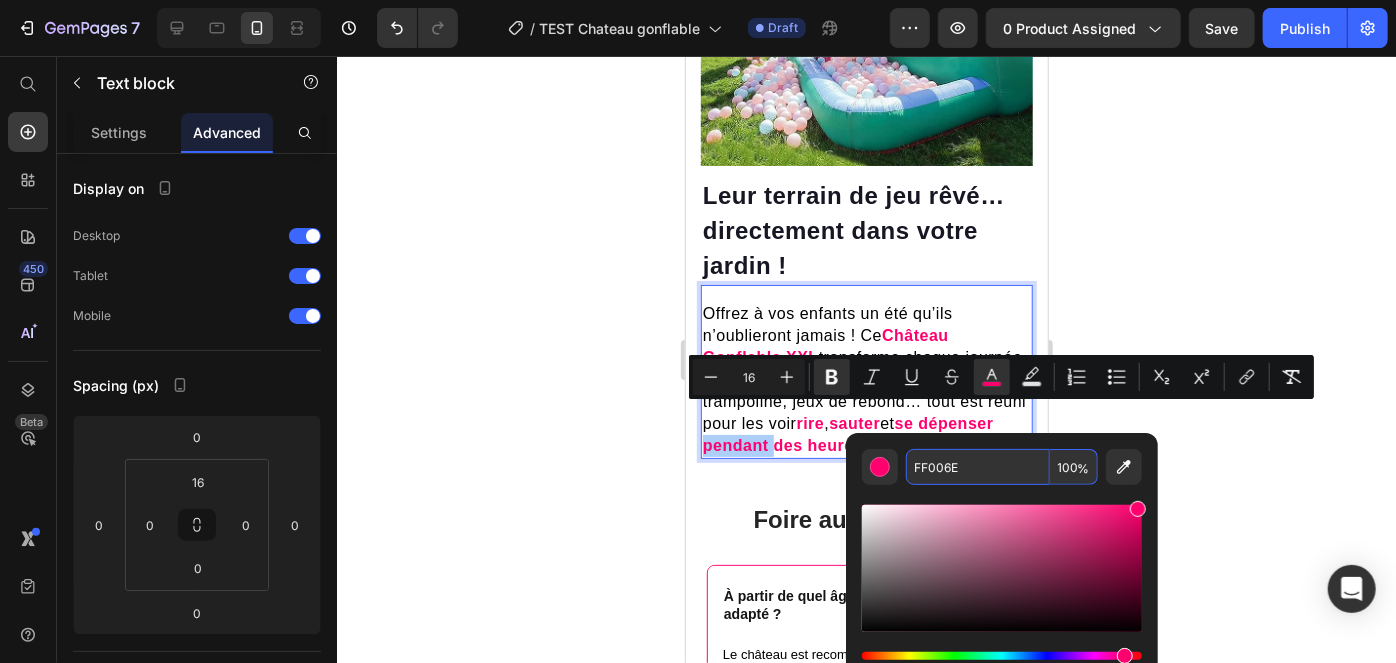click 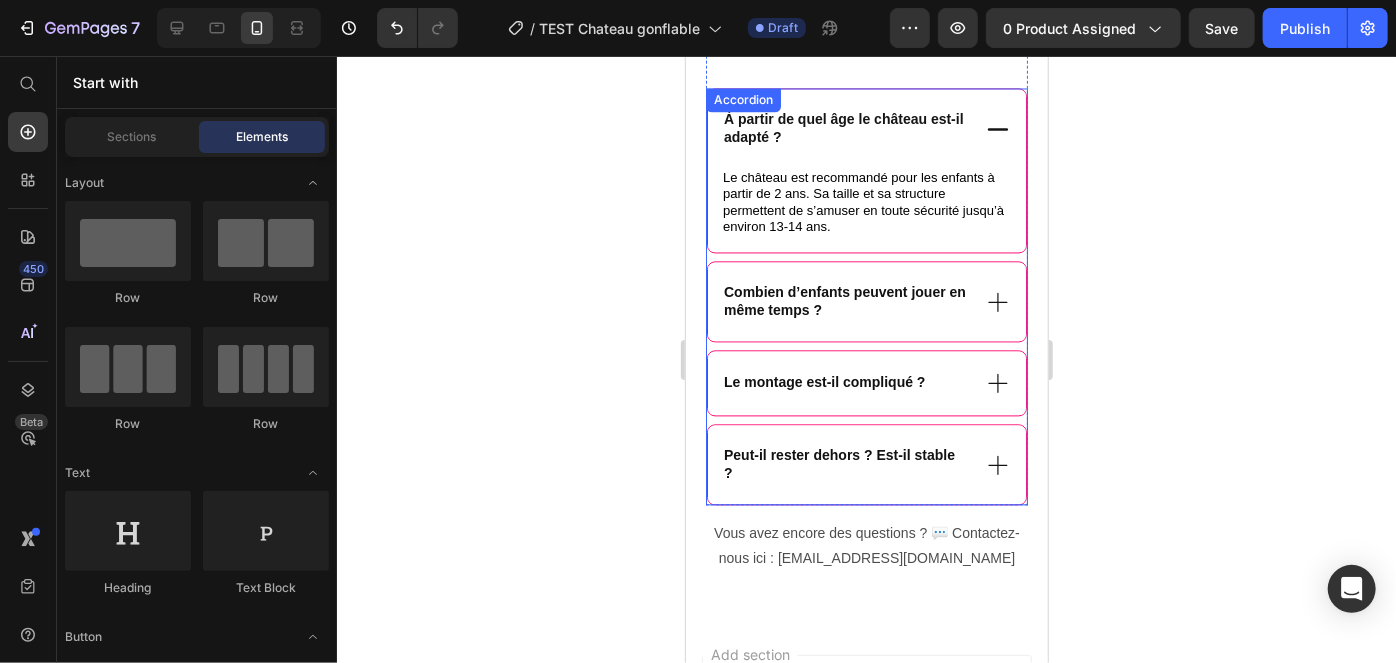 scroll, scrollTop: 2022, scrollLeft: 0, axis: vertical 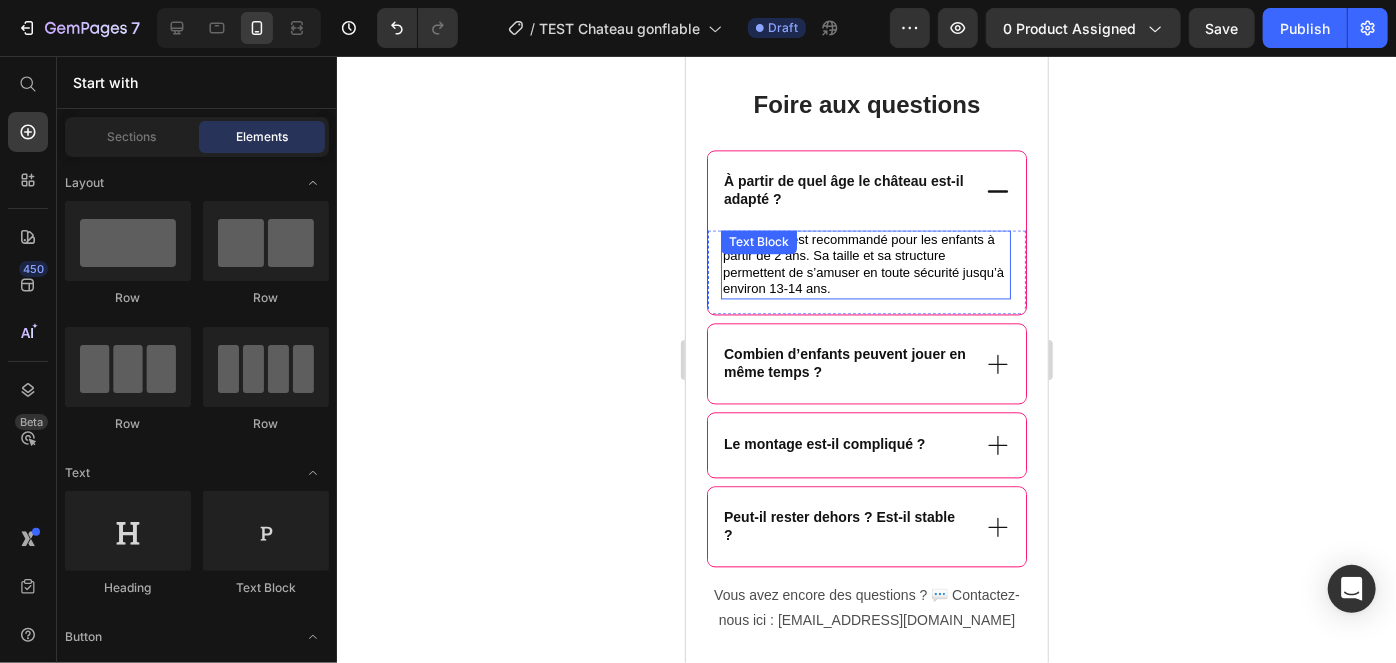 click on "Le château est recommandé pour les enfants à partir de 2 ans. Sa taille et sa structure permettent de s’amuser en toute sécurité jusqu’à environ 13-14 ans." at bounding box center (862, 263) 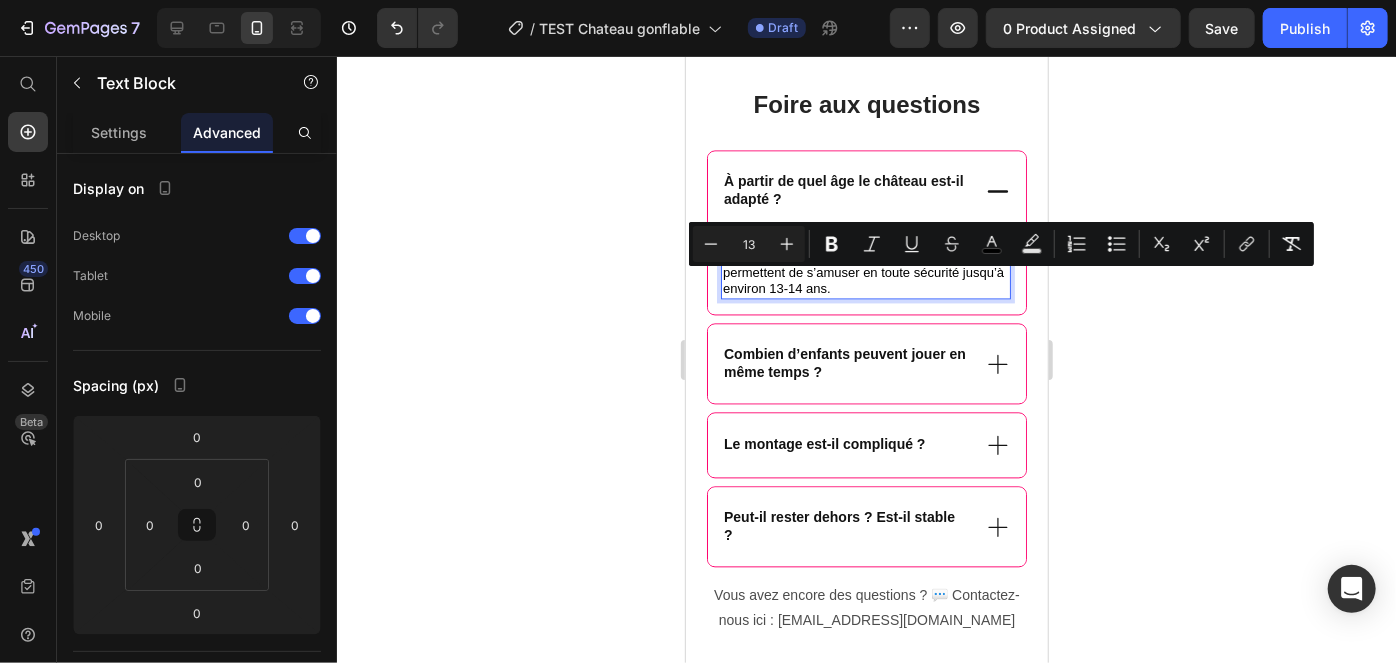 click on "Le château est recommandé pour les enfants à partir de 2 ans. Sa taille et sa structure permettent de s’amuser en toute sécurité jusqu’à environ 13-14 ans." at bounding box center (862, 263) 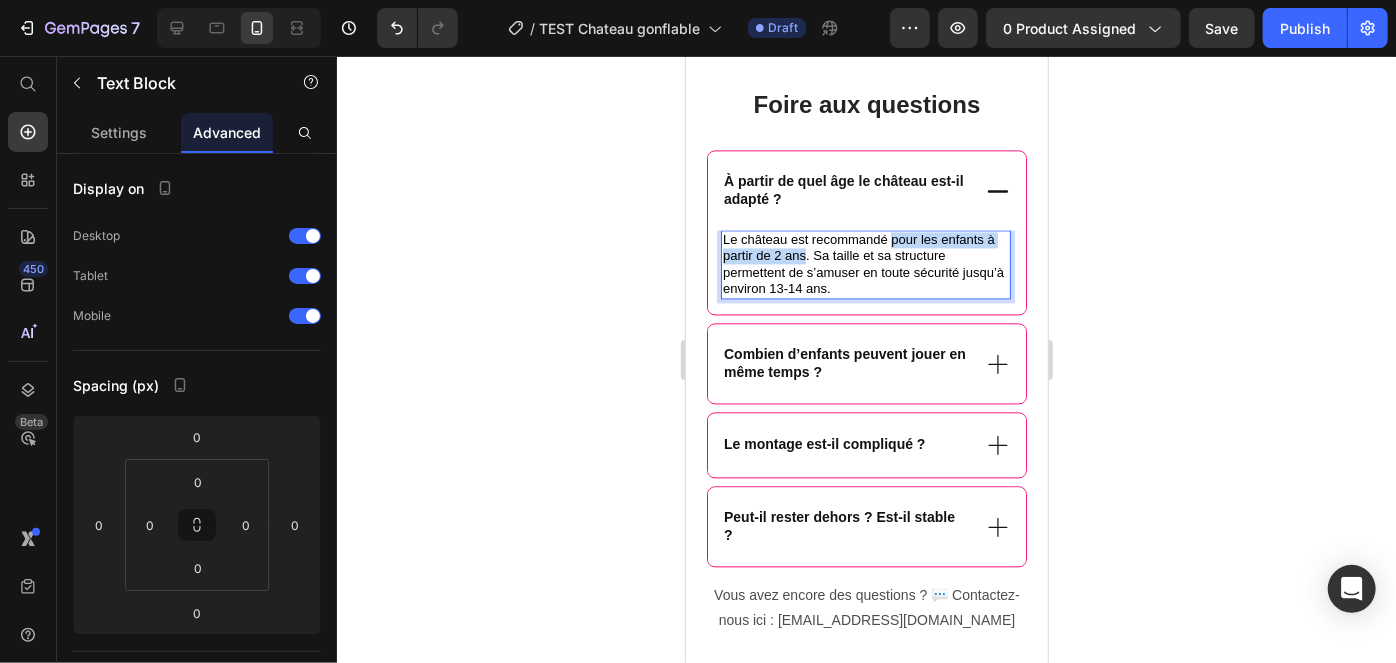drag, startPoint x: 889, startPoint y: 249, endPoint x: 805, endPoint y: 266, distance: 85.70297 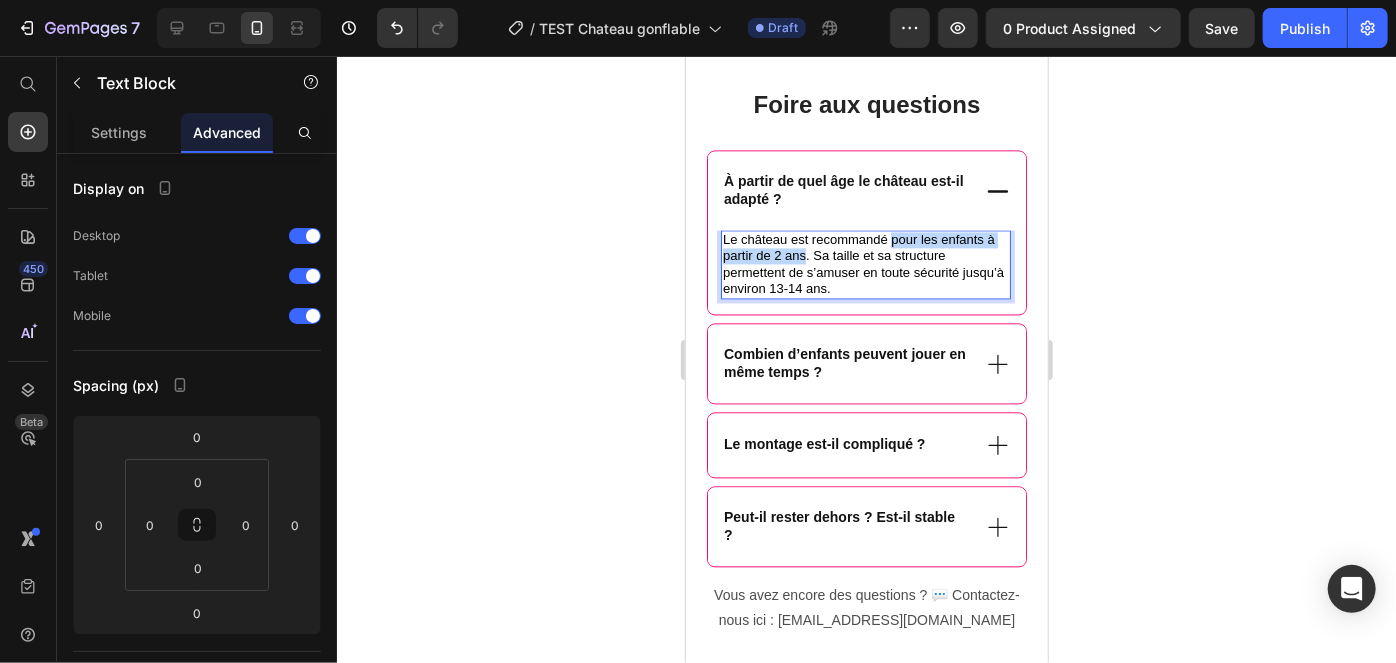 click on "Le château est recommandé pour les enfants à partir de 2 ans. Sa taille et sa structure permettent de s’amuser en toute sécurité jusqu’à environ 13-14 ans." at bounding box center (862, 263) 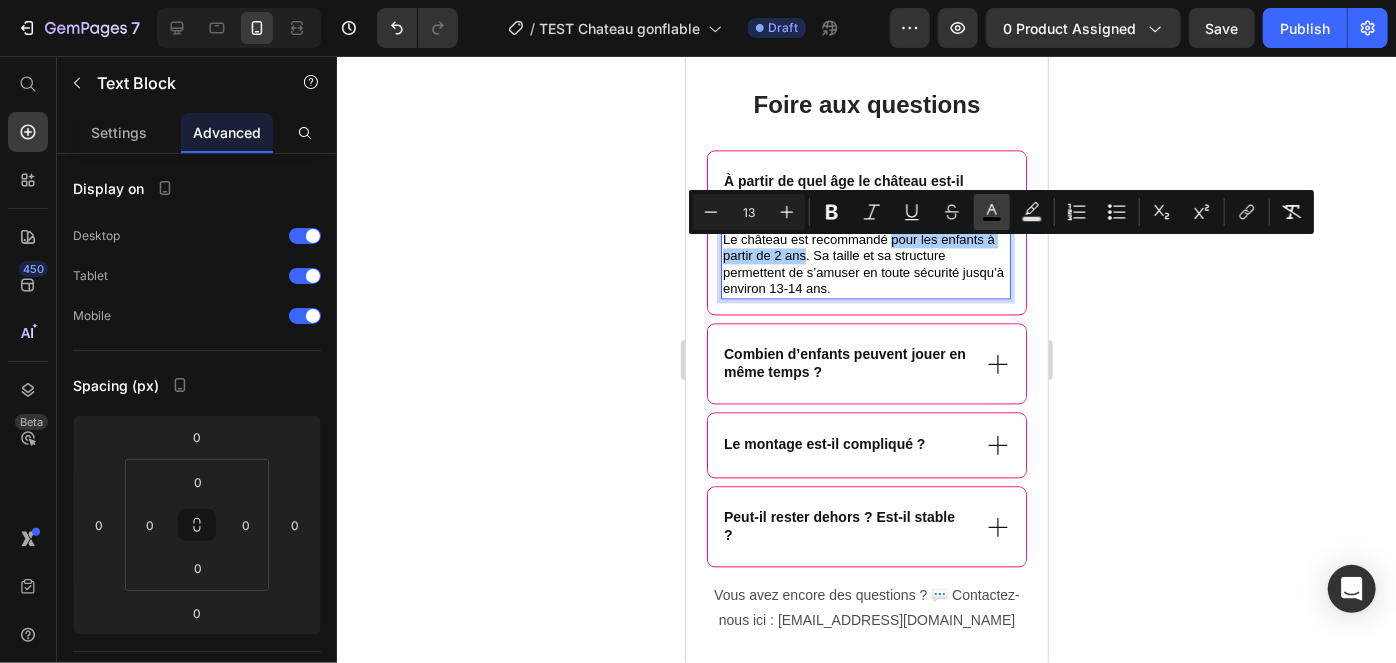 click 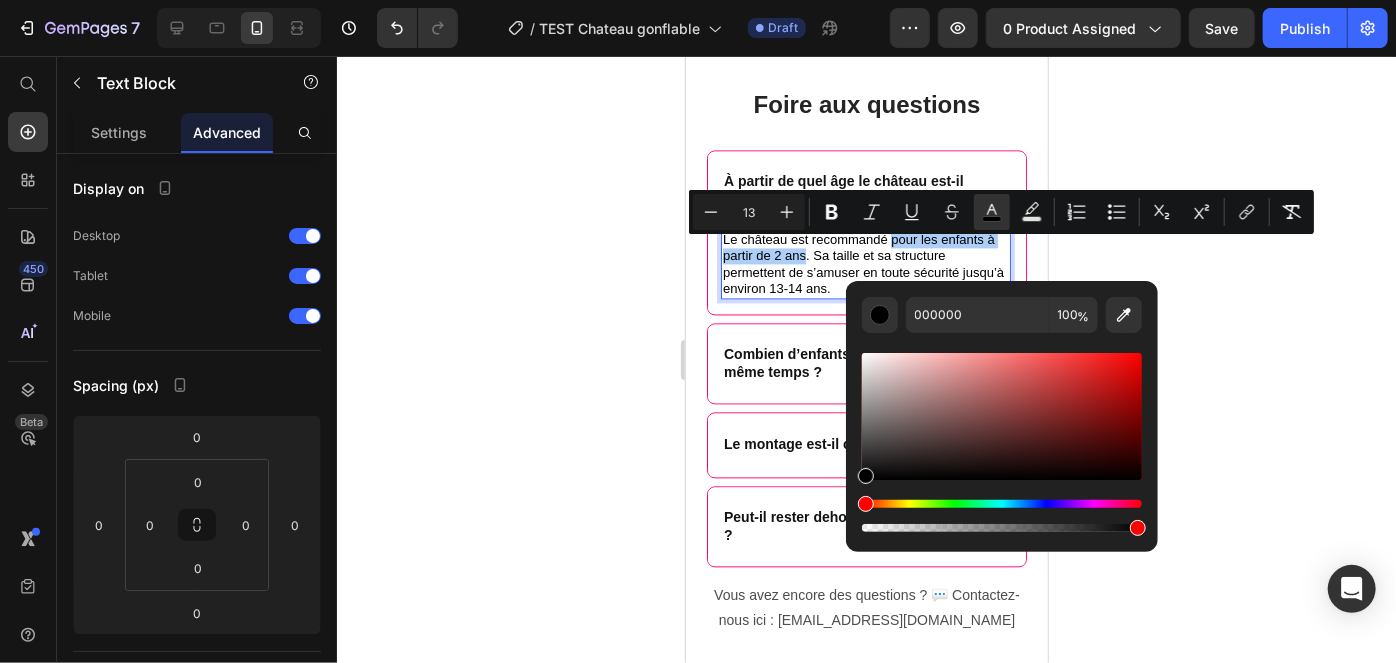 click at bounding box center (1002, 434) 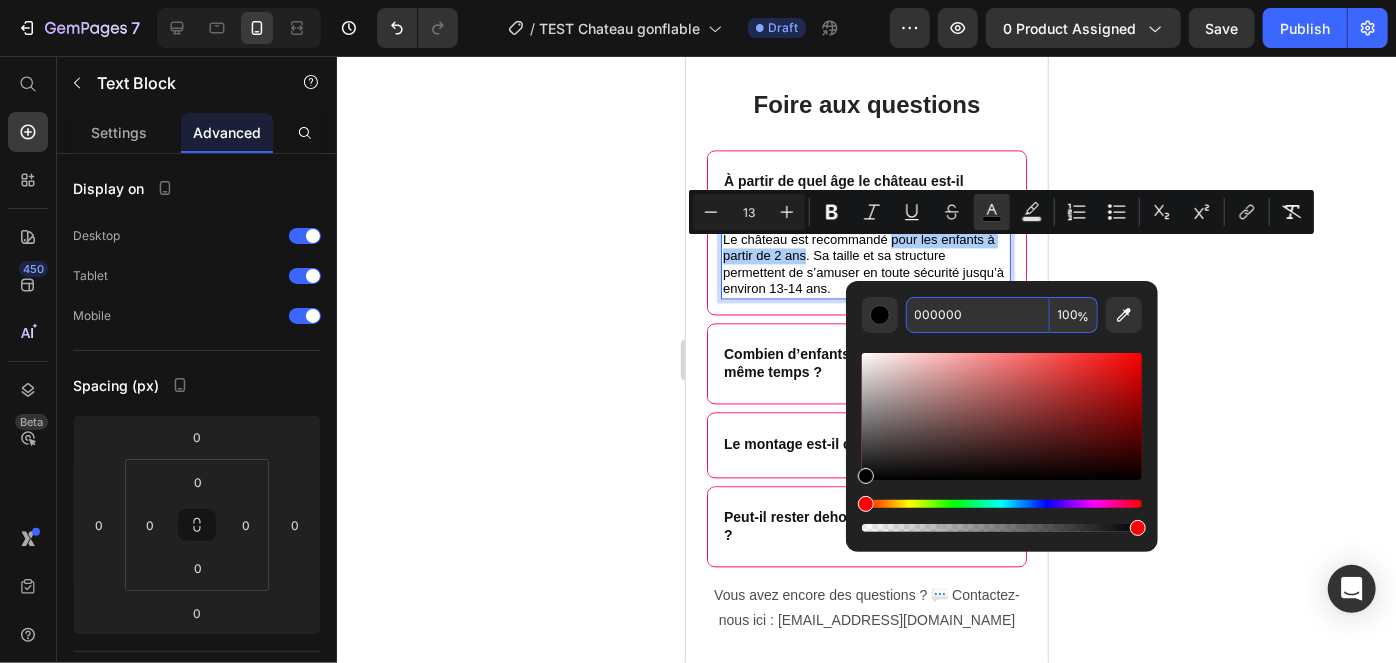 click on "000000" at bounding box center [978, 315] 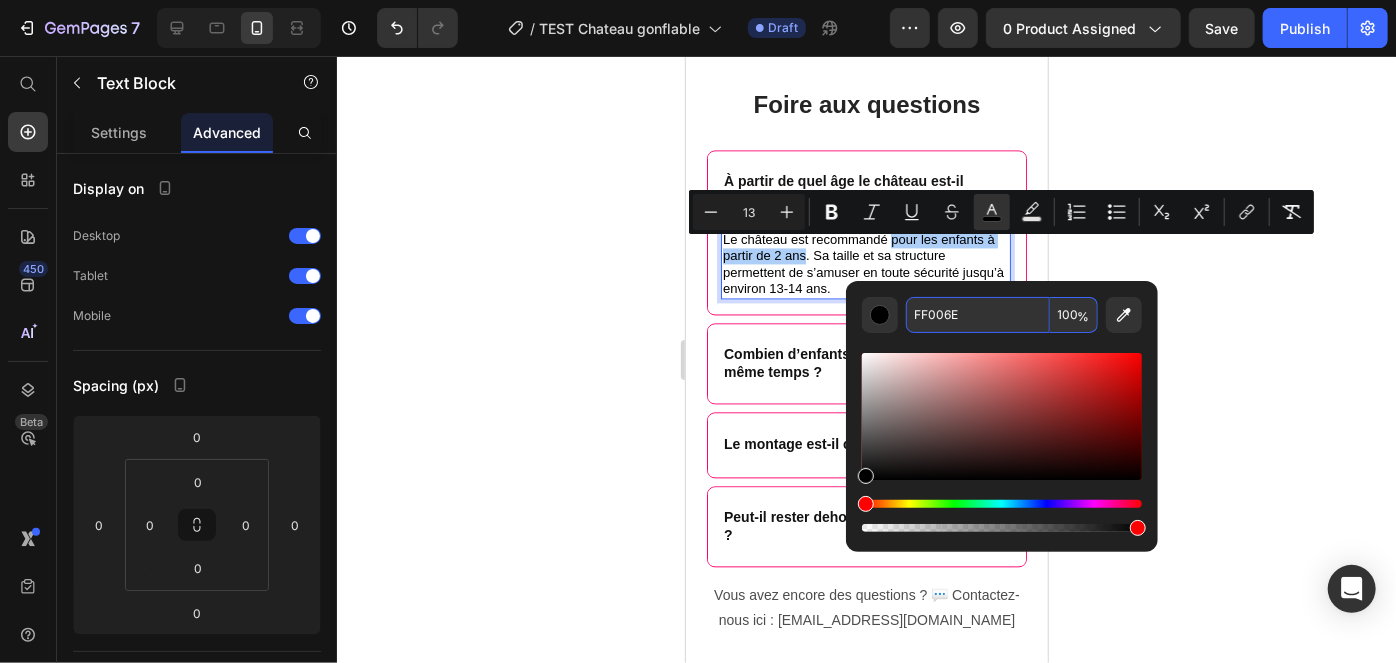 type on "FF006E" 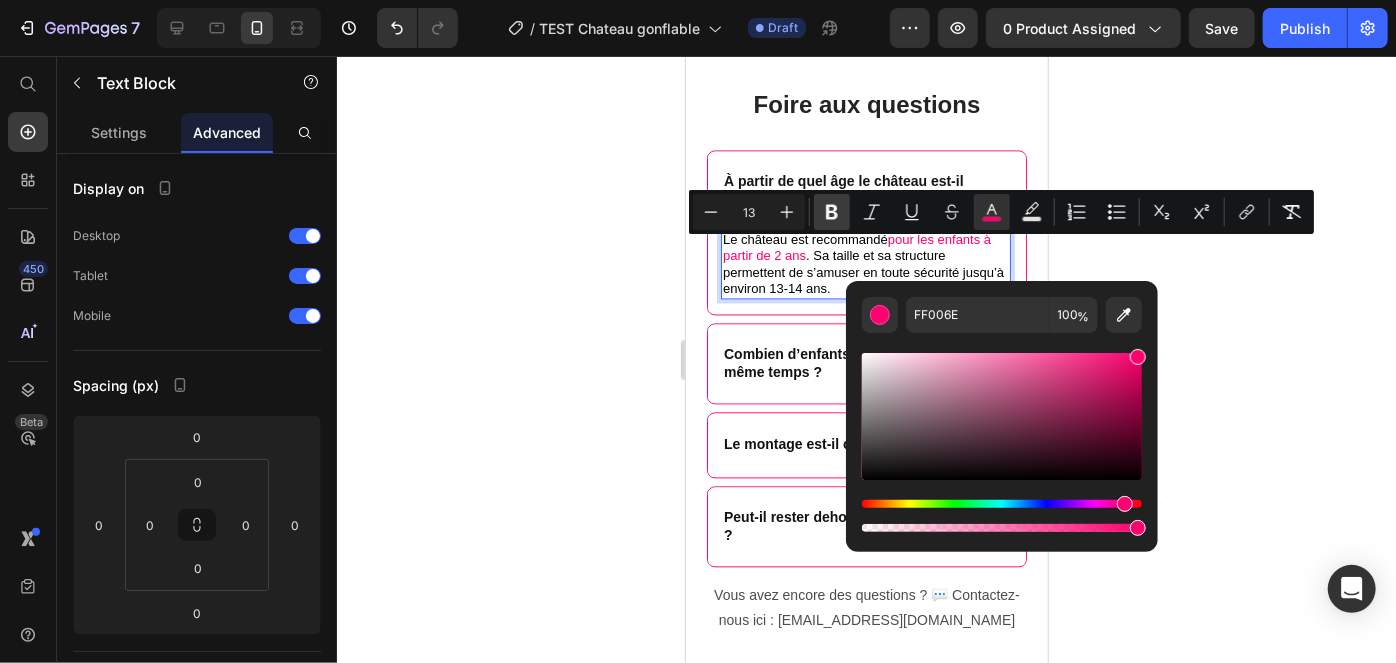 click 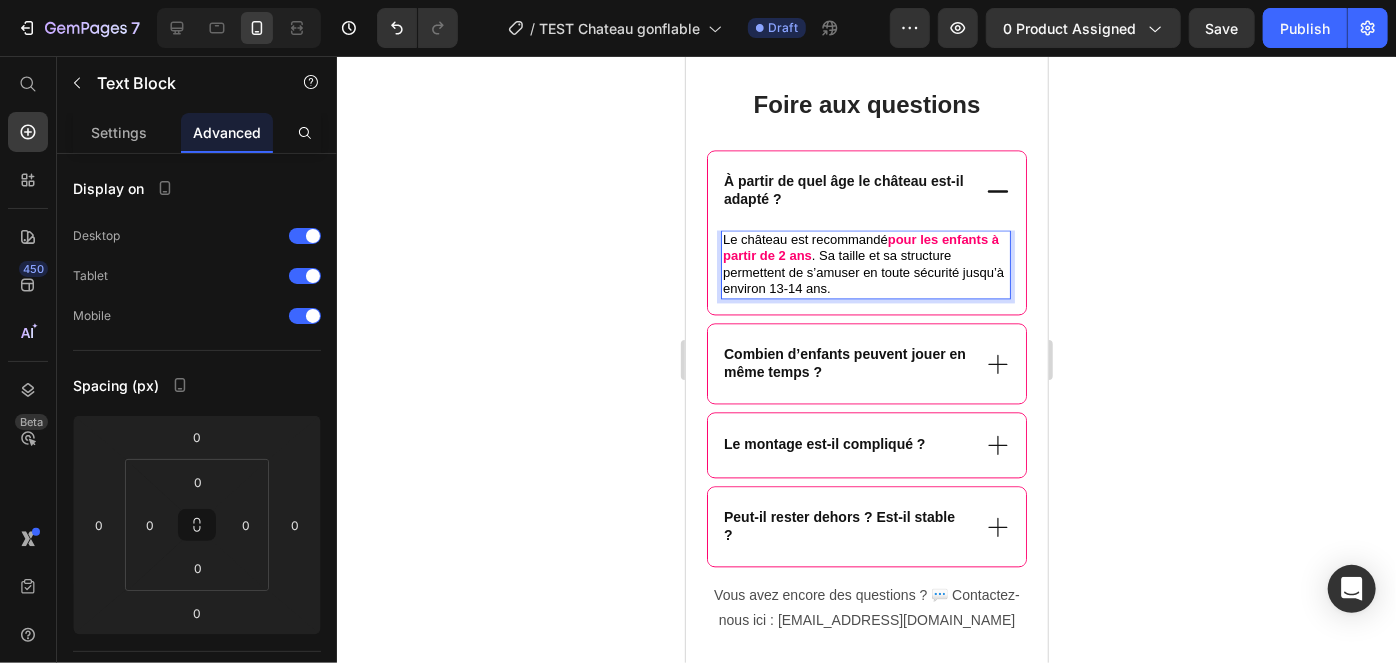 click on "Le château est recommandé  pour les enfants à partir de 2 ans . Sa taille et sa structure permettent de s’amuser en toute sécurité jusqu’à environ 13-14 ans." at bounding box center [865, 263] 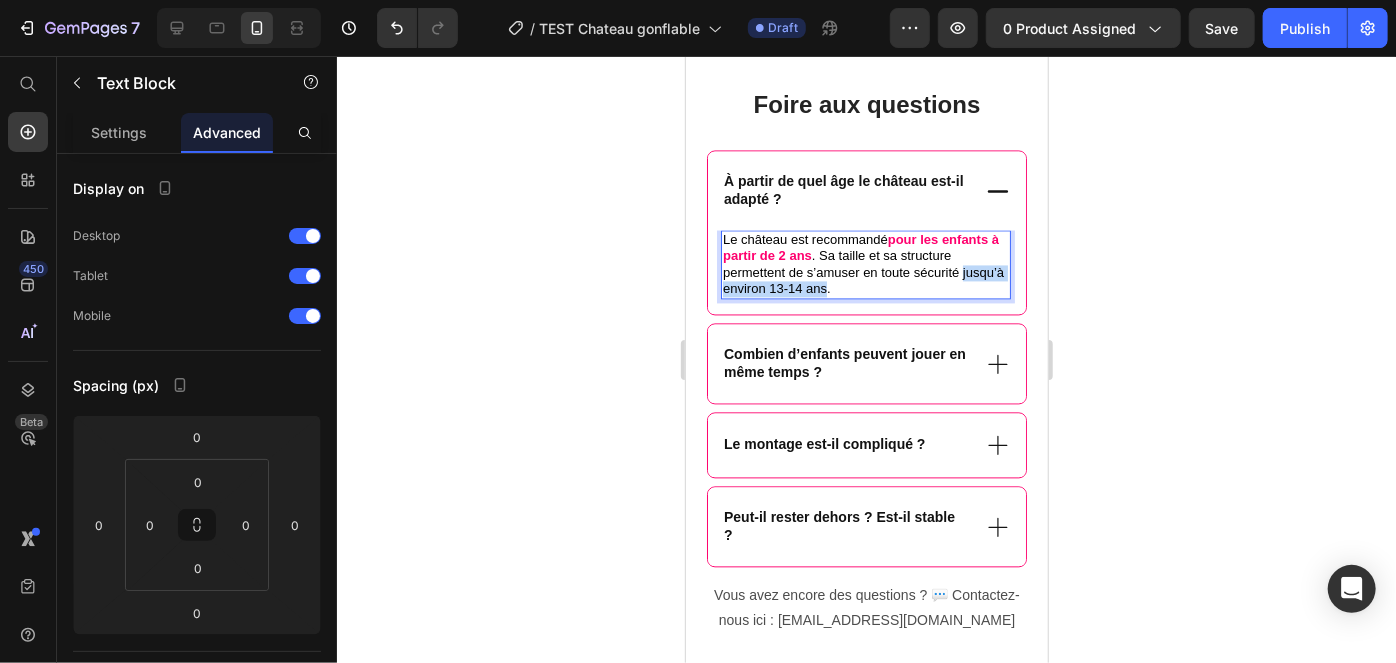 drag, startPoint x: 869, startPoint y: 298, endPoint x: 720, endPoint y: 298, distance: 149 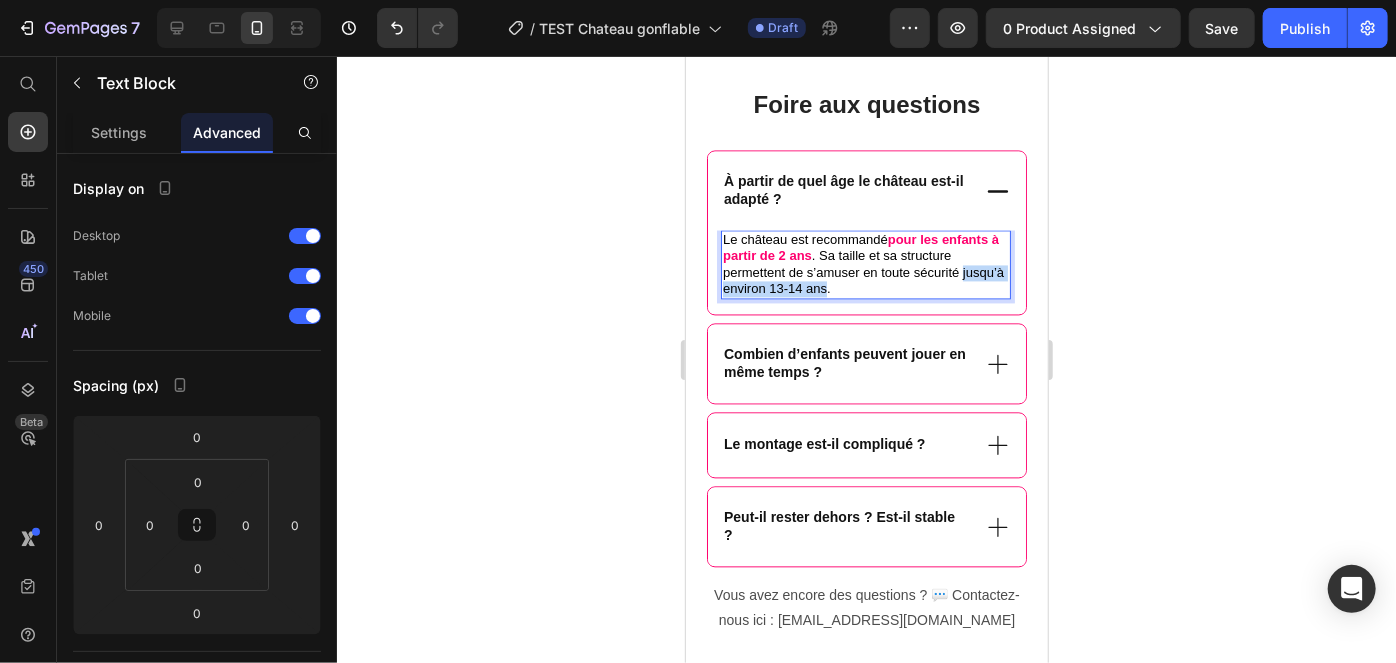click on "Le château est recommandé  pour les enfants à partir de 2 ans . Sa taille et sa structure permettent de s’amuser en toute sécurité jusqu’à environ 13-14 ans." at bounding box center (865, 263) 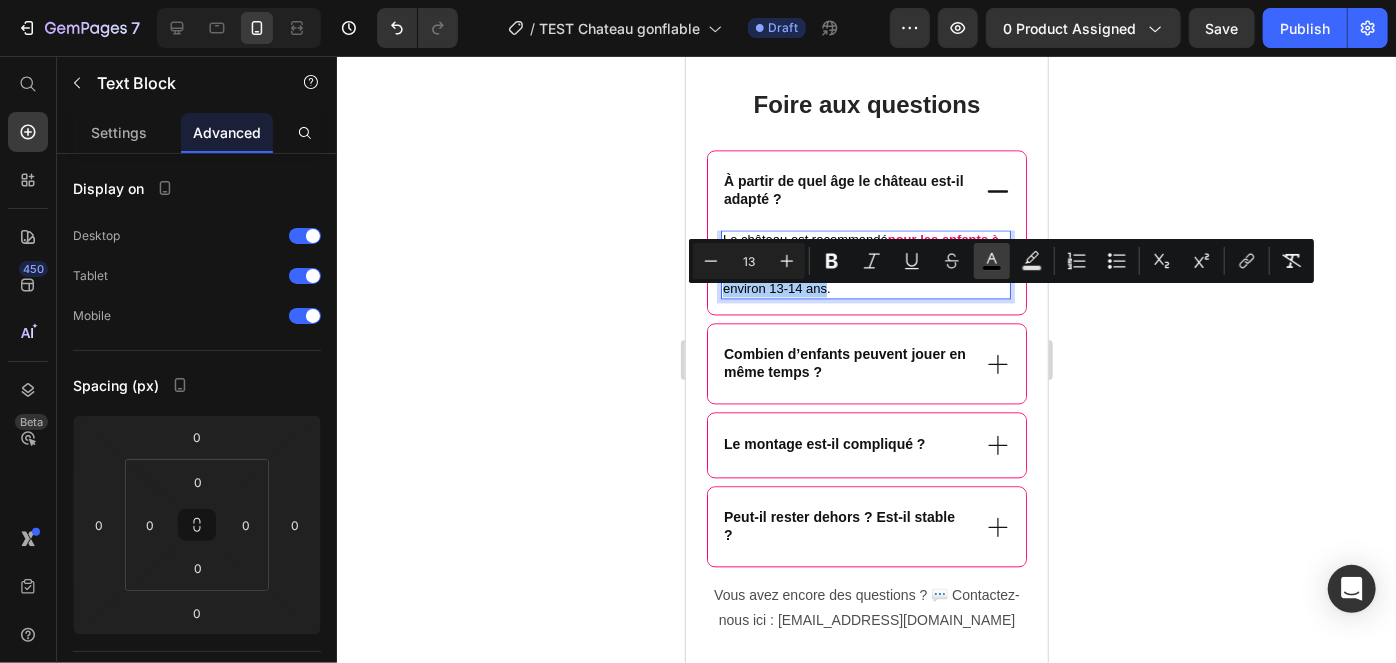 click 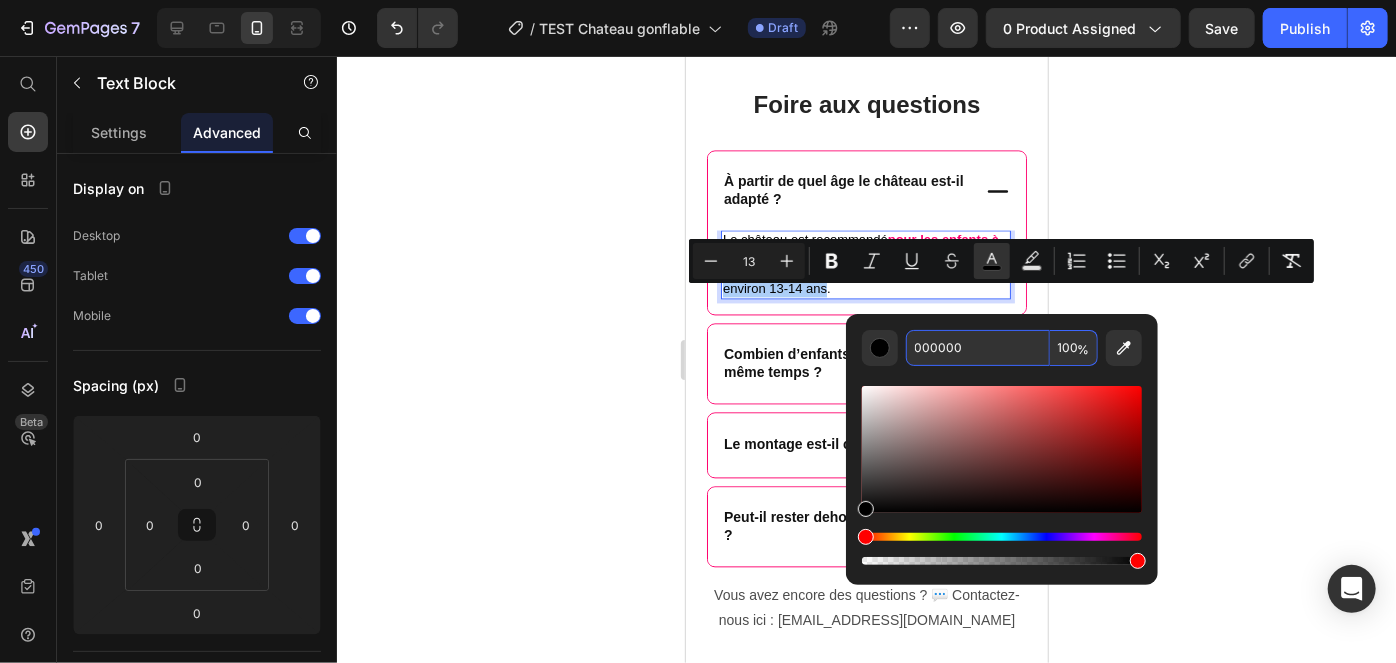 click on "000000" at bounding box center [978, 348] 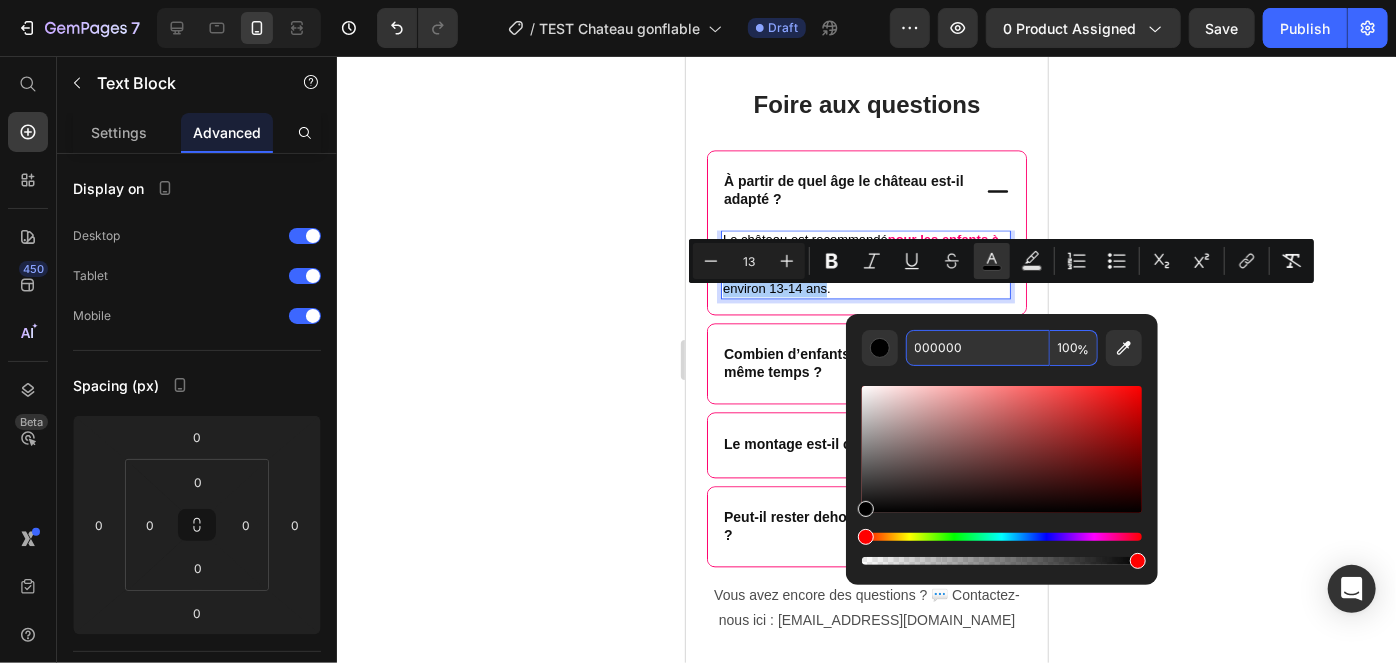 click on "000000" at bounding box center [978, 348] 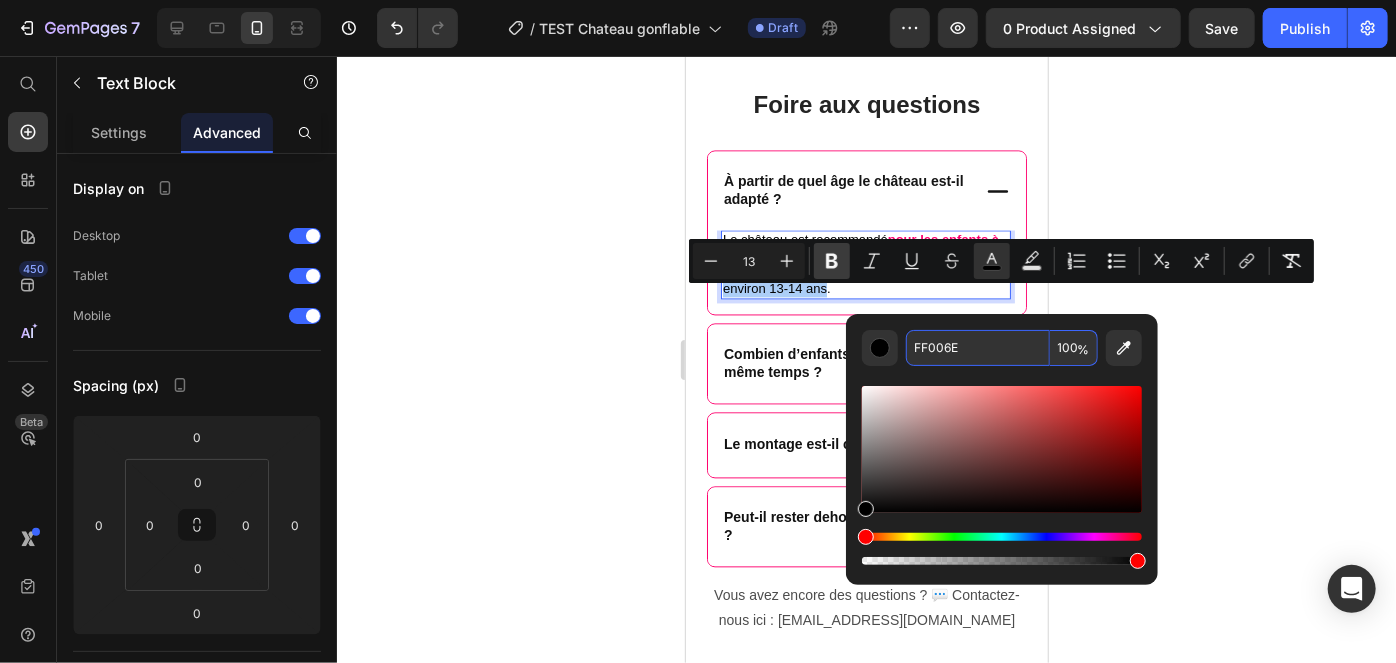 type on "FF006E" 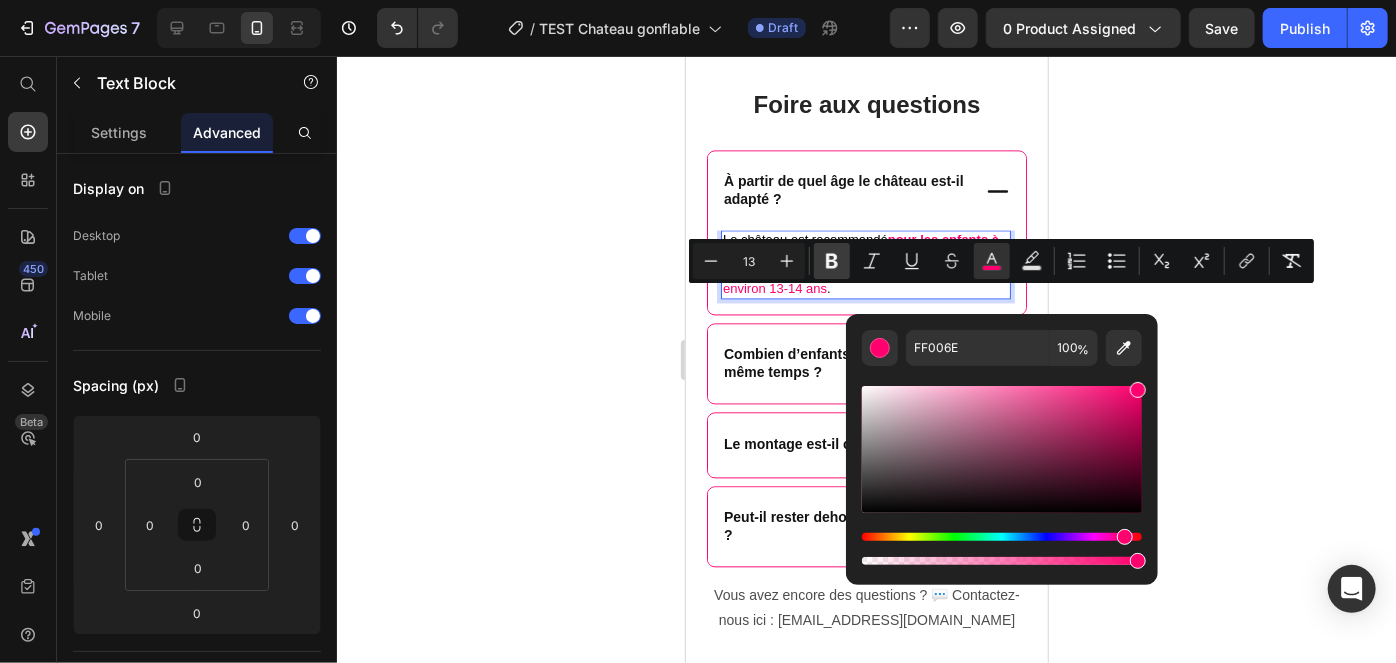 click 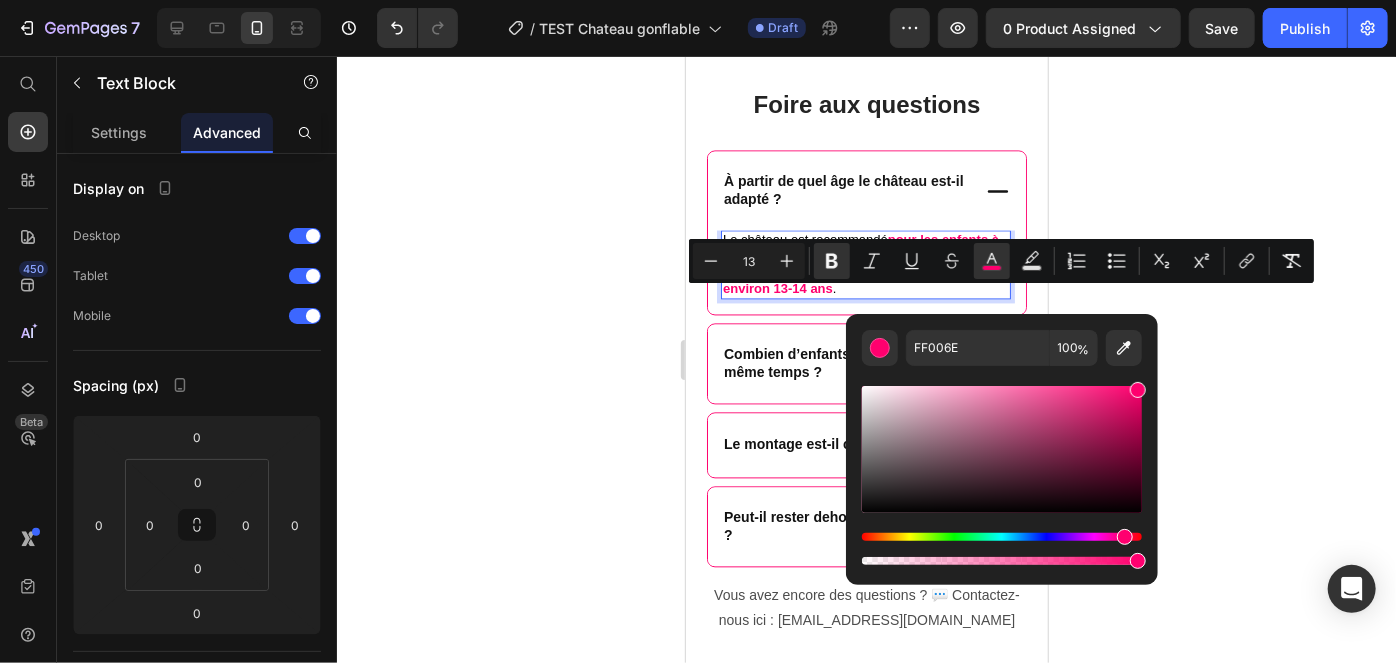 click 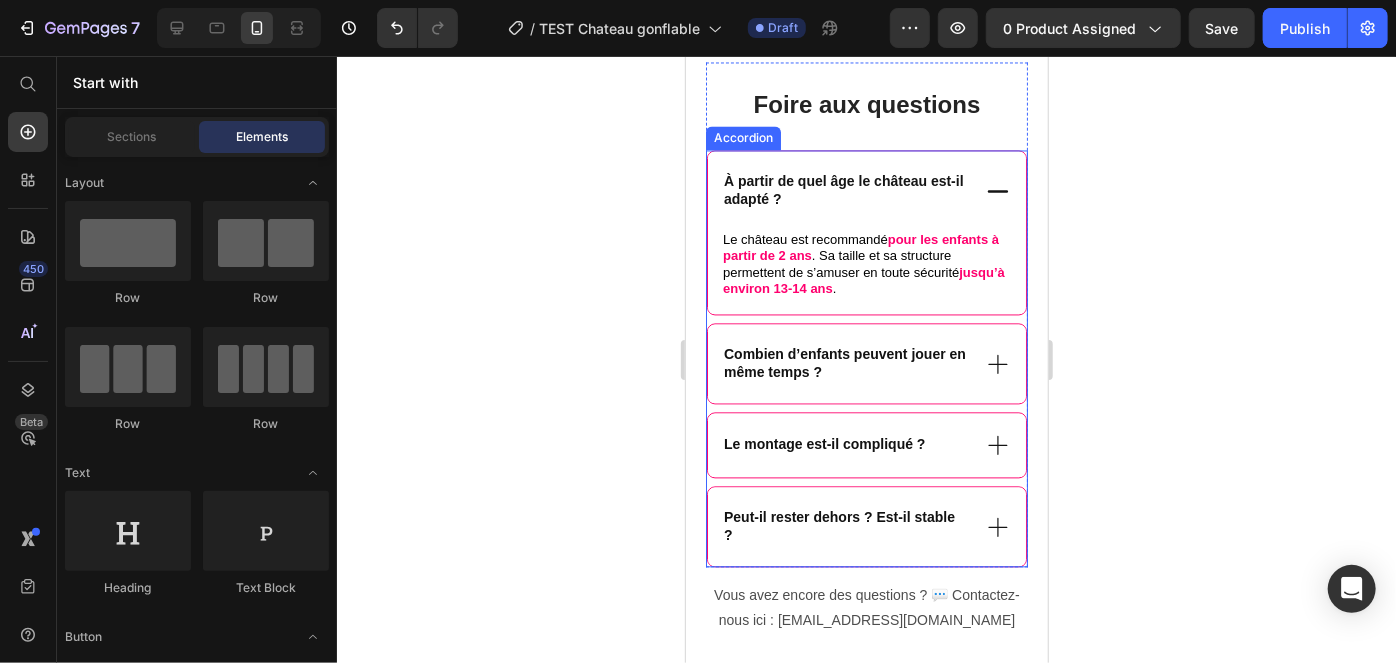 click 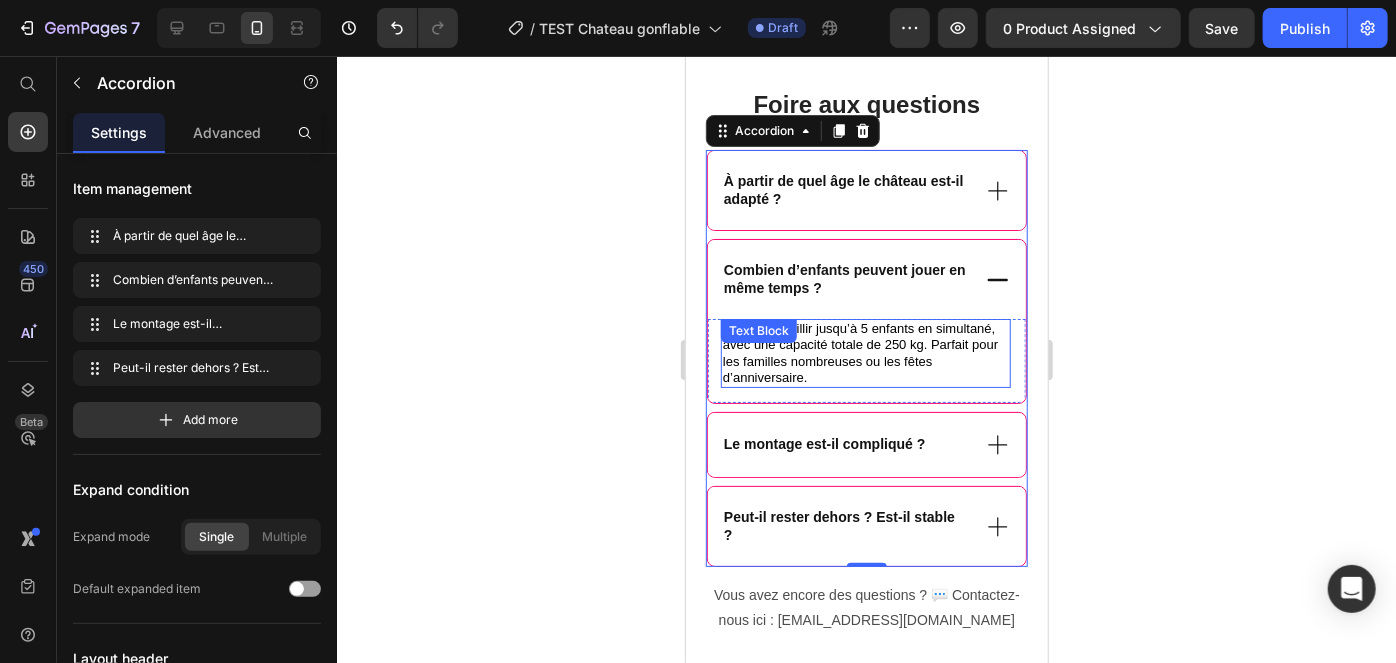 click on "Il peut accueillir jusqu’à 5 enfants en simultané, avec une capacité totale de 250 kg. Parfait pour les familles nombreuses ou les fêtes d’anniversaire." at bounding box center (859, 352) 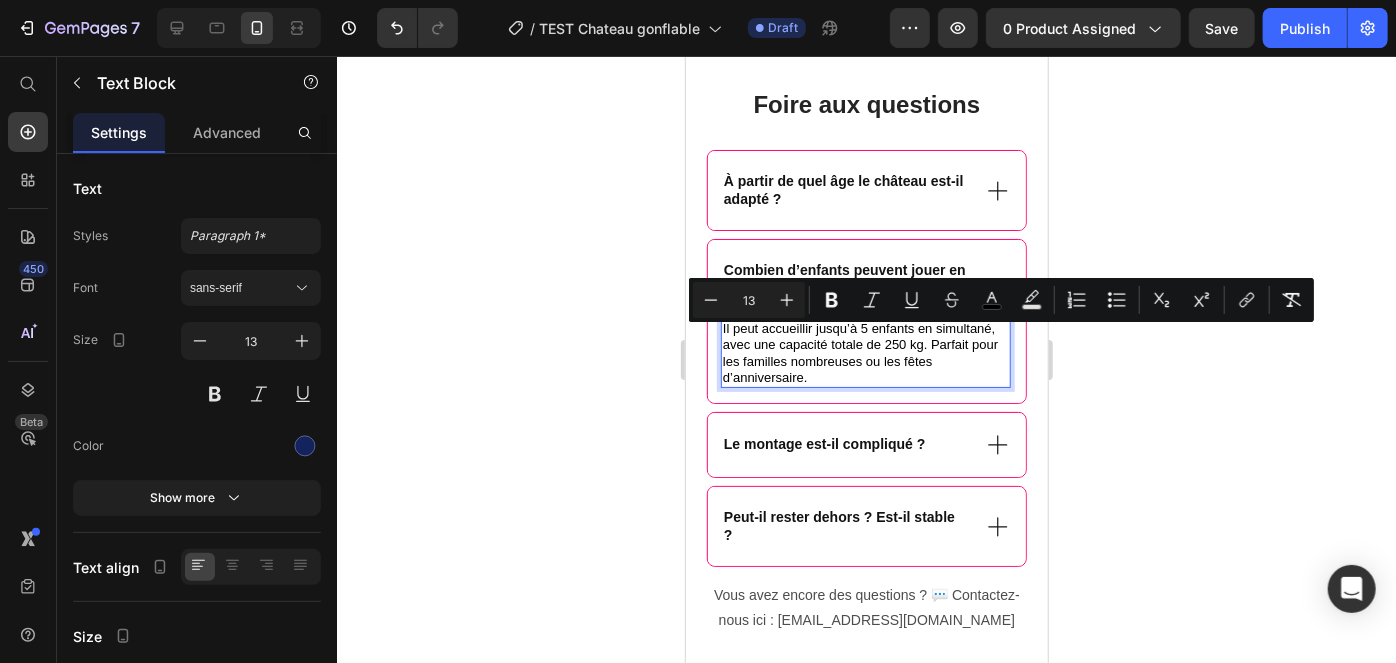 click on "Il peut accueillir jusqu’à 5 enfants en simultané, avec une capacité totale de 250 kg. Parfait pour les familles nombreuses ou les fêtes d’anniversaire." at bounding box center (859, 352) 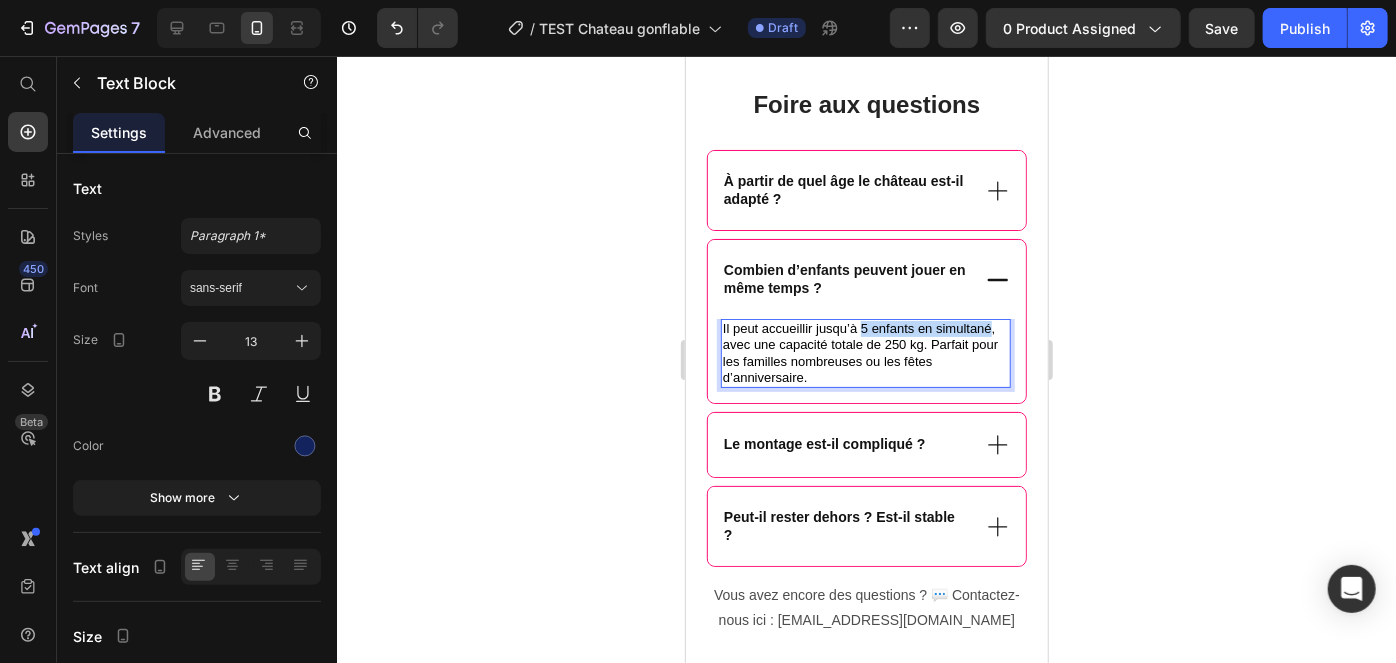 drag, startPoint x: 859, startPoint y: 333, endPoint x: 987, endPoint y: 343, distance: 128.39003 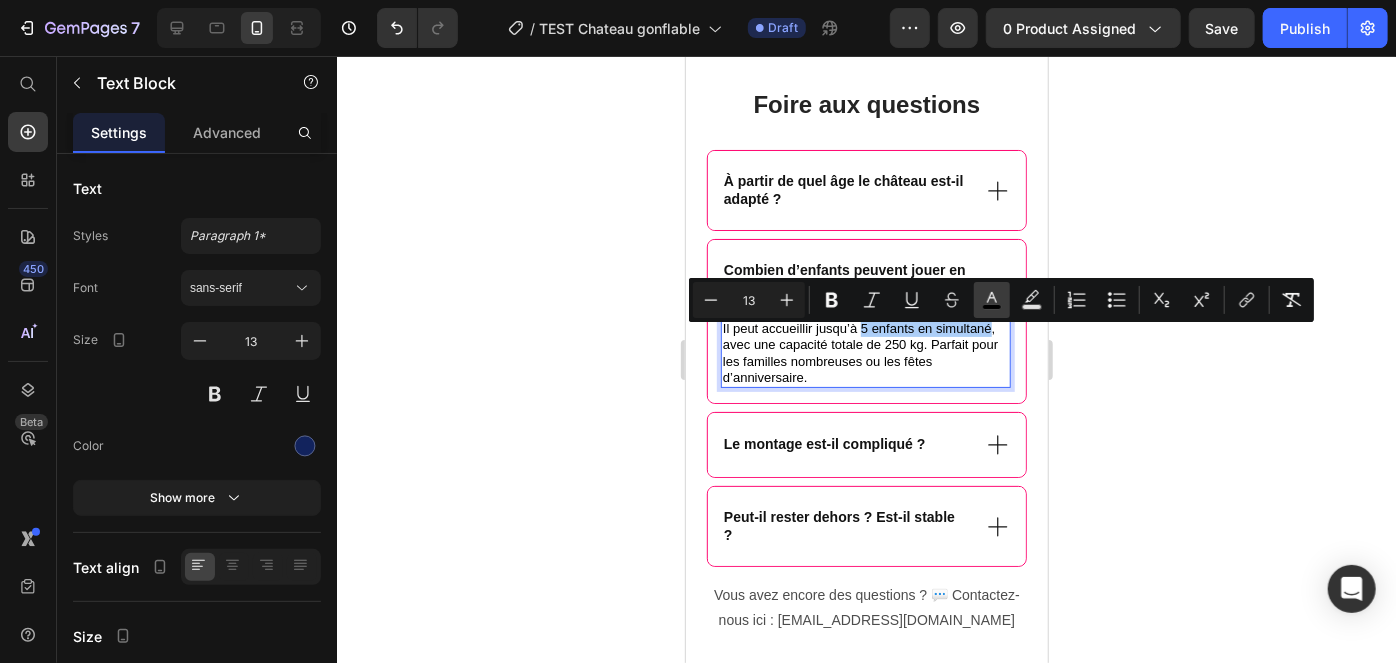 click 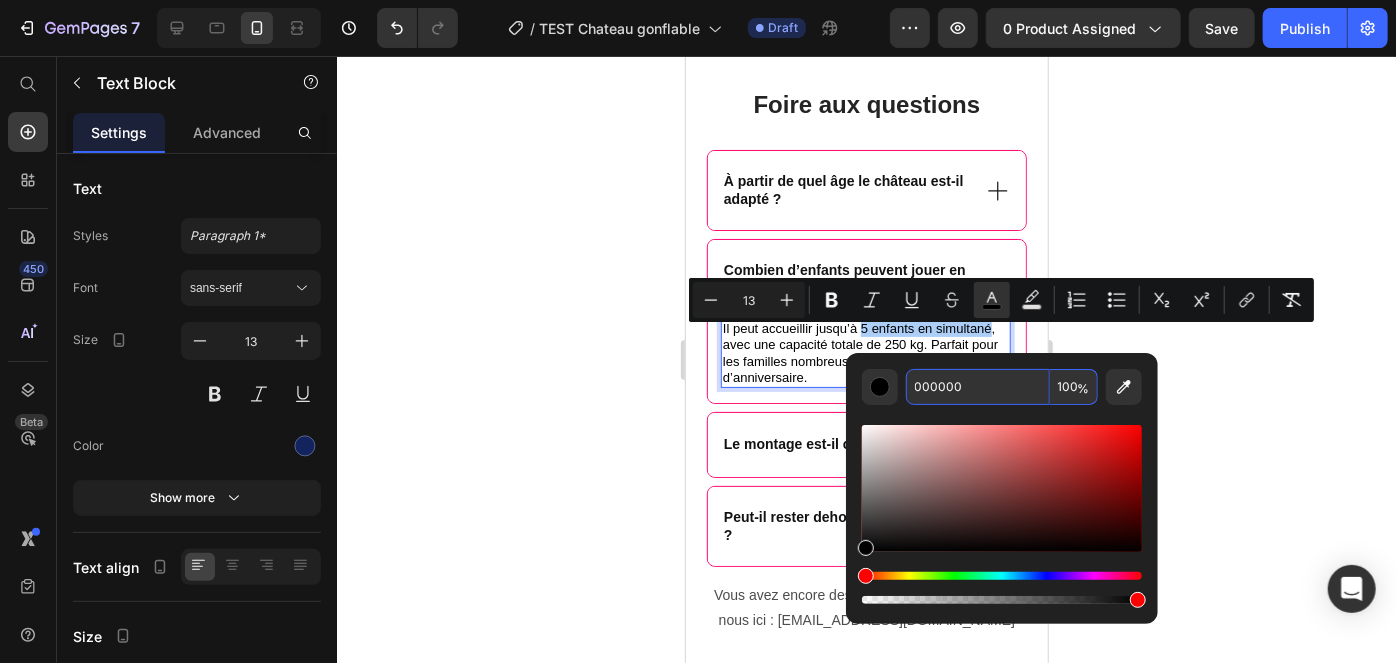 click on "000000" at bounding box center (978, 387) 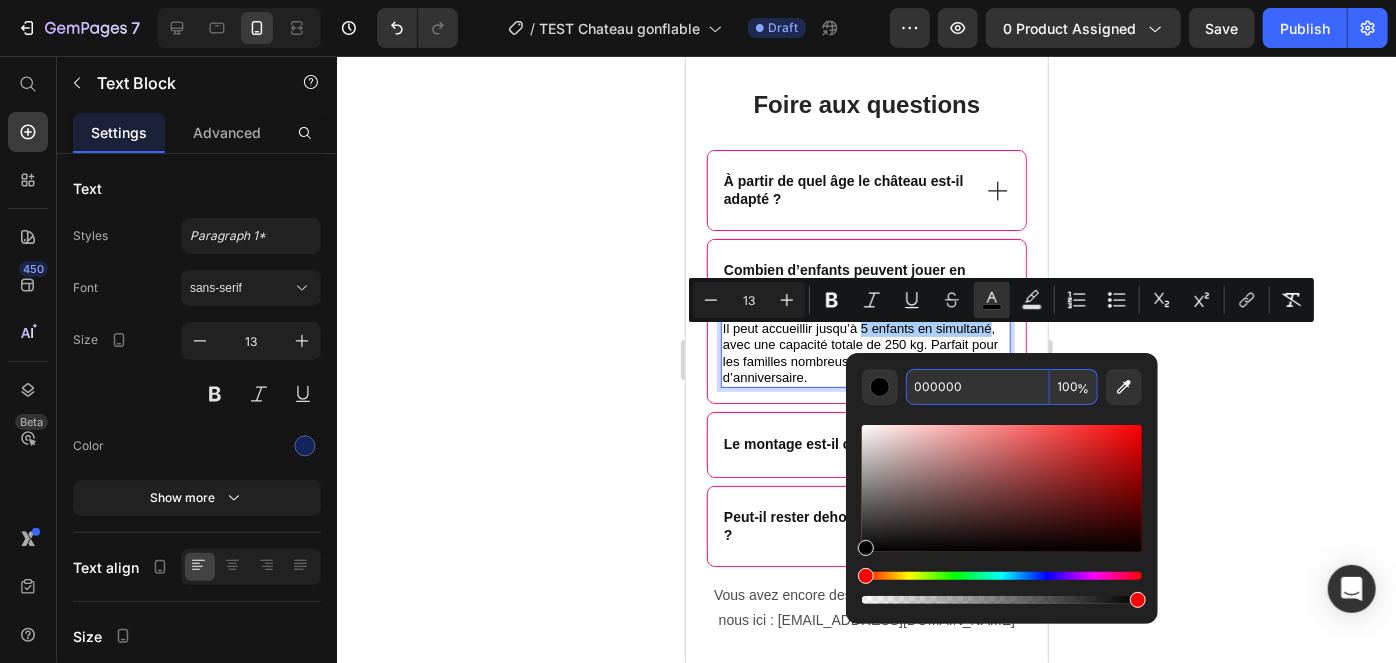 click on "000000" at bounding box center [978, 387] 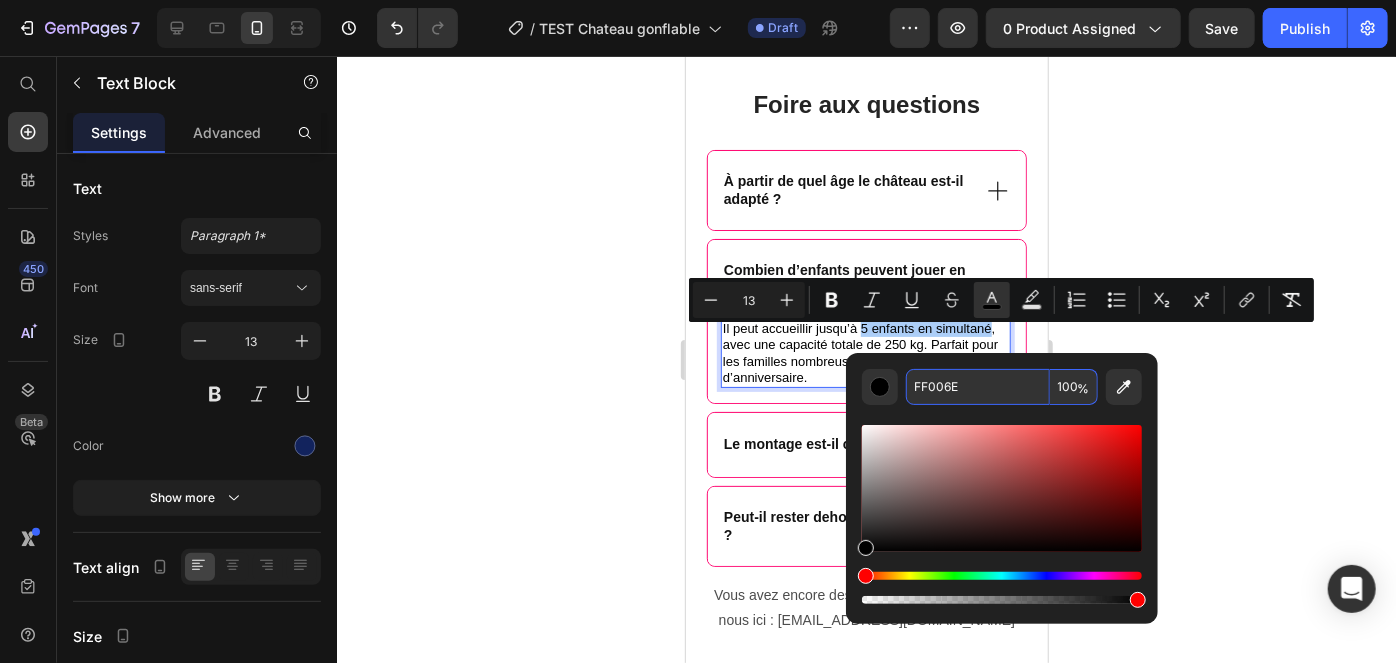type on "FF006E" 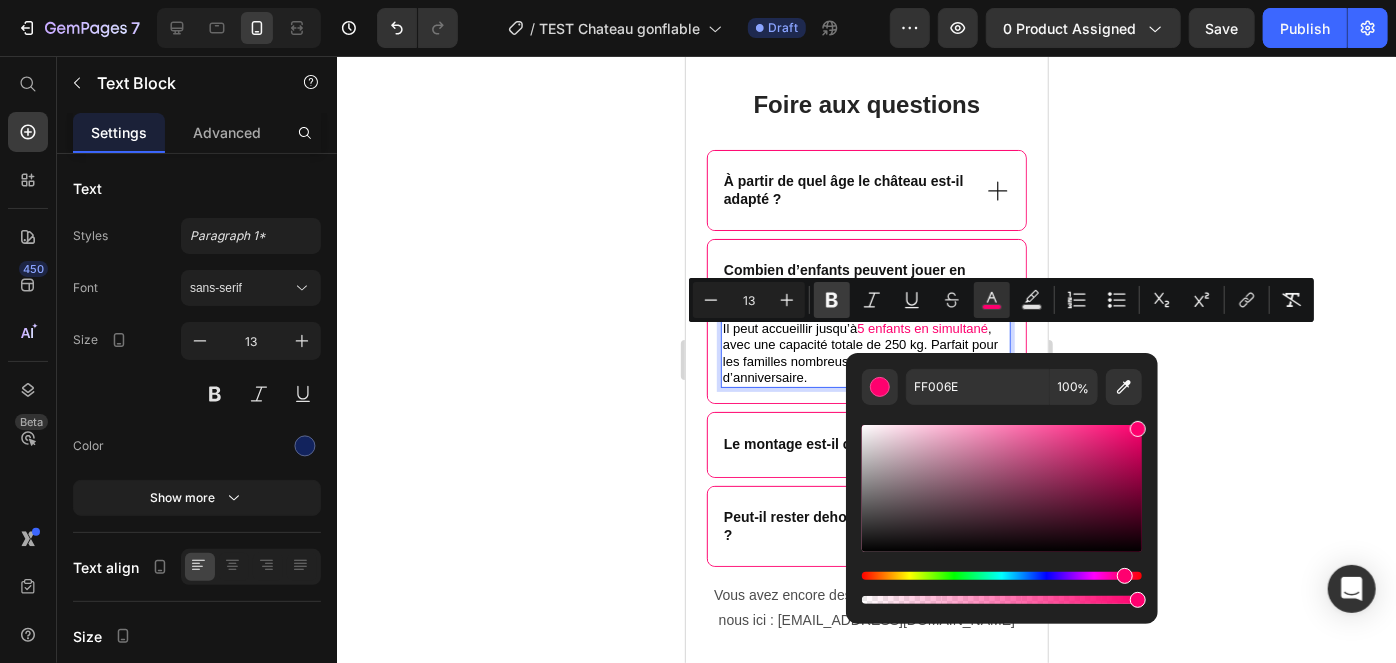 click 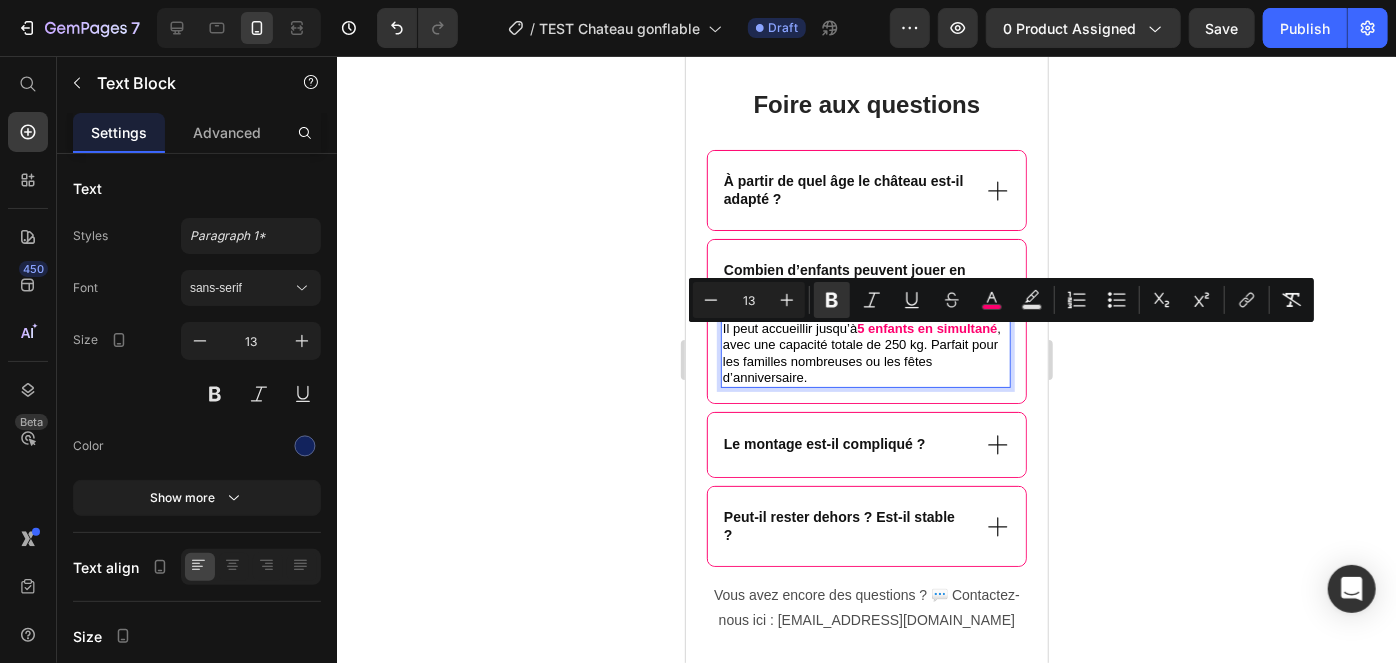 click 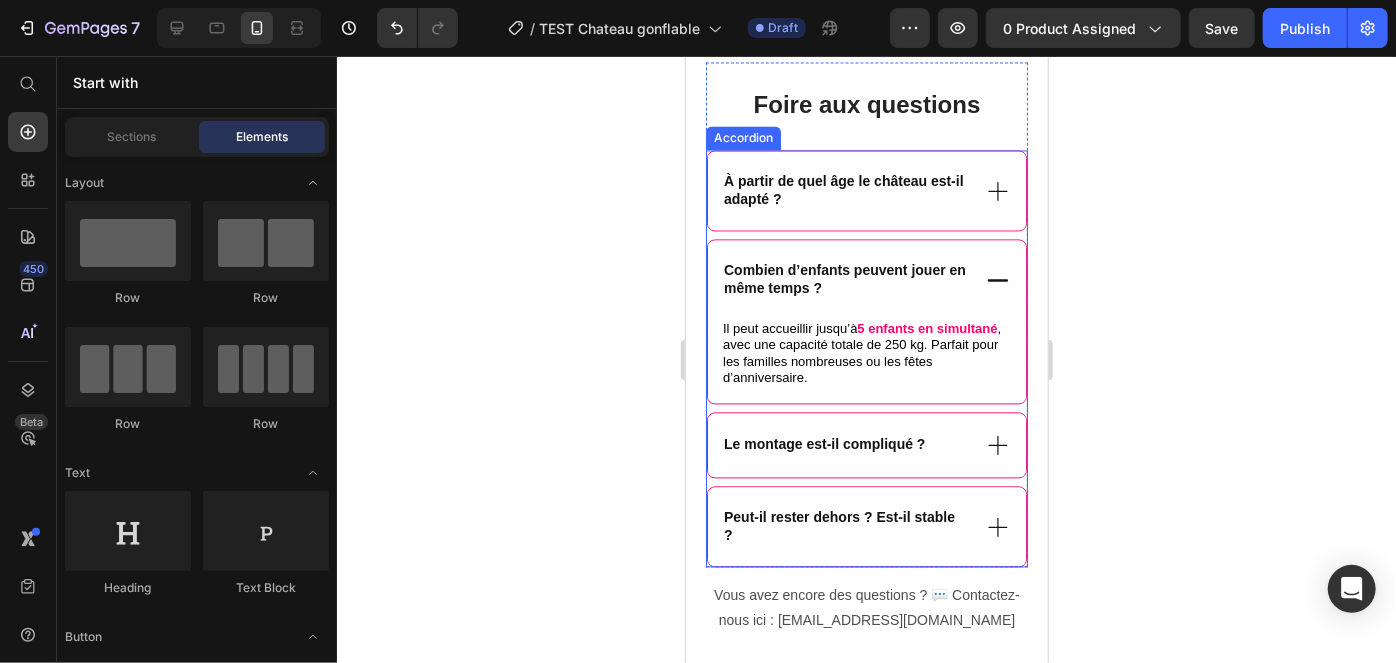 click on "Le montage est-il compliqué ?" at bounding box center (844, 444) 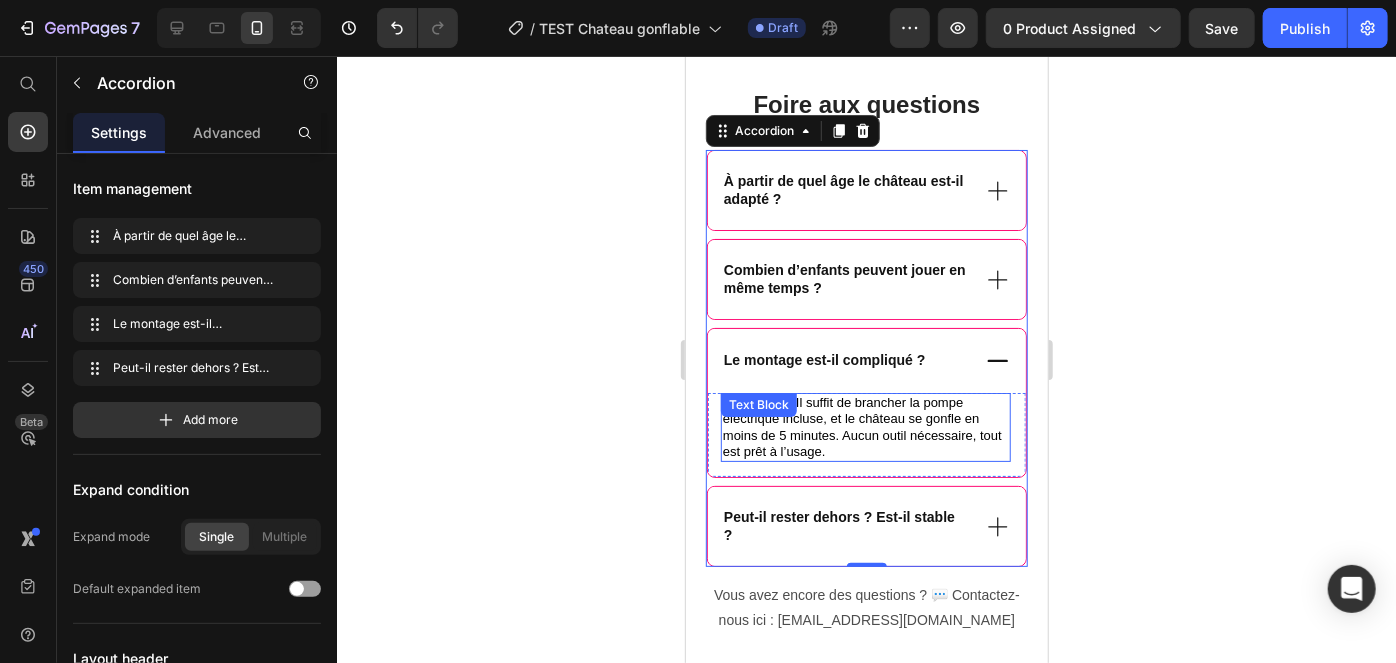 click on "Pas du tout. Il suffit de brancher la pompe électrique incluse, et le château se gonfle en moins de 5 minutes. Aucun outil nécessaire, tout est prêt à l’usage." at bounding box center [861, 426] 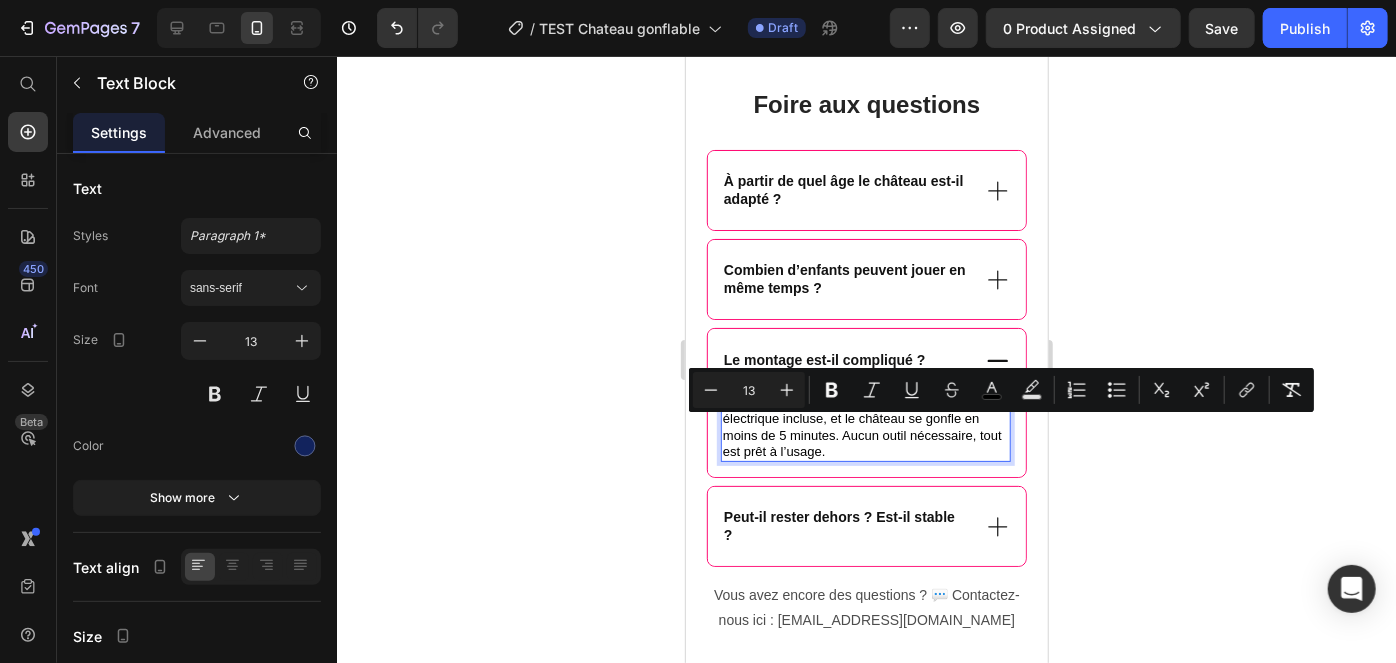 click on "Pas du tout. Il suffit de brancher la pompe électrique incluse, et le château se gonfle en moins de 5 minutes. Aucun outil nécessaire, tout est prêt à l’usage." at bounding box center (861, 426) 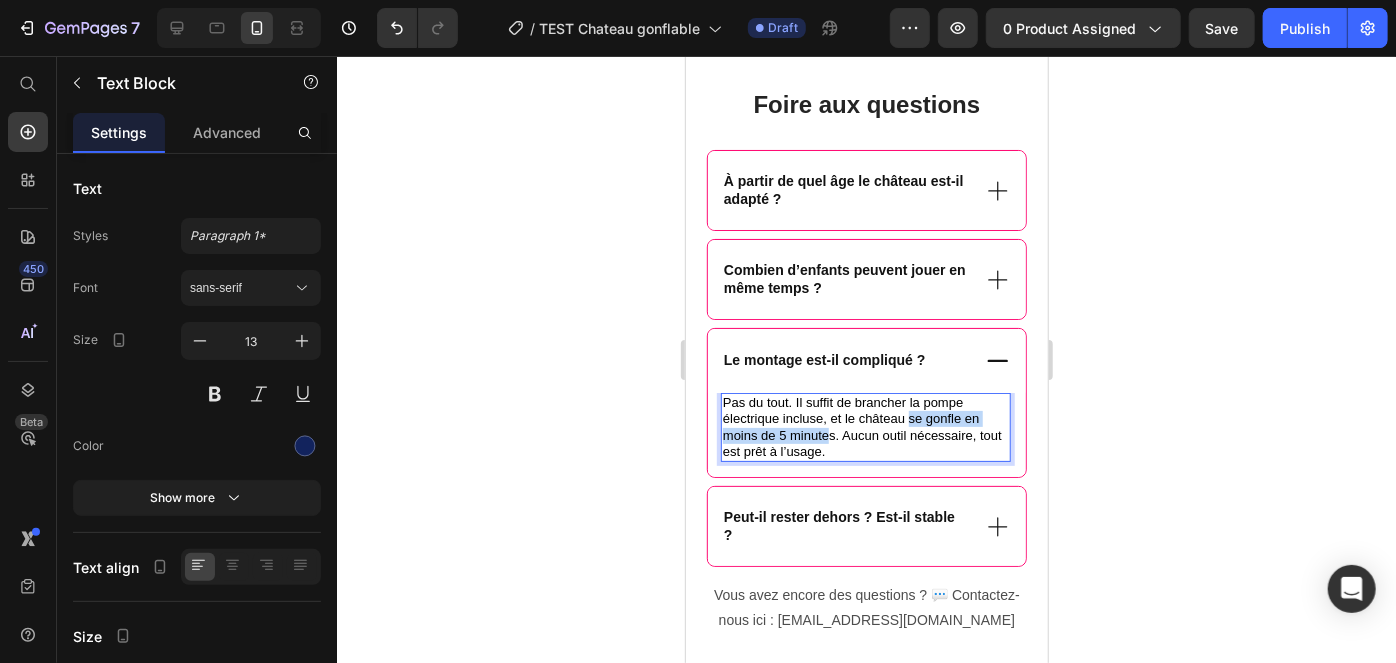 drag, startPoint x: 910, startPoint y: 423, endPoint x: 829, endPoint y: 437, distance: 82.20097 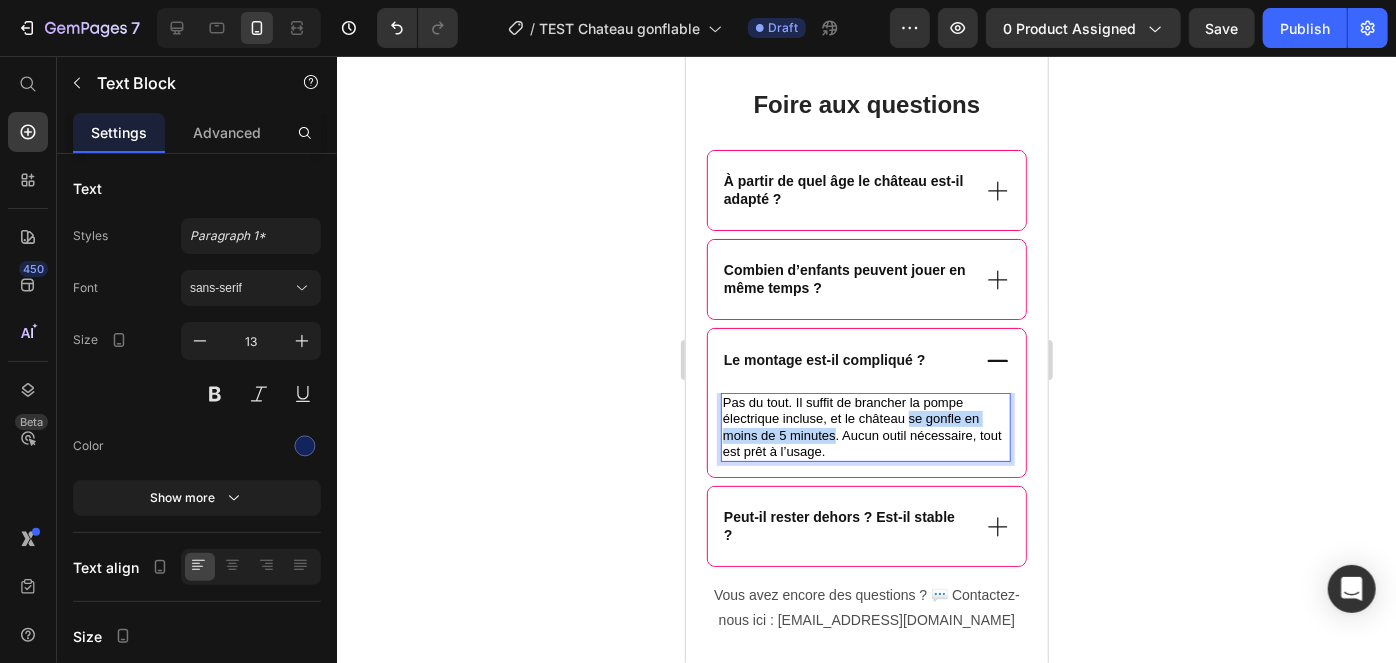 drag, startPoint x: 834, startPoint y: 442, endPoint x: 908, endPoint y: 431, distance: 74.8131 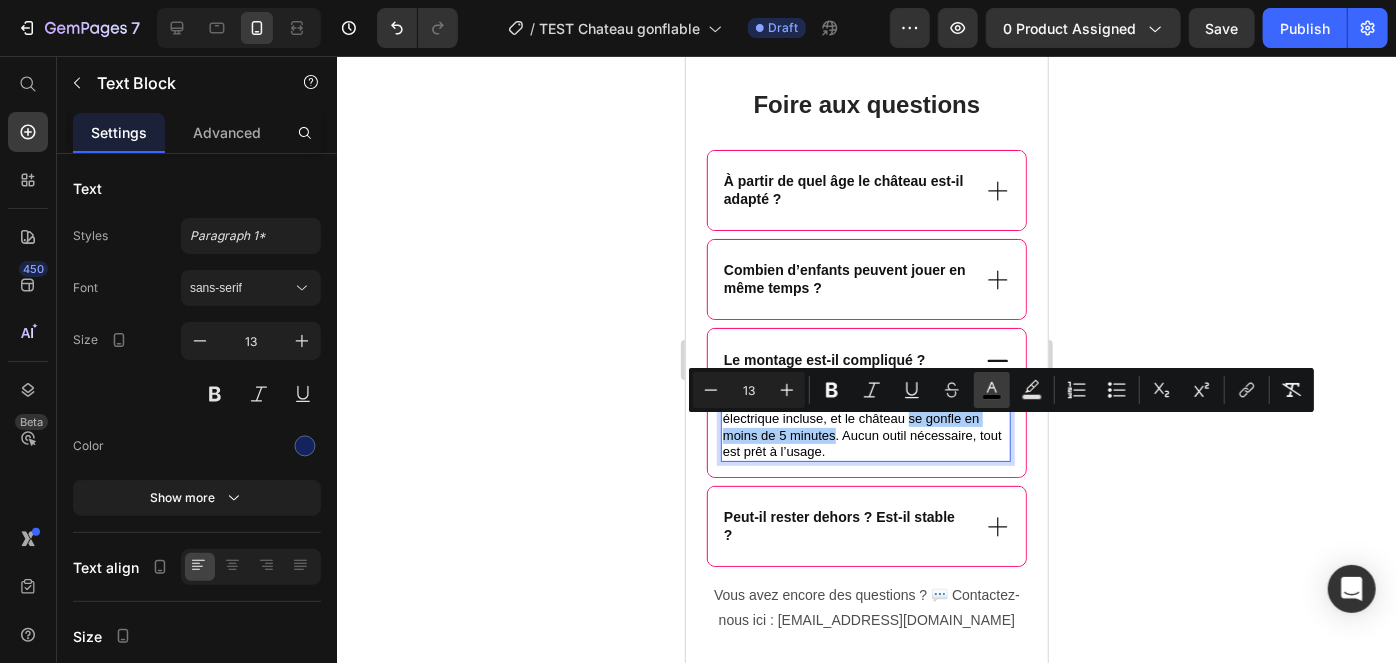 click 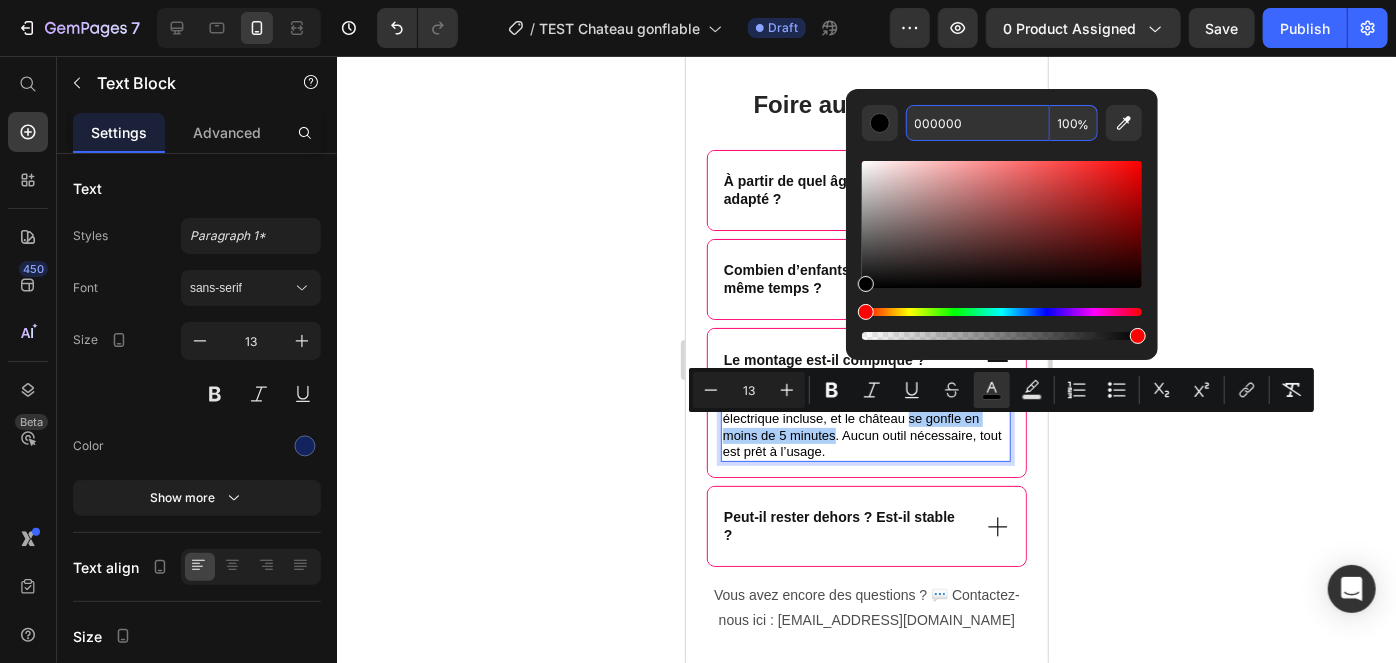 click on "000000" at bounding box center [978, 123] 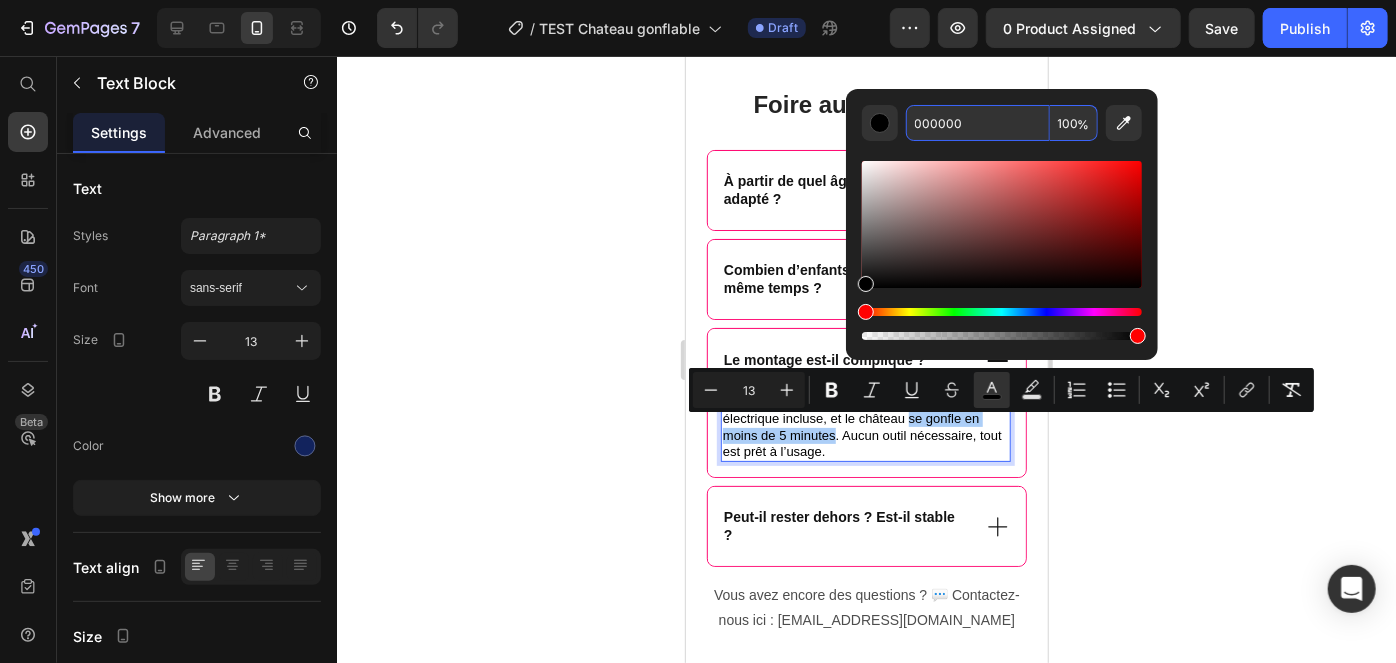 click on "000000" at bounding box center (978, 123) 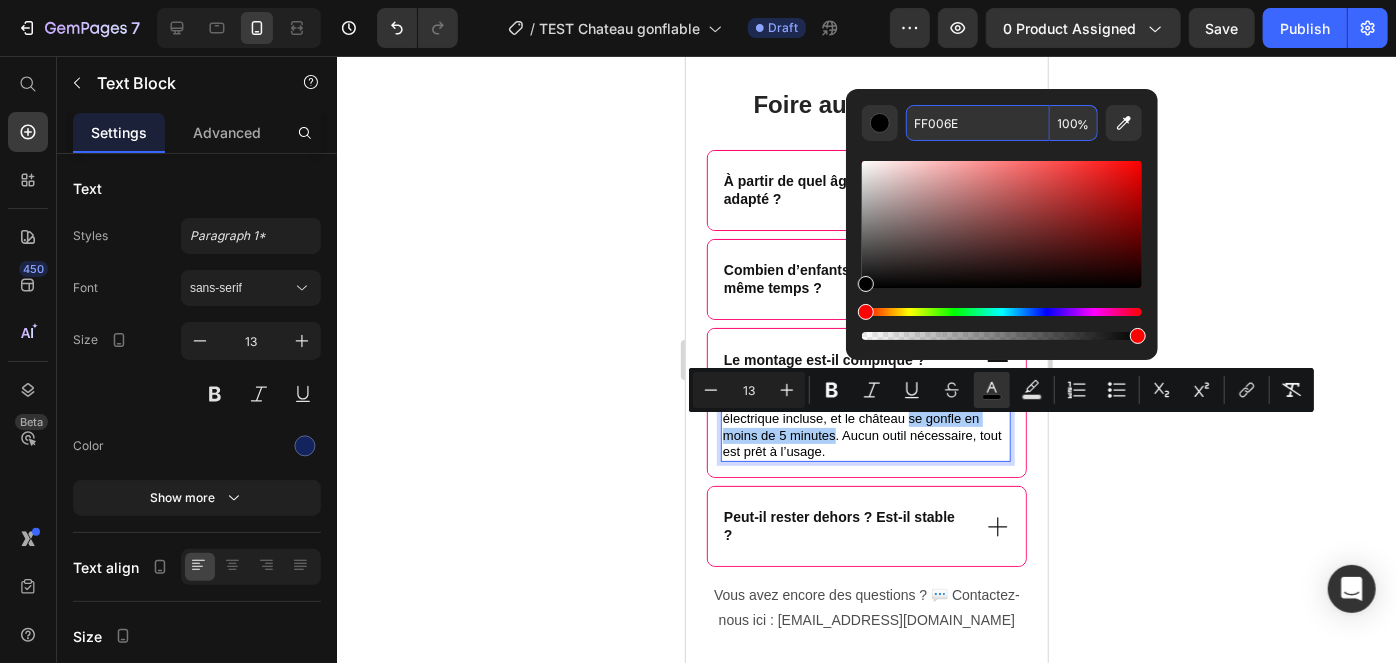 type on "FF006E" 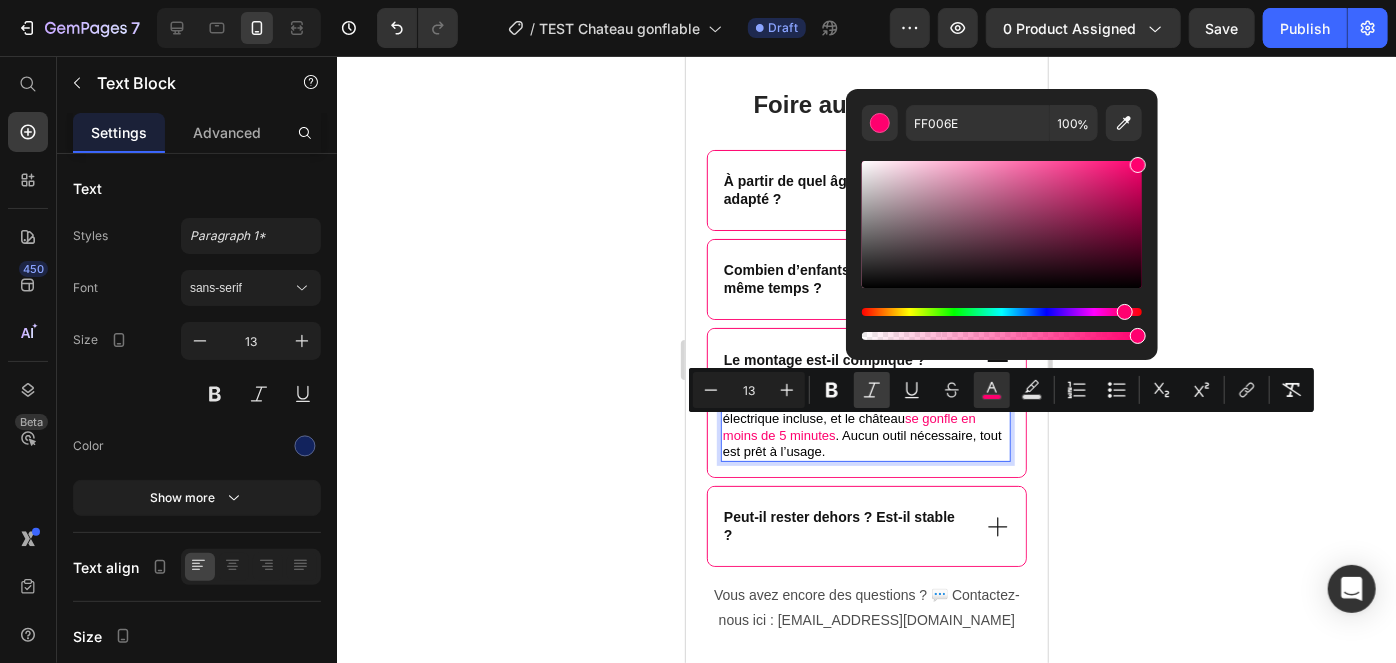 click on "Italic" at bounding box center [872, 390] 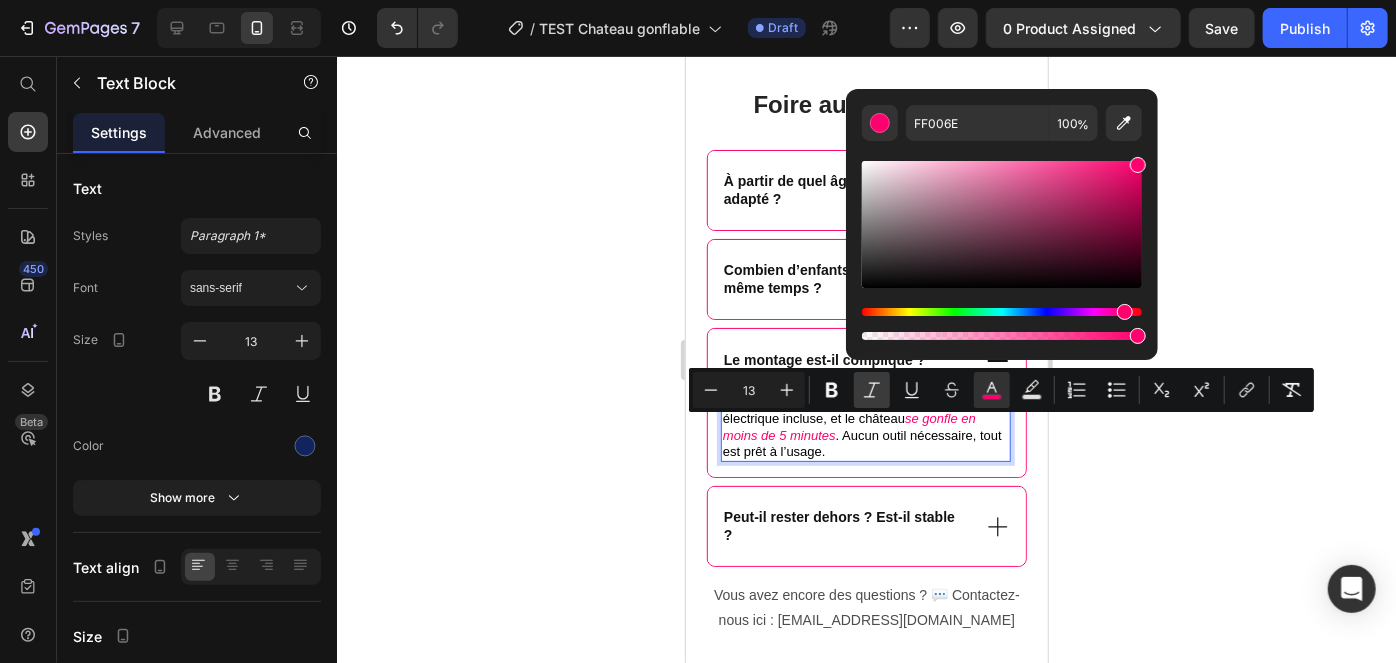 click on "Italic" at bounding box center [872, 390] 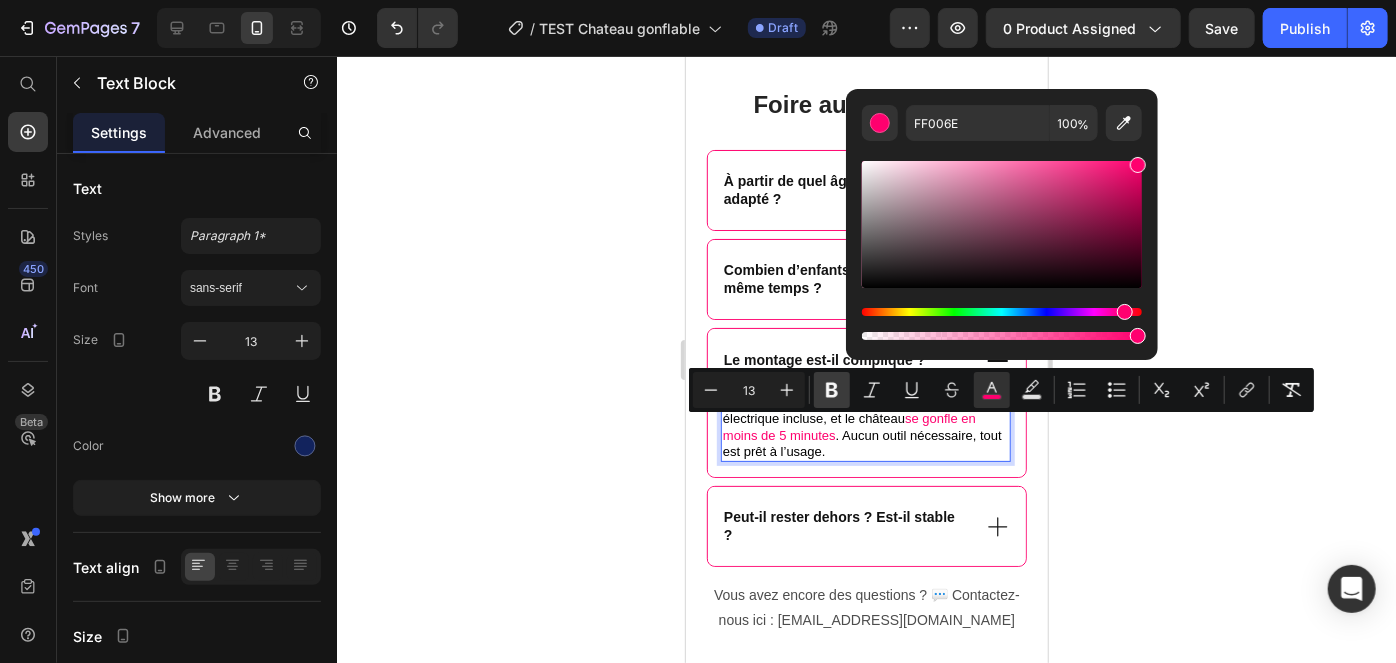 click 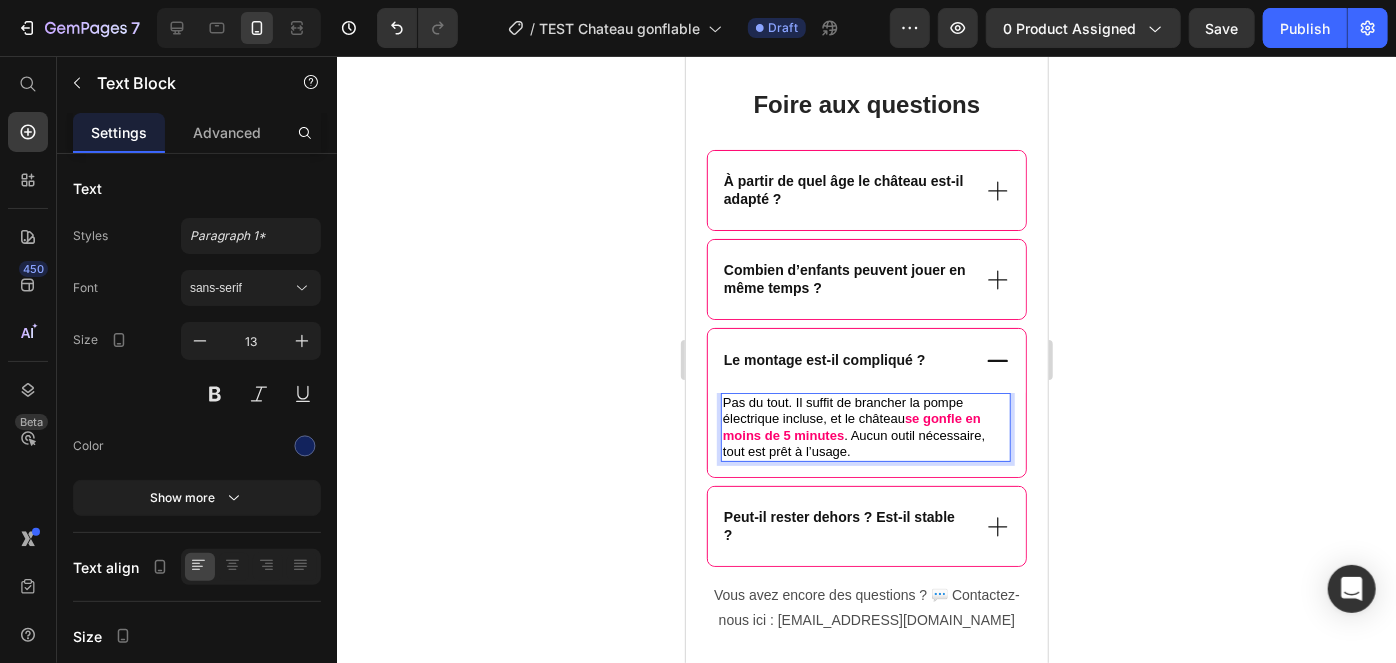 click on "Pas du tout. Il suffit de brancher la pompe électrique incluse, et le château  se gonfle en moins de 5 minutes . Aucun outil nécessaire, tout est prêt à l’usage." at bounding box center (865, 426) 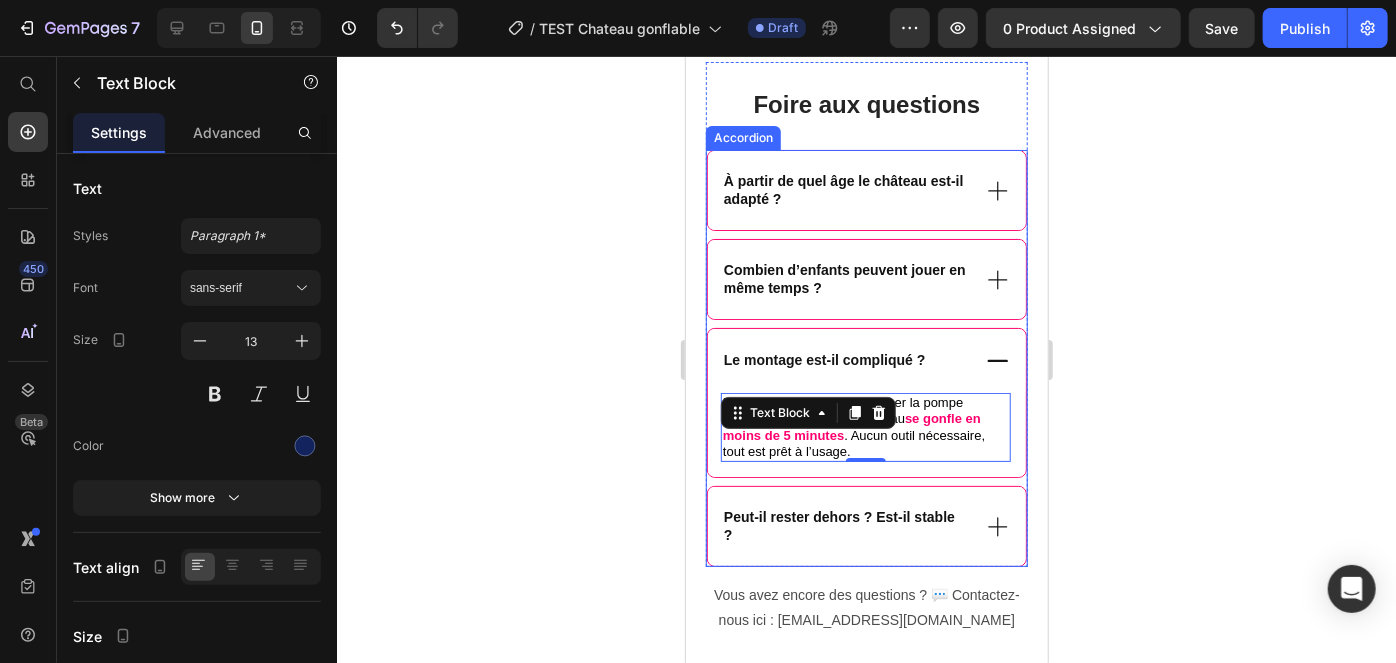 click 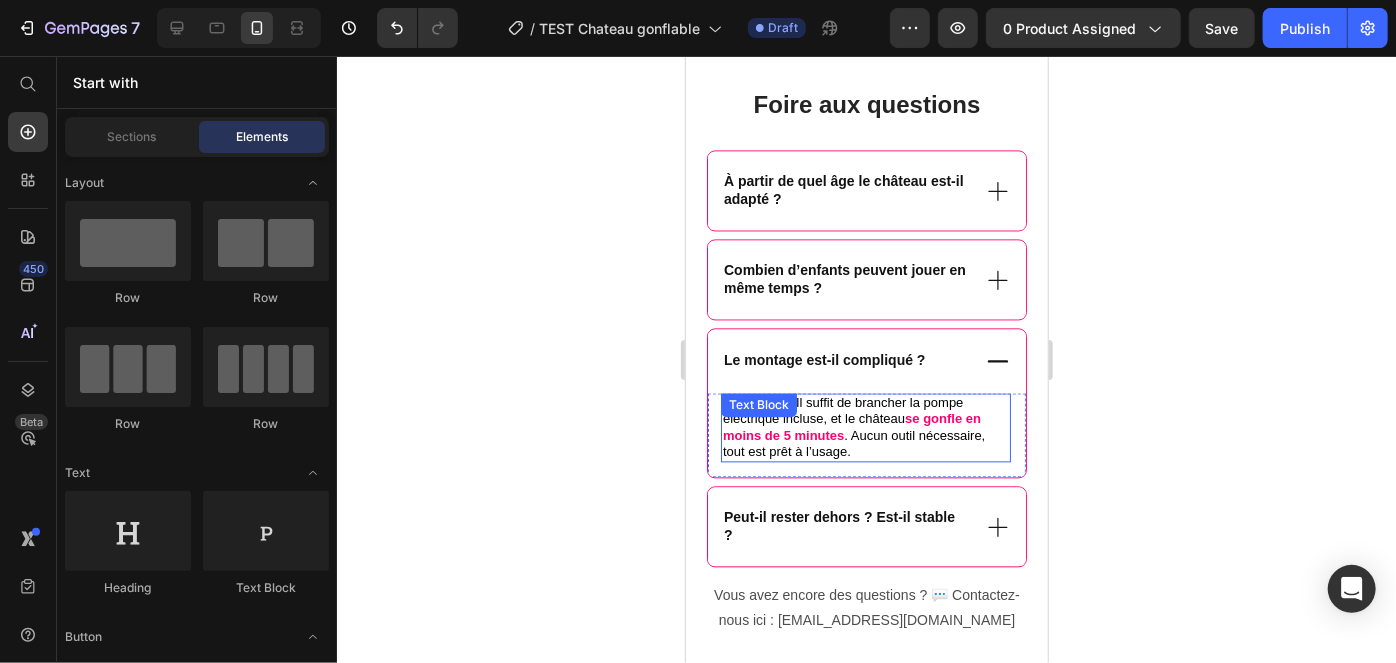 click on ". Aucun outil nécessaire, tout est prêt à l’usage." at bounding box center (853, 442) 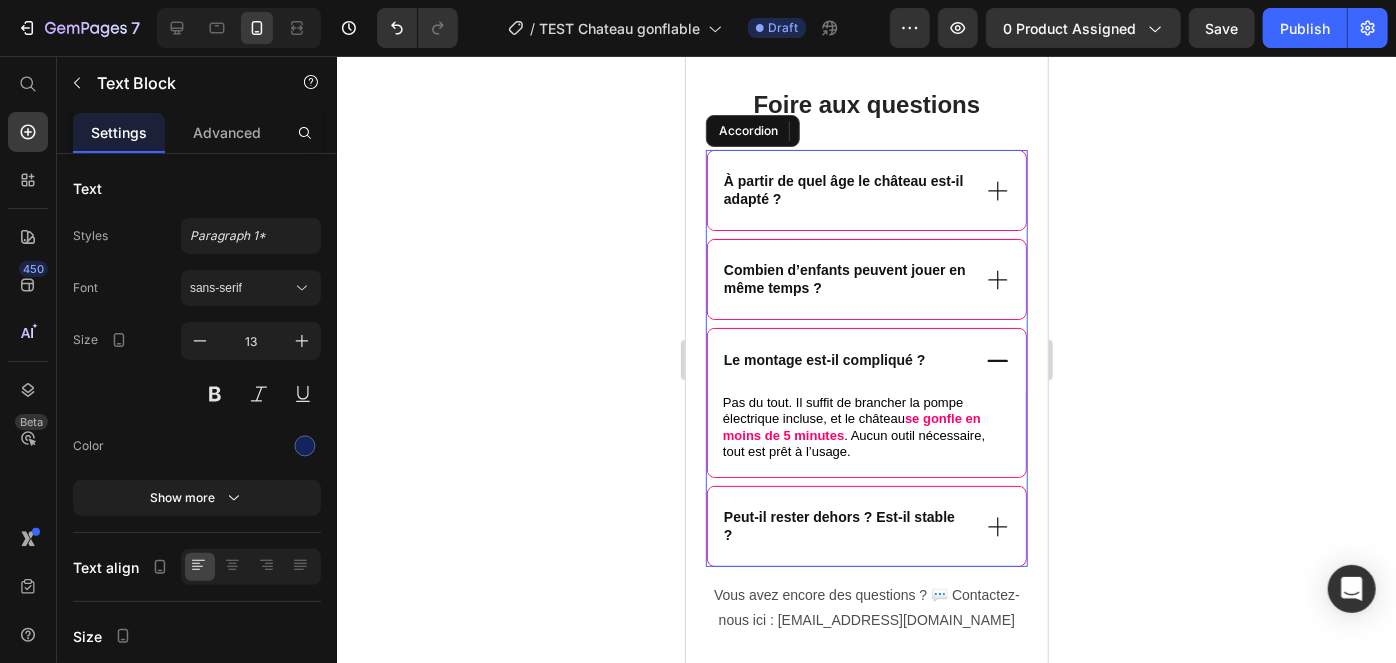 click 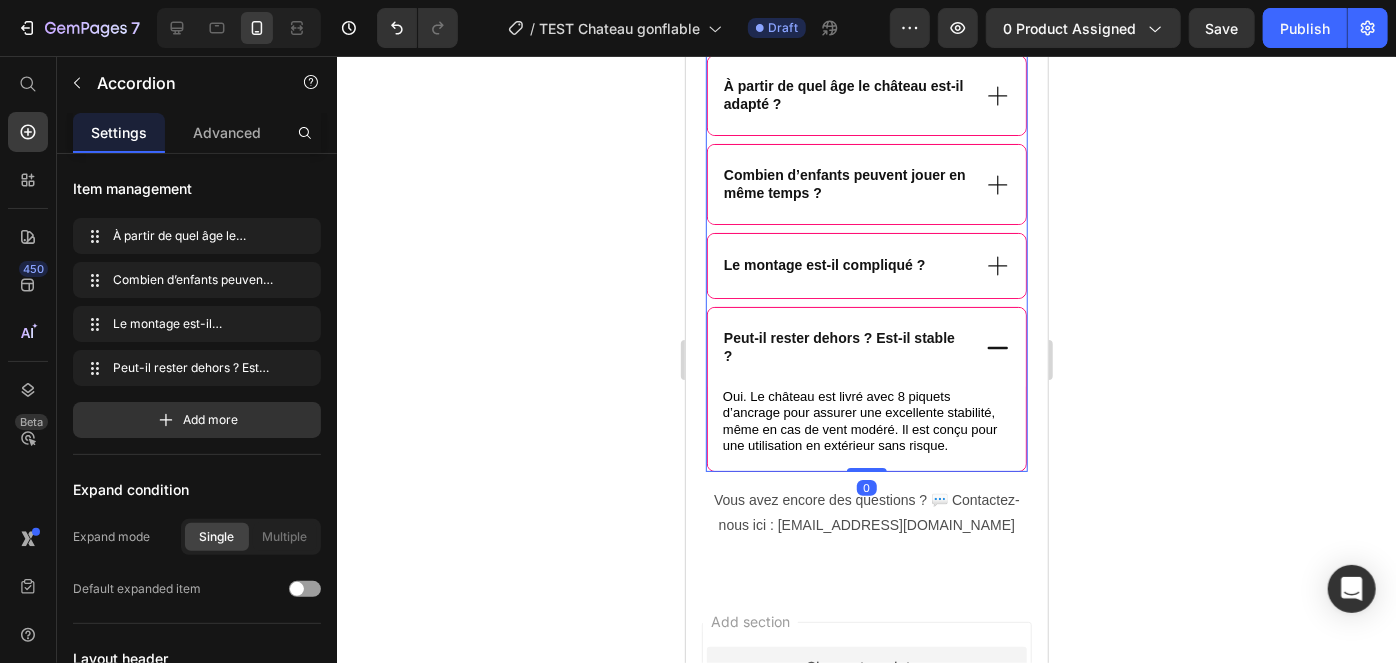 scroll, scrollTop: 2120, scrollLeft: 0, axis: vertical 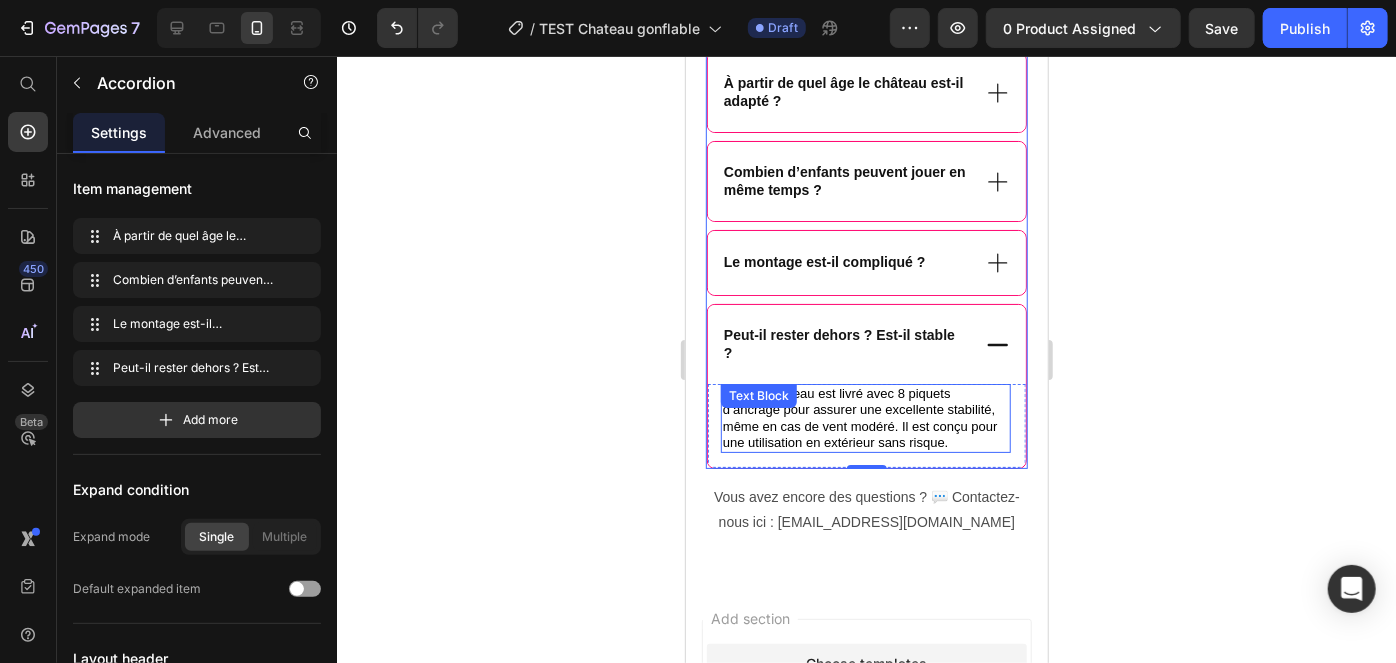 click on "Oui. Le château est livré avec 8 piquets d’ancrage pour assurer une excellente stabilité, même en cas de vent modéré. Il est conçu pour une utilisation en extérieur sans risque." at bounding box center (859, 417) 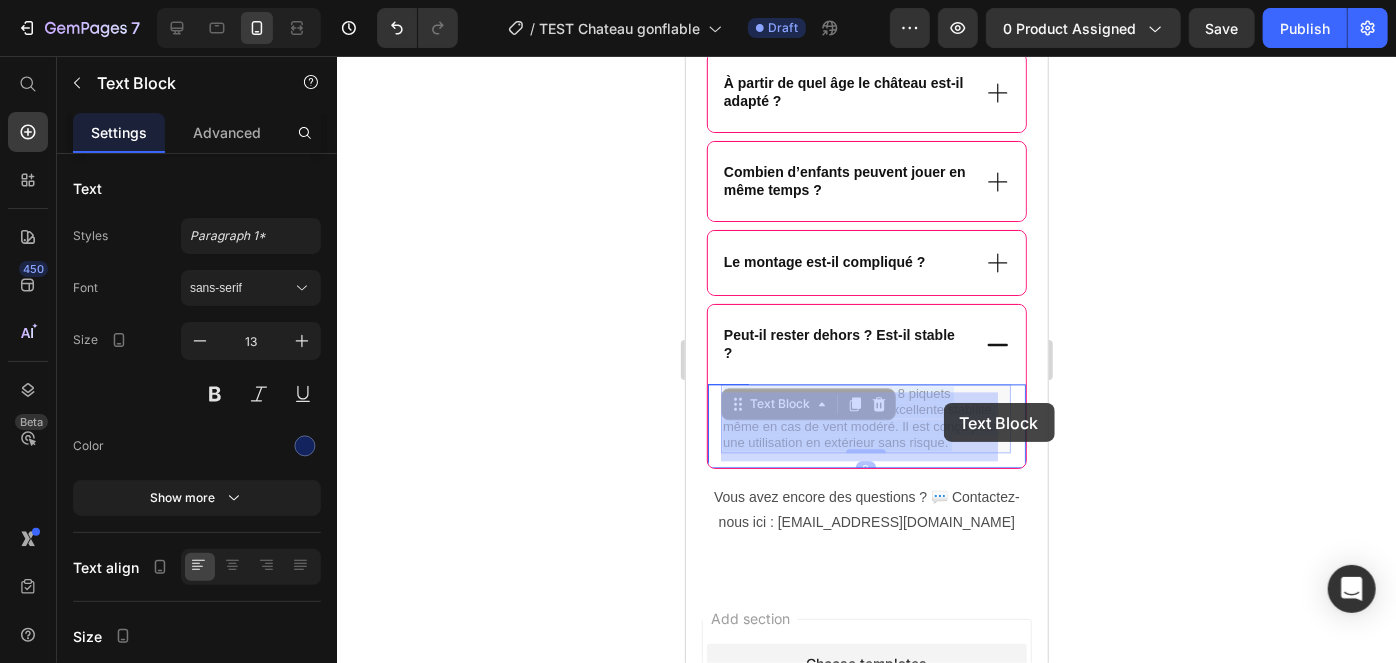 drag, startPoint x: 893, startPoint y: 395, endPoint x: 941, endPoint y: 401, distance: 48.373547 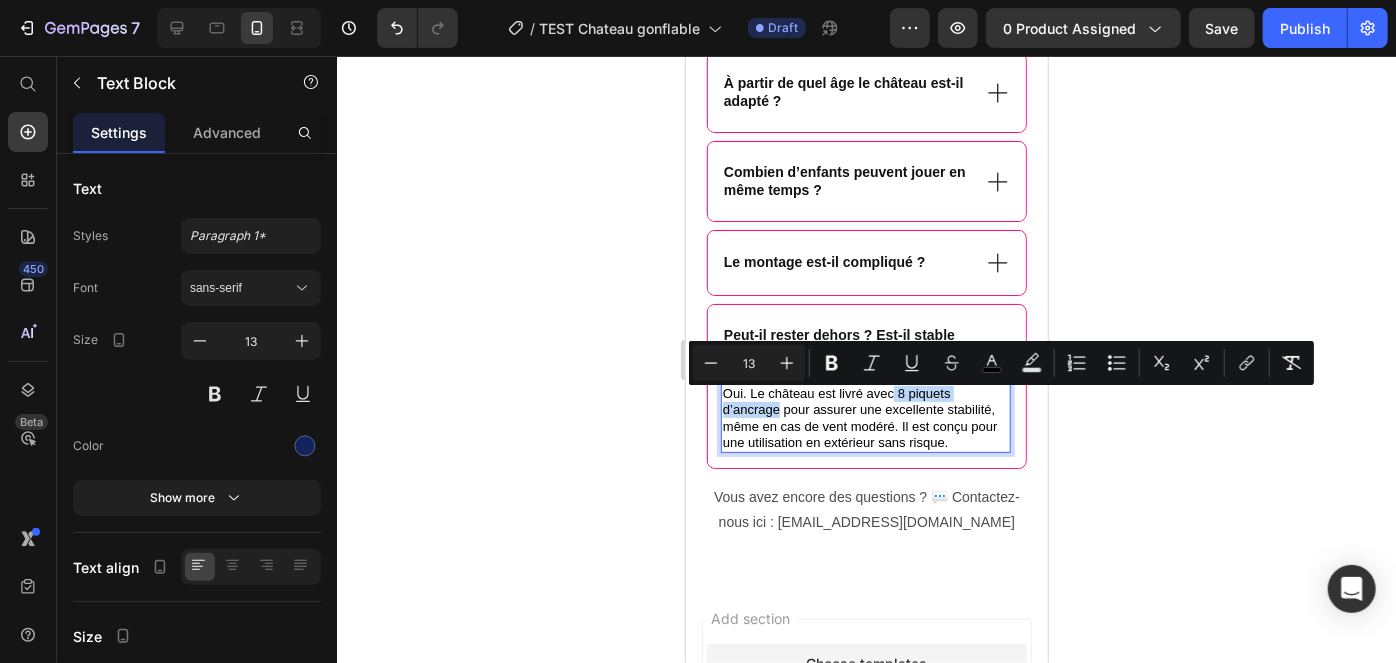 drag, startPoint x: 894, startPoint y: 394, endPoint x: 776, endPoint y: 421, distance: 121.049576 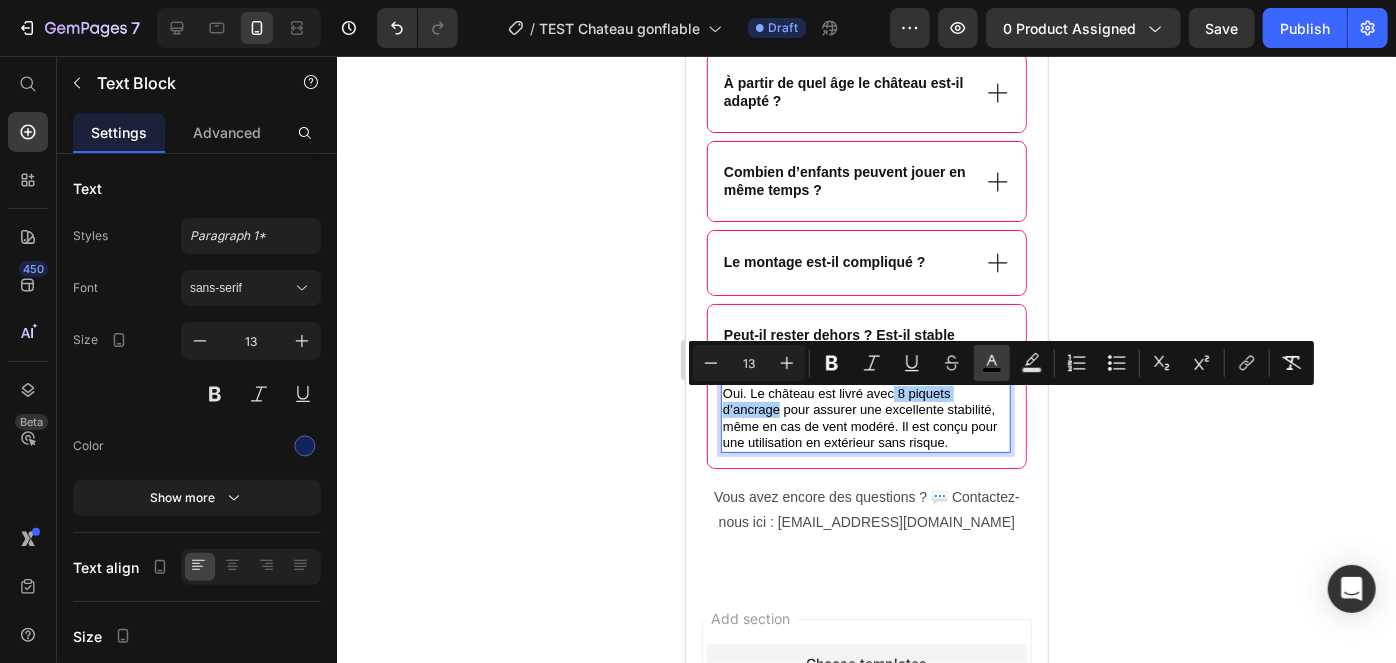 click on "color" at bounding box center [992, 363] 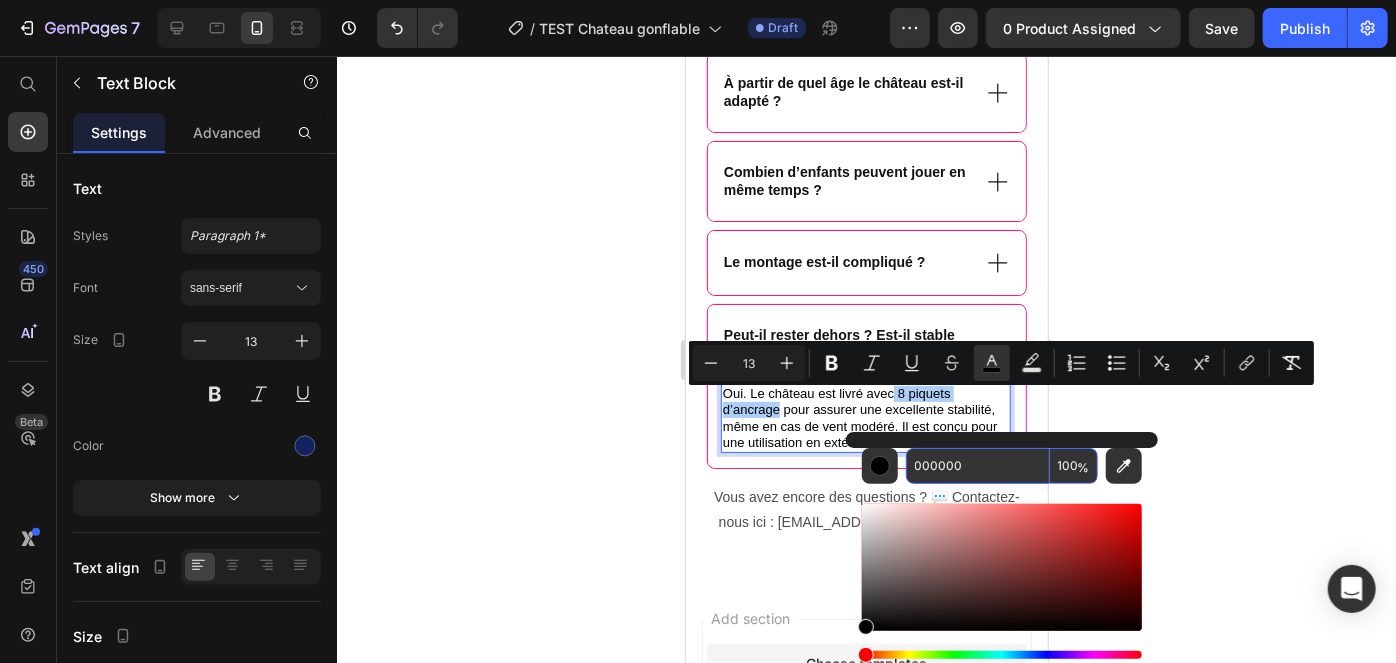 click on "000000" at bounding box center [978, 466] 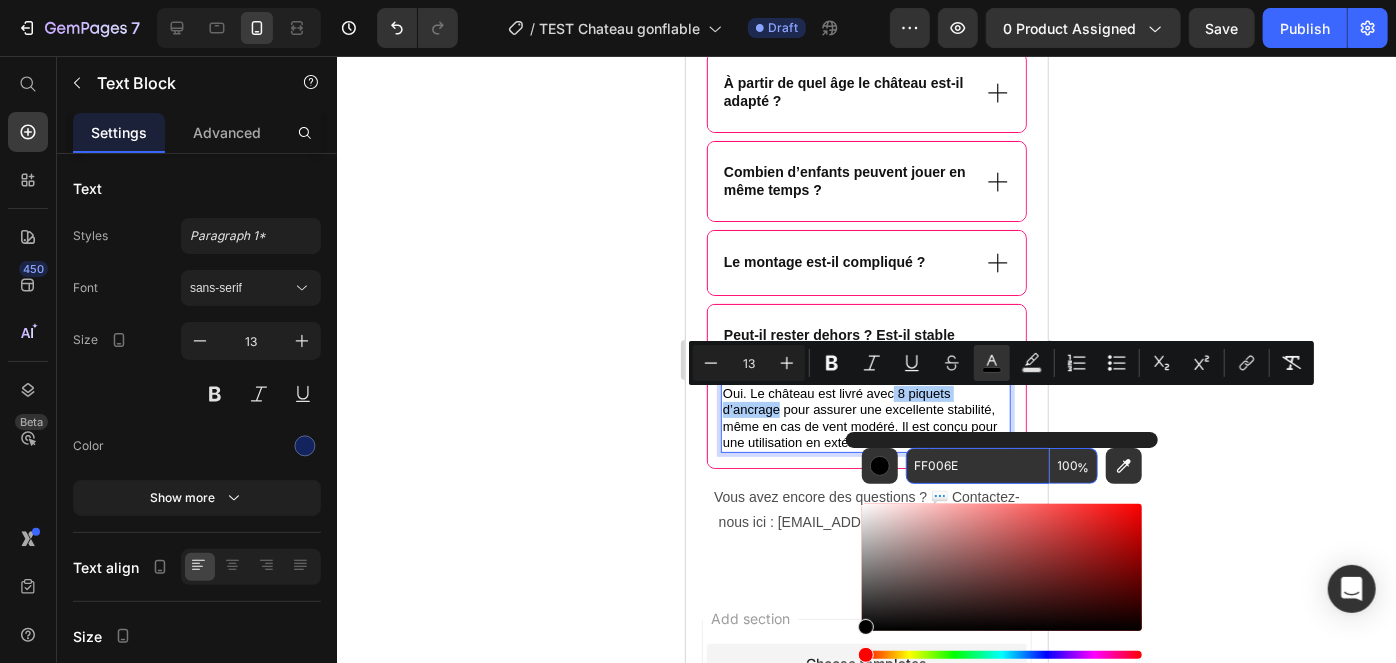 type on "FF006E" 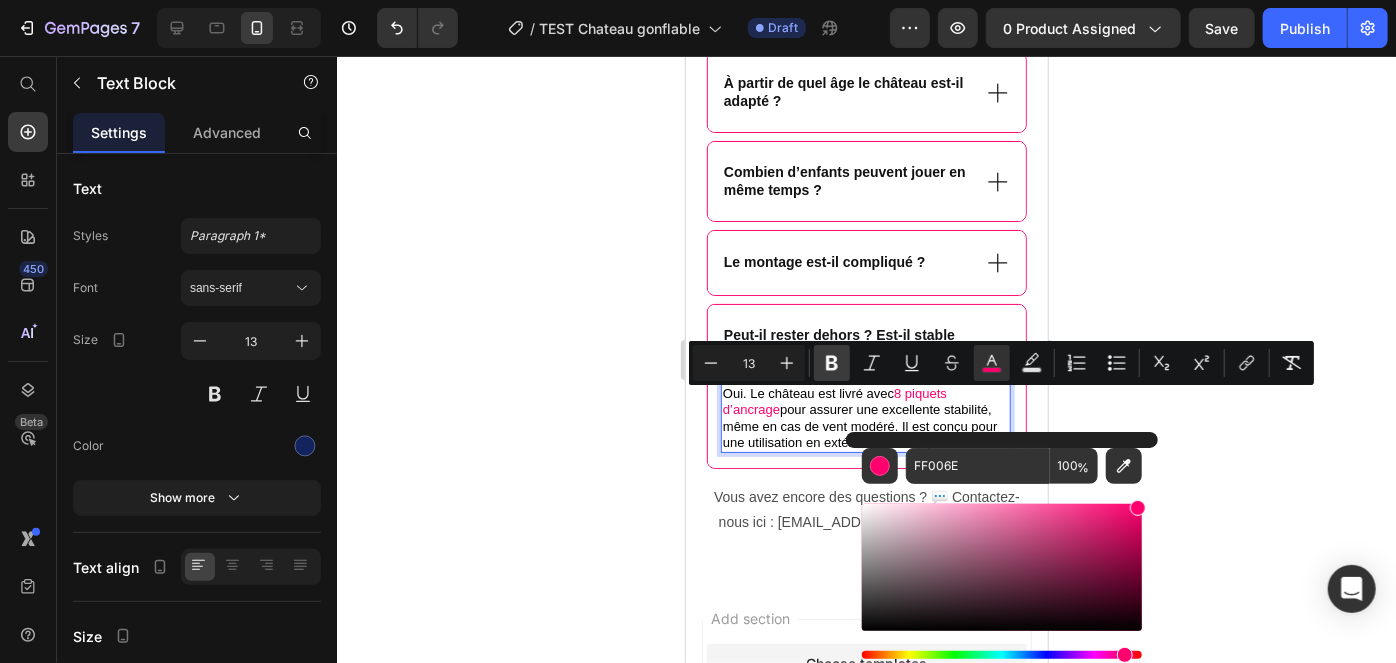 click 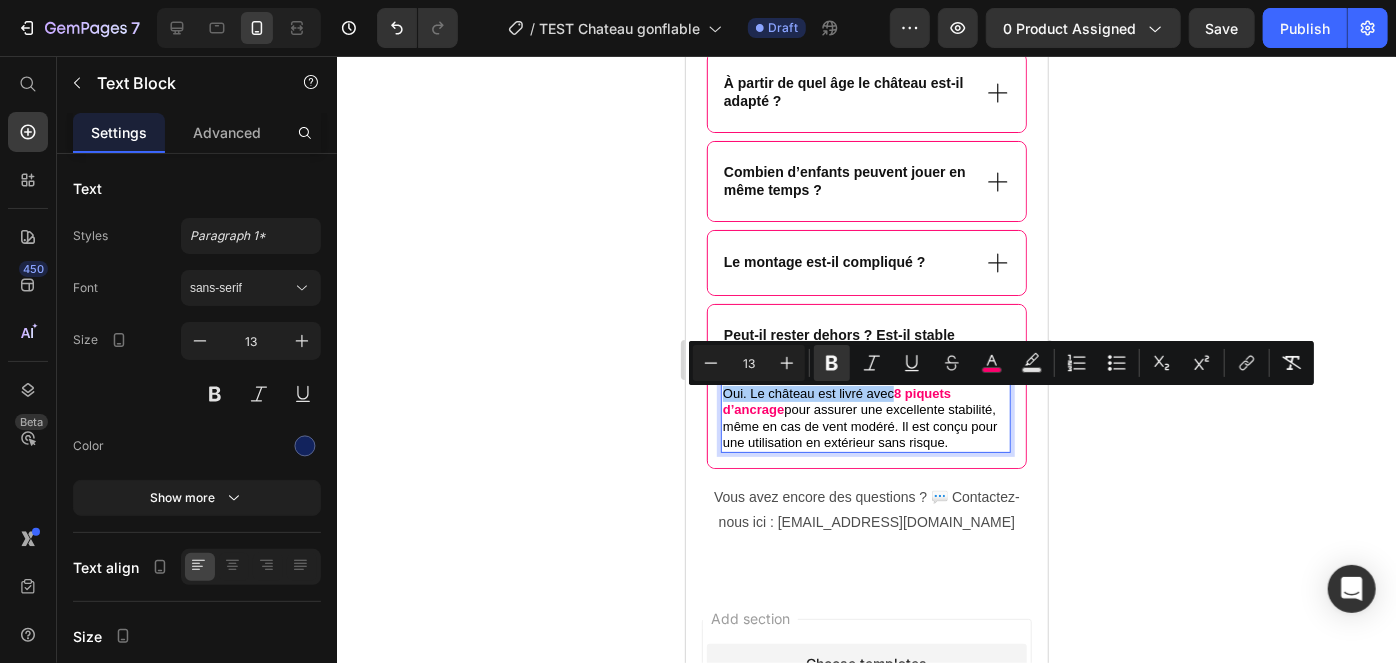 click 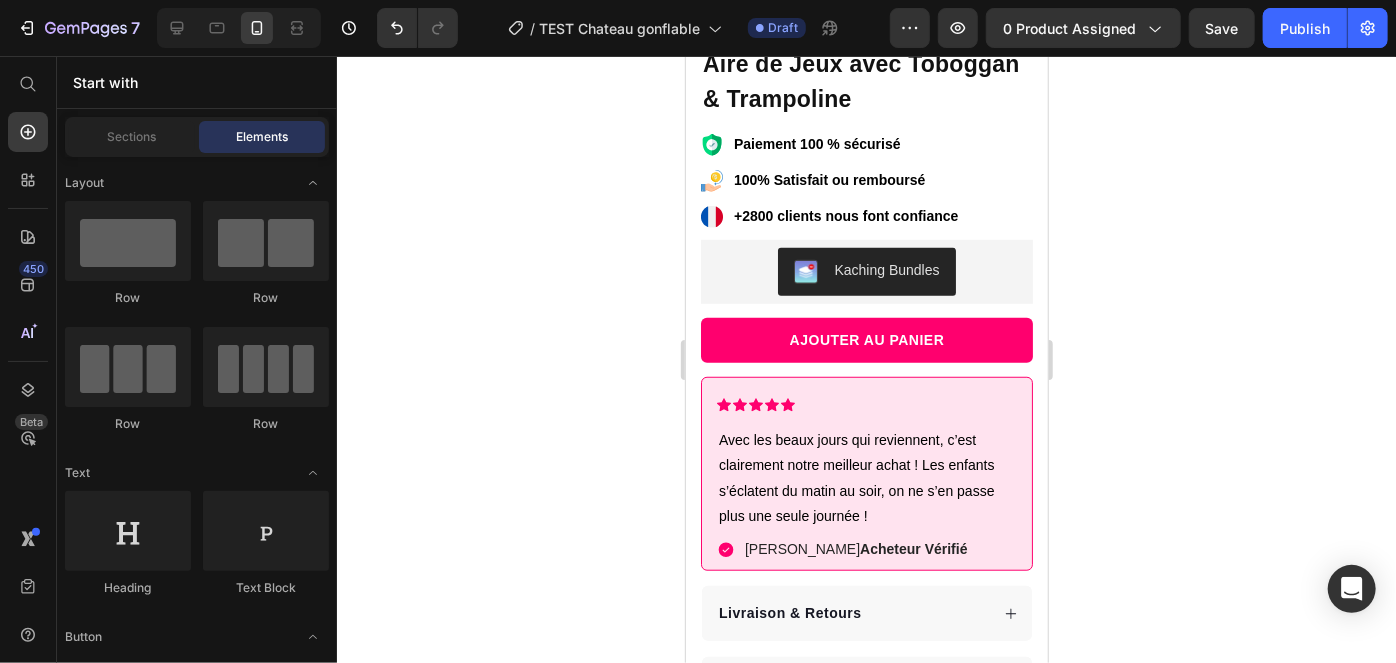 scroll, scrollTop: 691, scrollLeft: 0, axis: vertical 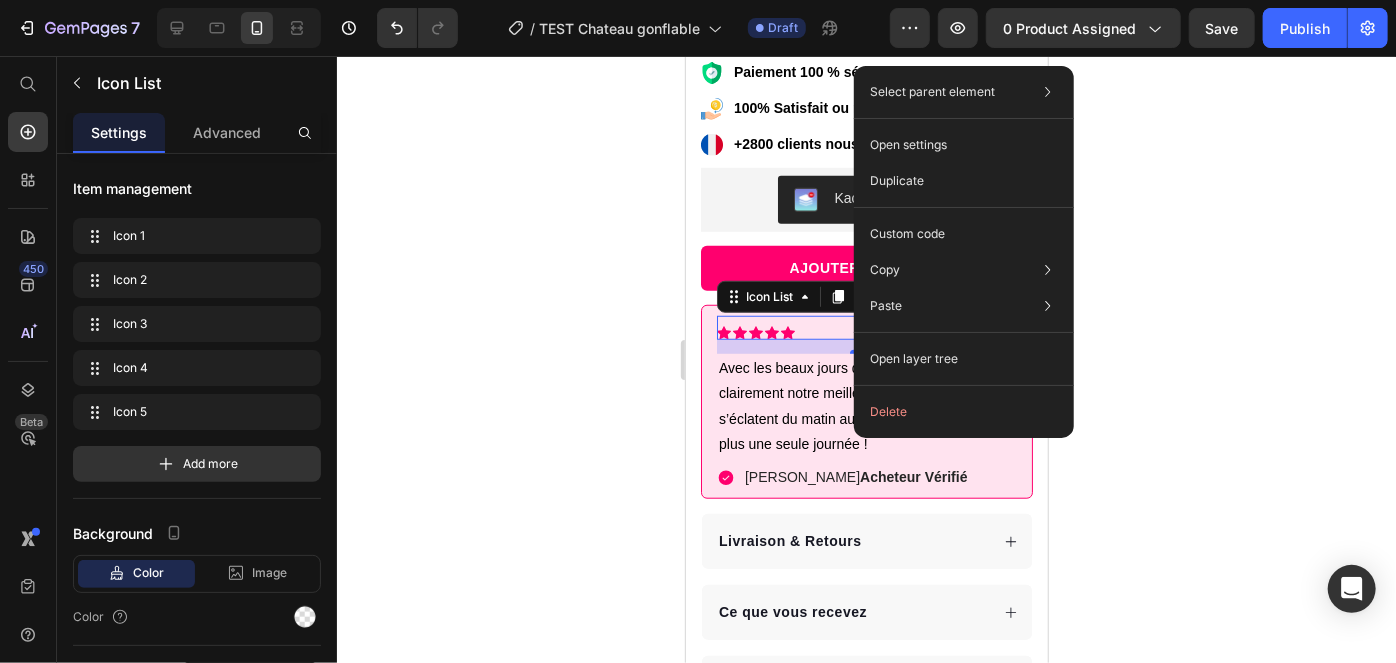 click 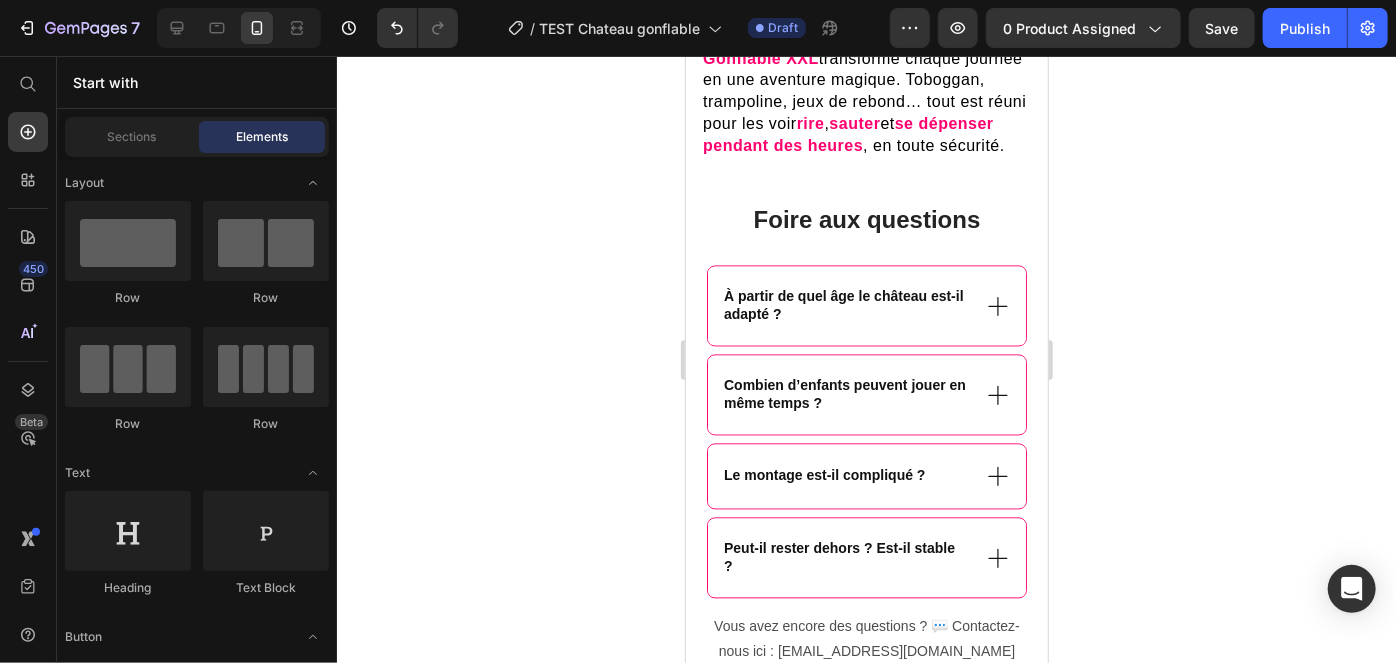 scroll, scrollTop: 2180, scrollLeft: 0, axis: vertical 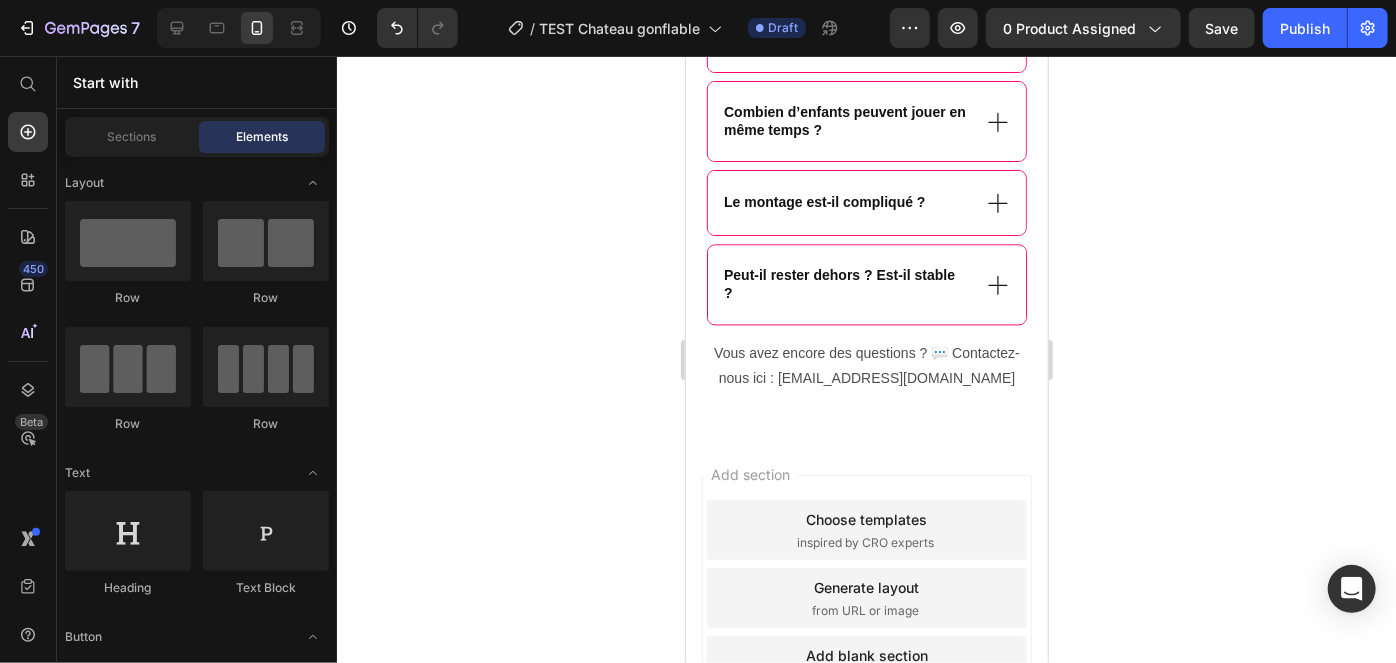 click on "Choose templates" at bounding box center [866, 518] 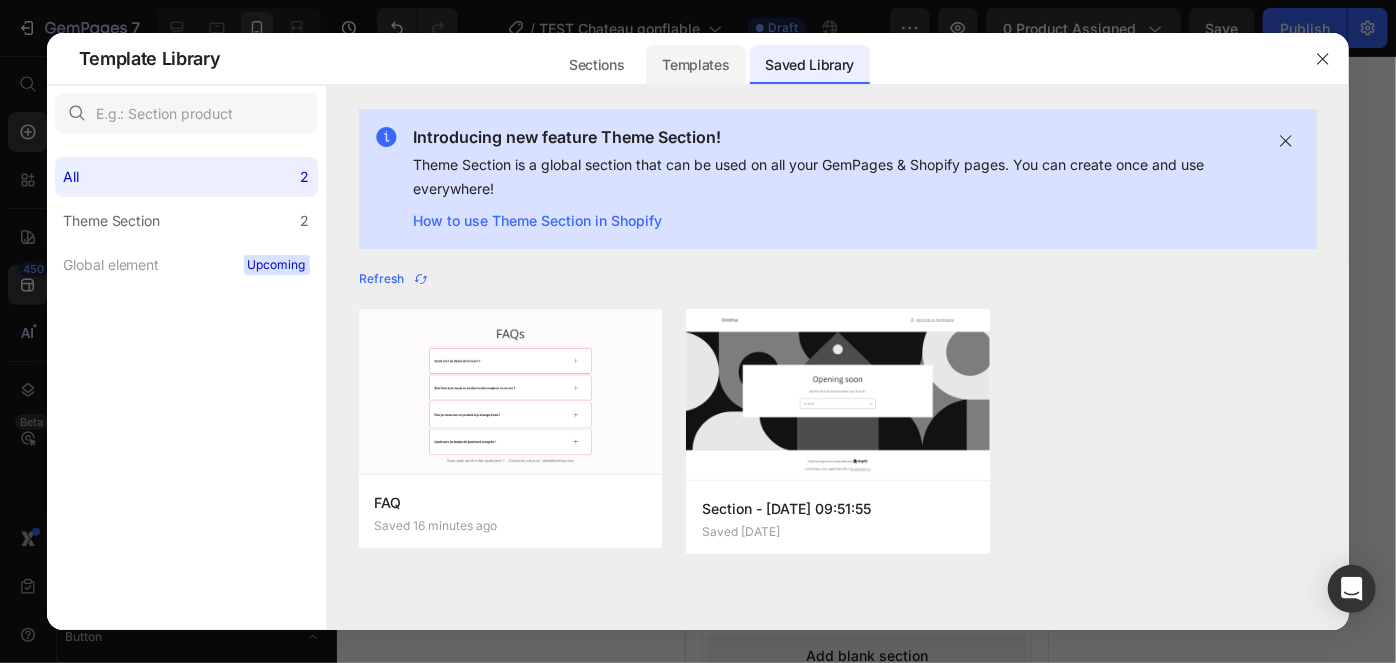 click on "Templates" 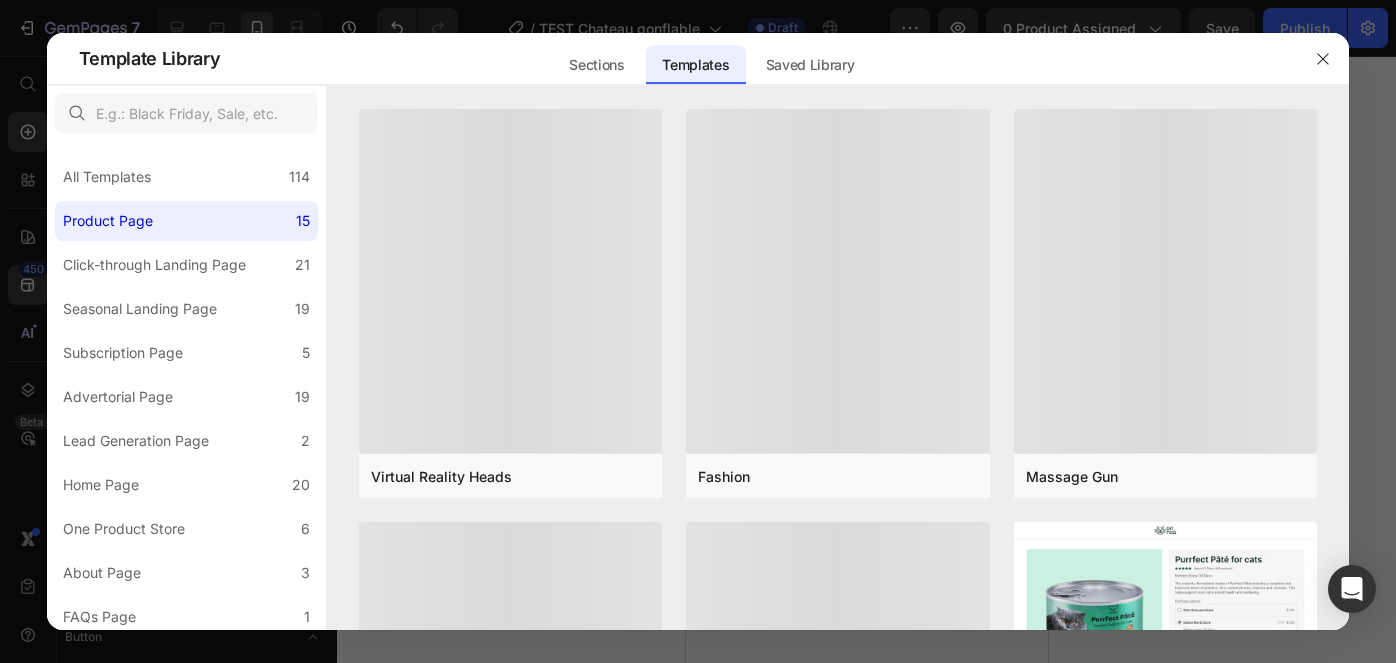 scroll, scrollTop: 0, scrollLeft: 0, axis: both 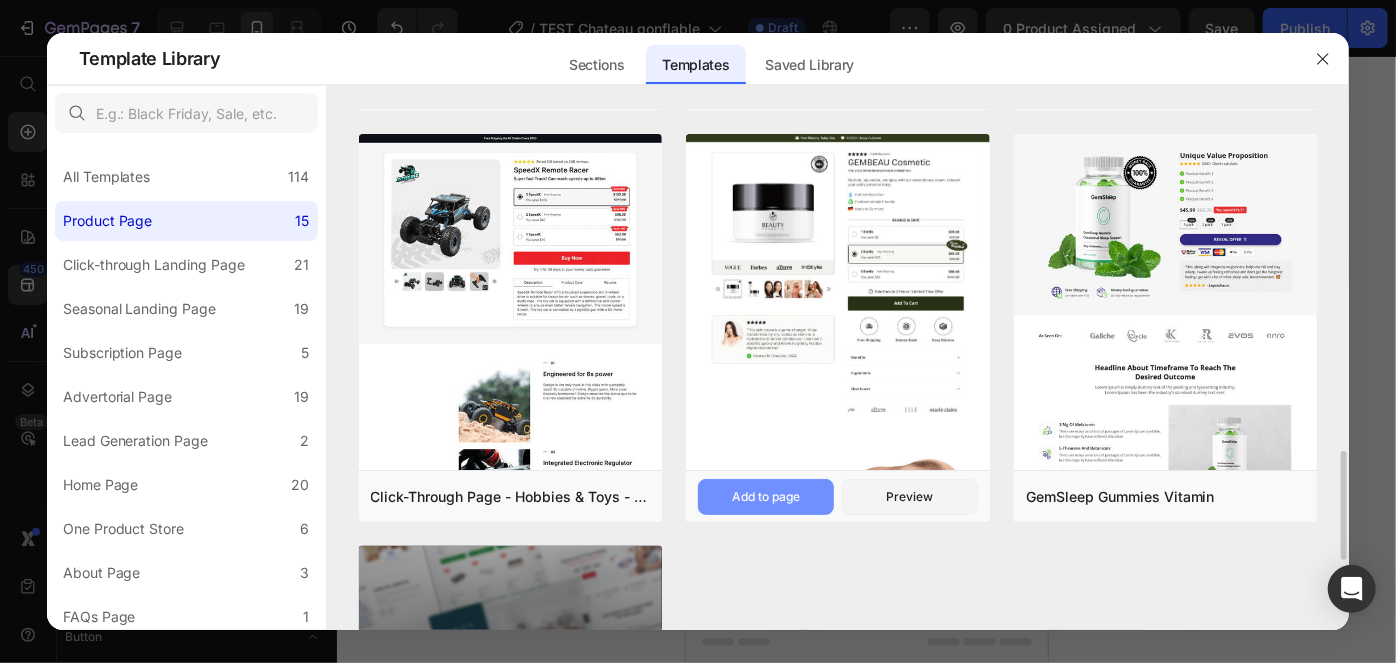 click on "Add to page" at bounding box center [766, 497] 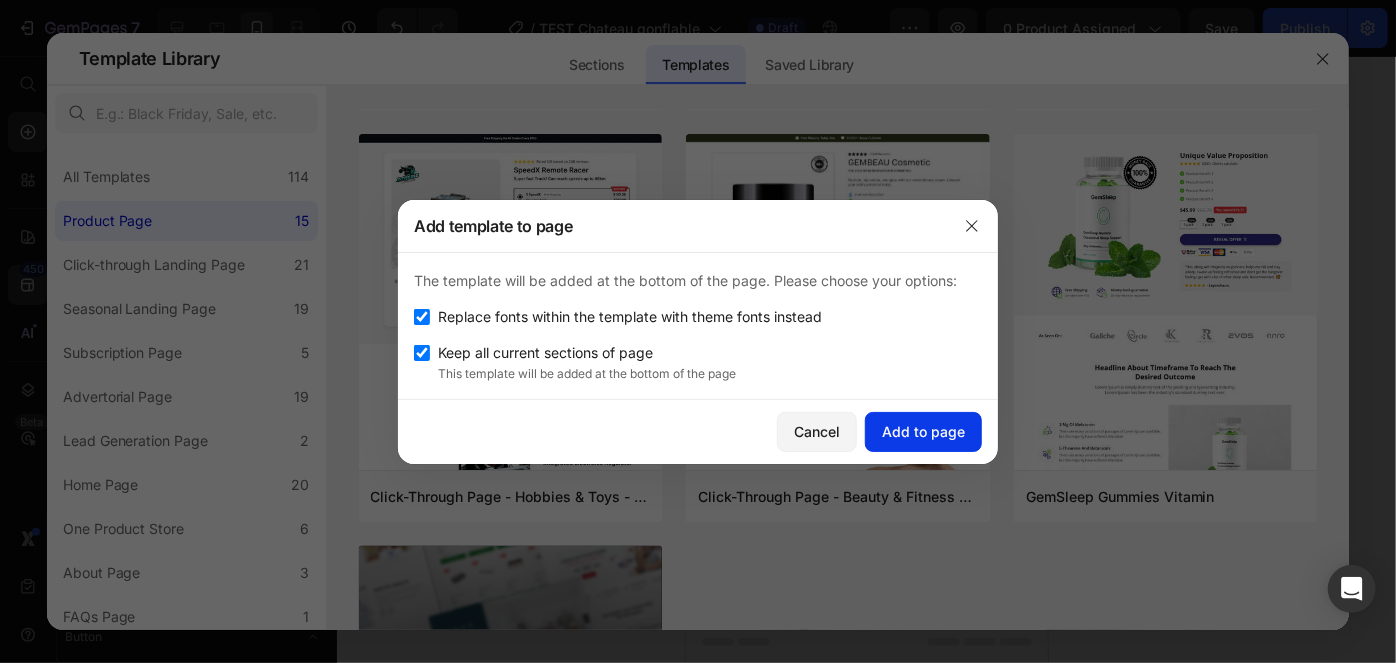 click on "Add to page" at bounding box center (923, 431) 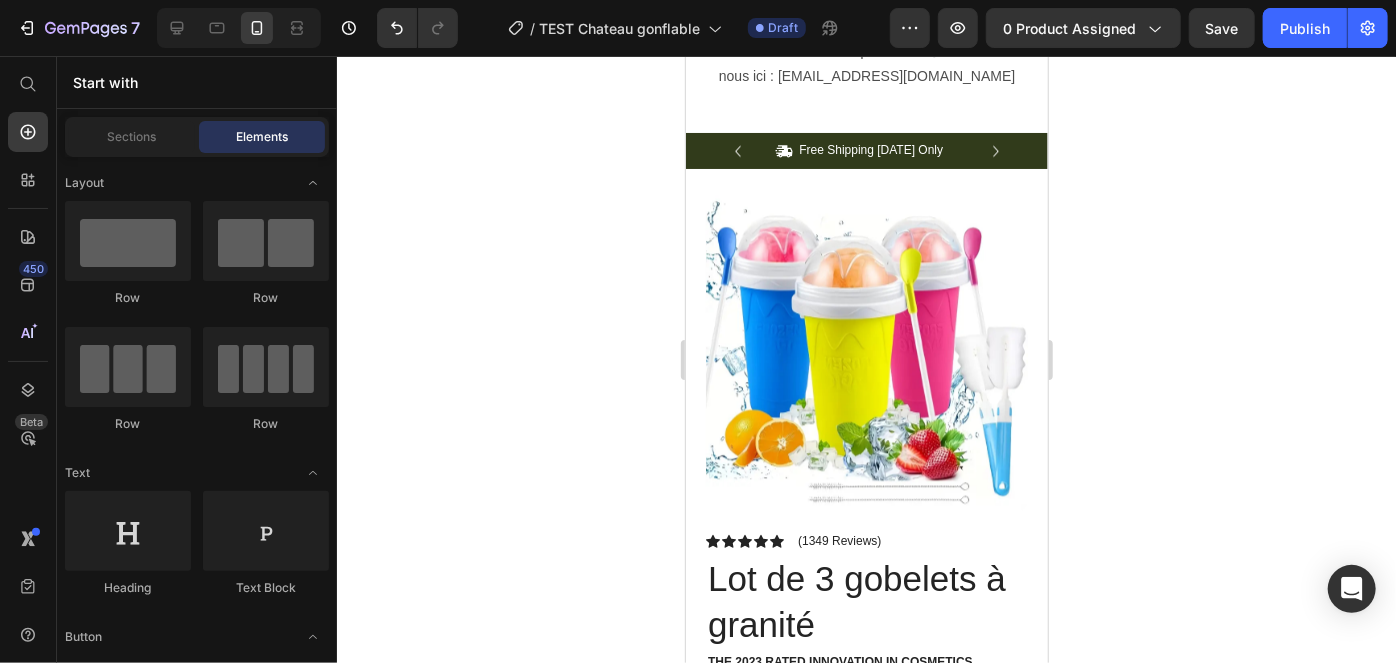 scroll, scrollTop: 2365, scrollLeft: 0, axis: vertical 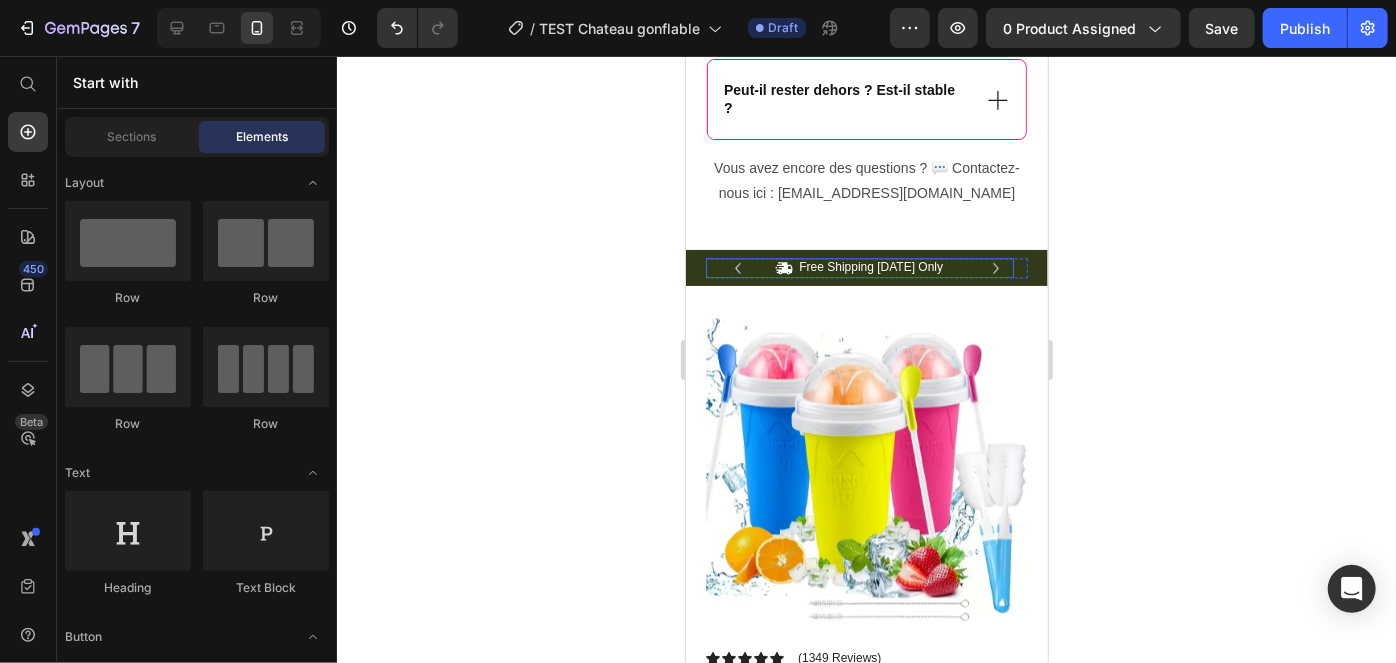 click on "Icon Free Shipping [DATE] Only Text Block Row
Icon 84,000+ Happy Customer Text Block Row
[GEOGRAPHIC_DATA]" at bounding box center [866, 267] 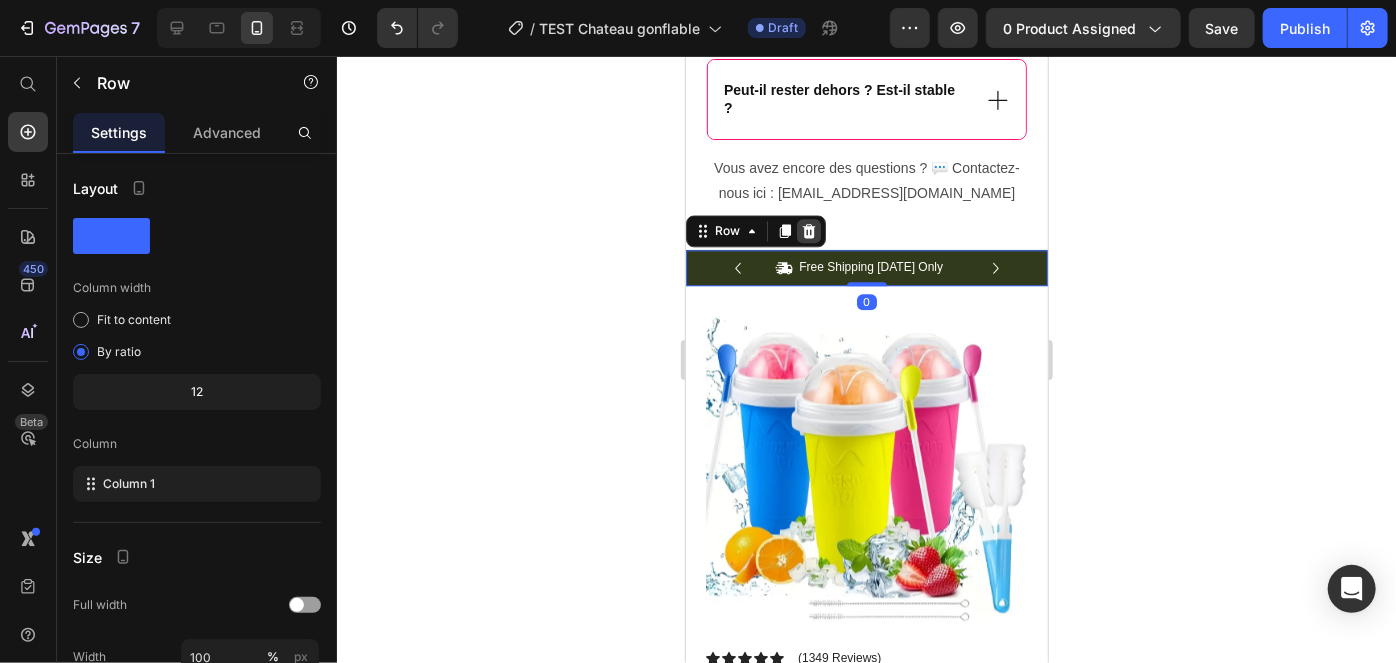 click 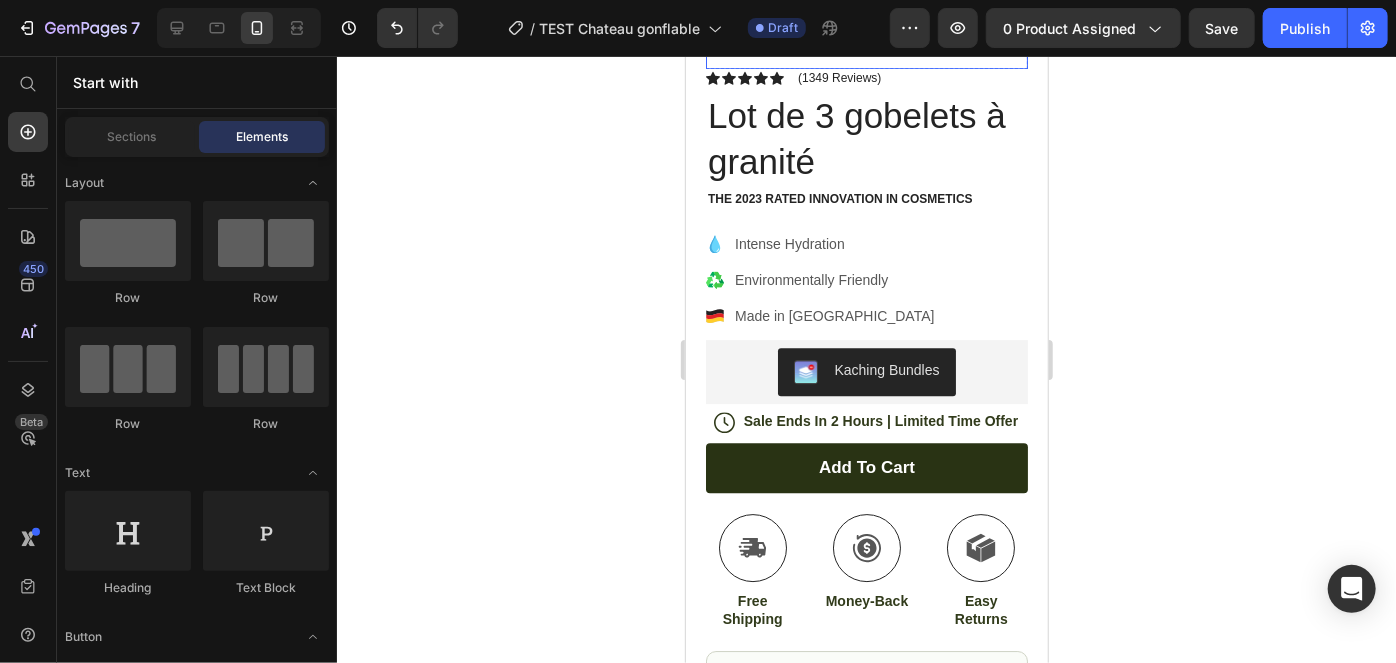 scroll, scrollTop: 3034, scrollLeft: 0, axis: vertical 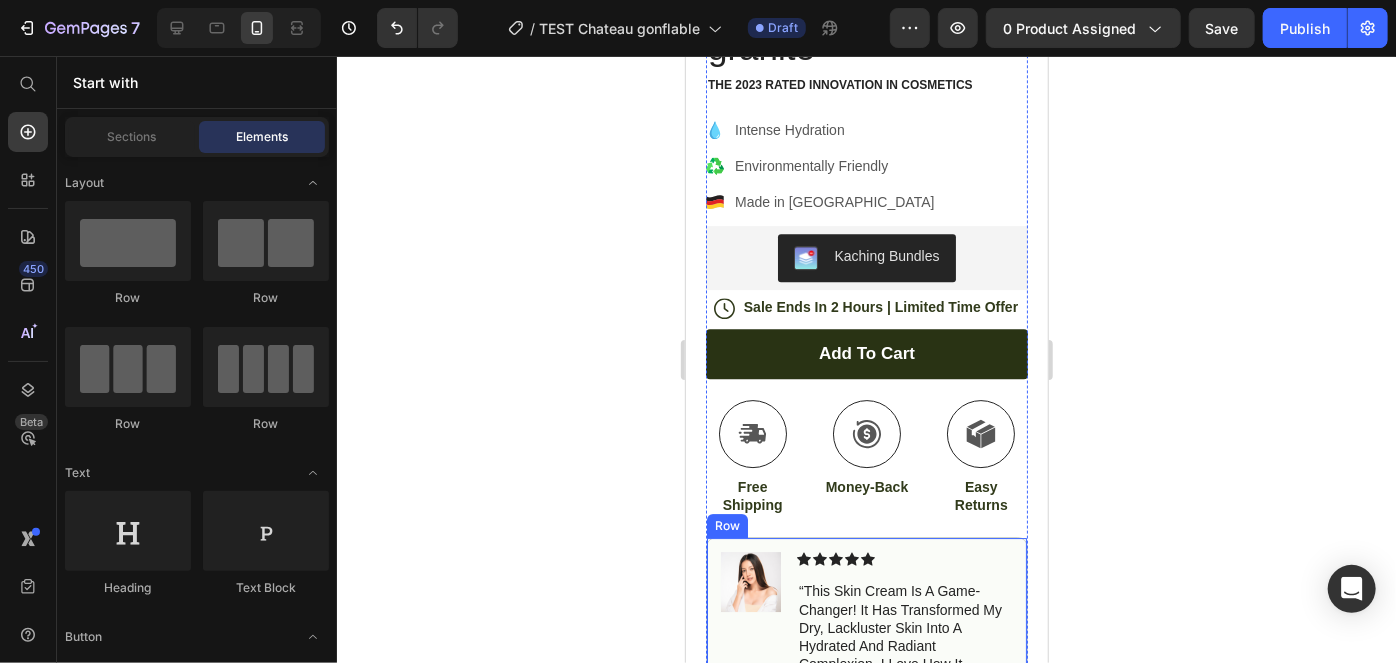click on "Image Icon Icon Icon Icon Icon Icon List “This skin cream is a game-changer! It has transformed my dry, lackluster skin into a hydrated and radiant complexion. I love how it absorbs quickly and leaves no greasy residue. Highly recommend” Text Block
Icon Hannah N. (Houston, USA) Text Block Row Row" at bounding box center [866, 675] 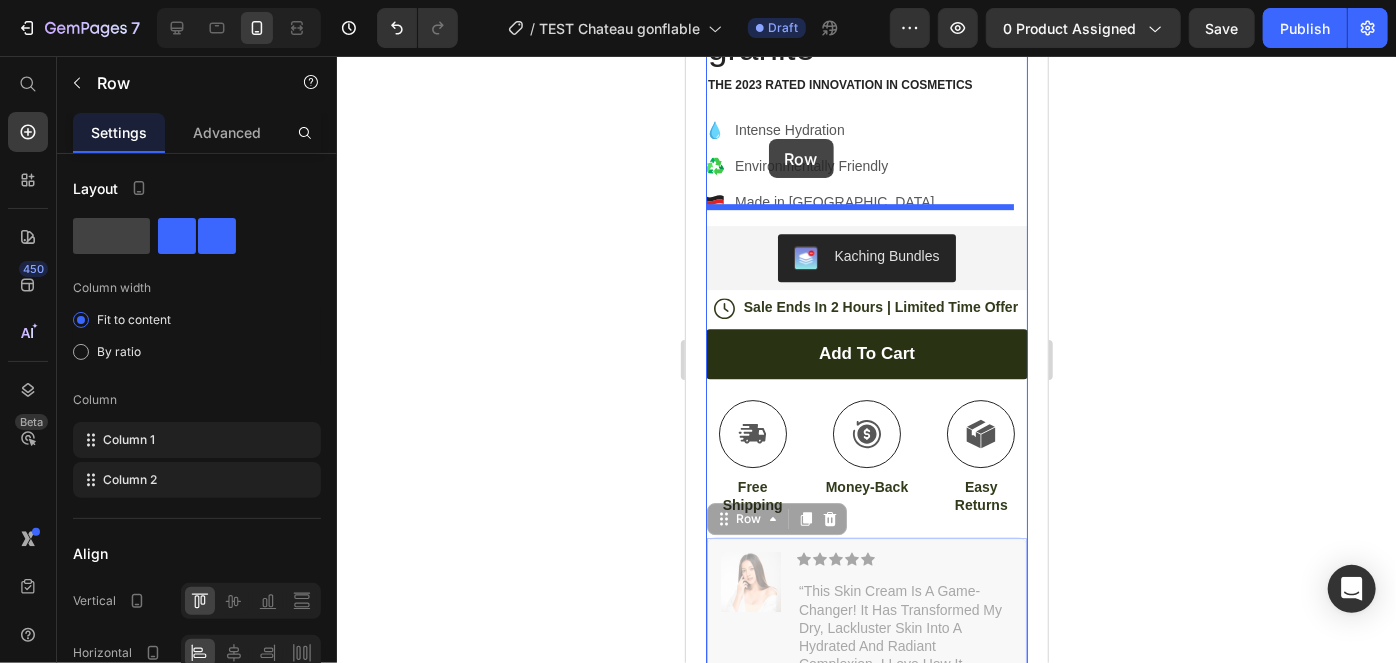 drag, startPoint x: 724, startPoint y: 495, endPoint x: 722, endPoint y: 73, distance: 422.00473 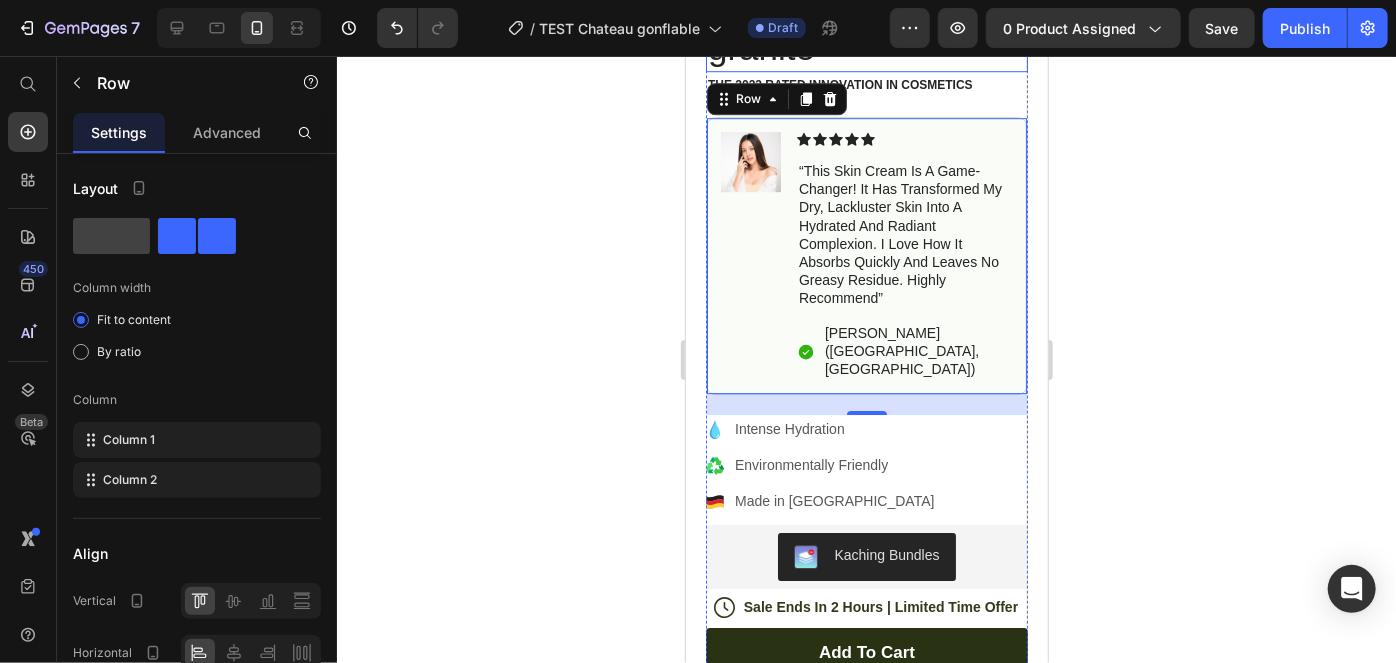 scroll, scrollTop: 3004, scrollLeft: 0, axis: vertical 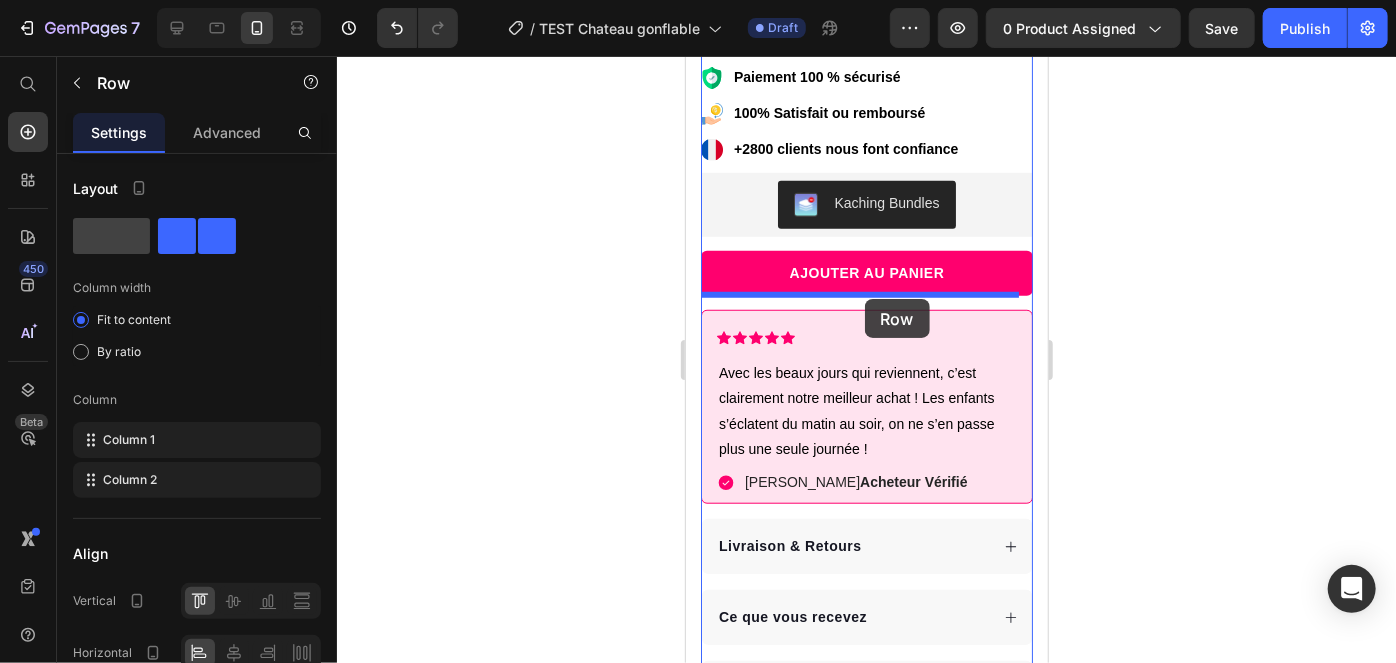 drag, startPoint x: 722, startPoint y: 119, endPoint x: 864, endPoint y: 298, distance: 228.48413 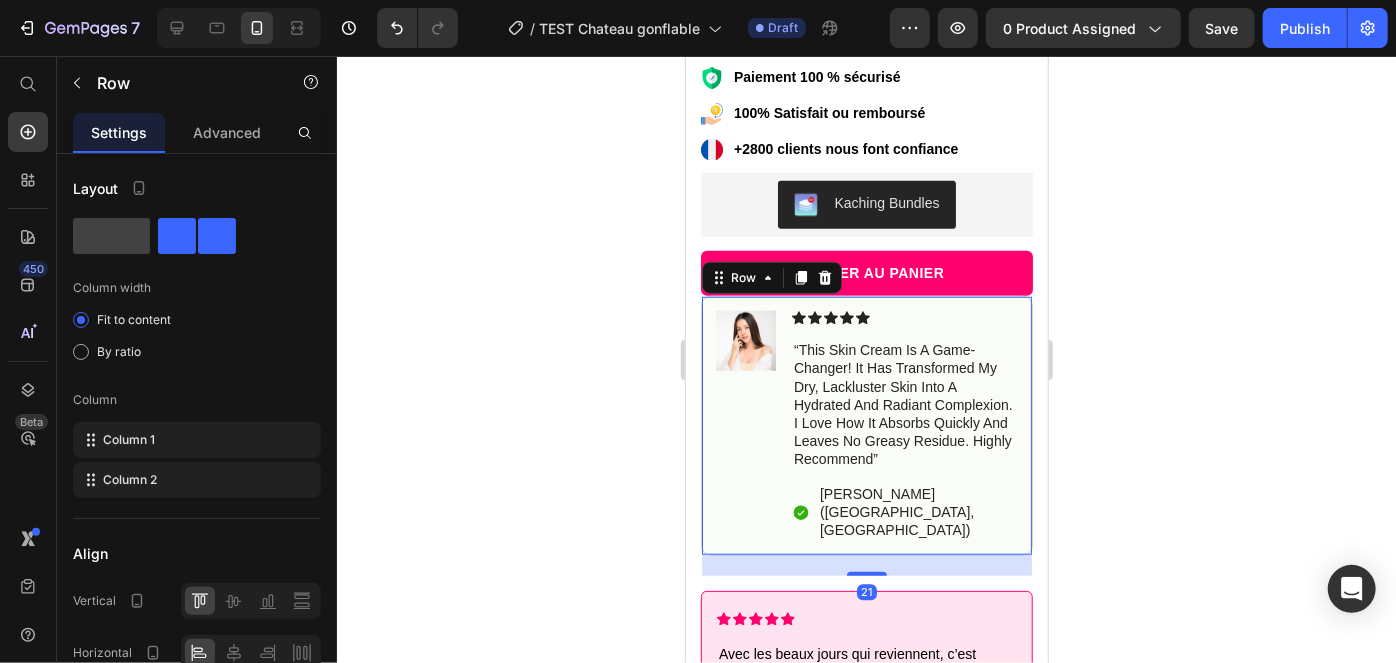 click 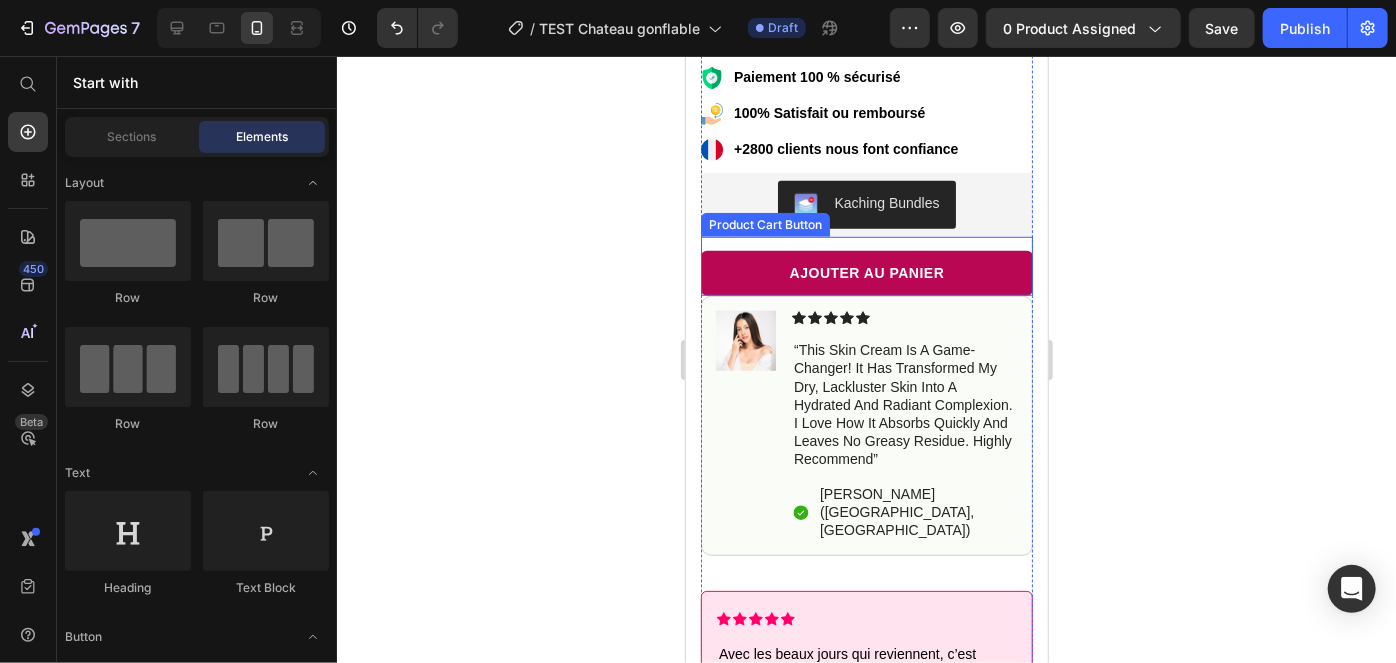 click on "AJOUTER AU PANIER" at bounding box center [866, 272] 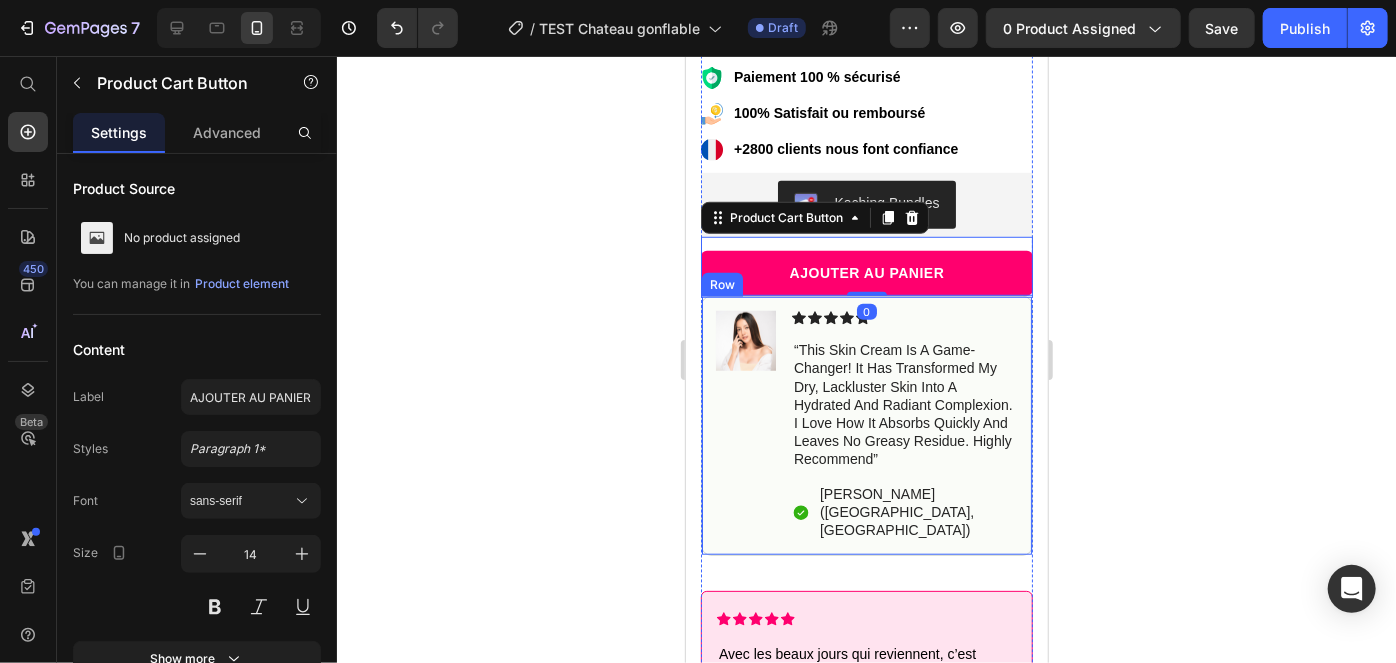 click on "Image Icon Icon Icon Icon Icon Icon List “This skin cream is a game-changer! It has transformed my dry, lackluster skin into a hydrated and radiant complexion. I love how it absorbs quickly and leaves no greasy residue. Highly recommend” Text Block
Icon Hannah N. (Houston, USA) Text Block Row Row" at bounding box center [866, 425] 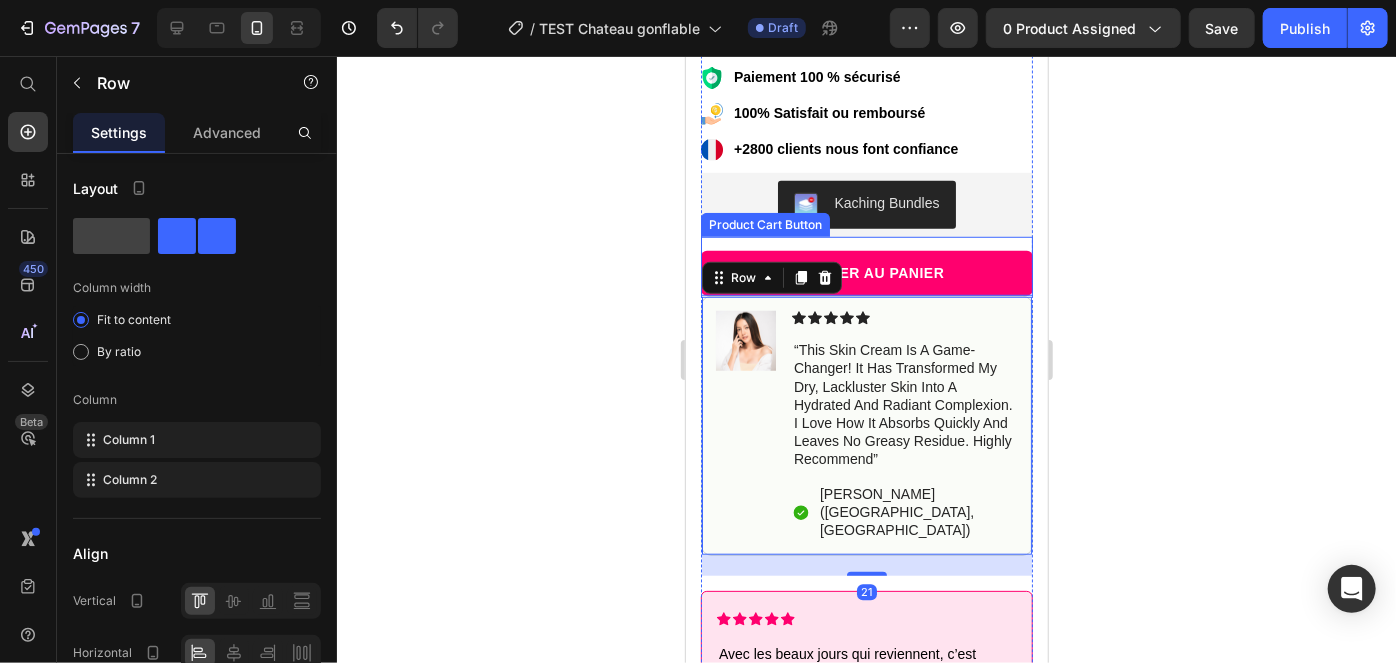 click on "AJOUTER AU PANIER" at bounding box center (866, 272) 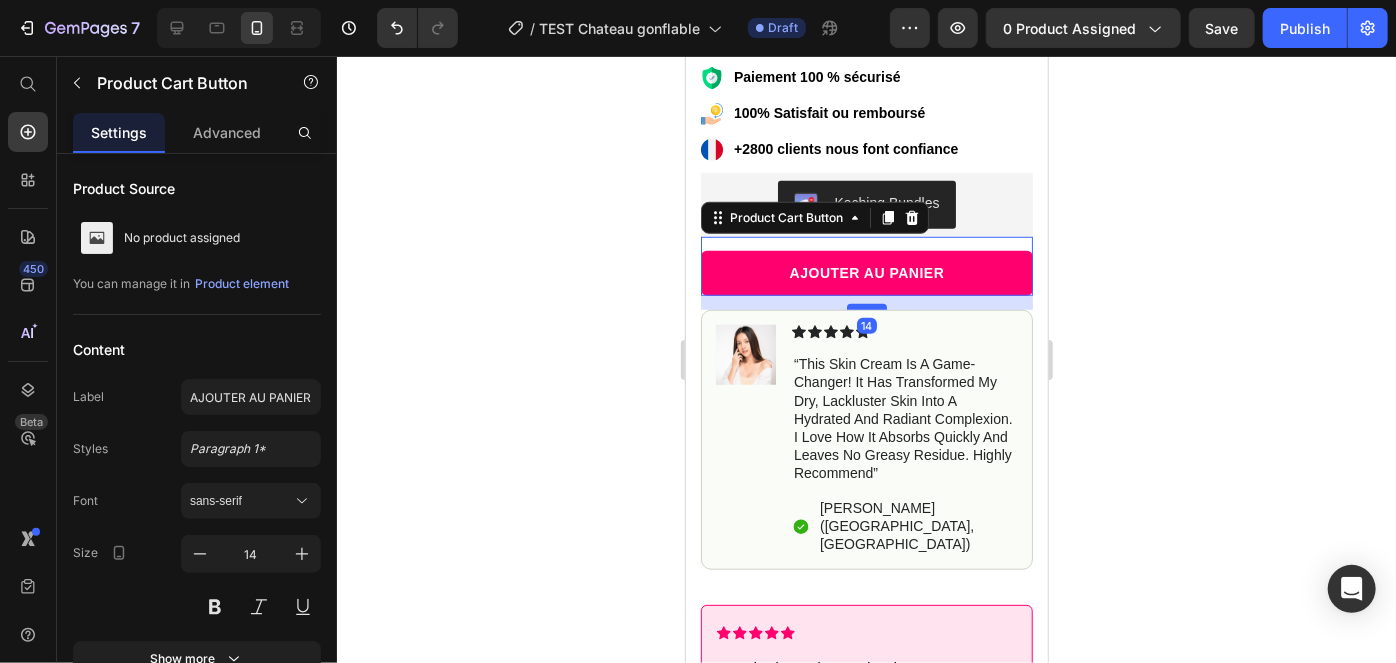 drag, startPoint x: 861, startPoint y: 275, endPoint x: 861, endPoint y: 289, distance: 14 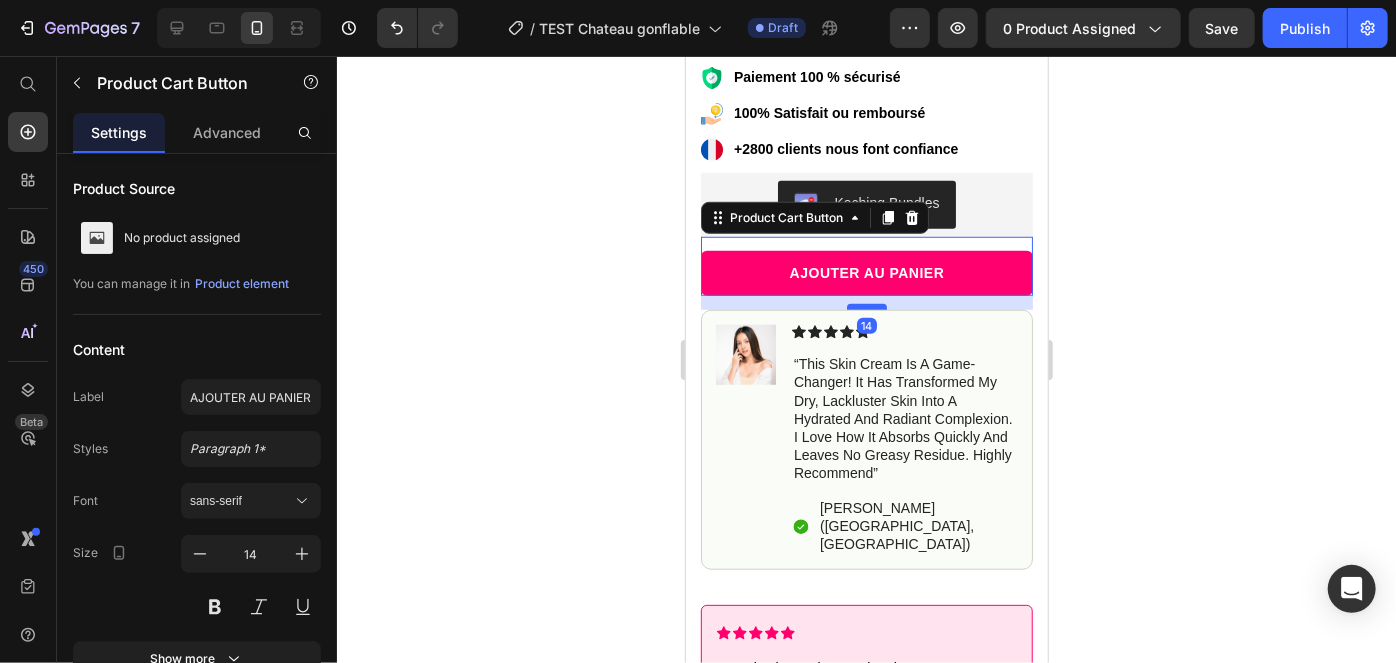 click at bounding box center (866, 306) 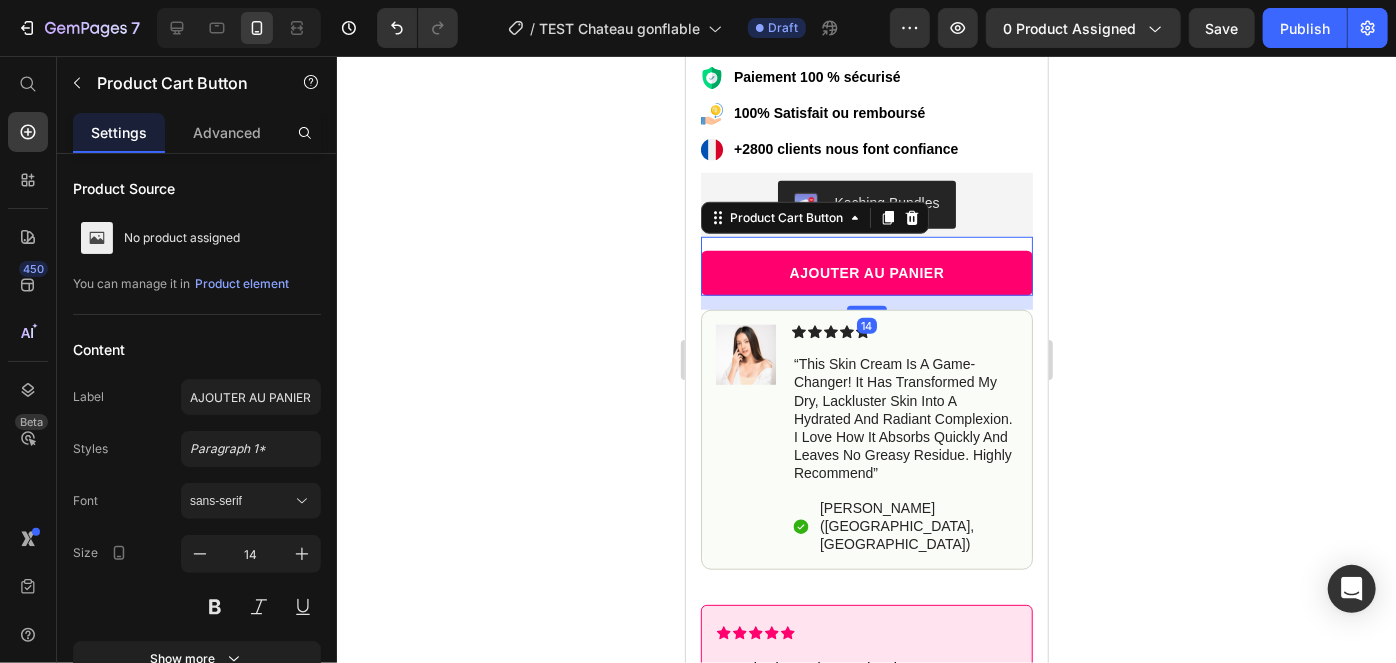 click 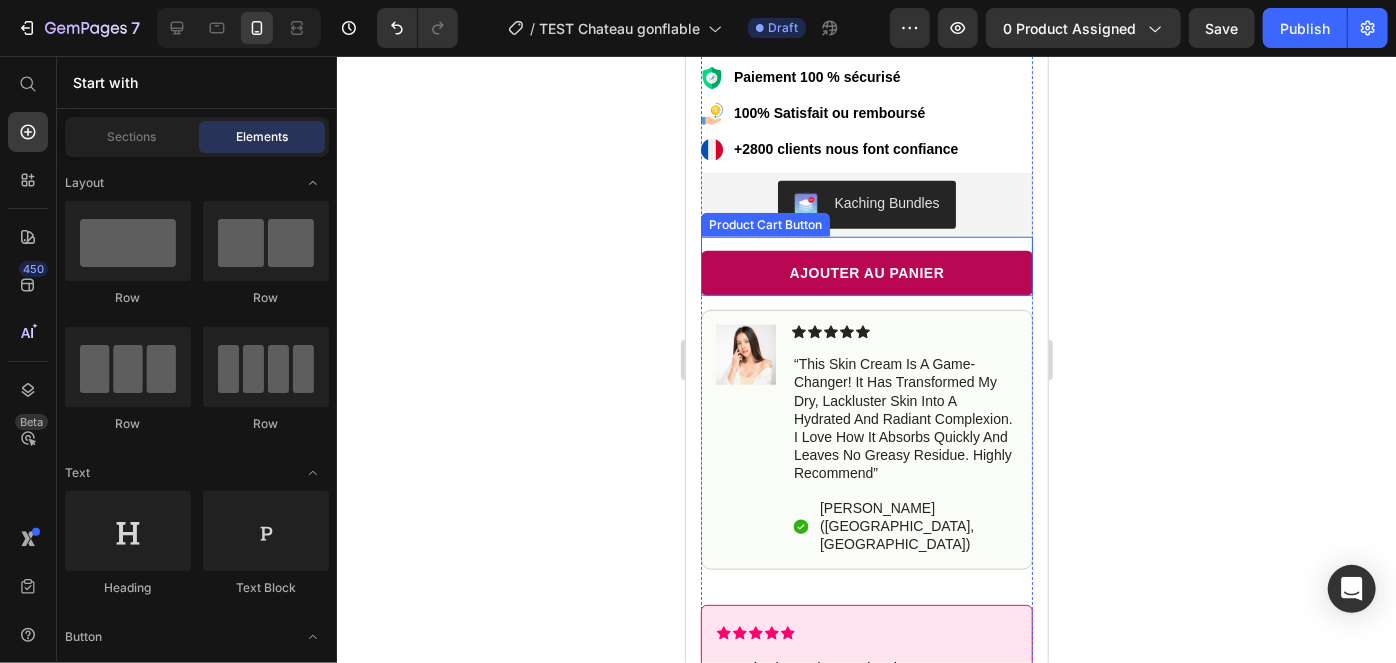 click on "AJOUTER AU PANIER" at bounding box center (866, 272) 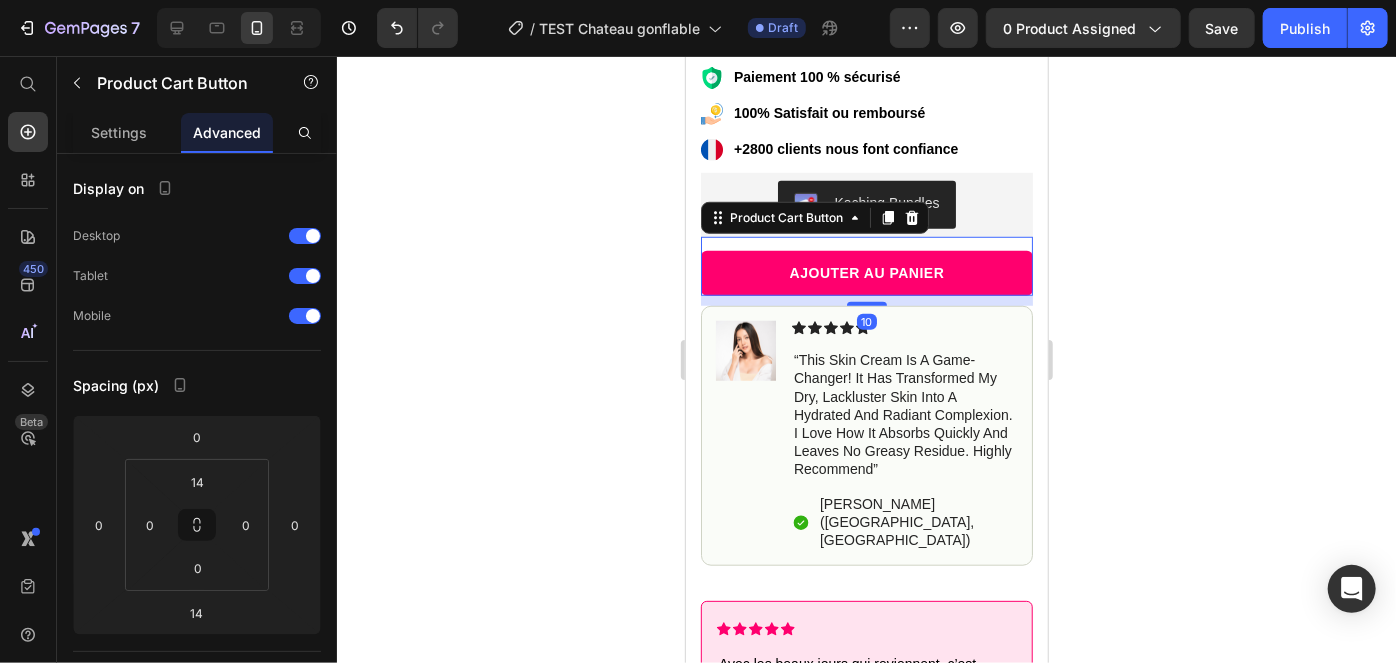 click on "10" at bounding box center (866, 295) 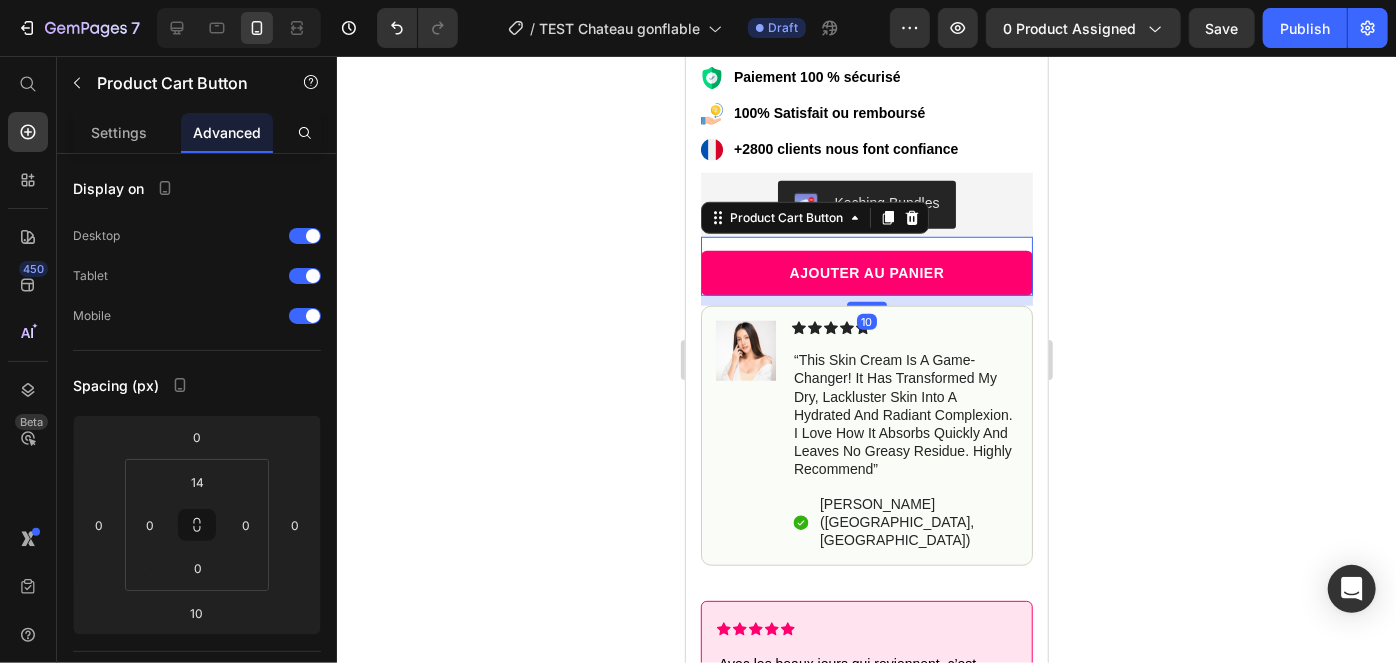 click 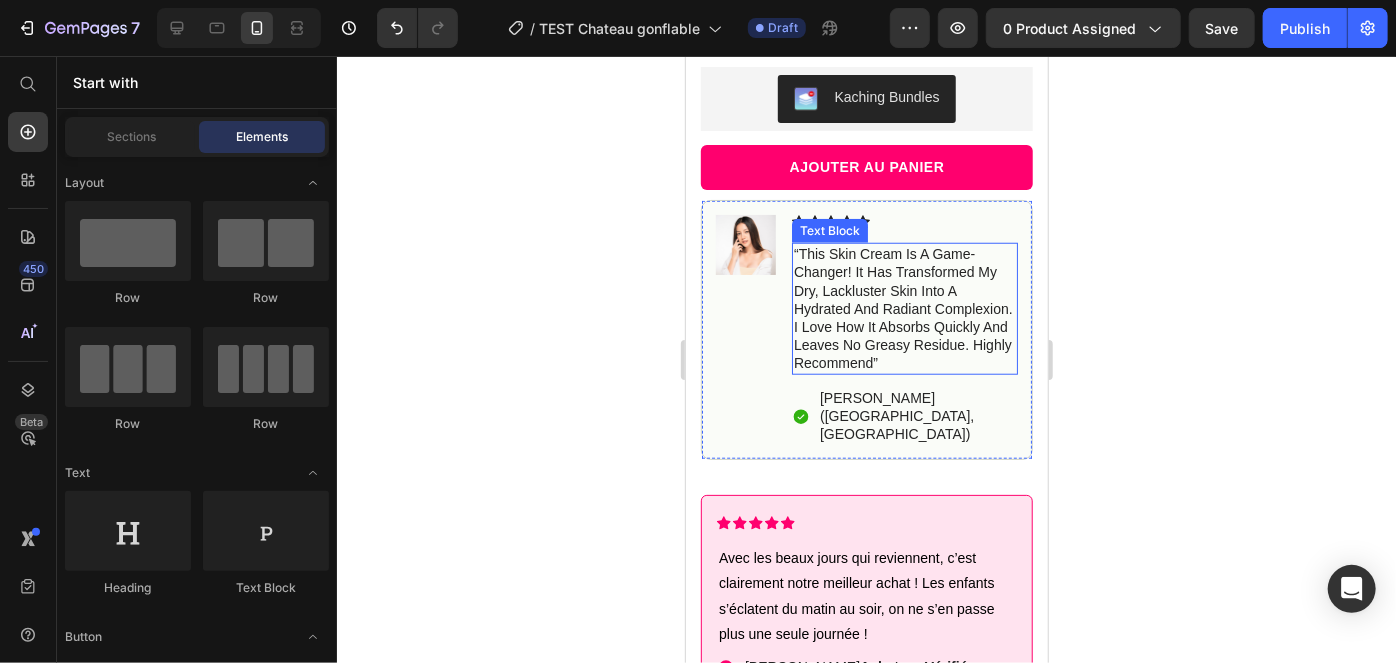 scroll, scrollTop: 797, scrollLeft: 0, axis: vertical 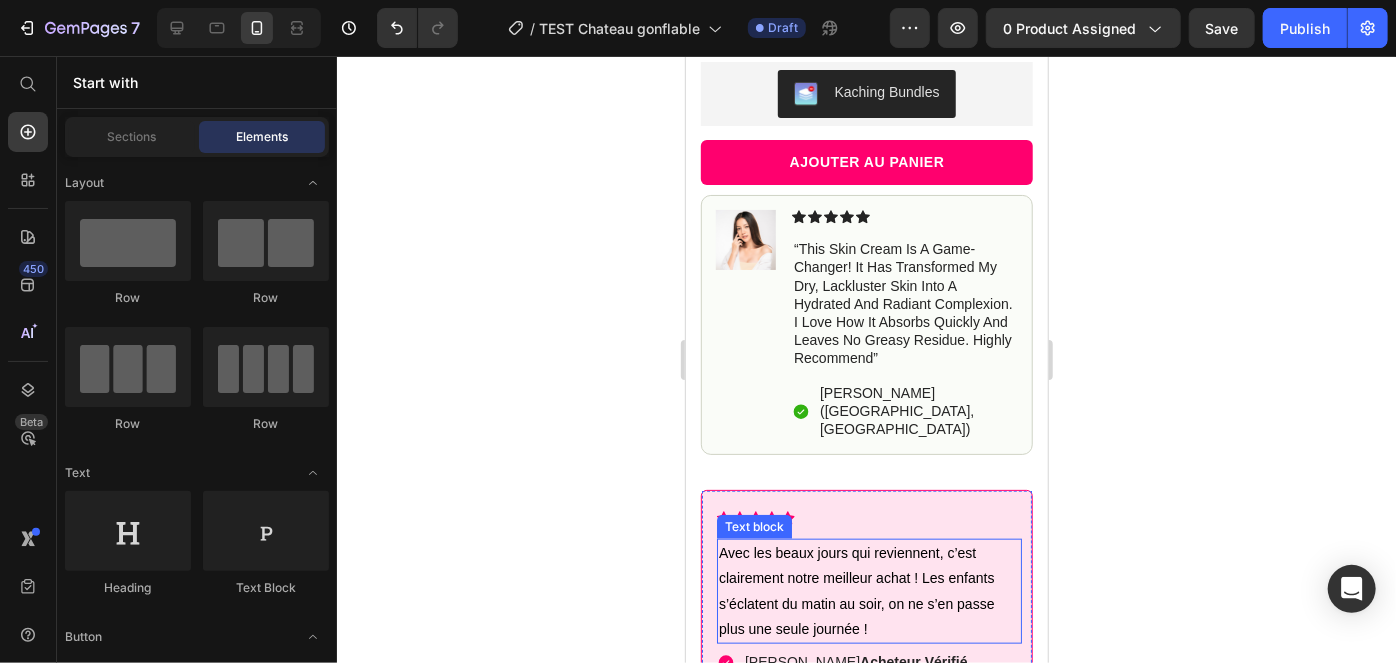 click on "Avec les beaux jours qui reviennent, c’est clairement notre meilleur achat ! Les enfants s’éclatent du matin au soir, on ne s’en passe plus une seule journée !" at bounding box center (868, 590) 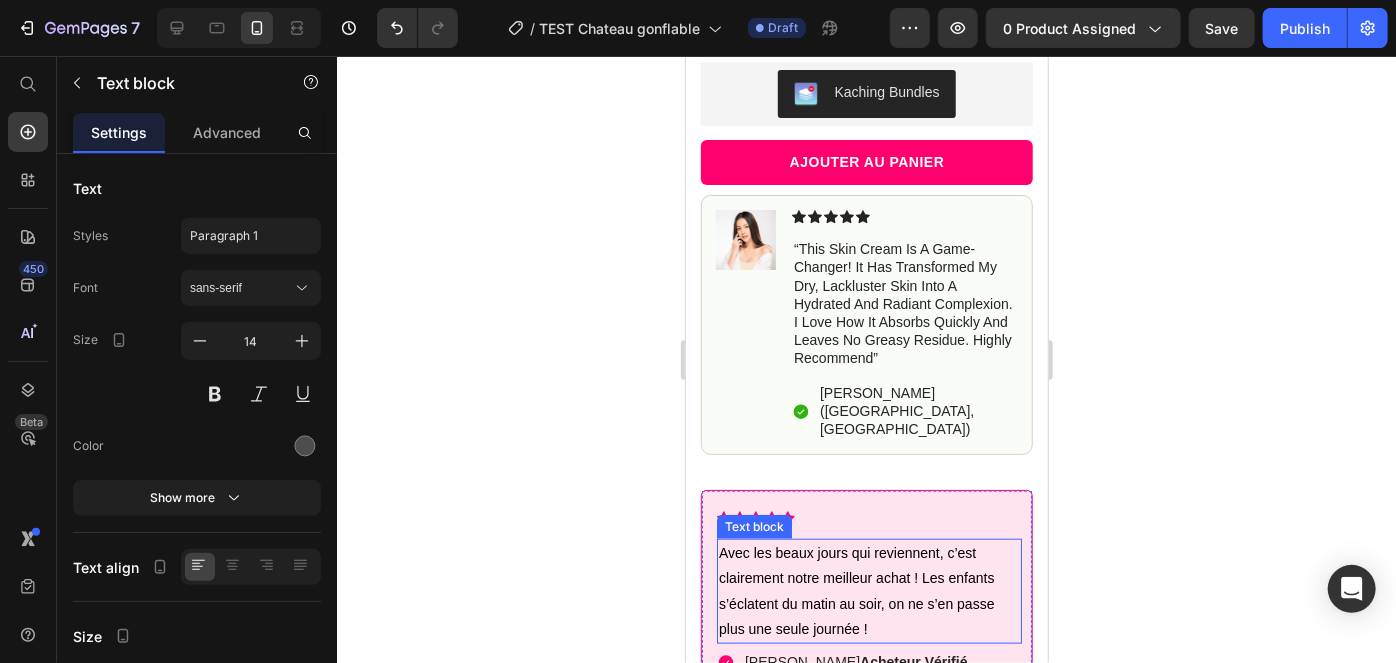 click on "Avec les beaux jours qui reviennent, c’est clairement notre meilleur achat ! Les enfants s’éclatent du matin au soir, on ne s’en passe plus une seule journée !" at bounding box center [868, 590] 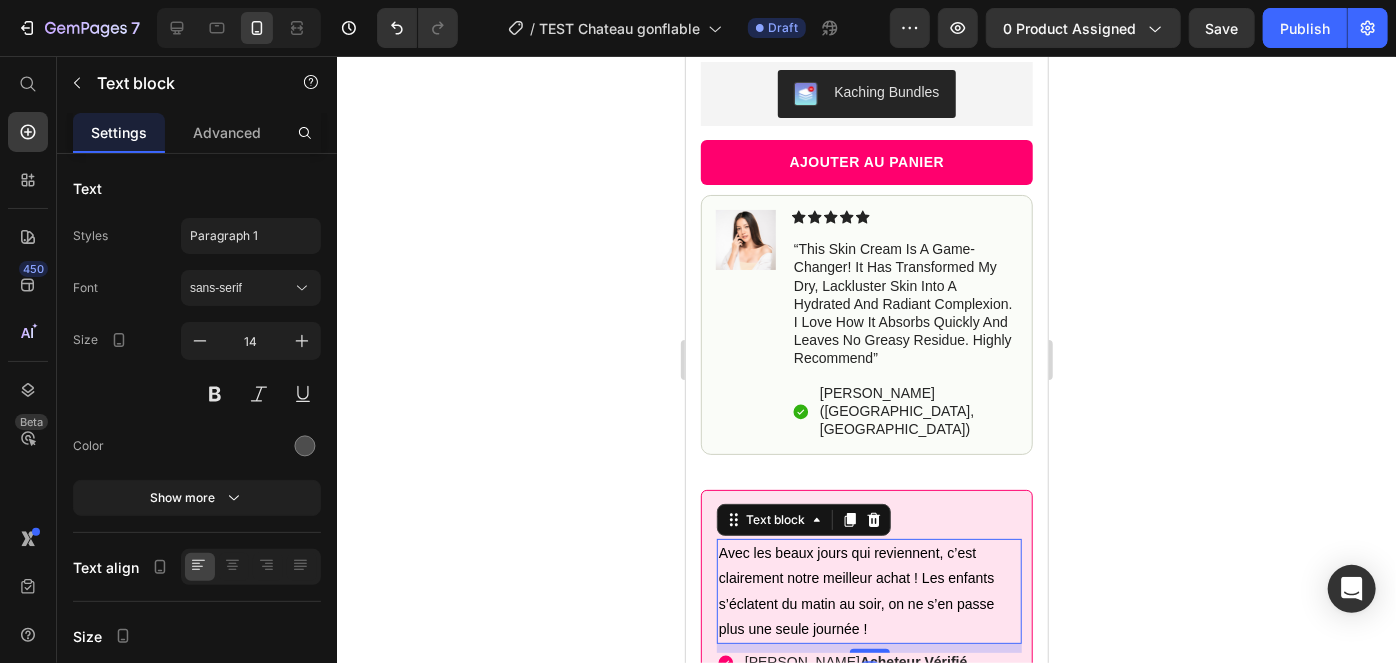 click on "Avec les beaux jours qui reviennent, c’est clairement notre meilleur achat ! Les enfants s’éclatent du matin au soir, on ne s’en passe plus une seule journée !" at bounding box center (868, 590) 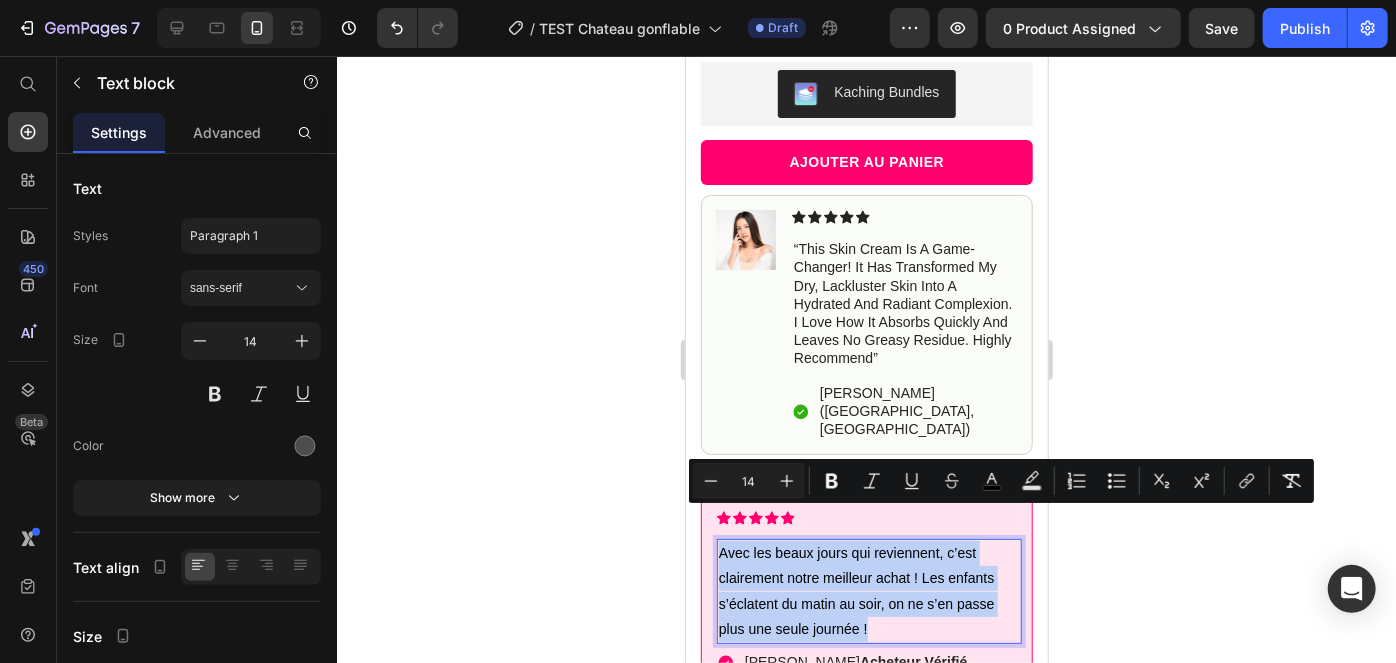 copy on "Avec les beaux jours qui reviennent, c’est clairement notre meilleur achat ! Les enfants s’éclatent du matin au soir, on ne s’en passe plus une seule journée !" 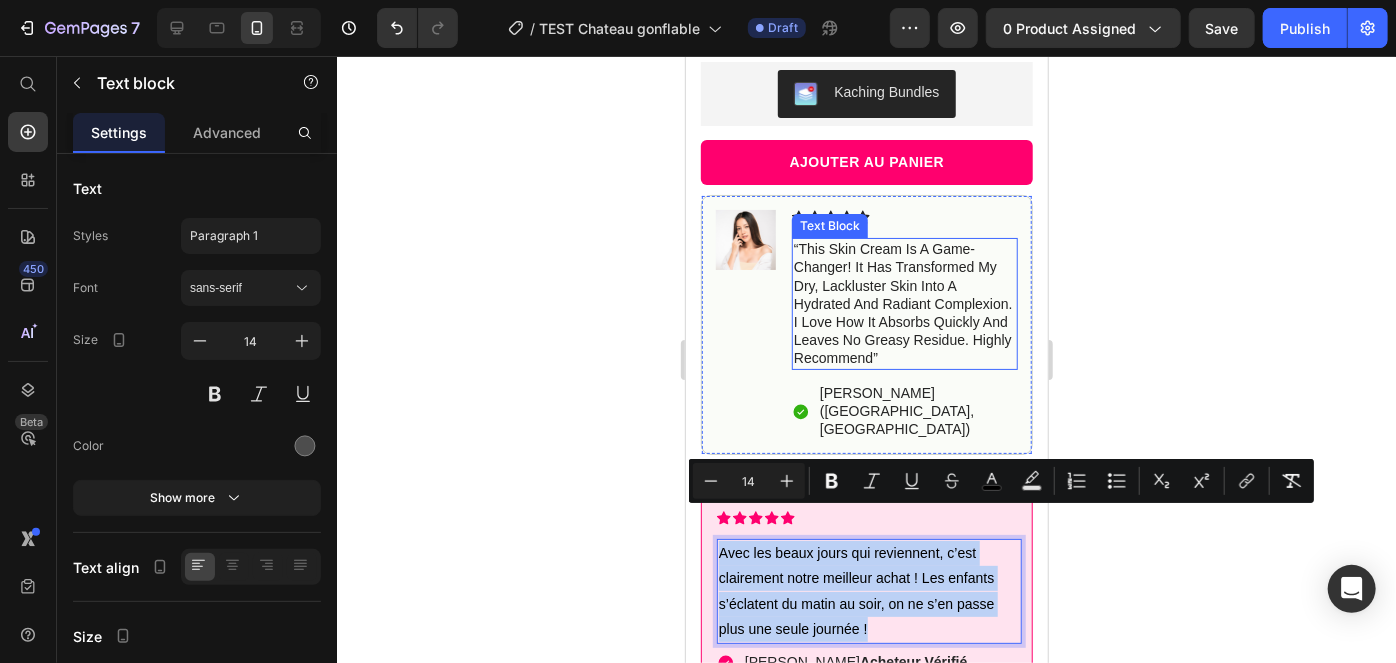 click on "“This skin cream is a game-changer! It has transformed my dry, lackluster skin into a hydrated and radiant complexion. I love how it absorbs quickly and leaves no greasy residue. Highly recommend”" at bounding box center [904, 302] 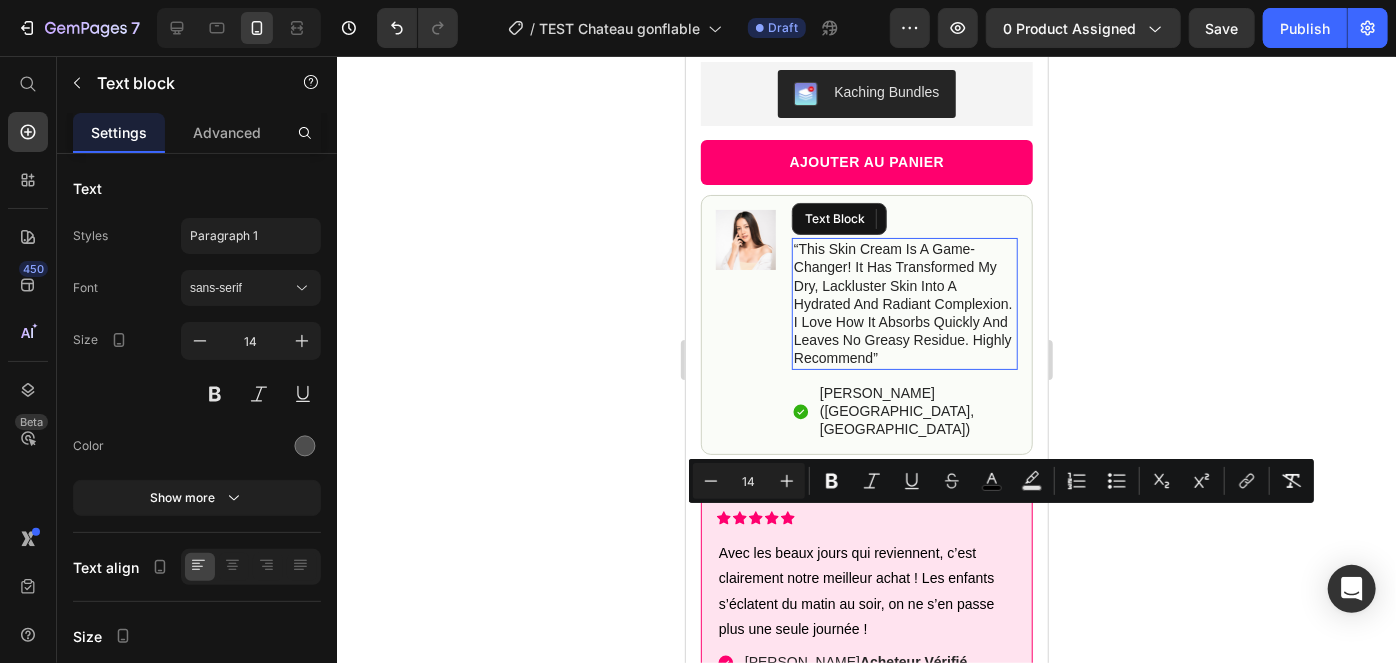 click on "“This skin cream is a game-changer! It has transformed my dry, lackluster skin into a hydrated and radiant complexion. I love how it absorbs quickly and leaves no greasy residue. Highly recommend”" at bounding box center [904, 302] 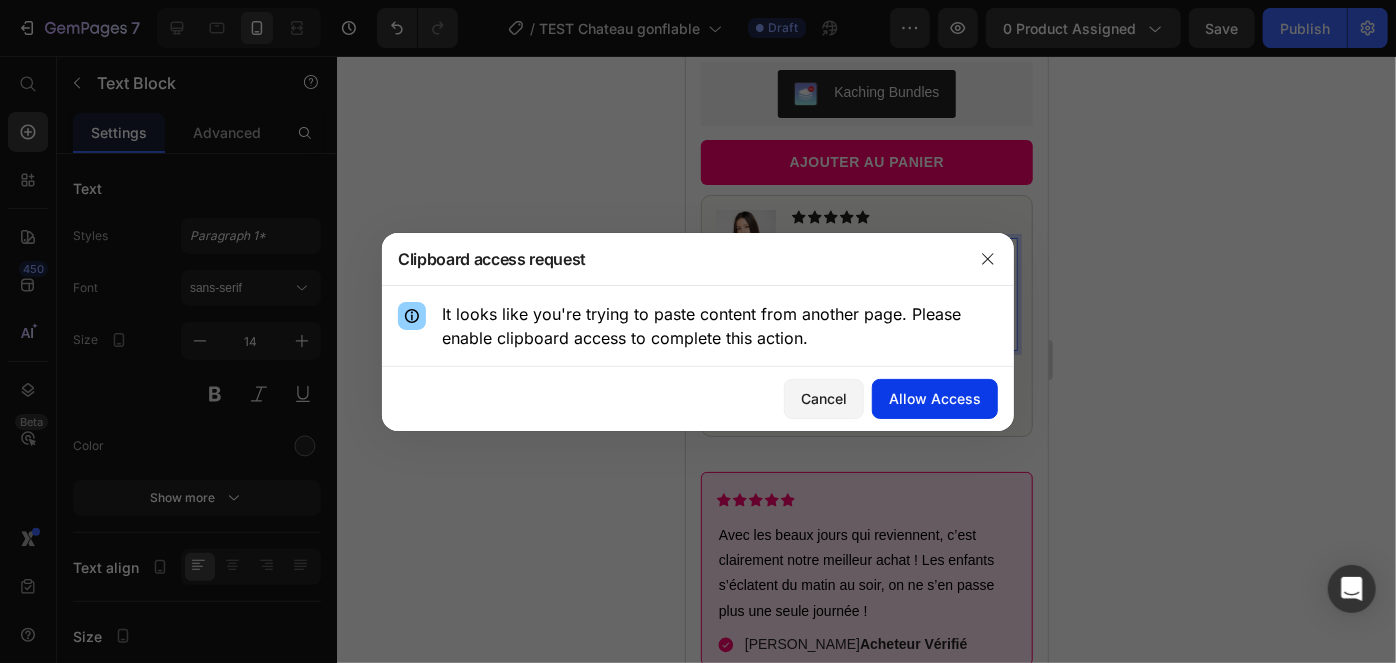 click on "Allow Access" at bounding box center (935, 398) 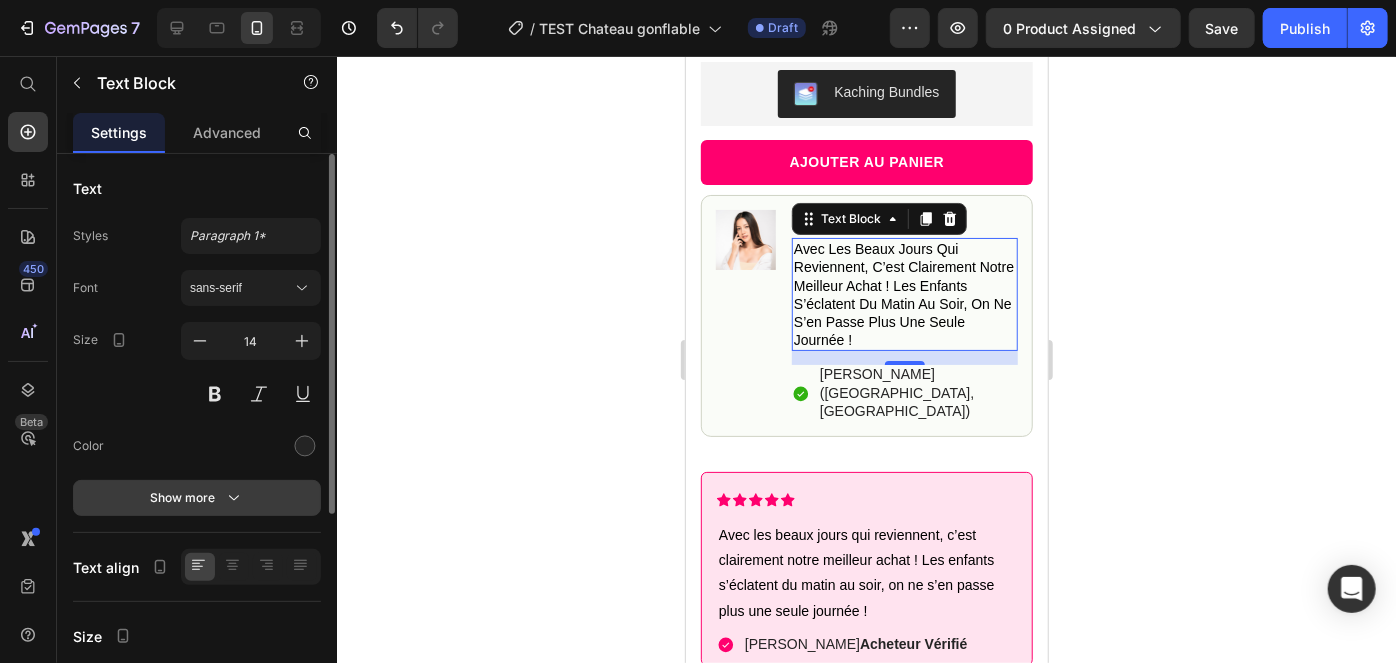 click on "Show more" at bounding box center [197, 498] 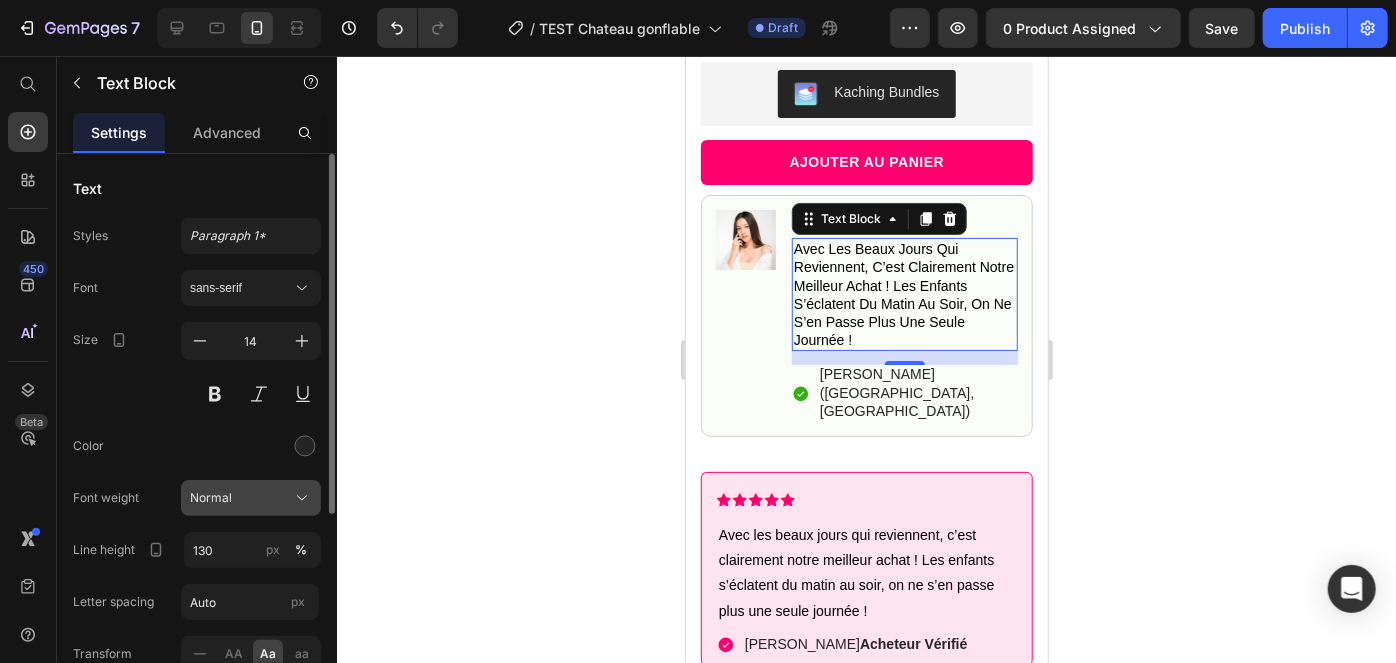 scroll, scrollTop: 86, scrollLeft: 0, axis: vertical 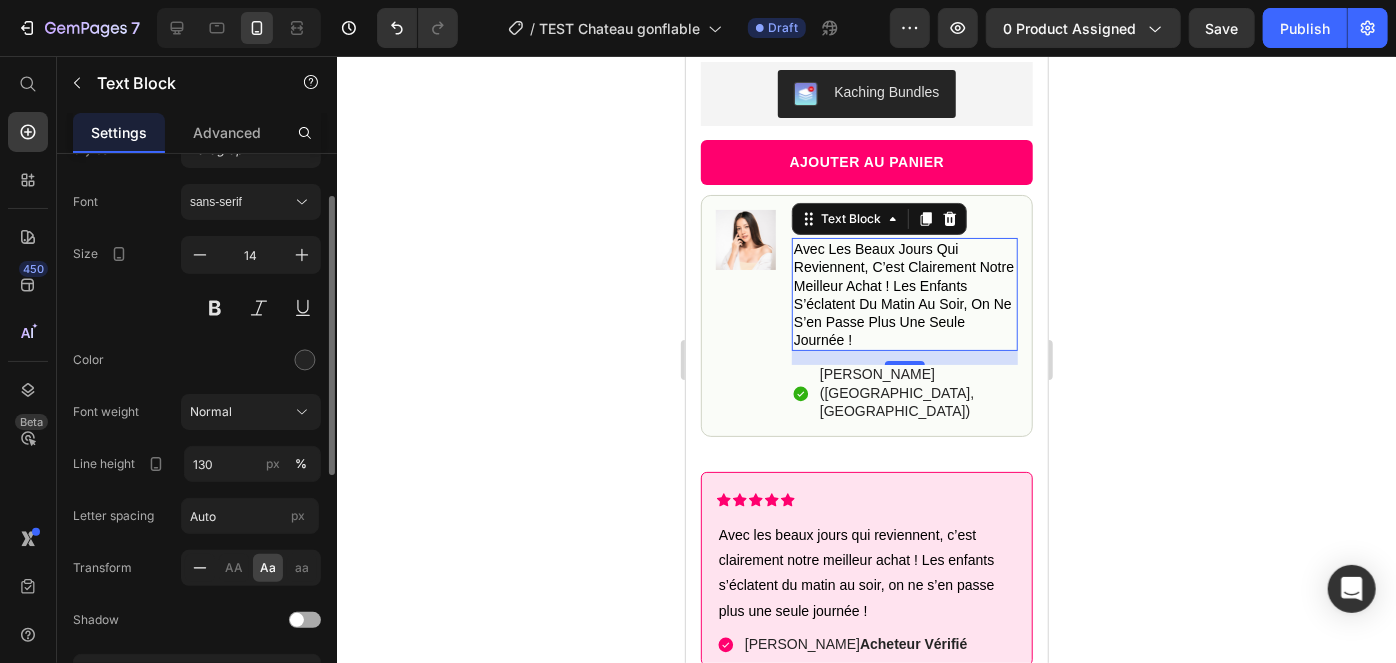 click 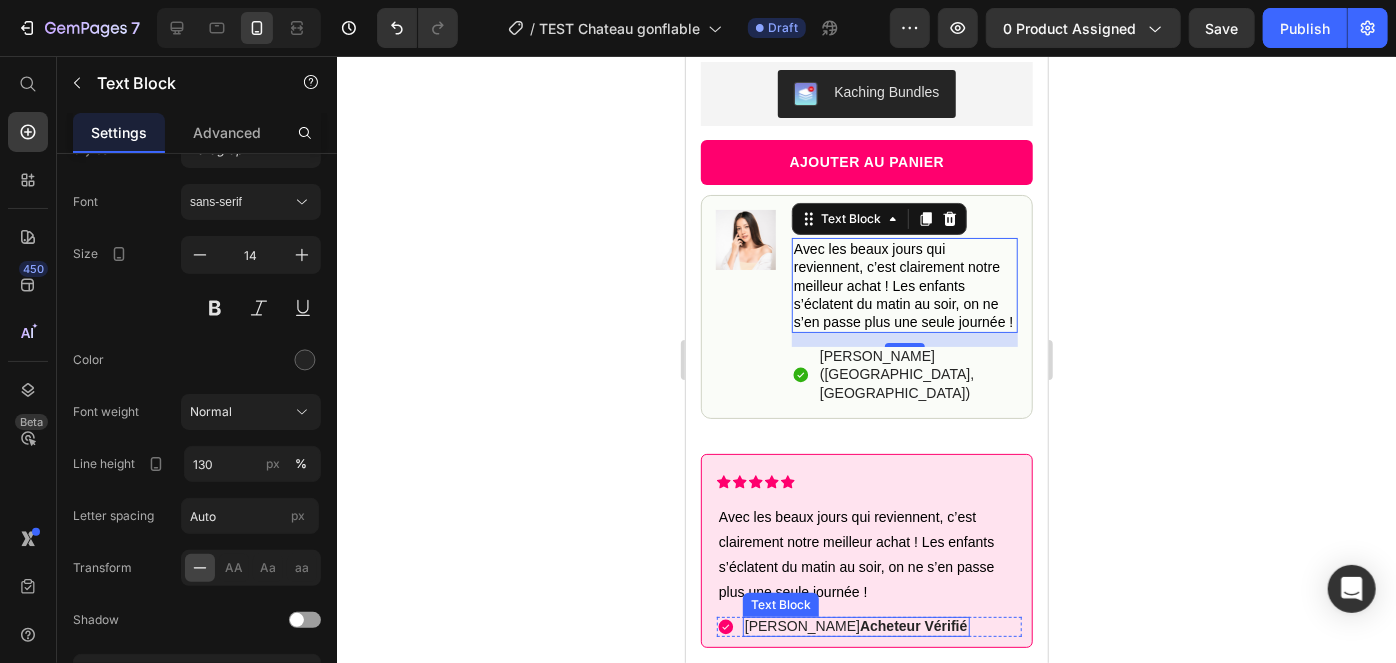click on "Acheteur Vérifié" at bounding box center (912, 625) 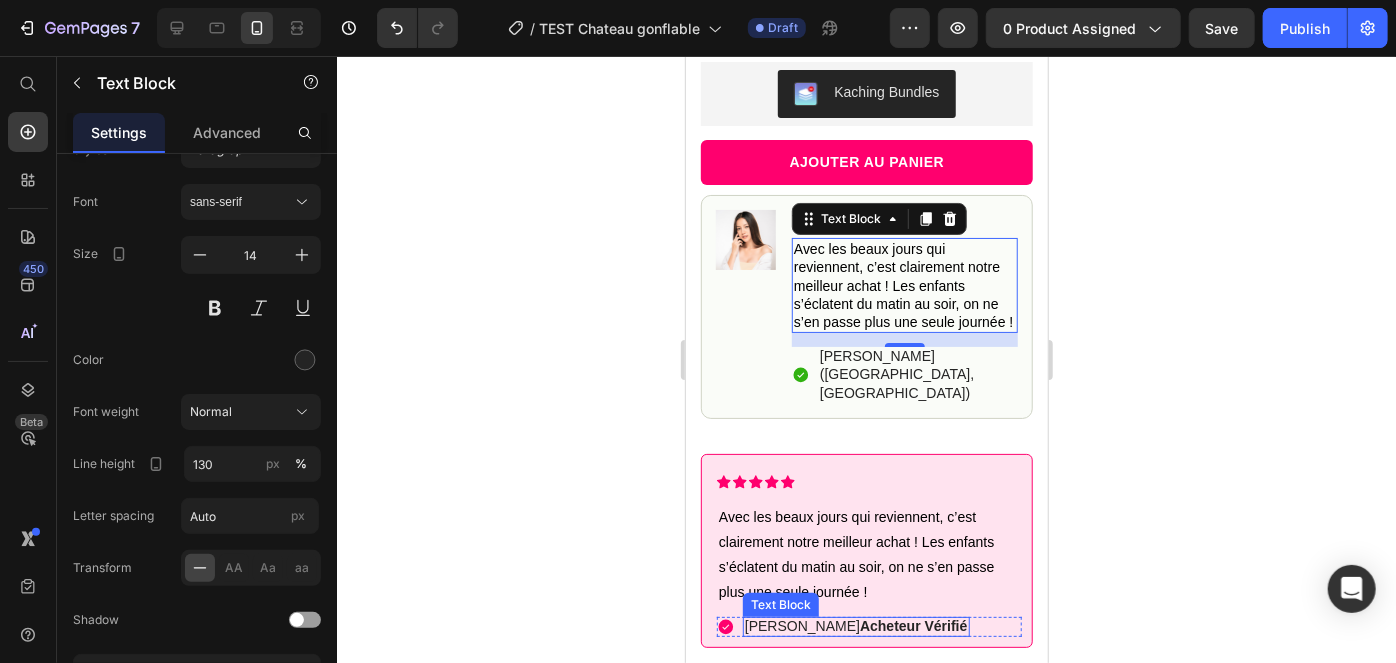 click on "Acheteur Vérifié" at bounding box center [912, 625] 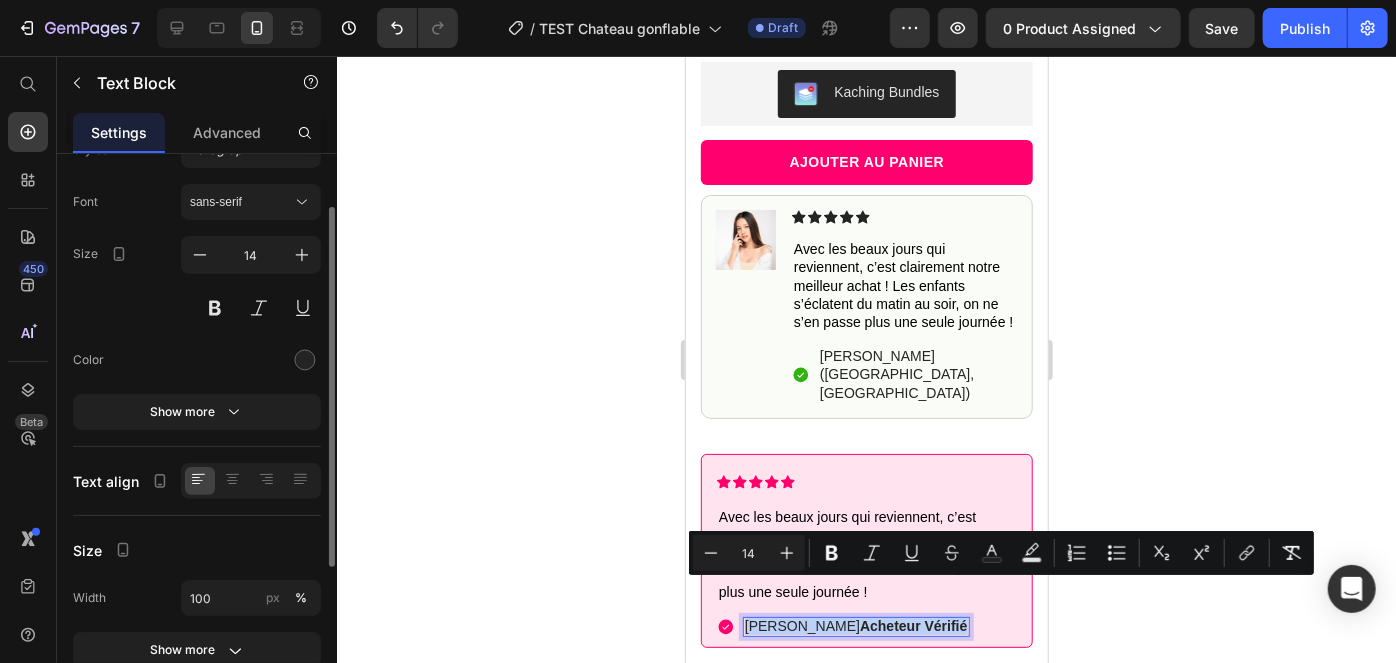 scroll, scrollTop: 85, scrollLeft: 0, axis: vertical 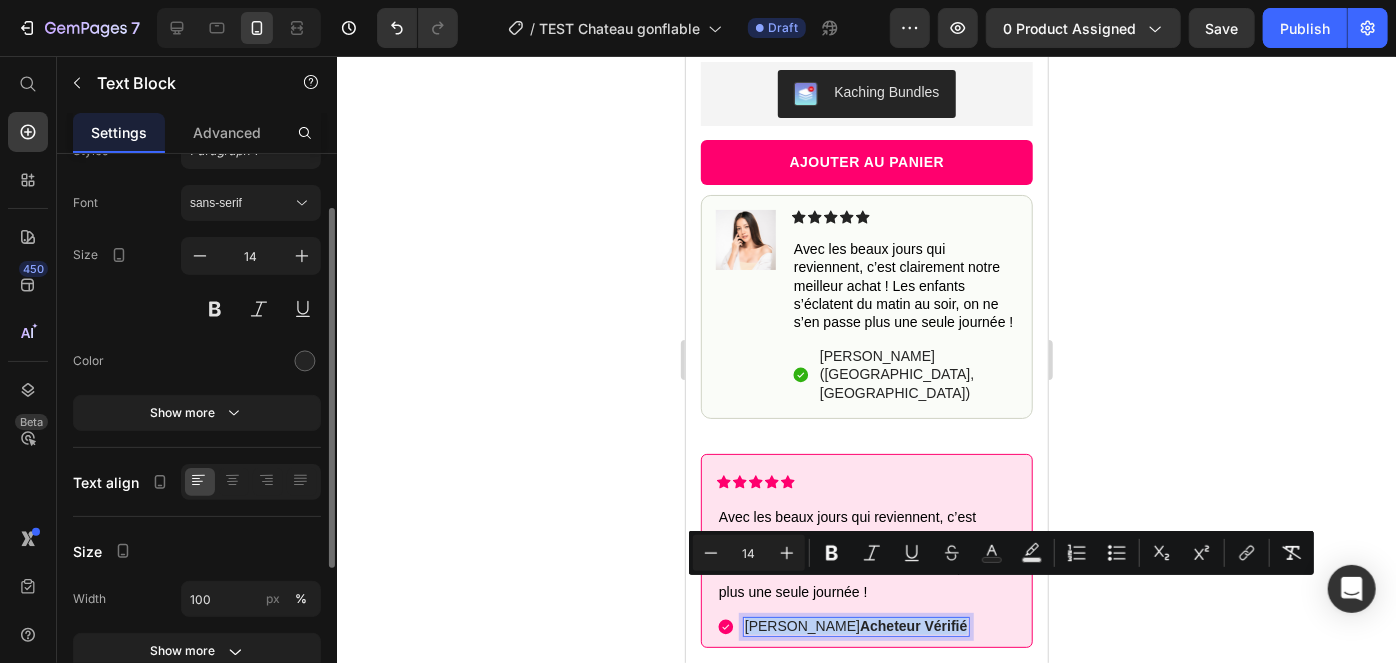 copy on "Clara R.  Acheteur Vérifié" 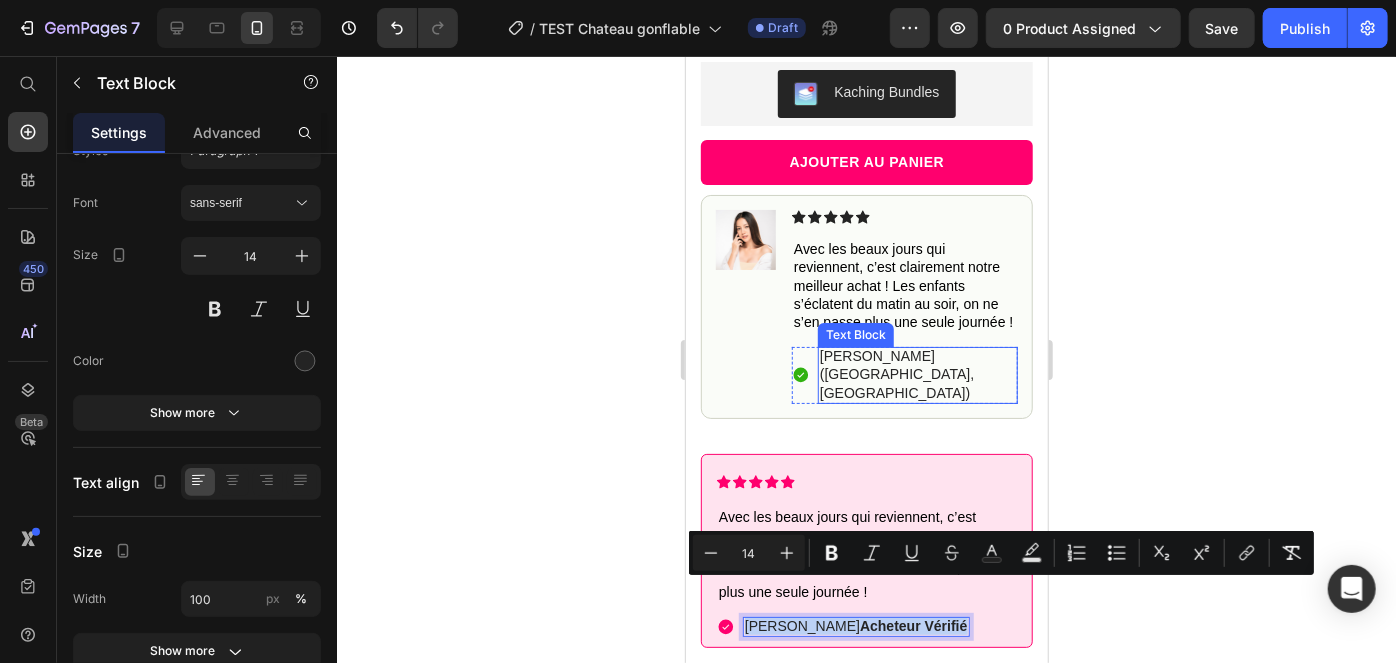 click on "Hannah N. (Houston, USA)" at bounding box center (917, 373) 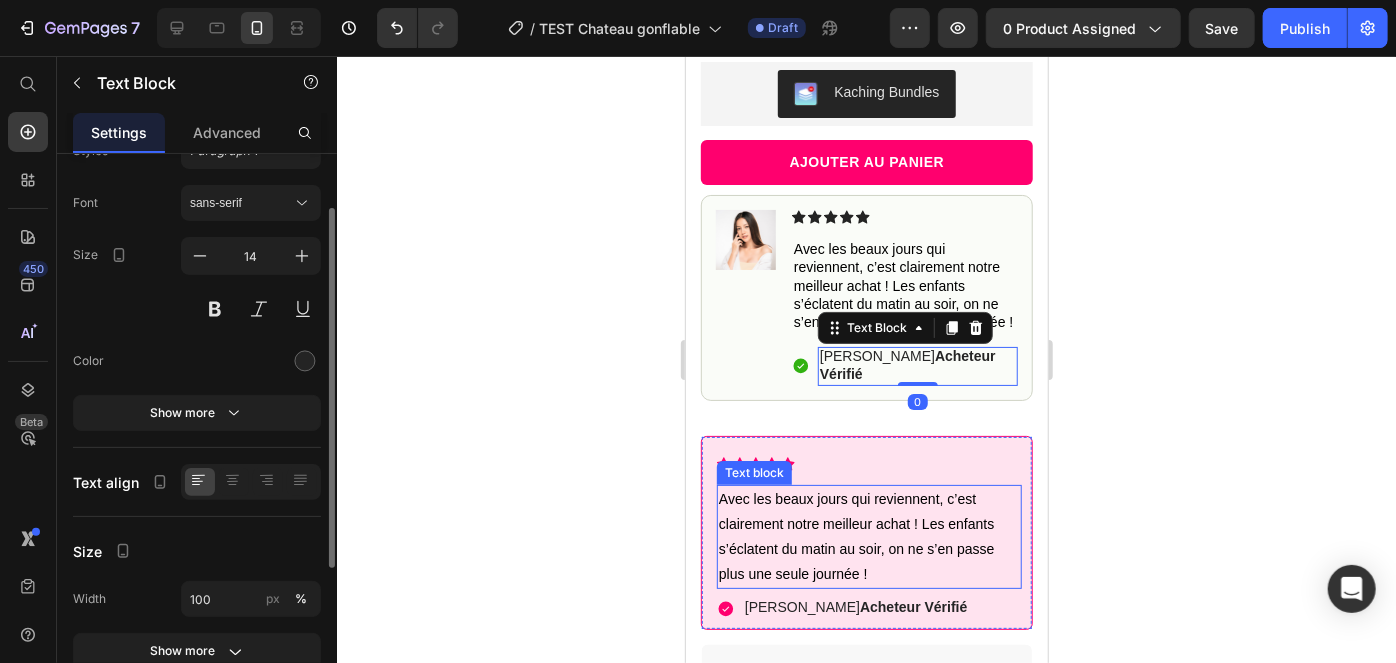 scroll, scrollTop: 85, scrollLeft: 0, axis: vertical 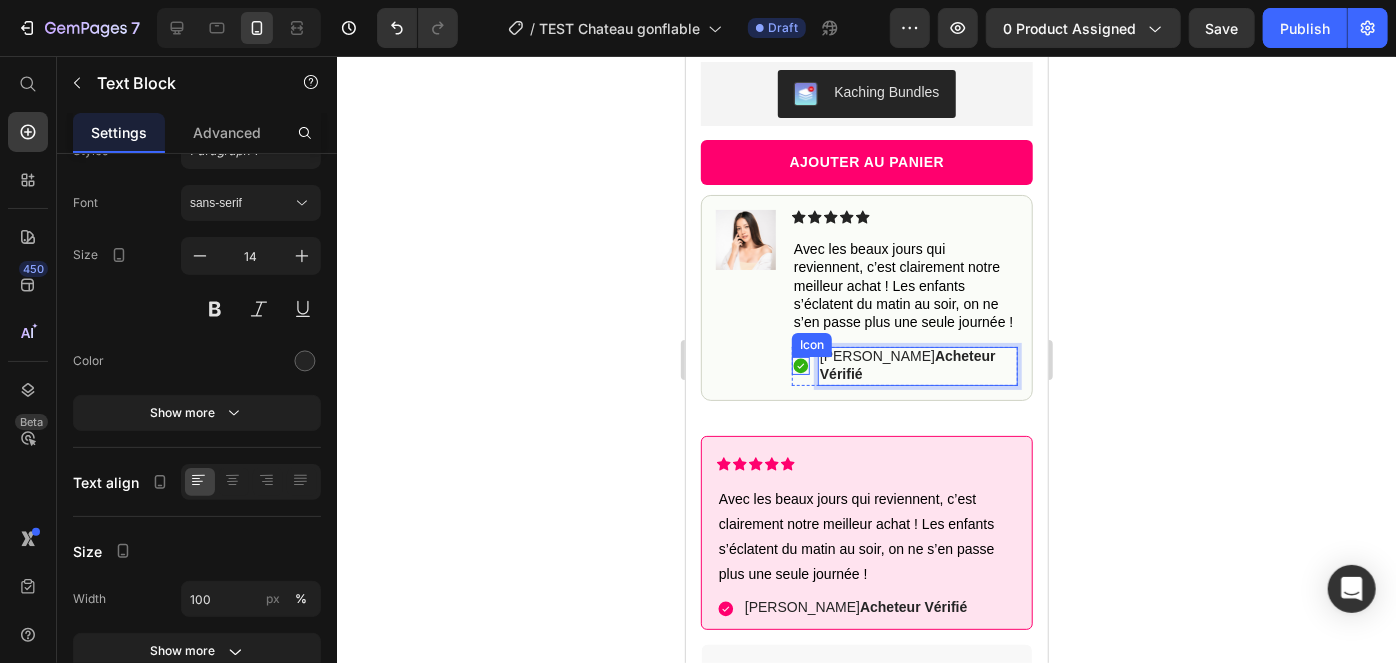 click 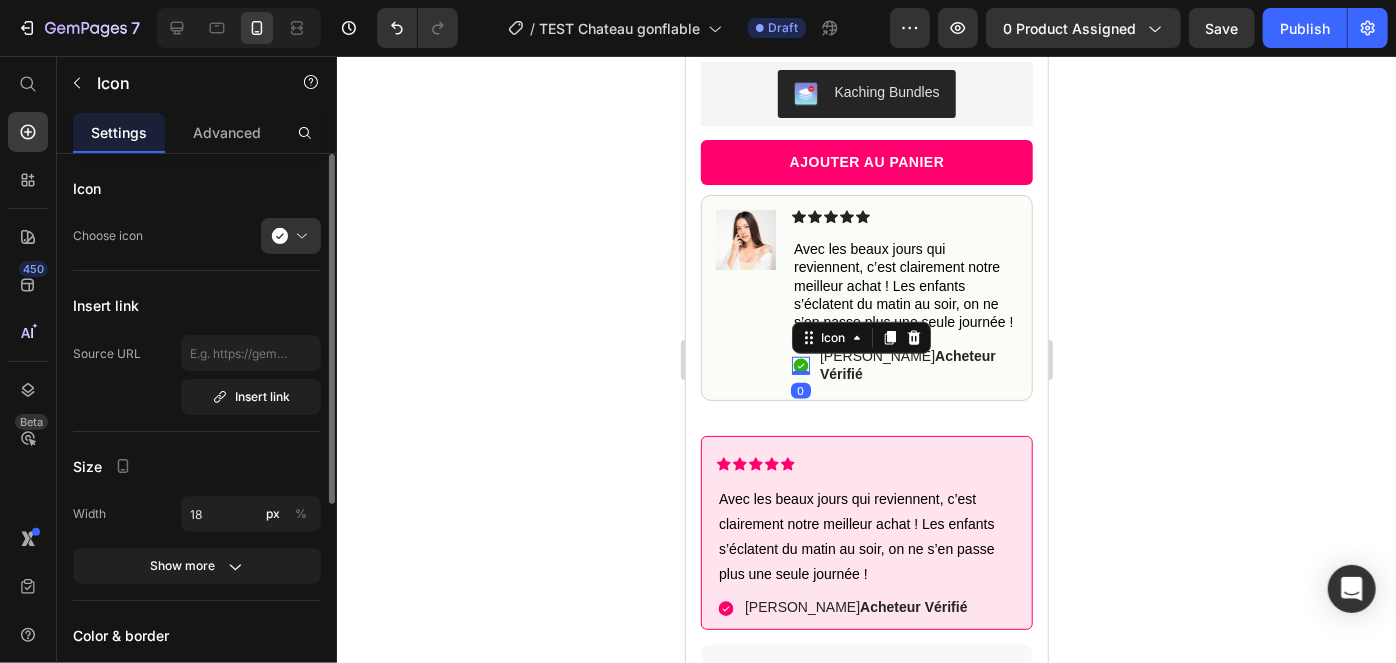 scroll, scrollTop: 242, scrollLeft: 0, axis: vertical 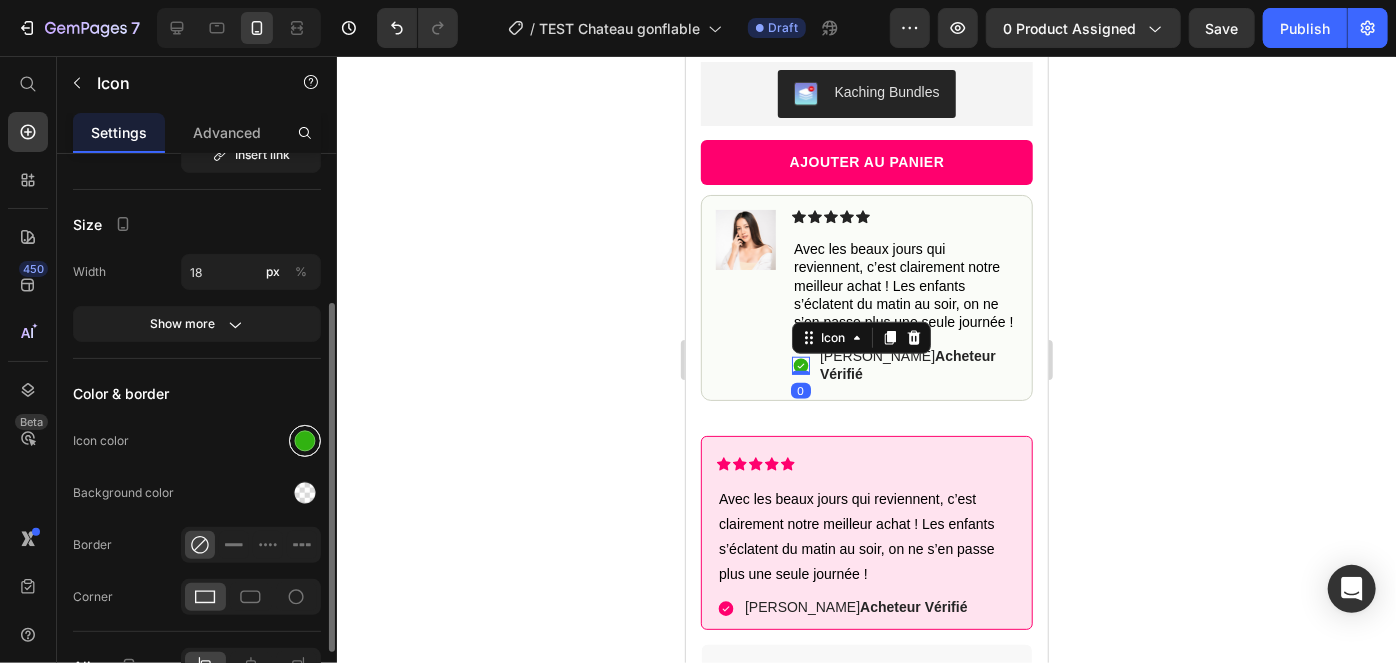 click at bounding box center (305, 441) 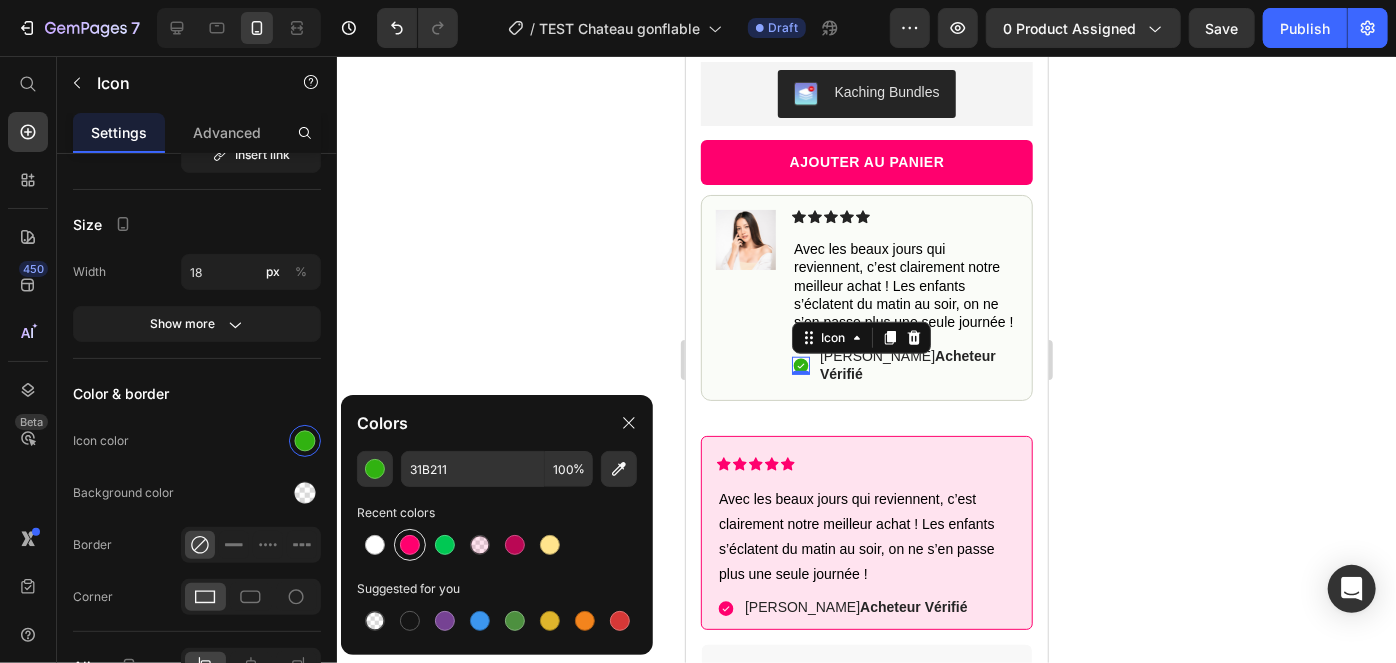 click at bounding box center (410, 545) 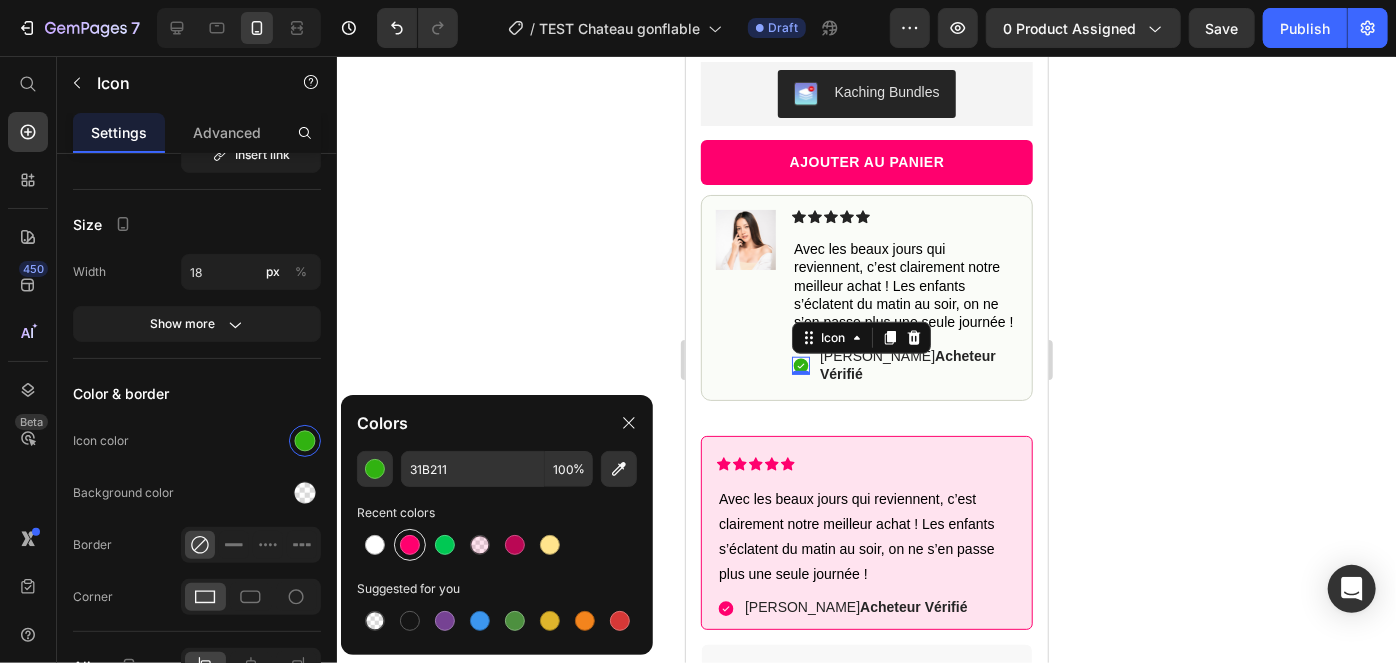 type on "FF006E" 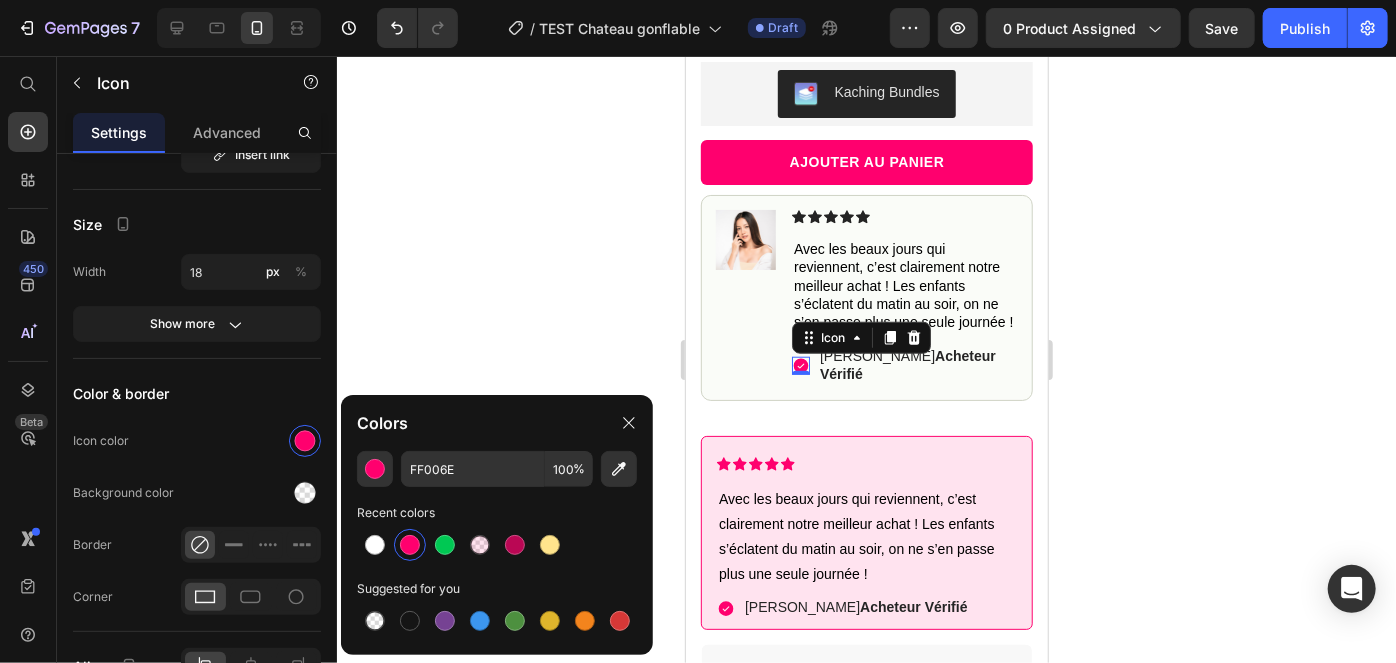 click 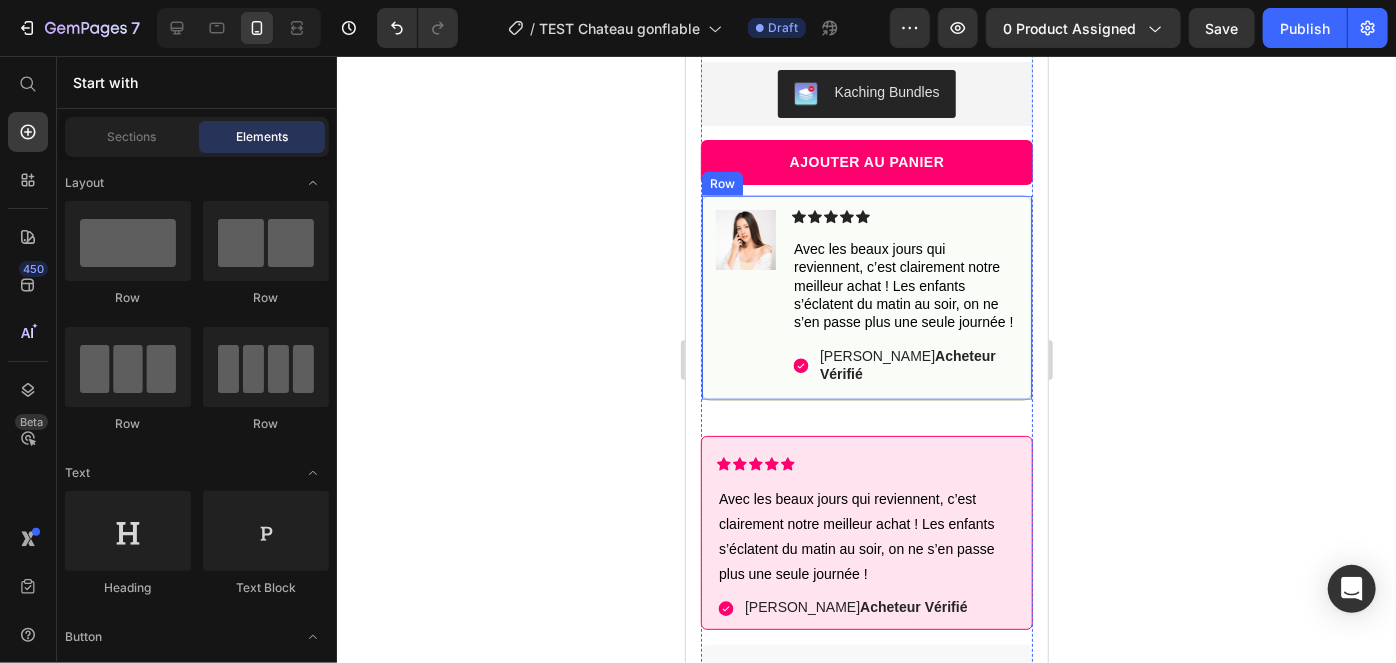 click on "Image Icon Icon Icon Icon Icon Icon List Avec les beaux jours qui reviennent, c’est clairement notre meilleur achat ! Les enfants s’éclatent du matin au soir, on ne s’en passe plus une seule journée ! Text Block
Icon Clara R.  Acheteur Vérifié Text Block Row Row" at bounding box center (866, 296) 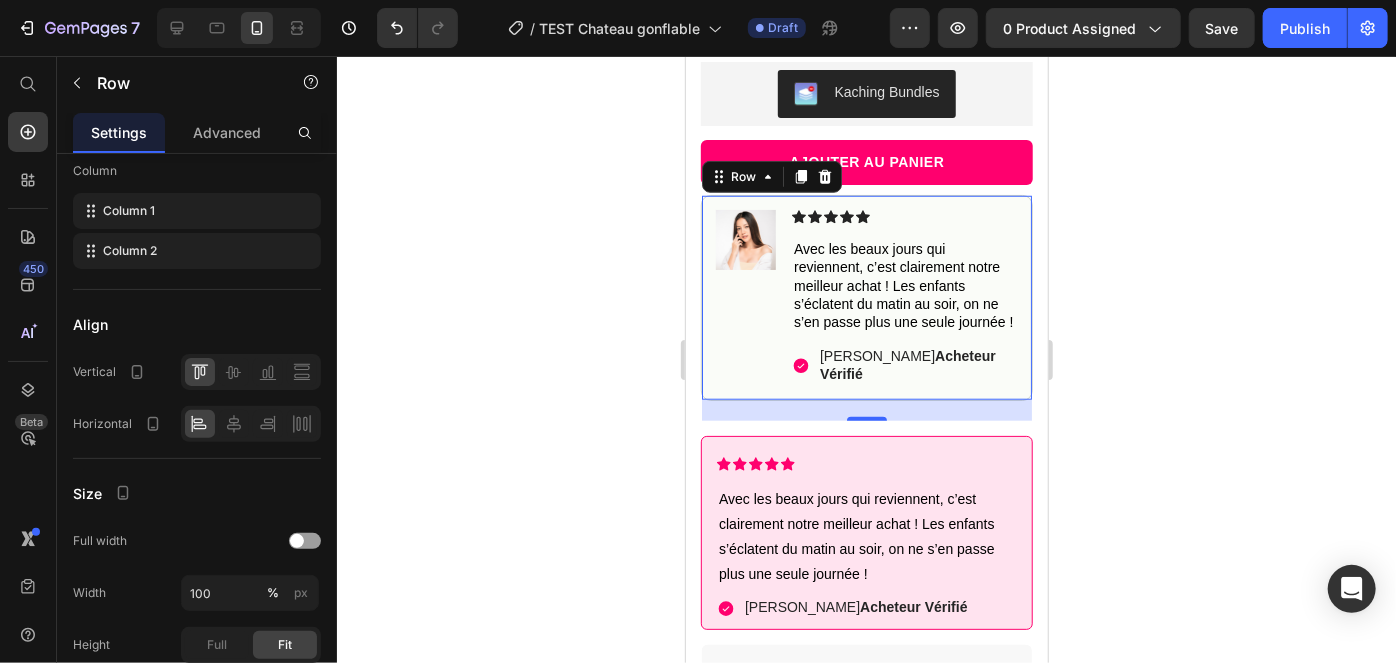 scroll, scrollTop: 516, scrollLeft: 0, axis: vertical 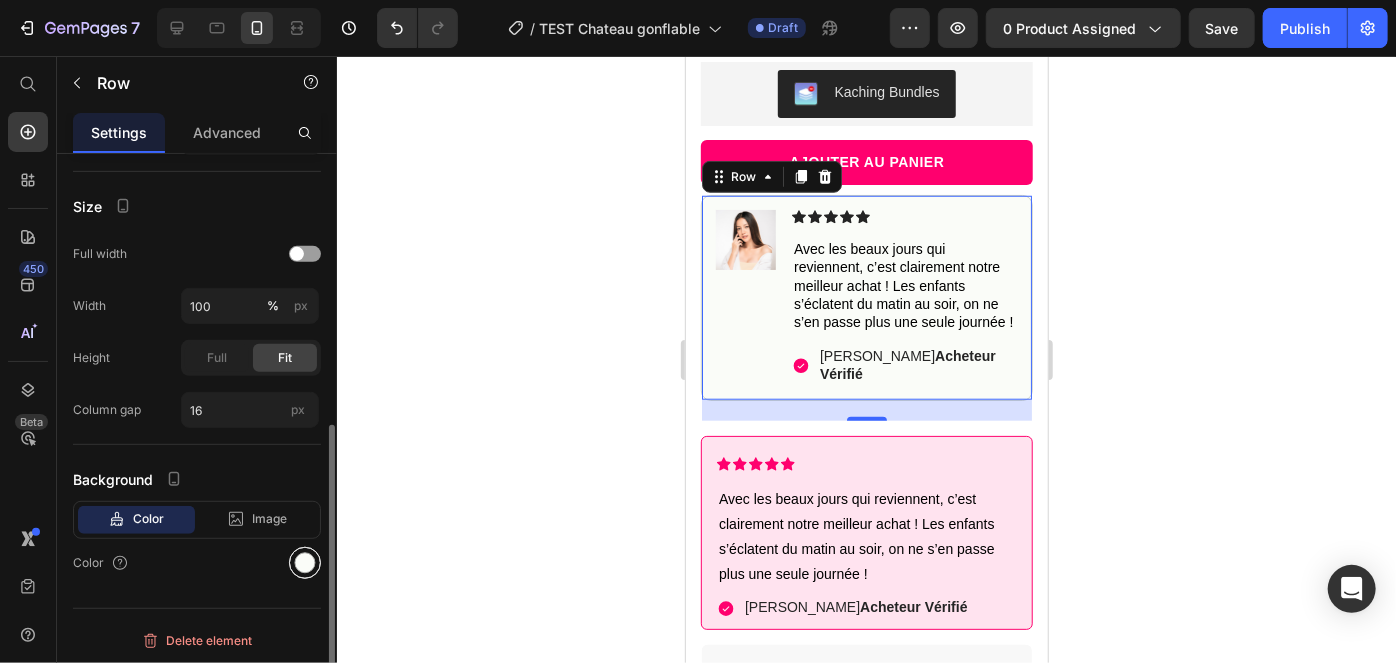 click at bounding box center [305, 563] 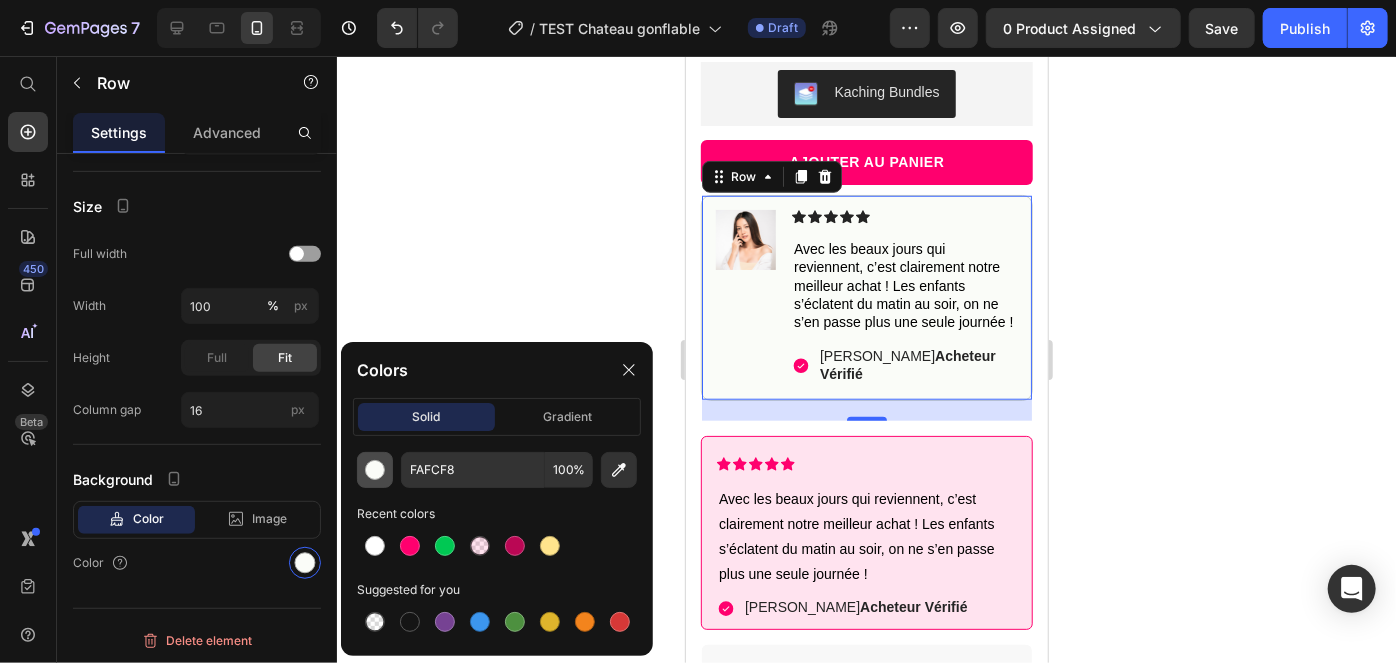 click at bounding box center [375, 470] 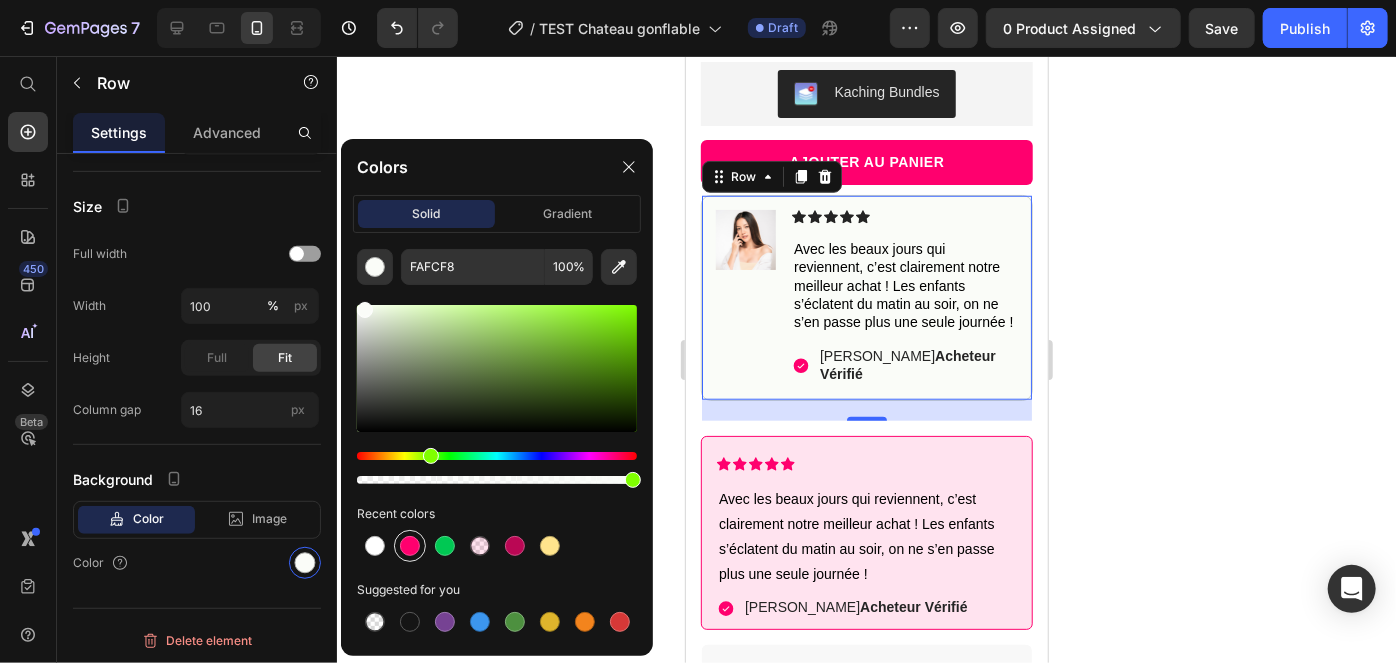 click at bounding box center [410, 546] 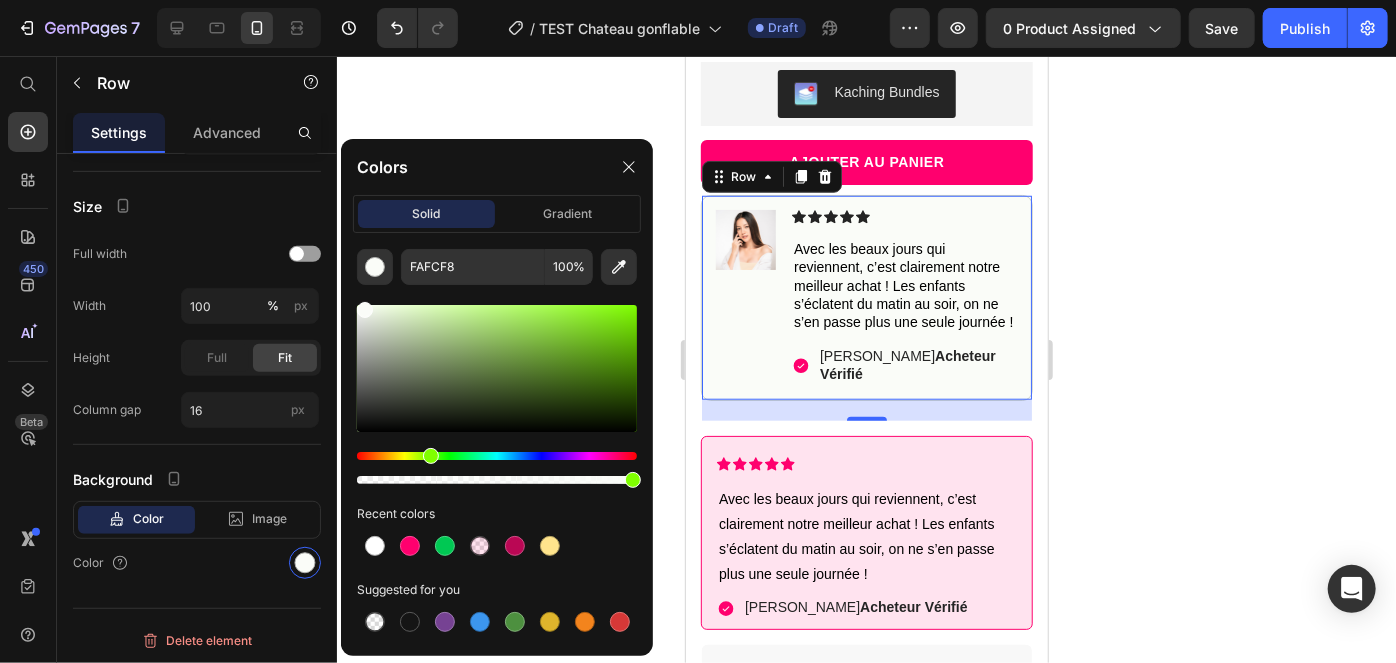 type on "FF006E" 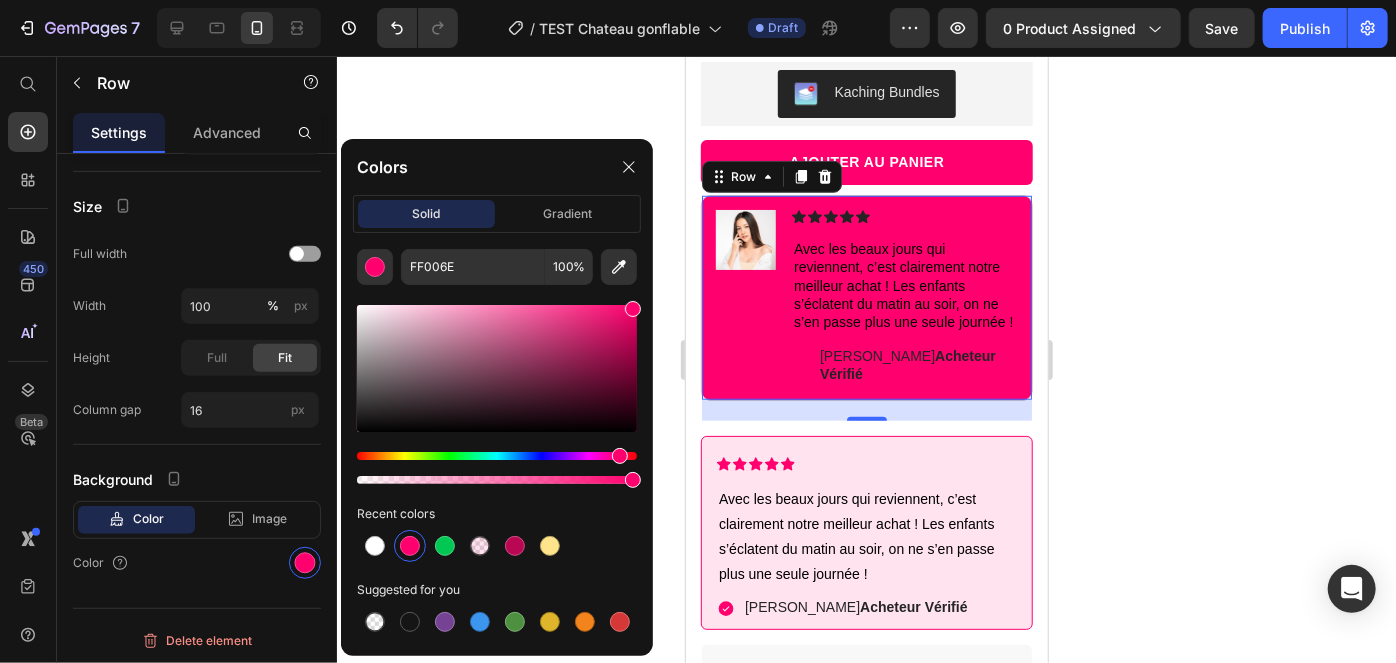 click on "Recent colors" 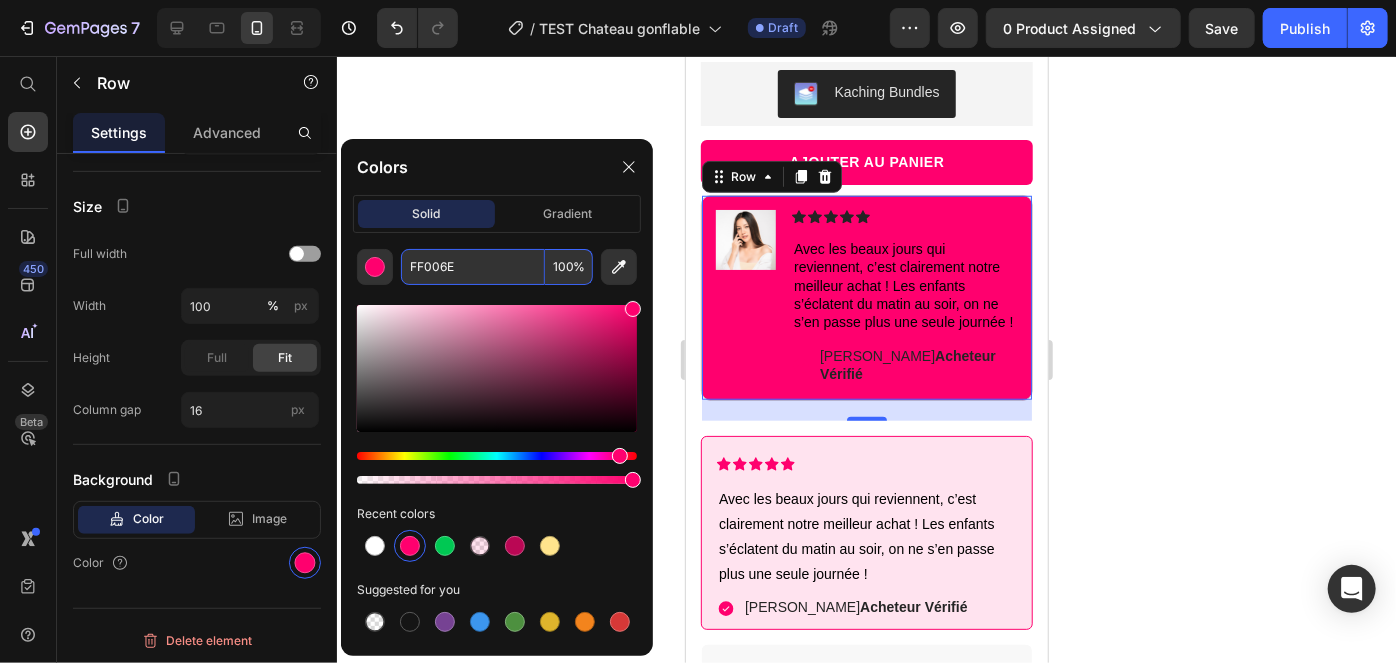click on "100" at bounding box center [569, 267] 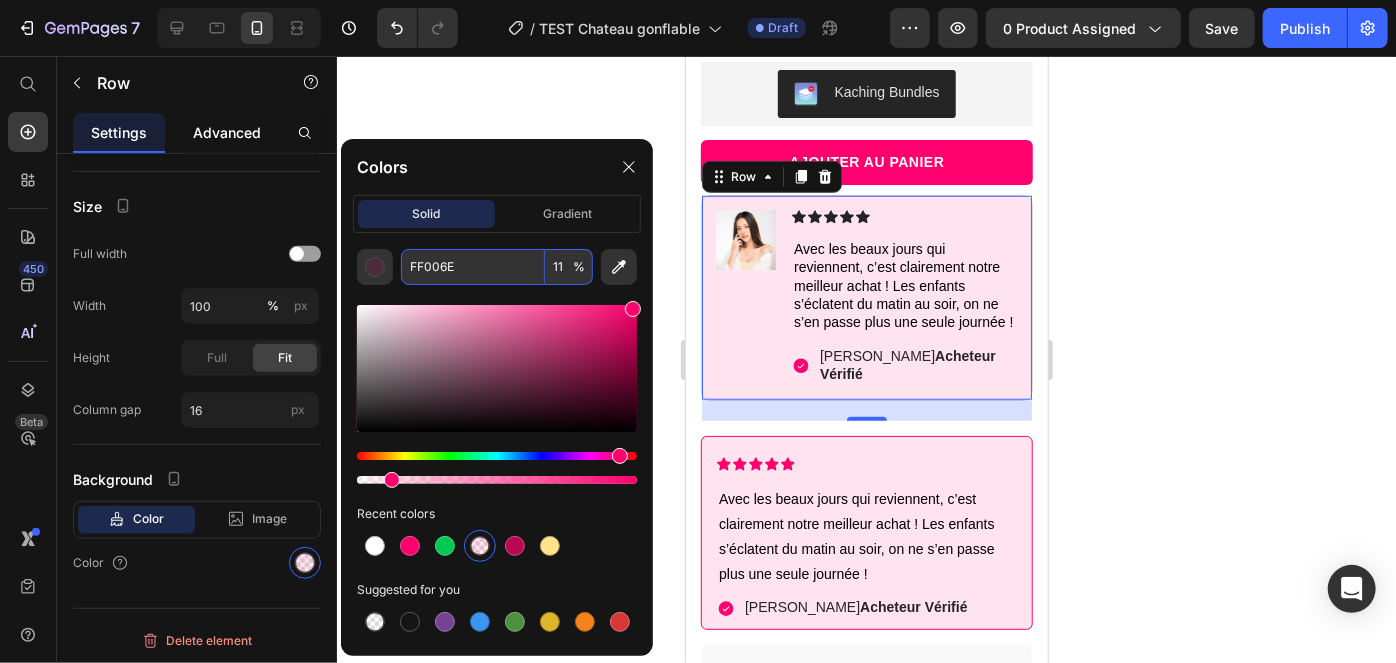type on "11" 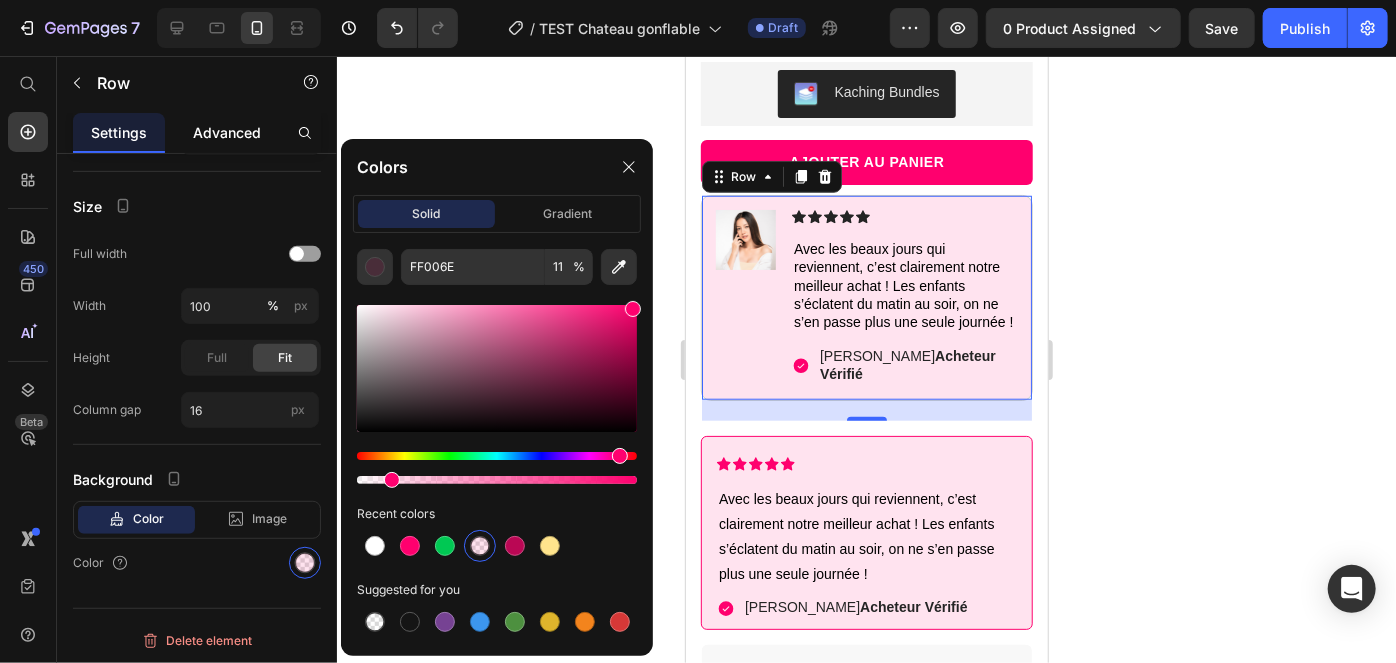 click on "Advanced" at bounding box center [227, 132] 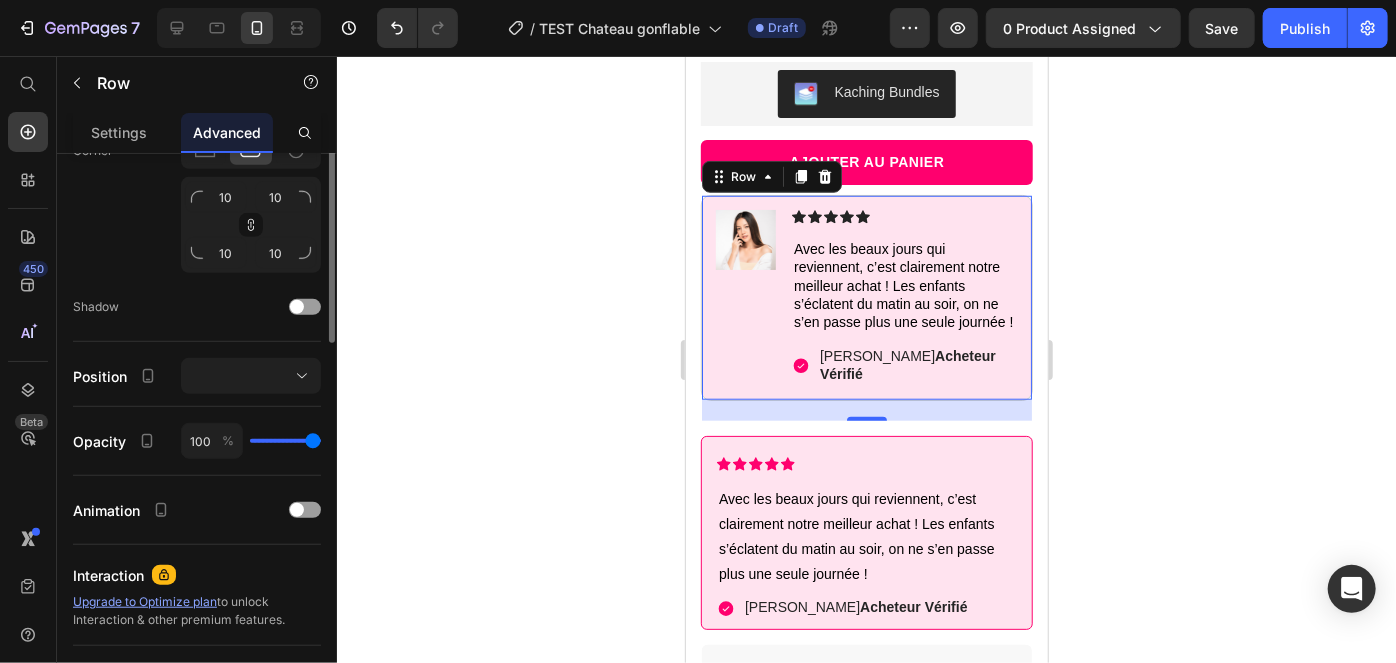 scroll, scrollTop: 458, scrollLeft: 0, axis: vertical 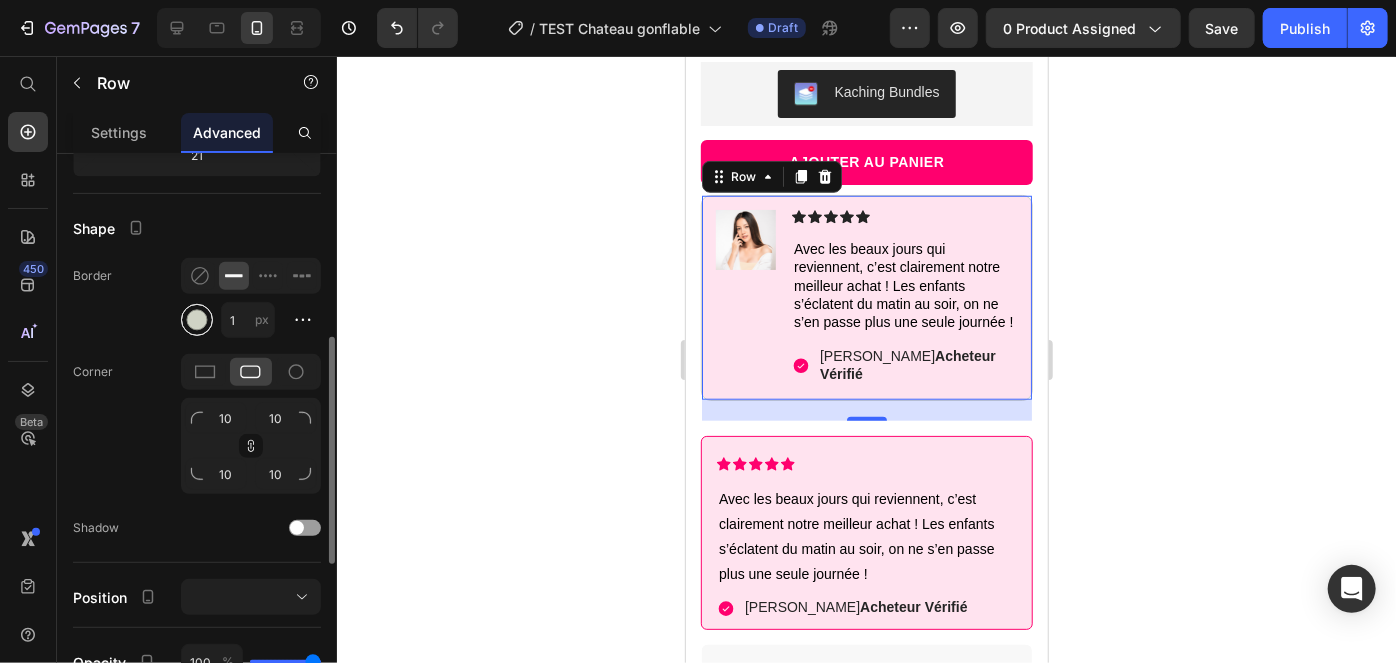 click at bounding box center [197, 320] 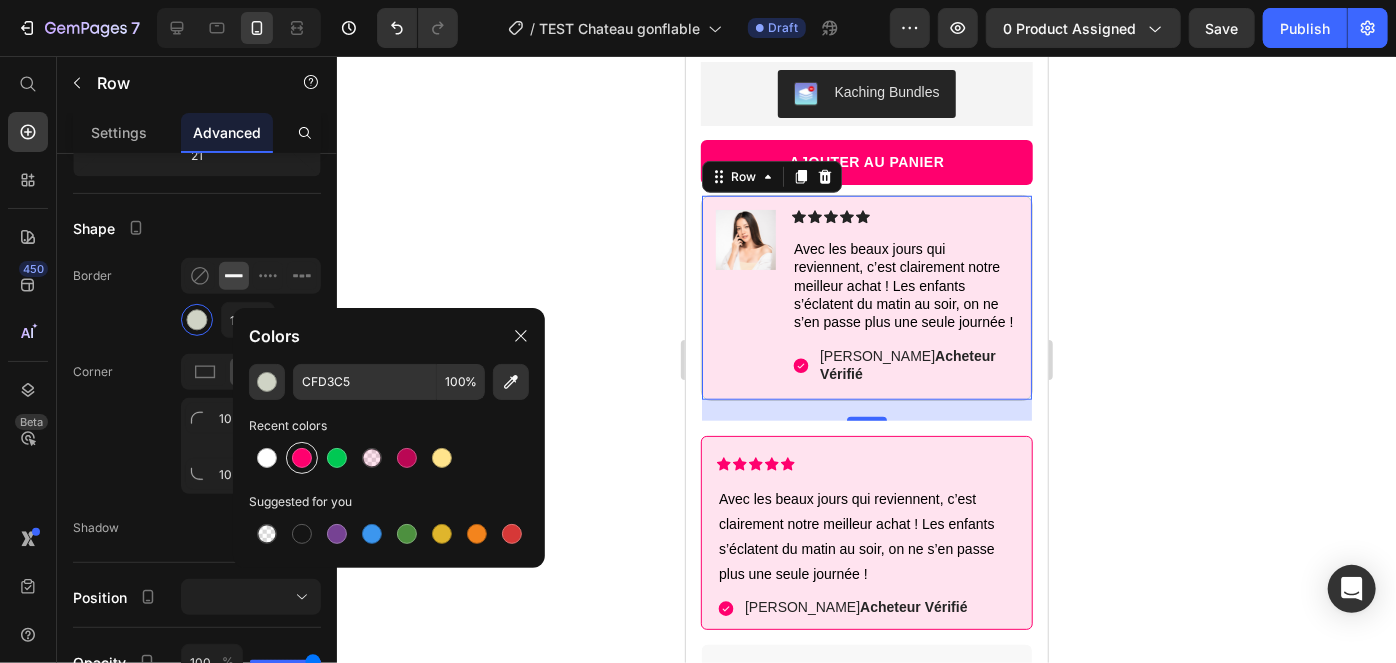 click at bounding box center [302, 458] 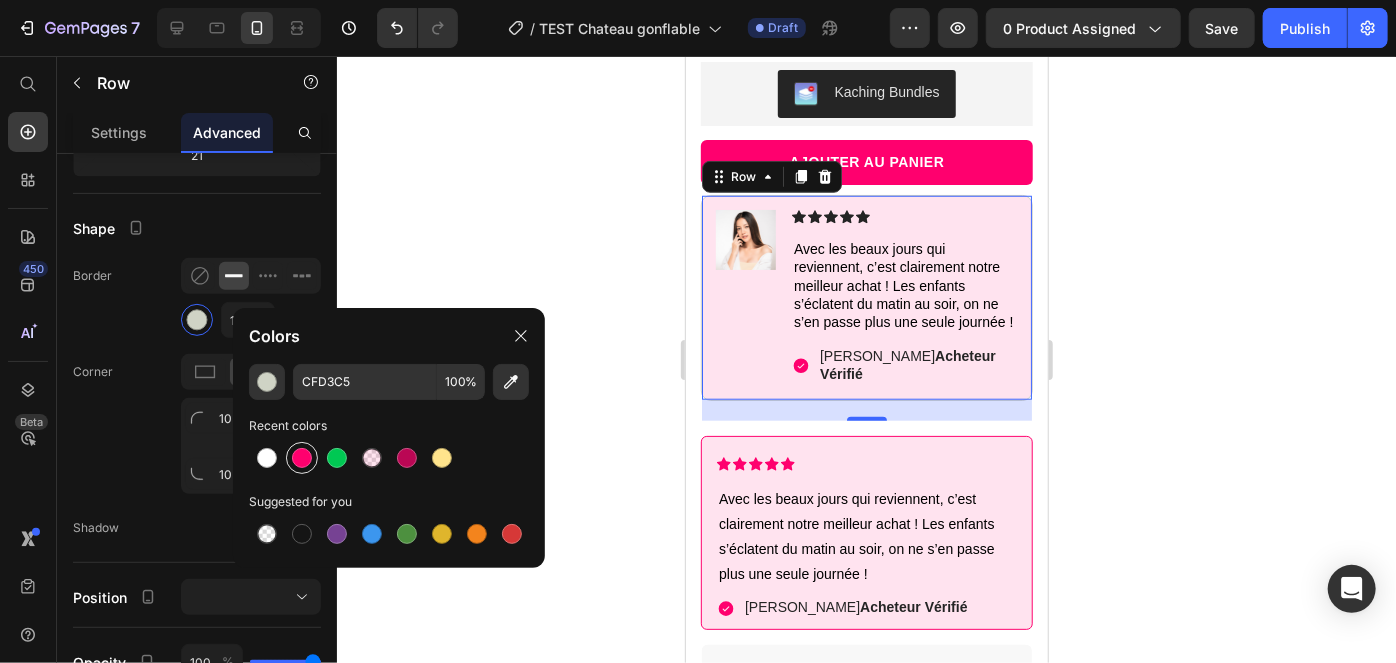 type on "FF006E" 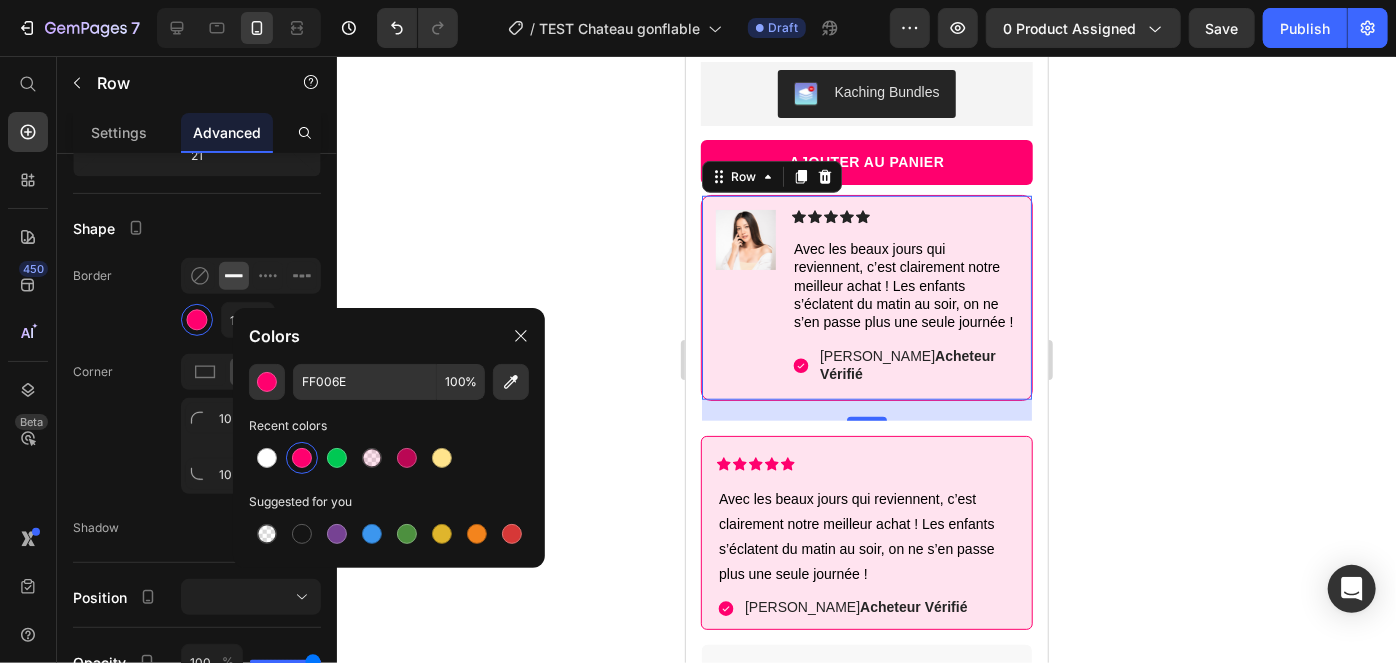 click 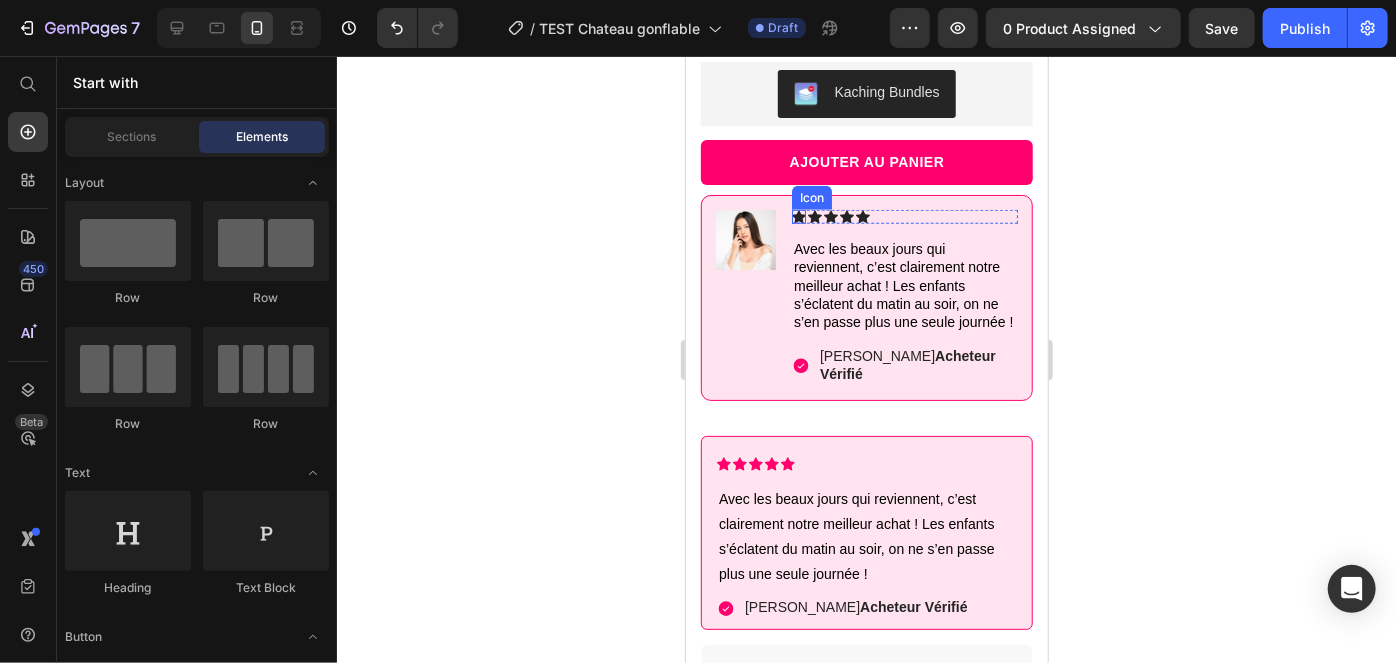 click 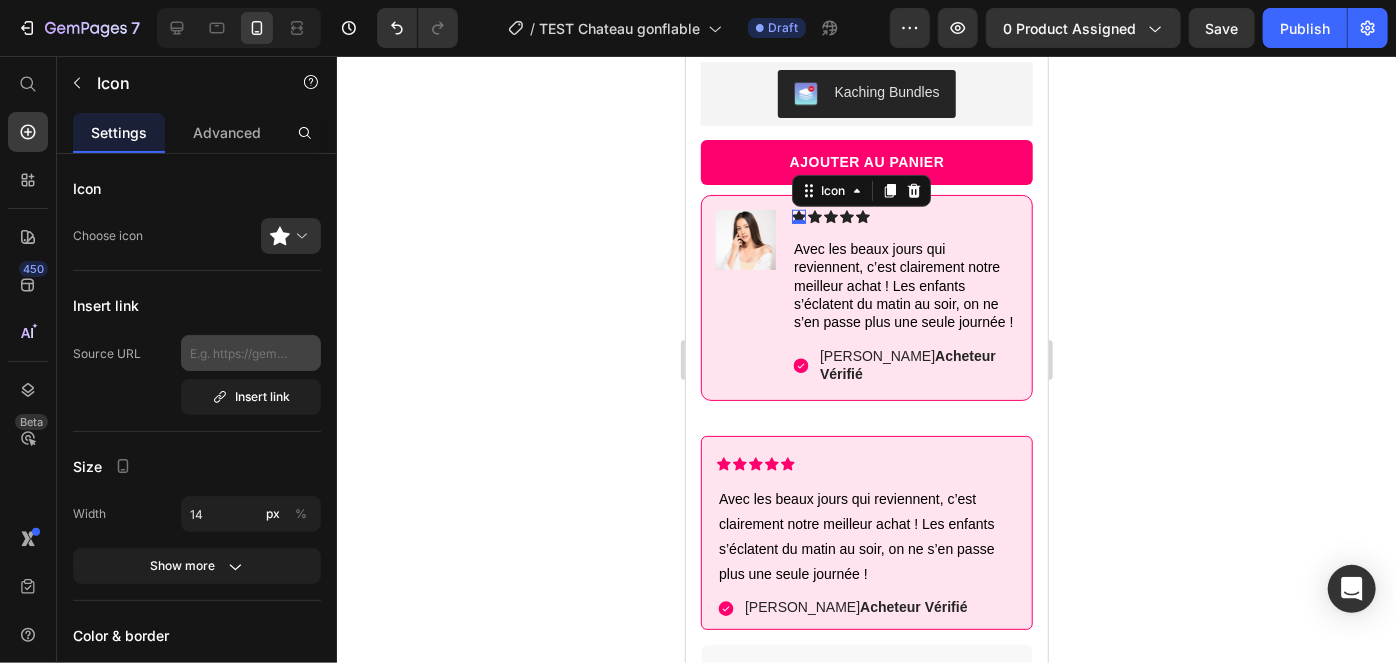 scroll, scrollTop: 352, scrollLeft: 0, axis: vertical 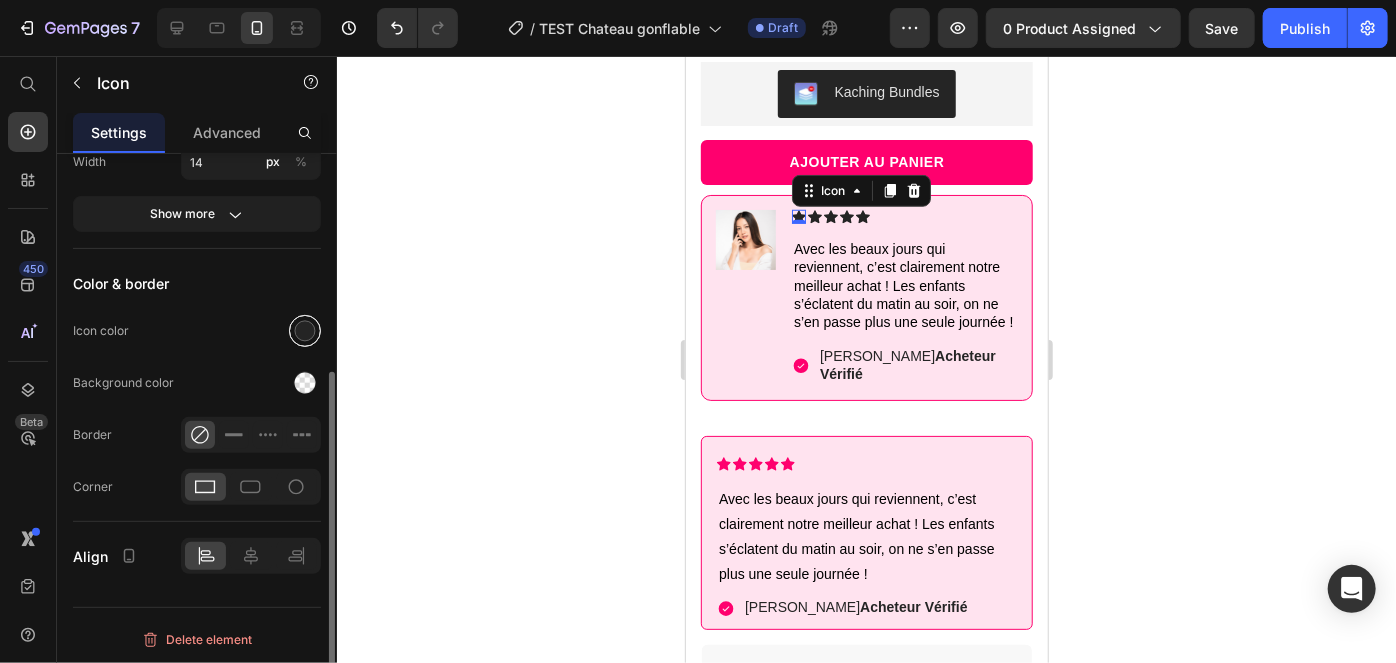 click at bounding box center (305, 331) 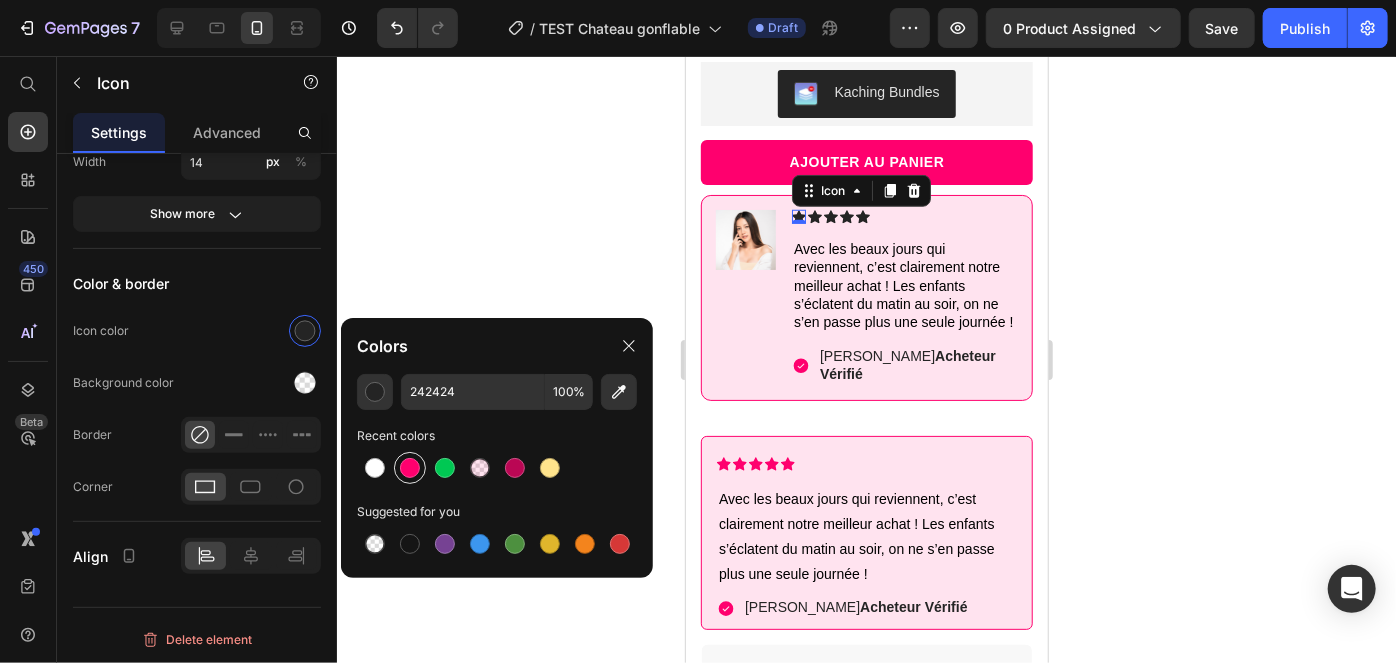 click at bounding box center [410, 468] 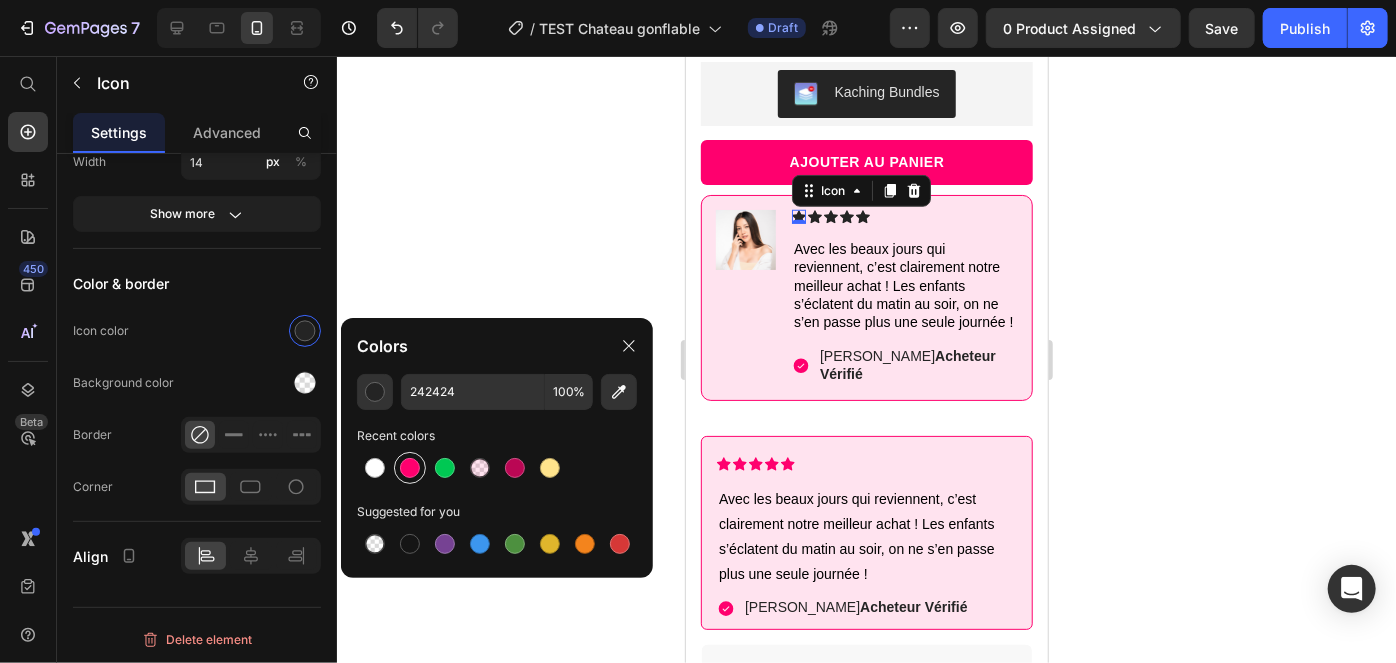 type on "FF006E" 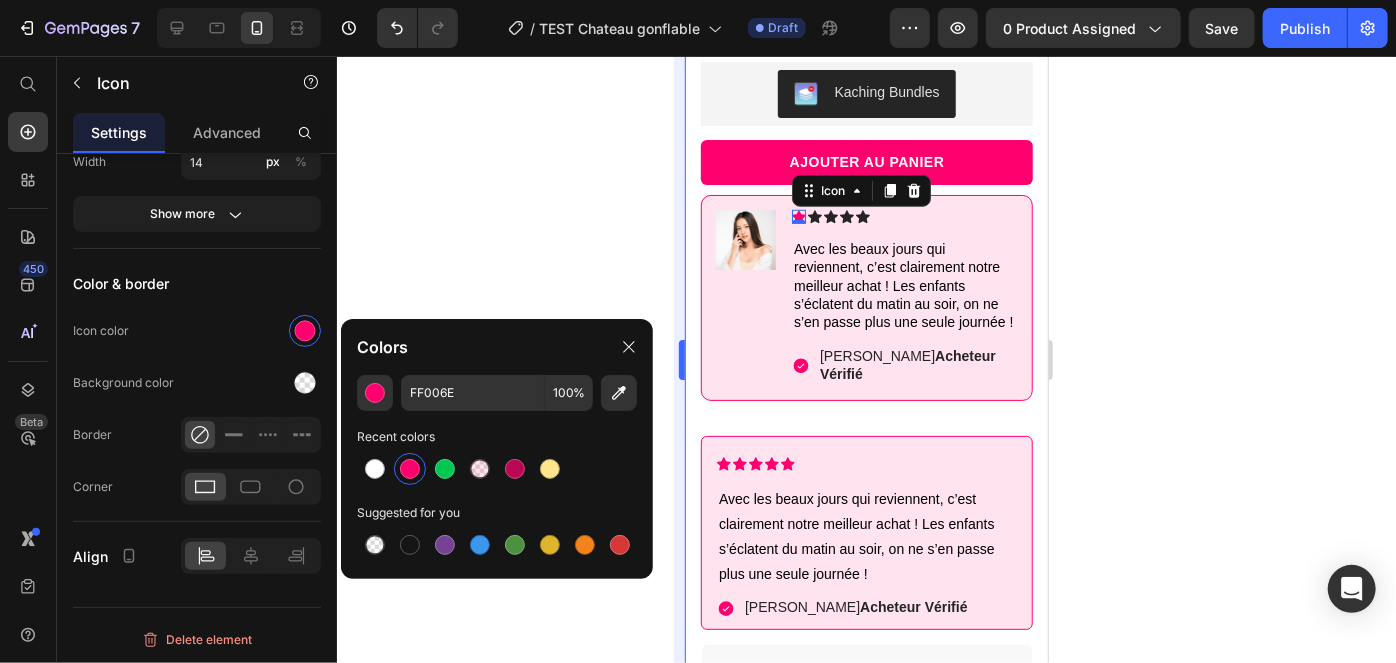 scroll, scrollTop: 352, scrollLeft: 0, axis: vertical 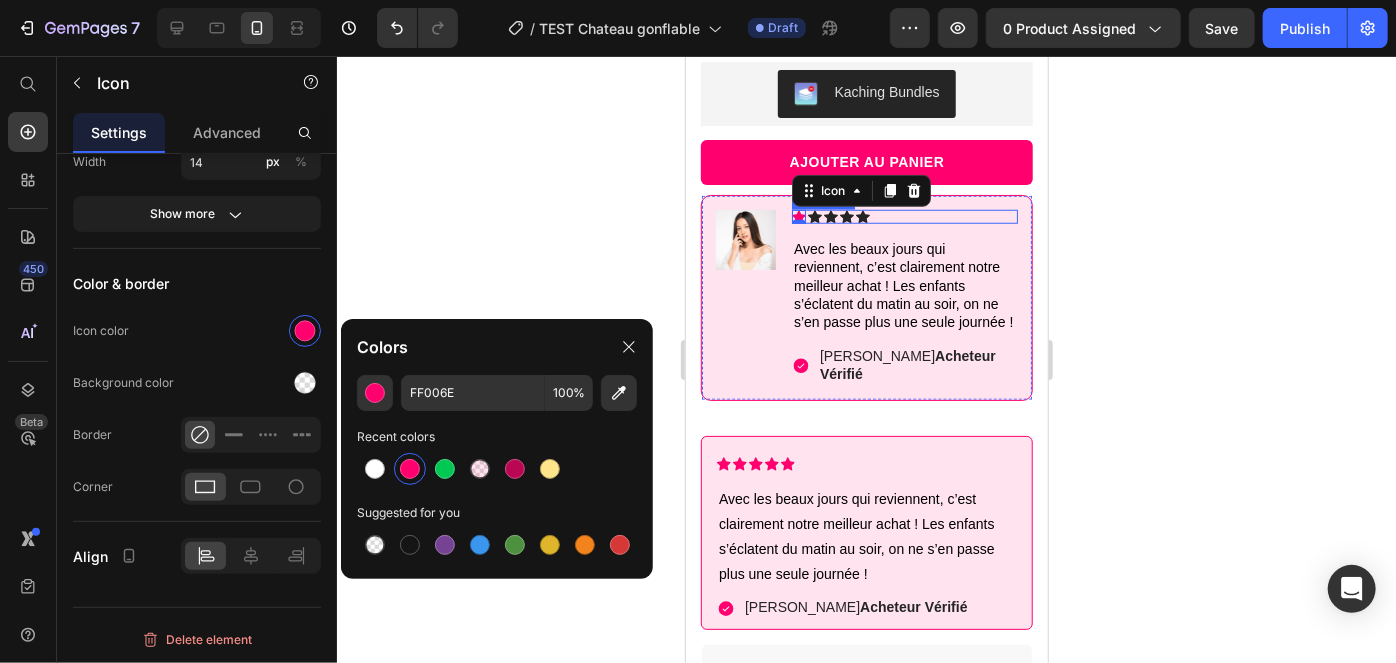 click on "Icon   0 Icon Icon Icon Icon" at bounding box center (904, 216) 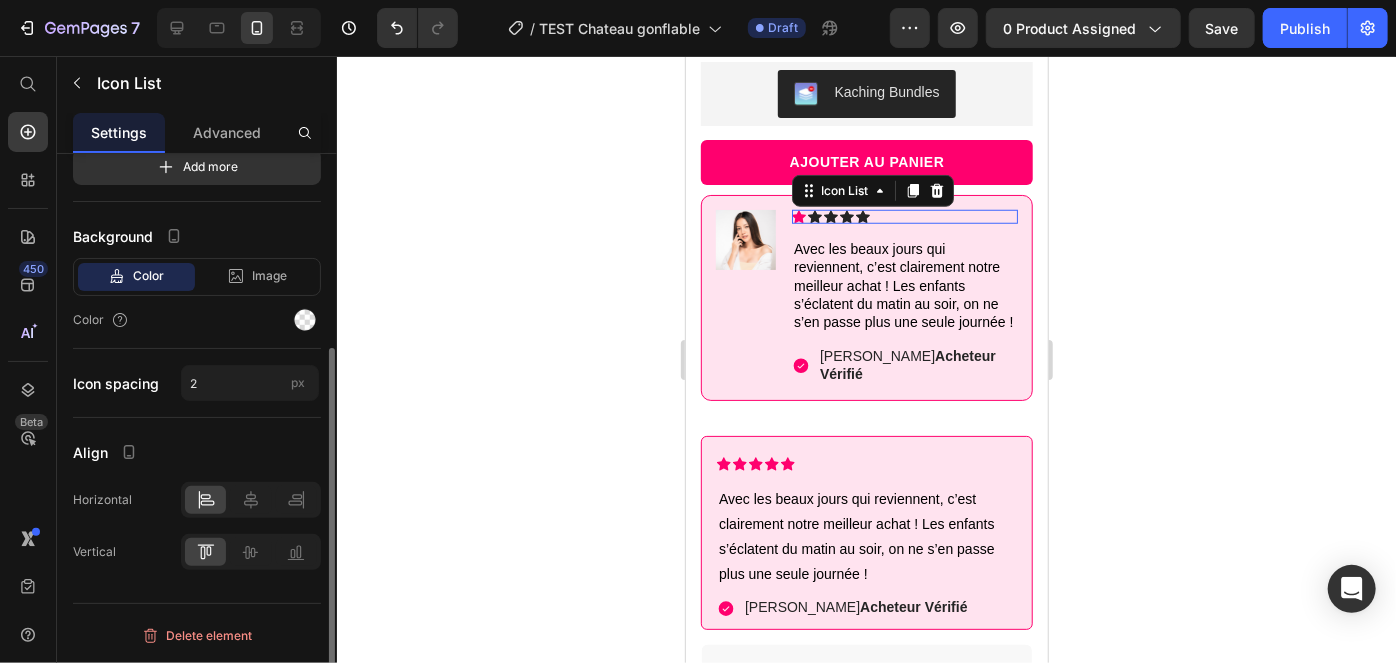 scroll, scrollTop: 0, scrollLeft: 0, axis: both 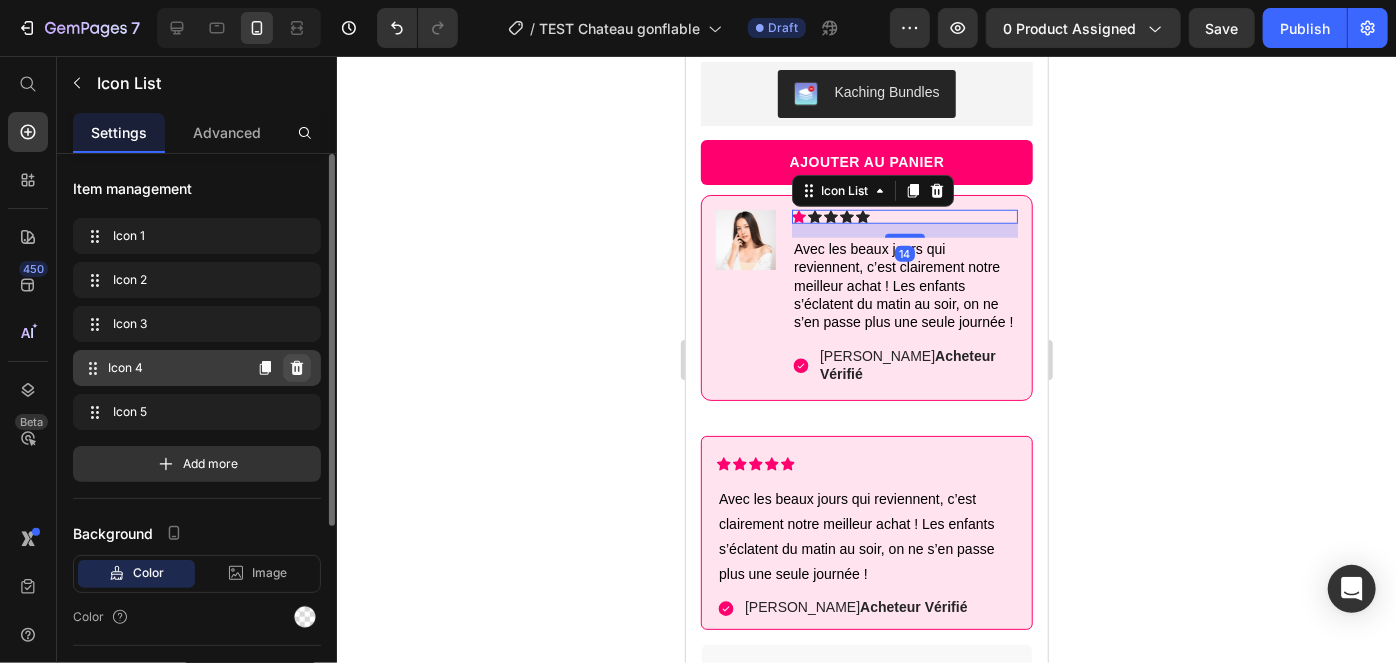 click 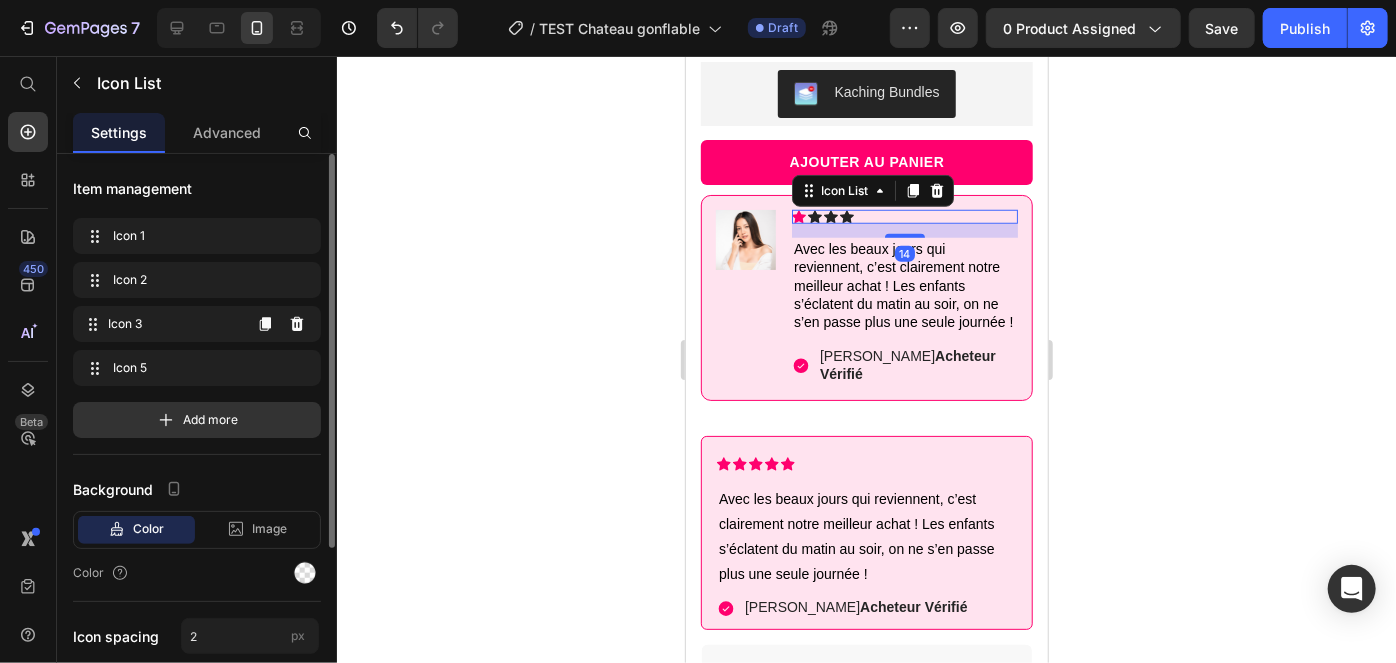 click 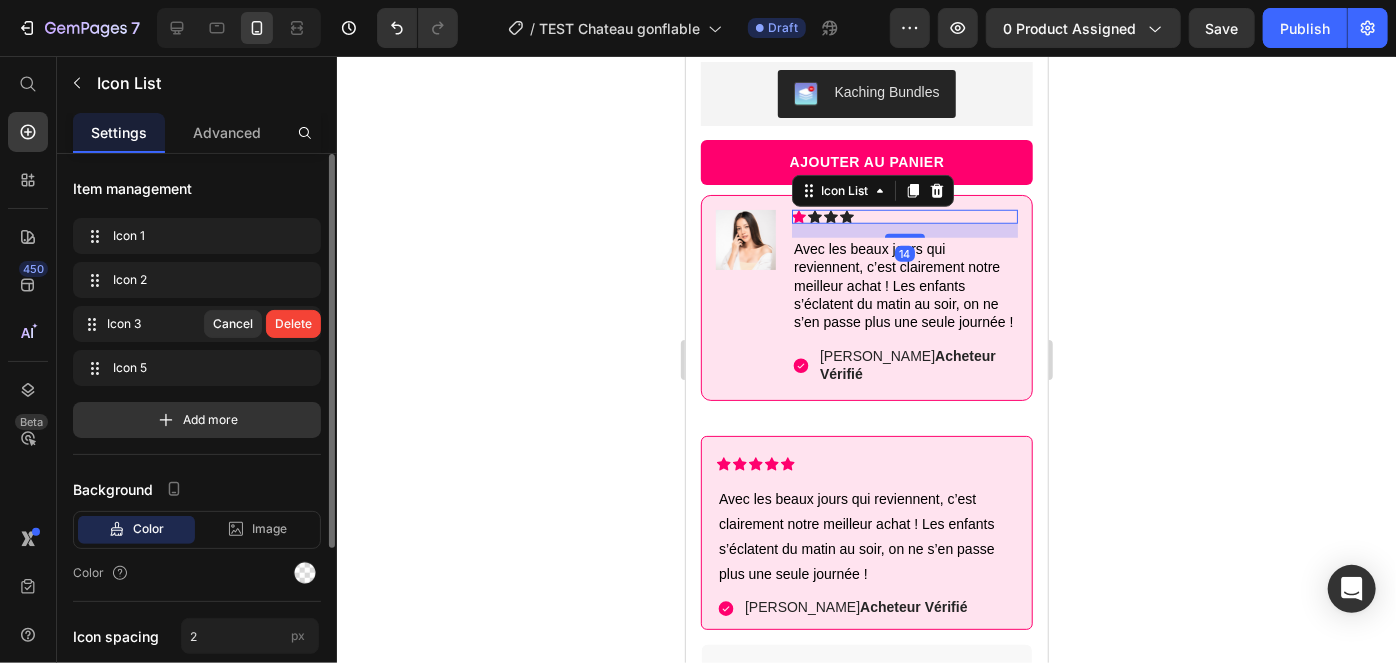 click on "Delete" at bounding box center [293, 324] 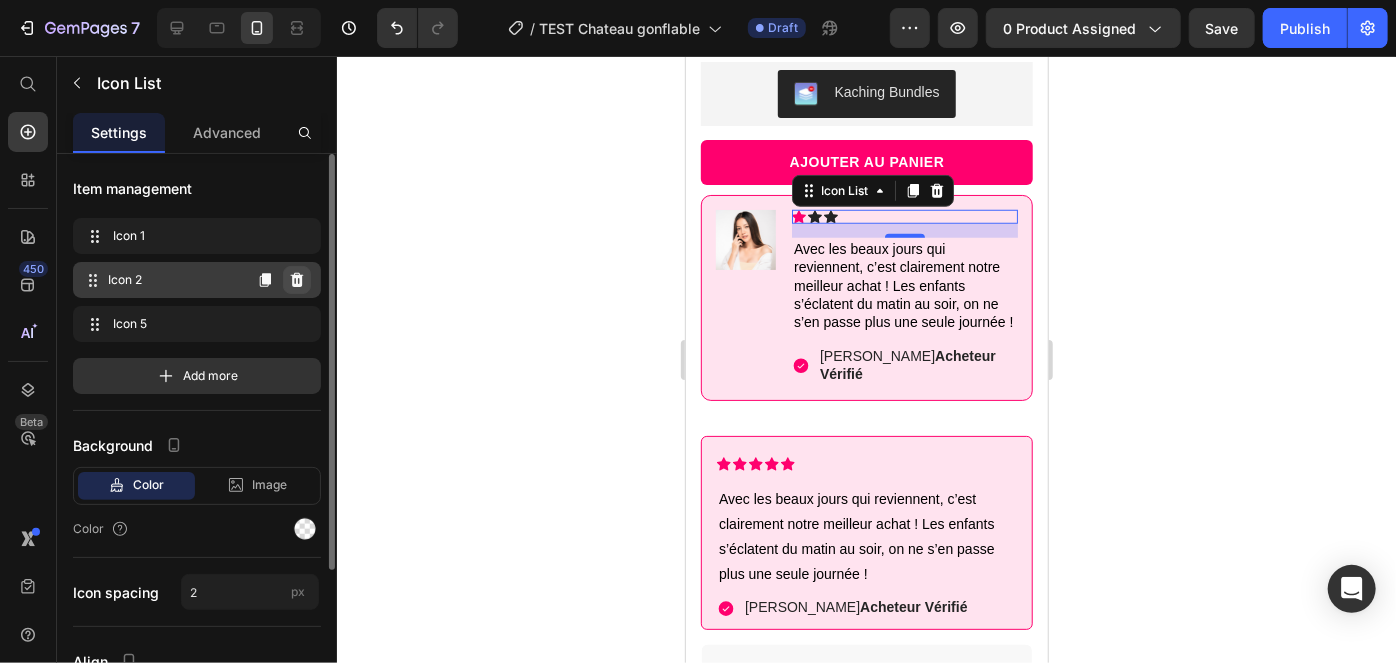 click 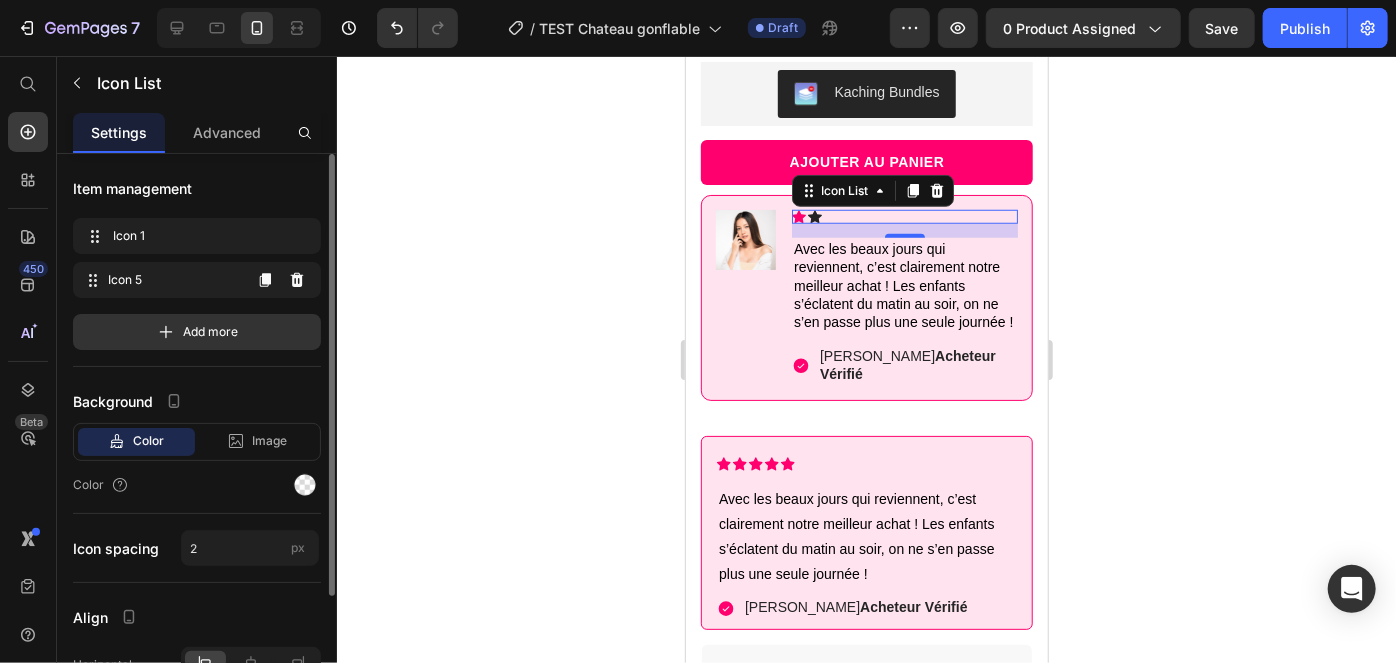 click 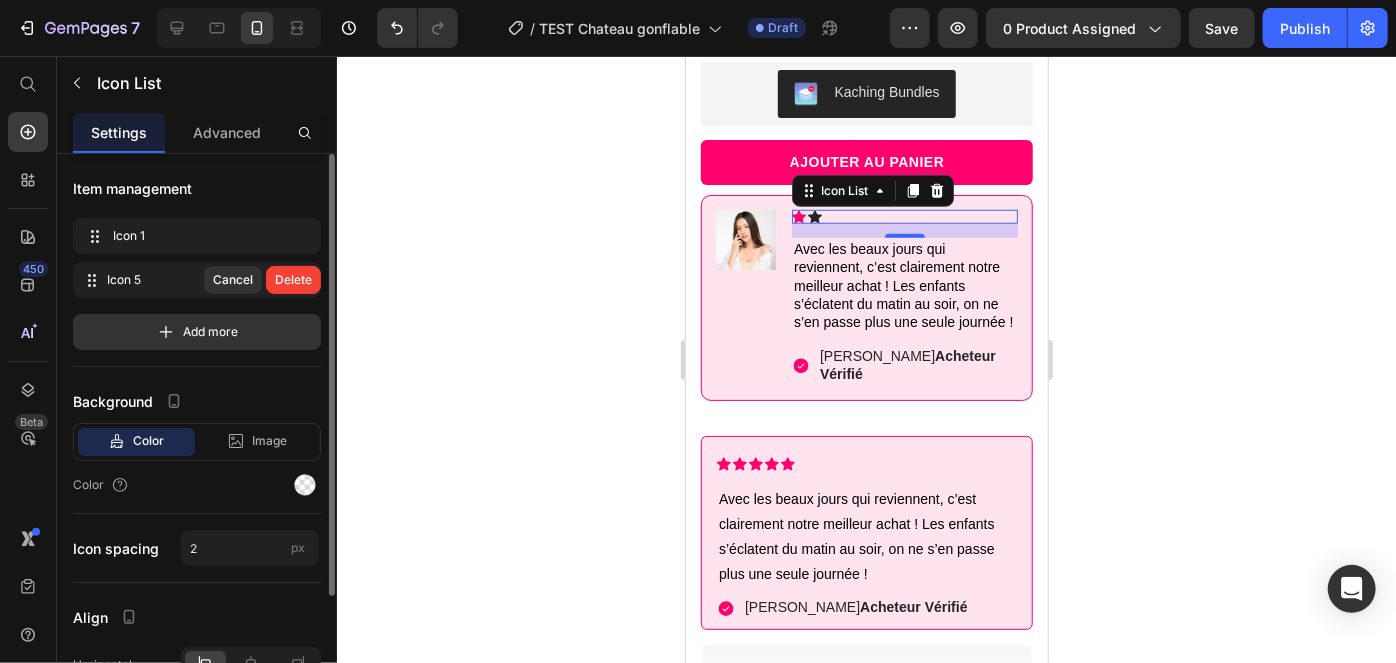 click on "Delete" at bounding box center [293, 280] 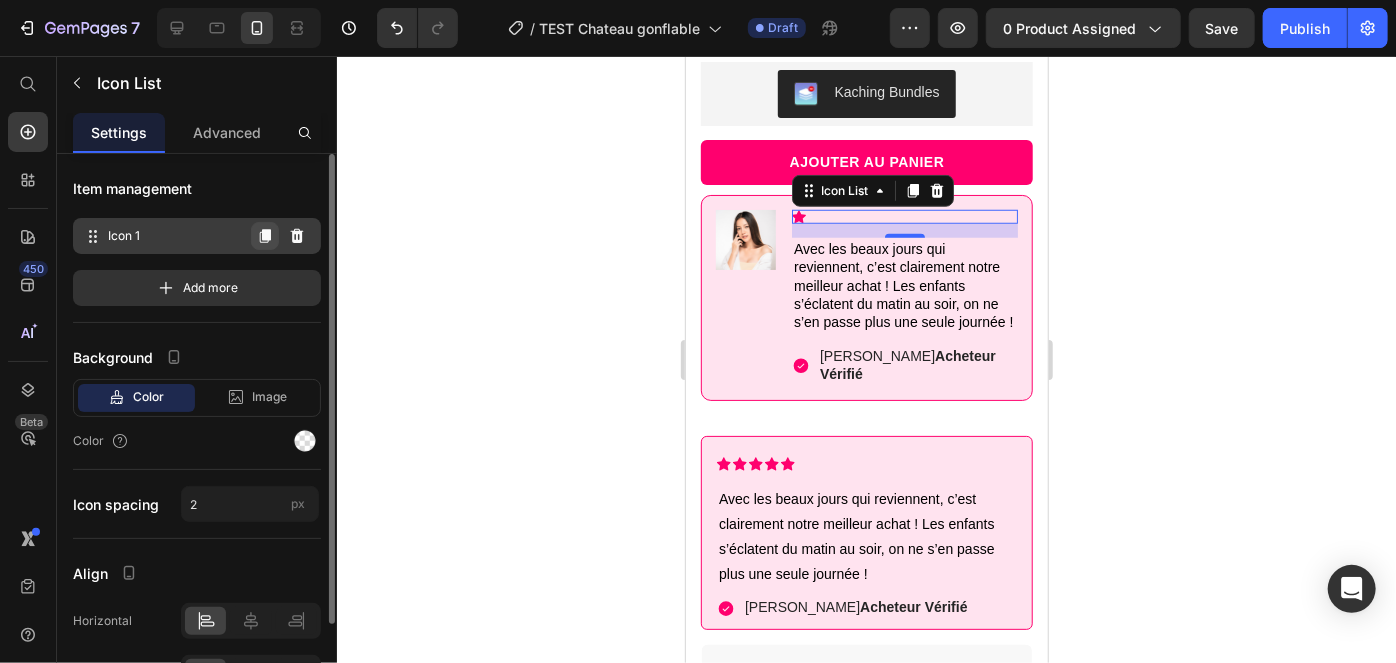 click 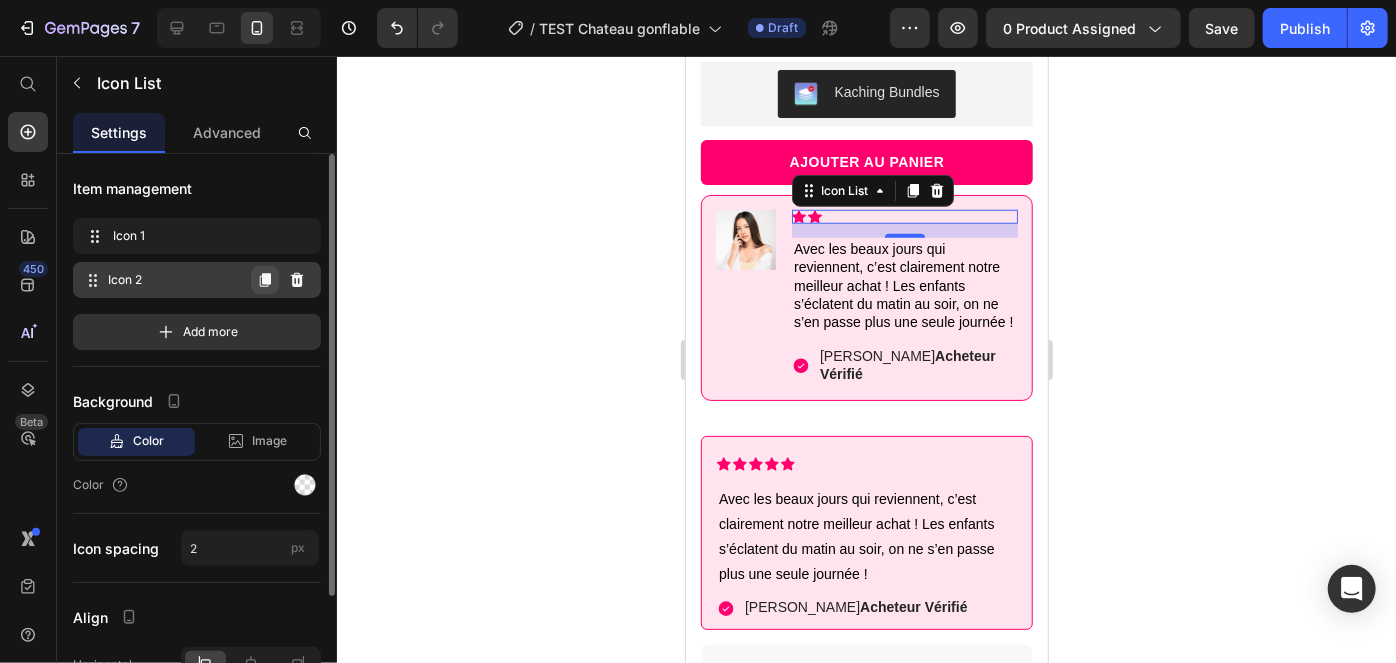 click 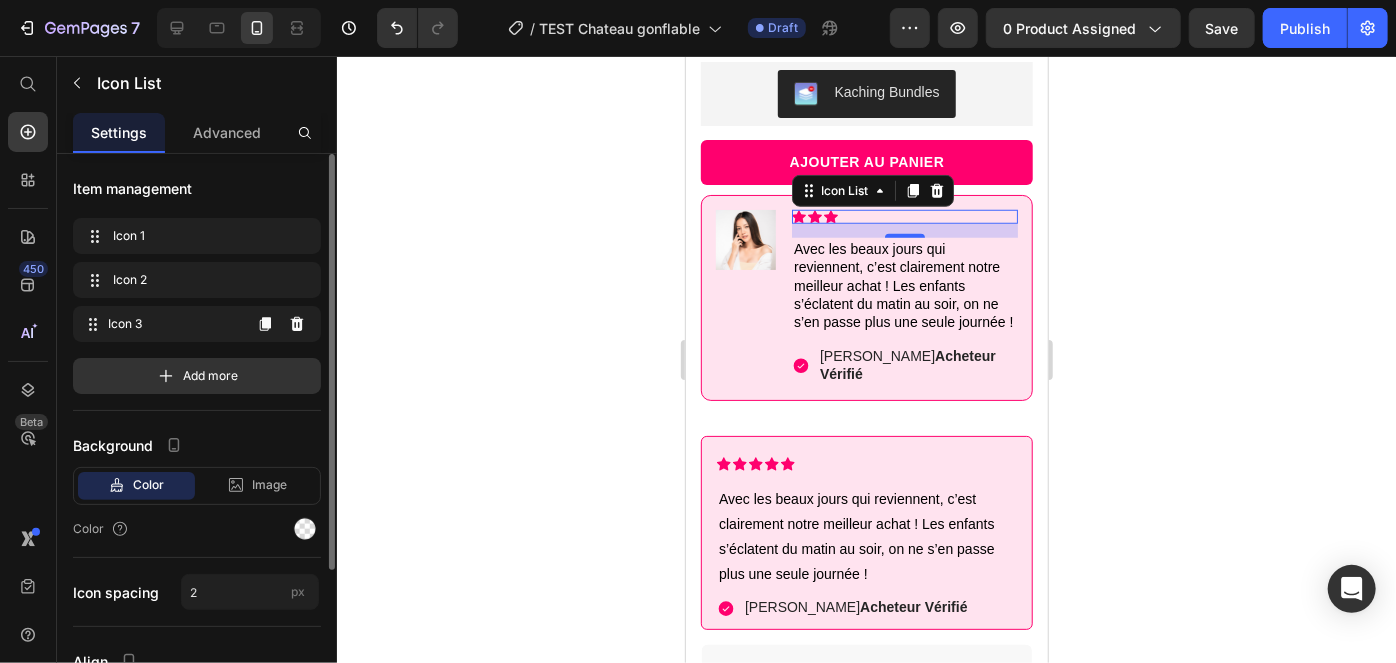 click 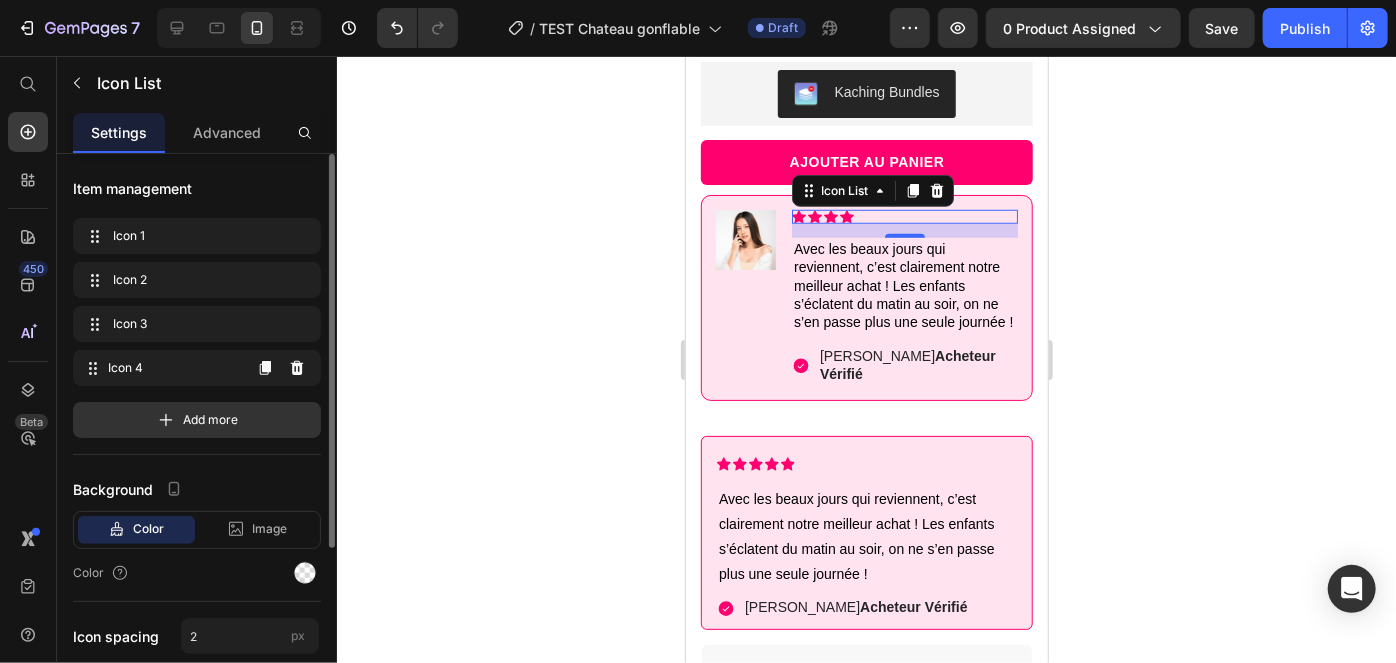 click 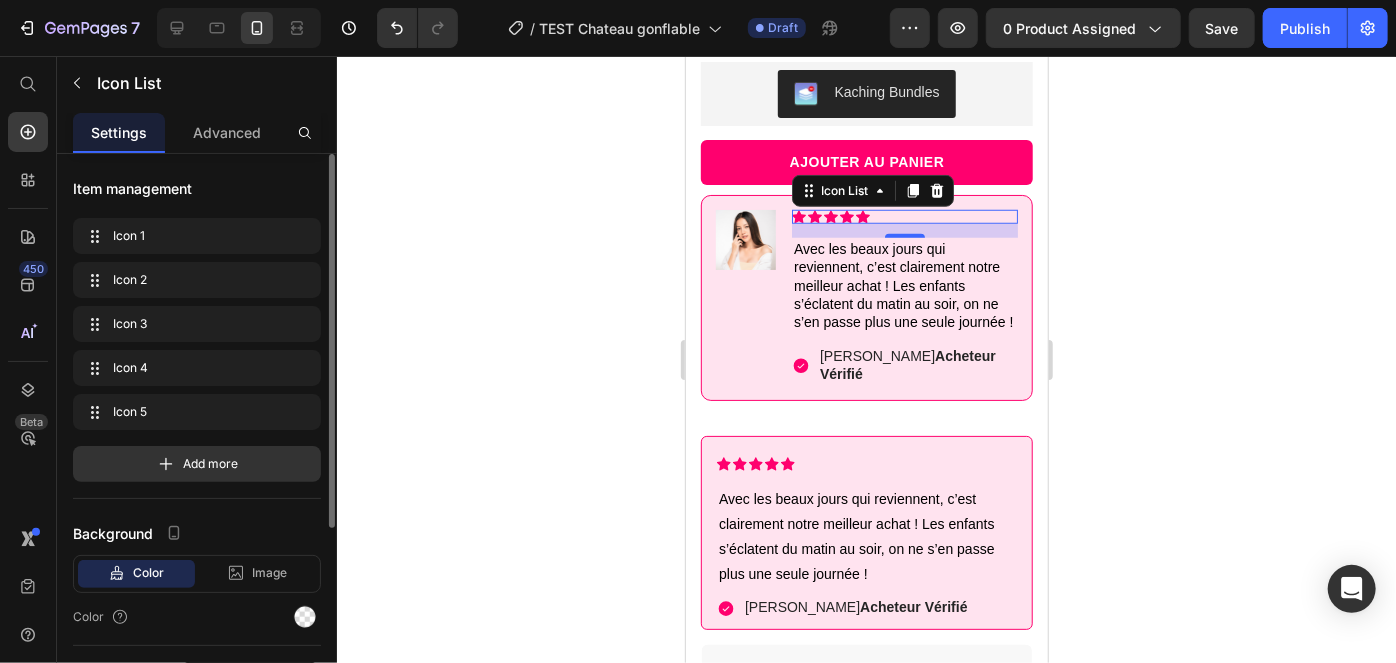 click 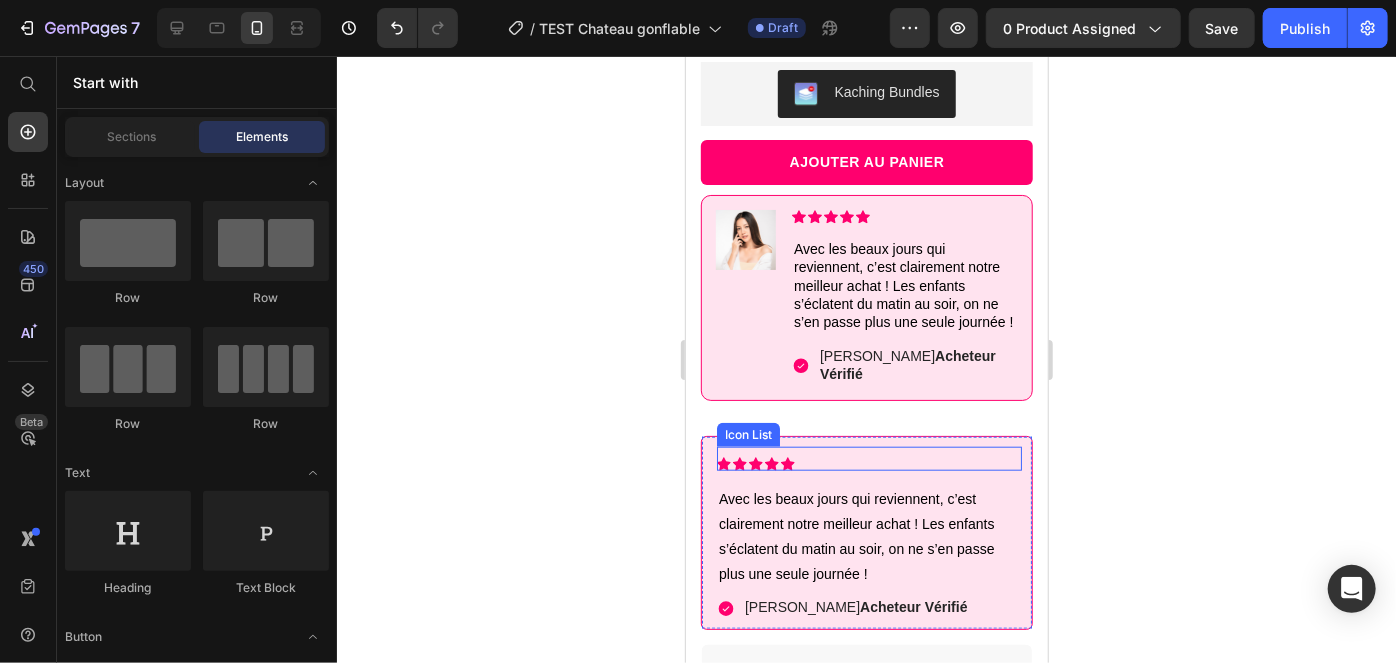 click on "Icon Icon Icon Icon Icon Icon List Avec les beaux jours qui reviennent, c’est clairement notre meilleur achat ! Les enfants s’éclatent du matin au soir, on ne s’en passe plus une seule journée ! Text block
Icon Clara R.  Acheteur Vérifié Text Block Row Row" at bounding box center [866, 532] 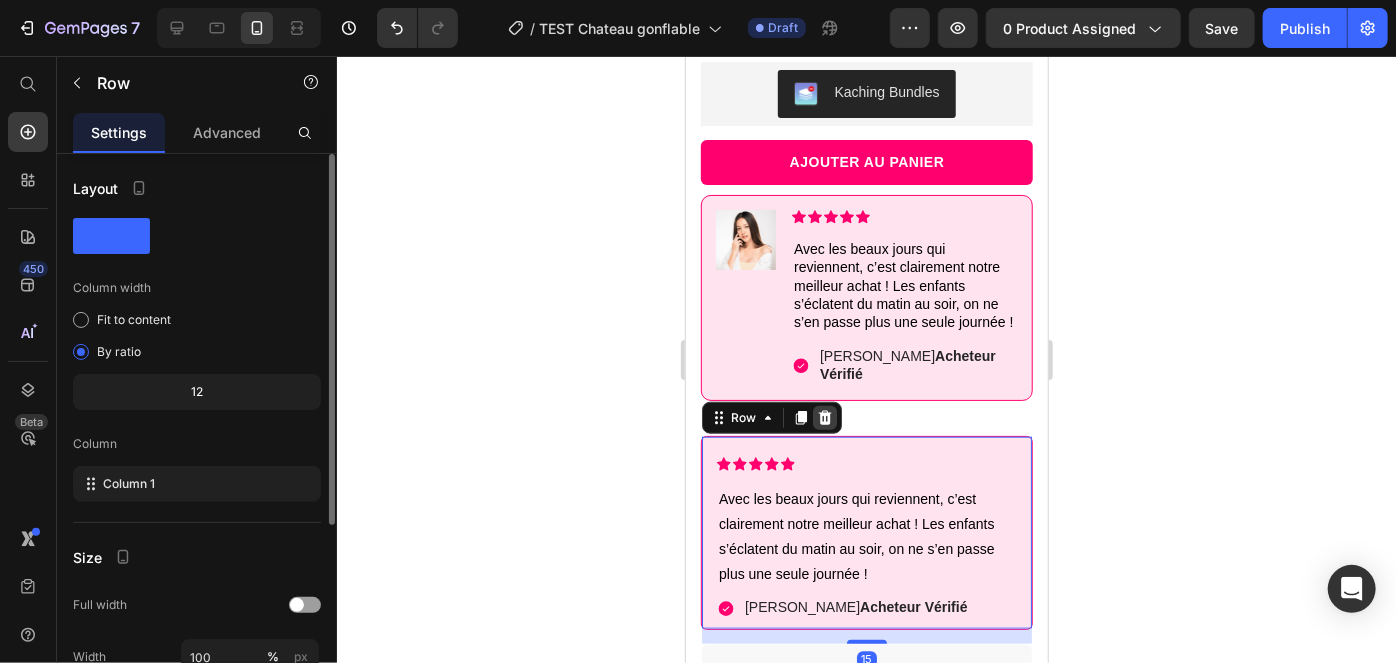 click 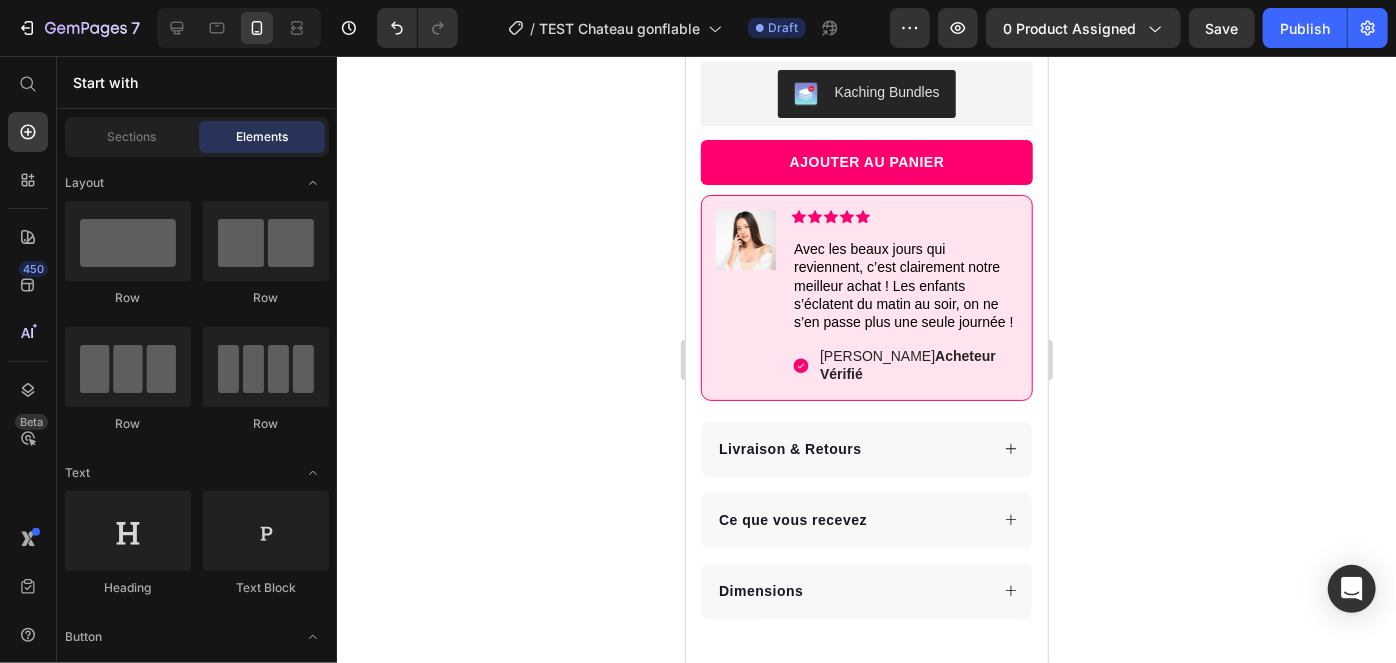 click 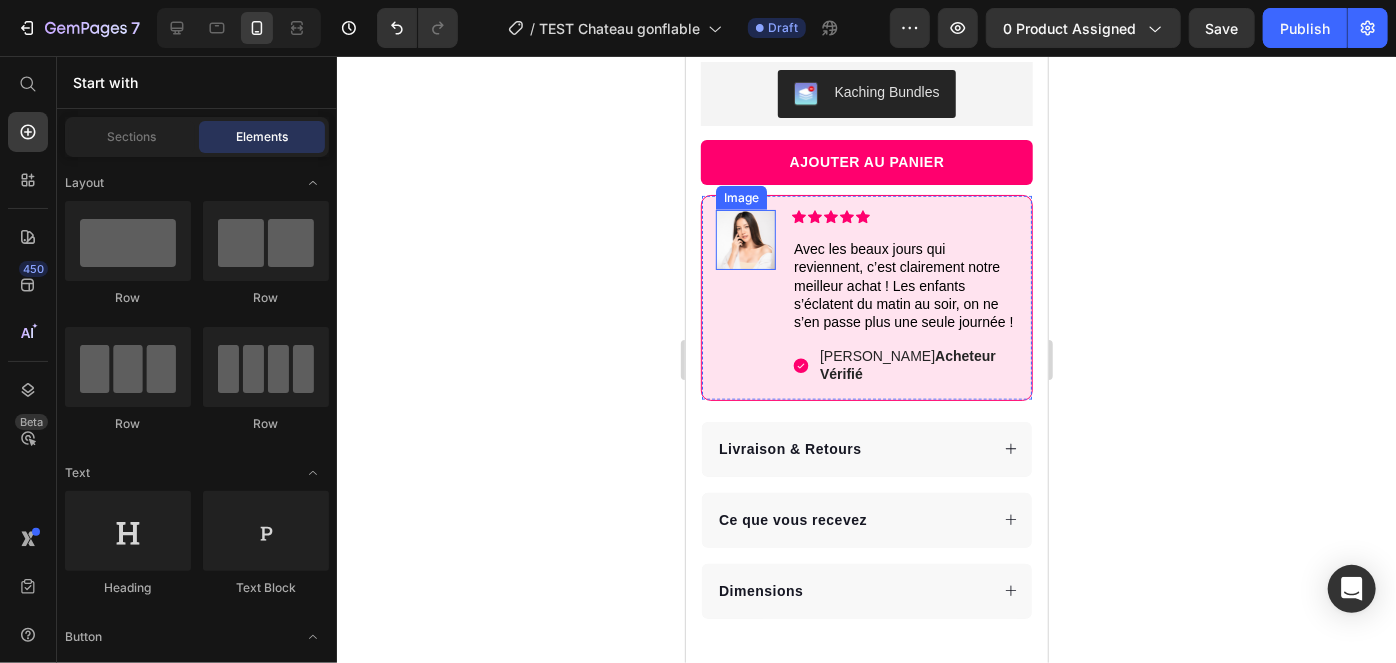 click at bounding box center (745, 239) 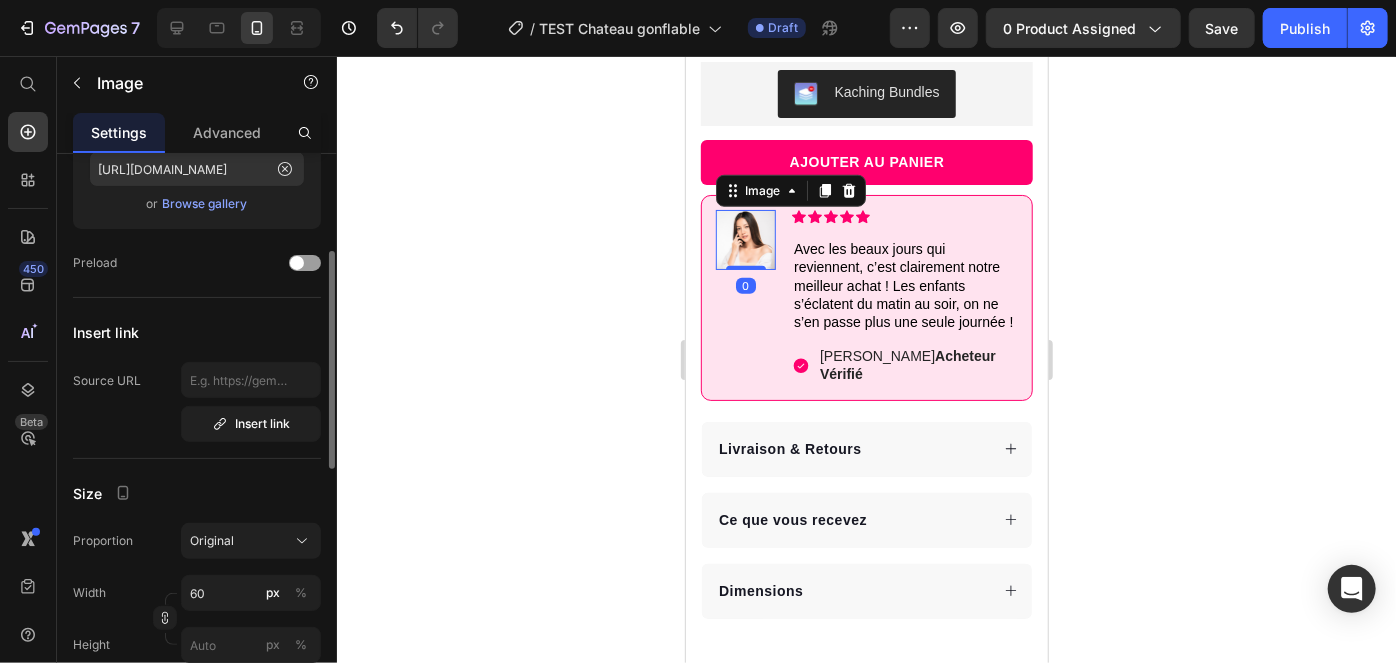 scroll, scrollTop: 575, scrollLeft: 0, axis: vertical 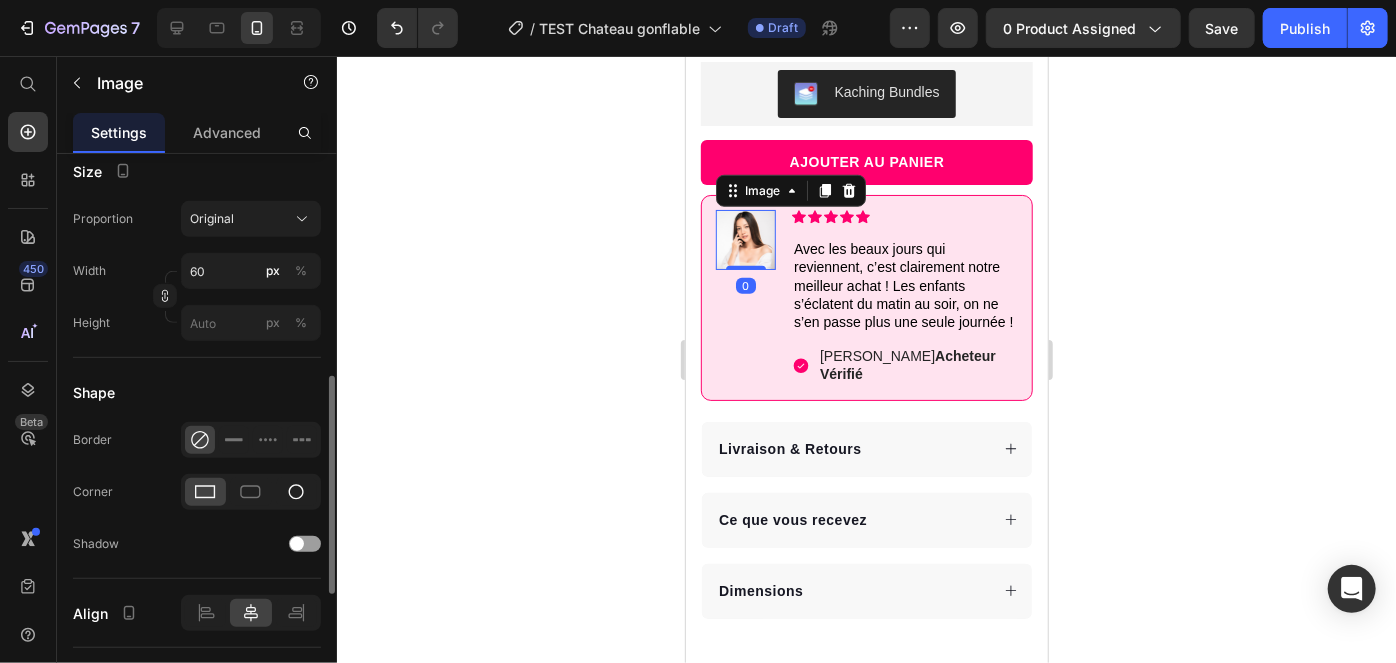 click 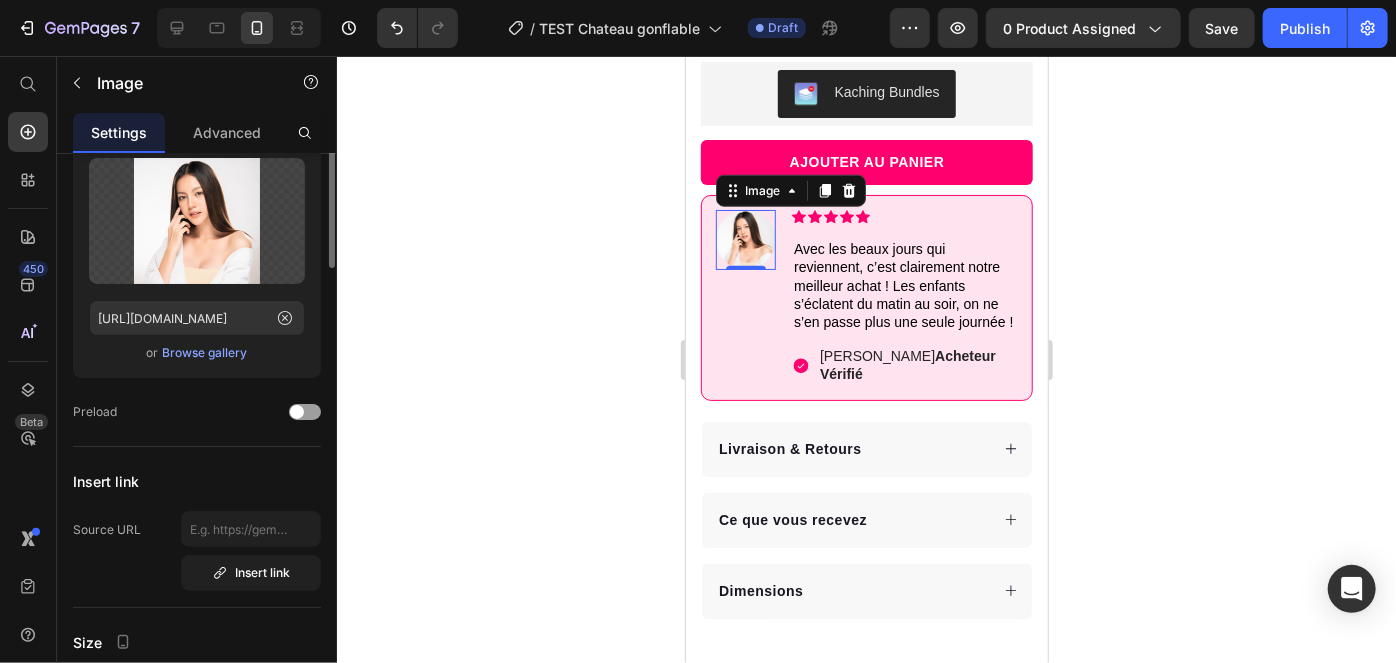 scroll, scrollTop: 0, scrollLeft: 0, axis: both 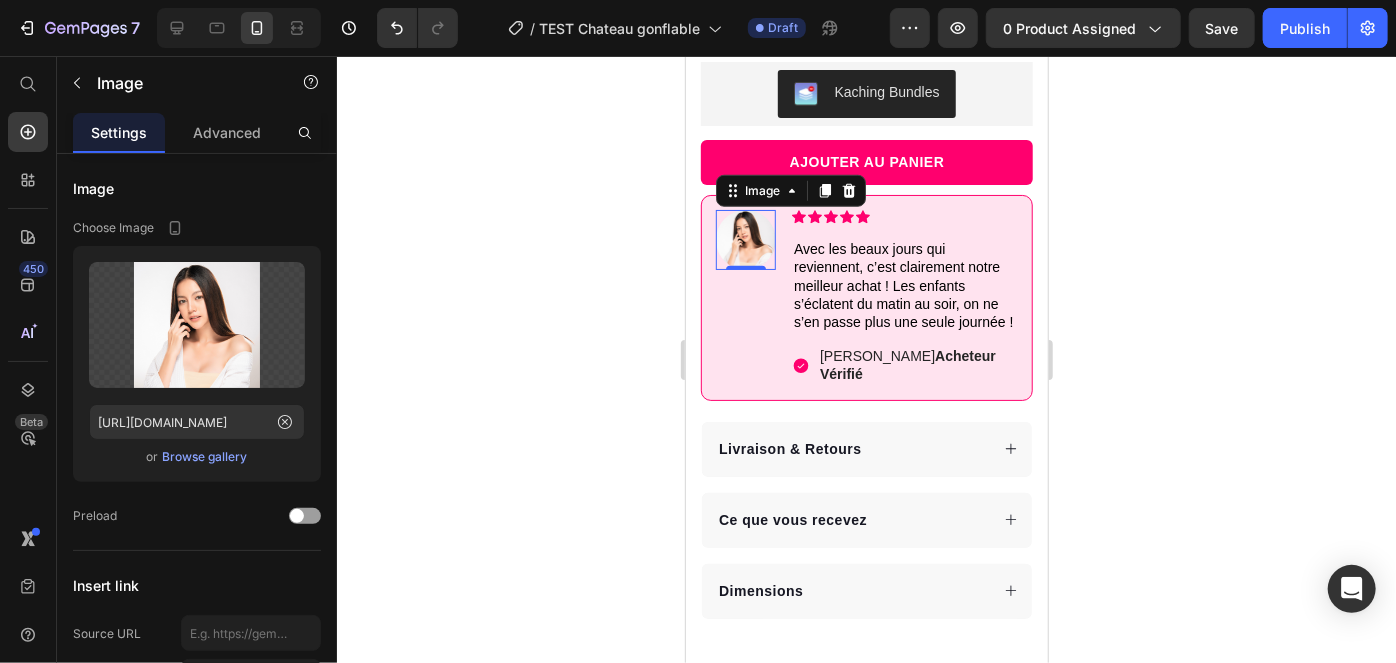 click 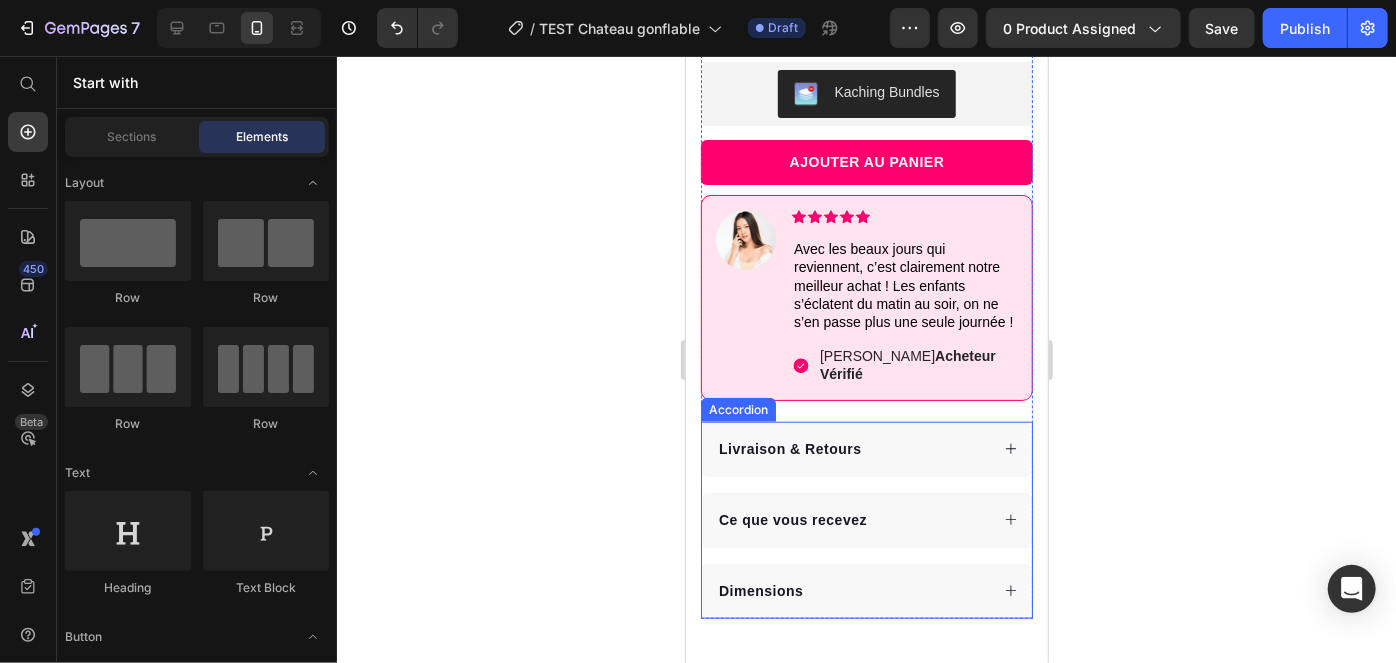 click on "Livraison & Retours" at bounding box center [866, 448] 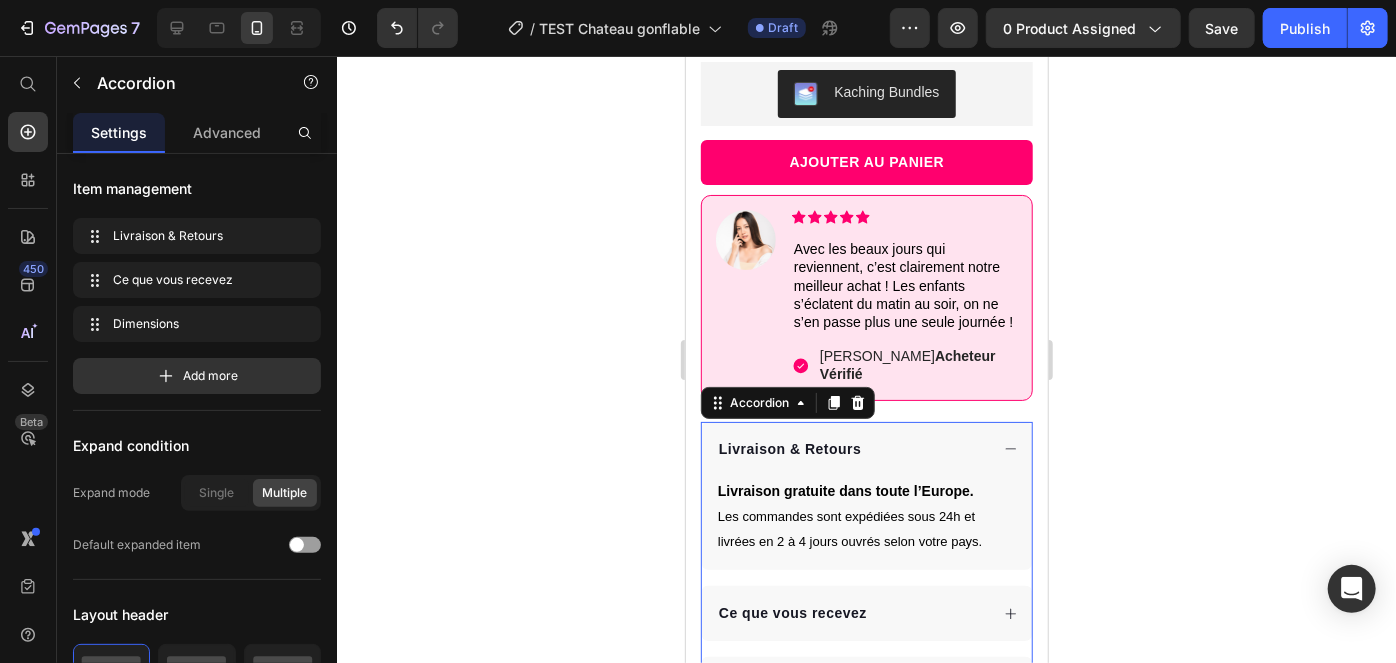 click on "Livraison & Retours" at bounding box center (866, 448) 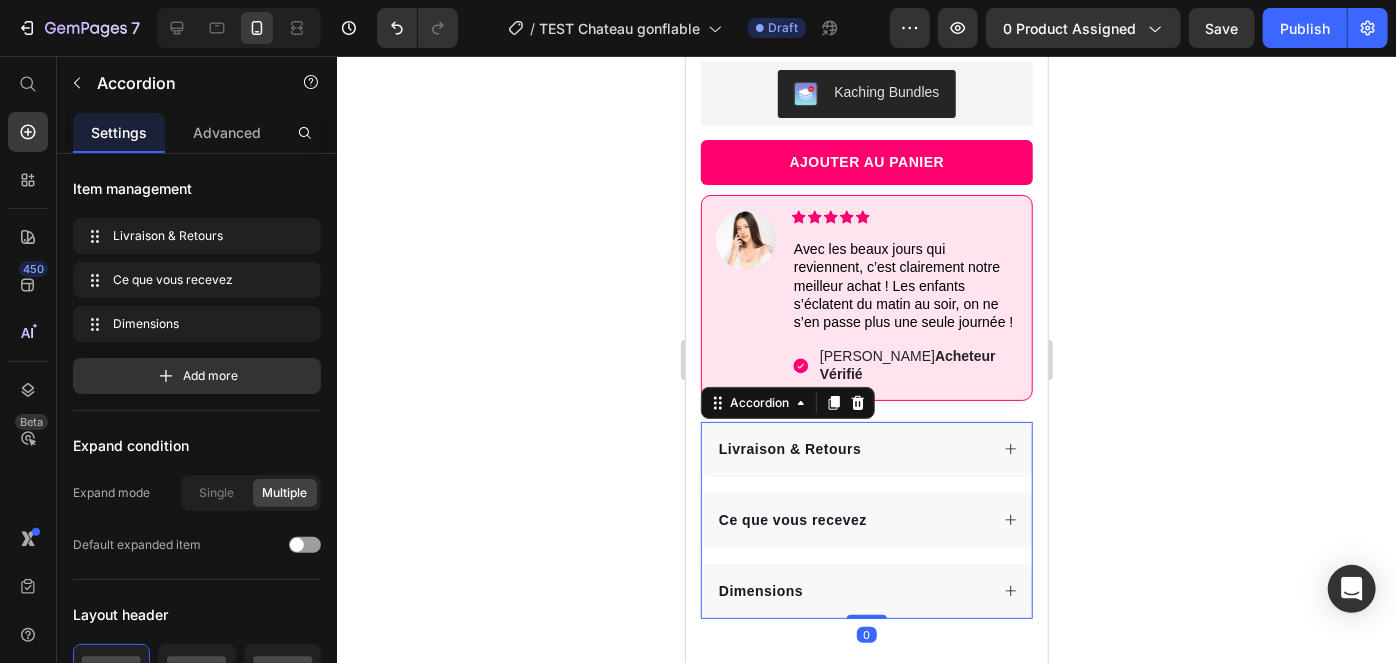 click on "Ce que vous recevez" at bounding box center (866, 519) 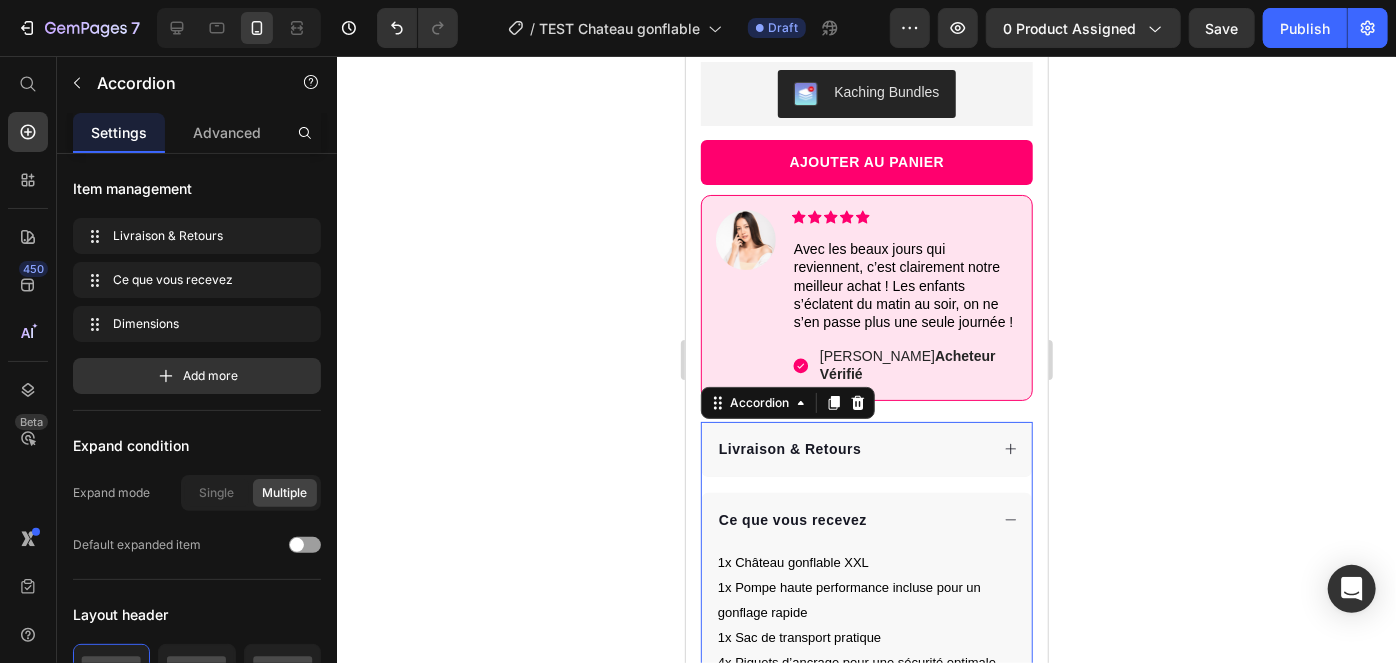 click on "Ce que vous recevez" at bounding box center [866, 519] 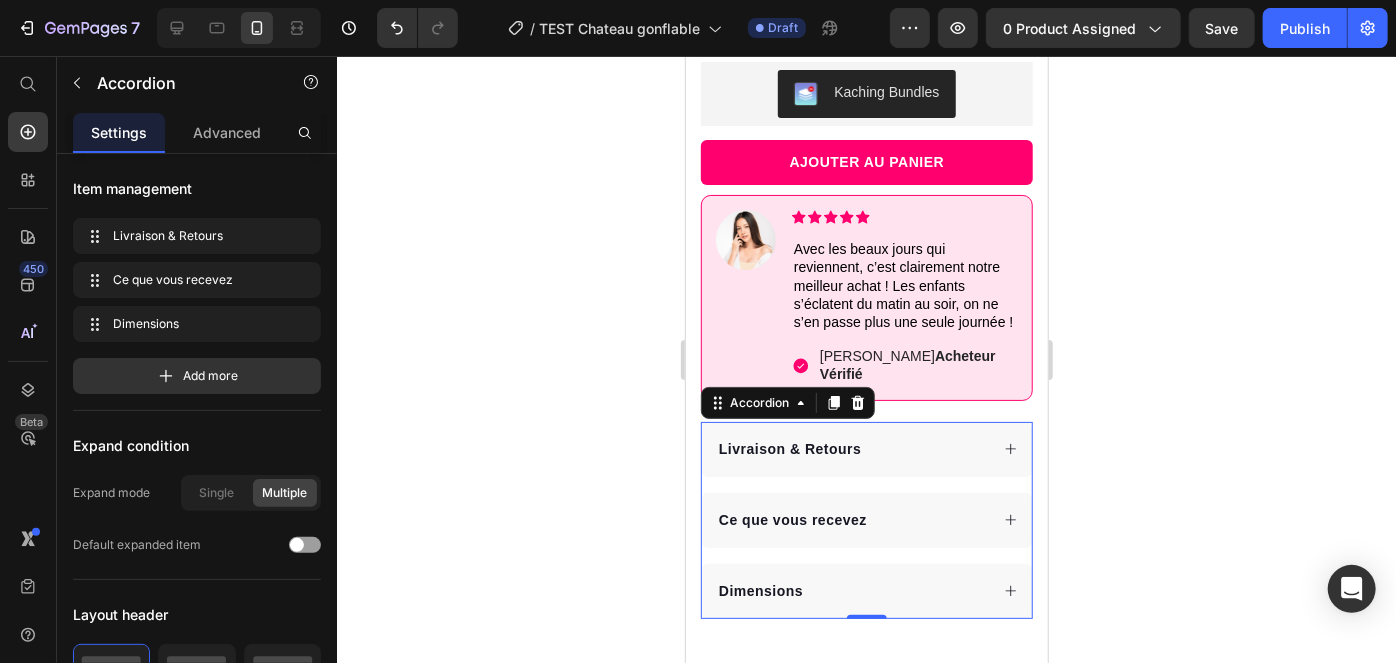 scroll, scrollTop: 1074, scrollLeft: 0, axis: vertical 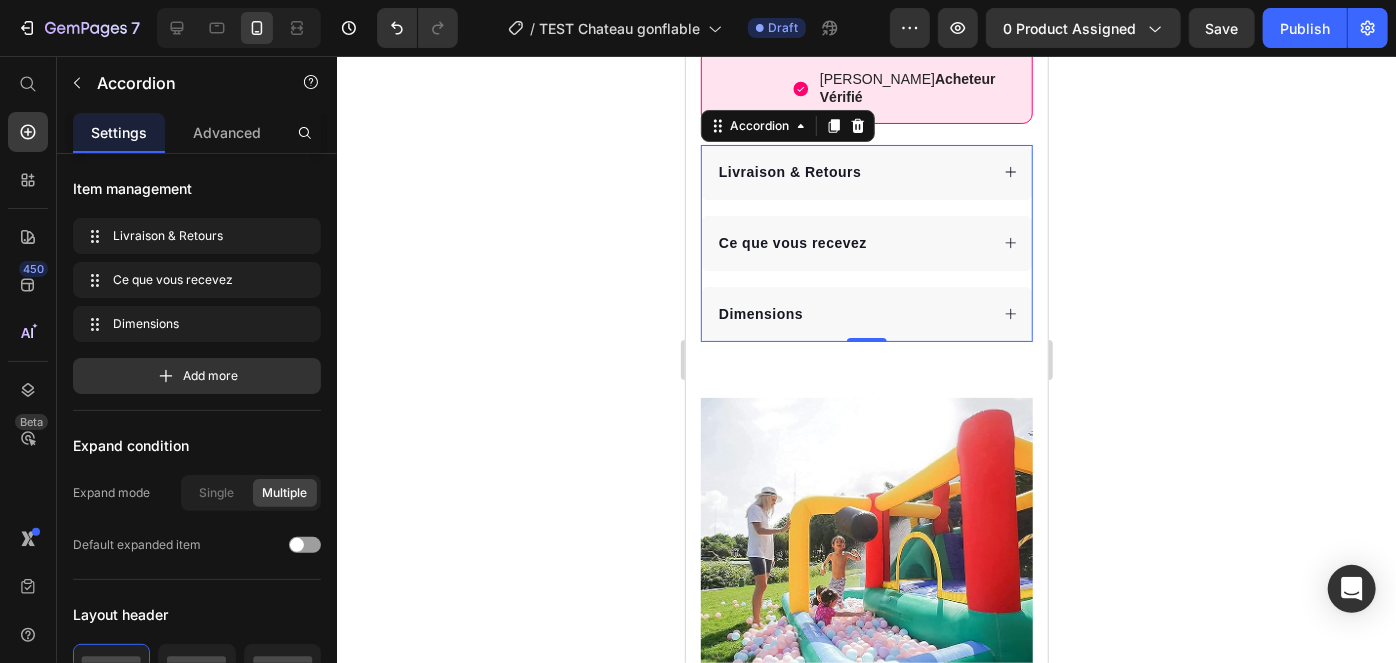 click on "Dimensions" at bounding box center (866, 313) 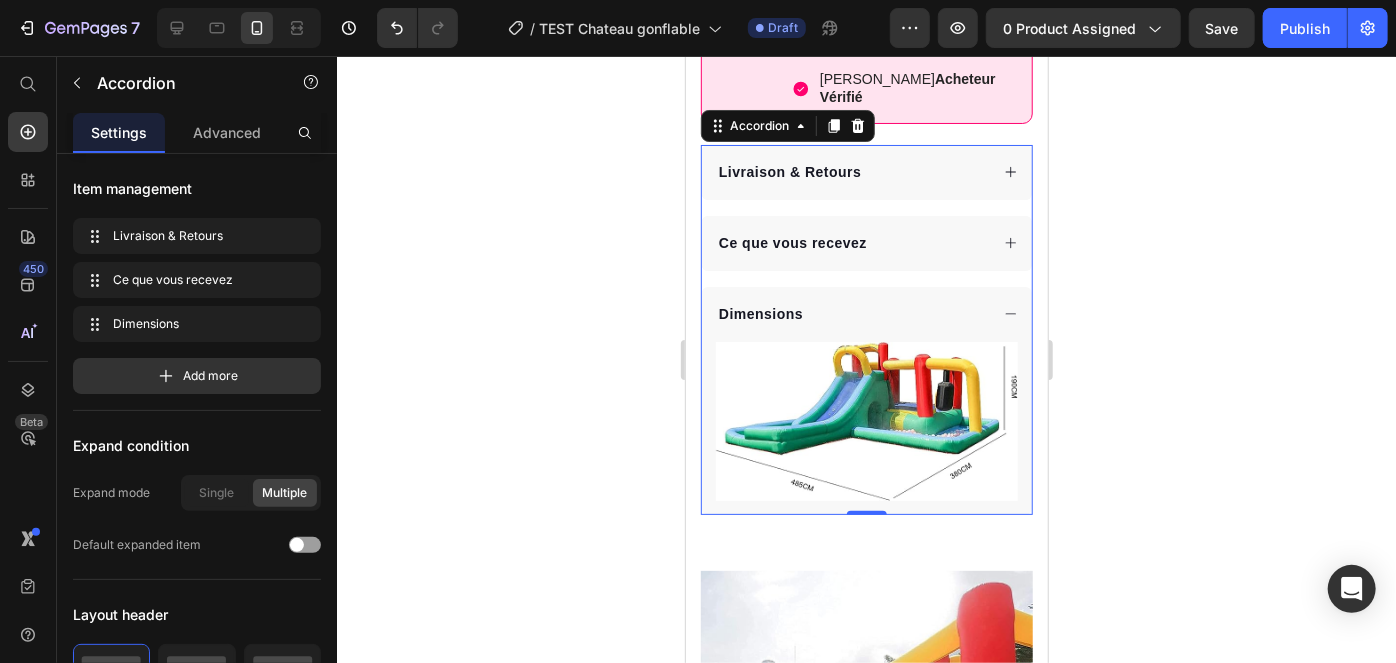click on "Dimensions" at bounding box center (866, 313) 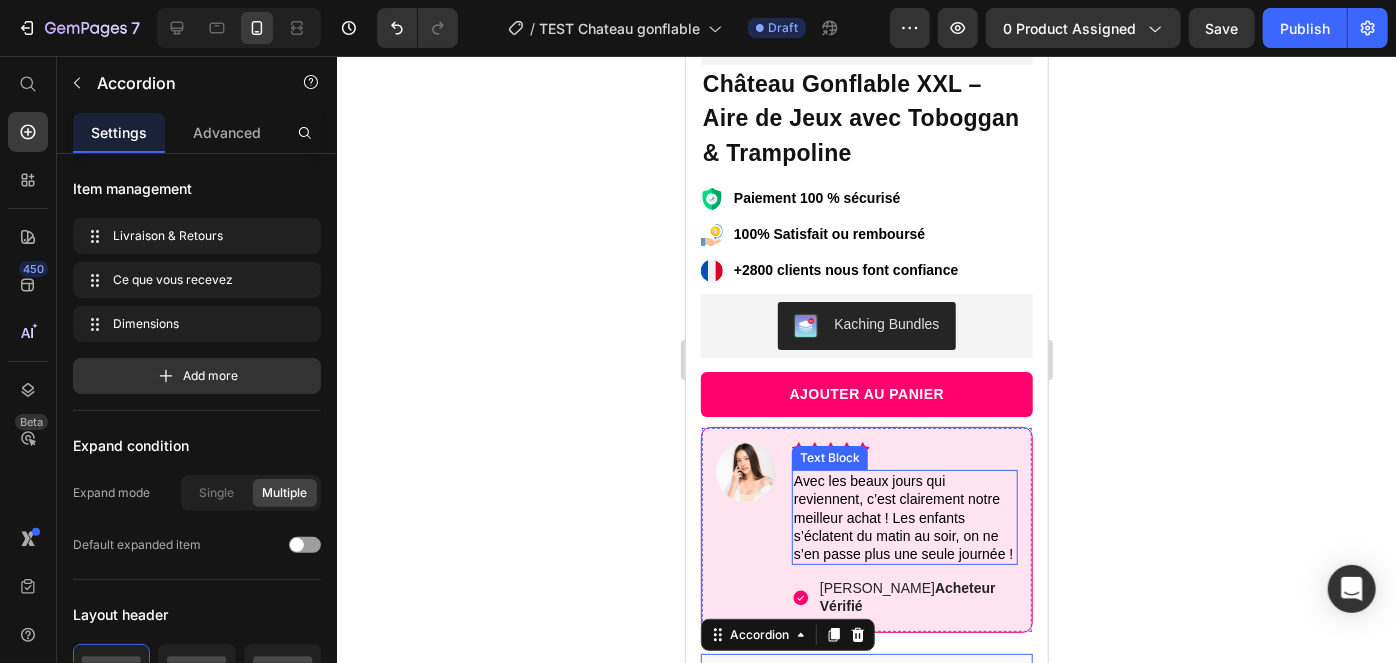 scroll, scrollTop: 712, scrollLeft: 0, axis: vertical 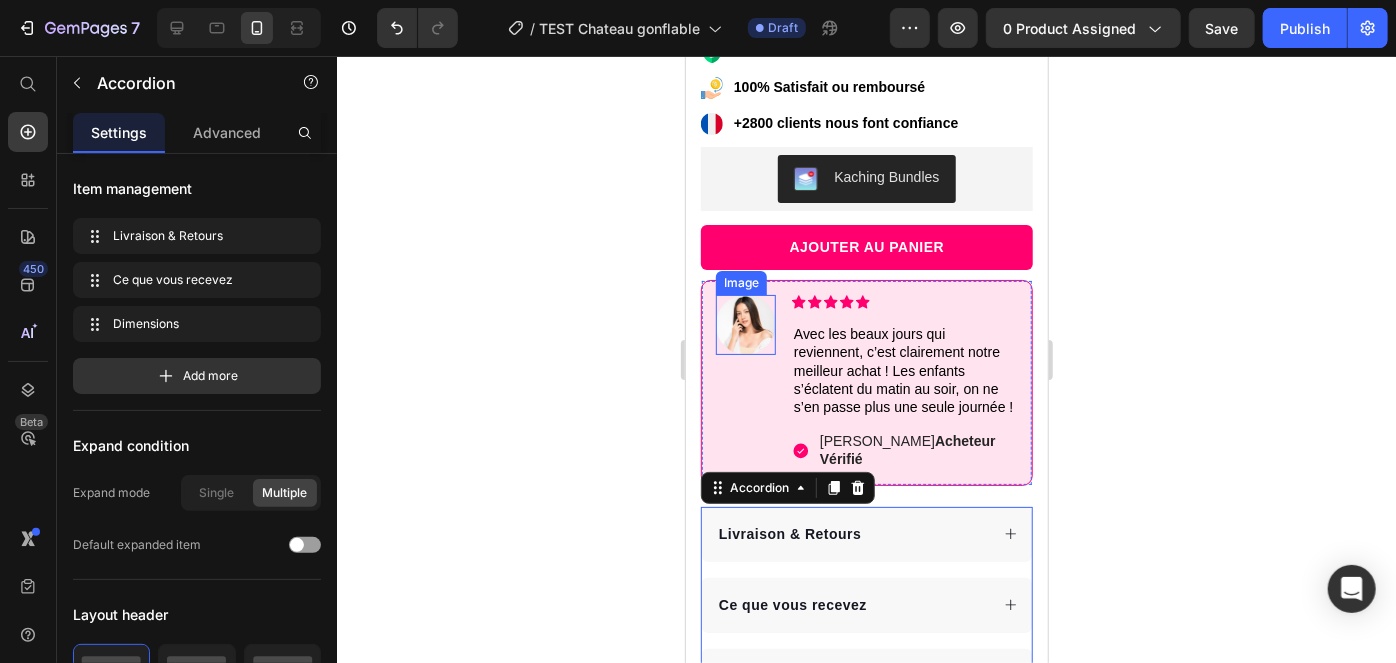 click at bounding box center [745, 324] 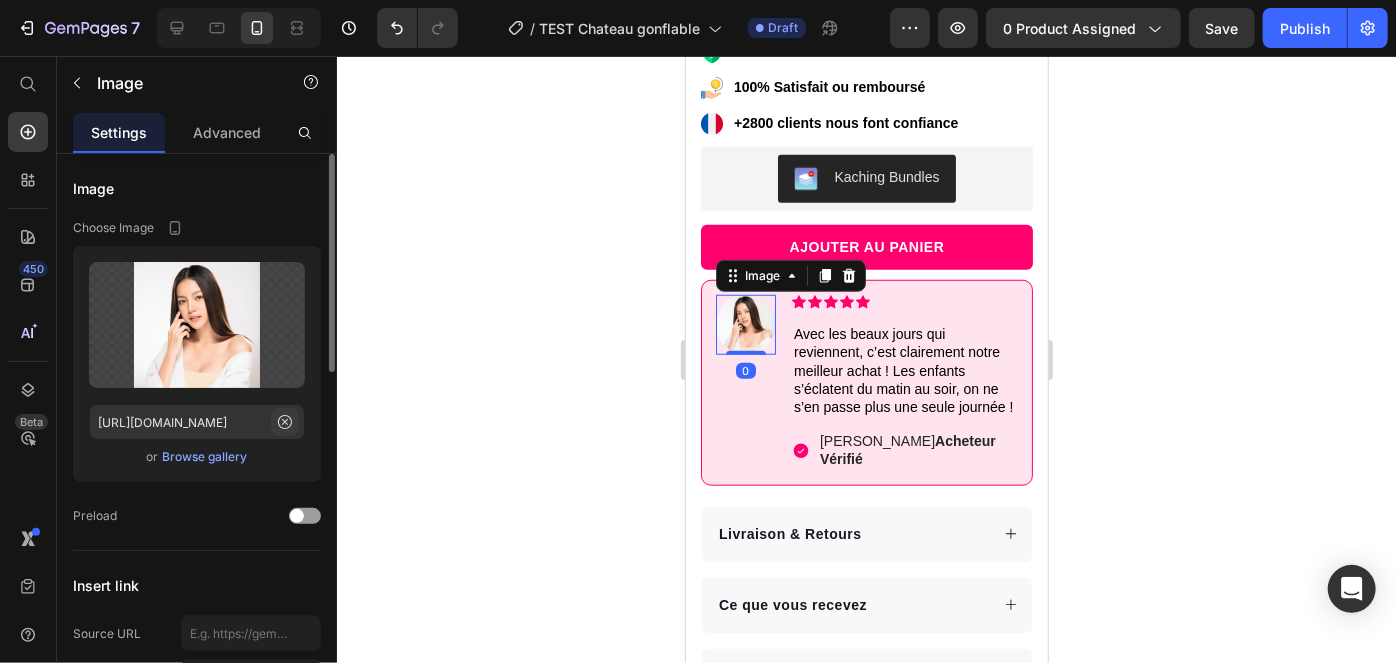 click 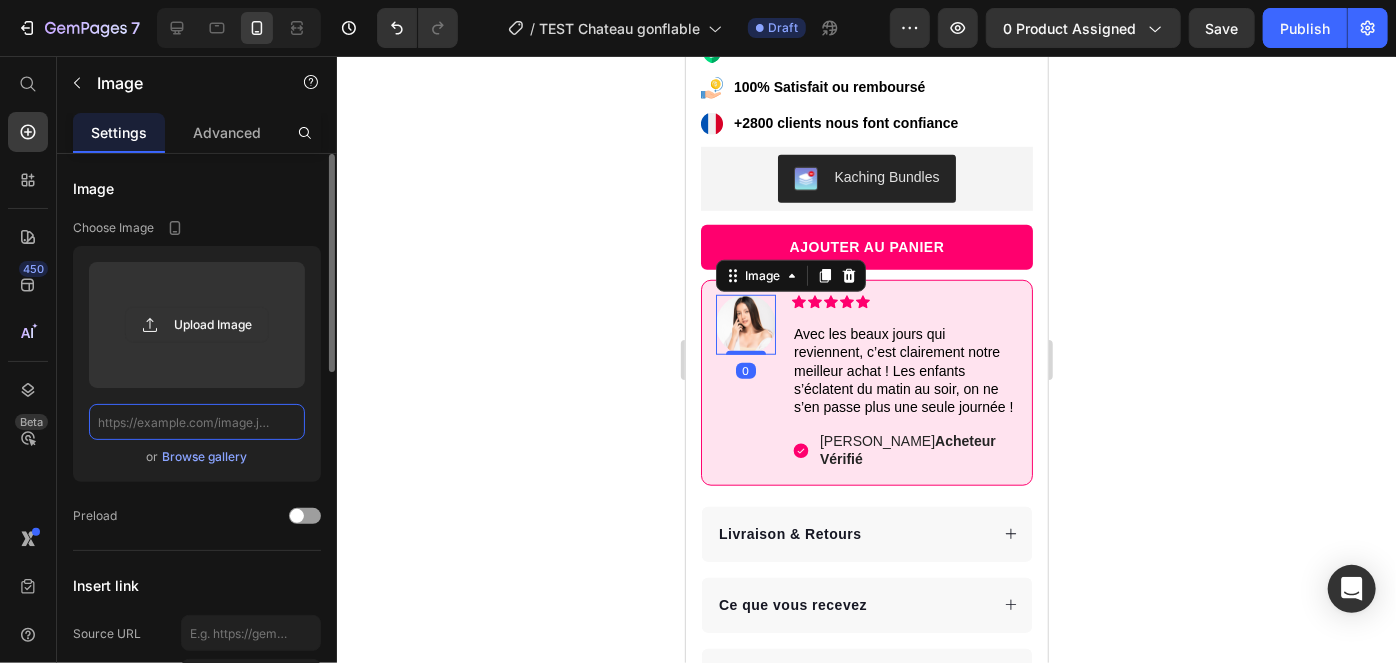 scroll, scrollTop: 0, scrollLeft: 0, axis: both 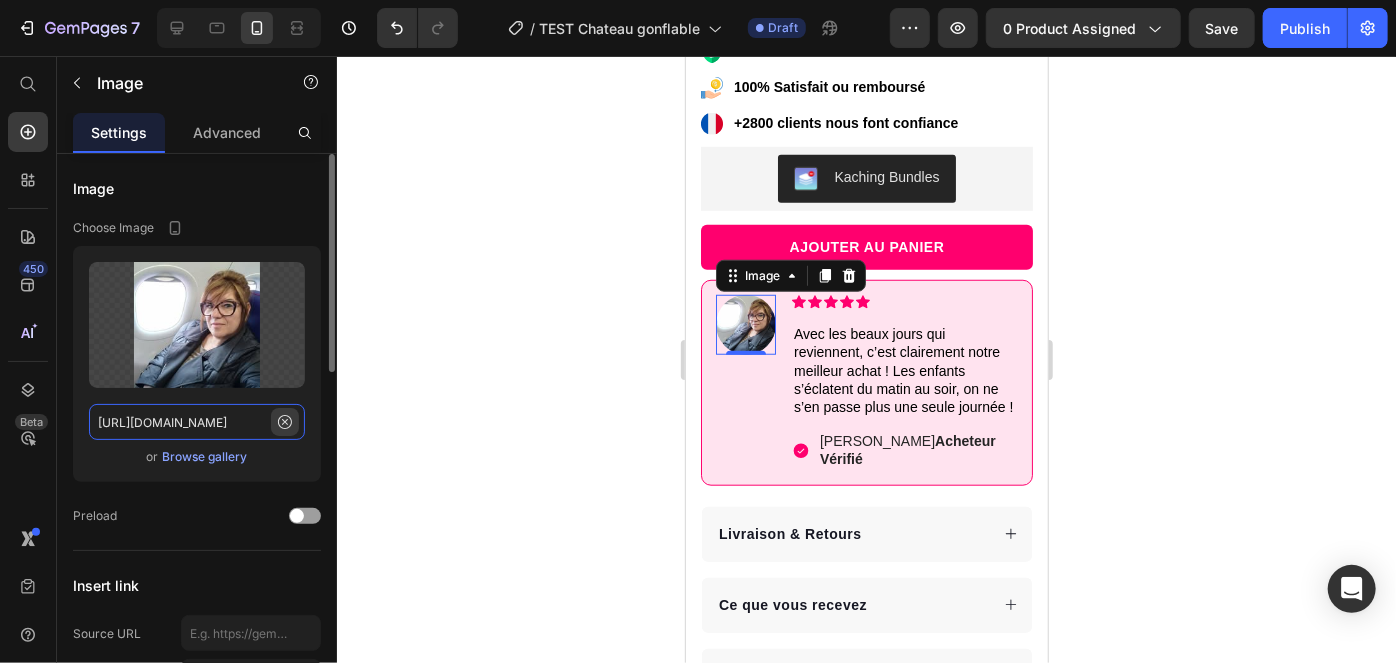 type on "https://scontent-sea5-1.xx.fbcdn.net/v/t39.30808-1/483486439_122105470298791341_6270791478549892386_n.jpg?stp=dst-jpg_s200x200_tt6&_nc_cat=110&ccb=1-7&_nc_sid=e99d92&_nc_ohc=aQq0RxmkZW8Q7kNvwGGGbu8&_nc_oc=Adk-nNBVJGqqTwOoW7sv8hPoZLDKFQ8tXJZh0zw1bIdfuJS7cooMRIwMzf9i3uZiQhQ&_nc_zt=24&_nc_ht=scontent-sea5-1.xx&_nc_gid=iIdteIe48VsuSpAPokb1cA&oh=00_AfQk5iTDGvaicOBDn6JBbhvglGTq8ZTiEZq09cjOS6VkJg&oe=6875BCD7" 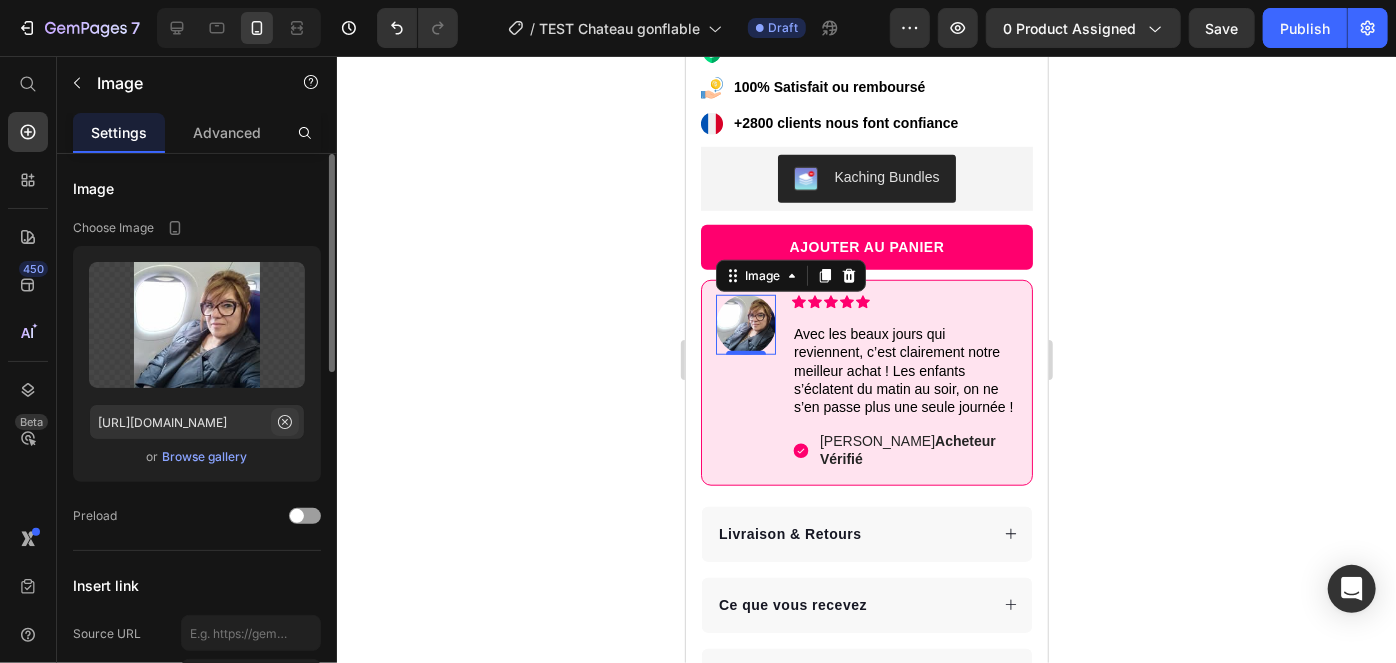 click 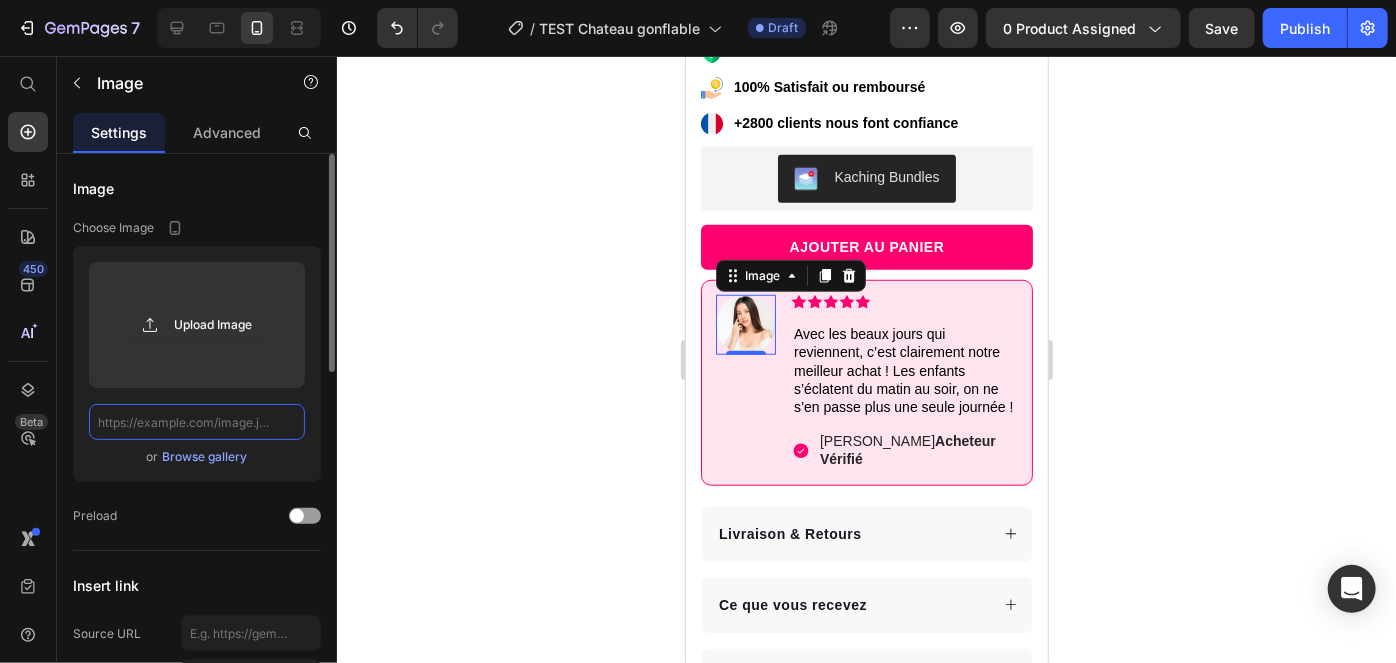 scroll, scrollTop: 0, scrollLeft: 0, axis: both 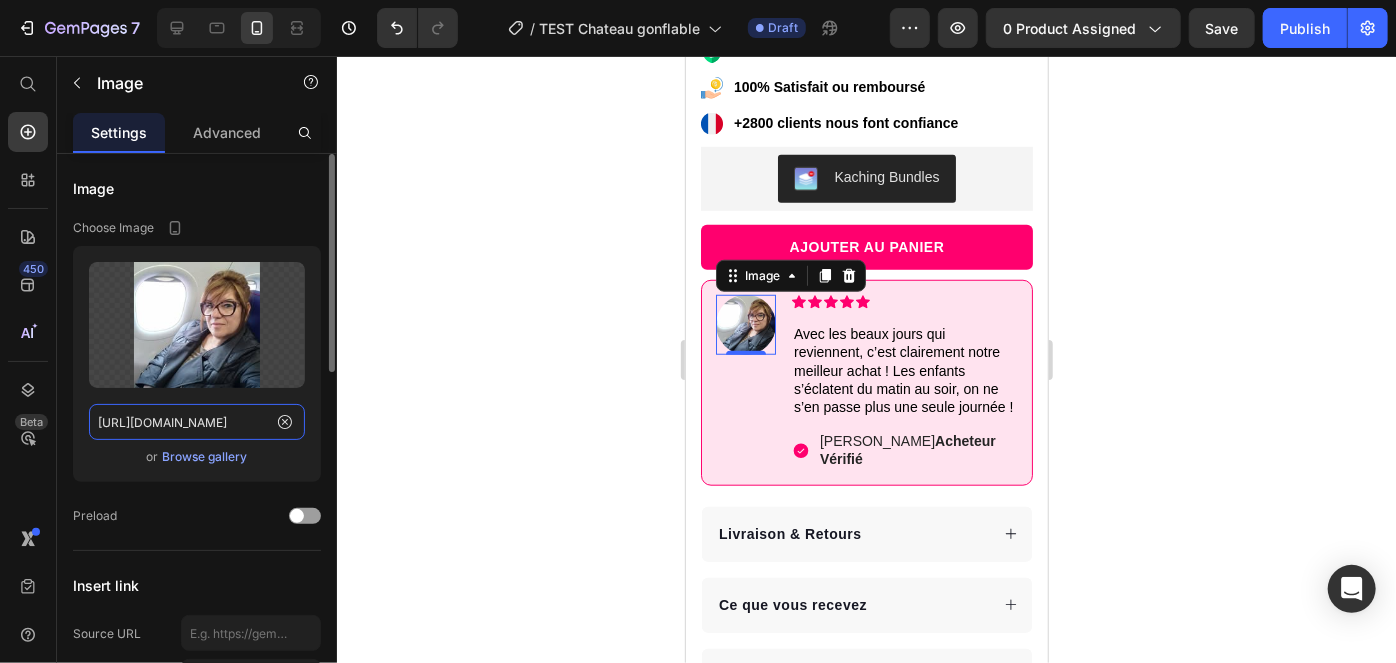type on "https://scontent-sea5-1.xx.fbcdn.net/v/t39.30808-1/483486439_122105470298791341_6270791478549892386_n.jpg?stp=dst-jpg_s200x200_tt6&_nc_cat=110&ccb=1-7&_nc_sid=e99d92&_nc_ohc=aQq0RxmkZW8Q7kNvwGGGbu8&_nc_oc=Adk-nNBVJGqqTwOoW7sv8hPoZLDKFQ8tXJZh0zw1bIdfuJS7cooMRIwMzf9i3uZiQhQ&_nc_zt=24&_nc_ht=scontent-sea5-1.xx&_nc_gid=iIdteIe48VsuSpAPokb1cA&oh=00_AfQk5iTDGvaicOBDn6JBbhvglGTq8ZTiEZq09cjOS6VkJg&oe=6875BCD7" 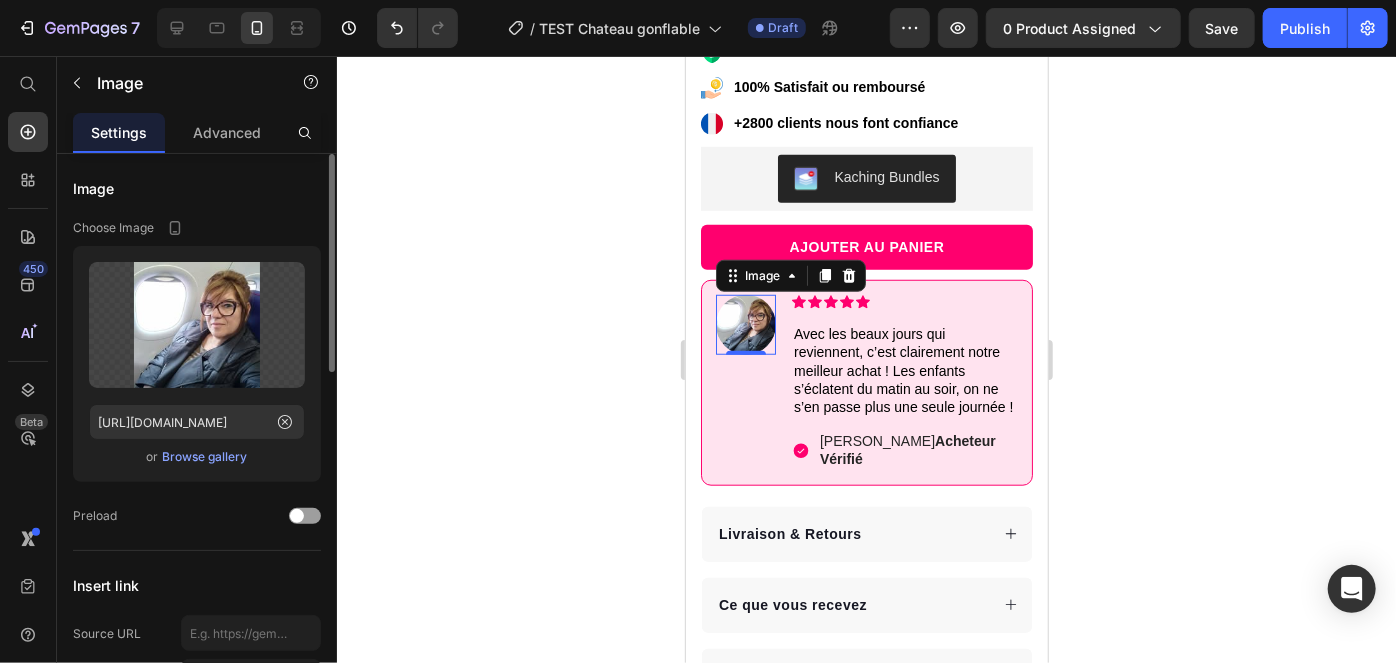 scroll, scrollTop: 0, scrollLeft: 0, axis: both 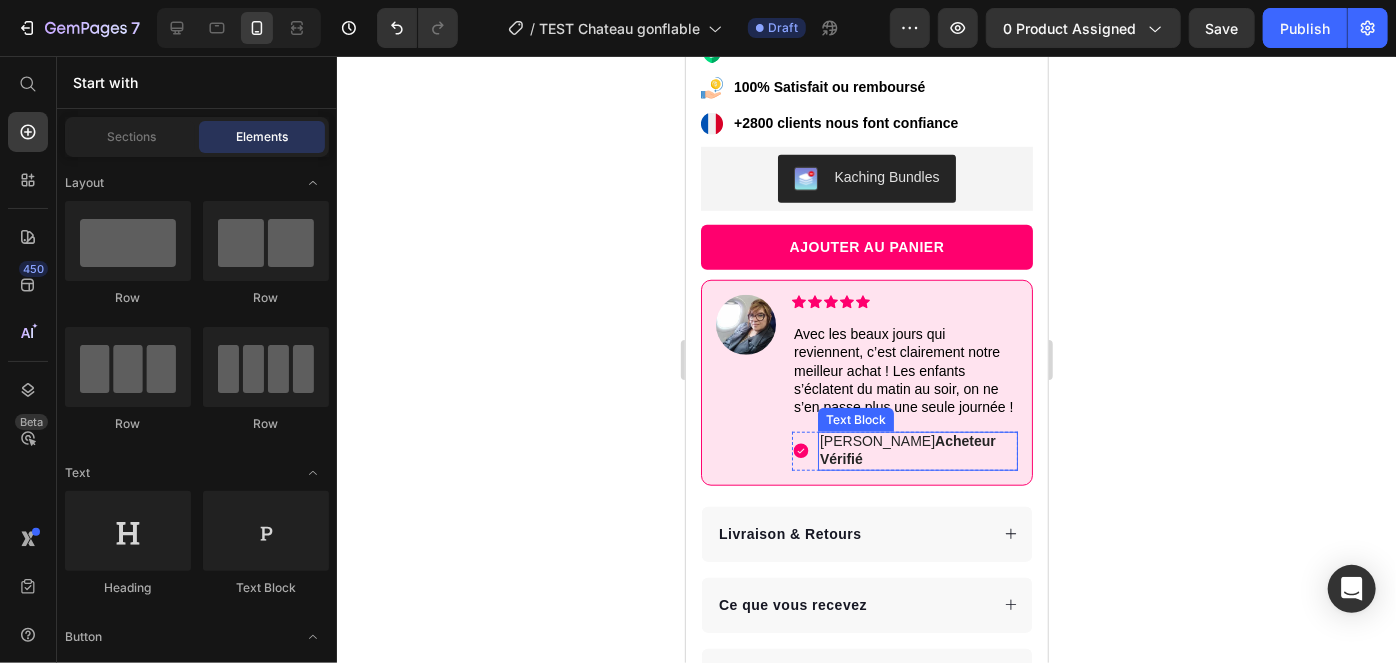 click on "Clara R.  Acheteur Vérifié" at bounding box center [917, 449] 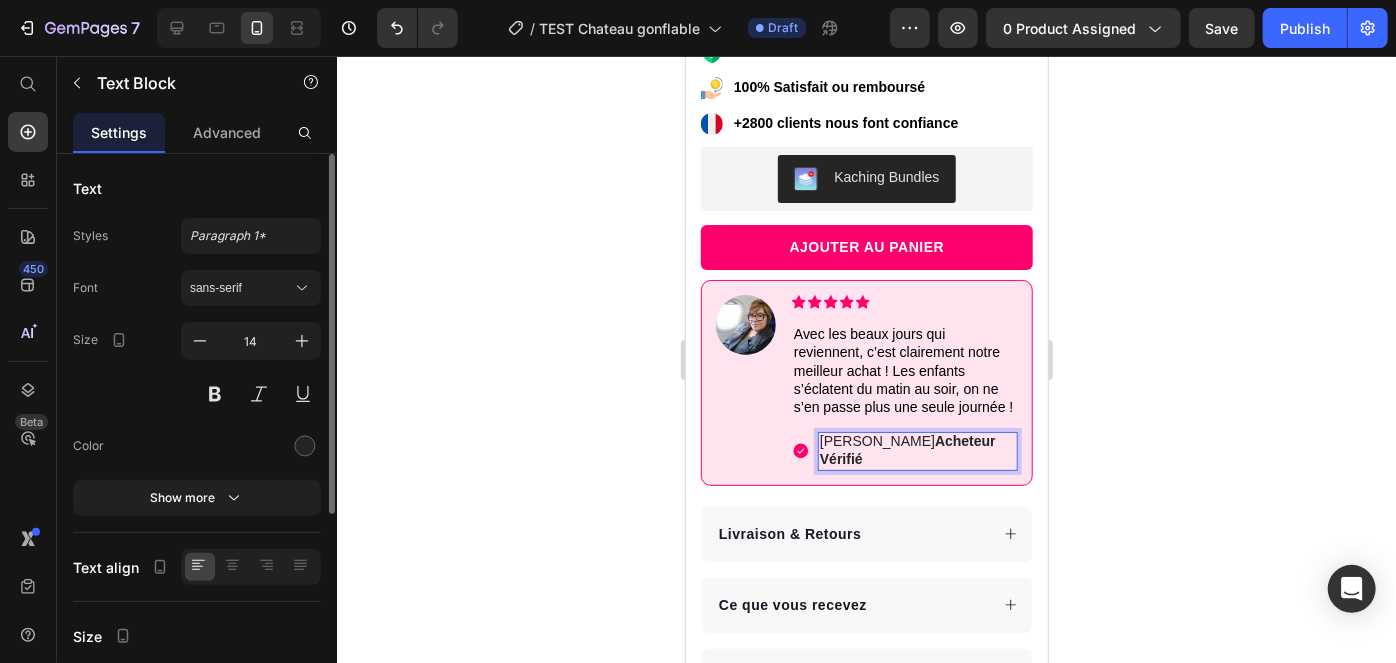 click on "Clara R.  Acheteur Vérifié" at bounding box center (917, 449) 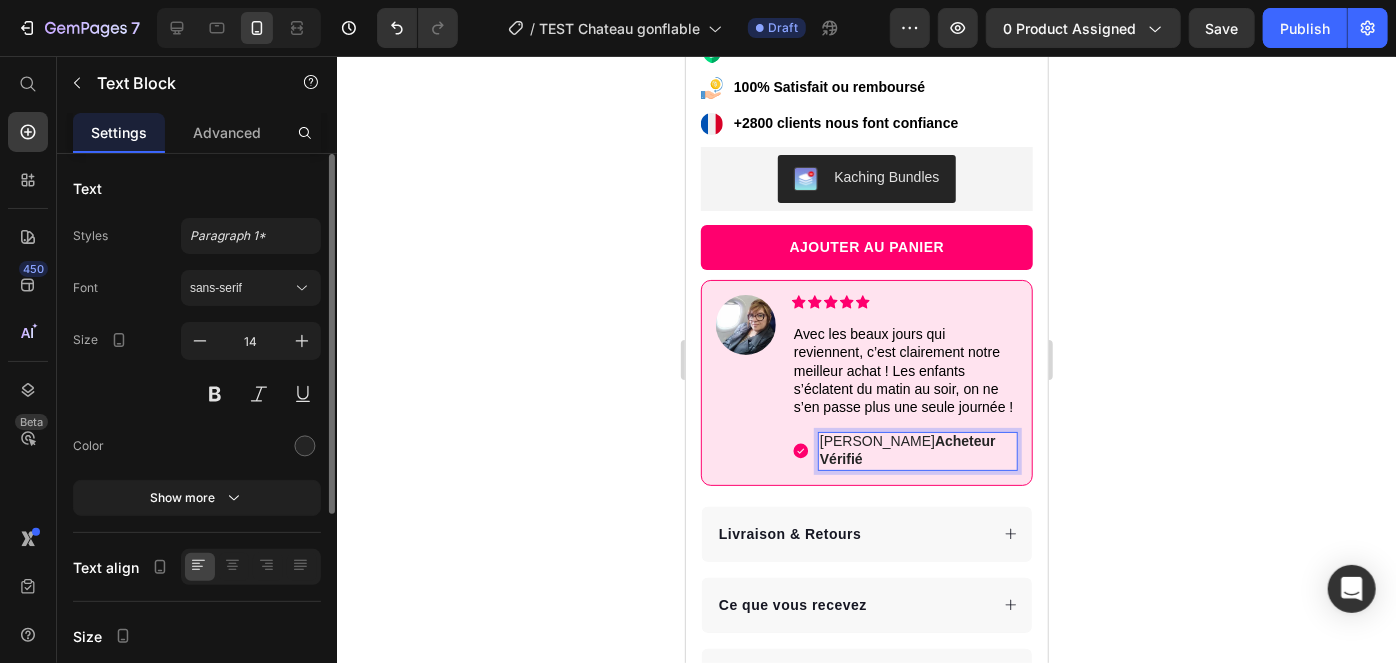 click on "Mathilde R.  Acheteur Vérifié" at bounding box center (917, 449) 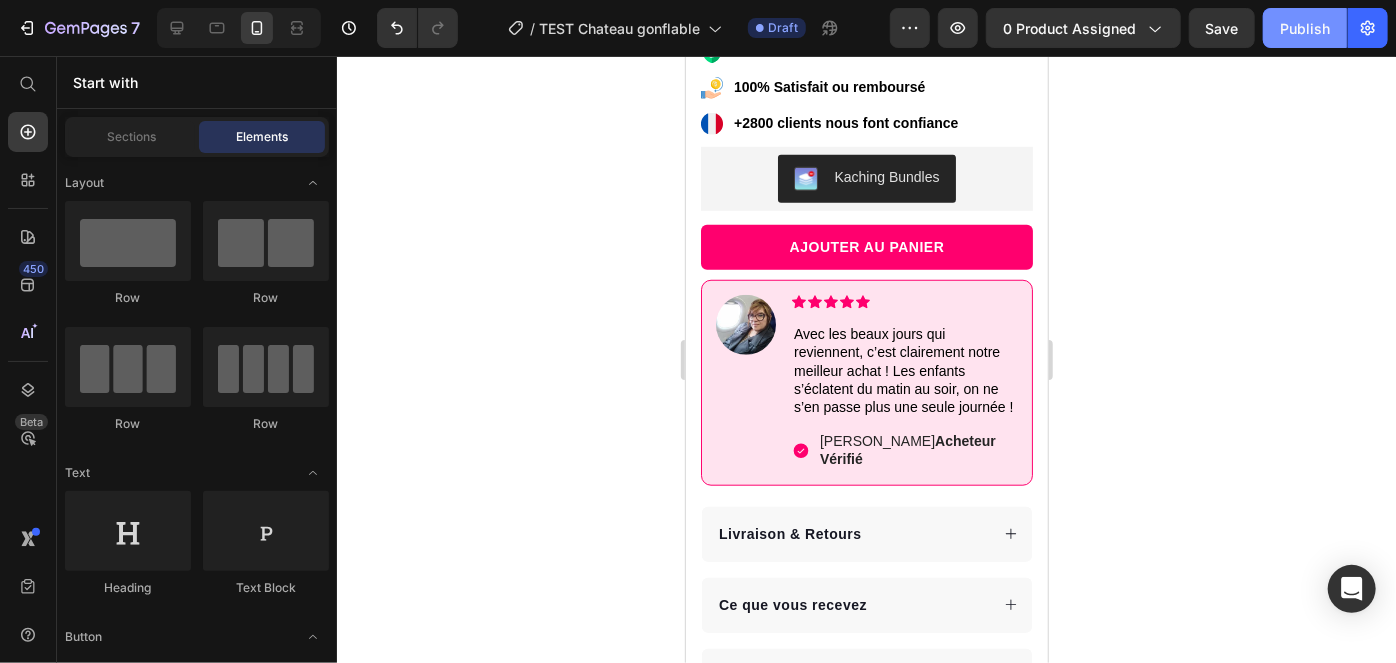 click on "Publish" 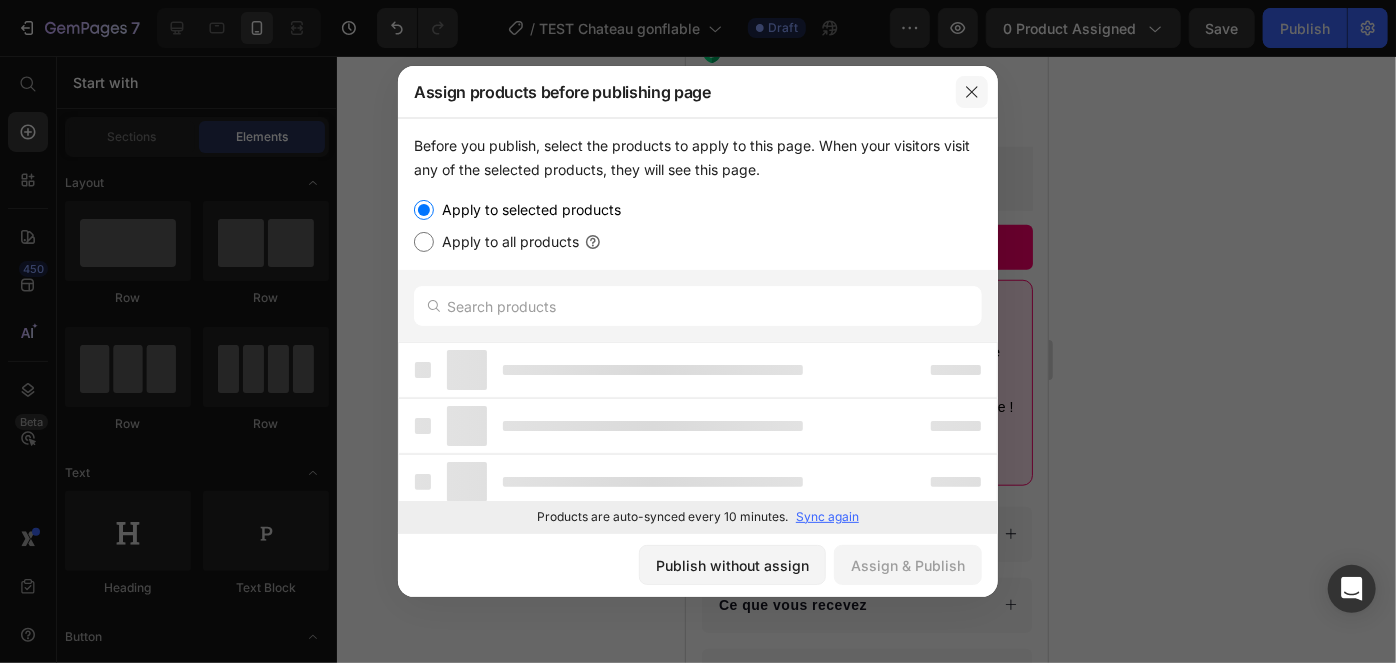 drag, startPoint x: 1217, startPoint y: 257, endPoint x: 973, endPoint y: 90, distance: 295.6772 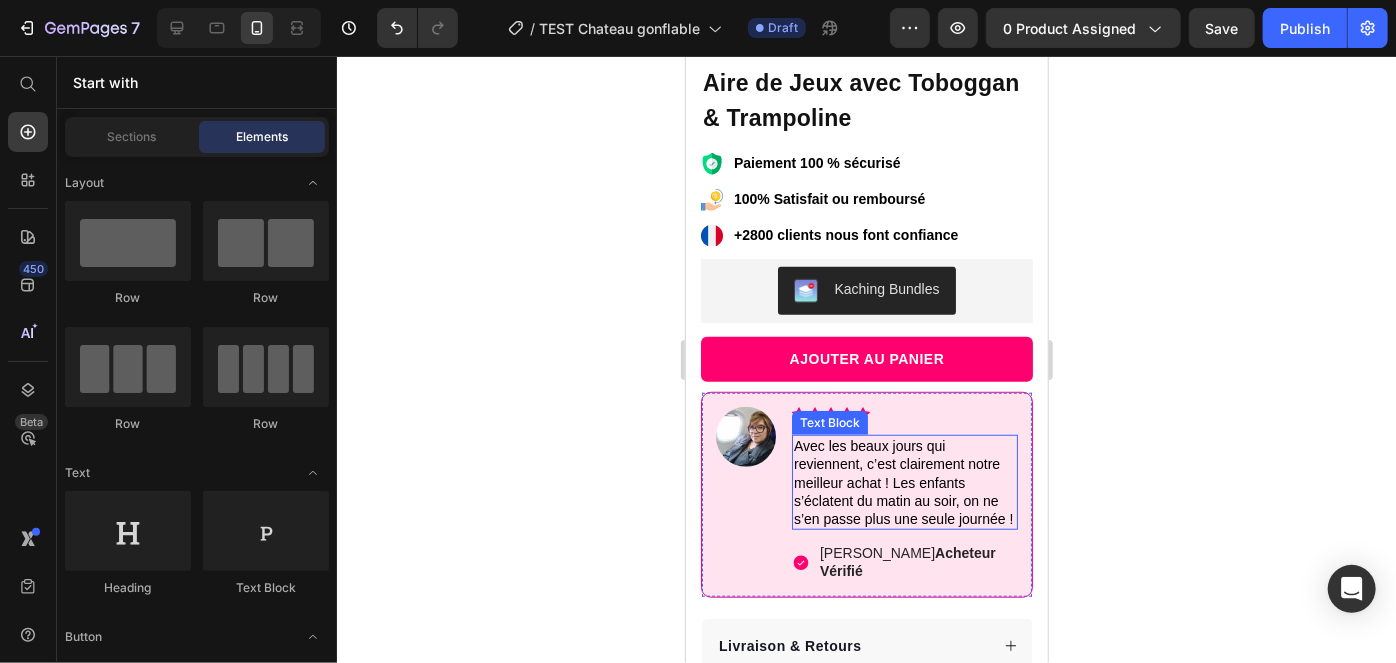 scroll, scrollTop: 599, scrollLeft: 0, axis: vertical 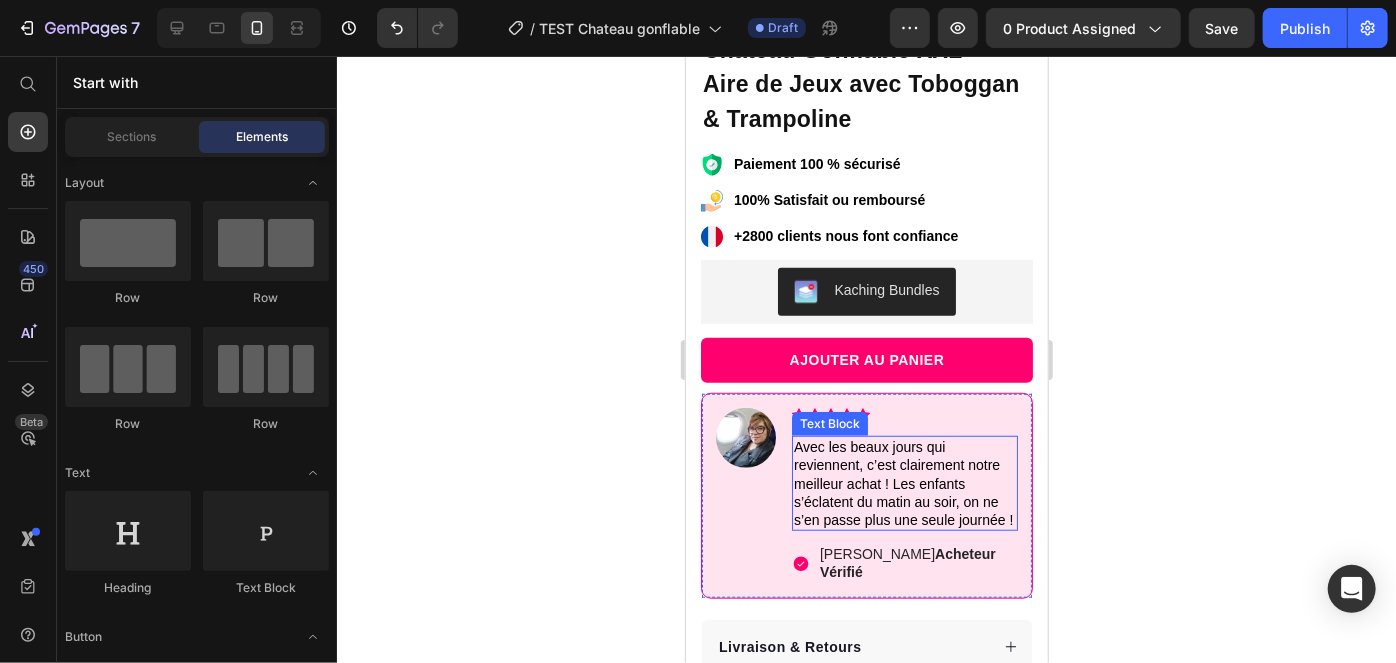 click 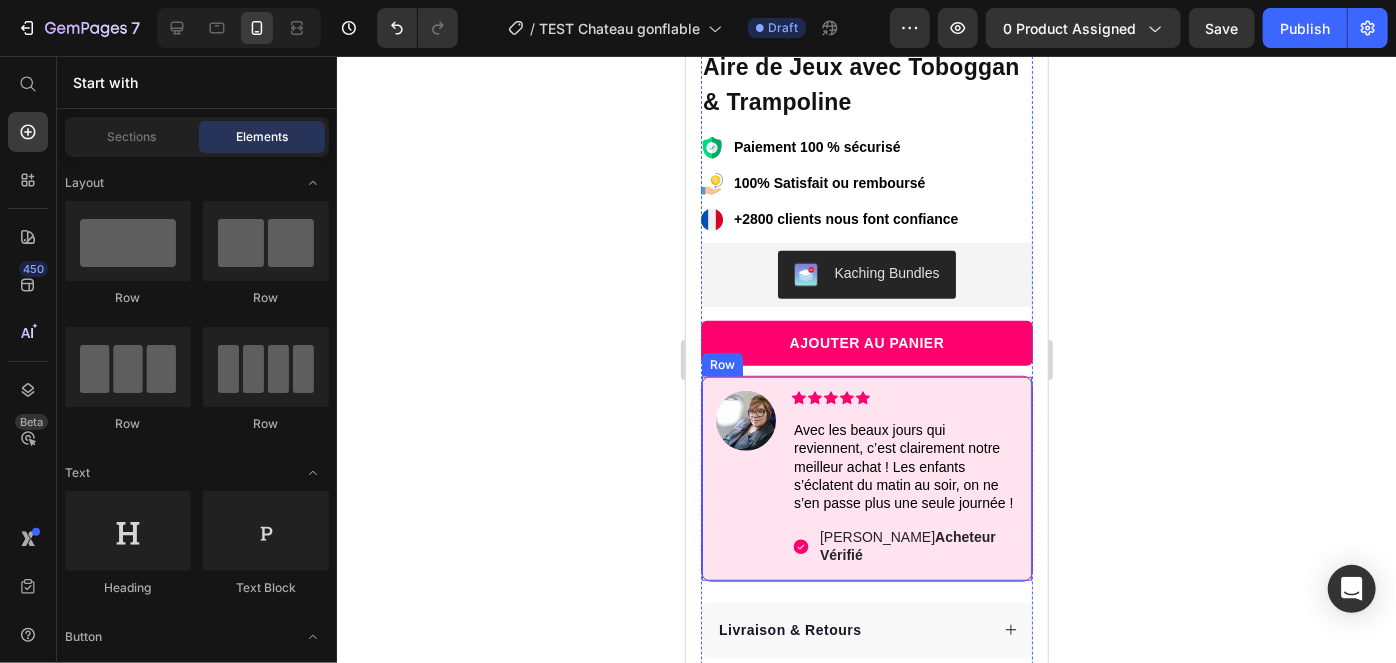 scroll, scrollTop: 539, scrollLeft: 0, axis: vertical 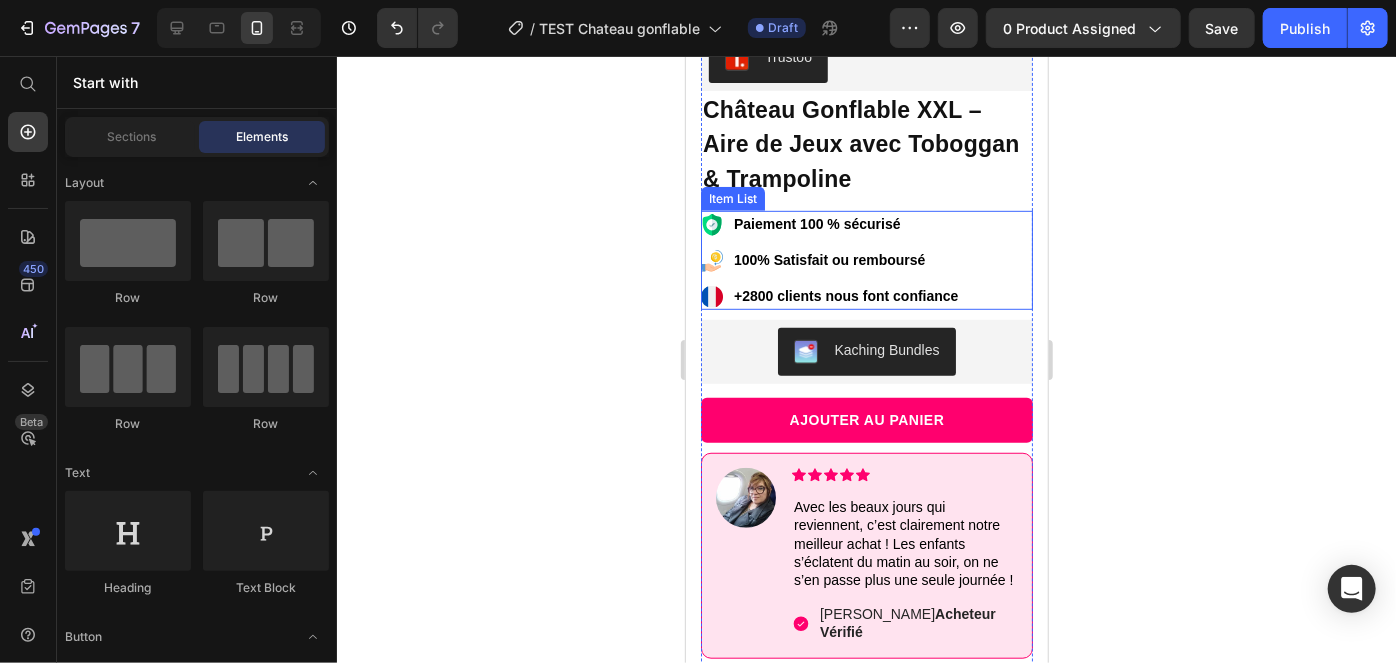 click on "Paiement 100 % sécurisé" at bounding box center (816, 223) 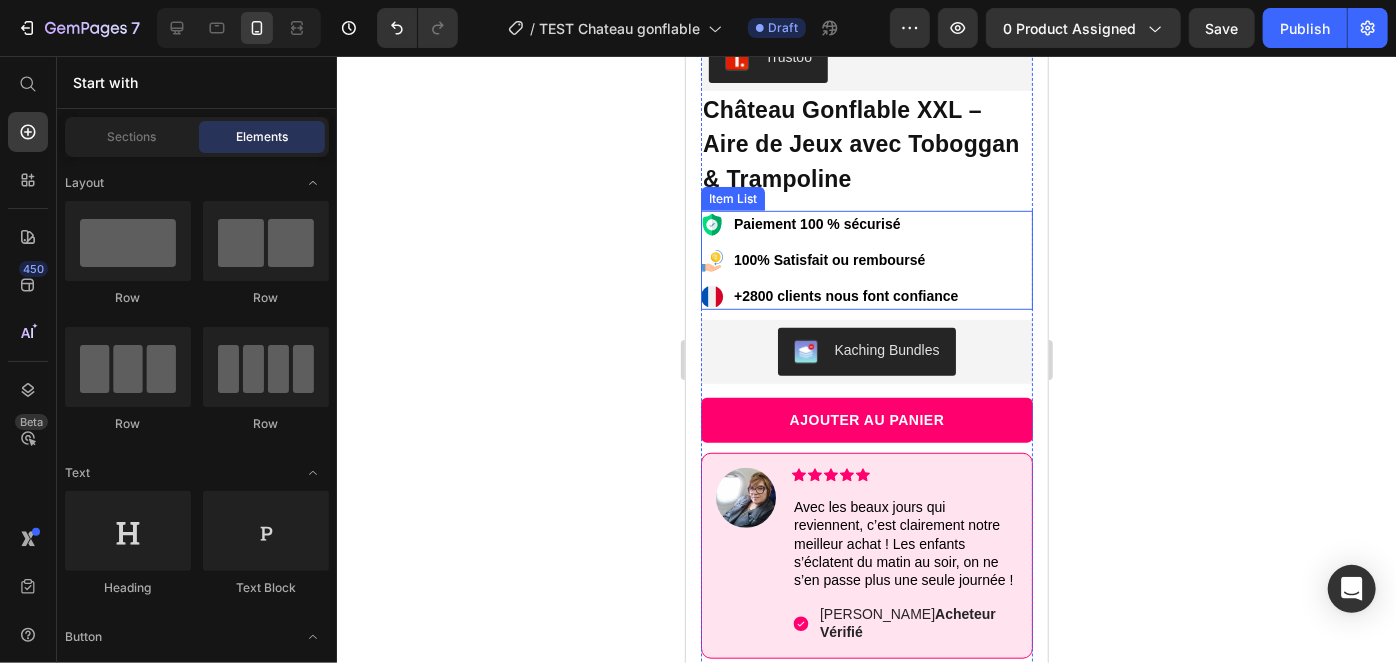 click on "Paiement 100 % sécurisé" at bounding box center (816, 223) 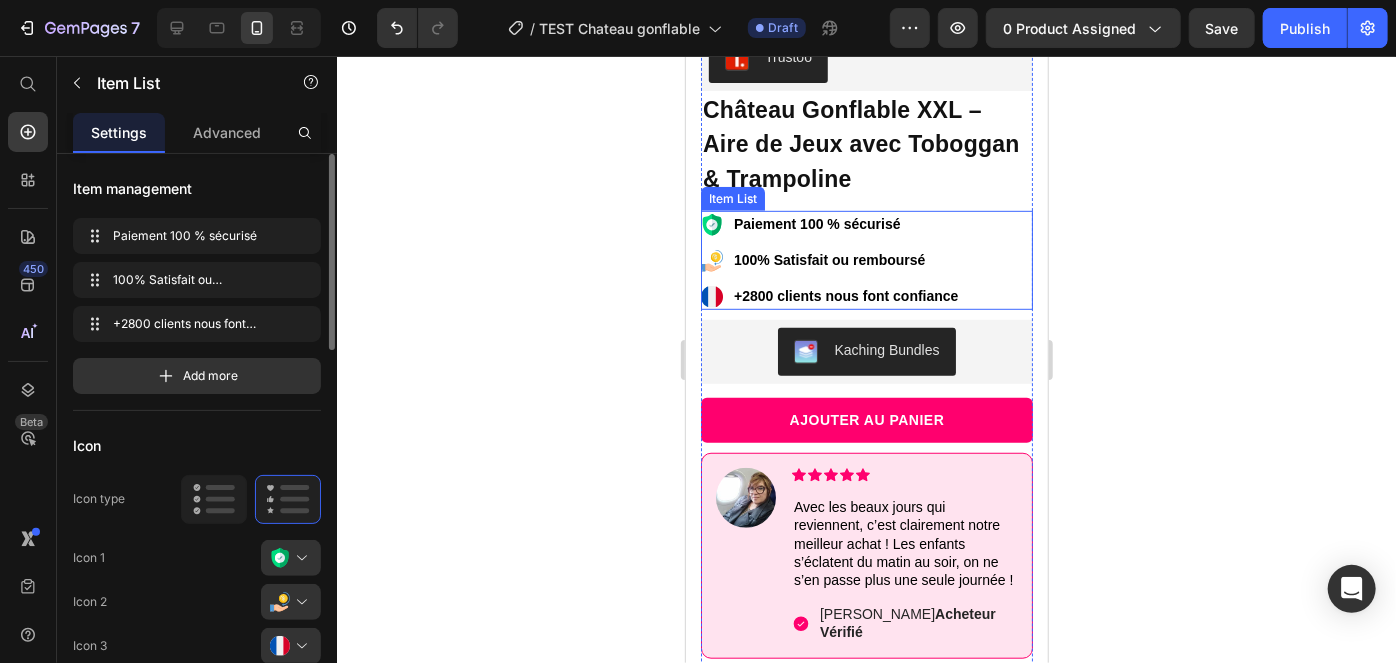 click on "Paiement 100 % sécurisé" at bounding box center [816, 223] 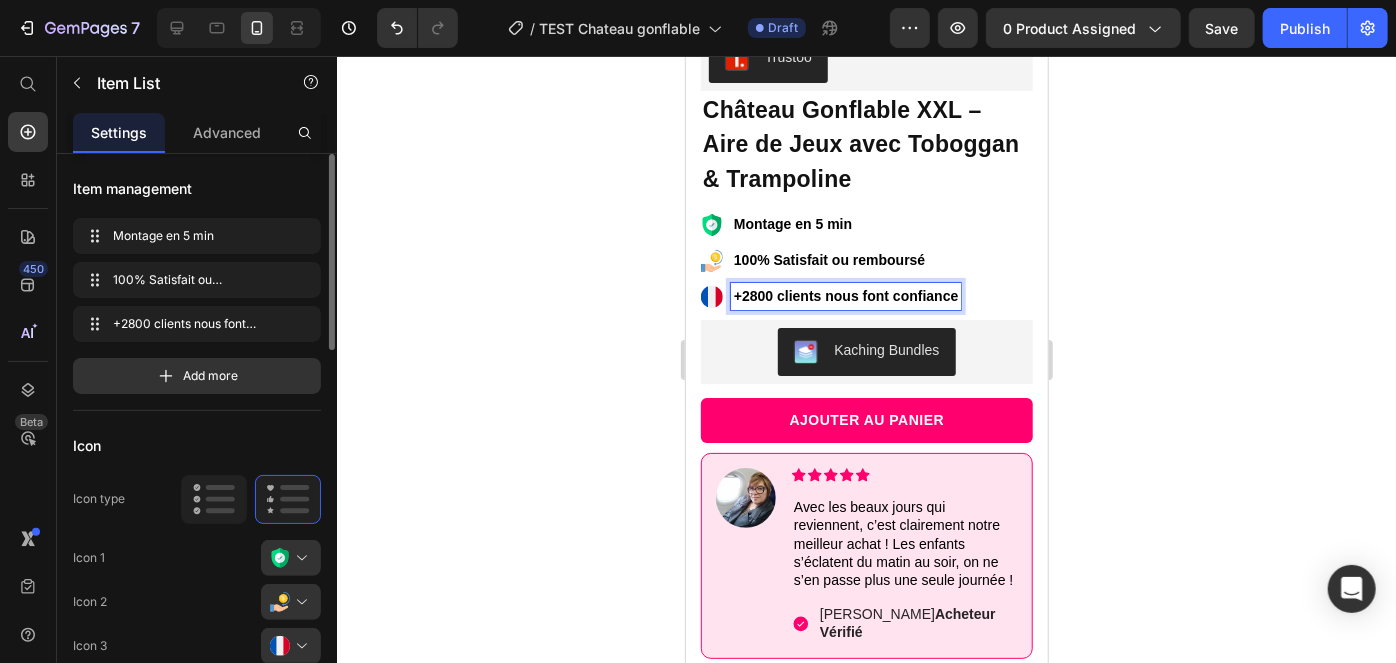 click on "+2800 clients nous font confiance" at bounding box center [845, 295] 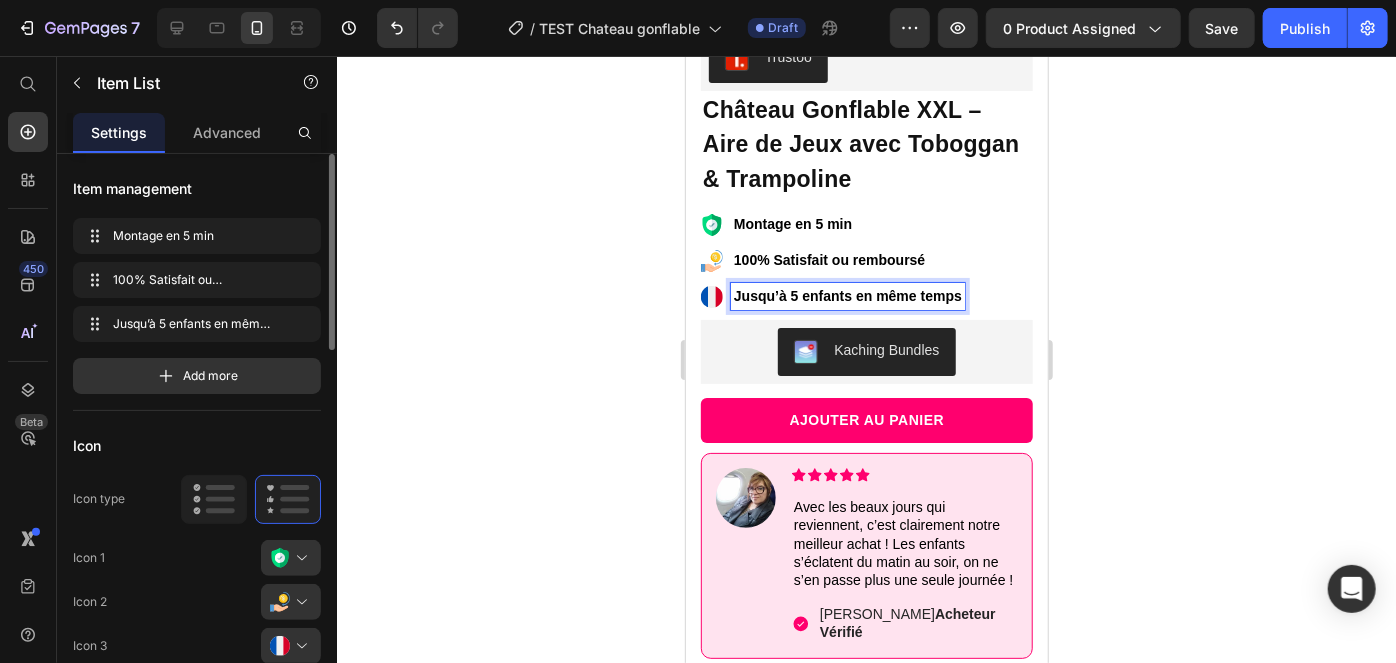 click on "Montage en 5 min
100% Satisfait ou remboursé
Jusqu’à 5 enfants en même temps" at bounding box center [866, 259] 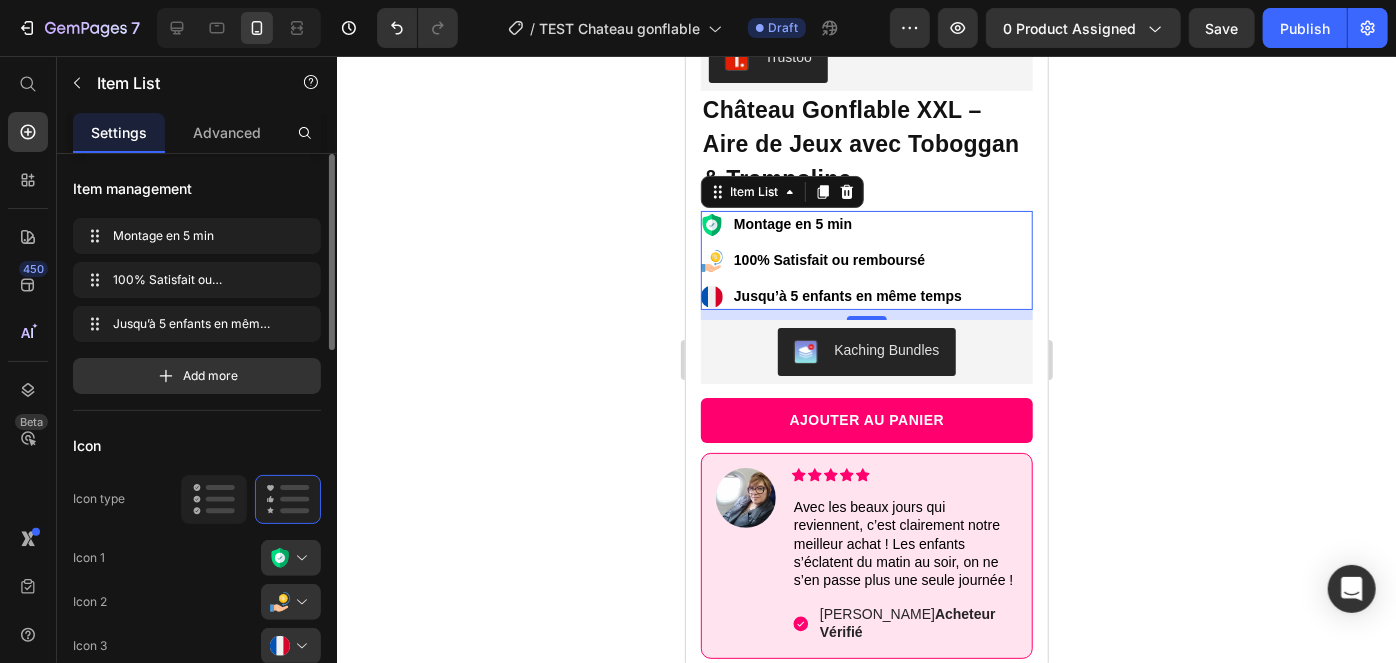 click on "Montage en 5 min
100% Satisfait ou remboursé
Jusqu’à 5 enfants en même temps" at bounding box center [866, 259] 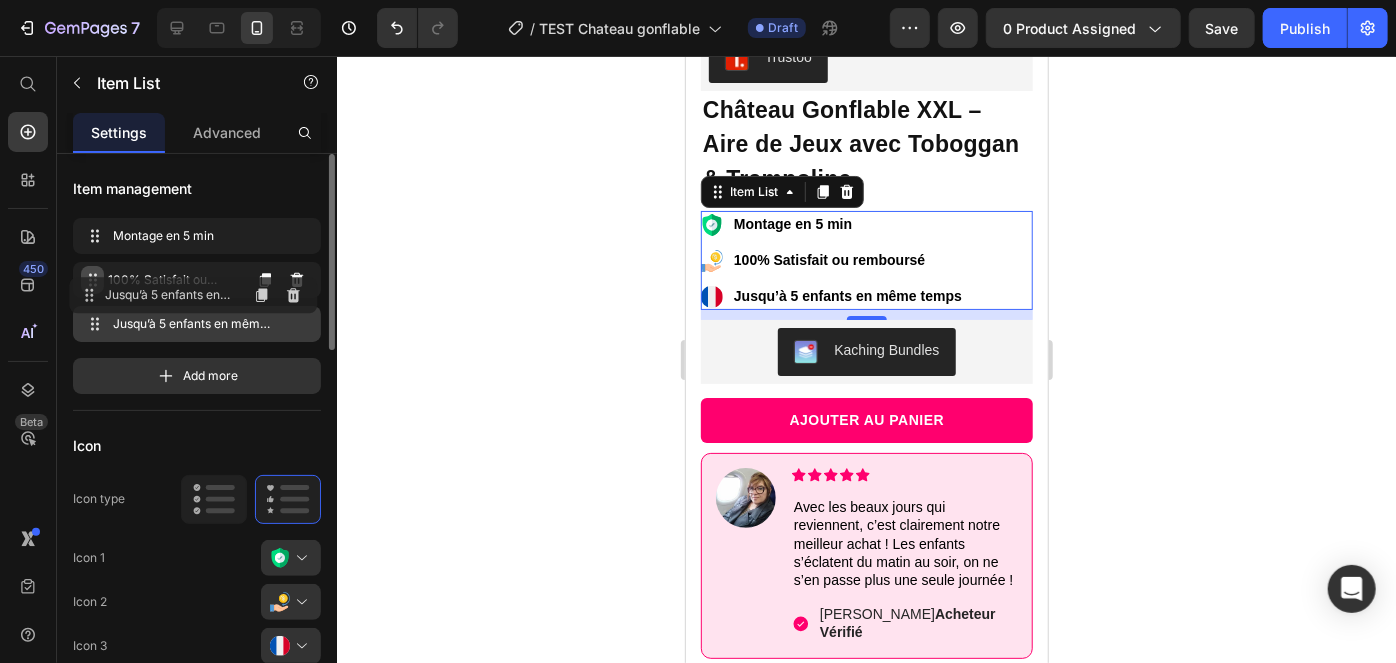 type 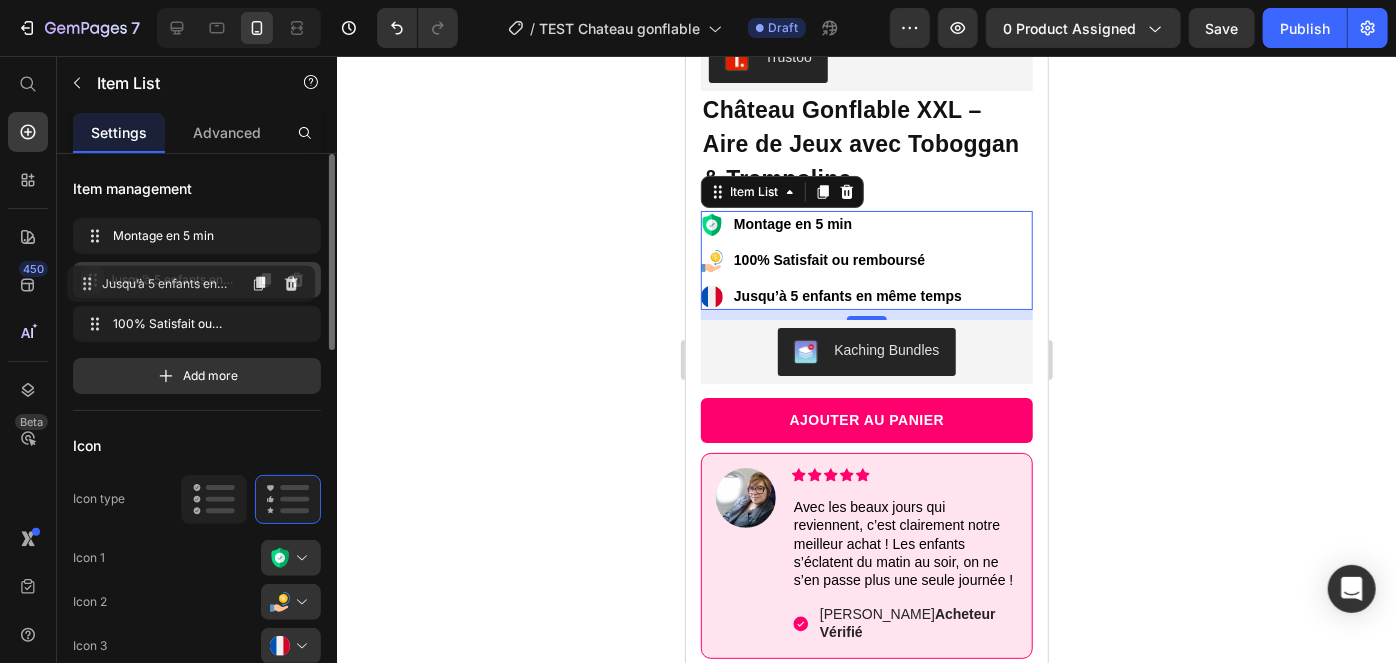 drag, startPoint x: 96, startPoint y: 321, endPoint x: 90, endPoint y: 281, distance: 40.4475 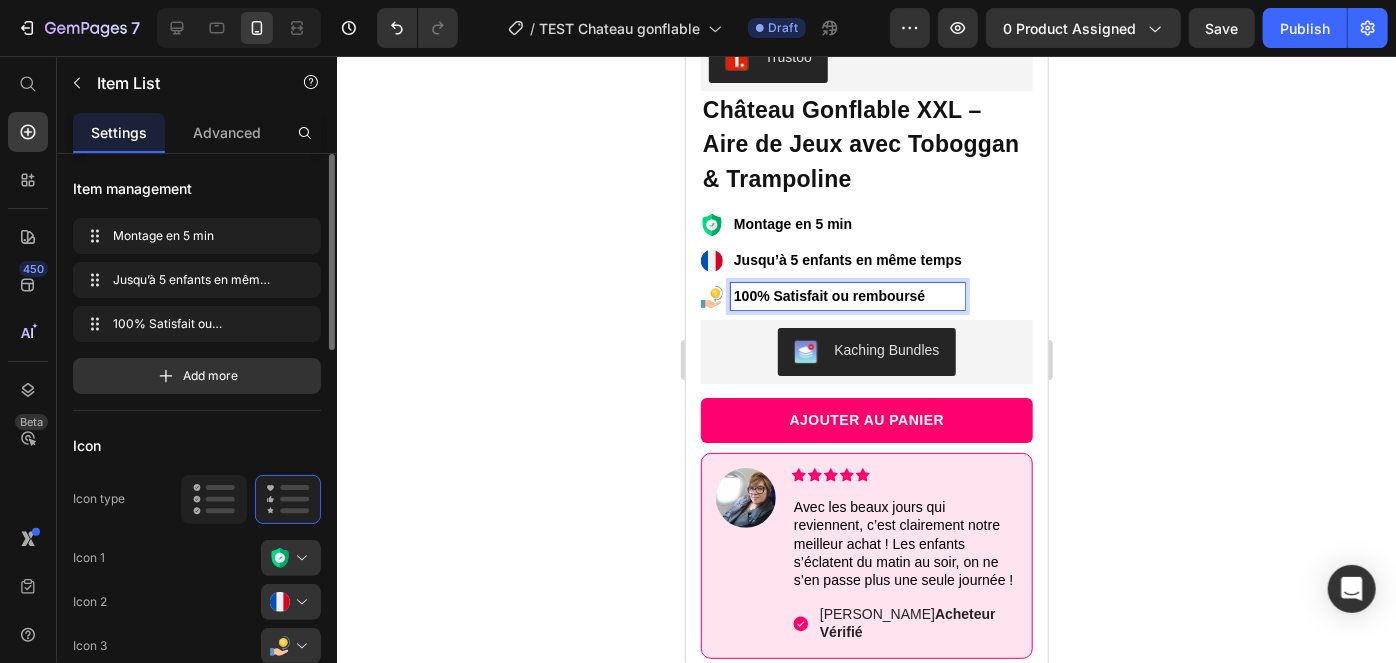 click 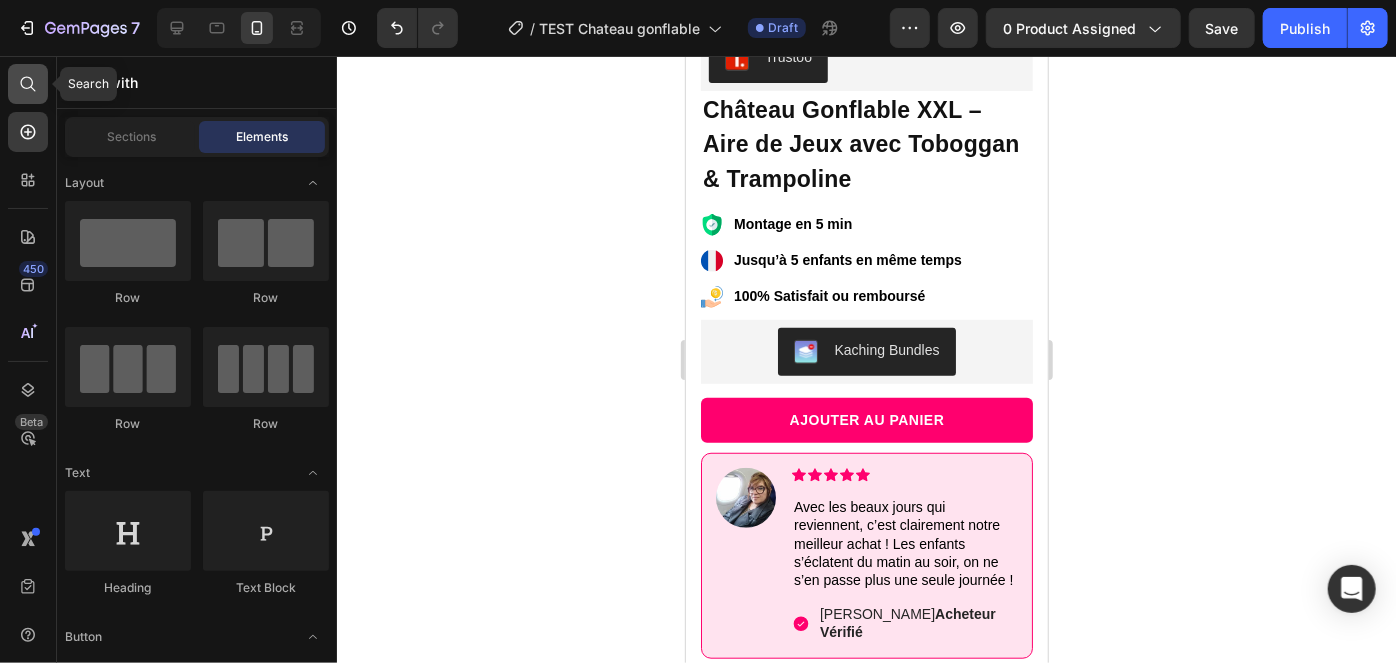 click 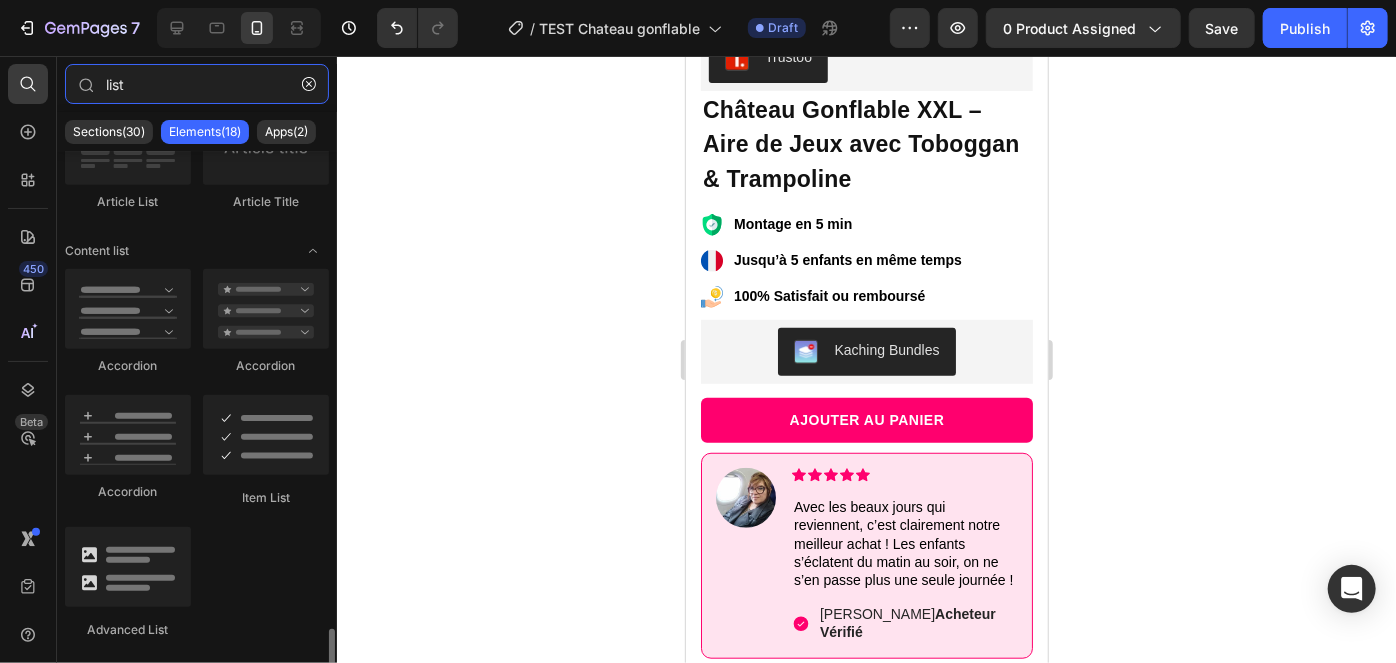 scroll, scrollTop: 828, scrollLeft: 0, axis: vertical 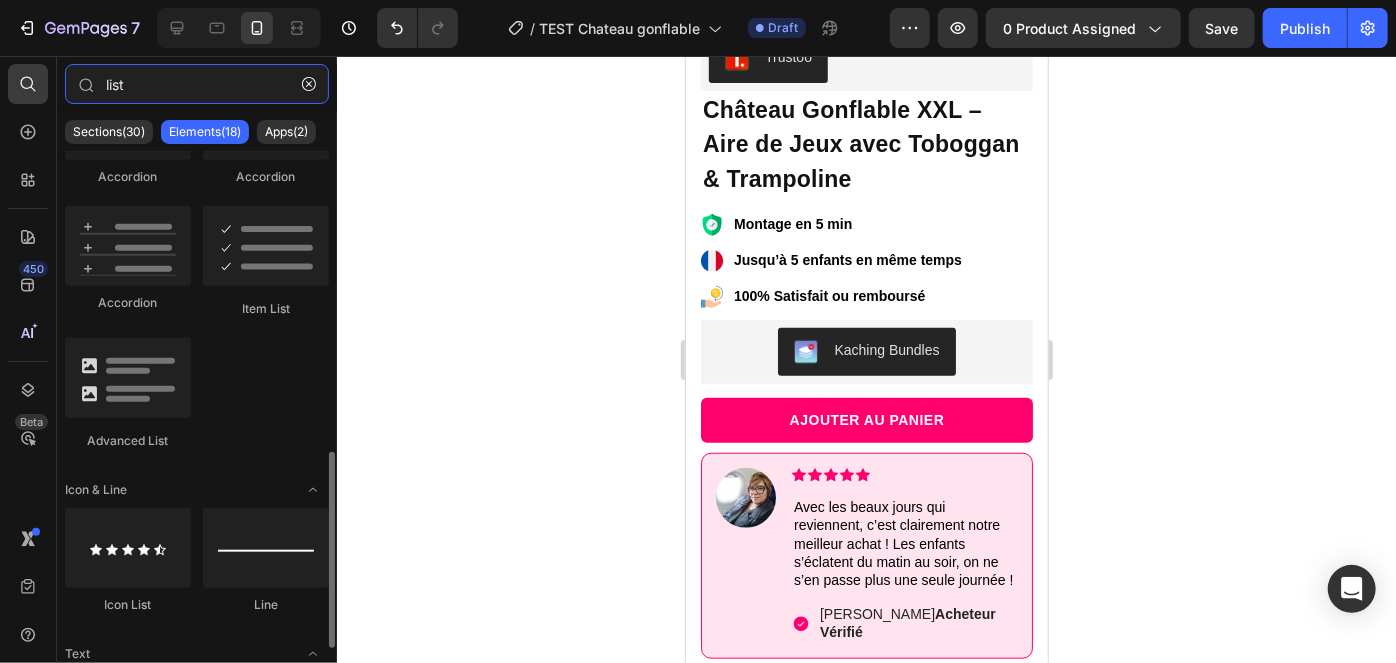 type on "list" 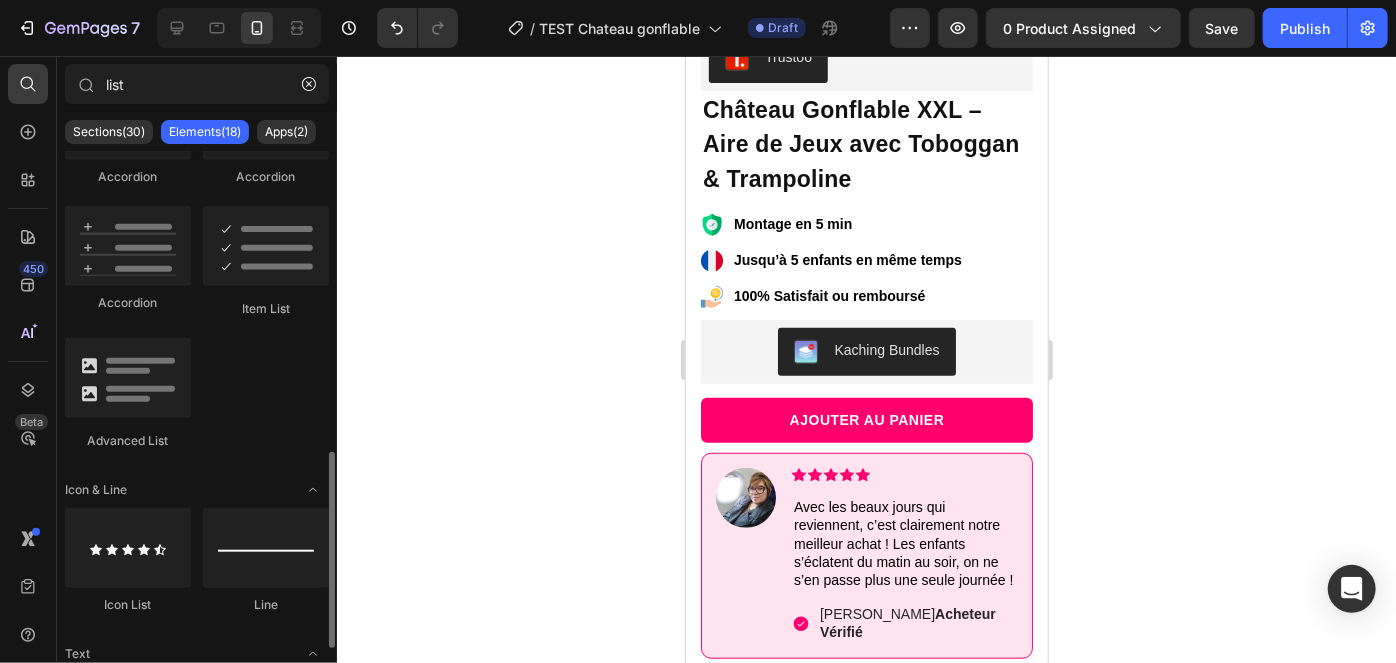 click on "Accordion
Accordion
Accordion
Item List
Advanced List" 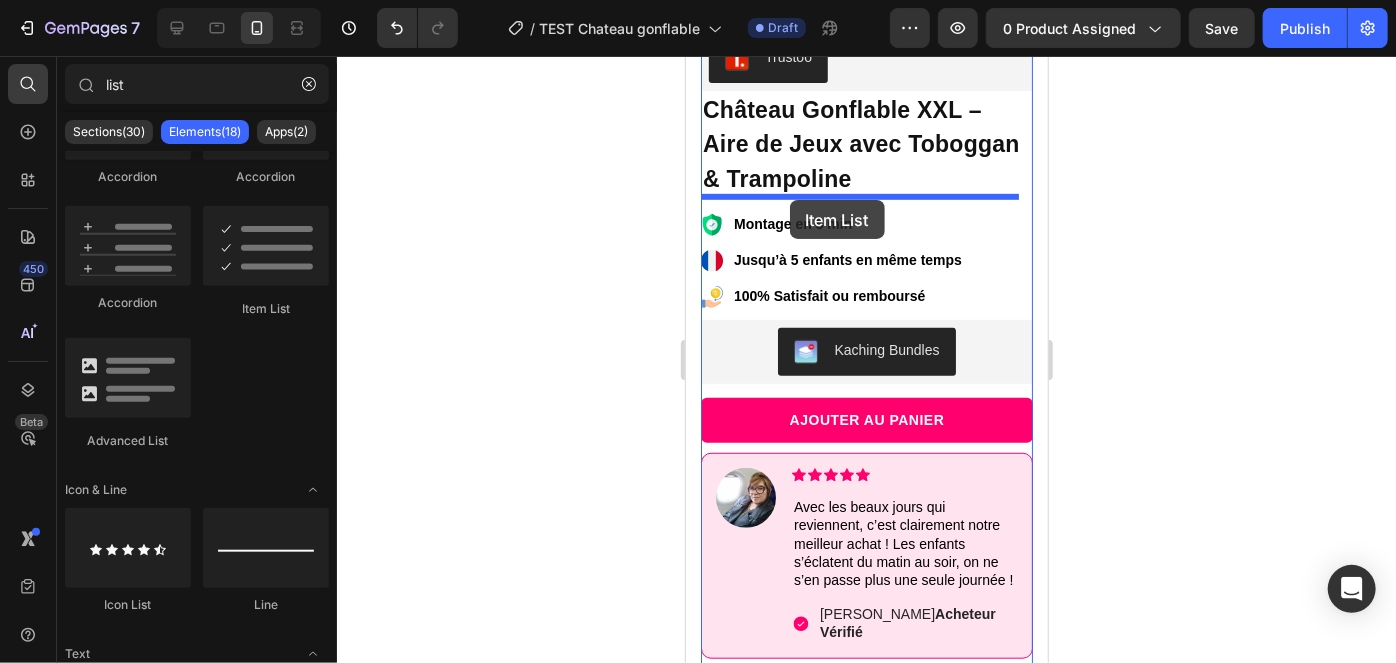 drag, startPoint x: 1390, startPoint y: 259, endPoint x: 789, endPoint y: 199, distance: 603.9876 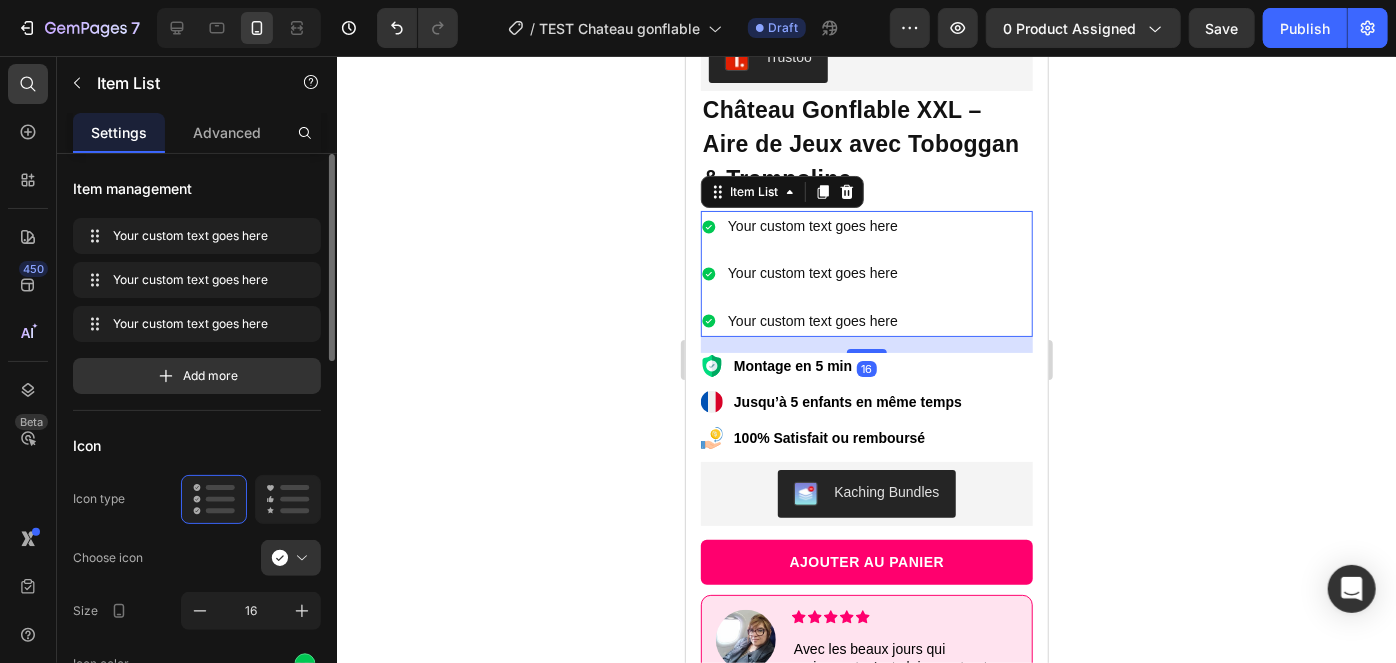 scroll, scrollTop: 129, scrollLeft: 0, axis: vertical 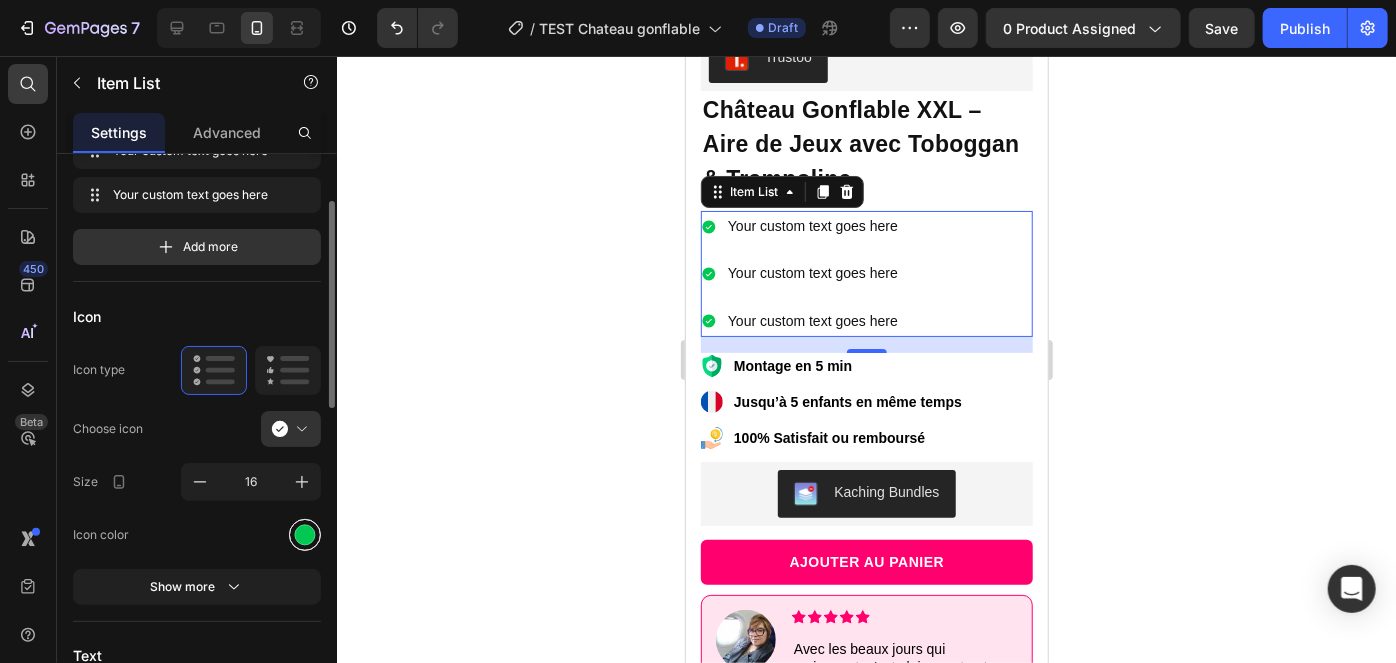 click at bounding box center (305, 535) 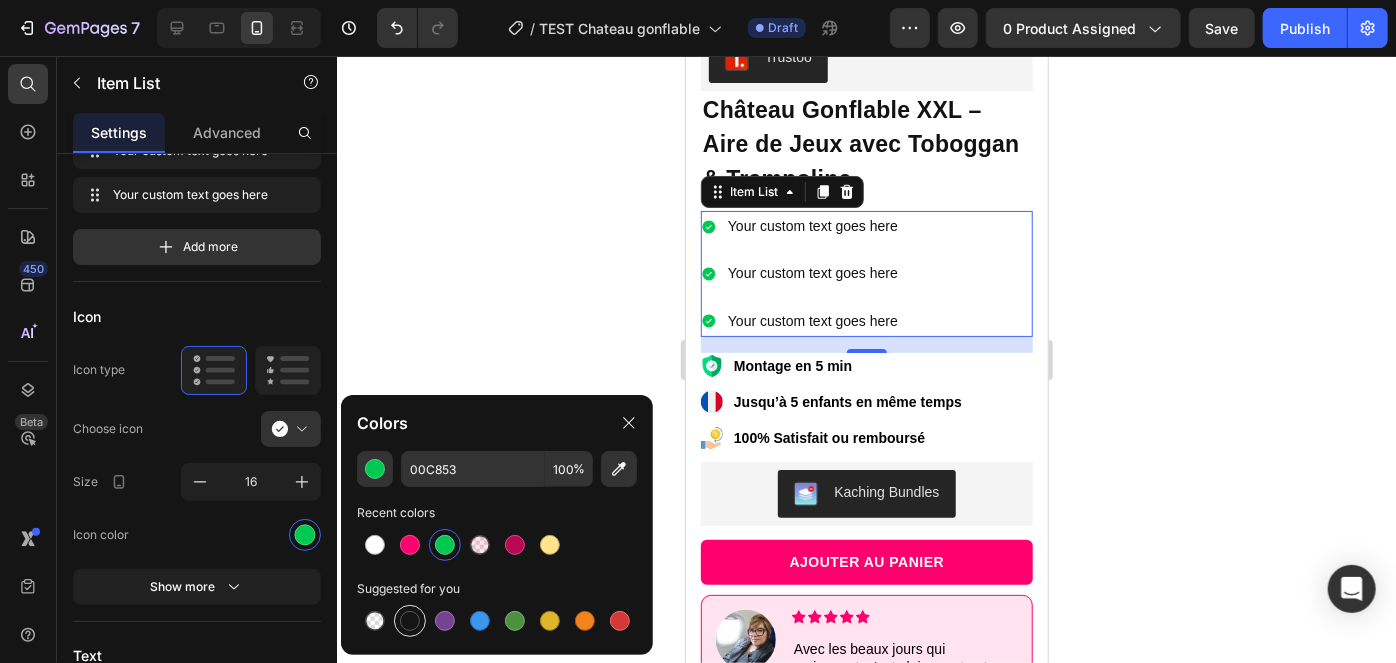 click at bounding box center [410, 621] 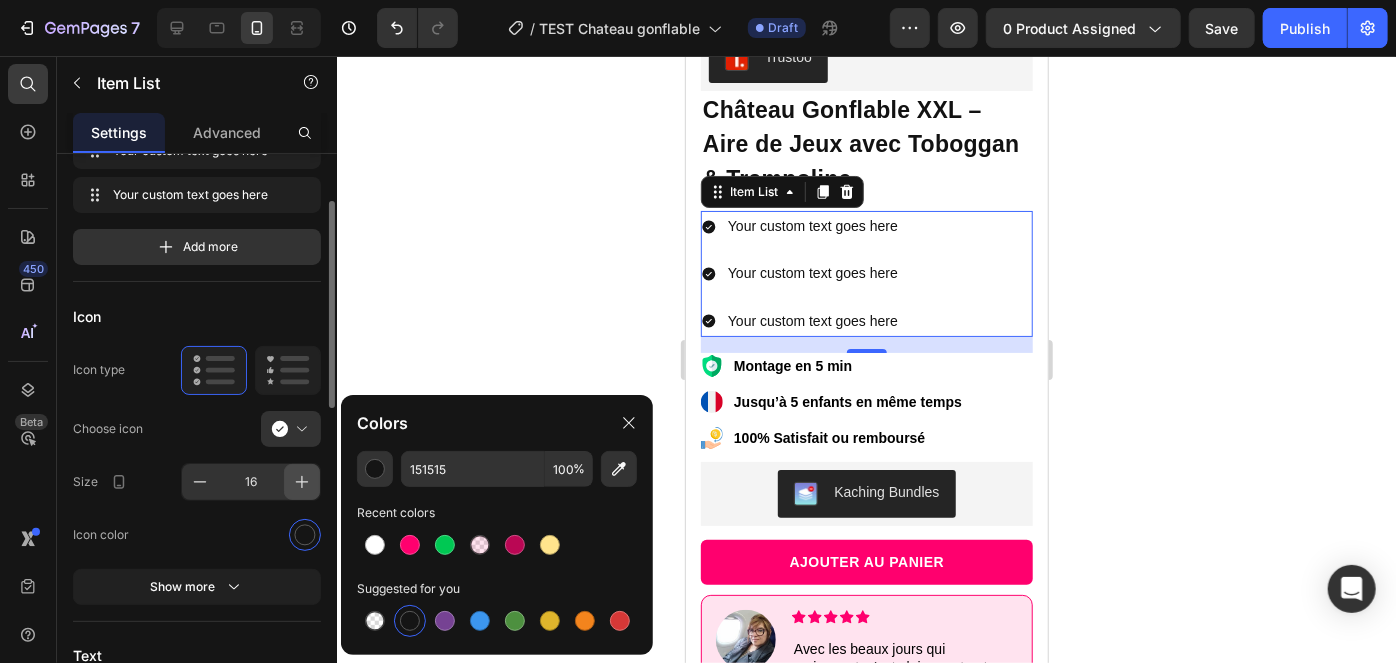 click 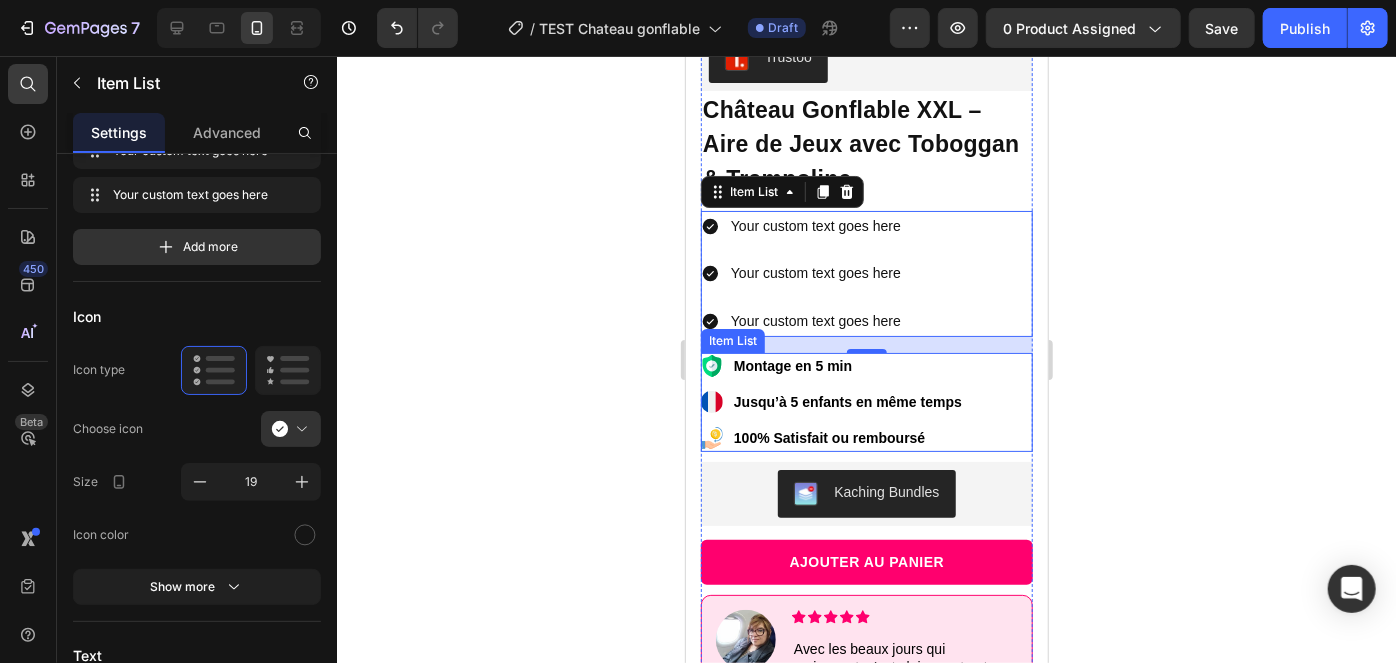 click on "Montage en 5 min" at bounding box center (792, 365) 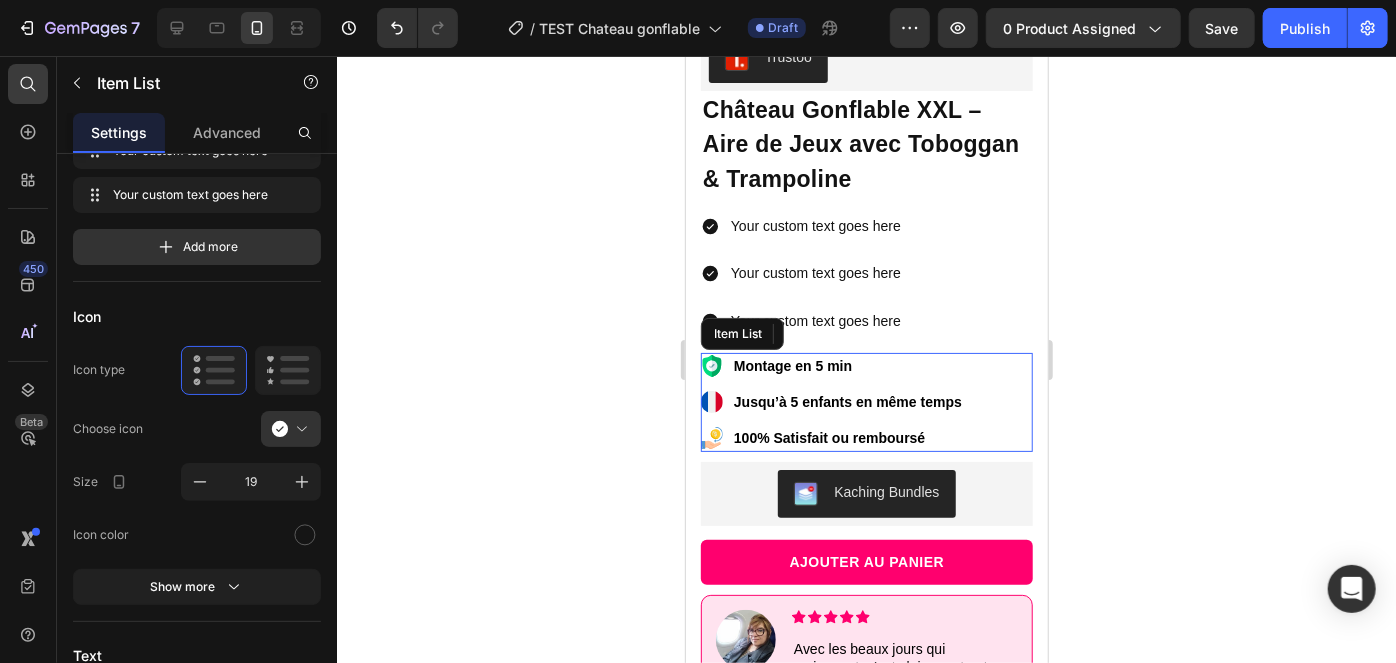 click on "Montage en 5 min" at bounding box center [792, 365] 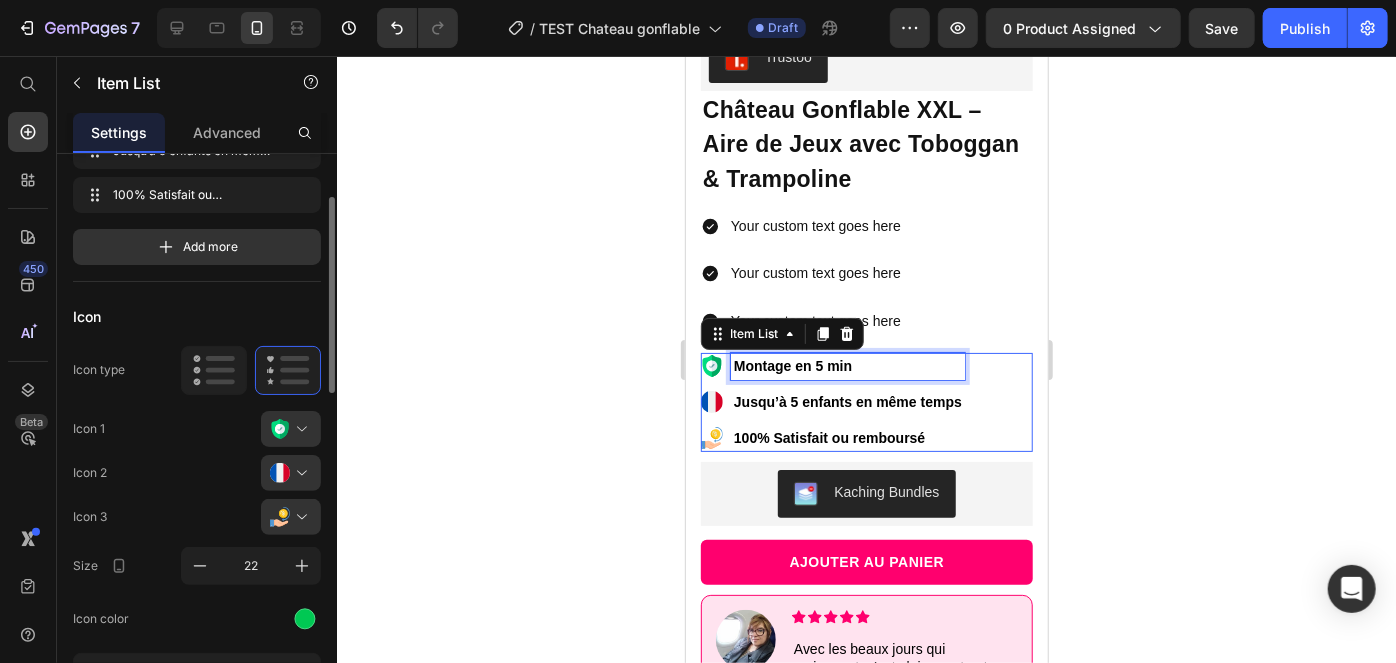 scroll, scrollTop: 128, scrollLeft: 0, axis: vertical 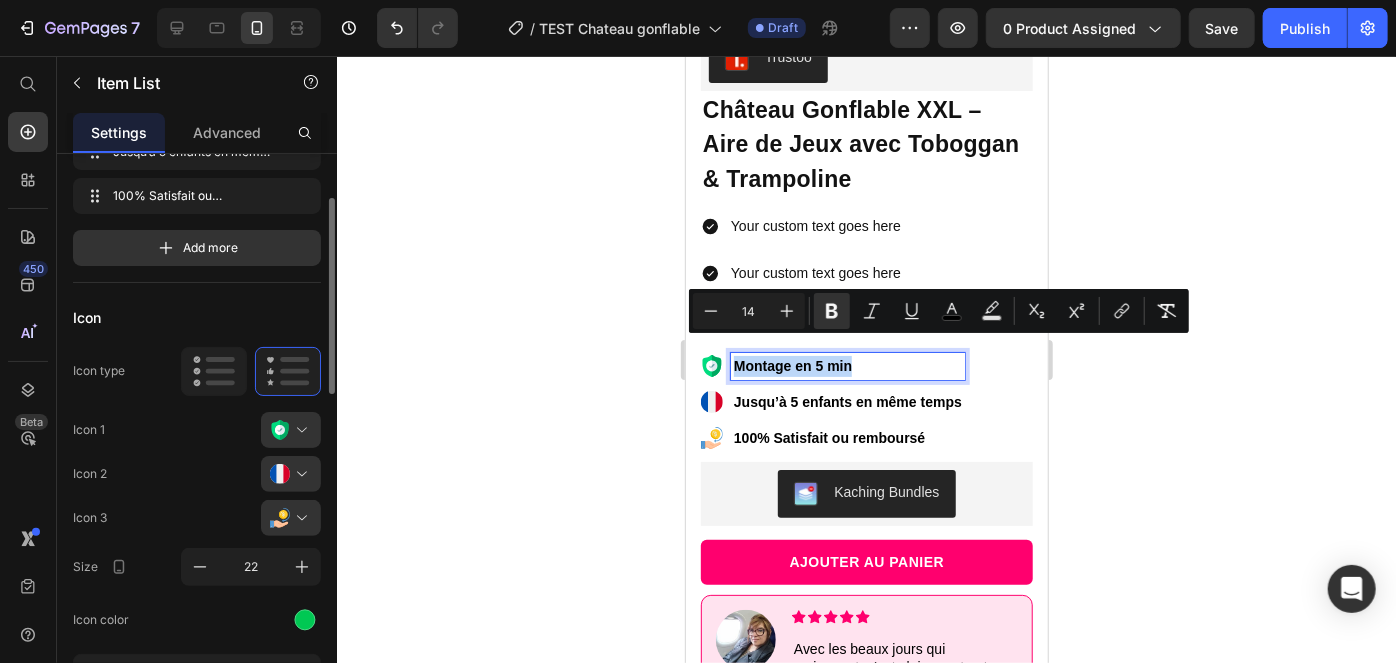click on "Montage en 5 min" at bounding box center (792, 365) 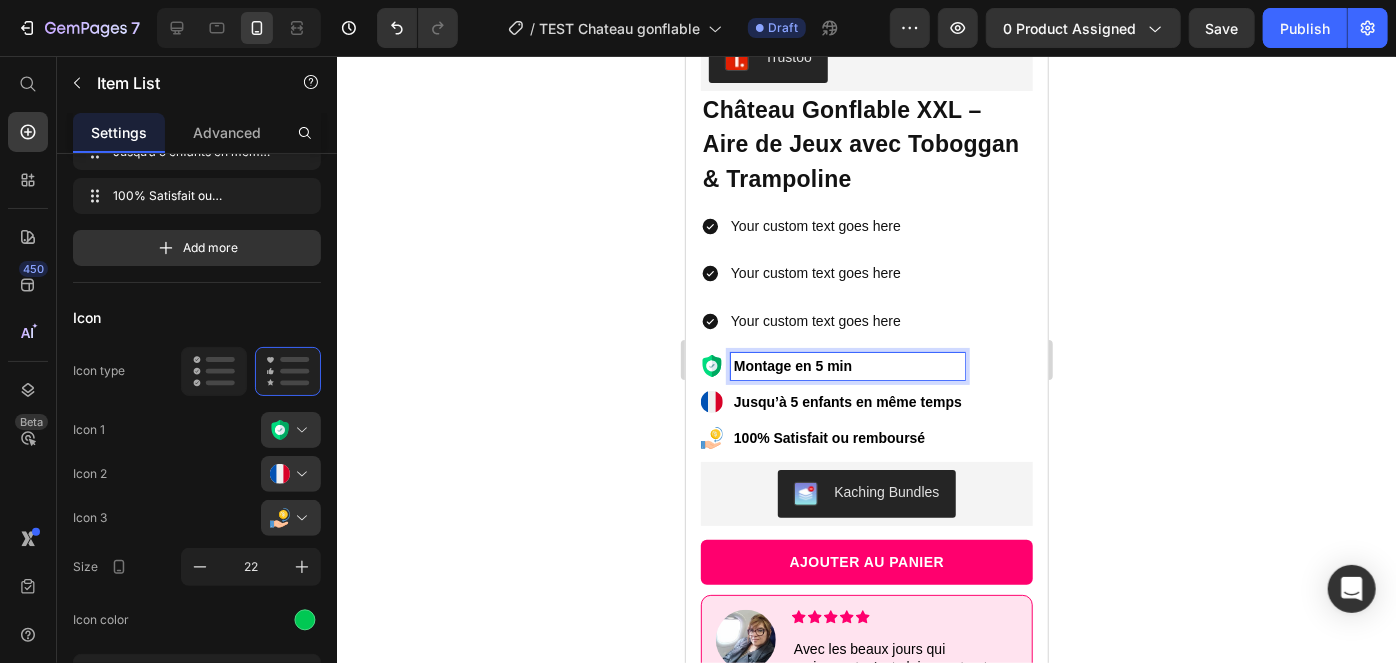 click on "Montage en 5 min" at bounding box center (792, 365) 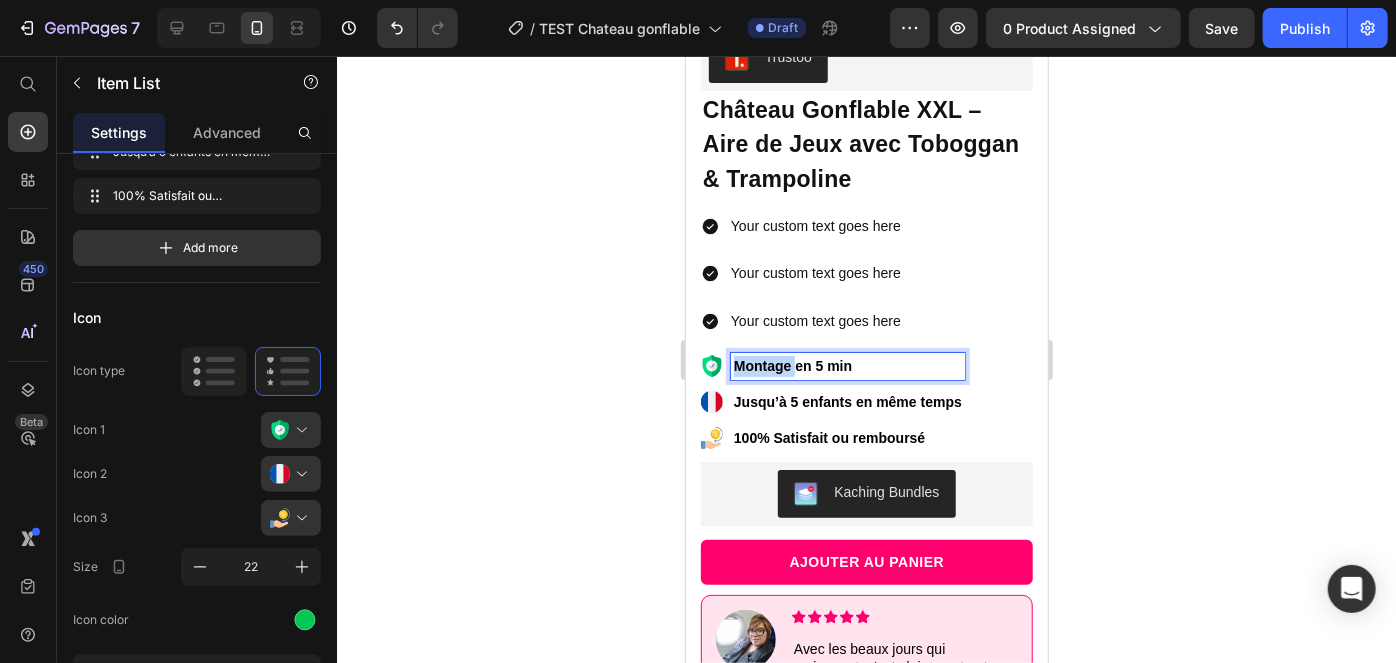 click on "Montage en 5 min" at bounding box center [792, 365] 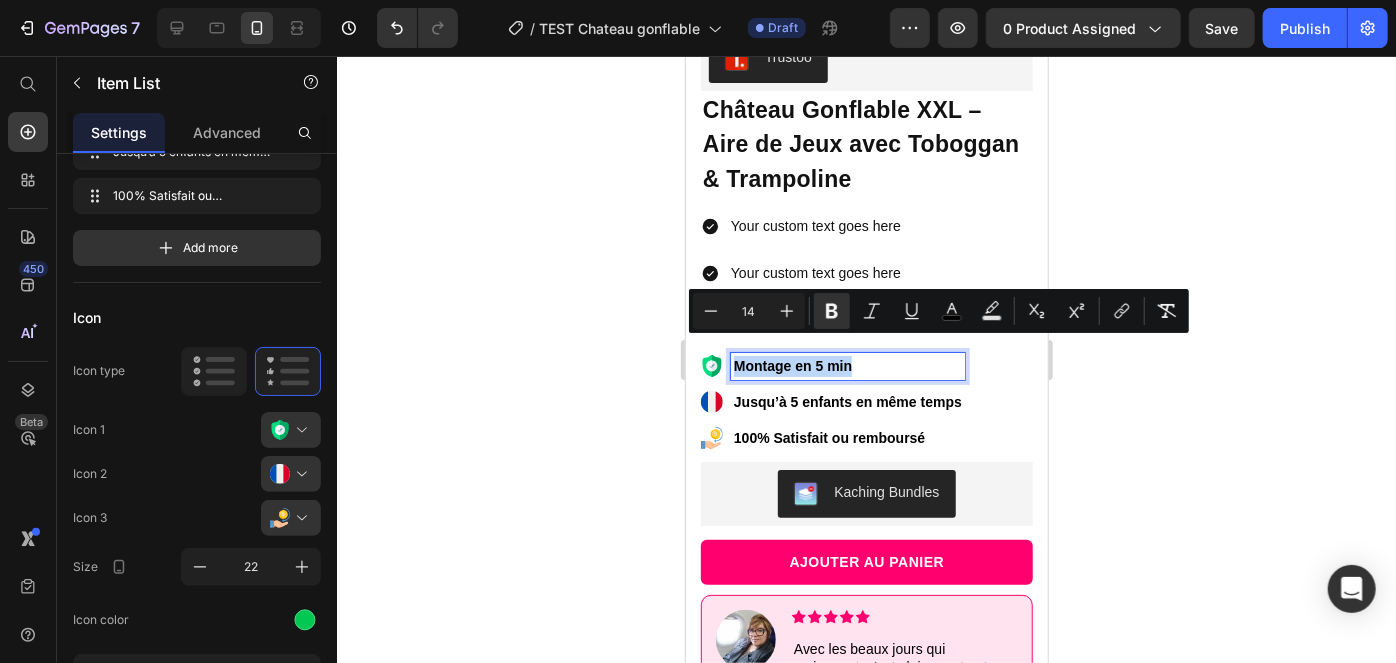 copy on "Montage en 5 min" 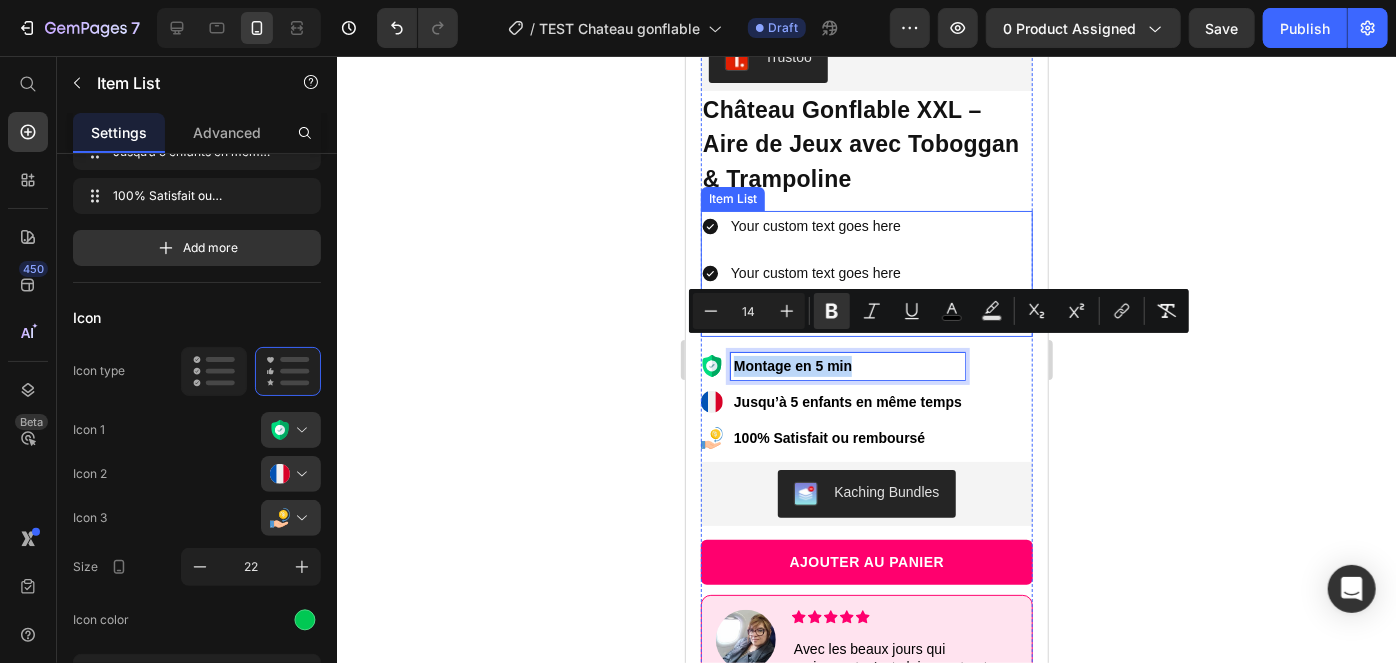 click on "Your custom text goes here" at bounding box center (815, 225) 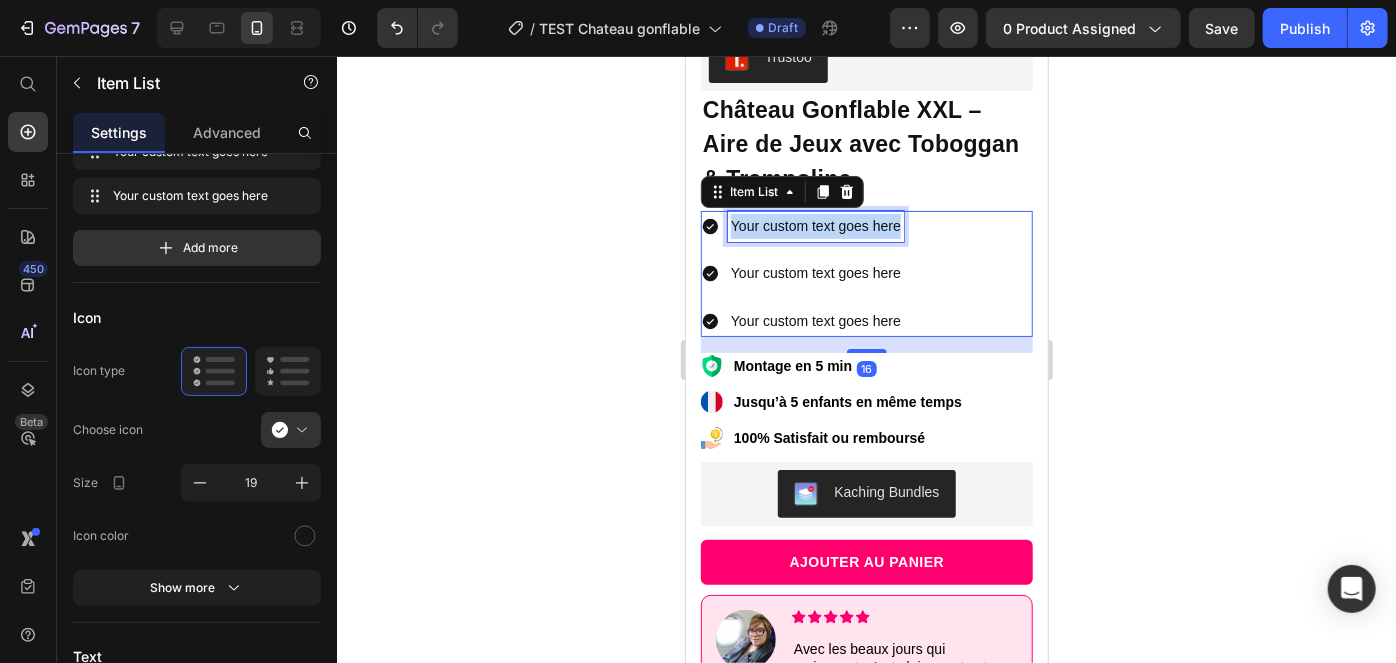 scroll, scrollTop: 128, scrollLeft: 0, axis: vertical 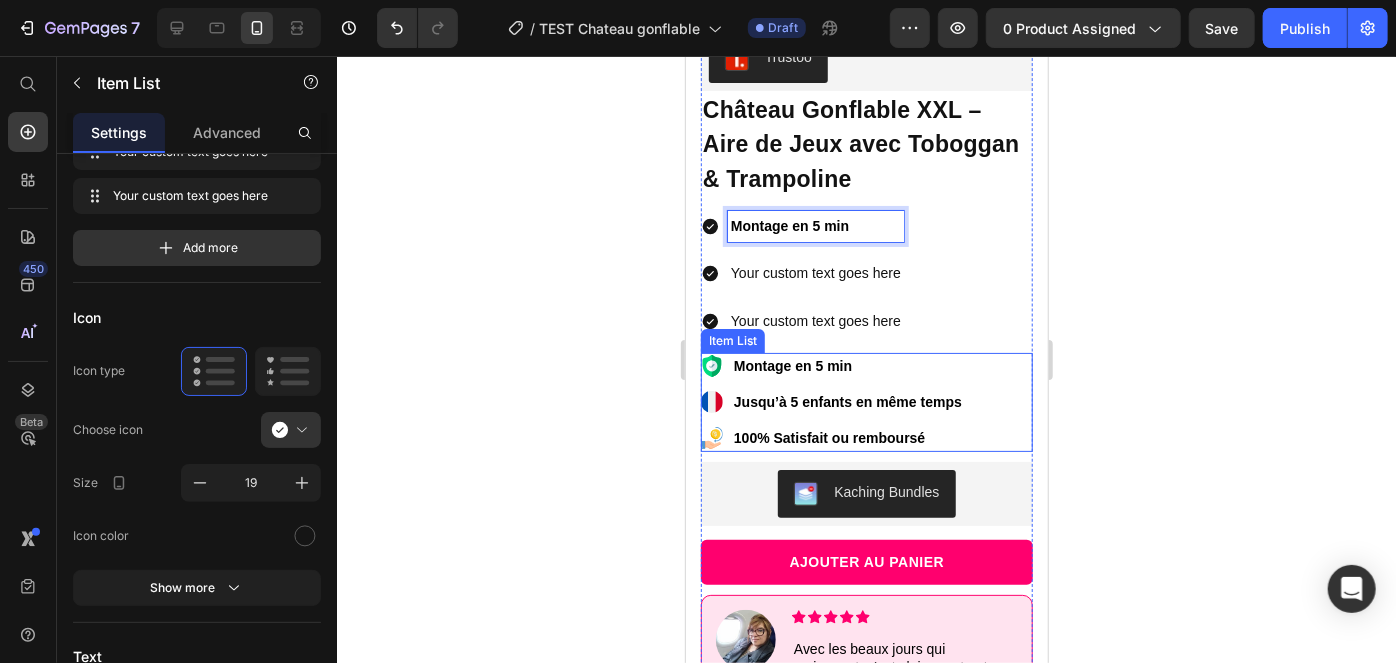 click on "Jusqu’à 5 enfants en même temps" at bounding box center (847, 401) 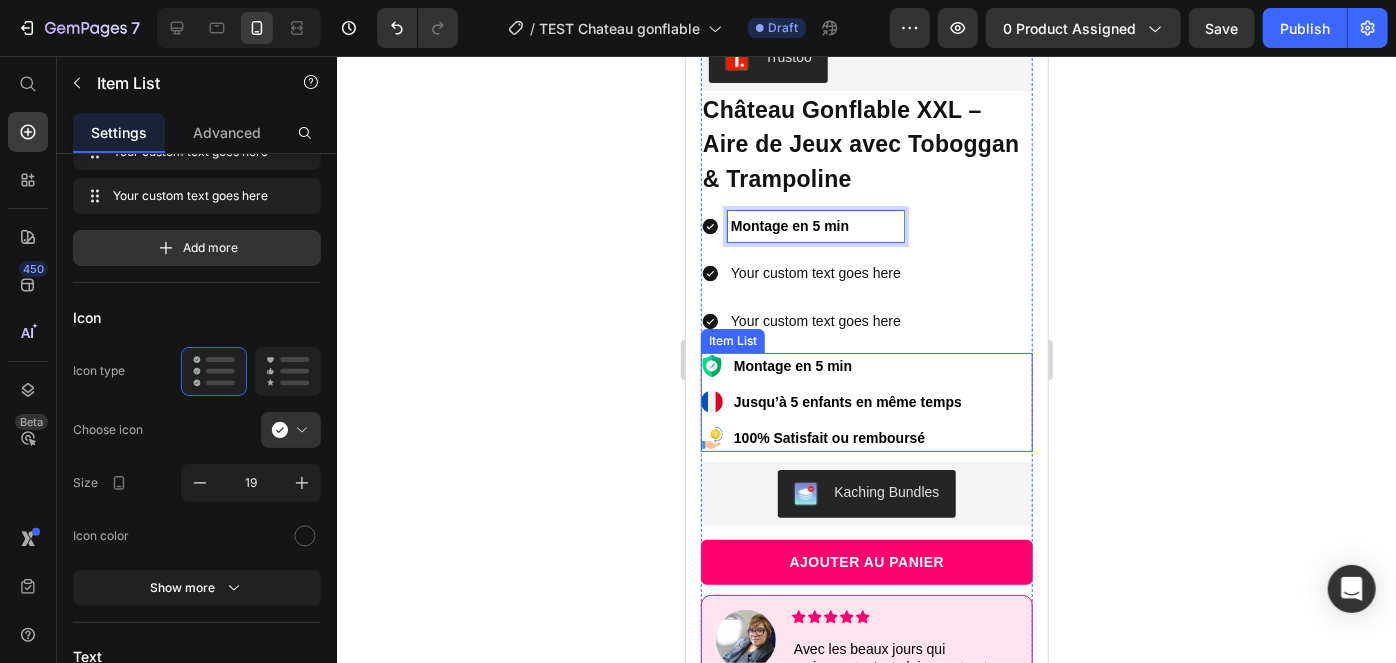 click on "Jusqu’à 5 enfants en même temps" at bounding box center [847, 401] 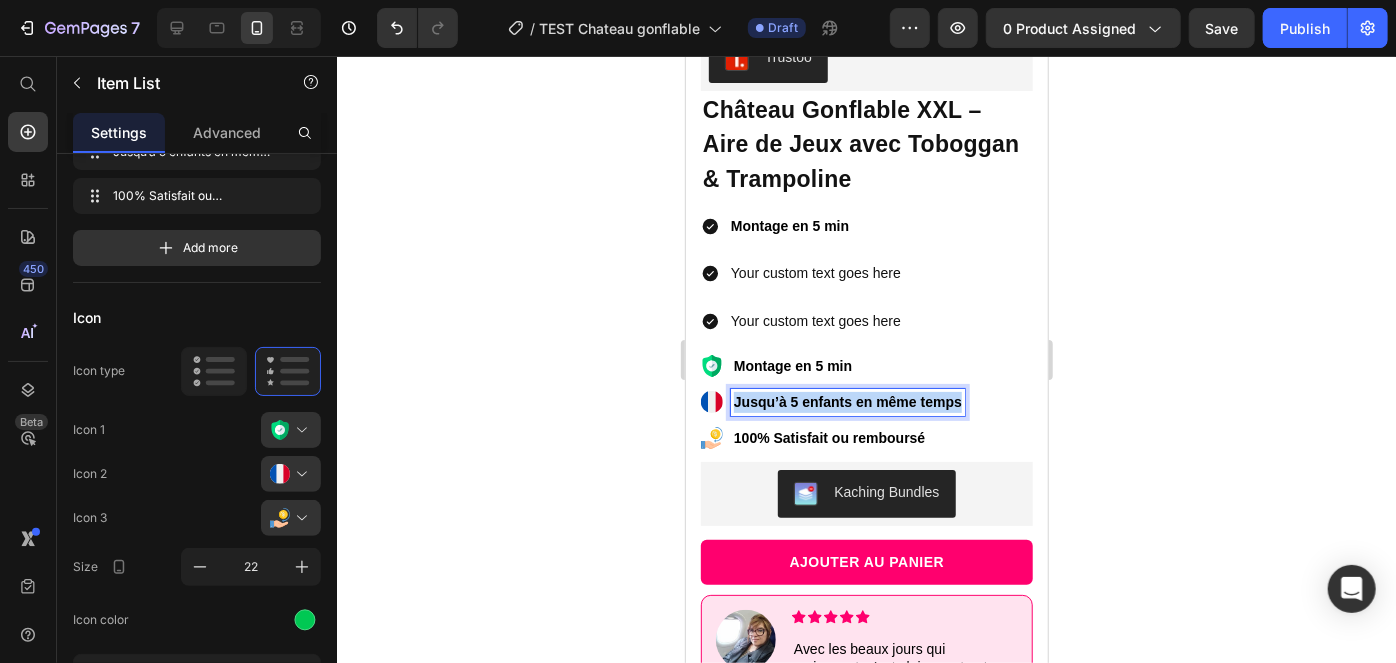 copy on "Jusqu’à 5 enfants en même temps" 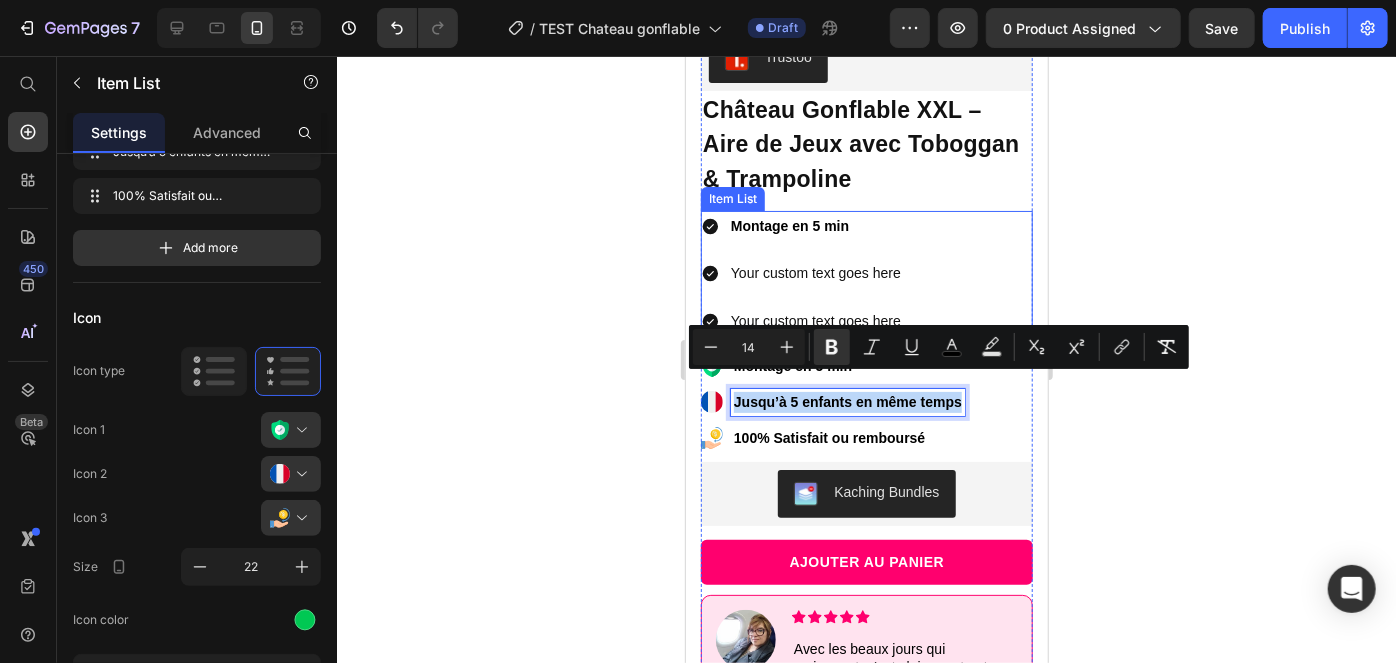 click on "Your custom text goes here" at bounding box center [815, 272] 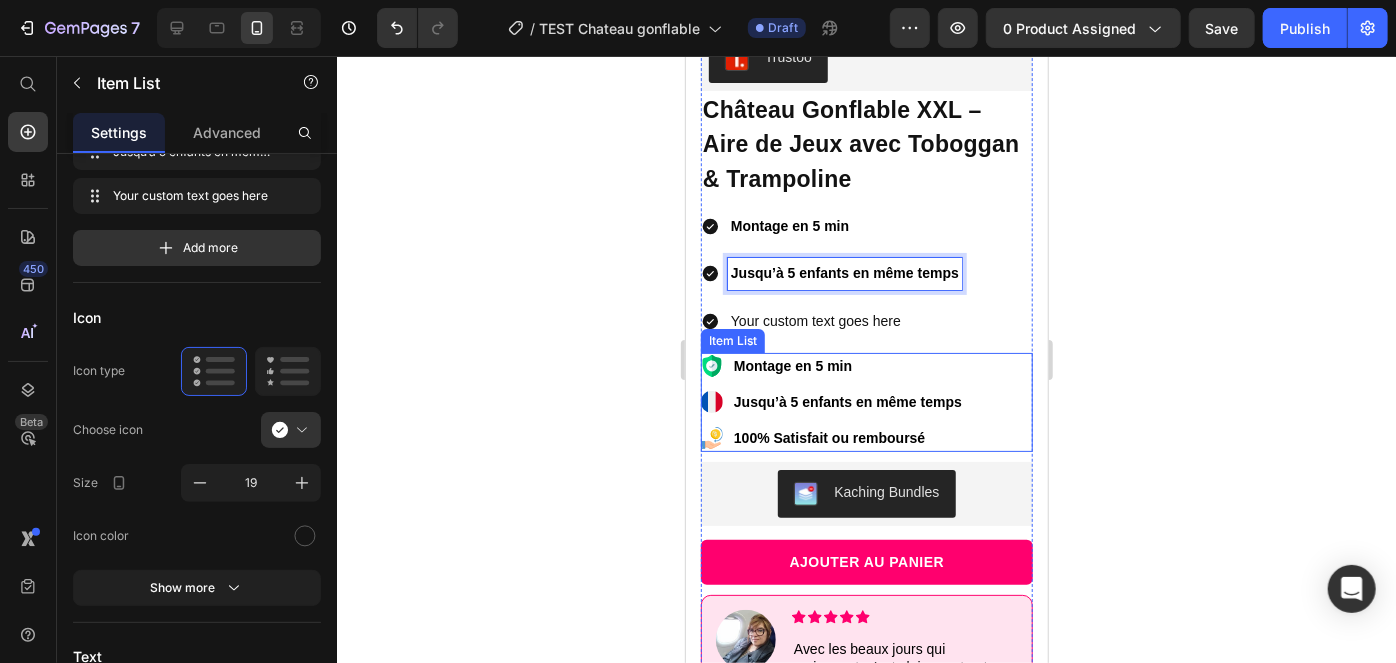 click on "100% Satisfait ou remboursé" at bounding box center (828, 437) 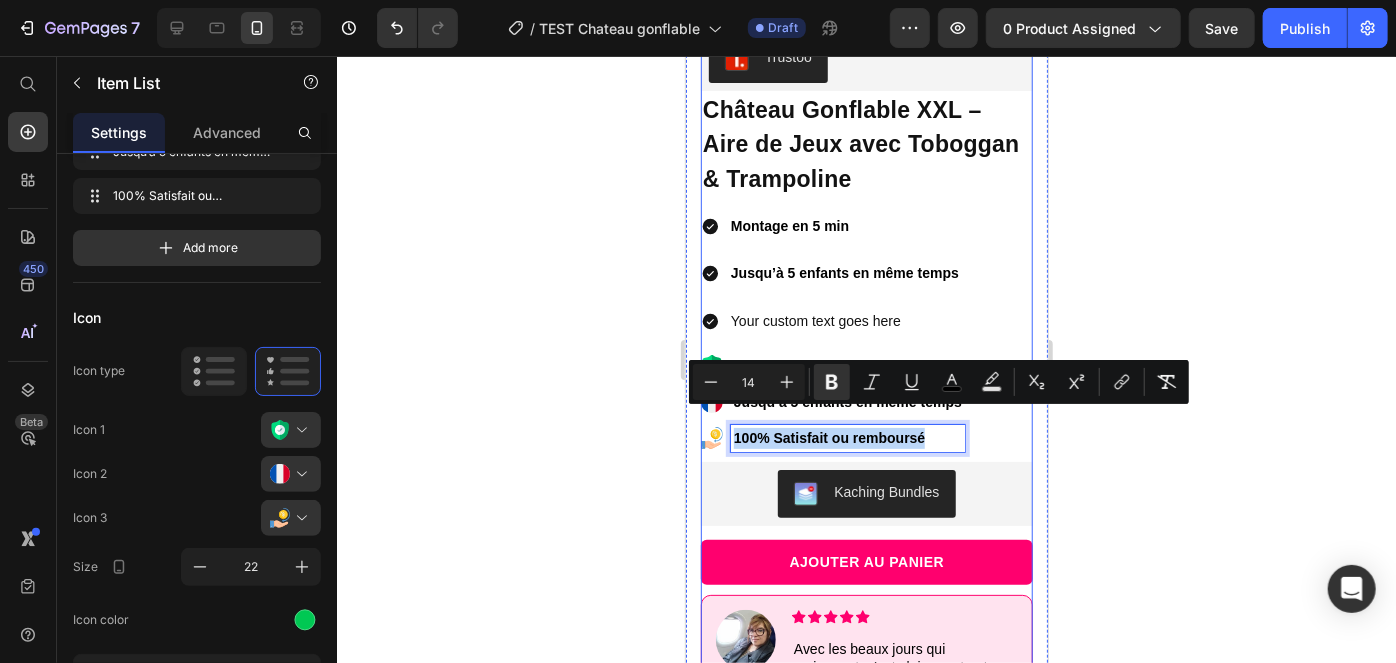 click on "Your custom text goes here" at bounding box center (844, 320) 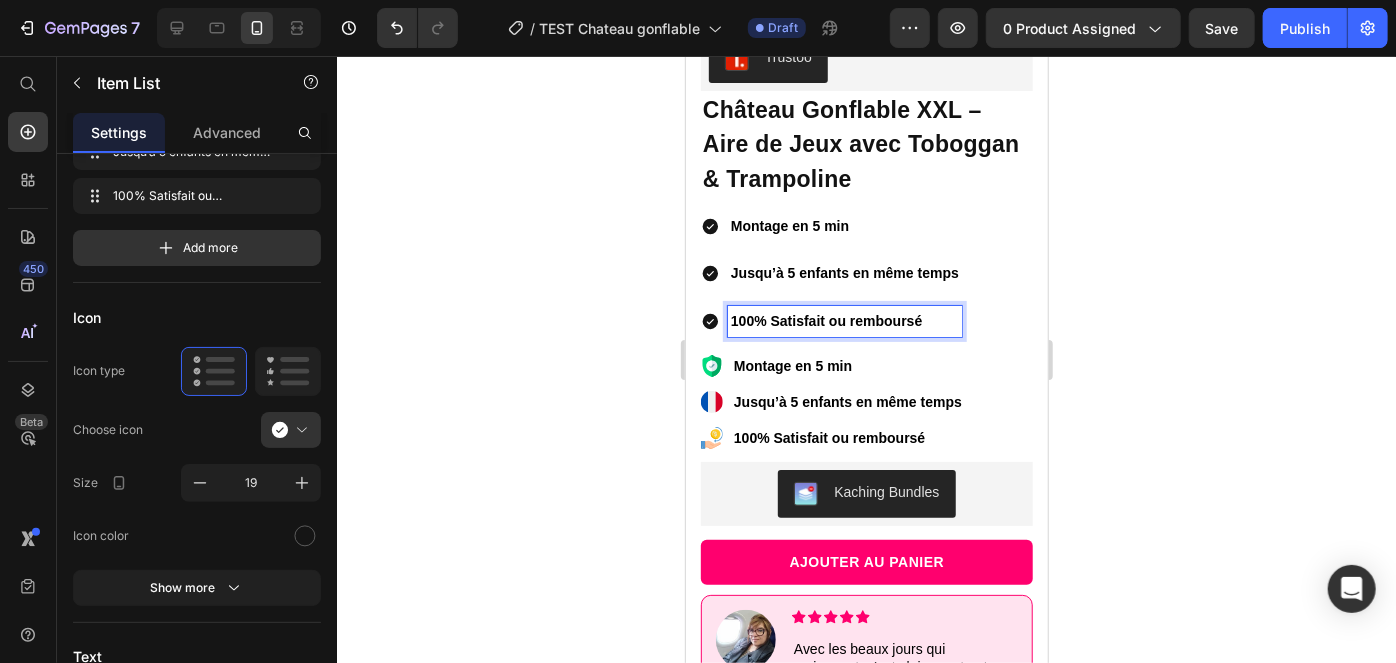 click on "Montage en 5 min
Jusqu’à 5 enfants en même temps
100% Satisfait ou remboursé" at bounding box center [866, 401] 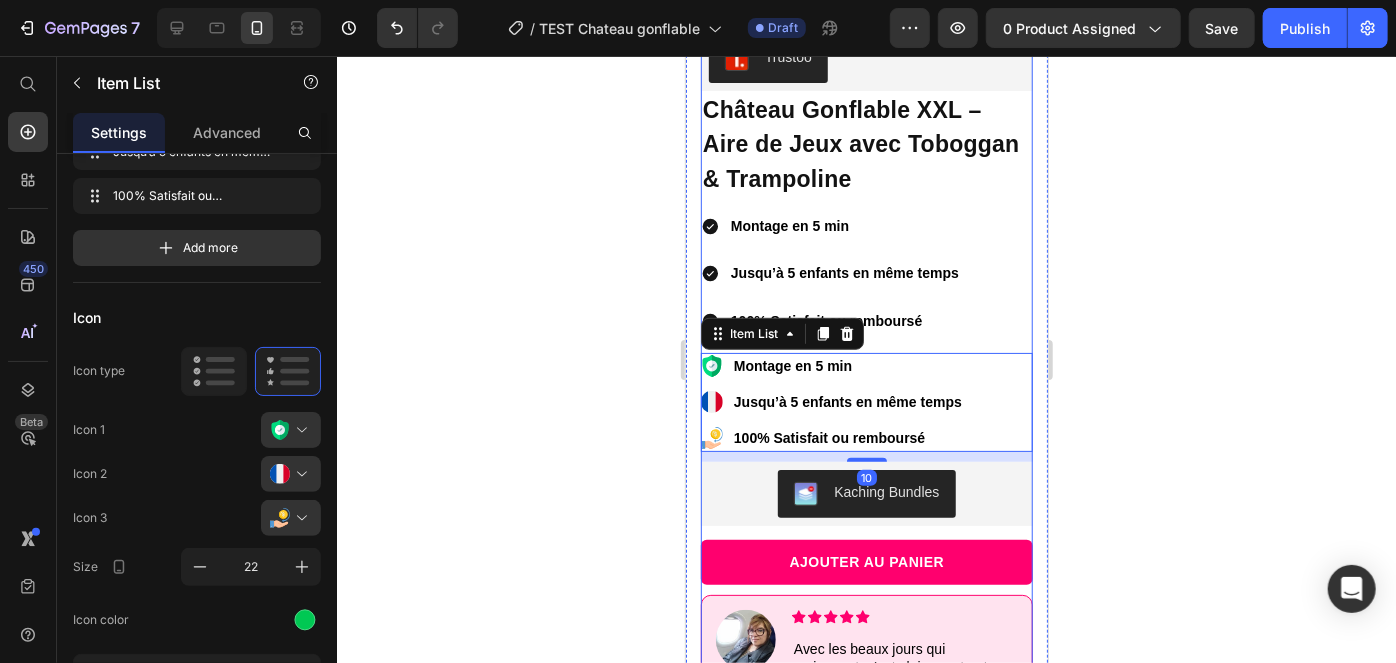 click on "Montage en 5 min Jusqu’à 5 enfants en même temps 100% Satisfait ou remboursé" at bounding box center [866, 273] 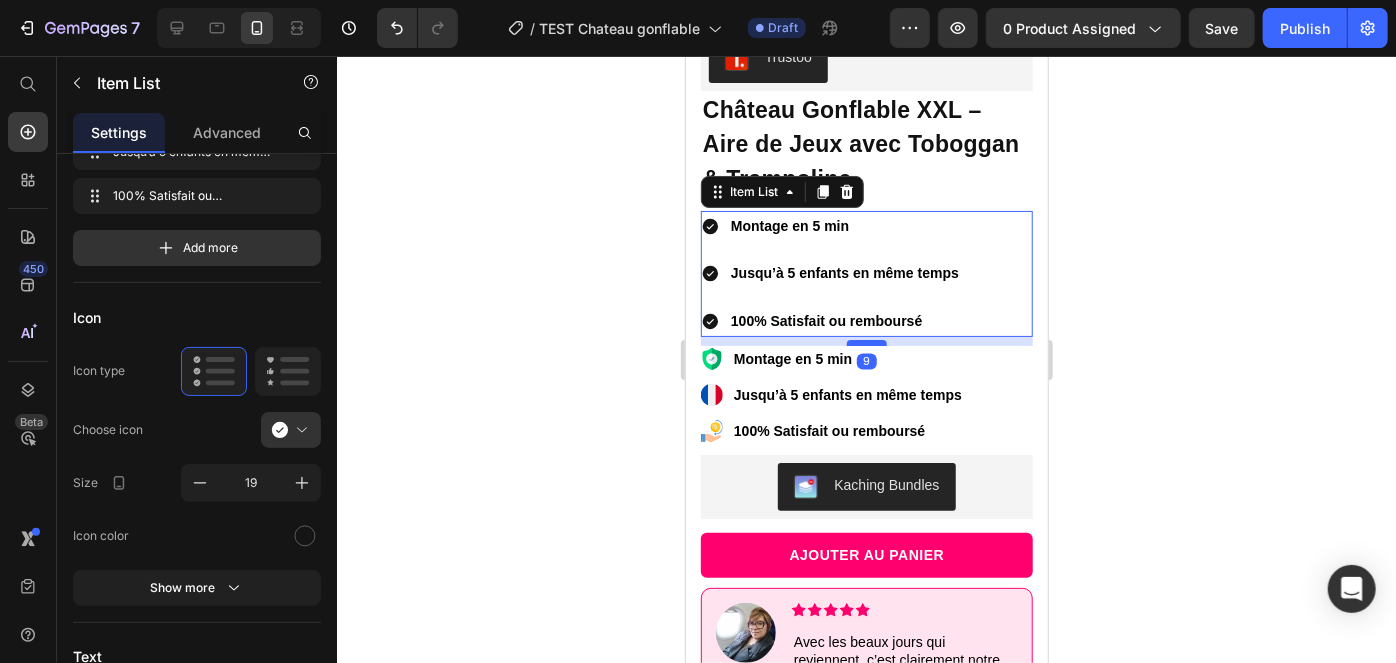 click at bounding box center (866, 342) 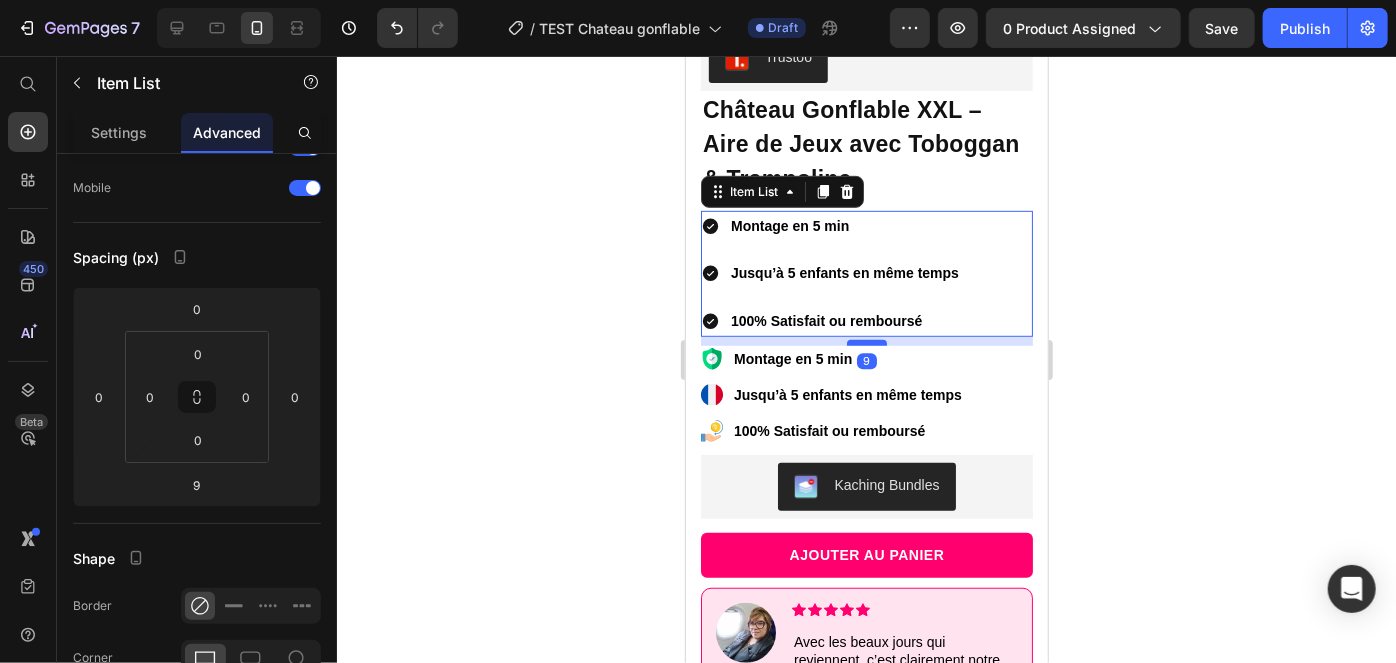 scroll, scrollTop: 0, scrollLeft: 0, axis: both 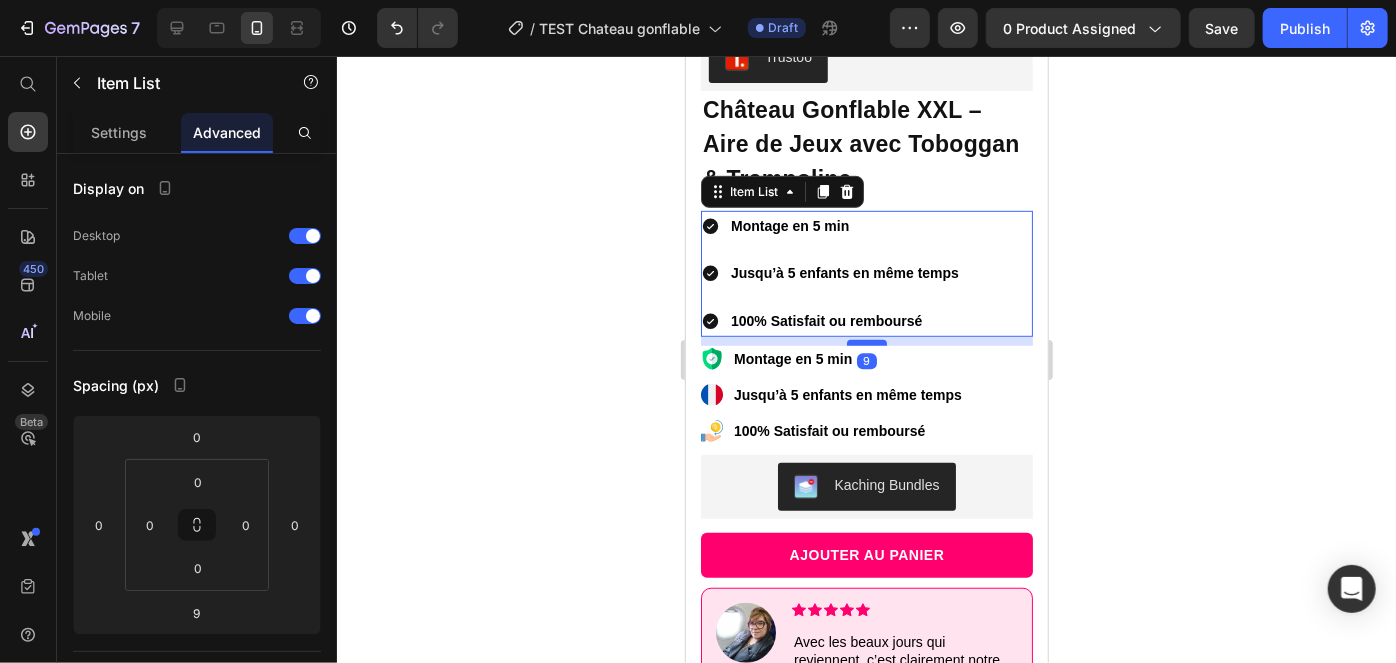 drag, startPoint x: 863, startPoint y: 325, endPoint x: 934, endPoint y: 158, distance: 181.46625 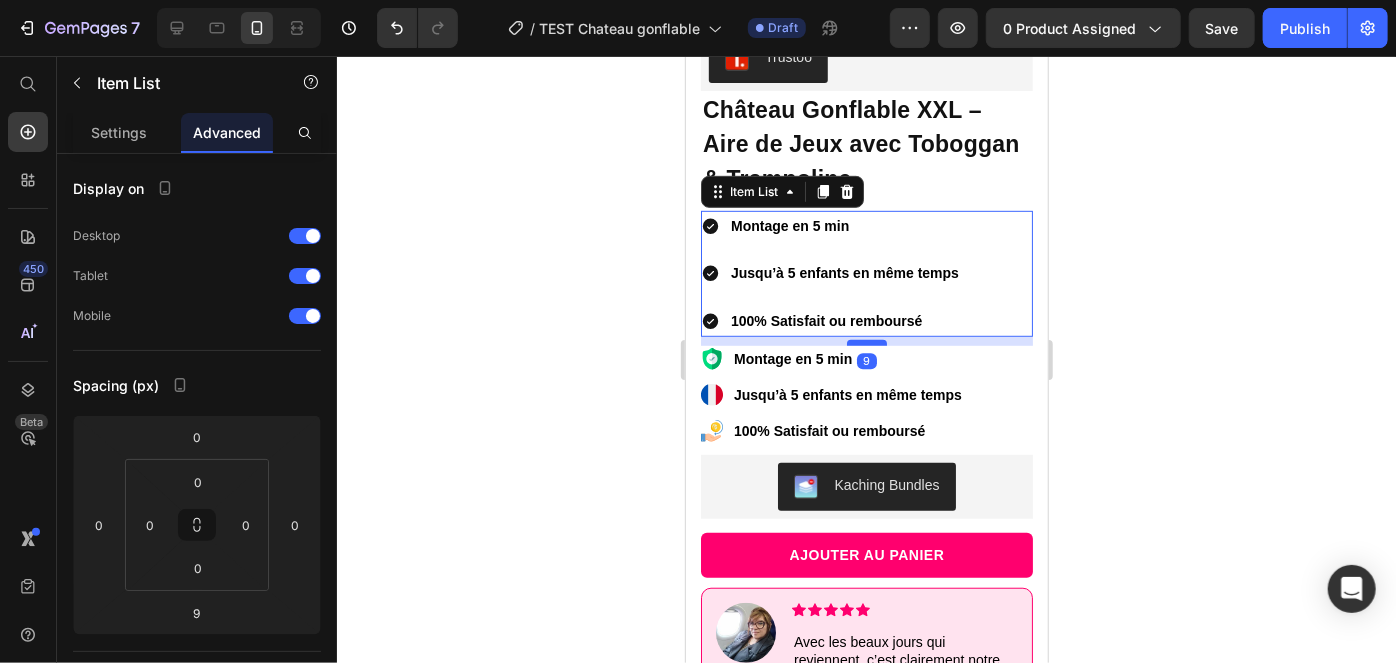 click at bounding box center (866, 342) 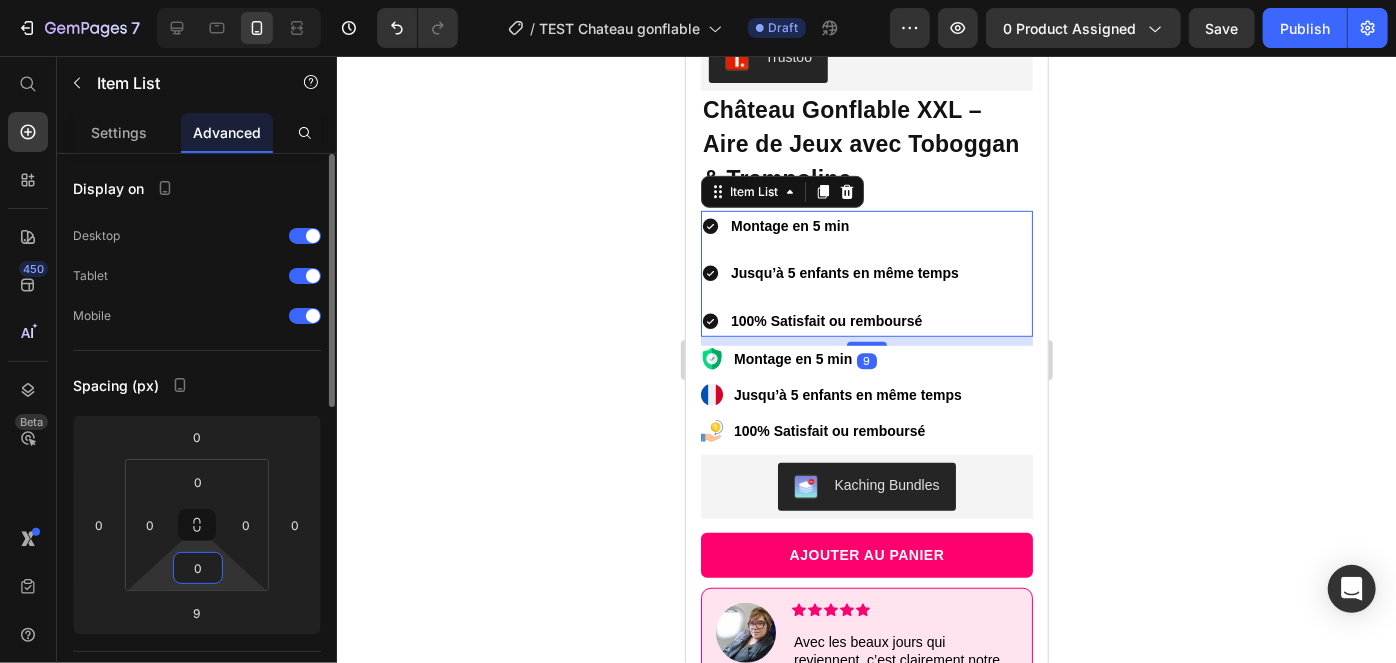 click on "0" at bounding box center [198, 568] 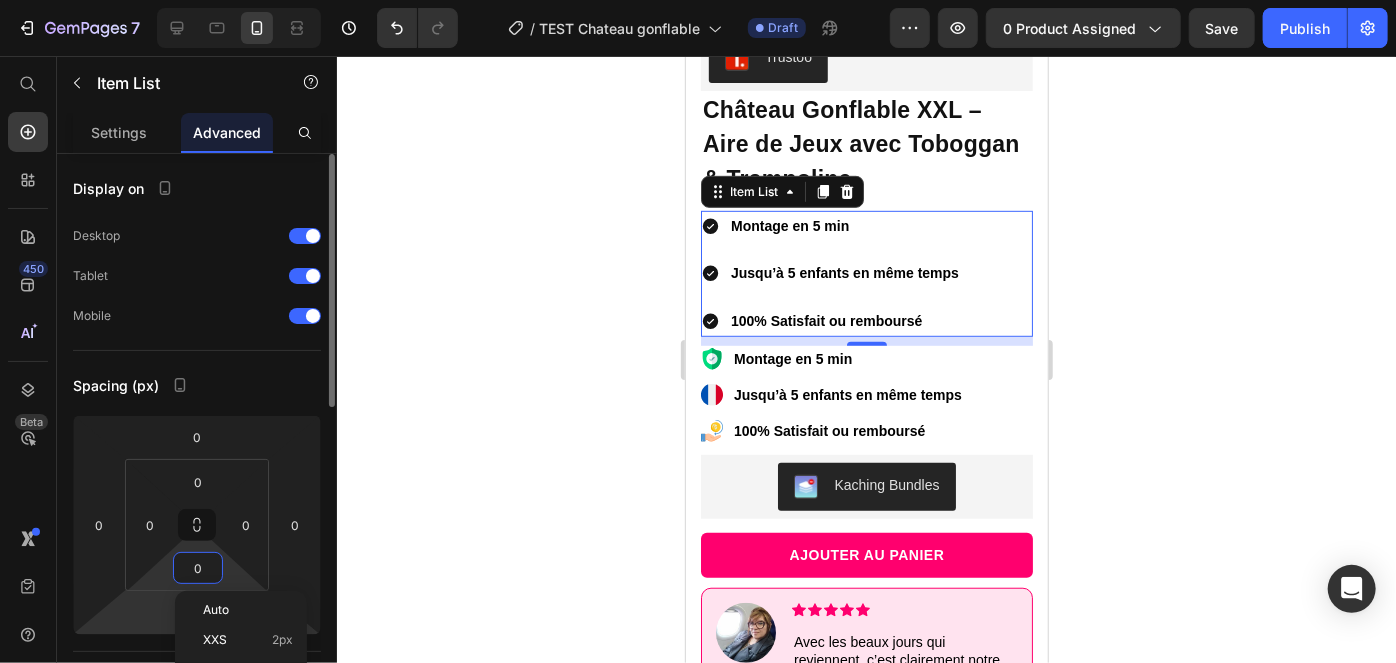 click on "7  Version history  /  TEST Chateau gonflable Draft Preview 0 product assigned  Save   Publish  450 Beta Start with Sections Elements Hero Section Product Detail Brands Trusted Badges Guarantee Product Breakdown How to use Testimonials Compare Bundle FAQs Social Proof Brand Story Product List Collection Blog List Contact Sticky Add to Cart Custom Footer Browse Library 450 Layout
Row
Row
Row
Row Text
Heading
Text Block Button
Button
Button
Sticky Back to top Media" at bounding box center [698, 0] 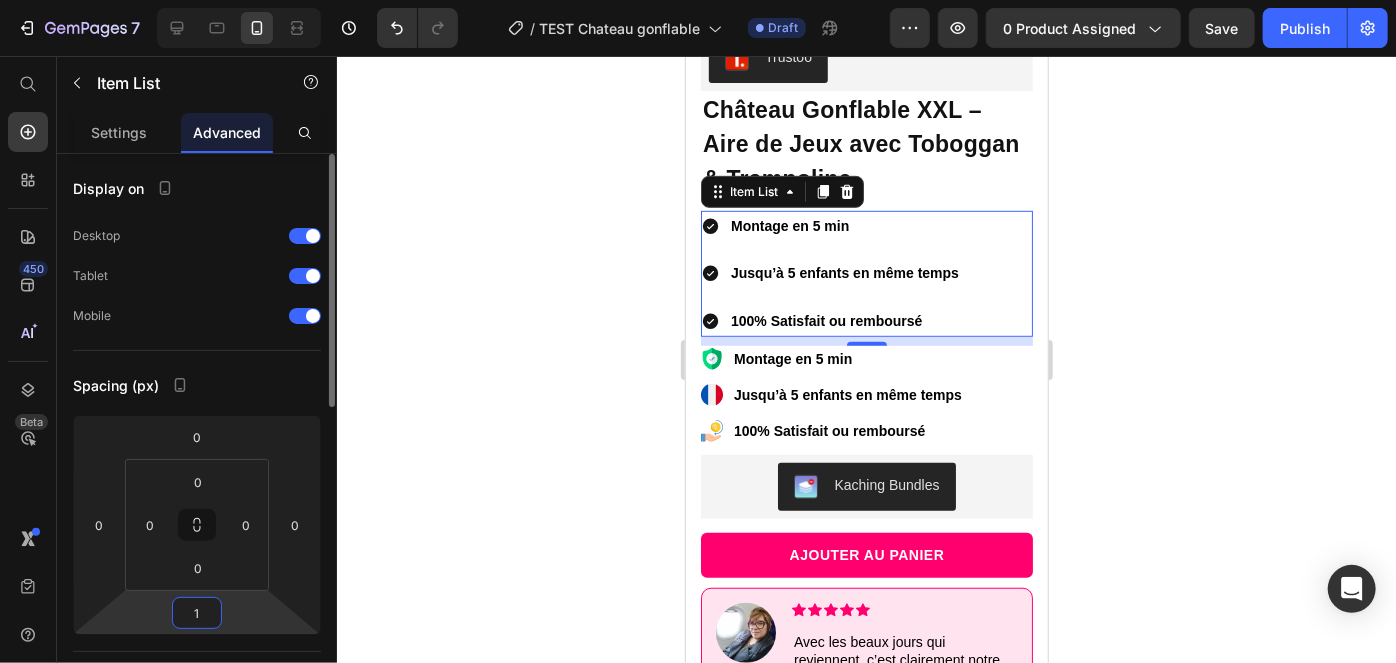 type on "10" 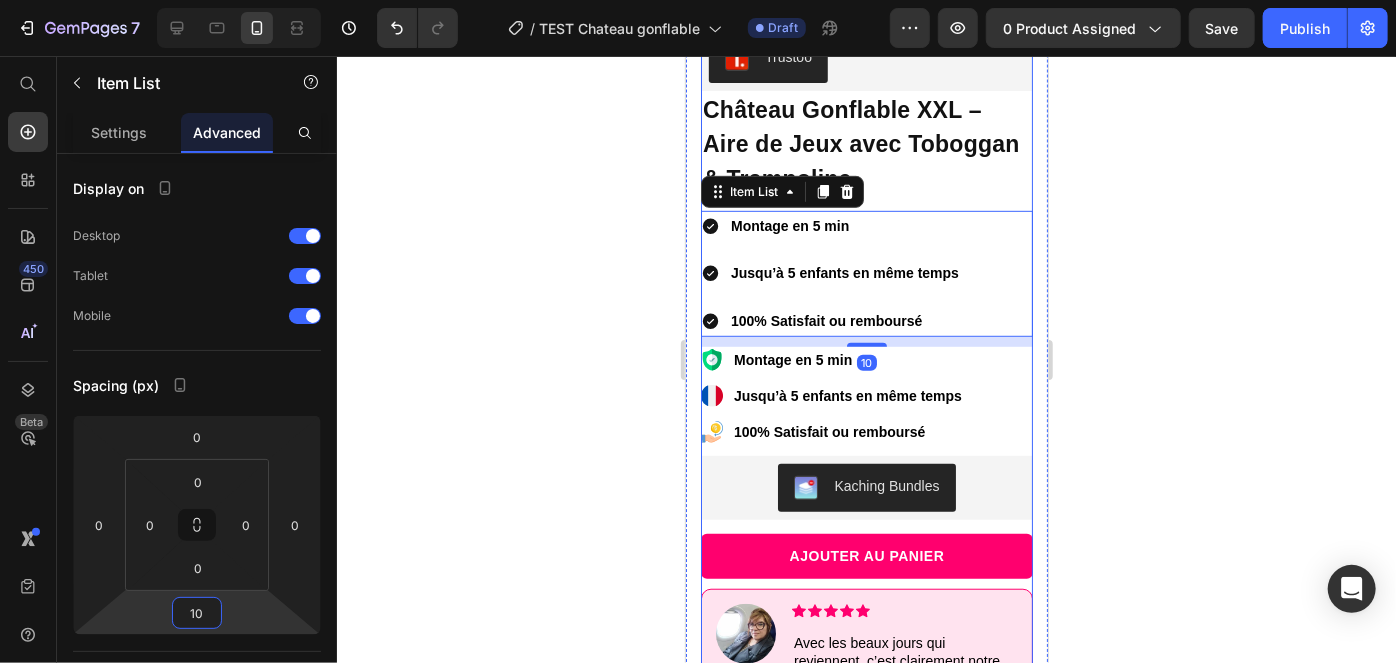 click on "Montage en 5 min
Jusqu’à 5 enfants en même temps
100% Satisfait ou remboursé" at bounding box center [866, 395] 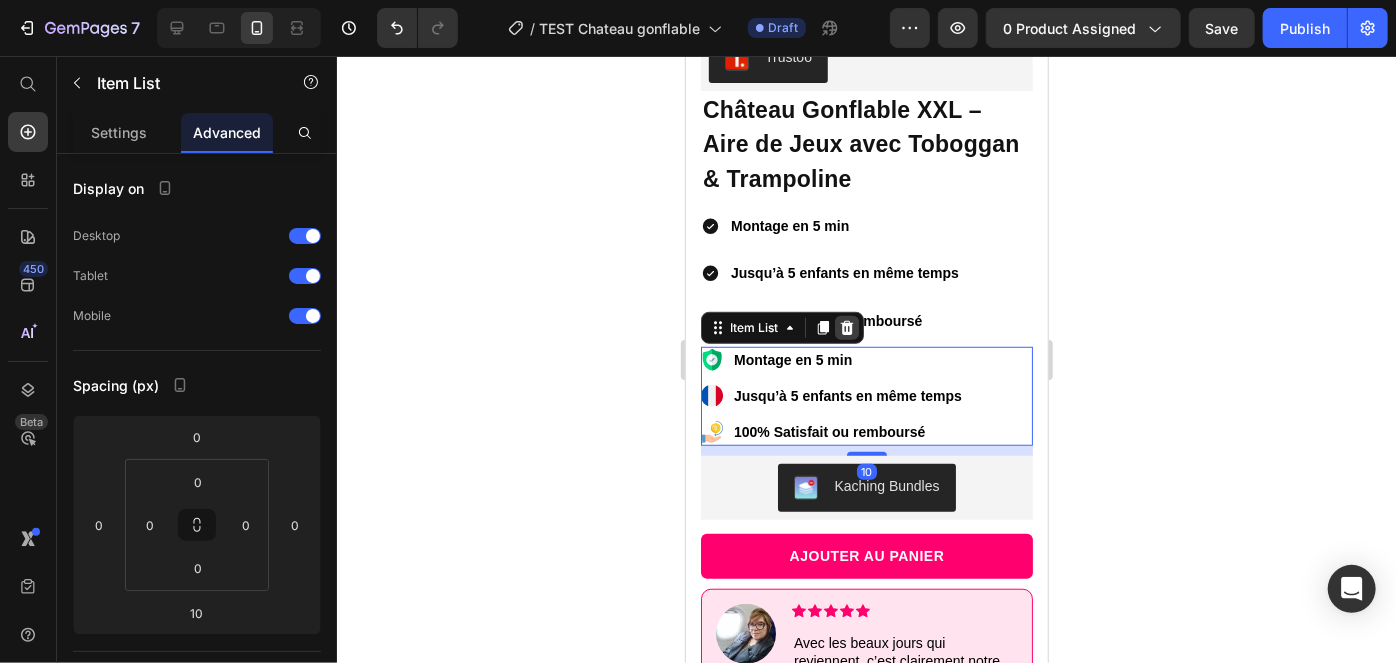 click 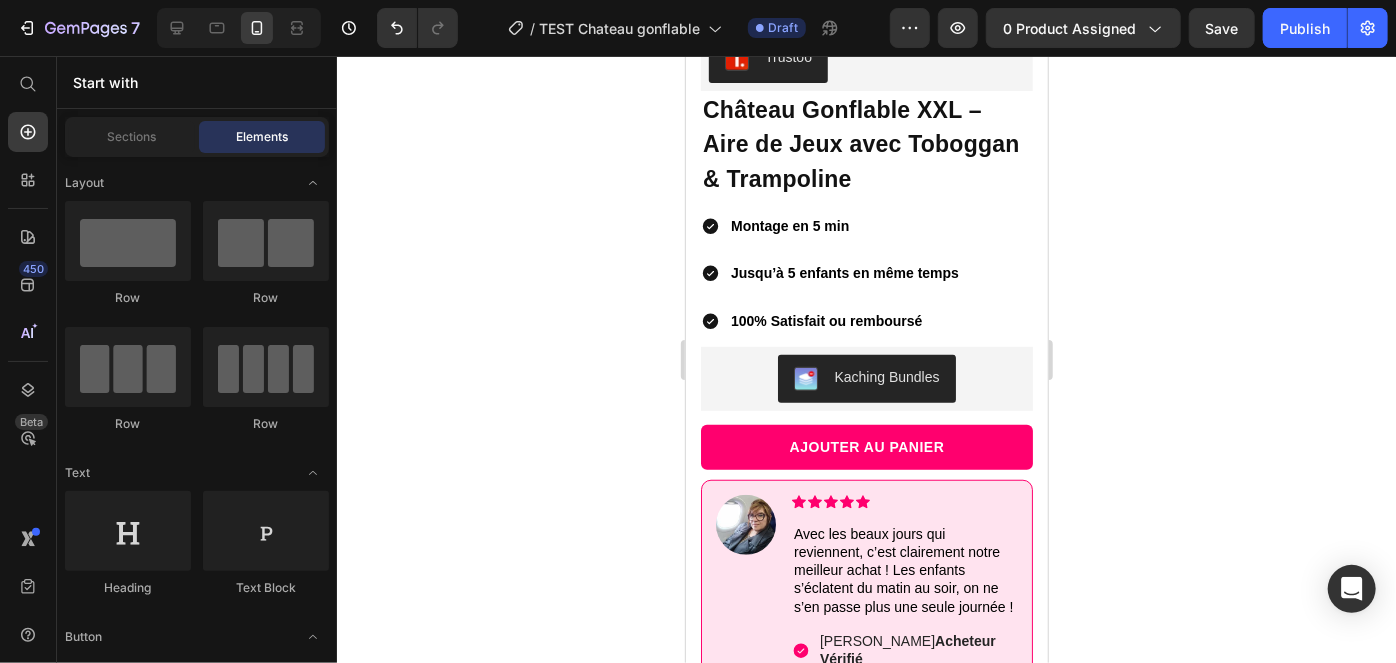 click 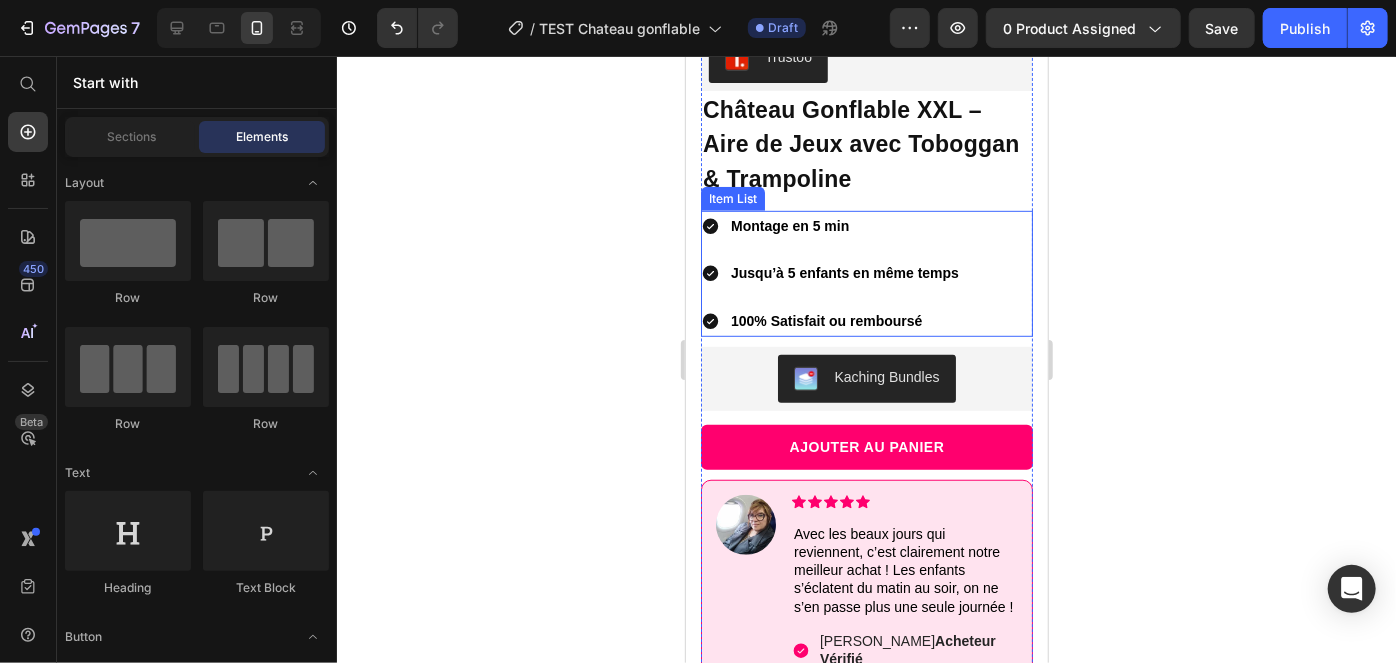 click on "Montage en 5 min" at bounding box center [844, 225] 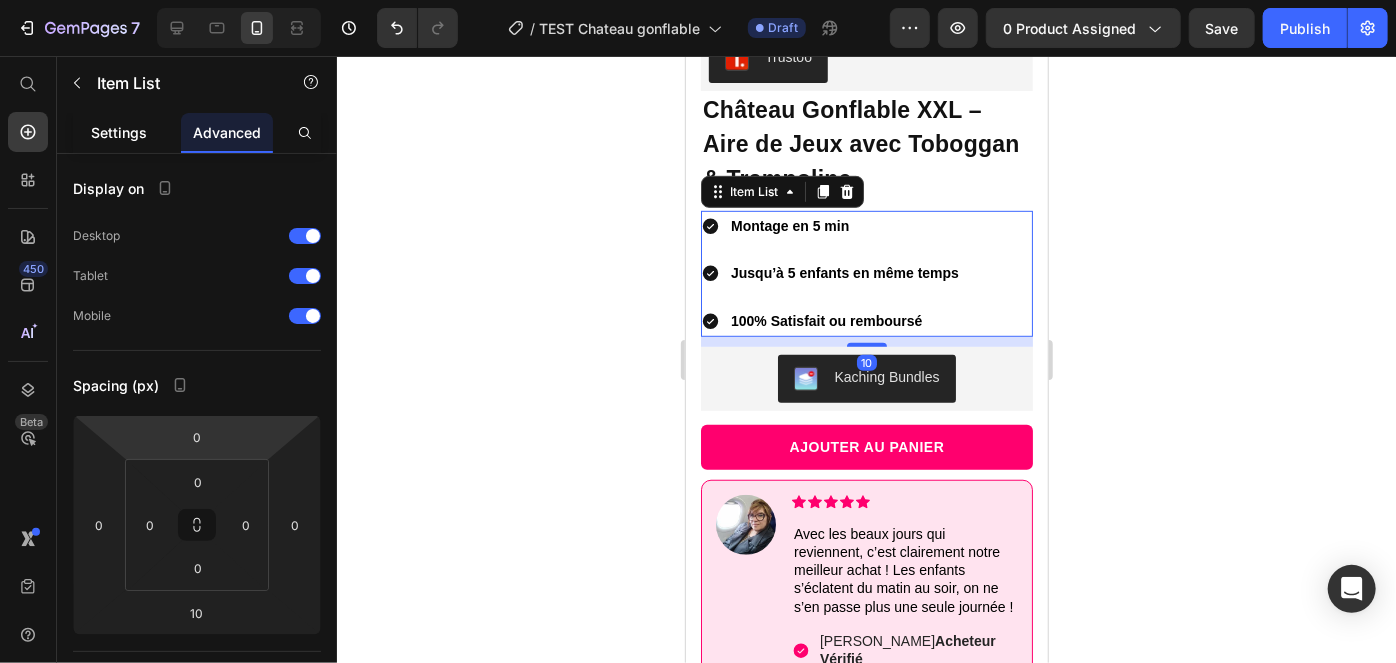 click on "Settings" at bounding box center [119, 132] 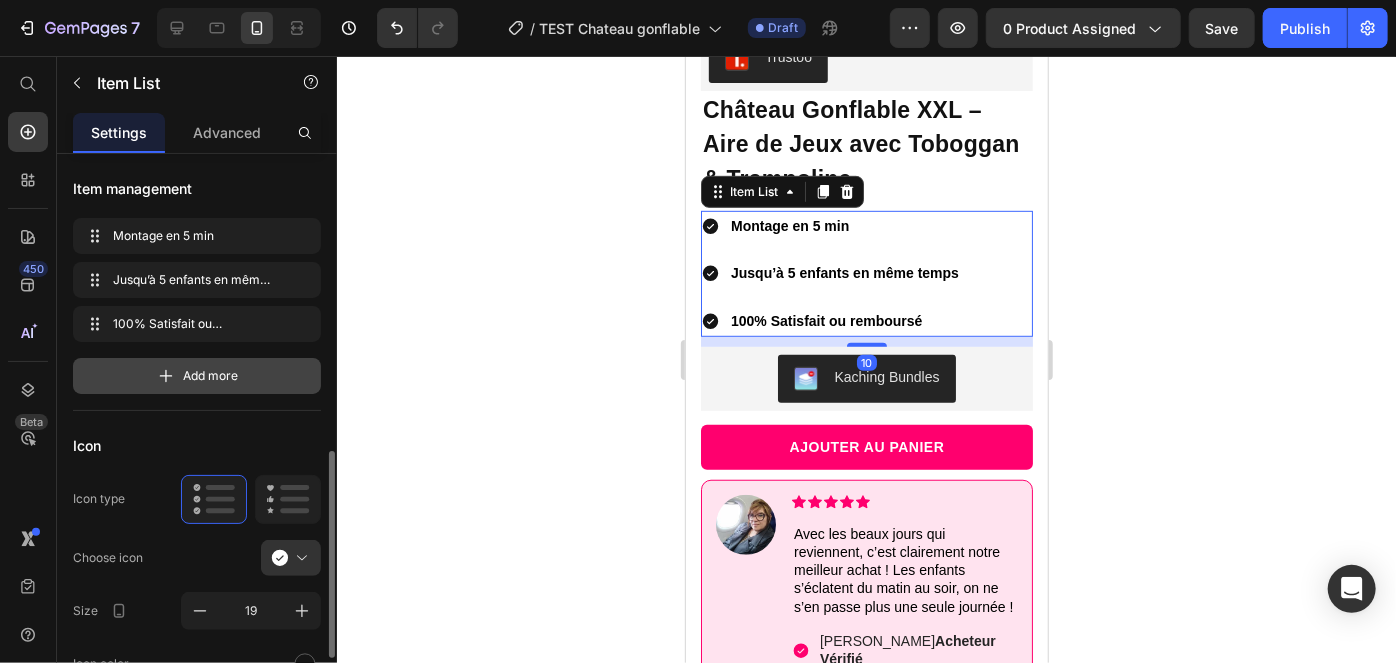 scroll, scrollTop: 218, scrollLeft: 0, axis: vertical 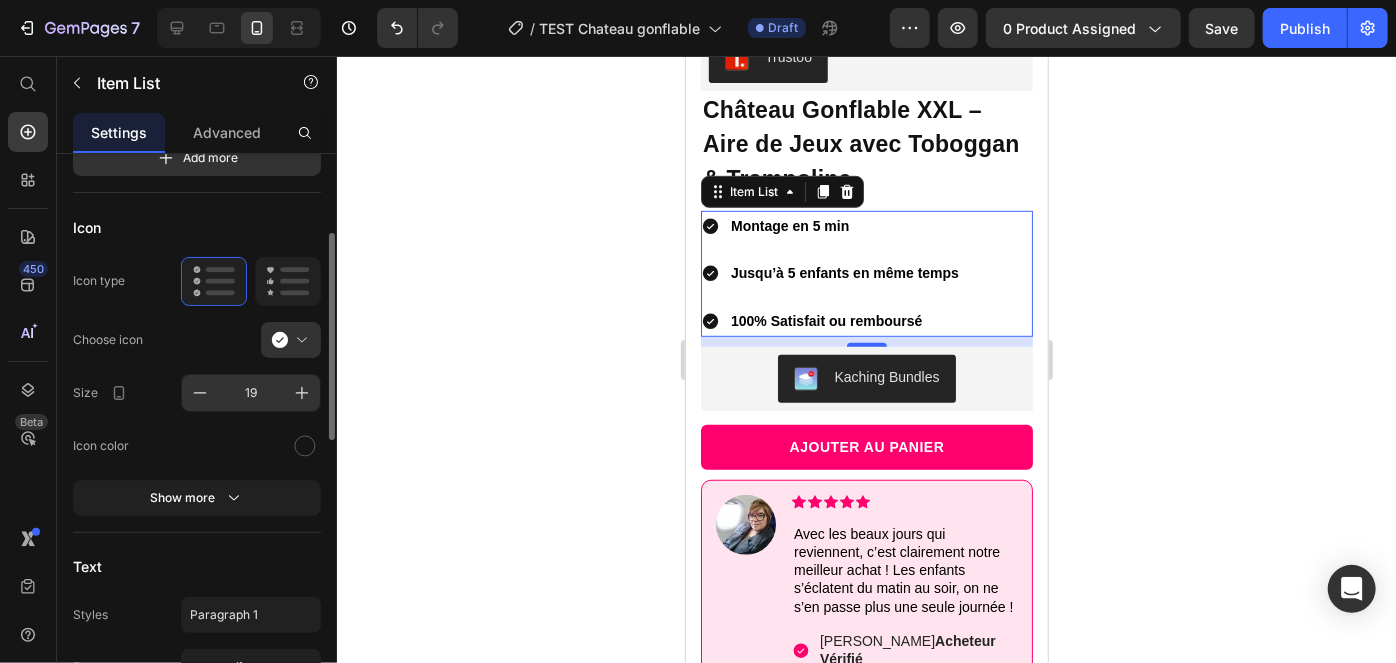 drag, startPoint x: 149, startPoint y: 375, endPoint x: 214, endPoint y: 408, distance: 72.89719 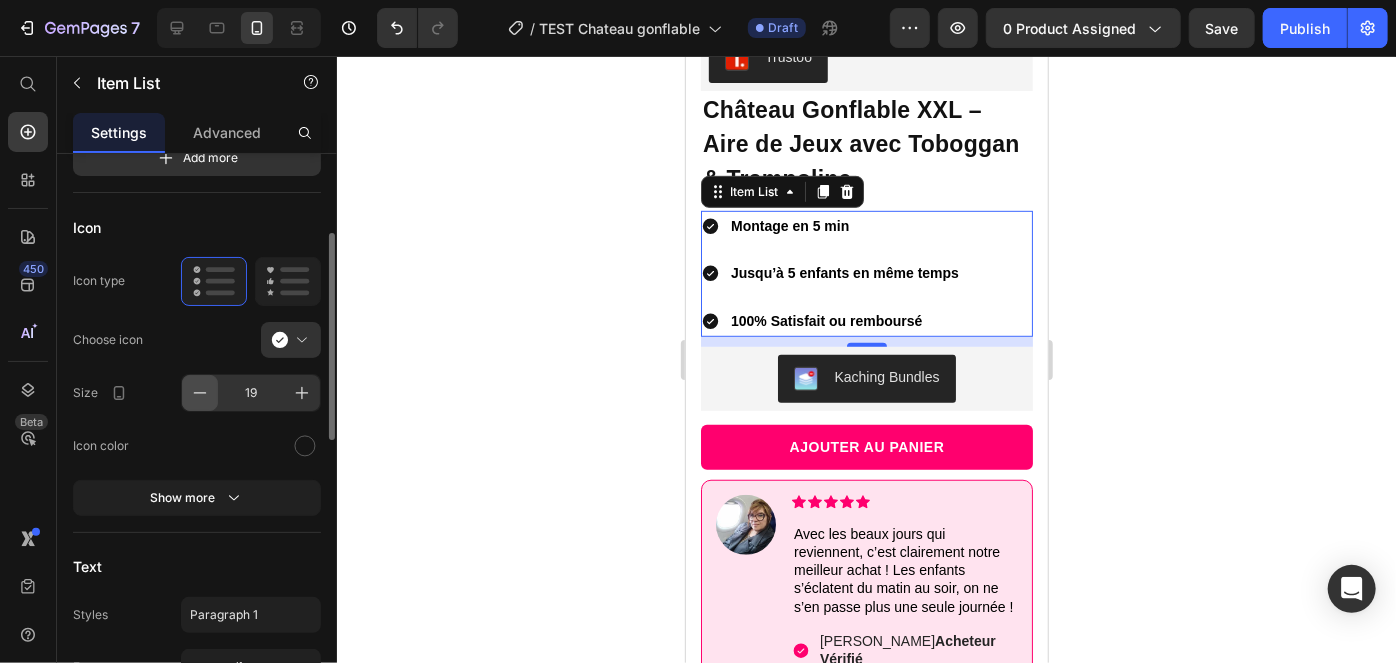 click 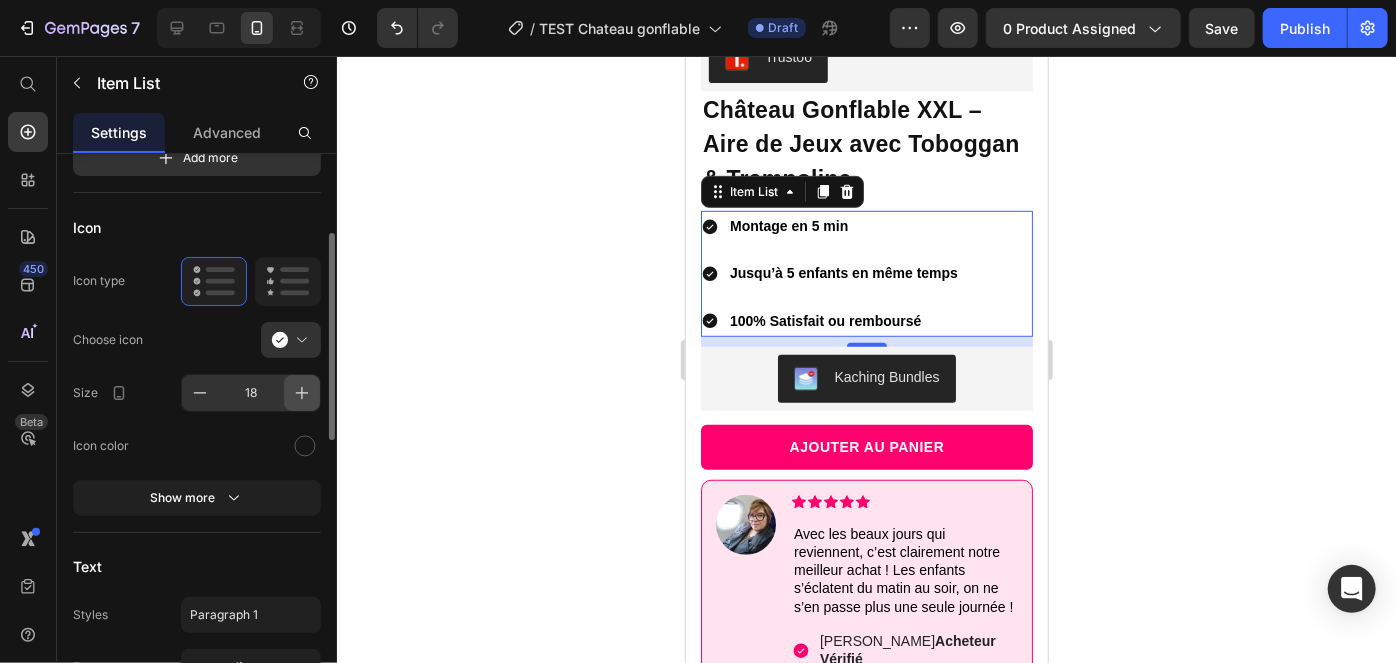 click 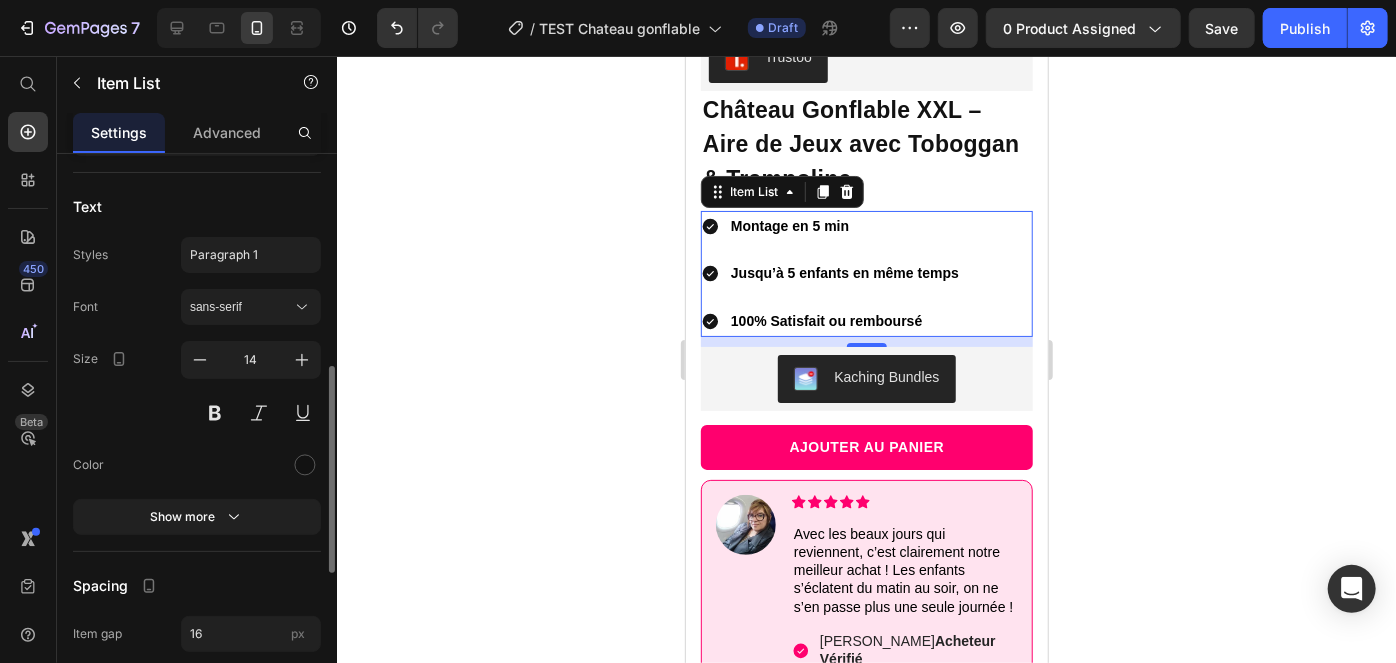 scroll, scrollTop: 577, scrollLeft: 0, axis: vertical 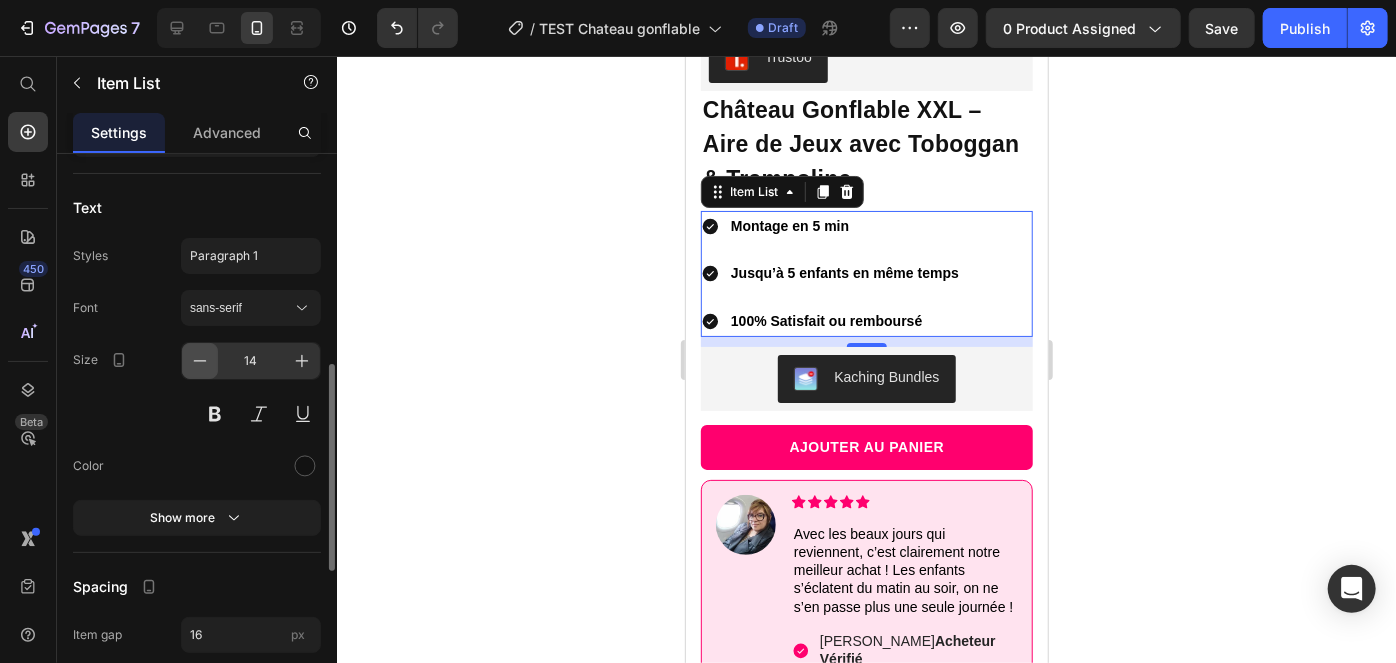 click at bounding box center [200, 361] 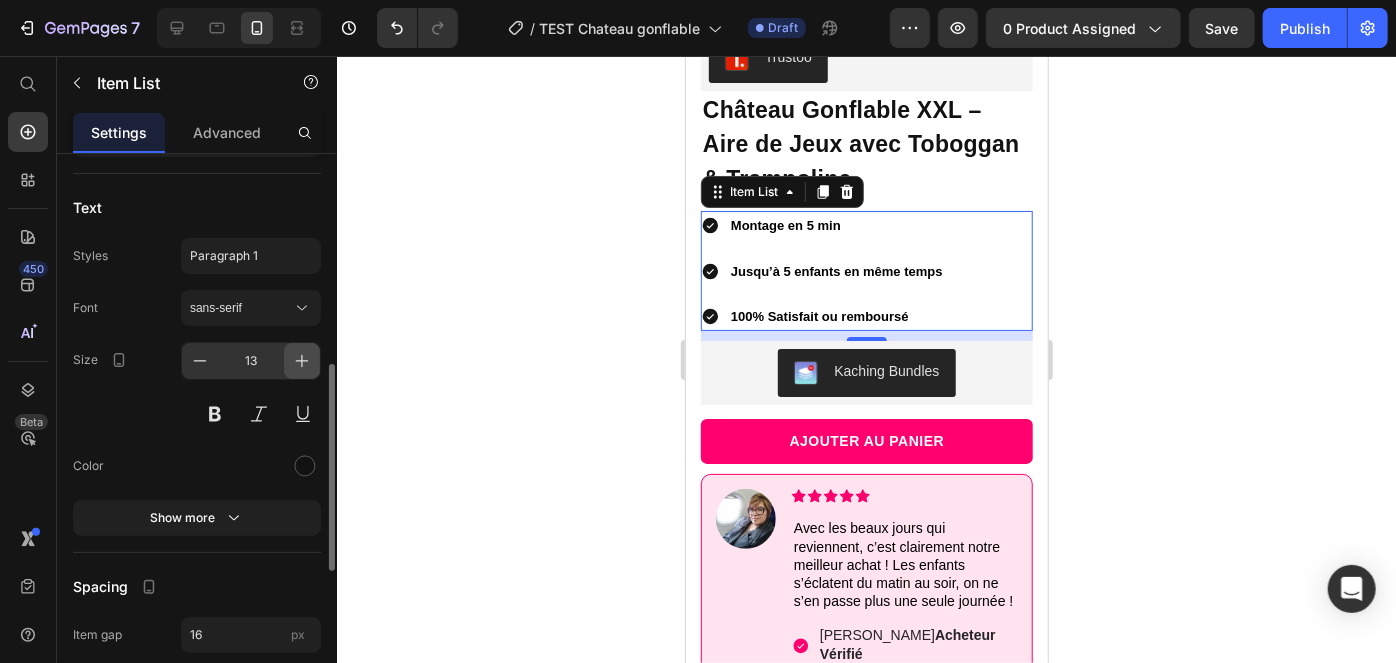 click 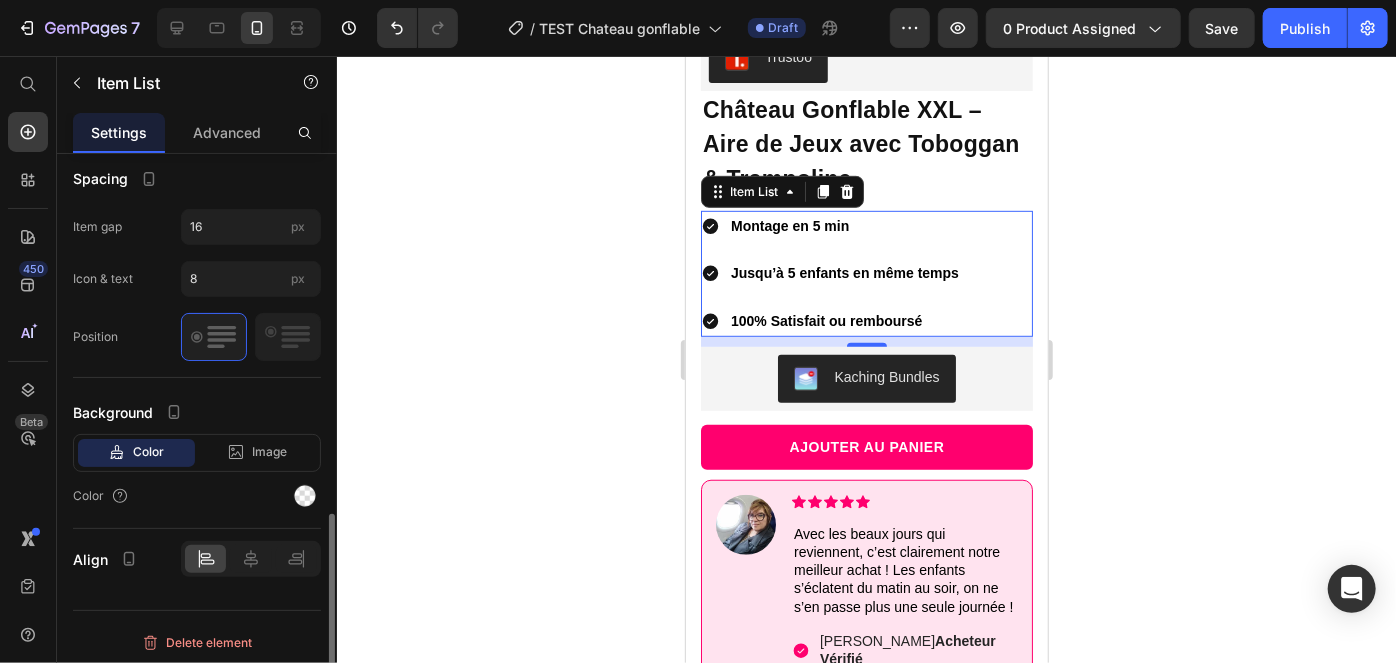 scroll, scrollTop: 867, scrollLeft: 0, axis: vertical 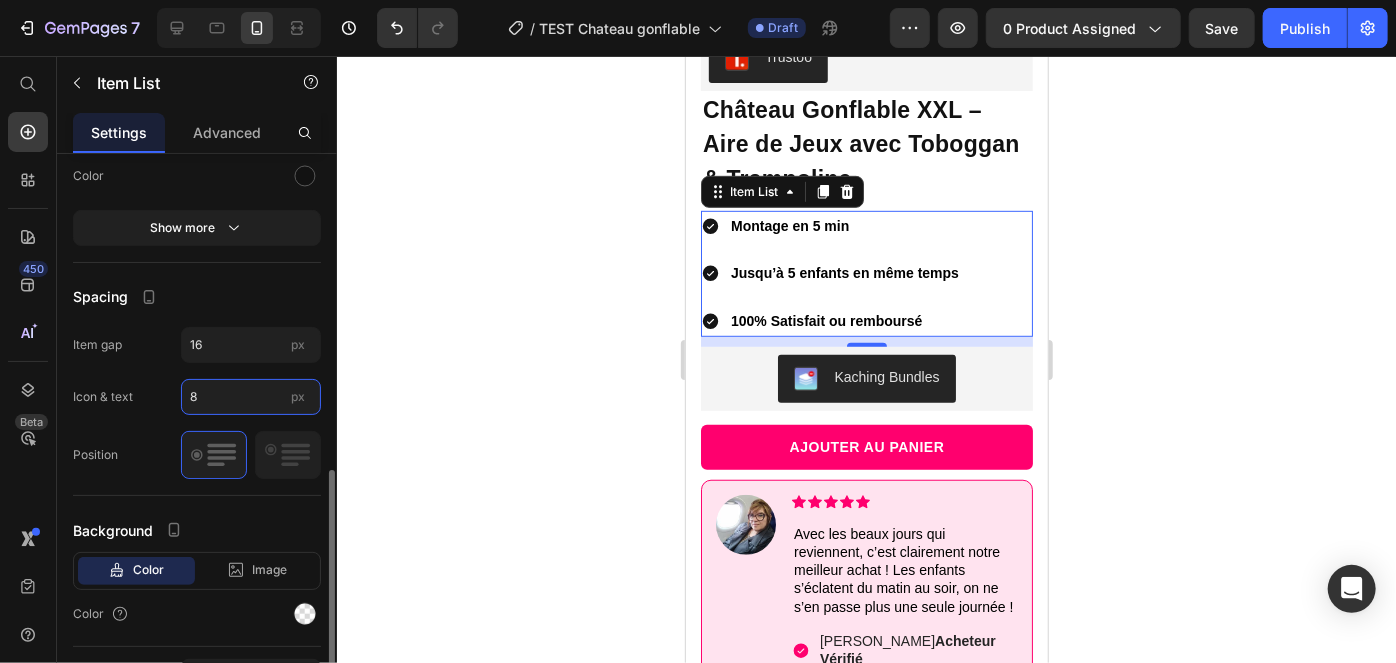 click on "8" at bounding box center (251, 397) 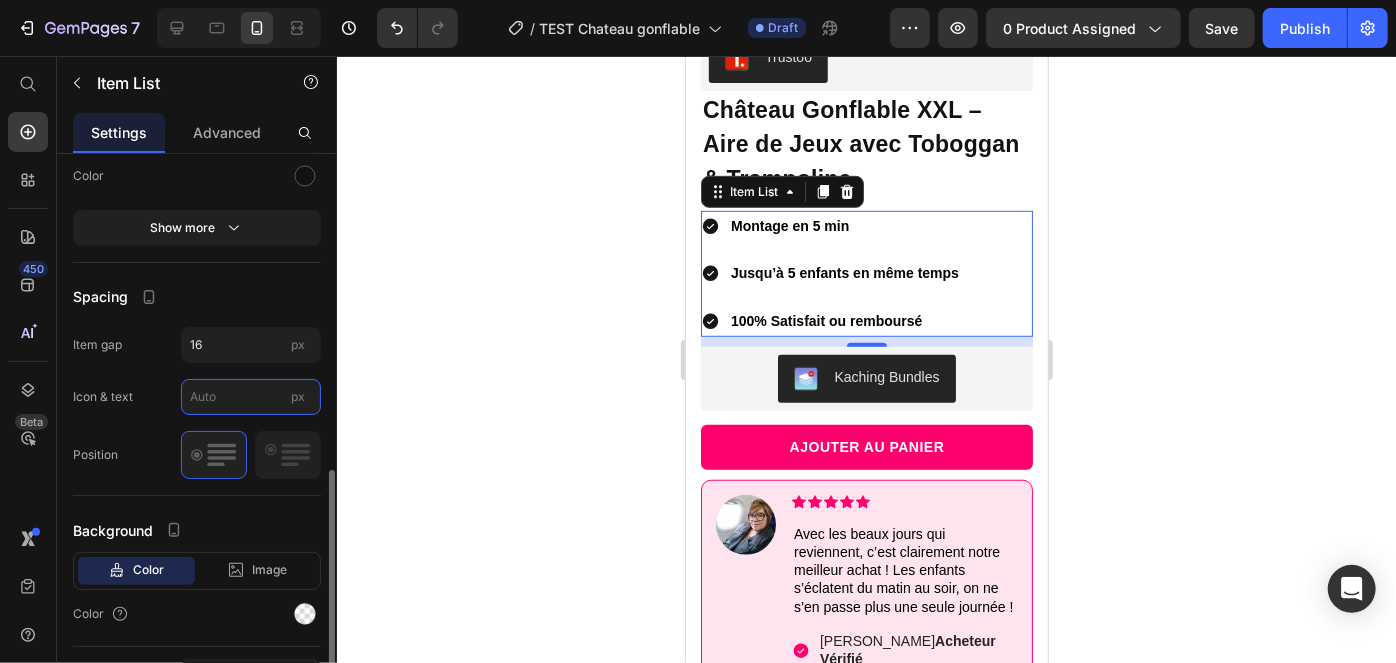 type on "1" 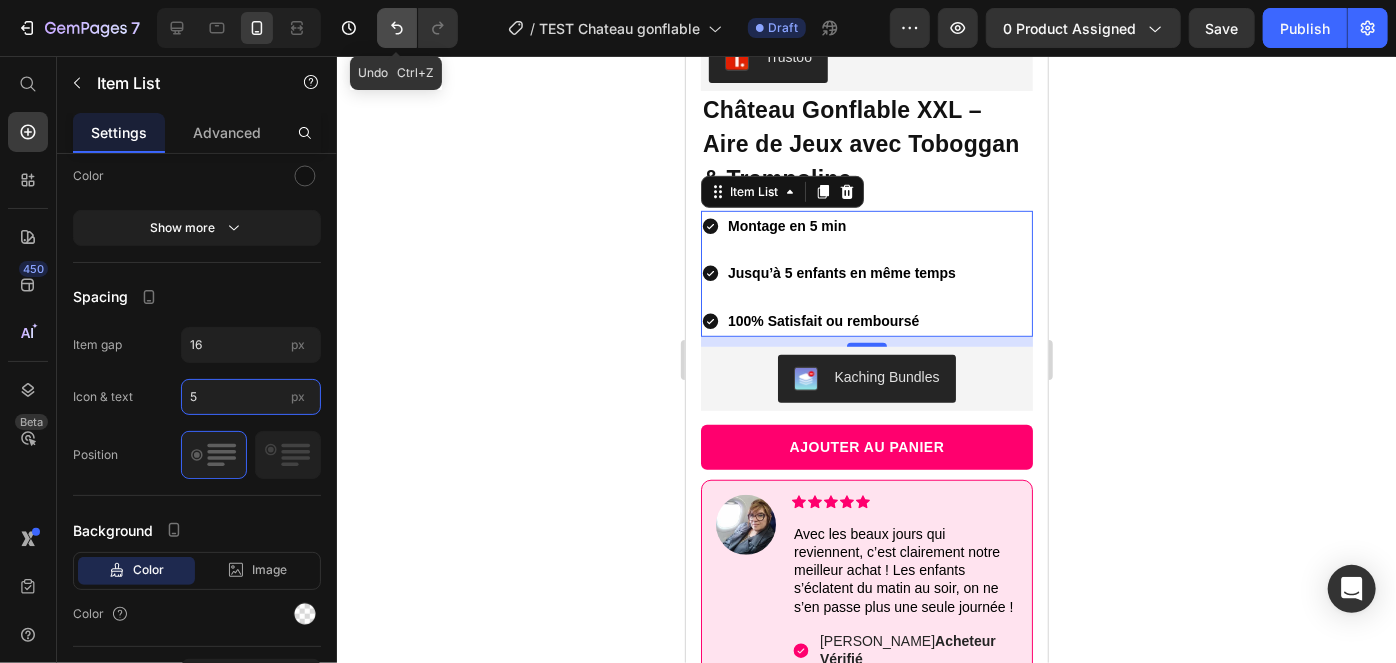 type on "5" 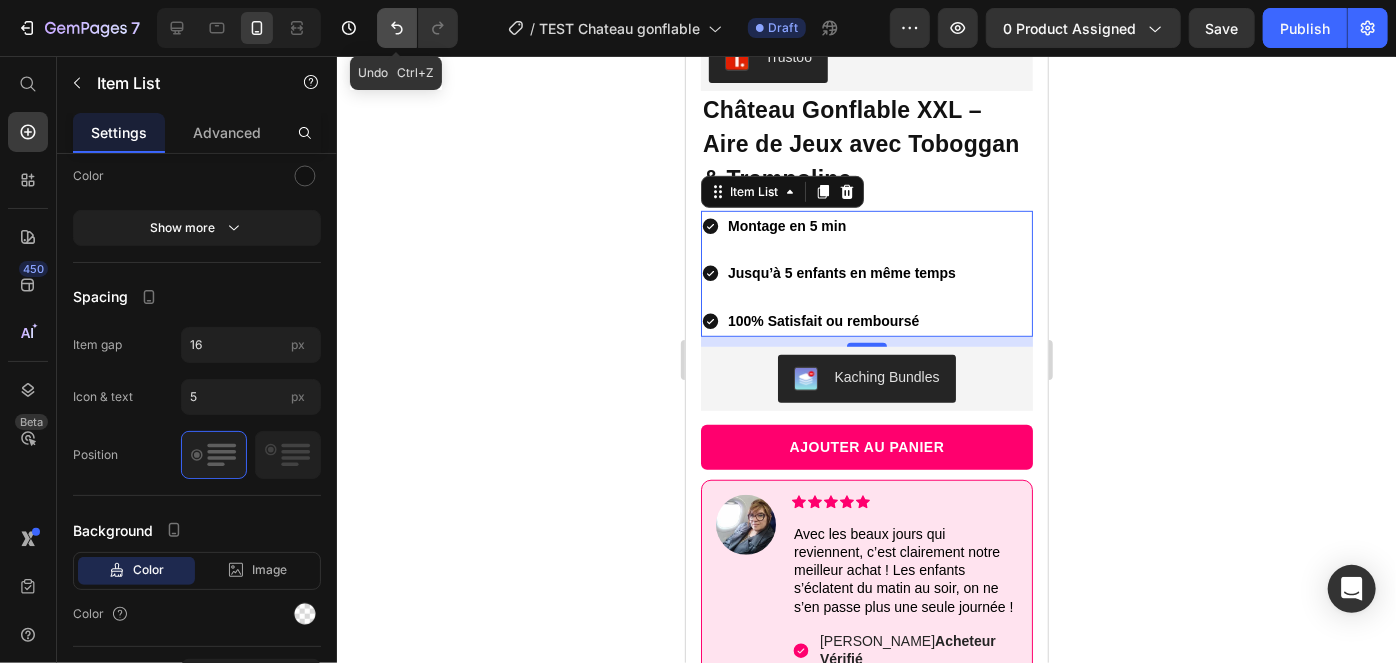 click 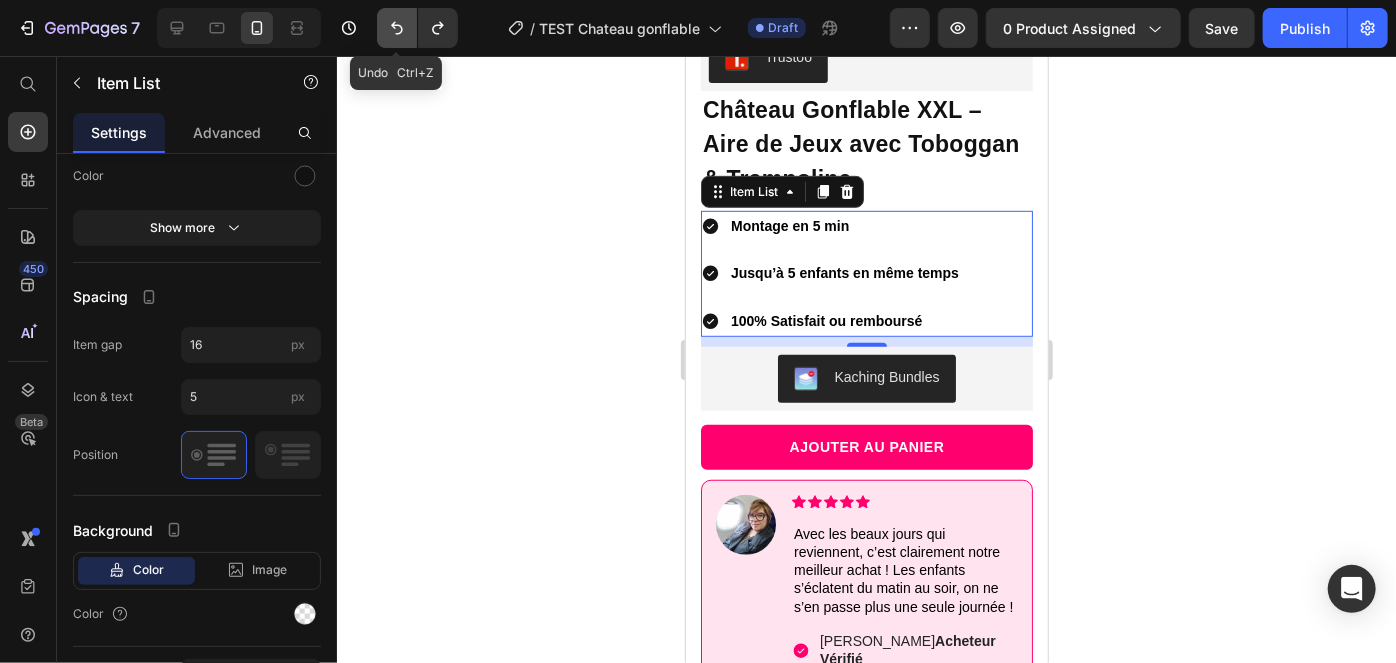 click 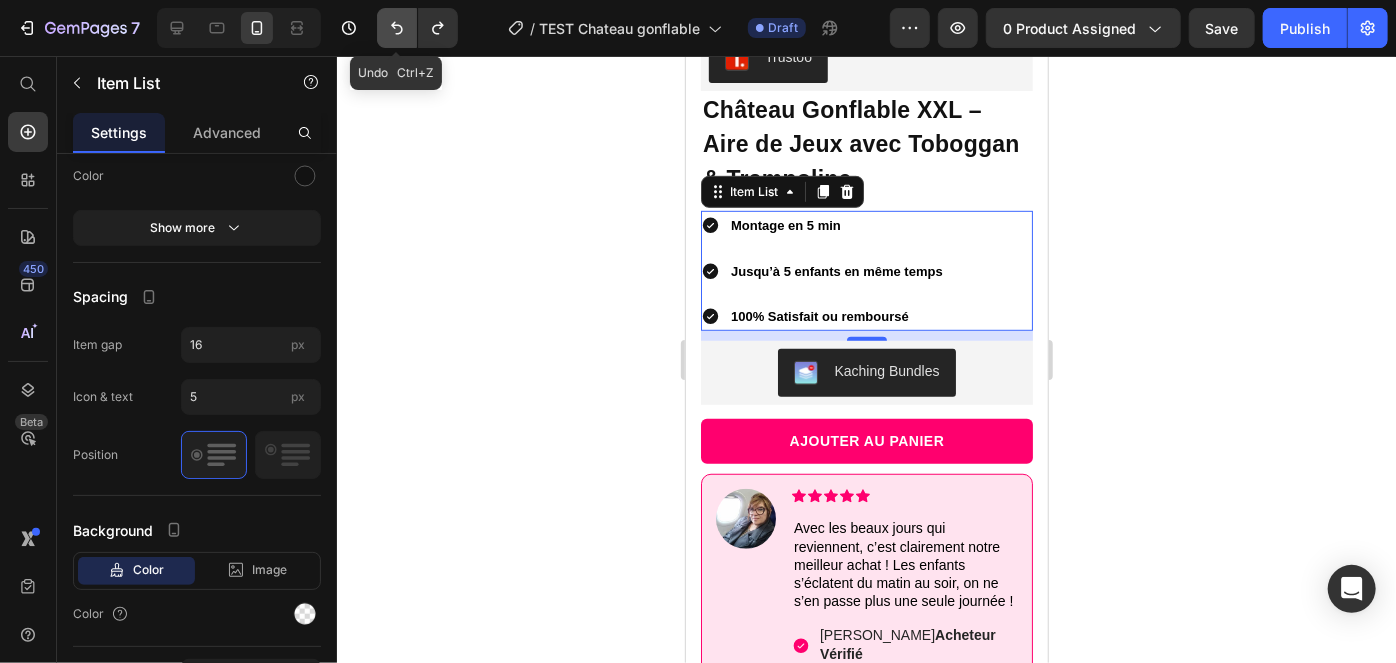click 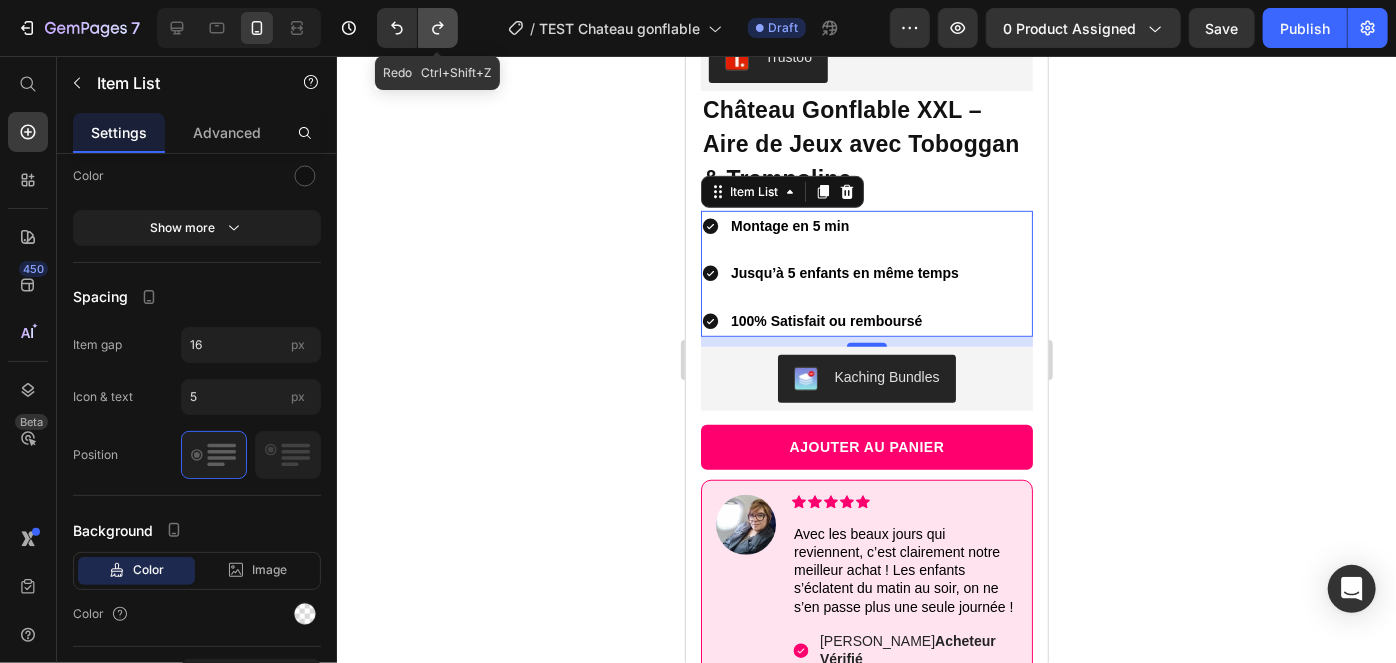 click 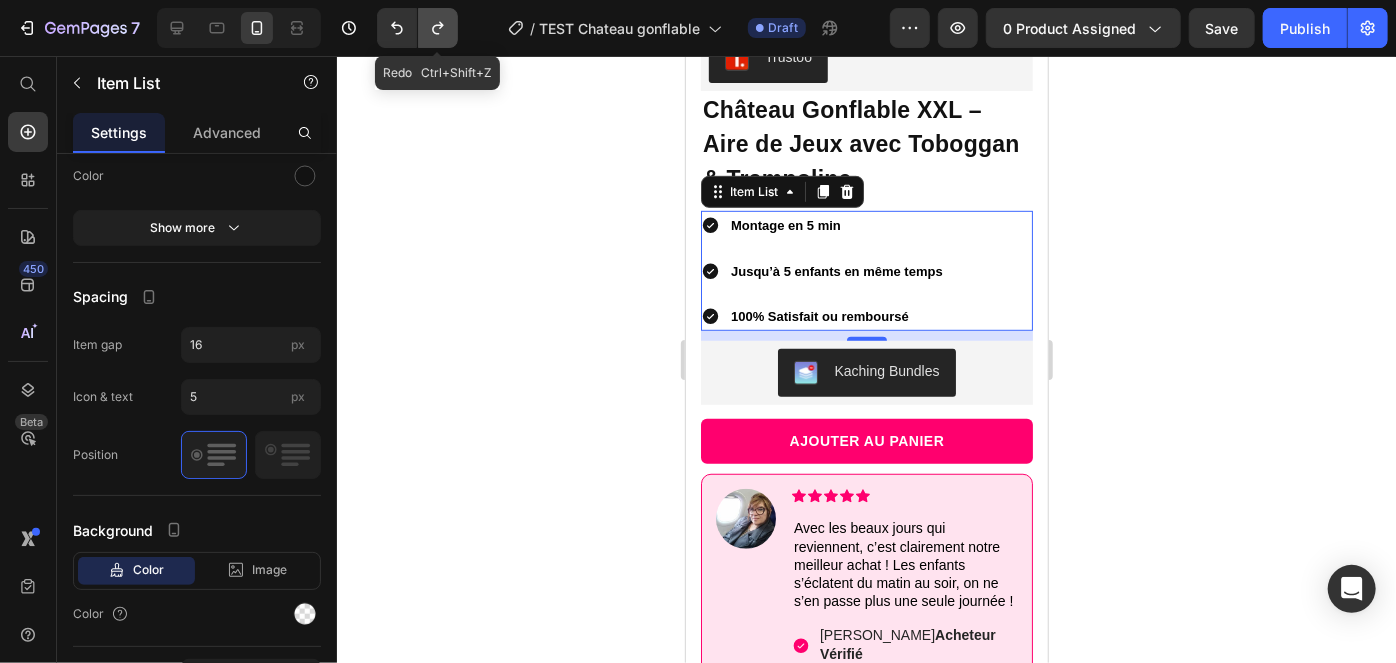 click 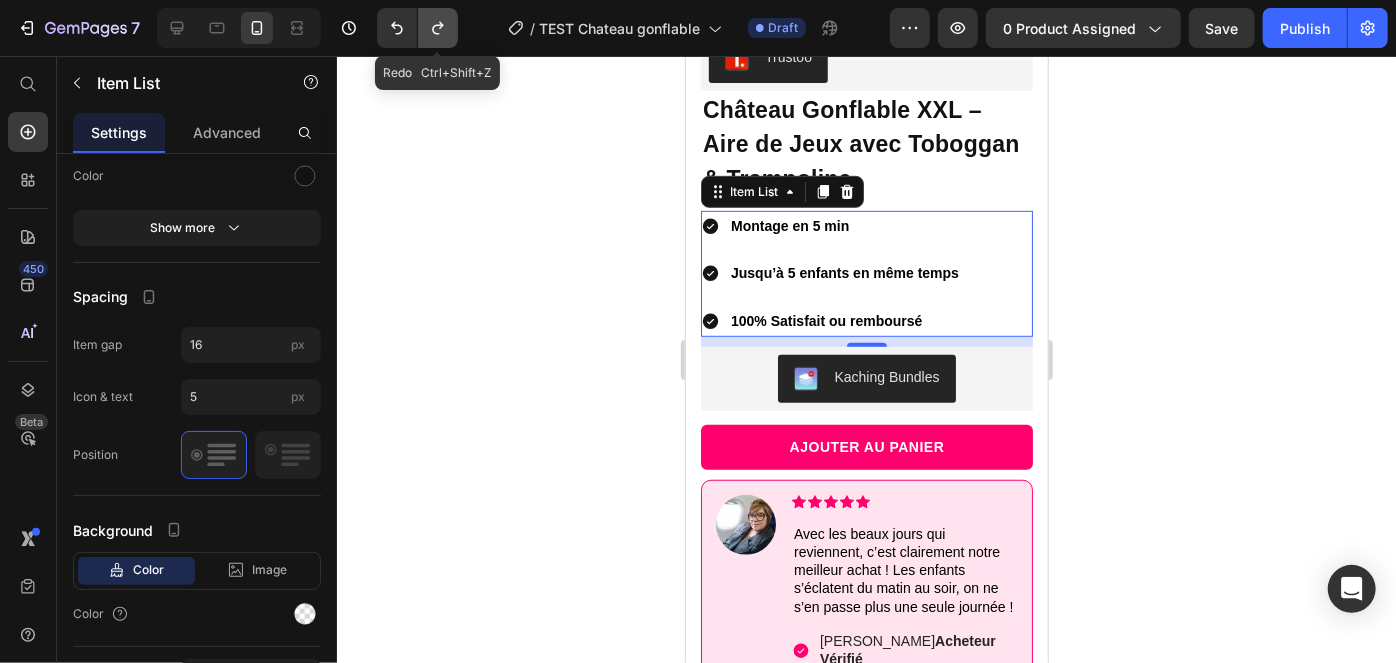 click 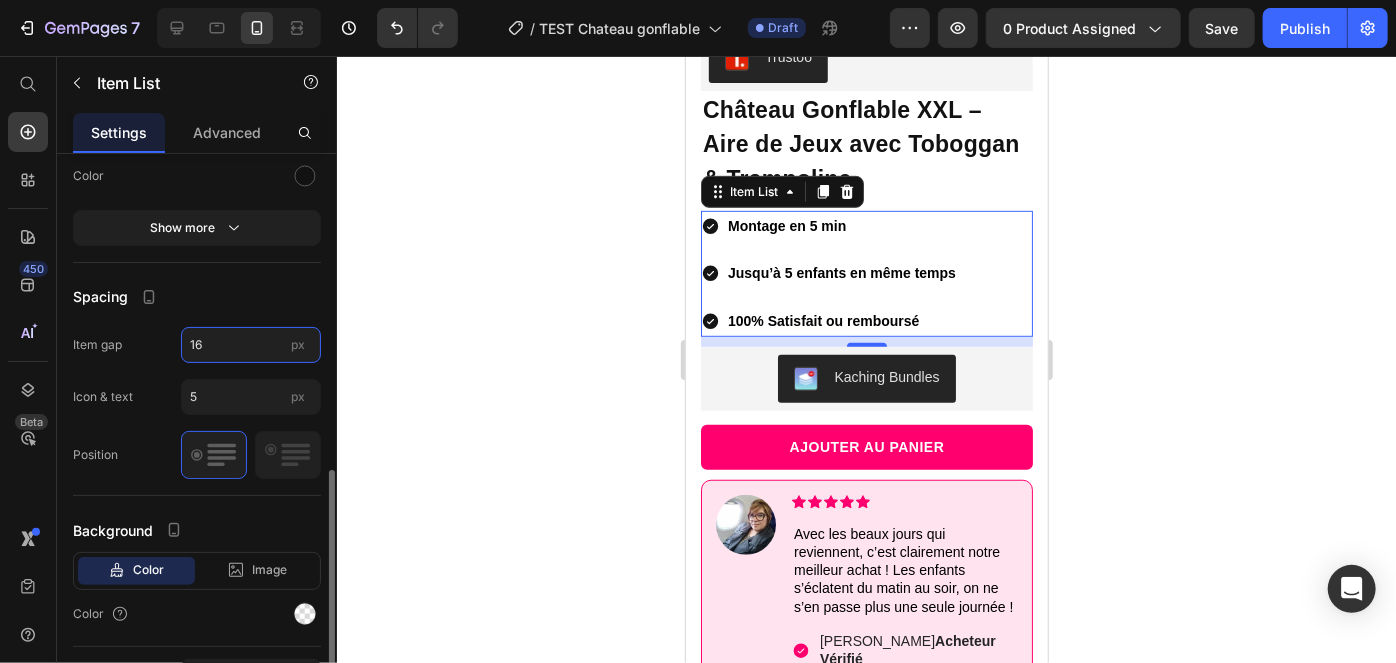 click on "16" at bounding box center [251, 345] 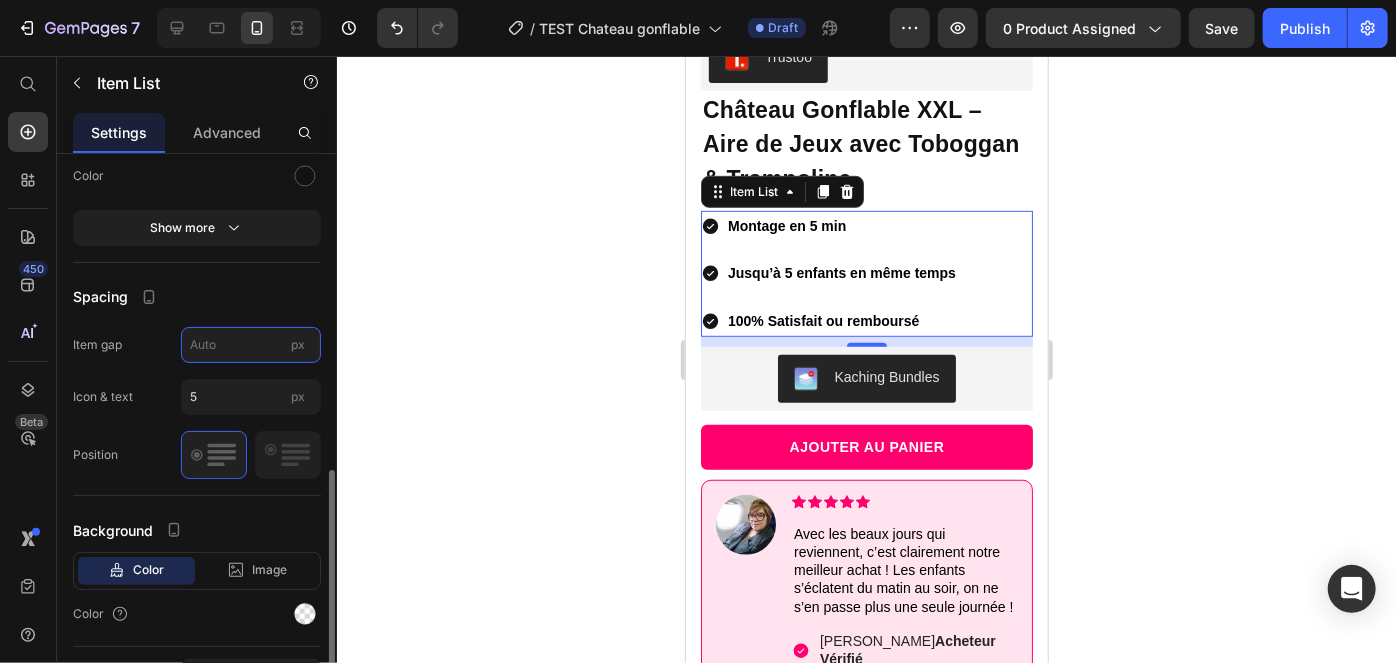 type on "5" 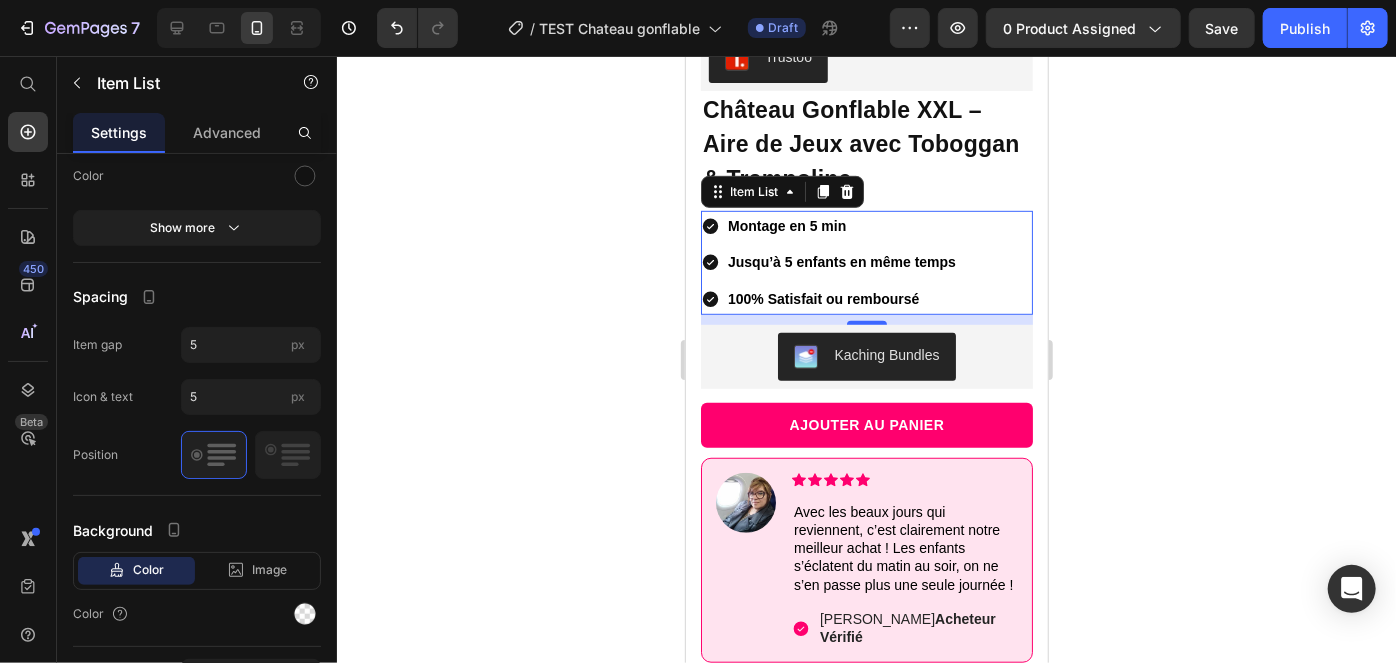 click 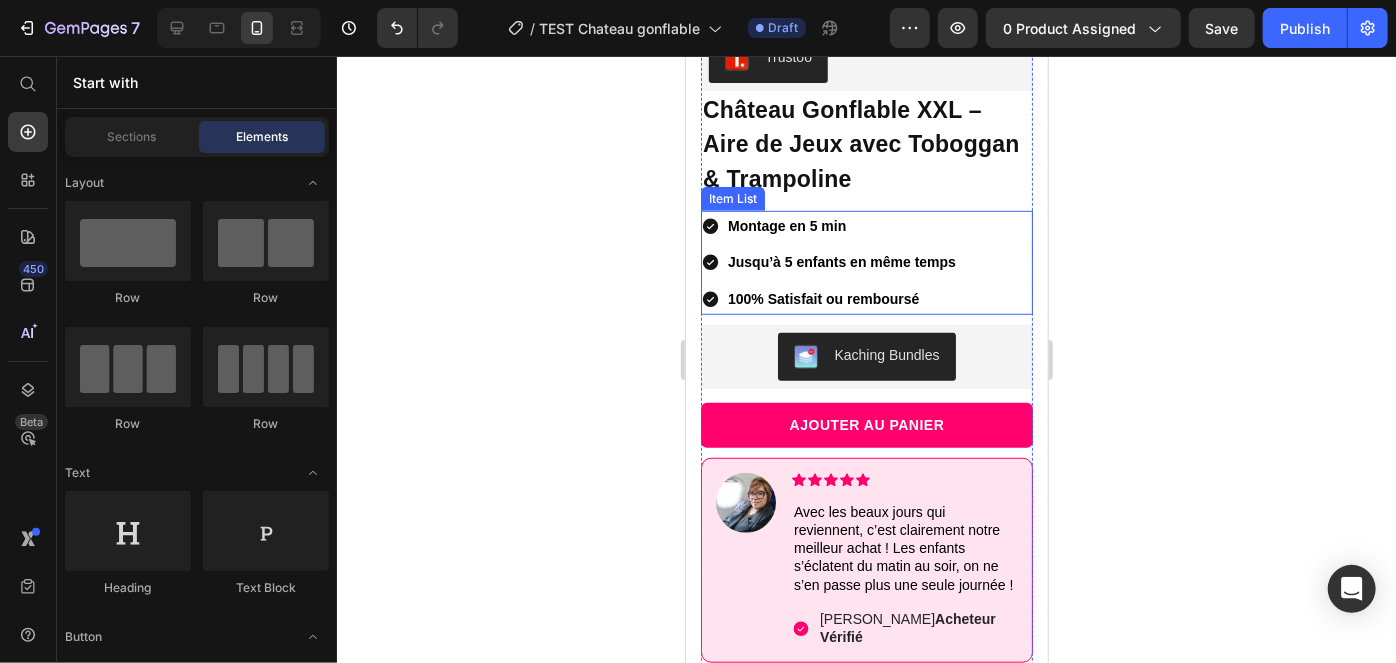 click on "Jusqu’à 5 enfants en même temps" at bounding box center [841, 261] 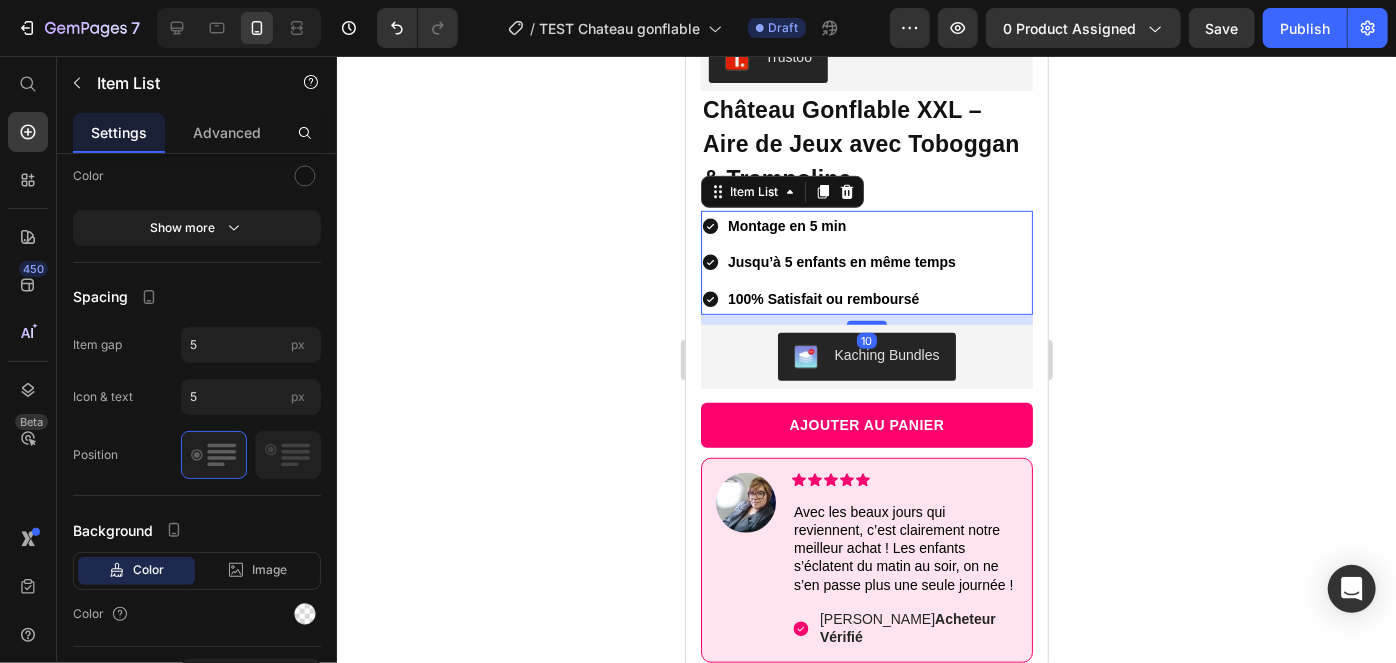 click 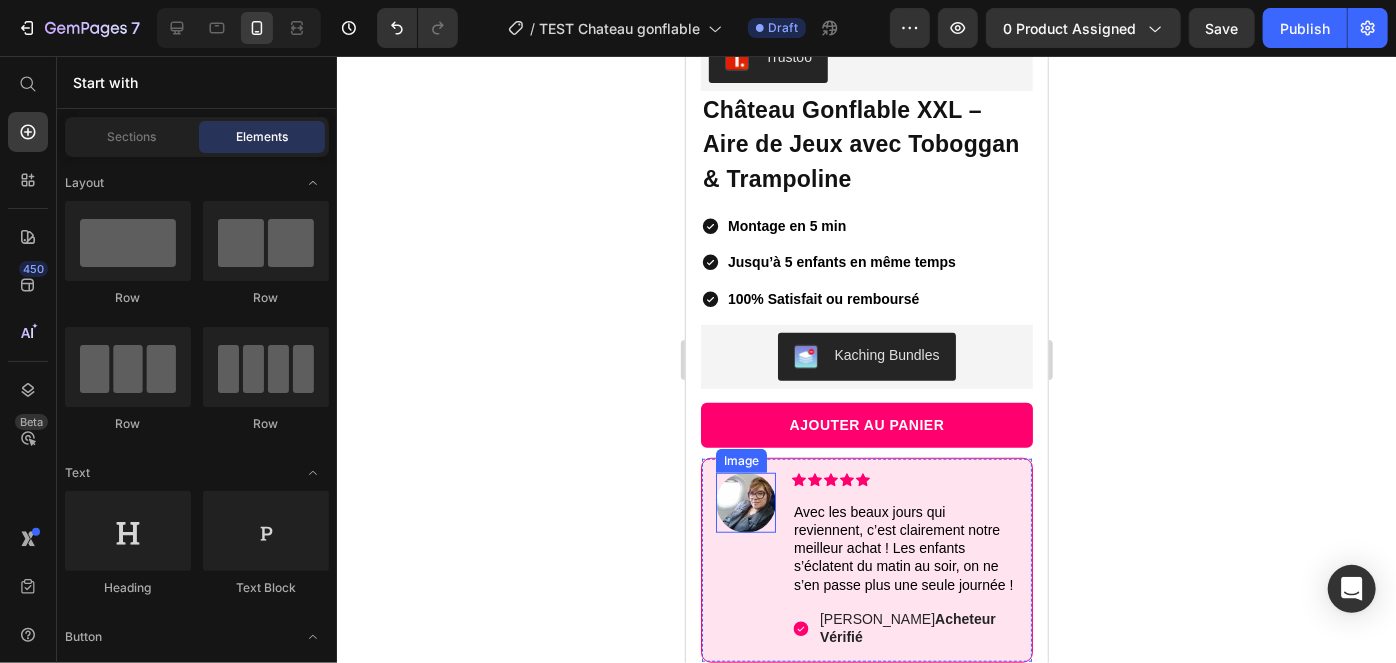click 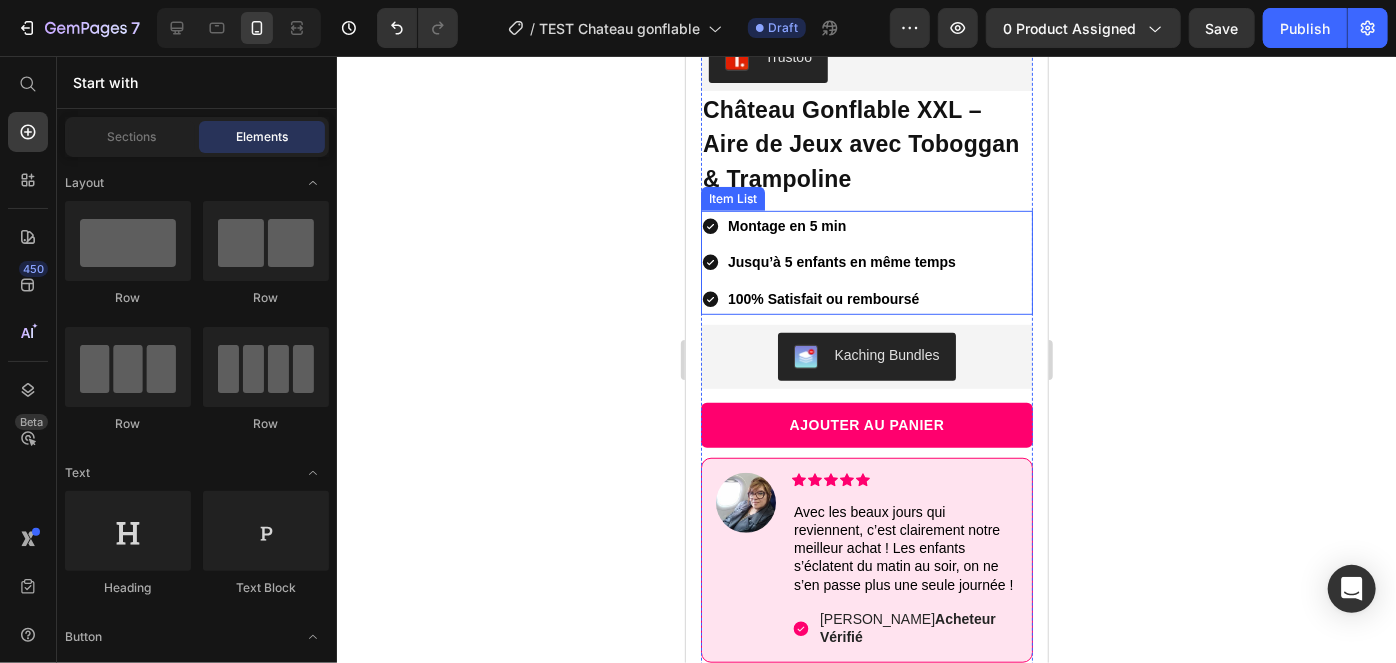 click on "Montage en 5 min Jusqu’à 5 enfants en même temps 100% Satisfait ou remboursé" at bounding box center (866, 262) 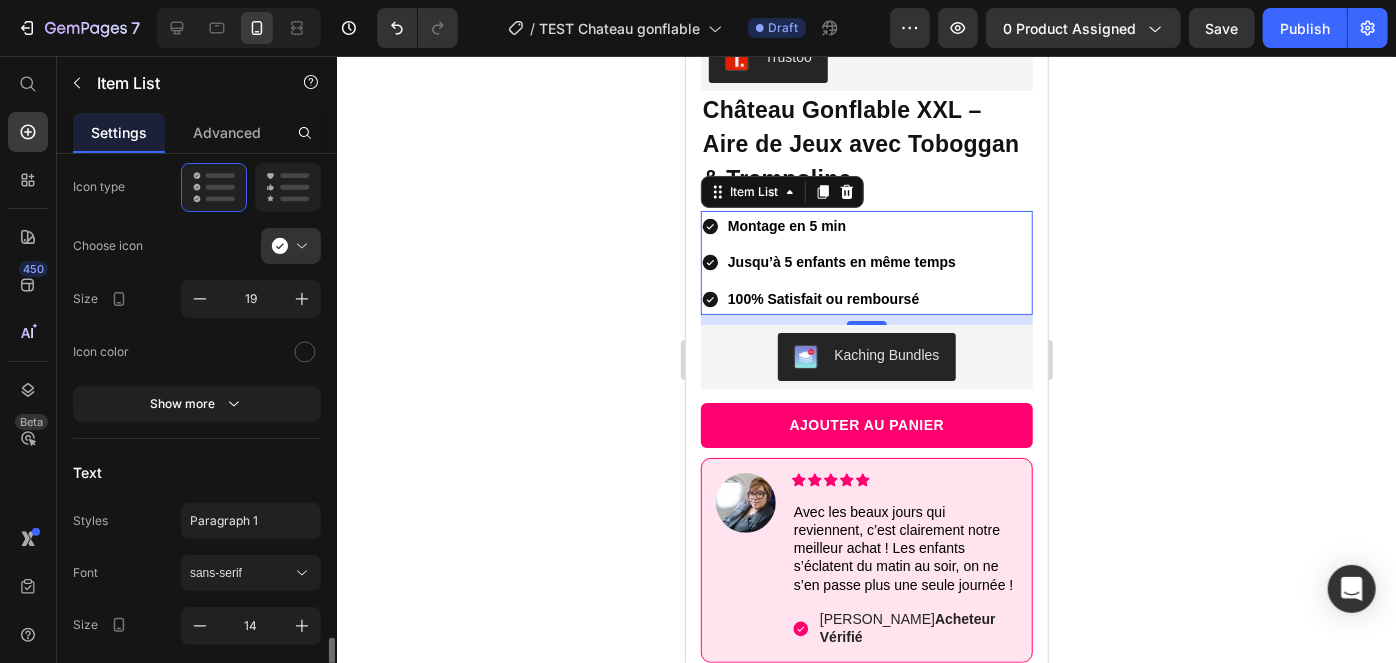 scroll, scrollTop: 581, scrollLeft: 0, axis: vertical 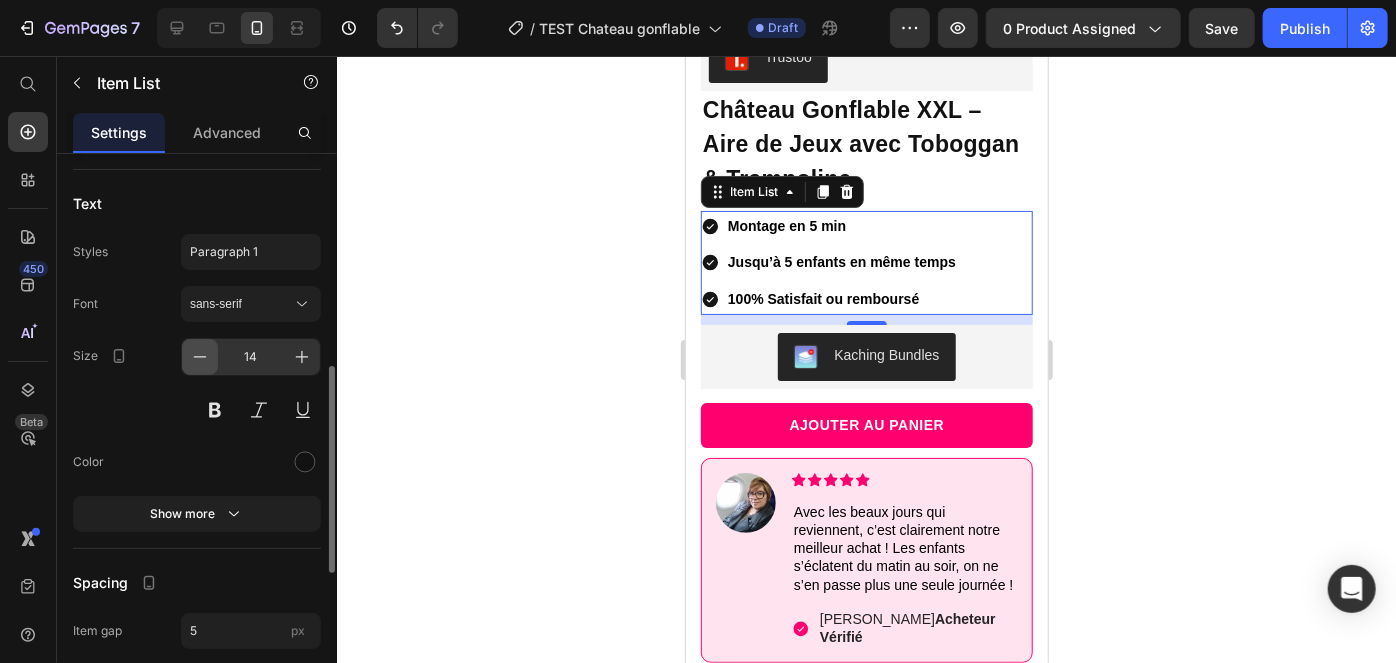click 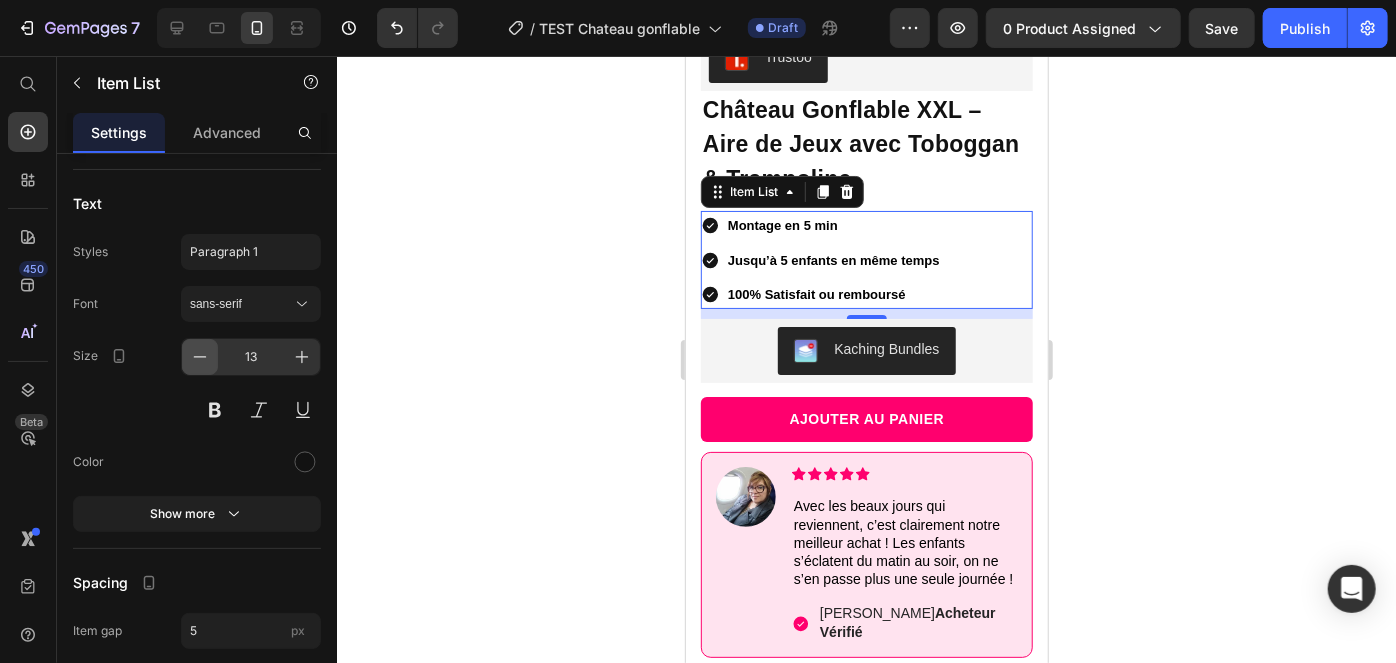 scroll, scrollTop: 25, scrollLeft: 0, axis: vertical 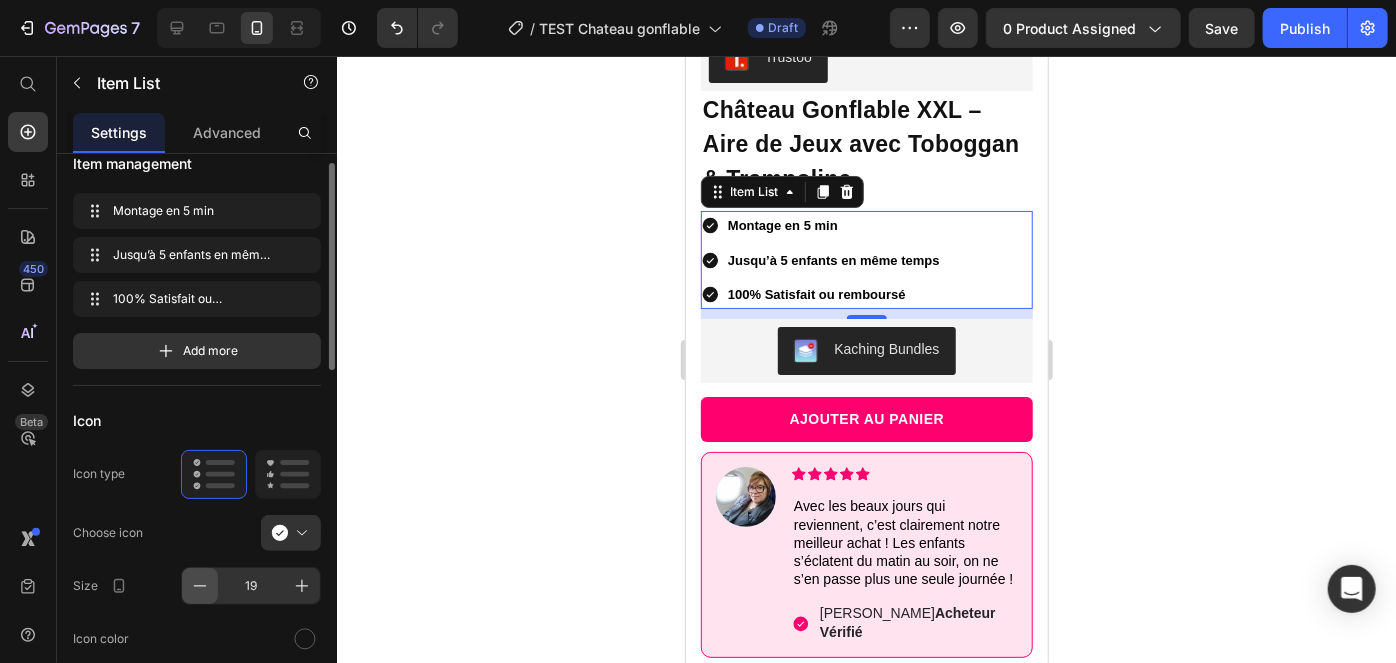 click 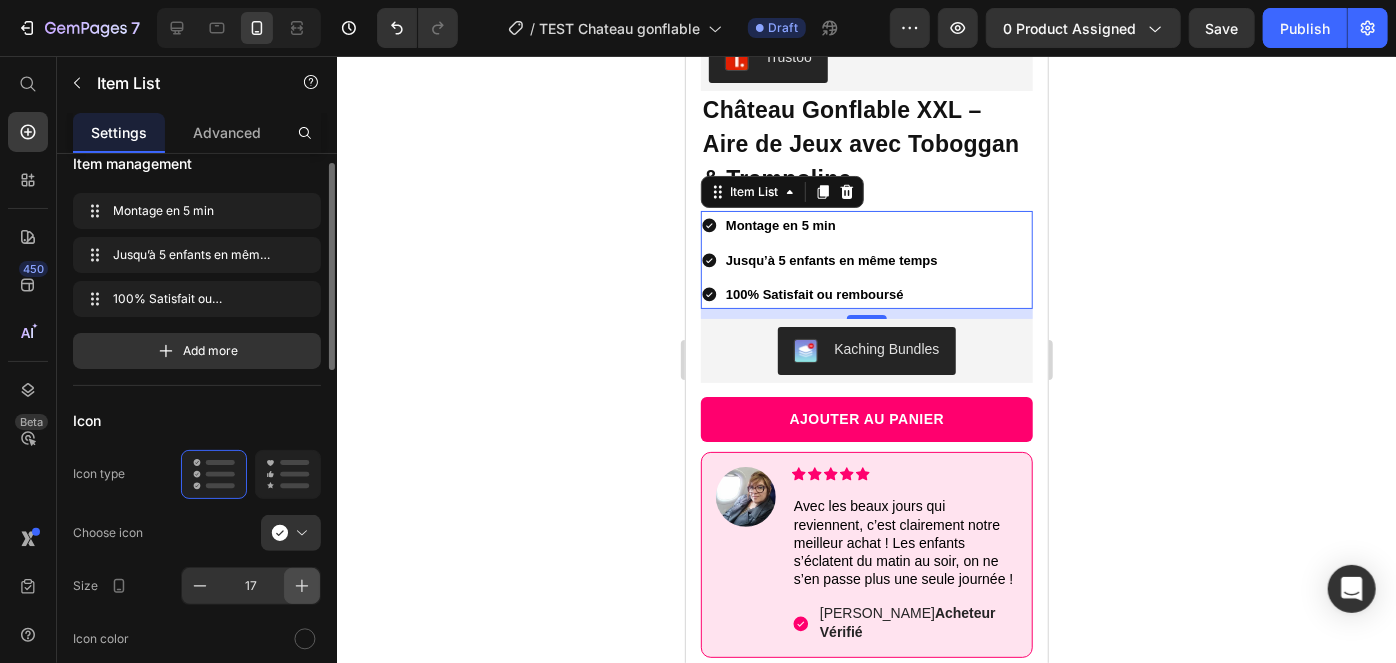 click 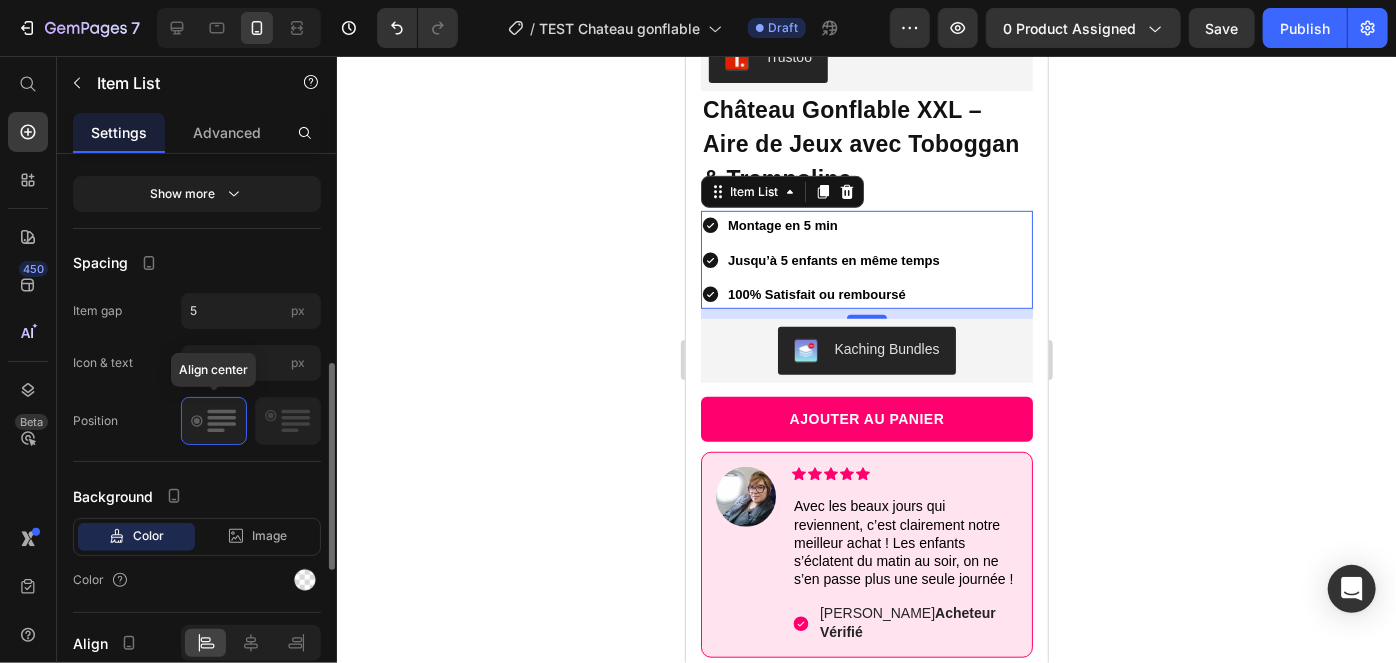 scroll, scrollTop: 910, scrollLeft: 0, axis: vertical 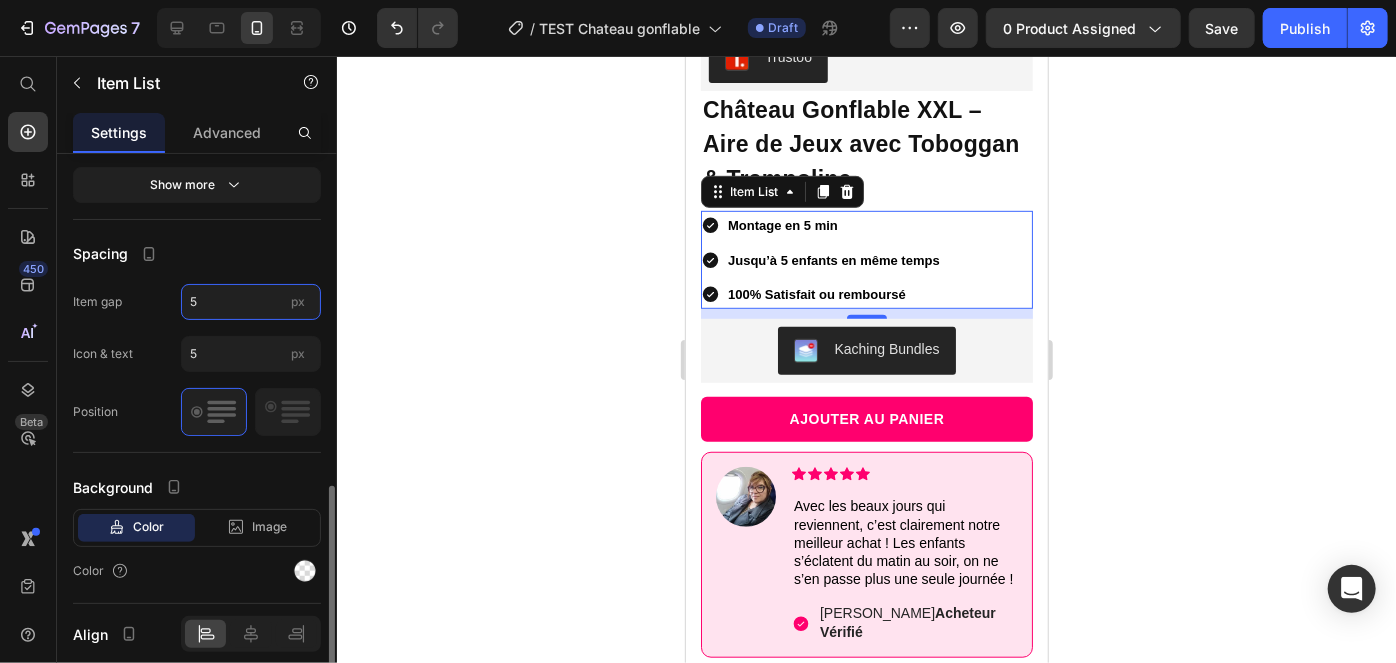 click on "5" at bounding box center [251, 302] 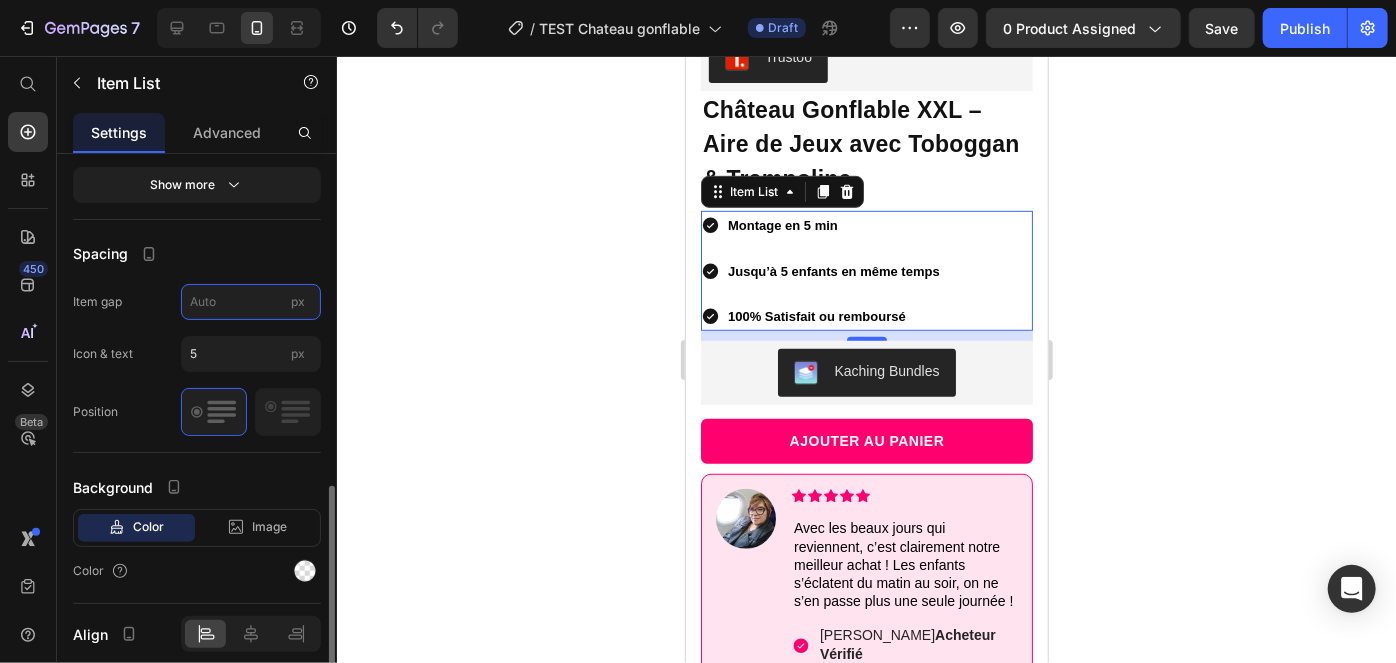 type on "3" 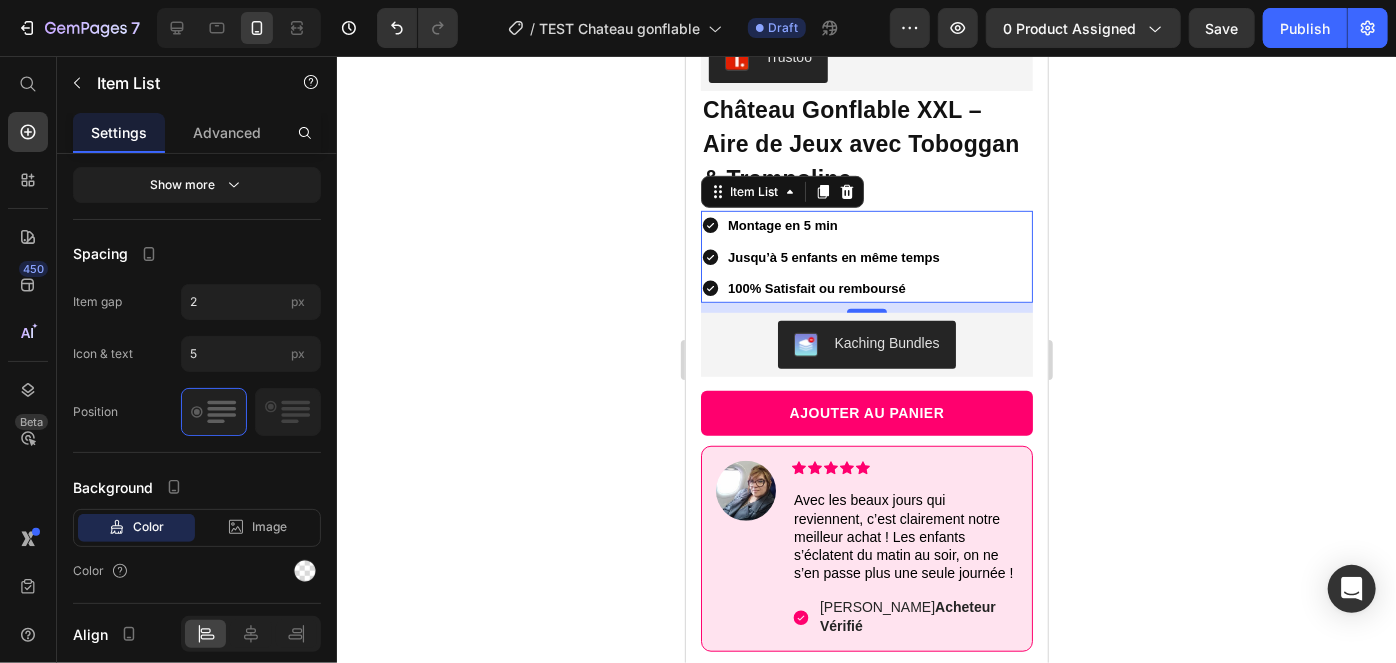click 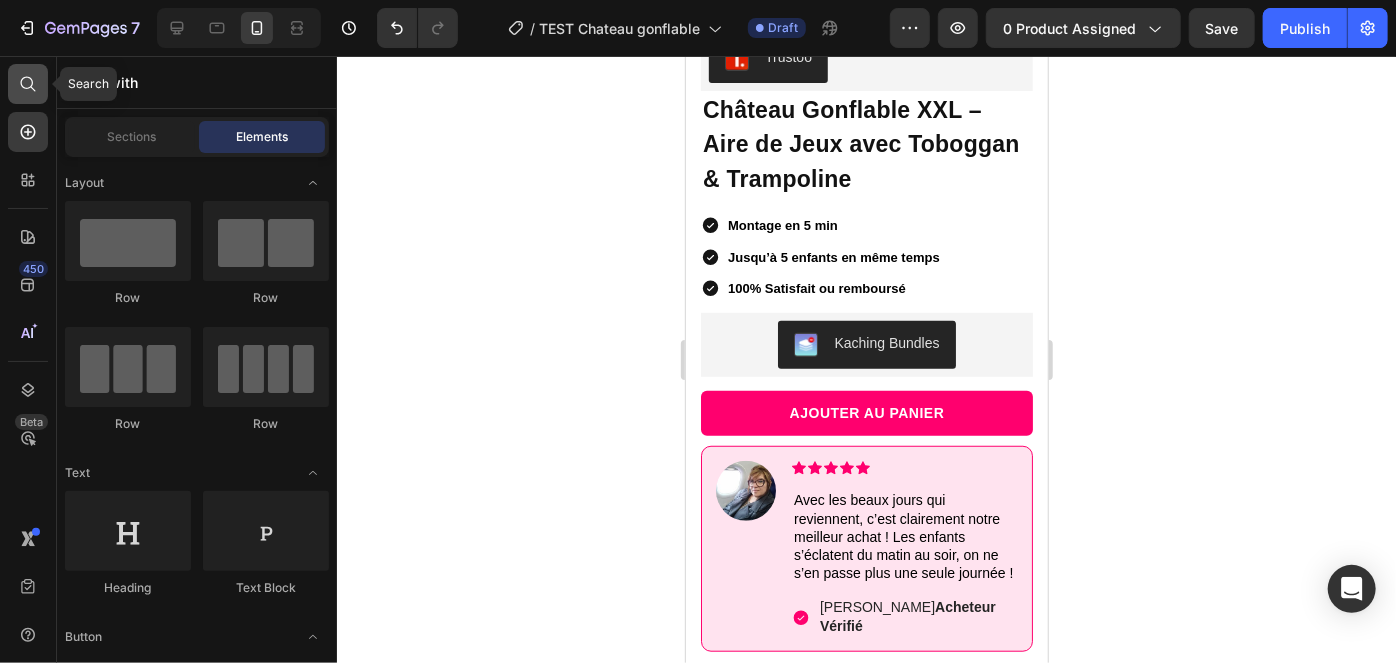 click 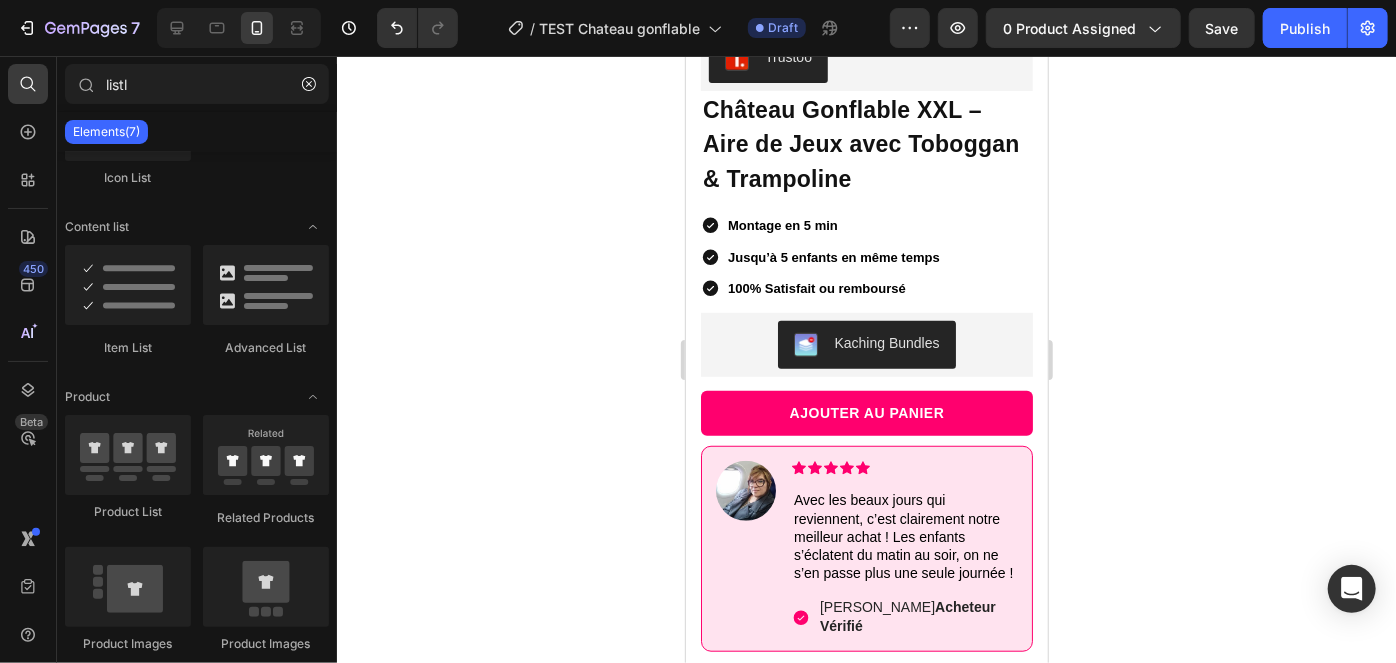 scroll, scrollTop: 0, scrollLeft: 0, axis: both 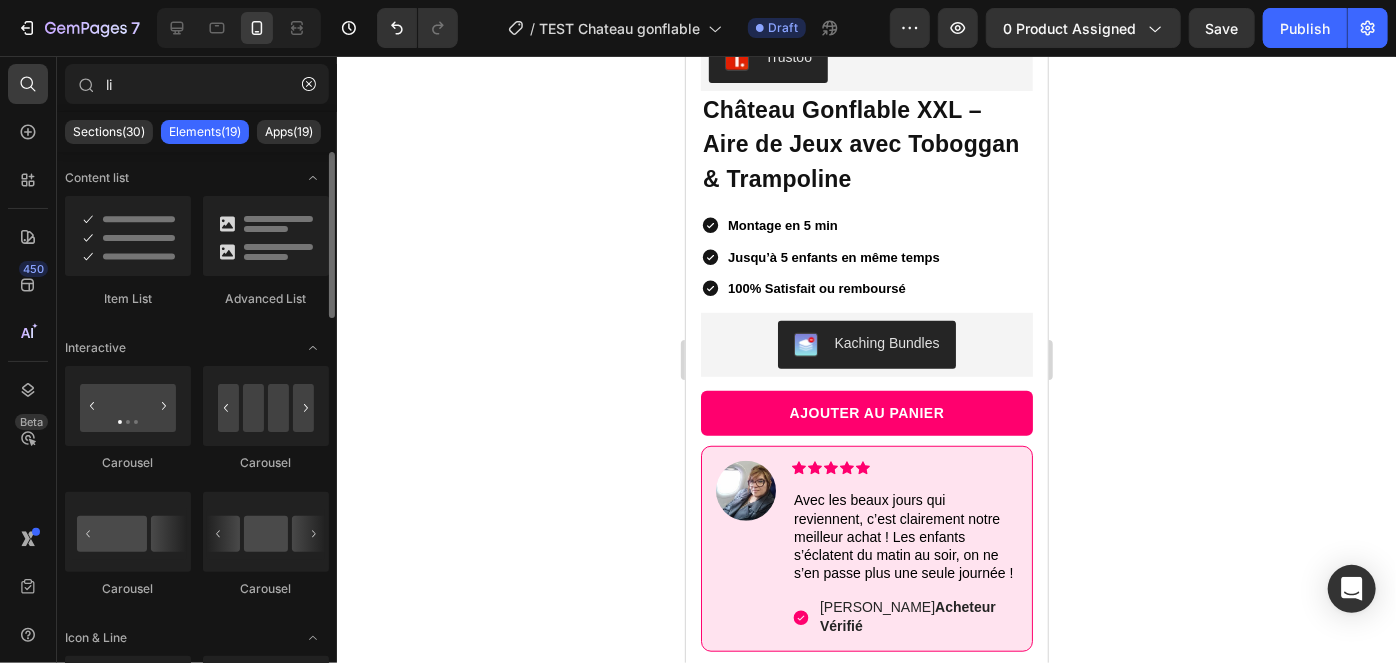 type on "l" 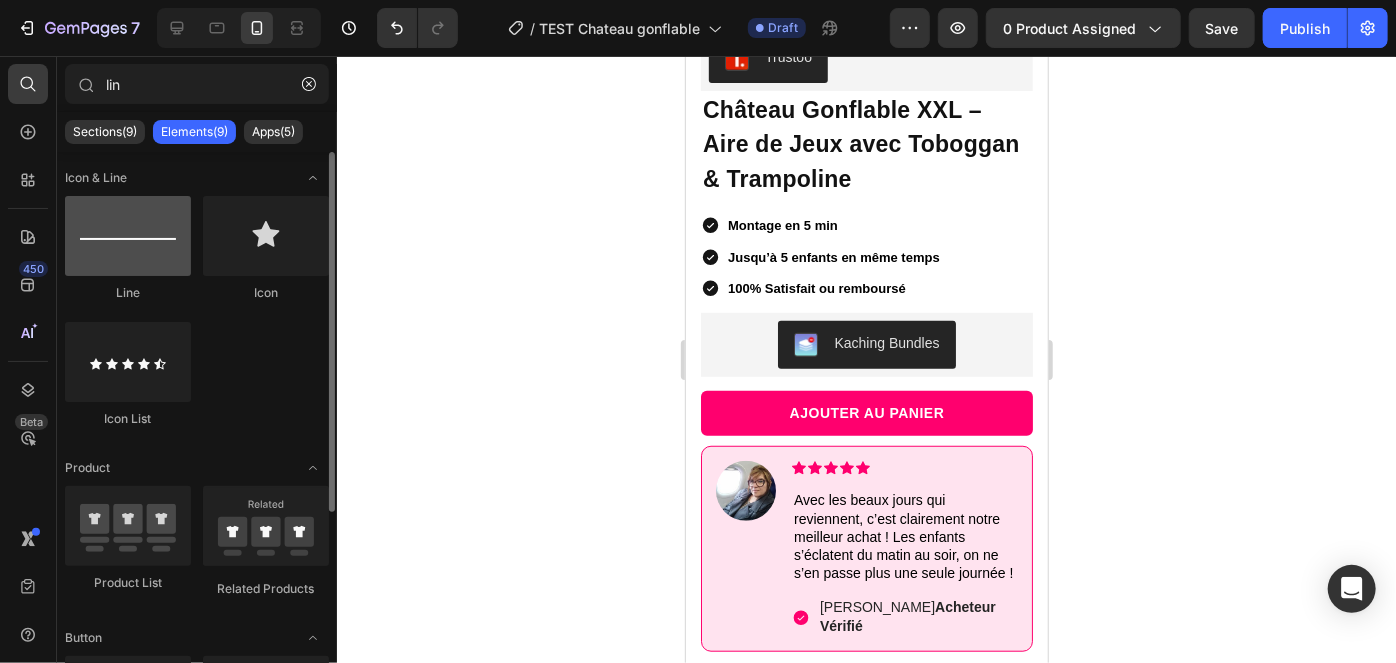 type on "lin" 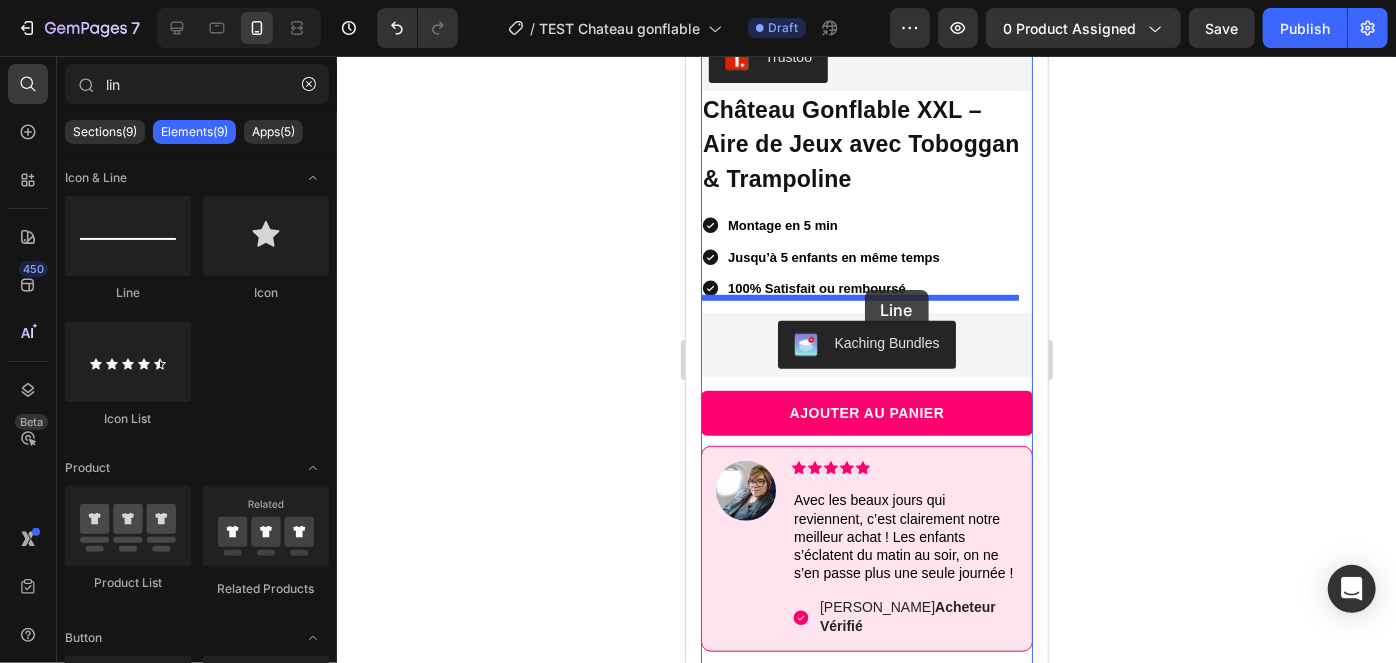 drag, startPoint x: 806, startPoint y: 292, endPoint x: 861, endPoint y: 279, distance: 56.515484 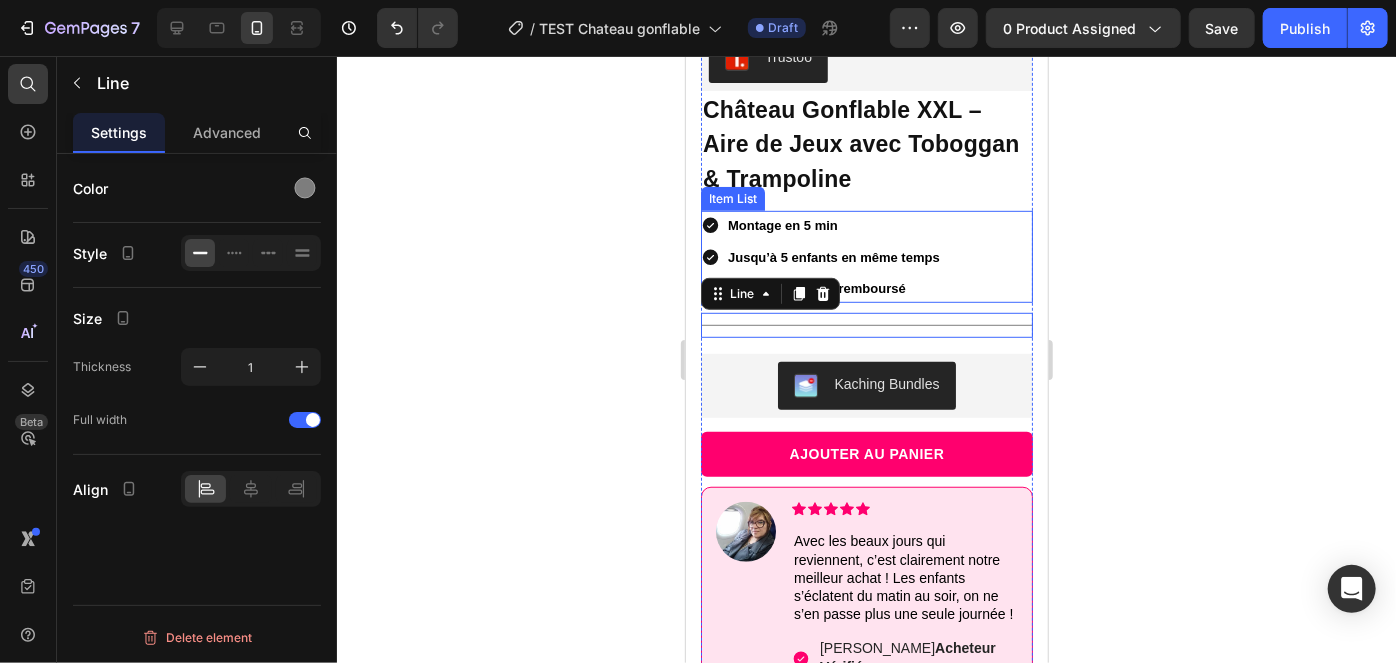 scroll, scrollTop: 0, scrollLeft: 0, axis: both 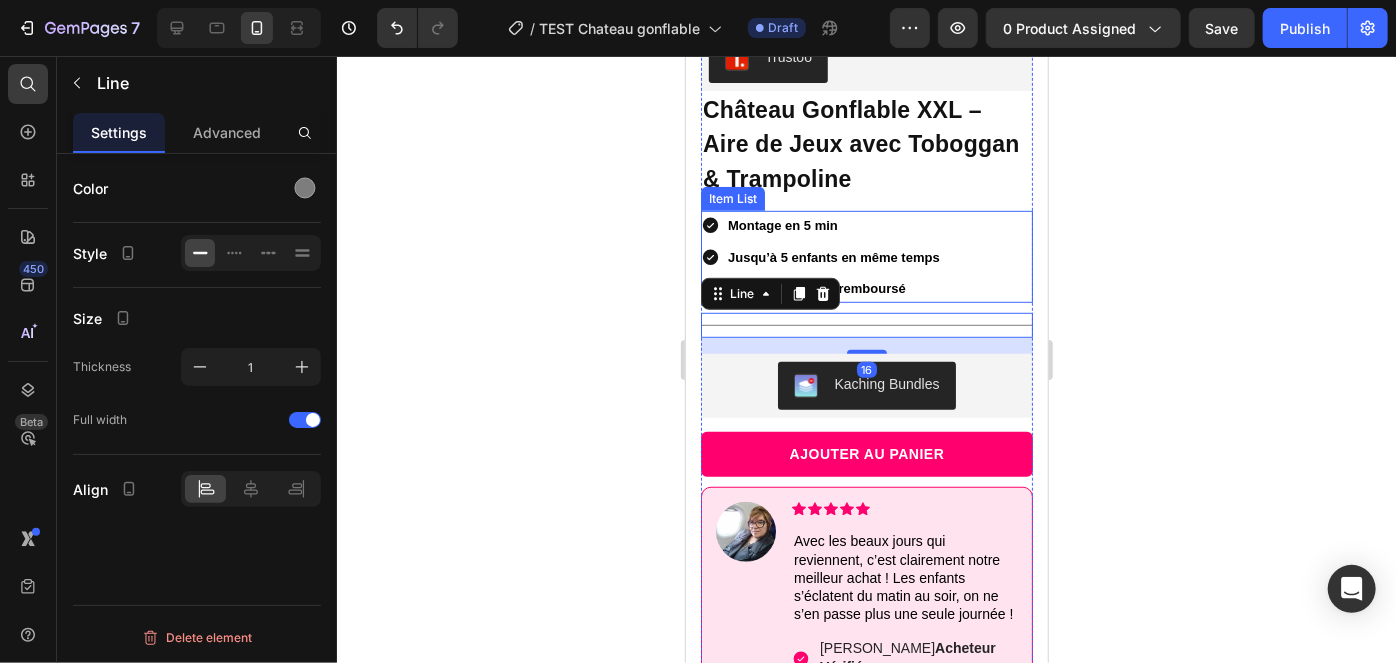 click on "Montage en 5 min Jusqu’à 5 enfants en même temps 100% Satisfait ou remboursé" at bounding box center [821, 256] 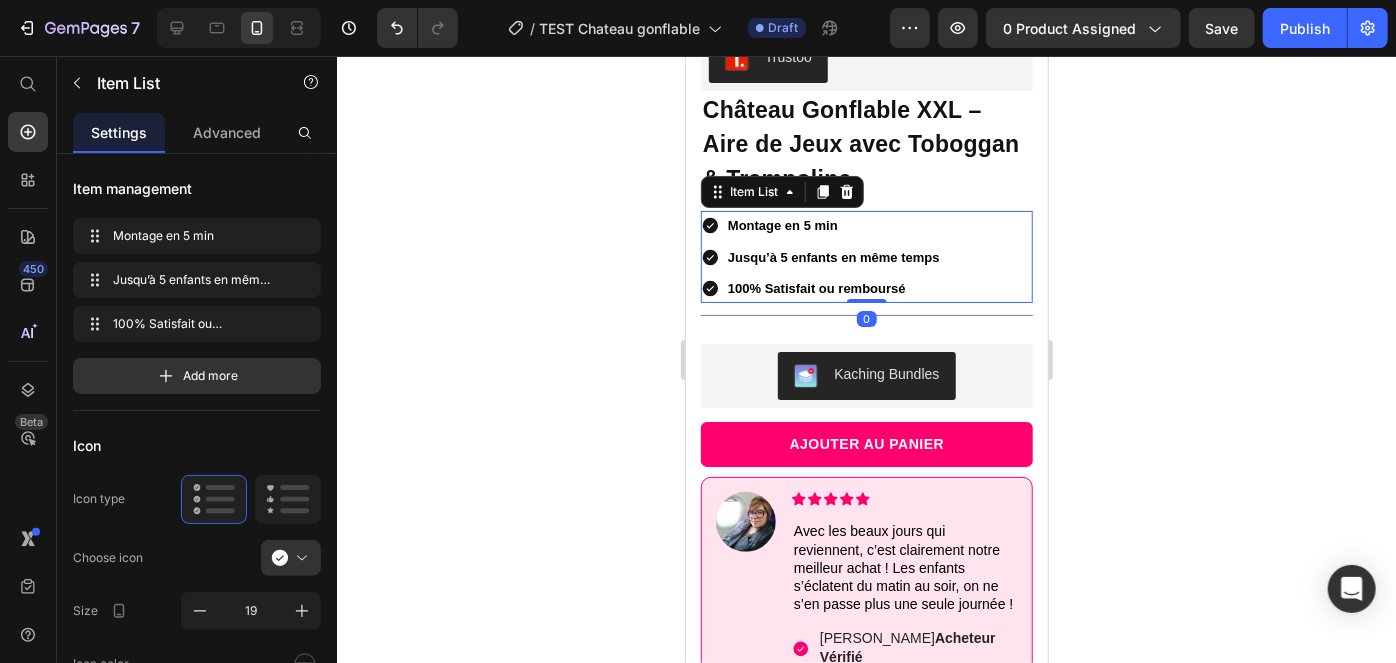 drag, startPoint x: 870, startPoint y: 294, endPoint x: 907, endPoint y: 296, distance: 37.054016 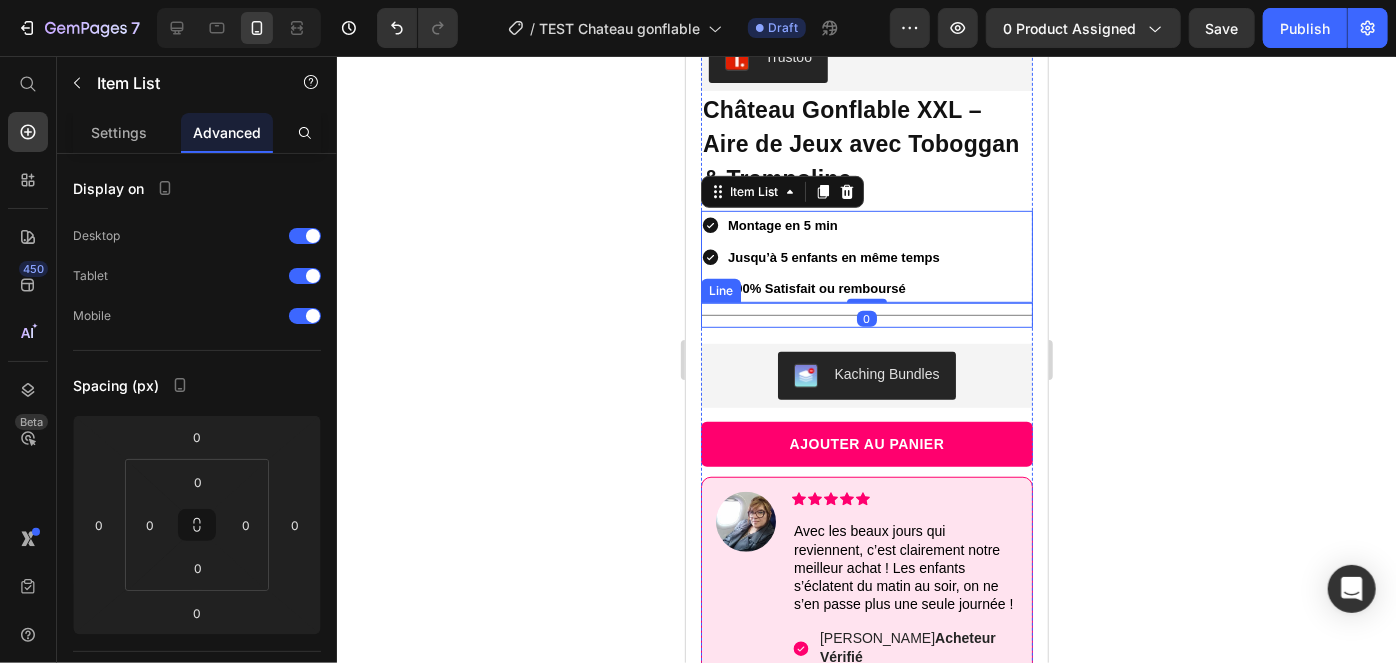 click at bounding box center [866, 314] 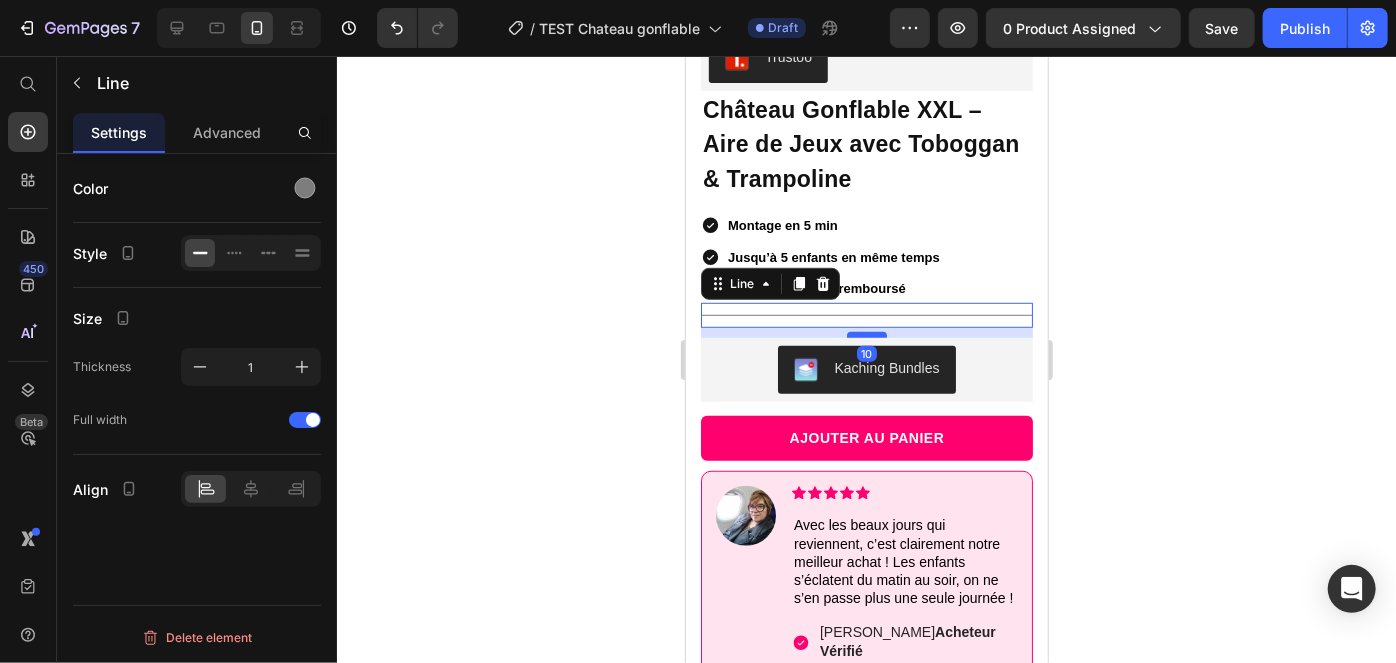 drag, startPoint x: 866, startPoint y: 323, endPoint x: 1189, endPoint y: 75, distance: 407.22598 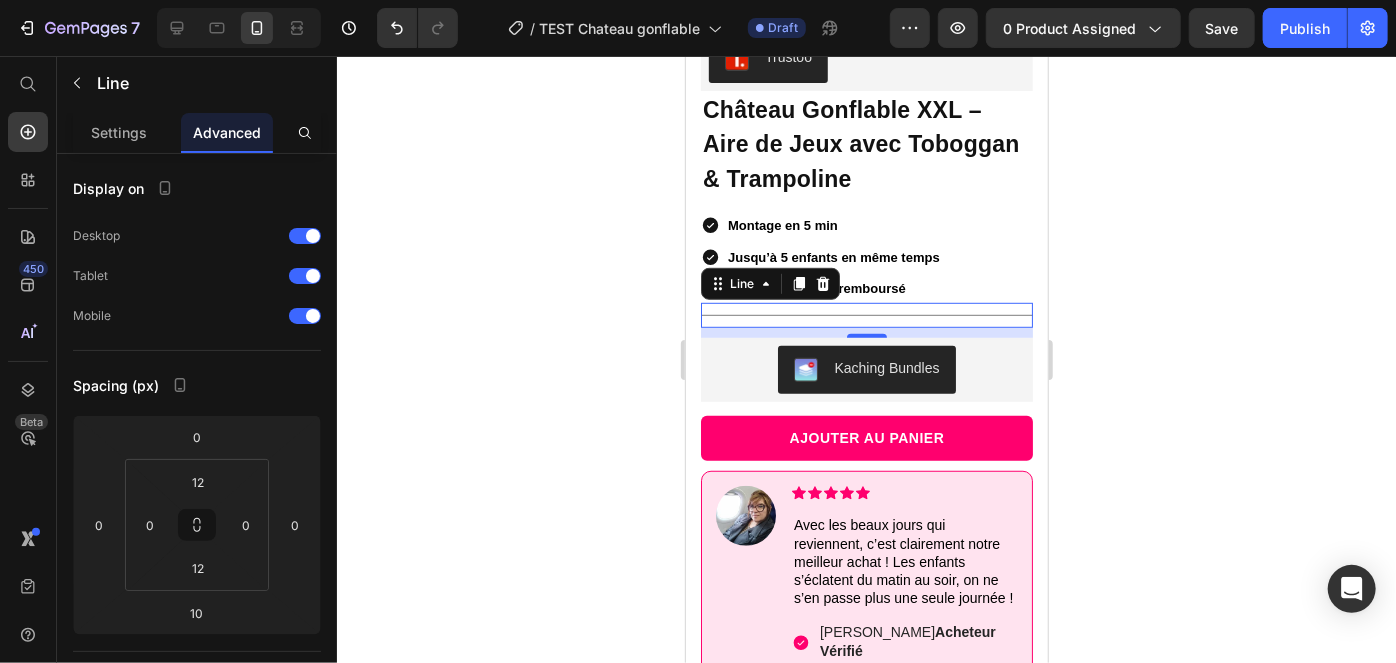 click 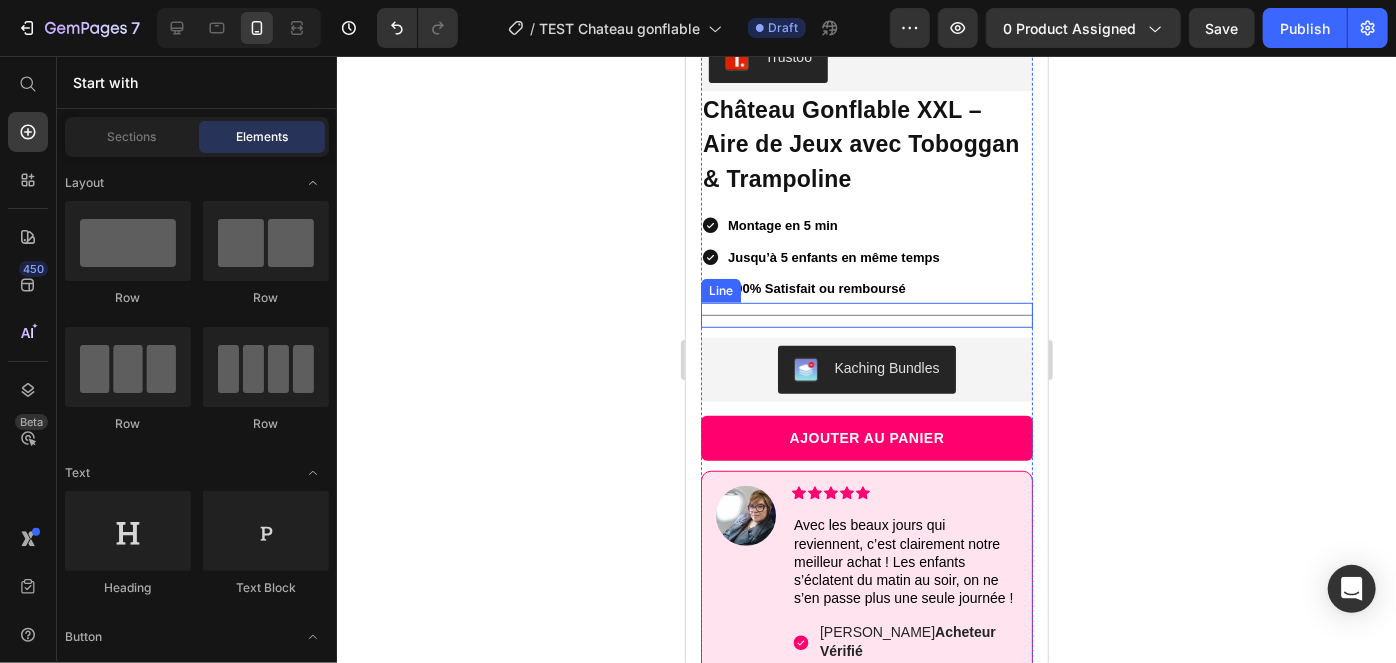click on "Title Line" at bounding box center (866, 314) 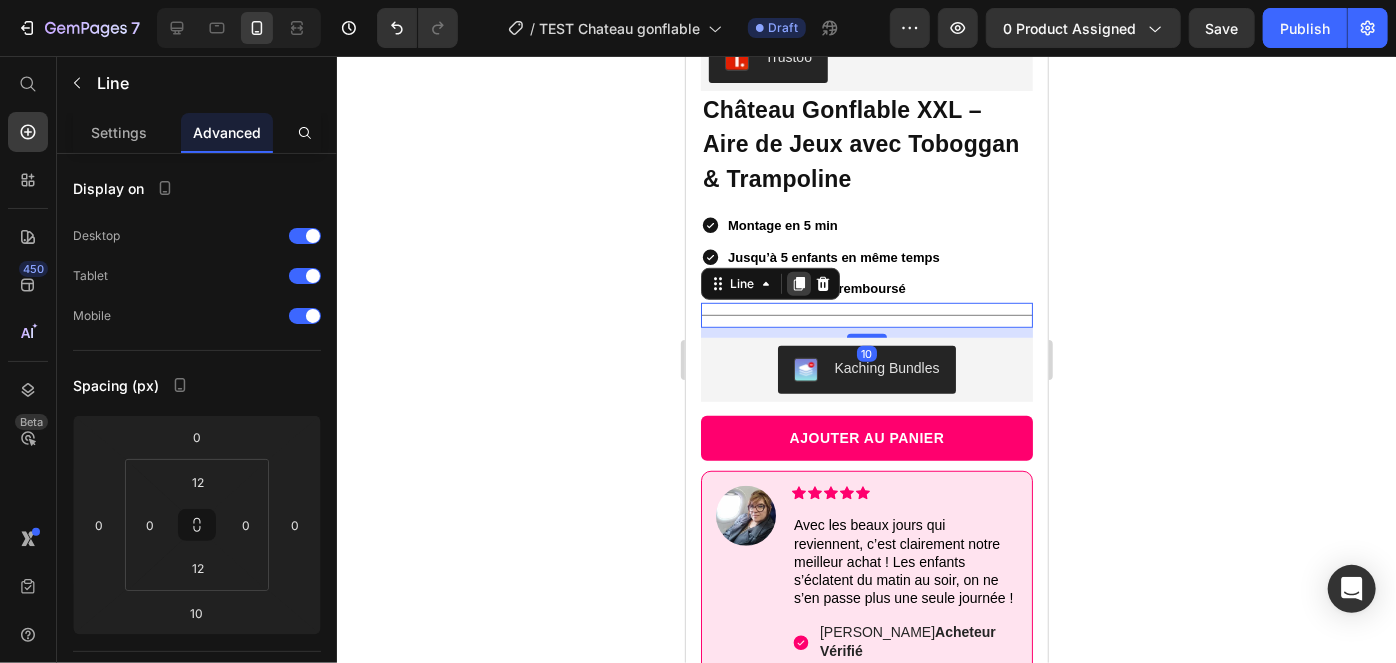 click 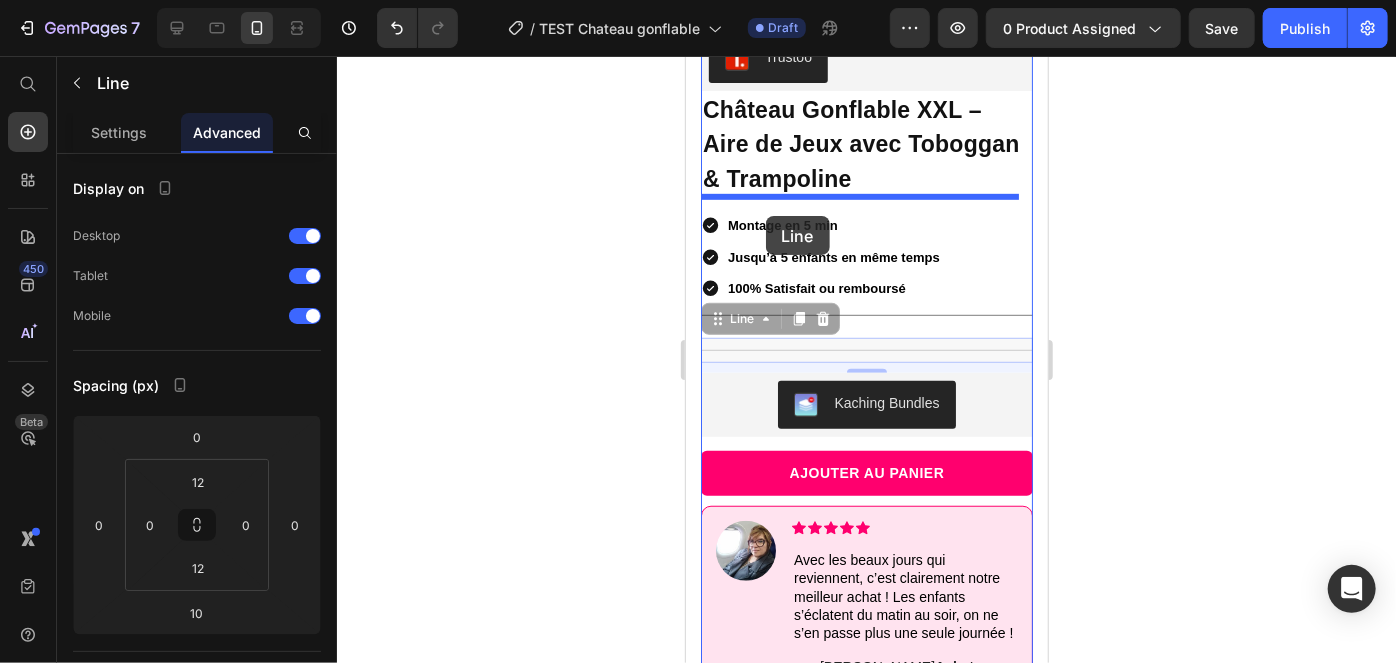 drag, startPoint x: 721, startPoint y: 306, endPoint x: 765, endPoint y: 215, distance: 101.07918 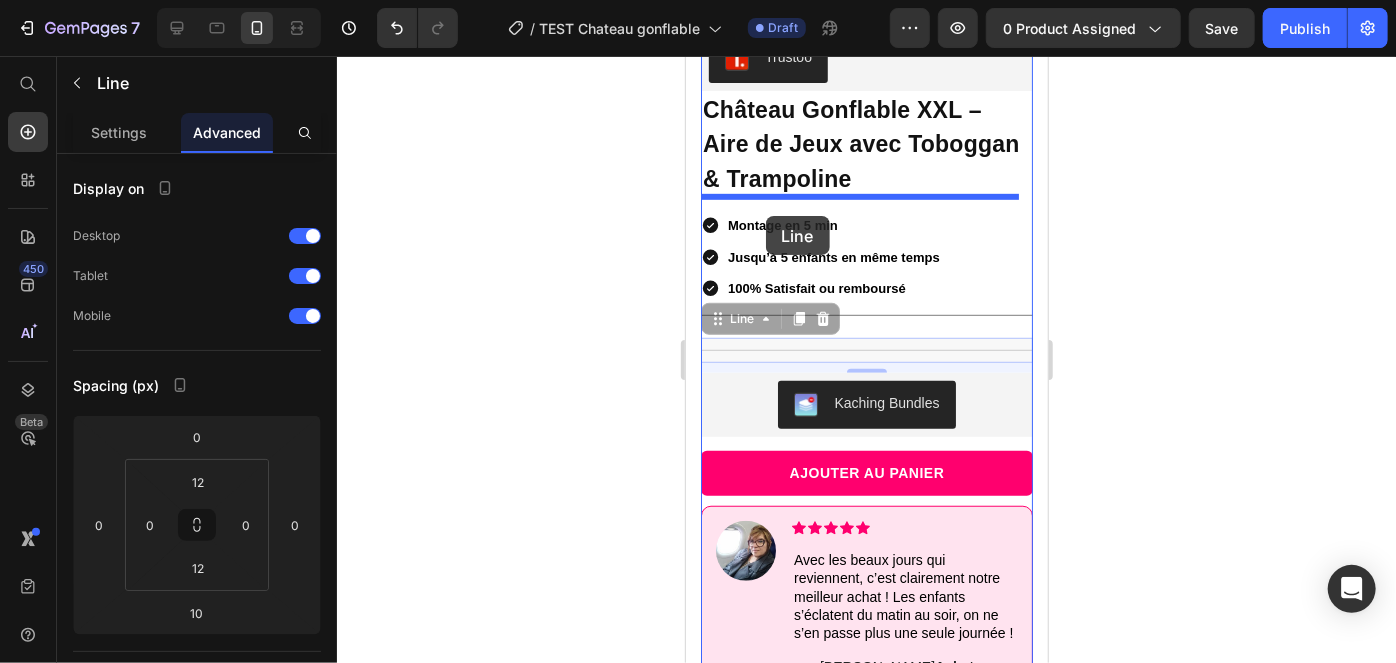 click on "Mobile  ( 362 px) iPhone 13 Mini iPhone 13 Pro iPhone 11 Pro Max iPhone 15 Pro Max Pixel 7 Galaxy S8+ Galaxy S20 Ultra iPad Mini iPad Air iPad Pro Header Image 2600+ Clients Satisfaits Text Block Row
Image +400 Avis 5 étoiles Text Block Row
Image 100 Satisfait ou remboursé Text Block Row
Image 2600+ Clients Satisfaits Text Block Row
Image +400 Avis 5 étoiles Text Block Row
Image 100 Satisfait ou remboursé Text Block Row
Marquee Row Section 1
Product Images Row Trustoo Trustoo Château Gonflable XXL – Aire de Jeux avec Toboggan & Trampoline Product Title Montage en 5 min Jusqu’à 5 enfants en même temps 100% Satisfait ou remboursé Item List                Title Line                Title Line   10                Title Line   10 Kaching Bundles Kaching Bundles AJOUTER AU PANIER Product Cart Button Image Icon Icon Icon Icon Icon Icon List Text Block
Icon Mathilde P.  Text Block Row" at bounding box center (866, 4763) 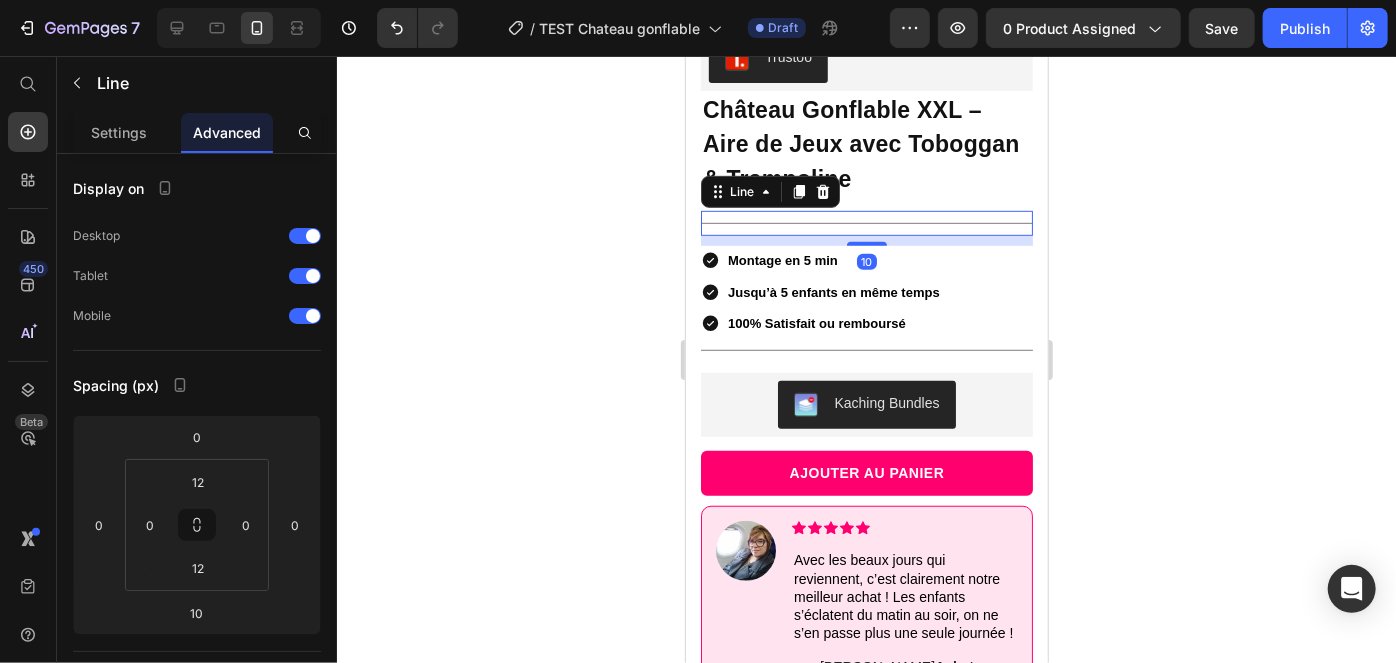 click 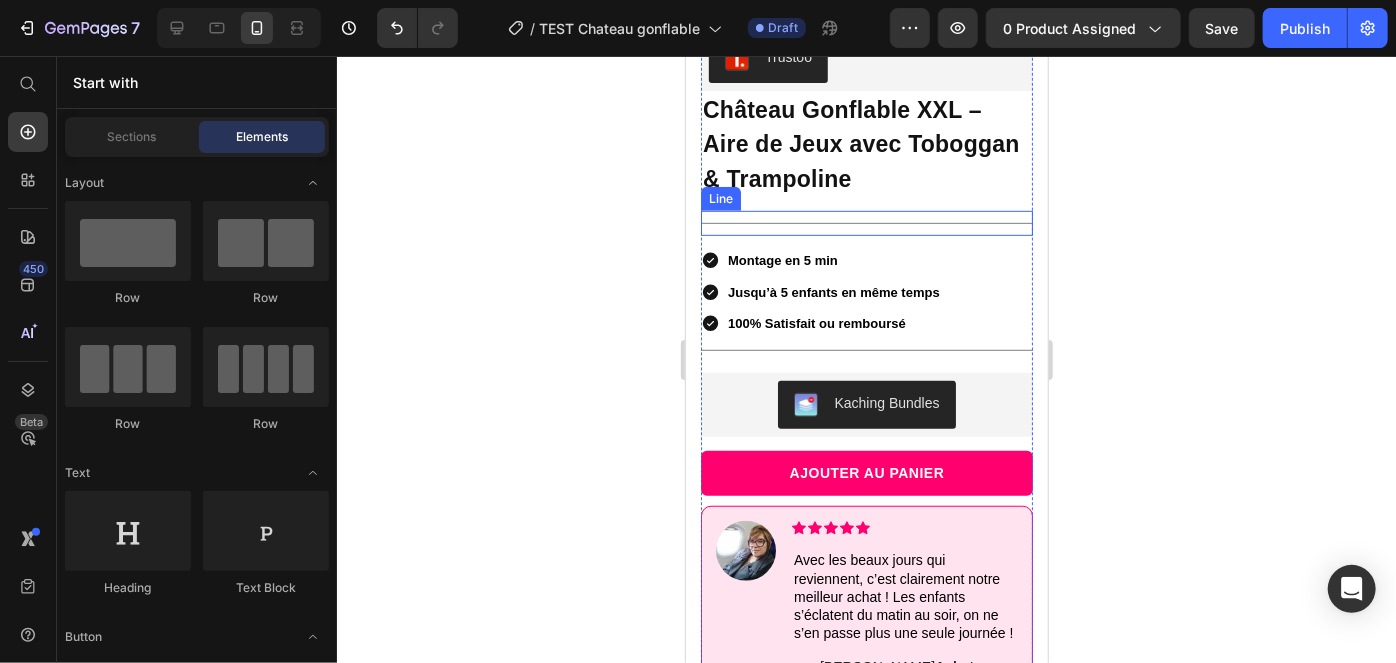 click on "Title Line" at bounding box center [866, 222] 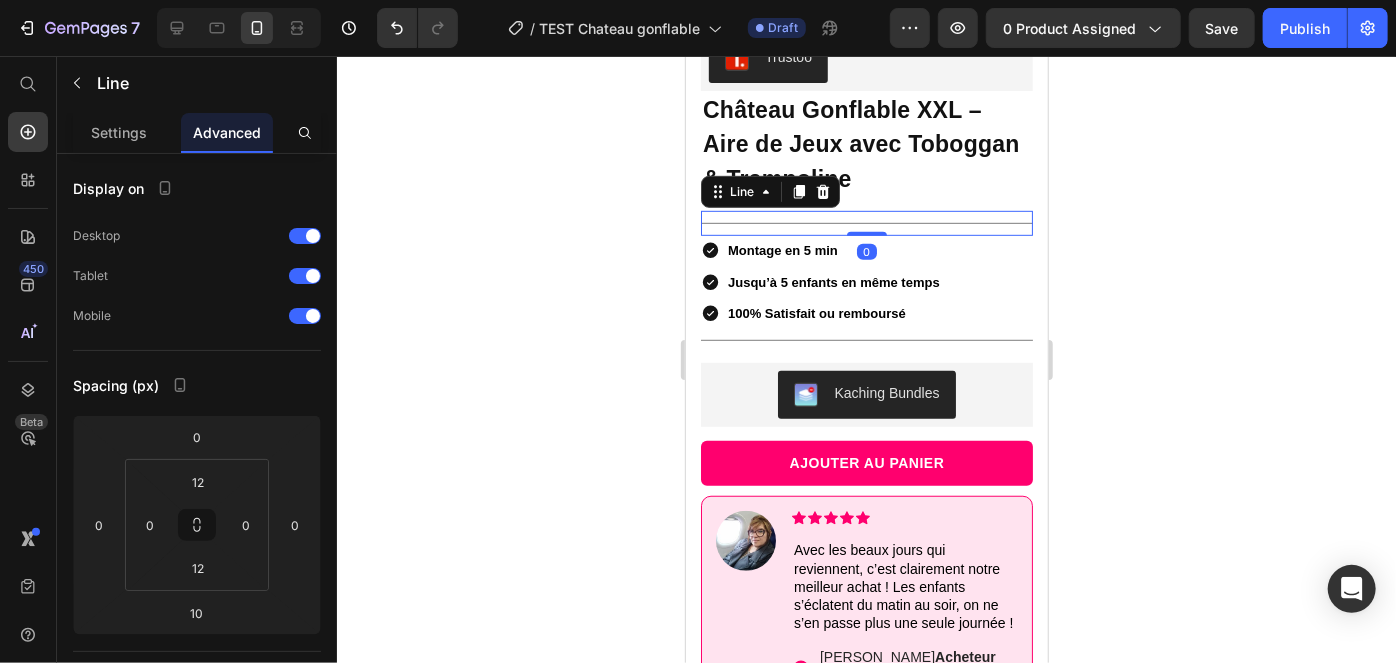 drag, startPoint x: 853, startPoint y: 228, endPoint x: 840, endPoint y: 191, distance: 39.217342 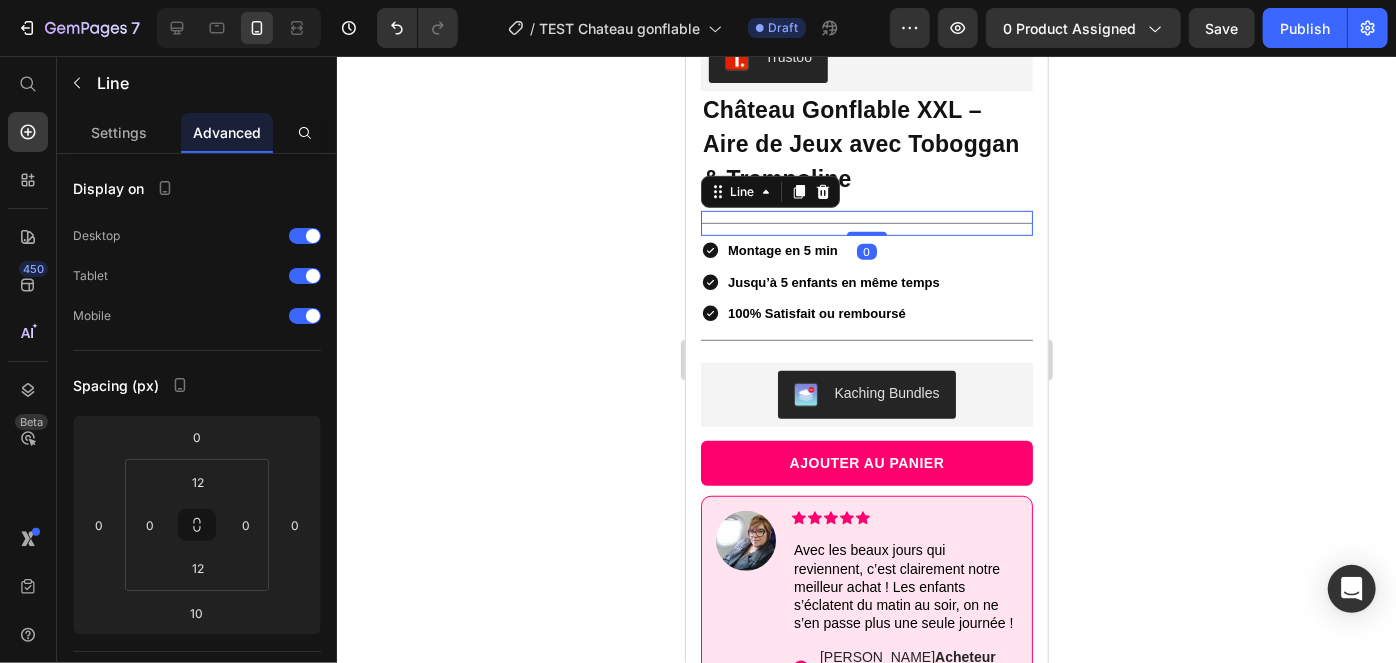click on "Trustoo Trustoo Château Gonflable XXL – Aire de Jeux avec Toboggan & Trampoline Product Title                Title Line   0 Montage en 5 min Jusqu’à 5 enfants en même temps 100% Satisfait ou remboursé Item List                Title Line Kaching Bundles Kaching Bundles AJOUTER AU PANIER Product Cart Button Image Icon Icon Icon Icon Icon Icon List Avec les beaux jours qui reviennent, c’est clairement notre meilleur achat ! Les enfants s’éclatent du matin au soir, on ne s’en passe plus une seule journée ! Text Block
Icon Mathilde P.  Acheteur Vérifié Text Block Row Row
Livraison & Retours
Ce que vous recevez
Dimensions Accordion" at bounding box center [866, 472] 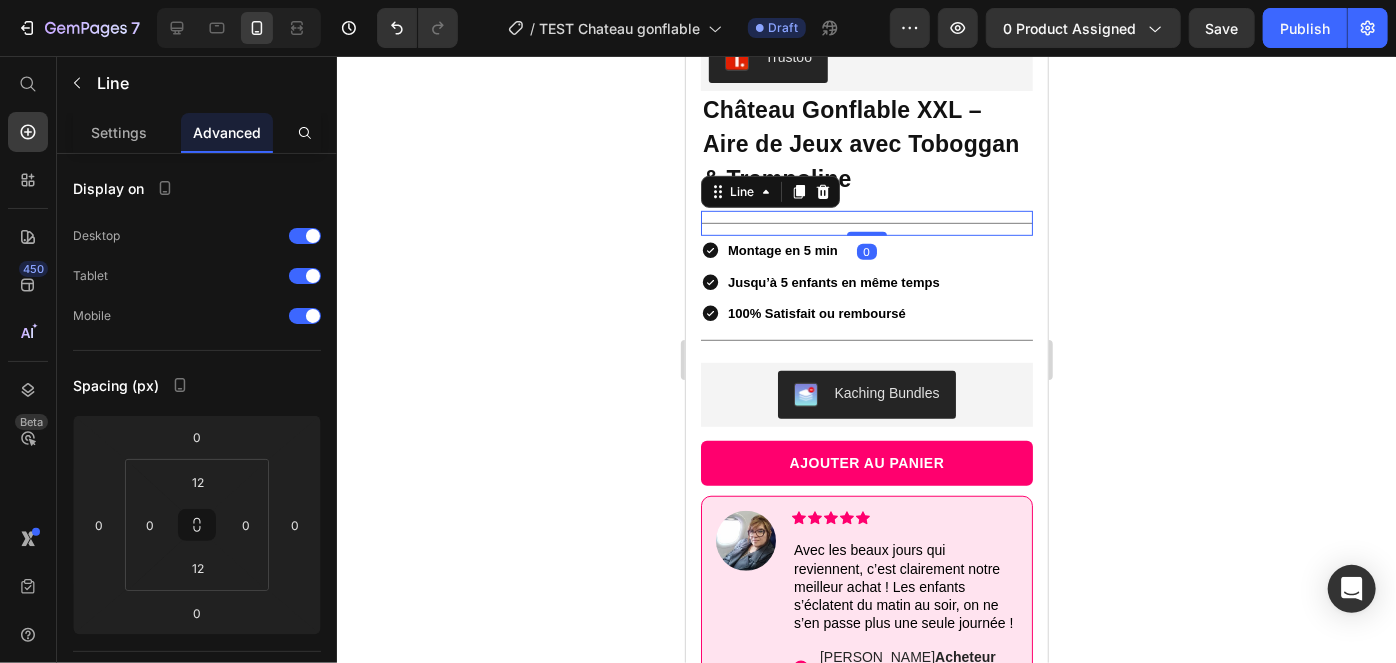 click 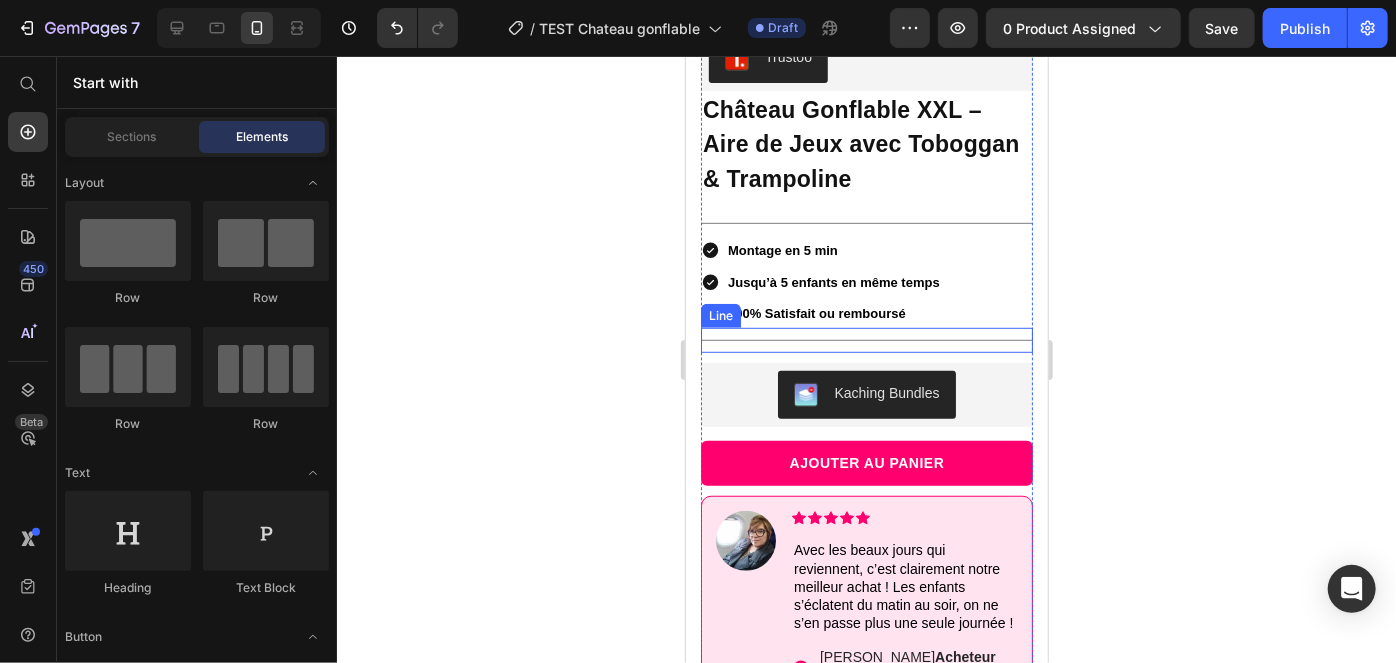 click at bounding box center [866, 339] 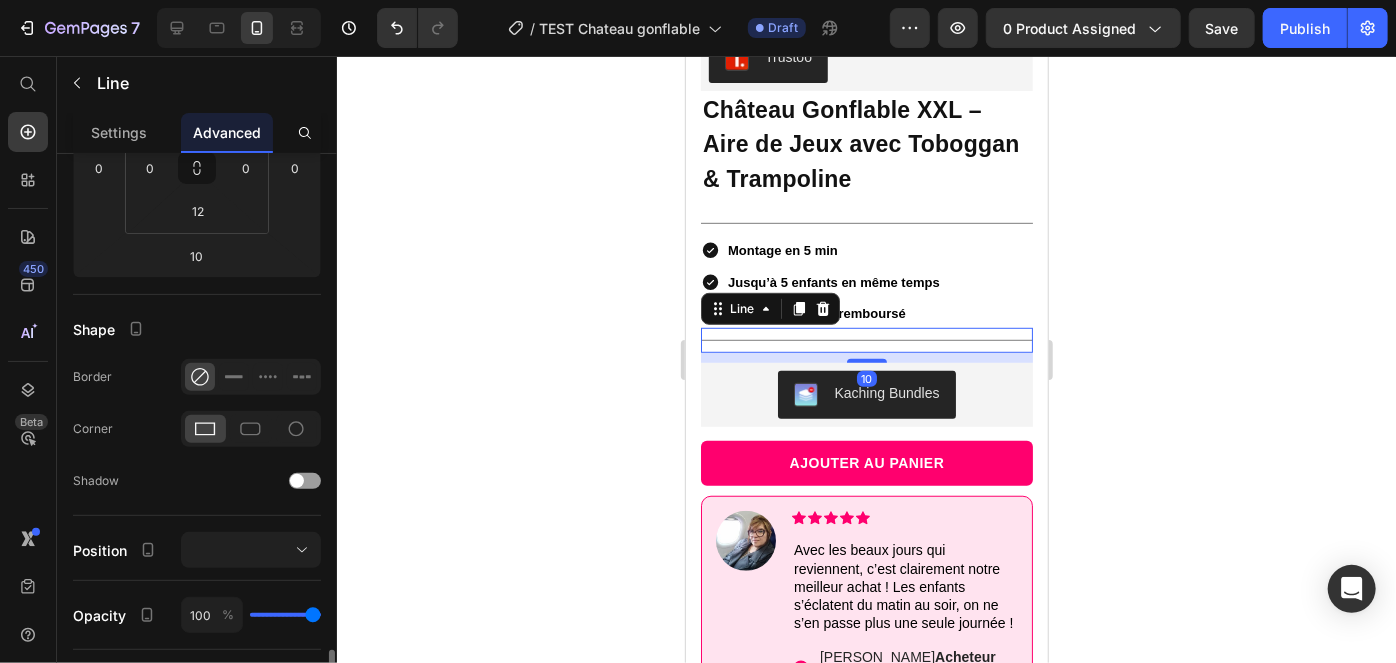scroll, scrollTop: 650, scrollLeft: 0, axis: vertical 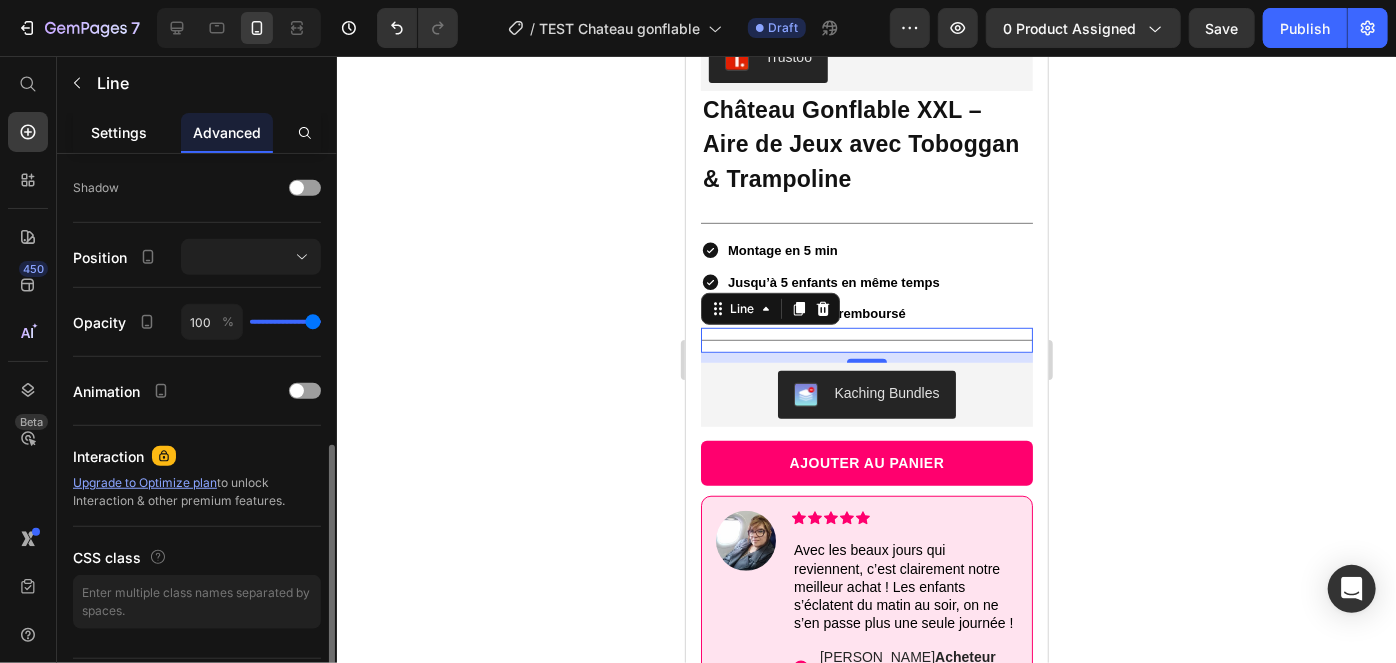 click on "Settings" at bounding box center [119, 132] 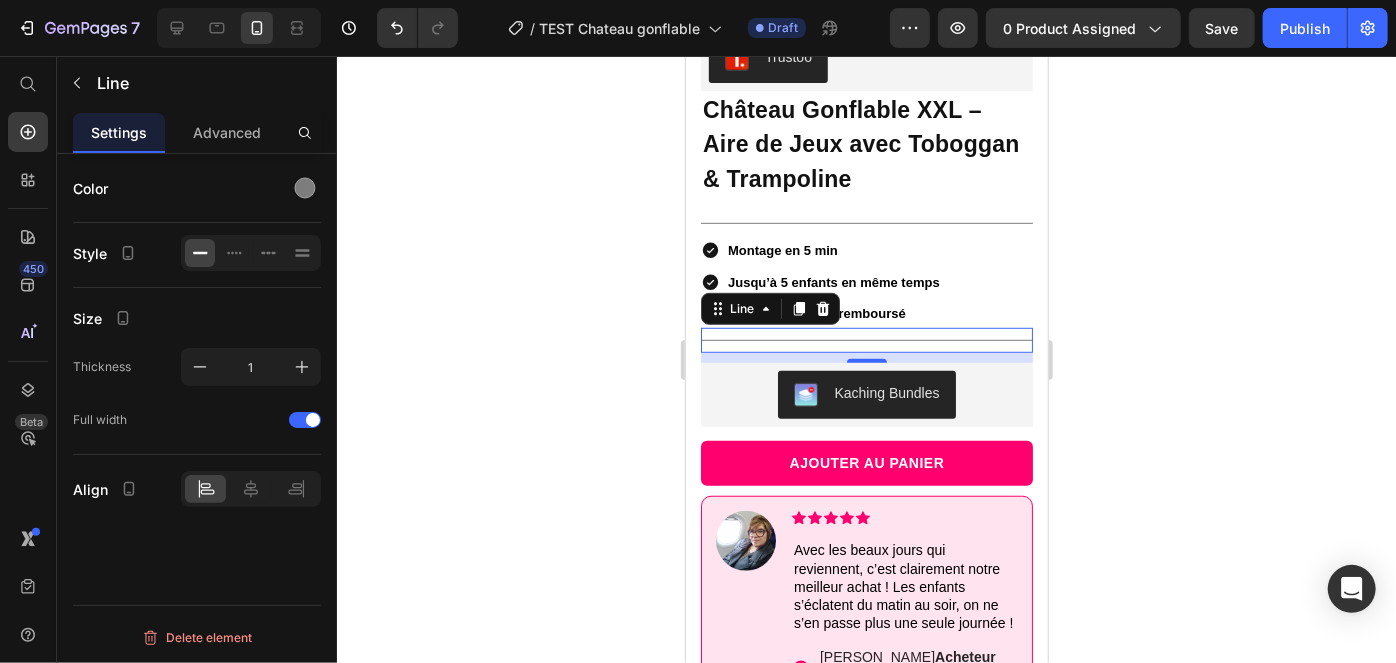 scroll, scrollTop: 0, scrollLeft: 0, axis: both 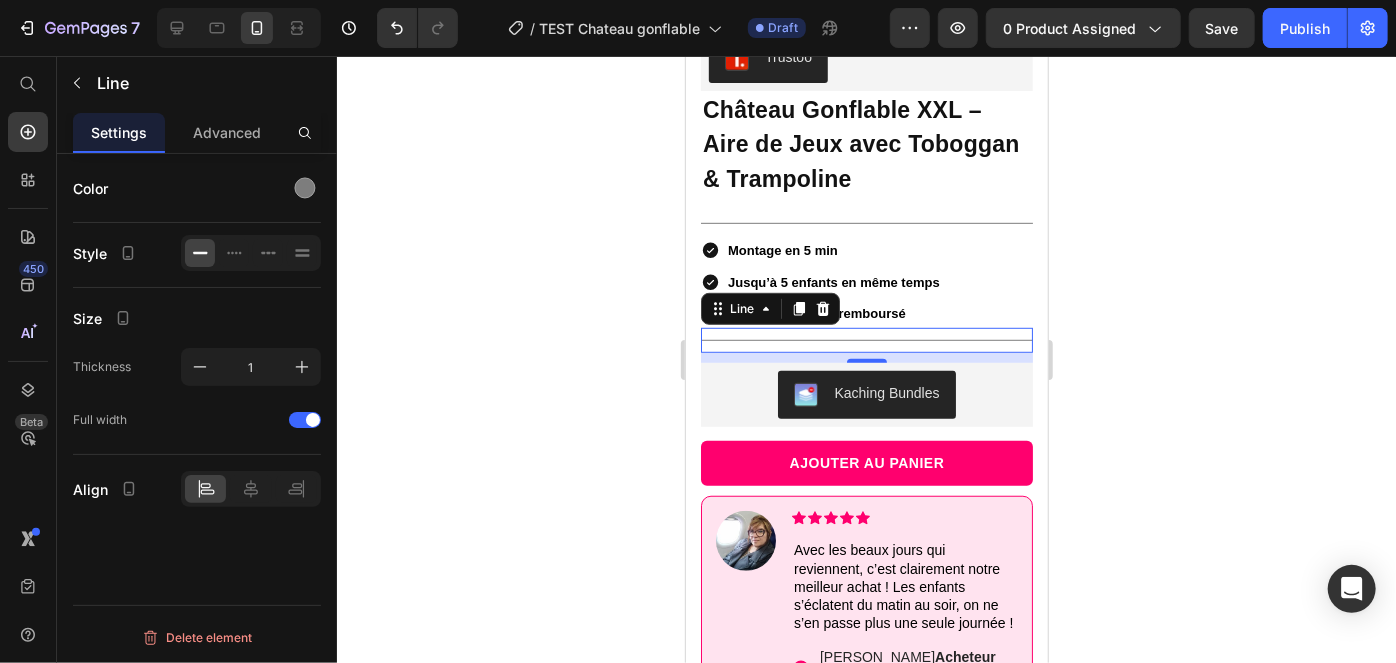 click on "Color Style                             Size Thickness 1 Full width Align  Delete element" at bounding box center (197, 437) 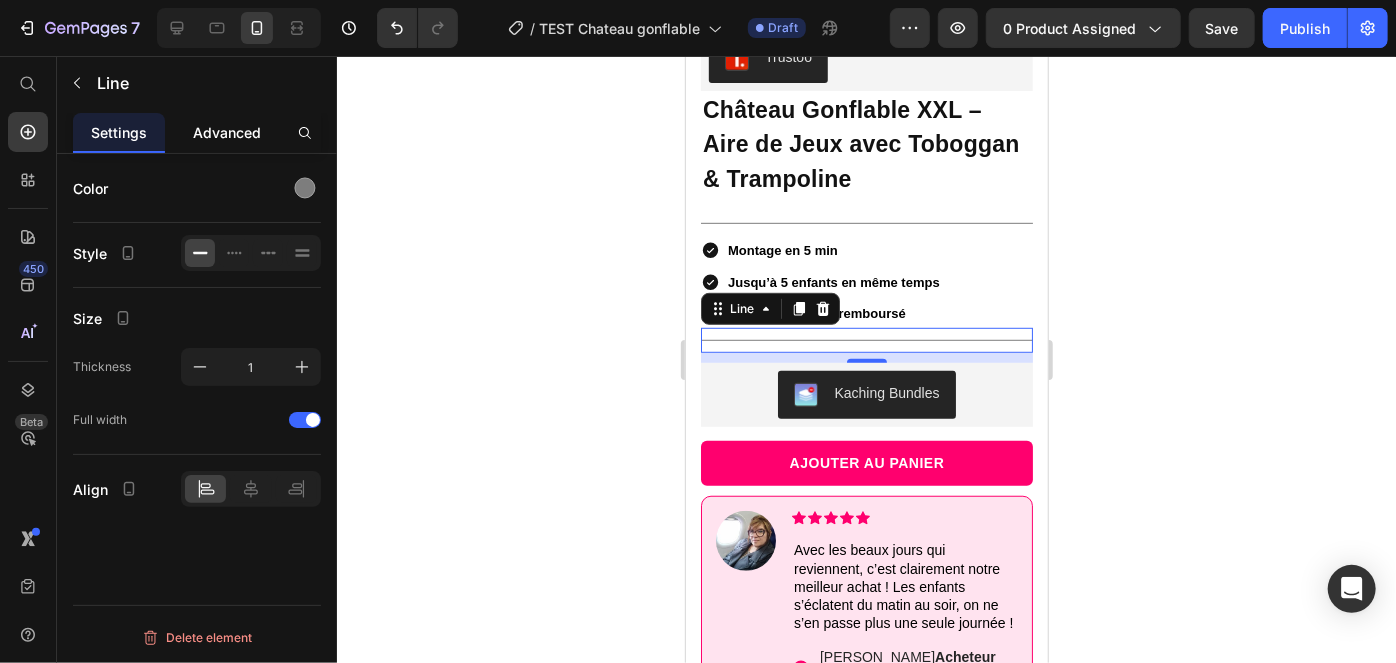 click on "Advanced" at bounding box center [227, 132] 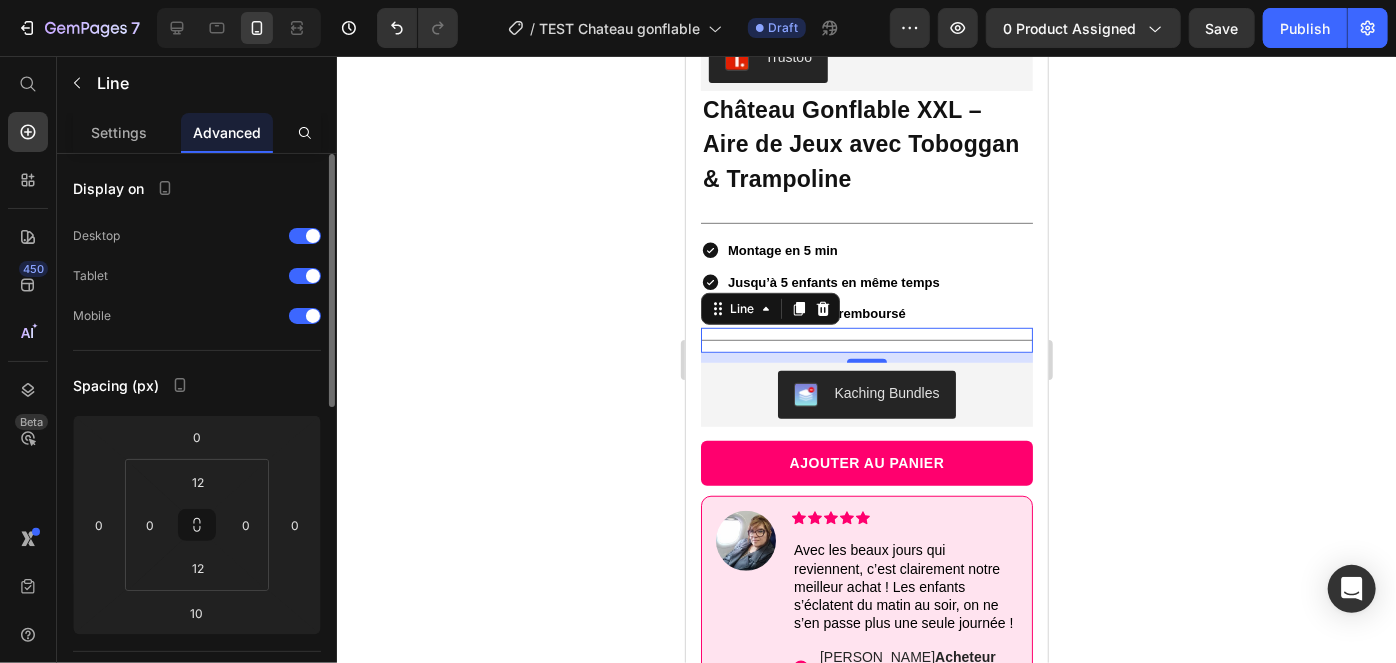 click on "Display on Desktop Tablet Mobile Spacing (px) 0 0 10 0 12 0 12 0 Shape Border Corner Shadow Position Opacity 100 % Animation Interaction Upgrade to Optimize plan  to unlock Interaction & other premium features. CSS class" at bounding box center [197, 739] 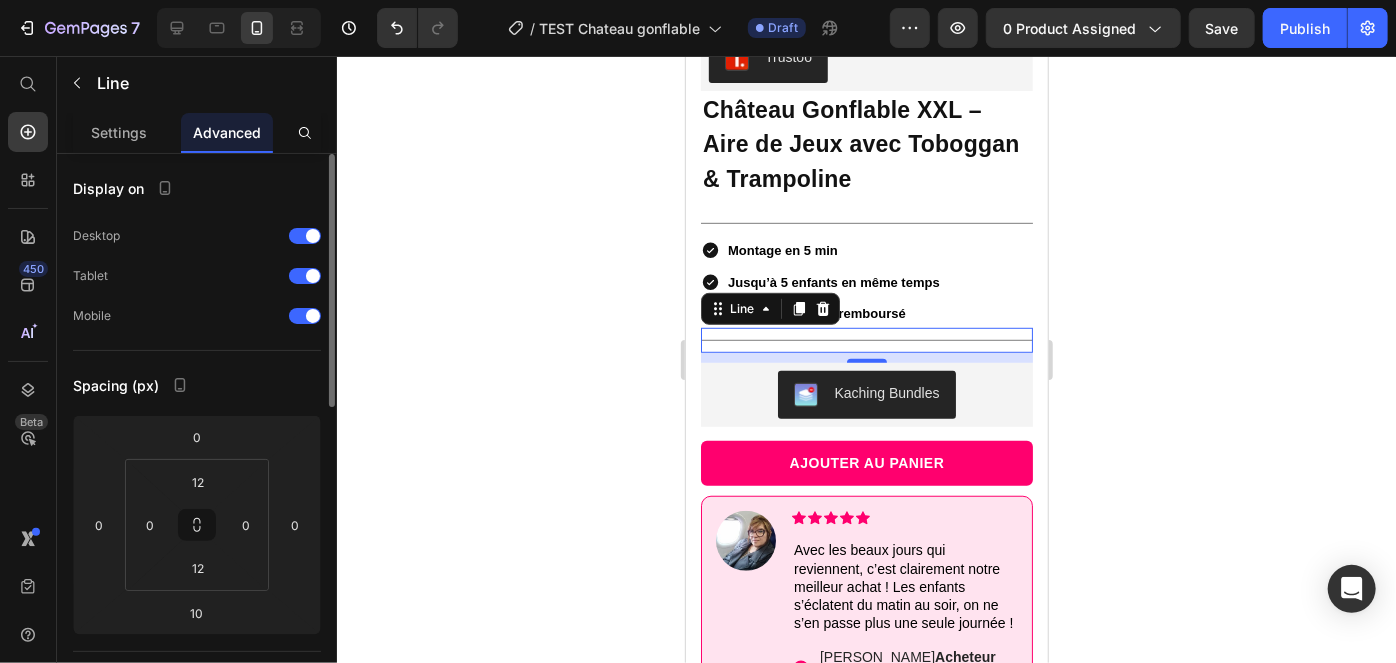 scroll, scrollTop: 514, scrollLeft: 0, axis: vertical 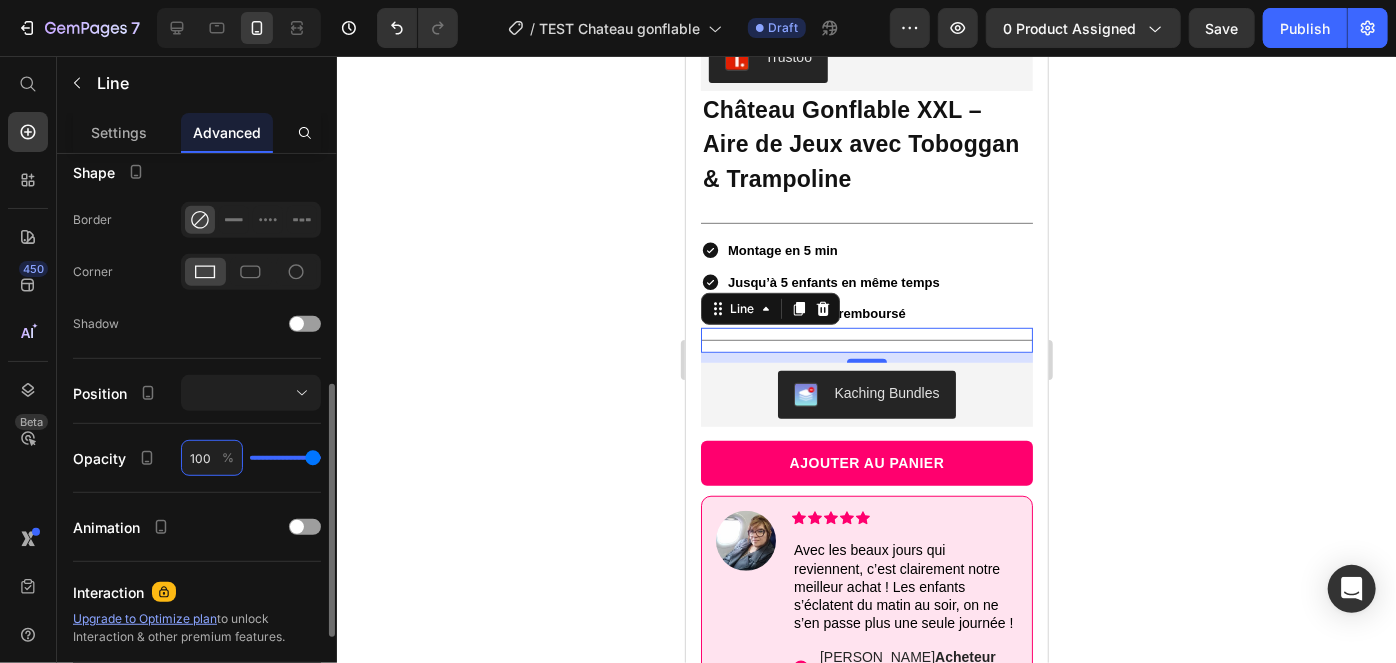 click on "100" at bounding box center [212, 458] 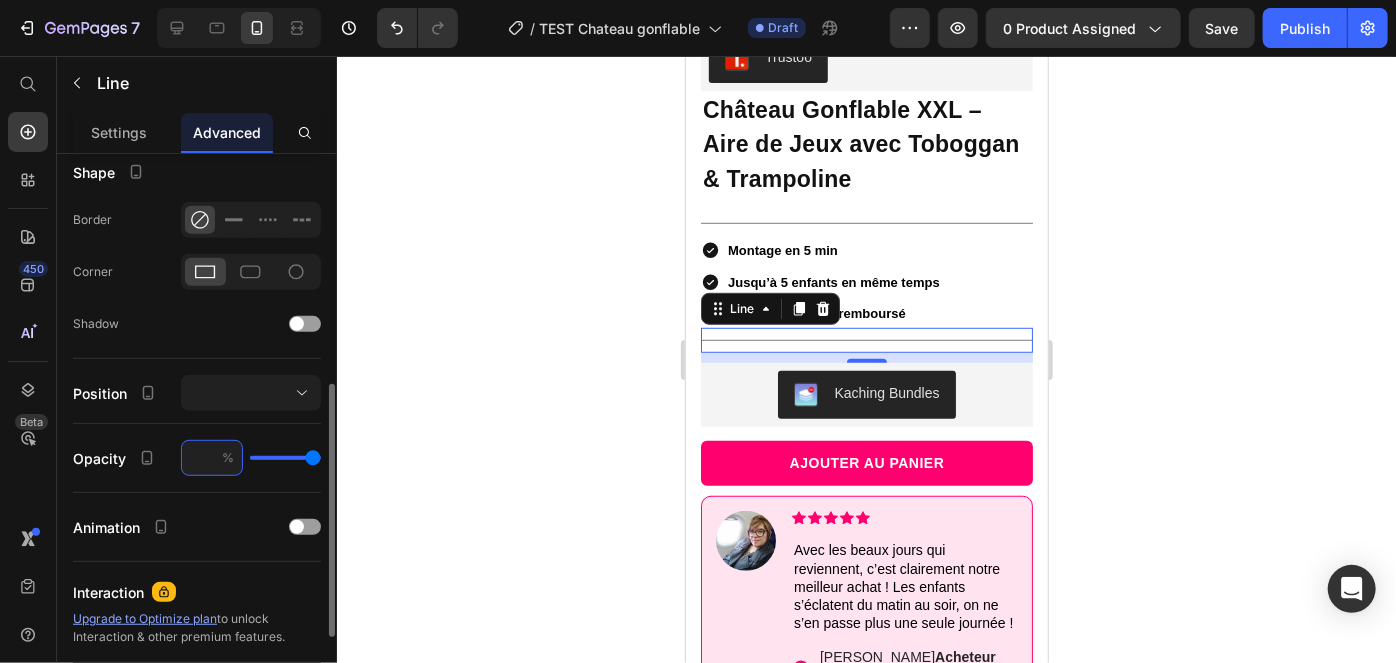 type on "3" 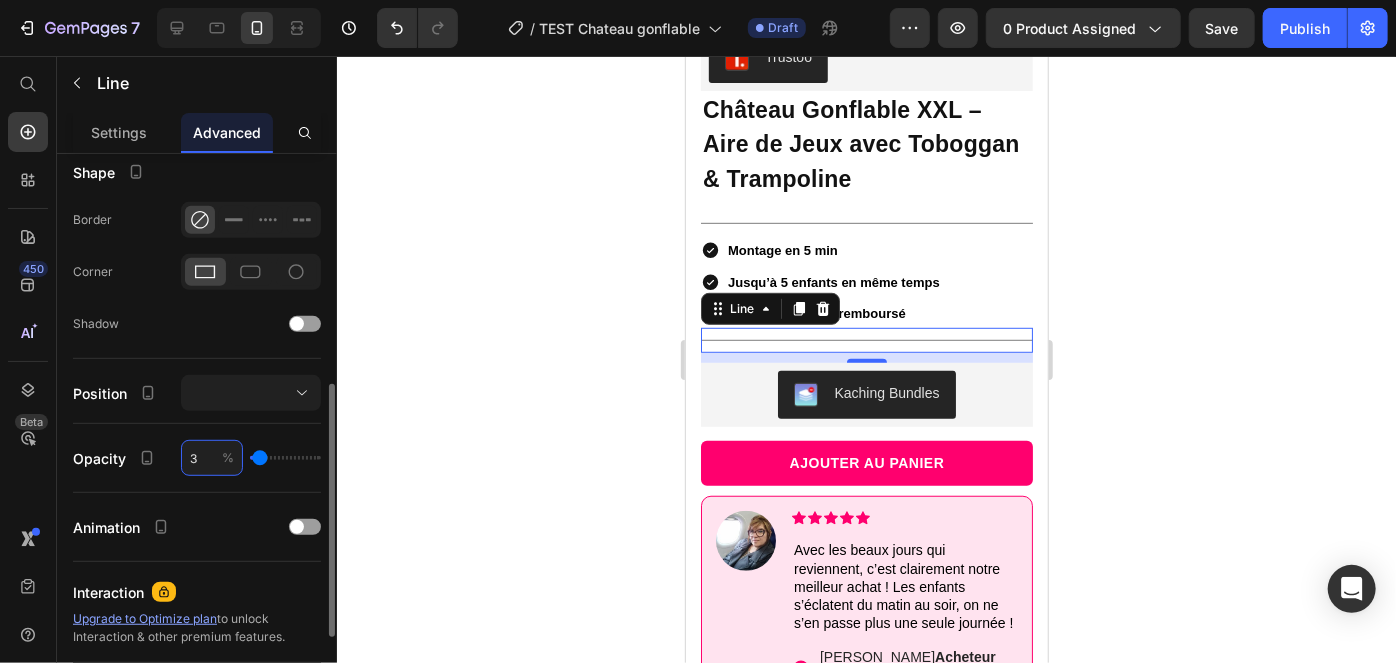 type on "30" 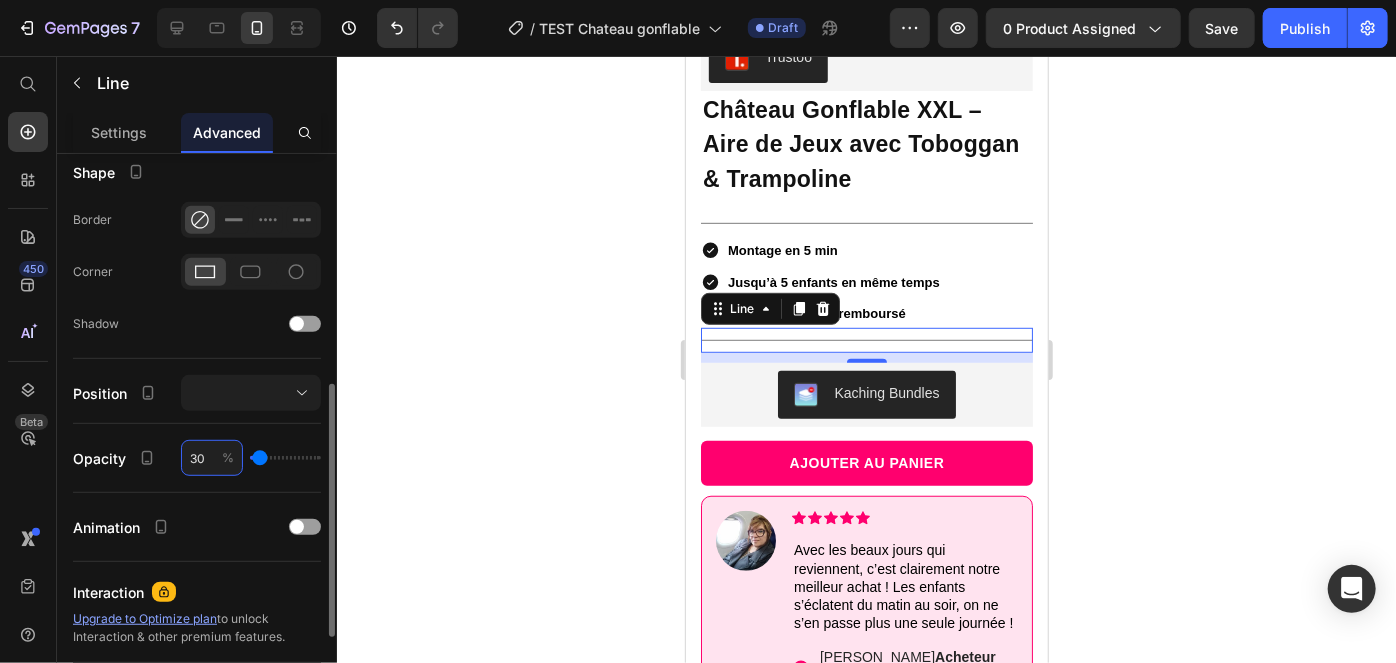 type on "30" 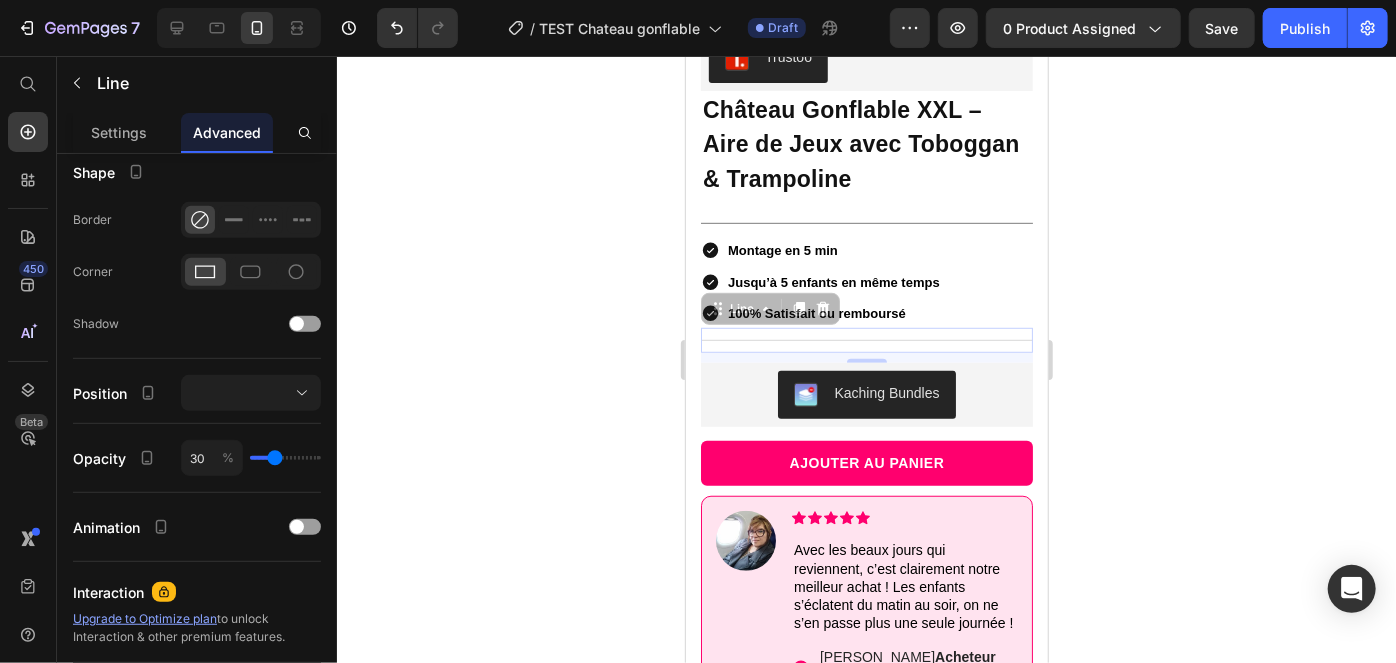 click 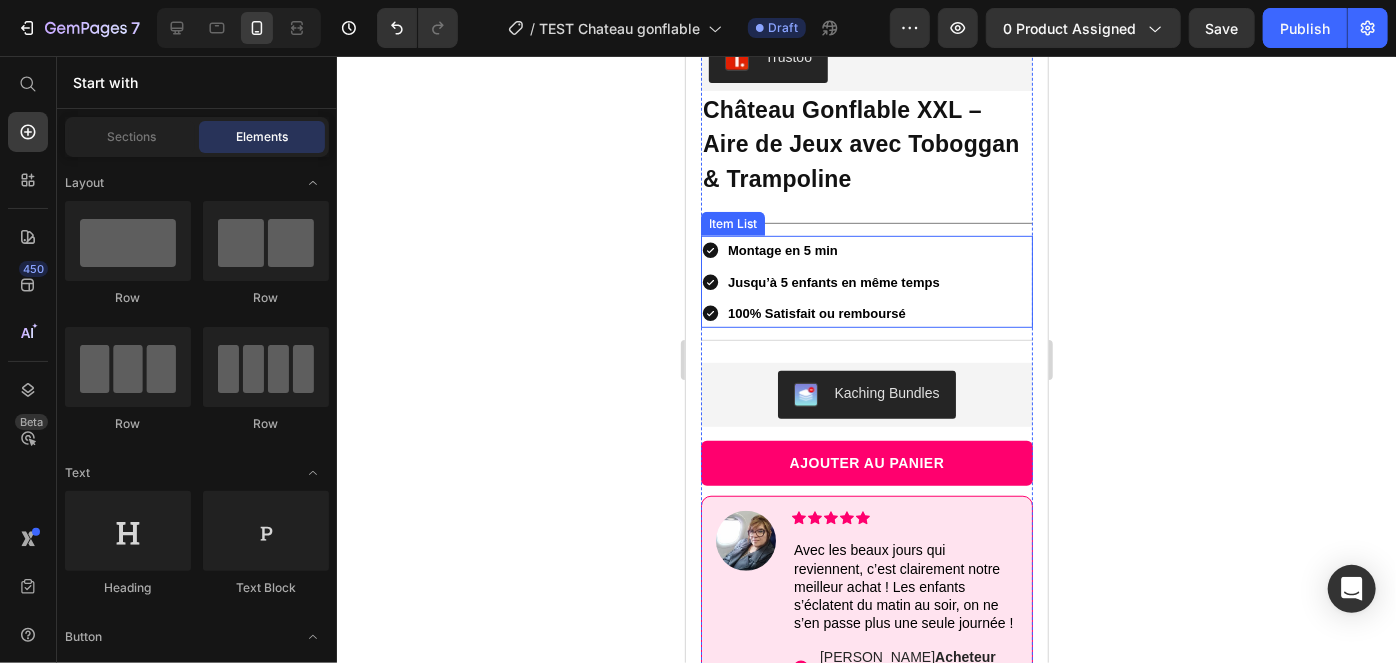 click on "Item List" at bounding box center (732, 223) 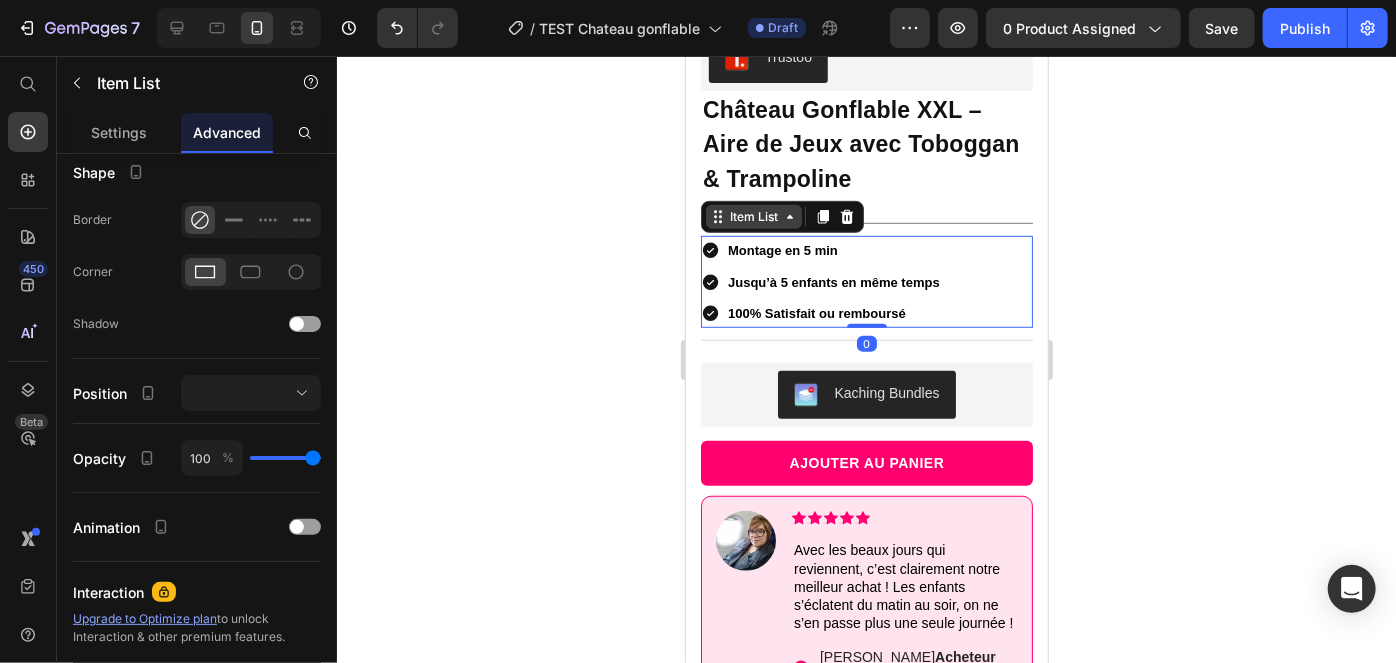 scroll, scrollTop: 0, scrollLeft: 0, axis: both 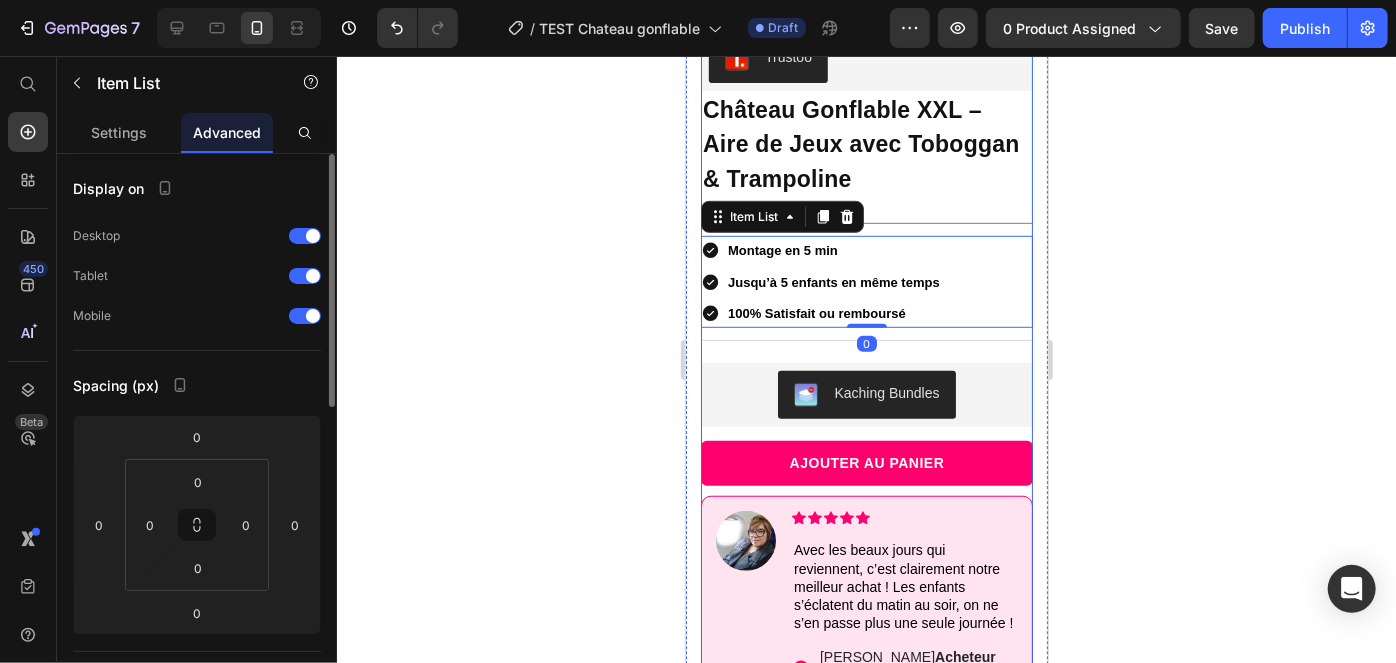 click on "Title Line" at bounding box center (866, 222) 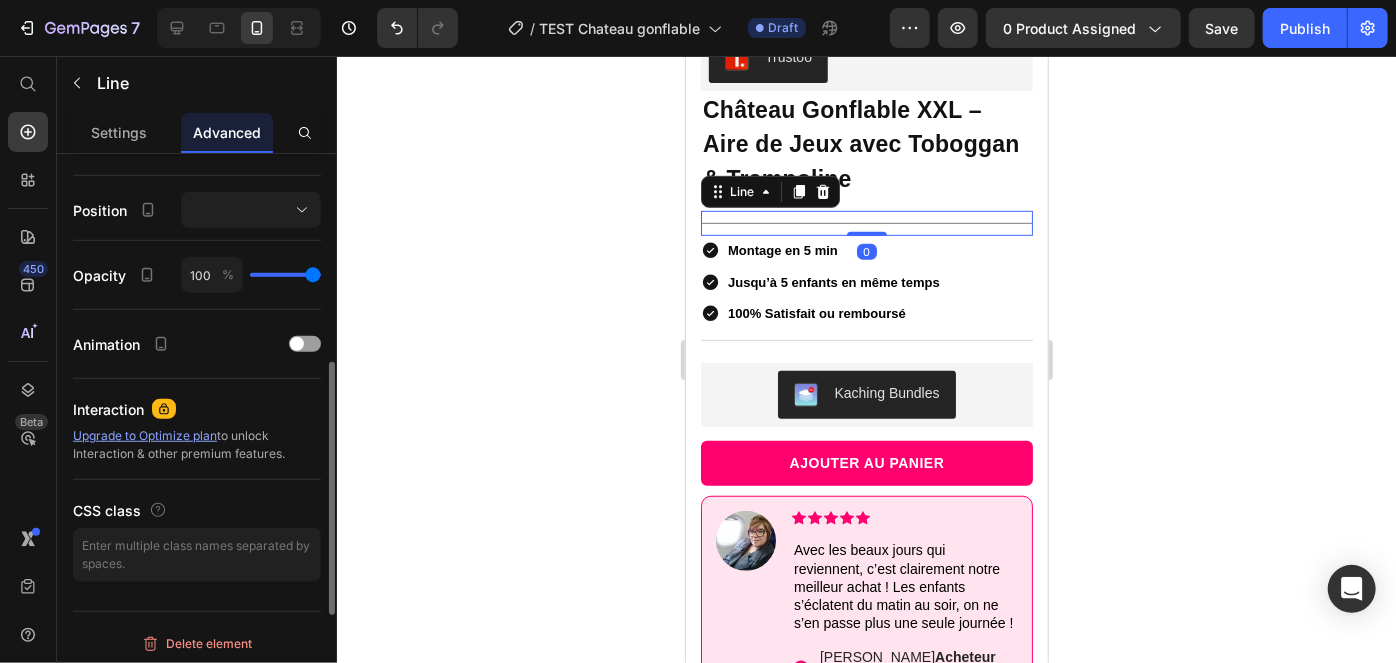 scroll, scrollTop: 699, scrollLeft: 0, axis: vertical 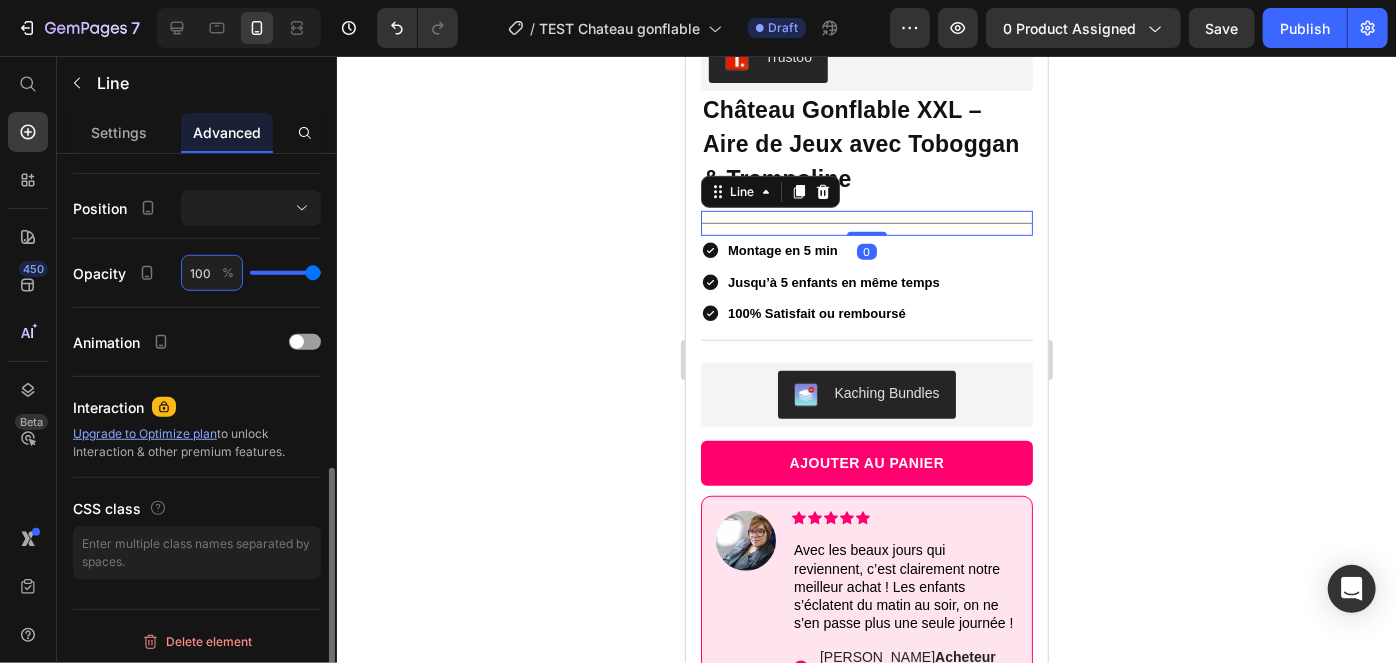 click on "100" at bounding box center [212, 273] 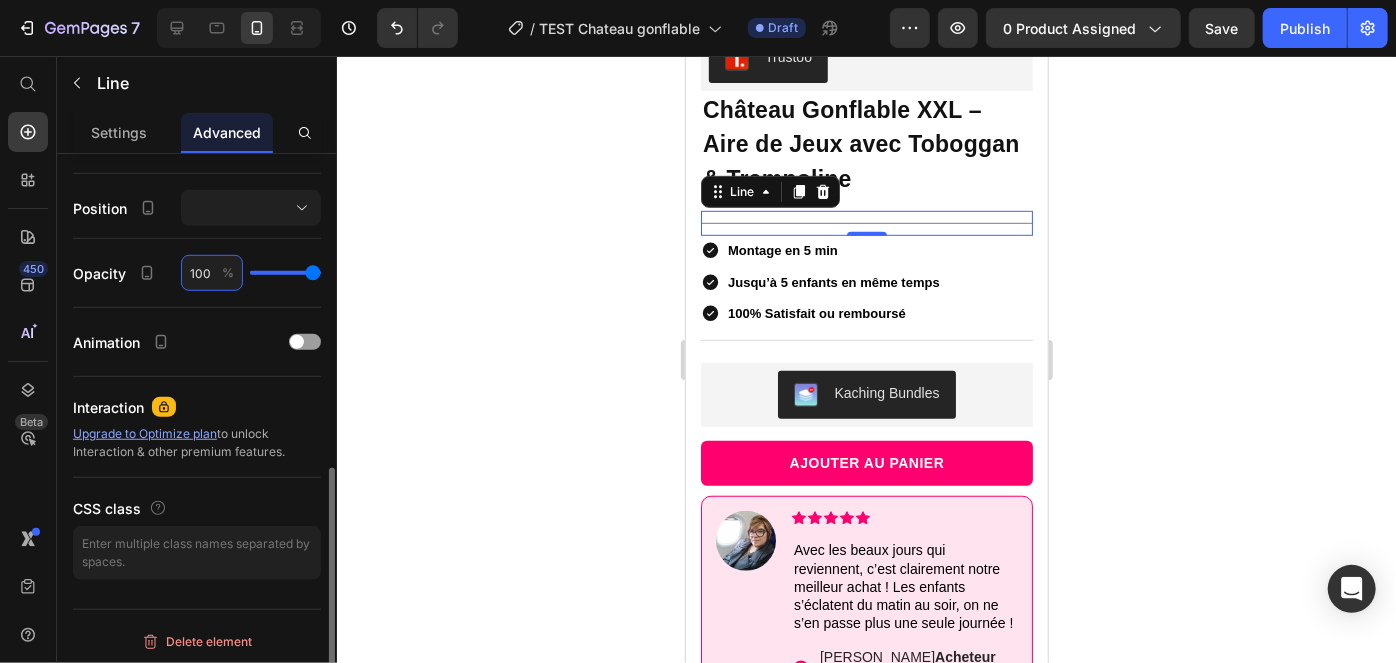 click on "100" at bounding box center (212, 273) 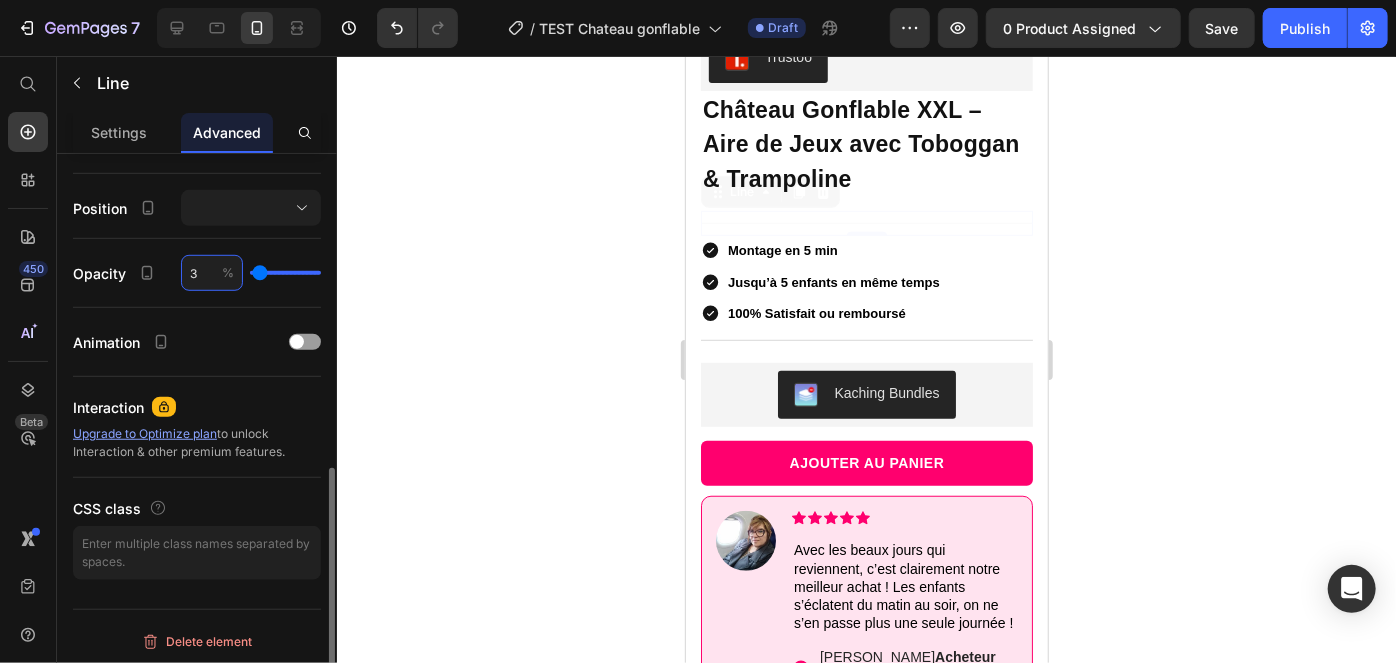 type on "30" 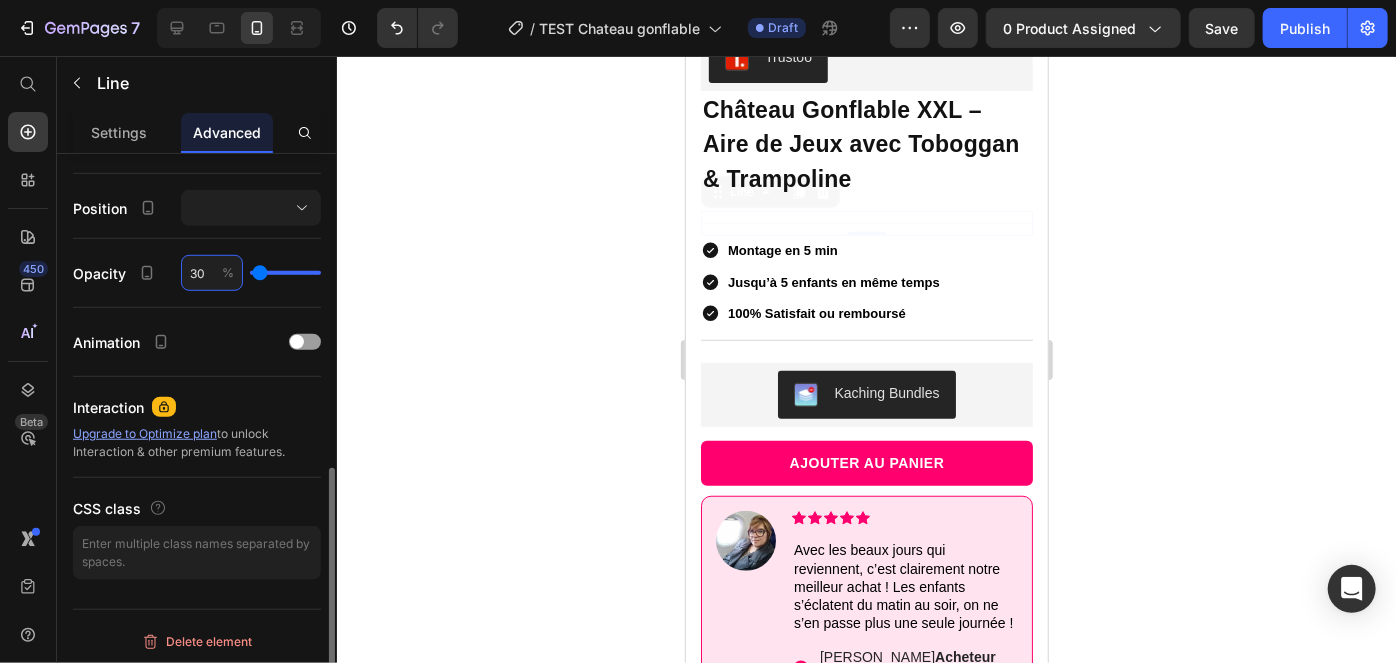type on "30" 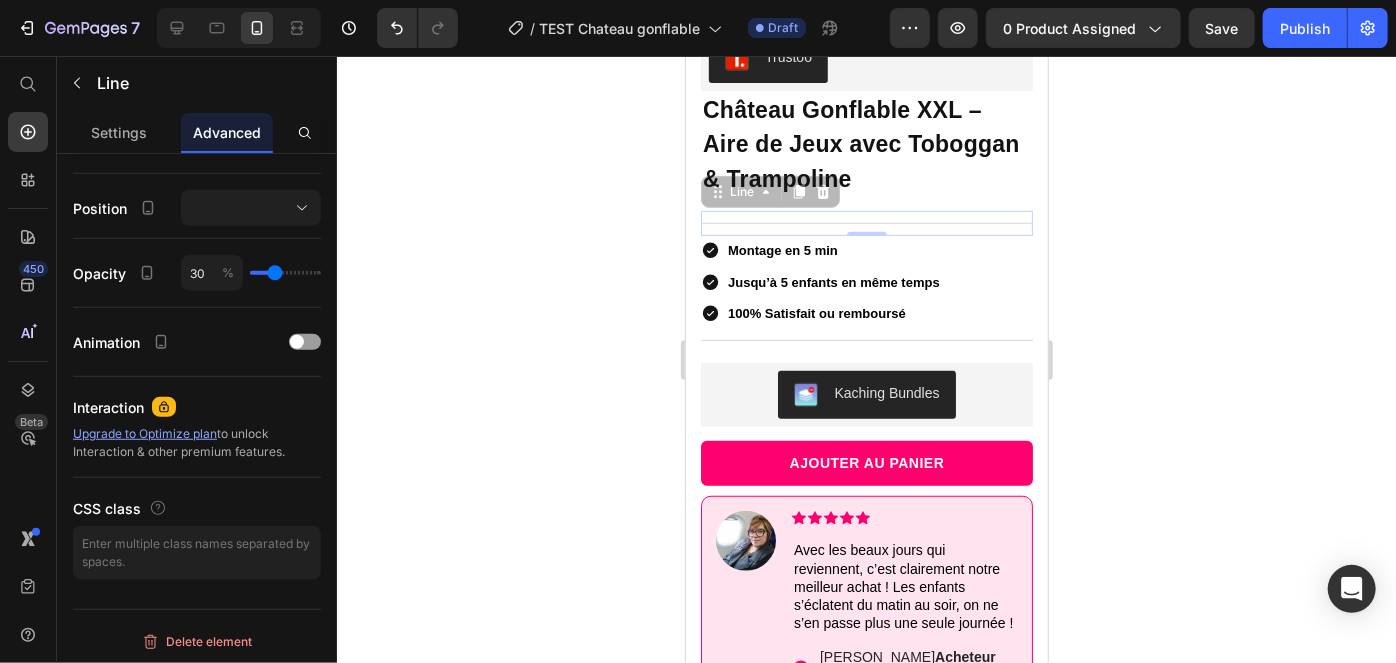 click 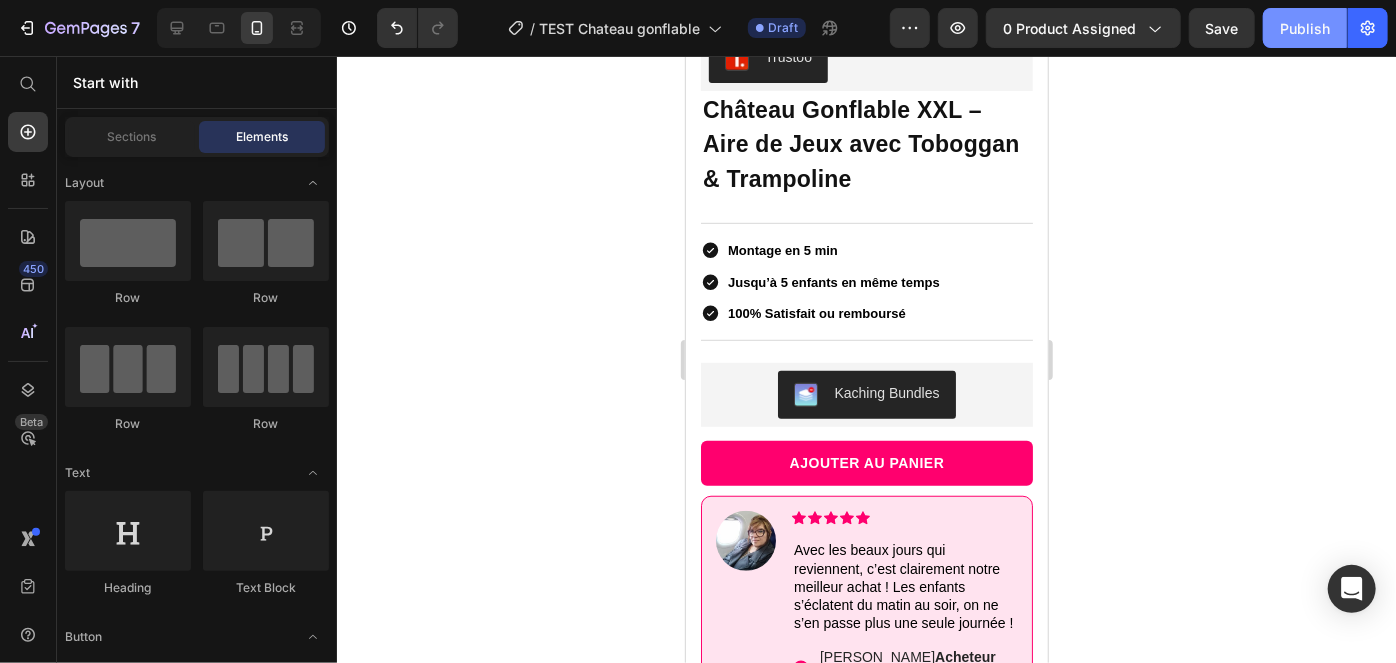 click on "Publish" at bounding box center [1305, 28] 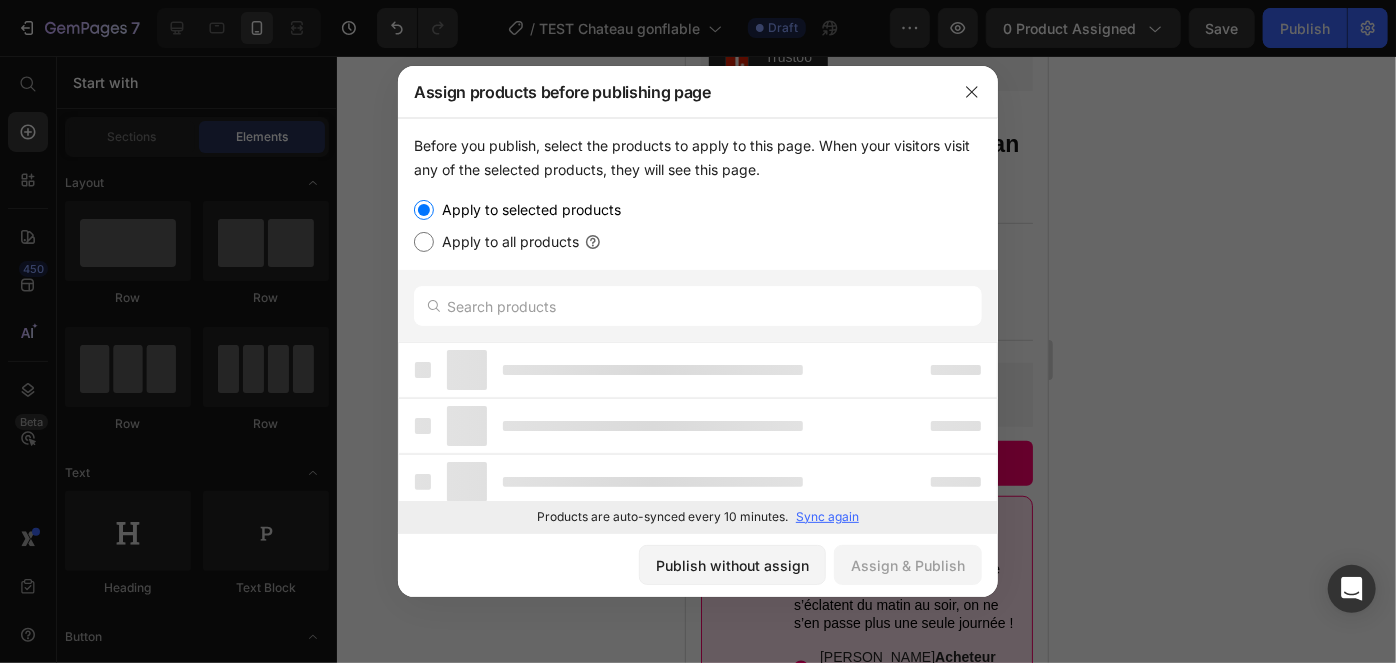 click at bounding box center [698, 331] 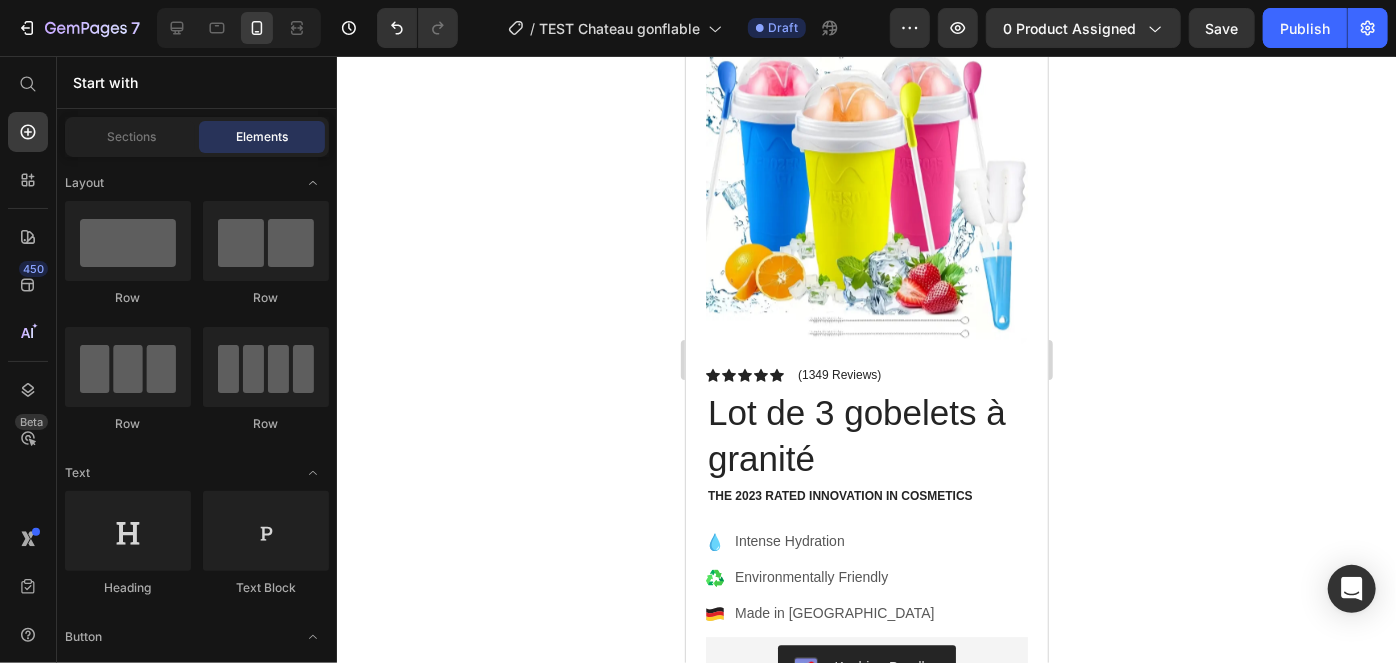 scroll, scrollTop: 2384, scrollLeft: 0, axis: vertical 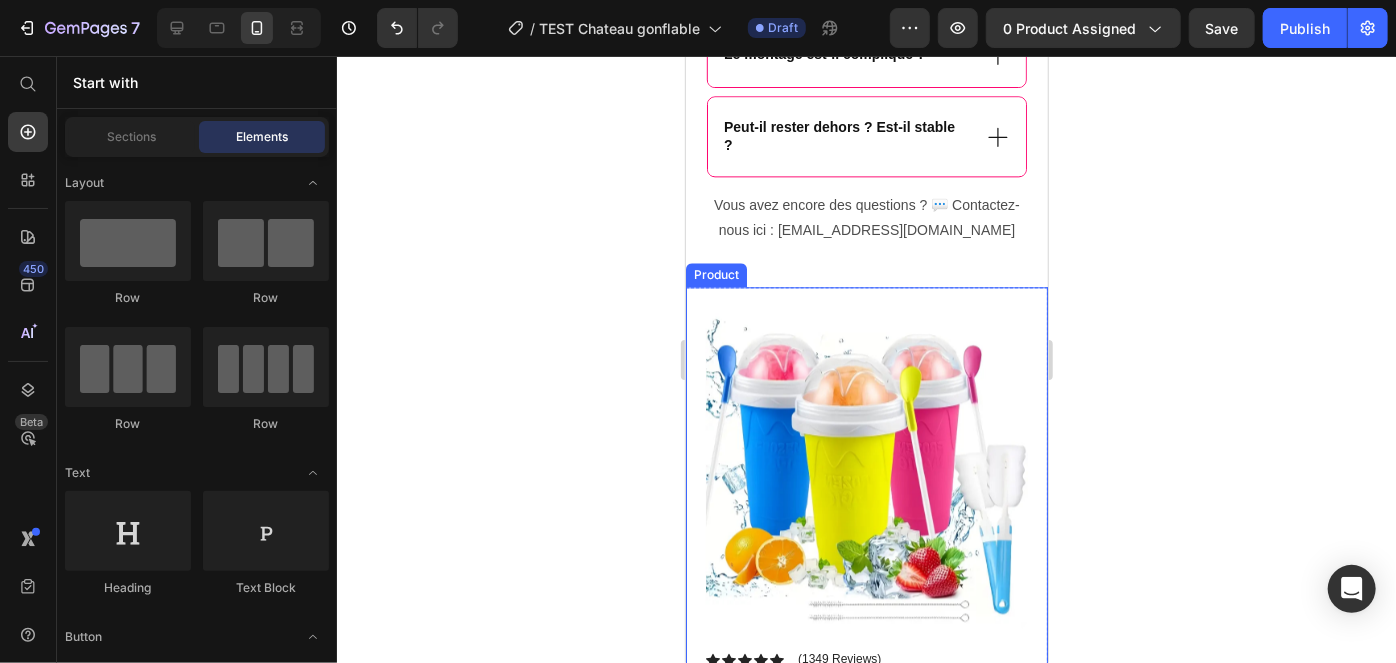 click on "Product Images Image Icon Icon Icon Icon Icon Icon List “This skin cream is a game-changer! It has transformed my dry, lackluster skin into a hydrated and radiant complexion. I love how it absorbs quickly and leaves no greasy residue. Highly recommend” Text Block
Icon Hannah N. (Houston, USA) Text Block Row Row Row Icon Icon Icon Icon Icon Icon List (1349 Reviews) Text Block Row Lot de 3 gobelets à granité Product Title The 2023 Rated Innovation in Cosmetics Text Block Hydrate, rejuvenate, and glow with our revolutionary cream. Unleash your skin's potential today. Text Block
Intense Hydration
Environmentally Friendly
Made in Germany Item List Kaching Bundles Kaching Bundles
Icon Sale Ends In 2 Hours | Limited Time Offer Text Block Row add to cart Add to Cart
Icon Free Shipping Text Block
Icon Money-Back Text Block
Icon Easy Returns Text Block Row
Image" at bounding box center (866, 867) 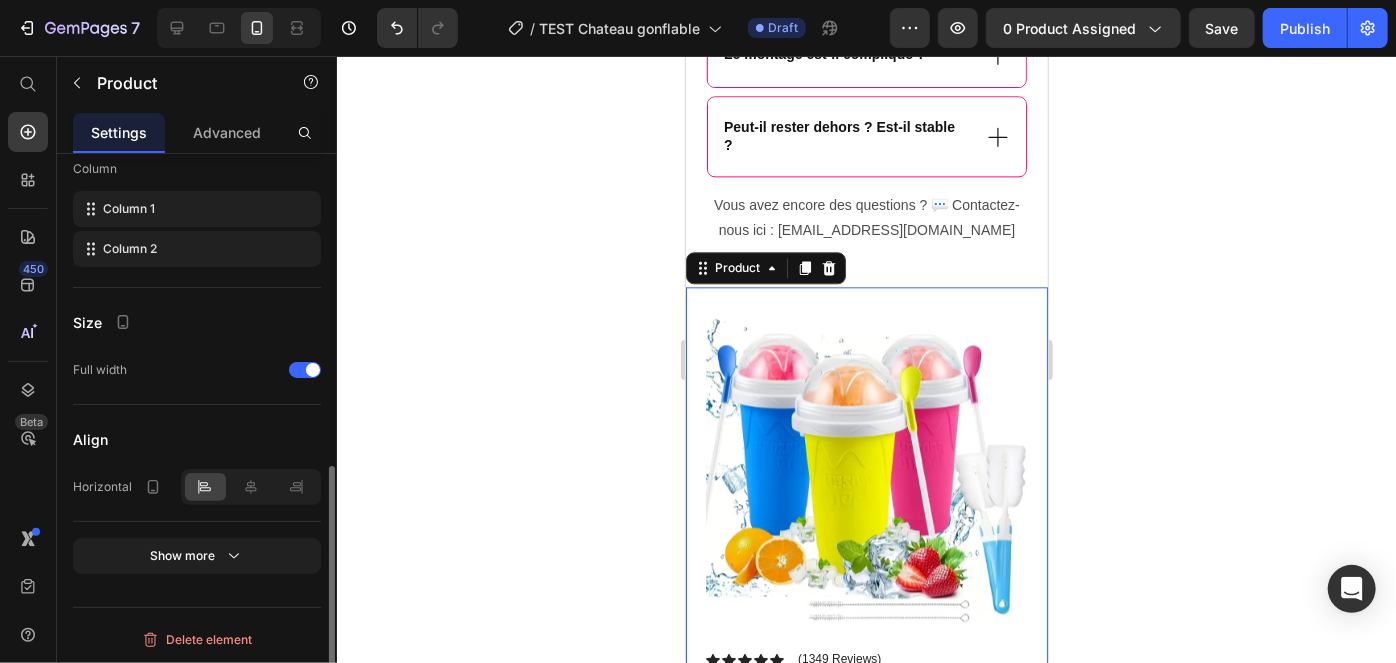 scroll, scrollTop: 0, scrollLeft: 0, axis: both 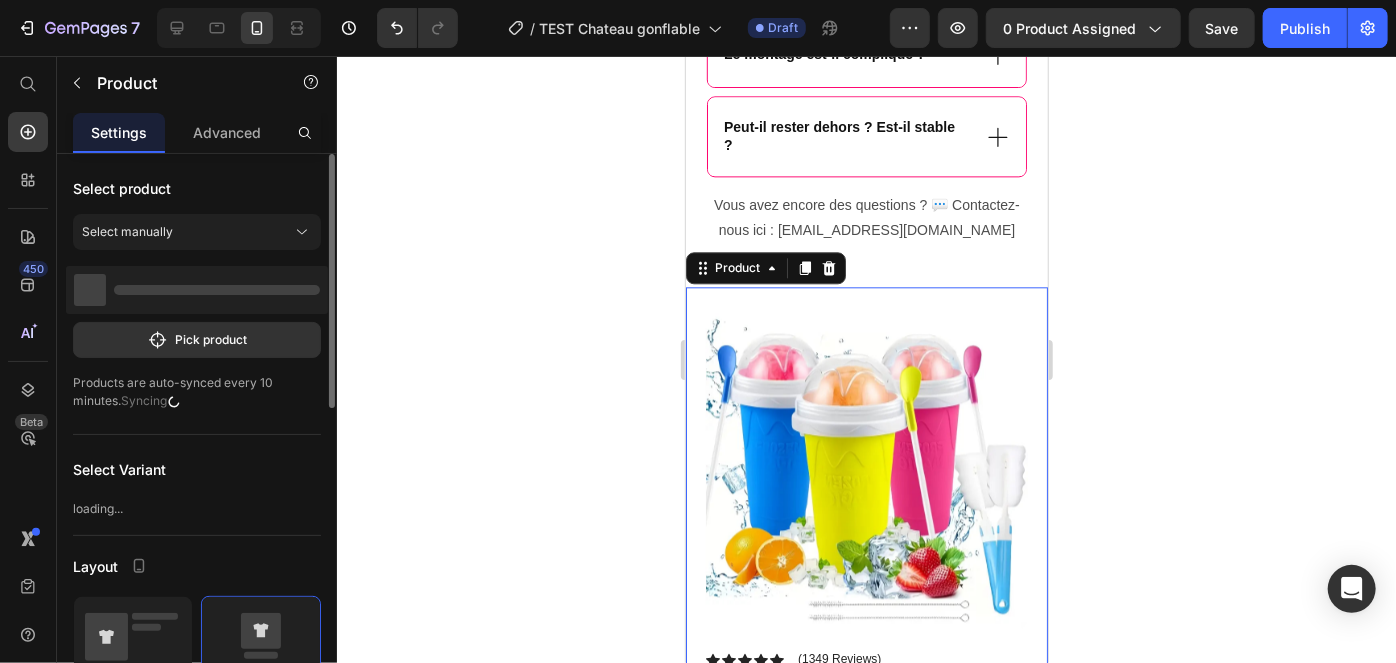 click on "Foire aux questions Heading
À partir de quel âge le château est-il adapté ?
Combien d’enfants peuvent jouer en même temps ?
Le montage est-il compliqué ?
Peut-il rester dehors ? Est-il stable ? Accordion Row Vous avez encore des questions ? 💬 Contactez-nous ici : [EMAIL_ADDRESS][DOMAIN_NAME] Text Block Section 4" at bounding box center (866, 20) 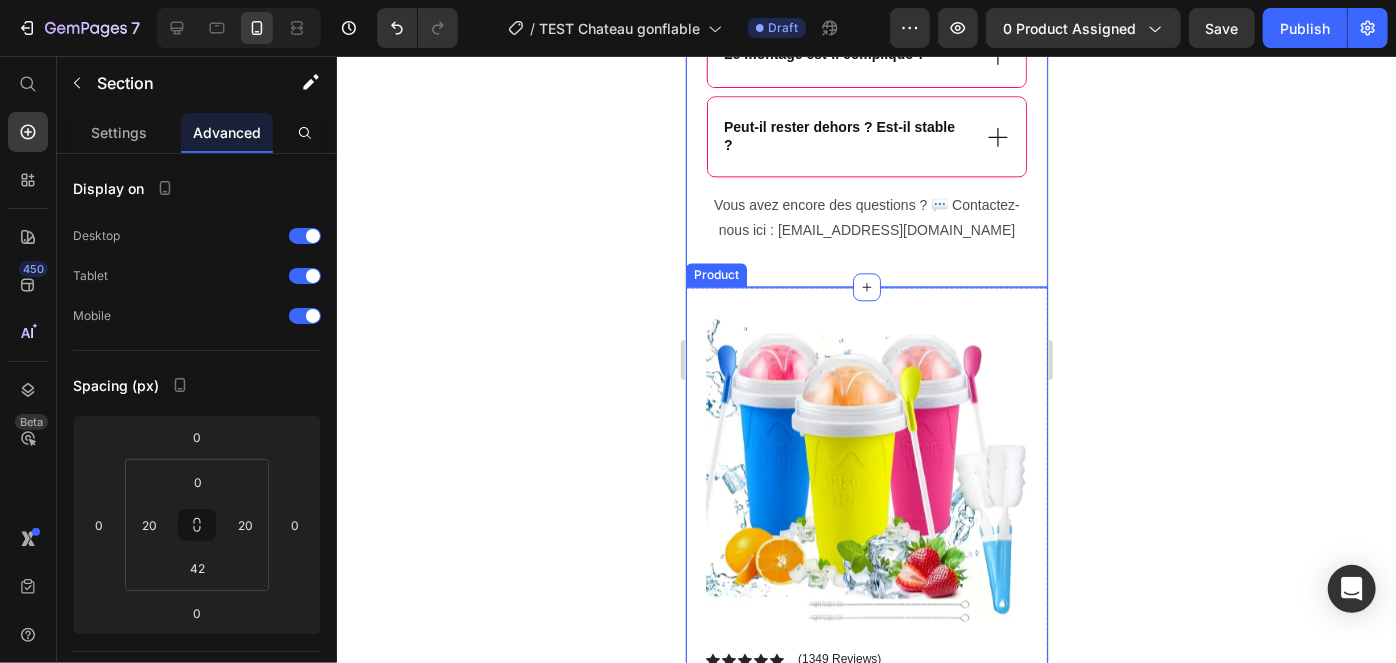 click on "Product Images Image Icon Icon Icon Icon Icon Icon List “This skin cream is a game-changer! It has transformed my dry, lackluster skin into a hydrated and radiant complexion. I love how it absorbs quickly and leaves no greasy residue. Highly recommend” Text Block
Icon Hannah N. (Houston, USA) Text Block Row Row Row Icon Icon Icon Icon Icon Icon List (1349 Reviews) Text Block Row Lot de 3 gobelets à granité Product Title The 2023 Rated Innovation in Cosmetics Text Block Hydrate, rejuvenate, and glow with our revolutionary cream. Unleash your skin's potential today. Text Block
Intense Hydration
Environmentally Friendly
Made in Germany Item List Kaching Bundles Kaching Bundles
Icon Sale Ends In 2 Hours | Limited Time Offer Text Block Row add to cart Add to Cart
Icon Free Shipping Text Block
Icon Money-Back Text Block
Icon Easy Returns Text Block Row
Image" at bounding box center [866, 867] 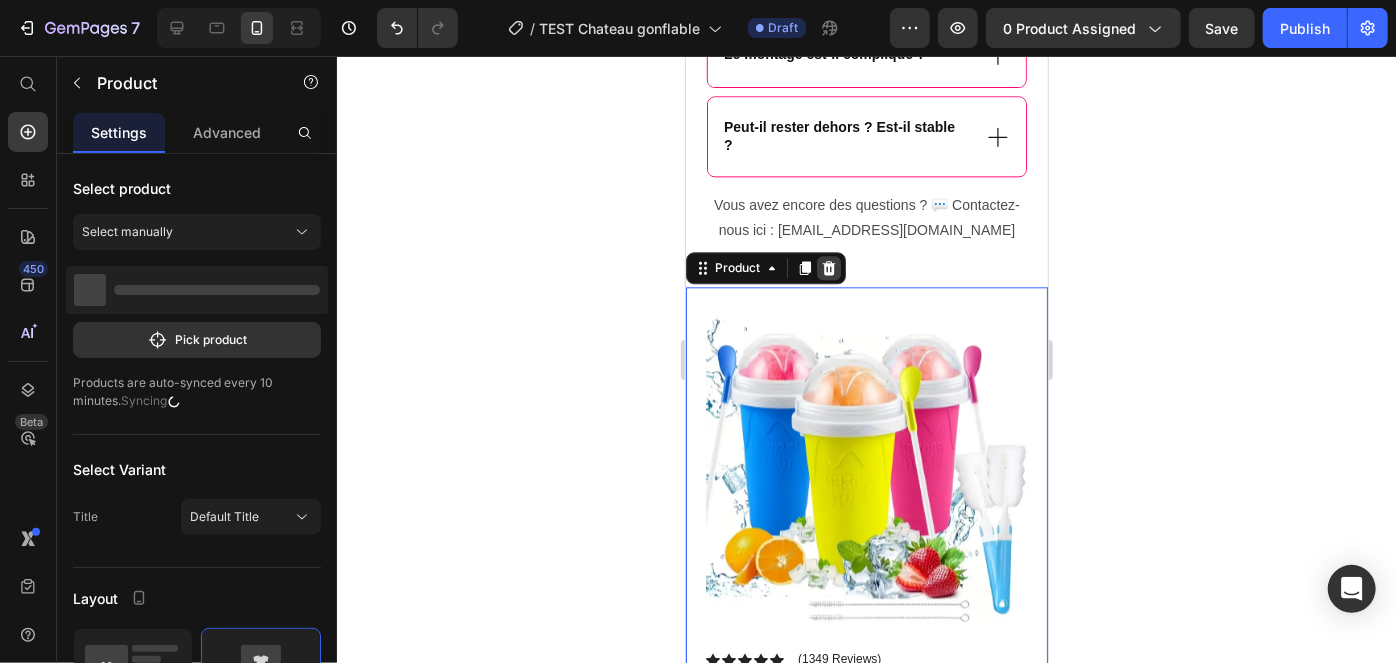 click 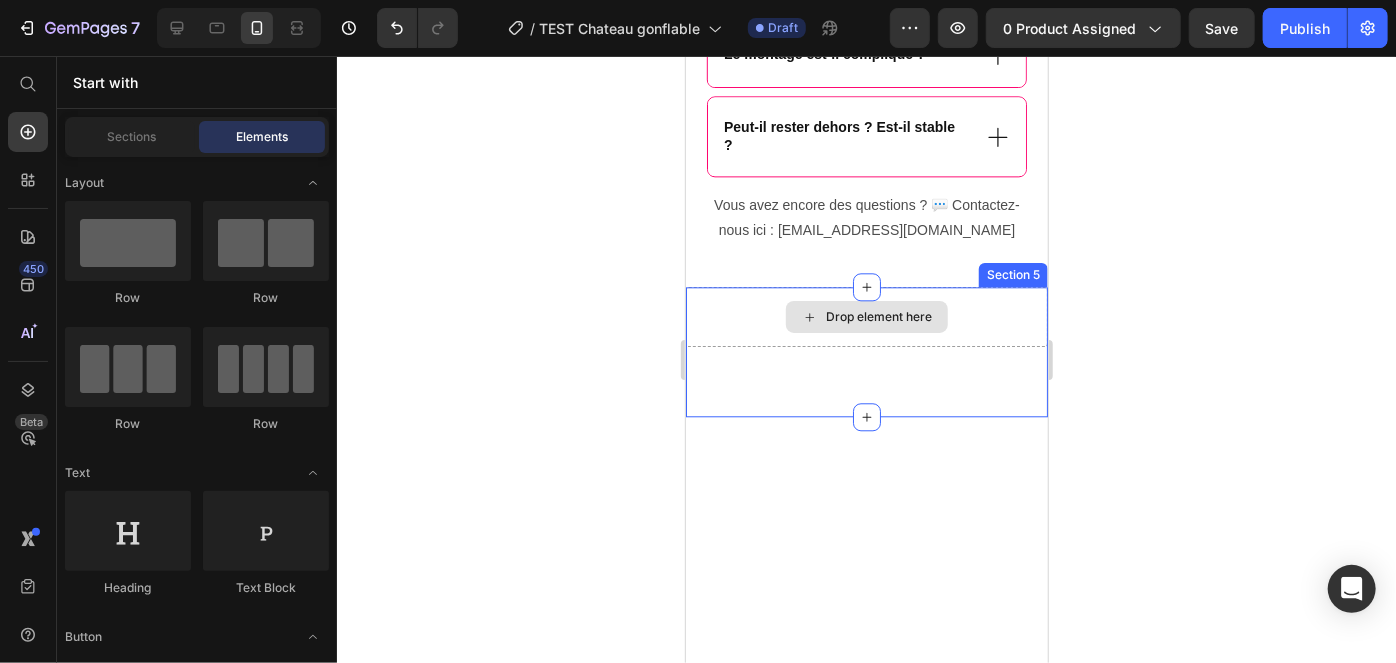 click on "Drop element here" at bounding box center [866, 316] 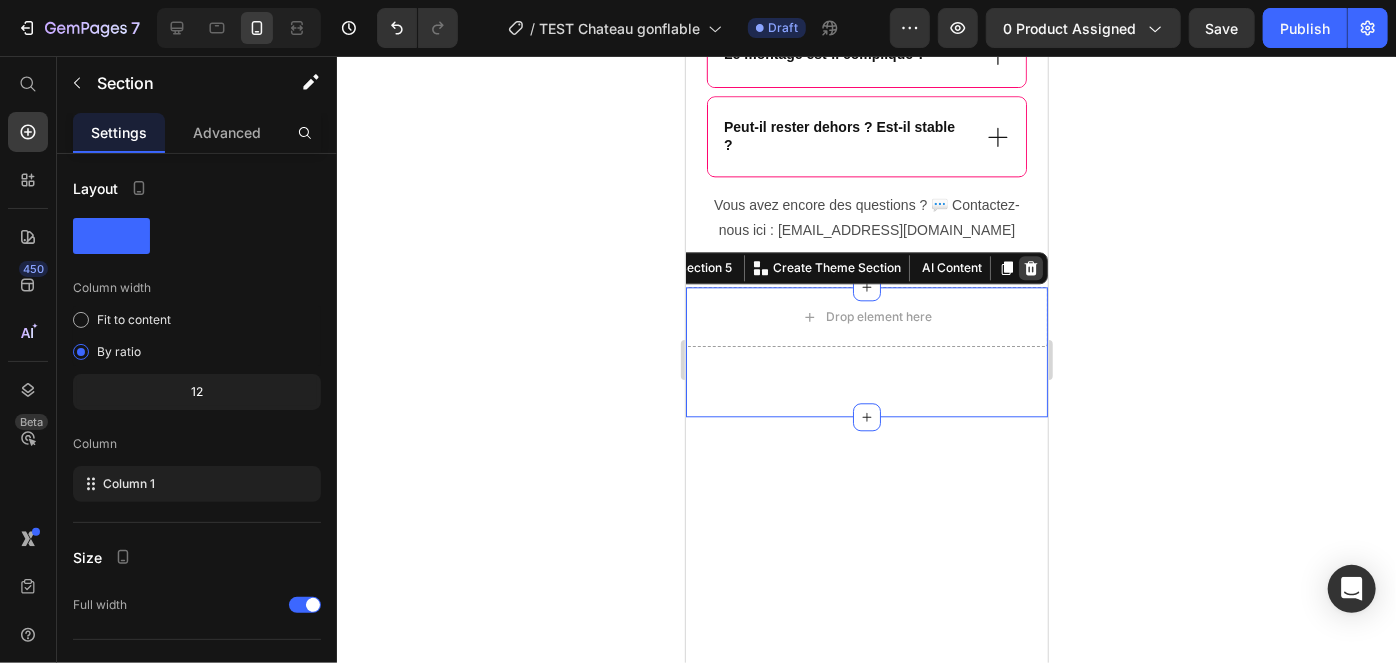 click at bounding box center (1030, 267) 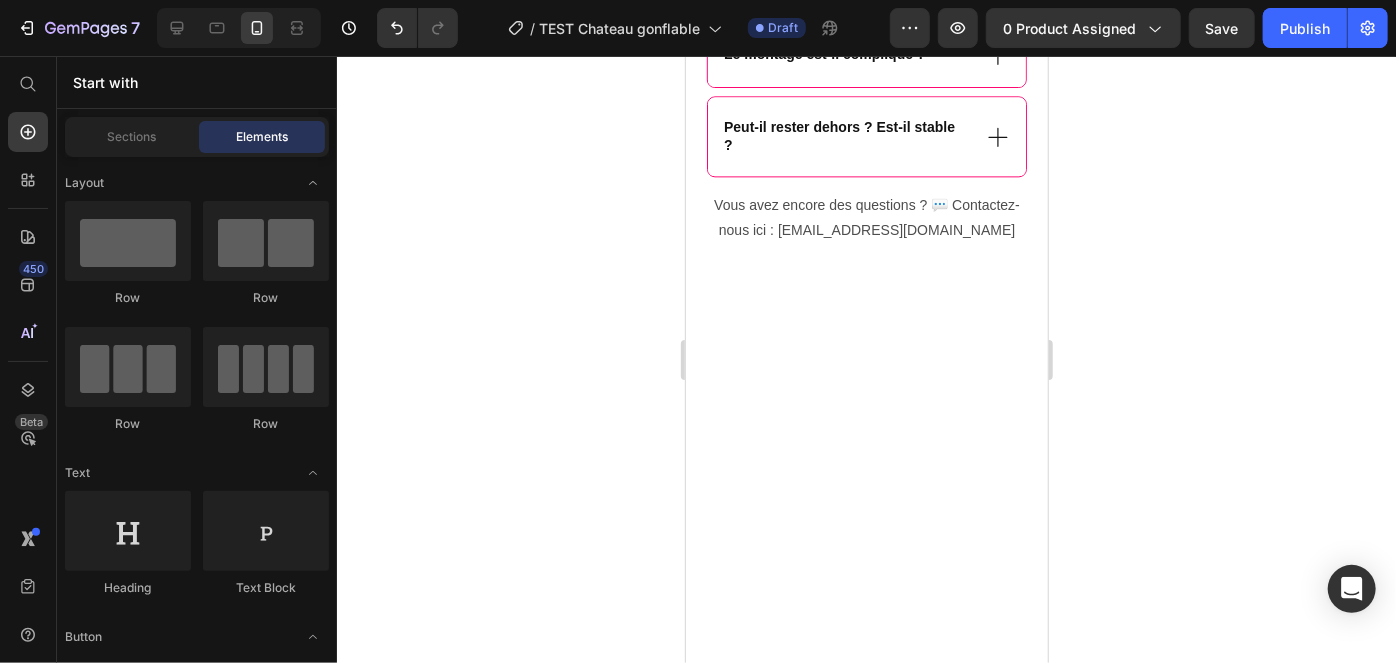 click at bounding box center (866, 1121) 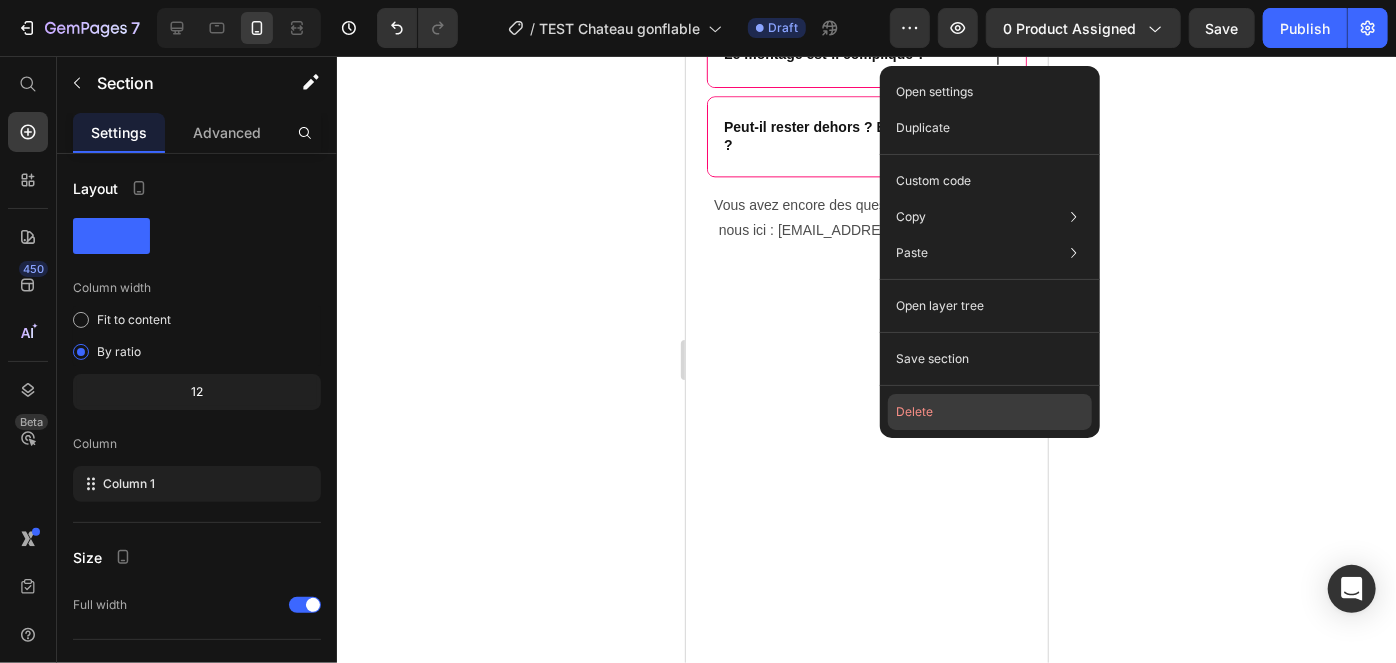 click on "Delete" 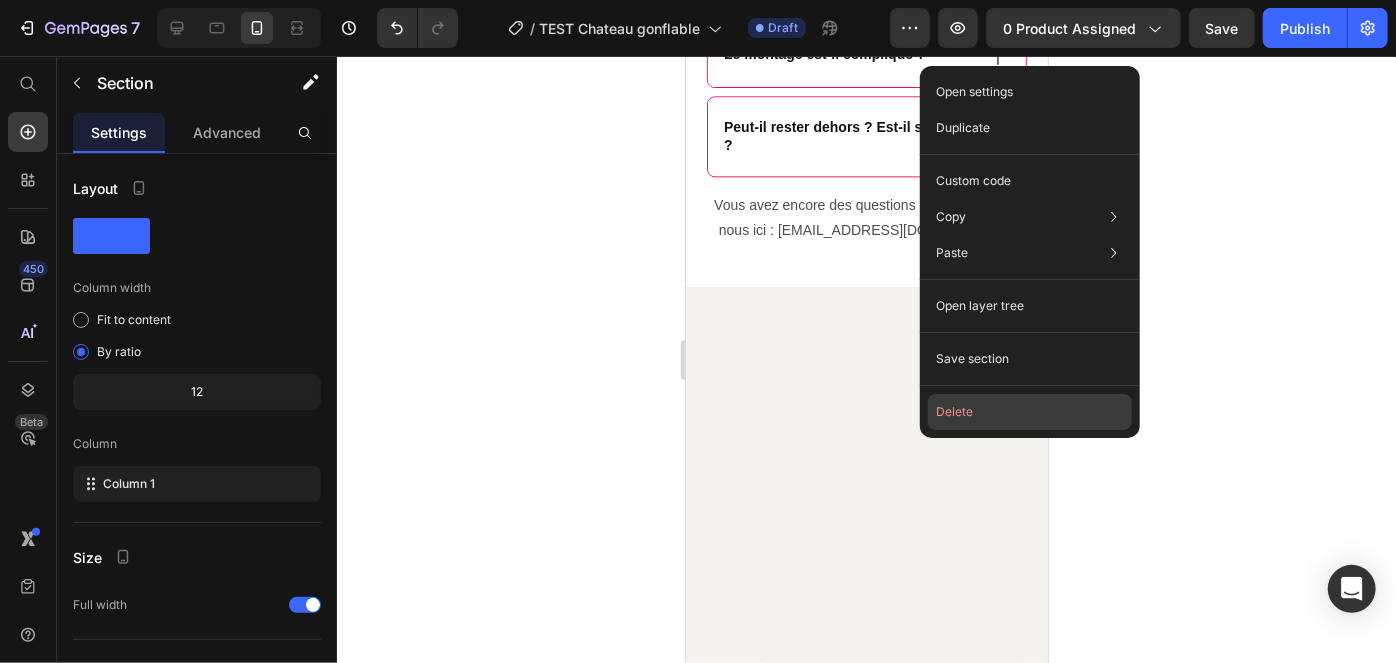 click on "Delete" 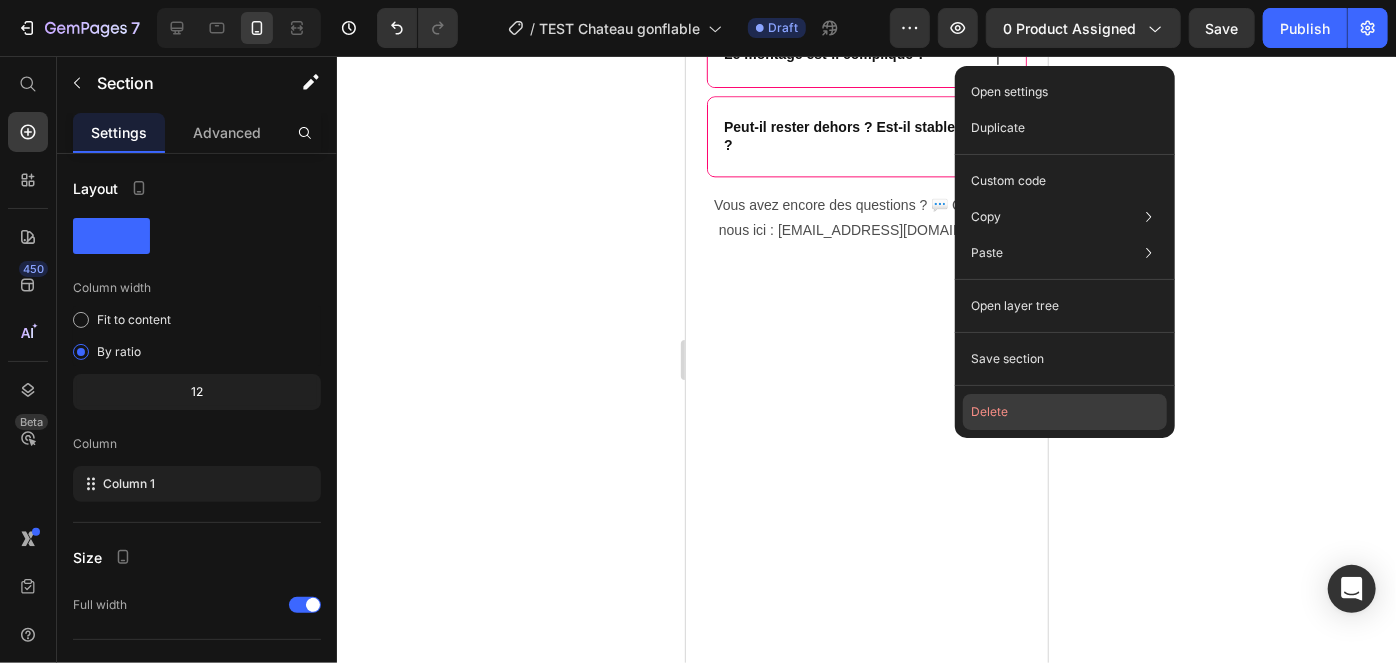 click on "Delete" 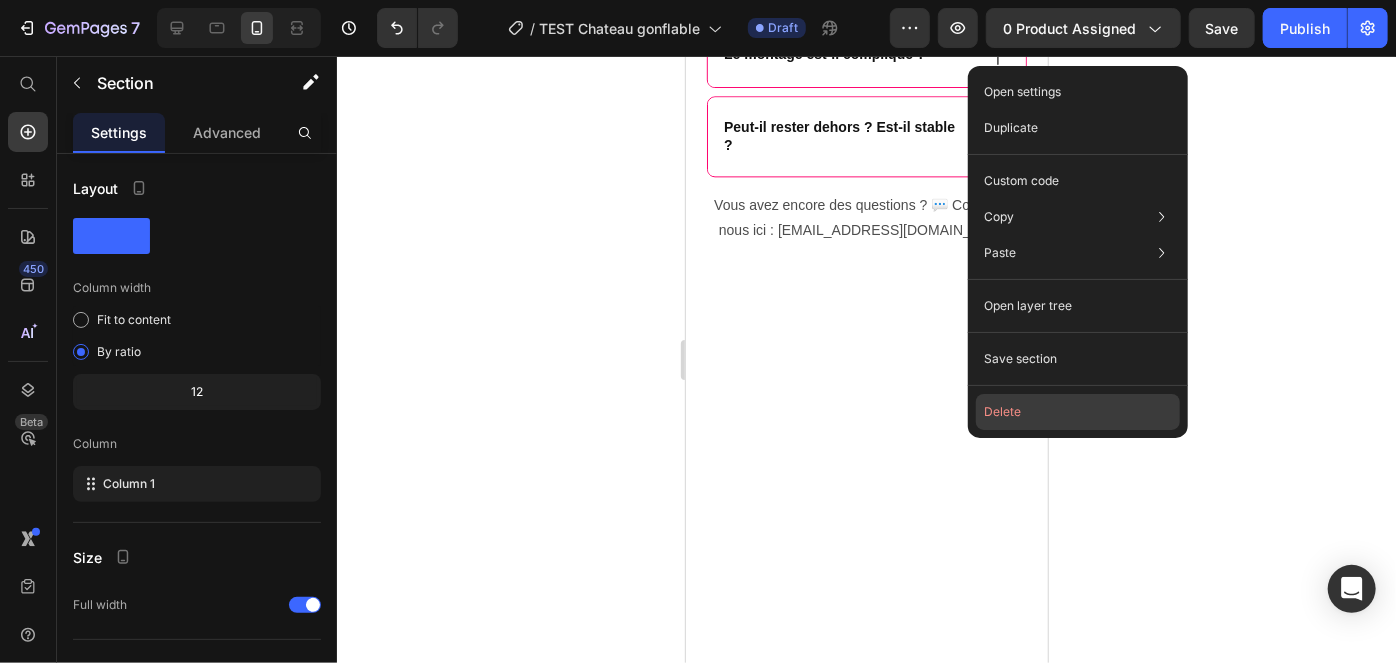 click on "Delete" 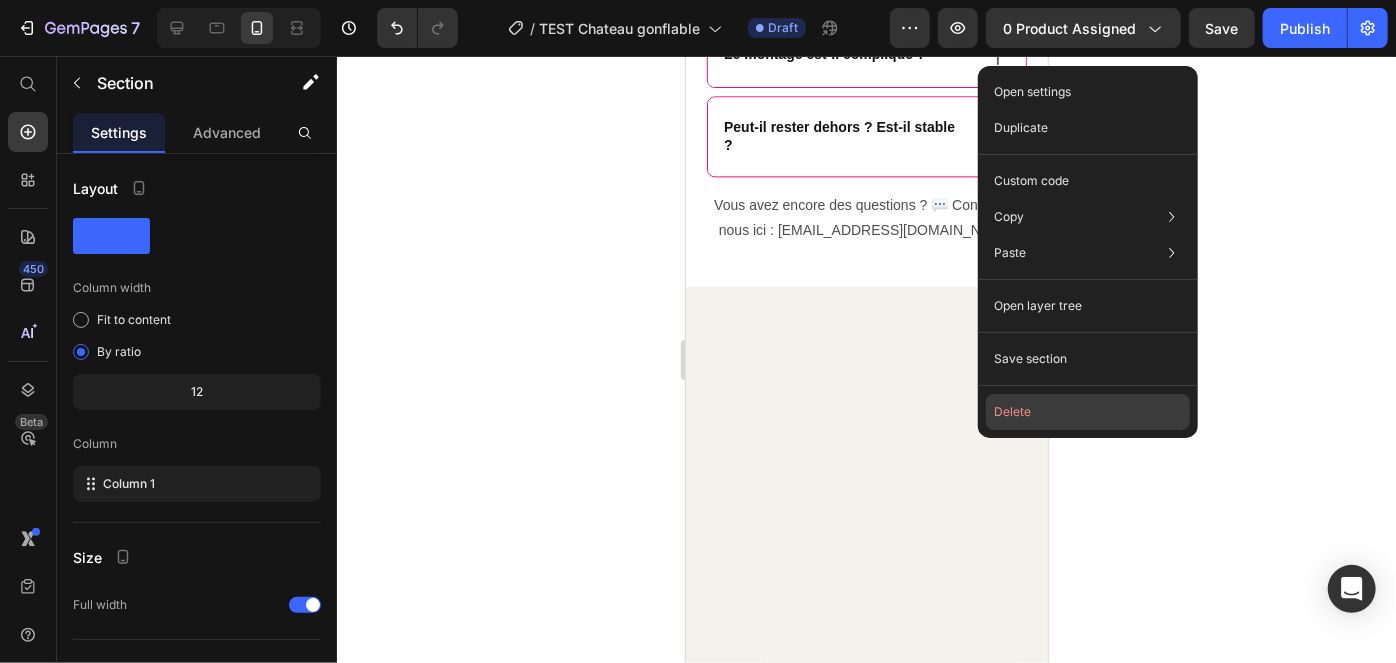 click on "Delete" 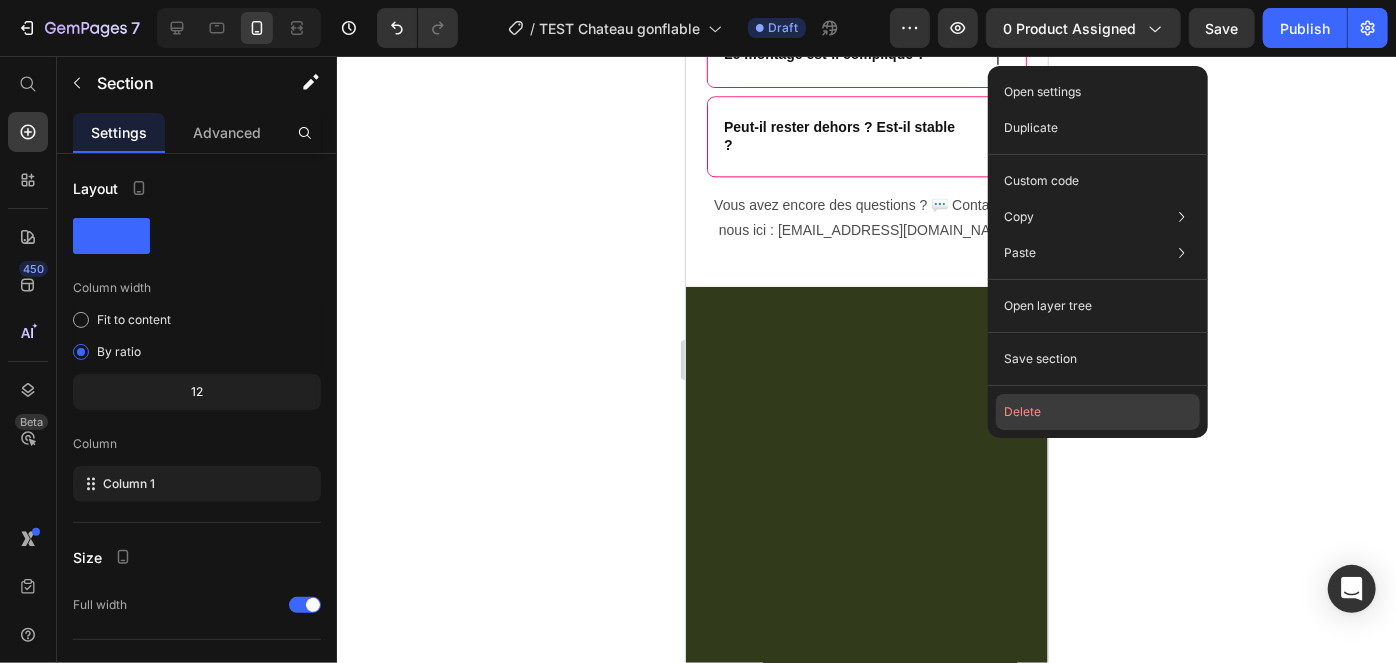 click on "Delete" 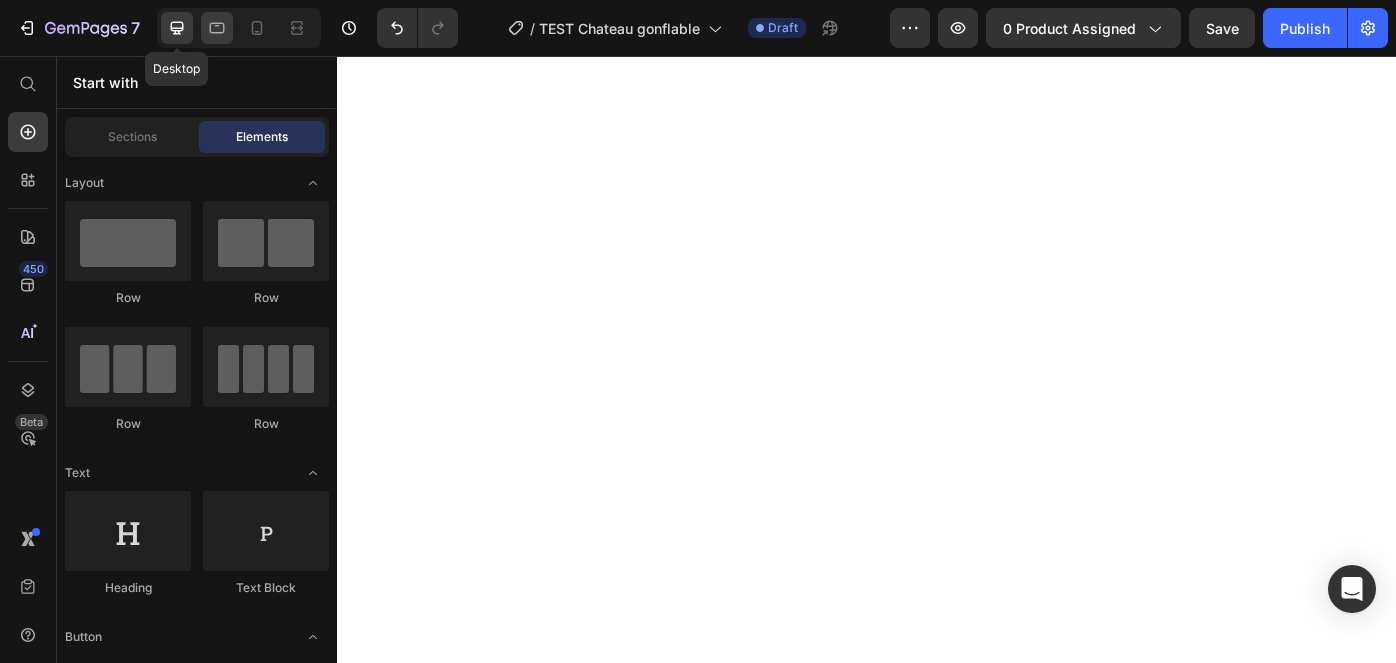 scroll, scrollTop: 0, scrollLeft: 0, axis: both 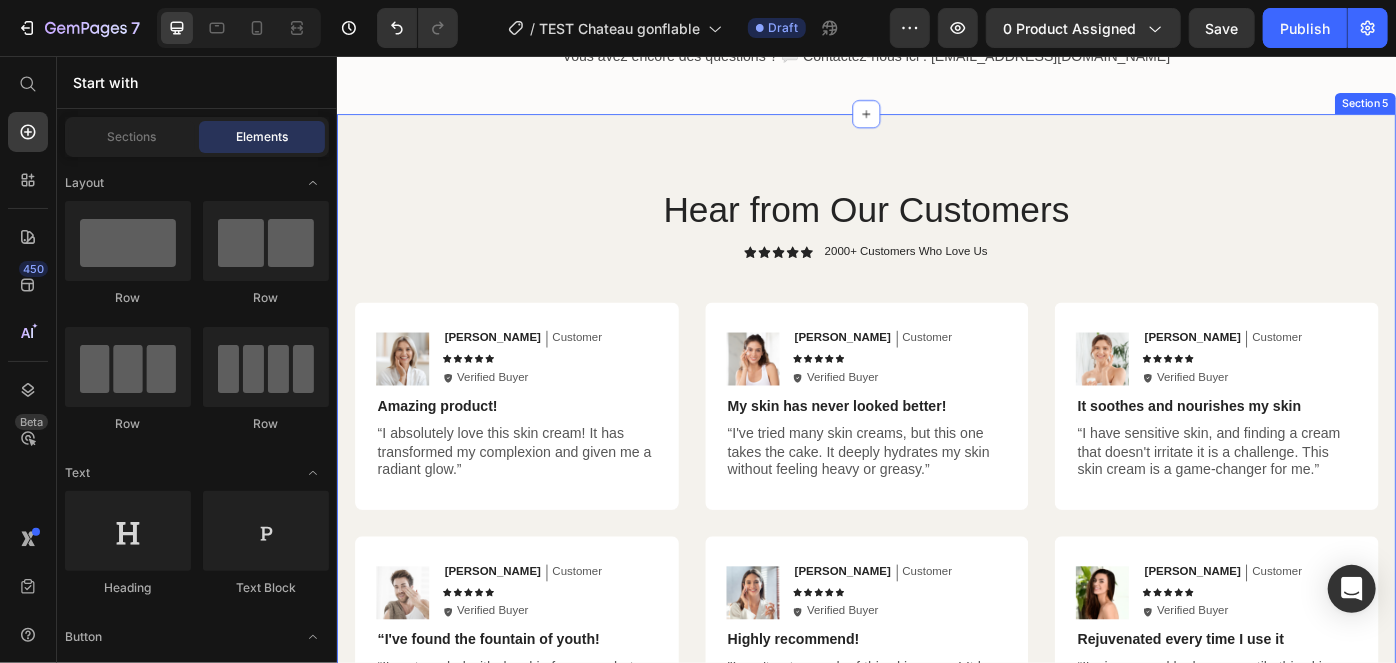 click on "Hear from Our Customers Heading Icon Icon Icon Icon Icon Icon List 2000+ Customers Who Love Us Text Block Row Image Emily Text Block Customer  Text Block Row Icon Icon Icon Icon Icon Icon List
Icon Verified Buyer Text Block Row Row Amazing product! Text Block “I absolutely love this skin cream! It has transformed my complexion and given me a radiant glow.” Text Block Row Image Sarah Text Block Customer  Text Block Row Icon Icon Icon Icon Icon Icon List
Icon Verified Buyer Text Block Row Row My skin has never looked better! Text Block “I've tried many skin creams, but this one takes the cake. It deeply hydrates my skin without feeling heavy or greasy.” Text Block Row Image Ken K Text Block Customer  Text Block Row Icon Icon Icon Icon Icon Icon List
Icon Verified Buyer Text Block Row Row It soothes and nourishes my skin Text Block Text Block Row Row Image Michael Text Block Customer  Text Block Row Icon Icon Icon Icon Icon Icon List" at bounding box center [936, 518] 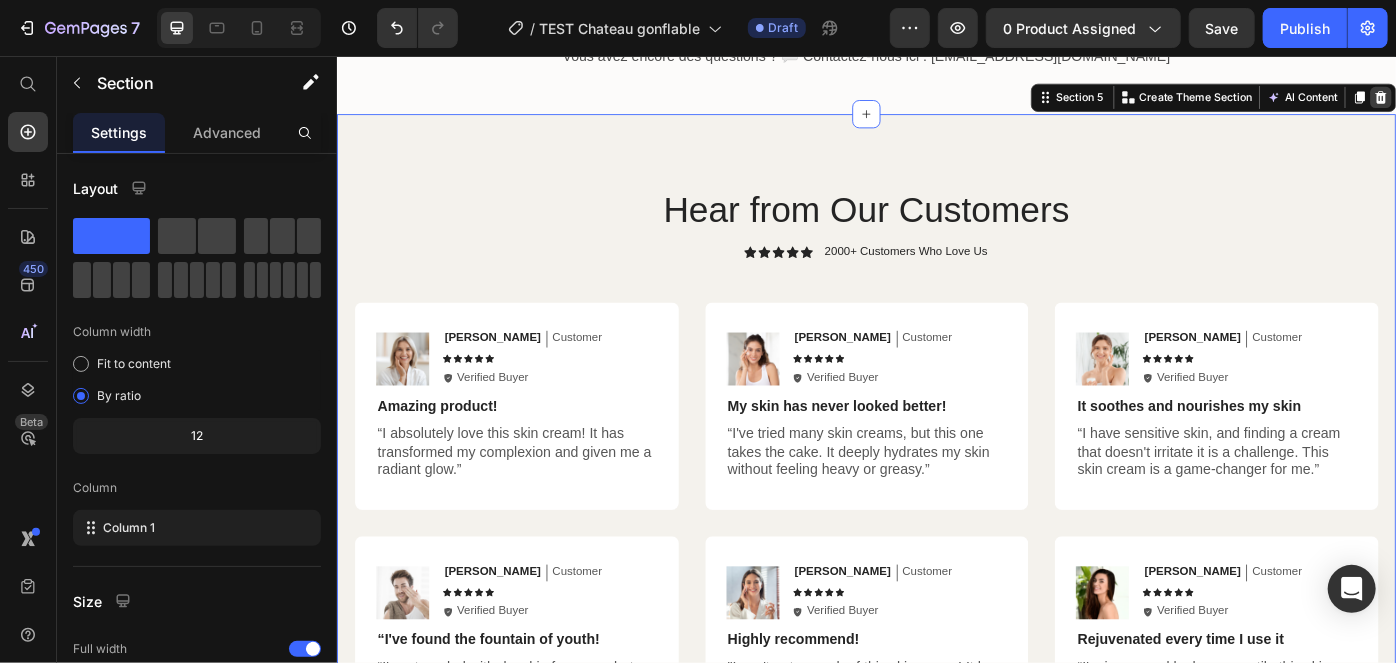 click 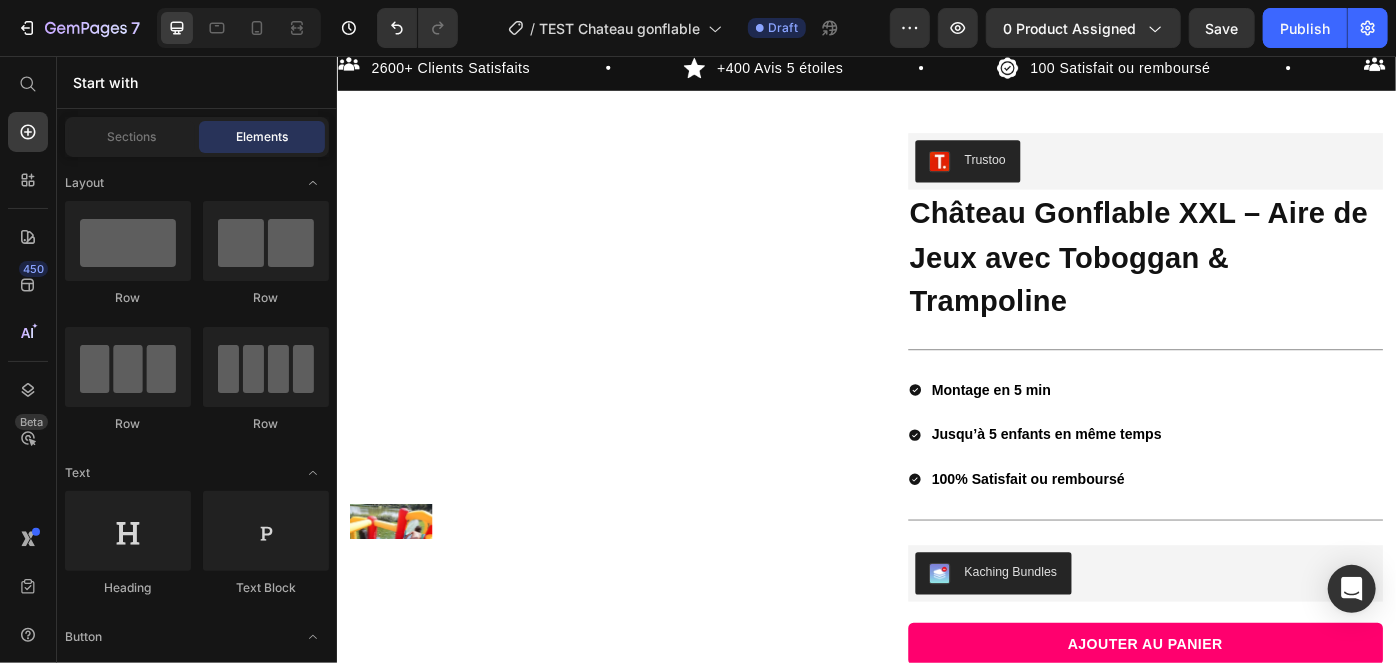 scroll, scrollTop: 45, scrollLeft: 0, axis: vertical 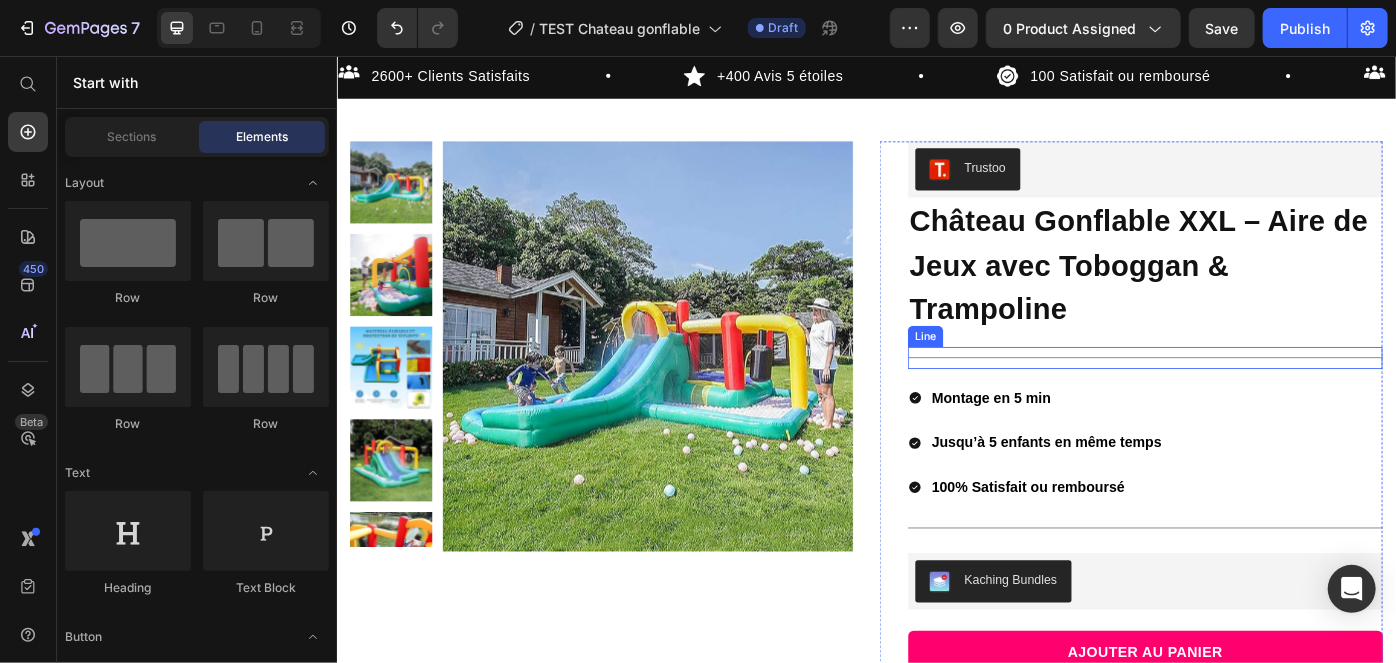 click on "Title Line" at bounding box center (1252, 396) 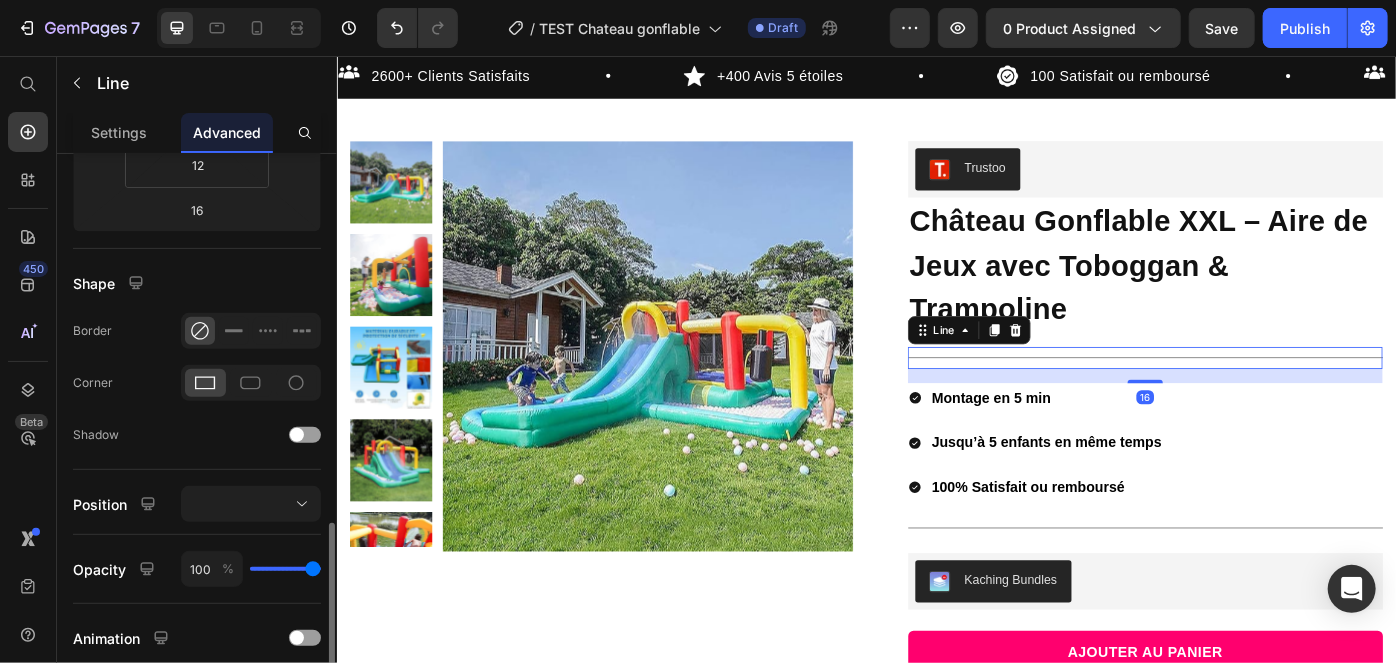 scroll, scrollTop: 538, scrollLeft: 0, axis: vertical 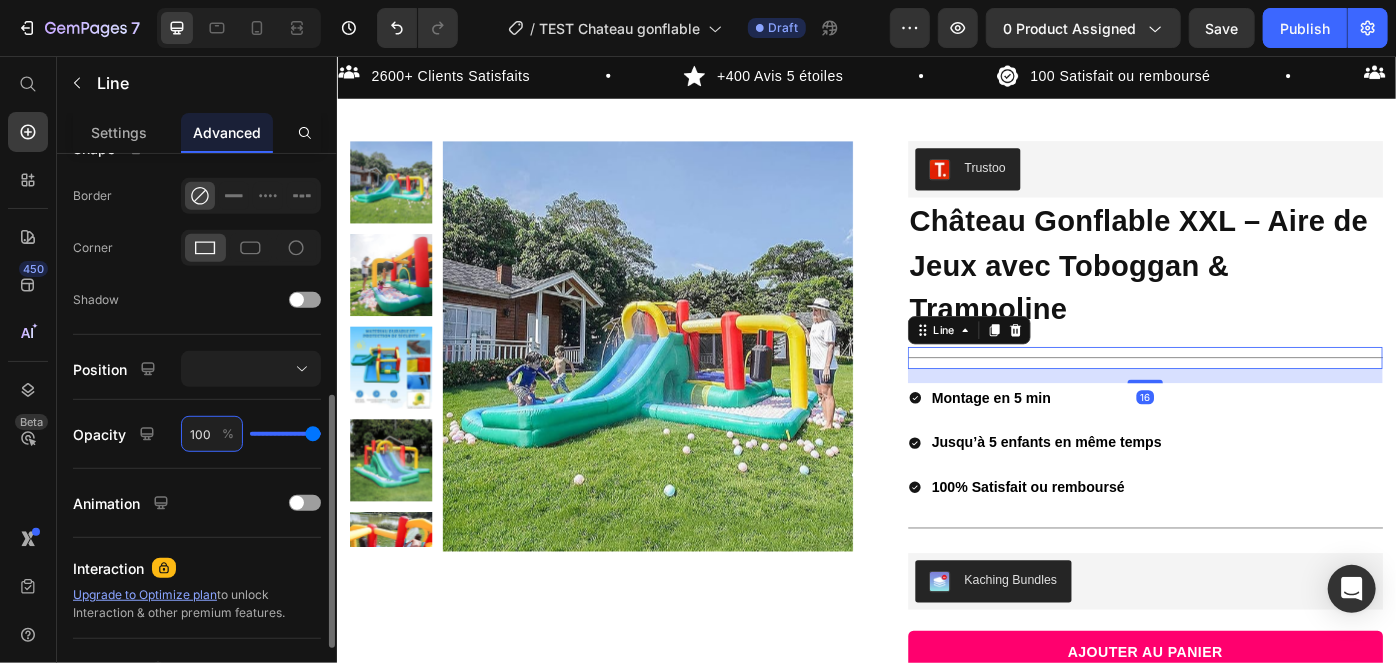 click on "100" at bounding box center [212, 434] 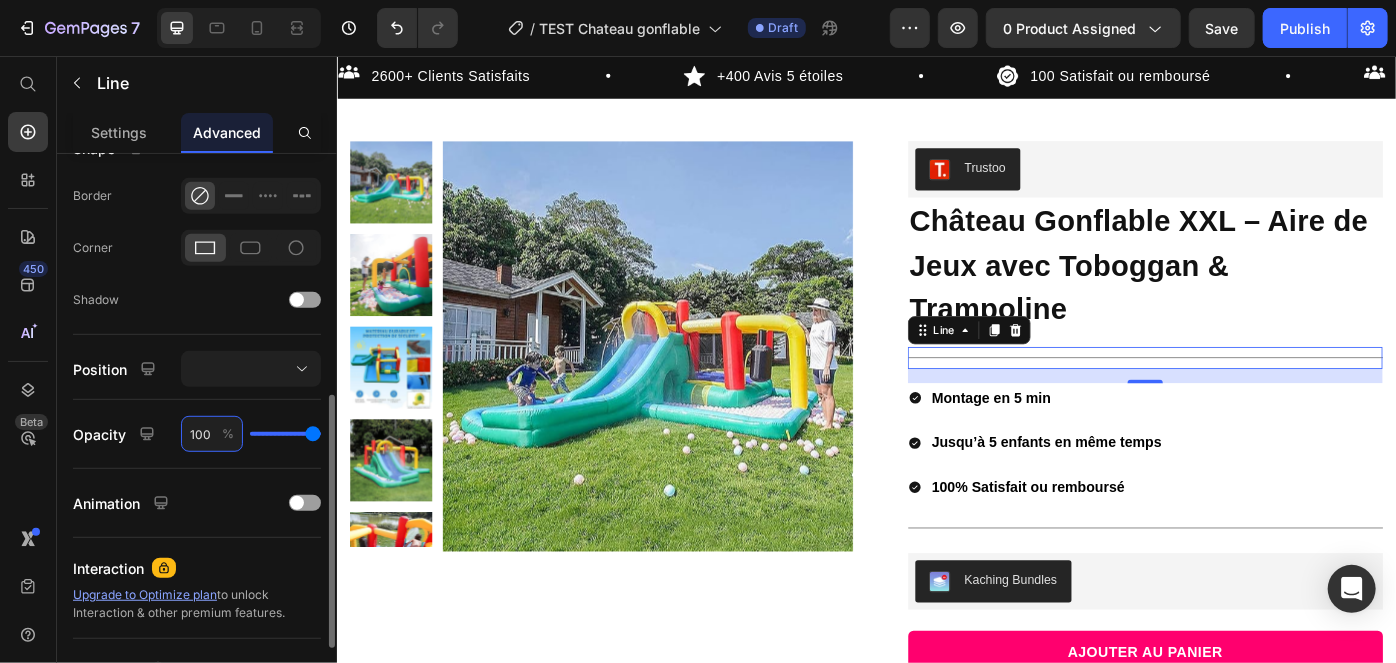 click on "100" at bounding box center [212, 434] 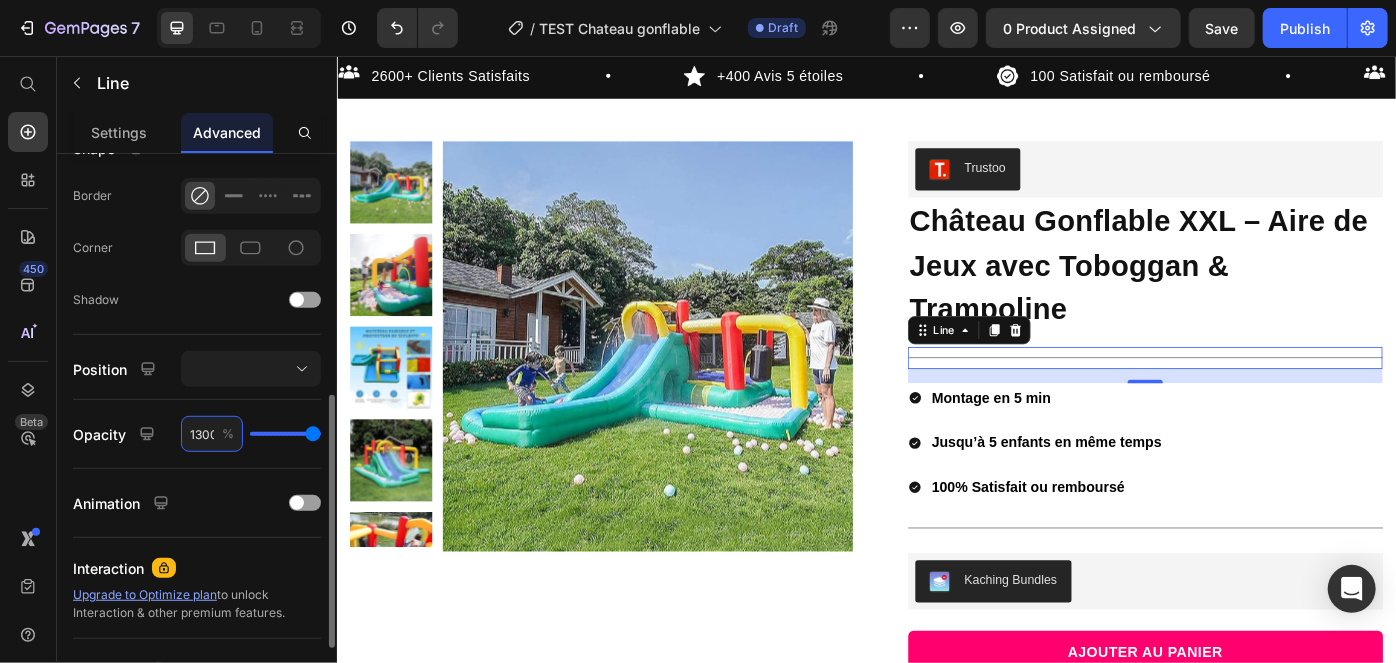 click on "13000" at bounding box center [212, 434] 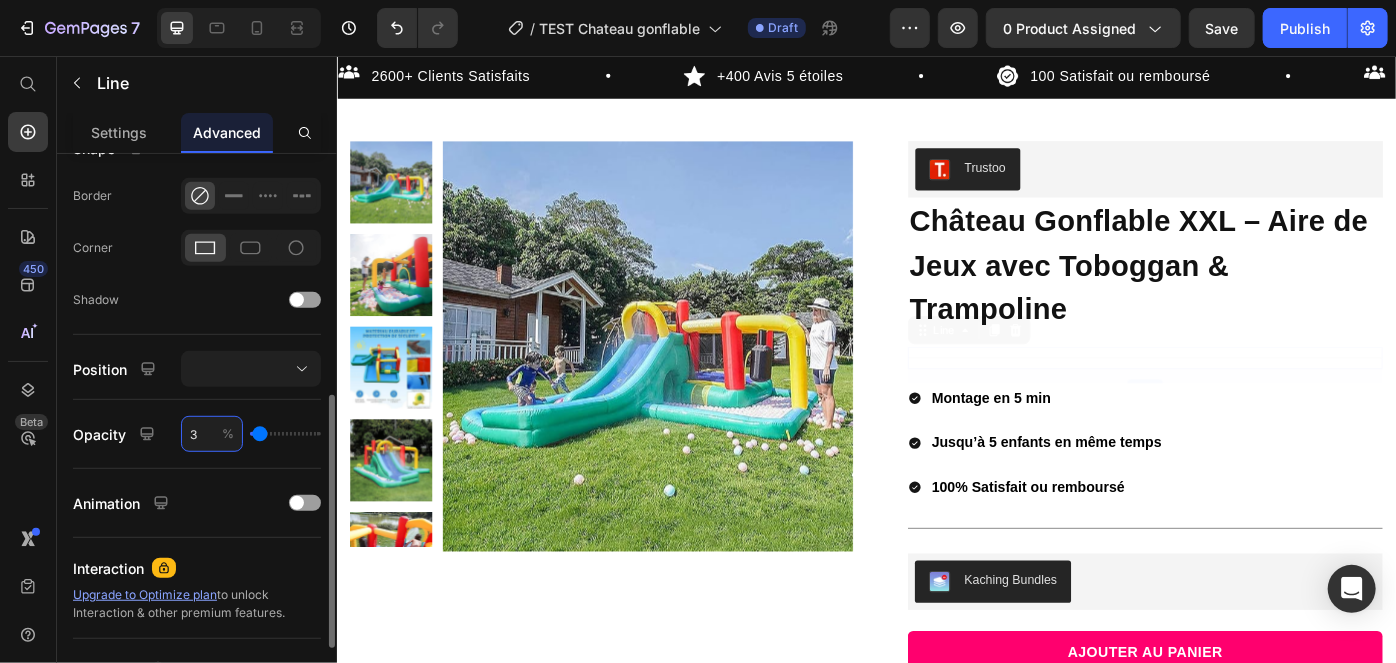 type on "30" 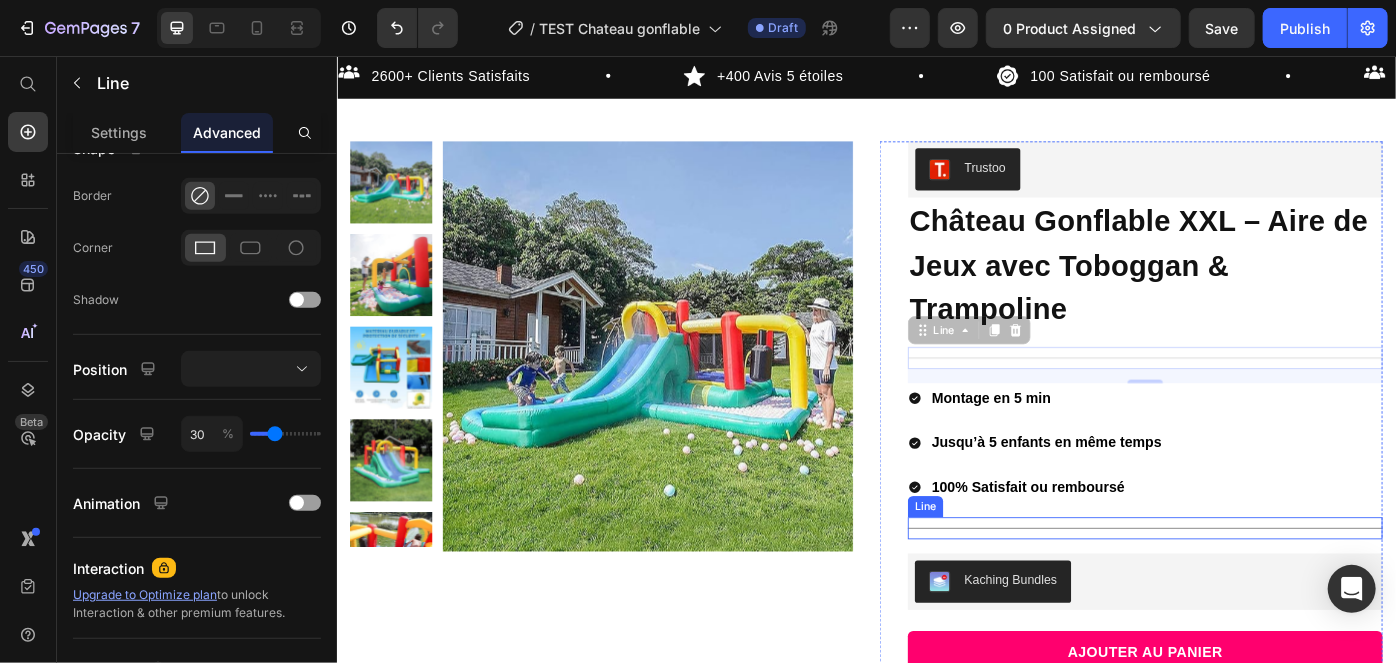 click on "Title Line" at bounding box center (1252, 589) 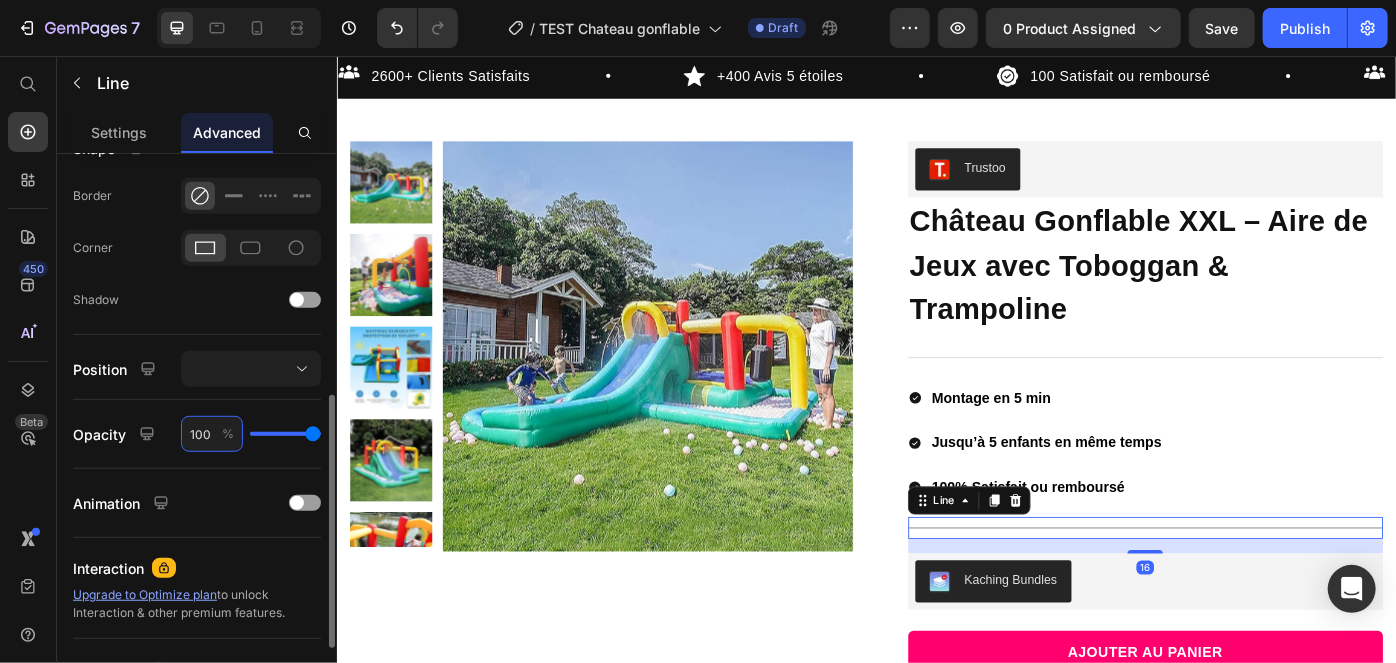 click on "100" at bounding box center (212, 434) 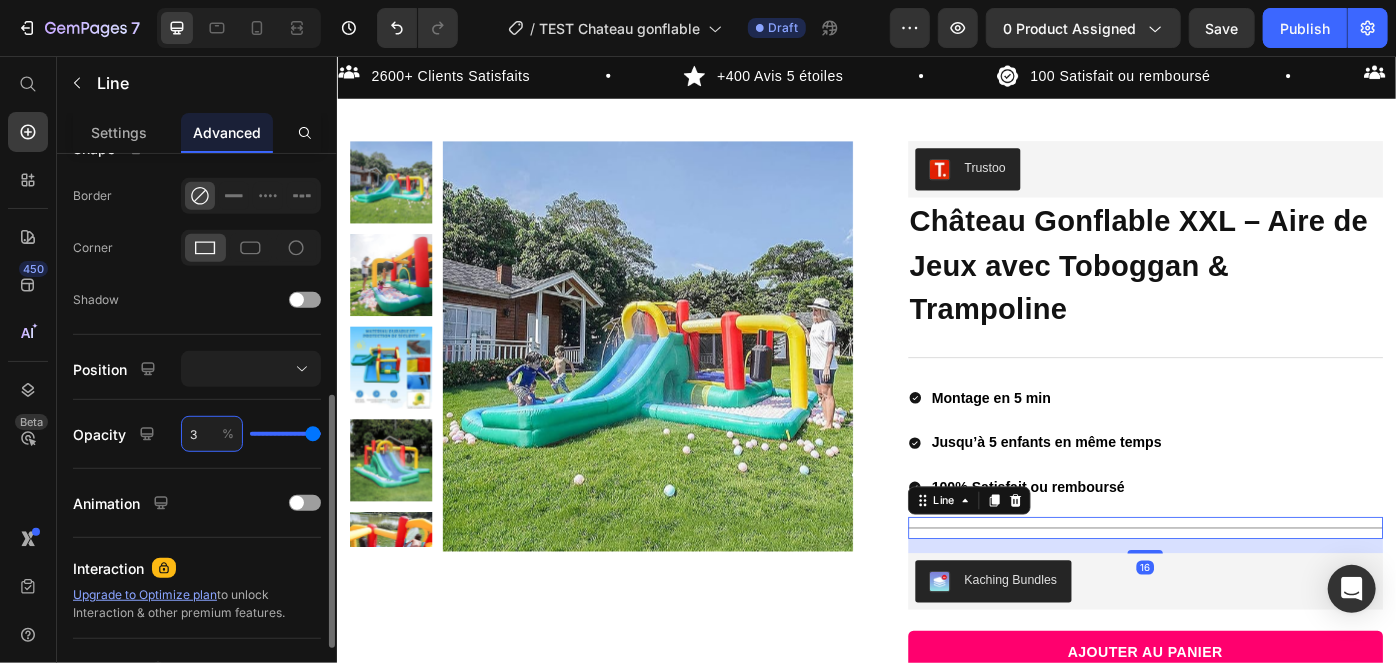 type on "3" 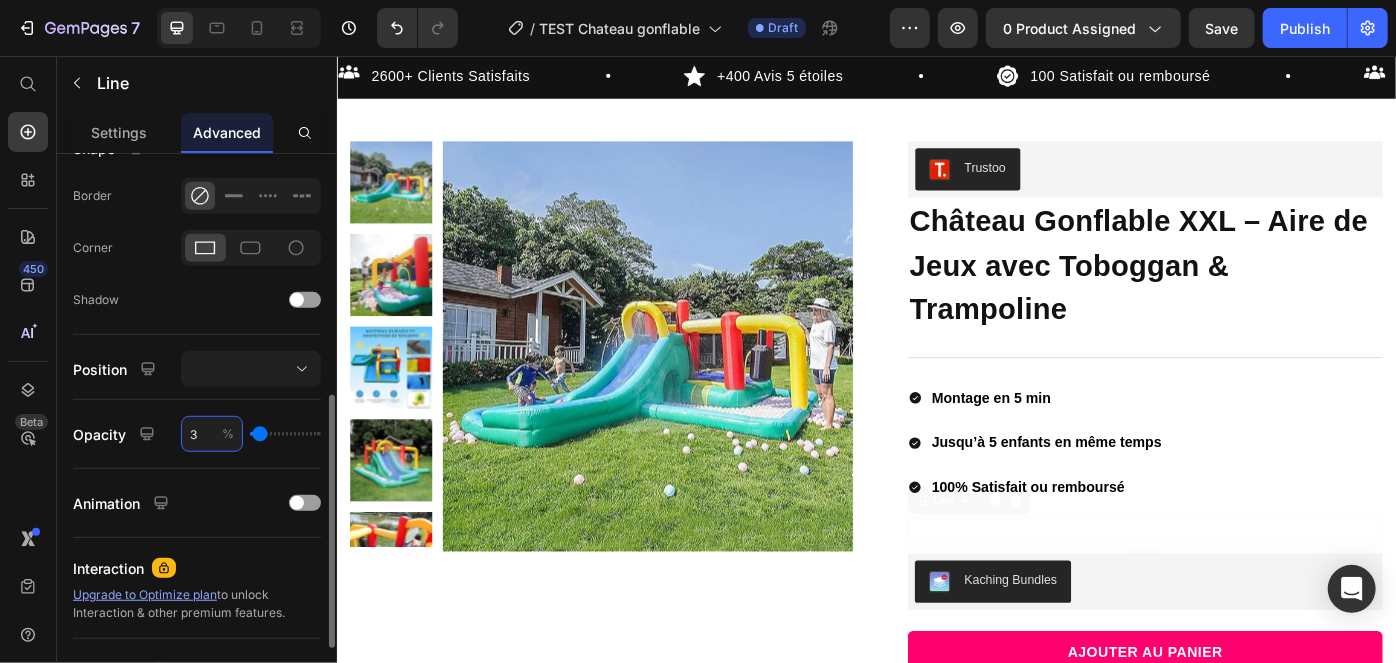 type on "30" 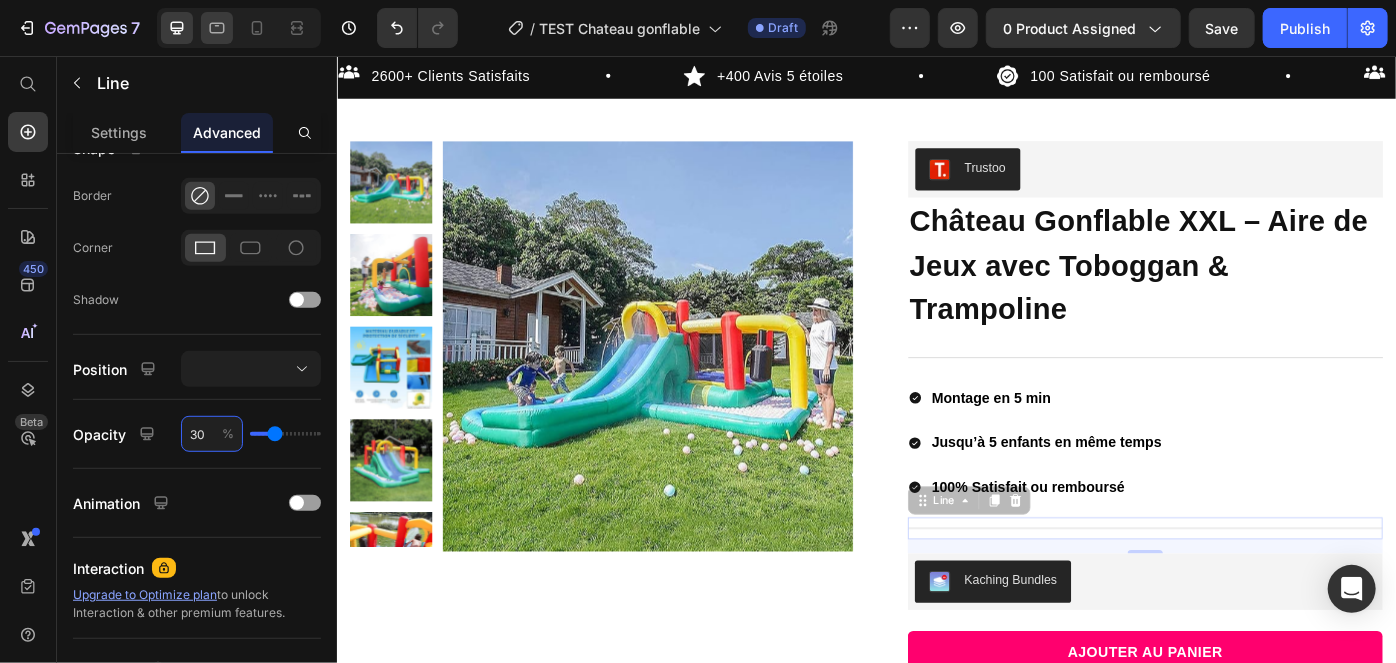 type on "30" 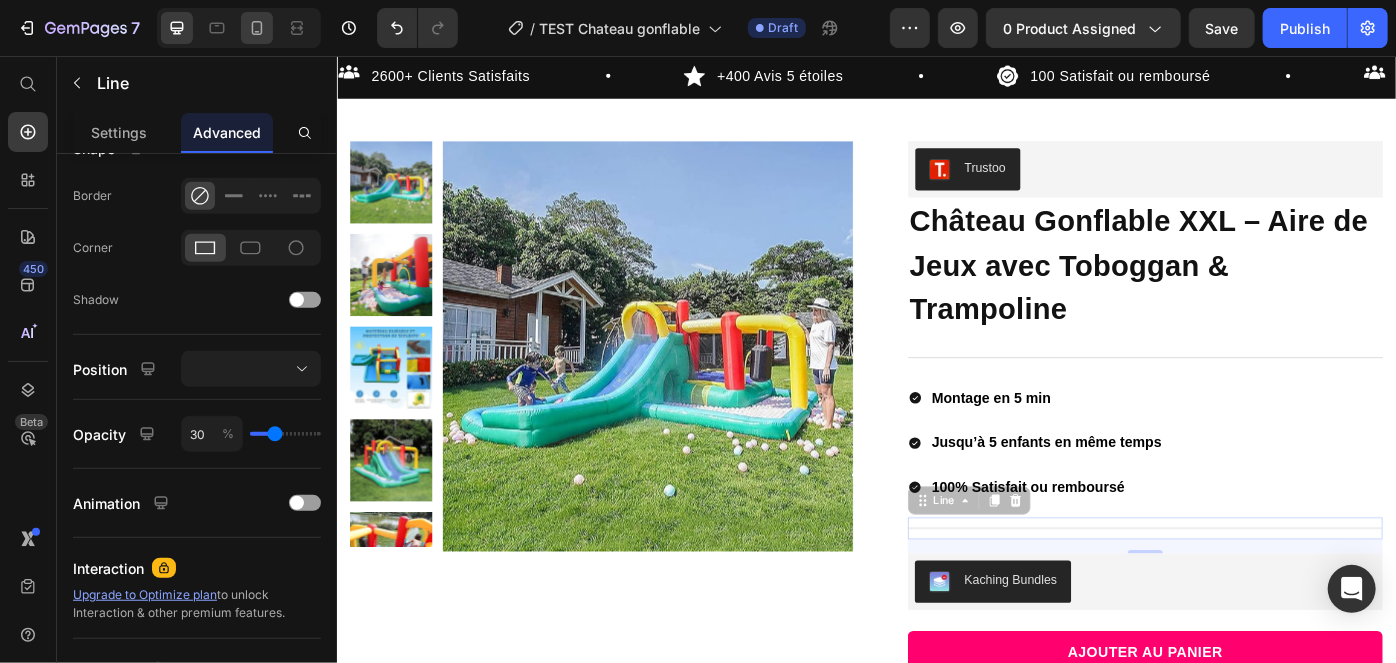 click 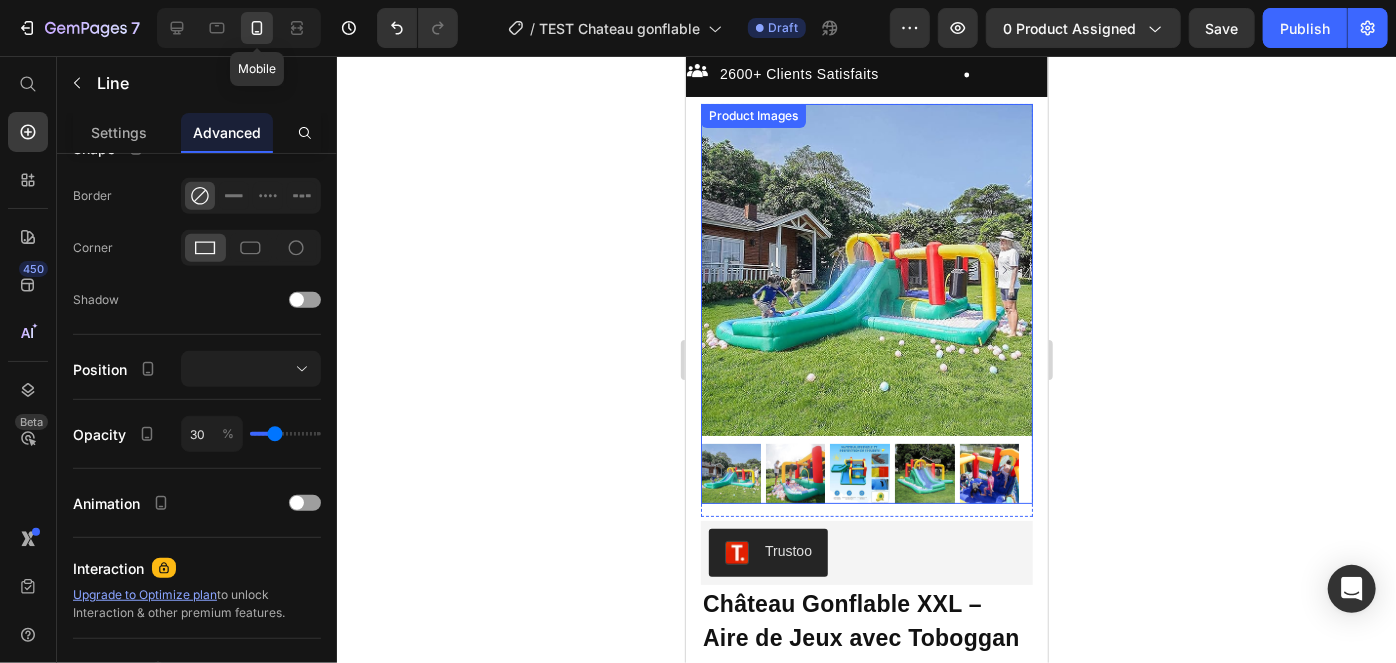 scroll, scrollTop: 0, scrollLeft: 0, axis: both 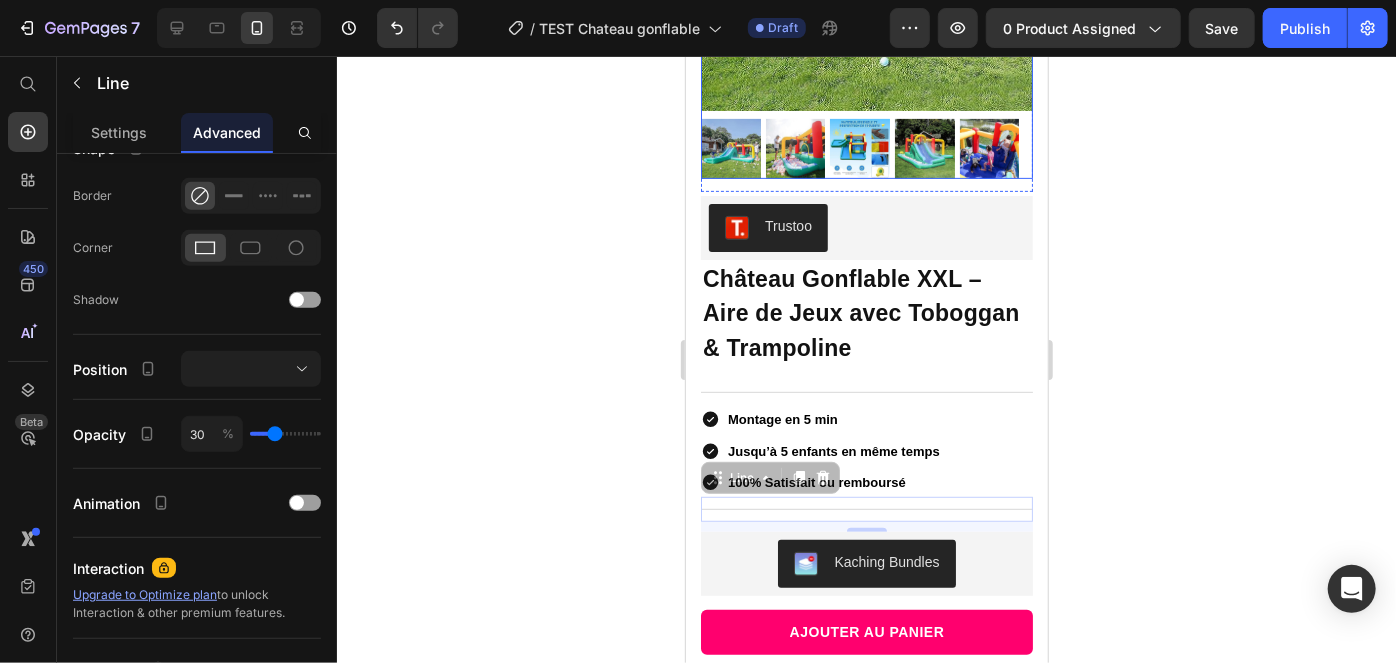 click 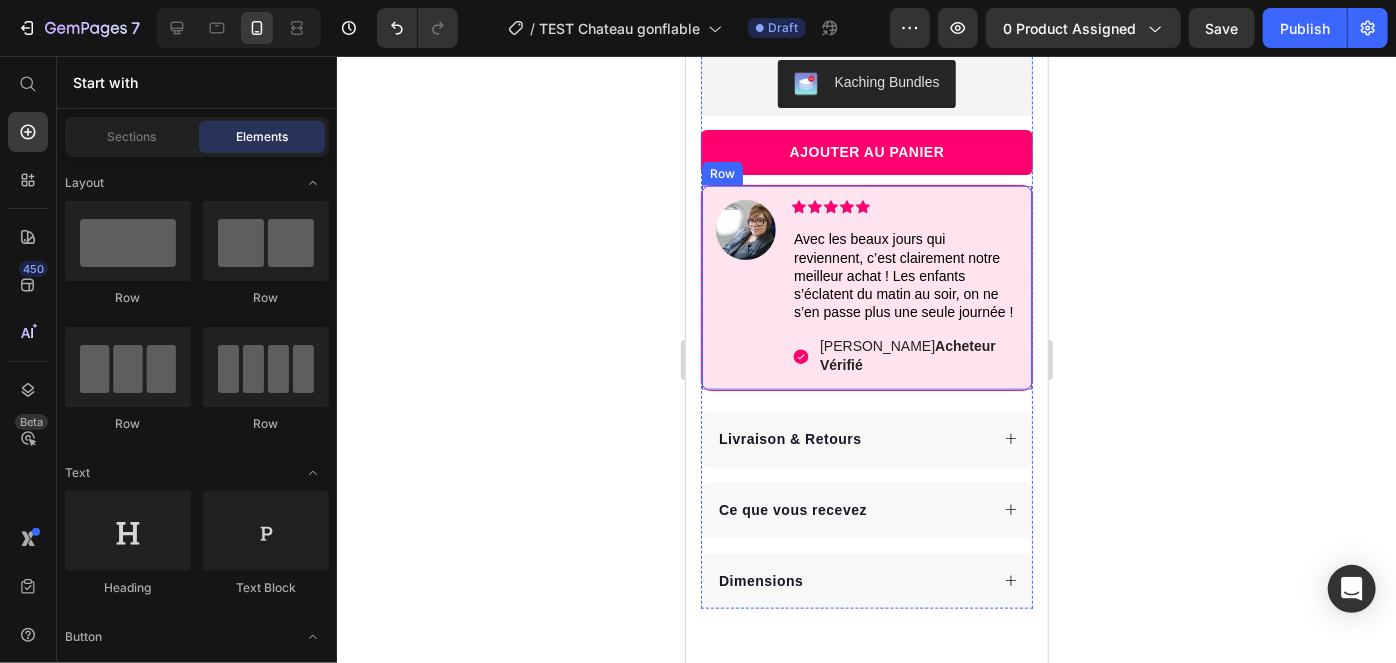 scroll, scrollTop: 867, scrollLeft: 0, axis: vertical 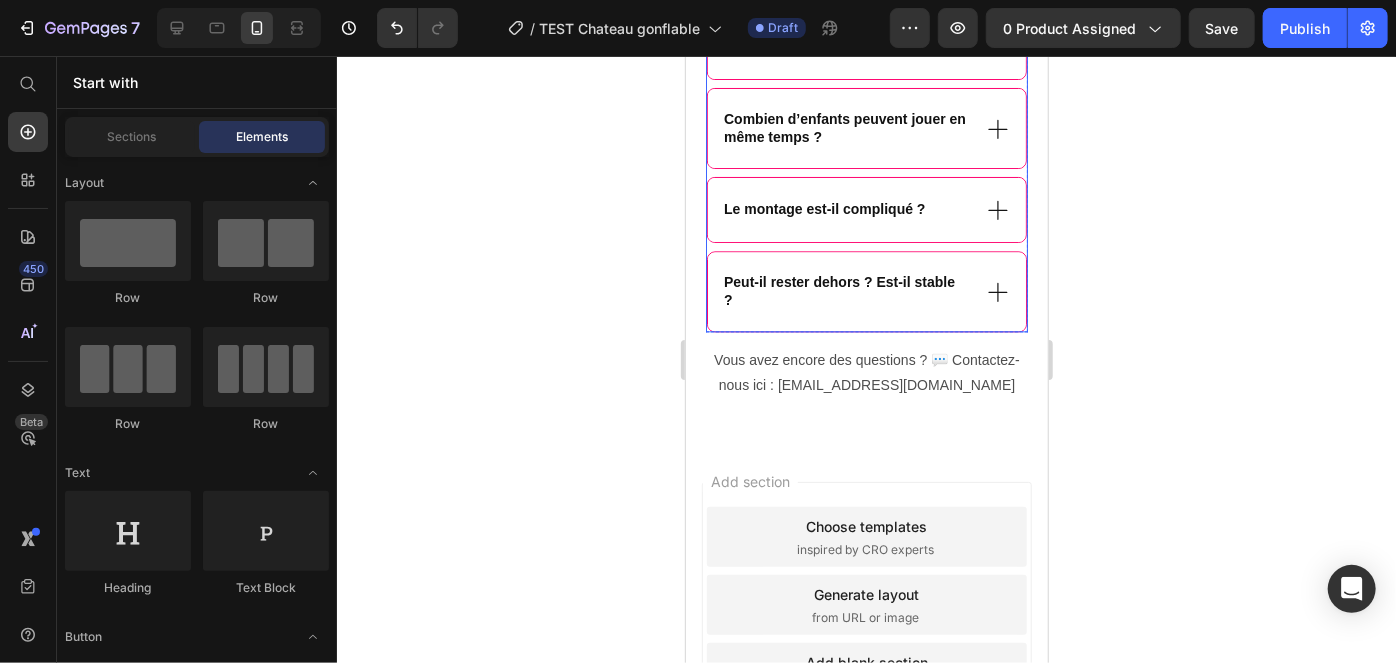 click on "Vous avez encore des questions ? 💬 Contactez-nous ici : [EMAIL_ADDRESS][DOMAIN_NAME]" at bounding box center [866, 372] 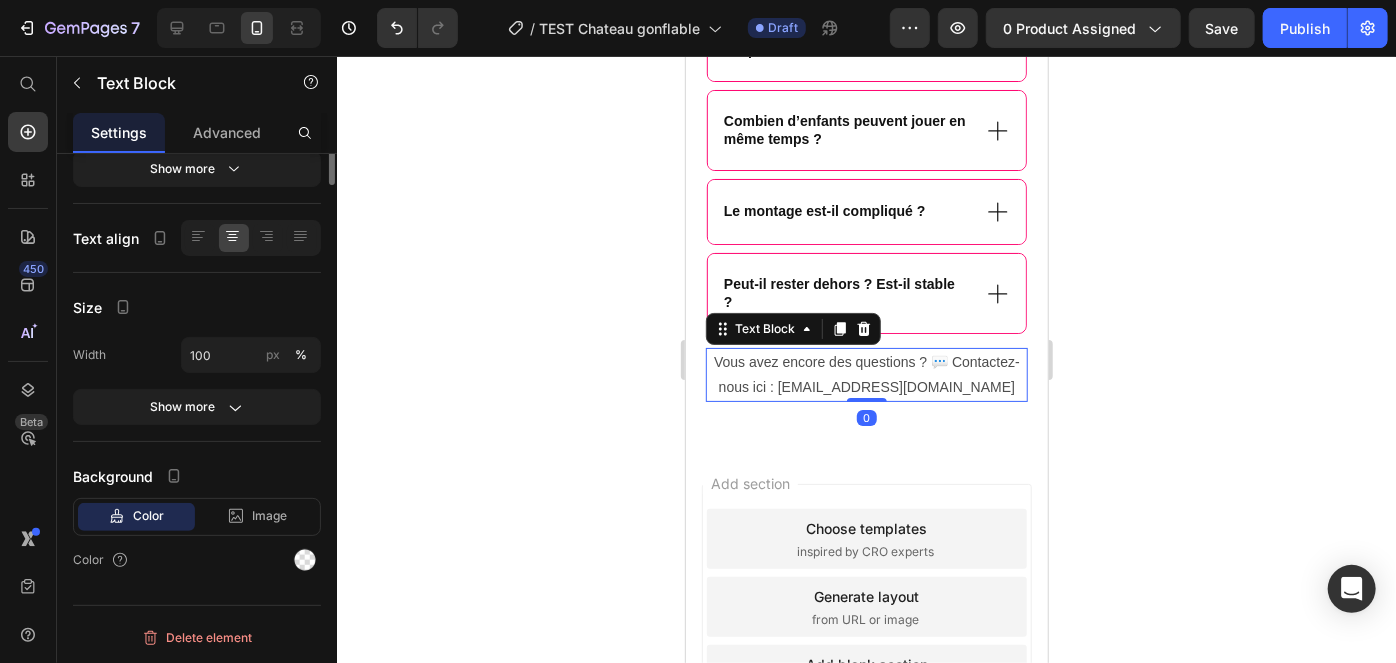 scroll, scrollTop: 0, scrollLeft: 0, axis: both 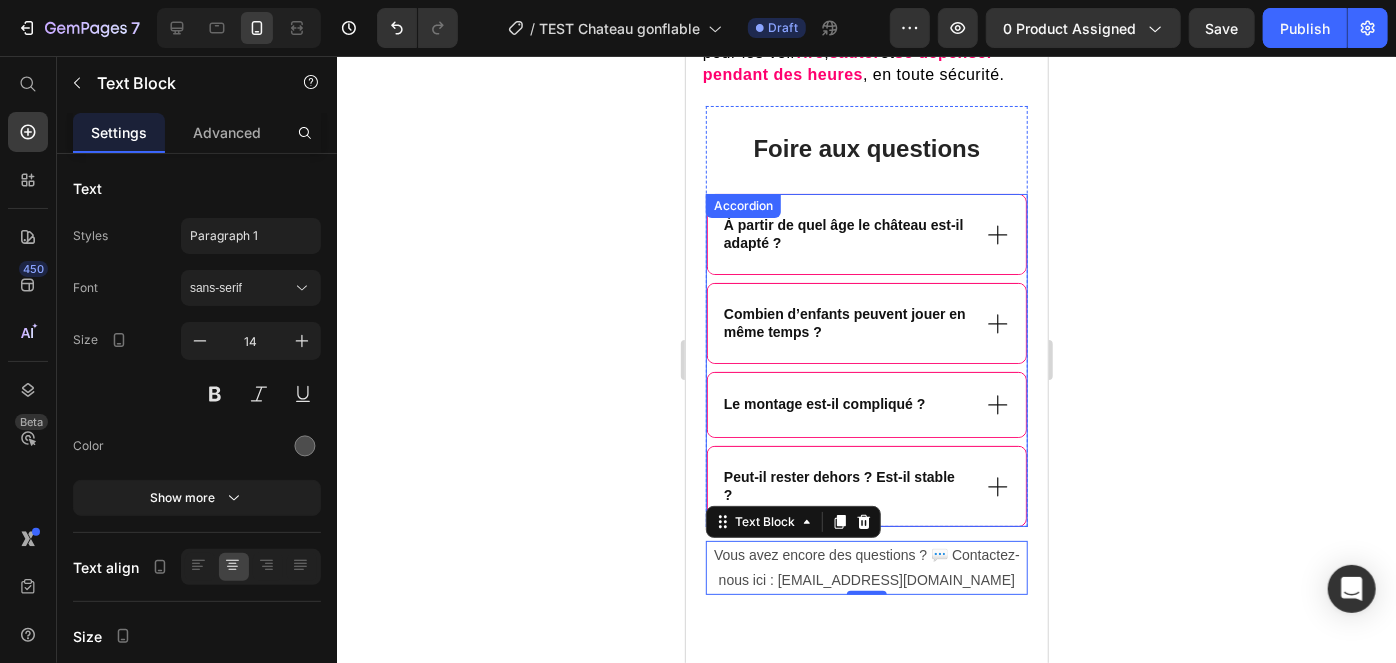 click 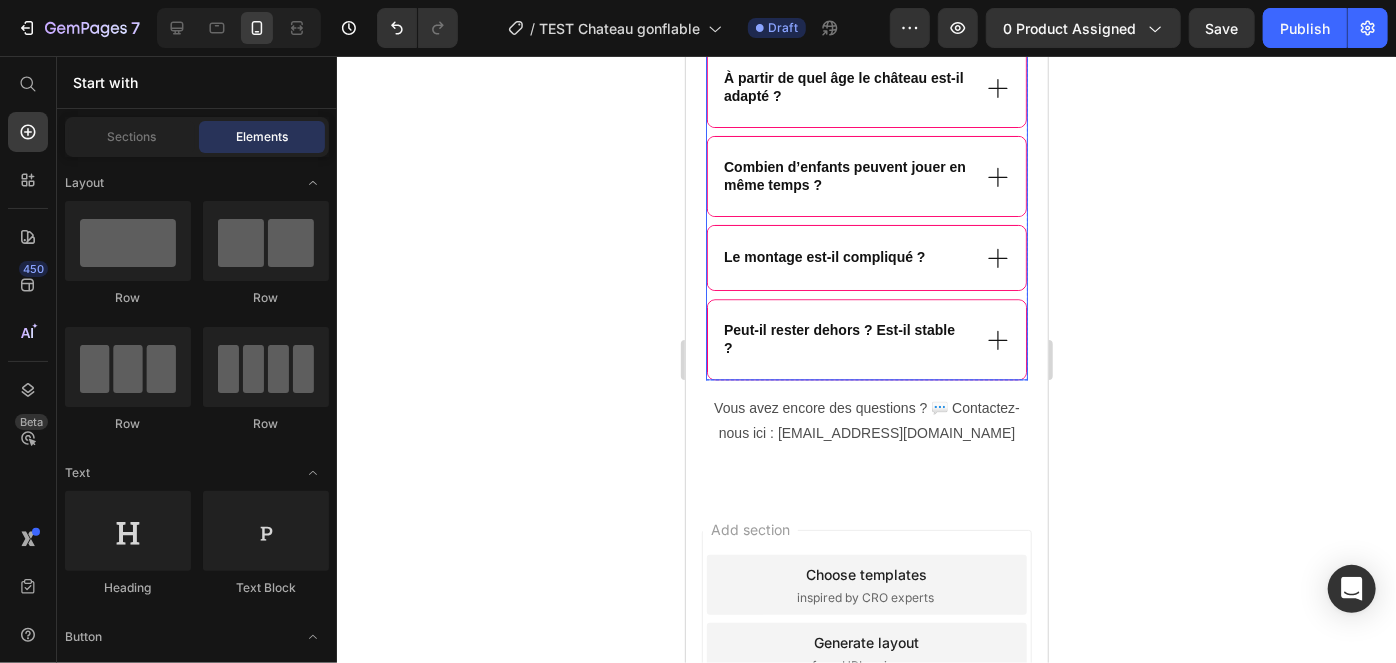 scroll, scrollTop: 2222, scrollLeft: 0, axis: vertical 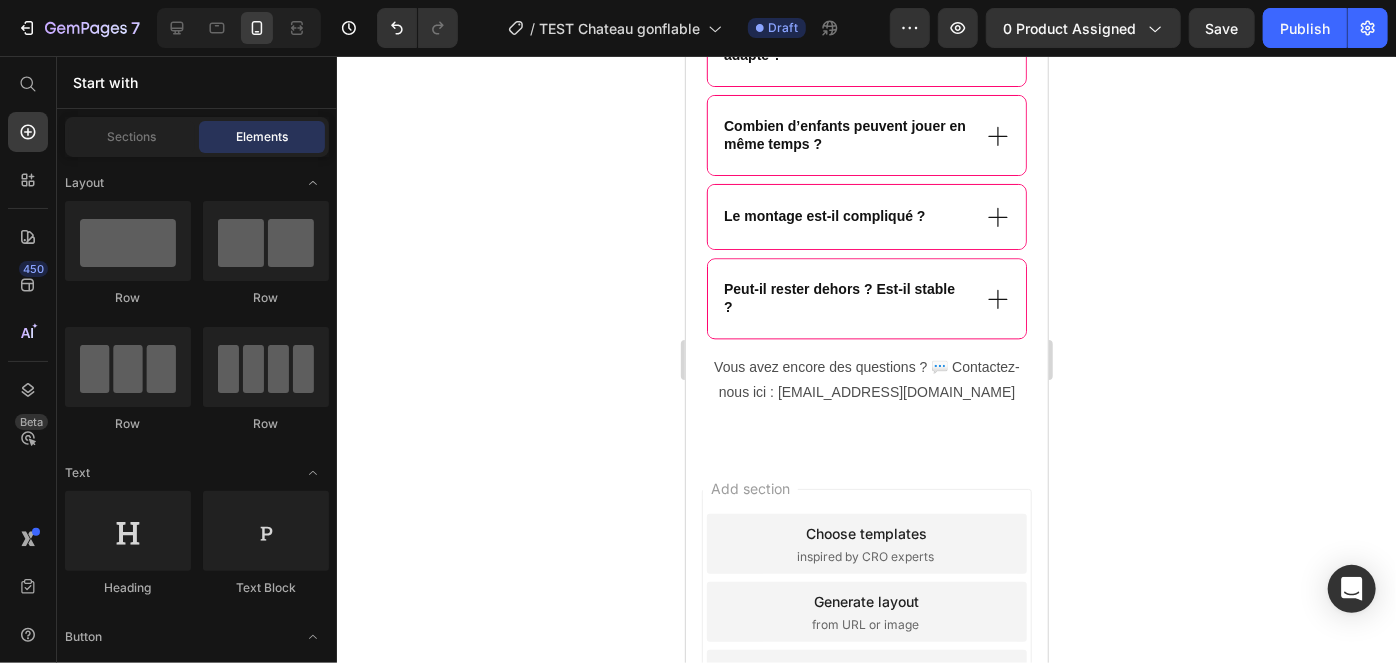 click on "Choose templates inspired by CRO experts" at bounding box center (866, 543) 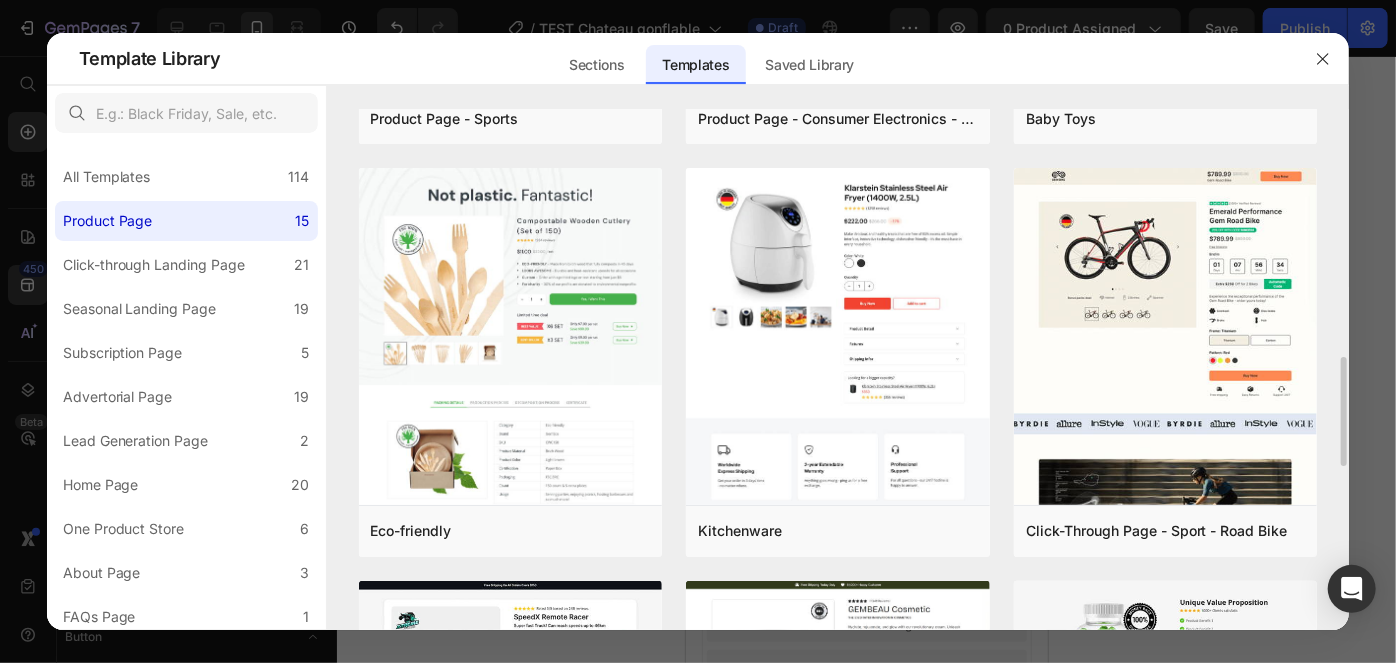 scroll, scrollTop: 1189, scrollLeft: 0, axis: vertical 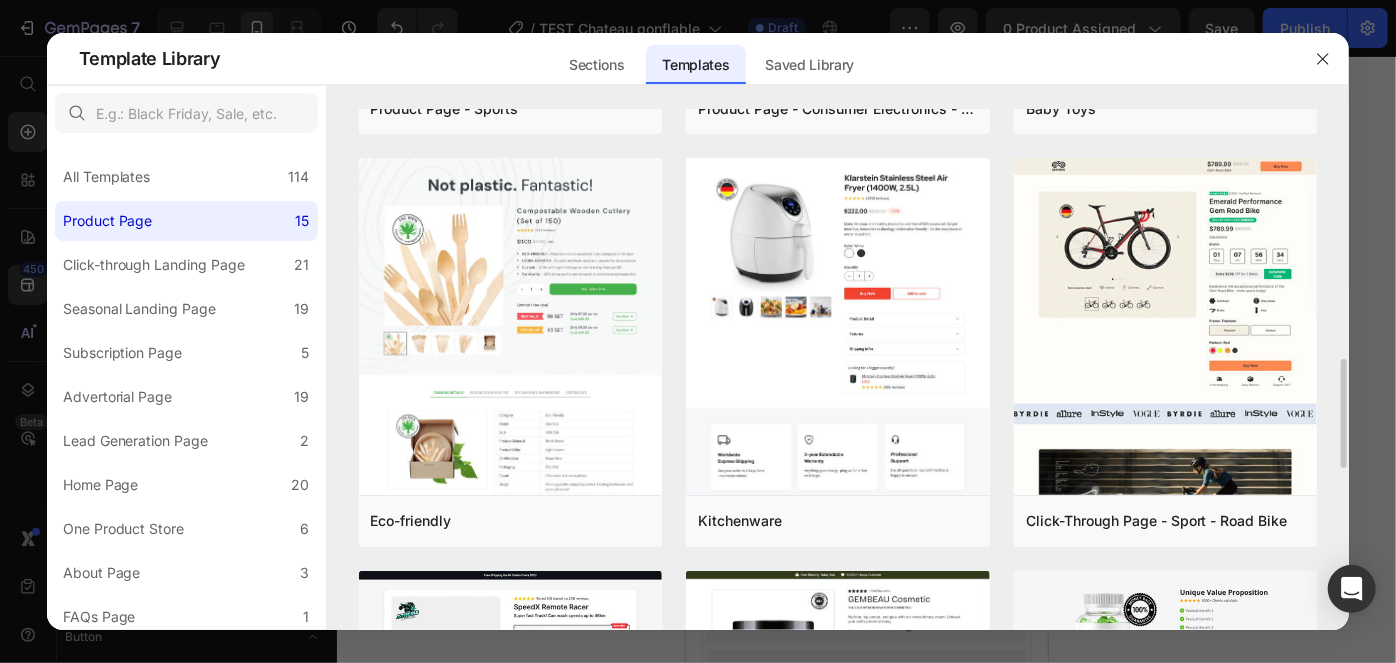 click on "Virtual Reality Heads Add to page  Preview  Fashion Add to page  Preview  Massage Gun Add to page  Preview  Vélocity Bikes Add to page  Preview  Pet Food & Supplies - Product Page with Bundle Add to page  Preview  Subscription Page - Pet & Animals - Gem Cat Food - Style 4 Add to page  Preview  Product Page - Sports Add to page  Preview  Product Page - Consumer Electronics - Keyboard Add to page  Preview  Baby Toys Add to page  Preview  Eco-friendly Add to page  Preview  Kitchenware Add to page  Preview  Click-Through Page - Sport - Road Bike Add to page  Preview  Click-Through Page - Hobbies & Toys - Remote Racer Car Add to page  Preview  Click-Through Page - Beauty & Fitness - Cosmetic Add to page  Preview  GemSleep Gummies Vitamin Add to page  Preview   Numerous Templates  are on the way   Perfectly hand-crafted templates are waiting for you to use" at bounding box center [838, 157] 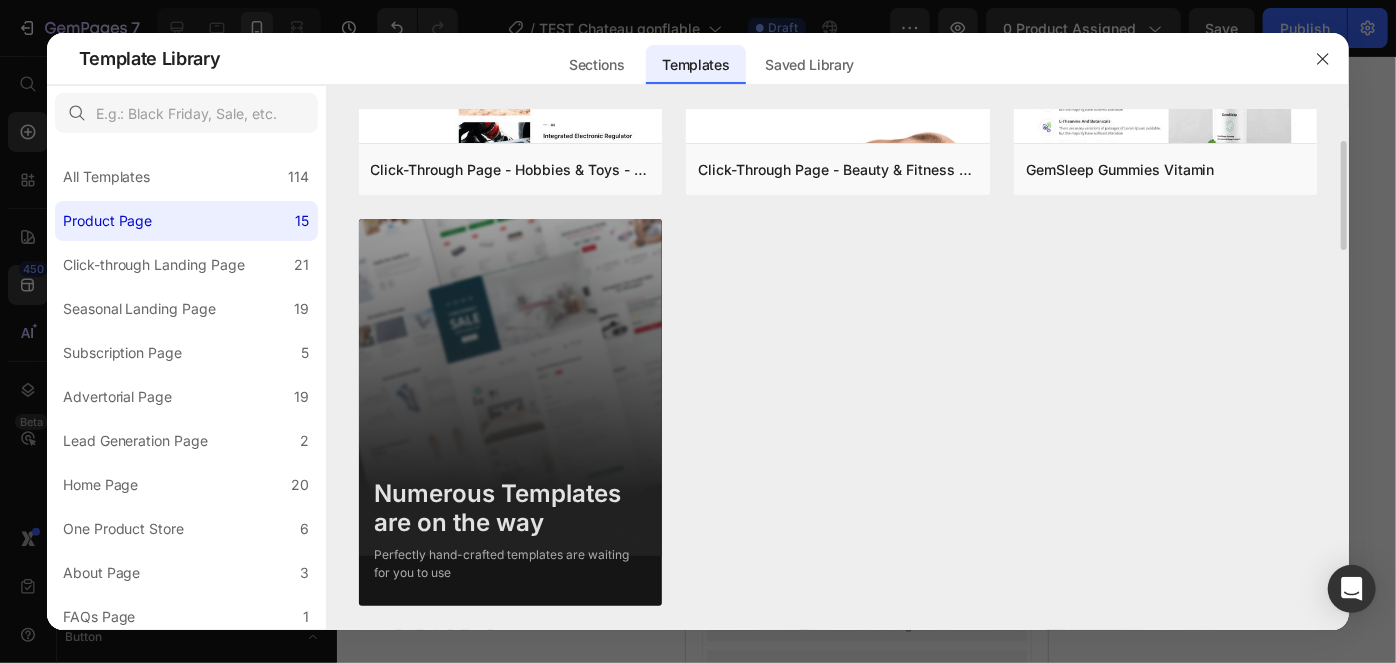 scroll, scrollTop: 1540, scrollLeft: 0, axis: vertical 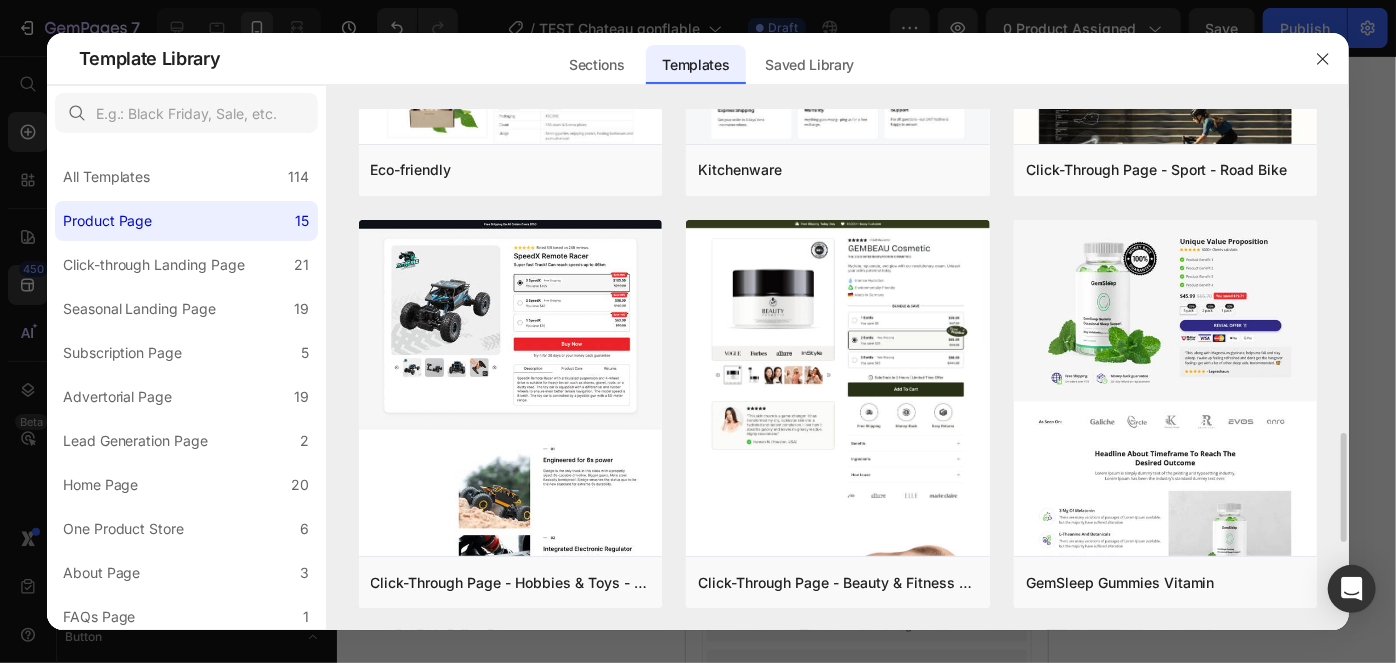 click on "Sections" 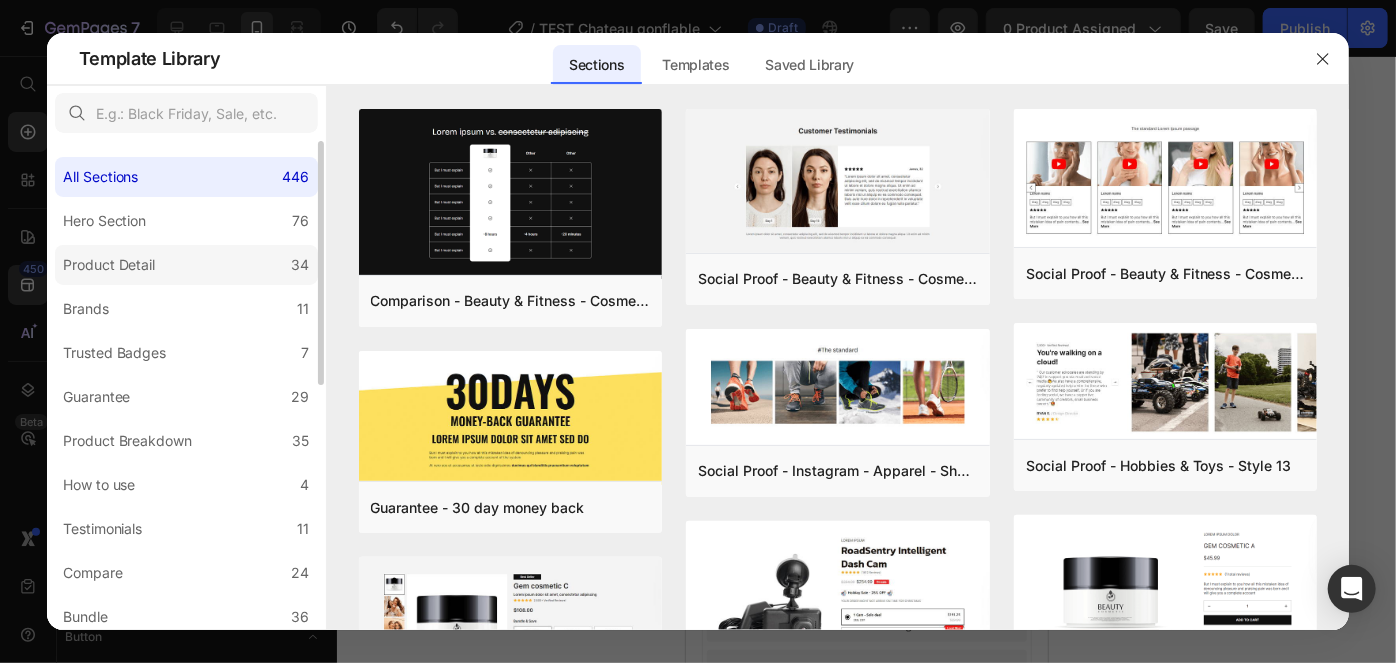 click on "Product Detail 34" 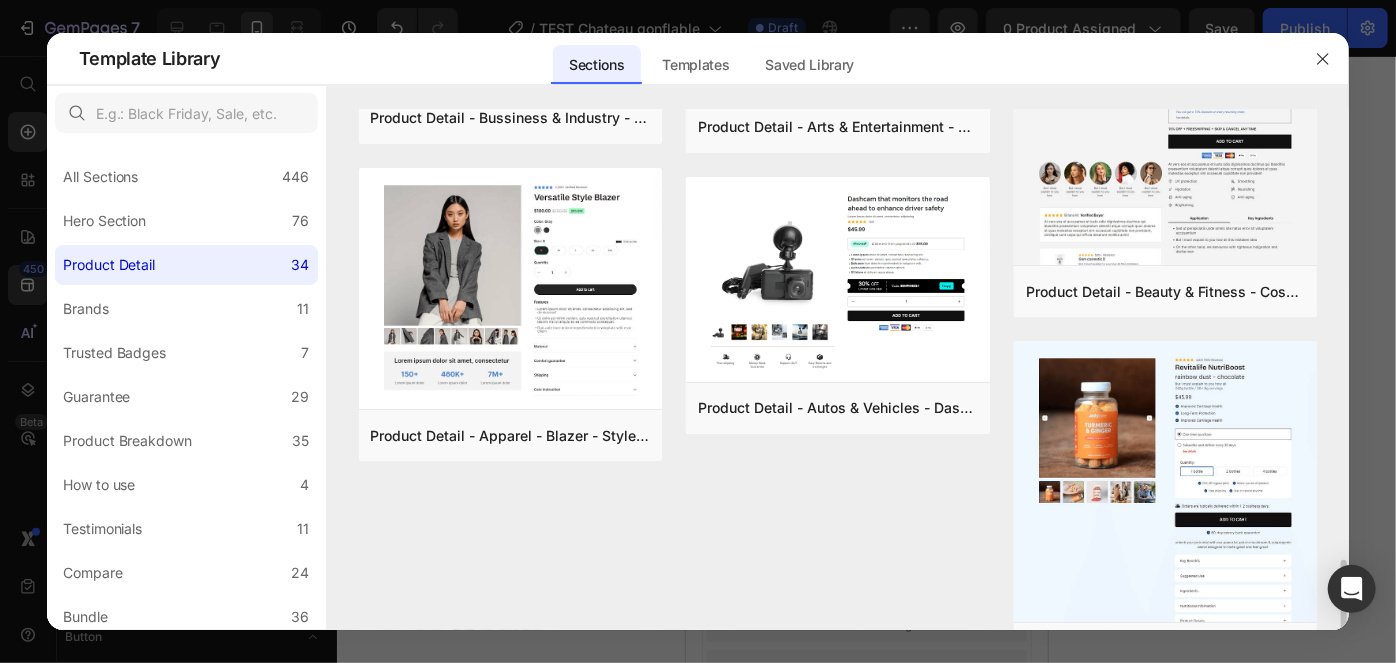 scroll, scrollTop: 1477, scrollLeft: 0, axis: vertical 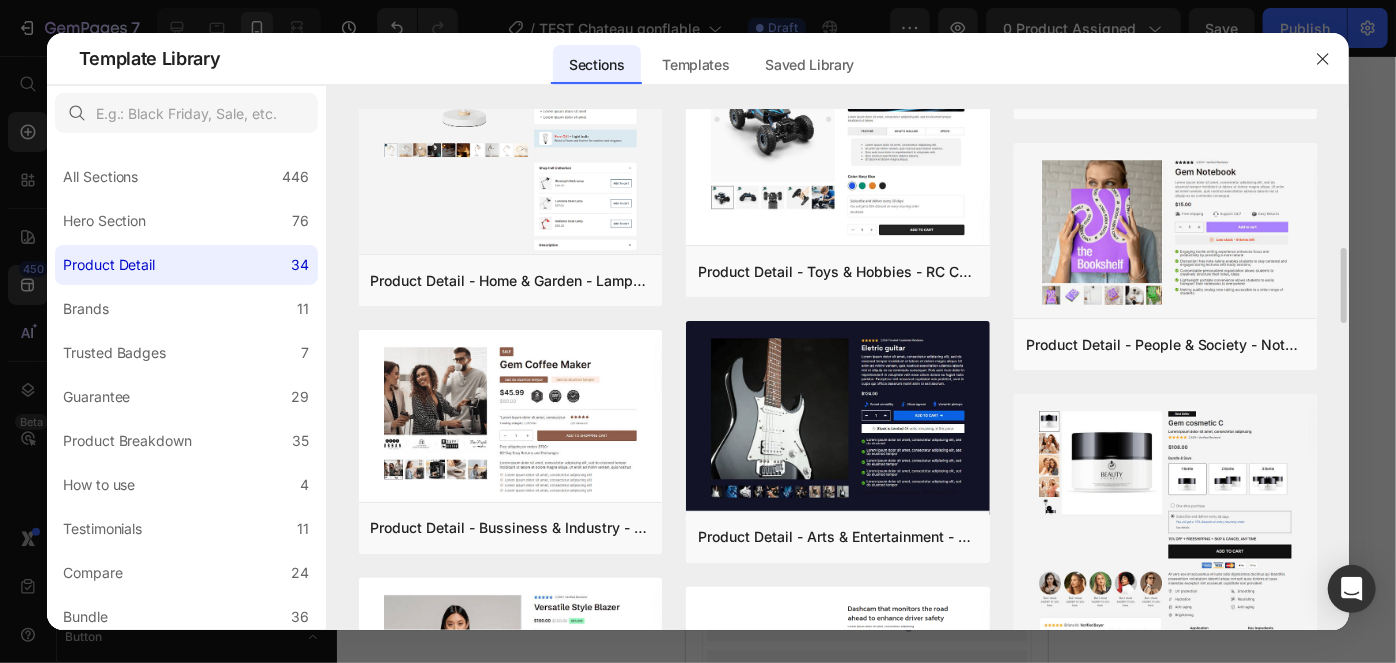 click on "Product Detail - Apparel - Blazer - Style 14 Add to page  Preview  Product Detail - Toys & Hobbies - RC Car - Style 30 Add to page  Preview  Product Detail - Food & Drink - Kombucha - Style 39 Add to page  Preview  Product Detail - Home & Garden - Lamp - Style 9 Add to page  Preview  Product Detail - Bussiness & Industry - Coffee Machine - Style 32 Add to page  Preview  Product Detail - Apparel - Blazer - Style 13 Add to page  Preview  Product Detail - People & Society - Notebook - Style 25 Add to page  Preview  Product Detail - Food & Drink - Kombucha - Style 41 Add to page  Preview  Product Detail - Apparel - Blazer - Style 21 Add to page  Preview  Product Detail - Home & Garden - Lamp - Style 7 Add to page  Preview  Product Detail - Style 4 Add to page  Preview  Product Detail - Style 1 Add to page  Preview  Product Detail - Apparel - Blazer - Style 11 Add to page  Preview  Product Detail - Beauty & Fitness - Cosmetic - Style 17 Add to page  Preview  Product Detail - Health - Drug - Style 35 Add to page" at bounding box center (838, 942) 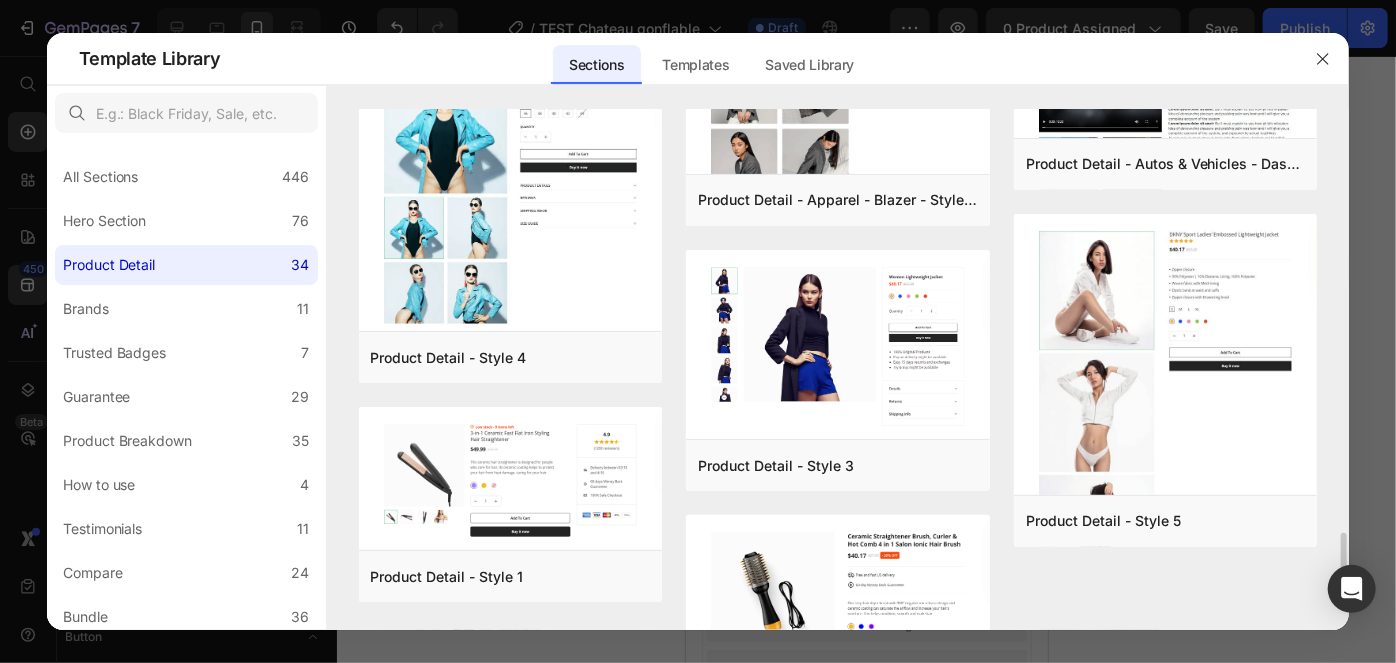 scroll, scrollTop: 3062, scrollLeft: 0, axis: vertical 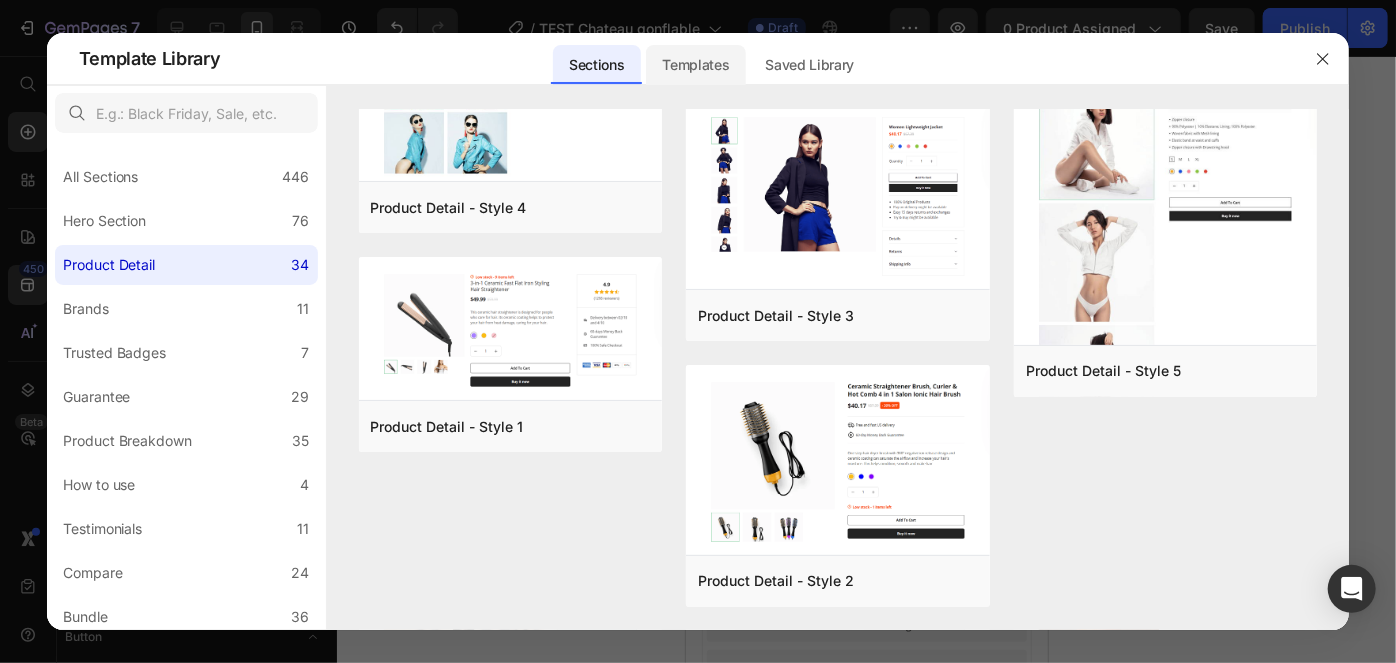 click on "Templates" 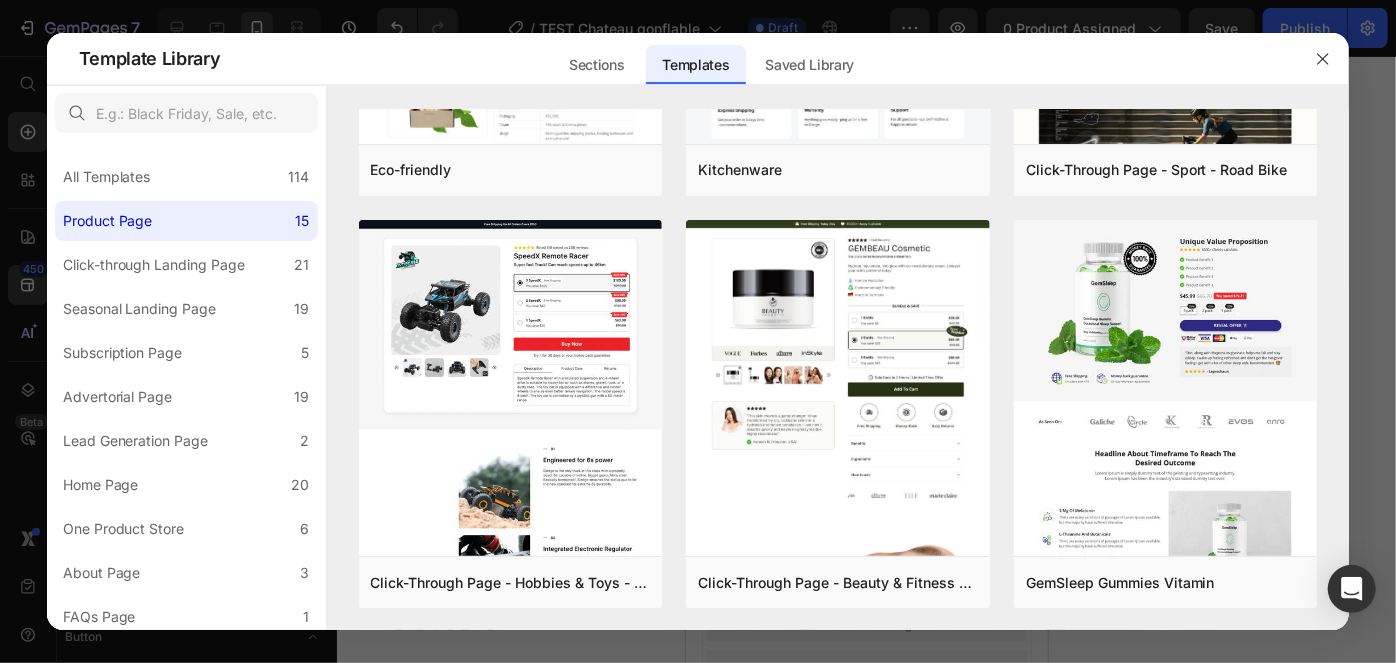 scroll, scrollTop: 0, scrollLeft: 0, axis: both 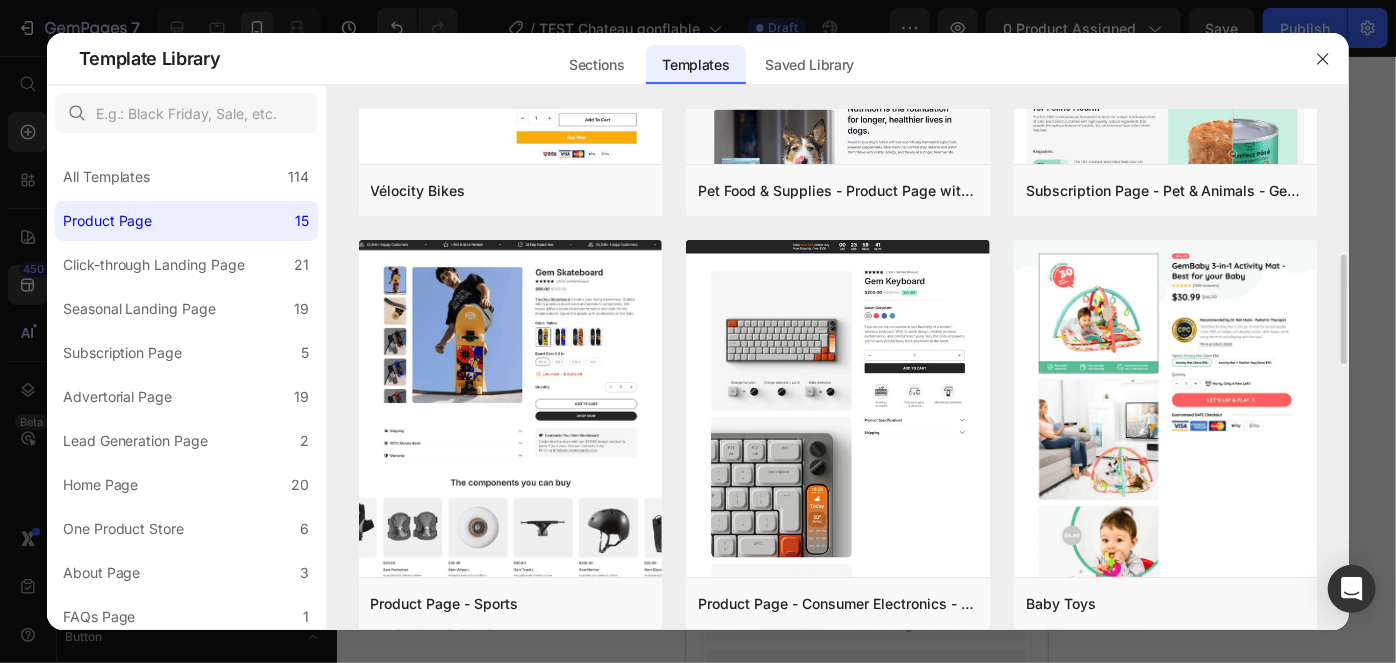 click on "Virtual Reality Heads Add to page  Preview  Fashion Add to page  Preview  Massage Gun Add to page  Preview  Vélocity Bikes Add to page  Preview  Pet Food & Supplies - Product Page with Bundle Add to page  Preview  Subscription Page - Pet & Animals - Gem Cat Food - Style 4 Add to page  Preview  Product Page - Sports Add to page  Preview  Product Page - Consumer Electronics - Keyboard Add to page  Preview  Baby Toys Add to page  Preview  Eco-friendly Add to page  Preview  Kitchenware Add to page  Preview  Click-Through Page - Sport - Road Bike Add to page  Preview  Click-Through Page - Hobbies & Toys - Remote Racer Car Add to page  Preview  Click-Through Page - Beauty & Fitness - Cosmetic Add to page  Preview  GemSleep Gummies Vitamin Add to page  Preview   Numerous Templates  are on the way   Perfectly hand-crafted templates are waiting for you to use" at bounding box center (838, 652) 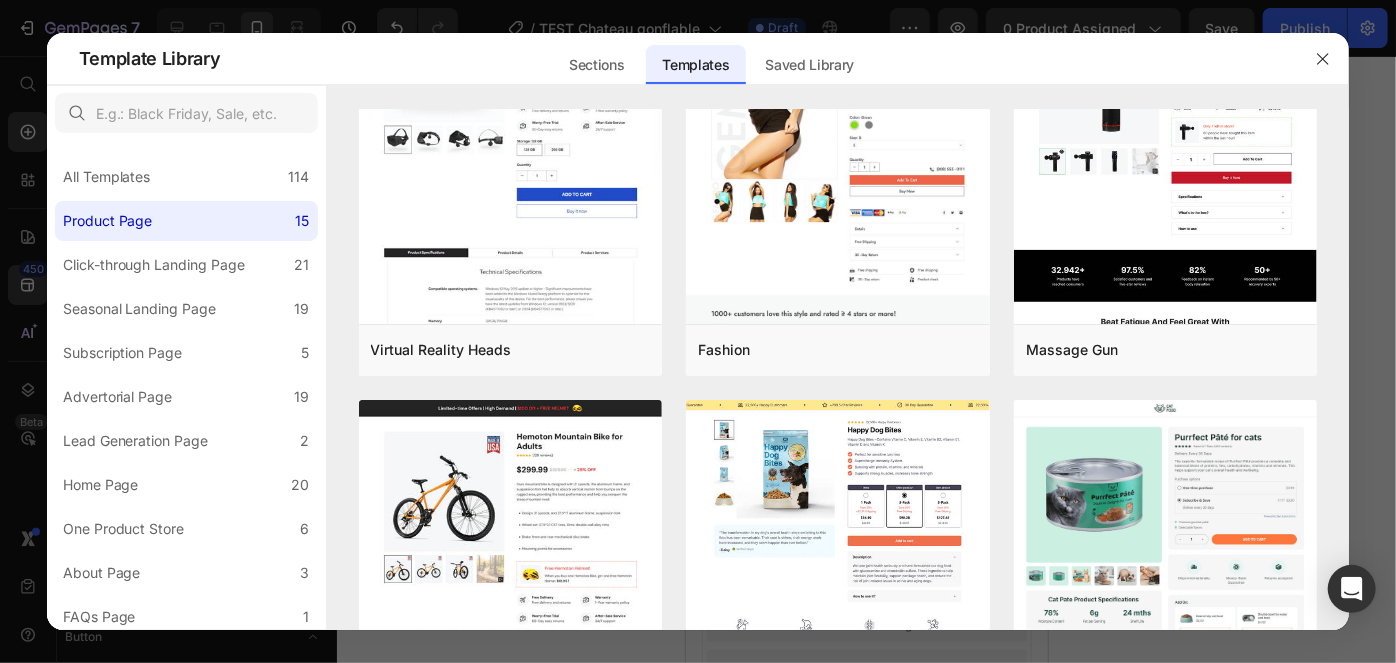 scroll, scrollTop: 0, scrollLeft: 0, axis: both 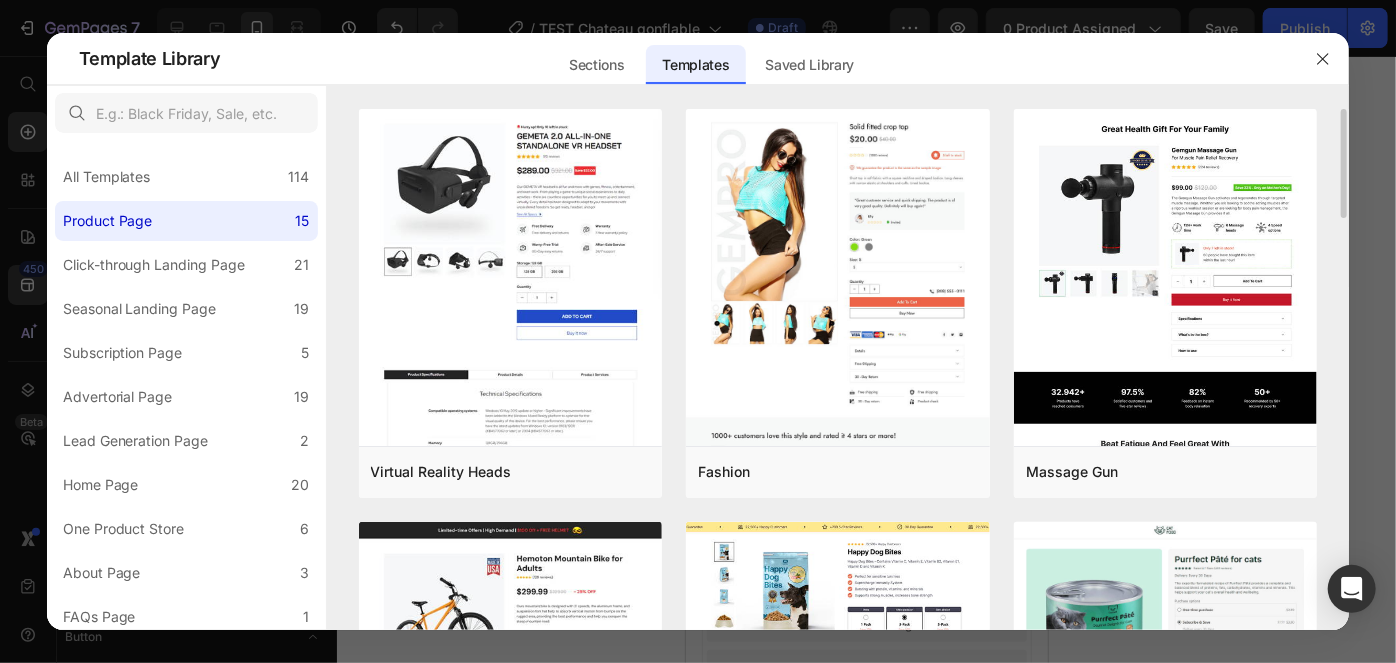 click on "Virtual Reality Heads Add to page  Preview  Fashion Add to page  Preview  Massage Gun Add to page  Preview  Vélocity Bikes Add to page  Preview  Pet Food & Supplies - Product Page with Bundle Add to page  Preview  Subscription Page - Pet & Animals - Gem Cat Food - Style 4 Add to page  Preview  Product Page - Sports Add to page  Preview  Product Page - Consumer Electronics - Keyboard Add to page  Preview  Baby Toys Add to page  Preview  Eco-friendly Add to page  Preview  Kitchenware Add to page  Preview  Click-Through Page - Sport - Road Bike Add to page  Preview  Click-Through Page - Hobbies & Toys - Remote Racer Car Add to page  Preview  Click-Through Page - Beauty & Fitness - Cosmetic Add to page  Preview  GemSleep Gummies Vitamin Add to page  Preview   Numerous Templates  are on the way   Perfectly hand-crafted templates are waiting for you to use" at bounding box center [838, 1346] 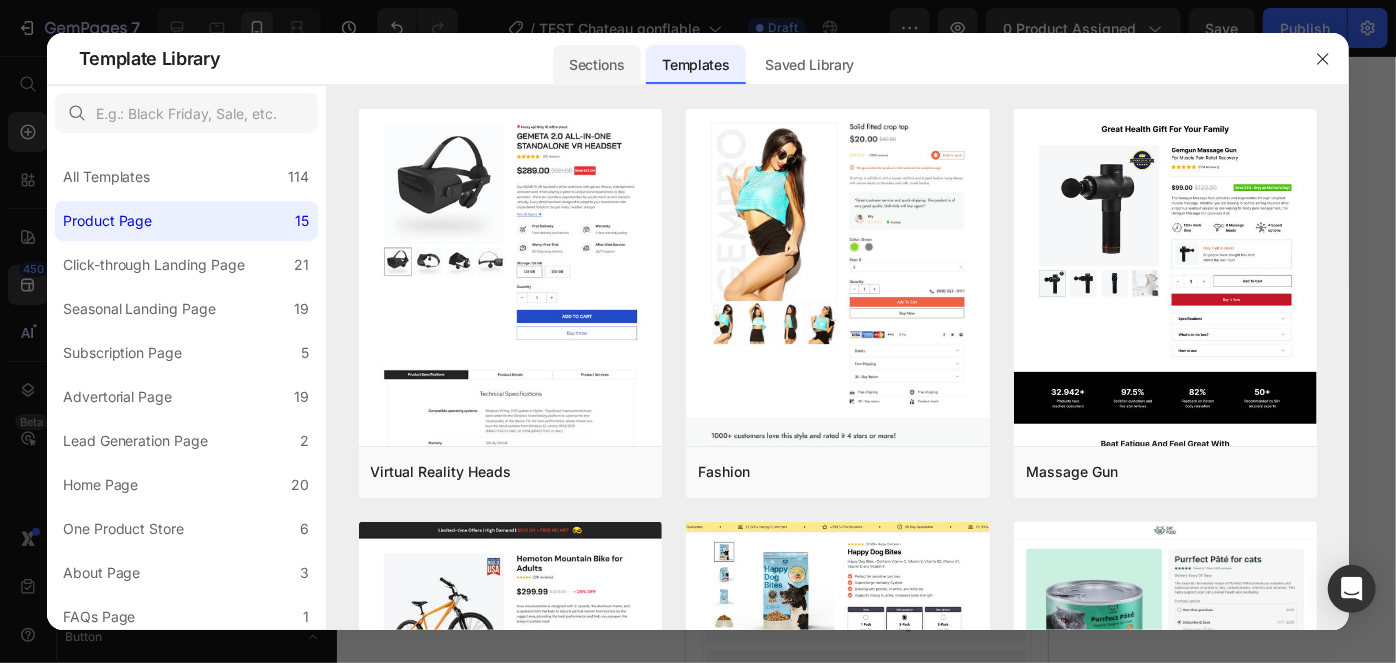 click on "Sections" 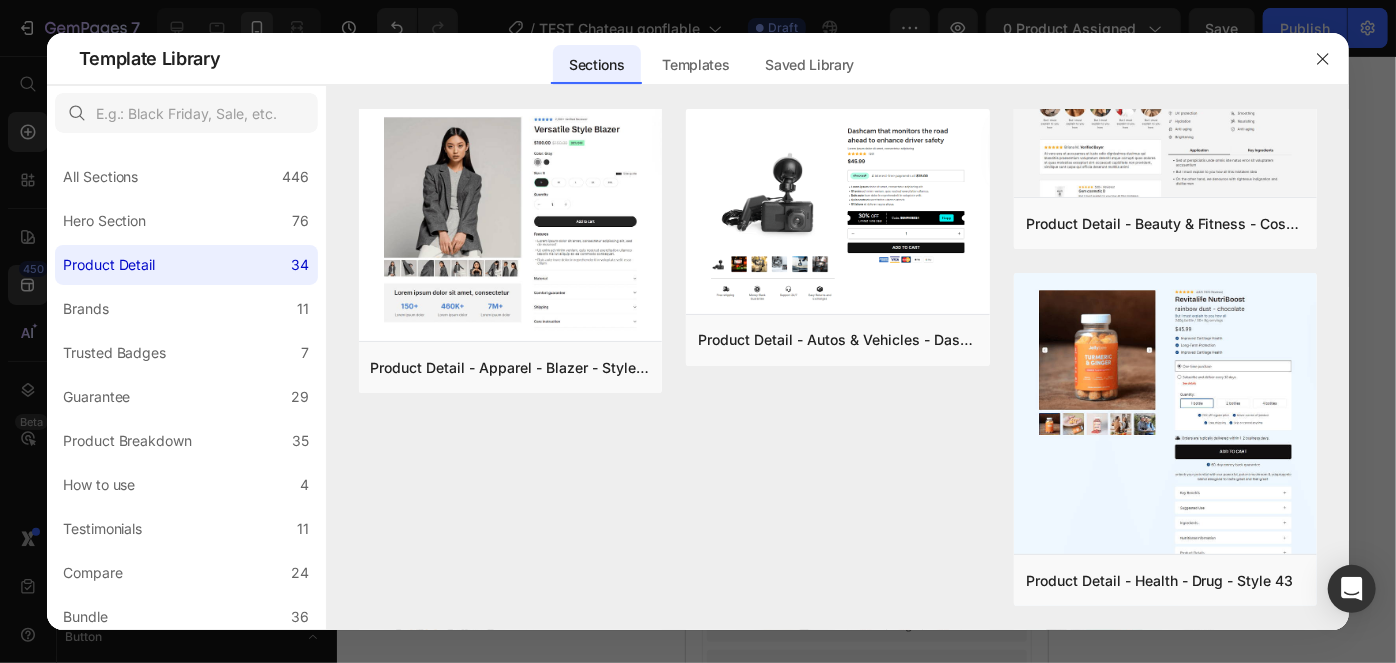 scroll, scrollTop: 0, scrollLeft: 0, axis: both 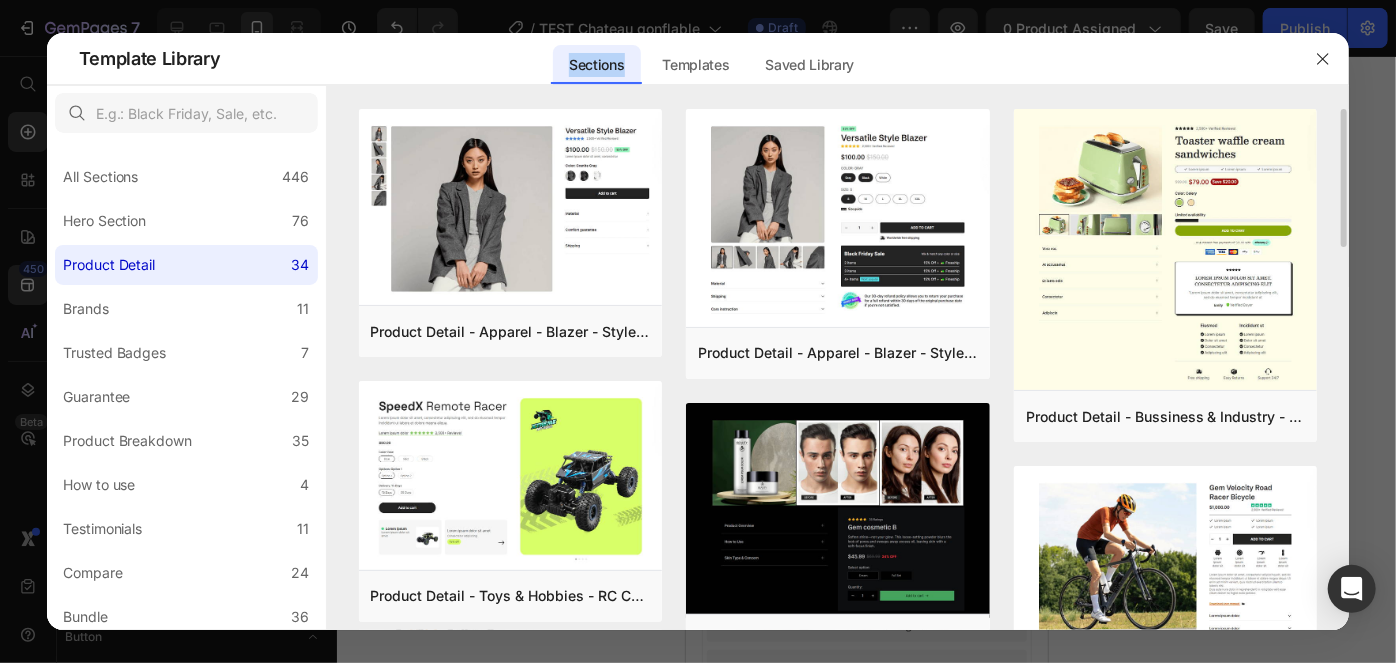 click on "Sections" 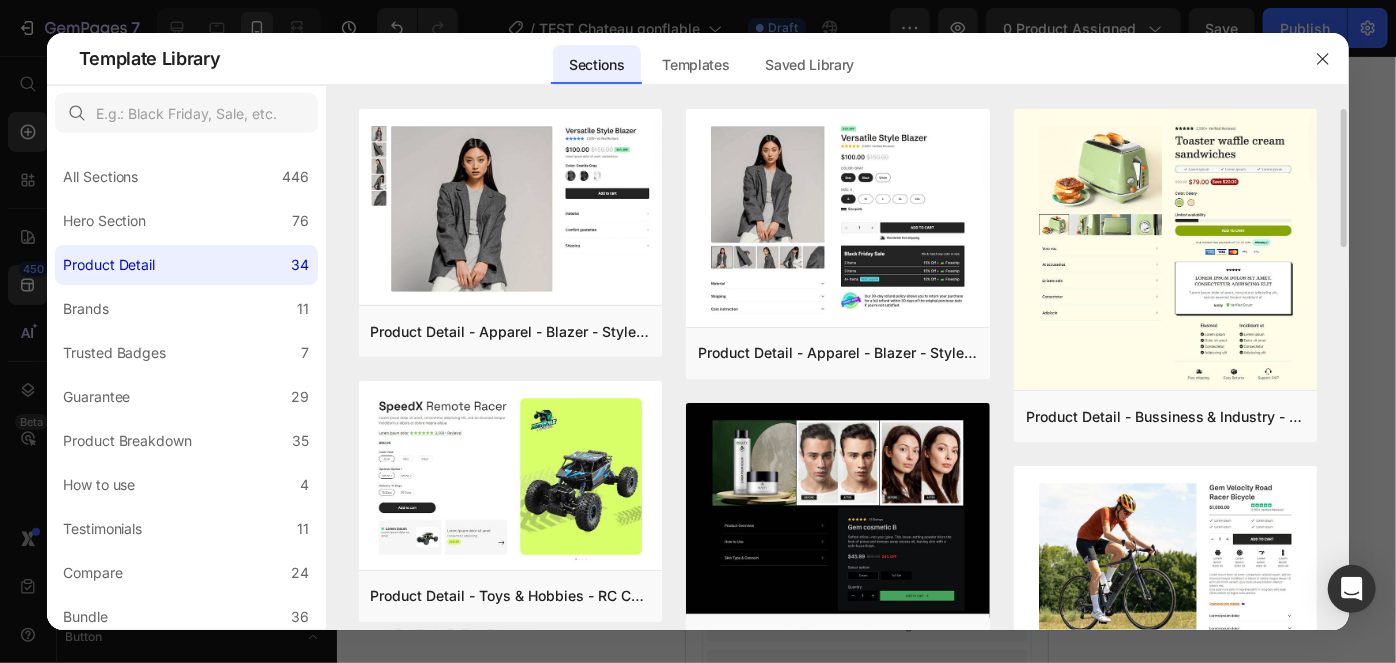 click on "Product Detail - Apparel - Blazer - Style 14 Add to page  Preview  Product Detail - Toys & Hobbies - RC Car - Style 30 Add to page  Preview  Product Detail - Food & Drink - Kombucha - Style 39 Add to page  Preview  Product Detail - Home & Garden - Lamp - Style 9 Add to page  Preview  Product Detail - Bussiness & Industry - Coffee Machine - Style 32 Add to page  Preview  Product Detail - Apparel - Blazer - Style 13 Add to page  Preview  Product Detail - Apparel - Blazer - Style 11 Add to page  Preview  Product Detail - Beauty & Fitness - Cosmetic - Style 17 Add to page  Preview  Product Detail - Health - Drug - Style 35 Add to page  Preview  Product Detail - Toys & Hobbies - RC Car - Style 31 Add to page  Preview  Product Detail - Arts & Entertainment - Electric Guitar - Style 45 Add to page  Preview  Product Detail - Autos & Vehicles - Dash Cam - Style 37 Add to page  Preview  Product Detail - Bussiness & Industry - Toaster - Style 33 Add to page  Preview  Product Detail - Sport - Road Bike - Style 29" at bounding box center (838, 1088) 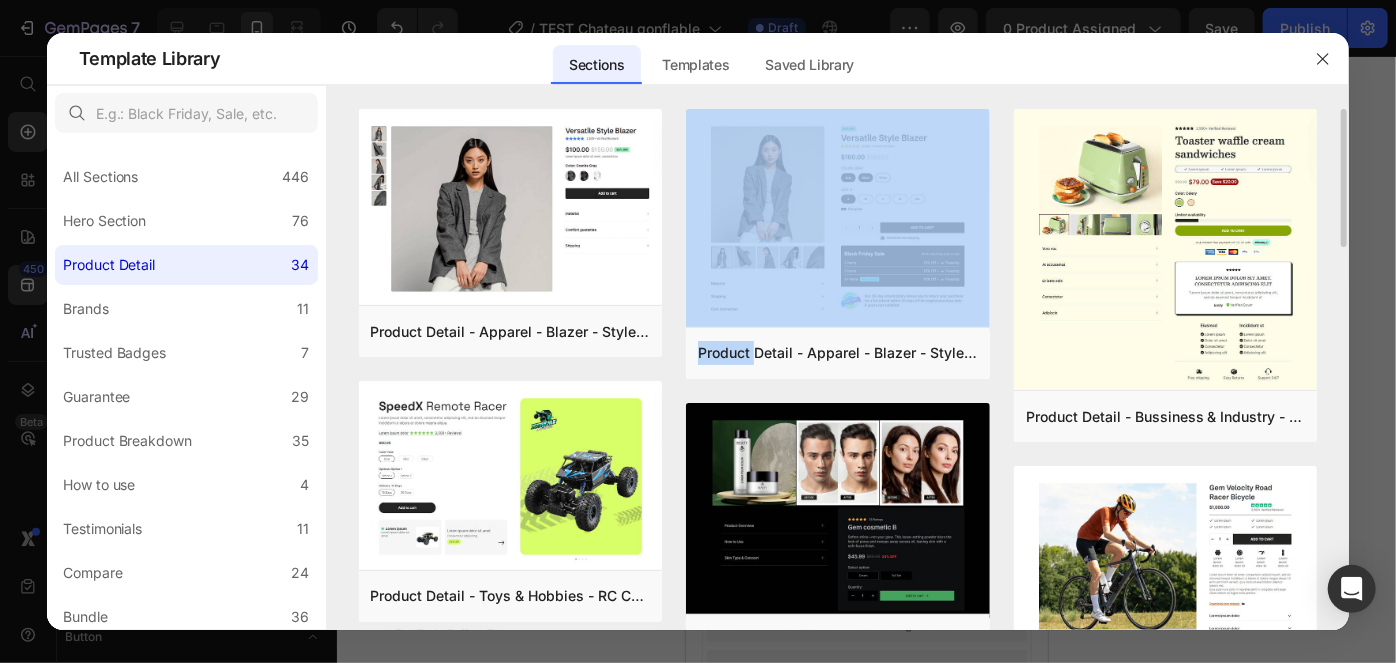 click on "Product Detail - Apparel - Blazer - Style 14 Add to page  Preview  Product Detail - Toys & Hobbies - RC Car - Style 30 Add to page  Preview  Product Detail - Food & Drink - Kombucha - Style 39 Add to page  Preview  Product Detail - Home & Garden - Lamp - Style 9 Add to page  Preview  Product Detail - Bussiness & Industry - Coffee Machine - Style 32 Add to page  Preview  Product Detail - Apparel - Blazer - Style 13 Add to page  Preview  Product Detail - Apparel - Blazer - Style 11 Add to page  Preview  Product Detail - Beauty & Fitness - Cosmetic - Style 17 Add to page  Preview  Product Detail - Health - Drug - Style 35 Add to page  Preview  Product Detail - Toys & Hobbies - RC Car - Style 31 Add to page  Preview  Product Detail - Arts & Entertainment - Electric Guitar - Style 45 Add to page  Preview  Product Detail - Autos & Vehicles - Dash Cam - Style 37 Add to page  Preview  Product Detail - Bussiness & Industry - Toaster - Style 33 Add to page  Preview  Product Detail - Sport - Road Bike - Style 29" at bounding box center (838, 1088) 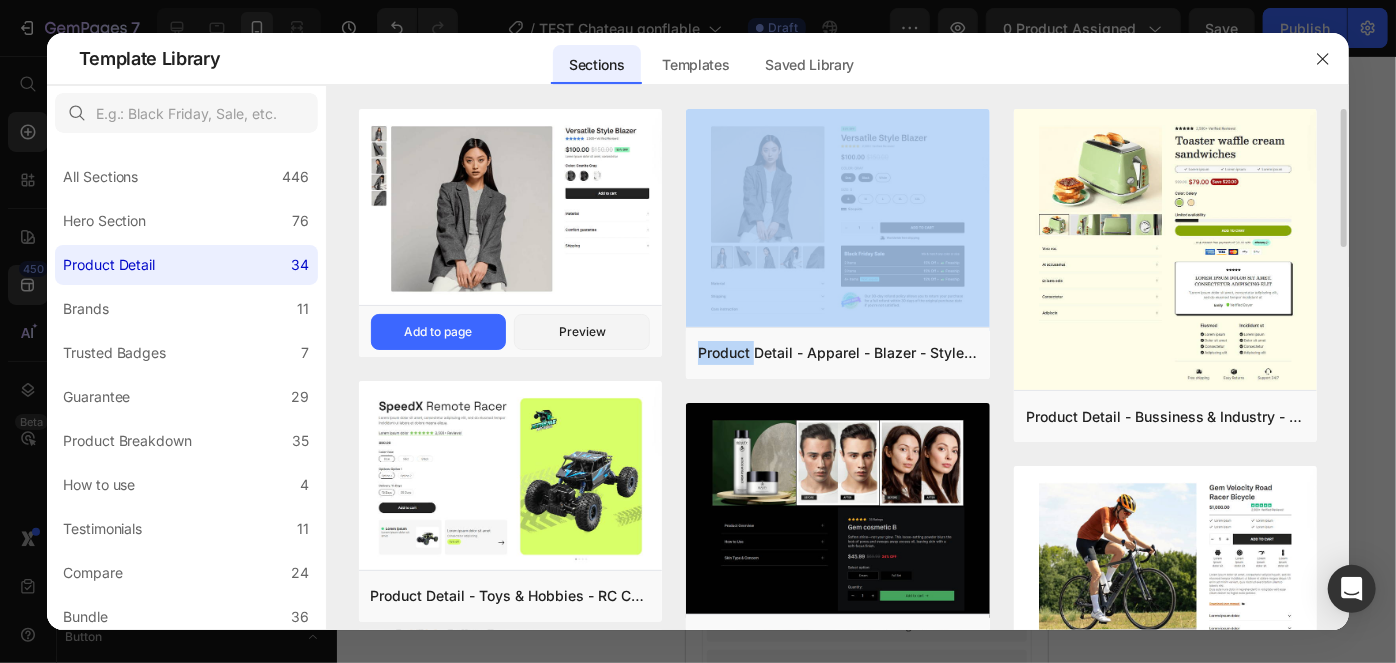 click at bounding box center (511, 209) 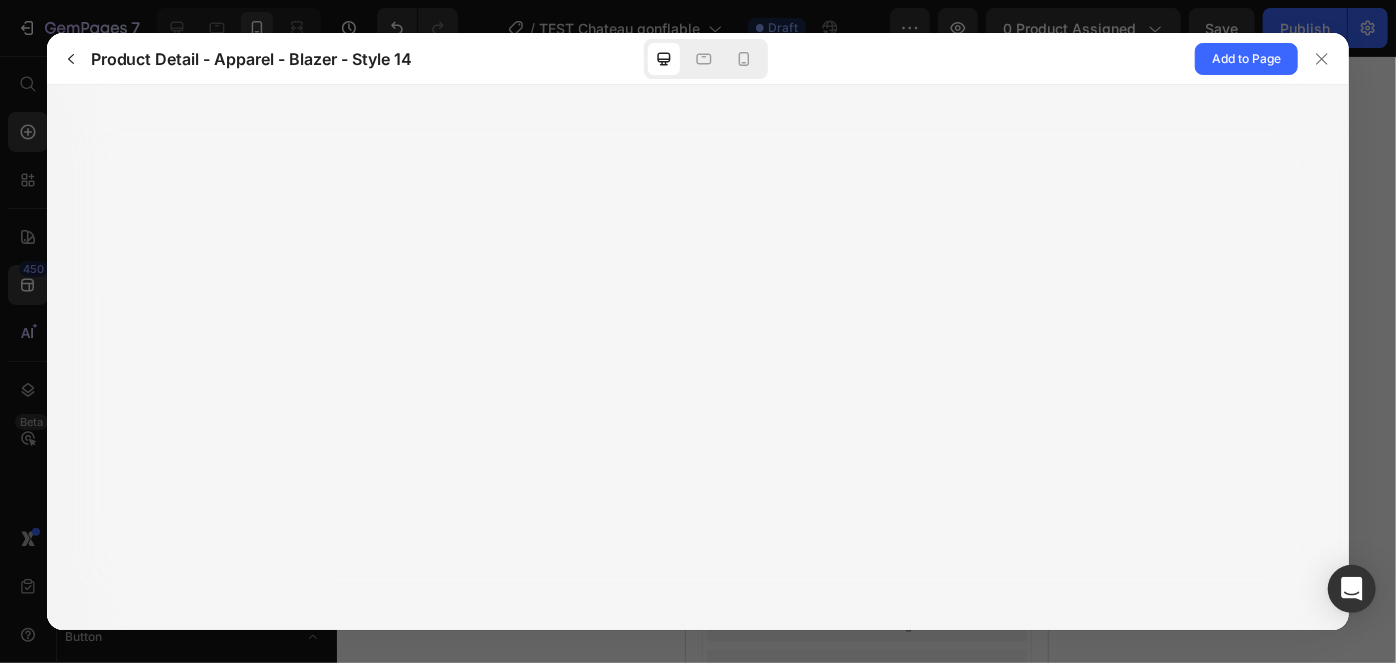 click at bounding box center (698, 357) 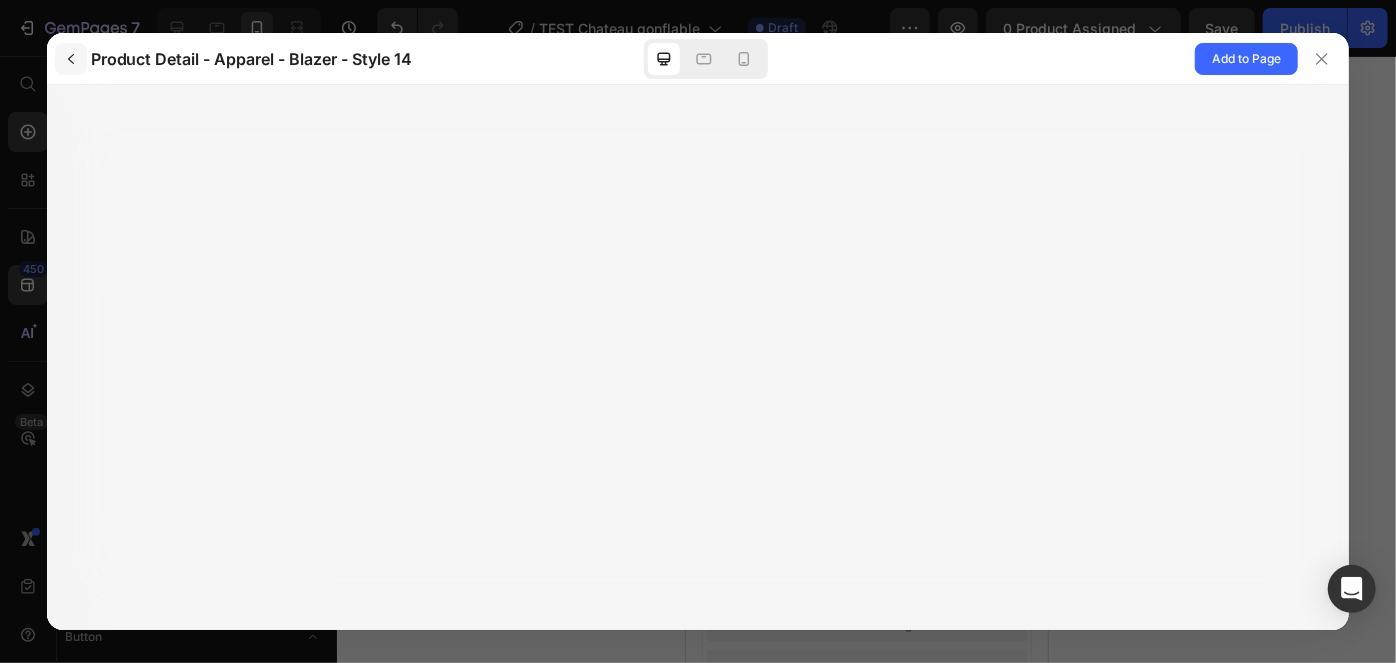click 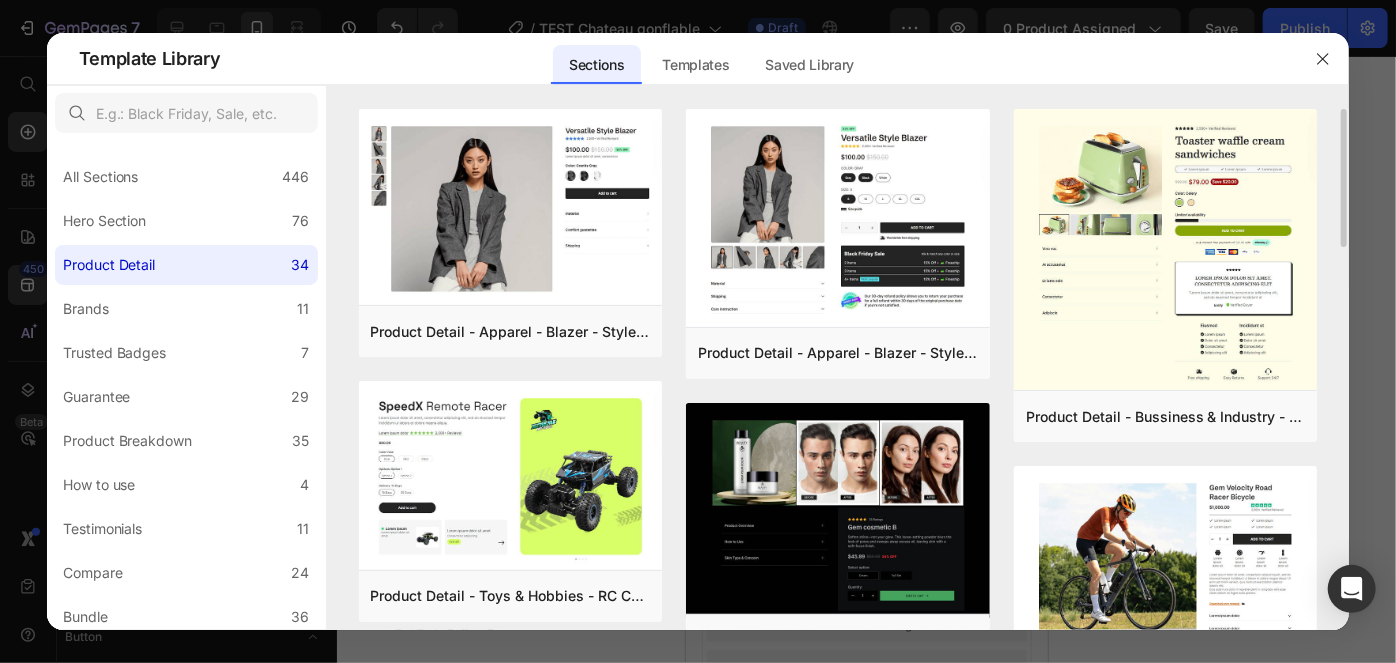 click on "Product Detail - Apparel - Blazer - Style 14 Add to page  Preview  Product Detail - Toys & Hobbies - RC Car - Style 30 Add to page  Preview  Product Detail - Food & Drink - Kombucha - Style 39 Add to page  Preview  Product Detail - Home & Garden - Lamp - Style 9 Add to page  Preview  Product Detail - Bussiness & Industry - Coffee Machine - Style 32 Add to page  Preview  Product Detail - Apparel - Blazer - Style 13 Add to page  Preview  Product Detail - Apparel - Blazer - Style 11 Add to page  Preview  Product Detail - Beauty & Fitness - Cosmetic - Style 17 Add to page  Preview  Product Detail - Health - Drug - Style 35 Add to page  Preview  Product Detail - Toys & Hobbies - RC Car - Style 31 Add to page  Preview  Product Detail - Arts & Entertainment - Electric Guitar - Style 45 Add to page  Preview  Product Detail - Autos & Vehicles - Dash Cam - Style 37 Add to page  Preview  Product Detail - Bussiness & Industry - Toaster - Style 33 Add to page  Preview  Product Detail - Sport - Road Bike - Style 29" at bounding box center [838, 1088] 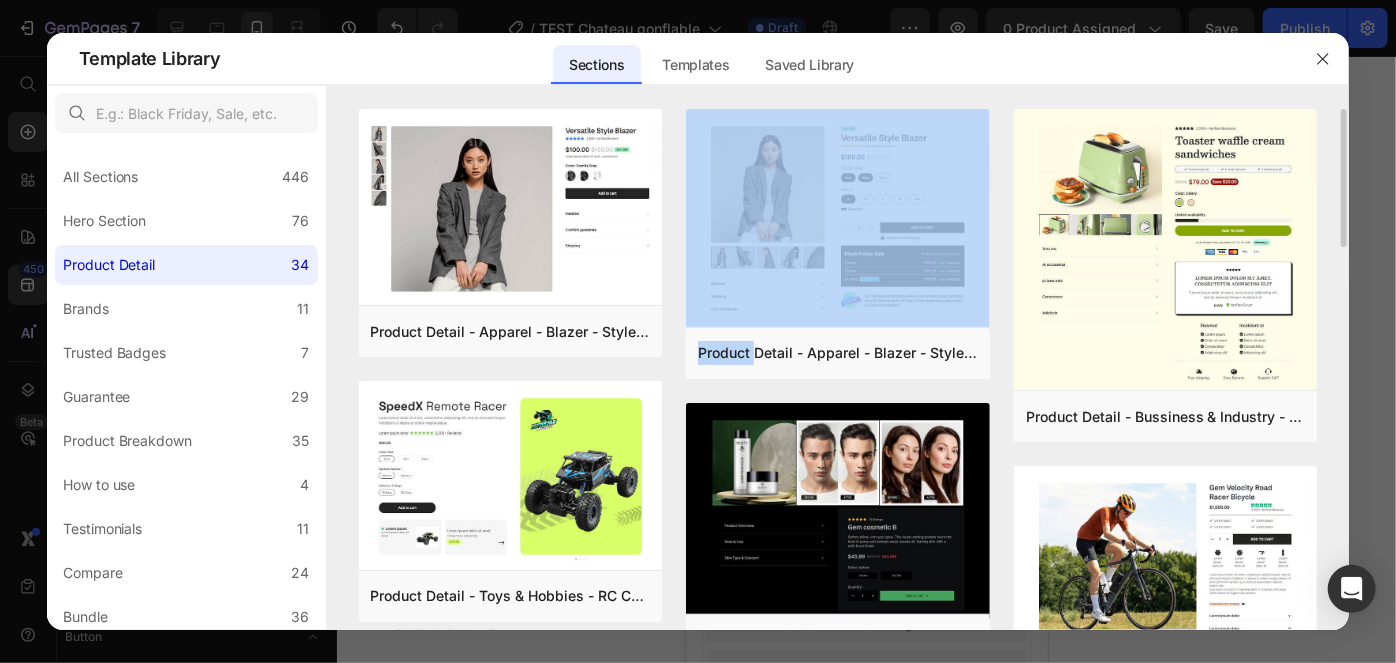 click on "Product Detail - Apparel - Blazer - Style 14 Add to page  Preview  Product Detail - Toys & Hobbies - RC Car - Style 30 Add to page  Preview  Product Detail - Food & Drink - Kombucha - Style 39 Add to page  Preview  Product Detail - Home & Garden - Lamp - Style 9 Add to page  Preview  Product Detail - Bussiness & Industry - Coffee Machine - Style 32 Add to page  Preview  Product Detail - Apparel - Blazer - Style 13 Add to page  Preview  Product Detail - Apparel - Blazer - Style 11 Add to page  Preview  Product Detail - Beauty & Fitness - Cosmetic - Style 17 Add to page  Preview  Product Detail - Health - Drug - Style 35 Add to page  Preview  Product Detail - Toys & Hobbies - RC Car - Style 31 Add to page  Preview  Product Detail - Arts & Entertainment - Electric Guitar - Style 45 Add to page  Preview  Product Detail - Autos & Vehicles - Dash Cam - Style 37 Add to page  Preview  Product Detail - Bussiness & Industry - Toaster - Style 33 Add to page  Preview  Product Detail - Sport - Road Bike - Style 29" at bounding box center (838, 1088) 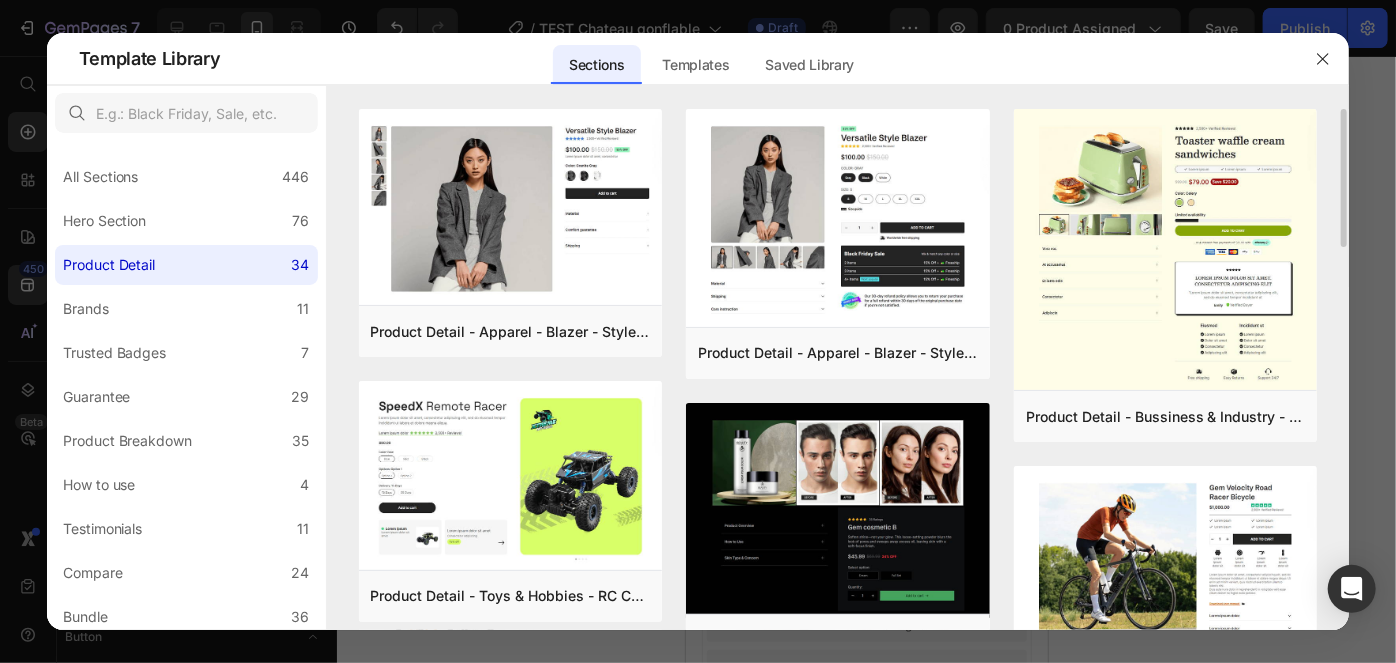 click on "Product Detail - Apparel - Blazer - Style 14 Add to page  Preview  Product Detail - Toys & Hobbies - RC Car - Style 30 Add to page  Preview  Product Detail - Food & Drink - Kombucha - Style 39 Add to page  Preview  Product Detail - Home & Garden - Lamp - Style 9 Add to page  Preview  Product Detail - Bussiness & Industry - Coffee Machine - Style 32 Add to page  Preview  Product Detail - Apparel - Blazer - Style 13 Add to page  Preview  Product Detail - Apparel - Blazer - Style 11 Add to page  Preview  Product Detail - Beauty & Fitness - Cosmetic - Style 17 Add to page  Preview  Product Detail - Health - Drug - Style 35 Add to page  Preview  Product Detail - Toys & Hobbies - RC Car - Style 31 Add to page  Preview  Product Detail - Arts & Entertainment - Electric Guitar - Style 45 Add to page  Preview  Product Detail - Autos & Vehicles - Dash Cam - Style 37 Add to page  Preview  Product Detail - Bussiness & Industry - Toaster - Style 33 Add to page  Preview  Product Detail - Sport - Road Bike - Style 29" at bounding box center (838, 1088) 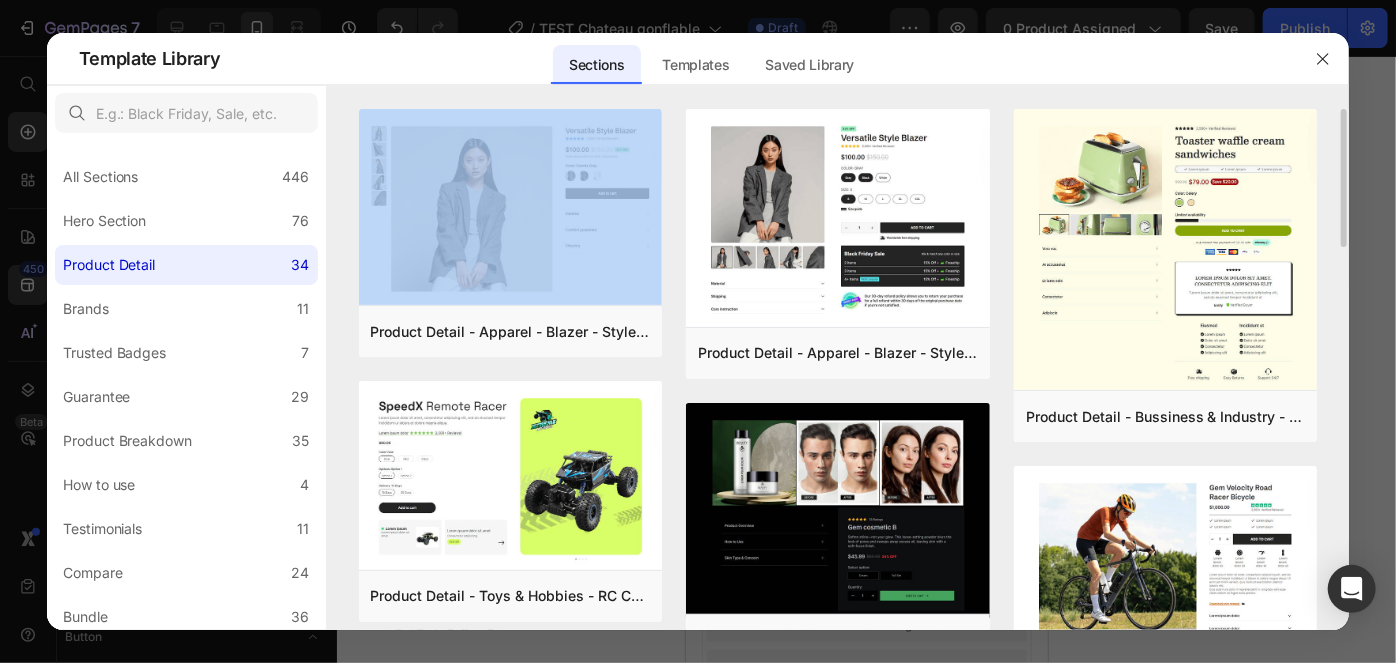 click on "Product Detail - Apparel - Blazer - Style 14 Add to page  Preview  Product Detail - Toys & Hobbies - RC Car - Style 30 Add to page  Preview  Product Detail - Food & Drink - Kombucha - Style 39 Add to page  Preview  Product Detail - Home & Garden - Lamp - Style 9 Add to page  Preview  Product Detail - Bussiness & Industry - Coffee Machine - Style 32 Add to page  Preview  Product Detail - Apparel - Blazer - Style 13 Add to page  Preview  Product Detail - Apparel - Blazer - Style 11 Add to page  Preview  Product Detail - Beauty & Fitness - Cosmetic - Style 17 Add to page  Preview  Product Detail - Health - Drug - Style 35 Add to page  Preview  Product Detail - Toys & Hobbies - RC Car - Style 31 Add to page  Preview  Product Detail - Arts & Entertainment - Electric Guitar - Style 45 Add to page  Preview  Product Detail - Autos & Vehicles - Dash Cam - Style 37 Add to page  Preview  Product Detail - Bussiness & Industry - Toaster - Style 33 Add to page  Preview  Product Detail - Sport - Road Bike - Style 29" at bounding box center [838, 1088] 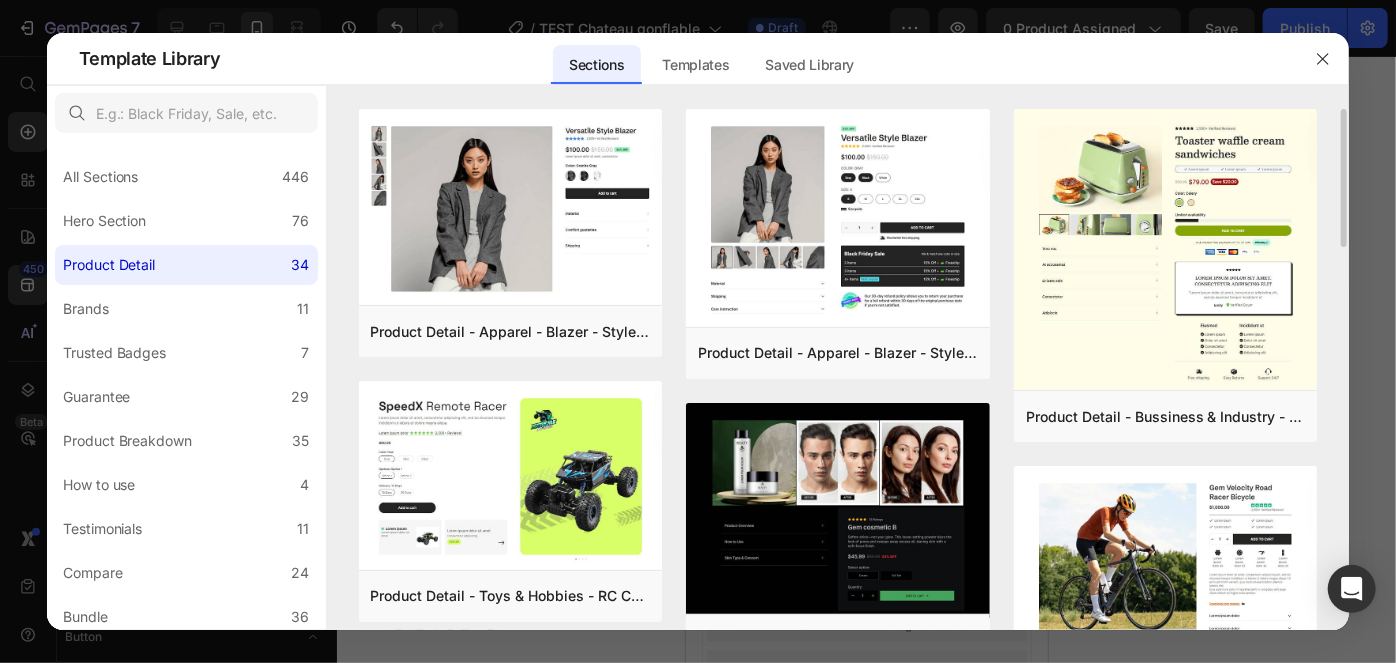 click on "Product Detail - Apparel - Blazer - Style 14 Add to page  Preview  Product Detail - Toys & Hobbies - RC Car - Style 30 Add to page  Preview  Product Detail - Food & Drink - Kombucha - Style 39 Add to page  Preview  Product Detail - Home & Garden - Lamp - Style 9 Add to page  Preview  Product Detail - Bussiness & Industry - Coffee Machine - Style 32 Add to page  Preview  Product Detail - Apparel - Blazer - Style 13 Add to page  Preview  Product Detail - Apparel - Blazer - Style 11 Add to page  Preview  Product Detail - Beauty & Fitness - Cosmetic - Style 17 Add to page  Preview  Product Detail - Health - Drug - Style 35 Add to page  Preview  Product Detail - Toys & Hobbies - RC Car - Style 31 Add to page  Preview  Product Detail - Arts & Entertainment - Electric Guitar - Style 45 Add to page  Preview  Product Detail - Autos & Vehicles - Dash Cam - Style 37 Add to page  Preview  Product Detail - Bussiness & Industry - Toaster - Style 33 Add to page  Preview  Product Detail - Sport - Road Bike - Style 29" at bounding box center [838, 1088] 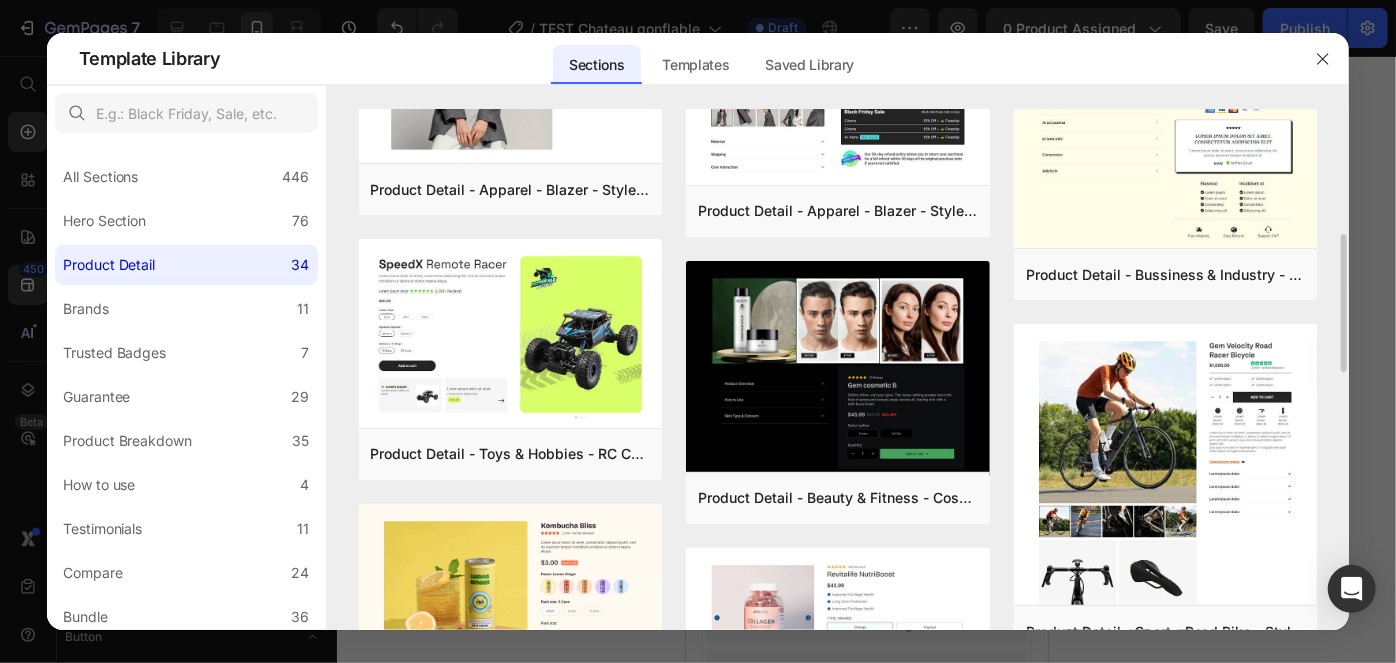 scroll, scrollTop: 254, scrollLeft: 0, axis: vertical 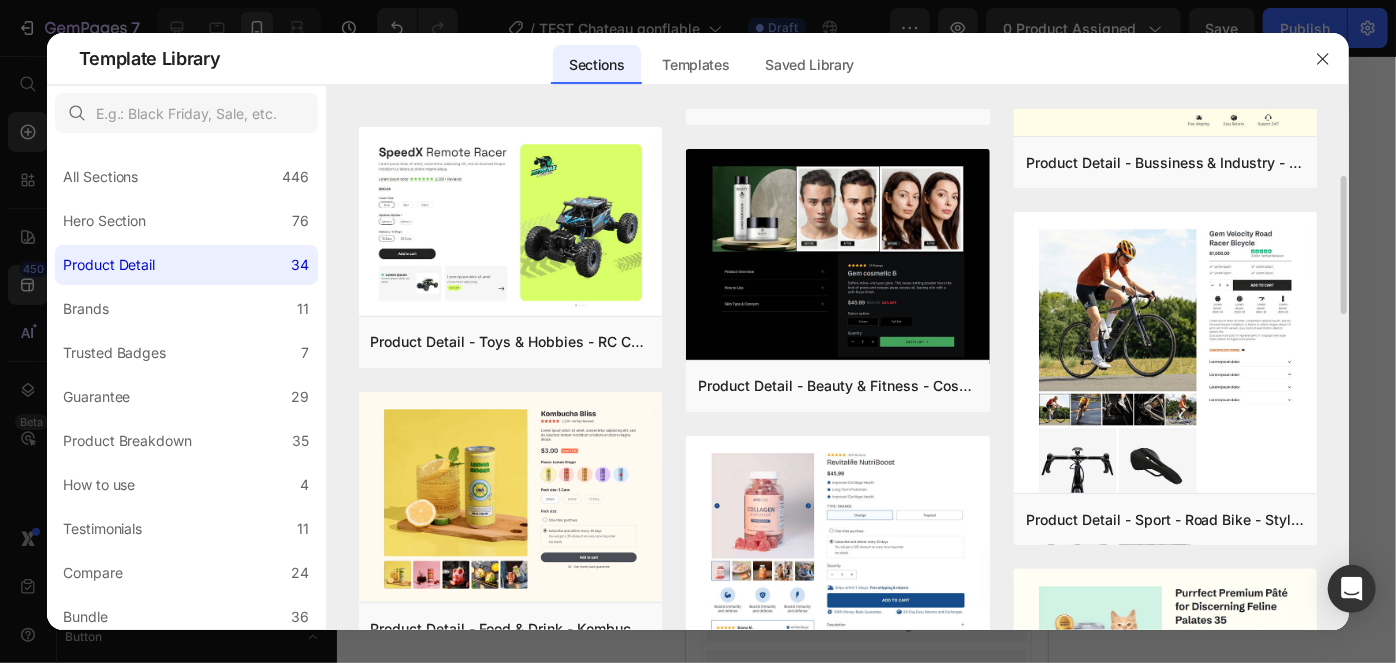 click on "Product Detail - Apparel - Blazer - Style 14 Add to page  Preview  Product Detail - Toys & Hobbies - RC Car - Style 30 Add to page  Preview  Product Detail - Food & Drink - Kombucha - Style 39 Add to page  Preview  Product Detail - Home & Garden - Lamp - Style 9 Add to page  Preview  Product Detail - Bussiness & Industry - Coffee Machine - Style 32 Add to page  Preview  Product Detail - Apparel - Blazer - Style 13 Add to page  Preview  Product Detail - Apparel - Blazer - Style 11 Add to page  Preview  Product Detail - Beauty & Fitness - Cosmetic - Style 17 Add to page  Preview  Product Detail - Health - Drug - Style 35 Add to page  Preview  Product Detail - Toys & Hobbies - RC Car - Style 31 Add to page  Preview  Product Detail - Arts & Entertainment - Electric Guitar - Style 45 Add to page  Preview  Product Detail - Autos & Vehicles - Dash Cam - Style 37 Add to page  Preview  Product Detail - Bussiness & Industry - Toaster - Style 33 Add to page  Preview  Product Detail - Sport - Road Bike - Style 29" at bounding box center (838, 834) 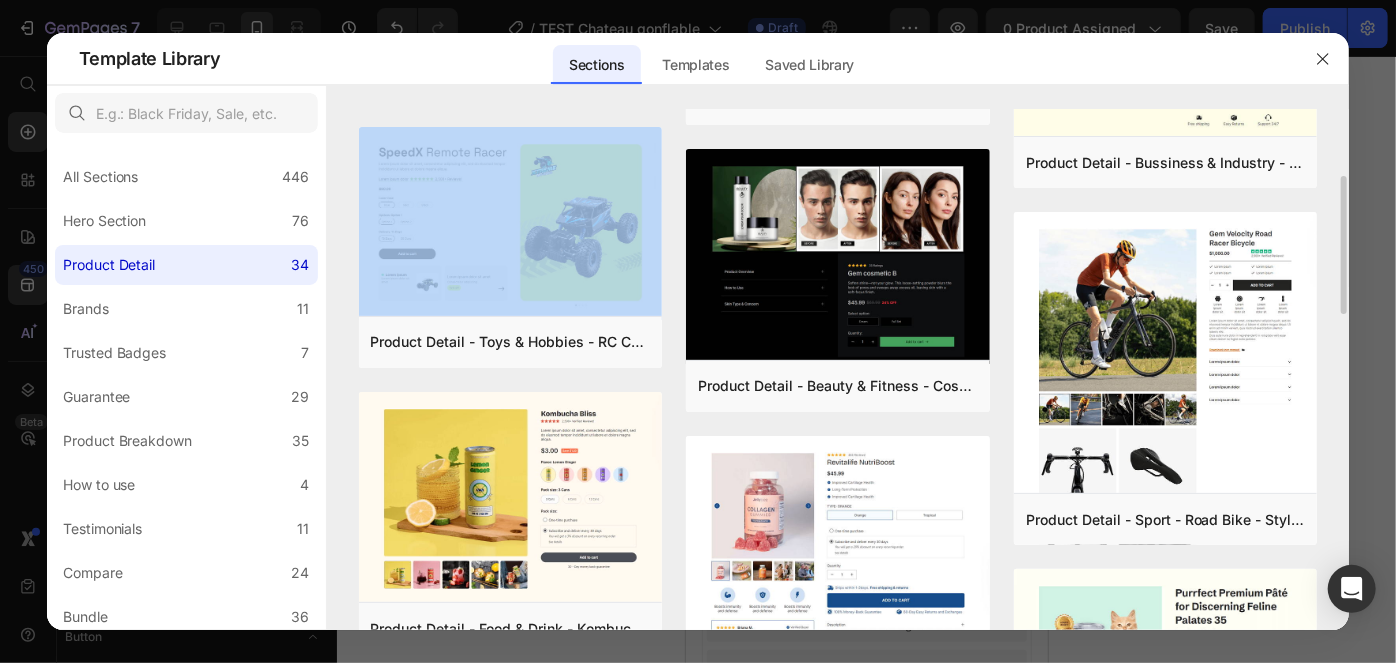 click on "Product Detail - Apparel - Blazer - Style 14 Add to page  Preview  Product Detail - Toys & Hobbies - RC Car - Style 30 Add to page  Preview  Product Detail - Food & Drink - Kombucha - Style 39 Add to page  Preview  Product Detail - Home & Garden - Lamp - Style 9 Add to page  Preview  Product Detail - Bussiness & Industry - Coffee Machine - Style 32 Add to page  Preview  Product Detail - Apparel - Blazer - Style 13 Add to page  Preview  Product Detail - Apparel - Blazer - Style 11 Add to page  Preview  Product Detail - Beauty & Fitness - Cosmetic - Style 17 Add to page  Preview  Product Detail - Health - Drug - Style 35 Add to page  Preview  Product Detail - Toys & Hobbies - RC Car - Style 31 Add to page  Preview  Product Detail - Arts & Entertainment - Electric Guitar - Style 45 Add to page  Preview  Product Detail - Autos & Vehicles - Dash Cam - Style 37 Add to page  Preview  Product Detail - Bussiness & Industry - Toaster - Style 33 Add to page  Preview  Product Detail - Sport - Road Bike - Style 29" at bounding box center [838, 834] 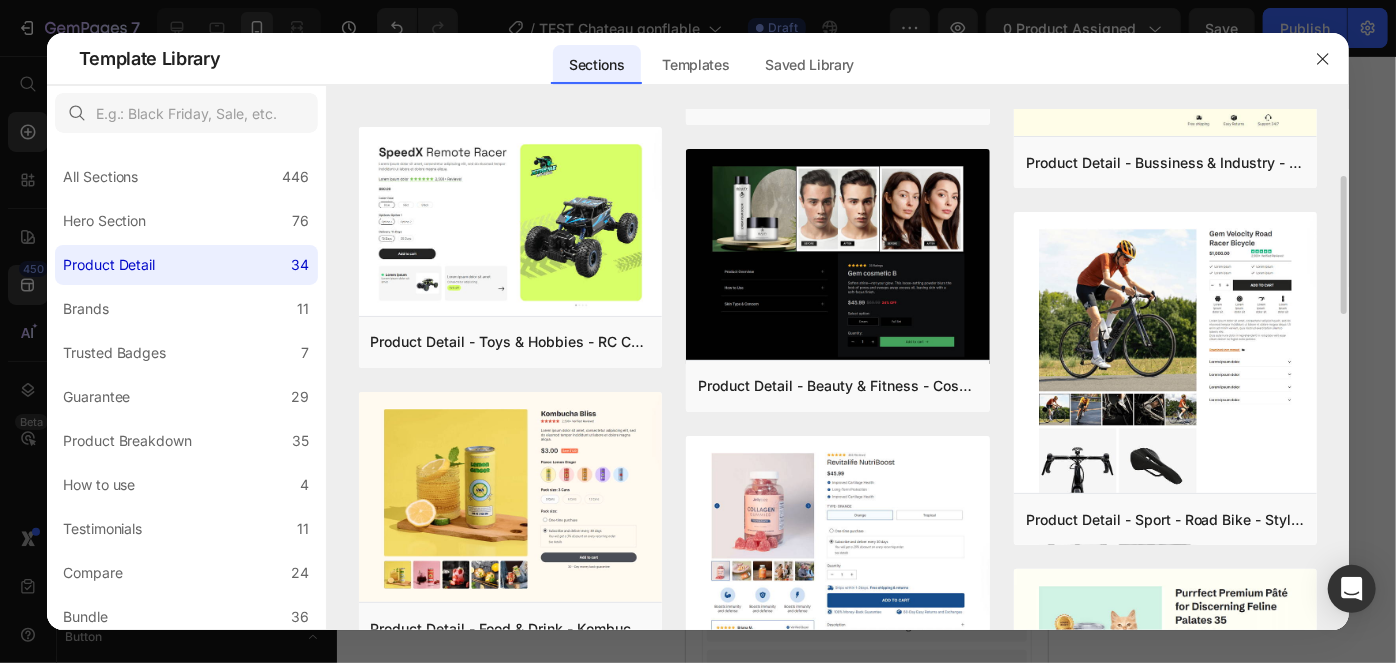 click on "Product Detail - Apparel - Blazer - Style 14 Add to page  Preview  Product Detail - Toys & Hobbies - RC Car - Style 30 Add to page  Preview  Product Detail - Food & Drink - Kombucha - Style 39 Add to page  Preview  Product Detail - Home & Garden - Lamp - Style 9 Add to page  Preview  Product Detail - Bussiness & Industry - Coffee Machine - Style 32 Add to page  Preview  Product Detail - Apparel - Blazer - Style 13 Add to page  Preview  Product Detail - Apparel - Blazer - Style 11 Add to page  Preview  Product Detail - Beauty & Fitness - Cosmetic - Style 17 Add to page  Preview  Product Detail - Health - Drug - Style 35 Add to page  Preview  Product Detail - Toys & Hobbies - RC Car - Style 31 Add to page  Preview  Product Detail - Arts & Entertainment - Electric Guitar - Style 45 Add to page  Preview  Product Detail - Autos & Vehicles - Dash Cam - Style 37 Add to page  Preview  Product Detail - Bussiness & Industry - Toaster - Style 33 Add to page  Preview  Product Detail - Sport - Road Bike - Style 29" at bounding box center [838, 834] 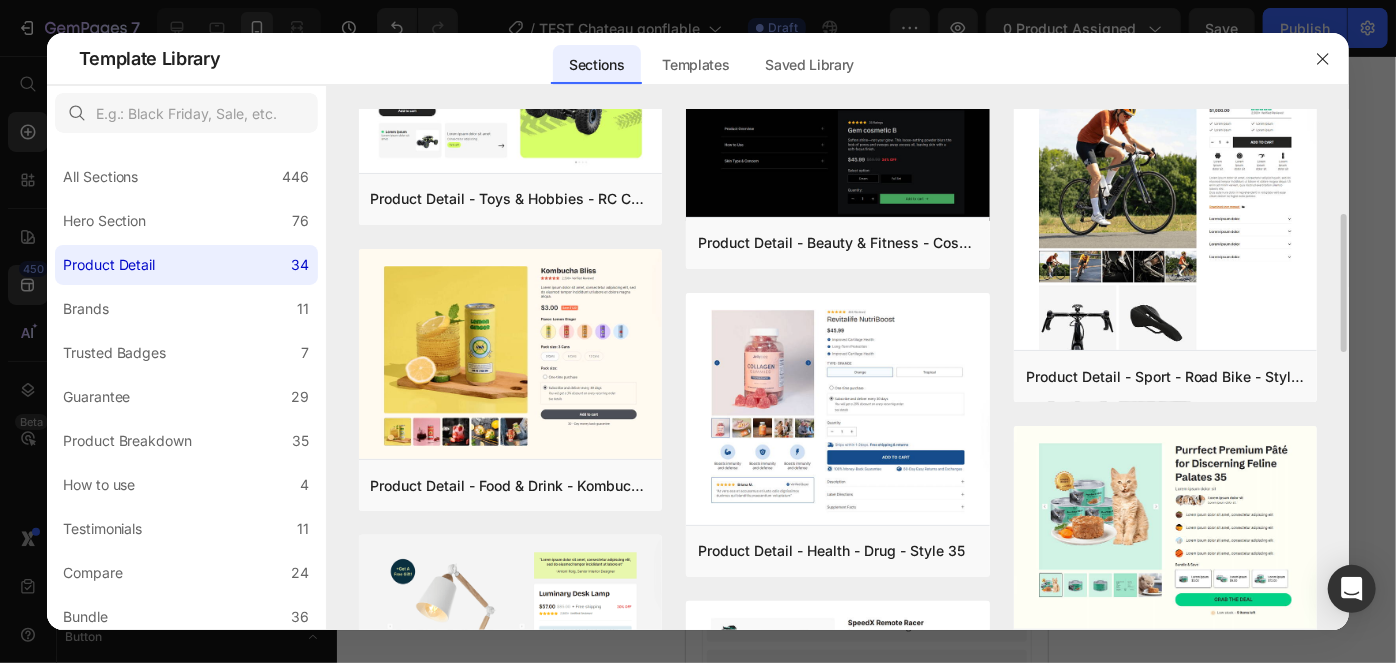 click on "Product Detail - Apparel - Blazer - Style 14 Add to page  Preview  Product Detail - Toys & Hobbies - RC Car - Style 30 Add to page  Preview  Product Detail - Food & Drink - Kombucha - Style 39 Add to page  Preview  Product Detail - Home & Garden - Lamp - Style 9 Add to page  Preview  Product Detail - Bussiness & Industry - Coffee Machine - Style 32 Add to page  Preview  Product Detail - Apparel - Blazer - Style 13 Add to page  Preview  Product Detail - Apparel - Blazer - Style 11 Add to page  Preview  Product Detail - Beauty & Fitness - Cosmetic - Style 17 Add to page  Preview  Product Detail - Health - Drug - Style 35 Add to page  Preview  Product Detail - Toys & Hobbies - RC Car - Style 31 Add to page  Preview  Product Detail - Arts & Entertainment - Electric Guitar - Style 45 Add to page  Preview  Product Detail - Autos & Vehicles - Dash Cam - Style 37 Add to page  Preview  Product Detail - Bussiness & Industry - Toaster - Style 33 Add to page  Preview  Product Detail - Sport - Road Bike - Style 29" at bounding box center (838, 691) 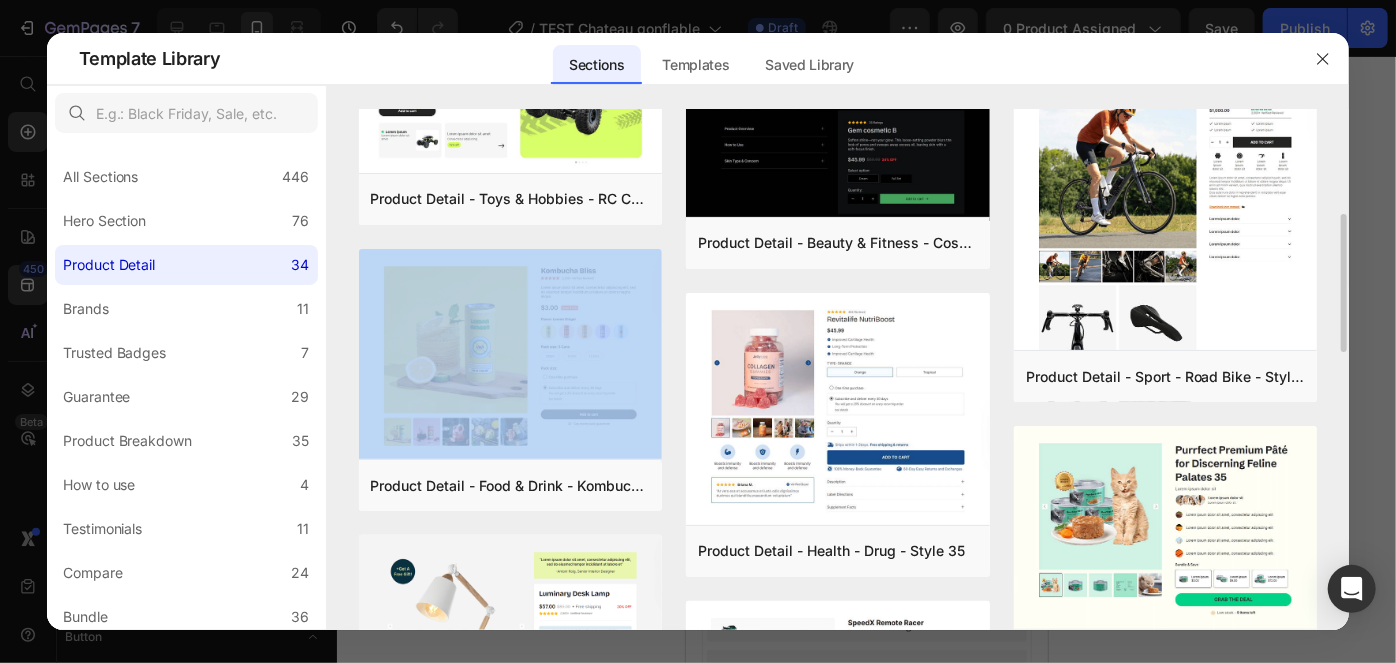 click on "Product Detail - Apparel - Blazer - Style 14 Add to page  Preview  Product Detail - Toys & Hobbies - RC Car - Style 30 Add to page  Preview  Product Detail - Food & Drink - Kombucha - Style 39 Add to page  Preview  Product Detail - Home & Garden - Lamp - Style 9 Add to page  Preview  Product Detail - Bussiness & Industry - Coffee Machine - Style 32 Add to page  Preview  Product Detail - Apparel - Blazer - Style 13 Add to page  Preview  Product Detail - Apparel - Blazer - Style 11 Add to page  Preview  Product Detail - Beauty & Fitness - Cosmetic - Style 17 Add to page  Preview  Product Detail - Health - Drug - Style 35 Add to page  Preview  Product Detail - Toys & Hobbies - RC Car - Style 31 Add to page  Preview  Product Detail - Arts & Entertainment - Electric Guitar - Style 45 Add to page  Preview  Product Detail - Autos & Vehicles - Dash Cam - Style 37 Add to page  Preview  Product Detail - Bussiness & Industry - Toaster - Style 33 Add to page  Preview  Product Detail - Sport - Road Bike - Style 29" at bounding box center [838, 691] 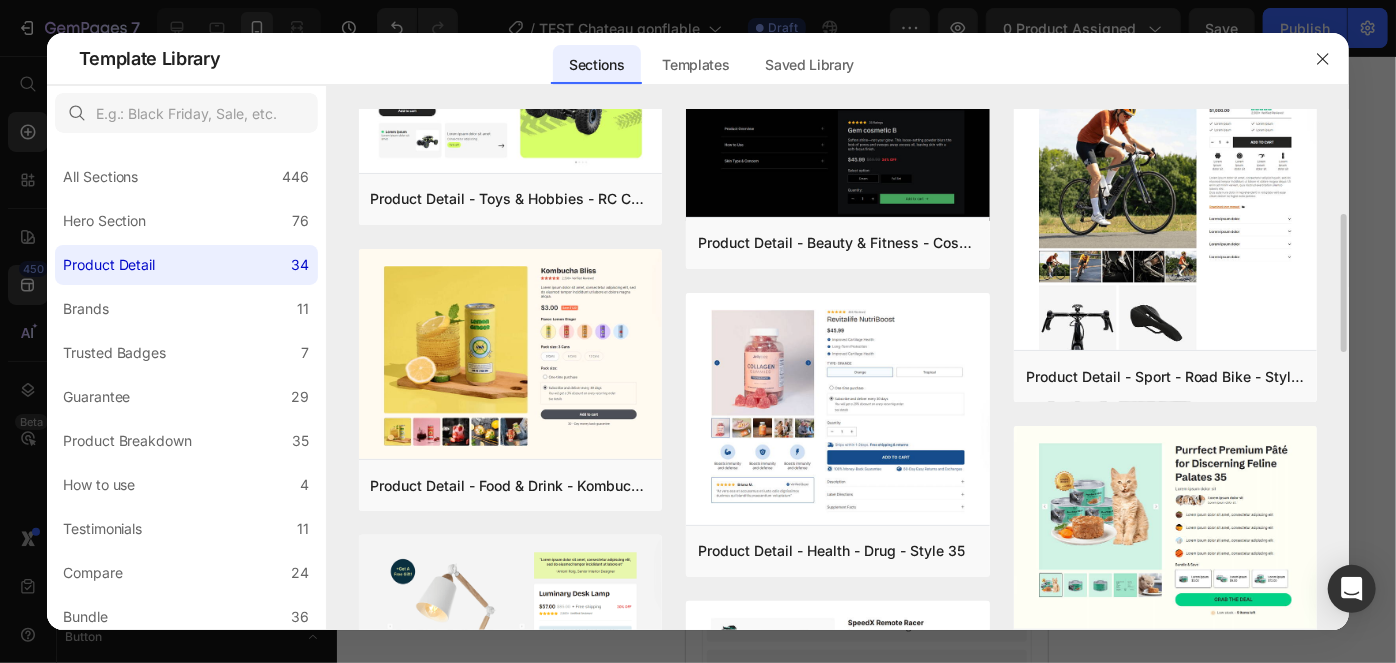click on "Product Detail - Apparel - Blazer - Style 14 Add to page  Preview  Product Detail - Toys & Hobbies - RC Car - Style 30 Add to page  Preview  Product Detail - Food & Drink - Kombucha - Style 39 Add to page  Preview  Product Detail - Home & Garden - Lamp - Style 9 Add to page  Preview  Product Detail - Bussiness & Industry - Coffee Machine - Style 32 Add to page  Preview  Product Detail - Apparel - Blazer - Style 13 Add to page  Preview  Product Detail - Apparel - Blazer - Style 11 Add to page  Preview  Product Detail - Beauty & Fitness - Cosmetic - Style 17 Add to page  Preview  Product Detail - Health - Drug - Style 35 Add to page  Preview  Product Detail - Toys & Hobbies - RC Car - Style 31 Add to page  Preview  Product Detail - Arts & Entertainment - Electric Guitar - Style 45 Add to page  Preview  Product Detail - Autos & Vehicles - Dash Cam - Style 37 Add to page  Preview  Product Detail - Bussiness & Industry - Toaster - Style 33 Add to page  Preview  Product Detail - Sport - Road Bike - Style 29" at bounding box center [838, 691] 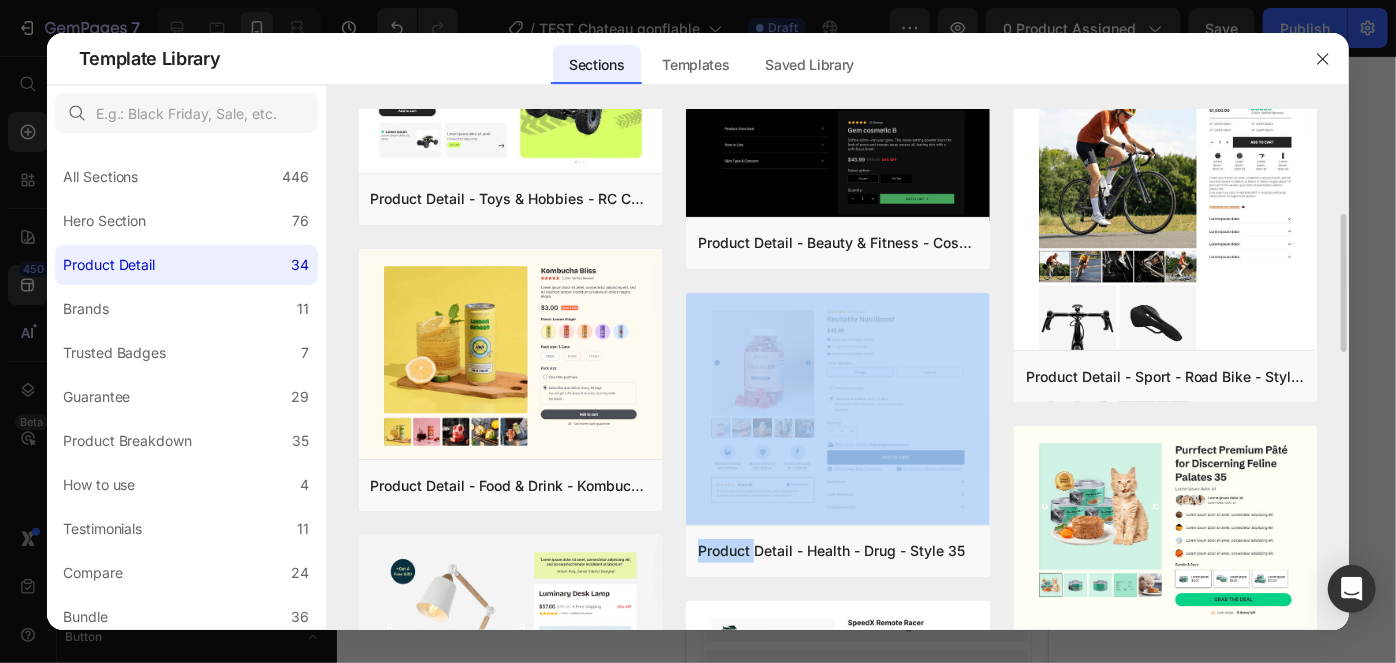 click on "Product Detail - Apparel - Blazer - Style 14 Add to page  Preview  Product Detail - Toys & Hobbies - RC Car - Style 30 Add to page  Preview  Product Detail - Food & Drink - Kombucha - Style 39 Add to page  Preview  Product Detail - Home & Garden - Lamp - Style 9 Add to page  Preview  Product Detail - Bussiness & Industry - Coffee Machine - Style 32 Add to page  Preview  Product Detail - Apparel - Blazer - Style 13 Add to page  Preview  Product Detail - Apparel - Blazer - Style 11 Add to page  Preview  Product Detail - Beauty & Fitness - Cosmetic - Style 17 Add to page  Preview  Product Detail - Health - Drug - Style 35 Add to page  Preview  Product Detail - Toys & Hobbies - RC Car - Style 31 Add to page  Preview  Product Detail - Arts & Entertainment - Electric Guitar - Style 45 Add to page  Preview  Product Detail - Autos & Vehicles - Dash Cam - Style 37 Add to page  Preview  Product Detail - Bussiness & Industry - Toaster - Style 33 Add to page  Preview  Product Detail - Sport - Road Bike - Style 29" at bounding box center [838, 691] 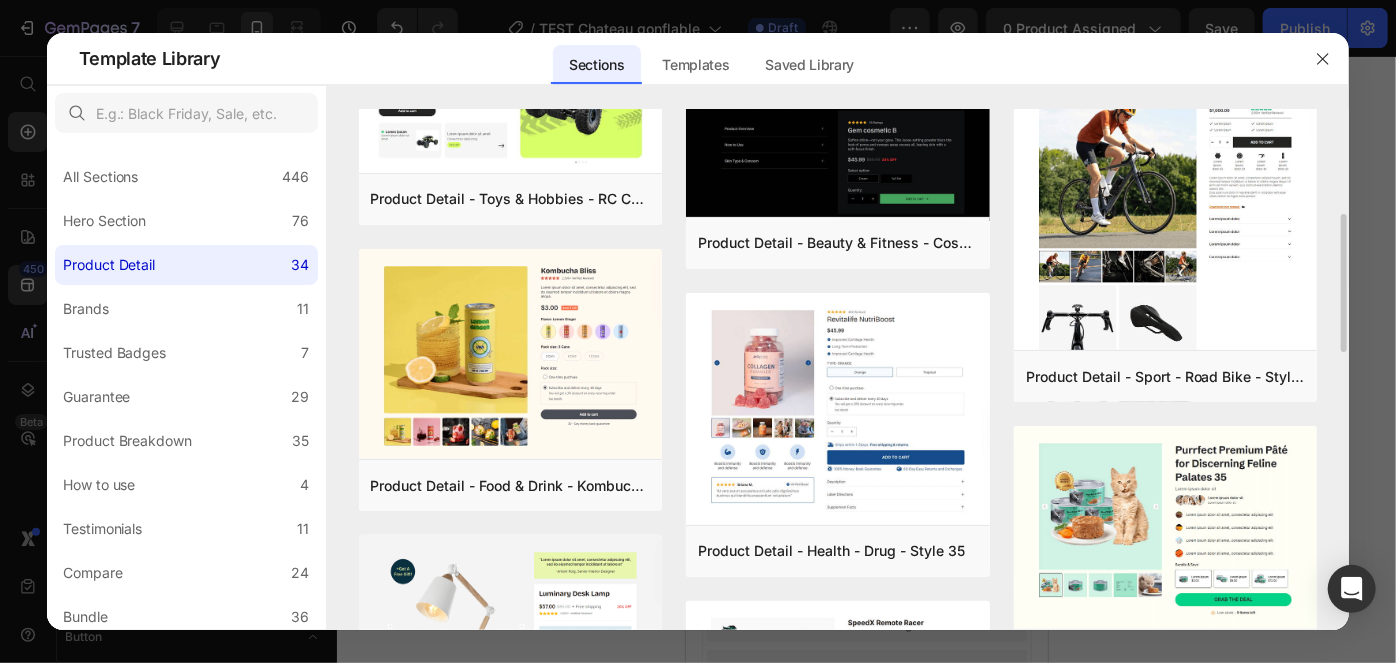 click on "Product Detail - Apparel - Blazer - Style 14 Add to page  Preview  Product Detail - Toys & Hobbies - RC Car - Style 30 Add to page  Preview  Product Detail - Food & Drink - Kombucha - Style 39 Add to page  Preview  Product Detail - Home & Garden - Lamp - Style 9 Add to page  Preview  Product Detail - Bussiness & Industry - Coffee Machine - Style 32 Add to page  Preview  Product Detail - Apparel - Blazer - Style 13 Add to page  Preview  Product Detail - Apparel - Blazer - Style 11 Add to page  Preview  Product Detail - Beauty & Fitness - Cosmetic - Style 17 Add to page  Preview  Product Detail - Health - Drug - Style 35 Add to page  Preview  Product Detail - Toys & Hobbies - RC Car - Style 31 Add to page  Preview  Product Detail - Arts & Entertainment - Electric Guitar - Style 45 Add to page  Preview  Product Detail - Autos & Vehicles - Dash Cam - Style 37 Add to page  Preview  Product Detail - Bussiness & Industry - Toaster - Style 33 Add to page  Preview  Product Detail - Sport - Road Bike - Style 29" at bounding box center [838, 691] 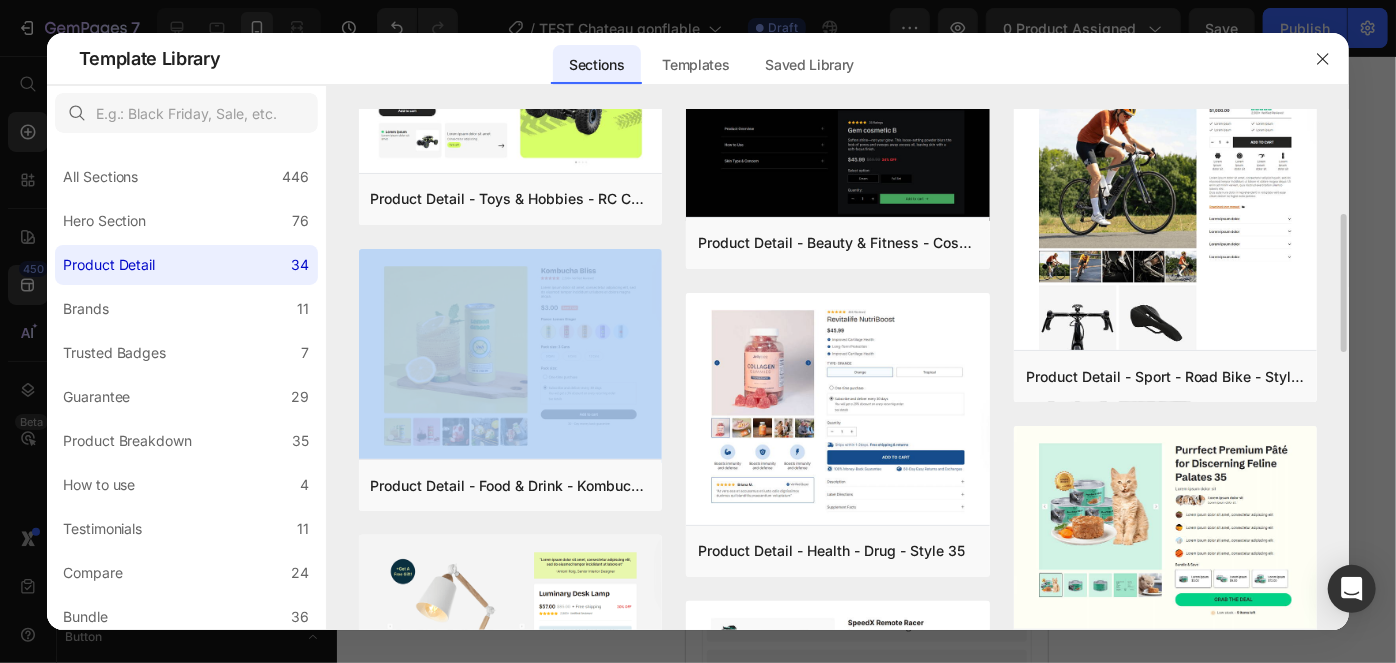 click on "Product Detail - Apparel - Blazer - Style 14 Add to page  Preview  Product Detail - Toys & Hobbies - RC Car - Style 30 Add to page  Preview  Product Detail - Food & Drink - Kombucha - Style 39 Add to page  Preview  Product Detail - Home & Garden - Lamp - Style 9 Add to page  Preview  Product Detail - Bussiness & Industry - Coffee Machine - Style 32 Add to page  Preview  Product Detail - Apparel - Blazer - Style 13 Add to page  Preview  Product Detail - Apparel - Blazer - Style 11 Add to page  Preview  Product Detail - Beauty & Fitness - Cosmetic - Style 17 Add to page  Preview  Product Detail - Health - Drug - Style 35 Add to page  Preview  Product Detail - Toys & Hobbies - RC Car - Style 31 Add to page  Preview  Product Detail - Arts & Entertainment - Electric Guitar - Style 45 Add to page  Preview  Product Detail - Autos & Vehicles - Dash Cam - Style 37 Add to page  Preview  Product Detail - Bussiness & Industry - Toaster - Style 33 Add to page  Preview  Product Detail - Sport - Road Bike - Style 29" at bounding box center (838, 691) 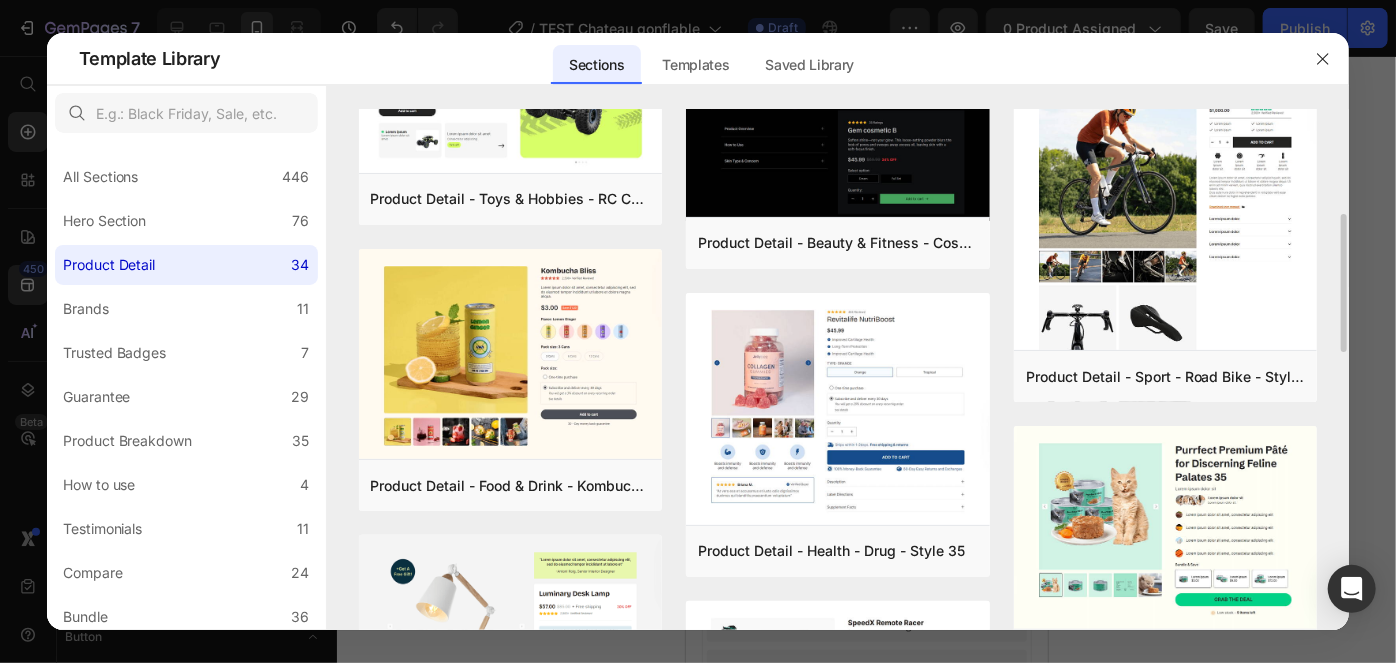 click on "Product Detail - Apparel - Blazer - Style 14 Add to page  Preview  Product Detail - Toys & Hobbies - RC Car - Style 30 Add to page  Preview  Product Detail - Food & Drink - Kombucha - Style 39 Add to page  Preview  Product Detail - Home & Garden - Lamp - Style 9 Add to page  Preview  Product Detail - Bussiness & Industry - Coffee Machine - Style 32 Add to page  Preview  Product Detail - Apparel - Blazer - Style 13 Add to page  Preview  Product Detail - Apparel - Blazer - Style 11 Add to page  Preview  Product Detail - Beauty & Fitness - Cosmetic - Style 17 Add to page  Preview  Product Detail - Health - Drug - Style 35 Add to page  Preview  Product Detail - Toys & Hobbies - RC Car - Style 31 Add to page  Preview  Product Detail - Arts & Entertainment - Electric Guitar - Style 45 Add to page  Preview  Product Detail - Autos & Vehicles - Dash Cam - Style 37 Add to page  Preview  Product Detail - Bussiness & Industry - Toaster - Style 33 Add to page  Preview  Product Detail - Sport - Road Bike - Style 29" at bounding box center [838, 691] 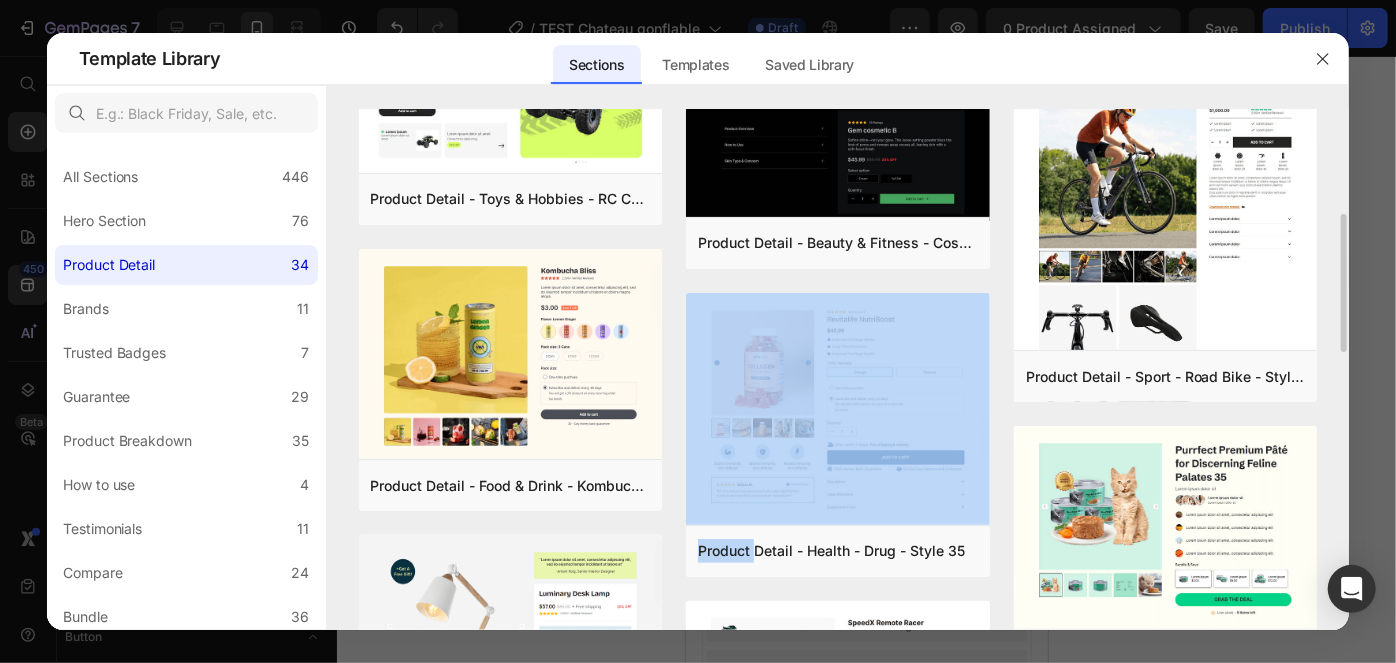 click on "Product Detail - Apparel - Blazer - Style 14 Add to page  Preview  Product Detail - Toys & Hobbies - RC Car - Style 30 Add to page  Preview  Product Detail - Food & Drink - Kombucha - Style 39 Add to page  Preview  Product Detail - Home & Garden - Lamp - Style 9 Add to page  Preview  Product Detail - Bussiness & Industry - Coffee Machine - Style 32 Add to page  Preview  Product Detail - Apparel - Blazer - Style 13 Add to page  Preview  Product Detail - Apparel - Blazer - Style 11 Add to page  Preview  Product Detail - Beauty & Fitness - Cosmetic - Style 17 Add to page  Preview  Product Detail - Health - Drug - Style 35 Add to page  Preview  Product Detail - Toys & Hobbies - RC Car - Style 31 Add to page  Preview  Product Detail - Arts & Entertainment - Electric Guitar - Style 45 Add to page  Preview  Product Detail - Autos & Vehicles - Dash Cam - Style 37 Add to page  Preview  Product Detail - Bussiness & Industry - Toaster - Style 33 Add to page  Preview  Product Detail - Sport - Road Bike - Style 29" at bounding box center [838, 691] 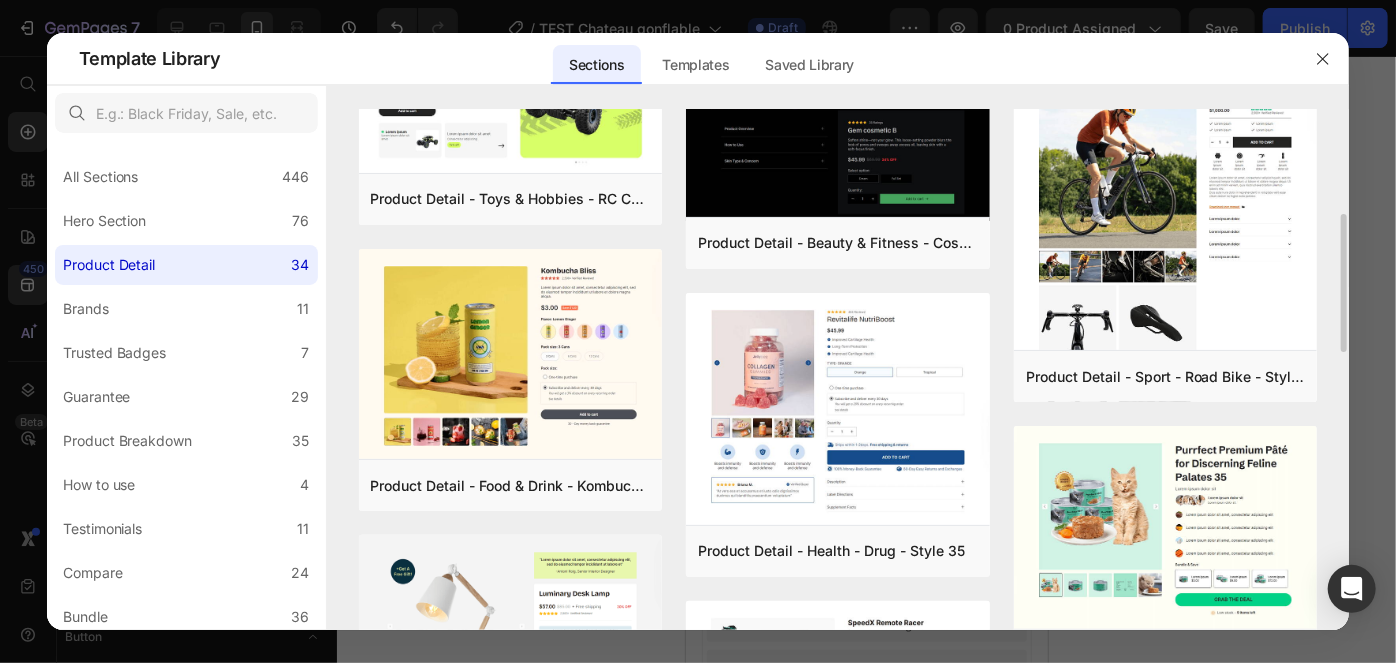 click on "Product Detail - Apparel - Blazer - Style 14 Add to page  Preview  Product Detail - Toys & Hobbies - RC Car - Style 30 Add to page  Preview  Product Detail - Food & Drink - Kombucha - Style 39 Add to page  Preview  Product Detail - Home & Garden - Lamp - Style 9 Add to page  Preview  Product Detail - Bussiness & Industry - Coffee Machine - Style 32 Add to page  Preview  Product Detail - Apparel - Blazer - Style 13 Add to page  Preview  Product Detail - Apparel - Blazer - Style 11 Add to page  Preview  Product Detail - Beauty & Fitness - Cosmetic - Style 17 Add to page  Preview  Product Detail - Health - Drug - Style 35 Add to page  Preview  Product Detail - Toys & Hobbies - RC Car - Style 31 Add to page  Preview  Product Detail - Arts & Entertainment - Electric Guitar - Style 45 Add to page  Preview  Product Detail - Autos & Vehicles - Dash Cam - Style 37 Add to page  Preview  Product Detail - Bussiness & Industry - Toaster - Style 33 Add to page  Preview  Product Detail - Sport - Road Bike - Style 29" at bounding box center [838, 691] 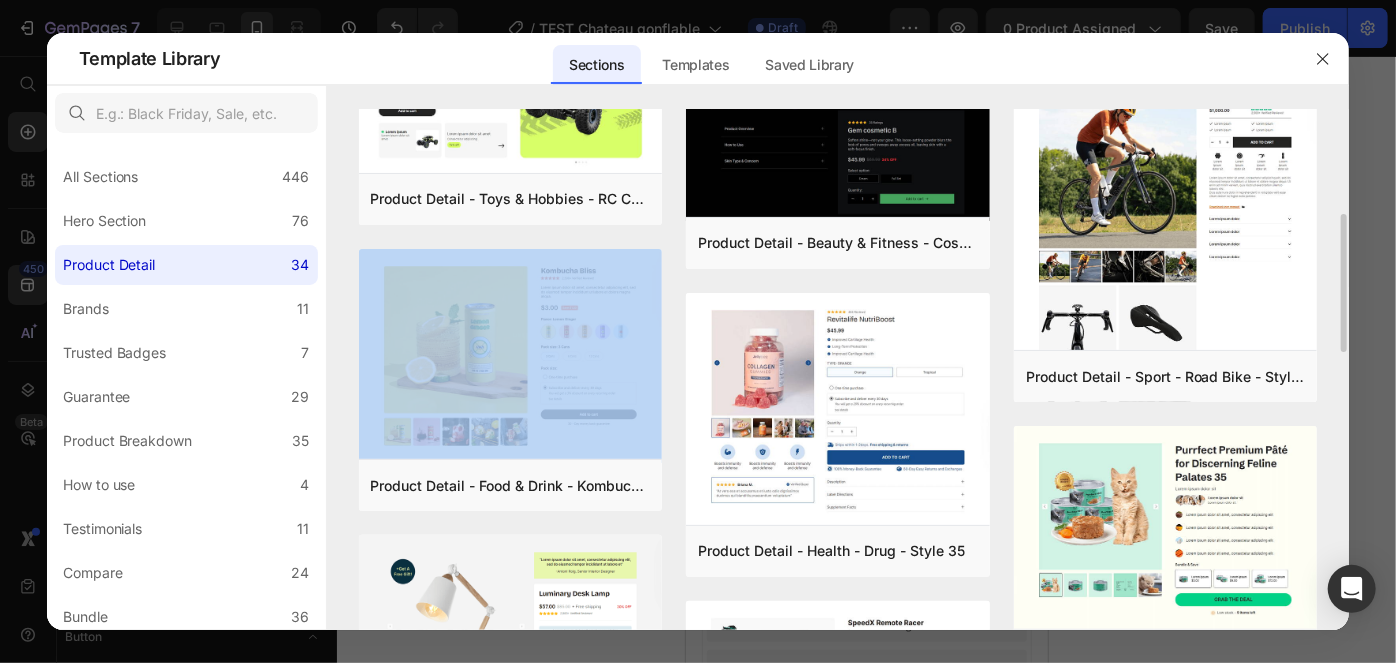 click on "Product Detail - Apparel - Blazer - Style 14 Add to page  Preview  Product Detail - Toys & Hobbies - RC Car - Style 30 Add to page  Preview  Product Detail - Food & Drink - Kombucha - Style 39 Add to page  Preview  Product Detail - Home & Garden - Lamp - Style 9 Add to page  Preview  Product Detail - Bussiness & Industry - Coffee Machine - Style 32 Add to page  Preview  Product Detail - Apparel - Blazer - Style 13 Add to page  Preview  Product Detail - Apparel - Blazer - Style 11 Add to page  Preview  Product Detail - Beauty & Fitness - Cosmetic - Style 17 Add to page  Preview  Product Detail - Health - Drug - Style 35 Add to page  Preview  Product Detail - Toys & Hobbies - RC Car - Style 31 Add to page  Preview  Product Detail - Arts & Entertainment - Electric Guitar - Style 45 Add to page  Preview  Product Detail - Autos & Vehicles - Dash Cam - Style 37 Add to page  Preview  Product Detail - Bussiness & Industry - Toaster - Style 33 Add to page  Preview  Product Detail - Sport - Road Bike - Style 29" at bounding box center (838, 691) 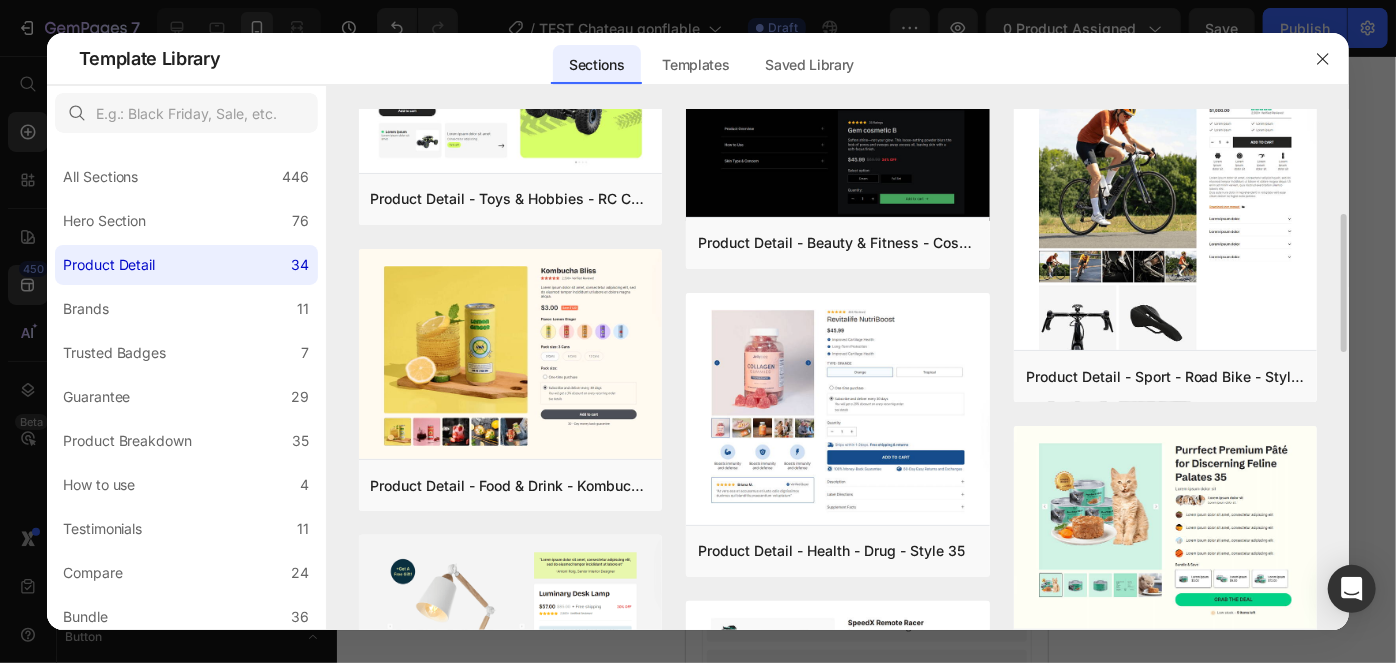 click on "Product Detail - Apparel - Blazer - Style 14 Add to page  Preview  Product Detail - Toys & Hobbies - RC Car - Style 30 Add to page  Preview  Product Detail - Food & Drink - Kombucha - Style 39 Add to page  Preview  Product Detail - Home & Garden - Lamp - Style 9 Add to page  Preview  Product Detail - Bussiness & Industry - Coffee Machine - Style 32 Add to page  Preview  Product Detail - Apparel - Blazer - Style 13 Add to page  Preview  Product Detail - Apparel - Blazer - Style 11 Add to page  Preview  Product Detail - Beauty & Fitness - Cosmetic - Style 17 Add to page  Preview  Product Detail - Health - Drug - Style 35 Add to page  Preview  Product Detail - Toys & Hobbies - RC Car - Style 31 Add to page  Preview  Product Detail - Arts & Entertainment - Electric Guitar - Style 45 Add to page  Preview  Product Detail - Autos & Vehicles - Dash Cam - Style 37 Add to page  Preview  Product Detail - Bussiness & Industry - Toaster - Style 33 Add to page  Preview  Product Detail - Sport - Road Bike - Style 29" at bounding box center (838, 691) 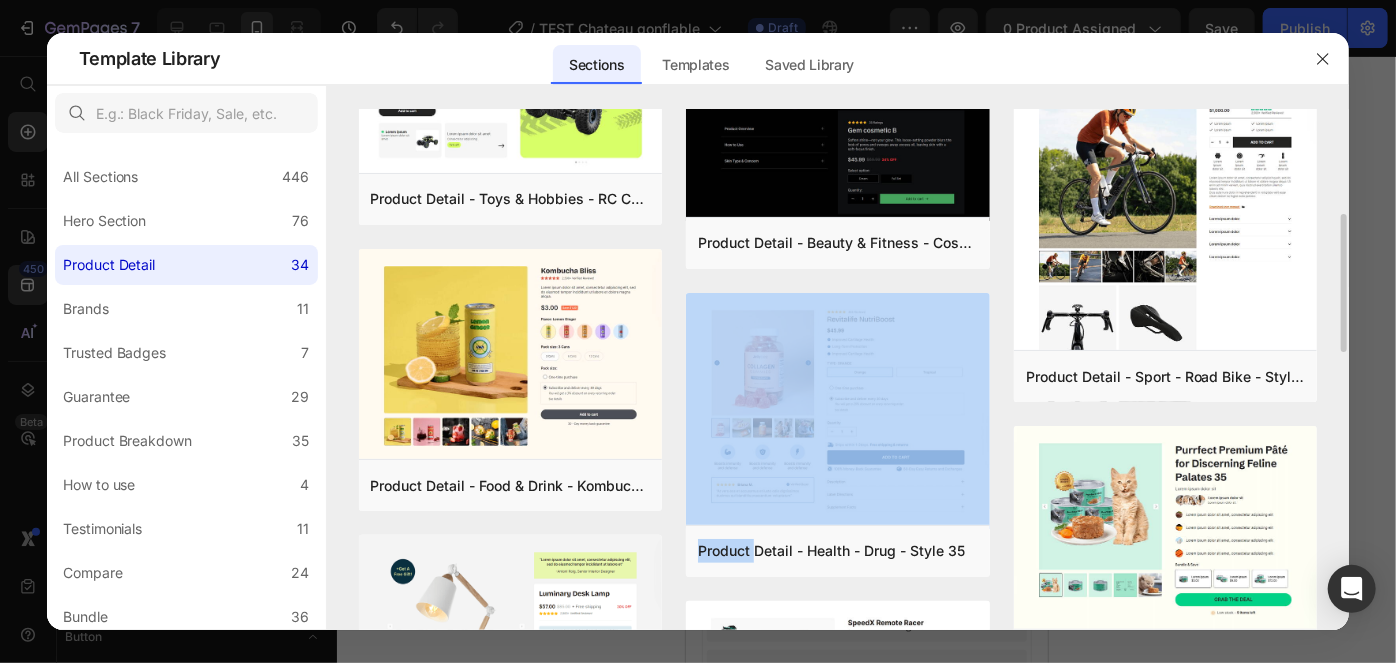 click on "Product Detail - Apparel - Blazer - Style 14 Add to page  Preview  Product Detail - Toys & Hobbies - RC Car - Style 30 Add to page  Preview  Product Detail - Food & Drink - Kombucha - Style 39 Add to page  Preview  Product Detail - Home & Garden - Lamp - Style 9 Add to page  Preview  Product Detail - Bussiness & Industry - Coffee Machine - Style 32 Add to page  Preview  Product Detail - Apparel - Blazer - Style 13 Add to page  Preview  Product Detail - Apparel - Blazer - Style 11 Add to page  Preview  Product Detail - Beauty & Fitness - Cosmetic - Style 17 Add to page  Preview  Product Detail - Health - Drug - Style 35 Add to page  Preview  Product Detail - Toys & Hobbies - RC Car - Style 31 Add to page  Preview  Product Detail - Arts & Entertainment - Electric Guitar - Style 45 Add to page  Preview  Product Detail - Autos & Vehicles - Dash Cam - Style 37 Add to page  Preview  Product Detail - Bussiness & Industry - Toaster - Style 33 Add to page  Preview  Product Detail - Sport - Road Bike - Style 29" at bounding box center [838, 691] 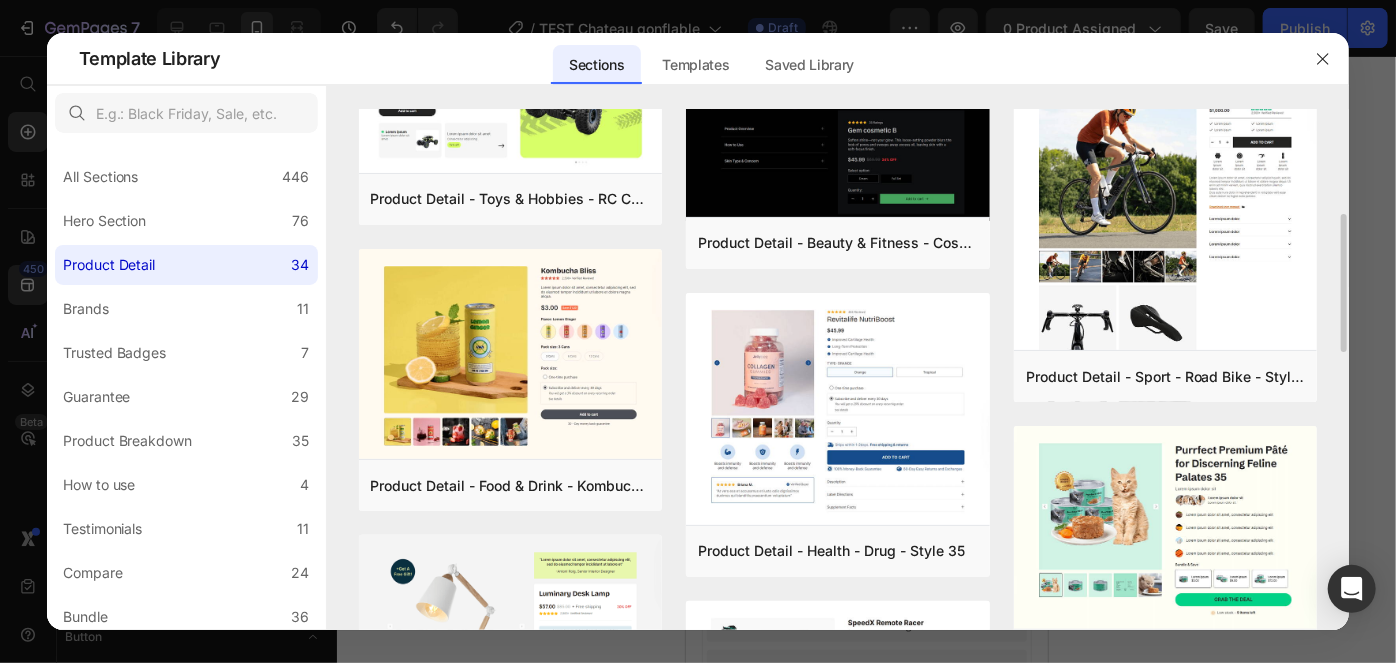 click on "Product Detail - Apparel - Blazer - Style 14 Add to page  Preview  Product Detail - Toys & Hobbies - RC Car - Style 30 Add to page  Preview  Product Detail - Food & Drink - Kombucha - Style 39 Add to page  Preview  Product Detail - Home & Garden - Lamp - Style 9 Add to page  Preview  Product Detail - Bussiness & Industry - Coffee Machine - Style 32 Add to page  Preview  Product Detail - Apparel - Blazer - Style 13 Add to page  Preview  Product Detail - Apparel - Blazer - Style 11 Add to page  Preview  Product Detail - Beauty & Fitness - Cosmetic - Style 17 Add to page  Preview  Product Detail - Health - Drug - Style 35 Add to page  Preview  Product Detail - Toys & Hobbies - RC Car - Style 31 Add to page  Preview  Product Detail - Arts & Entertainment - Electric Guitar - Style 45 Add to page  Preview  Product Detail - Autos & Vehicles - Dash Cam - Style 37 Add to page  Preview  Product Detail - Bussiness & Industry - Toaster - Style 33 Add to page  Preview  Product Detail - Sport - Road Bike - Style 29" at bounding box center (838, 691) 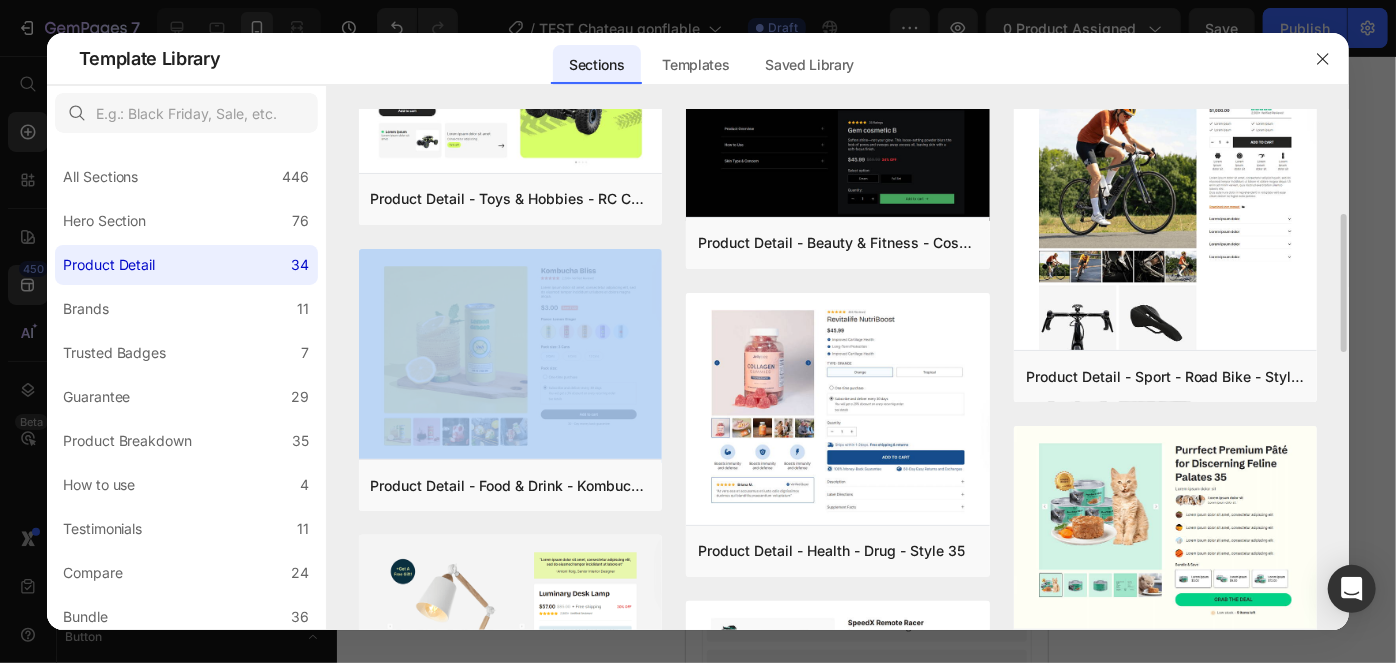 click on "Product Detail - Apparel - Blazer - Style 14 Add to page  Preview  Product Detail - Toys & Hobbies - RC Car - Style 30 Add to page  Preview  Product Detail - Food & Drink - Kombucha - Style 39 Add to page  Preview  Product Detail - Home & Garden - Lamp - Style 9 Add to page  Preview  Product Detail - Bussiness & Industry - Coffee Machine - Style 32 Add to page  Preview  Product Detail - Apparel - Blazer - Style 13 Add to page  Preview  Product Detail - Apparel - Blazer - Style 11 Add to page  Preview  Product Detail - Beauty & Fitness - Cosmetic - Style 17 Add to page  Preview  Product Detail - Health - Drug - Style 35 Add to page  Preview  Product Detail - Toys & Hobbies - RC Car - Style 31 Add to page  Preview  Product Detail - Arts & Entertainment - Electric Guitar - Style 45 Add to page  Preview  Product Detail - Autos & Vehicles - Dash Cam - Style 37 Add to page  Preview  Product Detail - Bussiness & Industry - Toaster - Style 33 Add to page  Preview  Product Detail - Sport - Road Bike - Style 29" at bounding box center [838, 691] 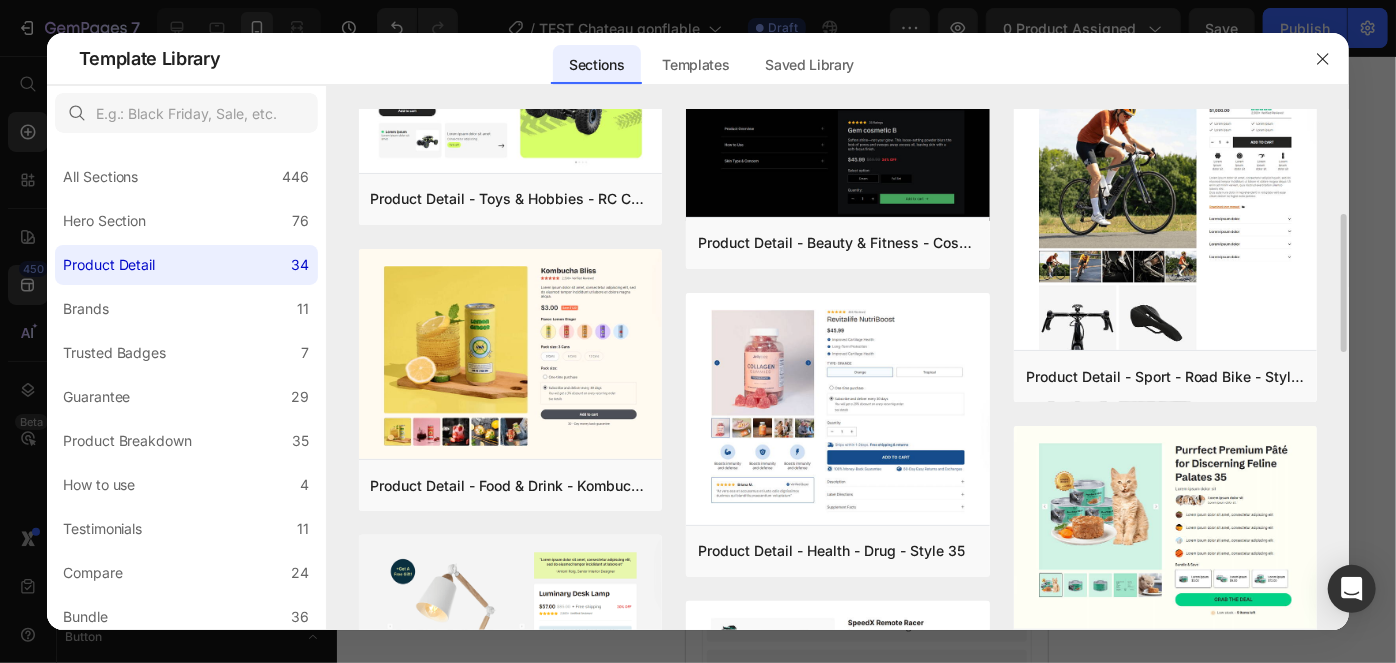 click on "Product Detail - Apparel - Blazer - Style 14 Add to page  Preview  Product Detail - Toys & Hobbies - RC Car - Style 30 Add to page  Preview  Product Detail - Food & Drink - Kombucha - Style 39 Add to page  Preview  Product Detail - Home & Garden - Lamp - Style 9 Add to page  Preview  Product Detail - Bussiness & Industry - Coffee Machine - Style 32 Add to page  Preview  Product Detail - Apparel - Blazer - Style 13 Add to page  Preview  Product Detail - Apparel - Blazer - Style 11 Add to page  Preview  Product Detail - Beauty & Fitness - Cosmetic - Style 17 Add to page  Preview  Product Detail - Health - Drug - Style 35 Add to page  Preview  Product Detail - Toys & Hobbies - RC Car - Style 31 Add to page  Preview  Product Detail - Arts & Entertainment - Electric Guitar - Style 45 Add to page  Preview  Product Detail - Autos & Vehicles - Dash Cam - Style 37 Add to page  Preview  Product Detail - Bussiness & Industry - Toaster - Style 33 Add to page  Preview  Product Detail - Sport - Road Bike - Style 29" at bounding box center [838, 691] 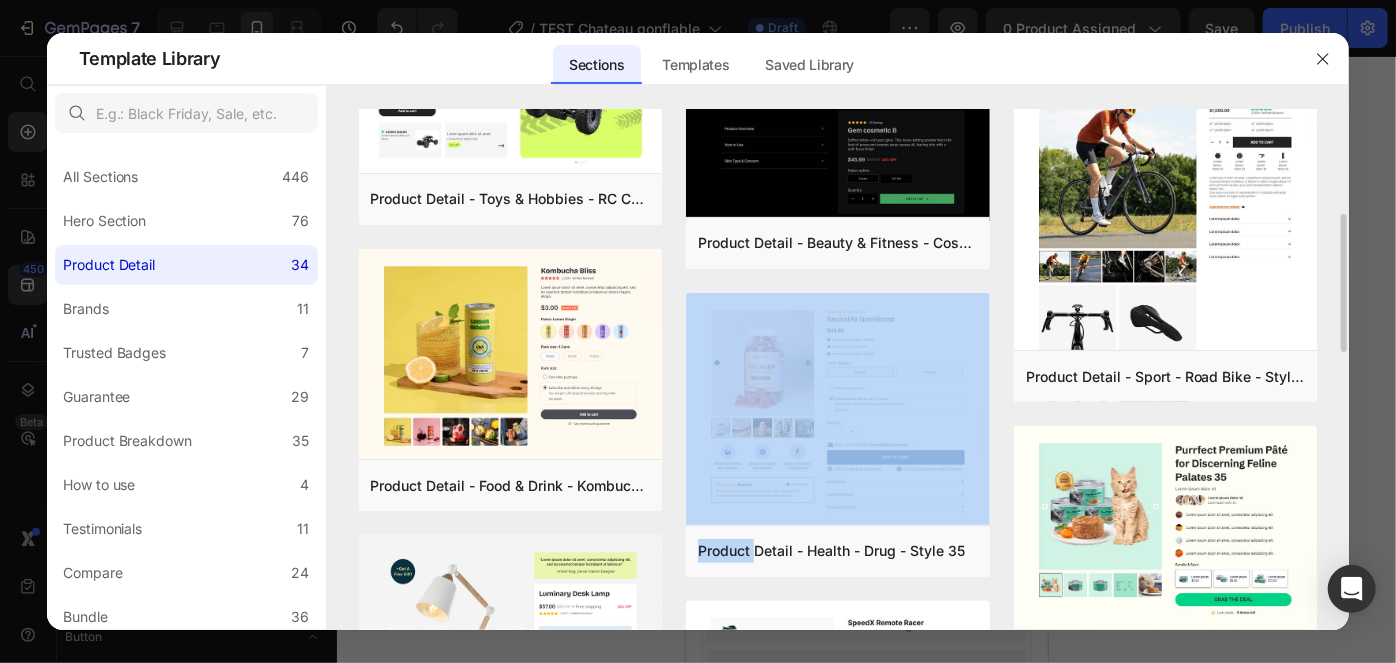 click on "Product Detail - Apparel - Blazer - Style 14 Add to page  Preview  Product Detail - Toys & Hobbies - RC Car - Style 30 Add to page  Preview  Product Detail - Food & Drink - Kombucha - Style 39 Add to page  Preview  Product Detail - Home & Garden - Lamp - Style 9 Add to page  Preview  Product Detail - Bussiness & Industry - Coffee Machine - Style 32 Add to page  Preview  Product Detail - Apparel - Blazer - Style 13 Add to page  Preview  Product Detail - Apparel - Blazer - Style 11 Add to page  Preview  Product Detail - Beauty & Fitness - Cosmetic - Style 17 Add to page  Preview  Product Detail - Health - Drug - Style 35 Add to page  Preview  Product Detail - Toys & Hobbies - RC Car - Style 31 Add to page  Preview  Product Detail - Arts & Entertainment - Electric Guitar - Style 45 Add to page  Preview  Product Detail - Autos & Vehicles - Dash Cam - Style 37 Add to page  Preview  Product Detail - Bussiness & Industry - Toaster - Style 33 Add to page  Preview  Product Detail - Sport - Road Bike - Style 29" at bounding box center (838, 691) 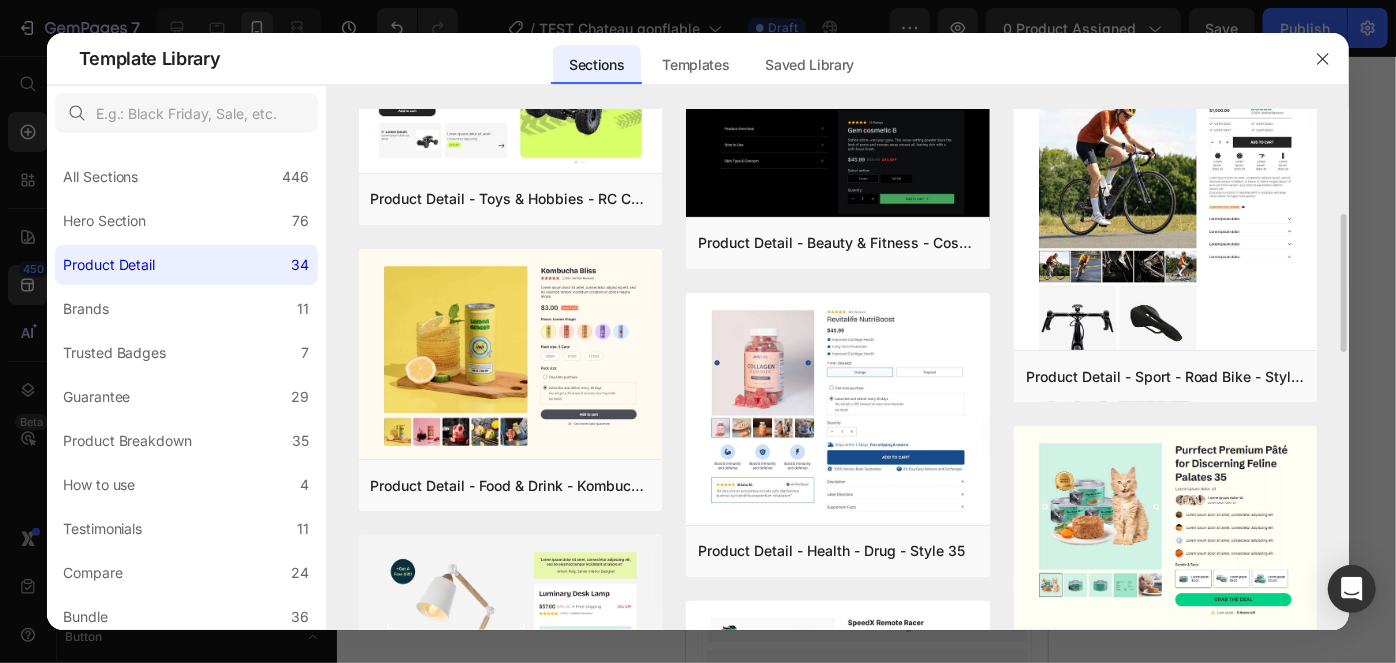 click on "Product Detail - Apparel - Blazer - Style 14 Add to page  Preview  Product Detail - Toys & Hobbies - RC Car - Style 30 Add to page  Preview  Product Detail - Food & Drink - Kombucha - Style 39 Add to page  Preview  Product Detail - Home & Garden - Lamp - Style 9 Add to page  Preview  Product Detail - Bussiness & Industry - Coffee Machine - Style 32 Add to page  Preview  Product Detail - Apparel - Blazer - Style 13 Add to page  Preview  Product Detail - Apparel - Blazer - Style 11 Add to page  Preview  Product Detail - Beauty & Fitness - Cosmetic - Style 17 Add to page  Preview  Product Detail - Health - Drug - Style 35 Add to page  Preview  Product Detail - Toys & Hobbies - RC Car - Style 31 Add to page  Preview  Product Detail - Arts & Entertainment - Electric Guitar - Style 45 Add to page  Preview  Product Detail - Autos & Vehicles - Dash Cam - Style 37 Add to page  Preview  Product Detail - Bussiness & Industry - Toaster - Style 33 Add to page  Preview  Product Detail - Sport - Road Bike - Style 29" at bounding box center [838, 691] 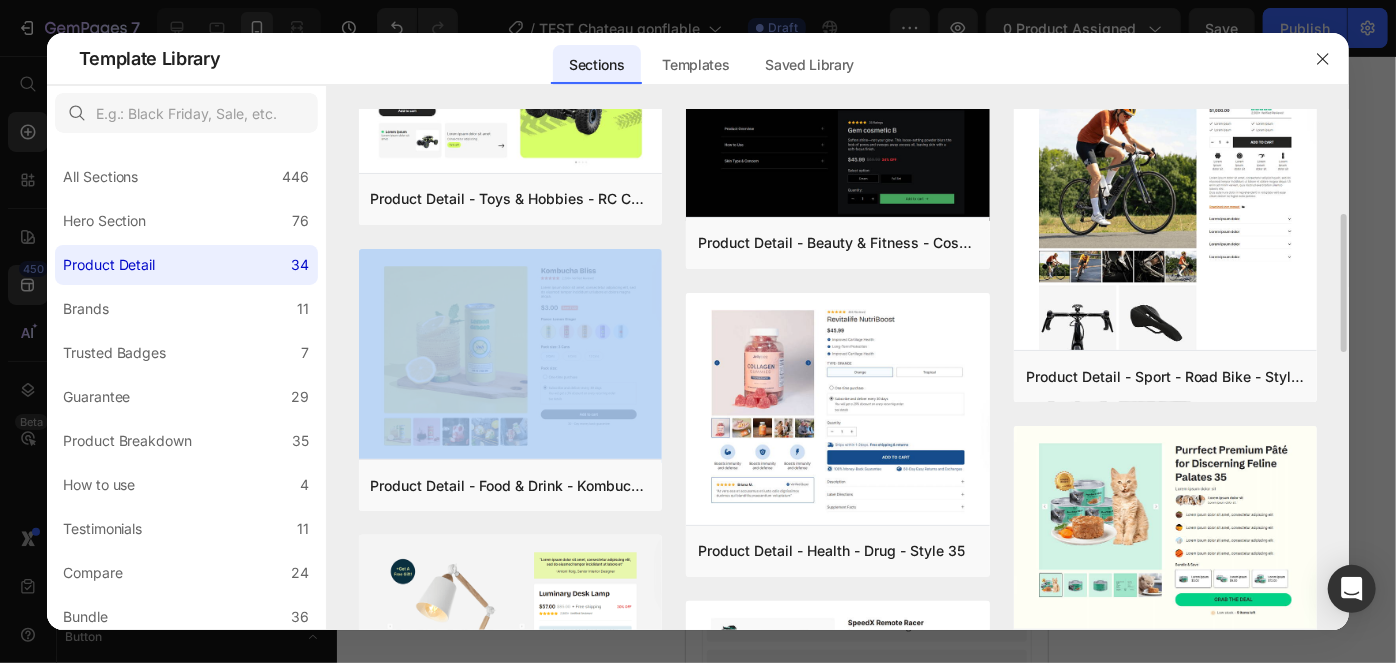 click on "Product Detail - Apparel - Blazer - Style 14 Add to page  Preview  Product Detail - Toys & Hobbies - RC Car - Style 30 Add to page  Preview  Product Detail - Food & Drink - Kombucha - Style 39 Add to page  Preview  Product Detail - Home & Garden - Lamp - Style 9 Add to page  Preview  Product Detail - Bussiness & Industry - Coffee Machine - Style 32 Add to page  Preview  Product Detail - Apparel - Blazer - Style 13 Add to page  Preview  Product Detail - Apparel - Blazer - Style 11 Add to page  Preview  Product Detail - Beauty & Fitness - Cosmetic - Style 17 Add to page  Preview  Product Detail - Health - Drug - Style 35 Add to page  Preview  Product Detail - Toys & Hobbies - RC Car - Style 31 Add to page  Preview  Product Detail - Arts & Entertainment - Electric Guitar - Style 45 Add to page  Preview  Product Detail - Autos & Vehicles - Dash Cam - Style 37 Add to page  Preview  Product Detail - Bussiness & Industry - Toaster - Style 33 Add to page  Preview  Product Detail - Sport - Road Bike - Style 29" at bounding box center (838, 691) 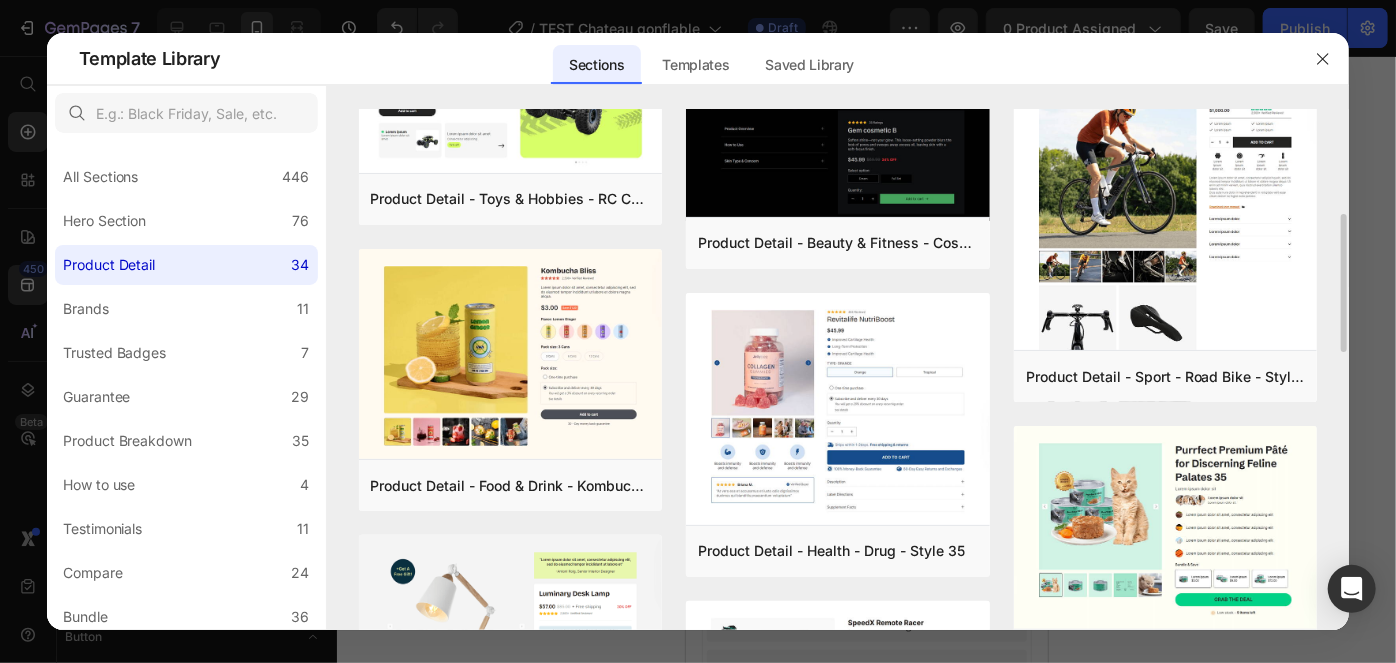 click on "Product Detail - Apparel - Blazer - Style 14 Add to page  Preview  Product Detail - Toys & Hobbies - RC Car - Style 30 Add to page  Preview  Product Detail - Food & Drink - Kombucha - Style 39 Add to page  Preview  Product Detail - Home & Garden - Lamp - Style 9 Add to page  Preview  Product Detail - Bussiness & Industry - Coffee Machine - Style 32 Add to page  Preview  Product Detail - Apparel - Blazer - Style 13 Add to page  Preview  Product Detail - Apparel - Blazer - Style 11 Add to page  Preview  Product Detail - Beauty & Fitness - Cosmetic - Style 17 Add to page  Preview  Product Detail - Health - Drug - Style 35 Add to page  Preview  Product Detail - Toys & Hobbies - RC Car - Style 31 Add to page  Preview  Product Detail - Arts & Entertainment - Electric Guitar - Style 45 Add to page  Preview  Product Detail - Autos & Vehicles - Dash Cam - Style 37 Add to page  Preview  Product Detail - Bussiness & Industry - Toaster - Style 33 Add to page  Preview  Product Detail - Sport - Road Bike - Style 29" at bounding box center [838, 691] 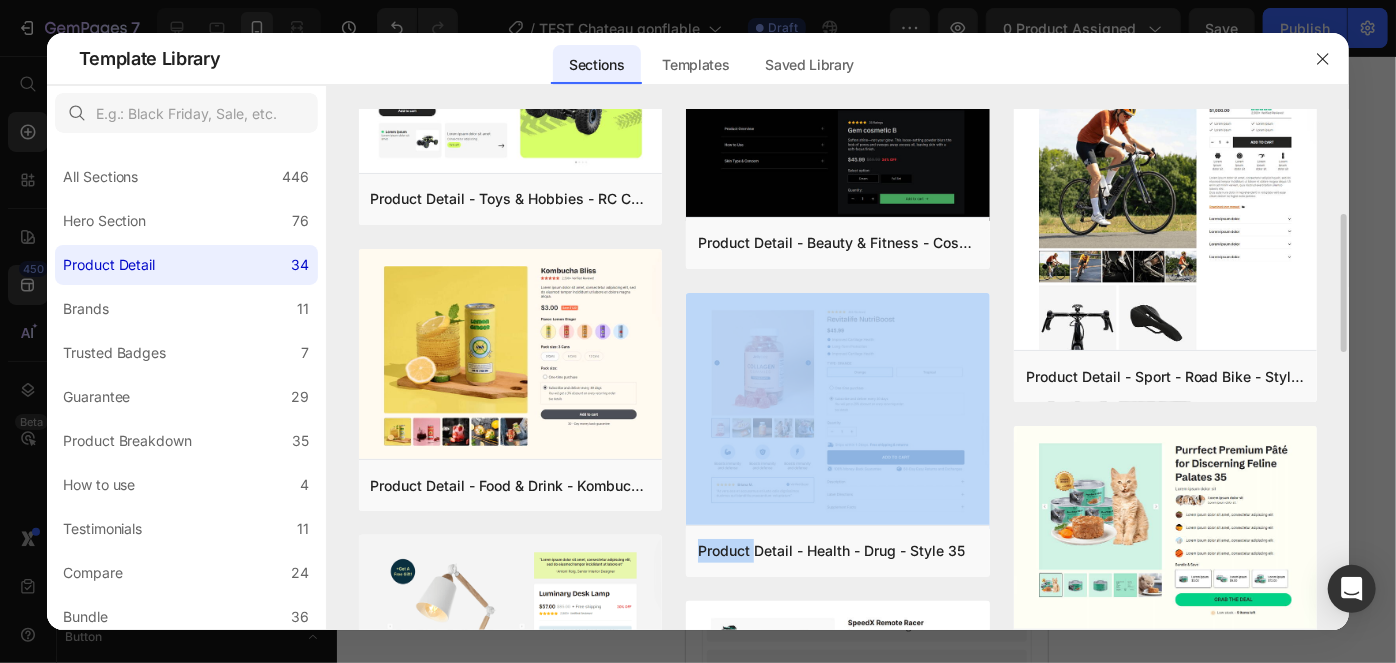 click on "Product Detail - Apparel - Blazer - Style 14 Add to page  Preview  Product Detail - Toys & Hobbies - RC Car - Style 30 Add to page  Preview  Product Detail - Food & Drink - Kombucha - Style 39 Add to page  Preview  Product Detail - Home & Garden - Lamp - Style 9 Add to page  Preview  Product Detail - Bussiness & Industry - Coffee Machine - Style 32 Add to page  Preview  Product Detail - Apparel - Blazer - Style 13 Add to page  Preview  Product Detail - Apparel - Blazer - Style 11 Add to page  Preview  Product Detail - Beauty & Fitness - Cosmetic - Style 17 Add to page  Preview  Product Detail - Health - Drug - Style 35 Add to page  Preview  Product Detail - Toys & Hobbies - RC Car - Style 31 Add to page  Preview  Product Detail - Arts & Entertainment - Electric Guitar - Style 45 Add to page  Preview  Product Detail - Autos & Vehicles - Dash Cam - Style 37 Add to page  Preview  Product Detail - Bussiness & Industry - Toaster - Style 33 Add to page  Preview  Product Detail - Sport - Road Bike - Style 29" at bounding box center [838, 691] 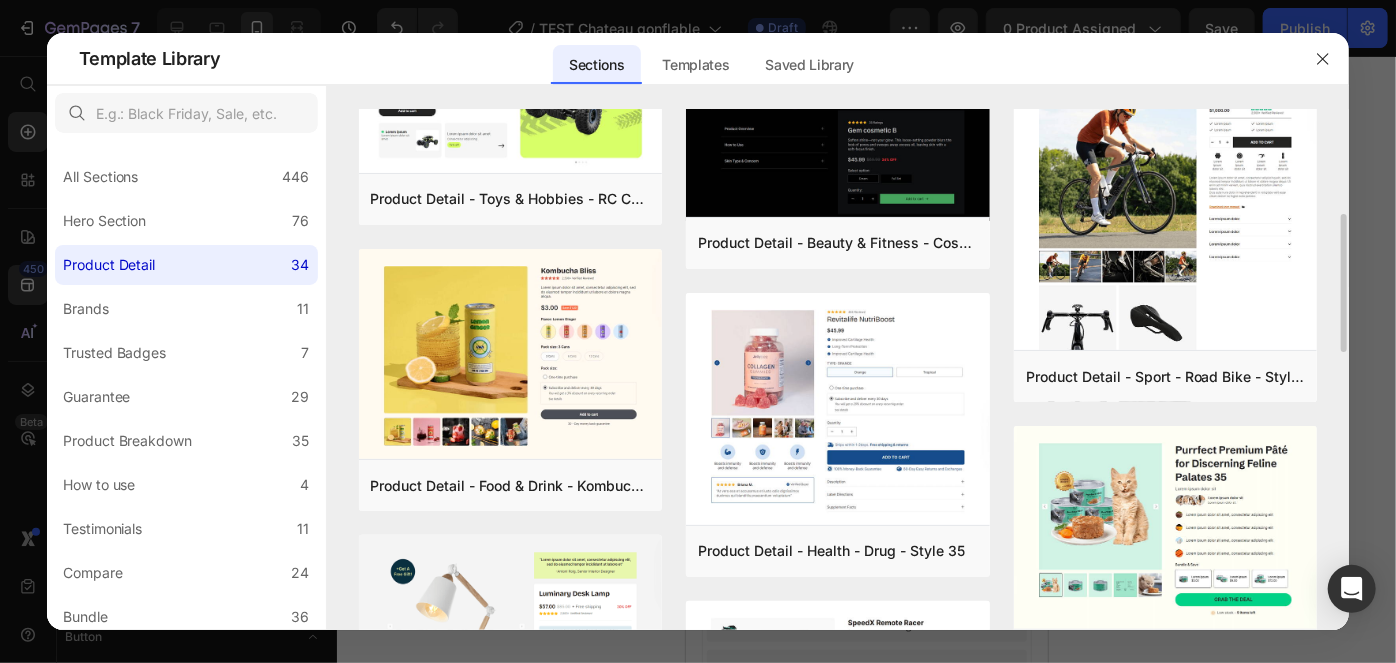 click on "Product Detail - Apparel - Blazer - Style 14 Add to page  Preview  Product Detail - Toys & Hobbies - RC Car - Style 30 Add to page  Preview  Product Detail - Food & Drink - Kombucha - Style 39 Add to page  Preview  Product Detail - Home & Garden - Lamp - Style 9 Add to page  Preview  Product Detail - Bussiness & Industry - Coffee Machine - Style 32 Add to page  Preview  Product Detail - Apparel - Blazer - Style 13 Add to page  Preview  Product Detail - Apparel - Blazer - Style 11 Add to page  Preview  Product Detail - Beauty & Fitness - Cosmetic - Style 17 Add to page  Preview  Product Detail - Health - Drug - Style 35 Add to page  Preview  Product Detail - Toys & Hobbies - RC Car - Style 31 Add to page  Preview  Product Detail - Arts & Entertainment - Electric Guitar - Style 45 Add to page  Preview  Product Detail - Autos & Vehicles - Dash Cam - Style 37 Add to page  Preview  Product Detail - Bussiness & Industry - Toaster - Style 33 Add to page  Preview  Product Detail - Sport - Road Bike - Style 29" at bounding box center [838, 691] 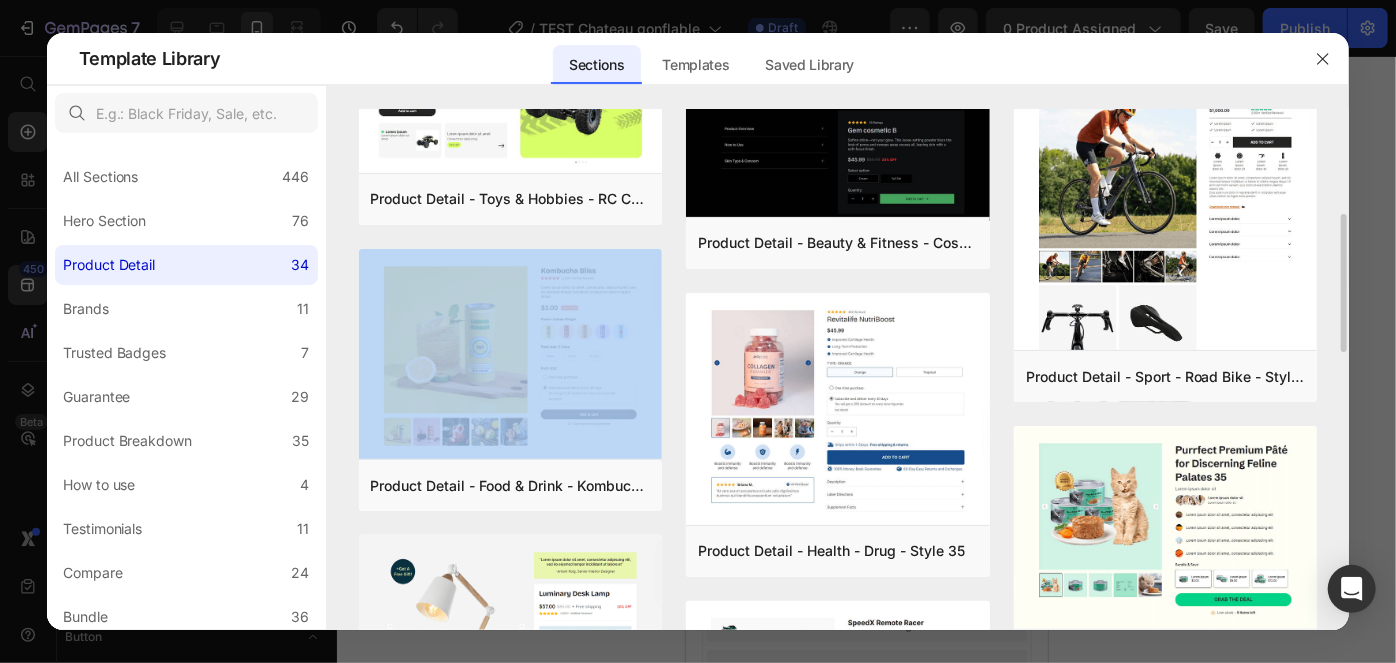 click on "Product Detail - Apparel - Blazer - Style 14 Add to page  Preview  Product Detail - Toys & Hobbies - RC Car - Style 30 Add to page  Preview  Product Detail - Food & Drink - Kombucha - Style 39 Add to page  Preview  Product Detail - Home & Garden - Lamp - Style 9 Add to page  Preview  Product Detail - Bussiness & Industry - Coffee Machine - Style 32 Add to page  Preview  Product Detail - Apparel - Blazer - Style 13 Add to page  Preview  Product Detail - Apparel - Blazer - Style 11 Add to page  Preview  Product Detail - Beauty & Fitness - Cosmetic - Style 17 Add to page  Preview  Product Detail - Health - Drug - Style 35 Add to page  Preview  Product Detail - Toys & Hobbies - RC Car - Style 31 Add to page  Preview  Product Detail - Arts & Entertainment - Electric Guitar - Style 45 Add to page  Preview  Product Detail - Autos & Vehicles - Dash Cam - Style 37 Add to page  Preview  Product Detail - Bussiness & Industry - Toaster - Style 33 Add to page  Preview  Product Detail - Sport - Road Bike - Style 29" at bounding box center (838, 691) 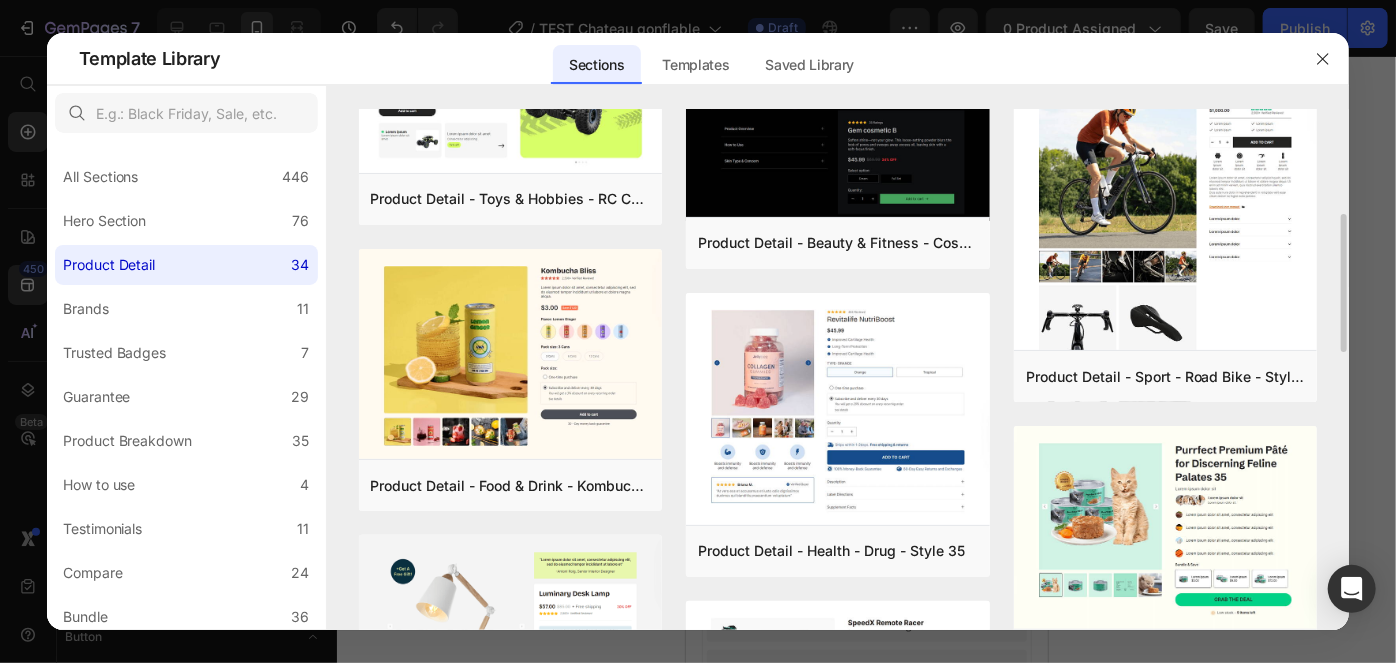 click on "Product Detail - Apparel - Blazer - Style 14 Add to page  Preview  Product Detail - Toys & Hobbies - RC Car - Style 30 Add to page  Preview  Product Detail - Food & Drink - Kombucha - Style 39 Add to page  Preview  Product Detail - Home & Garden - Lamp - Style 9 Add to page  Preview  Product Detail - Bussiness & Industry - Coffee Machine - Style 32 Add to page  Preview  Product Detail - Apparel - Blazer - Style 13 Add to page  Preview  Product Detail - Apparel - Blazer - Style 11 Add to page  Preview  Product Detail - Beauty & Fitness - Cosmetic - Style 17 Add to page  Preview  Product Detail - Health - Drug - Style 35 Add to page  Preview  Product Detail - Toys & Hobbies - RC Car - Style 31 Add to page  Preview  Product Detail - Arts & Entertainment - Electric Guitar - Style 45 Add to page  Preview  Product Detail - Autos & Vehicles - Dash Cam - Style 37 Add to page  Preview  Product Detail - Bussiness & Industry - Toaster - Style 33 Add to page  Preview  Product Detail - Sport - Road Bike - Style 29" at bounding box center (838, 691) 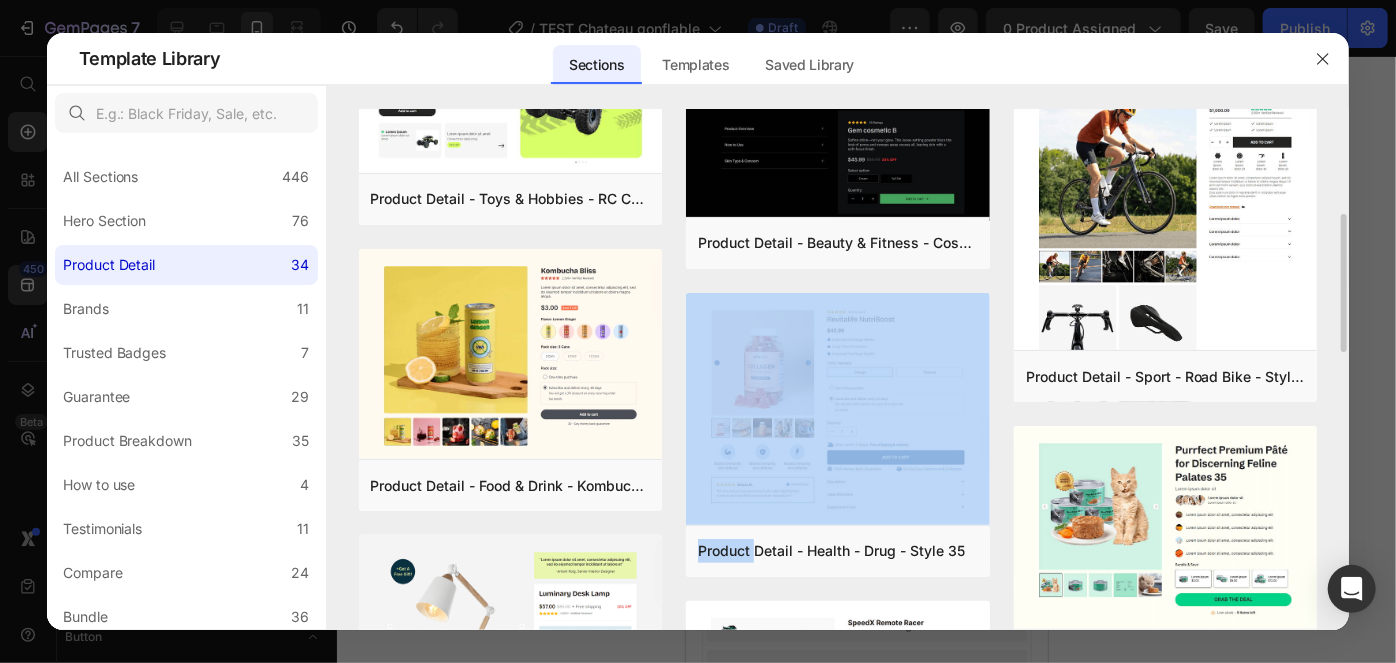 click on "Product Detail - Apparel - Blazer - Style 14 Add to page  Preview  Product Detail - Toys & Hobbies - RC Car - Style 30 Add to page  Preview  Product Detail - Food & Drink - Kombucha - Style 39 Add to page  Preview  Product Detail - Home & Garden - Lamp - Style 9 Add to page  Preview  Product Detail - Bussiness & Industry - Coffee Machine - Style 32 Add to page  Preview  Product Detail - Apparel - Blazer - Style 13 Add to page  Preview  Product Detail - Apparel - Blazer - Style 11 Add to page  Preview  Product Detail - Beauty & Fitness - Cosmetic - Style 17 Add to page  Preview  Product Detail - Health - Drug - Style 35 Add to page  Preview  Product Detail - Toys & Hobbies - RC Car - Style 31 Add to page  Preview  Product Detail - Arts & Entertainment - Electric Guitar - Style 45 Add to page  Preview  Product Detail - Autos & Vehicles - Dash Cam - Style 37 Add to page  Preview  Product Detail - Bussiness & Industry - Toaster - Style 33 Add to page  Preview  Product Detail - Sport - Road Bike - Style 29" at bounding box center (838, 691) 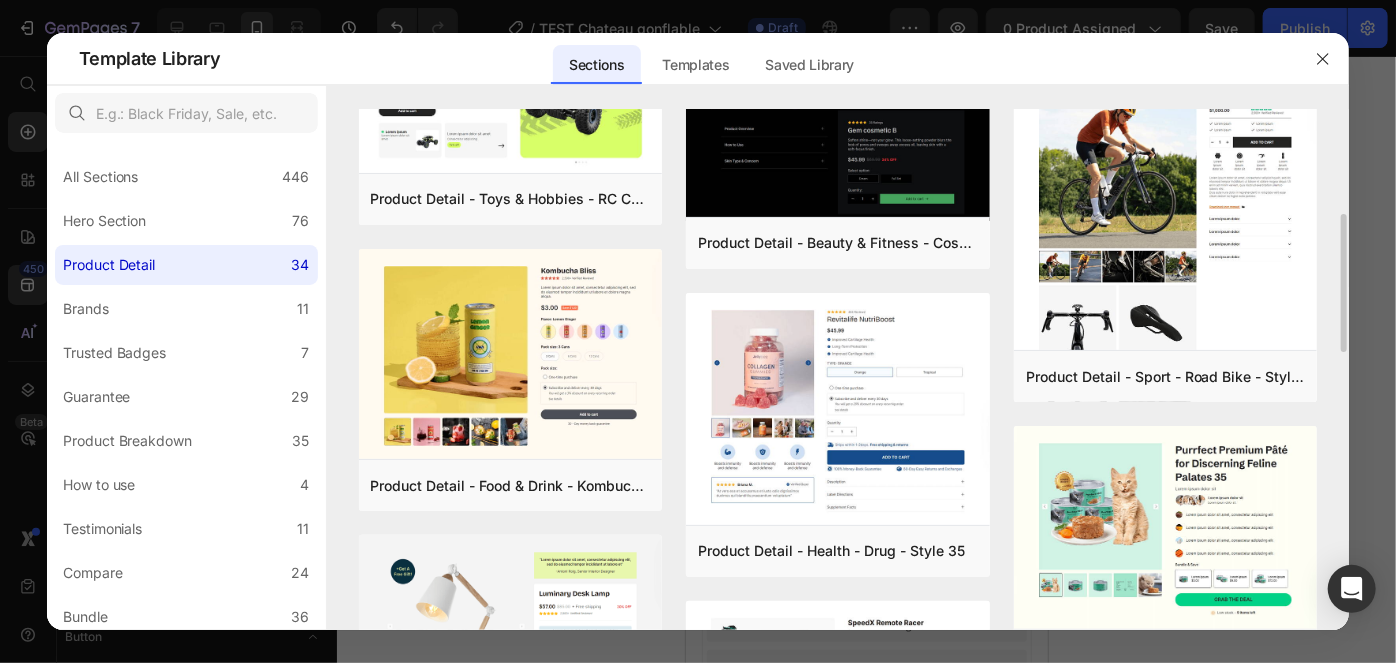 click on "Product Detail - Apparel - Blazer - Style 14 Add to page  Preview  Product Detail - Toys & Hobbies - RC Car - Style 30 Add to page  Preview  Product Detail - Food & Drink - Kombucha - Style 39 Add to page  Preview  Product Detail - Home & Garden - Lamp - Style 9 Add to page  Preview  Product Detail - Bussiness & Industry - Coffee Machine - Style 32 Add to page  Preview  Product Detail - Apparel - Blazer - Style 13 Add to page  Preview  Product Detail - Apparel - Blazer - Style 11 Add to page  Preview  Product Detail - Beauty & Fitness - Cosmetic - Style 17 Add to page  Preview  Product Detail - Health - Drug - Style 35 Add to page  Preview  Product Detail - Toys & Hobbies - RC Car - Style 31 Add to page  Preview  Product Detail - Arts & Entertainment - Electric Guitar - Style 45 Add to page  Preview  Product Detail - Autos & Vehicles - Dash Cam - Style 37 Add to page  Preview  Product Detail - Bussiness & Industry - Toaster - Style 33 Add to page  Preview  Product Detail - Sport - Road Bike - Style 29" at bounding box center (838, 691) 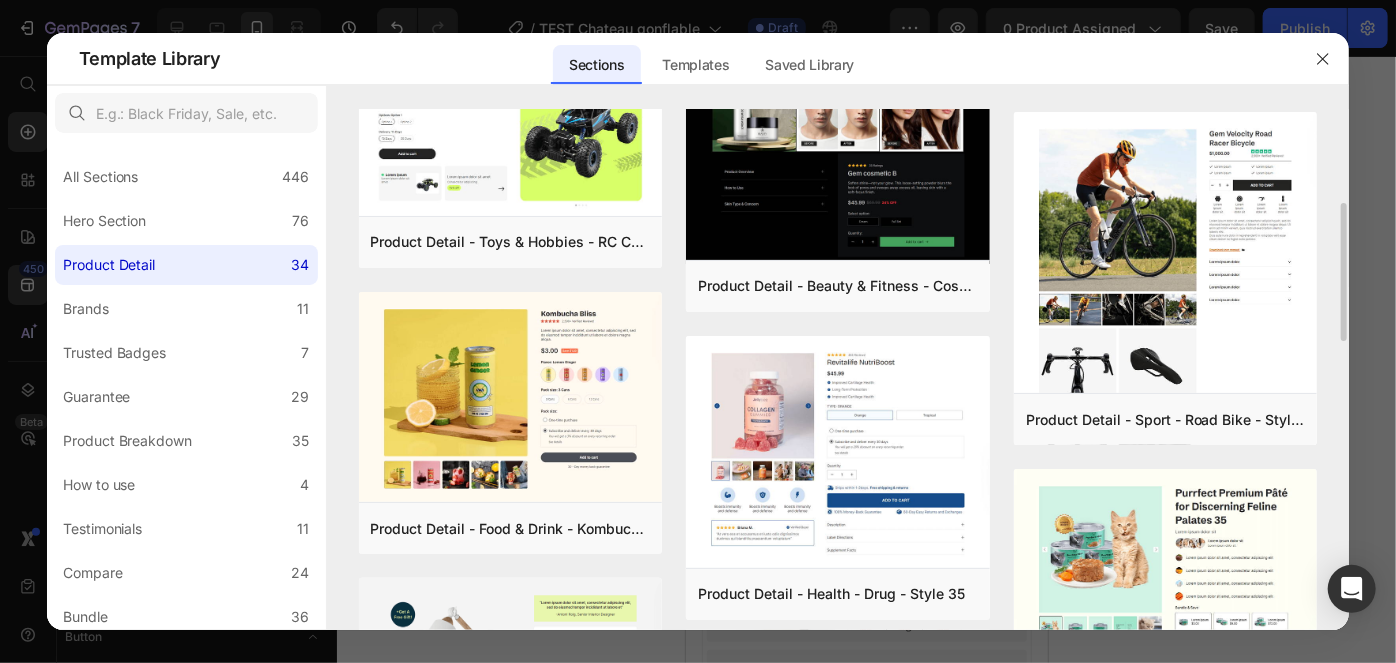 scroll, scrollTop: 355, scrollLeft: 0, axis: vertical 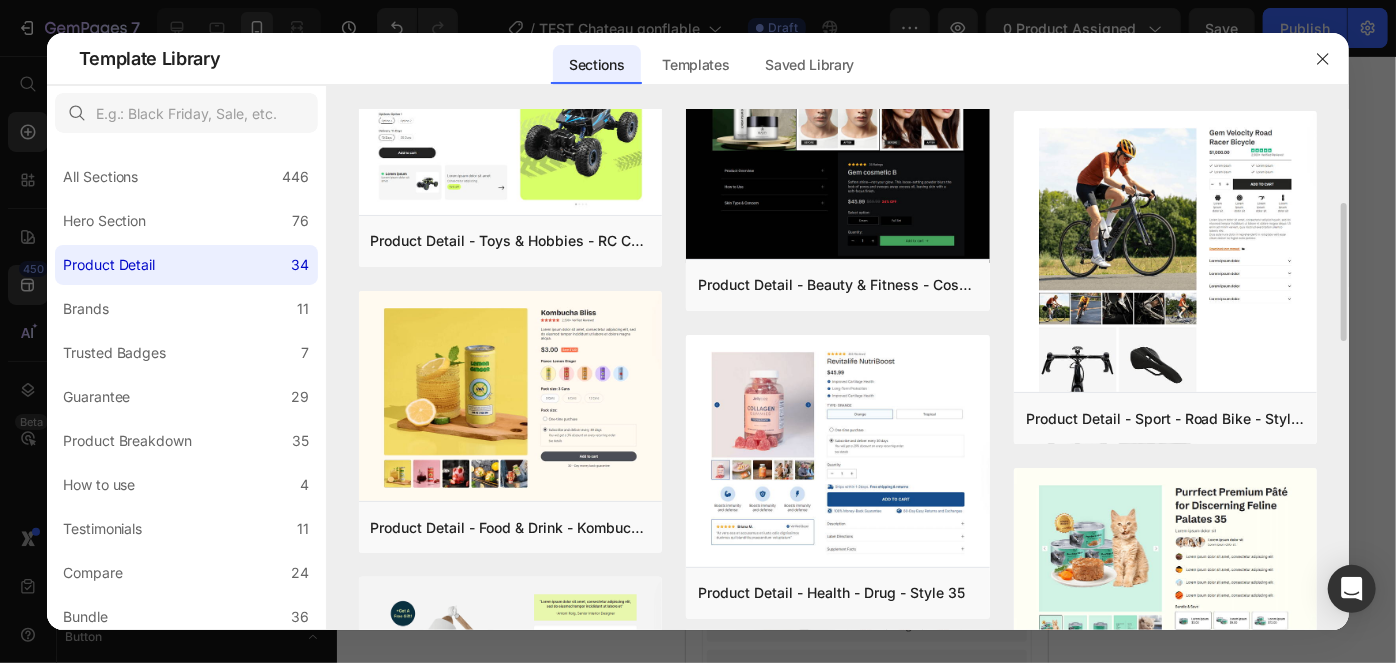 click on "Product Detail - Apparel - Blazer - Style 14 Add to page  Preview  Product Detail - Toys & Hobbies - RC Car - Style 30 Add to page  Preview  Product Detail - Food & Drink - Kombucha - Style 39 Add to page  Preview  Product Detail - Home & Garden - Lamp - Style 9 Add to page  Preview  Product Detail - Bussiness & Industry - Coffee Machine - Style 32 Add to page  Preview  Product Detail - Apparel - Blazer - Style 13 Add to page  Preview  Product Detail - Apparel - Blazer - Style 11 Add to page  Preview  Product Detail - Beauty & Fitness - Cosmetic - Style 17 Add to page  Preview  Product Detail - Health - Drug - Style 35 Add to page  Preview  Product Detail - Toys & Hobbies - RC Car - Style 31 Add to page  Preview  Product Detail - Arts & Entertainment - Electric Guitar - Style 45 Add to page  Preview  Product Detail - Autos & Vehicles - Dash Cam - Style 37 Add to page  Preview  Product Detail - Bussiness & Industry - Toaster - Style 33 Add to page  Preview  Product Detail - Sport - Road Bike - Style 29" at bounding box center (838, 733) 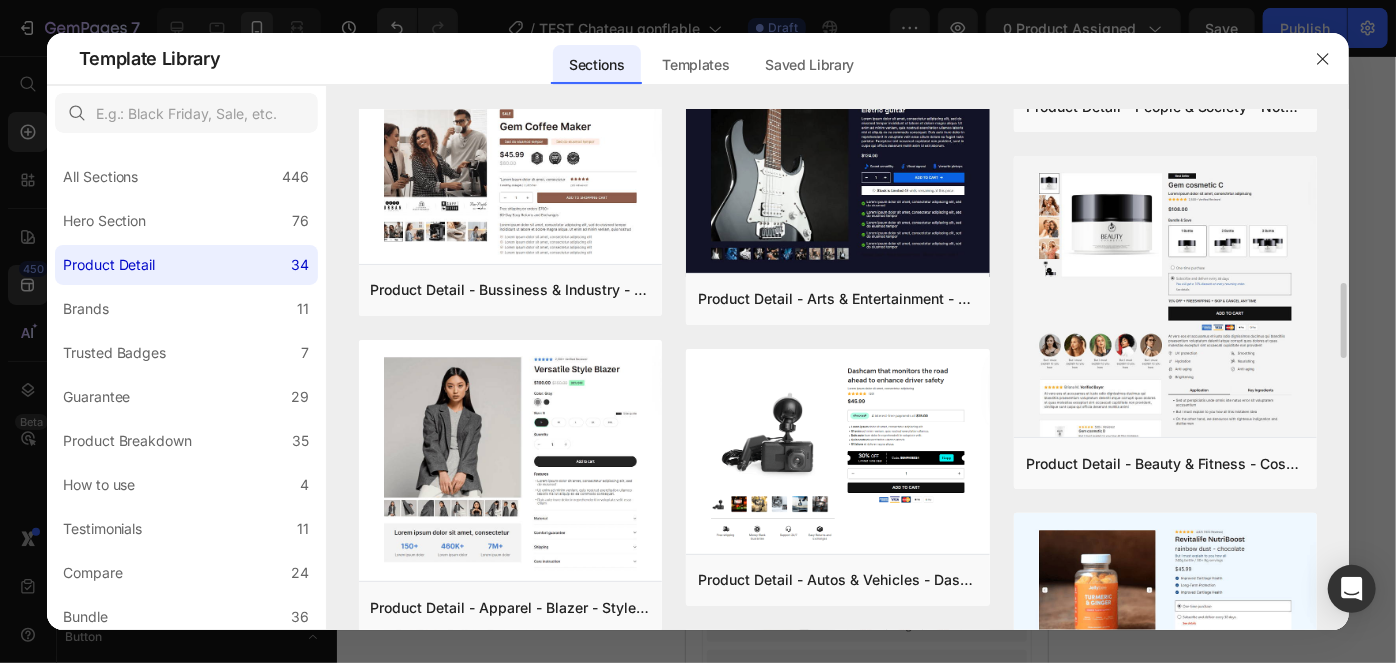 scroll, scrollTop: 1066, scrollLeft: 0, axis: vertical 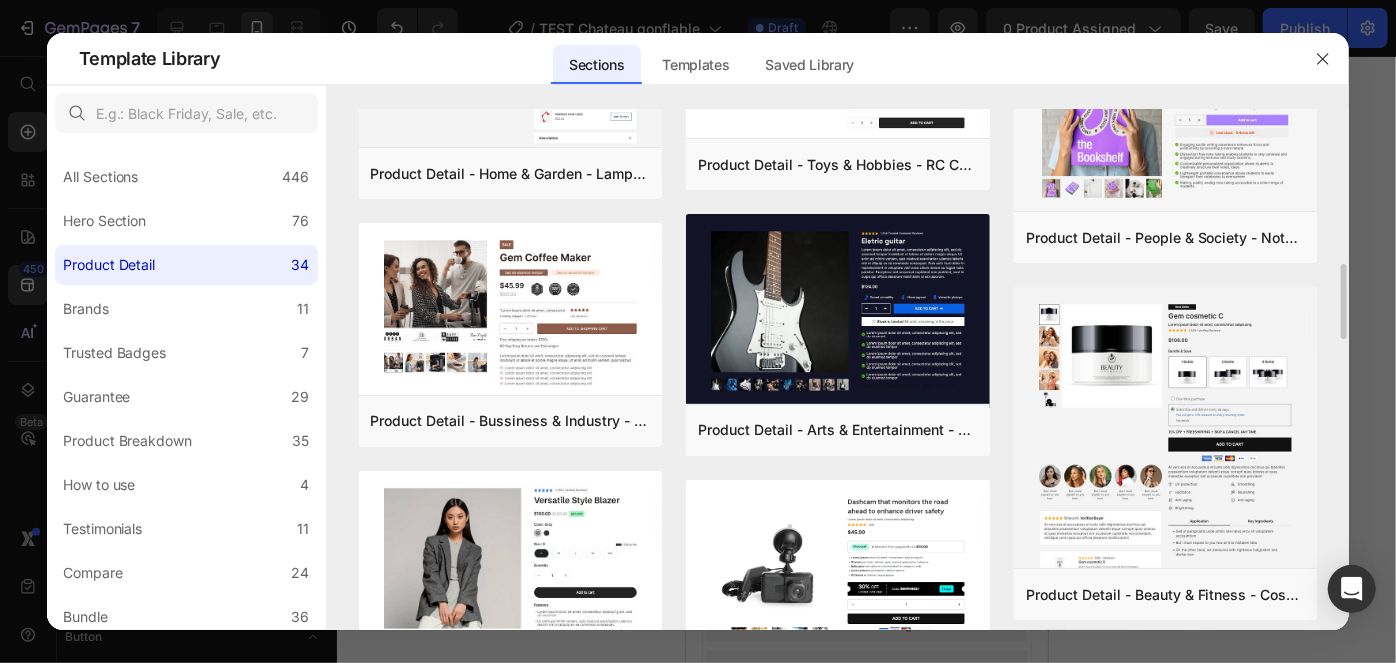 click on "Product Detail - Apparel - Blazer - Style 14 Add to page  Preview  Product Detail - Toys & Hobbies - RC Car - Style 30 Add to page  Preview  Product Detail - Food & Drink - Kombucha - Style 39 Add to page  Preview  Product Detail - Home & Garden - Lamp - Style 9 Add to page  Preview  Product Detail - Bussiness & Industry - Coffee Machine - Style 32 Add to page  Preview  Product Detail - Apparel - Blazer - Style 13 Add to page  Preview  Product Detail - People & Society - Notebook - Style 25 Add to page  Preview  Product Detail - Food & Drink - Kombucha - Style 41 Add to page  Preview  Product Detail - Apparel - Blazer - Style 21 Add to page  Preview  Product Detail - Home & Garden - Lamp - Style 7 Add to page  Preview  Product Detail - Style 4 Add to page  Preview  Product Detail - Style 1 Add to page  Preview  Product Detail - Apparel - Blazer - Style 11 Add to page  Preview  Product Detail - Beauty & Fitness - Cosmetic - Style 17 Add to page  Preview  Product Detail - Health - Drug - Style 35 Add to page" at bounding box center (838, 369) 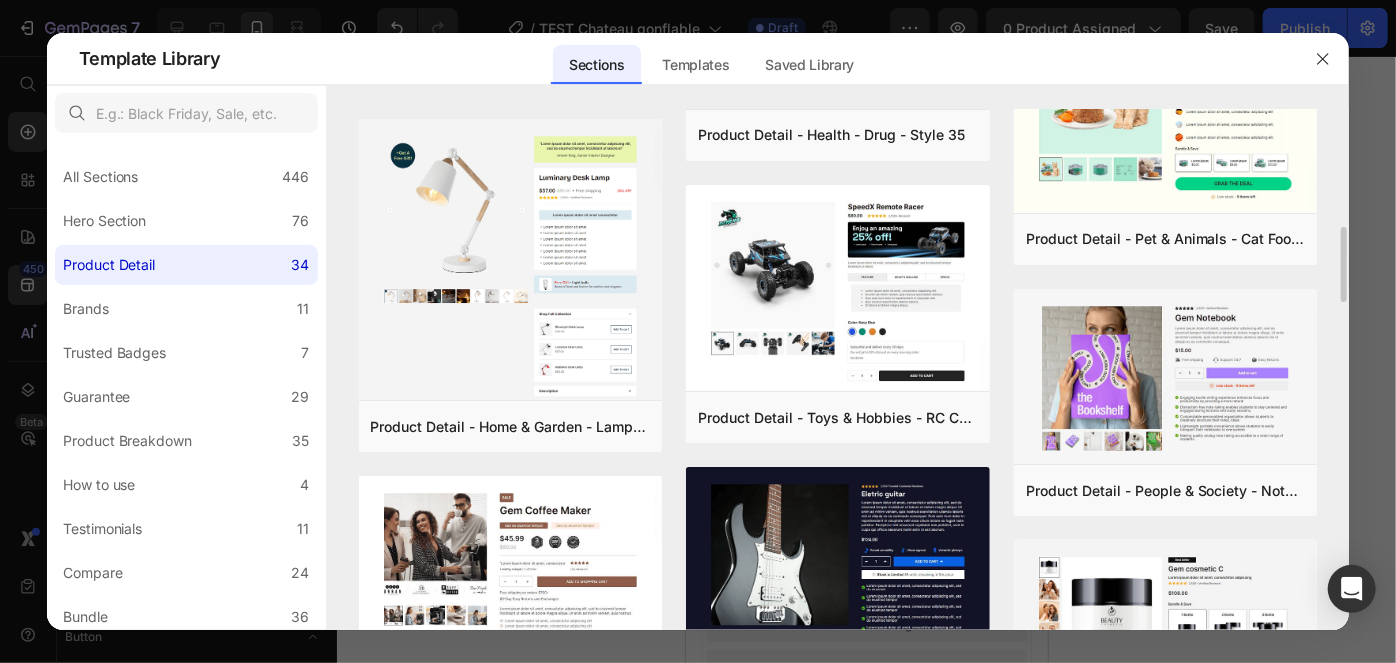 scroll, scrollTop: 688, scrollLeft: 0, axis: vertical 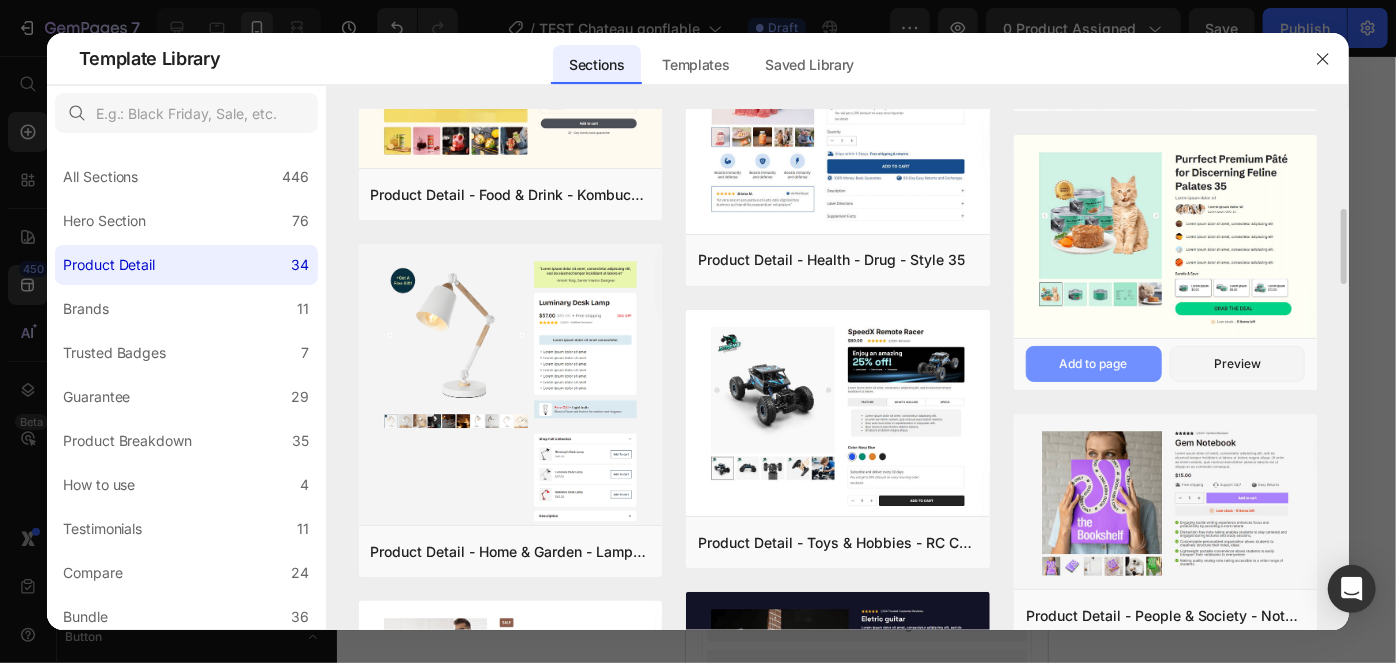 click on "Add to page" at bounding box center (1094, 364) 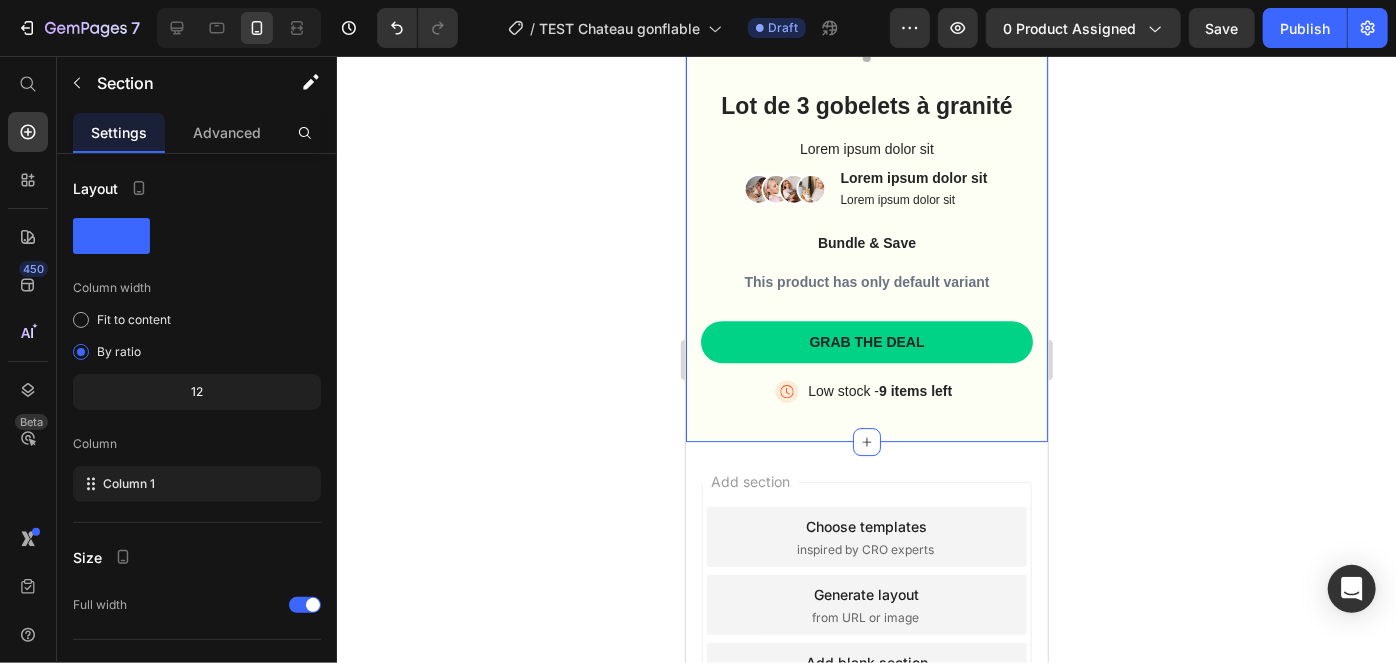 scroll, scrollTop: 3013, scrollLeft: 0, axis: vertical 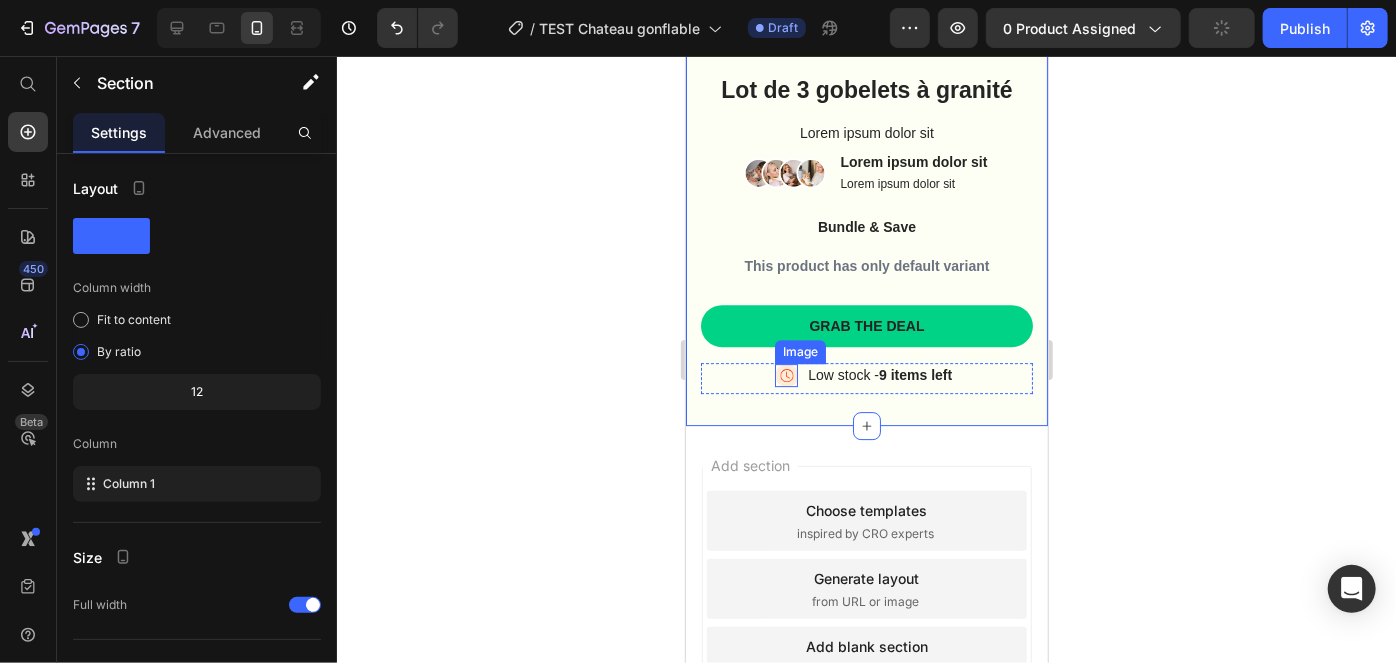 click at bounding box center (785, 374) 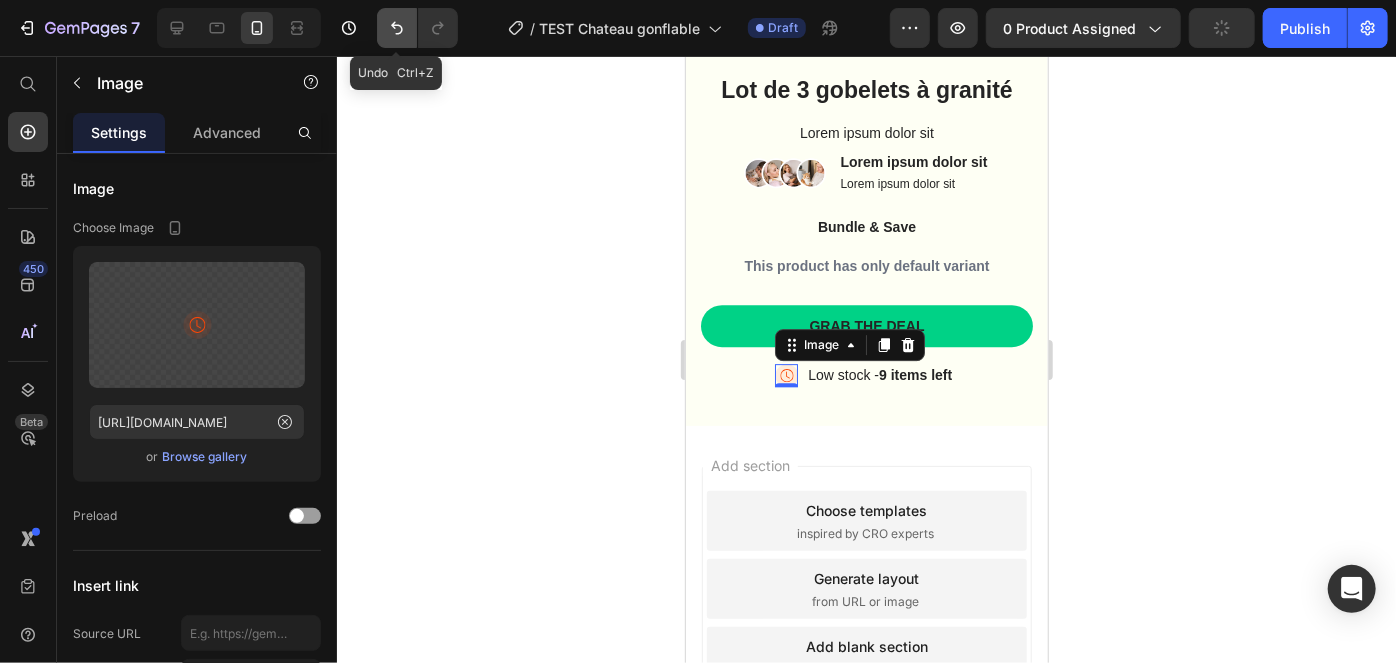 click 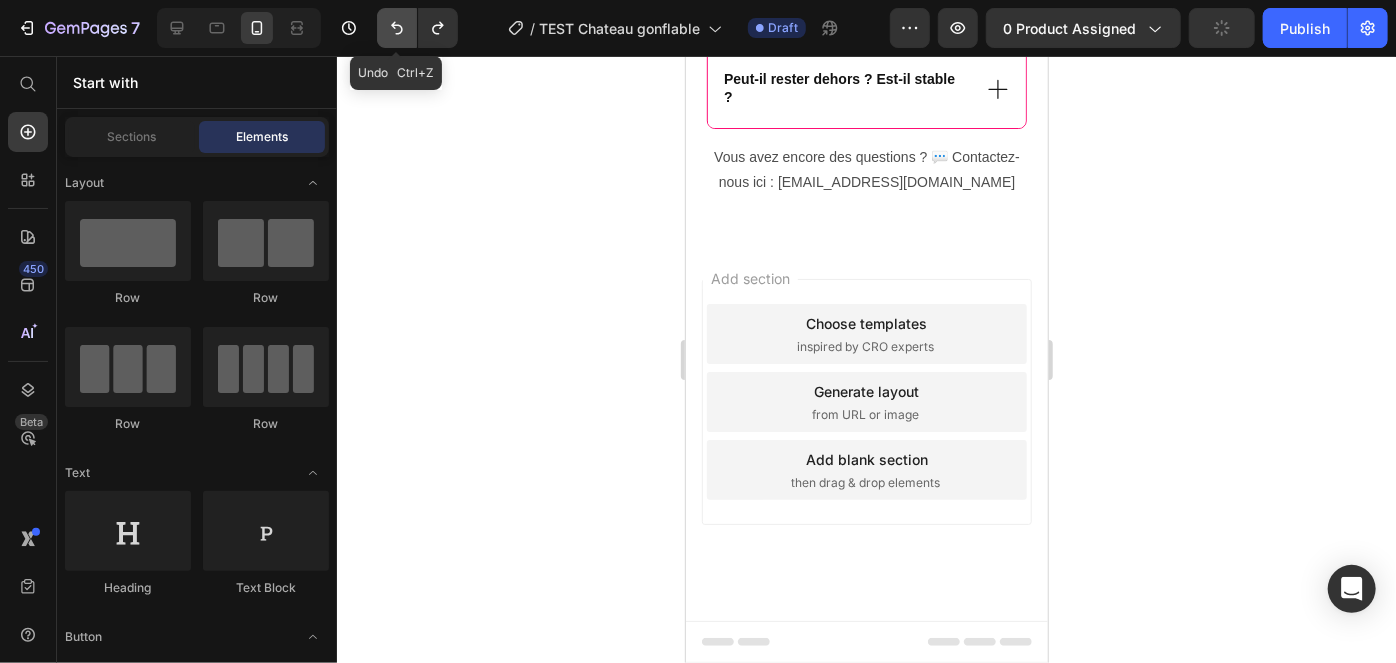 scroll, scrollTop: 2438, scrollLeft: 0, axis: vertical 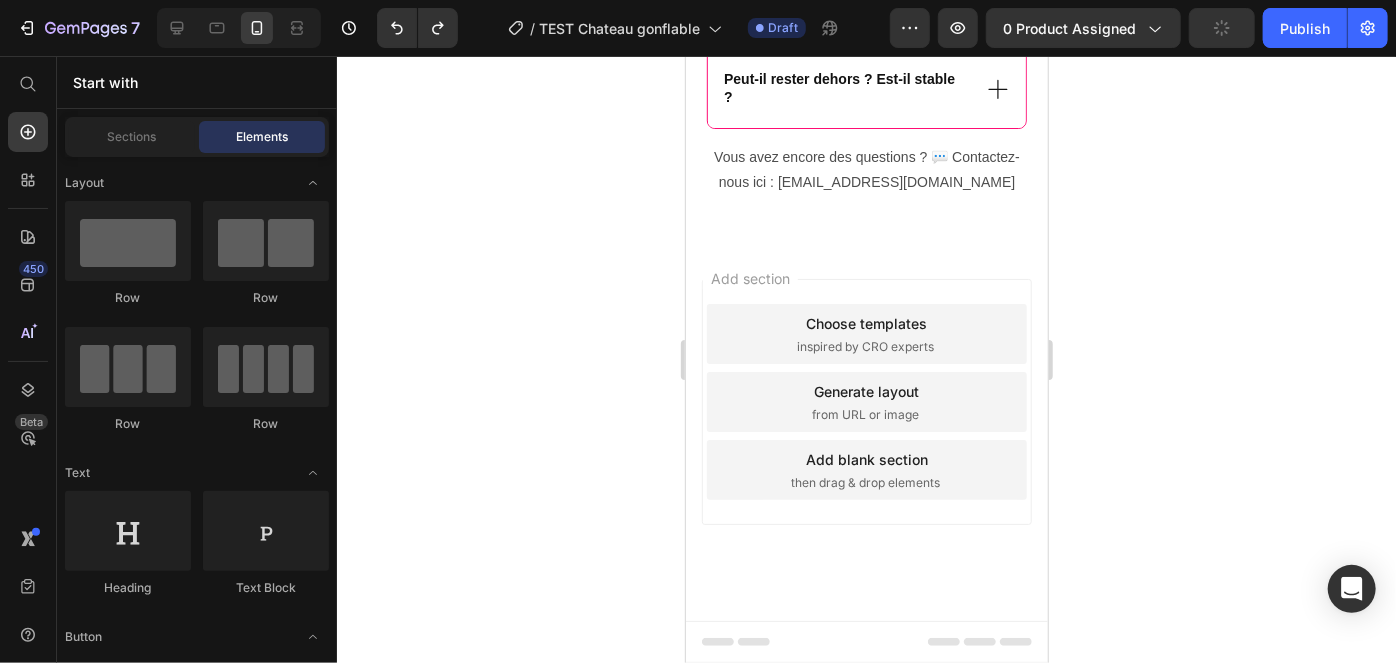 click on "Choose templates inspired by CRO experts" at bounding box center (866, 333) 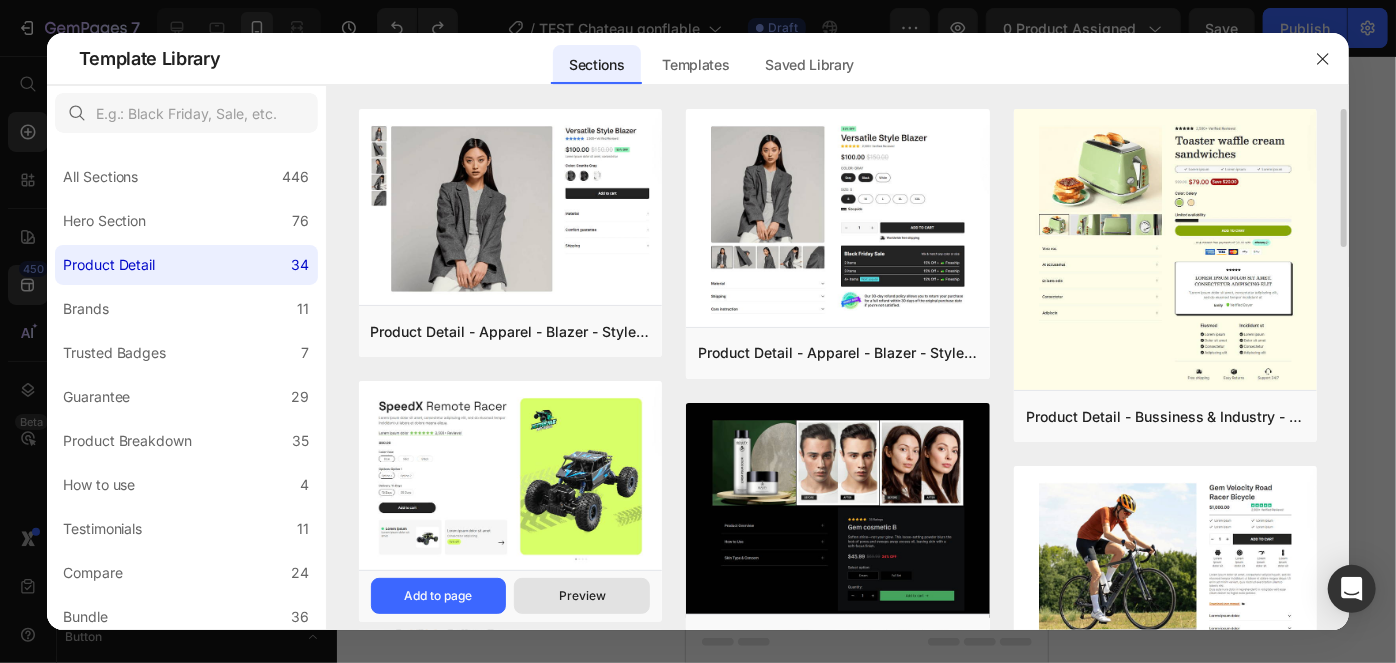 click on "Preview" at bounding box center [582, 596] 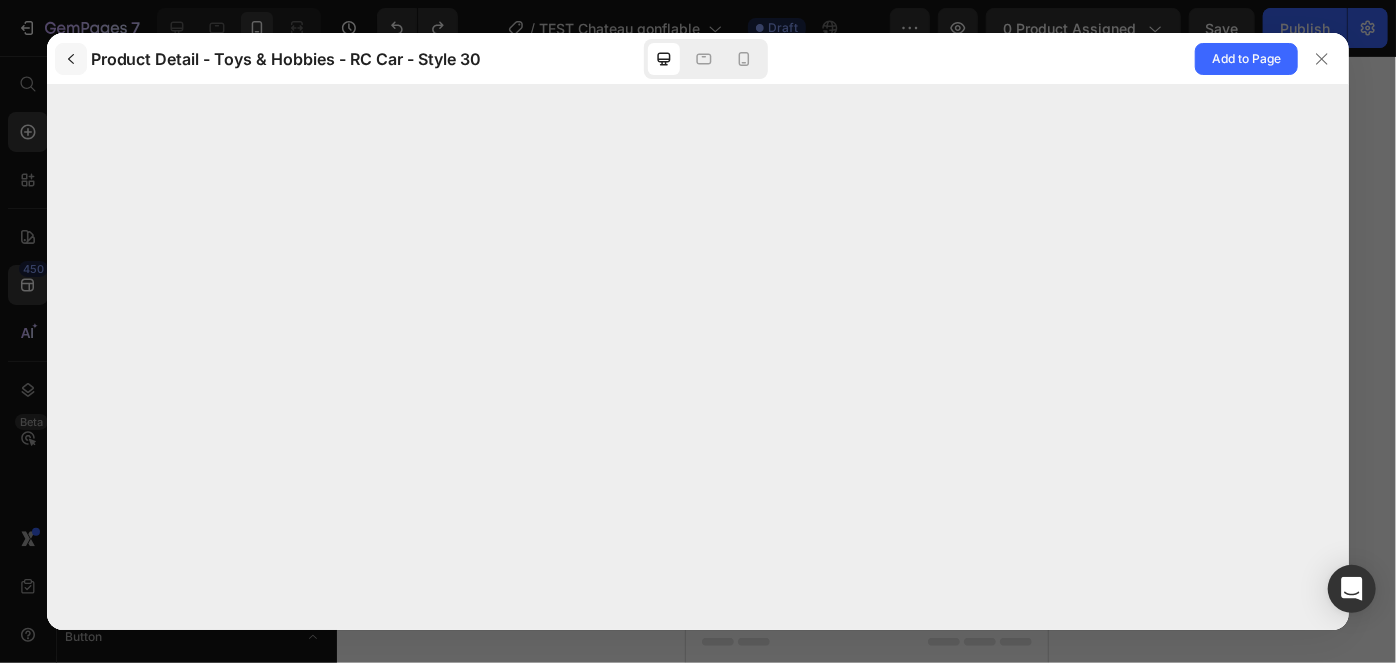 click 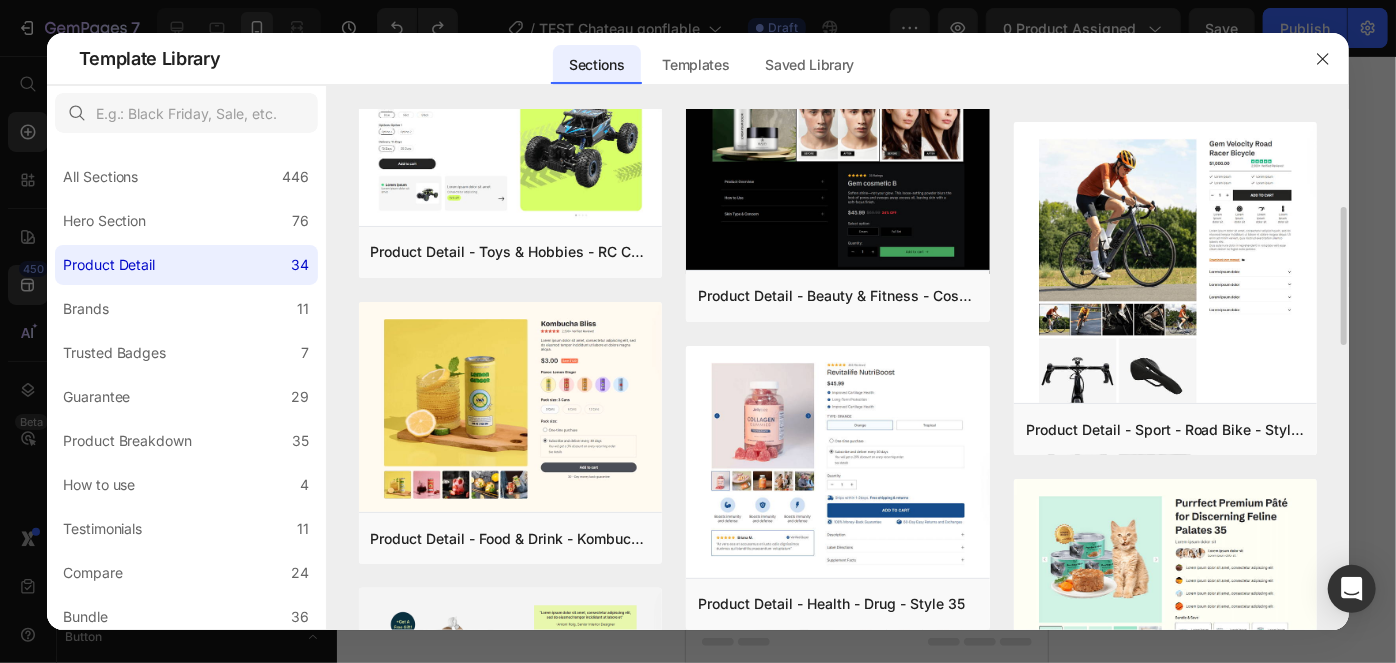scroll, scrollTop: 346, scrollLeft: 0, axis: vertical 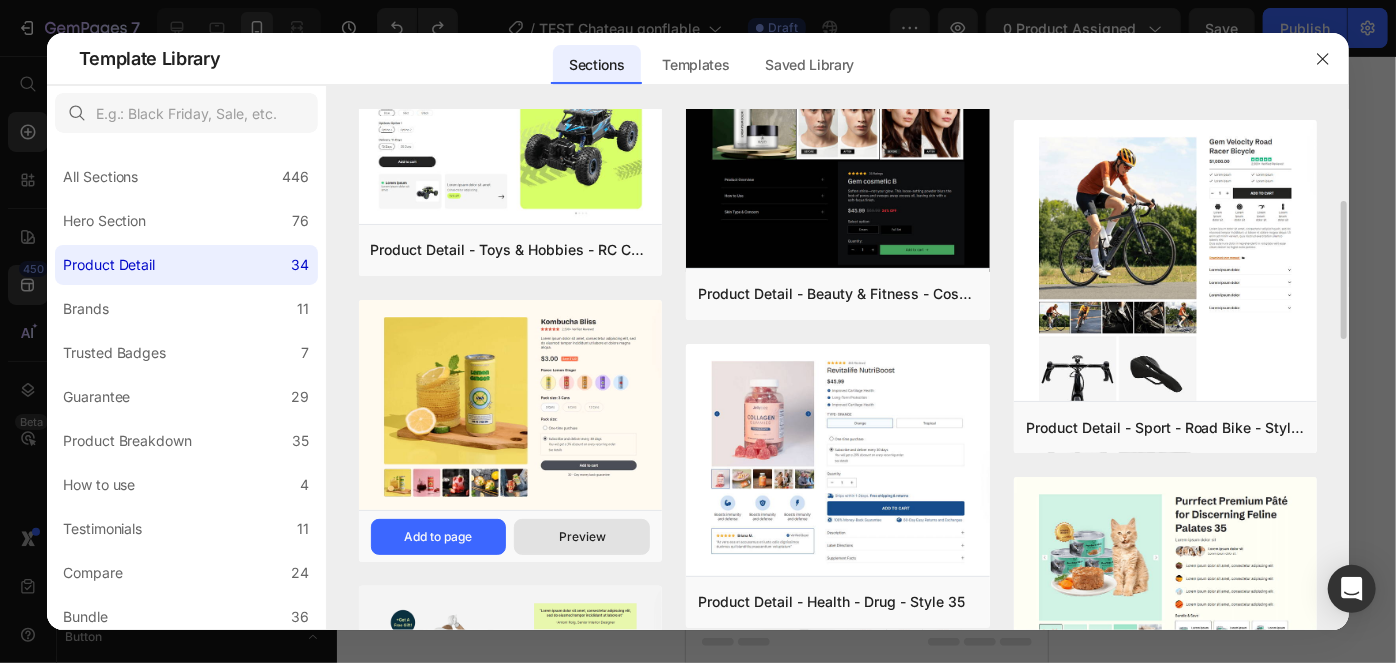 click on "Preview" at bounding box center (582, 537) 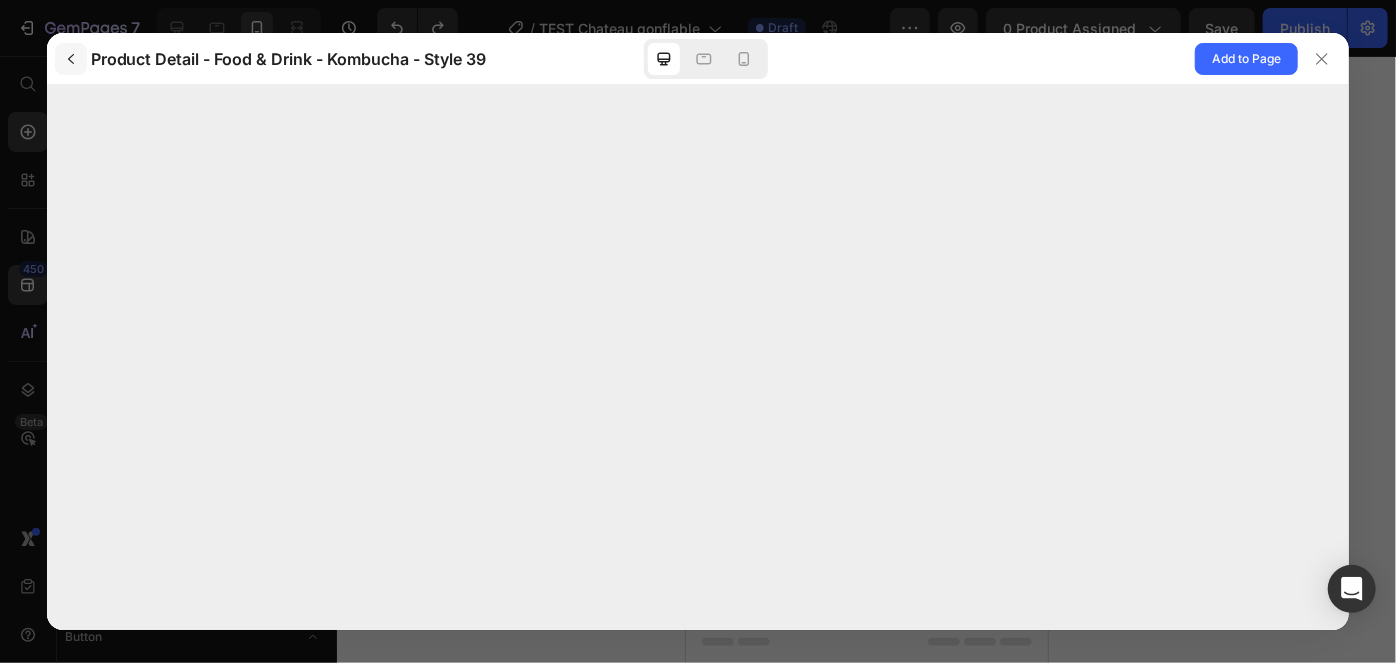click 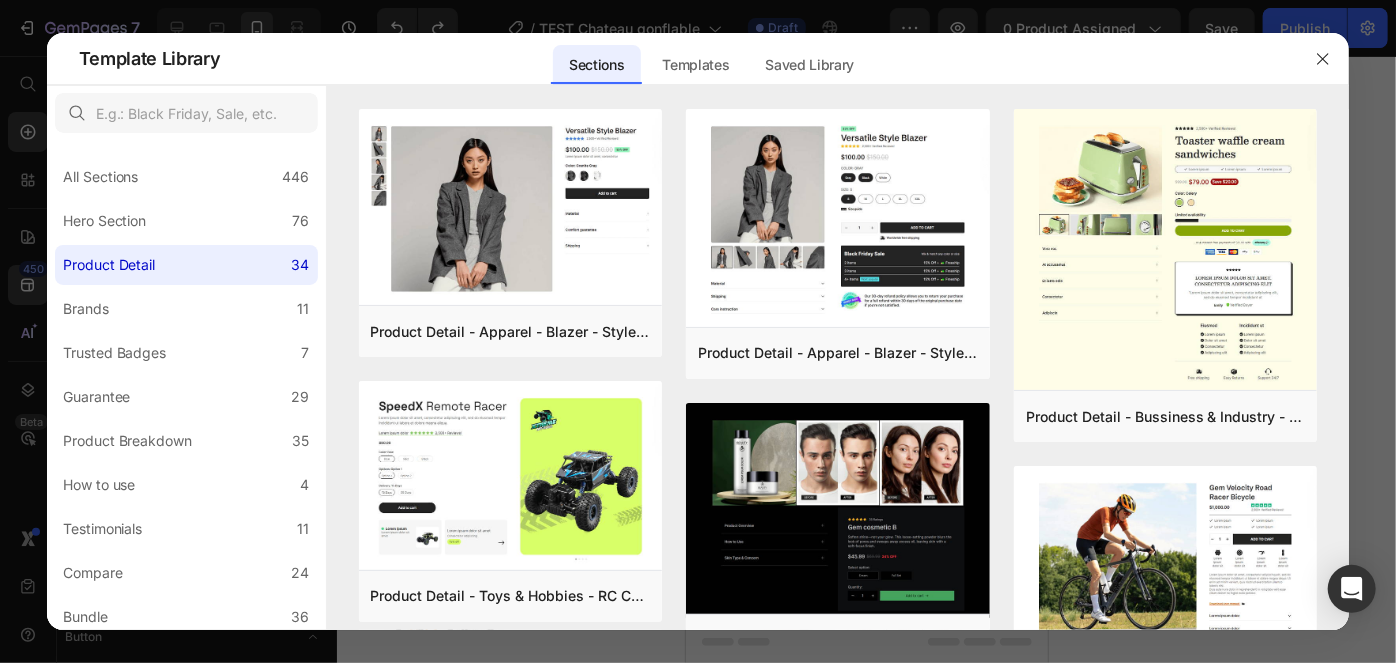 click on "Template Library Sections Templates Existing pages Saved Library Templates Saved Library" 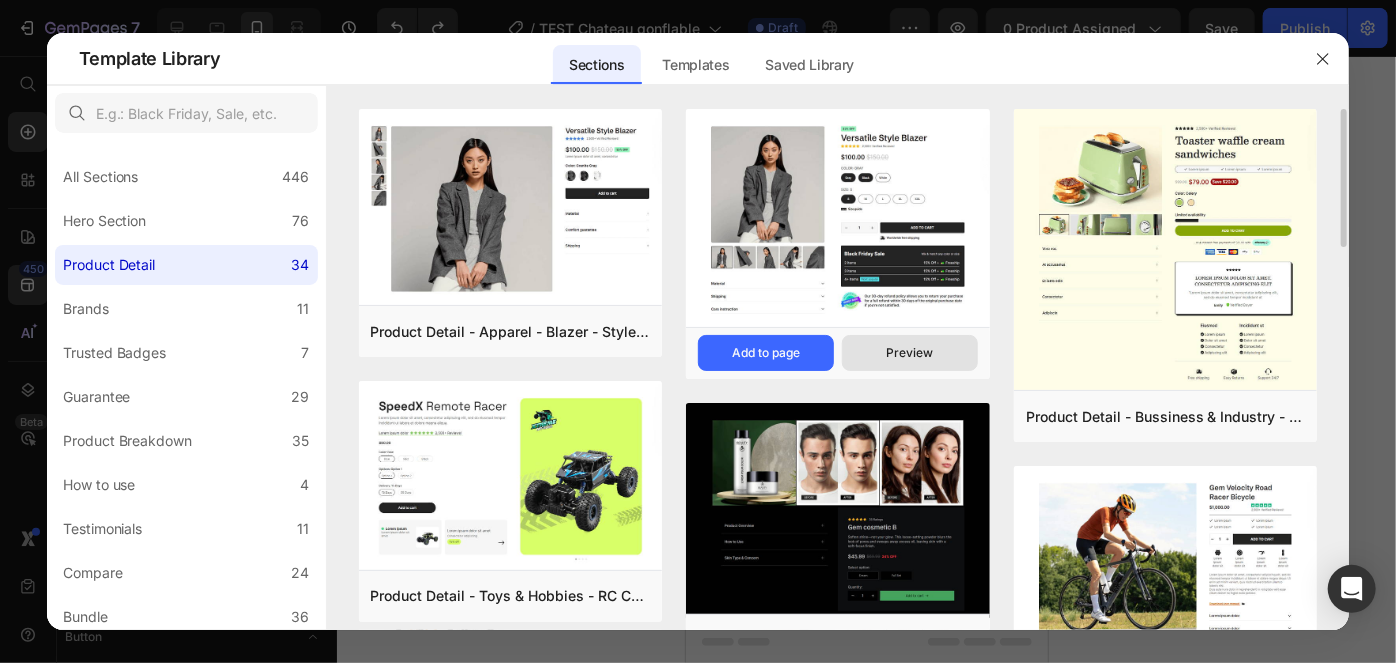 click on "Preview" at bounding box center [910, 353] 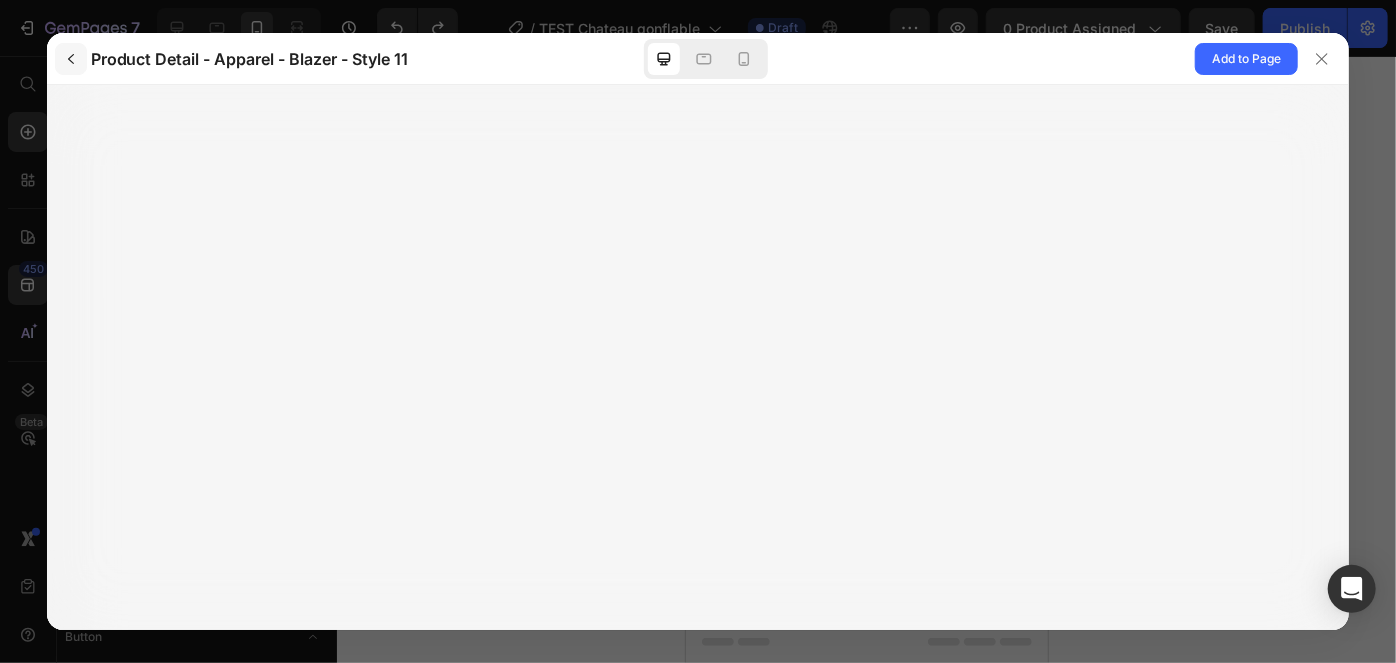 click at bounding box center (71, 59) 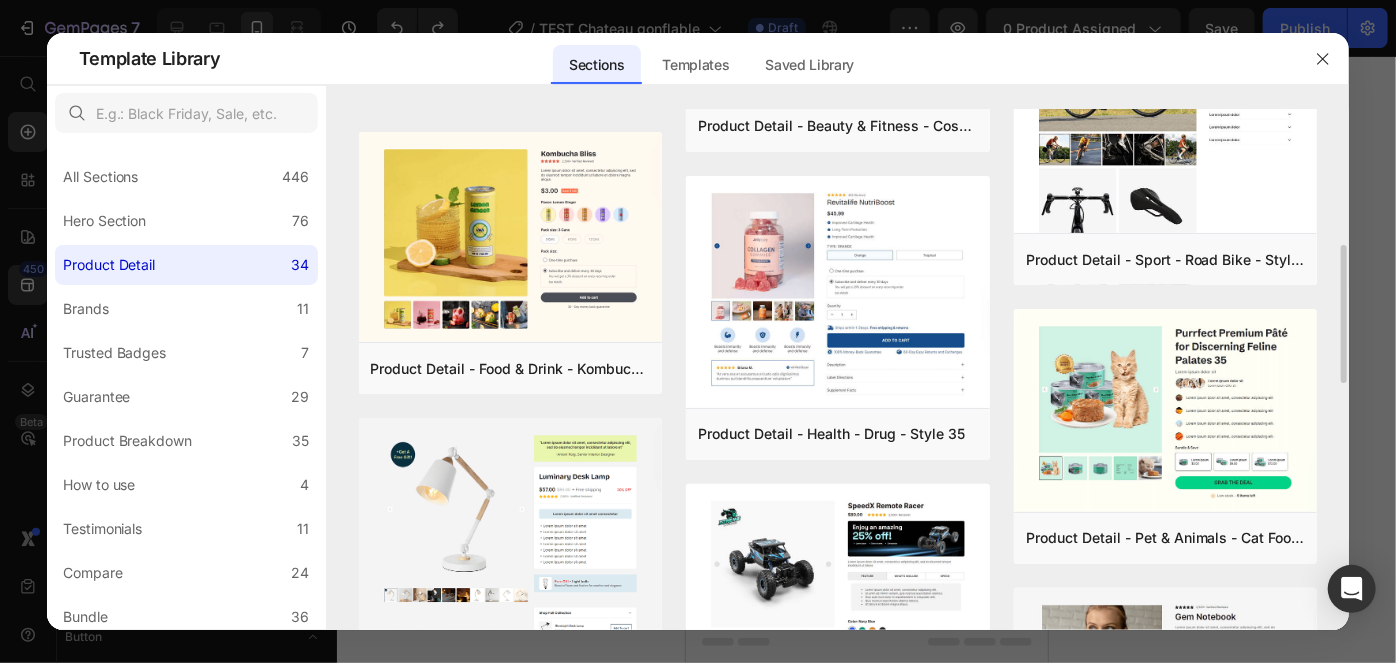scroll, scrollTop: 516, scrollLeft: 0, axis: vertical 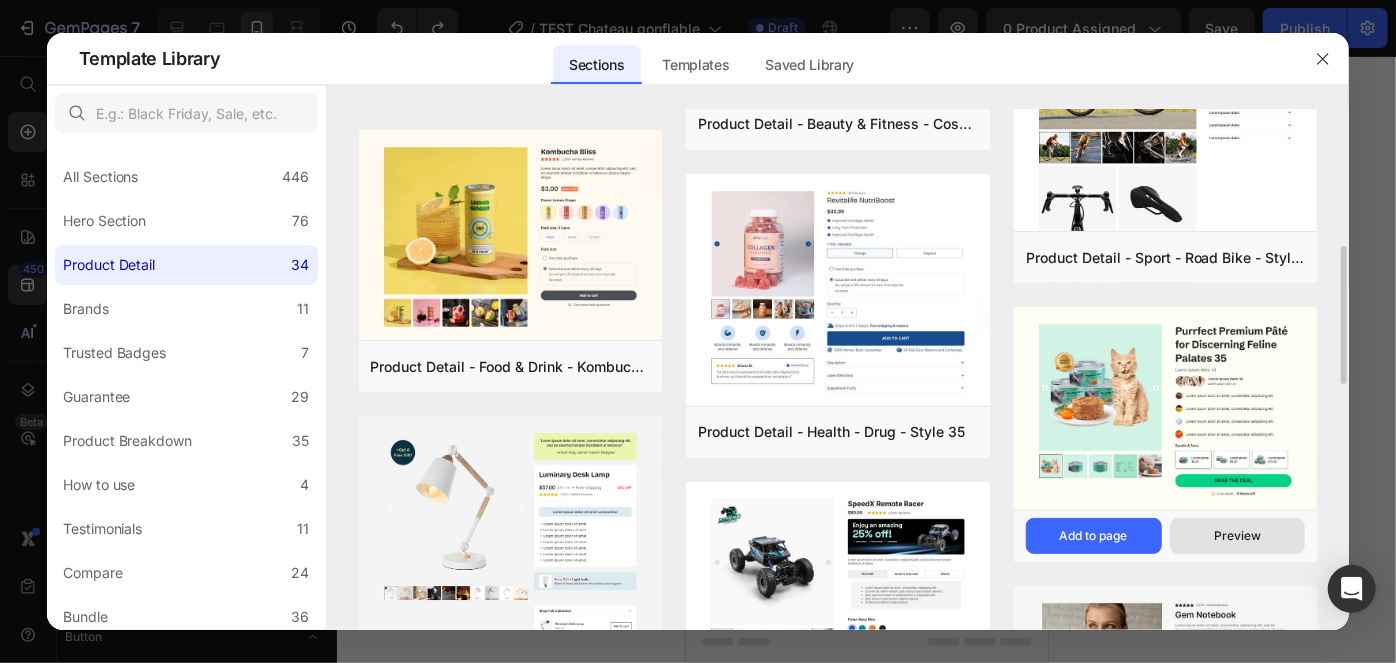 click on "Preview" at bounding box center (1238, 536) 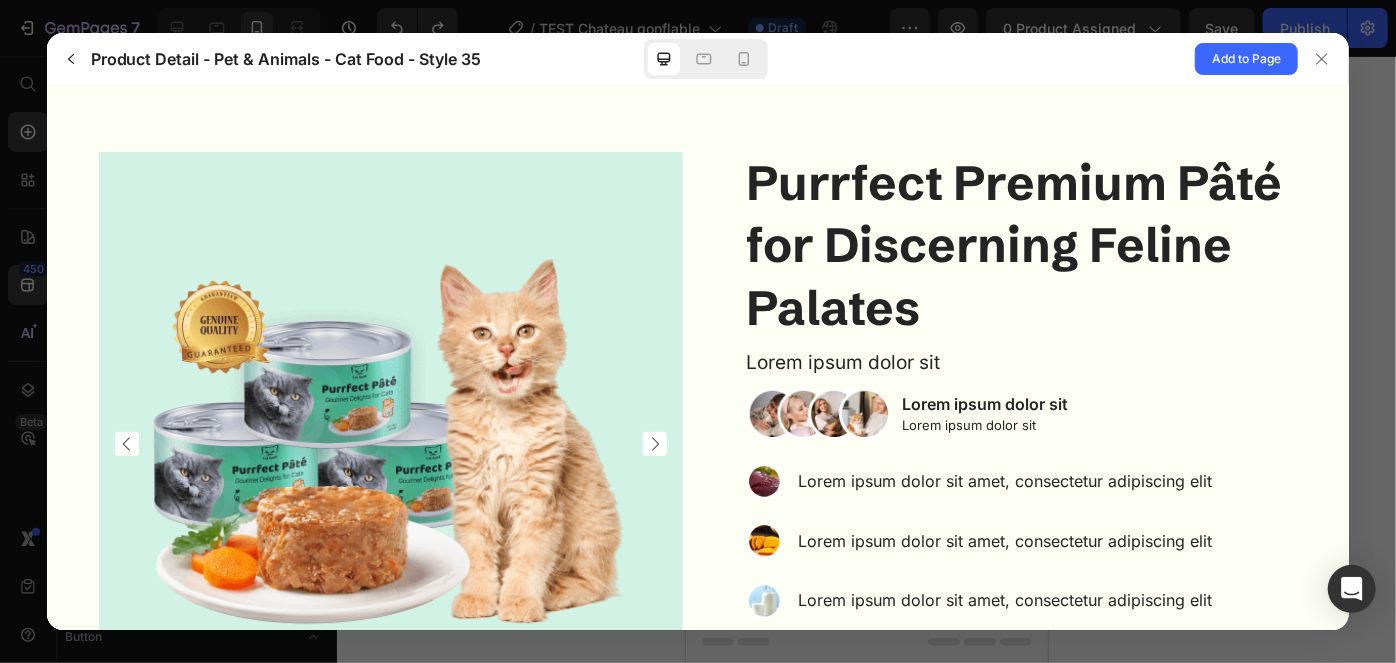scroll, scrollTop: 33, scrollLeft: 0, axis: vertical 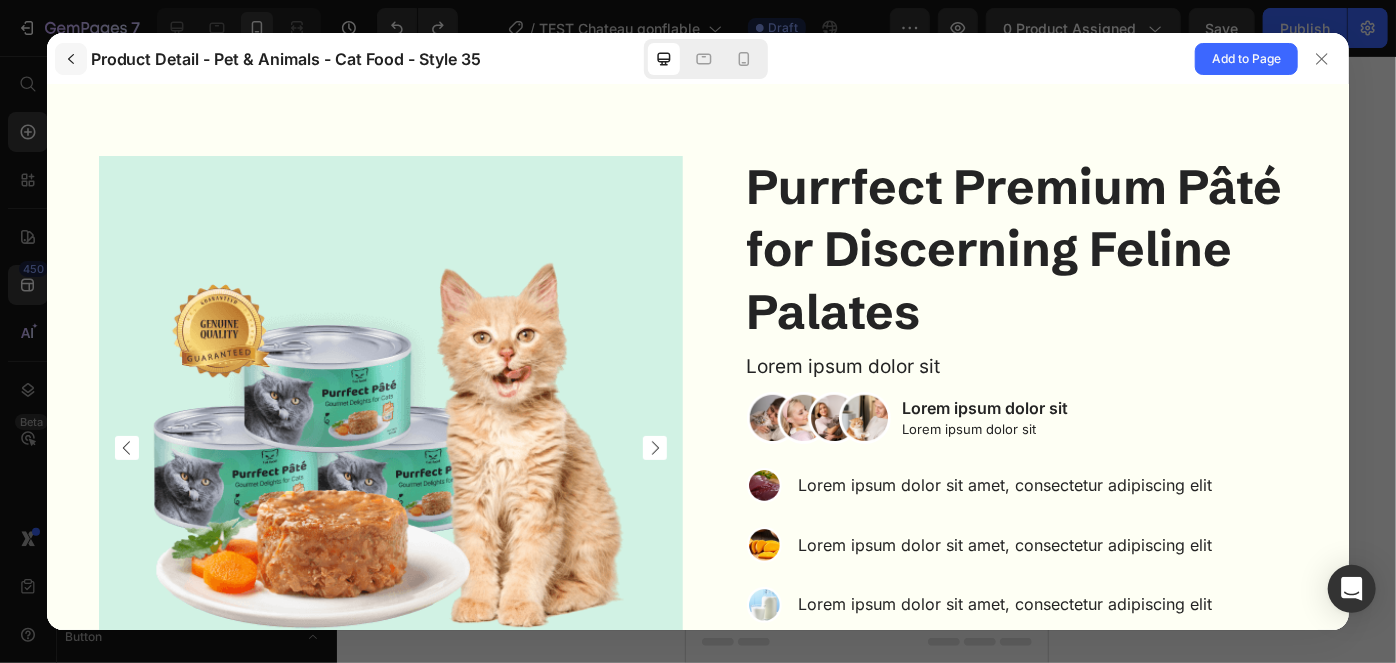 click 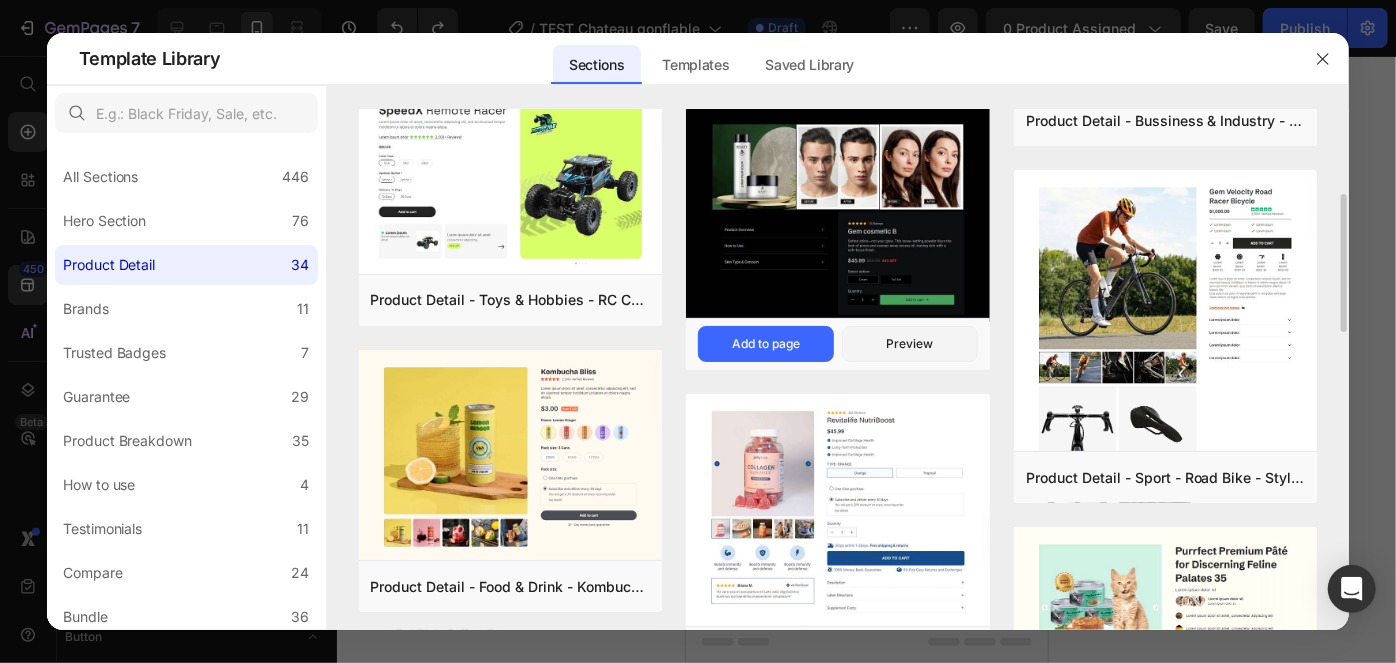scroll, scrollTop: 301, scrollLeft: 0, axis: vertical 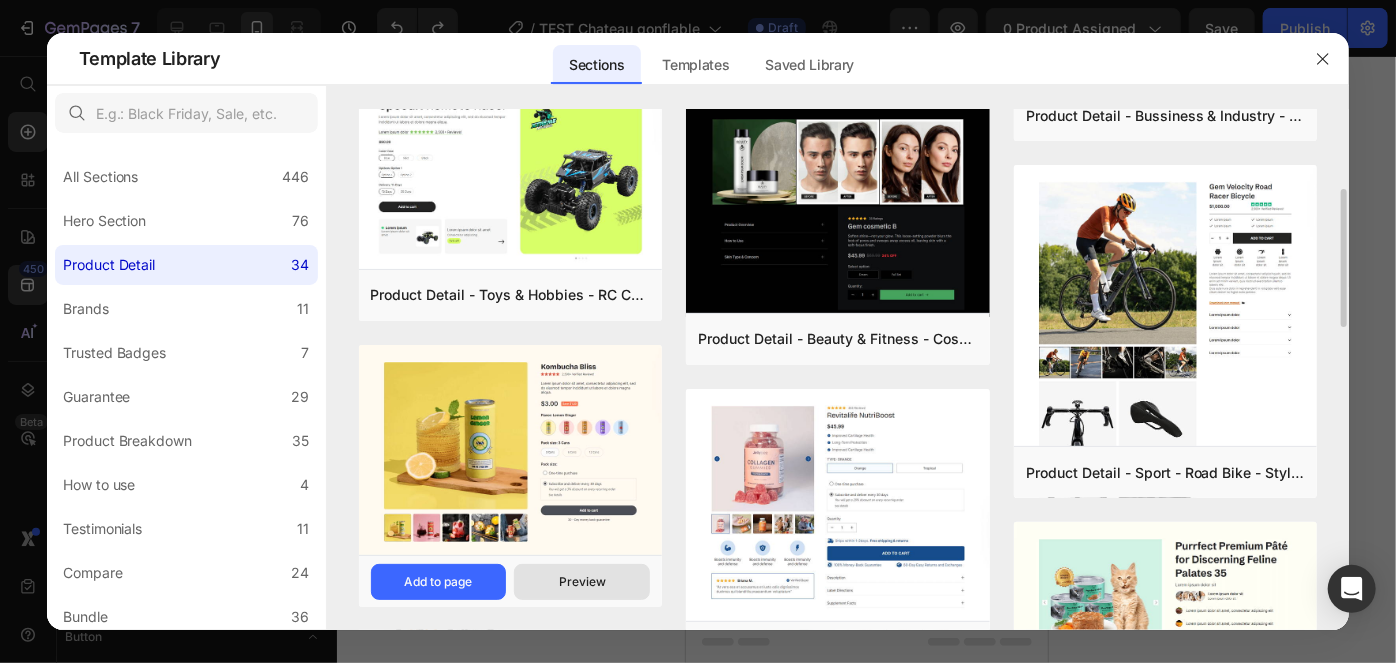 click on "Preview" at bounding box center [582, 582] 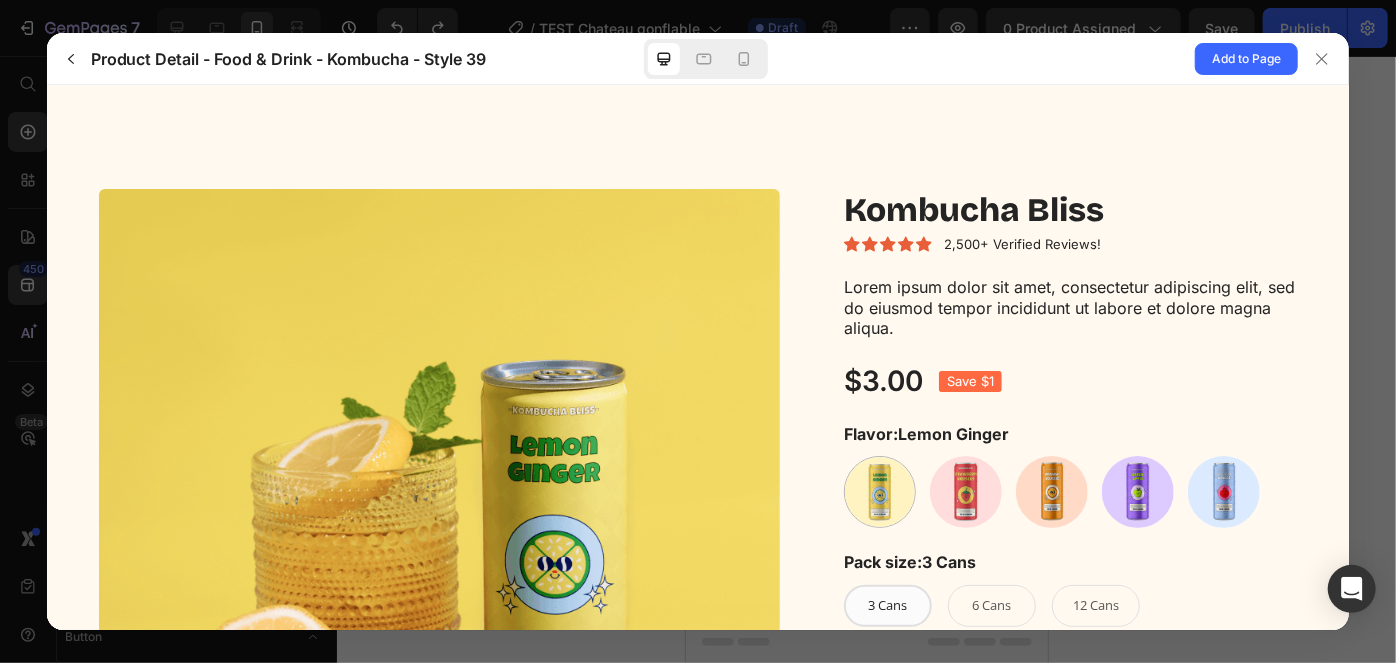 scroll, scrollTop: 470, scrollLeft: 0, axis: vertical 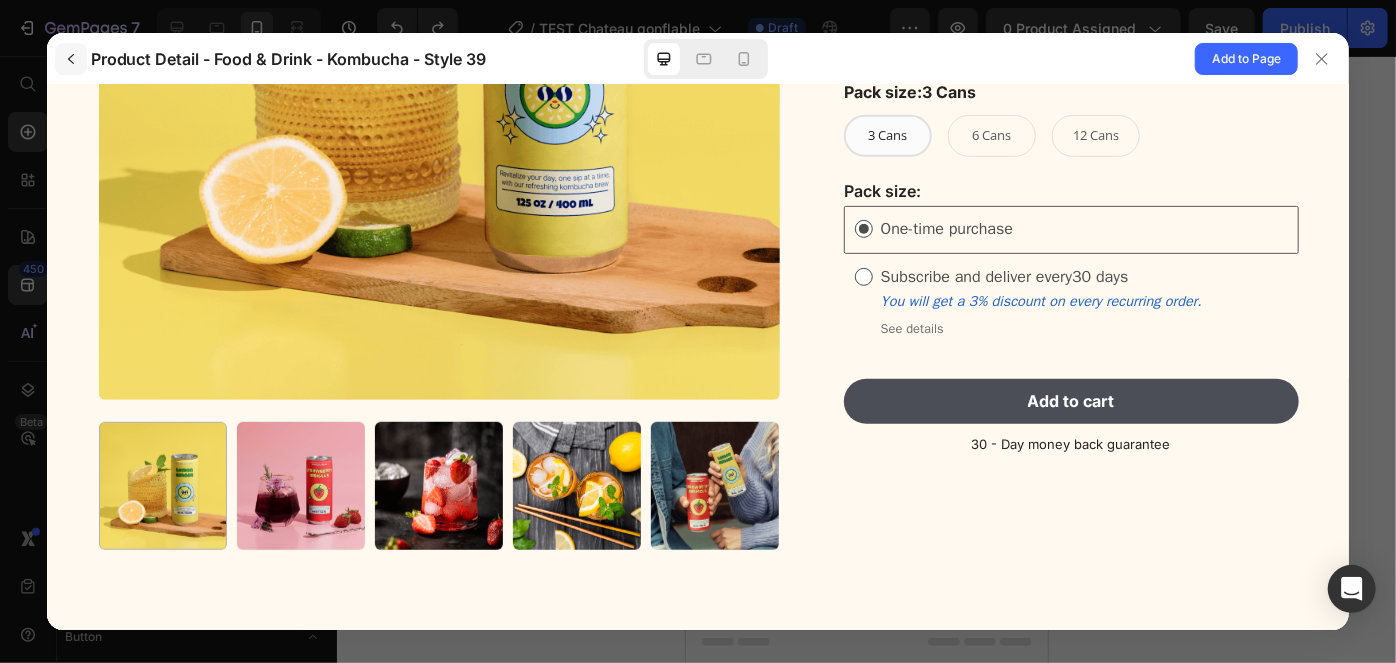 click 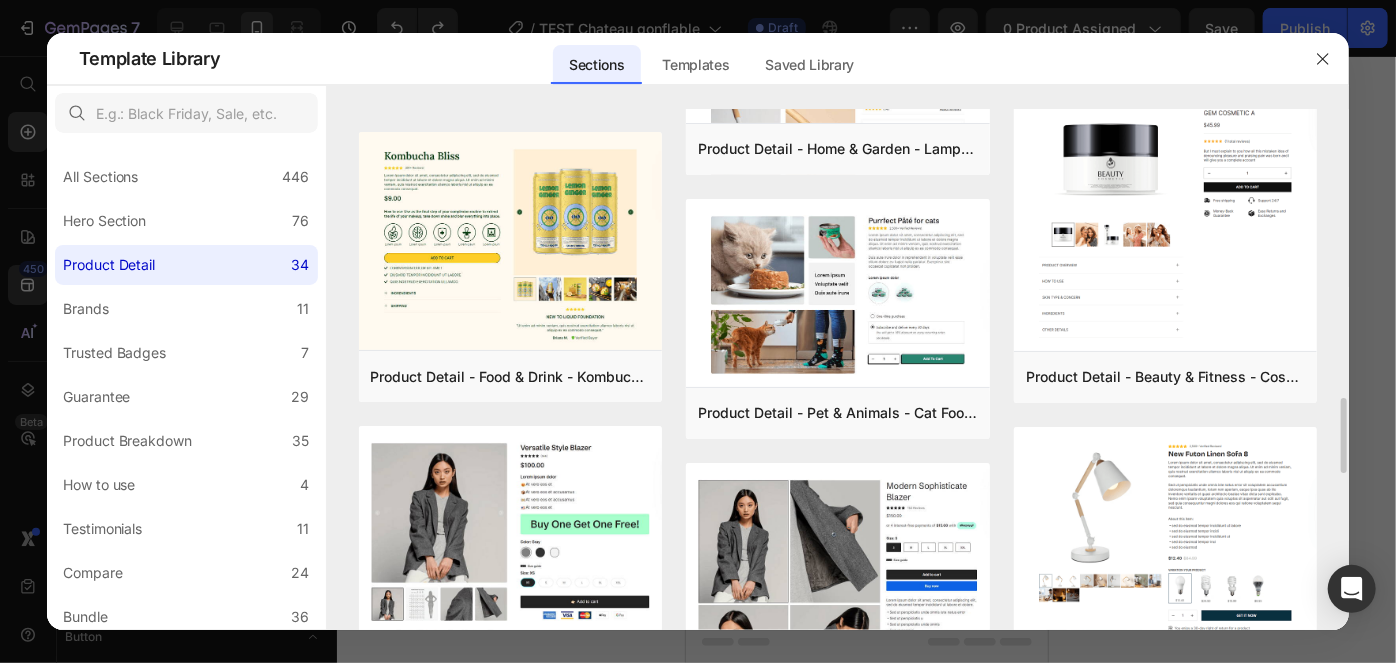 scroll, scrollTop: 1982, scrollLeft: 0, axis: vertical 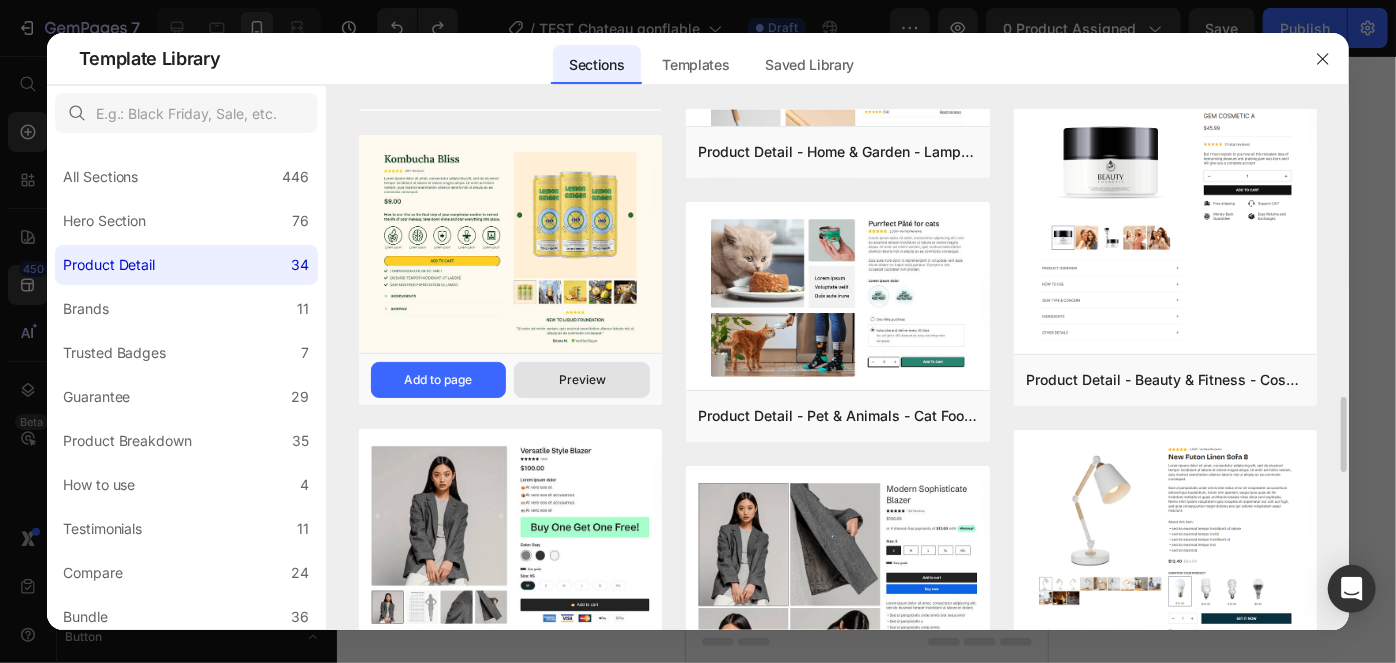 click on "Preview" at bounding box center (582, 380) 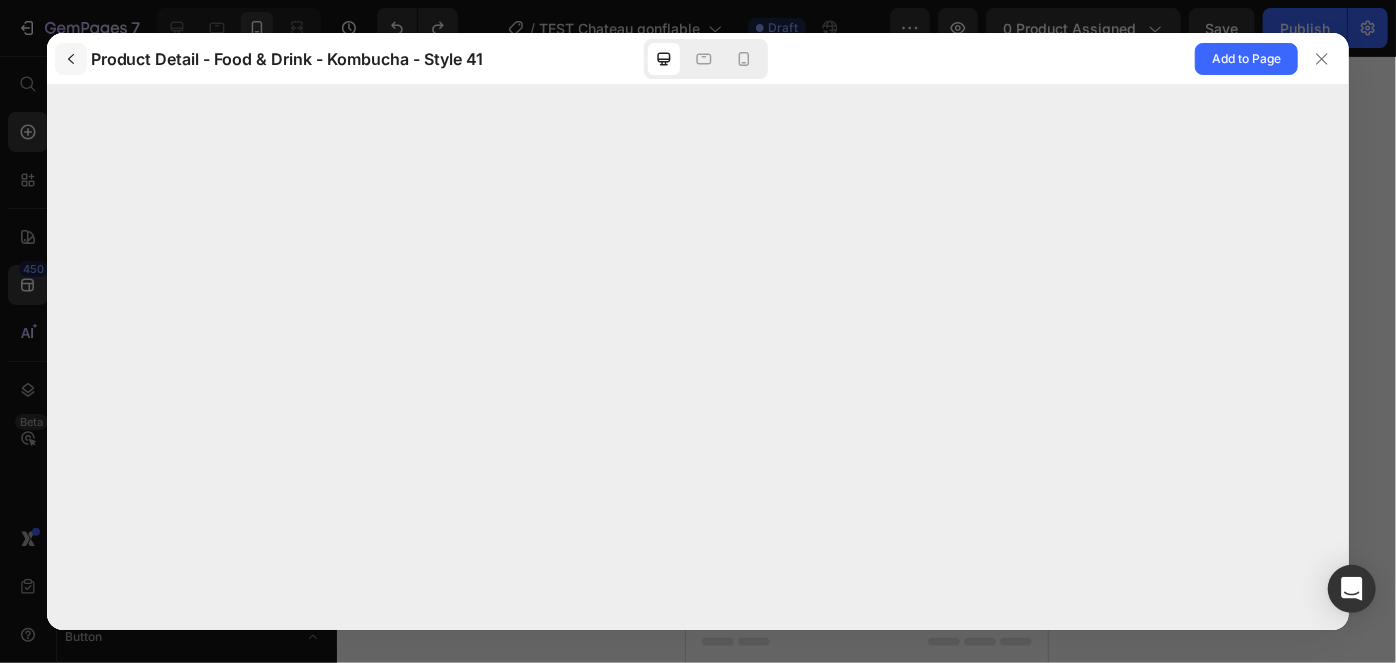 click 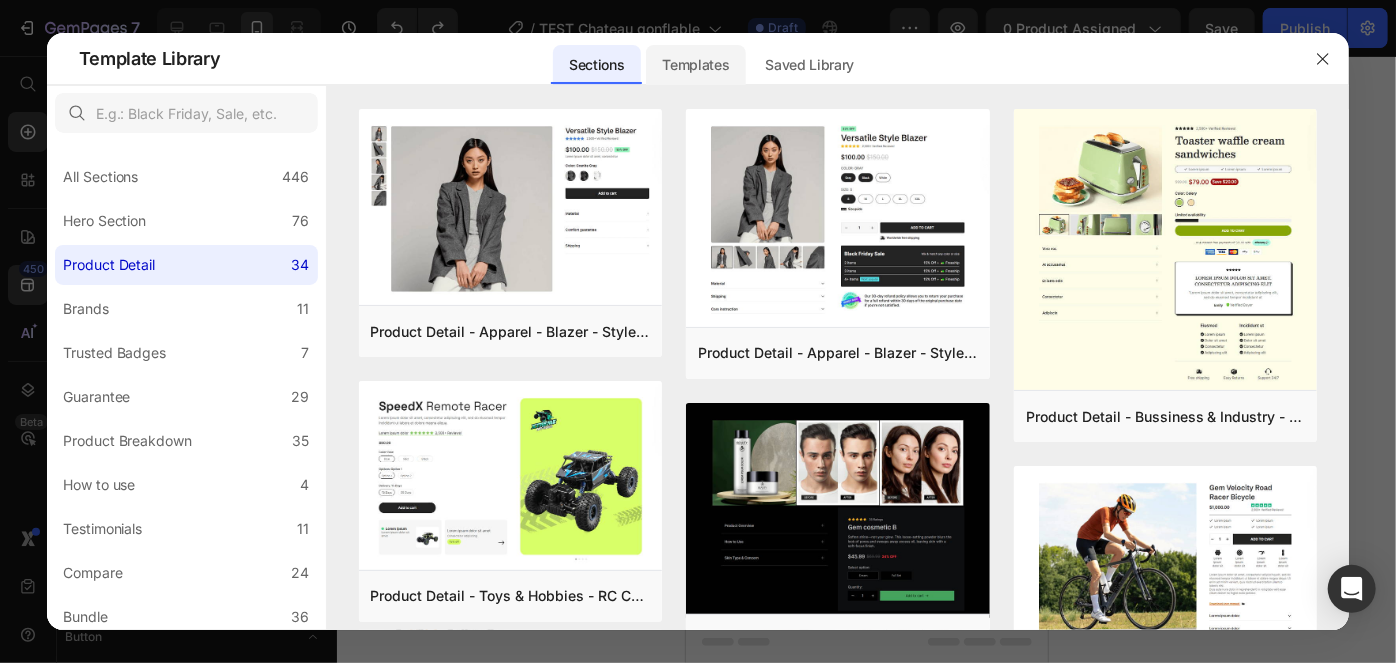 click on "Templates" 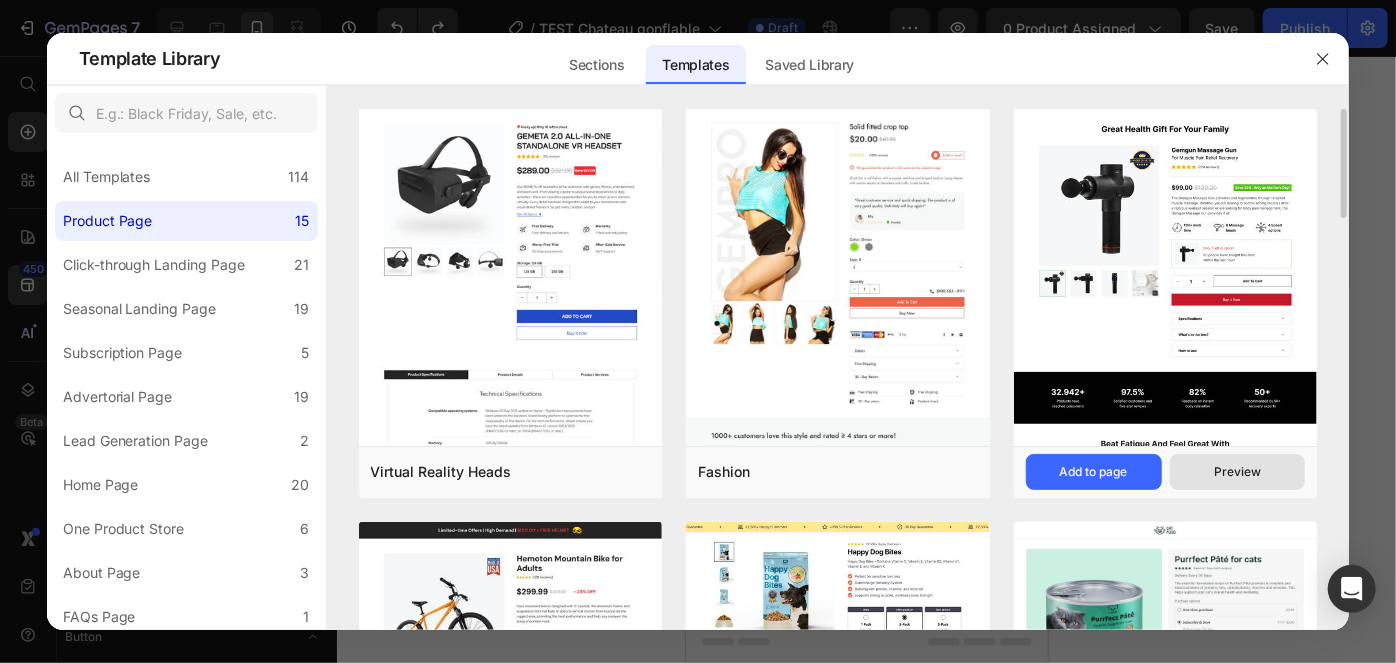 click on "Preview" at bounding box center (1238, 472) 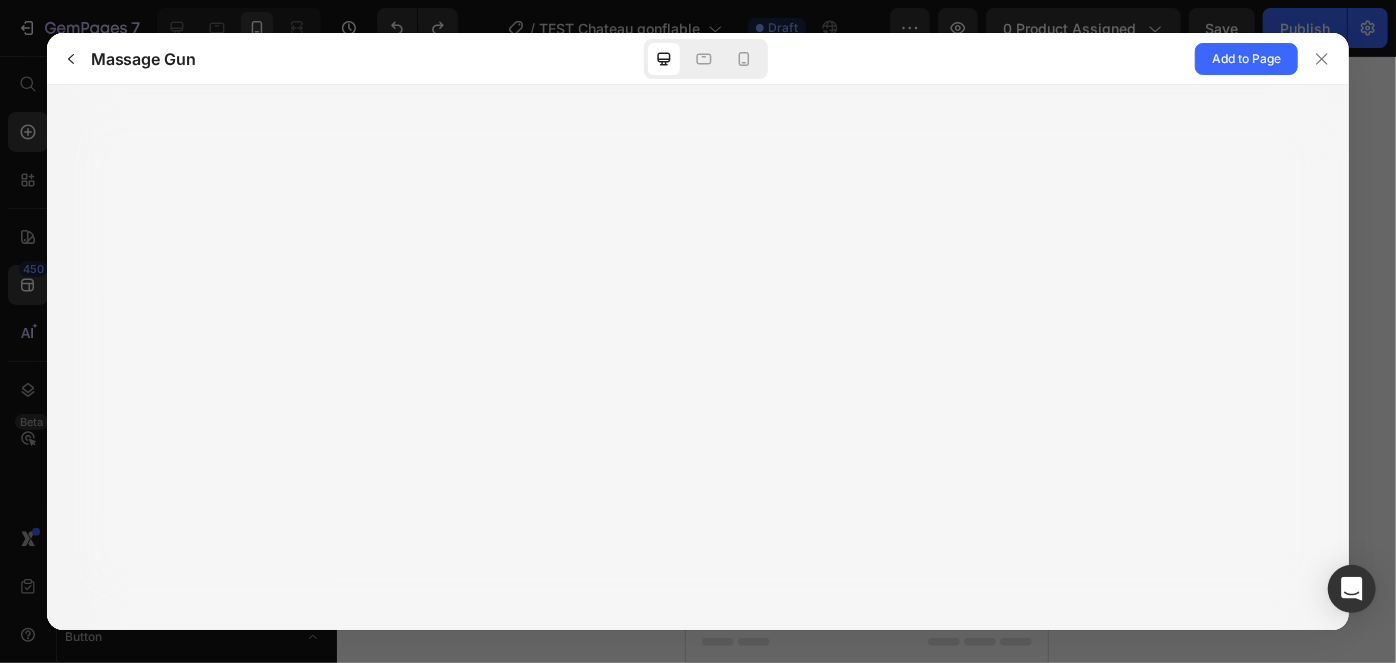 click at bounding box center [698, 357] 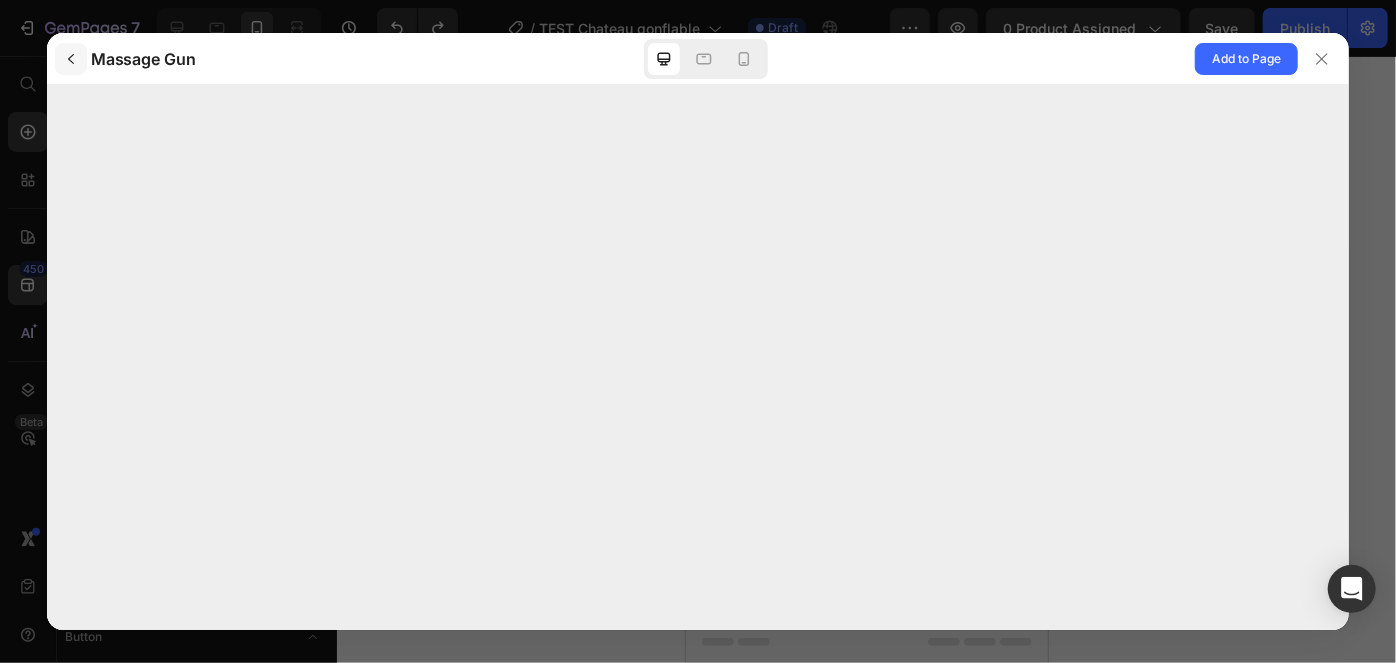 click 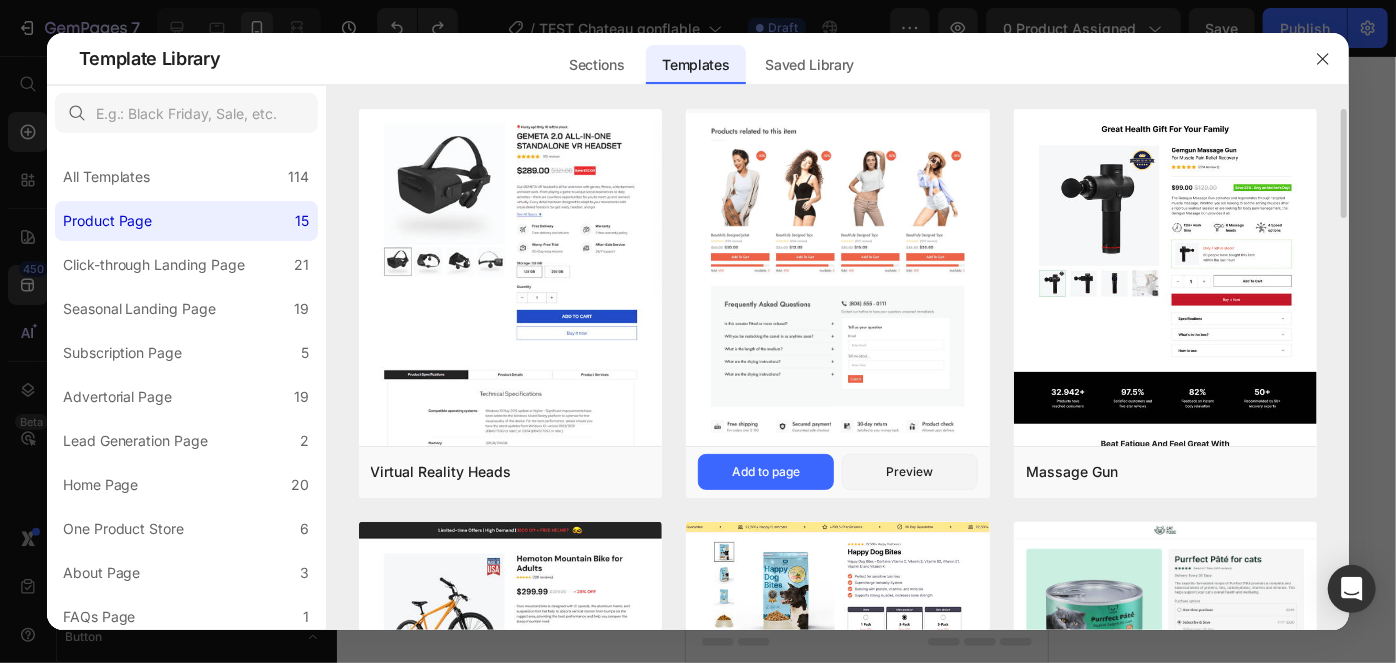 scroll, scrollTop: 257, scrollLeft: 0, axis: vertical 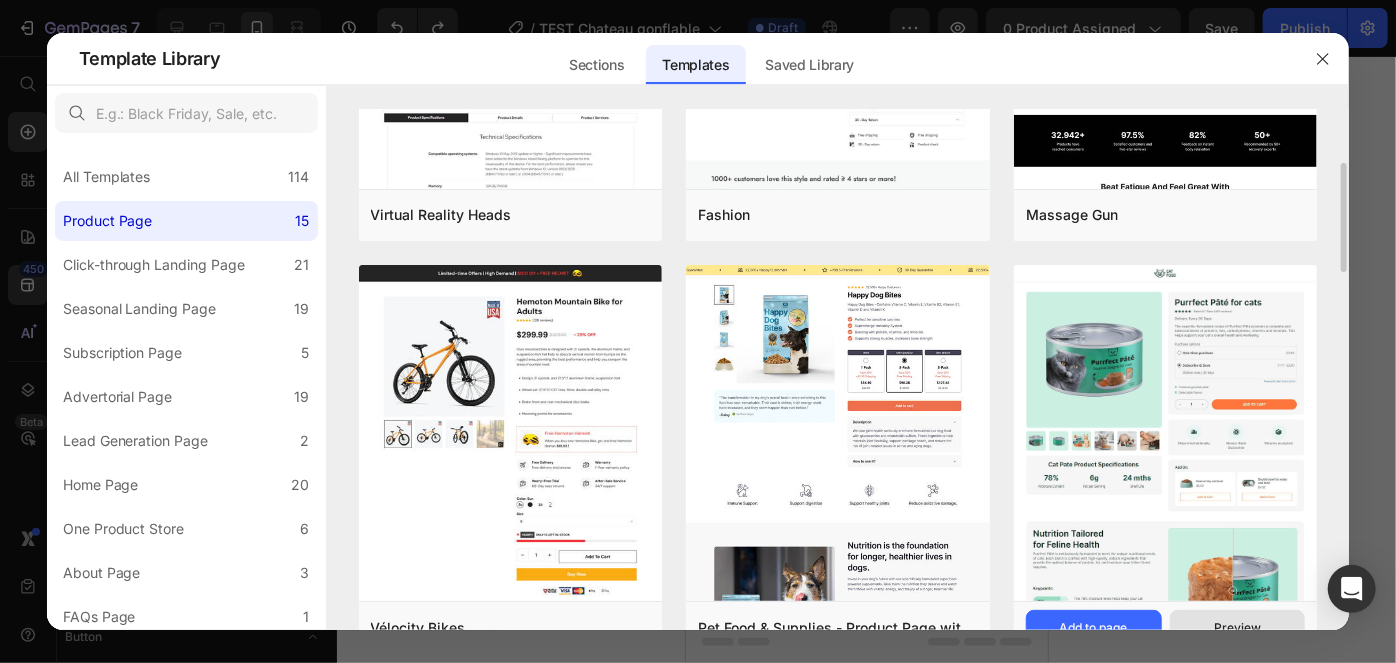 click on "Preview" at bounding box center (1237, 628) 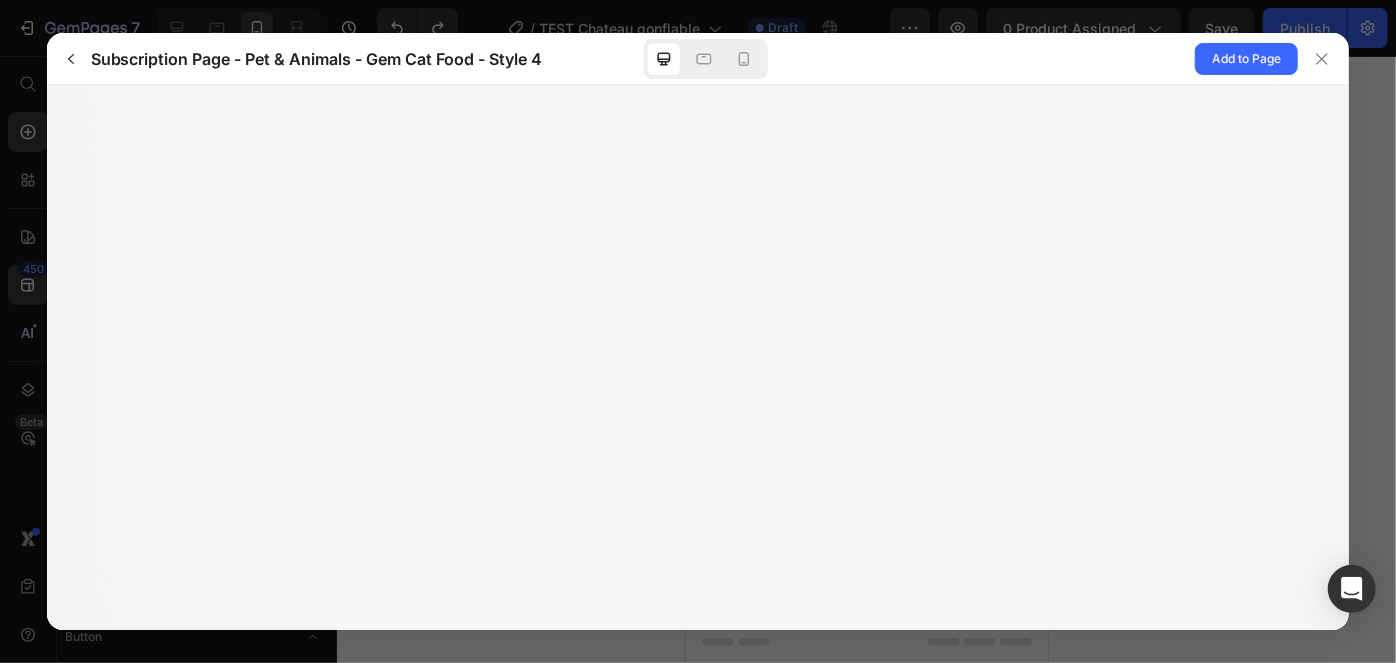 click at bounding box center [698, 357] 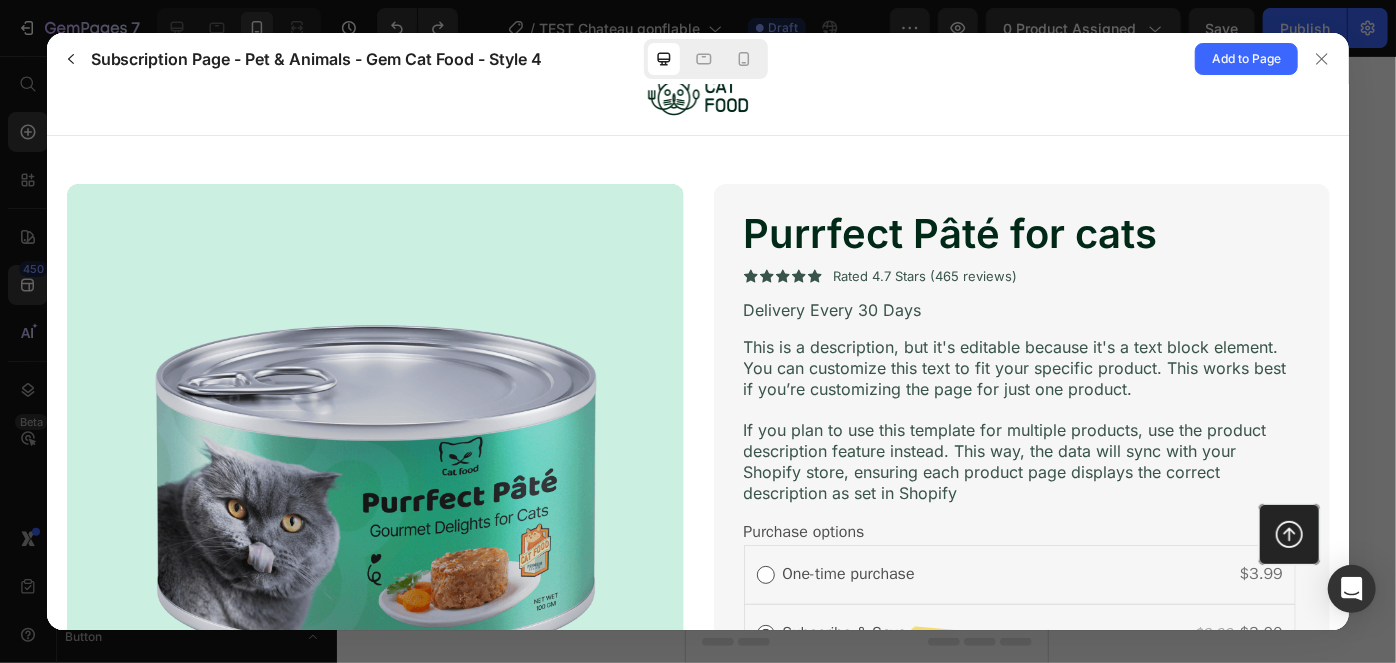 scroll, scrollTop: 66, scrollLeft: 0, axis: vertical 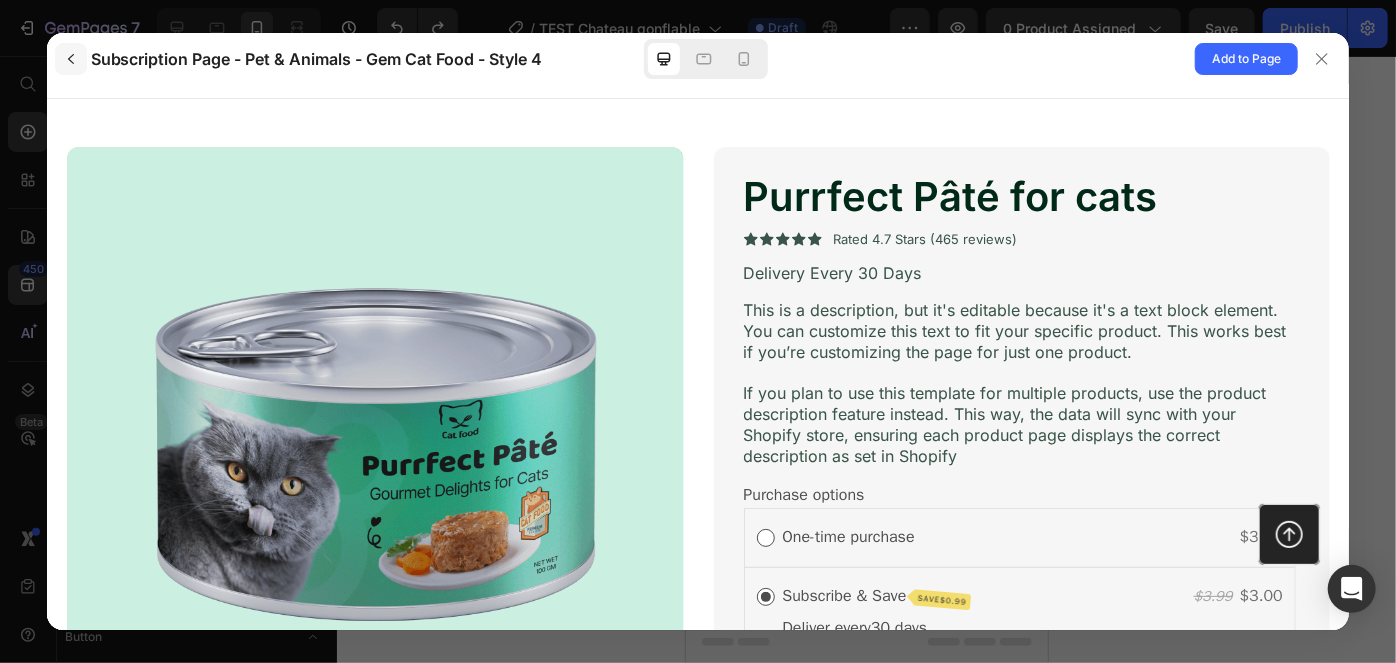 click at bounding box center (71, 59) 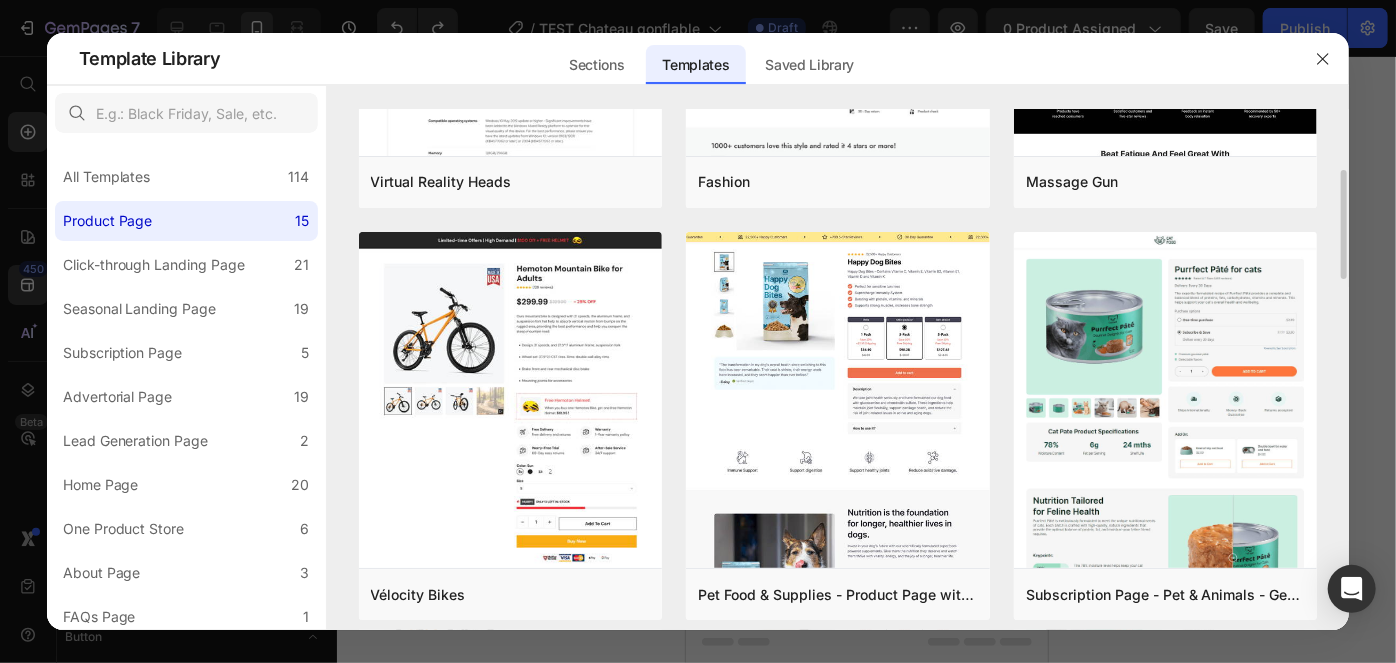 scroll, scrollTop: 291, scrollLeft: 0, axis: vertical 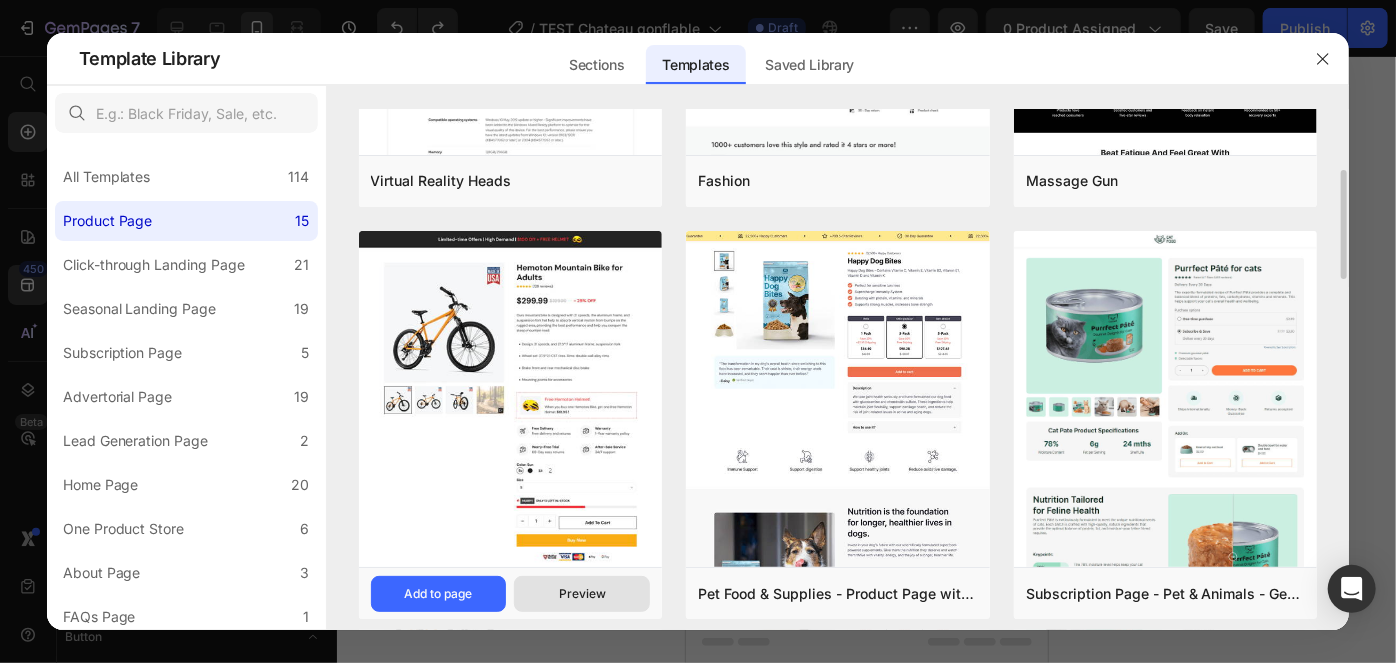 click on "Preview" at bounding box center [582, 594] 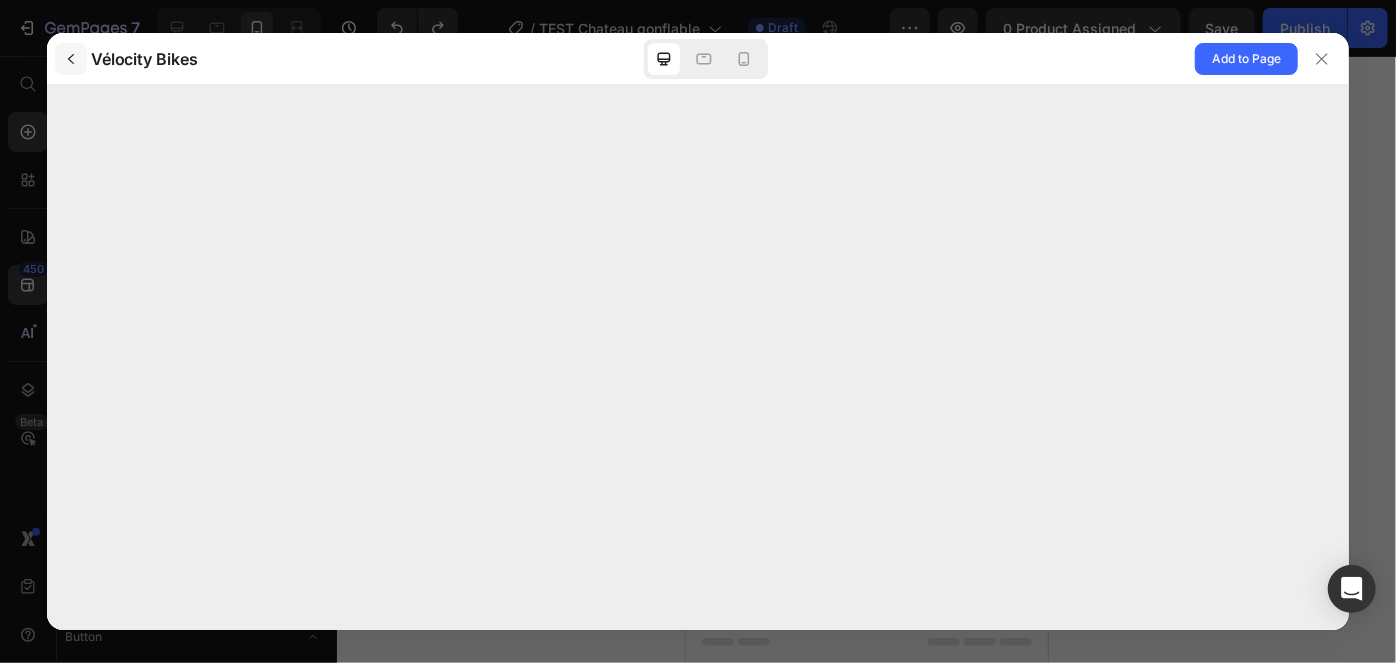click at bounding box center (71, 59) 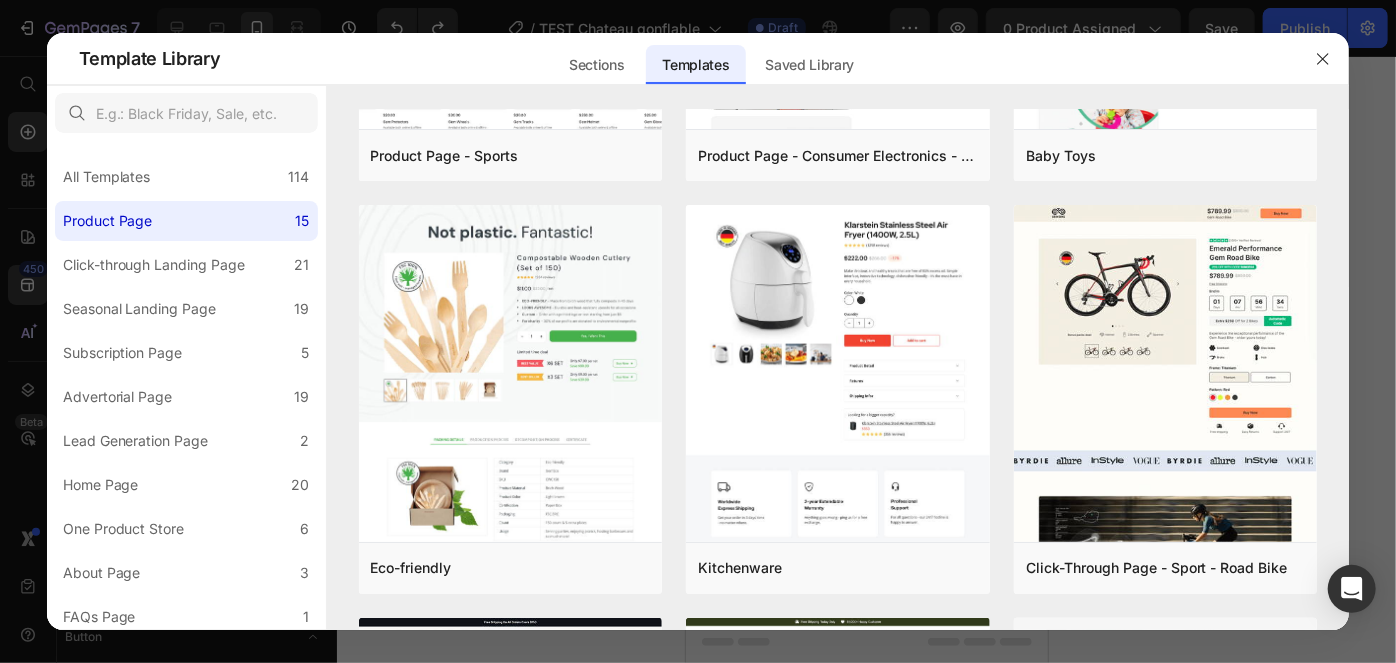 scroll, scrollTop: 1424, scrollLeft: 0, axis: vertical 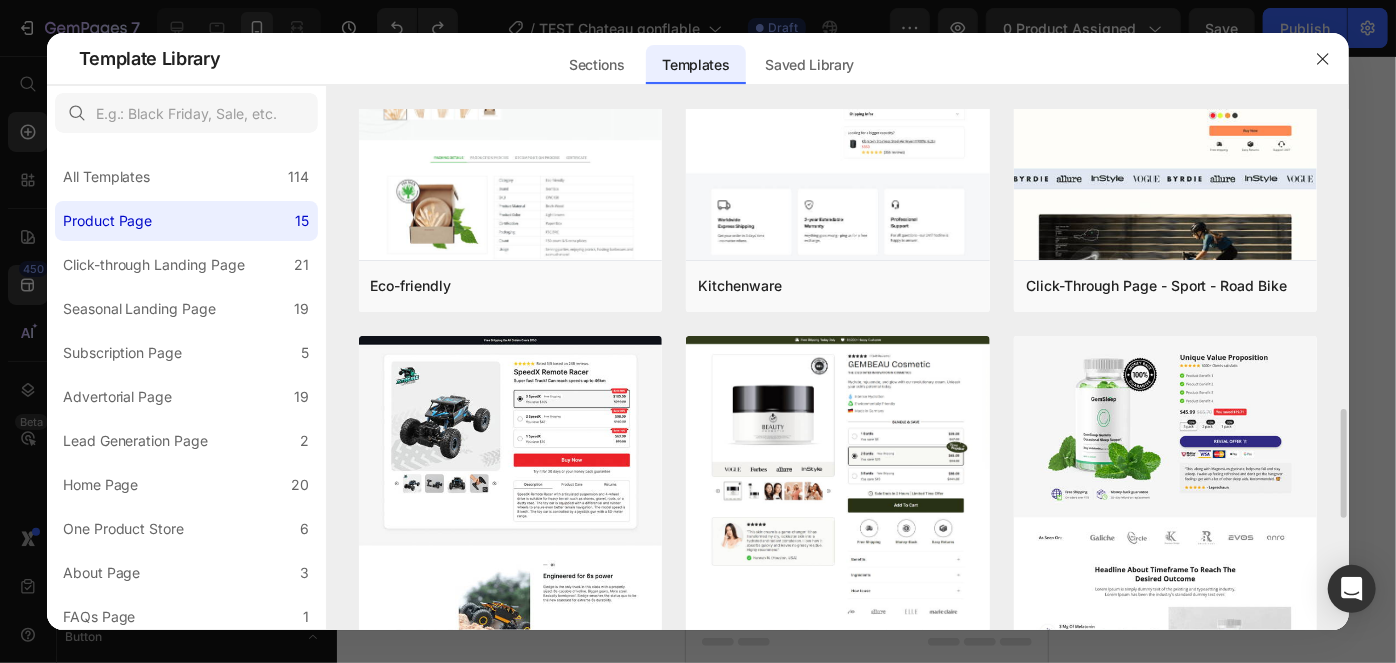 click on "Virtual Reality Heads Add to page  Preview  Fashion Add to page  Preview  Massage Gun Add to page  Preview  Vélocity Bikes Add to page  Preview  Pet Food & Supplies - Product Page with Bundle Add to page  Preview  Subscription Page - Pet & Animals - Gem Cat Food - Style 4 Add to page  Preview  Product Page - Sports Add to page  Preview  Product Page - Consumer Electronics - Keyboard Add to page  Preview  Baby Toys Add to page  Preview  Eco-friendly Add to page  Preview  Kitchenware Add to page  Preview  Click-Through Page - Sport - Road Bike Add to page  Preview  Click-Through Page - Hobbies & Toys - Remote Racer Car Add to page  Preview  Click-Through Page - Beauty & Fitness - Cosmetic Add to page  Preview  GemSleep Gummies Vitamin Add to page  Preview   Numerous Templates  are on the way   Perfectly hand-crafted templates are waiting for you to use" at bounding box center (838, -78) 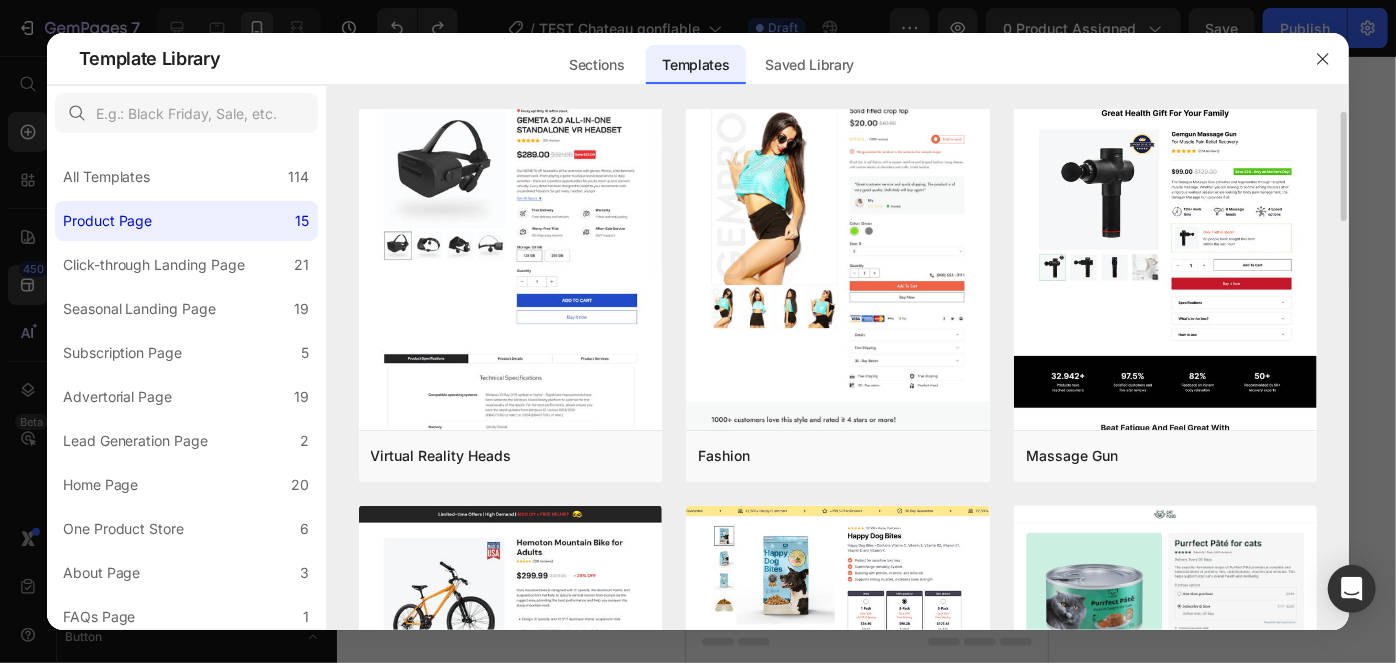 scroll, scrollTop: 0, scrollLeft: 0, axis: both 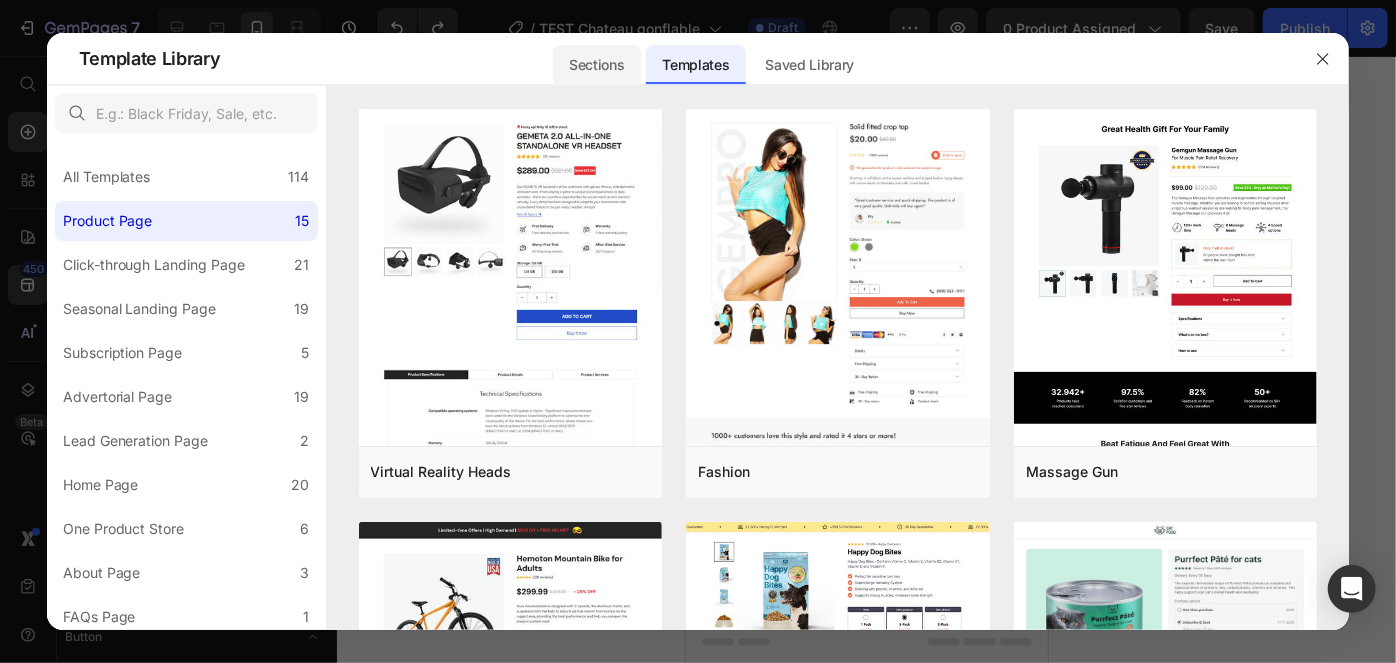 click on "Sections" 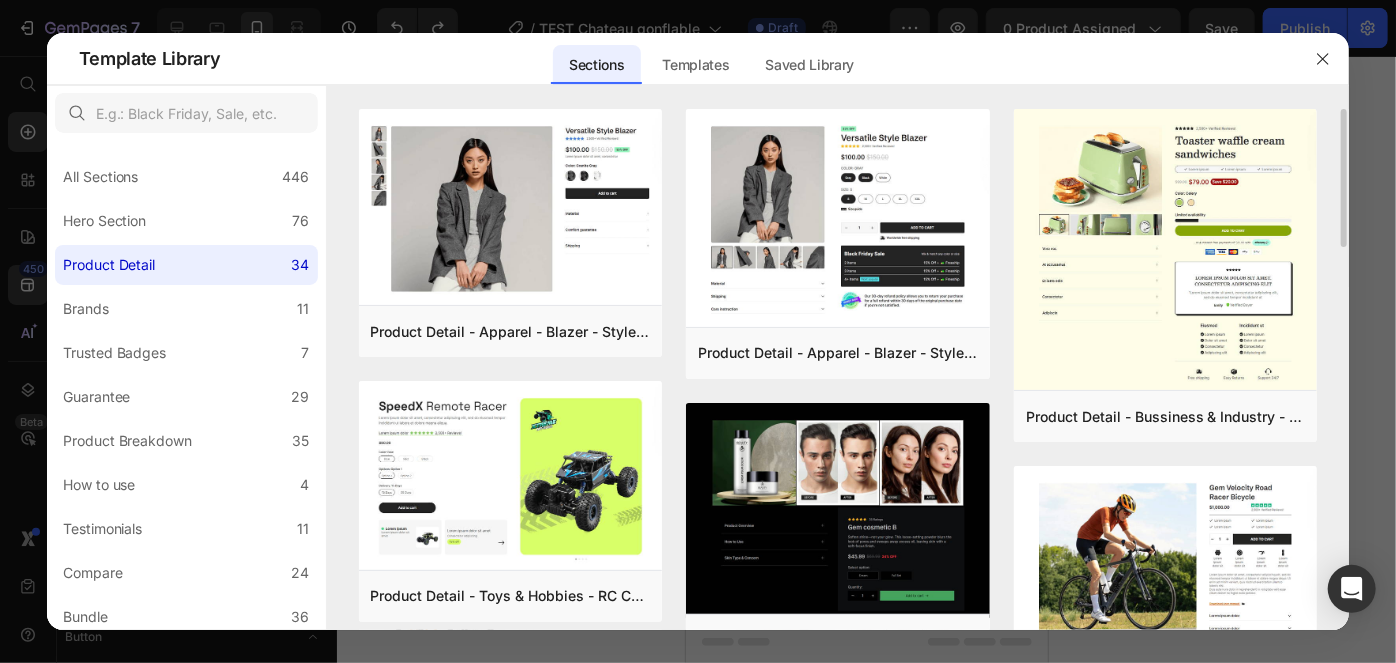 click on "Product Detail - Apparel - Blazer - Style 14 Add to page  Preview  Product Detail - Toys & Hobbies - RC Car - Style 30 Add to page  Preview  Product Detail - Food & Drink - Kombucha - Style 39 Add to page  Preview  Product Detail - Home & Garden - Lamp - Style 9 Add to page  Preview  Product Detail - Bussiness & Industry - Coffee Machine - Style 32 Add to page  Preview  Product Detail - Apparel - Blazer - Style 13 Add to page  Preview  Product Detail - Apparel - Blazer - Style 11 Add to page  Preview  Product Detail - Beauty & Fitness - Cosmetic - Style 17 Add to page  Preview  Product Detail - Health - Drug - Style 35 Add to page  Preview  Product Detail - Toys & Hobbies - RC Car - Style 31 Add to page  Preview  Product Detail - Arts & Entertainment - Electric Guitar - Style 45 Add to page  Preview  Product Detail - Autos & Vehicles - Dash Cam - Style 37 Add to page  Preview  Product Detail - Bussiness & Industry - Toaster - Style 33 Add to page  Preview  Product Detail - Sport - Road Bike - Style 29" at bounding box center [838, 1088] 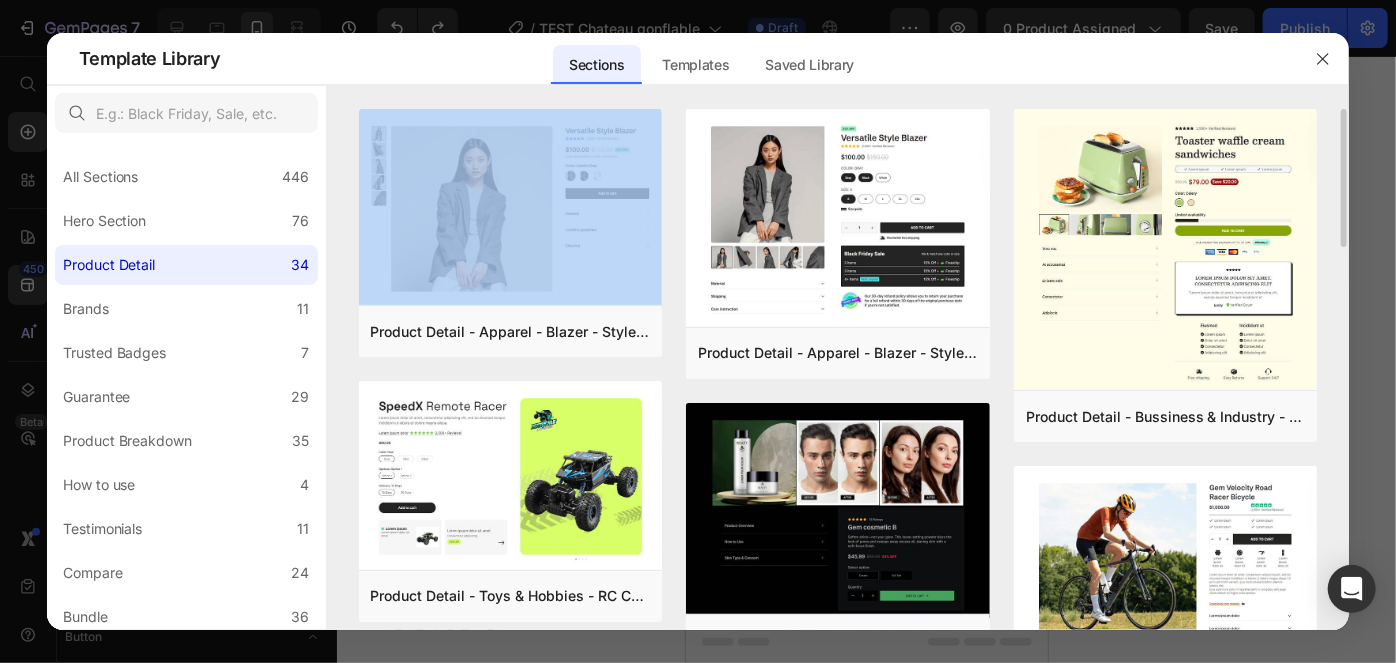 click on "Product Detail - Apparel - Blazer - Style 14 Add to page  Preview  Product Detail - Toys & Hobbies - RC Car - Style 30 Add to page  Preview  Product Detail - Food & Drink - Kombucha - Style 39 Add to page  Preview  Product Detail - Home & Garden - Lamp - Style 9 Add to page  Preview  Product Detail - Bussiness & Industry - Coffee Machine - Style 32 Add to page  Preview  Product Detail - Apparel - Blazer - Style 13 Add to page  Preview  Product Detail - Apparel - Blazer - Style 11 Add to page  Preview  Product Detail - Beauty & Fitness - Cosmetic - Style 17 Add to page  Preview  Product Detail - Health - Drug - Style 35 Add to page  Preview  Product Detail - Toys & Hobbies - RC Car - Style 31 Add to page  Preview  Product Detail - Arts & Entertainment - Electric Guitar - Style 45 Add to page  Preview  Product Detail - Autos & Vehicles - Dash Cam - Style 37 Add to page  Preview  Product Detail - Bussiness & Industry - Toaster - Style 33 Add to page  Preview  Product Detail - Sport - Road Bike - Style 29" at bounding box center (838, 1088) 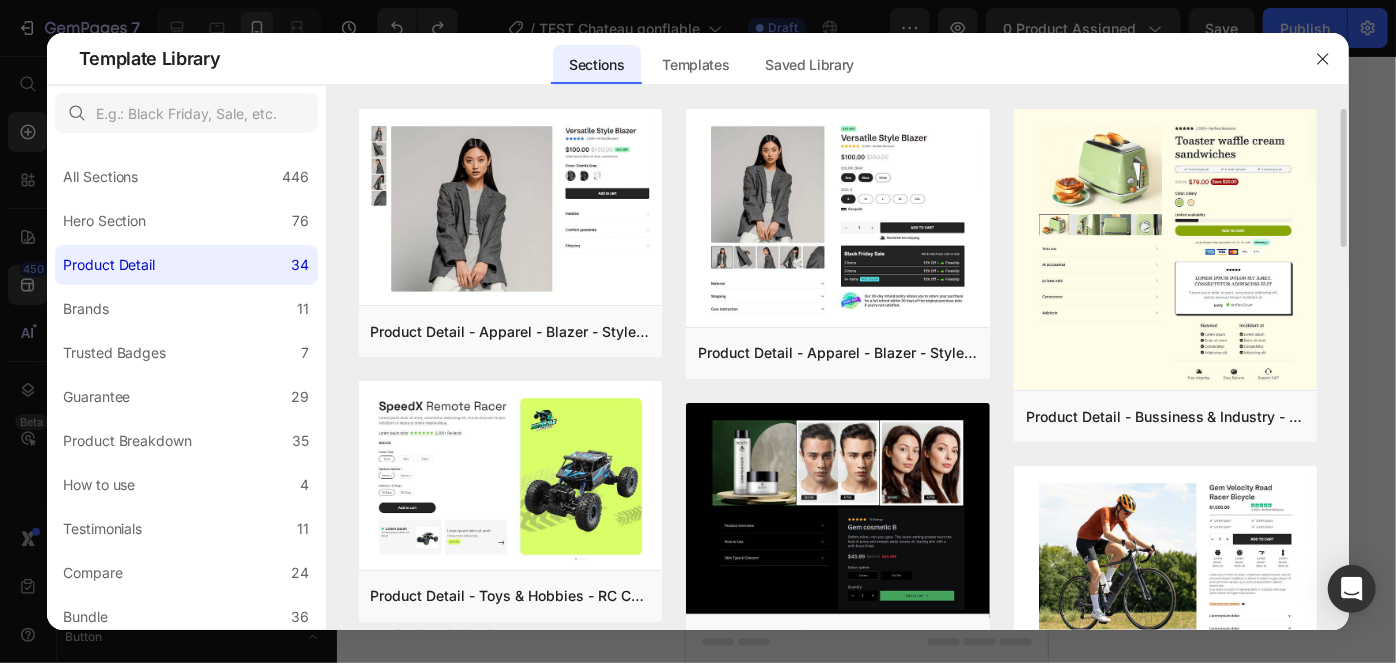 click on "Product Detail - Apparel - Blazer - Style 14 Add to page  Preview  Product Detail - Toys & Hobbies - RC Car - Style 30 Add to page  Preview  Product Detail - Food & Drink - Kombucha - Style 39 Add to page  Preview  Product Detail - Home & Garden - Lamp - Style 9 Add to page  Preview  Product Detail - Bussiness & Industry - Coffee Machine - Style 32 Add to page  Preview  Product Detail - Apparel - Blazer - Style 13 Add to page  Preview  Product Detail - Apparel - Blazer - Style 11 Add to page  Preview  Product Detail - Beauty & Fitness - Cosmetic - Style 17 Add to page  Preview  Product Detail - Health - Drug - Style 35 Add to page  Preview  Product Detail - Toys & Hobbies - RC Car - Style 31 Add to page  Preview  Product Detail - Arts & Entertainment - Electric Guitar - Style 45 Add to page  Preview  Product Detail - Autos & Vehicles - Dash Cam - Style 37 Add to page  Preview  Product Detail - Bussiness & Industry - Toaster - Style 33 Add to page  Preview  Product Detail - Sport - Road Bike - Style 29" at bounding box center [838, 1088] 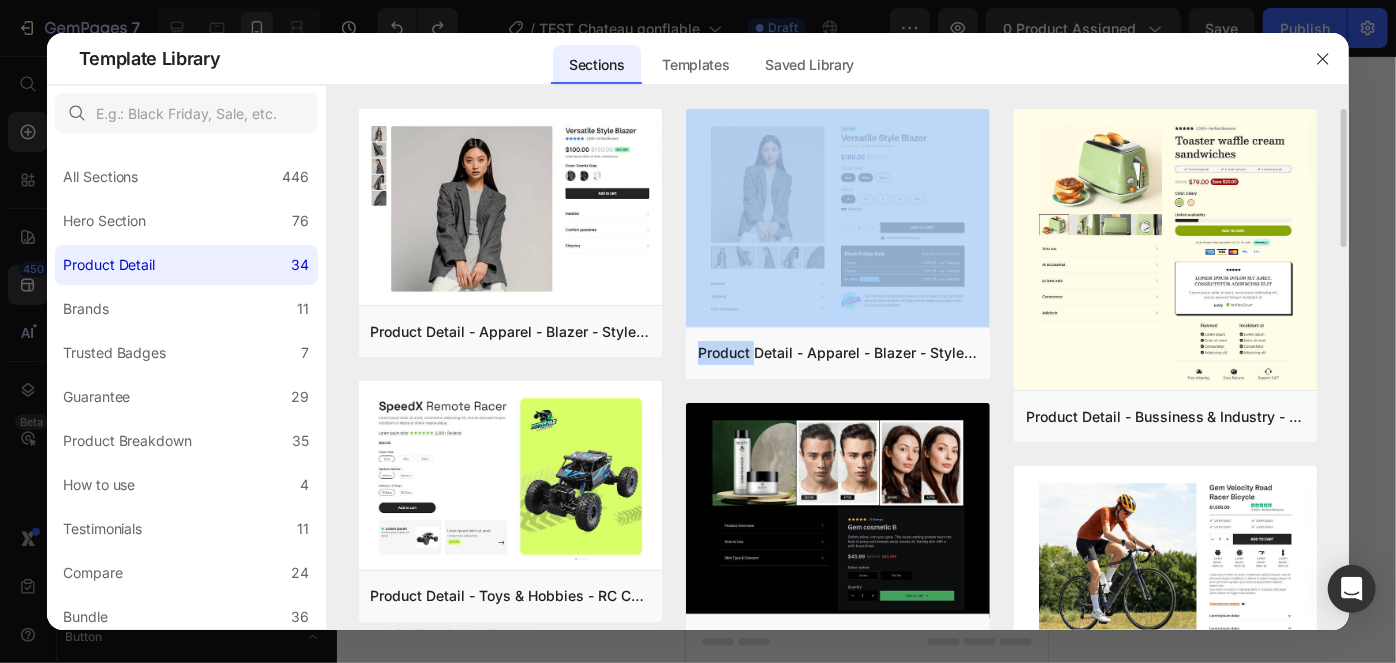 click on "Product Detail - Apparel - Blazer - Style 14 Add to page  Preview  Product Detail - Toys & Hobbies - RC Car - Style 30 Add to page  Preview  Product Detail - Food & Drink - Kombucha - Style 39 Add to page  Preview  Product Detail - Home & Garden - Lamp - Style 9 Add to page  Preview  Product Detail - Bussiness & Industry - Coffee Machine - Style 32 Add to page  Preview  Product Detail - Apparel - Blazer - Style 13 Add to page  Preview  Product Detail - Apparel - Blazer - Style 11 Add to page  Preview  Product Detail - Beauty & Fitness - Cosmetic - Style 17 Add to page  Preview  Product Detail - Health - Drug - Style 35 Add to page  Preview  Product Detail - Toys & Hobbies - RC Car - Style 31 Add to page  Preview  Product Detail - Arts & Entertainment - Electric Guitar - Style 45 Add to page  Preview  Product Detail - Autos & Vehicles - Dash Cam - Style 37 Add to page  Preview  Product Detail - Bussiness & Industry - Toaster - Style 33 Add to page  Preview  Product Detail - Sport - Road Bike - Style 29" at bounding box center [838, 1088] 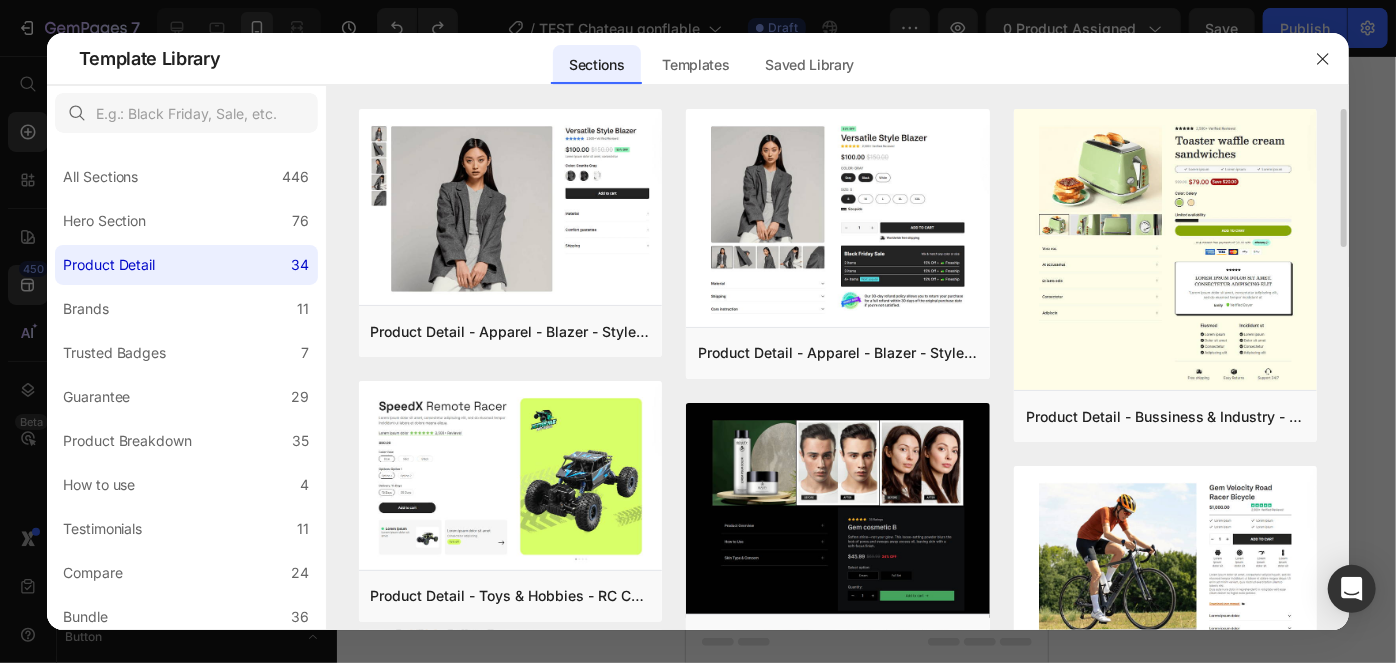 click on "Product Detail - Apparel - Blazer - Style 14 Add to page  Preview  Product Detail - Toys & Hobbies - RC Car - Style 30 Add to page  Preview  Product Detail - Food & Drink - Kombucha - Style 39 Add to page  Preview  Product Detail - Home & Garden - Lamp - Style 9 Add to page  Preview  Product Detail - Bussiness & Industry - Coffee Machine - Style 32 Add to page  Preview  Product Detail - Apparel - Blazer - Style 13 Add to page  Preview  Product Detail - Apparel - Blazer - Style 11 Add to page  Preview  Product Detail - Beauty & Fitness - Cosmetic - Style 17 Add to page  Preview  Product Detail - Health - Drug - Style 35 Add to page  Preview  Product Detail - Toys & Hobbies - RC Car - Style 31 Add to page  Preview  Product Detail - Arts & Entertainment - Electric Guitar - Style 45 Add to page  Preview  Product Detail - Autos & Vehicles - Dash Cam - Style 37 Add to page  Preview  Product Detail - Bussiness & Industry - Toaster - Style 33 Add to page  Preview  Product Detail - Sport - Road Bike - Style 29" at bounding box center [838, 1088] 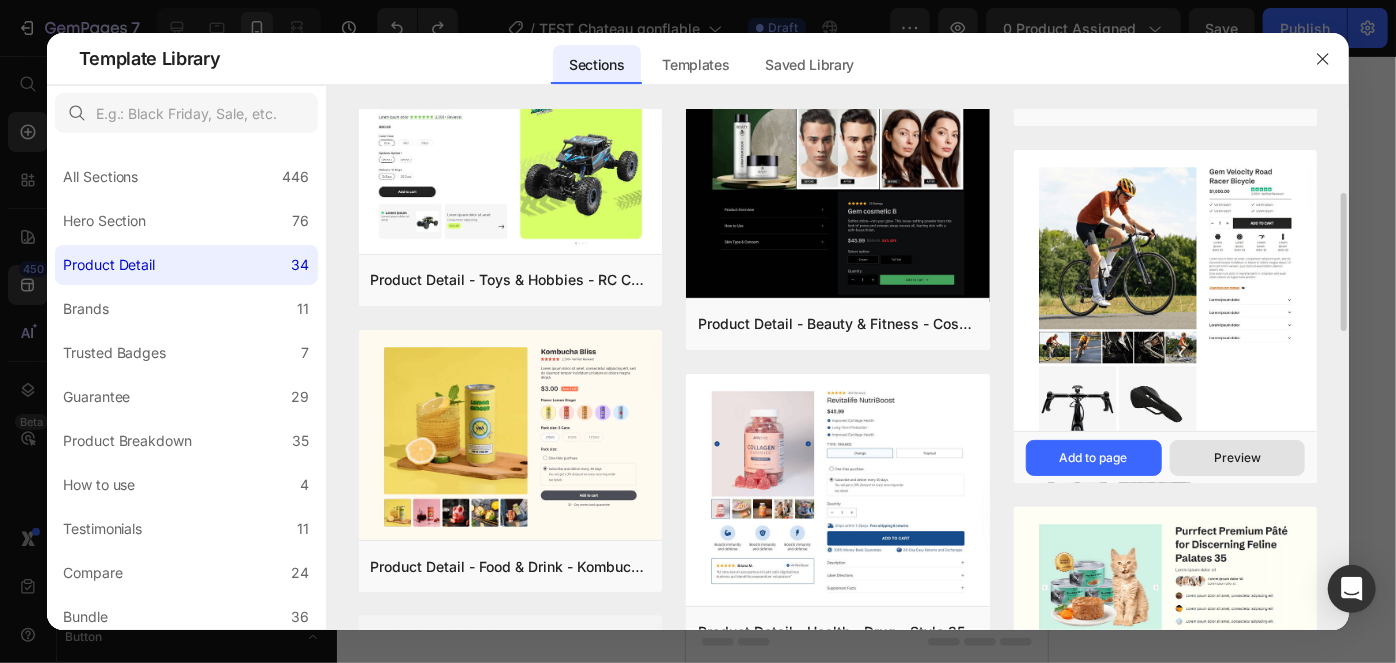 click on "Preview" at bounding box center [1238, 458] 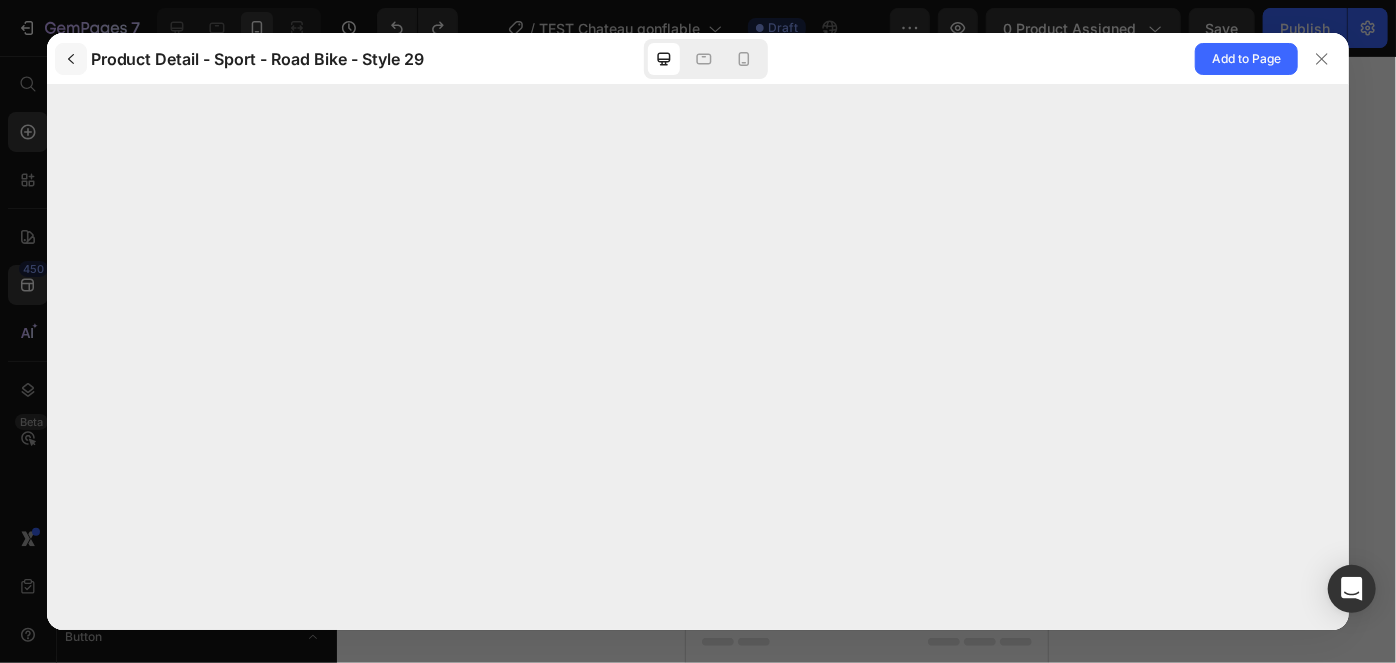 click 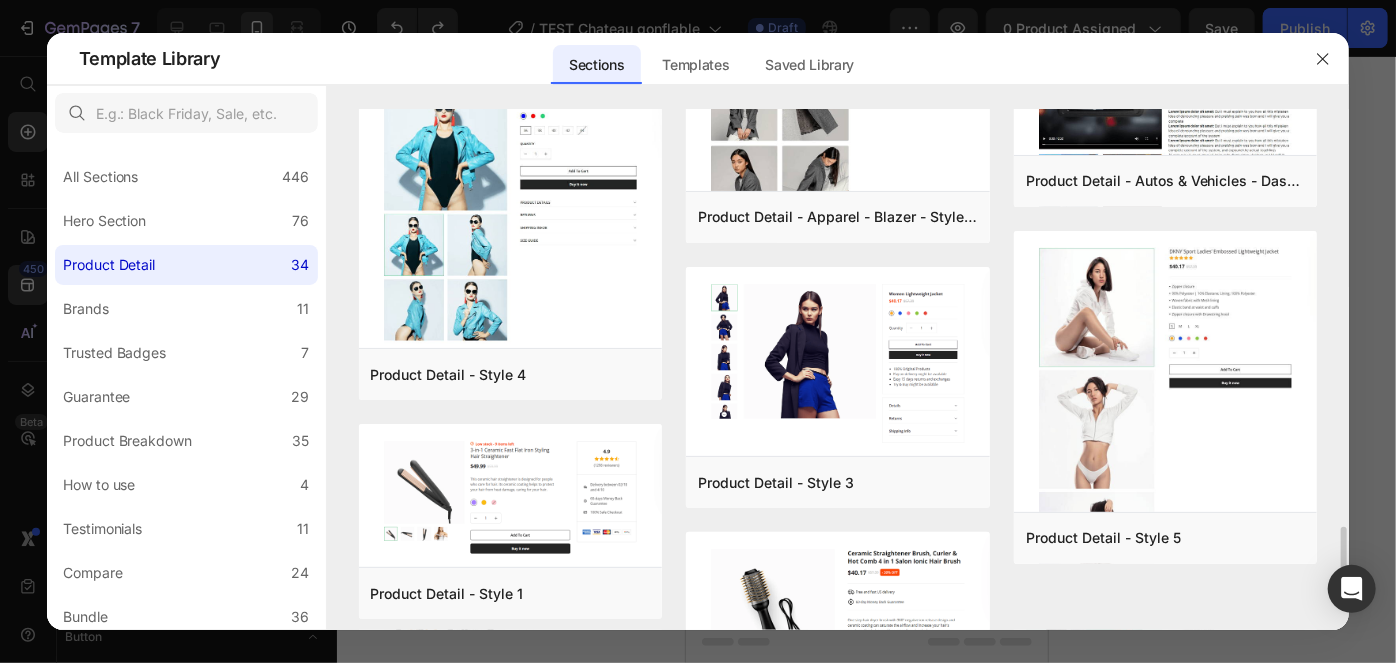 scroll, scrollTop: 2890, scrollLeft: 0, axis: vertical 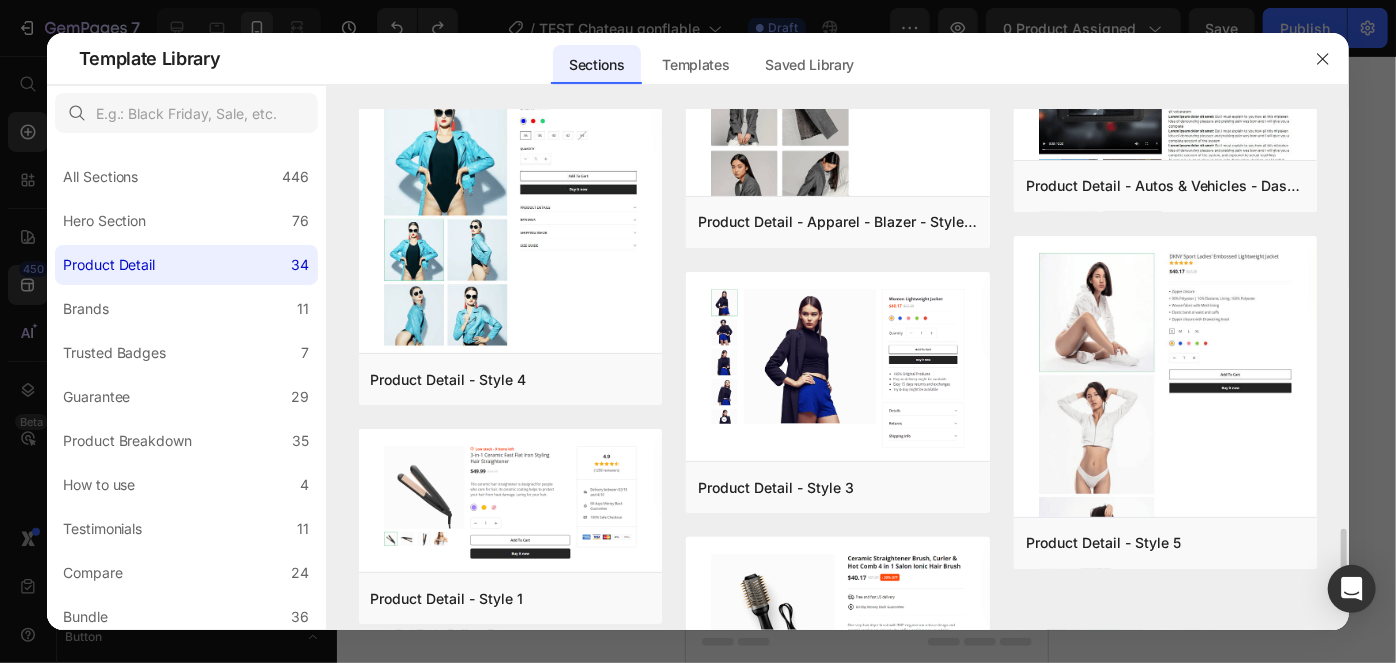 click on "Product Detail - Apparel - Blazer - Style 14 Add to page  Preview  Product Detail - Toys & Hobbies - RC Car - Style 30 Add to page  Preview  Product Detail - Food & Drink - Kombucha - Style 39 Add to page  Preview  Product Detail - Home & Garden - Lamp - Style 9 Add to page  Preview  Product Detail - Bussiness & Industry - Coffee Machine - Style 32 Add to page  Preview  Product Detail - Apparel - Blazer - Style 13 Add to page  Preview  Product Detail - People & Society - Notebook - Style 25 Add to page  Preview  Product Detail - Food & Drink - Kombucha - Style 41 Add to page  Preview  Product Detail - Apparel - Blazer - Style 21 Add to page  Preview  Product Detail - Home & Garden - Lamp - Style 7 Add to page  Preview  Product Detail - Style 4 Add to page  Preview  Product Detail - Style 1 Add to page  Preview  Product Detail - Apparel - Blazer - Style 11 Add to page  Preview  Product Detail - Beauty & Fitness - Cosmetic - Style 17 Add to page  Preview  Product Detail - Health - Drug - Style 35 Add to page" at bounding box center [838, -989] 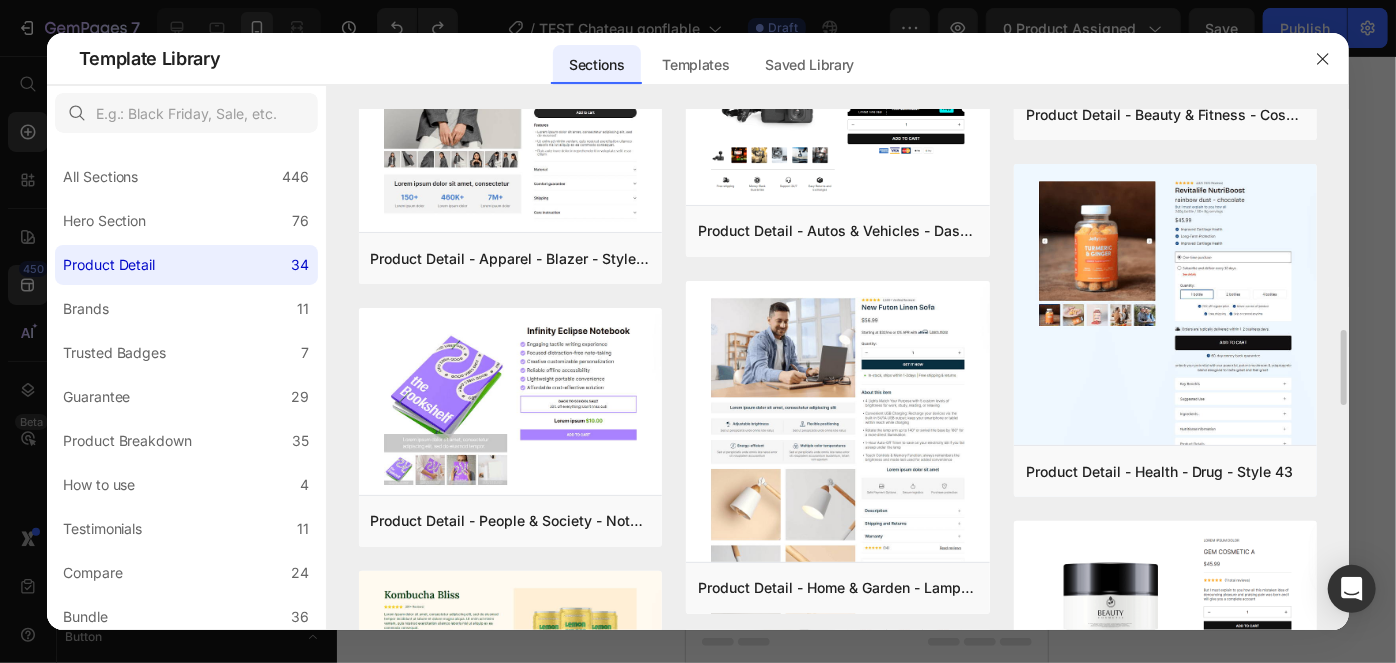 scroll, scrollTop: 1543, scrollLeft: 0, axis: vertical 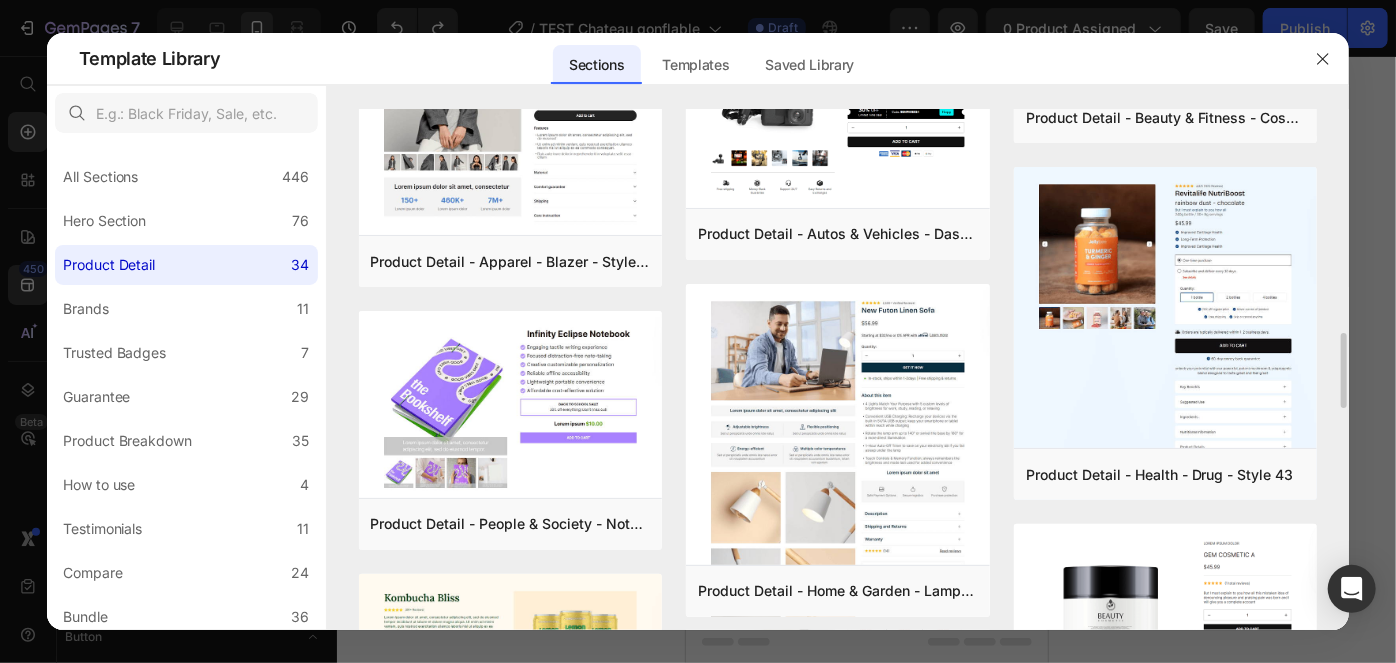 click on "Product Detail - Apparel - Blazer - Style 14 Add to page  Preview  Product Detail - Toys & Hobbies - RC Car - Style 30 Add to page  Preview  Product Detail - Food & Drink - Kombucha - Style 39 Add to page  Preview  Product Detail - Home & Garden - Lamp - Style 9 Add to page  Preview  Product Detail - Bussiness & Industry - Coffee Machine - Style 32 Add to page  Preview  Product Detail - Apparel - Blazer - Style 13 Add to page  Preview  Product Detail - People & Society - Notebook - Style 25 Add to page  Preview  Product Detail - Food & Drink - Kombucha - Style 41 Add to page  Preview  Product Detail - Apparel - Blazer - Style 21 Add to page  Preview  Product Detail - Home & Garden - Lamp - Style 7 Add to page  Preview  Product Detail - Style 4 Add to page  Preview  Product Detail - Style 1 Add to page  Preview  Product Detail - Apparel - Blazer - Style 11 Add to page  Preview  Product Detail - Beauty & Fitness - Cosmetic - Style 17 Add to page  Preview  Product Detail - Health - Drug - Style 35 Add to page" at bounding box center (838, 358) 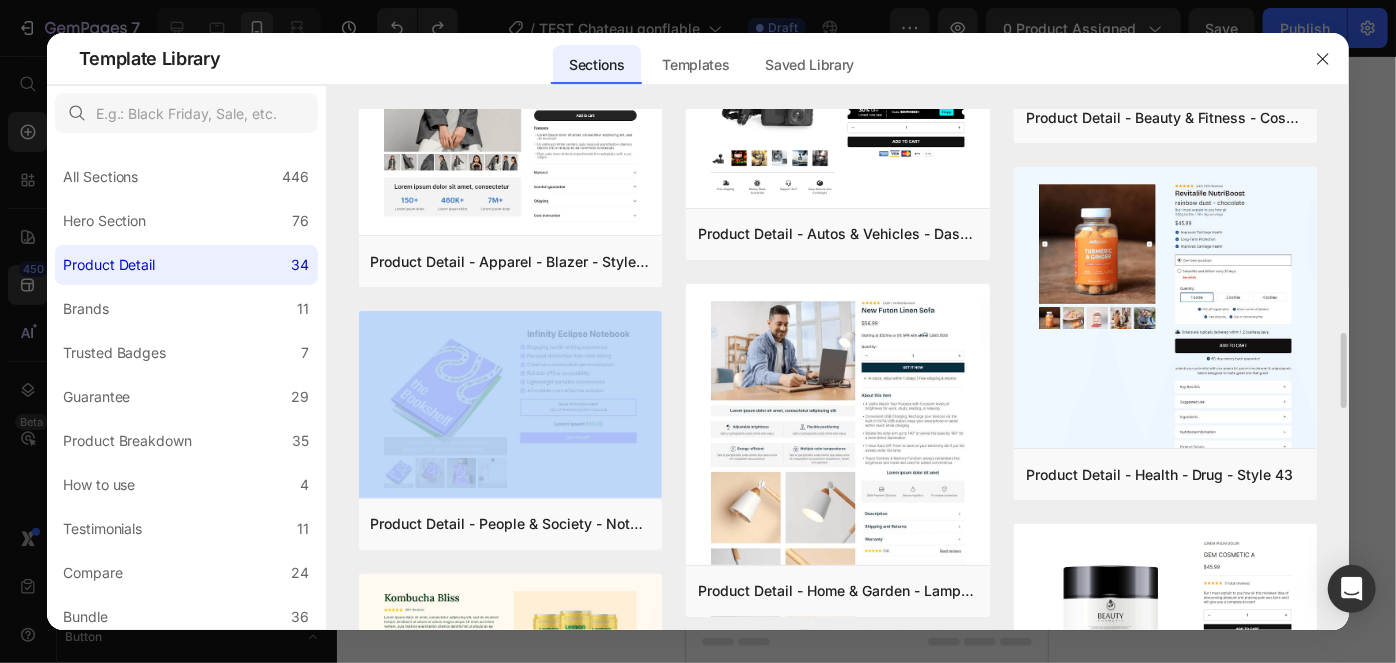 click on "Product Detail - Apparel - Blazer - Style 14 Add to page  Preview  Product Detail - Toys & Hobbies - RC Car - Style 30 Add to page  Preview  Product Detail - Food & Drink - Kombucha - Style 39 Add to page  Preview  Product Detail - Home & Garden - Lamp - Style 9 Add to page  Preview  Product Detail - Bussiness & Industry - Coffee Machine - Style 32 Add to page  Preview  Product Detail - Apparel - Blazer - Style 13 Add to page  Preview  Product Detail - People & Society - Notebook - Style 25 Add to page  Preview  Product Detail - Food & Drink - Kombucha - Style 41 Add to page  Preview  Product Detail - Apparel - Blazer - Style 21 Add to page  Preview  Product Detail - Home & Garden - Lamp - Style 7 Add to page  Preview  Product Detail - Style 4 Add to page  Preview  Product Detail - Style 1 Add to page  Preview  Product Detail - Apparel - Blazer - Style 11 Add to page  Preview  Product Detail - Beauty & Fitness - Cosmetic - Style 17 Add to page  Preview  Product Detail - Health - Drug - Style 35 Add to page" at bounding box center [838, 358] 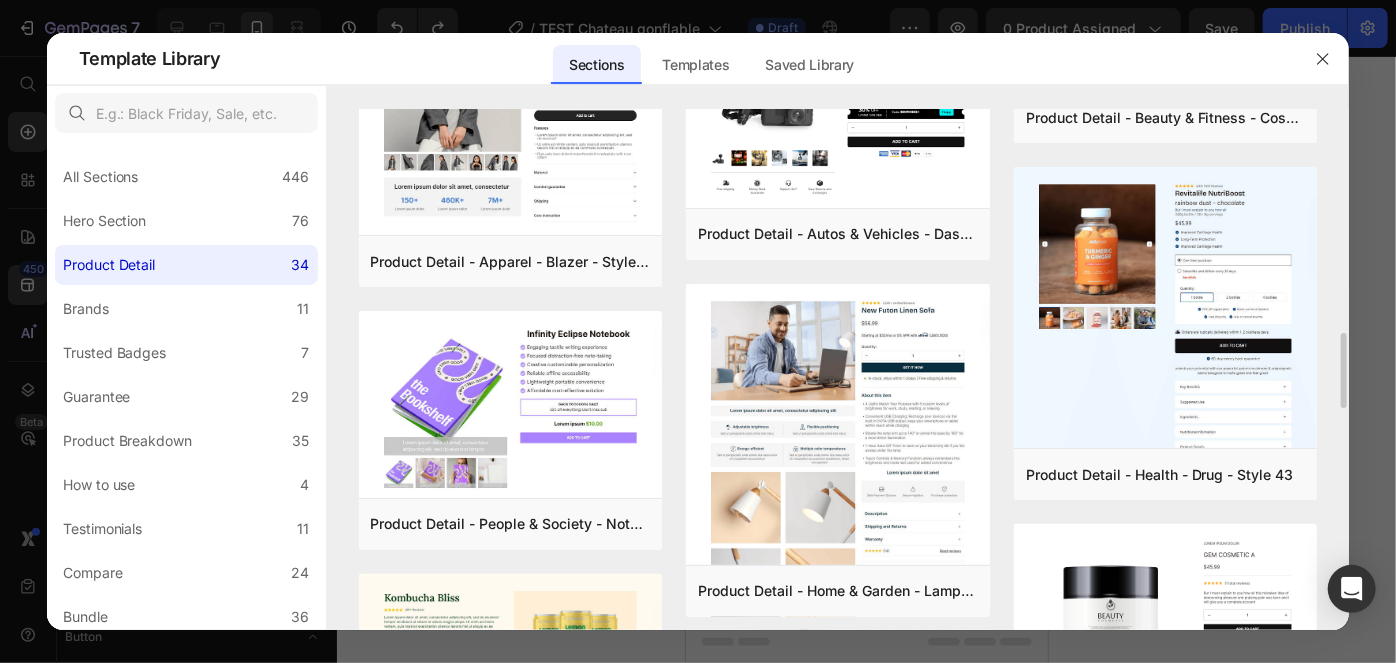 drag, startPoint x: 674, startPoint y: 402, endPoint x: 676, endPoint y: 412, distance: 10.198039 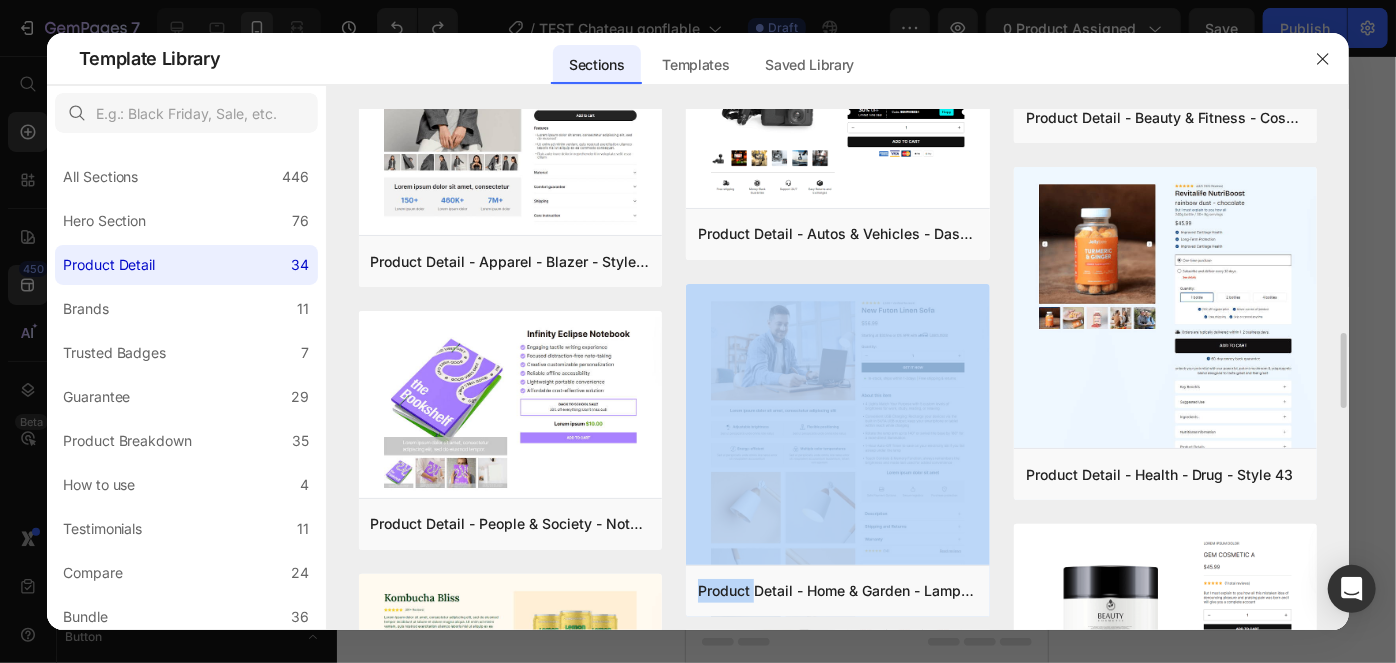 click on "Product Detail - Apparel - Blazer - Style 14 Add to page  Preview  Product Detail - Toys & Hobbies - RC Car - Style 30 Add to page  Preview  Product Detail - Food & Drink - Kombucha - Style 39 Add to page  Preview  Product Detail - Home & Garden - Lamp - Style 9 Add to page  Preview  Product Detail - Bussiness & Industry - Coffee Machine - Style 32 Add to page  Preview  Product Detail - Apparel - Blazer - Style 13 Add to page  Preview  Product Detail - People & Society - Notebook - Style 25 Add to page  Preview  Product Detail - Food & Drink - Kombucha - Style 41 Add to page  Preview  Product Detail - Apparel - Blazer - Style 21 Add to page  Preview  Product Detail - Home & Garden - Lamp - Style 7 Add to page  Preview  Product Detail - Style 4 Add to page  Preview  Product Detail - Style 1 Add to page  Preview  Product Detail - Apparel - Blazer - Style 11 Add to page  Preview  Product Detail - Beauty & Fitness - Cosmetic - Style 17 Add to page  Preview  Product Detail - Health - Drug - Style 35 Add to page" at bounding box center [838, 358] 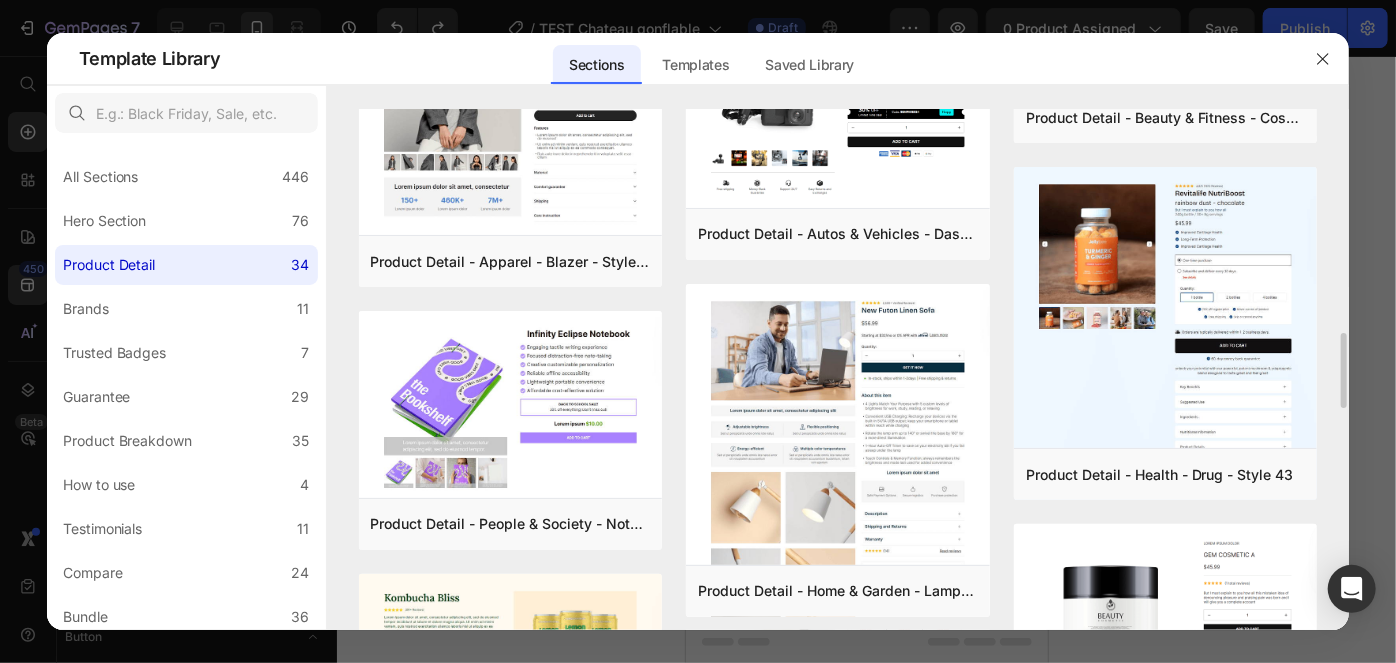 click on "Product Detail - Apparel - Blazer - Style 14 Add to page  Preview  Product Detail - Toys & Hobbies - RC Car - Style 30 Add to page  Preview  Product Detail - Food & Drink - Kombucha - Style 39 Add to page  Preview  Product Detail - Home & Garden - Lamp - Style 9 Add to page  Preview  Product Detail - Bussiness & Industry - Coffee Machine - Style 32 Add to page  Preview  Product Detail - Apparel - Blazer - Style 13 Add to page  Preview  Product Detail - People & Society - Notebook - Style 25 Add to page  Preview  Product Detail - Food & Drink - Kombucha - Style 41 Add to page  Preview  Product Detail - Apparel - Blazer - Style 21 Add to page  Preview  Product Detail - Home & Garden - Lamp - Style 7 Add to page  Preview  Product Detail - Style 4 Add to page  Preview  Product Detail - Style 1 Add to page  Preview  Product Detail - Apparel - Blazer - Style 11 Add to page  Preview  Product Detail - Beauty & Fitness - Cosmetic - Style 17 Add to page  Preview  Product Detail - Health - Drug - Style 35 Add to page" at bounding box center (838, 358) 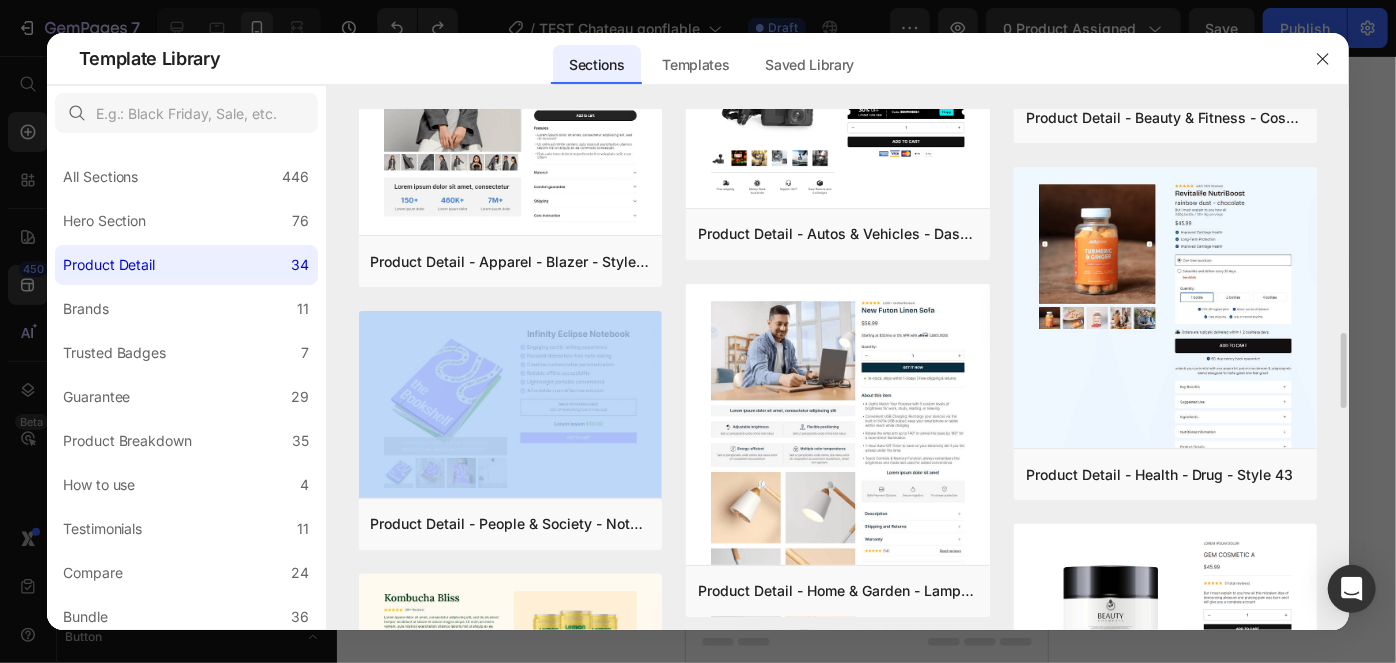 click on "Product Detail - Apparel - Blazer - Style 14 Add to page  Preview  Product Detail - Toys & Hobbies - RC Car - Style 30 Add to page  Preview  Product Detail - Food & Drink - Kombucha - Style 39 Add to page  Preview  Product Detail - Home & Garden - Lamp - Style 9 Add to page  Preview  Product Detail - Bussiness & Industry - Coffee Machine - Style 32 Add to page  Preview  Product Detail - Apparel - Blazer - Style 13 Add to page  Preview  Product Detail - People & Society - Notebook - Style 25 Add to page  Preview  Product Detail - Food & Drink - Kombucha - Style 41 Add to page  Preview  Product Detail - Apparel - Blazer - Style 21 Add to page  Preview  Product Detail - Home & Garden - Lamp - Style 7 Add to page  Preview  Product Detail - Style 4 Add to page  Preview  Product Detail - Style 1 Add to page  Preview  Product Detail - Apparel - Blazer - Style 11 Add to page  Preview  Product Detail - Beauty & Fitness - Cosmetic - Style 17 Add to page  Preview  Product Detail - Health - Drug - Style 35 Add to page" at bounding box center [838, 358] 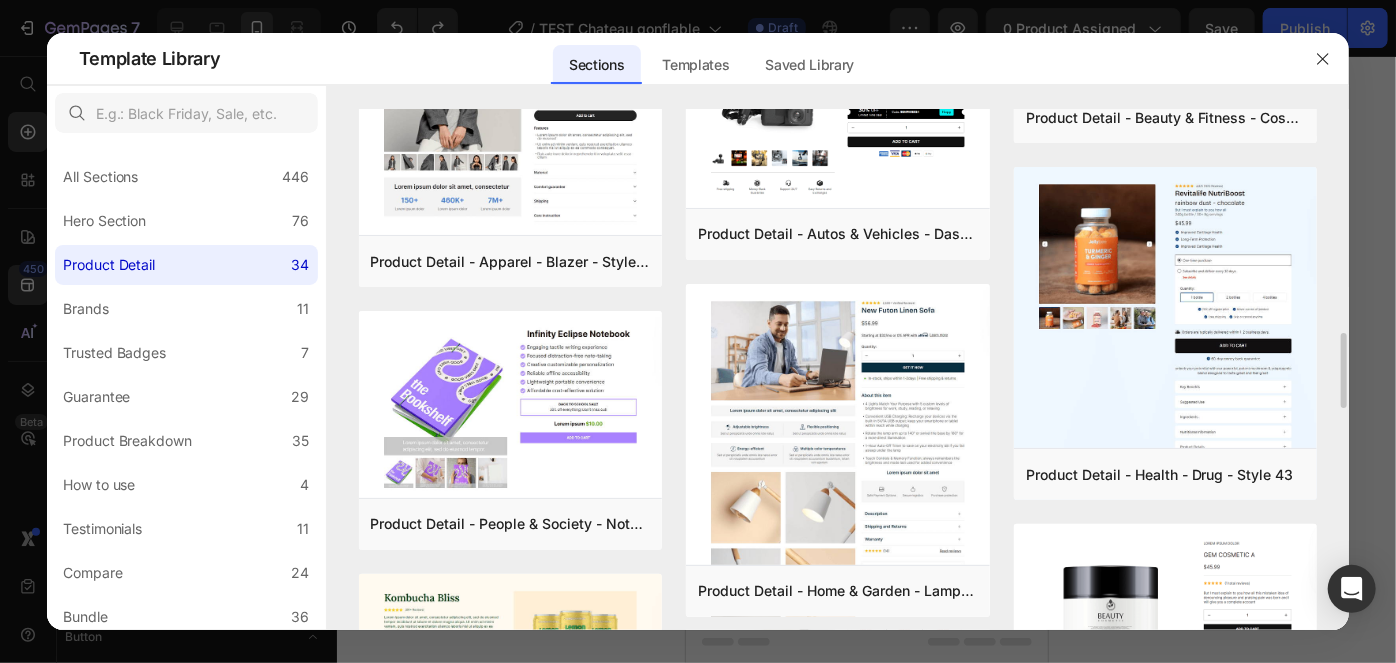 click on "Product Detail - Apparel - Blazer - Style 14 Add to page  Preview  Product Detail - Toys & Hobbies - RC Car - Style 30 Add to page  Preview  Product Detail - Food & Drink - Kombucha - Style 39 Add to page  Preview  Product Detail - Home & Garden - Lamp - Style 9 Add to page  Preview  Product Detail - Bussiness & Industry - Coffee Machine - Style 32 Add to page  Preview  Product Detail - Apparel - Blazer - Style 13 Add to page  Preview  Product Detail - People & Society - Notebook - Style 25 Add to page  Preview  Product Detail - Food & Drink - Kombucha - Style 41 Add to page  Preview  Product Detail - Apparel - Blazer - Style 21 Add to page  Preview  Product Detail - Home & Garden - Lamp - Style 7 Add to page  Preview  Product Detail - Style 4 Add to page  Preview  Product Detail - Style 1 Add to page  Preview  Product Detail - Apparel - Blazer - Style 11 Add to page  Preview  Product Detail - Beauty & Fitness - Cosmetic - Style 17 Add to page  Preview  Product Detail - Health - Drug - Style 35 Add to page" at bounding box center [838, 358] 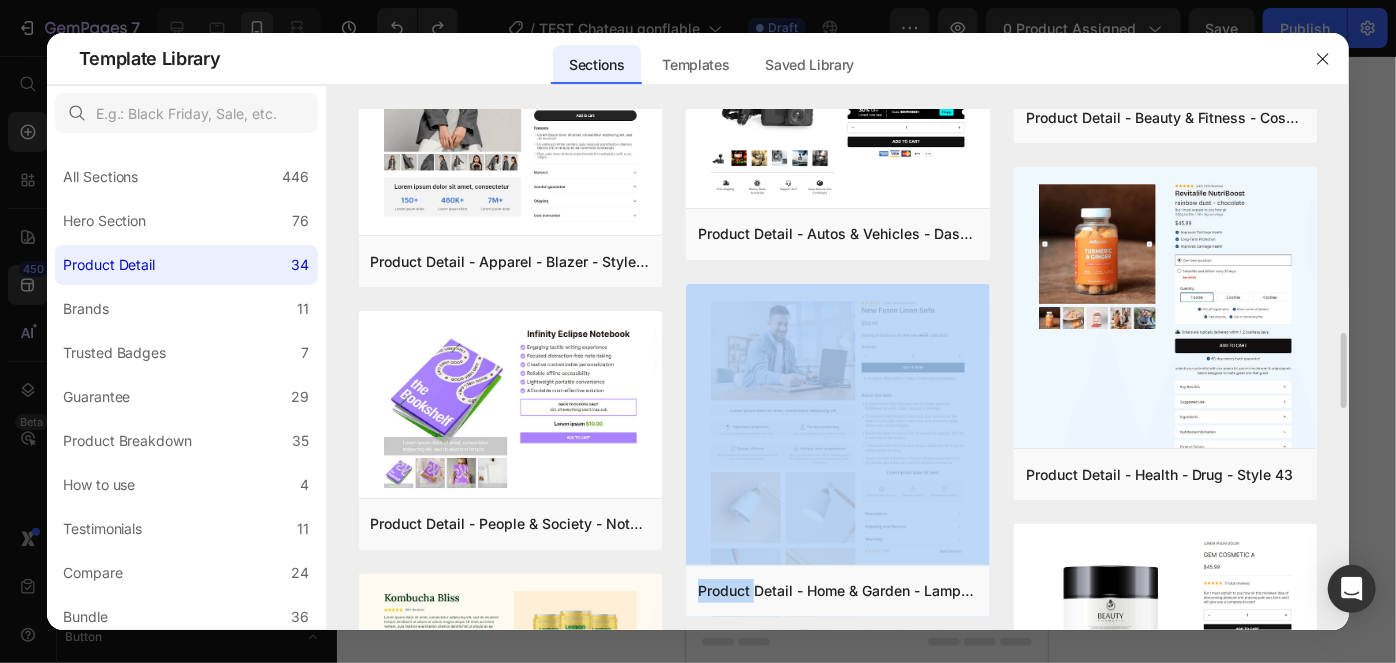 click on "Product Detail - Apparel - Blazer - Style 14 Add to page  Preview  Product Detail - Toys & Hobbies - RC Car - Style 30 Add to page  Preview  Product Detail - Food & Drink - Kombucha - Style 39 Add to page  Preview  Product Detail - Home & Garden - Lamp - Style 9 Add to page  Preview  Product Detail - Bussiness & Industry - Coffee Machine - Style 32 Add to page  Preview  Product Detail - Apparel - Blazer - Style 13 Add to page  Preview  Product Detail - People & Society - Notebook - Style 25 Add to page  Preview  Product Detail - Food & Drink - Kombucha - Style 41 Add to page  Preview  Product Detail - Apparel - Blazer - Style 21 Add to page  Preview  Product Detail - Home & Garden - Lamp - Style 7 Add to page  Preview  Product Detail - Style 4 Add to page  Preview  Product Detail - Style 1 Add to page  Preview  Product Detail - Apparel - Blazer - Style 11 Add to page  Preview  Product Detail - Beauty & Fitness - Cosmetic - Style 17 Add to page  Preview  Product Detail - Health - Drug - Style 35 Add to page" at bounding box center (838, 358) 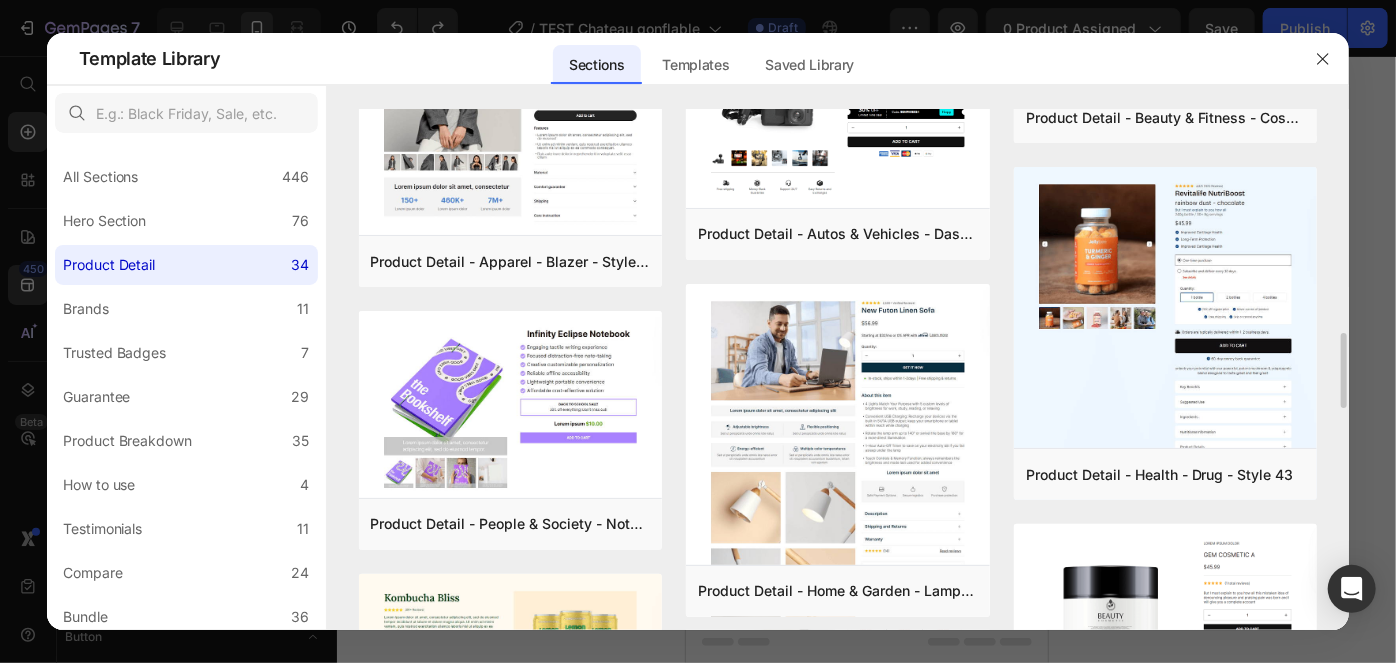 click on "Product Detail - Apparel - Blazer - Style 14 Add to page  Preview  Product Detail - Toys & Hobbies - RC Car - Style 30 Add to page  Preview  Product Detail - Food & Drink - Kombucha - Style 39 Add to page  Preview  Product Detail - Home & Garden - Lamp - Style 9 Add to page  Preview  Product Detail - Bussiness & Industry - Coffee Machine - Style 32 Add to page  Preview  Product Detail - Apparel - Blazer - Style 13 Add to page  Preview  Product Detail - People & Society - Notebook - Style 25 Add to page  Preview  Product Detail - Food & Drink - Kombucha - Style 41 Add to page  Preview  Product Detail - Apparel - Blazer - Style 21 Add to page  Preview  Product Detail - Home & Garden - Lamp - Style 7 Add to page  Preview  Product Detail - Style 4 Add to page  Preview  Product Detail - Style 1 Add to page  Preview  Product Detail - Apparel - Blazer - Style 11 Add to page  Preview  Product Detail - Beauty & Fitness - Cosmetic - Style 17 Add to page  Preview  Product Detail - Health - Drug - Style 35 Add to page" at bounding box center (838, 358) 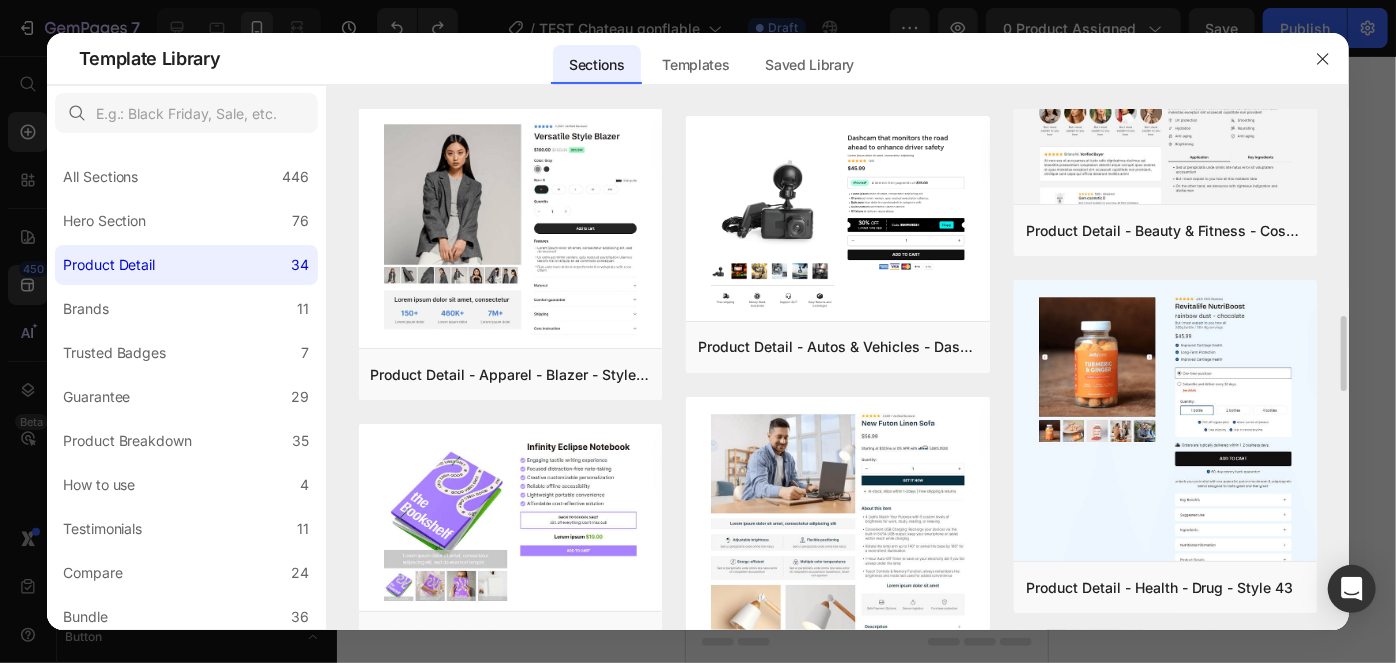 scroll, scrollTop: 1429, scrollLeft: 0, axis: vertical 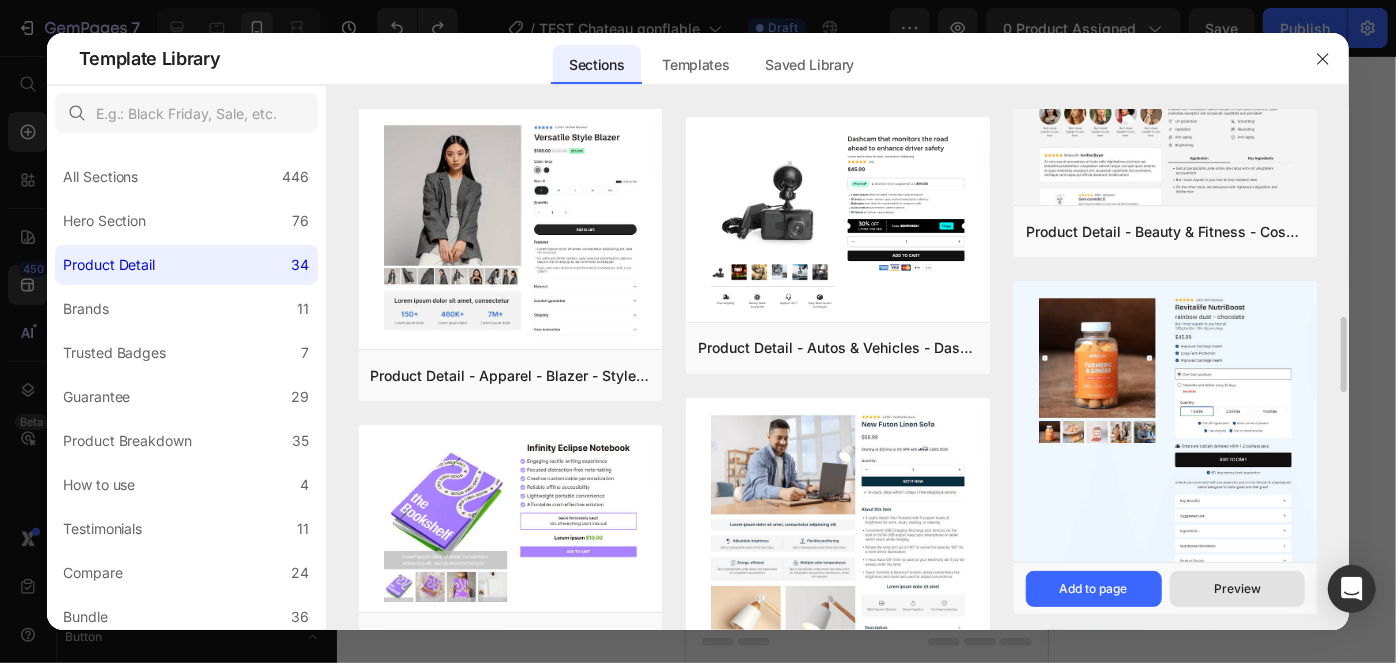 click on "Preview" at bounding box center [1237, 589] 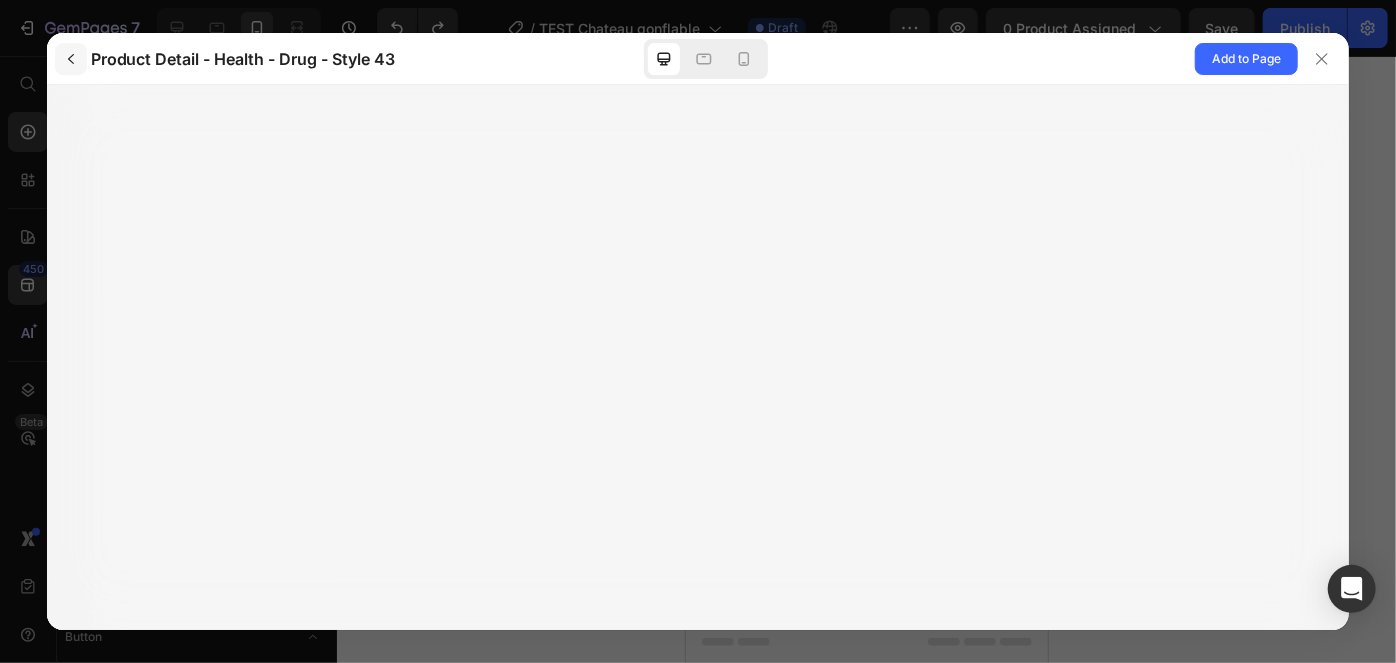 click 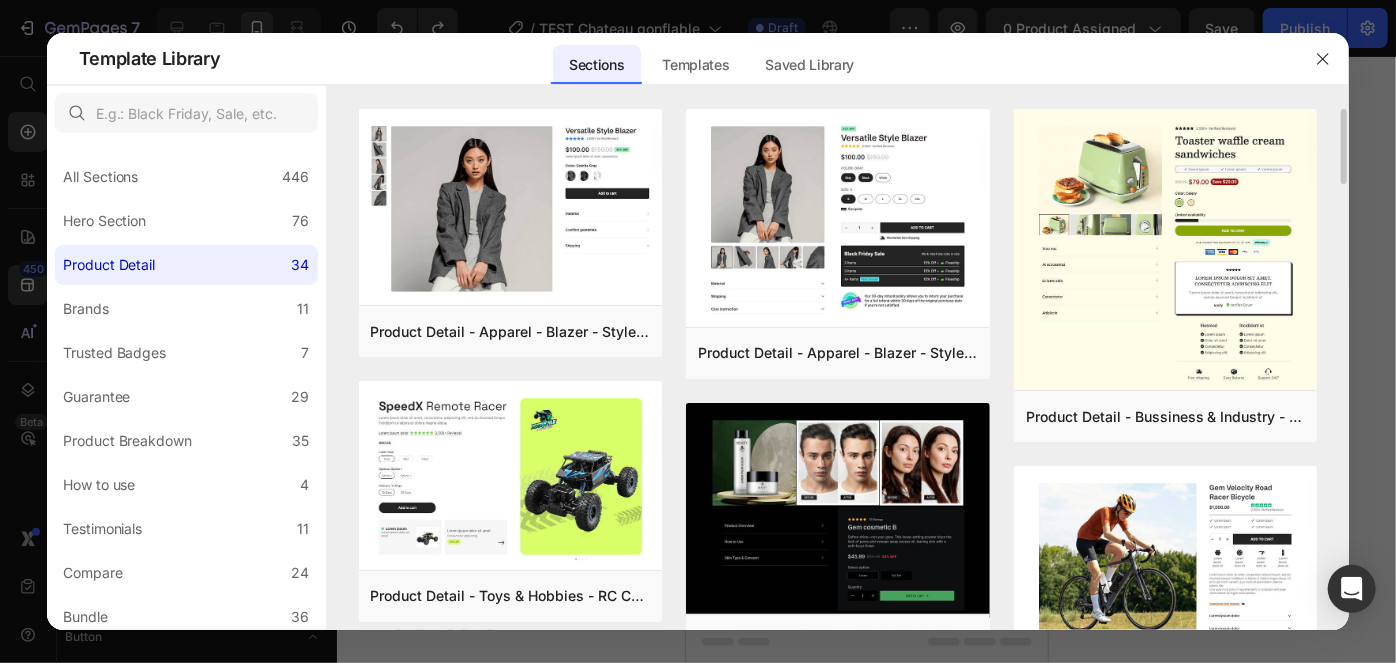 click on "Product Detail - Apparel - Blazer - Style 14 Add to page  Preview  Product Detail - Toys & Hobbies - RC Car - Style 30 Add to page  Preview  Product Detail - Food & Drink - Kombucha - Style 39 Add to page  Preview  Product Detail - Home & Garden - Lamp - Style 9 Add to page  Preview  Product Detail - Bussiness & Industry - Coffee Machine - Style 32 Add to page  Preview  Product Detail - Apparel - Blazer - Style 13 Add to page  Preview  Product Detail - People & Society - Notebook - Style 25 Add to page  Preview  Product Detail - Food & Drink - Kombucha - Style 41 Add to page  Preview  Product Detail - Apparel - Blazer - Style 21 Add to page  Preview  Product Detail - Home & Garden - Lamp - Style 7 Add to page  Preview  Product Detail - Style 4 Add to page  Preview  Product Detail - Style 1 Add to page  Preview  Product Detail - Apparel - Blazer - Style 11 Add to page  Preview  Product Detail - Beauty & Fitness - Cosmetic - Style 17 Add to page  Preview  Product Detail - Health - Drug - Style 35 Add to page" at bounding box center (838, 1901) 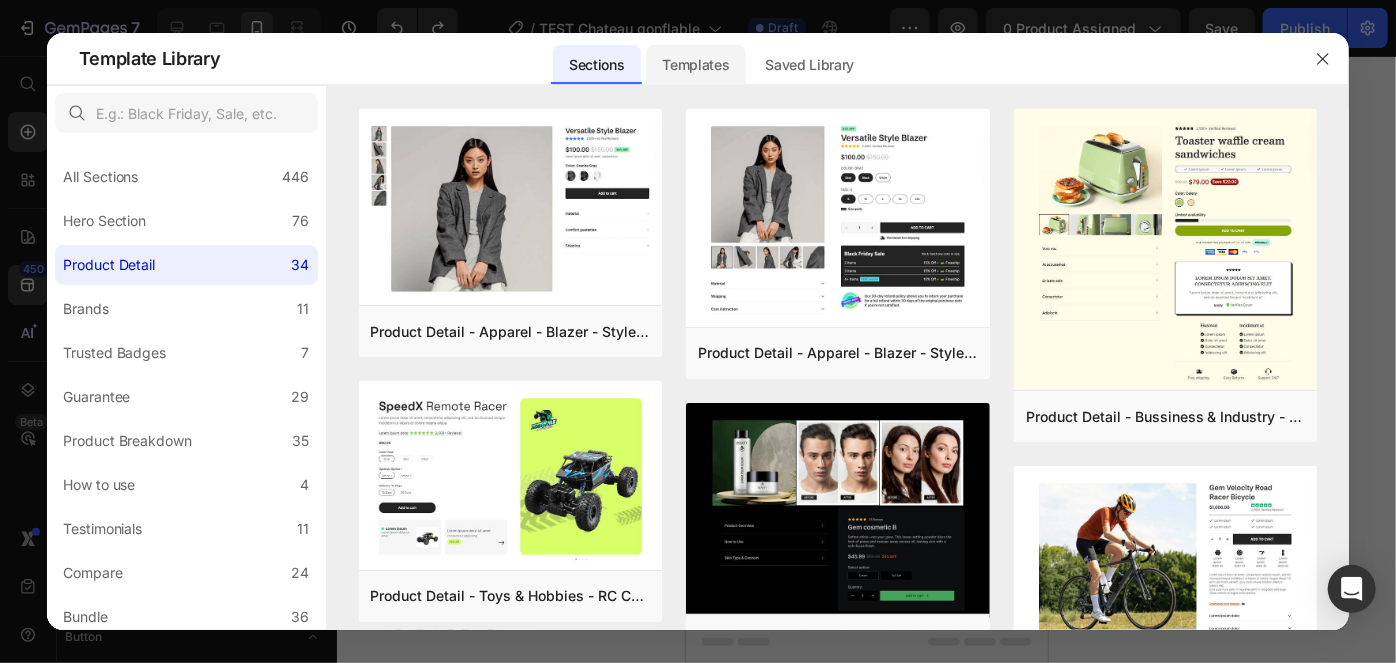 click on "Templates" 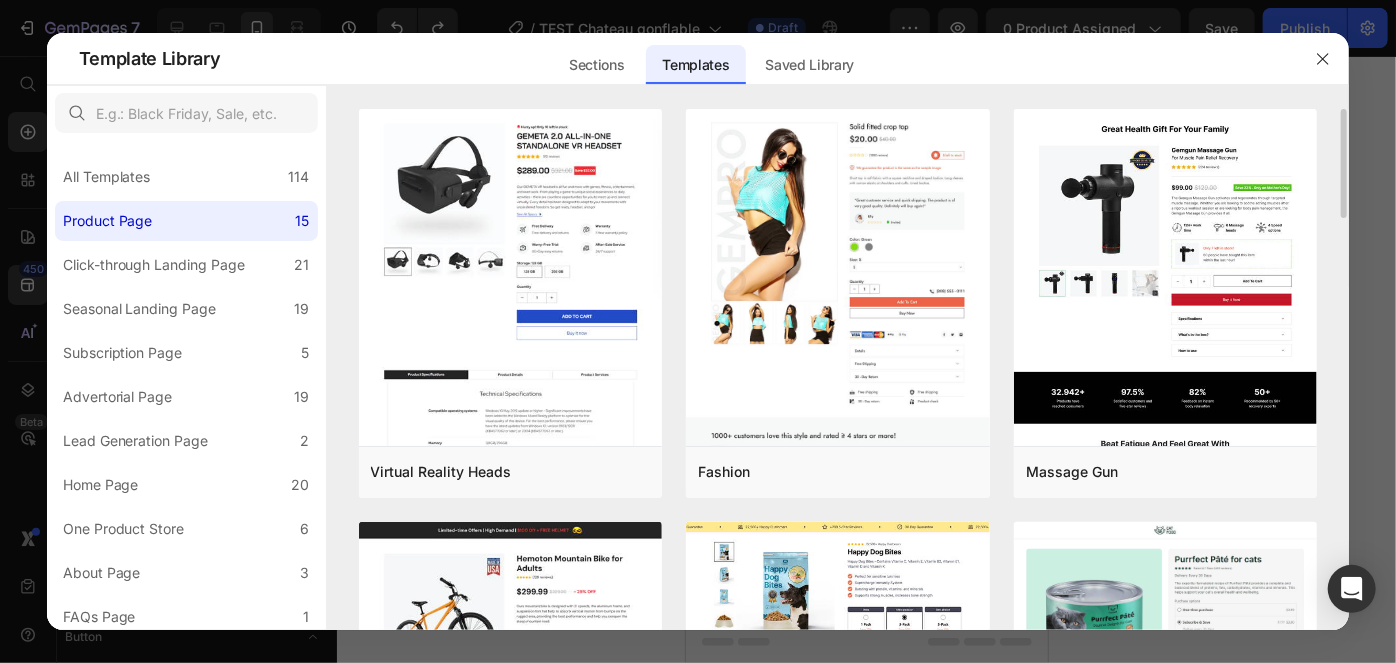 click on "Virtual Reality Heads Add to page  Preview  Fashion Add to page  Preview  Massage Gun Add to page  Preview  Vélocity Bikes Add to page  Preview  Pet Food & Supplies - Product Page with Bundle Add to page  Preview  Subscription Page - Pet & Animals - Gem Cat Food - Style 4 Add to page  Preview  Product Page - Sports Add to page  Preview  Product Page - Consumer Electronics - Keyboard Add to page  Preview  Baby Toys Add to page  Preview  Eco-friendly Add to page  Preview  Kitchenware Add to page  Preview  Click-Through Page - Sport - Road Bike Add to page  Preview  Click-Through Page - Hobbies & Toys - Remote Racer Car Add to page  Preview  Click-Through Page - Beauty & Fitness - Cosmetic Add to page  Preview  GemSleep Gummies Vitamin Add to page  Preview   Numerous Templates  are on the way   Perfectly hand-crafted templates are waiting for you to use" at bounding box center [838, 1346] 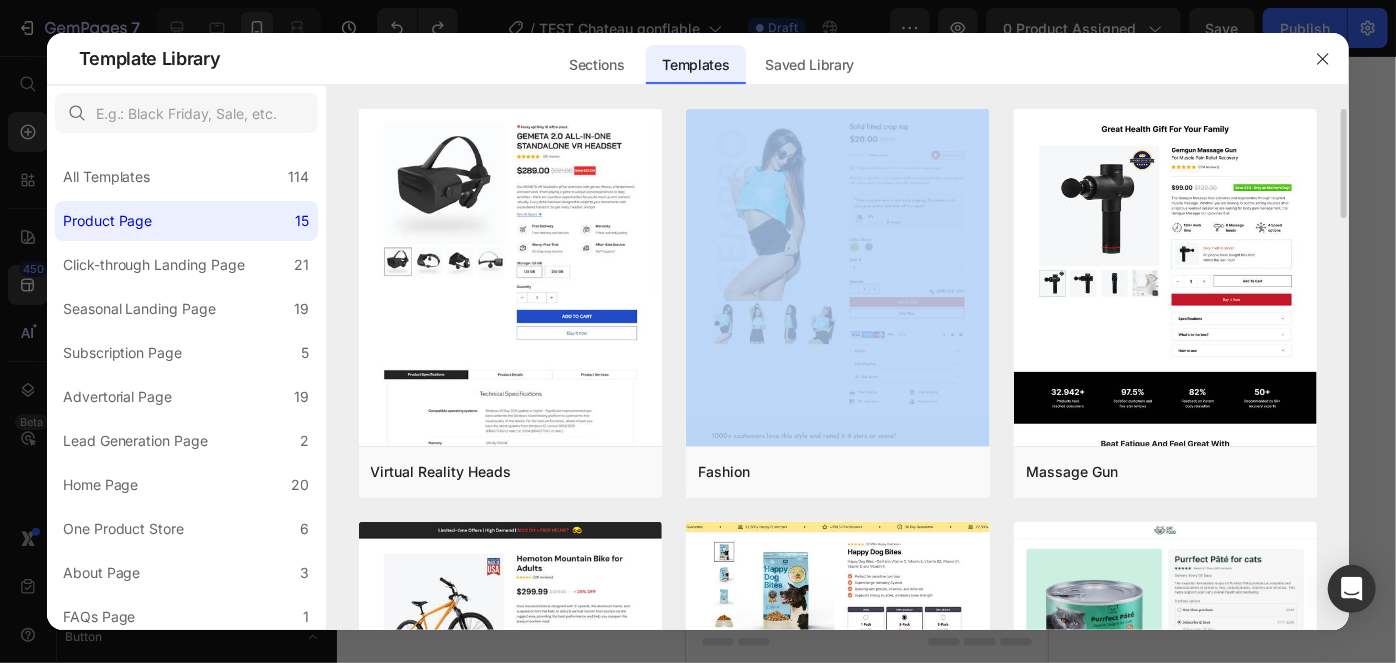 click on "Virtual Reality Heads Add to page  Preview  Fashion Add to page  Preview  Massage Gun Add to page  Preview  Vélocity Bikes Add to page  Preview  Pet Food & Supplies - Product Page with Bundle Add to page  Preview  Subscription Page - Pet & Animals - Gem Cat Food - Style 4 Add to page  Preview  Product Page - Sports Add to page  Preview  Product Page - Consumer Electronics - Keyboard Add to page  Preview  Baby Toys Add to page  Preview  Eco-friendly Add to page  Preview  Kitchenware Add to page  Preview  Click-Through Page - Sport - Road Bike Add to page  Preview  Click-Through Page - Hobbies & Toys - Remote Racer Car Add to page  Preview  Click-Through Page - Beauty & Fitness - Cosmetic Add to page  Preview  GemSleep Gummies Vitamin Add to page  Preview   Numerous Templates  are on the way   Perfectly hand-crafted templates are waiting for you to use" at bounding box center [838, 1346] 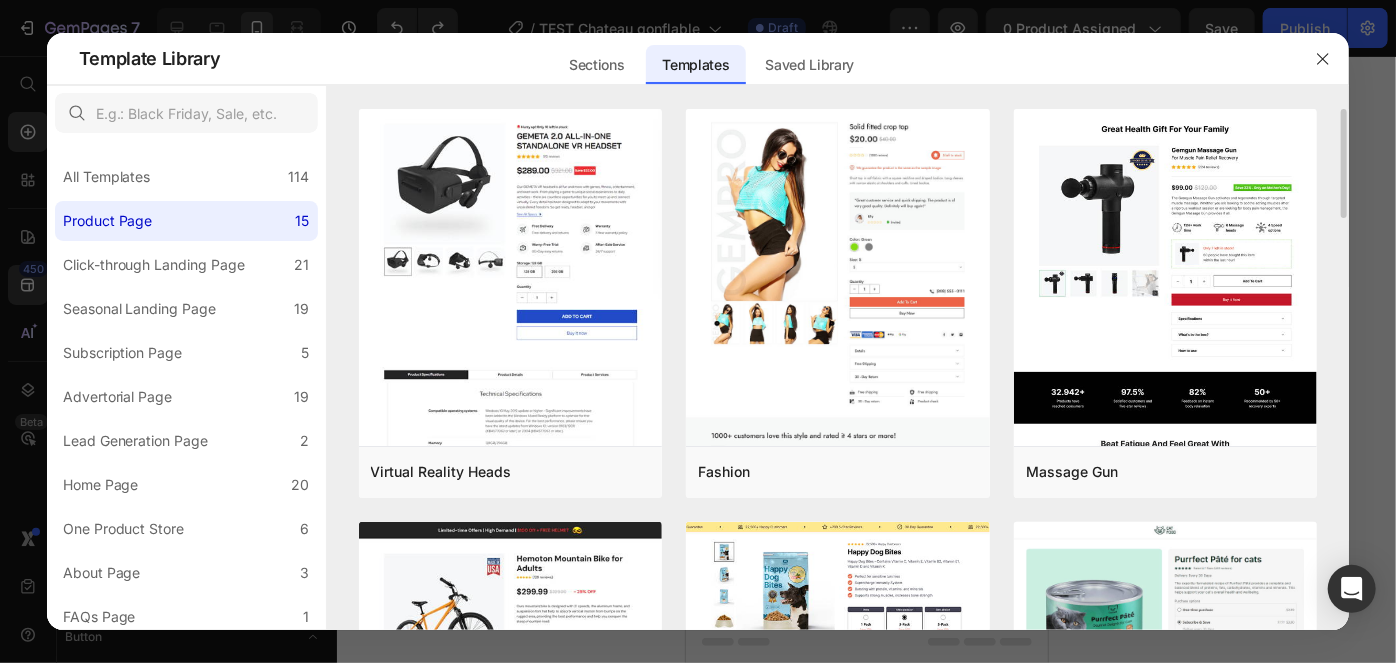 click on "Virtual Reality Heads Add to page  Preview  Fashion Add to page  Preview  Massage Gun Add to page  Preview  Vélocity Bikes Add to page  Preview  Pet Food & Supplies - Product Page with Bundle Add to page  Preview  Subscription Page - Pet & Animals - Gem Cat Food - Style 4 Add to page  Preview  Product Page - Sports Add to page  Preview  Product Page - Consumer Electronics - Keyboard Add to page  Preview  Baby Toys Add to page  Preview  Eco-friendly Add to page  Preview  Kitchenware Add to page  Preview  Click-Through Page - Sport - Road Bike Add to page  Preview  Click-Through Page - Hobbies & Toys - Remote Racer Car Add to page  Preview  Click-Through Page - Beauty & Fitness - Cosmetic Add to page  Preview  GemSleep Gummies Vitamin Add to page  Preview   Numerous Templates  are on the way   Perfectly hand-crafted templates are waiting for you to use" at bounding box center (838, 1346) 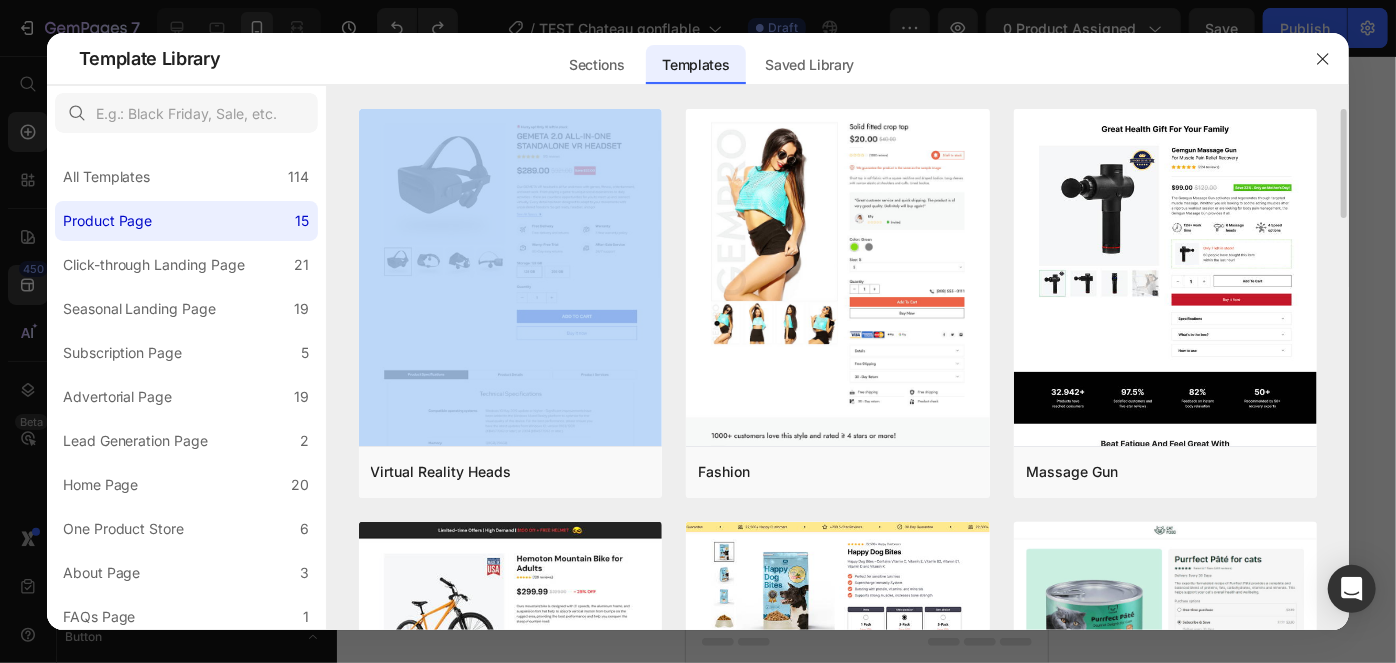 click on "Virtual Reality Heads Add to page  Preview  Fashion Add to page  Preview  Massage Gun Add to page  Preview  Vélocity Bikes Add to page  Preview  Pet Food & Supplies - Product Page with Bundle Add to page  Preview  Subscription Page - Pet & Animals - Gem Cat Food - Style 4 Add to page  Preview  Product Page - Sports Add to page  Preview  Product Page - Consumer Electronics - Keyboard Add to page  Preview  Baby Toys Add to page  Preview  Eco-friendly Add to page  Preview  Kitchenware Add to page  Preview  Click-Through Page - Sport - Road Bike Add to page  Preview  Click-Through Page - Hobbies & Toys - Remote Racer Car Add to page  Preview  Click-Through Page - Beauty & Fitness - Cosmetic Add to page  Preview  GemSleep Gummies Vitamin Add to page  Preview   Numerous Templates  are on the way   Perfectly hand-crafted templates are waiting for you to use" at bounding box center [838, 1346] 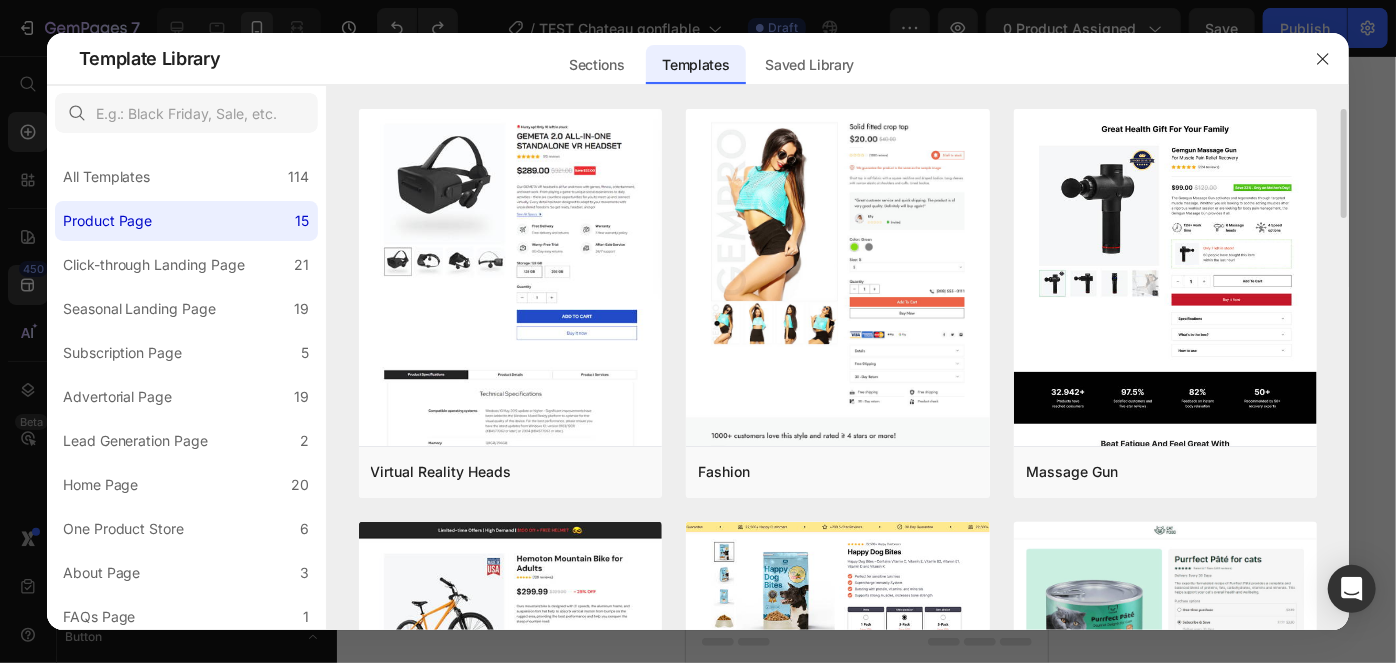 click on "Virtual Reality Heads Add to page  Preview  Fashion Add to page  Preview  Massage Gun Add to page  Preview  Vélocity Bikes Add to page  Preview  Pet Food & Supplies - Product Page with Bundle Add to page  Preview  Subscription Page - Pet & Animals - Gem Cat Food - Style 4 Add to page  Preview  Product Page - Sports Add to page  Preview  Product Page - Consumer Electronics - Keyboard Add to page  Preview  Baby Toys Add to page  Preview  Eco-friendly Add to page  Preview  Kitchenware Add to page  Preview  Click-Through Page - Sport - Road Bike Add to page  Preview  Click-Through Page - Hobbies & Toys - Remote Racer Car Add to page  Preview  Click-Through Page - Beauty & Fitness - Cosmetic Add to page  Preview  GemSleep Gummies Vitamin Add to page  Preview   Numerous Templates  are on the way   Perfectly hand-crafted templates are waiting for you to use" at bounding box center (838, 1346) 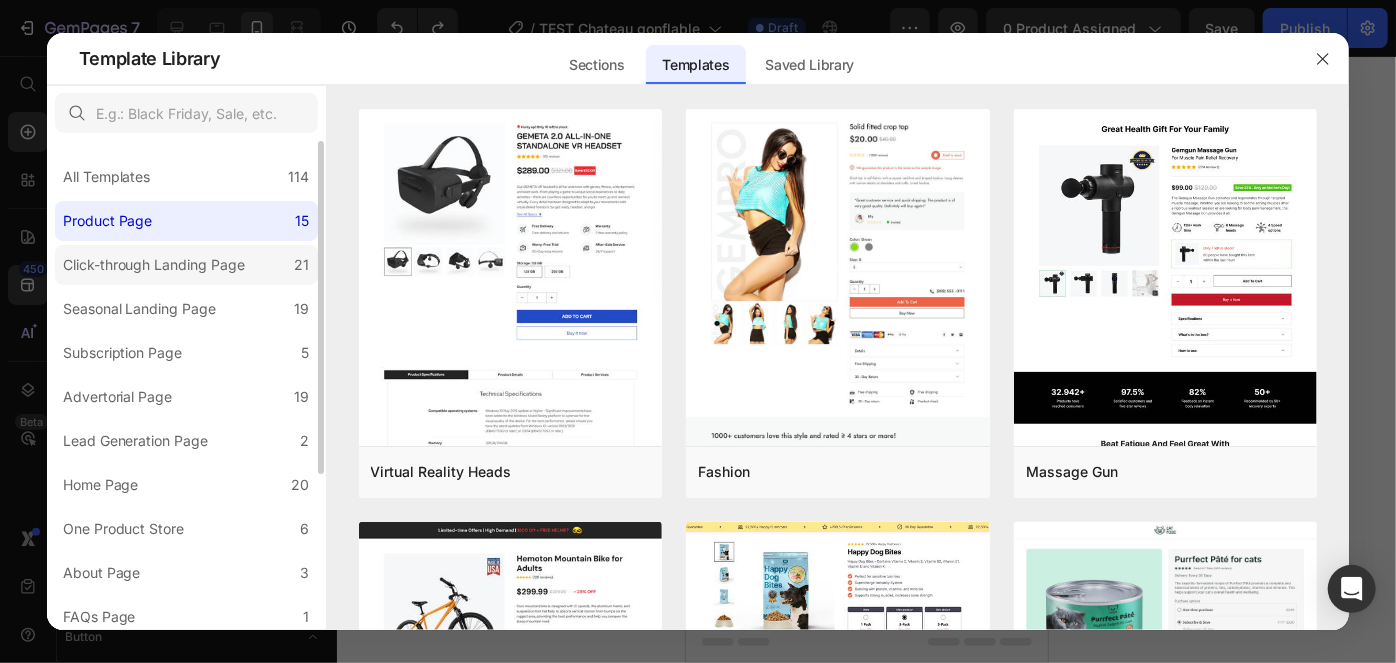click on "Click-through Landing Page 21" 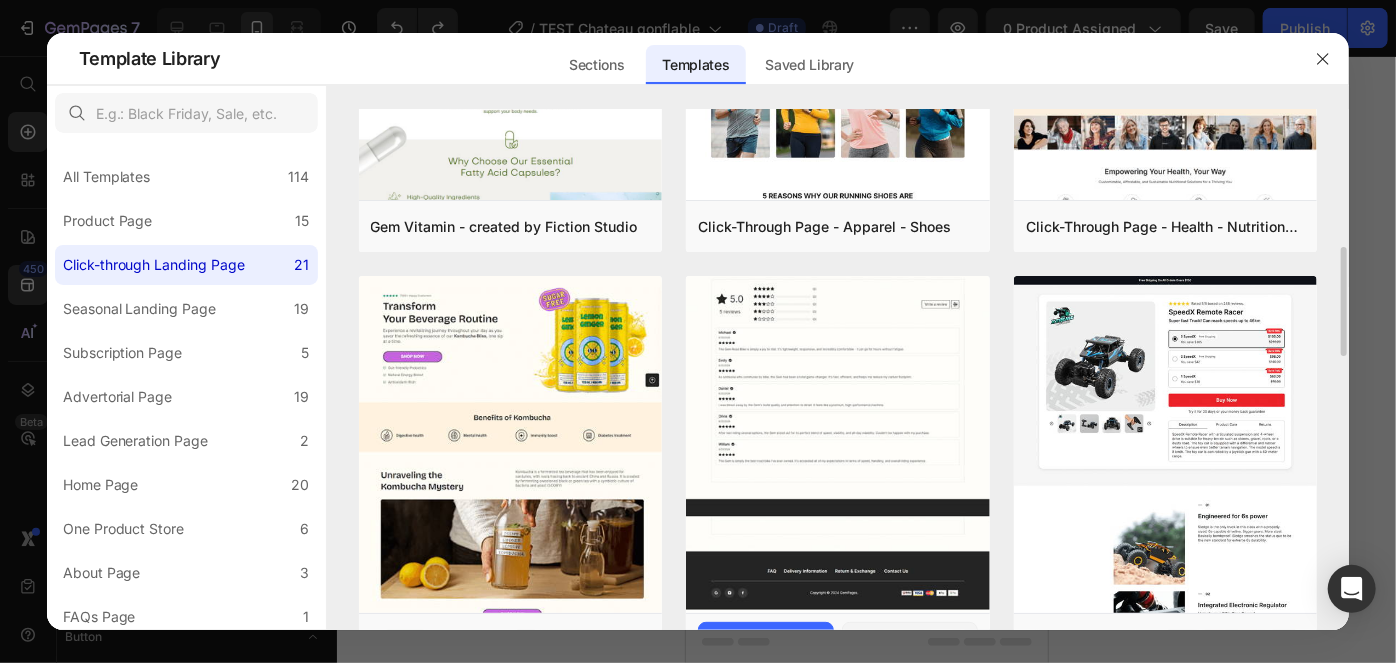 scroll, scrollTop: 771, scrollLeft: 0, axis: vertical 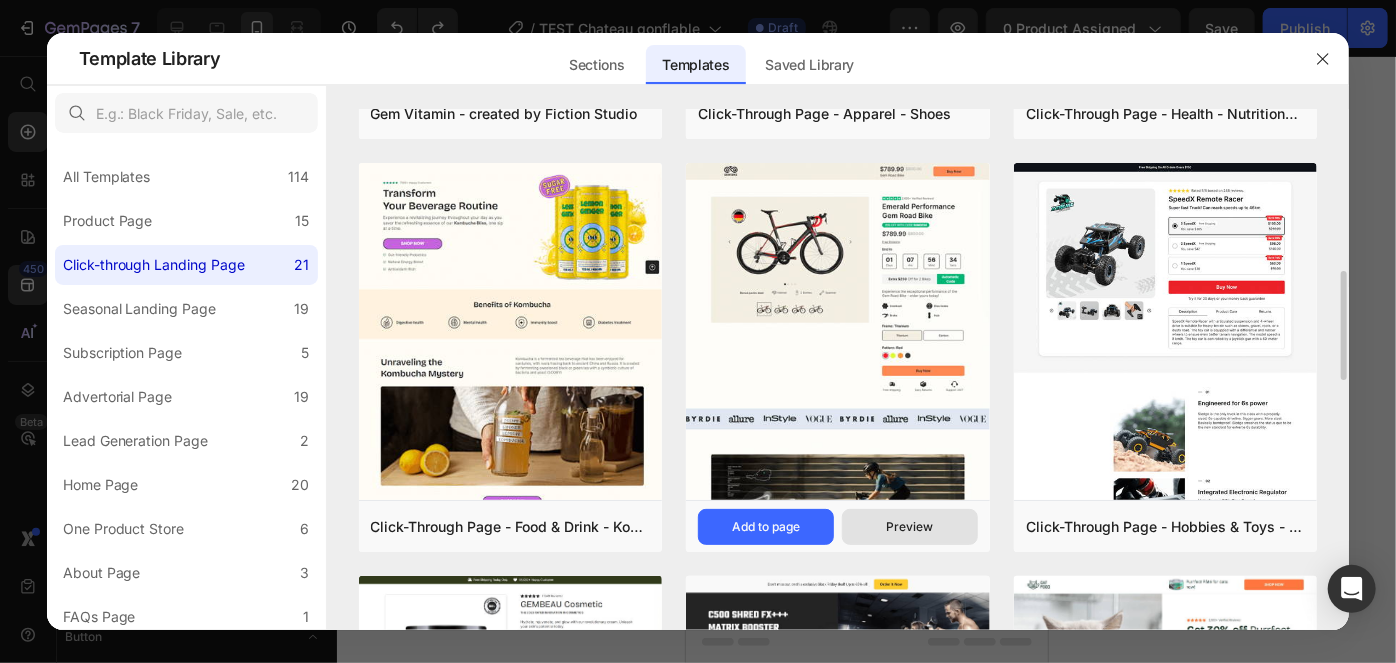 click on "Preview" at bounding box center [909, 527] 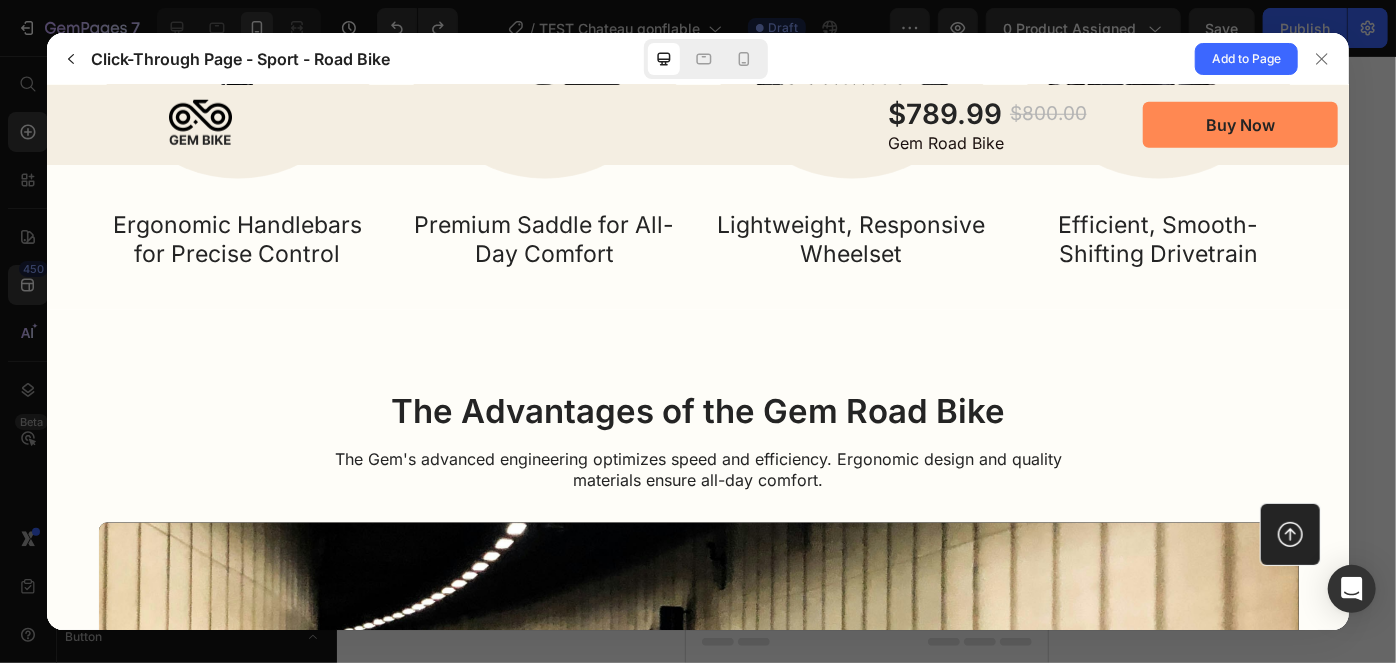 scroll, scrollTop: 4849, scrollLeft: 0, axis: vertical 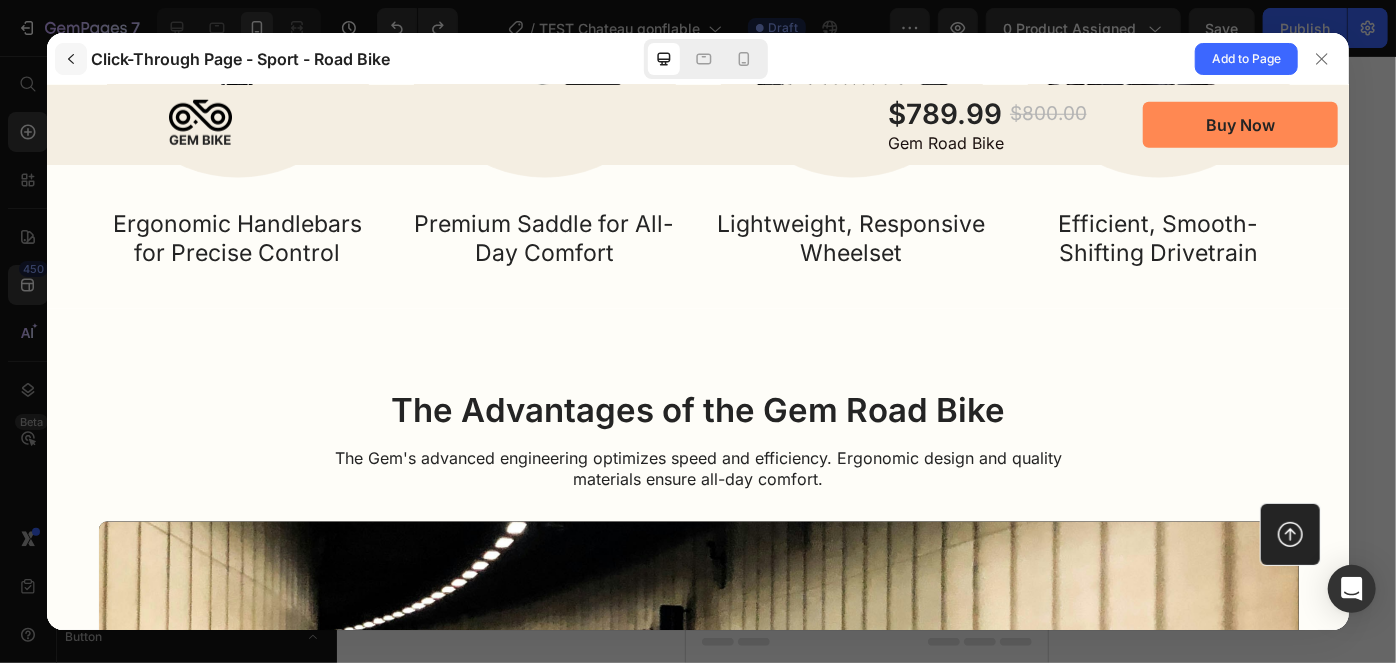 click 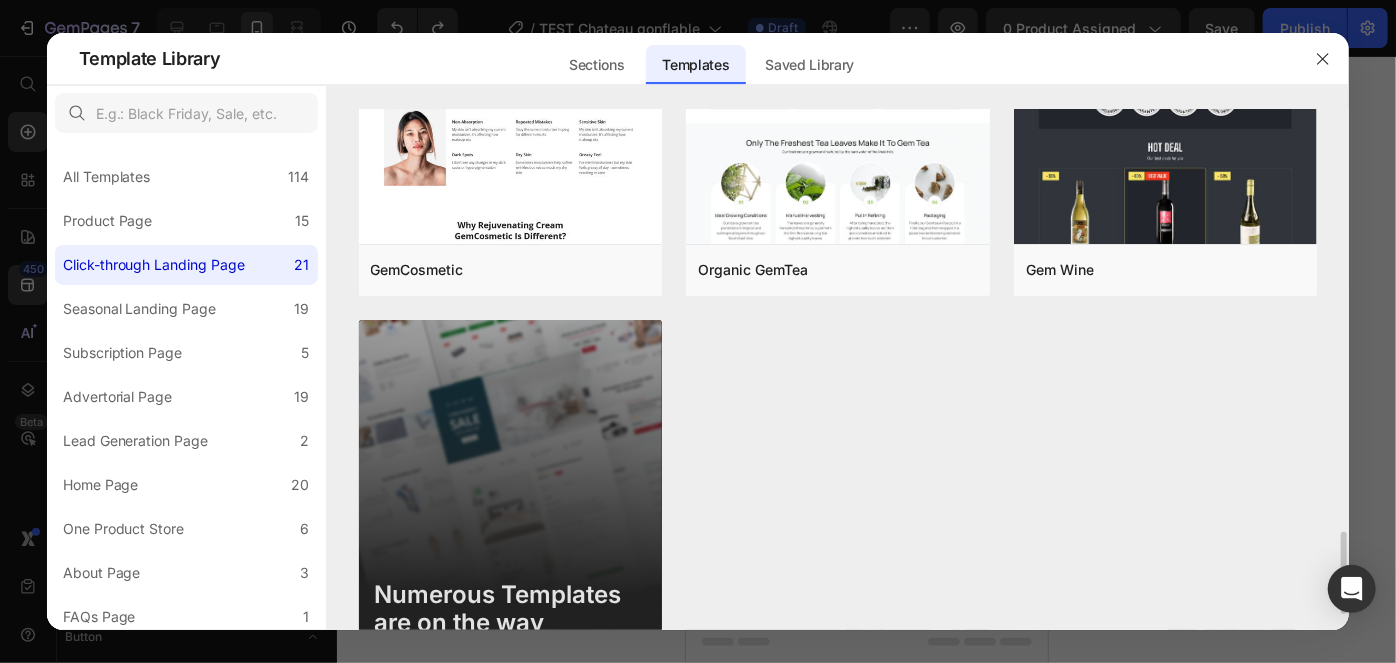 scroll, scrollTop: 2779, scrollLeft: 0, axis: vertical 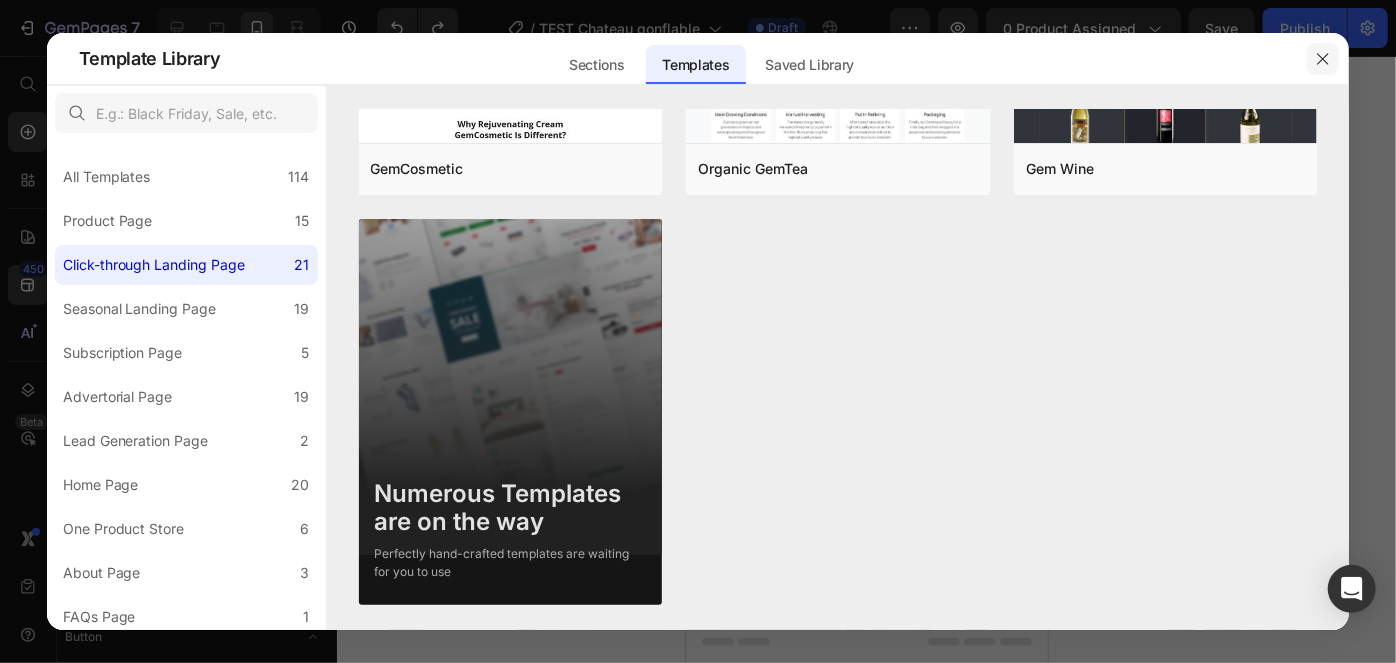 click at bounding box center [1323, 59] 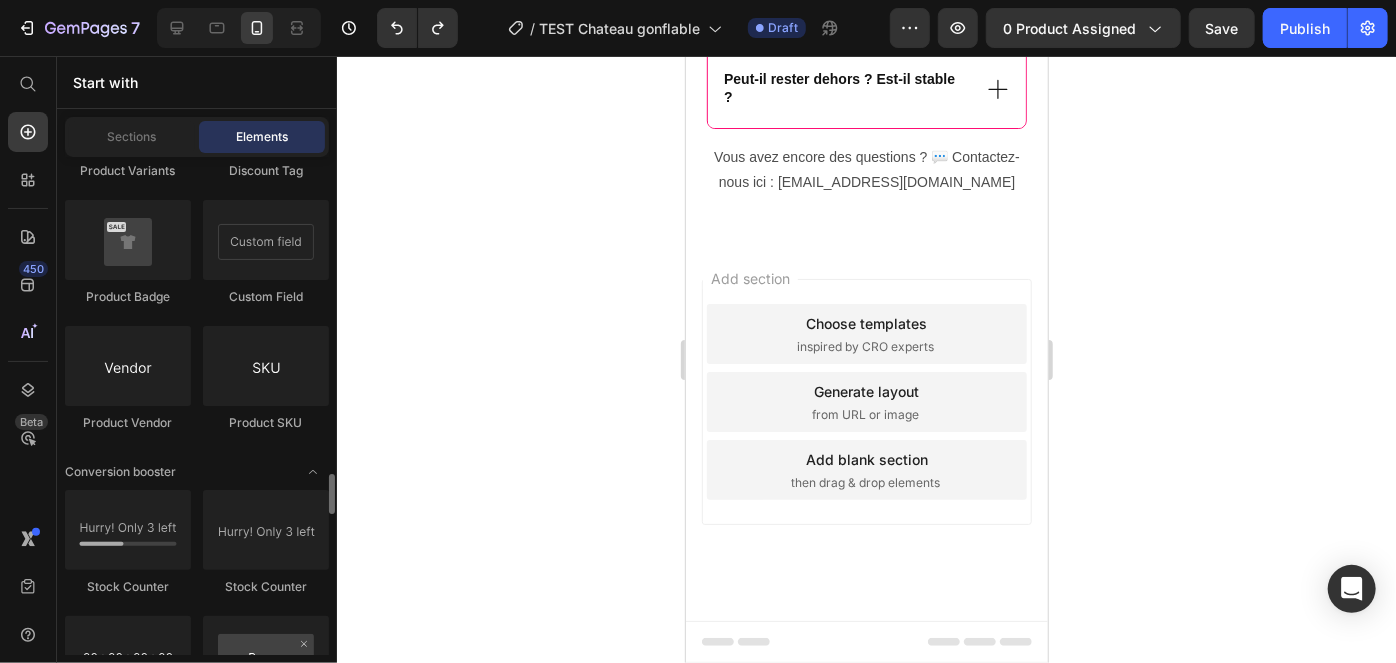 scroll, scrollTop: 3938, scrollLeft: 0, axis: vertical 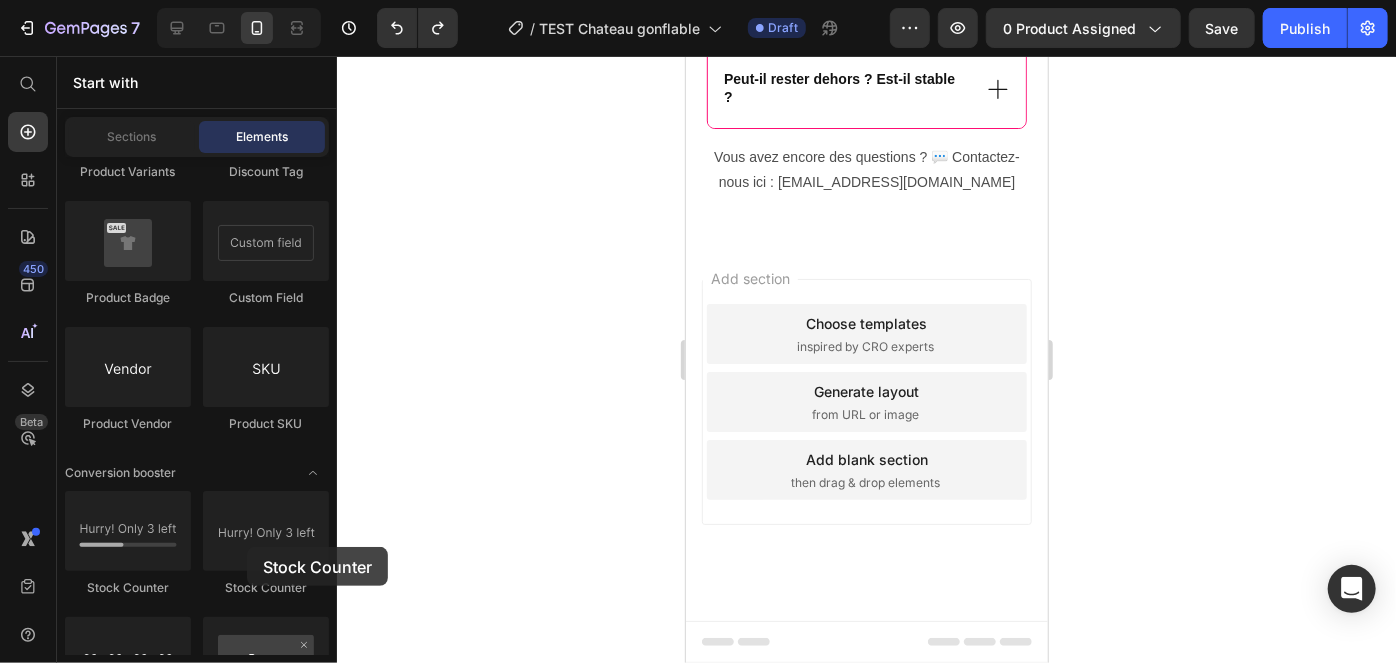 drag, startPoint x: 933, startPoint y: 602, endPoint x: 790, endPoint y: 275, distance: 356.90054 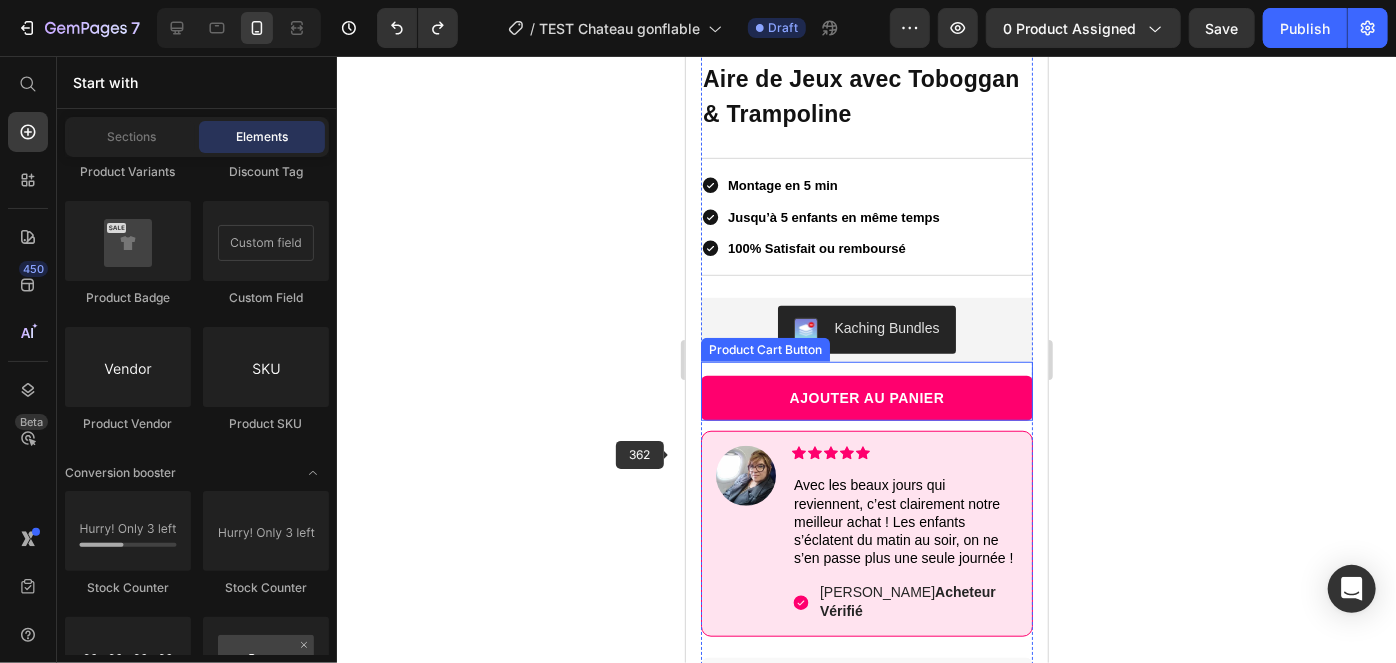 scroll, scrollTop: 529, scrollLeft: 0, axis: vertical 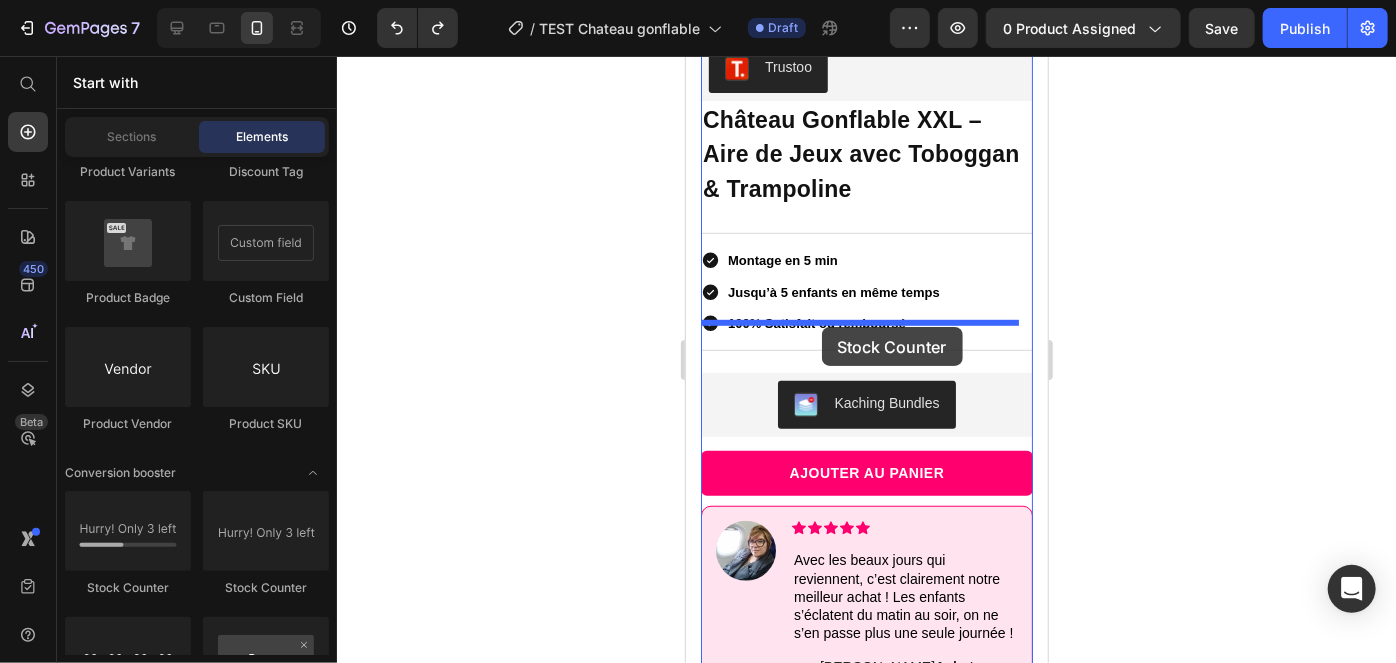 drag, startPoint x: 946, startPoint y: 586, endPoint x: 821, endPoint y: 326, distance: 288.48743 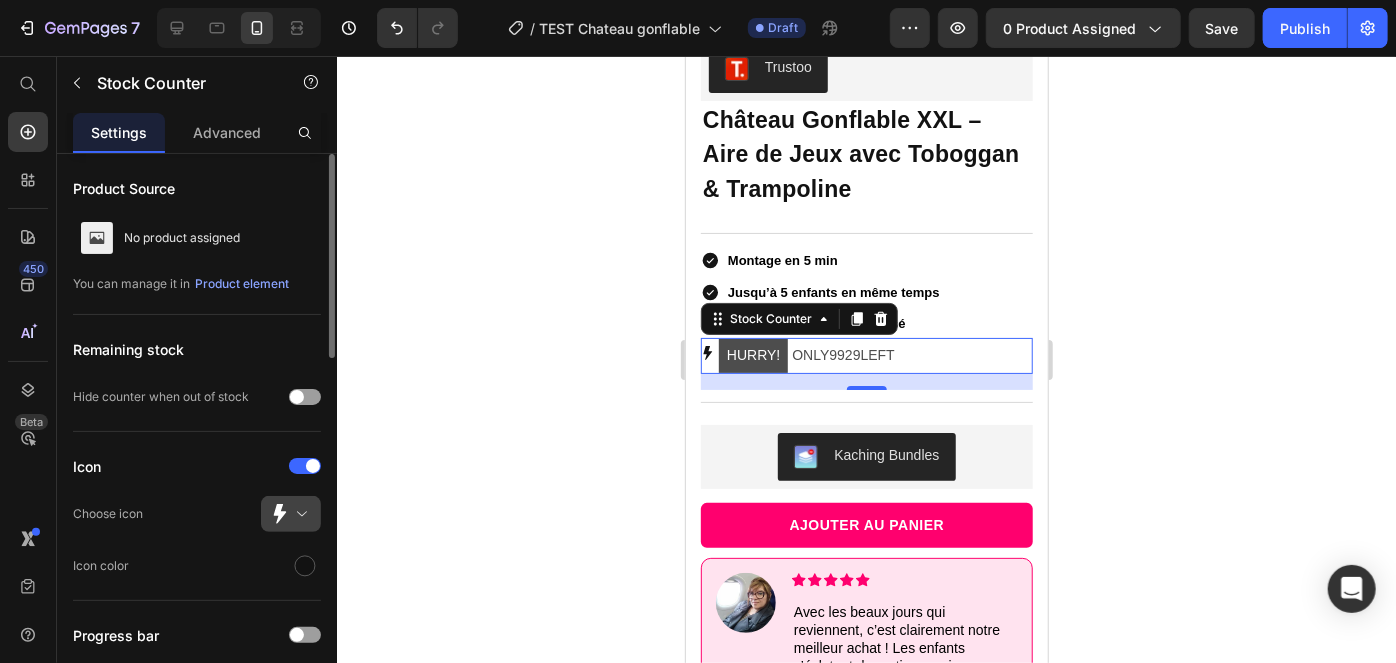 click at bounding box center [299, 514] 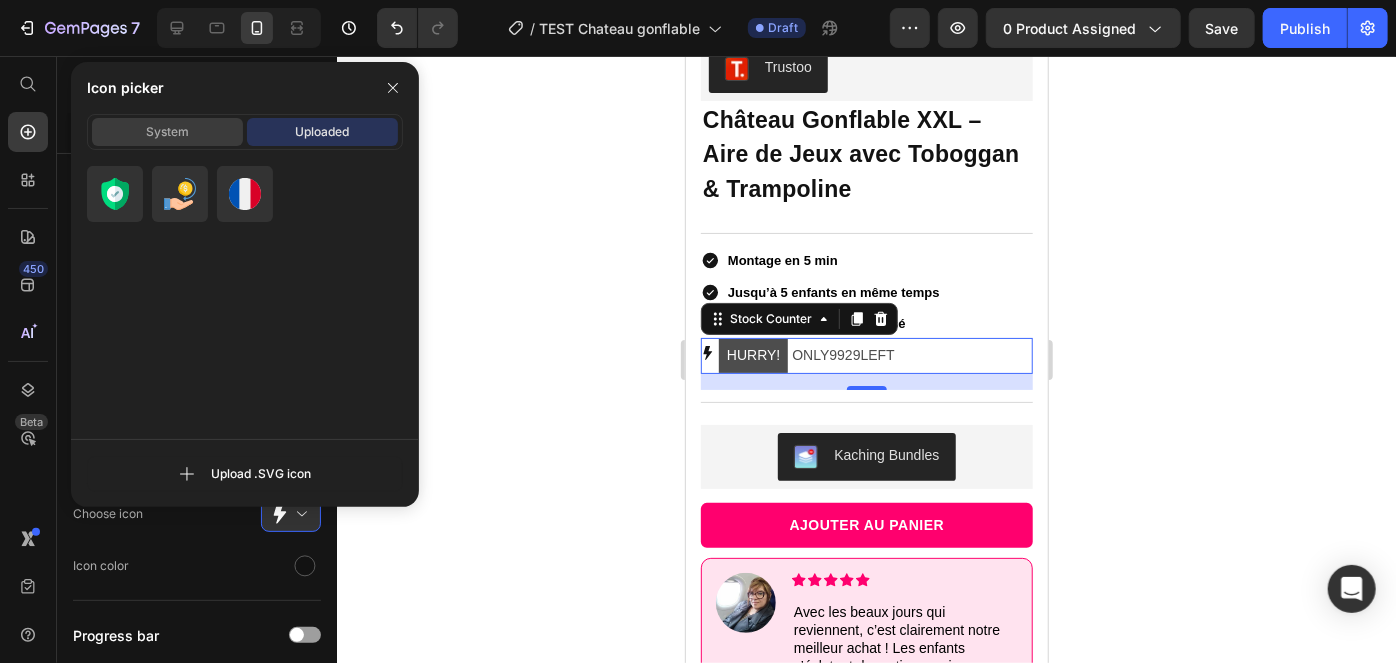 click on "System" at bounding box center [167, 132] 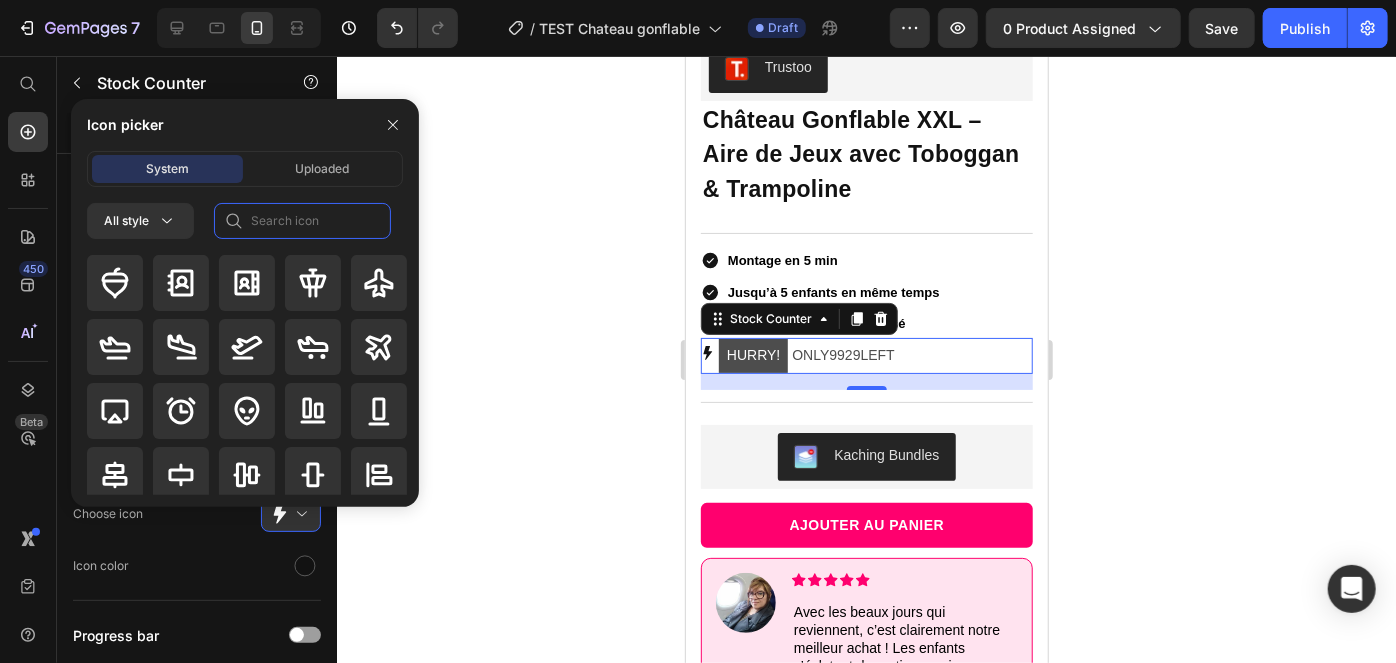 click 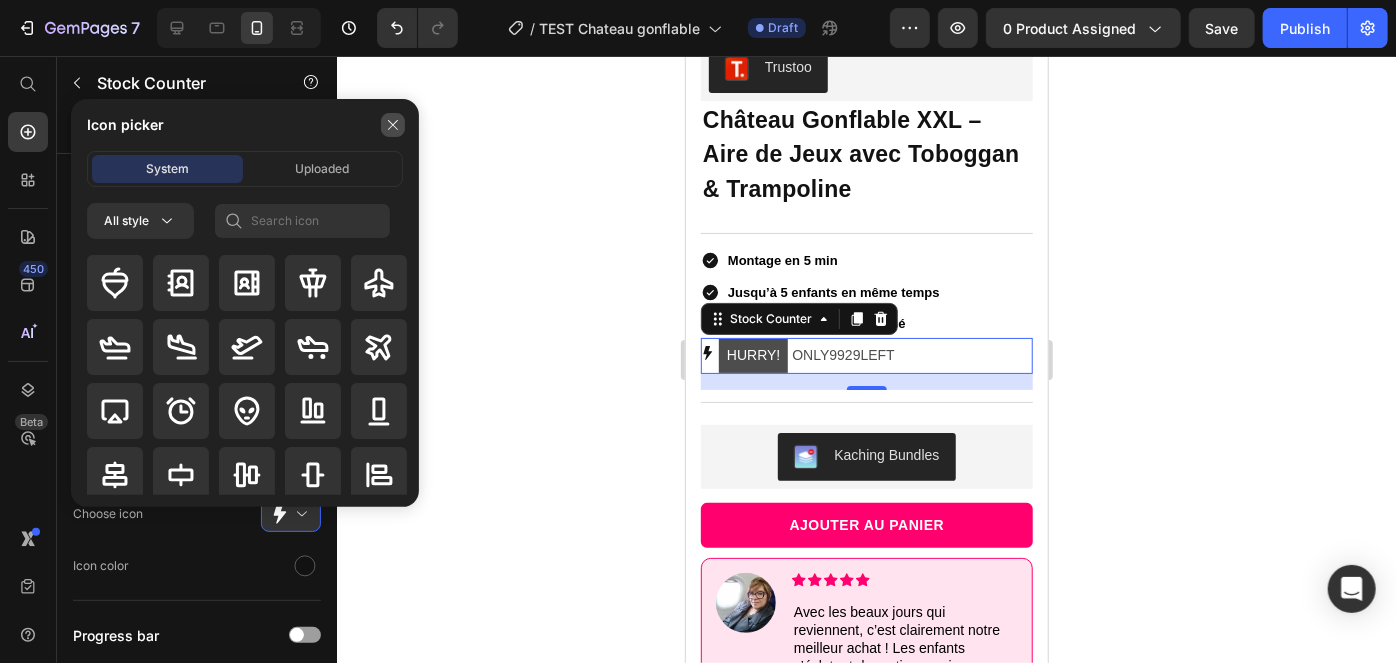 click at bounding box center [393, 125] 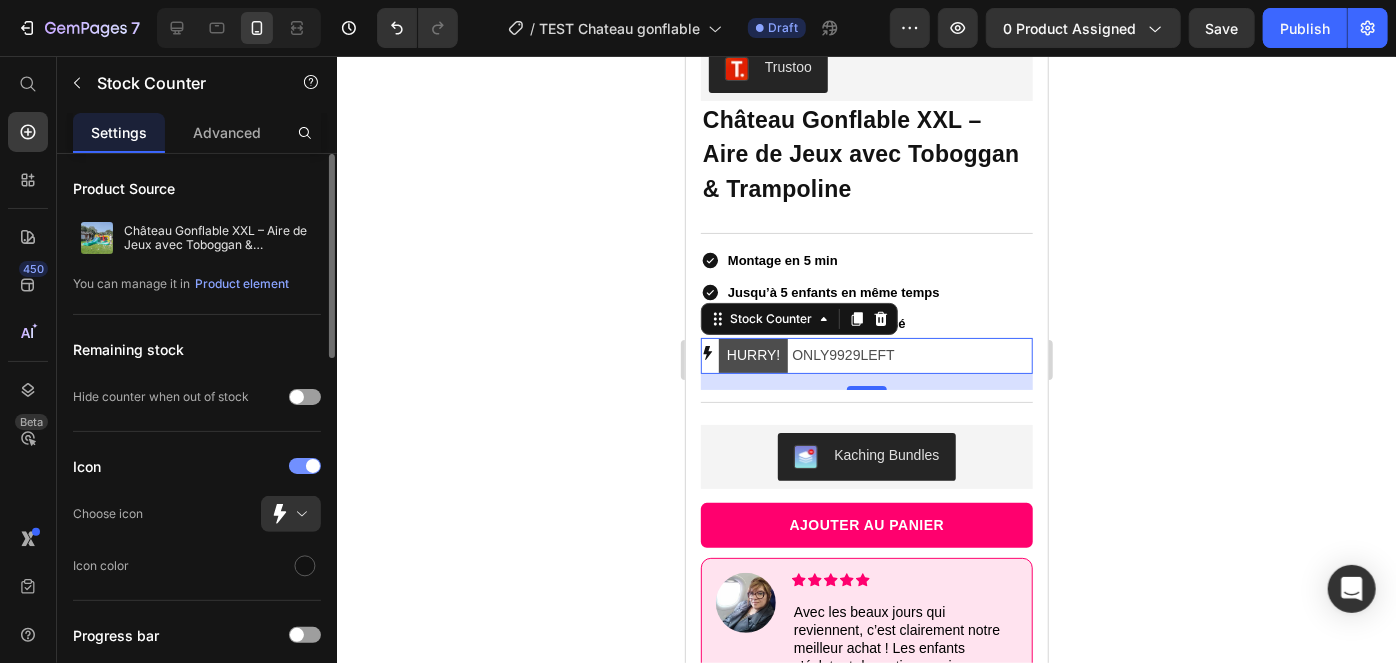 click at bounding box center (305, 466) 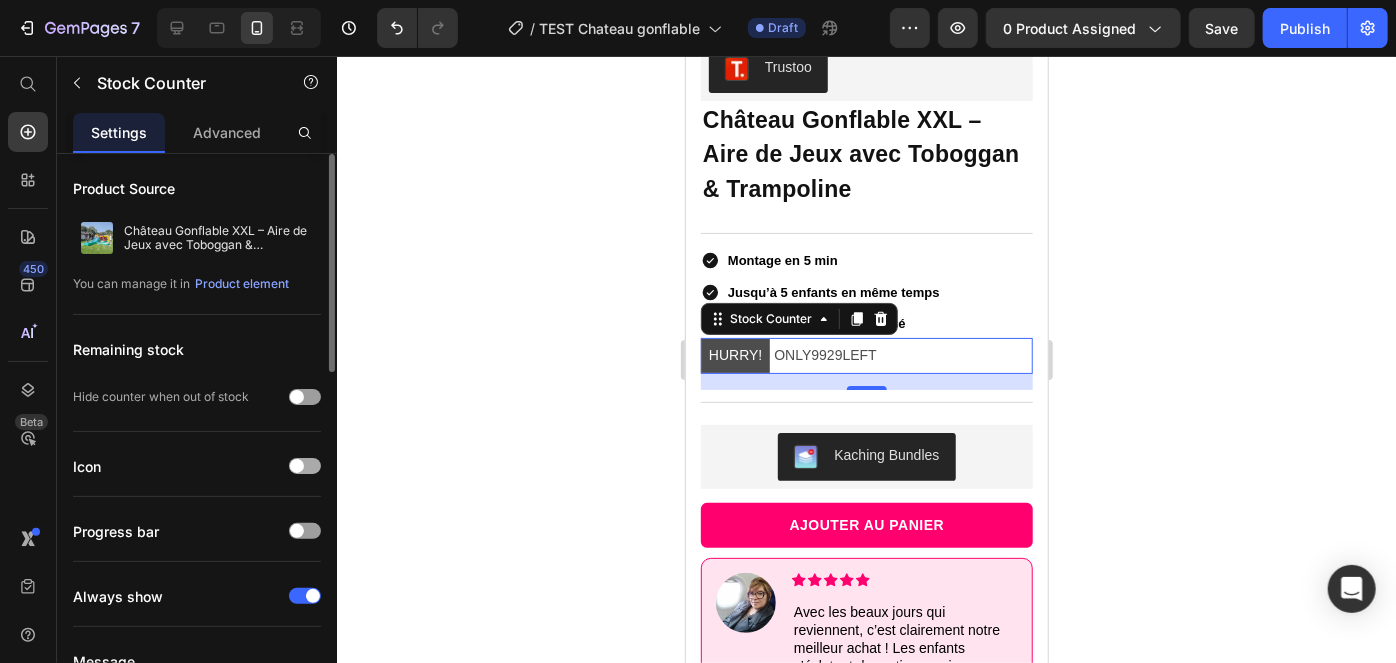 click at bounding box center [305, 466] 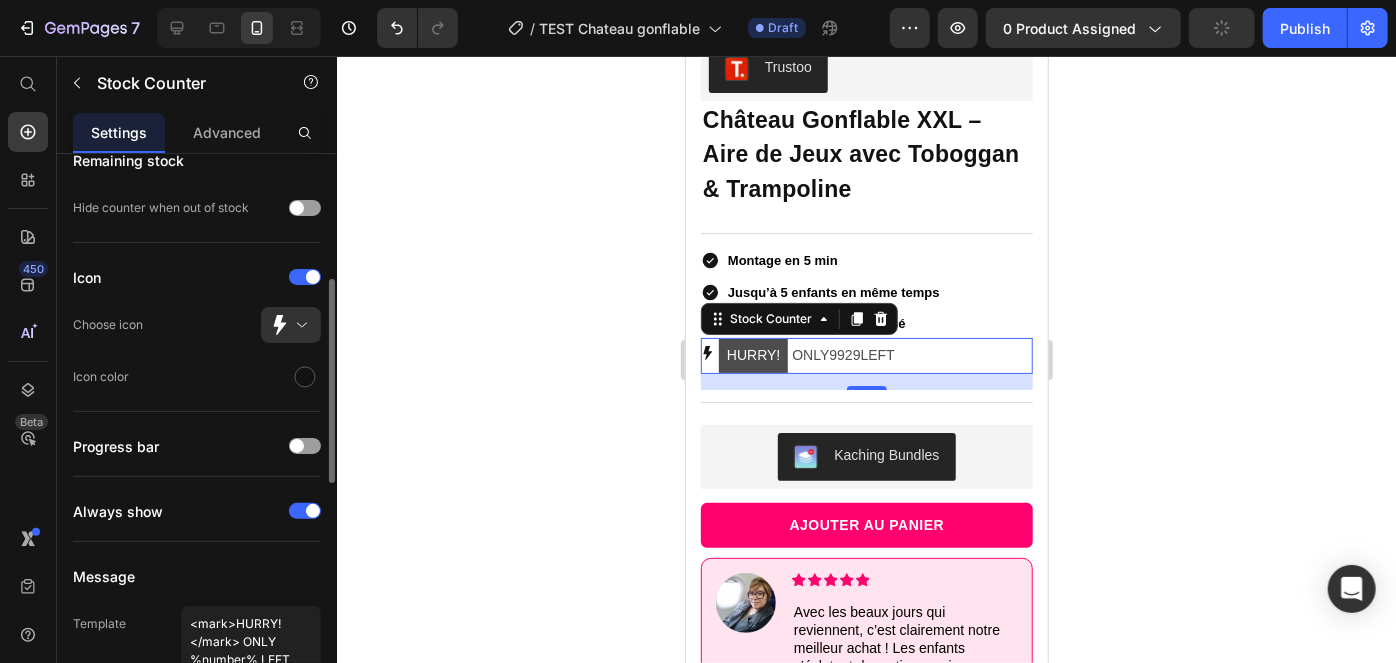 scroll, scrollTop: 231, scrollLeft: 0, axis: vertical 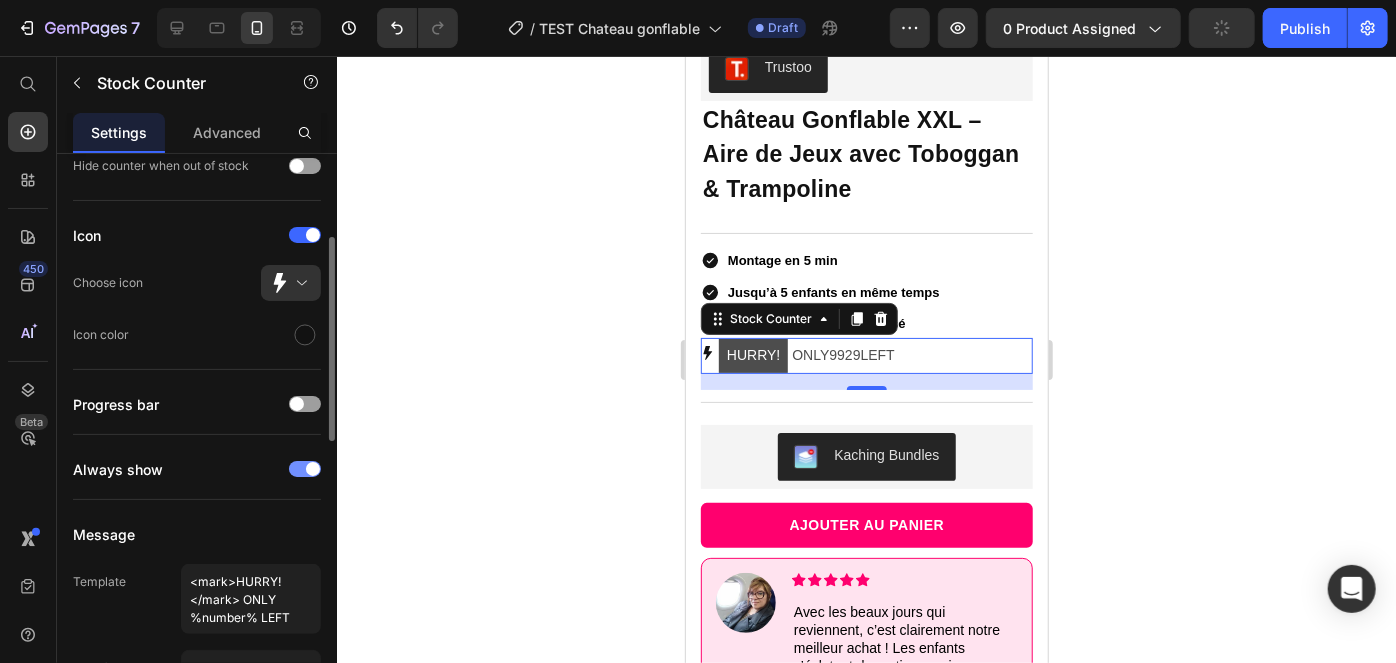 click at bounding box center (313, 469) 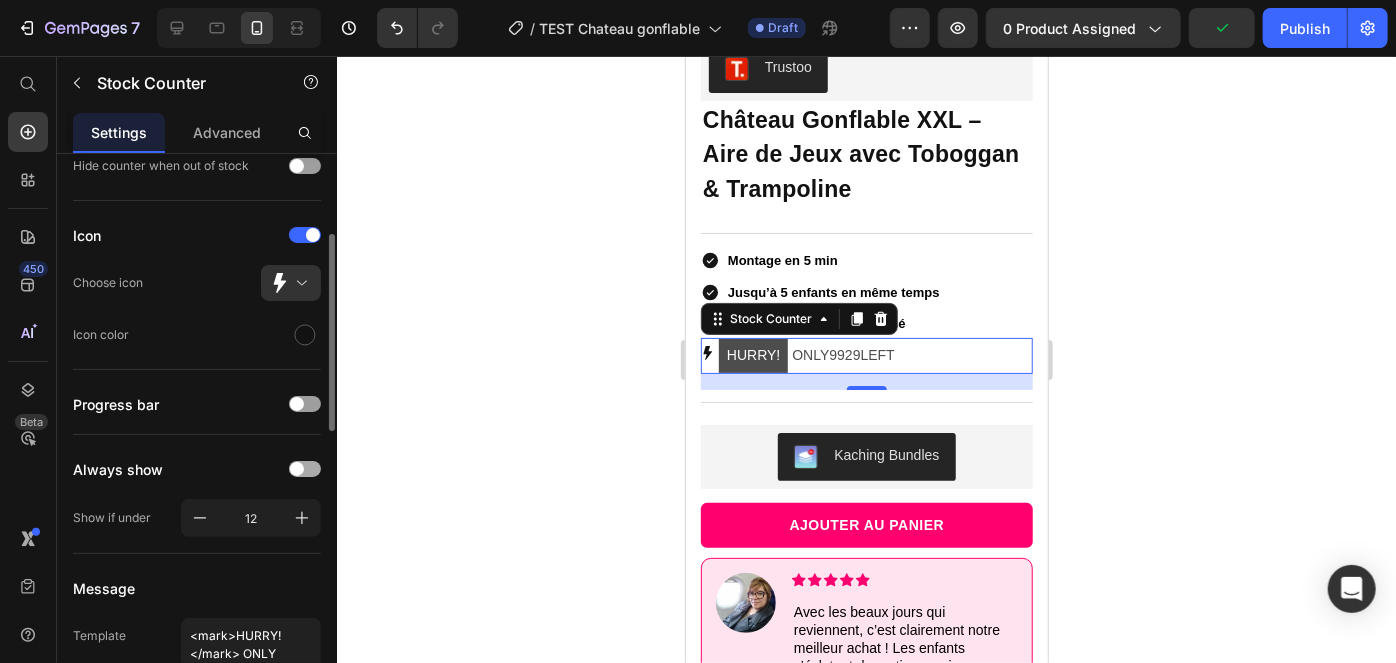 click at bounding box center (305, 469) 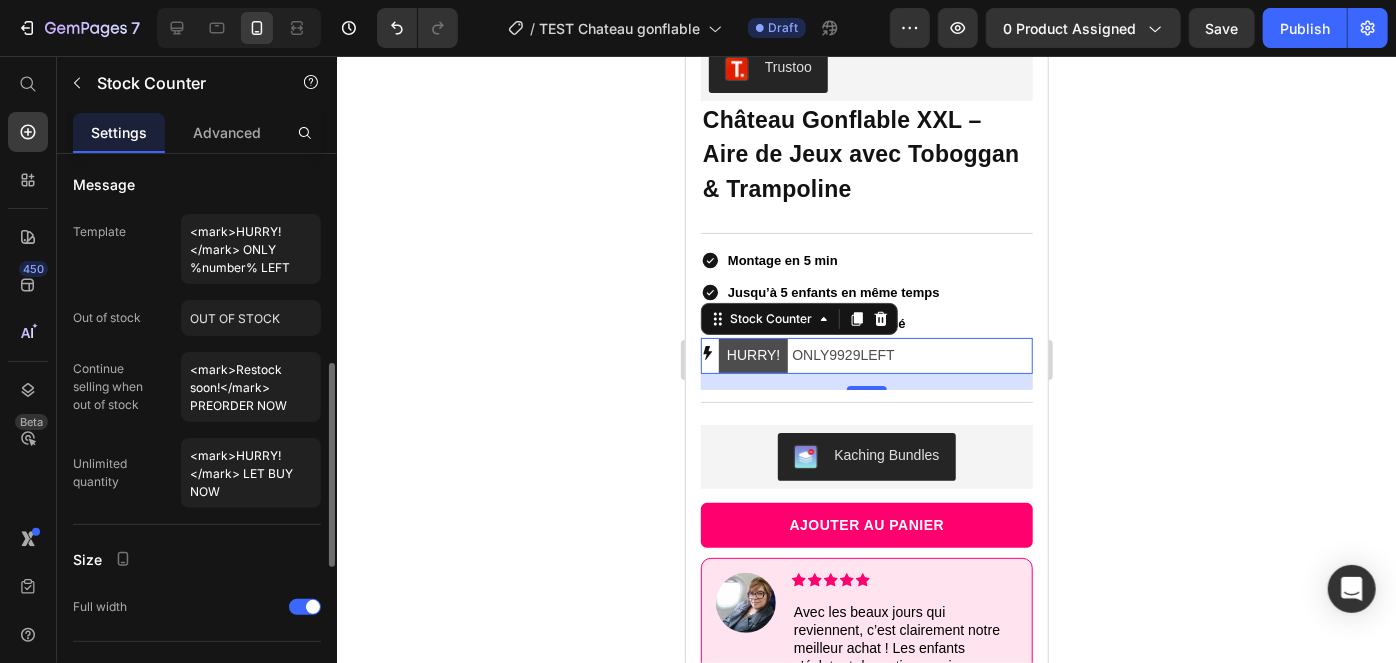 scroll, scrollTop: 760, scrollLeft: 0, axis: vertical 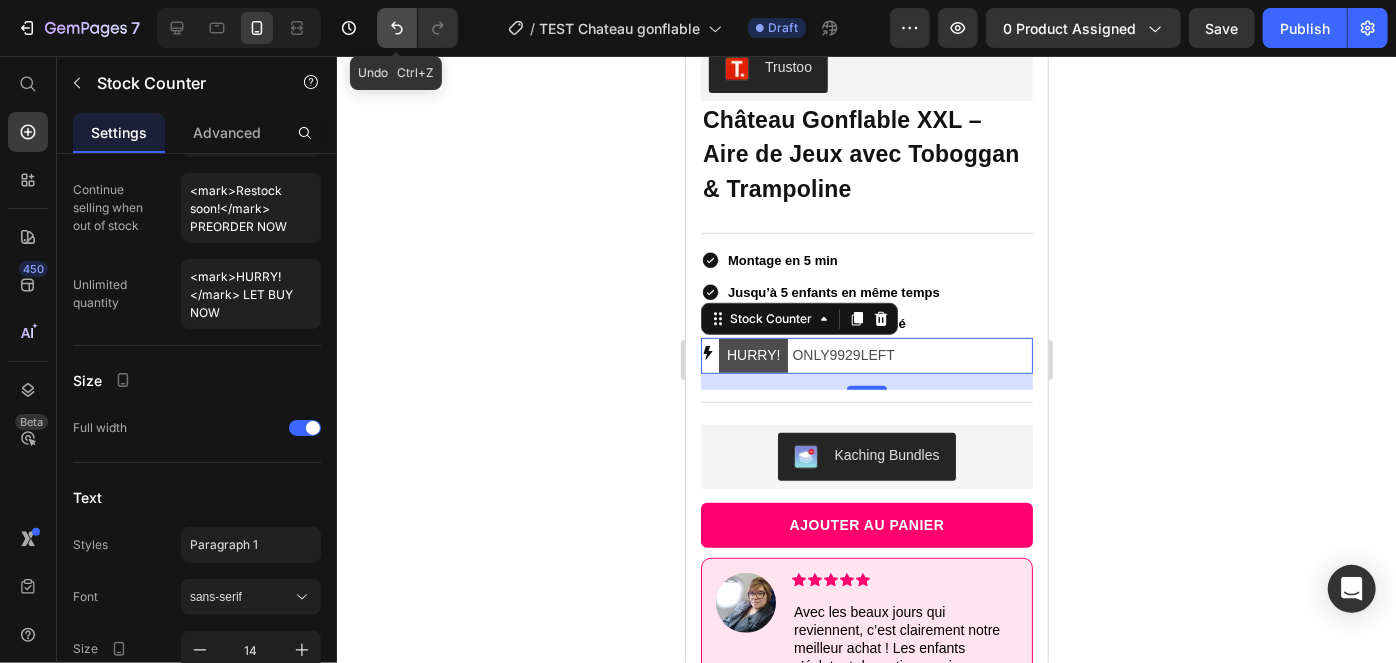 click 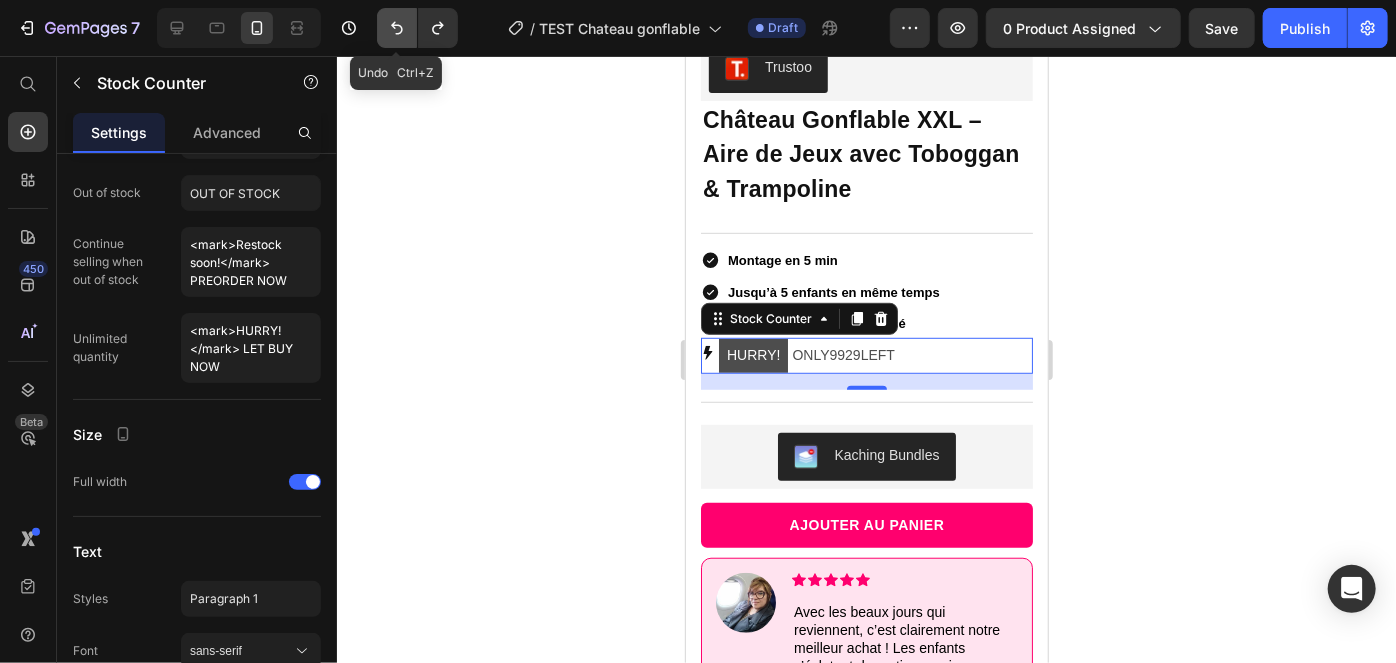 click 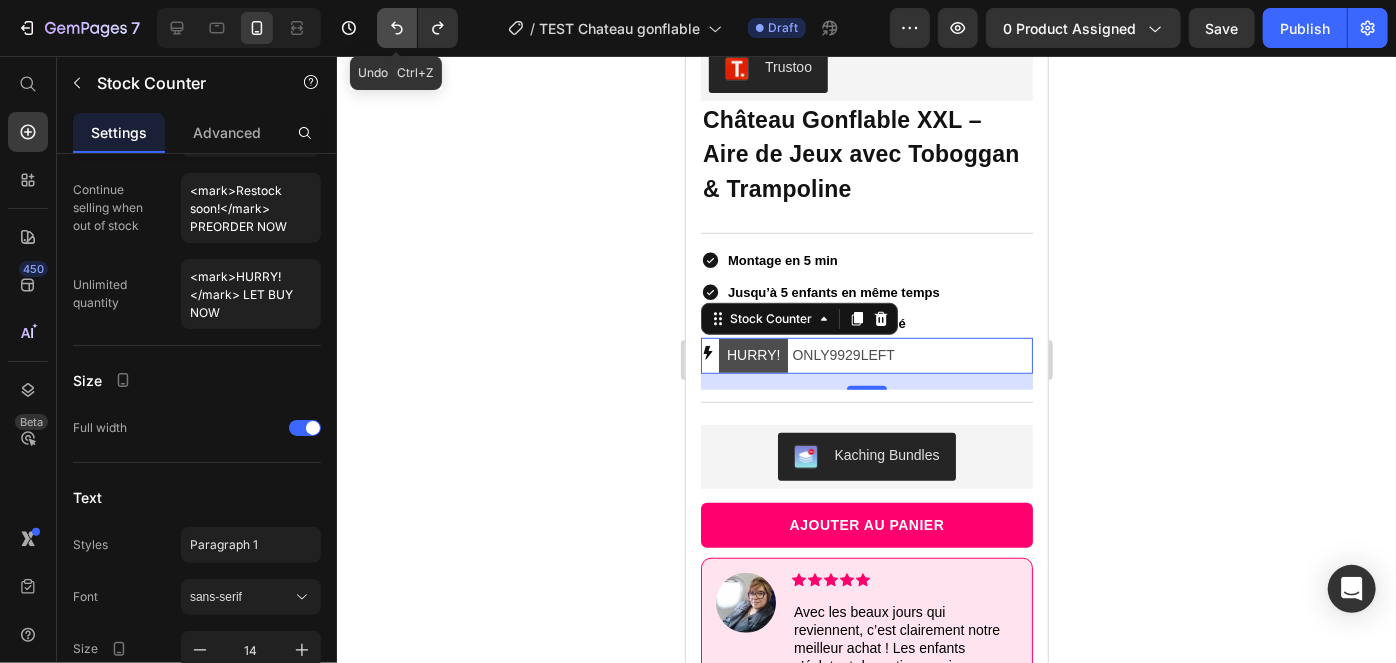 click 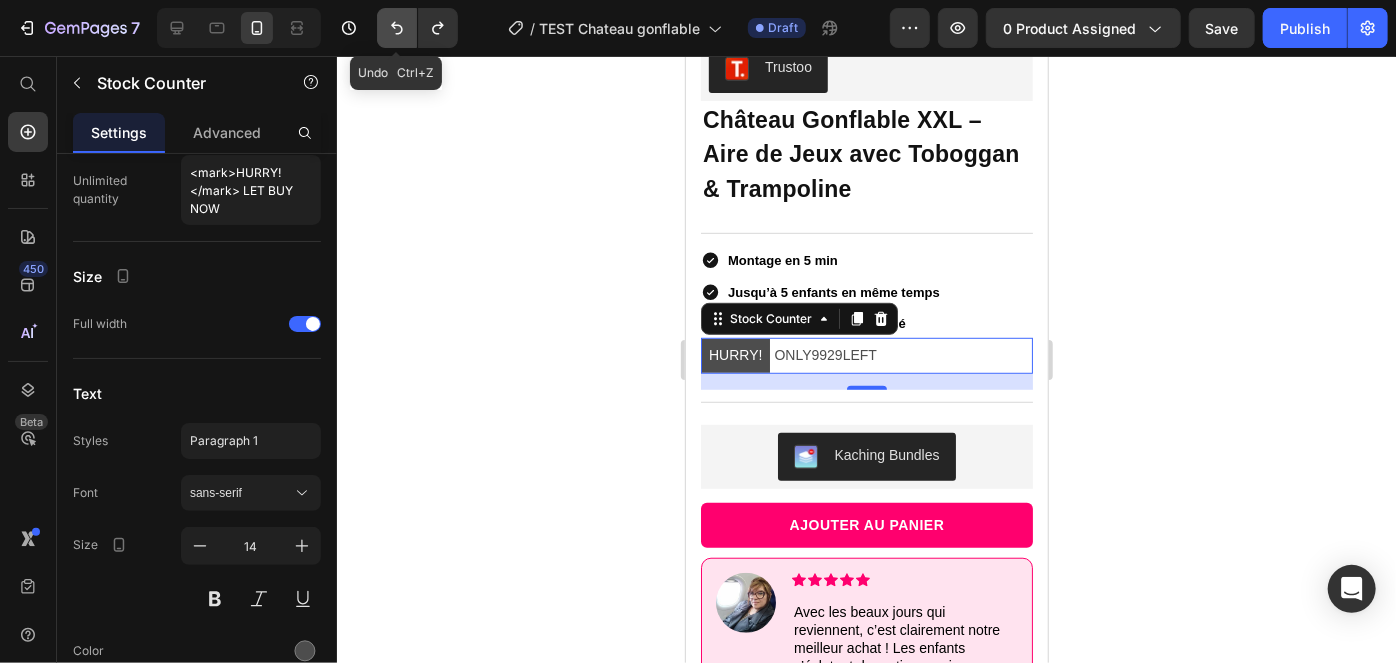 click 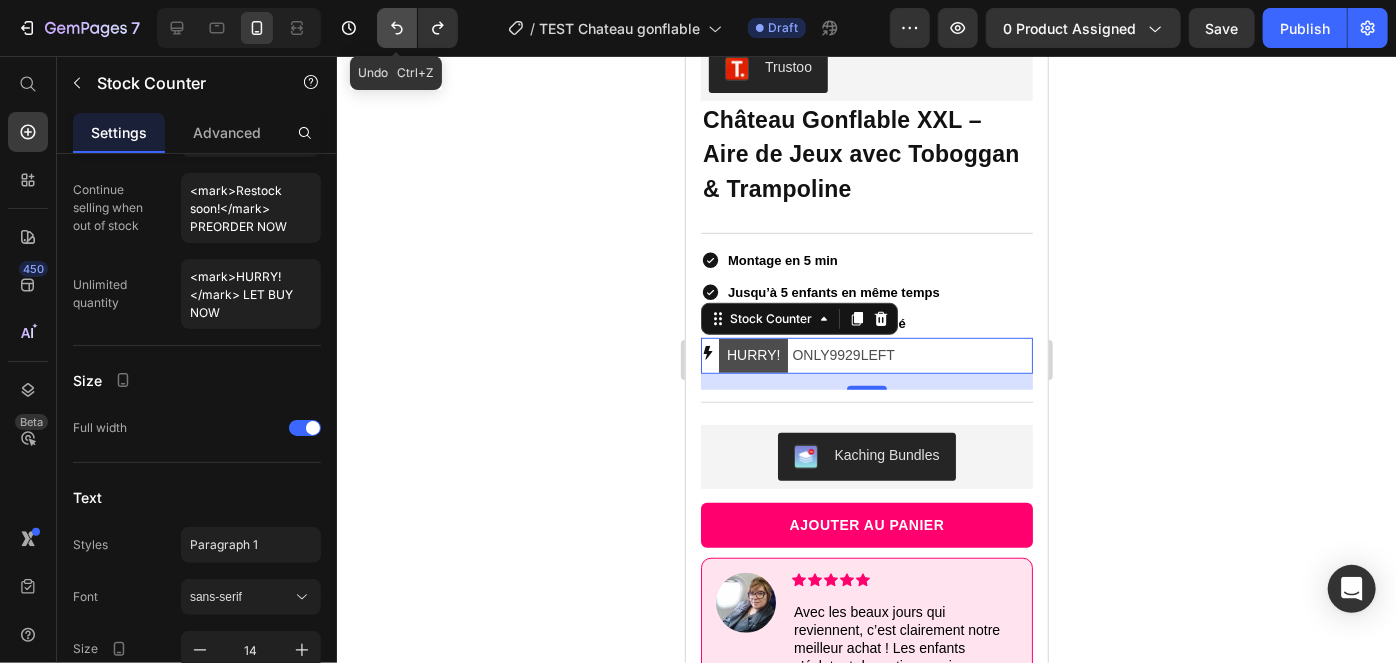 click 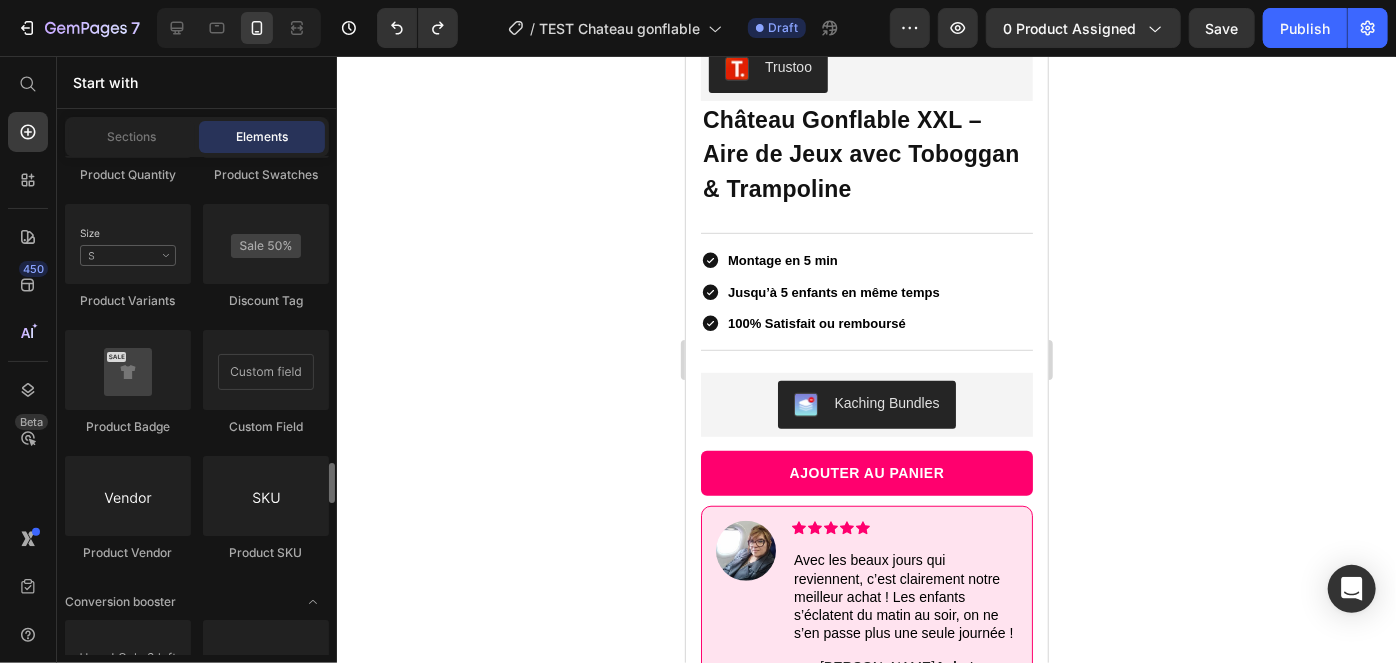 scroll, scrollTop: 3837, scrollLeft: 0, axis: vertical 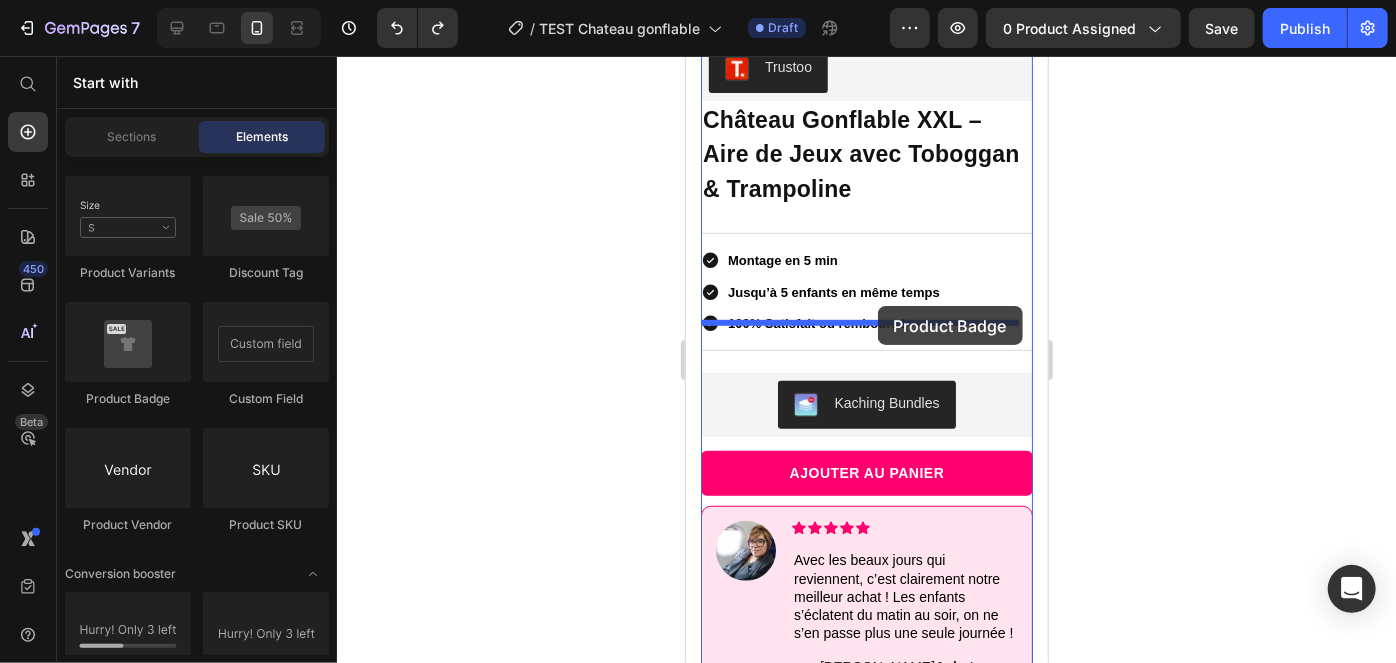 drag, startPoint x: 803, startPoint y: 403, endPoint x: 866, endPoint y: 311, distance: 111.503365 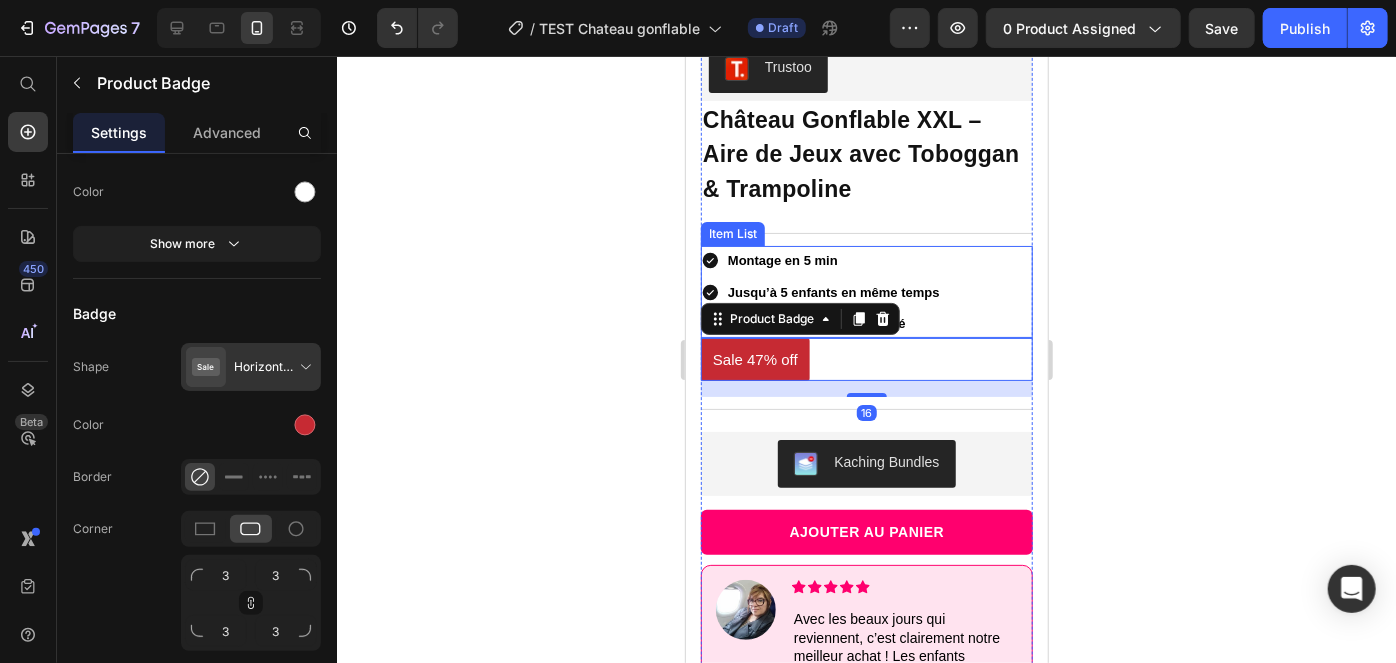 scroll, scrollTop: 0, scrollLeft: 0, axis: both 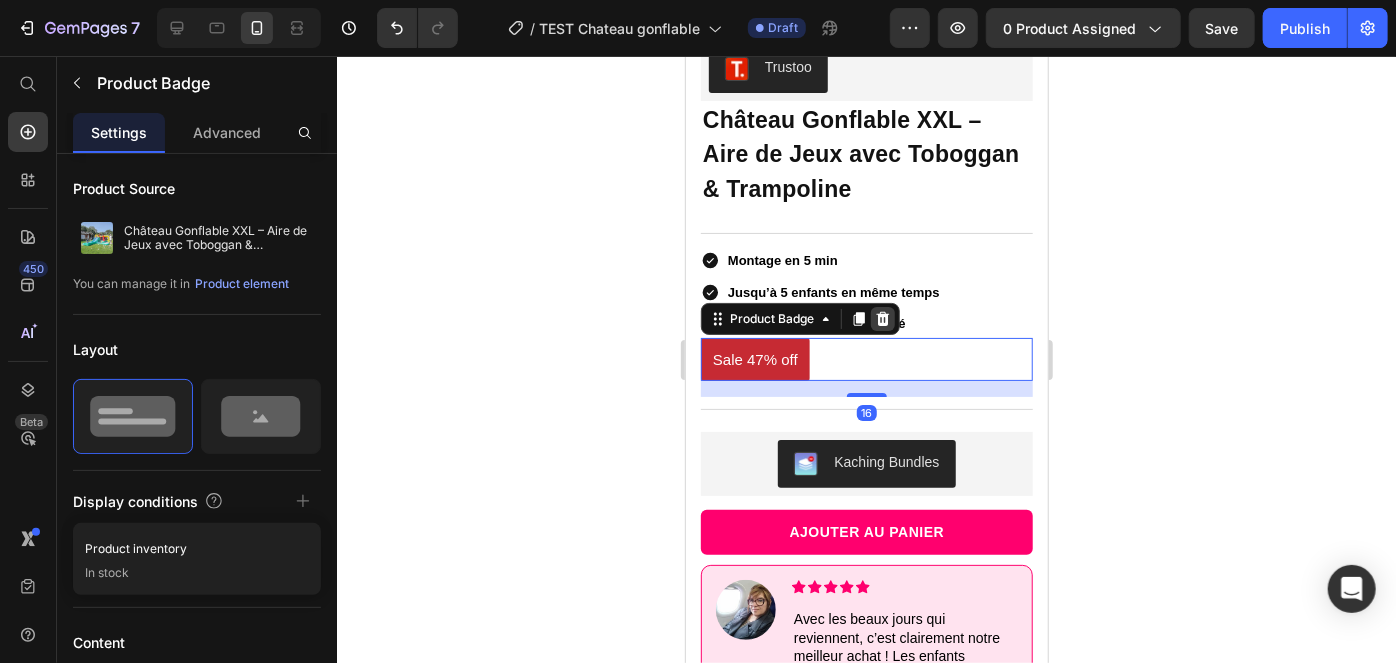 click 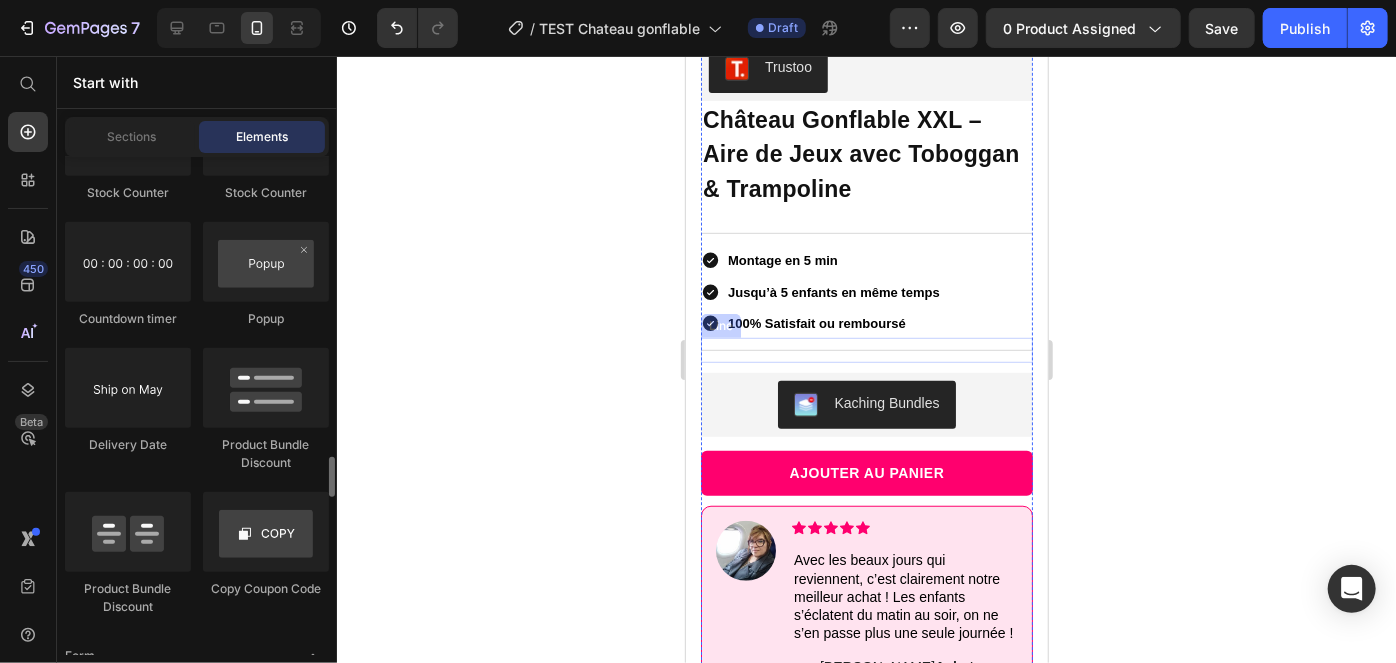 scroll, scrollTop: 4332, scrollLeft: 0, axis: vertical 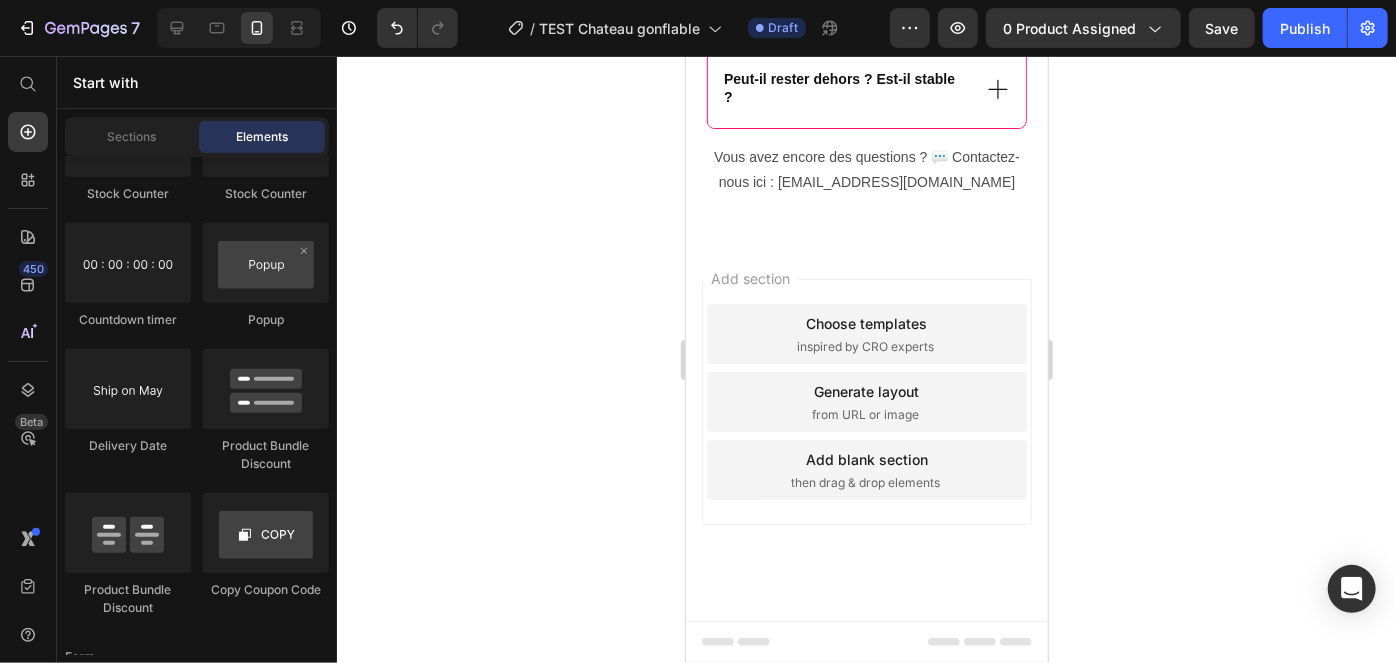 click on "inspired by CRO experts" at bounding box center (864, 346) 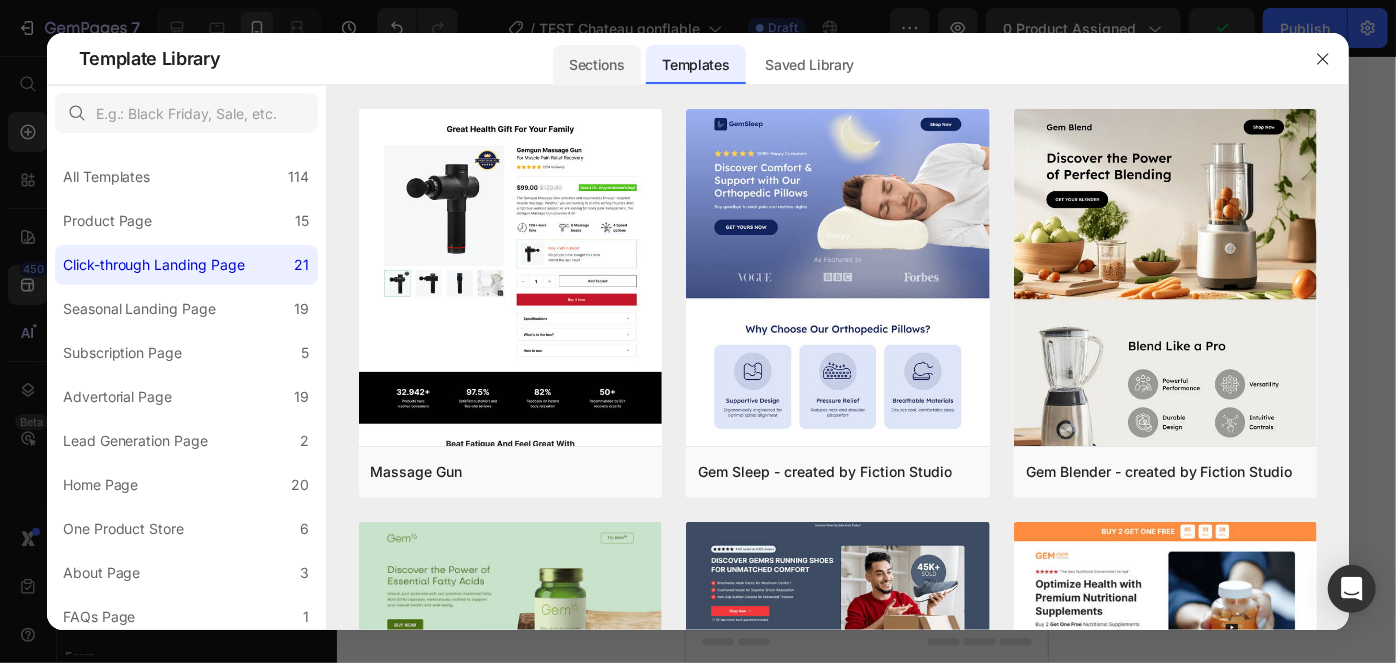 click on "Sections" 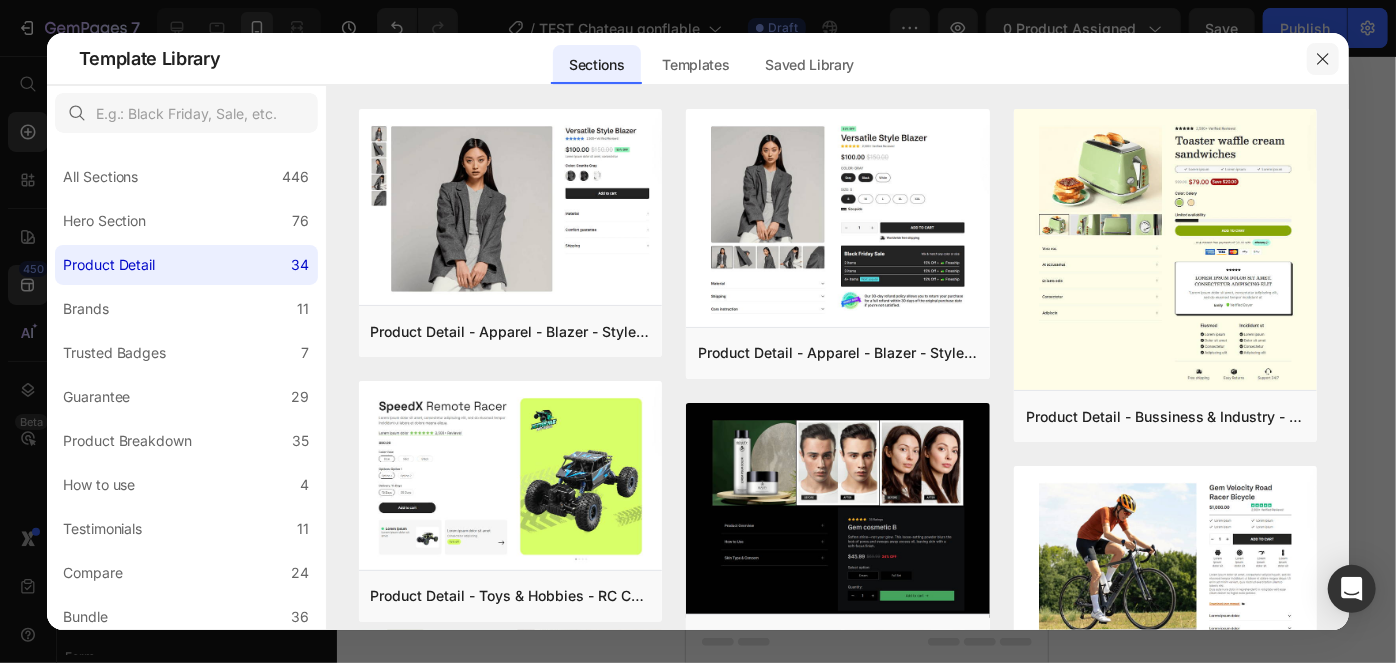 click at bounding box center [1323, 59] 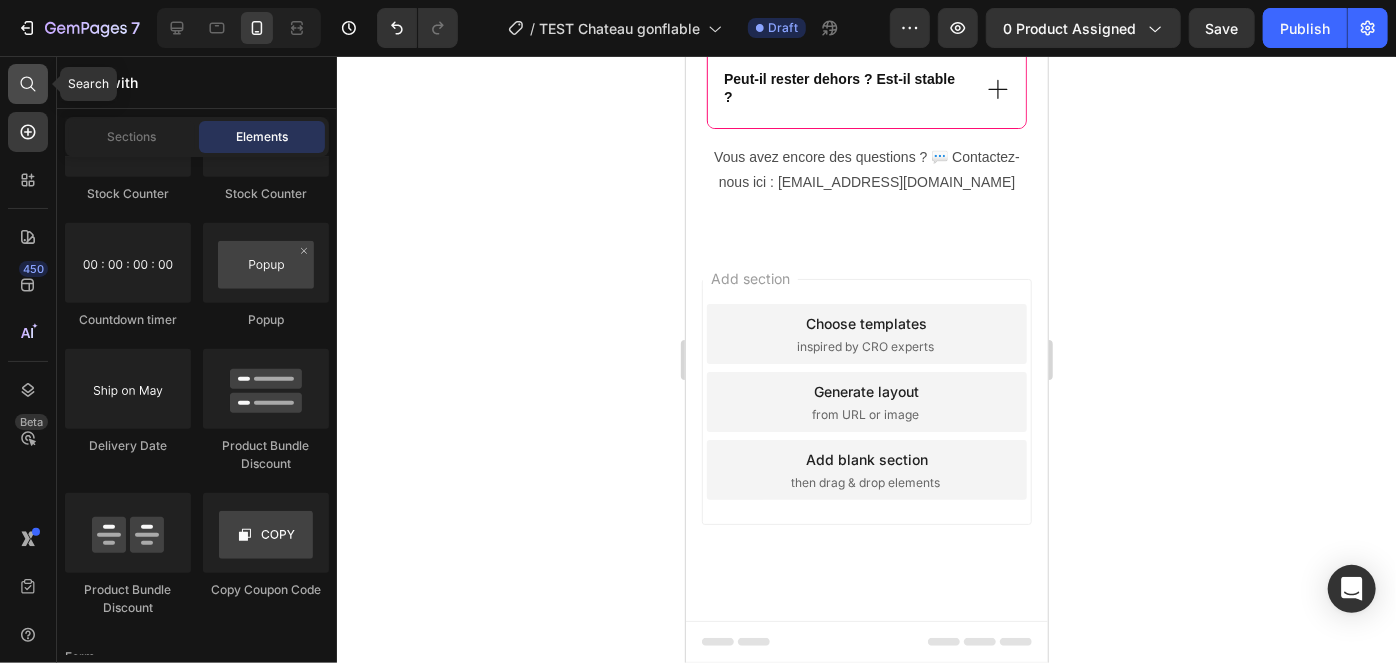 click 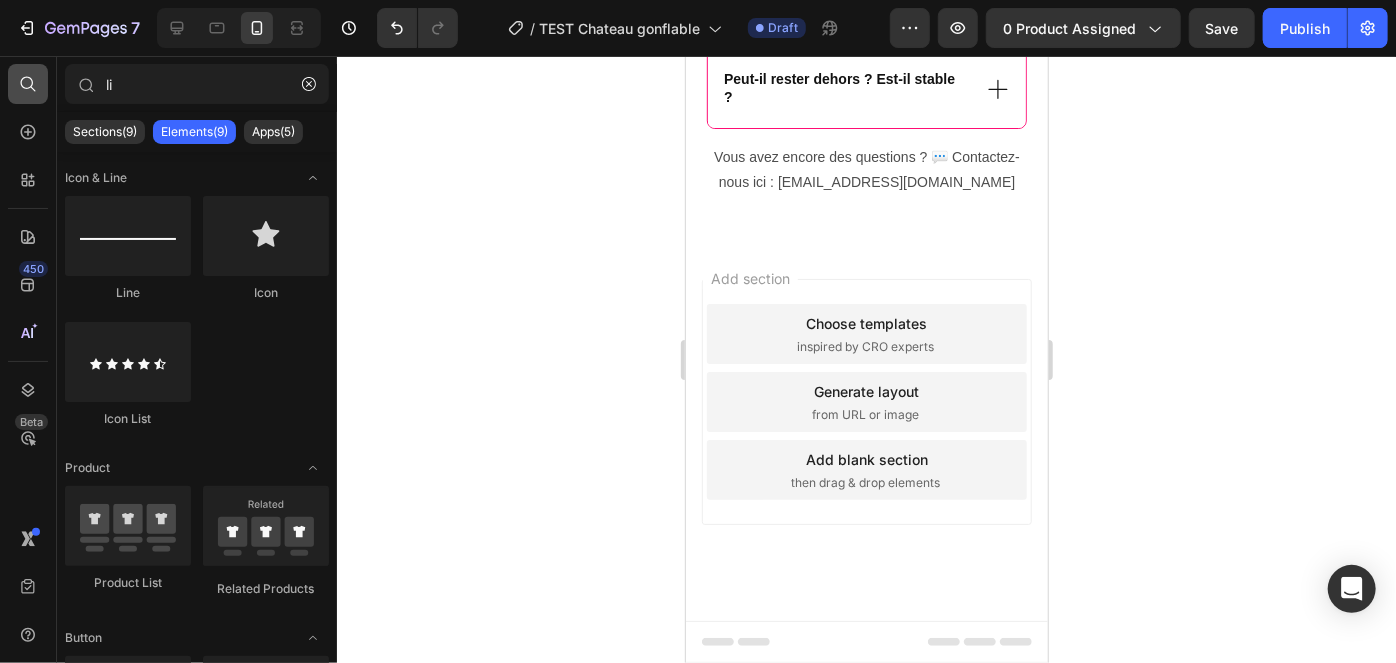 type on "l" 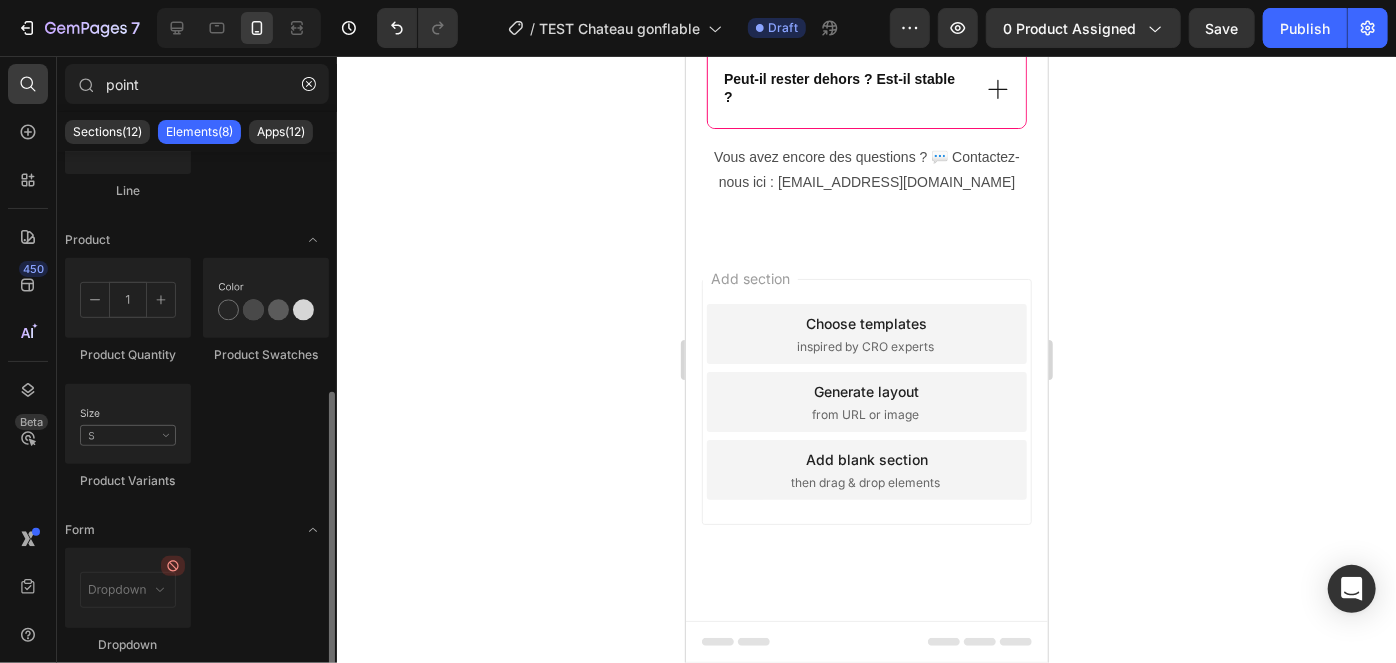 scroll, scrollTop: 339, scrollLeft: 0, axis: vertical 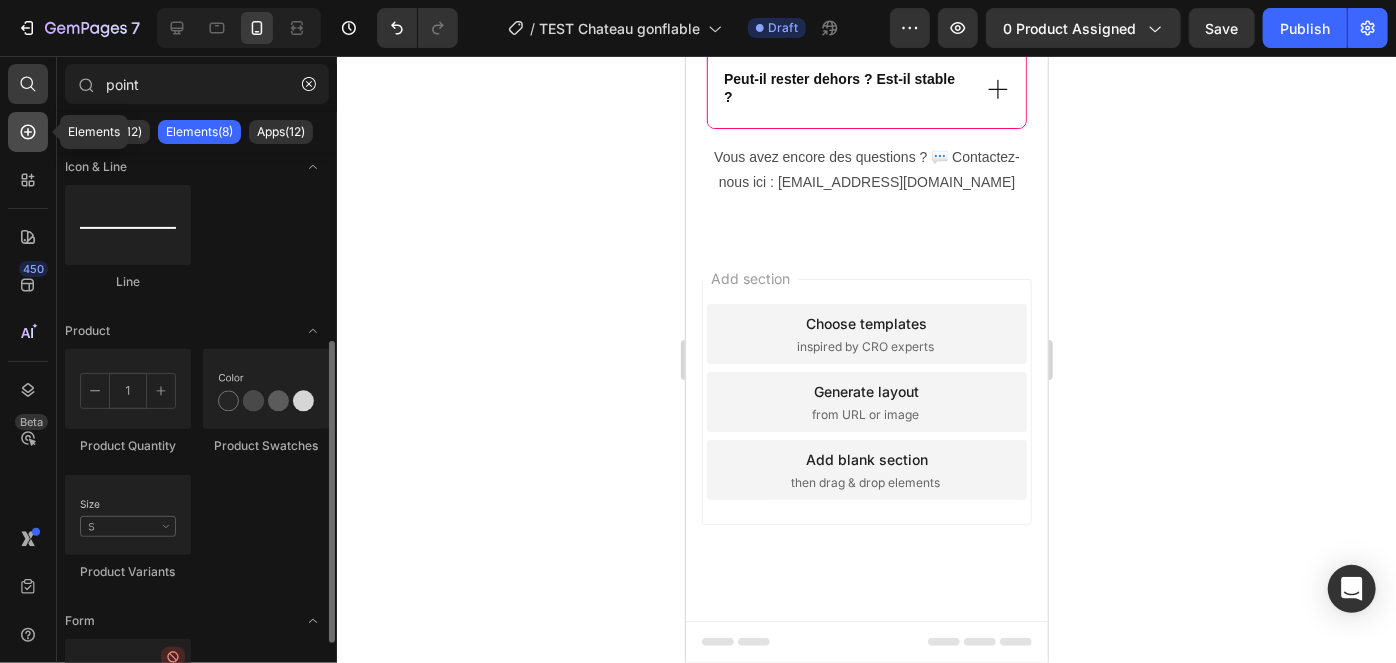 type on "point" 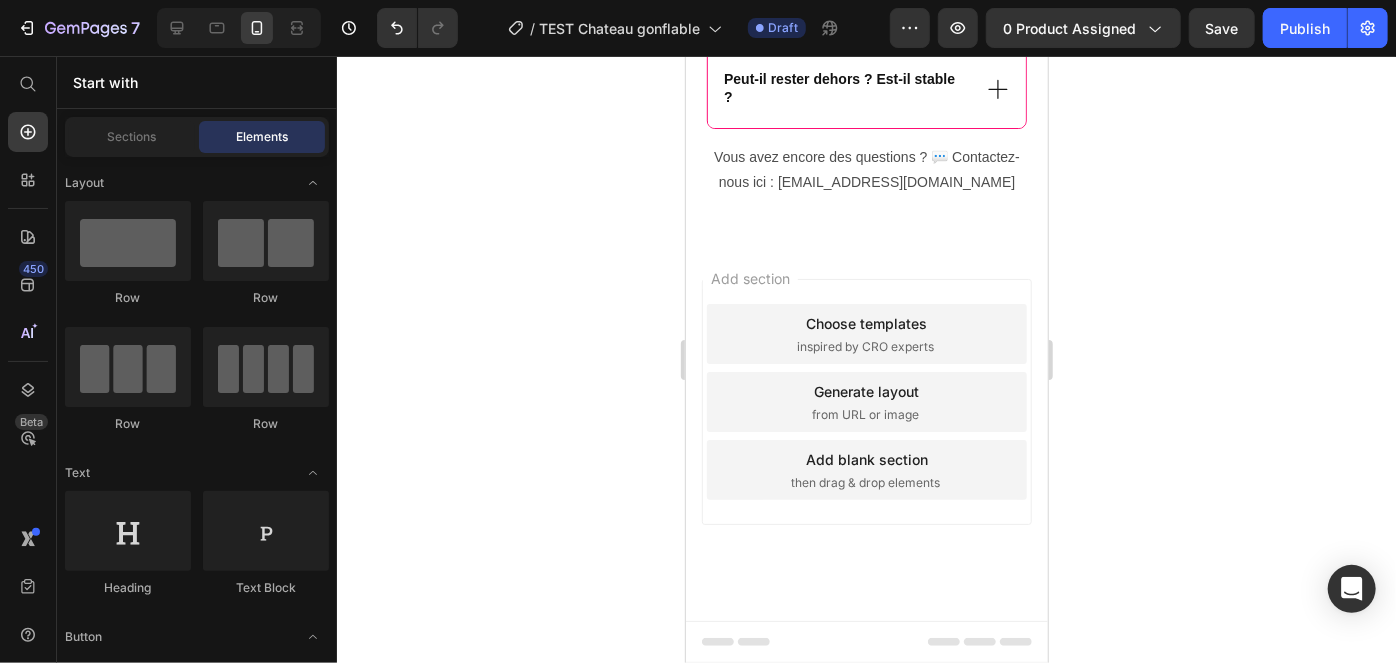 click on "inspired by CRO experts" at bounding box center (864, 346) 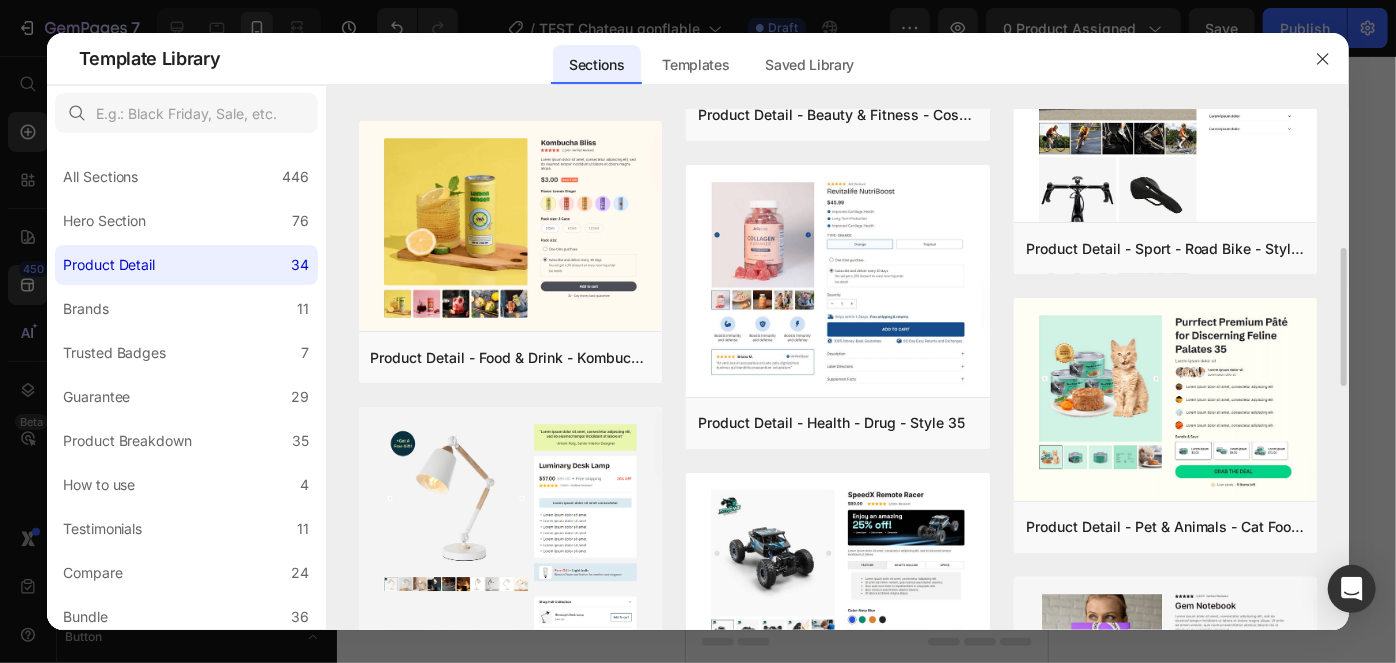 scroll, scrollTop: 525, scrollLeft: 0, axis: vertical 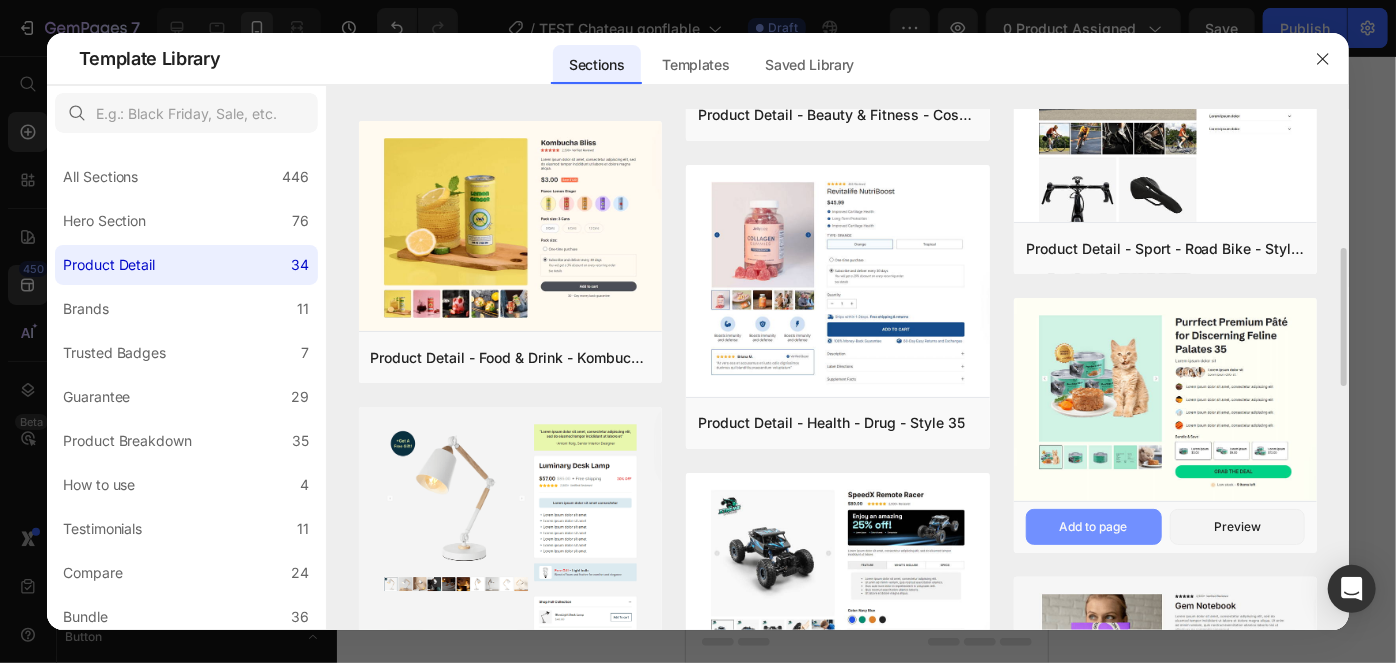 click on "Add to page" at bounding box center (1094, 527) 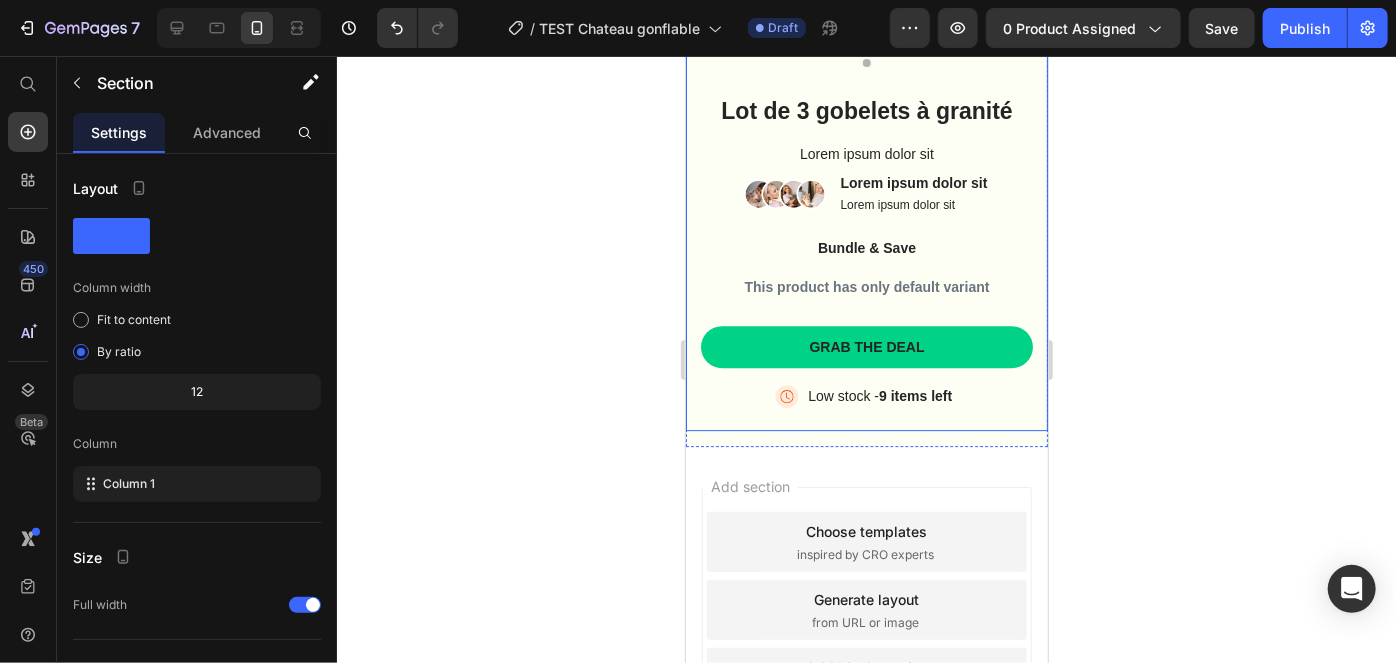 scroll, scrollTop: 3042, scrollLeft: 0, axis: vertical 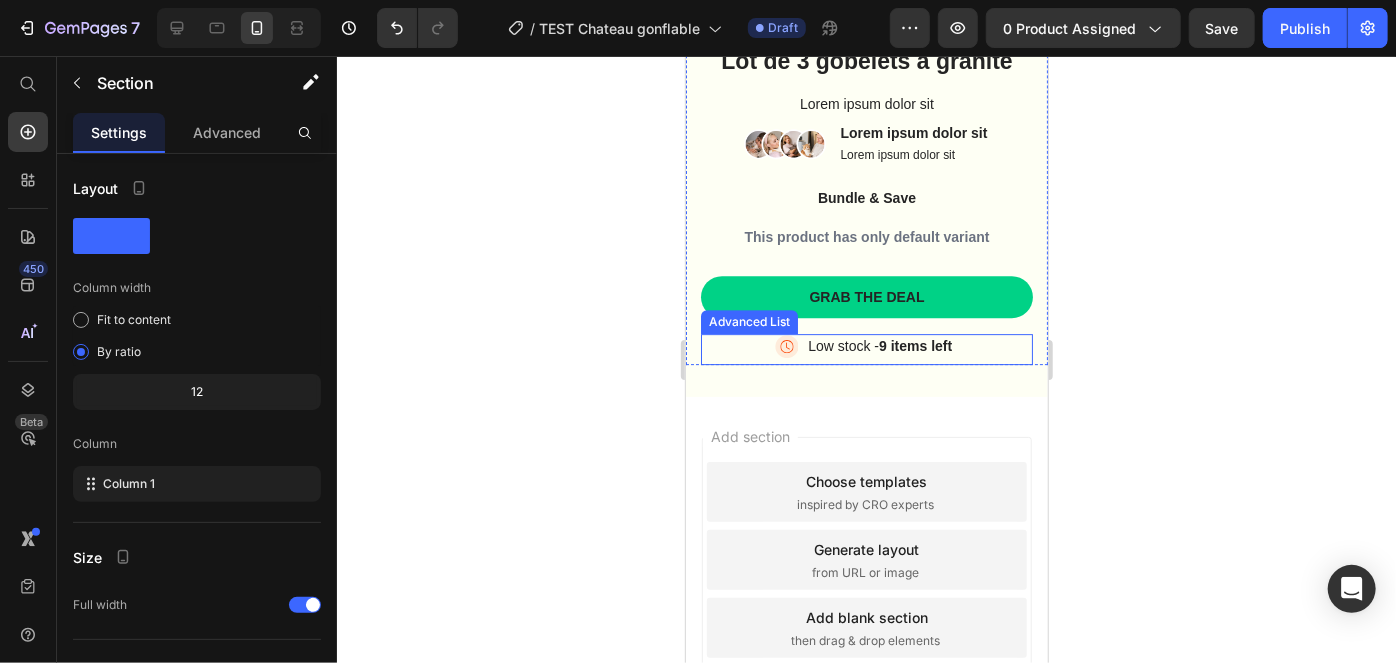 click on "Image Low stock -  9 items left Text Block" at bounding box center (866, 348) 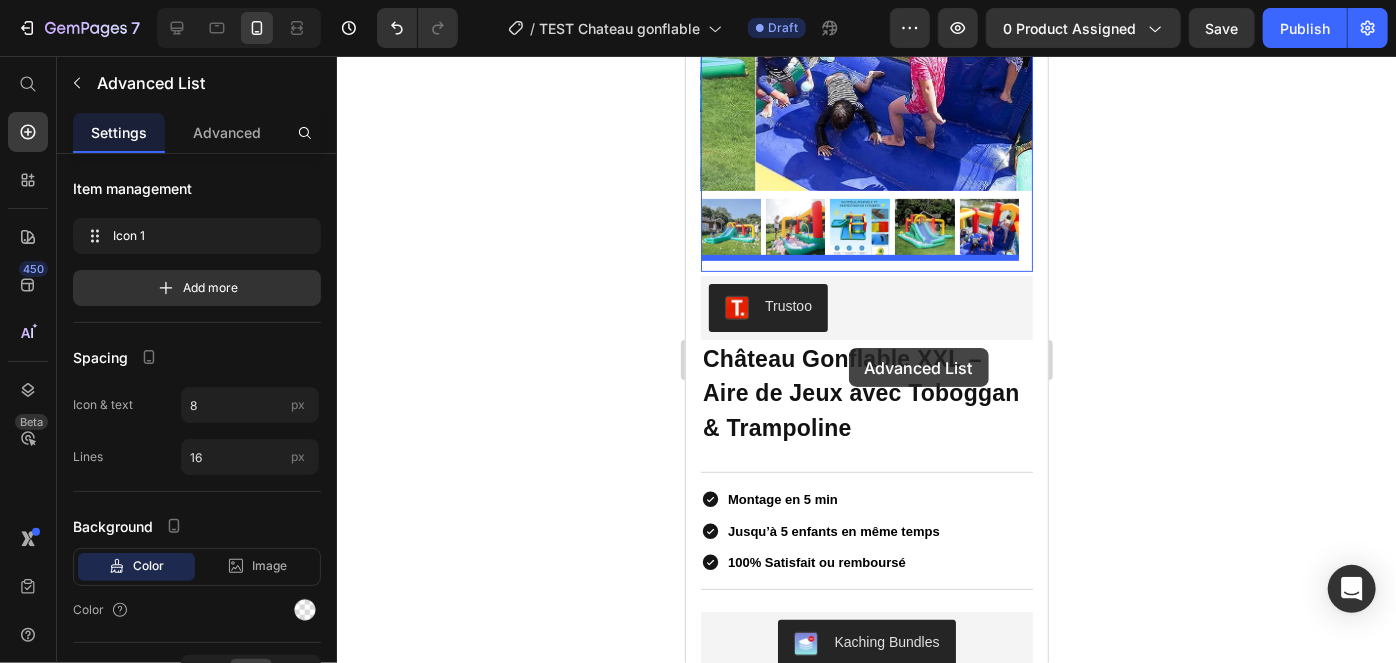 scroll, scrollTop: 133, scrollLeft: 0, axis: vertical 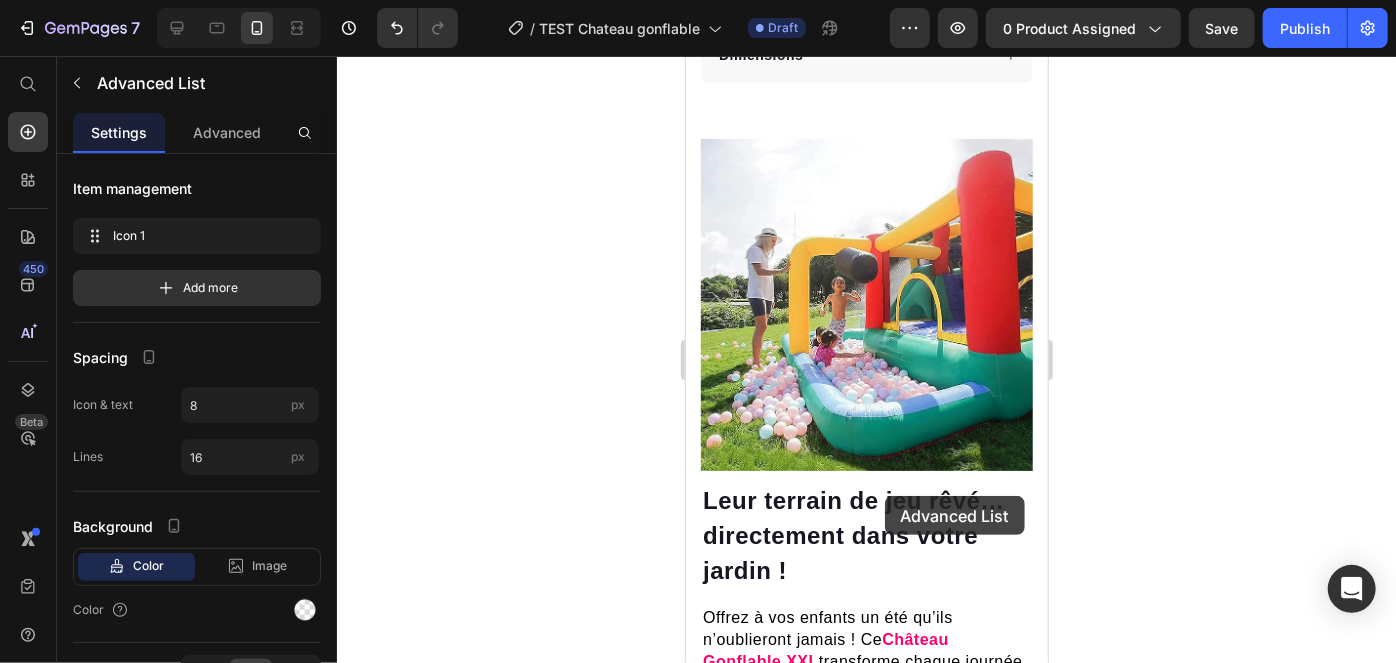 drag, startPoint x: 723, startPoint y: 298, endPoint x: 916, endPoint y: 91, distance: 283.0159 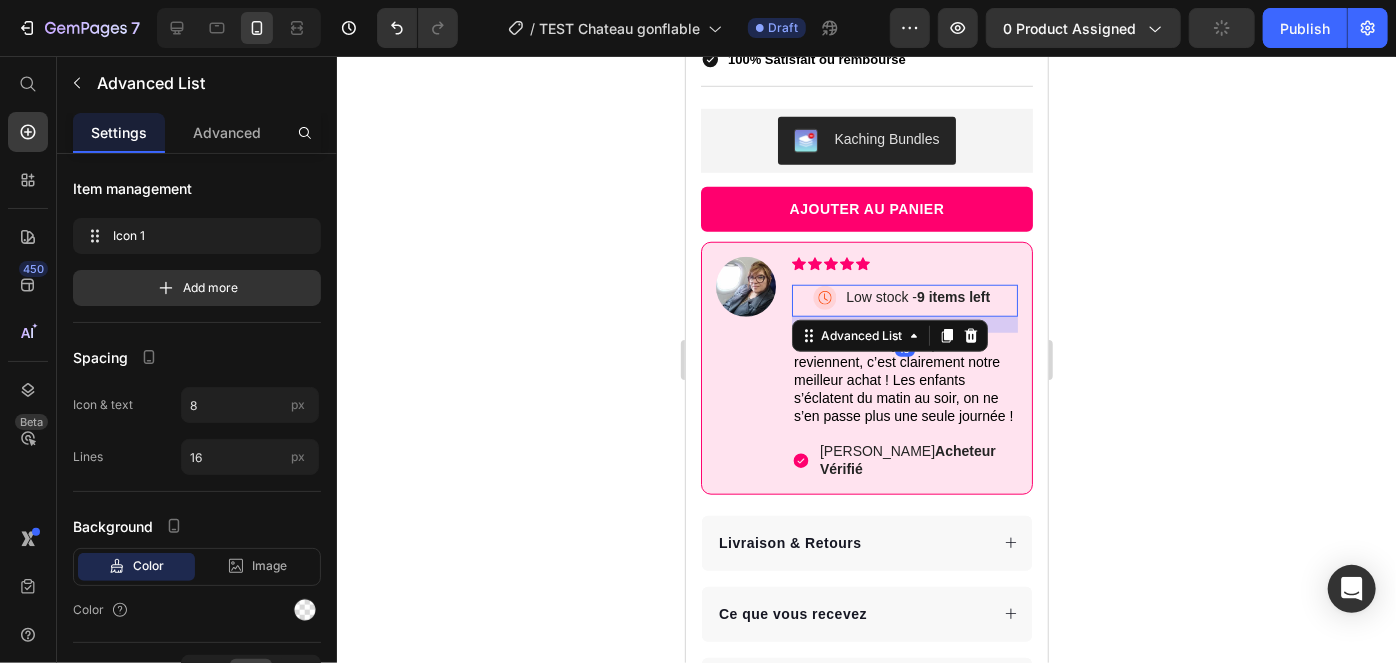 scroll, scrollTop: 754, scrollLeft: 0, axis: vertical 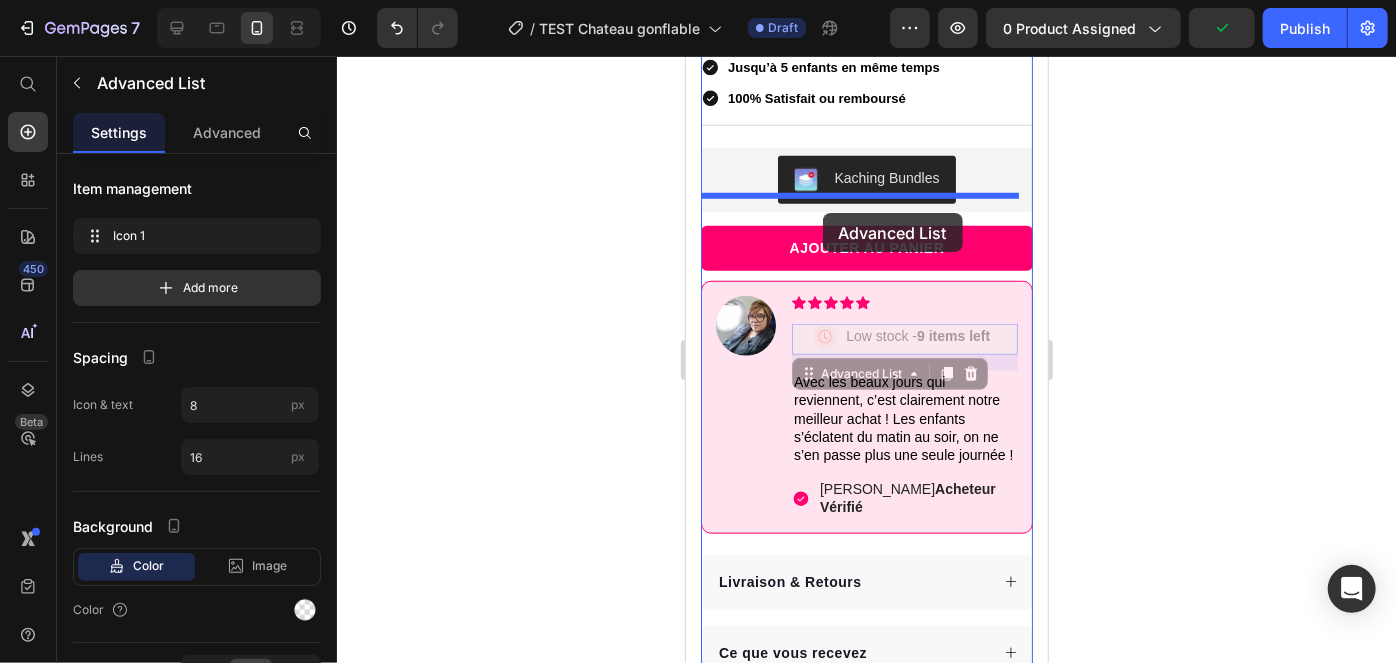 drag, startPoint x: 805, startPoint y: 349, endPoint x: 822, endPoint y: 212, distance: 138.05072 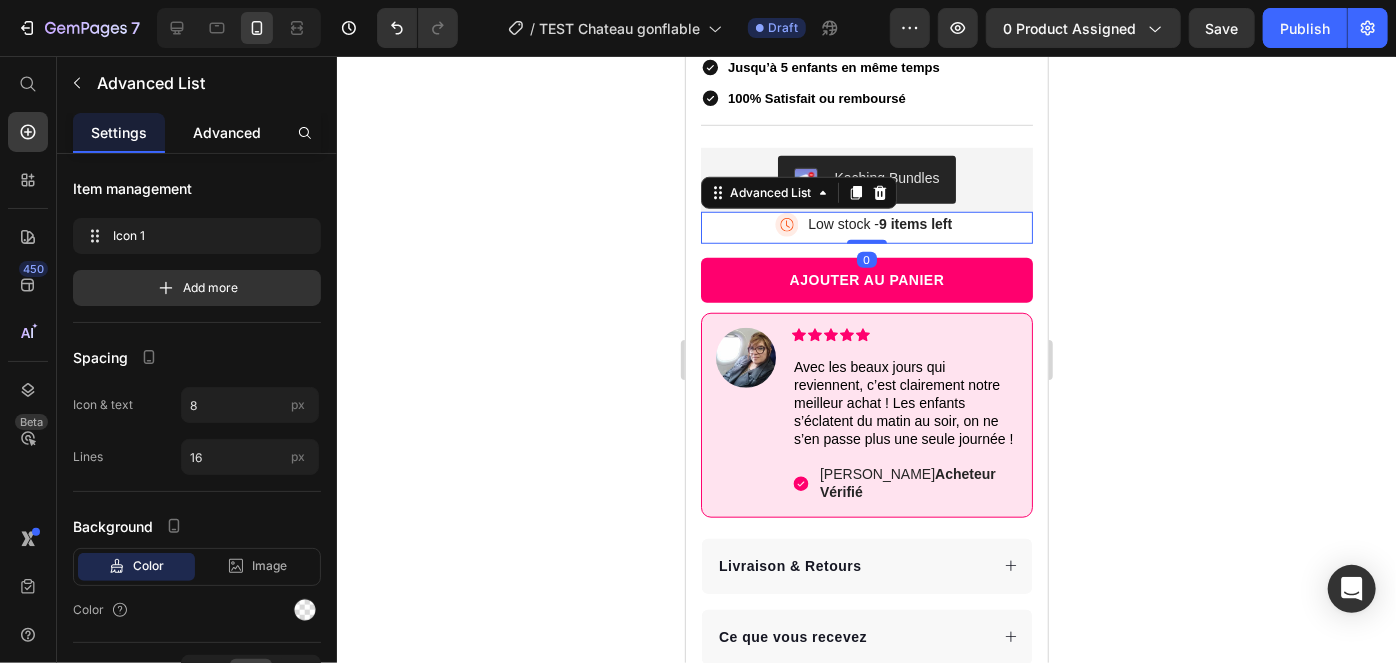 click on "Advanced" 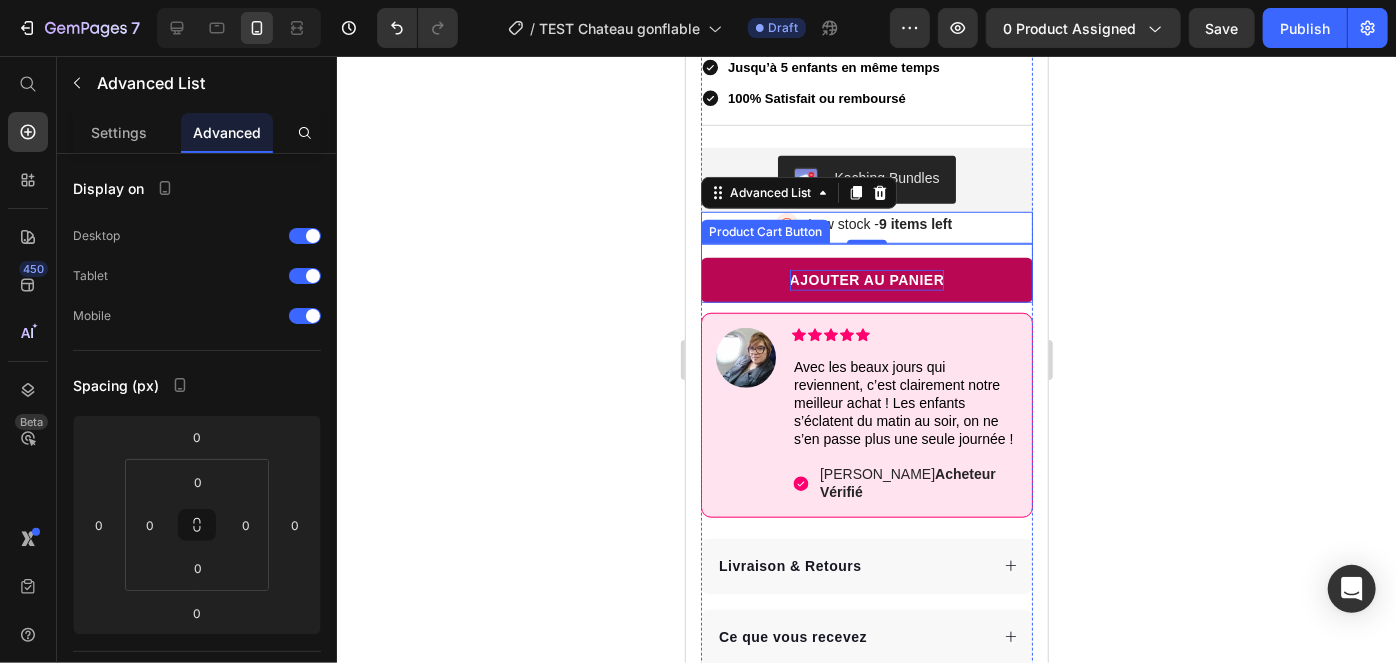 click on "AJOUTER AU PANIER" at bounding box center [866, 279] 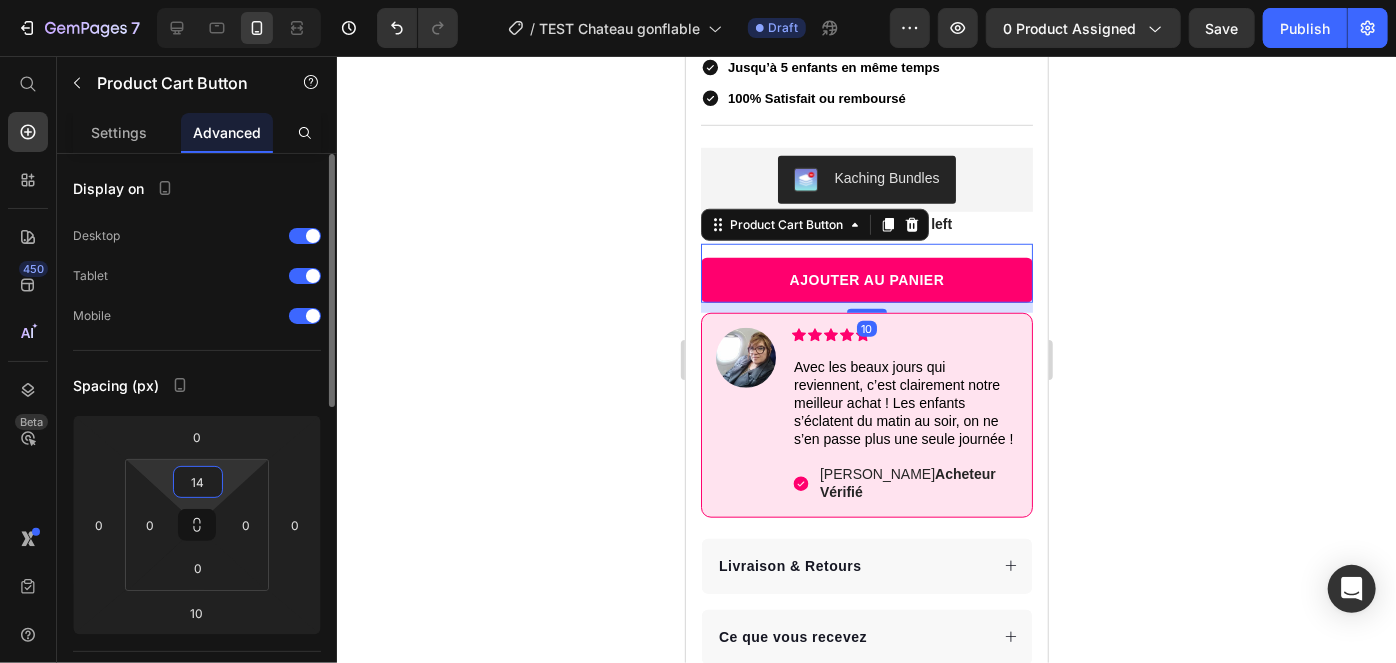click on "14" at bounding box center (198, 482) 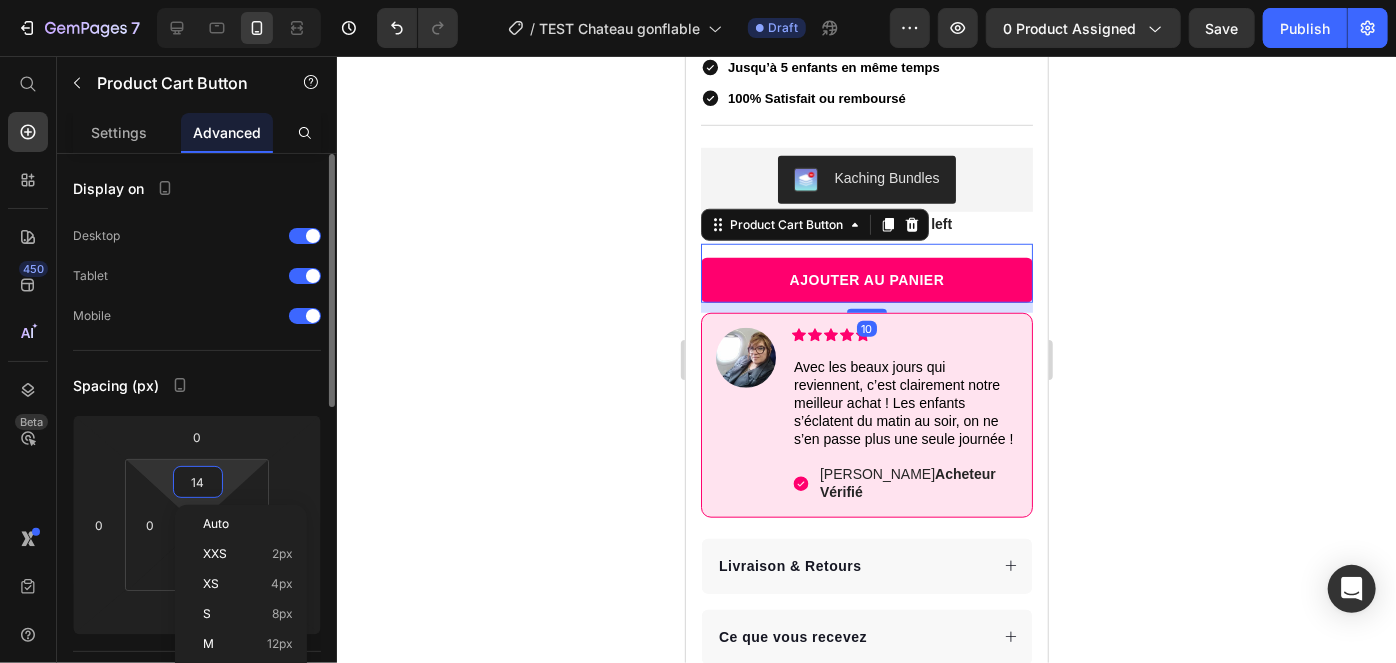 type 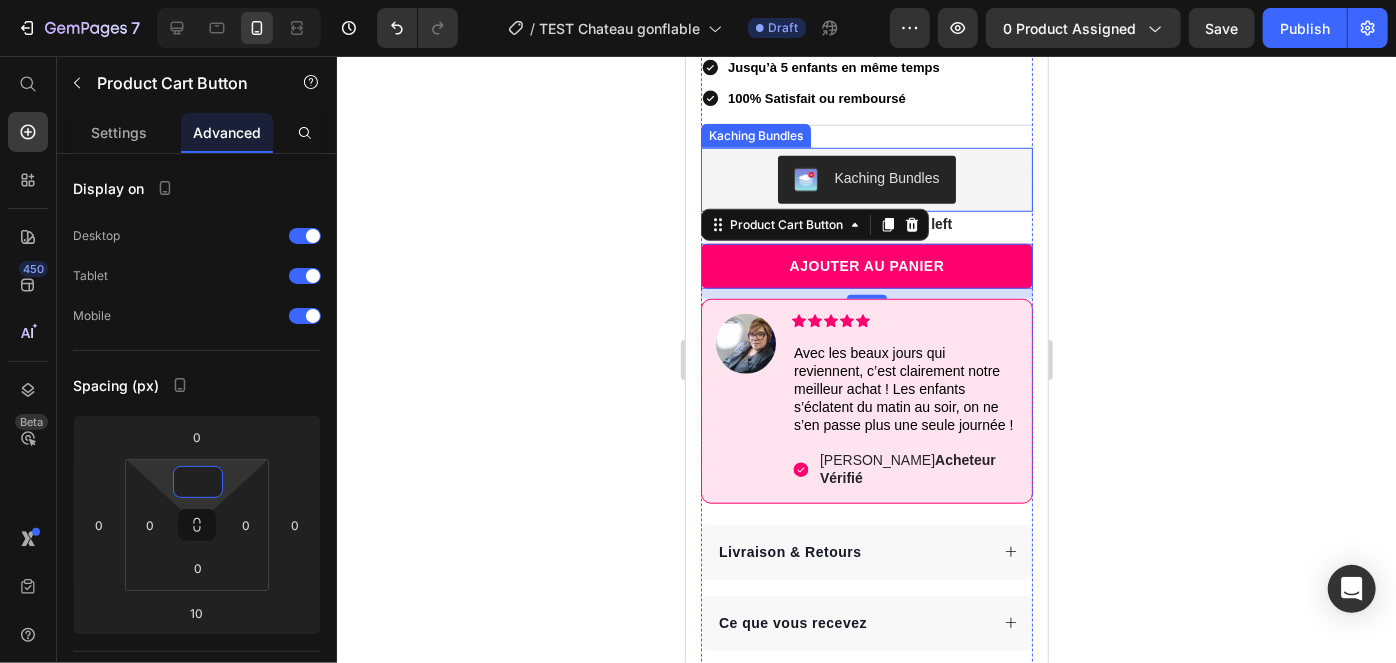 click on "Kaching Bundles" at bounding box center (866, 179) 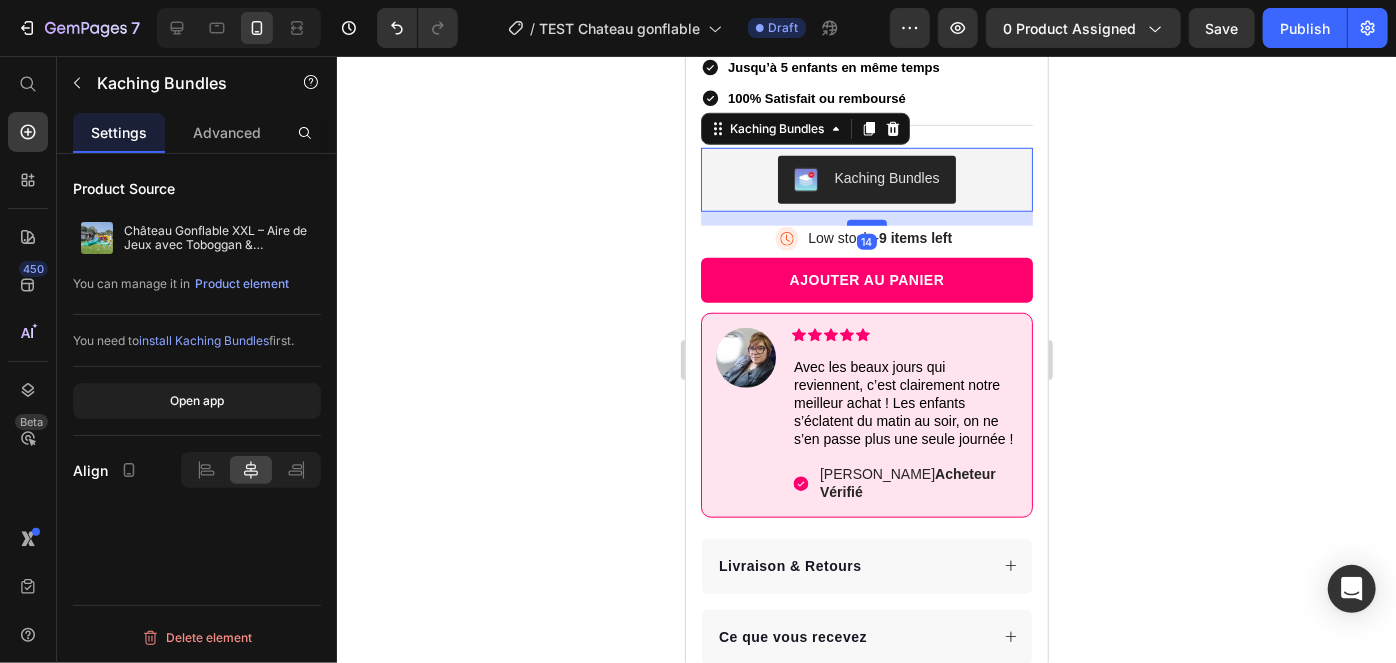 drag, startPoint x: 872, startPoint y: 191, endPoint x: 872, endPoint y: 205, distance: 14 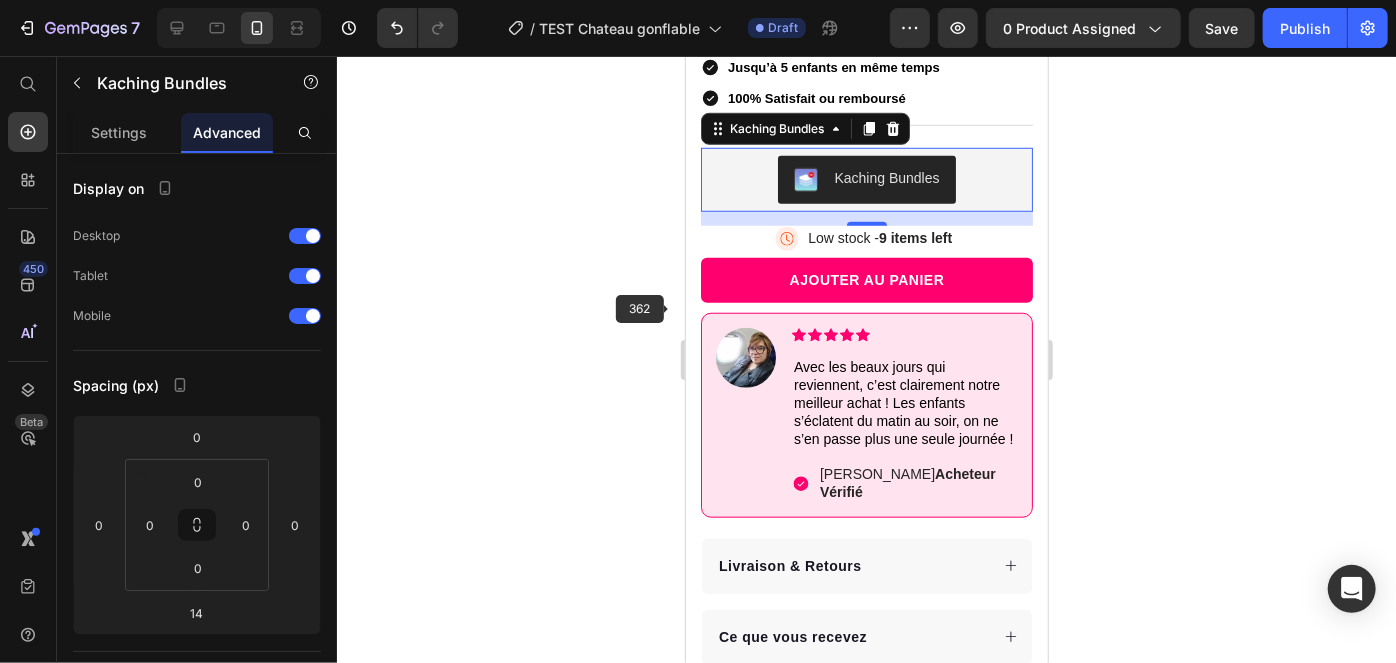 click 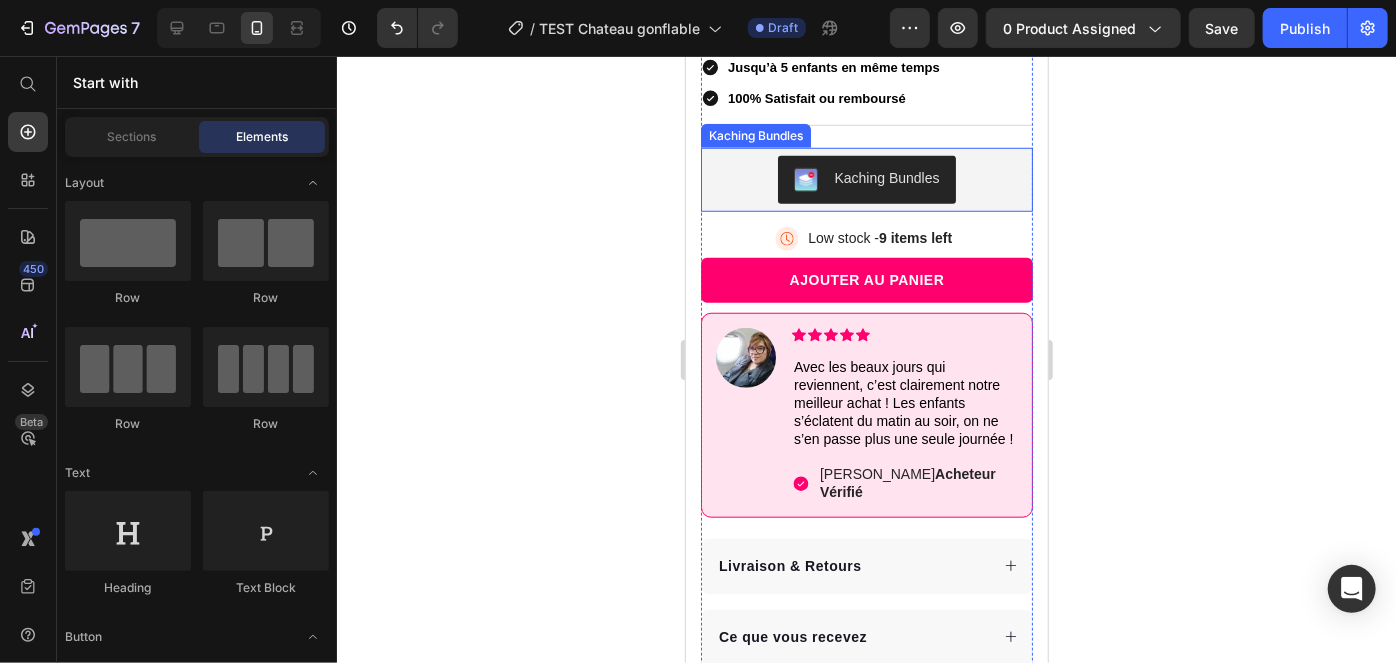 click on "Kaching Bundles" at bounding box center [866, 179] 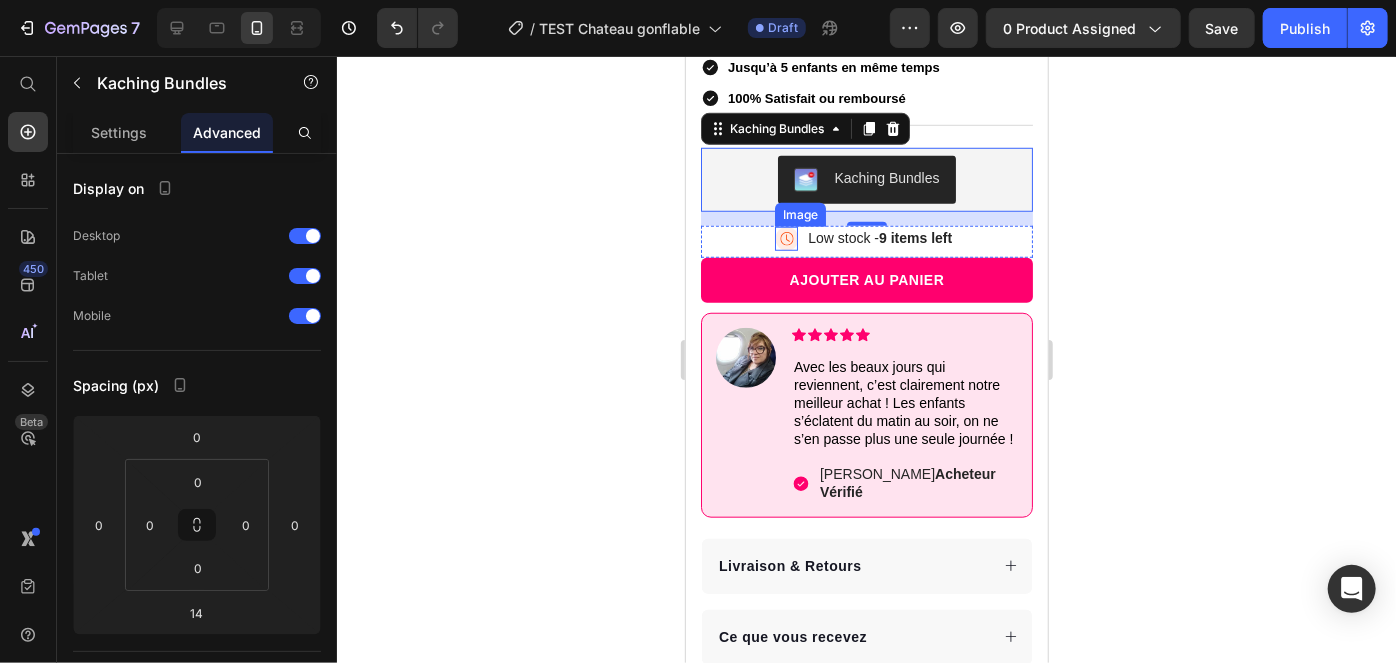 click on "Image" at bounding box center (785, 237) 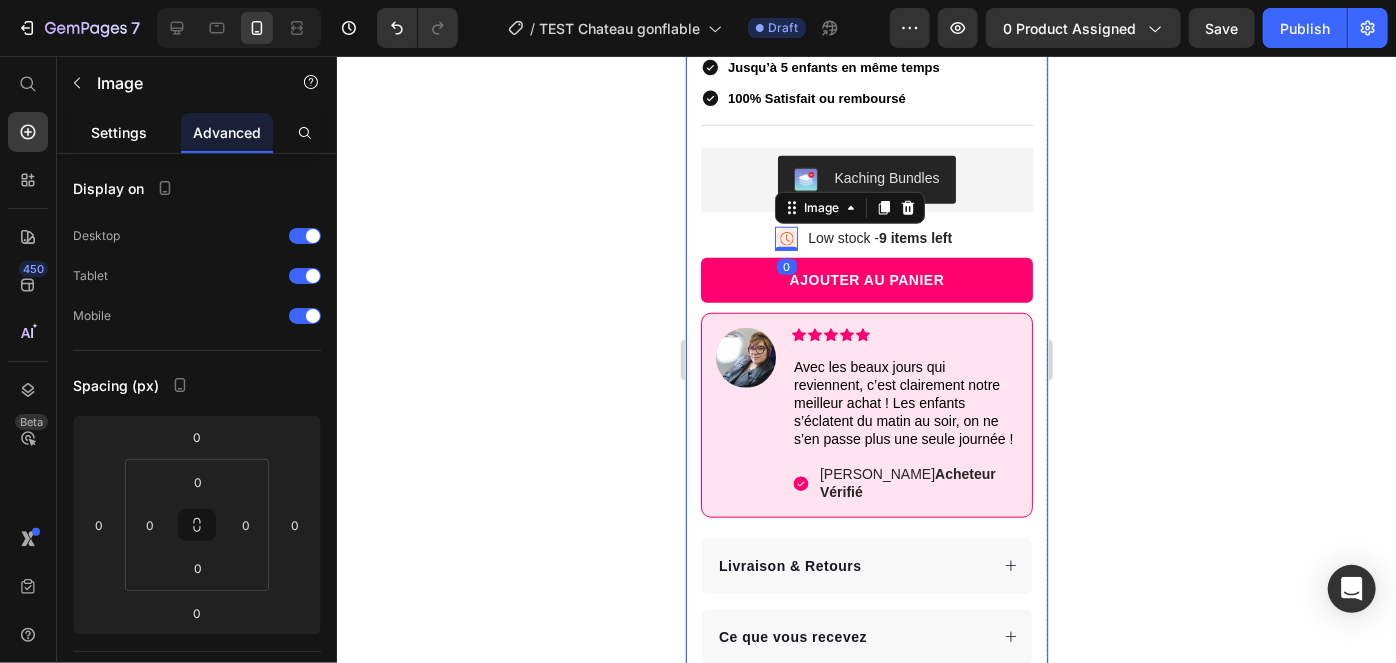 click on "Settings" 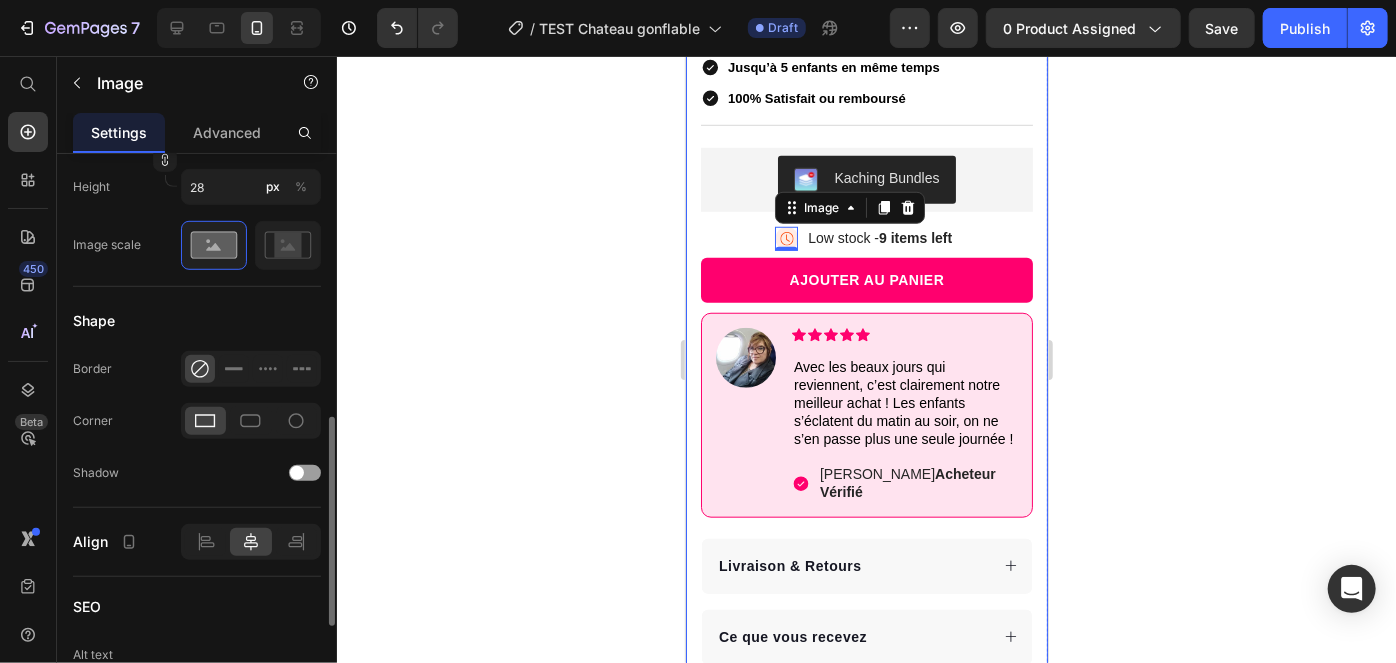 scroll, scrollTop: 655, scrollLeft: 0, axis: vertical 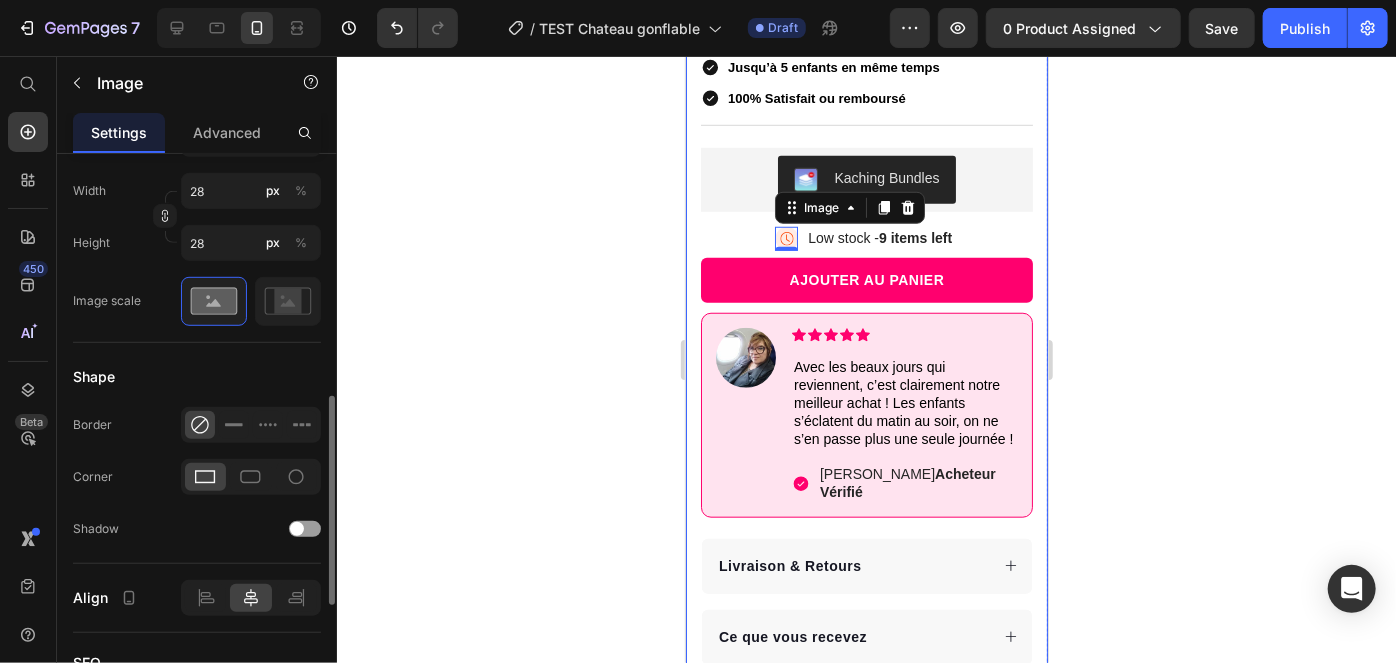 click on "Shape" at bounding box center (197, 377) 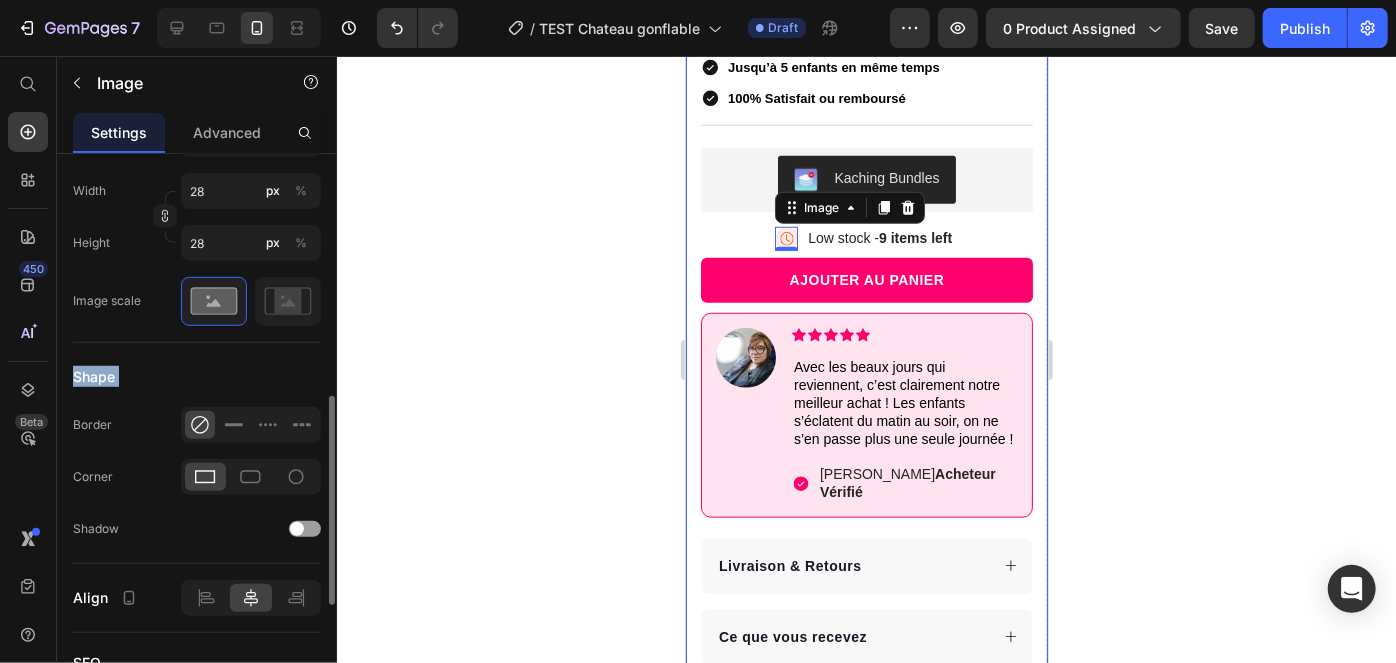 click on "Shape" at bounding box center [197, 377] 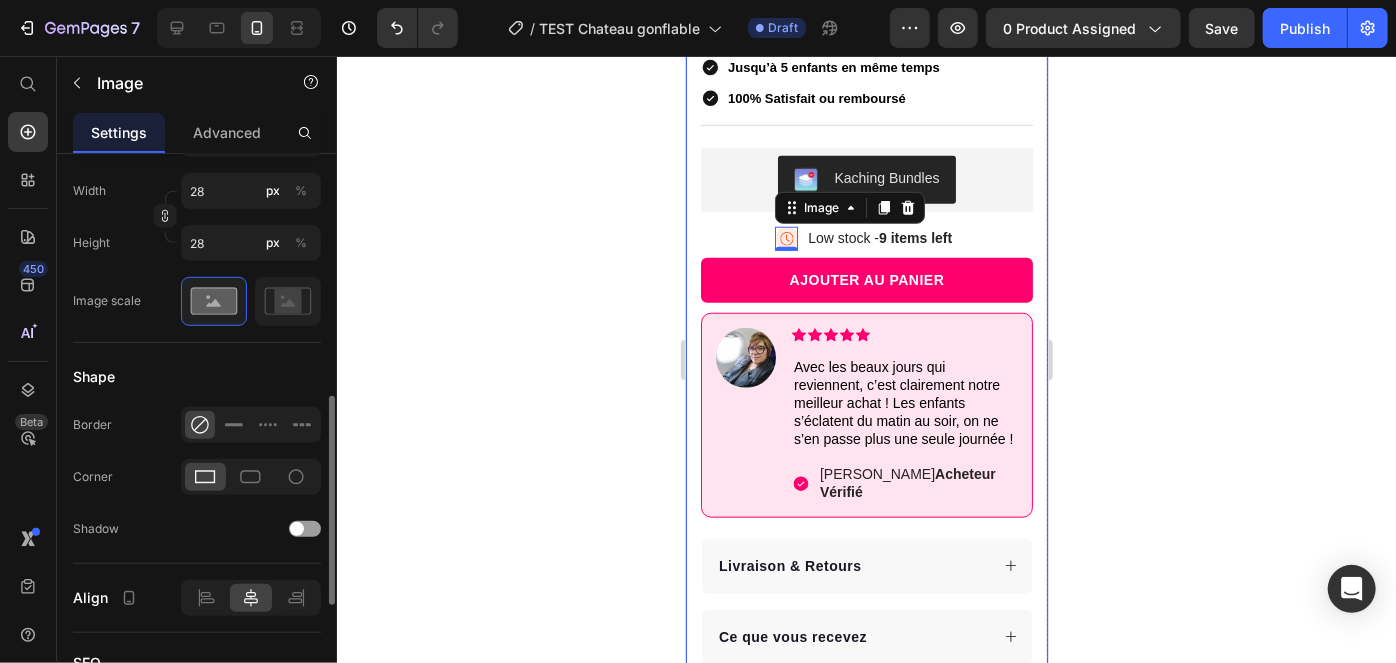 click on "Shape" at bounding box center [197, 377] 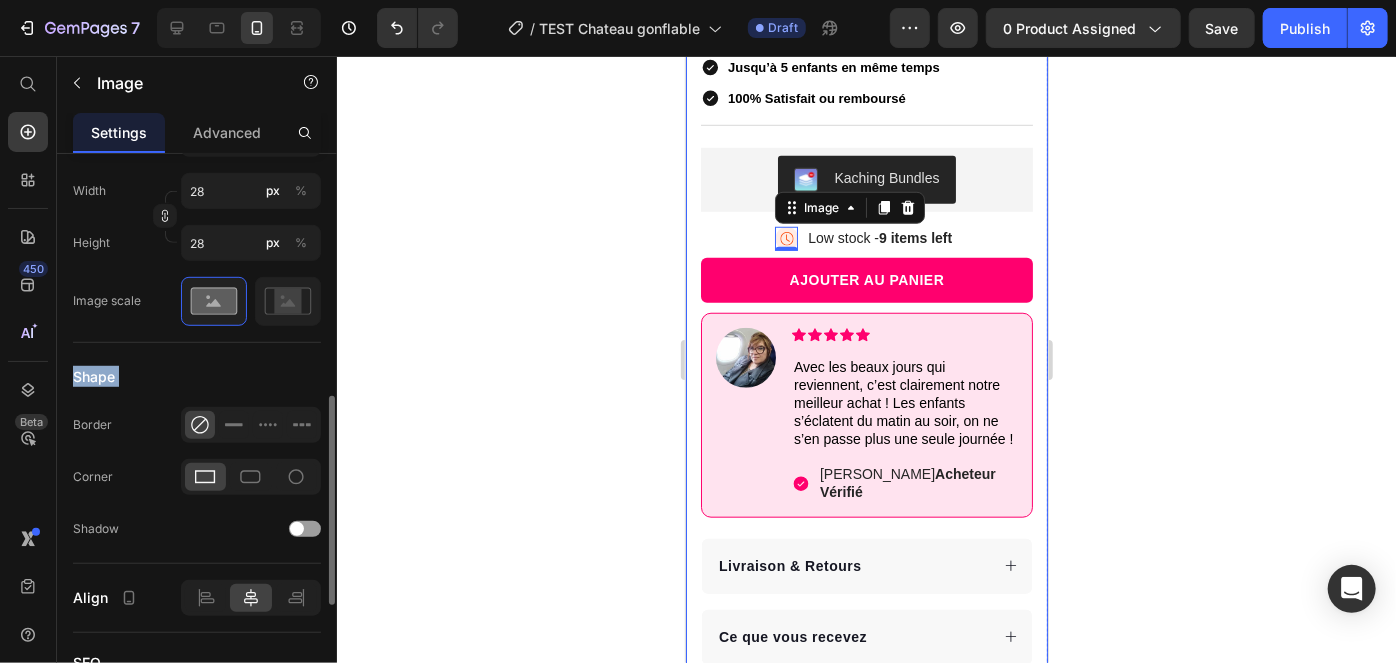 click on "Shape" at bounding box center (197, 377) 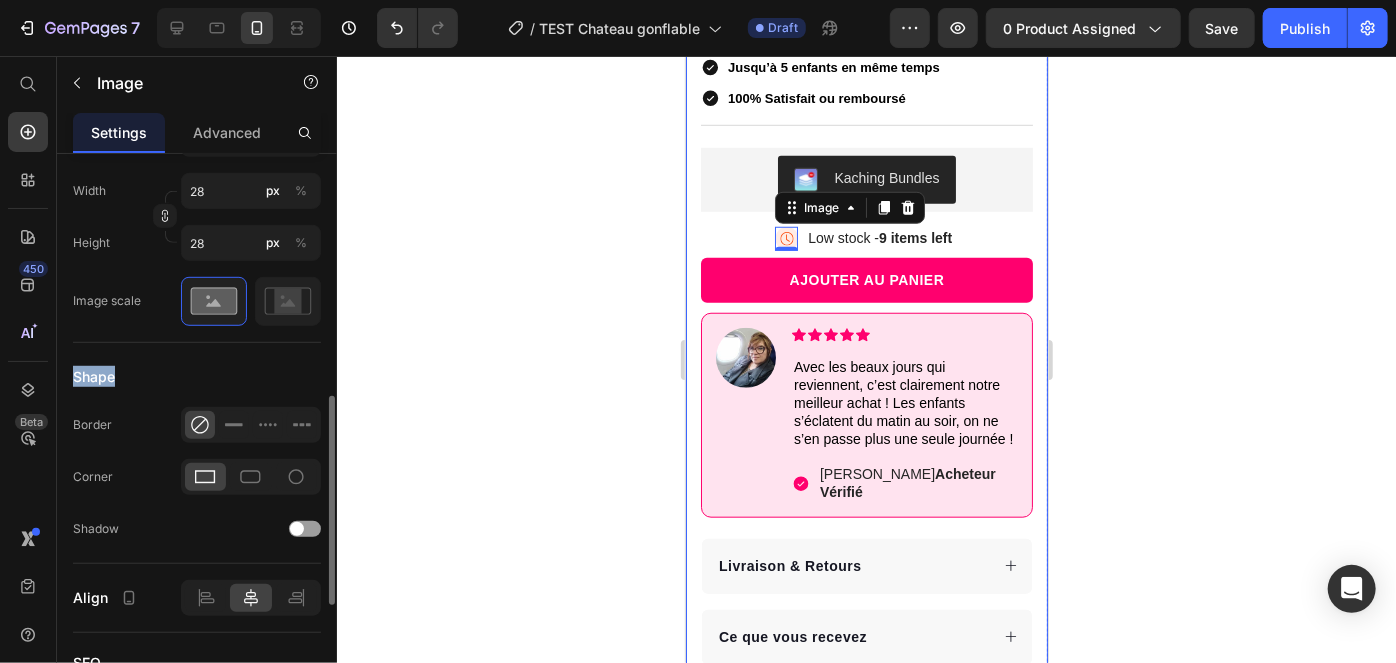 click on "Shape" at bounding box center [94, 376] 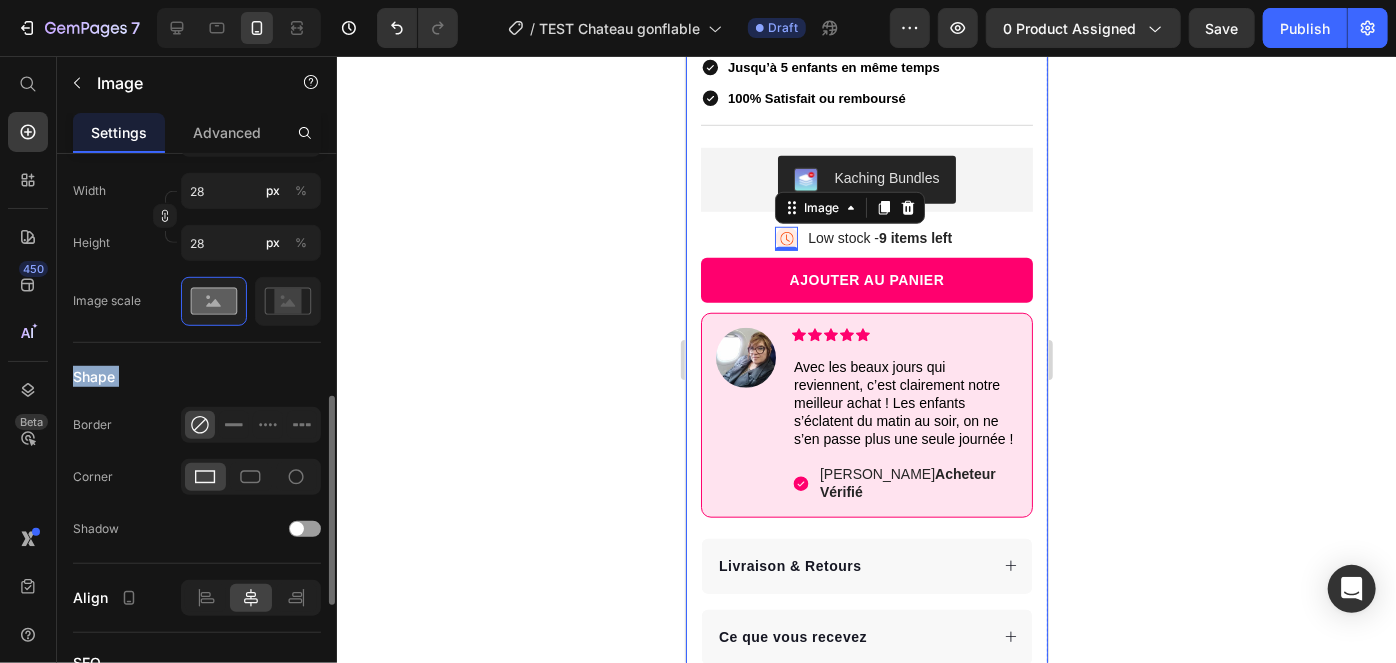 click on "Shape" at bounding box center [94, 376] 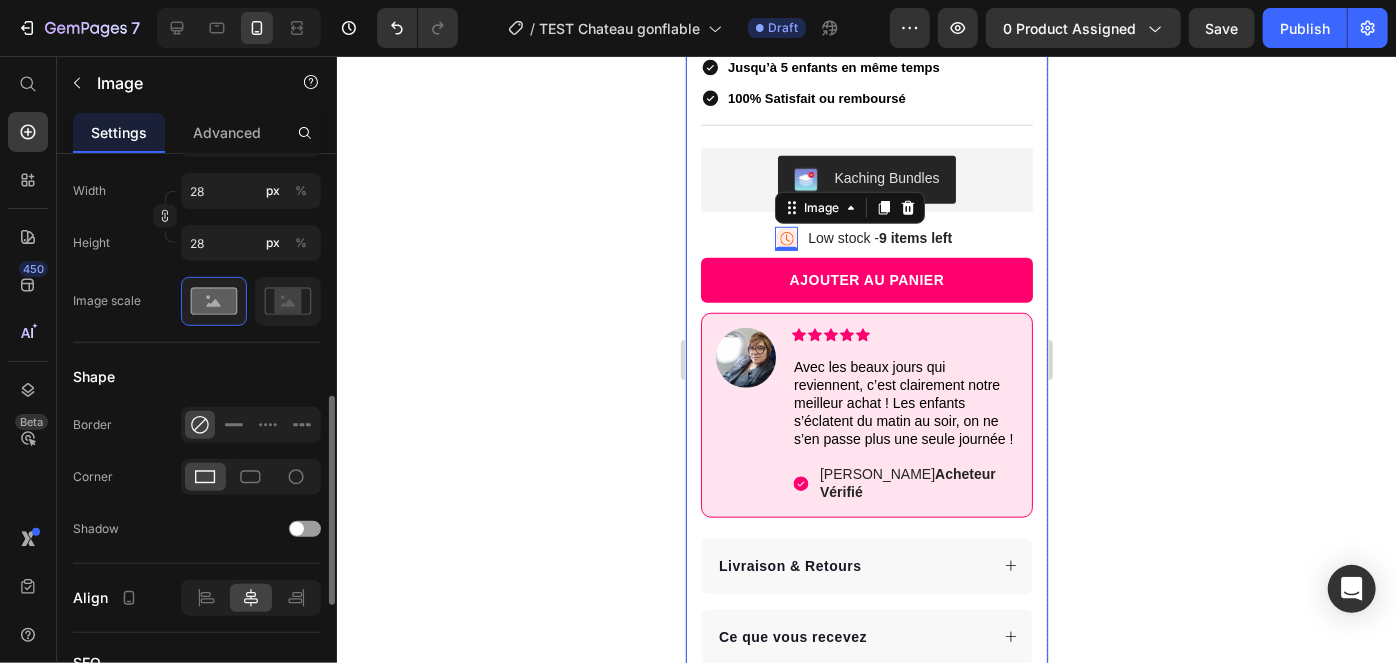 click on "Shape" at bounding box center (197, 377) 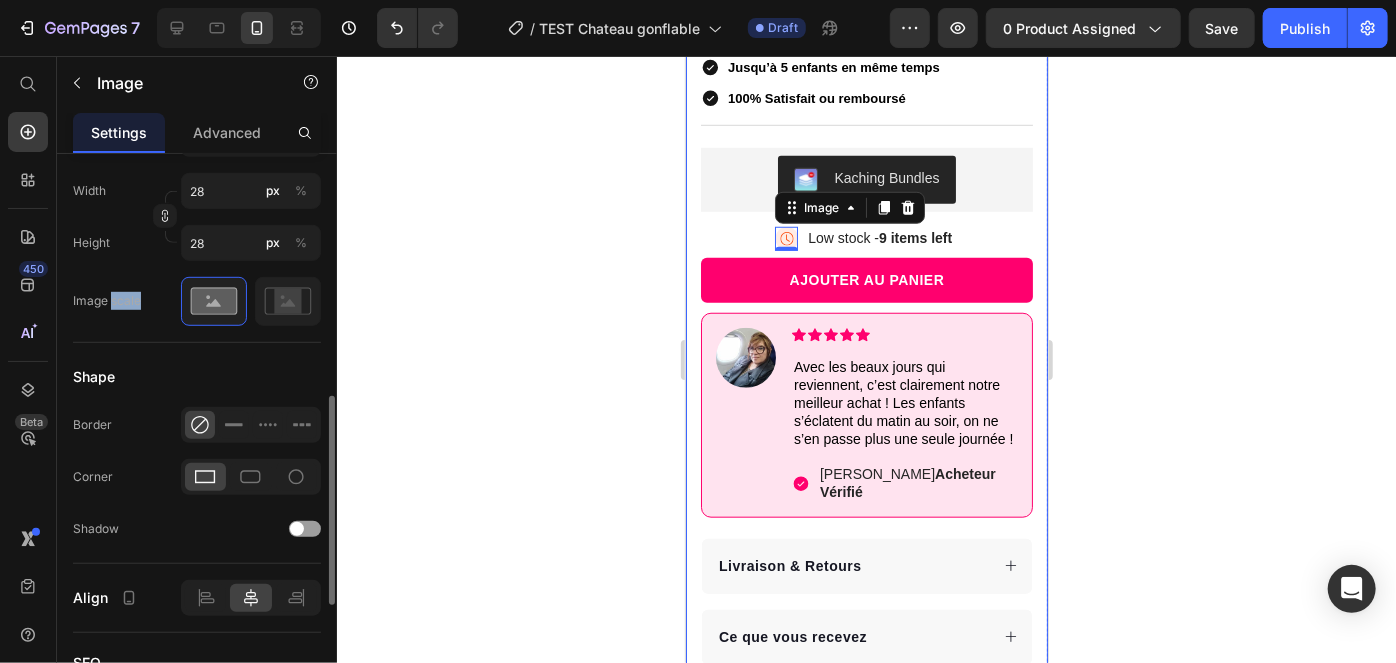 click on "Image scale" at bounding box center (107, 301) 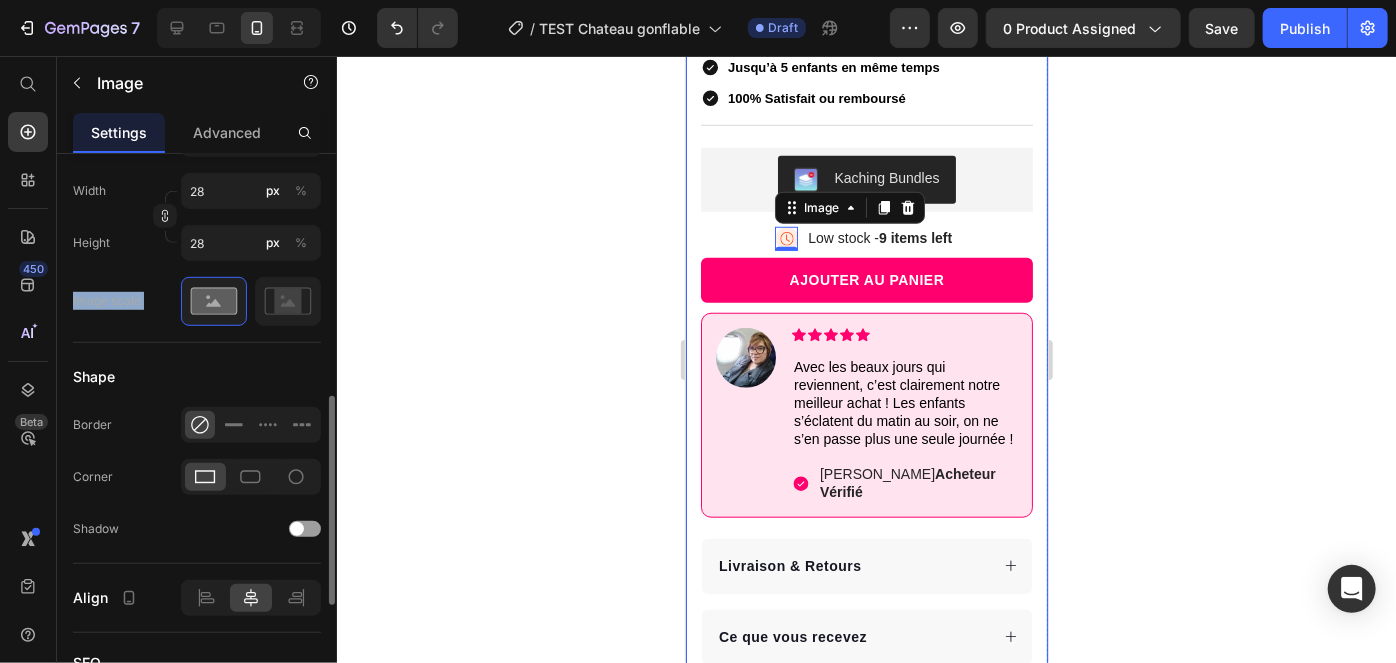 click on "Image scale" at bounding box center [107, 301] 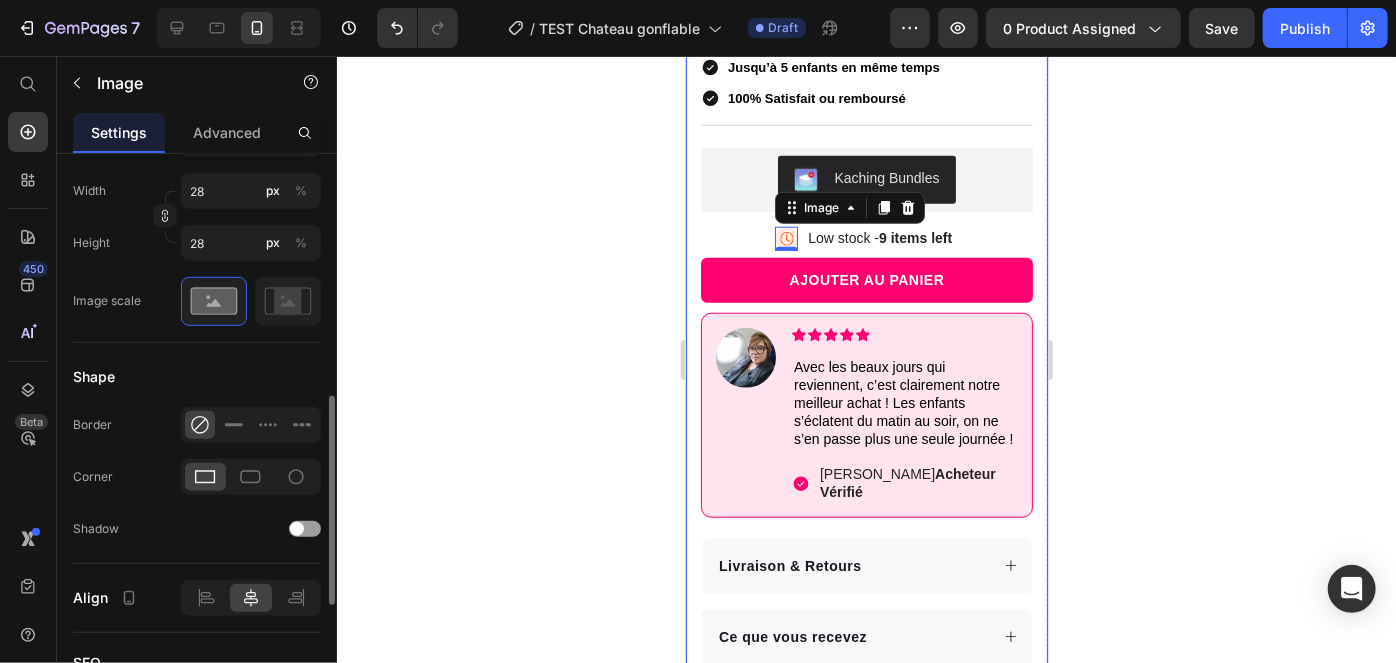 click on "Shape" at bounding box center (197, 377) 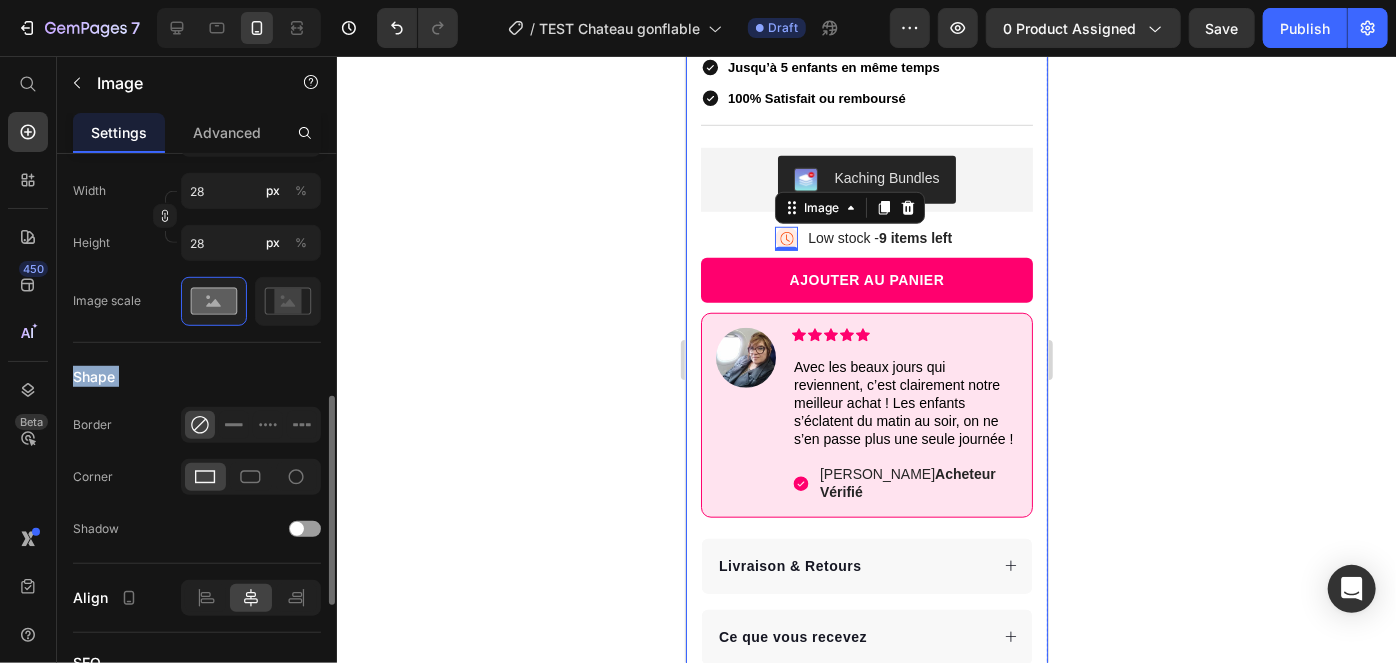 click on "Shape" at bounding box center [197, 377] 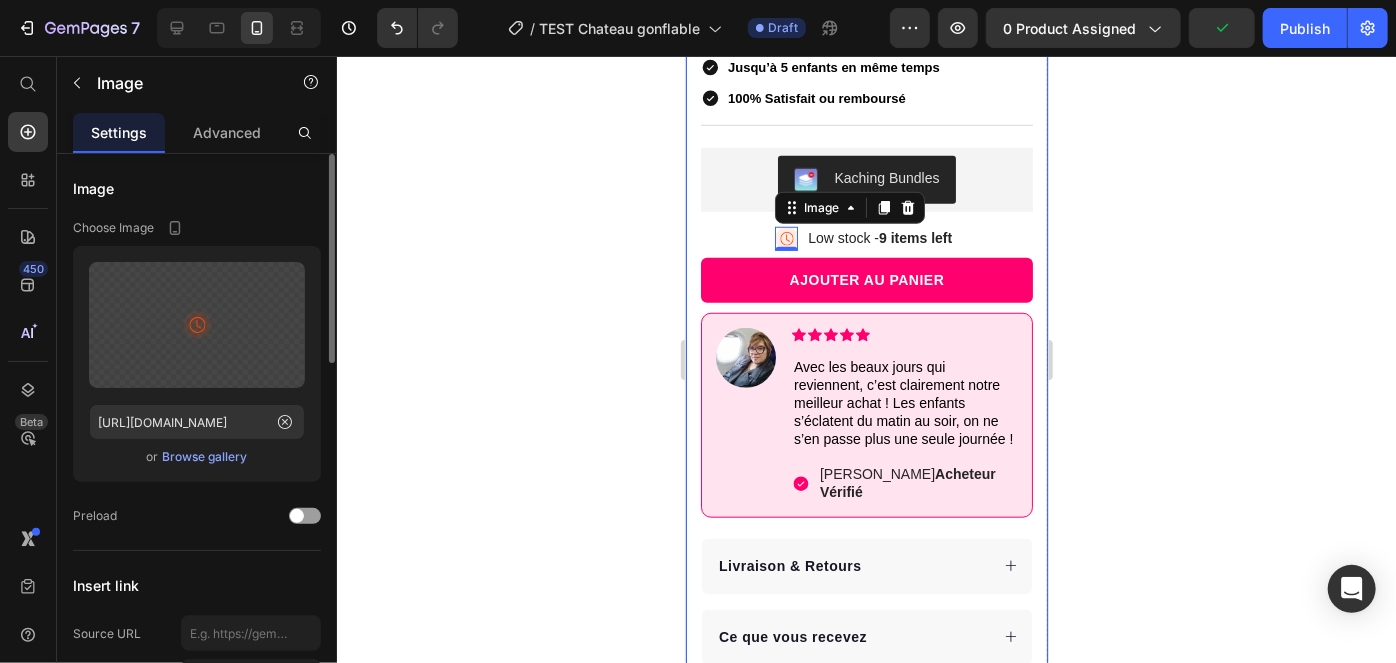scroll, scrollTop: 0, scrollLeft: 0, axis: both 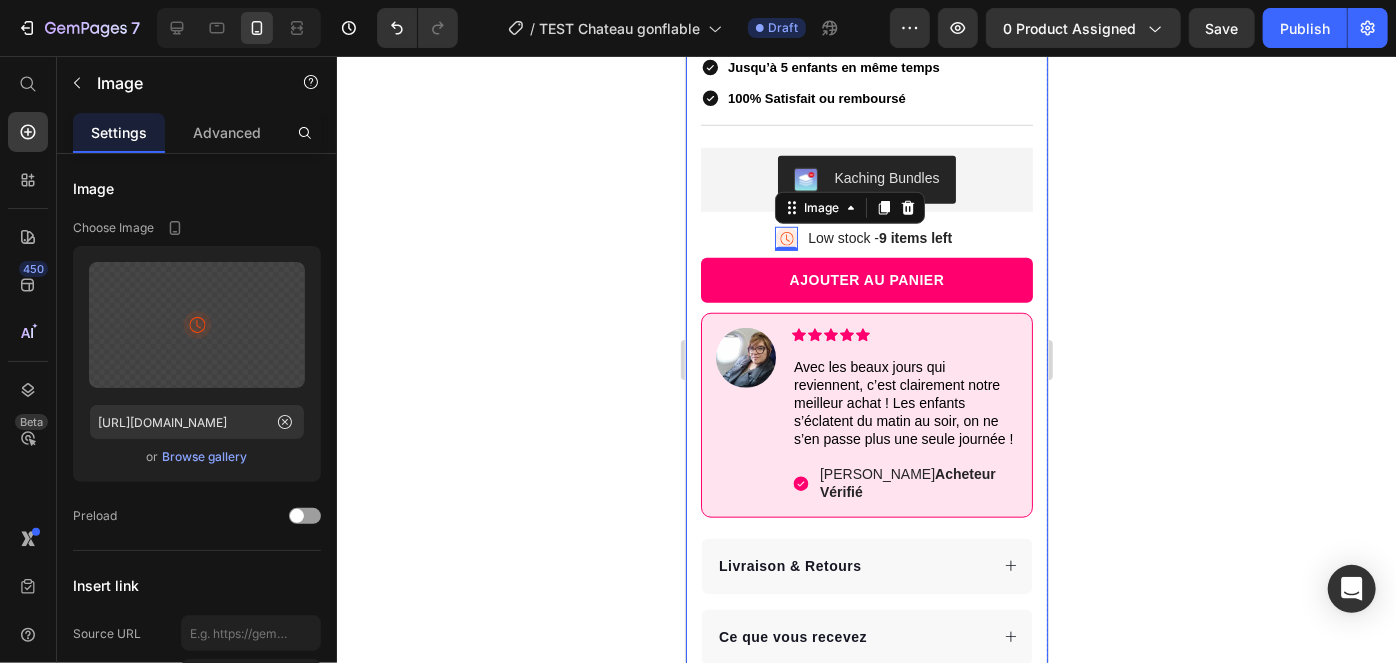 click 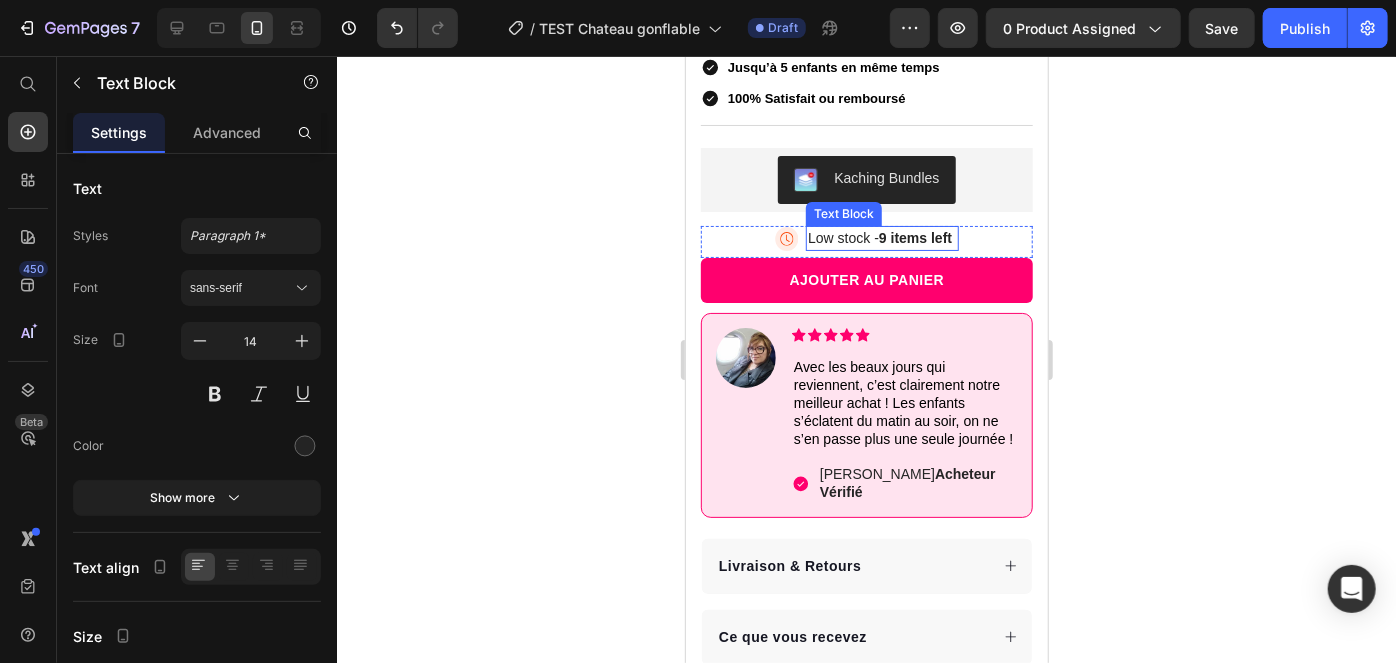click on "Low stock -  9 items left" at bounding box center [881, 237] 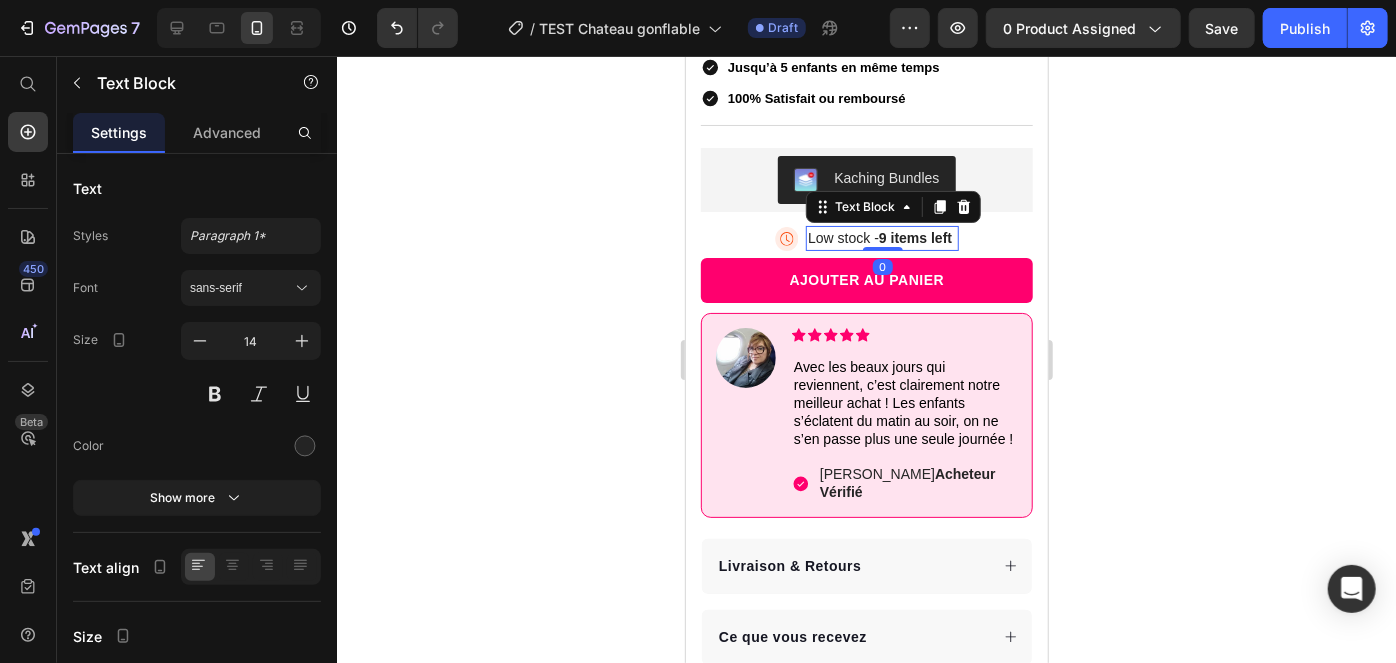 click on "Low stock -  9 items left" at bounding box center (881, 237) 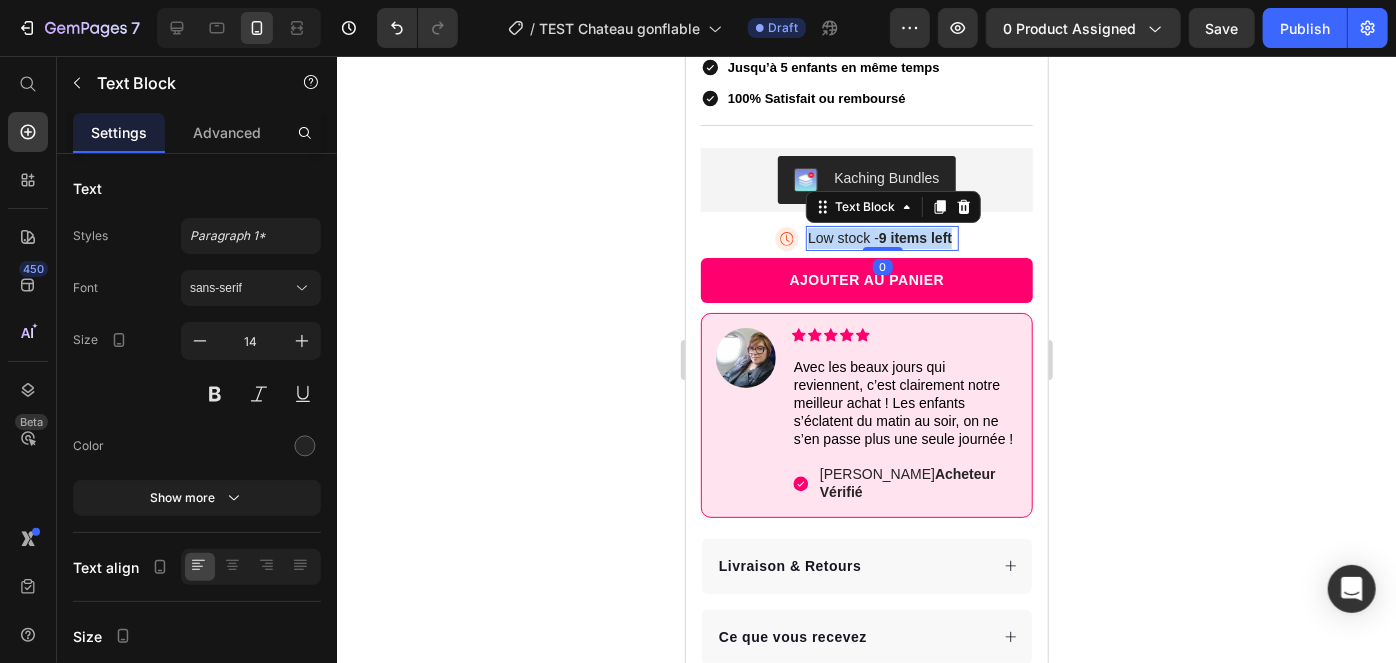 click on "Low stock -  9 items left" at bounding box center [881, 237] 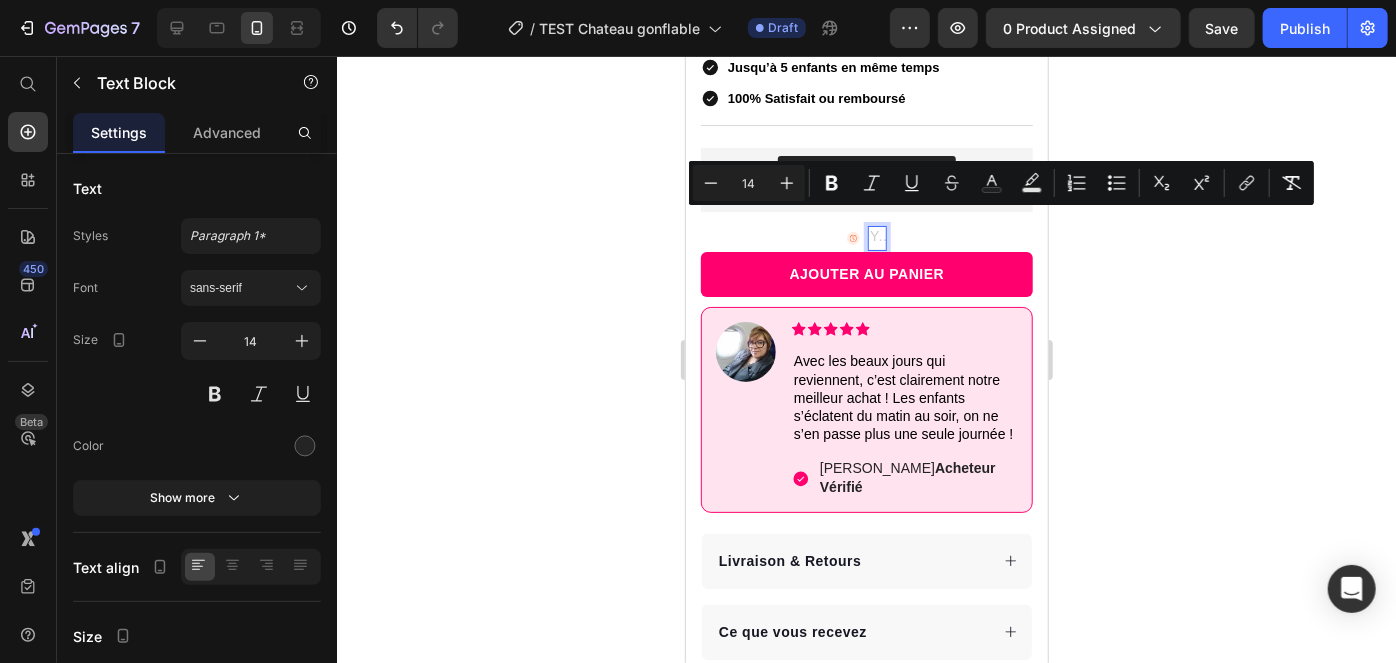scroll, scrollTop: 746, scrollLeft: 0, axis: vertical 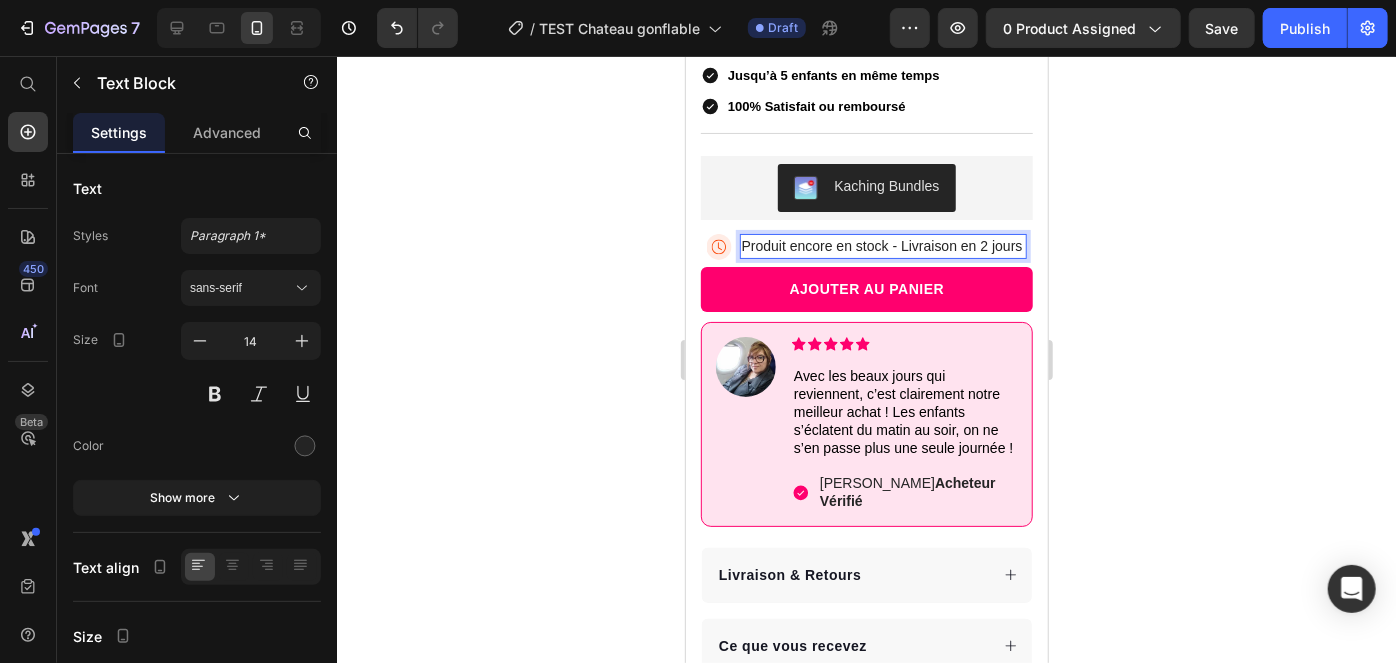 click on "Produit encore en stock - Livraison en 2 jours" at bounding box center [883, 245] 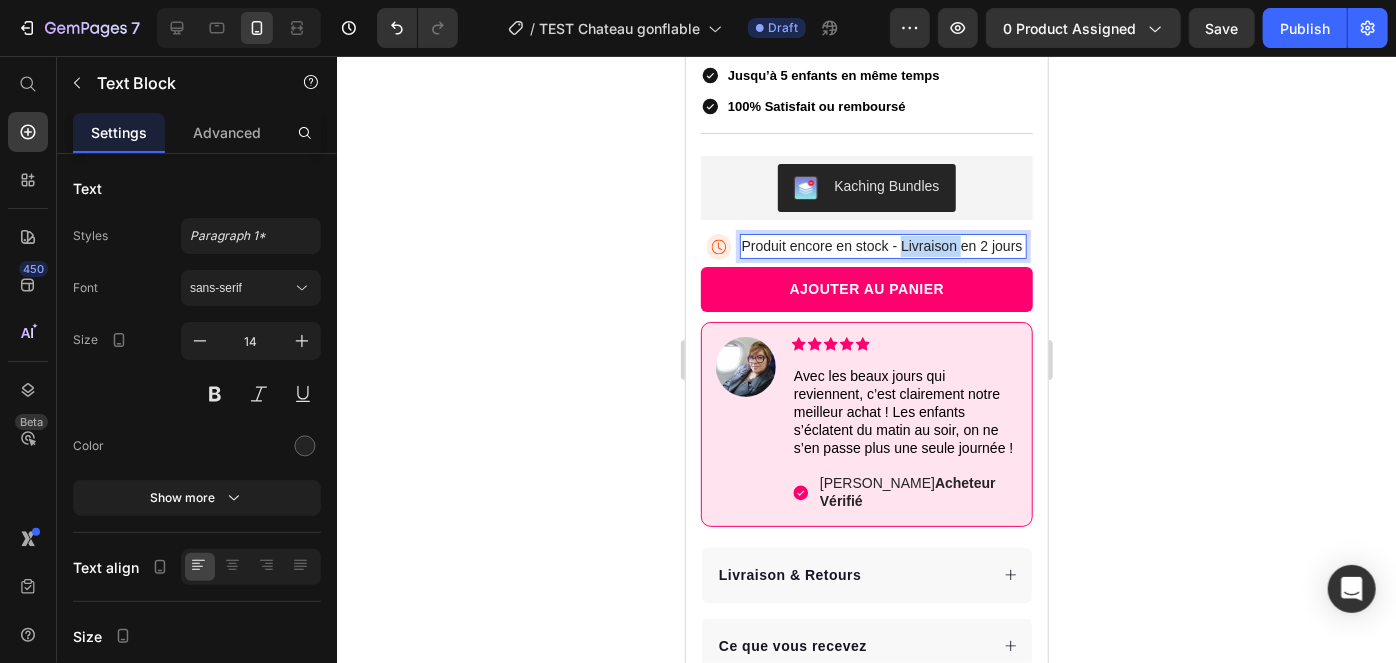 click on "Produit encore en stock - Livraison en 2 jours" at bounding box center (883, 245) 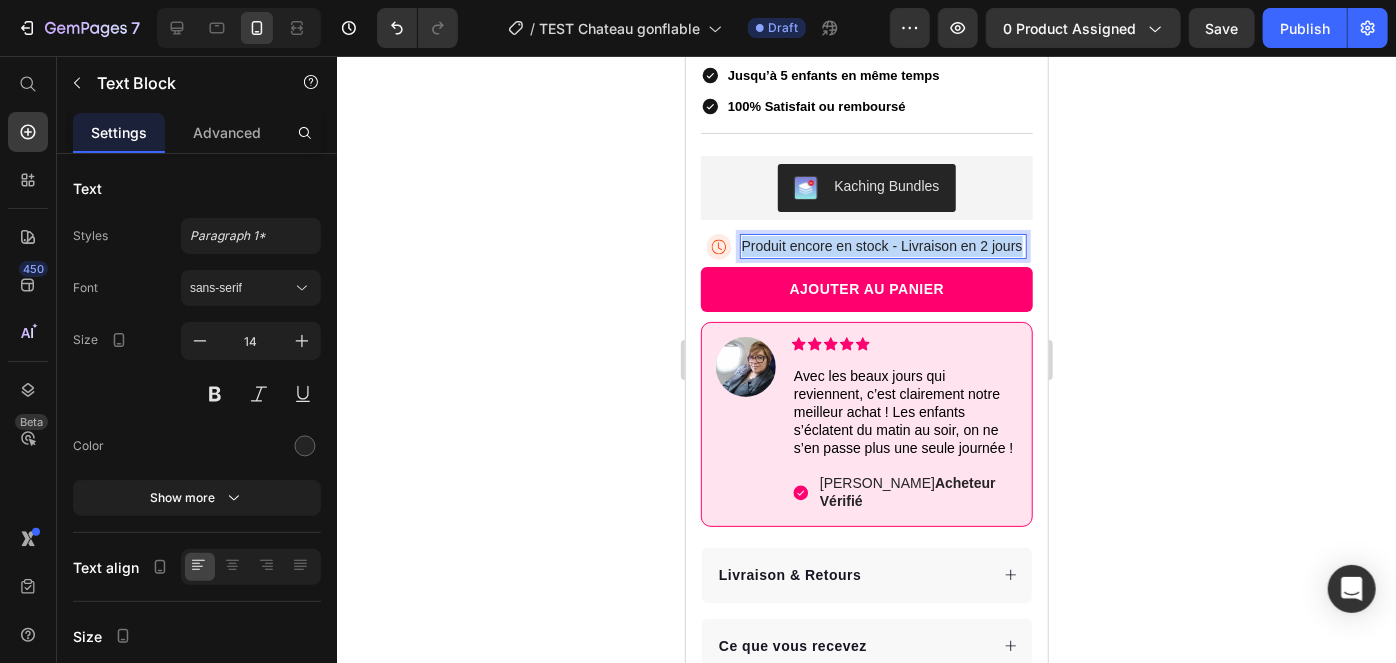 click on "Produit encore en stock - Livraison en 2 jours" at bounding box center [883, 245] 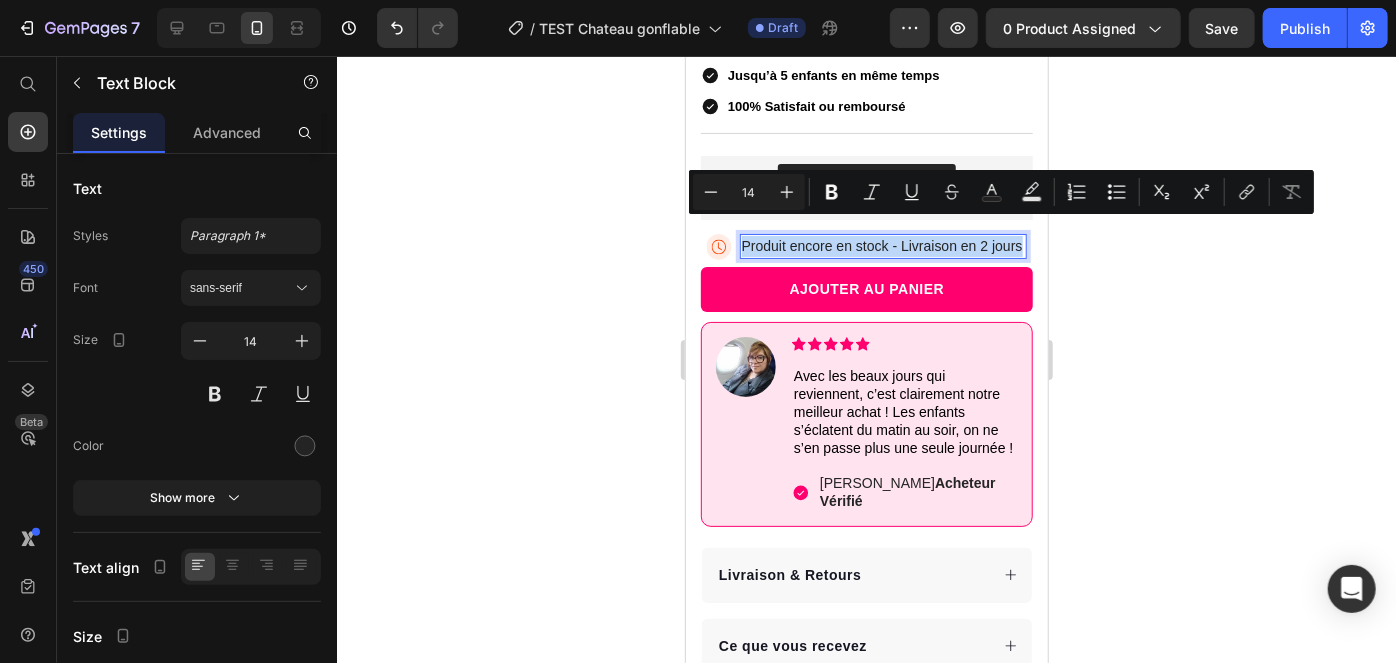 copy on "Produit encore en stock - Livraison en 2 jours" 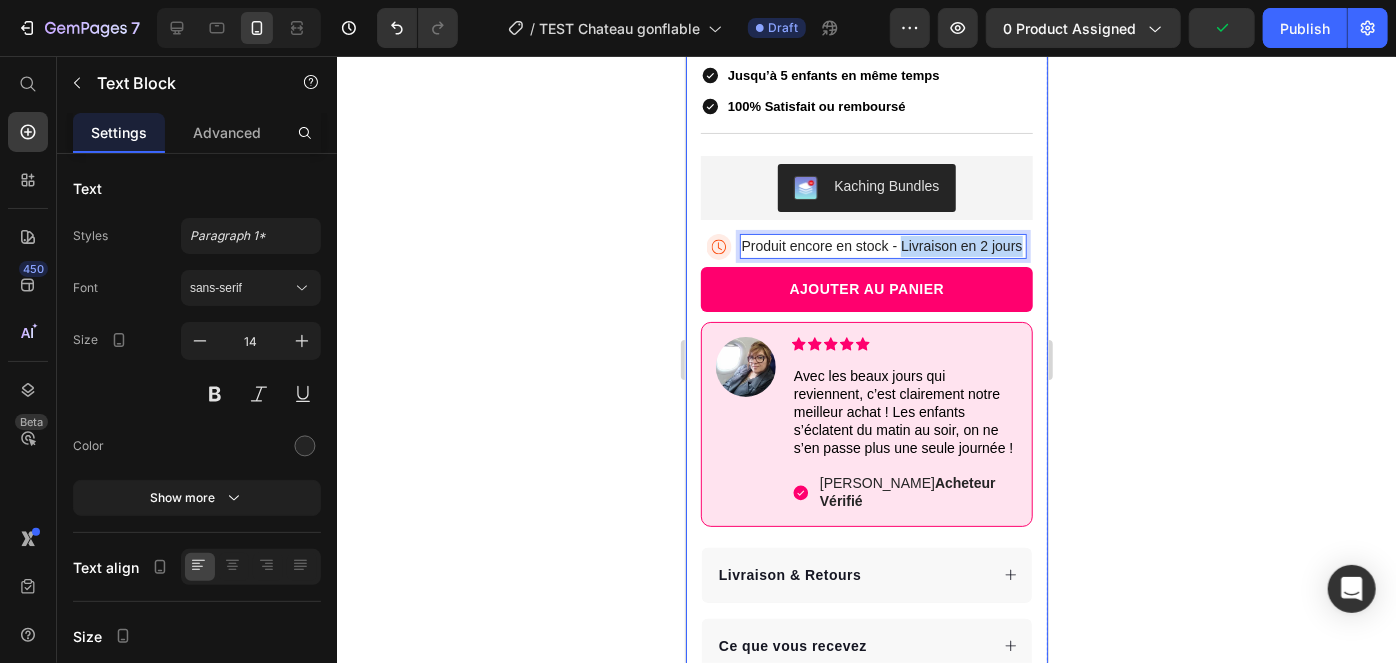 drag, startPoint x: 894, startPoint y: 229, endPoint x: 1019, endPoint y: 235, distance: 125.14392 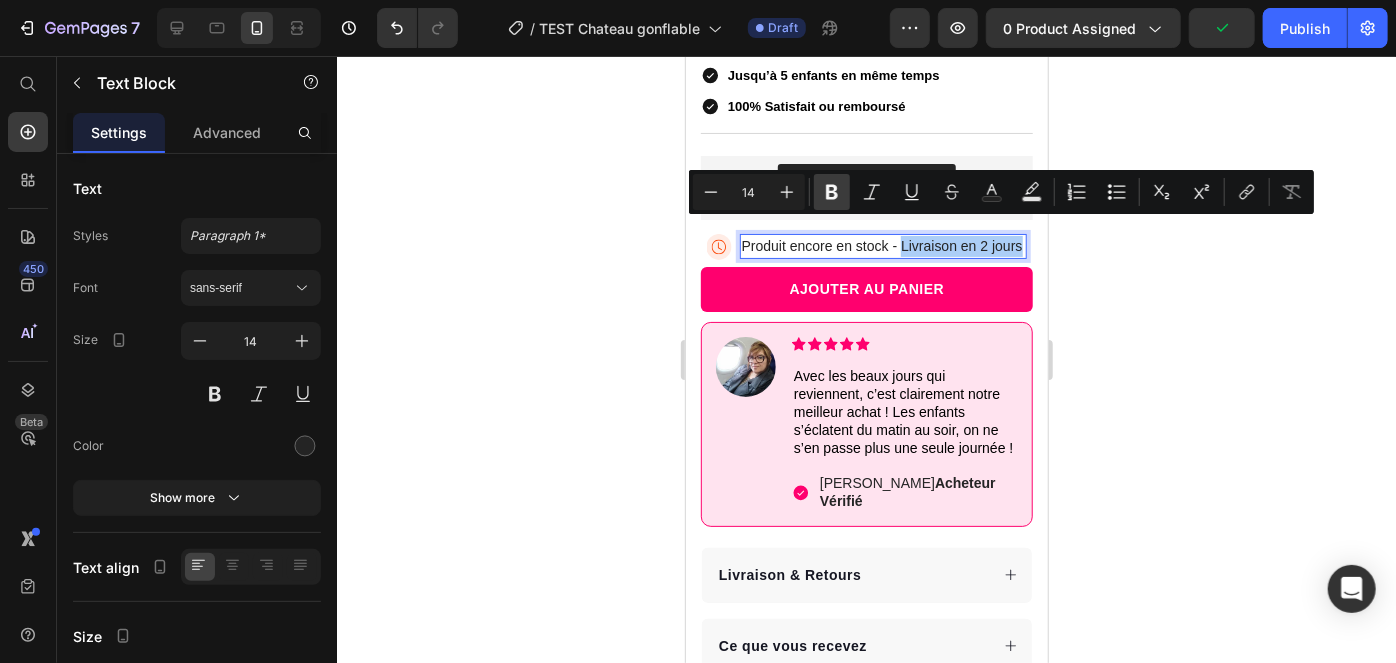 click 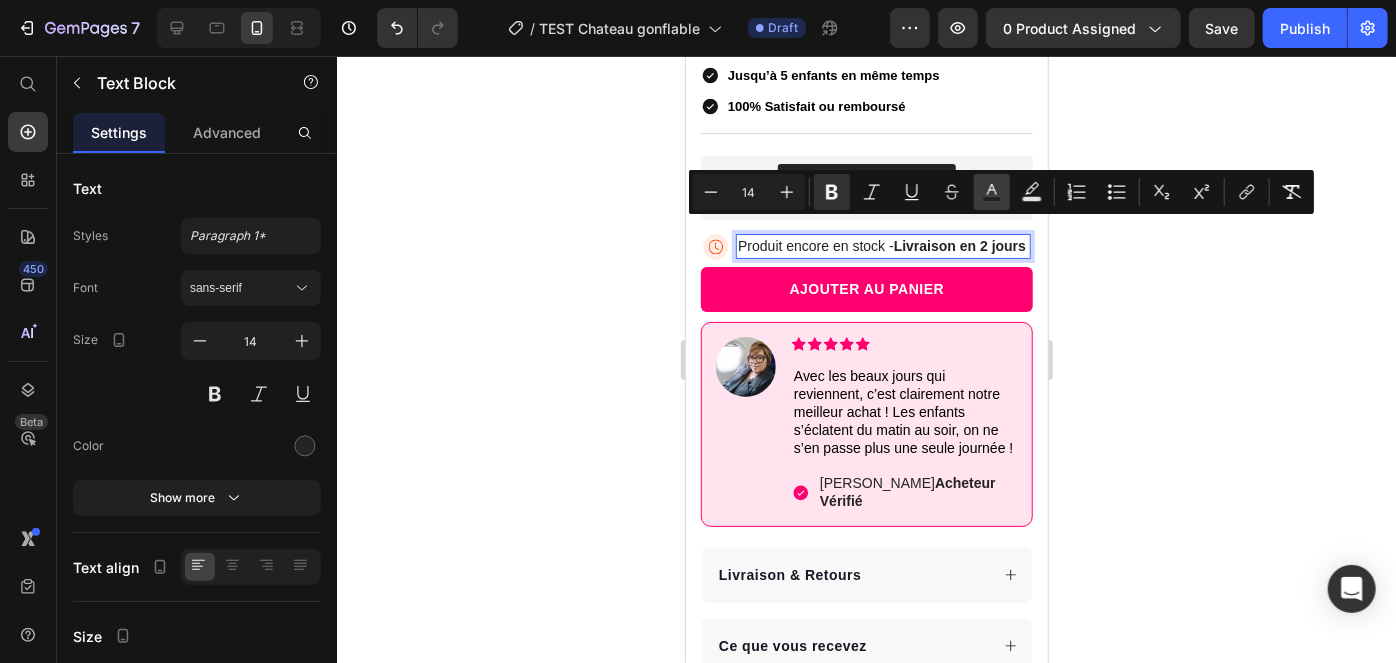 click 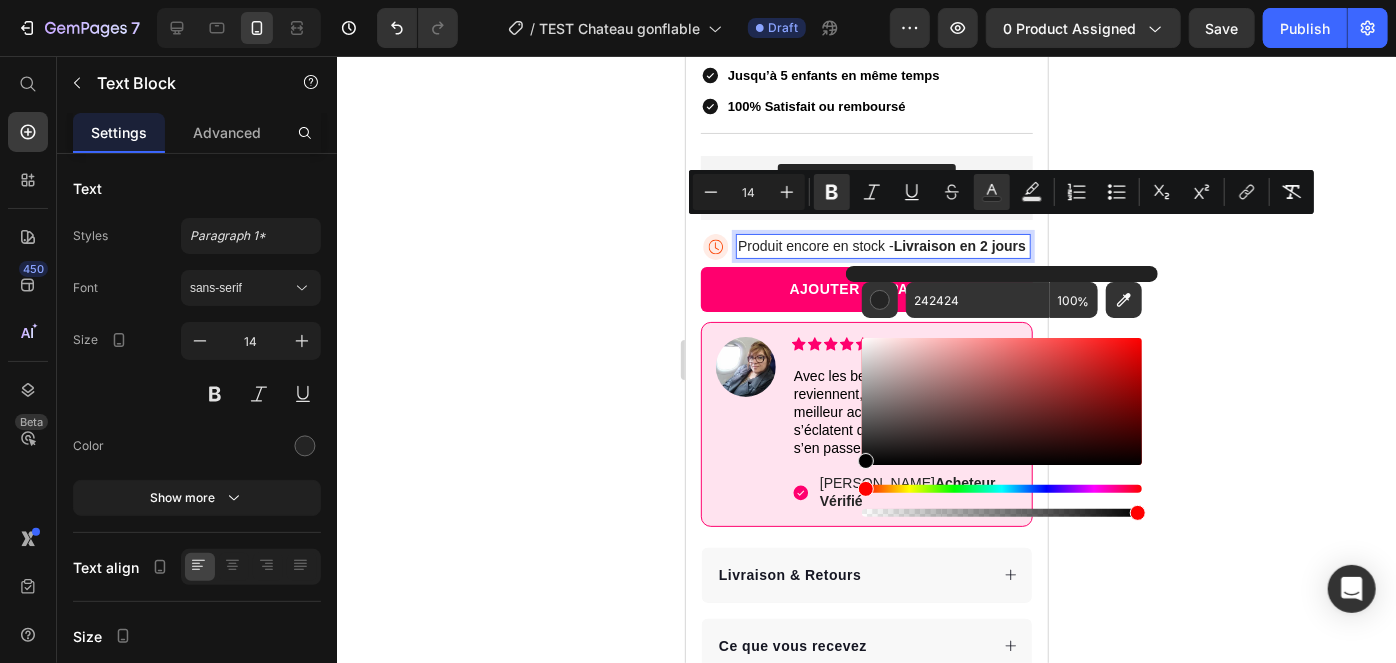 drag, startPoint x: 1551, startPoint y: 506, endPoint x: 803, endPoint y: 514, distance: 748.0428 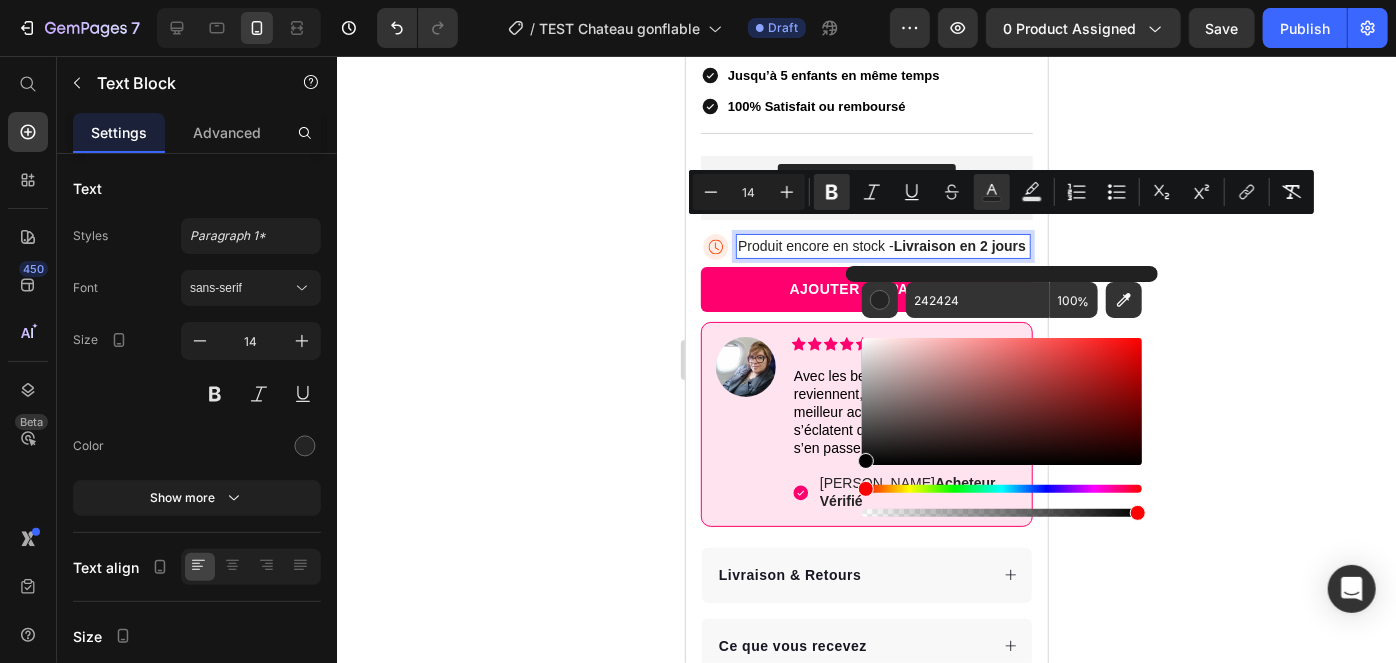 type on "000000" 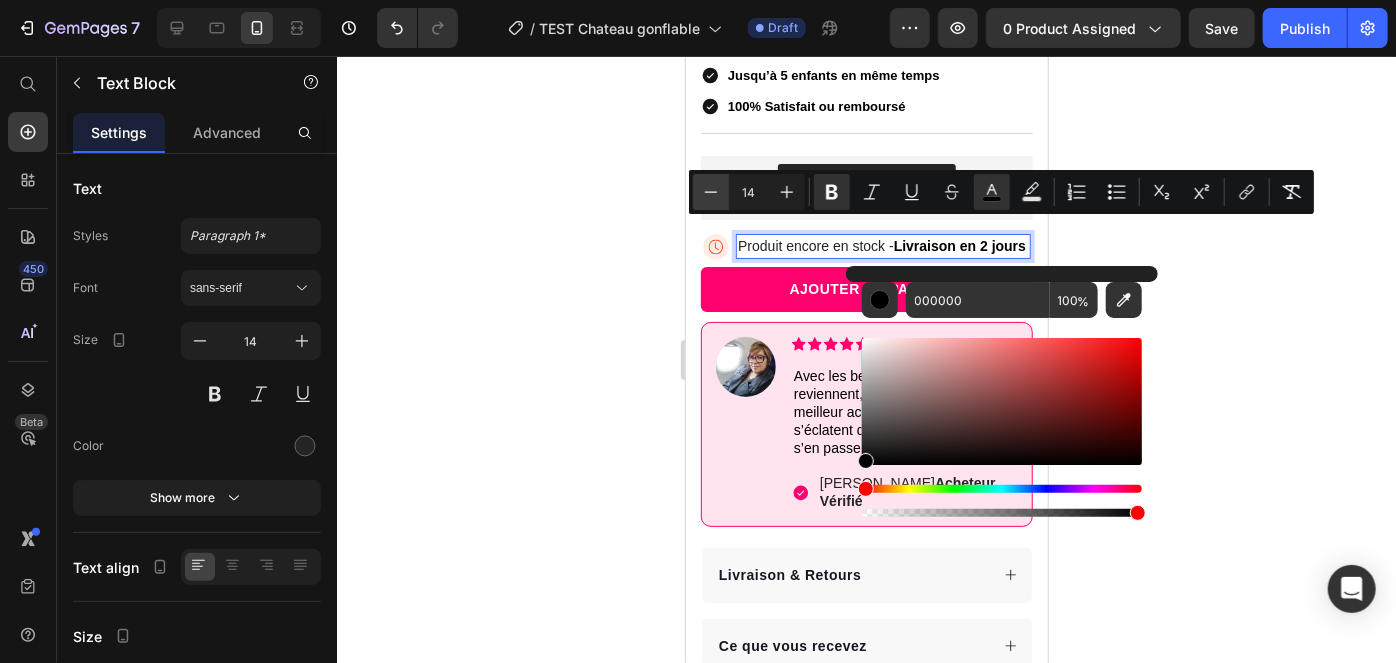 click on "Minus" at bounding box center (711, 192) 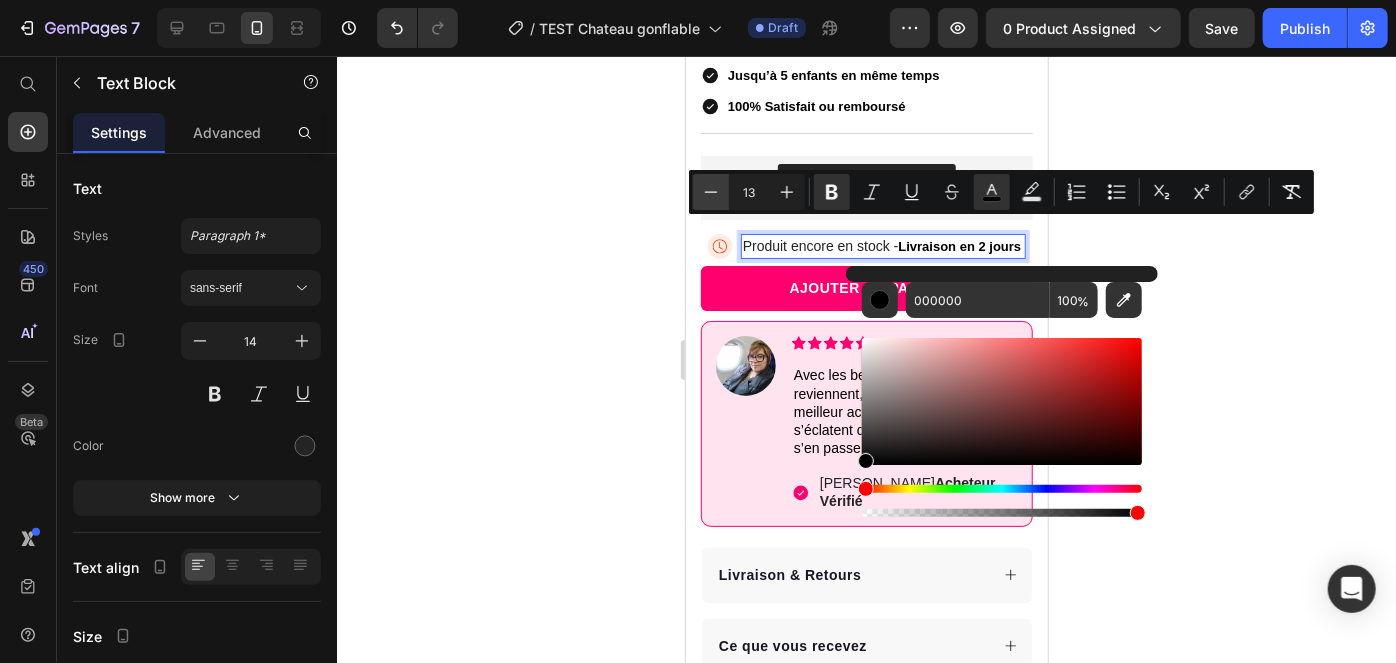 click on "Minus" at bounding box center (711, 192) 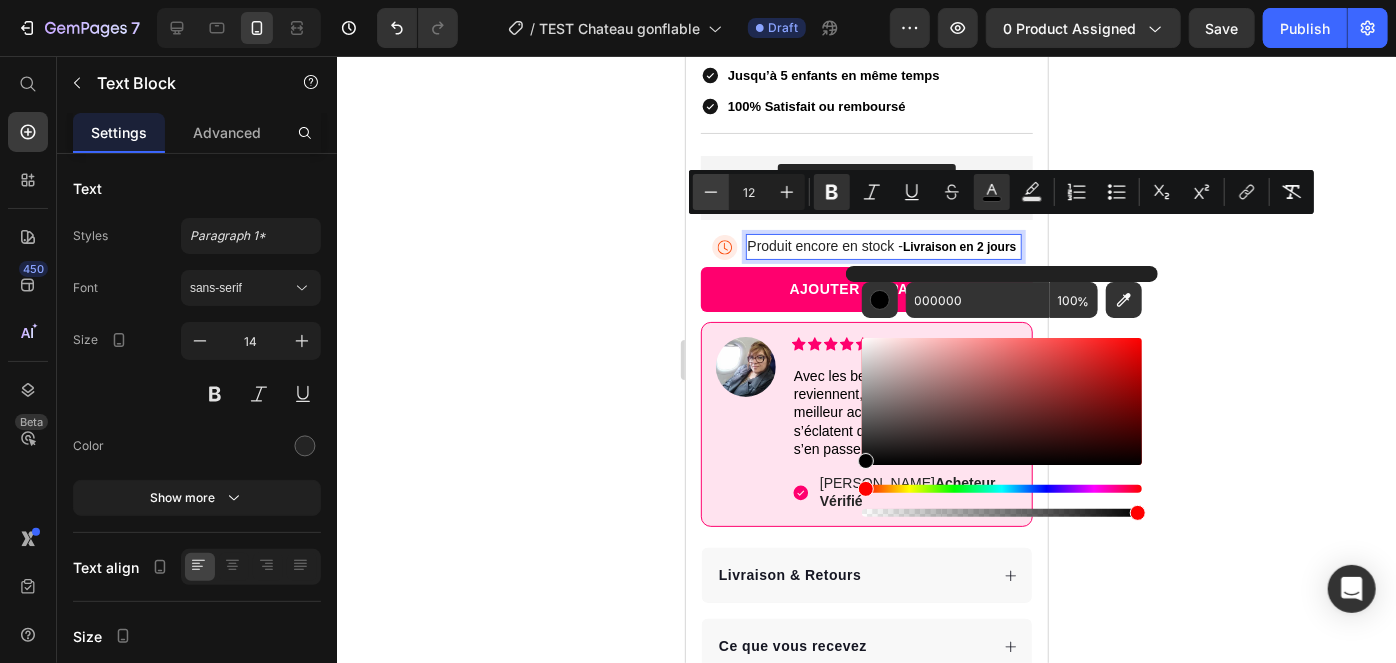 click on "Minus" at bounding box center [711, 192] 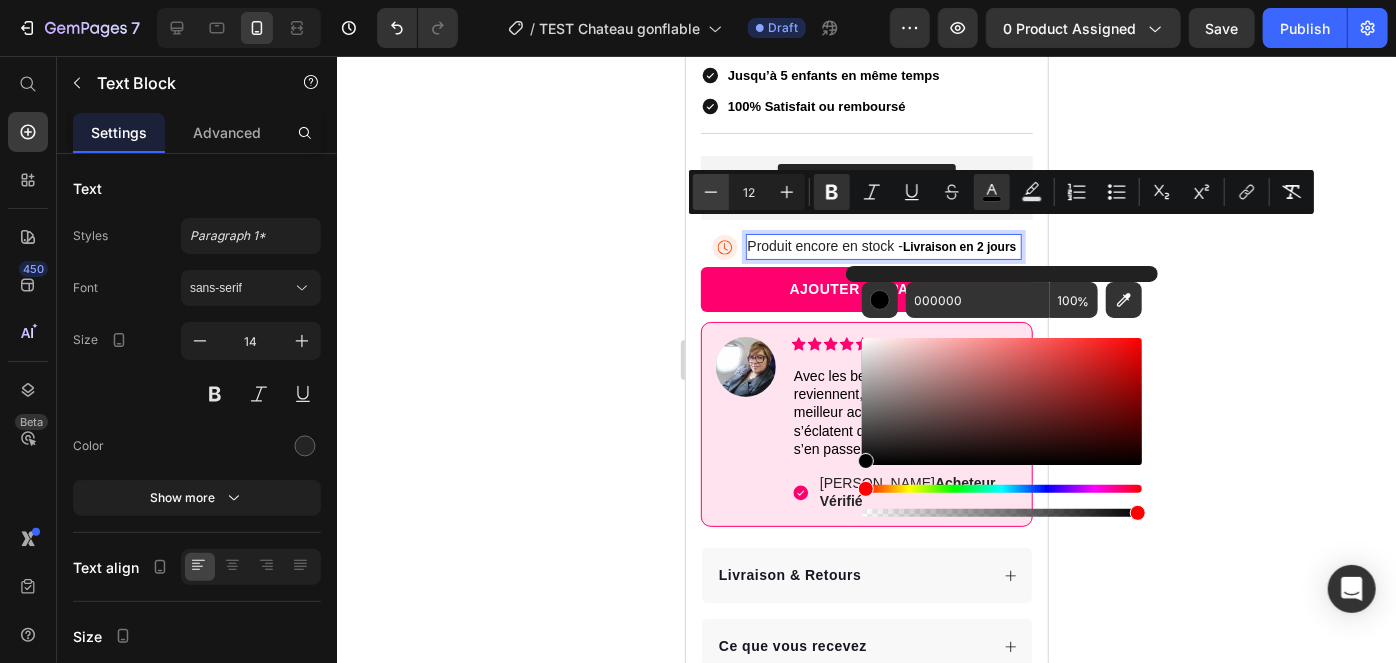 type on "11" 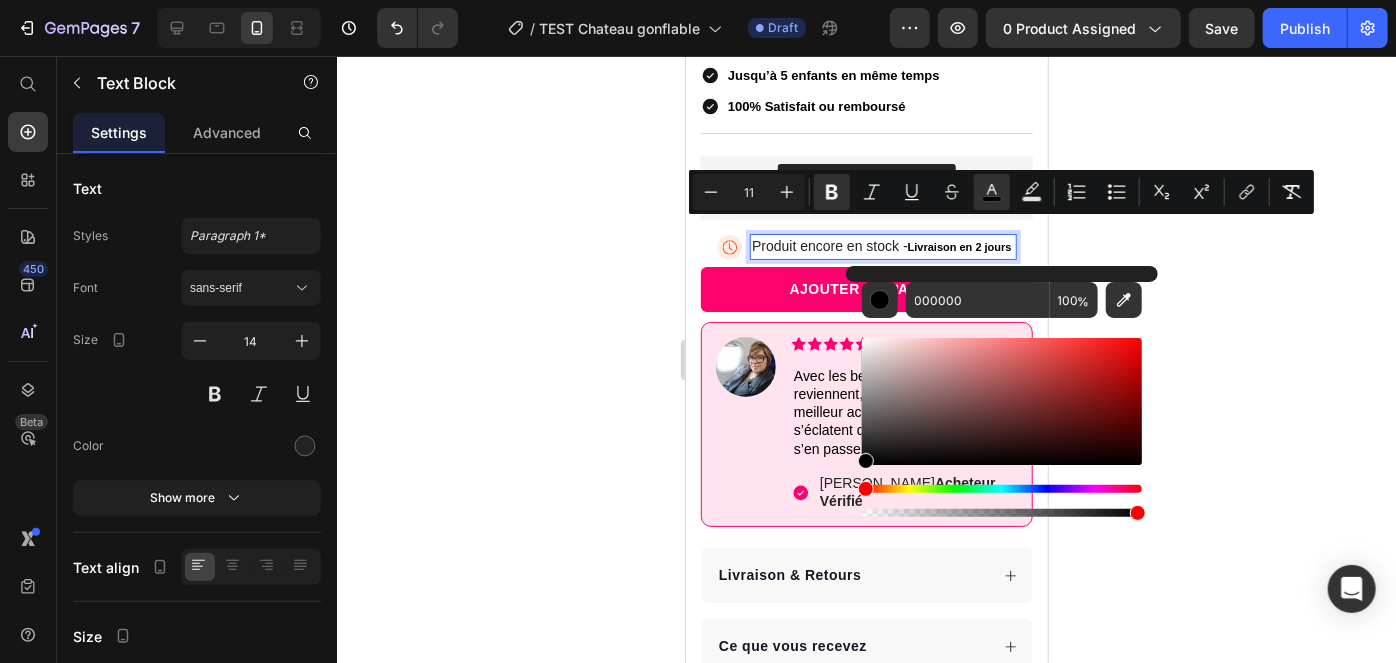 click 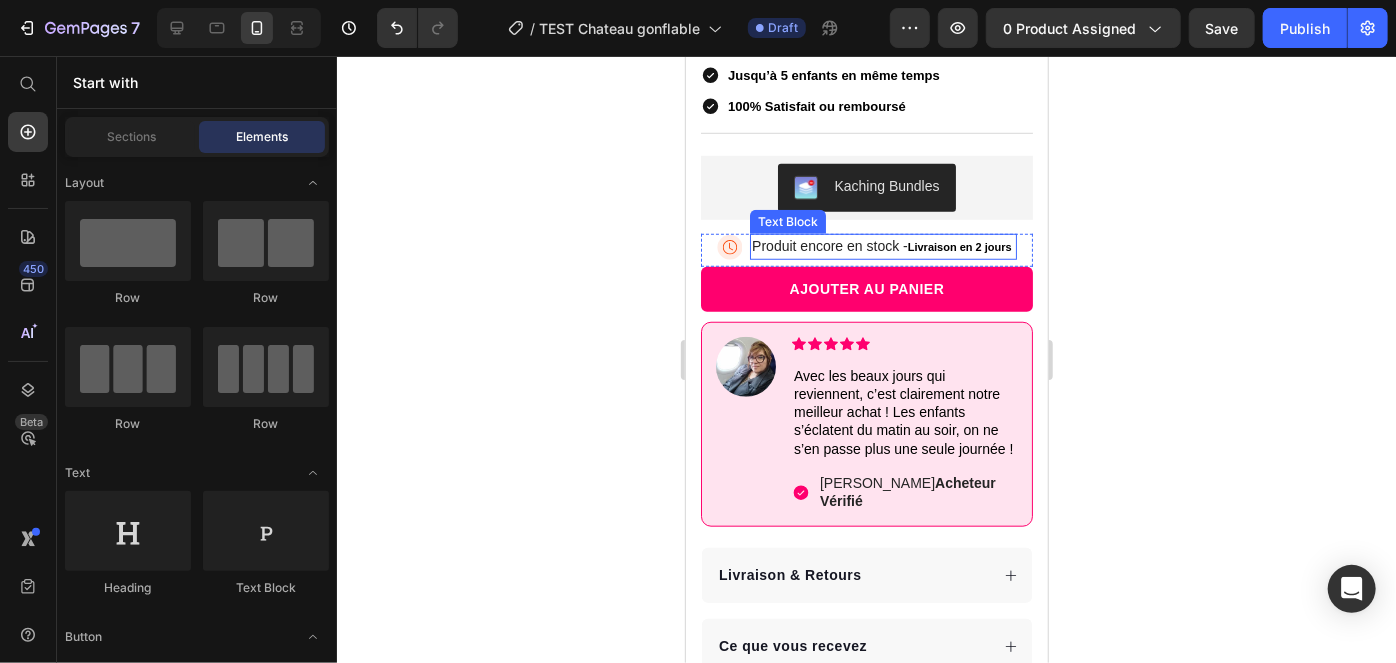click on "Produit encore en stock -  Livraison en 2 jours" at bounding box center [882, 246] 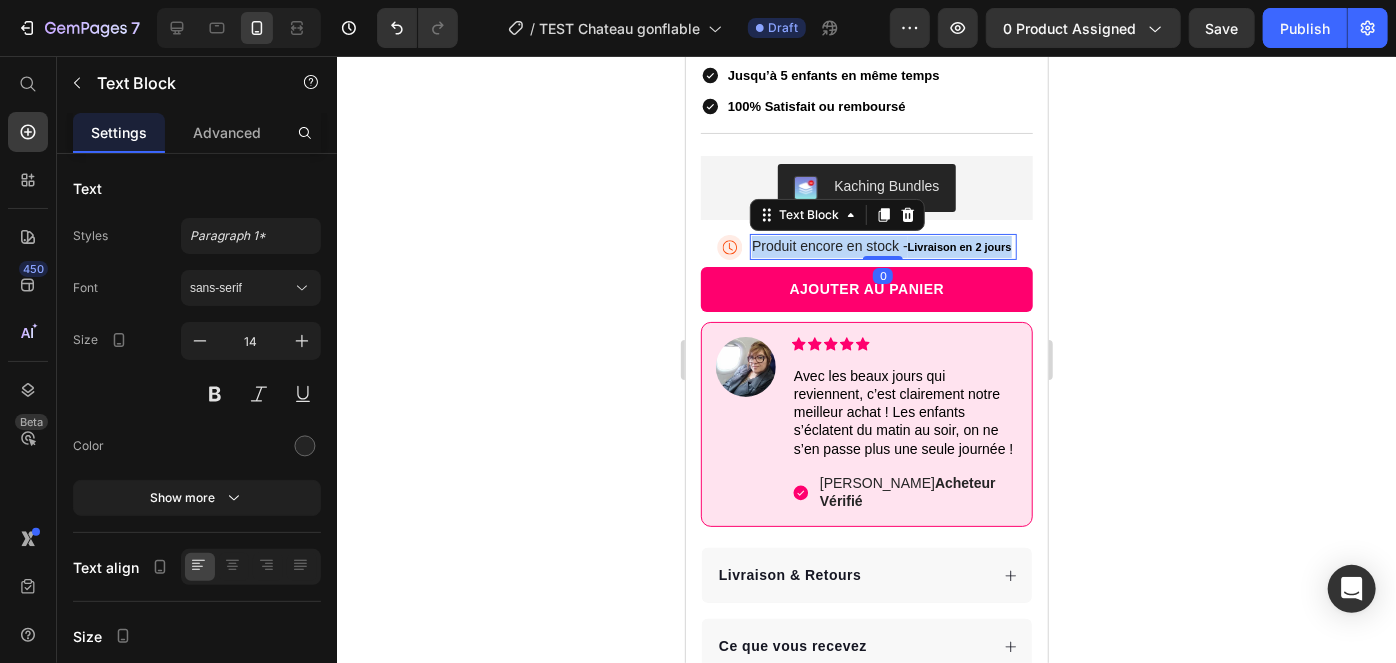 click on "Produit encore en stock -  Livraison en 2 jours" at bounding box center (882, 246) 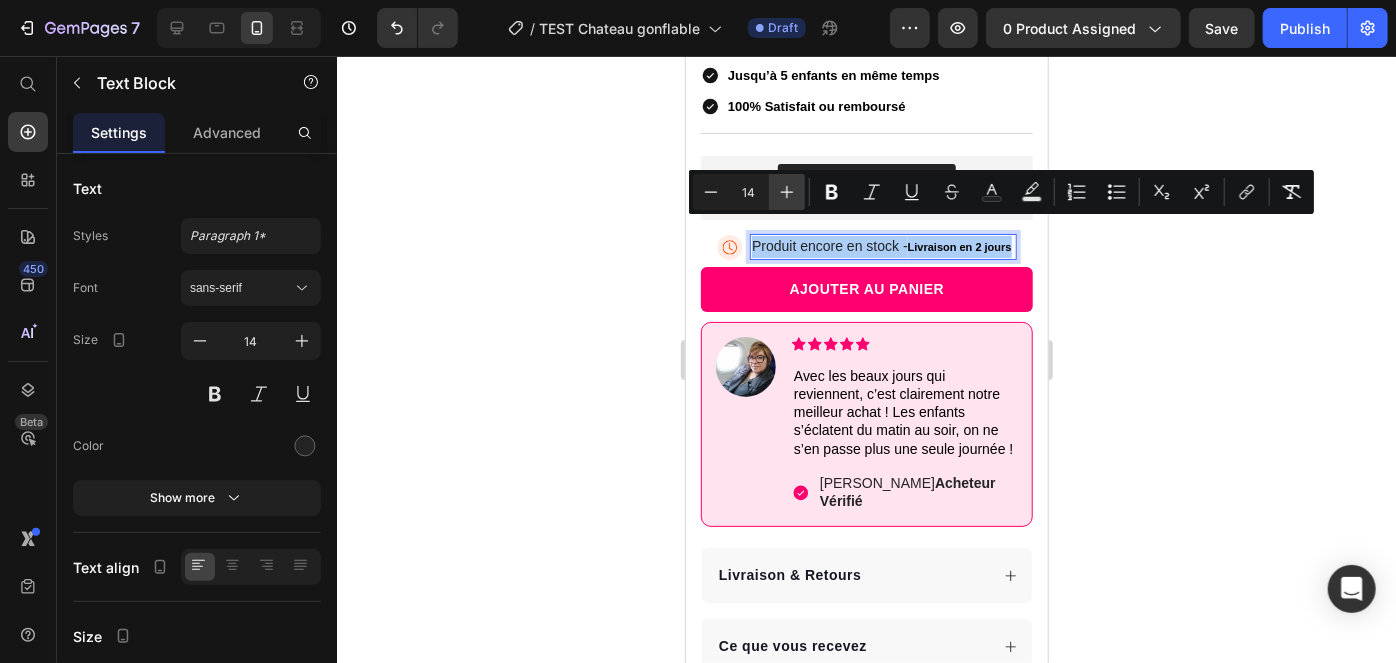 click 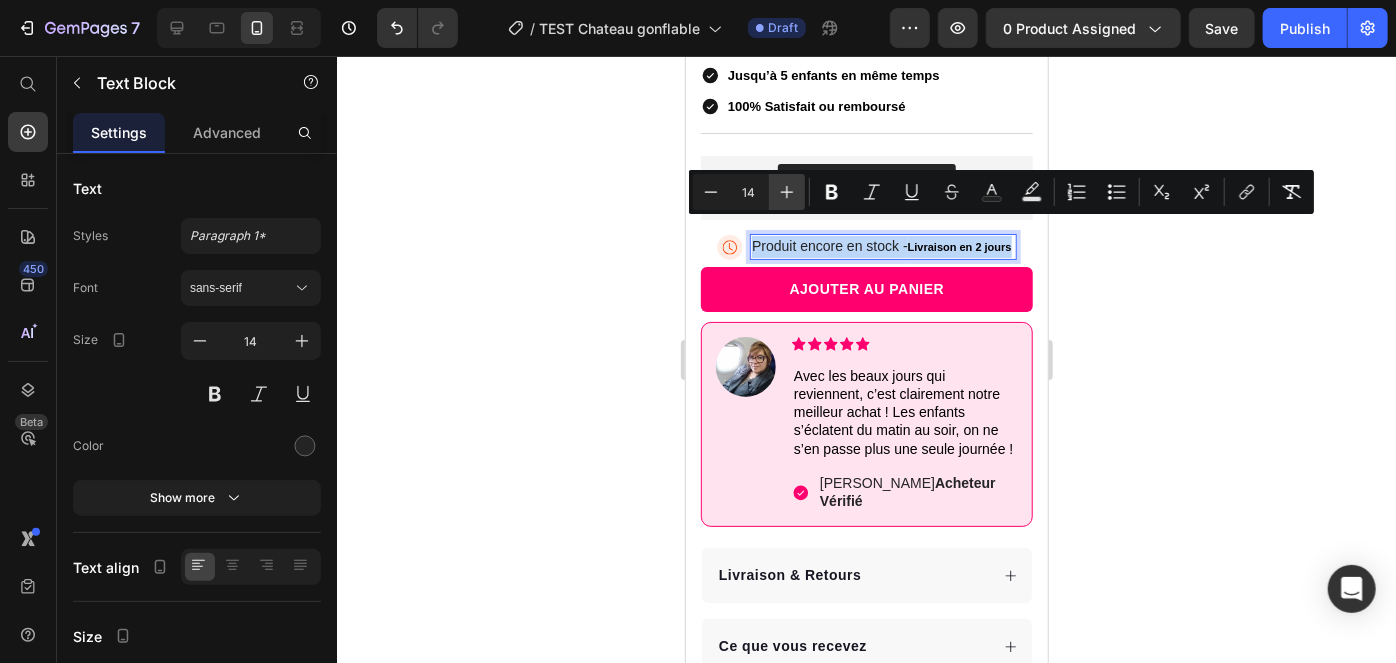type on "15" 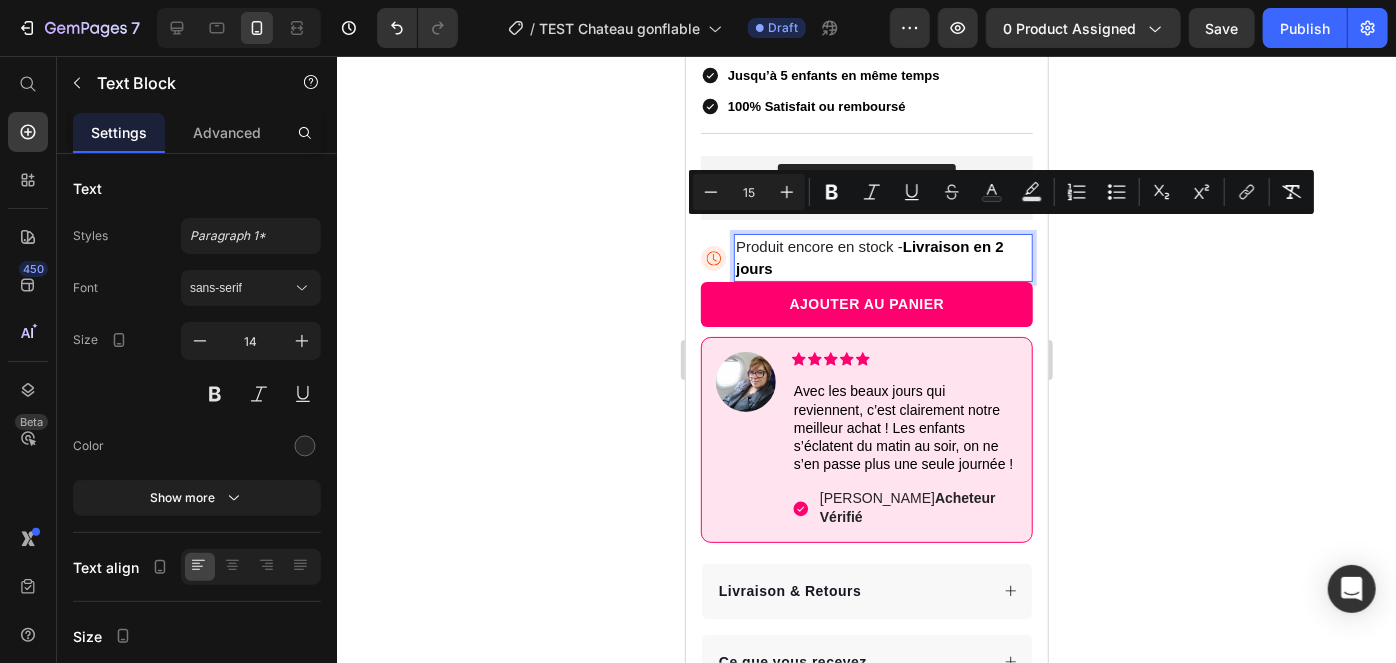 drag, startPoint x: 506, startPoint y: 262, endPoint x: 3, endPoint y: 170, distance: 511.3443 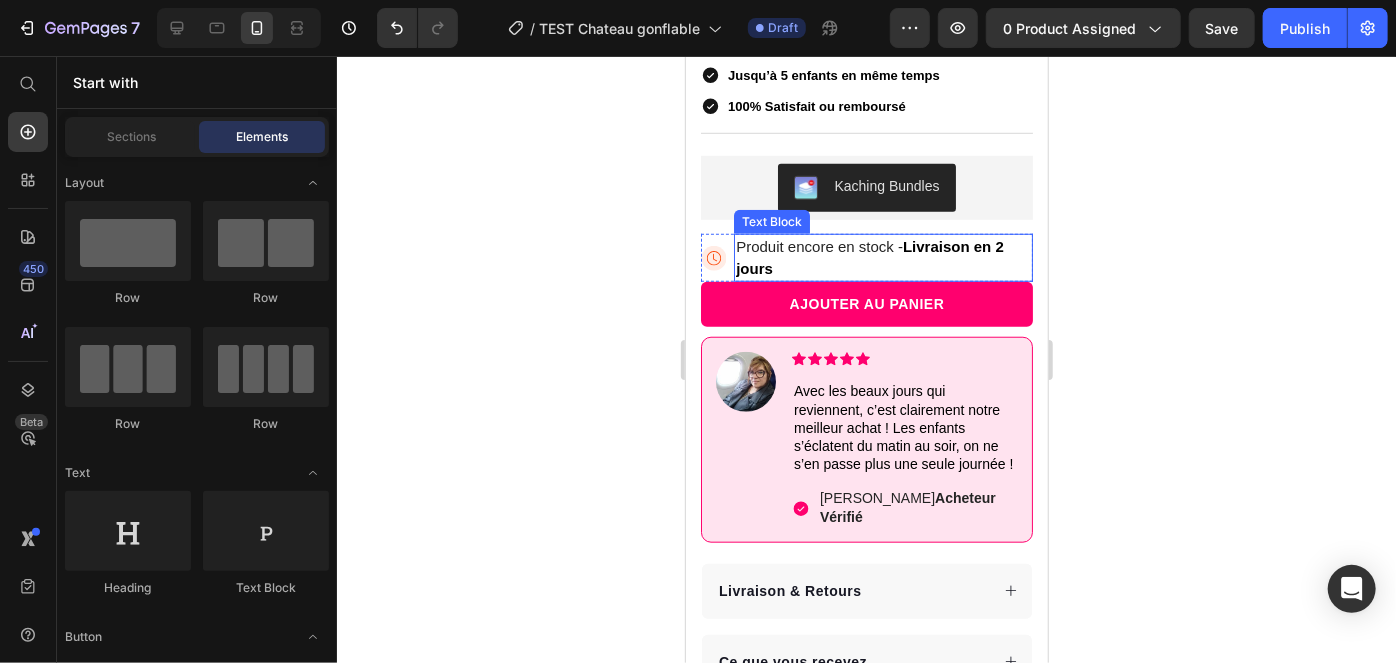 click on "Produit encore en stock -" at bounding box center (818, 245) 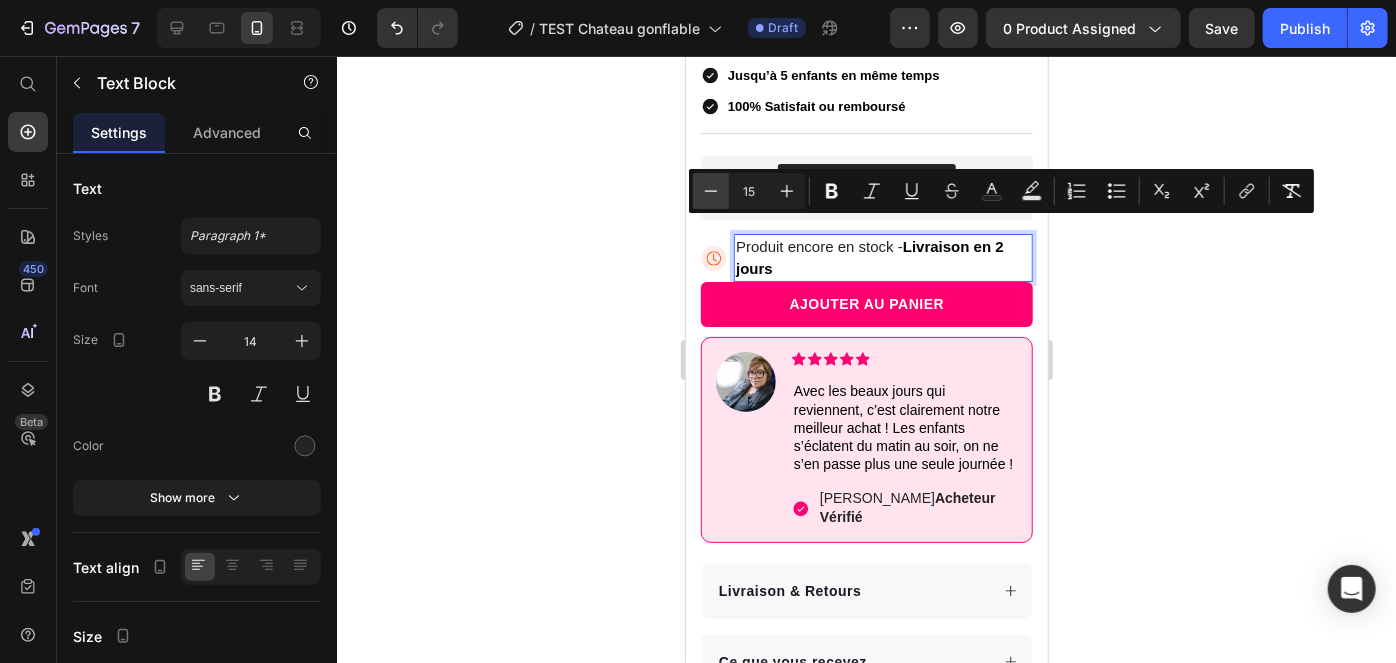 click on "Minus" at bounding box center [711, 191] 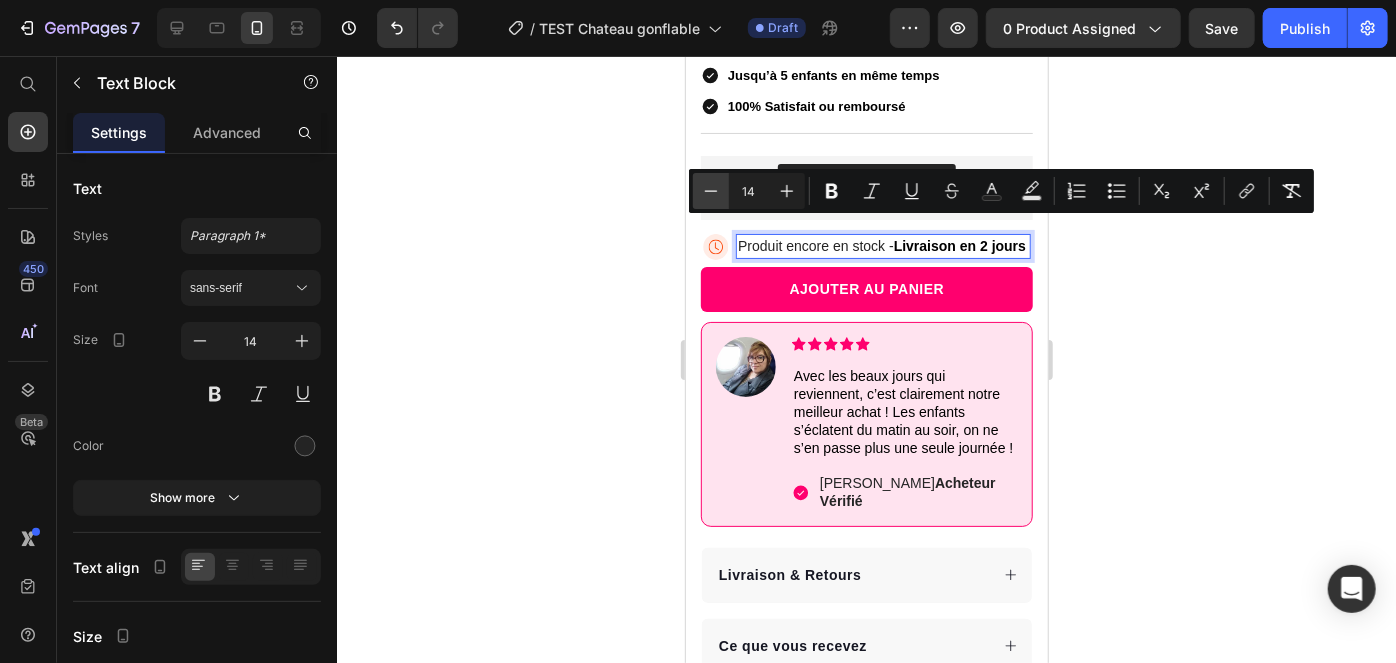 click on "Minus" at bounding box center [711, 191] 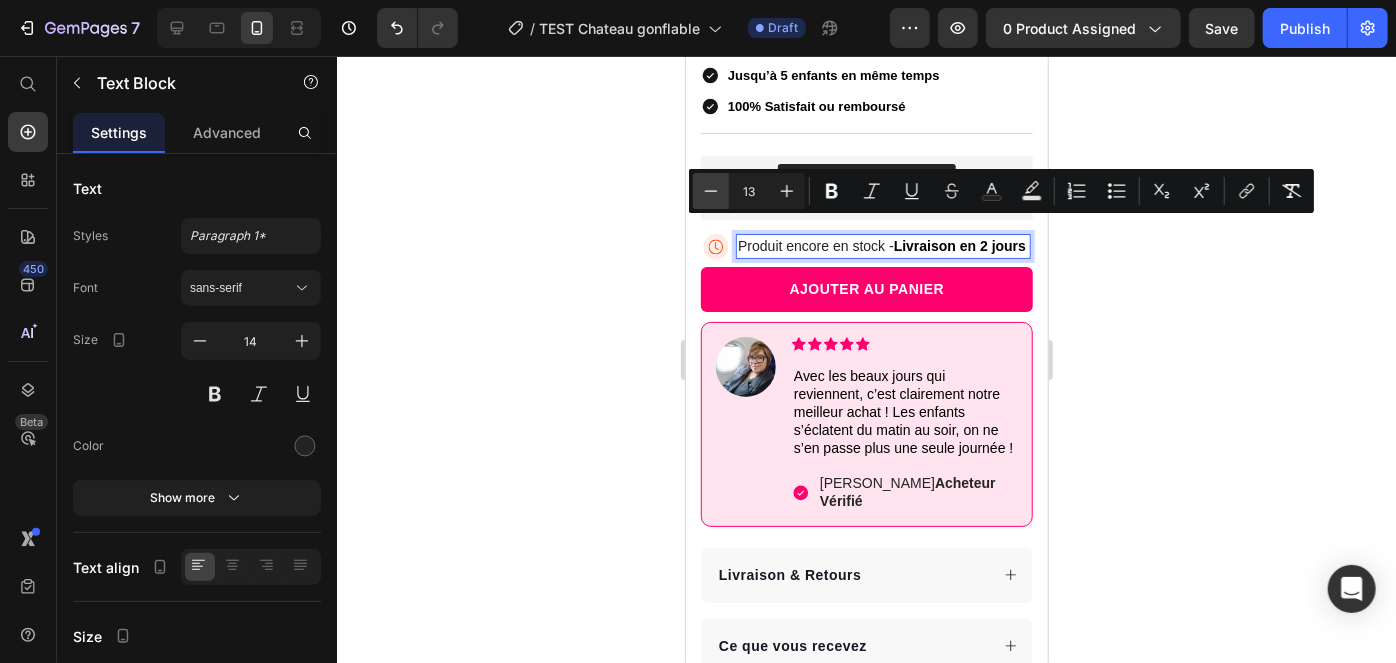 click on "Minus" at bounding box center [711, 191] 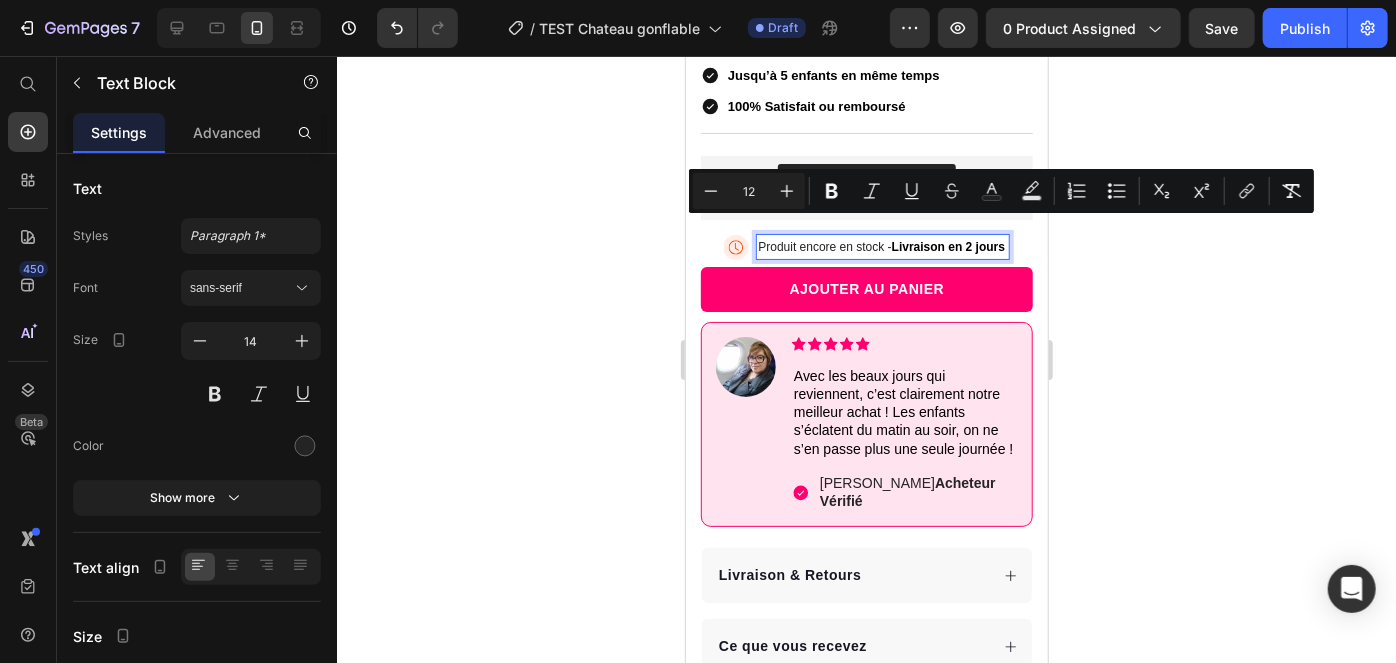 click 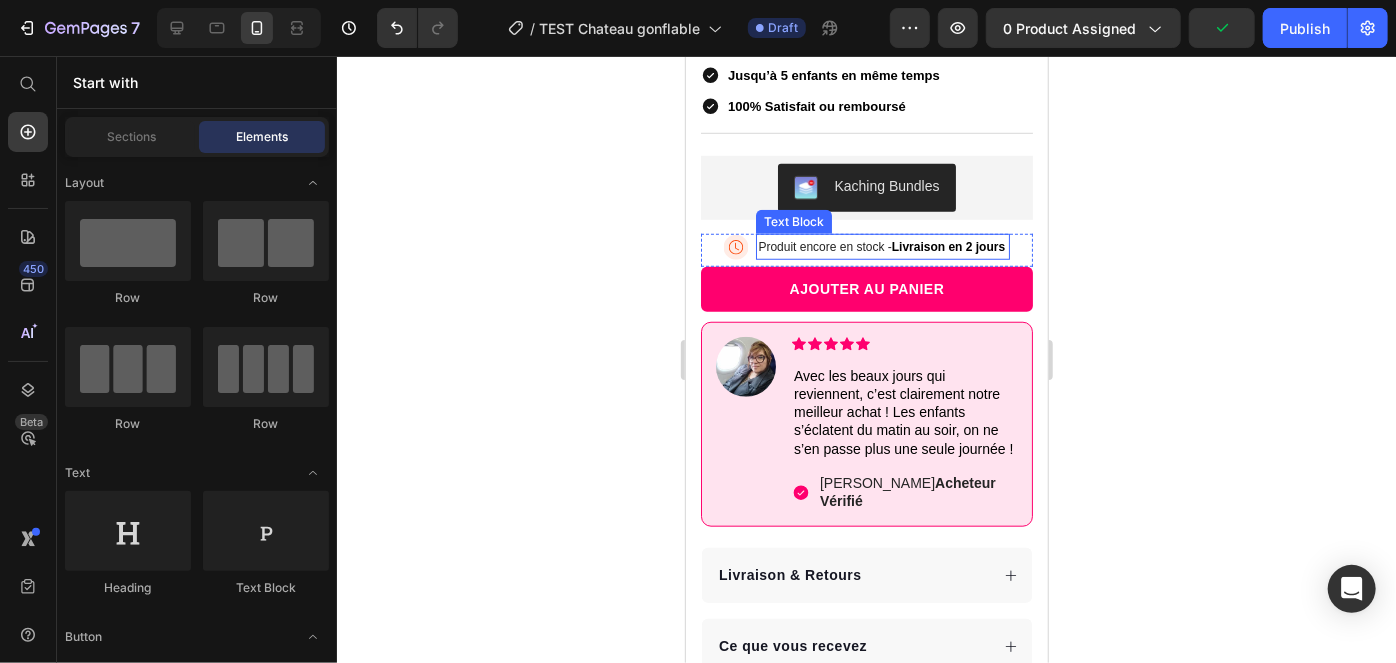 click on "Produit encore en stock -" at bounding box center (823, 246) 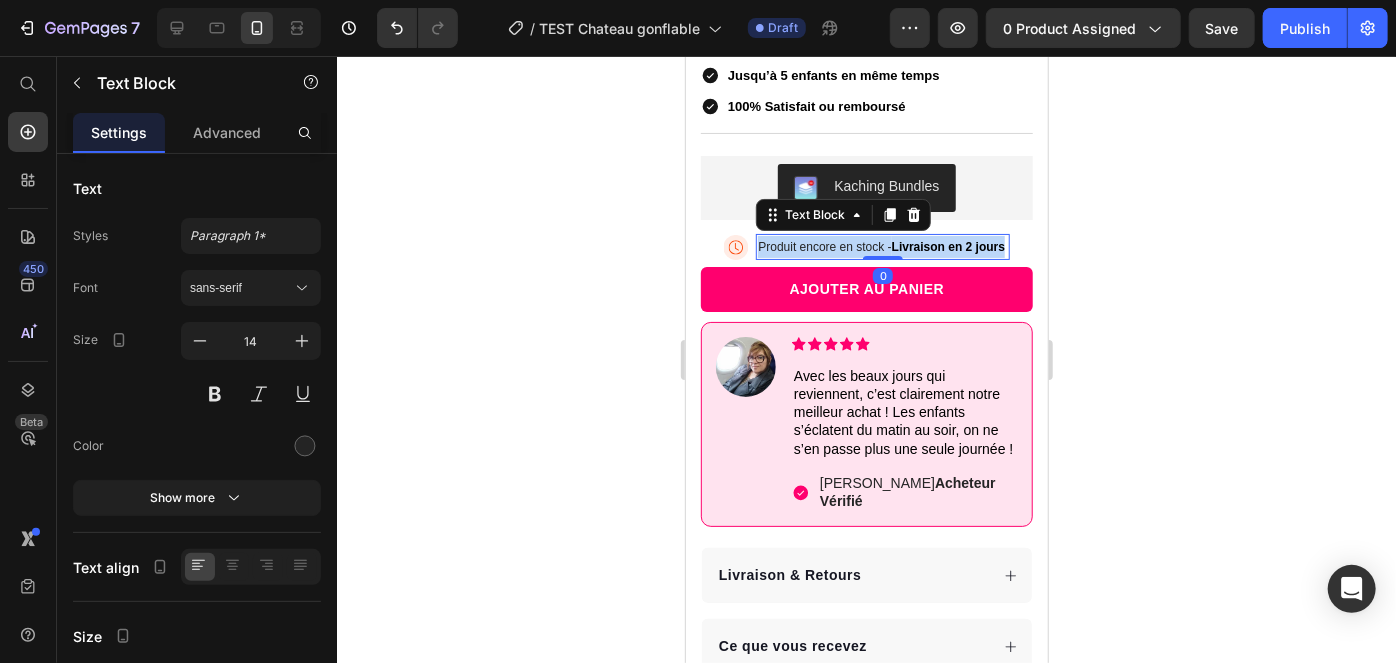click on "Produit encore en stock -" at bounding box center [823, 246] 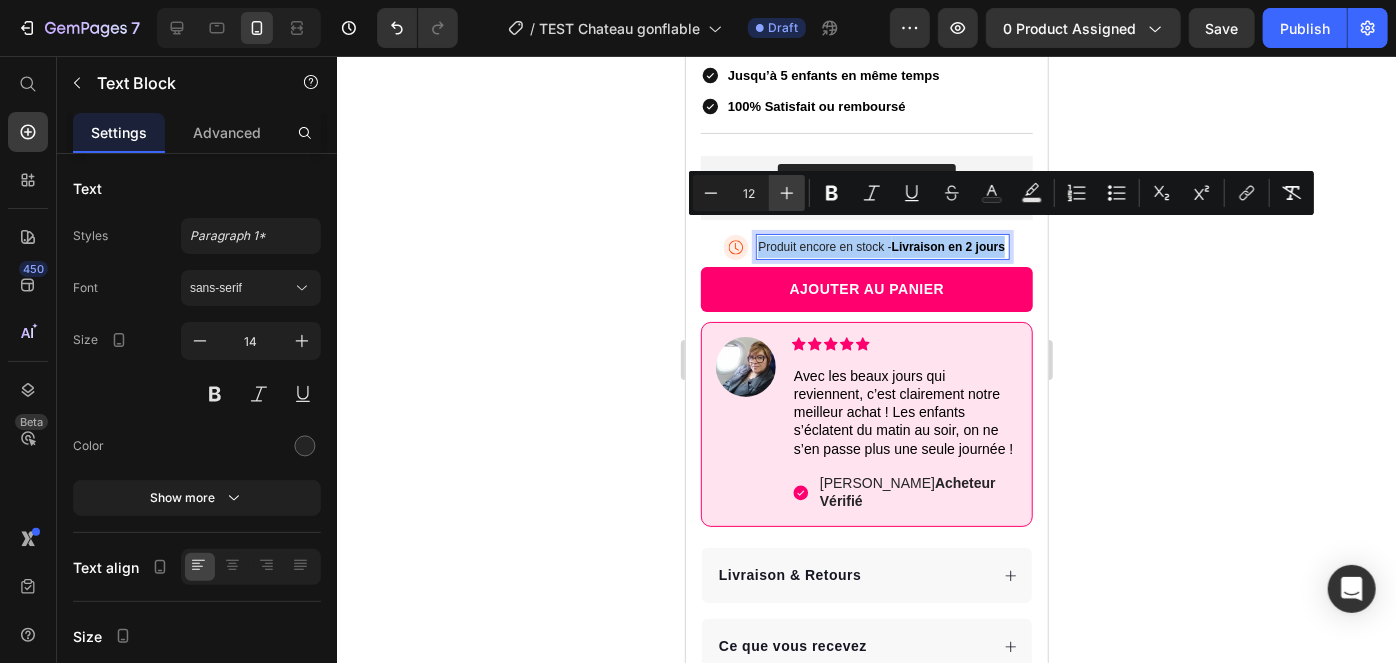 click 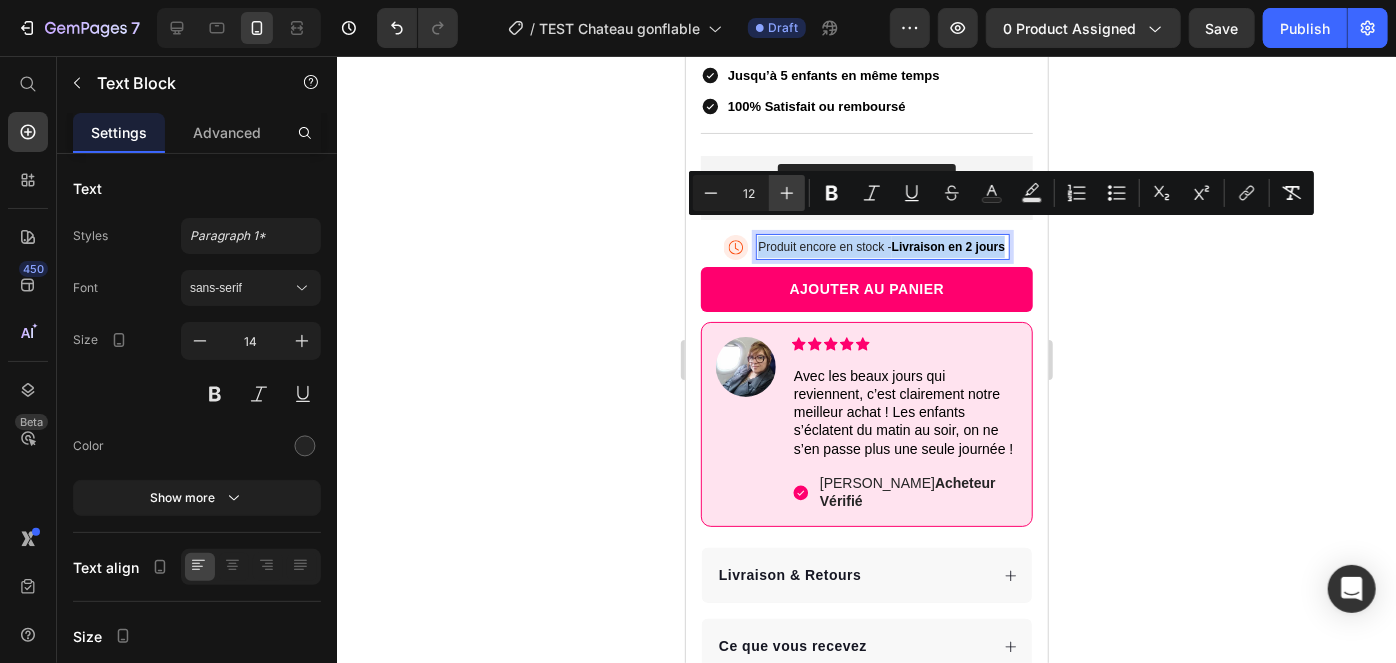 type on "13" 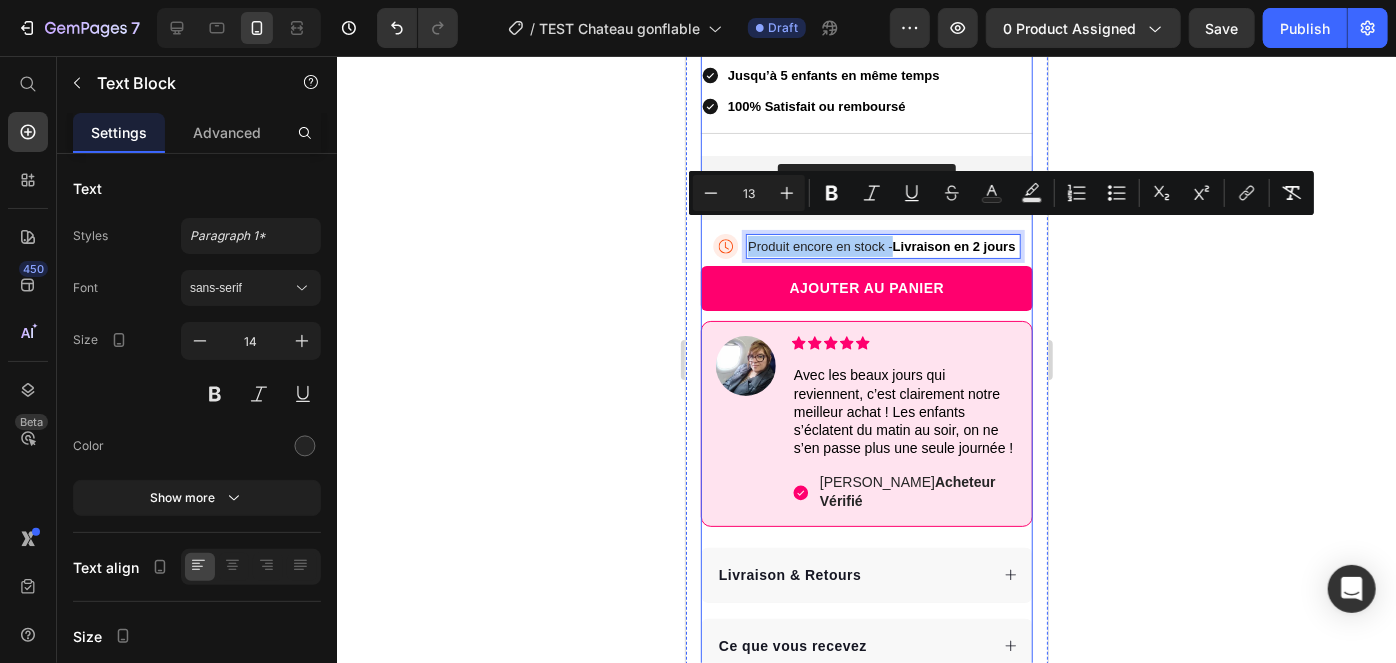 click 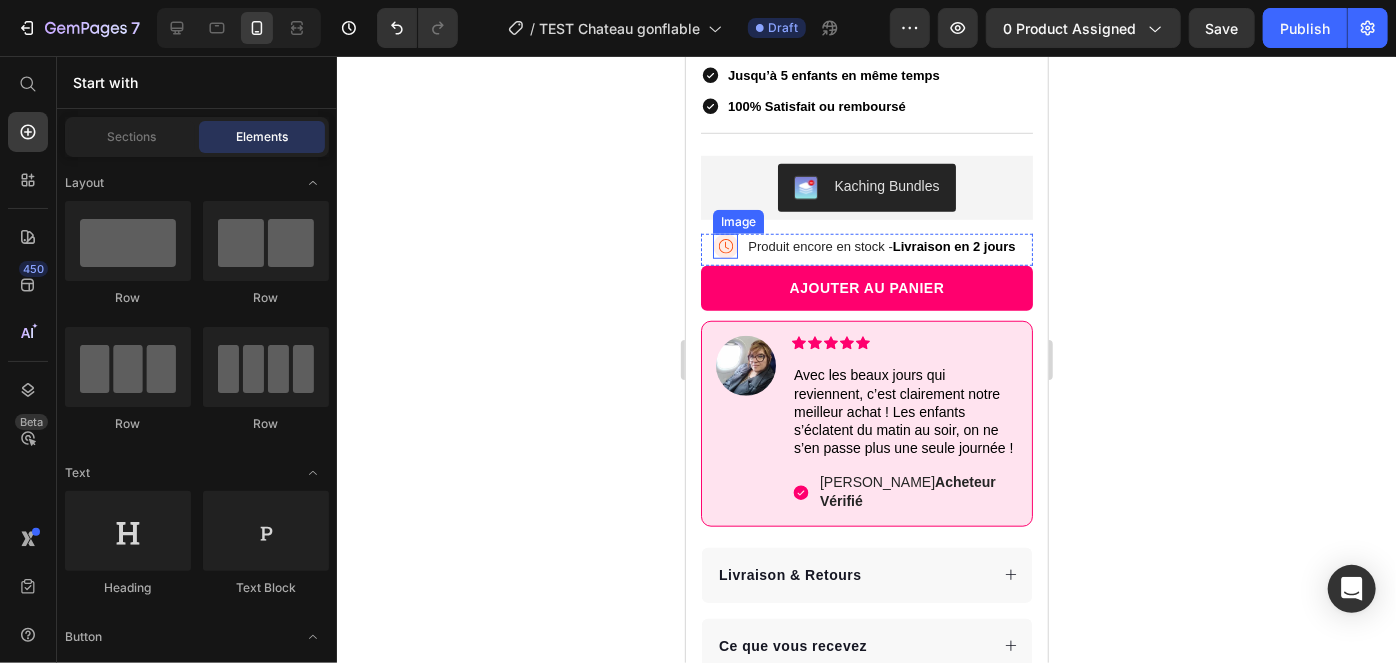 click at bounding box center (724, 245) 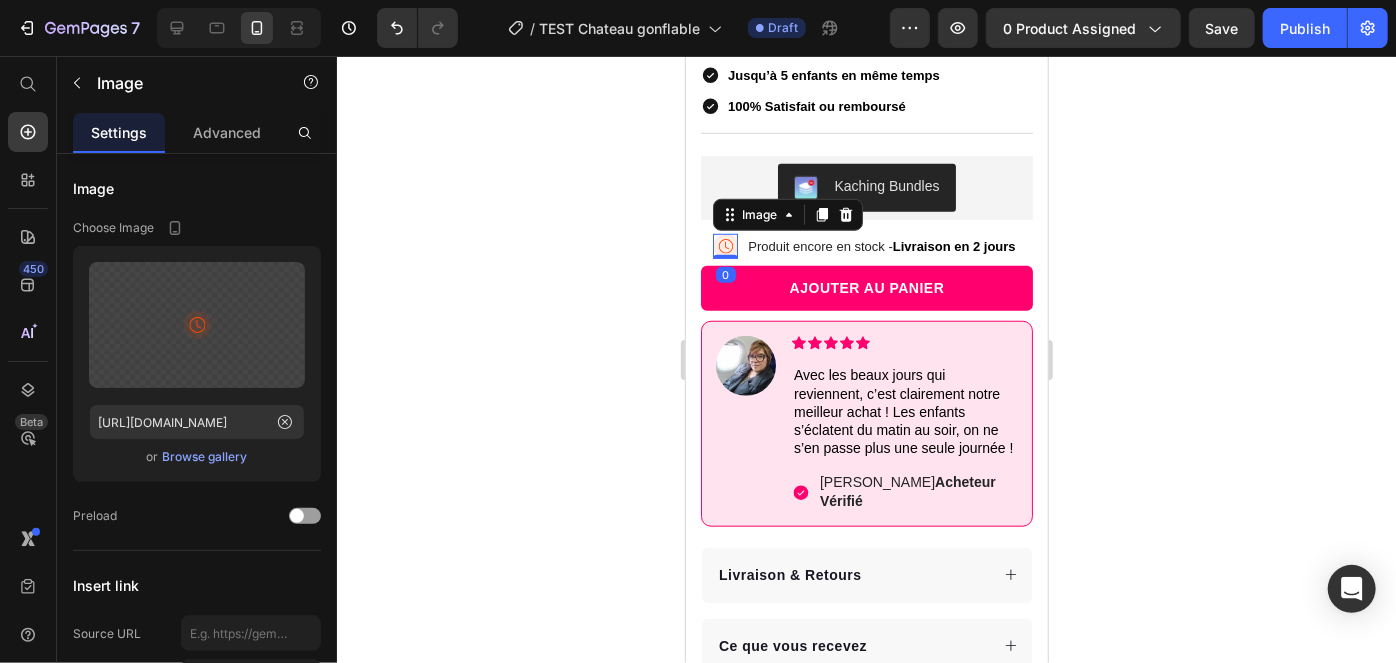 click on "Produit encore en stock -" at bounding box center (819, 245) 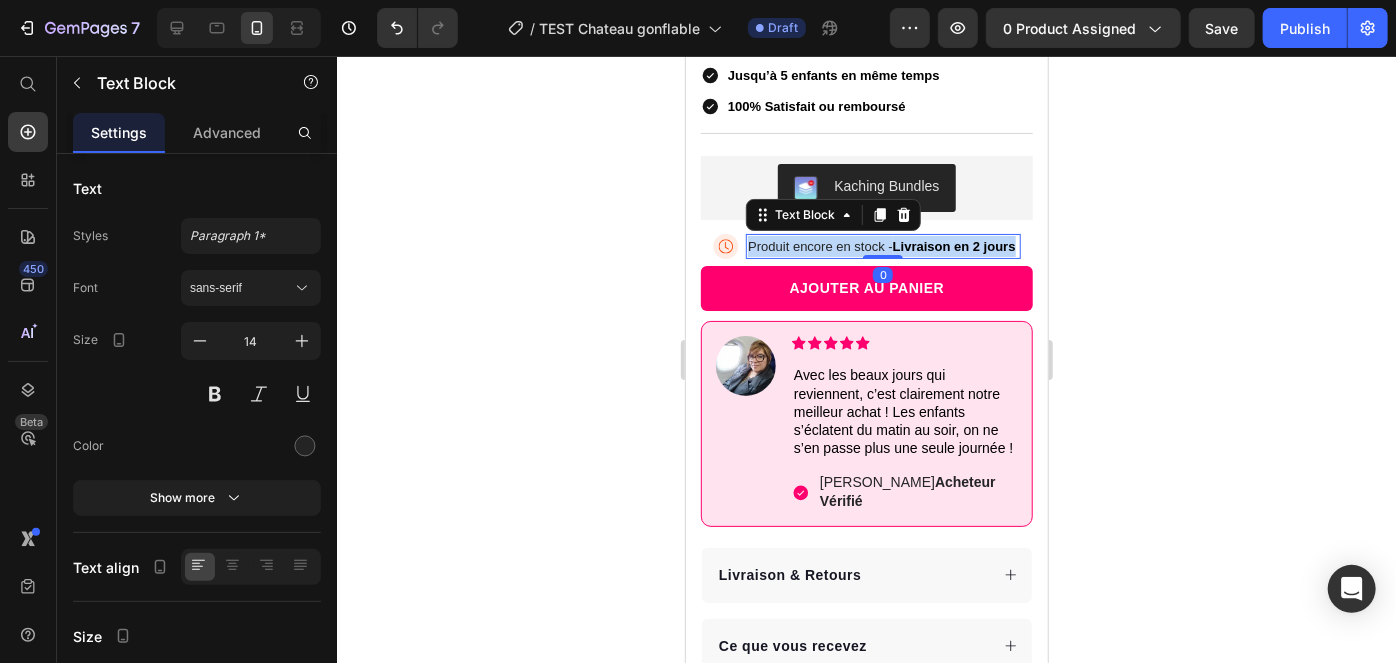 click on "Produit encore en stock -" at bounding box center [819, 245] 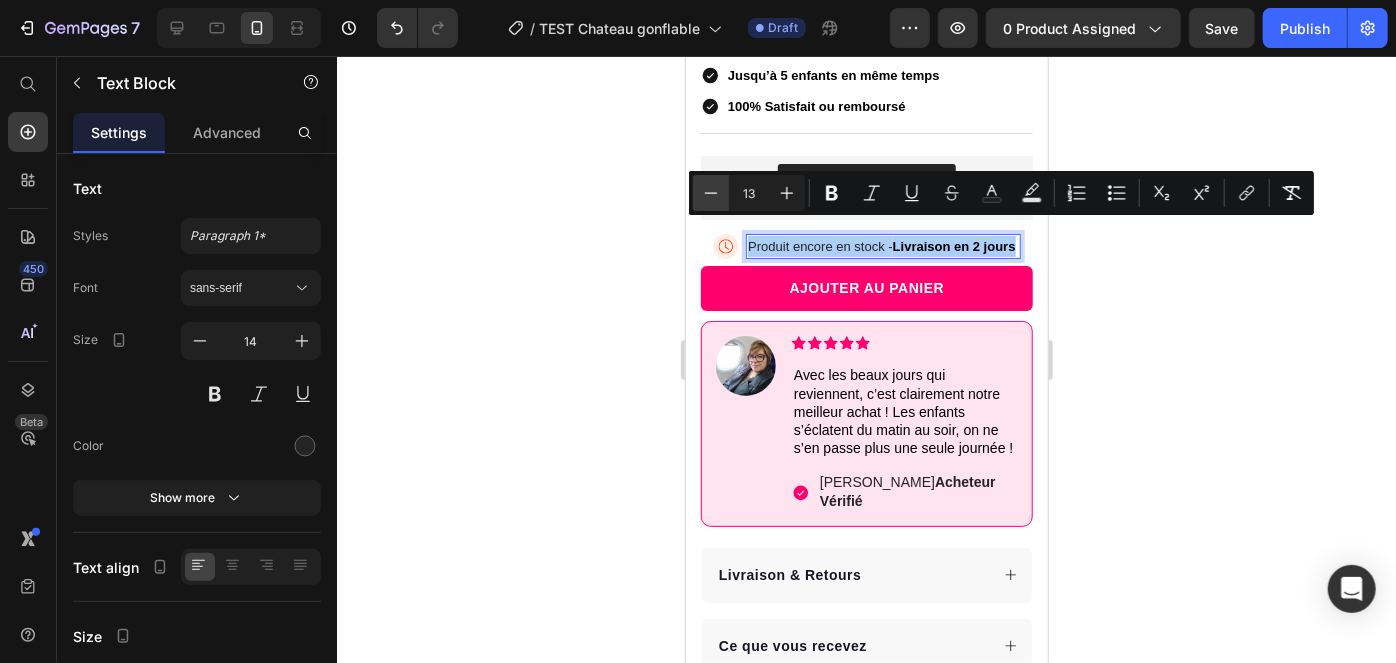 click 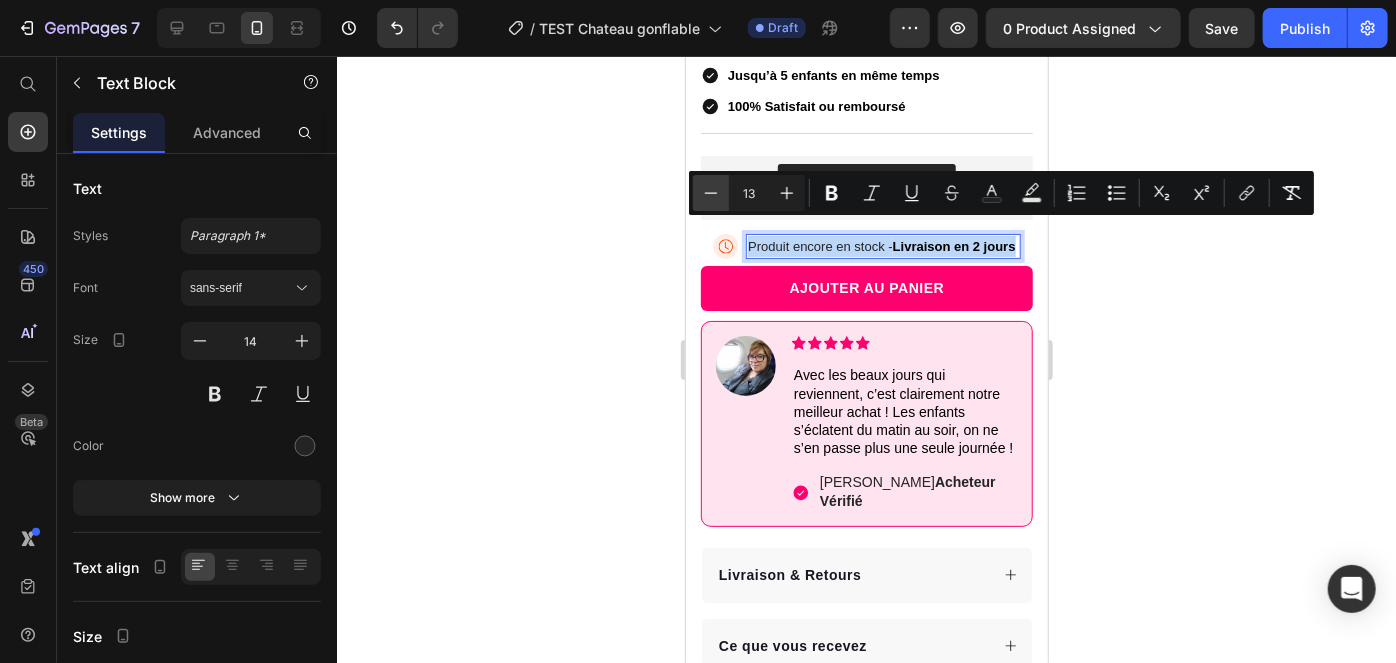 type on "12" 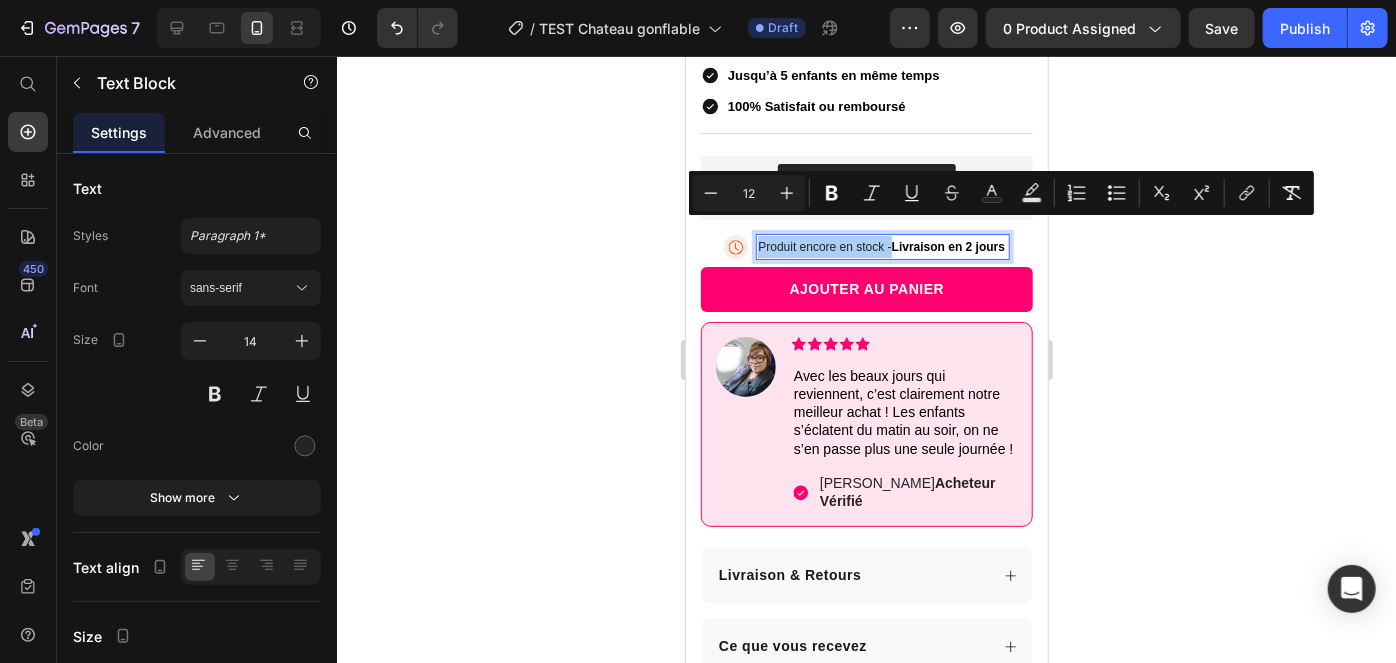 click 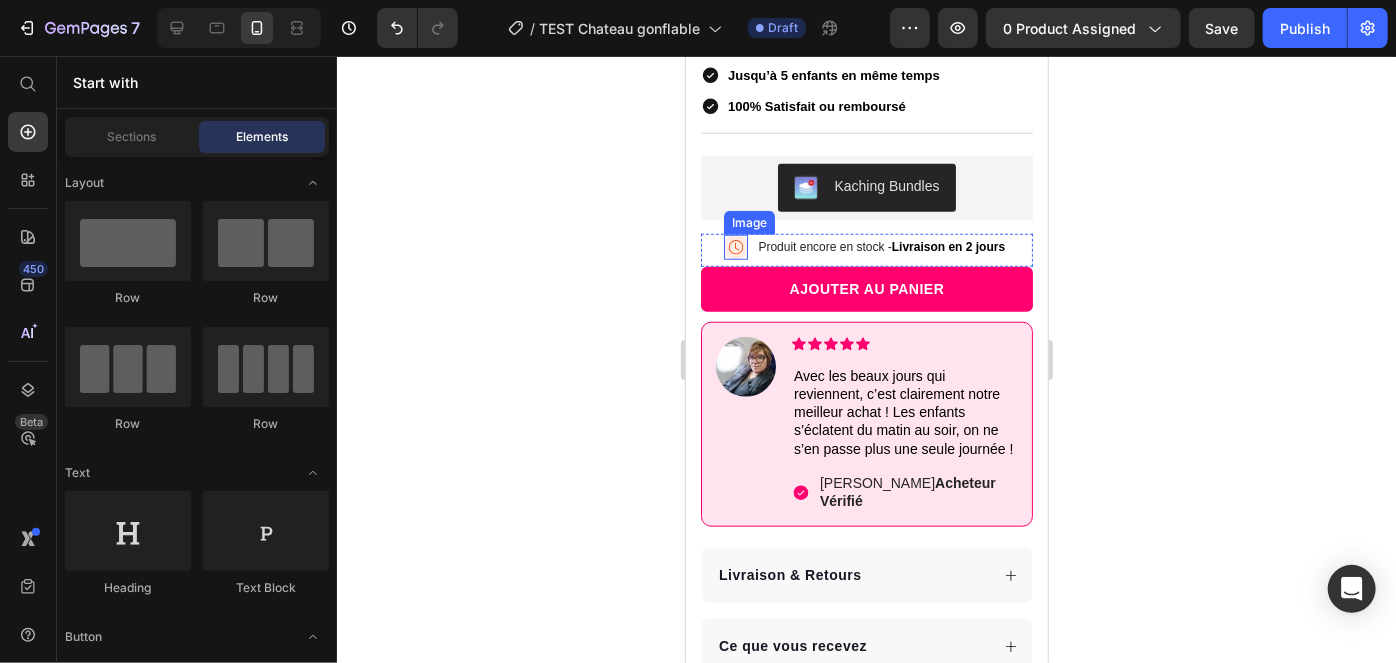 click at bounding box center (735, 246) 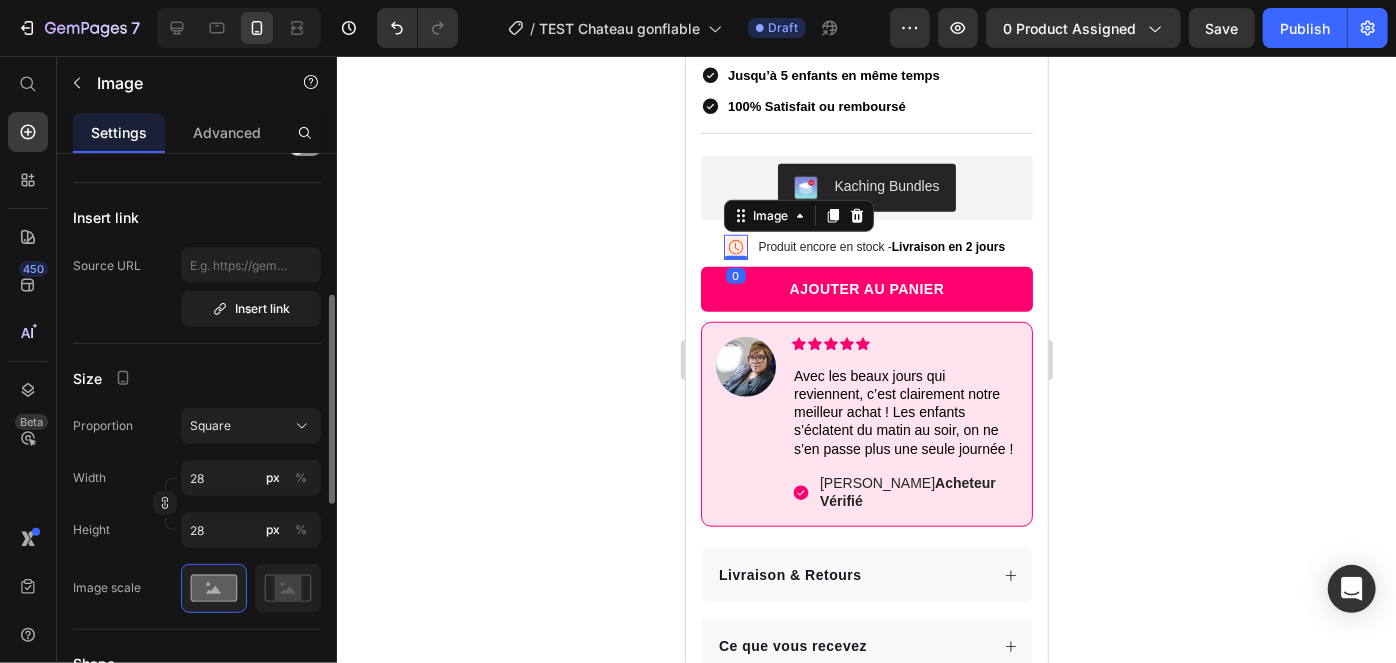 scroll, scrollTop: 372, scrollLeft: 0, axis: vertical 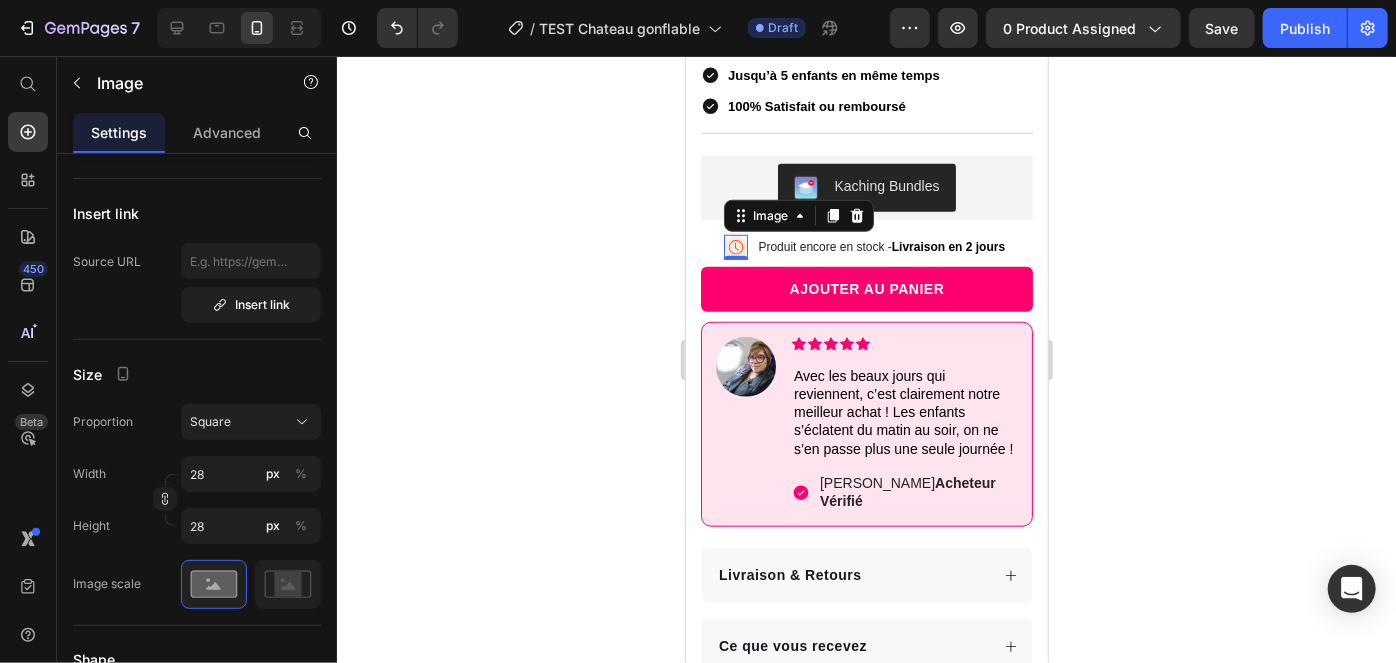 click 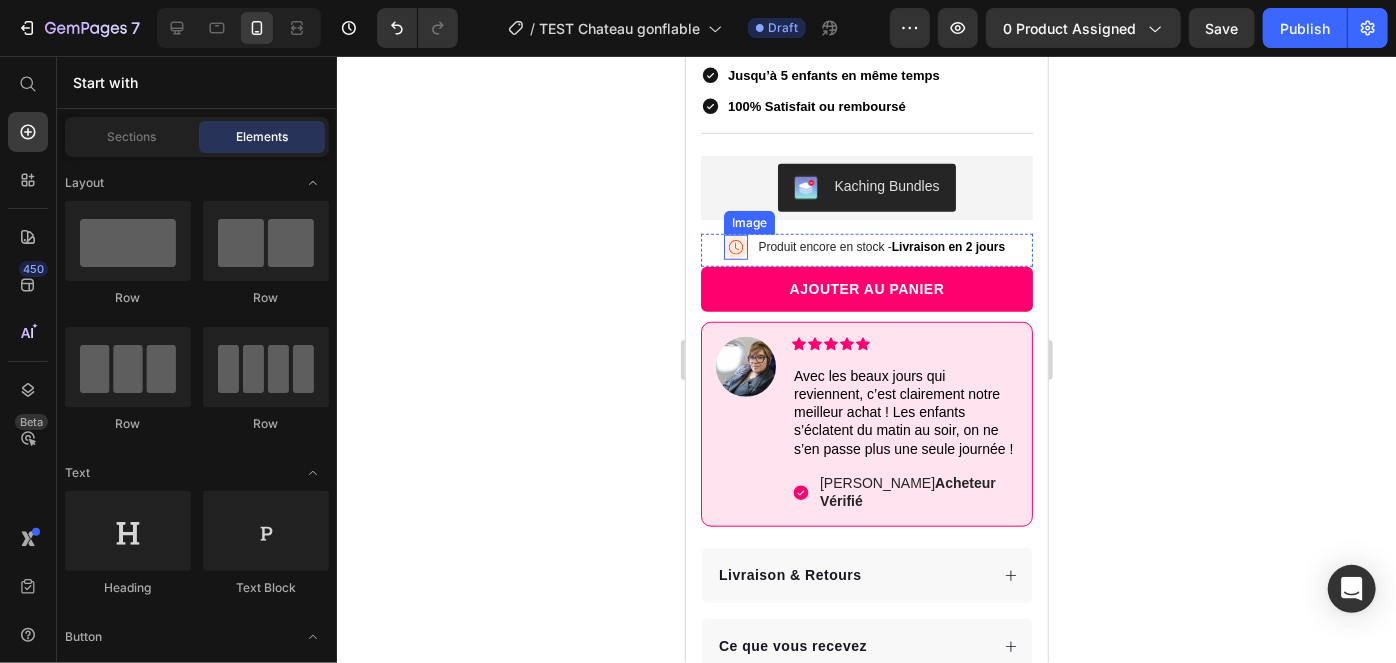click at bounding box center (735, 246) 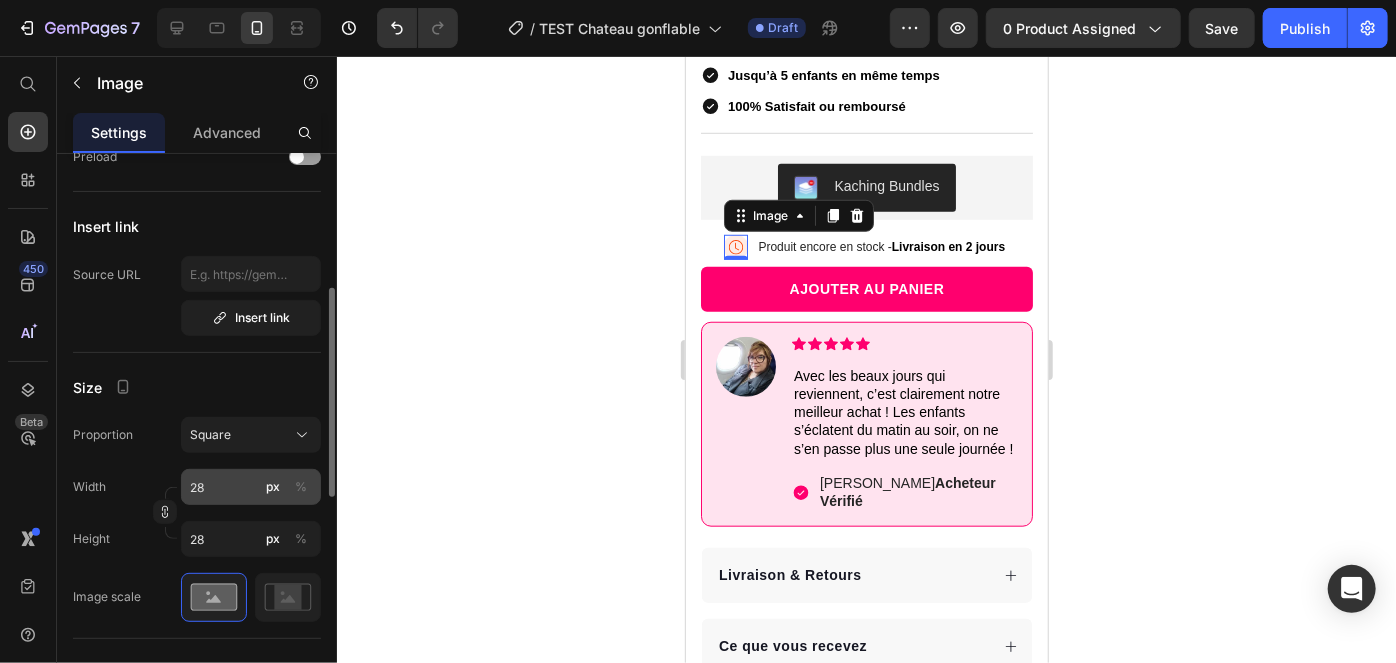 scroll, scrollTop: 360, scrollLeft: 0, axis: vertical 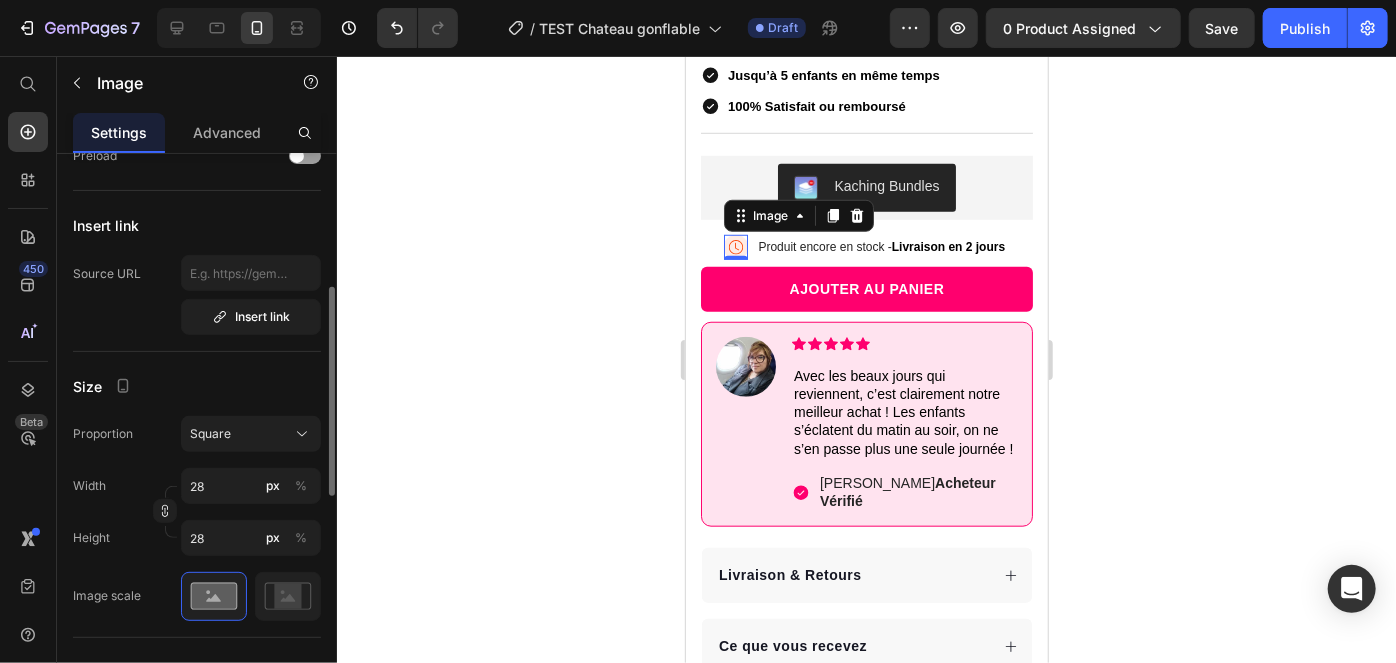 click on "Proportion Square Width 28 px % Height 28 px %" at bounding box center [197, 486] 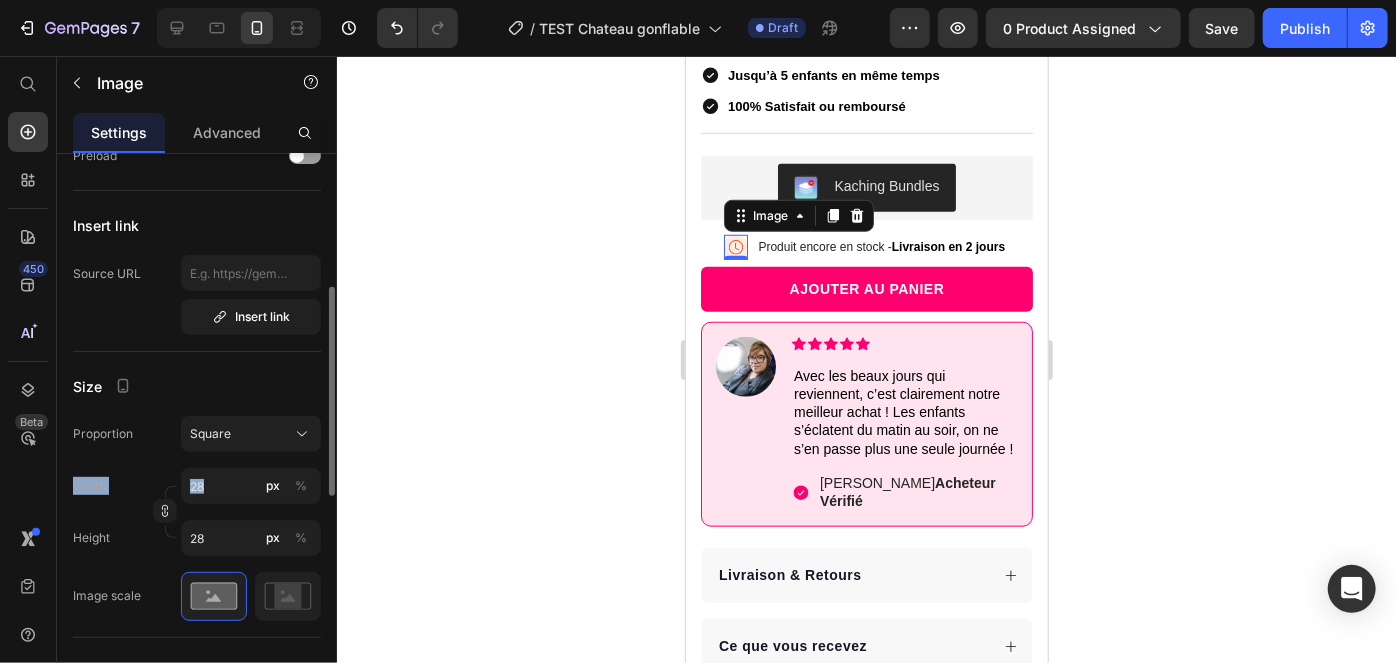 click on "Proportion Square Width 28 px % Height 28 px %" at bounding box center [197, 486] 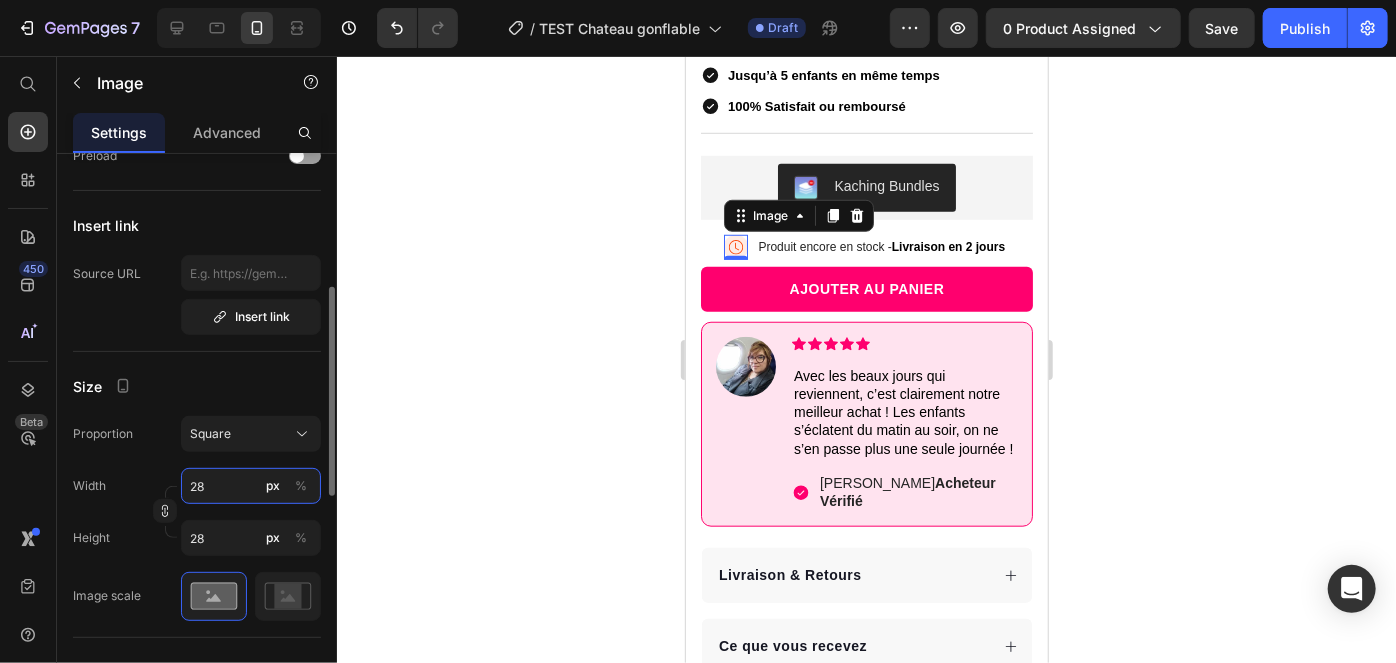 click on "28" at bounding box center [251, 486] 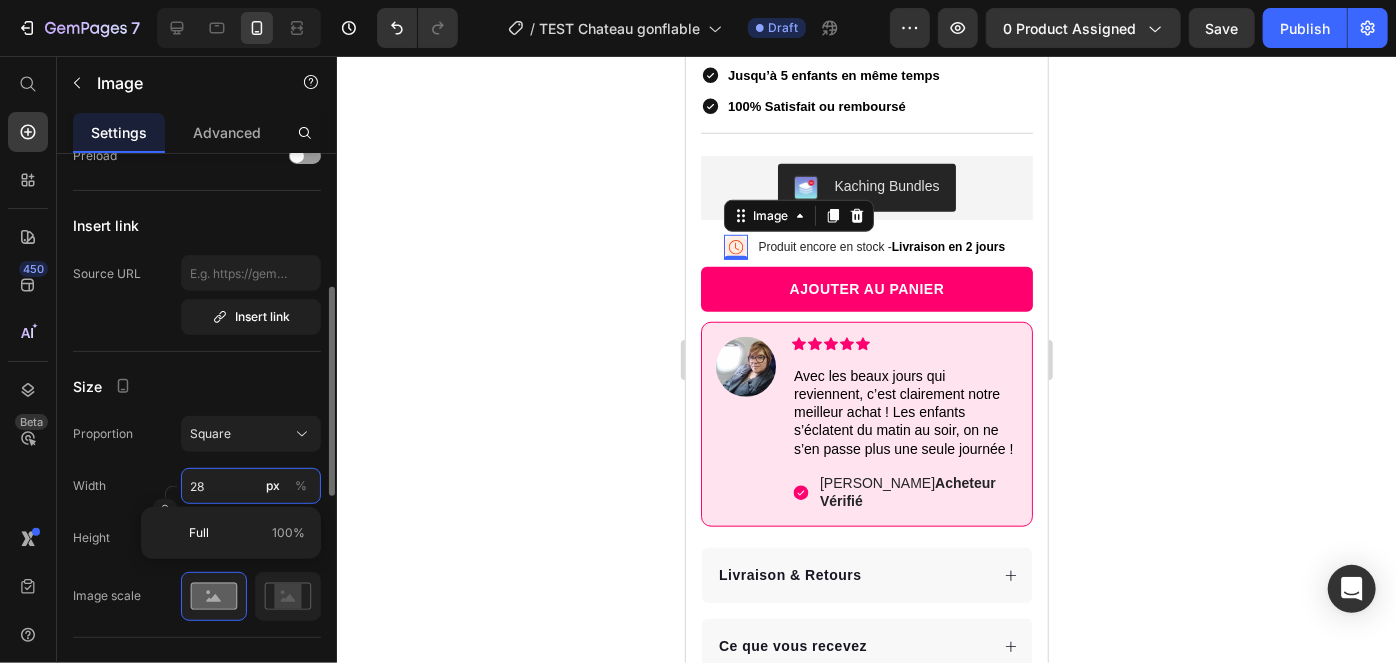 click on "28" at bounding box center (251, 486) 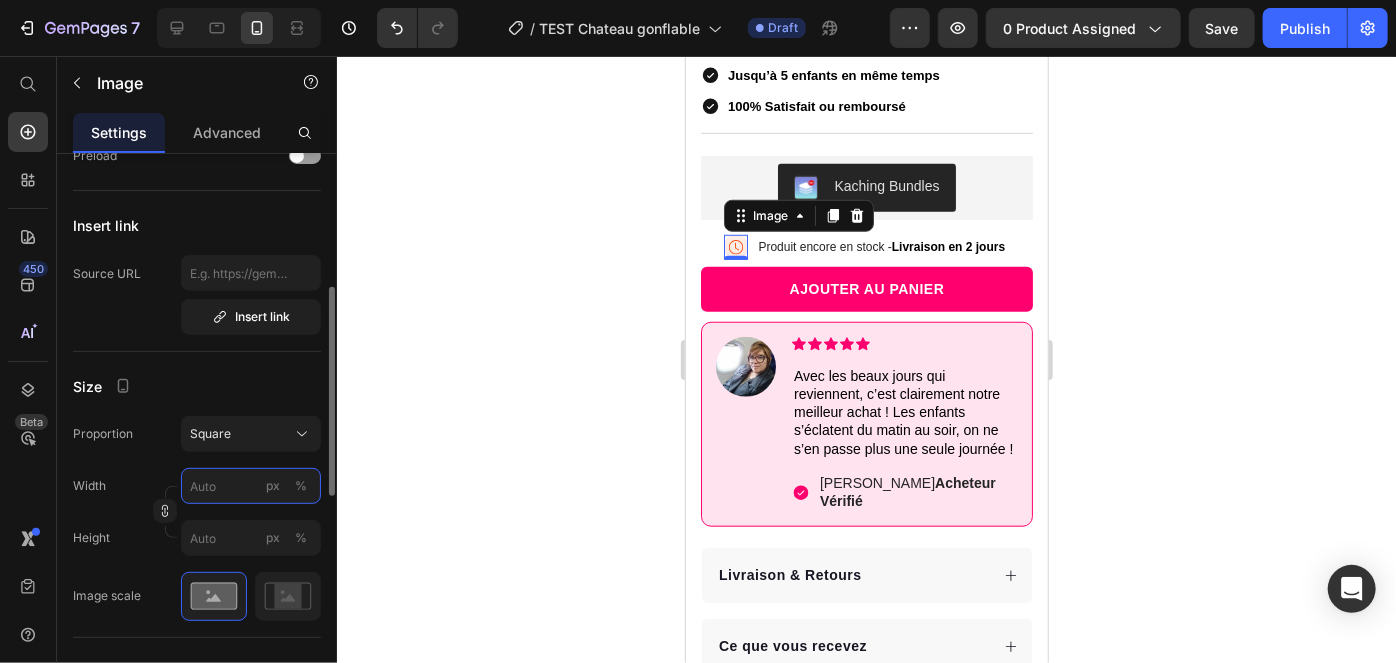 type on "1" 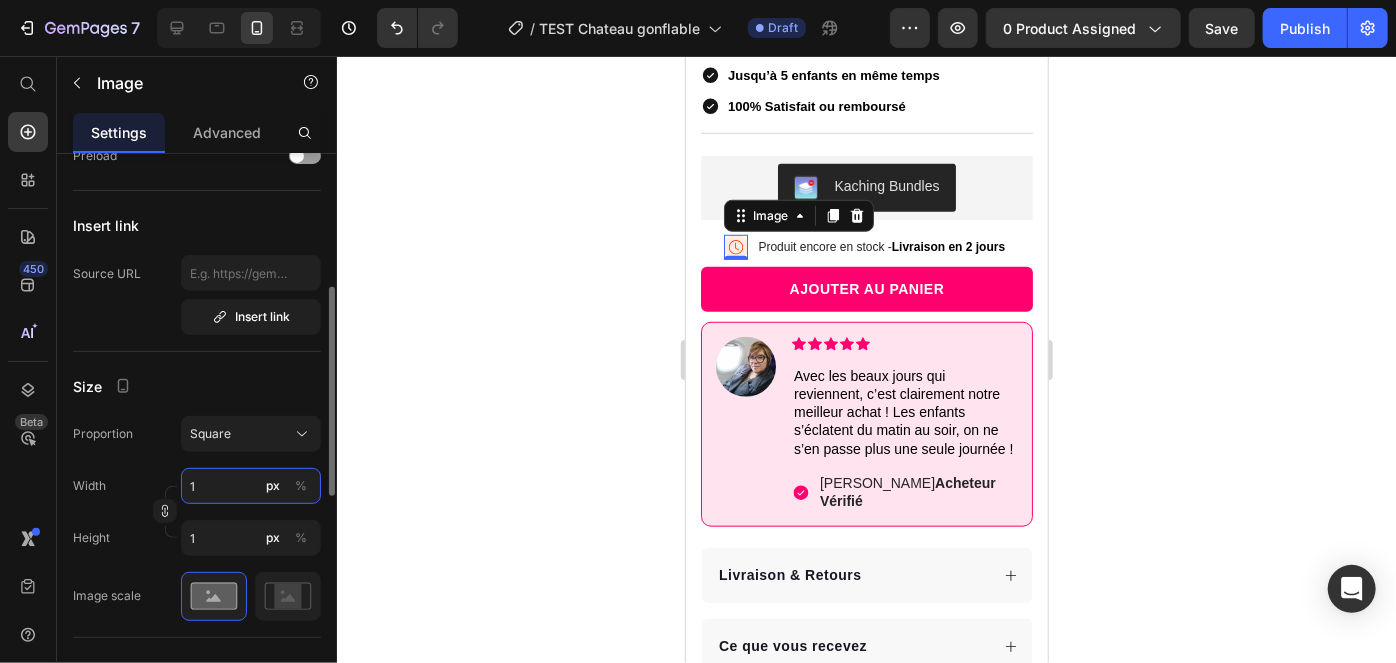 type on "15" 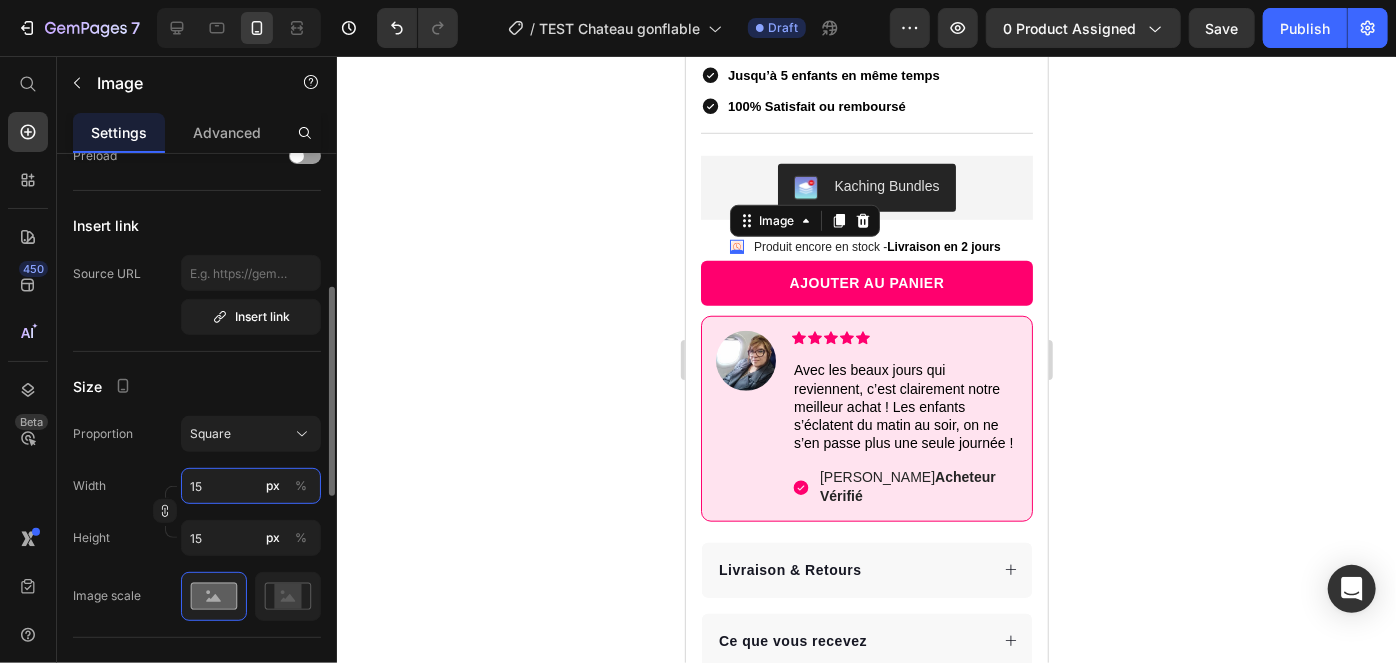 type on "1" 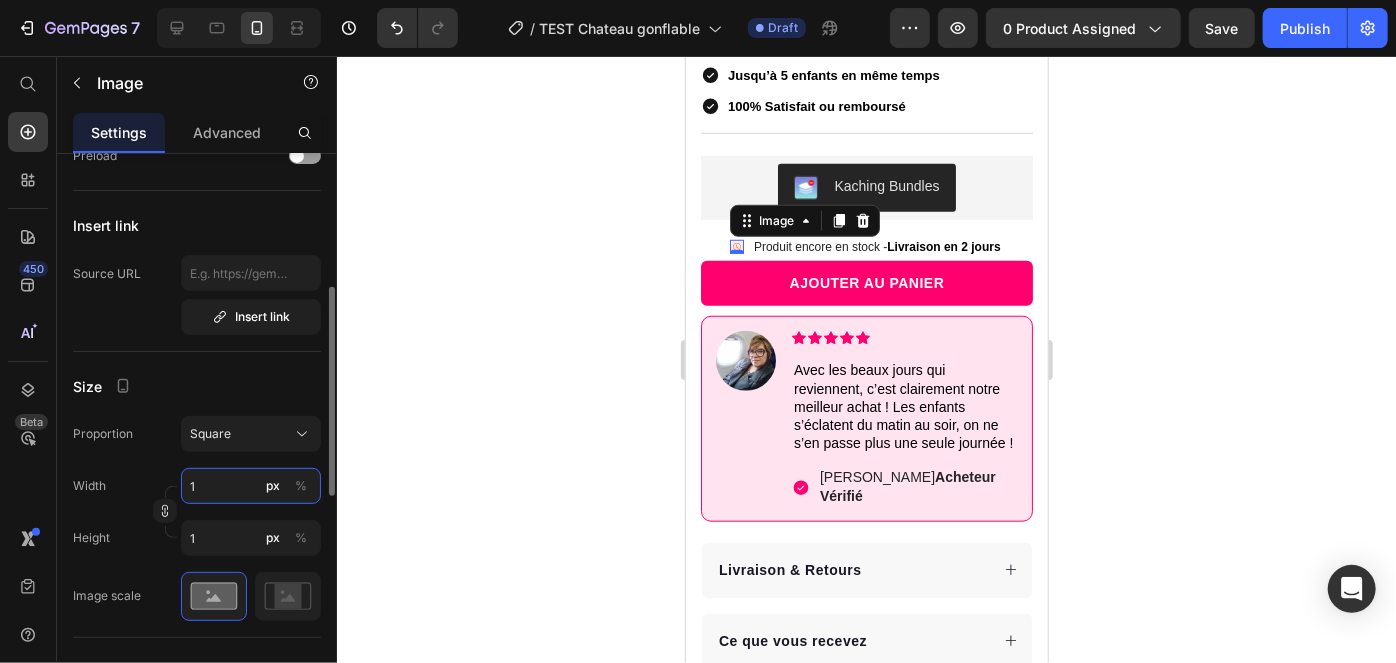 type 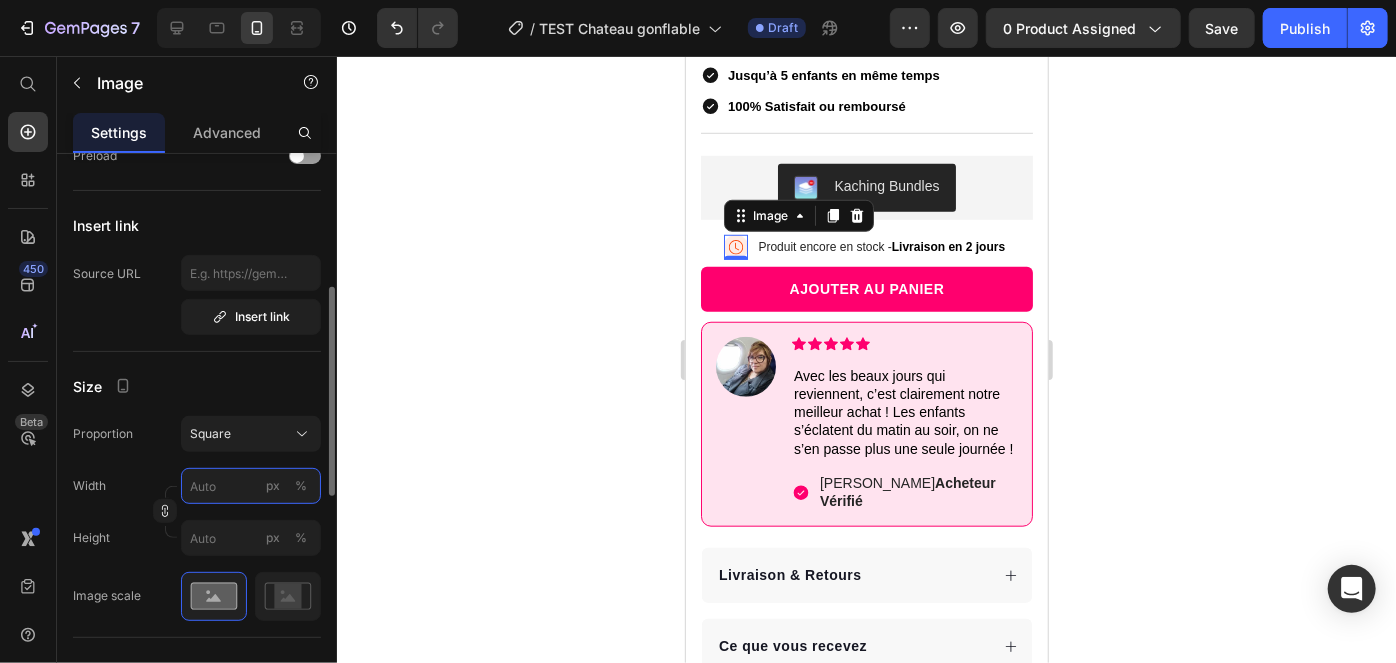 type on "2" 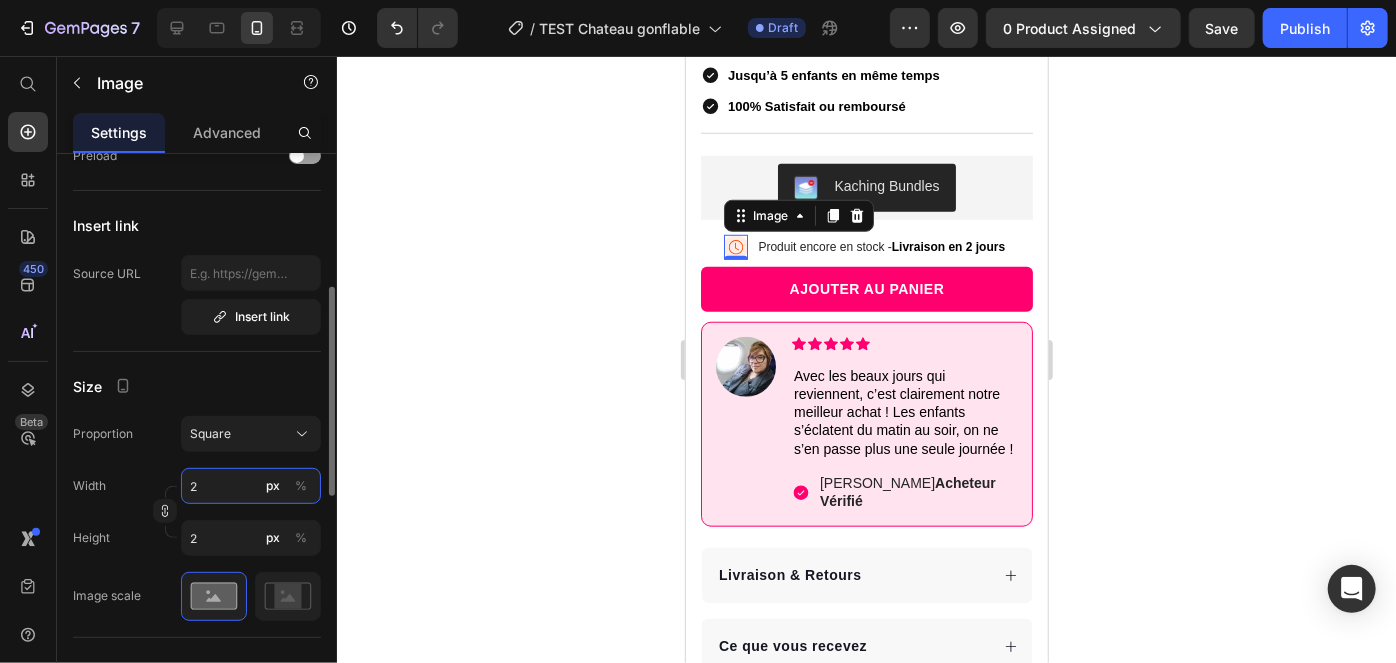 type on "20" 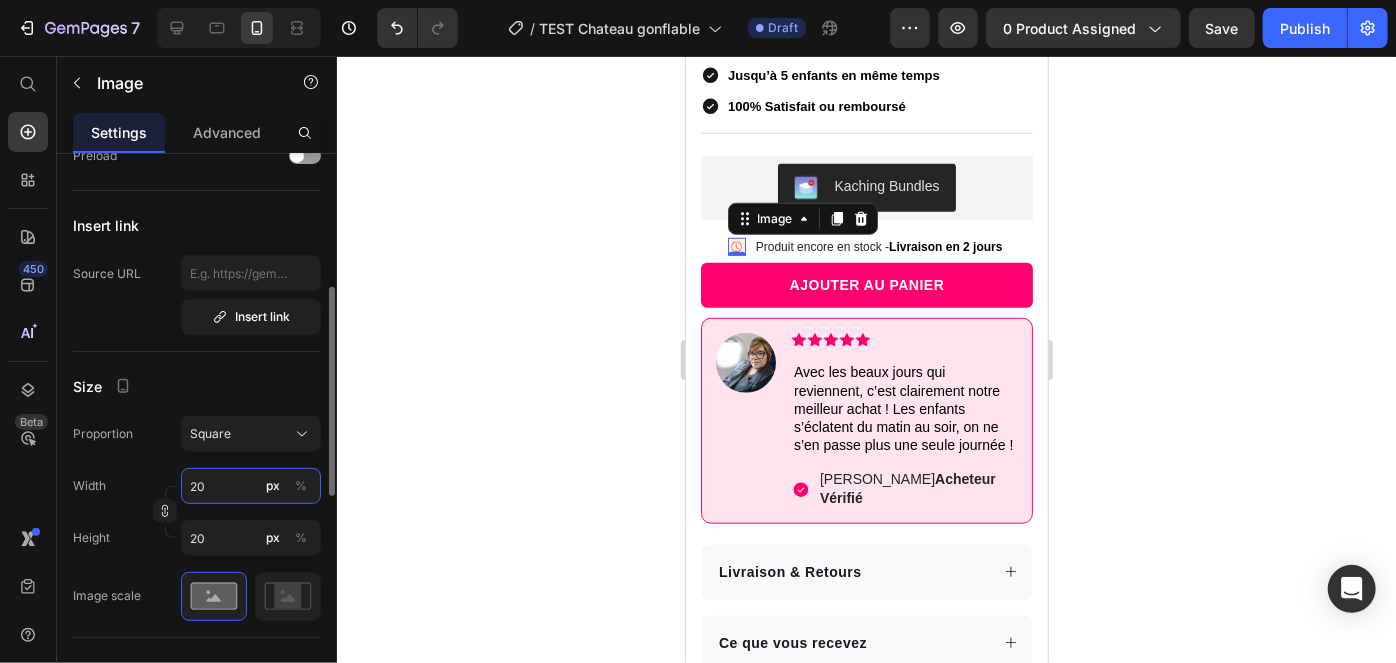 type on "2" 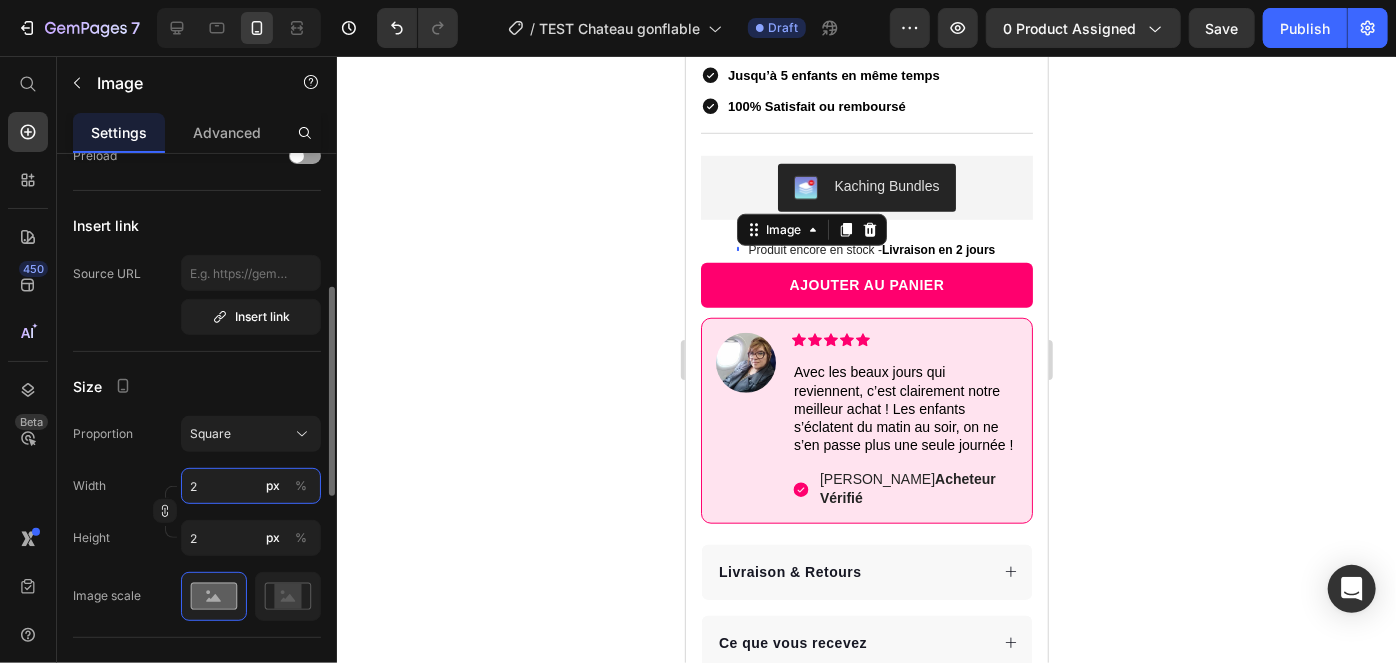 type 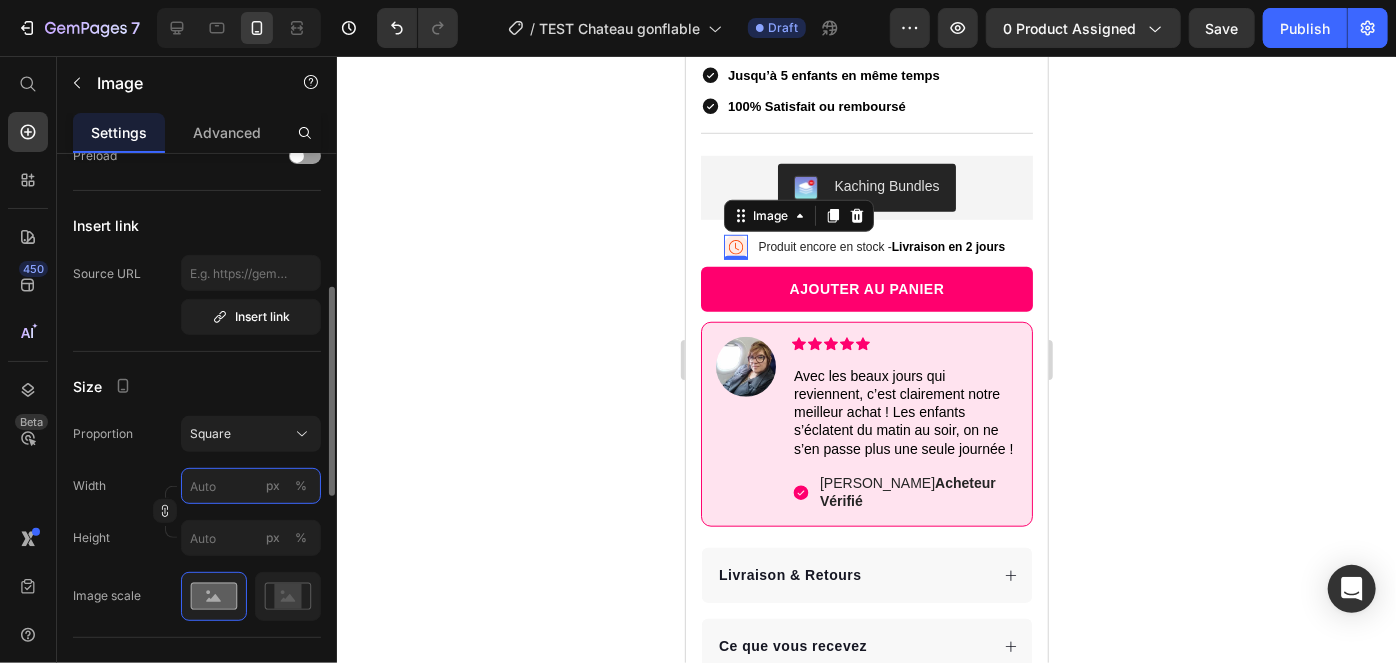 type on "2" 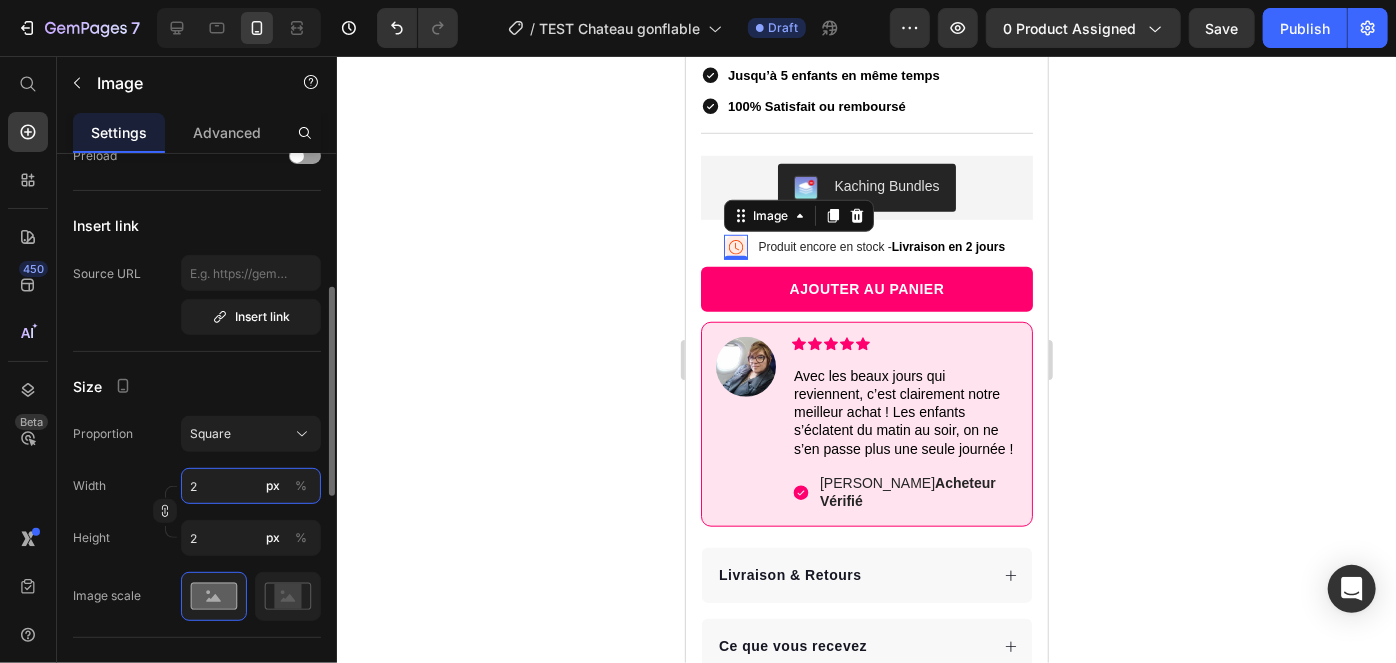 type on "25" 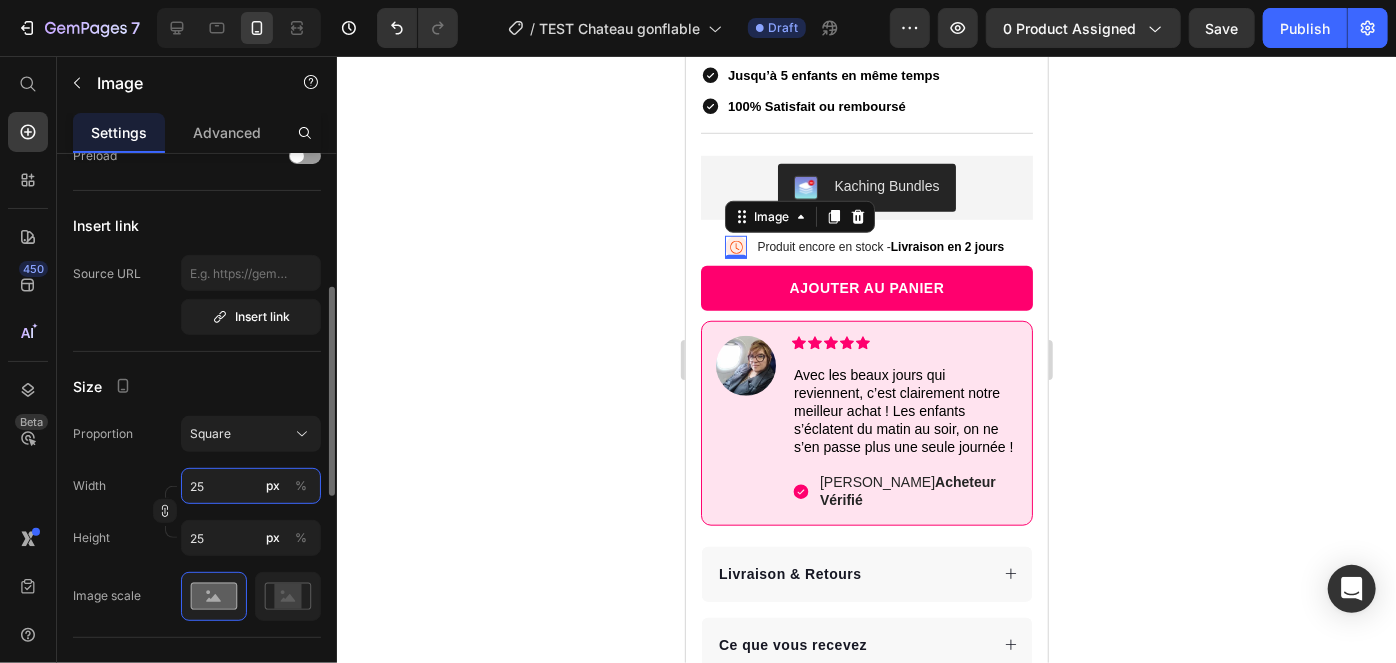 type on "2" 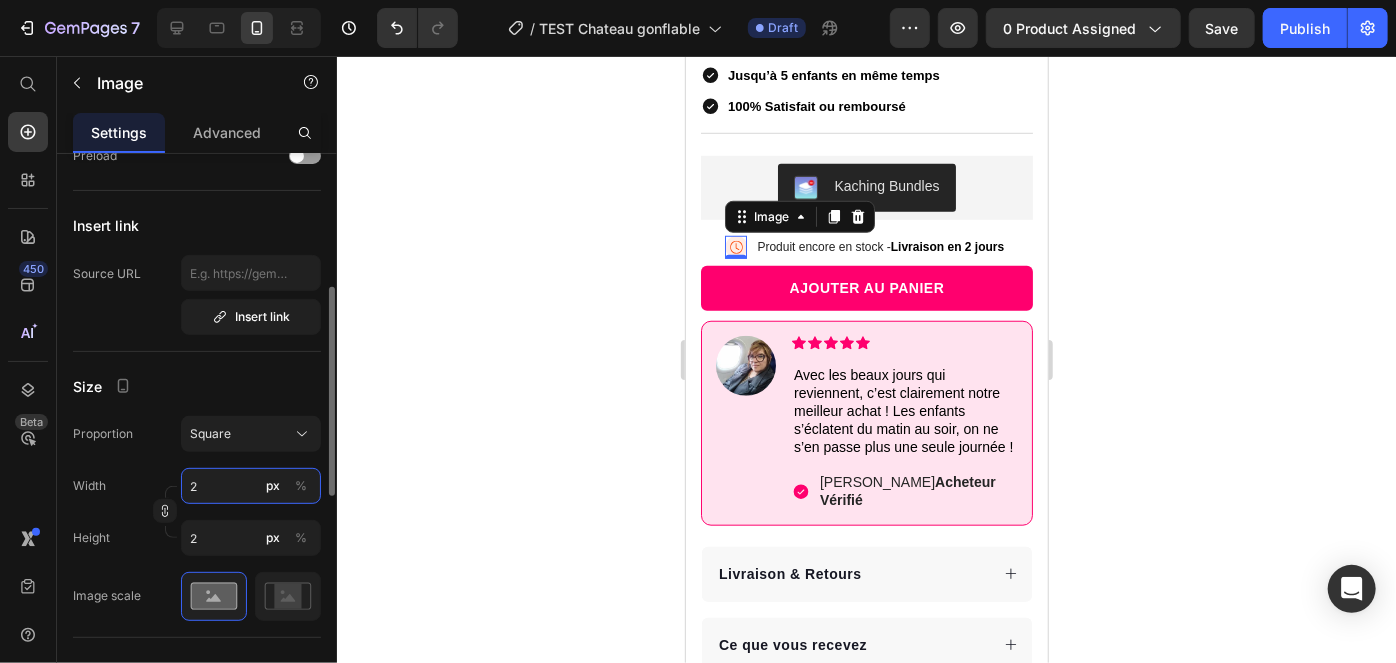 type on "23" 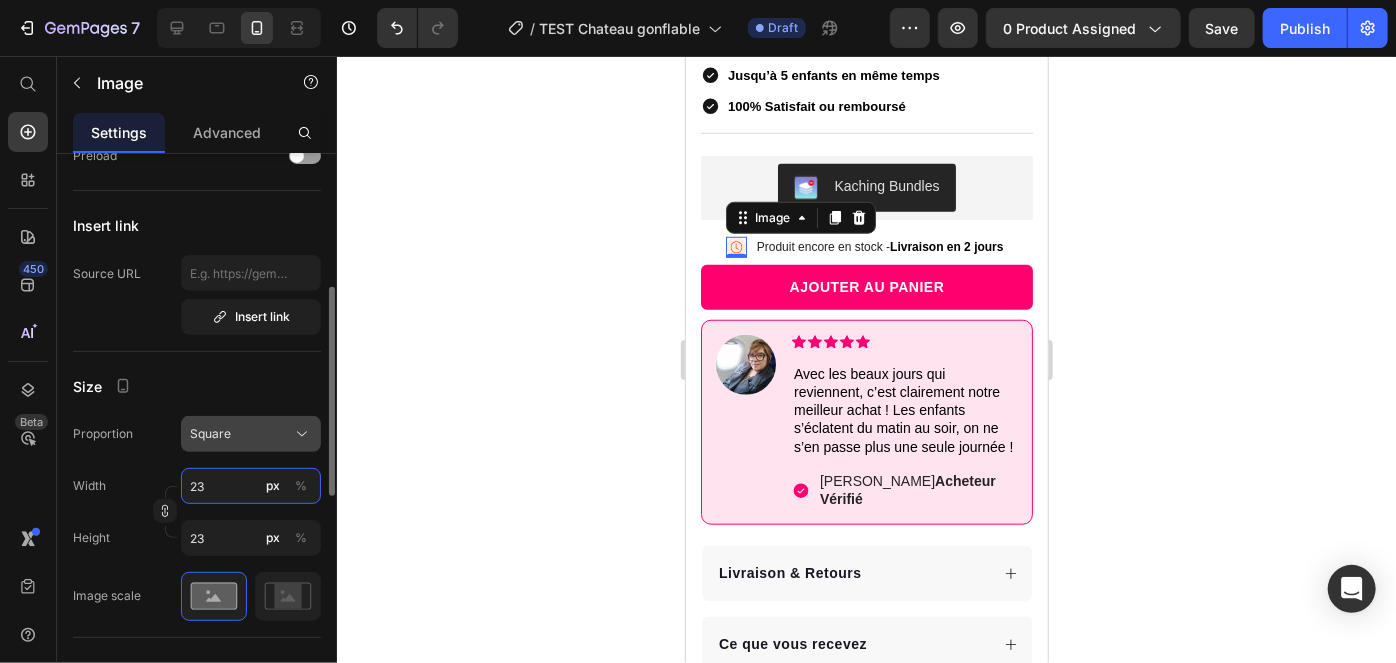 type on "2" 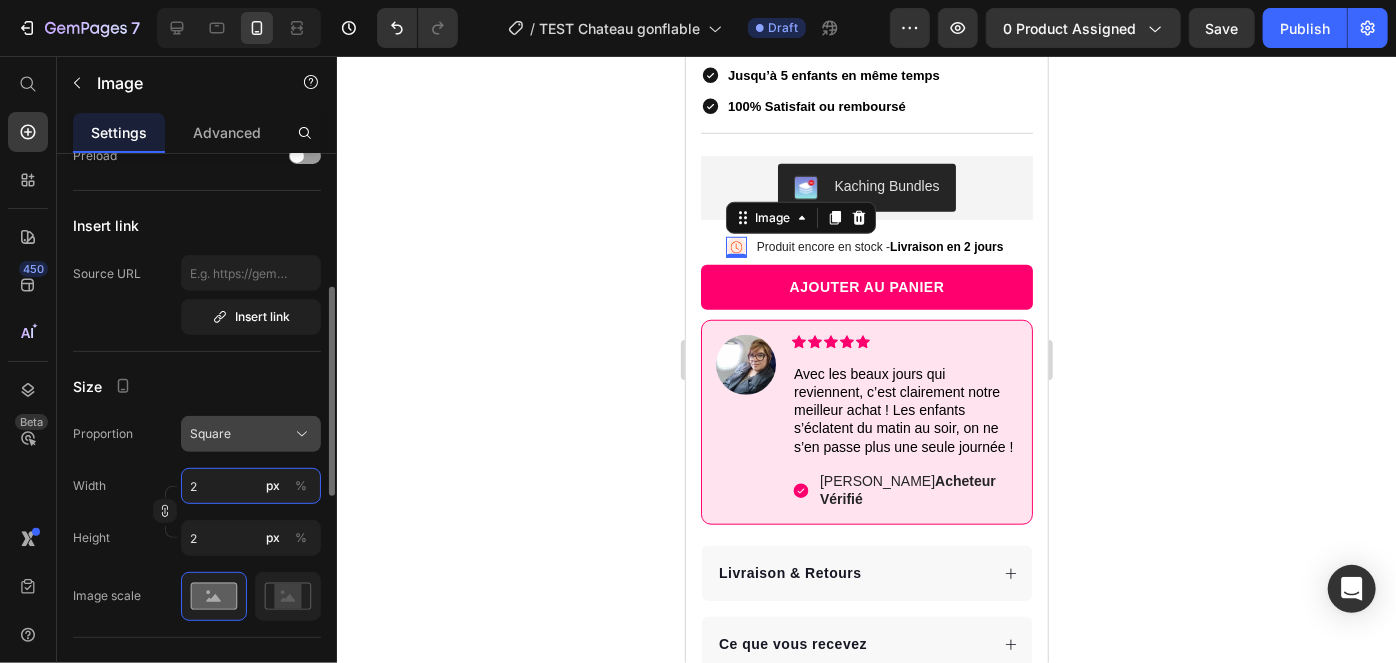 type on "24" 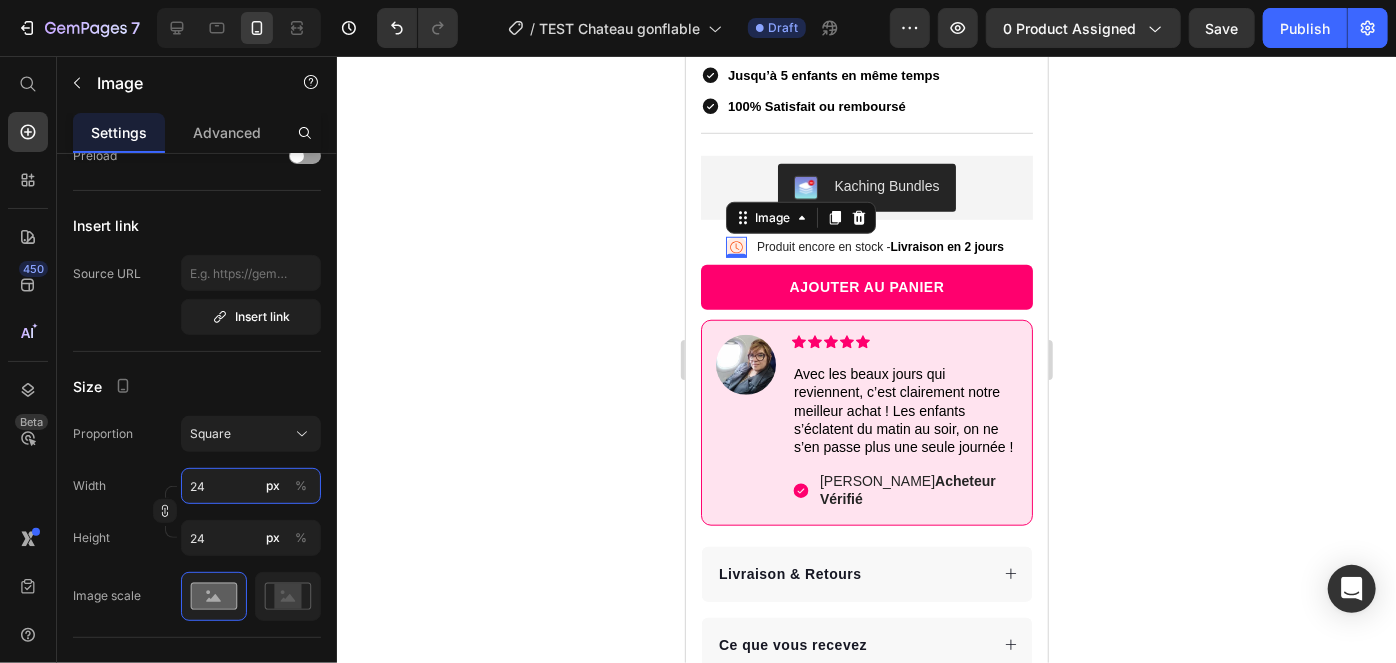 type on "24" 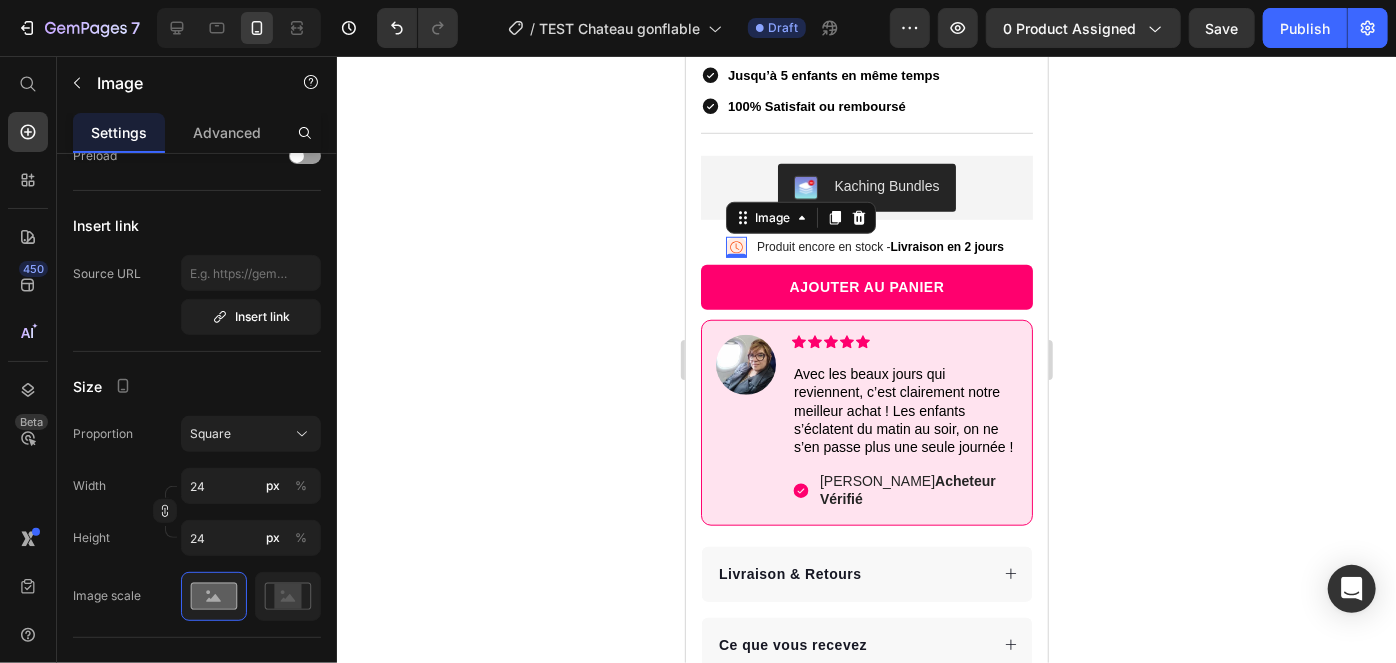 click 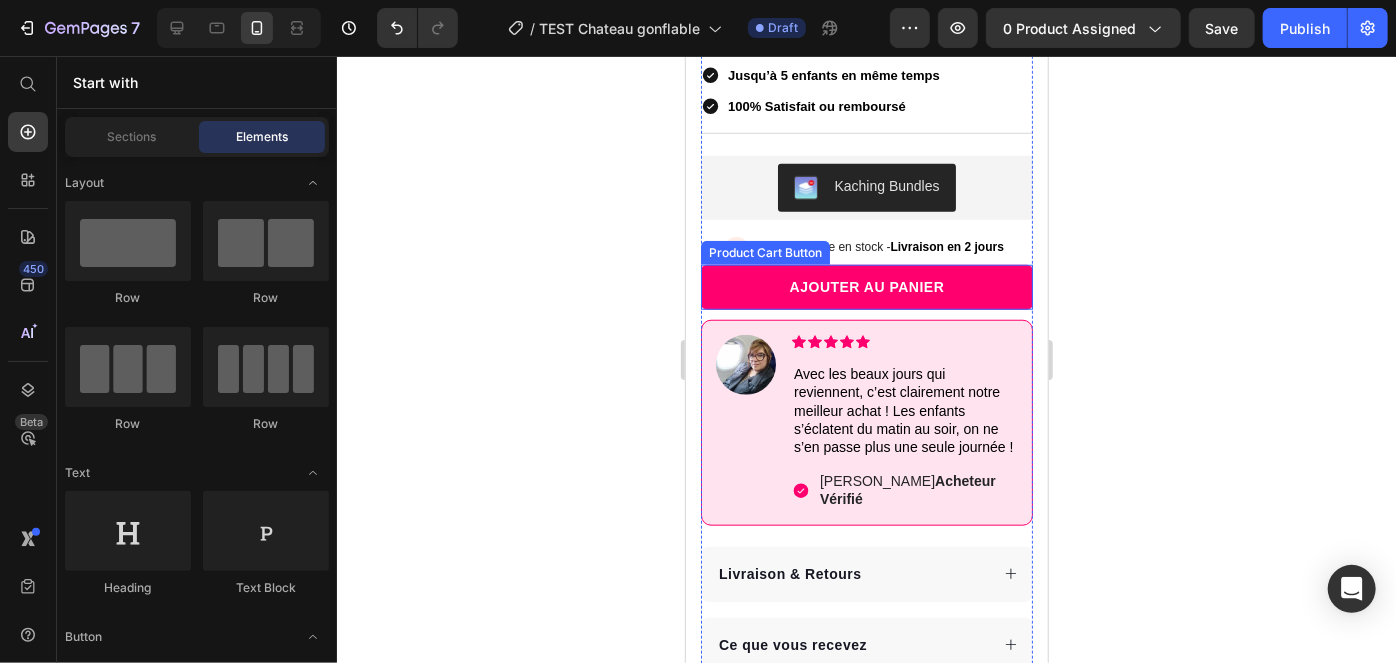 click on "Product Cart Button" at bounding box center (764, 252) 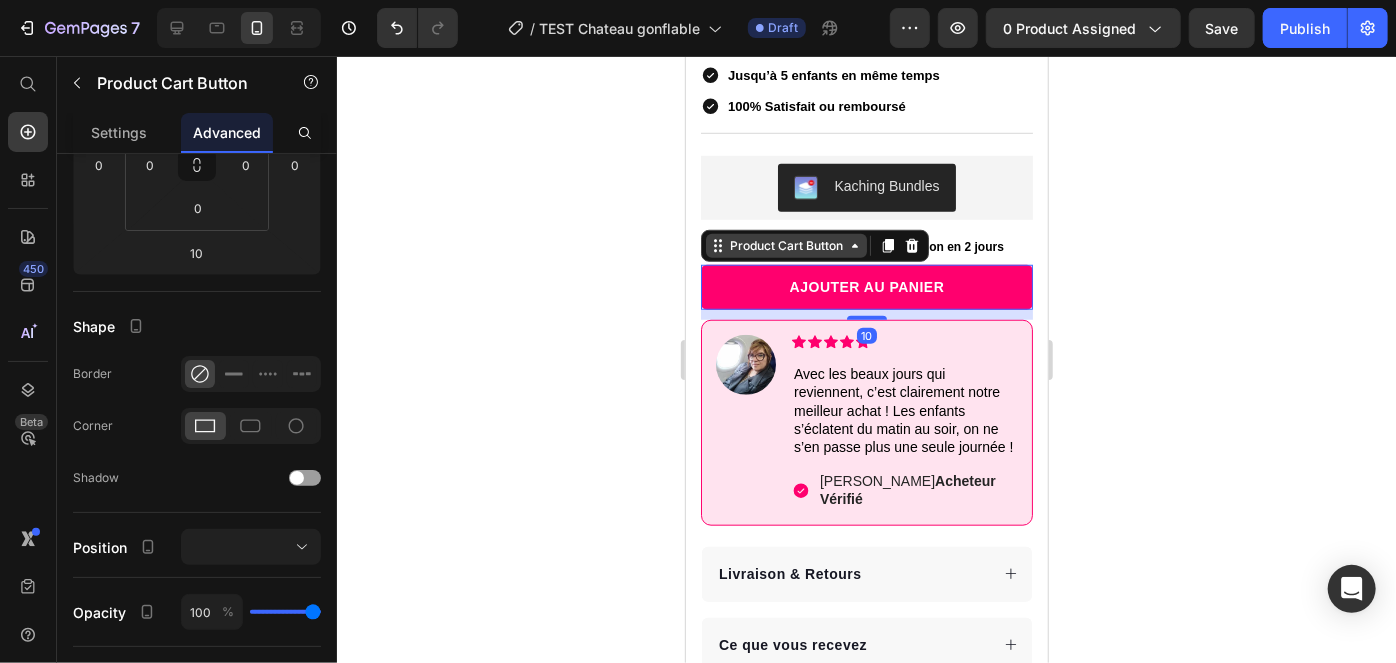 scroll, scrollTop: 0, scrollLeft: 0, axis: both 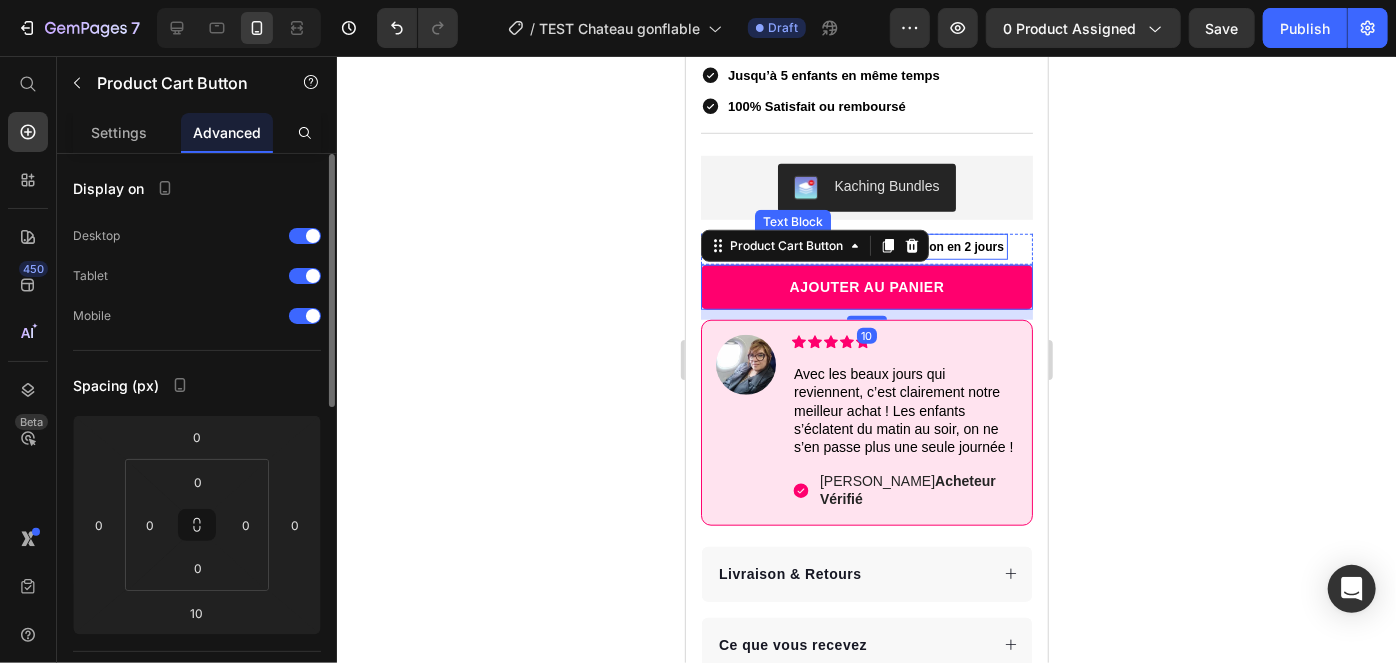 click on "Livraison en 2 jours" at bounding box center [946, 246] 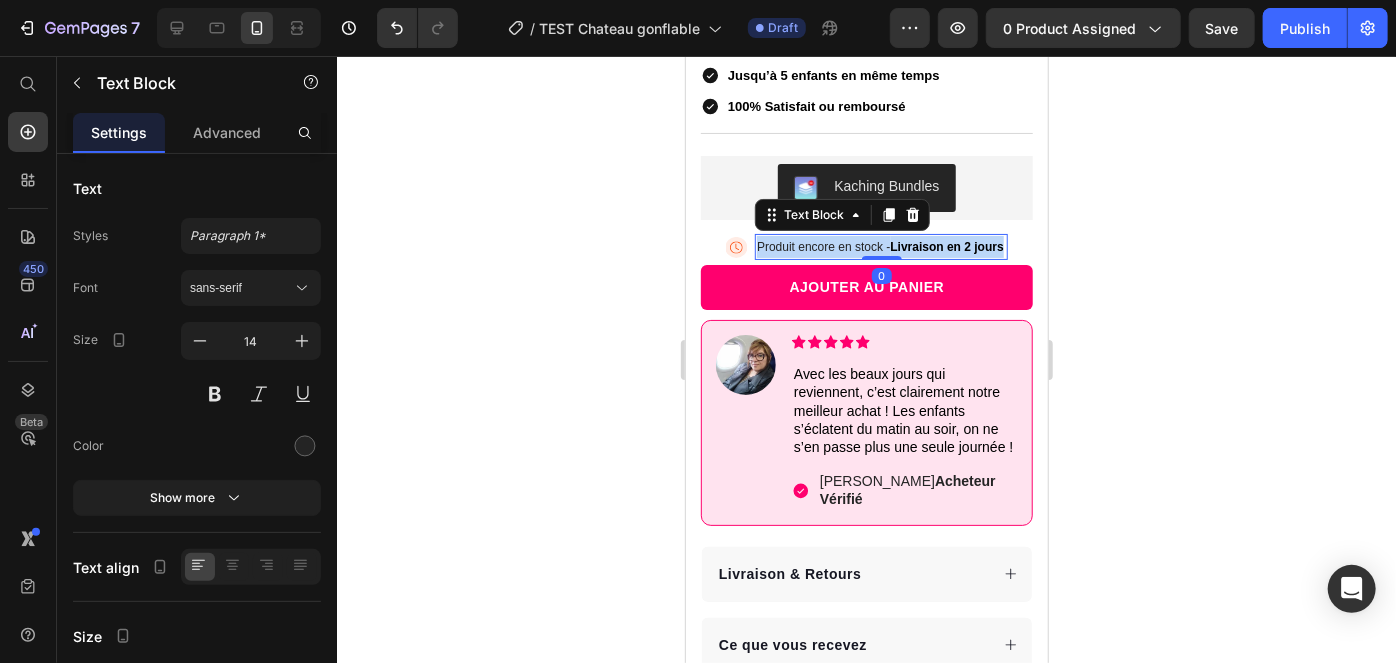 click on "Livraison en 2 jours" at bounding box center (946, 246) 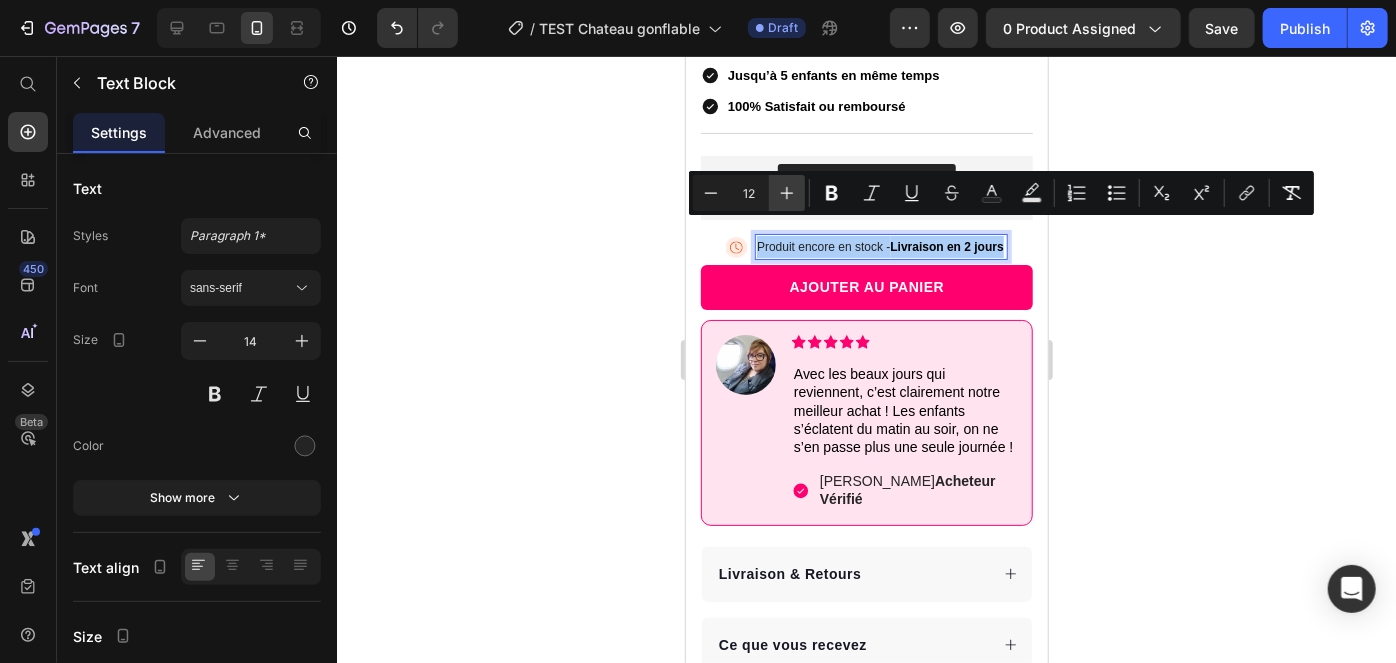 click 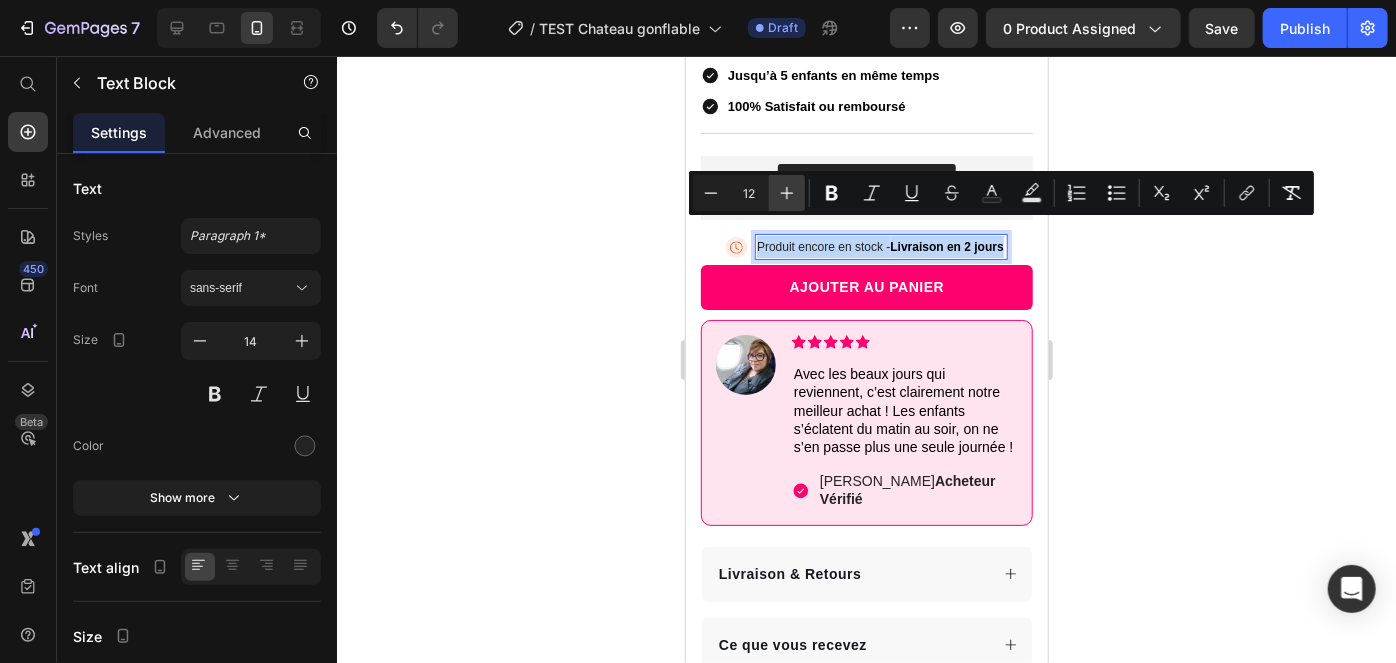 type on "13" 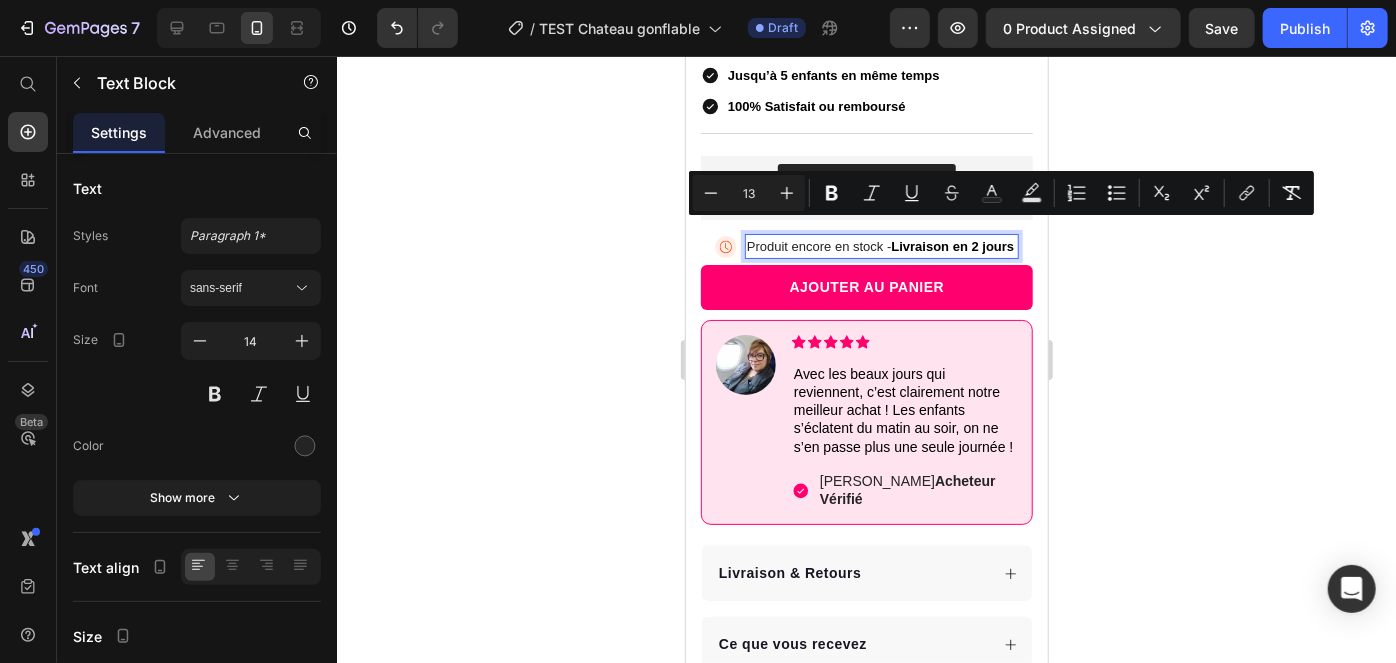 drag, startPoint x: 568, startPoint y: 259, endPoint x: 8, endPoint y: 175, distance: 566.26495 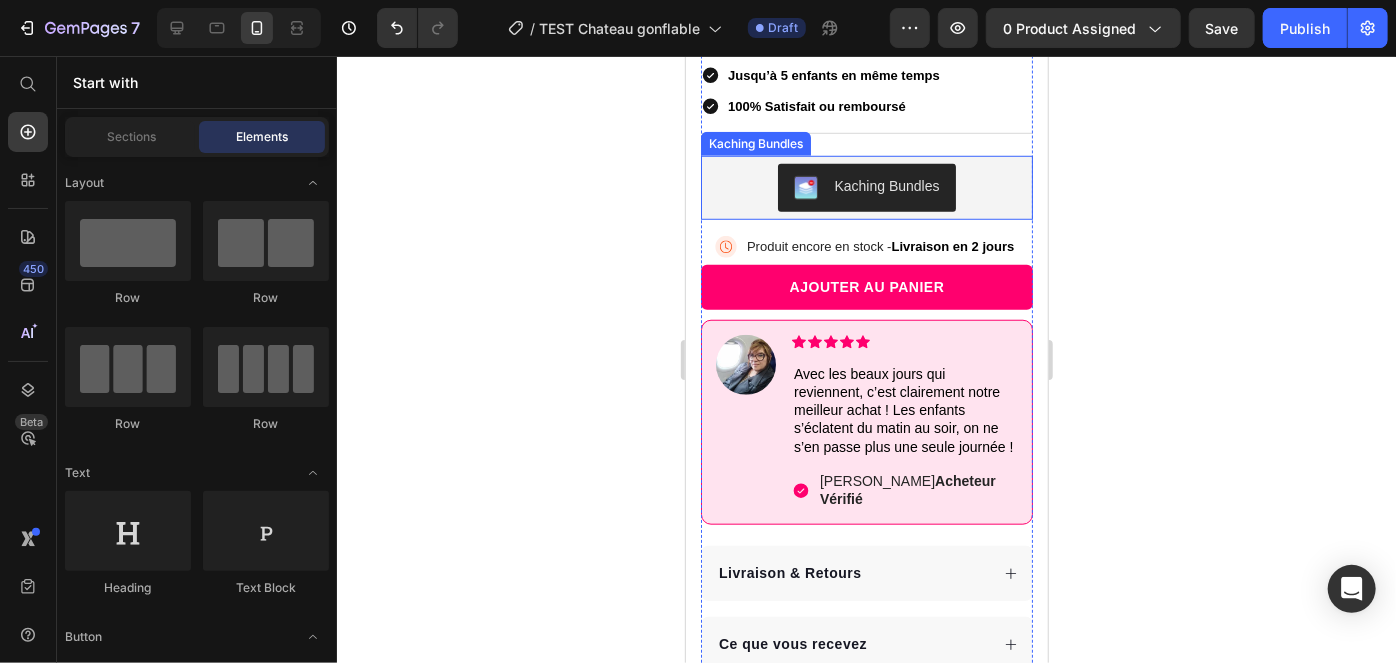 click on "Kaching Bundles" at bounding box center [865, 187] 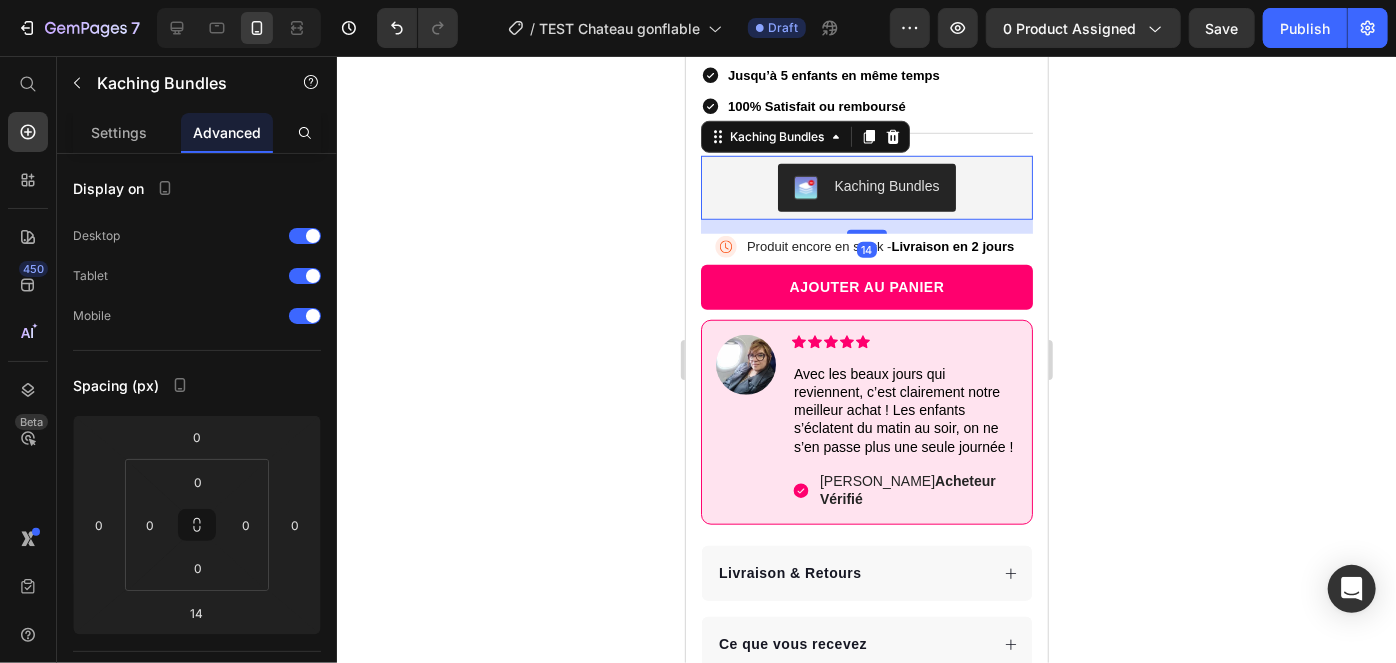 click 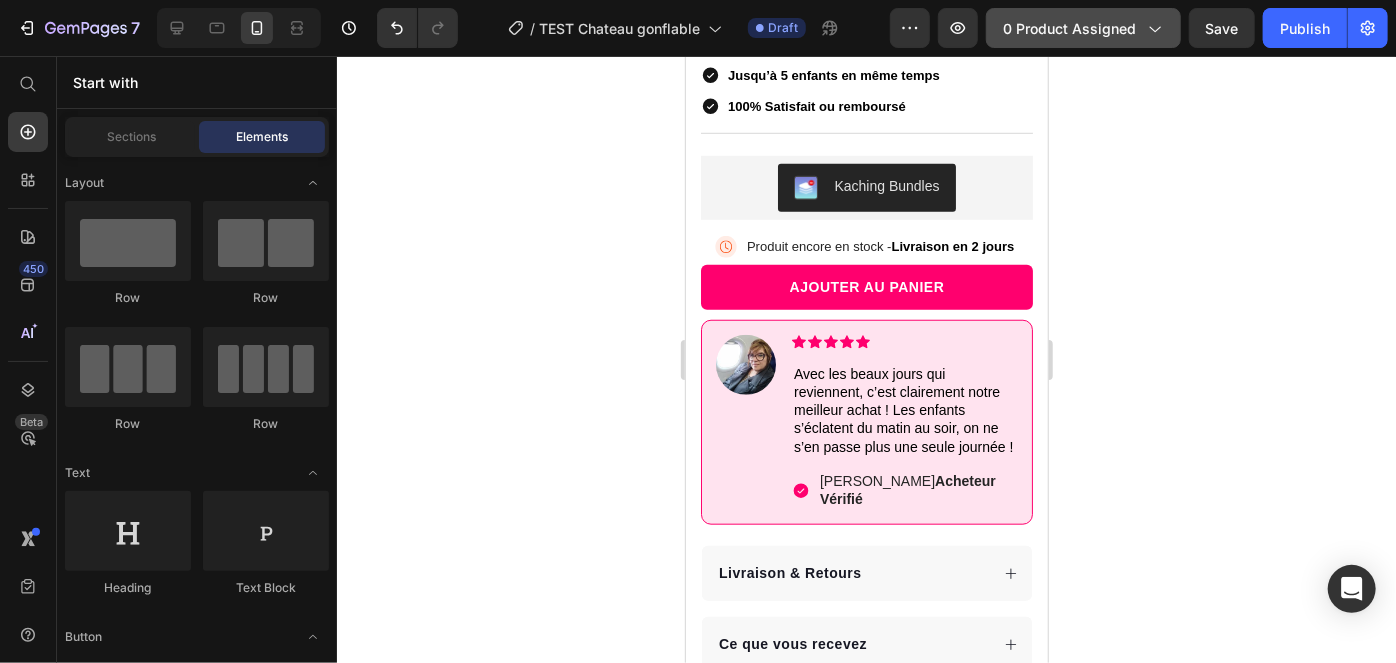 click on "0 product assigned" 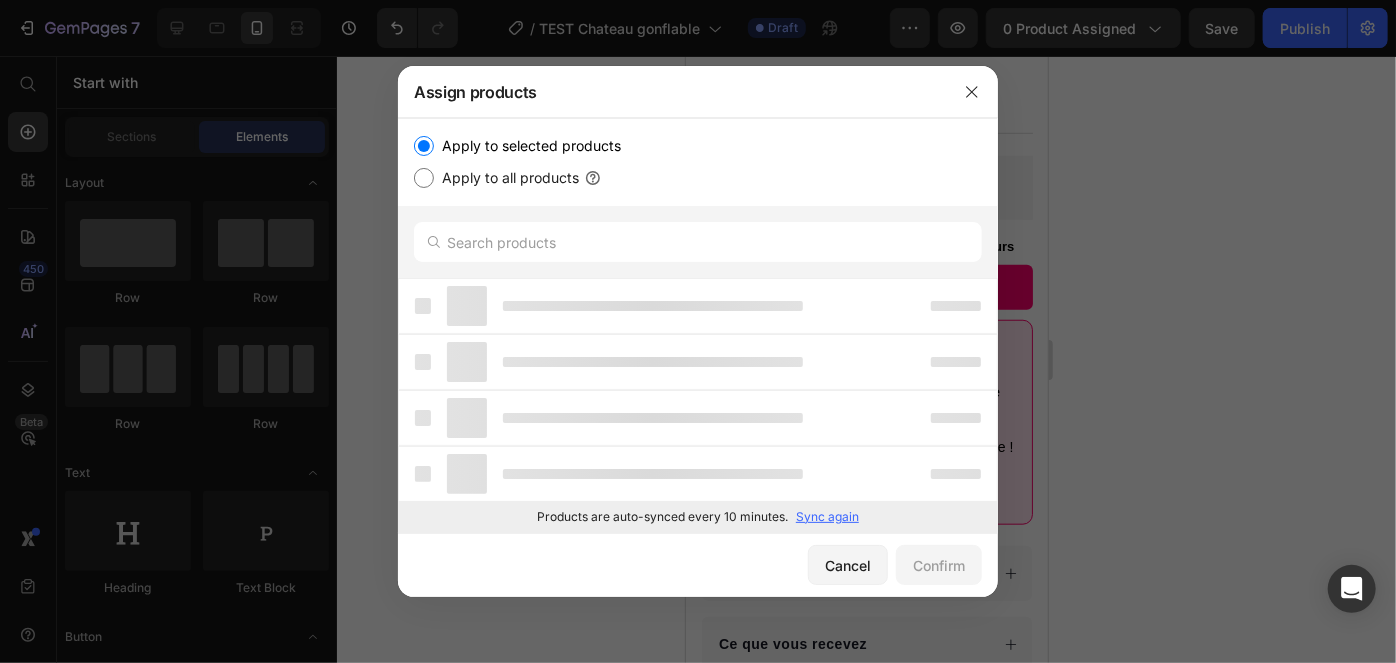 click on "Sync again" at bounding box center (827, 517) 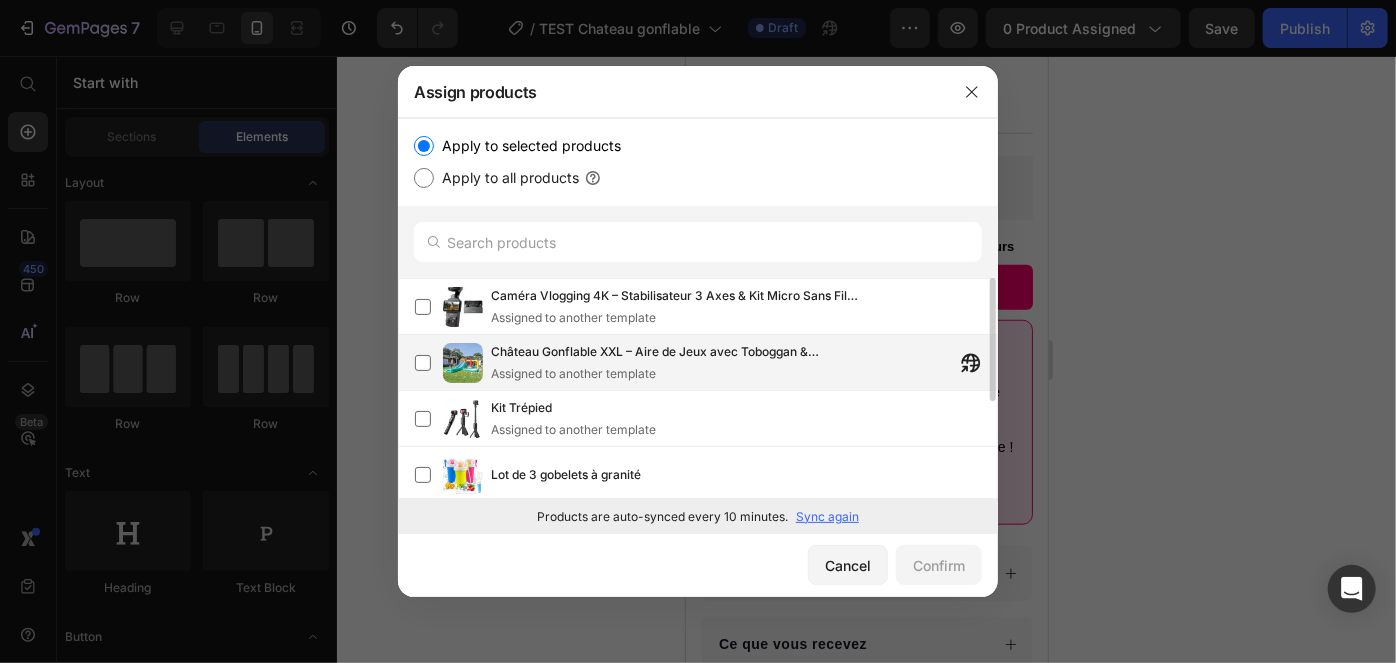 click on "Assigned to another template" at bounding box center [681, 374] 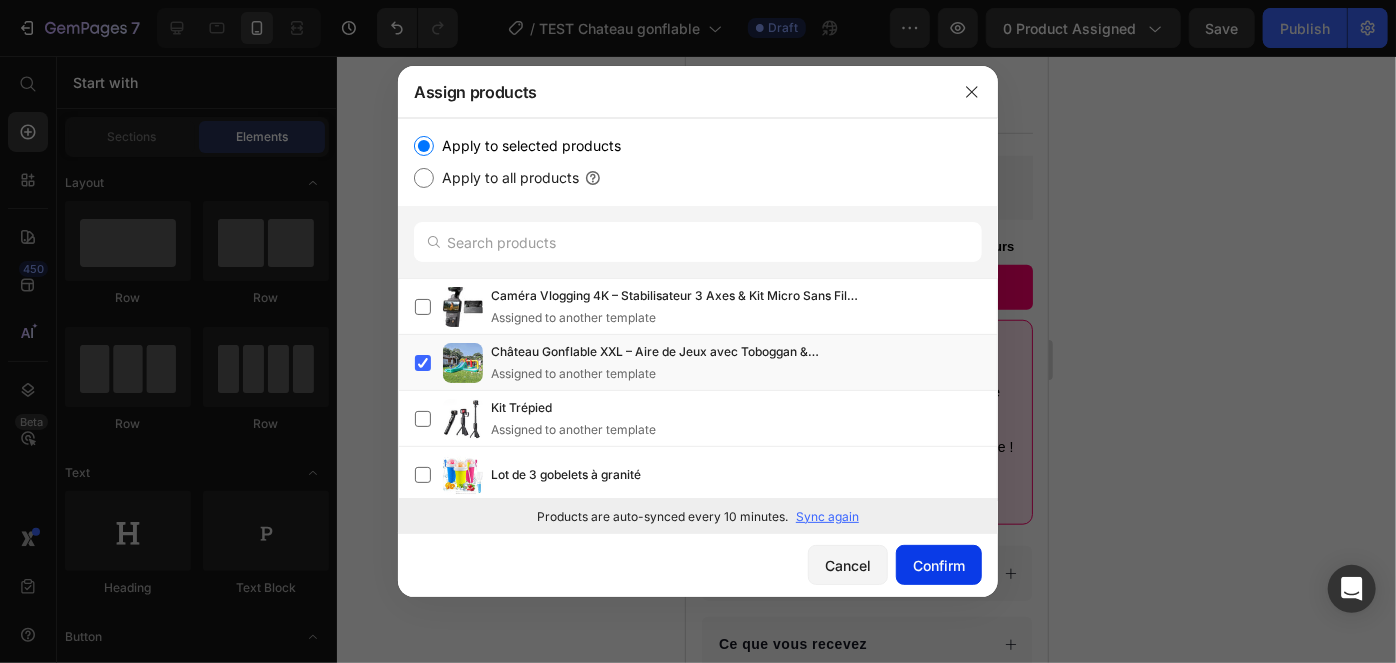 click on "Confirm" 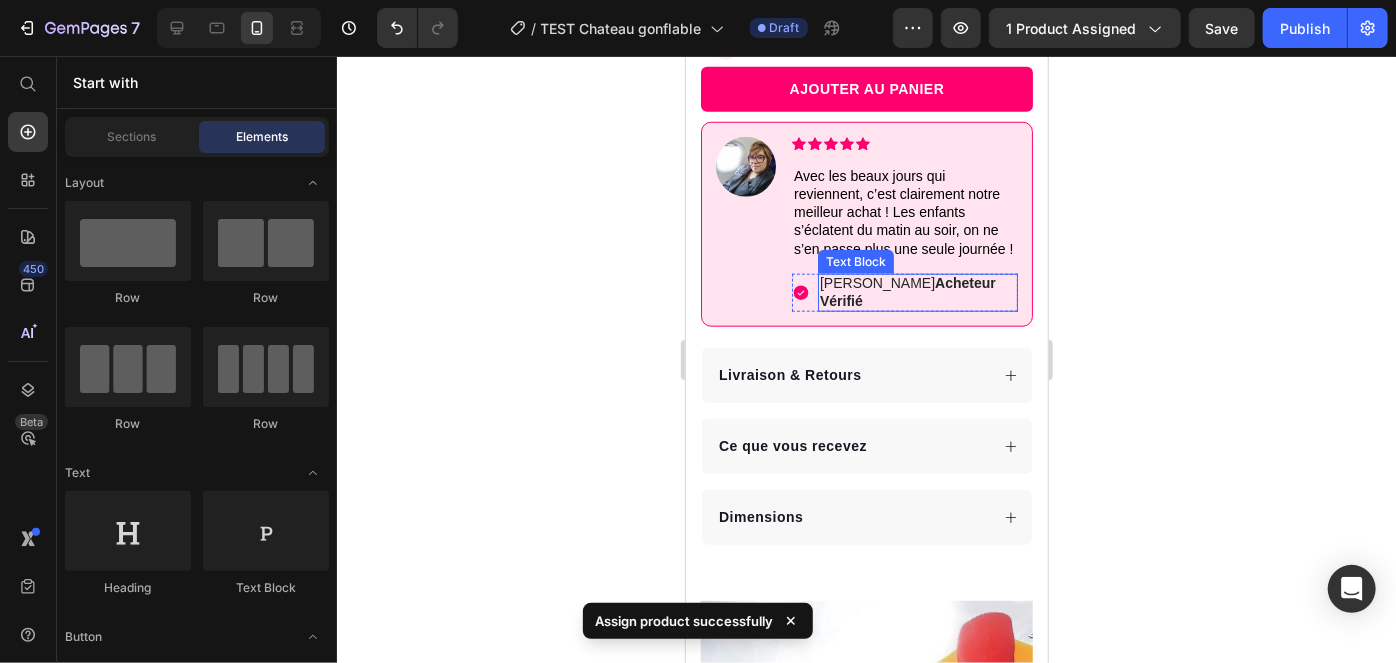 scroll, scrollTop: 955, scrollLeft: 0, axis: vertical 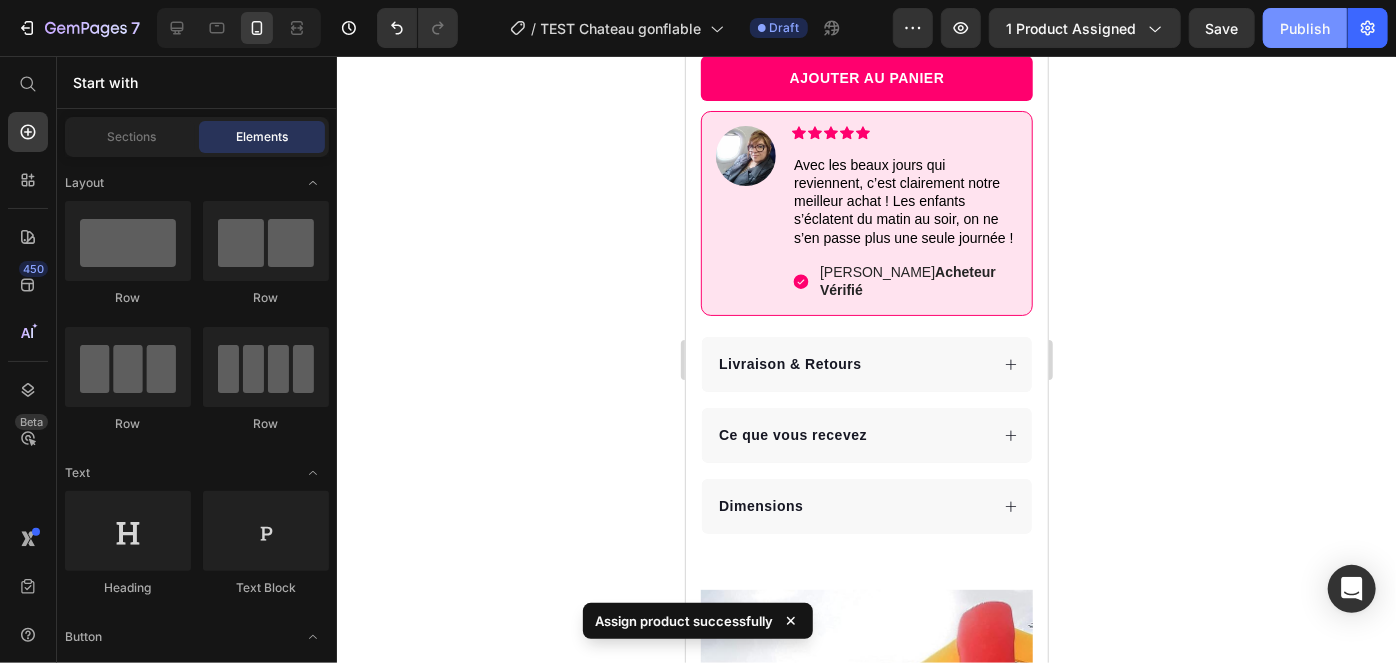 click on "Publish" at bounding box center (1305, 28) 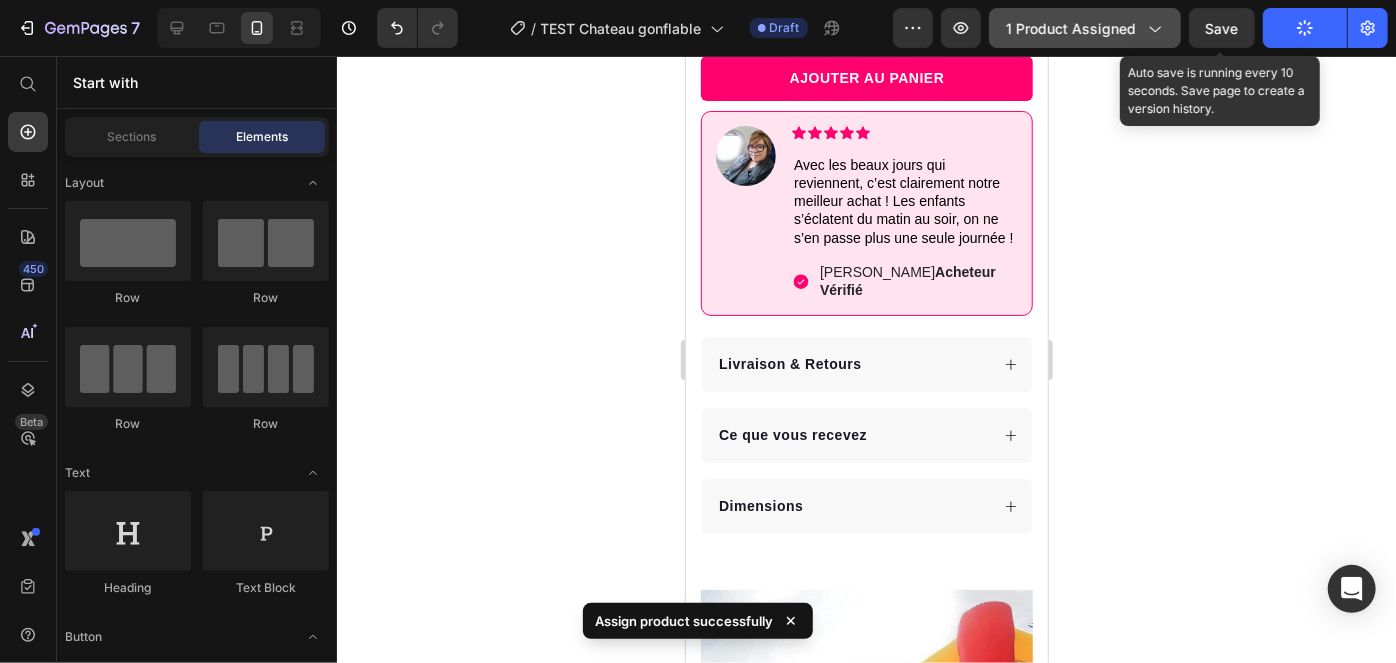click 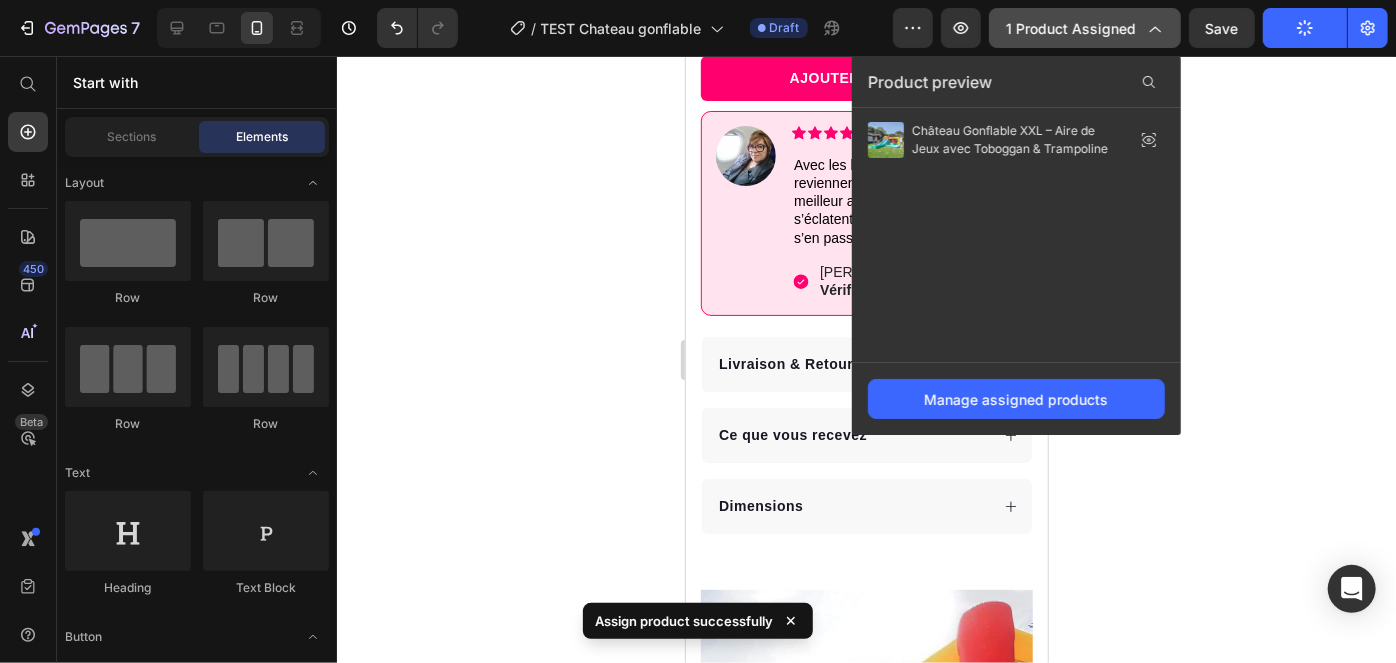 click on "1 product assigned" at bounding box center [1085, 28] 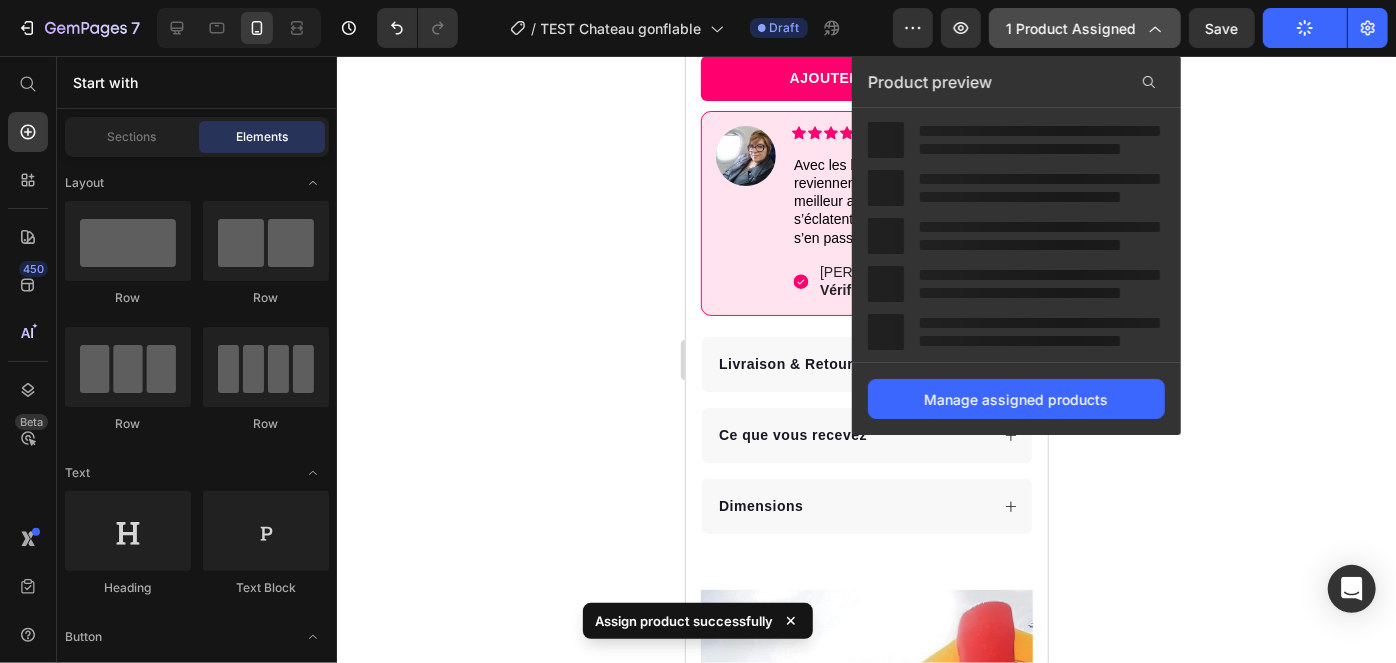 click on "1 product assigned" at bounding box center (1085, 28) 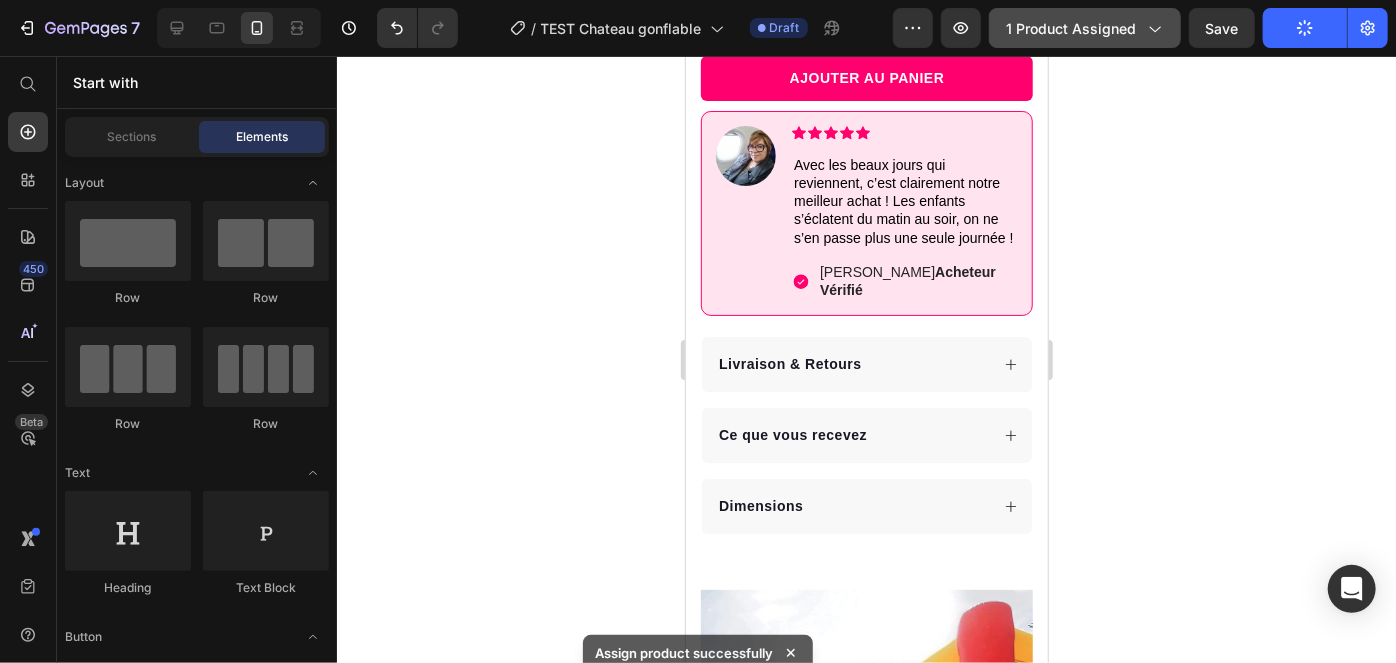 click on "1 product assigned" at bounding box center [1085, 28] 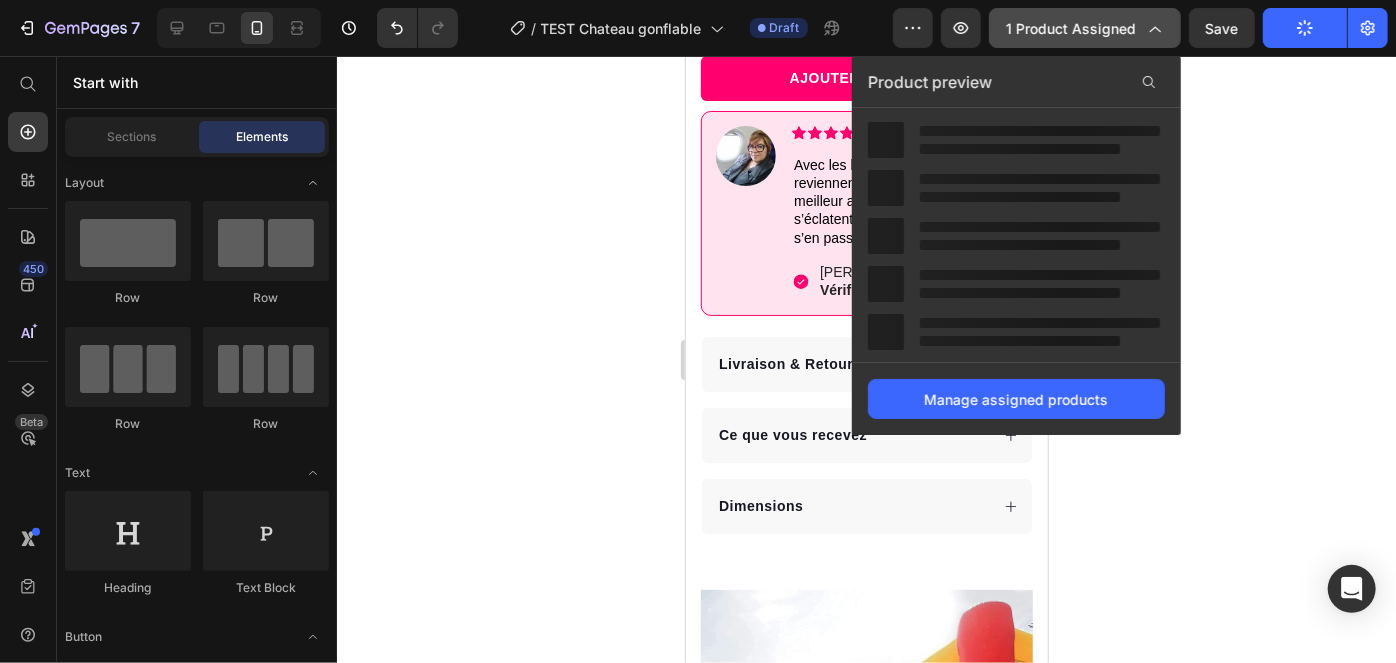 click on "1 product assigned" at bounding box center (1085, 28) 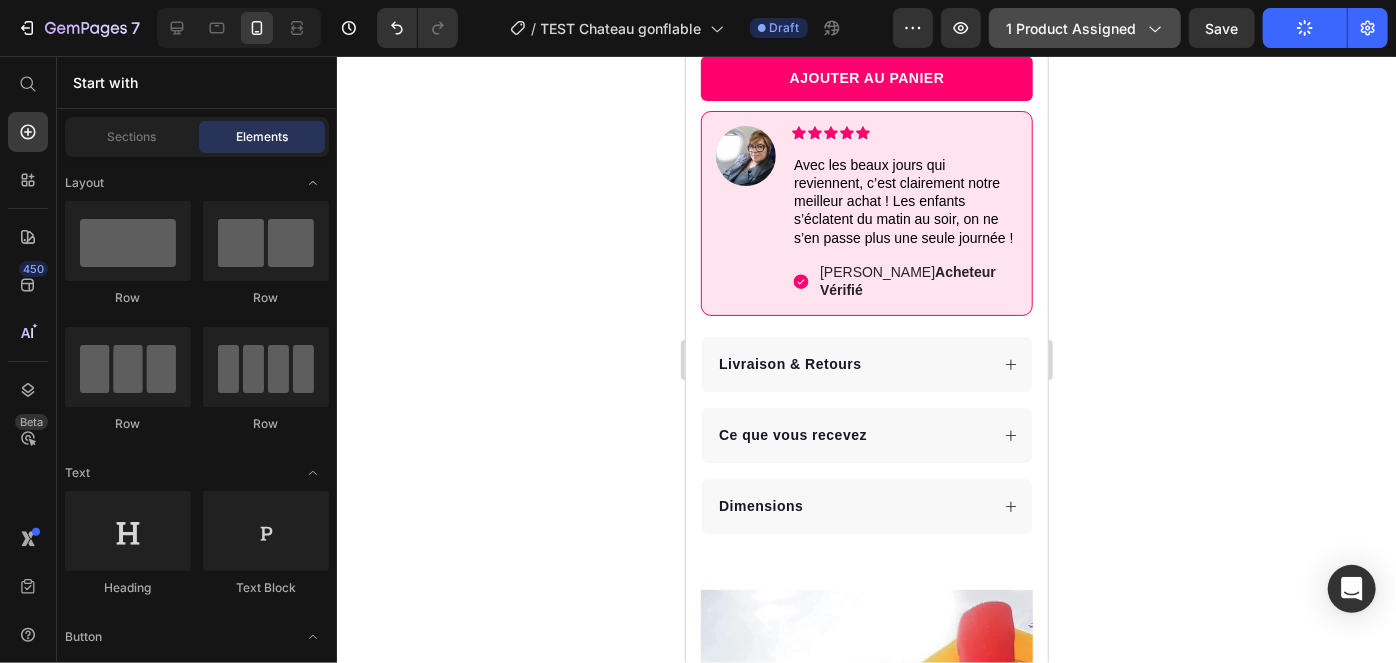 click on "1 product assigned" at bounding box center [1085, 28] 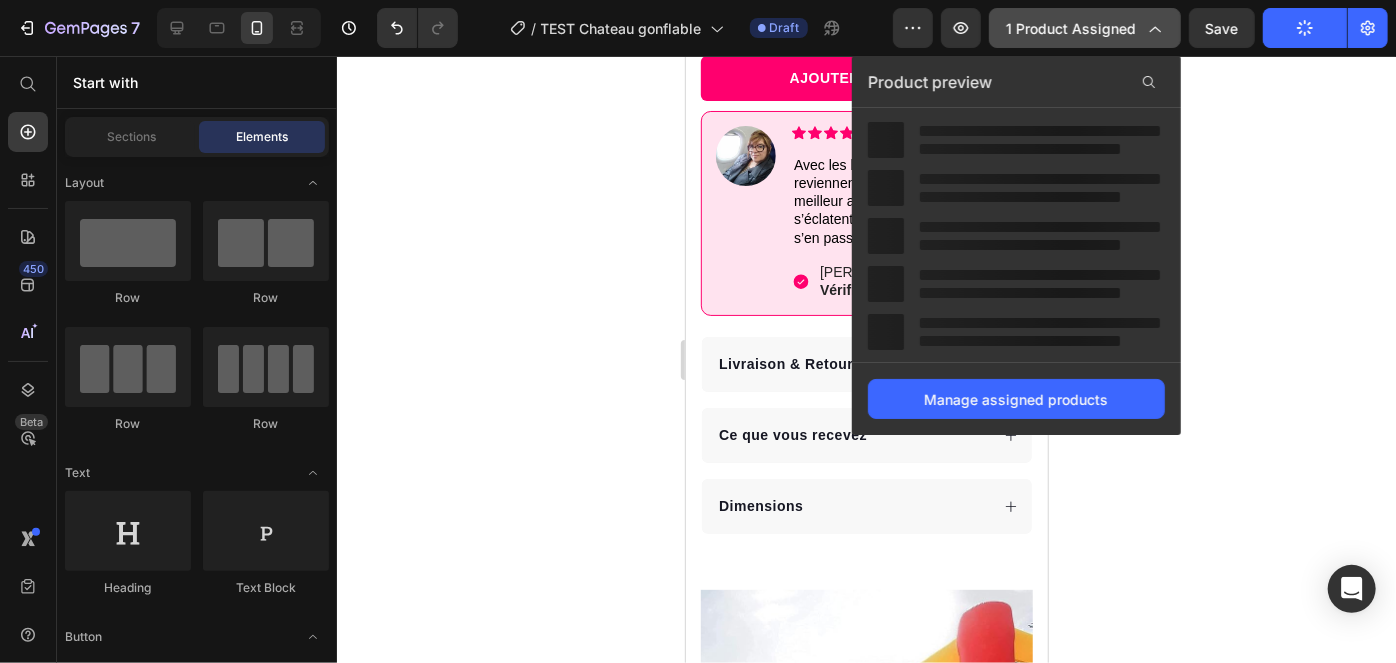 click on "1 product assigned" at bounding box center [1085, 28] 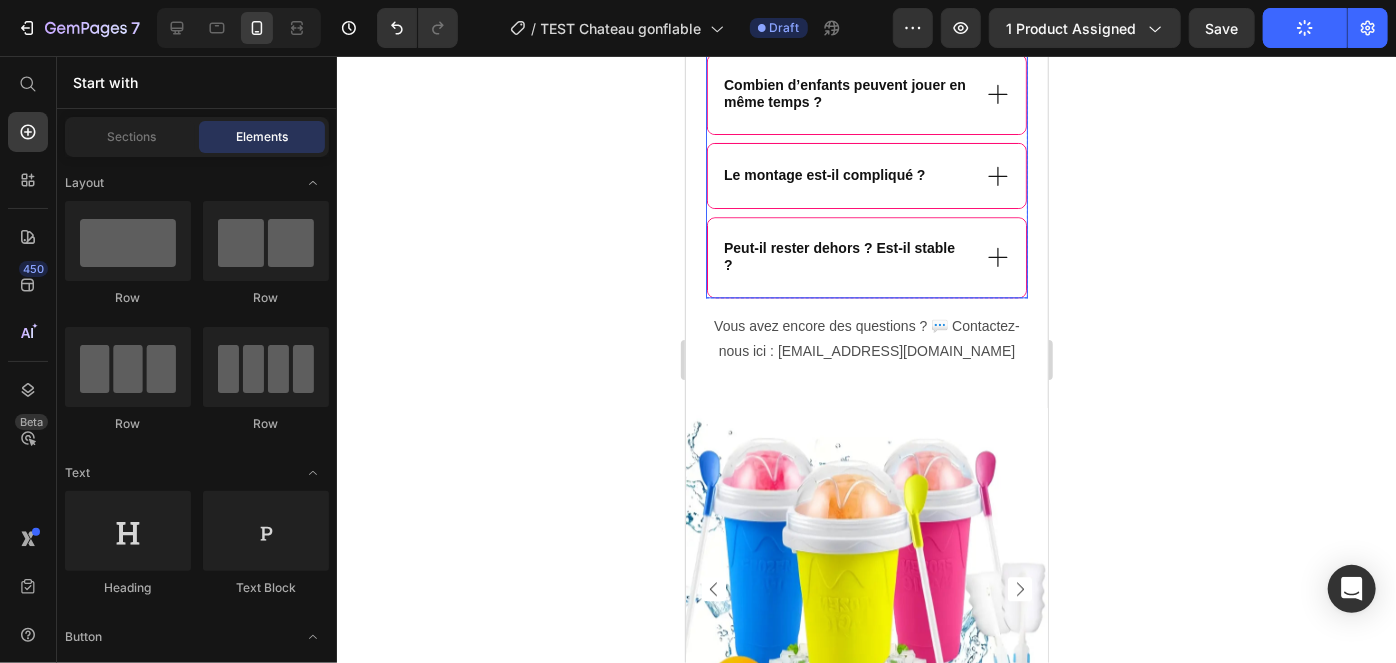 scroll, scrollTop: 2351, scrollLeft: 0, axis: vertical 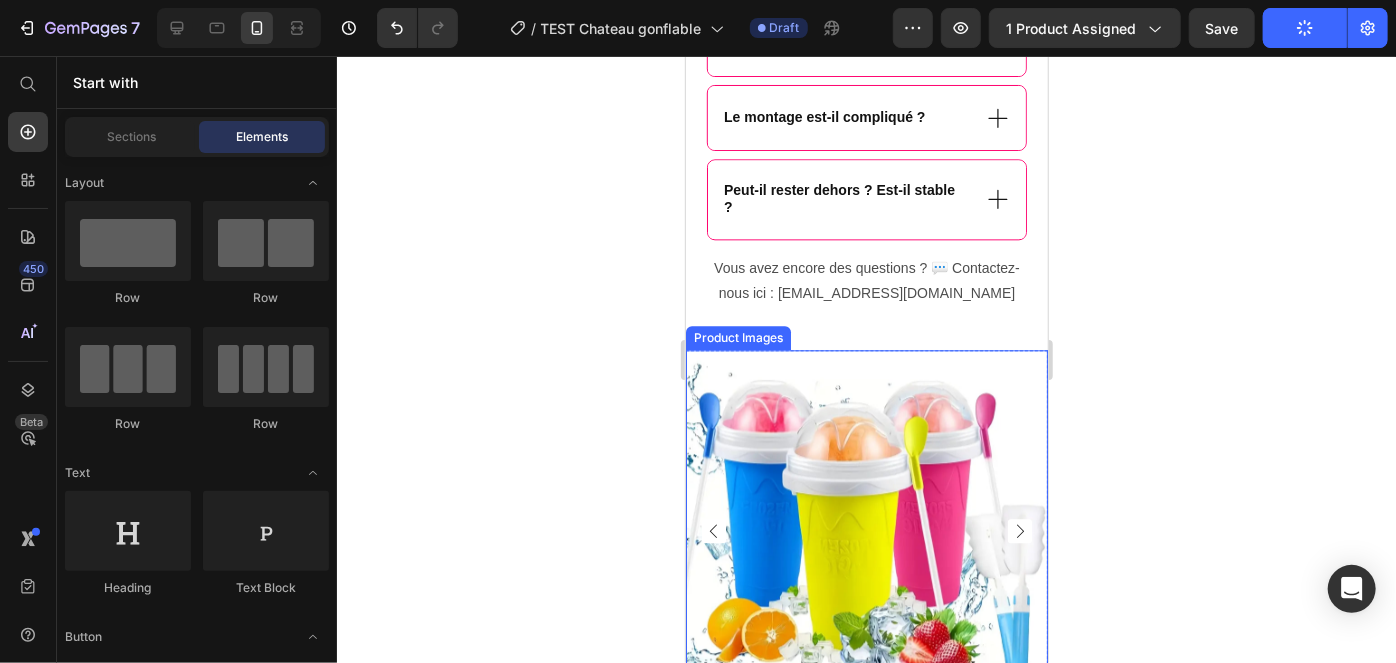 click at bounding box center [866, 530] 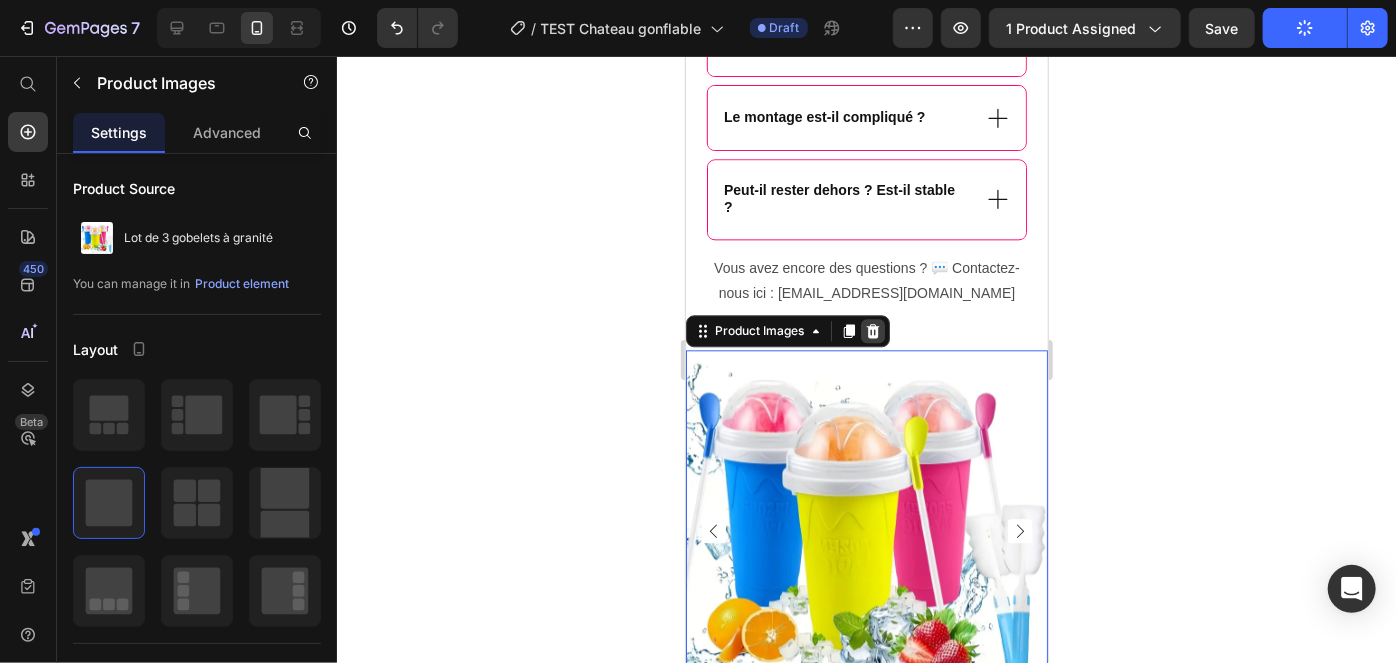 click 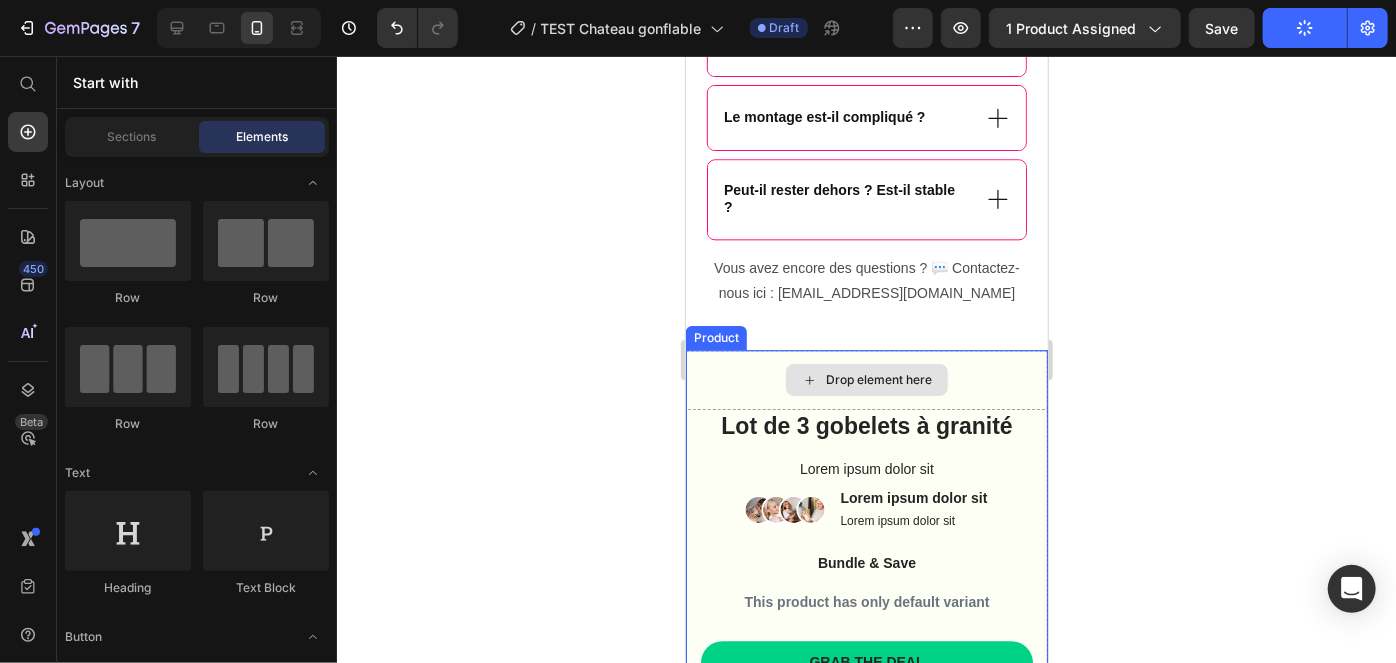 click on "Drop element here" at bounding box center [866, 379] 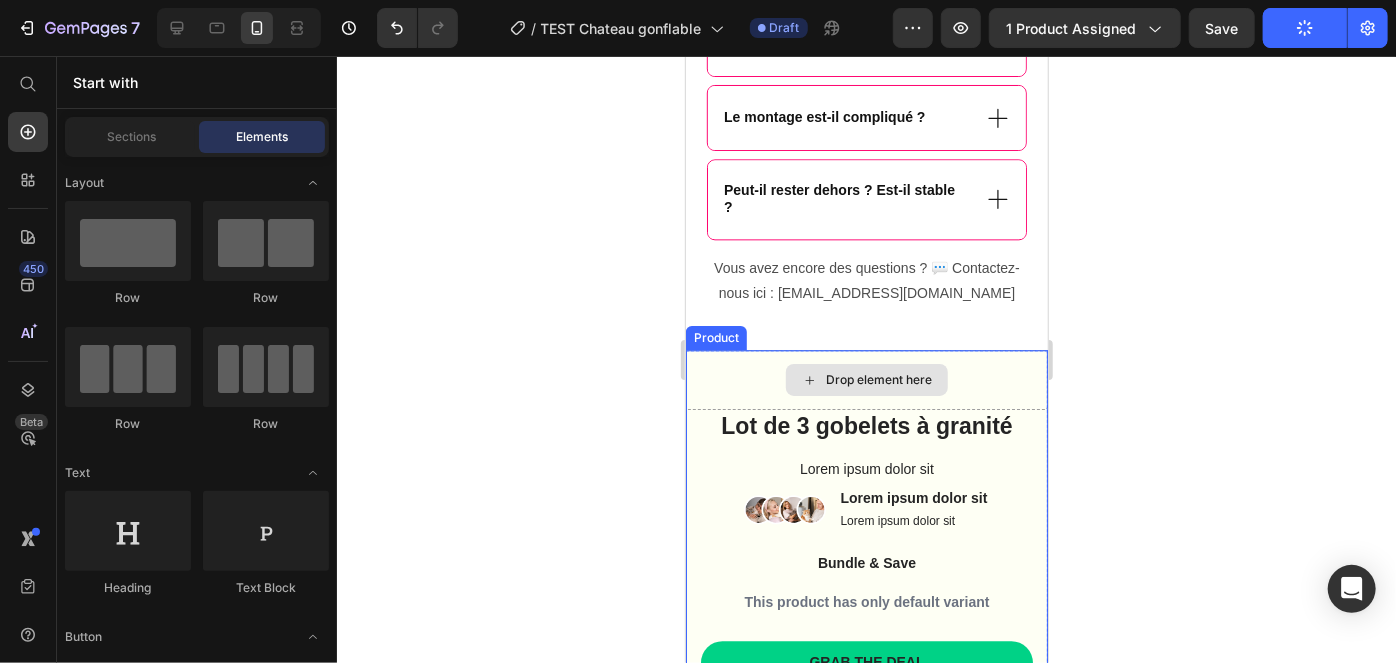 click on "Drop element here" at bounding box center (866, 379) 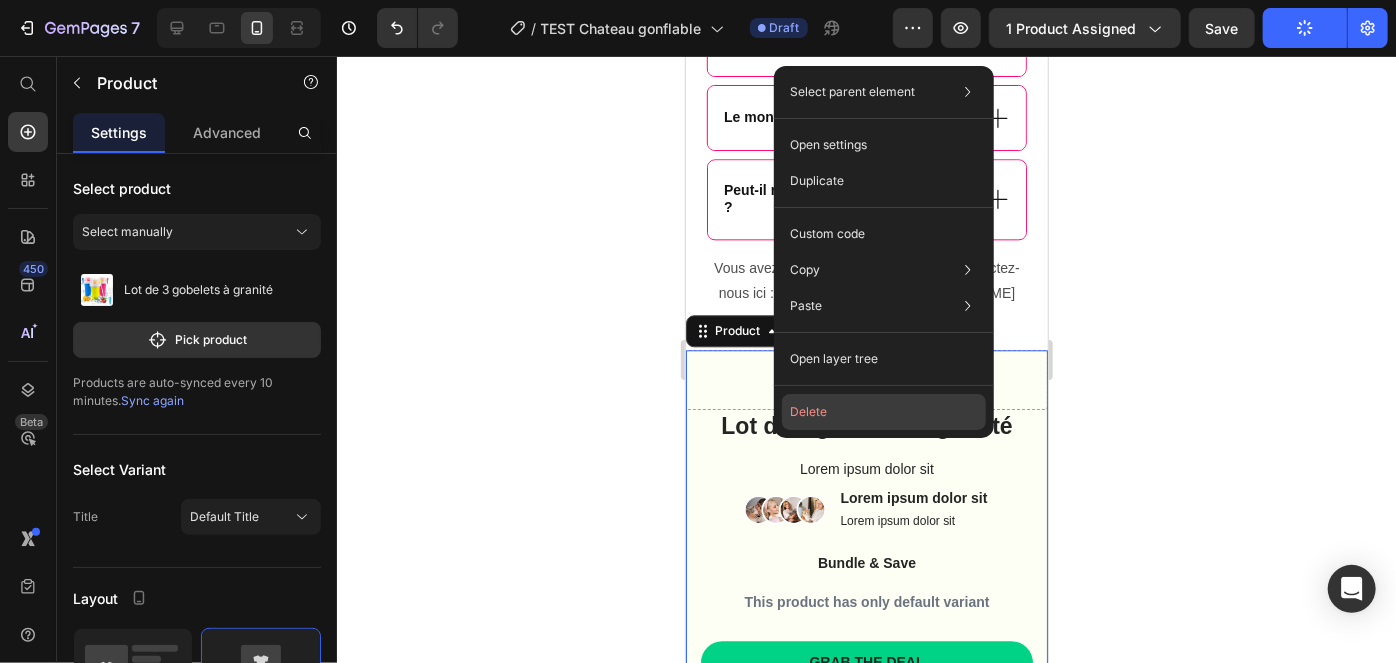 click on "Delete" 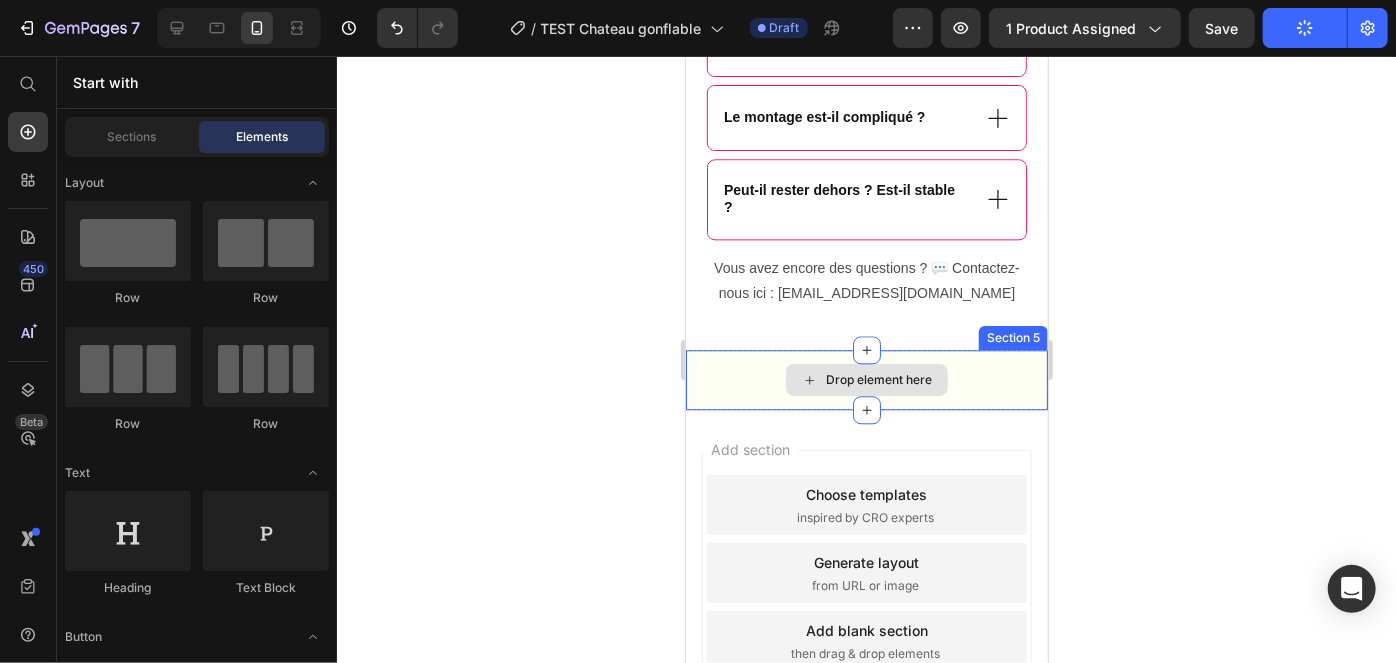 click on "Drop element here" at bounding box center (866, 379) 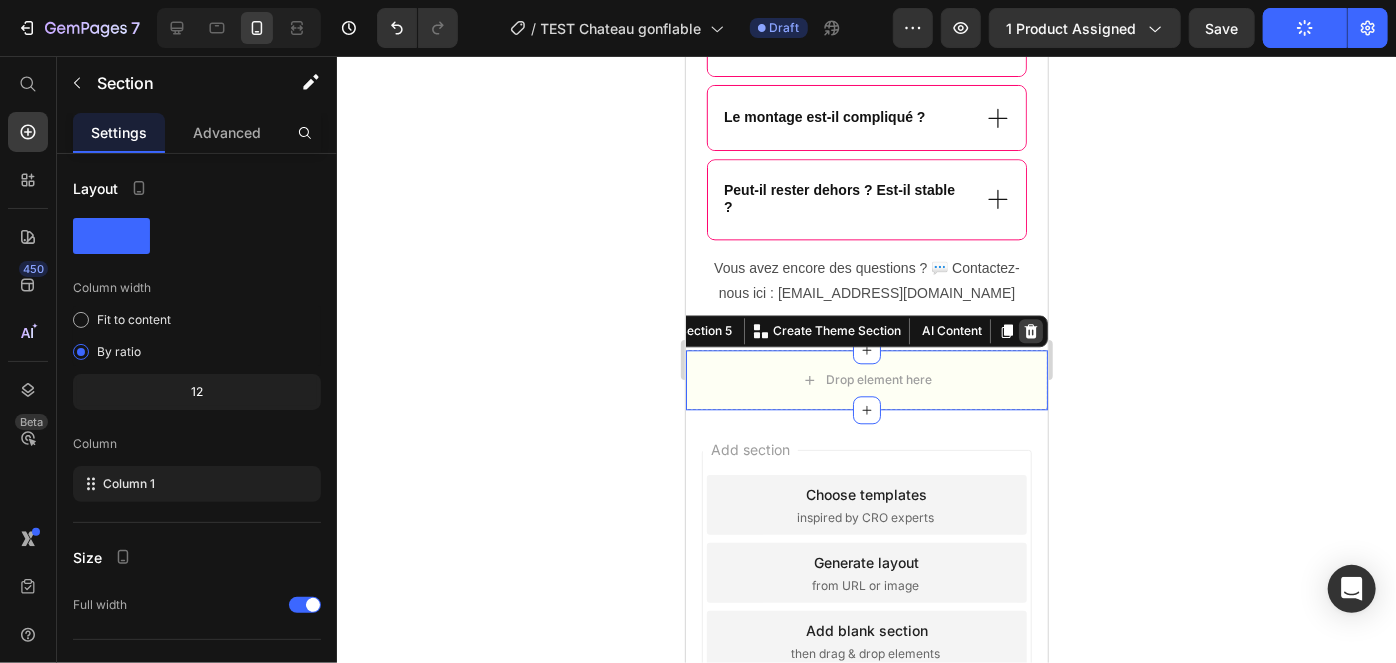 click 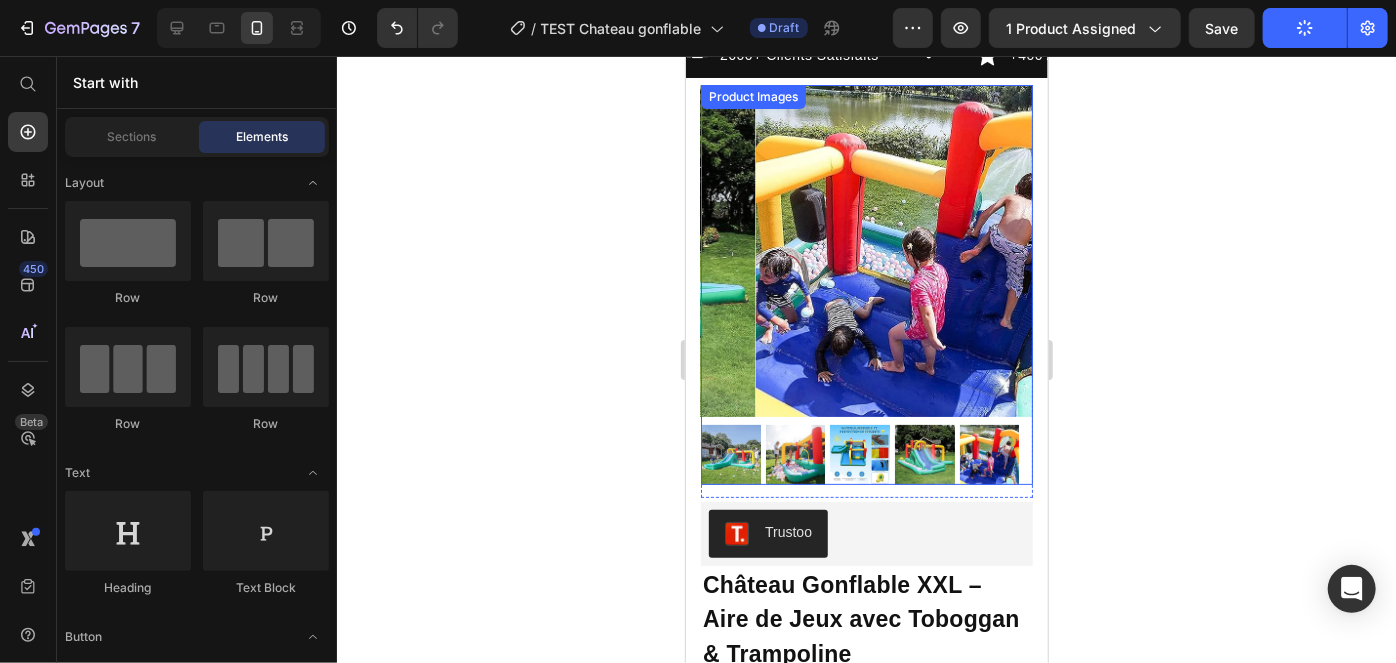 scroll, scrollTop: 0, scrollLeft: 0, axis: both 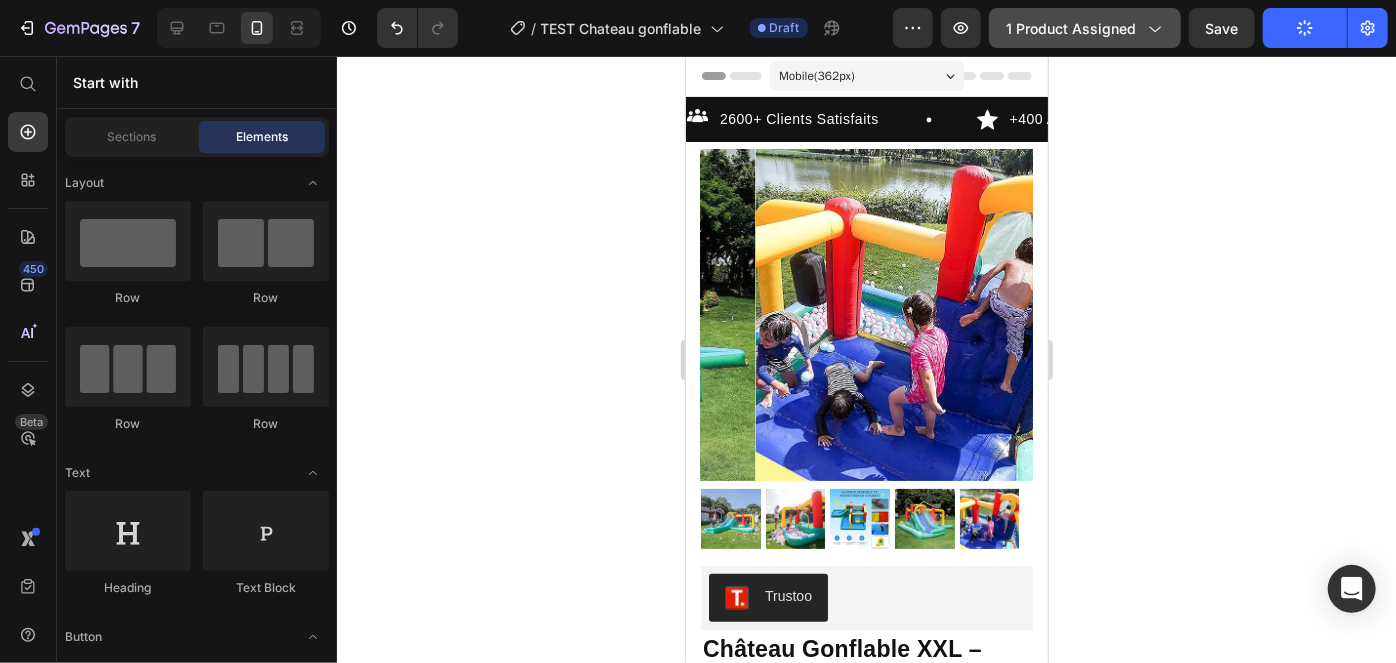 click on "1 product assigned" 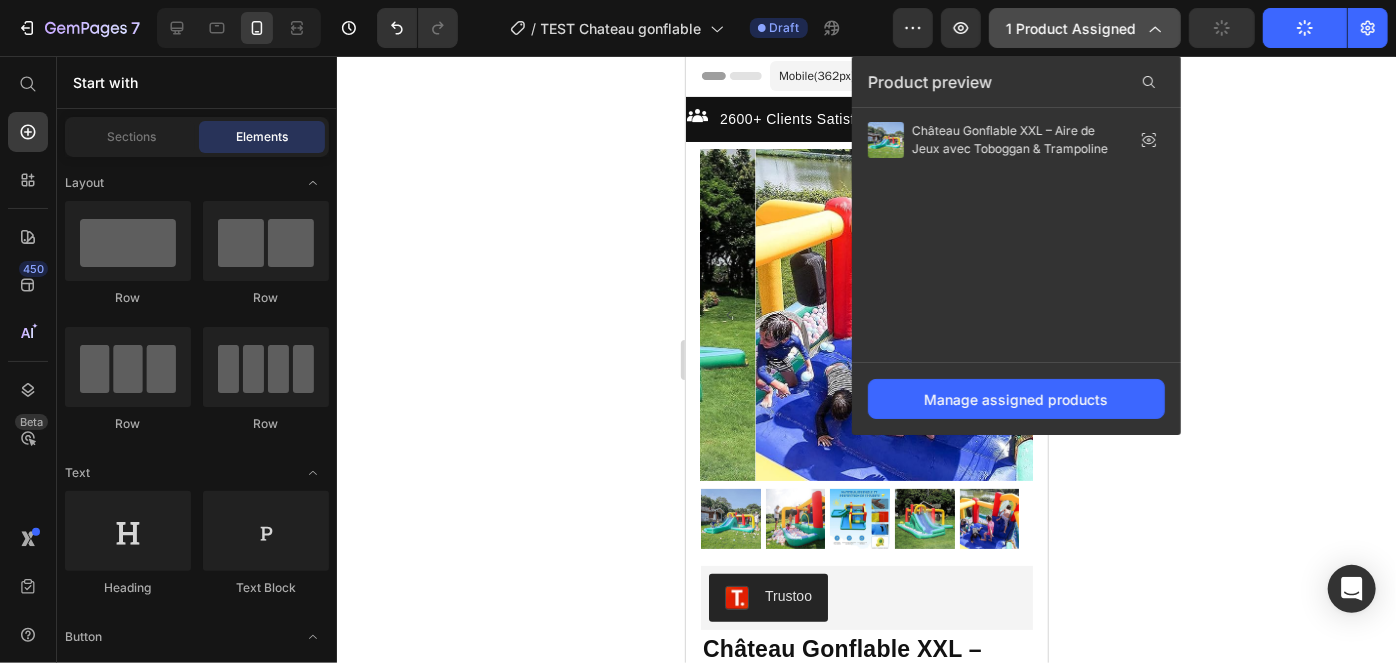 click on "1 product assigned" 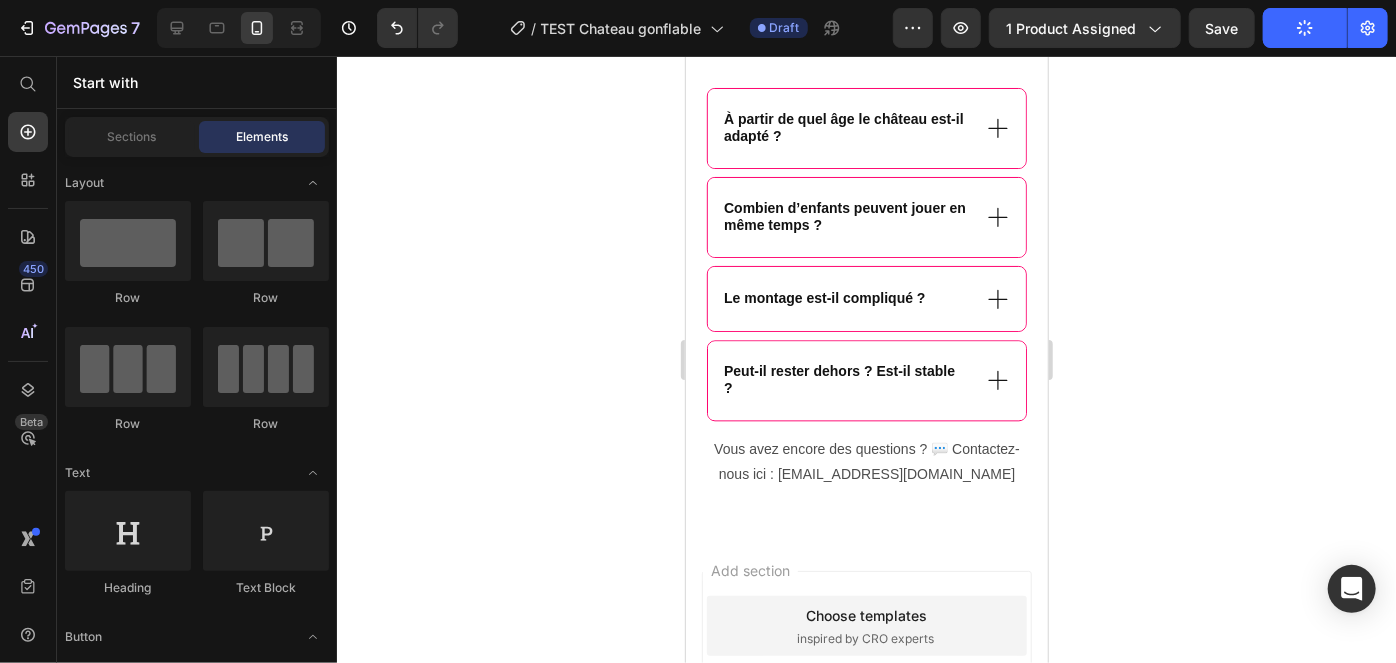 scroll, scrollTop: 2040, scrollLeft: 0, axis: vertical 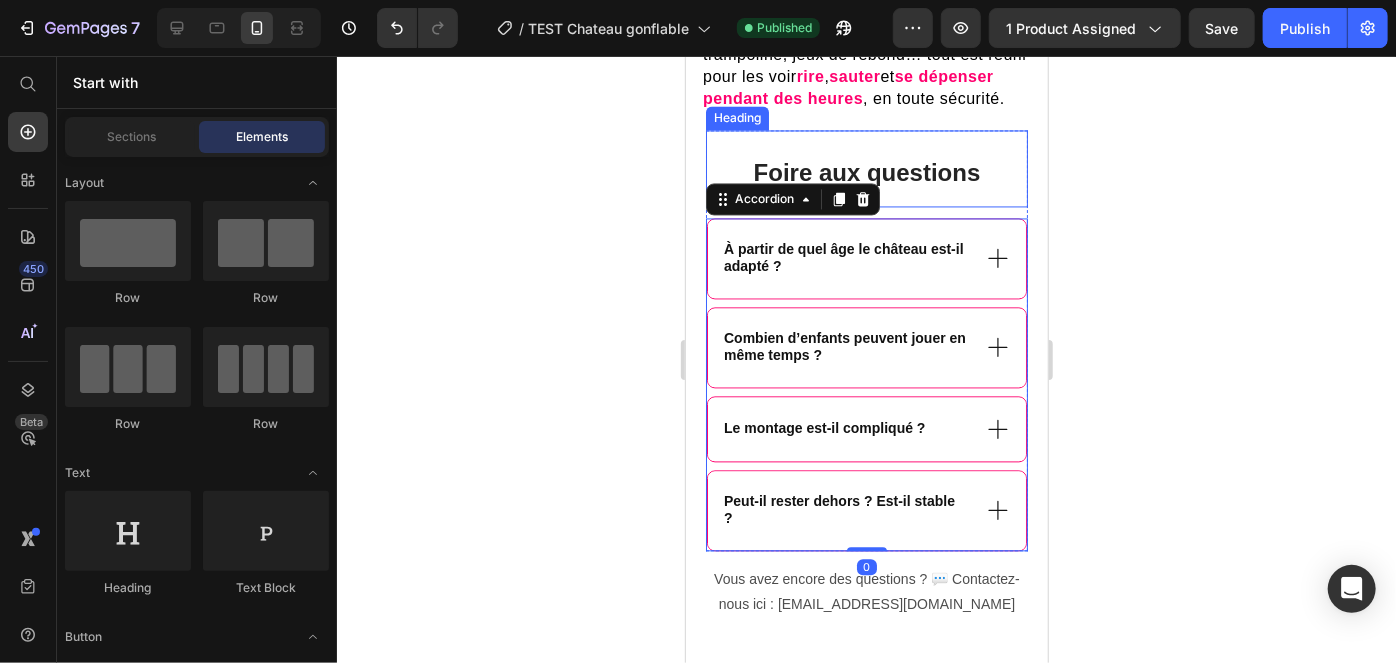 drag, startPoint x: 876, startPoint y: 363, endPoint x: 932, endPoint y: 185, distance: 186.60118 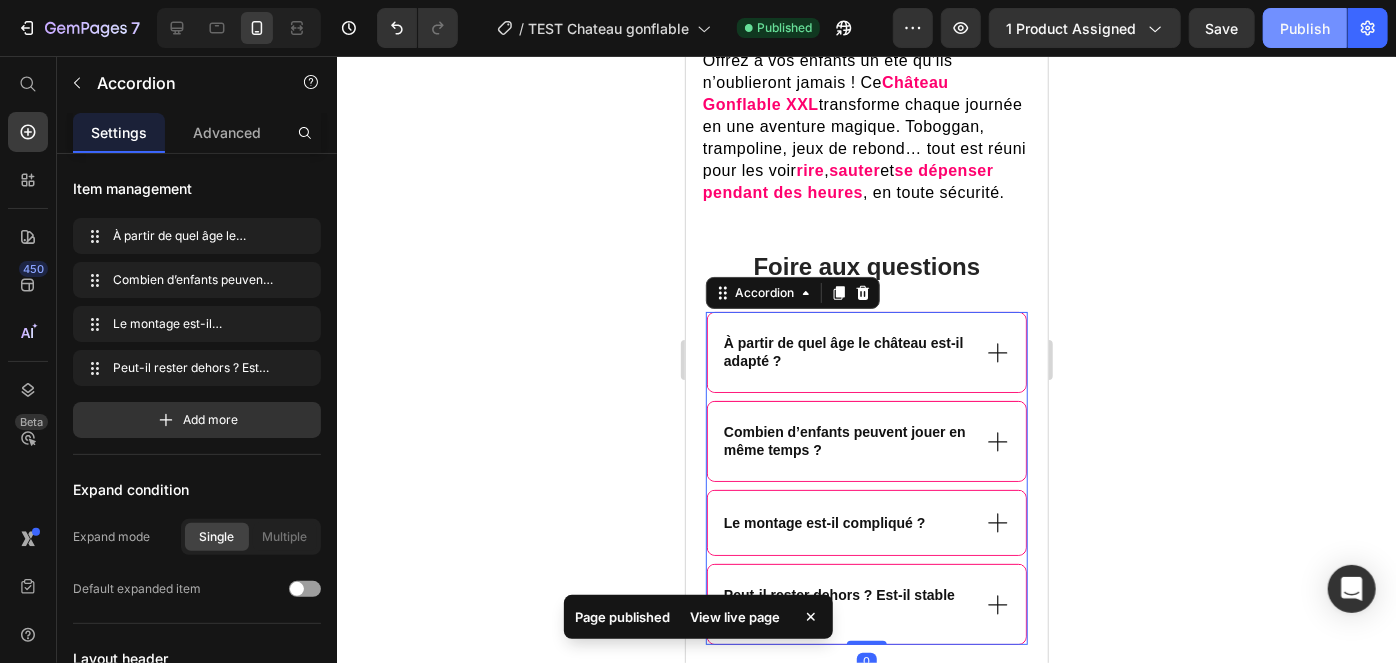 click on "Publish" at bounding box center [1305, 28] 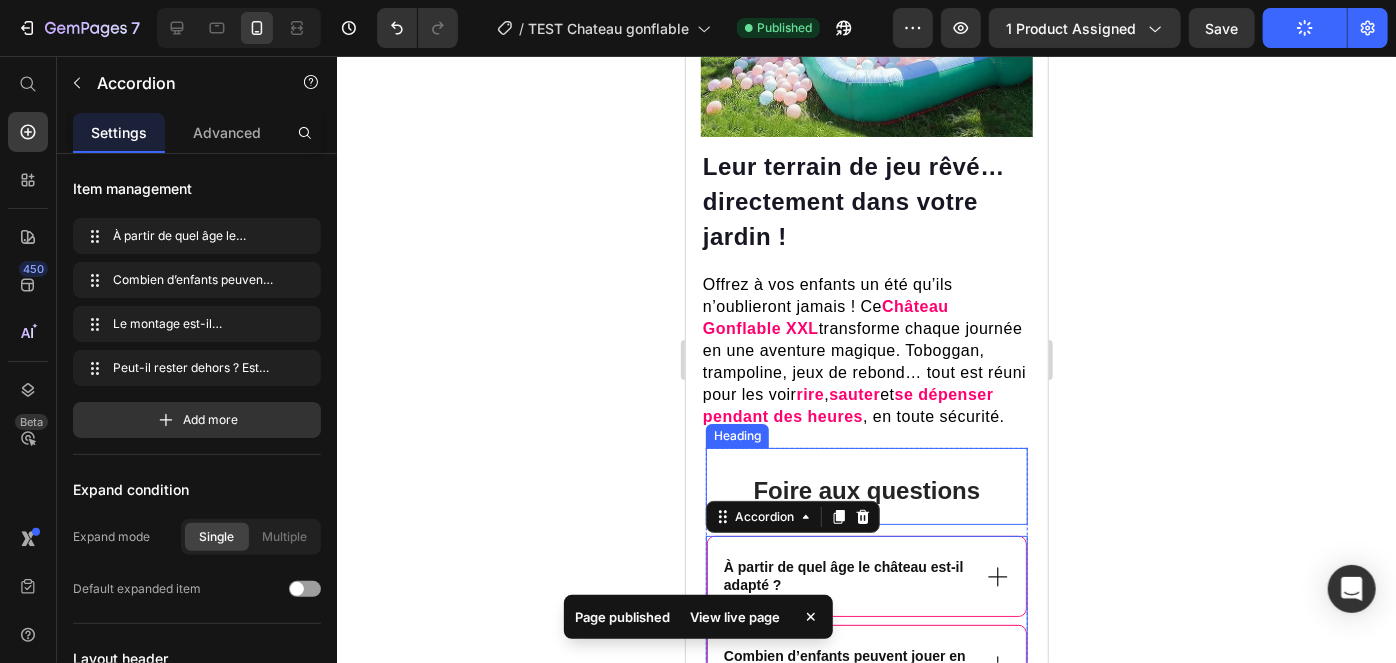 scroll, scrollTop: 1498, scrollLeft: 0, axis: vertical 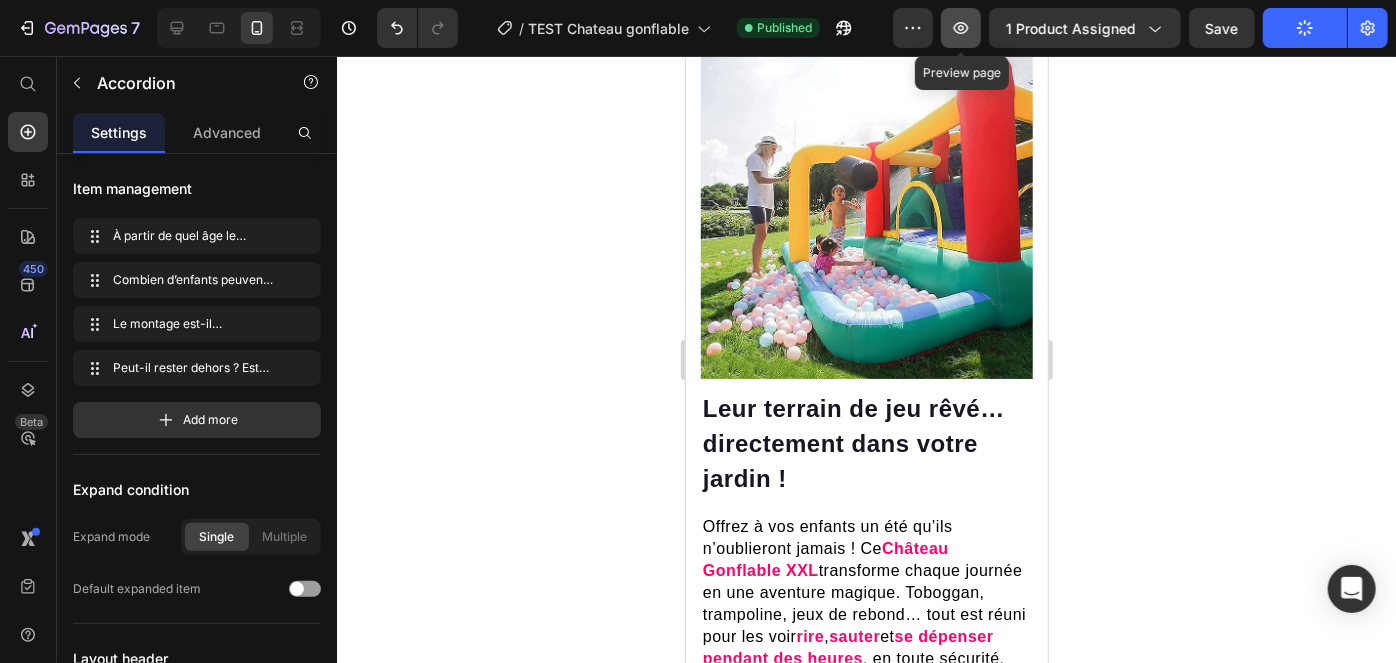 click 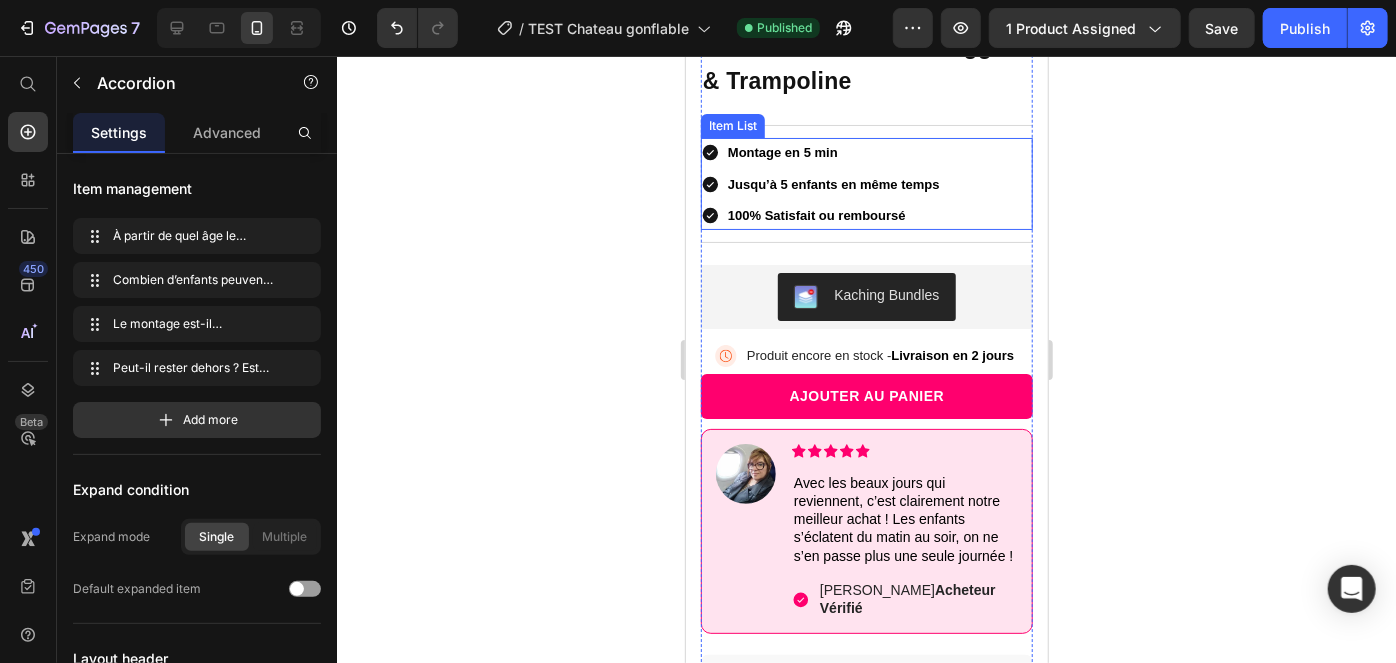 scroll, scrollTop: 562, scrollLeft: 0, axis: vertical 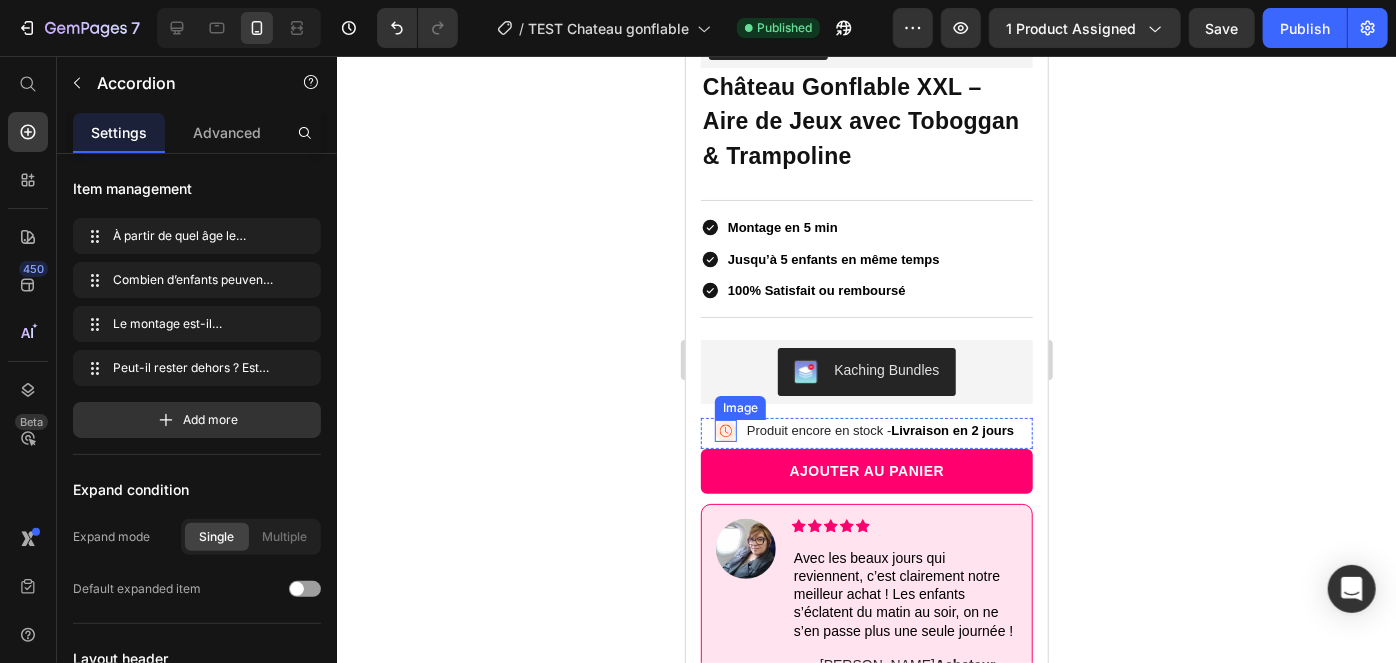 click at bounding box center (725, 430) 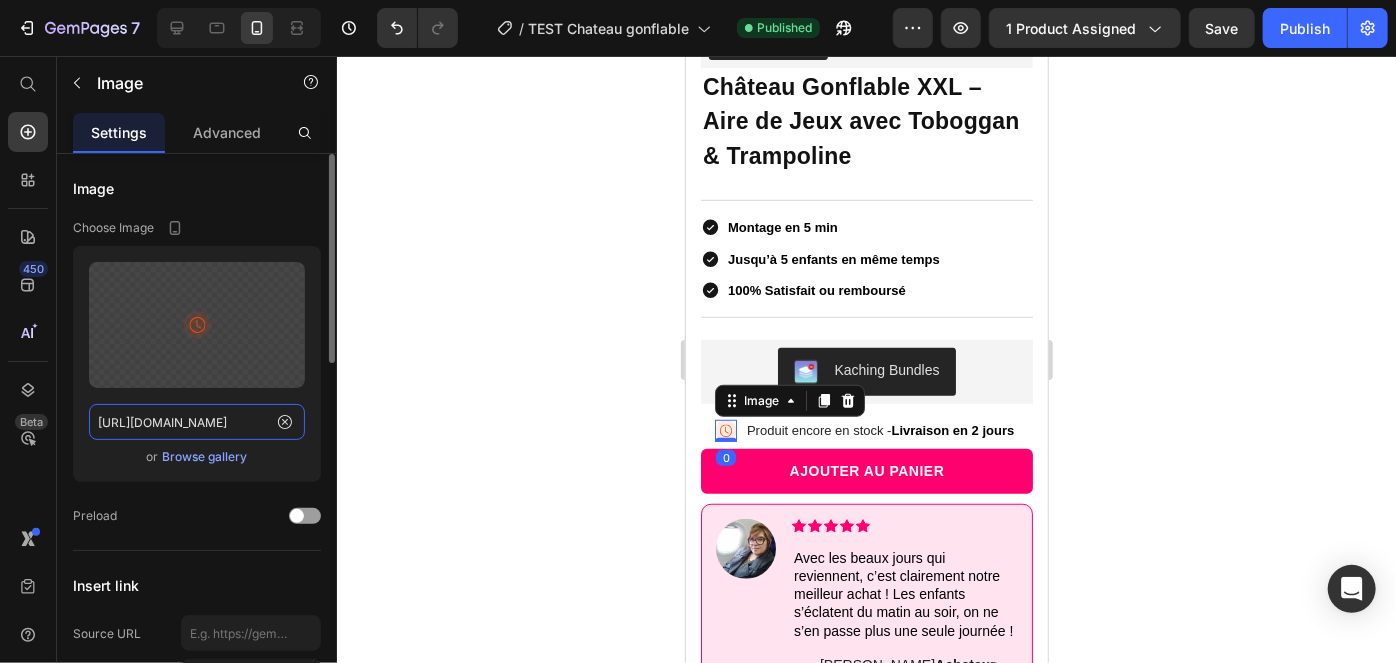 click on "https://cdn.shopify.com/s/files/1/2005/9307/files/gempages_432750572815254551-9109ee11-533c-4760-bb2e-6556401de1bc.svg?v=1718183051" 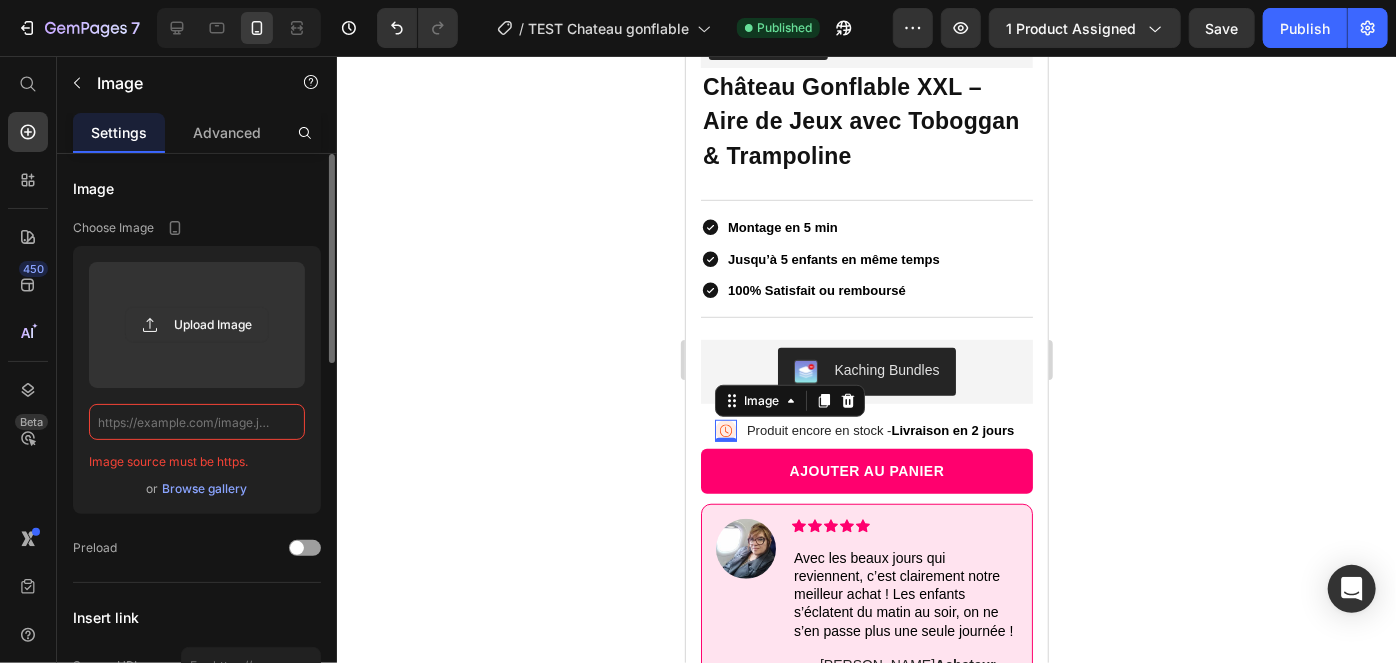 paste on "https://cdn.shopify.com/s/files/1/2005/9307/files/gempages_432750572815254551-9109ee11-533c-4760-bb2e-6556401de1bc.svg?v=1718183051" 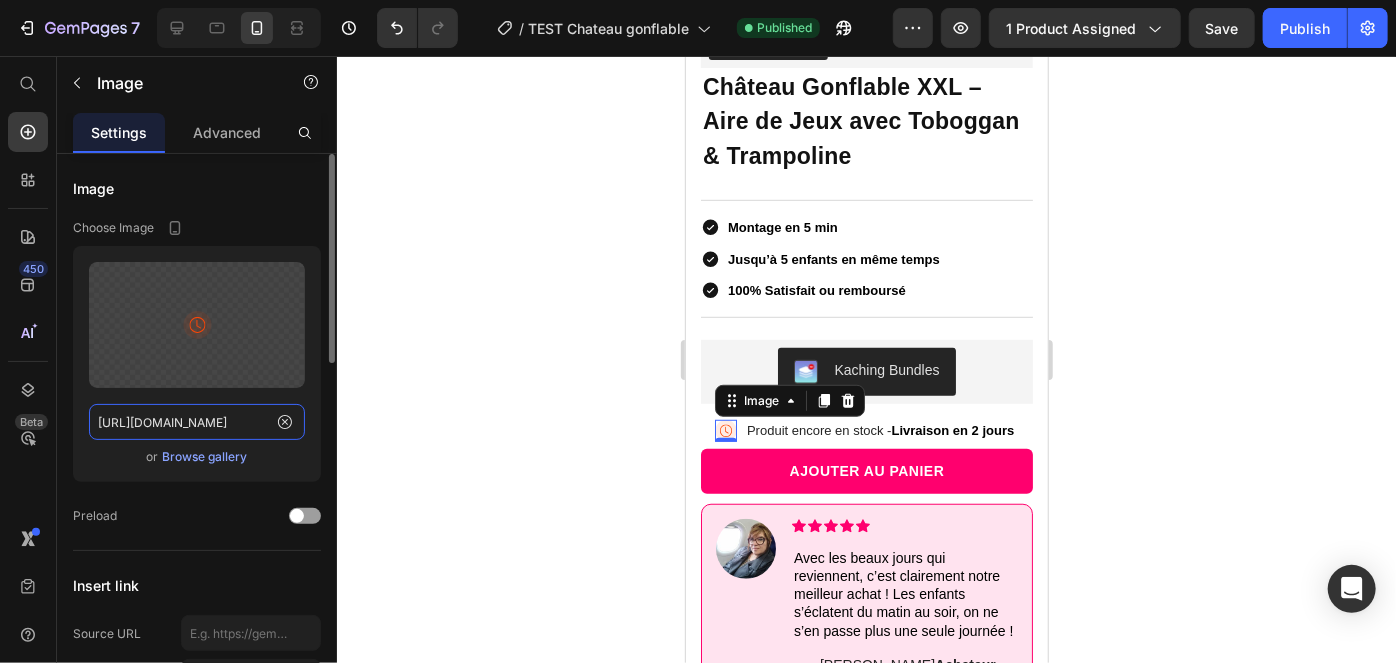 scroll, scrollTop: 0, scrollLeft: 653, axis: horizontal 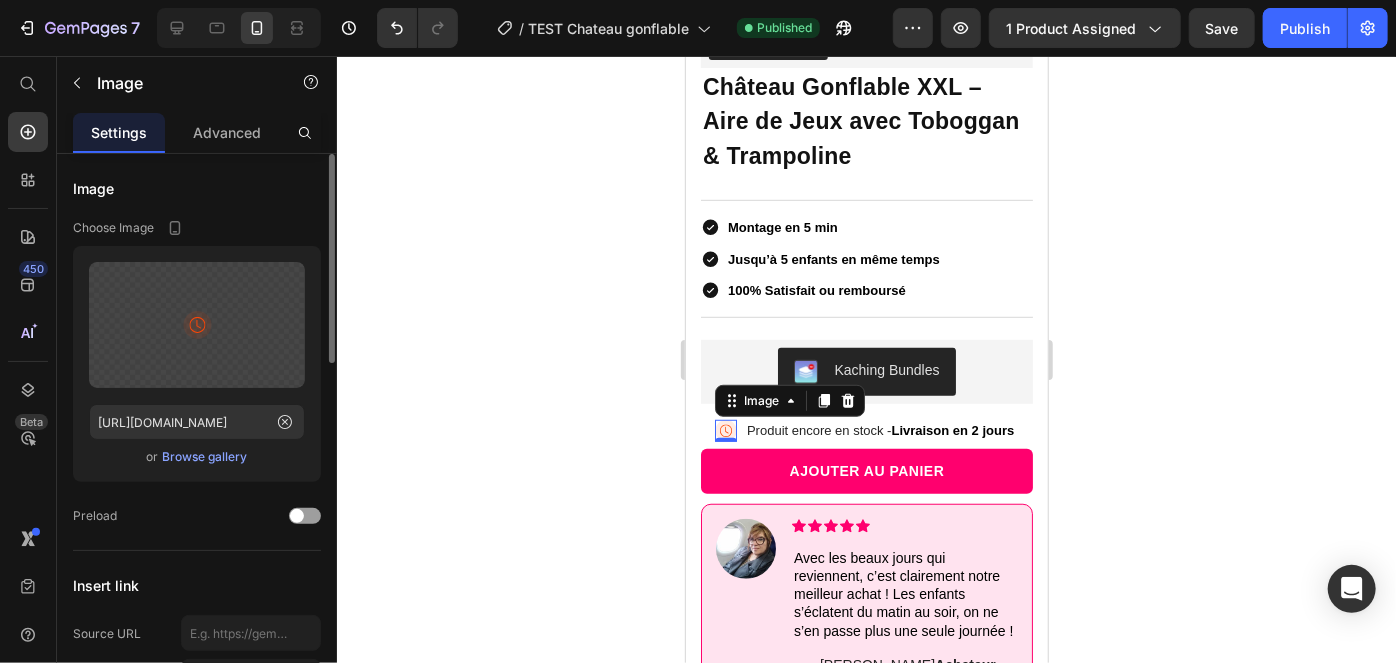 click on "Image Choose Image Upload Image https://cdn.shopify.com/s/files/1/2005/9307/files/gempages_432750572815254551-9109ee11-533c-4760-bb2e-6556401de1bc.svg?v=1718183051  or   Browse gallery  Preload" 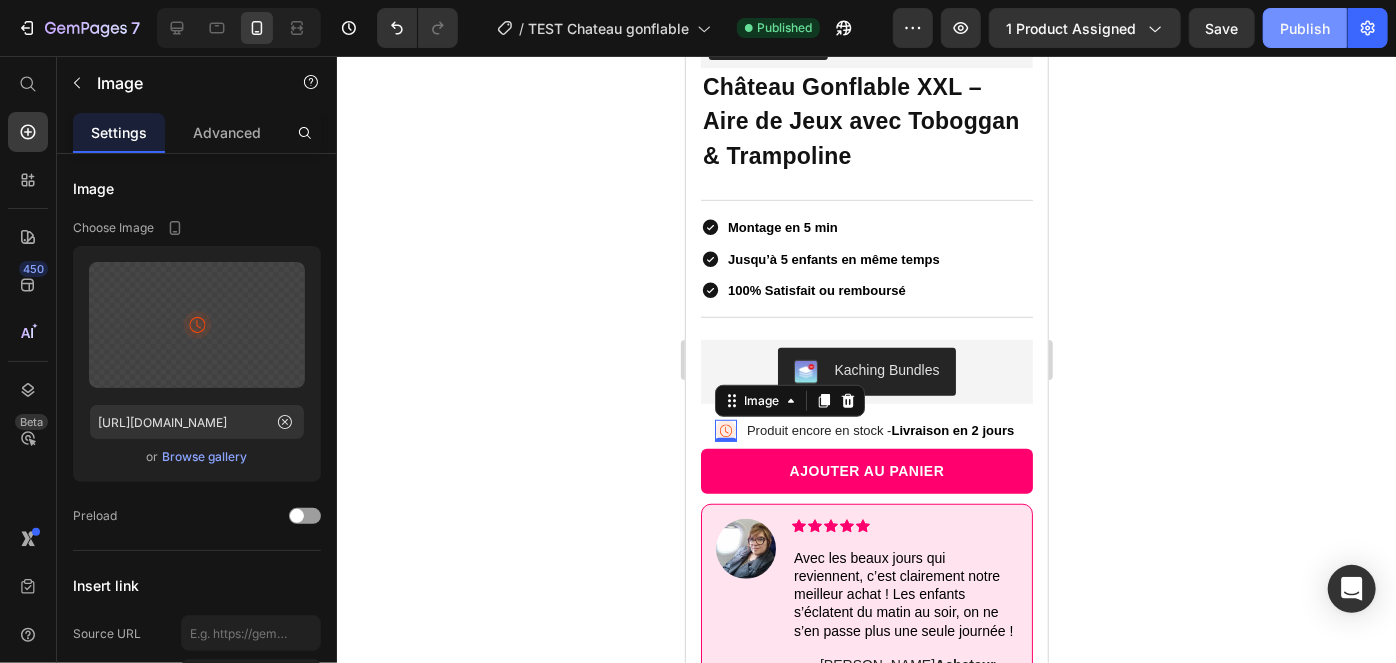 click on "Publish" 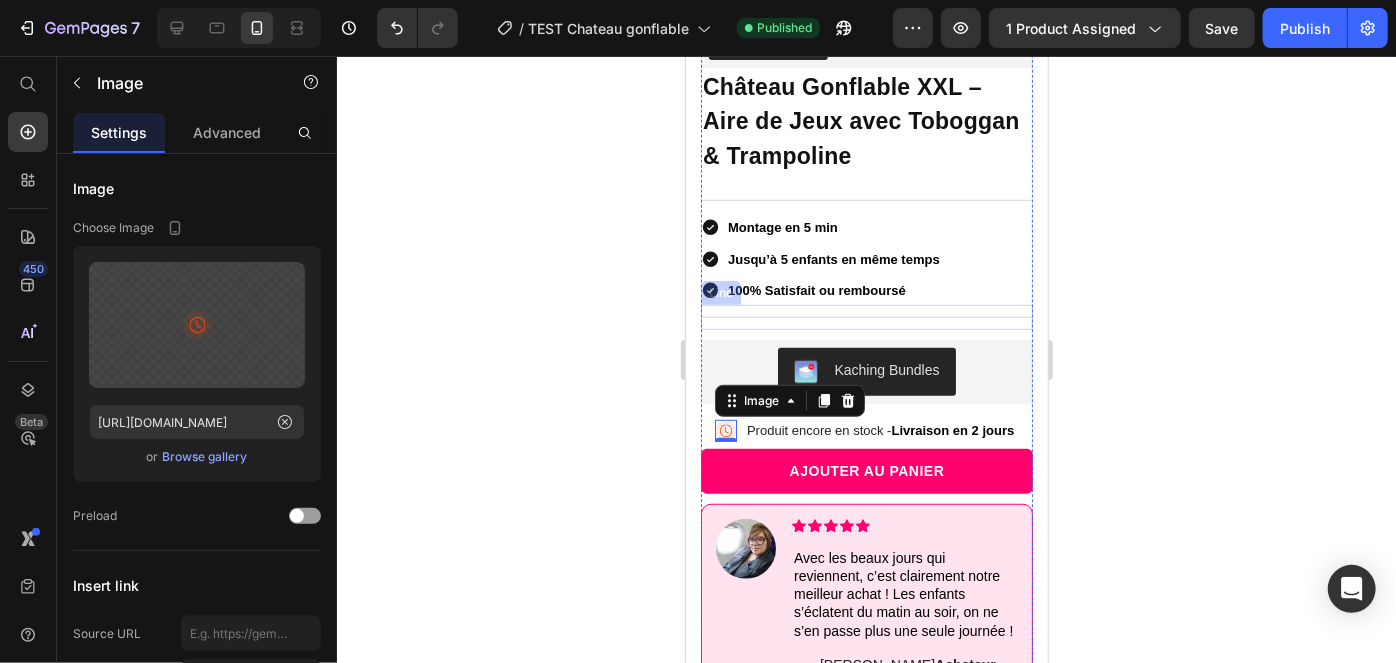 click on "Title Line" at bounding box center (866, 316) 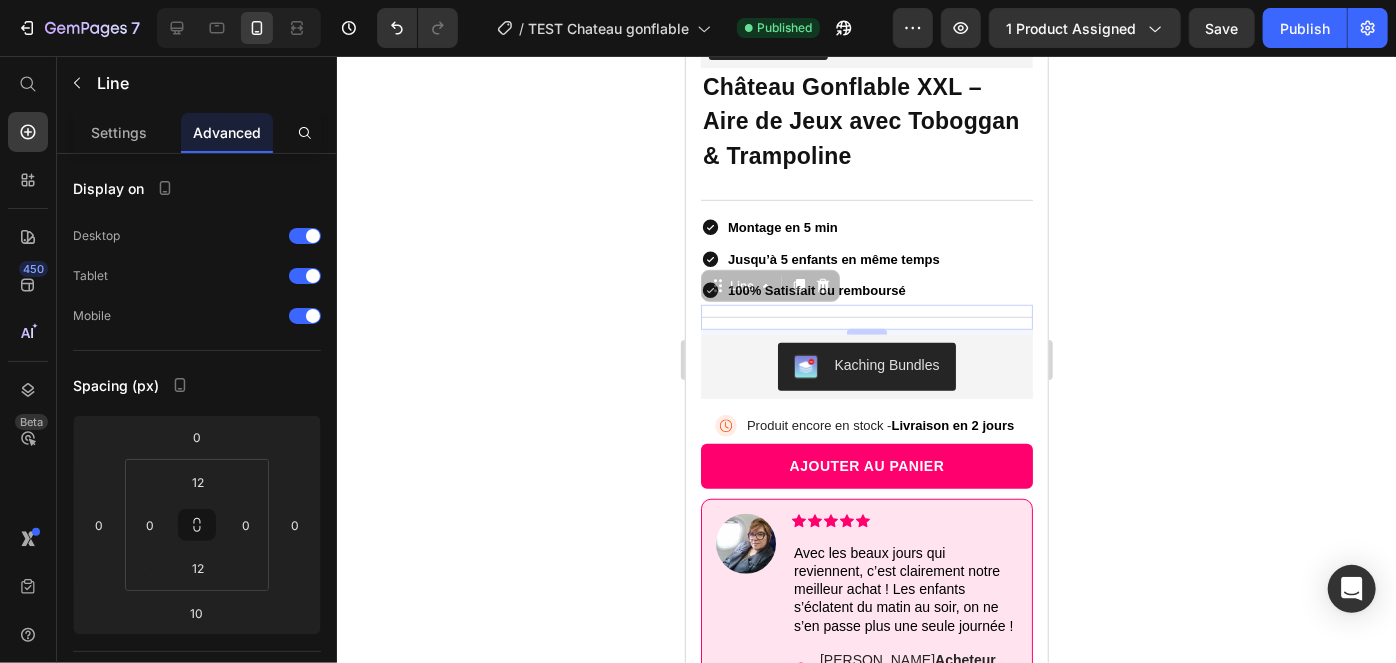 click at bounding box center [866, 331] 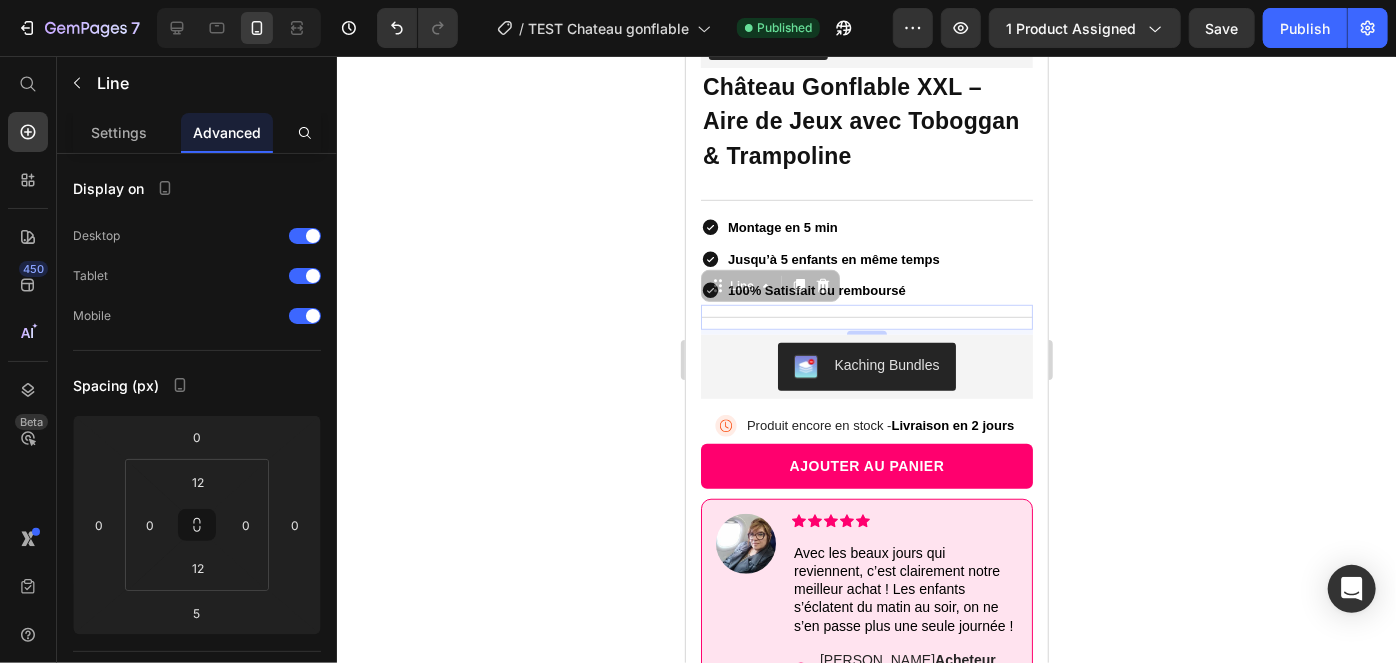 click 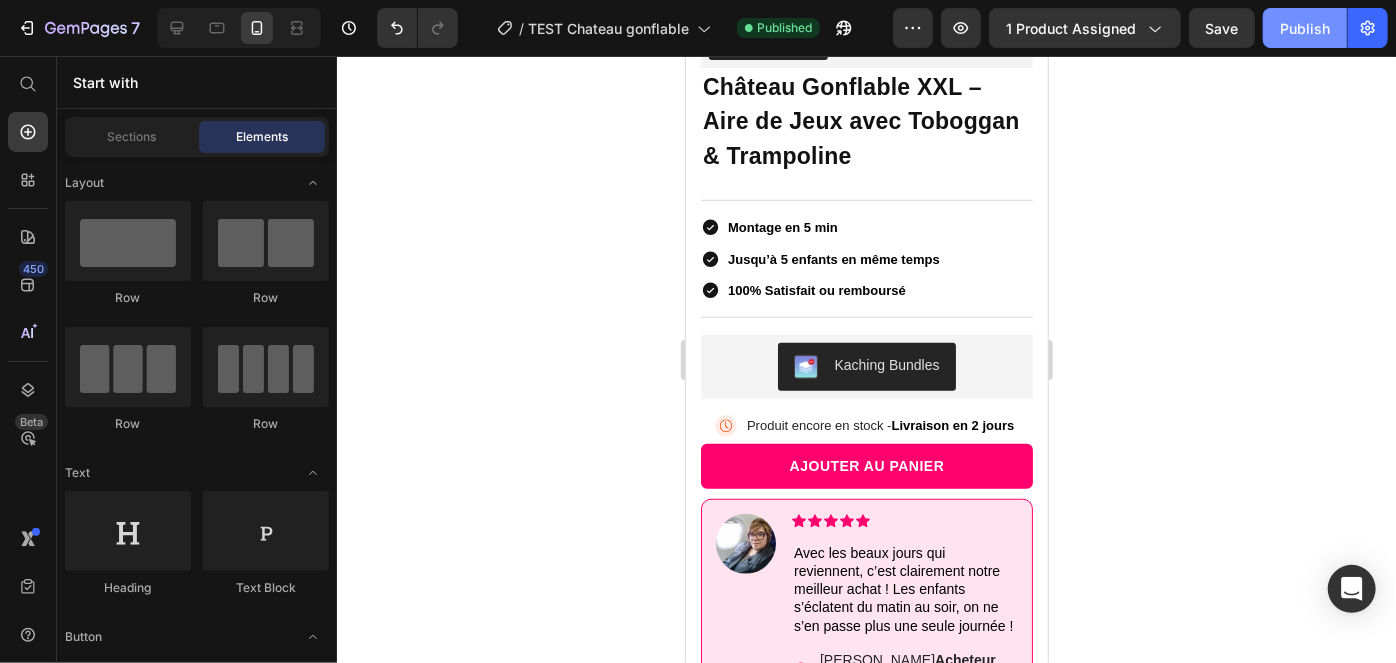 click on "Publish" 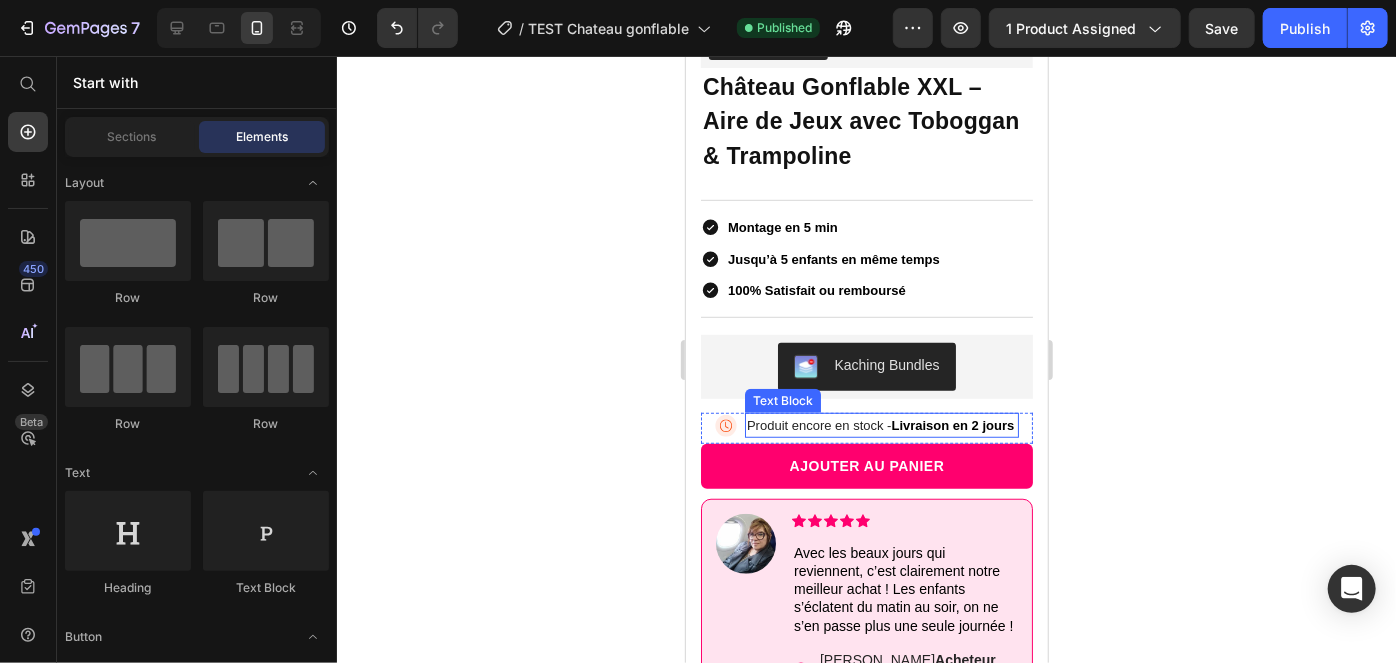 click on "Produit encore en stock -  Livraison en 2 jours" at bounding box center [881, 424] 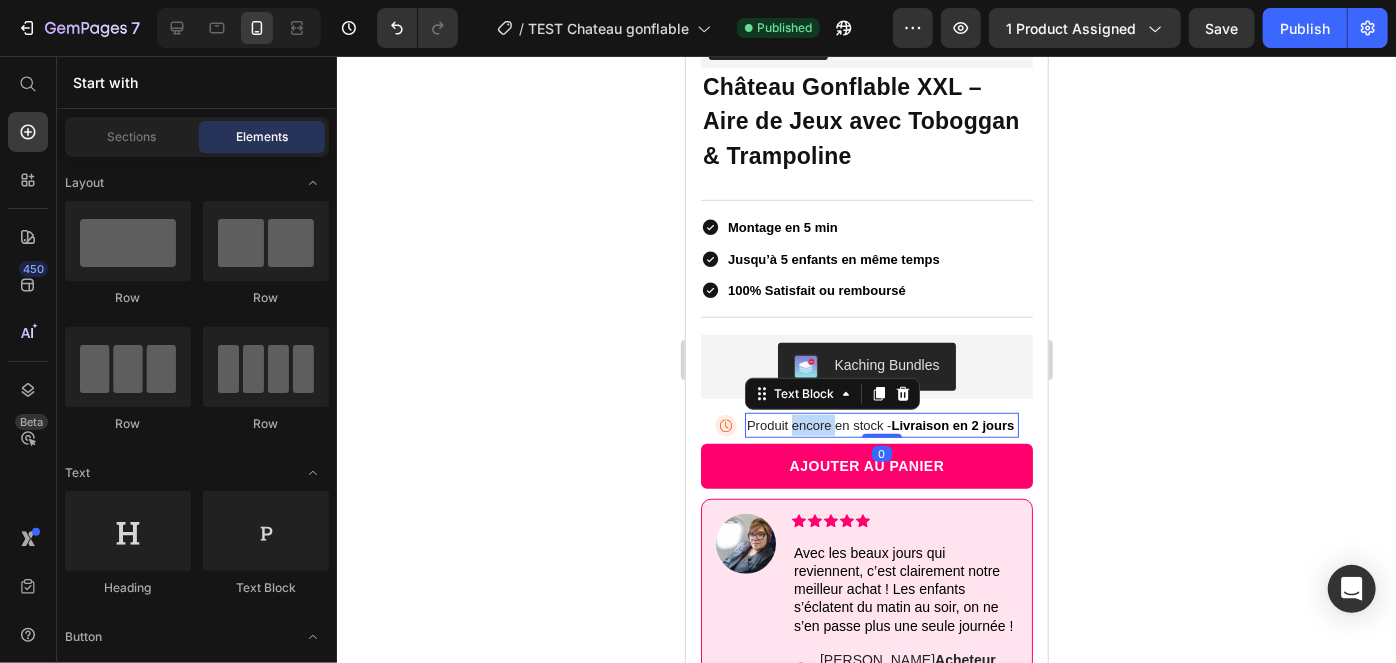 click on "Produit encore en stock -  Livraison en 2 jours" at bounding box center [881, 424] 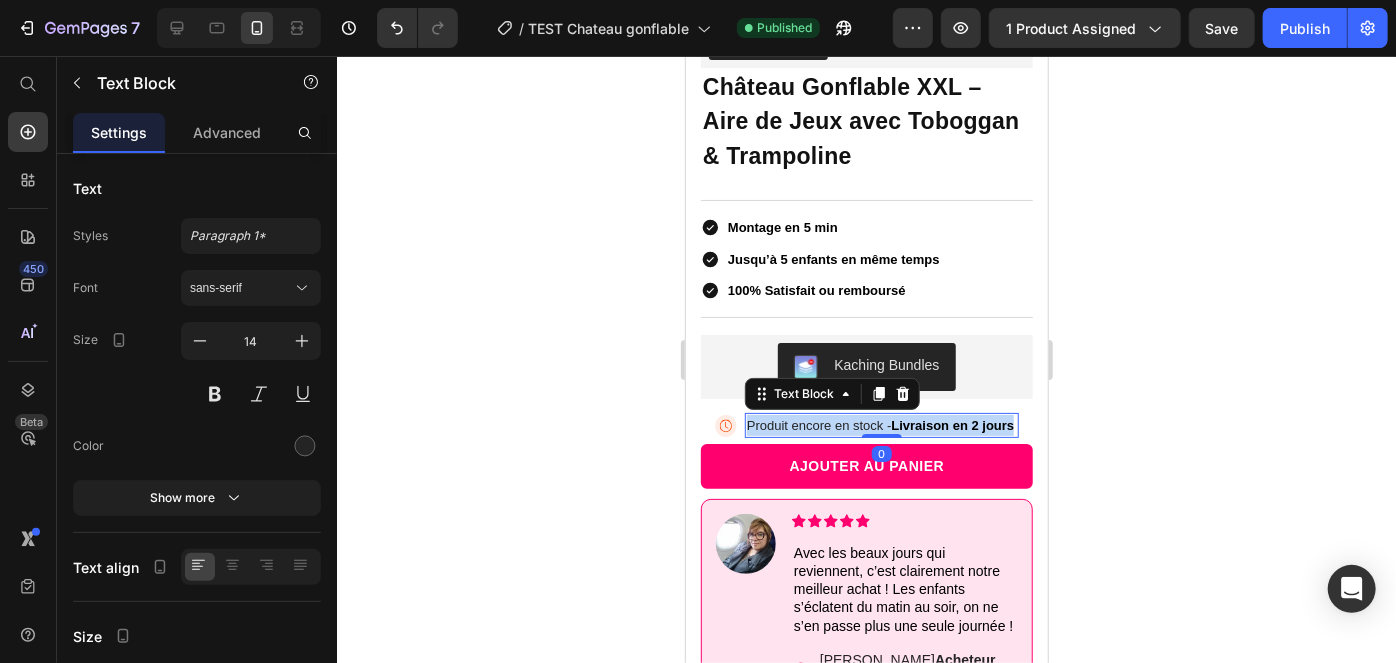 click on "Produit encore en stock -  Livraison en 2 jours" at bounding box center [881, 424] 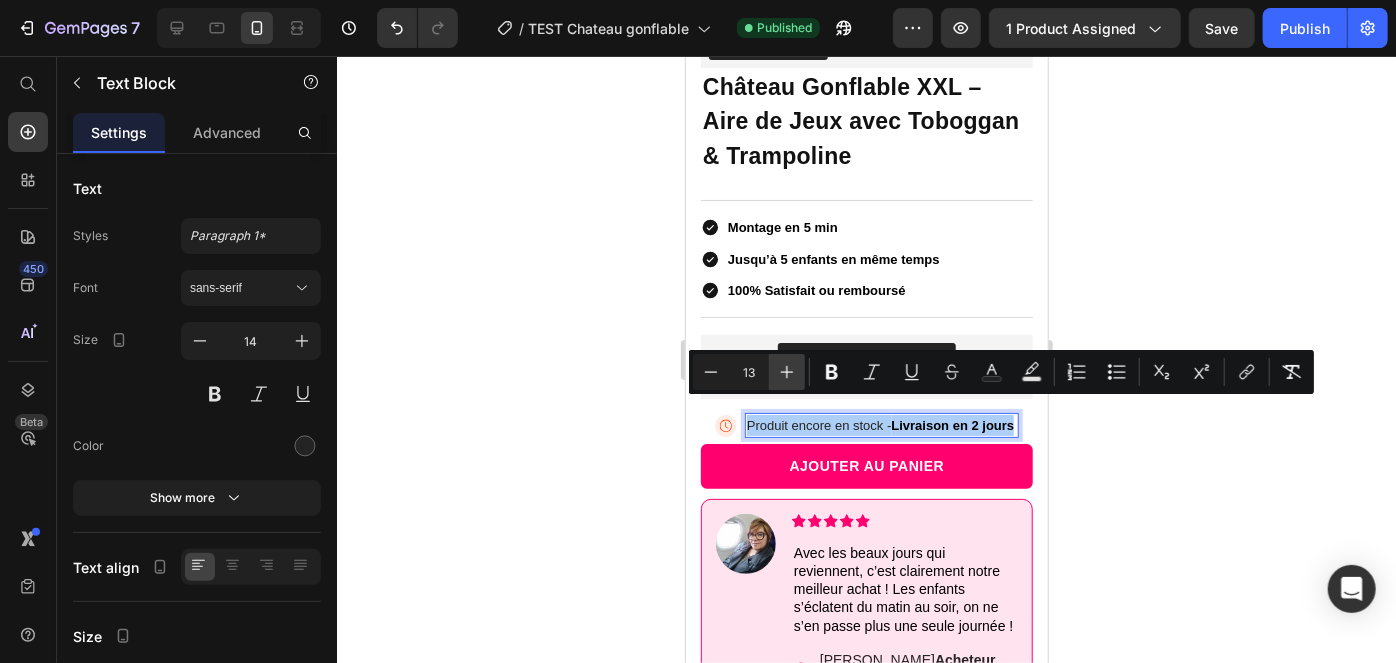click 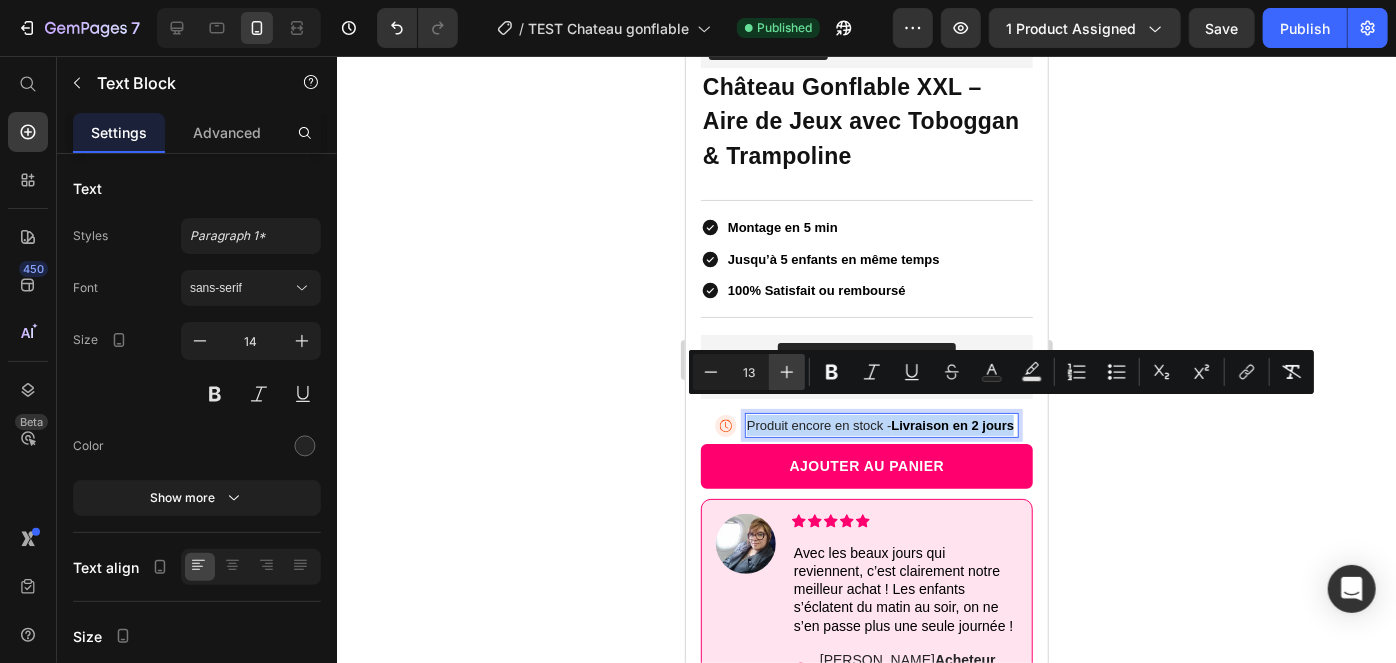 type on "14" 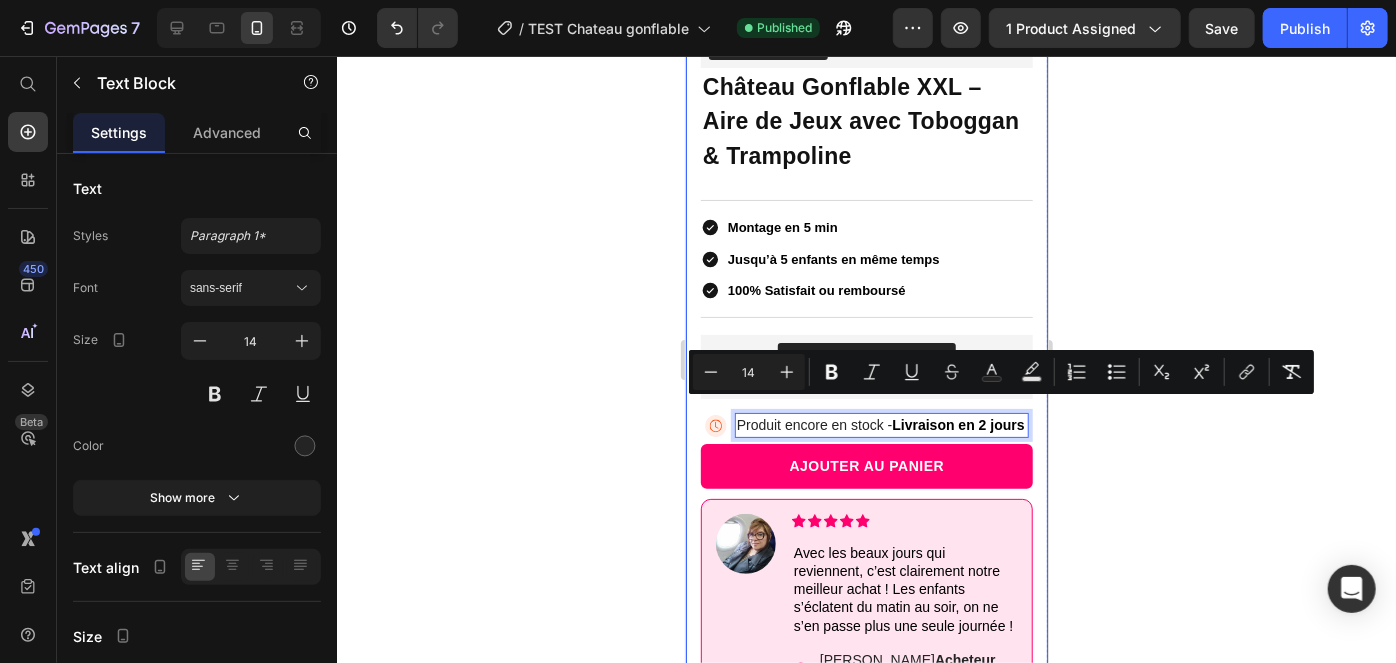 click 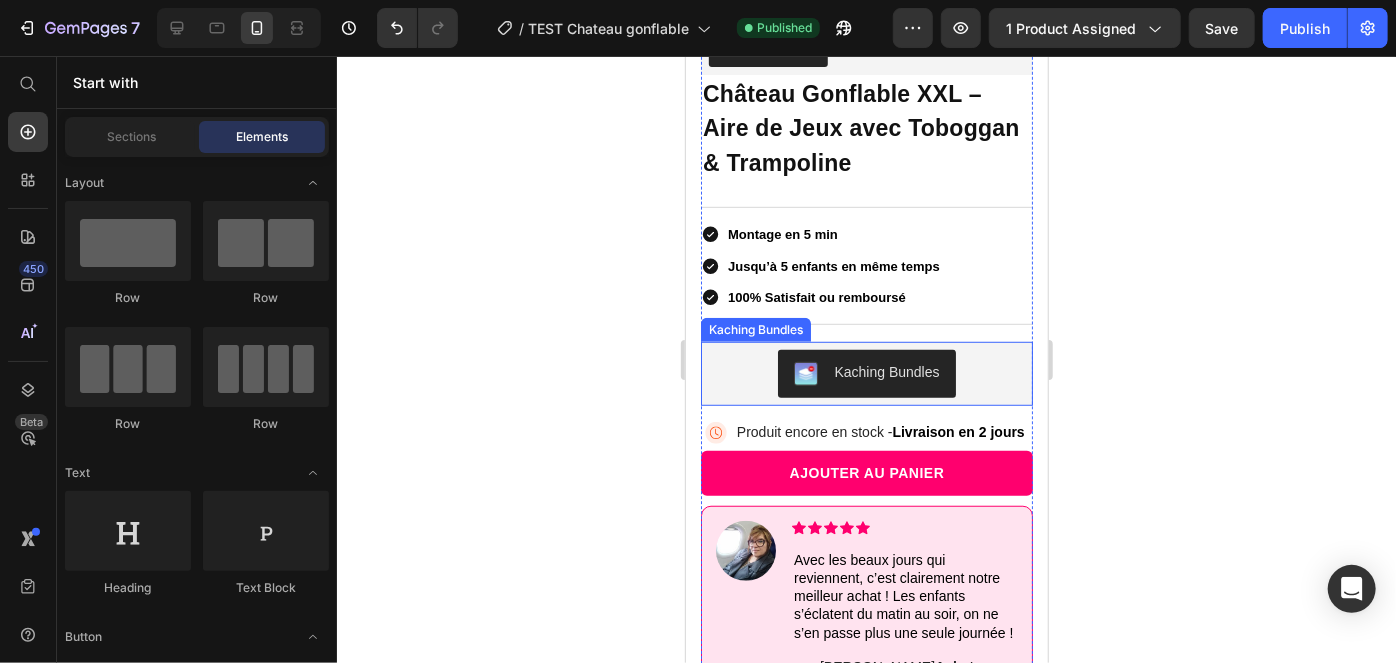 scroll, scrollTop: 554, scrollLeft: 0, axis: vertical 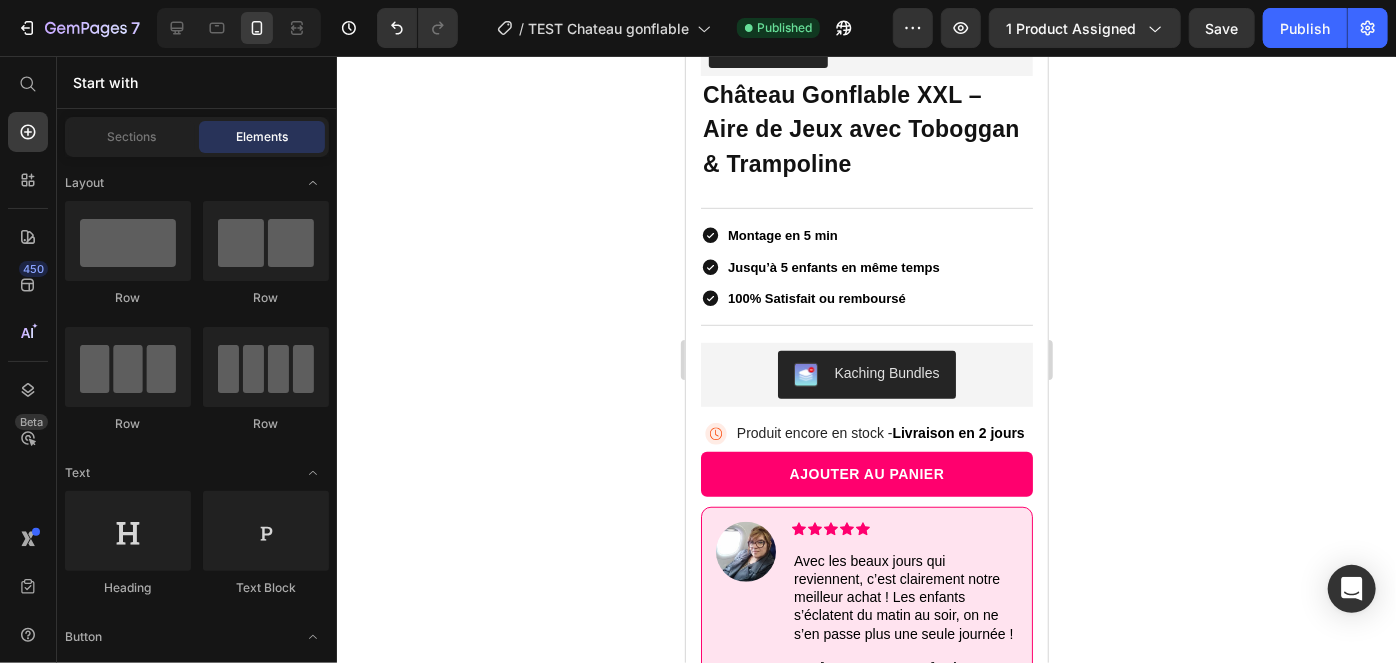 click on "Preview 1 product assigned  Save   Publish" at bounding box center [1140, 28] 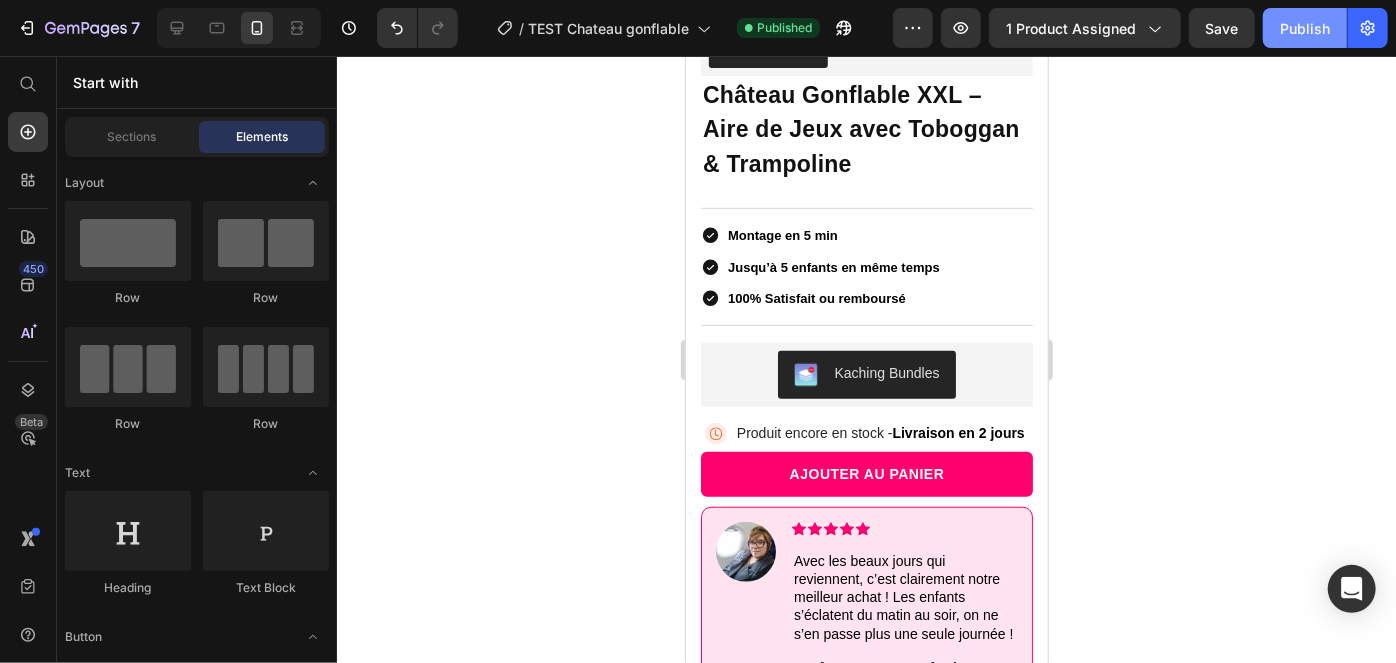 click on "Publish" at bounding box center [1305, 28] 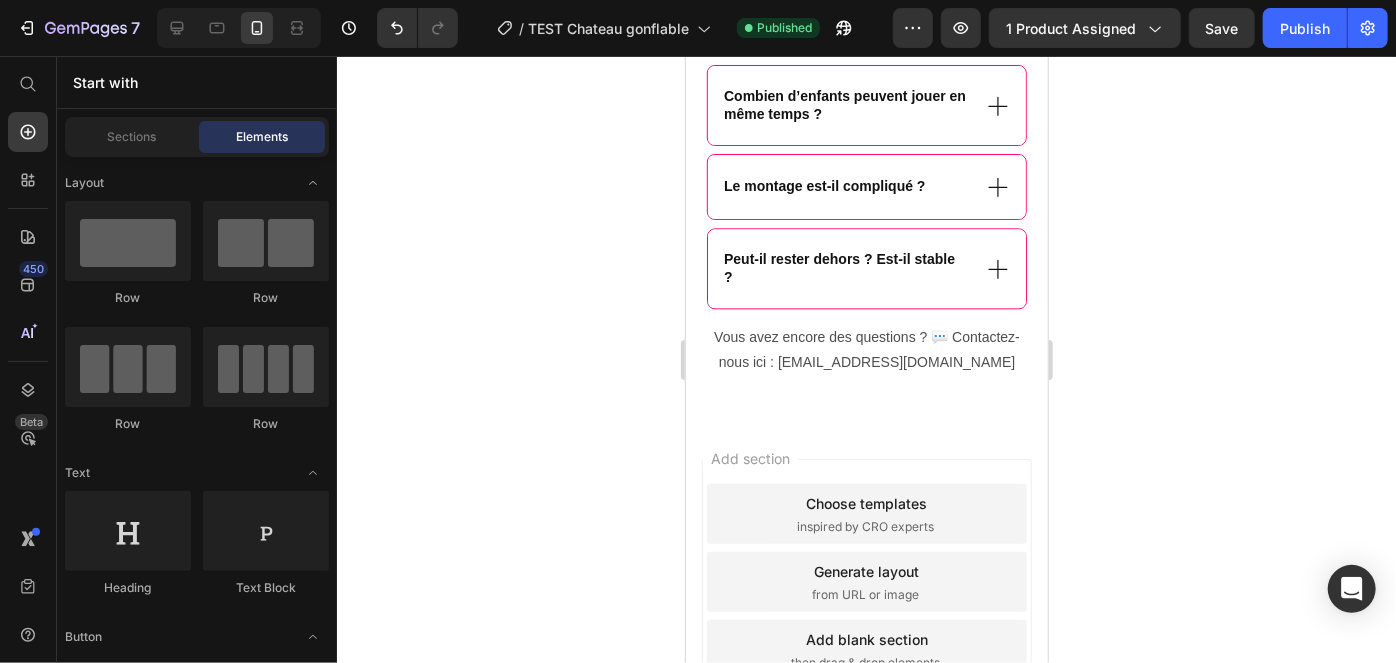 scroll, scrollTop: 2477, scrollLeft: 0, axis: vertical 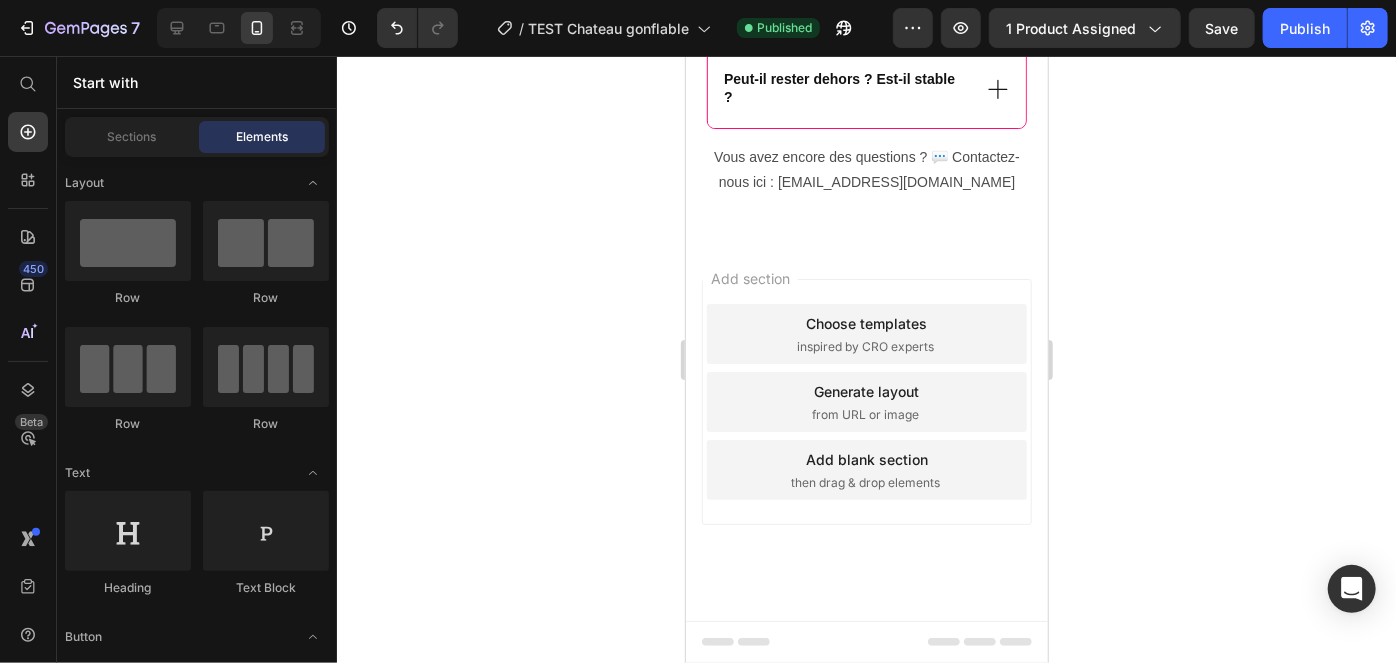 click on "inspired by CRO experts" at bounding box center (864, 346) 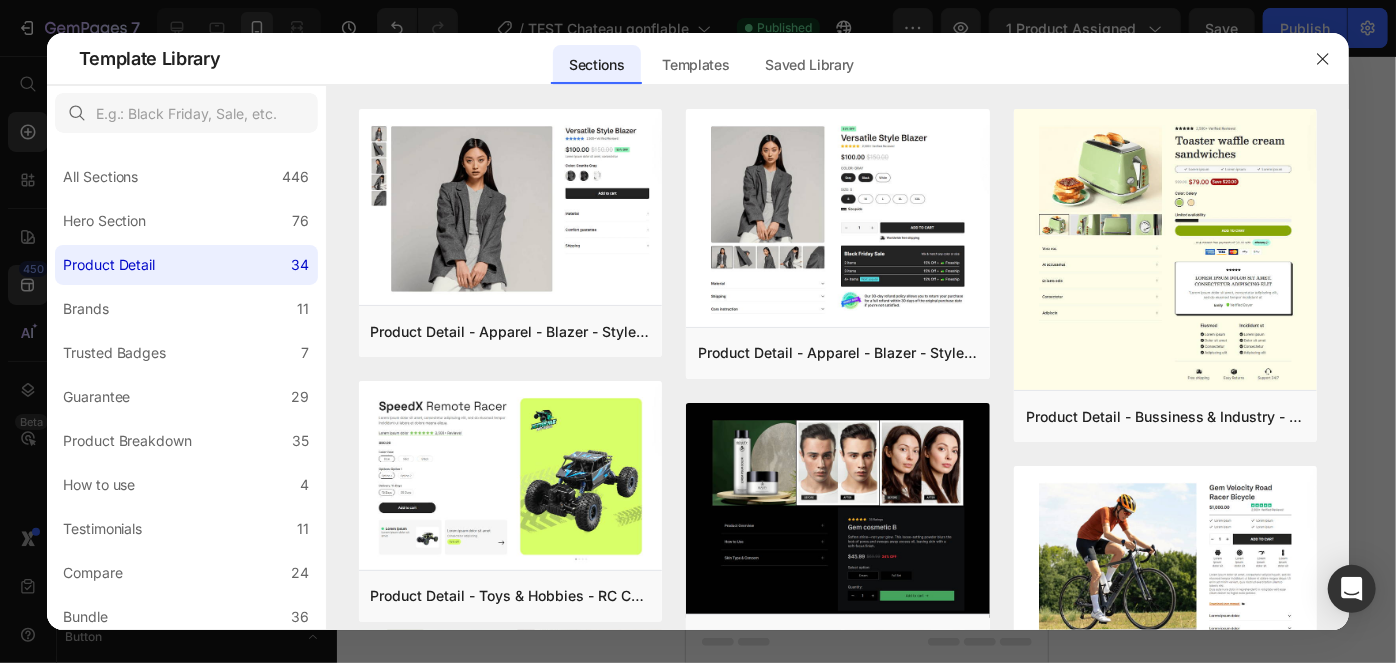 scroll, scrollTop: 533, scrollLeft: 0, axis: vertical 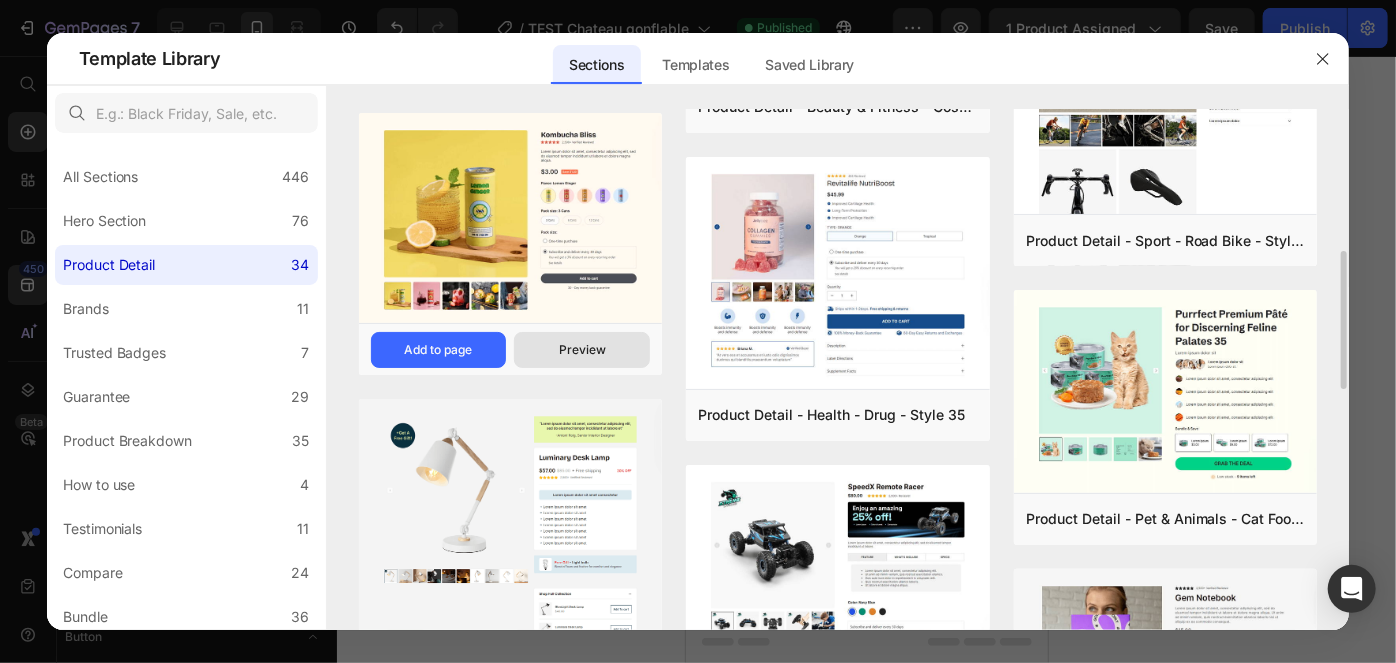click on "Preview" at bounding box center [582, 350] 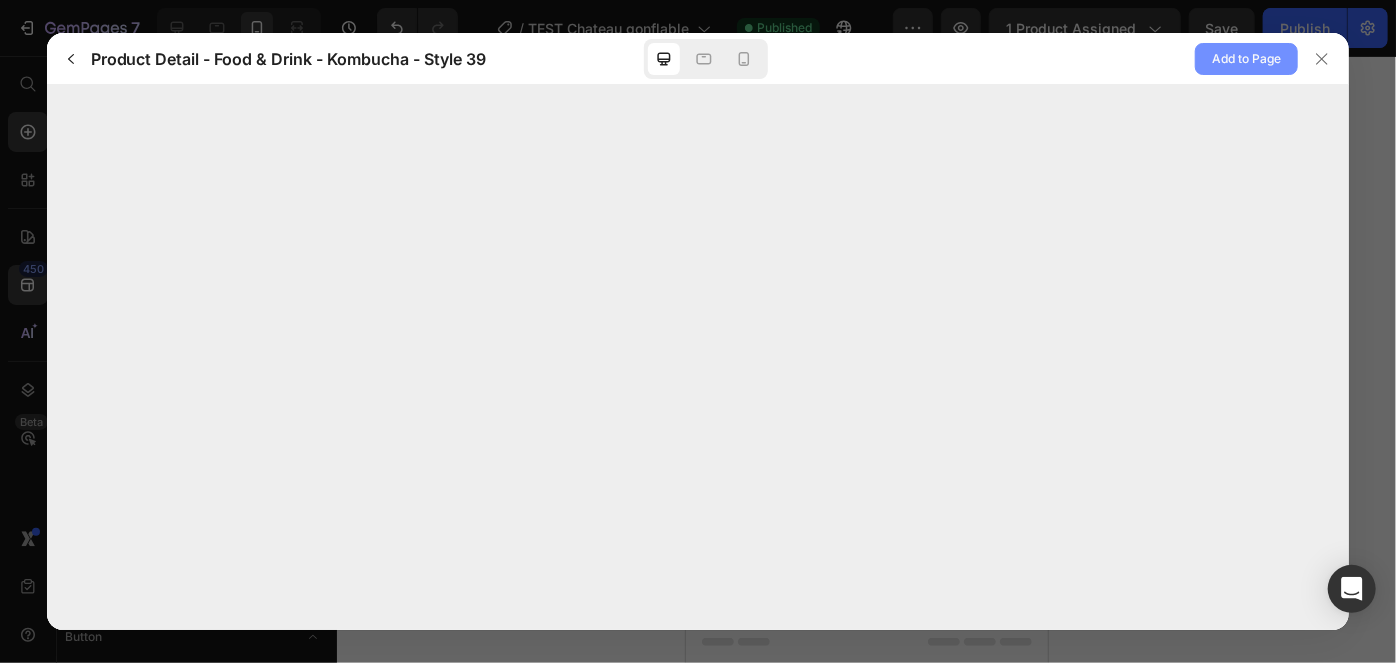 click on "Add to Page" 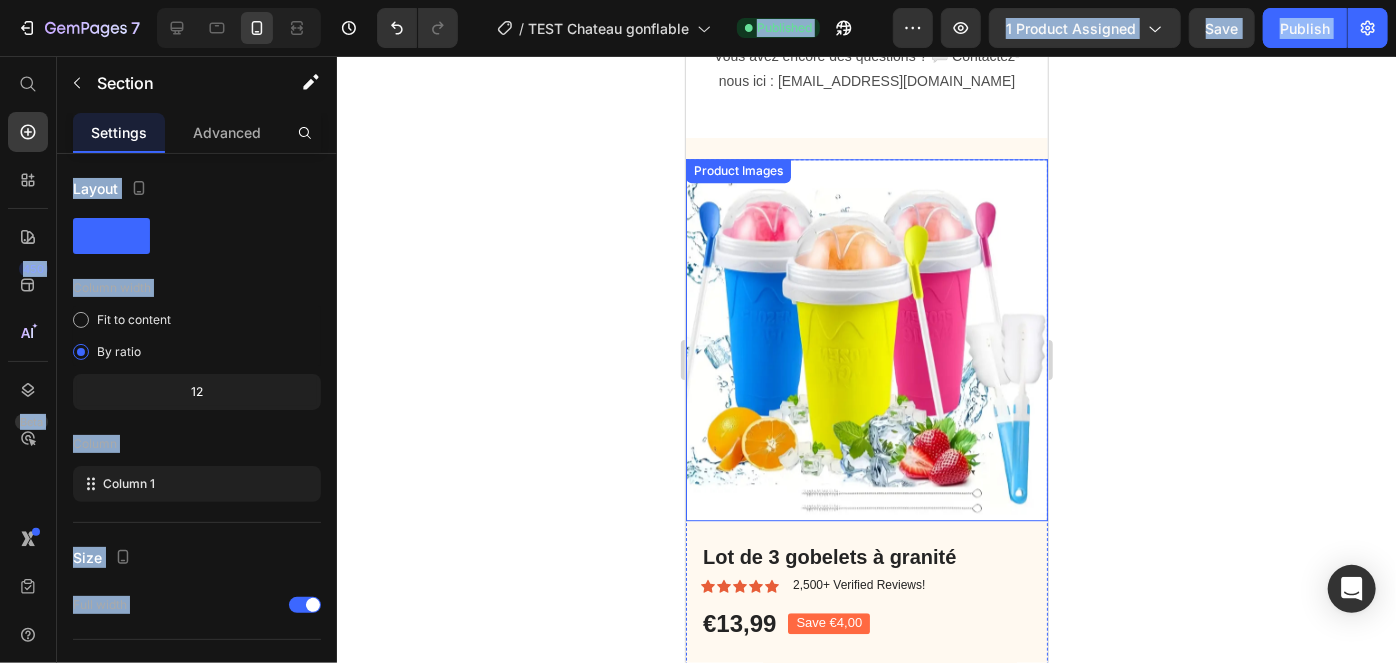 scroll, scrollTop: 2664, scrollLeft: 0, axis: vertical 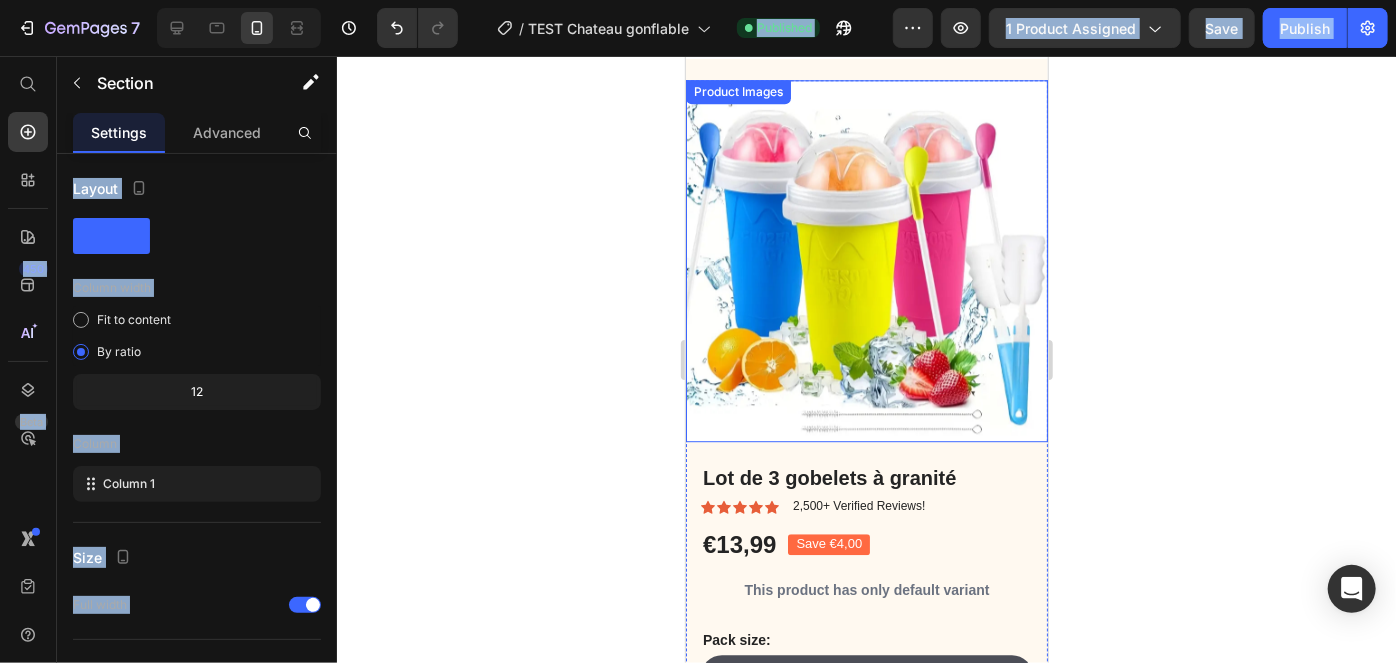 drag, startPoint x: 959, startPoint y: 77, endPoint x: 771, endPoint y: 397, distance: 371.1388 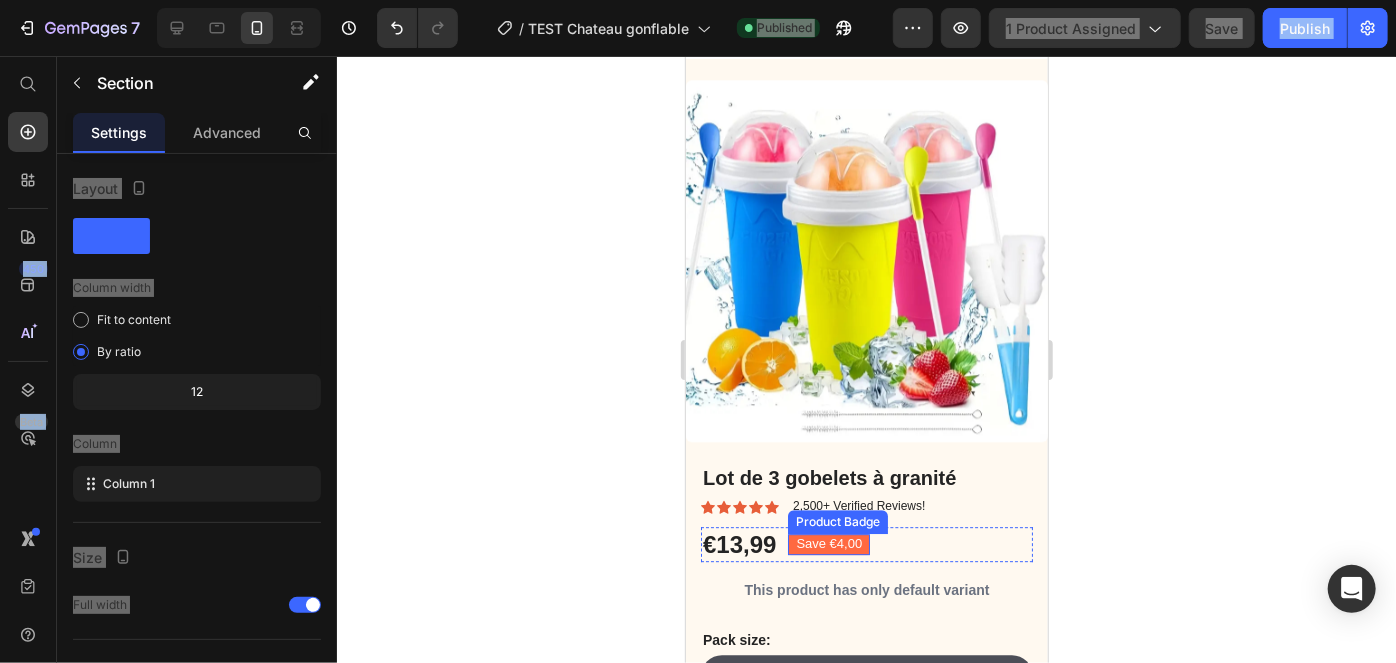 click on "Save €4,00" at bounding box center (828, 543) 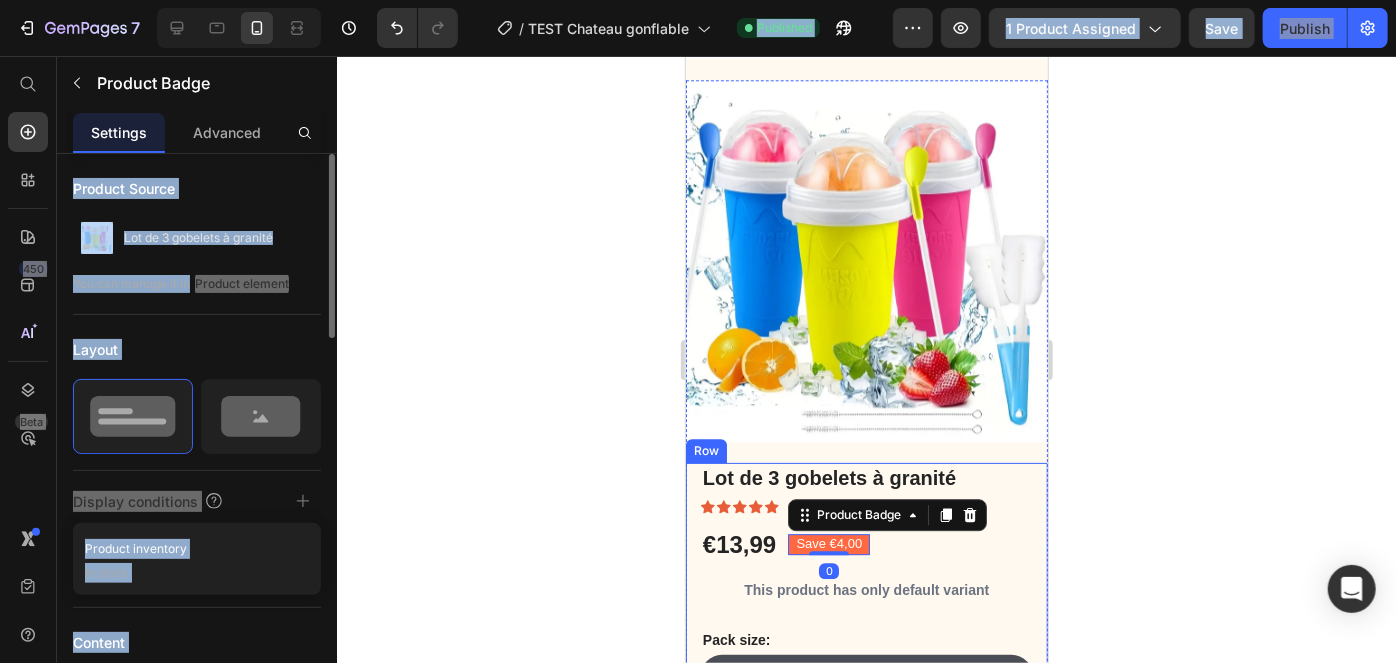 click on "Product element" at bounding box center (242, 284) 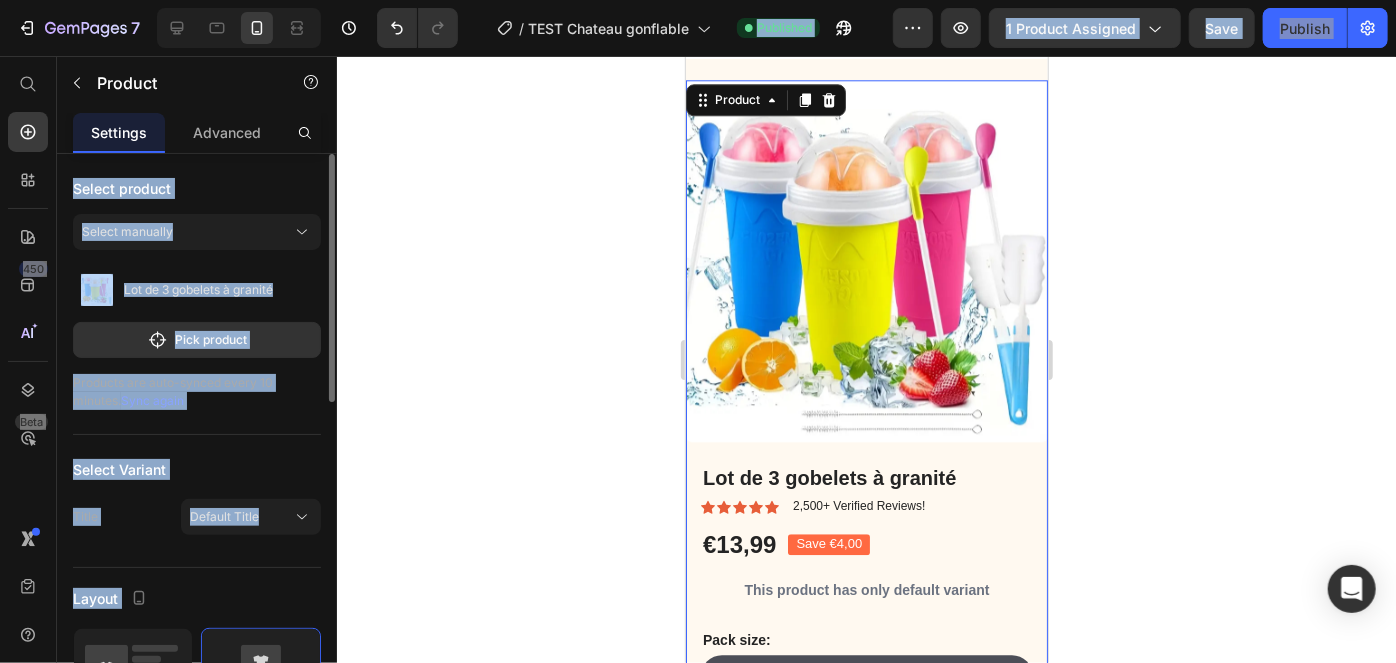 click on "Lot de 3 gobelets à granité Pick product" at bounding box center (197, 312) 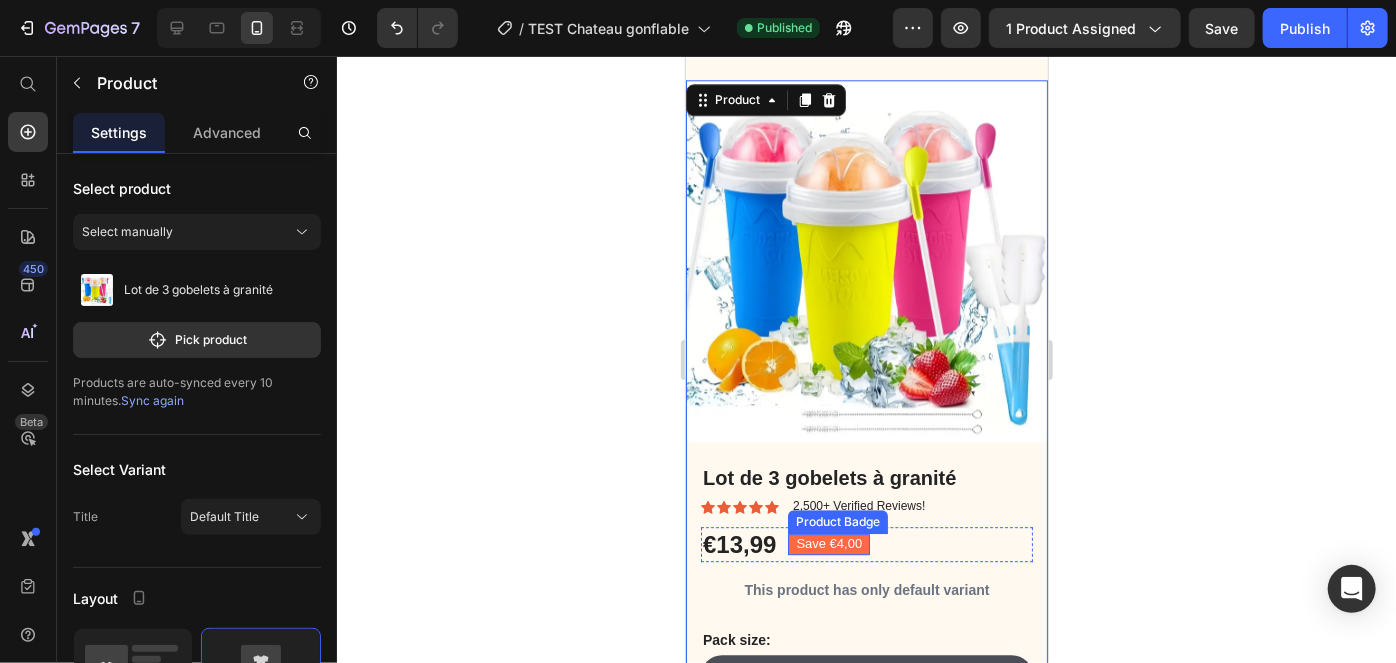 click on "Save €4,00" at bounding box center (828, 543) 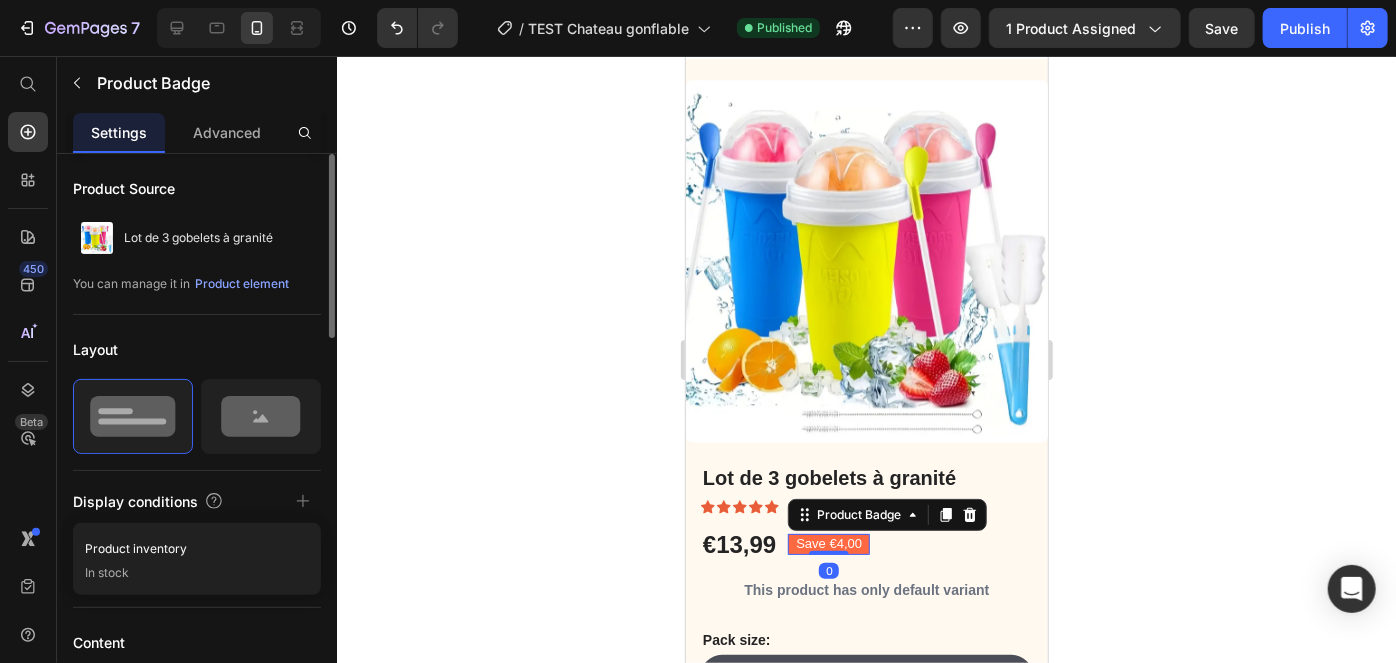 drag, startPoint x: 284, startPoint y: 416, endPoint x: 228, endPoint y: 430, distance: 57.72348 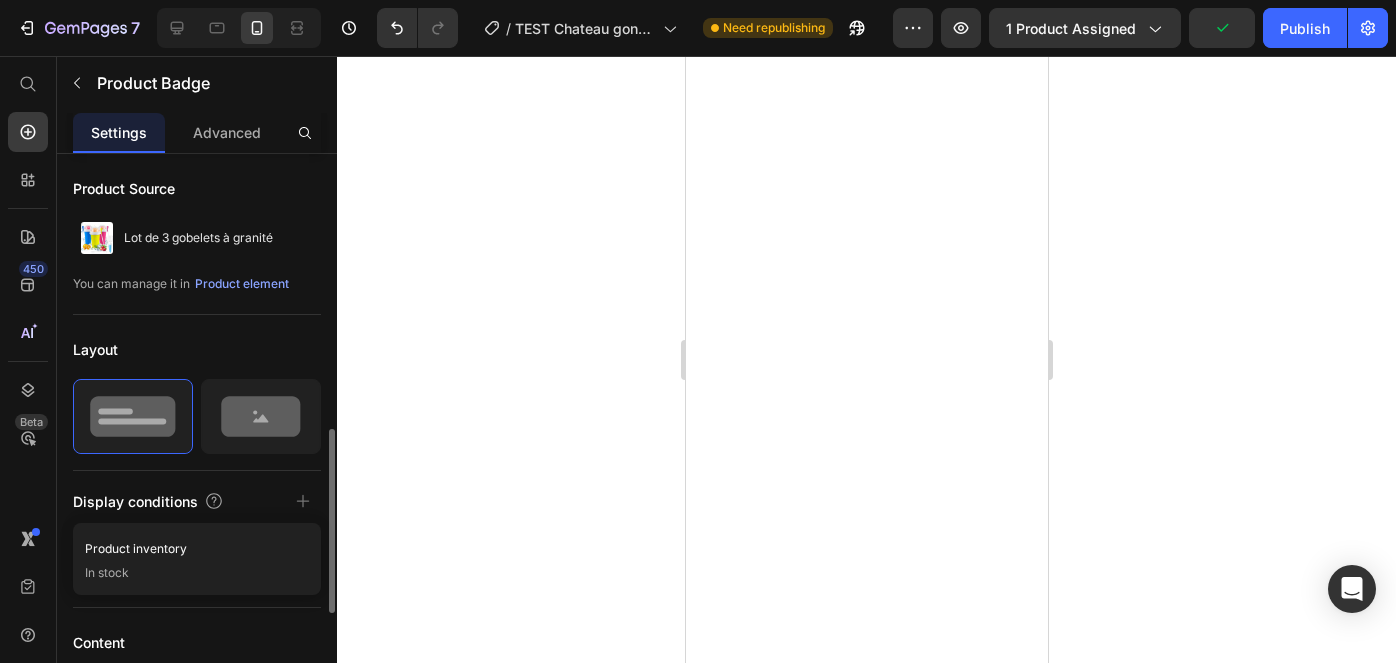 scroll, scrollTop: 0, scrollLeft: 0, axis: both 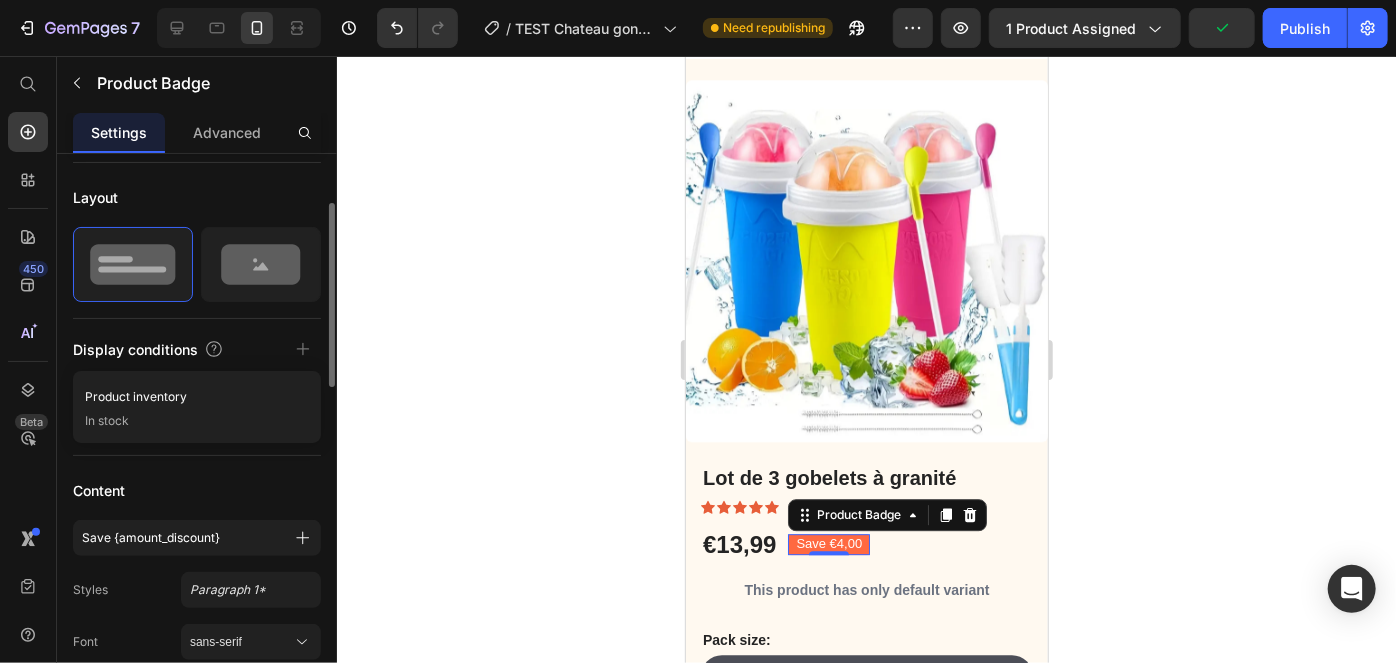 click 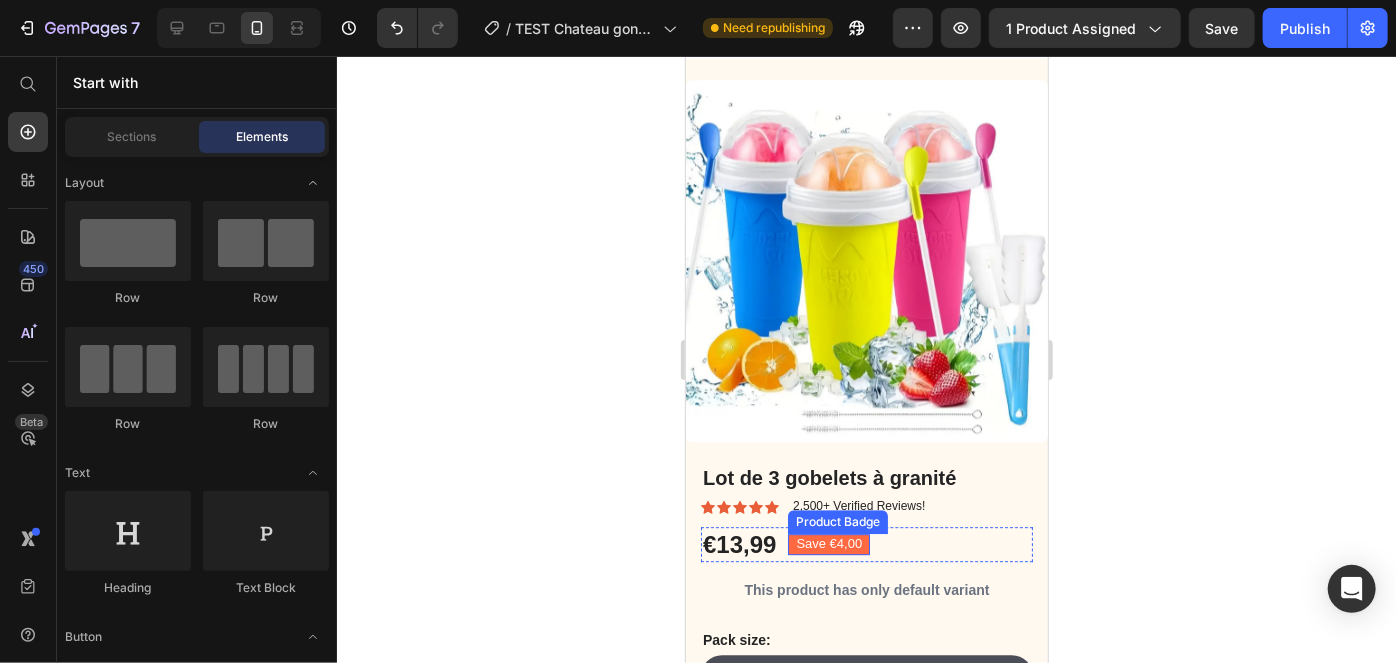click on "Save €4,00" at bounding box center [828, 543] 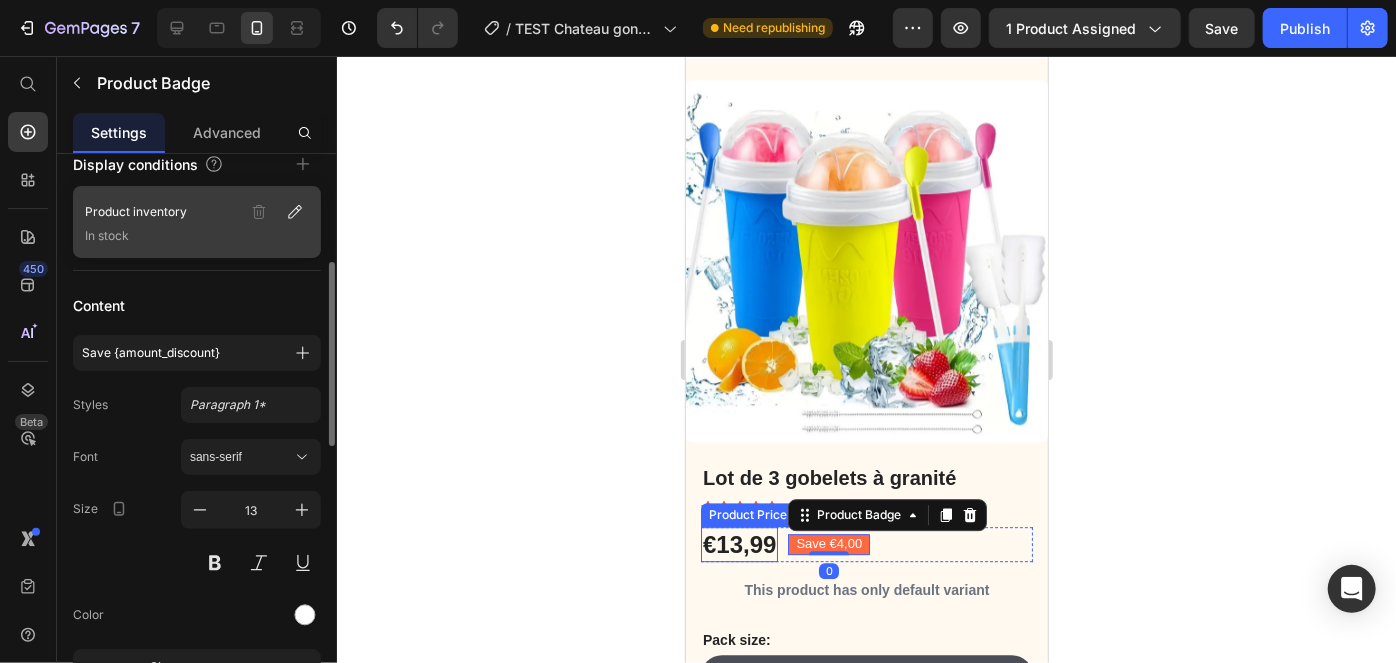 scroll, scrollTop: 336, scrollLeft: 0, axis: vertical 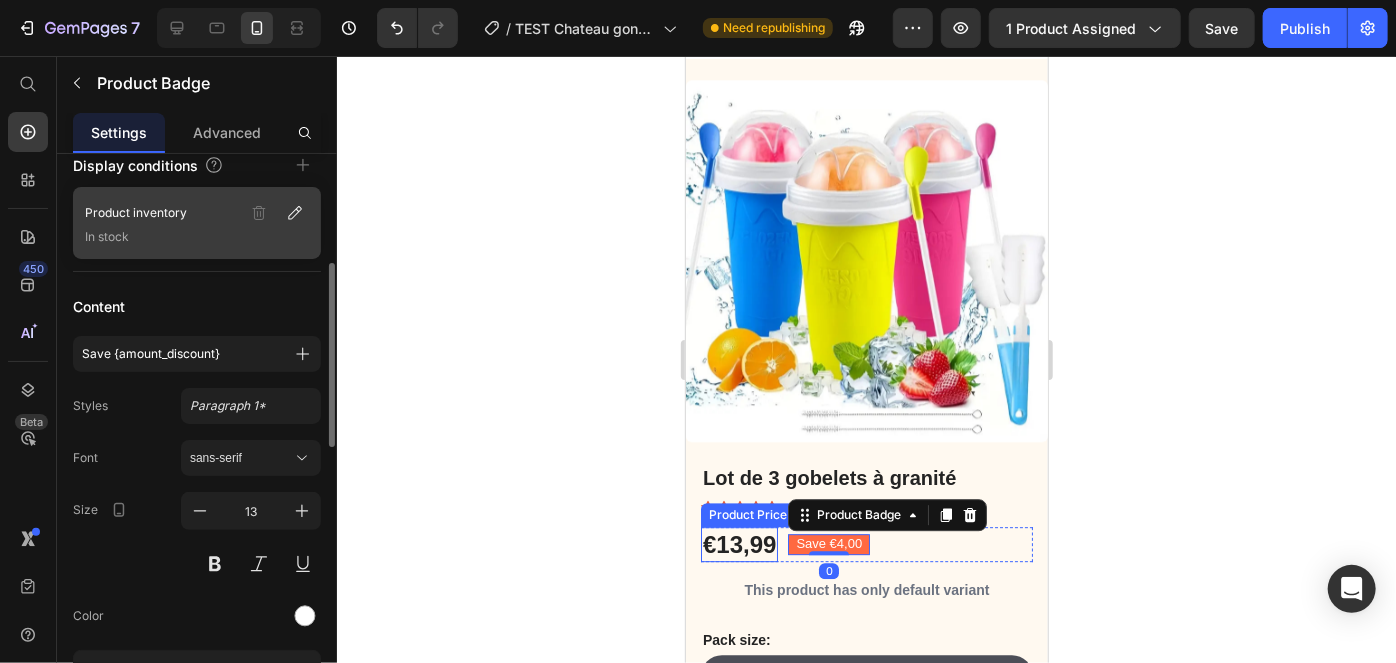 click on "In stock" at bounding box center [197, 237] 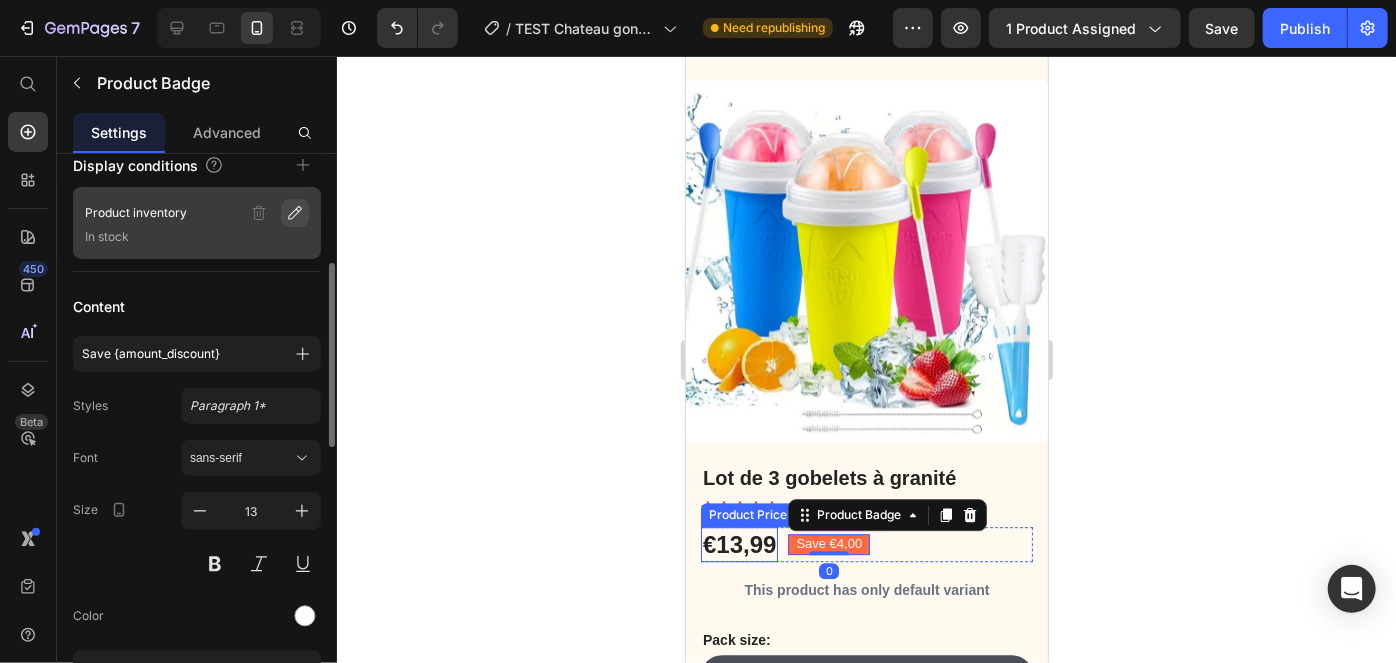 click 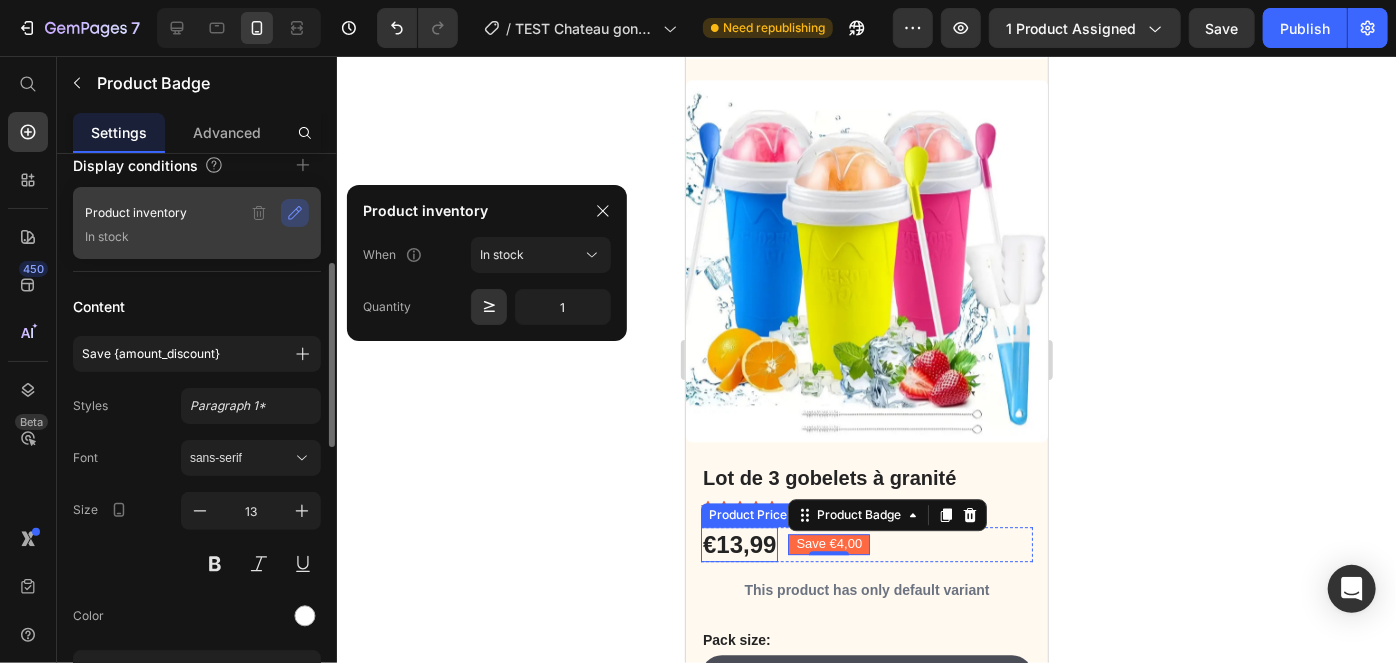 click 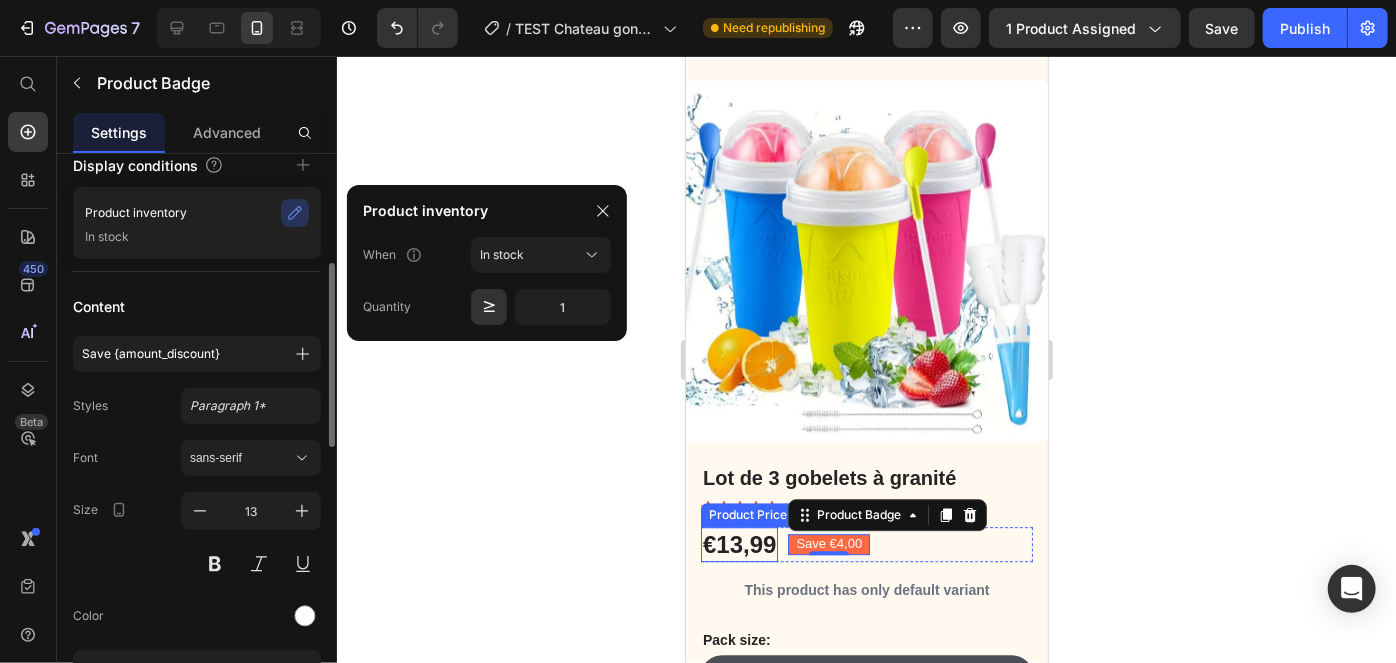 click on "Content Save {amount_discount} Styles Paragraph 1* Font sans-serif Size 13 Color Show more" 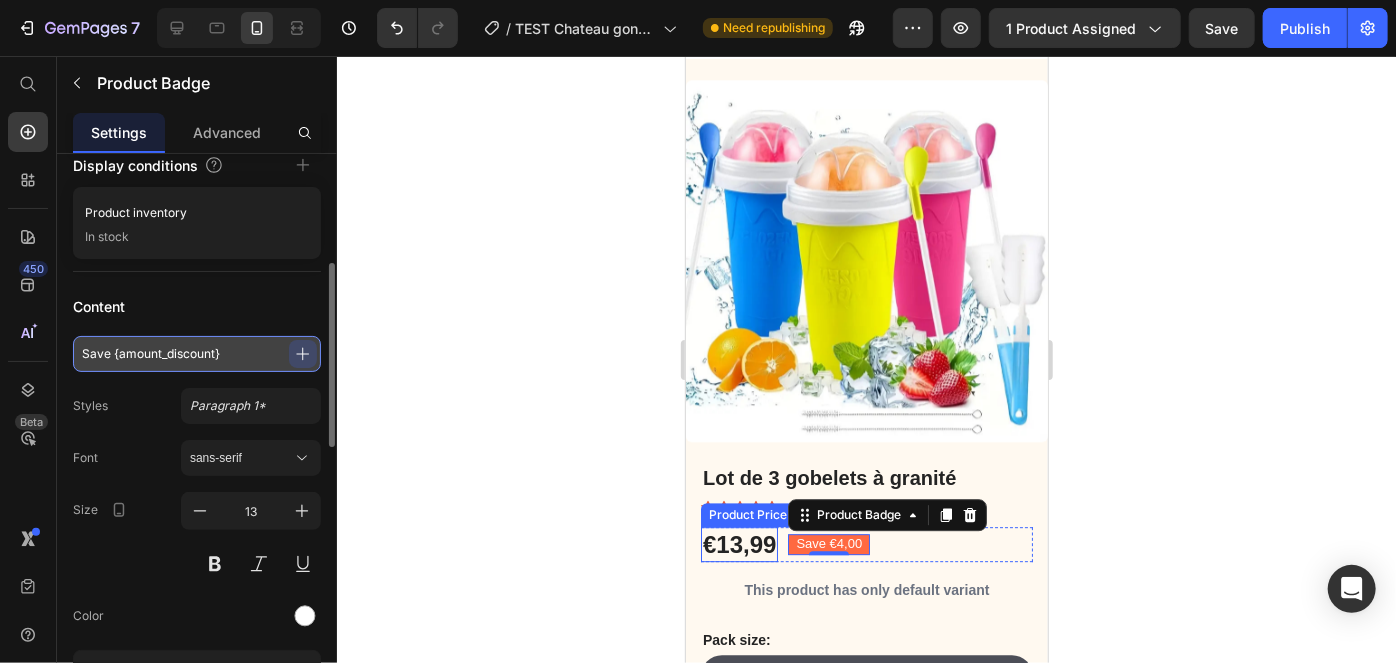 click on "Save {amount_discount}" at bounding box center [197, 354] 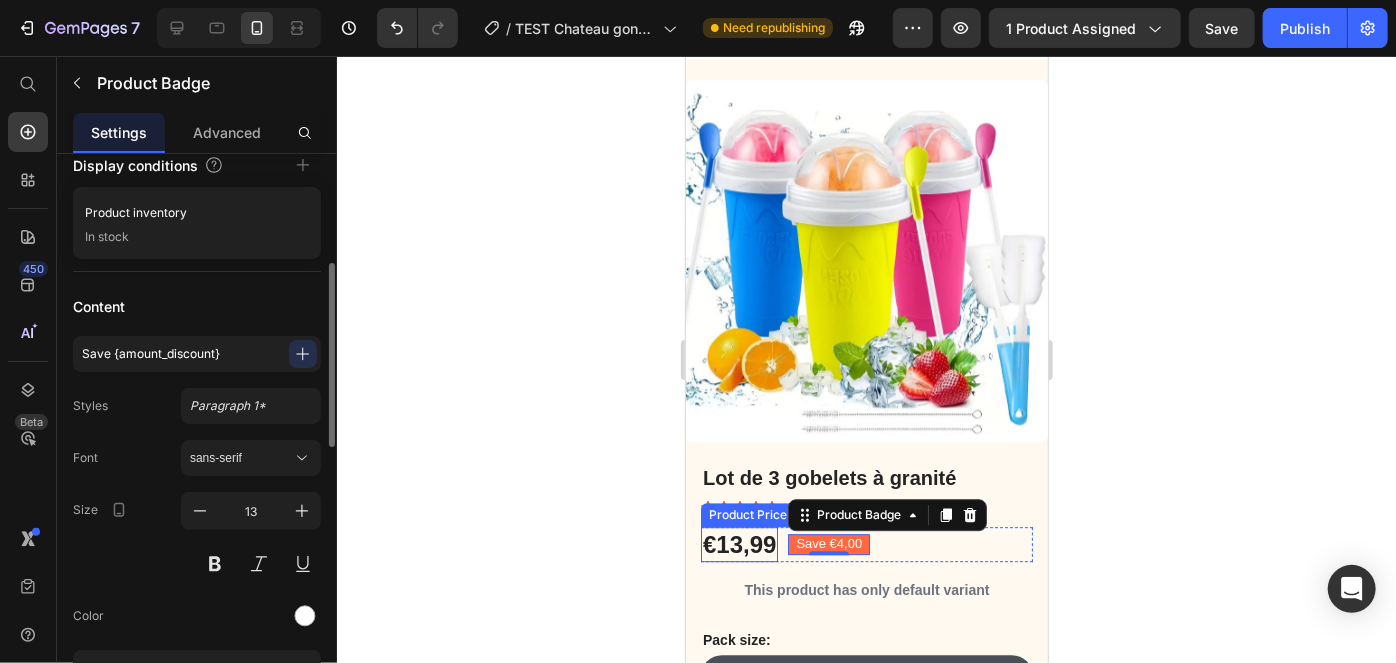 click 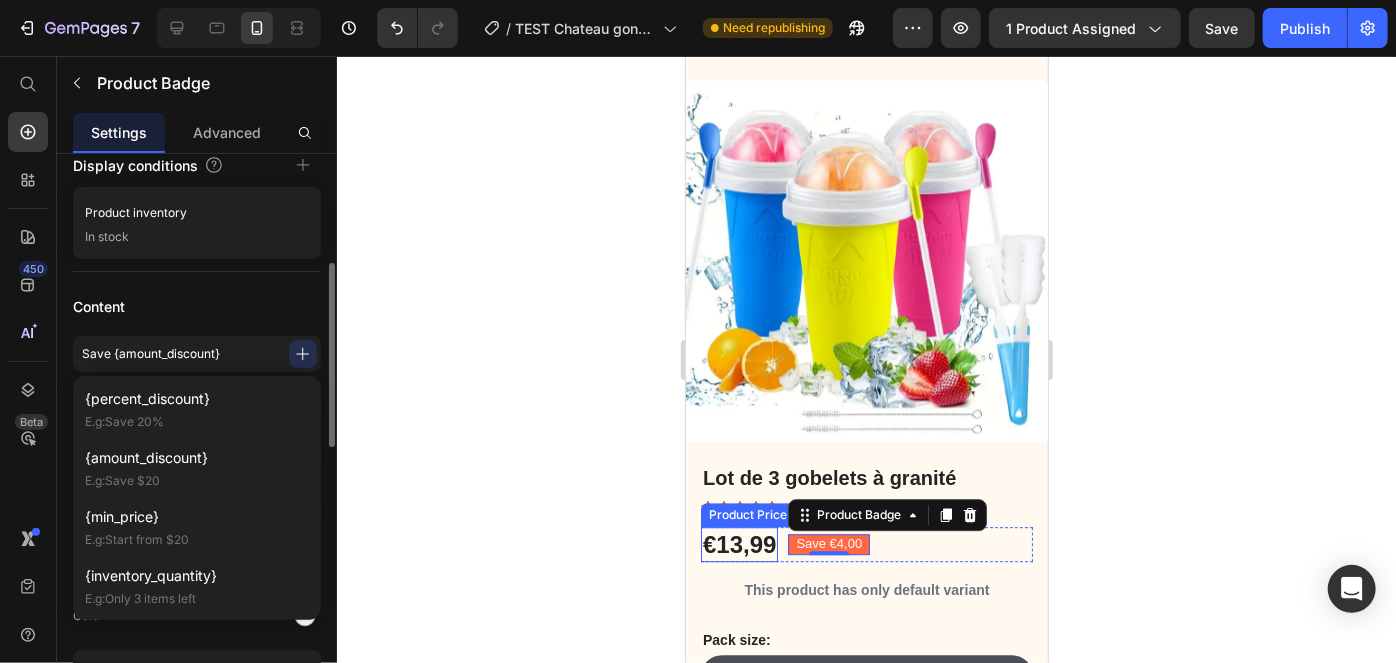 click on "Content" at bounding box center [197, 306] 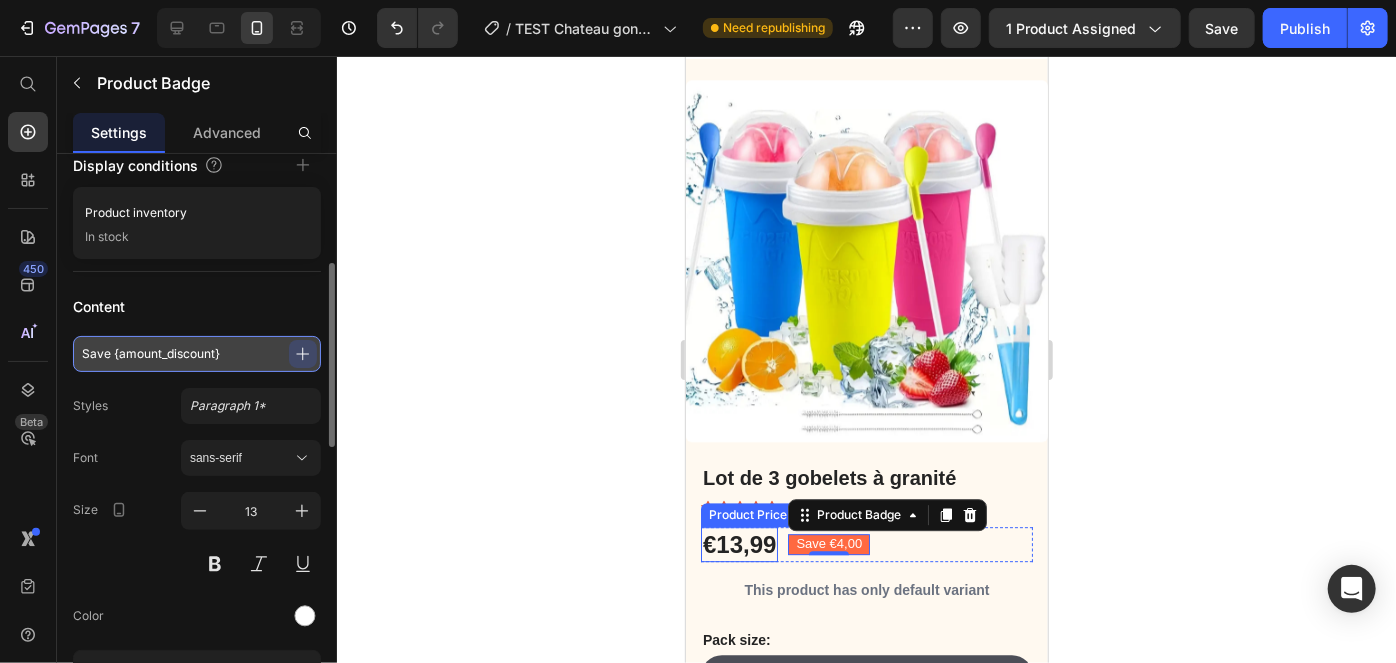 click on "Save {amount_discount}" at bounding box center (197, 354) 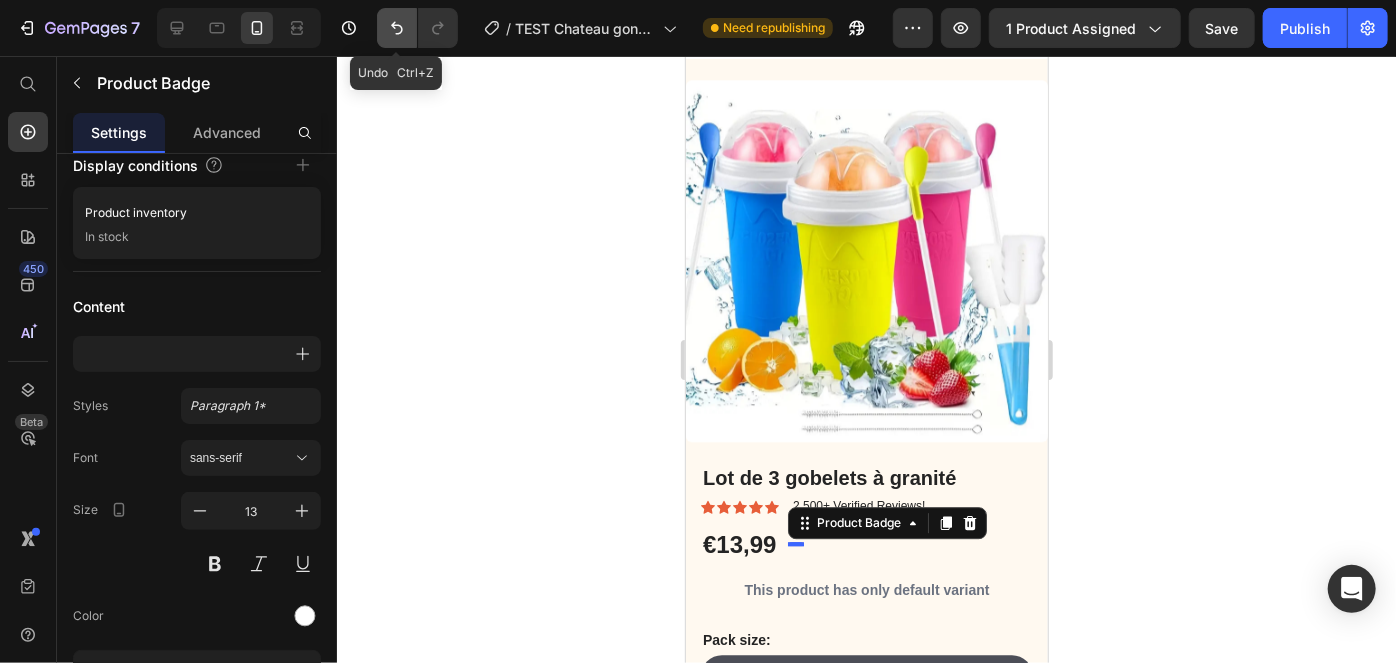 click 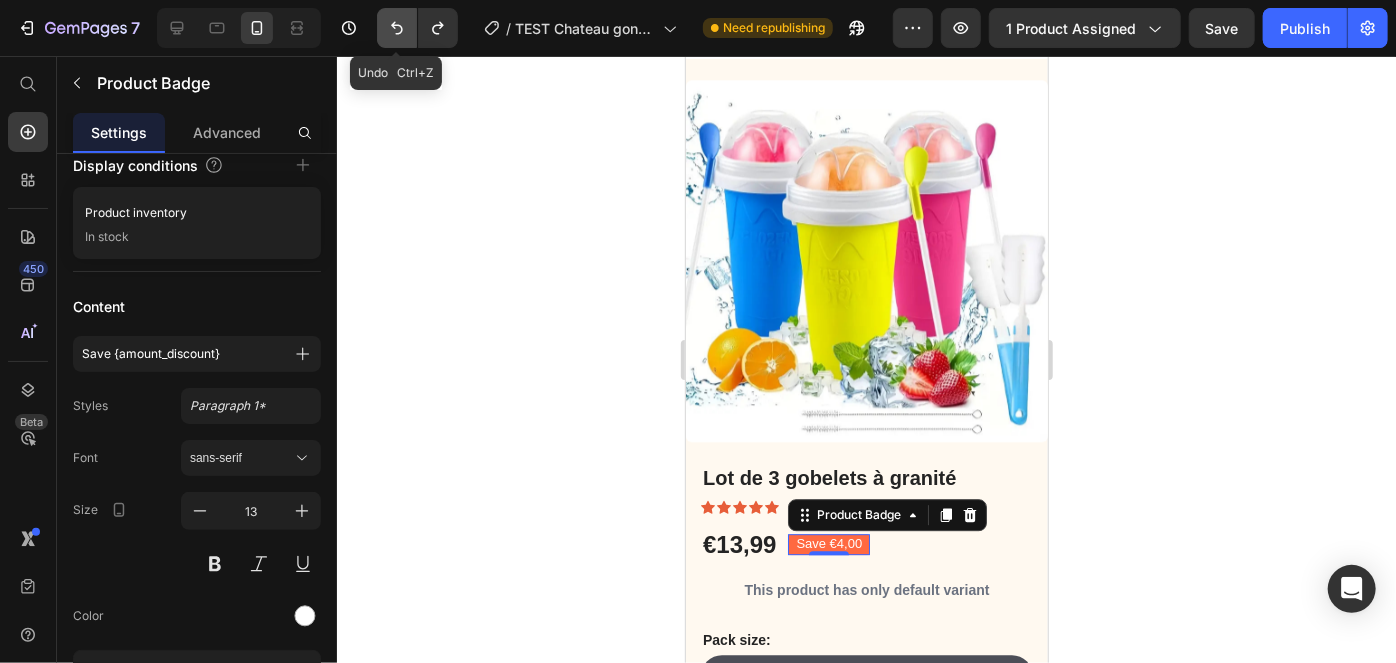 click 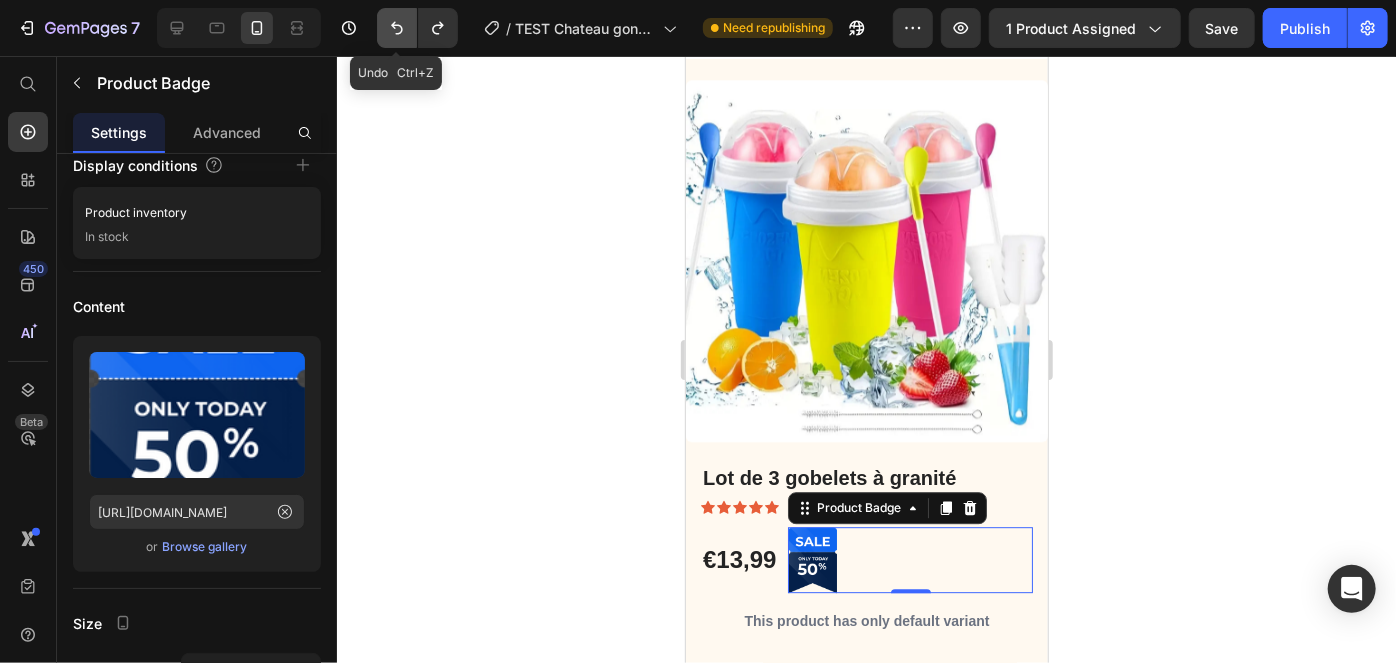click 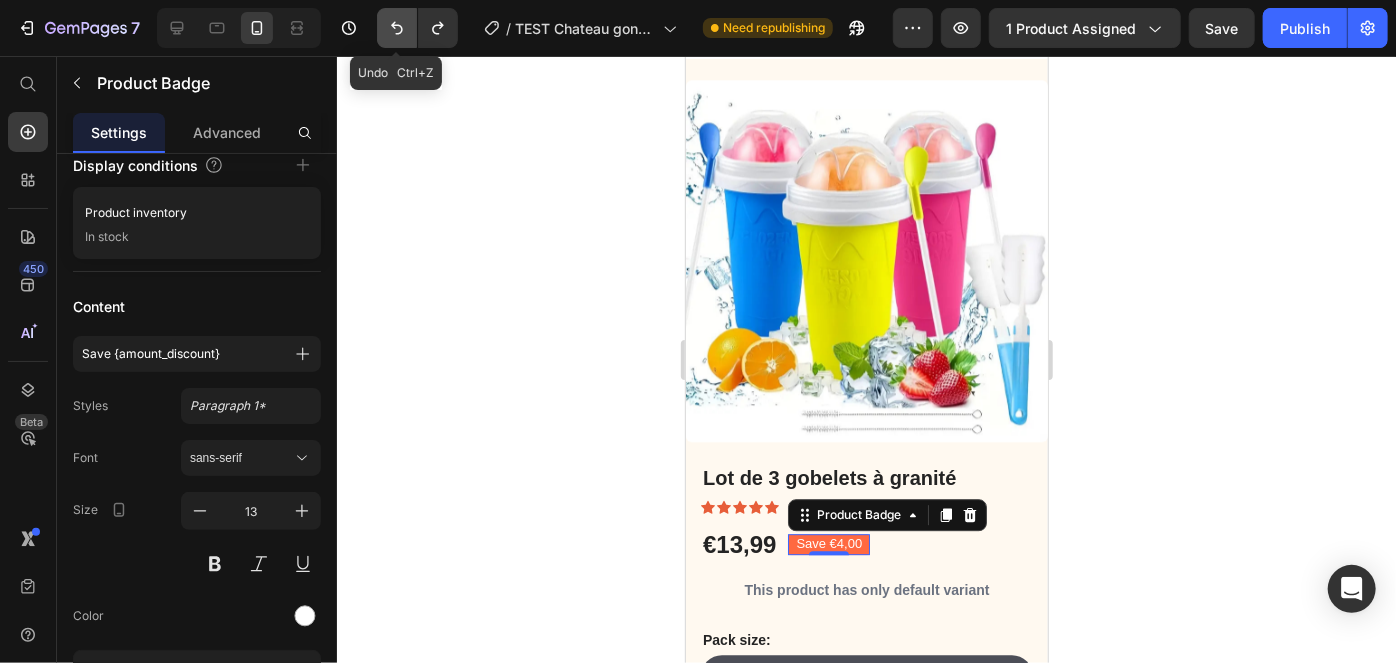 click 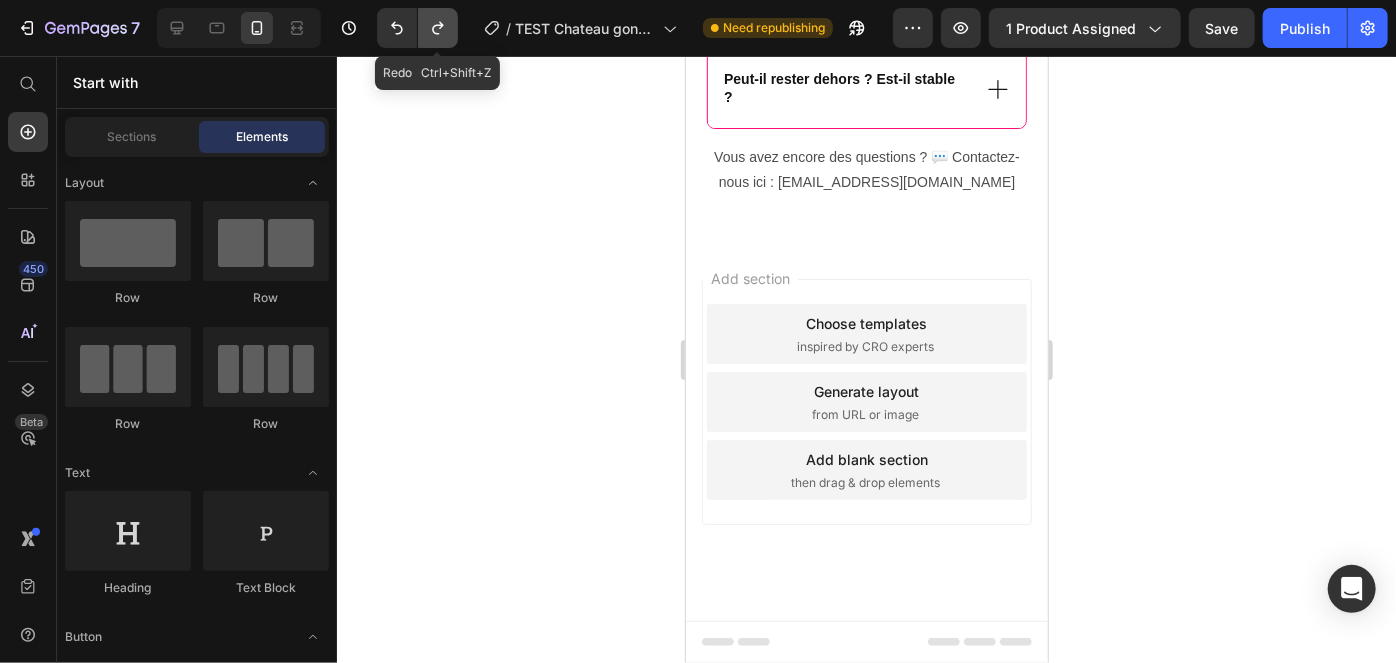 click 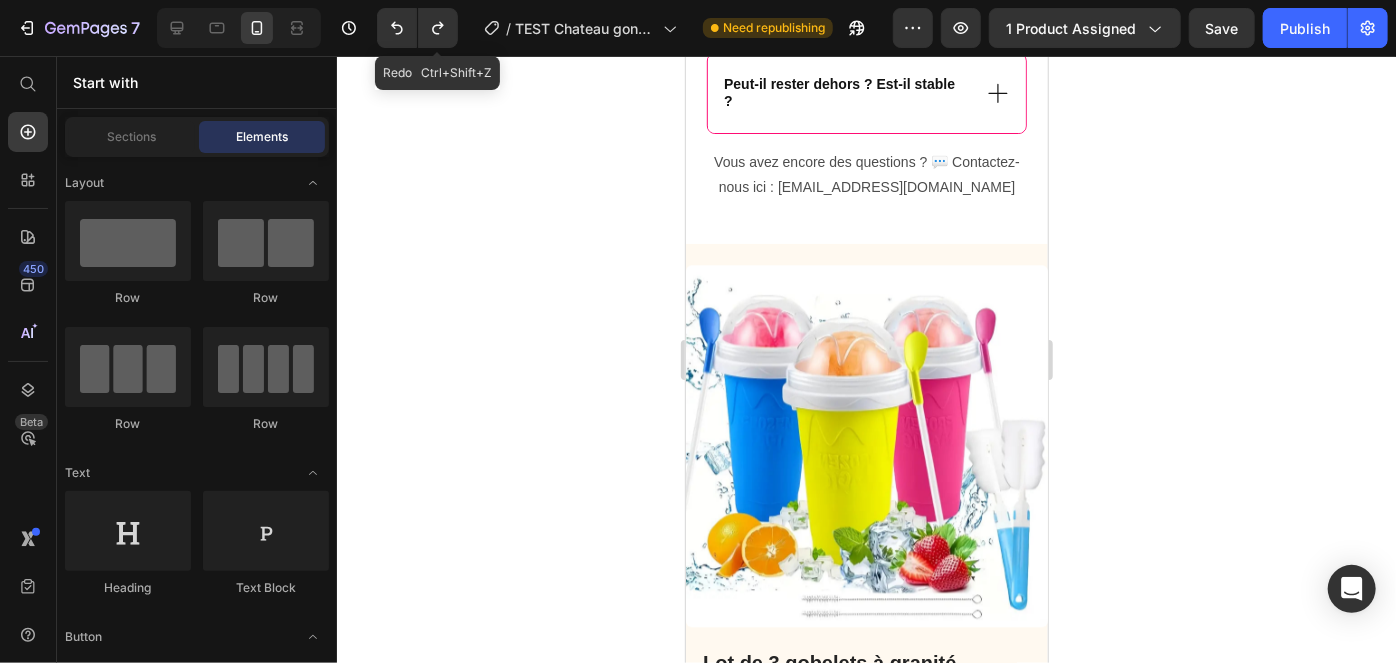 scroll, scrollTop: 2664, scrollLeft: 0, axis: vertical 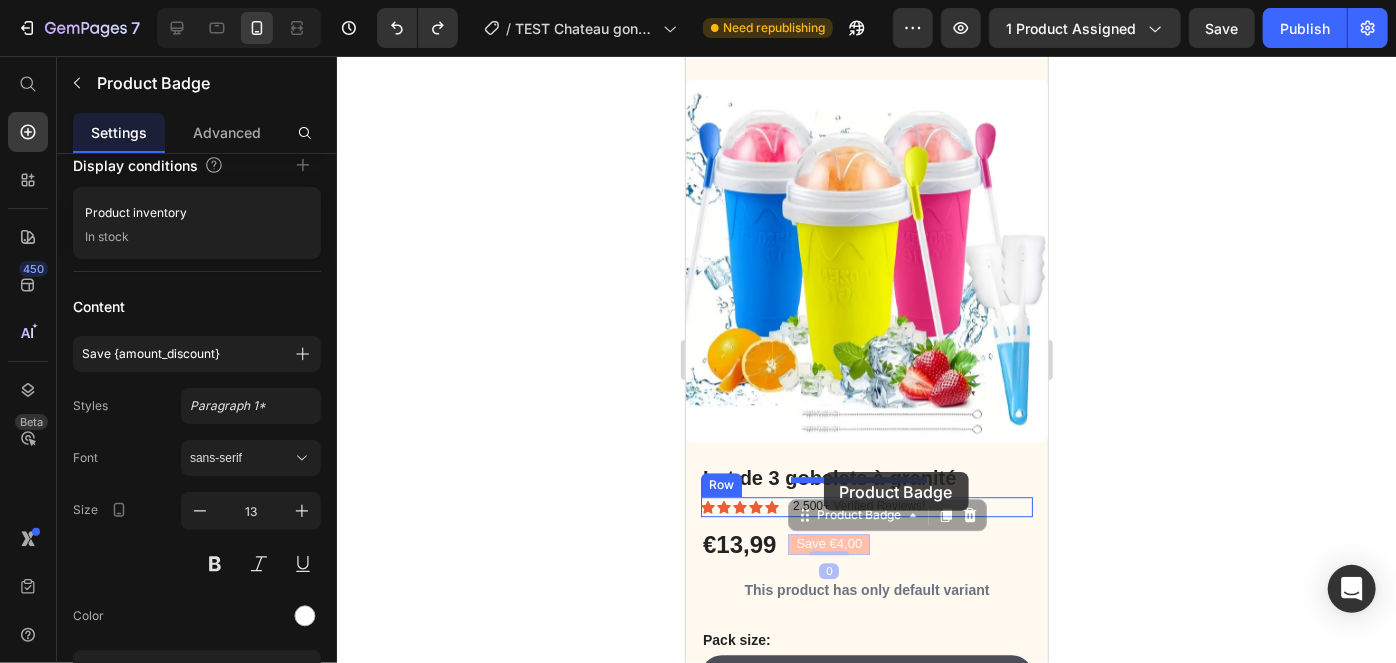 drag, startPoint x: 798, startPoint y: 509, endPoint x: 812, endPoint y: 53, distance: 456.21487 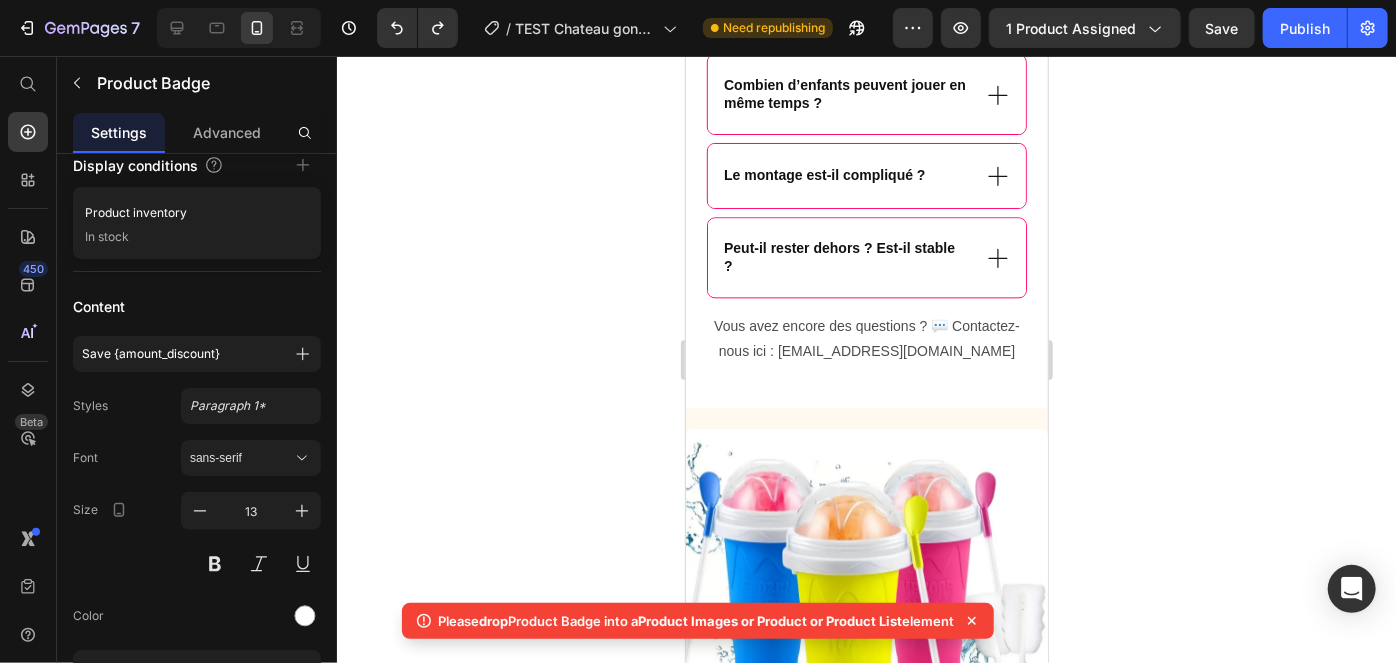 click on "7  Version history  /  TEST Chateau gonflable Need republishing Preview 1 product assigned  Save   Publish" 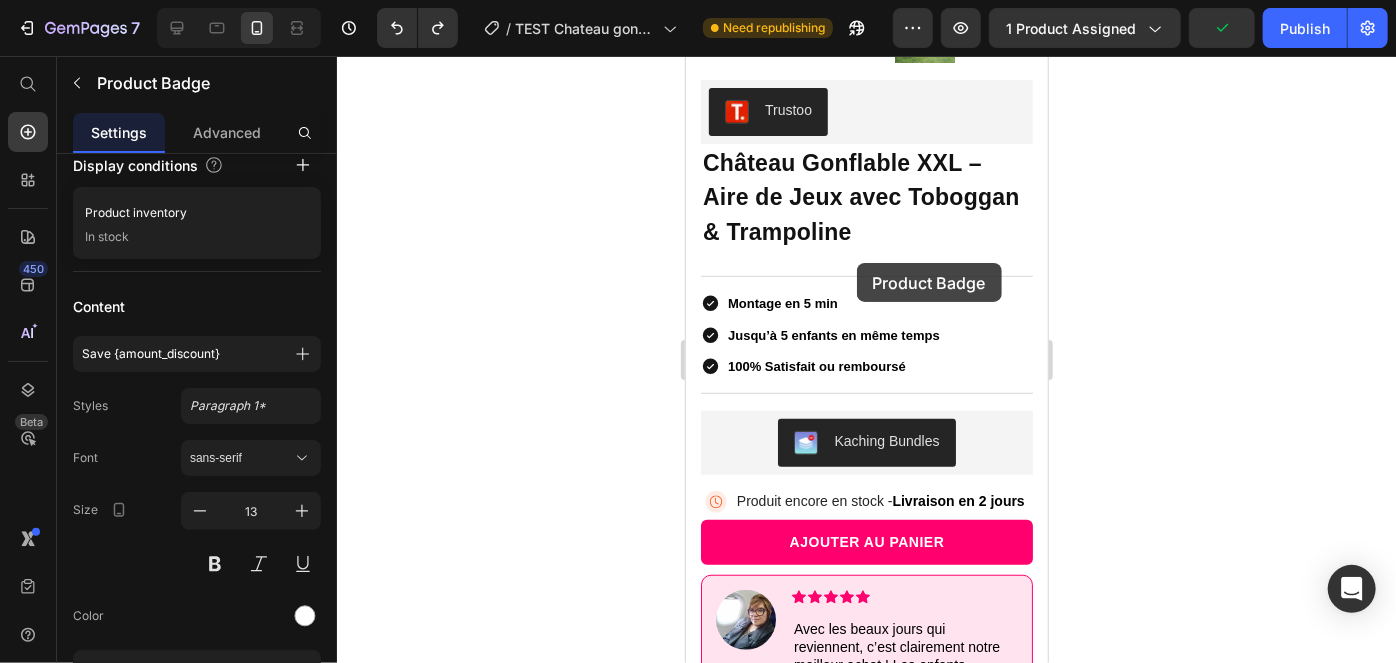 scroll, scrollTop: 377, scrollLeft: 0, axis: vertical 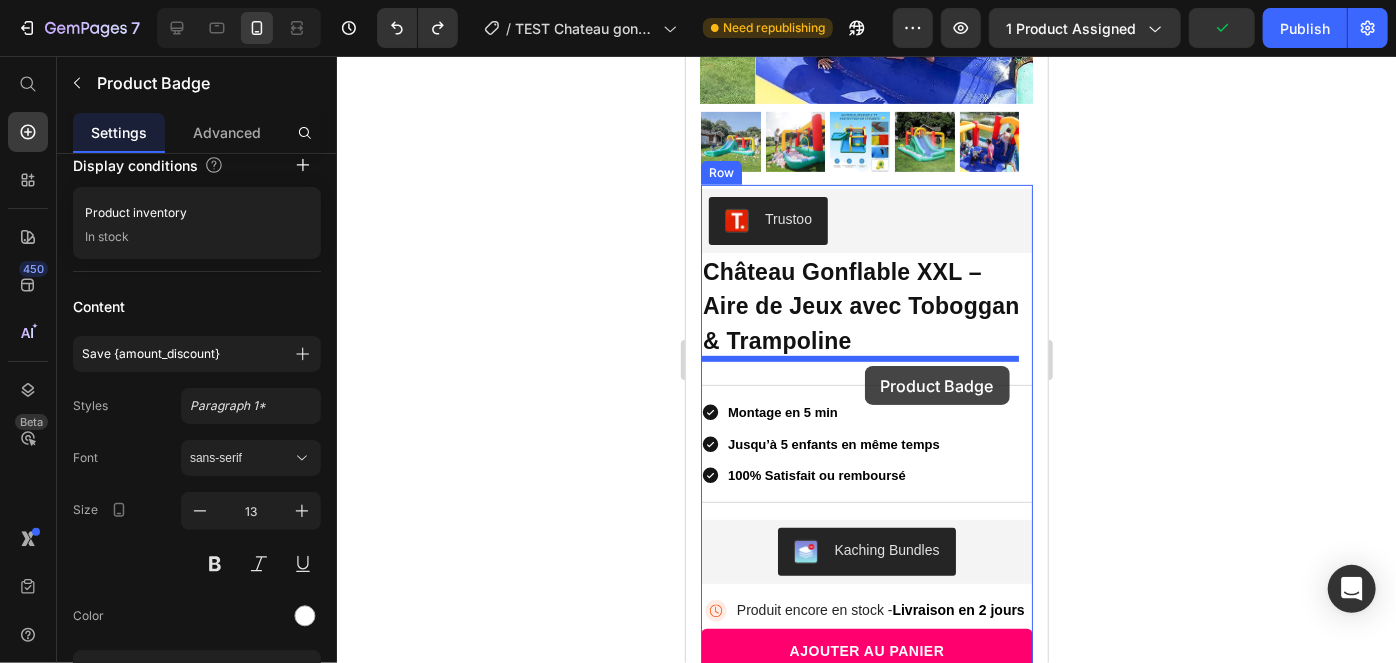 drag, startPoint x: 807, startPoint y: 213, endPoint x: 861, endPoint y: 359, distance: 155.6663 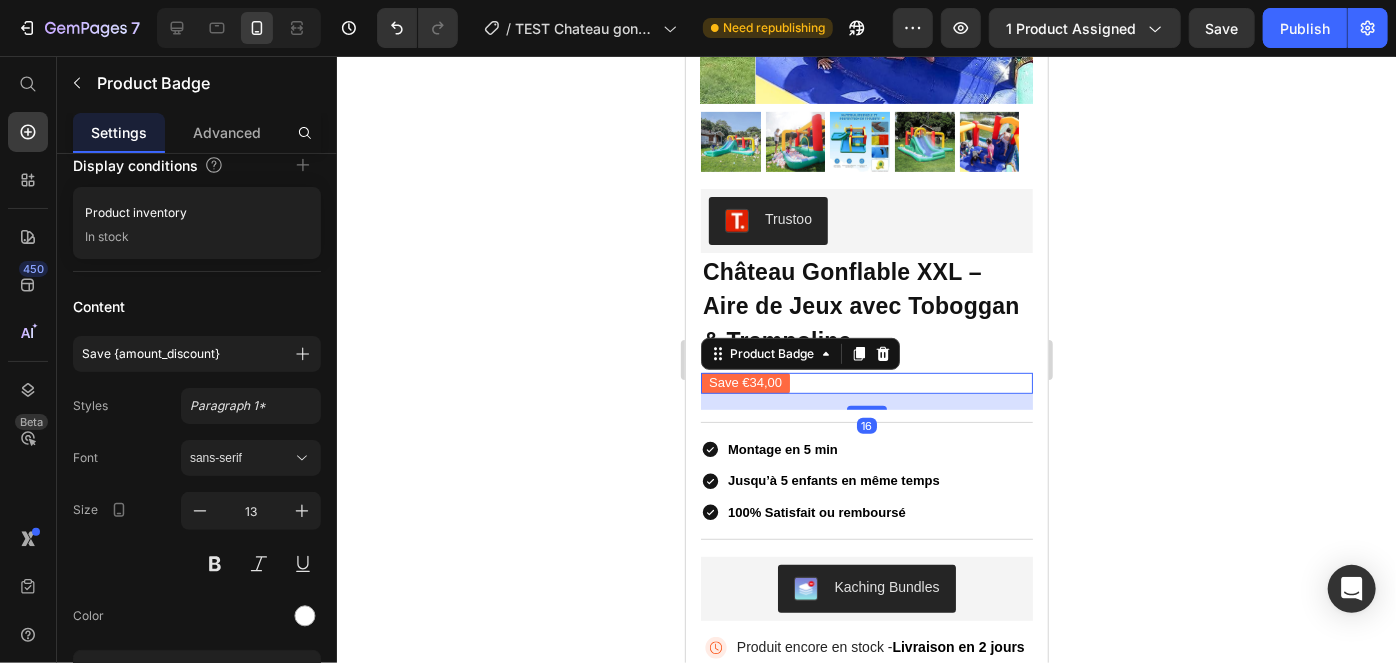 click 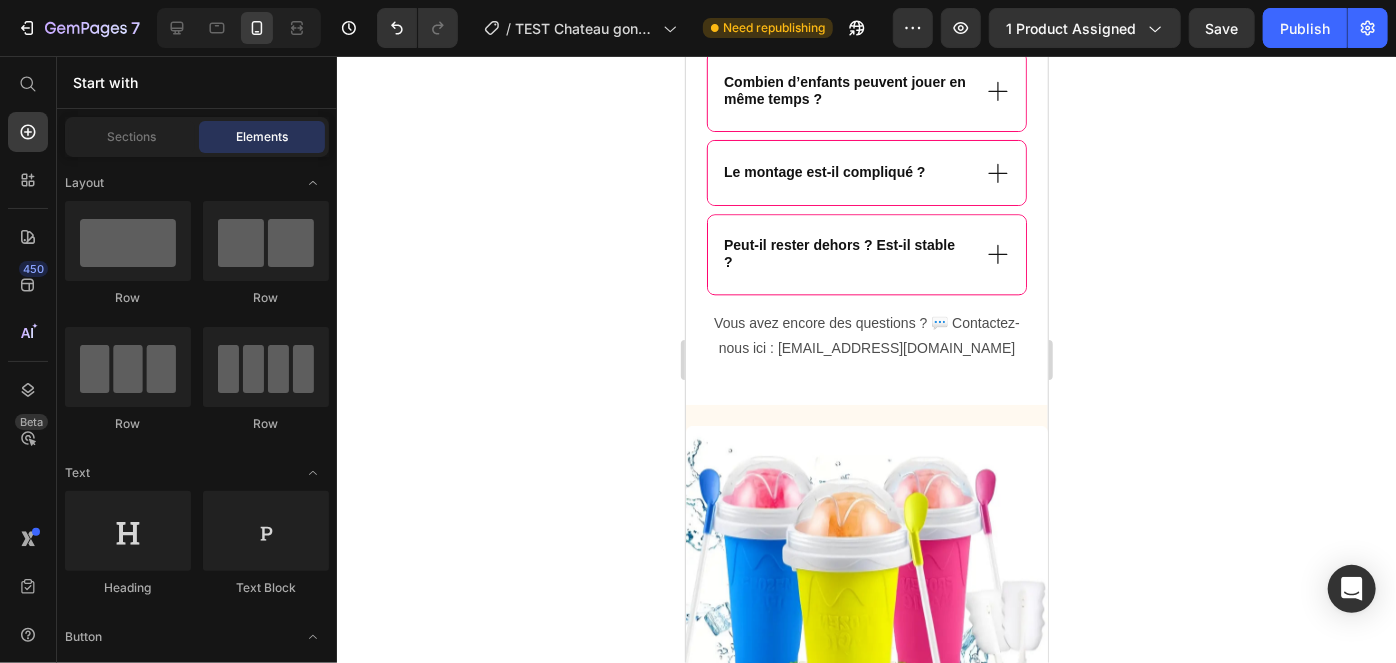 scroll, scrollTop: 2345, scrollLeft: 0, axis: vertical 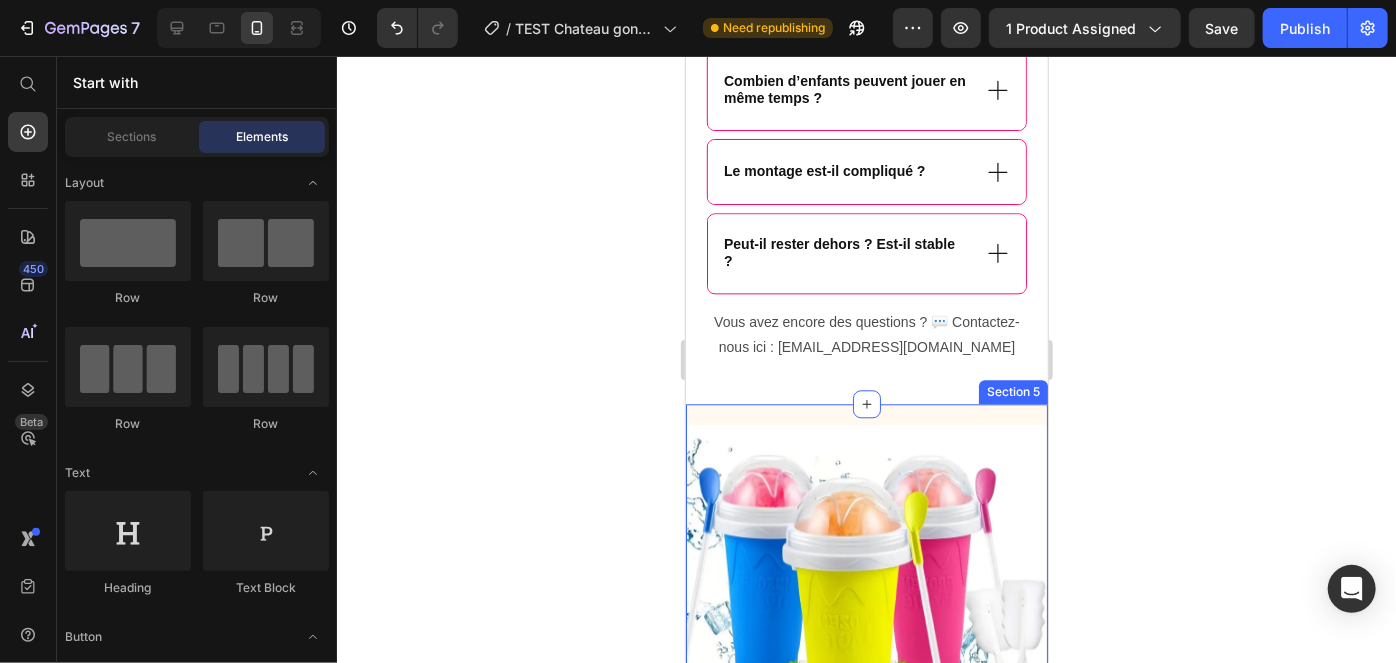 click on "Product Images Lot de 3 gobelets à granité Product Title Icon Icon Icon Icon Icon Icon List 2,500+ Verified Reviews! Text Block Row Lorem ipsum dolor sit amet, consectetur adipiscing elit, sed do eiusmod tempor incididunt ut labore et dolore magna aliqua. Text Block €13,99 Product Price
Drop element here Row This product has only default variant Product Variants & Swatches Pack size: Text Block Seal Subscriptions Seal Subscriptions Add to cart Add to Cart 30 - Day money back guarantee Text Block Row Product Section 5" at bounding box center (866, 770) 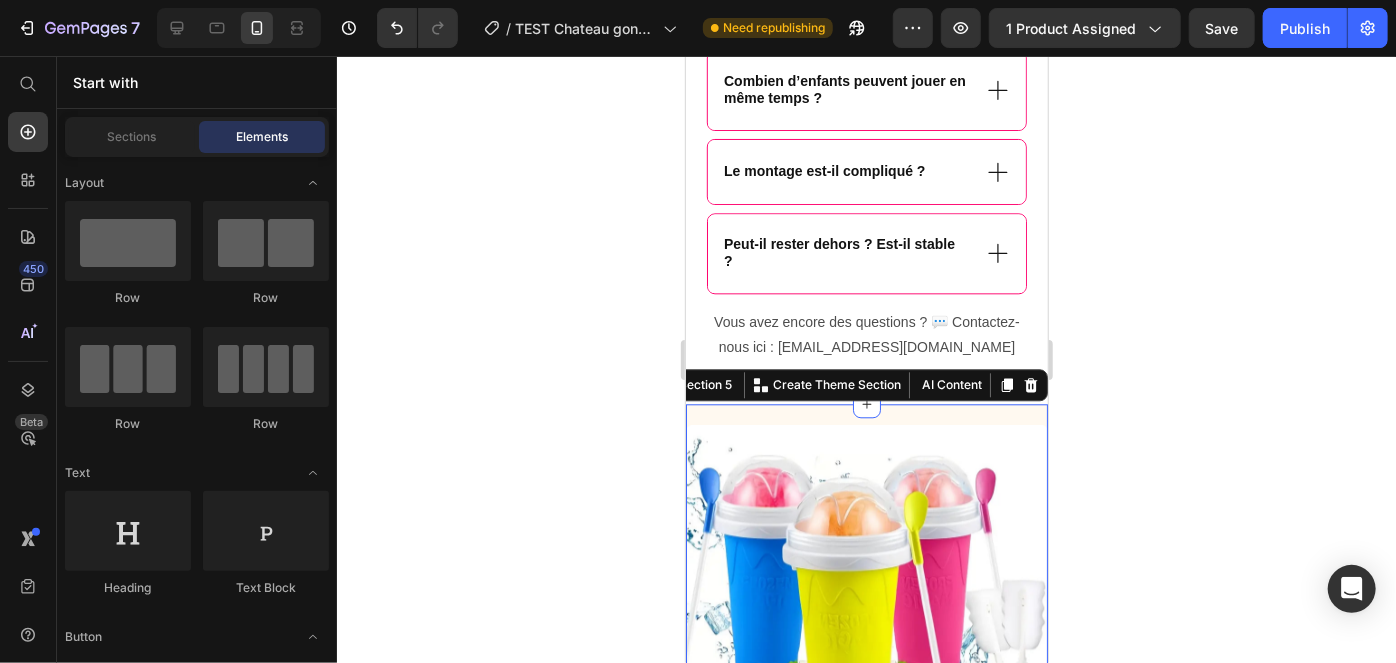 scroll, scrollTop: 0, scrollLeft: 0, axis: both 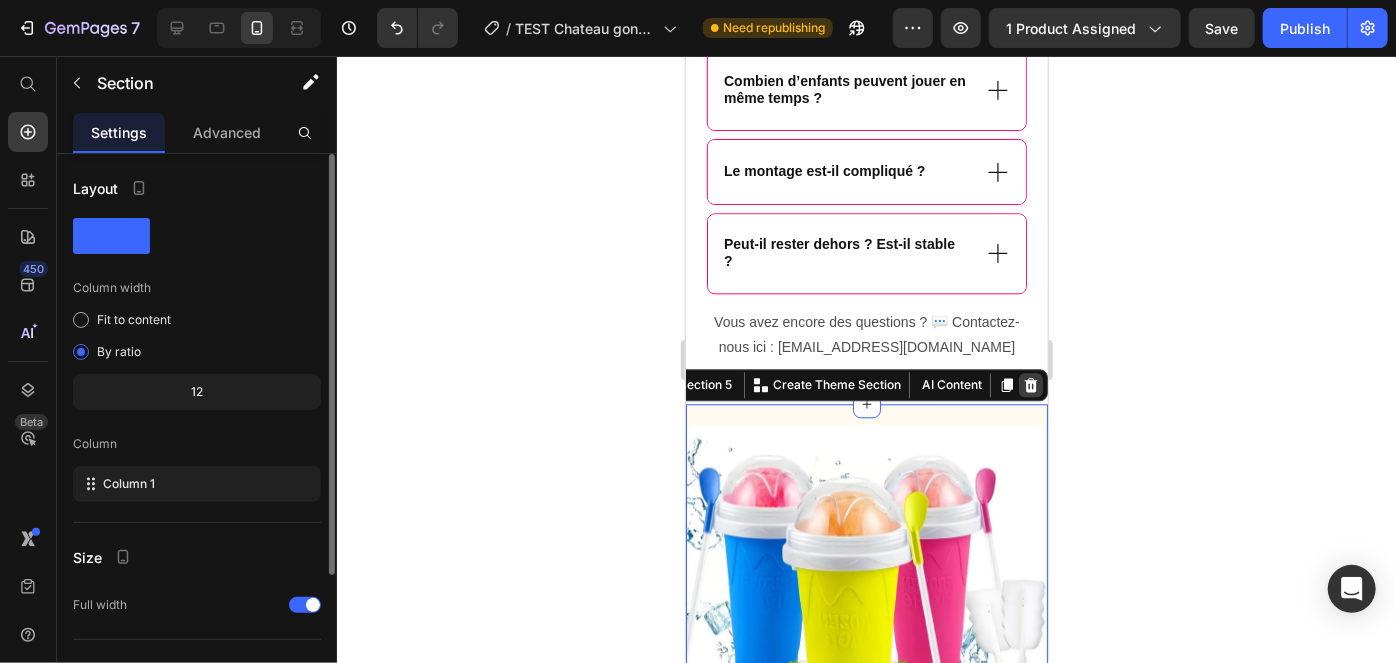 click 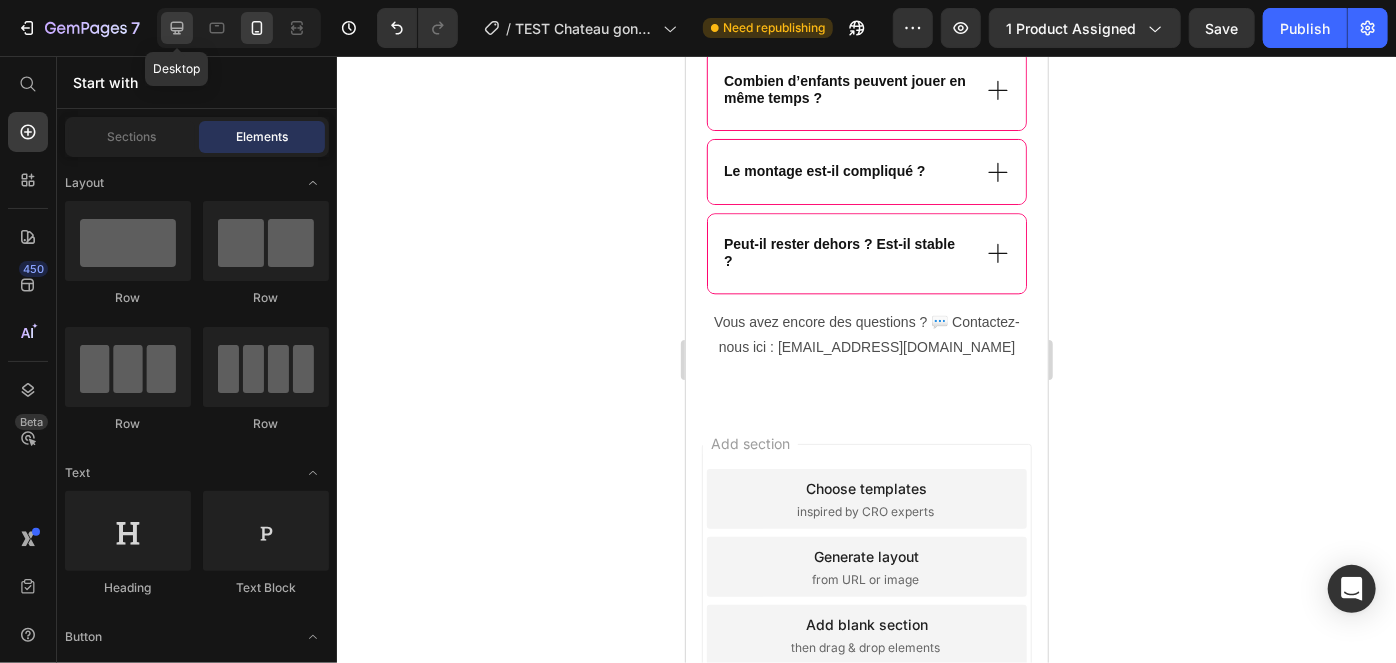 click 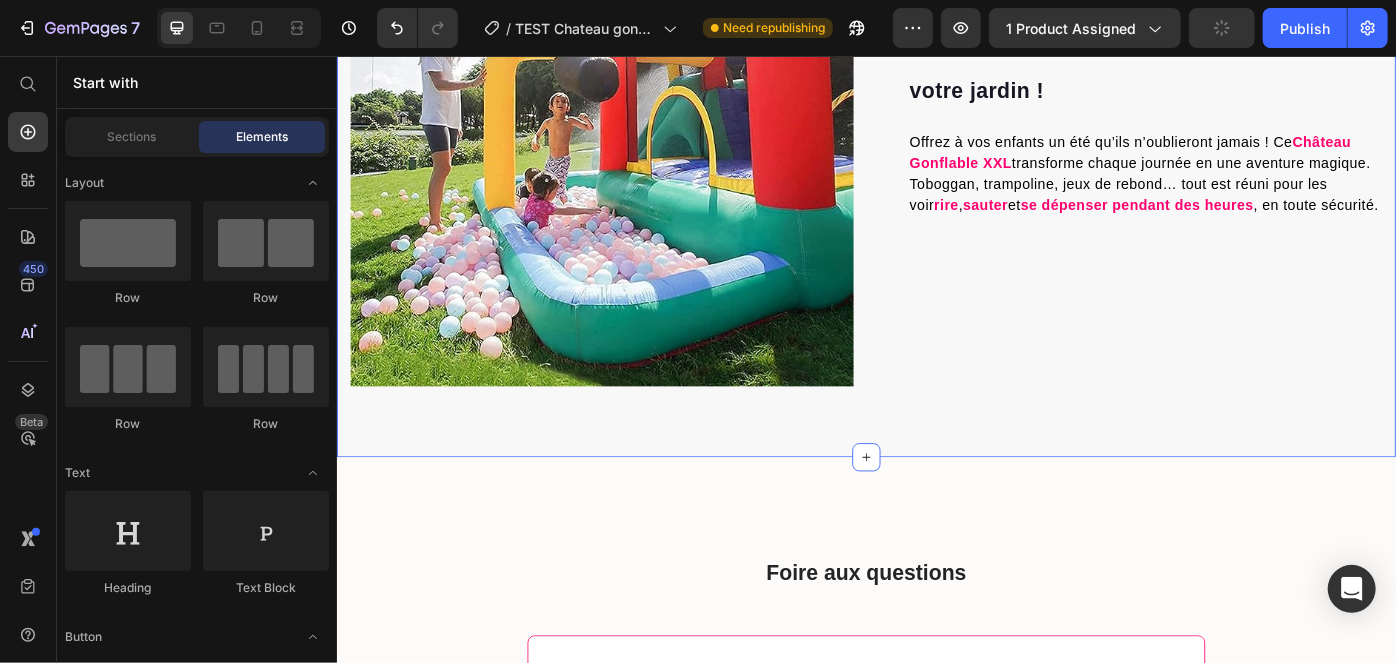 scroll, scrollTop: 1406, scrollLeft: 0, axis: vertical 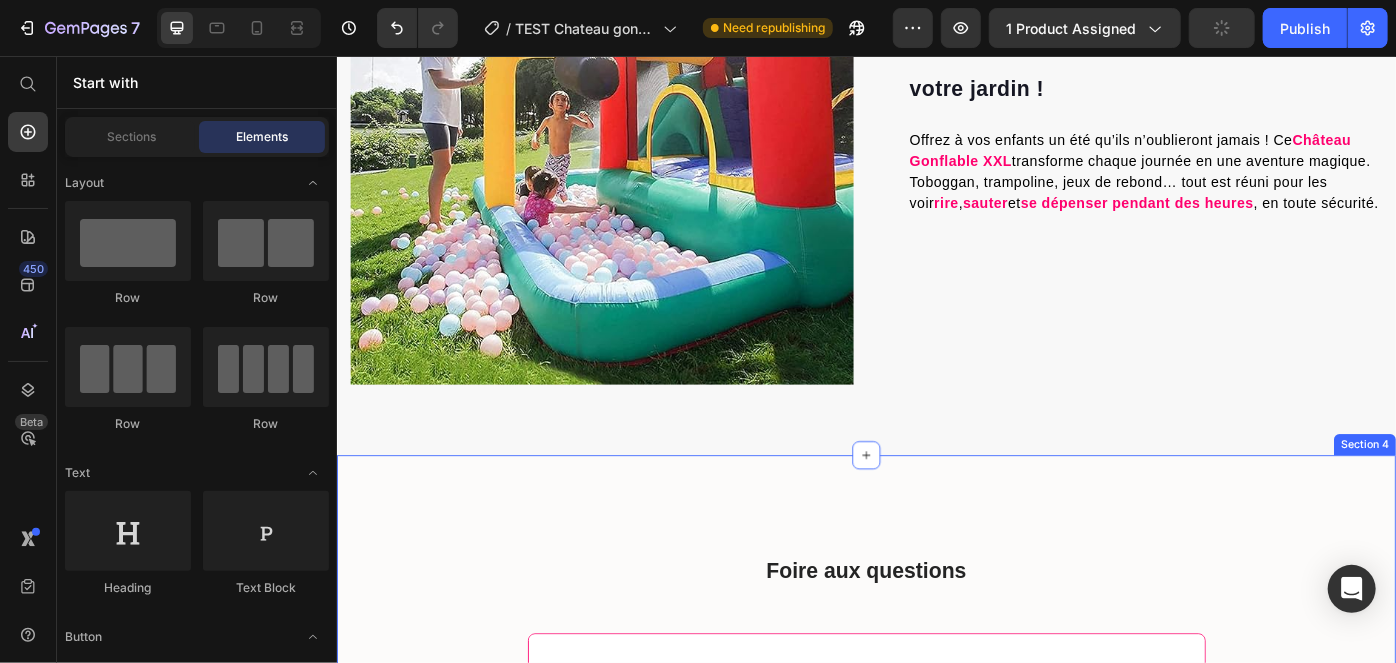 click on "Foire aux questions Heading
À partir de quel âge le château est-il adapté ?
Combien d’enfants peuvent jouer en même temps ?
Le montage est-il compliqué ?
Peut-il rester dehors ? Est-il stable ? Accordion Row Vous avez encore des questions ? 💬 Contactez-nous ici : [EMAIL_ADDRESS][DOMAIN_NAME] Text Block Section 4" at bounding box center [936, 918] 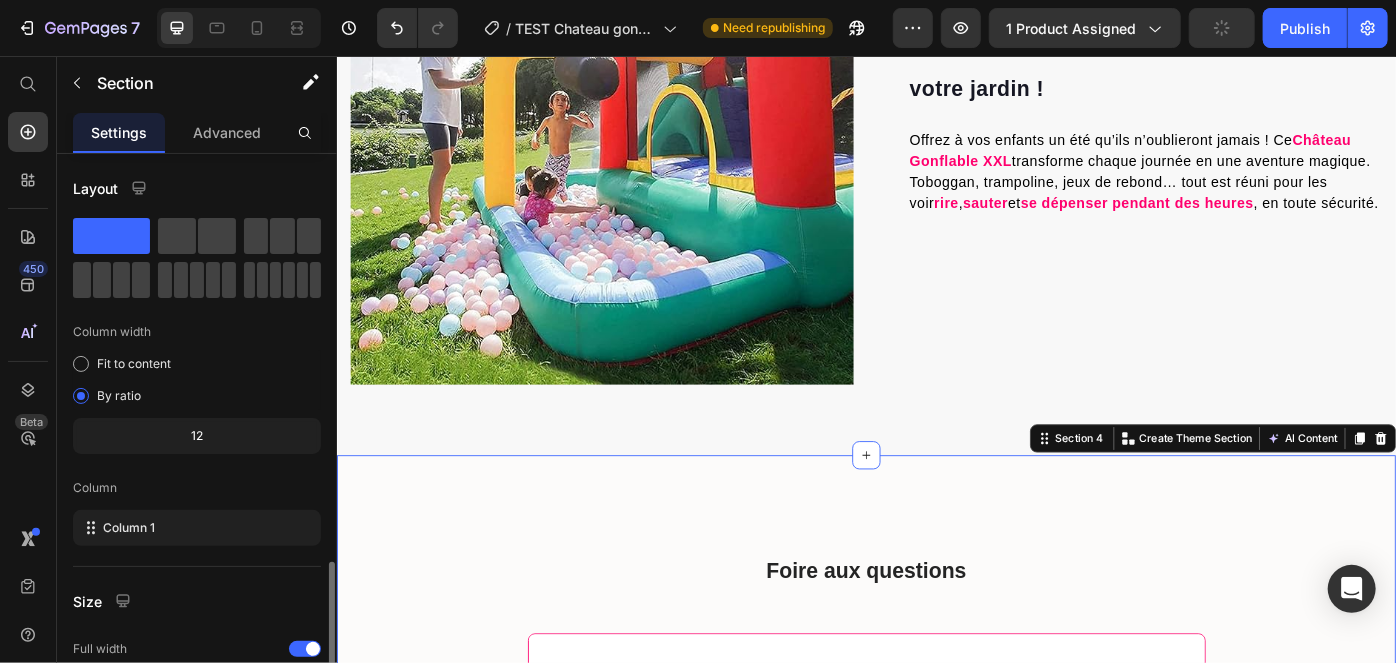 scroll, scrollTop: 239, scrollLeft: 0, axis: vertical 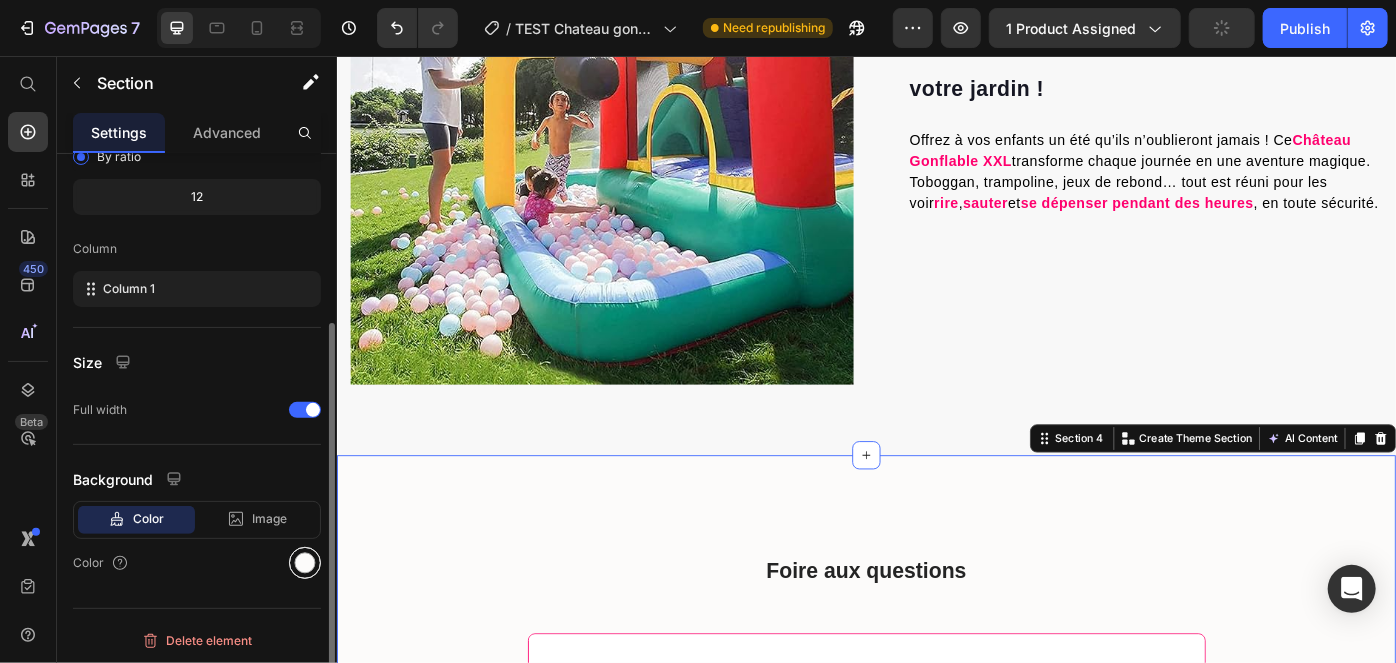 click at bounding box center [305, 563] 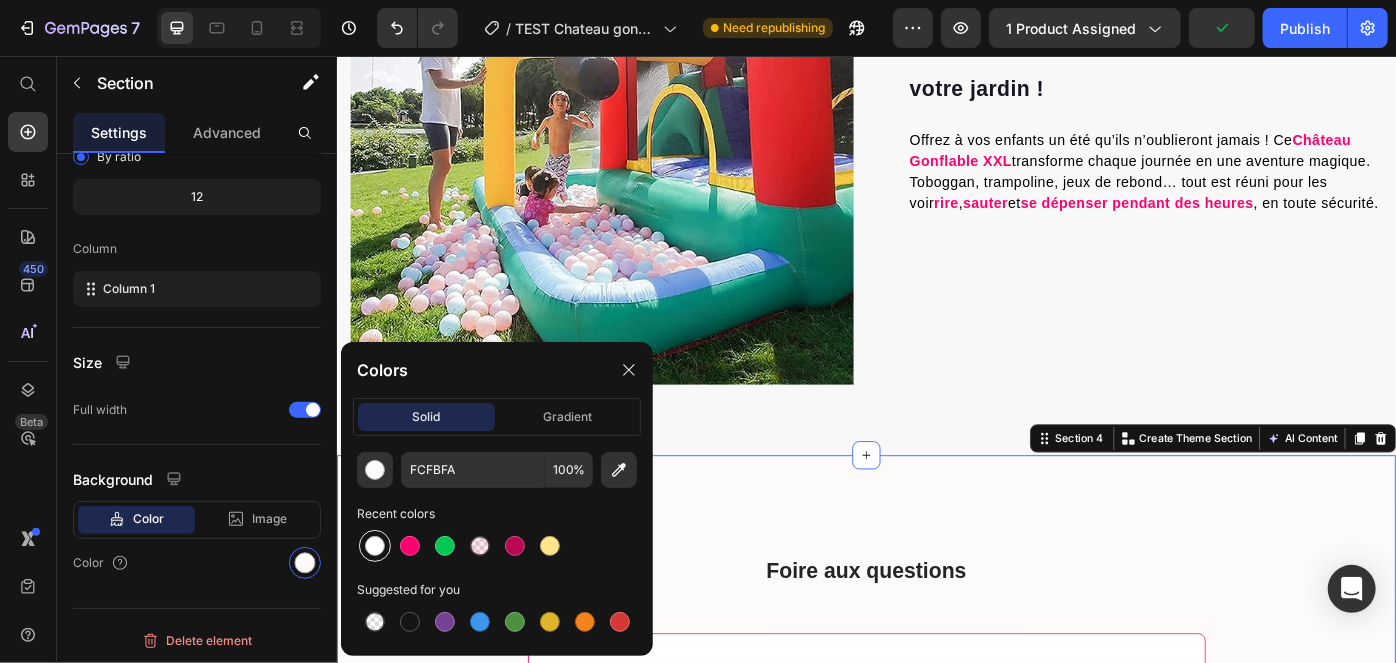 click at bounding box center (375, 546) 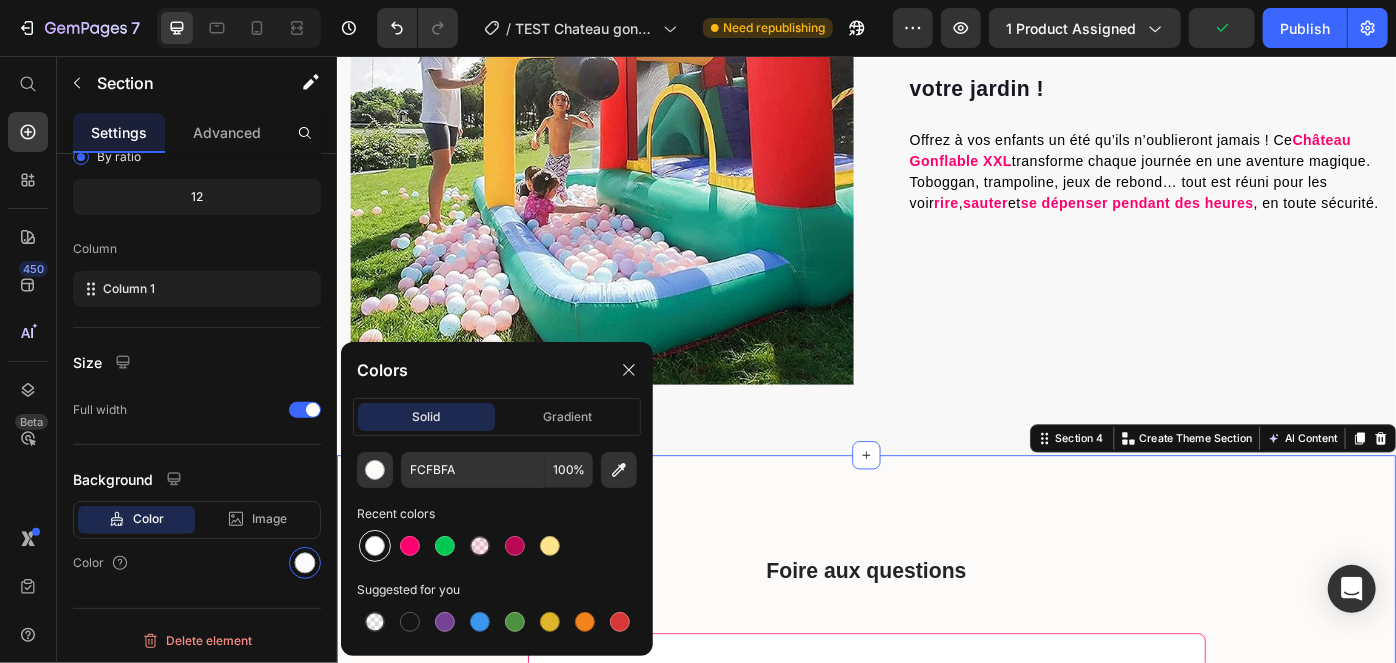 type on "FFFFFF" 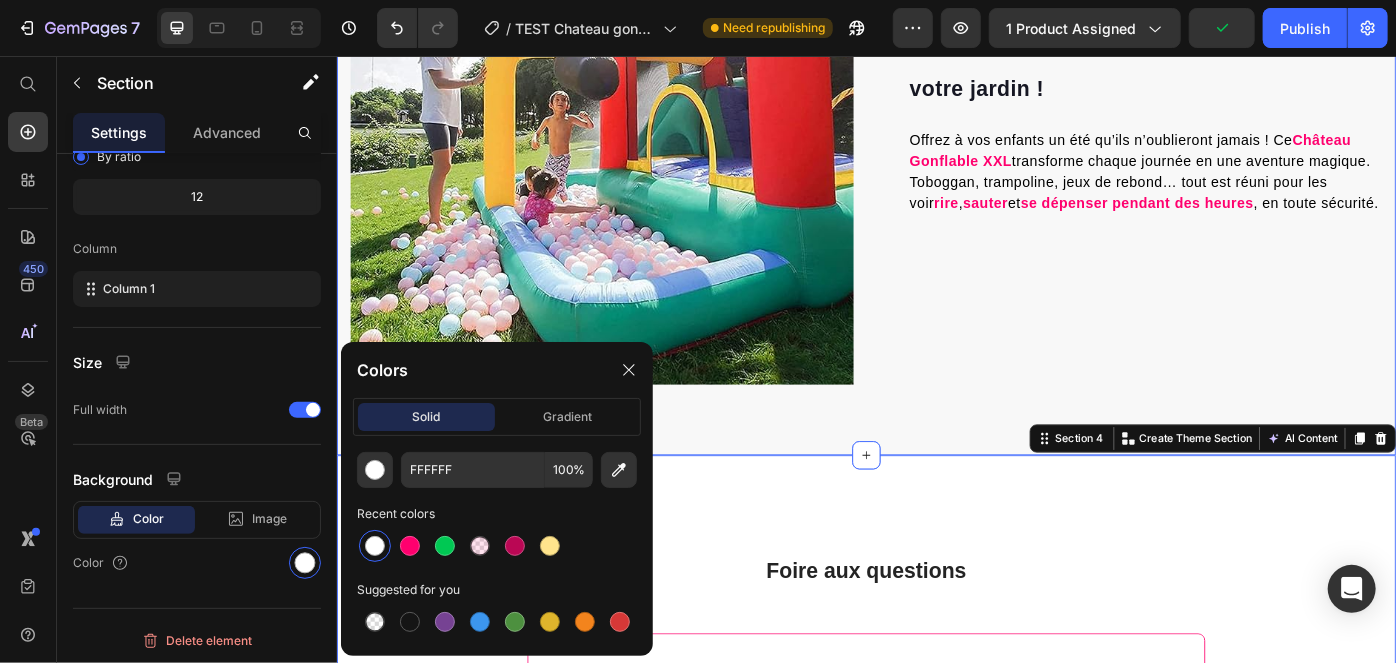 click on "Leur terrain de jeu rêvé… directement dans votre jardin ! Heading Offrez à vos enfants un été qu’ils n’oublieront jamais ! Ce  Château Gonflable XXL  transforme chaque journée en une aventure magique. Toboggan, trampoline, jeux de rebond… tout est réuni pour les voir  rire ,  sauter  et  se dépenser pendant des heures , en toute sécurité. Text block Row Image Image Row Section 3" at bounding box center [936, 142] 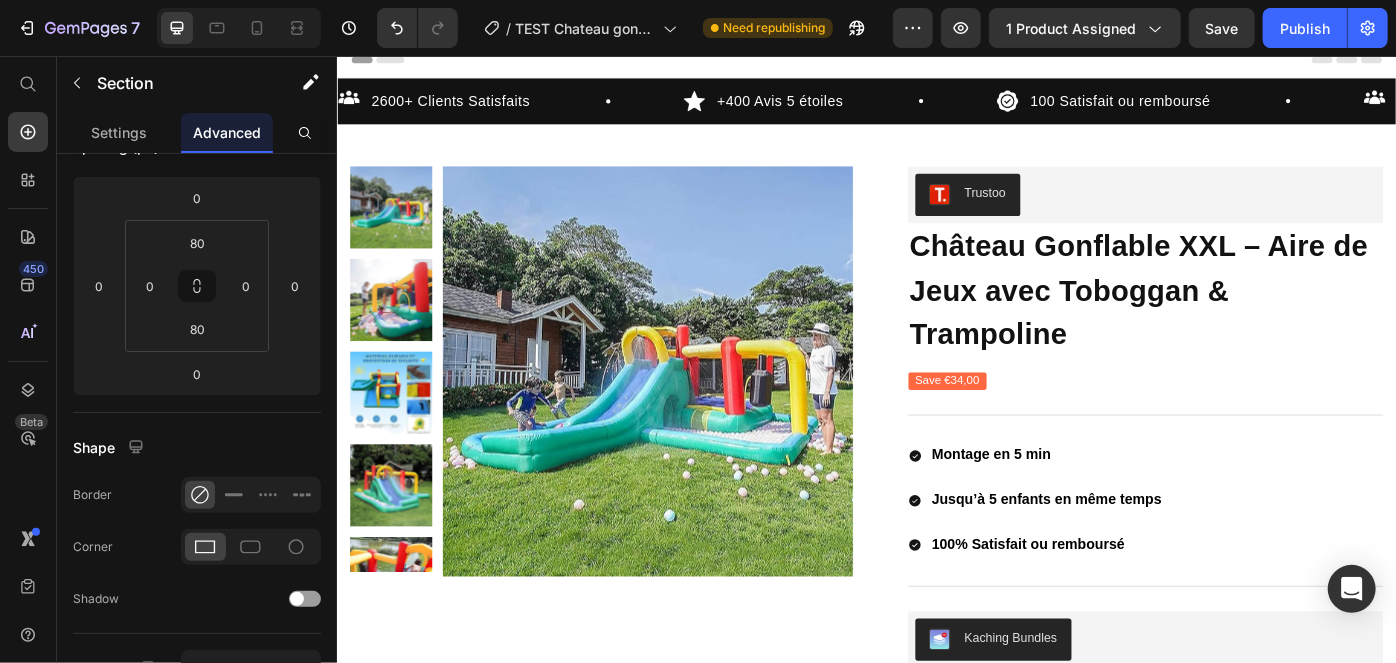 scroll, scrollTop: 266, scrollLeft: 0, axis: vertical 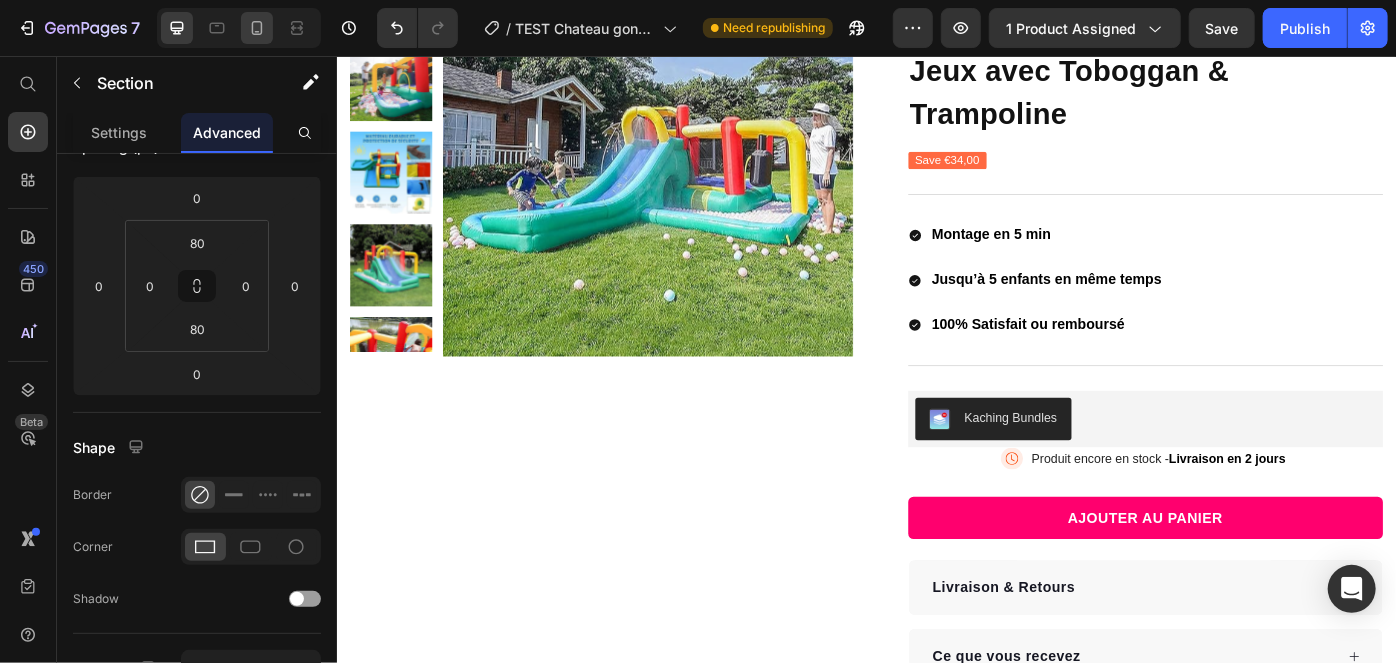 click 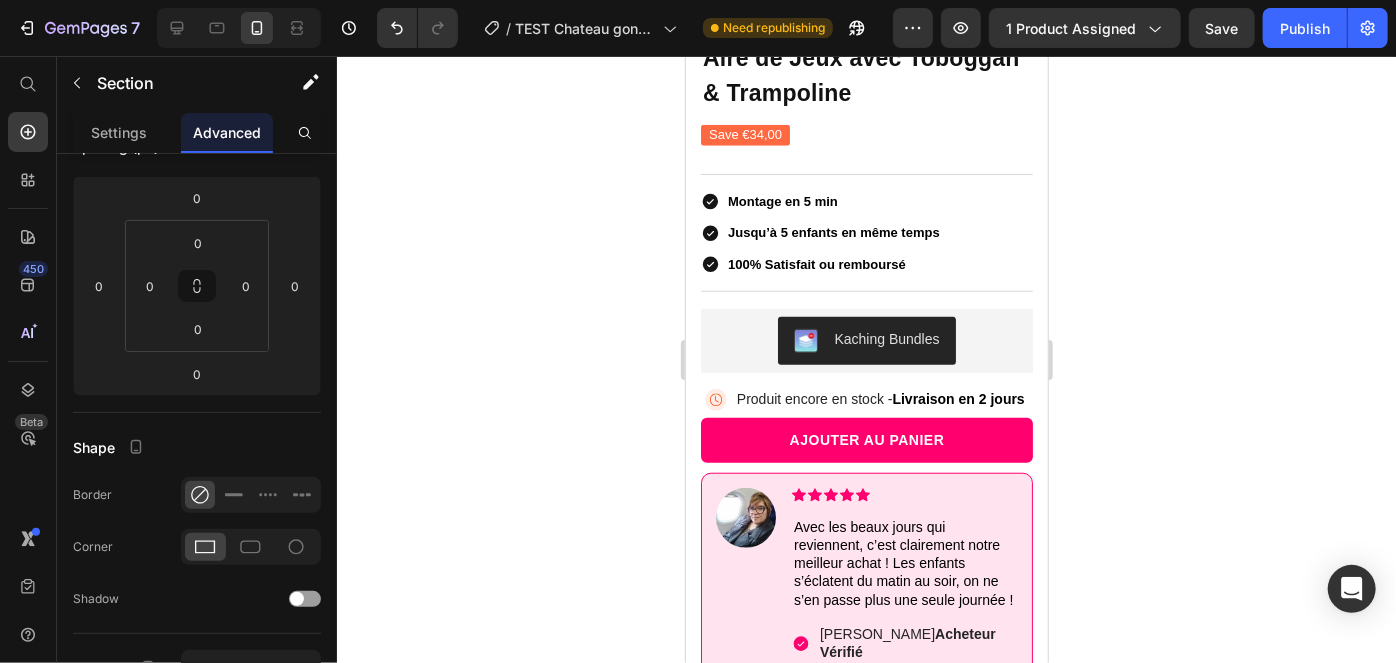 scroll, scrollTop: 504, scrollLeft: 0, axis: vertical 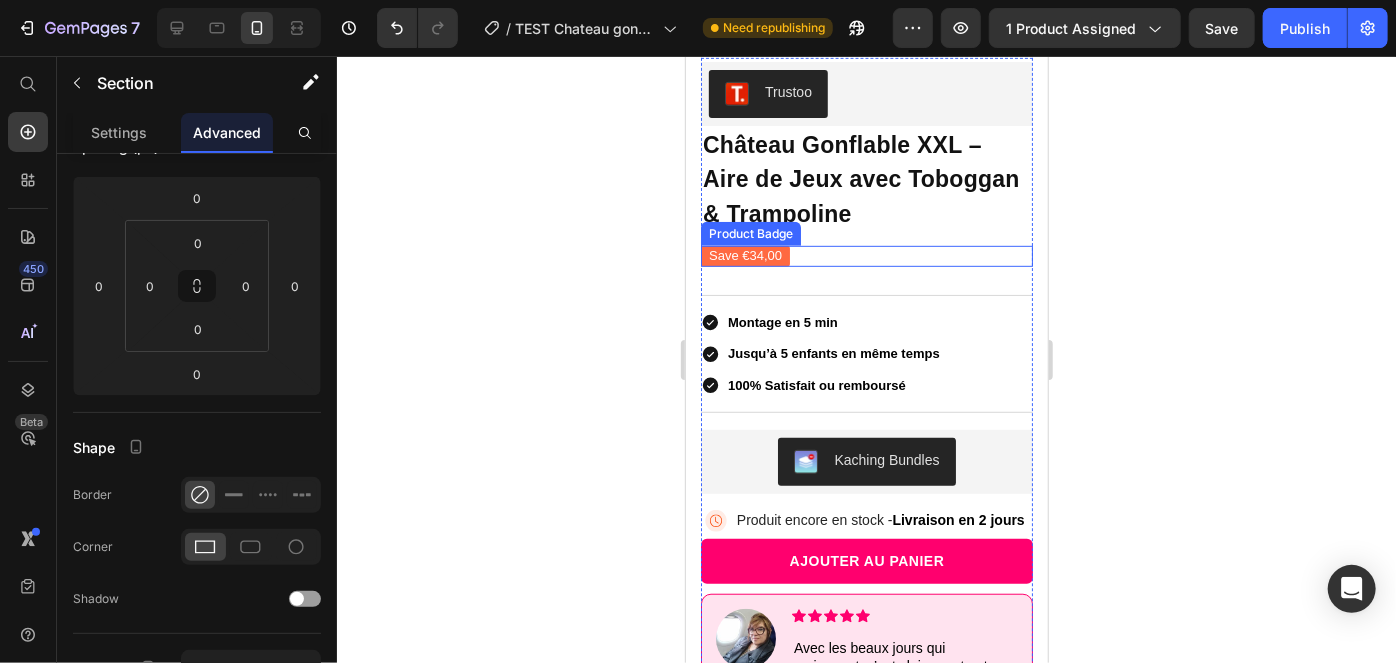click on "Save €34,00" at bounding box center [744, 255] 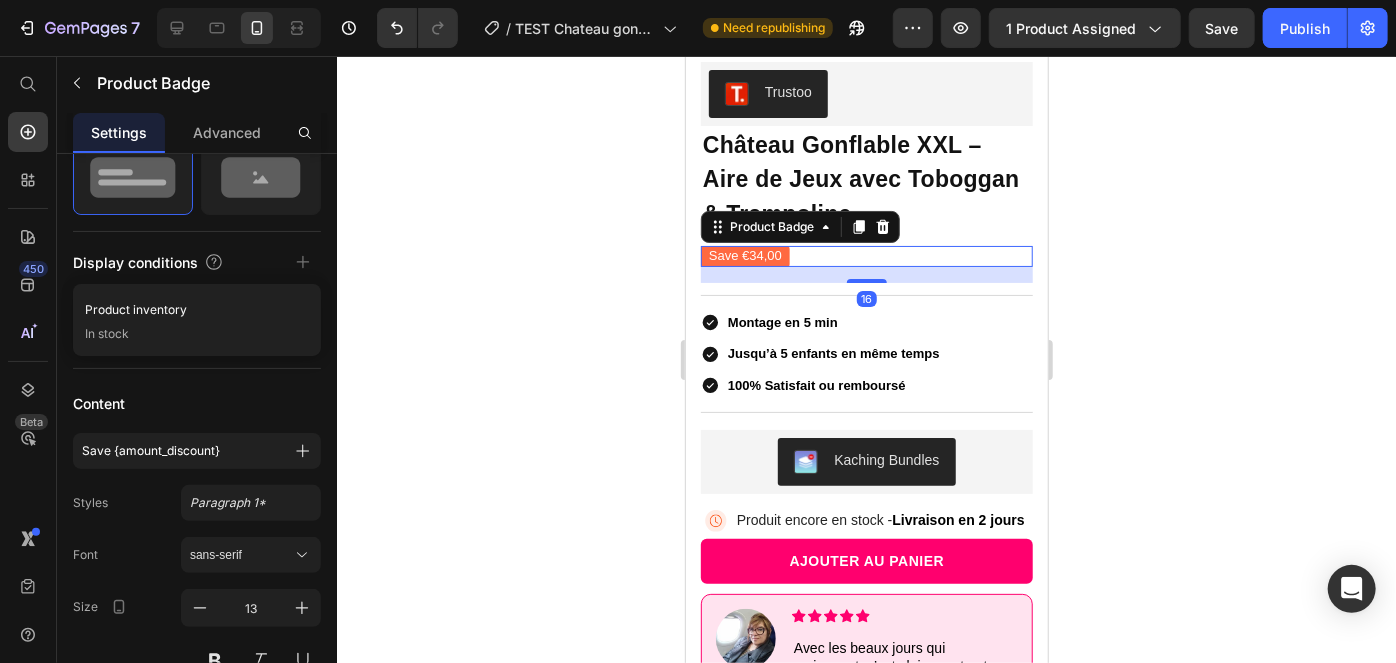 scroll, scrollTop: 0, scrollLeft: 0, axis: both 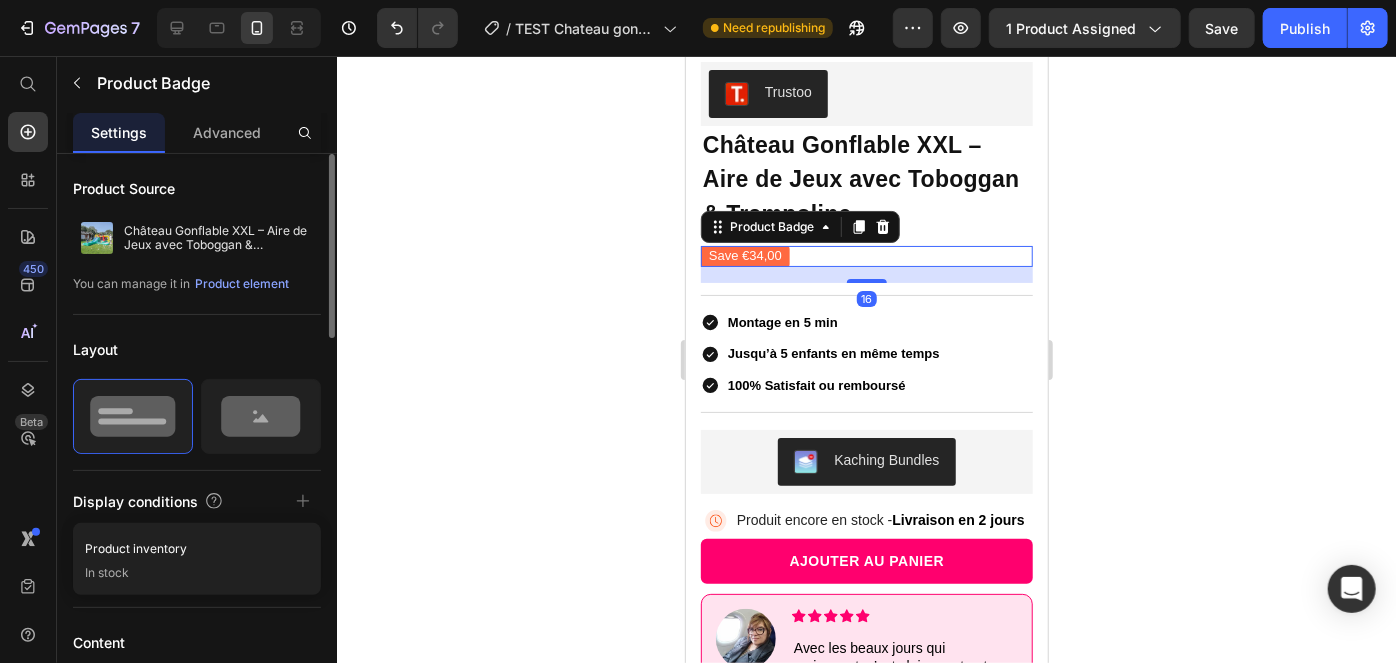 click on "Layout" at bounding box center (197, 349) 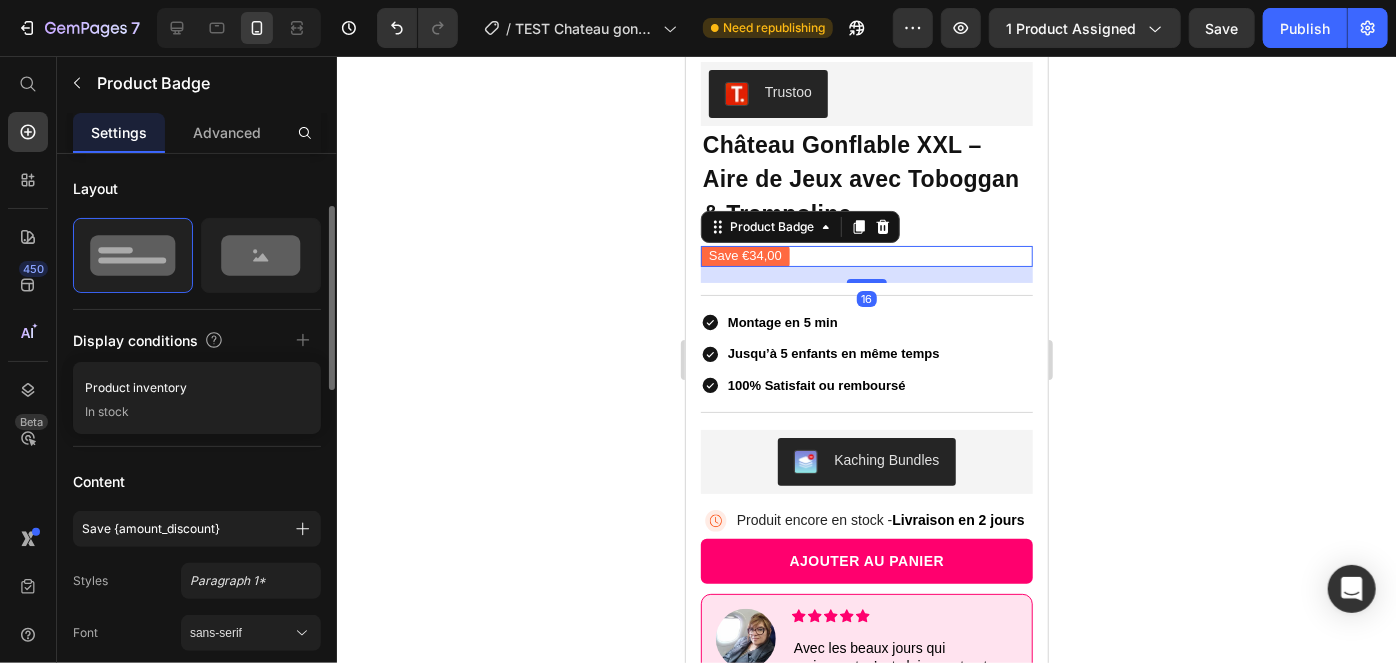 click on "Layout" 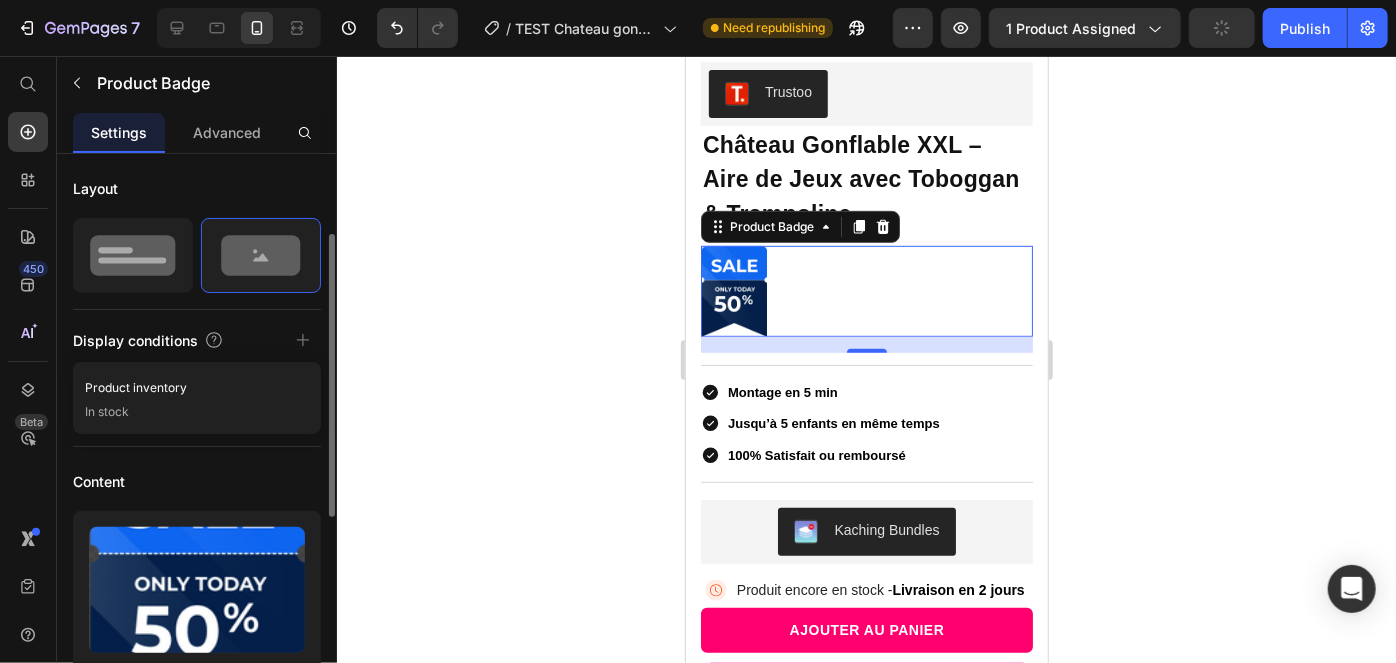 click 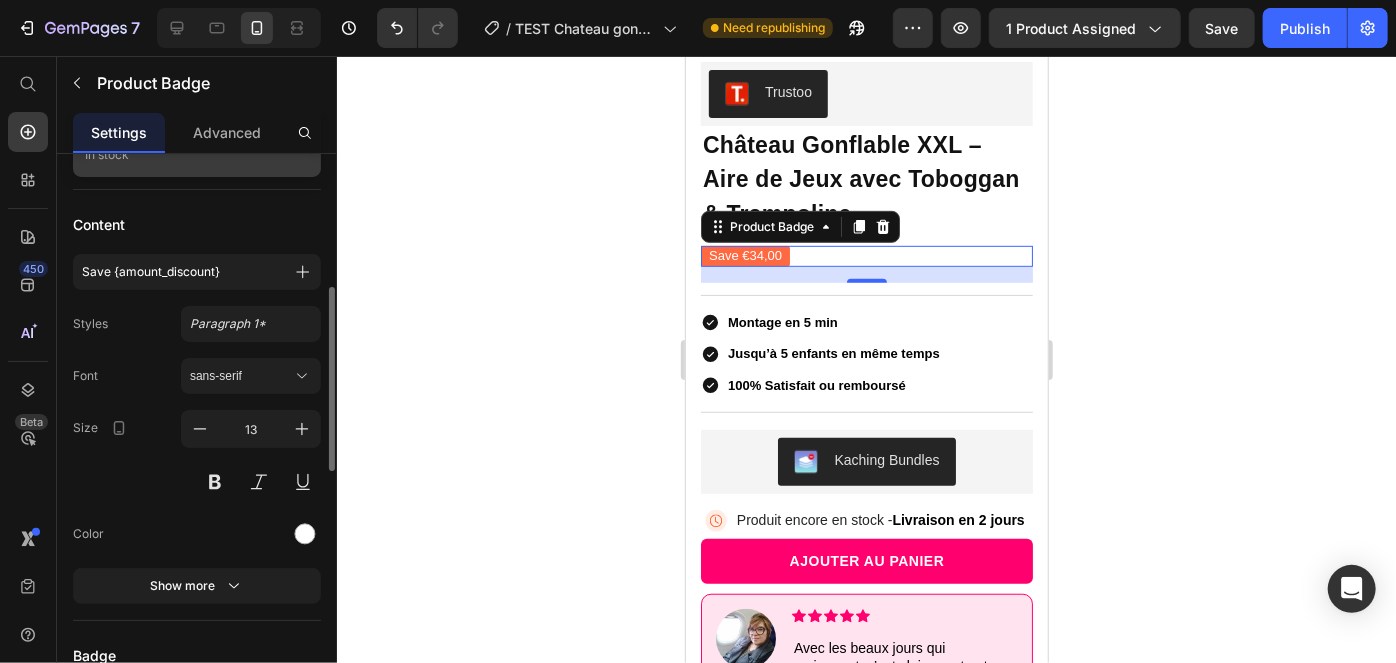 scroll, scrollTop: 416, scrollLeft: 0, axis: vertical 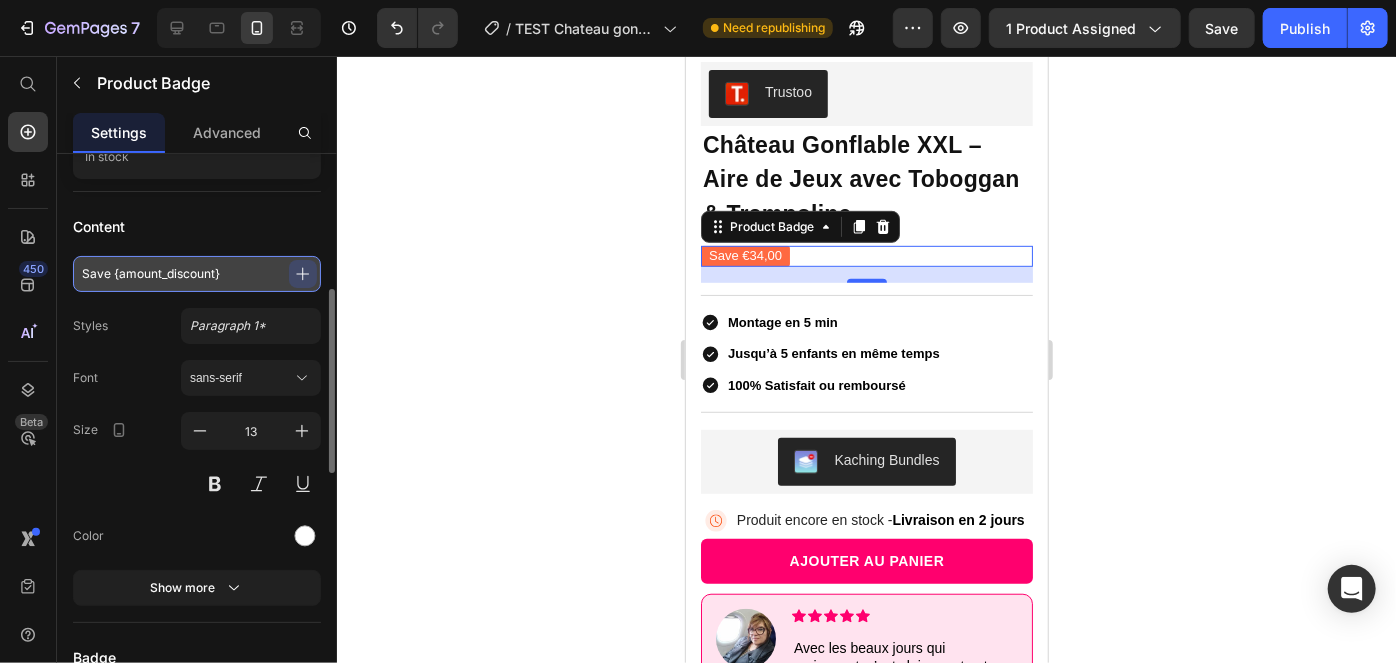 click on "Save {amount_discount}" at bounding box center (197, 274) 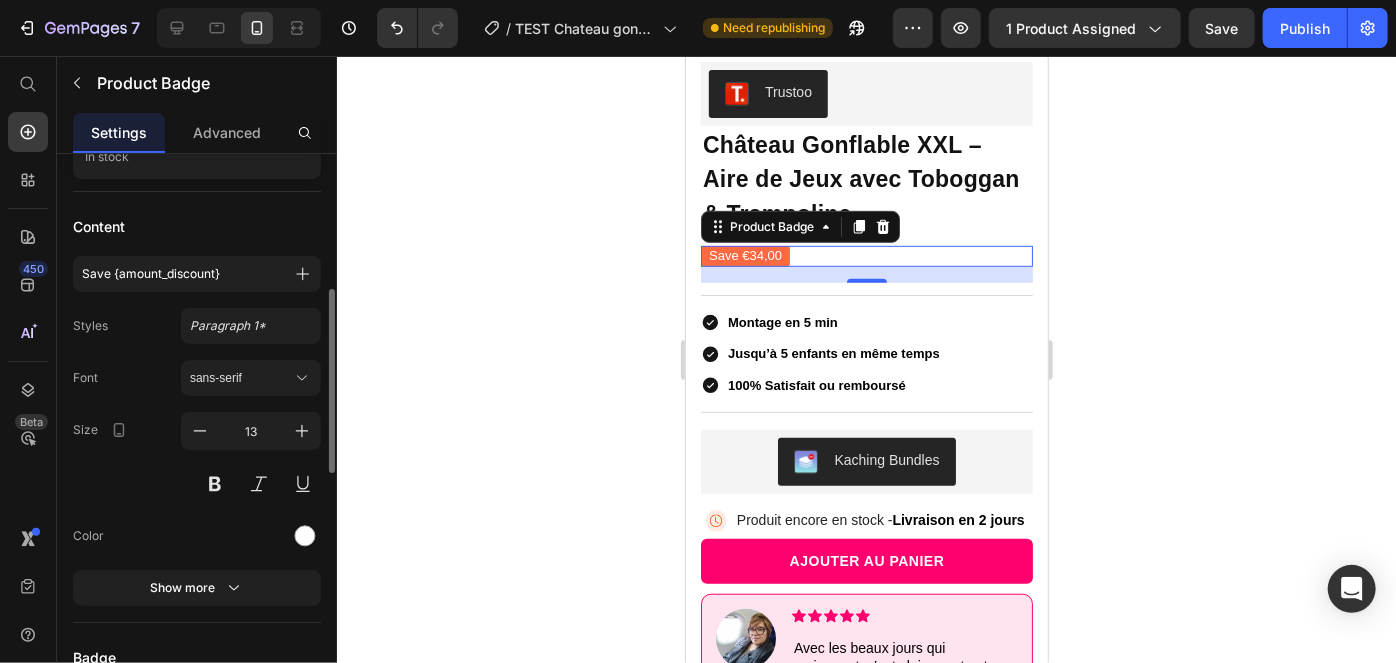 click on "Content" at bounding box center [197, 226] 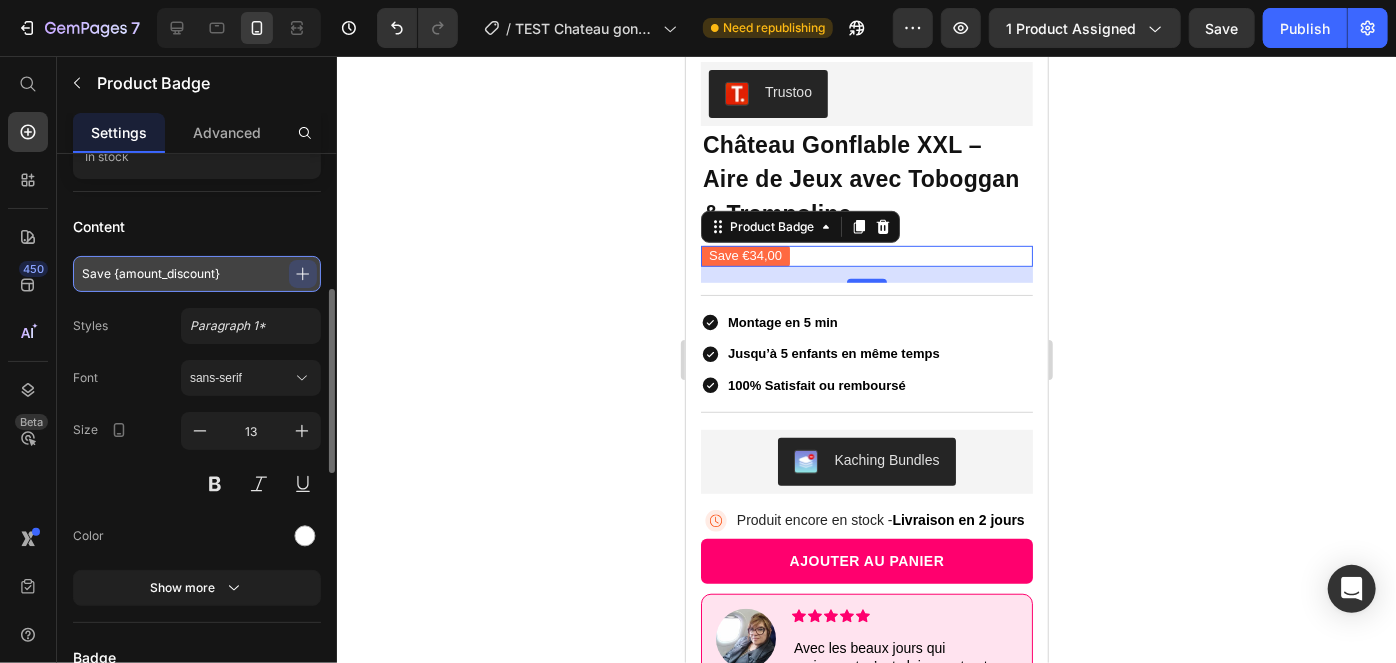 click on "Save {amount_discount}" at bounding box center (197, 274) 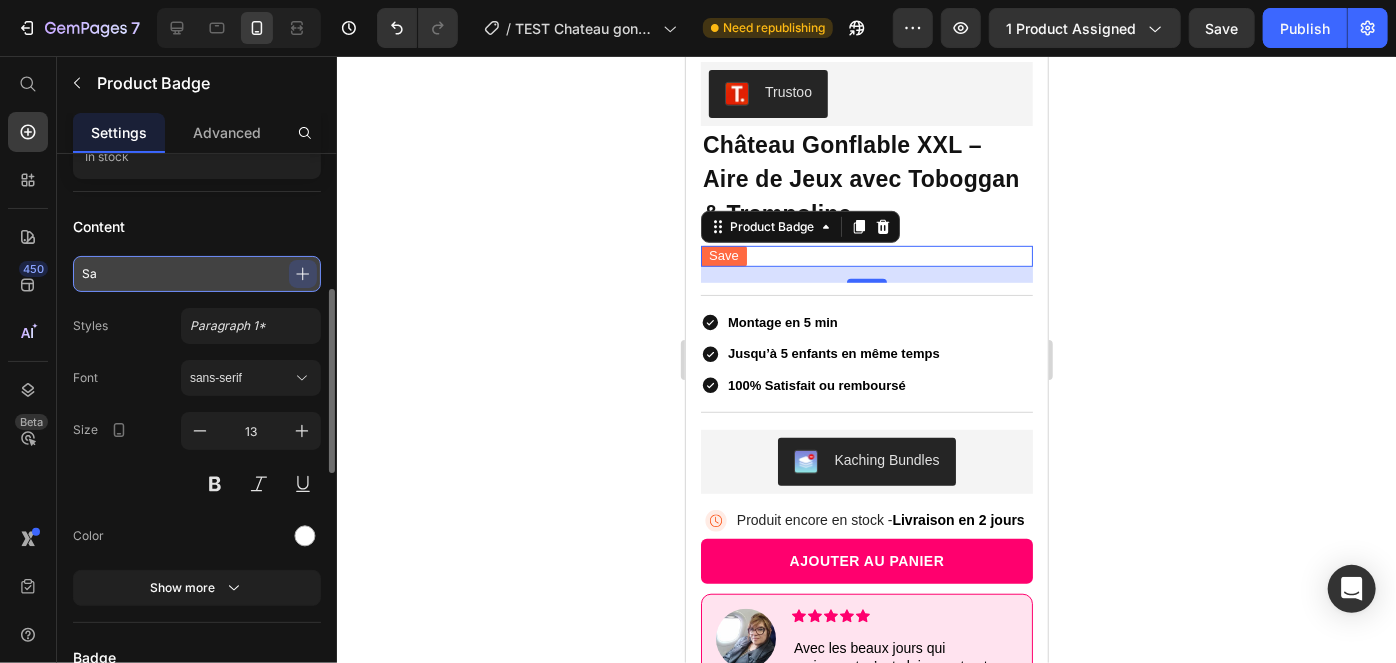 type on "S" 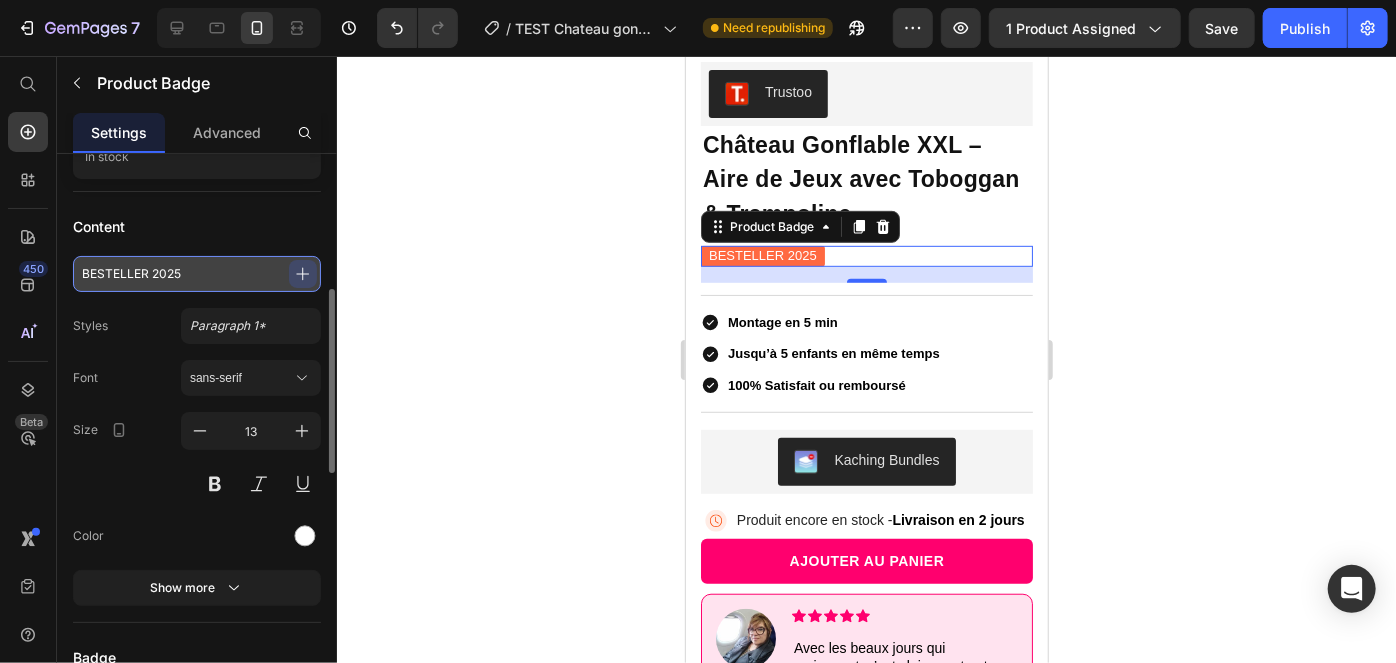 click on "BESTELLER 2025" at bounding box center [197, 274] 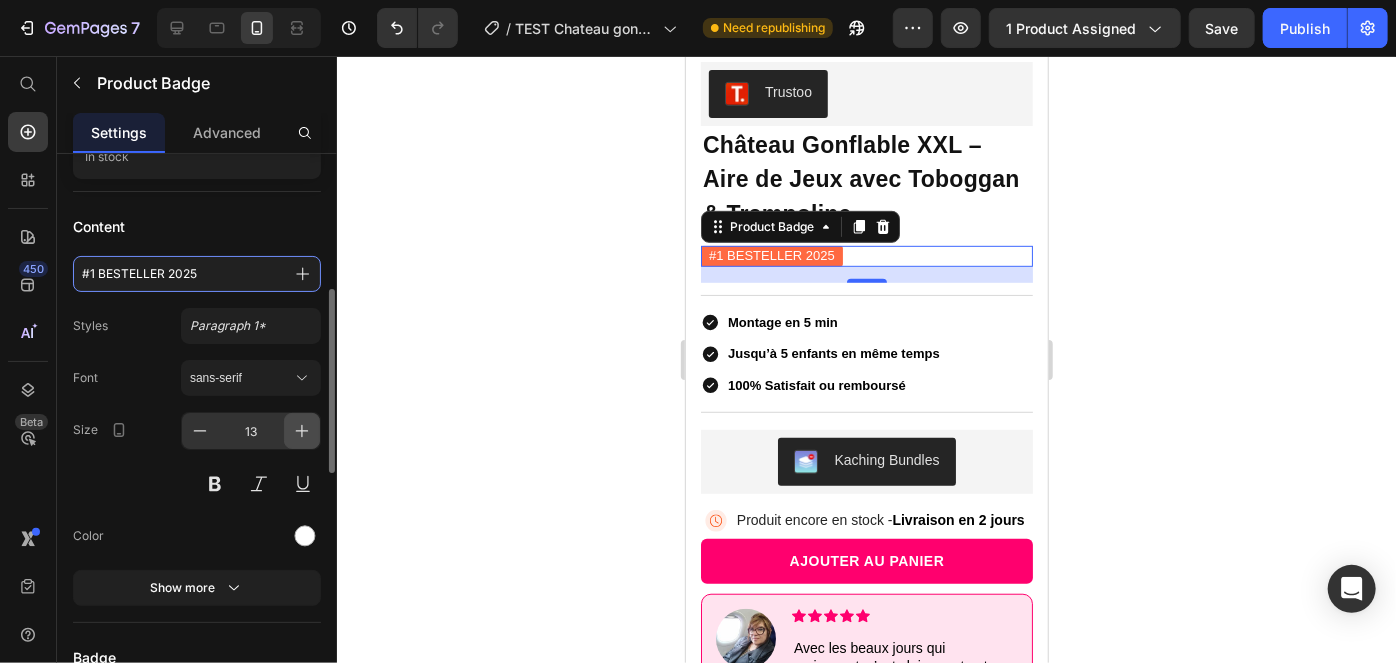 type on "#1 BESTELLER 2025" 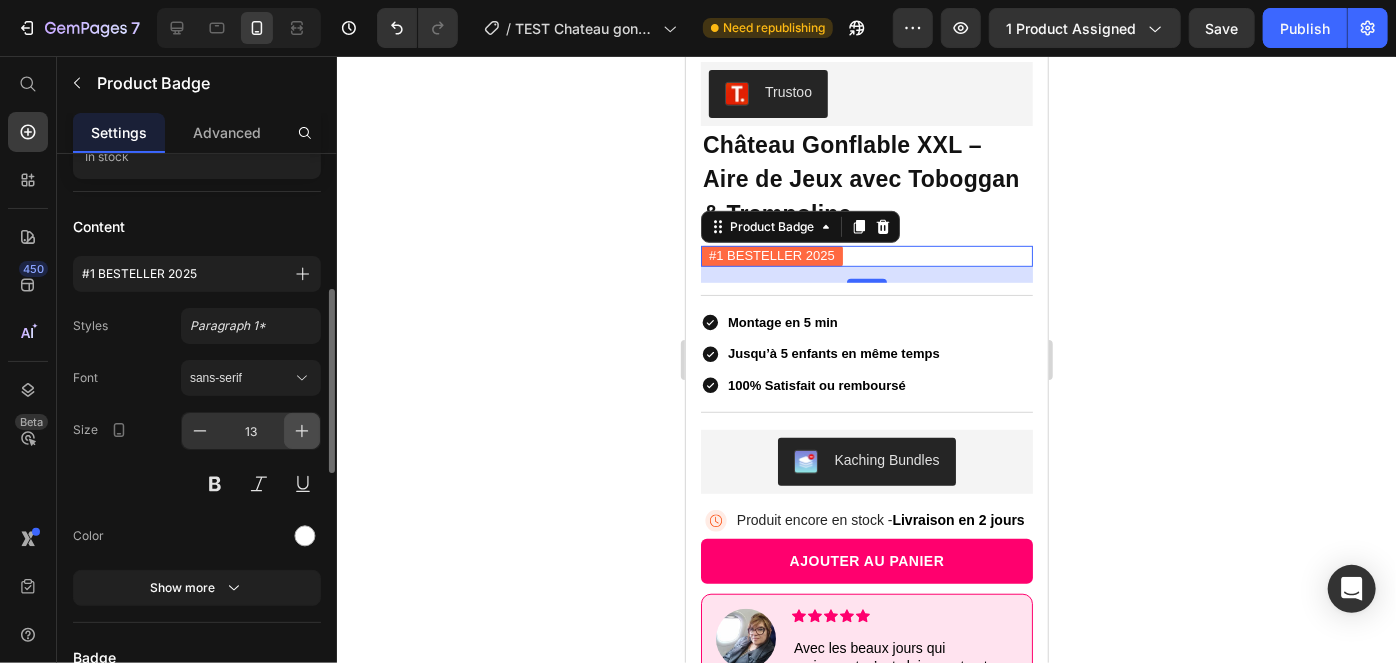 click 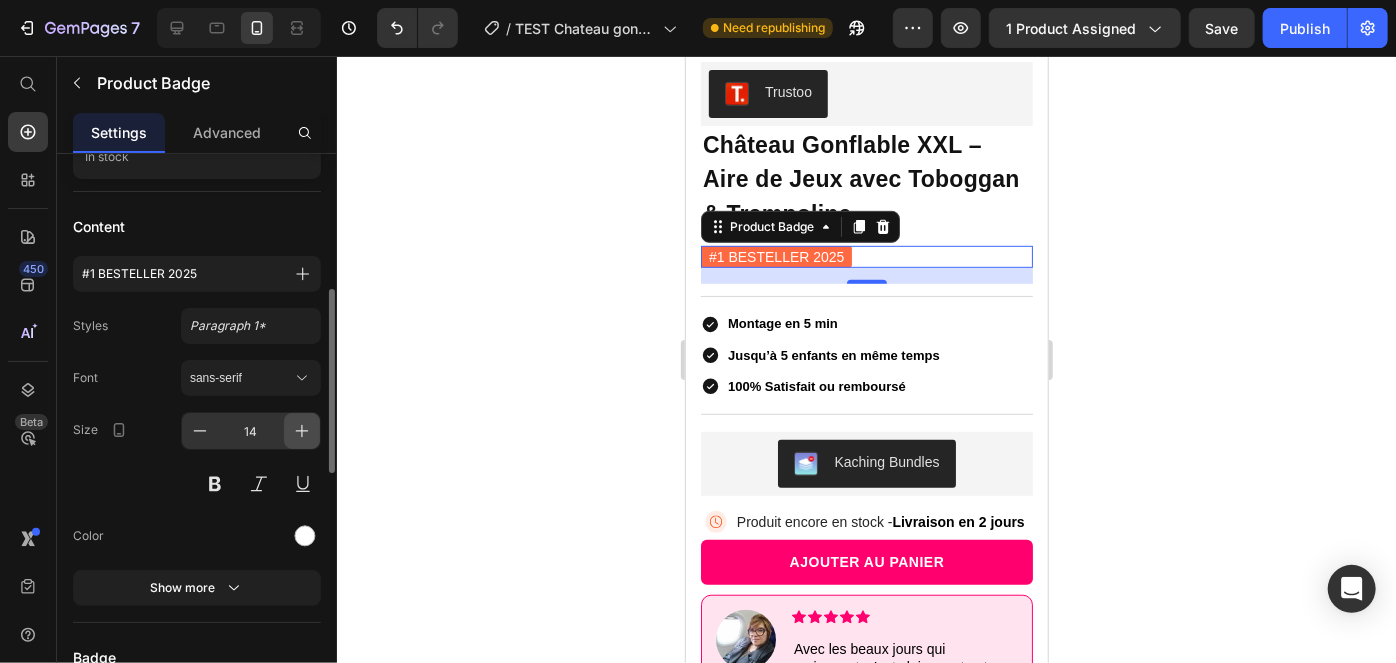 click 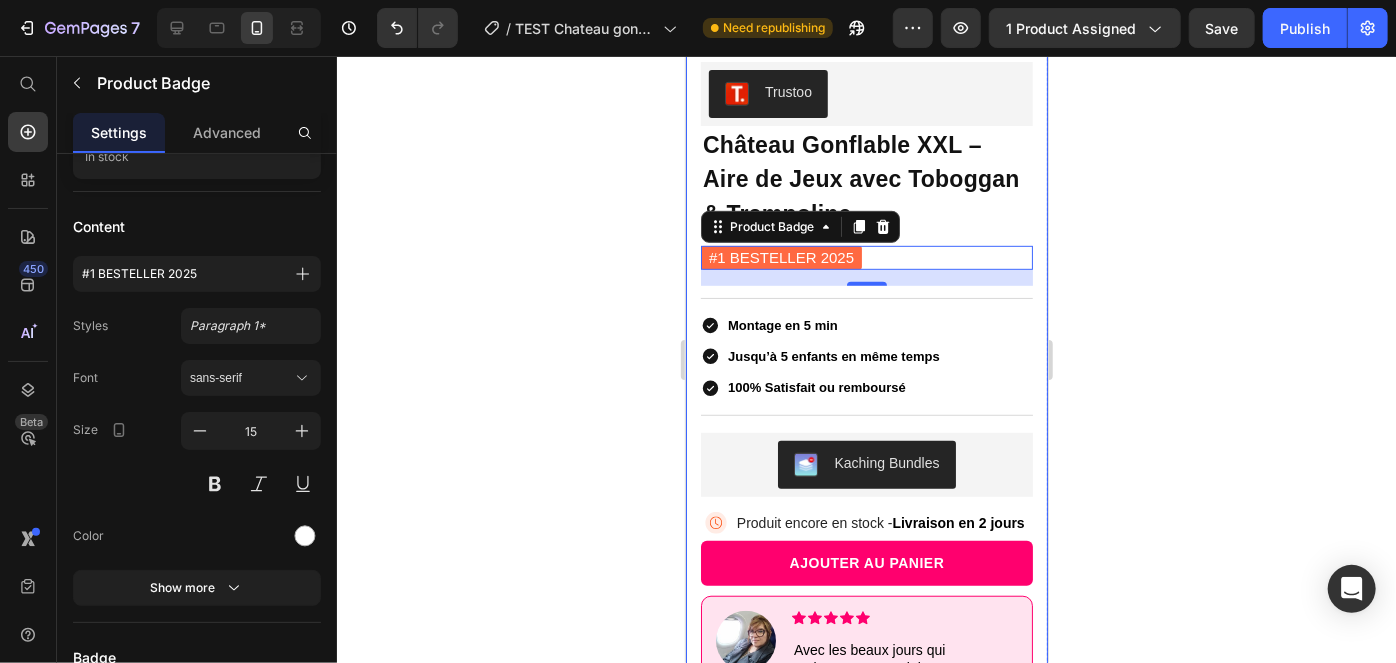 click 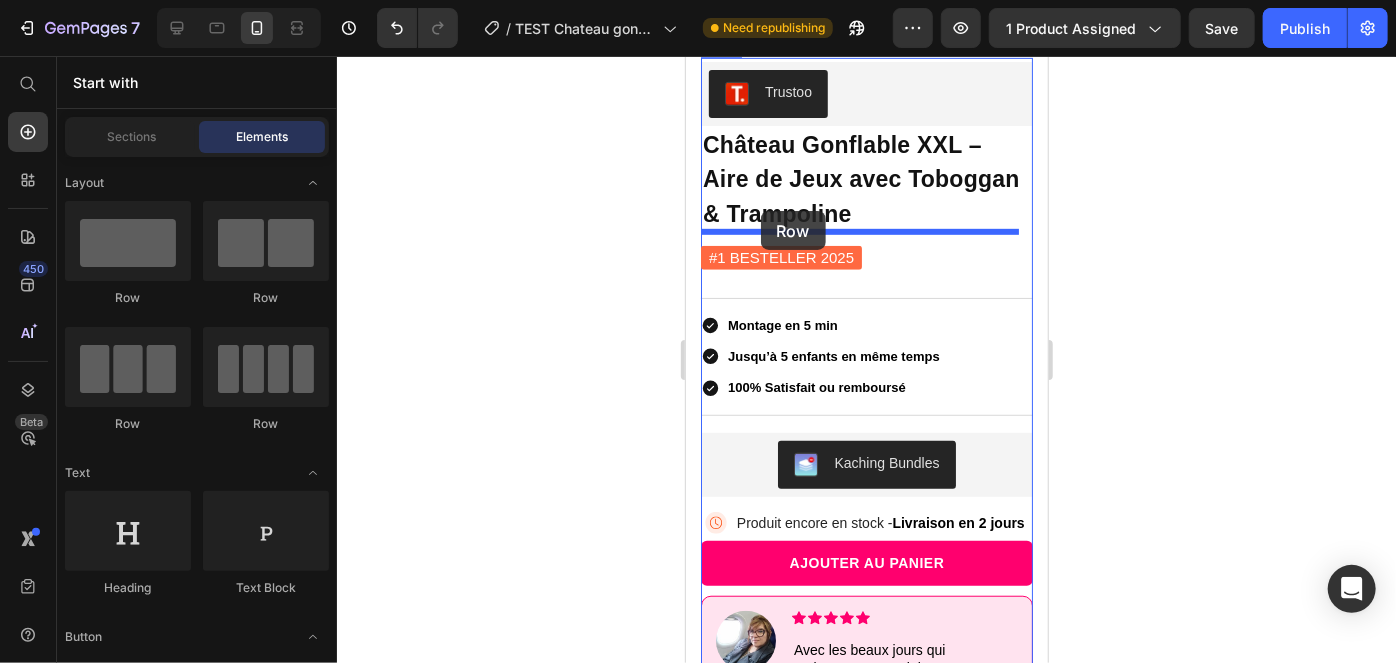 drag, startPoint x: 938, startPoint y: 317, endPoint x: 760, endPoint y: 210, distance: 207.68486 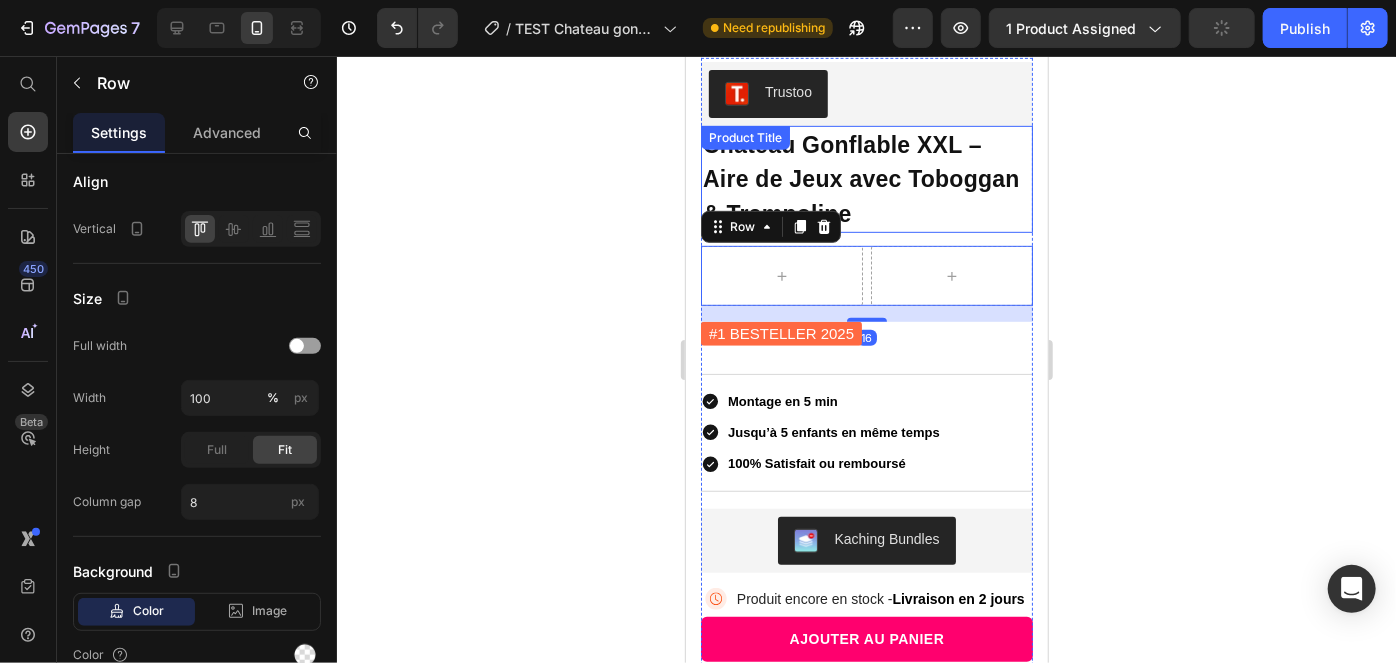 scroll, scrollTop: 0, scrollLeft: 0, axis: both 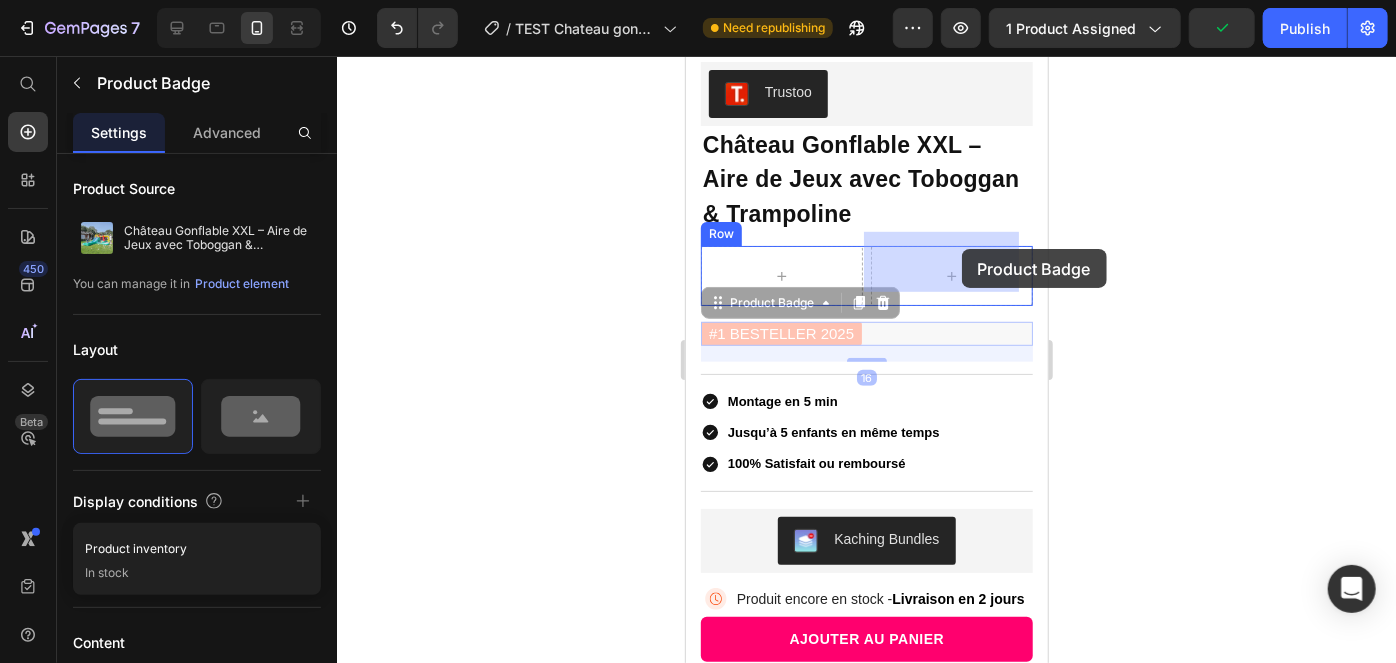 drag, startPoint x: 928, startPoint y: 253, endPoint x: 949, endPoint y: 253, distance: 21 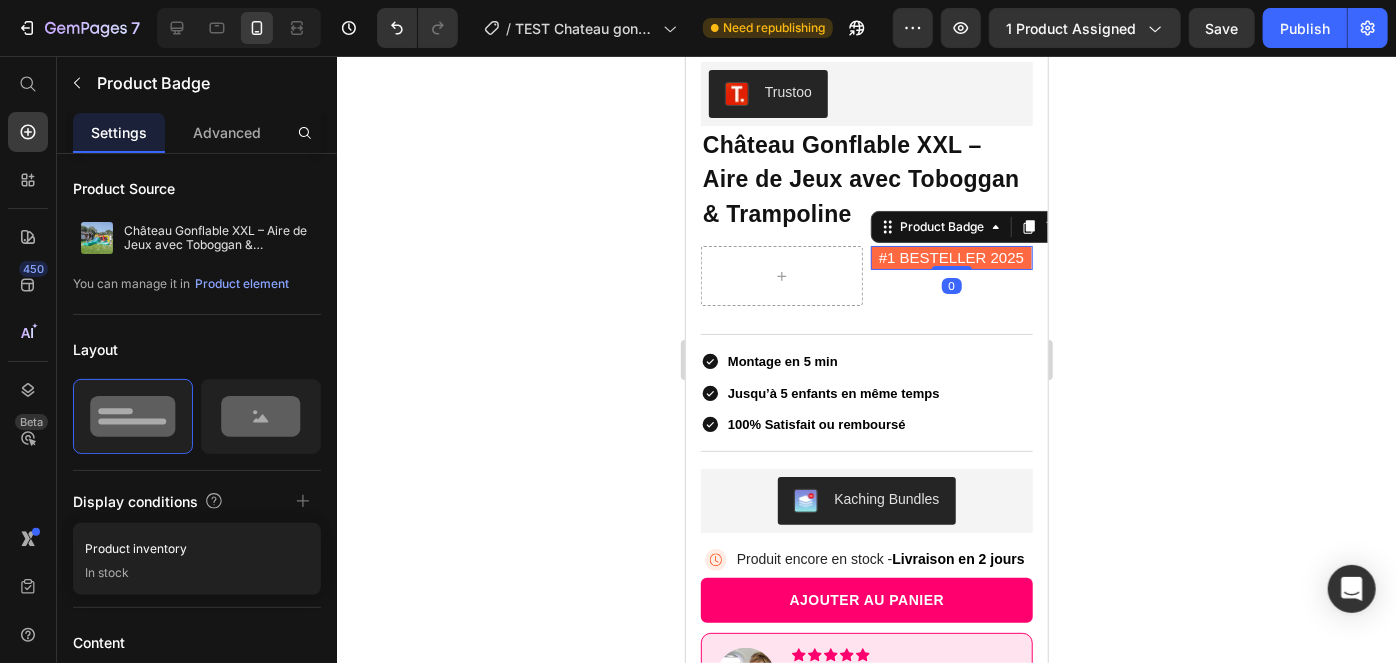 click 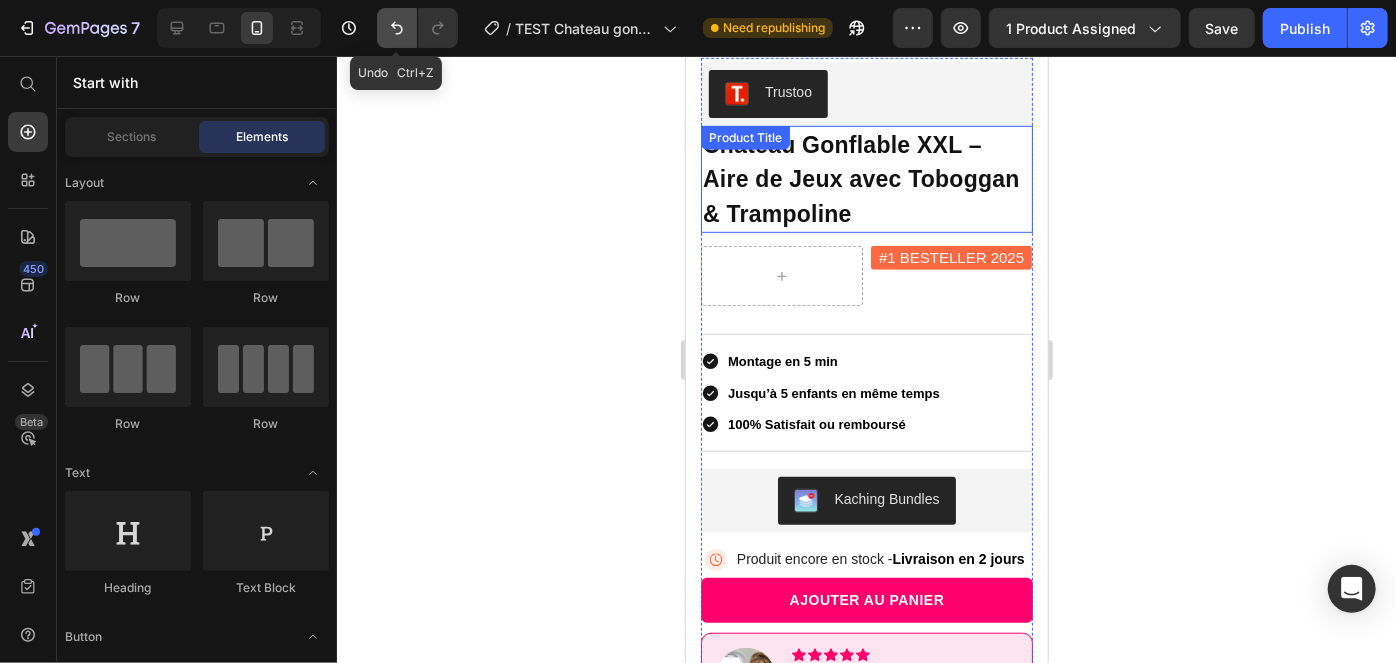 click 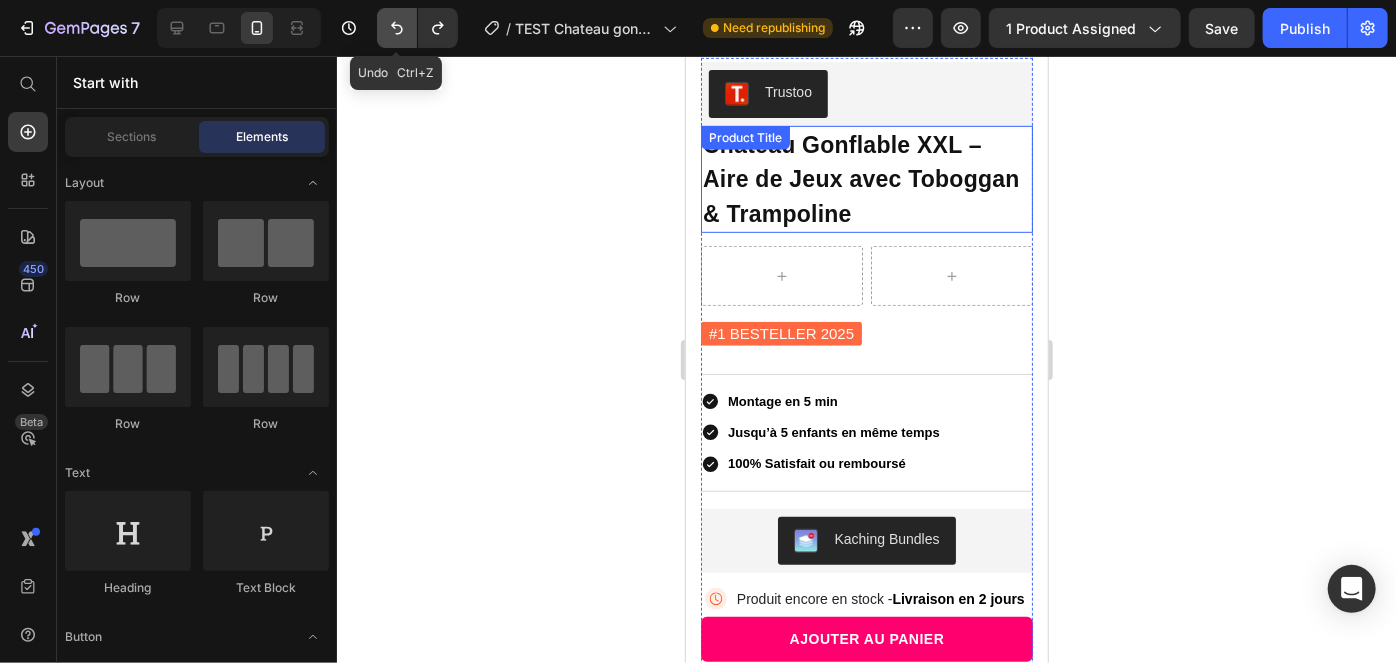 click 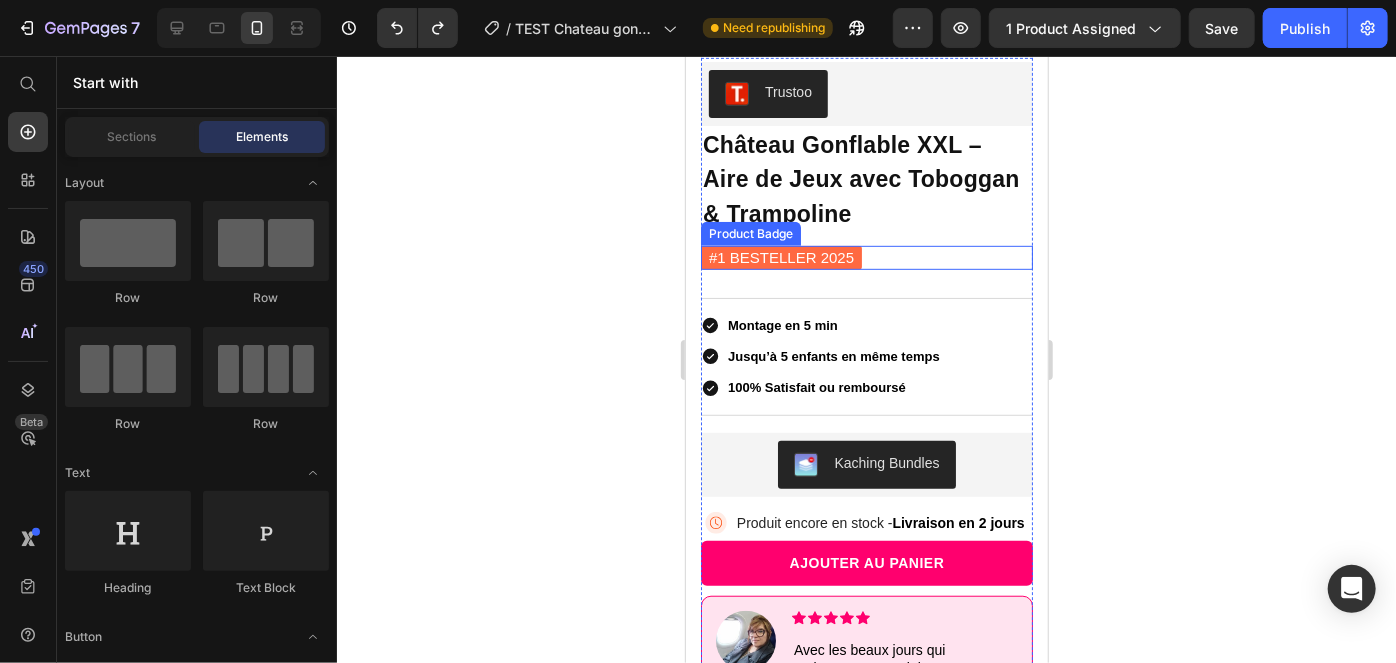 click on "#1 BESTELLER 2025" at bounding box center [780, 257] 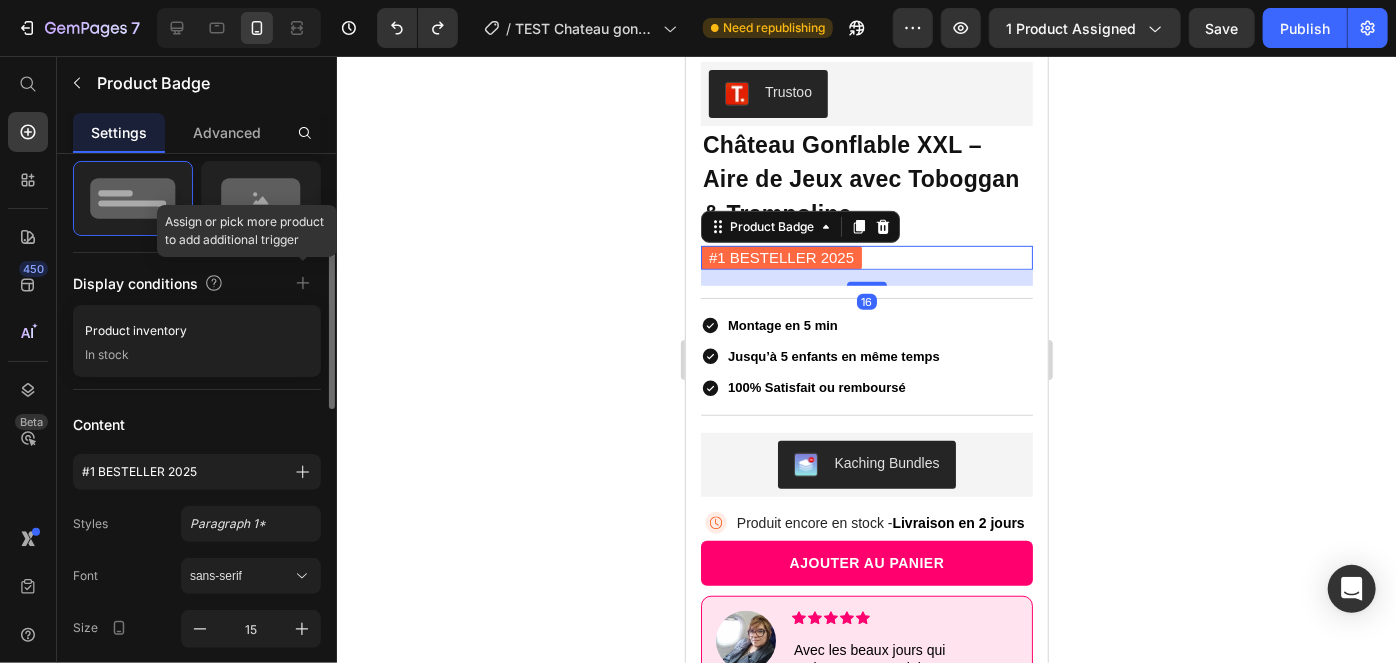 scroll, scrollTop: 600, scrollLeft: 0, axis: vertical 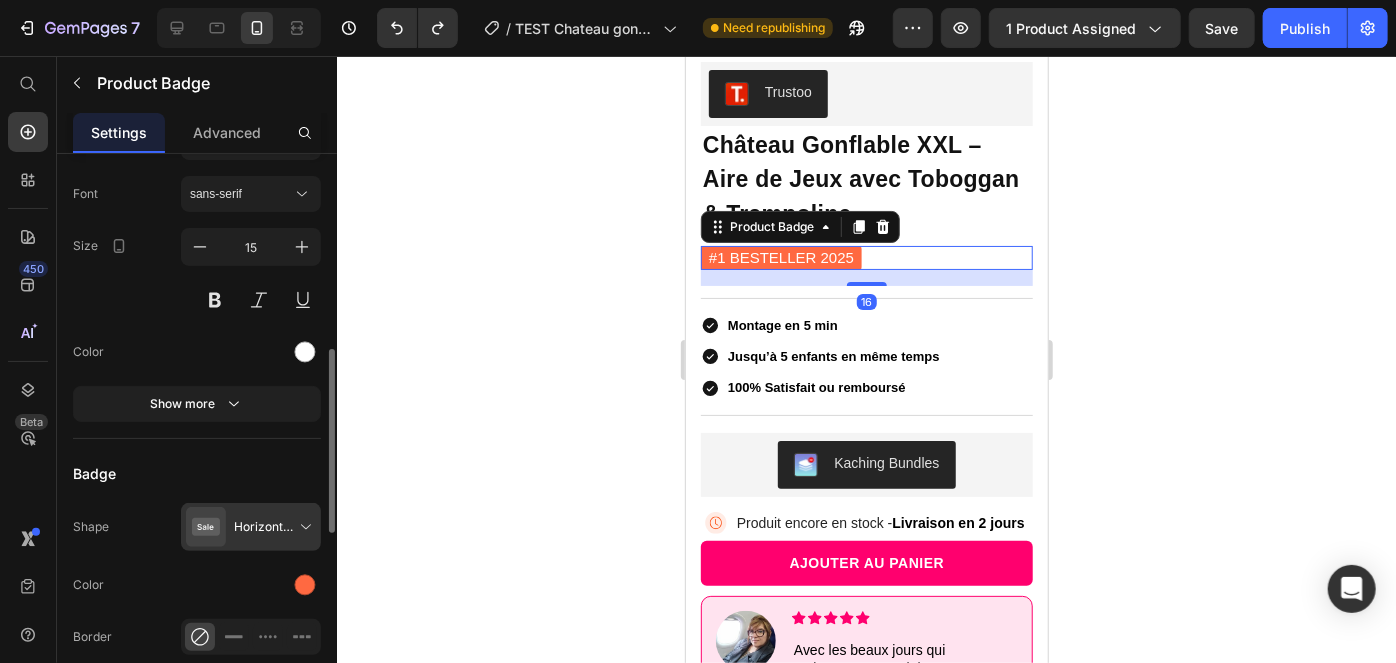 click on "Badge Shape Horizontal rectangle Color Border Corner 3 3 3 3 Shadow" 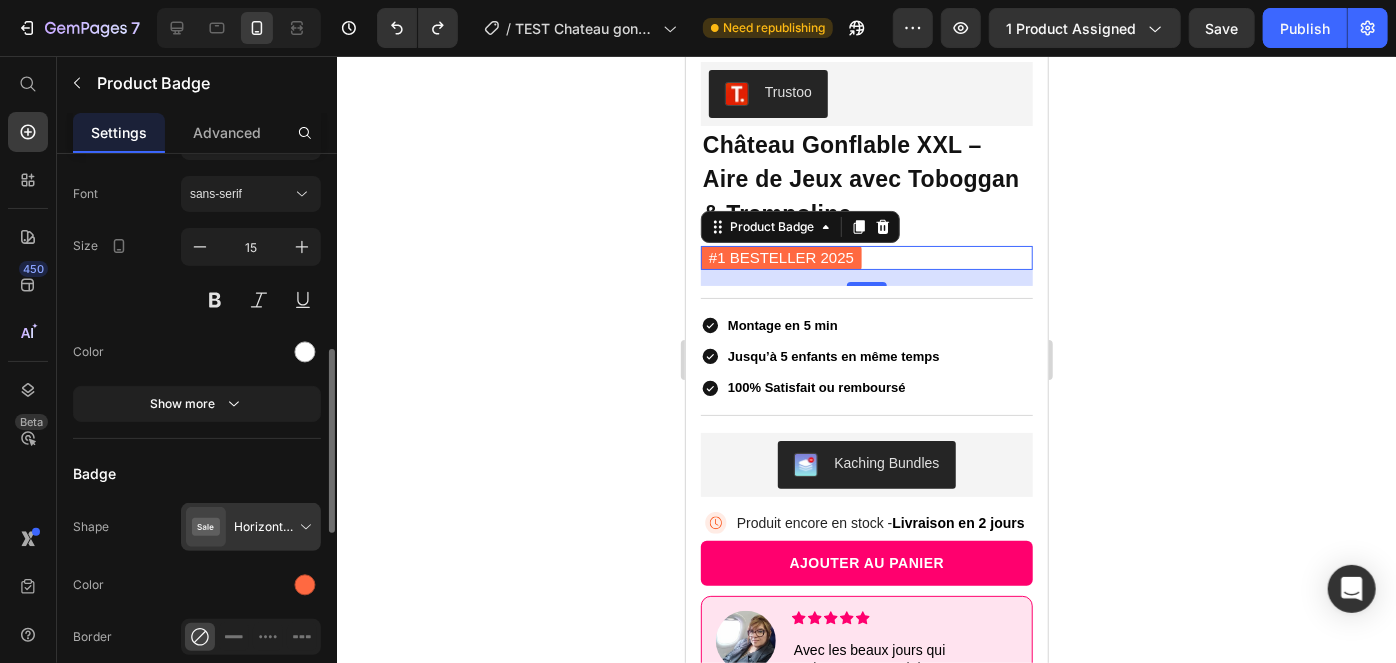 click on "Badge Shape Horizontal rectangle Color Border Corner 3 3 3 3 Shadow" 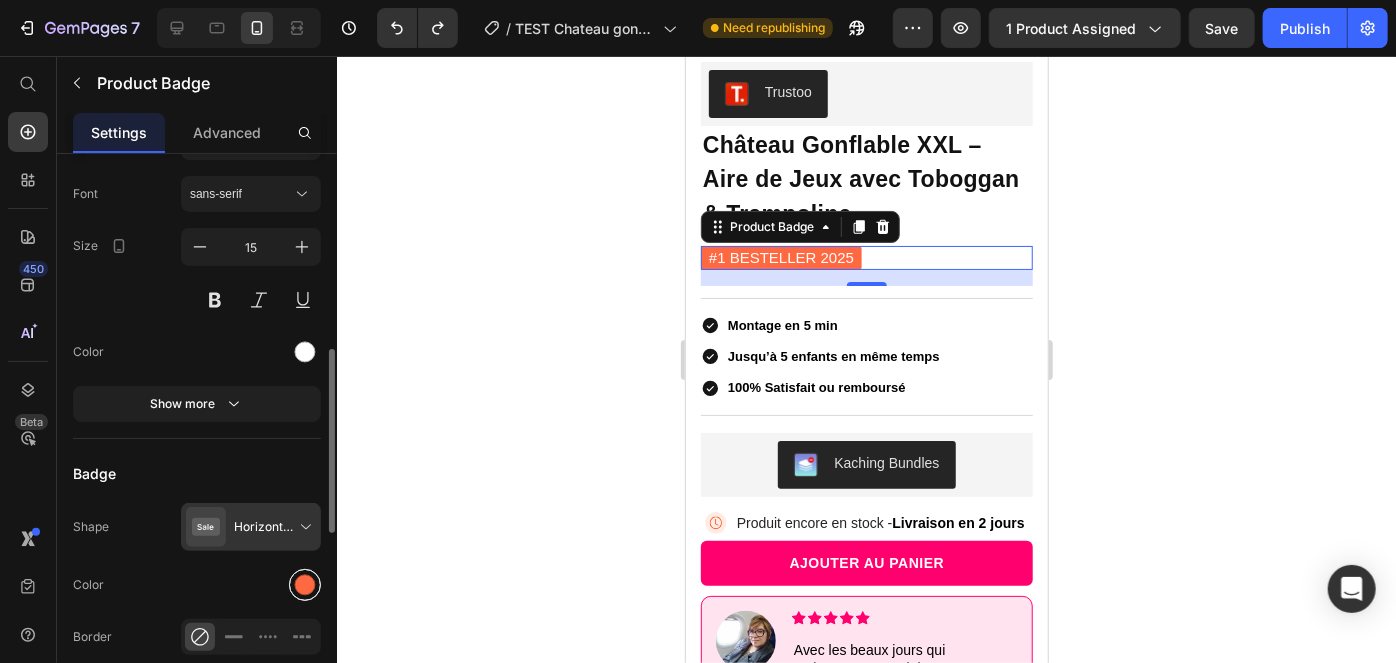click at bounding box center [305, 585] 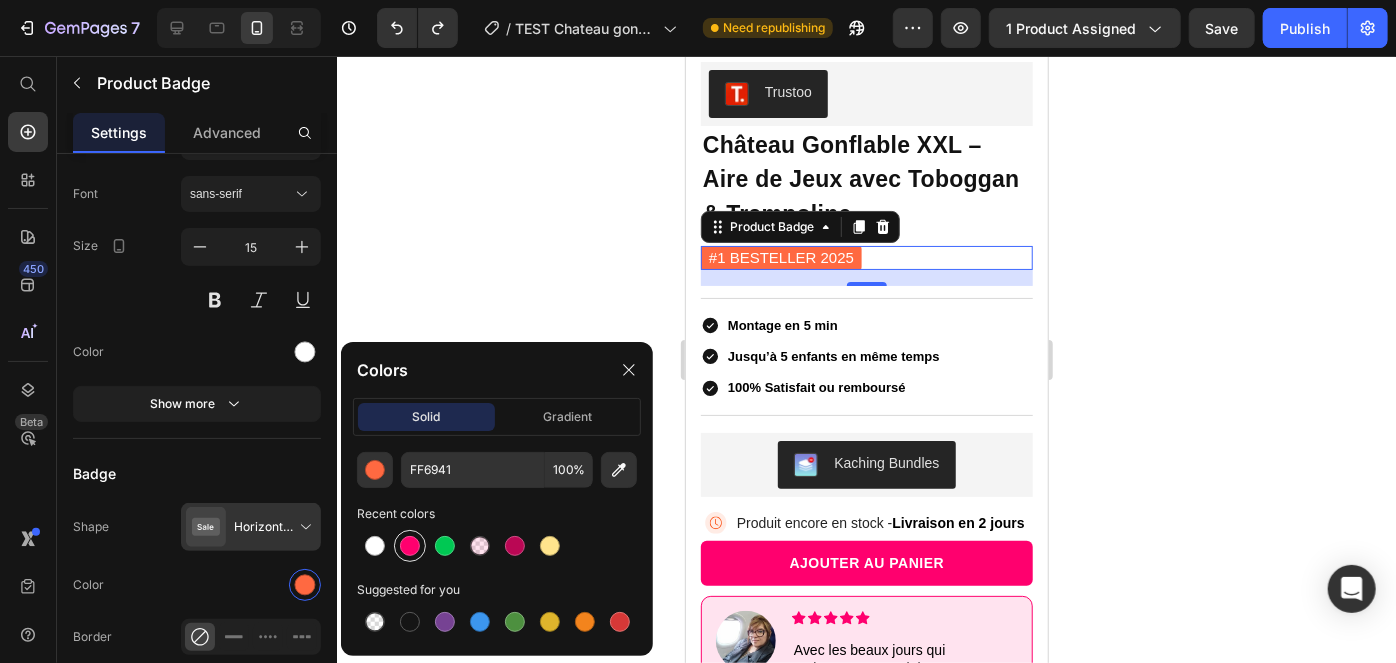 click at bounding box center (410, 546) 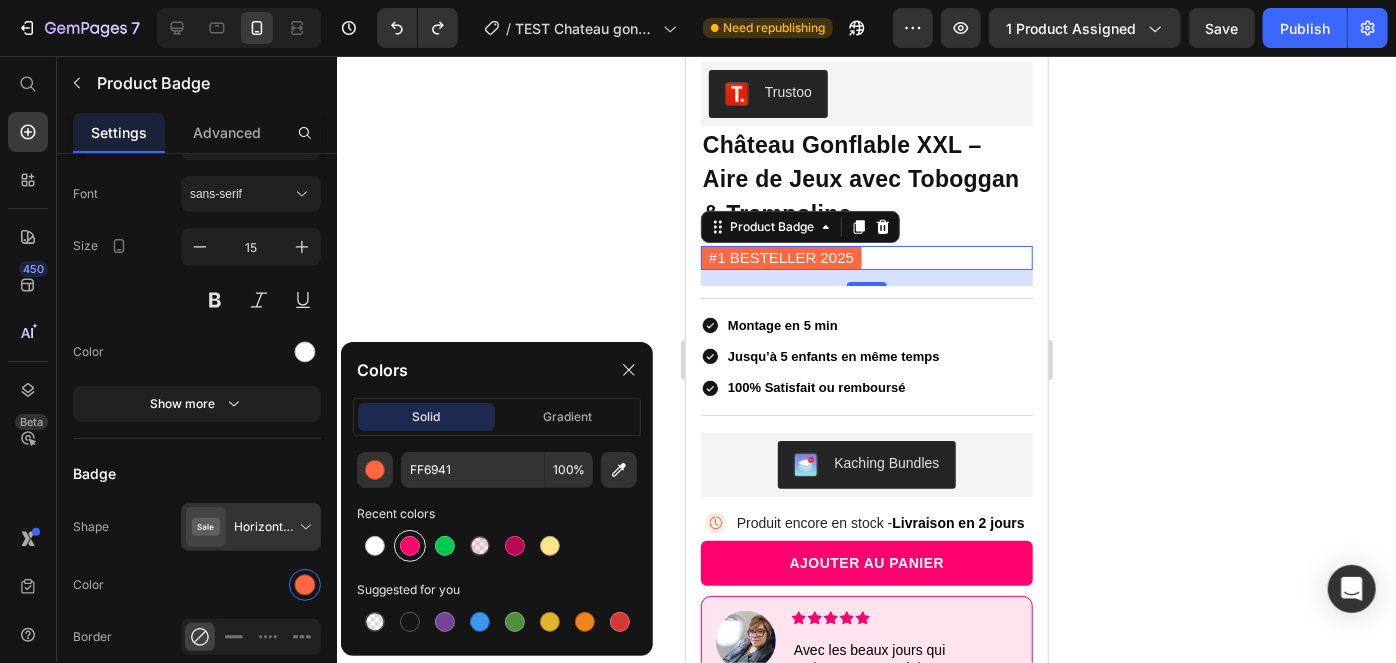 type on "FF006E" 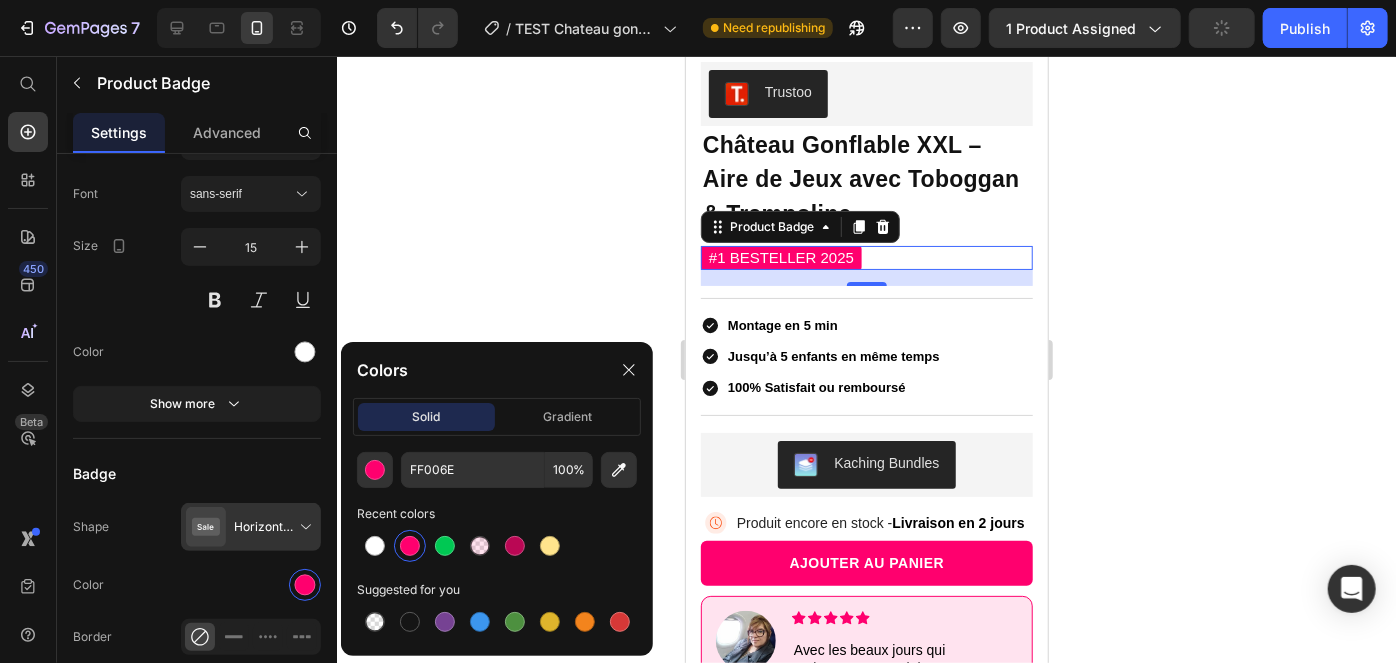 click 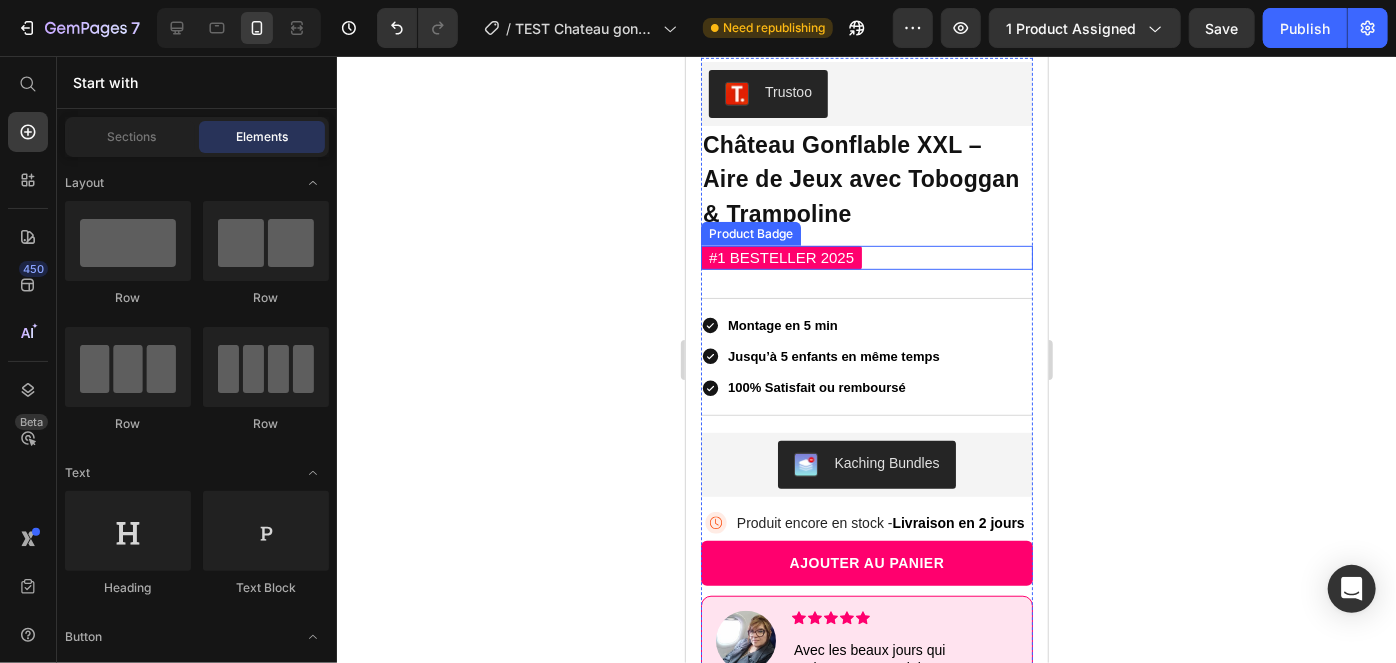 click on "#1 BESTELLER 2025" at bounding box center [780, 257] 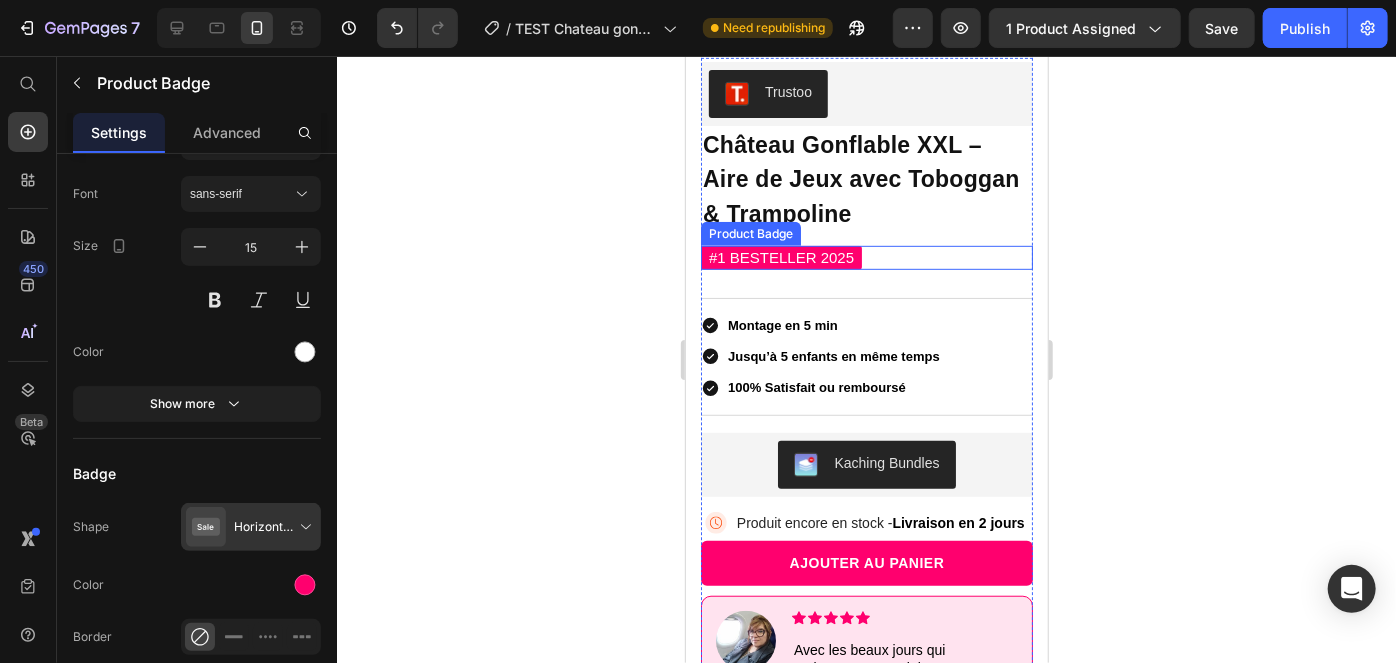 click on "#1 BESTELLER 2025" at bounding box center [780, 257] 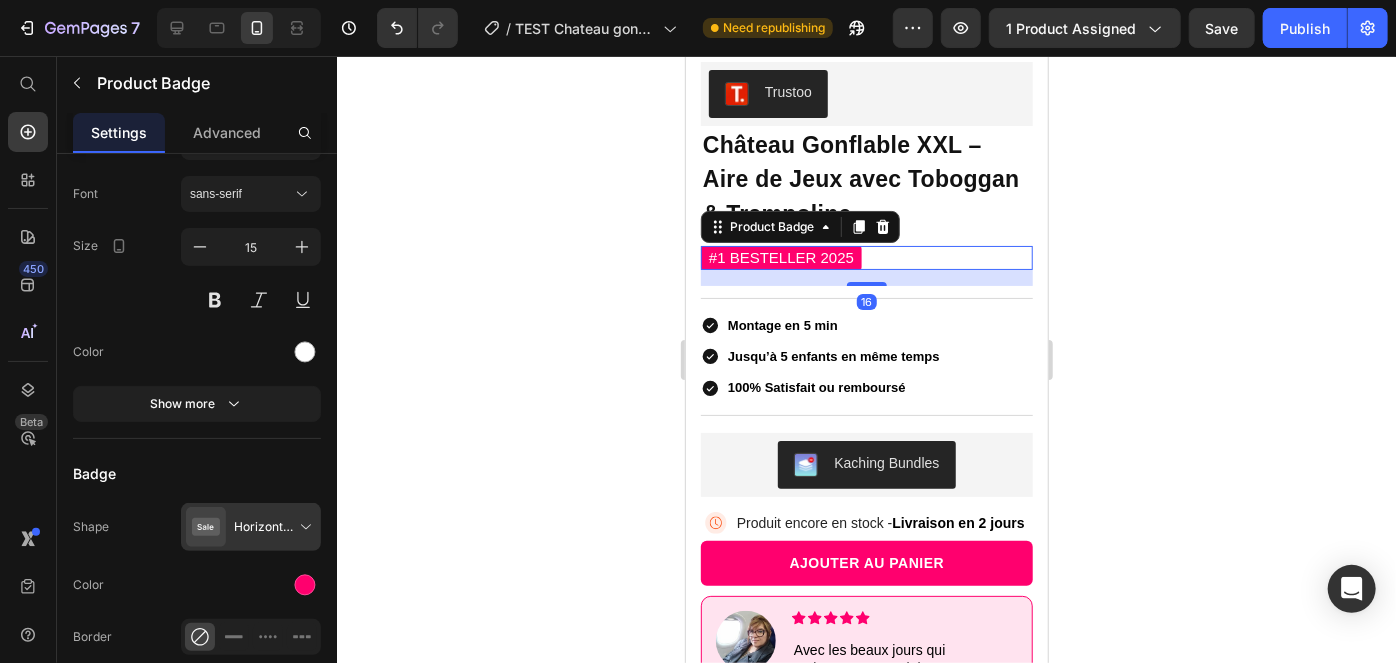 click on "#1 BESTELLER 2025" at bounding box center (780, 257) 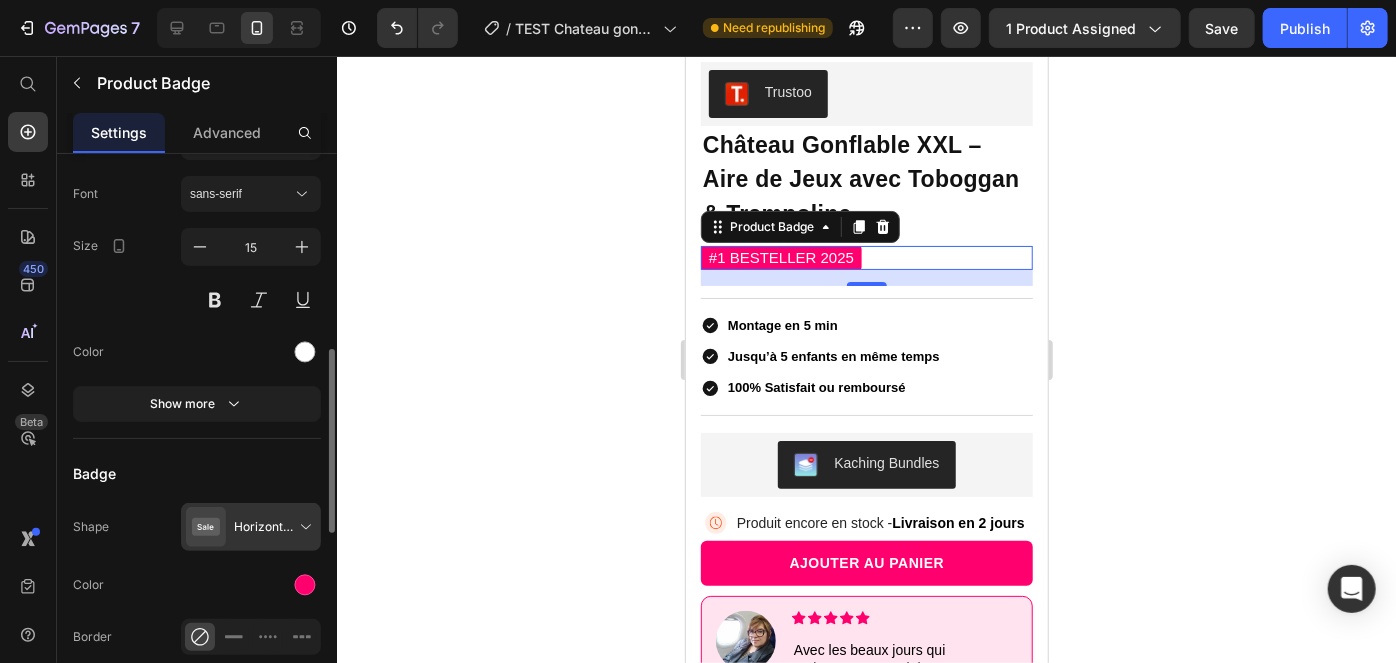 click on "Badge" at bounding box center [197, 473] 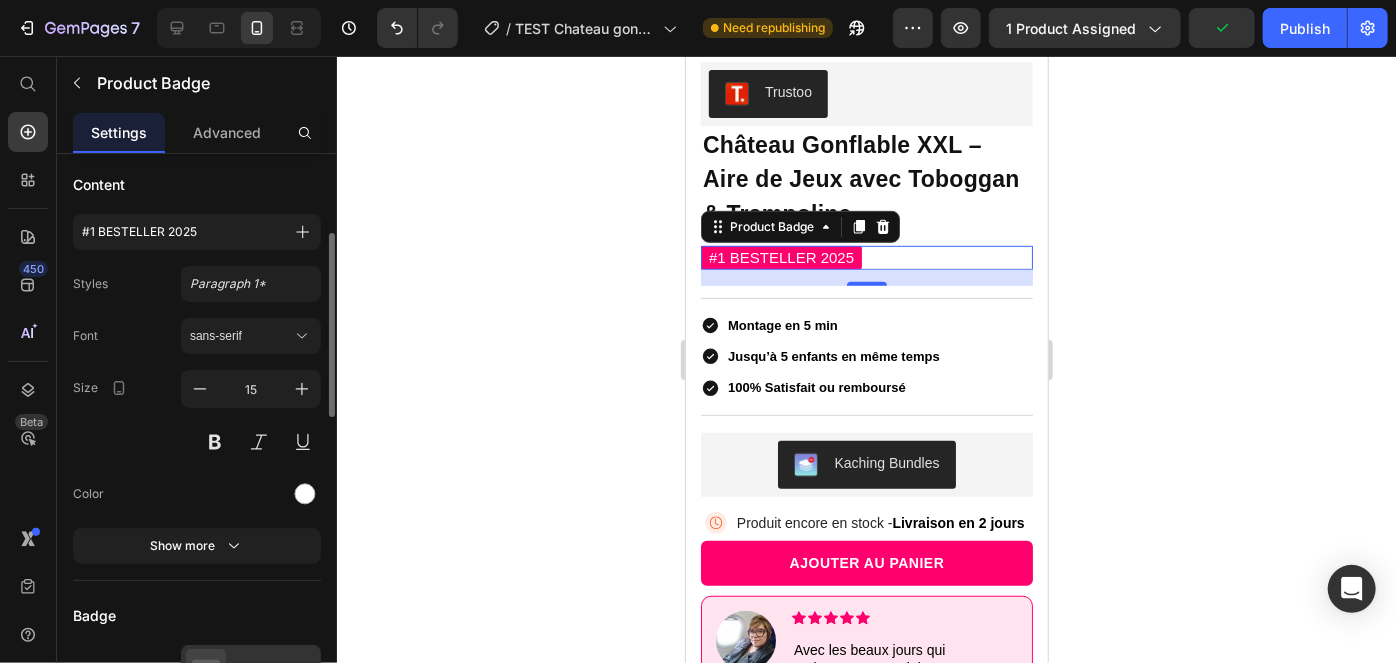 scroll, scrollTop: 405, scrollLeft: 0, axis: vertical 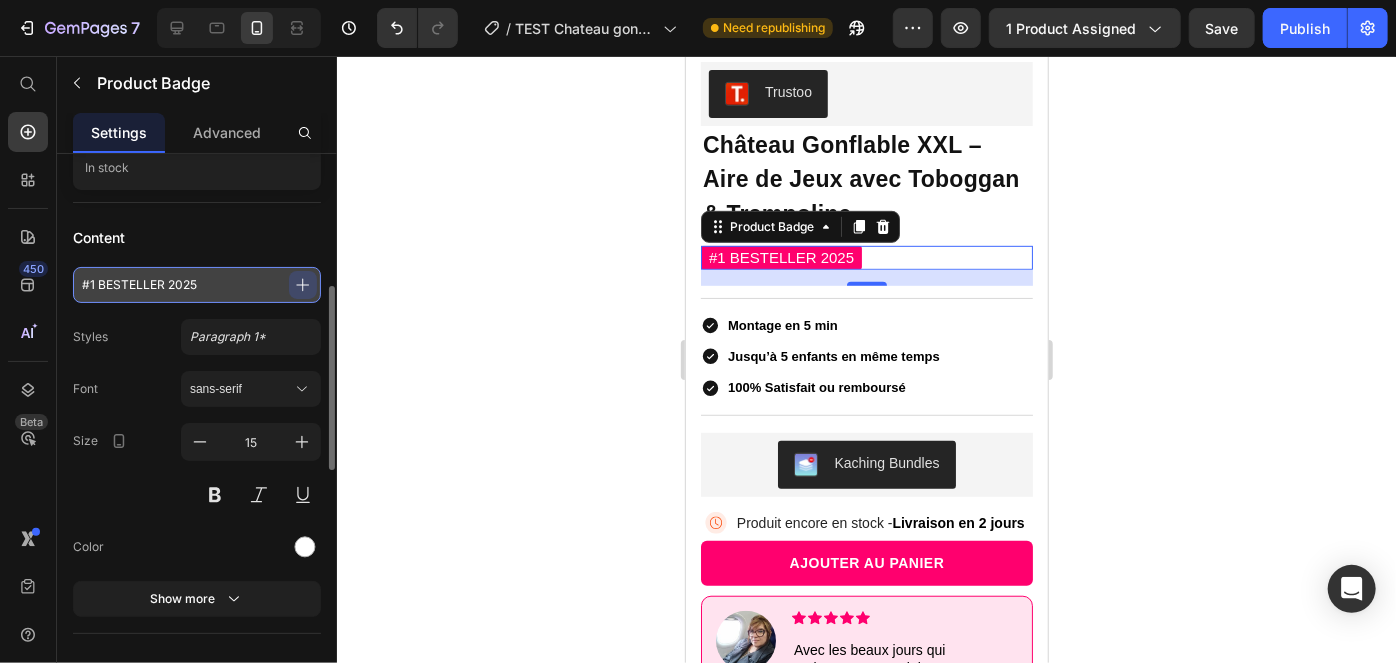 click on "#1 BESTELLER 2025" at bounding box center (197, 285) 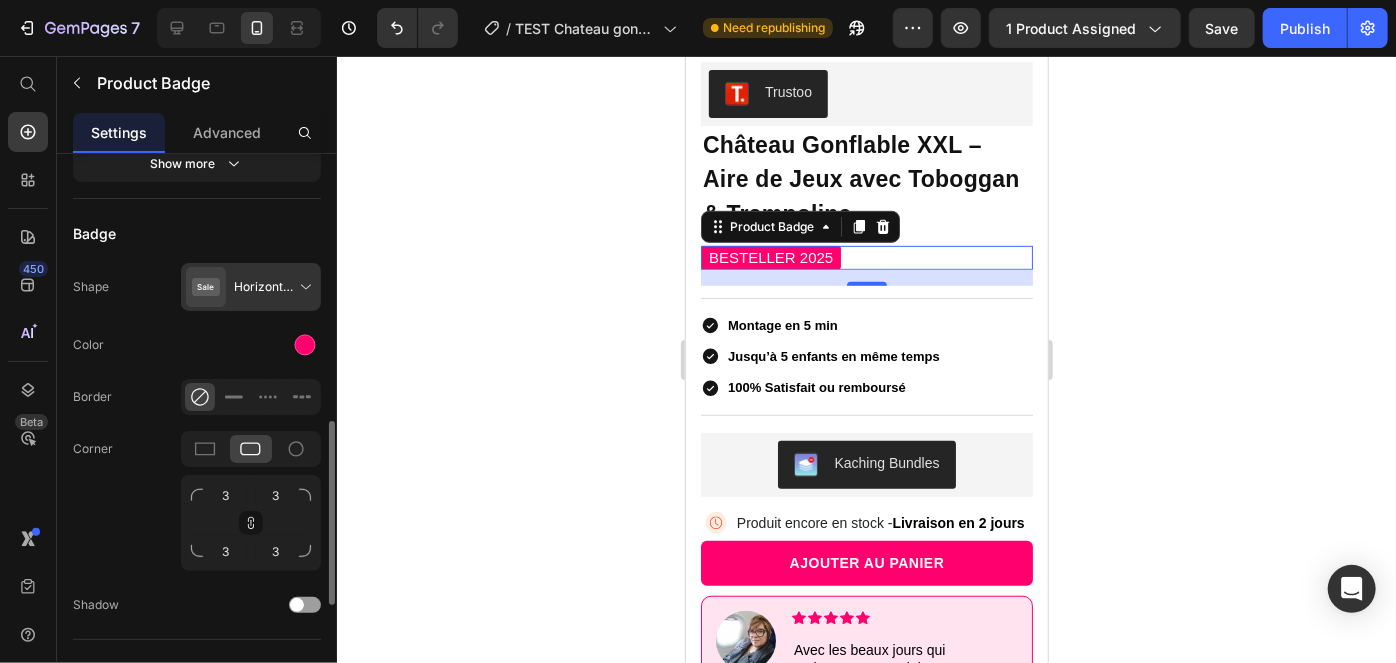 scroll, scrollTop: 835, scrollLeft: 0, axis: vertical 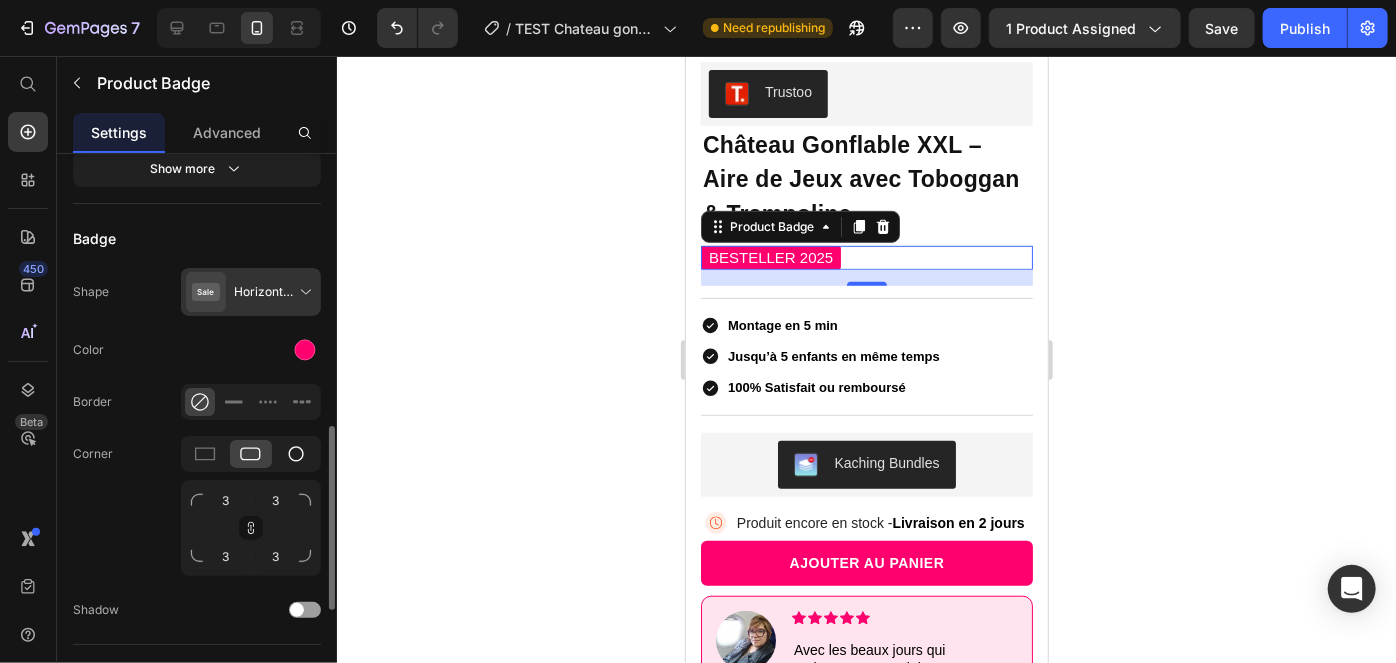 type on "BESTELLER 2025" 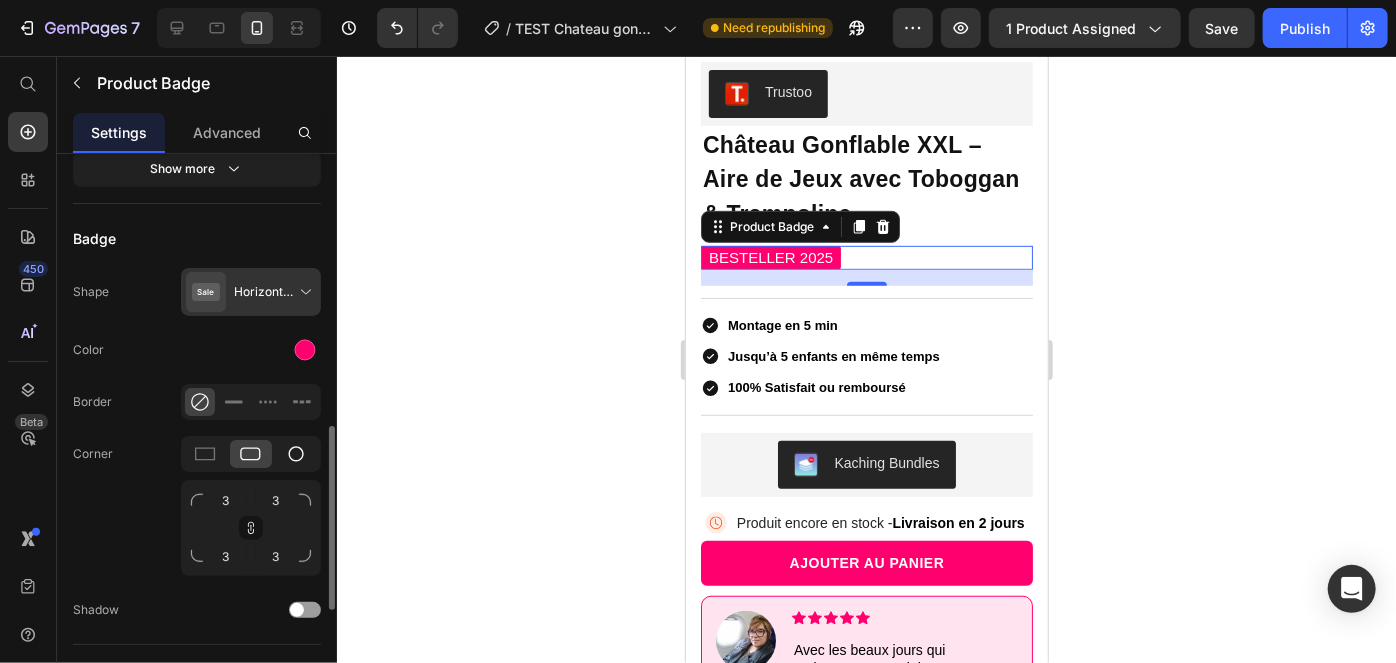click 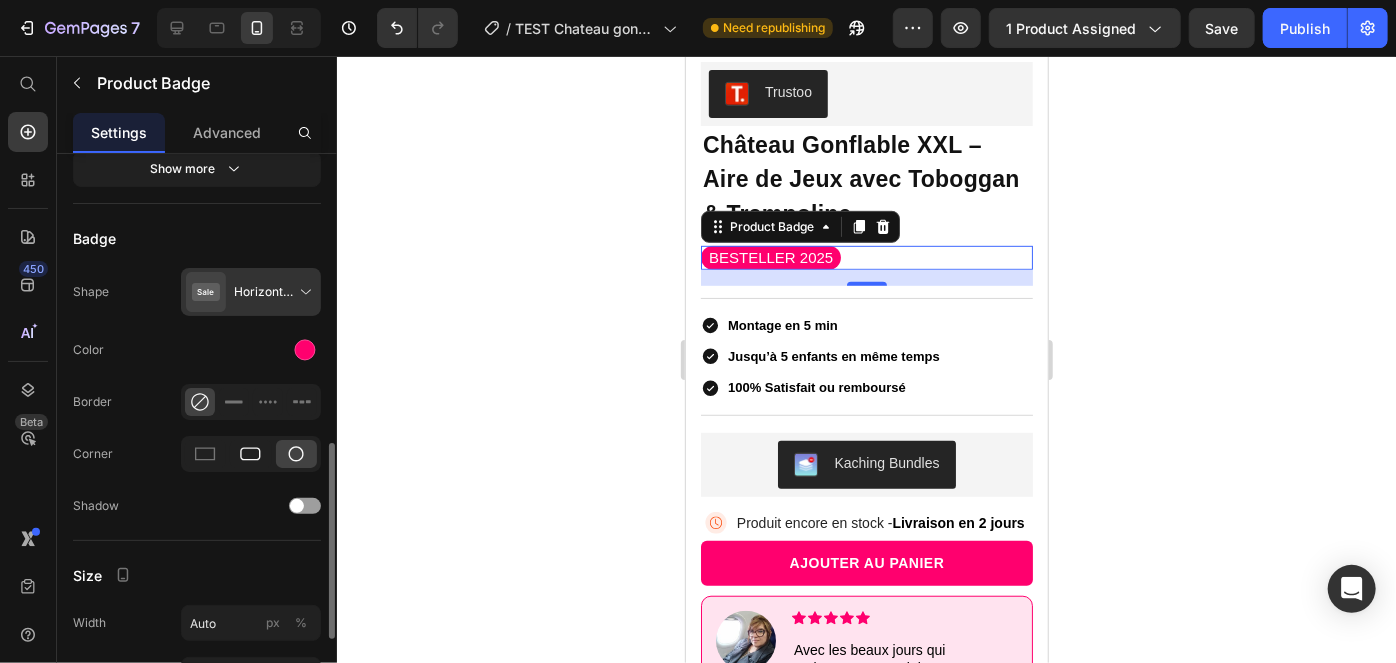 click 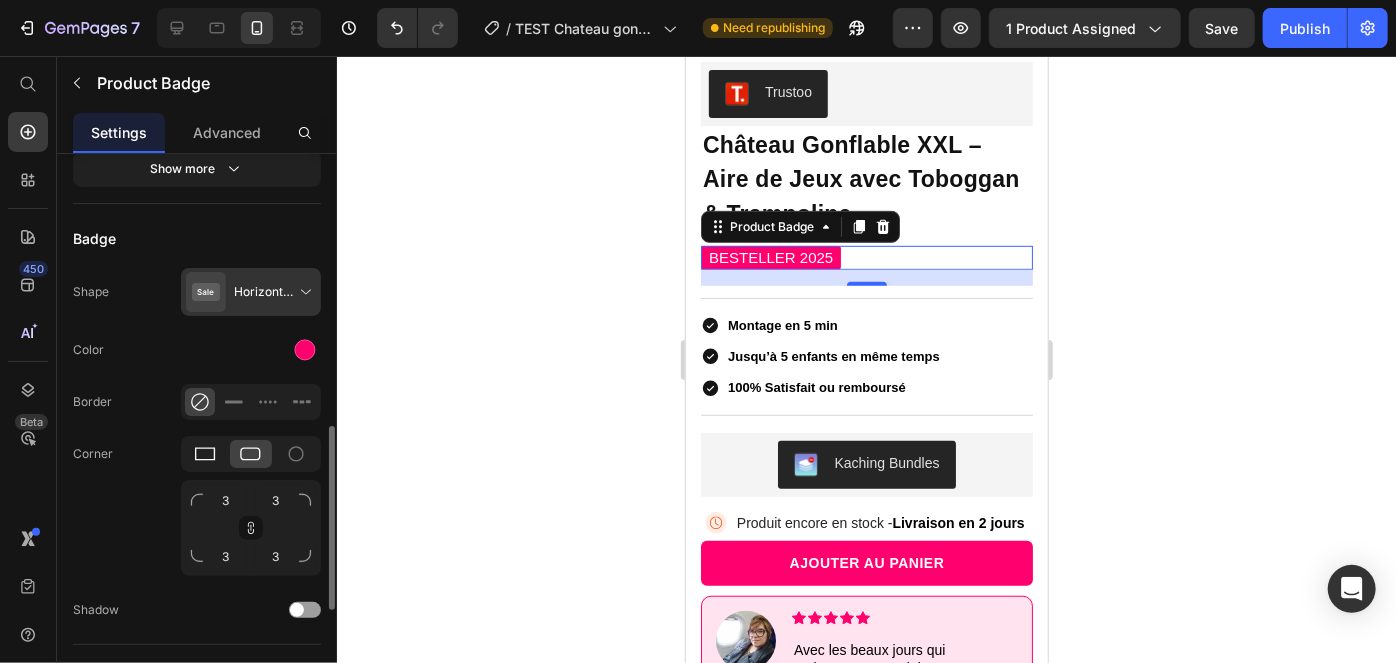 click 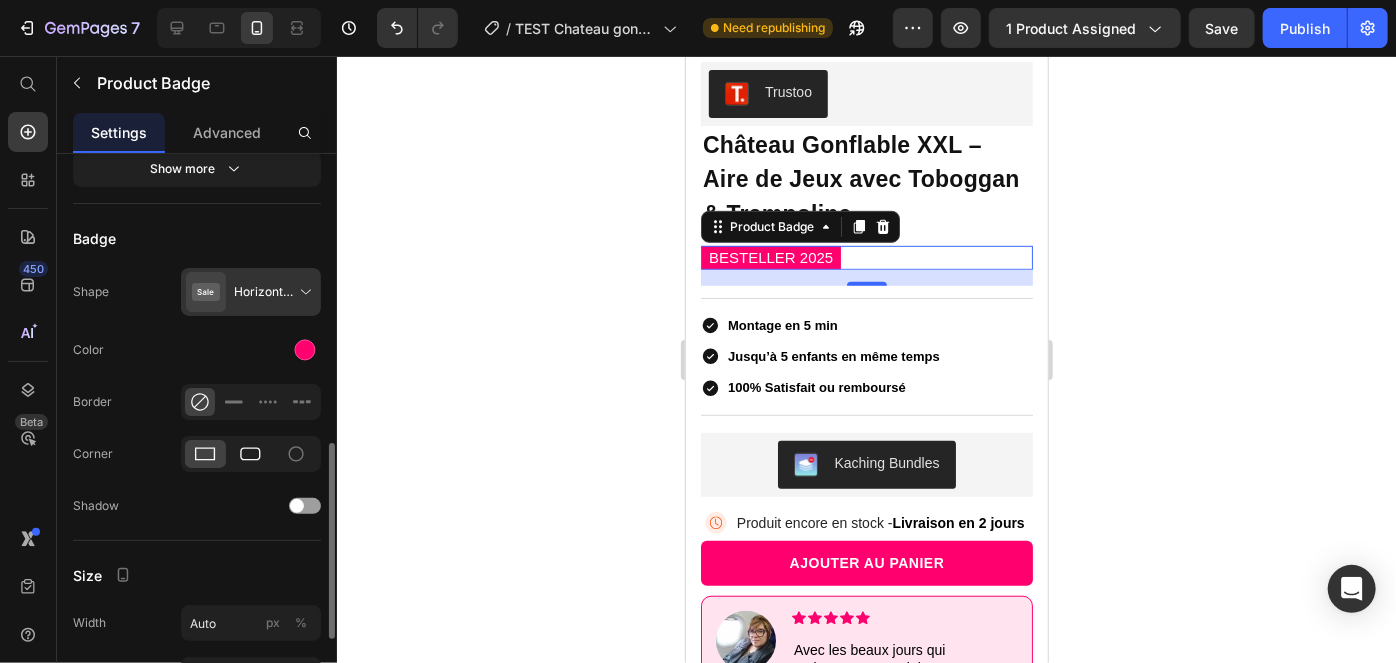 click 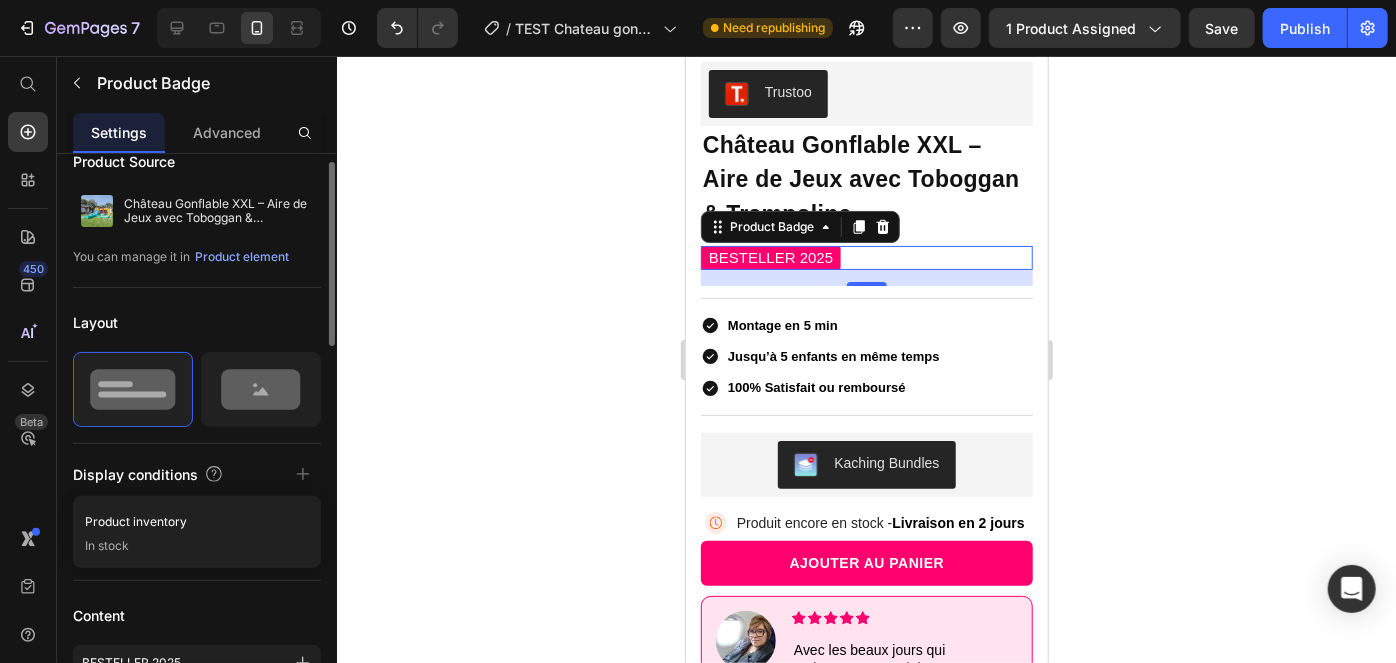 scroll, scrollTop: 24, scrollLeft: 0, axis: vertical 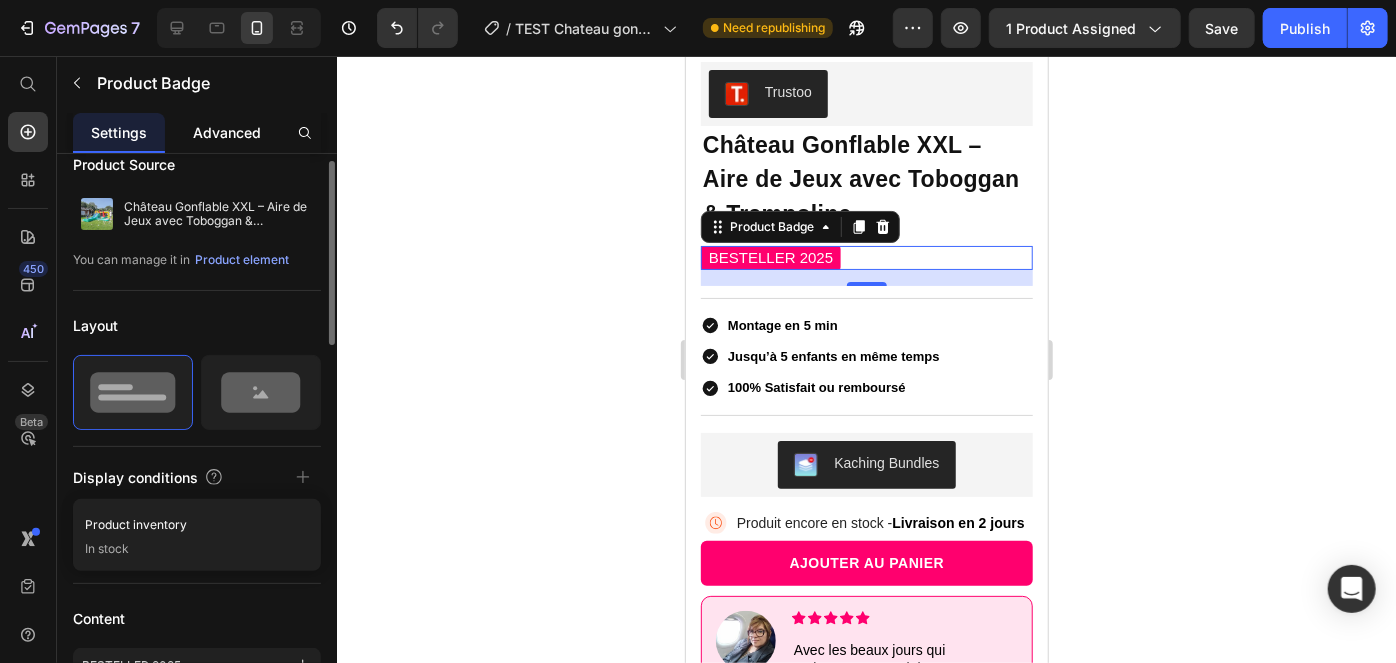 click on "Advanced" 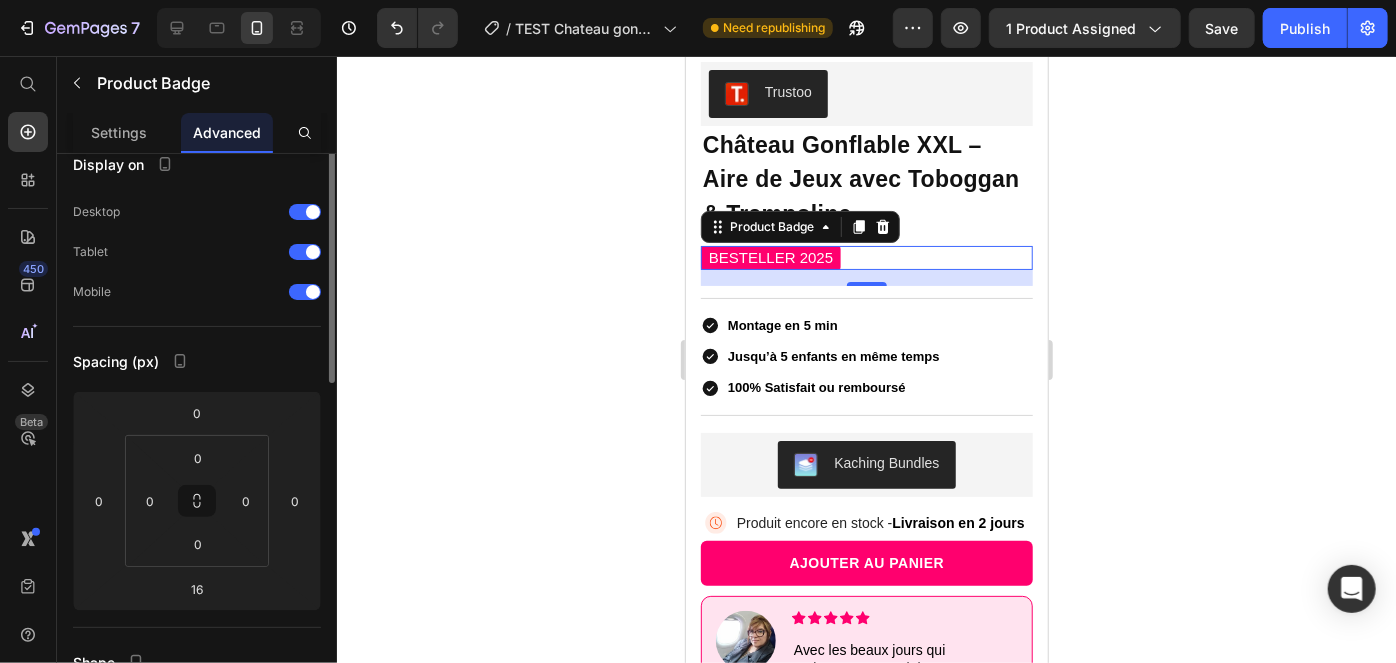 scroll, scrollTop: 0, scrollLeft: 0, axis: both 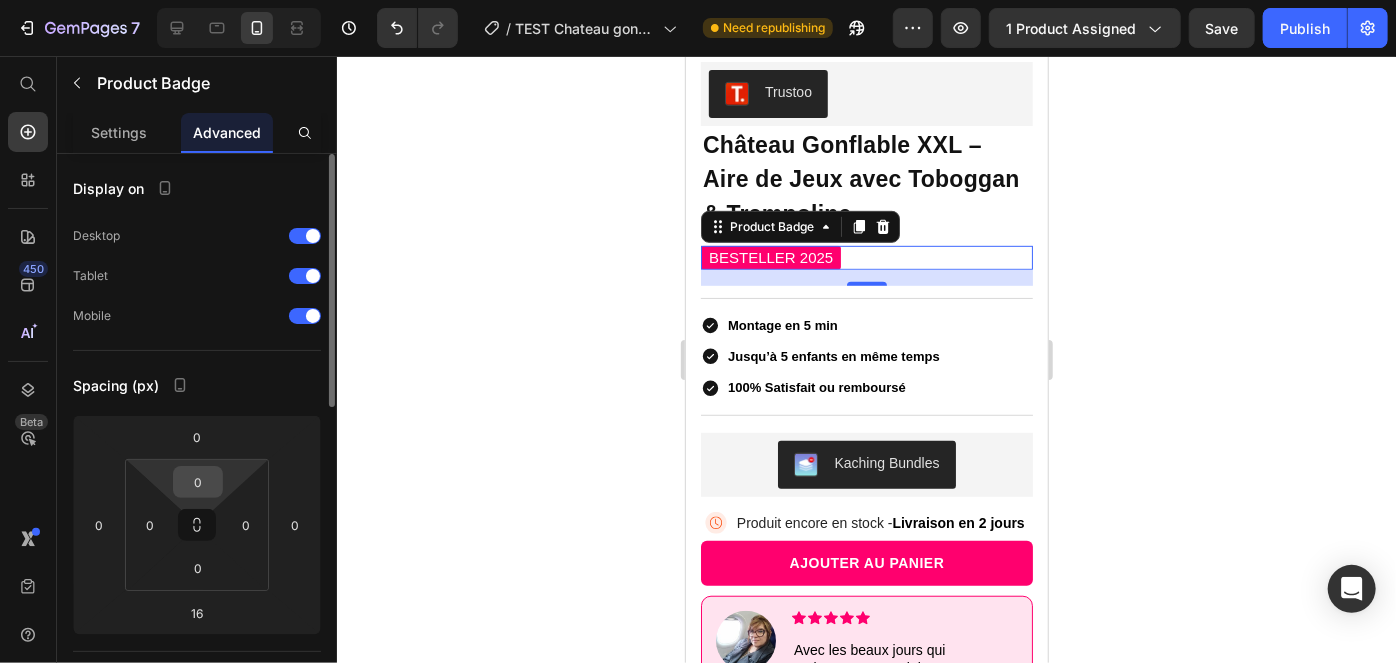click on "0" at bounding box center (198, 482) 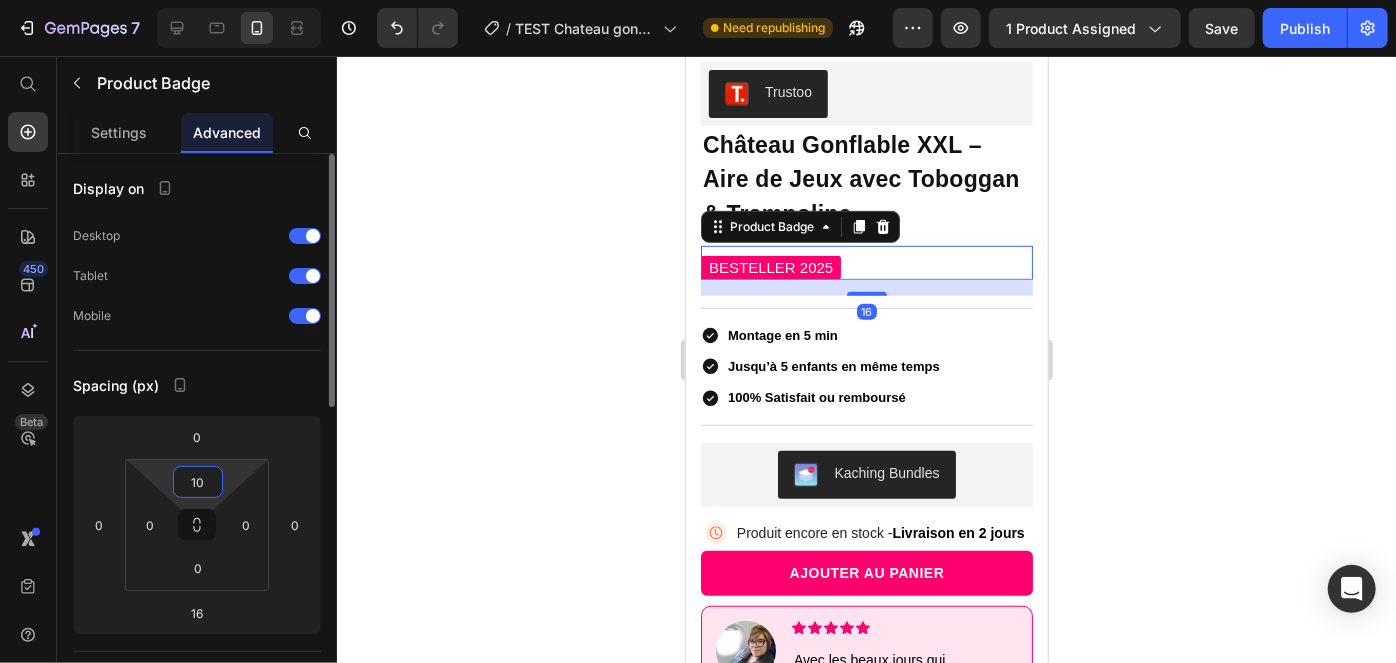 type on "1" 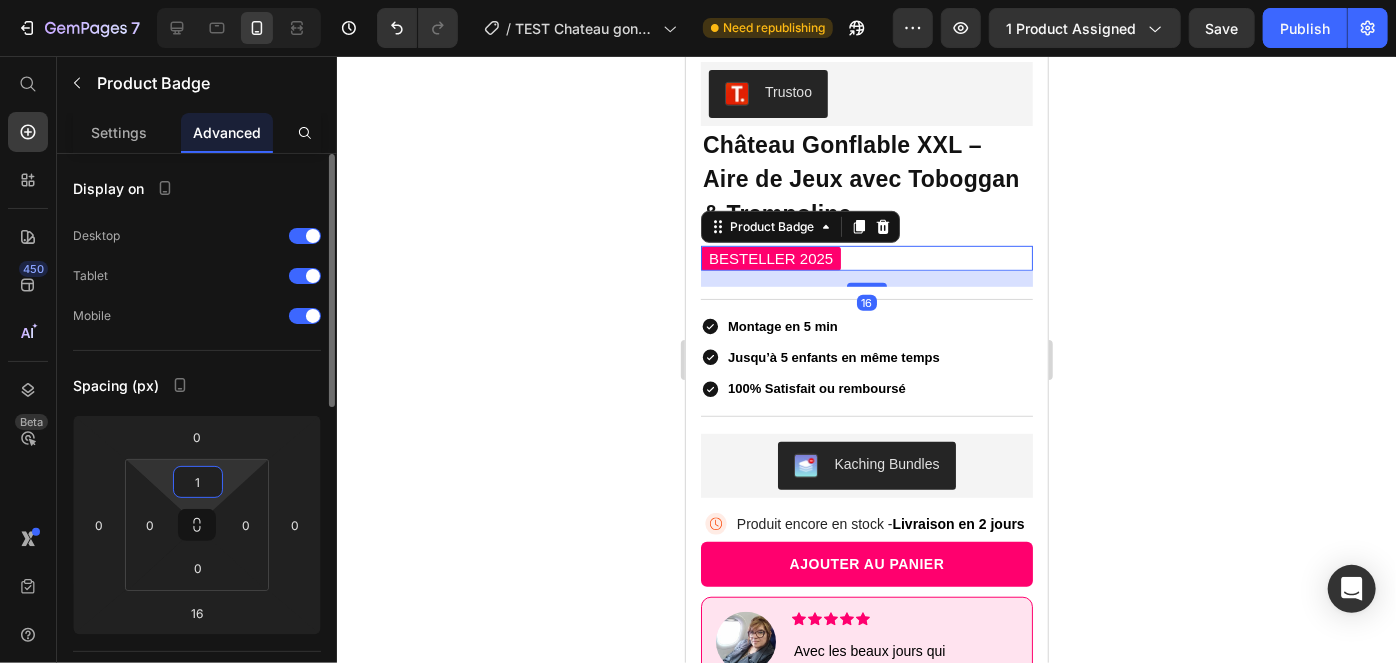 type 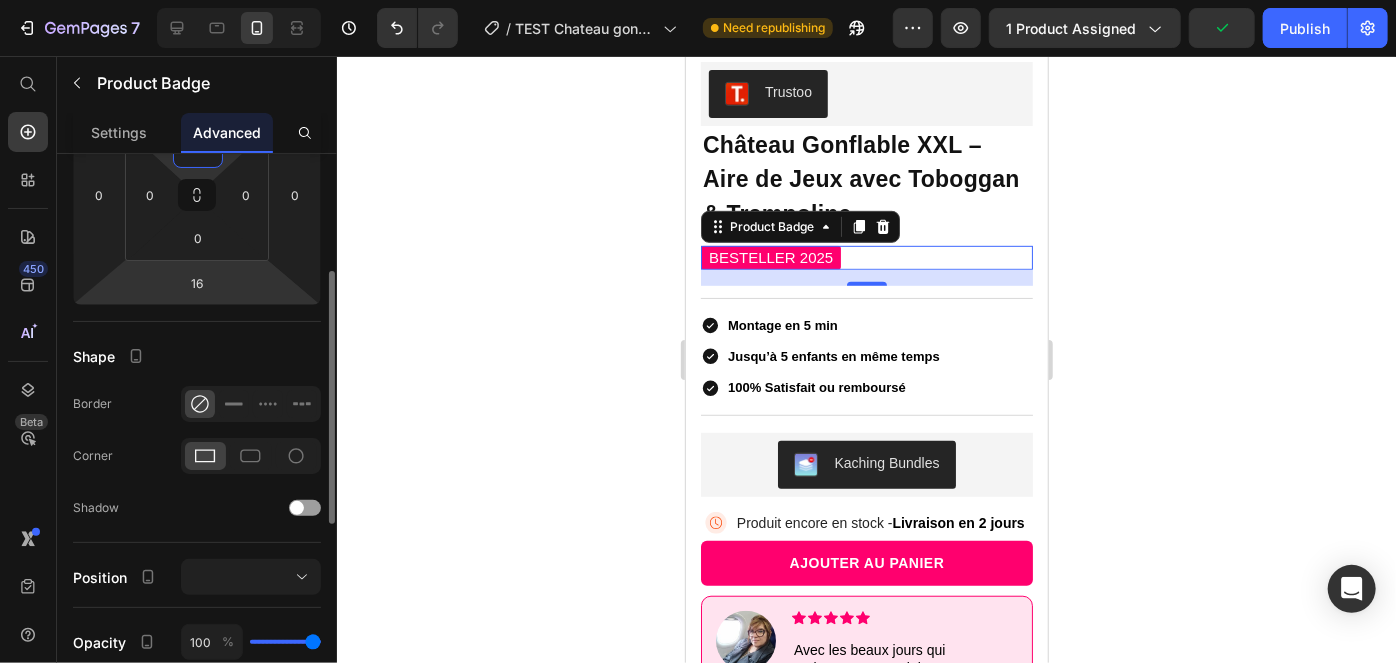 scroll, scrollTop: 303, scrollLeft: 0, axis: vertical 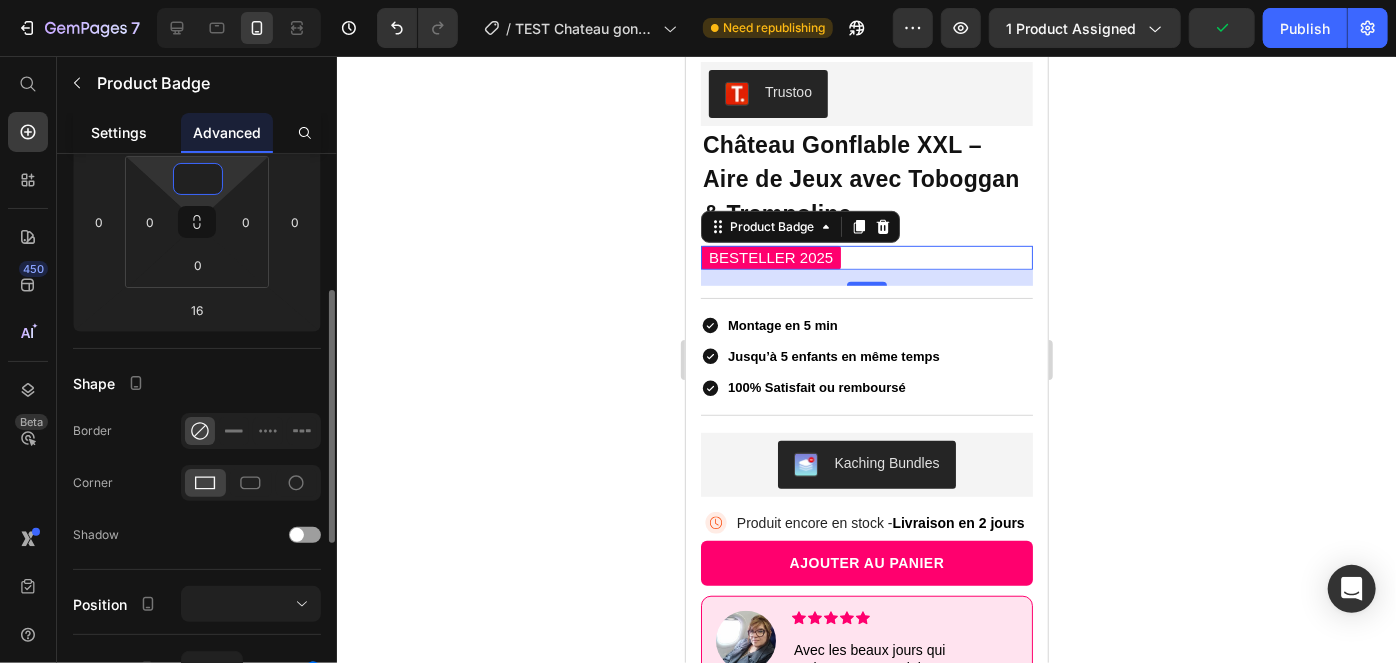 click on "Settings" at bounding box center [119, 132] 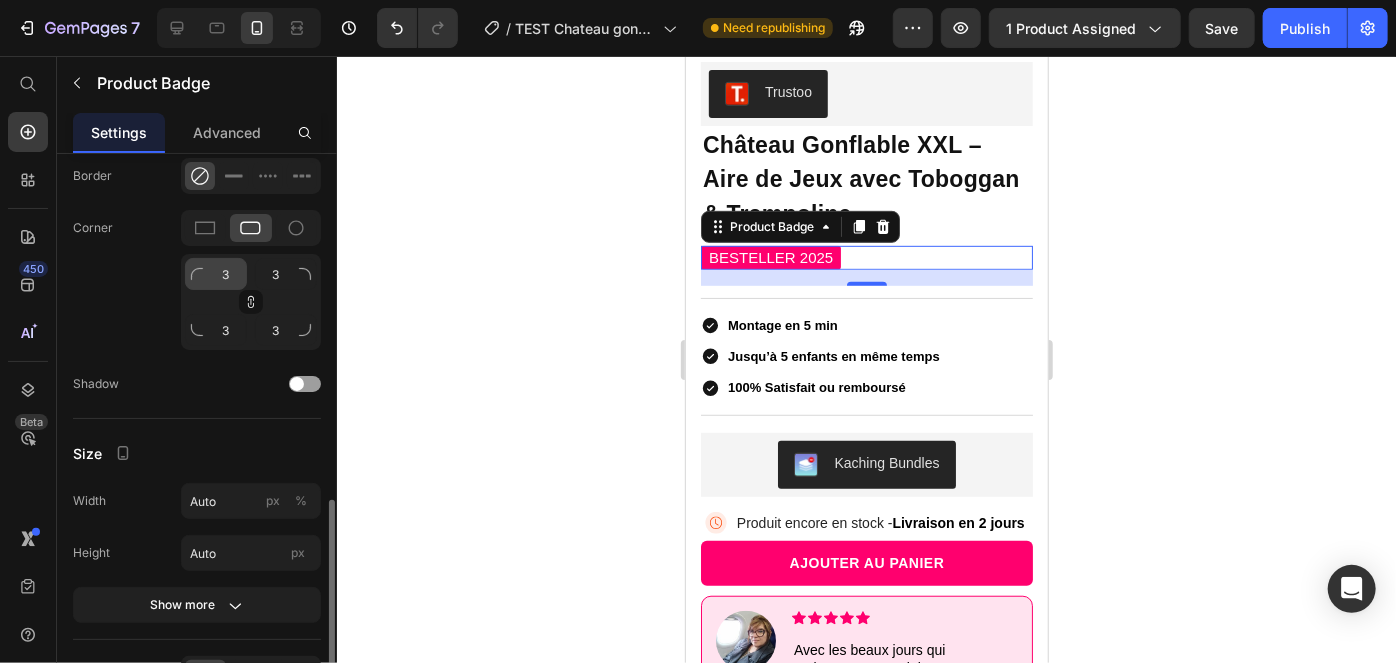 scroll, scrollTop: 1173, scrollLeft: 0, axis: vertical 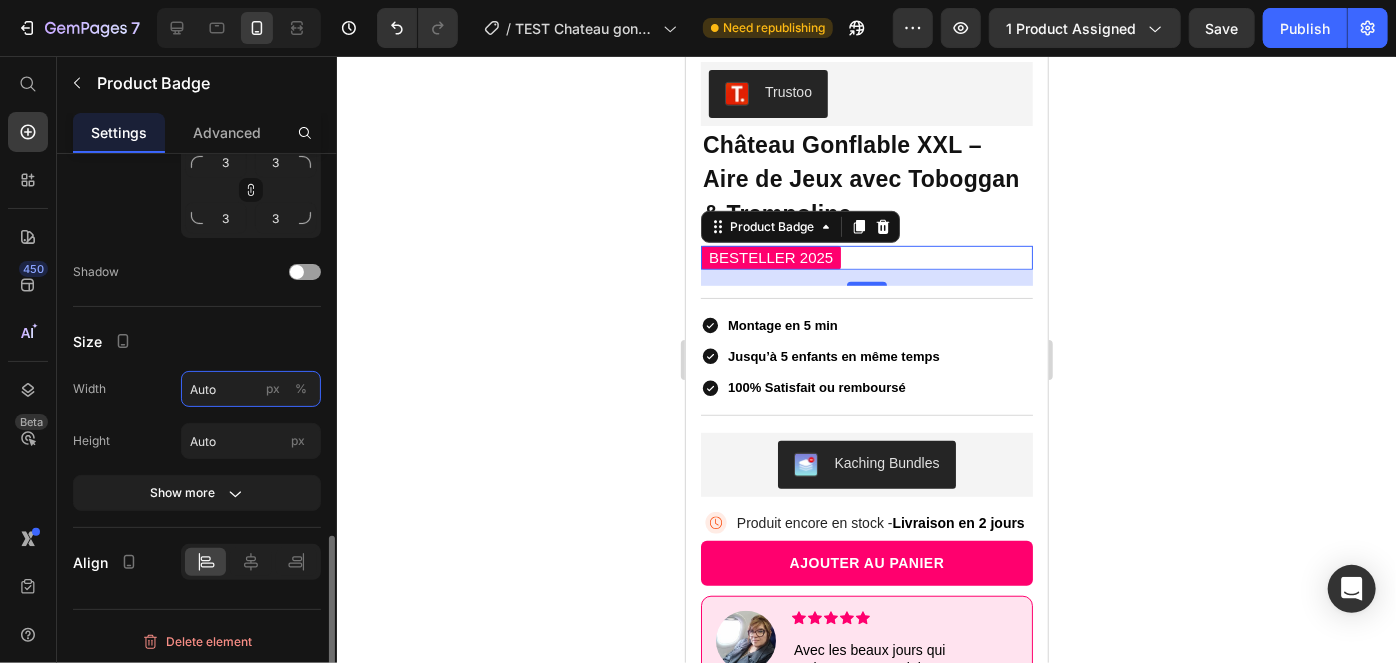 click on "Auto" at bounding box center (251, 389) 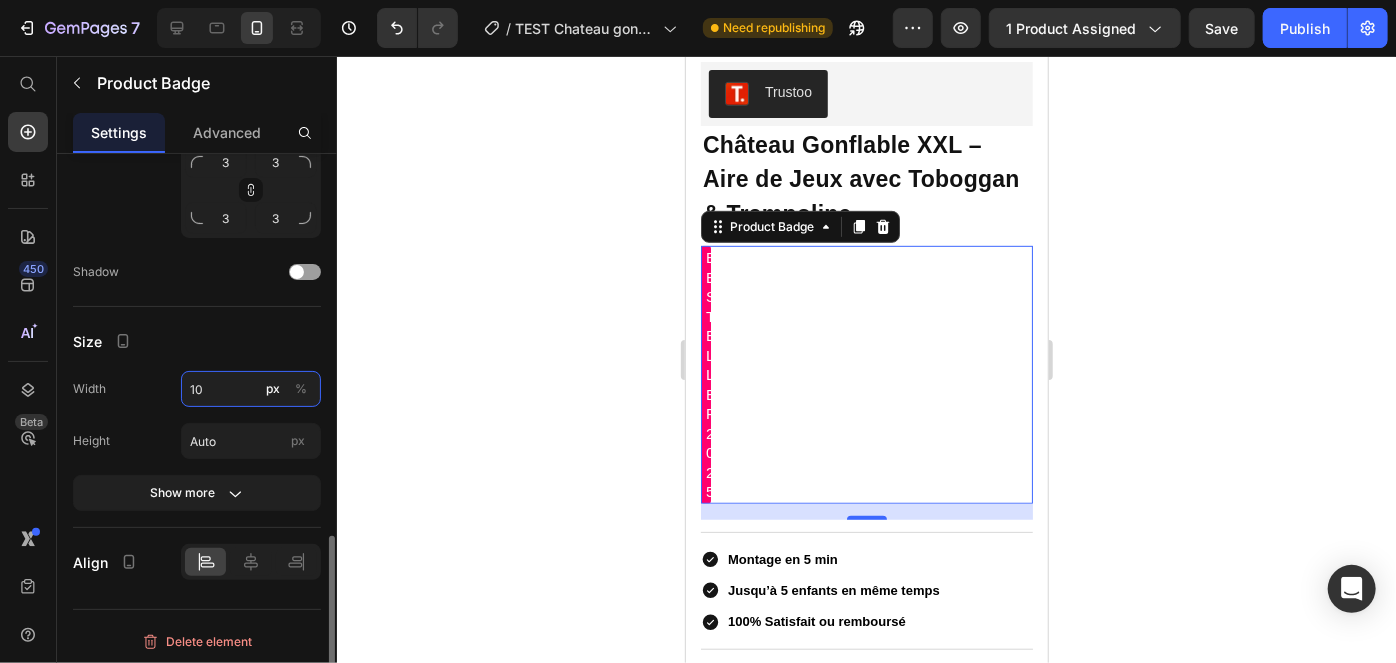 type on "1" 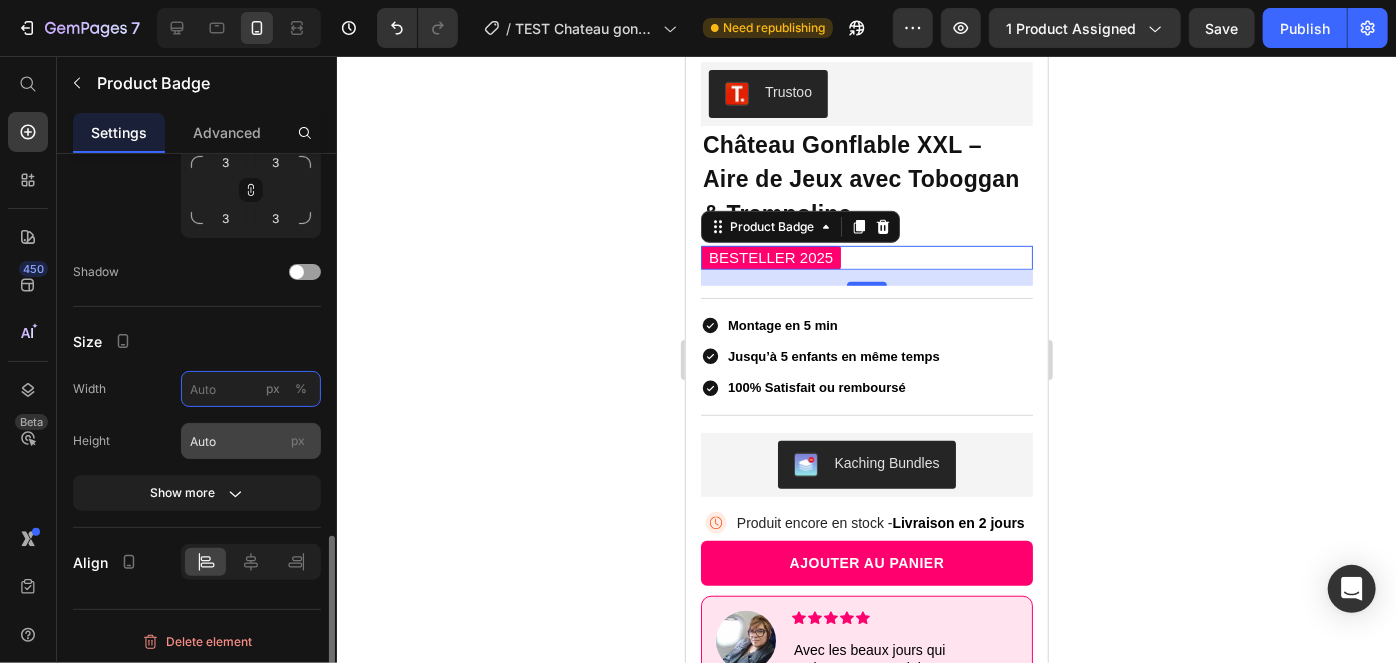 type 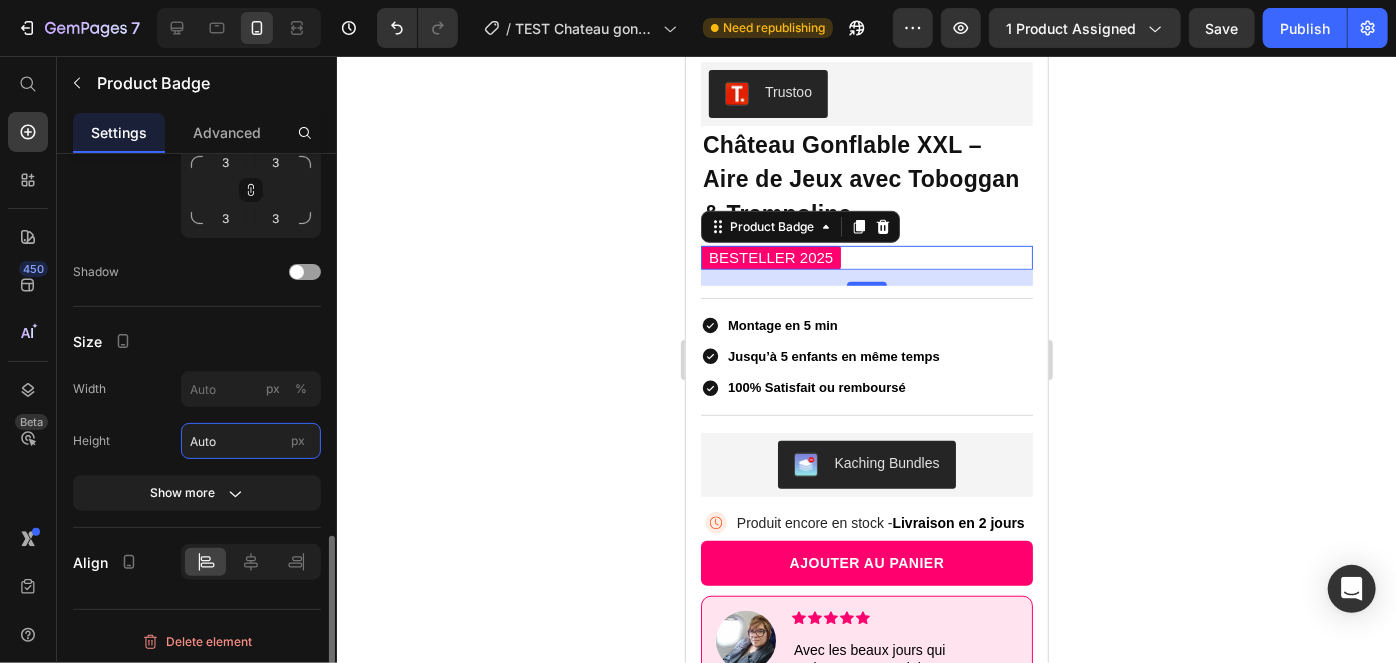 click on "Auto" at bounding box center [251, 441] 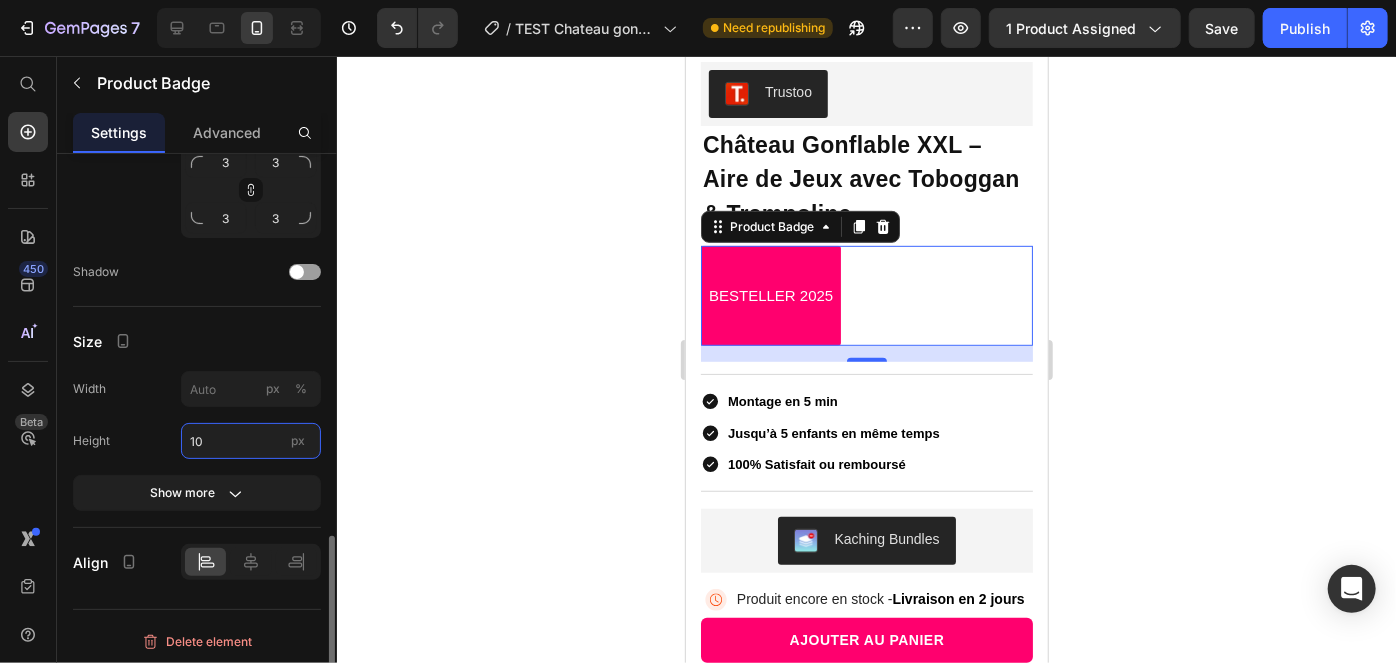 type on "1" 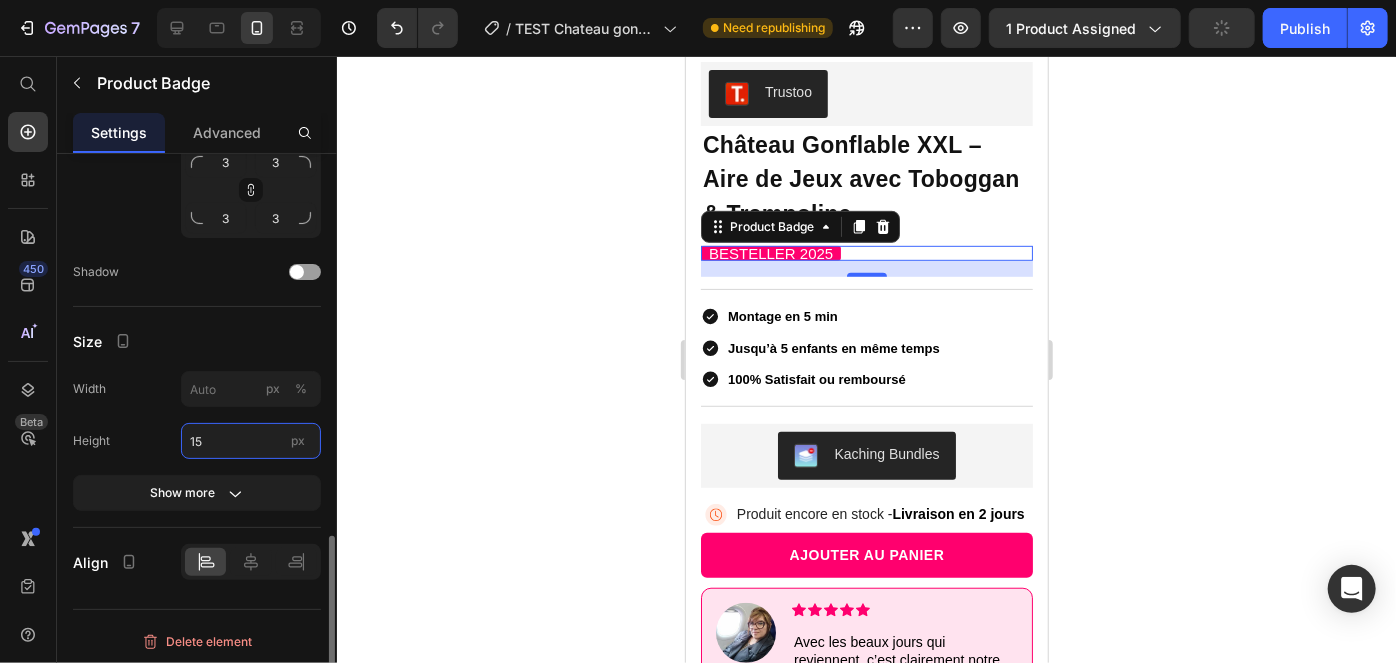 type on "1" 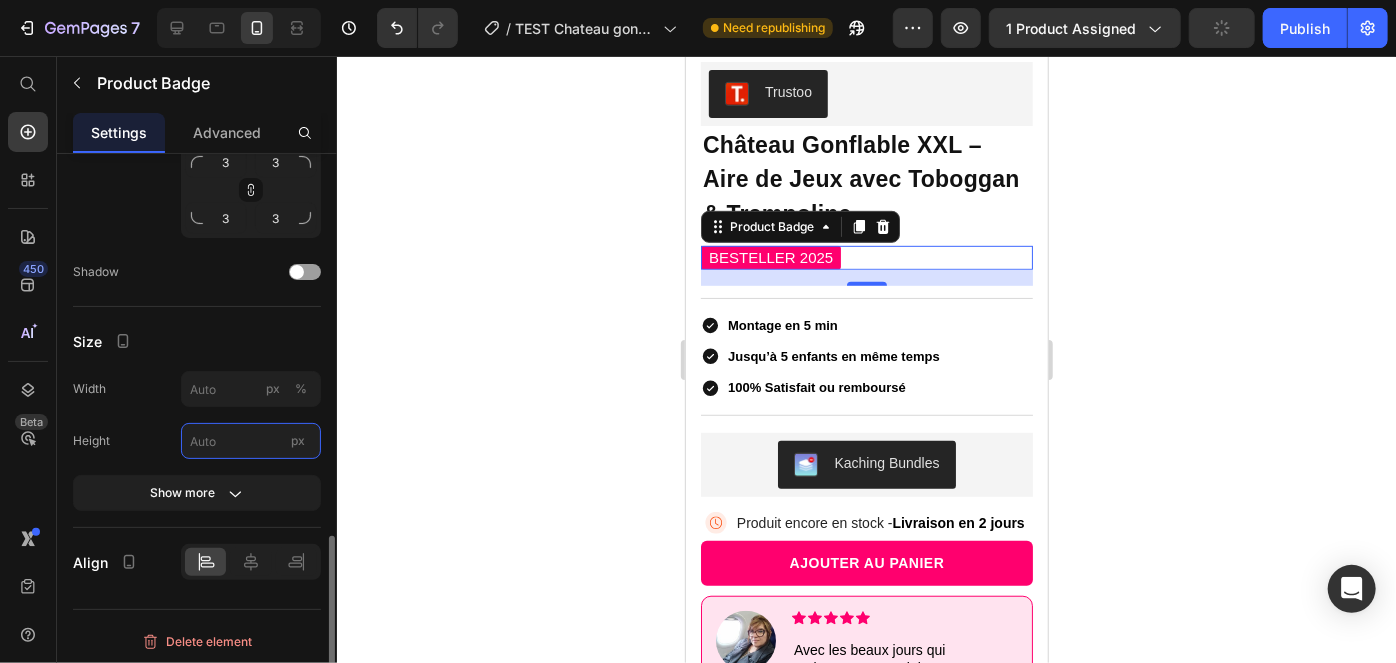 type on "Auto" 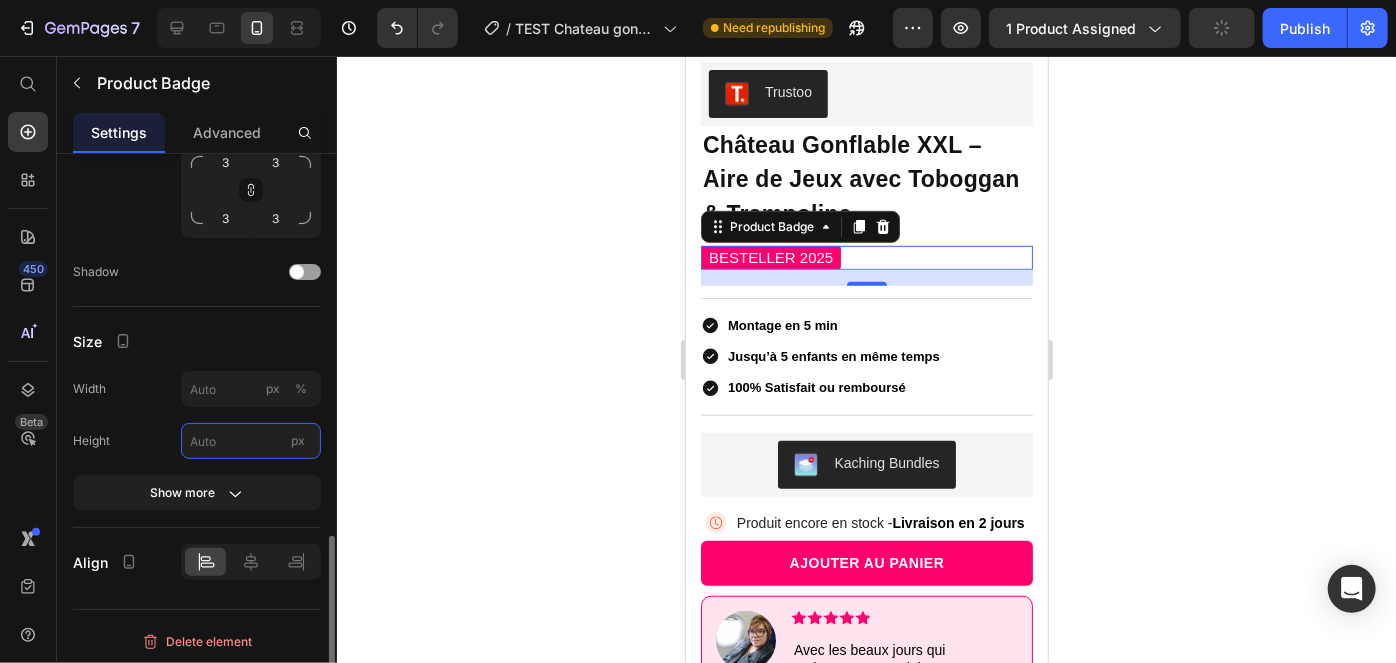type on "0" 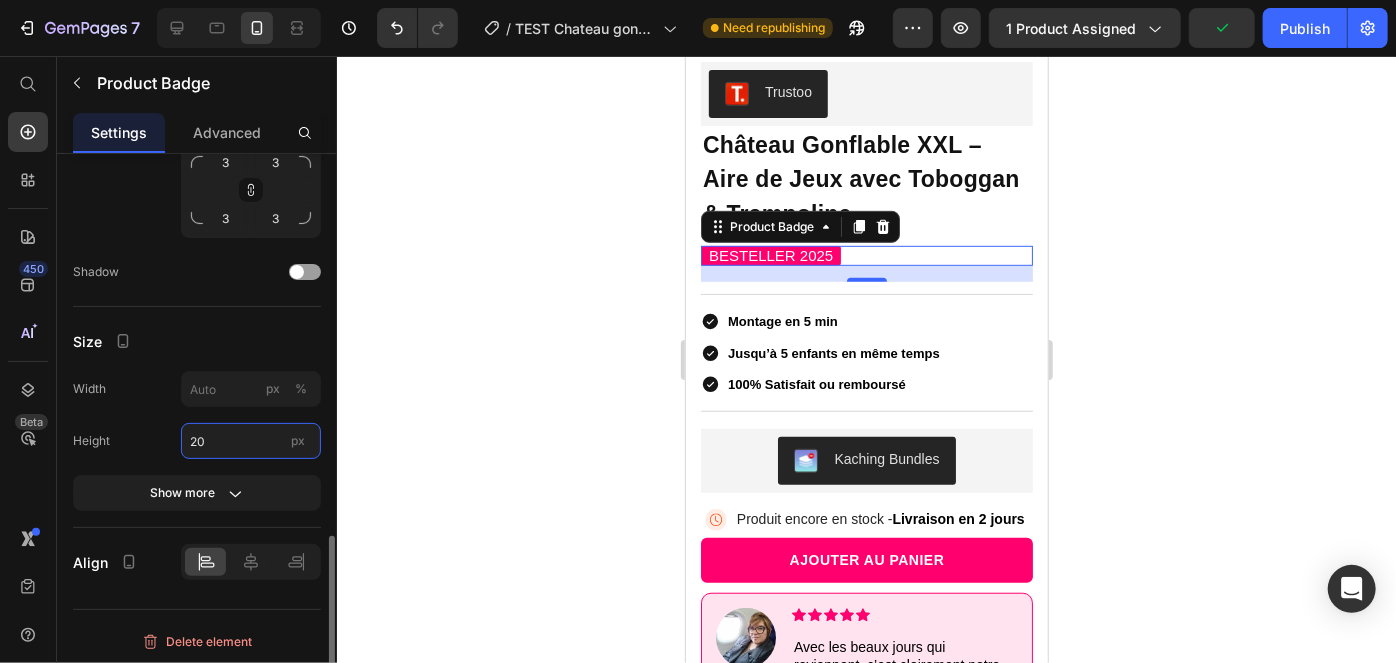 type on "2" 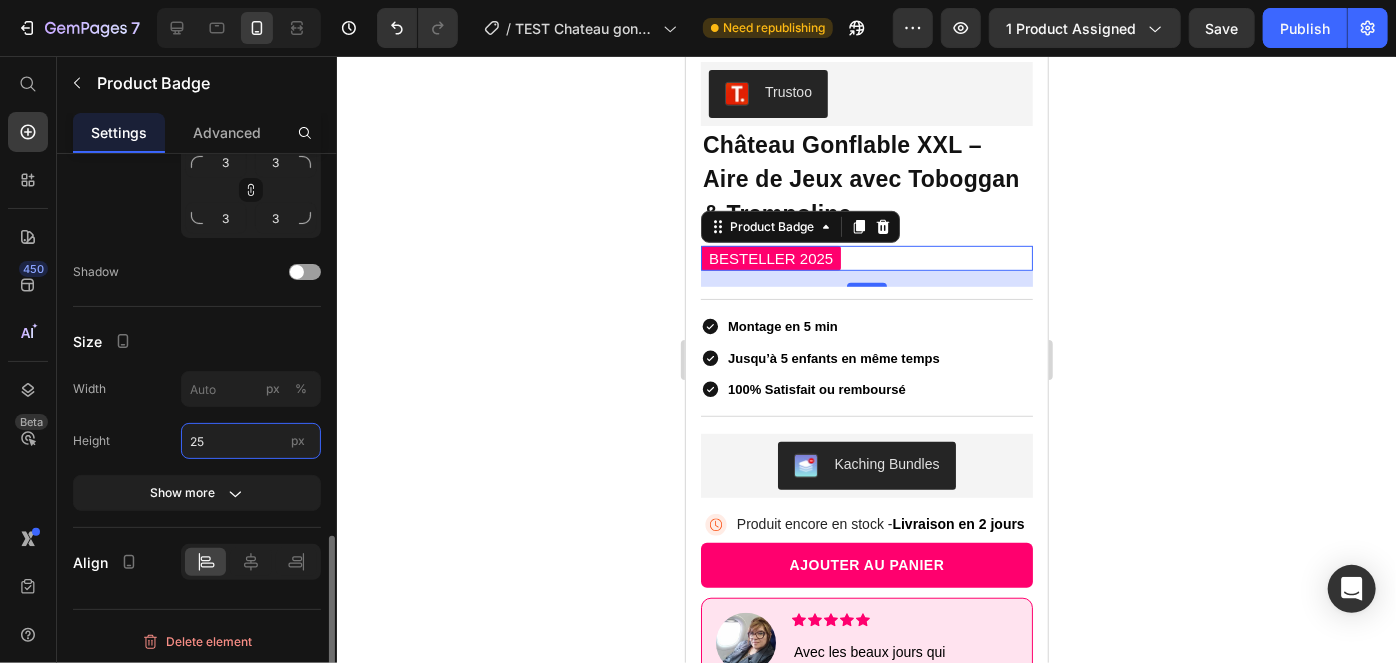 type on "2" 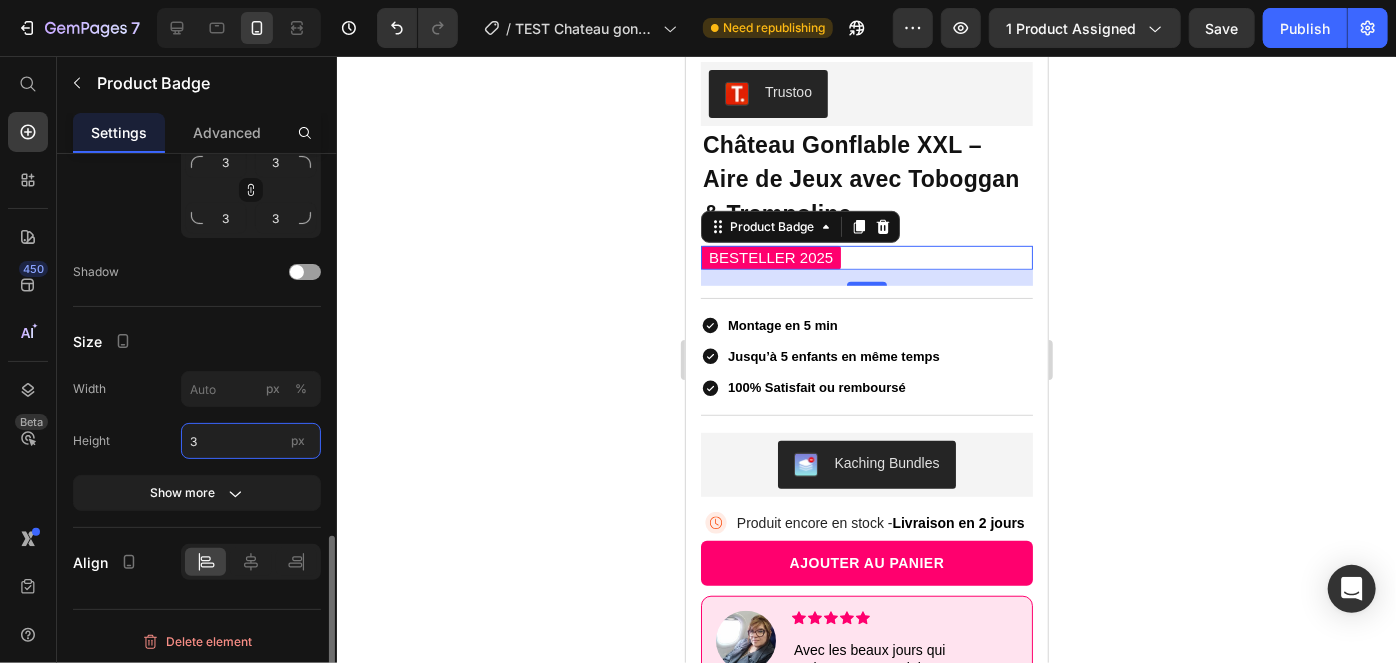 type on "30" 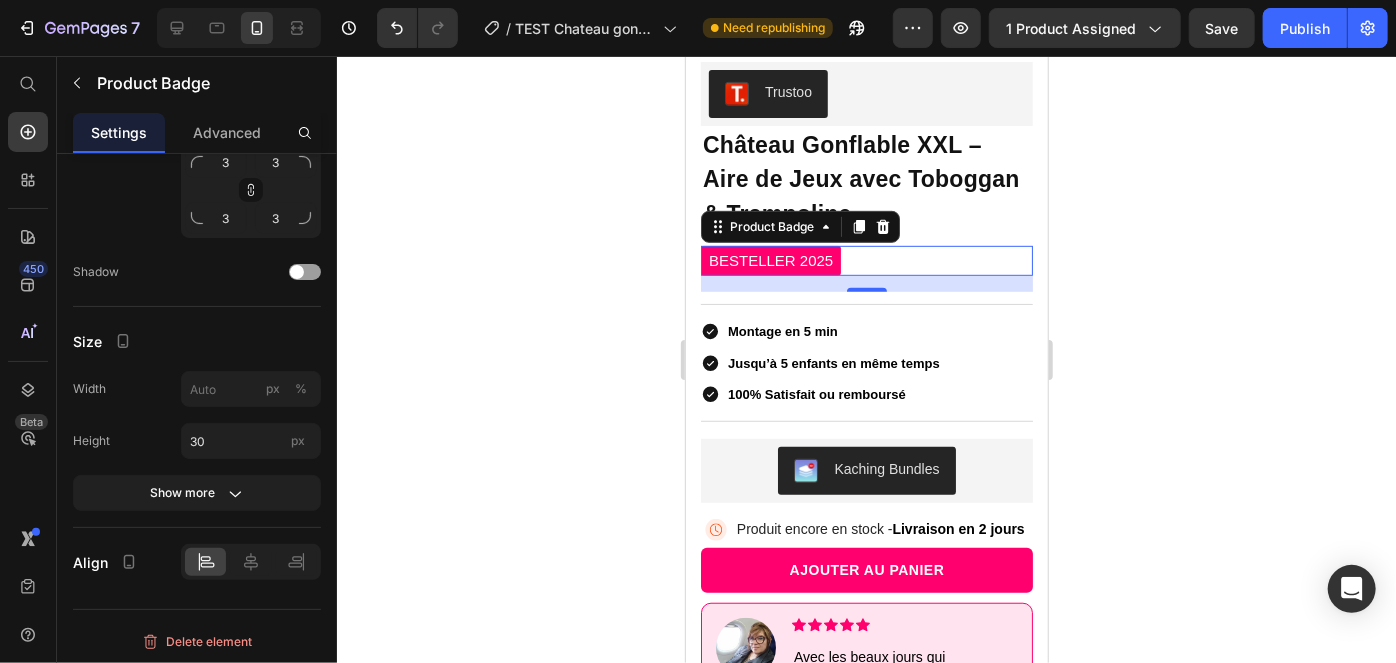 click 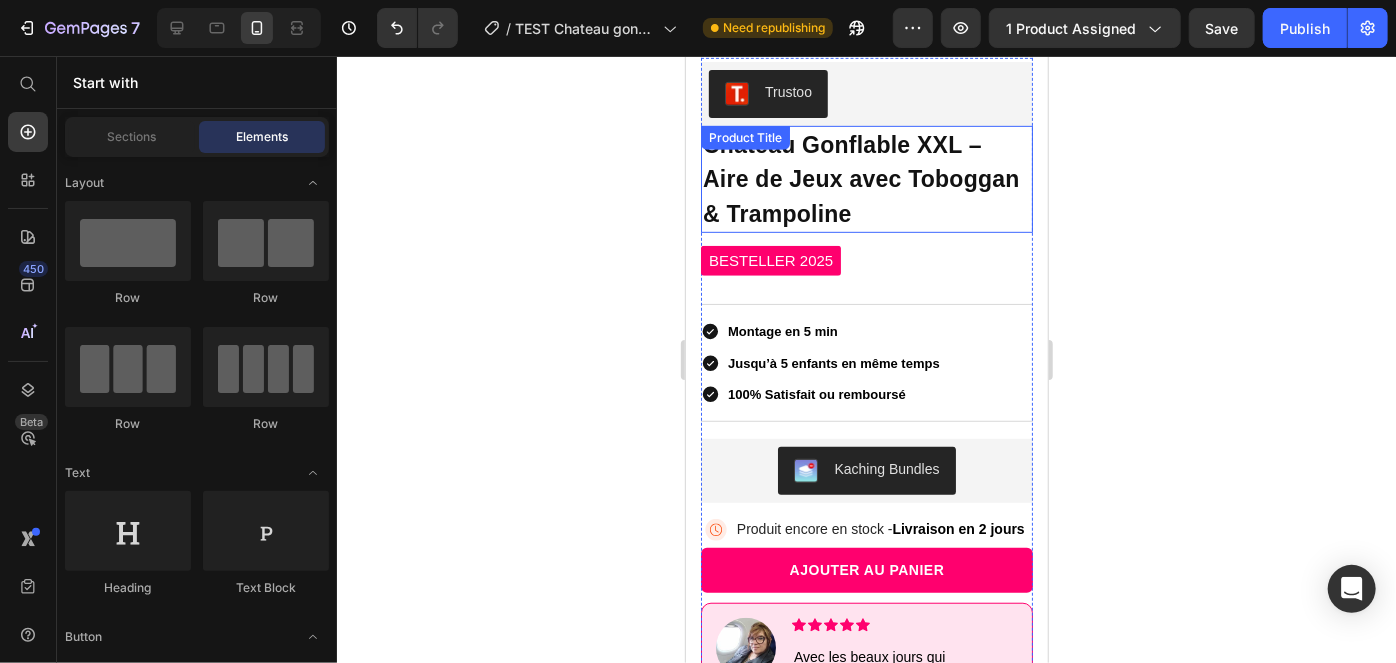 click on "Château Gonflable XXL – Aire de Jeux avec Toboggan & Trampoline" at bounding box center [866, 179] 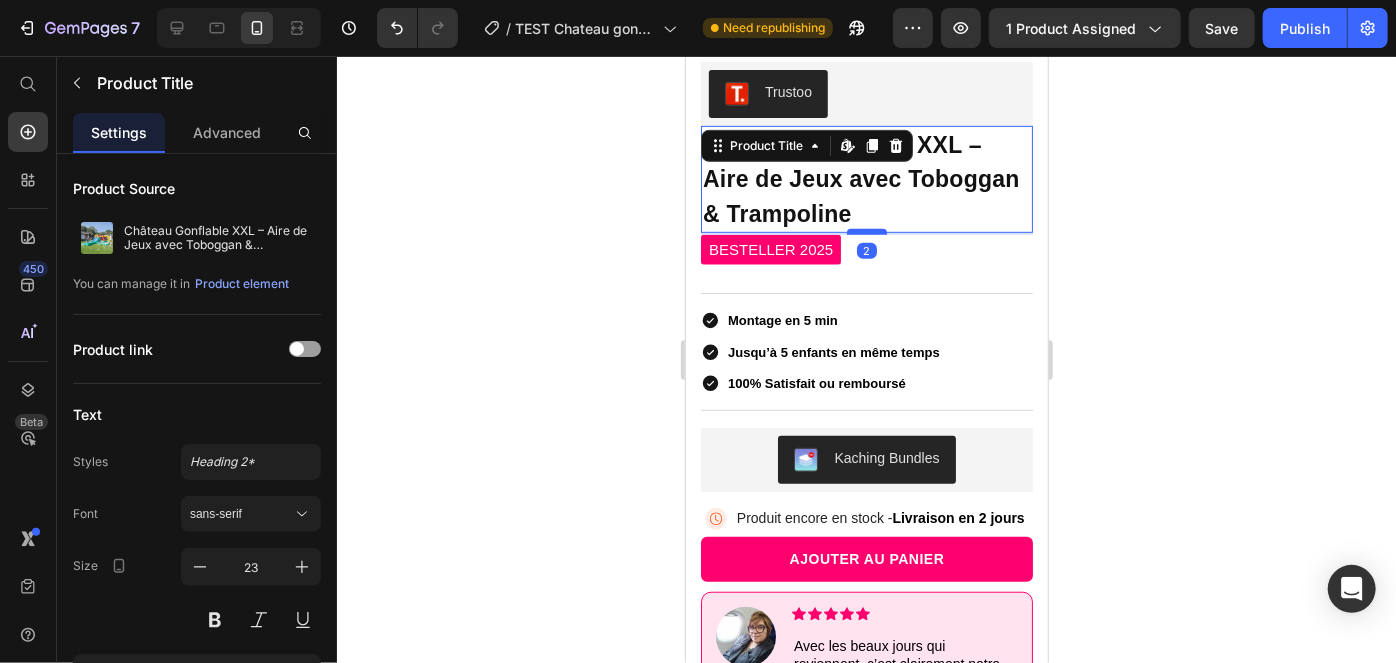drag, startPoint x: 863, startPoint y: 229, endPoint x: 860, endPoint y: 215, distance: 14.3178215 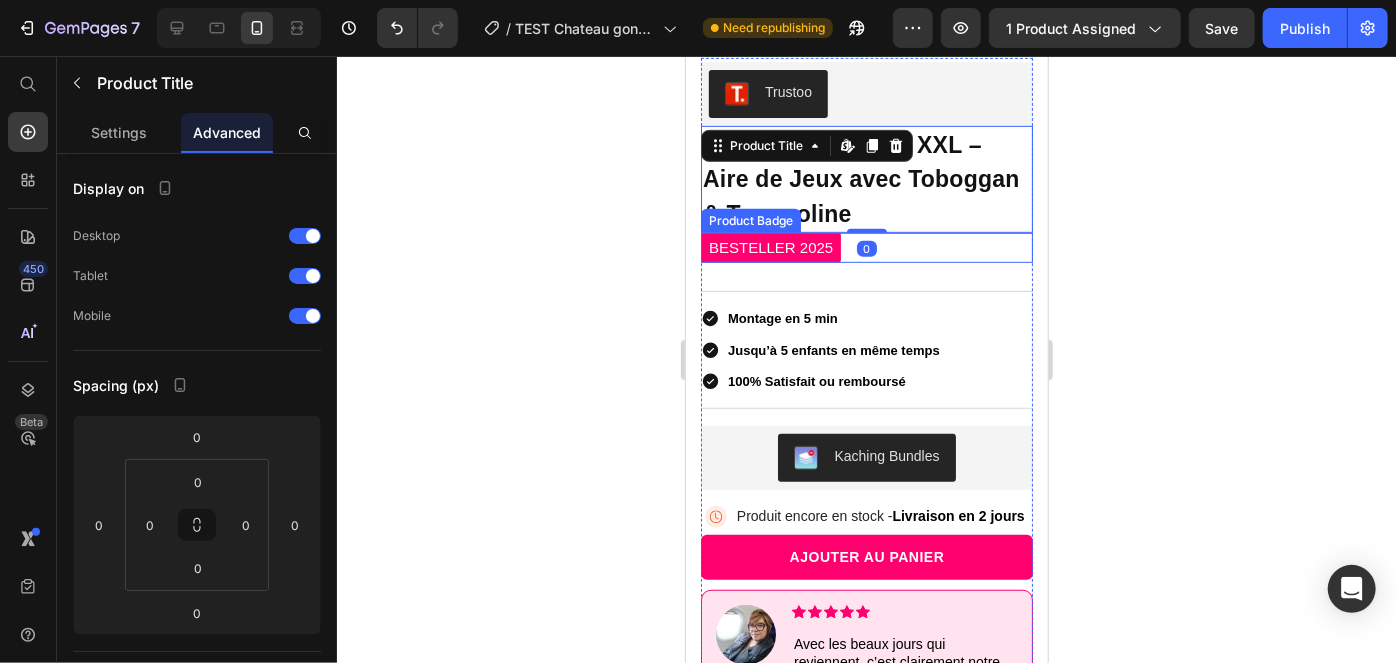 click on "BESTELLER 2025" at bounding box center (866, 247) 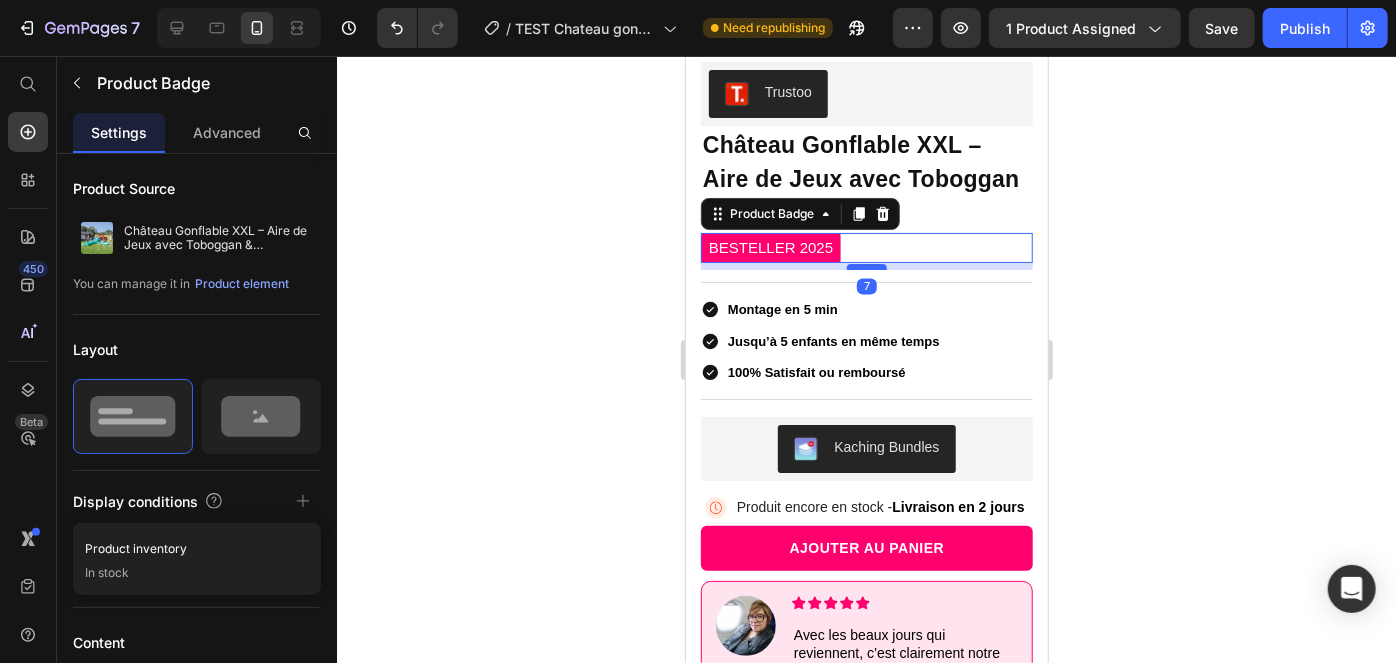 click at bounding box center [866, 266] 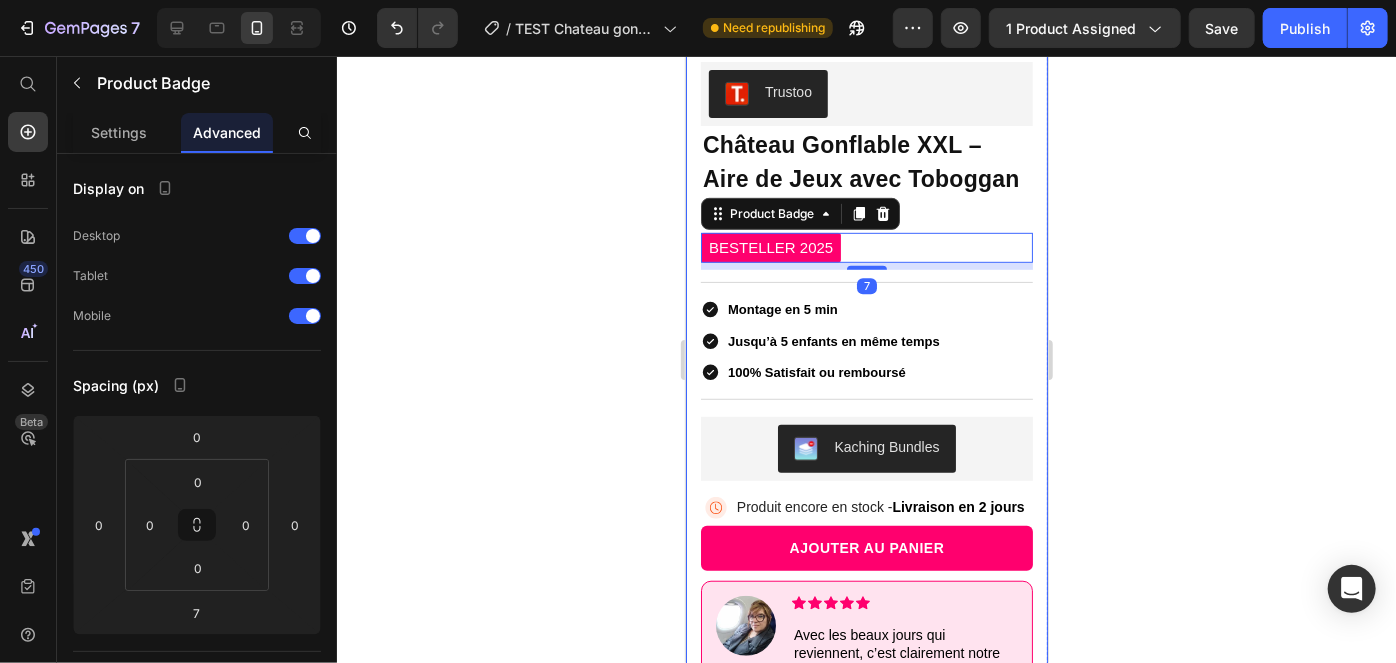 click 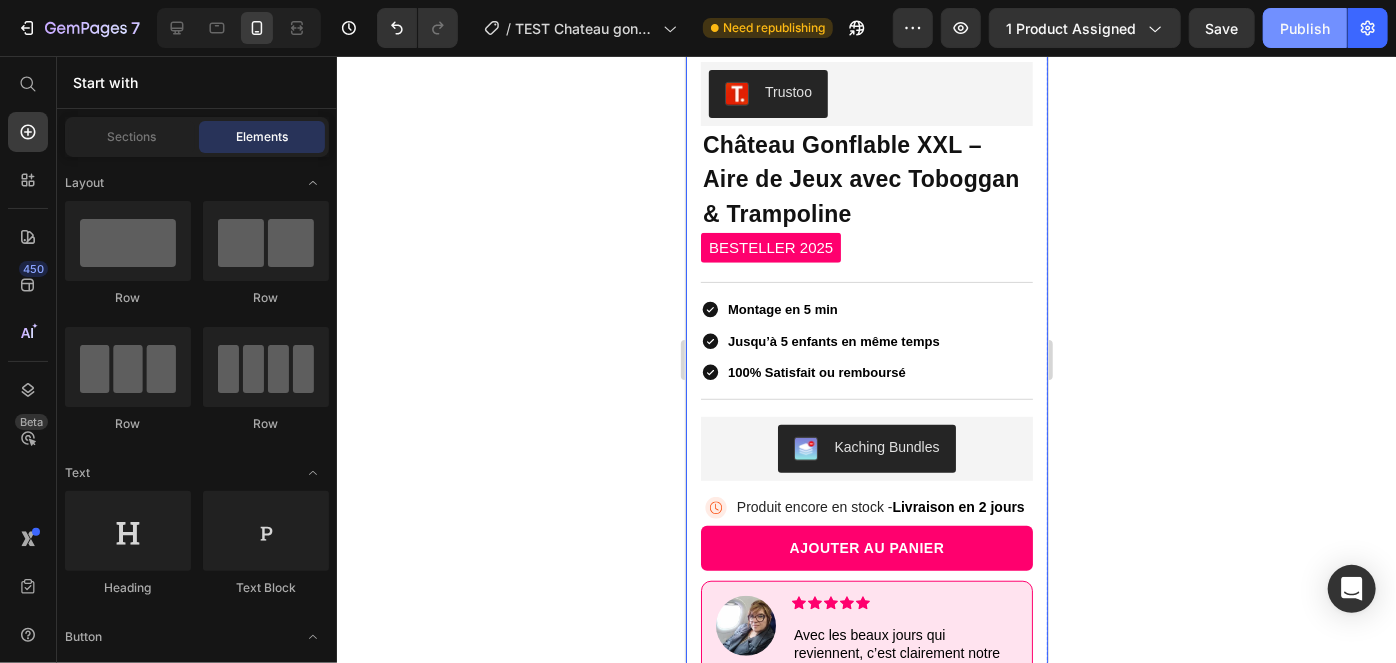 click on "Publish" 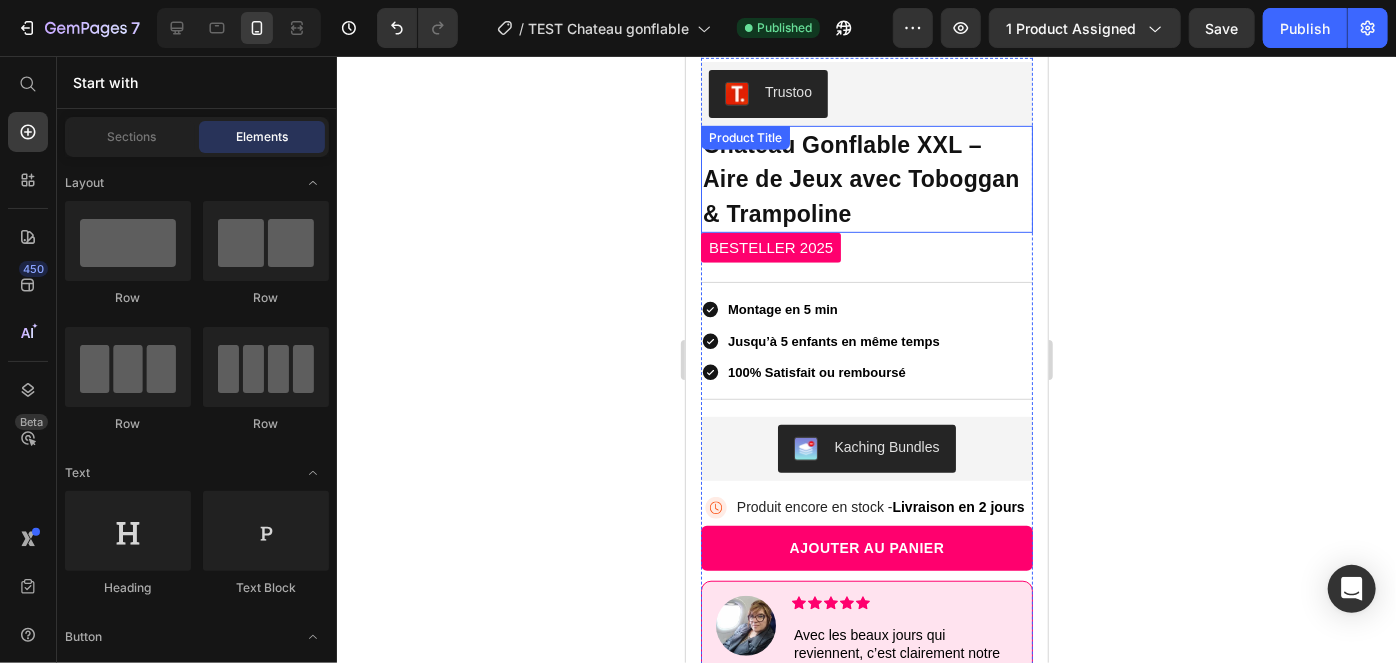 click on "Château Gonflable XXL – Aire de Jeux avec Toboggan & Trampoline" at bounding box center (866, 179) 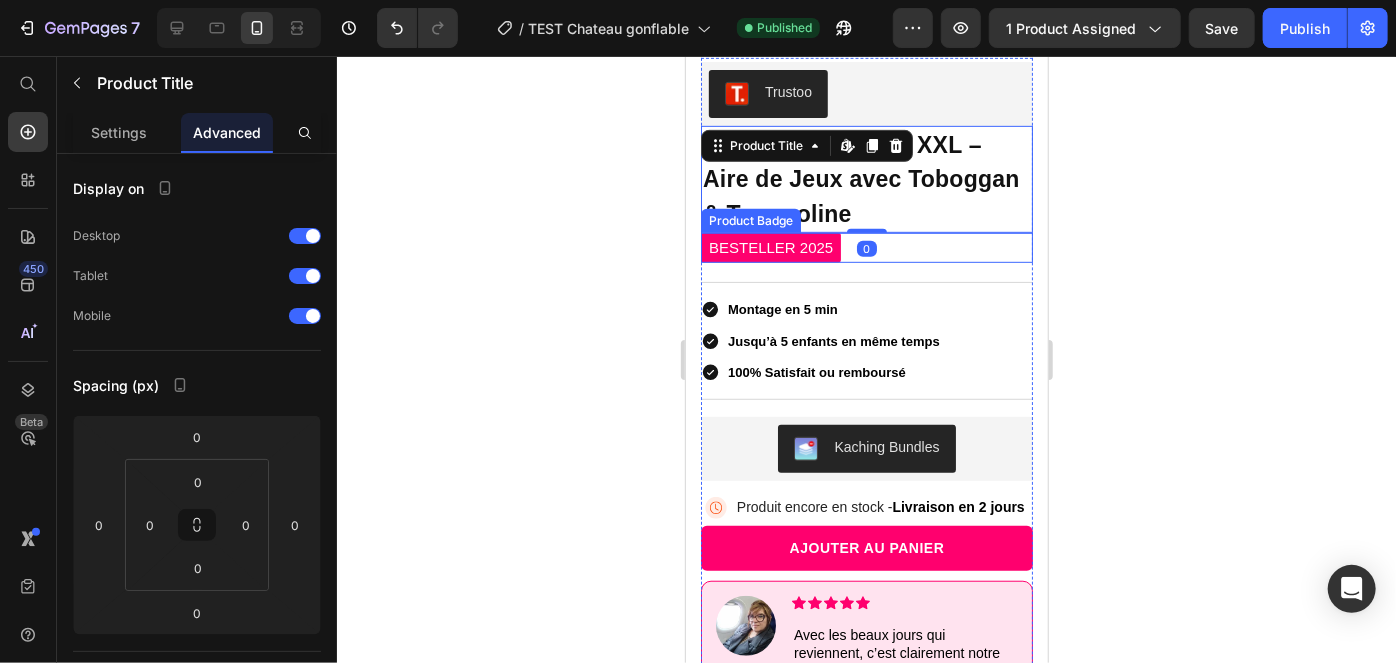 click on "BESTELLER 2025" at bounding box center (866, 247) 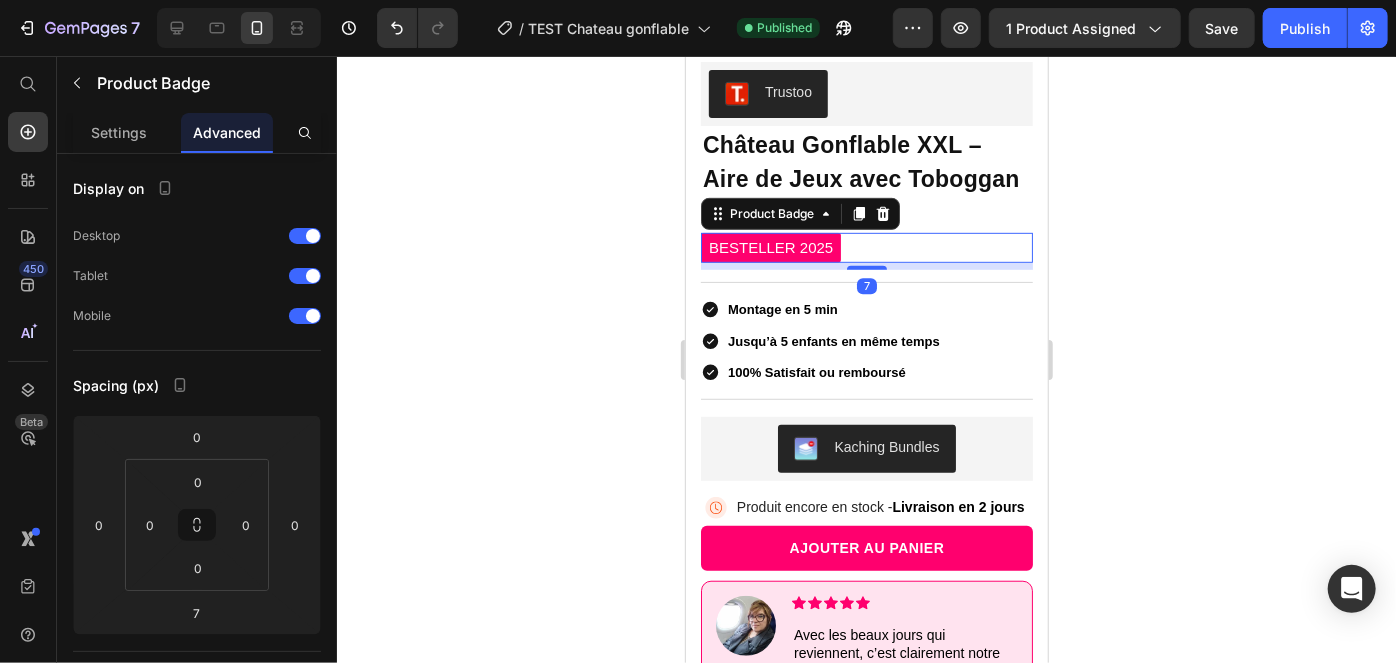 click on "Château Gonflable XXL – Aire de Jeux avec Toboggan & Trampoline" at bounding box center (866, 179) 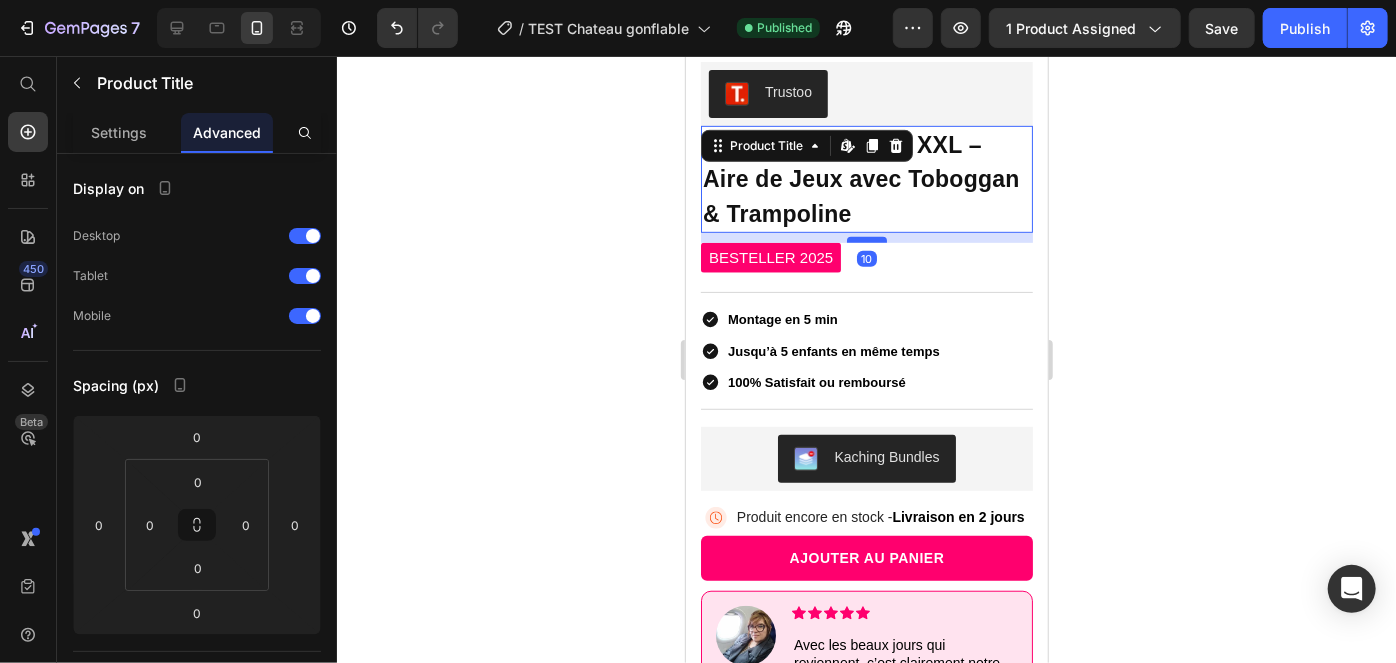 click at bounding box center (866, 239) 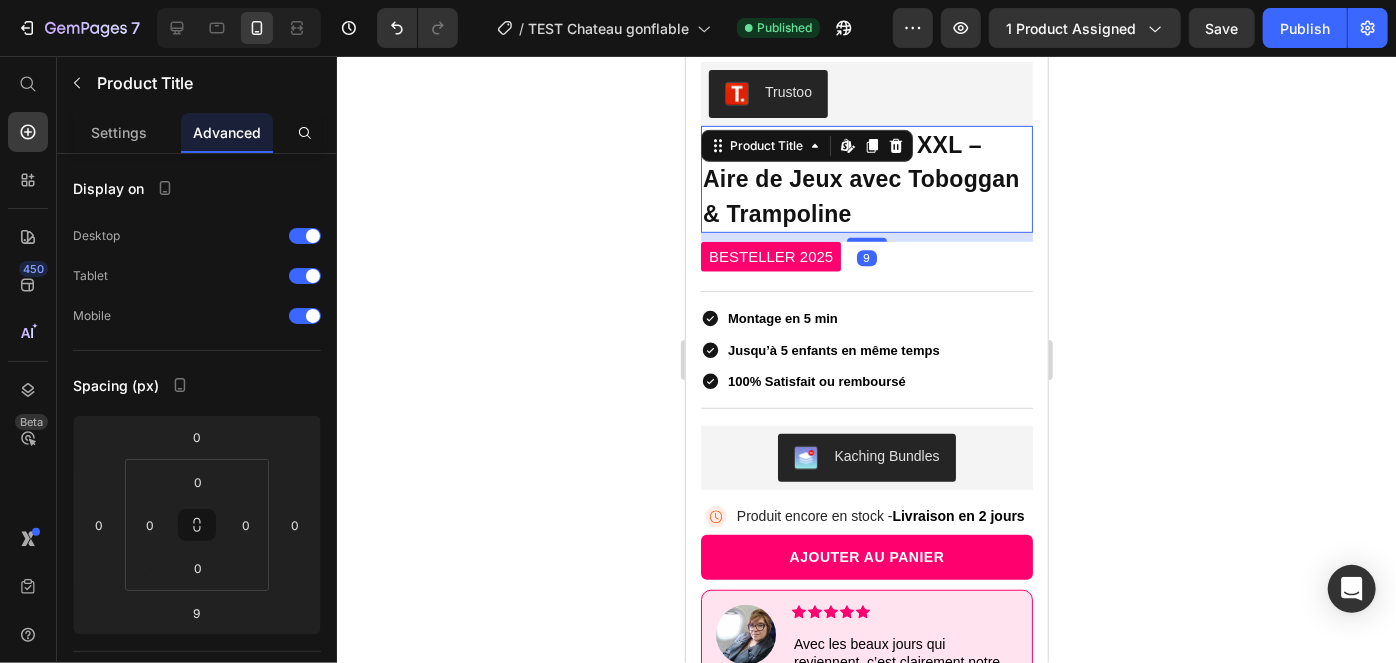 click 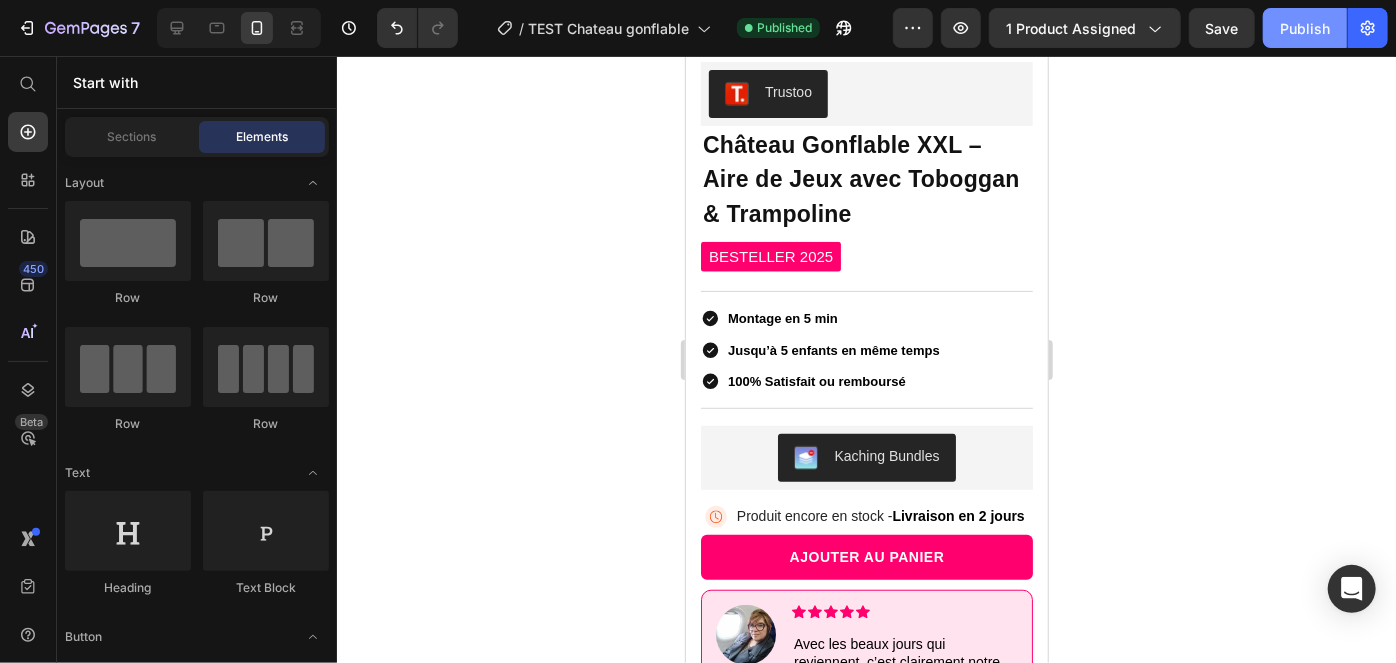 click on "Publish" 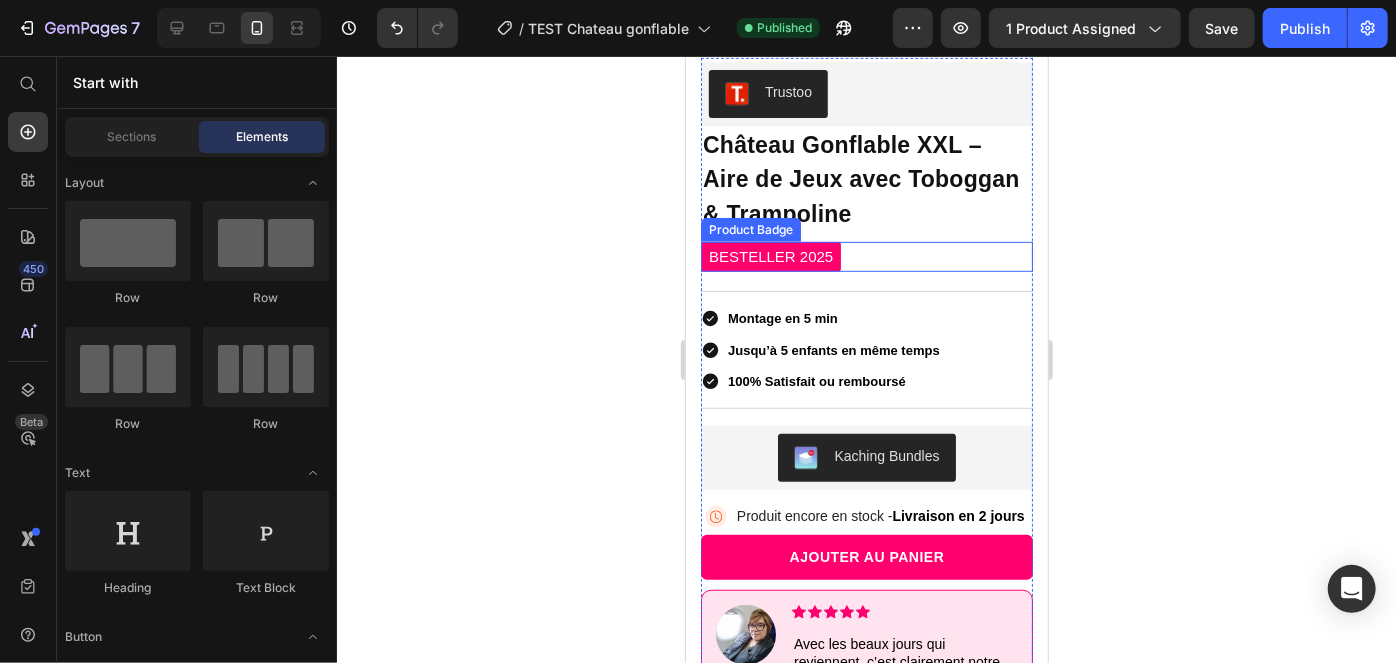 click on "BESTELLER 2025" at bounding box center (770, 256) 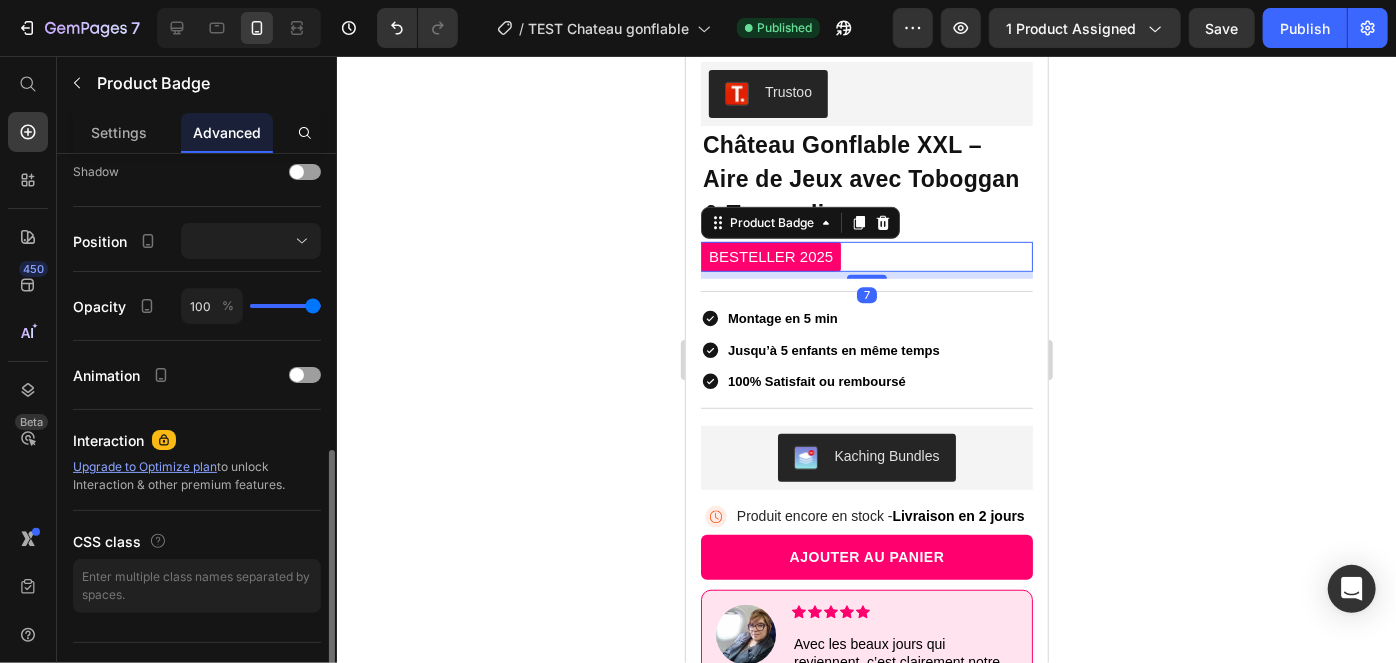 scroll, scrollTop: 664, scrollLeft: 0, axis: vertical 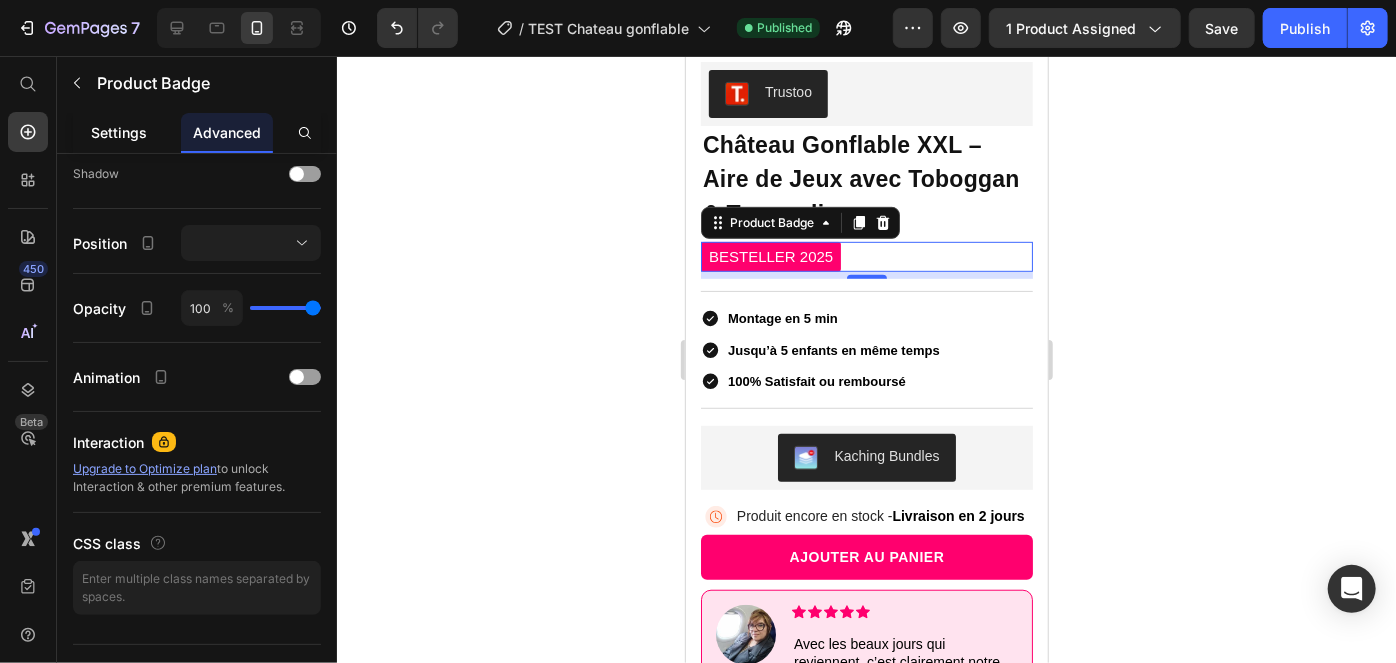 click on "Settings" at bounding box center [119, 132] 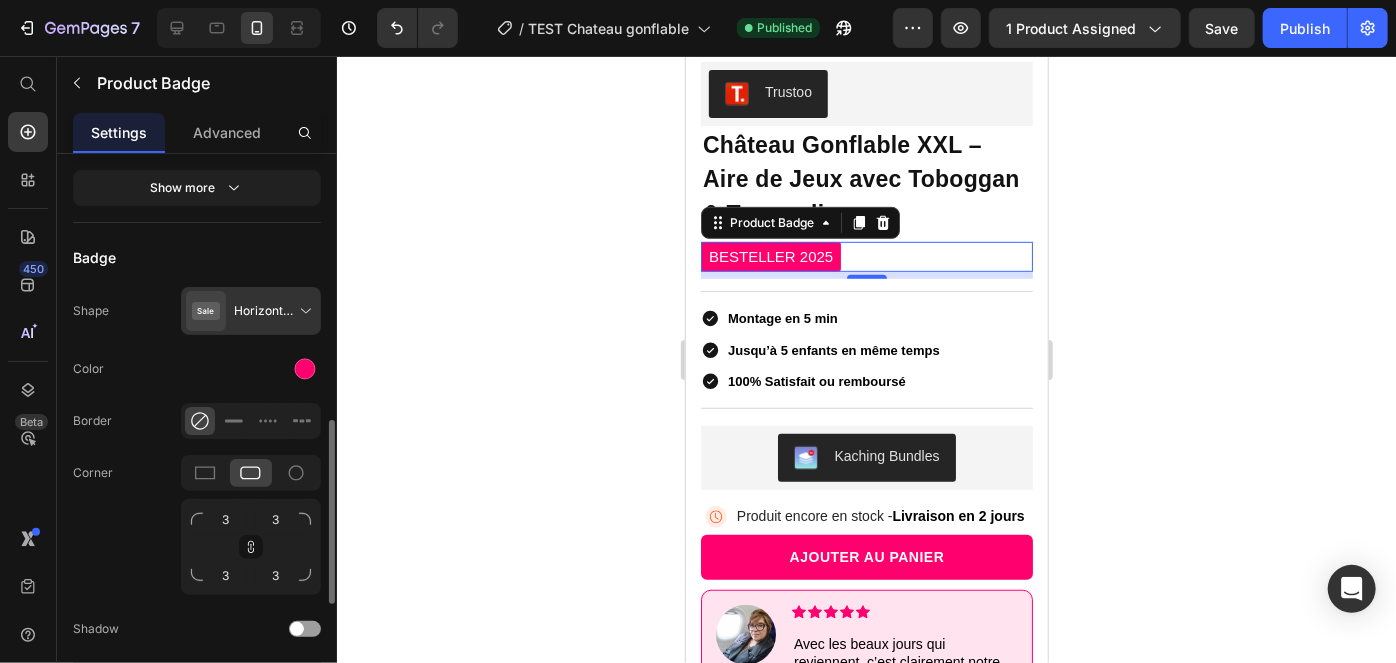 scroll, scrollTop: 1170, scrollLeft: 0, axis: vertical 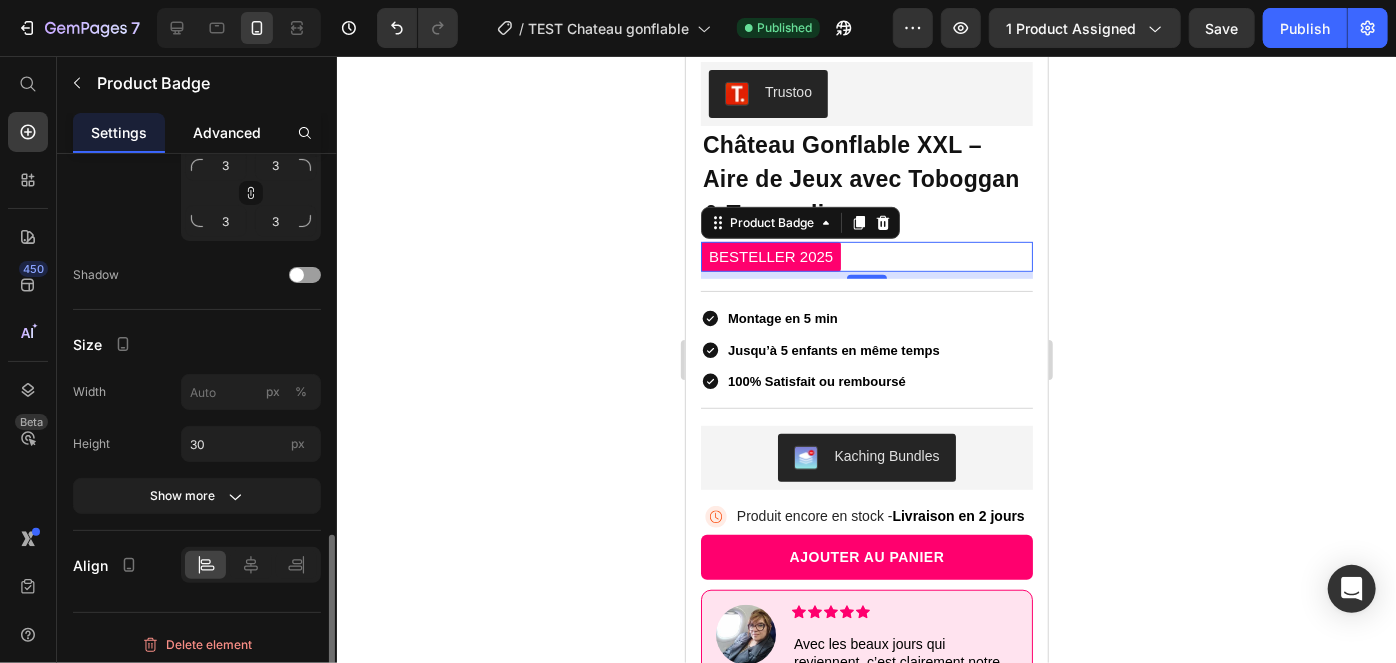 click on "Advanced" at bounding box center [227, 132] 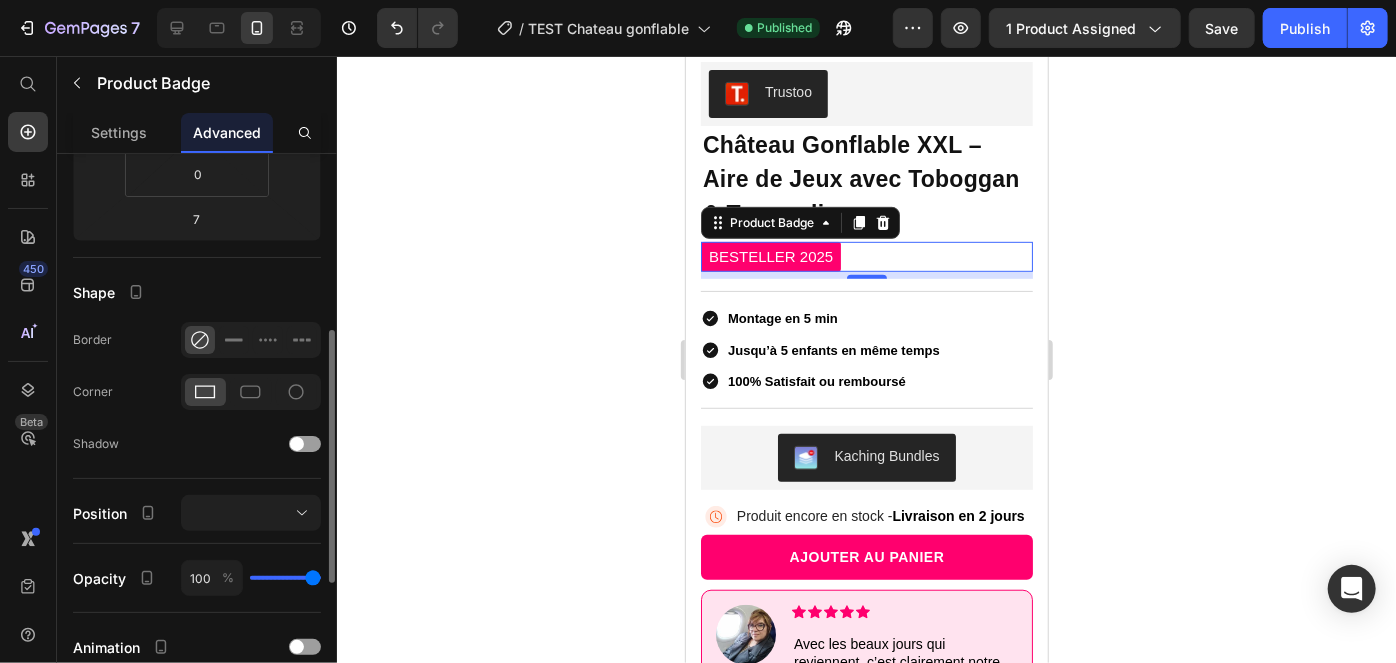 scroll, scrollTop: 699, scrollLeft: 0, axis: vertical 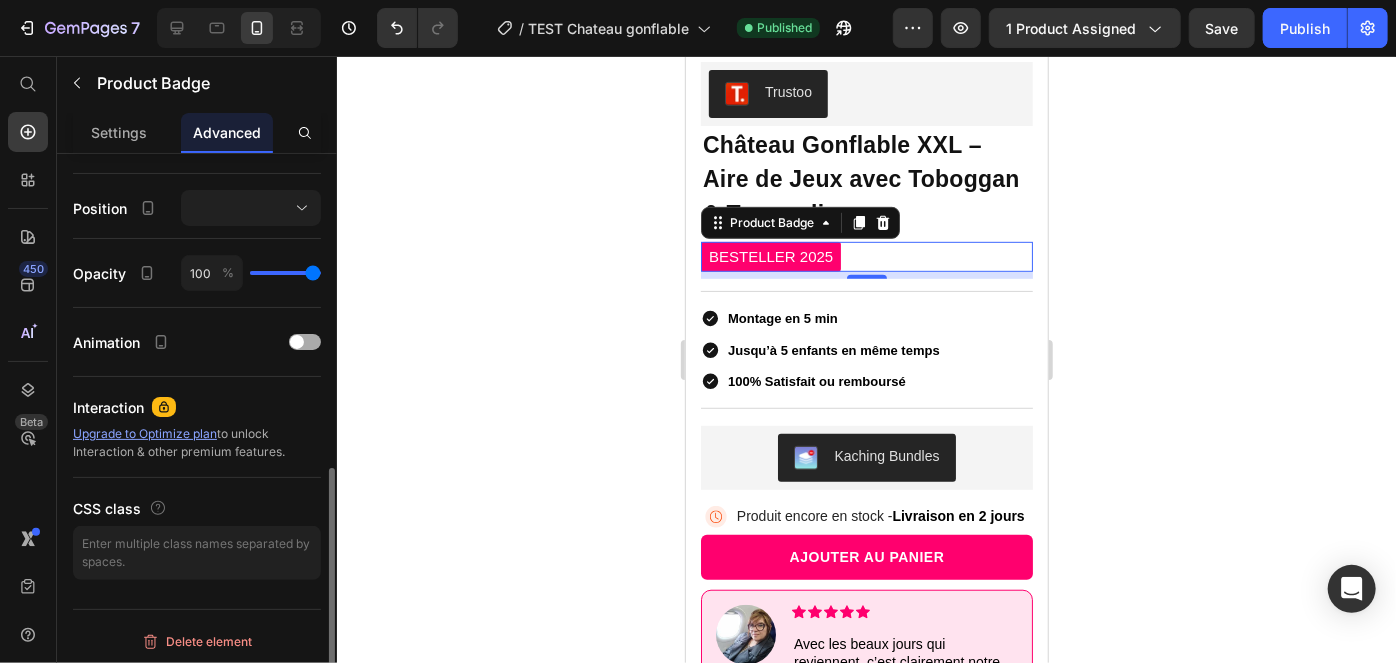 click at bounding box center [297, 342] 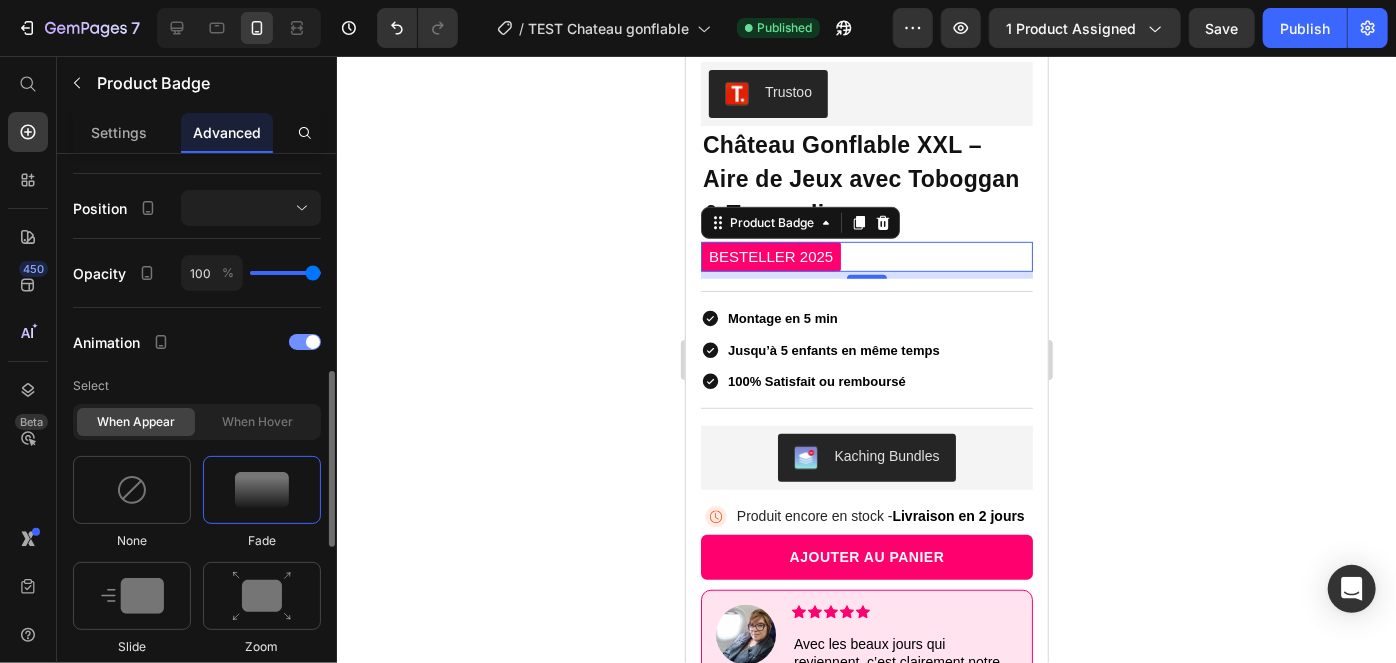click at bounding box center (305, 342) 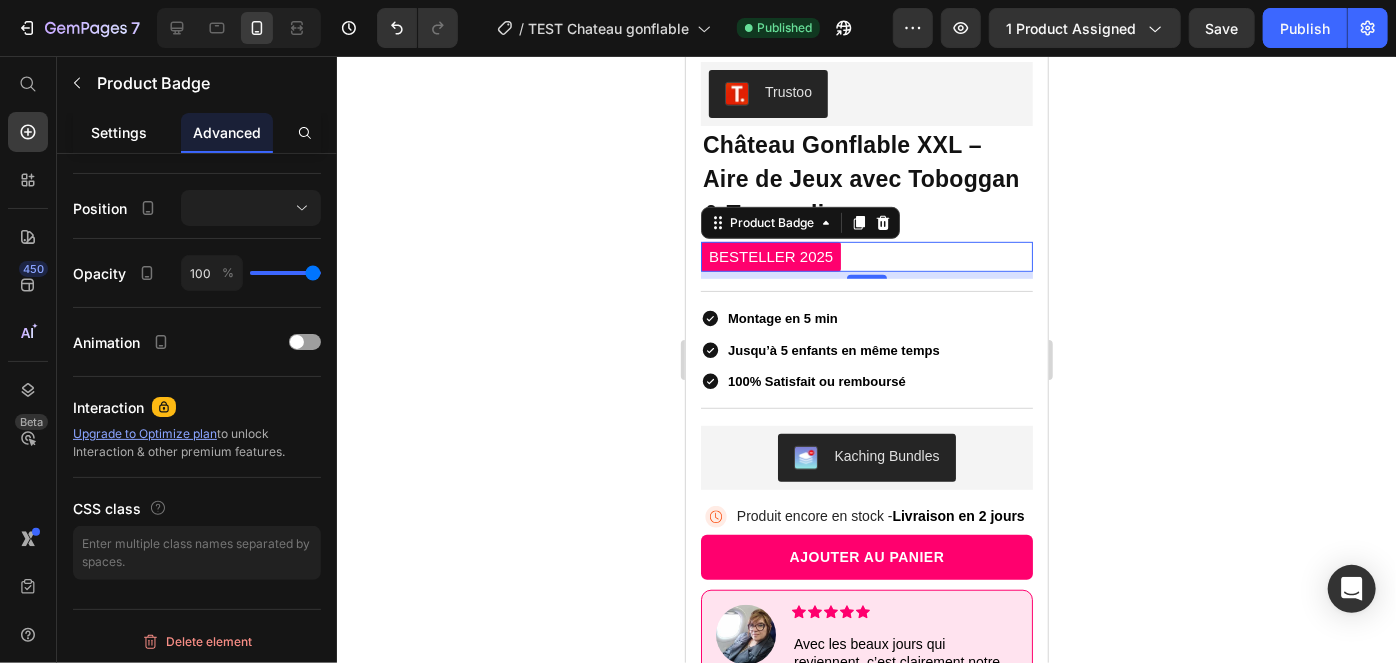 click on "Settings" at bounding box center (119, 132) 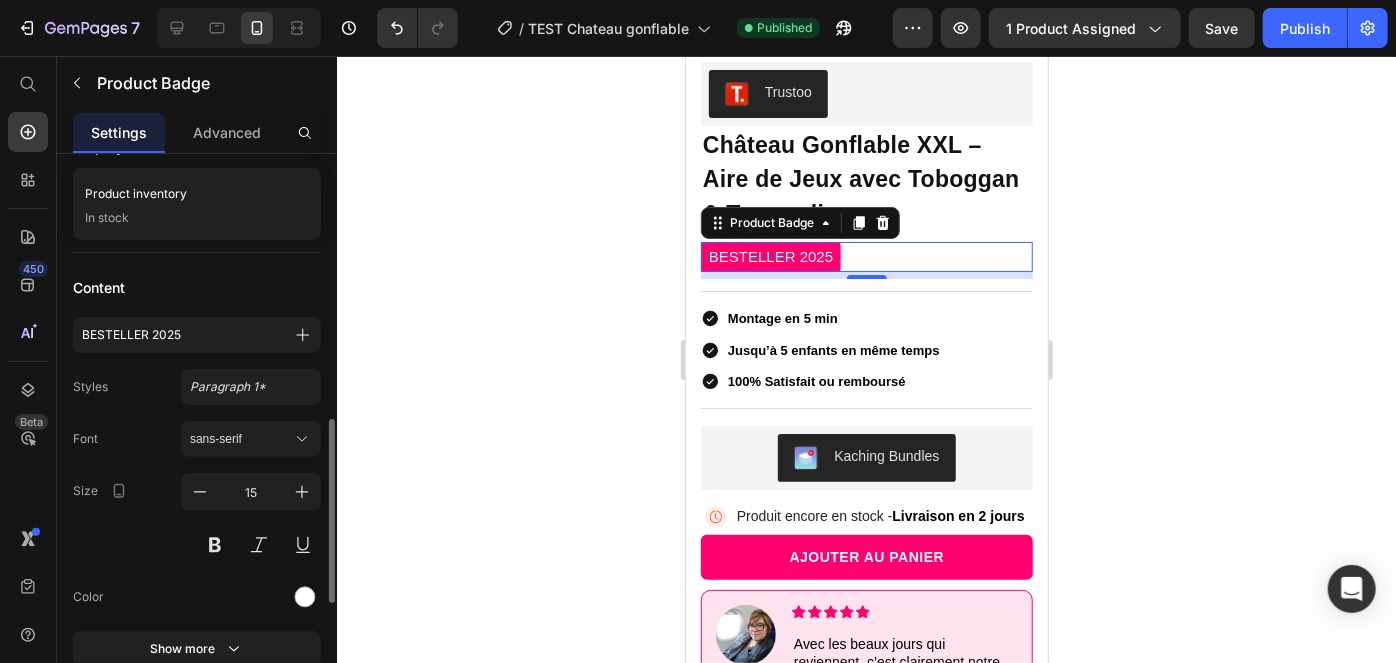 scroll, scrollTop: 472, scrollLeft: 0, axis: vertical 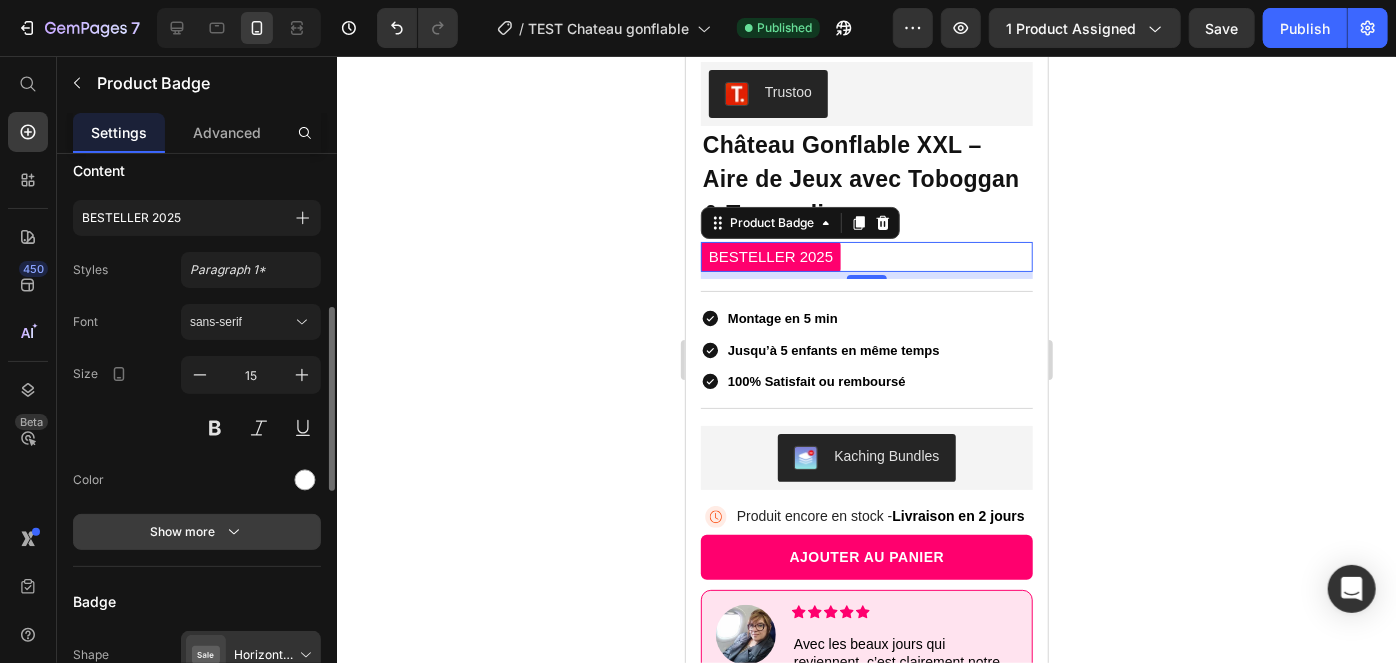 click on "Show more" at bounding box center (197, 532) 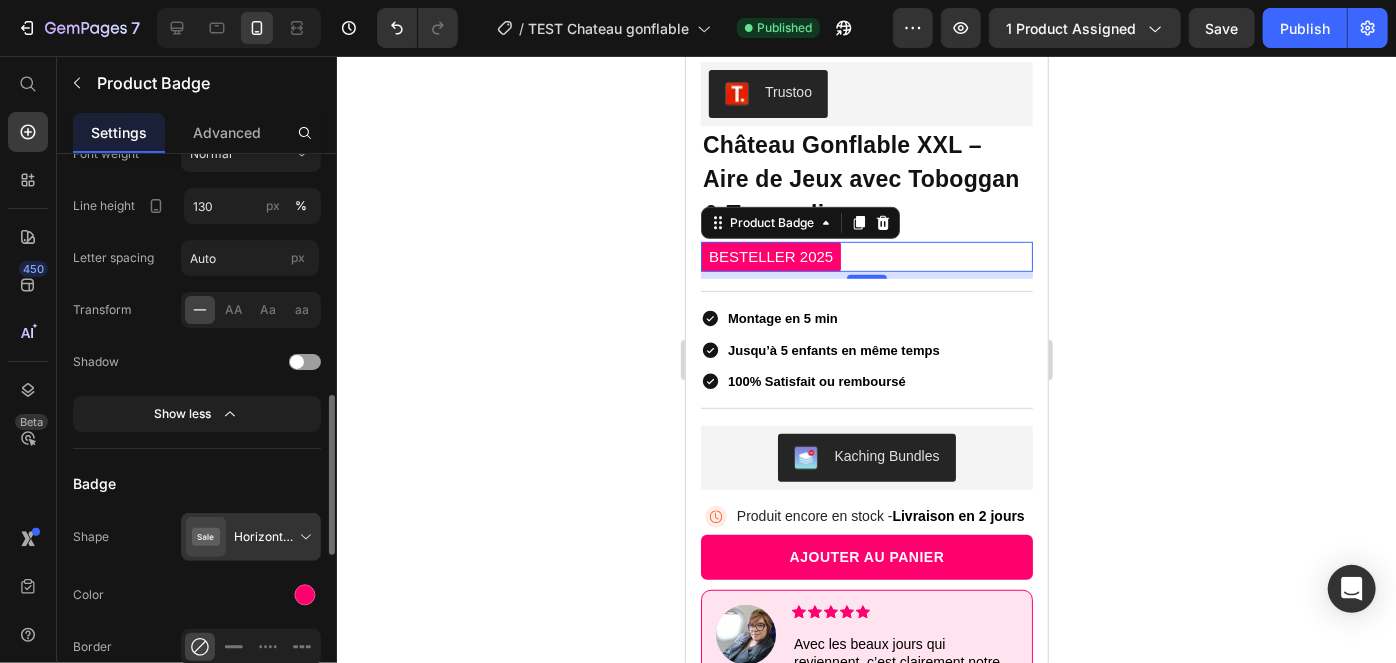 scroll, scrollTop: 950, scrollLeft: 0, axis: vertical 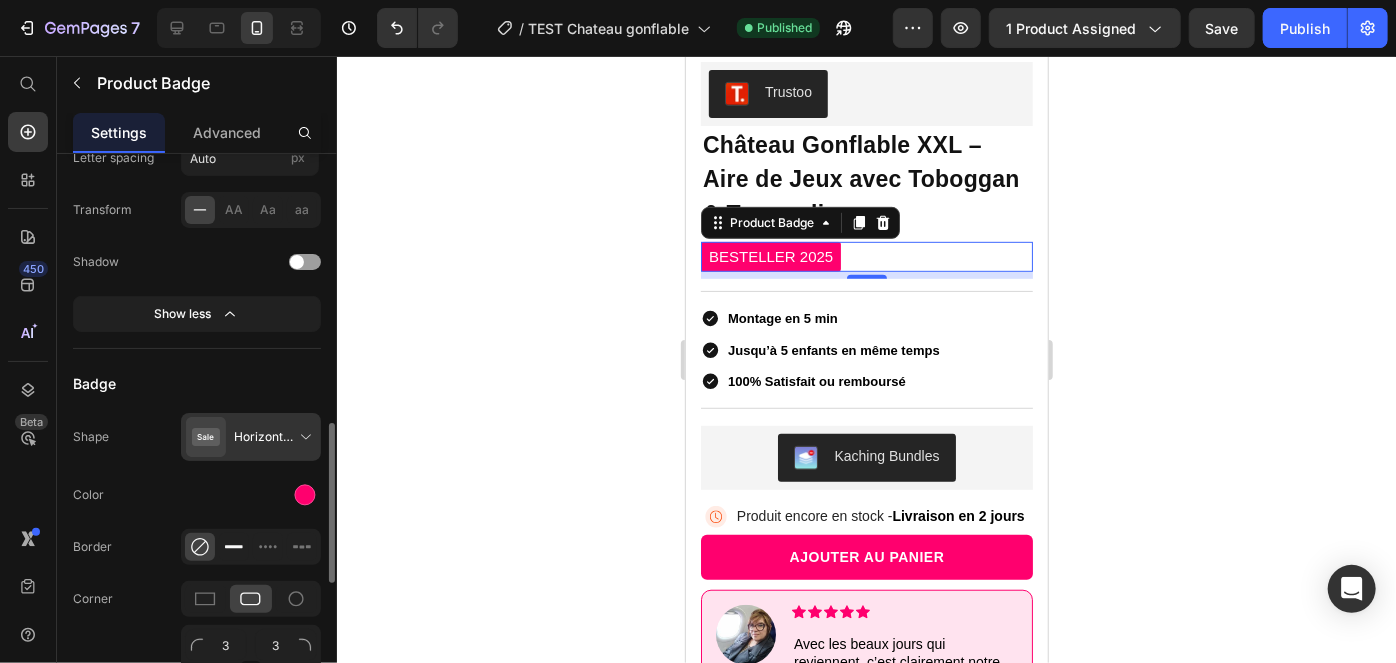 click 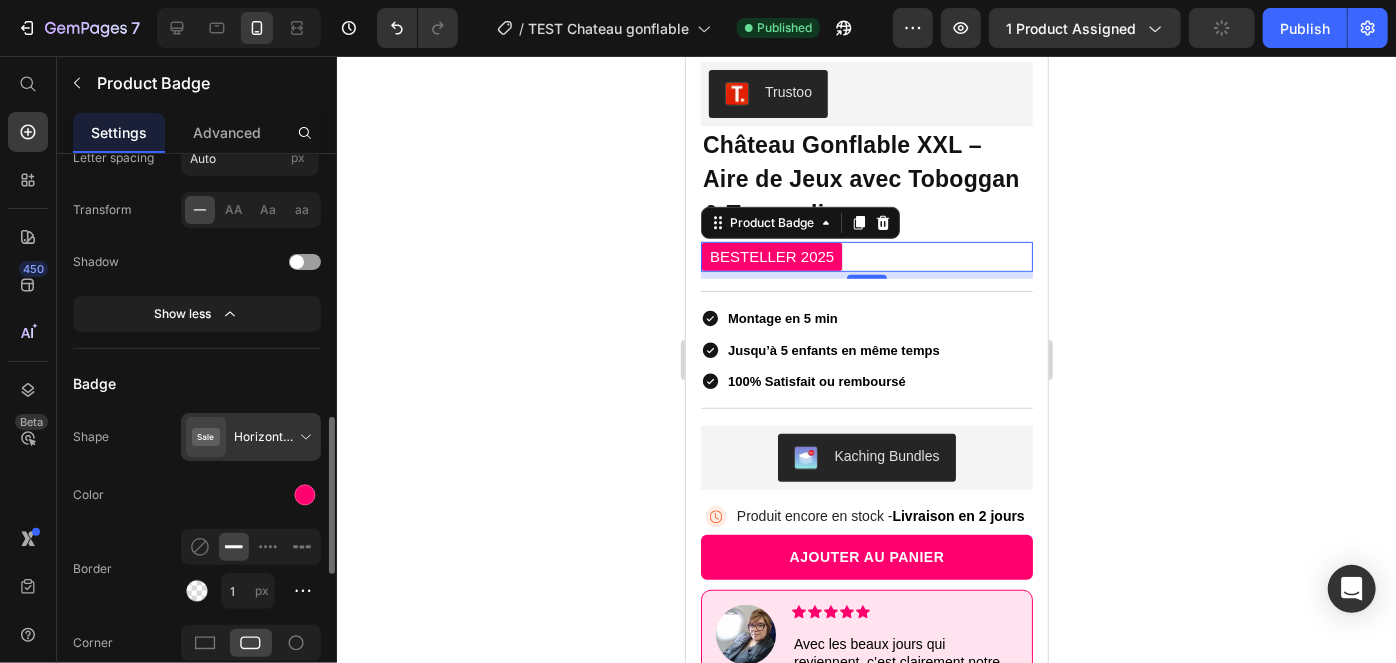 click on "Color" 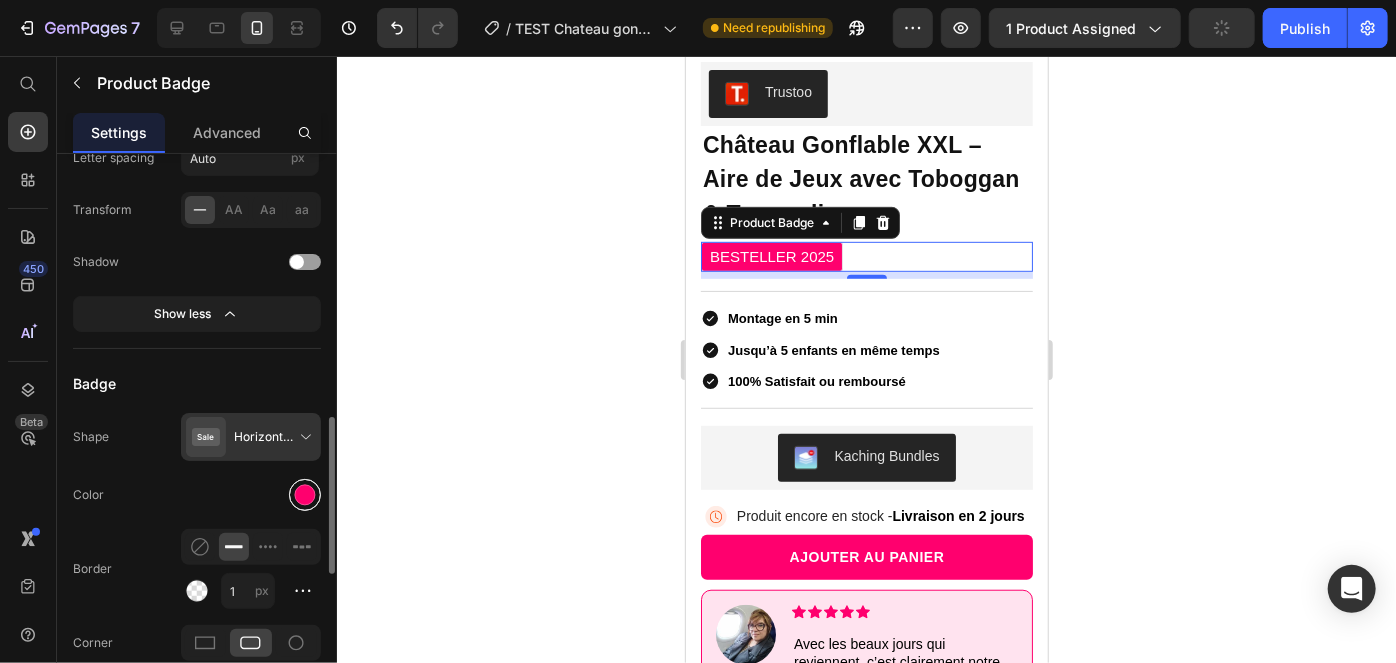 click at bounding box center [305, 495] 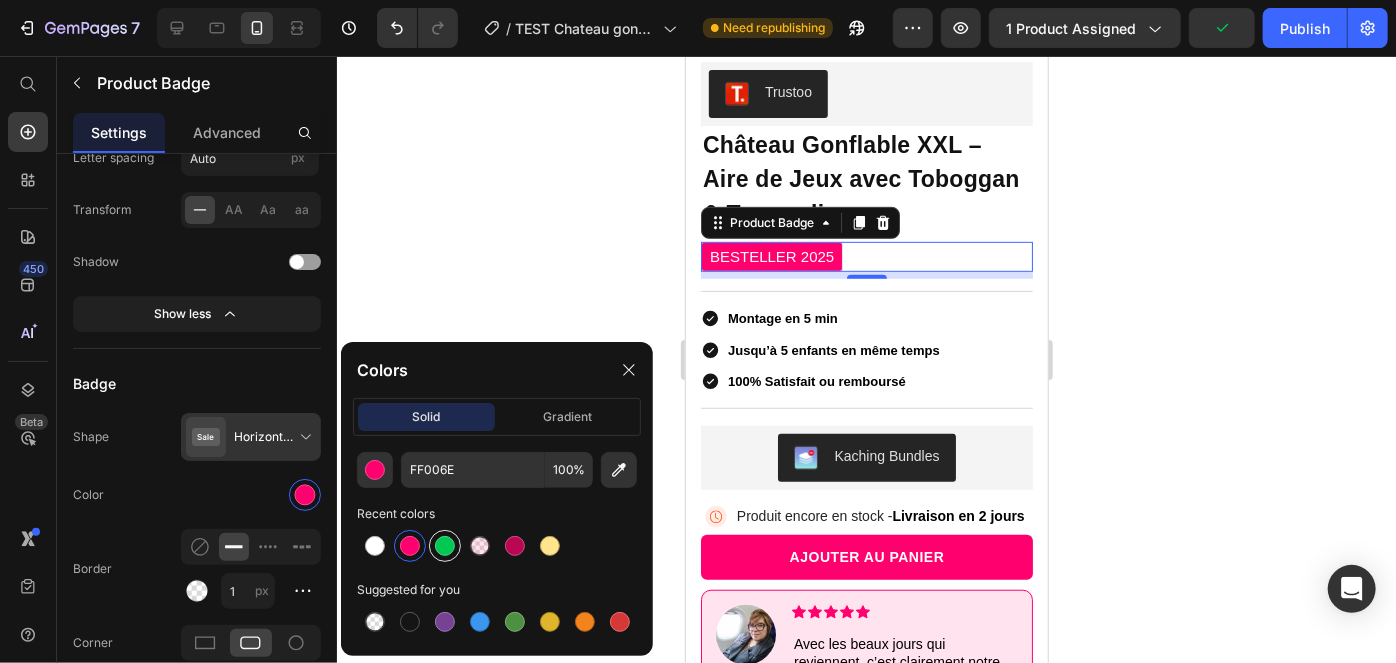 click at bounding box center (445, 546) 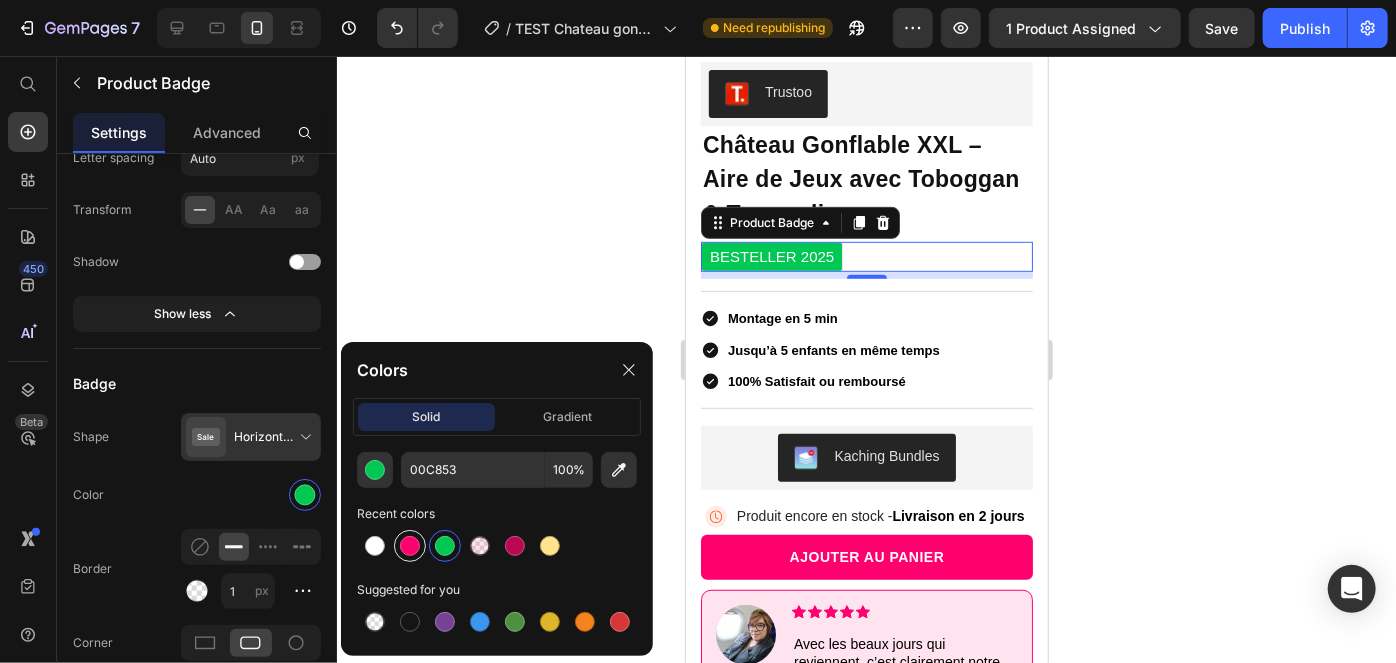 click at bounding box center (410, 546) 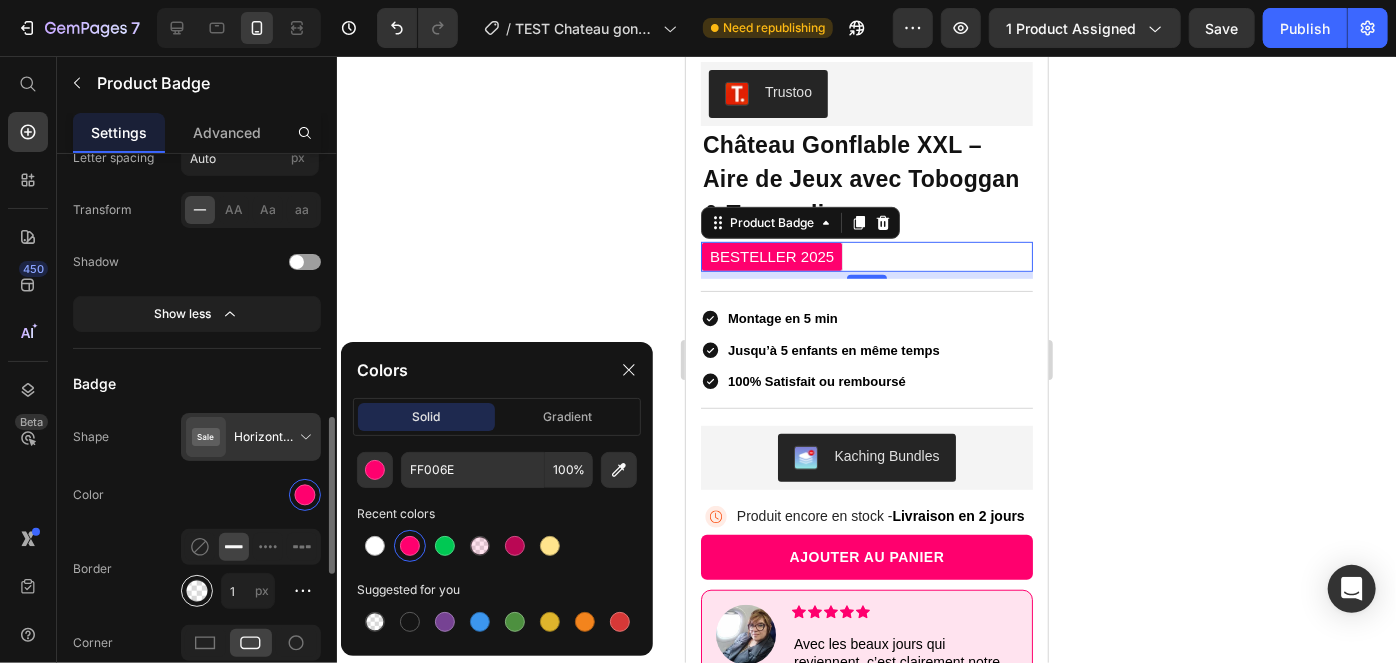 click at bounding box center (197, 591) 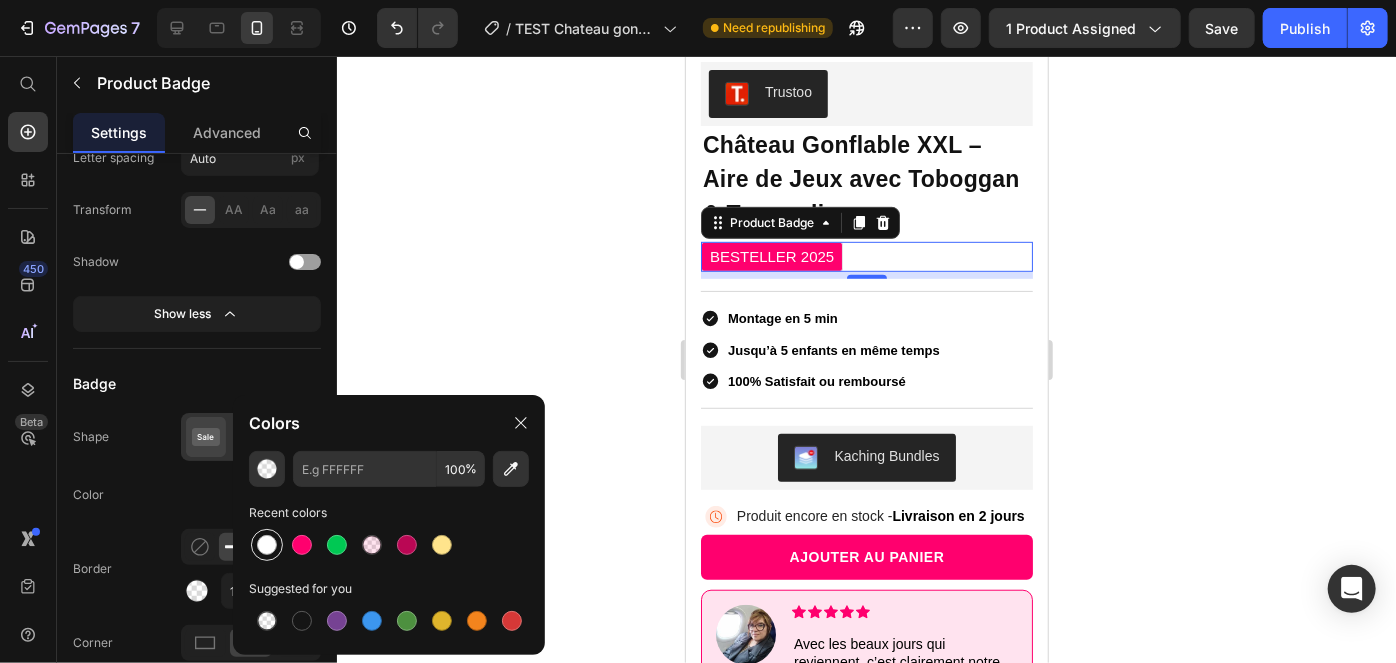click at bounding box center [267, 545] 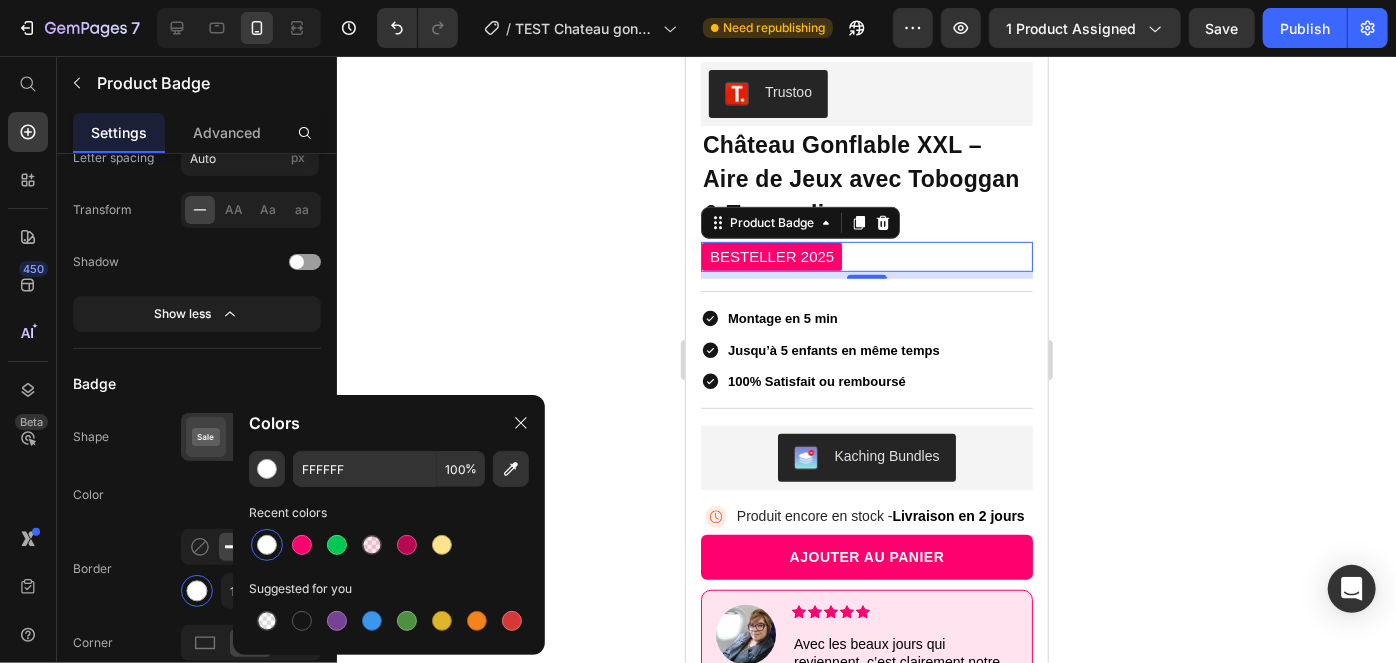 click 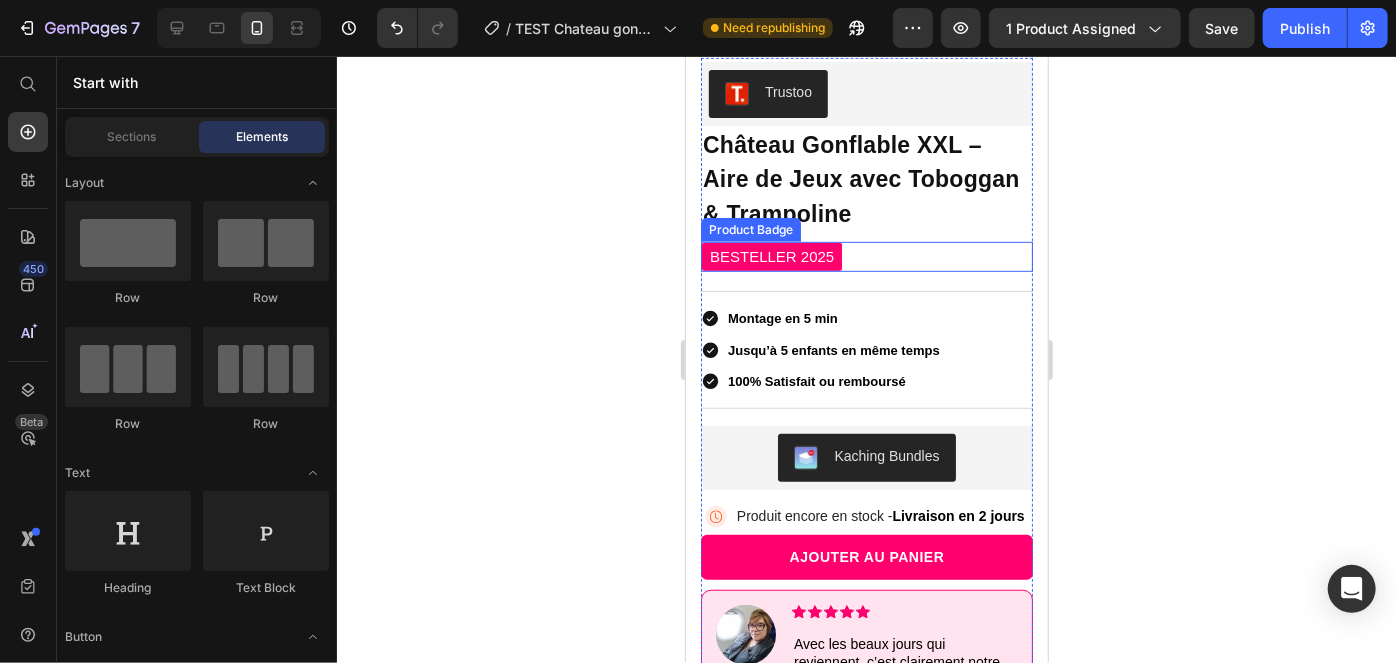 click on "BESTELLER 2025" at bounding box center [771, 256] 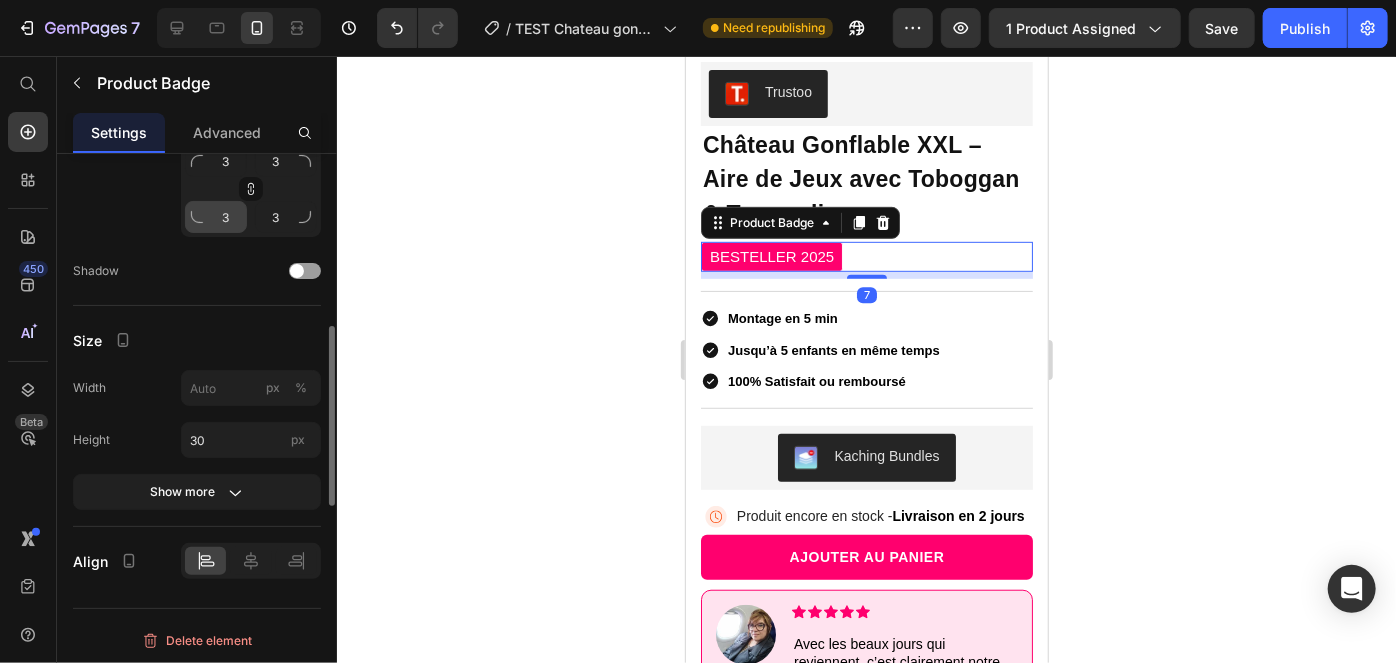 scroll, scrollTop: 785, scrollLeft: 0, axis: vertical 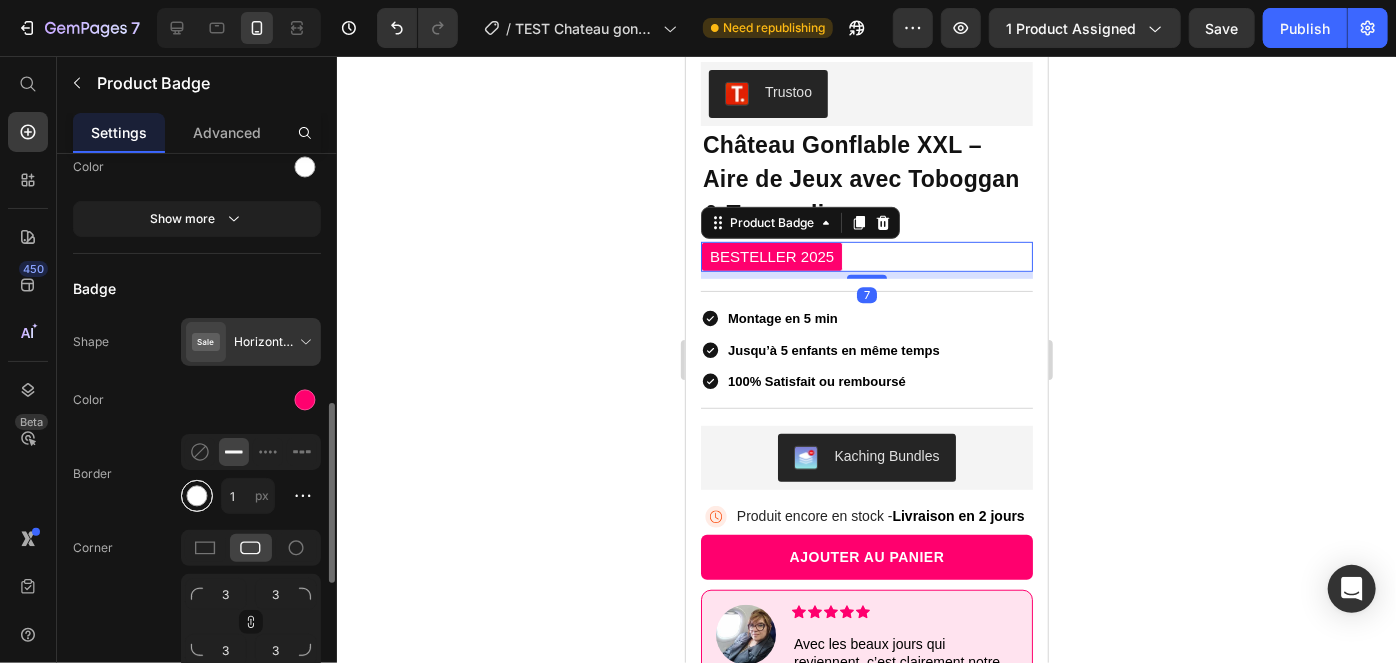 click at bounding box center [197, 496] 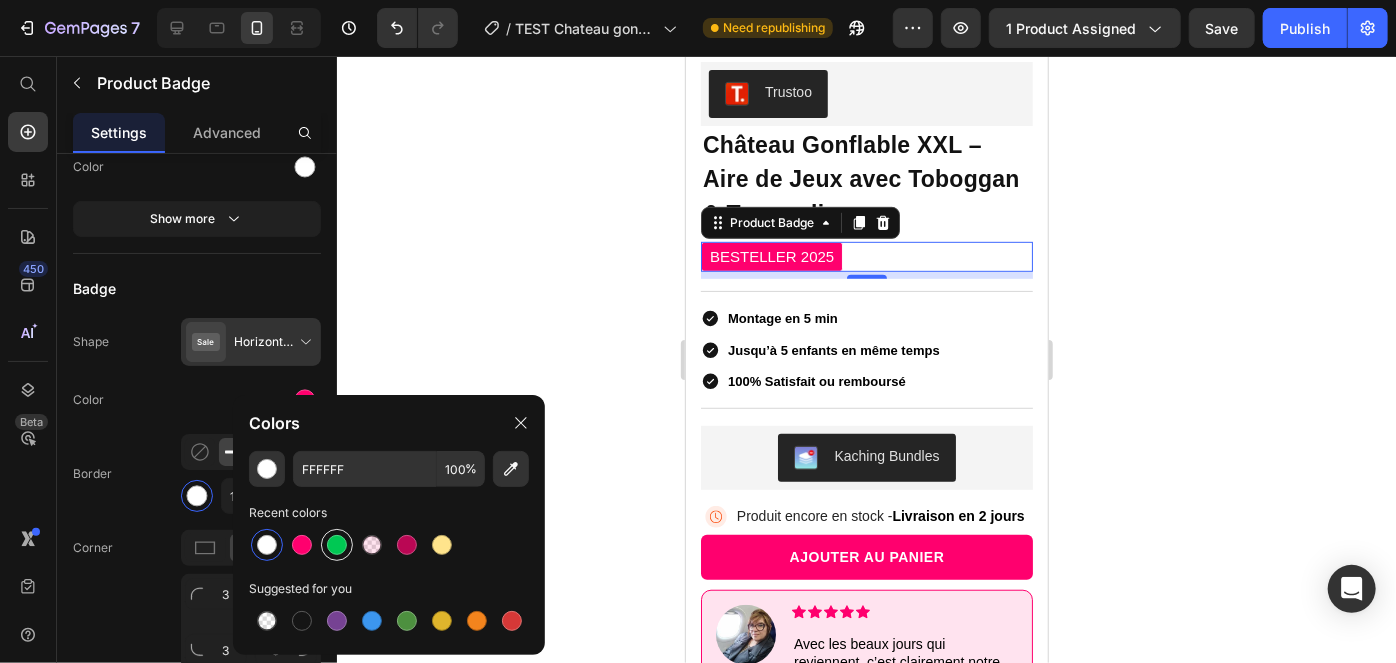 click at bounding box center (337, 545) 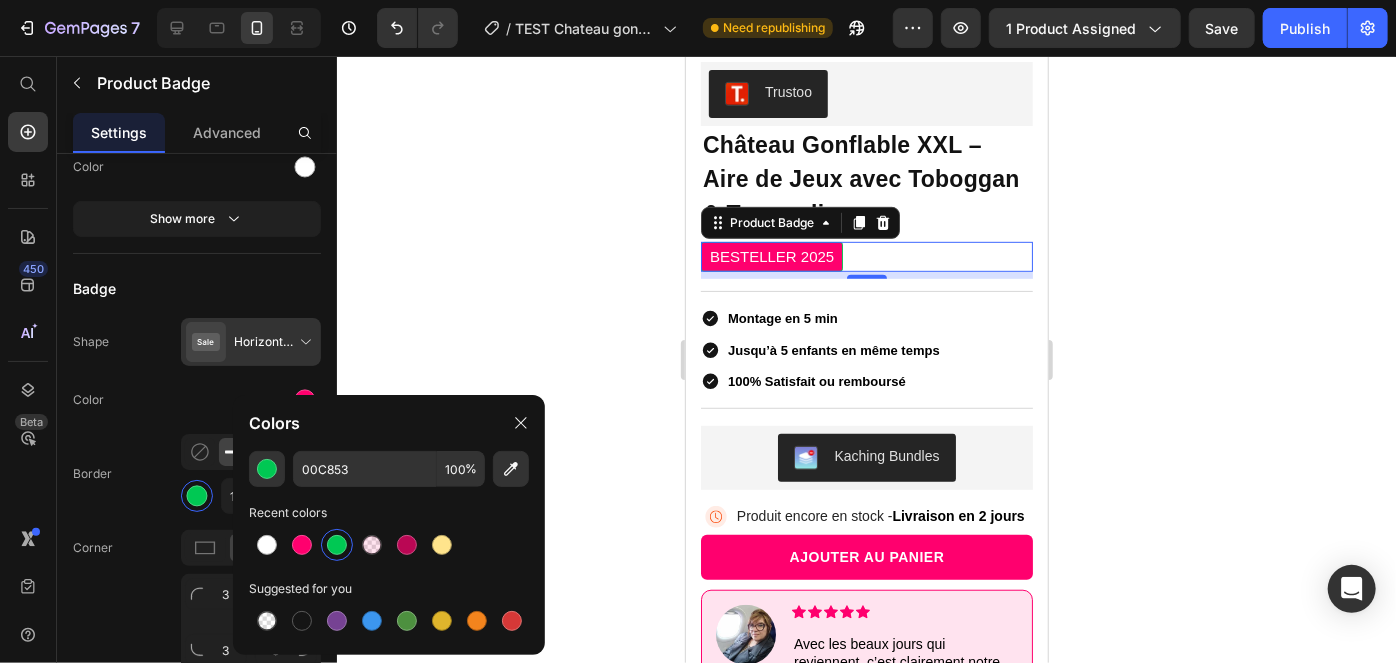 click 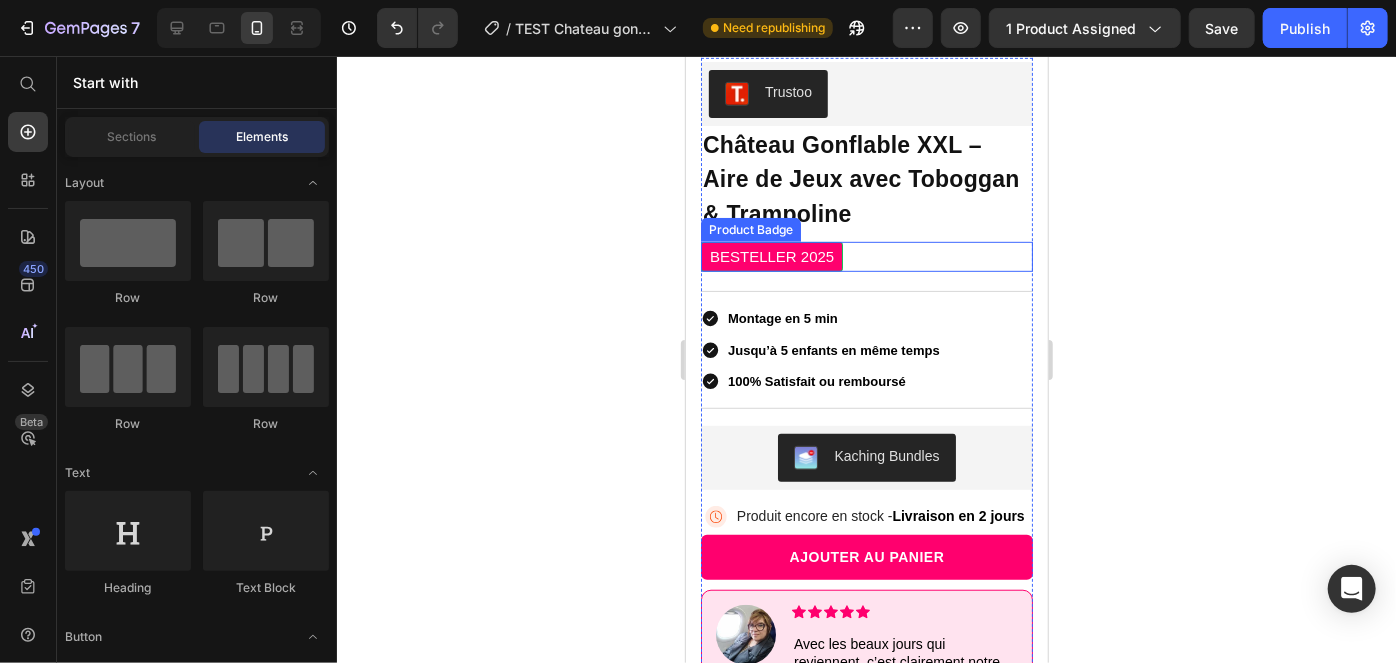click on "BESTELLER 2025" at bounding box center [771, 256] 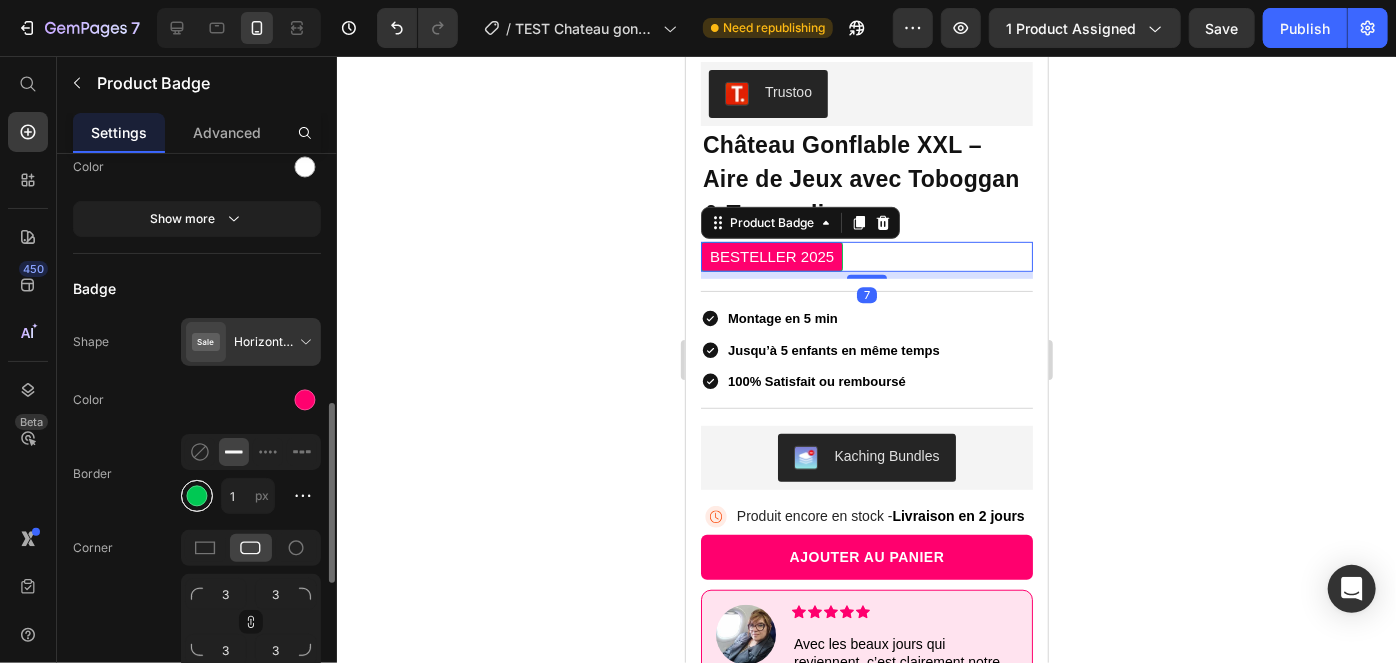 click at bounding box center [197, 496] 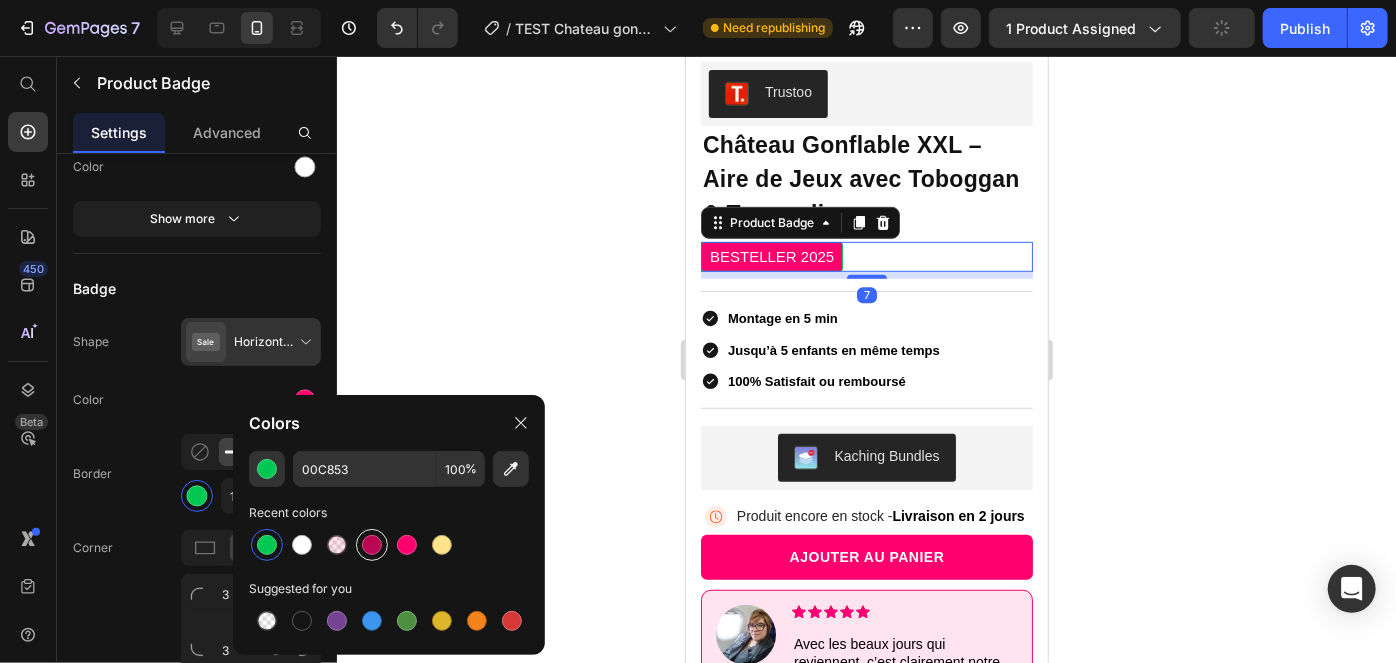 click at bounding box center (372, 545) 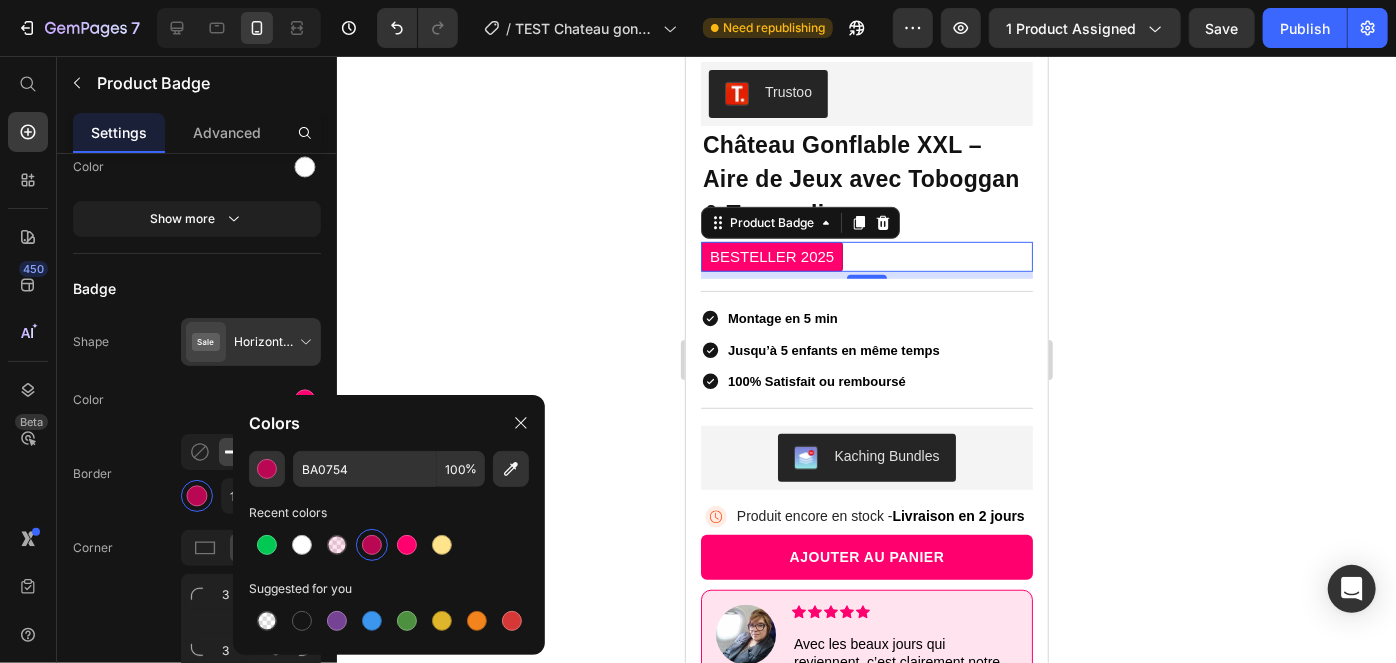 click 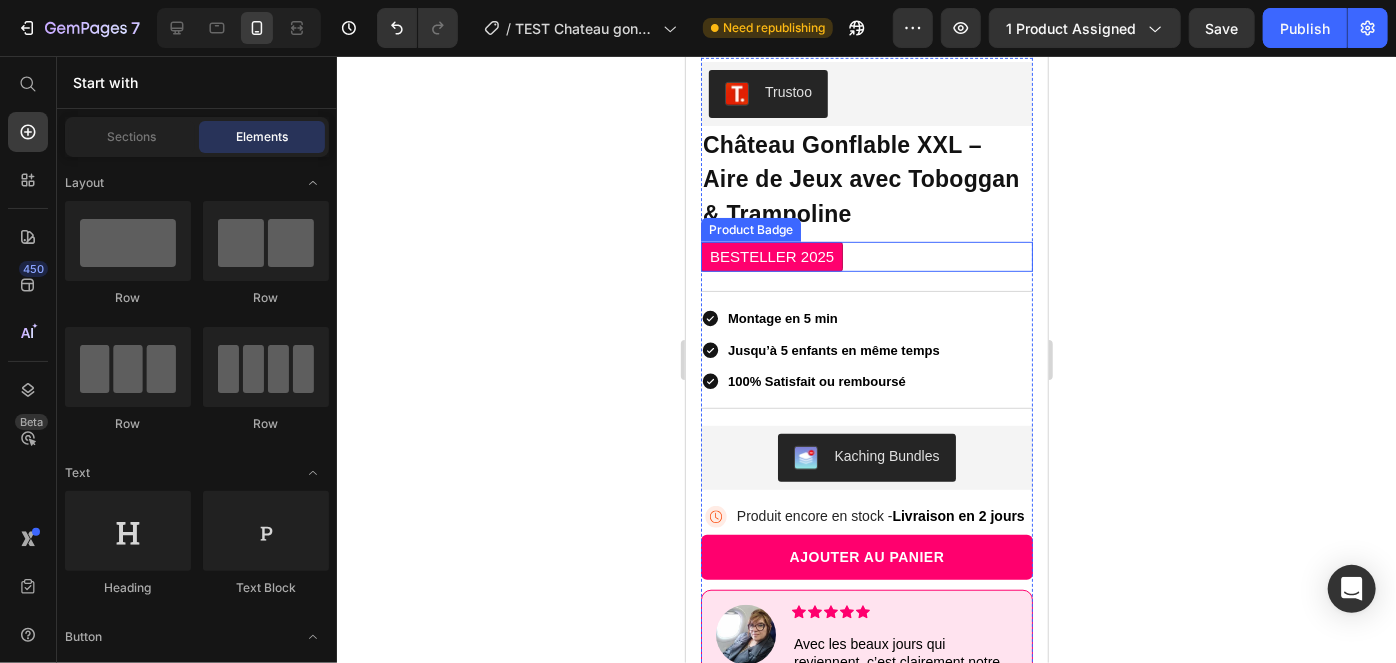 click on "BESTELLER 2025" at bounding box center [771, 256] 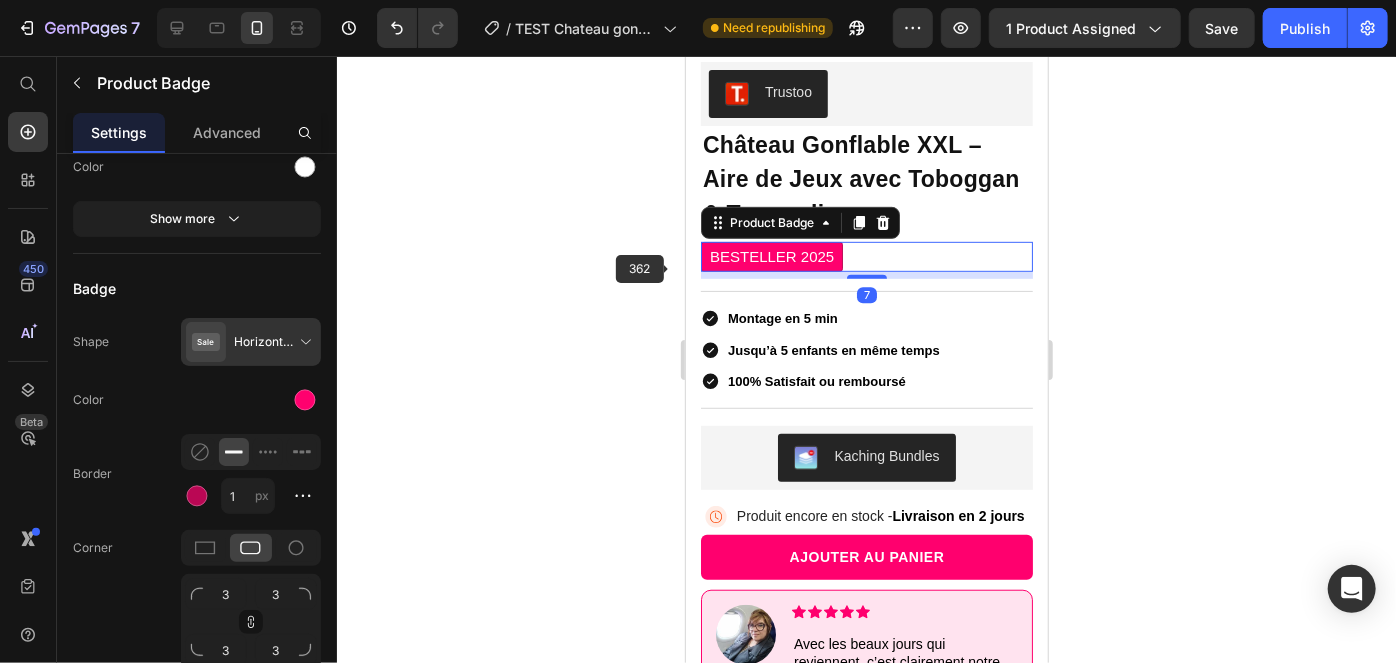 click 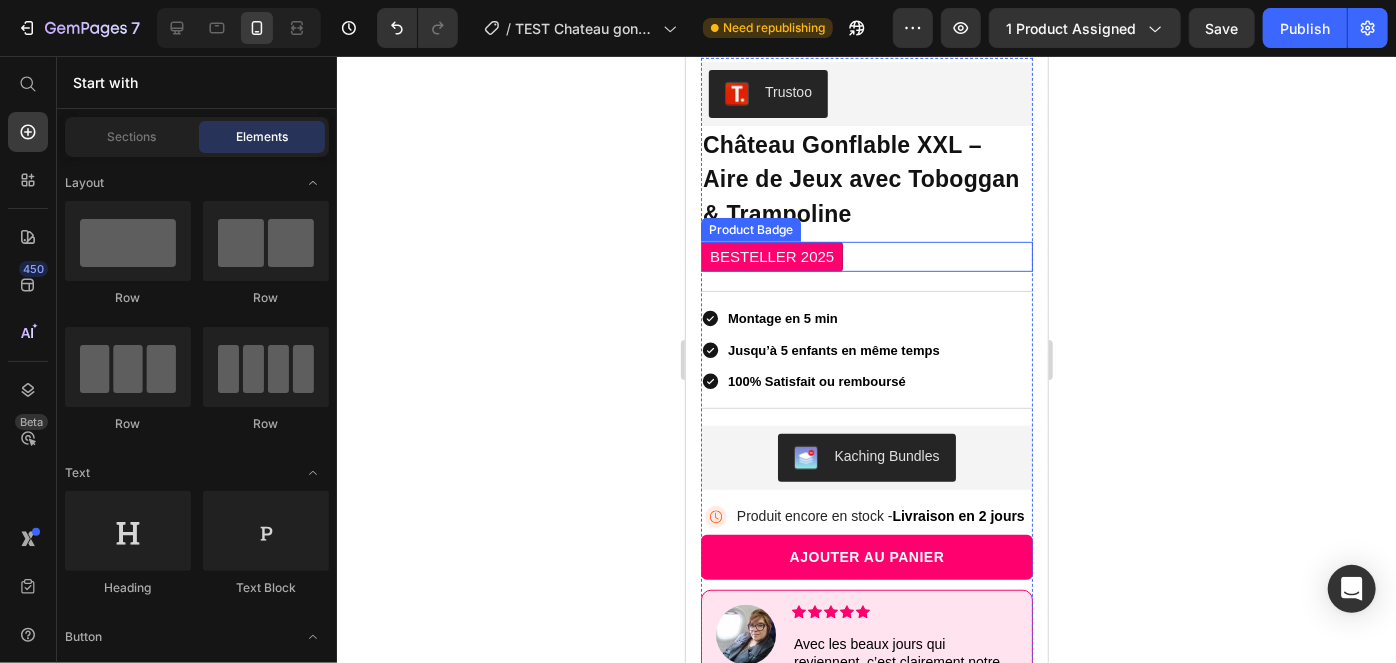 click on "BESTELLER 2025" at bounding box center (771, 256) 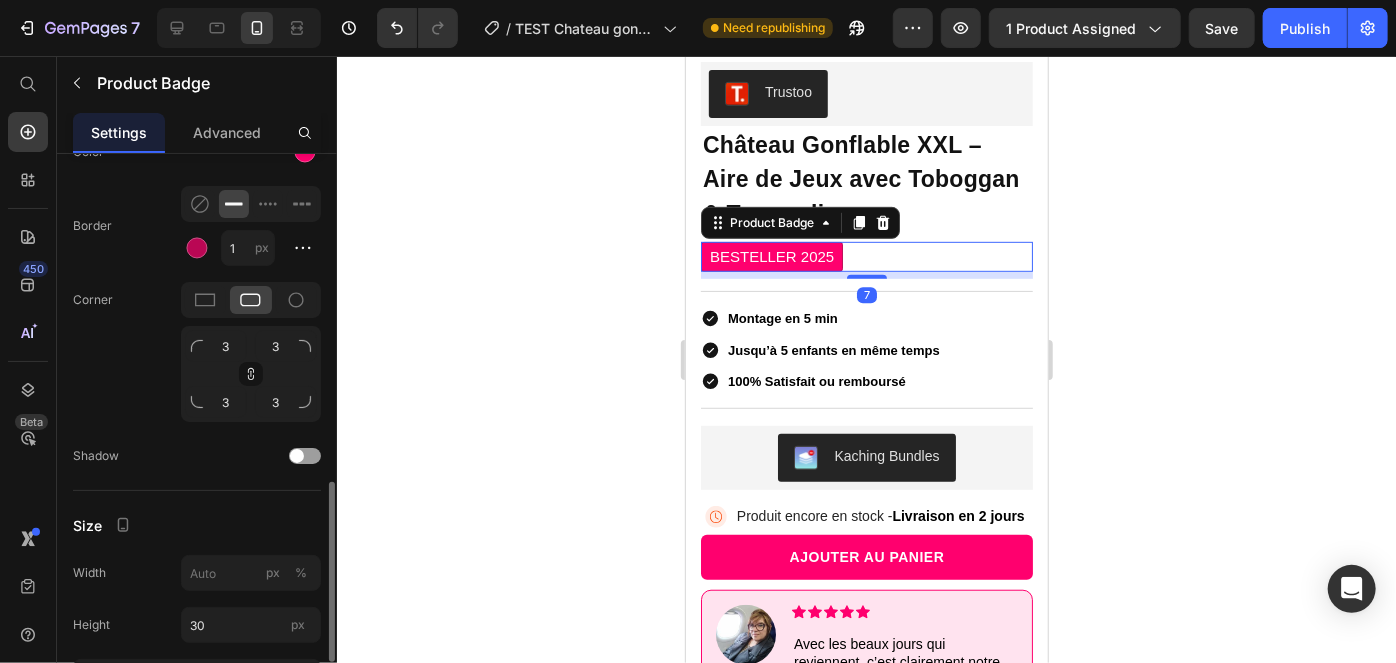 scroll, scrollTop: 1218, scrollLeft: 0, axis: vertical 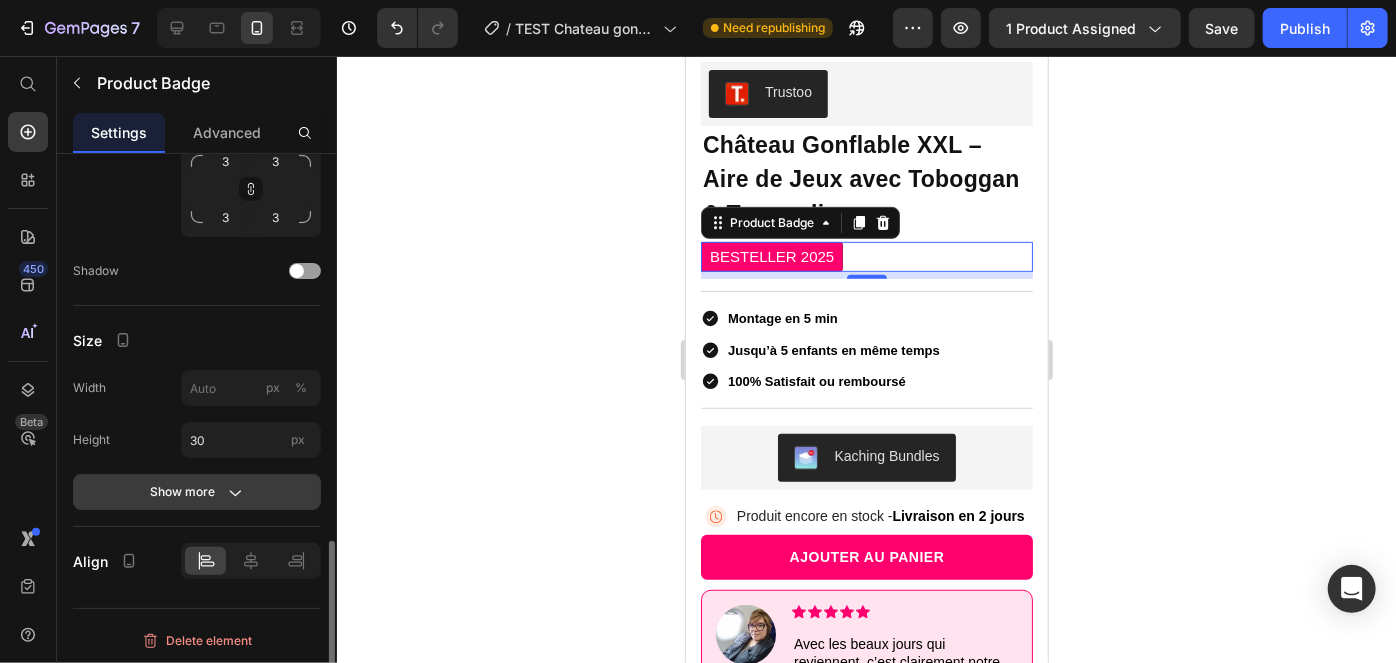 click on "Show more" at bounding box center (197, 492) 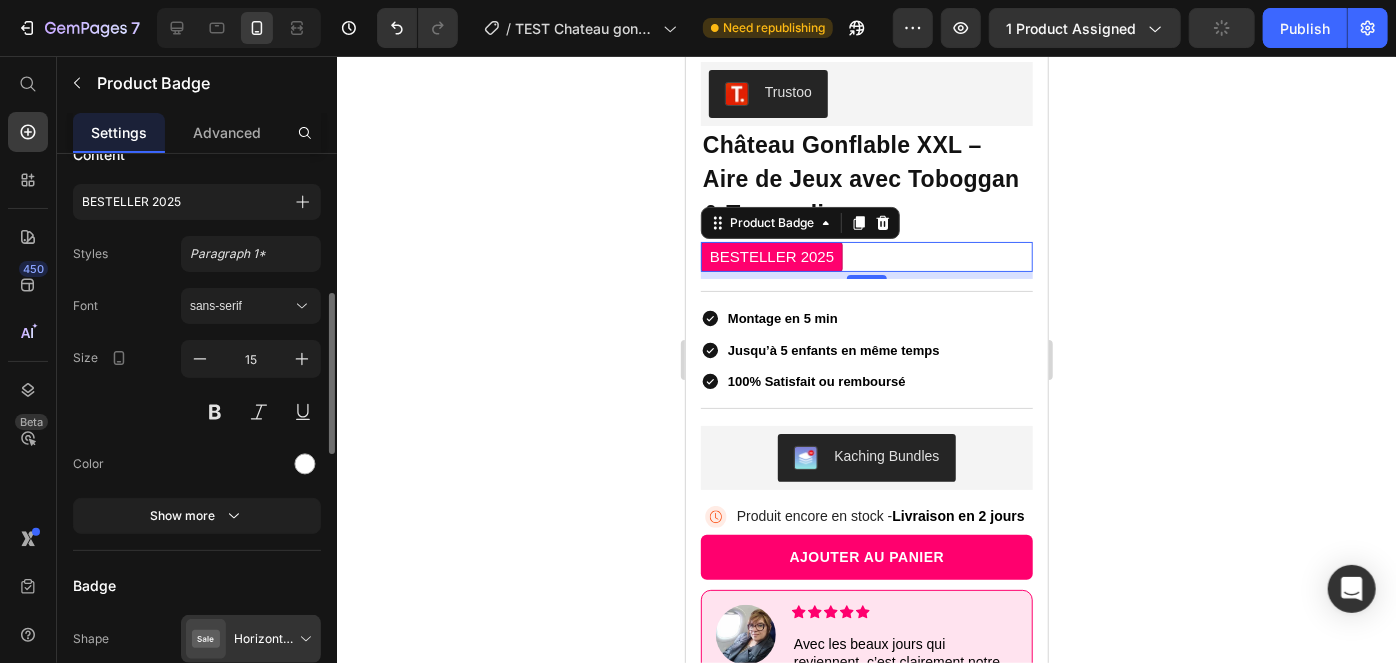 scroll, scrollTop: 584, scrollLeft: 0, axis: vertical 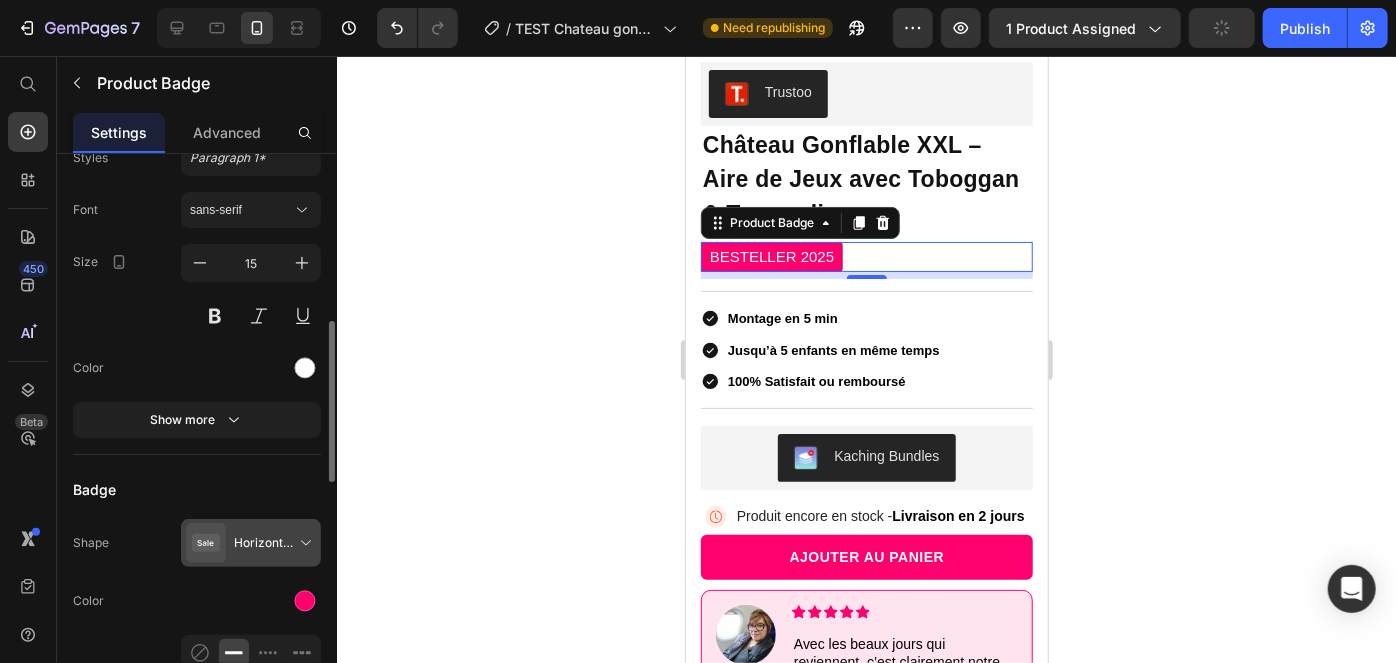 click at bounding box center (255, 543) 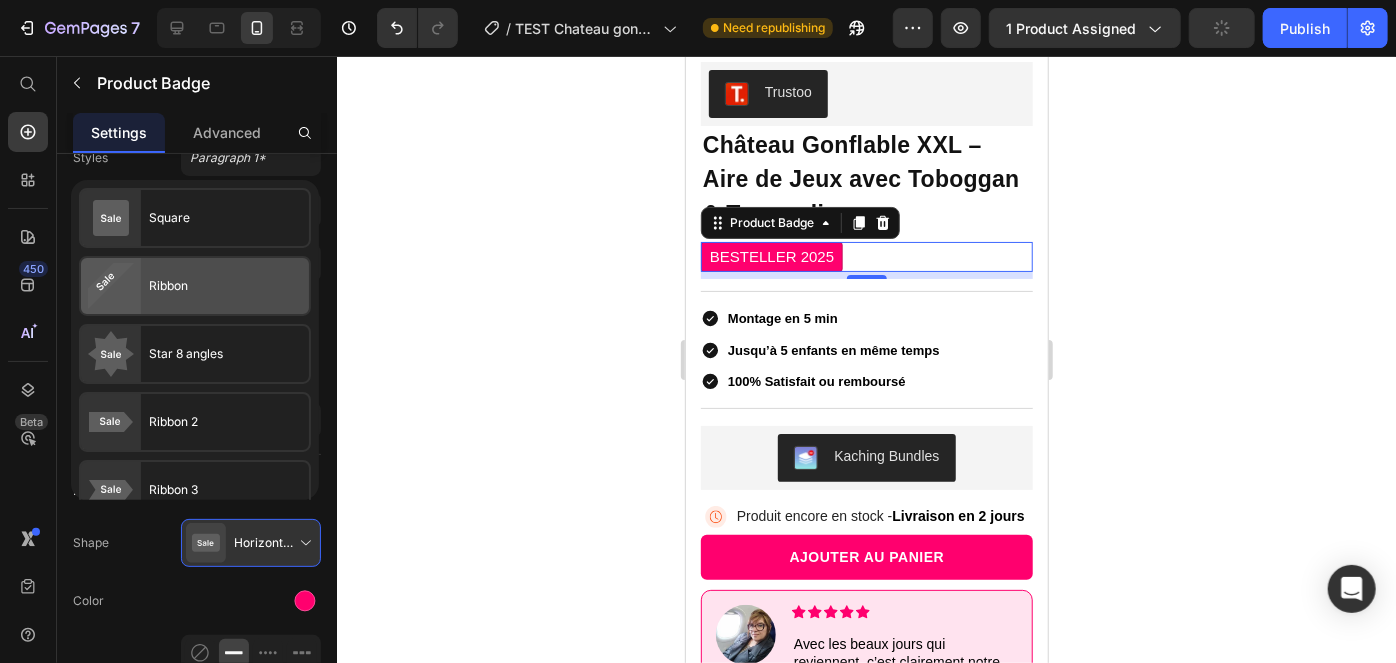 scroll, scrollTop: 163, scrollLeft: 0, axis: vertical 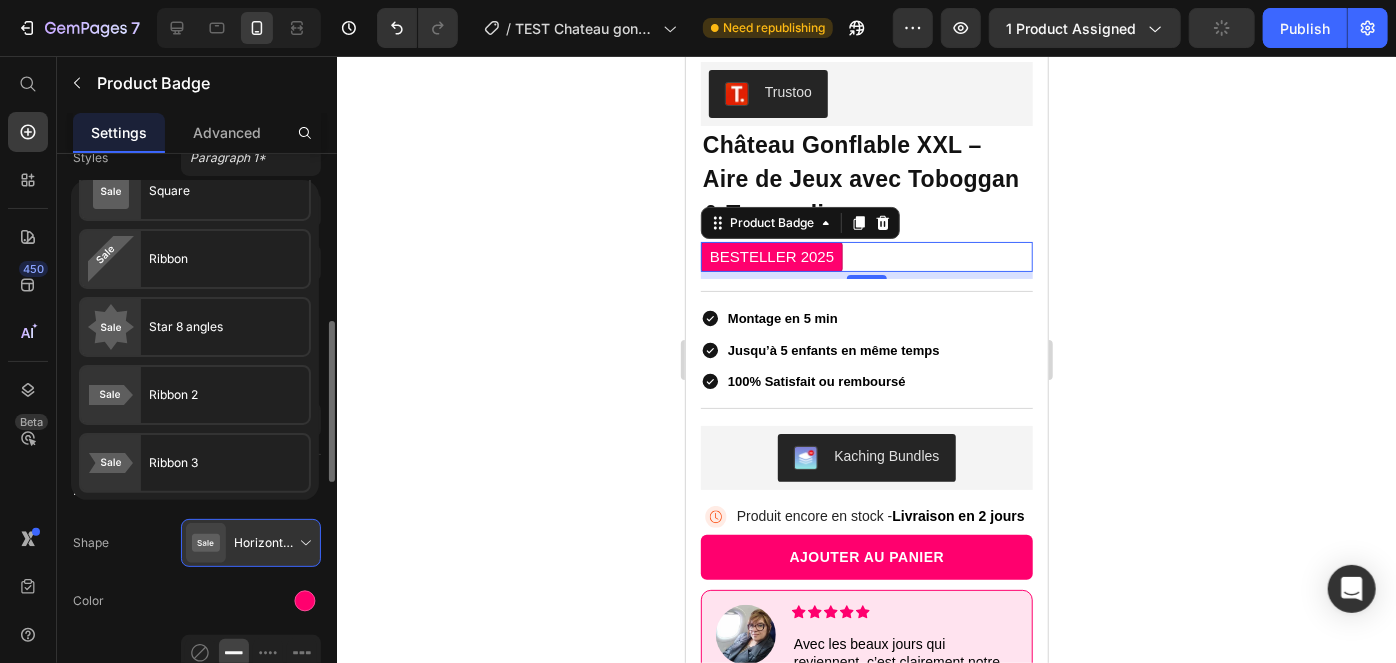 click on "Color" 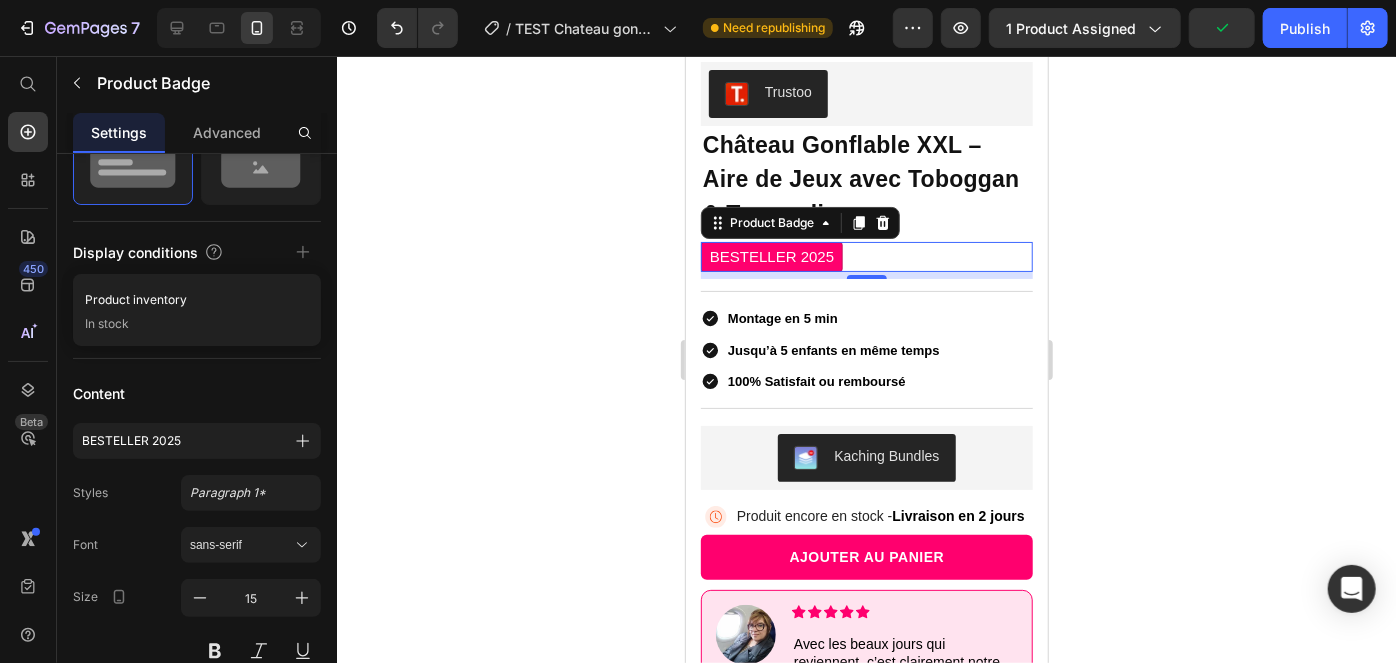 scroll, scrollTop: 0, scrollLeft: 0, axis: both 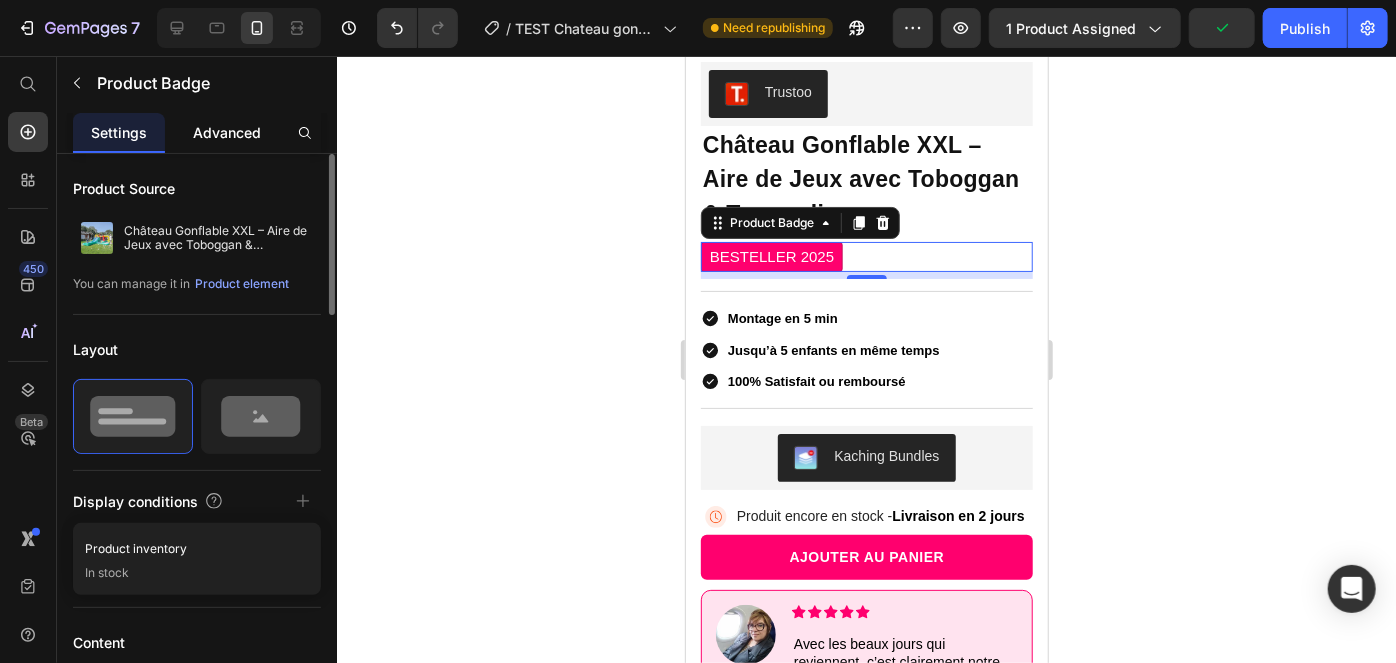 click on "Advanced" 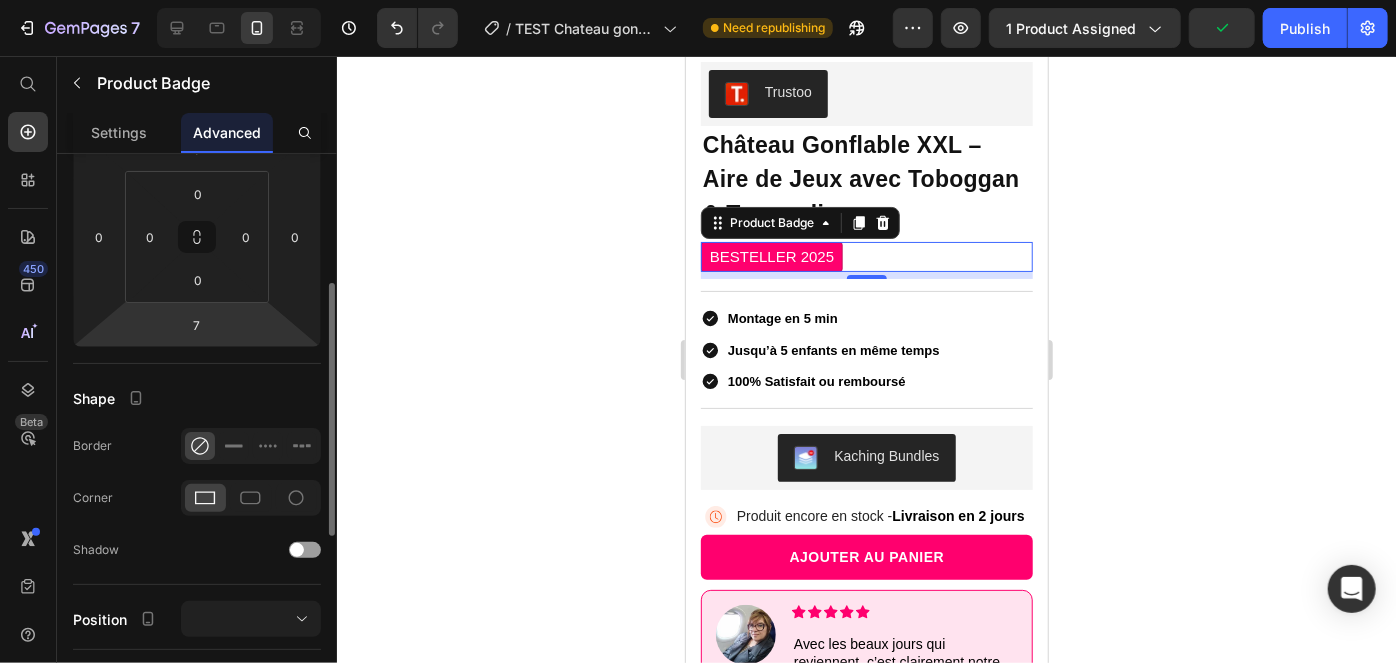 scroll, scrollTop: 520, scrollLeft: 0, axis: vertical 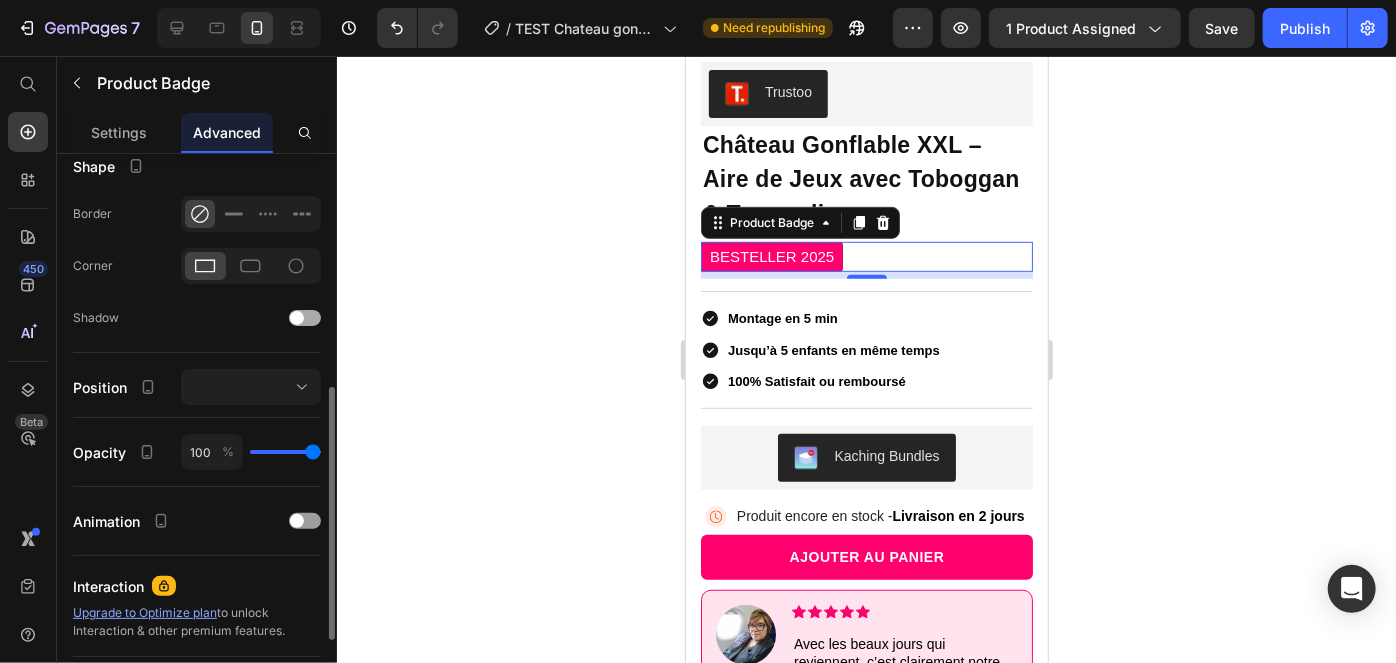 click at bounding box center (305, 318) 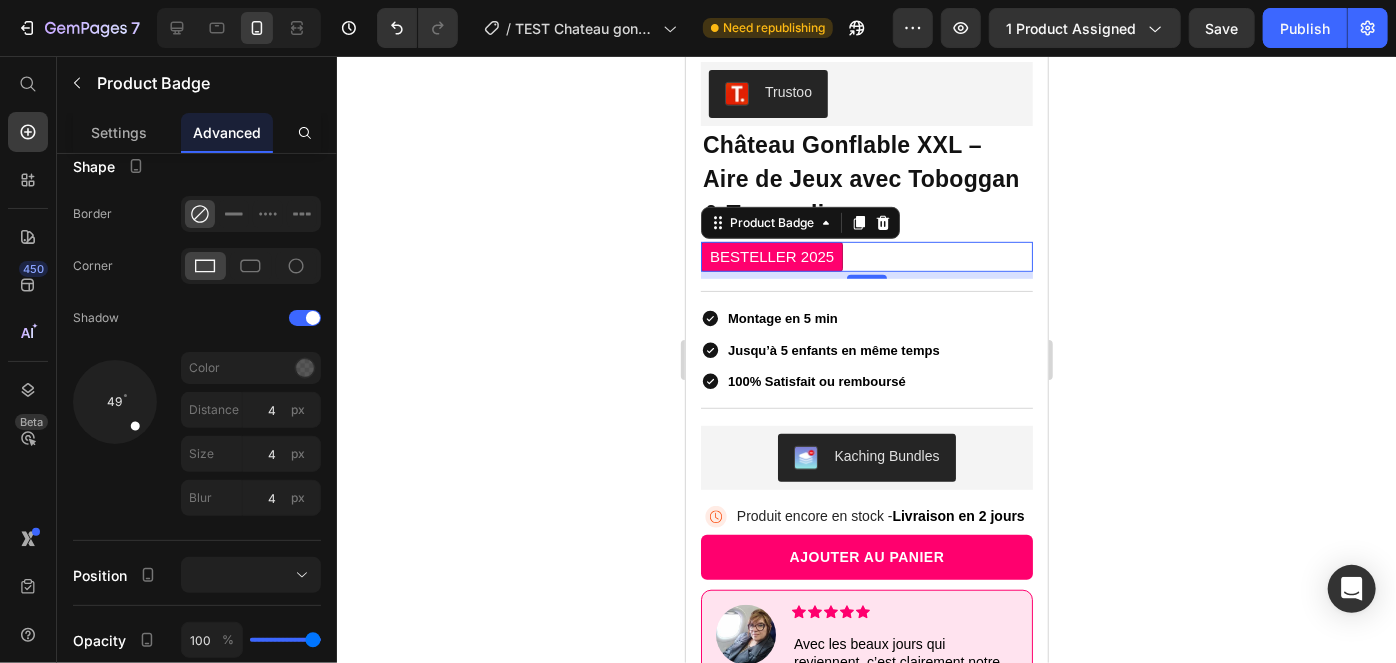 click 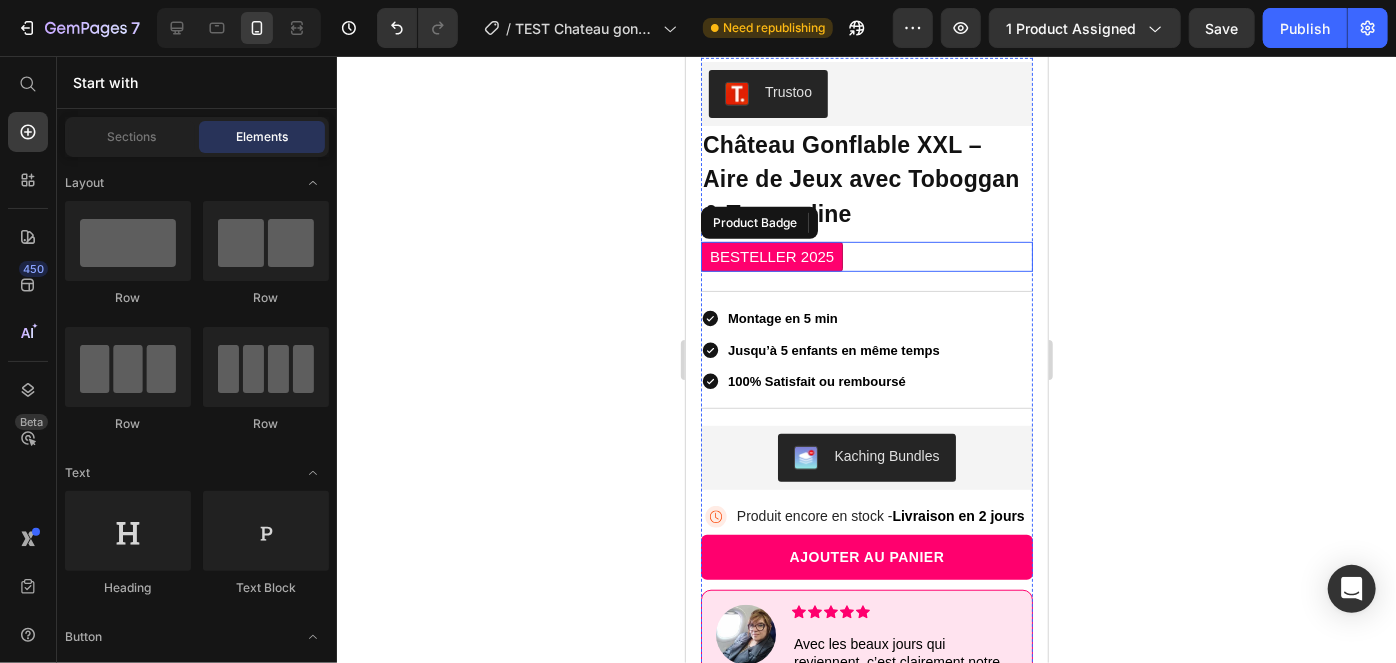 click on "BESTELLER 2025" at bounding box center (771, 256) 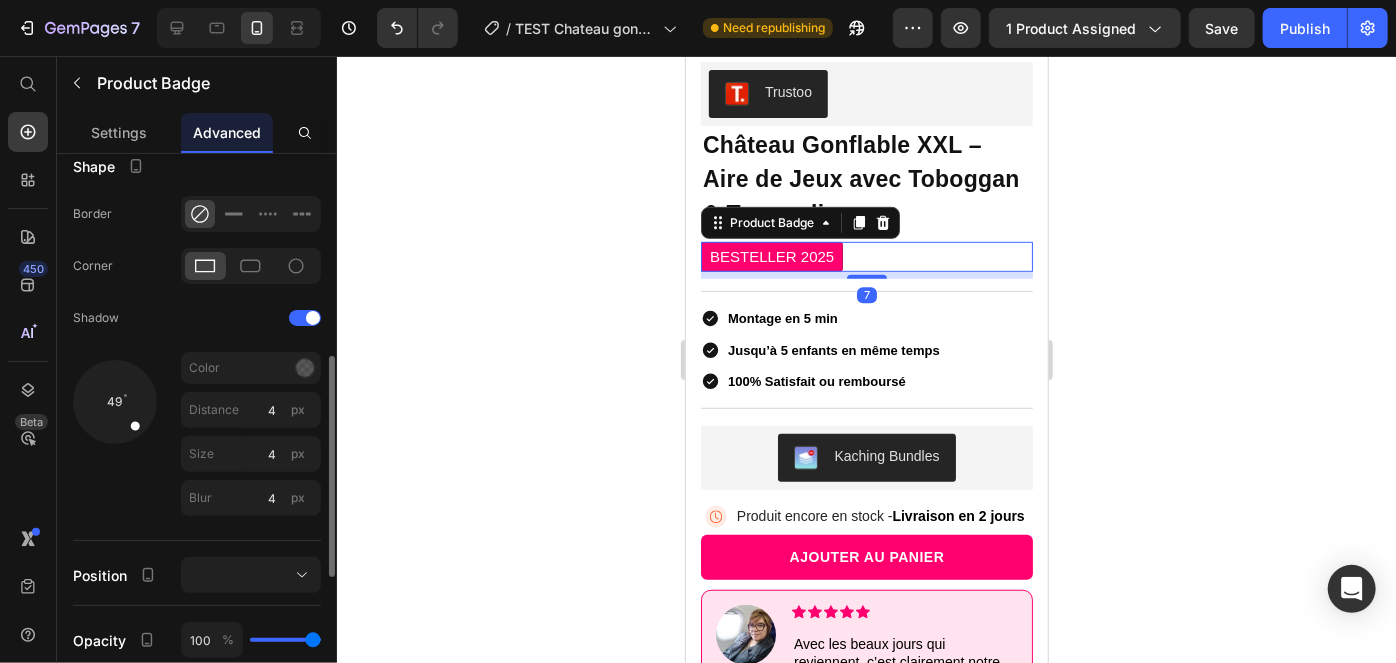 scroll, scrollTop: 599, scrollLeft: 0, axis: vertical 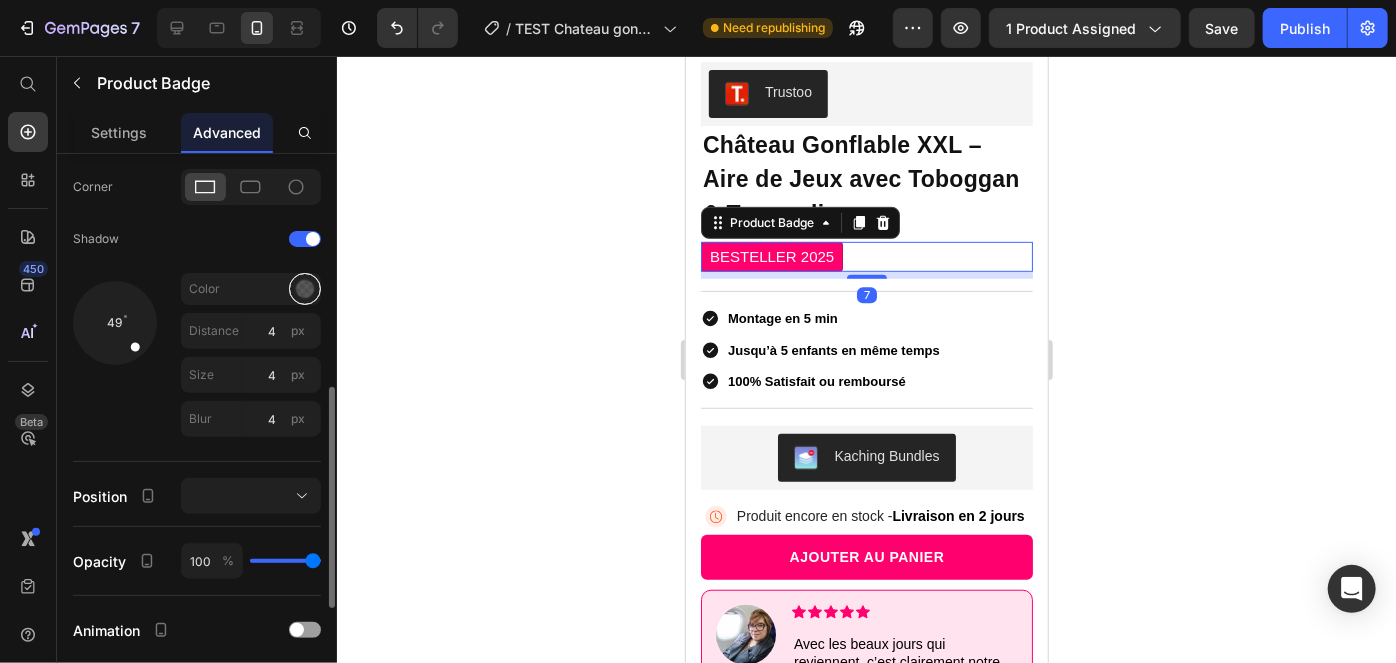 click at bounding box center (305, 289) 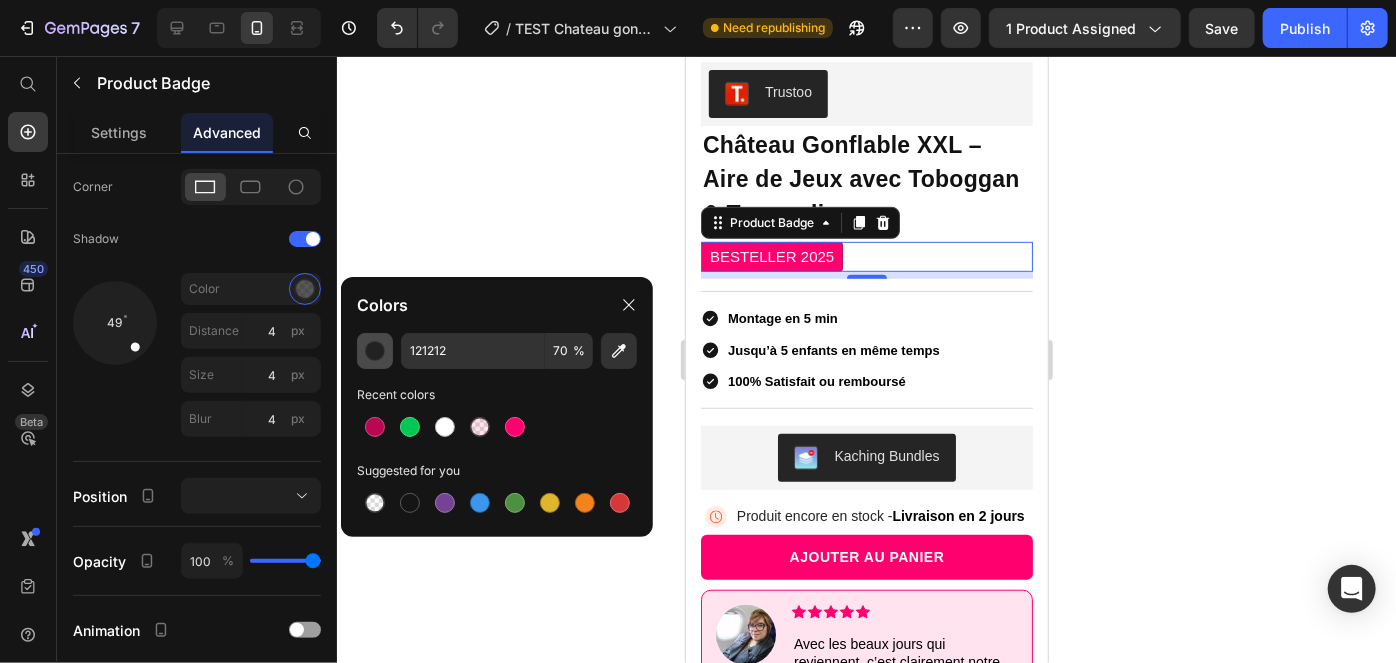 click at bounding box center (375, 351) 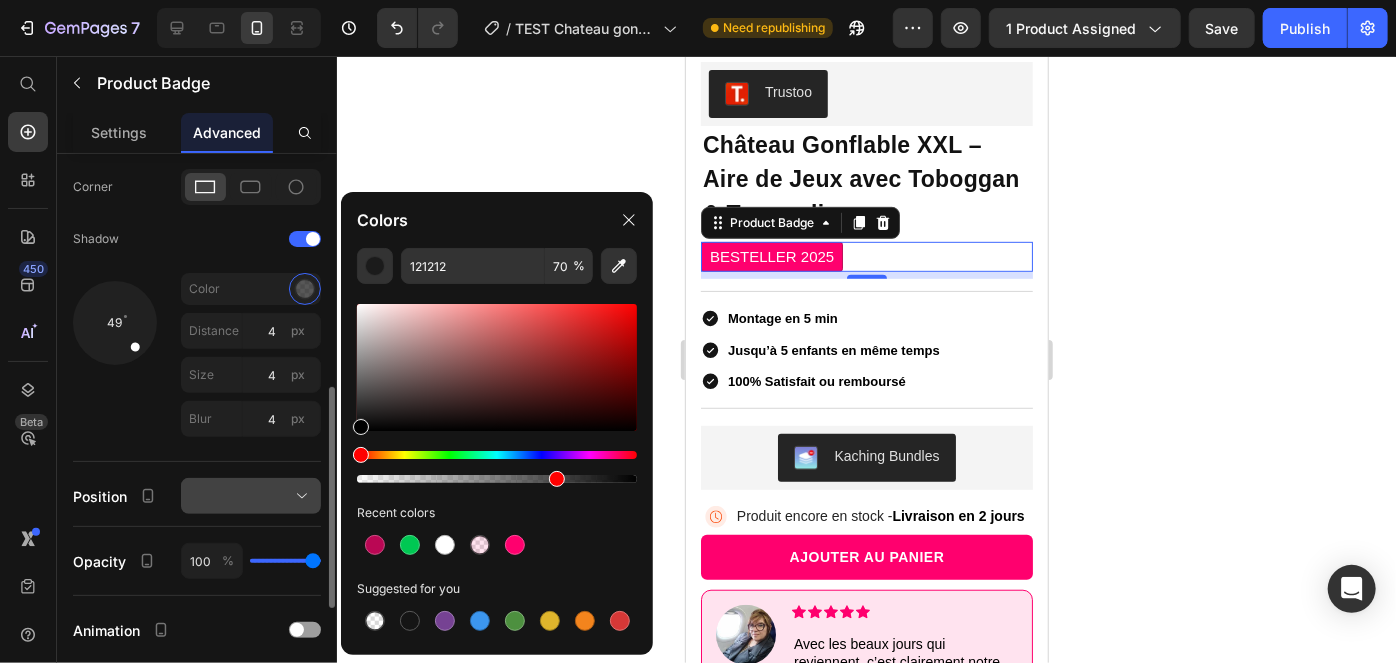 drag, startPoint x: 378, startPoint y: 404, endPoint x: 304, endPoint y: 494, distance: 116.51609 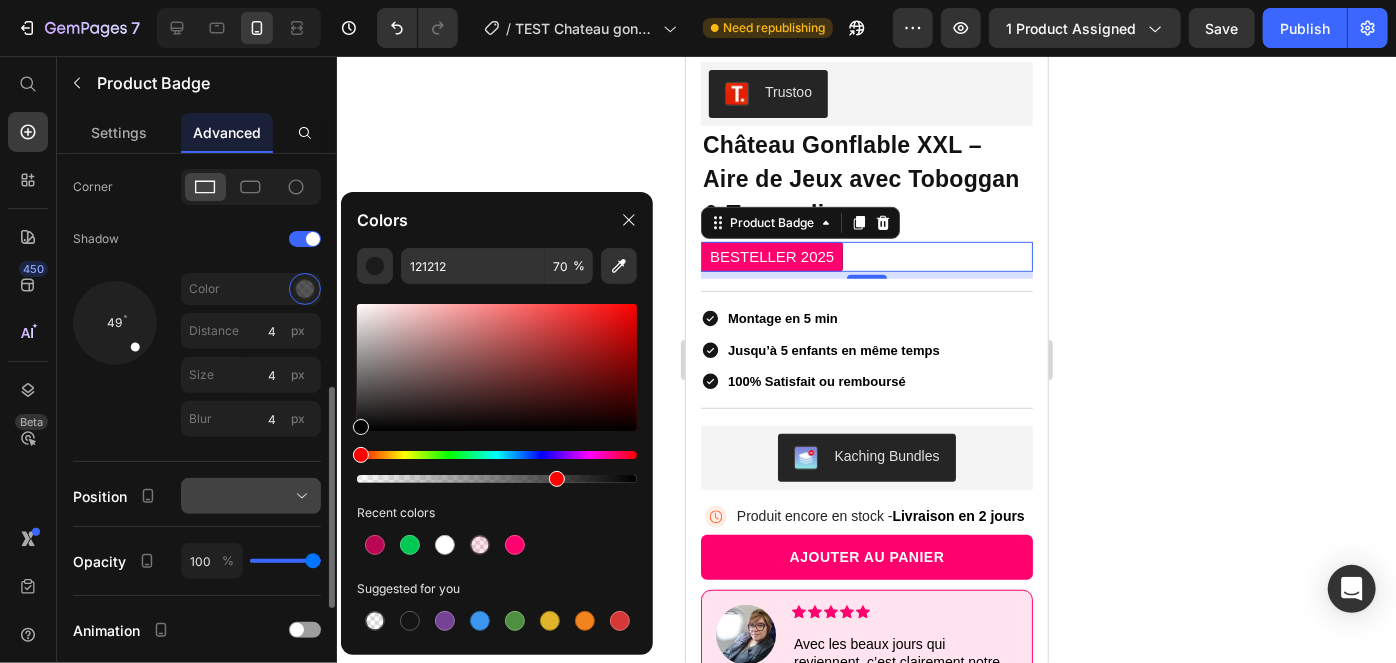 click on "7  Version history  /  TEST Chateau gonflable Need republishing Preview 1 product assigned  Save   Publish  450 Beta Start with Sections Elements Hero Section Product Detail Brands Trusted Badges Guarantee Product Breakdown How to use Testimonials Compare Bundle FAQs Social Proof Brand Story Product List Collection Blog List Contact Sticky Add to Cart Custom Footer Browse Library 450 Layout
Row
Row
Row
Row Text
Heading
Text Block Button
Button
Button
Sticky Back to top Media
Image" at bounding box center [698, 0] 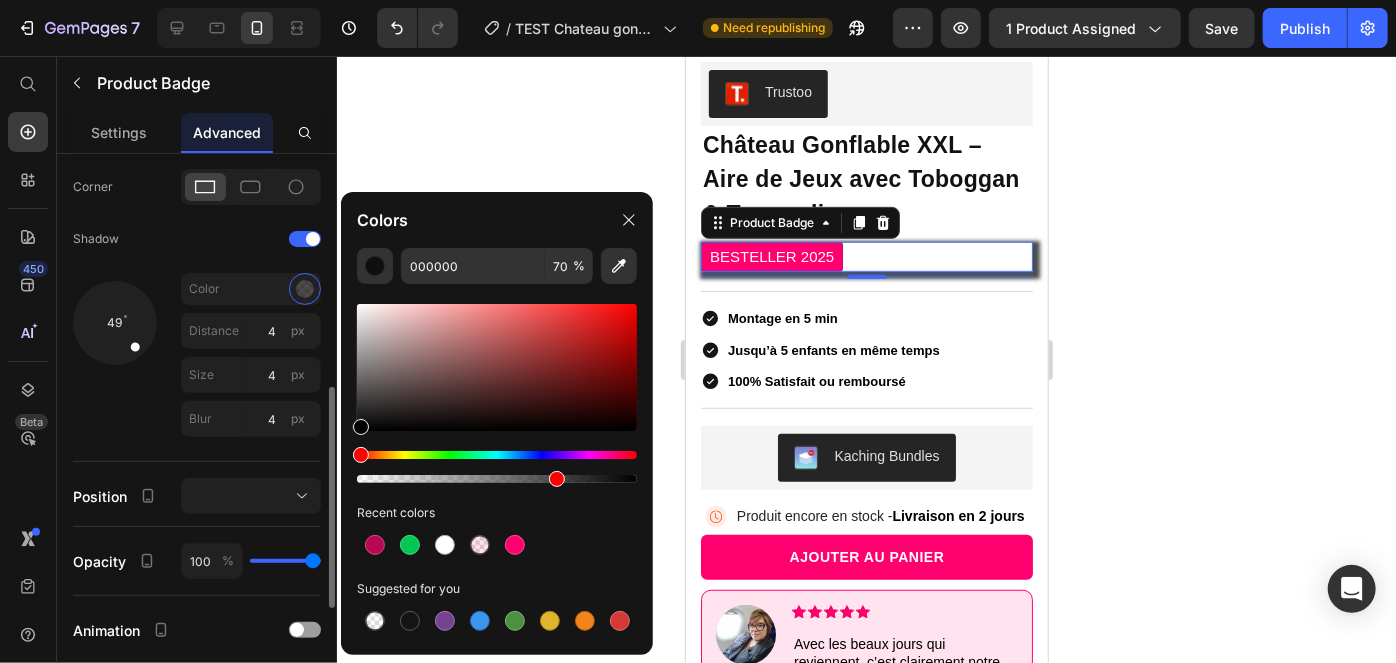 click on "49" at bounding box center (115, 359) 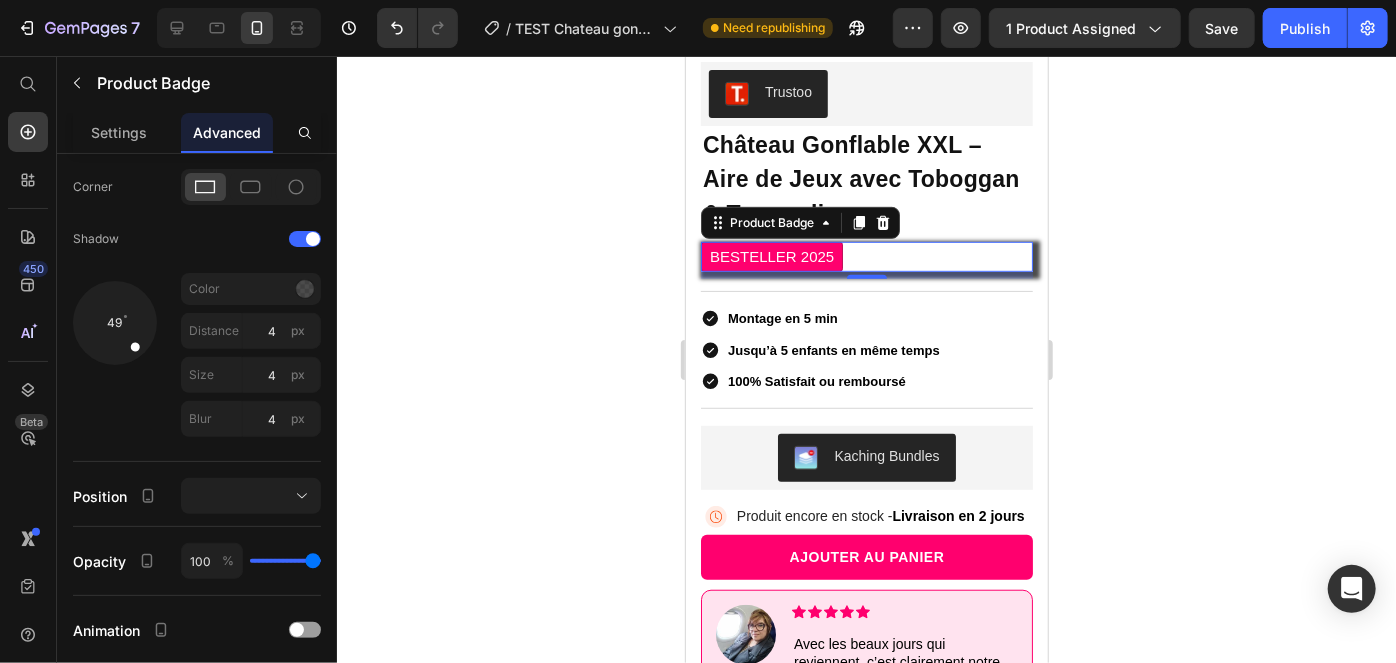 click 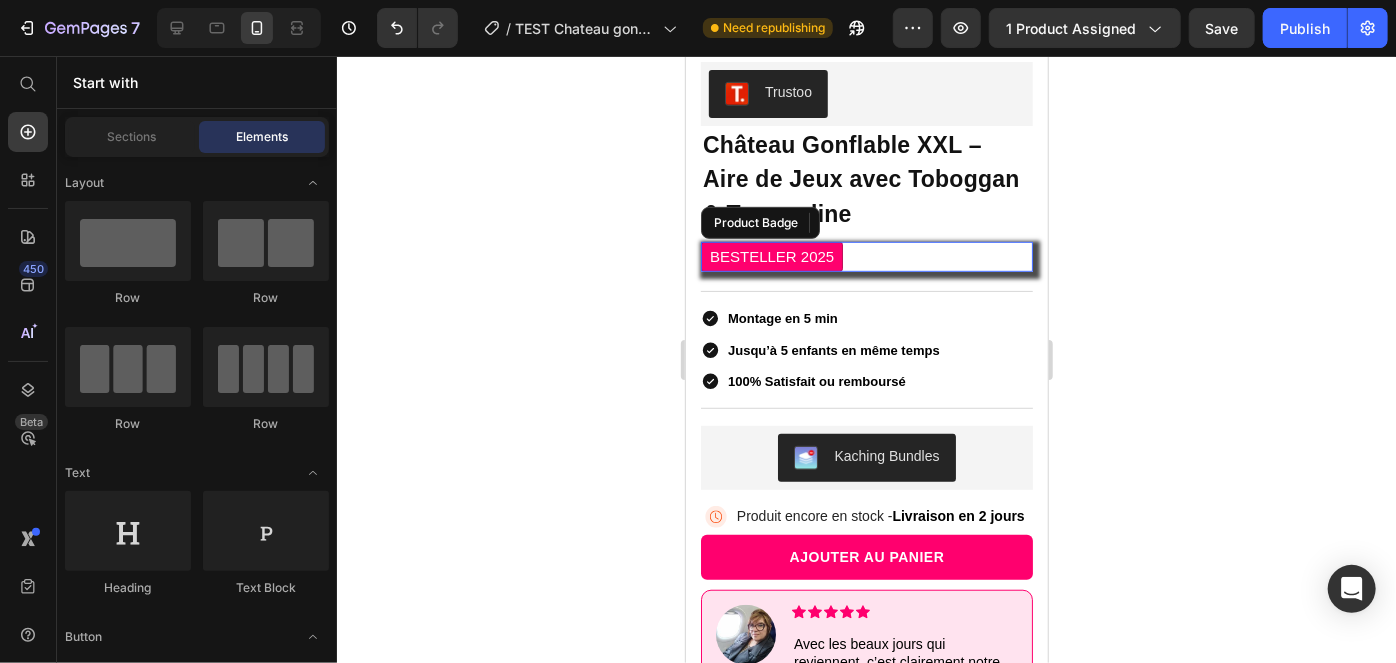 click 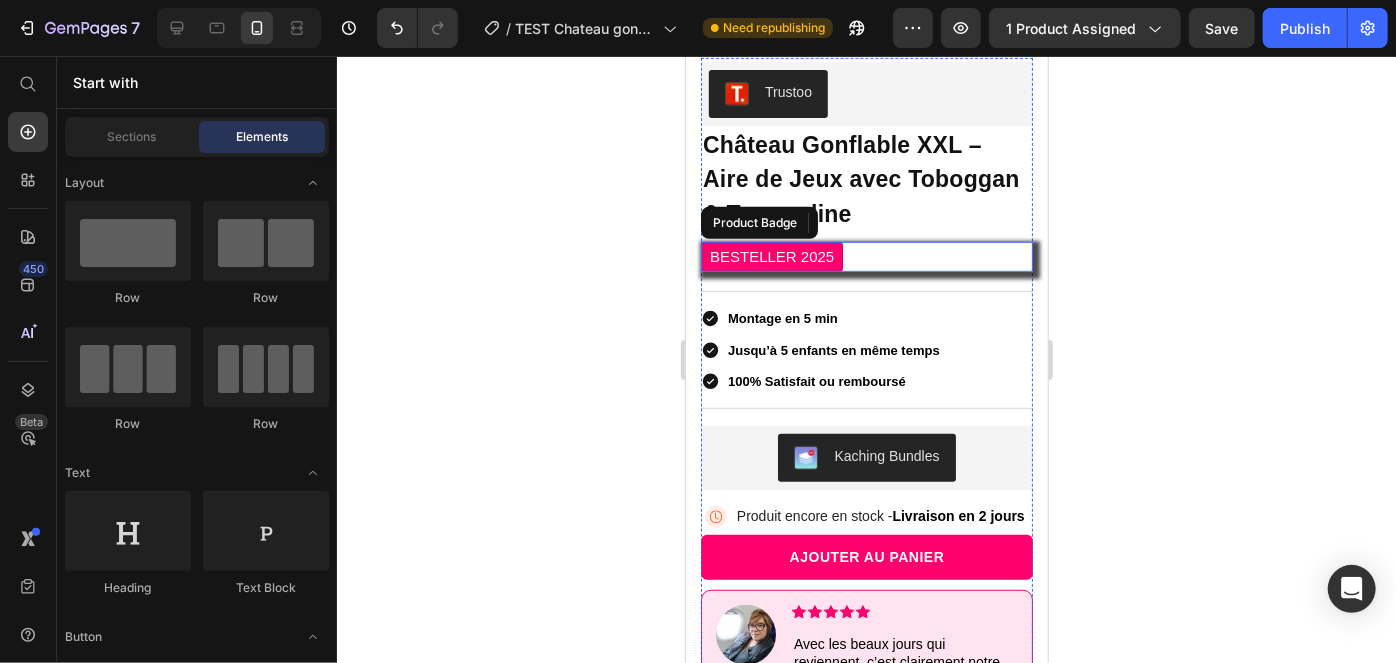 click on "BESTELLER 2025" at bounding box center [866, 256] 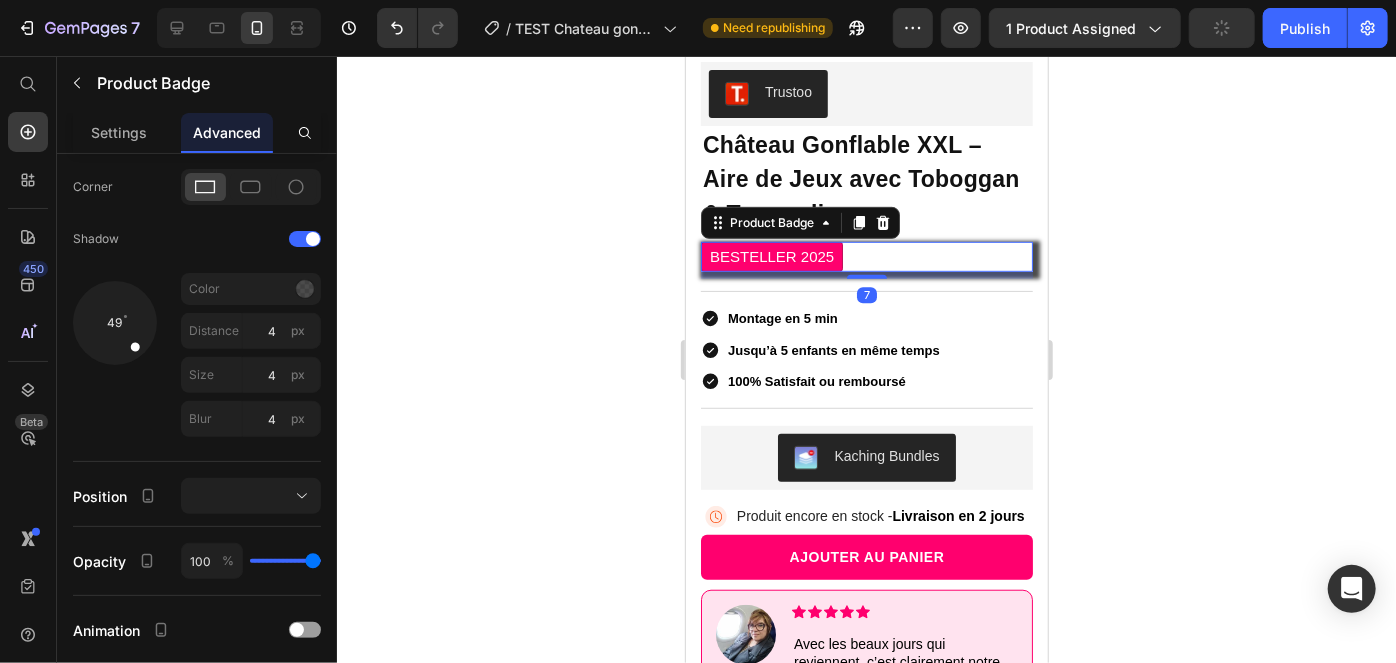 click on "BESTELLER 2025" at bounding box center [771, 256] 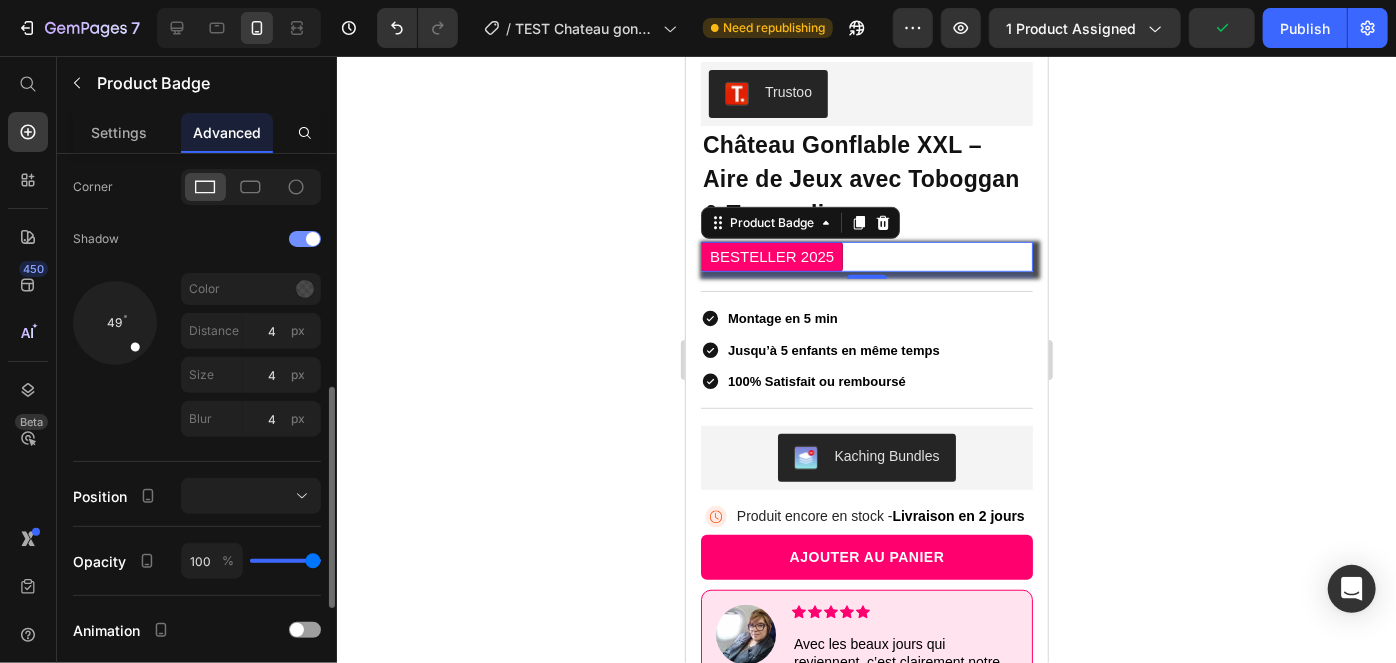 click at bounding box center [313, 239] 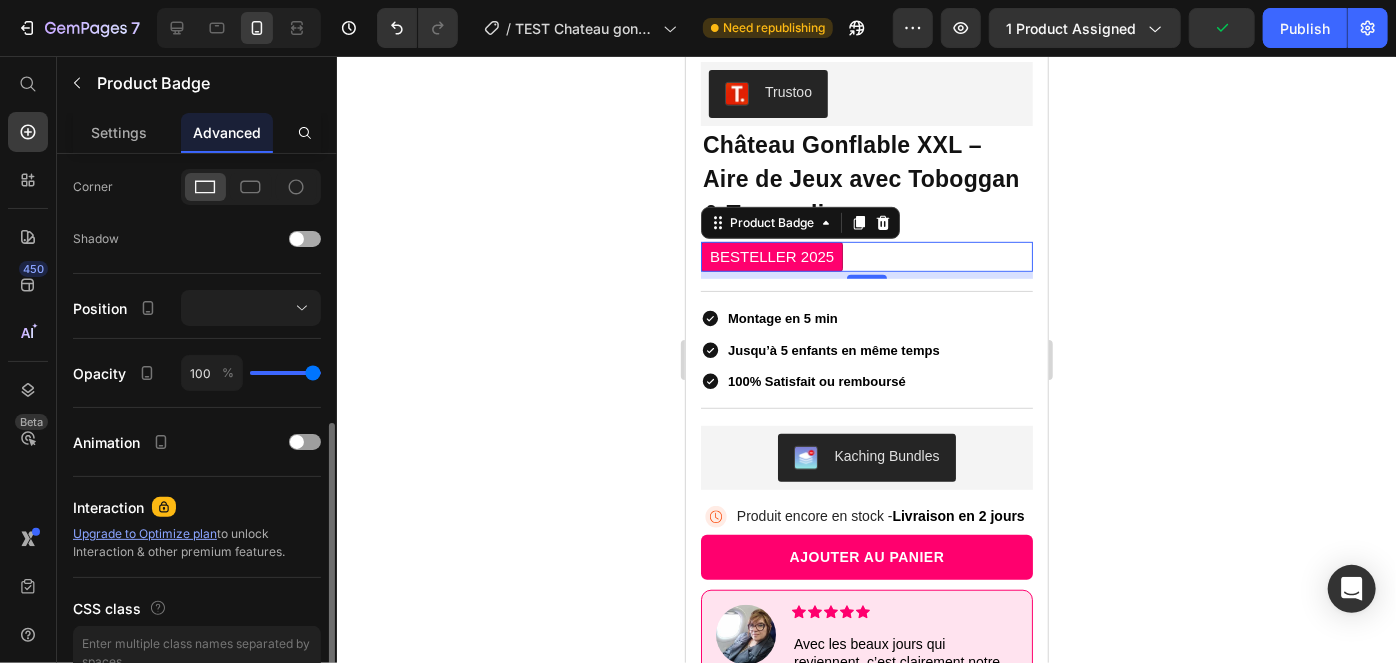 click at bounding box center [305, 239] 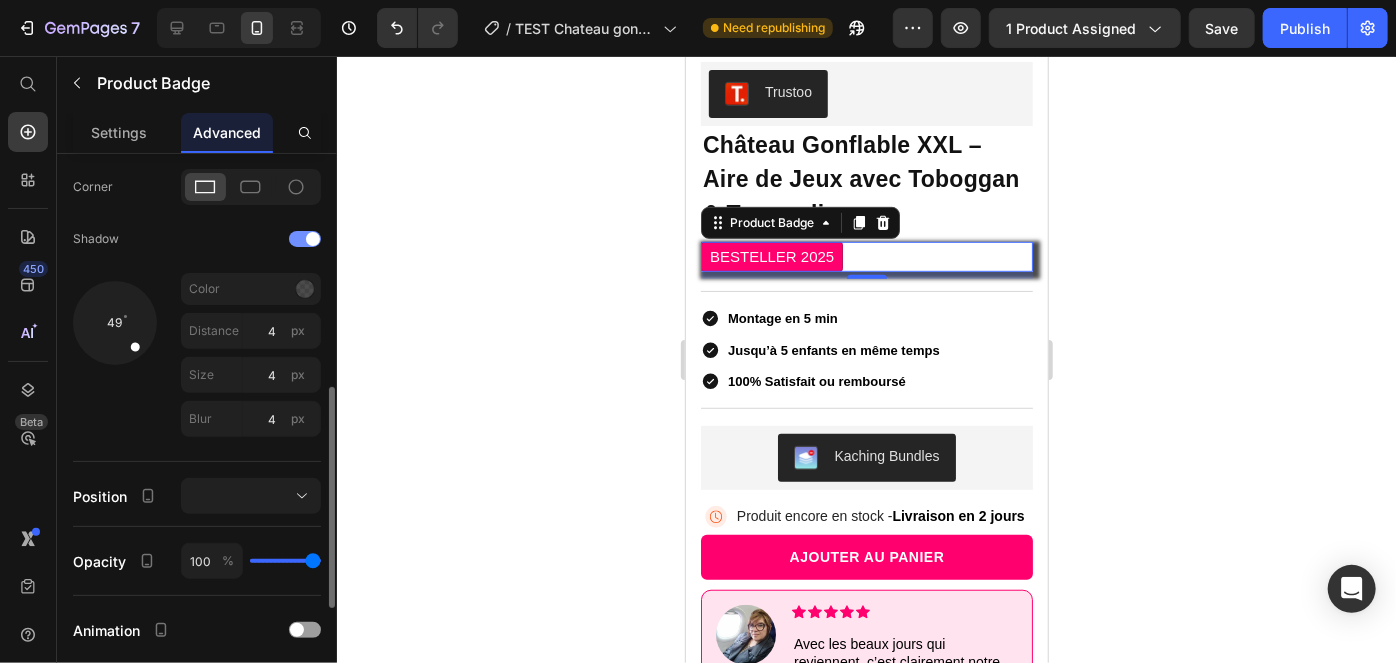 click at bounding box center (313, 239) 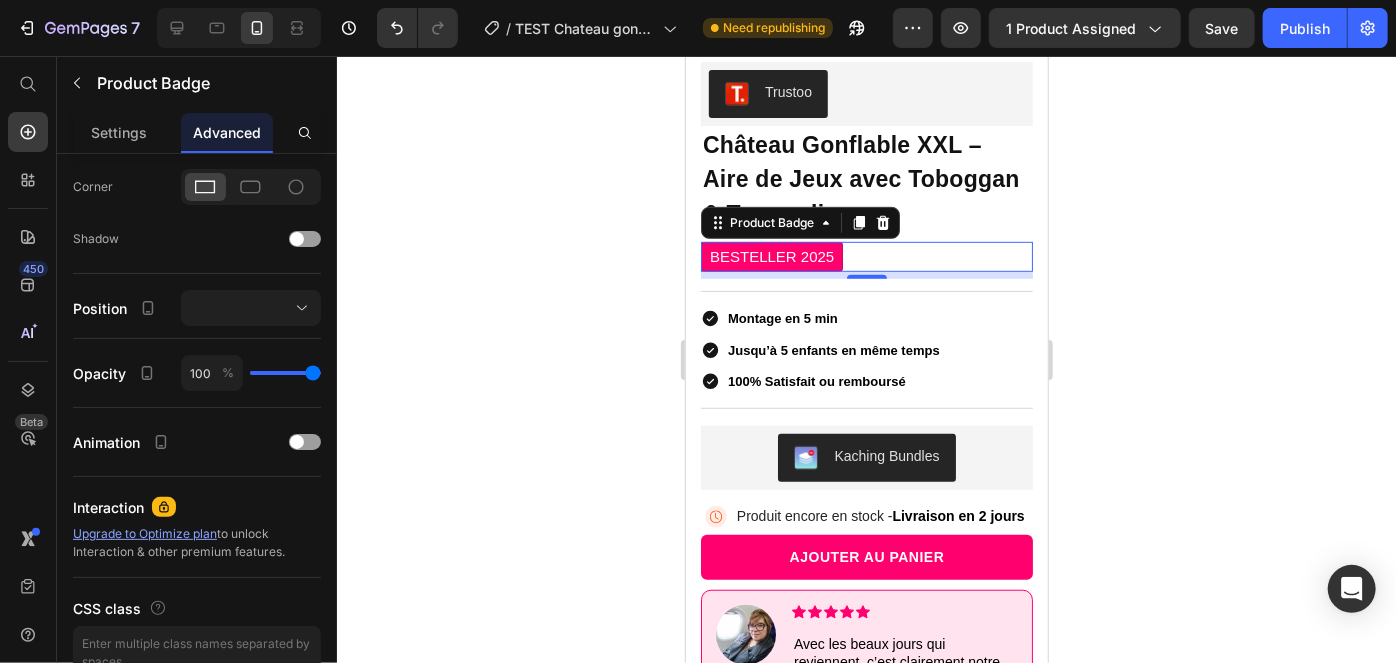 click 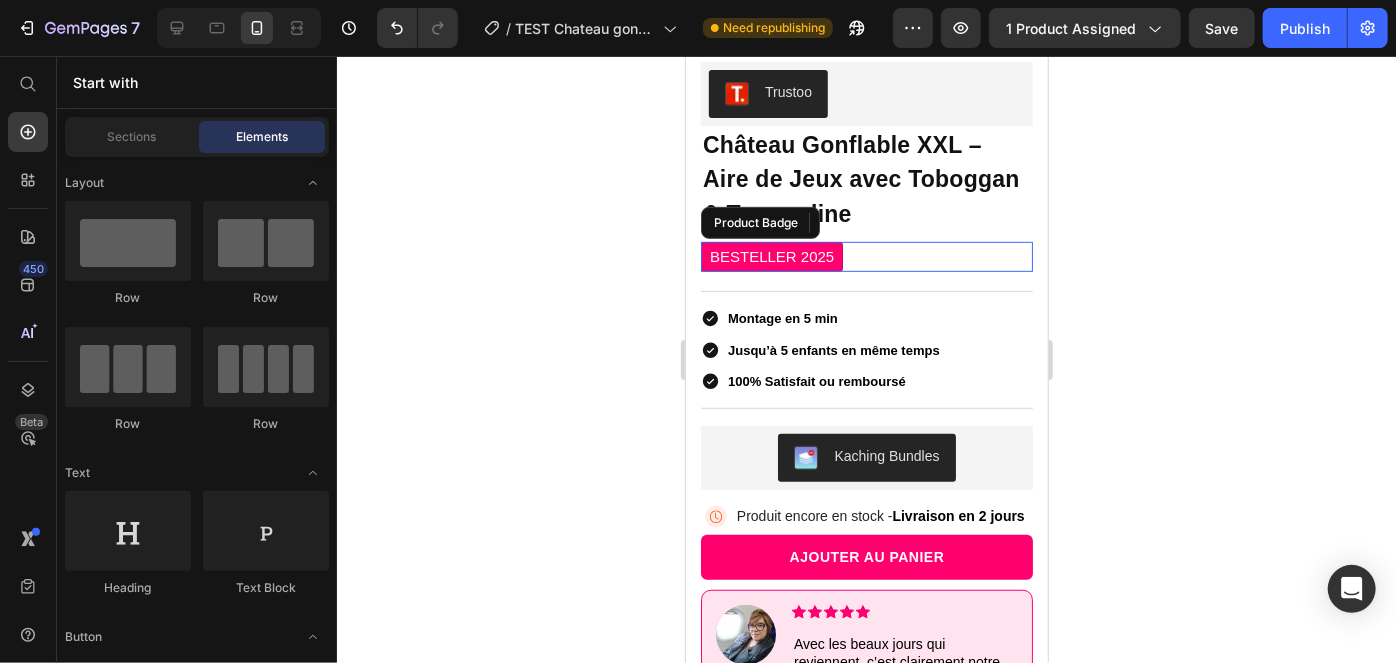 click 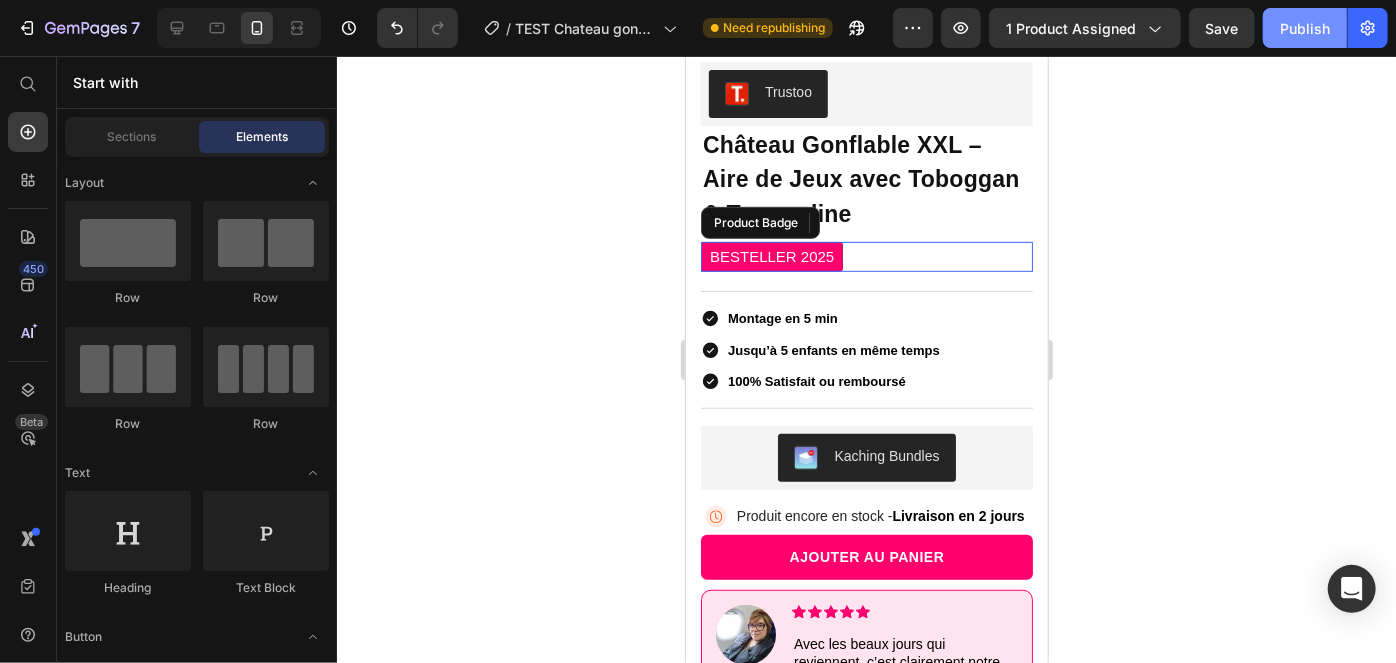 click on "Publish" at bounding box center [1305, 28] 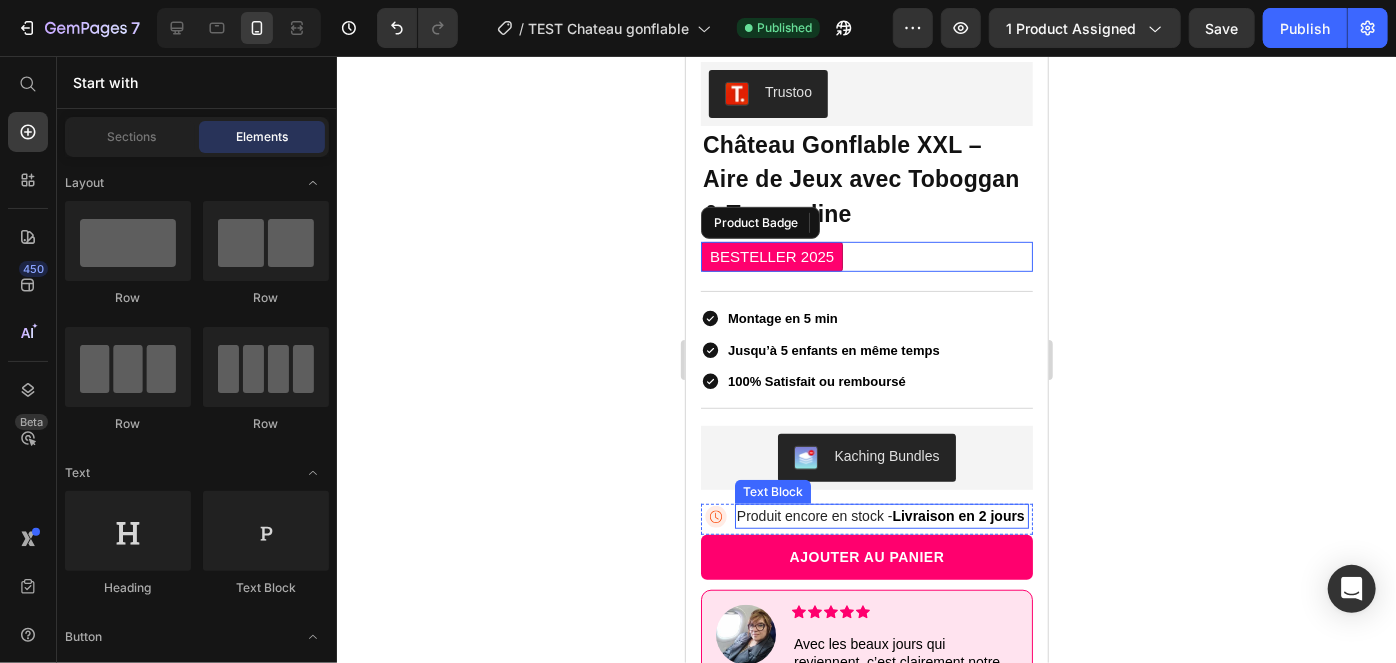 click on "Produit encore en stock -" at bounding box center (814, 515) 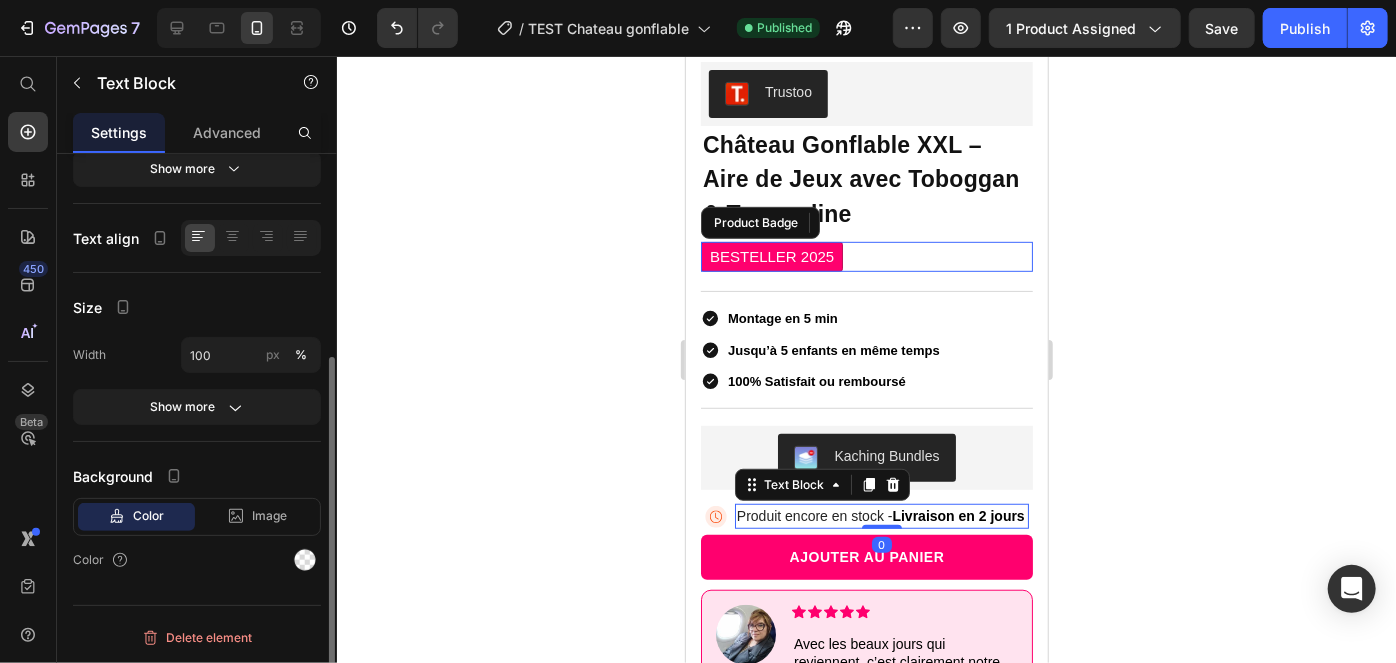scroll, scrollTop: 0, scrollLeft: 0, axis: both 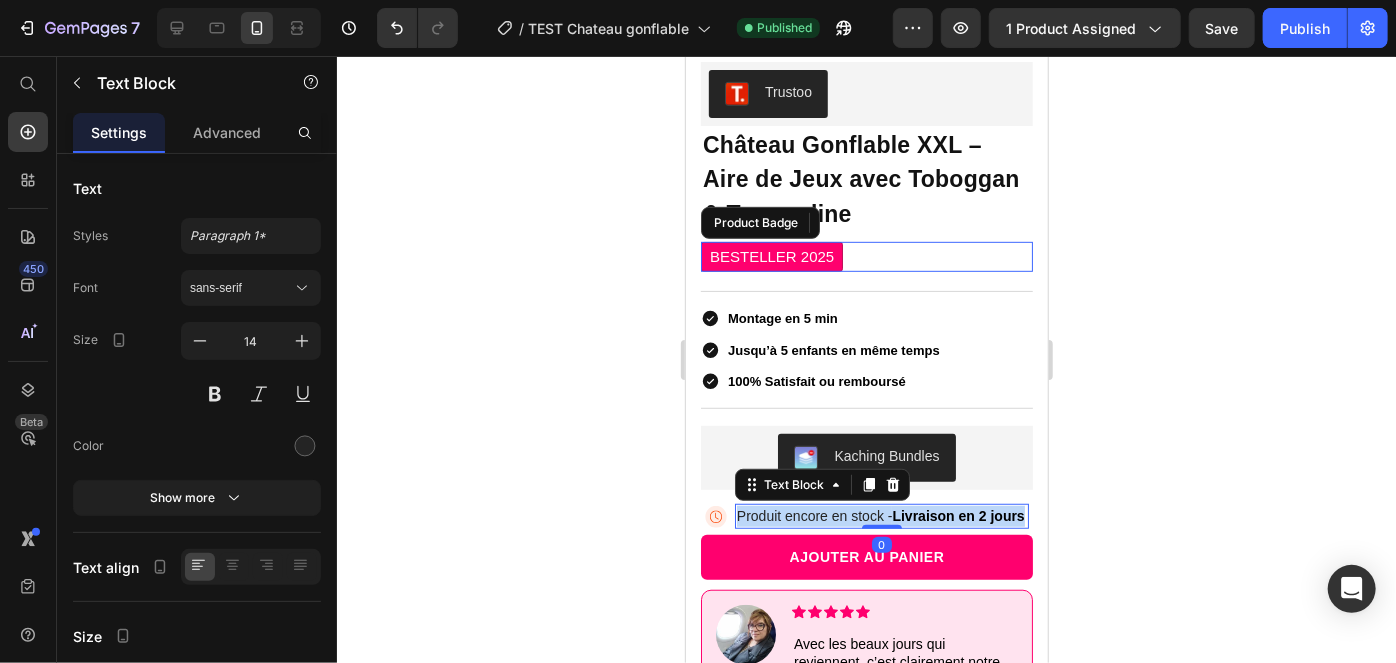 click on "Produit encore en stock -" at bounding box center (814, 515) 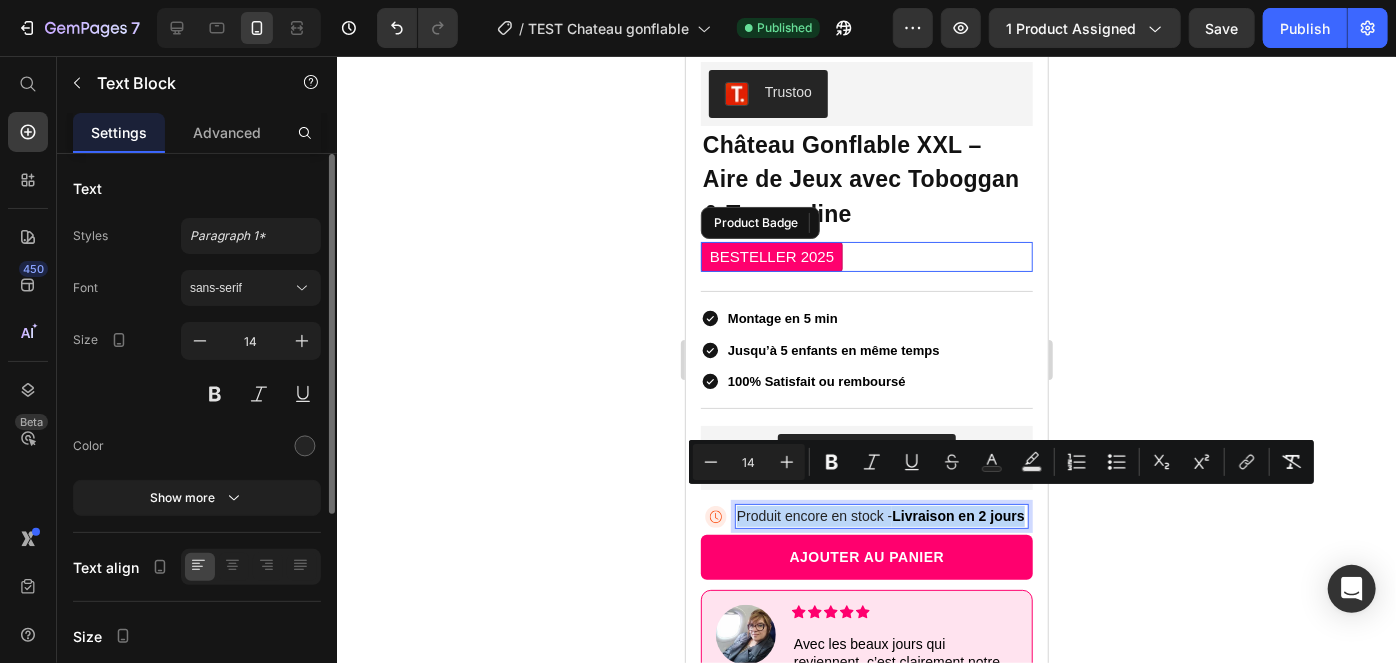 copy on "Produit encore en stock -  Livraison en 2 jours" 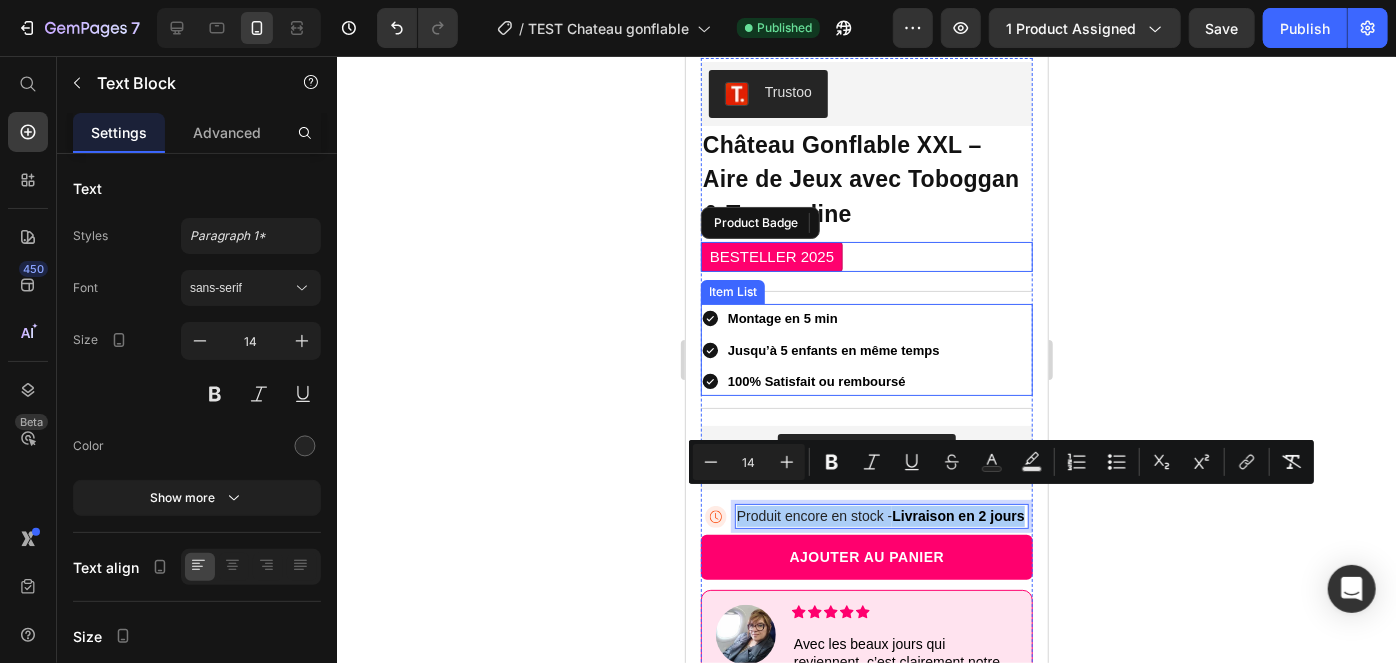 click 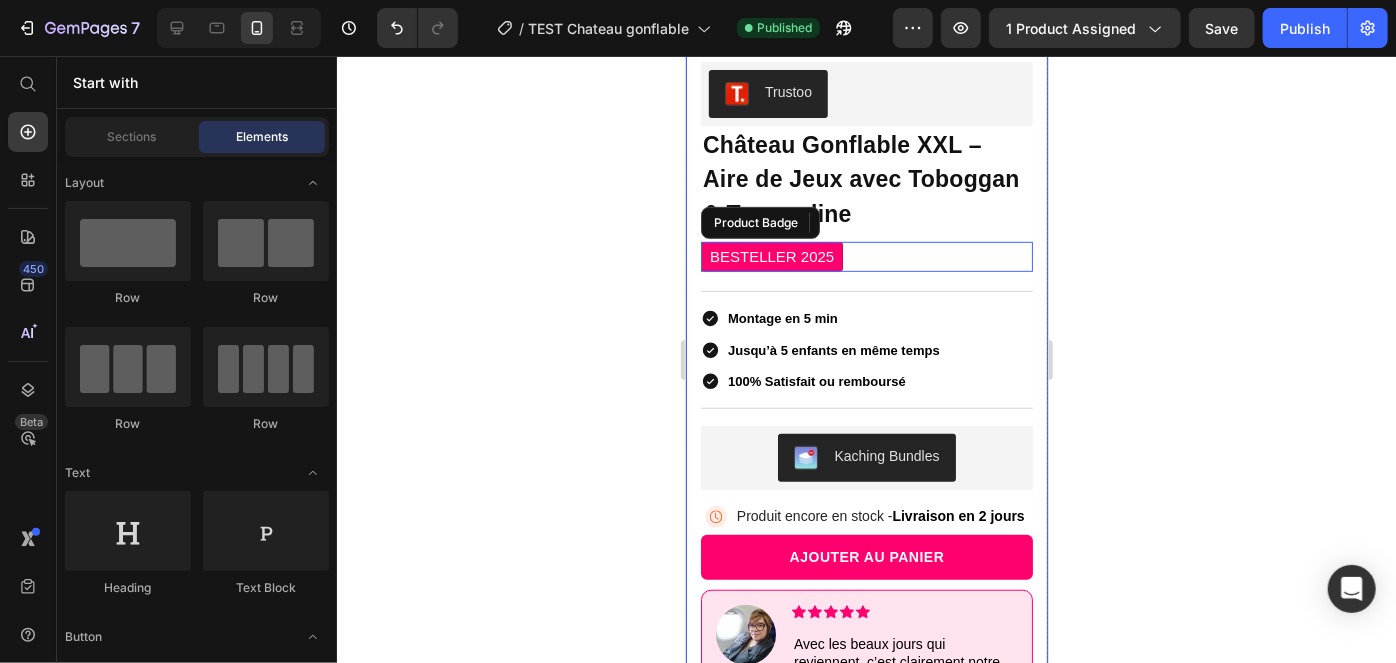 click 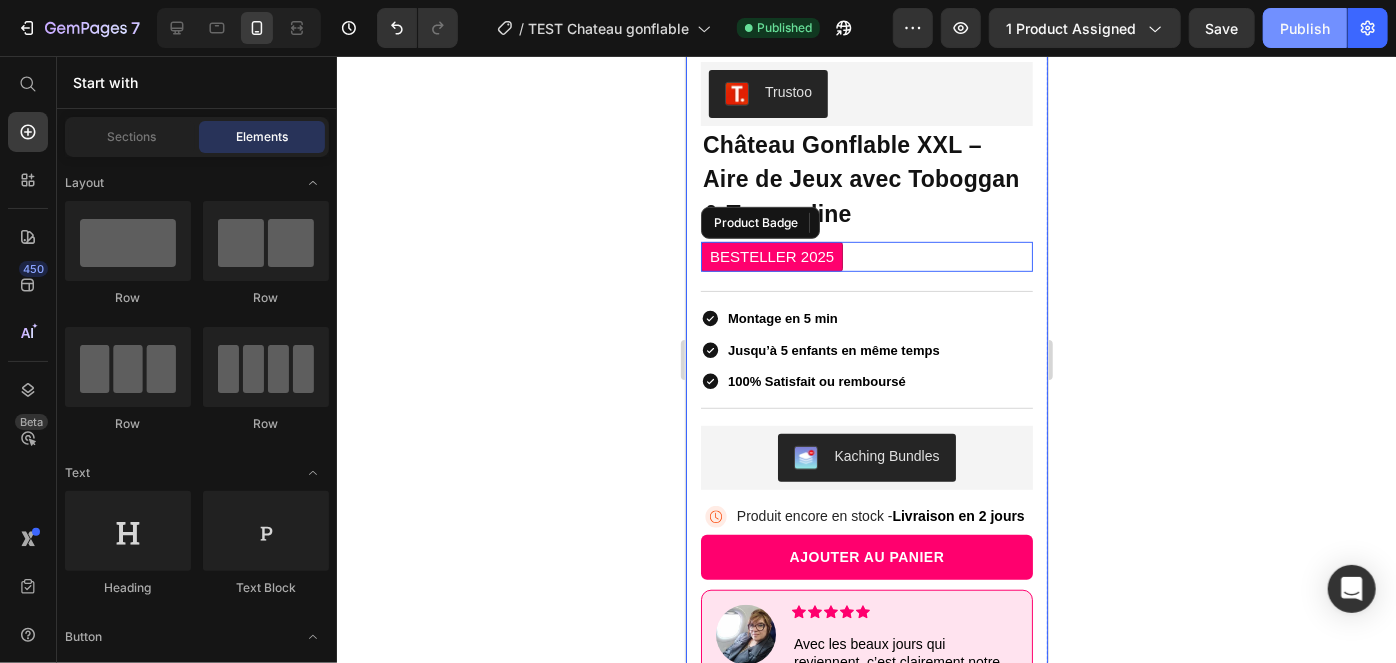 click on "Publish" at bounding box center [1305, 28] 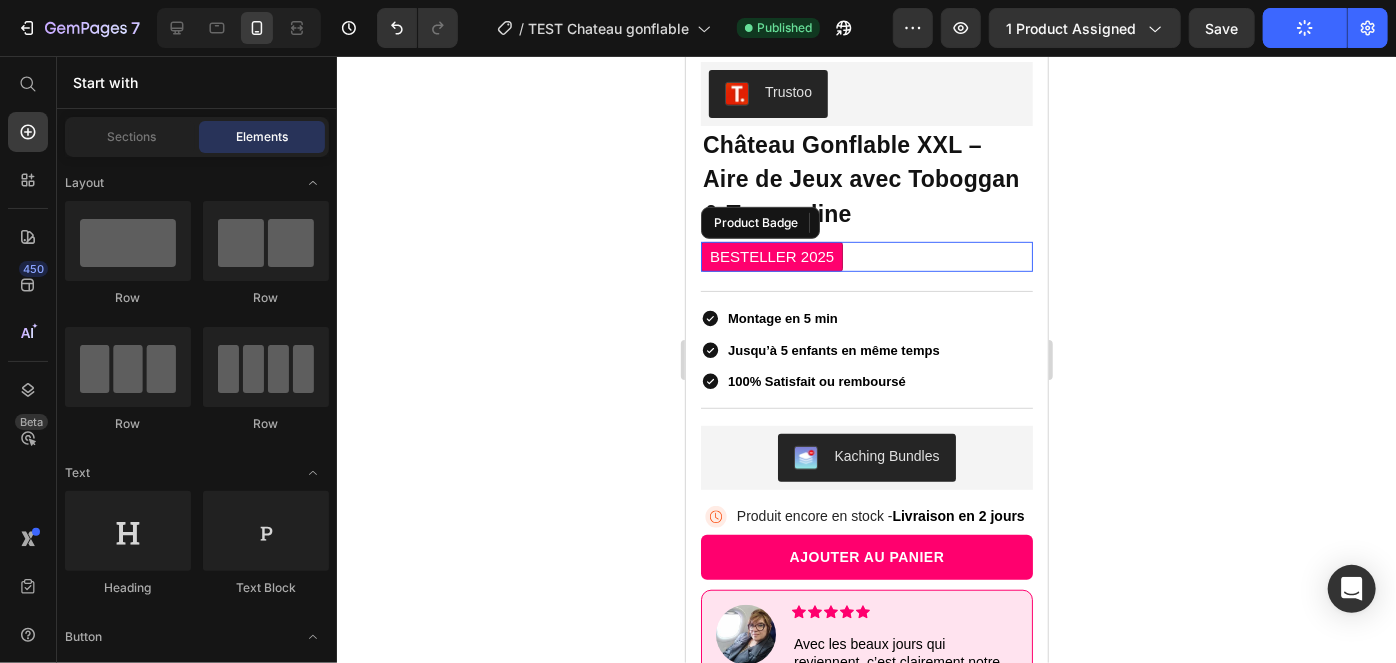 click 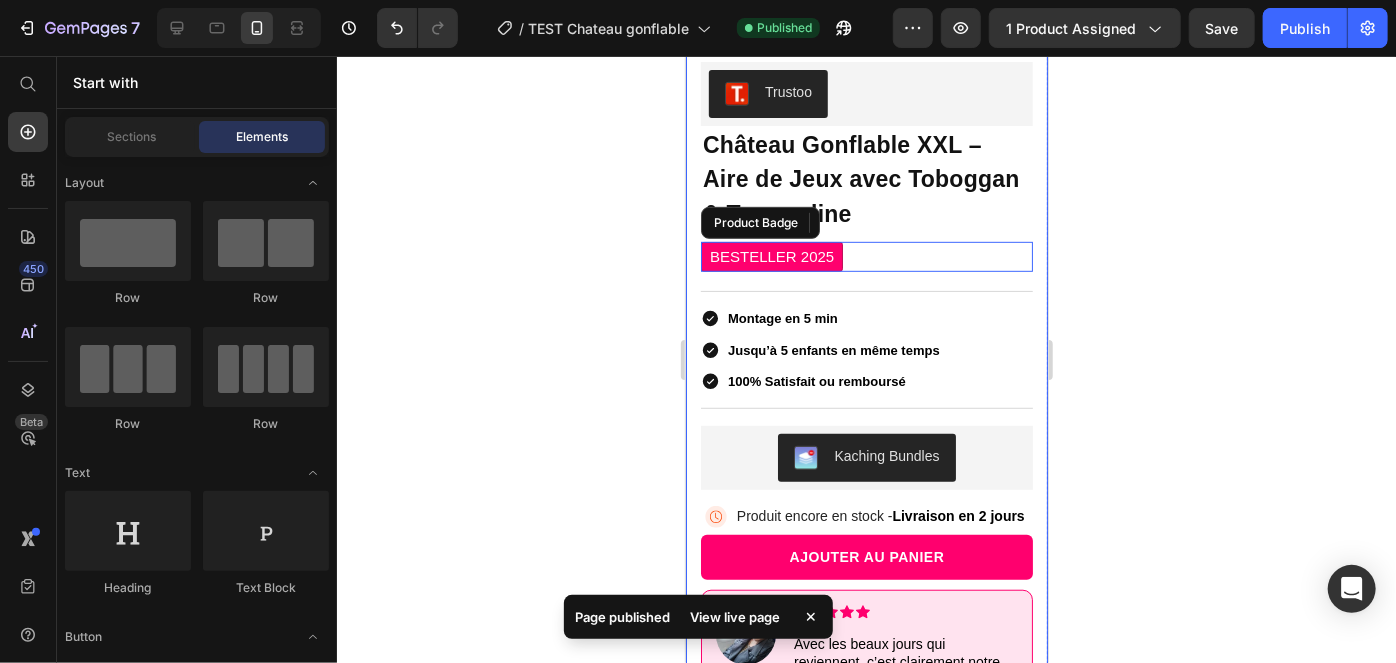 click 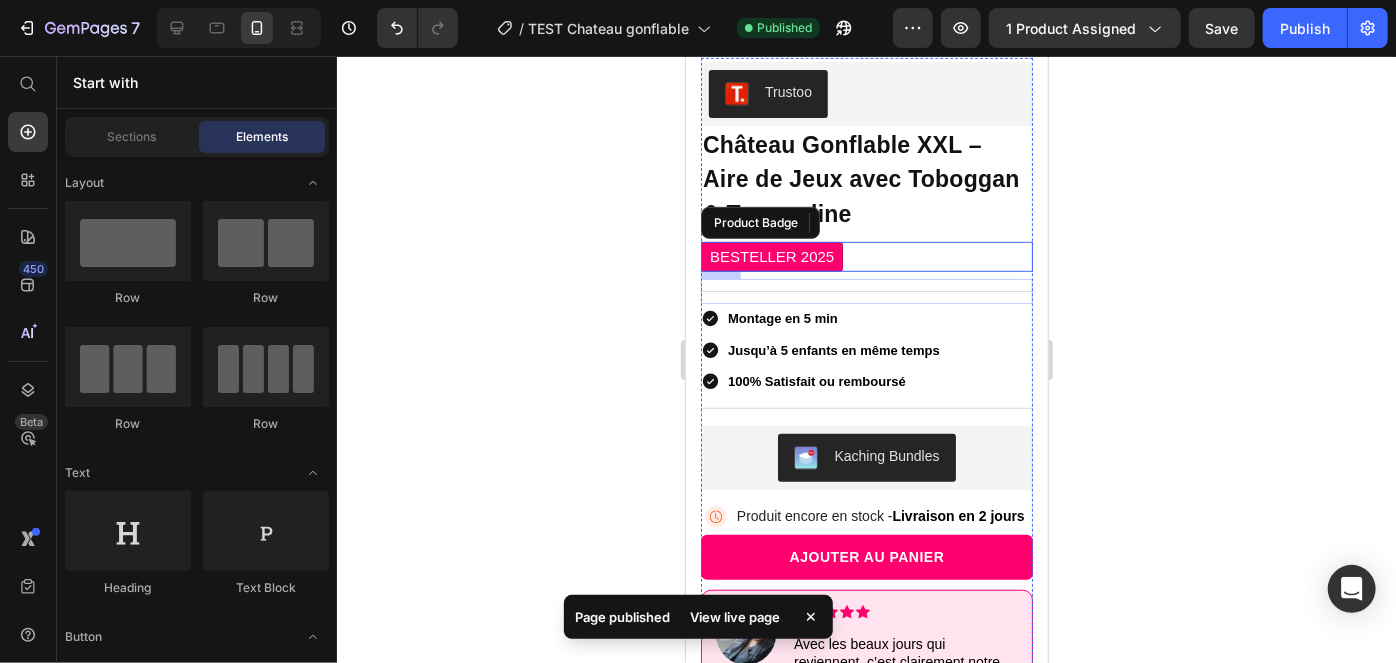 click on "Title Line" at bounding box center (866, 290) 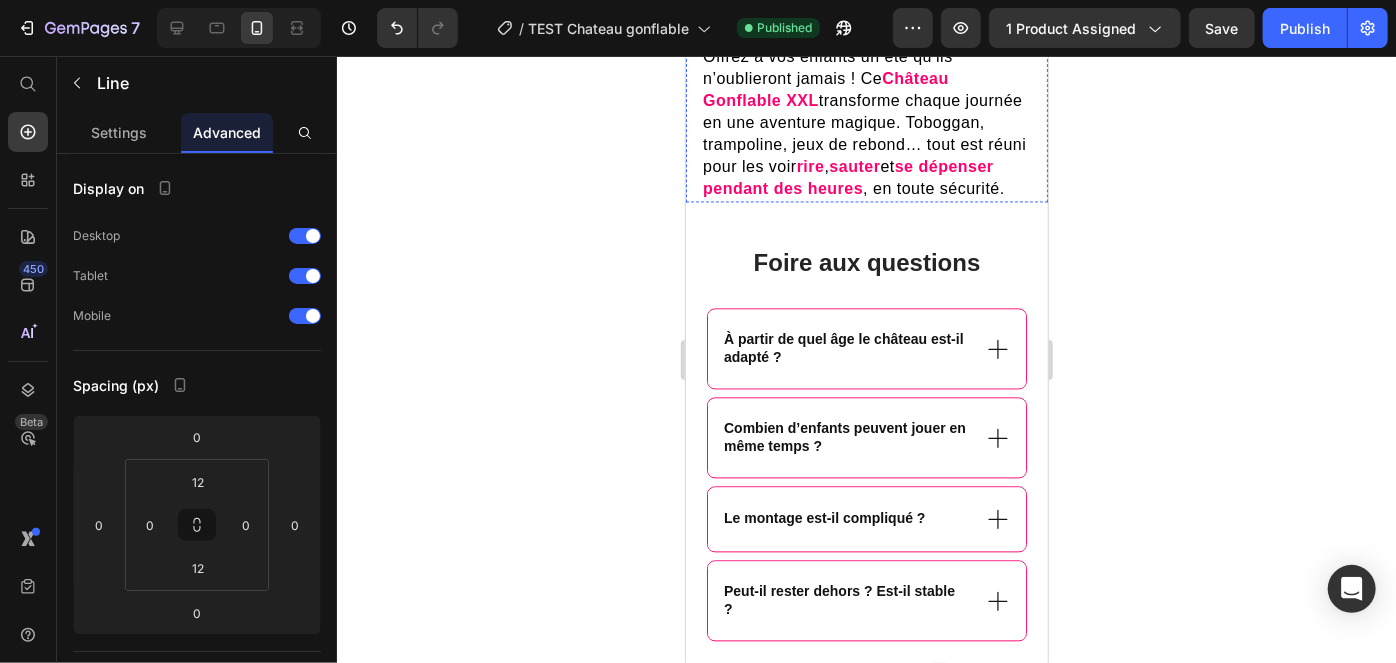 scroll, scrollTop: 2131, scrollLeft: 0, axis: vertical 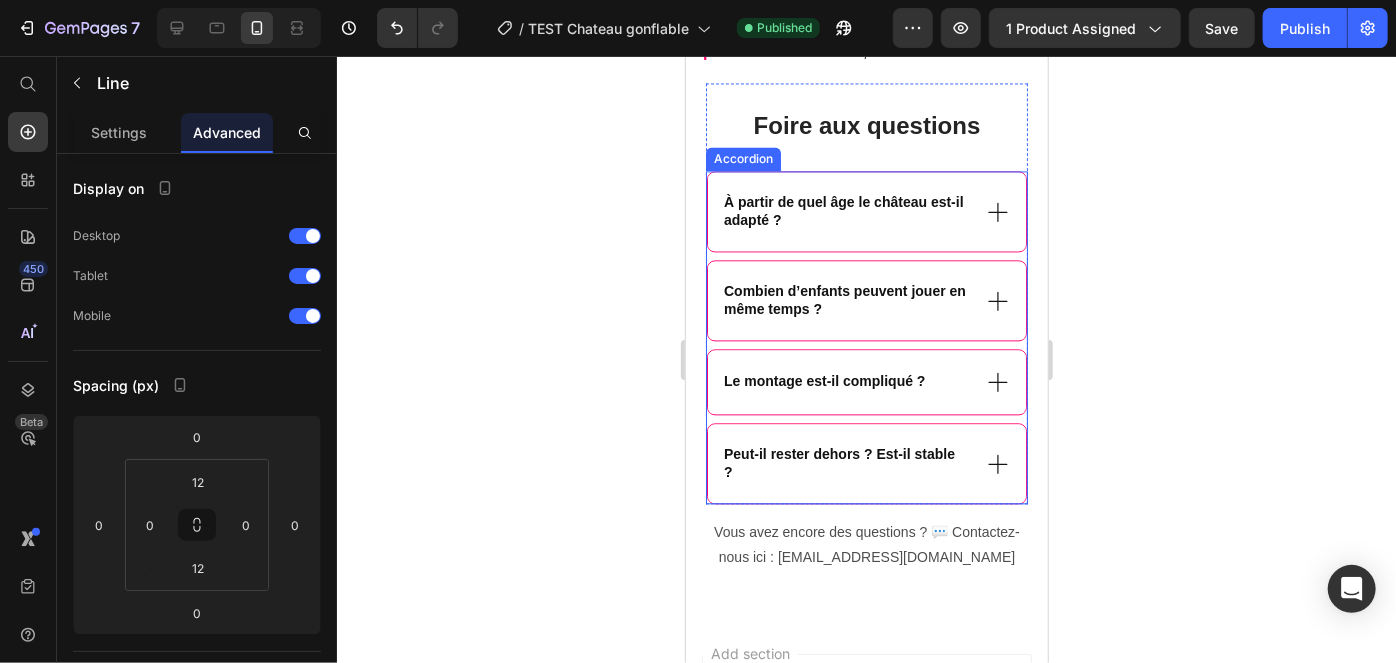 click on "Le montage est-il compliqué ?" at bounding box center [866, 381] 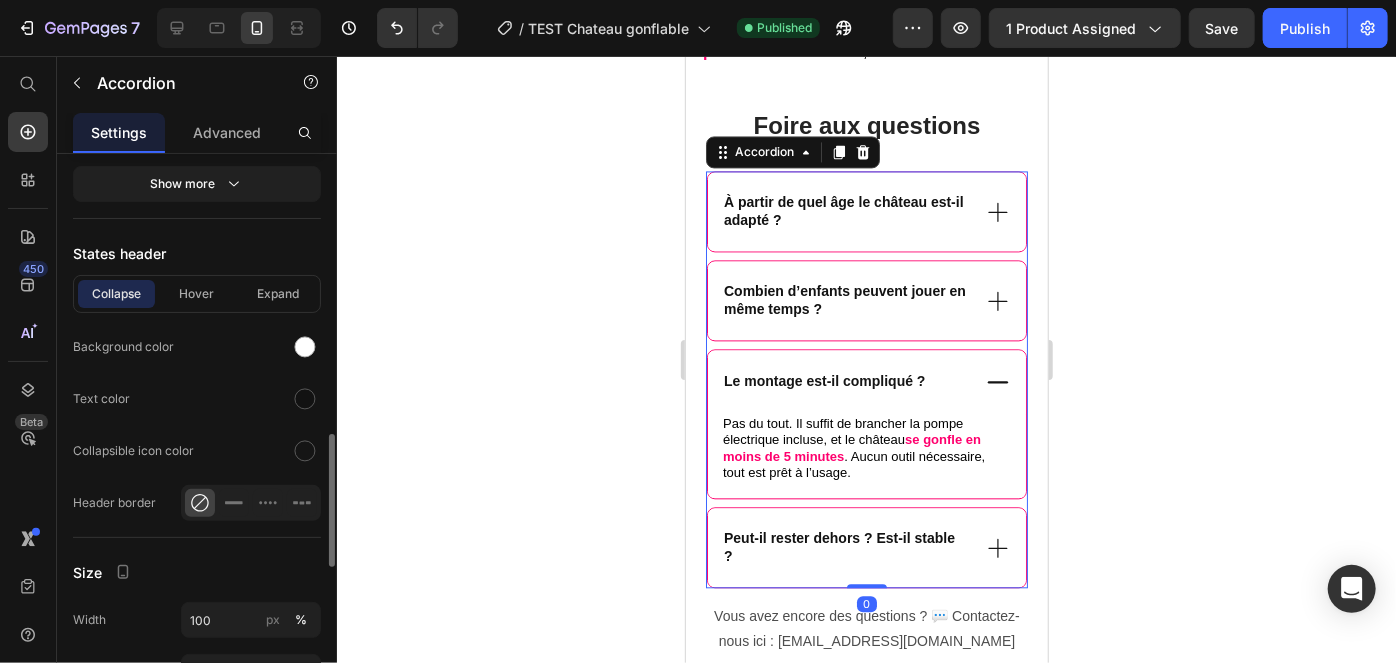 scroll, scrollTop: 1512, scrollLeft: 0, axis: vertical 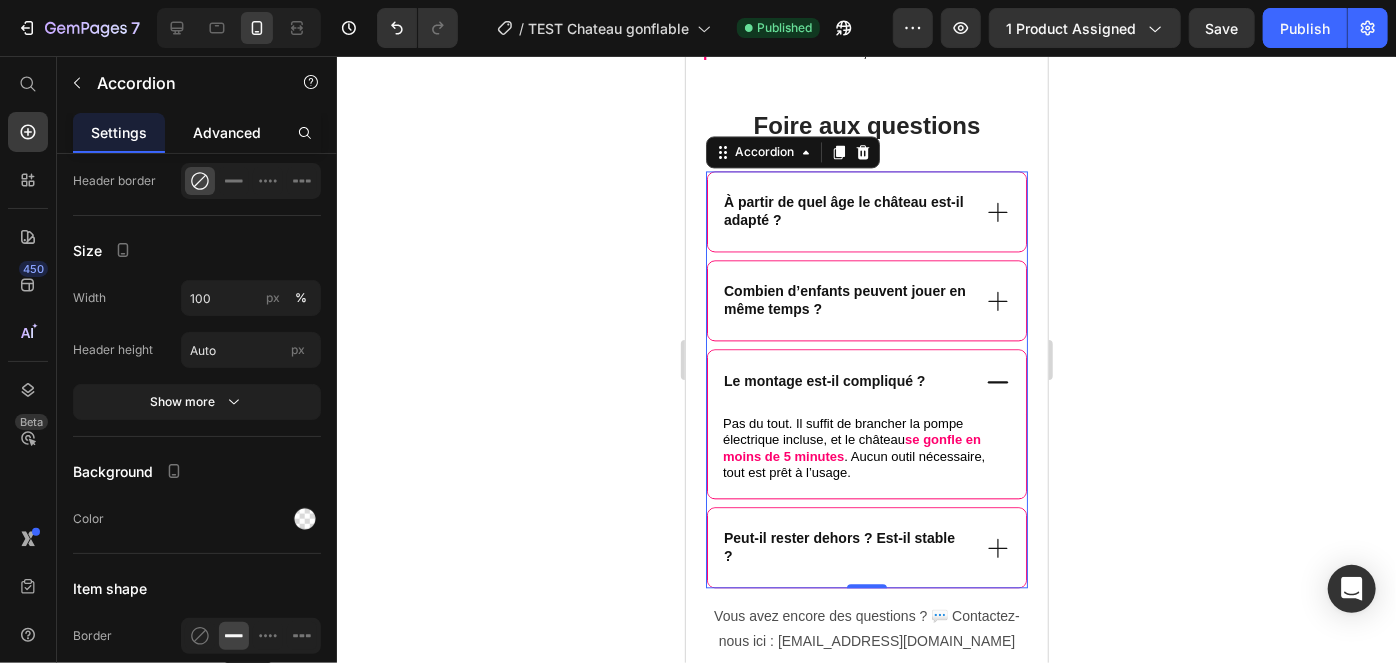 click on "Advanced" 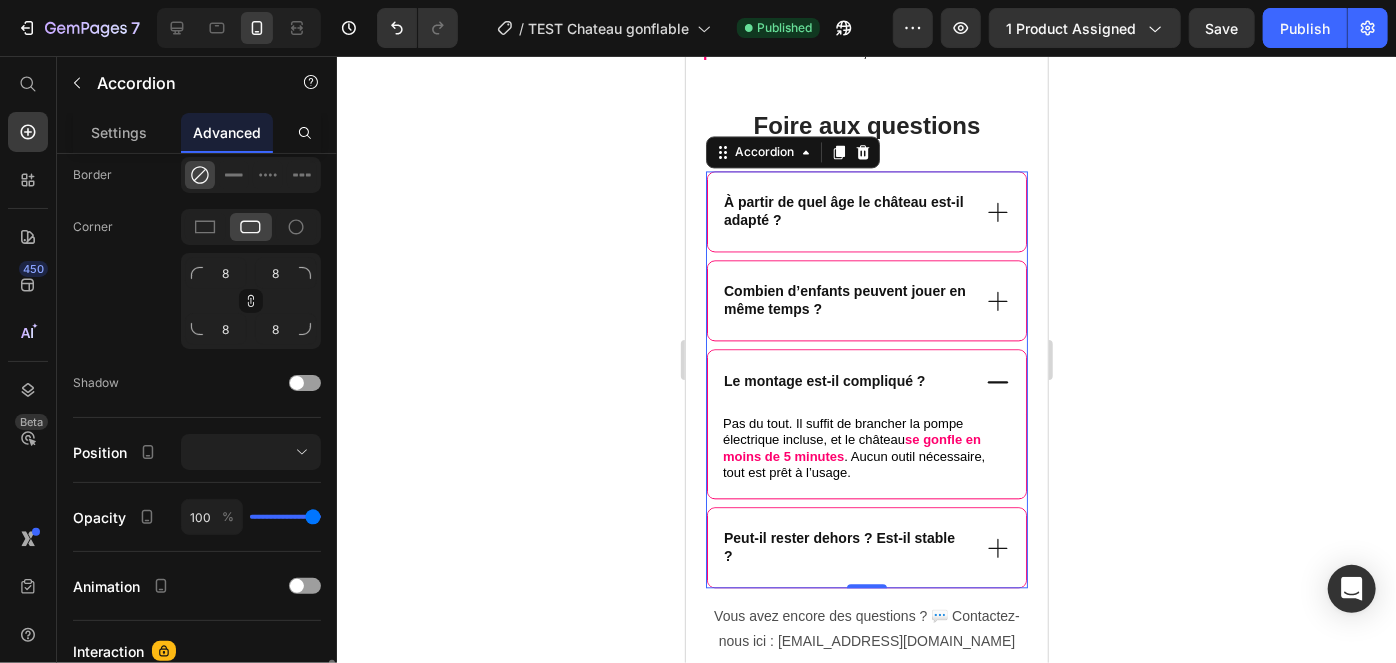 scroll, scrollTop: 761, scrollLeft: 0, axis: vertical 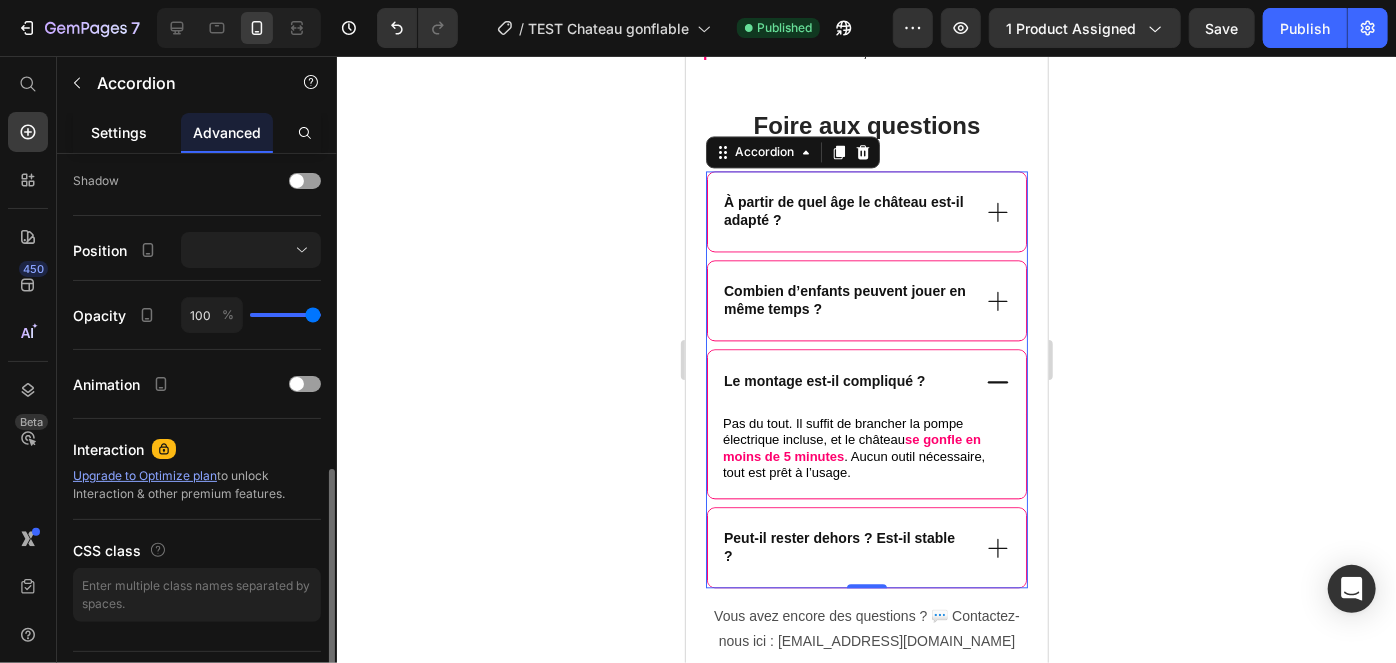 click on "Settings" at bounding box center [119, 132] 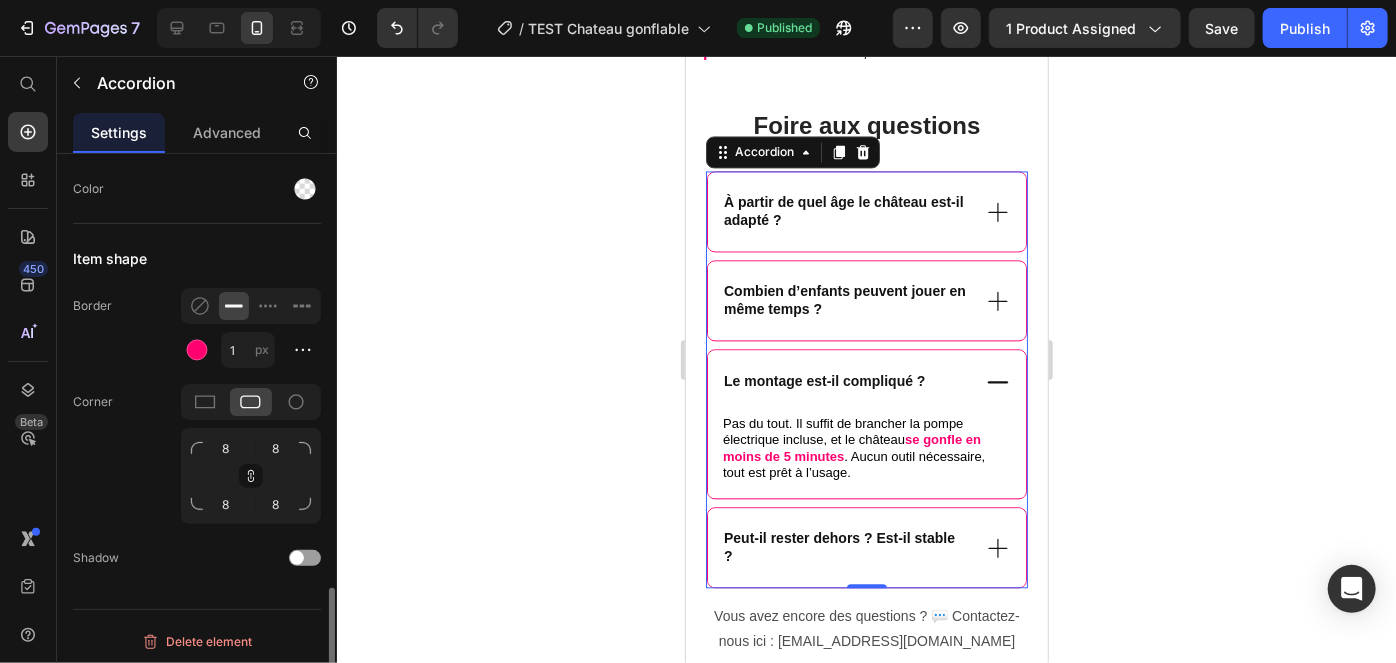 scroll, scrollTop: 1577, scrollLeft: 0, axis: vertical 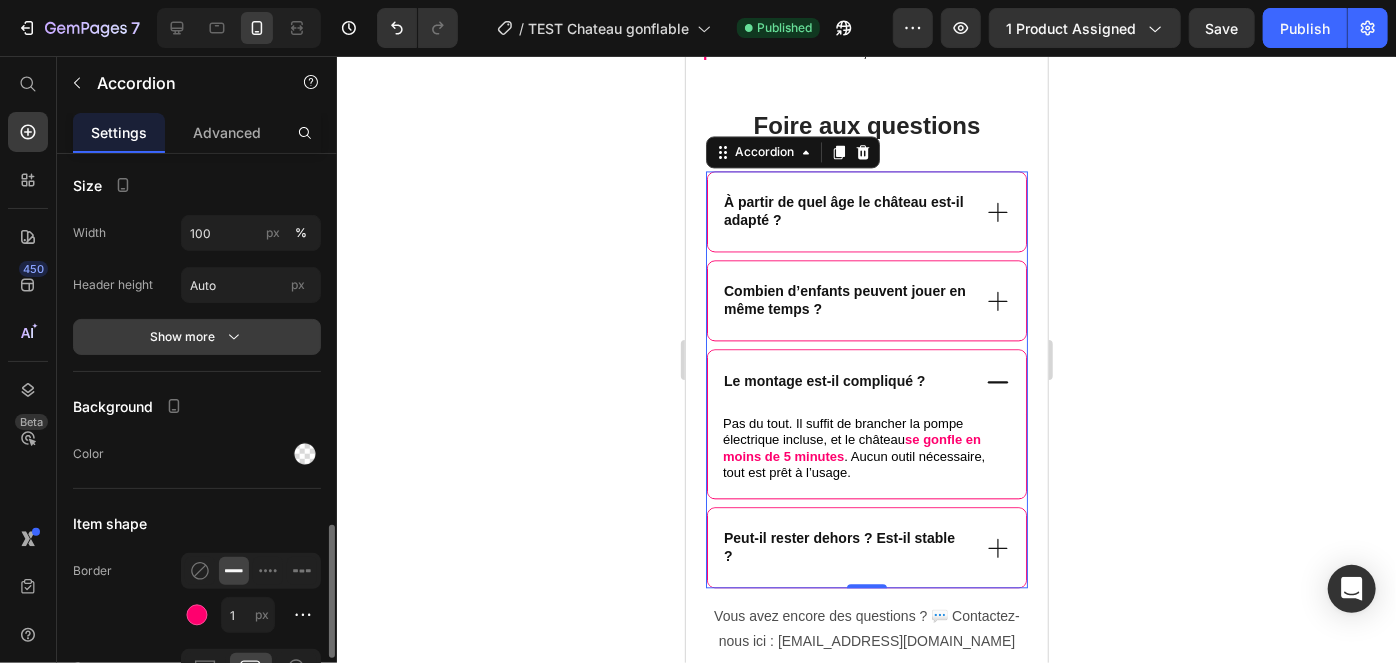 click on "Show more" at bounding box center [197, 337] 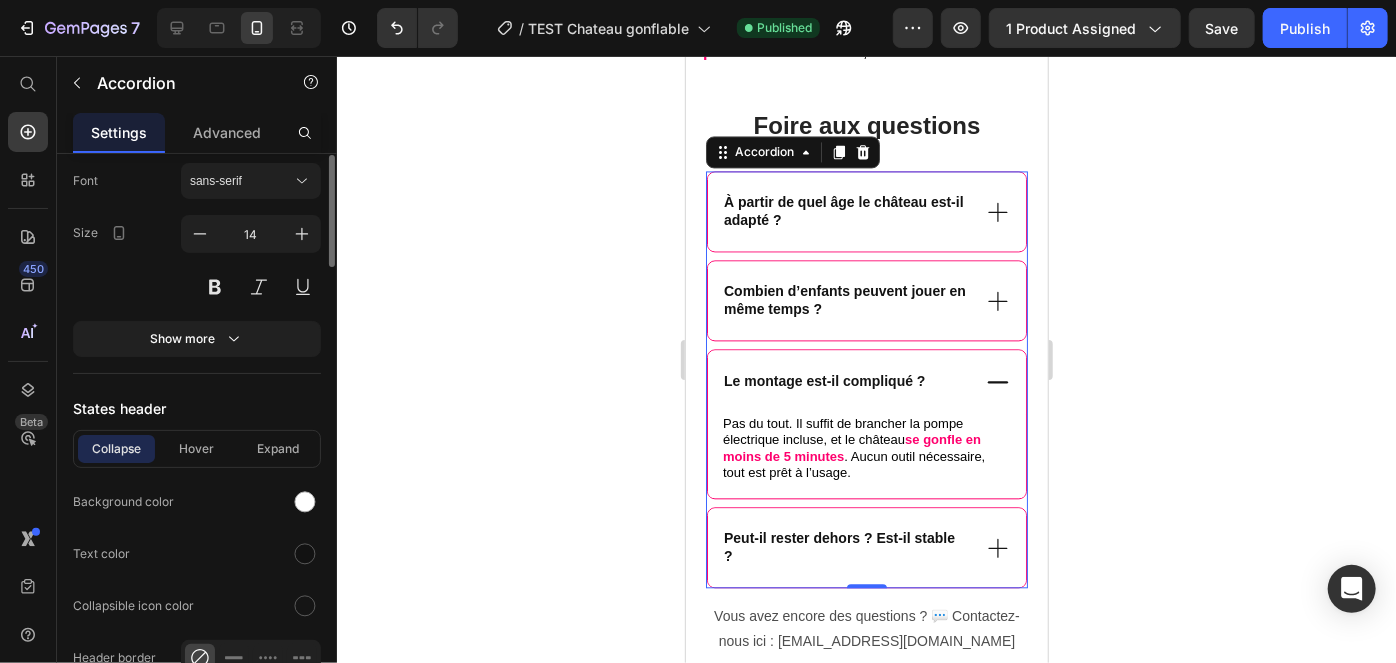 scroll, scrollTop: 858, scrollLeft: 0, axis: vertical 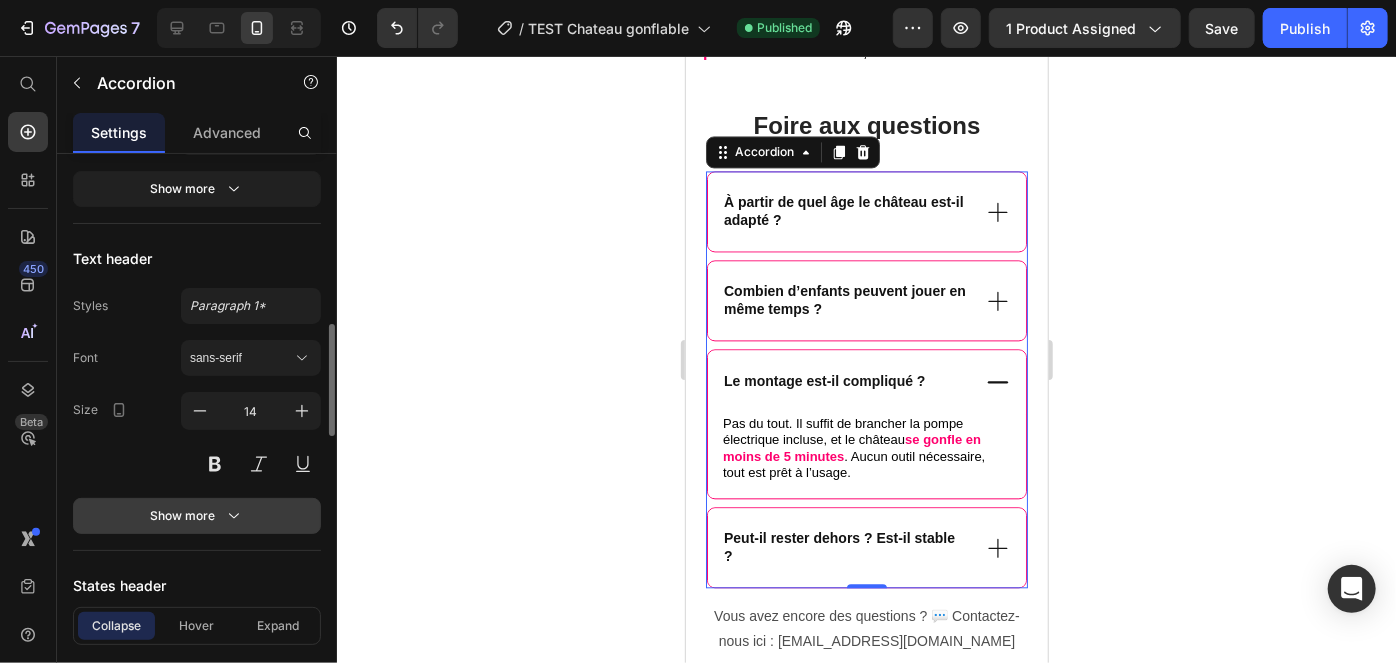 click on "Show more" at bounding box center (197, 516) 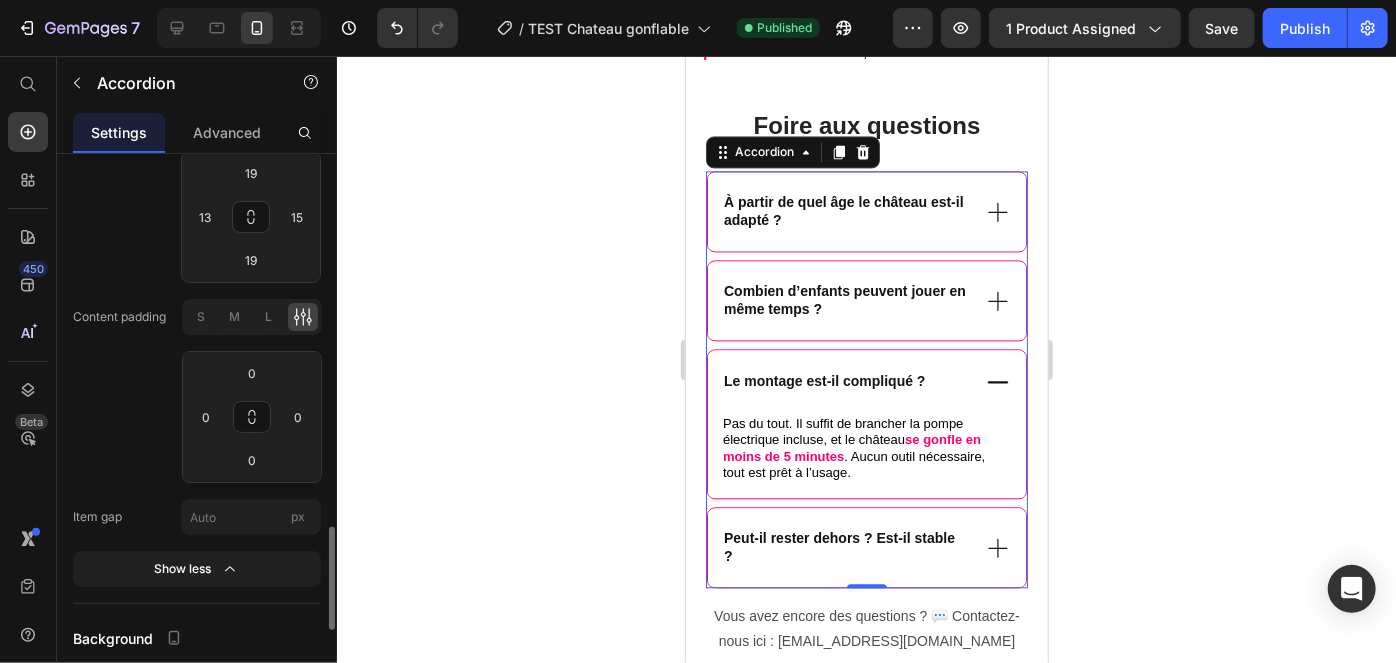 click on "Item gap px" 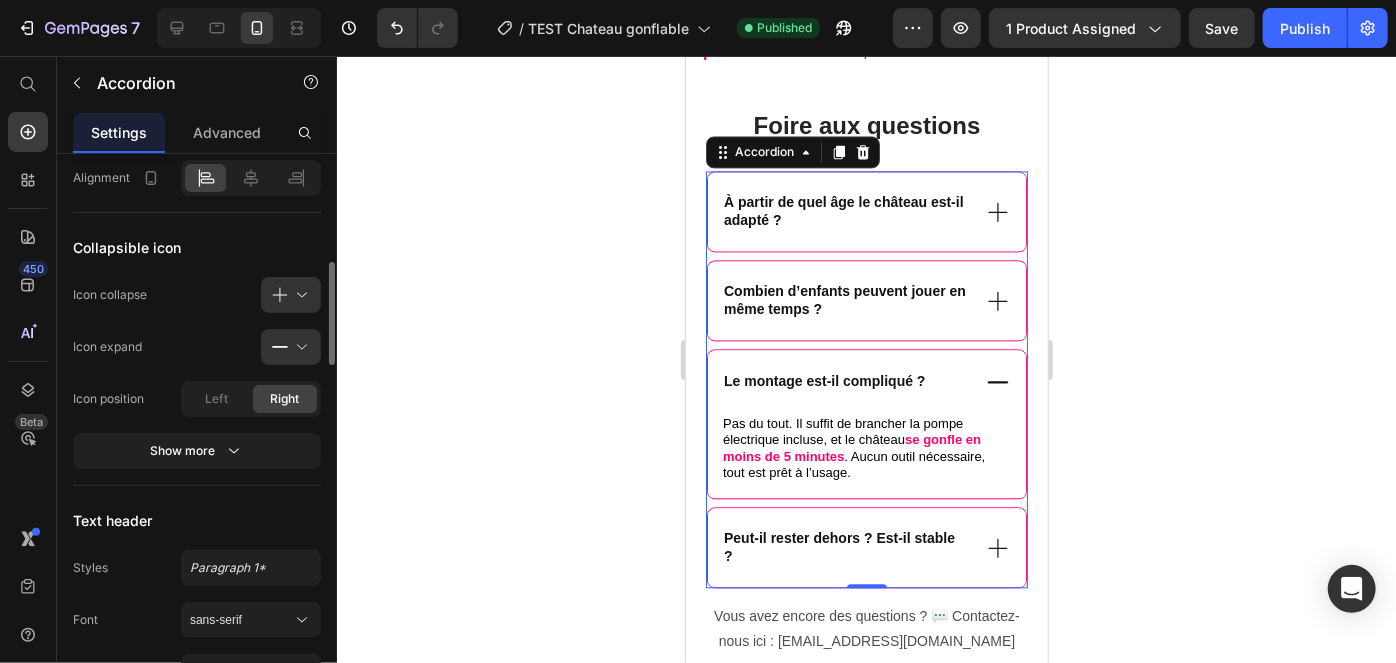 scroll, scrollTop: 378, scrollLeft: 0, axis: vertical 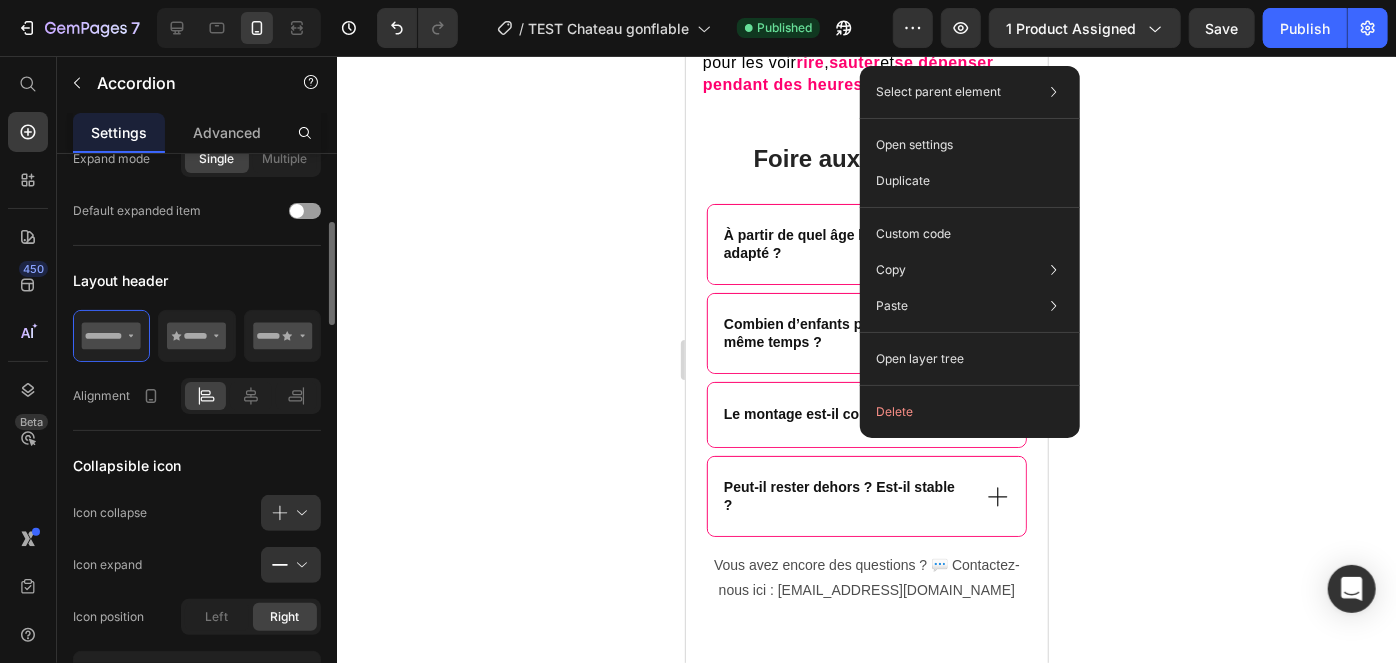 click on "Collapsible icon Icon collapse
Icon expand
Icon position Left Right Show more" 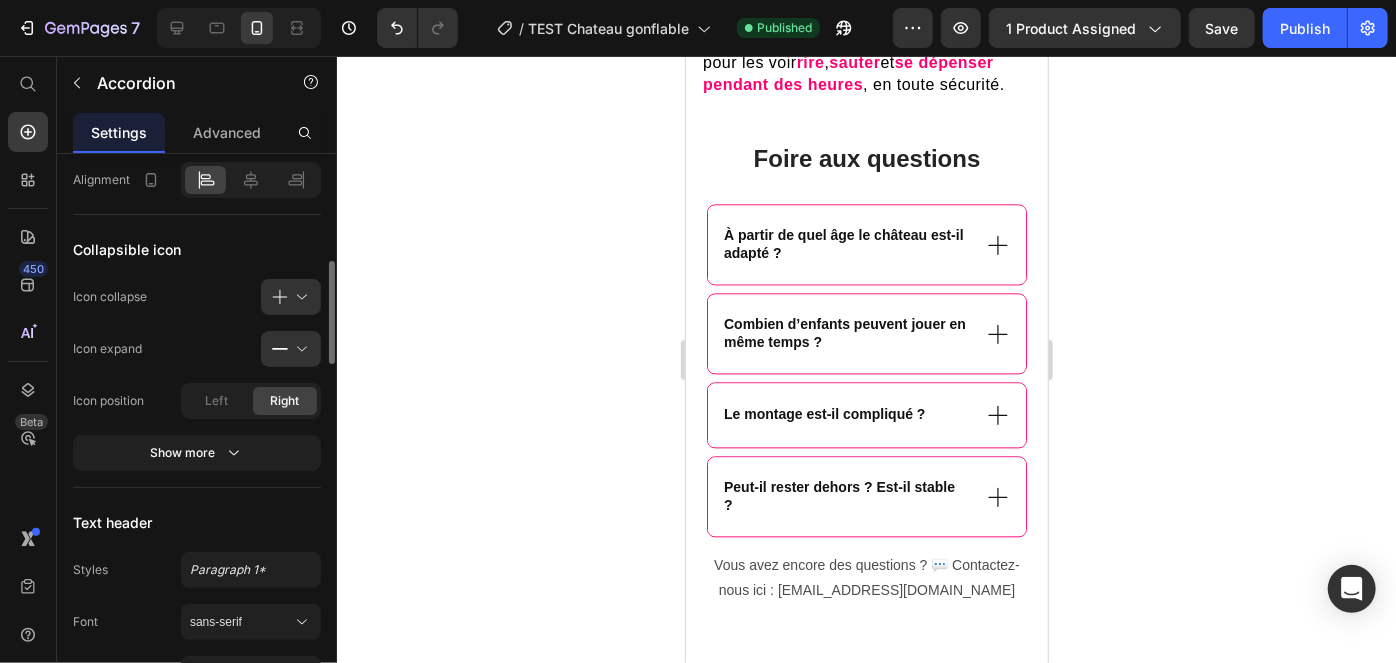 scroll, scrollTop: 1076, scrollLeft: 0, axis: vertical 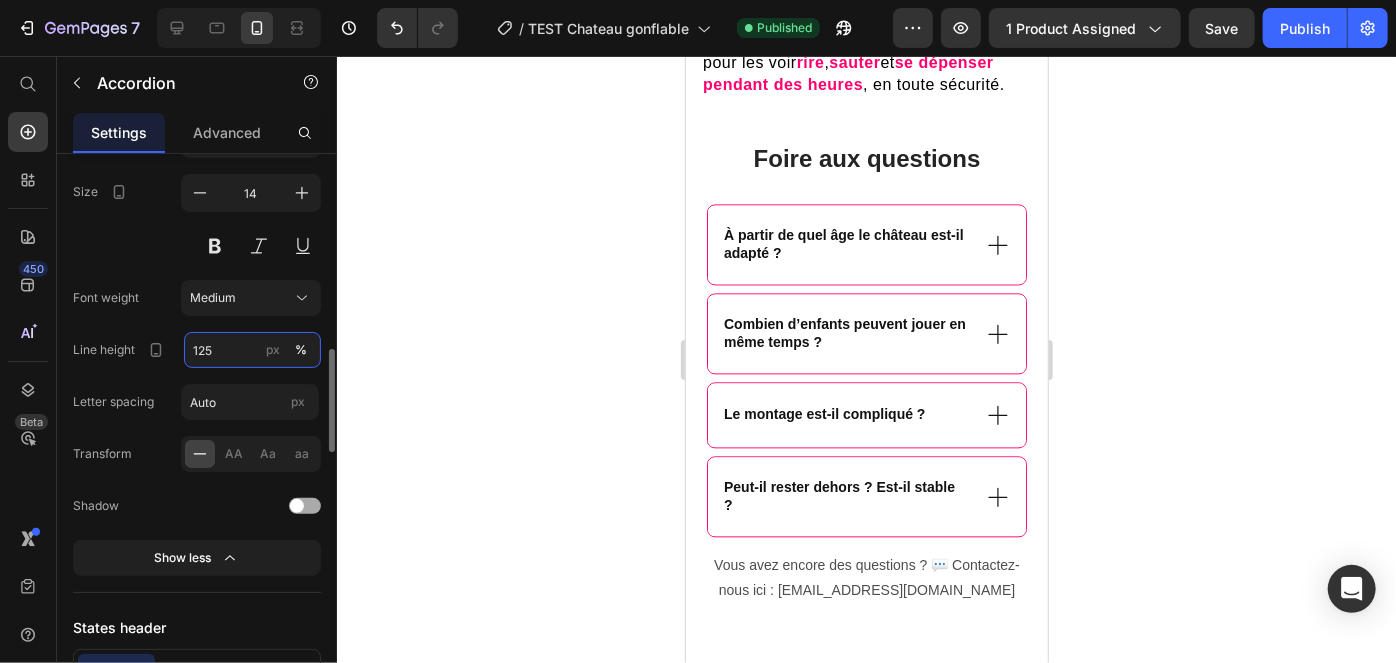 click on "125" at bounding box center [252, 350] 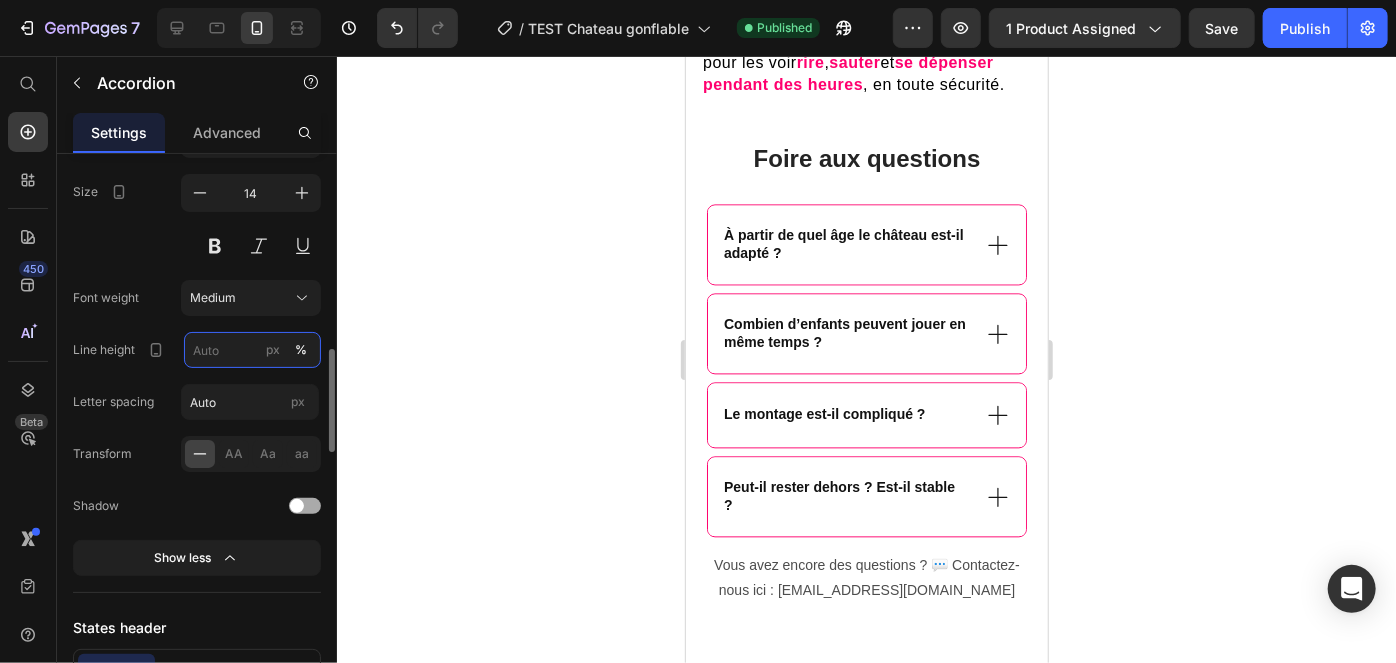 type on "1" 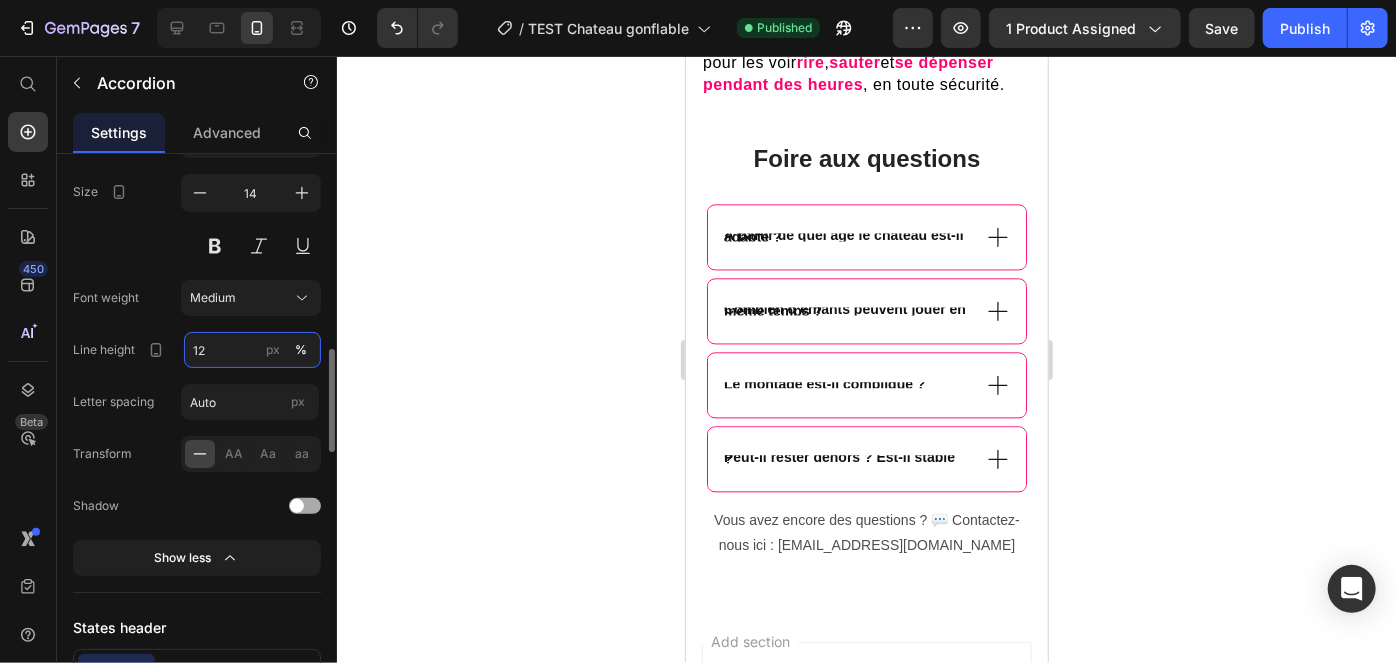 type on "125" 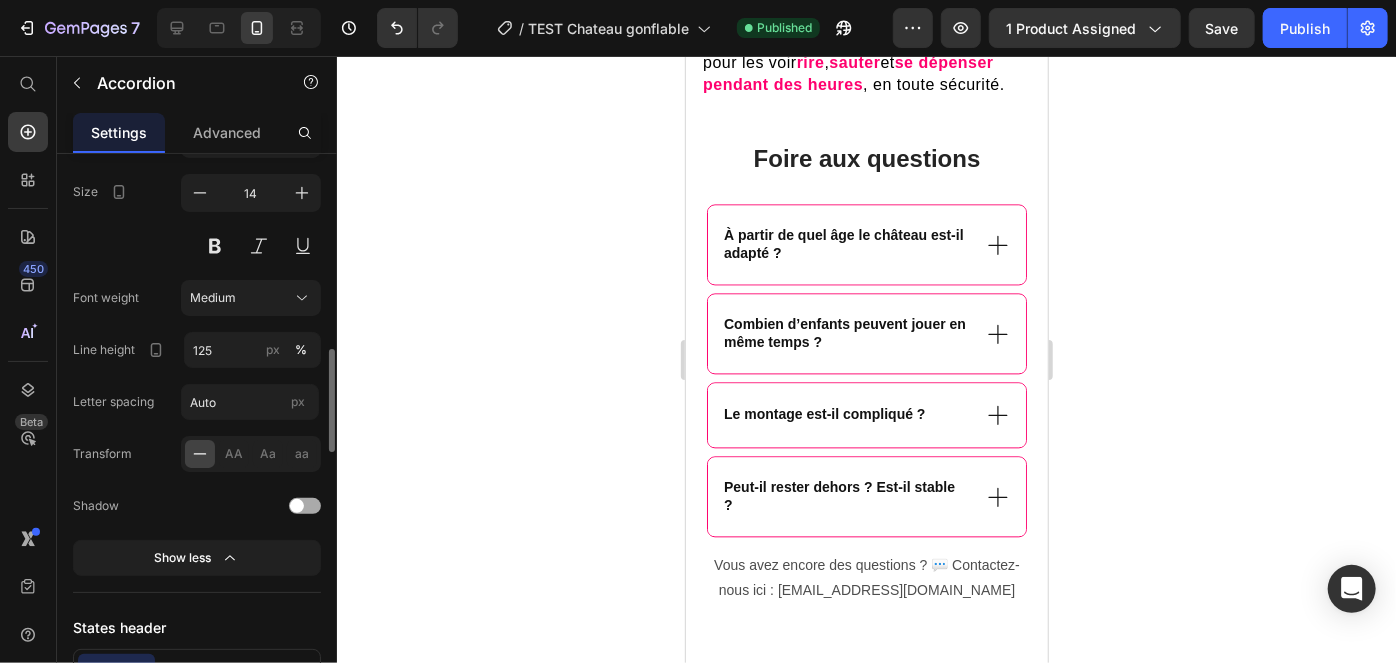 click on "Transform
AA Aa aa" 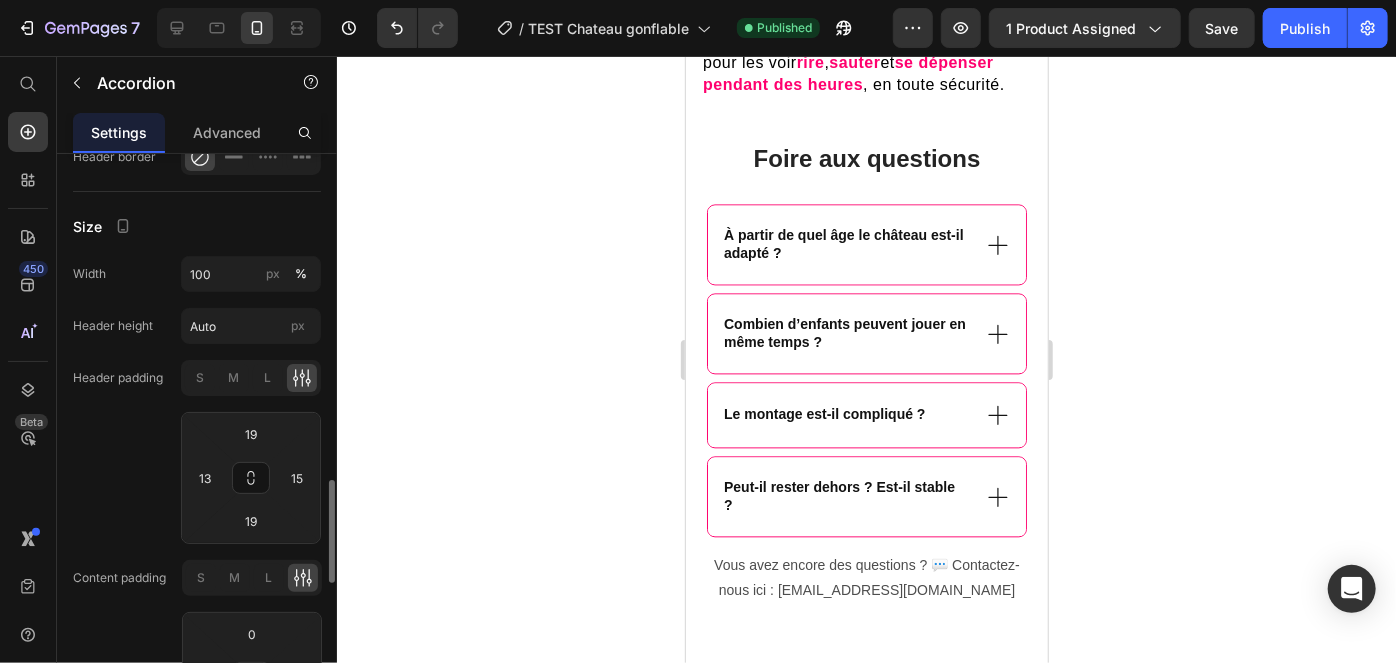 click on "Header padding S M L 19 13 19 15" 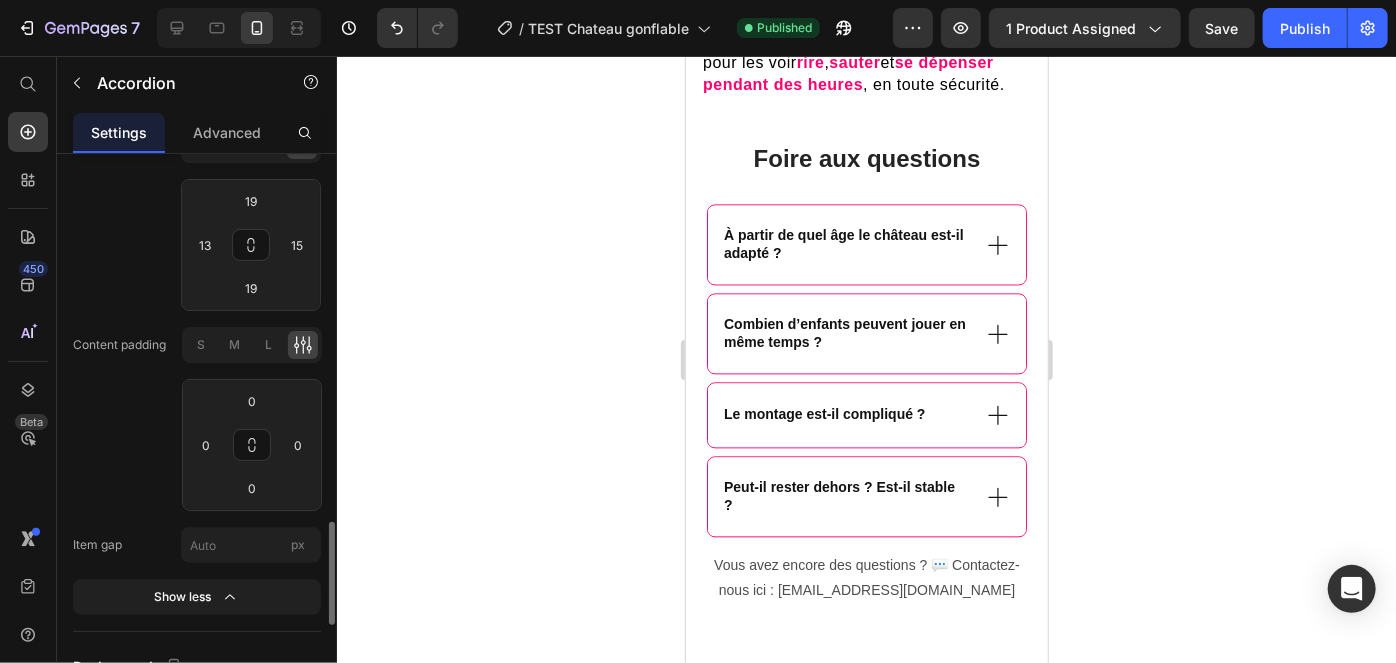 scroll, scrollTop: 2028, scrollLeft: 0, axis: vertical 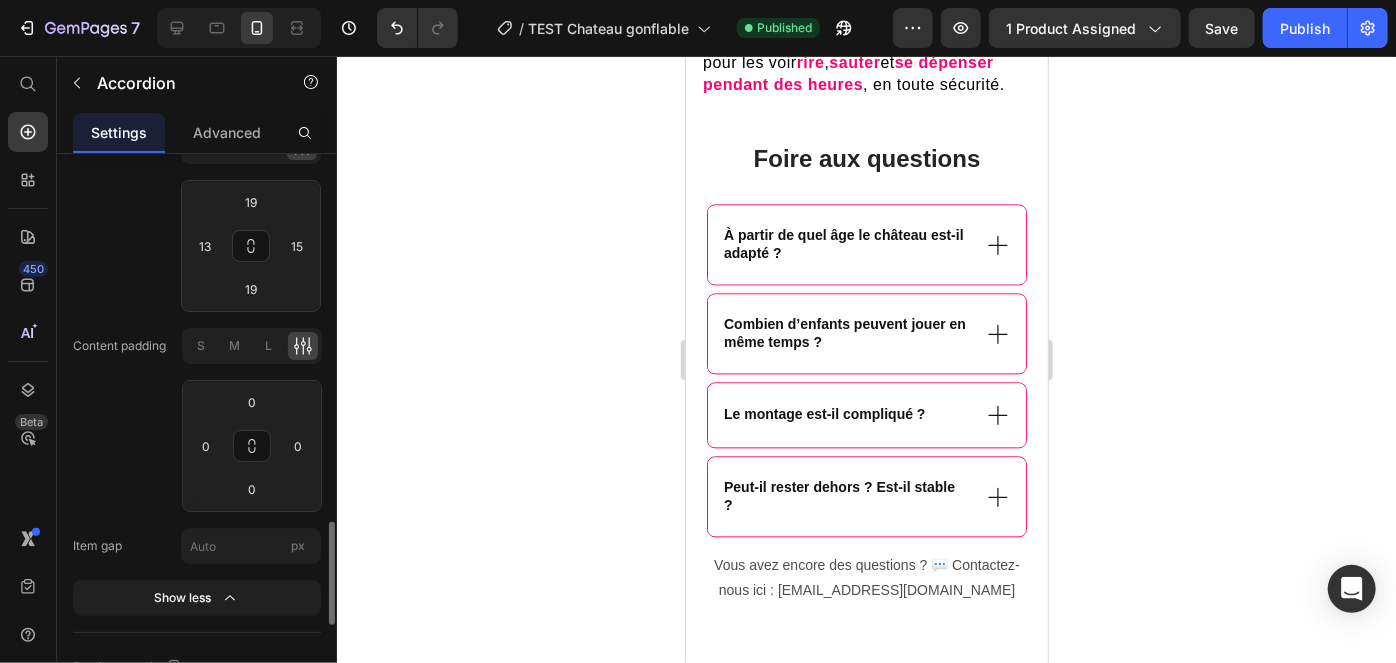 drag, startPoint x: 135, startPoint y: 440, endPoint x: 73, endPoint y: 443, distance: 62.072536 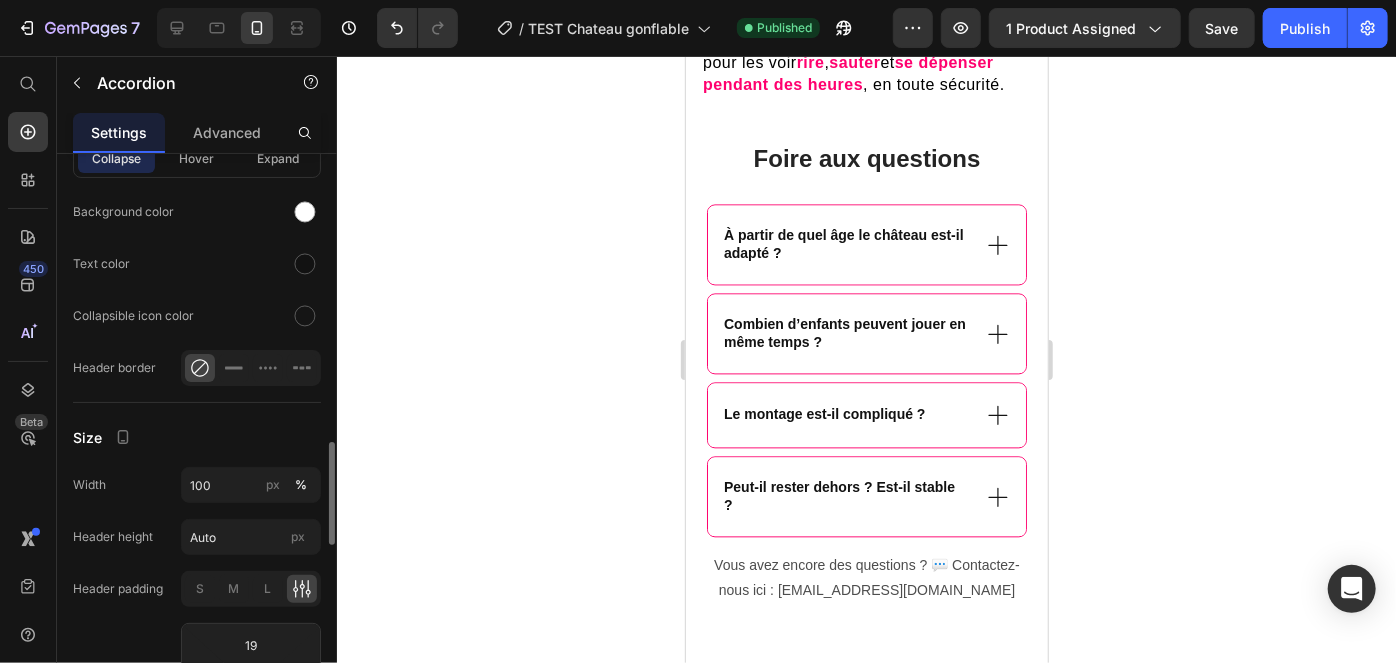 scroll, scrollTop: 1391, scrollLeft: 0, axis: vertical 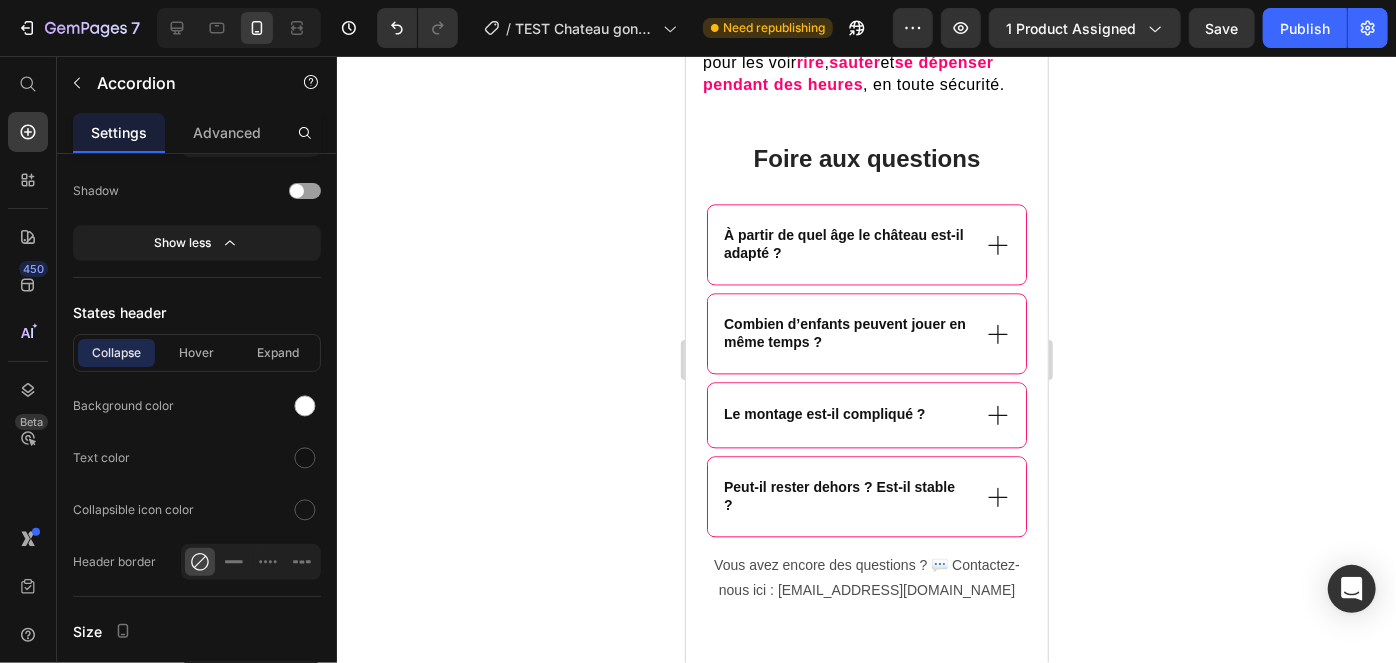 click on "Combien d’enfants peuvent jouer en même temps ?" at bounding box center [866, 332] 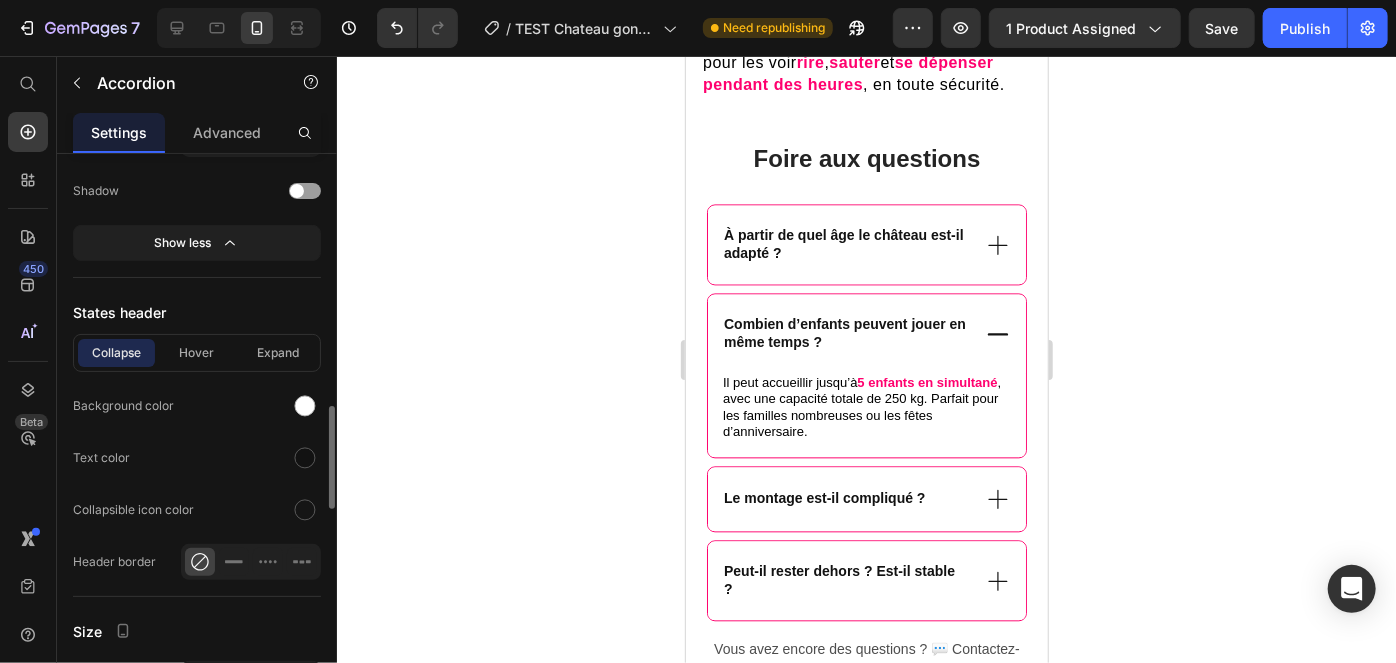 click on "Text color" 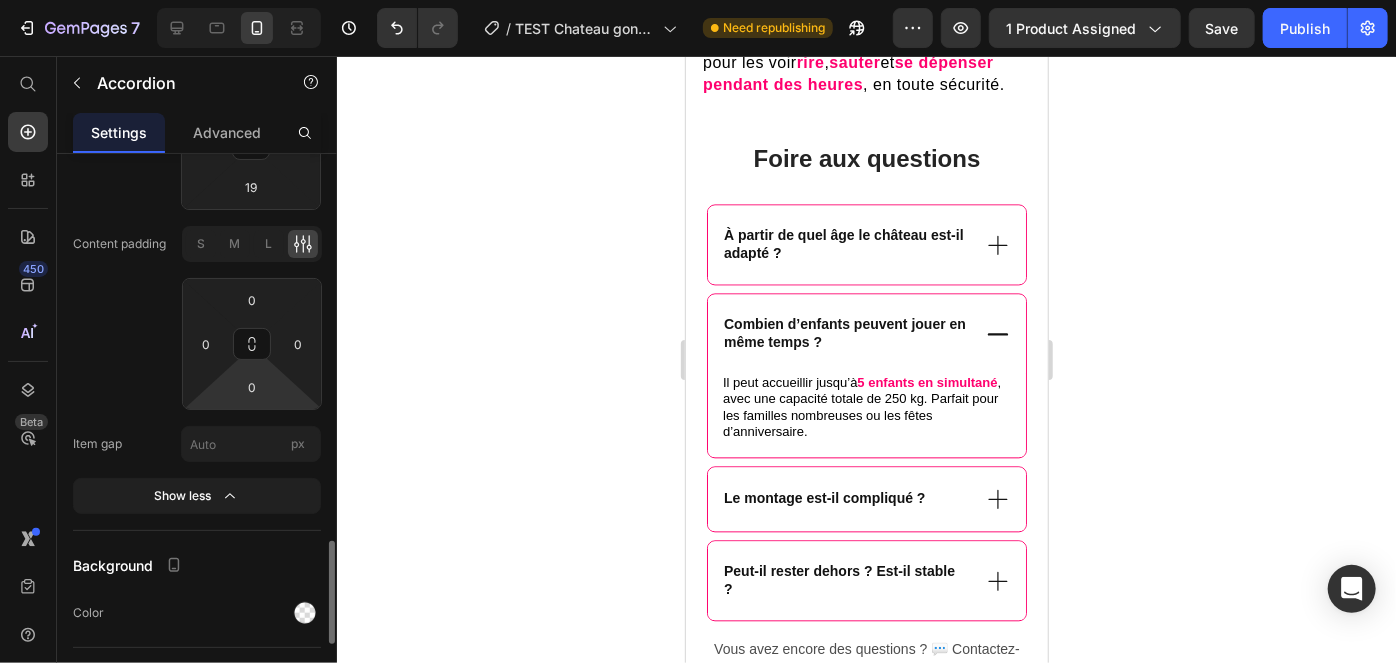 scroll, scrollTop: 2127, scrollLeft: 0, axis: vertical 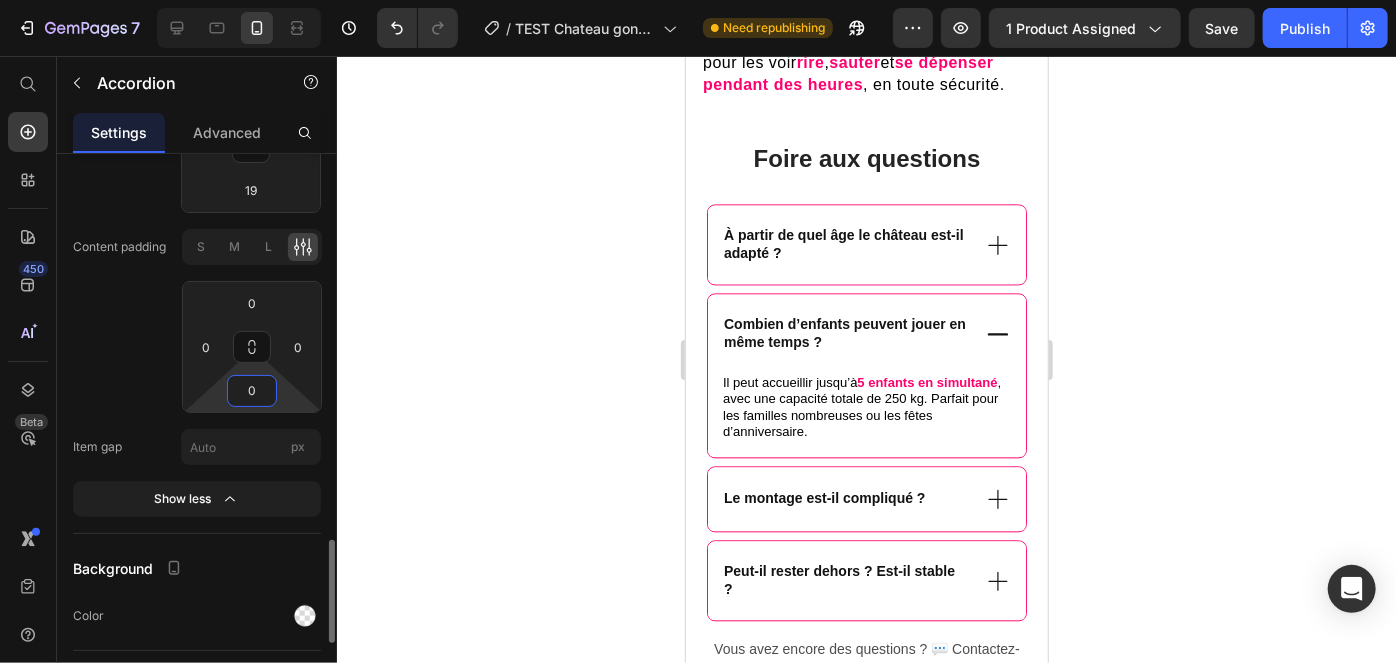 click on "0" at bounding box center (252, 391) 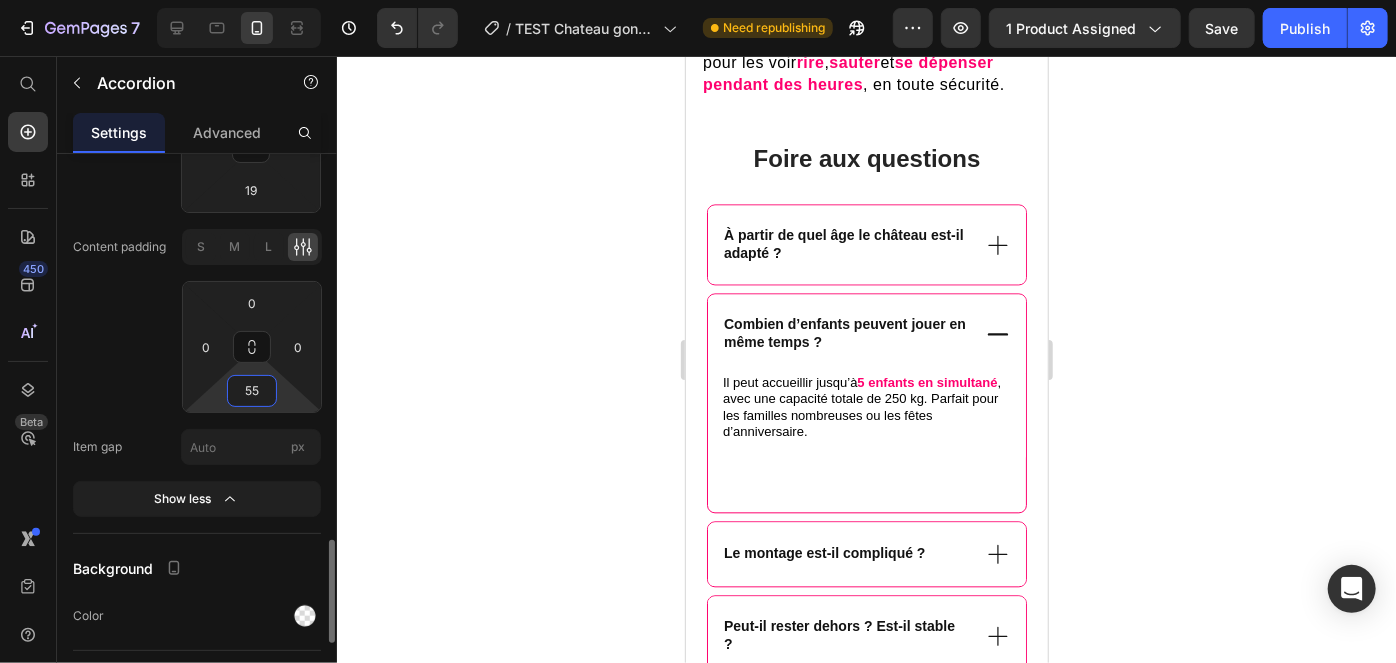 type on "5" 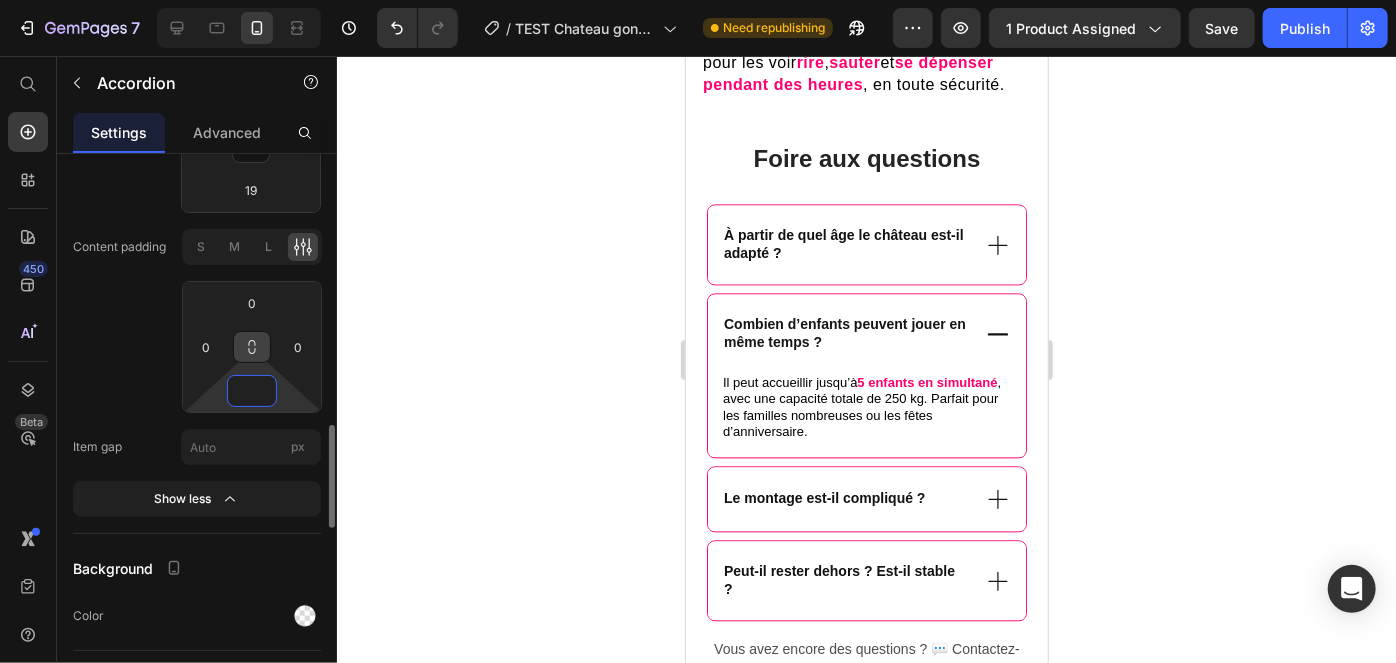 scroll, scrollTop: 2029, scrollLeft: 0, axis: vertical 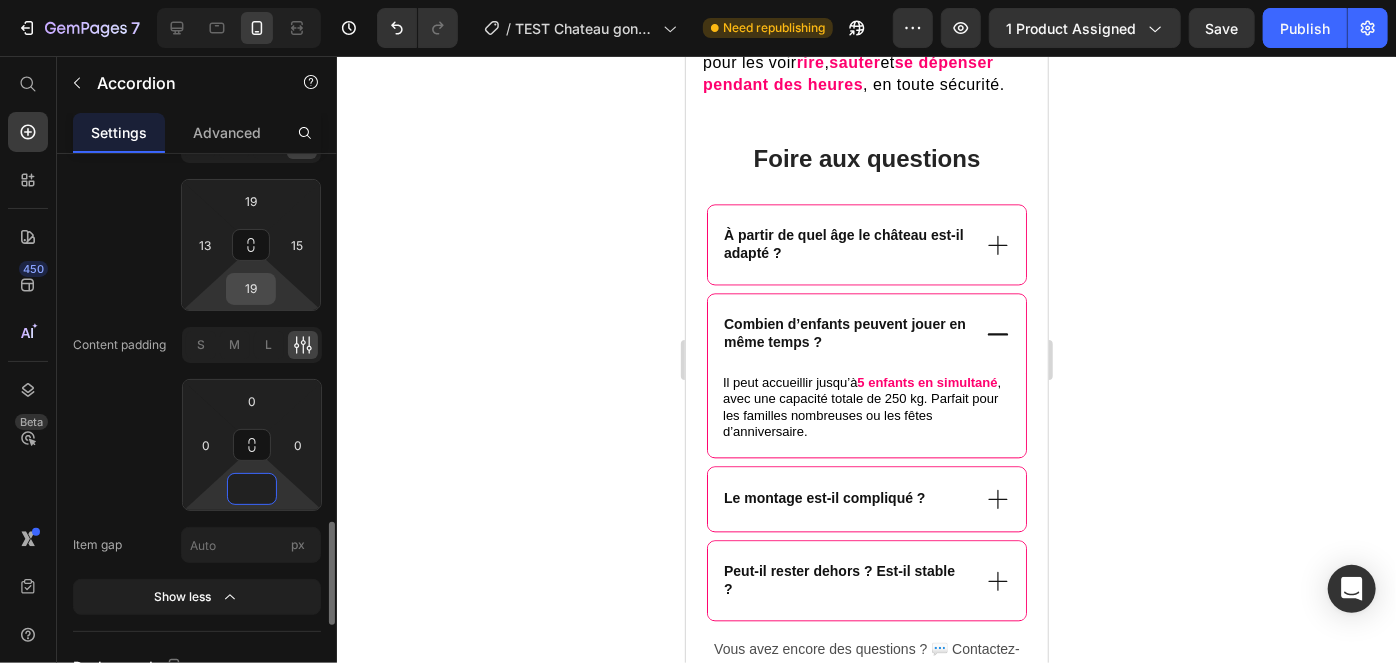 click on "19" at bounding box center (251, 289) 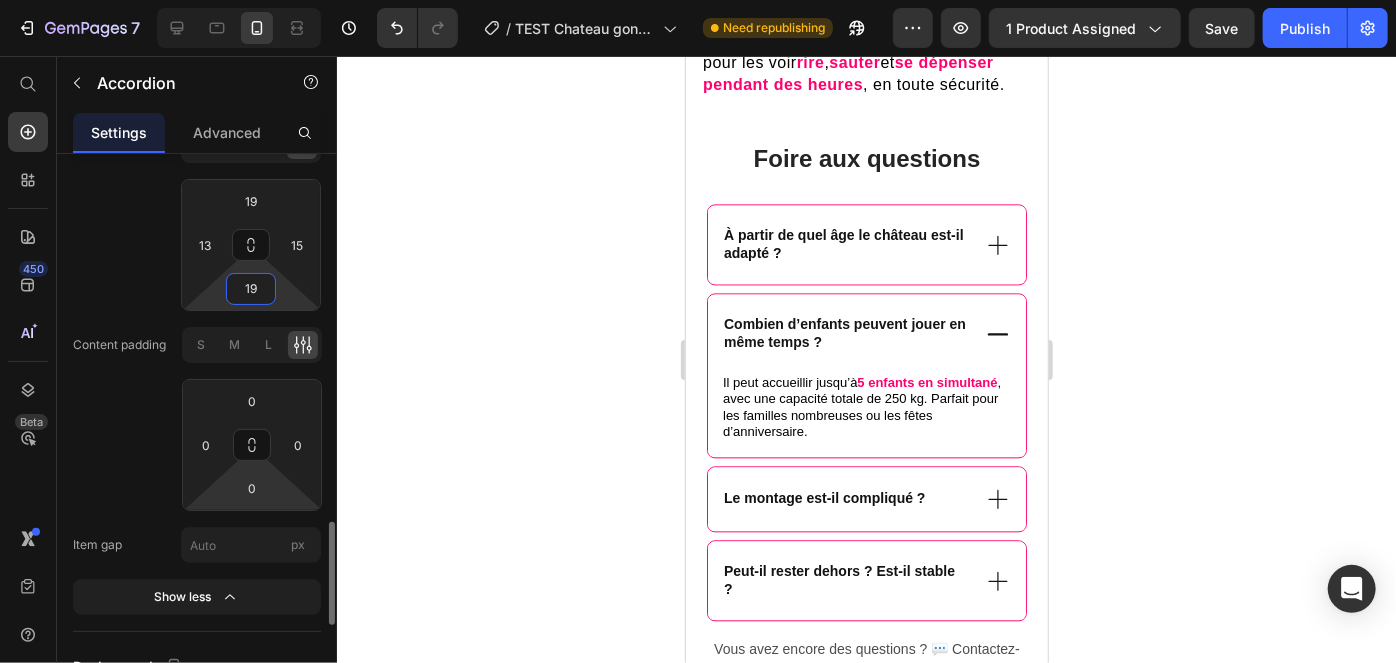 click on "19" at bounding box center [251, 289] 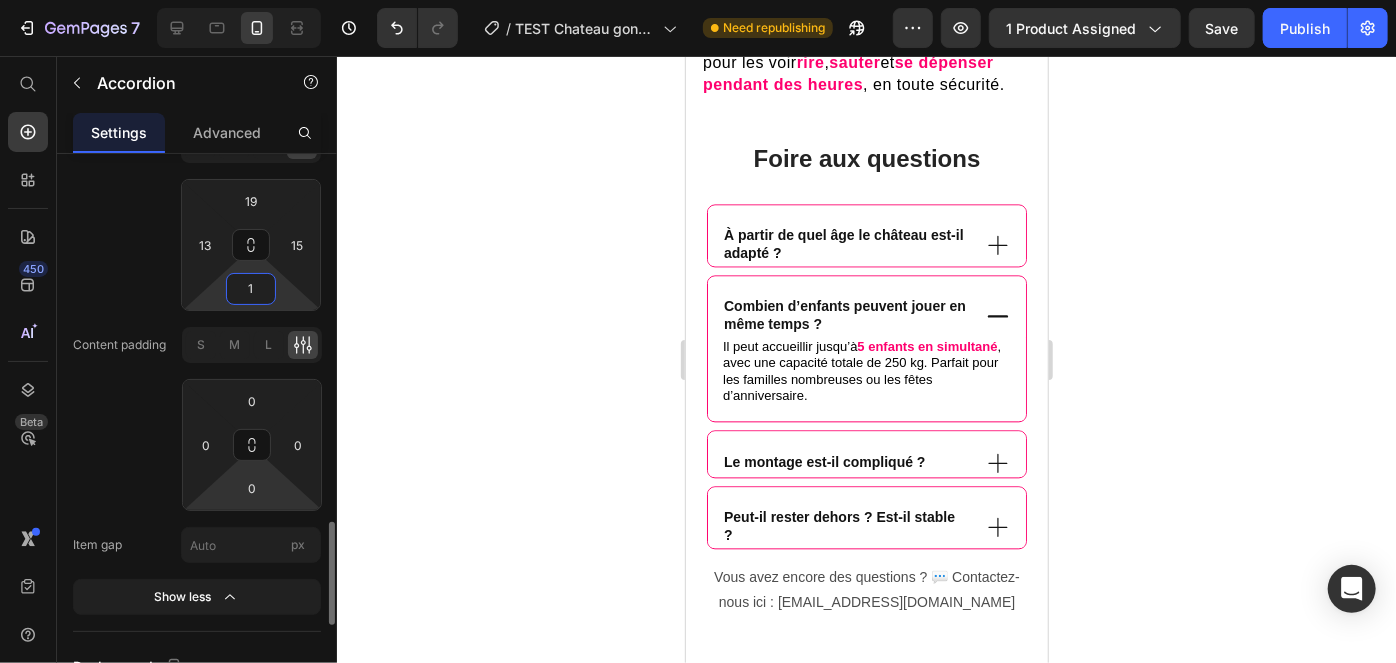 type on "19" 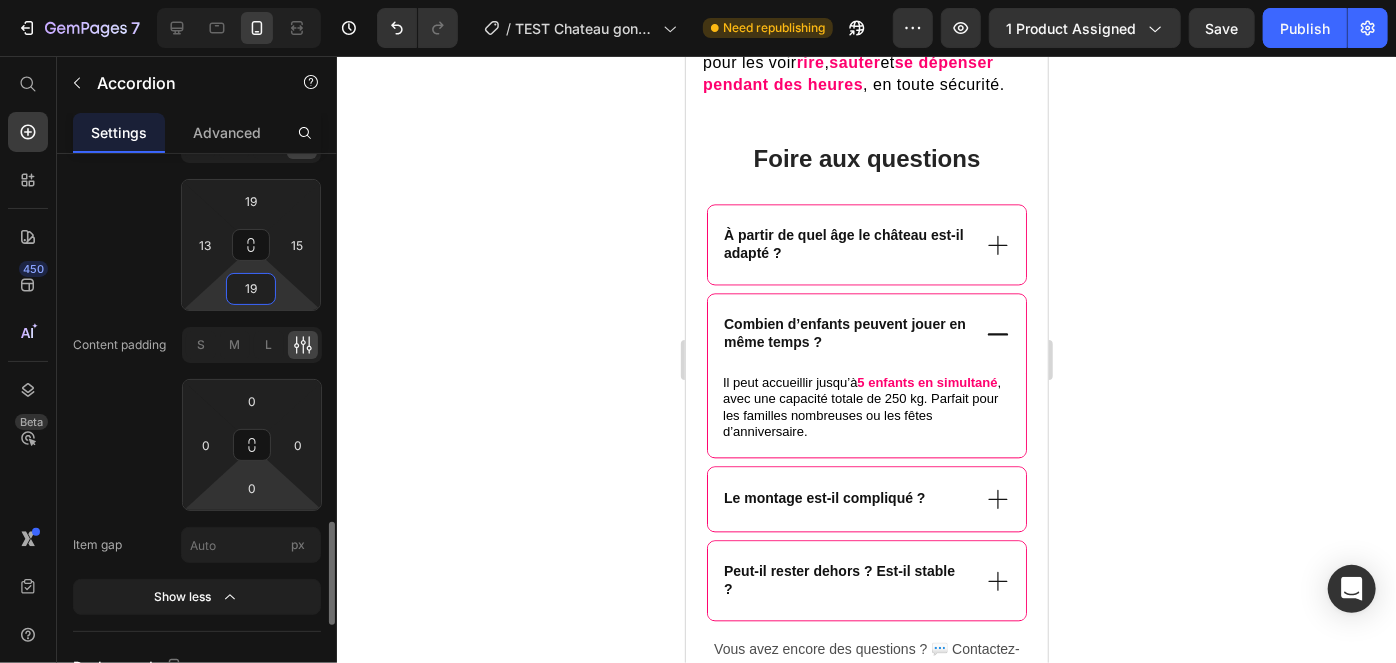 click on "Header padding S M L 19 13 19 15" 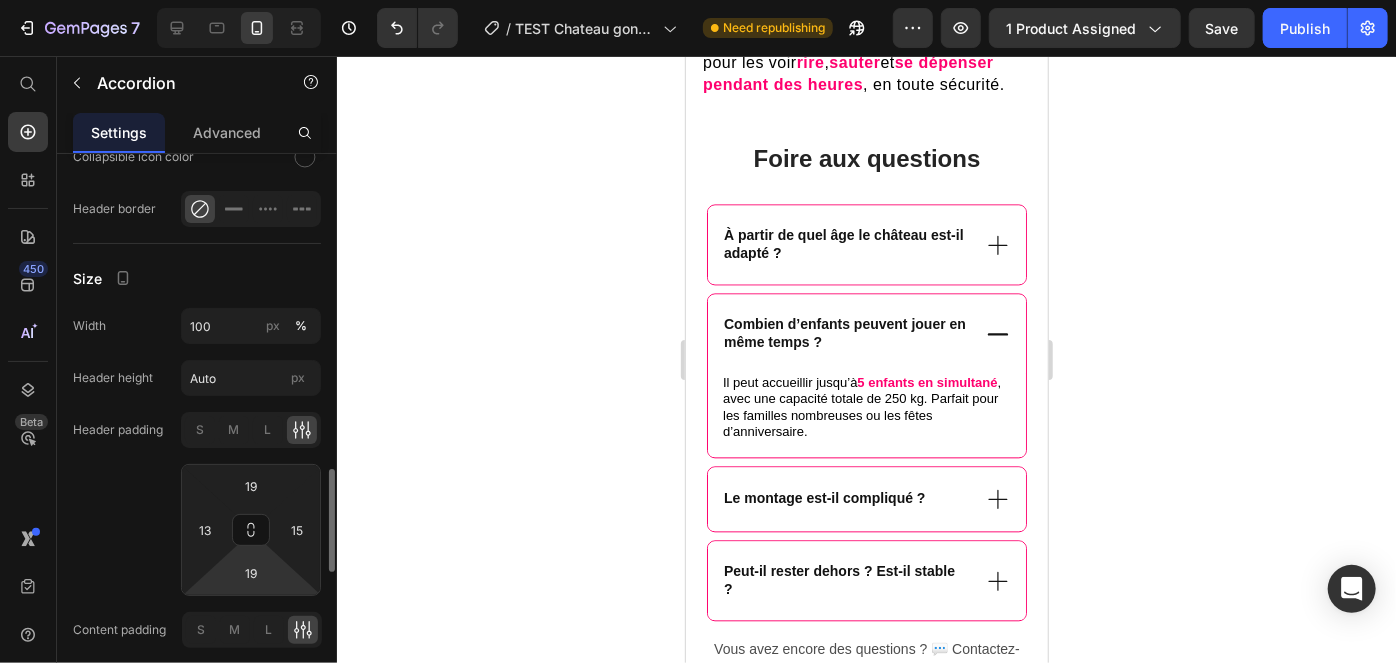 scroll, scrollTop: 1743, scrollLeft: 0, axis: vertical 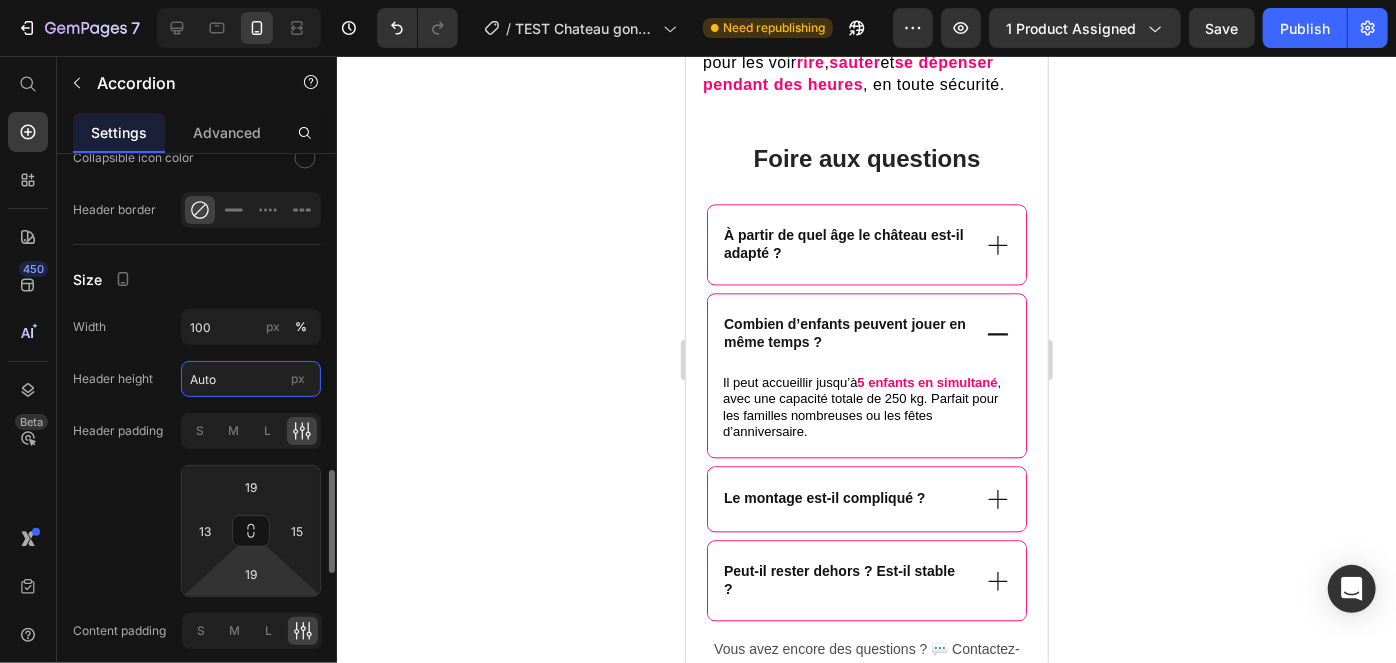 click on "Auto" at bounding box center (251, 379) 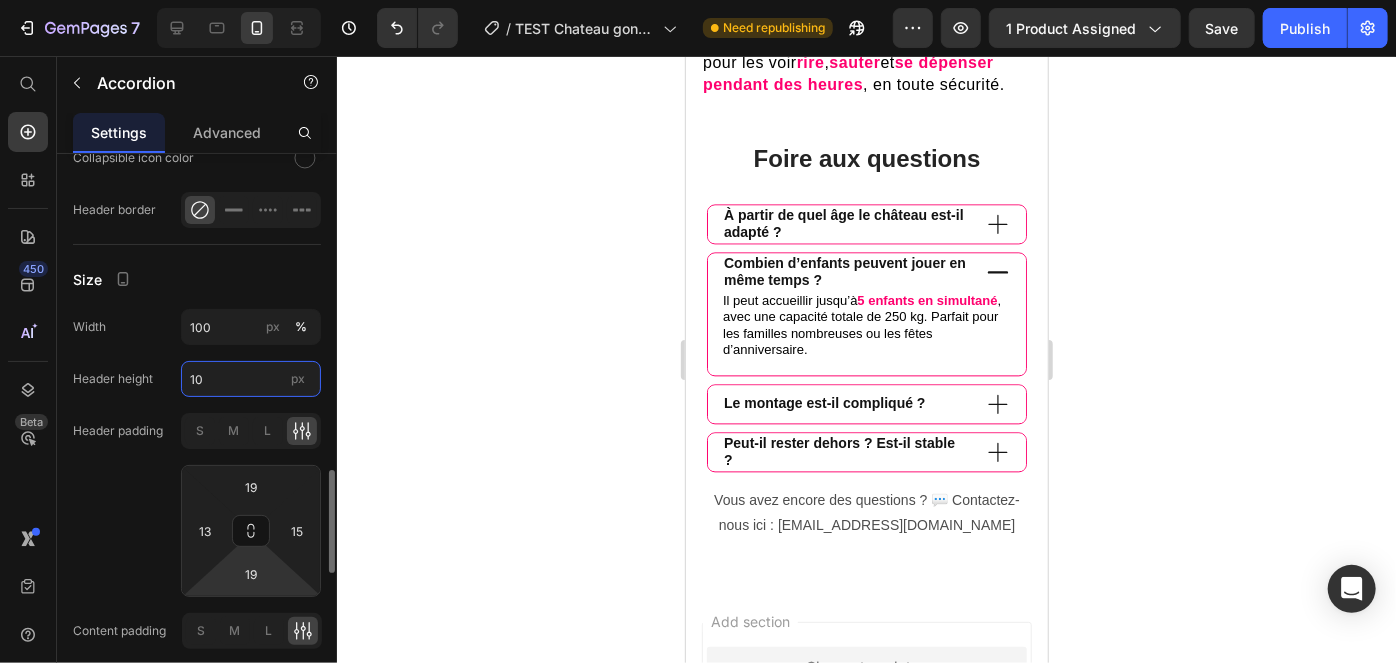 type on "1" 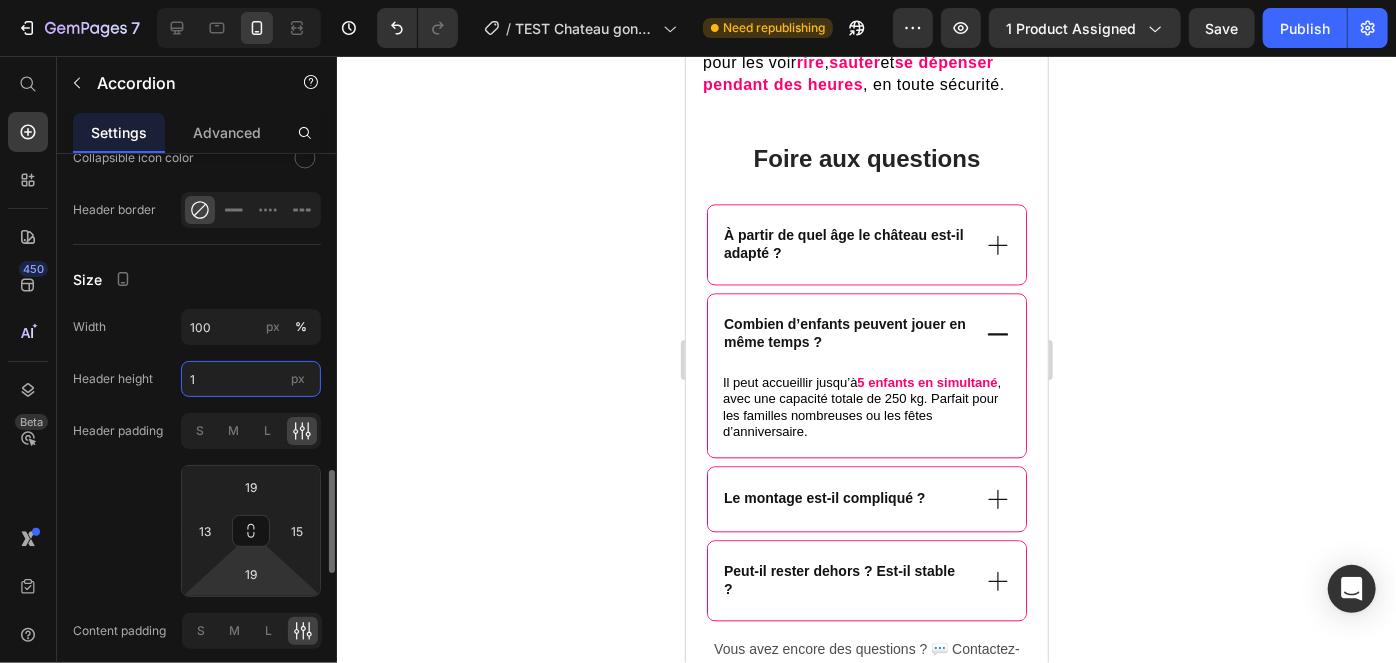 type on "1" 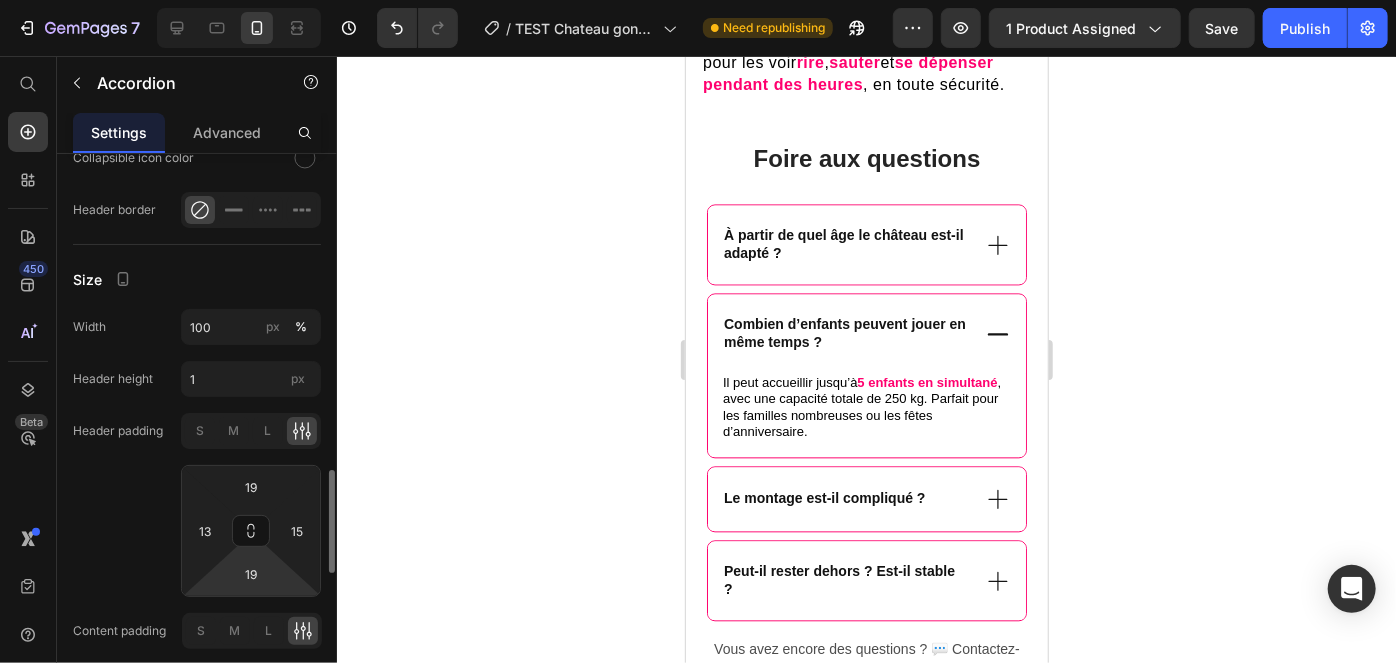 click on "Width 100 px % Header height 1 px" 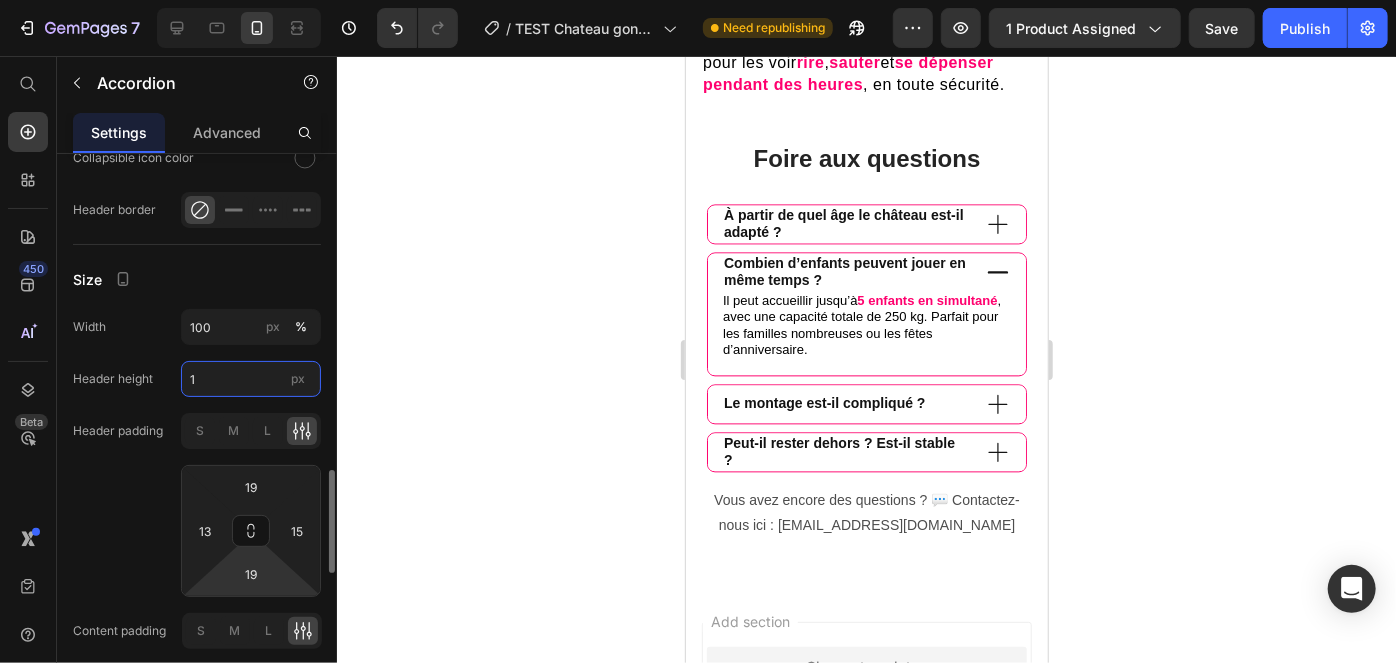click on "1" at bounding box center [251, 379] 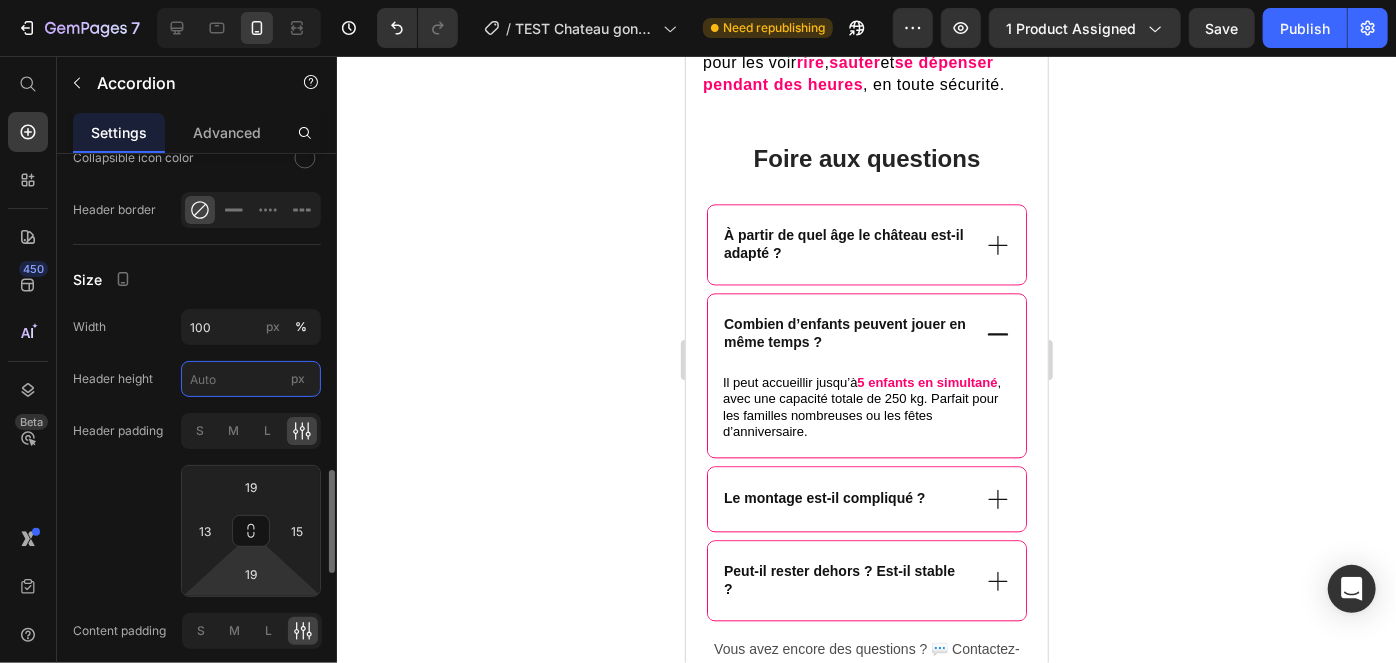 type 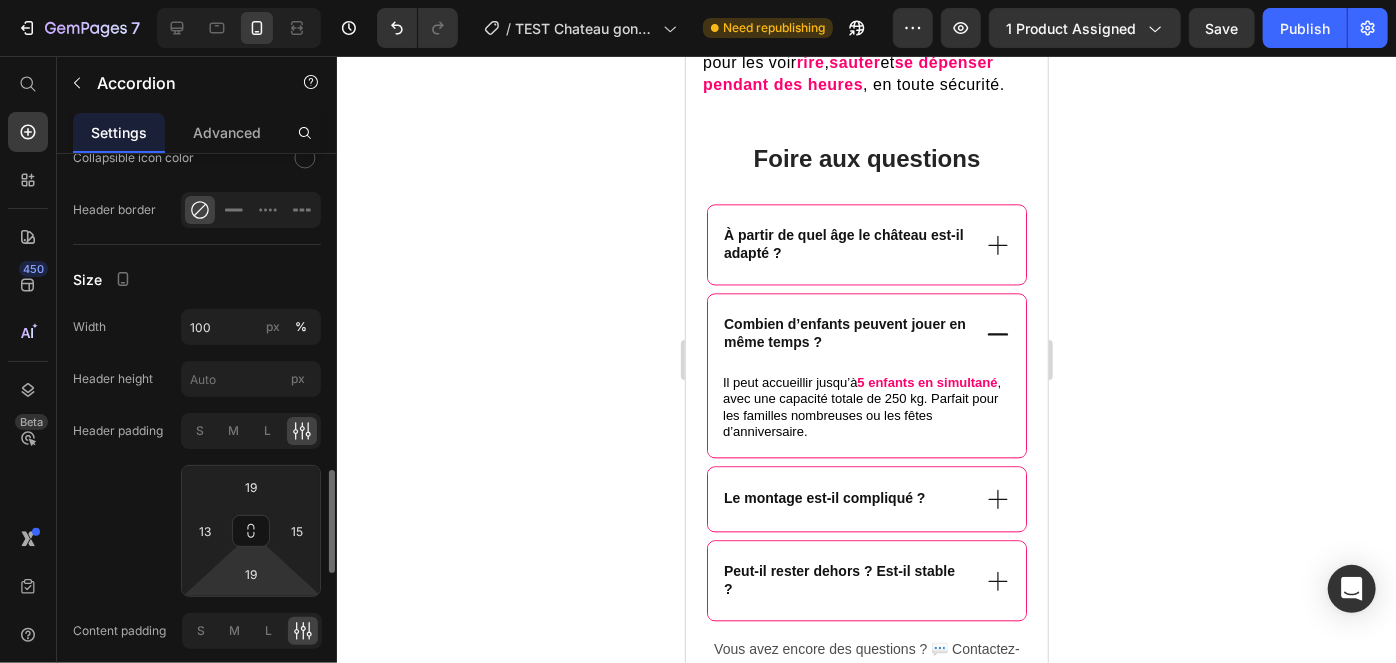 click on "Header height" at bounding box center (113, 379) 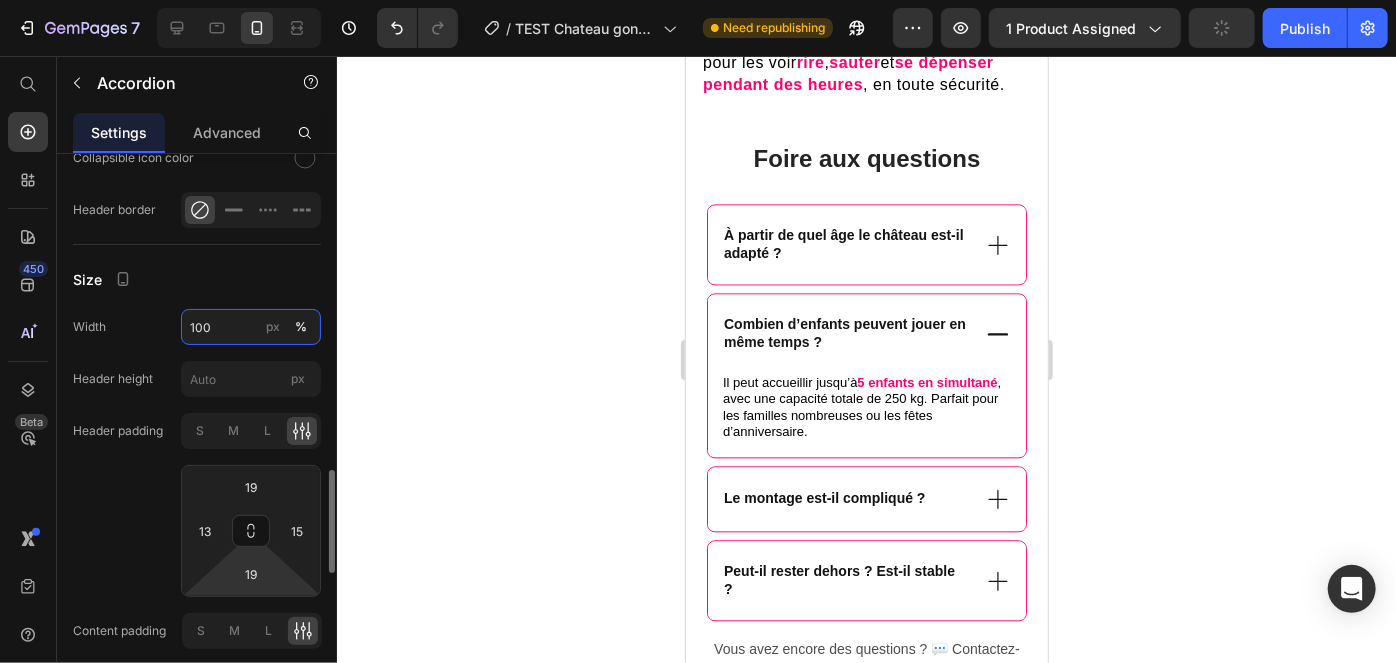 click on "100" at bounding box center [251, 327] 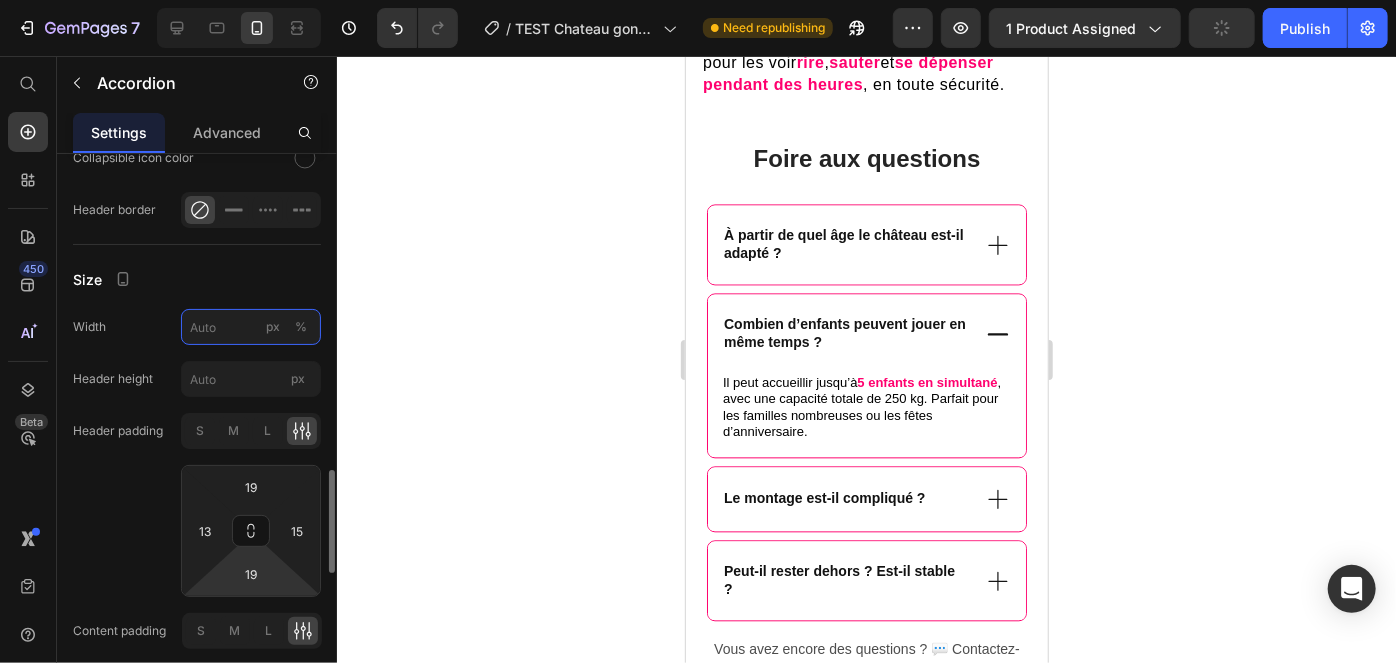 type on "1" 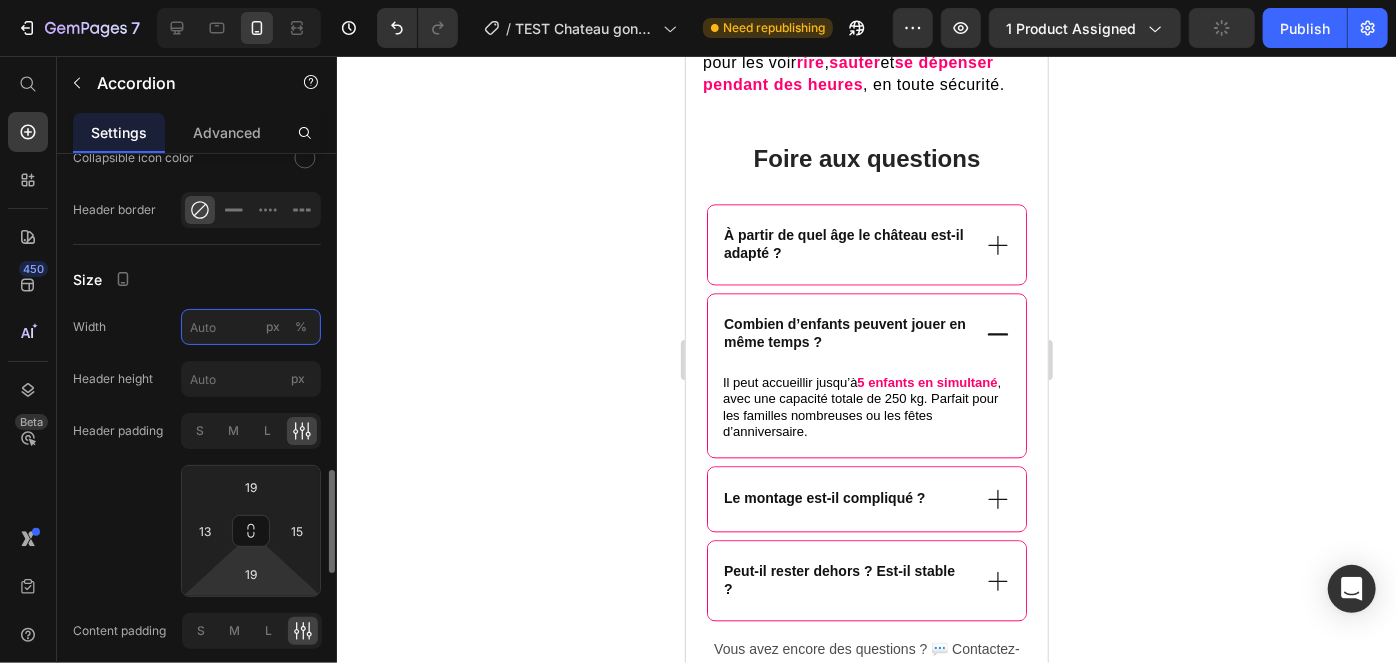 type on "1" 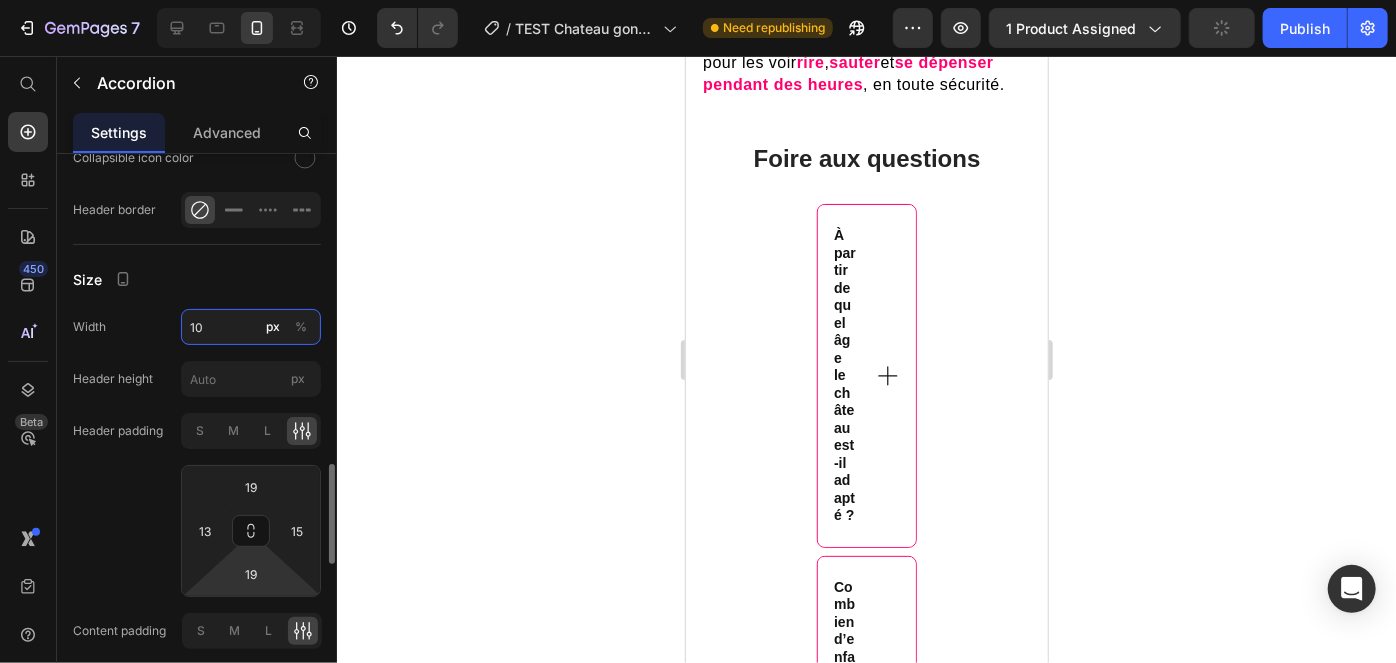type on "1" 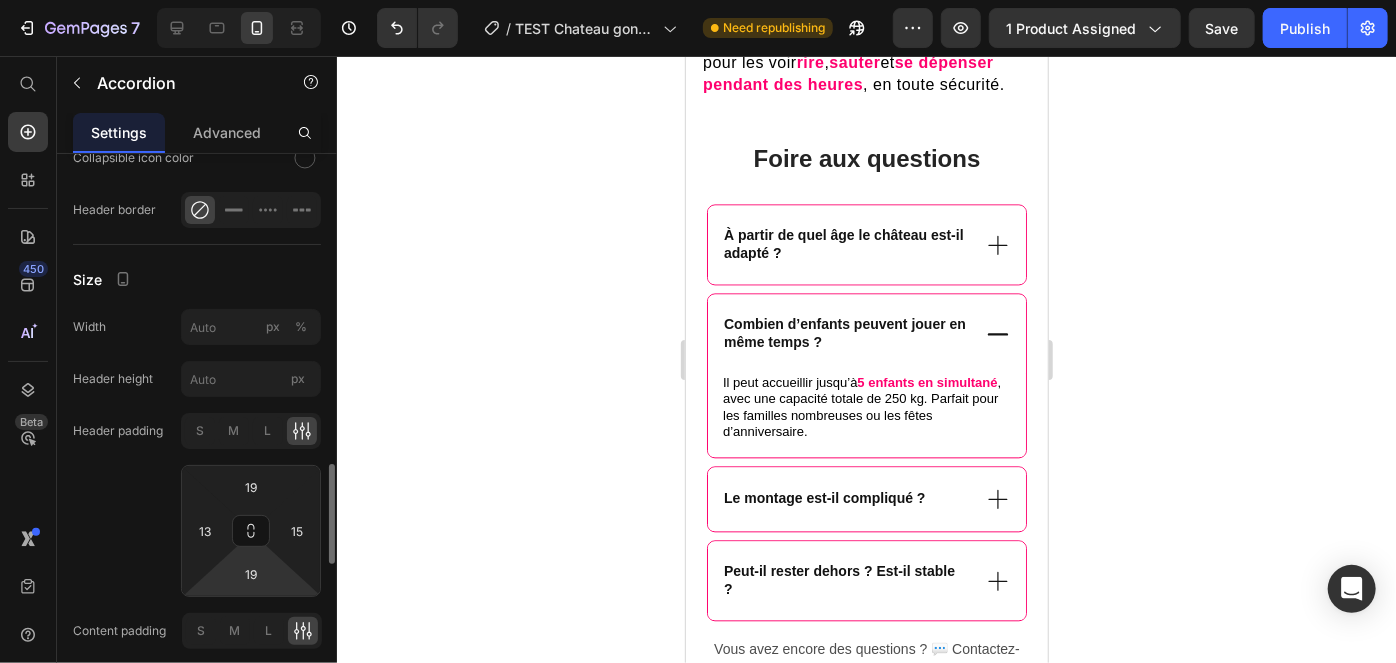 click on "Width px %" at bounding box center (197, 327) 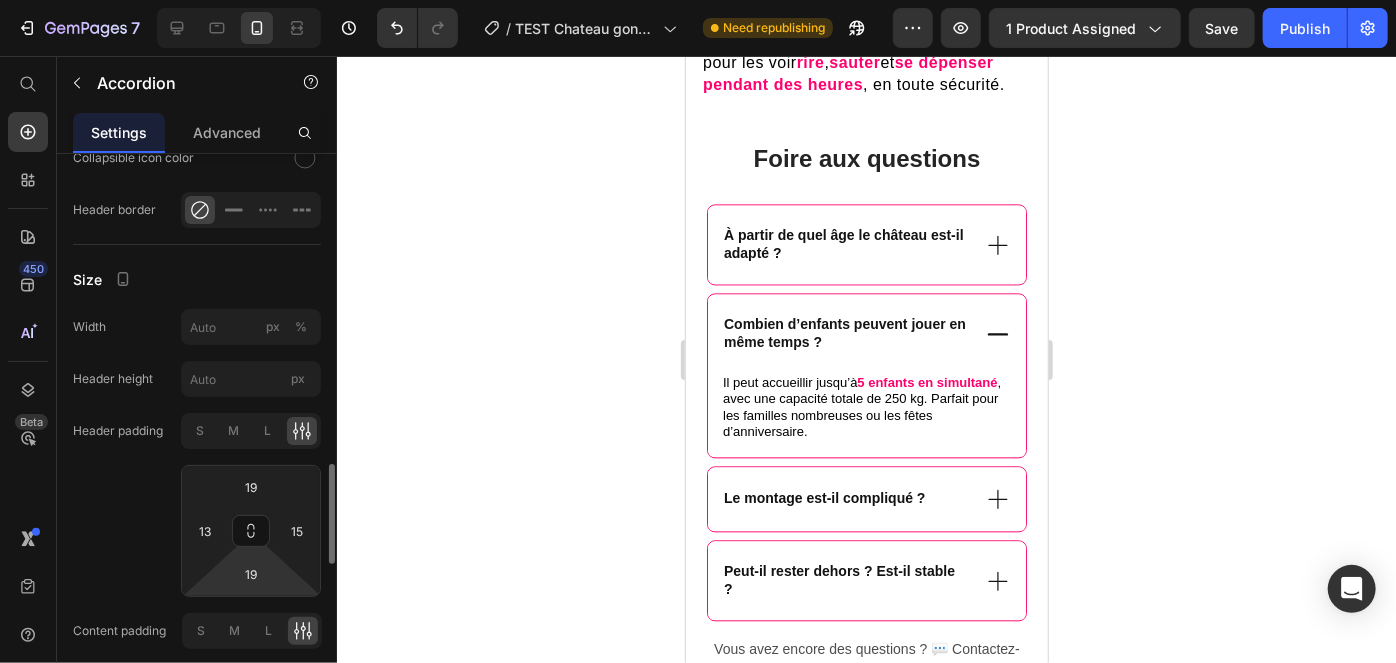 type on "10" 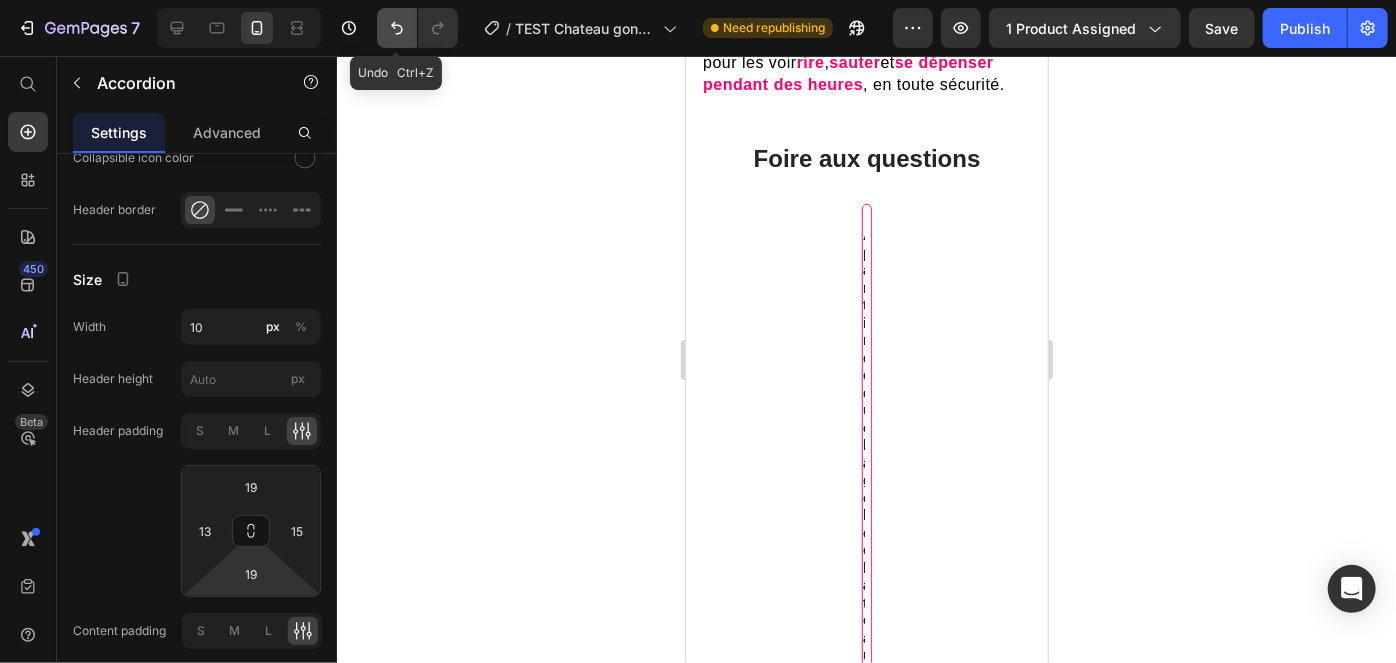 click 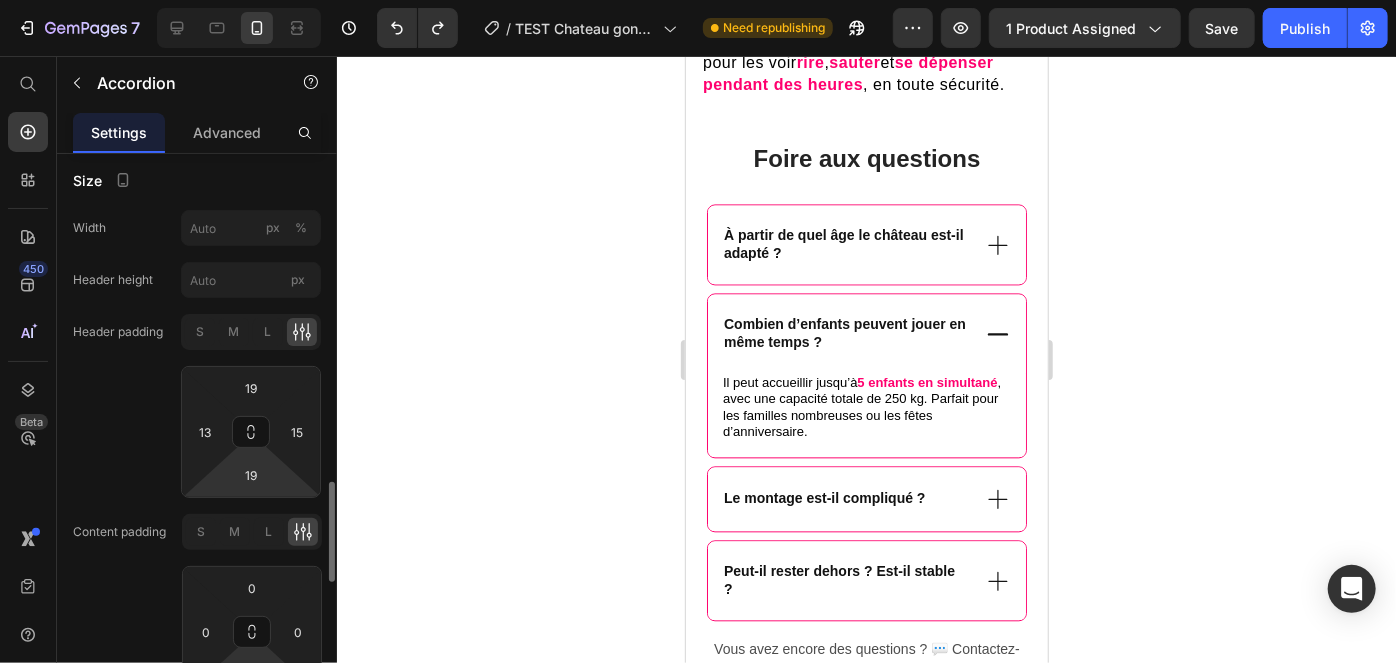 scroll, scrollTop: 1843, scrollLeft: 0, axis: vertical 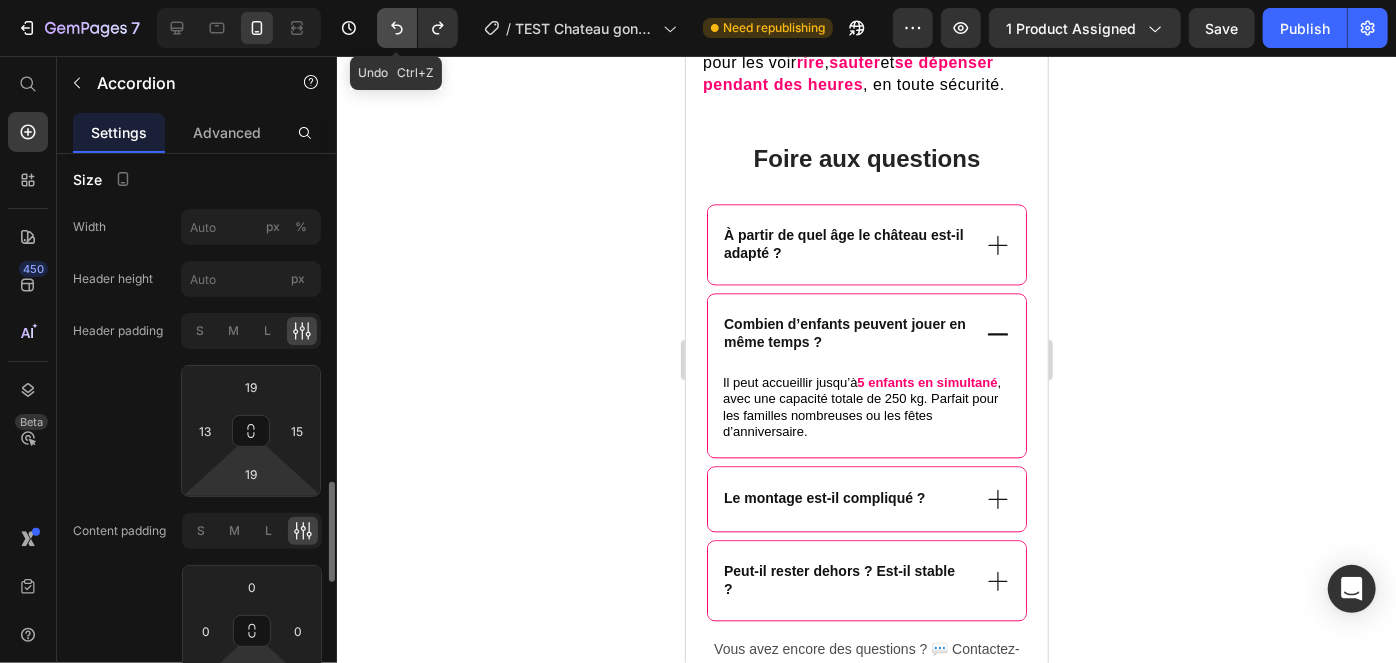 click 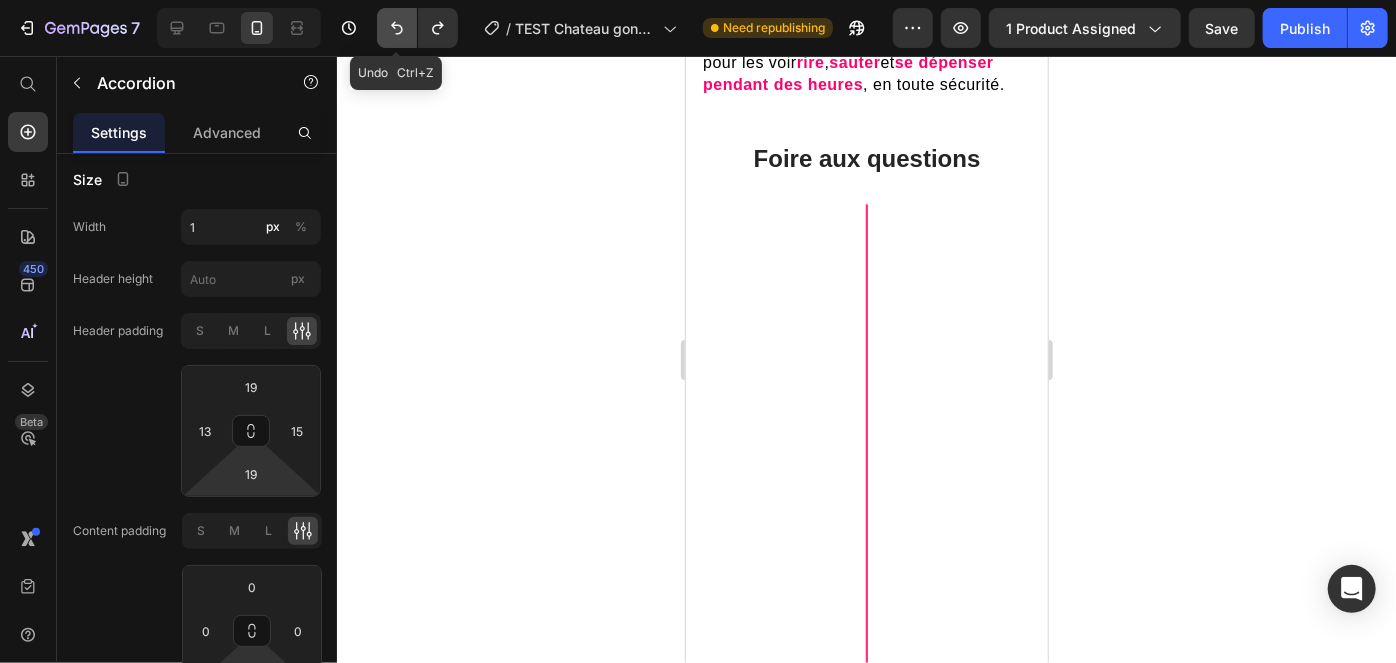 click 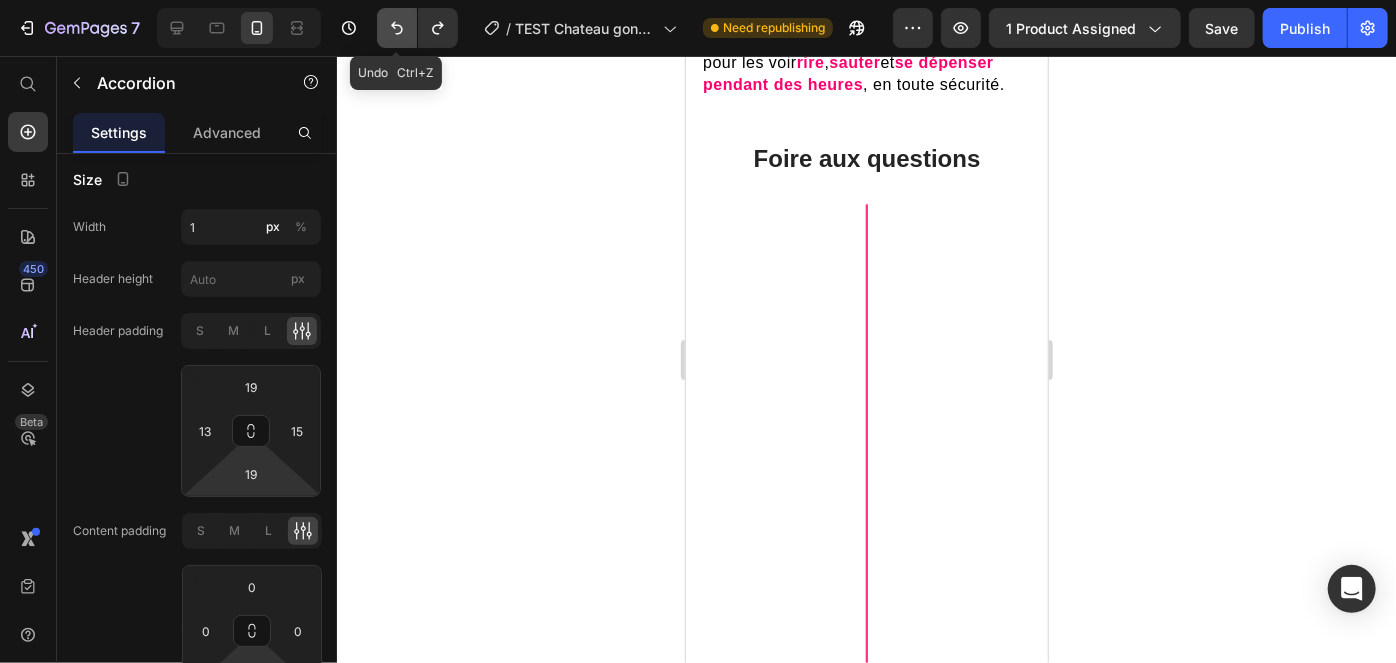 type on "100" 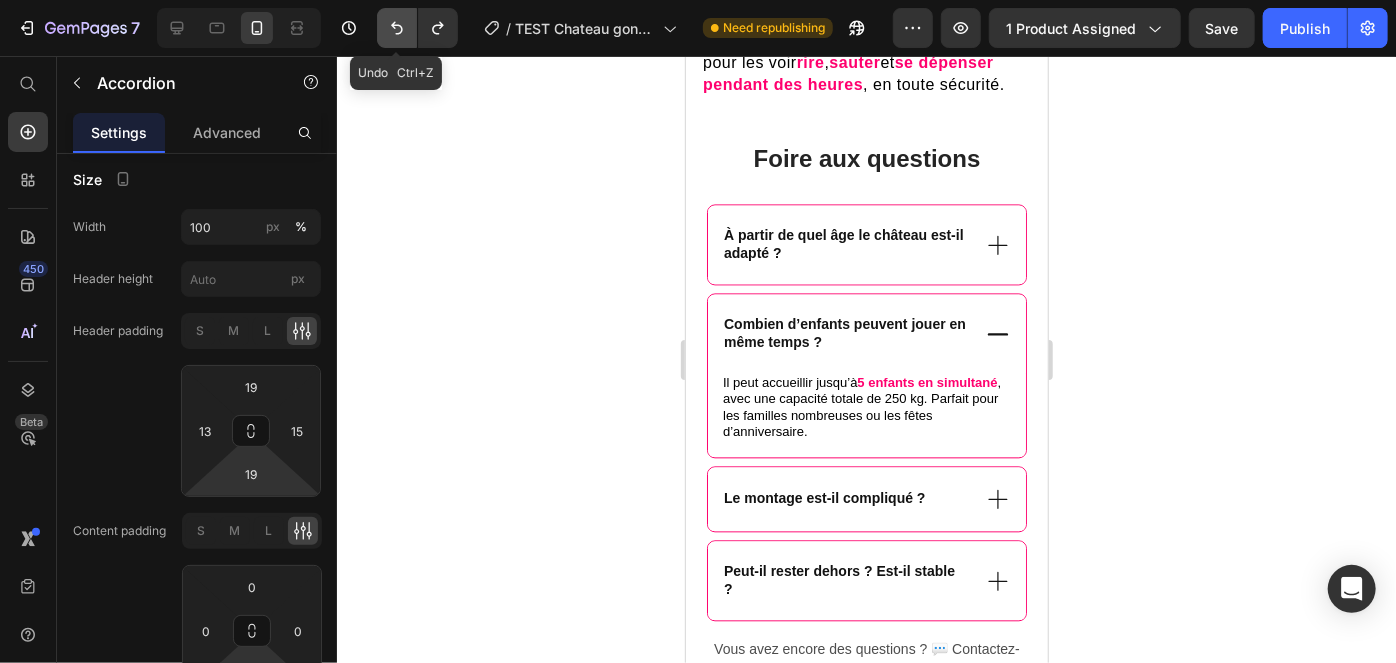 click 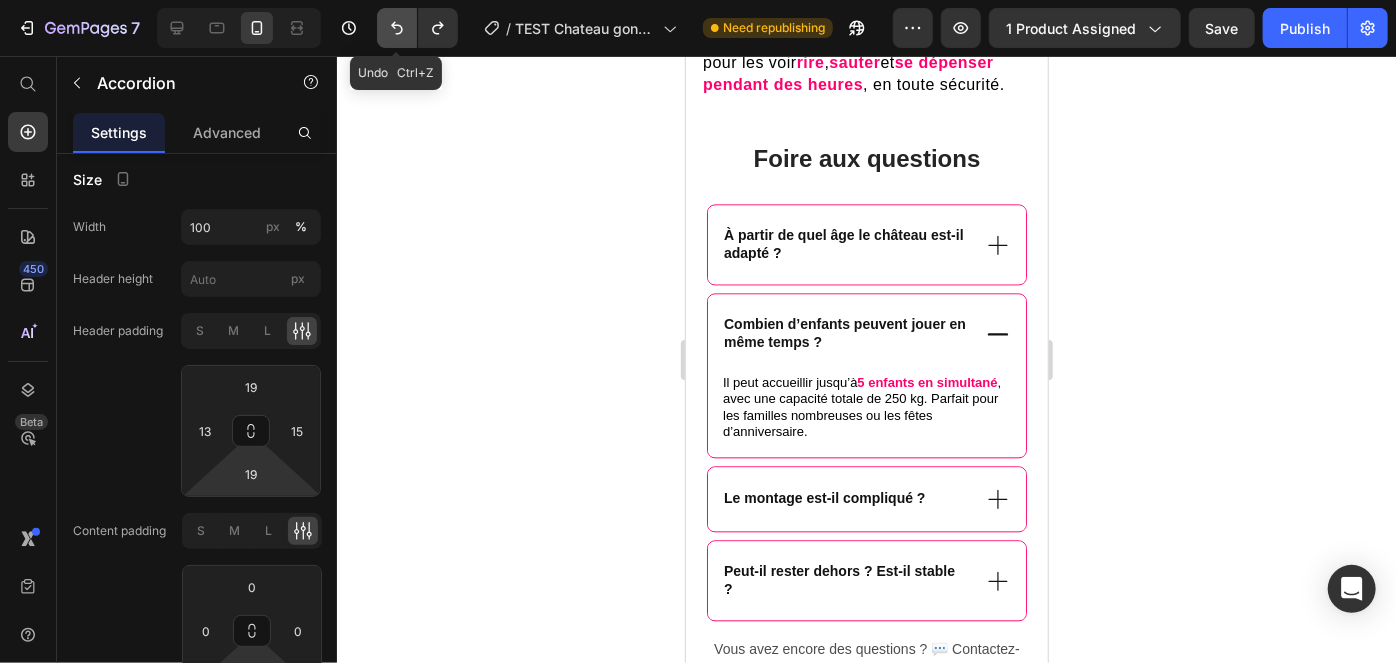 type on "1" 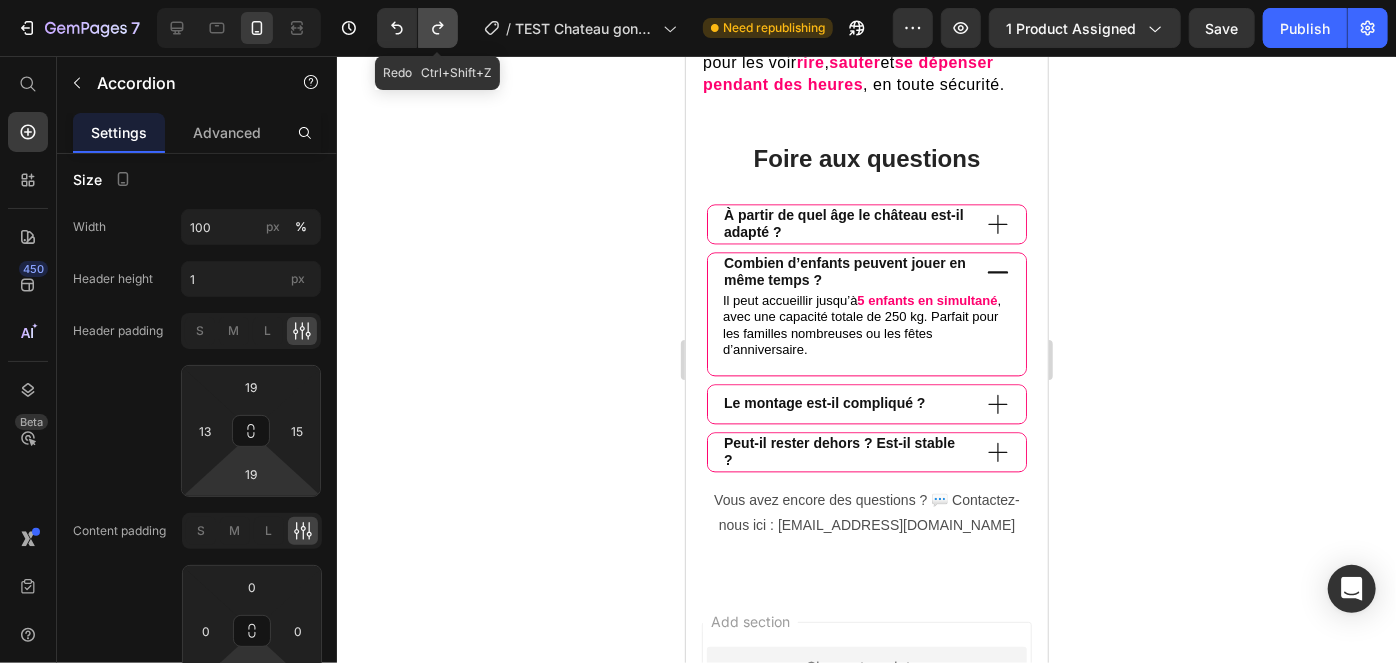 click 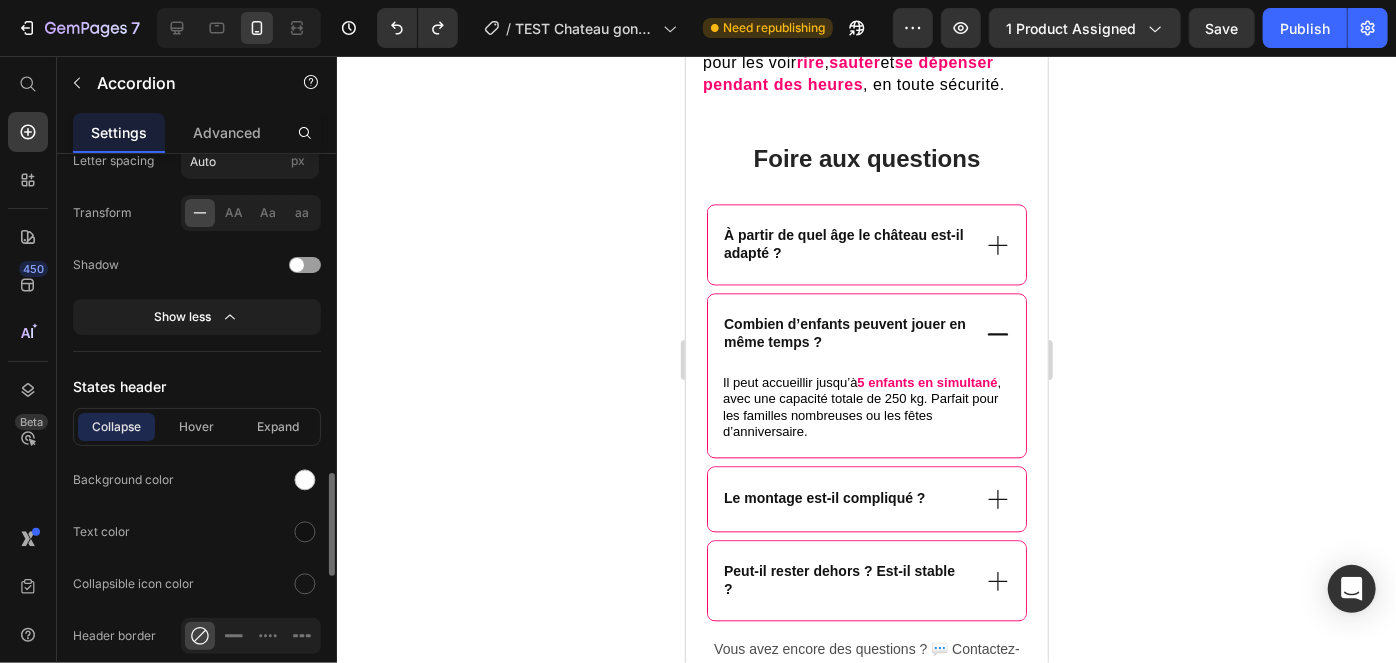 scroll, scrollTop: 1388, scrollLeft: 0, axis: vertical 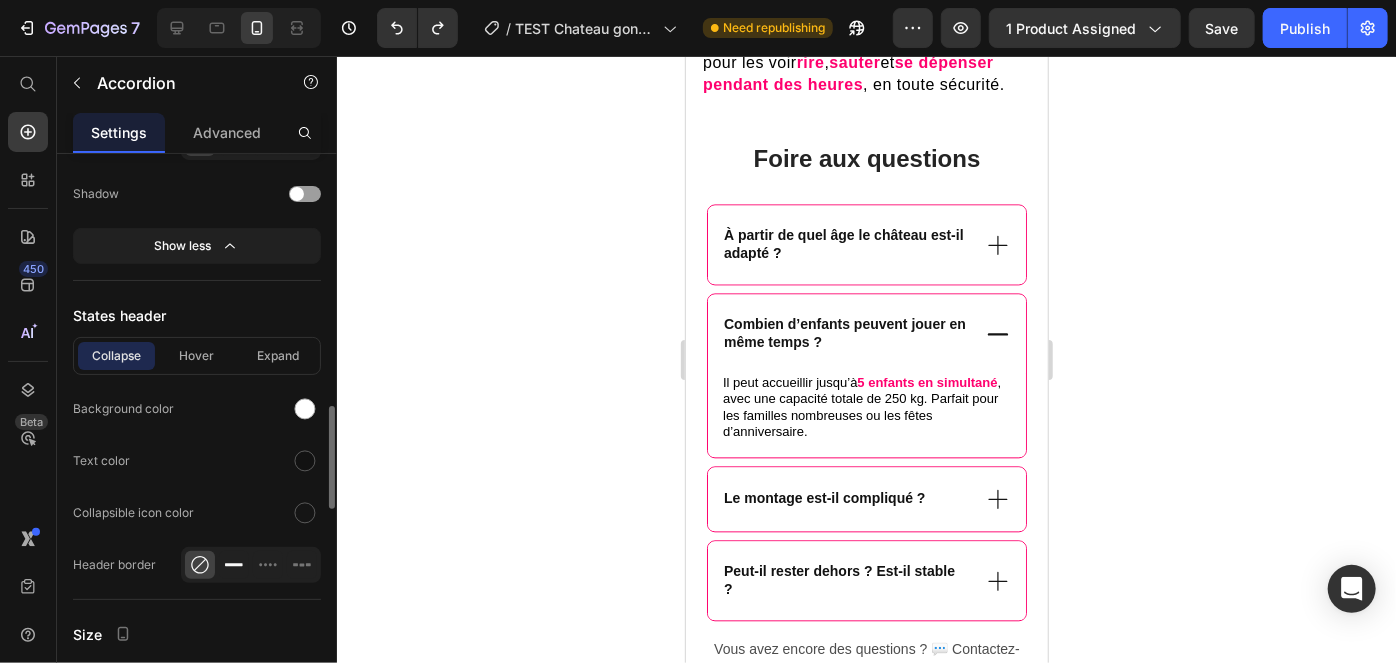 click 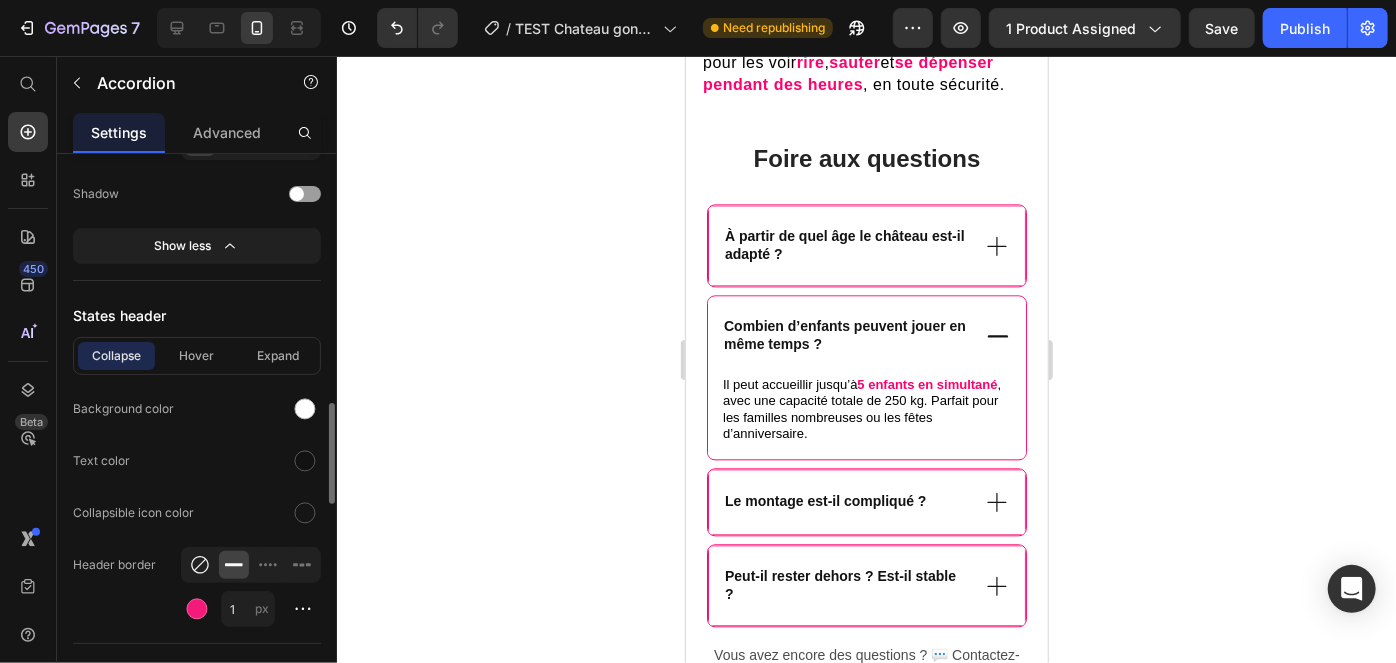 click 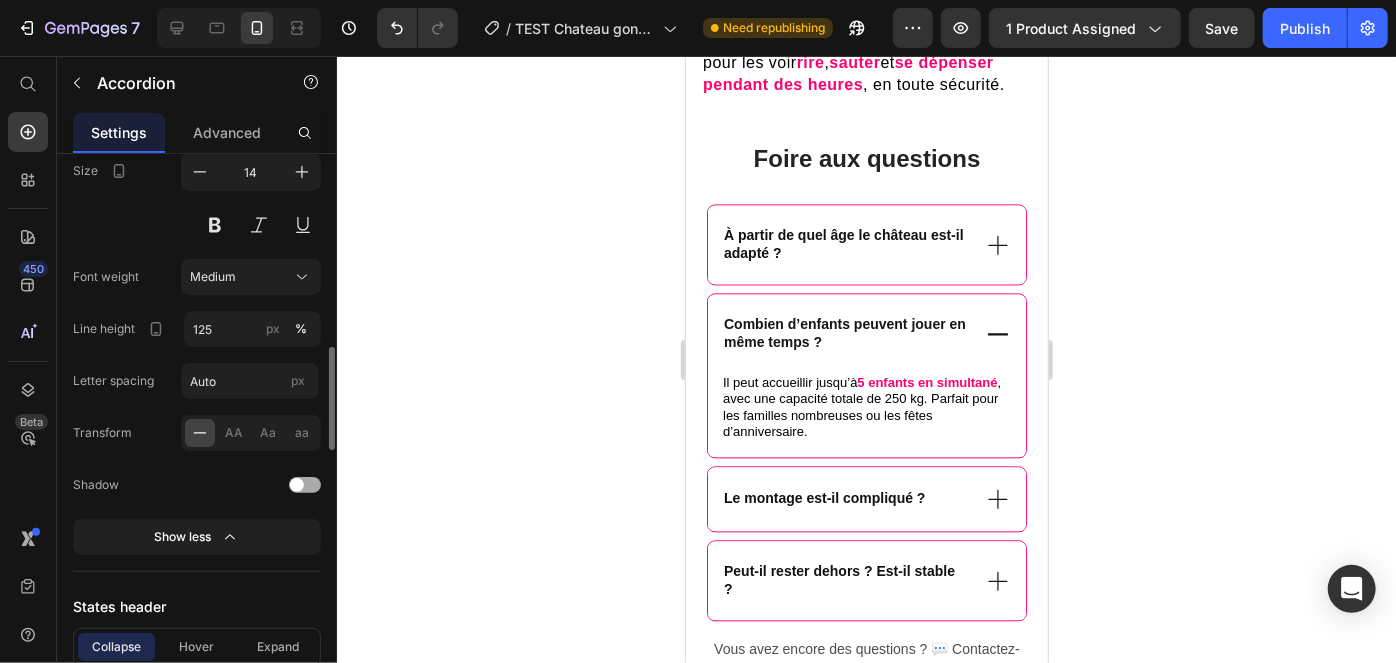 scroll, scrollTop: 1090, scrollLeft: 0, axis: vertical 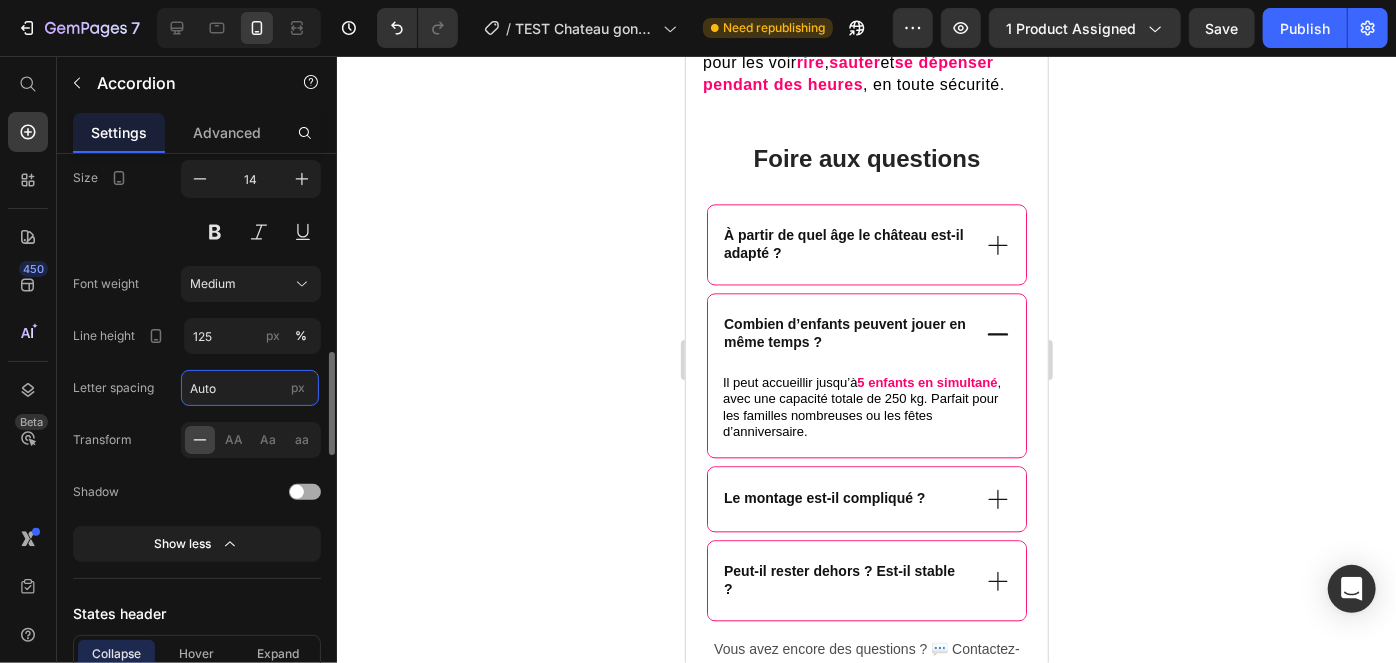 click on "Auto" at bounding box center (250, 388) 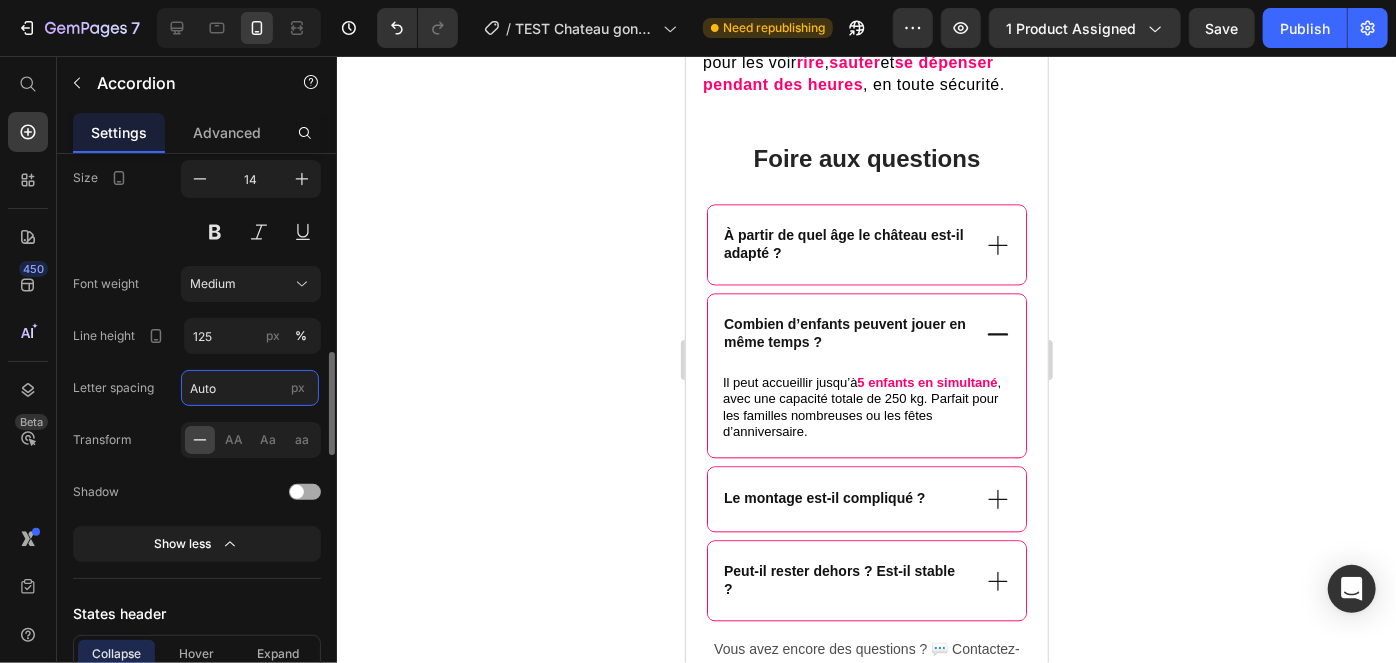 type on "1" 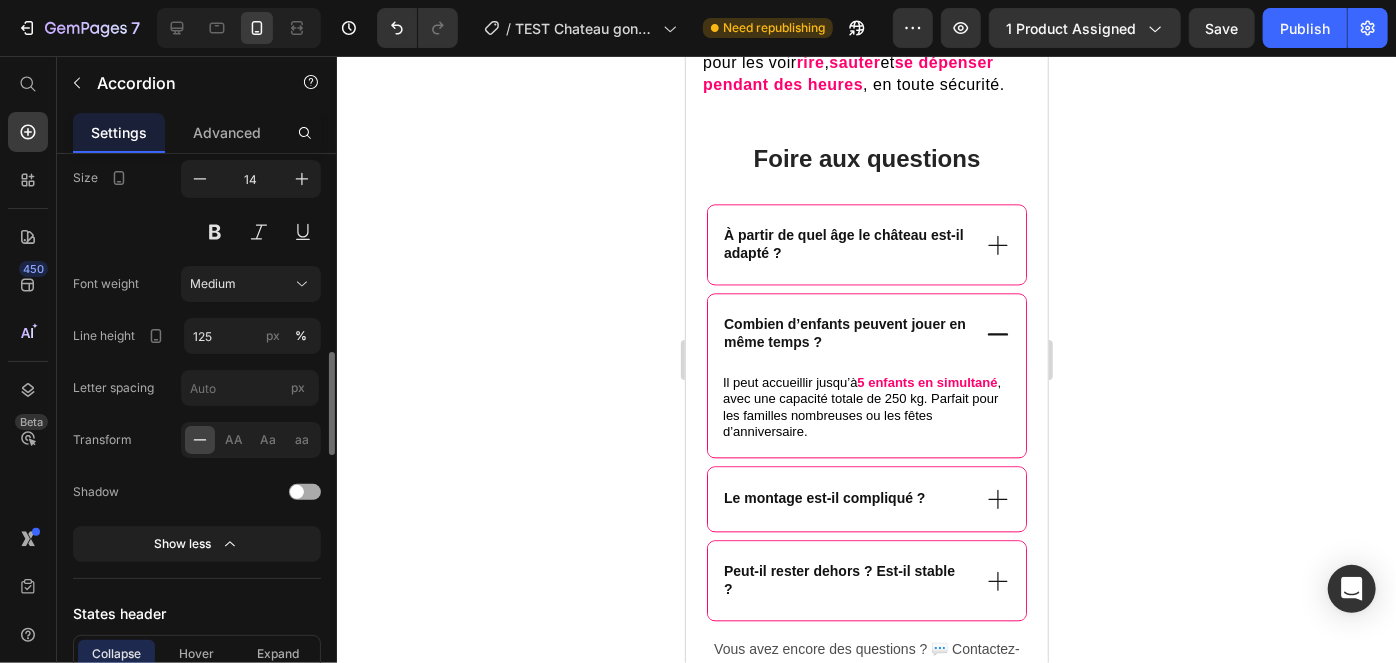 type on "Auto" 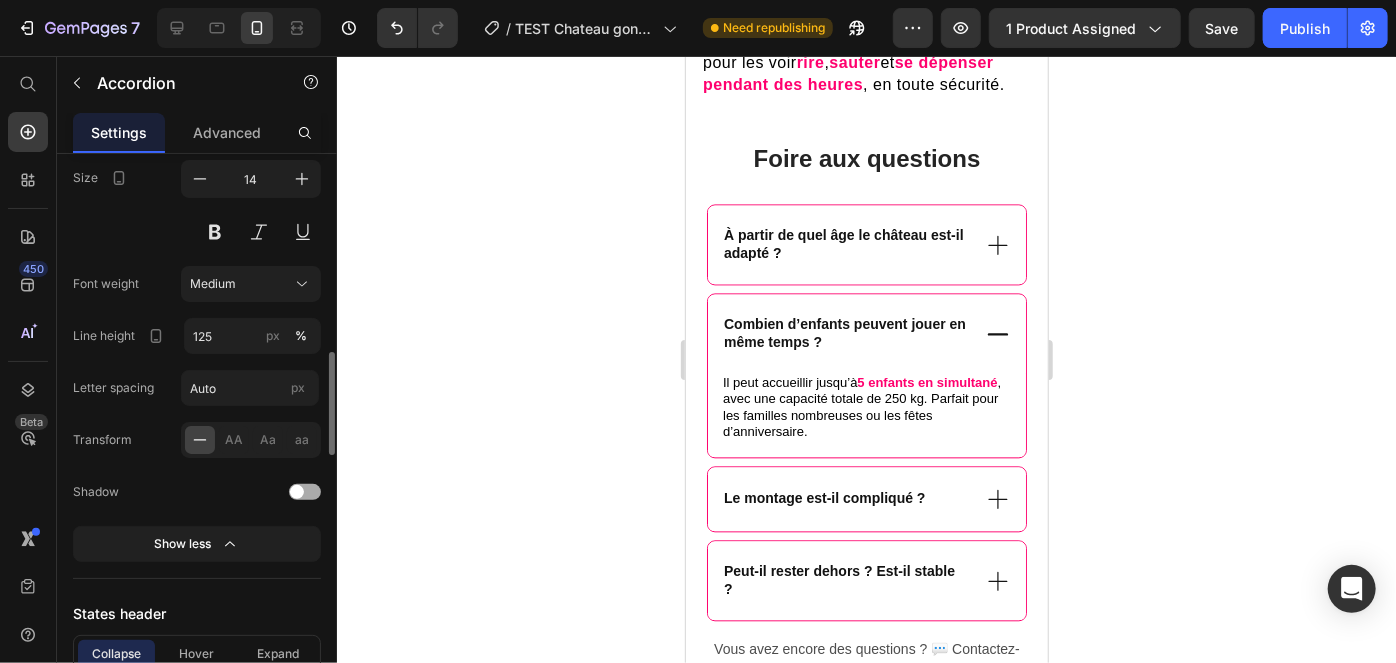 click on "Transform
AA Aa aa" 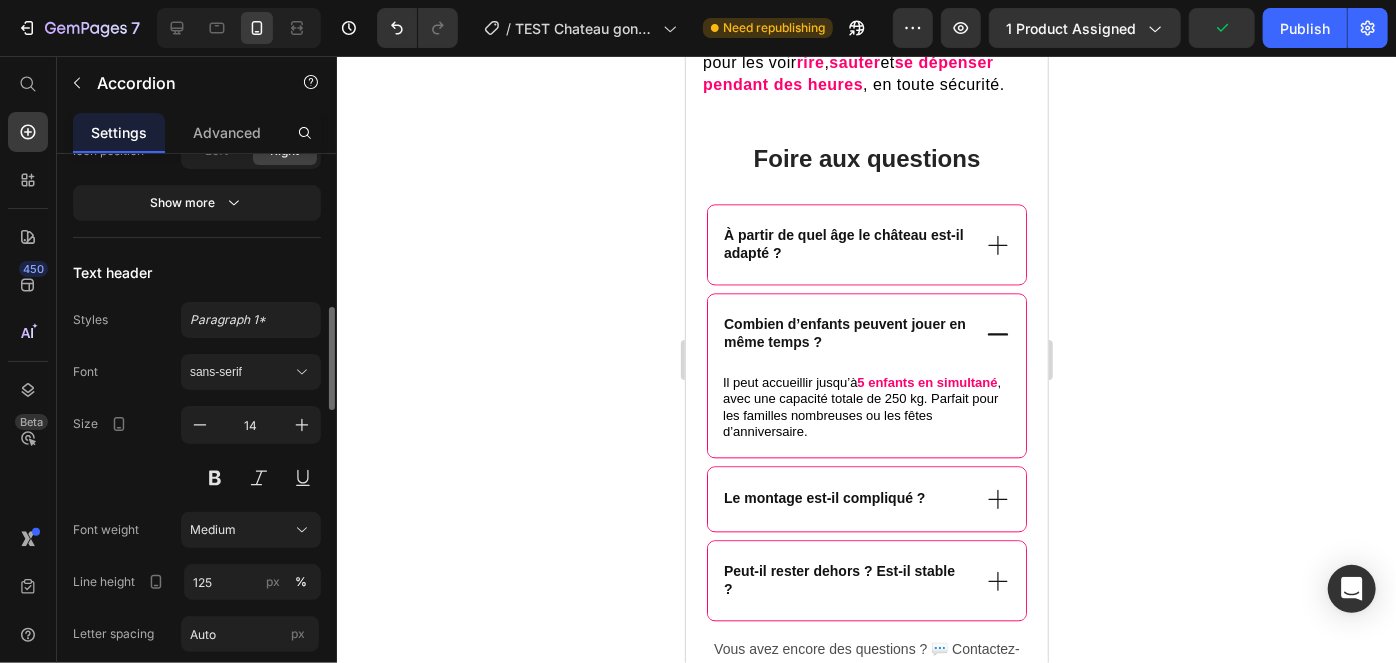 click on "Size 14" at bounding box center [197, 451] 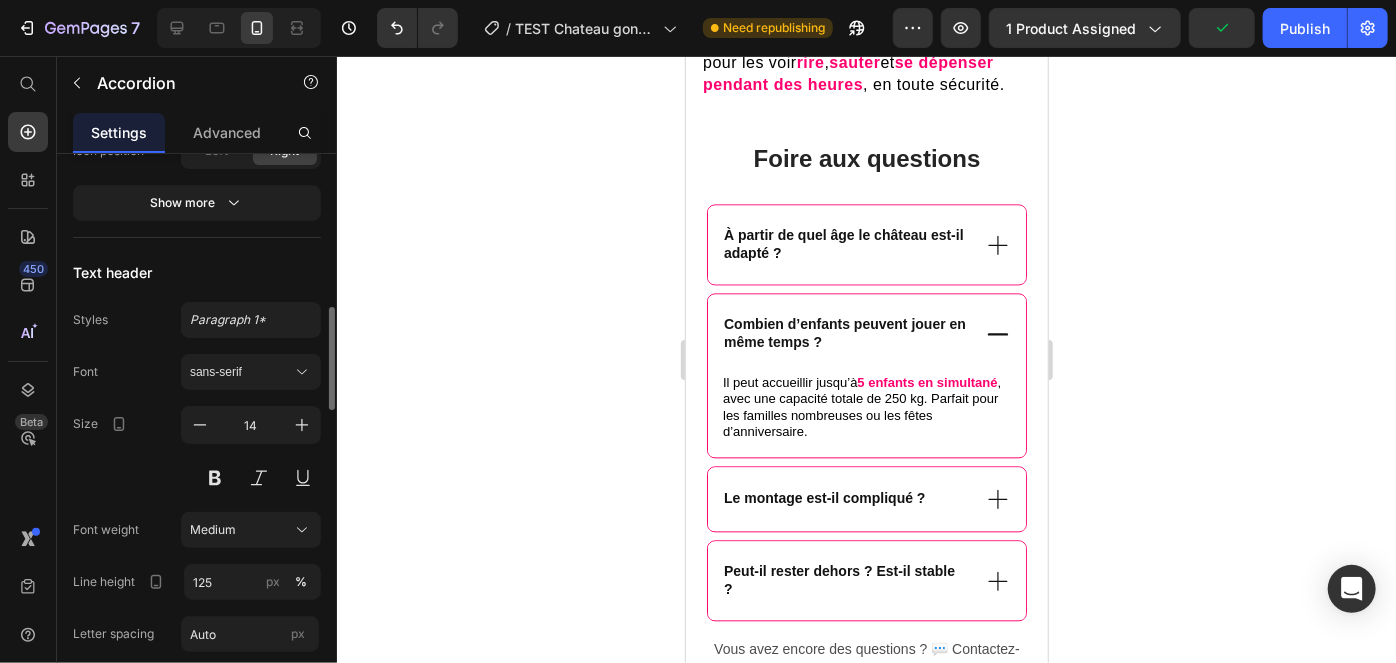 scroll, scrollTop: 709, scrollLeft: 0, axis: vertical 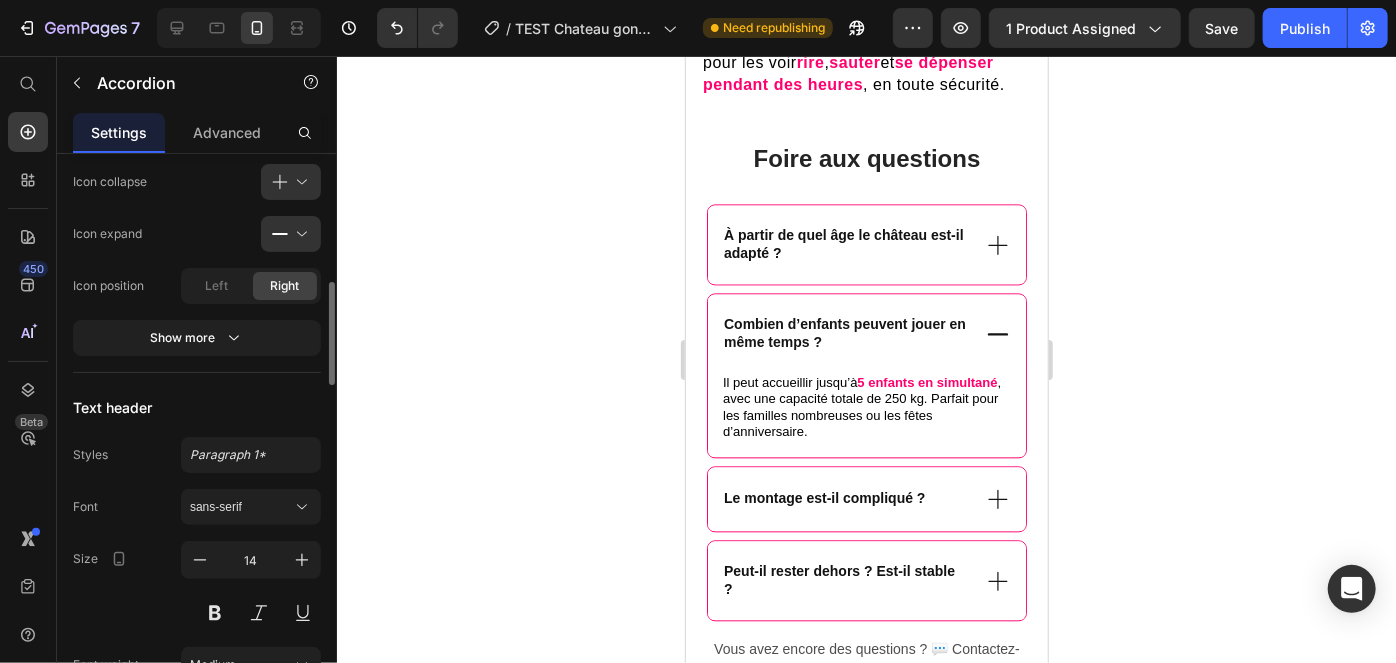 click on "Collapsible icon Icon collapse
Icon expand
Icon position Left Right Show more" 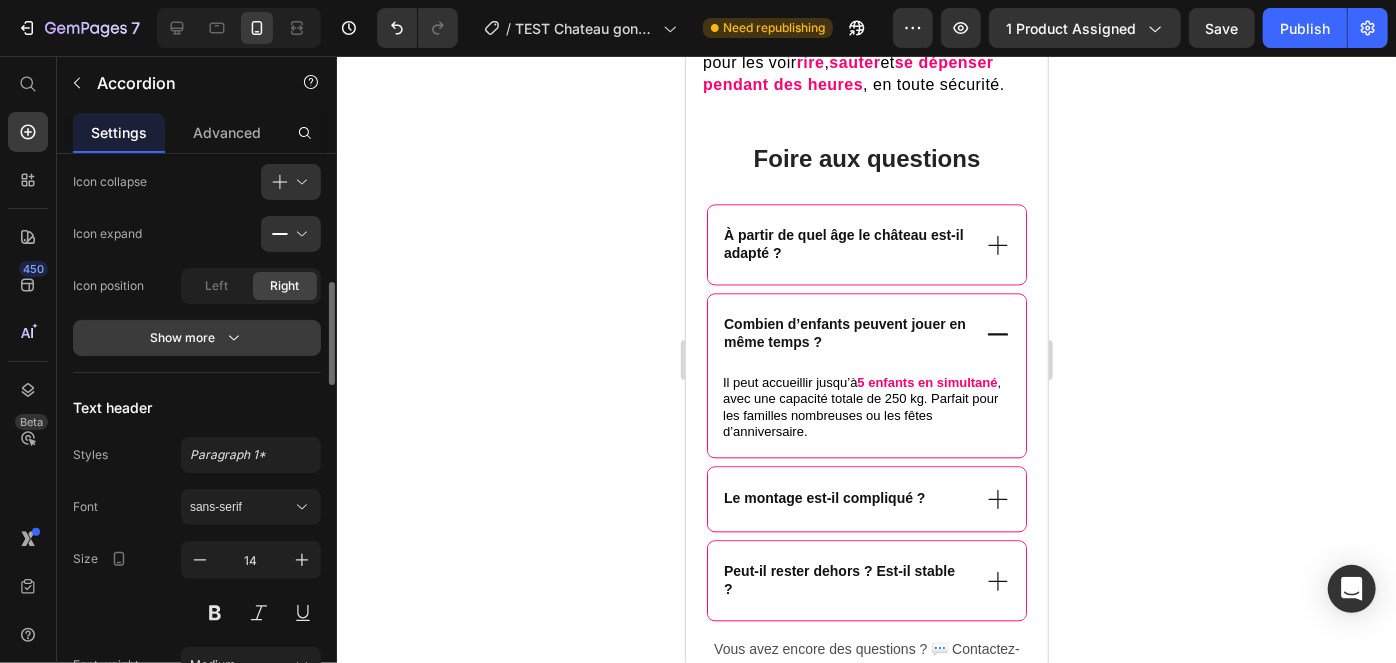 click on "Show more" at bounding box center (197, 338) 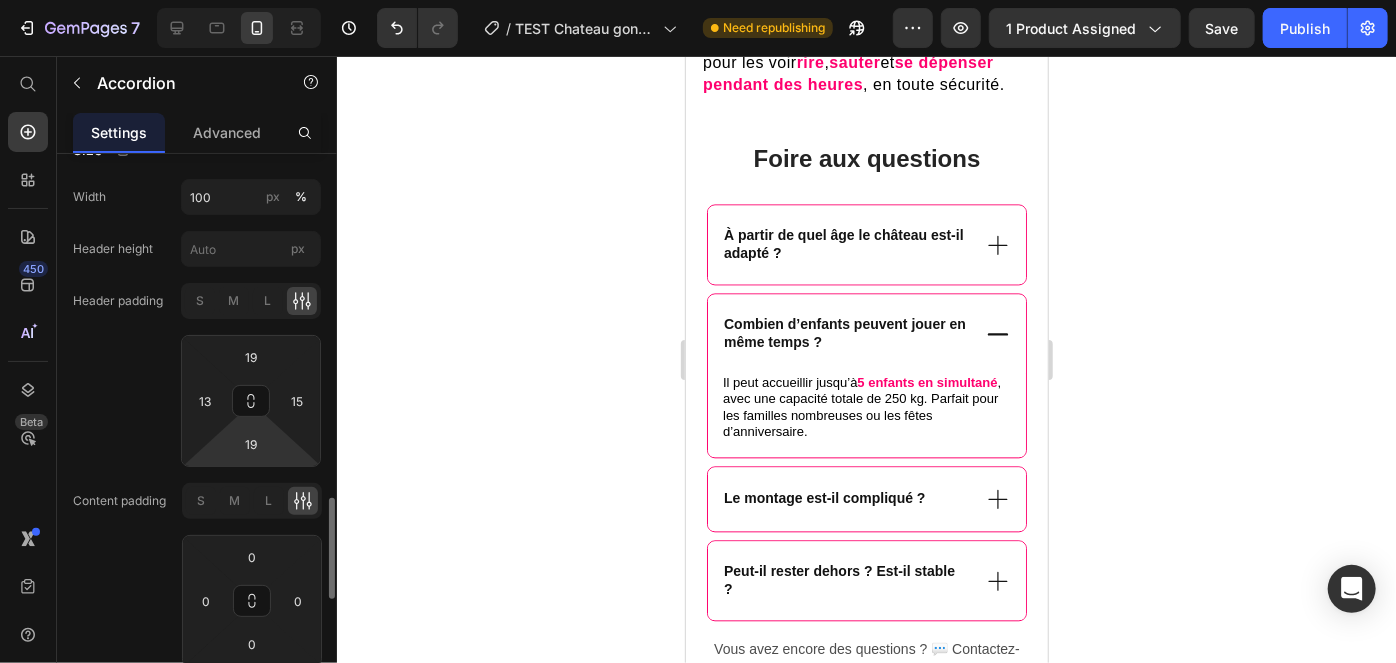scroll, scrollTop: 1837, scrollLeft: 0, axis: vertical 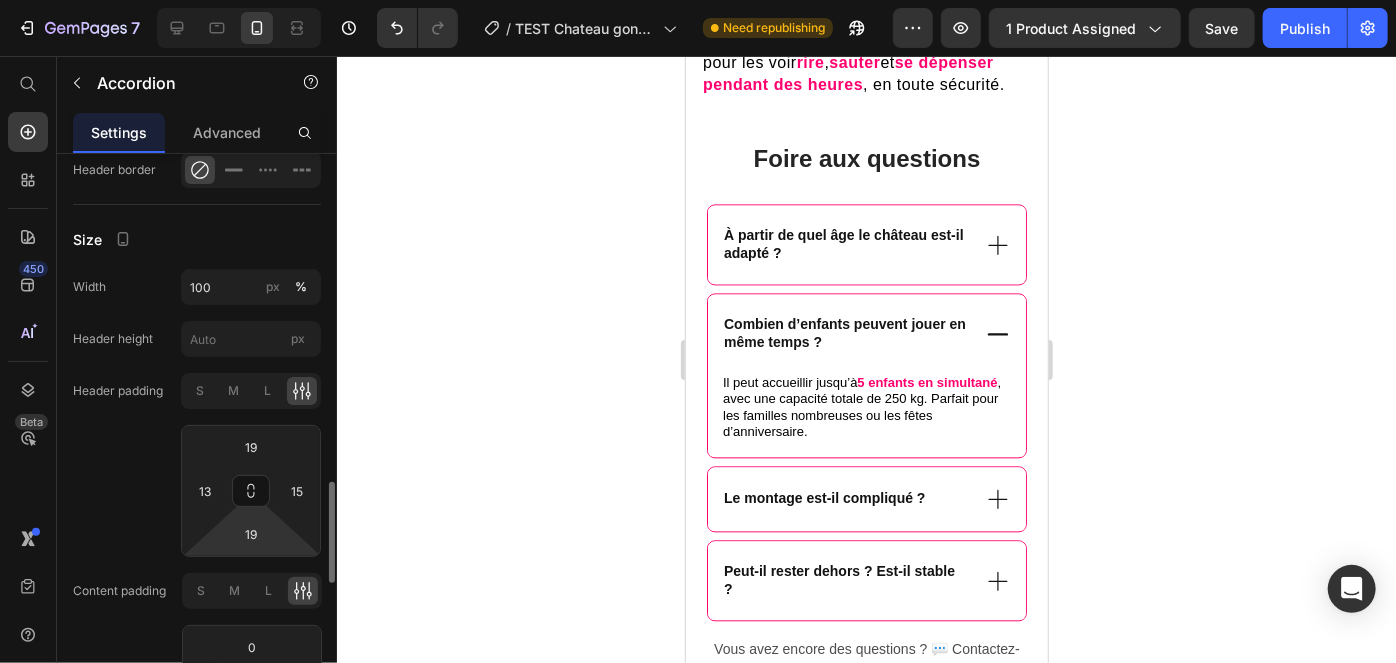 drag, startPoint x: 135, startPoint y: 437, endPoint x: 96, endPoint y: 427, distance: 40.261642 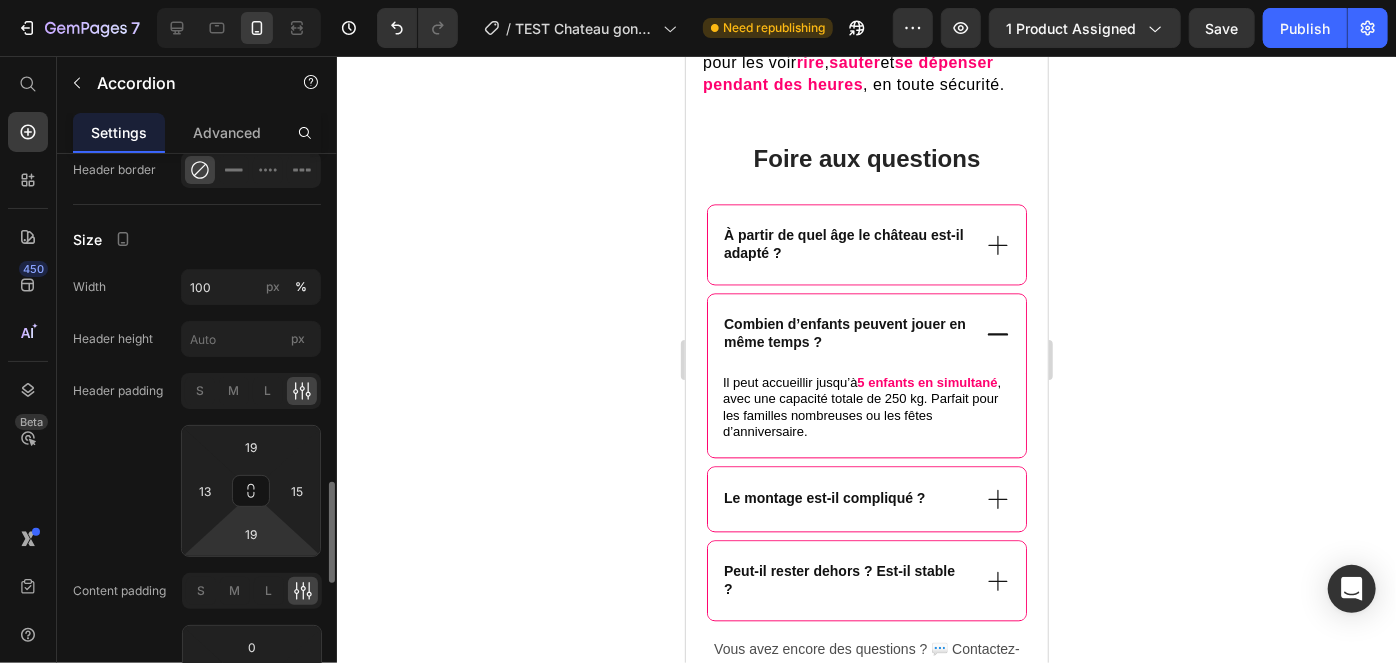 click on "Header padding S M L 19 13 19 15" 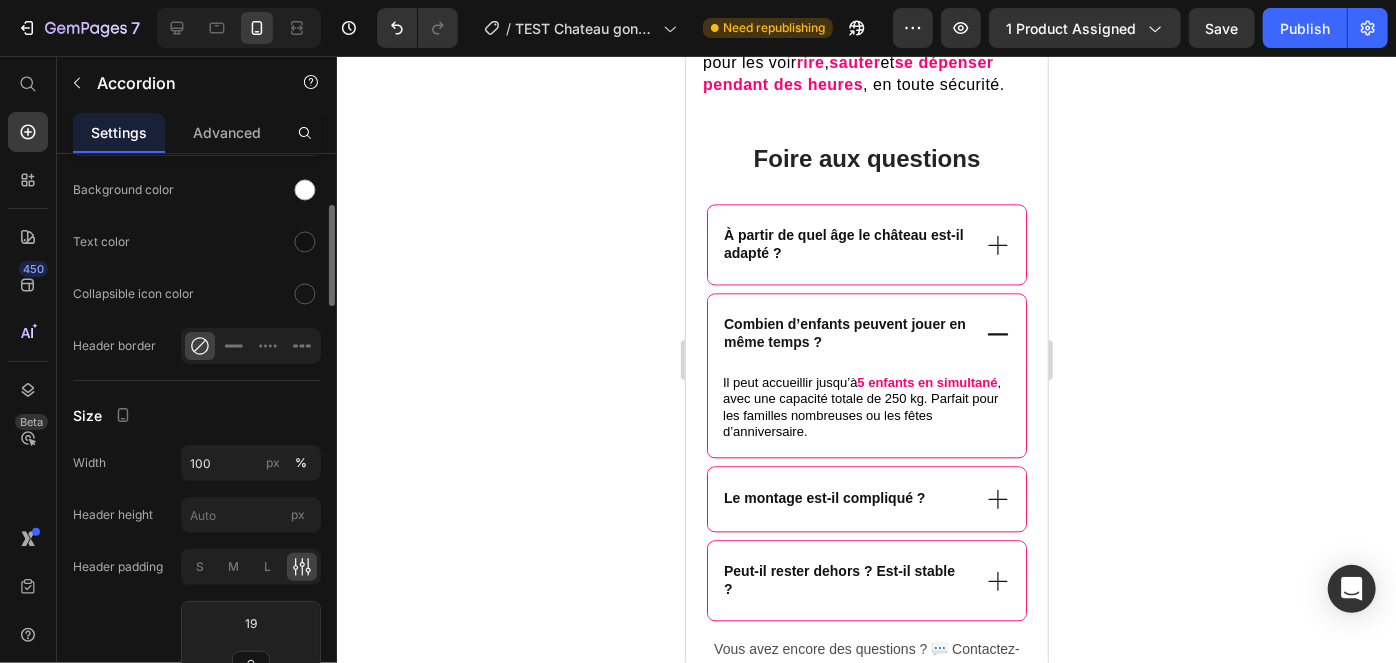 scroll, scrollTop: 1451, scrollLeft: 0, axis: vertical 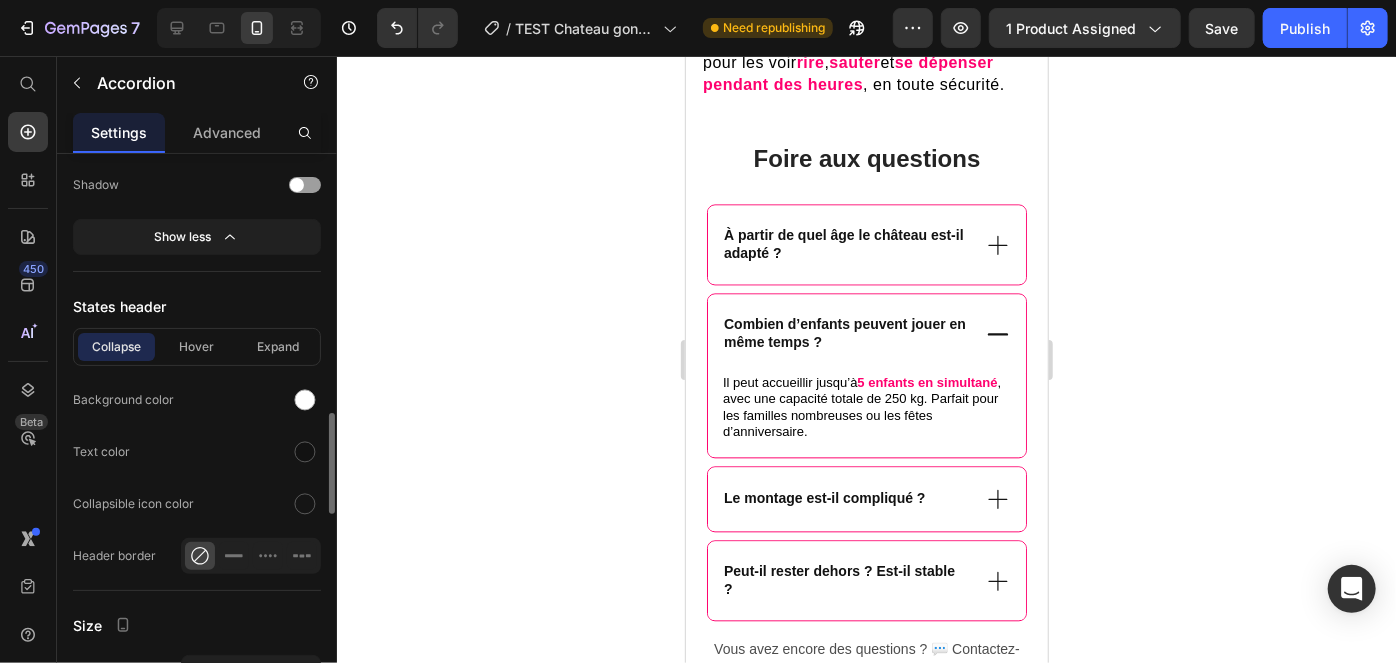 click on "À partir de quel âge le château est-il adapté ?
Combien d’enfants peuvent jouer en même temps ? Il peut accueillir jusqu’à  5 enfants en simultané , avec une capacité totale de 250 kg. Parfait pour les familles nombreuses ou les fêtes d’anniversaire. Text Block Row
Le montage est-il compliqué ?
Peut-il rester dehors ? Est-il stable ?" at bounding box center (866, 411) 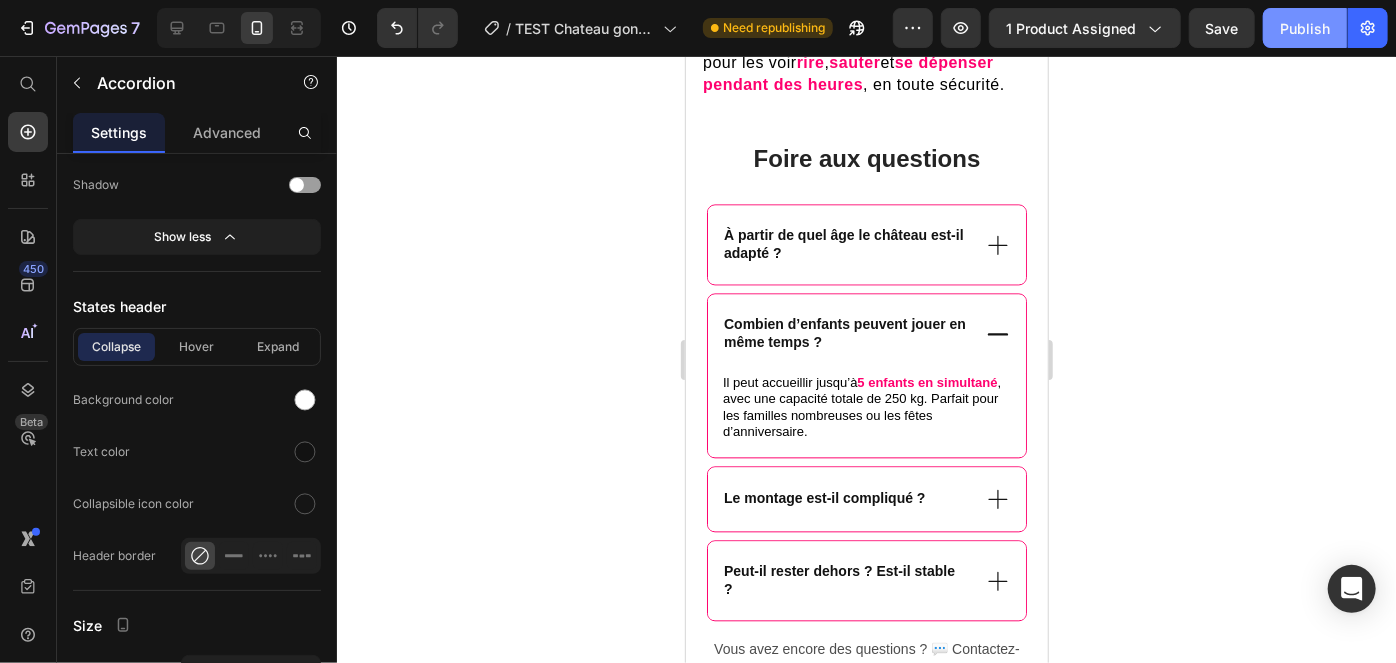 click on "Publish" at bounding box center [1305, 28] 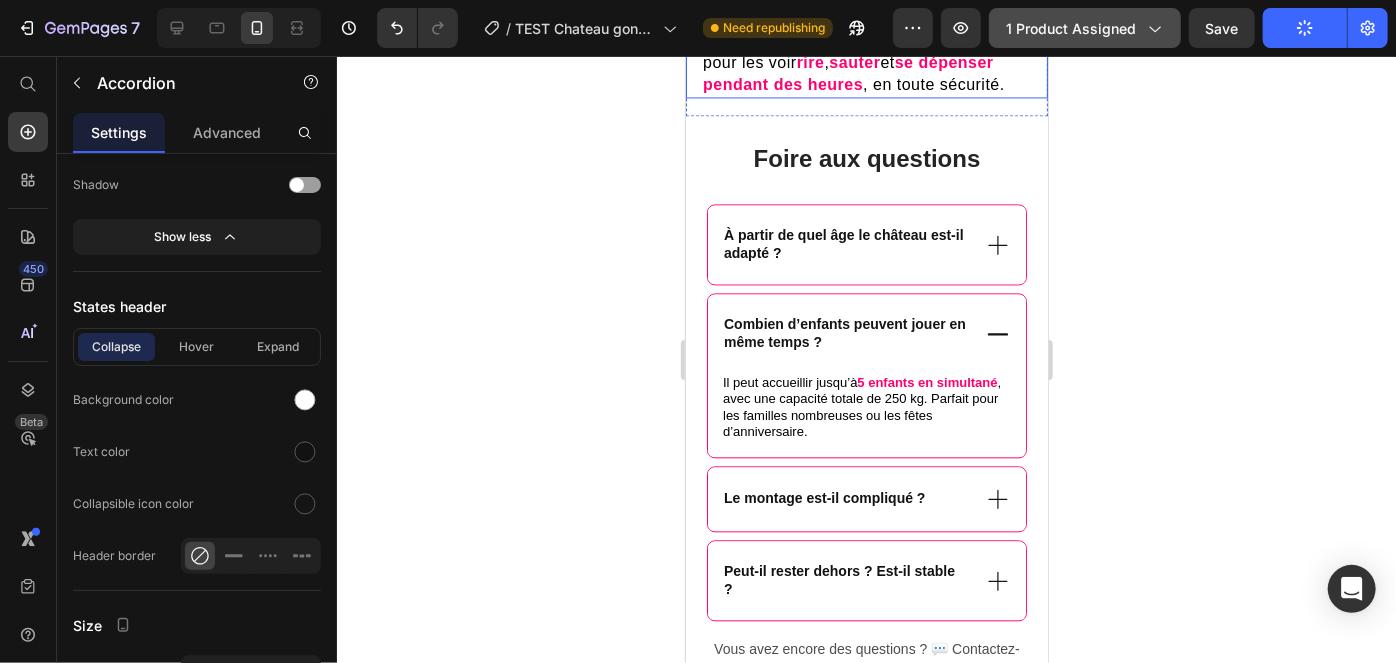 click on "1 product assigned" at bounding box center [1085, 28] 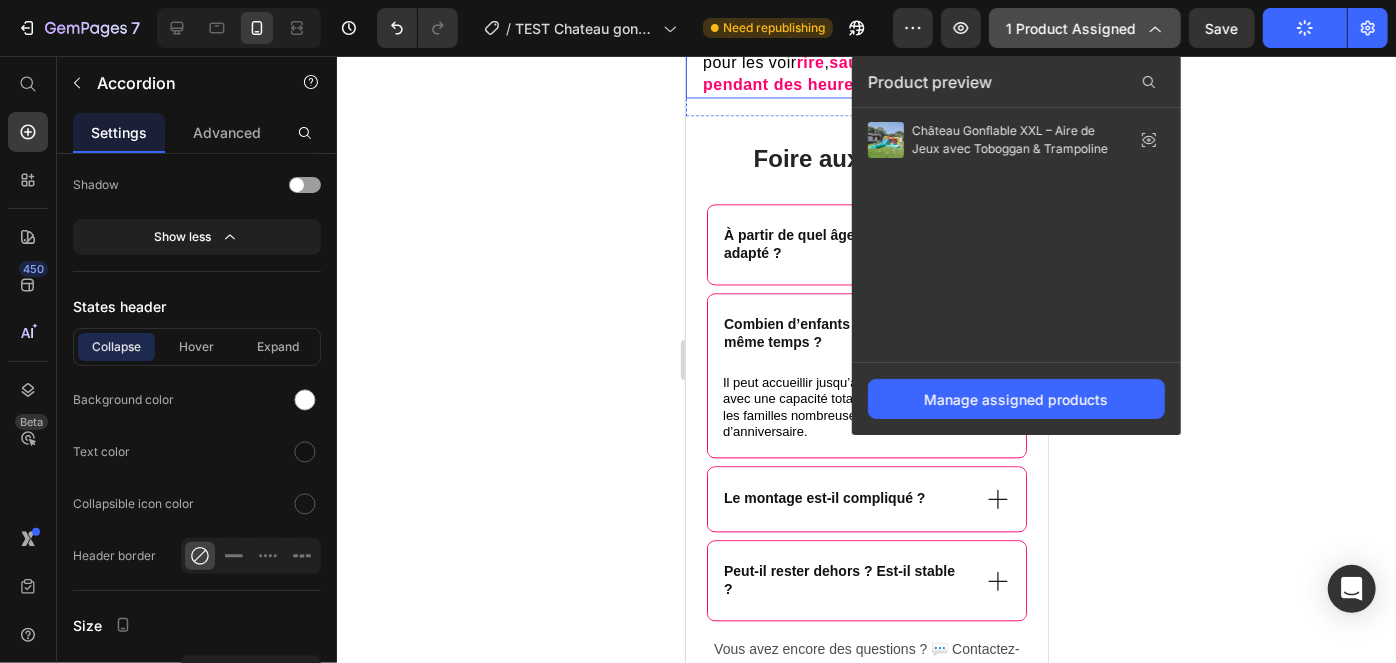 click on "1 product assigned" at bounding box center [1085, 28] 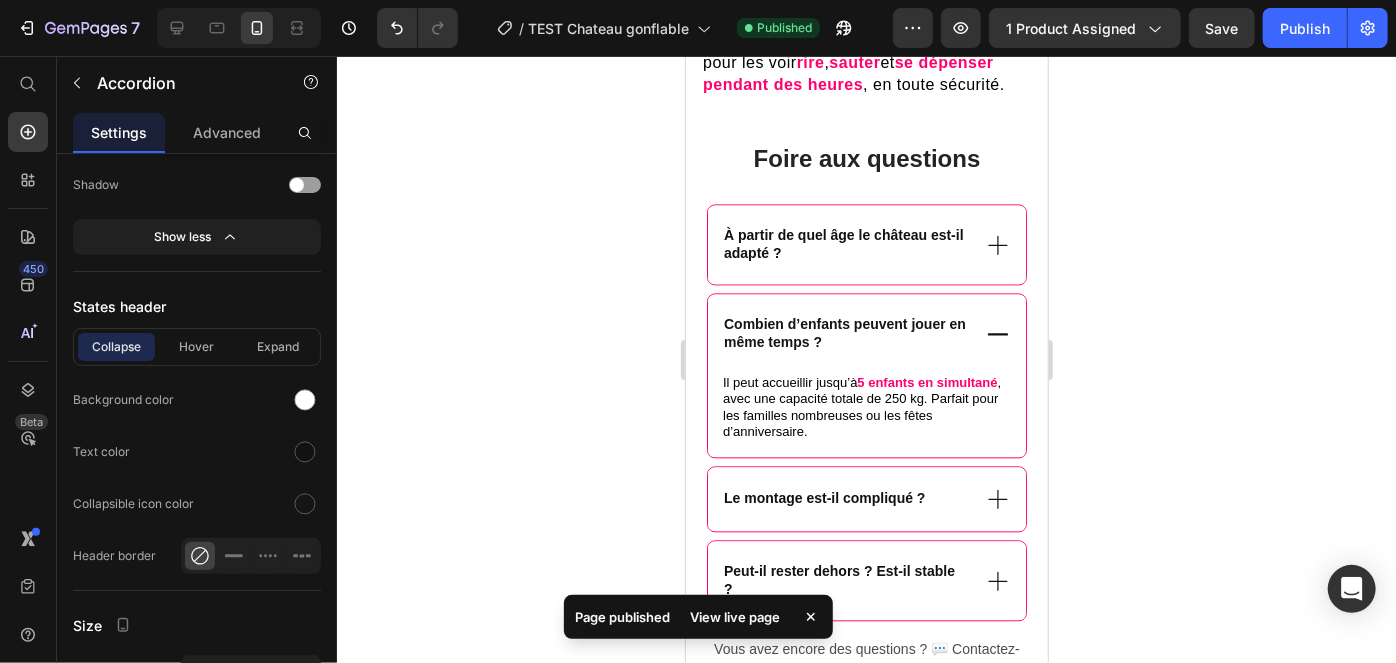 click on "View live page" at bounding box center (736, 617) 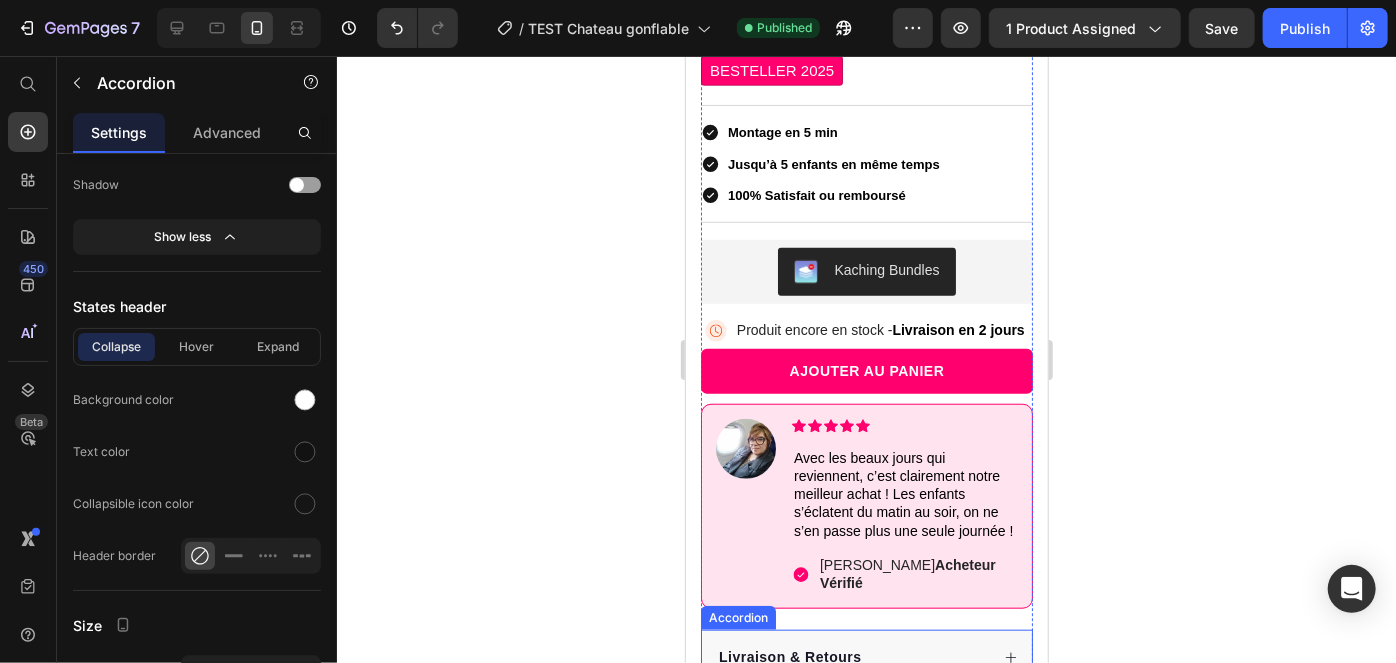 scroll, scrollTop: 653, scrollLeft: 0, axis: vertical 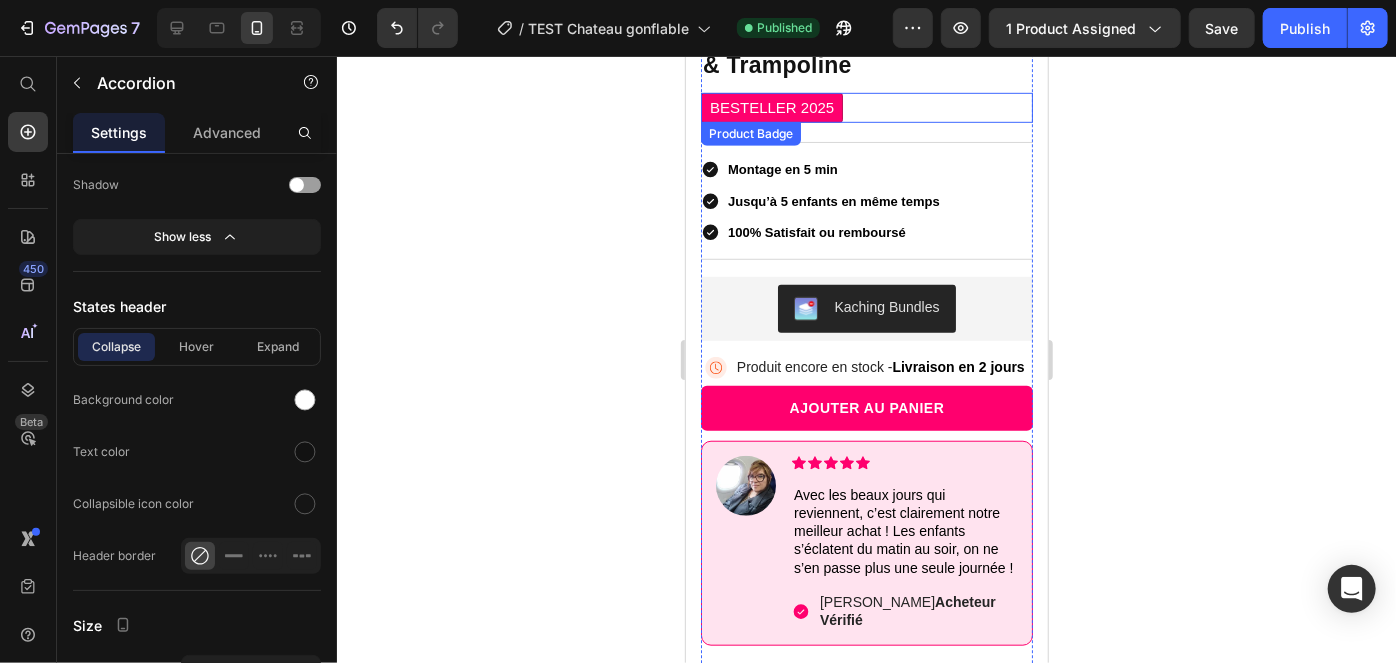 click on "BESTELLER 2025" at bounding box center (771, 107) 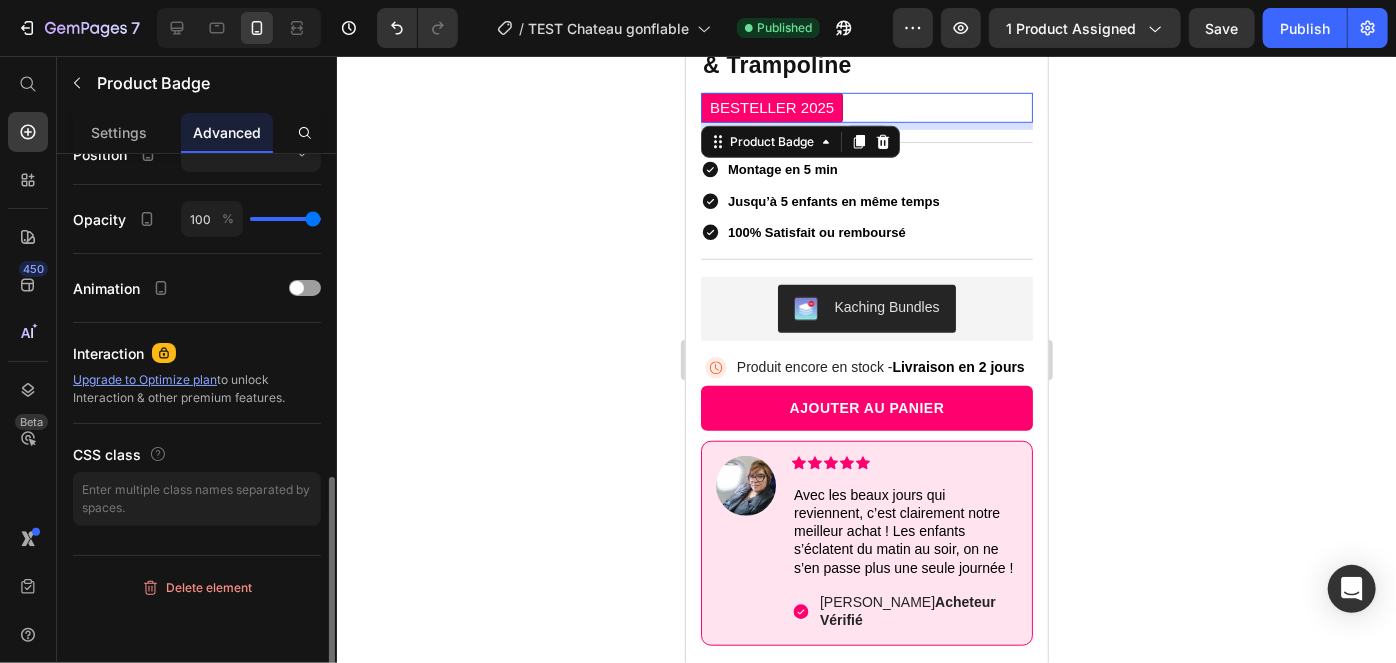 click on "BESTELLER 2025" at bounding box center [771, 107] 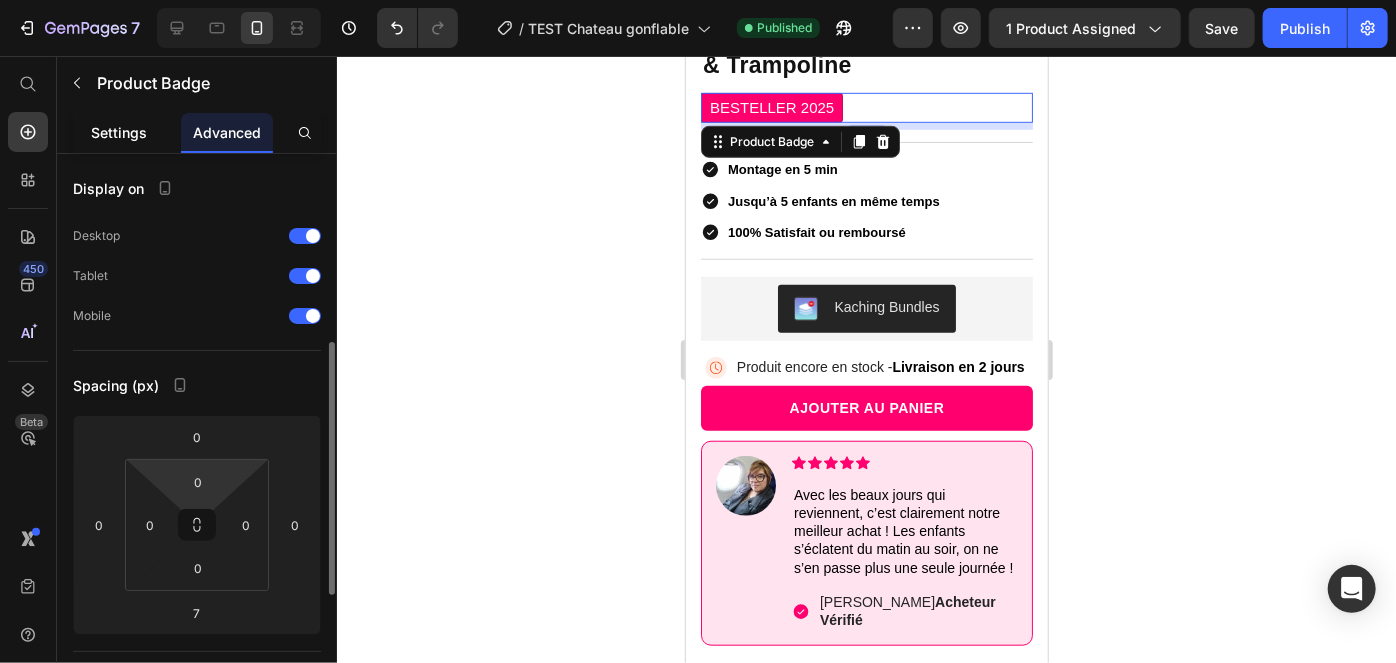 scroll, scrollTop: 106, scrollLeft: 0, axis: vertical 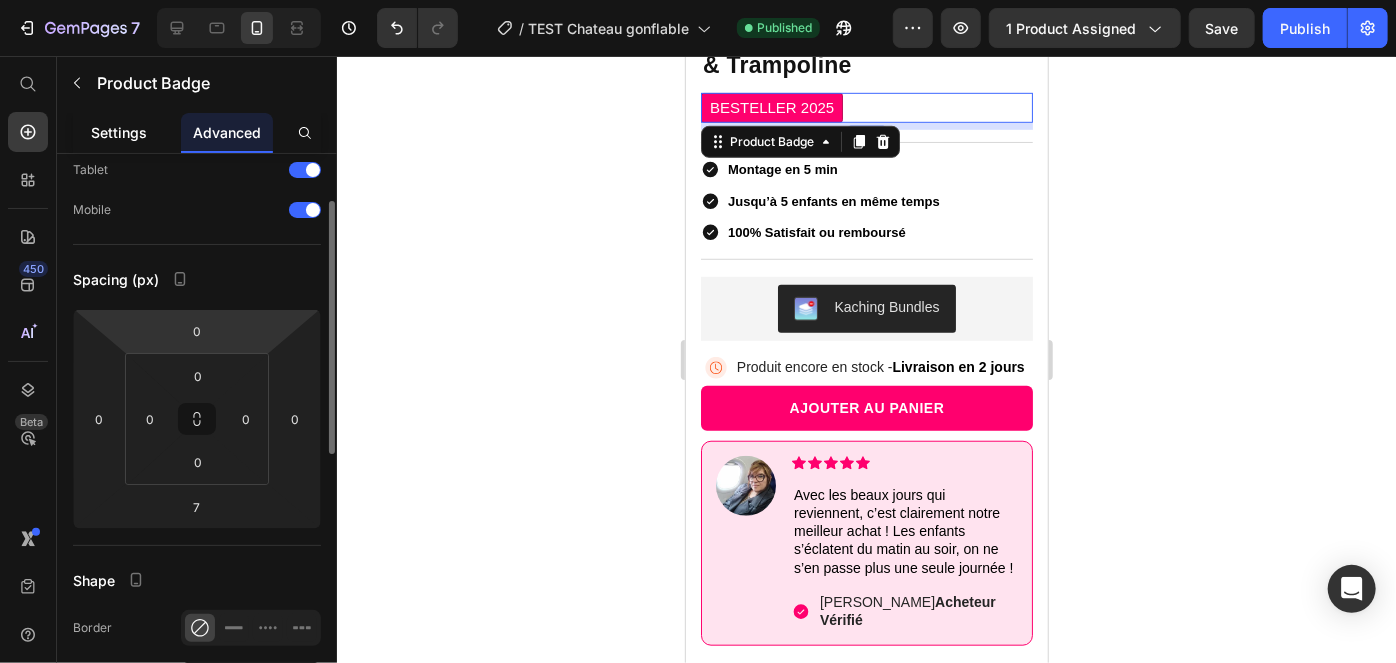 click on "Settings" at bounding box center (119, 132) 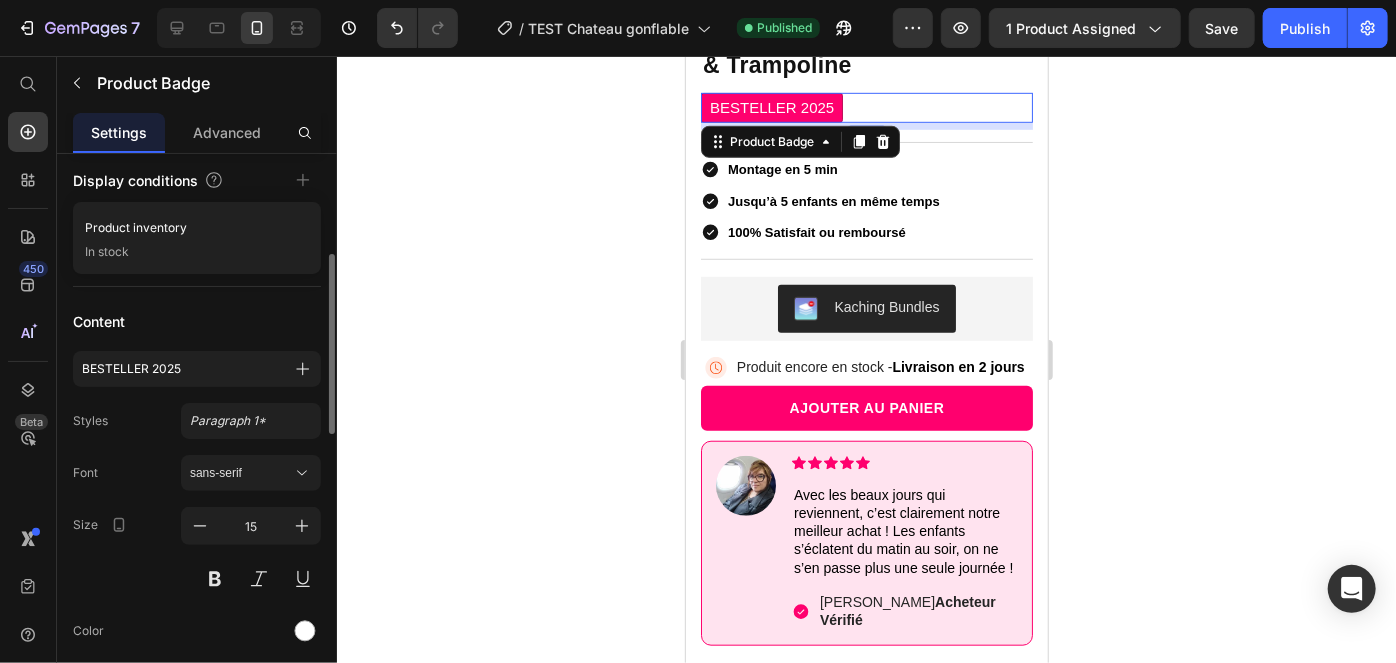 scroll, scrollTop: 320, scrollLeft: 0, axis: vertical 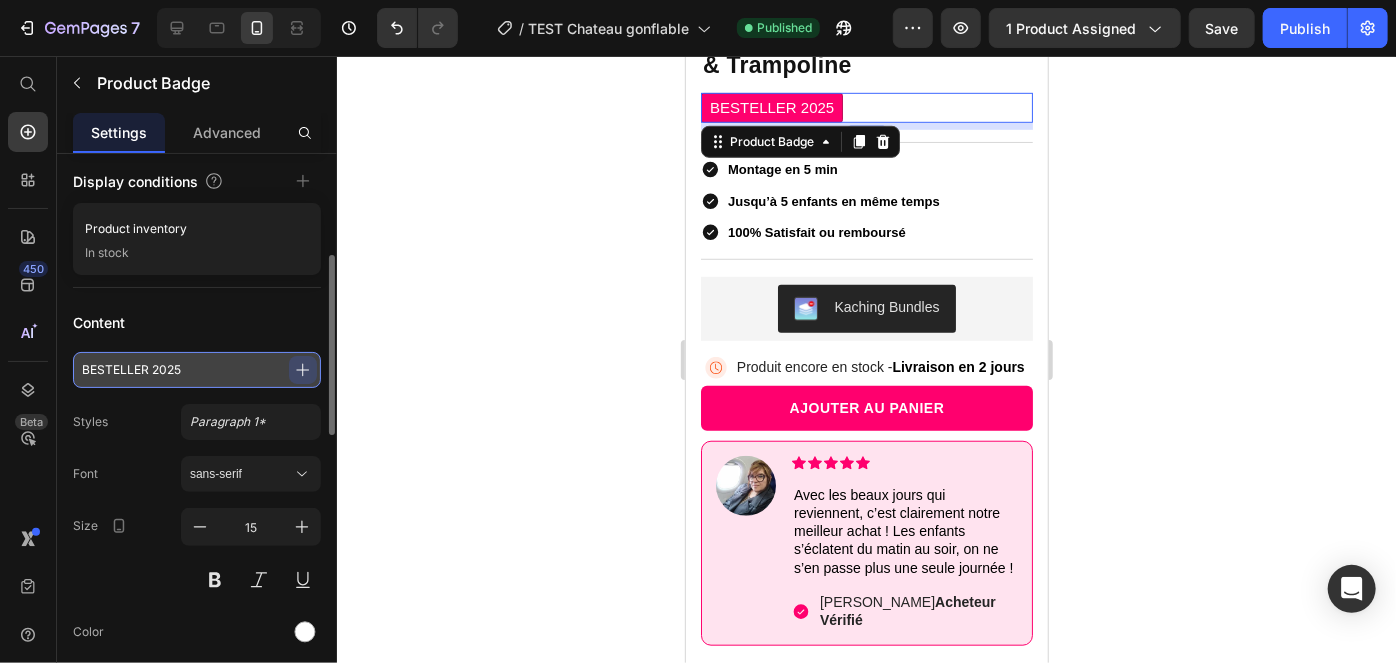 click on "BESTELLER 2025" at bounding box center [197, 370] 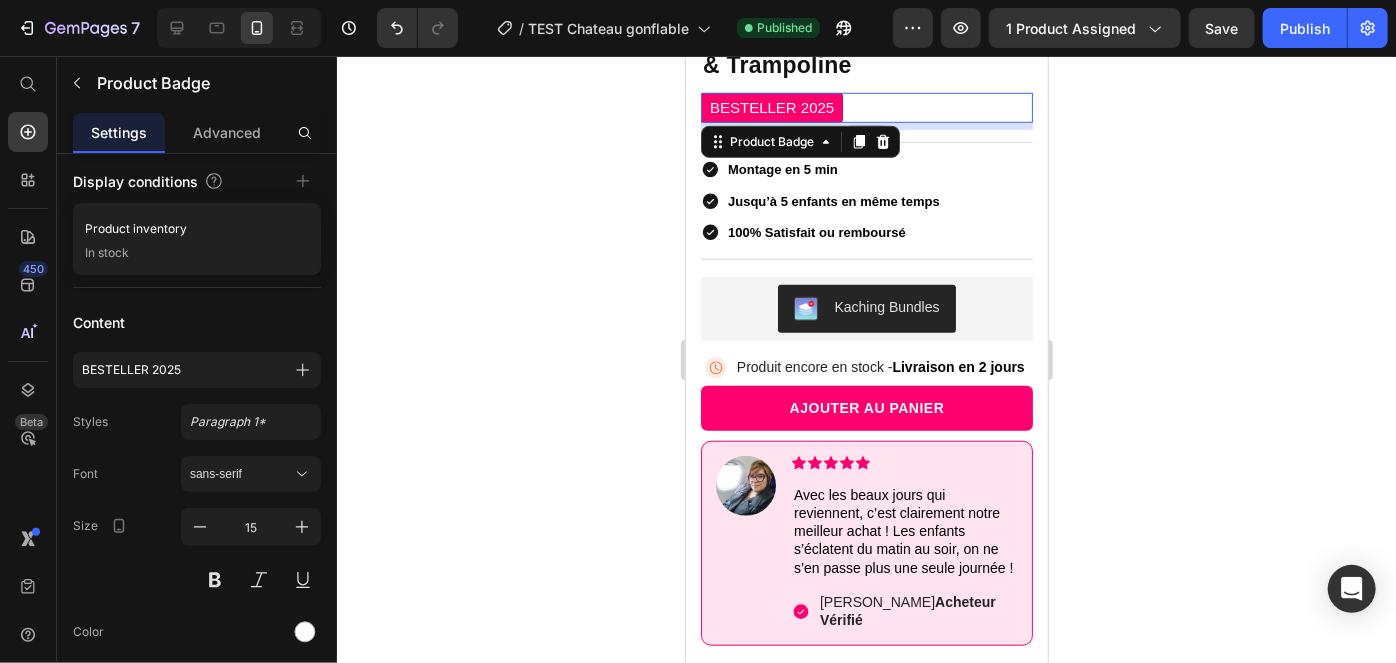 click on "BESTELLER 2025" at bounding box center (771, 107) 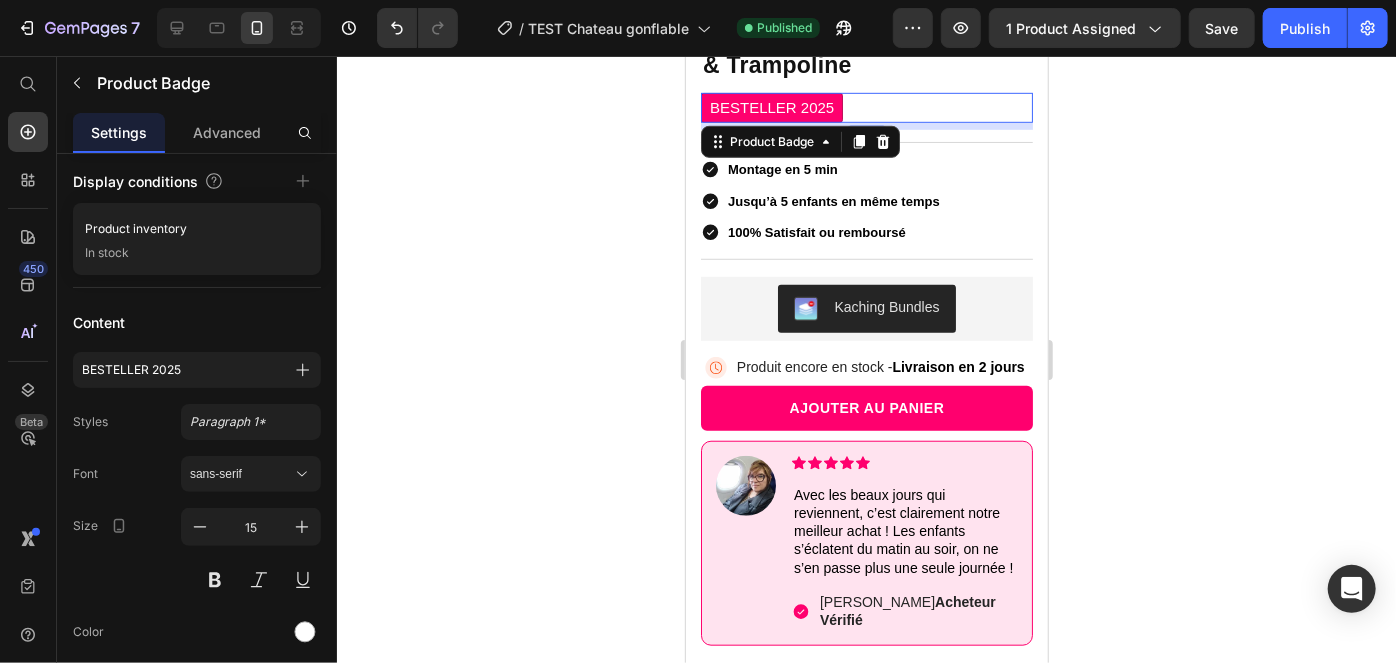 click on "BESTELLER 2025" at bounding box center [771, 107] 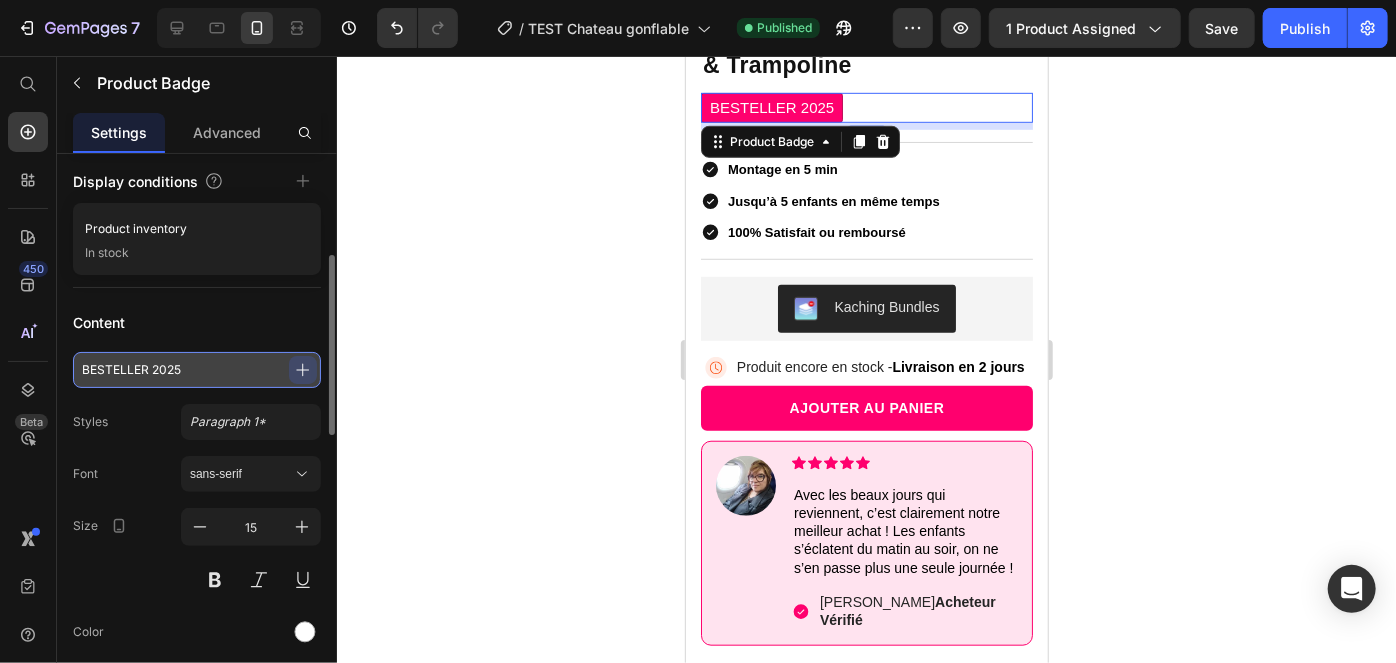 click on "BESTELLER 2025" at bounding box center [197, 370] 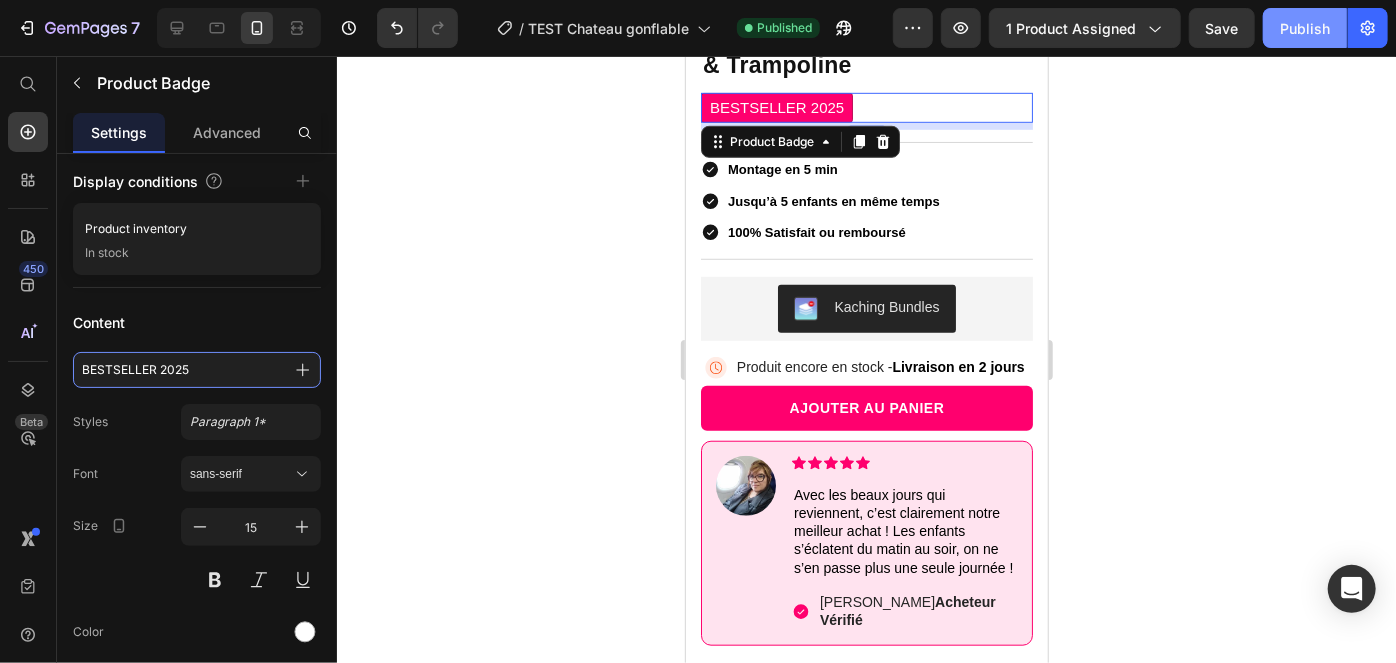 type on "BESTSELLER 2025" 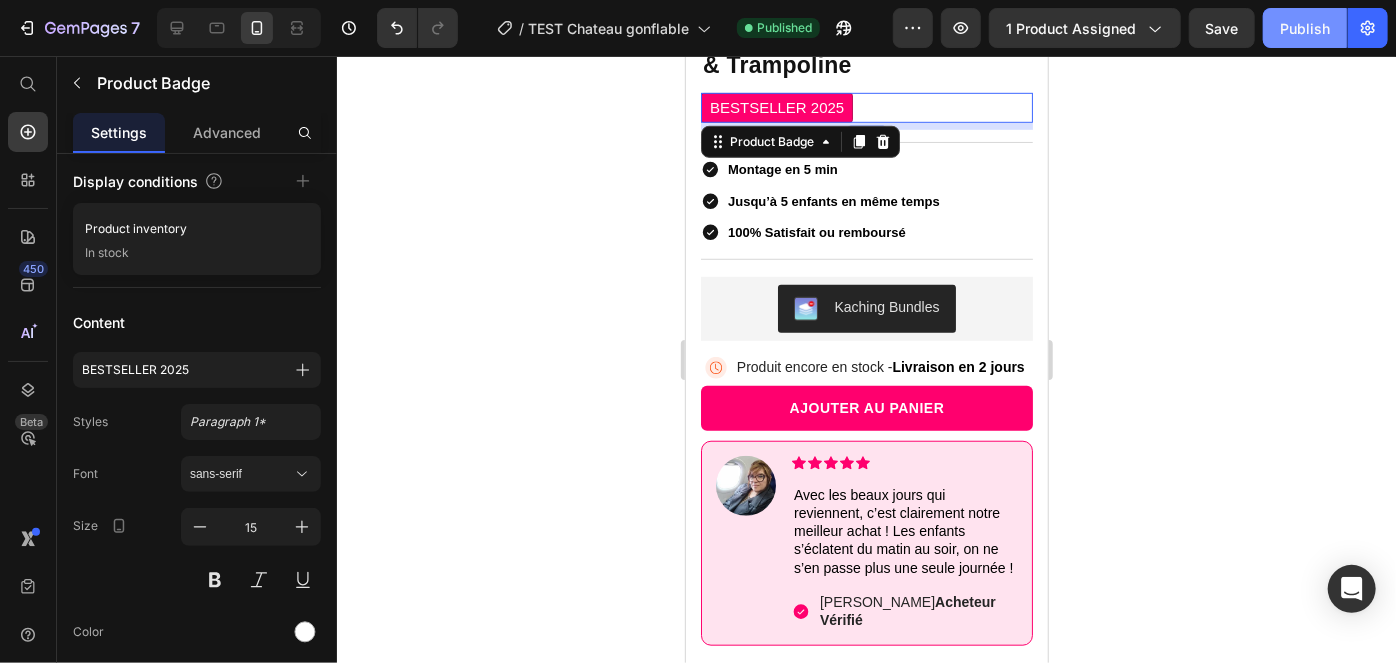 click on "Publish" at bounding box center [1305, 28] 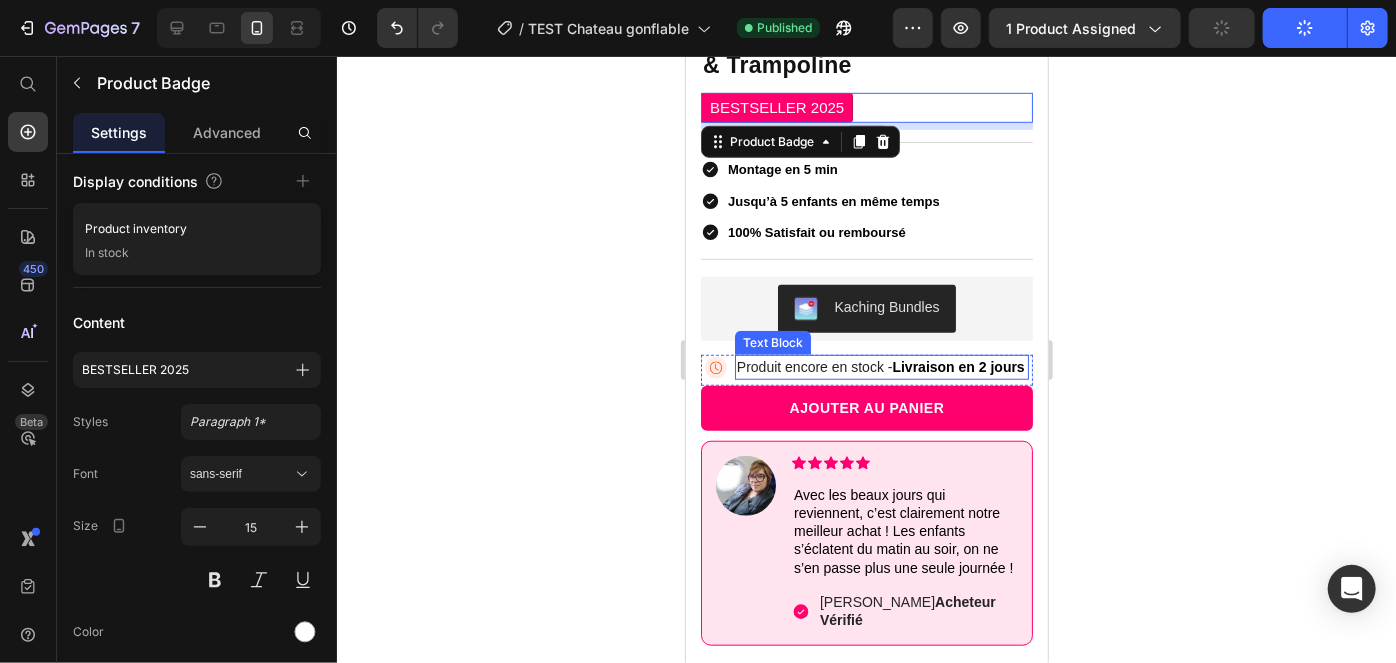 click on "Produit encore en stock -  Livraison en 2 jours" at bounding box center [881, 366] 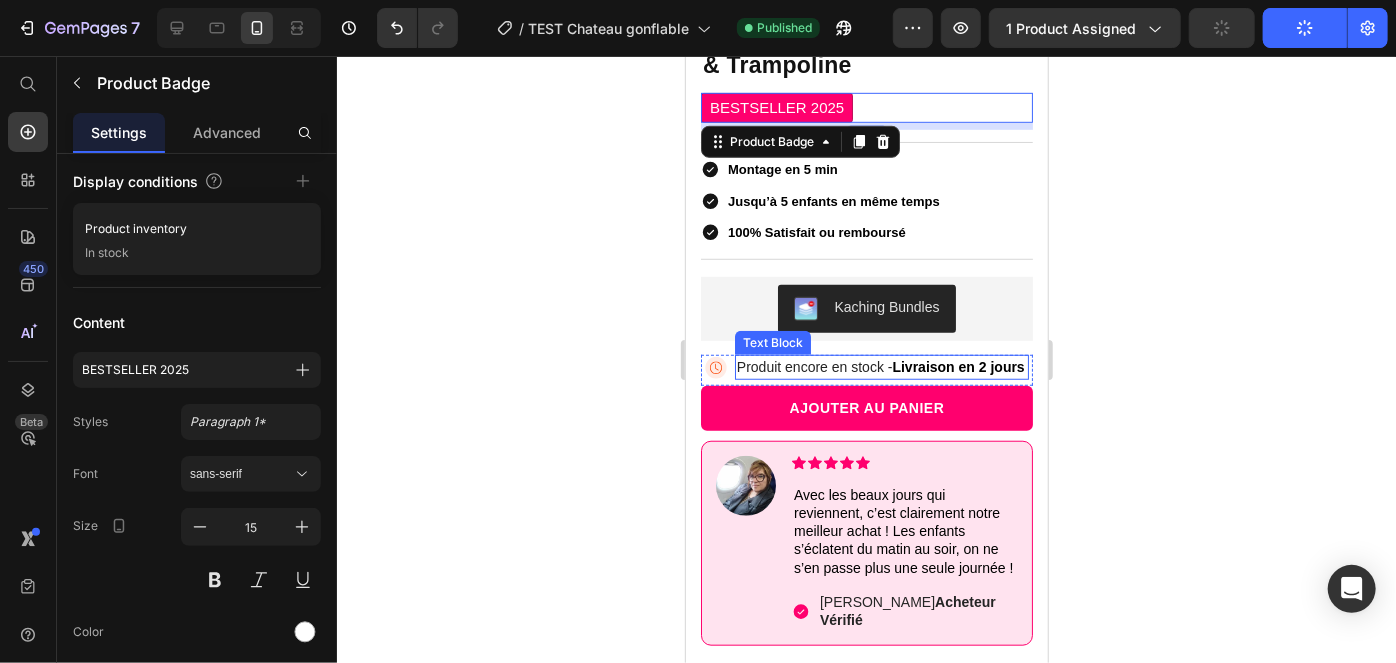 click on "Produit encore en stock -  Livraison en 2 jours" at bounding box center [881, 366] 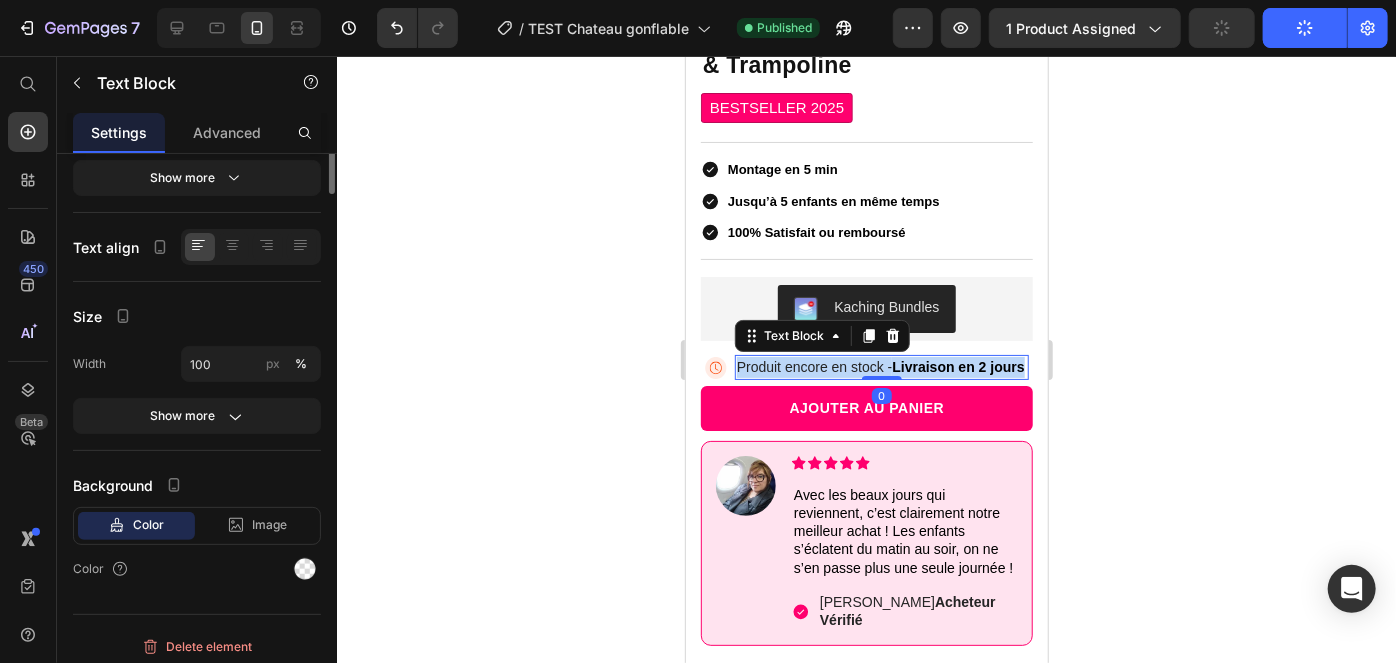 scroll, scrollTop: 0, scrollLeft: 0, axis: both 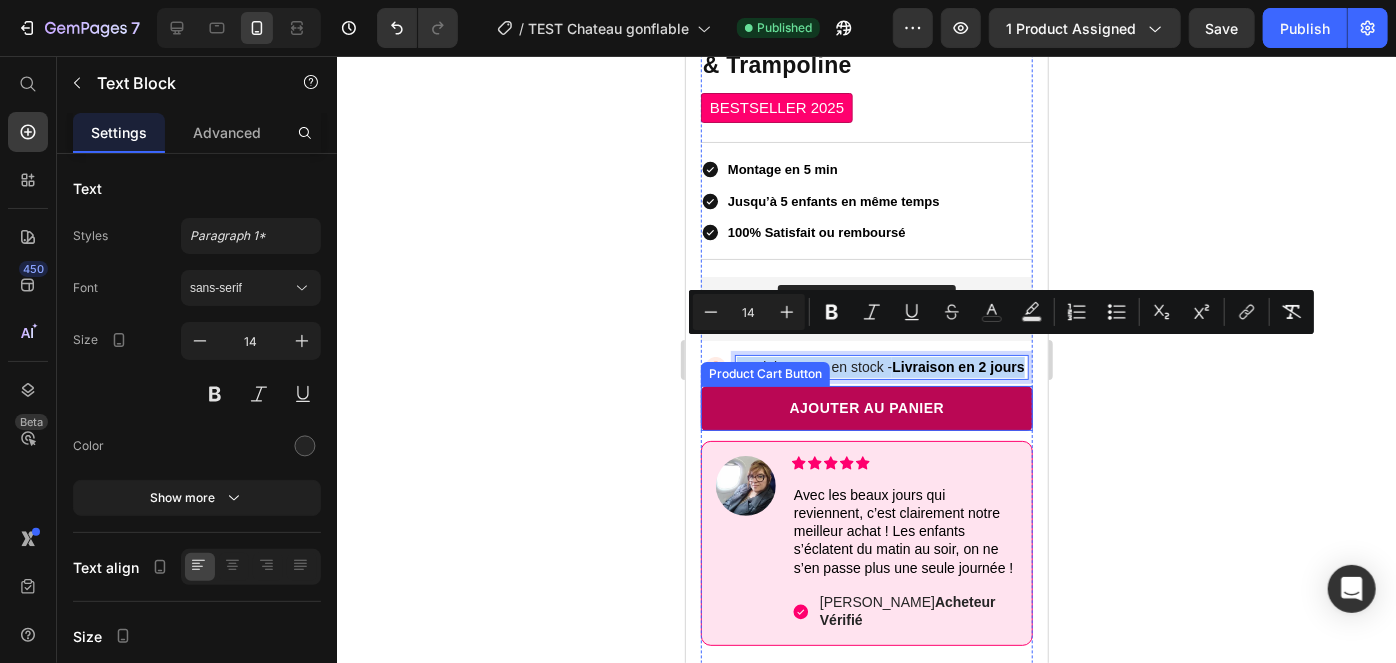 click on "AJOUTER AU PANIER" at bounding box center [866, 407] 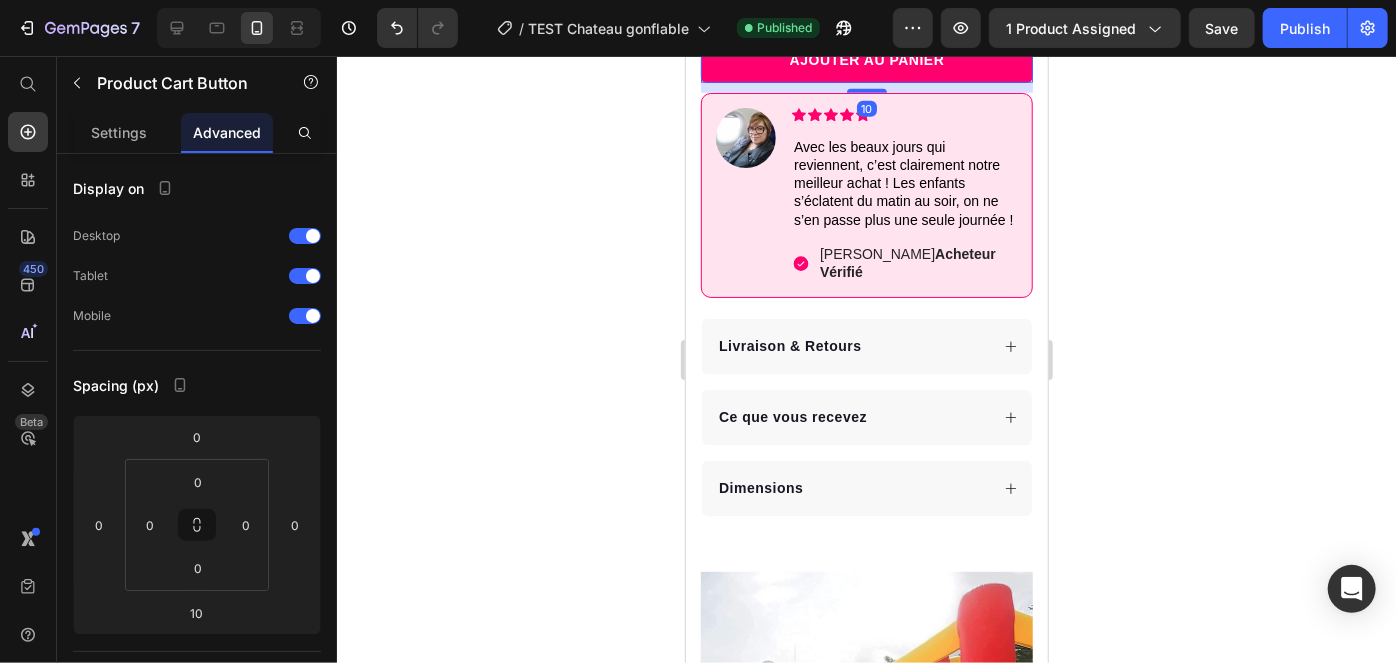 click 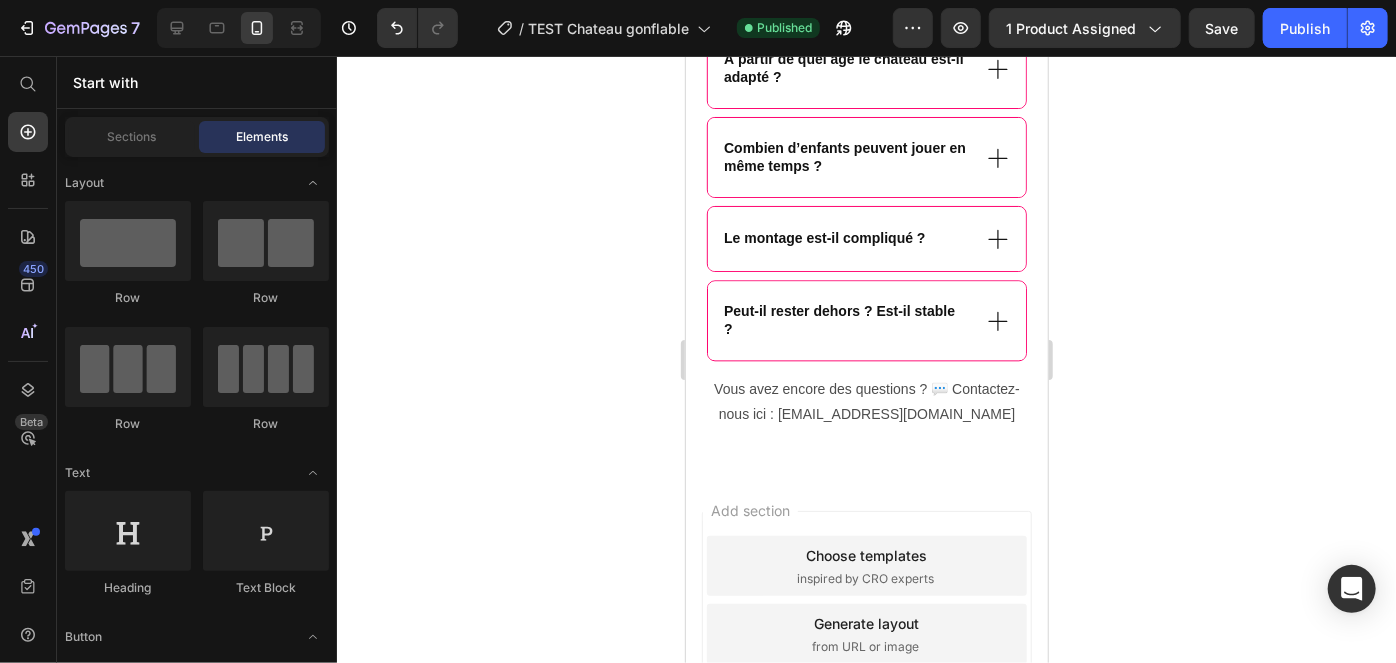 scroll, scrollTop: 2274, scrollLeft: 0, axis: vertical 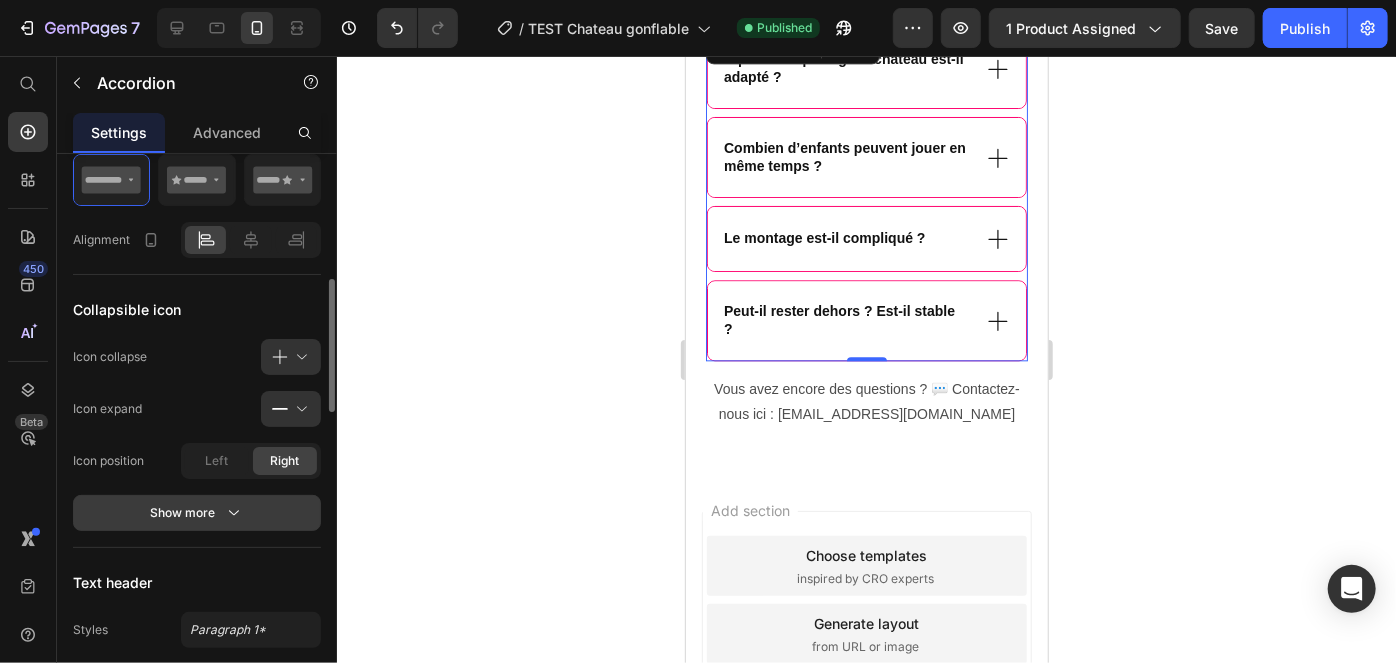 click on "Show more" at bounding box center [197, 513] 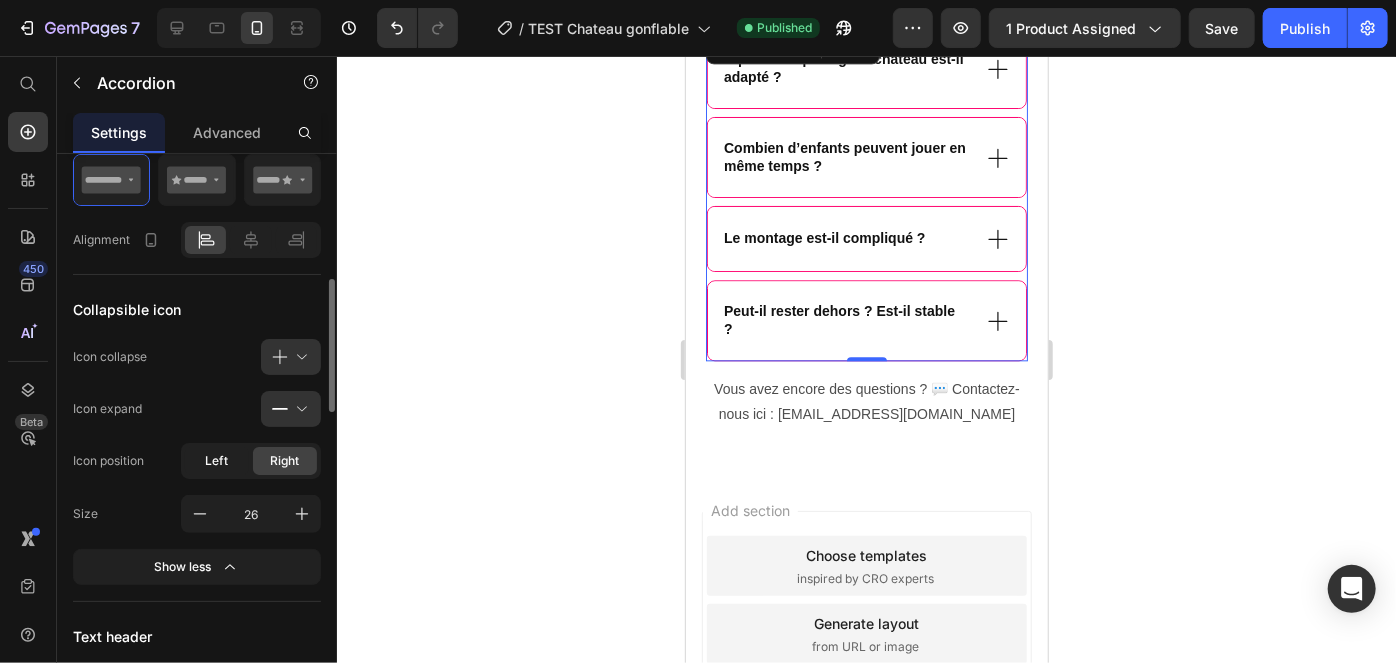 click on "Left" 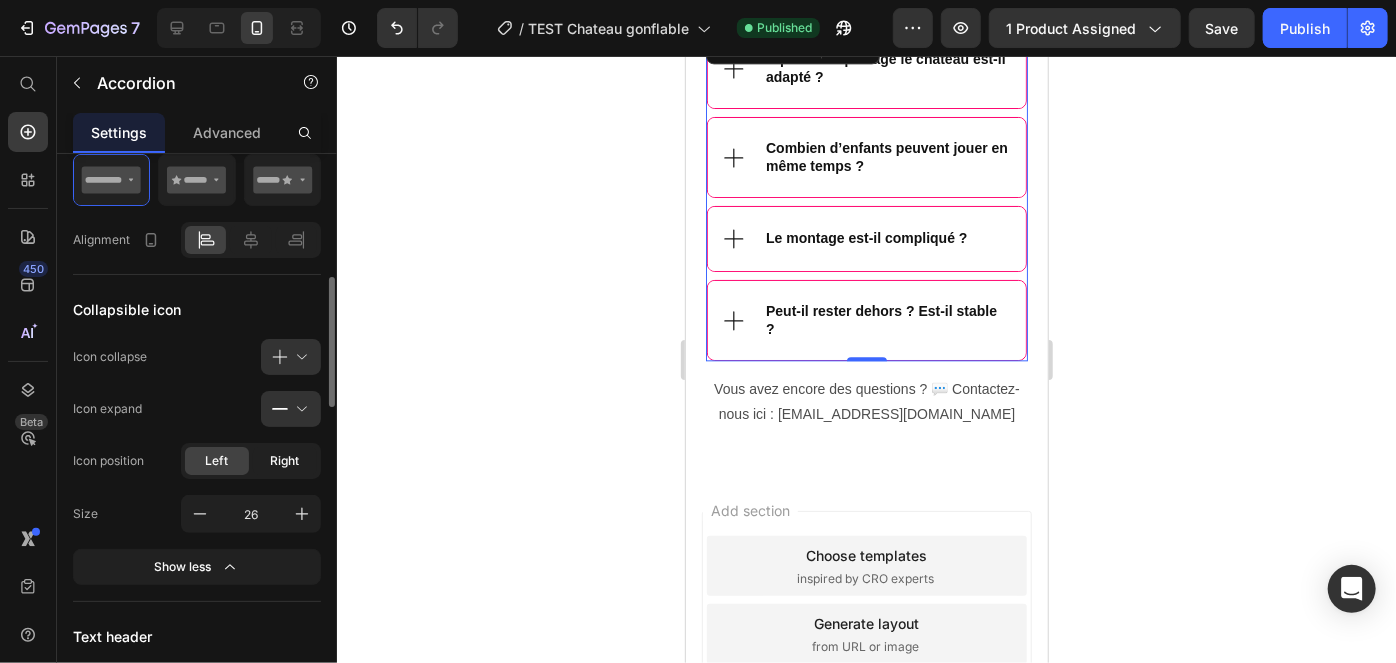 click on "Right" 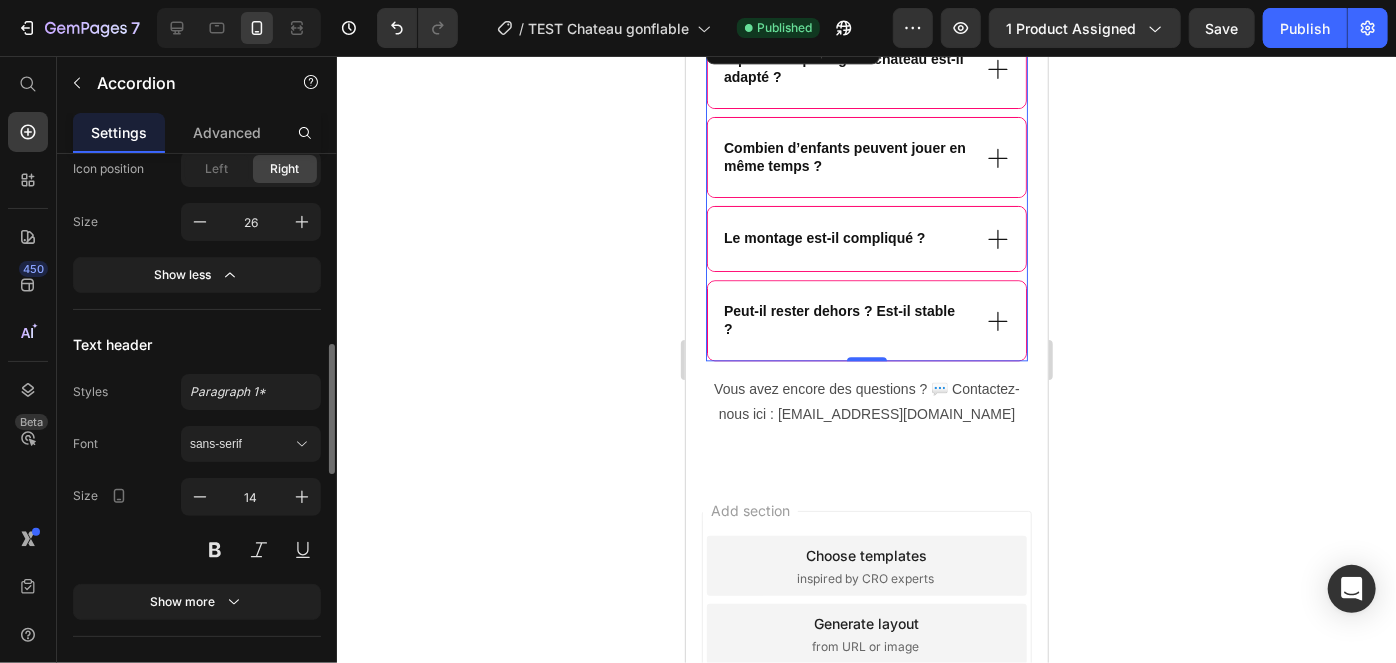 scroll, scrollTop: 1228, scrollLeft: 0, axis: vertical 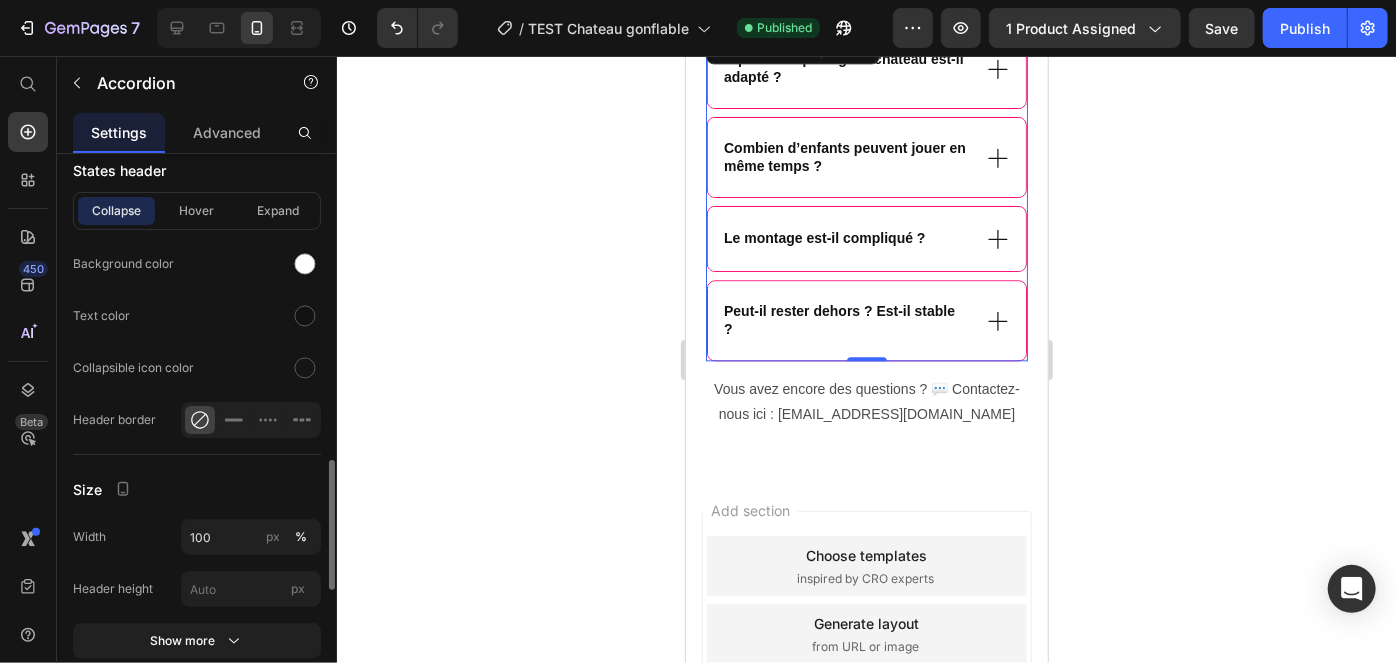 click on "States header Collapse Hover Expand Background color Text color Collapsible icon color Header border" 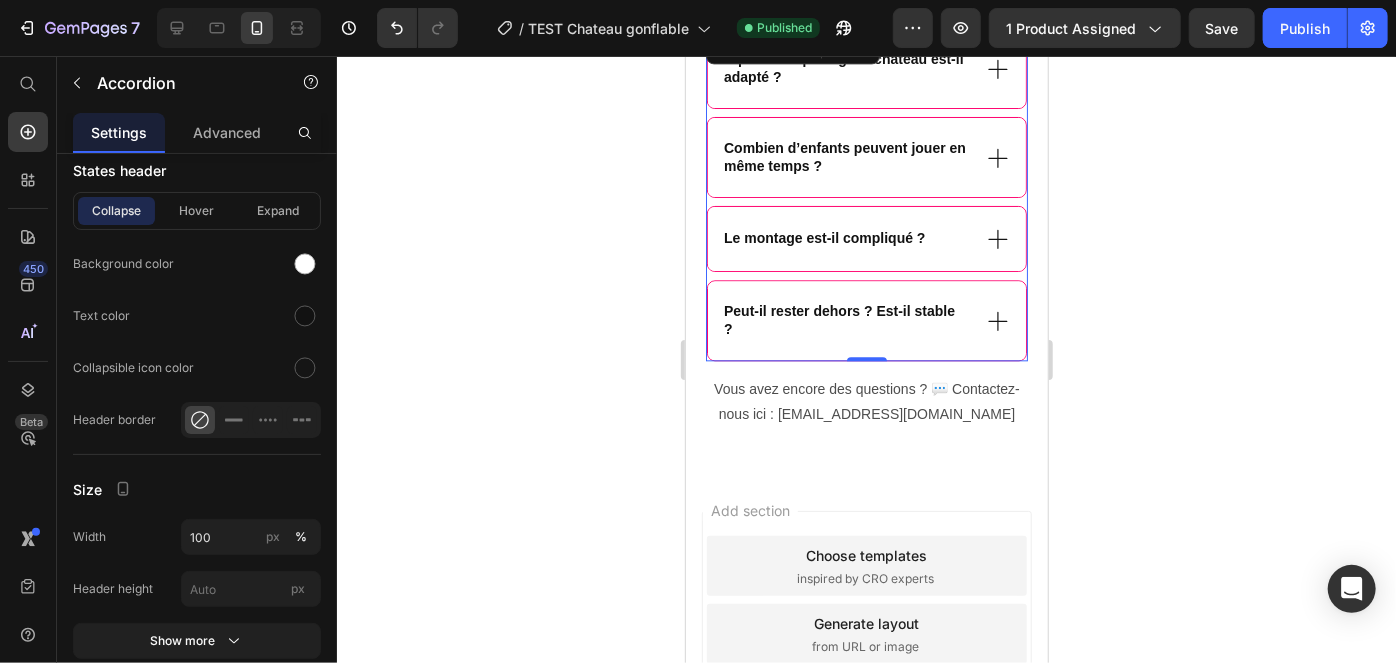 scroll, scrollTop: 1518, scrollLeft: 0, axis: vertical 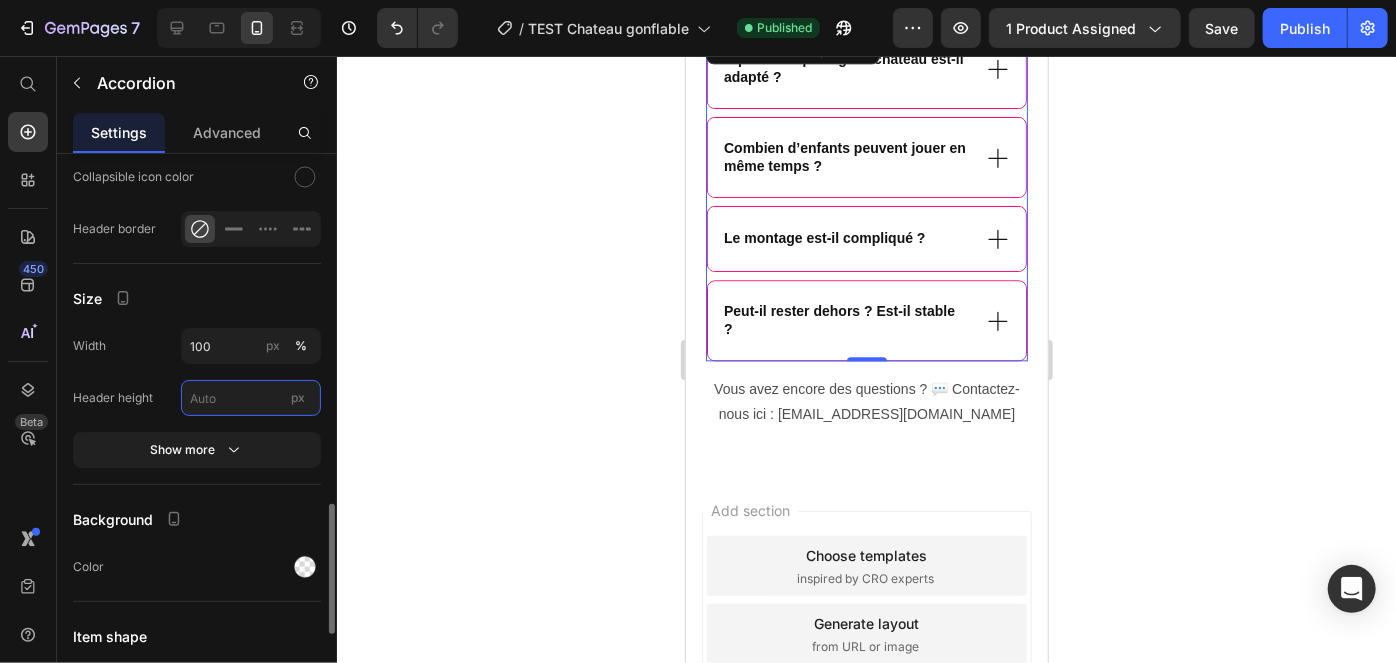 click on "px" at bounding box center [251, 398] 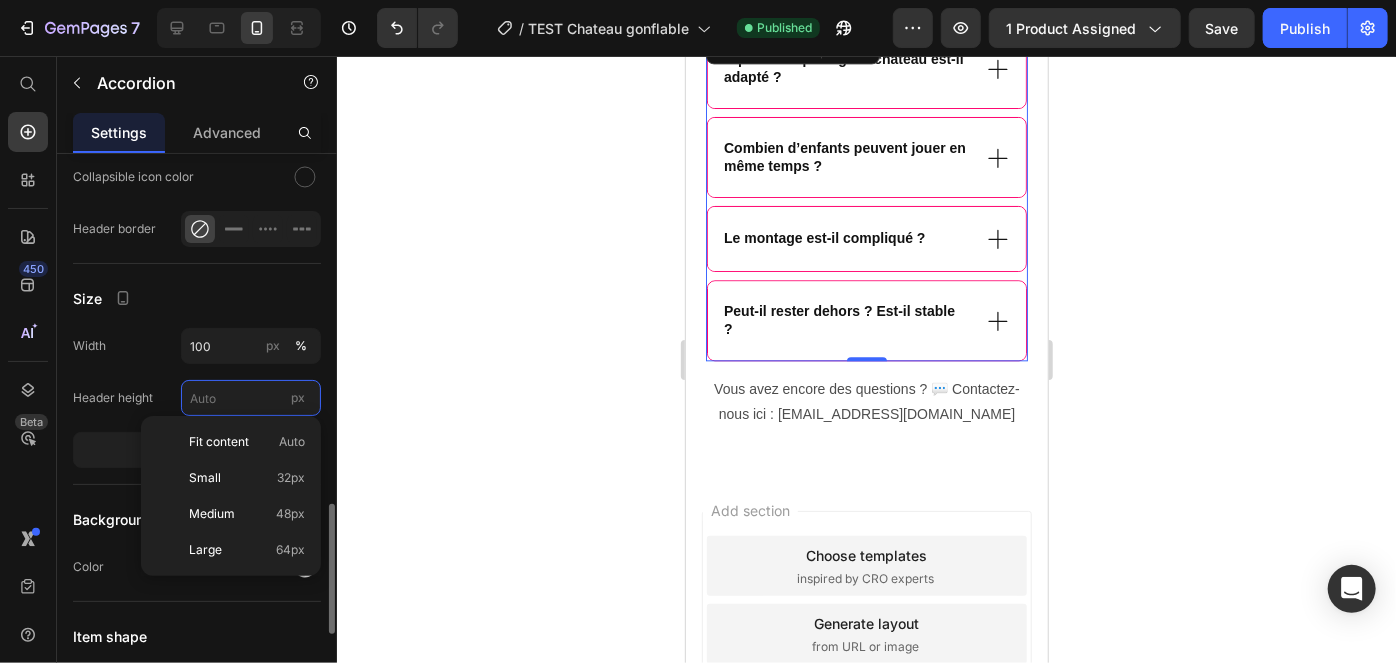 type on "1" 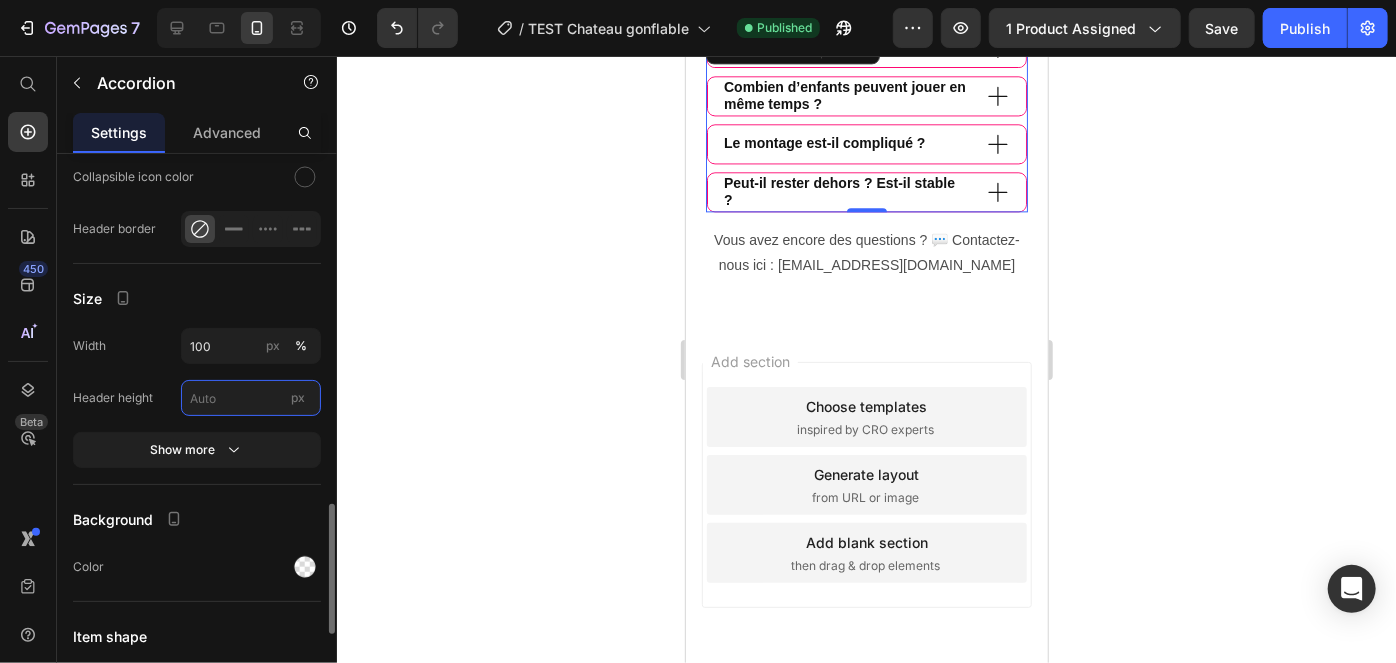 type on "1" 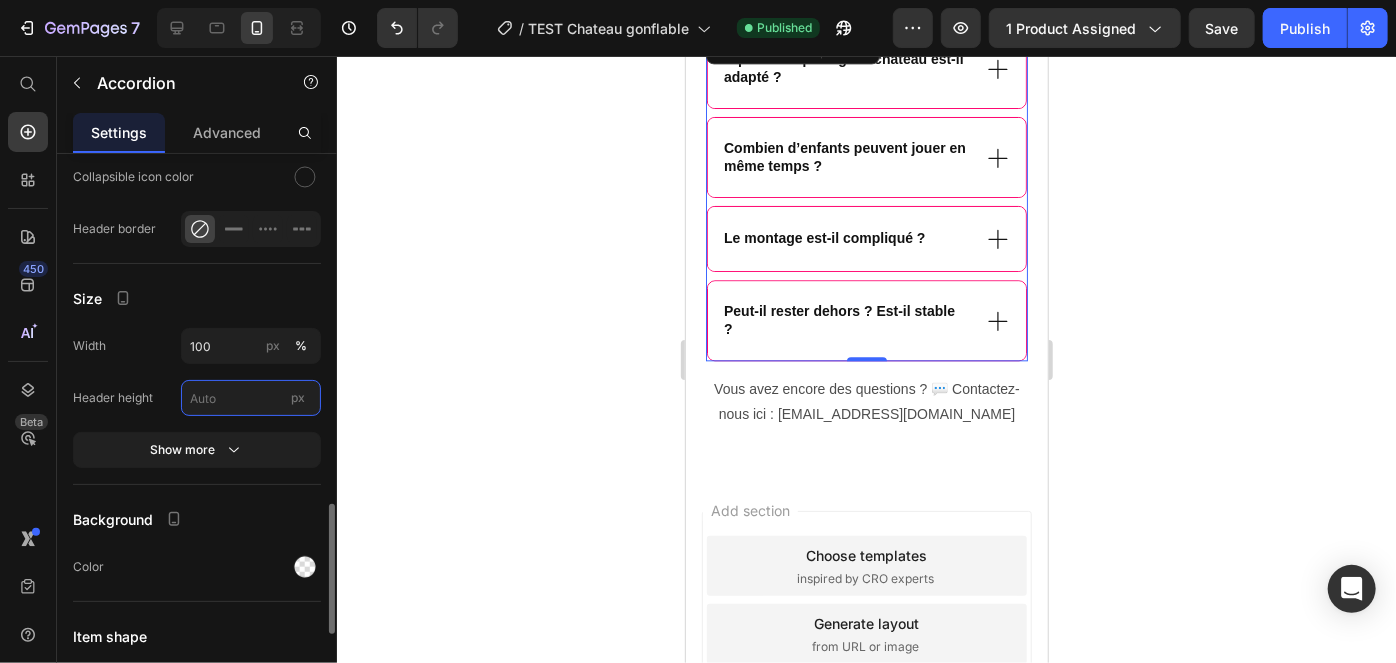 type 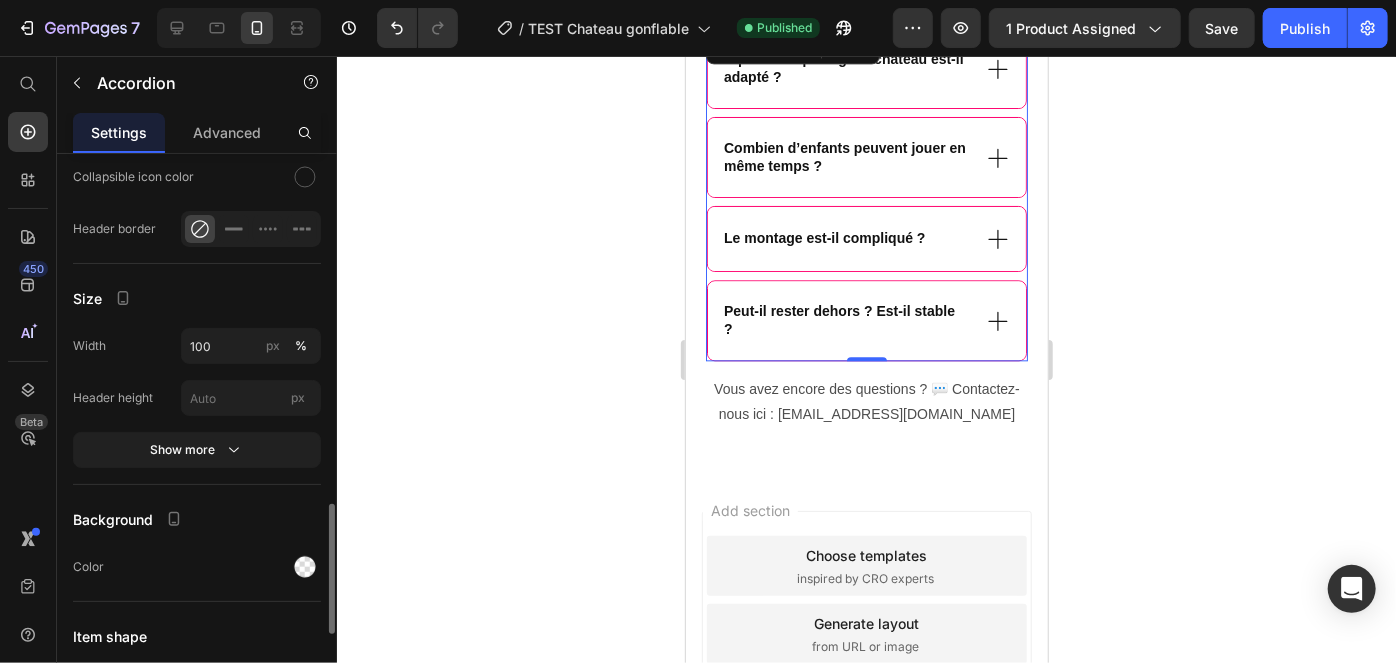 click on "Size Width 100 px % Header height px Show more" 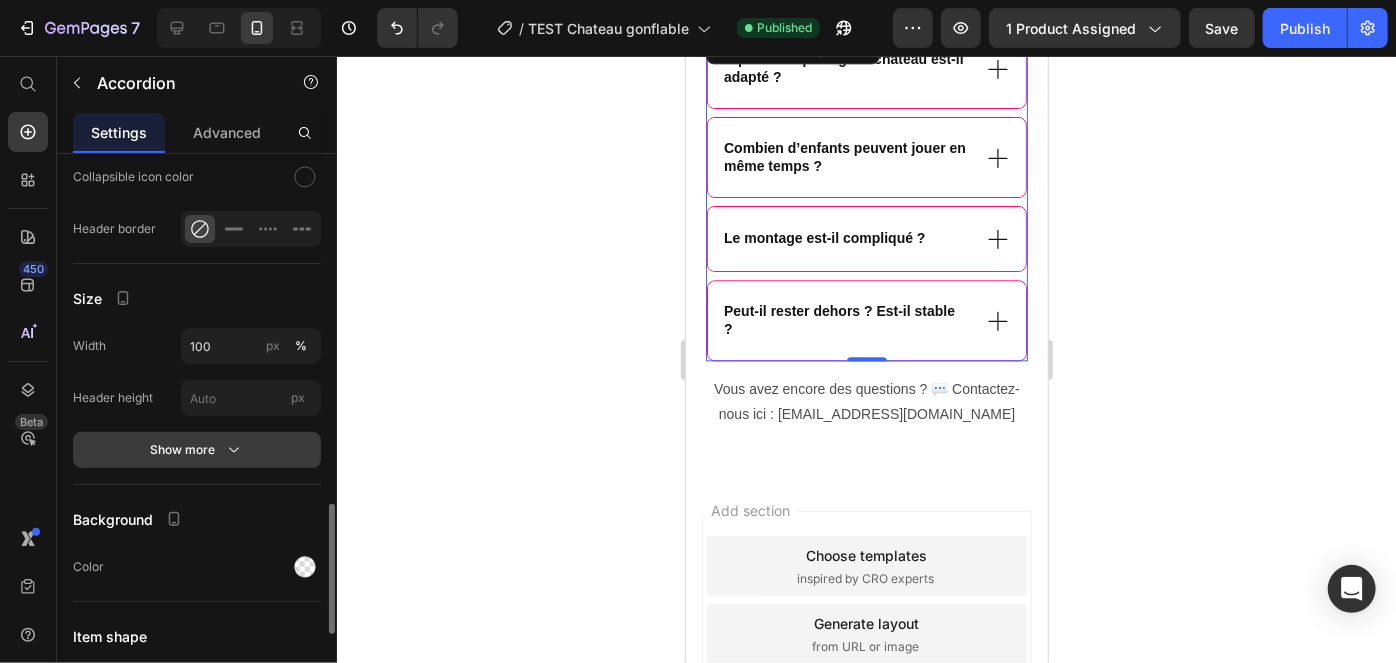 click on "Show more" at bounding box center [197, 450] 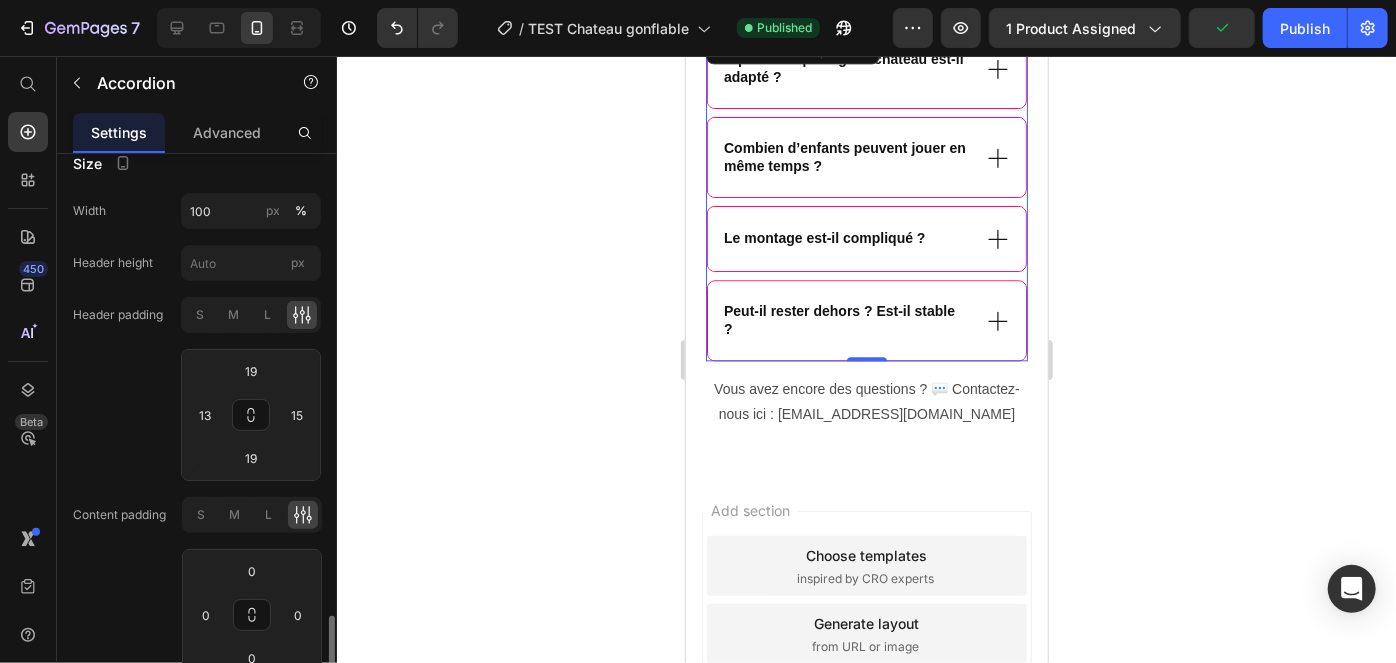 scroll, scrollTop: 1772, scrollLeft: 0, axis: vertical 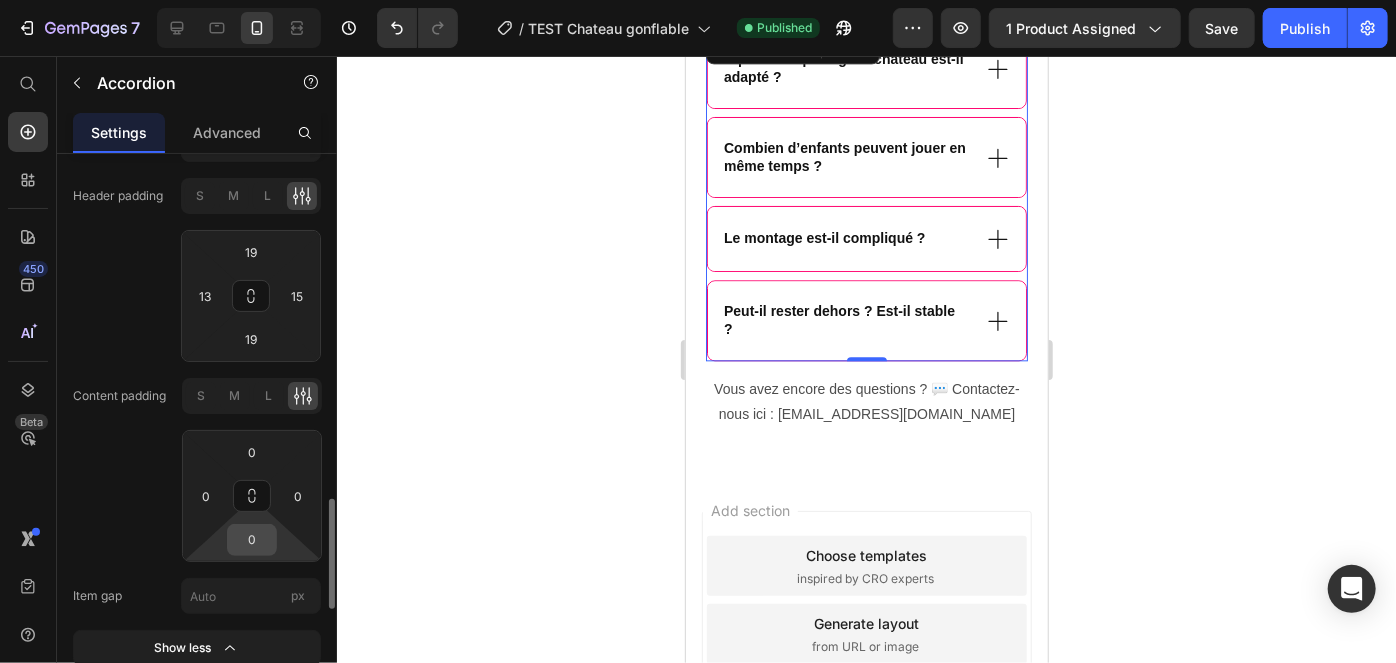 click on "0" at bounding box center [252, 540] 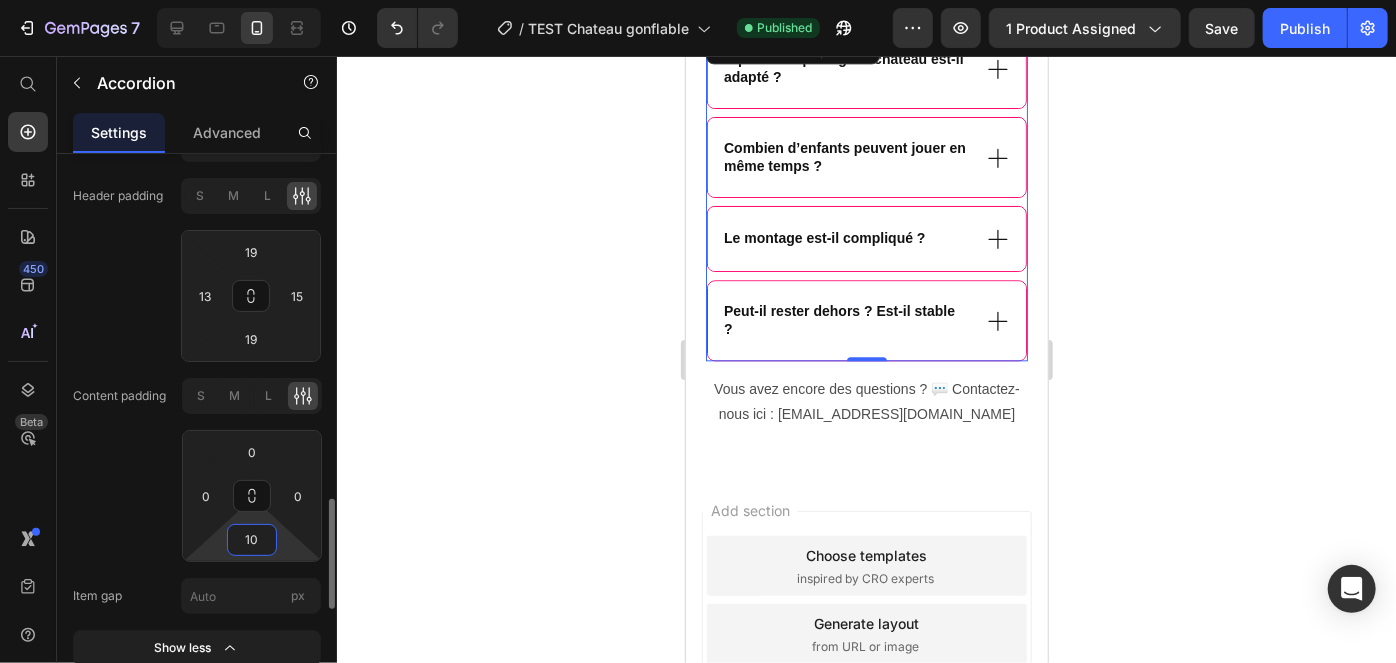 type on "1" 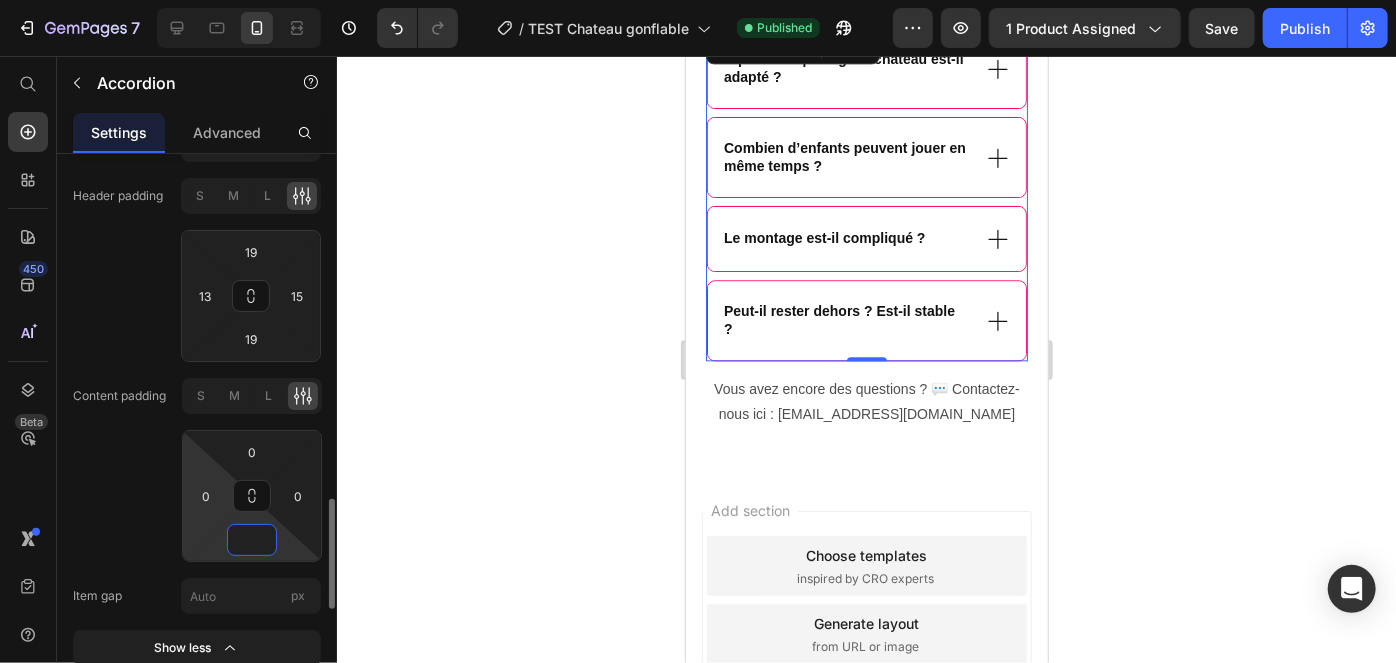 click on "Content padding S M L 0 0 0" 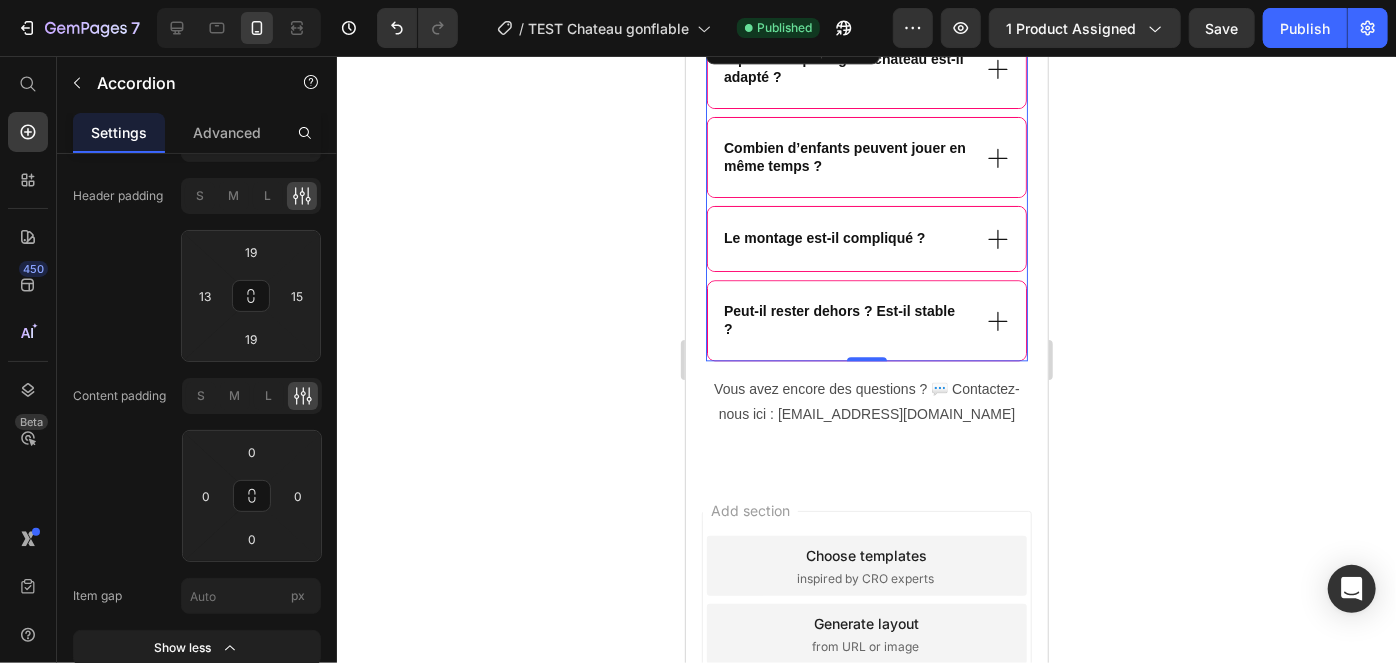 click 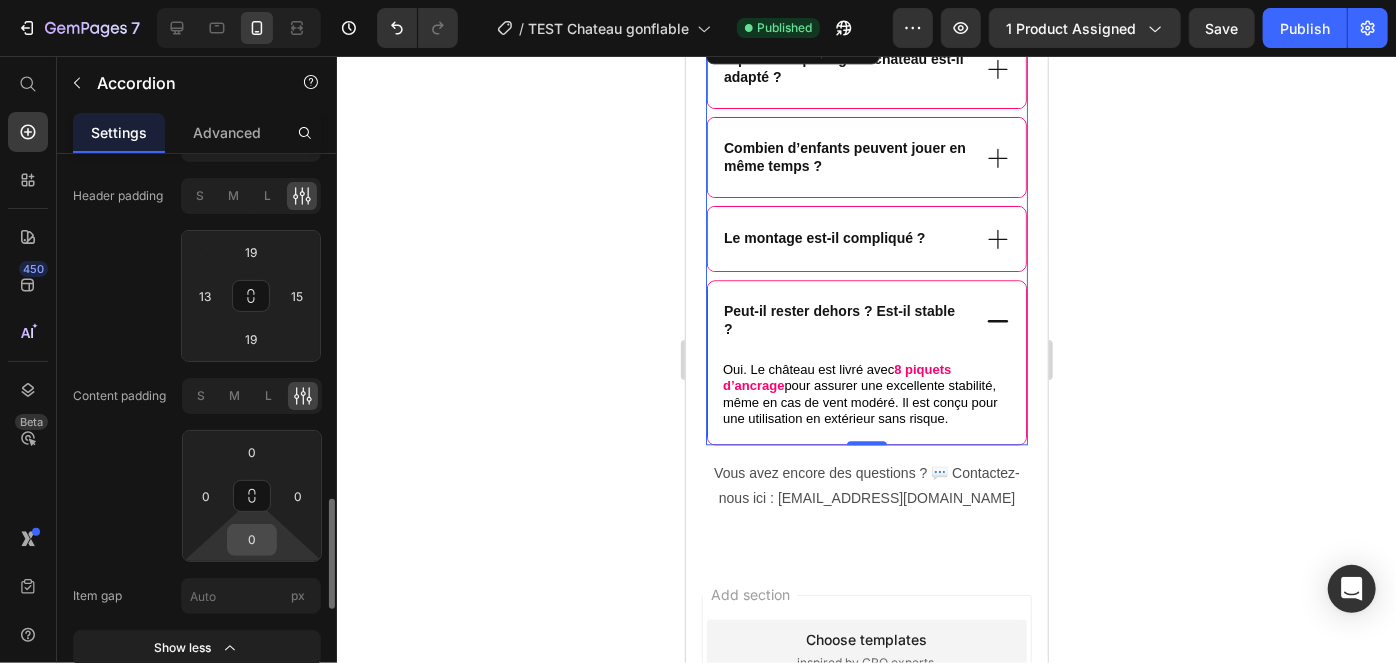 click on "0" at bounding box center [252, 540] 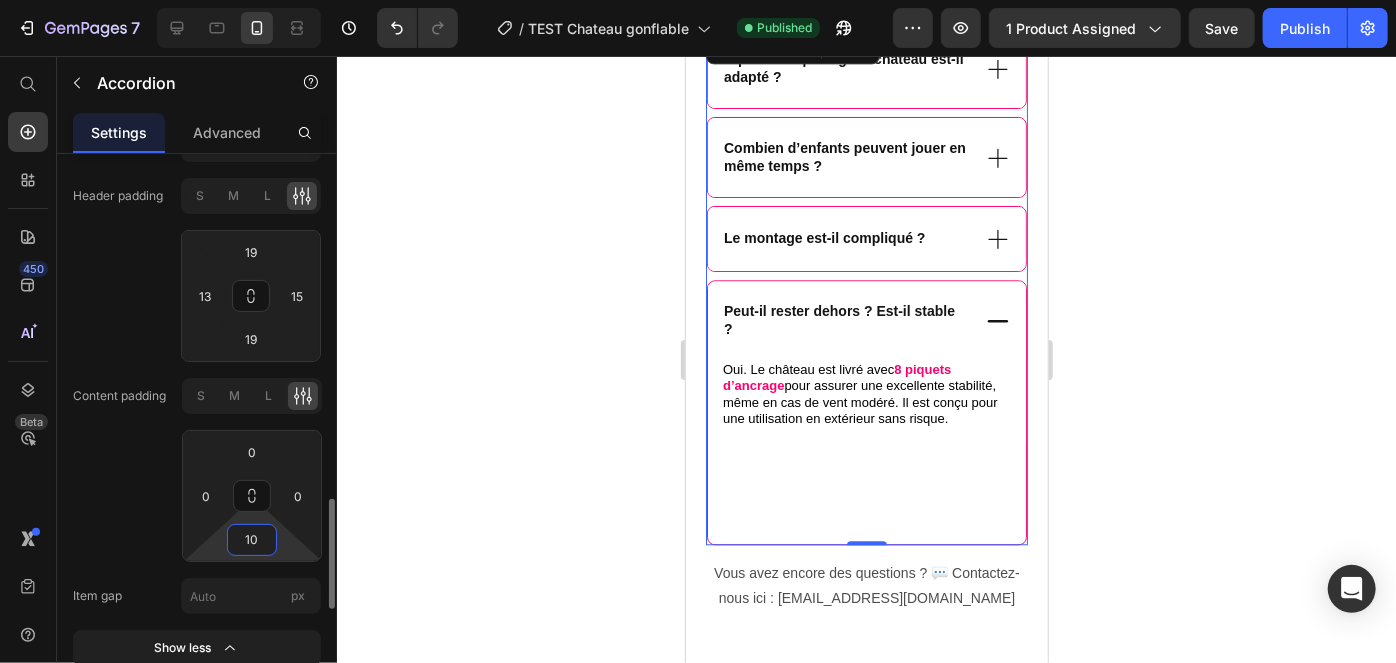 type on "1" 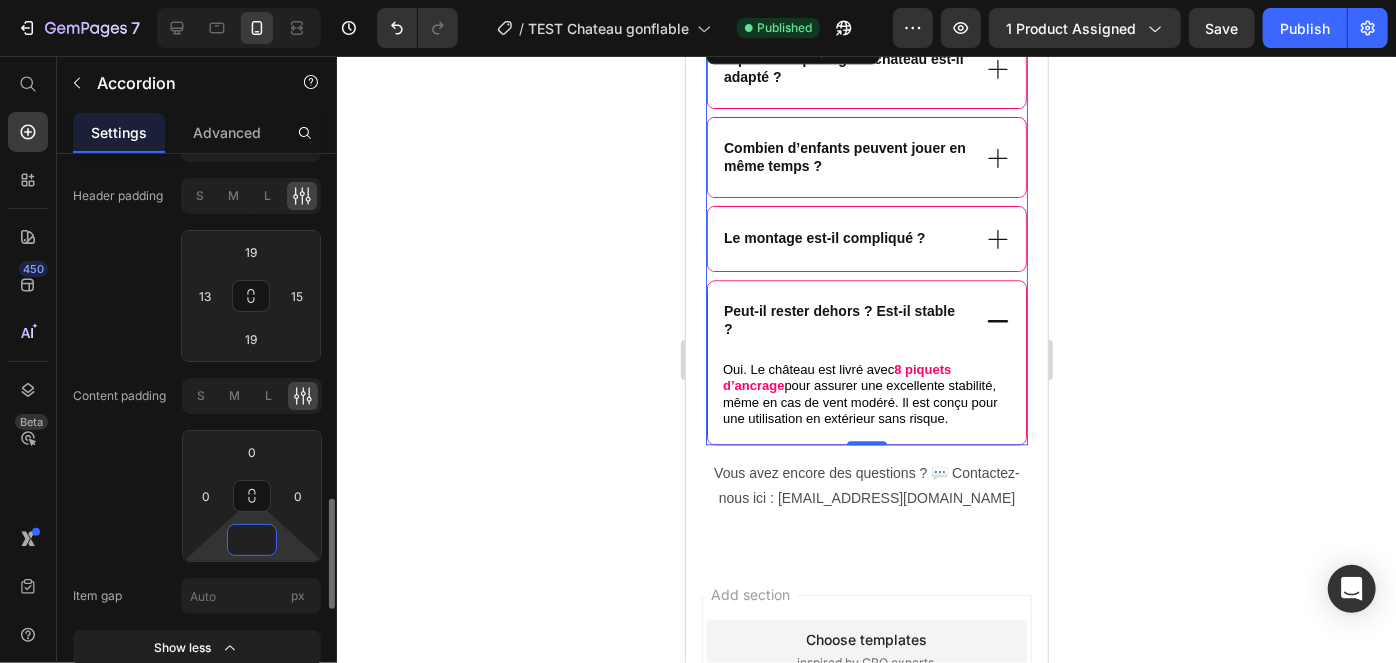 click on "Content padding S M L 0 0 0" 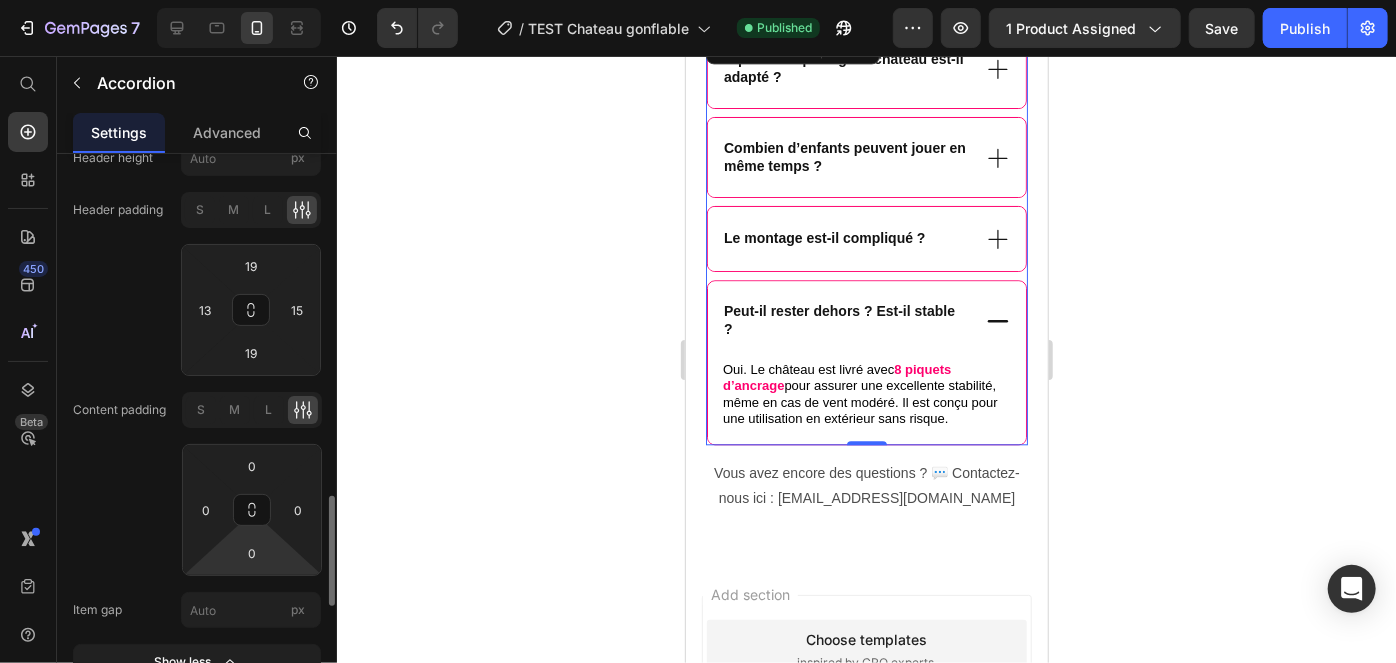 scroll, scrollTop: 1957, scrollLeft: 0, axis: vertical 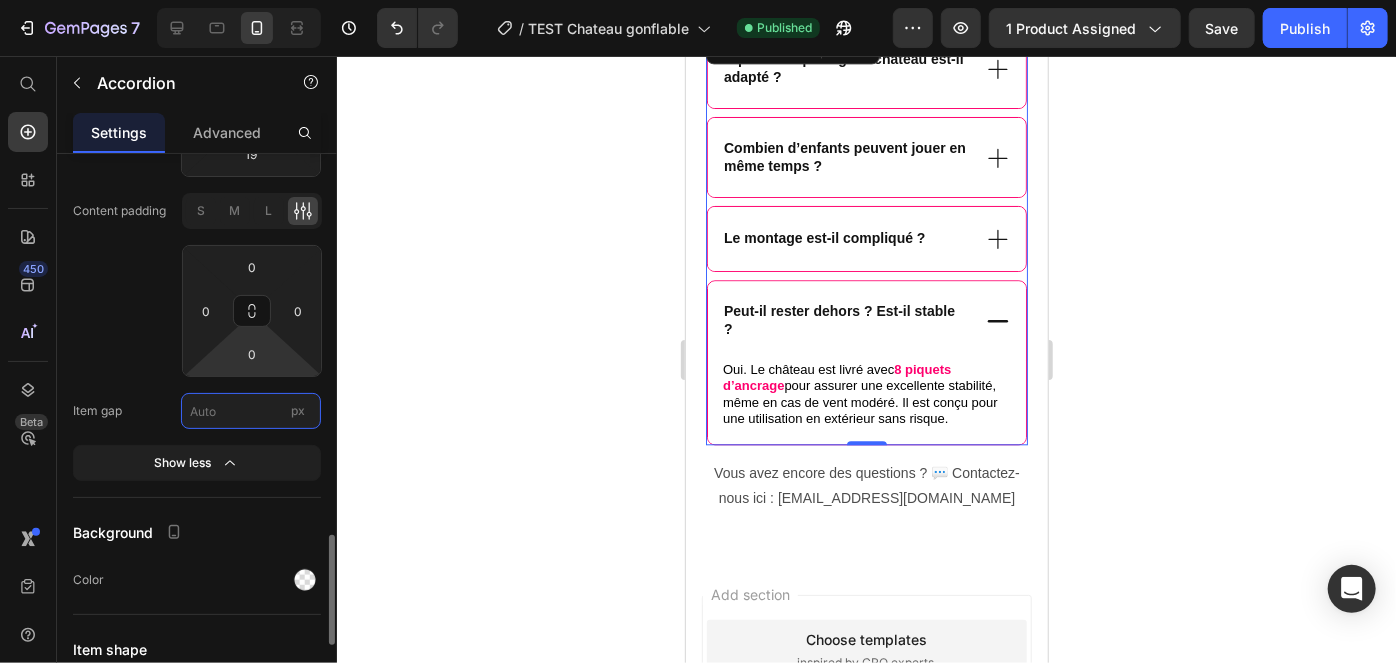 click on "px" at bounding box center (251, 411) 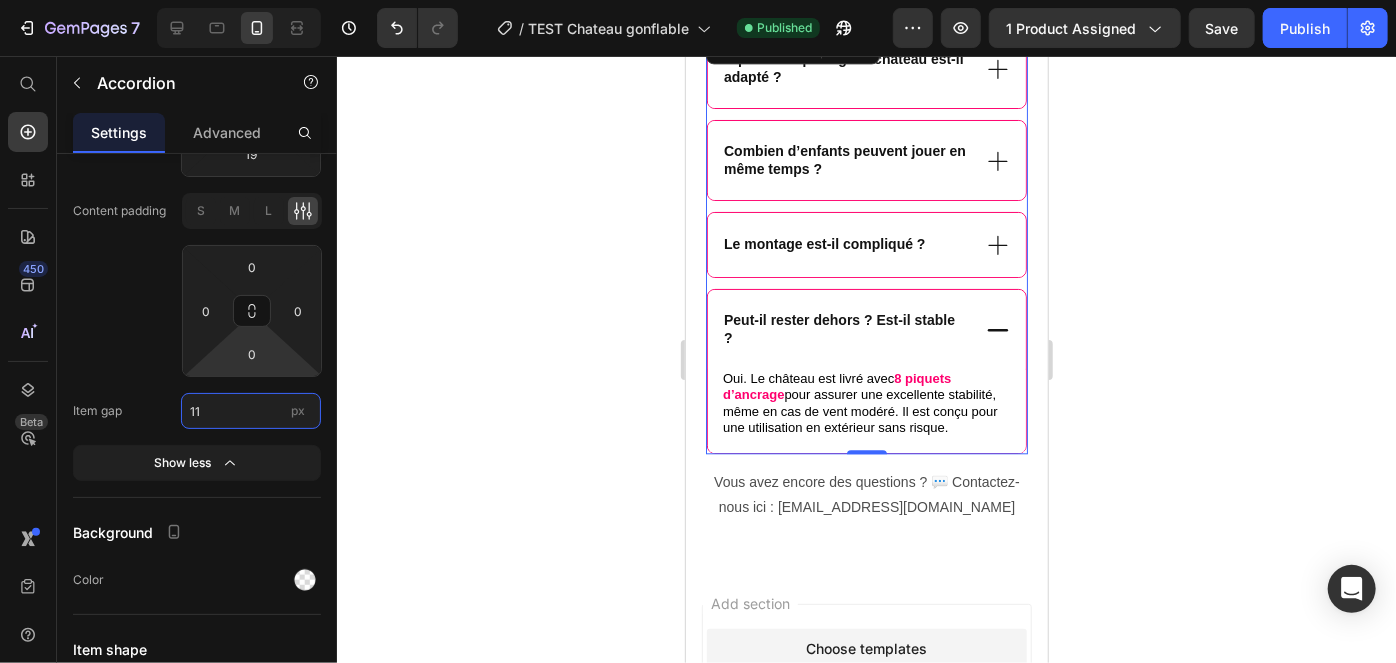 type on "11" 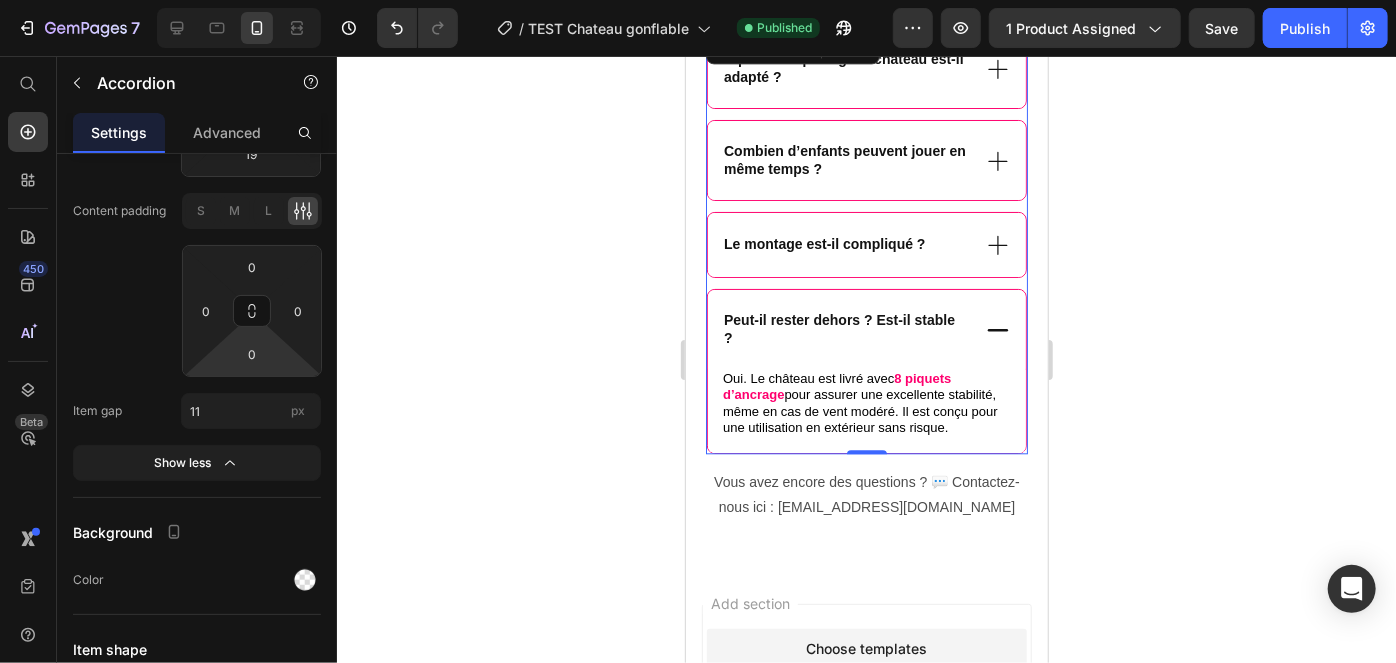 click 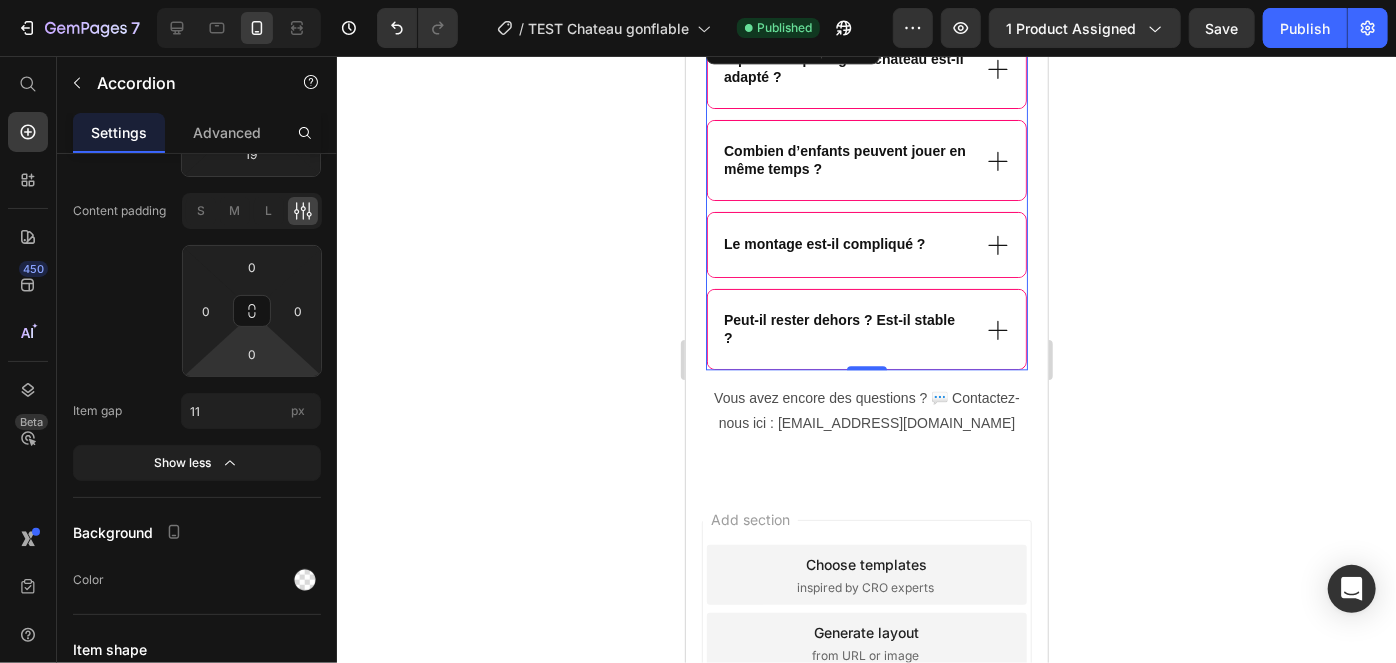 click 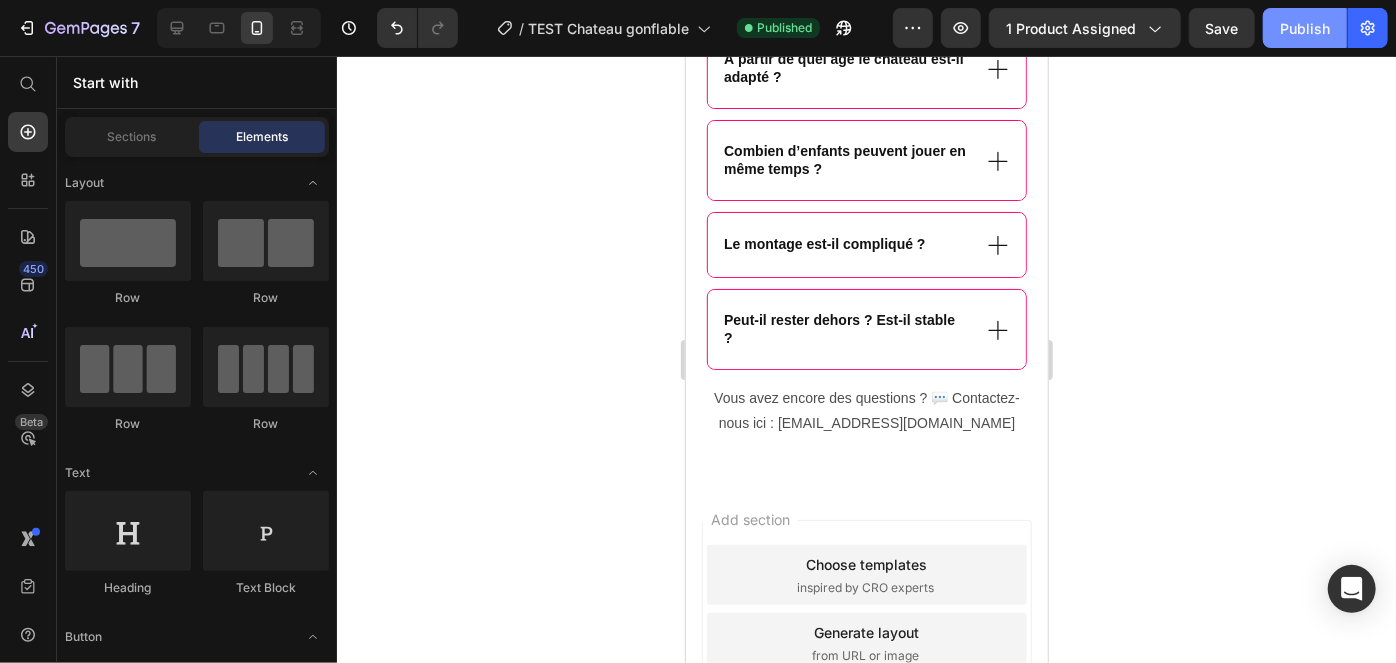 click on "Publish" at bounding box center (1305, 28) 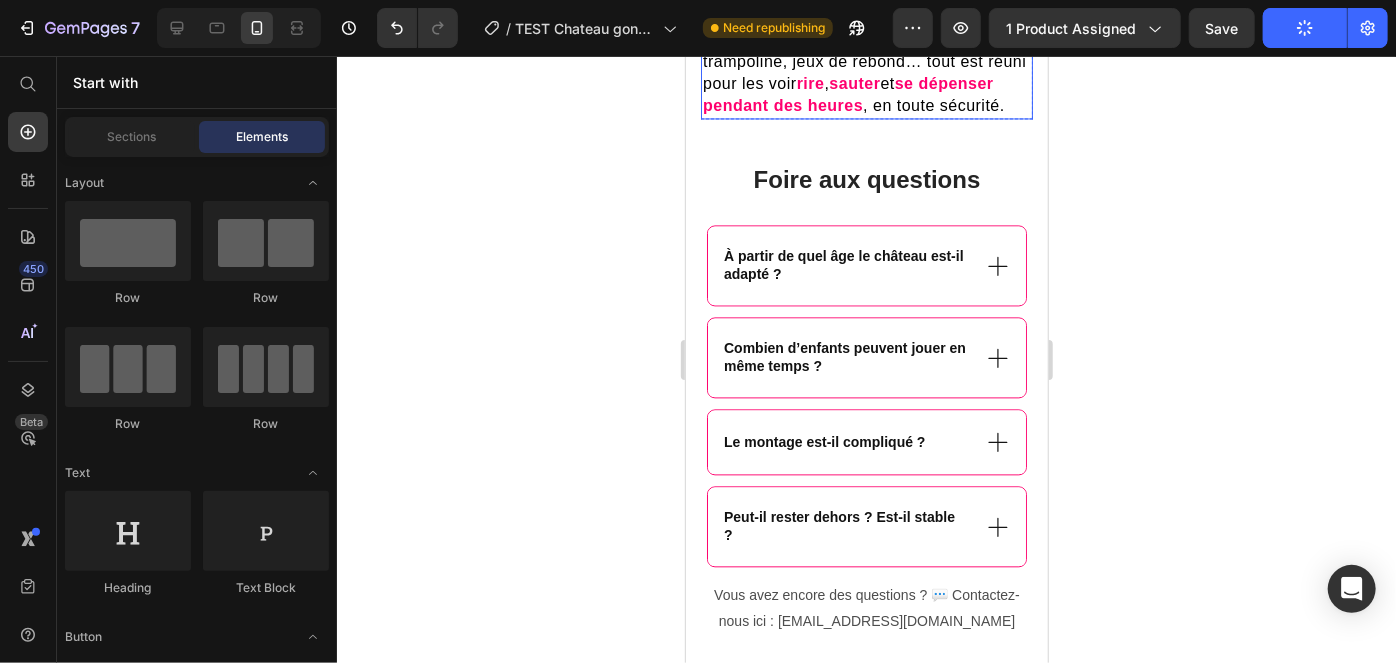 scroll, scrollTop: 2008, scrollLeft: 0, axis: vertical 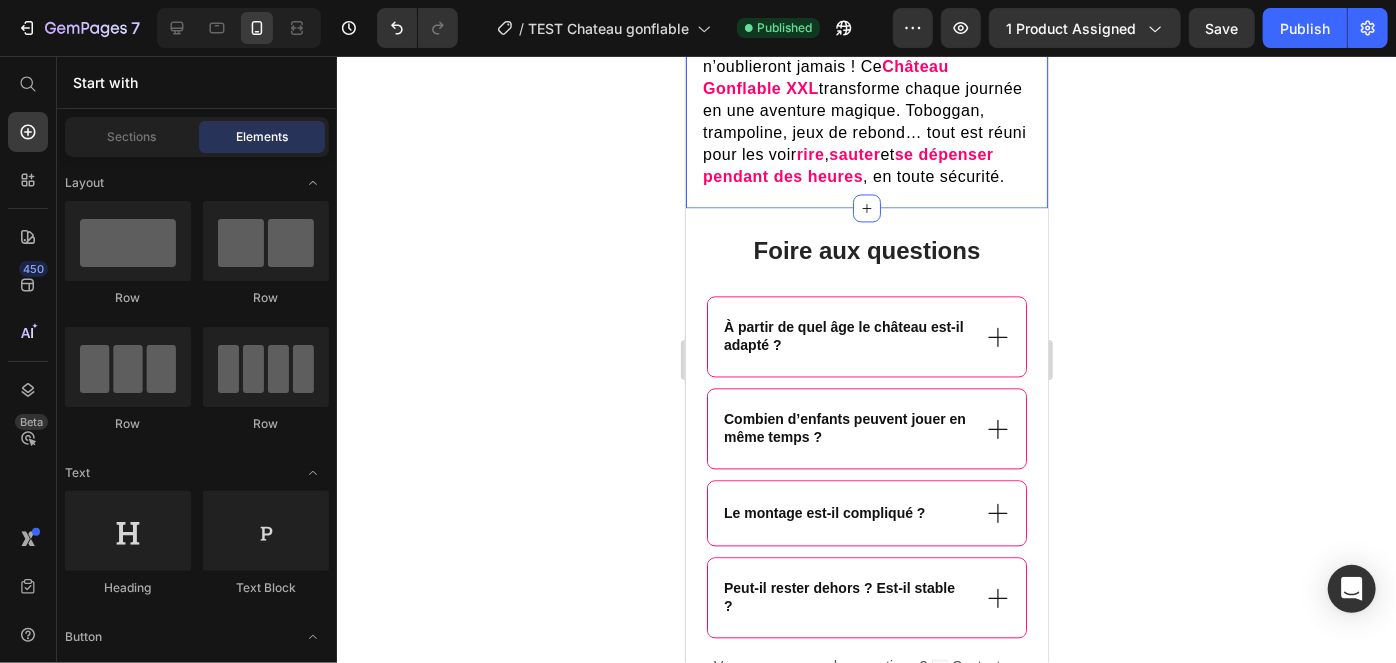click on "Leur terrain de jeu rêvé… directement dans votre jardin ! Heading Offrez à vos enfants un été qu’ils n’oublieront jamais ! Ce  Château Gonflable XXL  transforme chaque journée en une aventure magique. Toboggan, trampoline, jeux de rebond… tout est réuni pour les voir  rire ,  sauter  et  se dépenser pendant des heures , en toute sécurité. Text block Row Image Image Row" at bounding box center [866, -115] 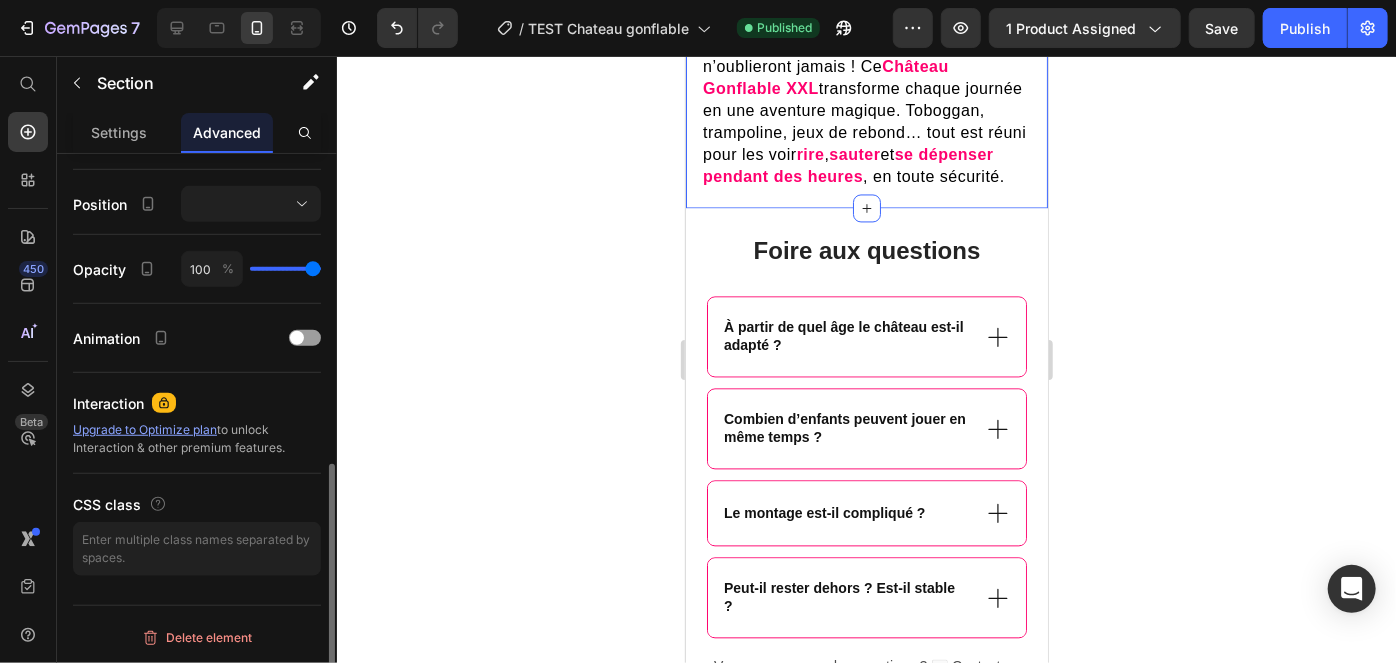 scroll, scrollTop: 0, scrollLeft: 0, axis: both 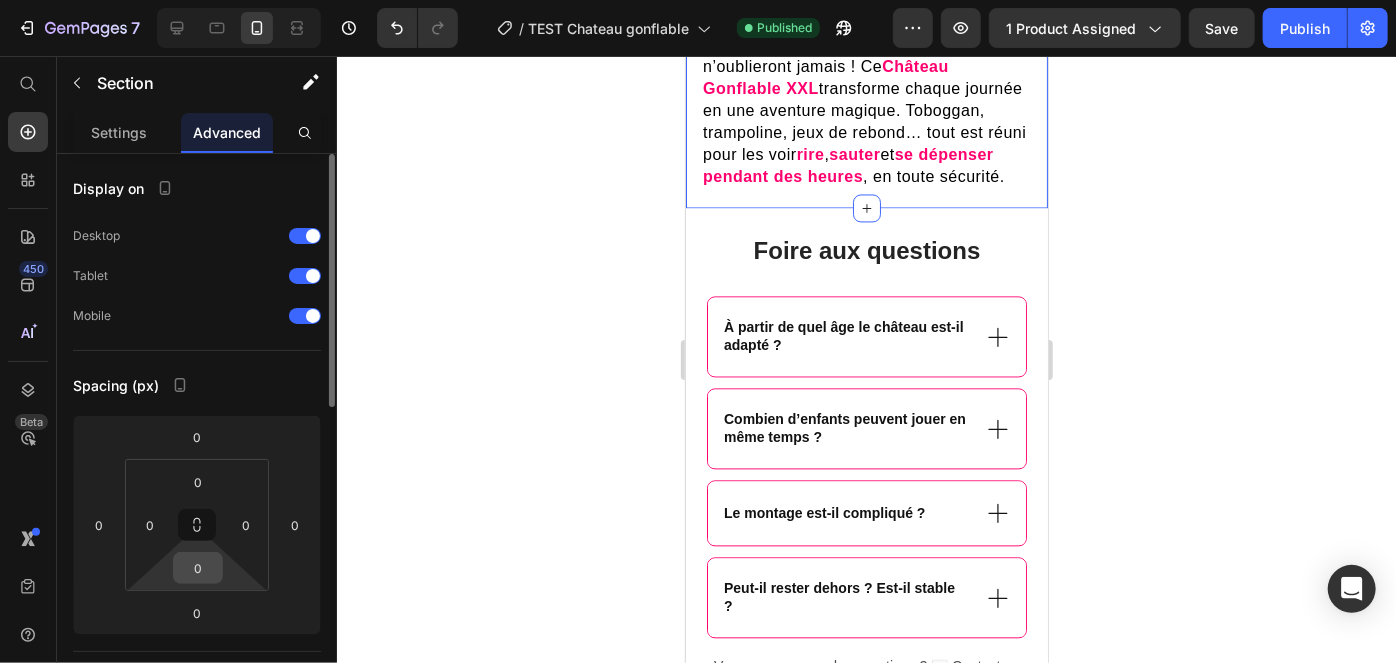 click on "0" at bounding box center [198, 568] 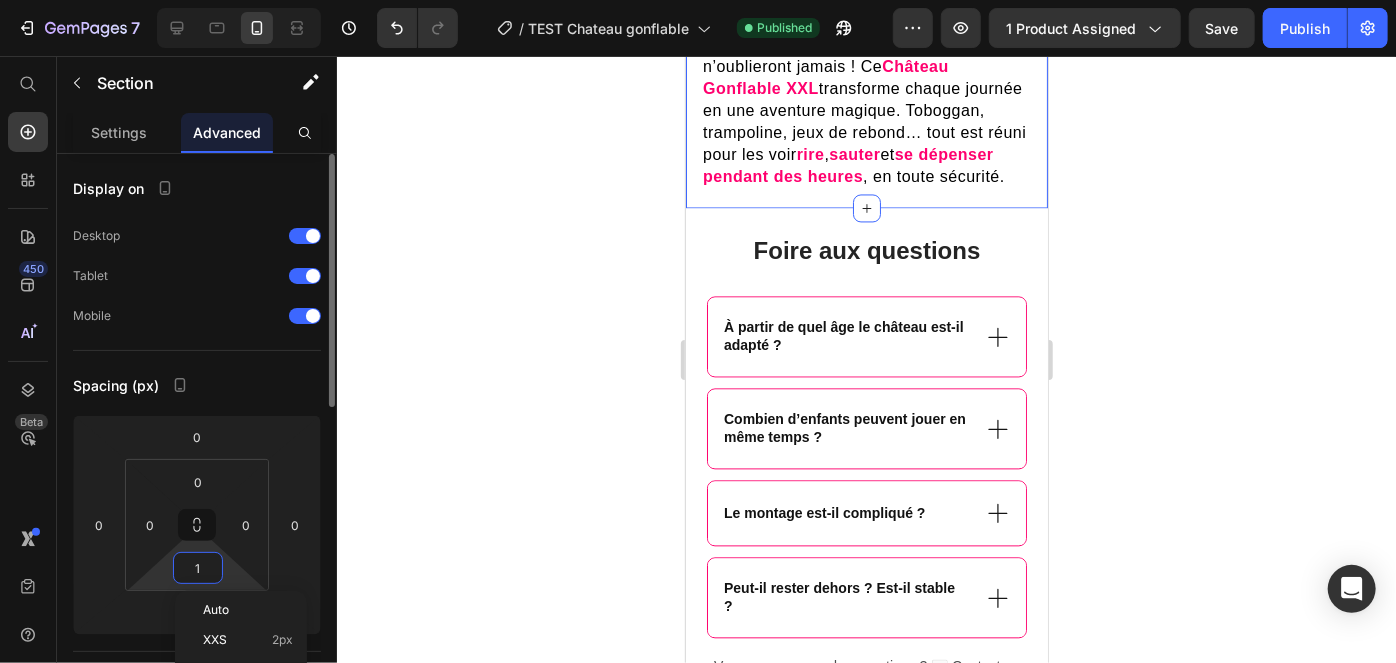 type on "10" 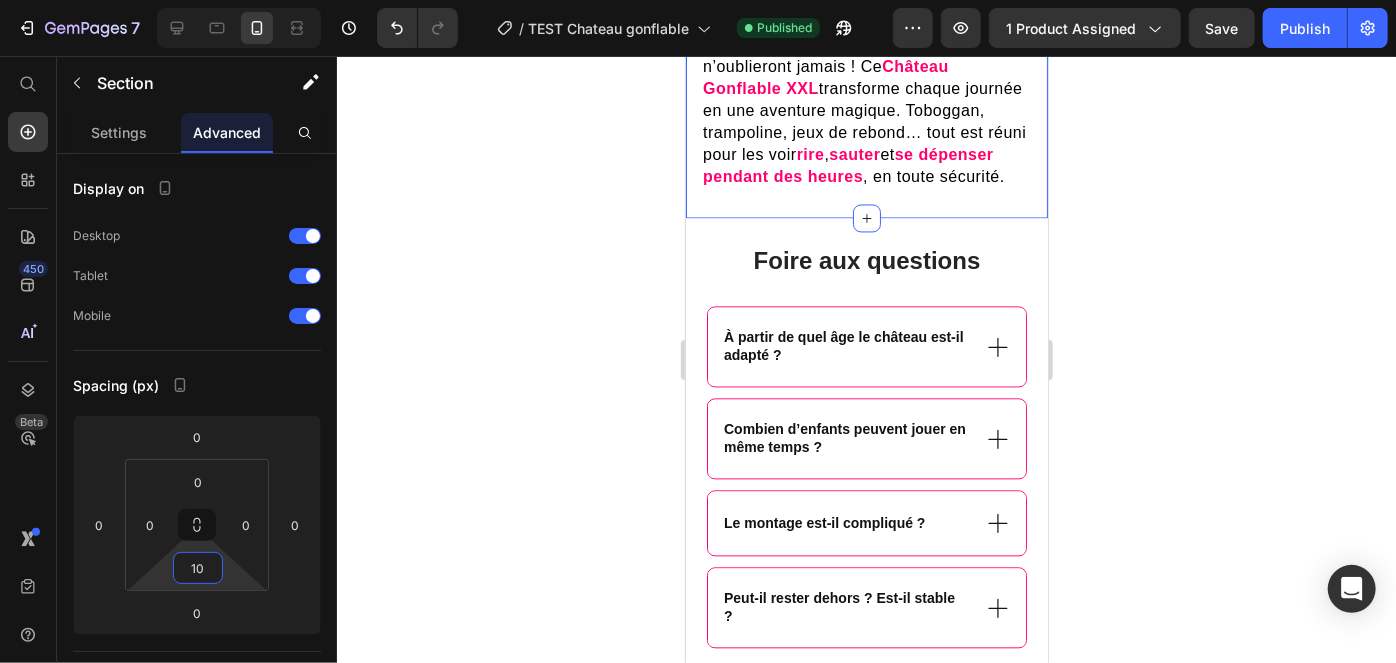 click 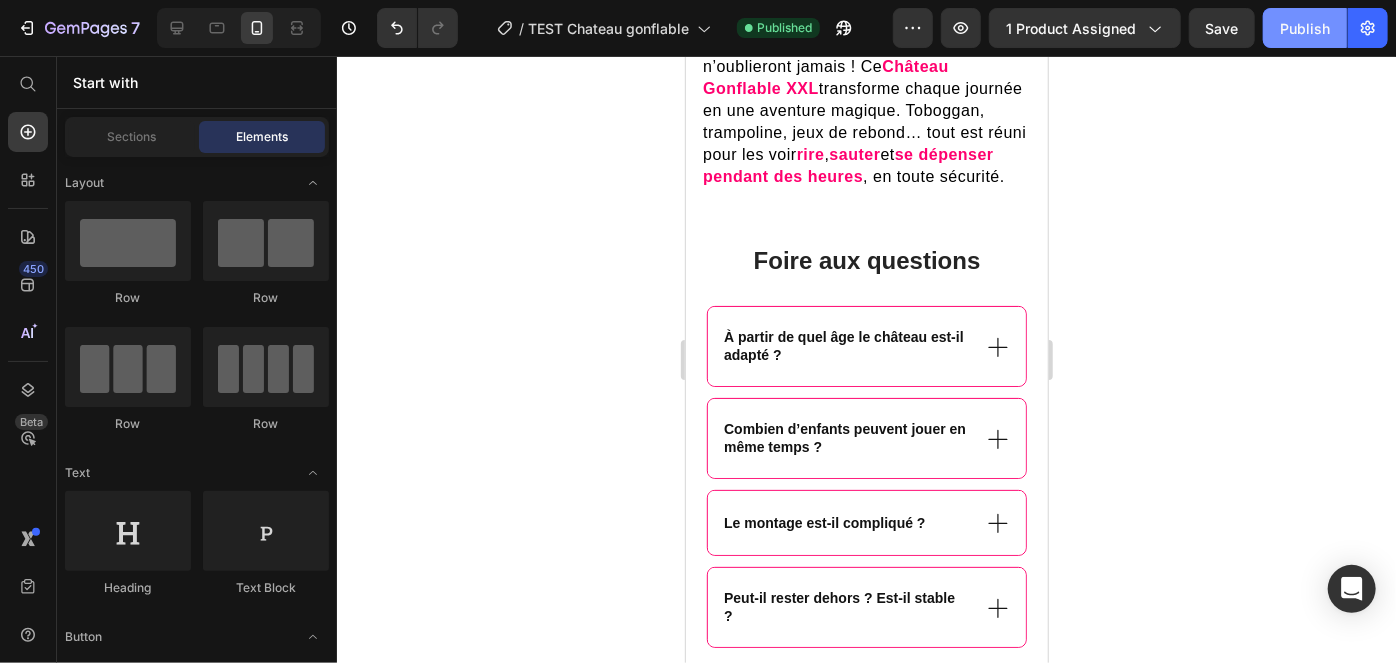 click on "Publish" at bounding box center (1305, 28) 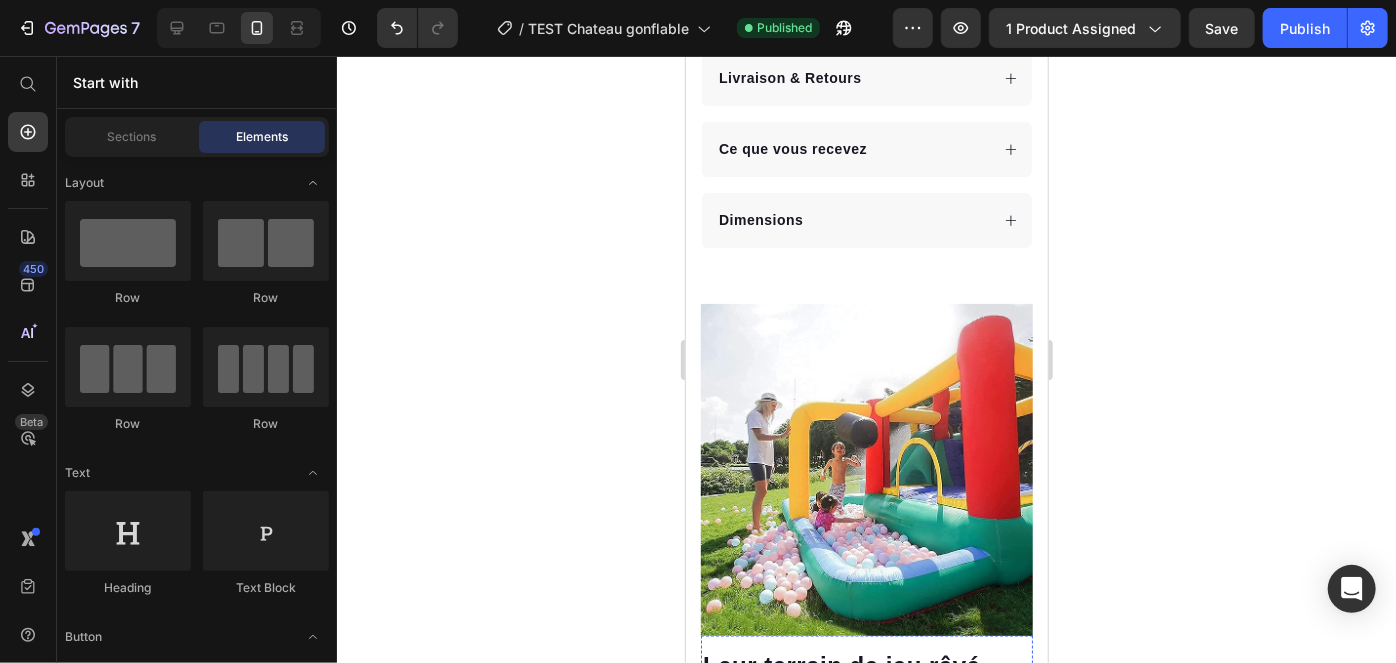 scroll, scrollTop: 1258, scrollLeft: 0, axis: vertical 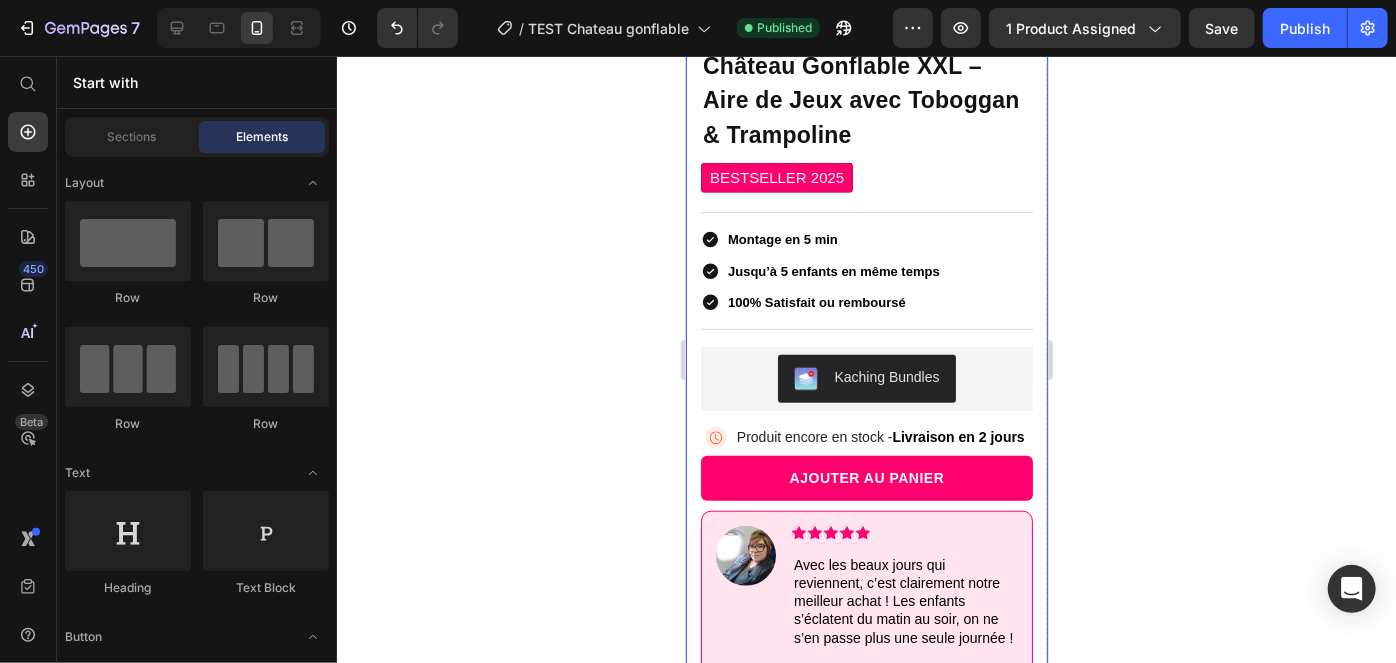 click on "100% Satisfait ou remboursé" at bounding box center (833, 301) 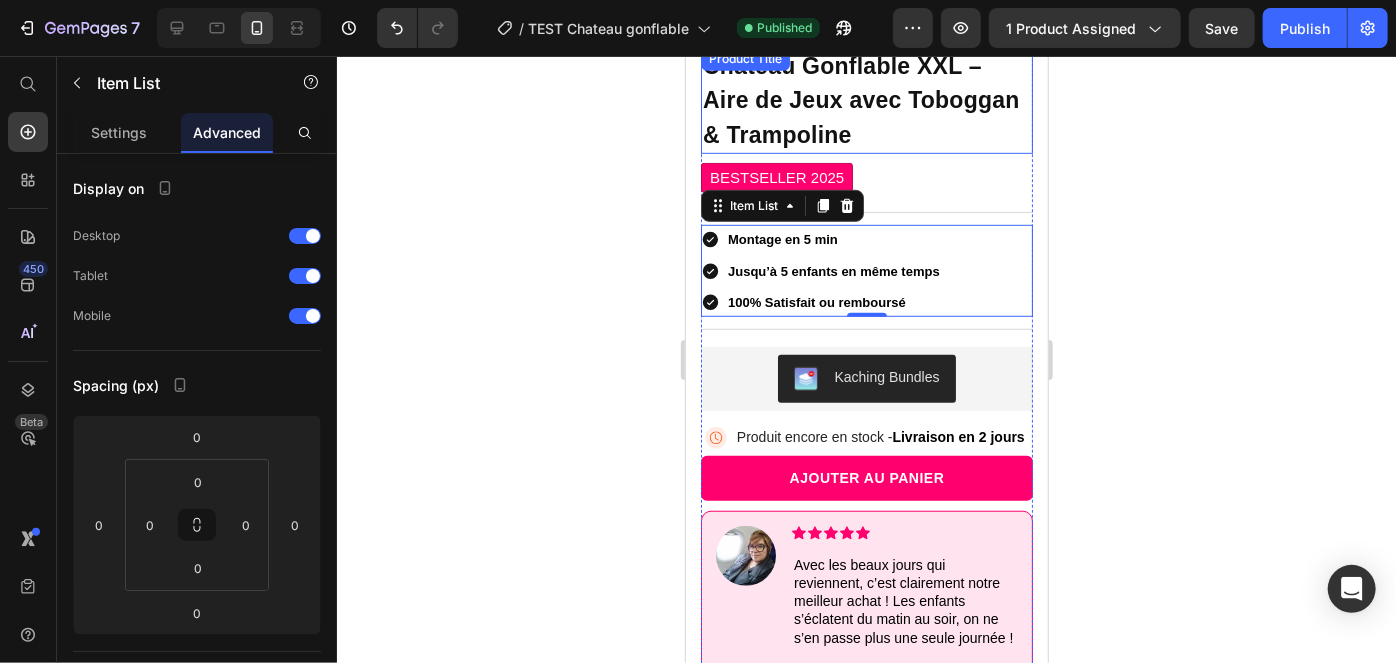 scroll, scrollTop: 562, scrollLeft: 0, axis: vertical 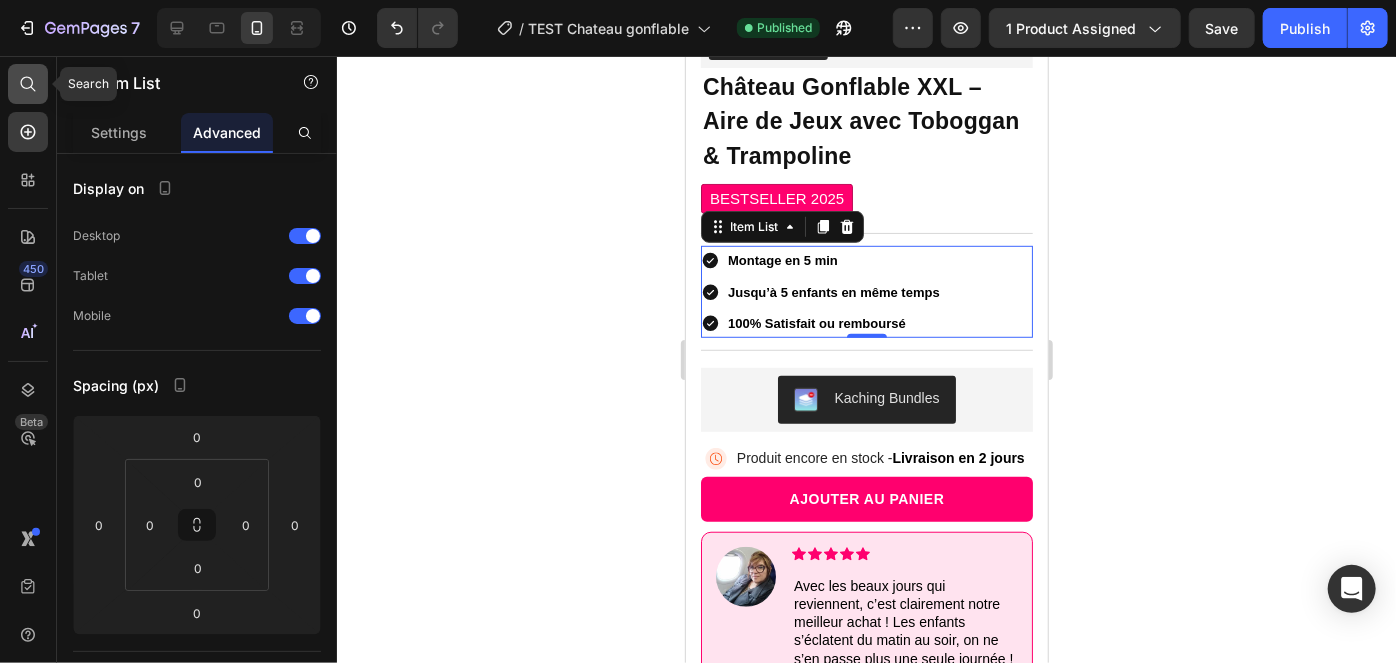 click 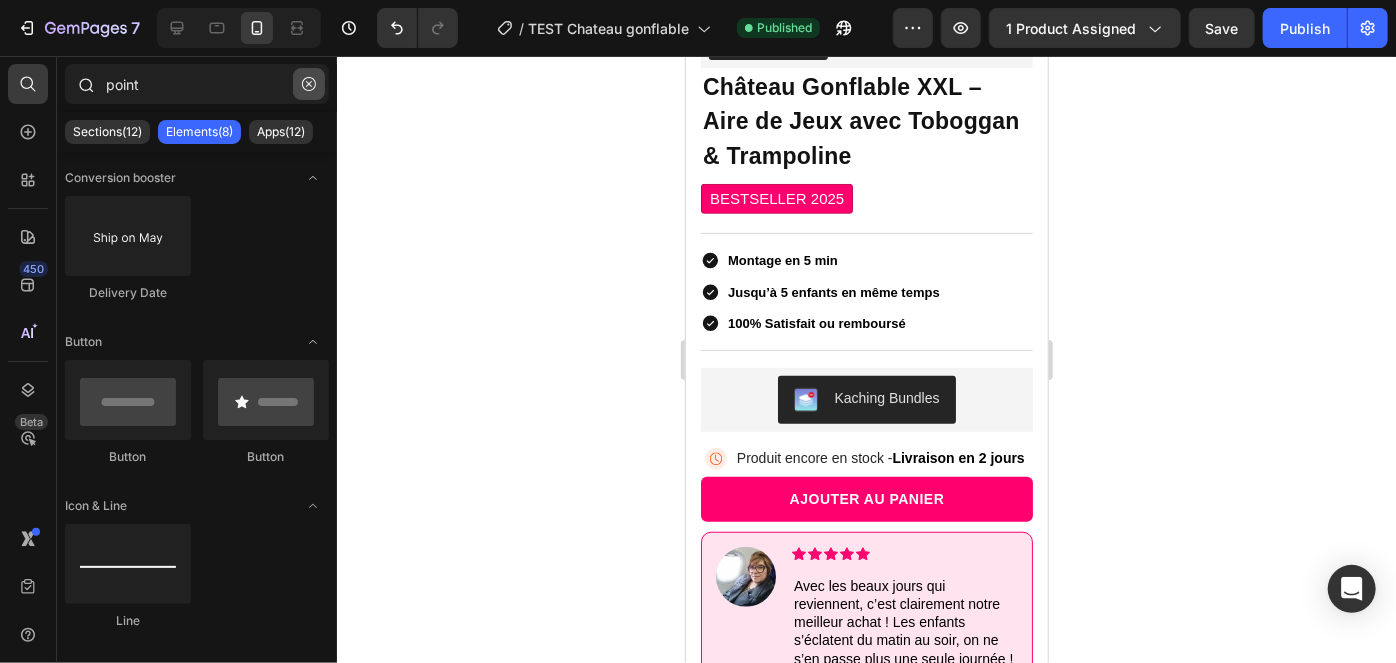 click at bounding box center [309, 84] 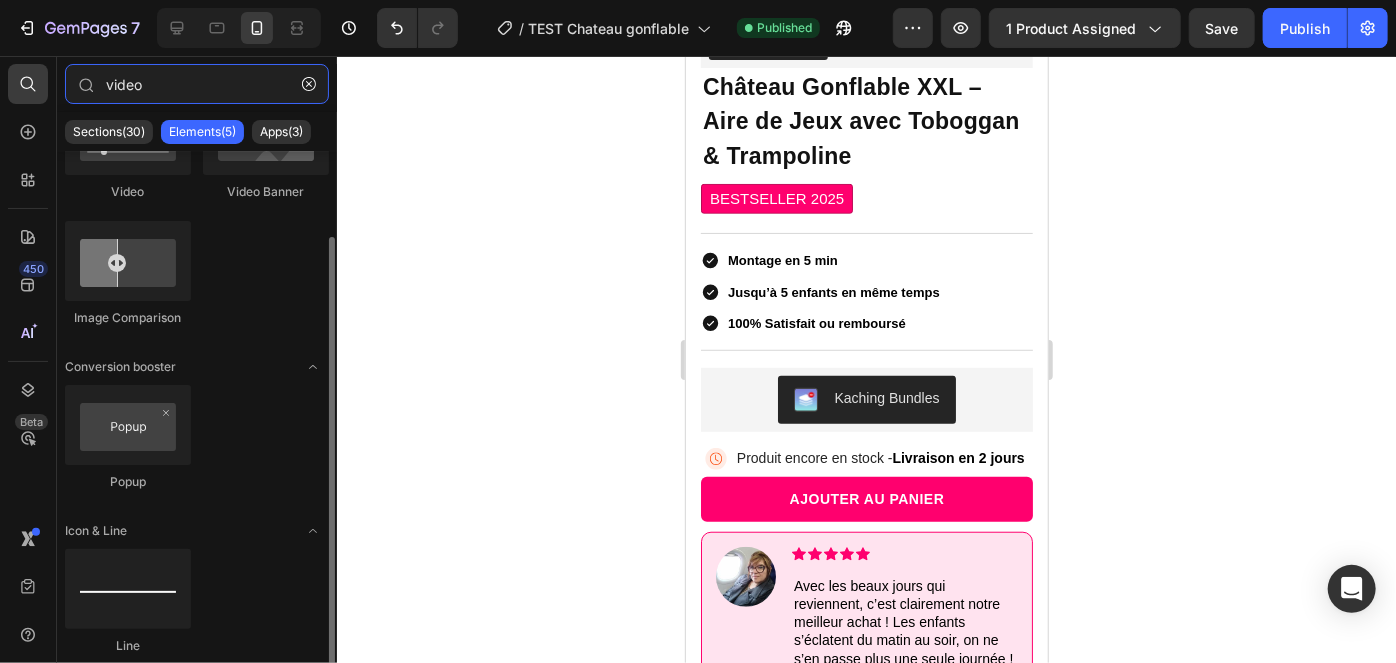 scroll, scrollTop: 102, scrollLeft: 0, axis: vertical 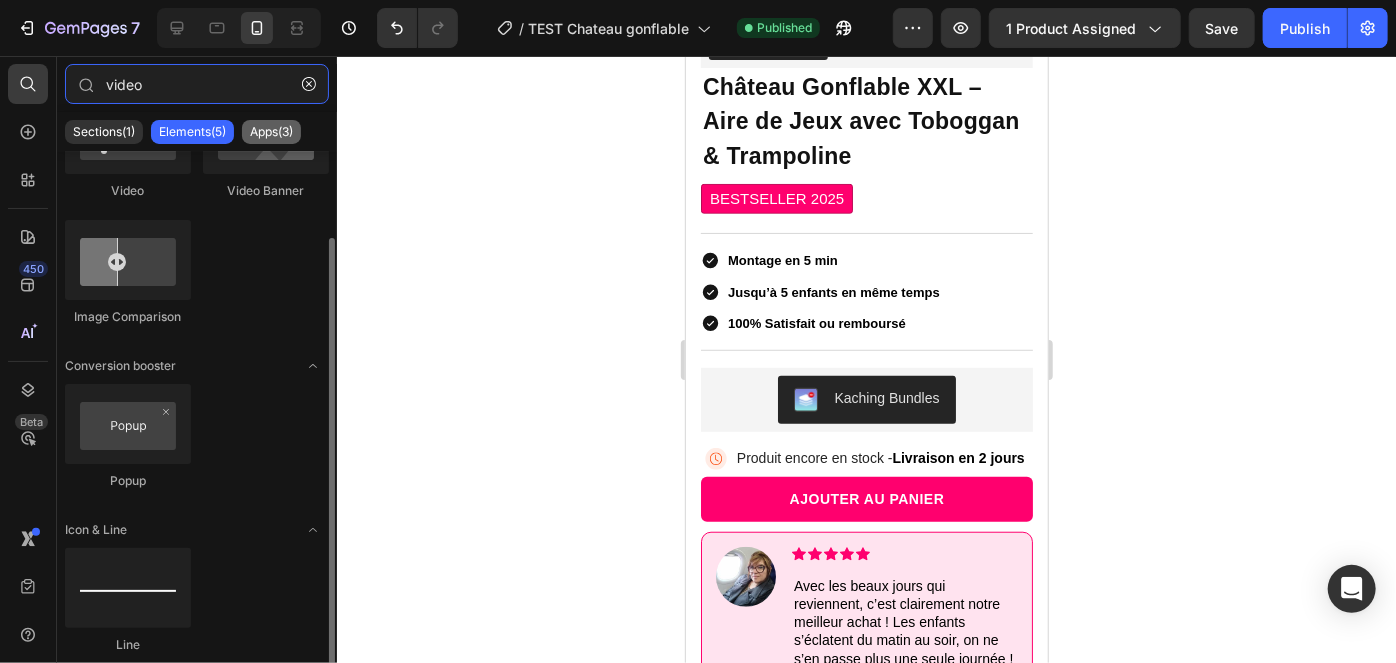 type on "video" 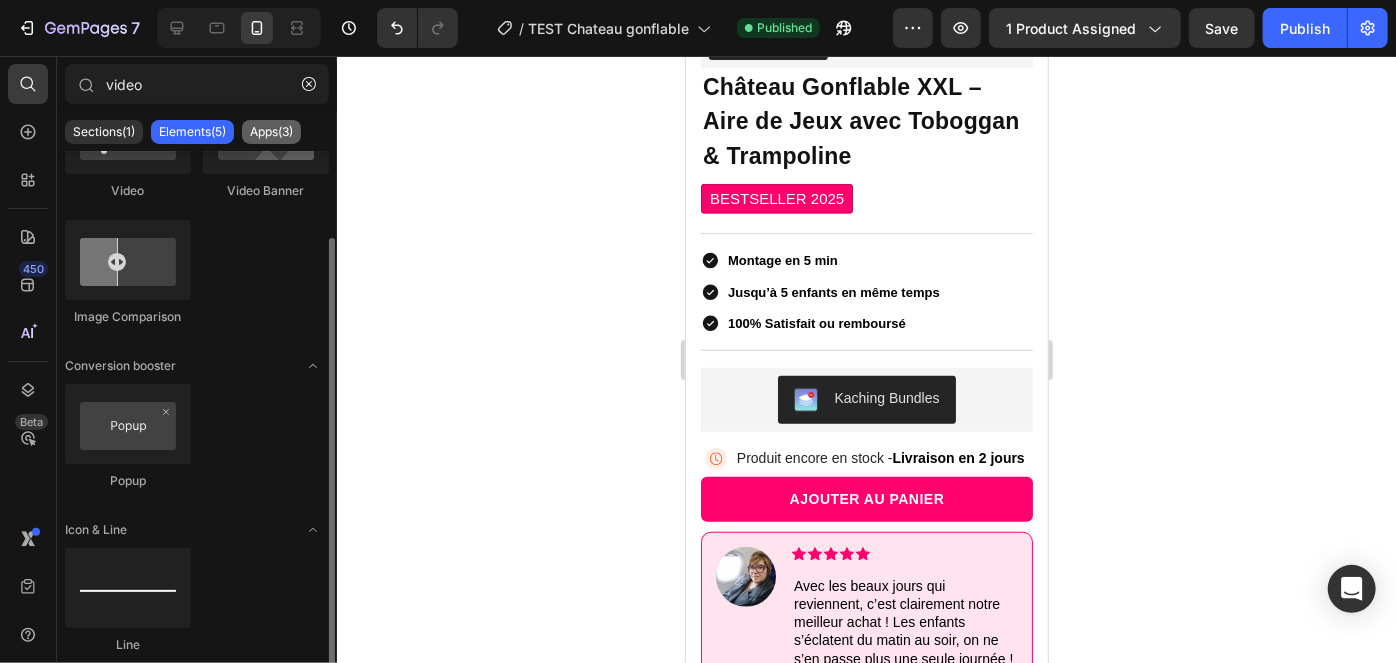 click on "Apps(3)" at bounding box center (271, 132) 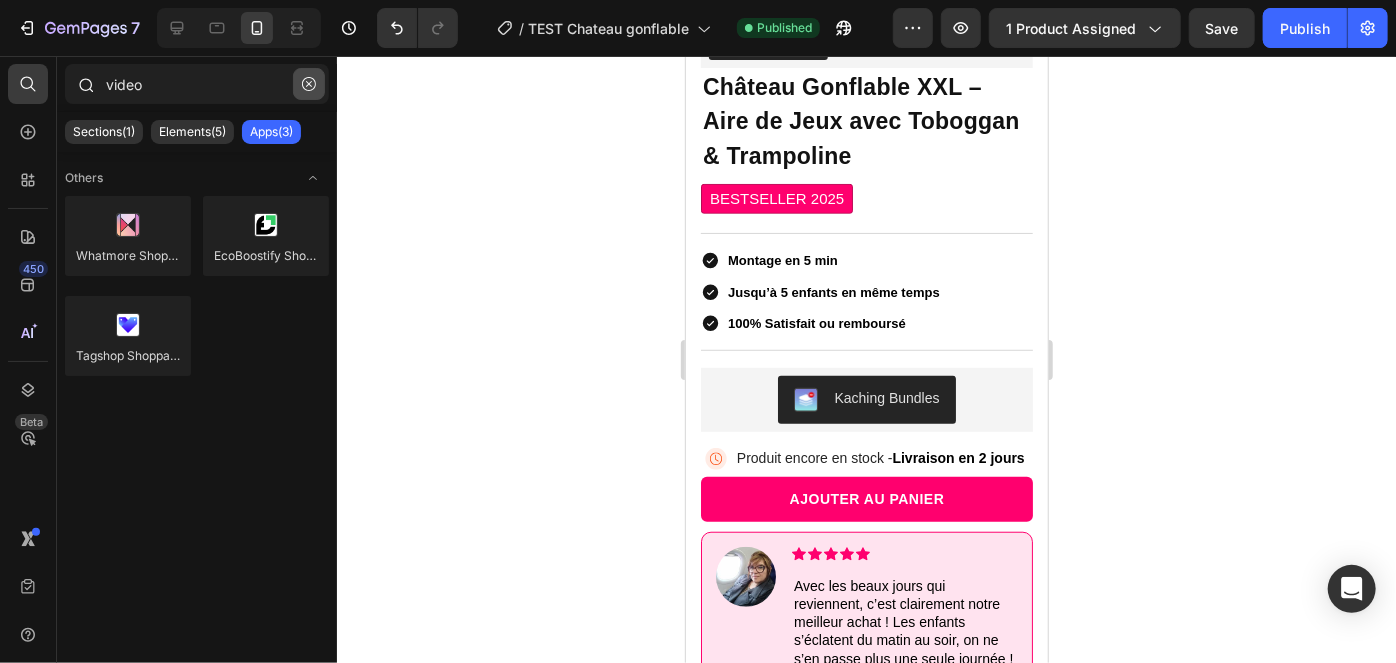 click at bounding box center (309, 84) 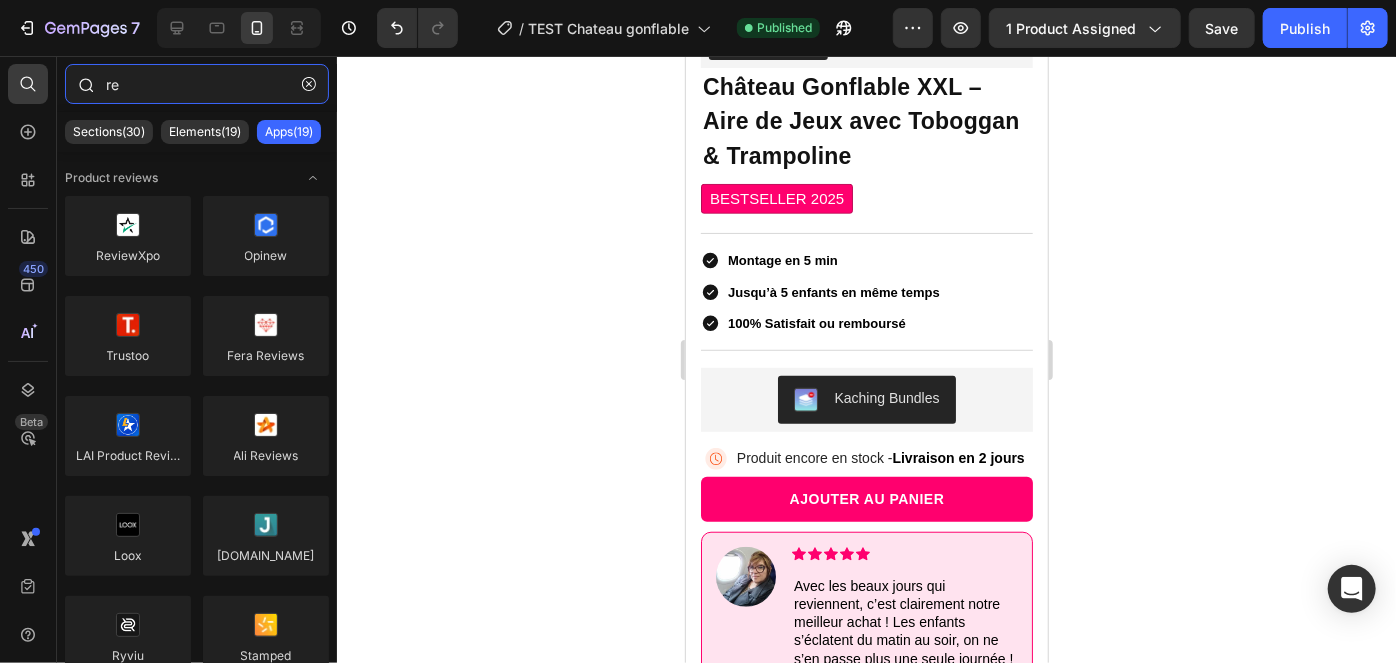 type on "r" 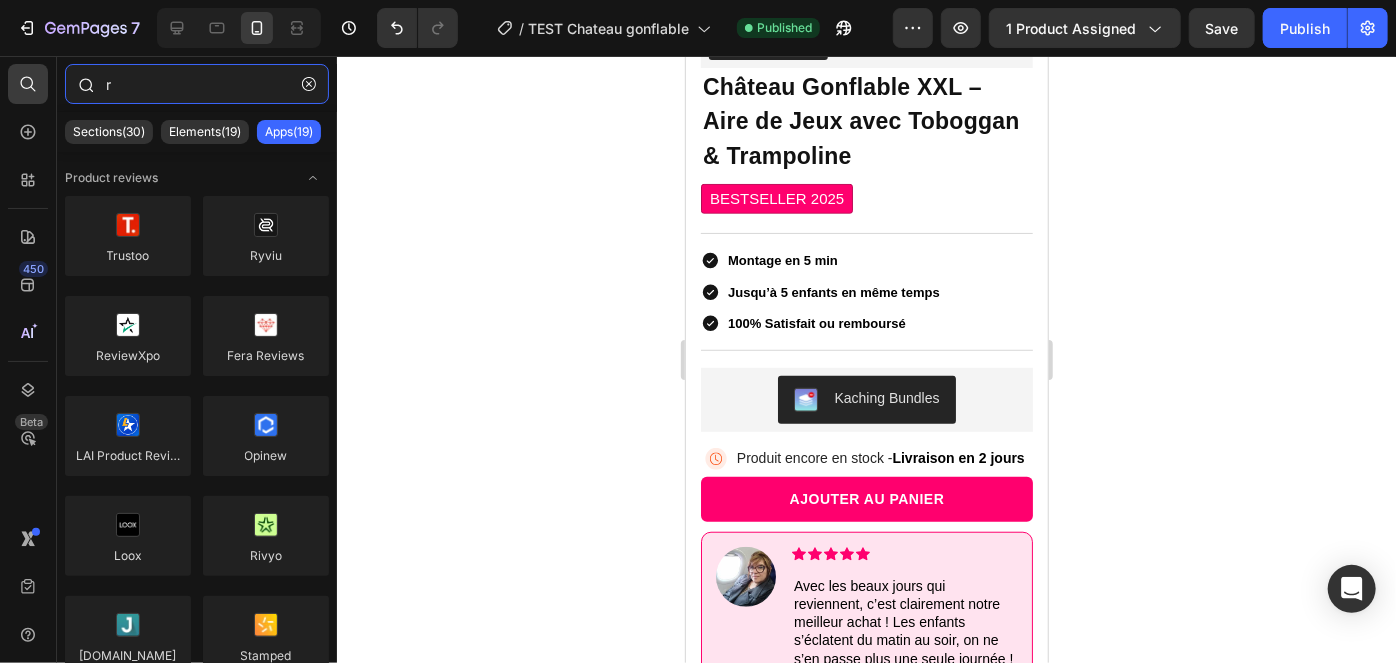 type 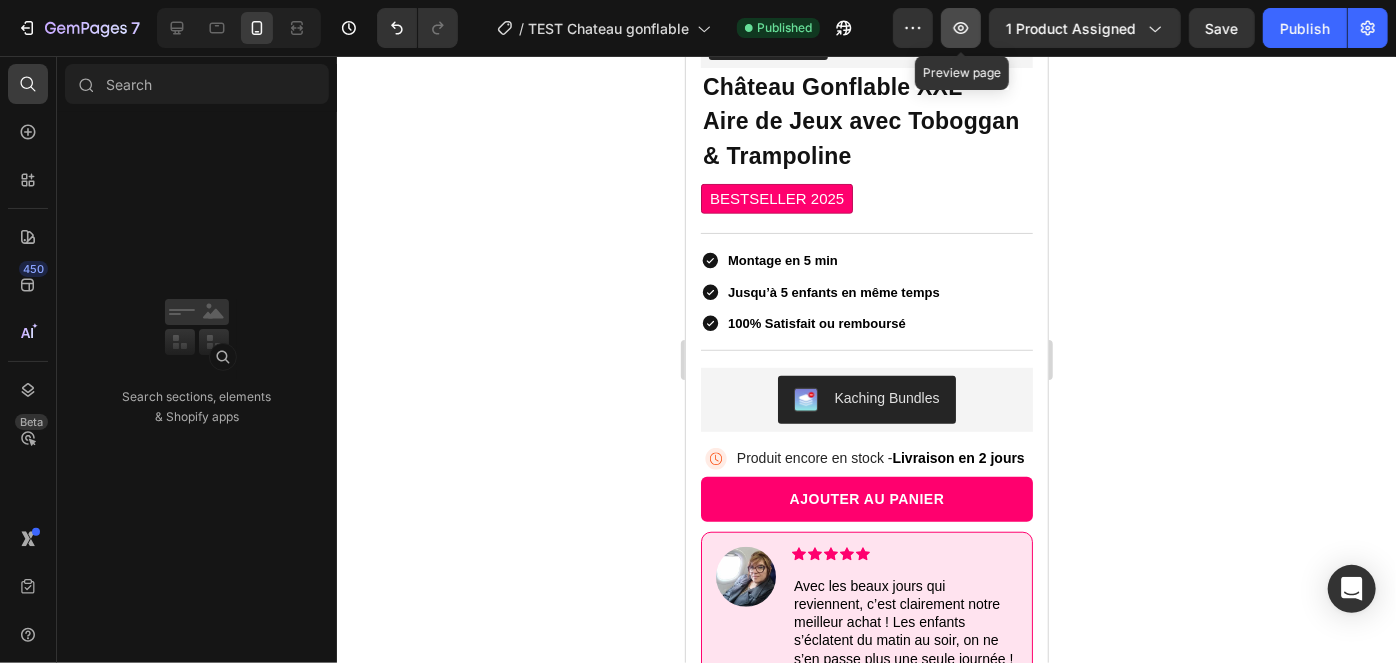 click 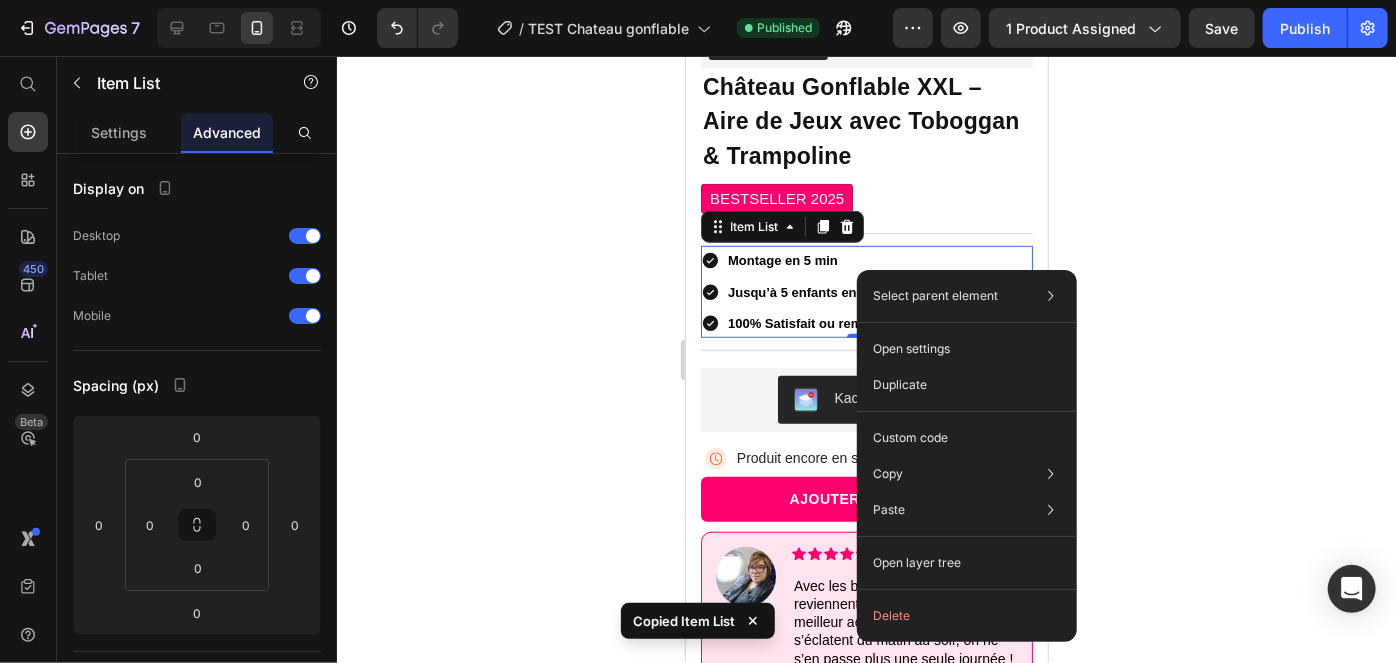 click on "Jusqu’à 5 enfants en même temps" at bounding box center (833, 291) 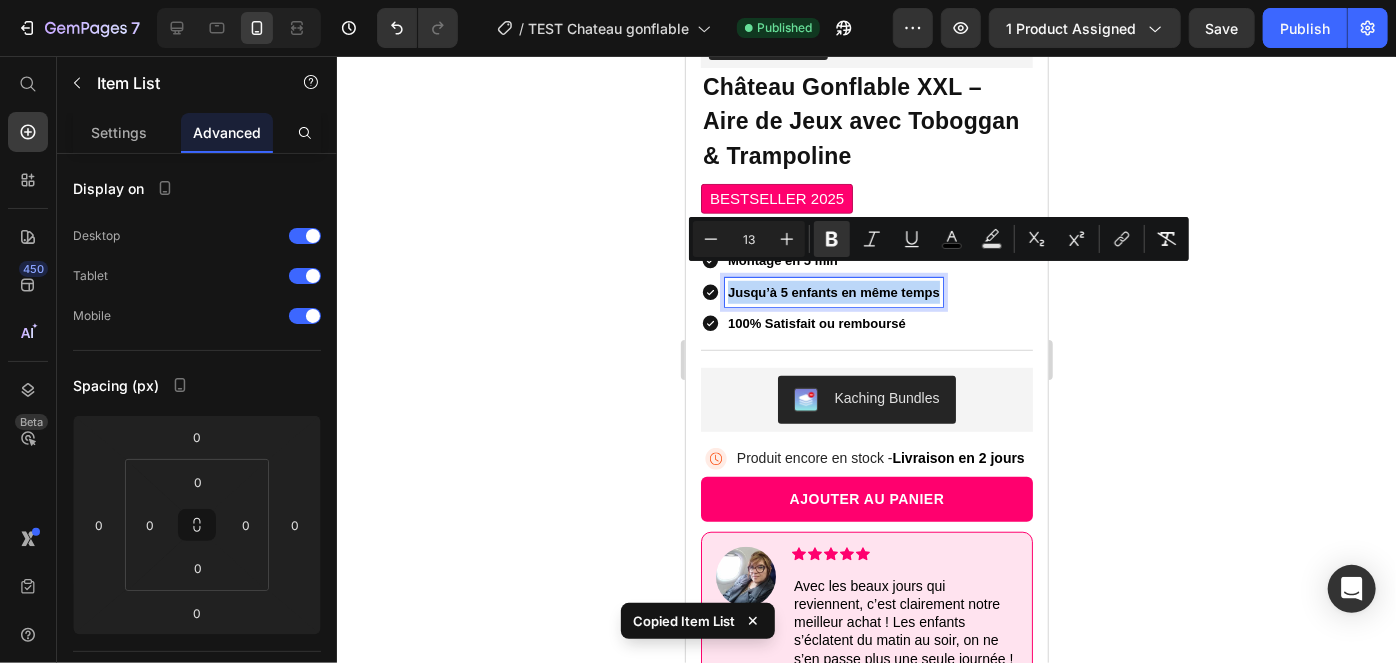 copy on "Jusqu’à 5 enfants en même temps" 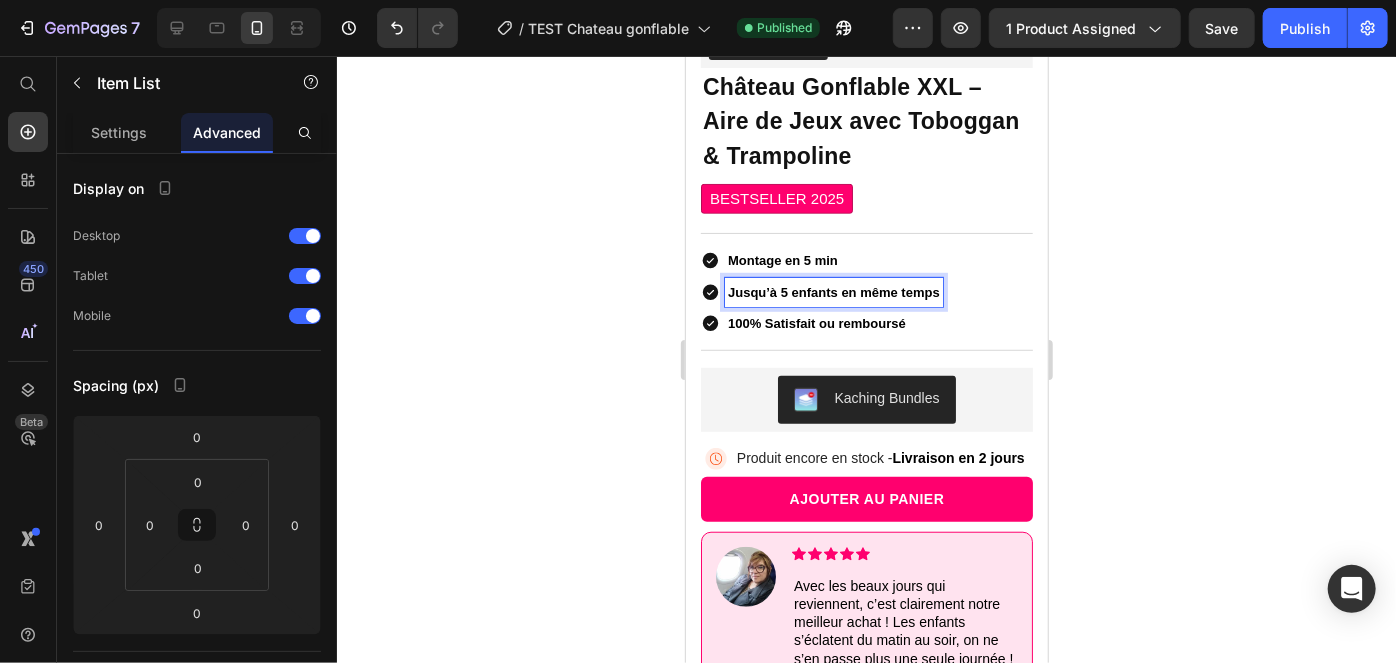 click on "Jusqu’à 5 enfants en même temps" at bounding box center [833, 291] 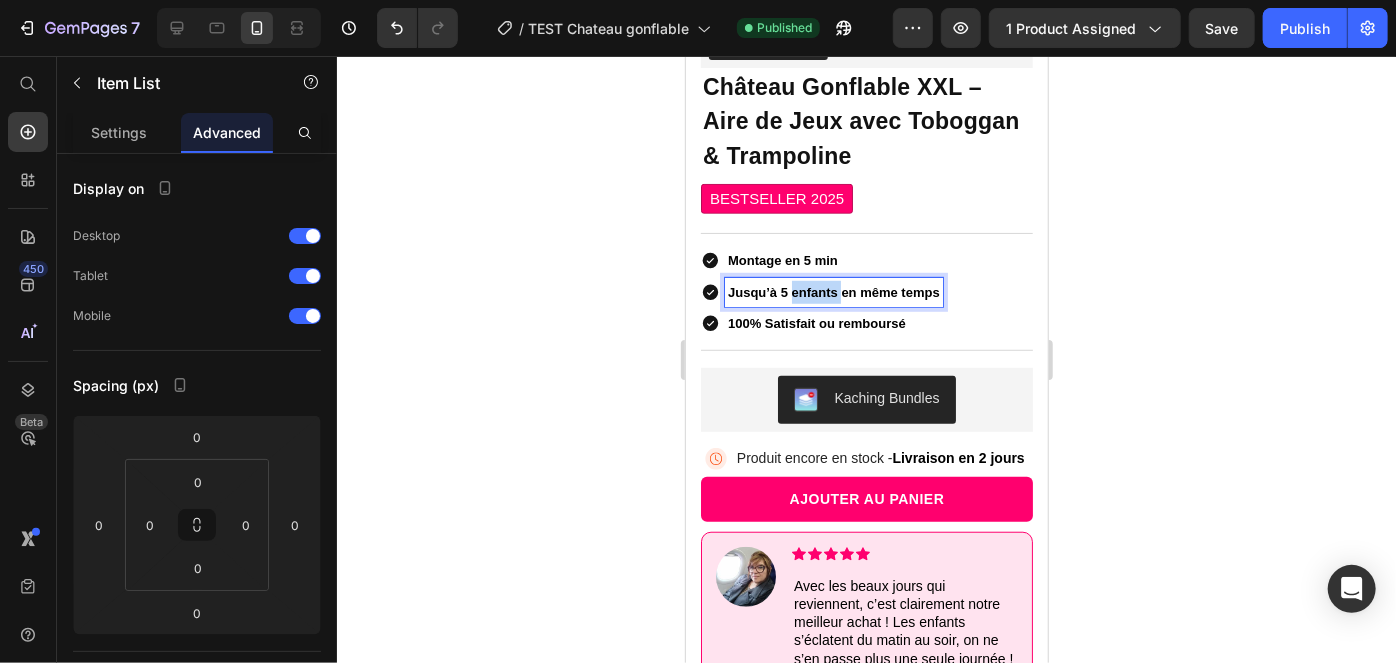 click on "Jusqu’à 5 enfants en même temps" at bounding box center (833, 291) 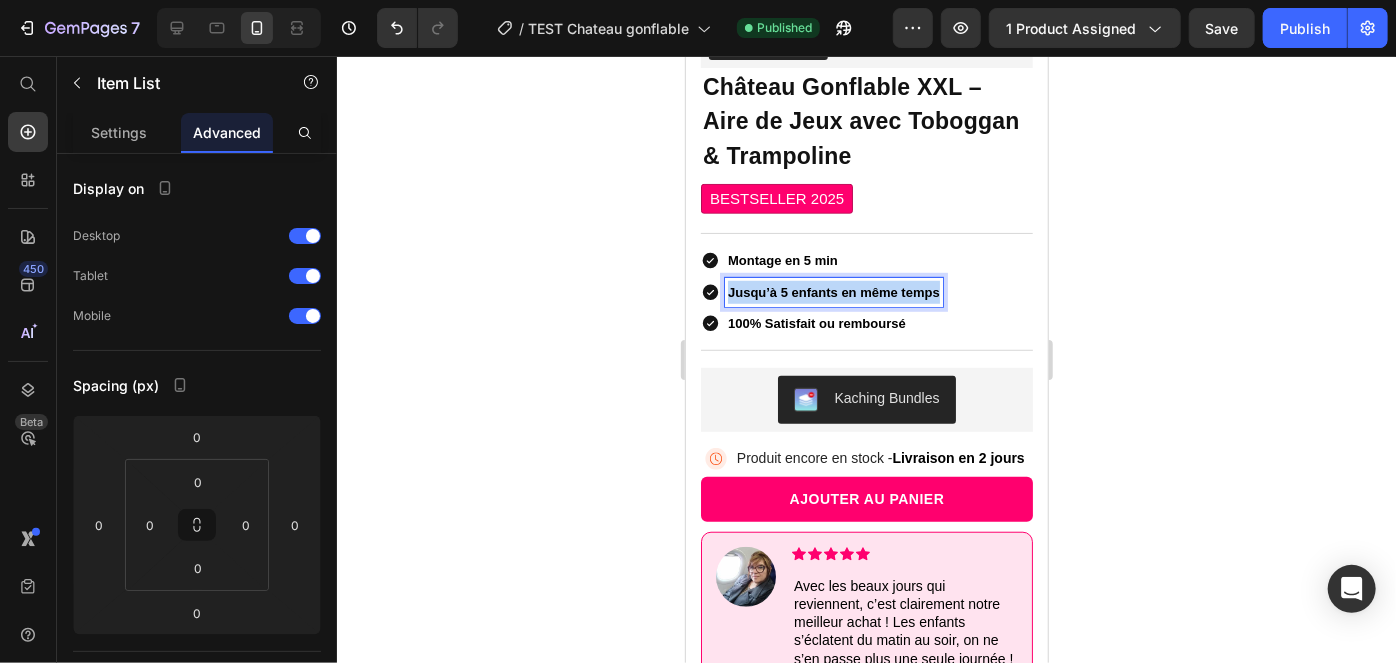 click on "Jusqu’à 5 enfants en même temps" at bounding box center [833, 291] 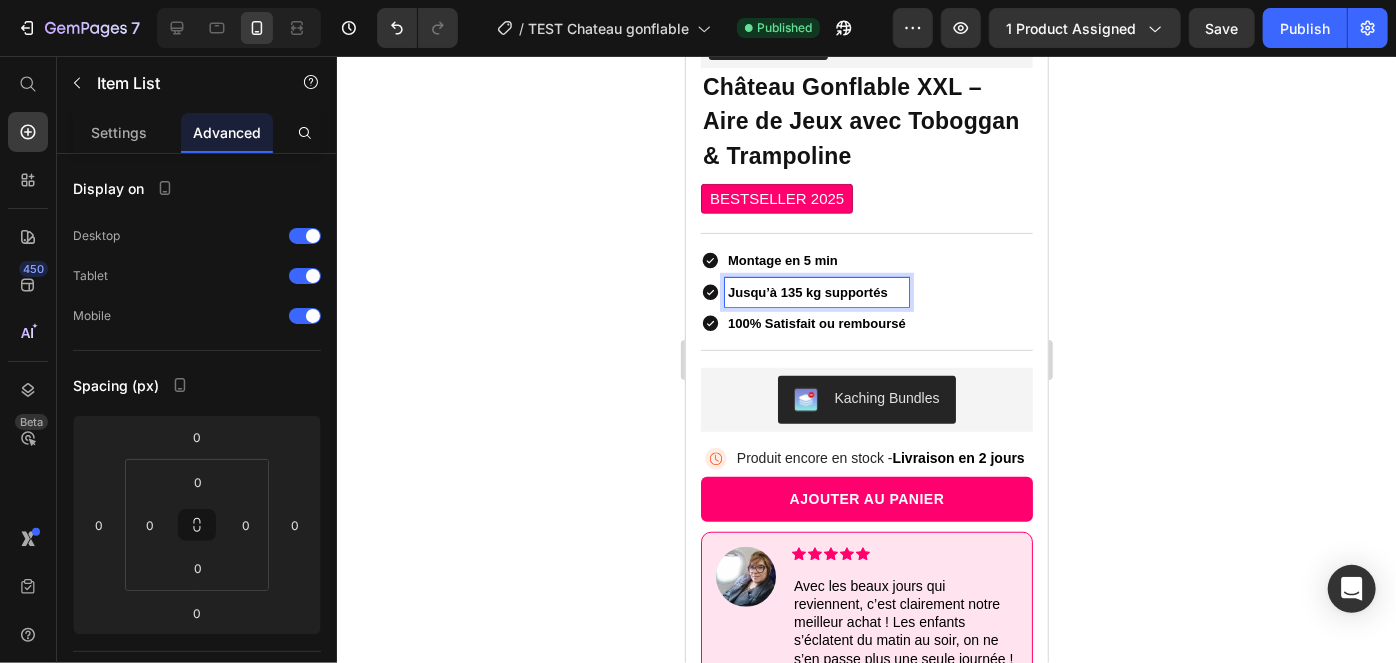 click on "Jusqu’à 135 kg supportés" at bounding box center (807, 291) 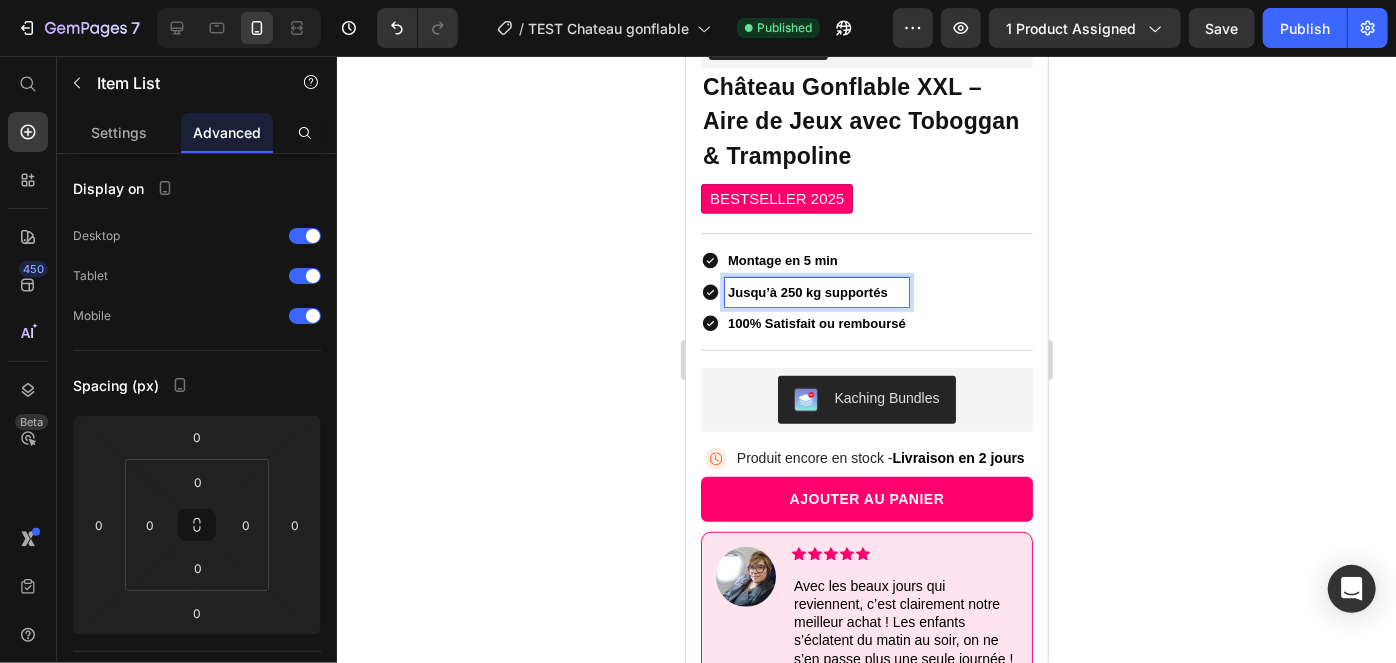 click 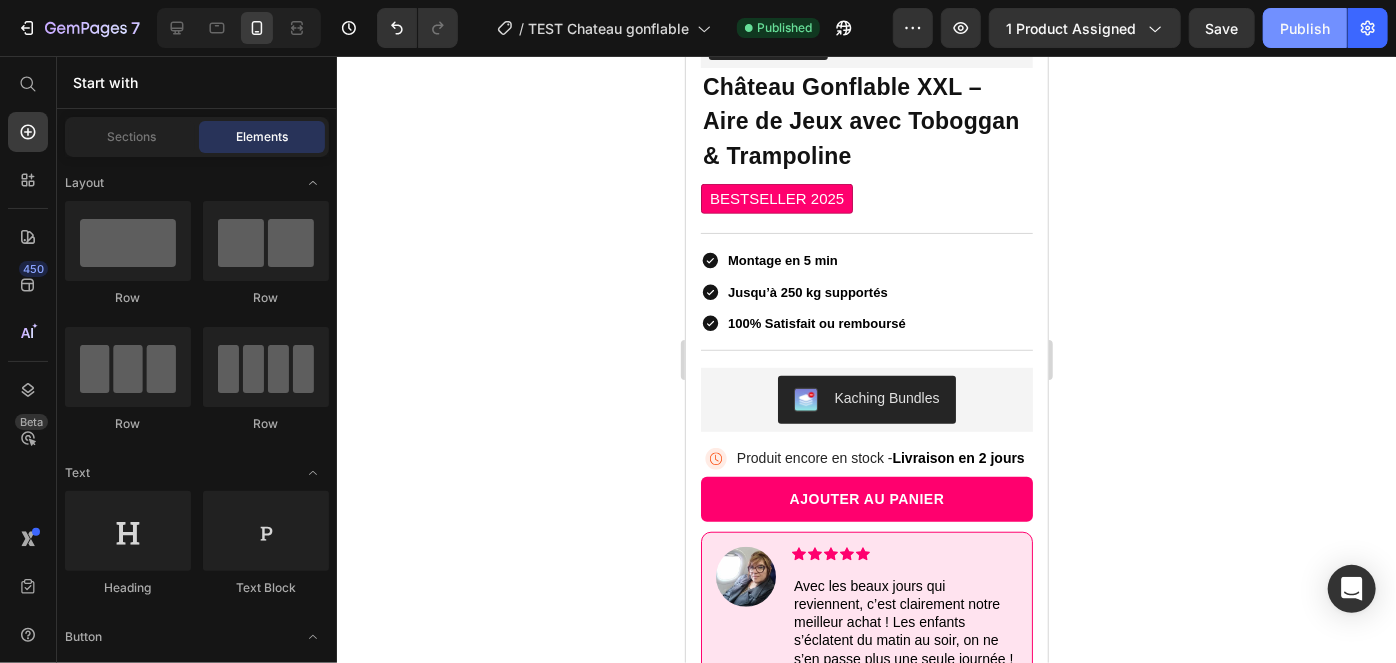 click on "Publish" at bounding box center (1305, 28) 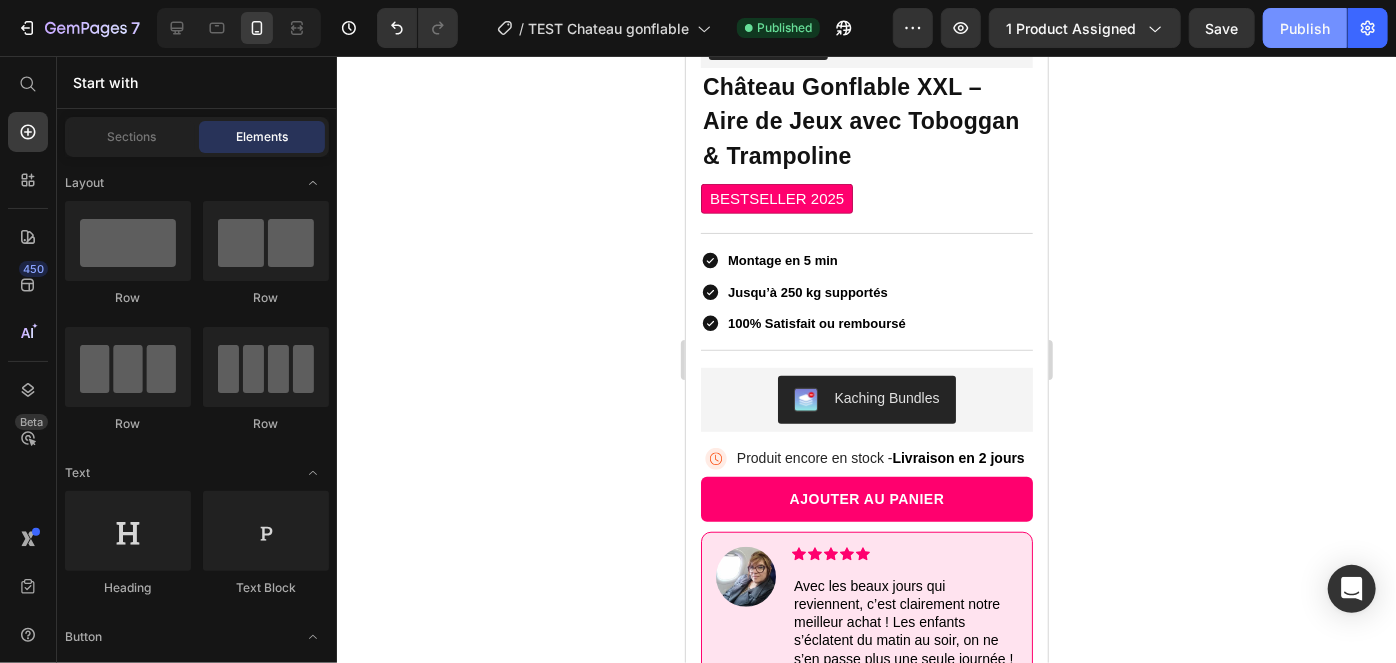 click on "Publish" at bounding box center [1305, 28] 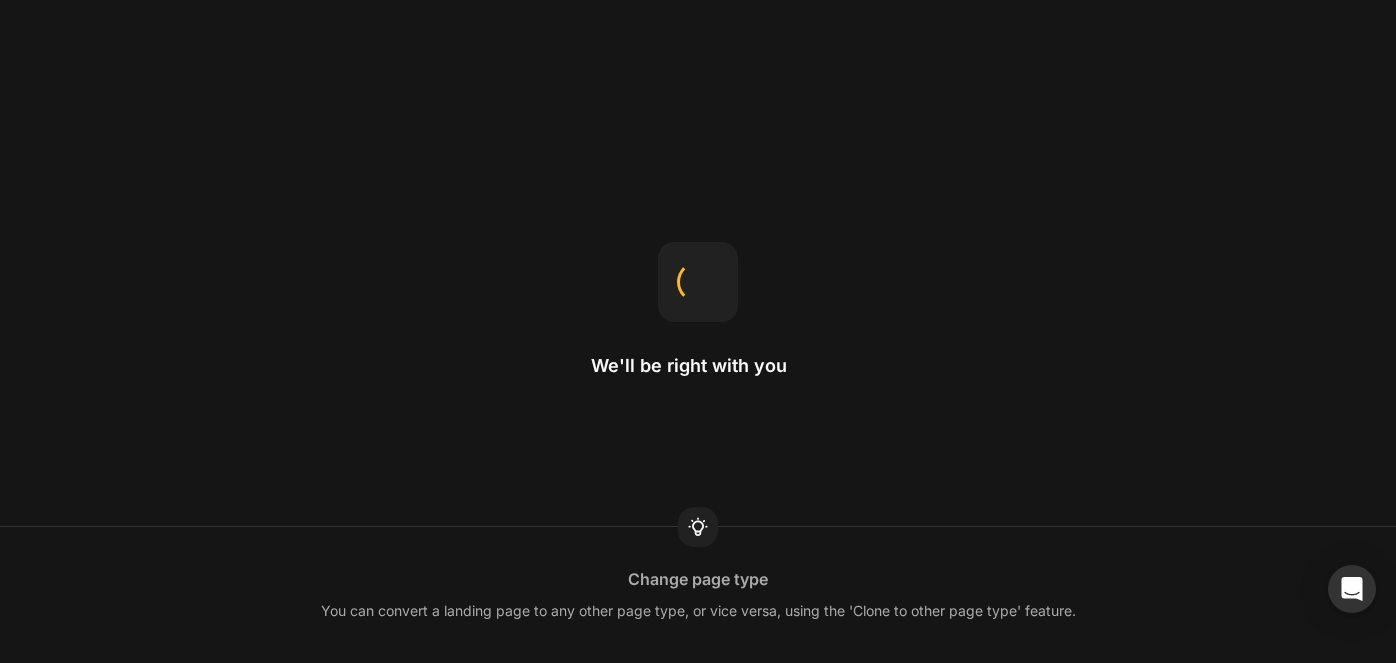 scroll, scrollTop: 0, scrollLeft: 0, axis: both 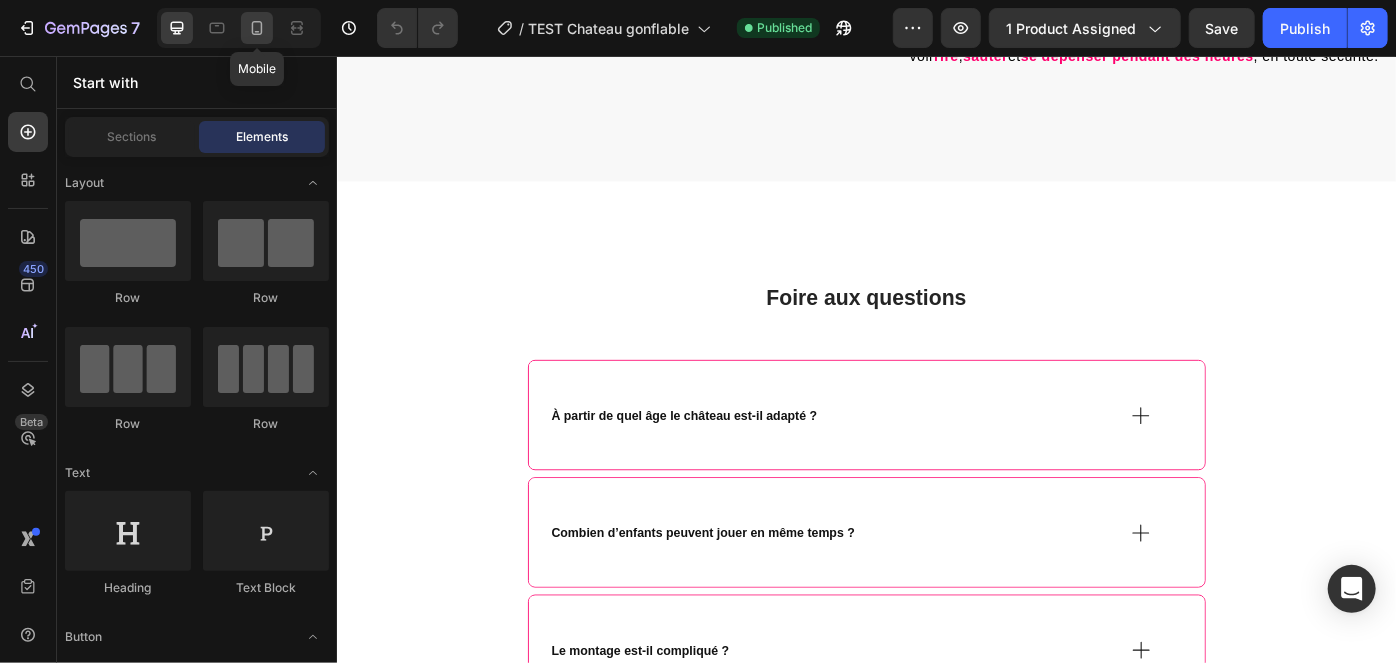 click 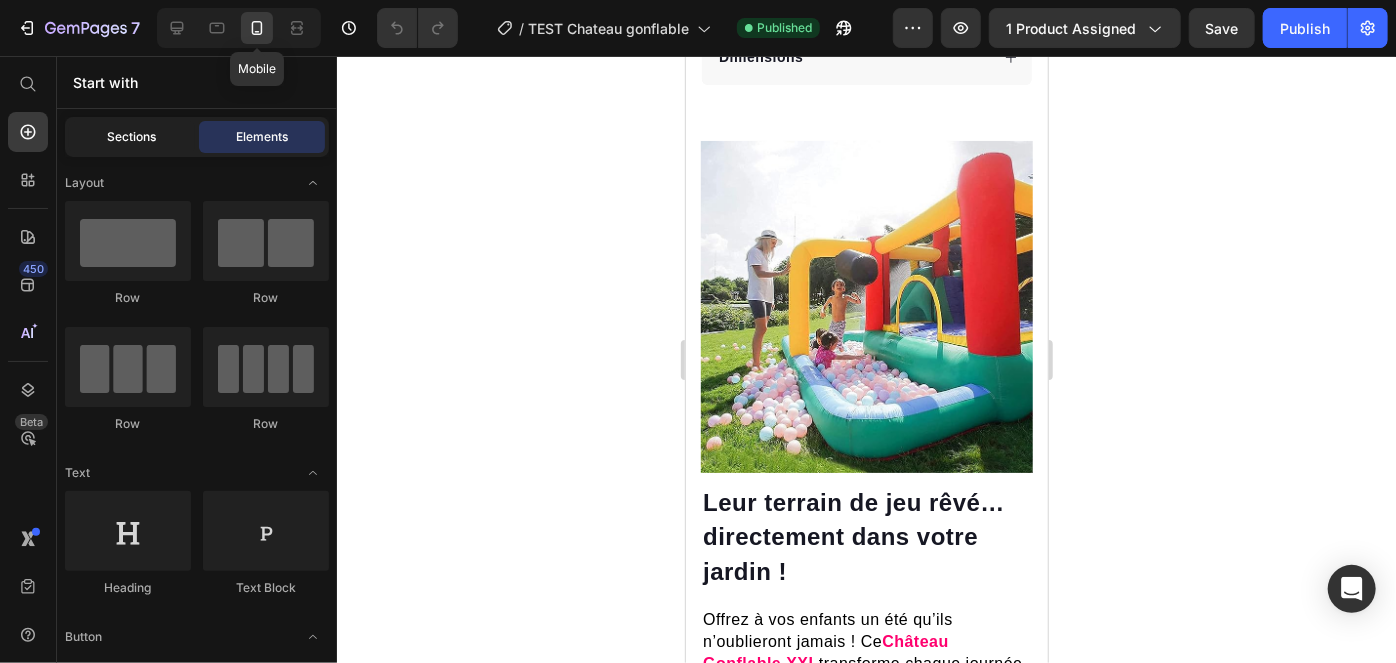 scroll, scrollTop: 1354, scrollLeft: 0, axis: vertical 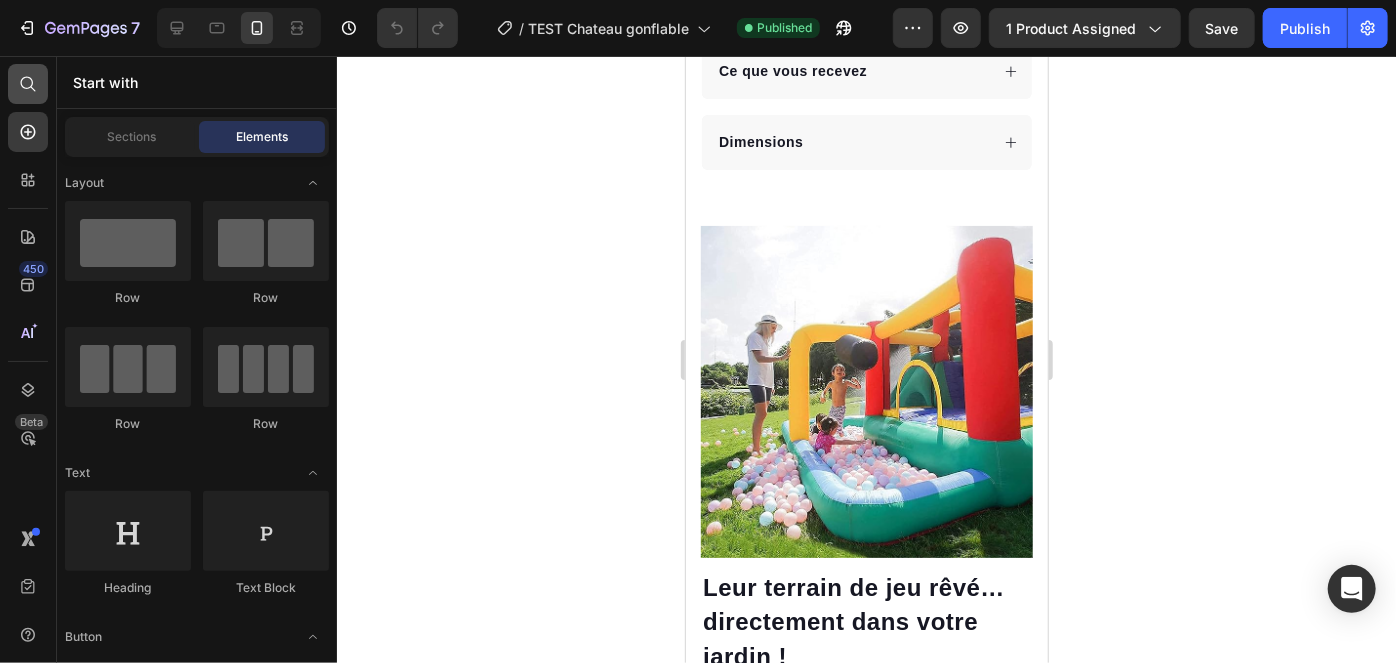 click 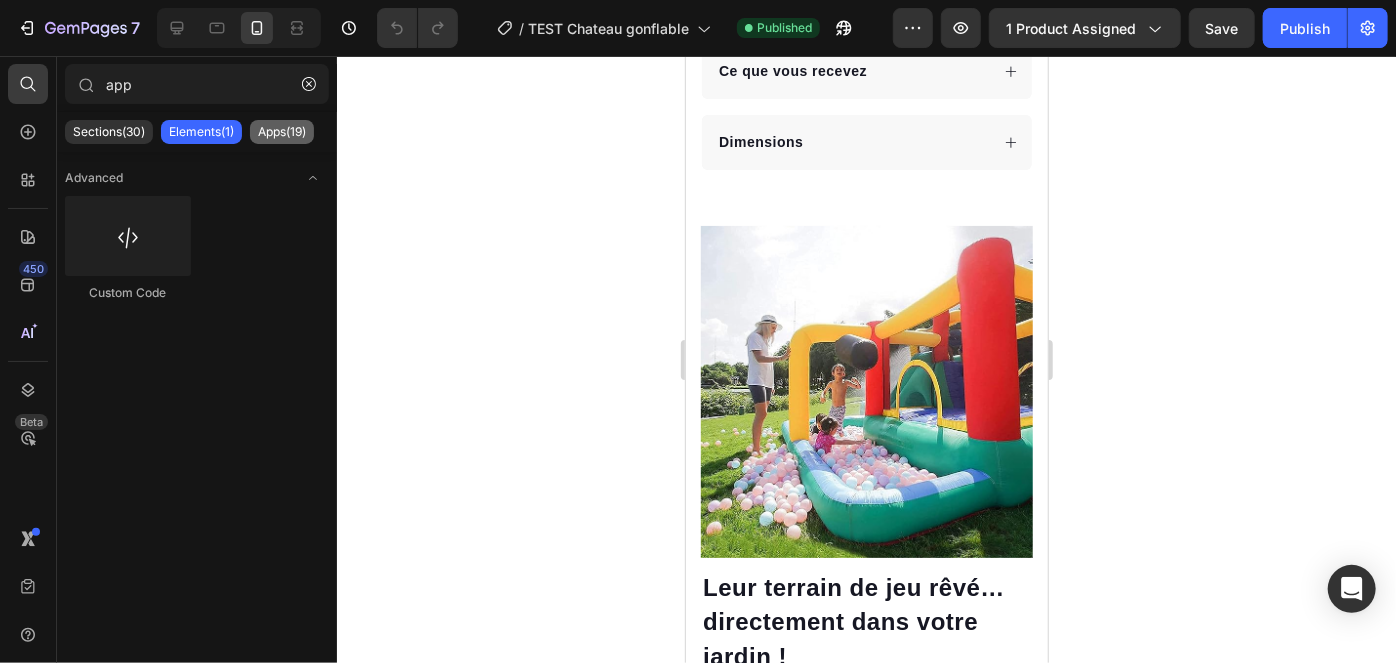 type on "app" 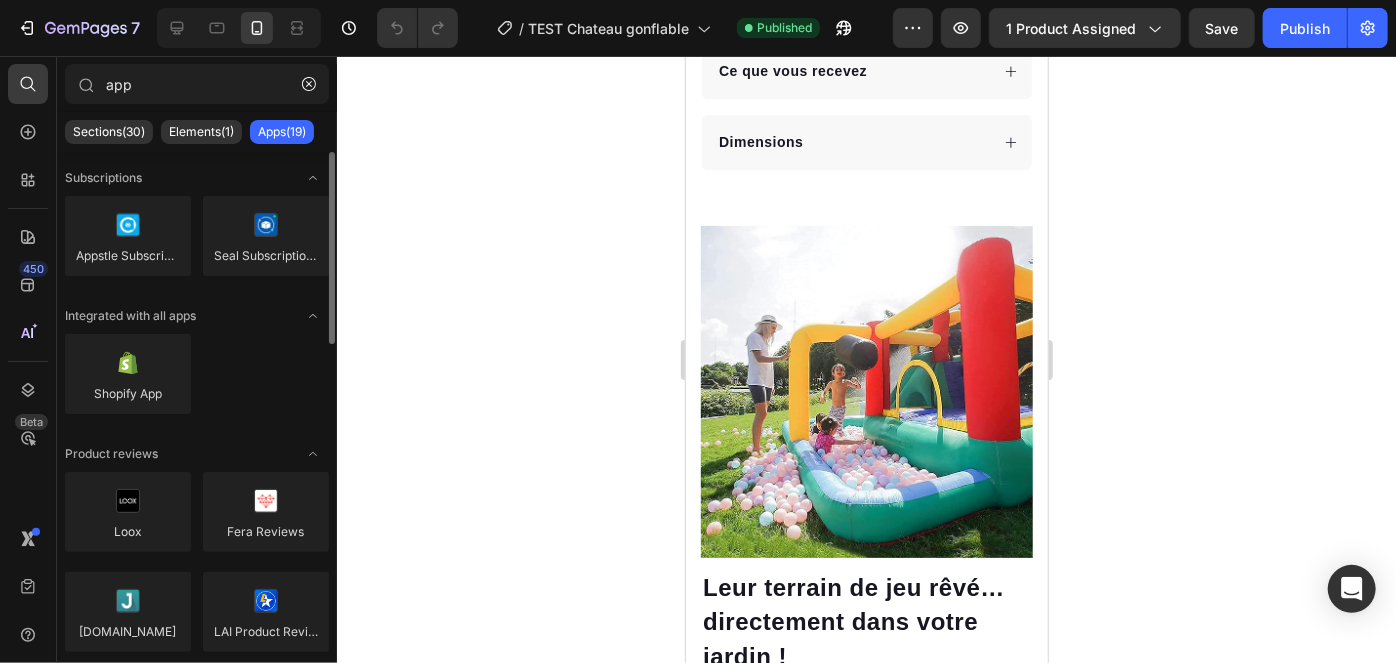 click on "Shopify App" 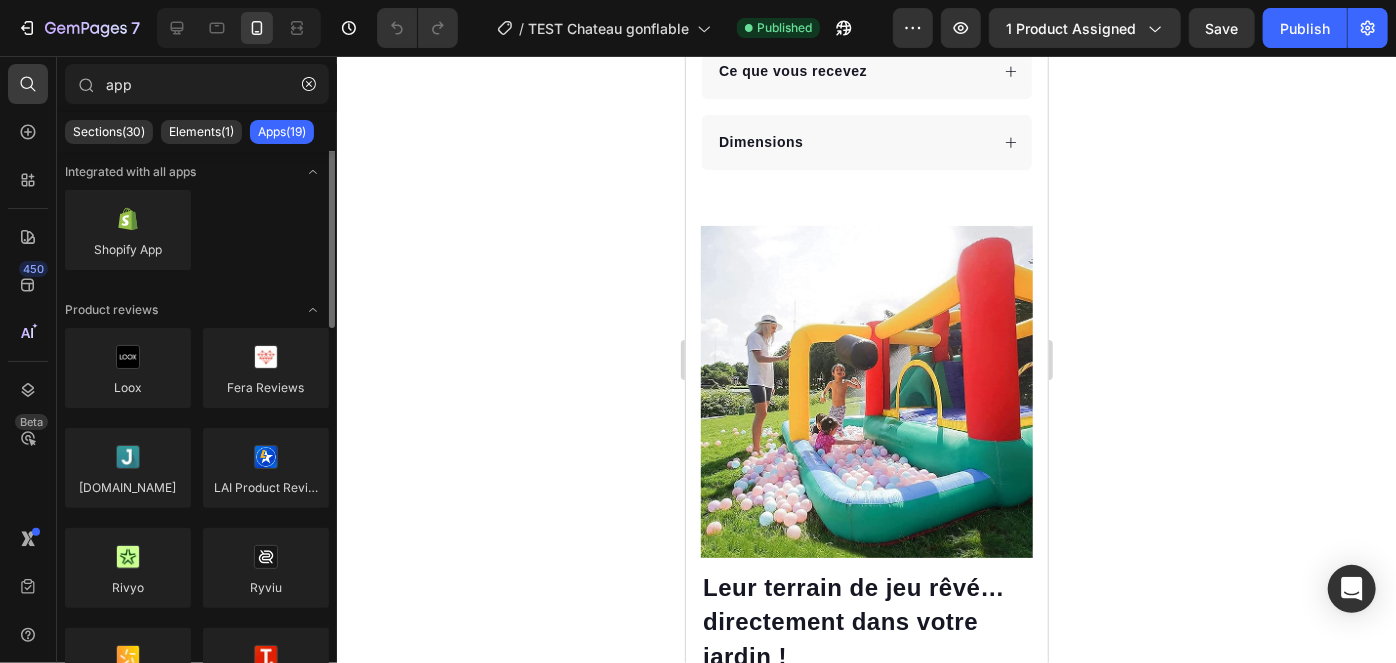 scroll, scrollTop: 95, scrollLeft: 0, axis: vertical 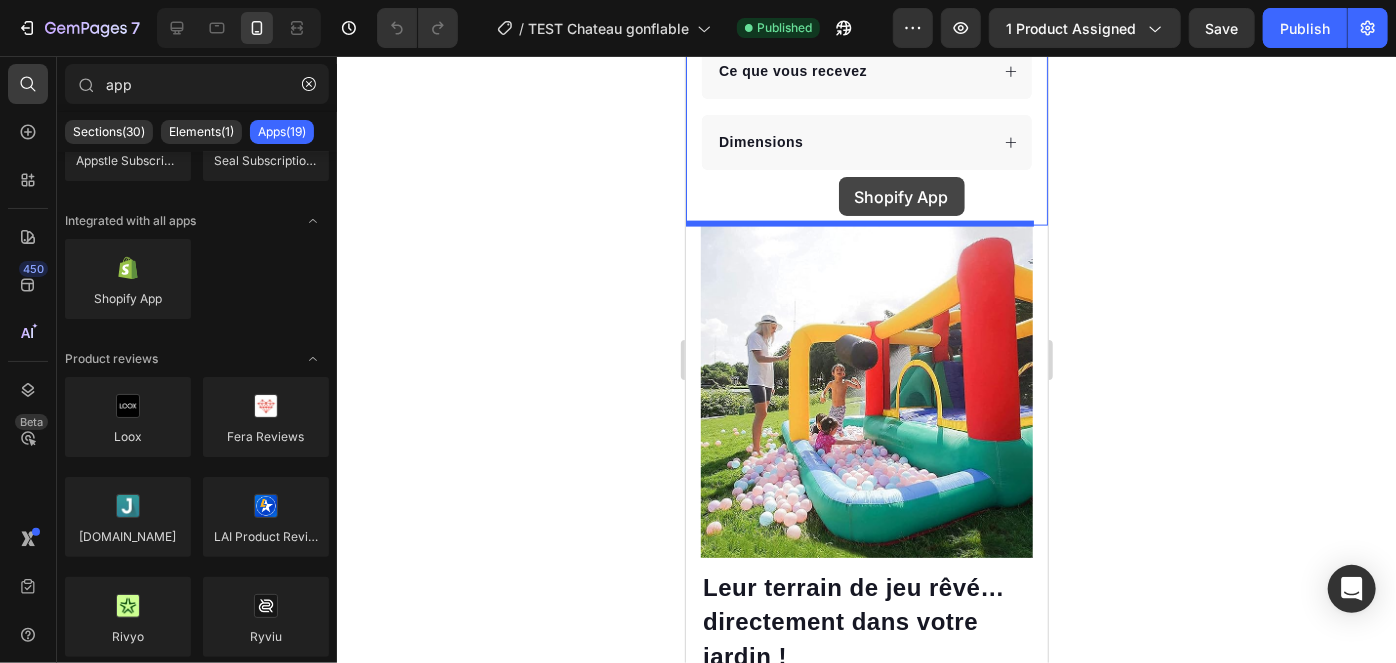 drag, startPoint x: 817, startPoint y: 349, endPoint x: 836, endPoint y: 174, distance: 176.02841 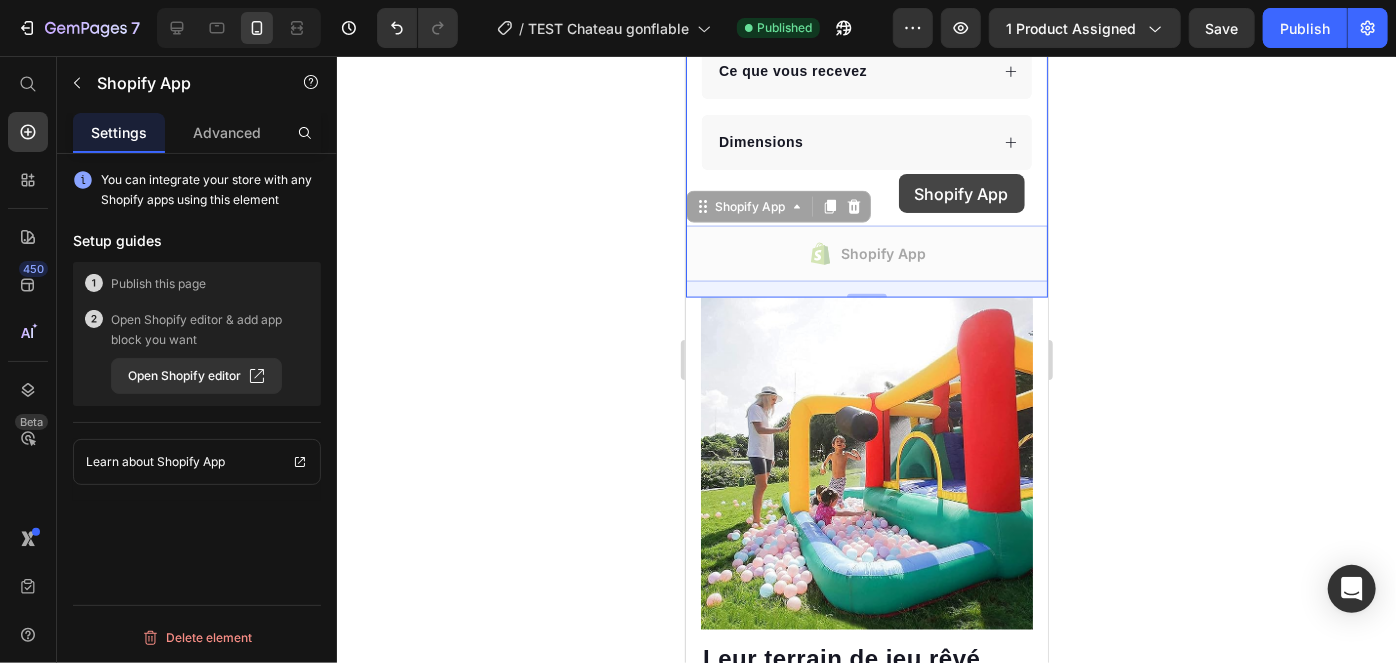 drag, startPoint x: 895, startPoint y: 263, endPoint x: 898, endPoint y: 179, distance: 84.05355 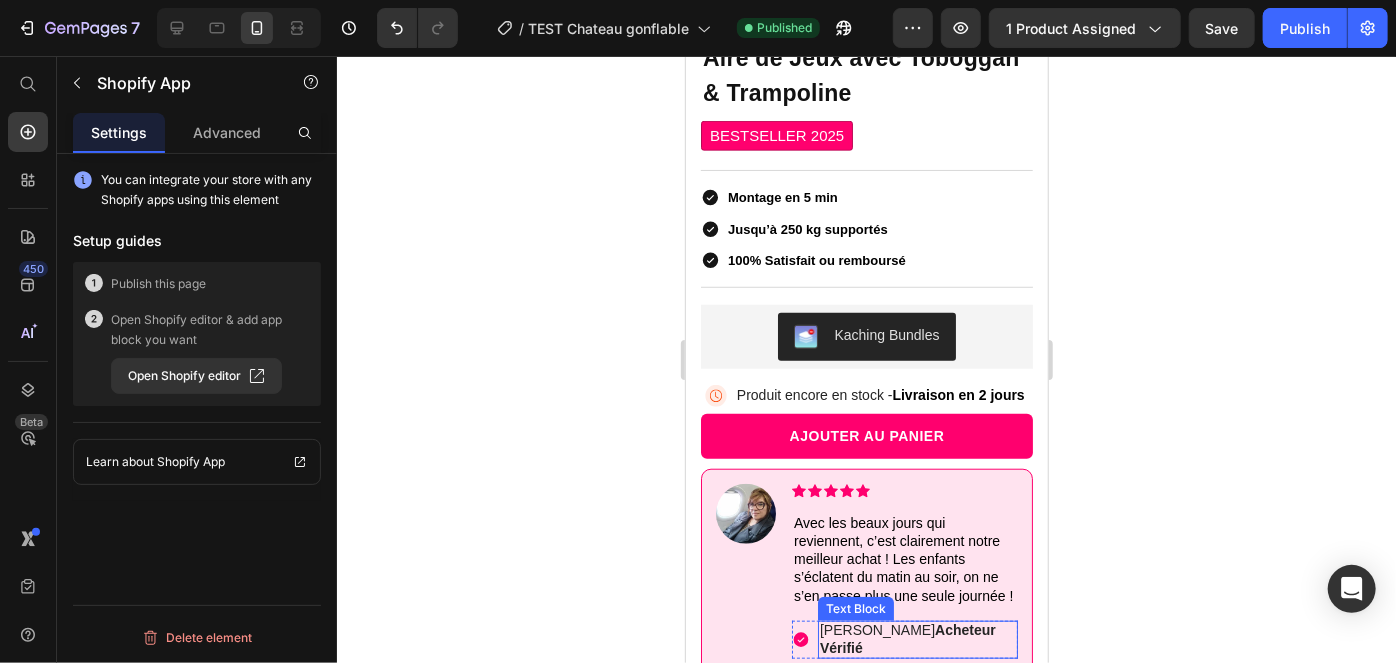 scroll, scrollTop: 693, scrollLeft: 0, axis: vertical 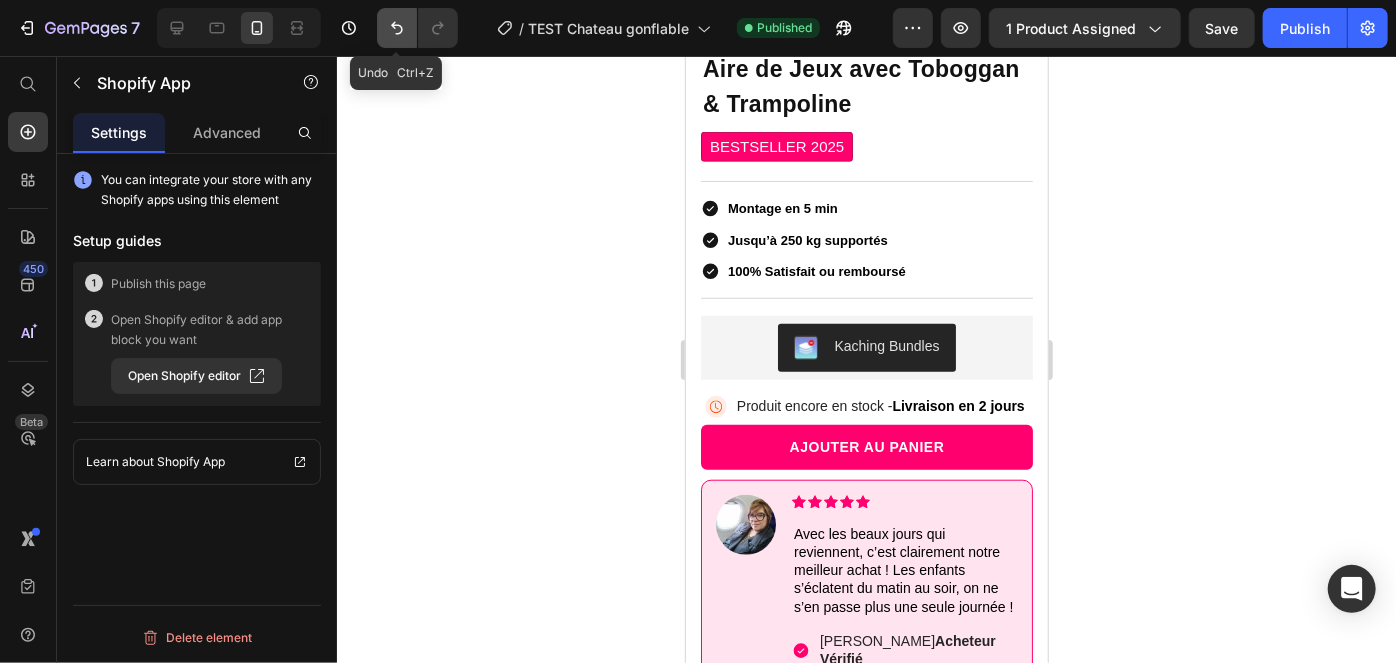 click 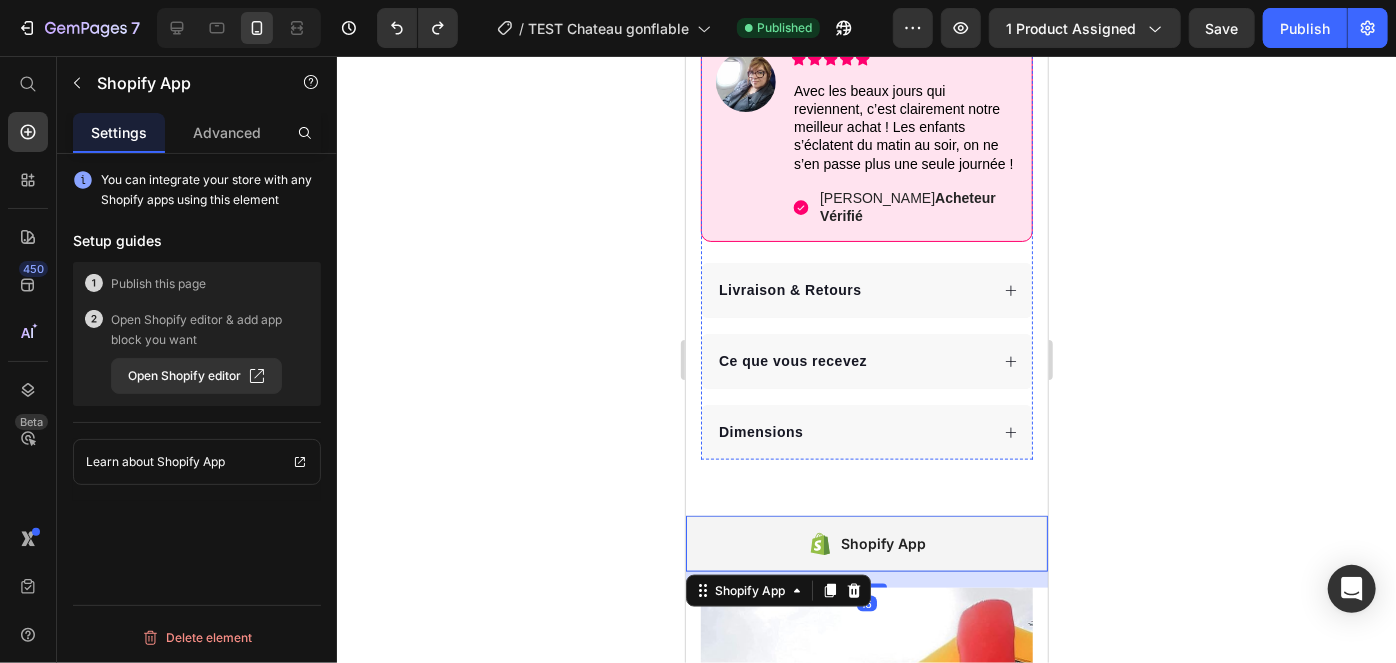 scroll, scrollTop: 1152, scrollLeft: 0, axis: vertical 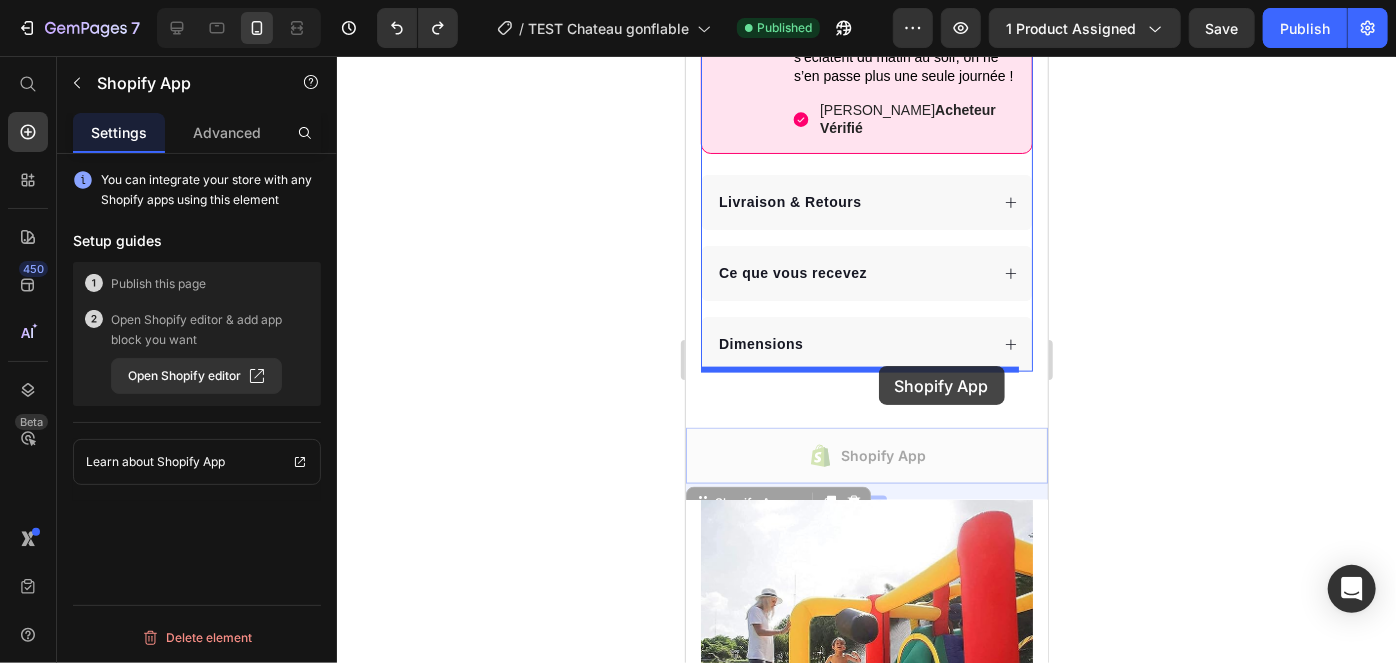 drag, startPoint x: 866, startPoint y: 450, endPoint x: 878, endPoint y: 365, distance: 85.84288 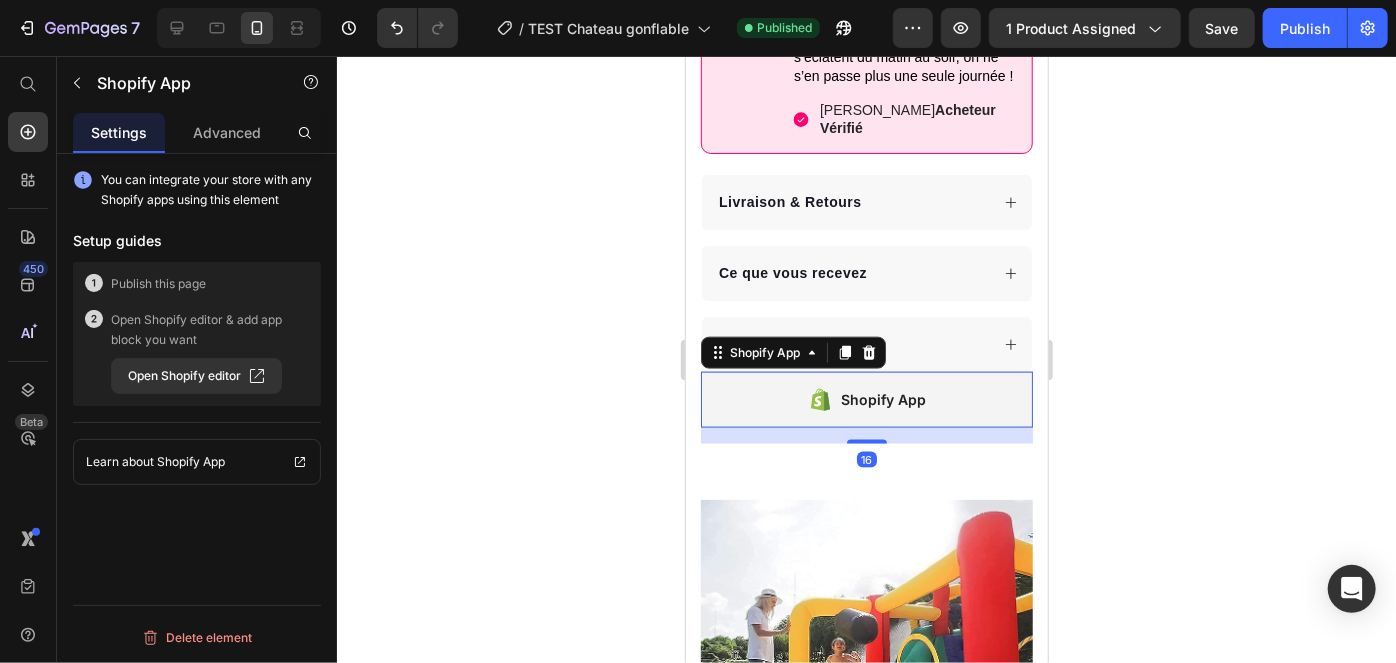 click 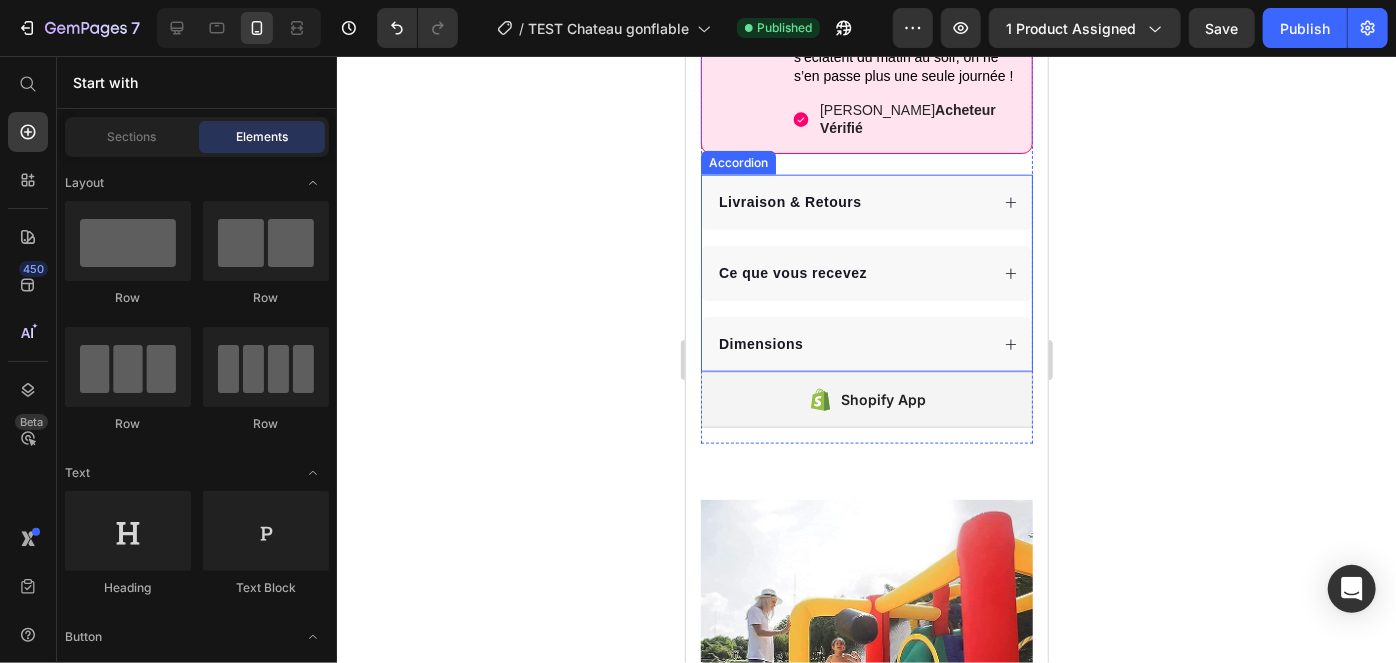 click on "Dimensions" at bounding box center (851, 343) 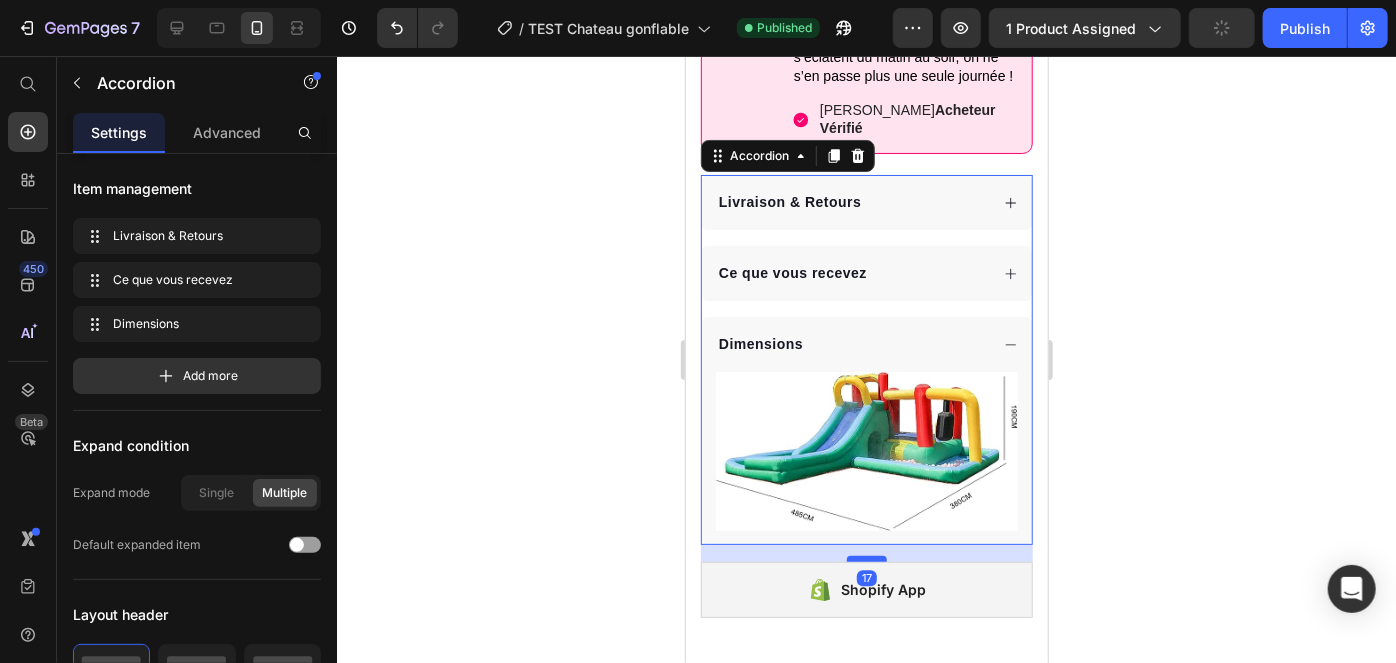 drag, startPoint x: 867, startPoint y: 531, endPoint x: 869, endPoint y: 548, distance: 17.117243 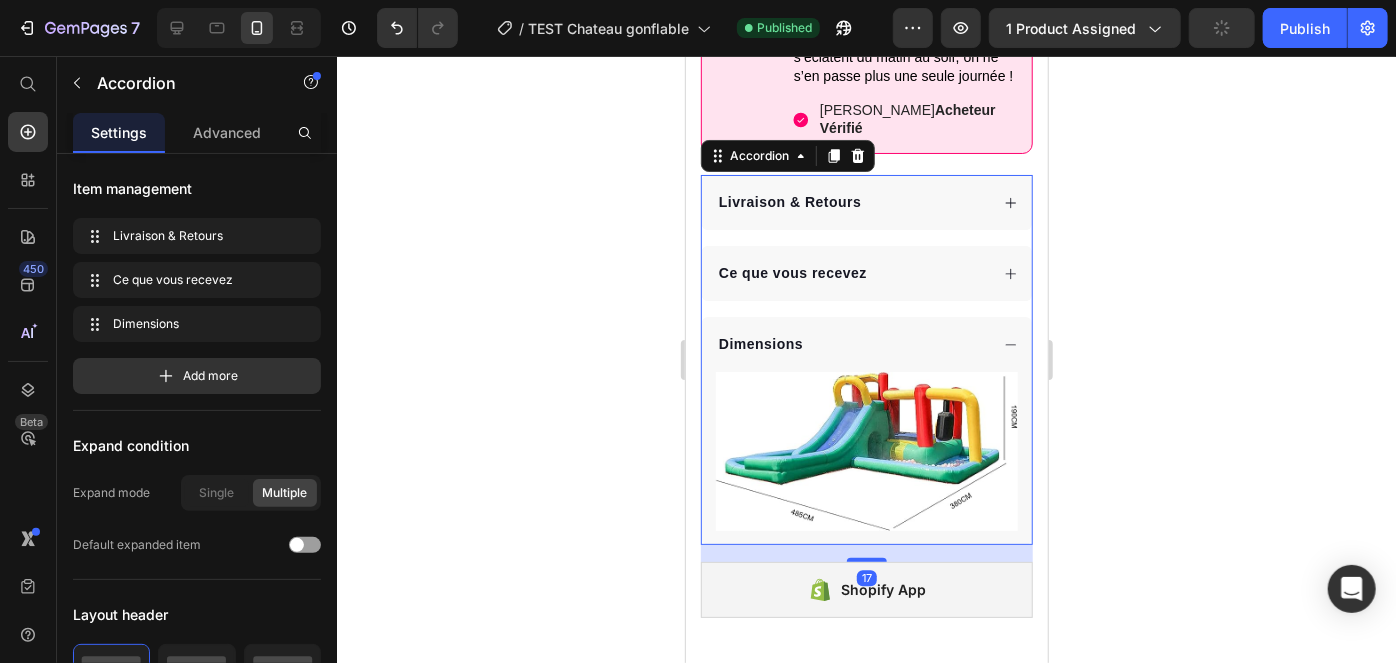 click on "Image" at bounding box center [866, 457] 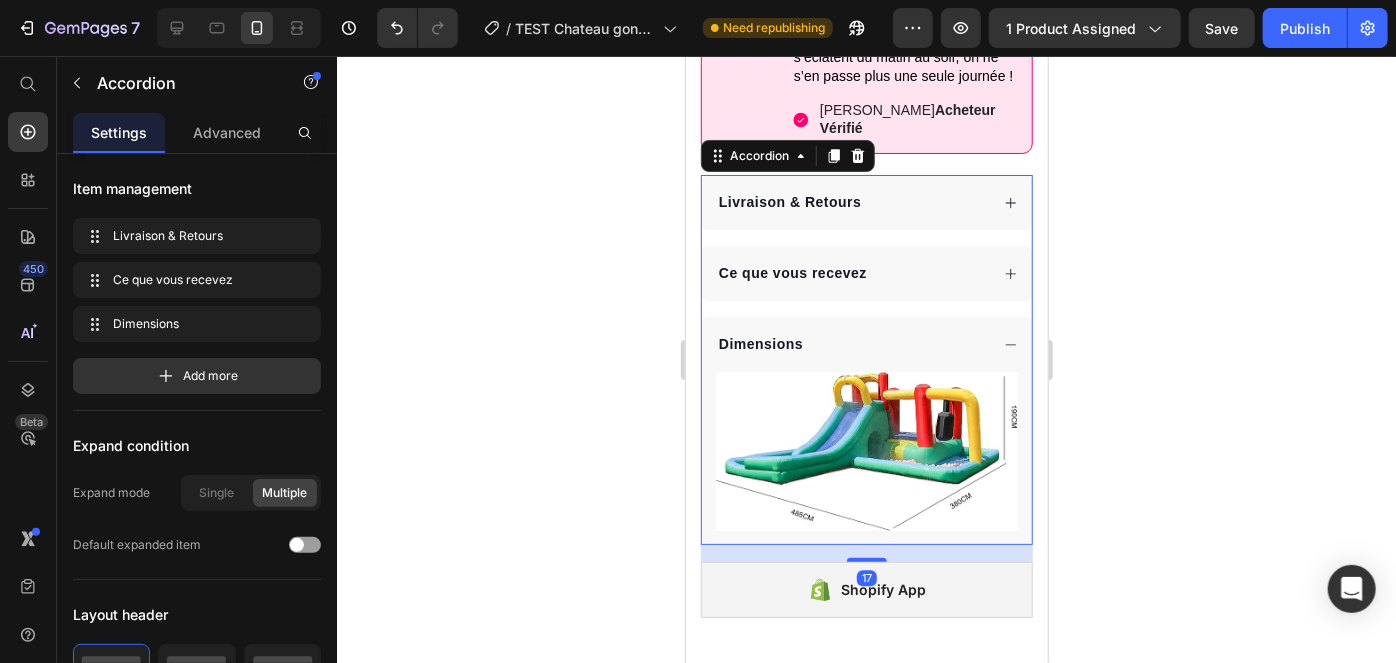 click 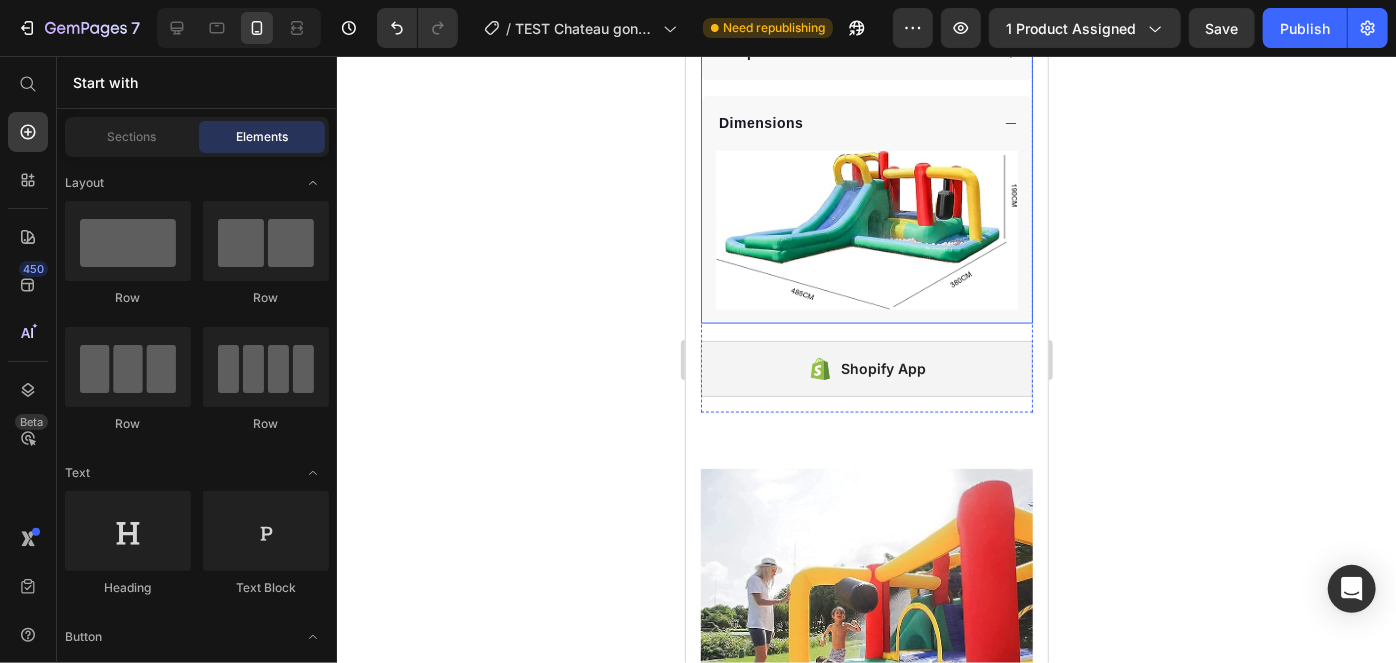 scroll, scrollTop: 1382, scrollLeft: 0, axis: vertical 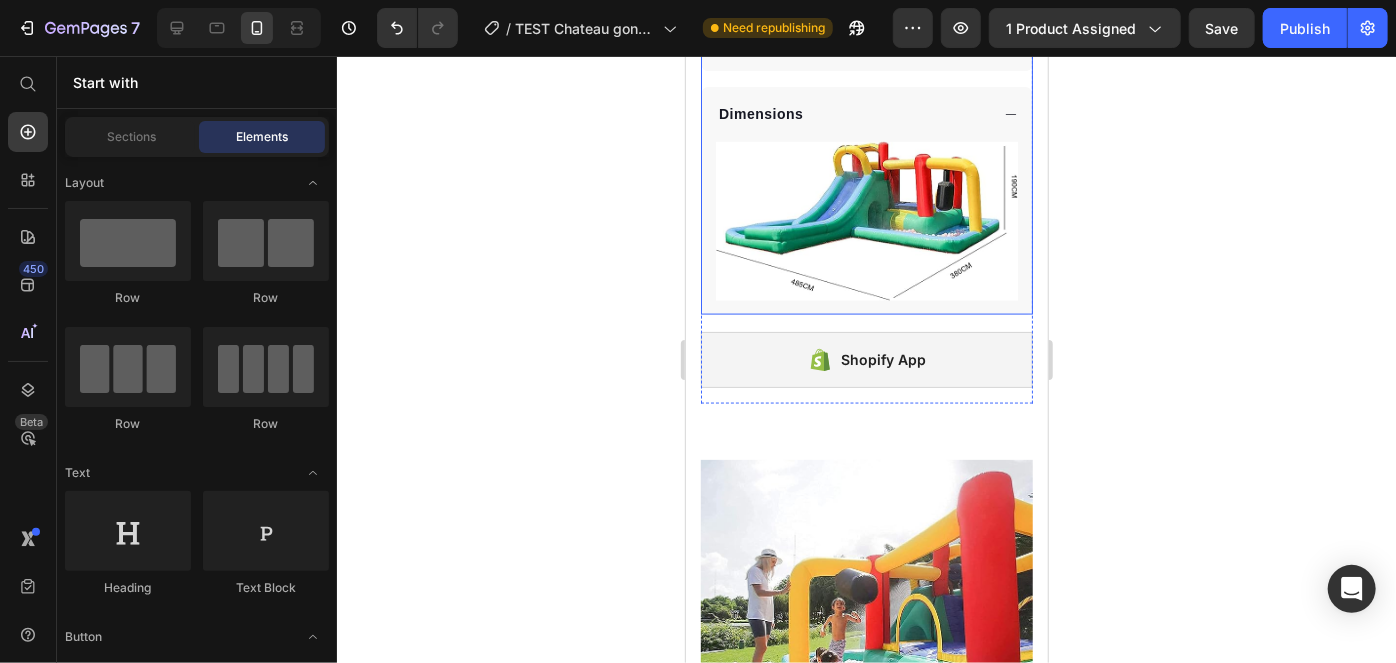 click on "Image" at bounding box center (866, 227) 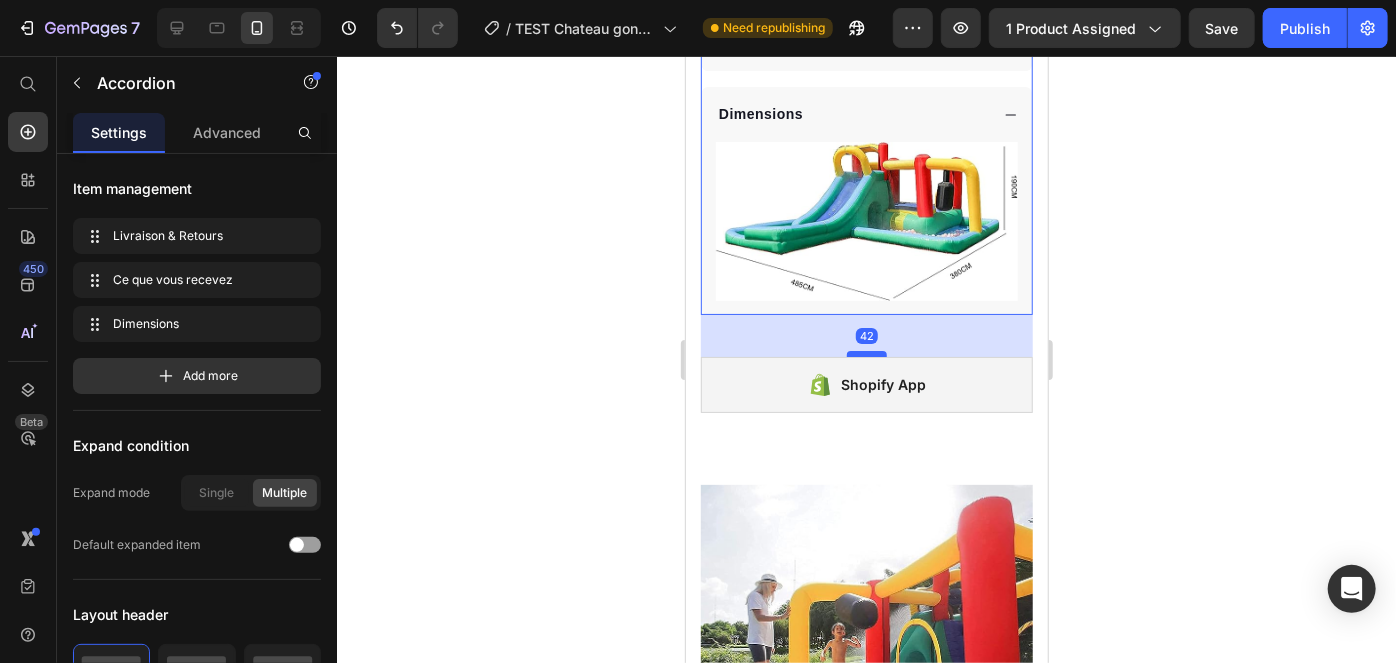 drag, startPoint x: 874, startPoint y: 318, endPoint x: 874, endPoint y: 344, distance: 26 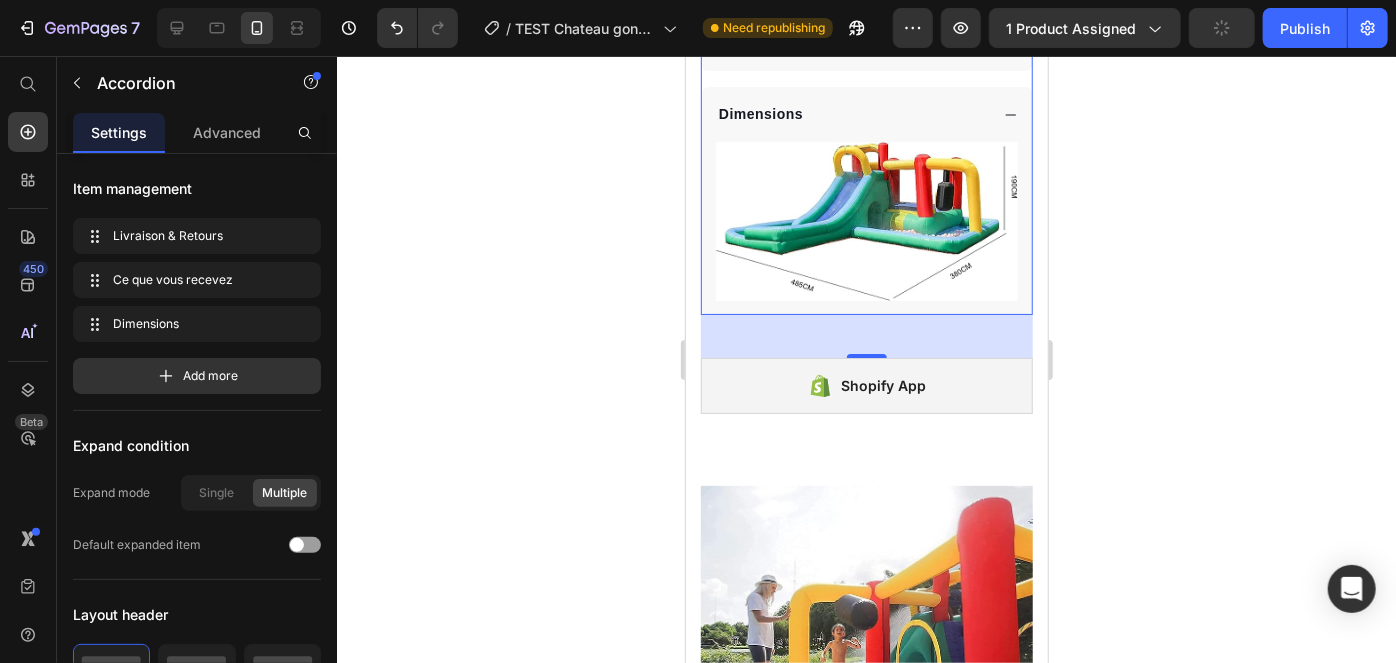 click 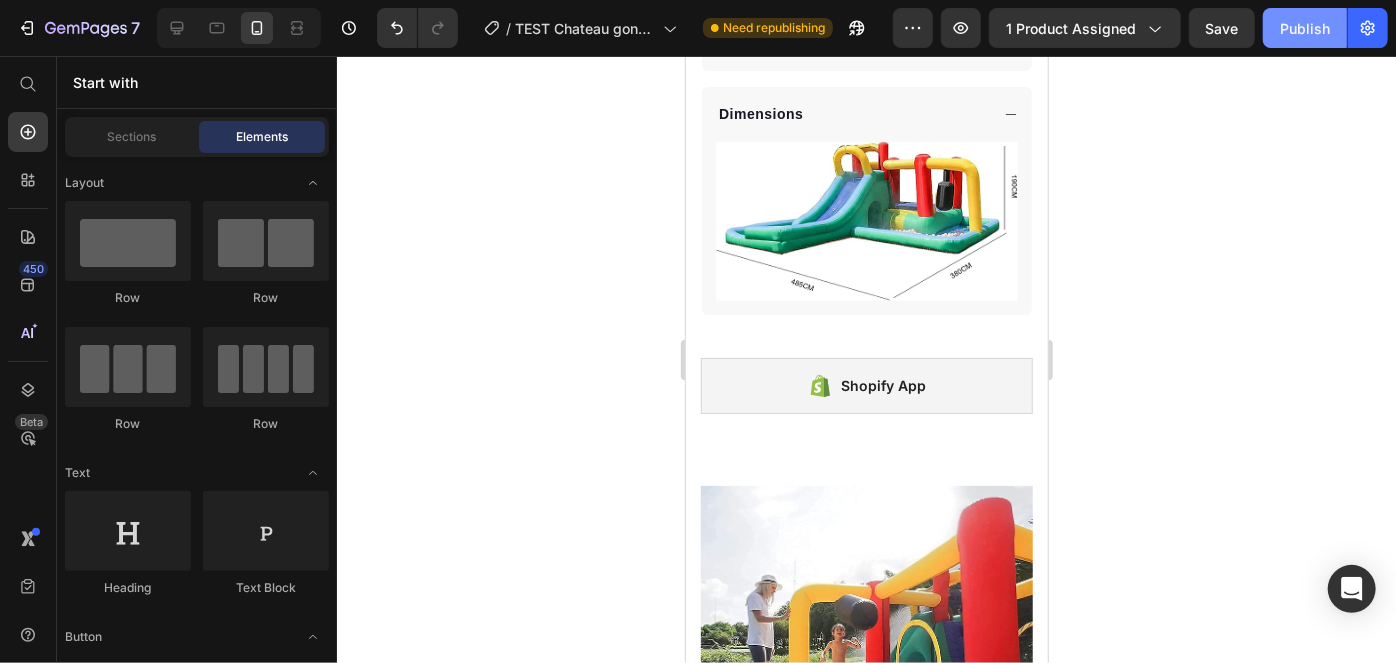 click on "Publish" at bounding box center (1305, 28) 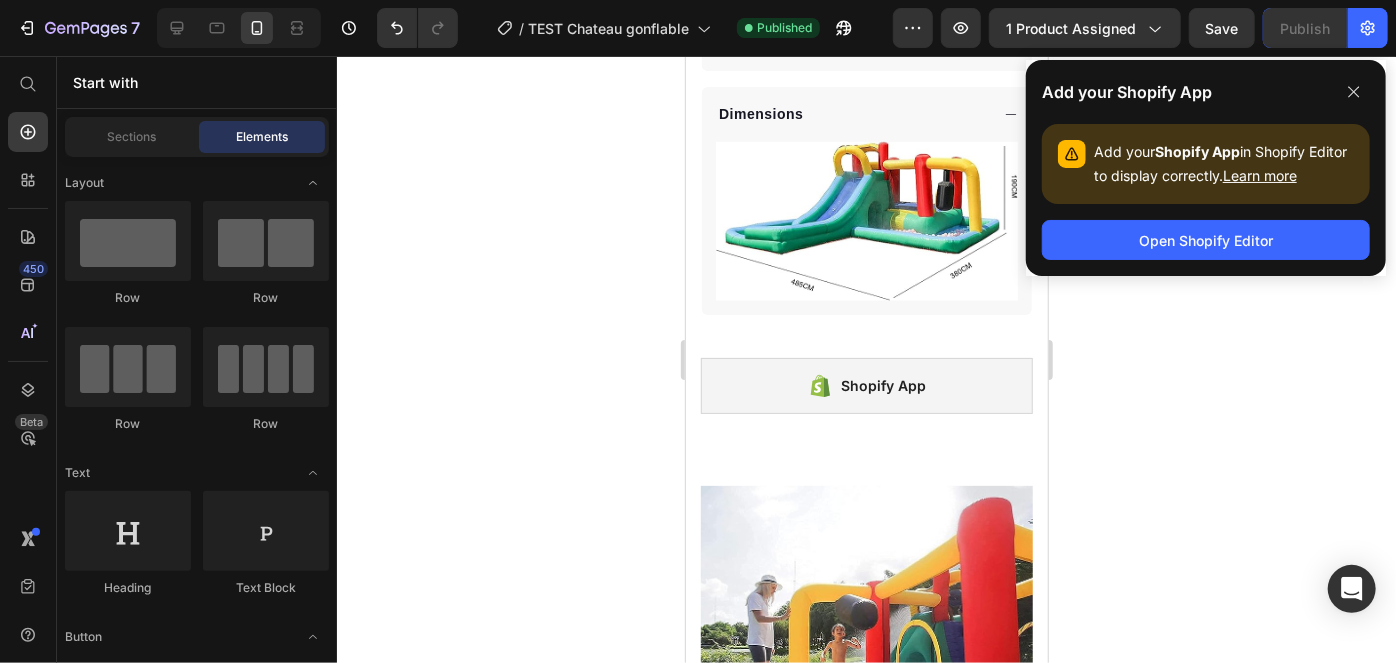 click 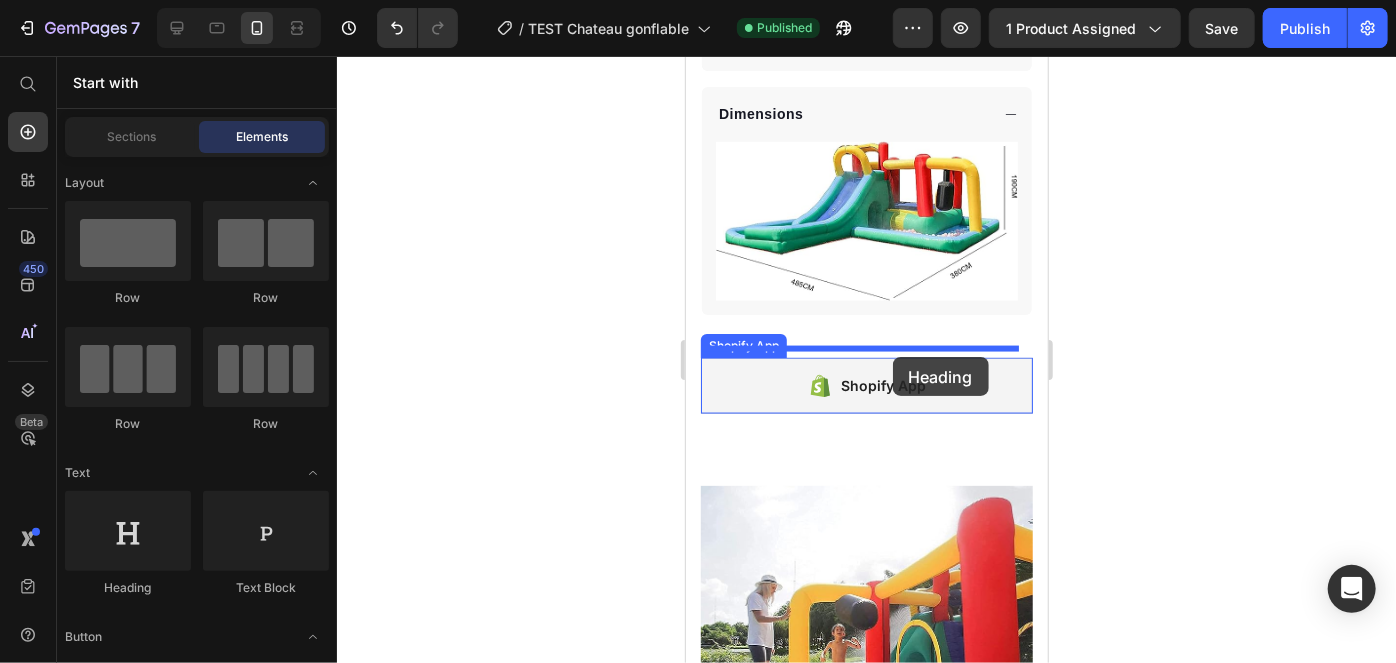 drag, startPoint x: 836, startPoint y: 589, endPoint x: 892, endPoint y: 356, distance: 239.63513 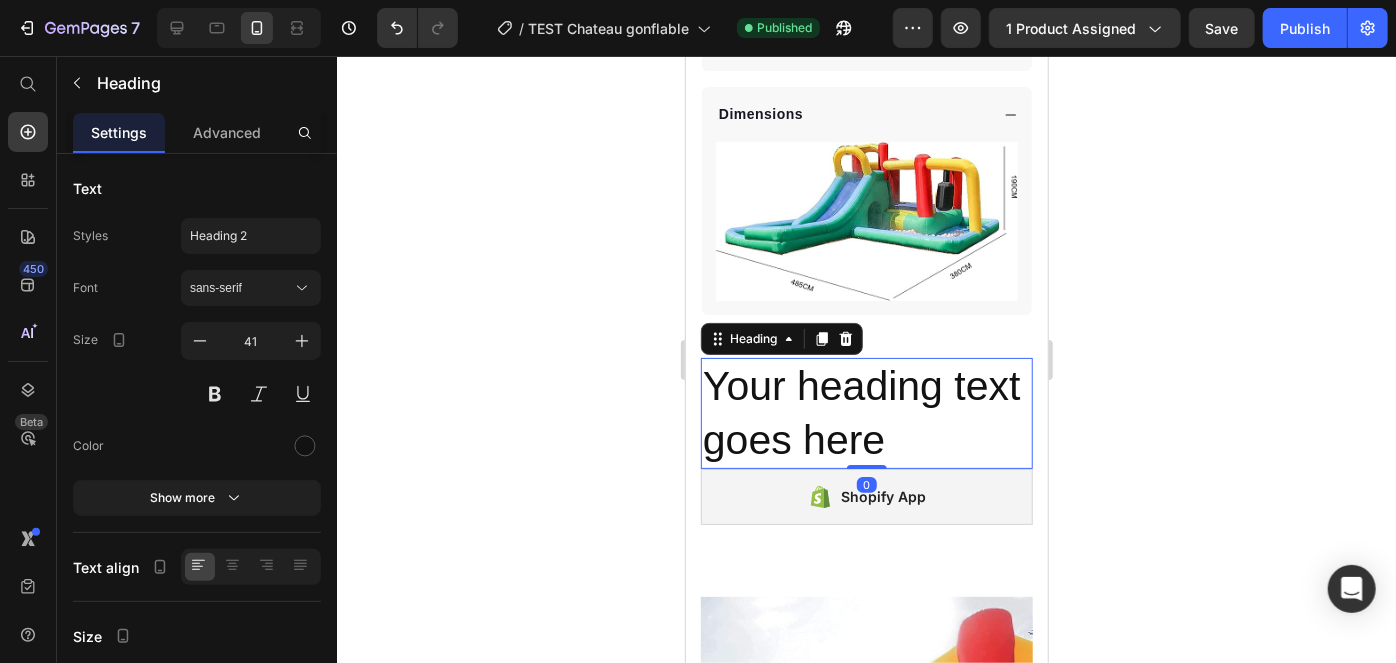 click on "Your heading text goes here" at bounding box center (866, 412) 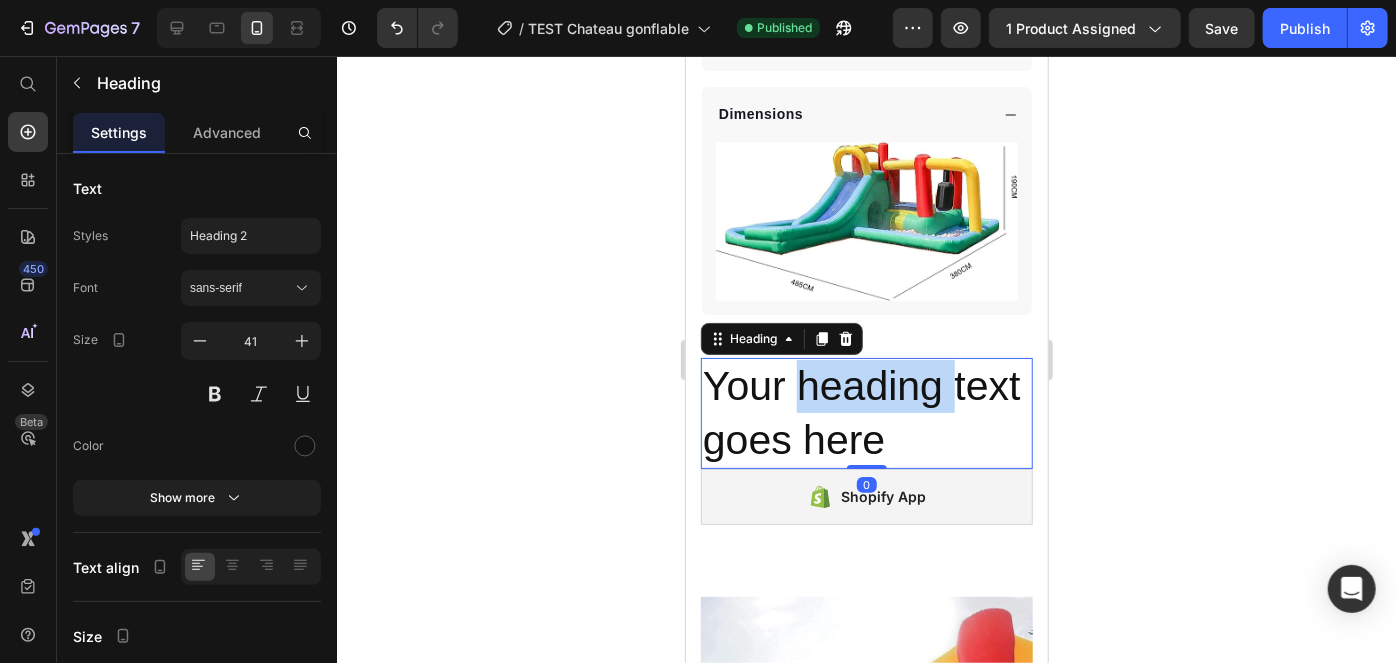 click on "Your heading text goes here" at bounding box center [866, 412] 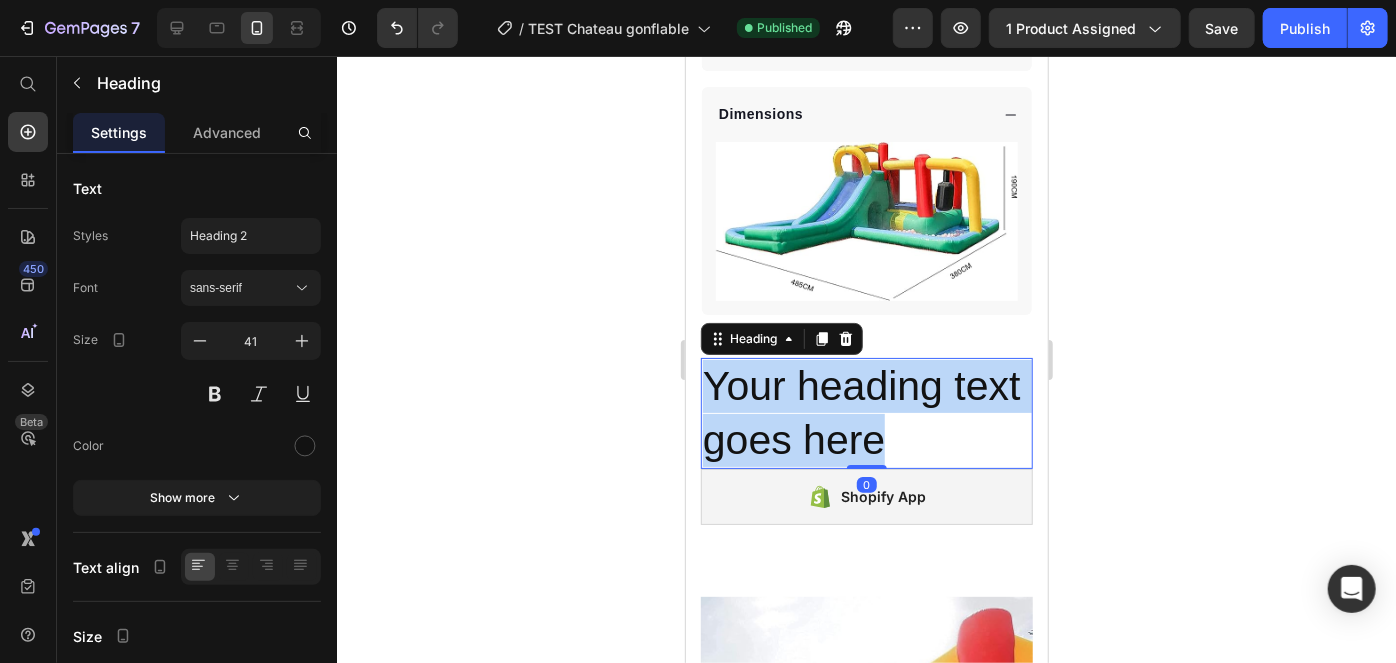 click on "Your heading text goes here" at bounding box center (866, 412) 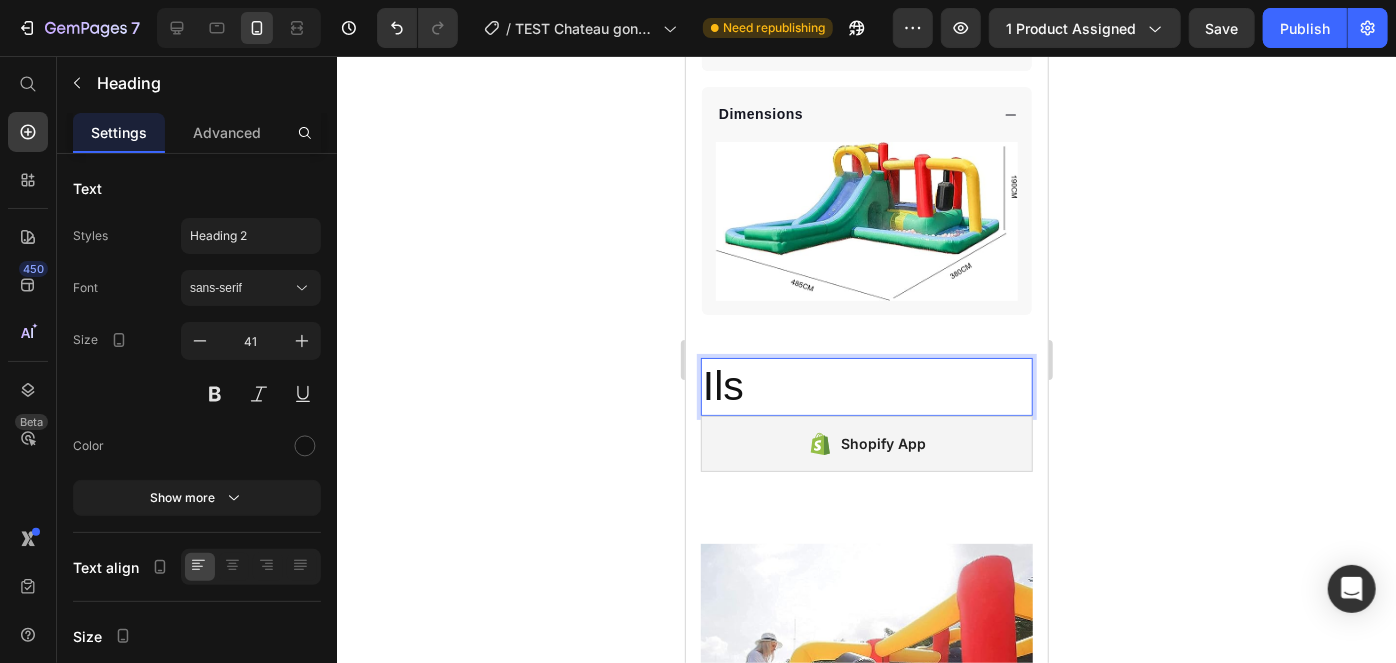 click on "Ils" at bounding box center [866, 385] 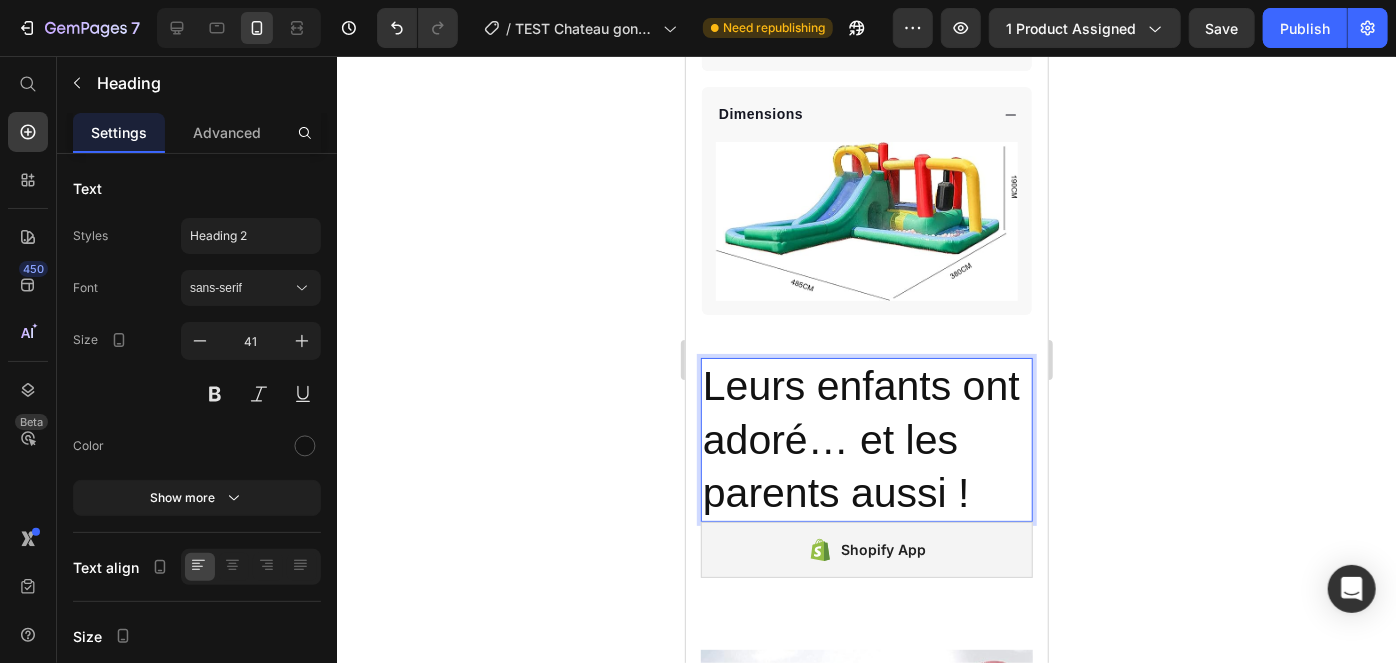 click on "Leurs enfants ont adoré… et les parents aussi !" at bounding box center (866, 439) 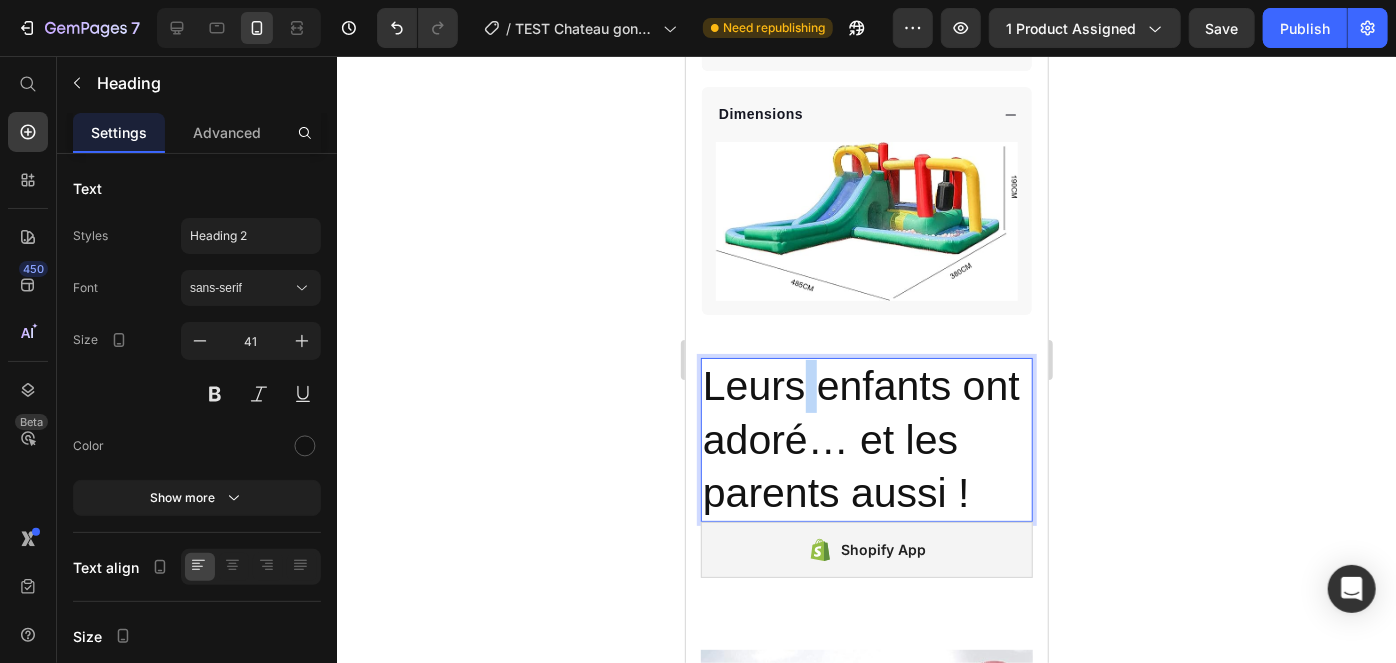 click on "Leurs enfants ont adoré… et les parents aussi !" at bounding box center [866, 439] 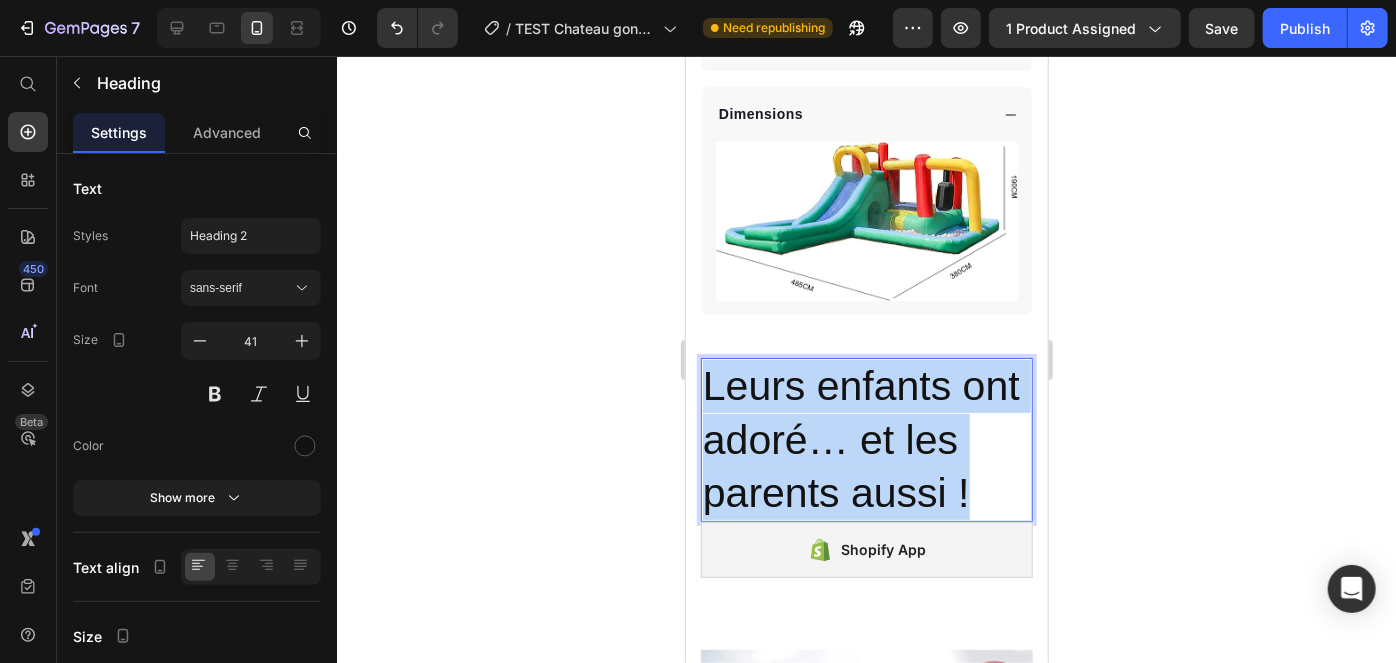 click on "Leurs enfants ont adoré… et les parents aussi !" at bounding box center [866, 439] 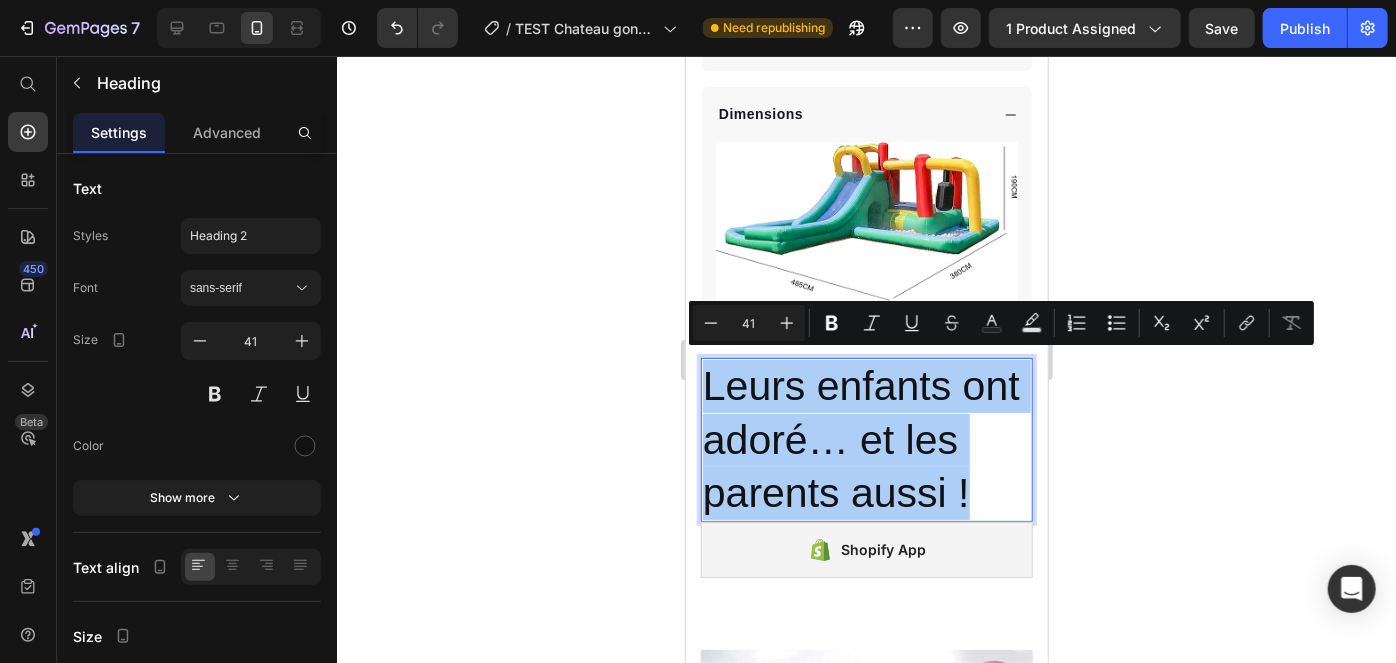 click on "Minus 41 Plus" at bounding box center [749, 323] 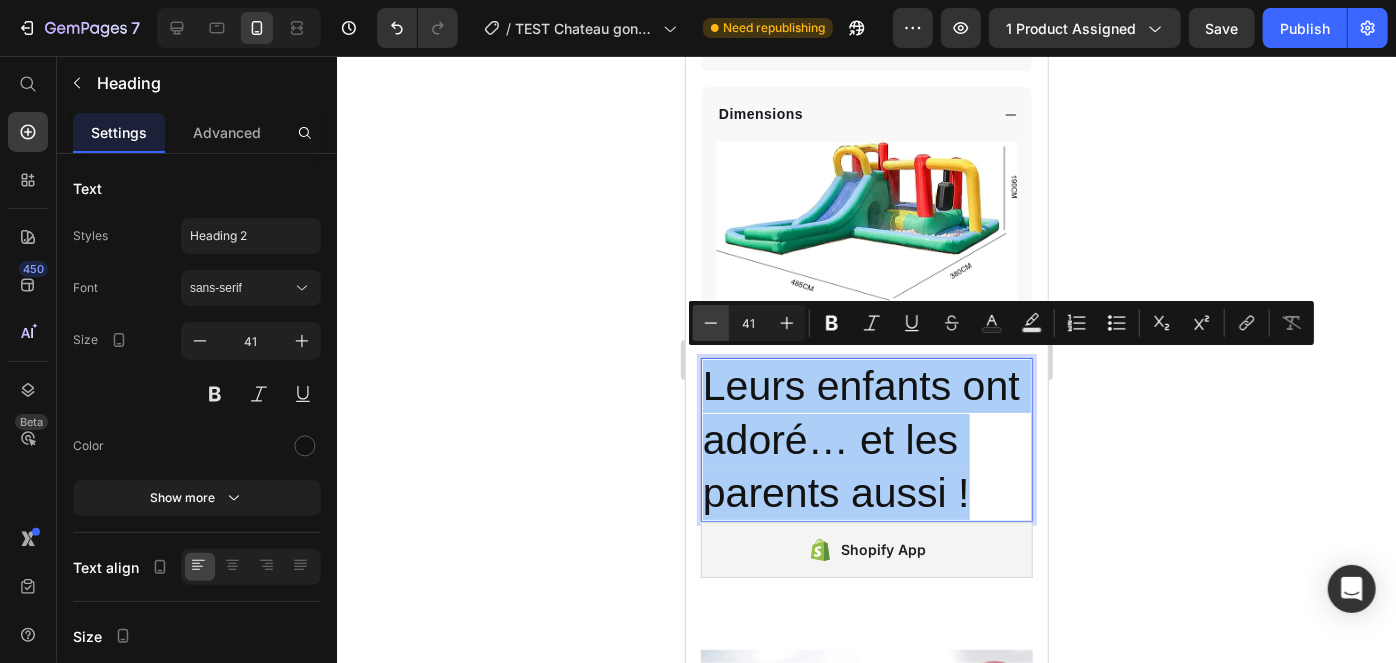 click 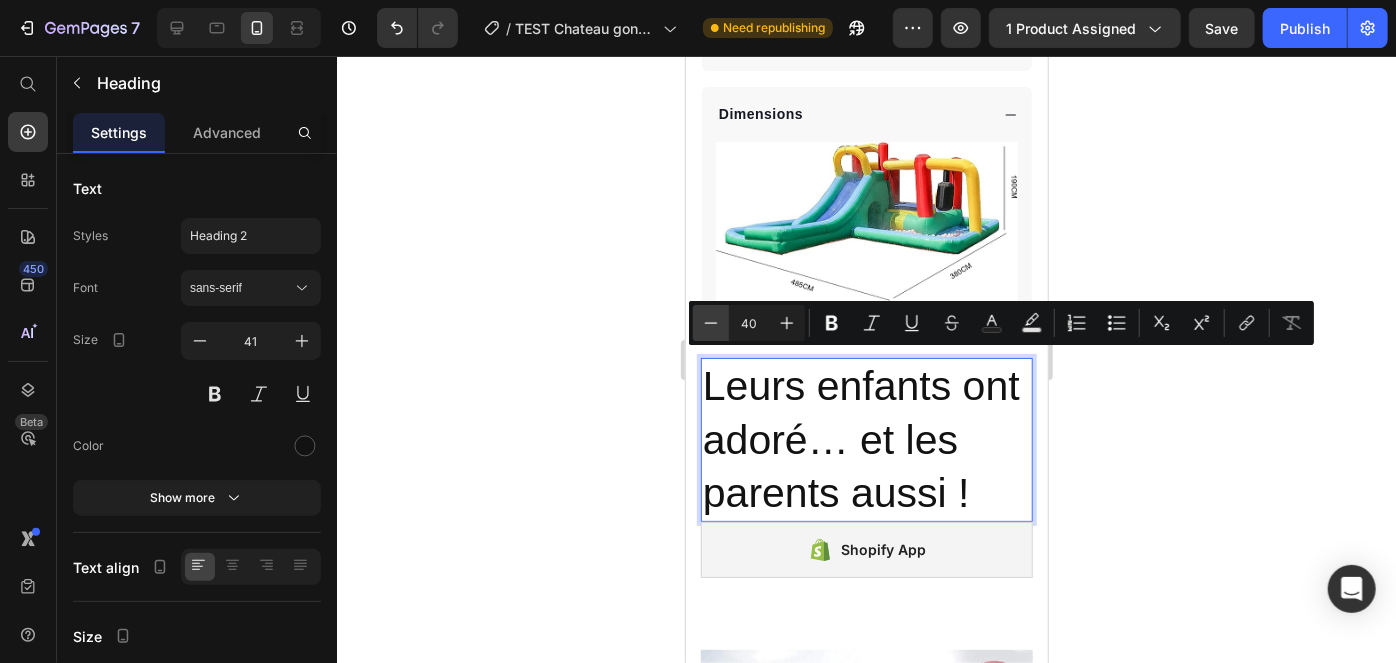 click 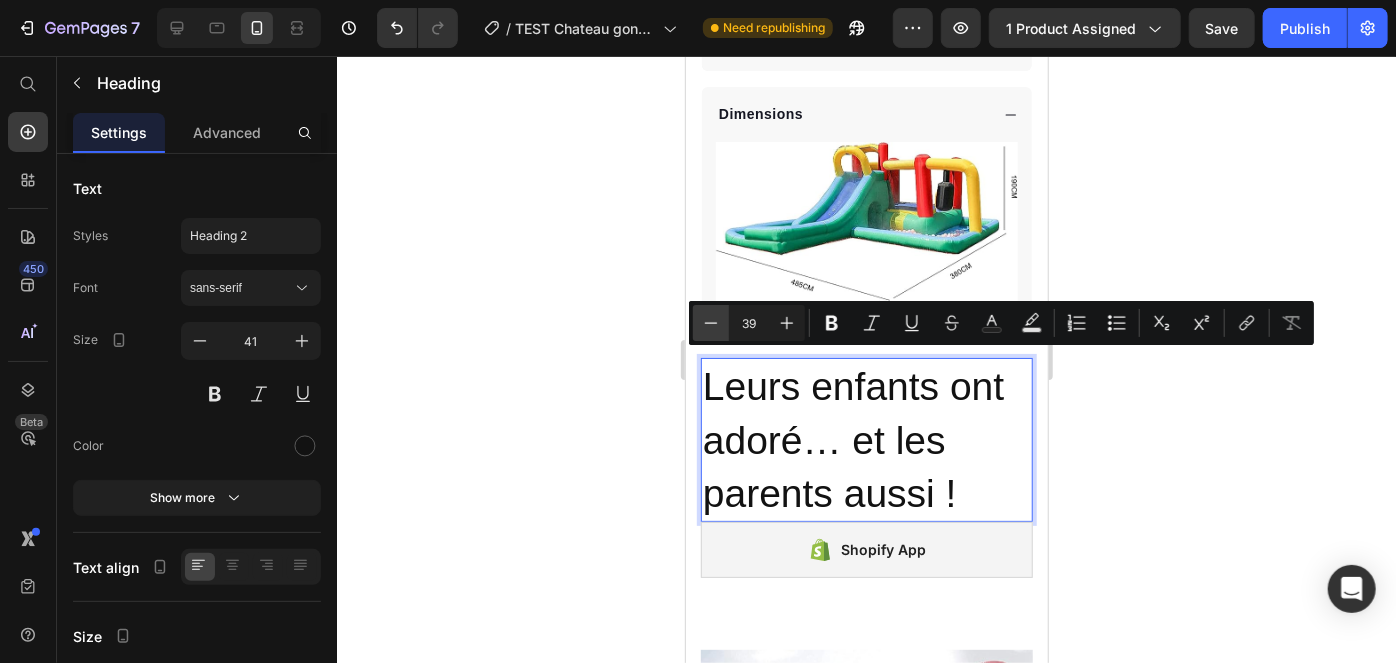 click 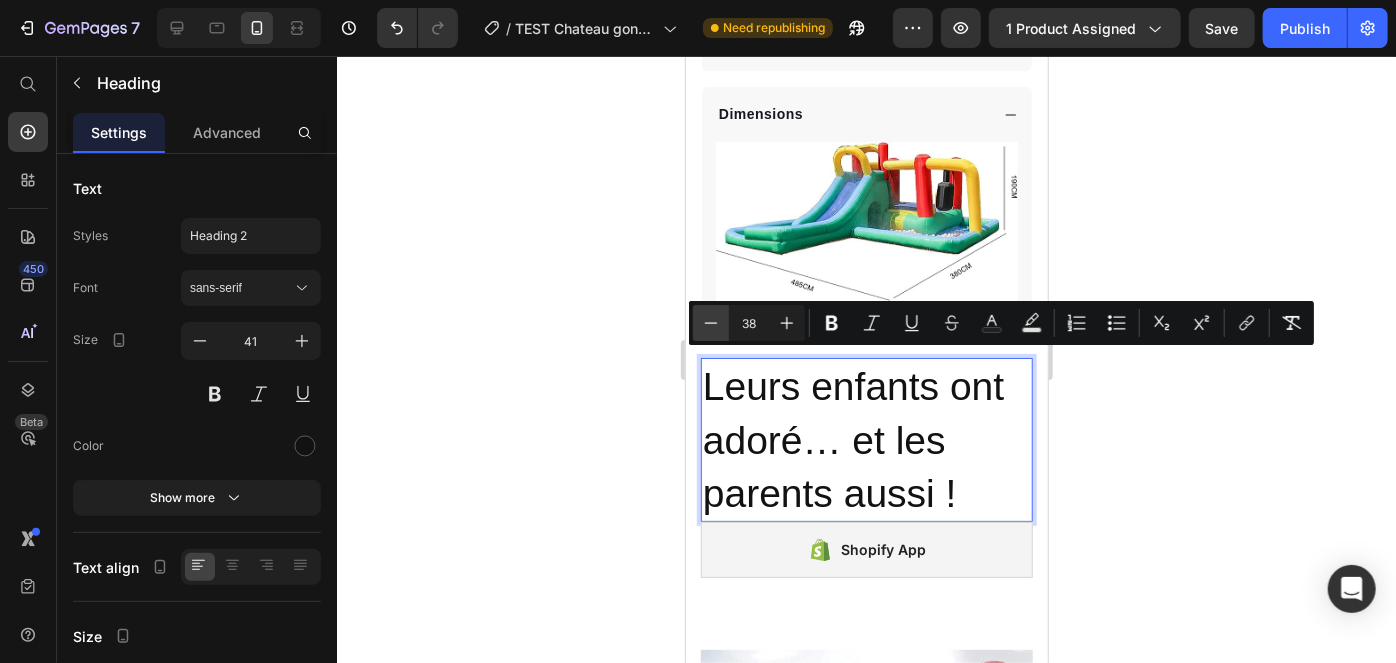 click 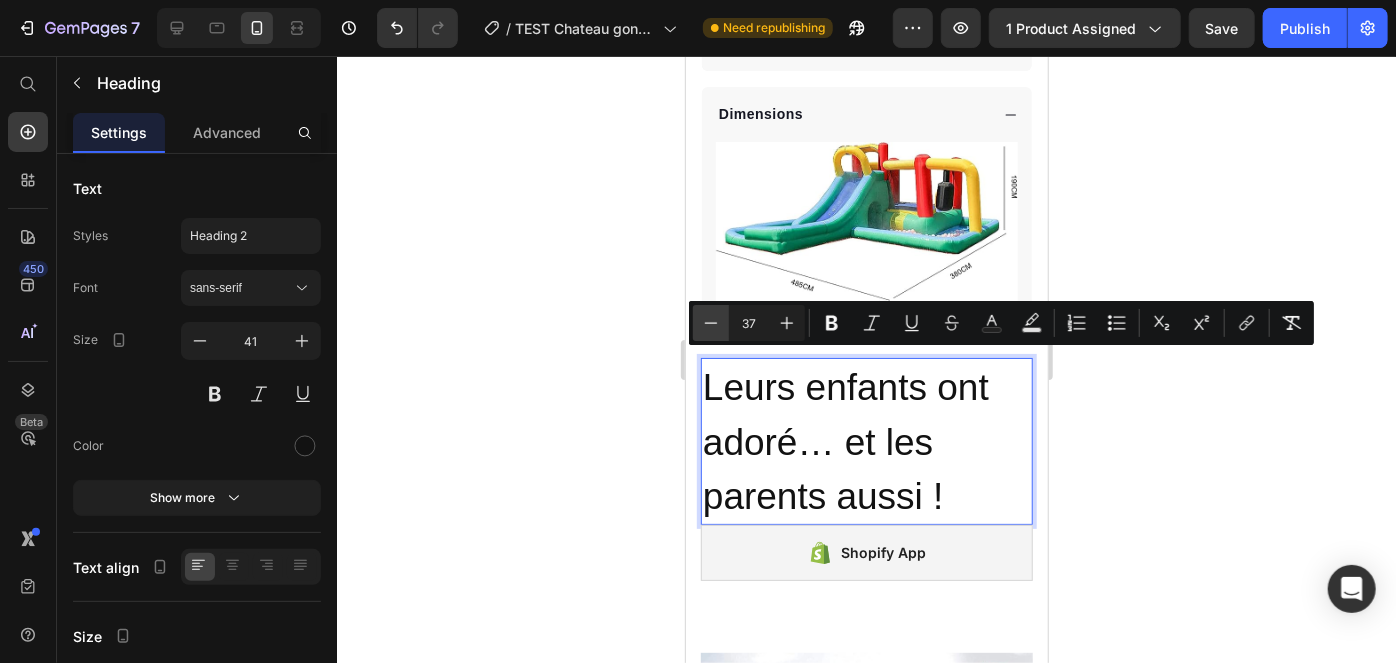 click 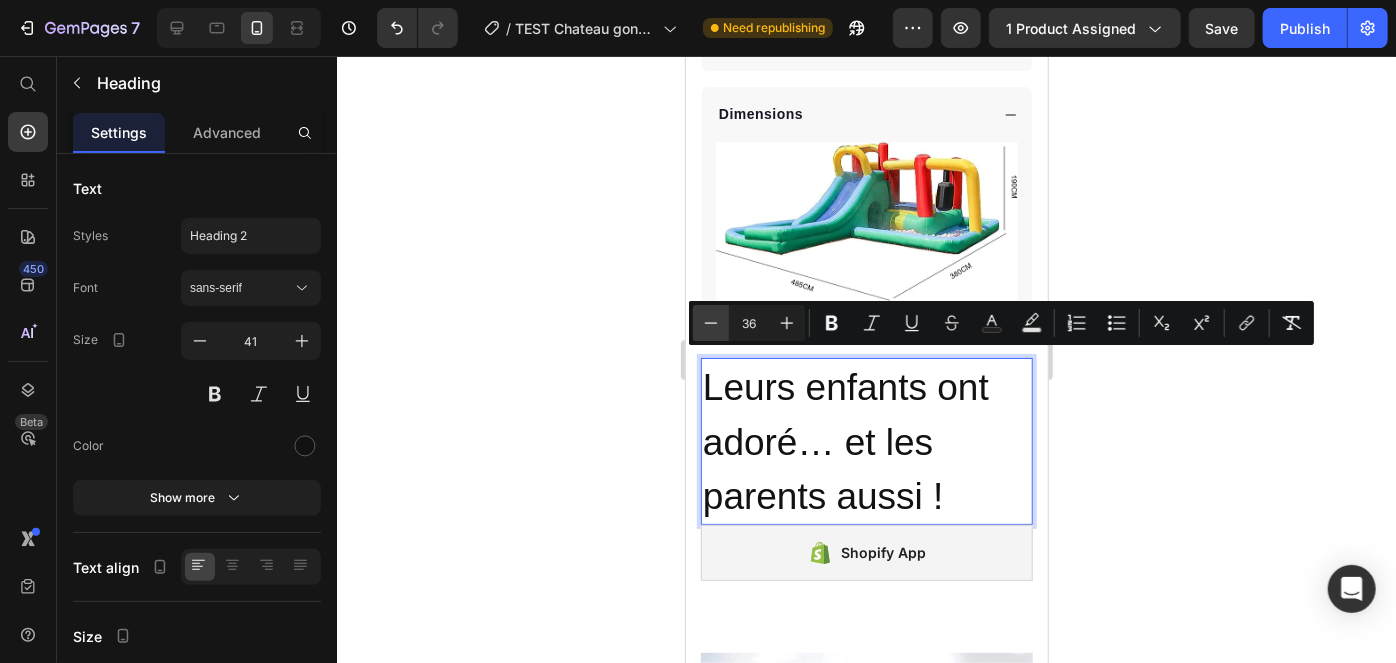 click 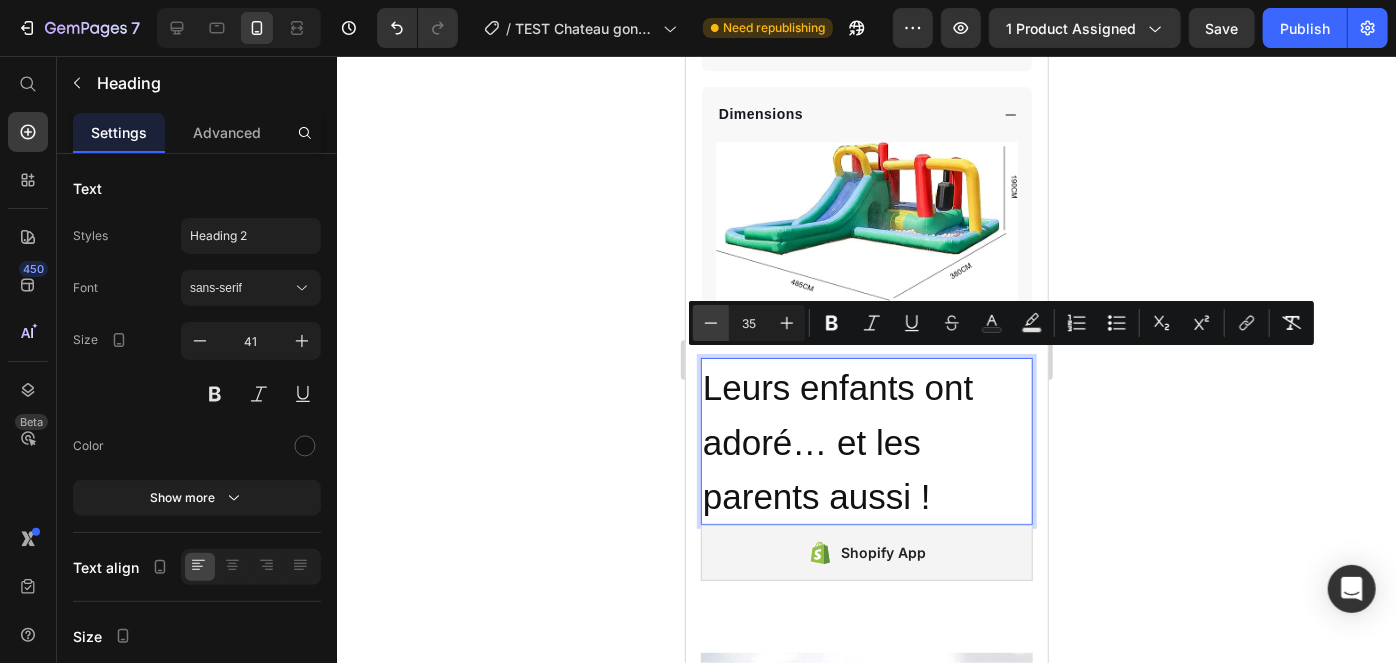 click 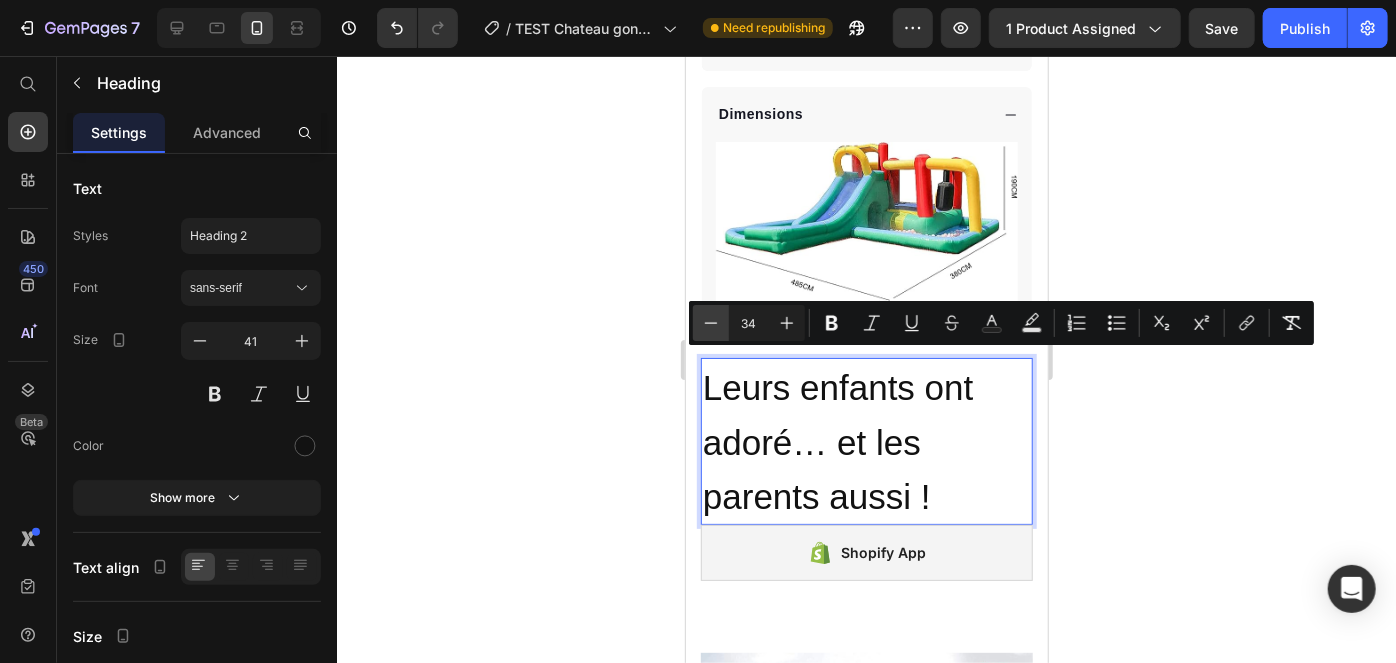 click 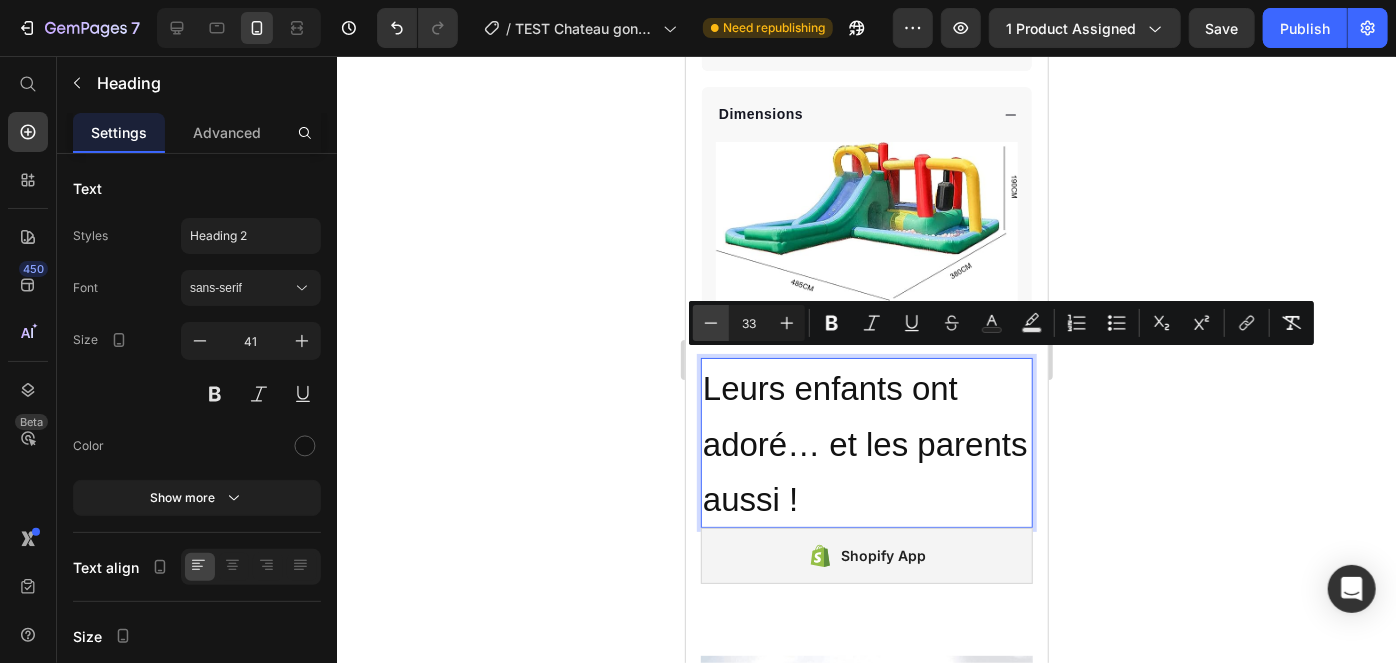 click 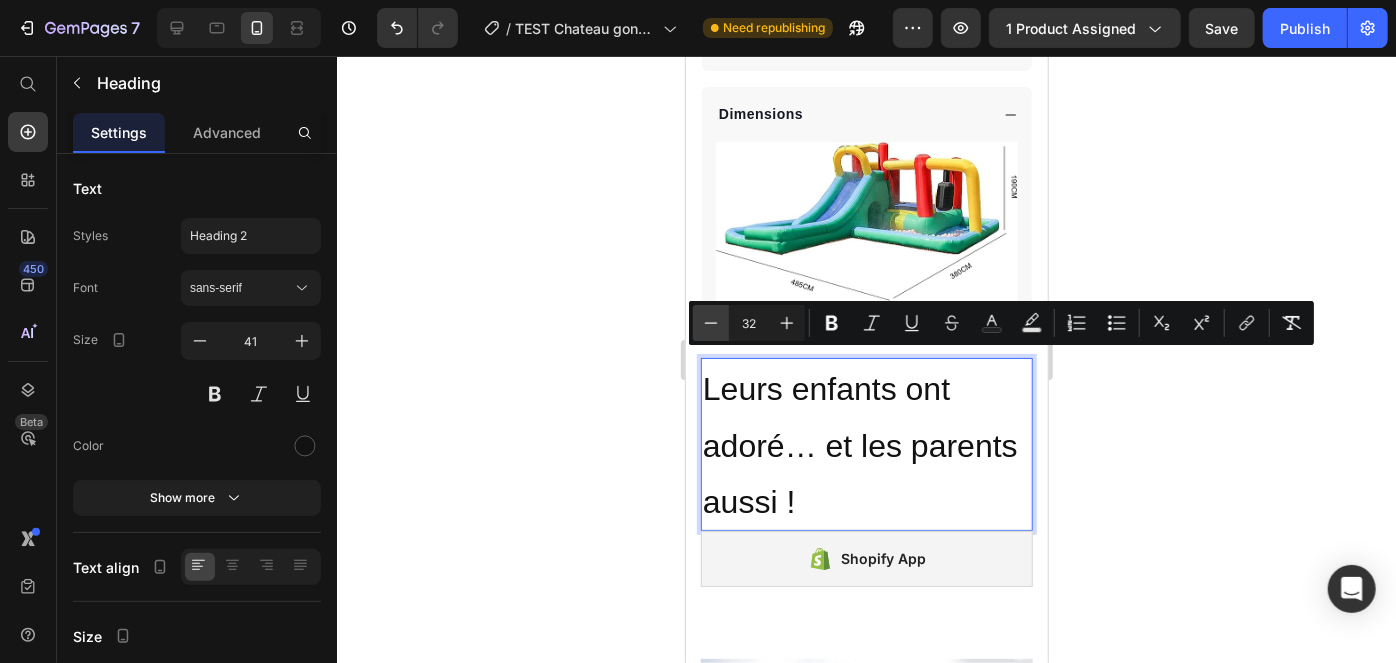 click 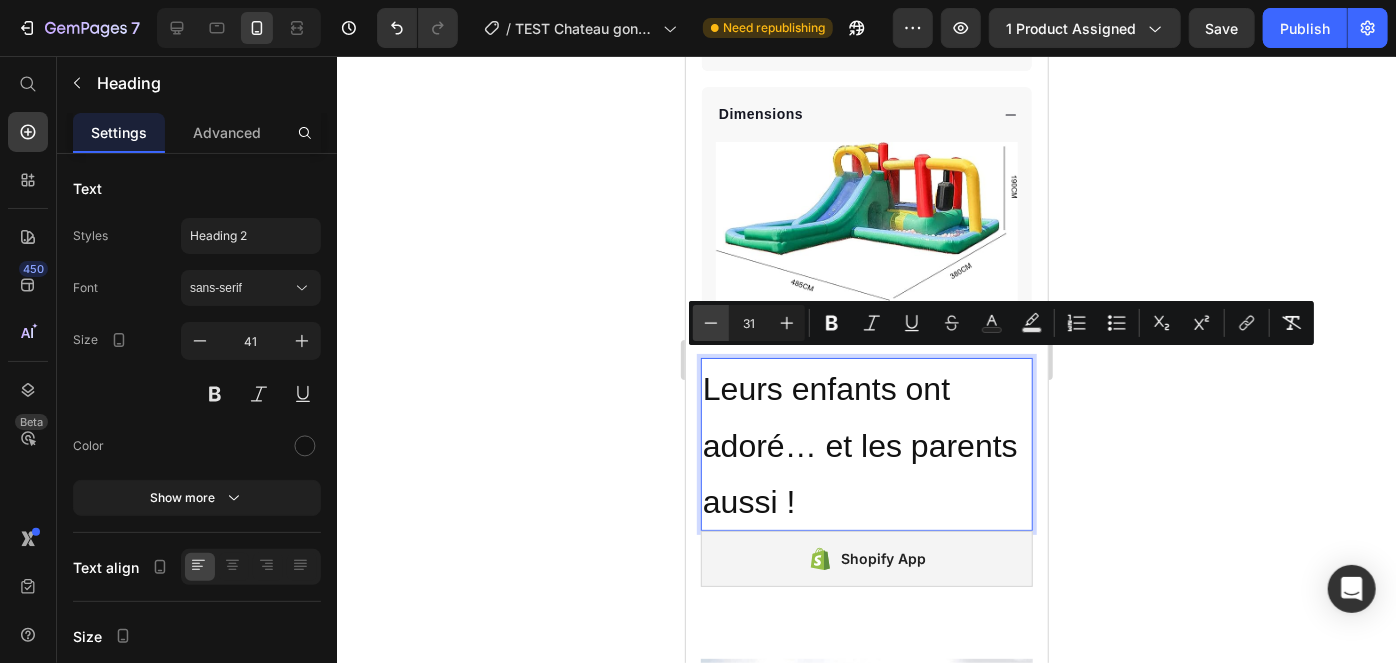 click 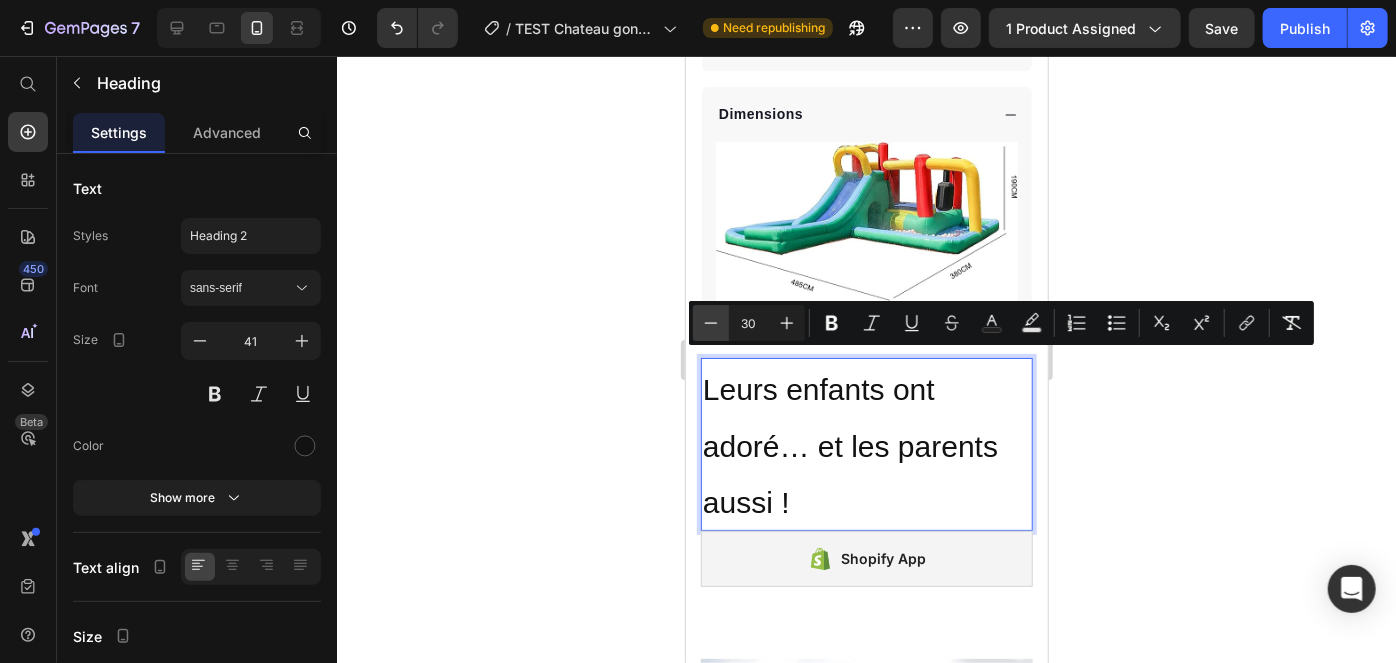 click 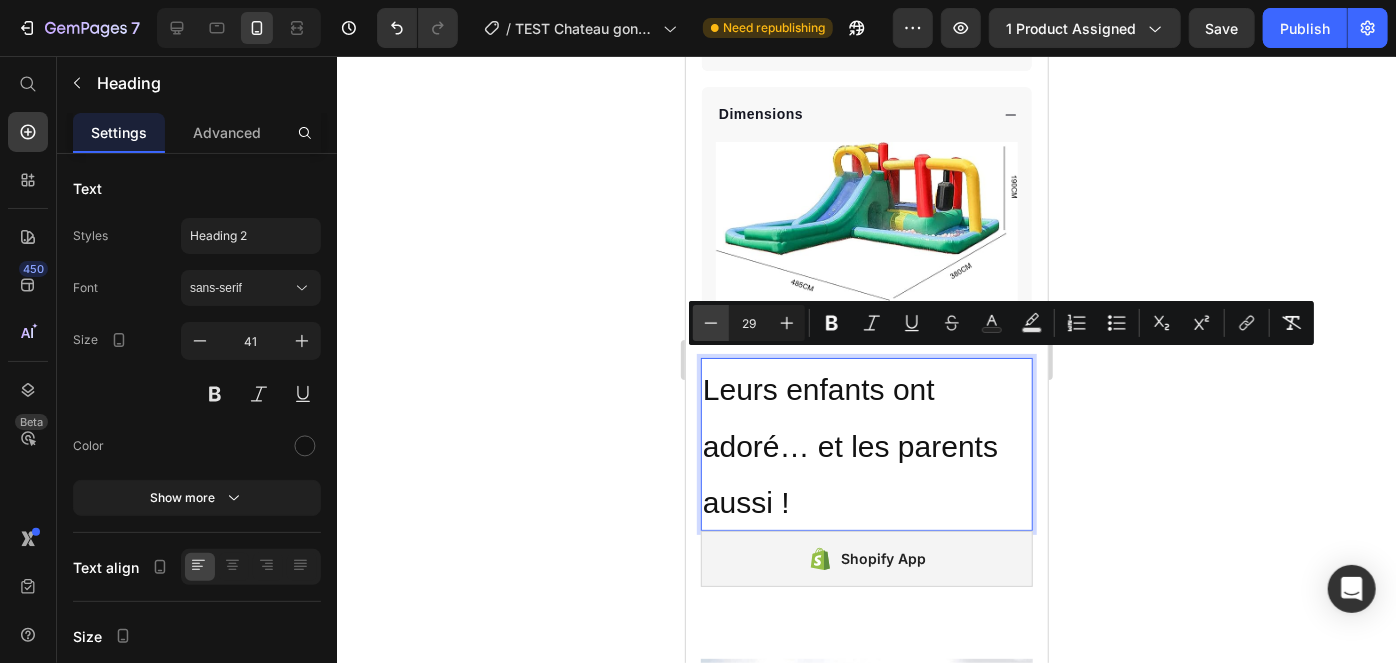 click 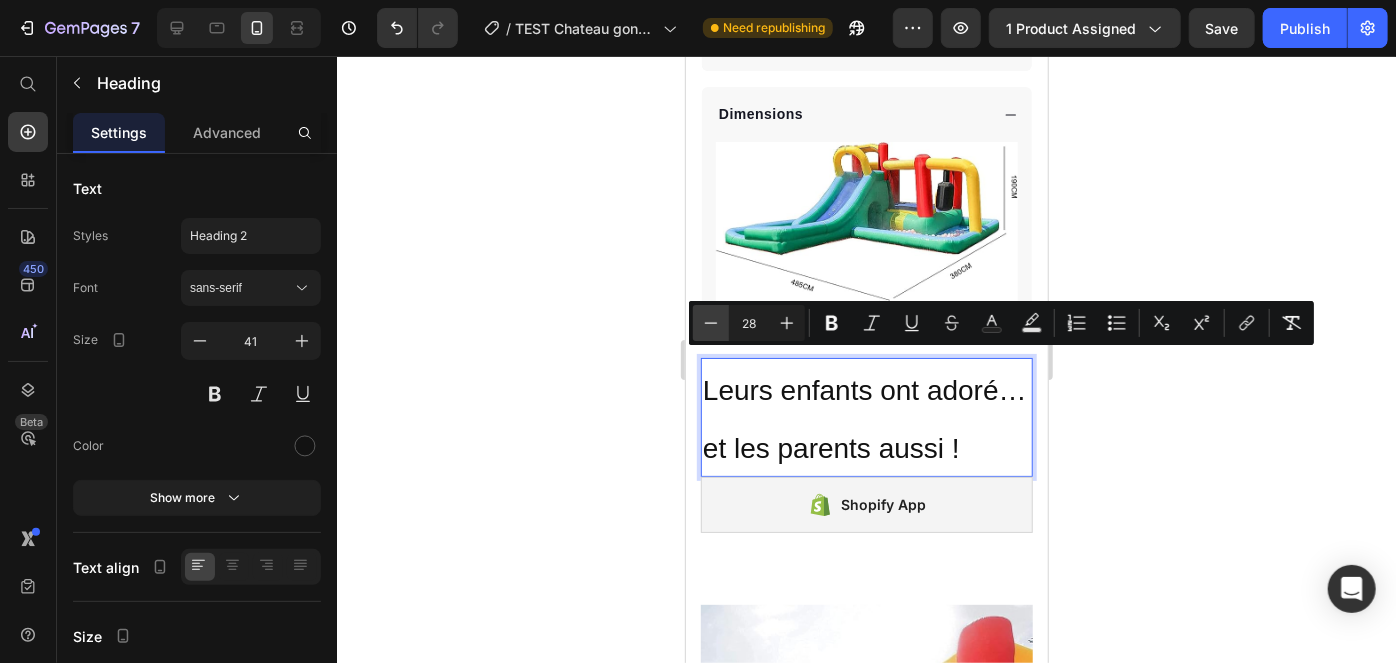 click 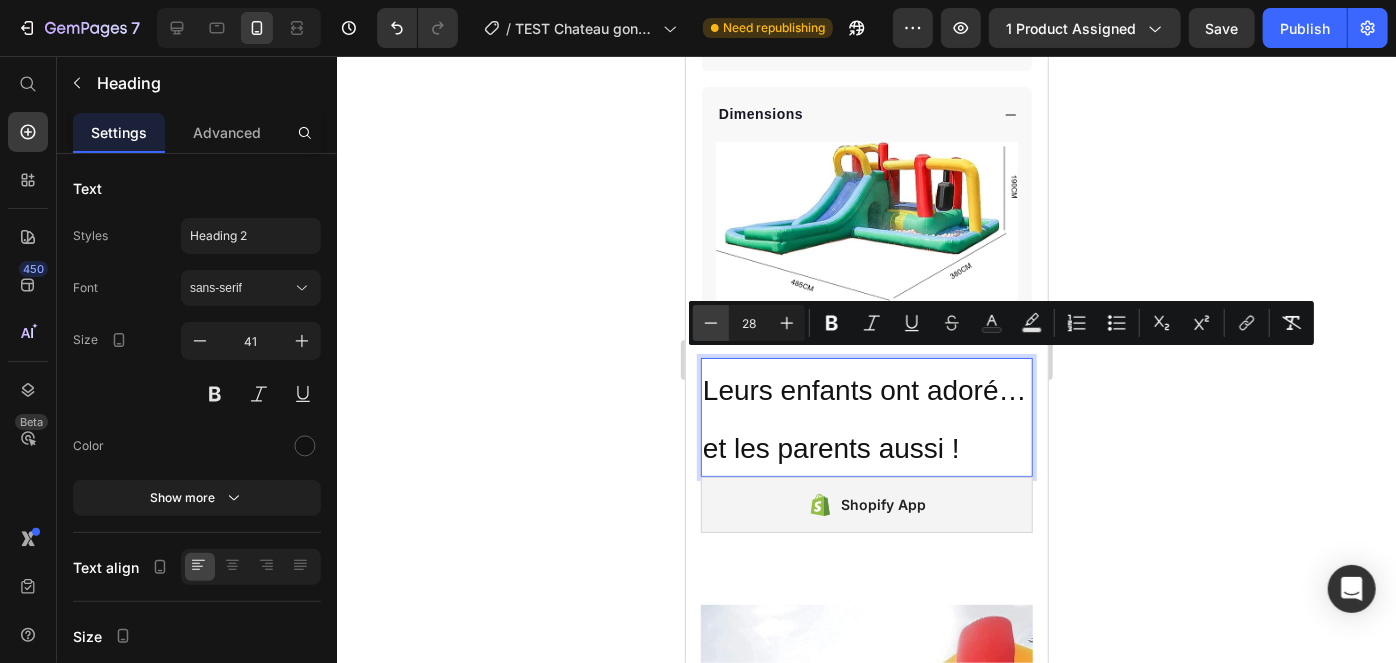 type on "27" 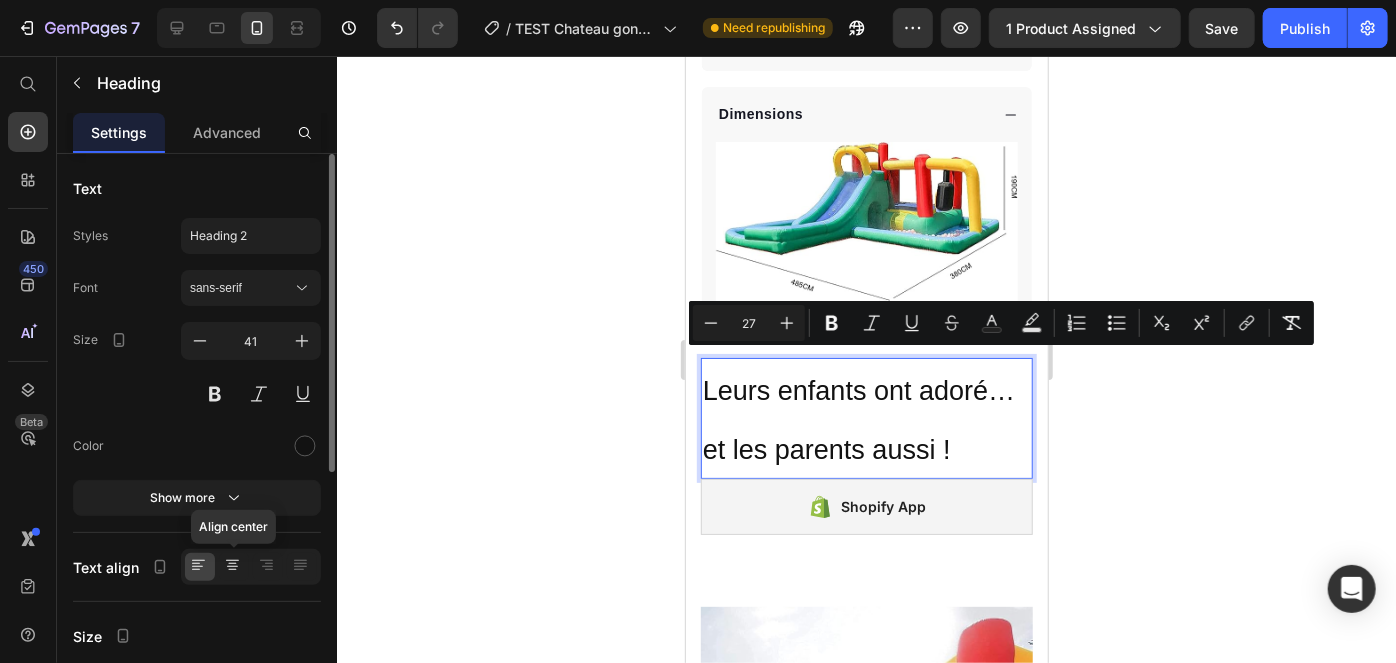 click 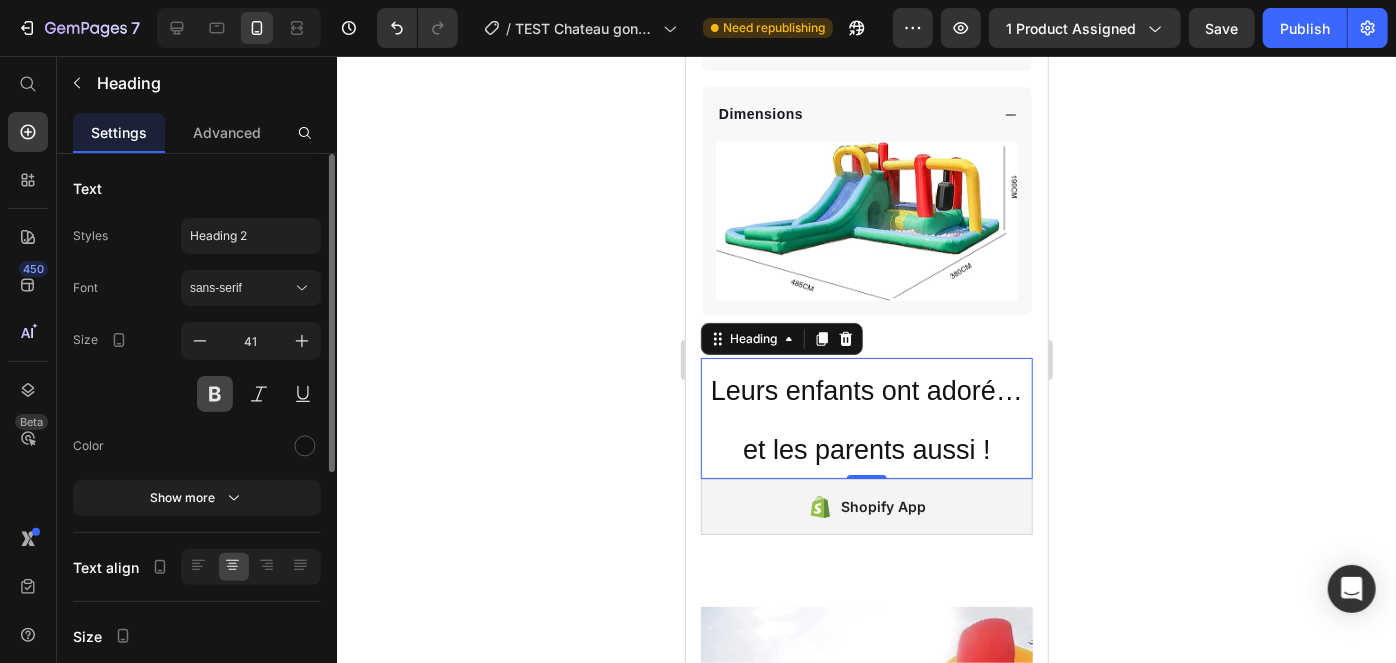 click at bounding box center [215, 394] 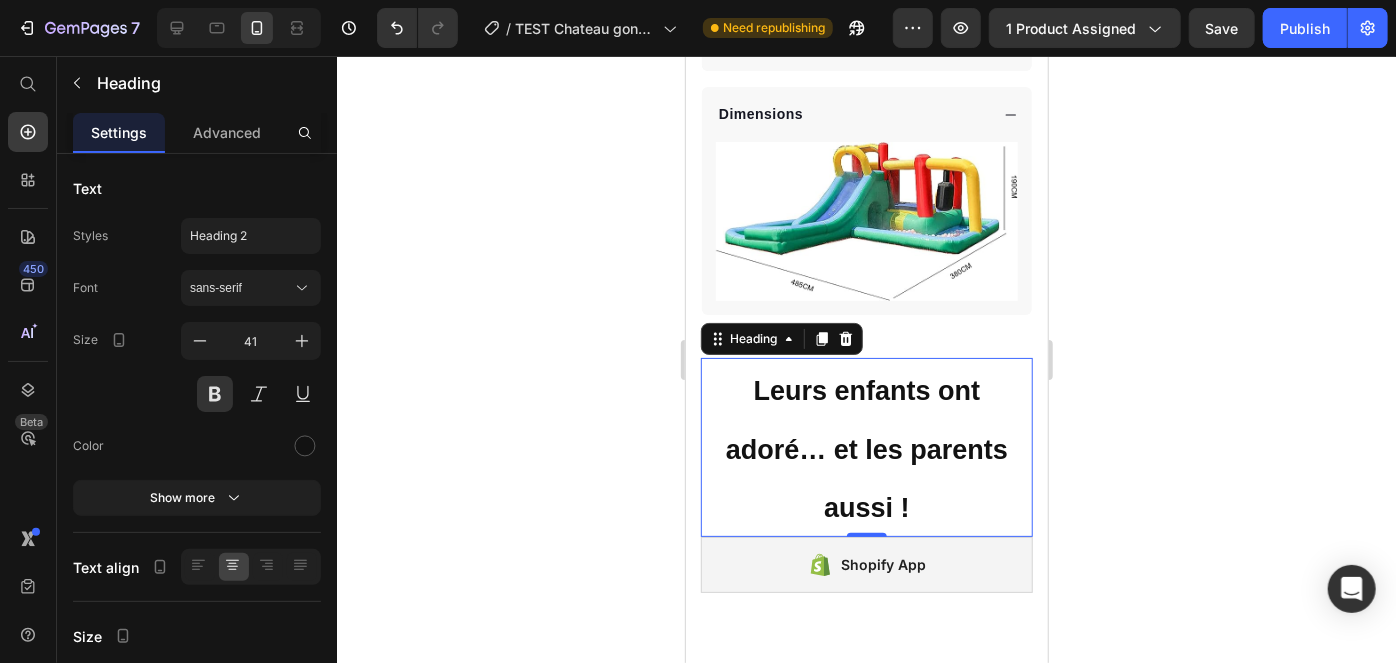 click on "Leurs enfants ont adoré… et les parents aussi !" at bounding box center [866, 448] 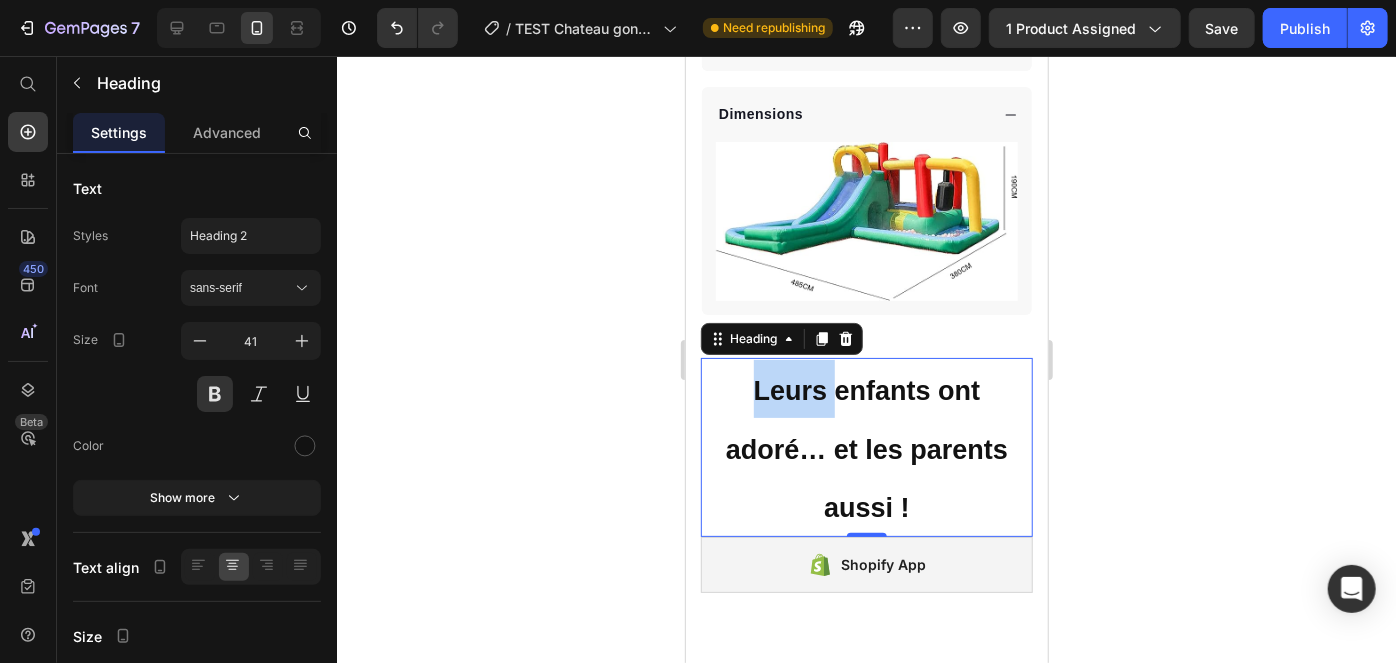 click on "Leurs enfants ont adoré… et les parents aussi !" at bounding box center (866, 448) 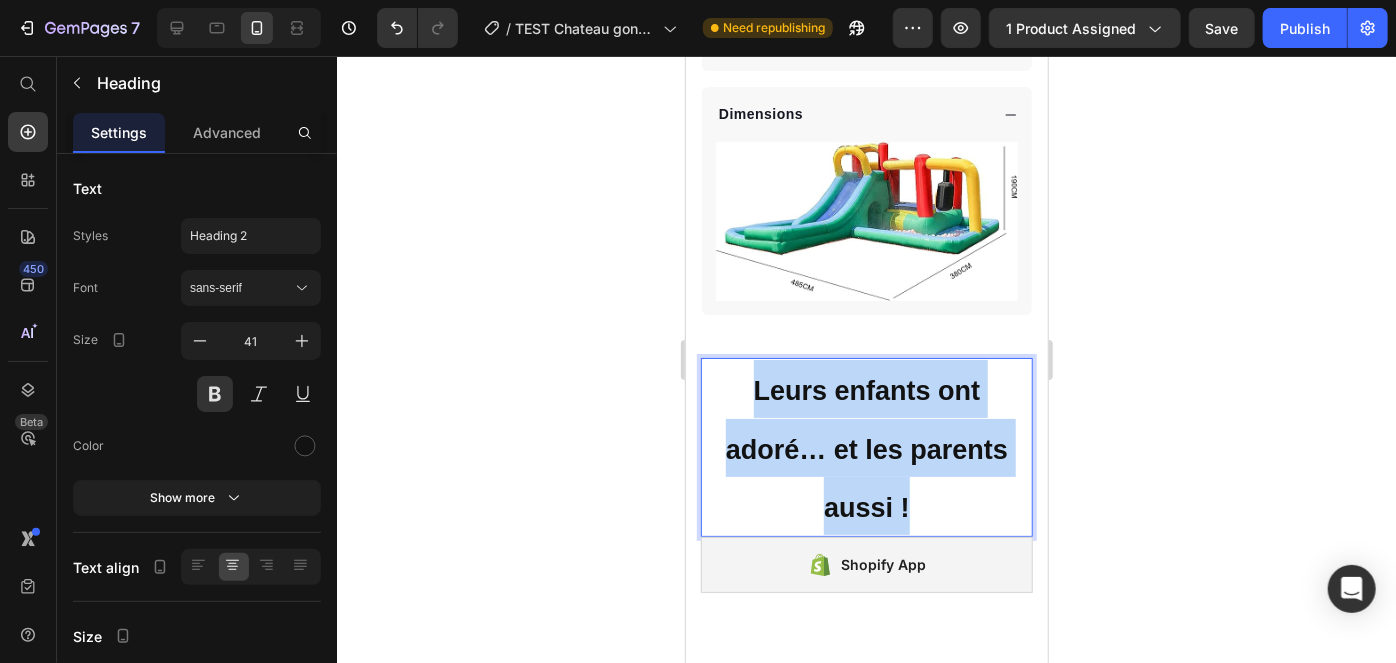 click on "Leurs enfants ont adoré… et les parents aussi !" at bounding box center [866, 448] 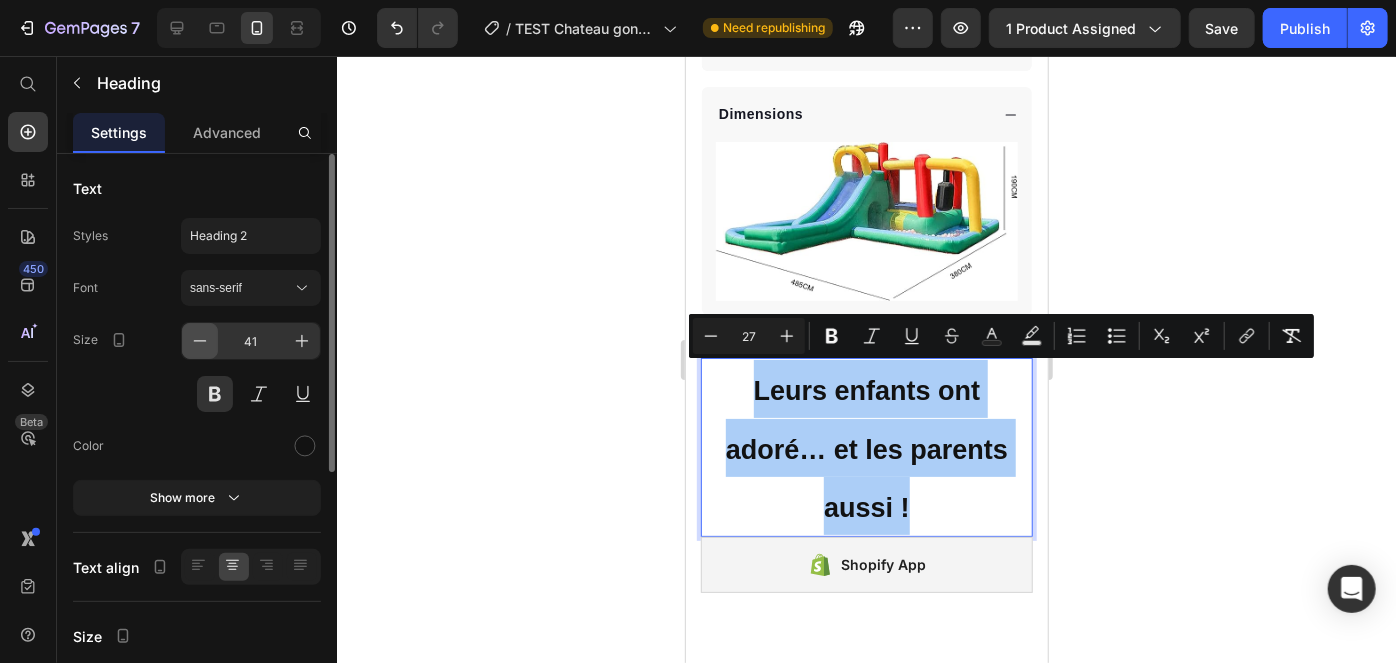 click at bounding box center (200, 341) 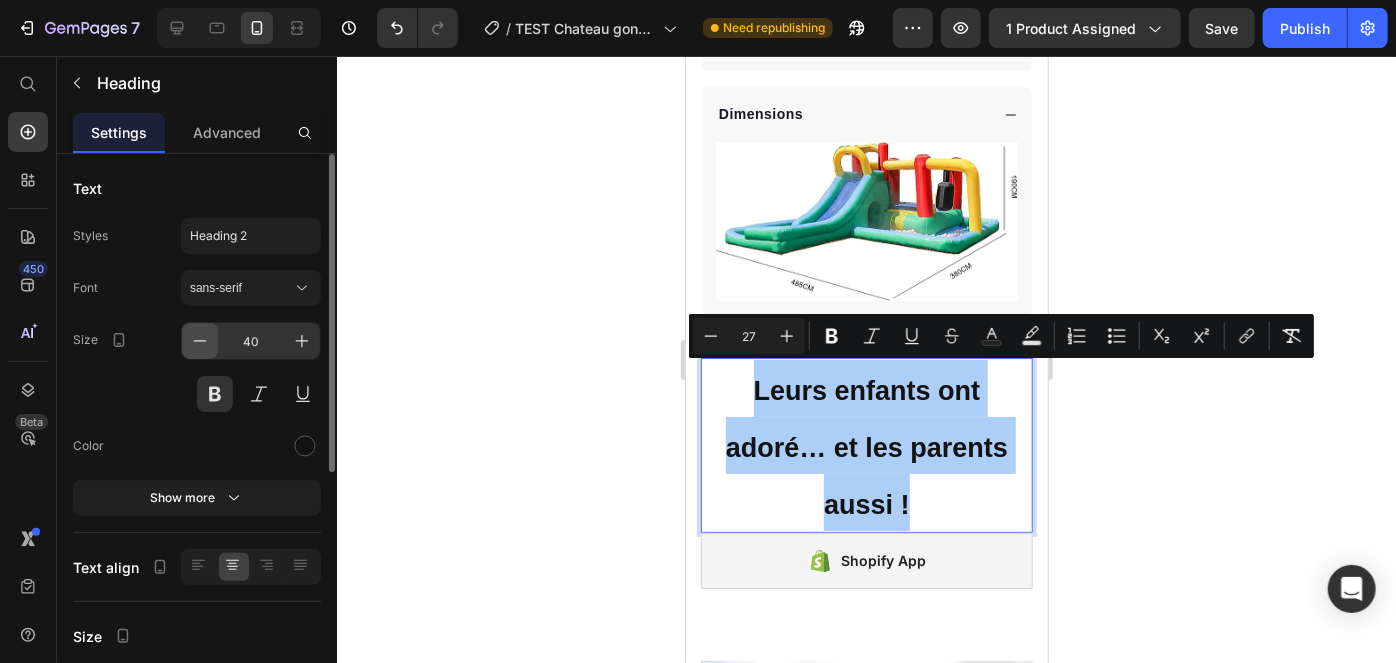 click at bounding box center (200, 341) 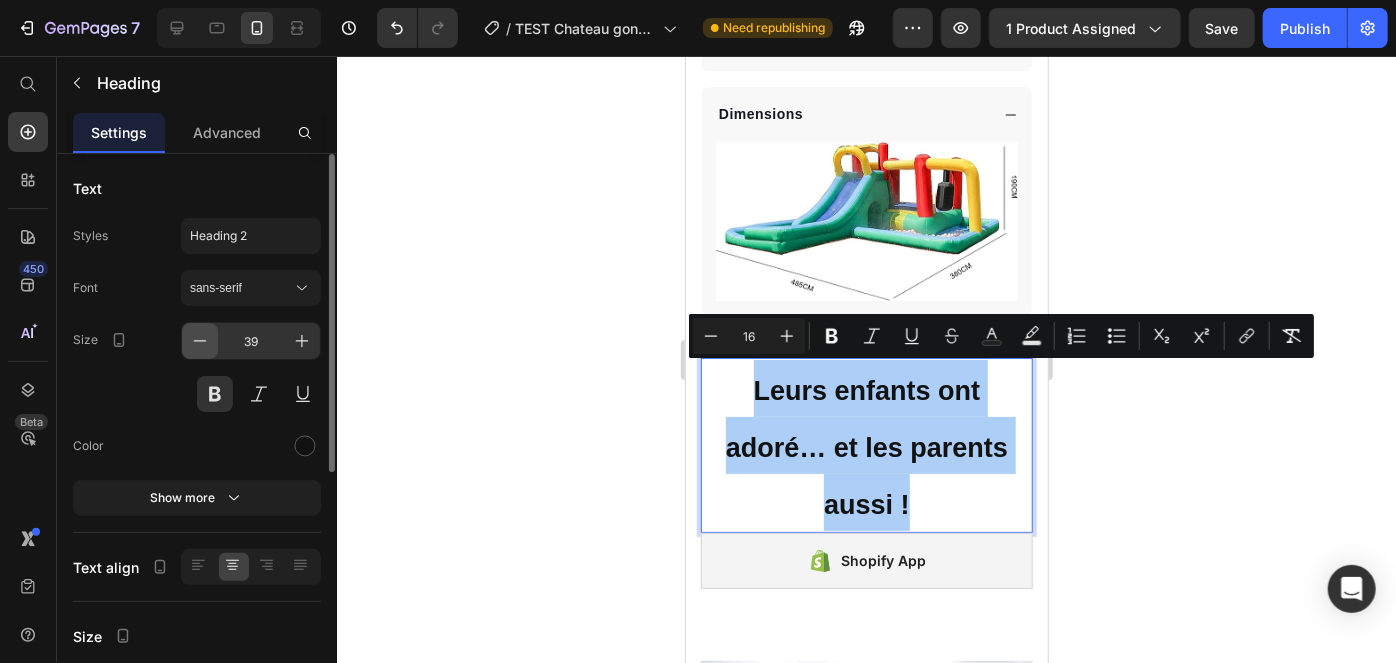 click at bounding box center [200, 341] 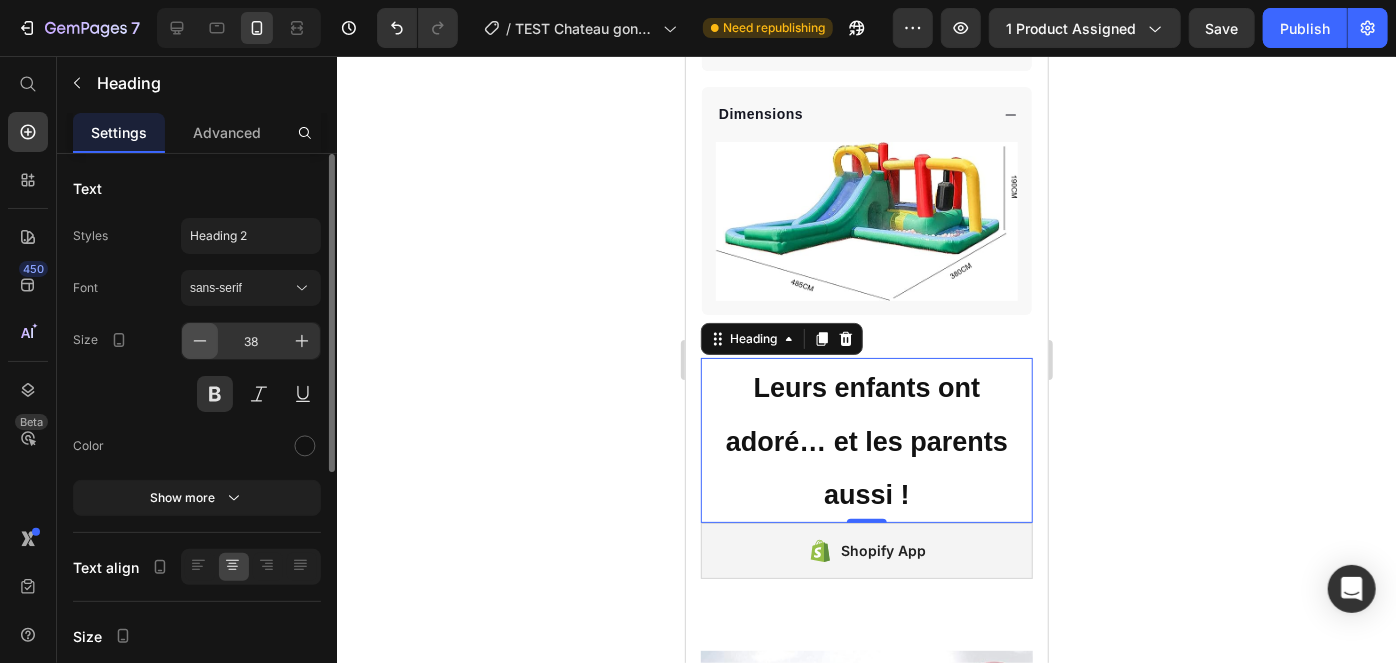 click at bounding box center [200, 341] 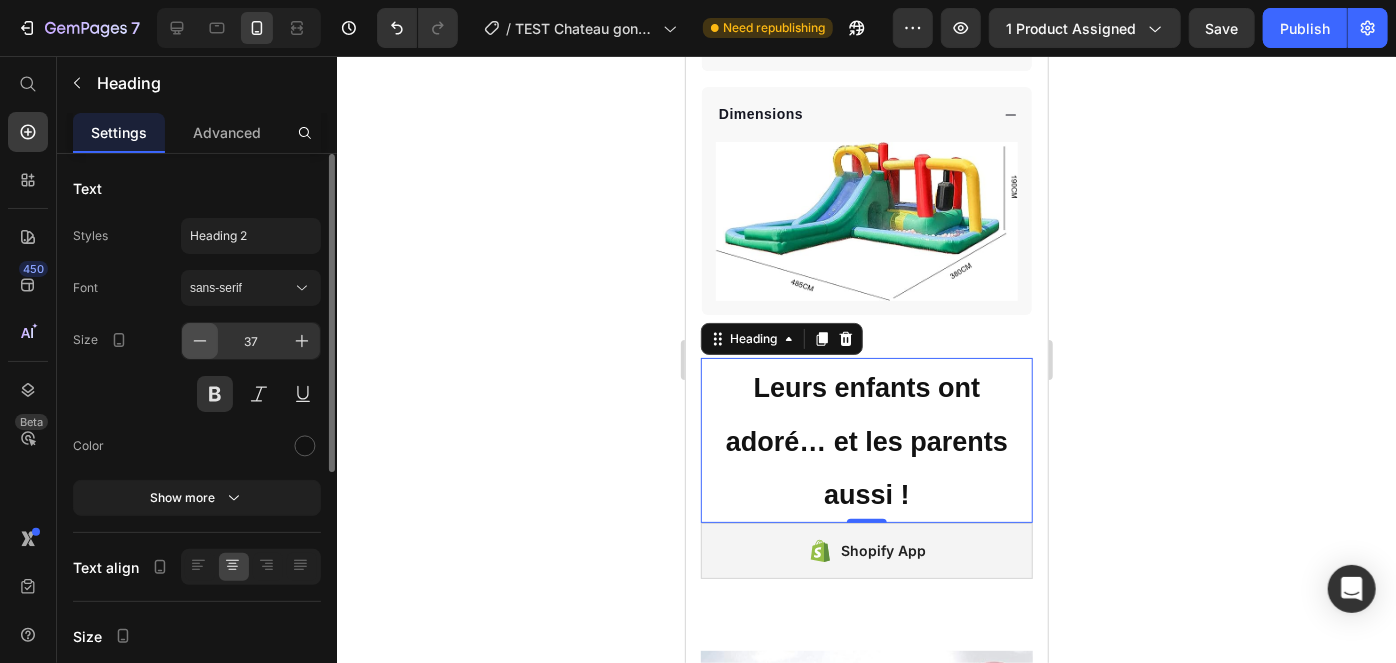 click at bounding box center [200, 341] 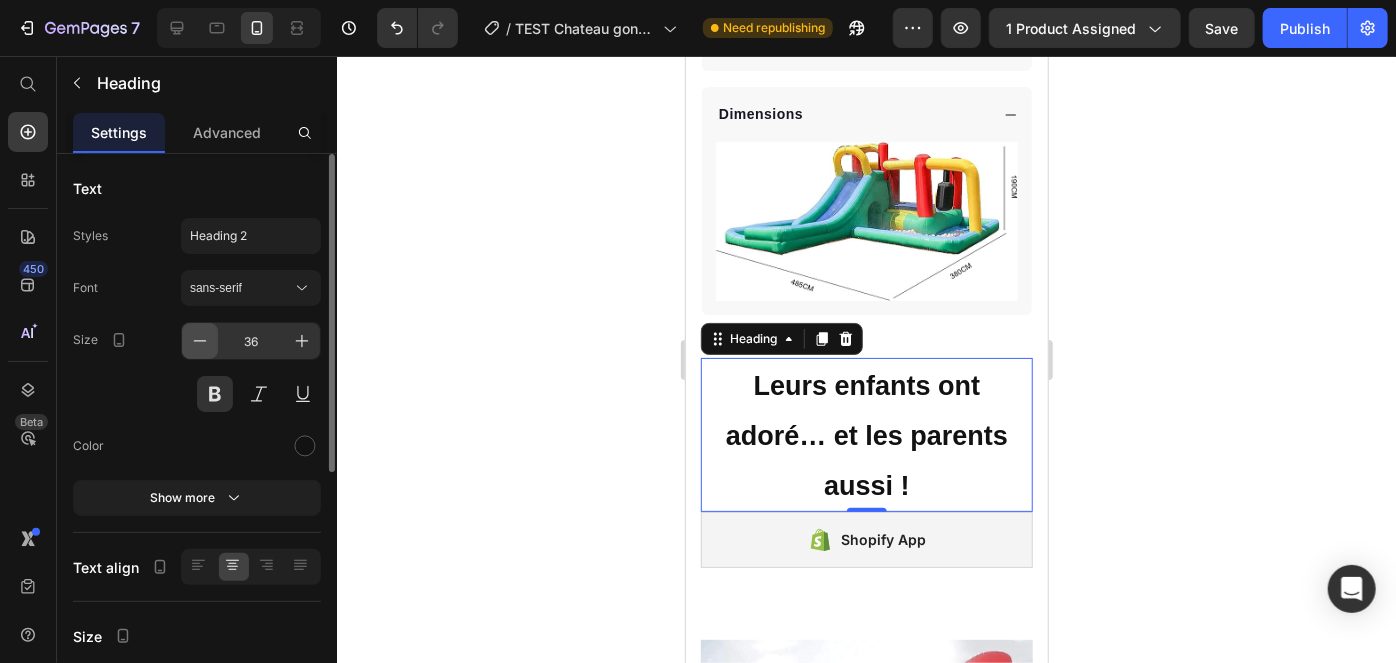 click at bounding box center (200, 341) 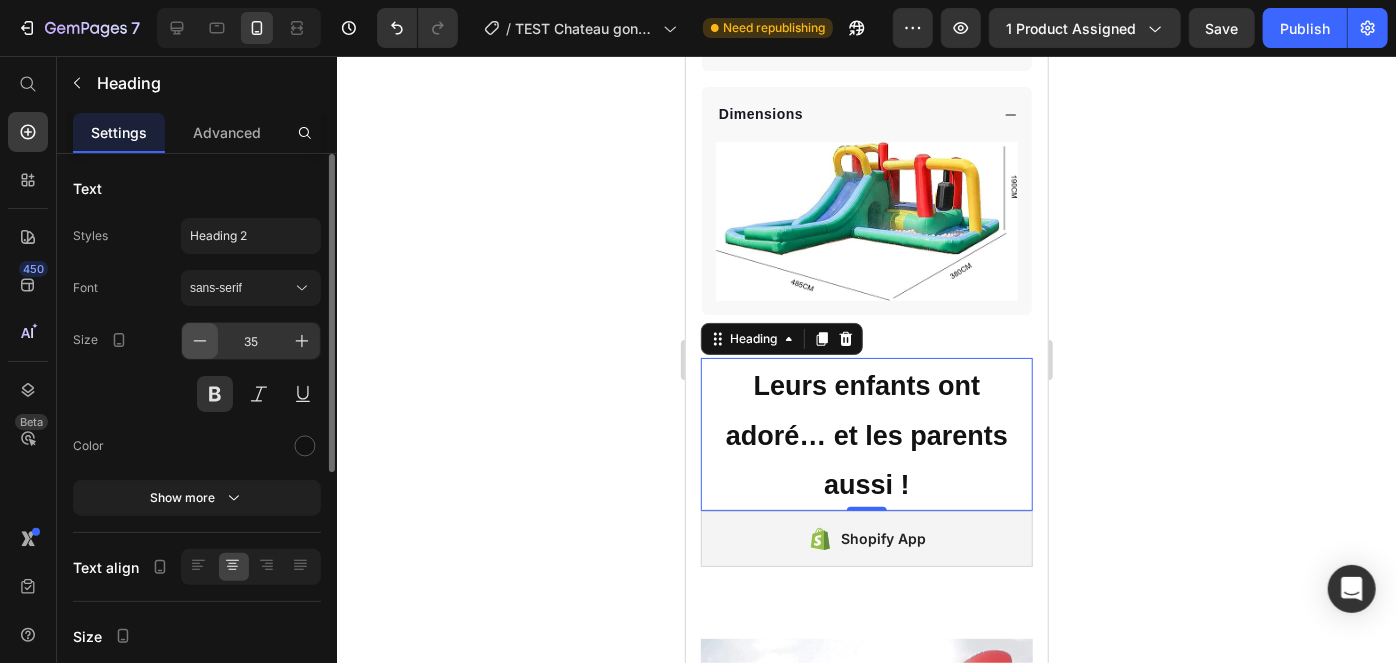 click at bounding box center (200, 341) 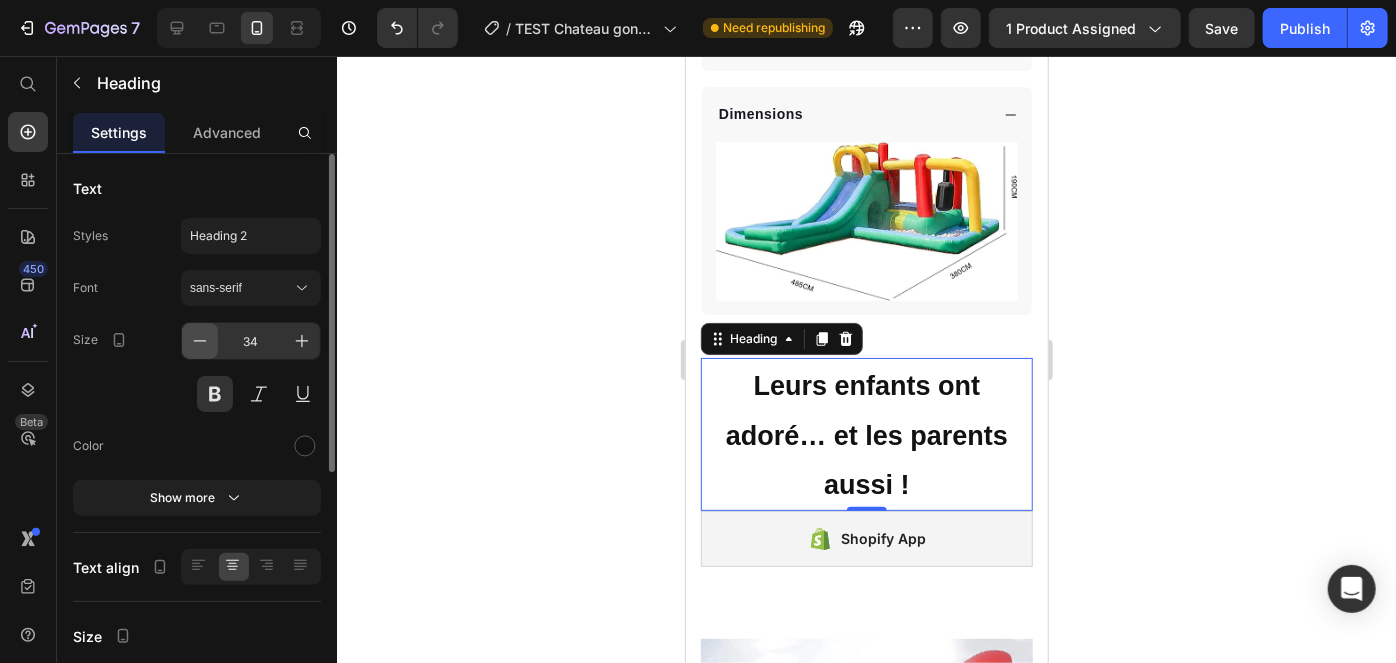 click at bounding box center (200, 341) 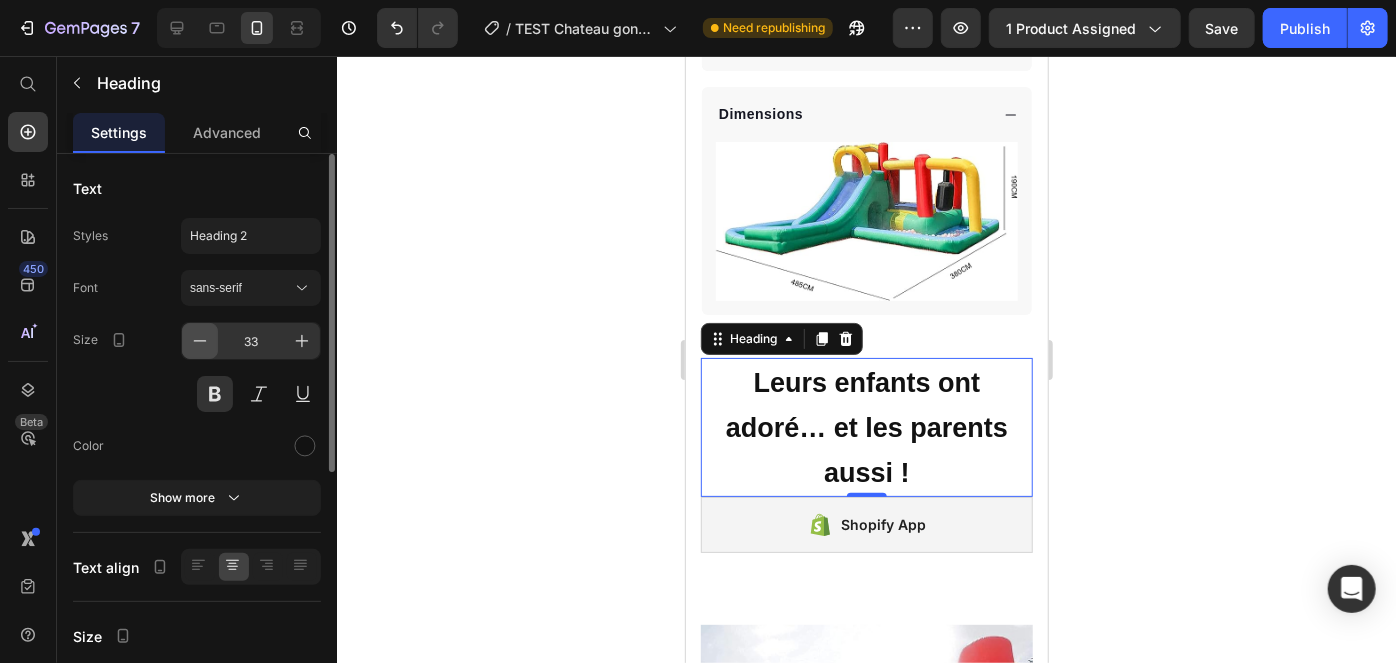 click at bounding box center (200, 341) 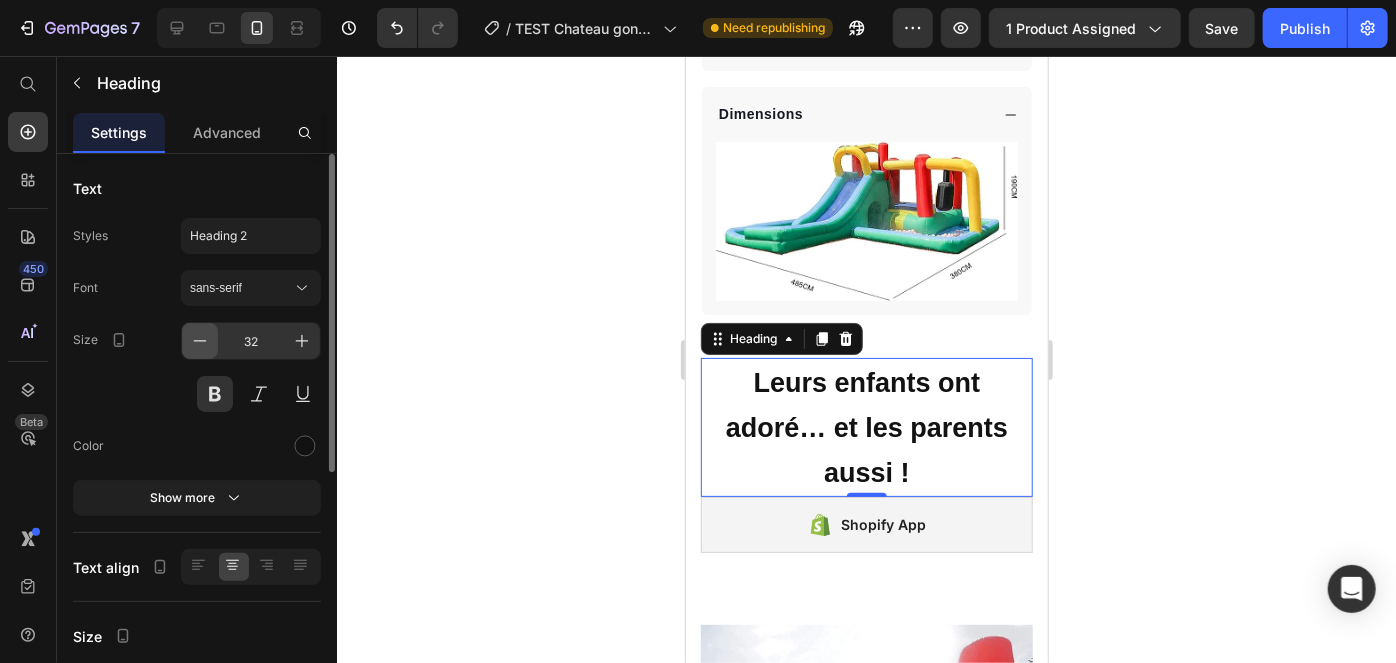 click at bounding box center [200, 341] 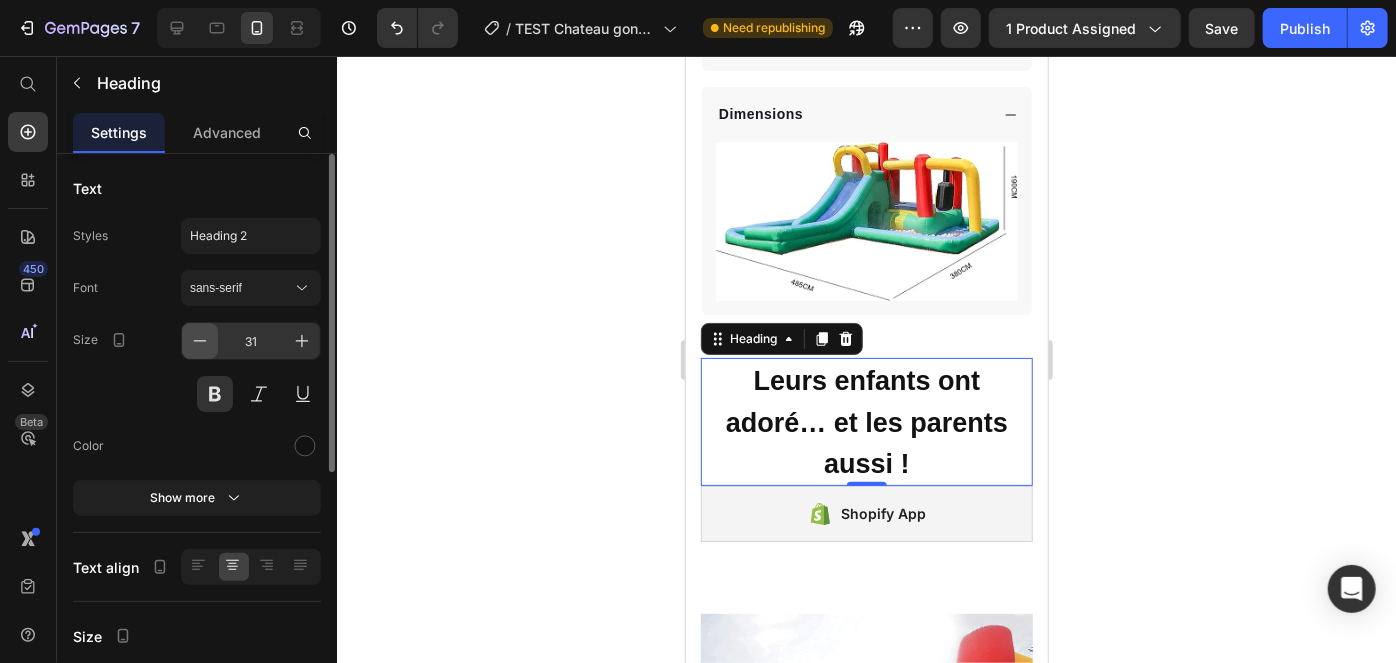 click at bounding box center (200, 341) 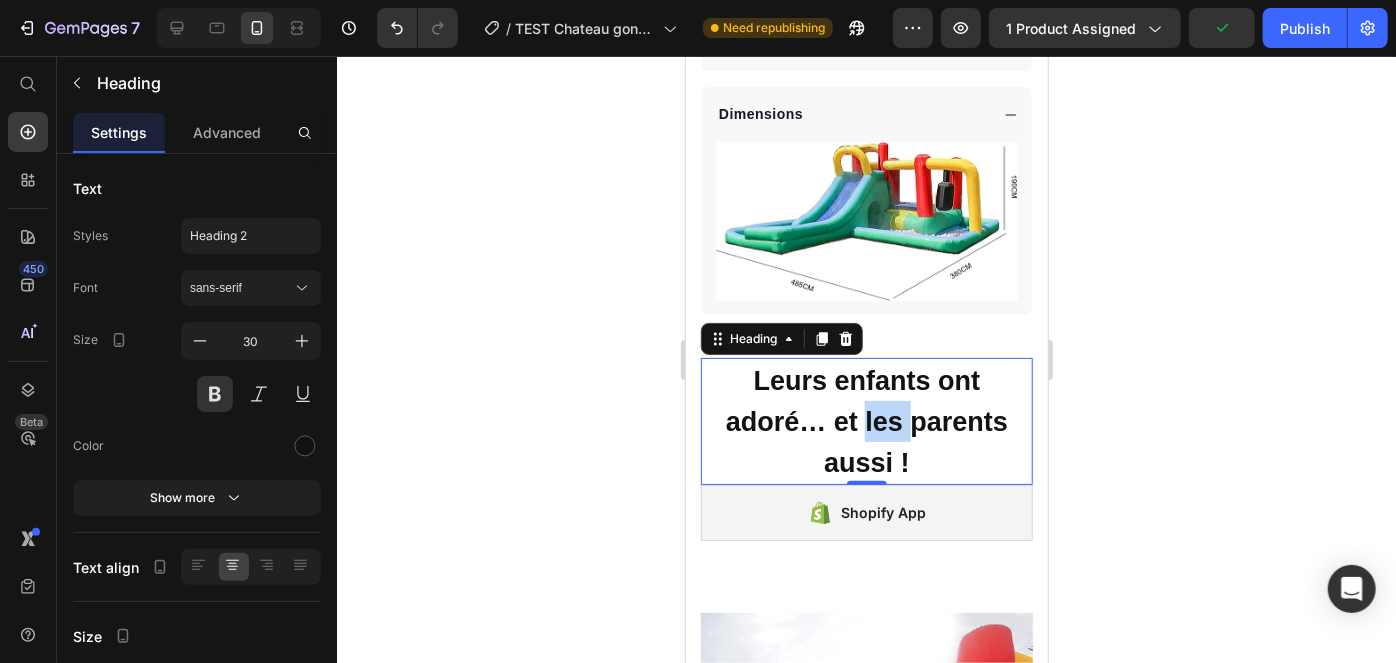 click on "Leurs enfants ont adoré… et les parents aussi !" at bounding box center (866, 421) 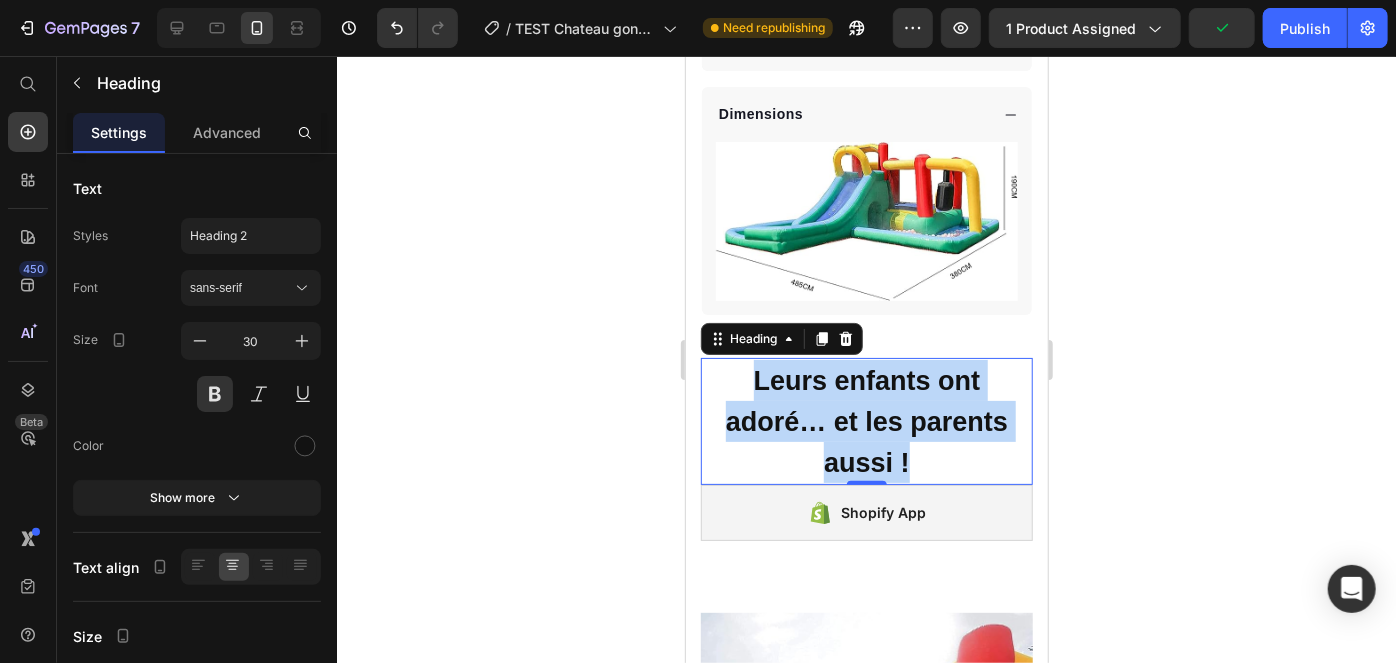 click on "Leurs enfants ont adoré… et les parents aussi !" at bounding box center [866, 421] 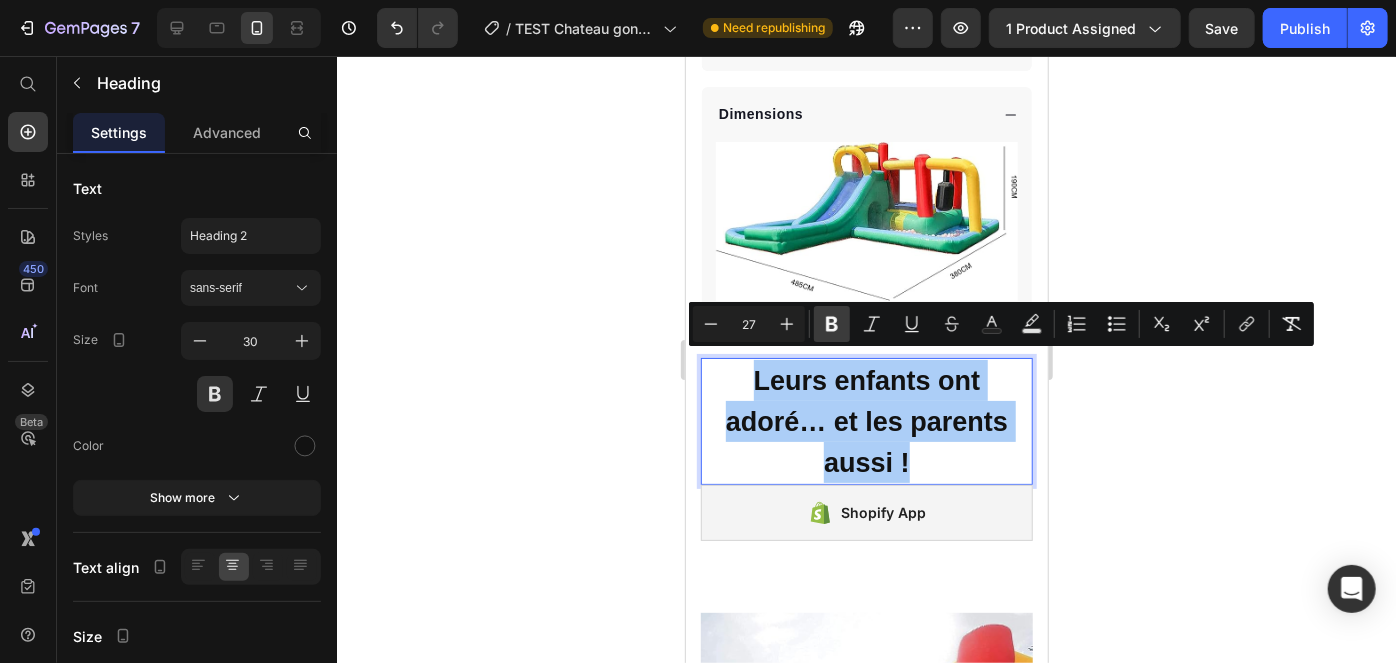 click 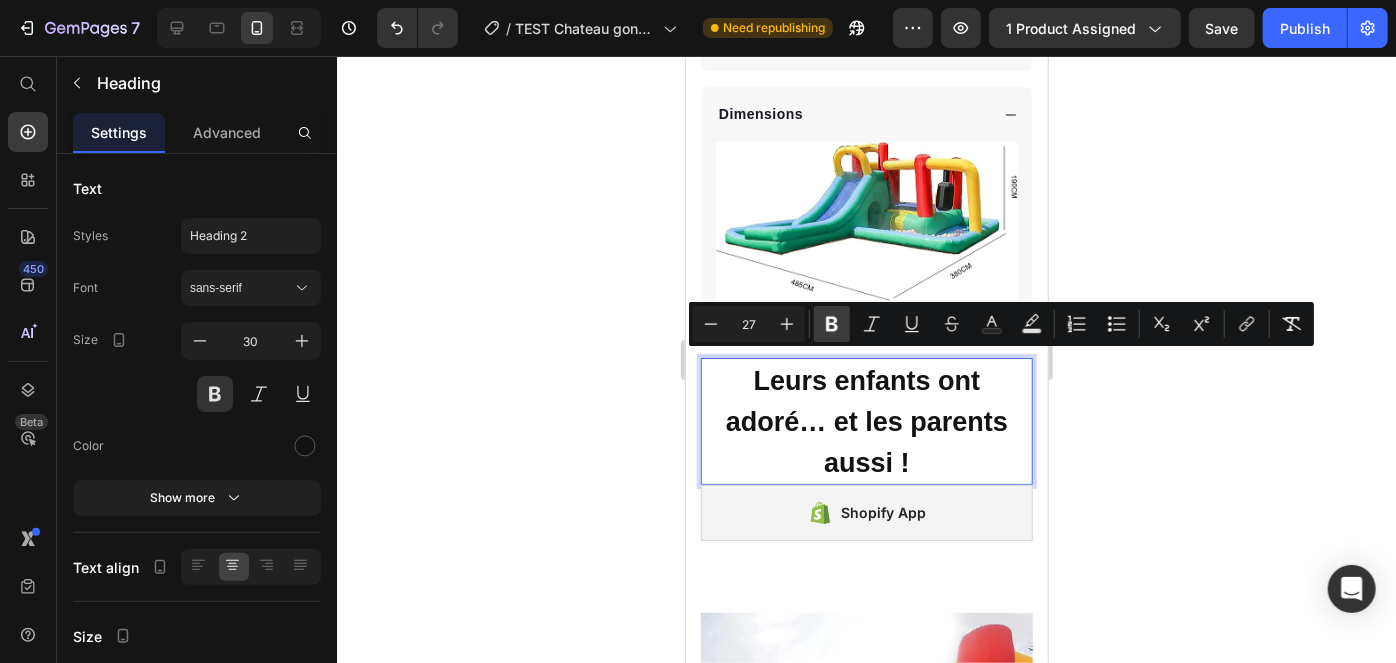 click 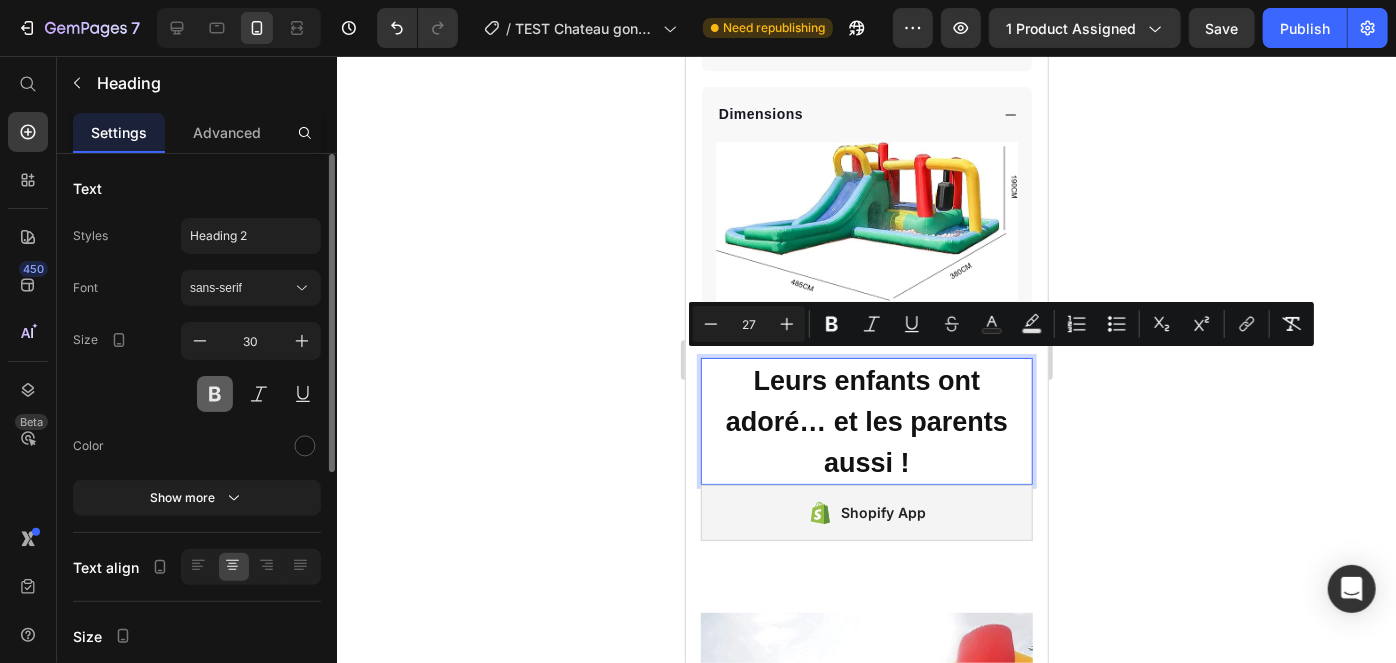 click at bounding box center [215, 394] 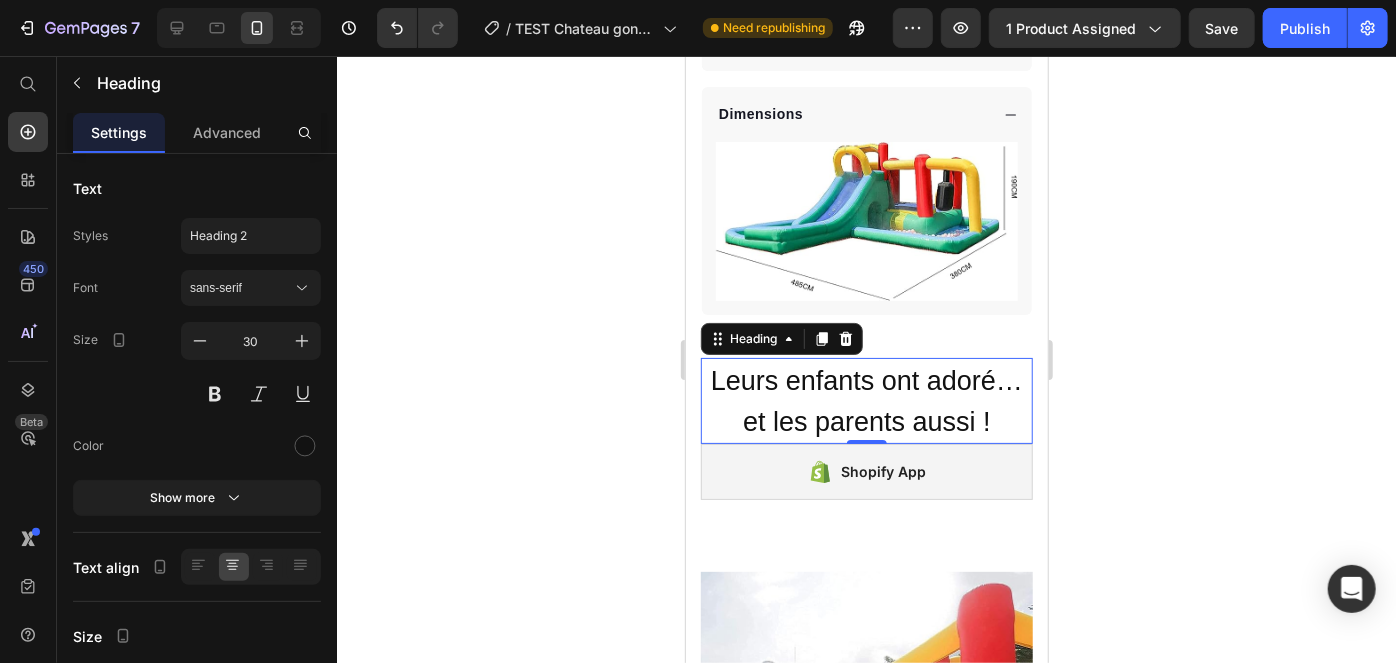 click on "Leurs enfants ont adoré… et les parents aussi !" at bounding box center [866, 400] 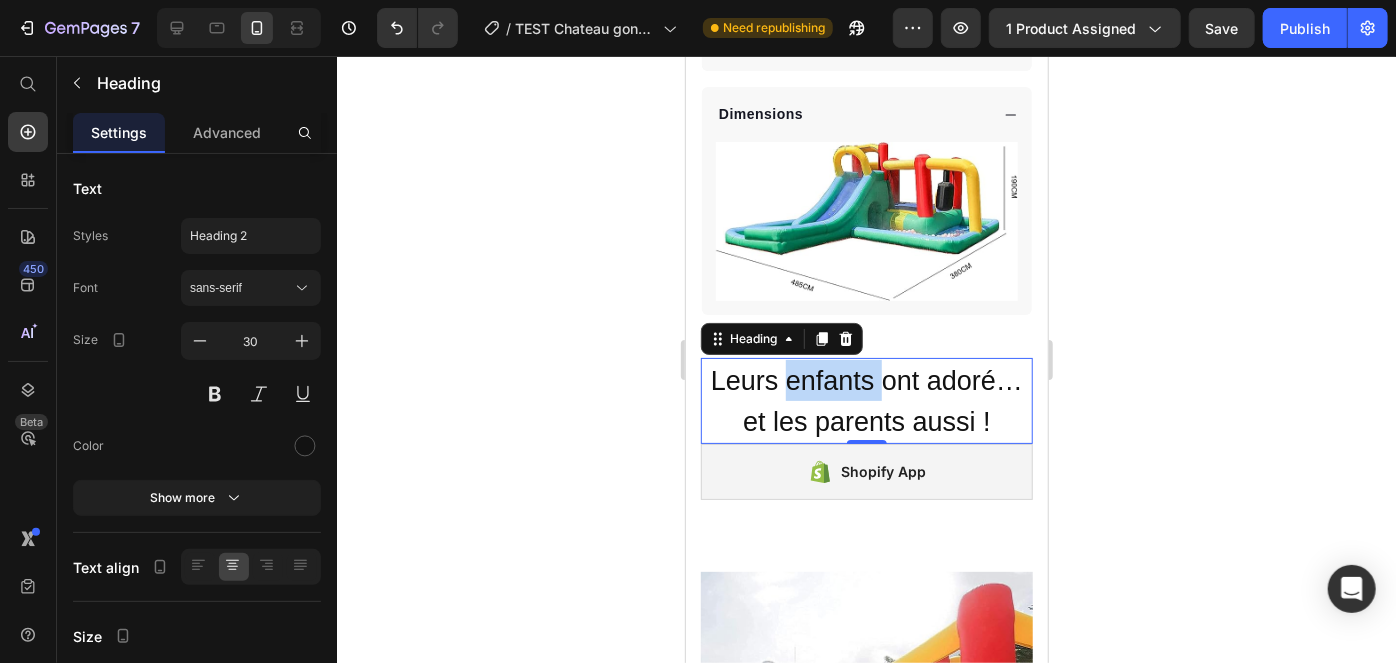 click on "Leurs enfants ont adoré… et les parents aussi !" at bounding box center (866, 400) 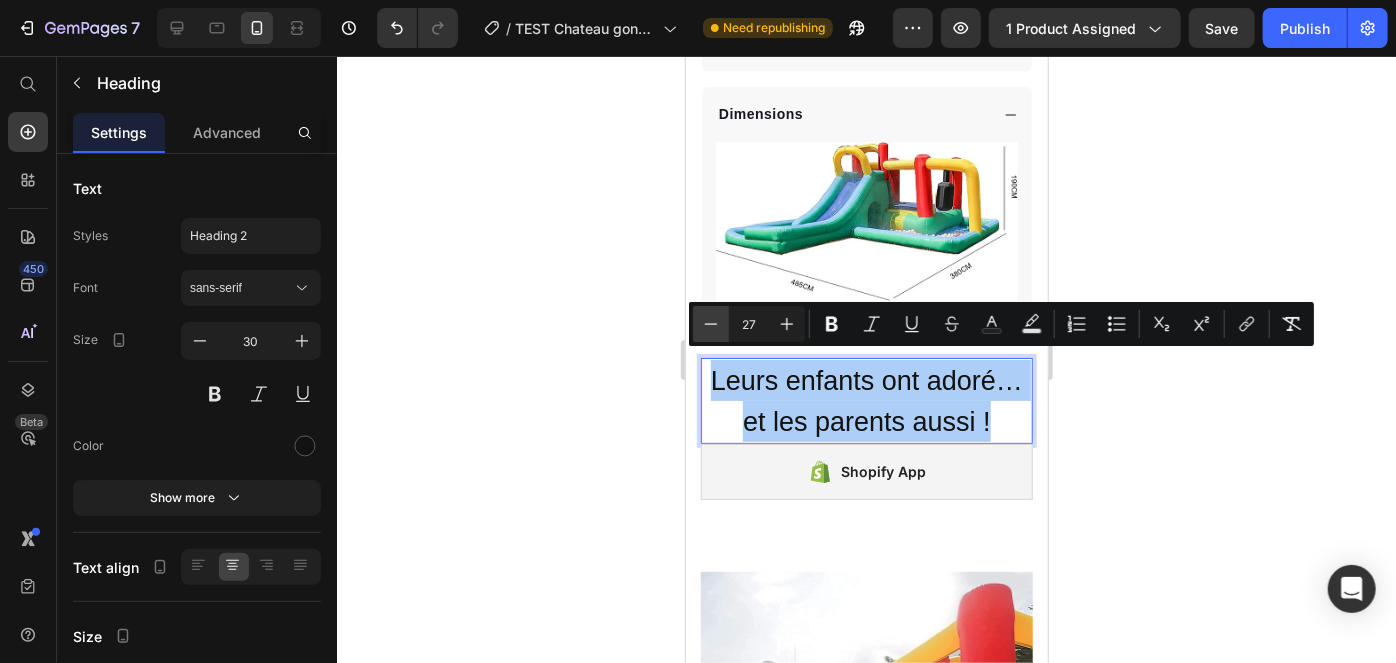 click on "Minus" at bounding box center (711, 324) 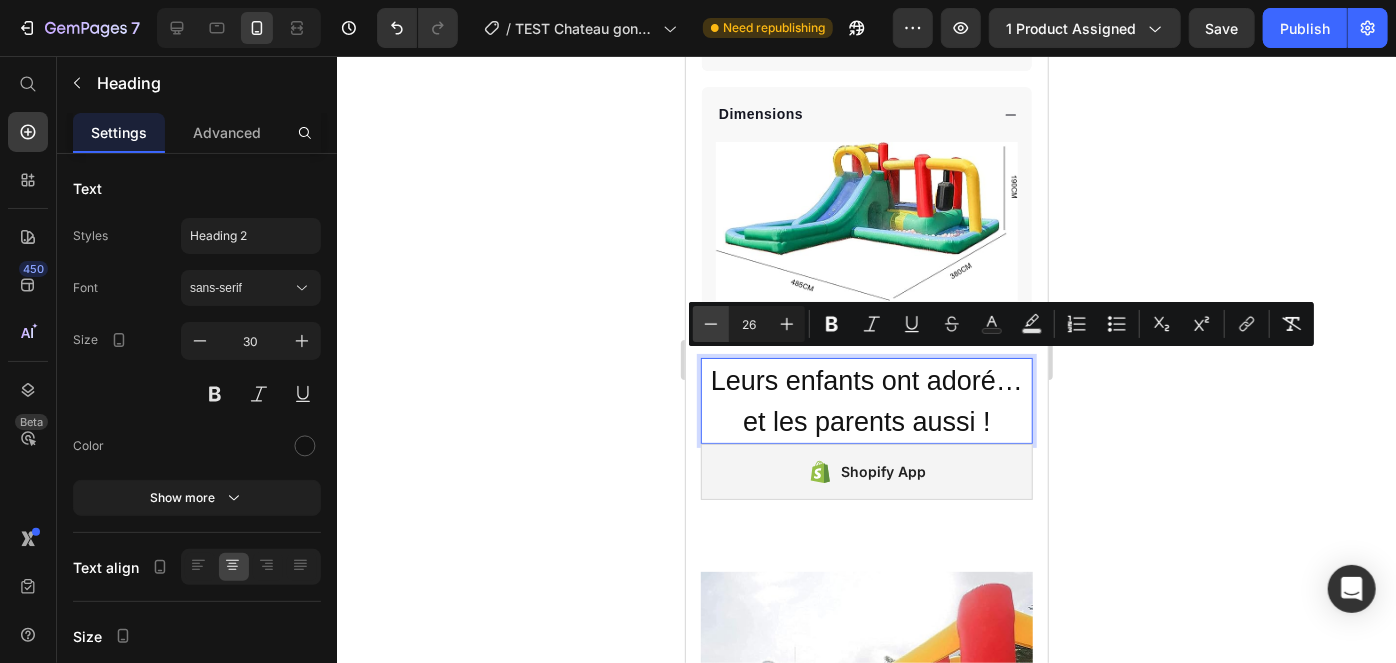 click on "Minus" at bounding box center (711, 324) 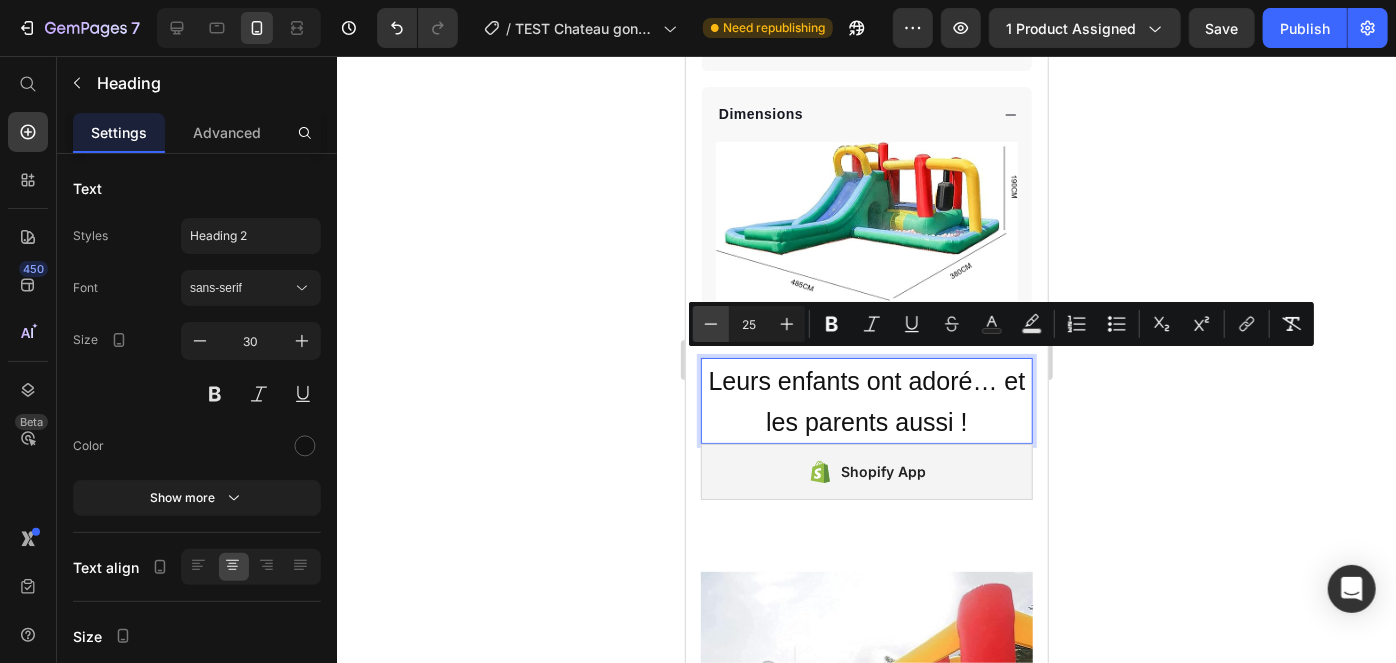 click on "Minus" at bounding box center [711, 324] 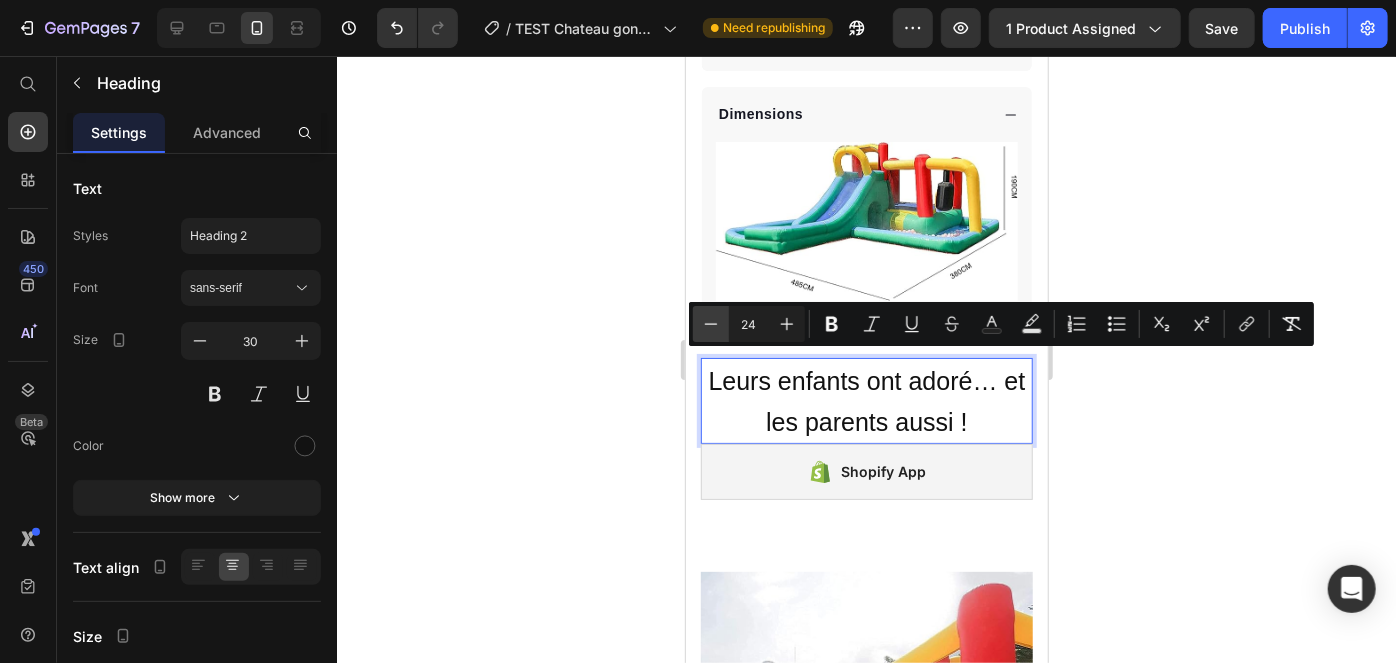 click on "Minus" at bounding box center (711, 324) 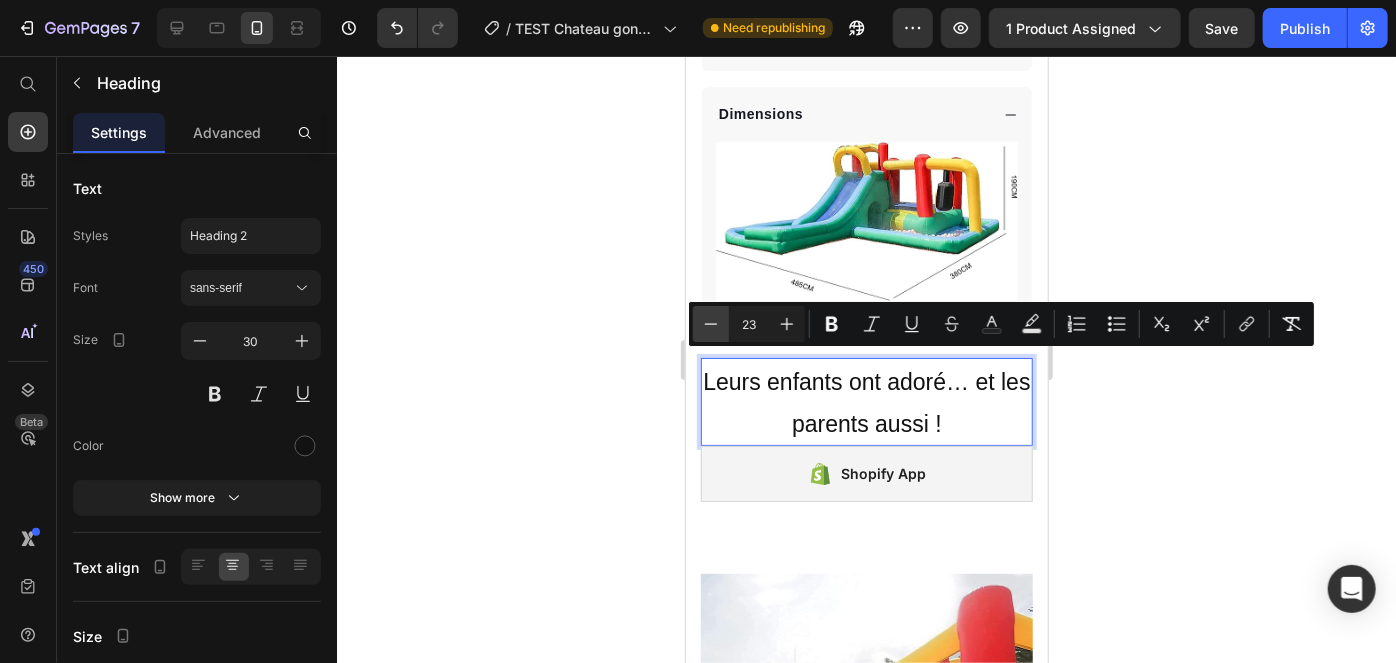click on "Minus" at bounding box center [711, 324] 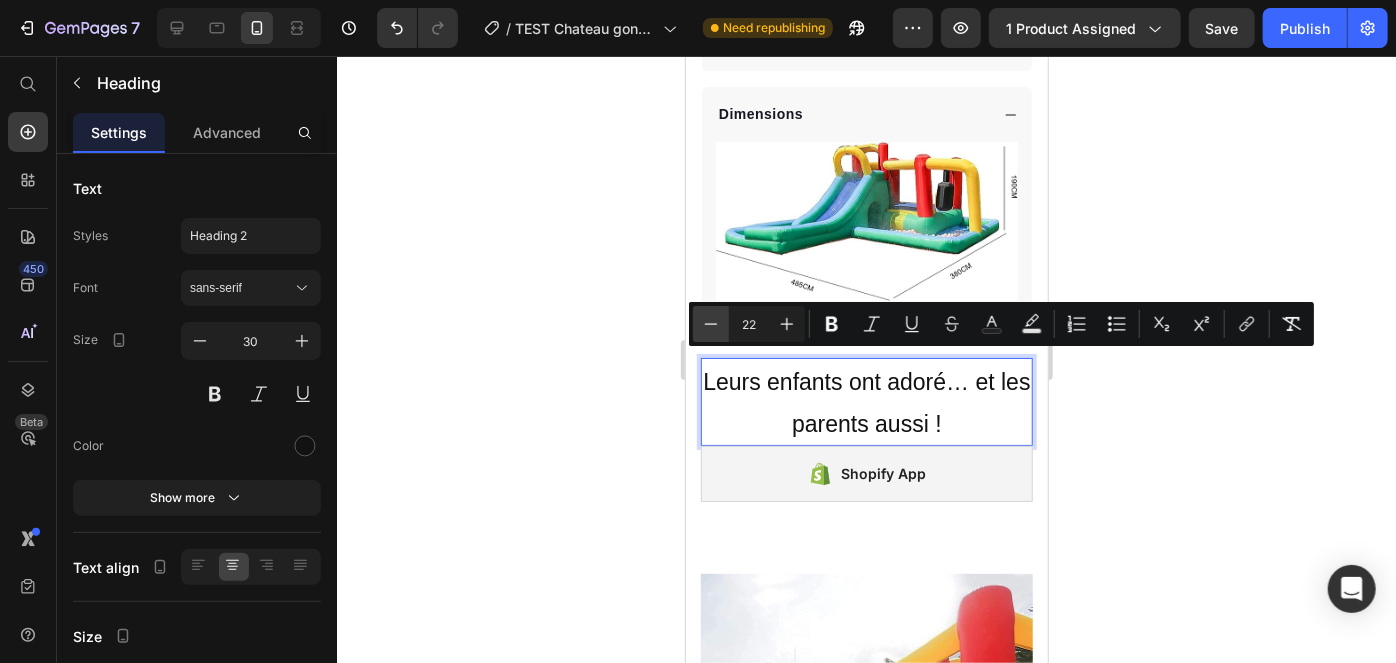 click on "Minus" at bounding box center [711, 324] 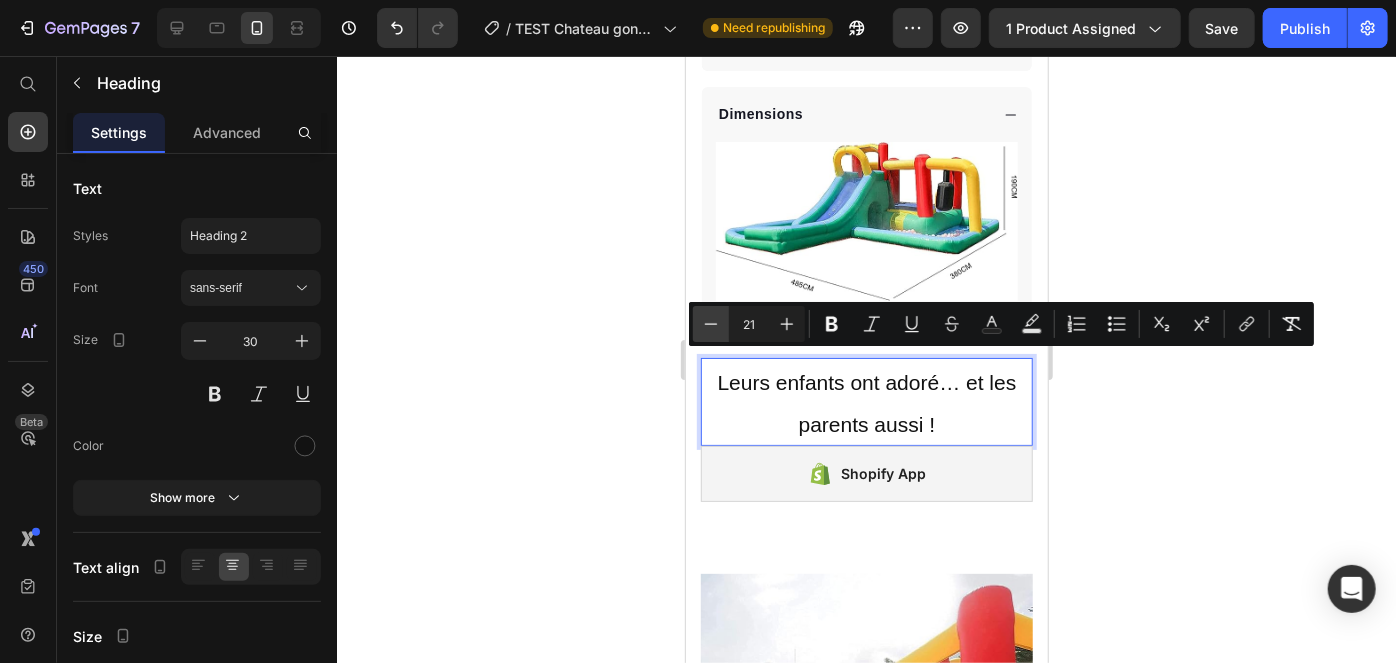 click on "Minus" at bounding box center (711, 324) 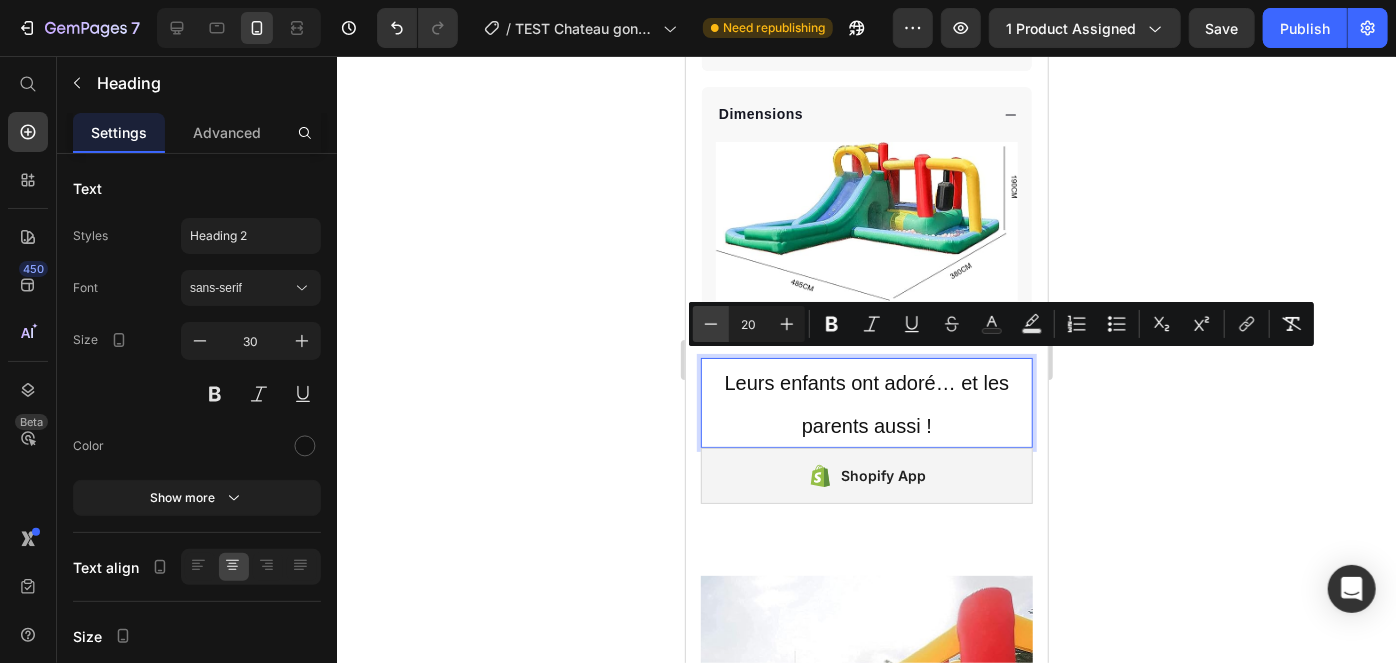 click on "Minus" at bounding box center (711, 324) 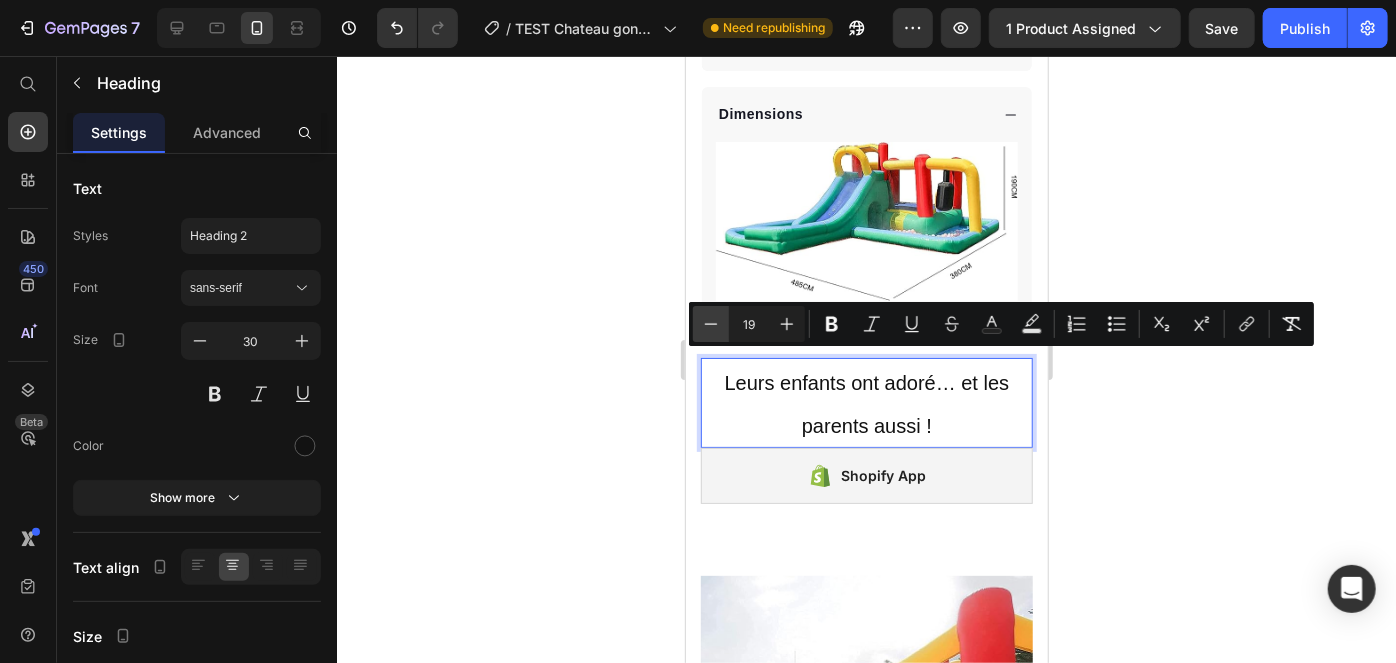 click on "Minus" at bounding box center (711, 324) 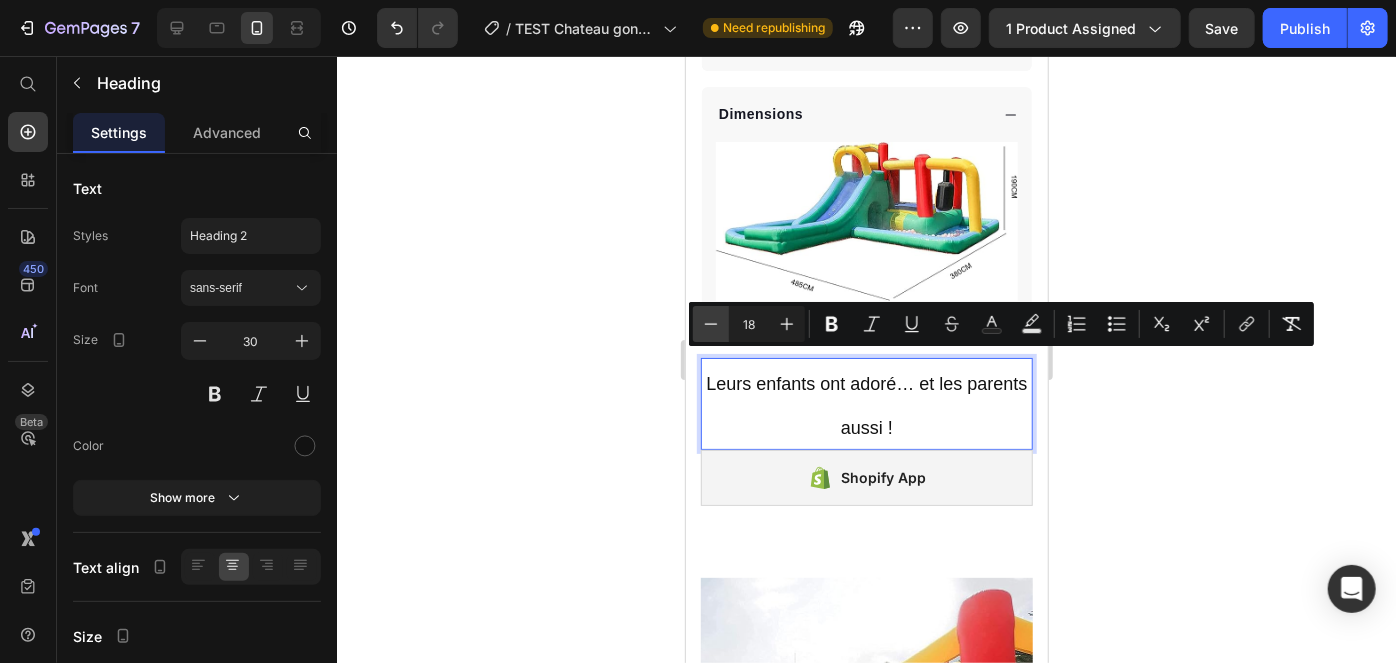 click on "Minus" at bounding box center (711, 324) 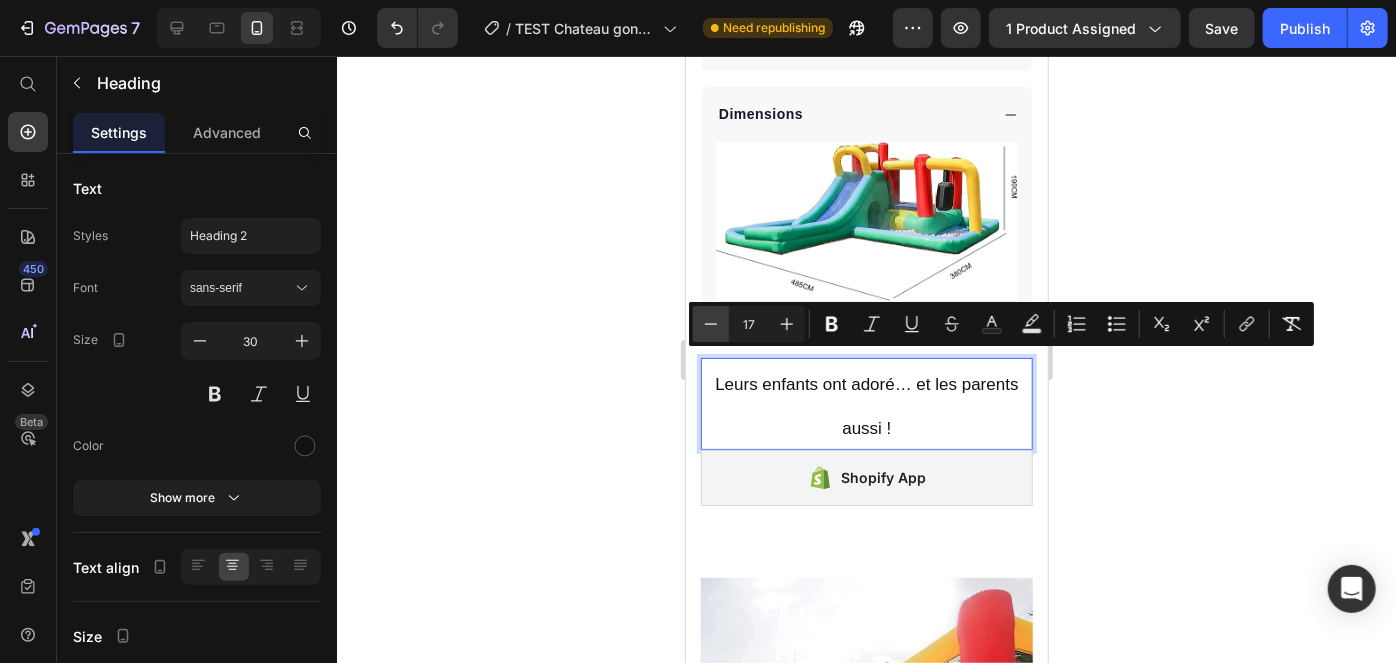 click on "Minus" at bounding box center [711, 324] 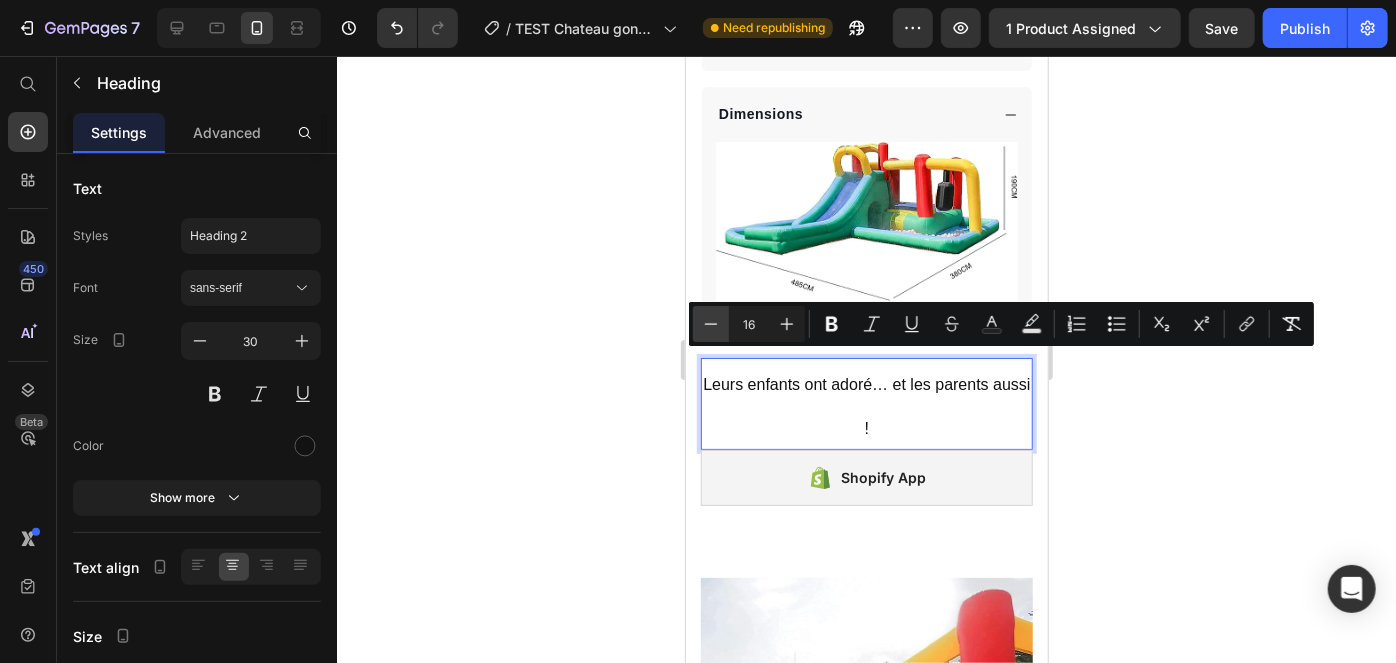 click on "Minus" at bounding box center [711, 324] 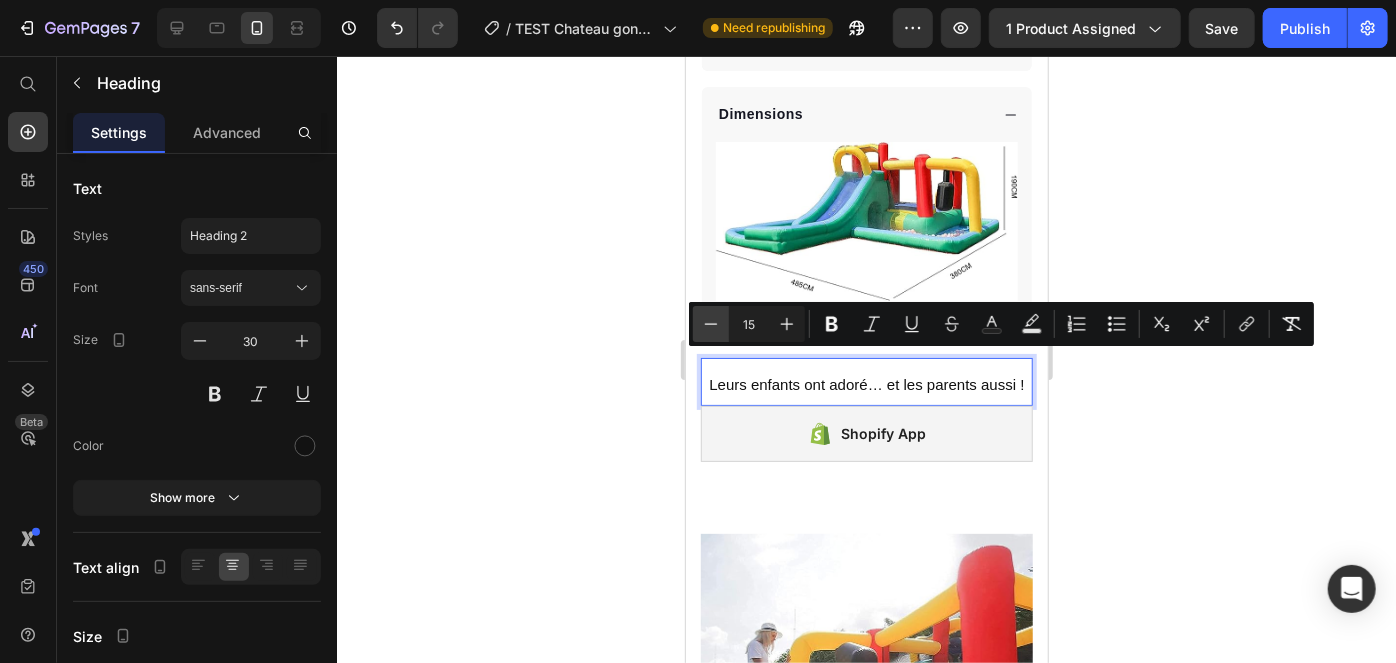 click on "Minus" at bounding box center (711, 324) 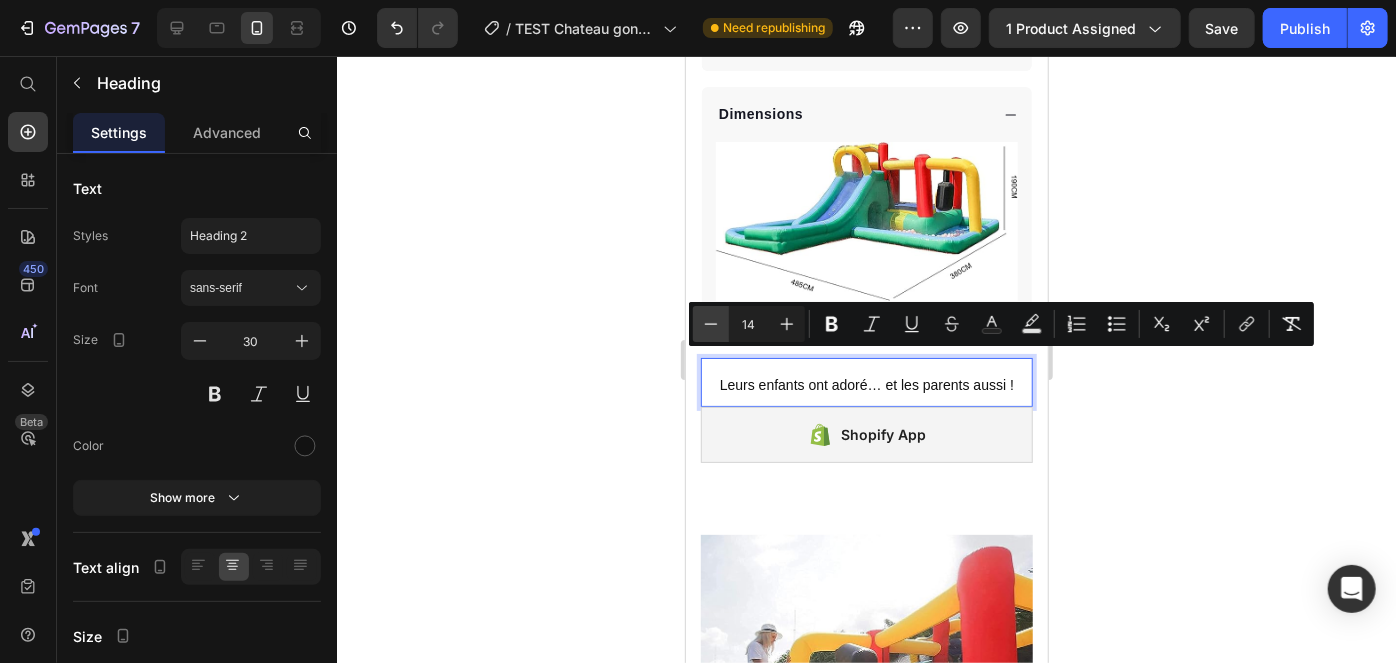 click on "Minus" at bounding box center (711, 324) 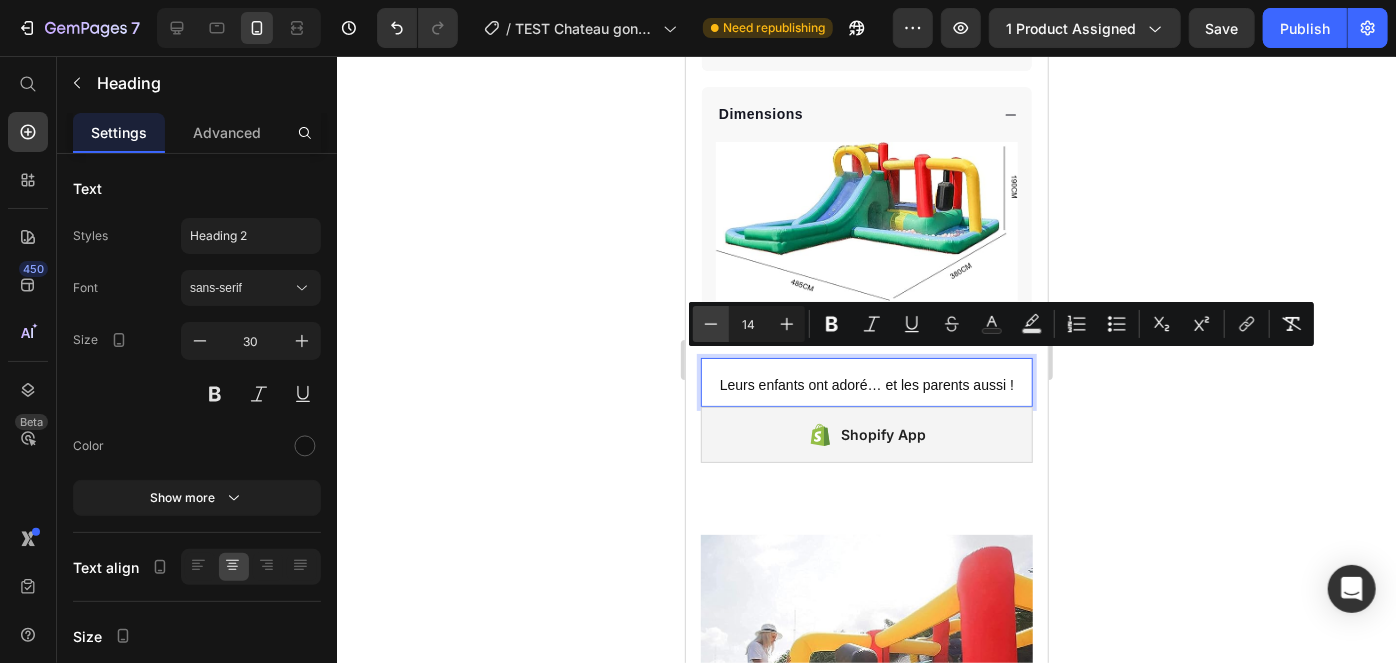 type on "13" 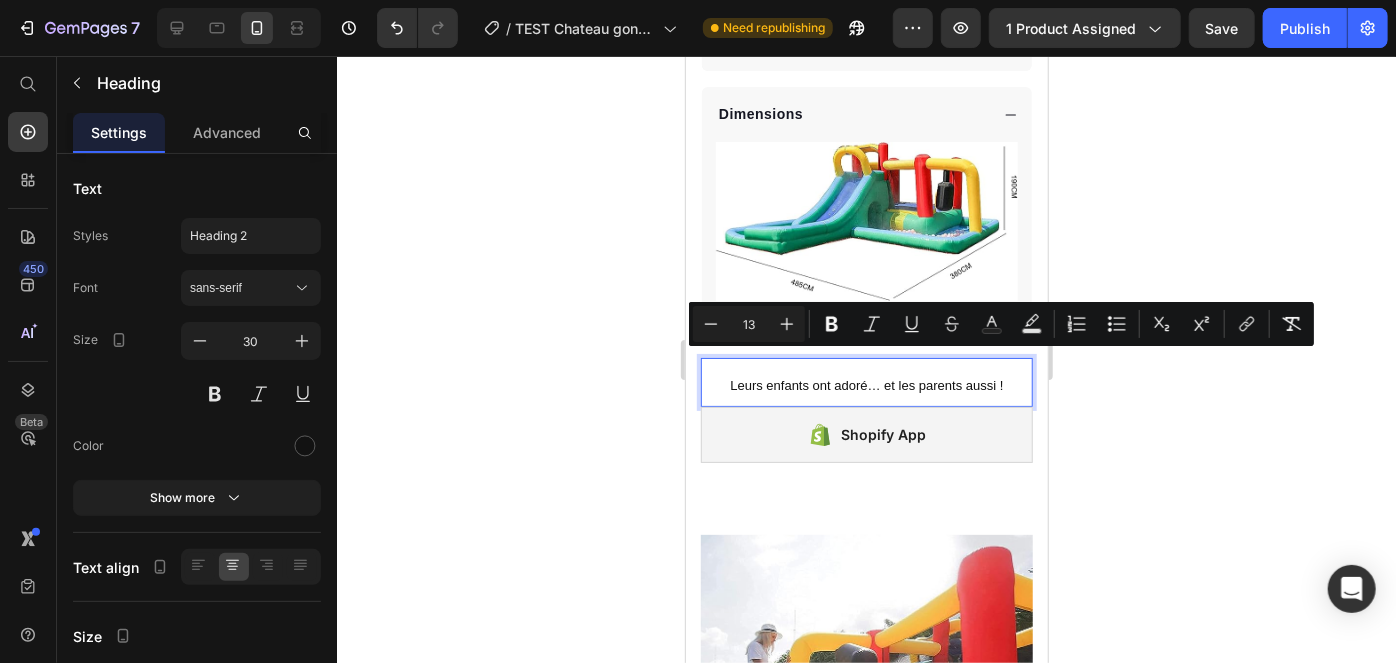 click 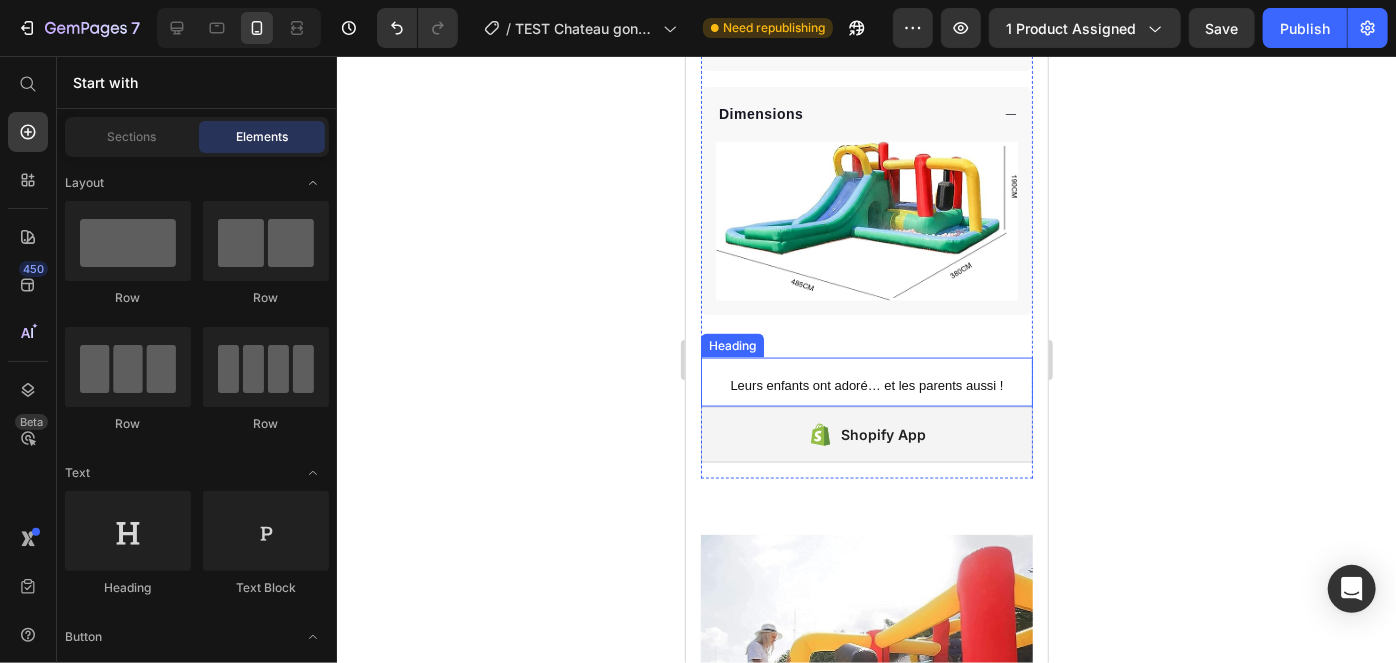 click on "⁠⁠⁠⁠⁠⁠⁠ Leurs enfants ont adoré… et les parents aussi !" at bounding box center (866, 381) 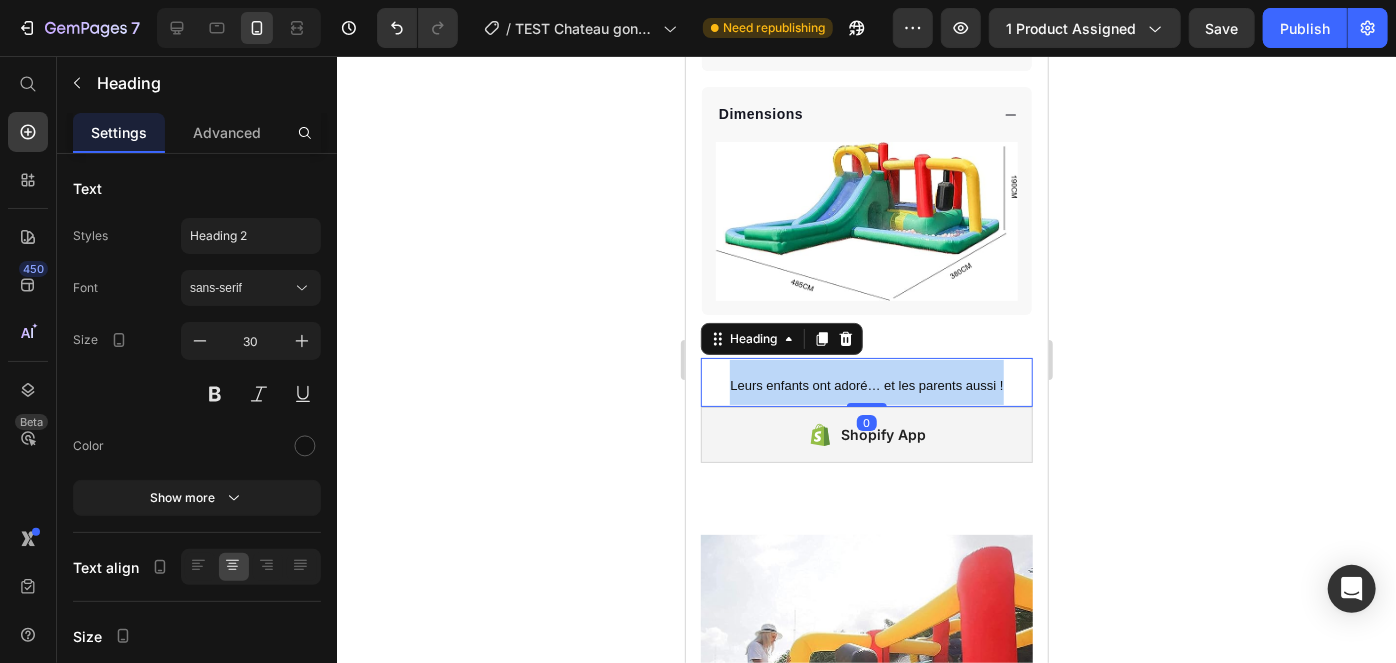 click on "Leurs enfants ont adoré… et les parents aussi !" at bounding box center [866, 381] 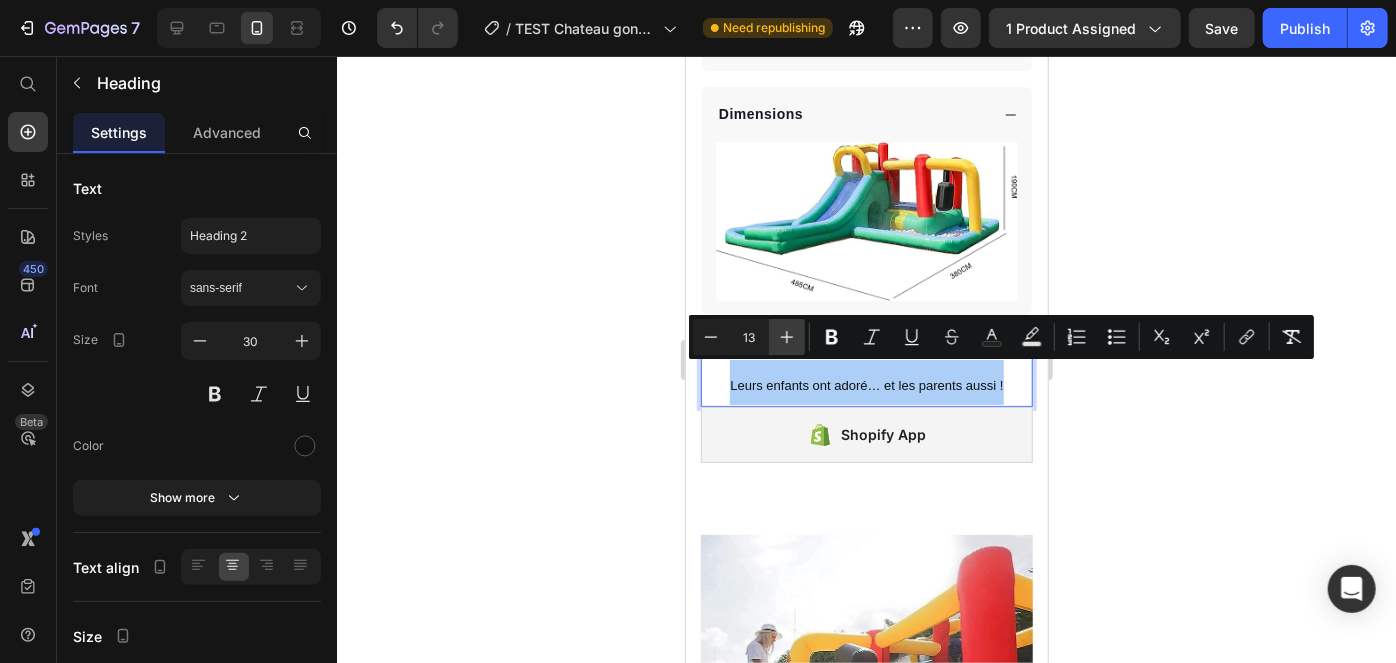 click on "Plus" at bounding box center [787, 337] 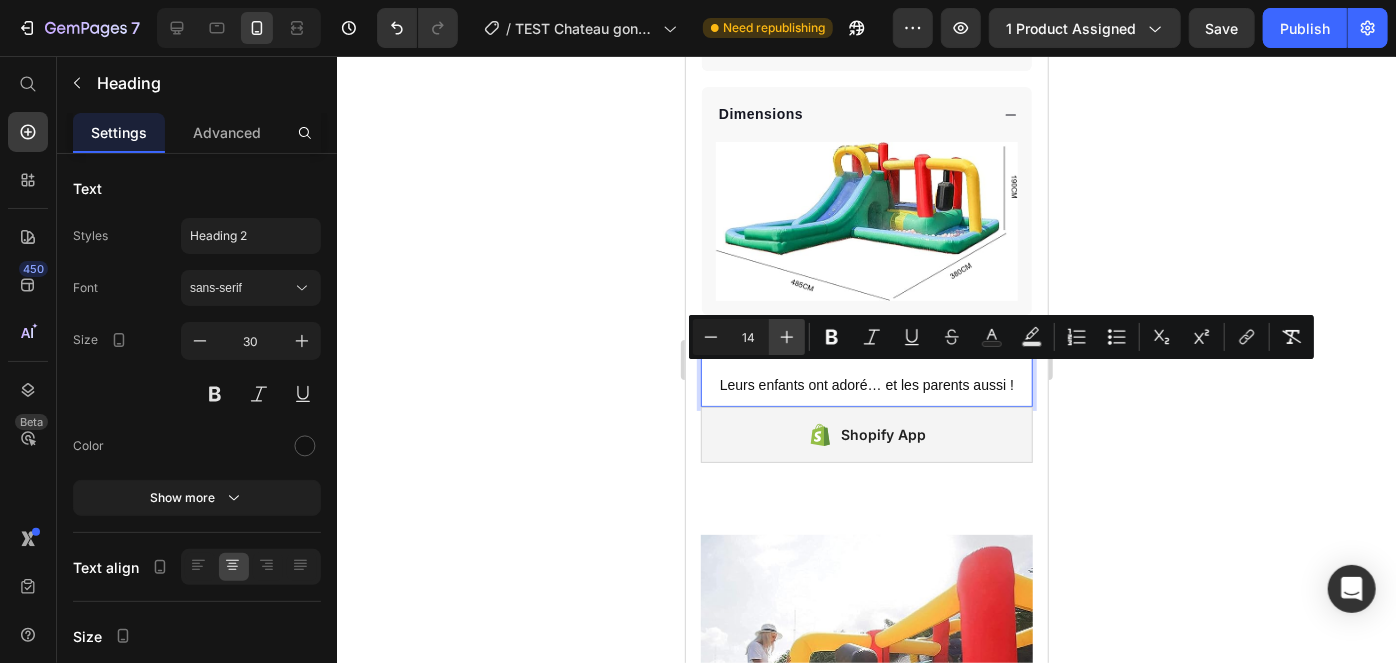 click on "Plus" at bounding box center (787, 337) 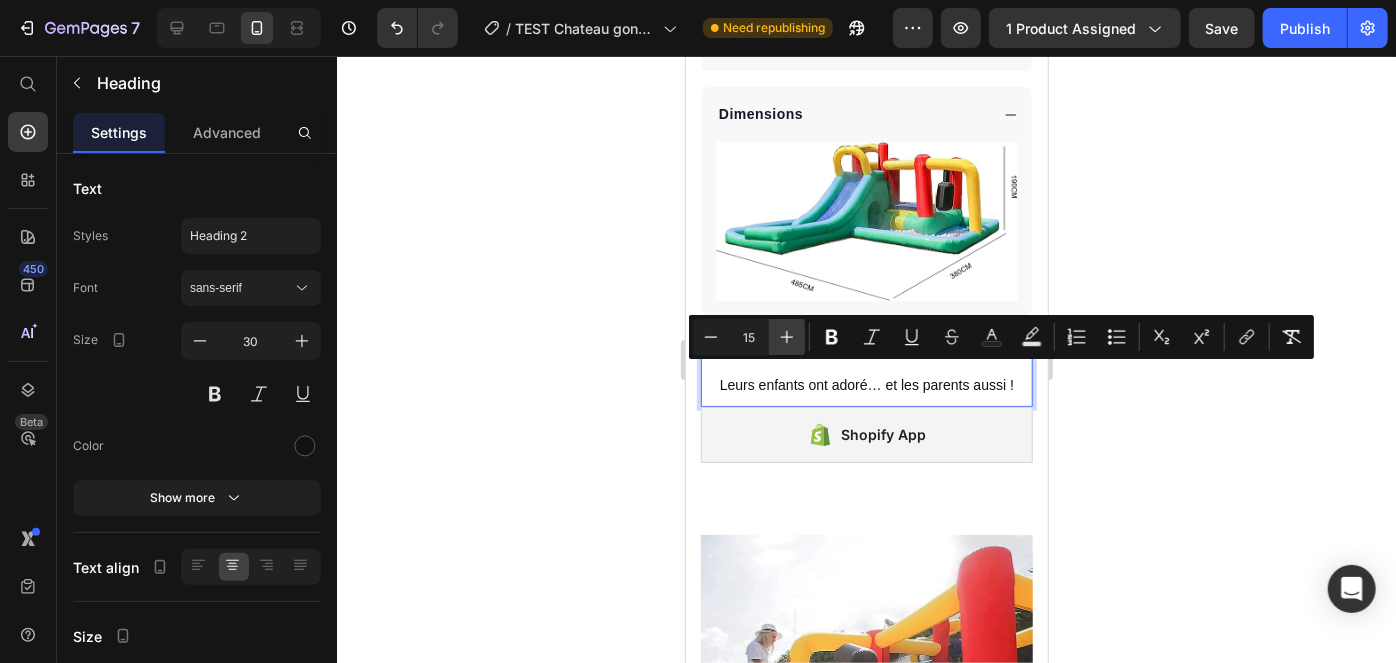 click on "Plus" at bounding box center [787, 337] 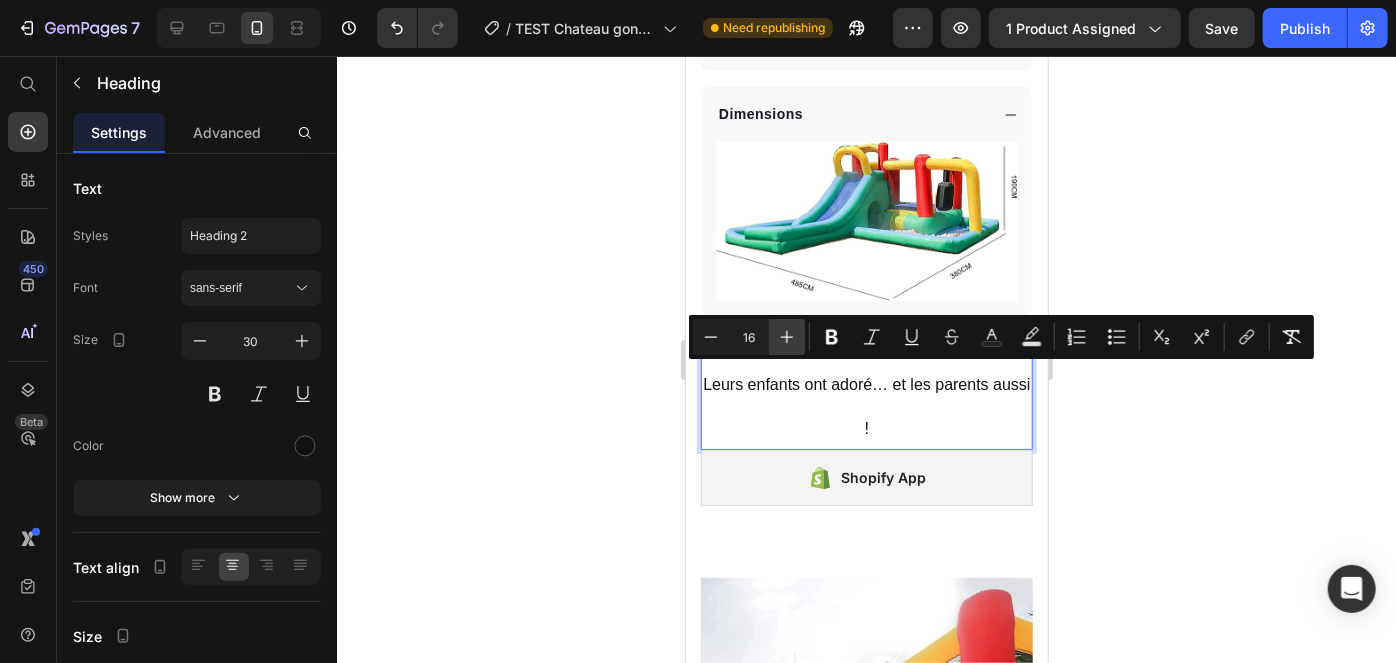 click on "Plus" at bounding box center [787, 337] 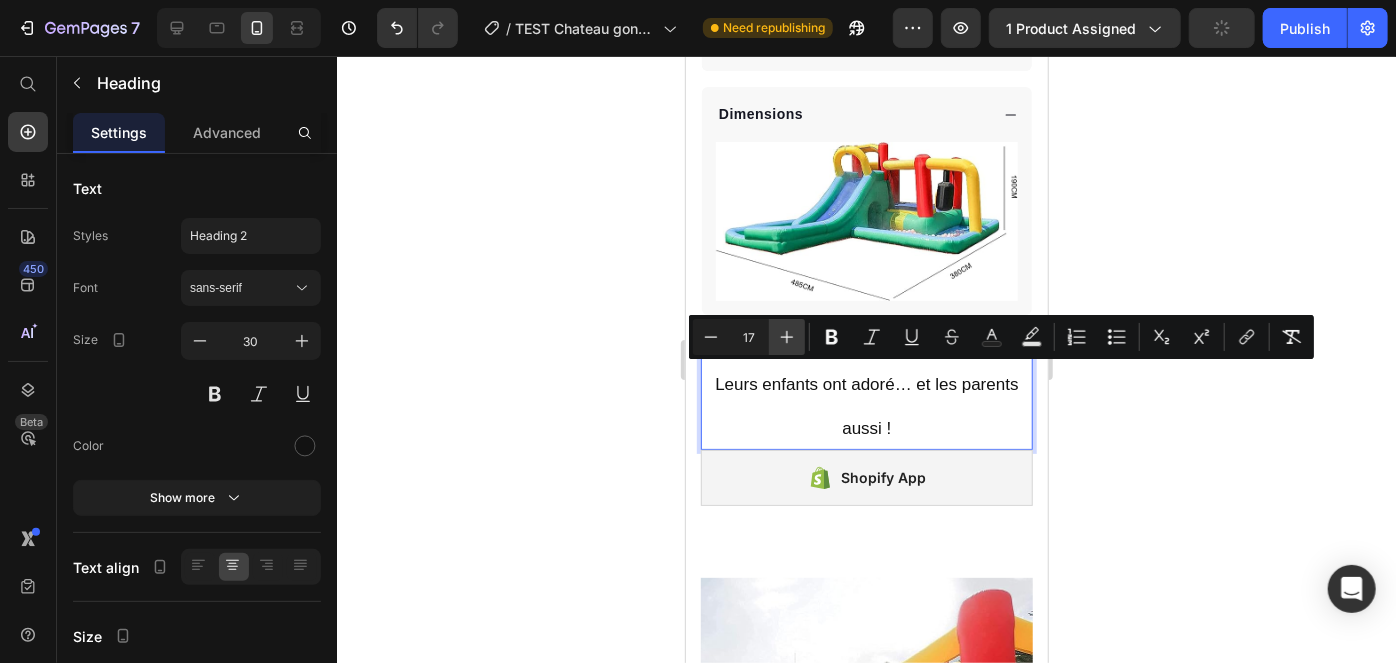 click 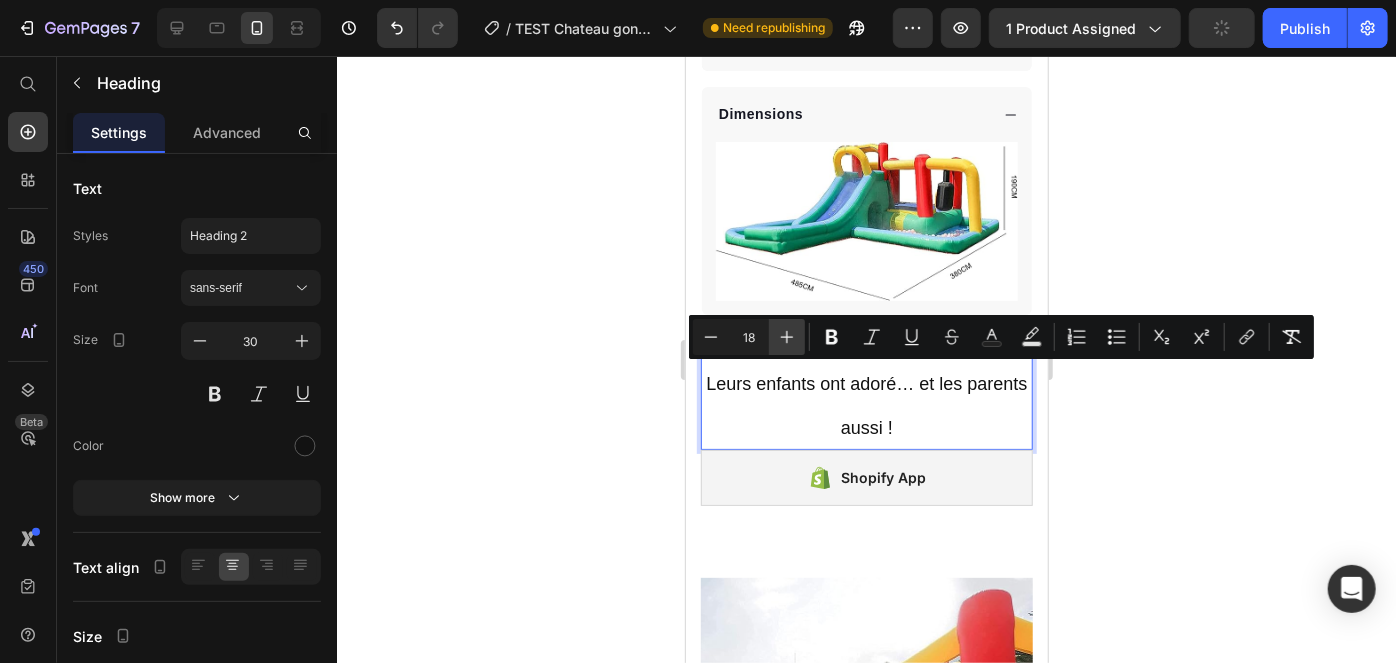 click 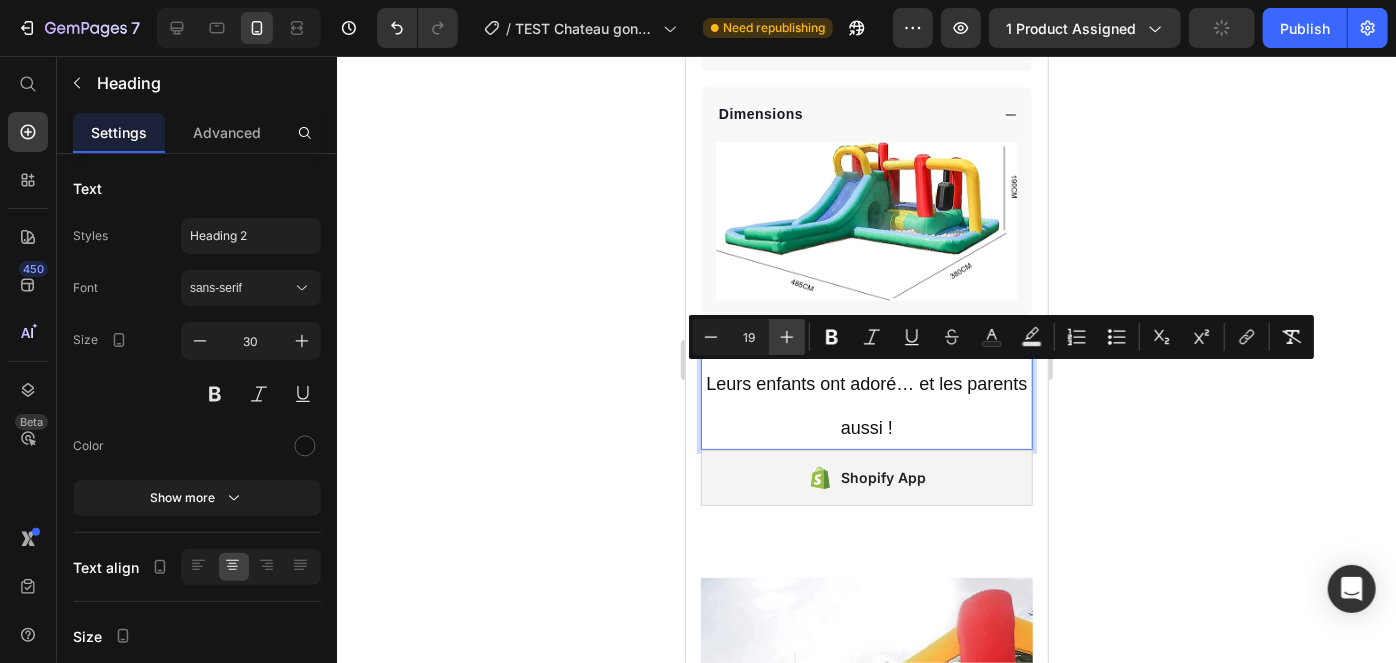 click 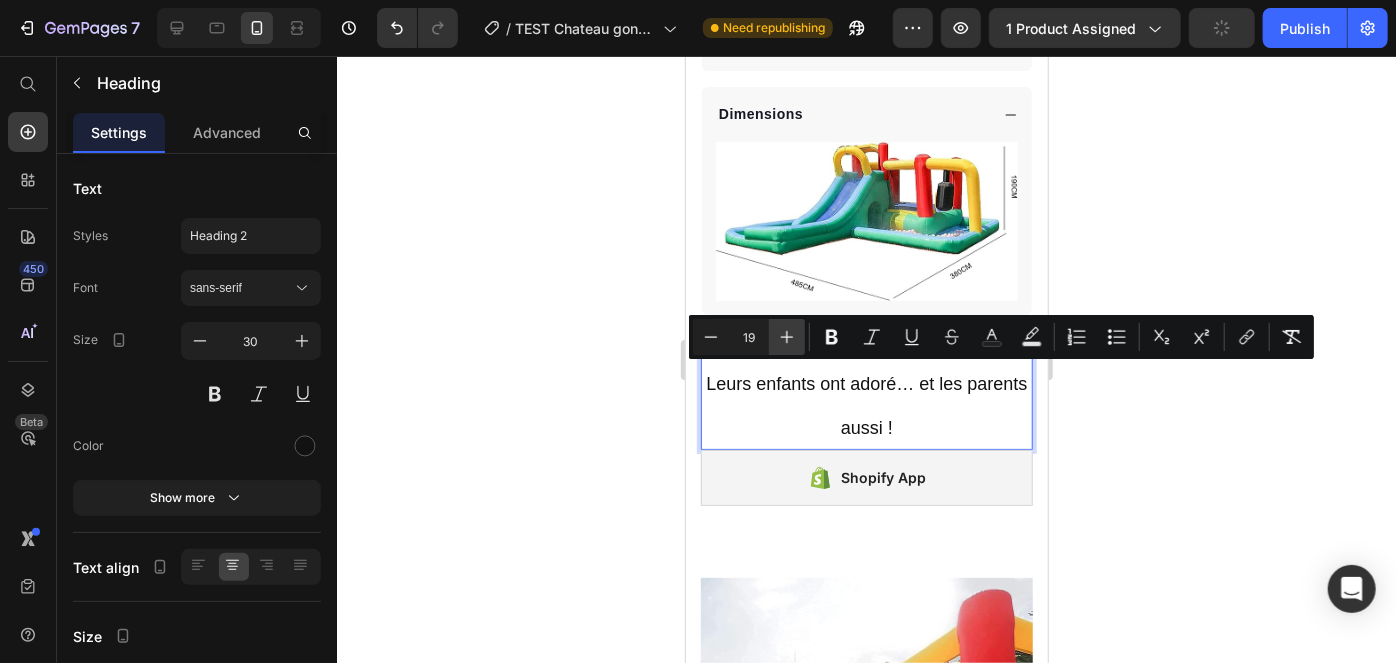 type on "20" 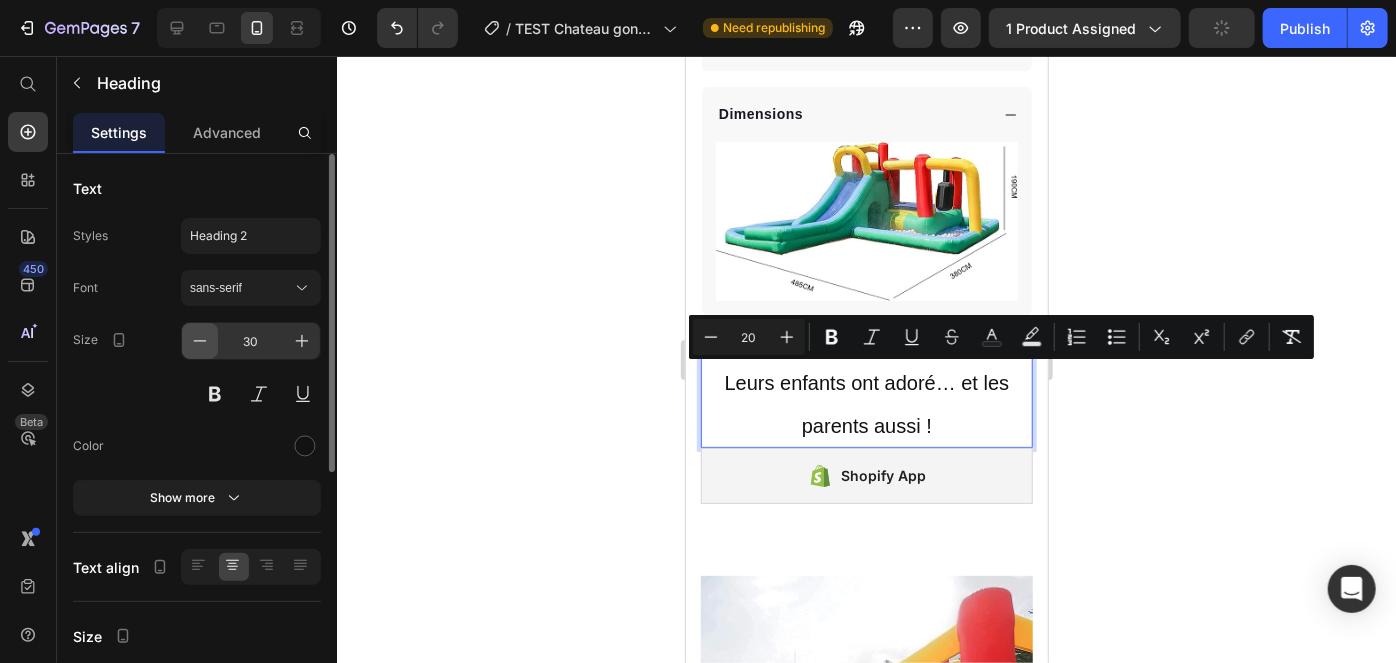 click 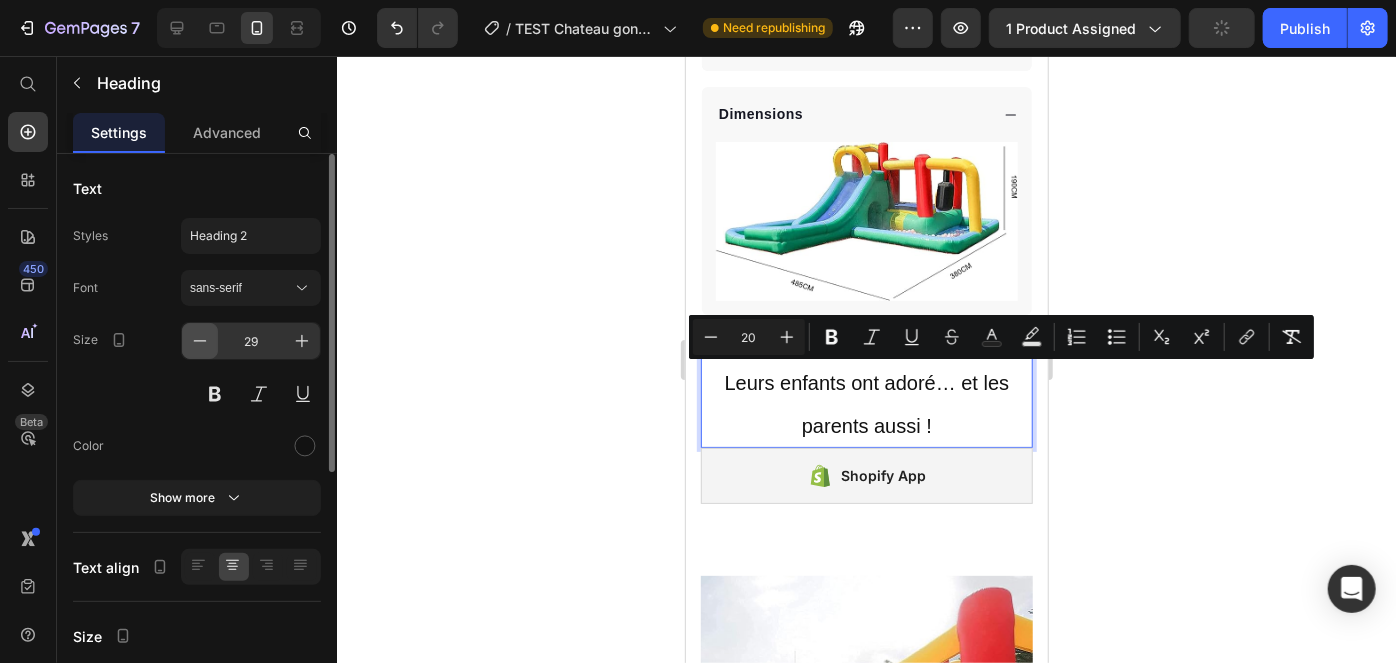 click 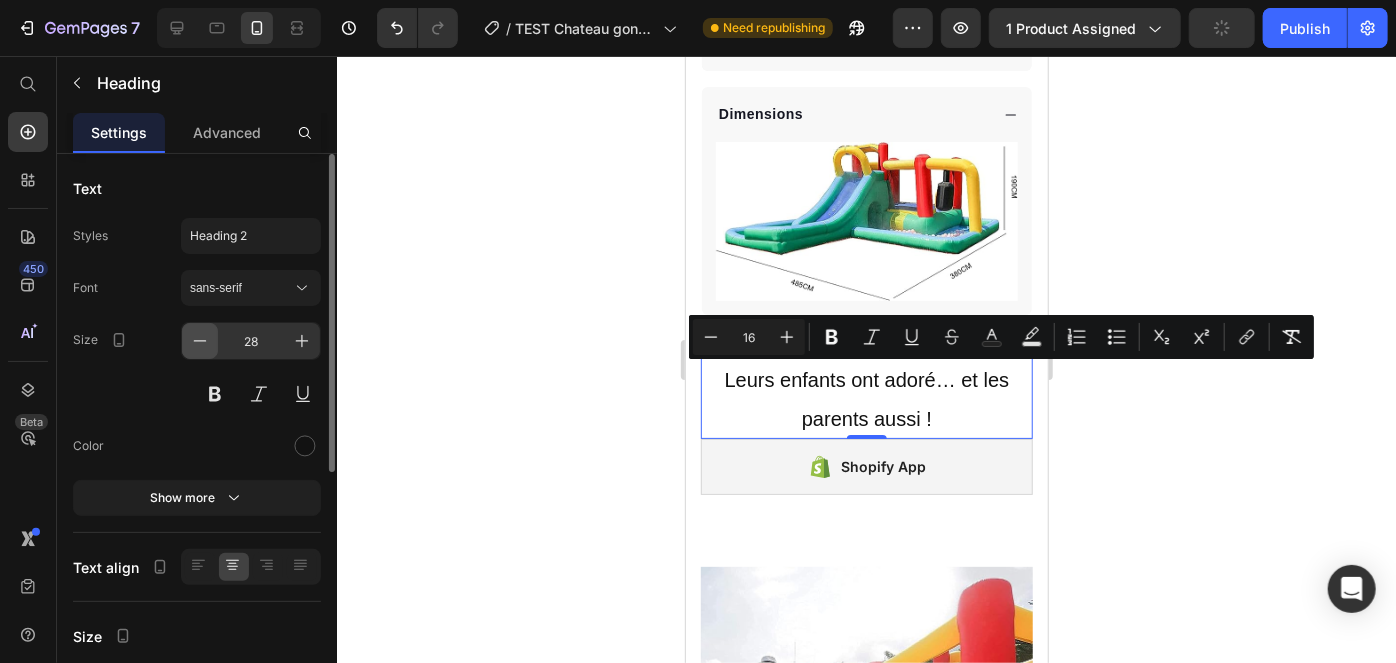 click 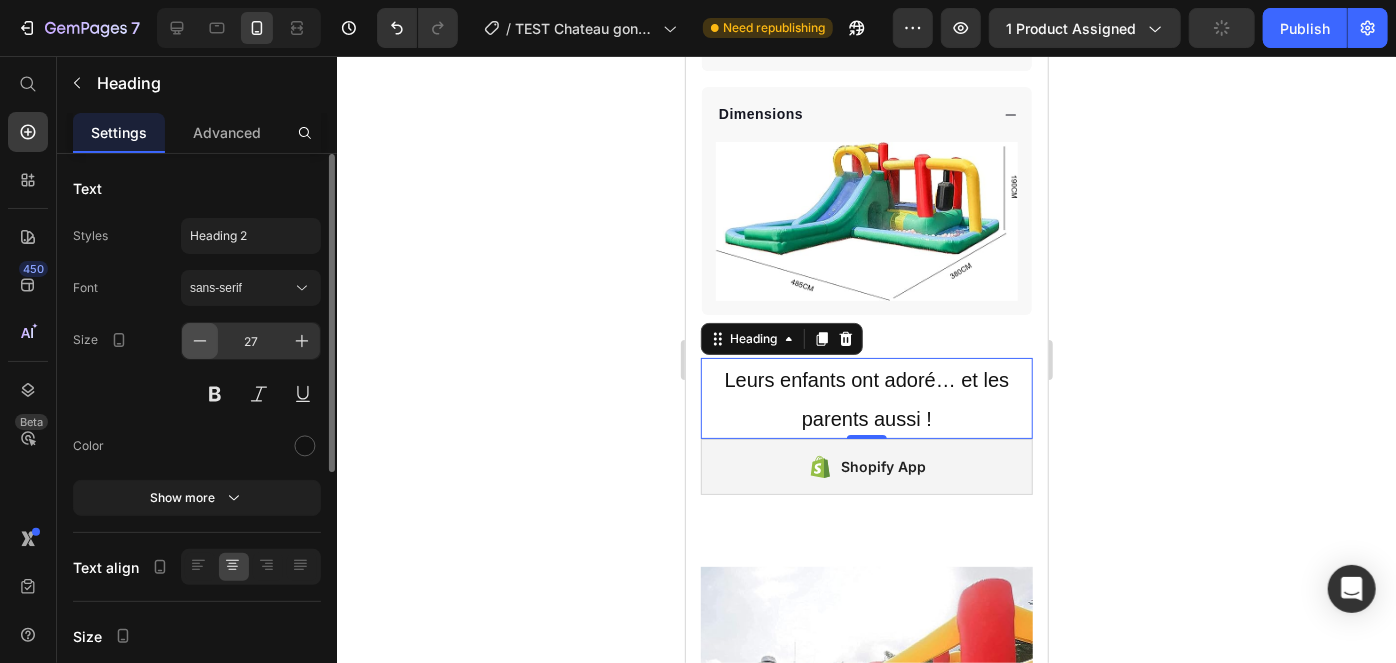 click 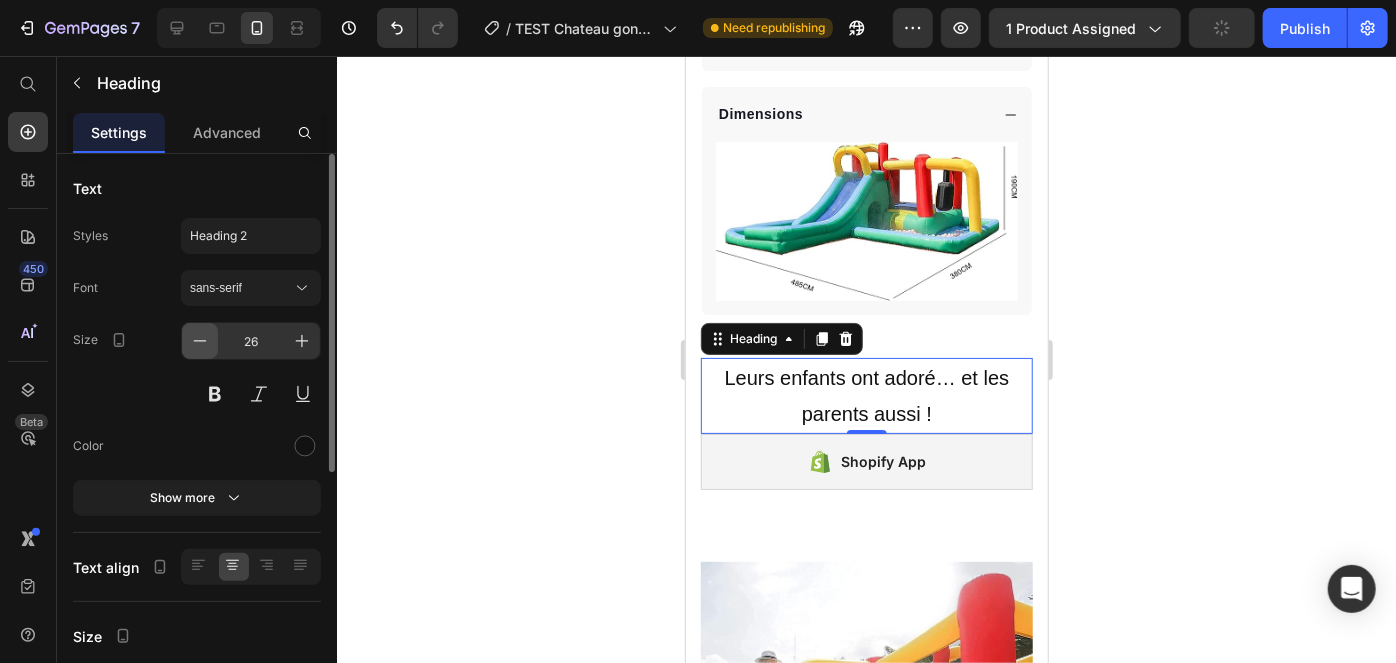 click 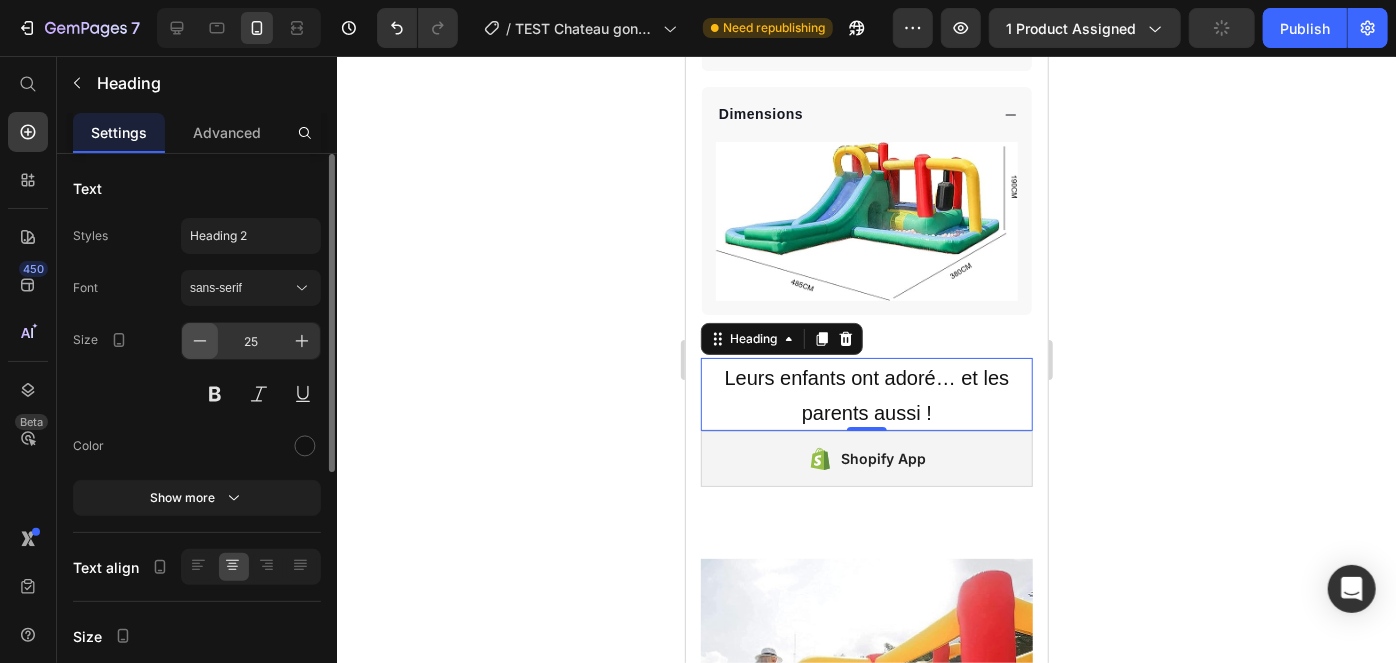 click 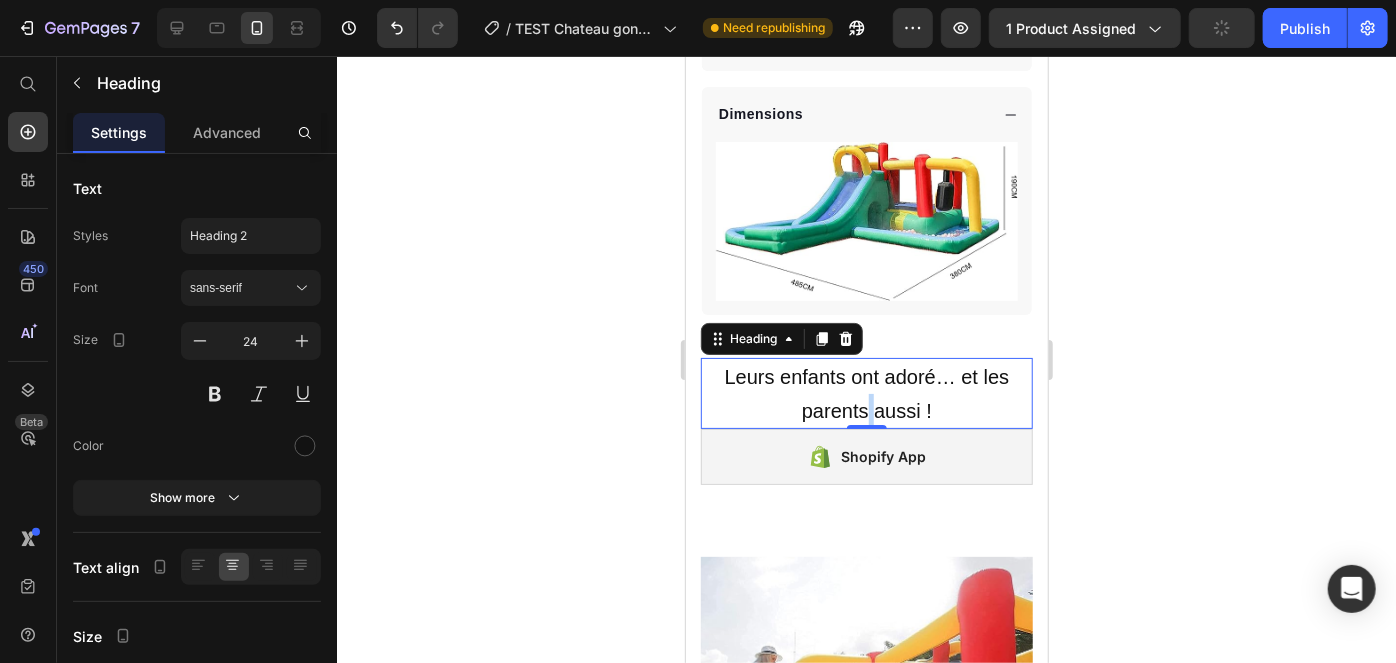 click on "Leurs enfants ont adoré… et les parents aussi !" at bounding box center [866, 392] 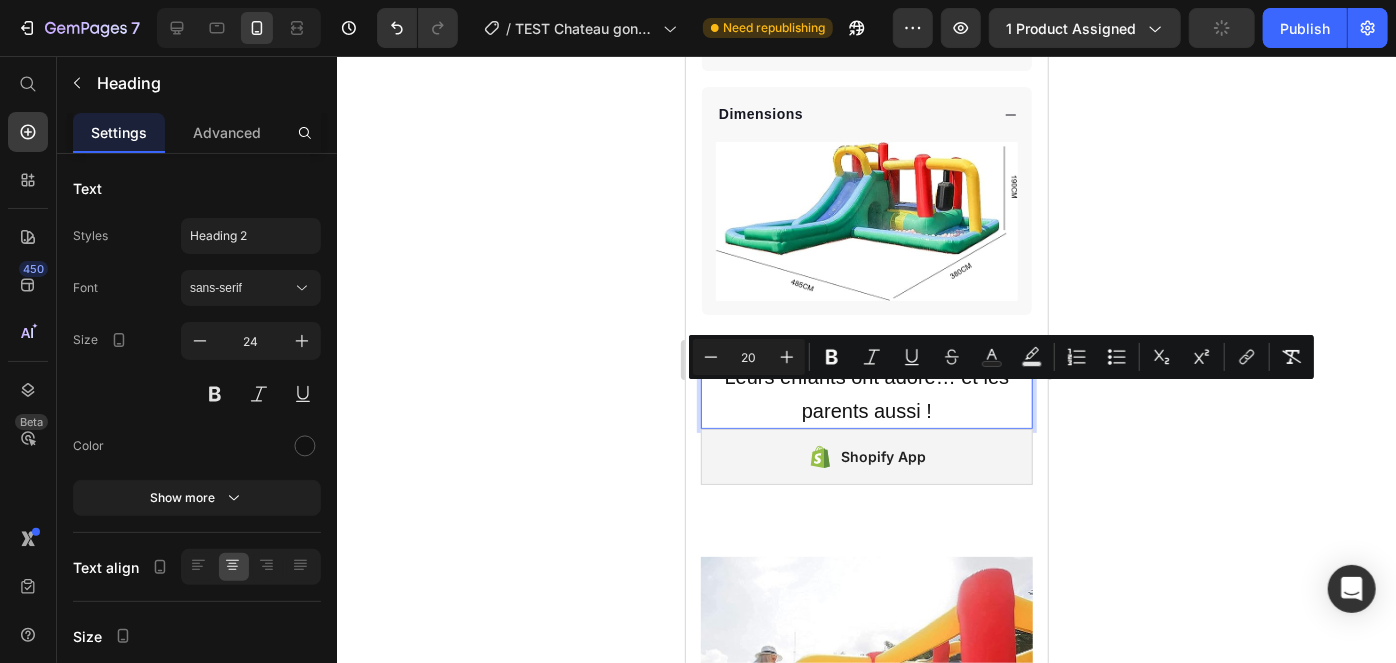click on "Leurs enfants ont adoré… et les parents aussi !" at bounding box center [866, 392] 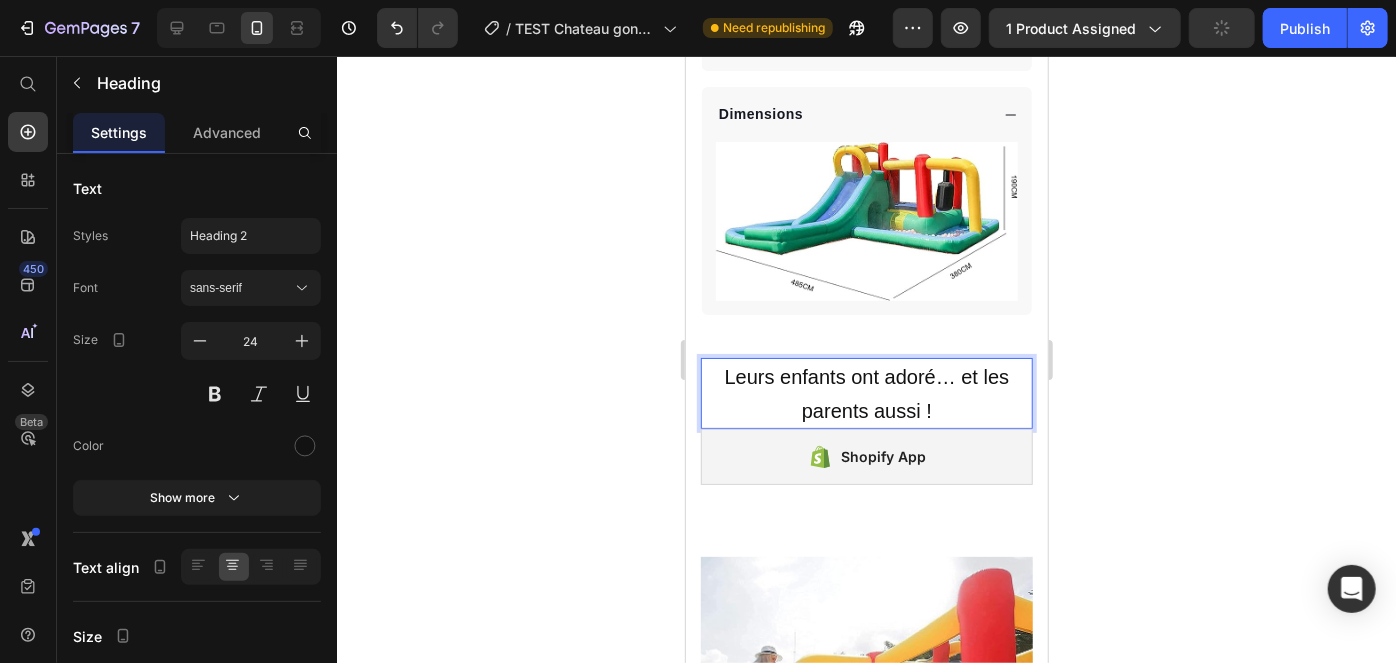 click on "Leurs enfants ont adoré… et les parents aussi !" at bounding box center [866, 392] 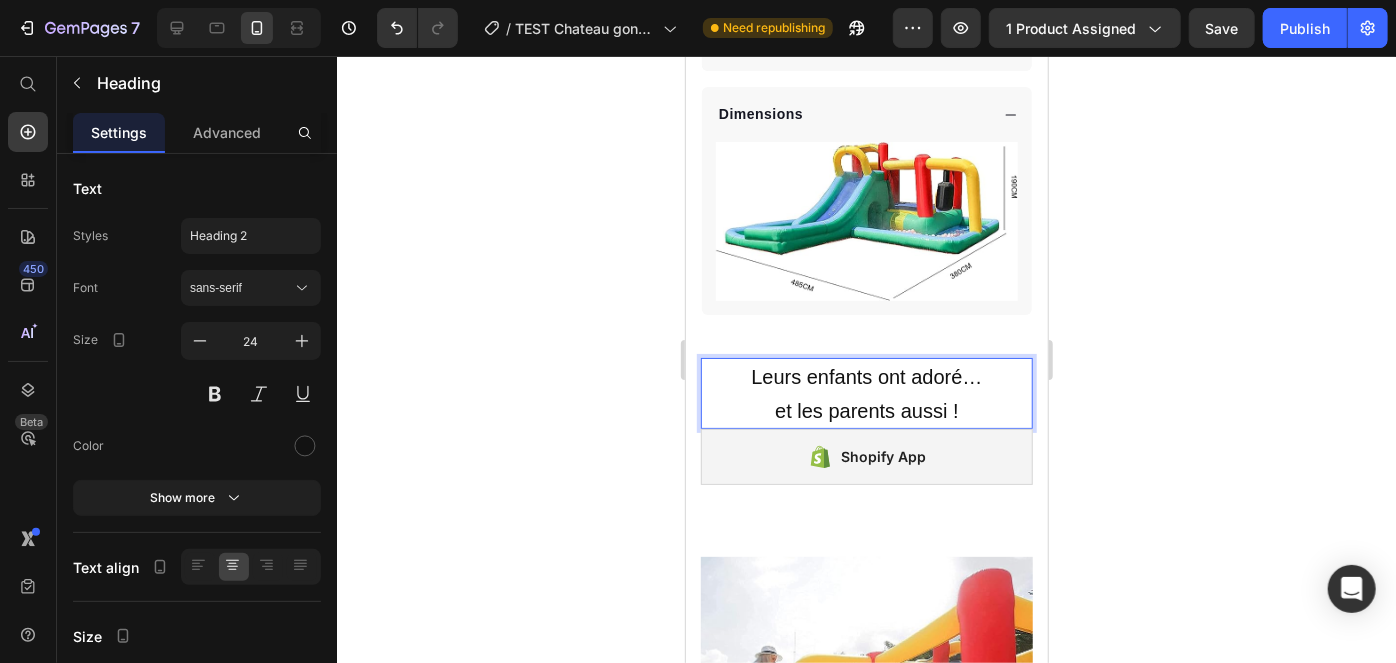 click 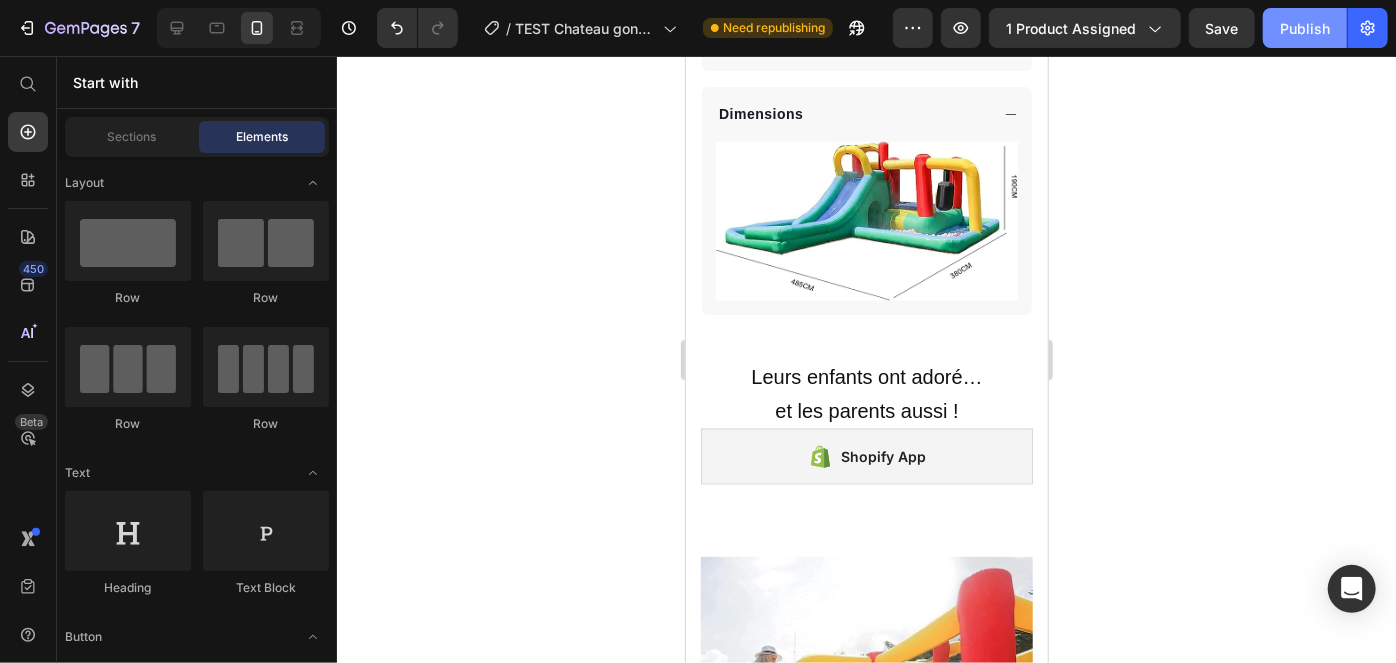 click on "Publish" 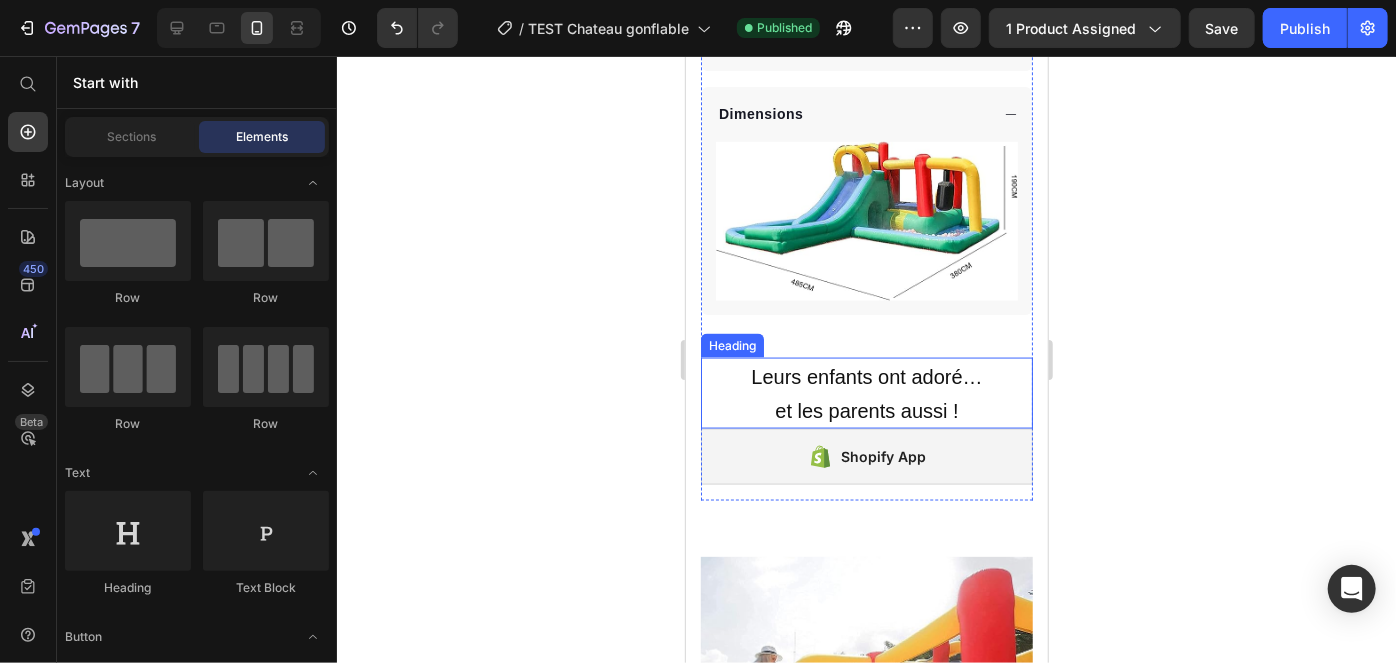 click on "et les parents aussi !" at bounding box center [865, 410] 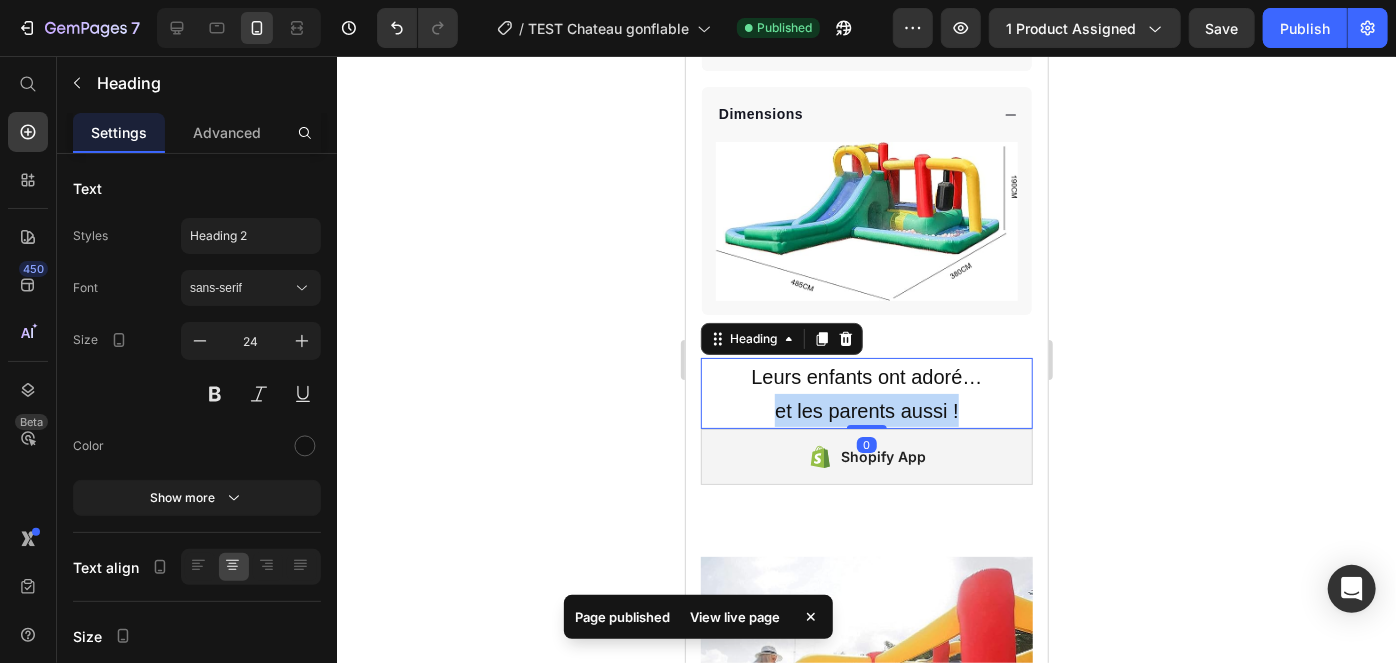 click on "et les parents aussi !" at bounding box center [865, 410] 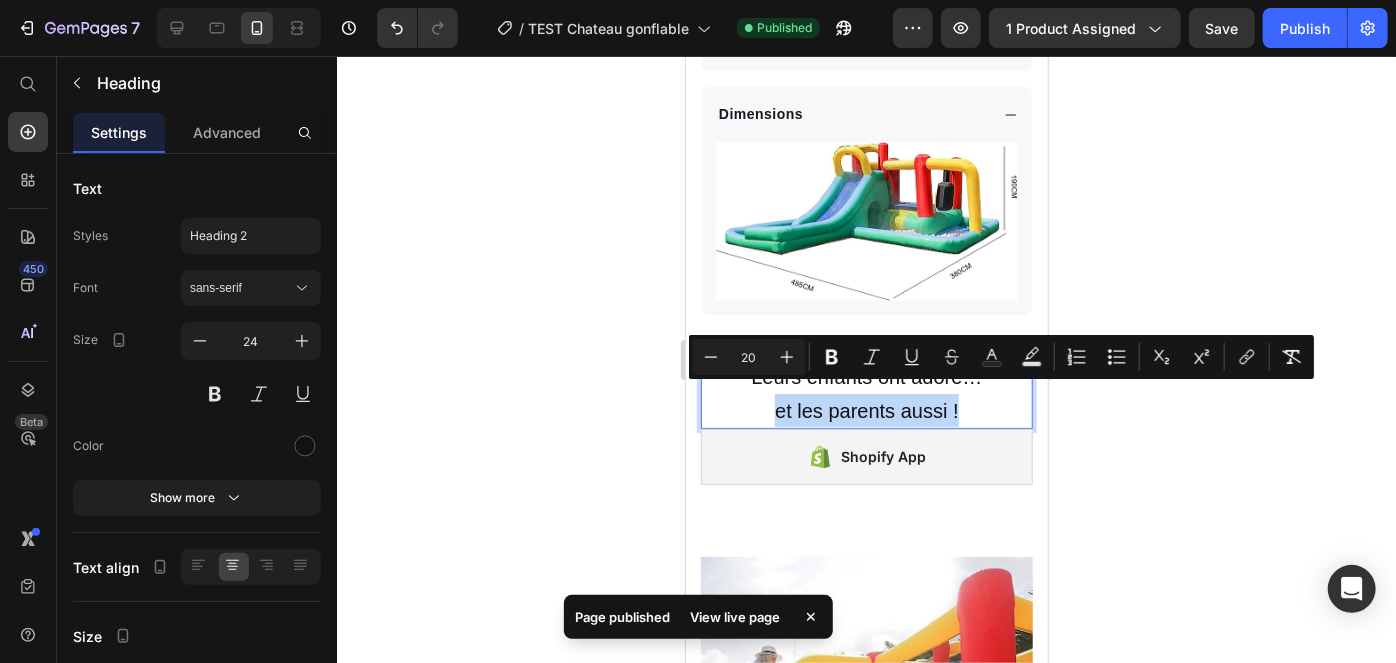 click on "et les parents aussi !" at bounding box center [865, 410] 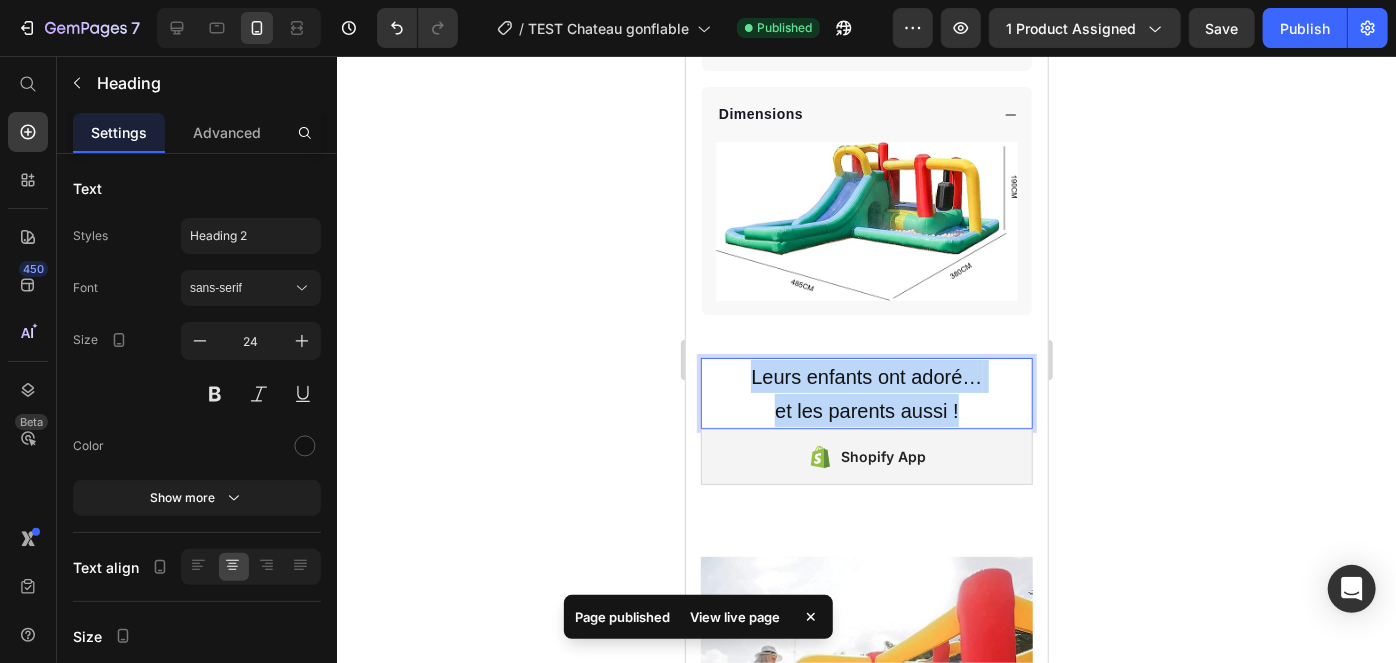 drag, startPoint x: 961, startPoint y: 397, endPoint x: 703, endPoint y: 363, distance: 260.23065 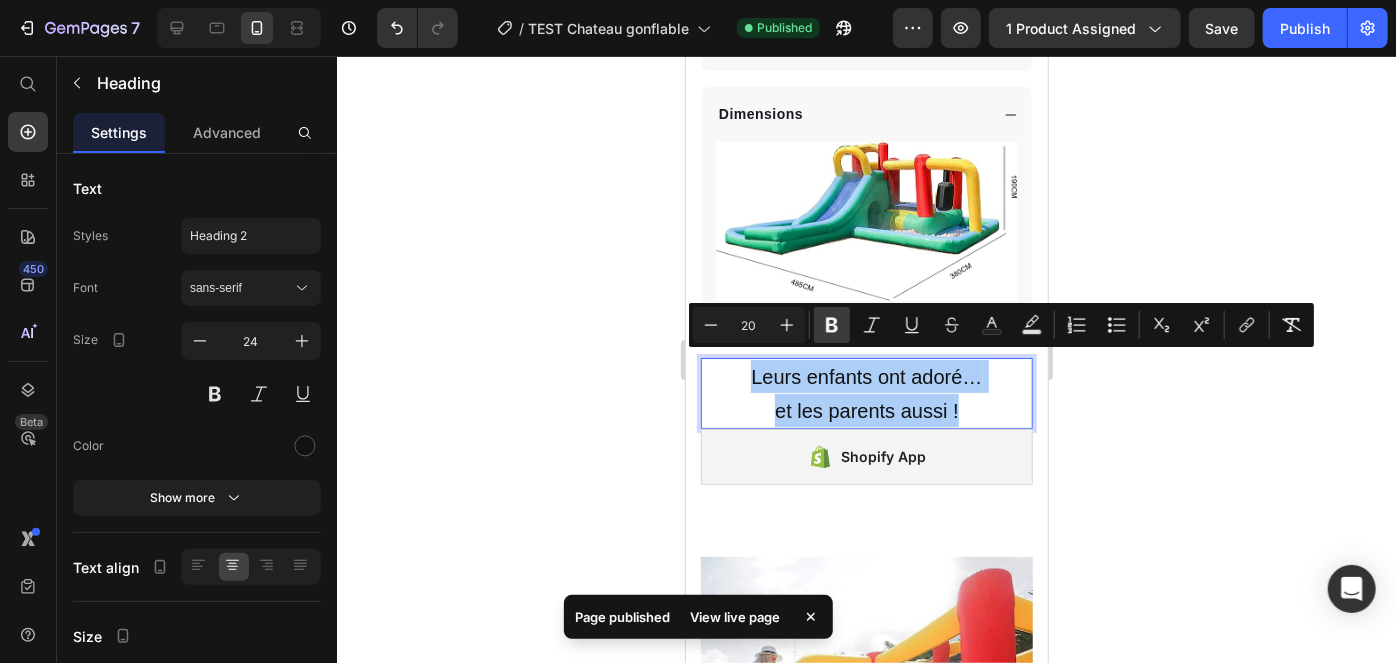 click on "Bold" at bounding box center (832, 325) 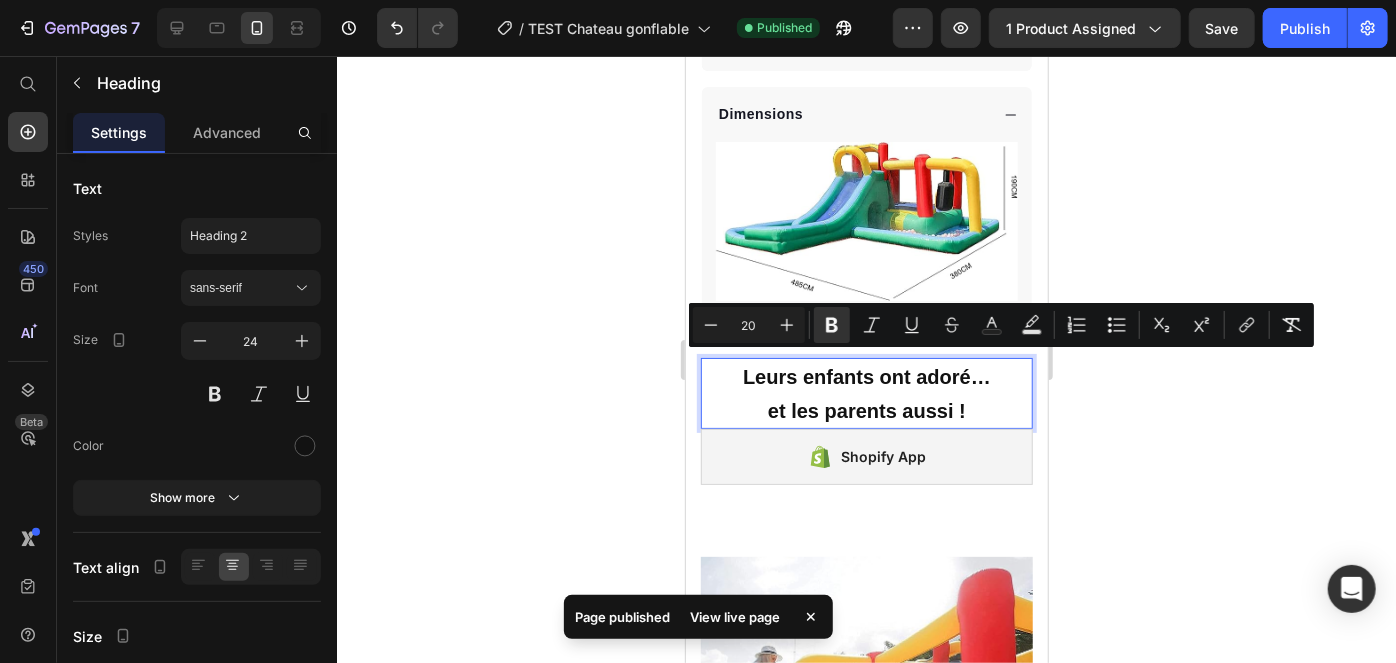 click 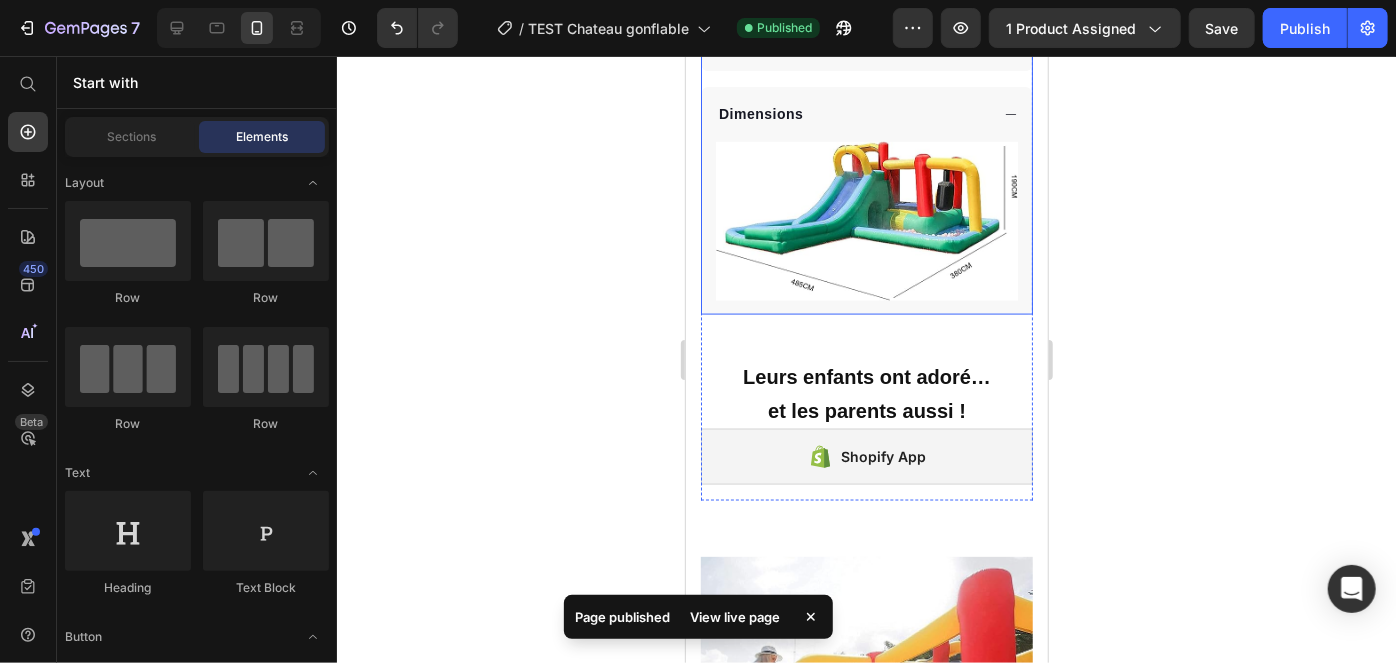 click on "7  Version history  /  TEST Chateau gonflable Published Preview 1 product assigned  Save   Publish" 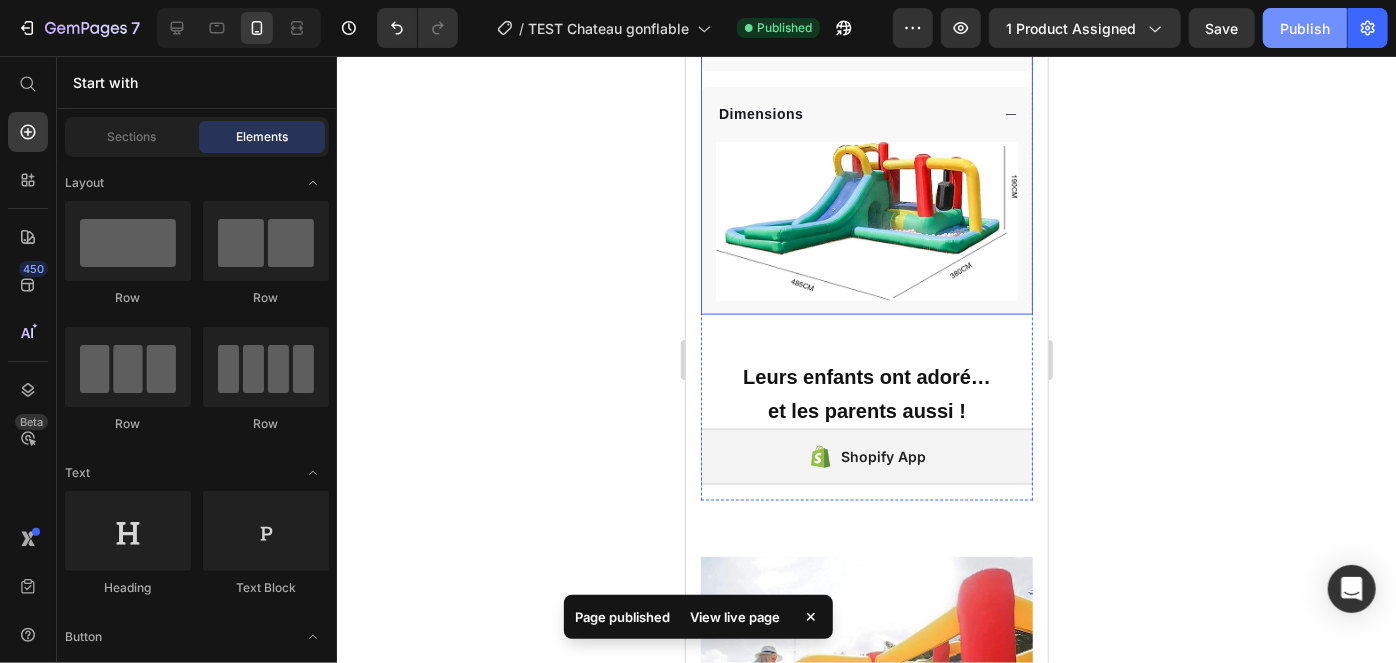 click on "Publish" at bounding box center (1305, 28) 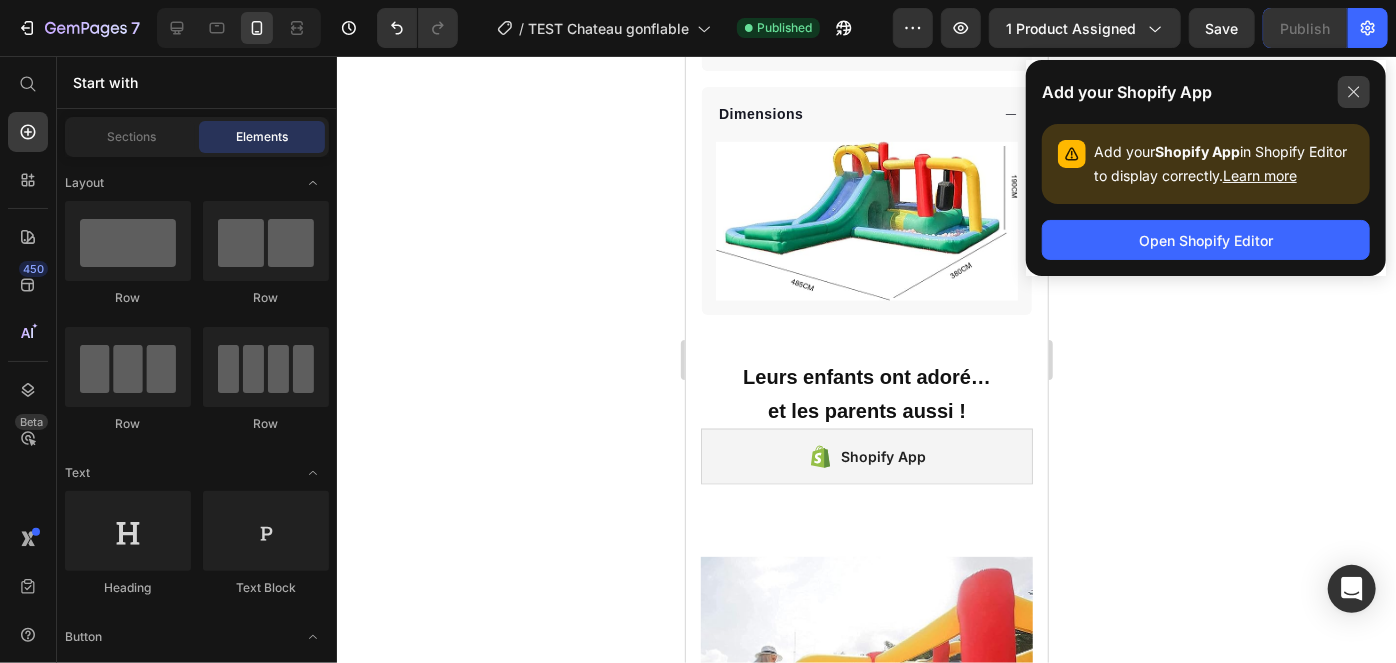 click 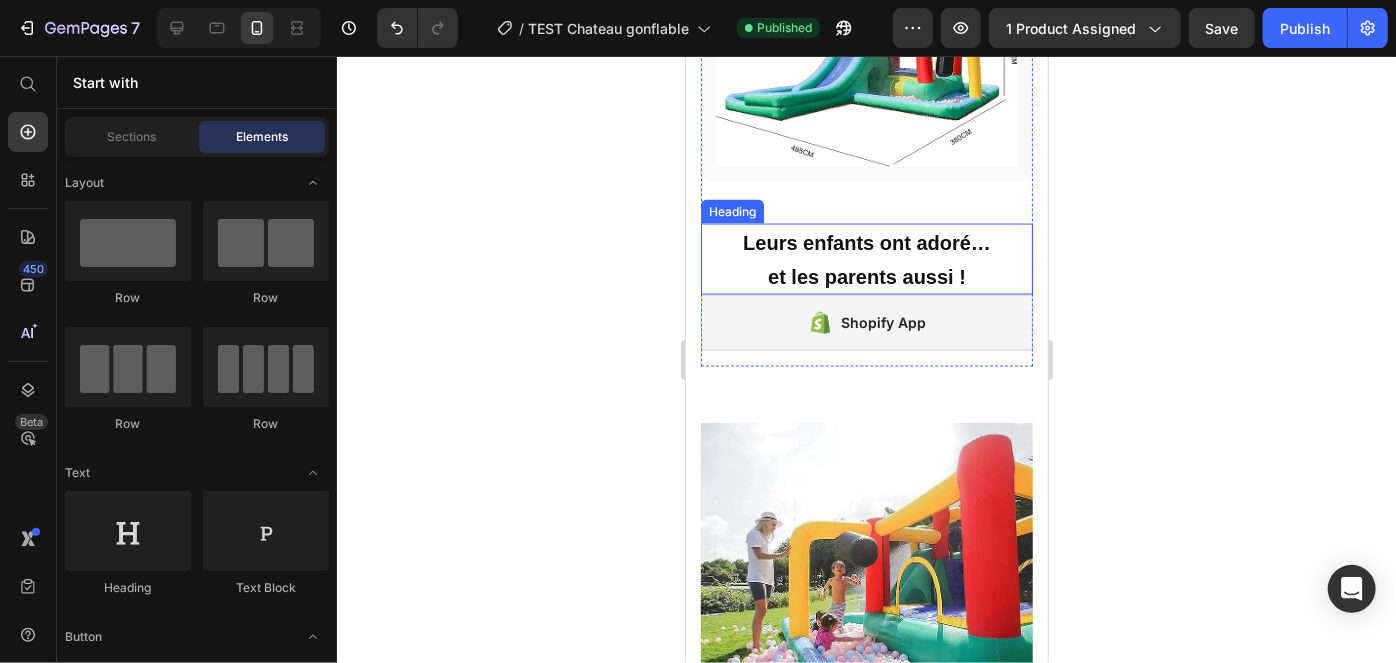 scroll, scrollTop: 1527, scrollLeft: 0, axis: vertical 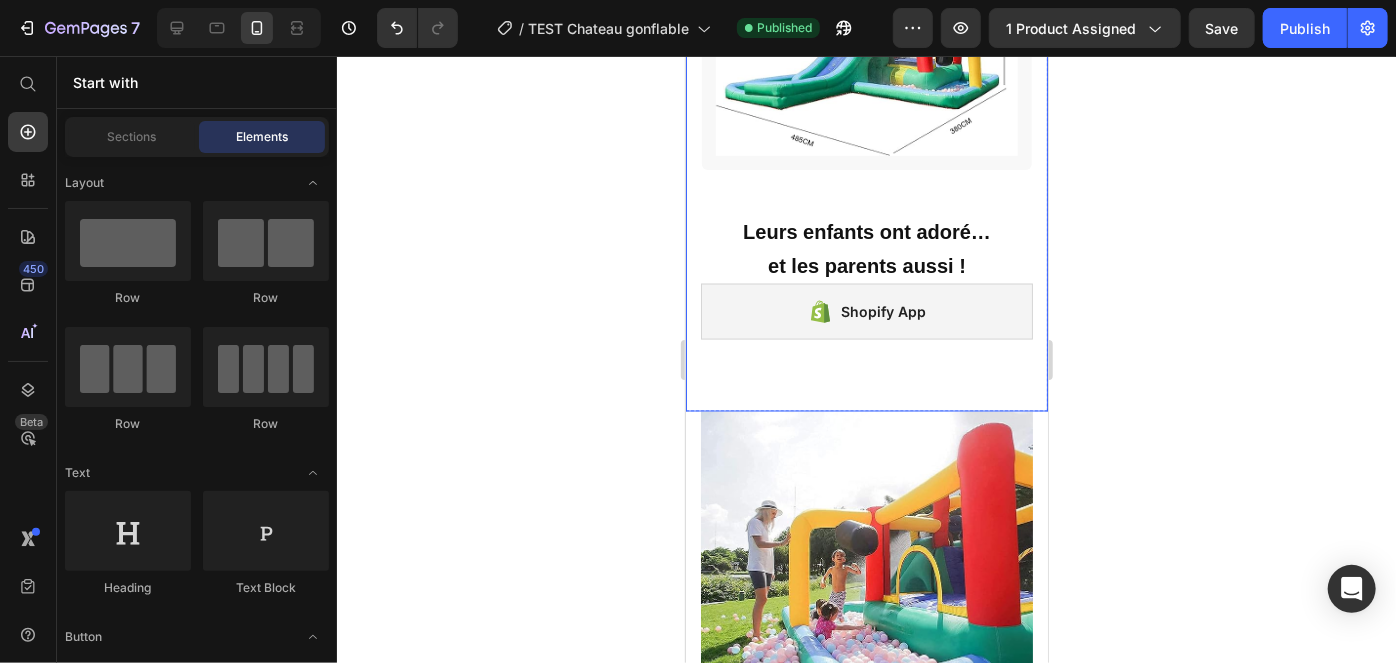 click on "Product Images Row Trustoo Trustoo Château Gonflable XXL – Aire de Jeux avec Toboggan & Trampoline Product Title BESTSELLER 2025 Product Badge                Title Line Montage en 5 min Jusqu’à 250 kg supportés 100% Satisfait ou remboursé Item List                Title Line Kaching Bundles Kaching Bundles Image Produit encore en stock -  Livraison en 2 jours Text Block Advanced List AJOUTER AU PANIER Product Cart Button Image Icon Icon Icon Icon Icon Icon List Avec les beaux jours qui reviennent, c’est clairement notre meilleur achat ! Les enfants s’éclatent du matin au soir, on ne s’en passe plus une seule journée ! Text Block
Icon Mathilde P.  Acheteur Vérifié Text Block Row Row
Livraison & Retours
Ce que vous recevez
Dimensions Image Accordion ⁠⁠⁠⁠⁠⁠⁠ Leurs enfants ont adoré…  et les parents aussi ! Heading Shopify App Shopify App Row Product Row" at bounding box center [866, -484] 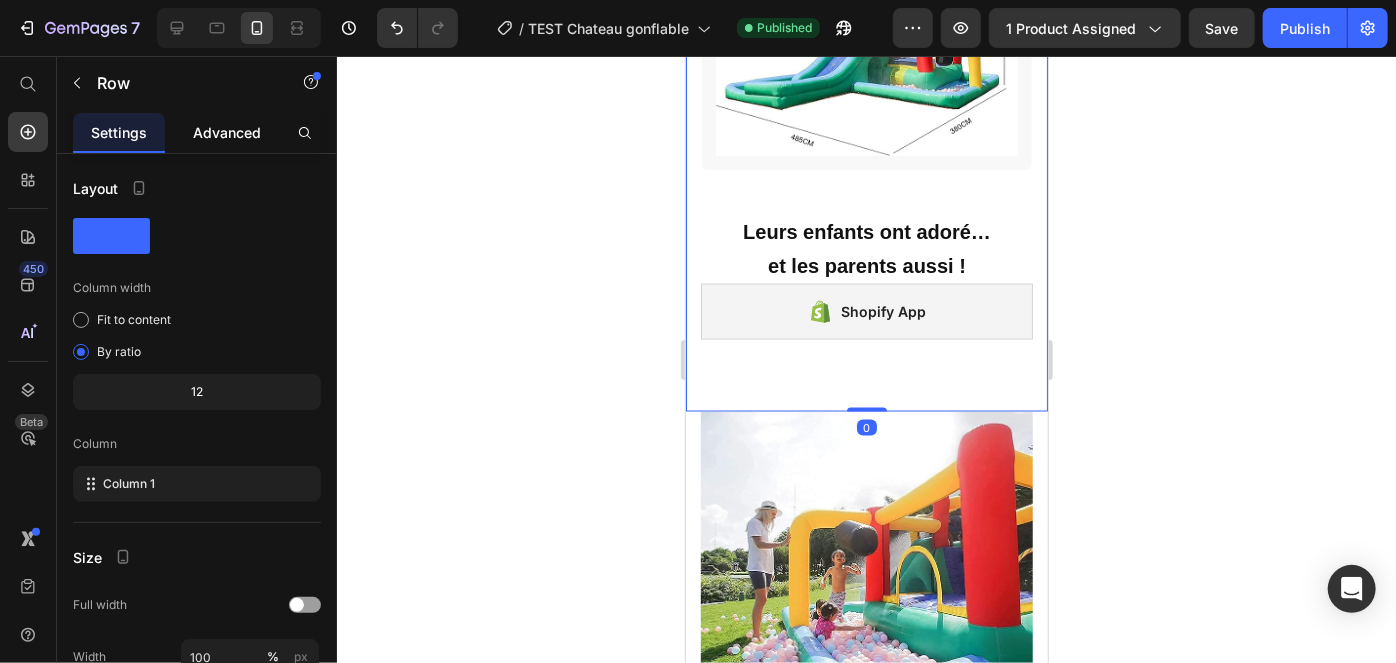 click on "Advanced" at bounding box center [227, 132] 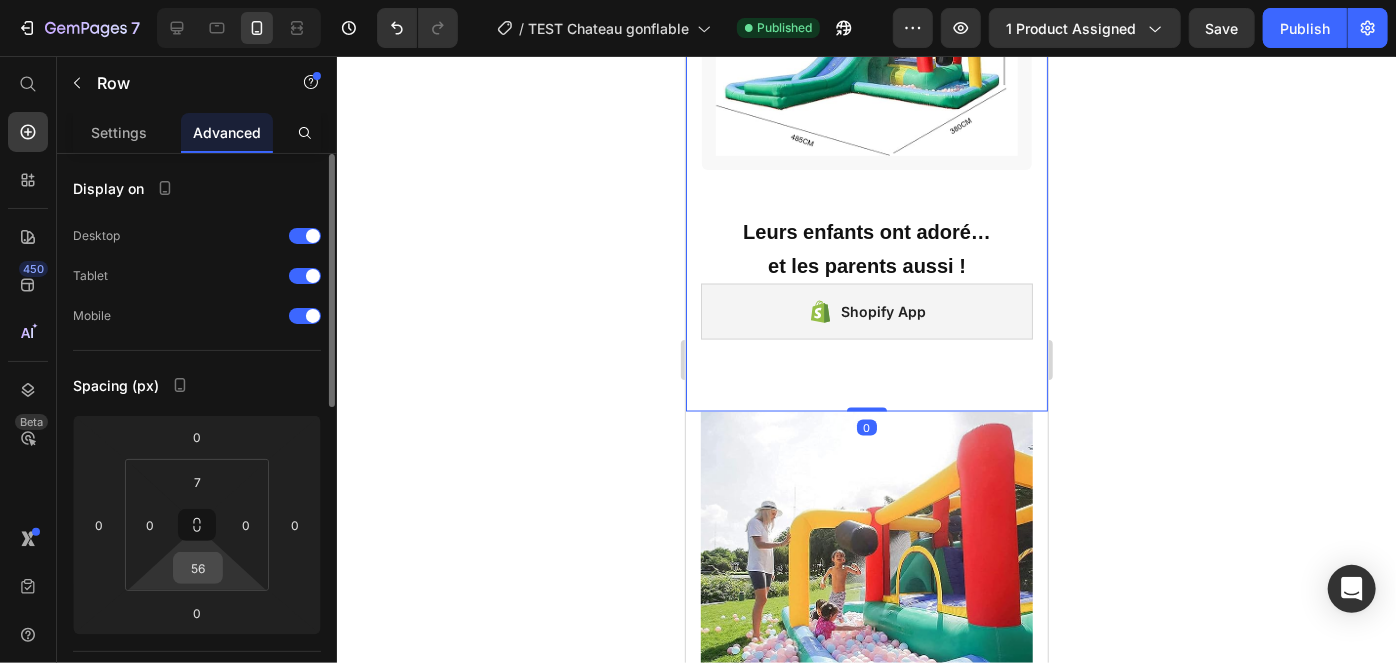 click on "56" at bounding box center [198, 568] 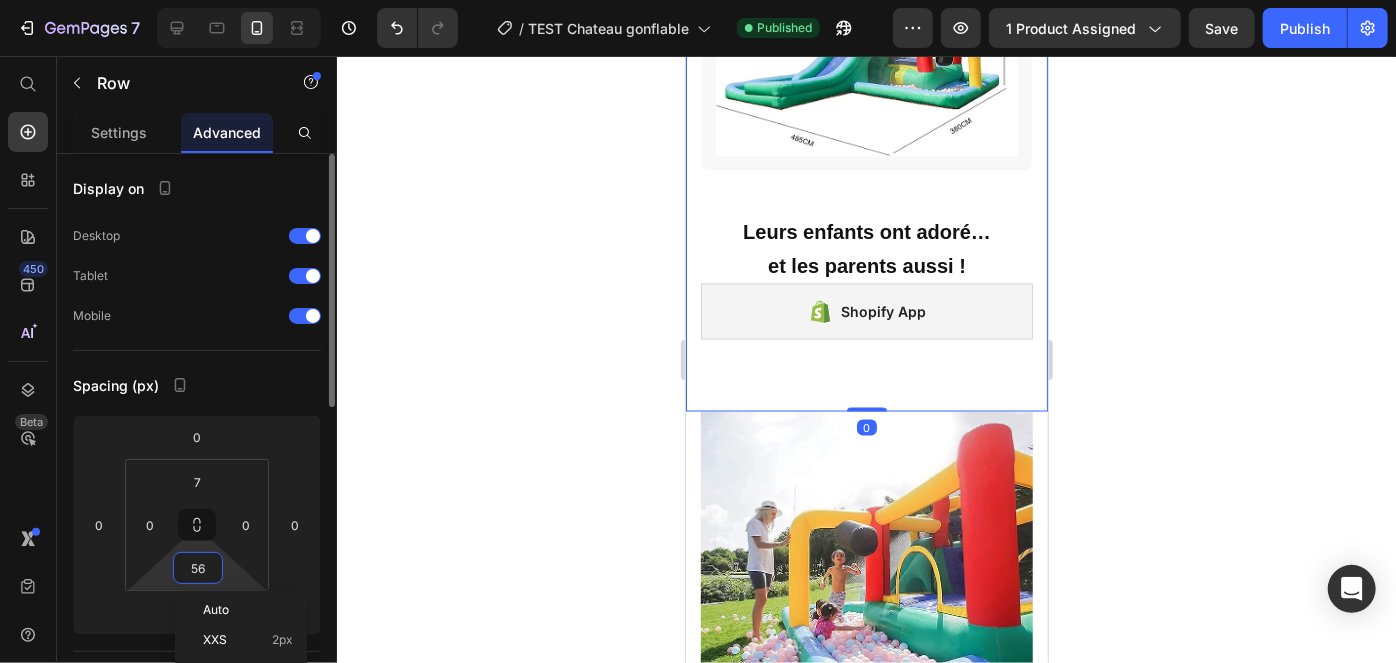 click on "56" at bounding box center [198, 568] 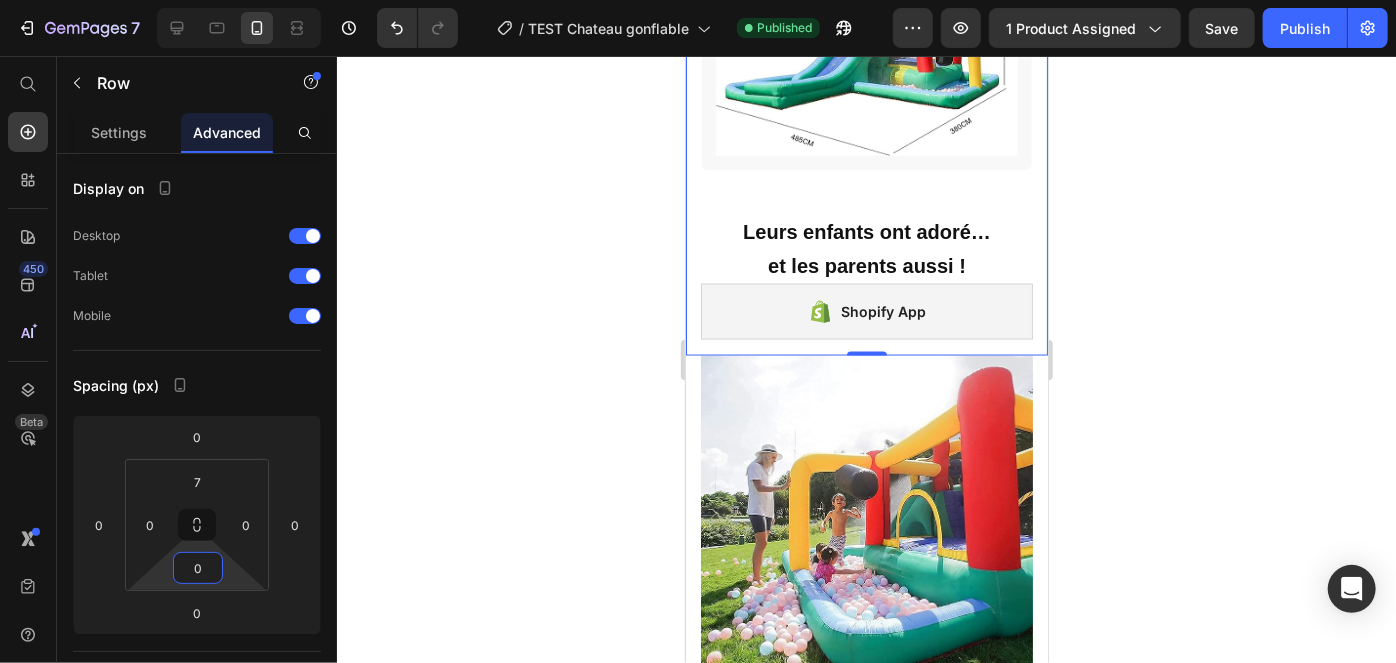 click 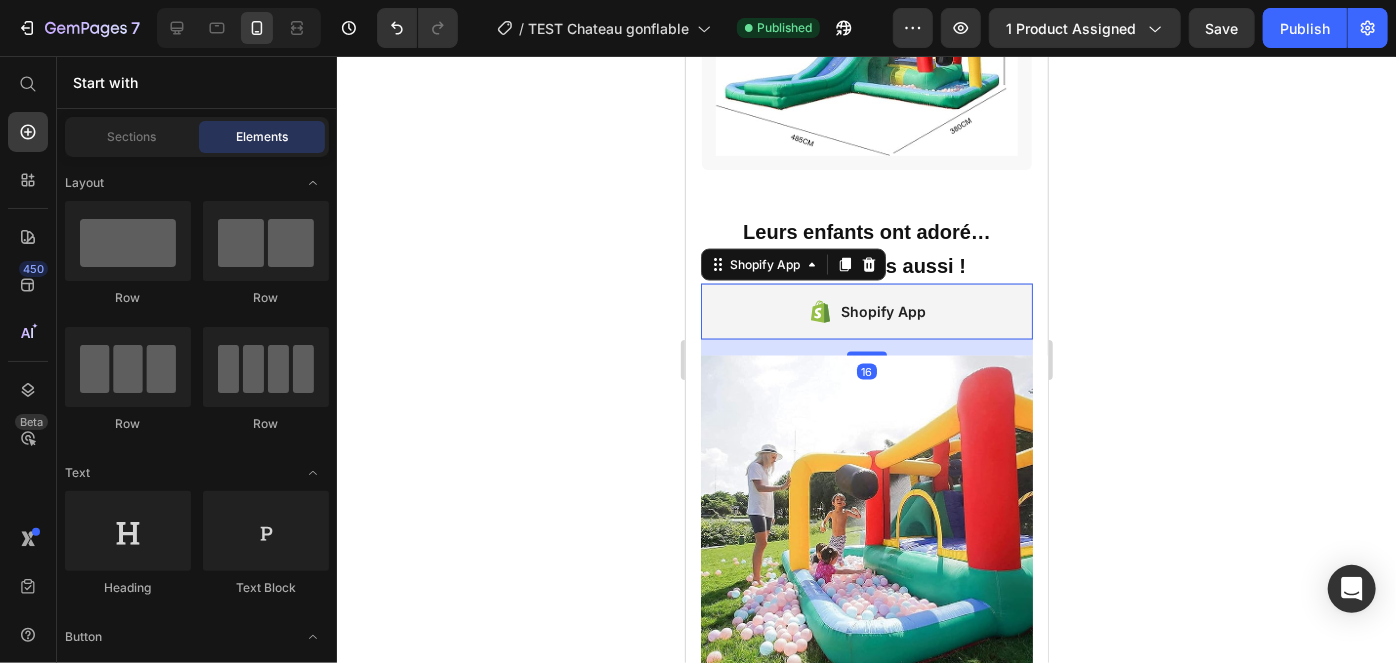 click on "Shopify App" at bounding box center [866, 311] 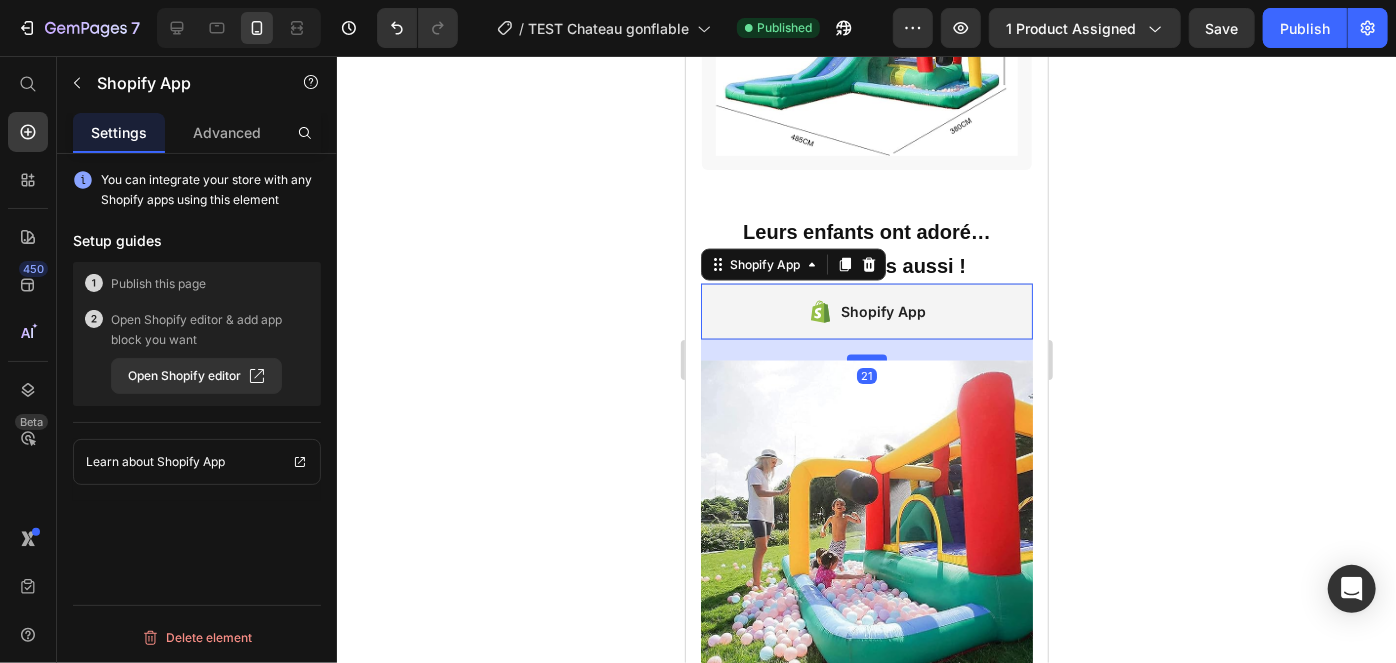 click at bounding box center (866, 357) 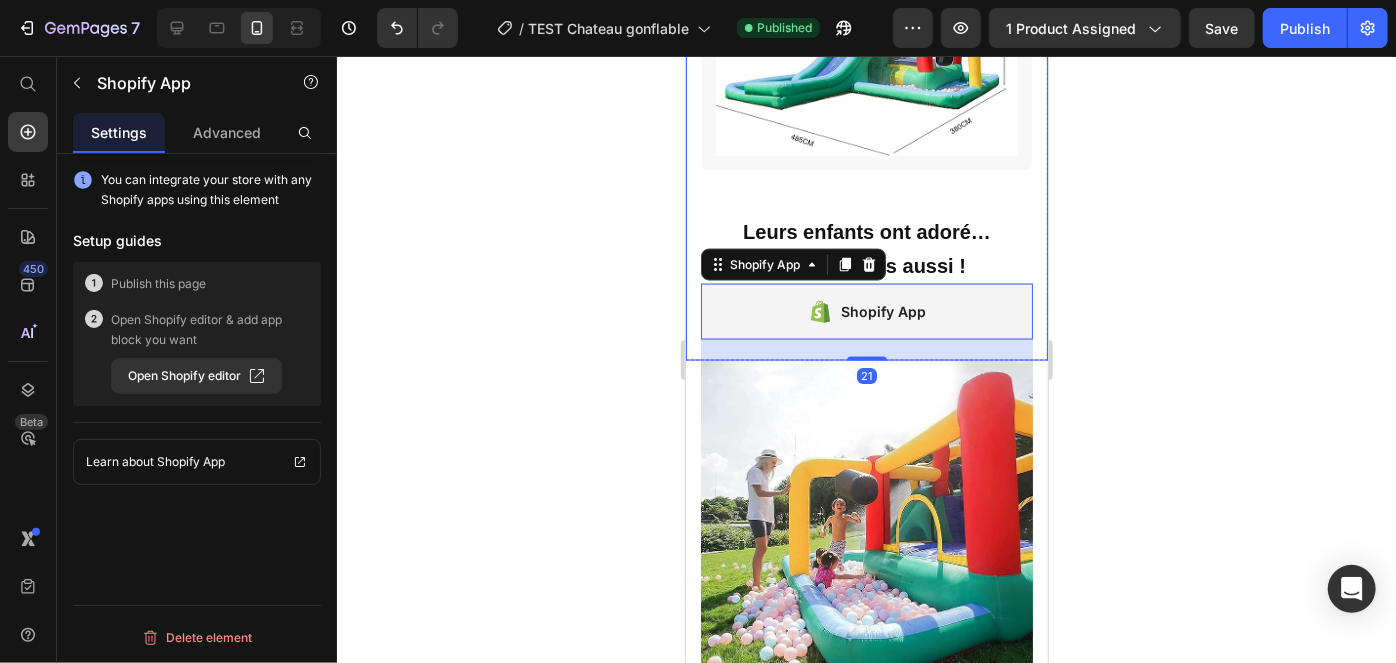 click 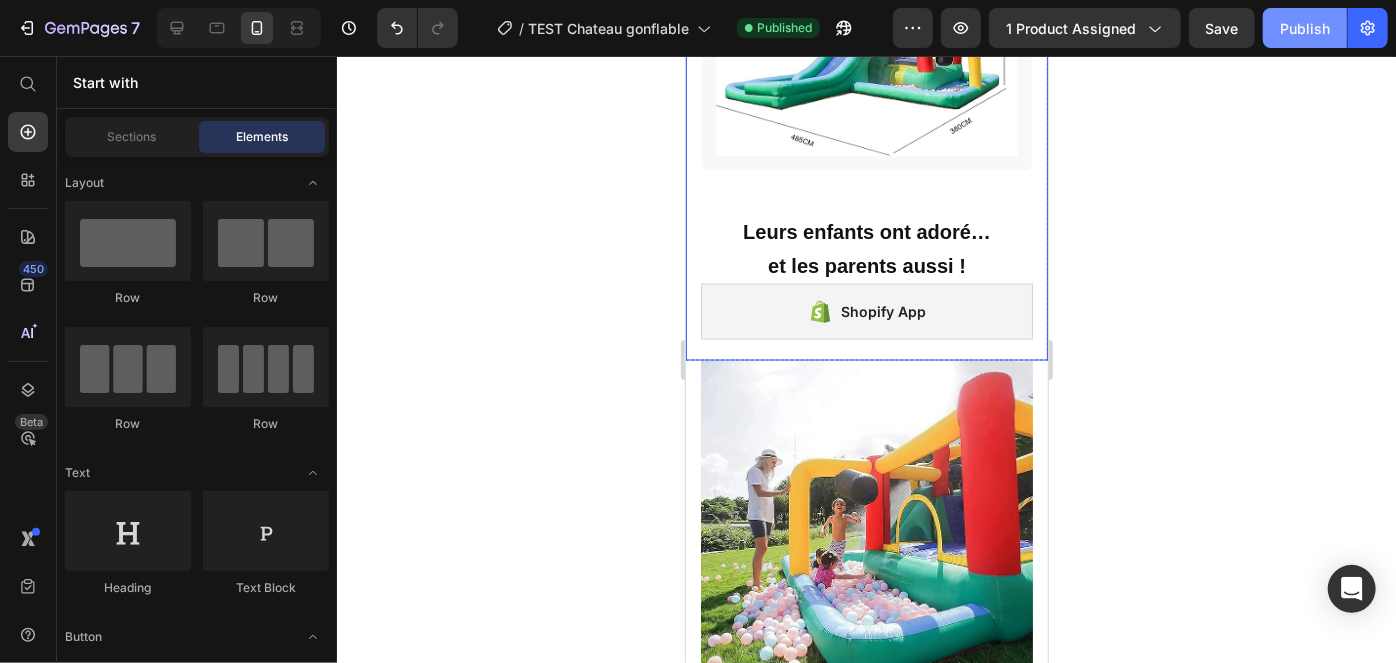 click on "Publish" 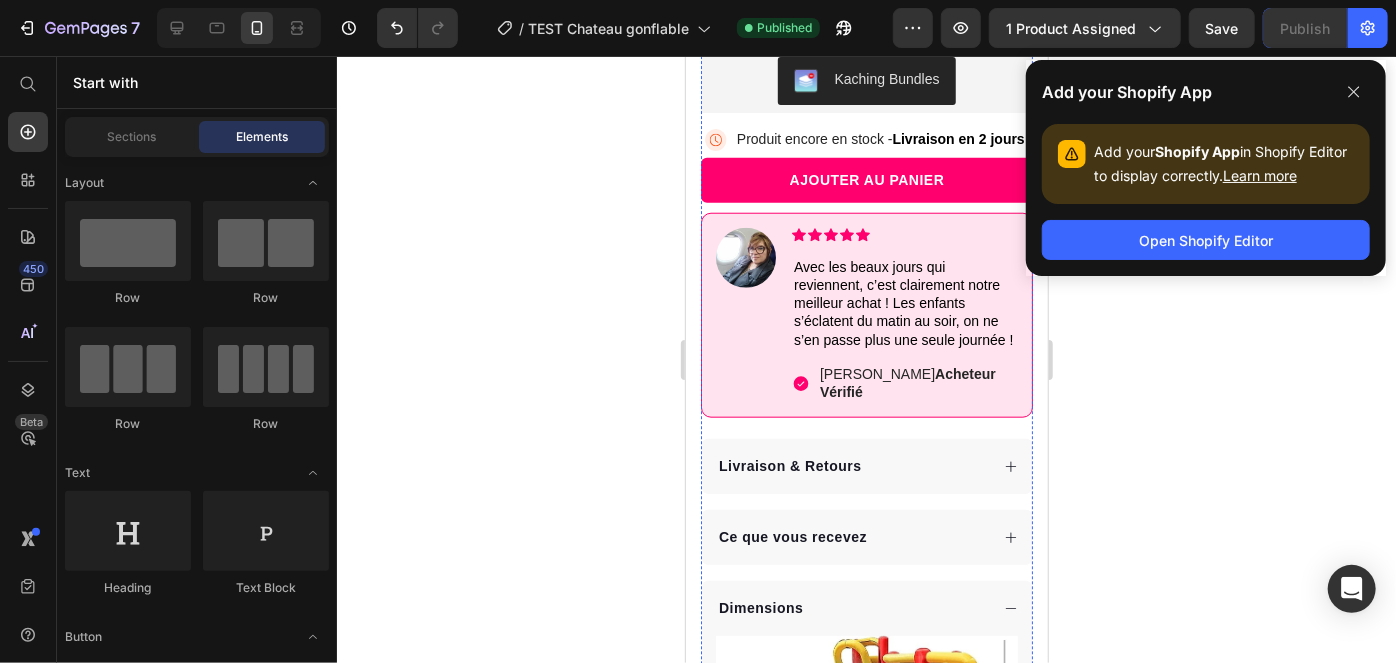 scroll, scrollTop: 869, scrollLeft: 0, axis: vertical 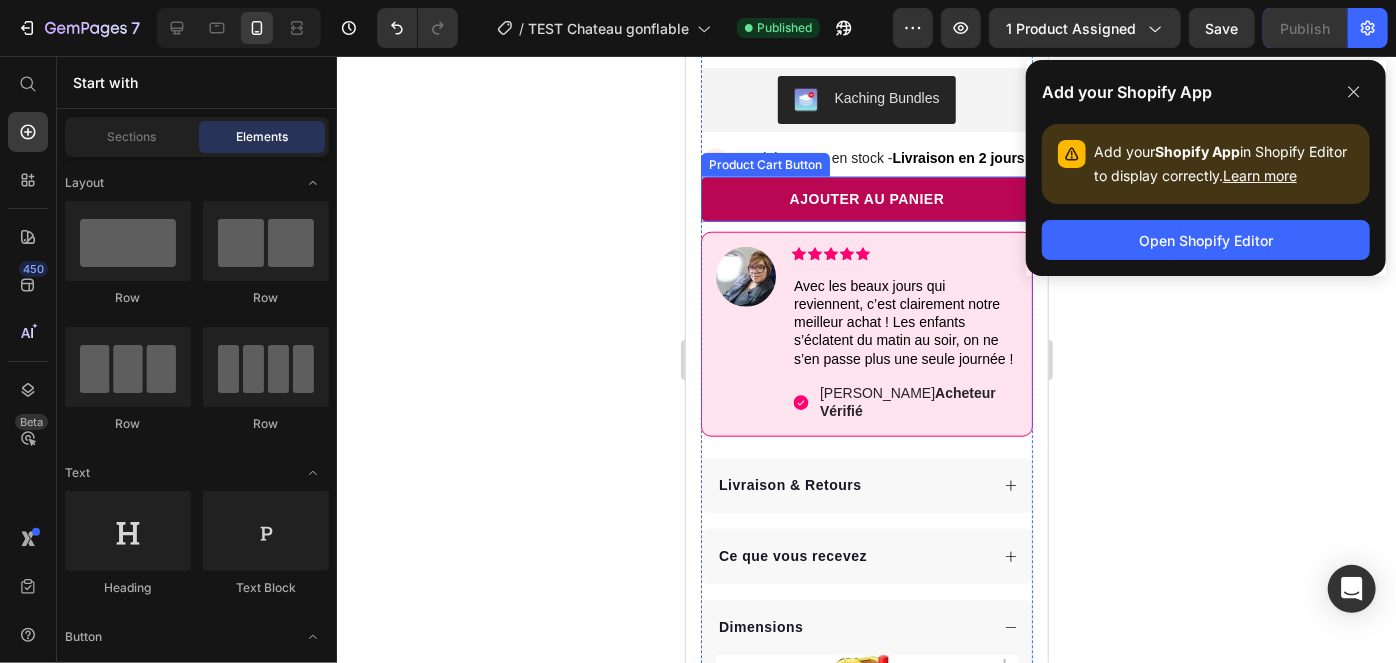 click on "AJOUTER AU PANIER" at bounding box center [866, 198] 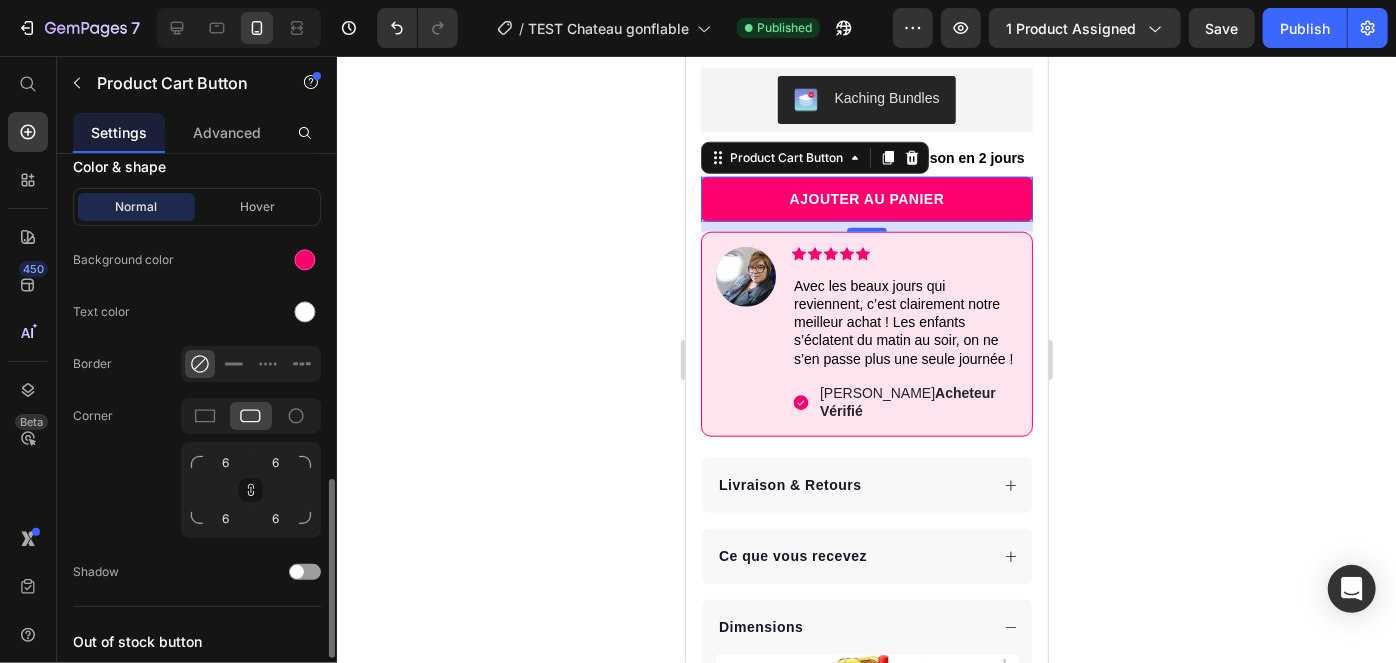 scroll, scrollTop: 1034, scrollLeft: 0, axis: vertical 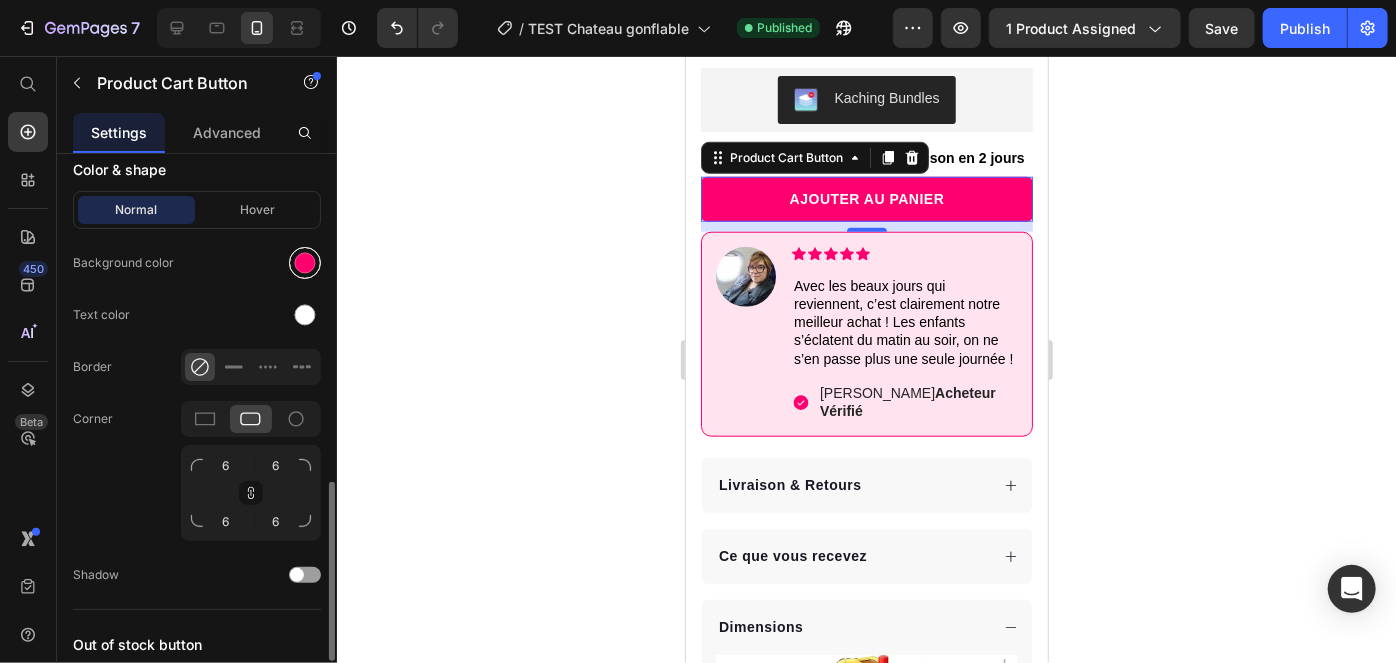click at bounding box center [305, 263] 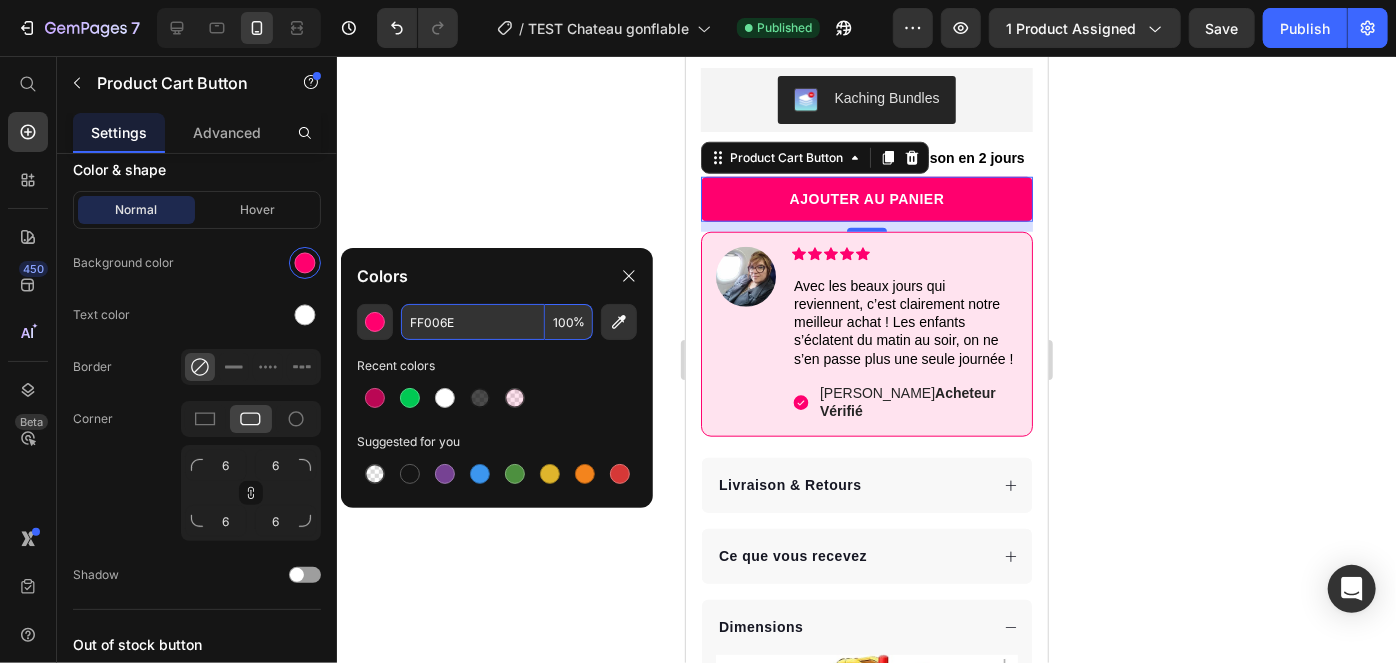 click on "FF006E" at bounding box center [473, 322] 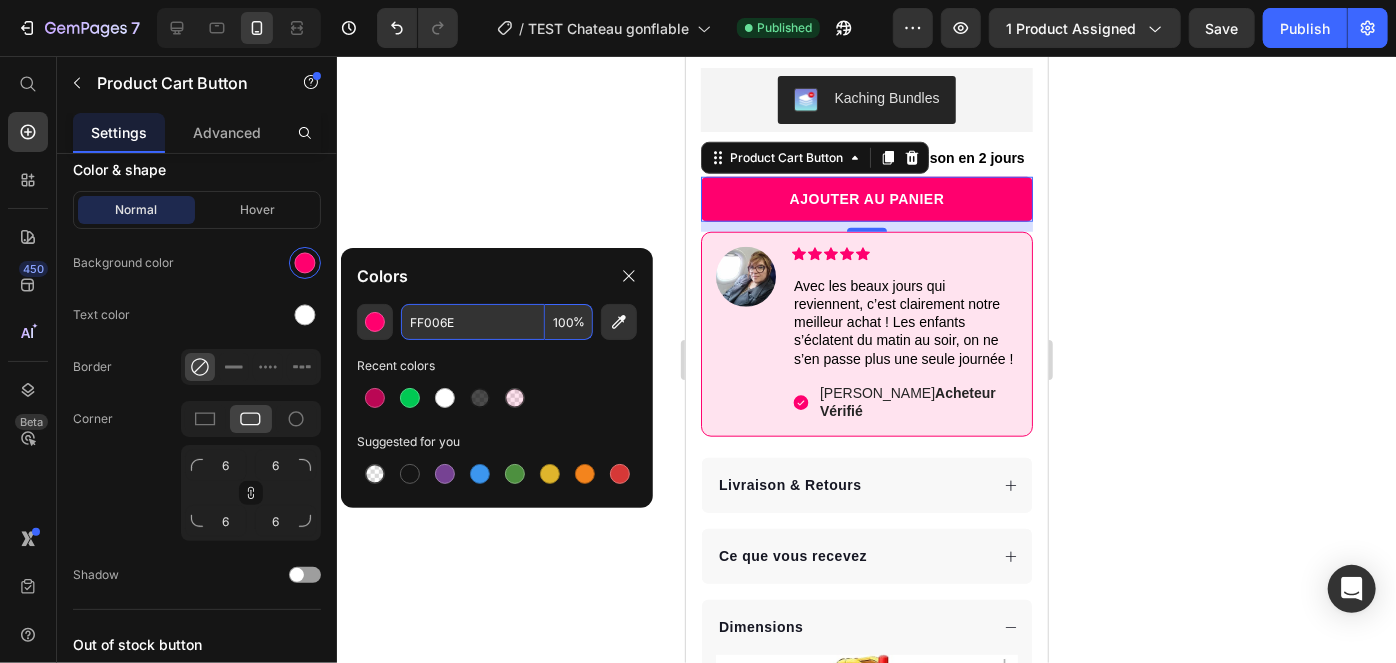 click 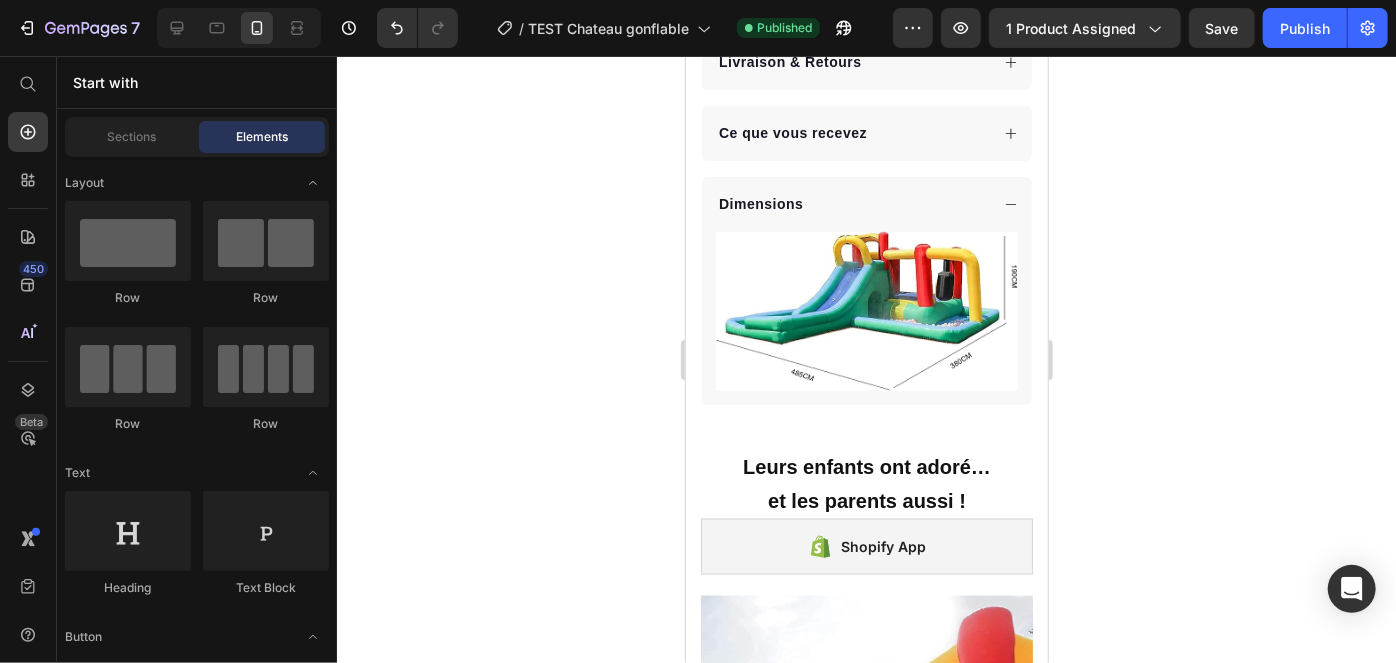 scroll, scrollTop: 1647, scrollLeft: 0, axis: vertical 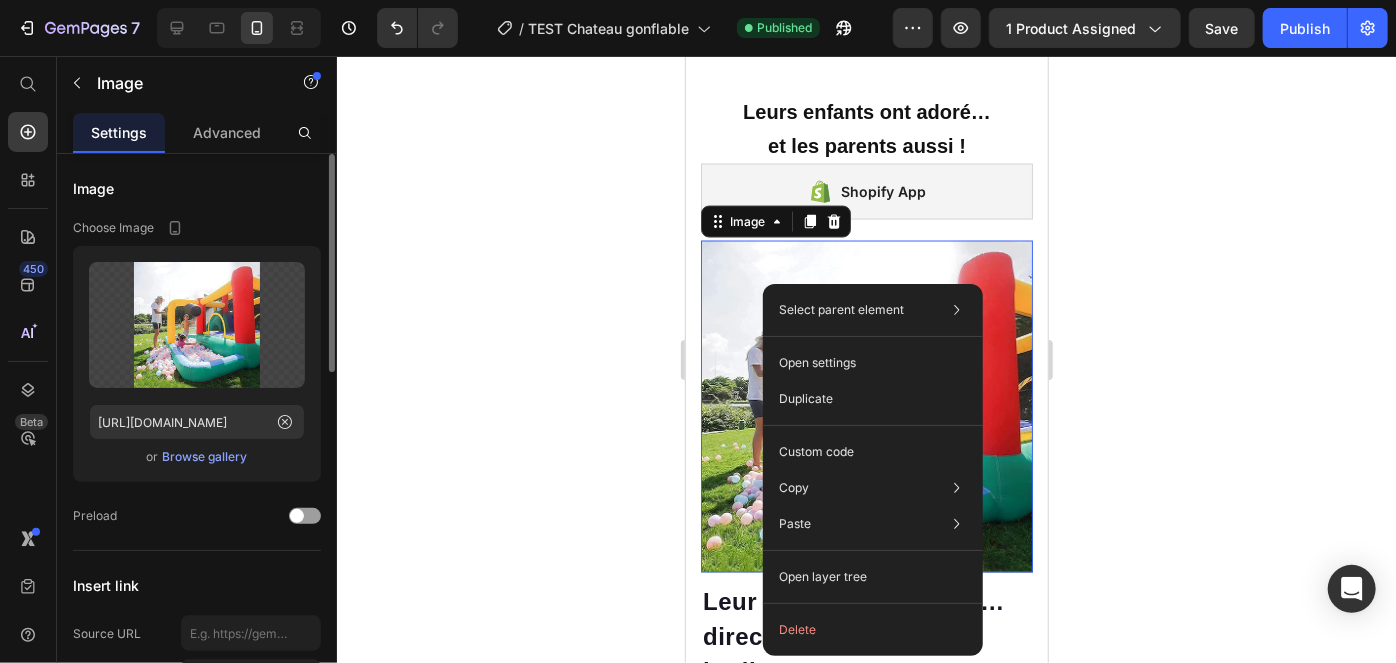 click 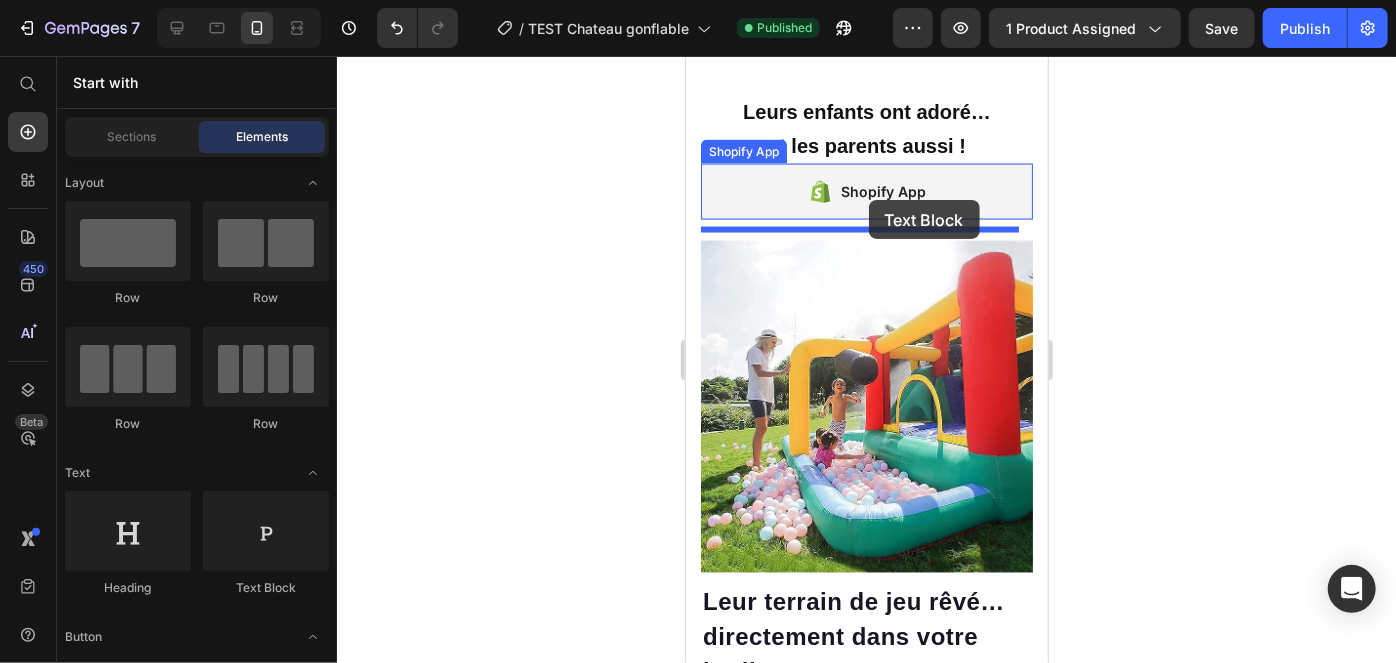 drag, startPoint x: 953, startPoint y: 556, endPoint x: 868, endPoint y: 199, distance: 366.97955 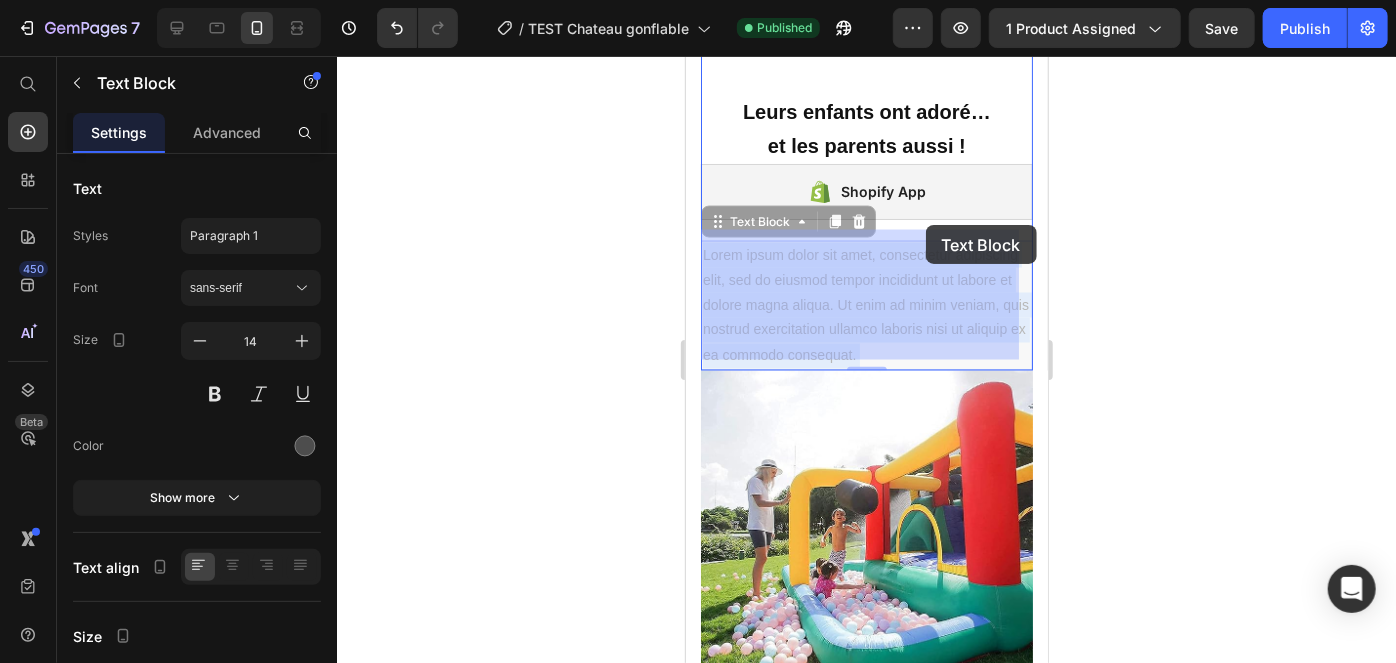 drag, startPoint x: 837, startPoint y: 279, endPoint x: 925, endPoint y: 224, distance: 103.773796 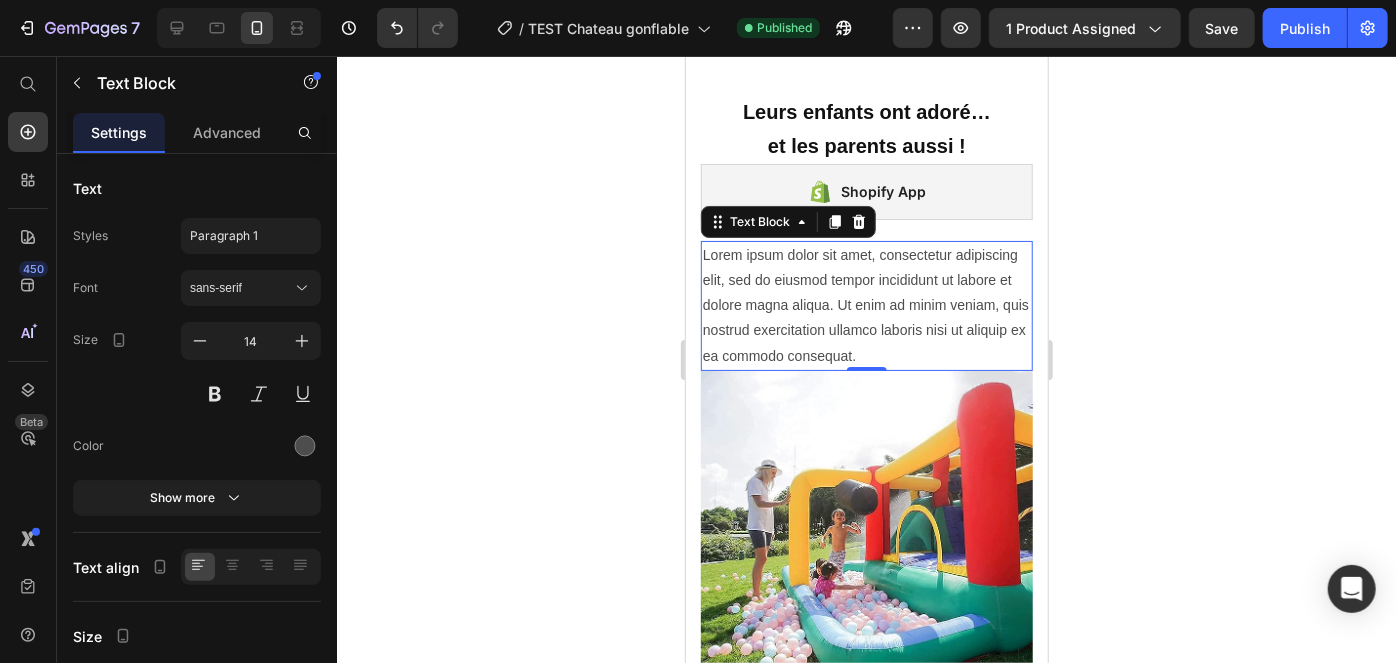 click 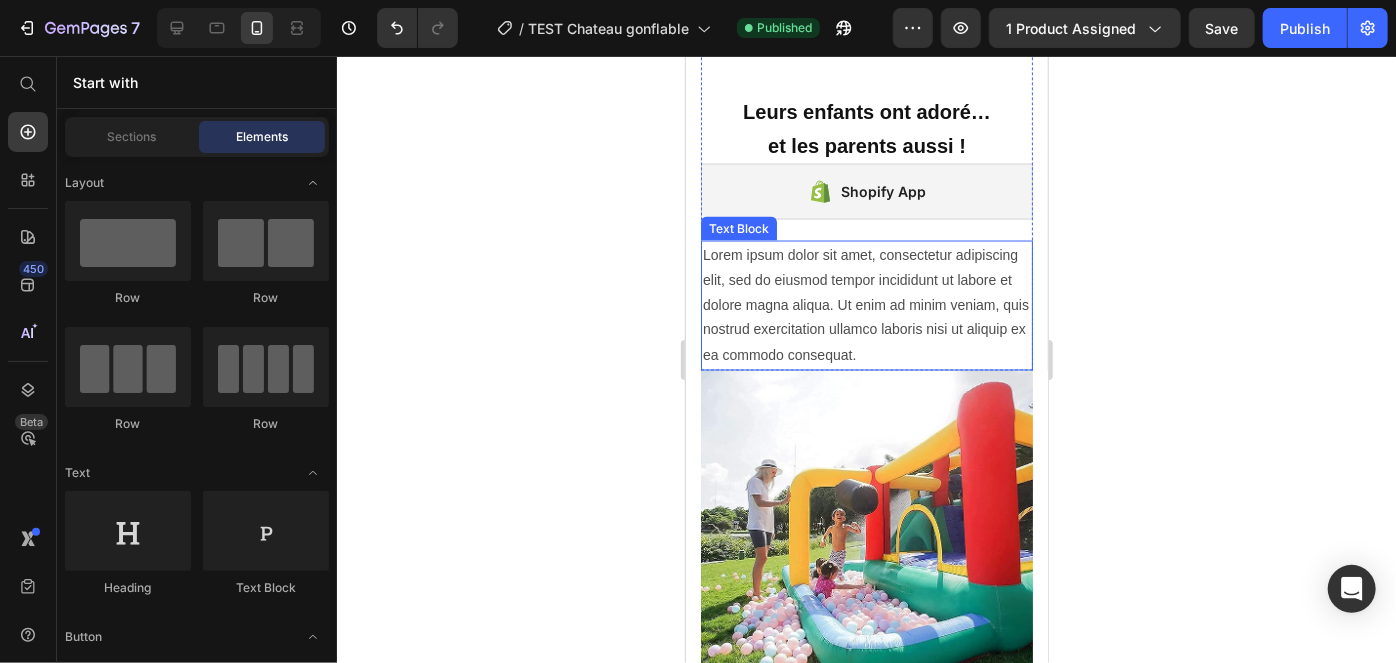 click on "Lorem ipsum dolor sit amet, consectetur adipiscing elit, sed do eiusmod tempor incididunt ut labore et dolore magna aliqua. Ut enim ad minim veniam, quis nostrud exercitation ullamco laboris nisi ut aliquip ex ea commodo consequat." at bounding box center [866, 305] 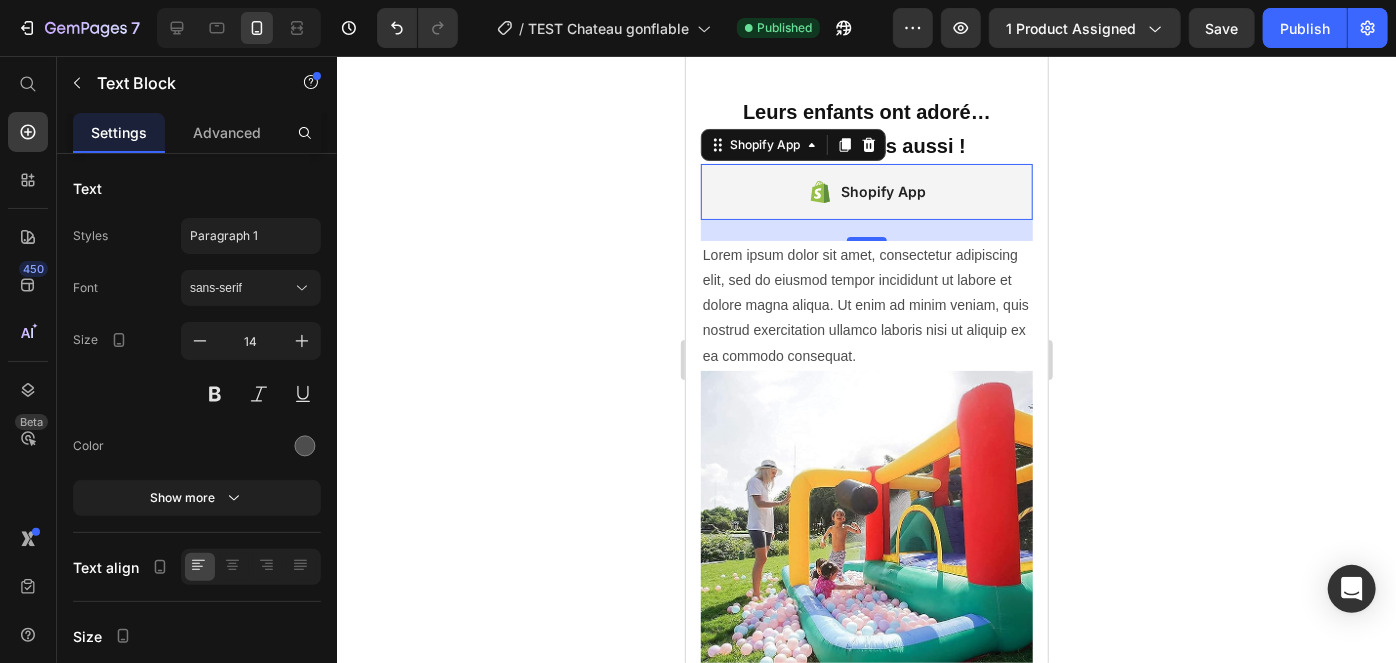 click on "Shopify App" at bounding box center [866, 191] 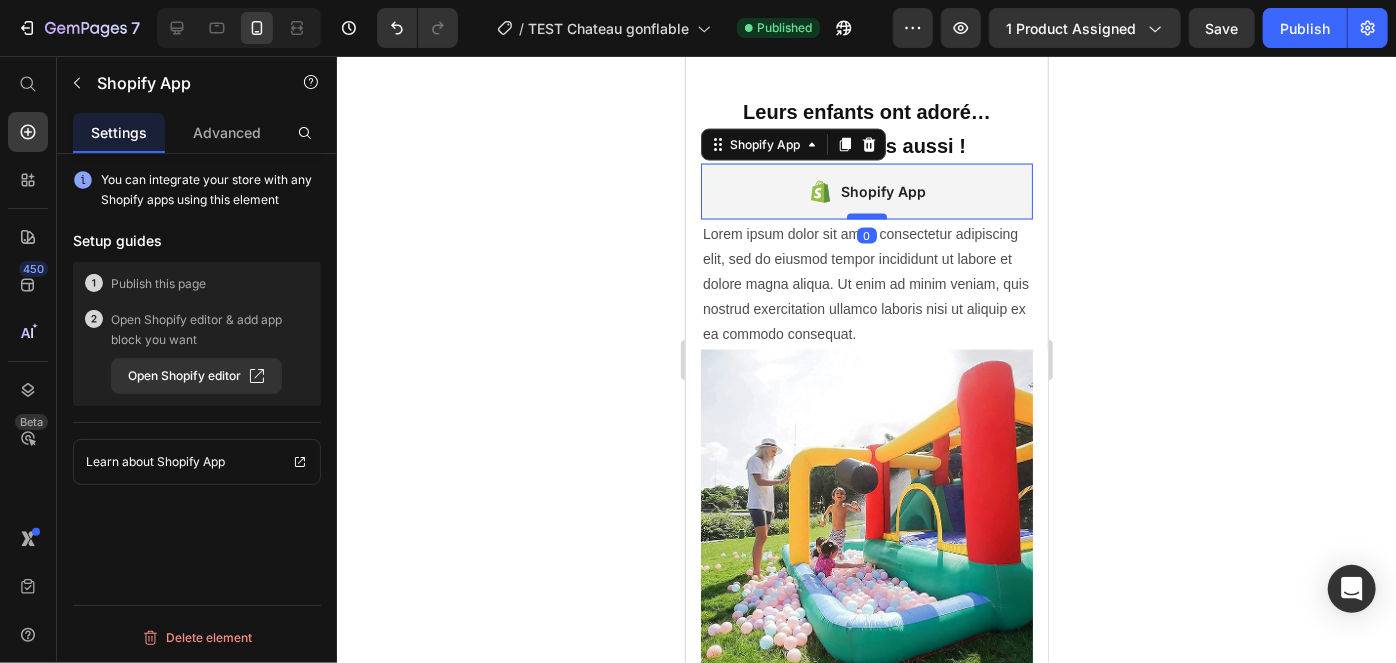 drag, startPoint x: 871, startPoint y: 226, endPoint x: 860, endPoint y: 205, distance: 23.70654 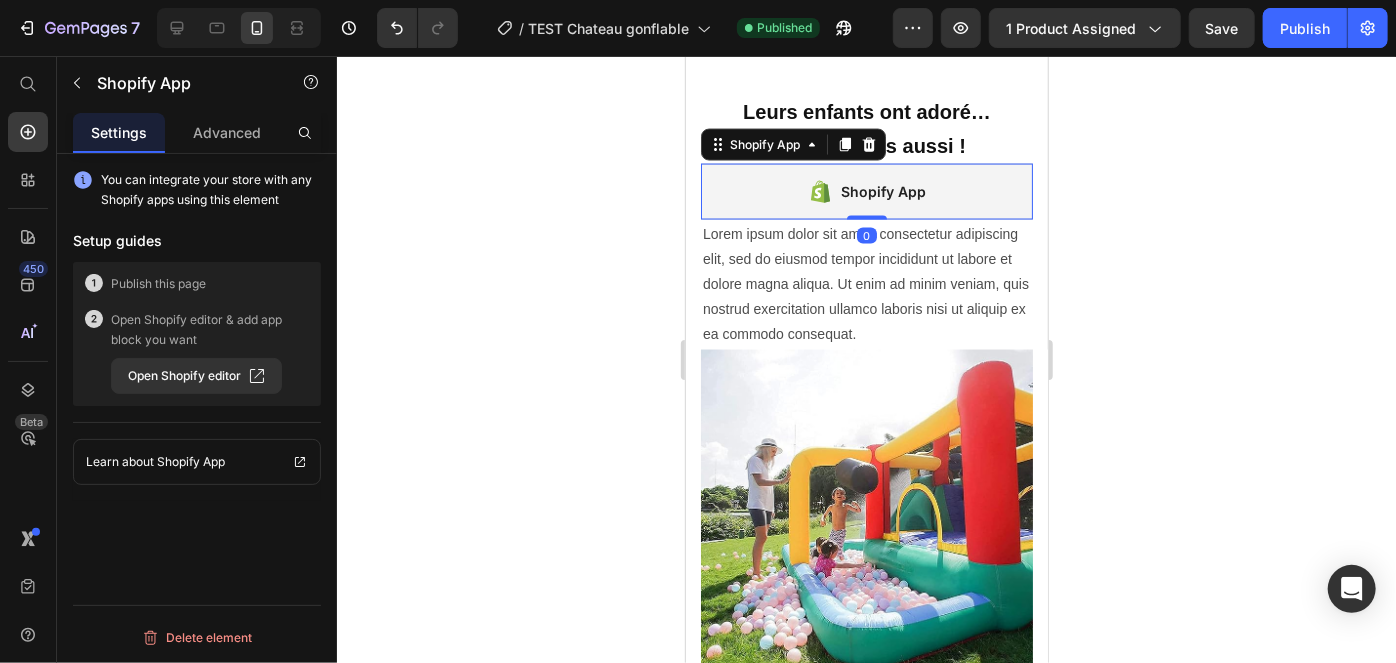 click on "Lorem ipsum dolor sit amet, consectetur adipiscing elit, sed do eiusmod tempor incididunt ut labore et dolore magna aliqua. Ut enim ad minim veniam, quis nostrud exercitation ullamco laboris nisi ut aliquip ex ea commodo consequat." at bounding box center (866, 284) 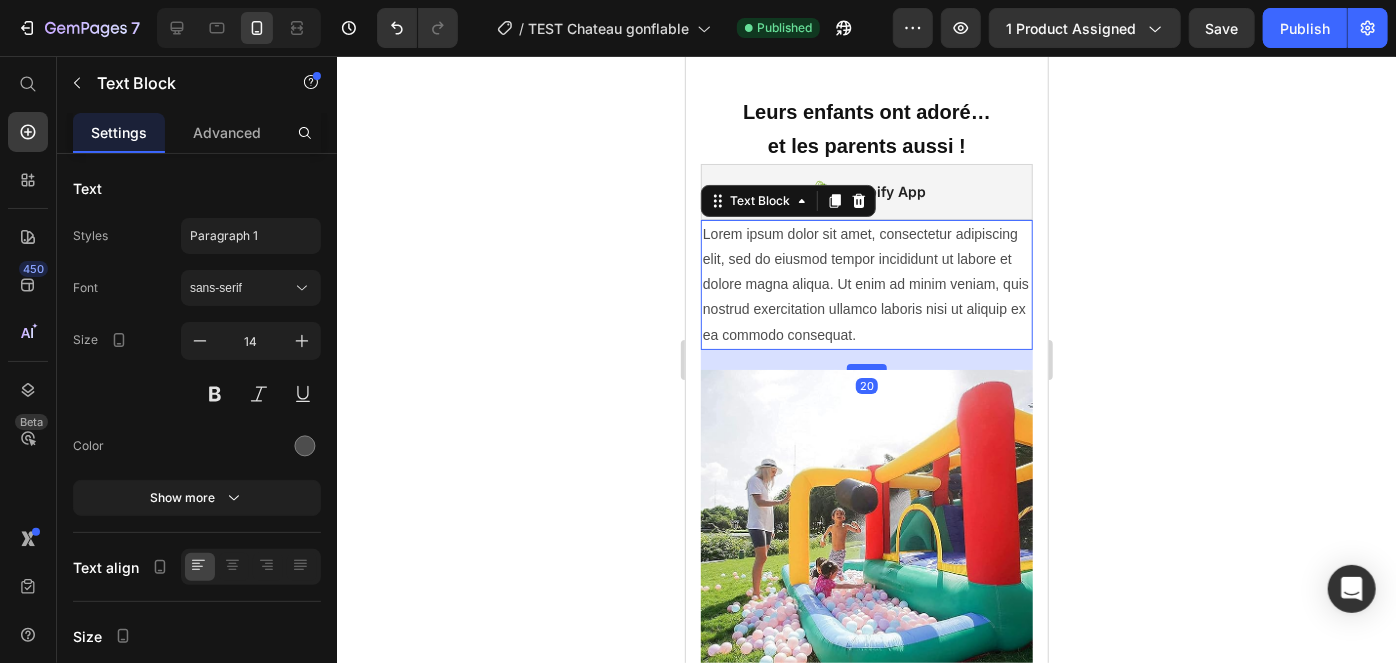 drag, startPoint x: 867, startPoint y: 333, endPoint x: 866, endPoint y: 353, distance: 20.024984 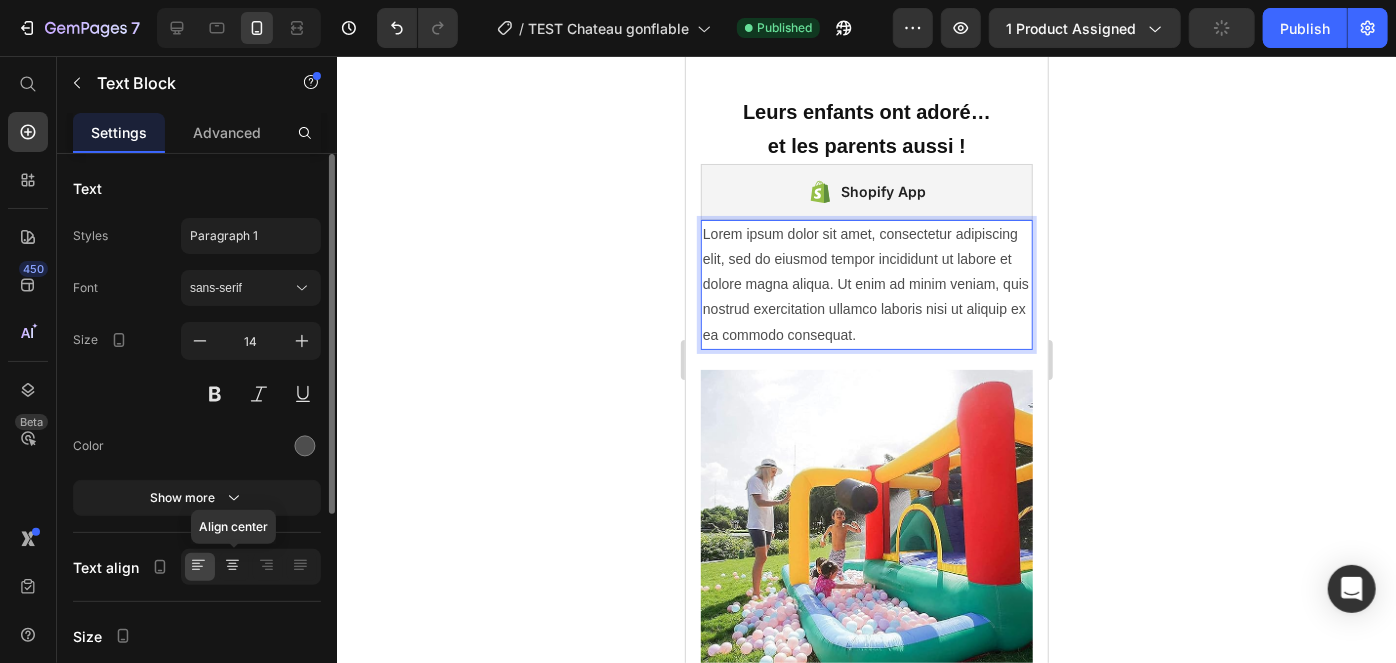 click 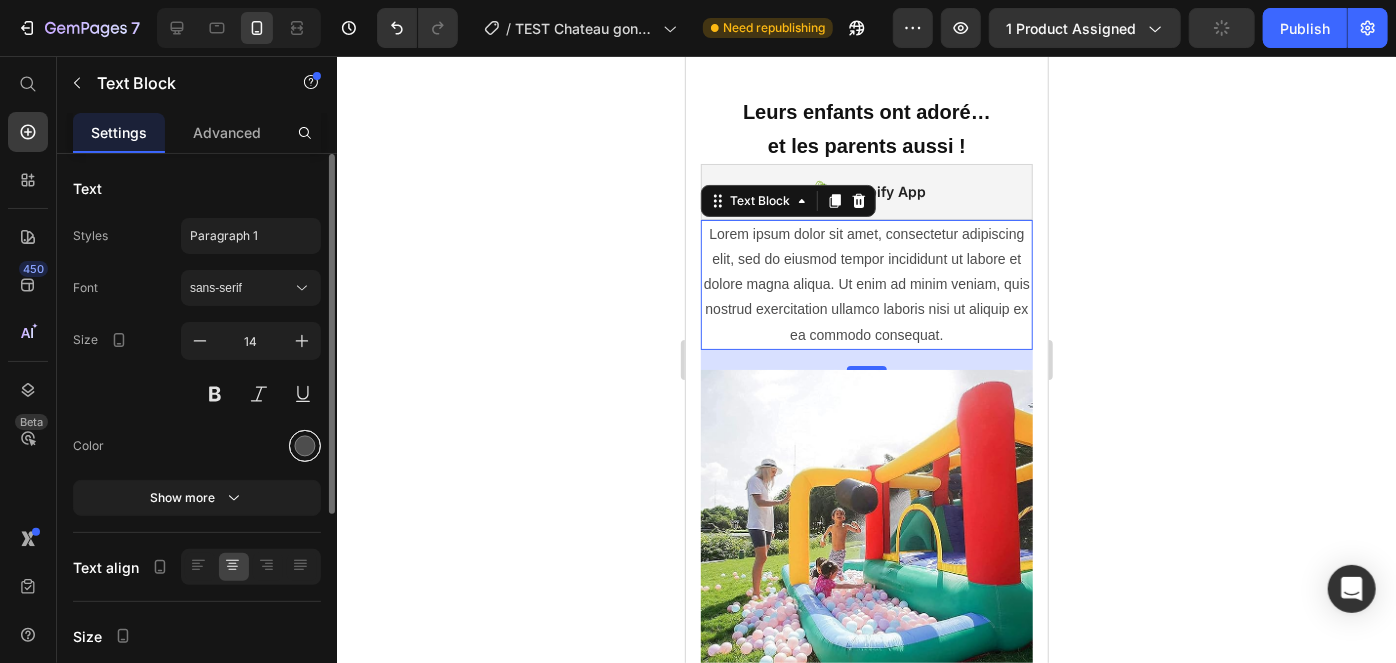 click at bounding box center [305, 446] 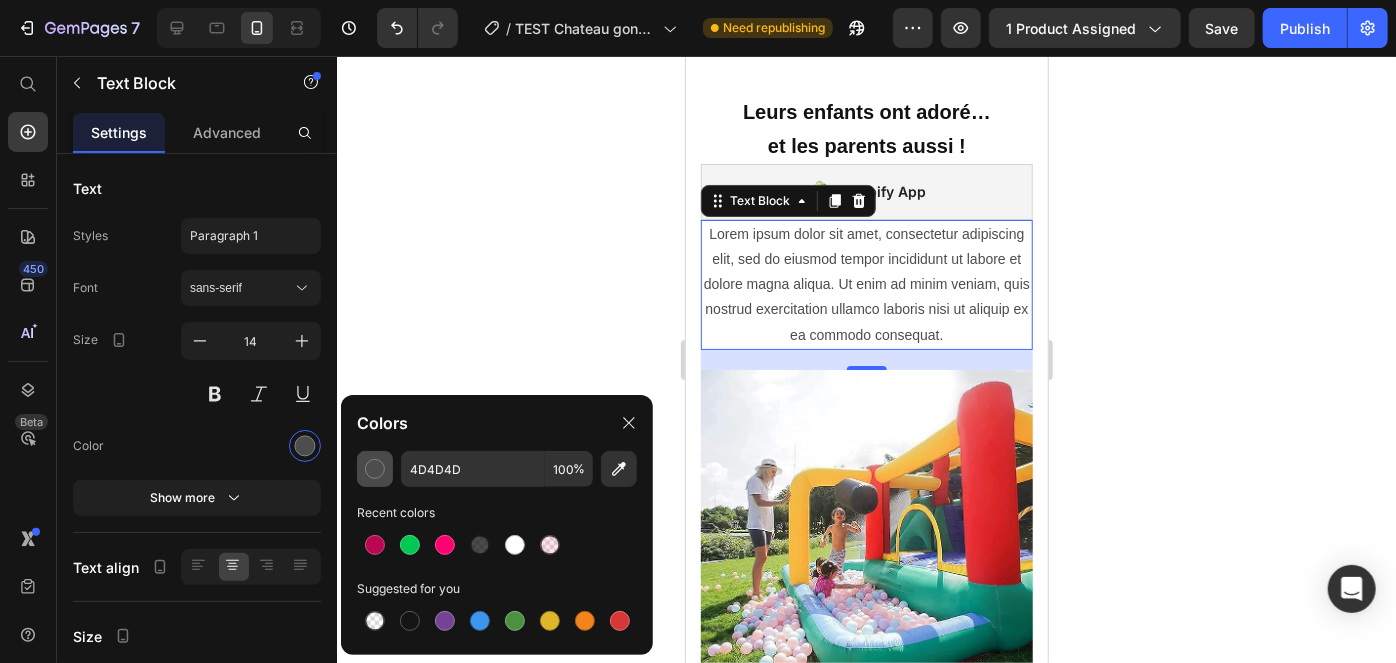 click at bounding box center (375, 469) 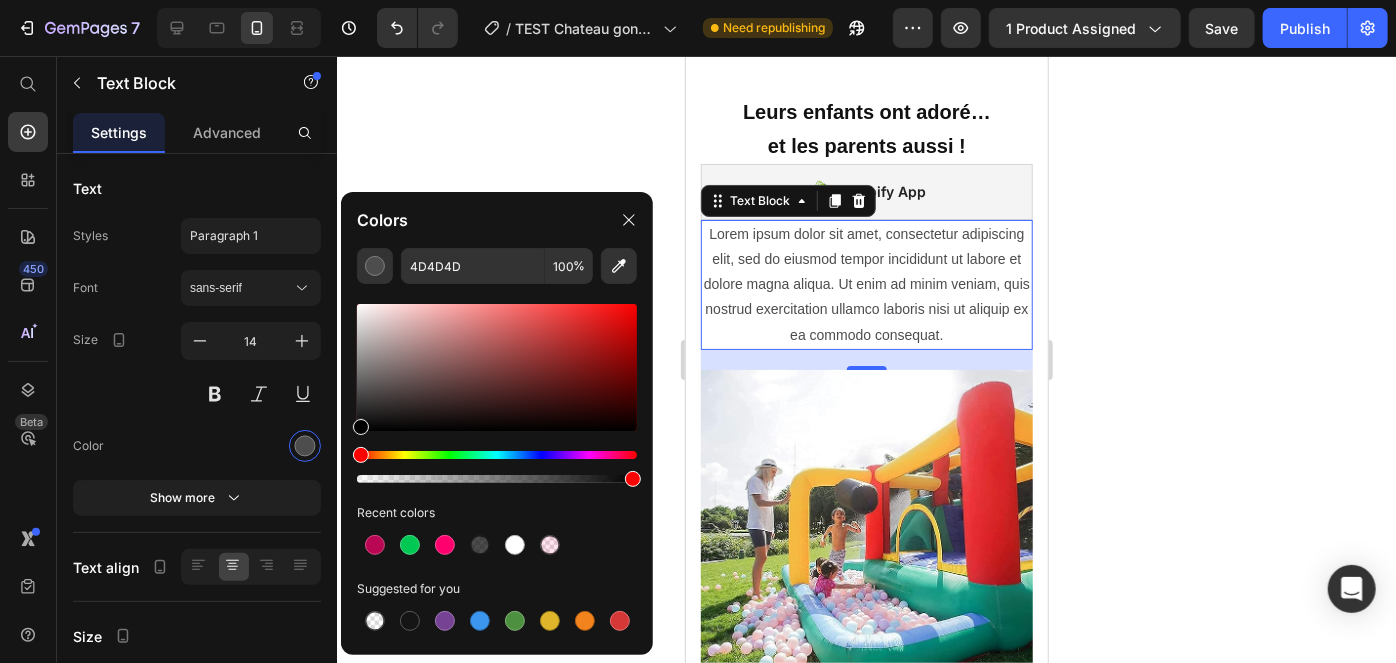 click 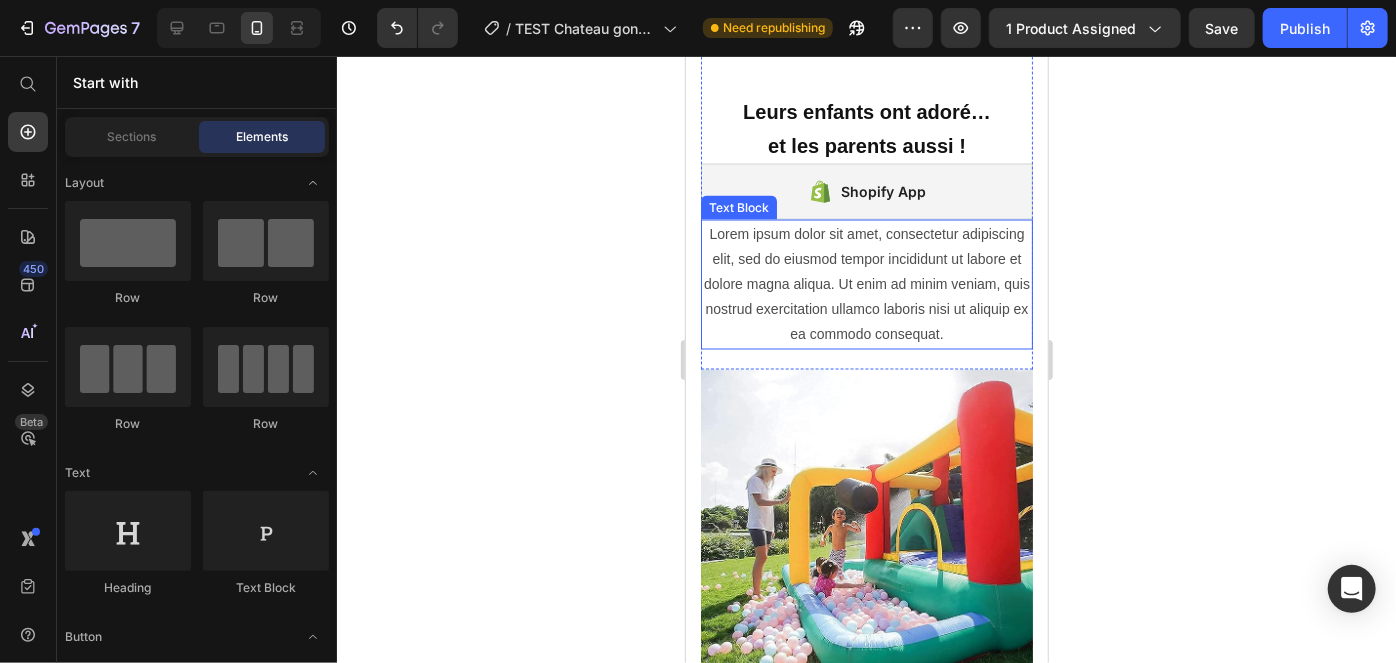 click on "Lorem ipsum dolor sit amet, consectetur adipiscing elit, sed do eiusmod tempor incididunt ut labore et dolore magna aliqua. Ut enim ad minim veniam, quis nostrud exercitation ullamco laboris nisi ut aliquip ex ea commodo consequat." at bounding box center (866, 284) 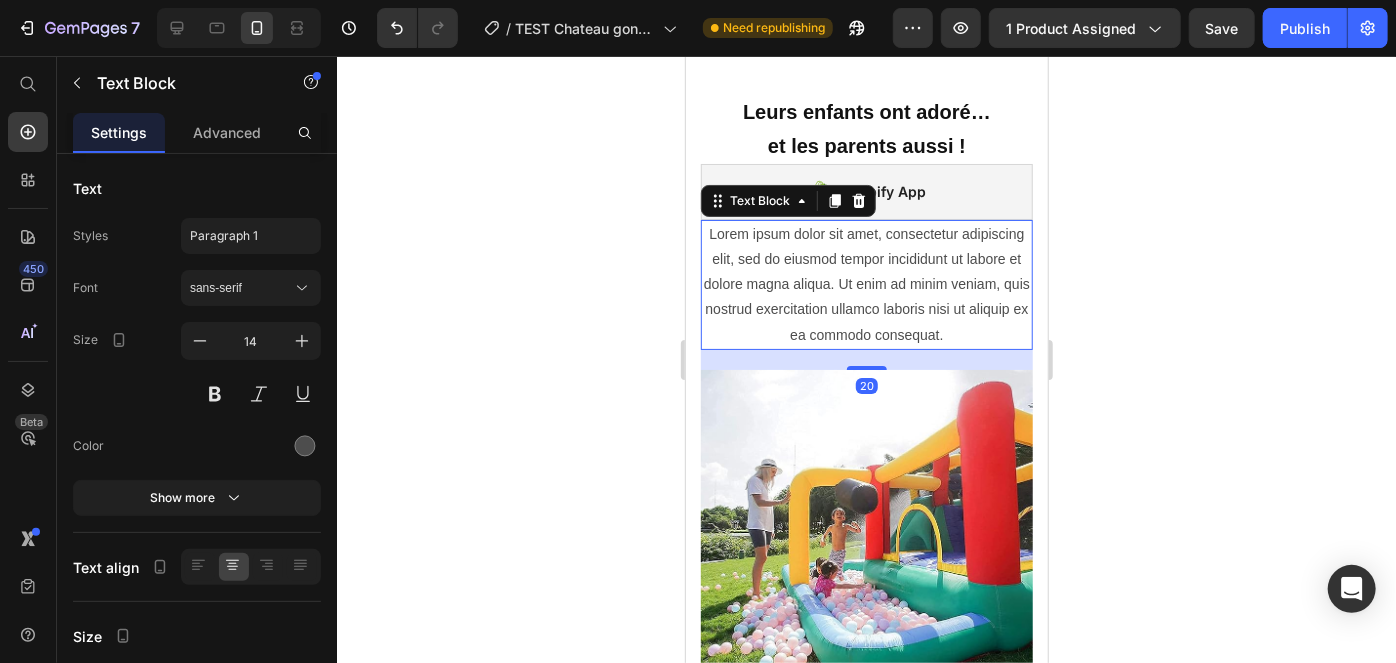 click on "Lorem ipsum dolor sit amet, consectetur adipiscing elit, sed do eiusmod tempor incididunt ut labore et dolore magna aliqua. Ut enim ad minim veniam, quis nostrud exercitation ullamco laboris nisi ut aliquip ex ea commodo consequat." at bounding box center (866, 284) 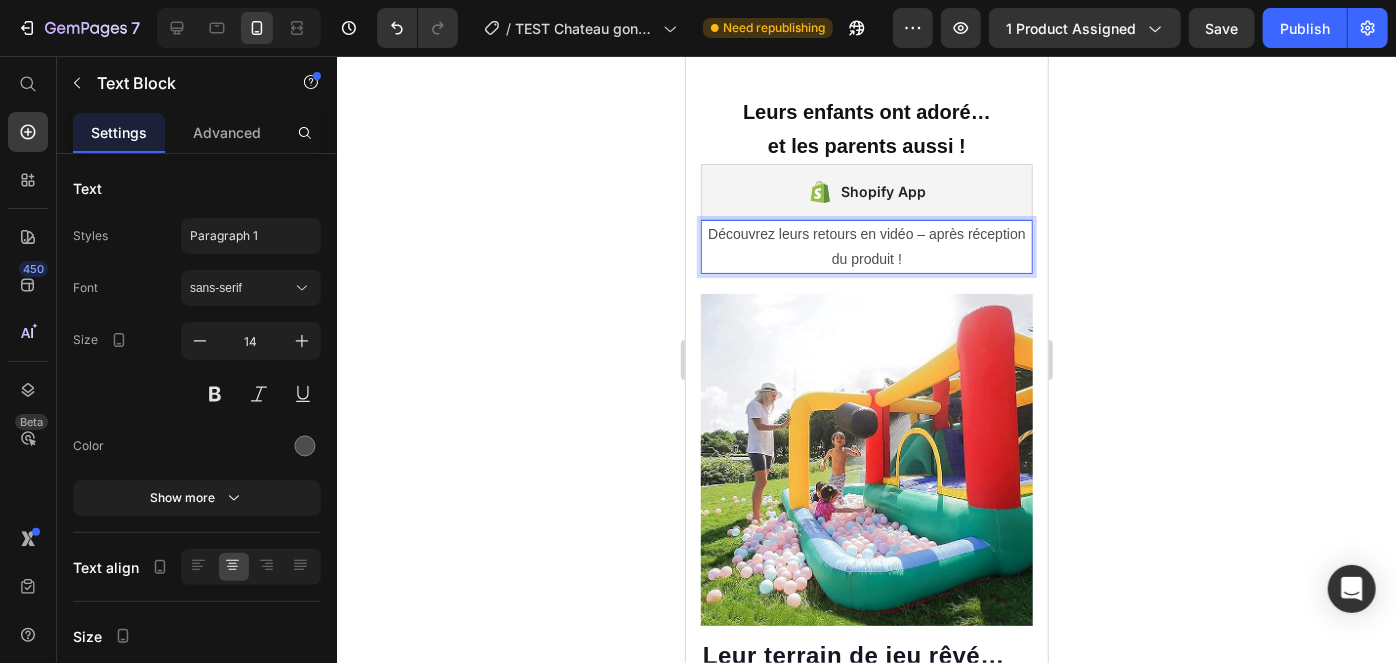 click 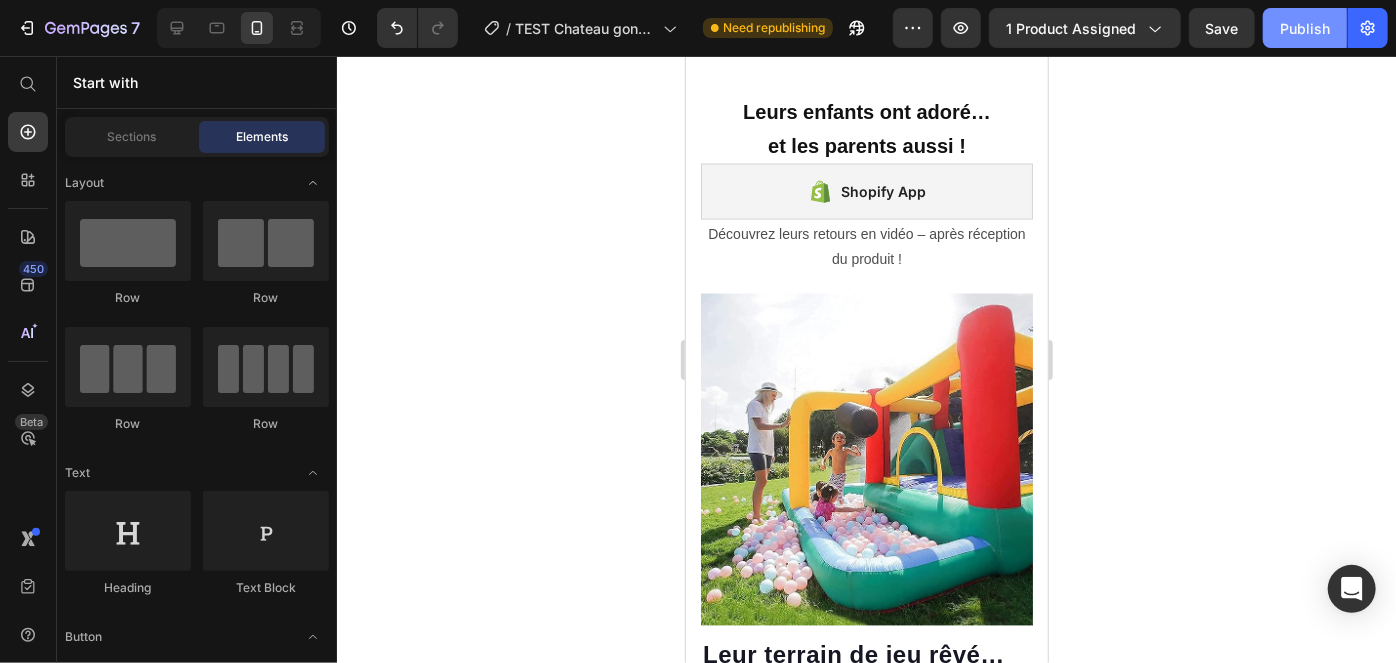 click on "Publish" 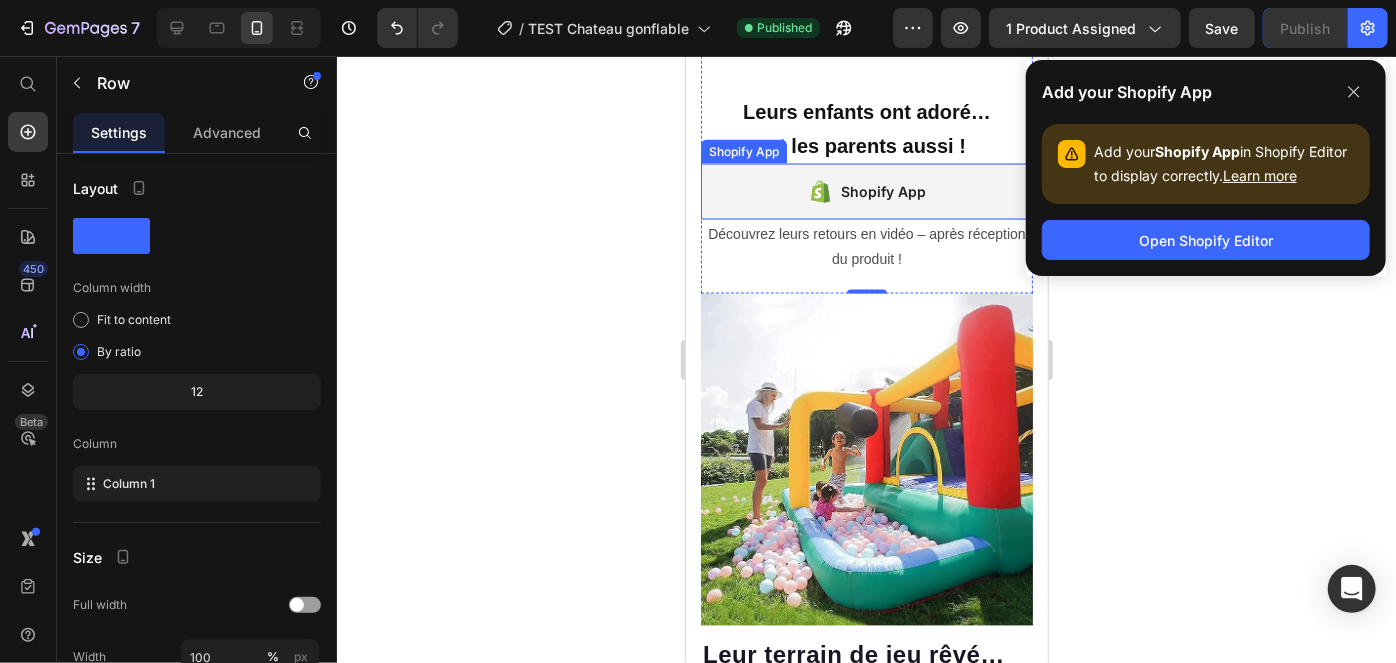 click on "Découvrez leurs retours en vidéo – après réception du produit !" at bounding box center (866, 246) 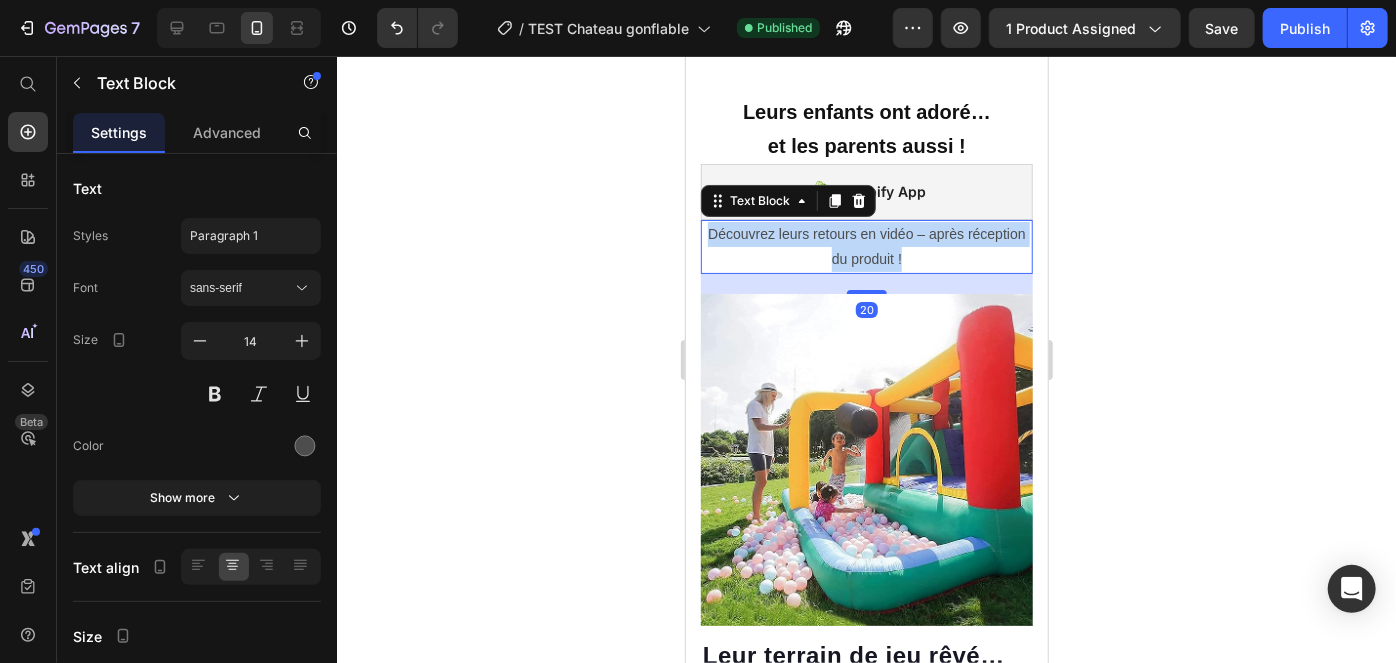 click on "Découvrez leurs retours en vidéo – après réception du produit !" at bounding box center [866, 246] 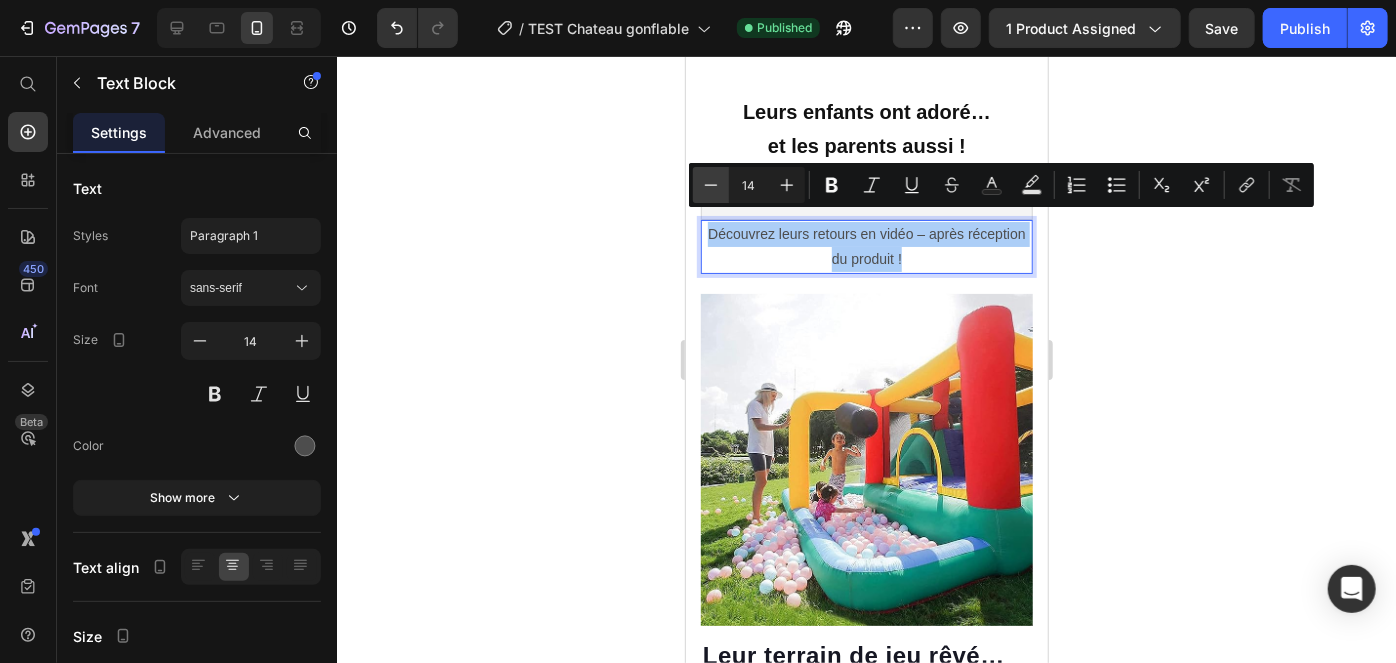 click 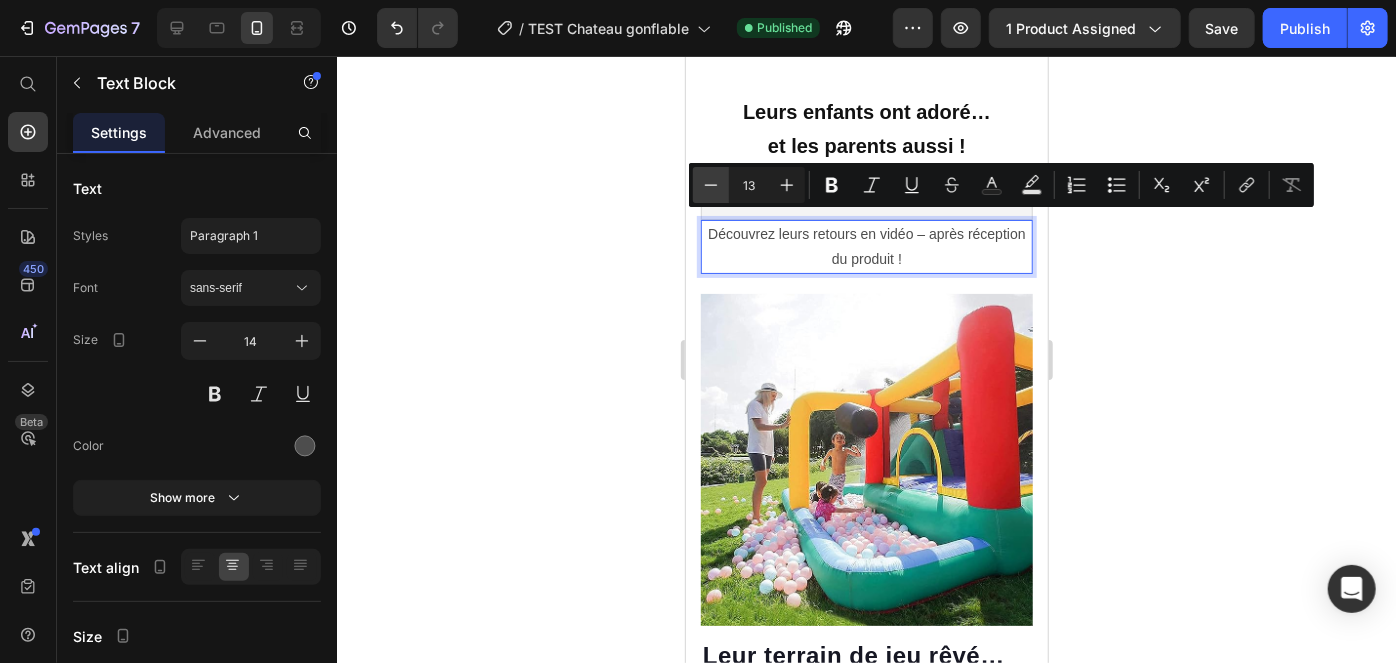 click 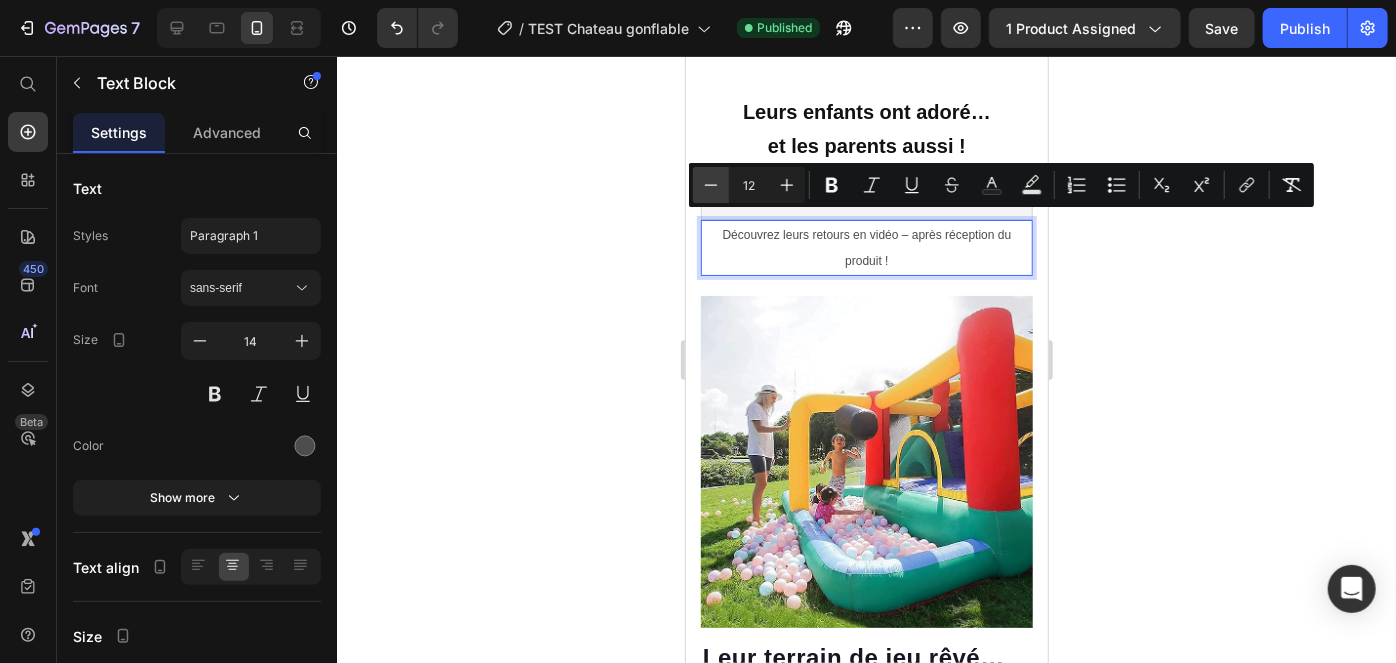 click 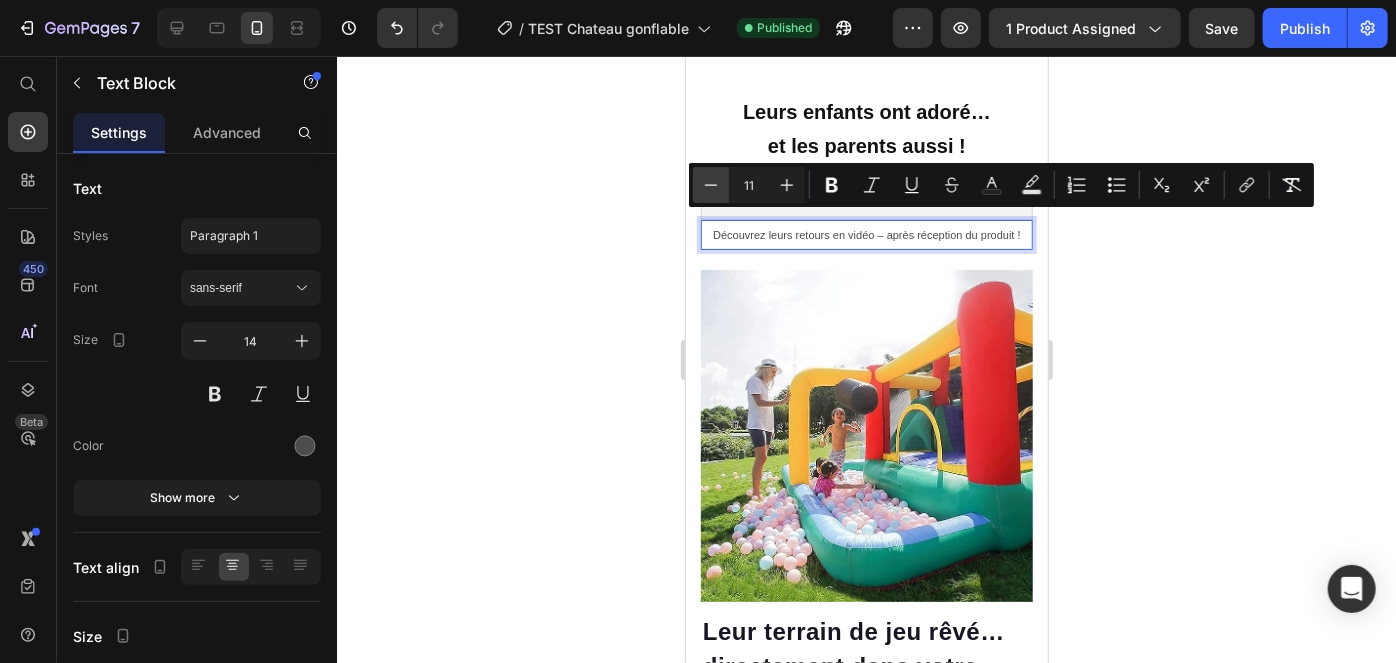 click 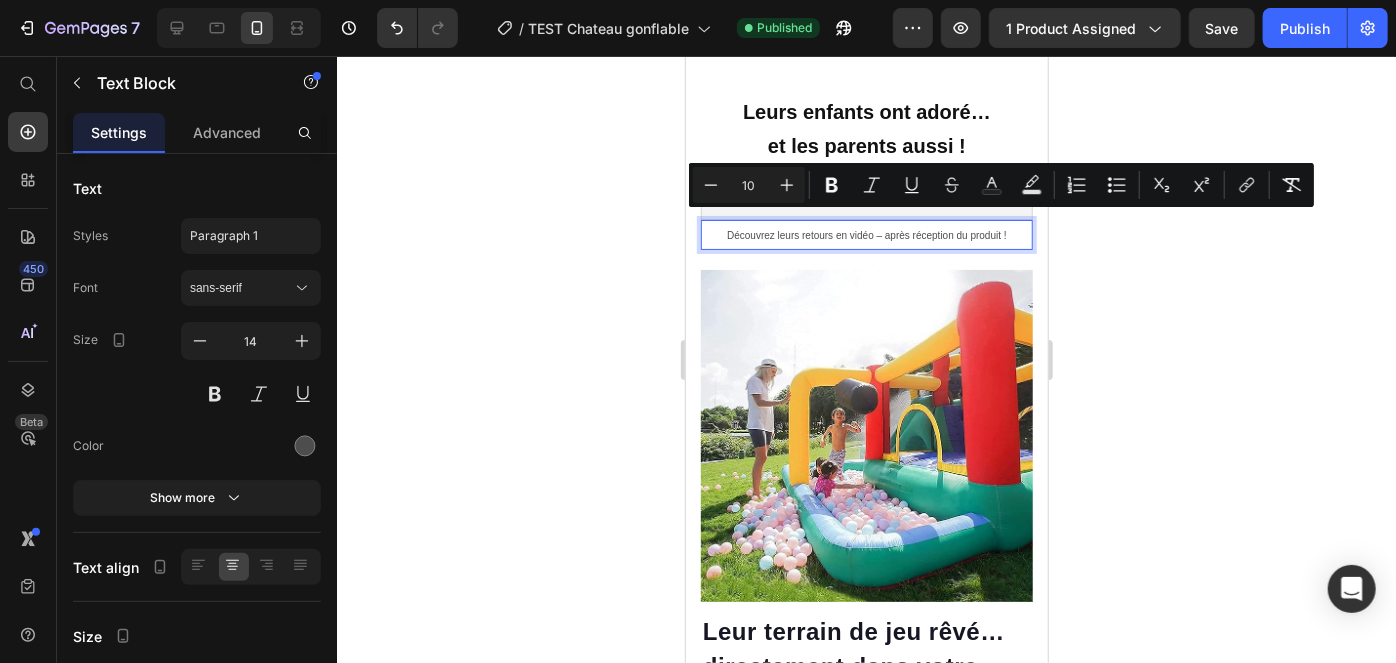 click 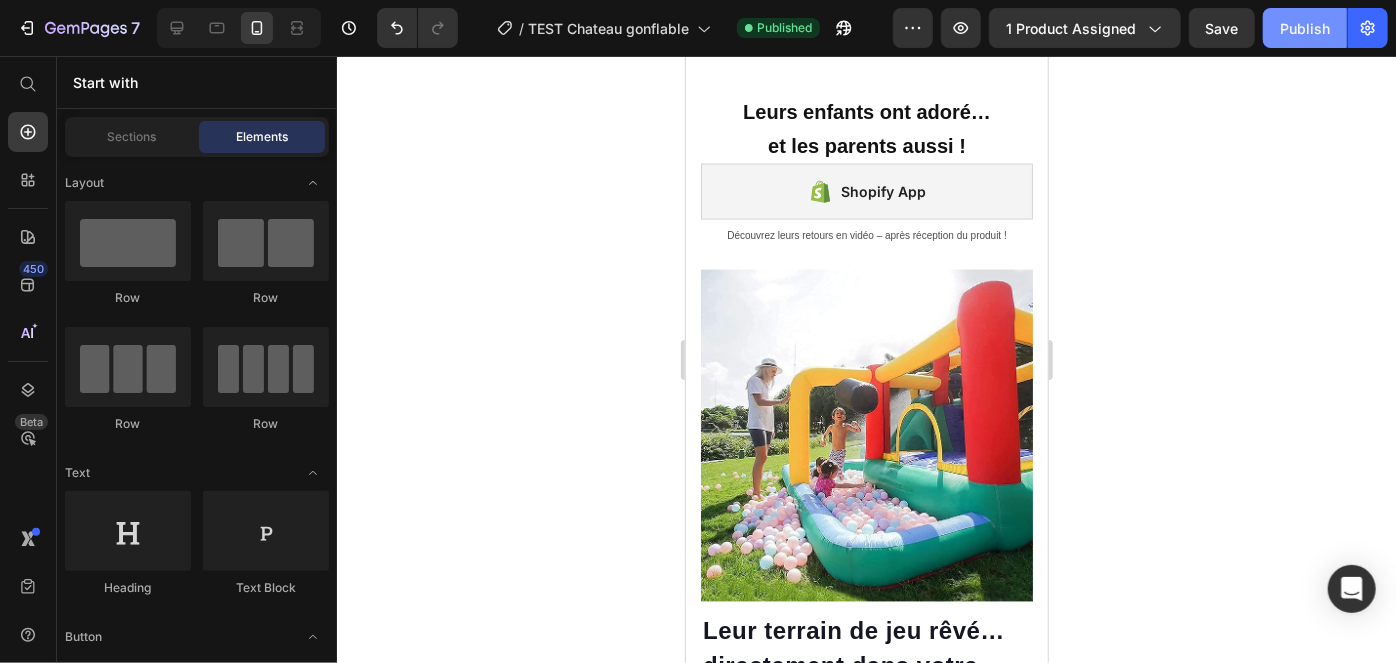click on "Publish" at bounding box center (1305, 28) 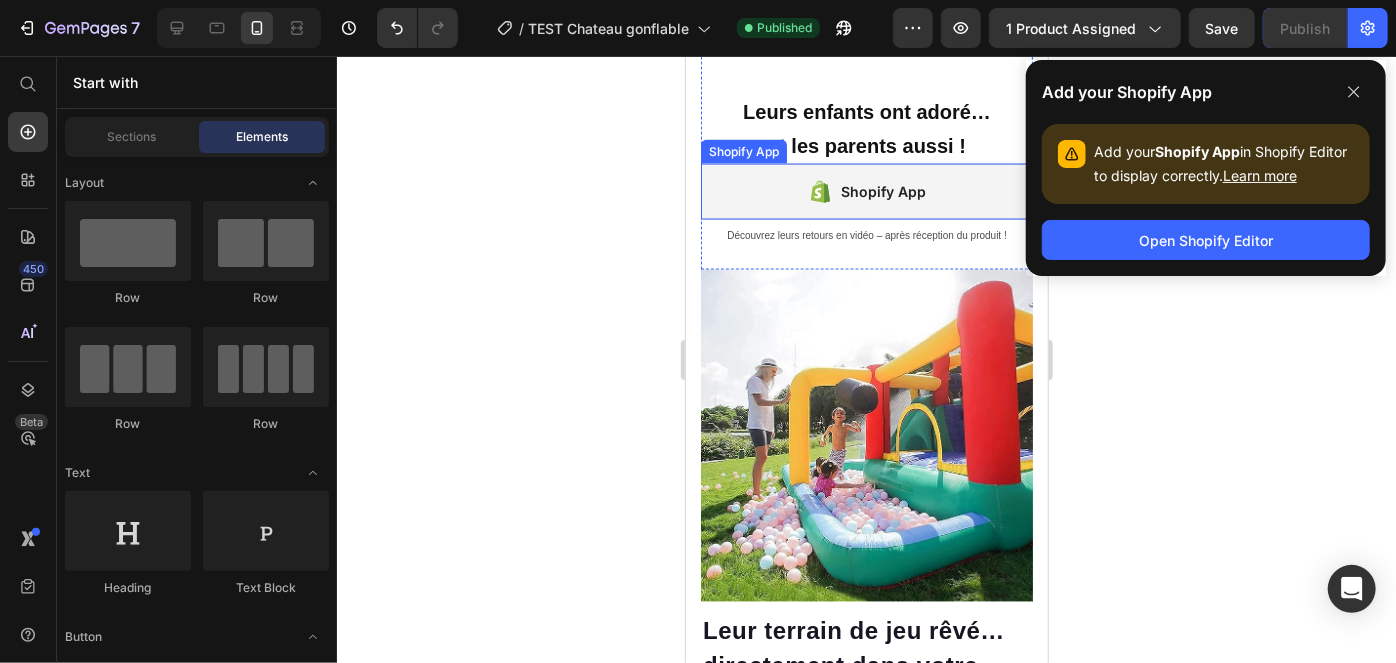 click on "Shopify App" at bounding box center [866, 191] 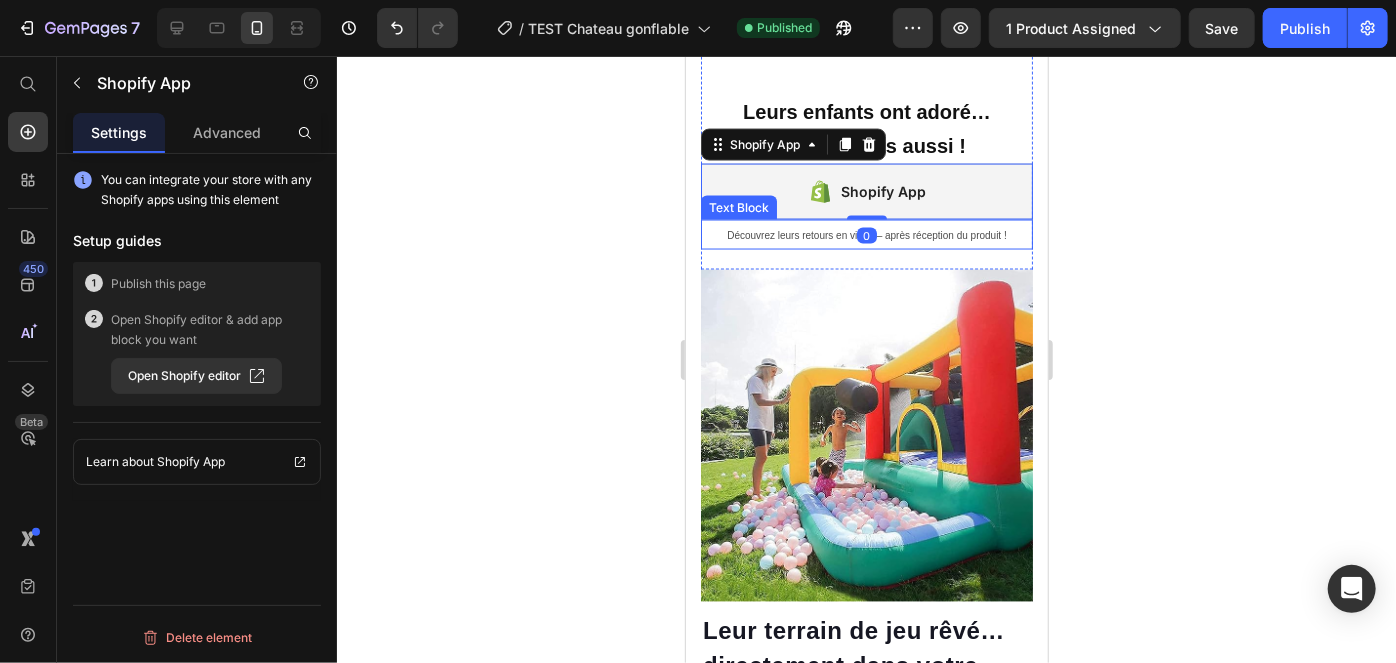 click on "Découvrez leurs retours en vidéo – après réception du produit !" at bounding box center [866, 234] 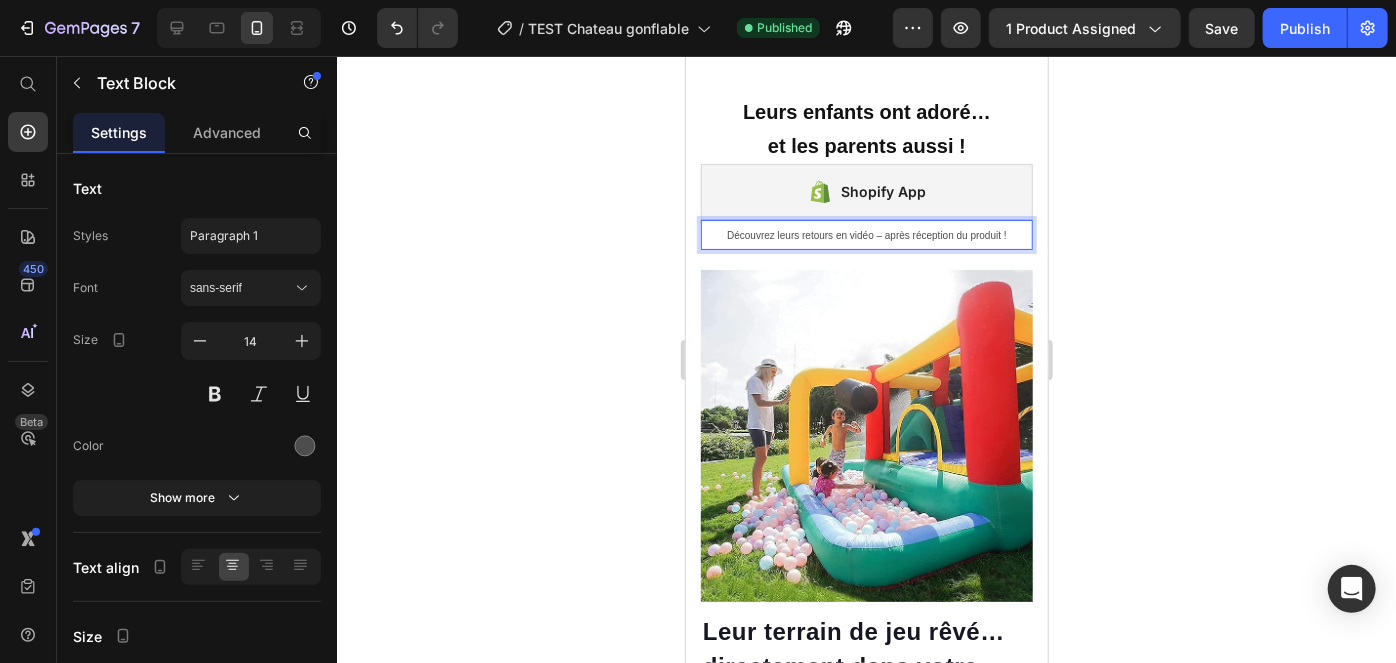 drag, startPoint x: 796, startPoint y: 224, endPoint x: 231, endPoint y: 149, distance: 569.9561 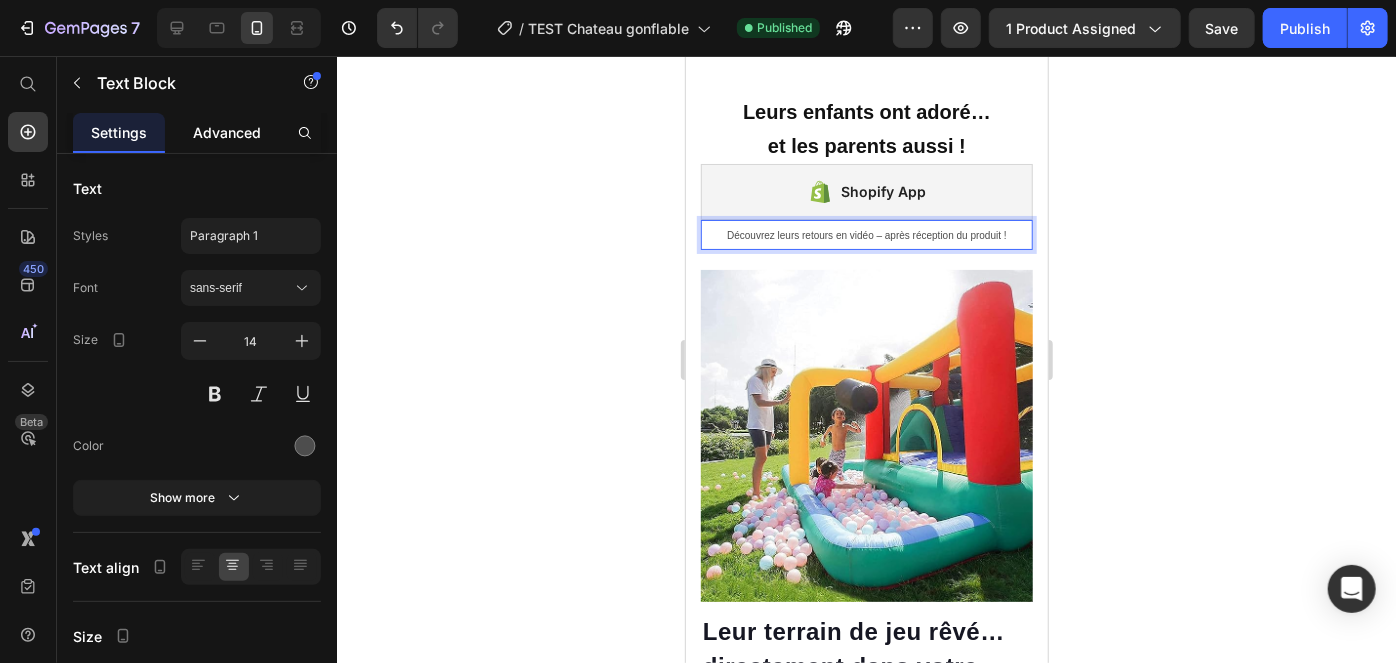 click on "Advanced" at bounding box center [227, 132] 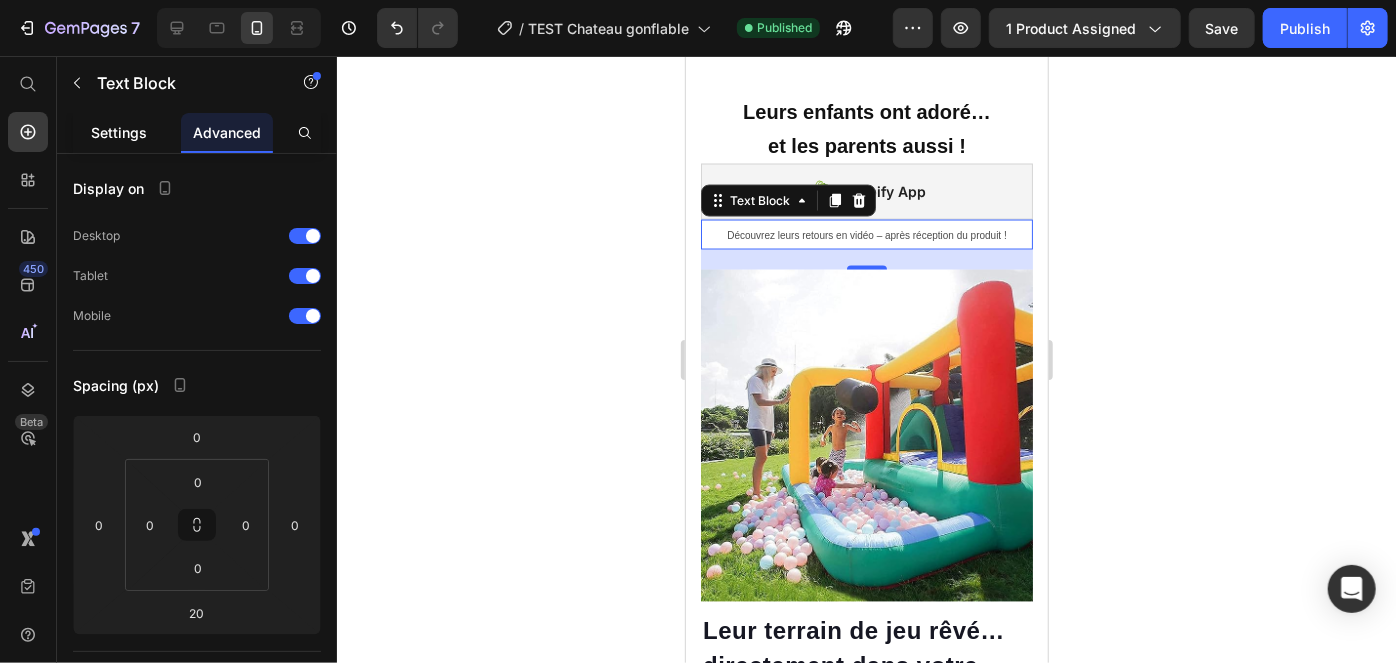 click on "Settings" at bounding box center [119, 132] 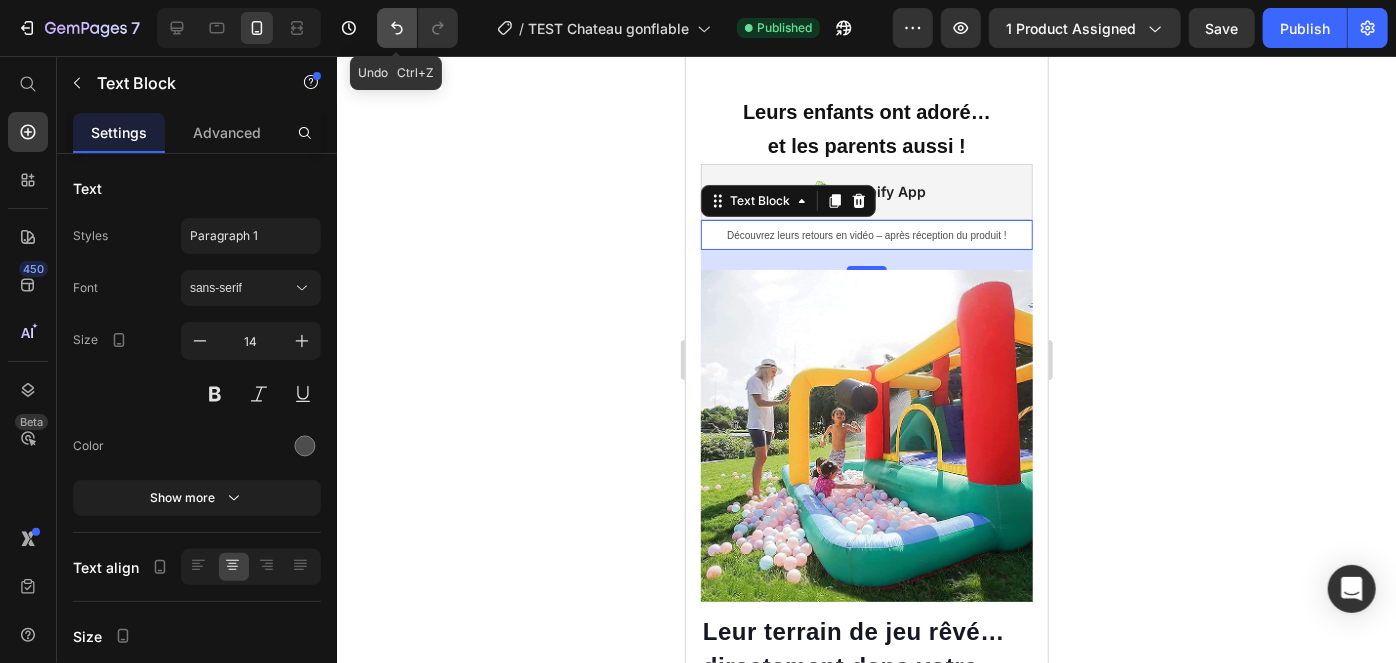 click 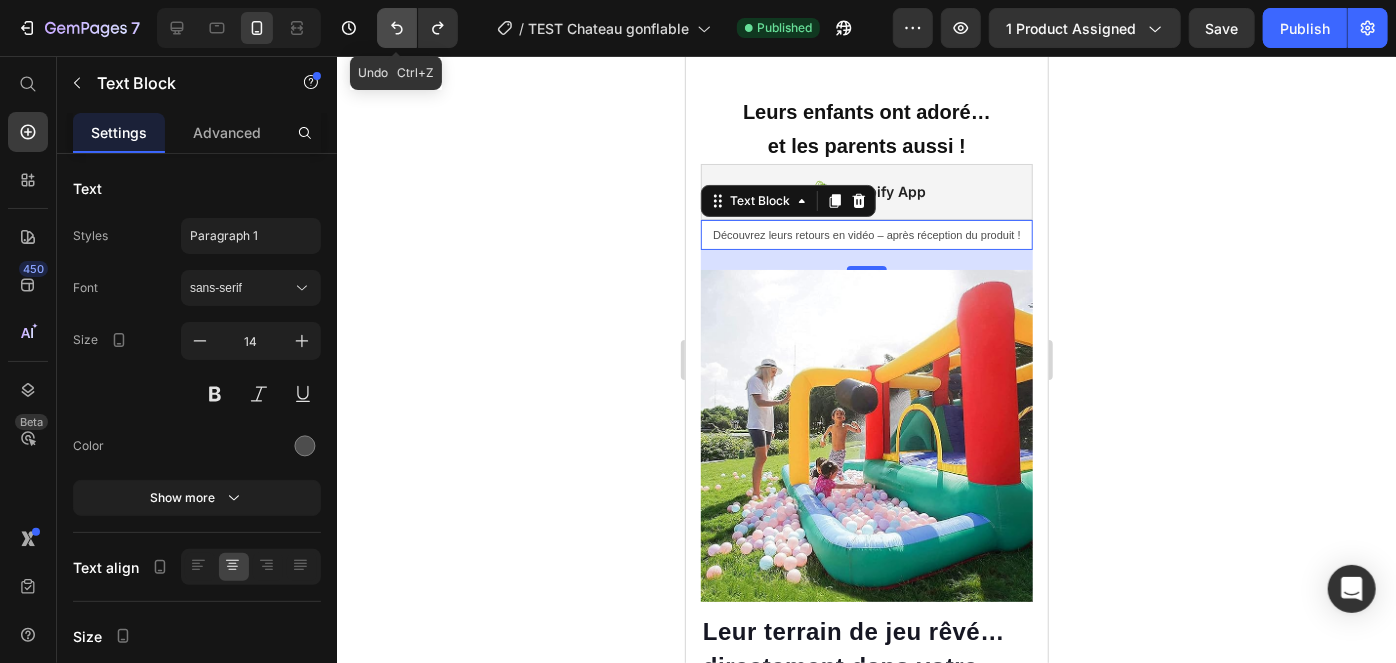 click 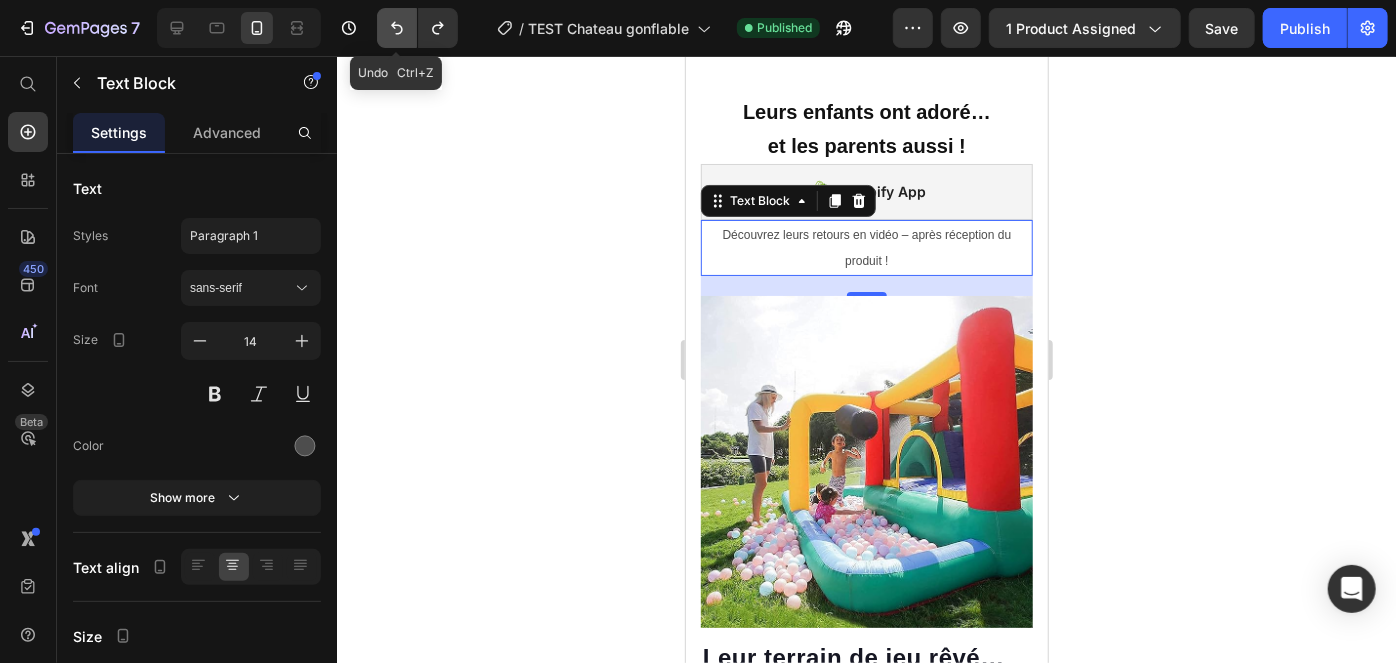 click 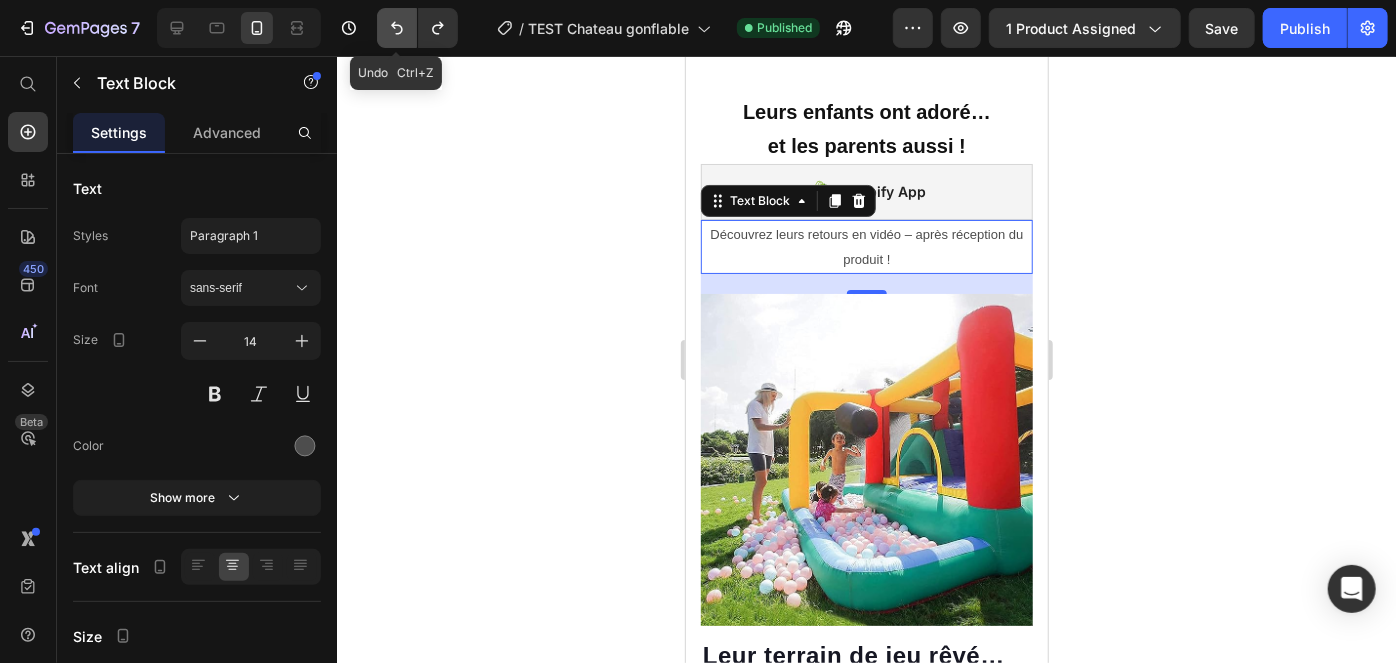 click 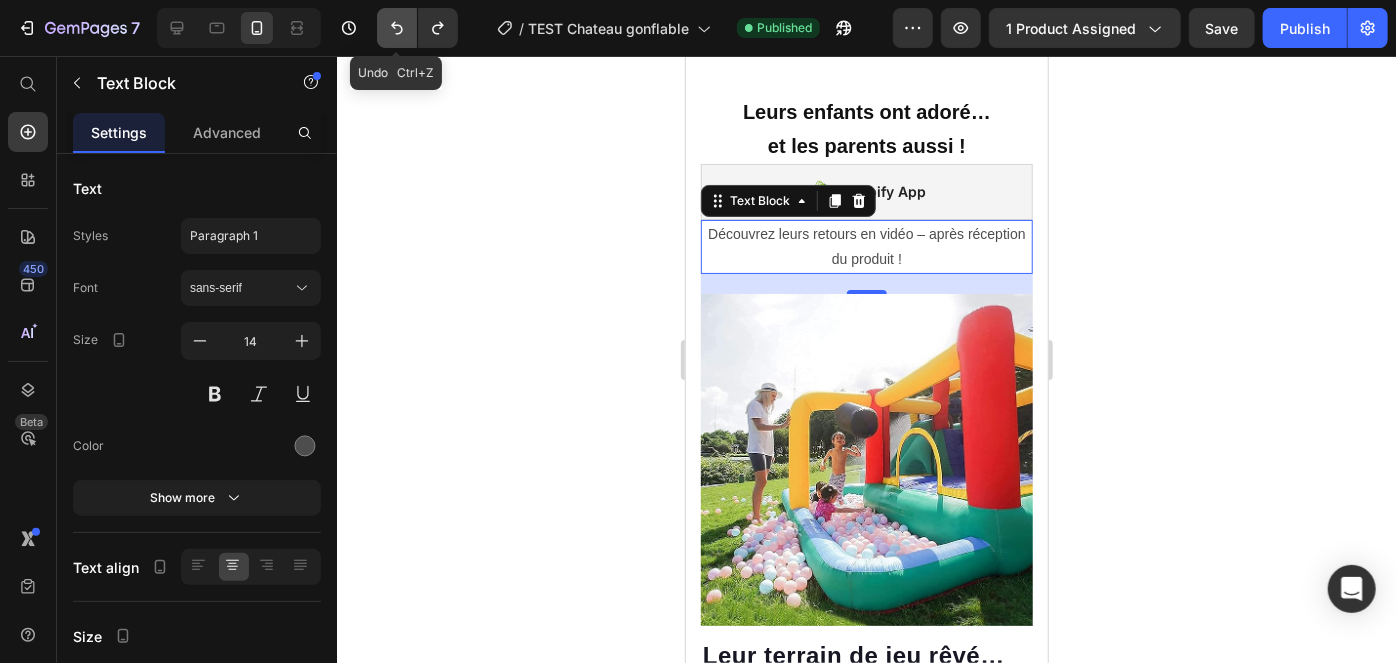 click 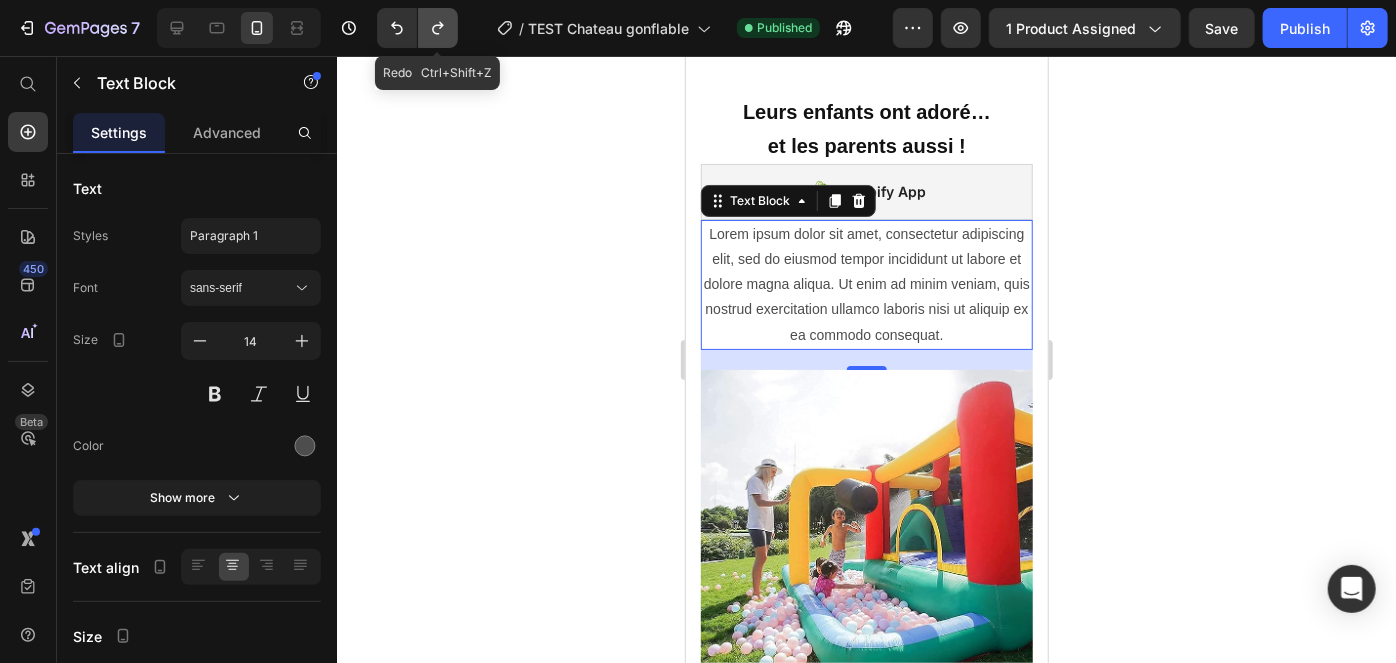 click 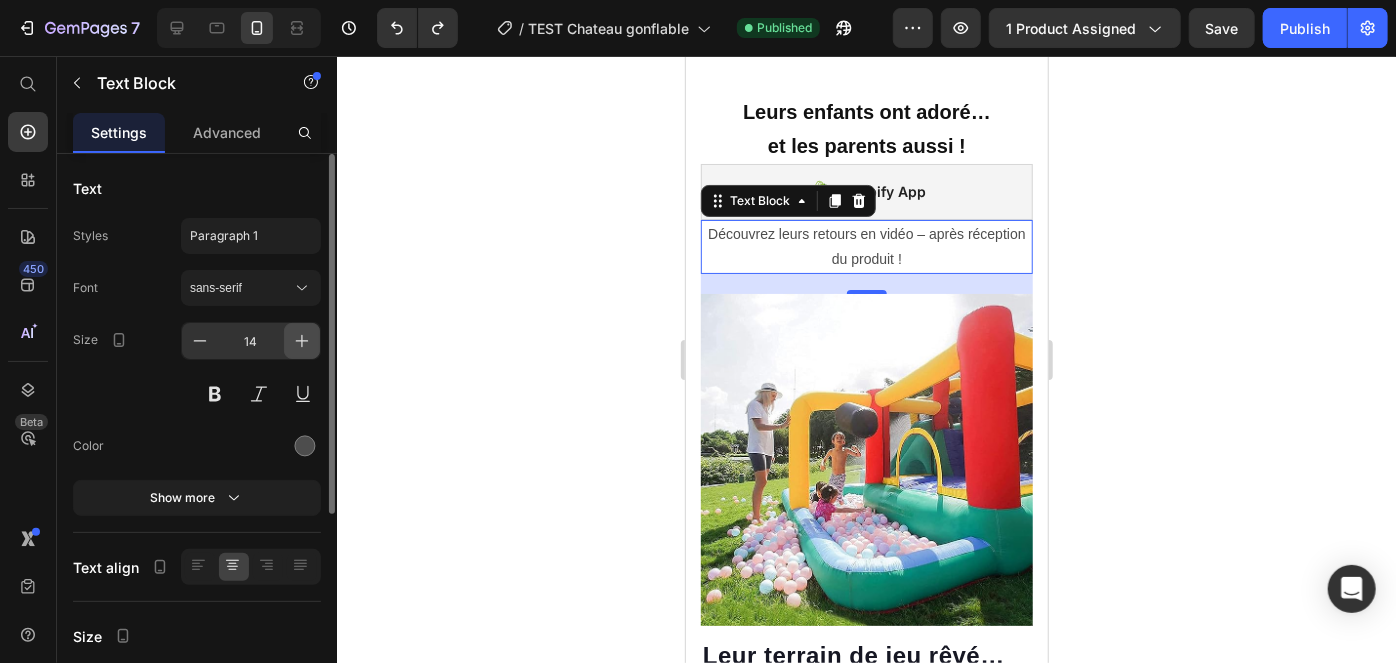 click at bounding box center [302, 341] 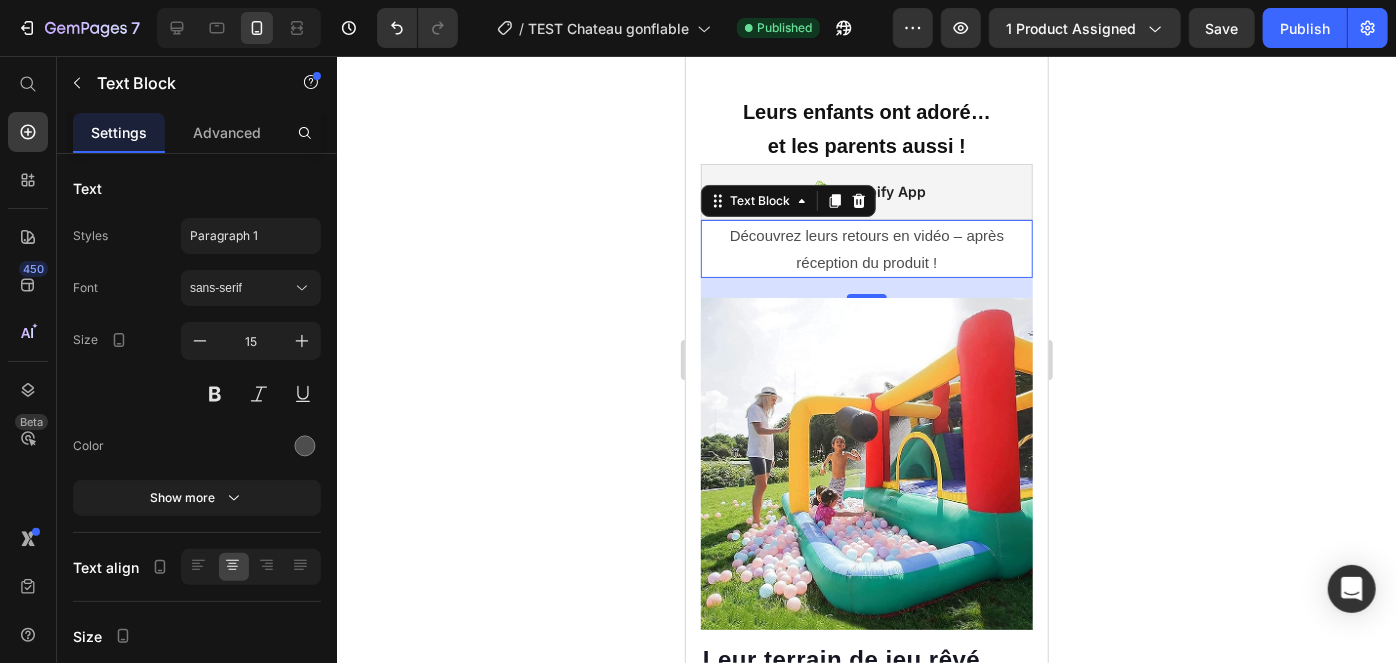 drag, startPoint x: 290, startPoint y: 353, endPoint x: 1322, endPoint y: 48, distance: 1076.1268 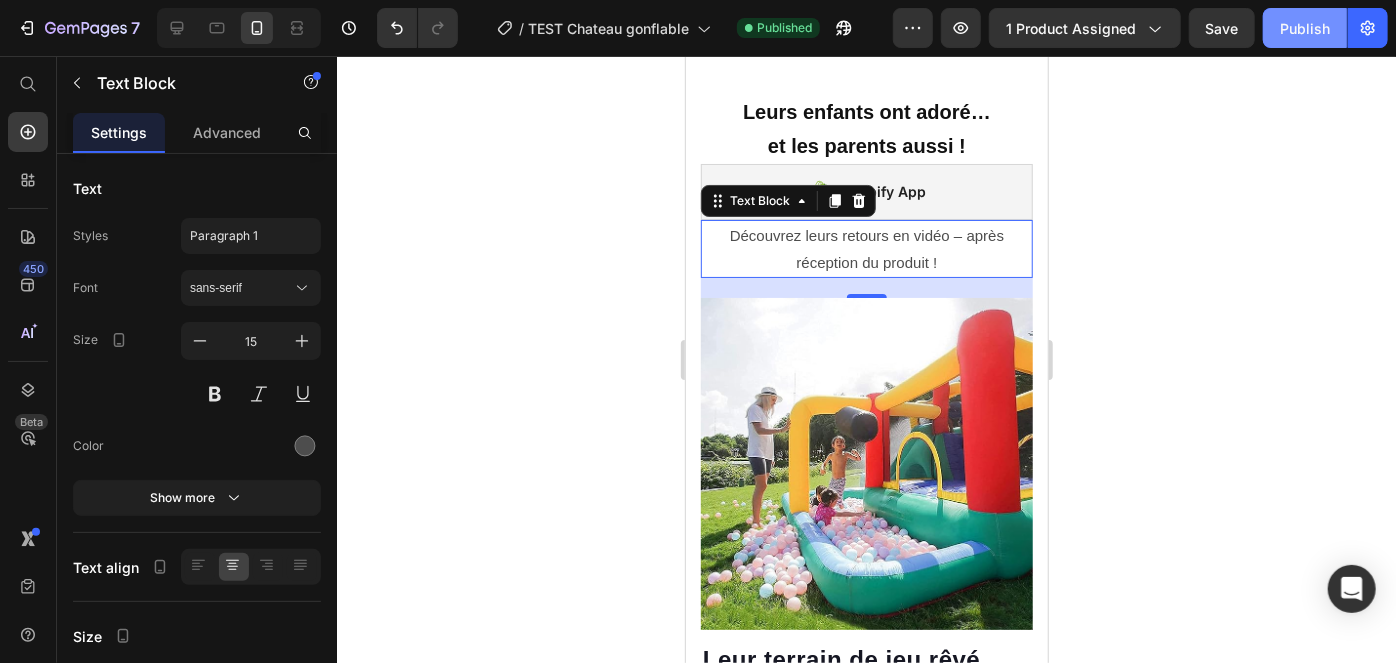 click on "Publish" 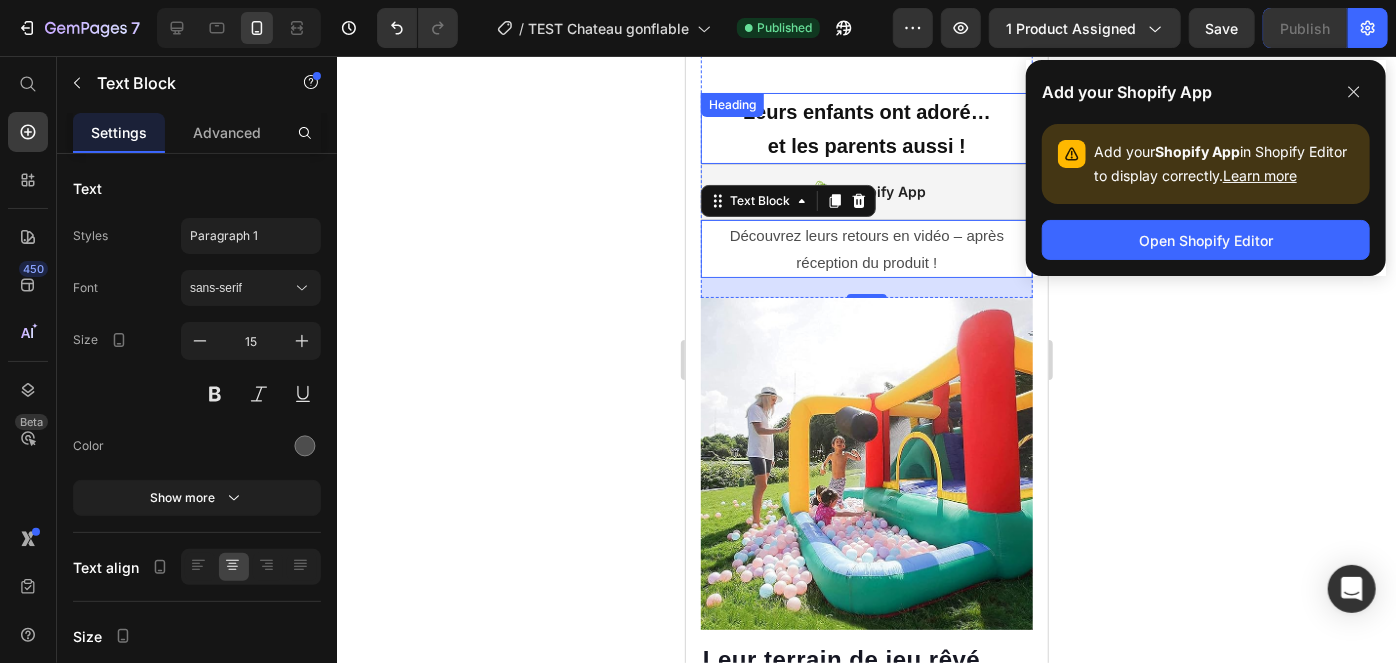 click on "et les parents aussi !" at bounding box center (866, 145) 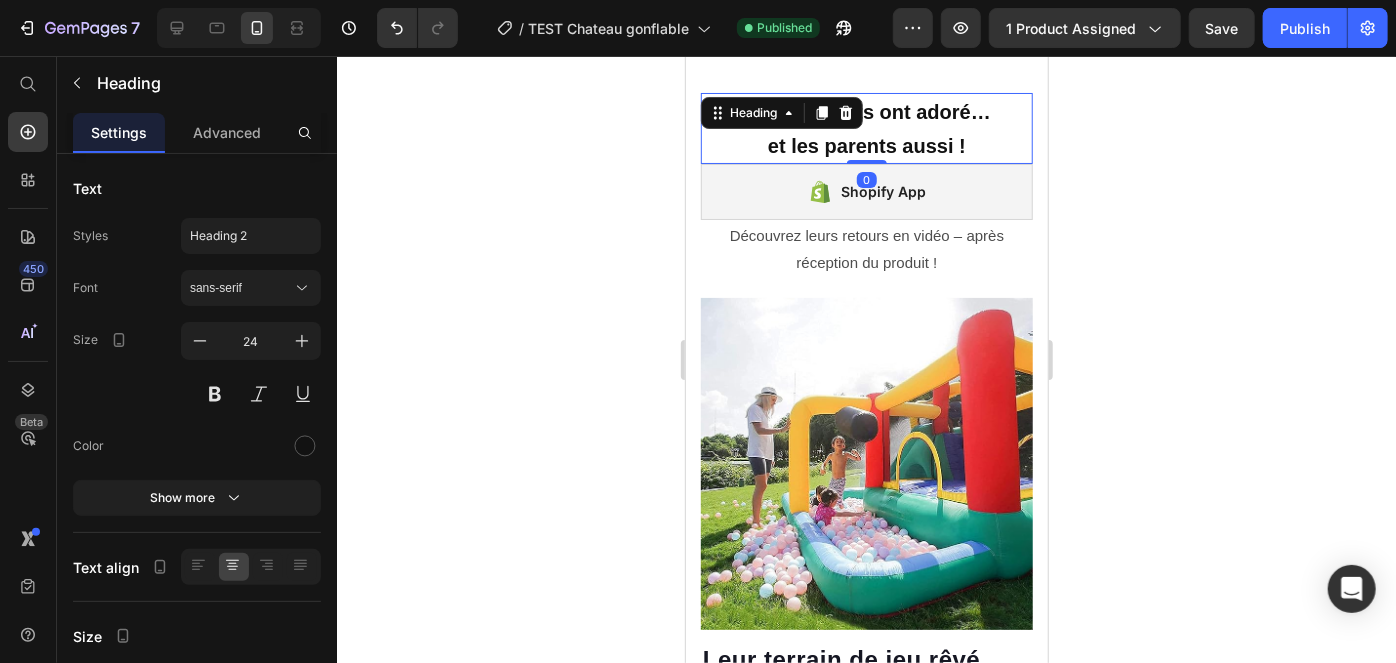 click on "et les parents aussi !" at bounding box center (866, 145) 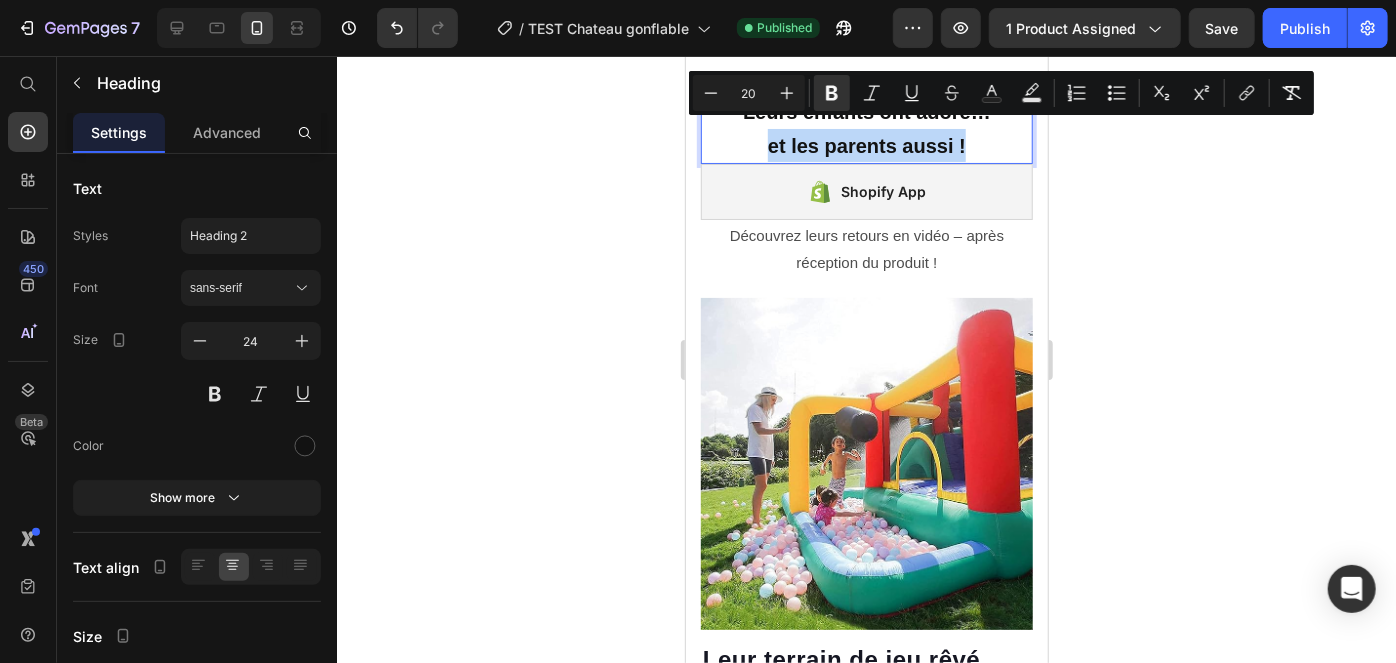 drag, startPoint x: 839, startPoint y: 133, endPoint x: 909, endPoint y: 133, distance: 70 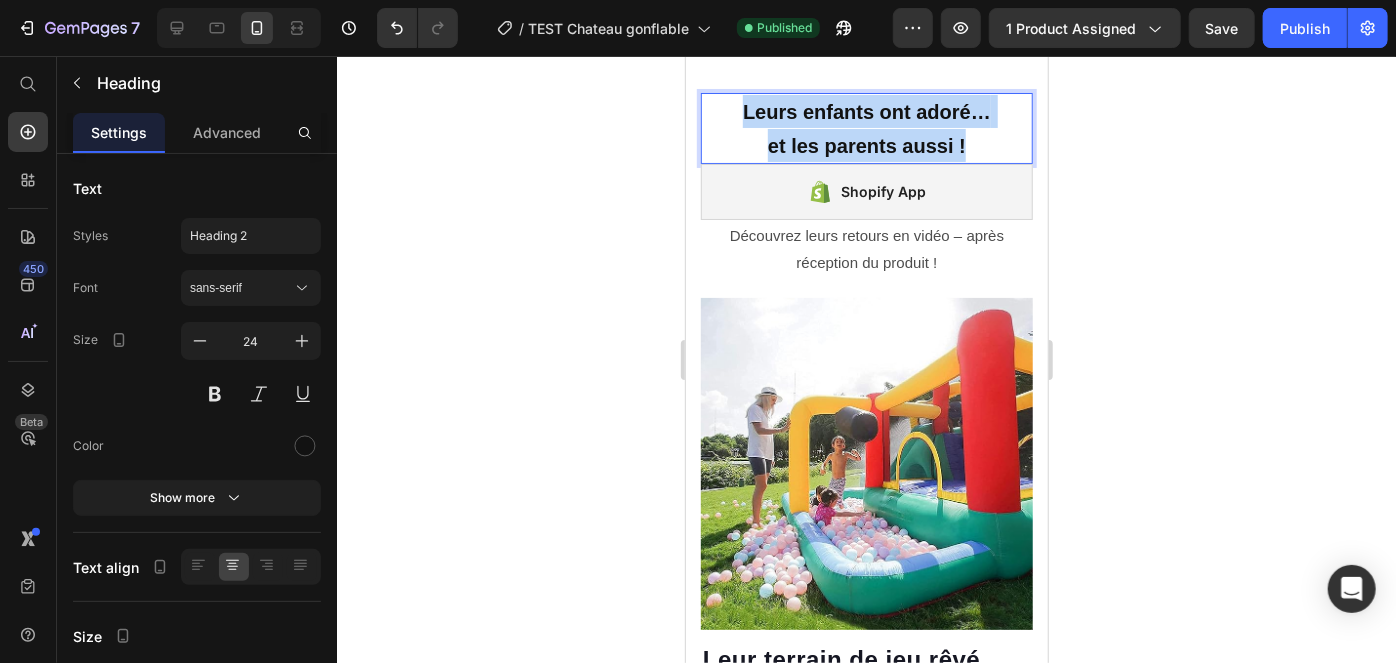 drag, startPoint x: 957, startPoint y: 126, endPoint x: 701, endPoint y: 106, distance: 256.78006 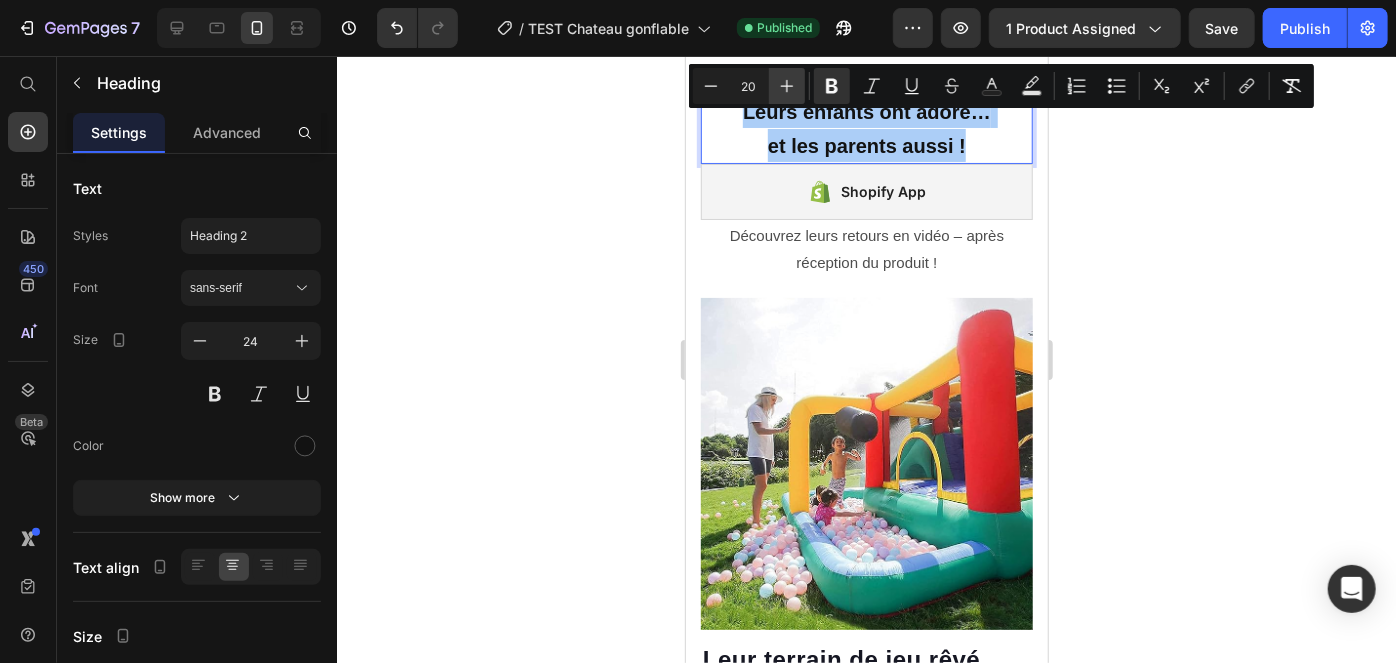 click 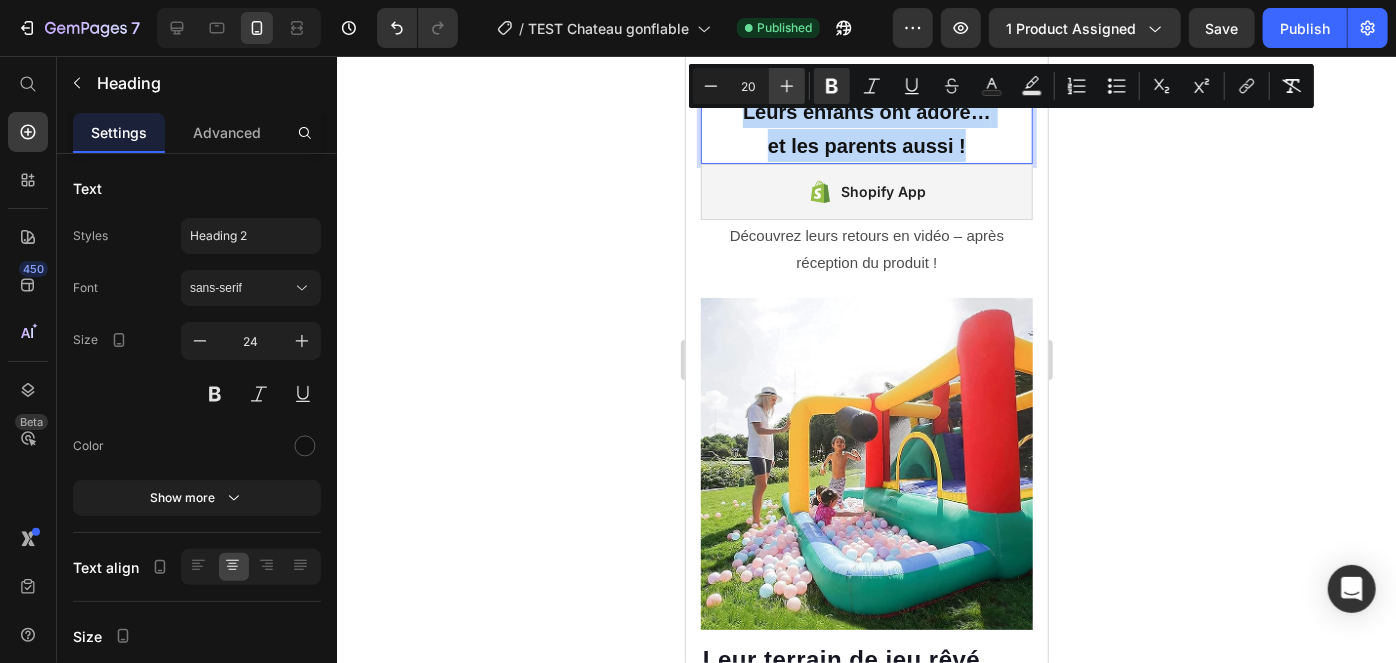 type on "21" 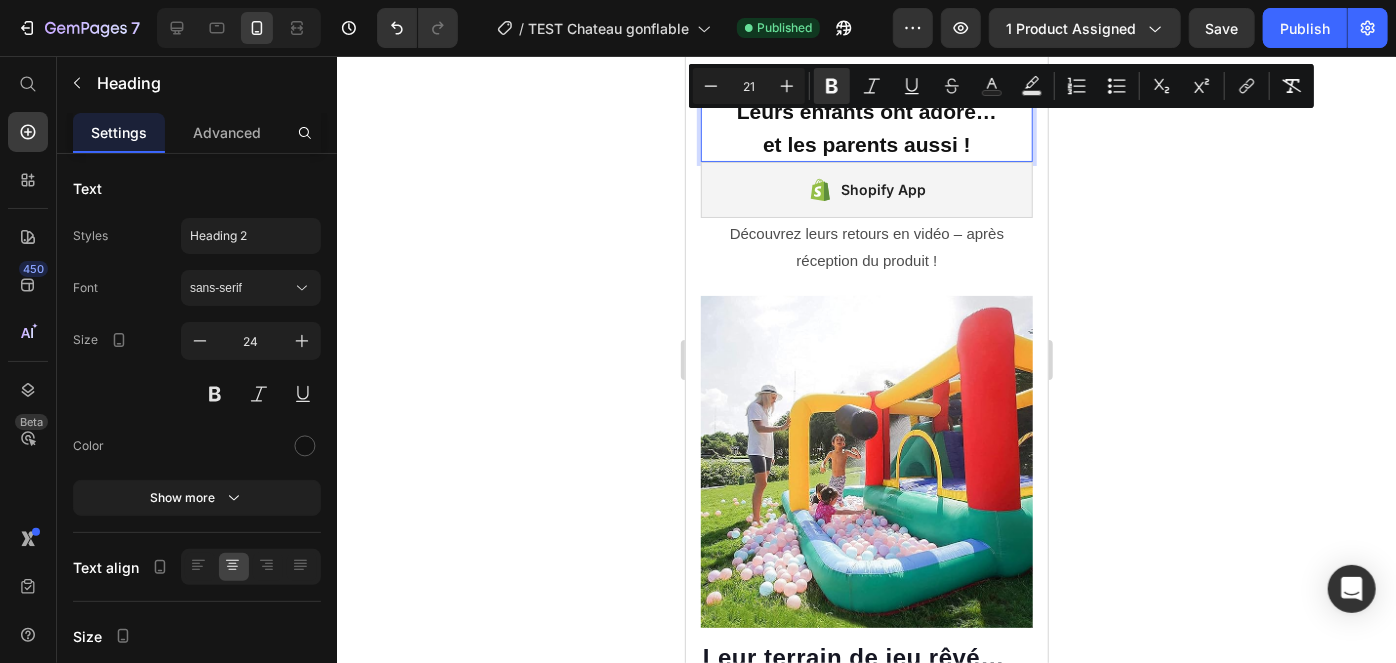 click 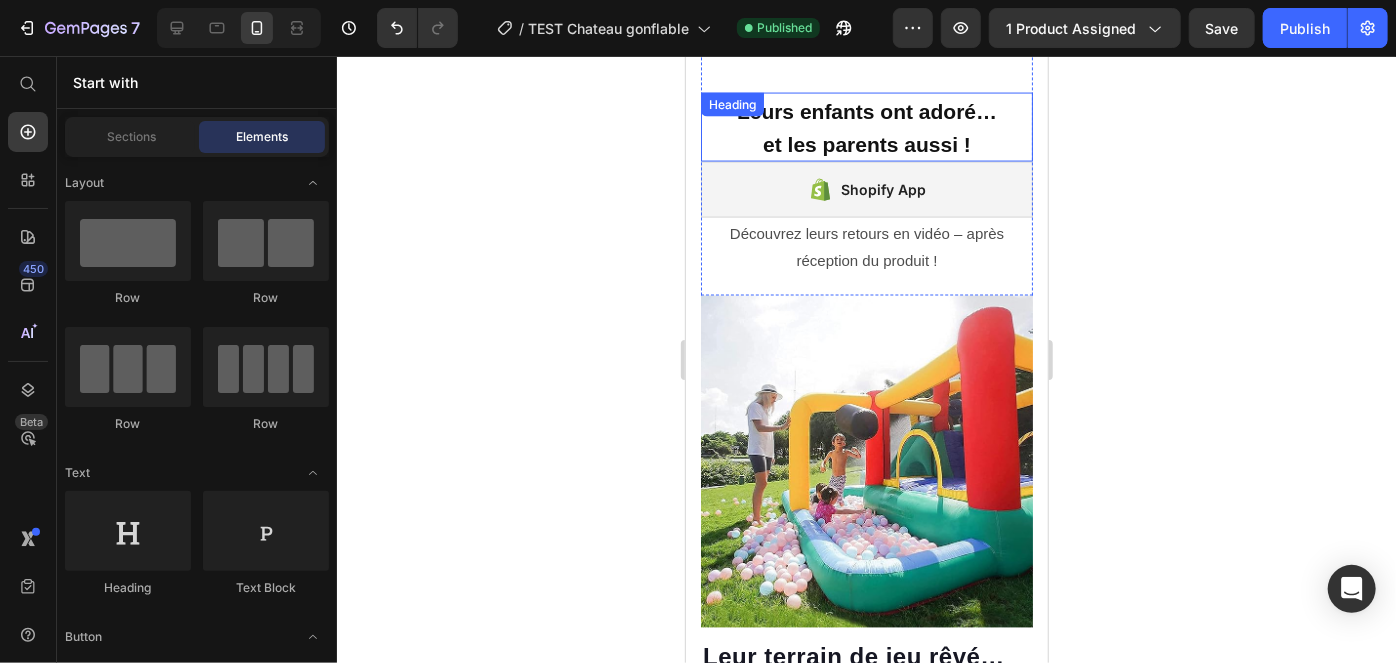 click on "Leurs enfants ont adoré…" at bounding box center [866, 110] 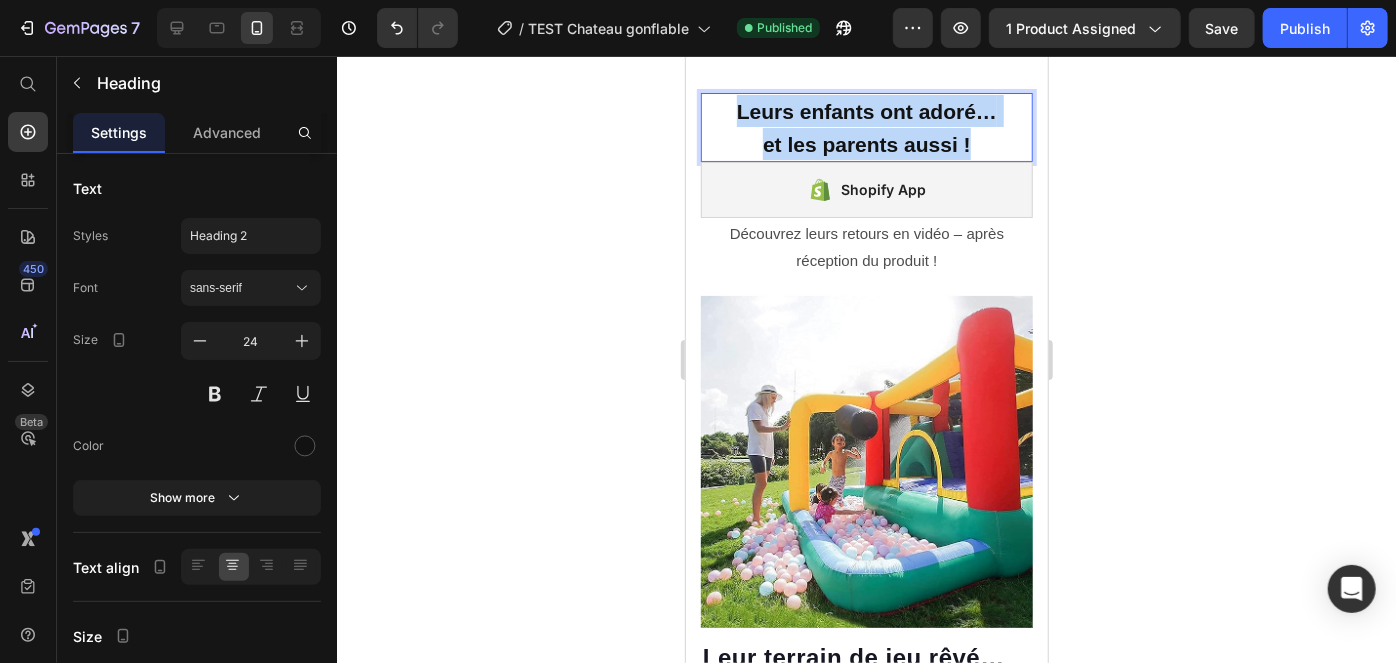 drag, startPoint x: 970, startPoint y: 125, endPoint x: 731, endPoint y: 111, distance: 239.40968 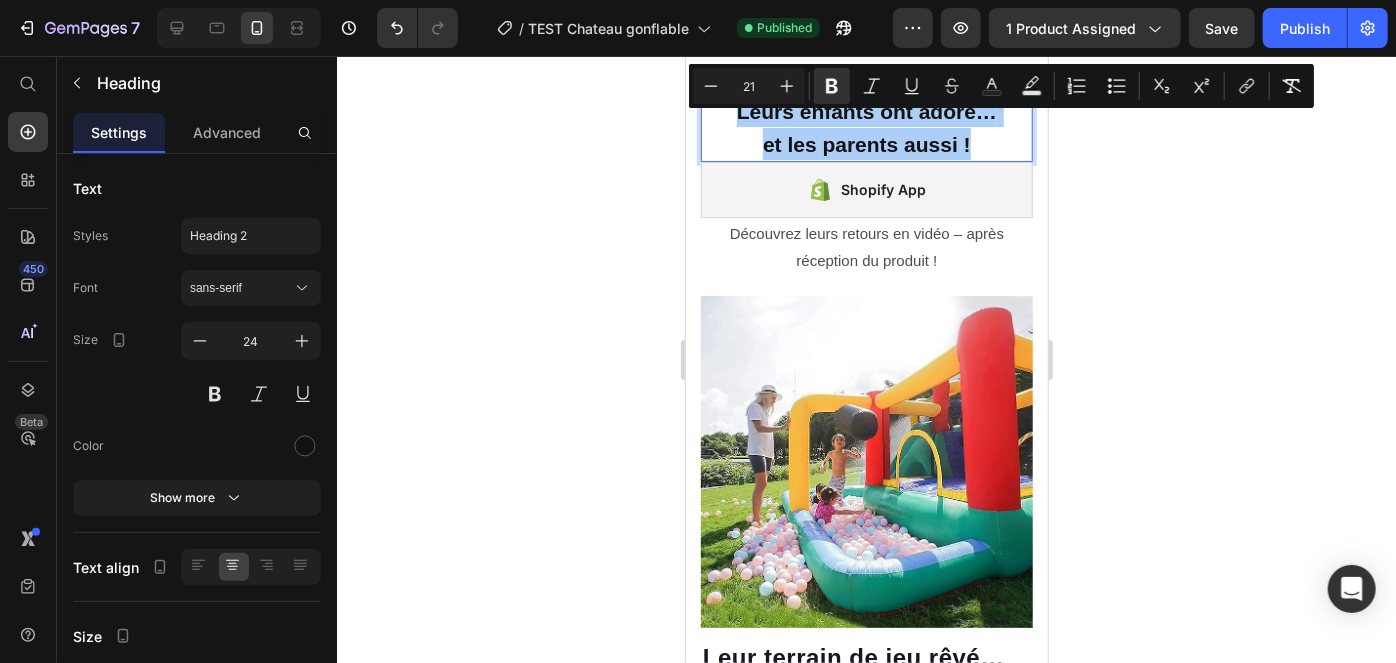 click 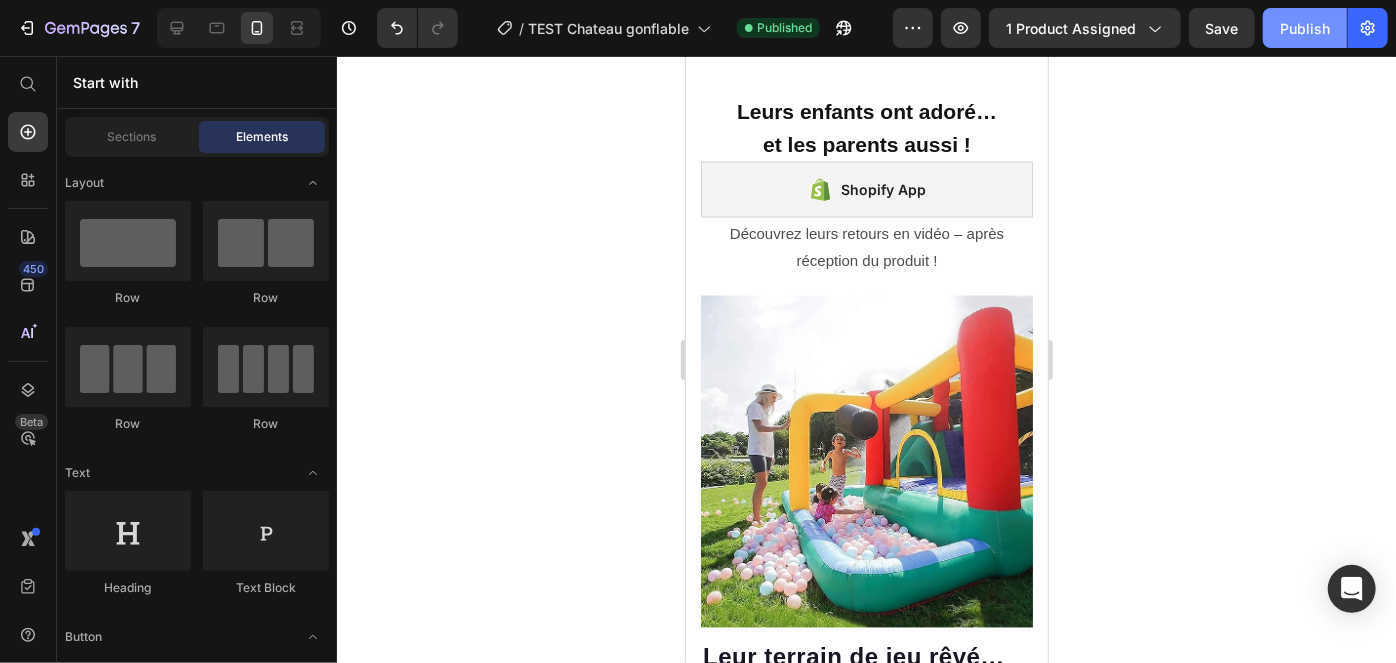 drag, startPoint x: 1332, startPoint y: 7, endPoint x: 1339, endPoint y: 20, distance: 14.764823 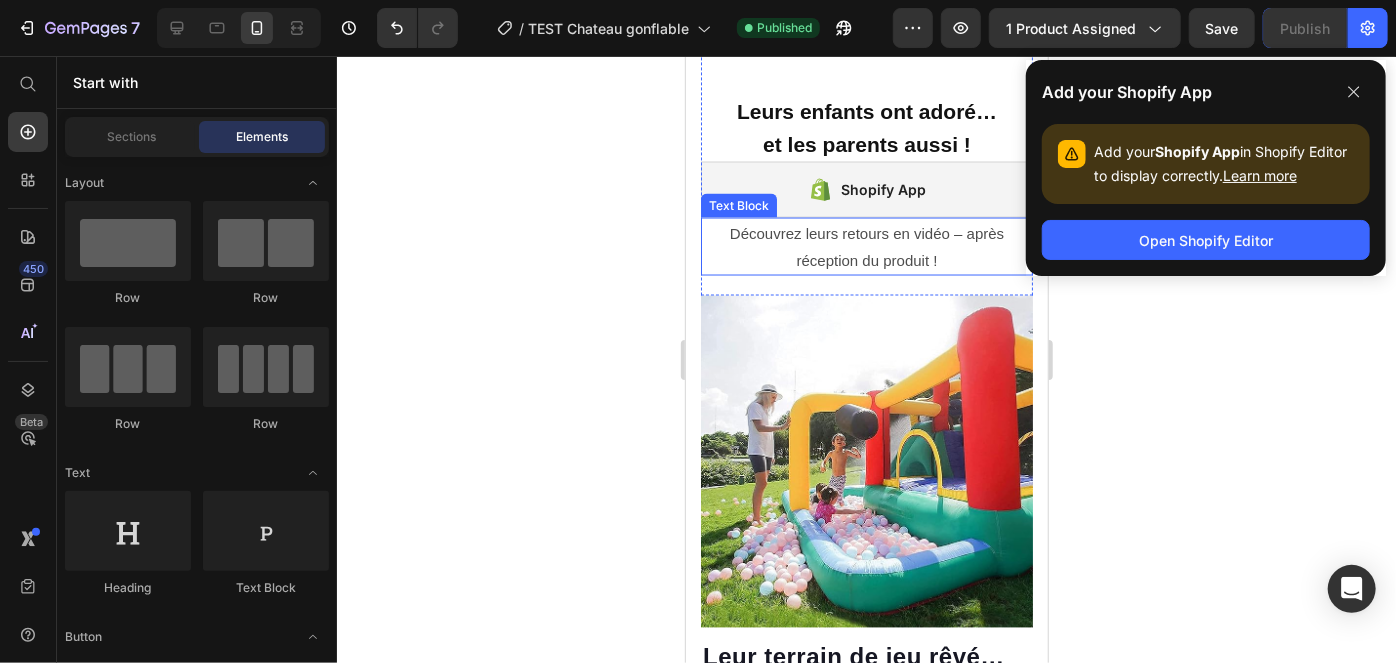 click on "Découvrez leurs retours en vidéo – après réception du produit !" at bounding box center (866, 246) 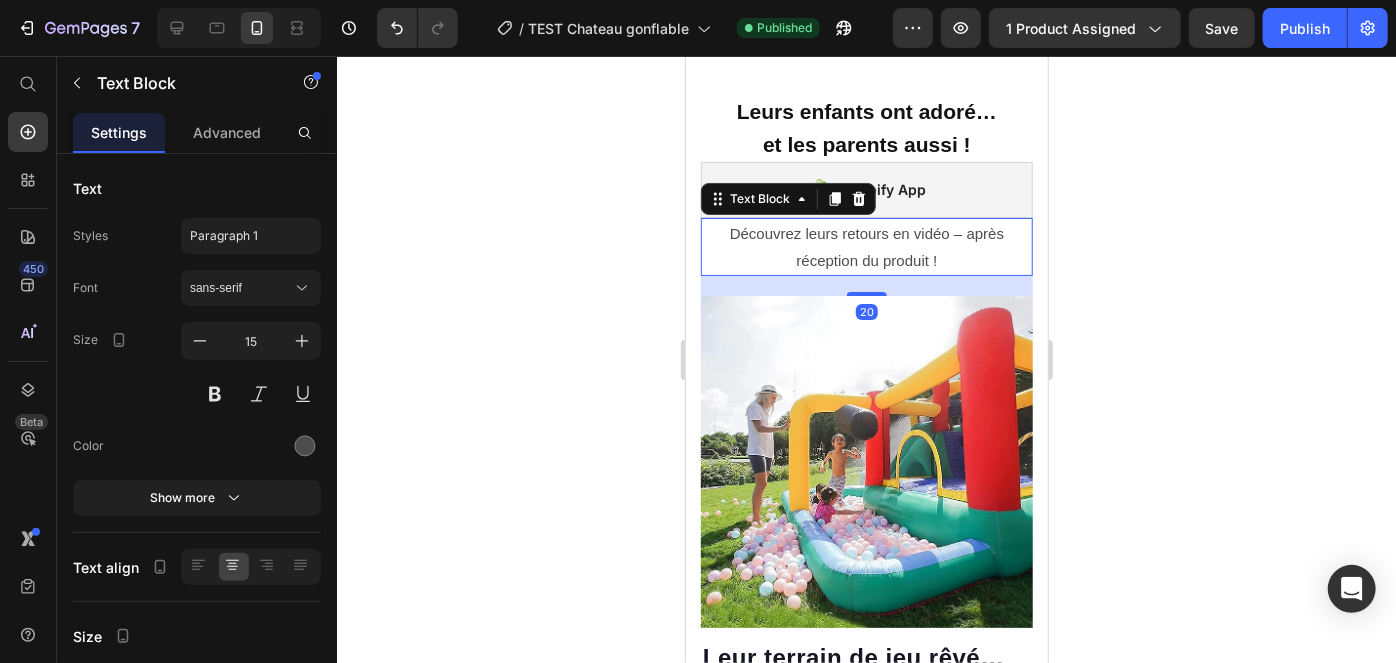 click at bounding box center [866, 461] 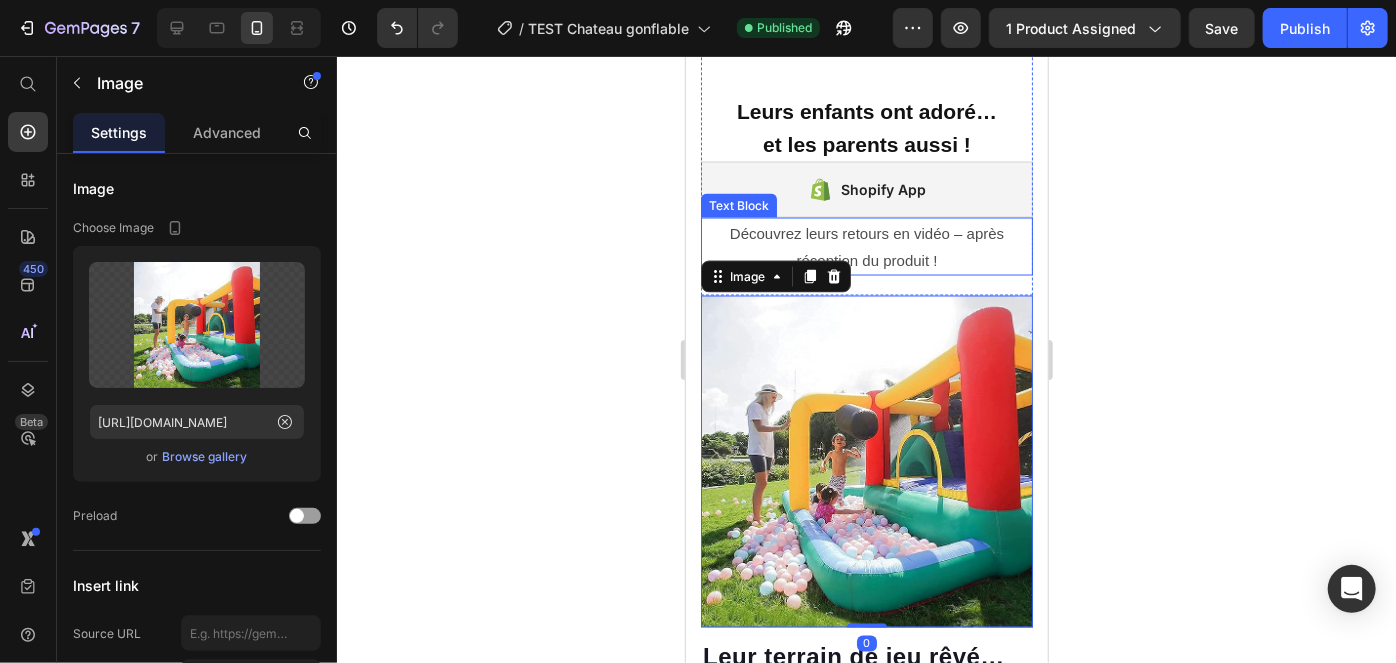click on "Découvrez leurs retours en vidéo – après réception du produit !" at bounding box center (866, 246) 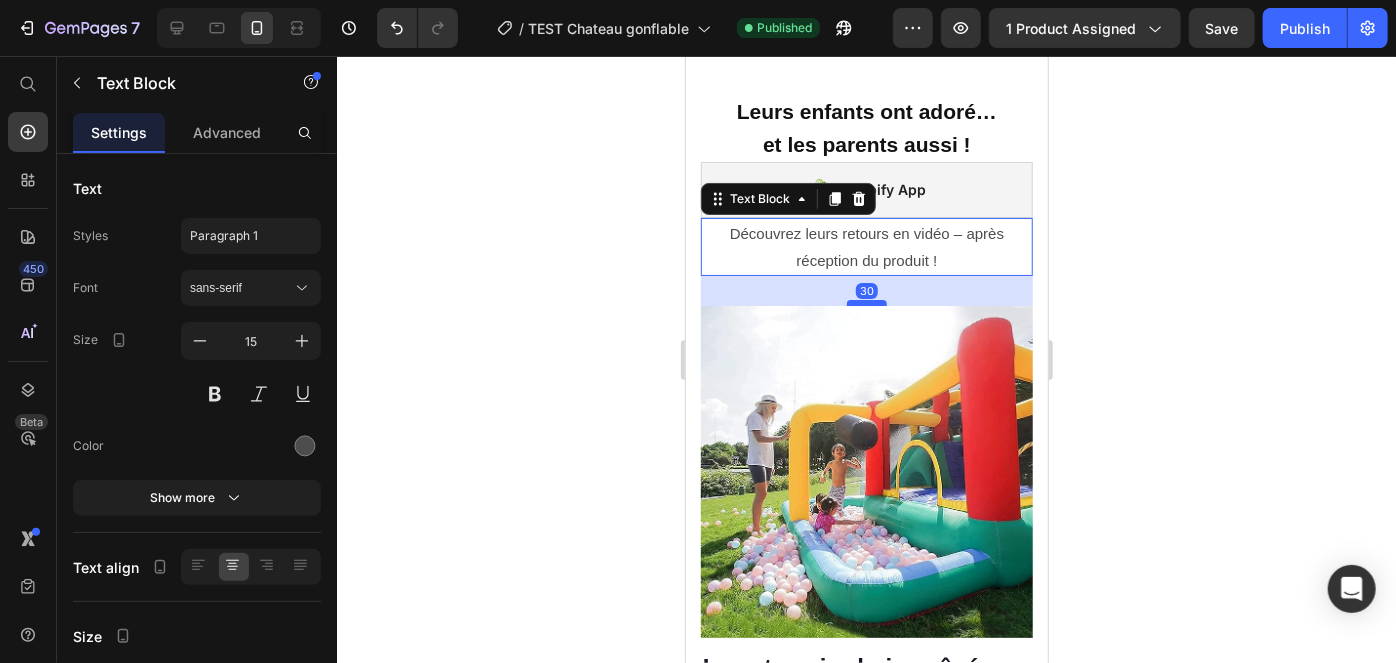 drag, startPoint x: 870, startPoint y: 280, endPoint x: 873, endPoint y: 290, distance: 10.440307 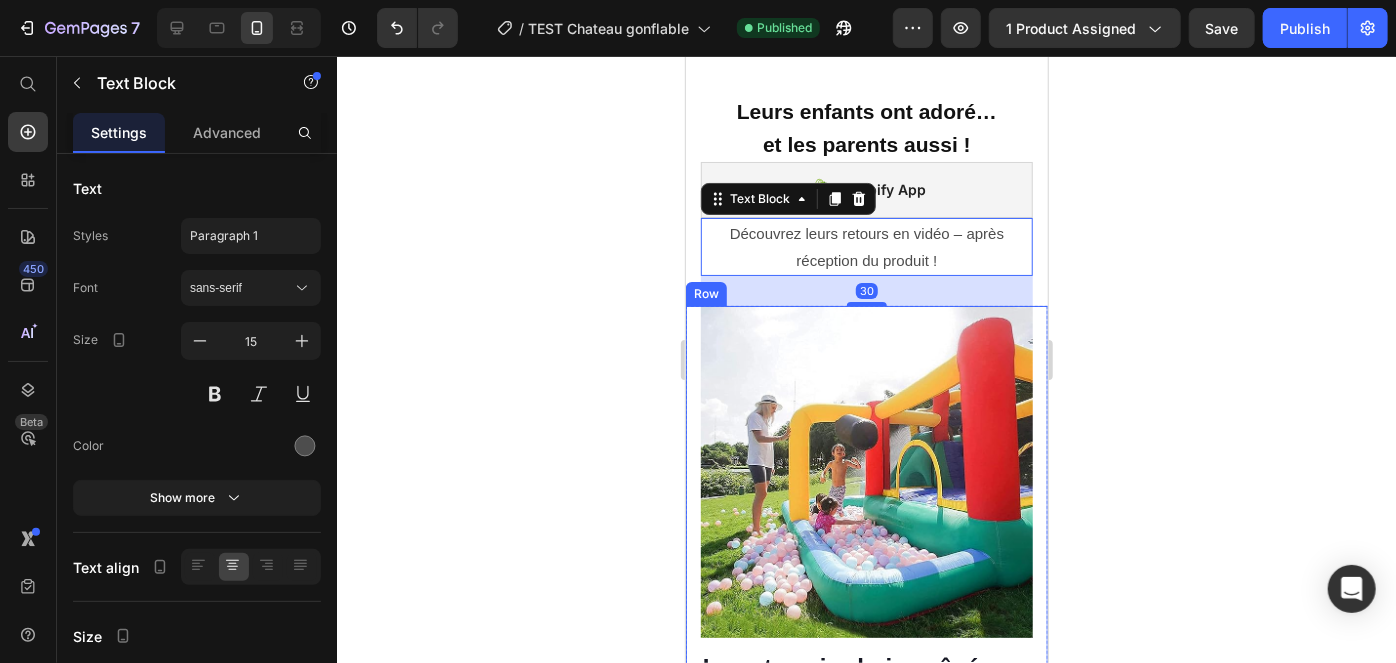 click on "Leur terrain de jeu rêvé… directement dans votre jardin ! Heading Offrez à vos enfants un été qu’ils n’oublieront jamais ! Ce  Château Gonflable XXL  transforme chaque journée en une aventure magique. Toboggan, trampoline, jeux de rebond… tout est réuni pour les voir  rire ,  sauter  et  se dépenser pendant des heures , en toute sécurité. Text block Row Image Image Row" at bounding box center [866, 617] 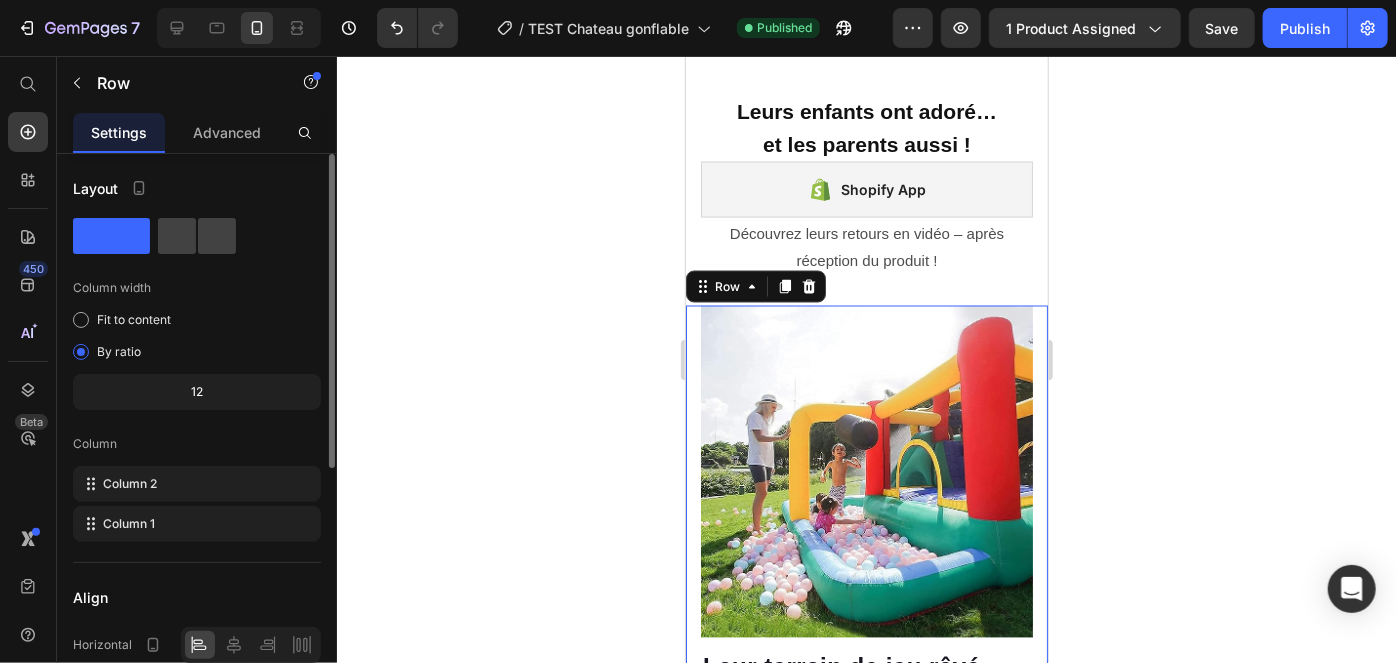 scroll, scrollTop: 451, scrollLeft: 0, axis: vertical 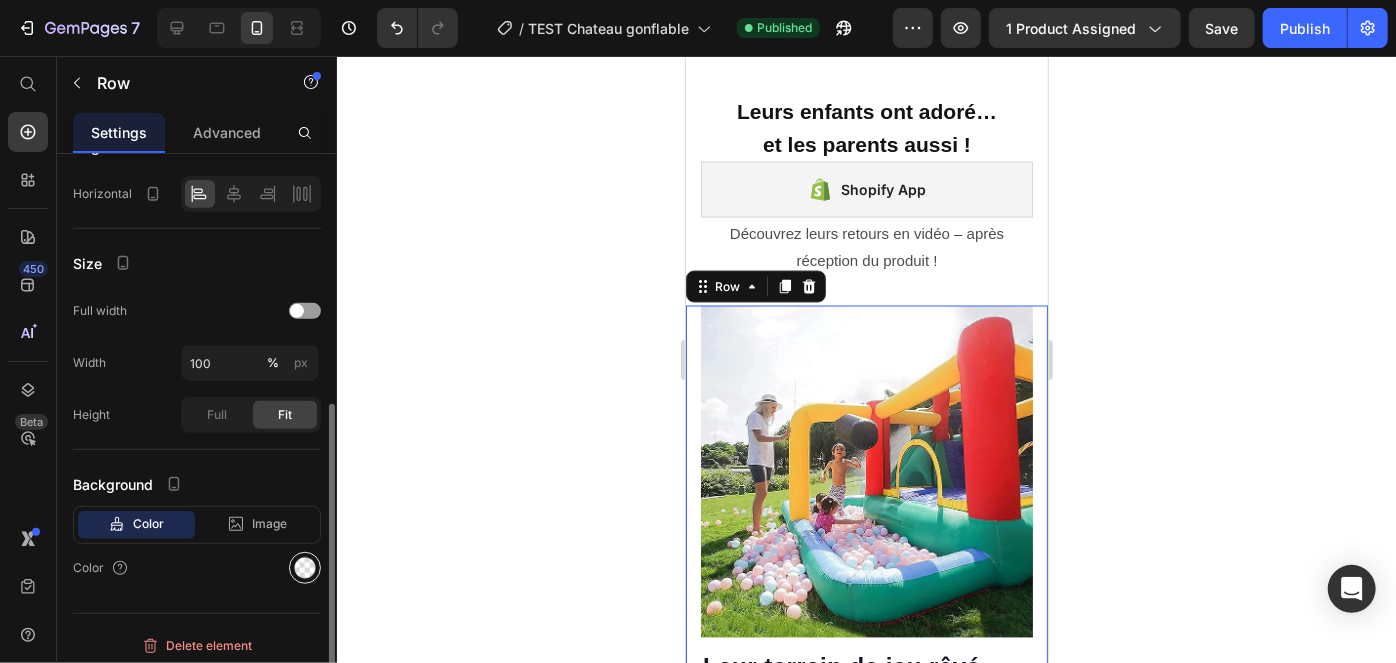 click at bounding box center [305, 568] 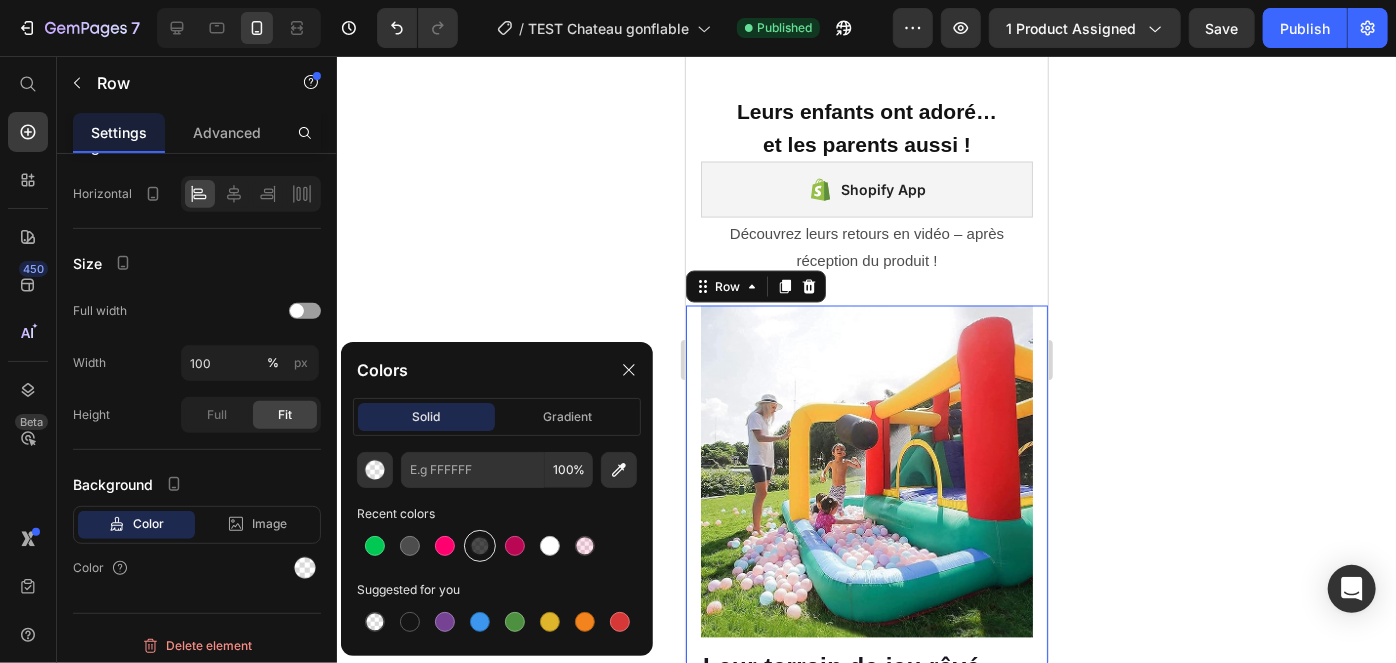 click at bounding box center [480, 546] 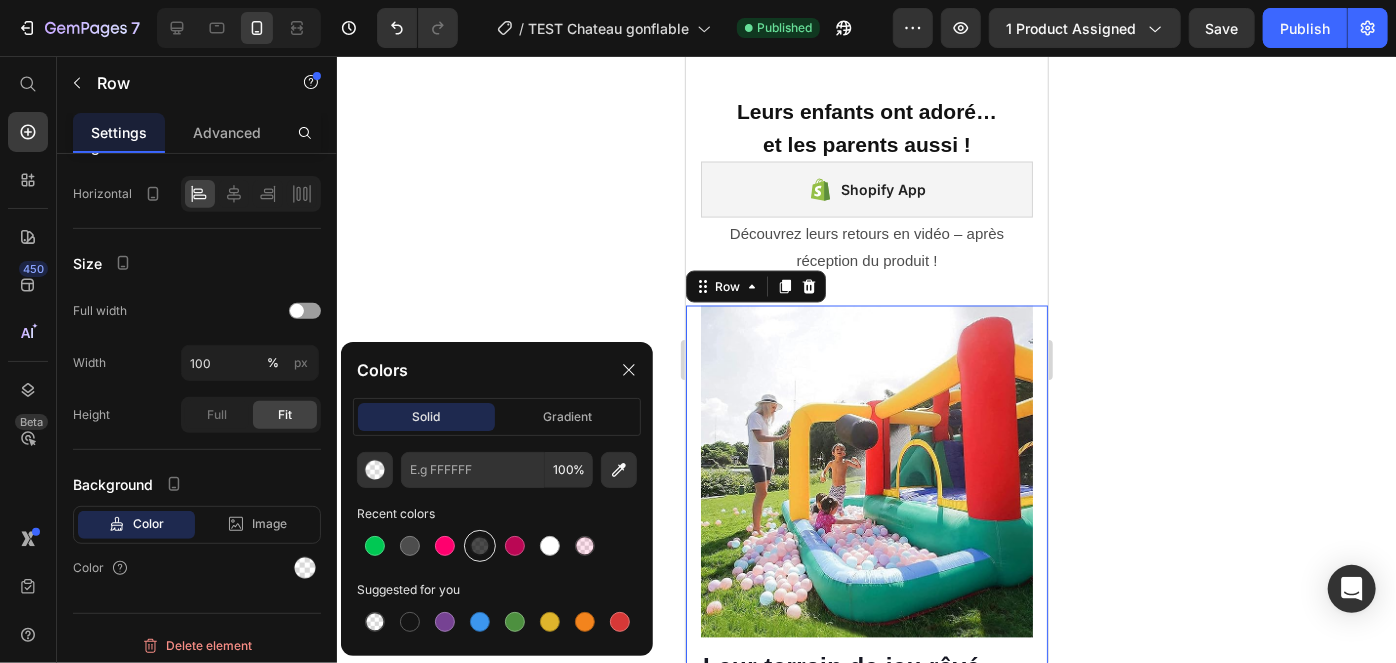 type on "000000" 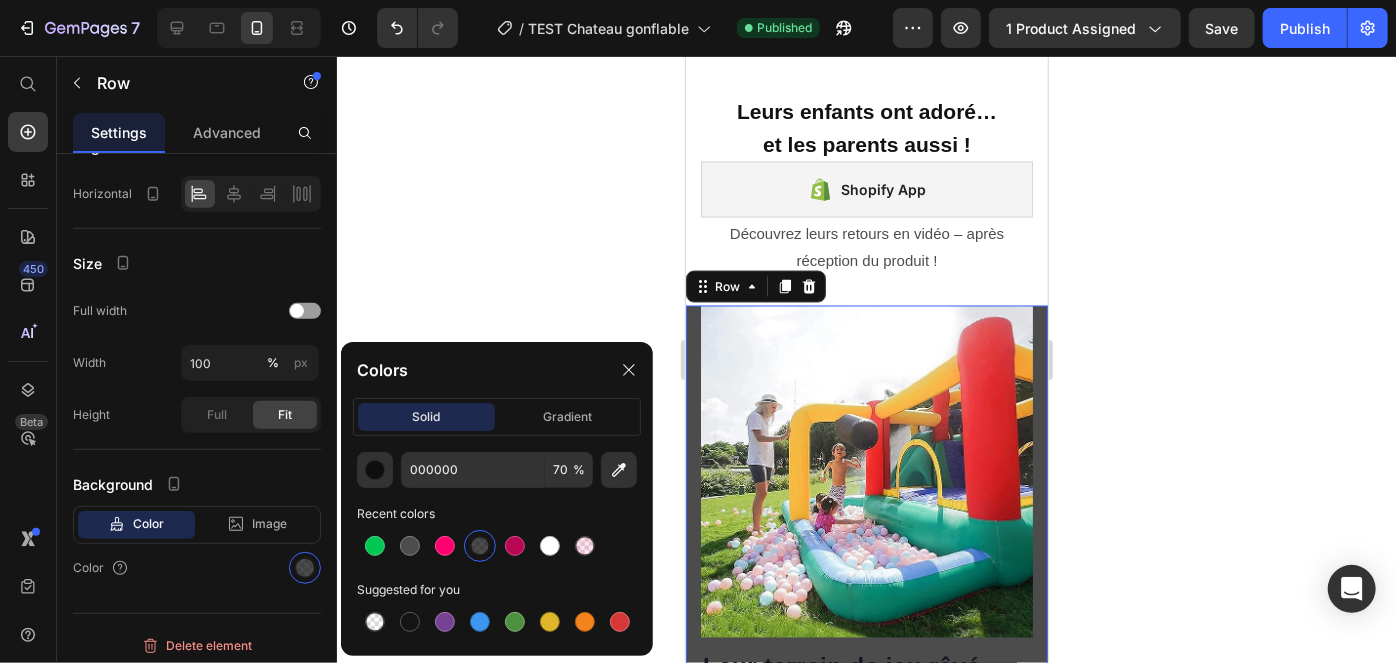 click on "000000 70 %" 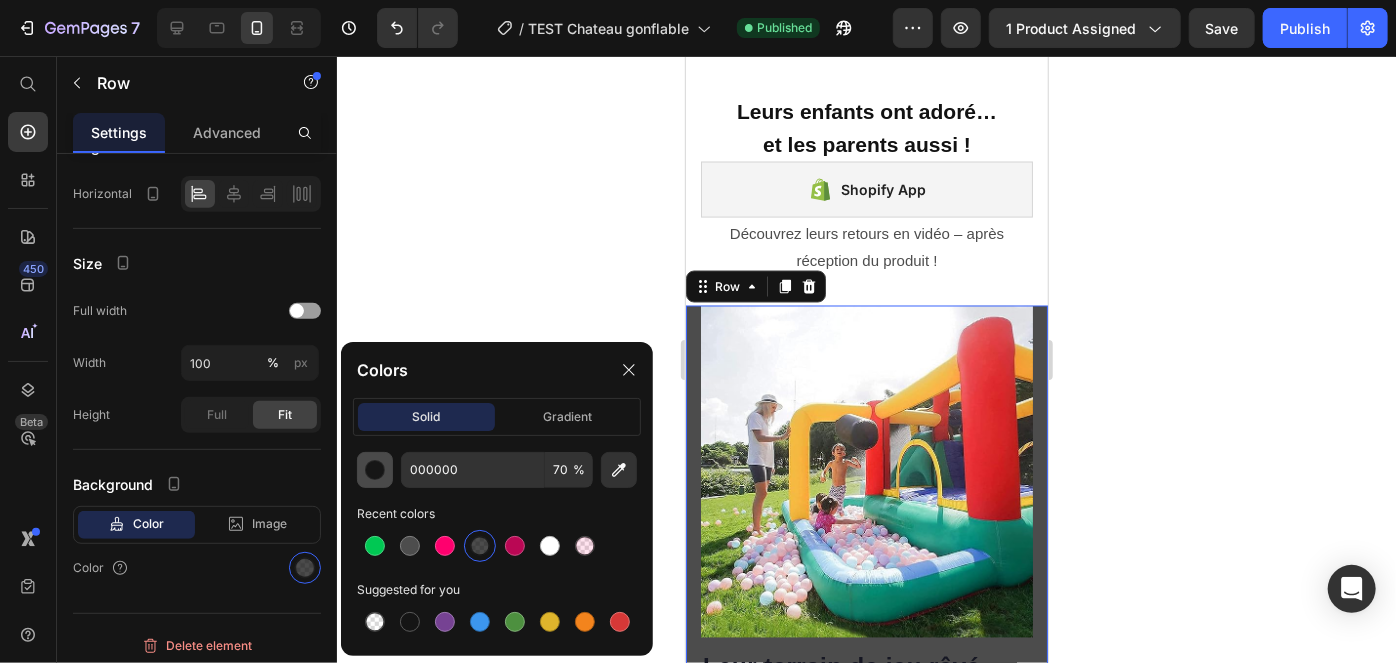 click at bounding box center (375, 470) 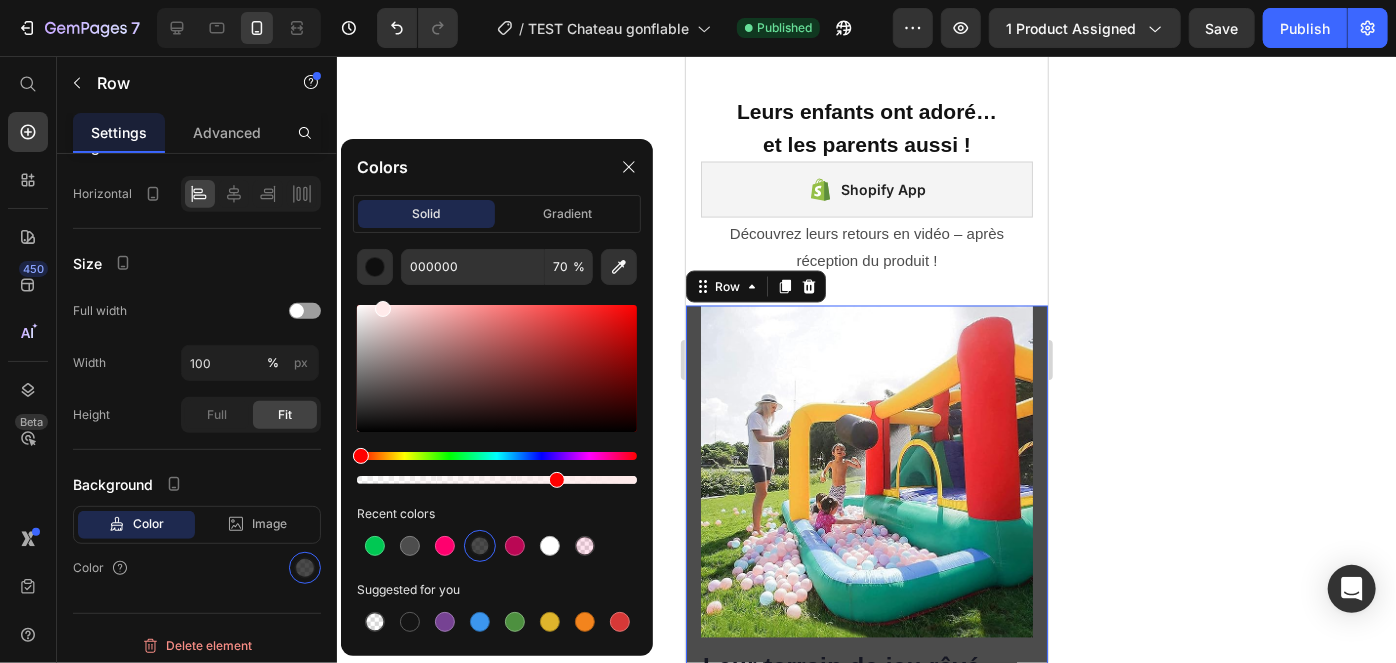 drag, startPoint x: 394, startPoint y: 344, endPoint x: 381, endPoint y: 292, distance: 53.600372 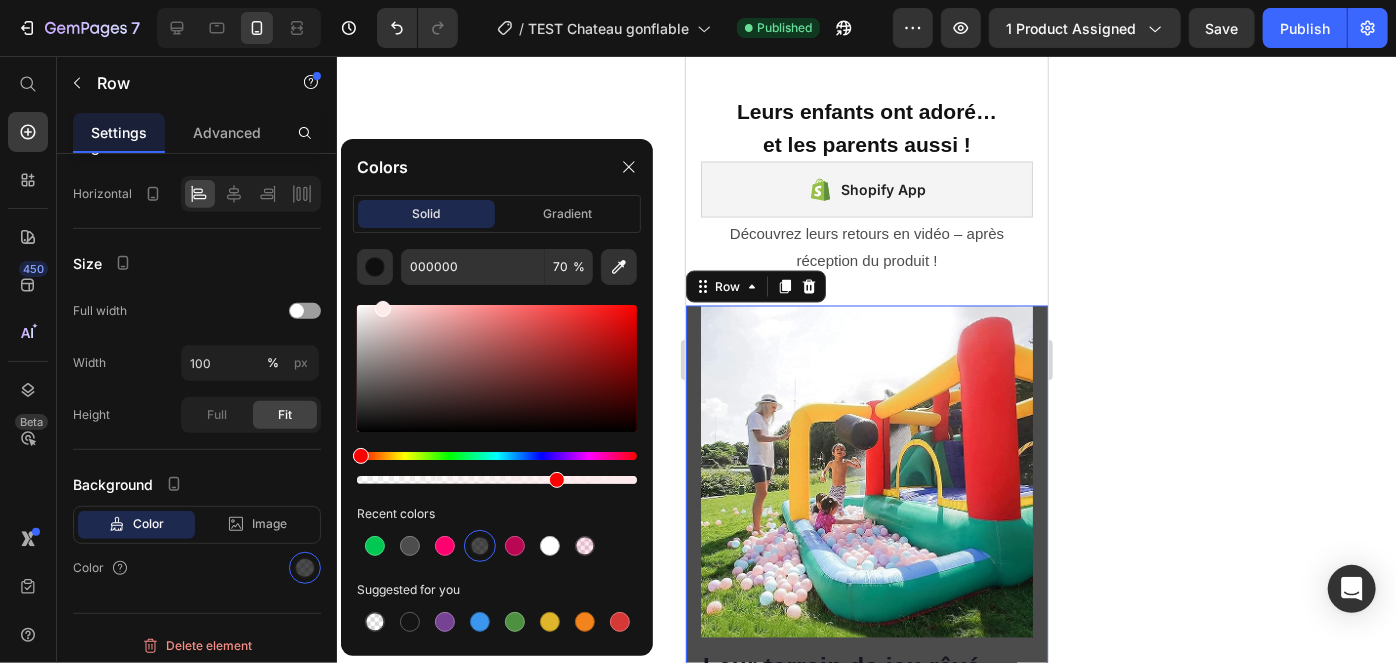 click 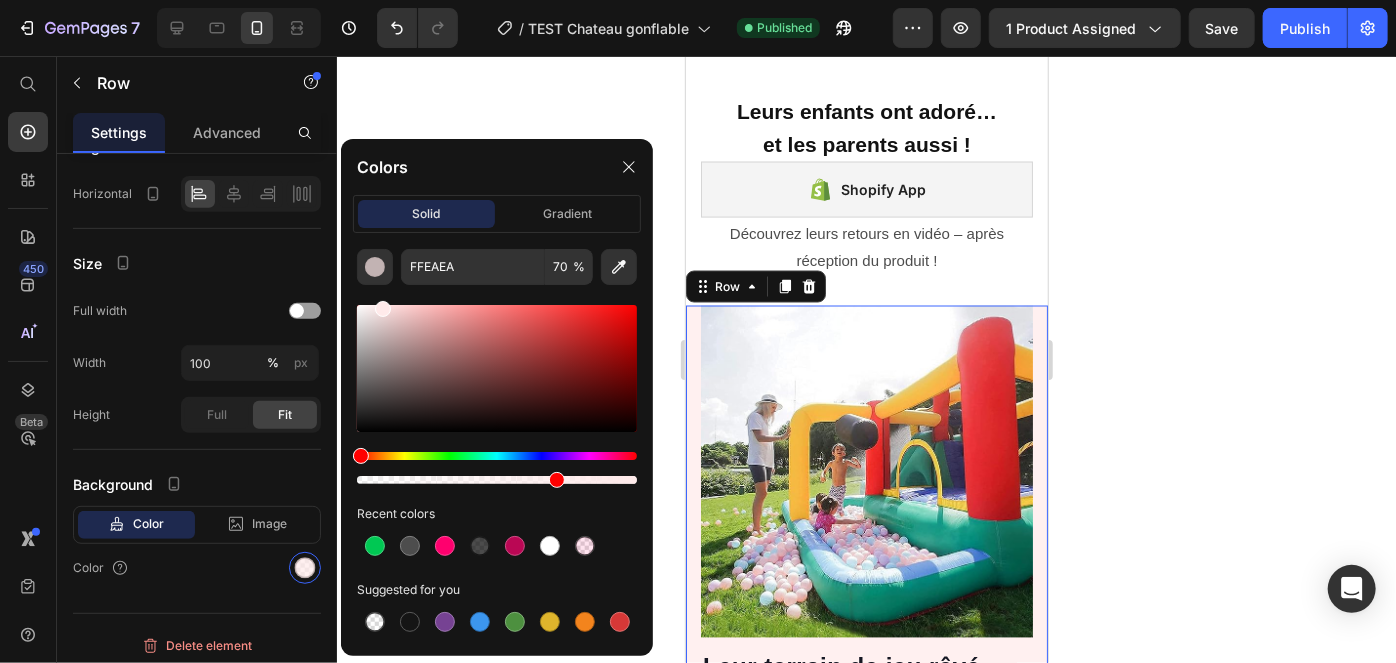 click 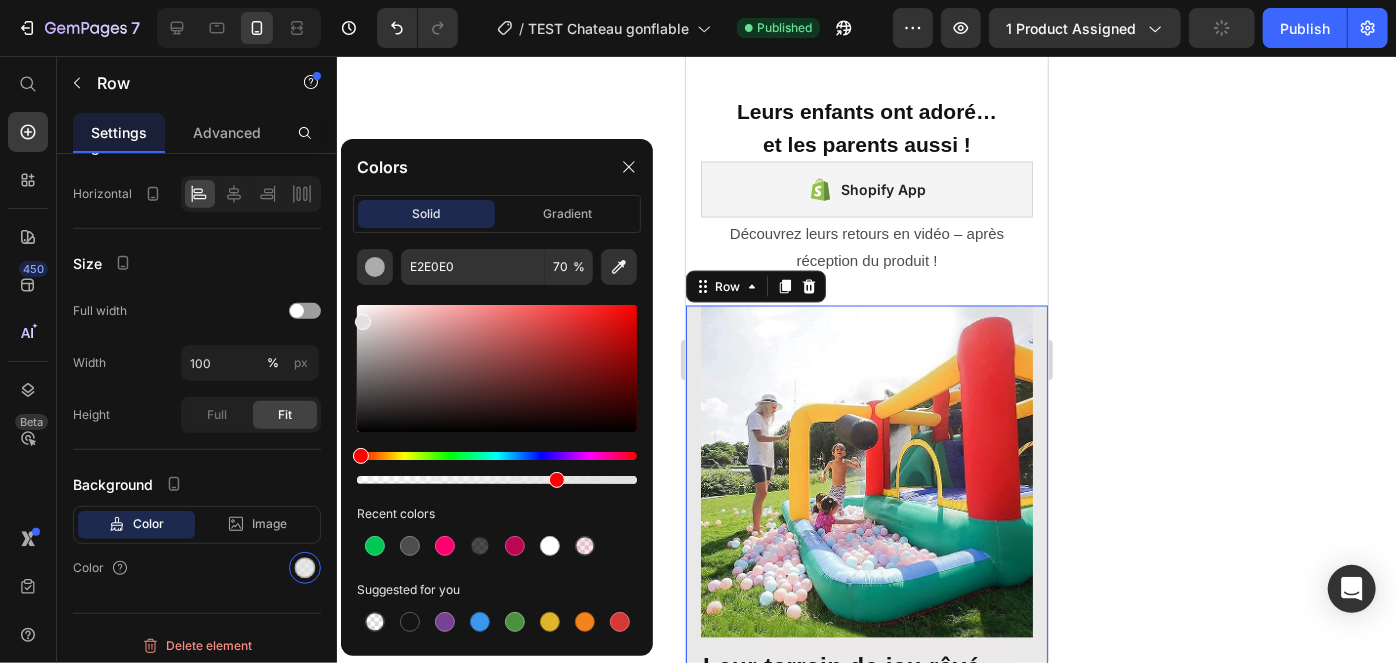 drag, startPoint x: 379, startPoint y: 302, endPoint x: 361, endPoint y: 317, distance: 23.43075 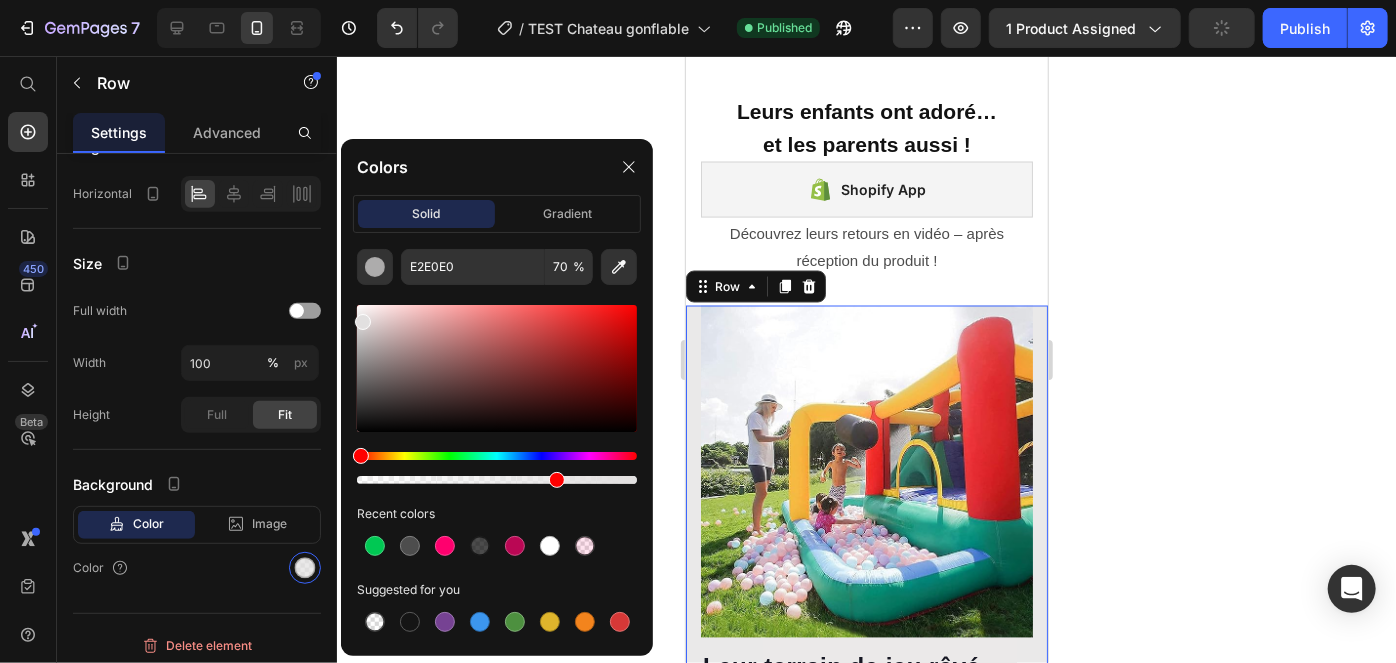 click at bounding box center [363, 322] 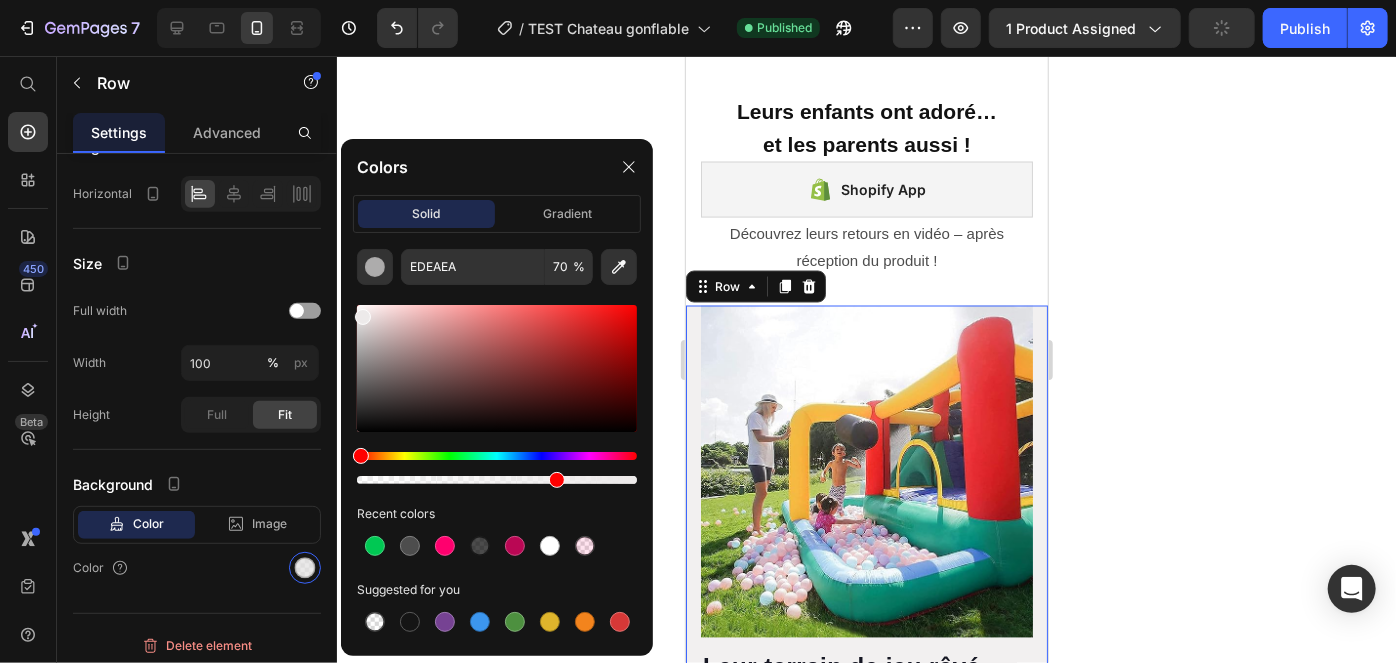 click at bounding box center (363, 317) 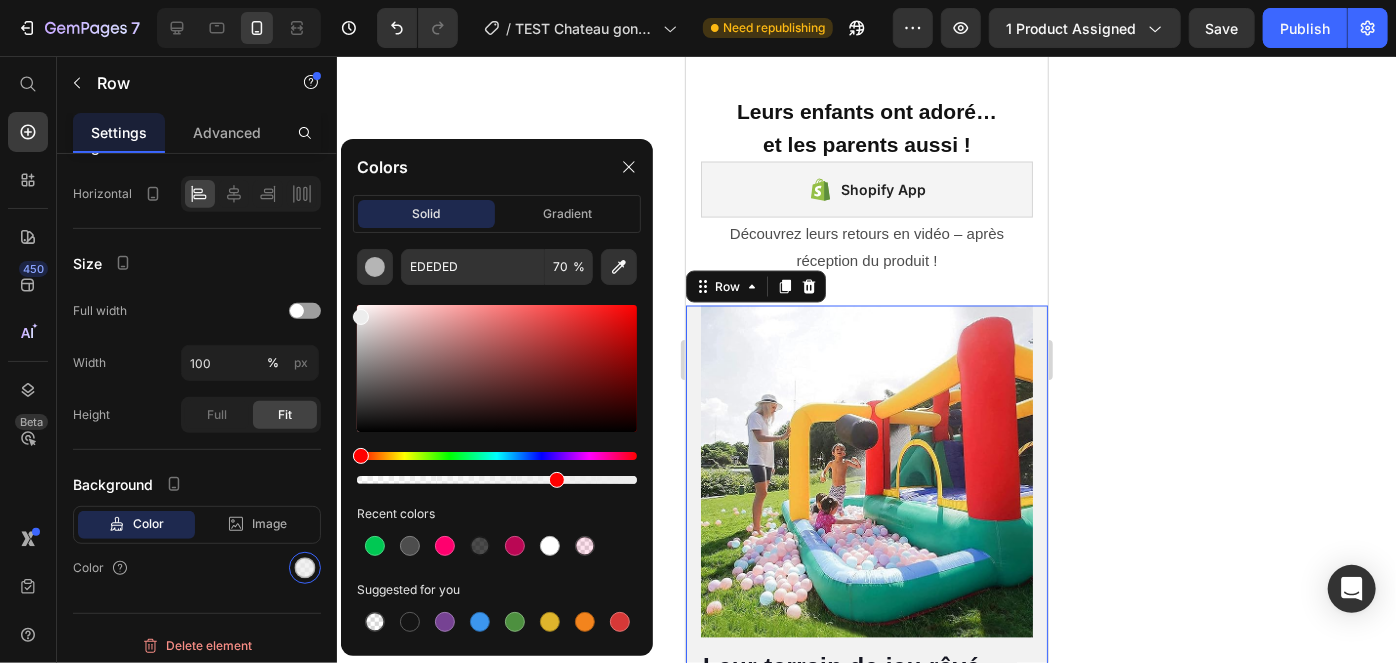 type on "EFEFEF" 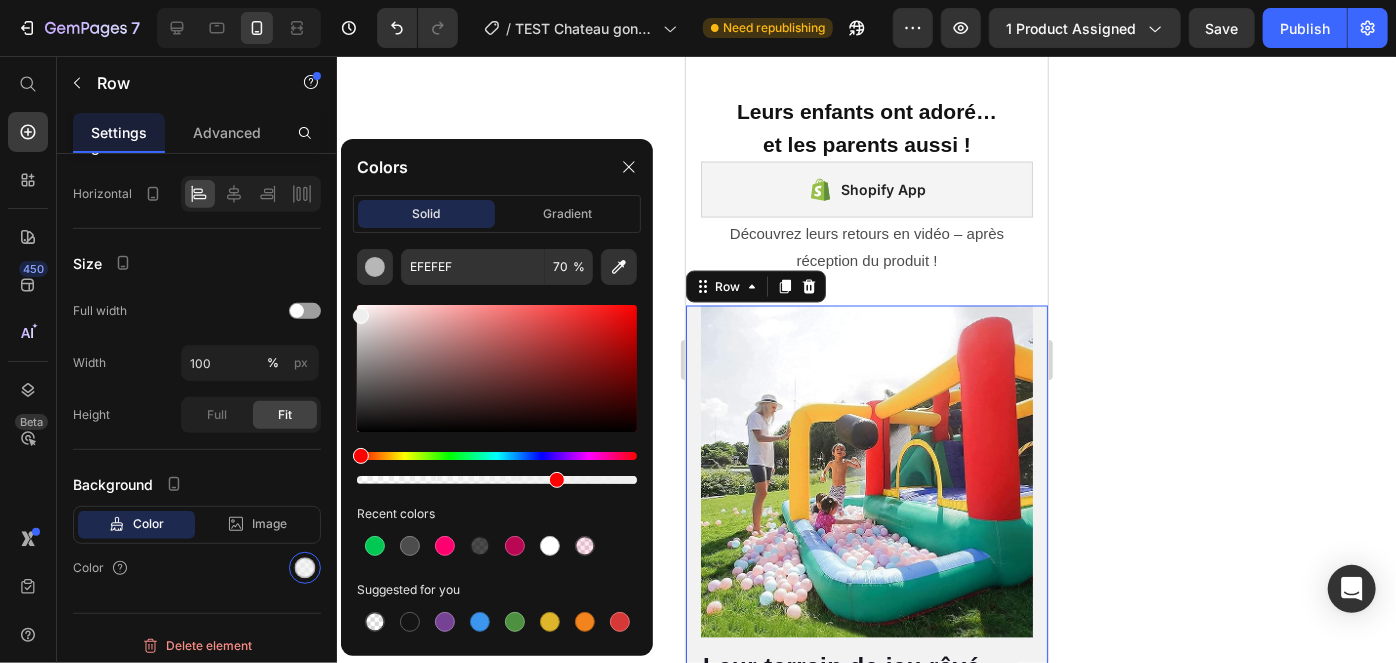 click at bounding box center (361, 316) 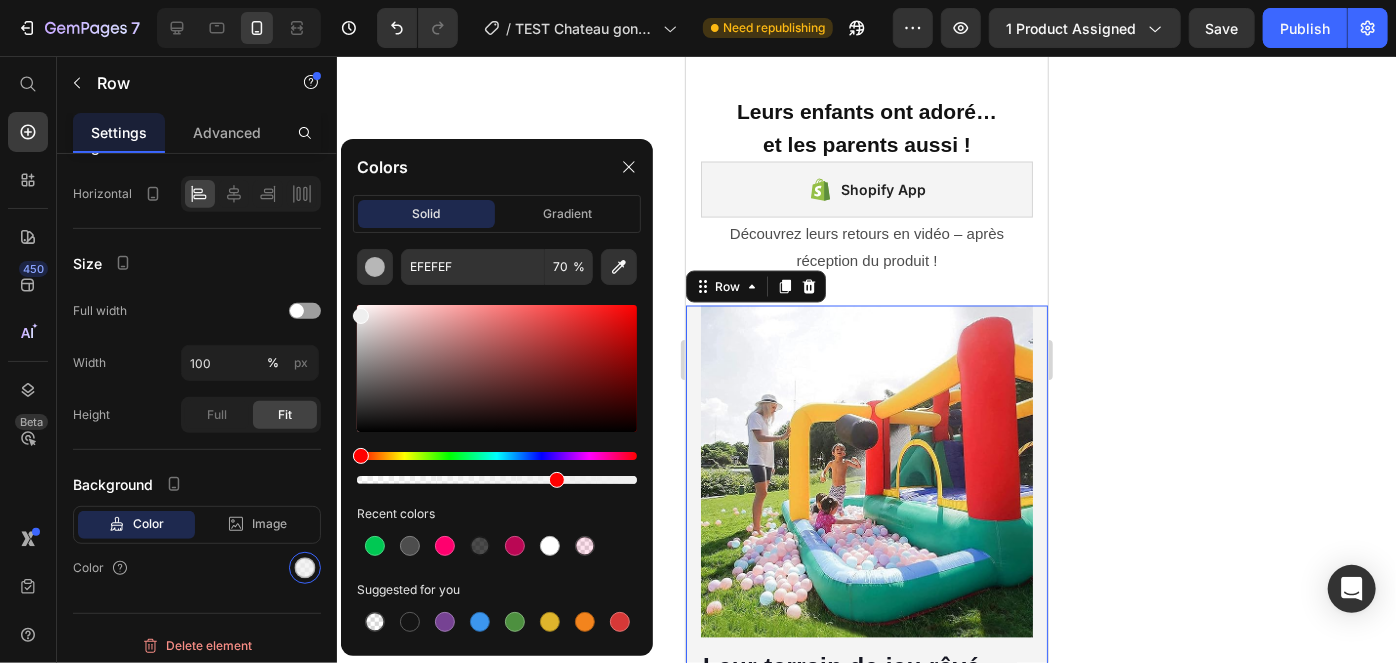 click on "/  TEST Chateau gonflable Need republishing" 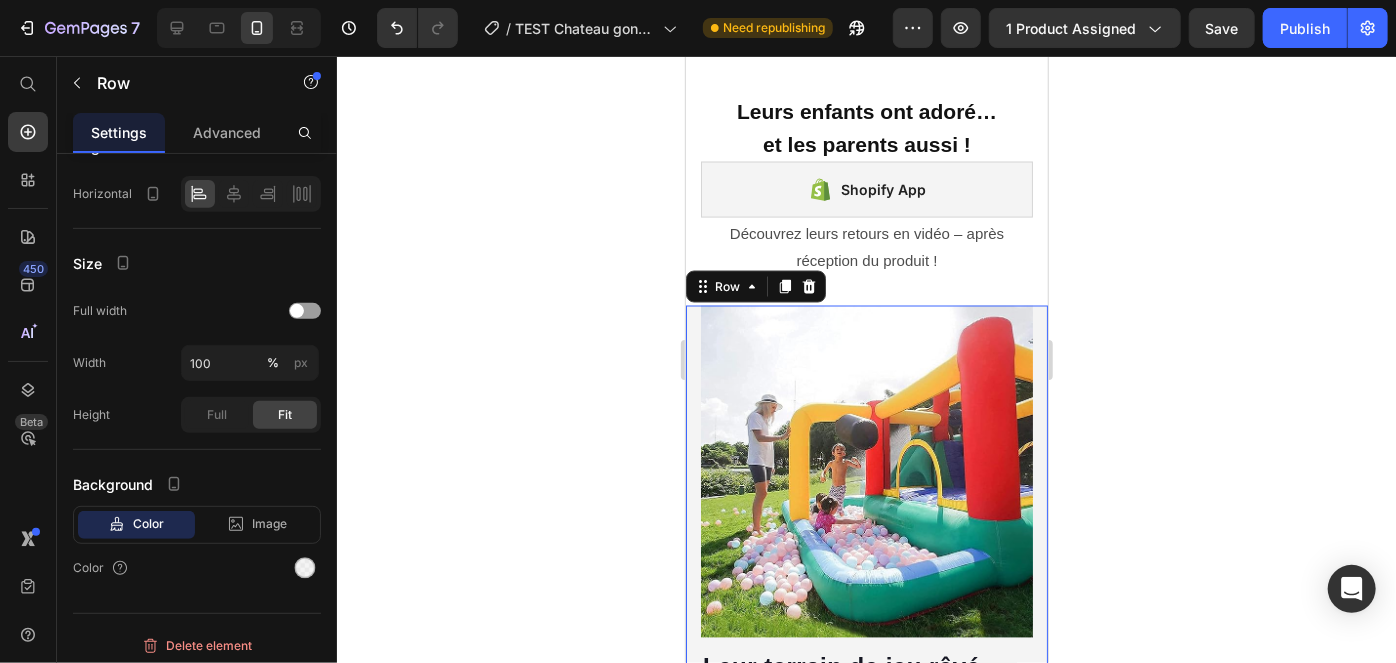click 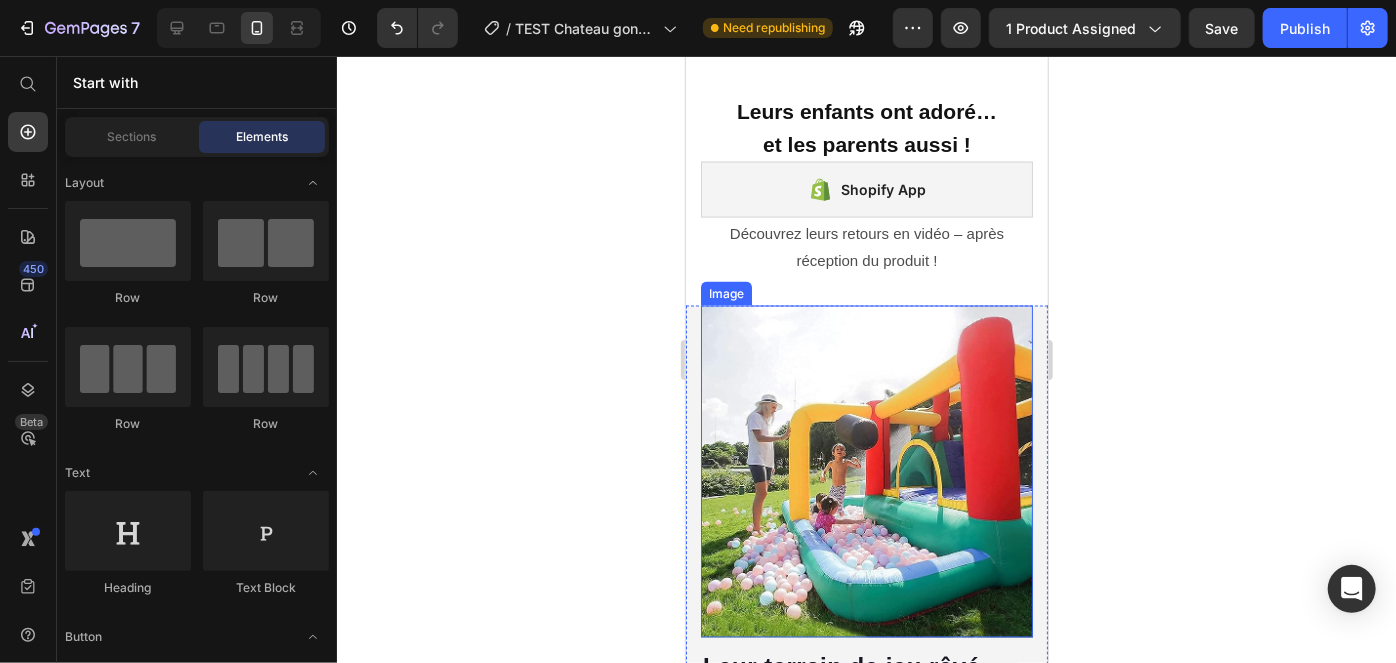 click at bounding box center (866, 471) 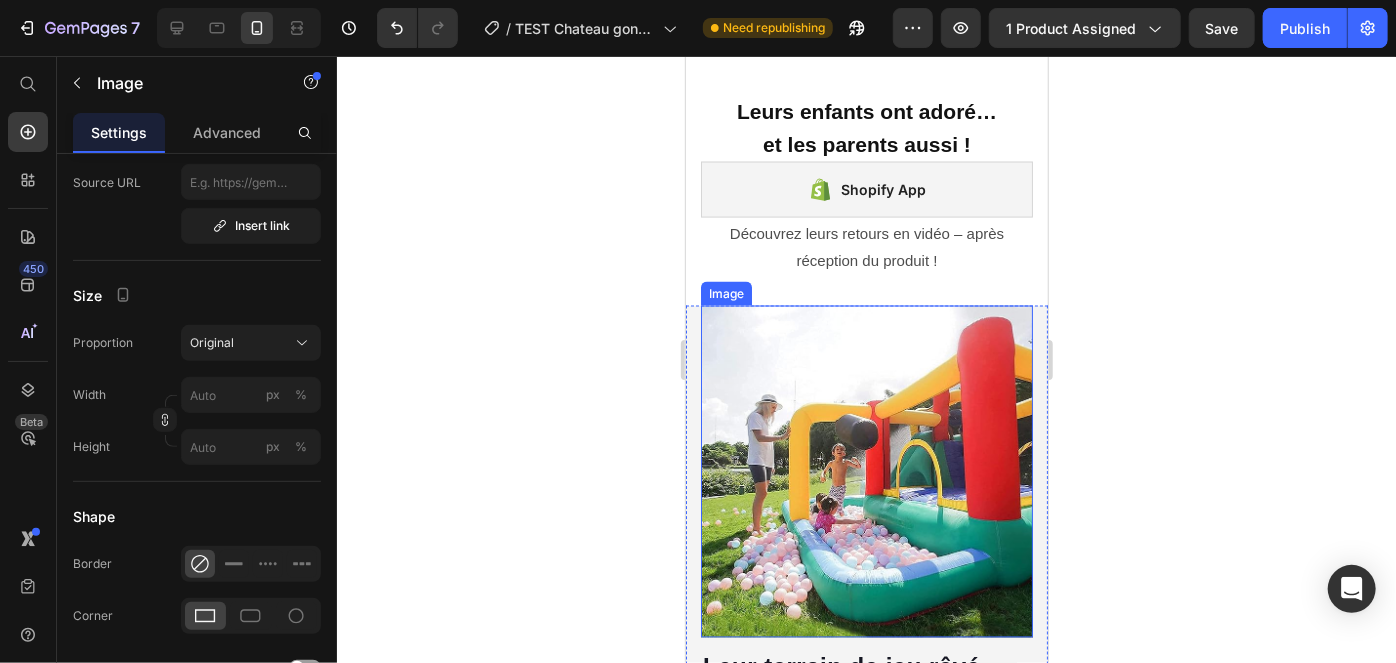 scroll, scrollTop: 0, scrollLeft: 0, axis: both 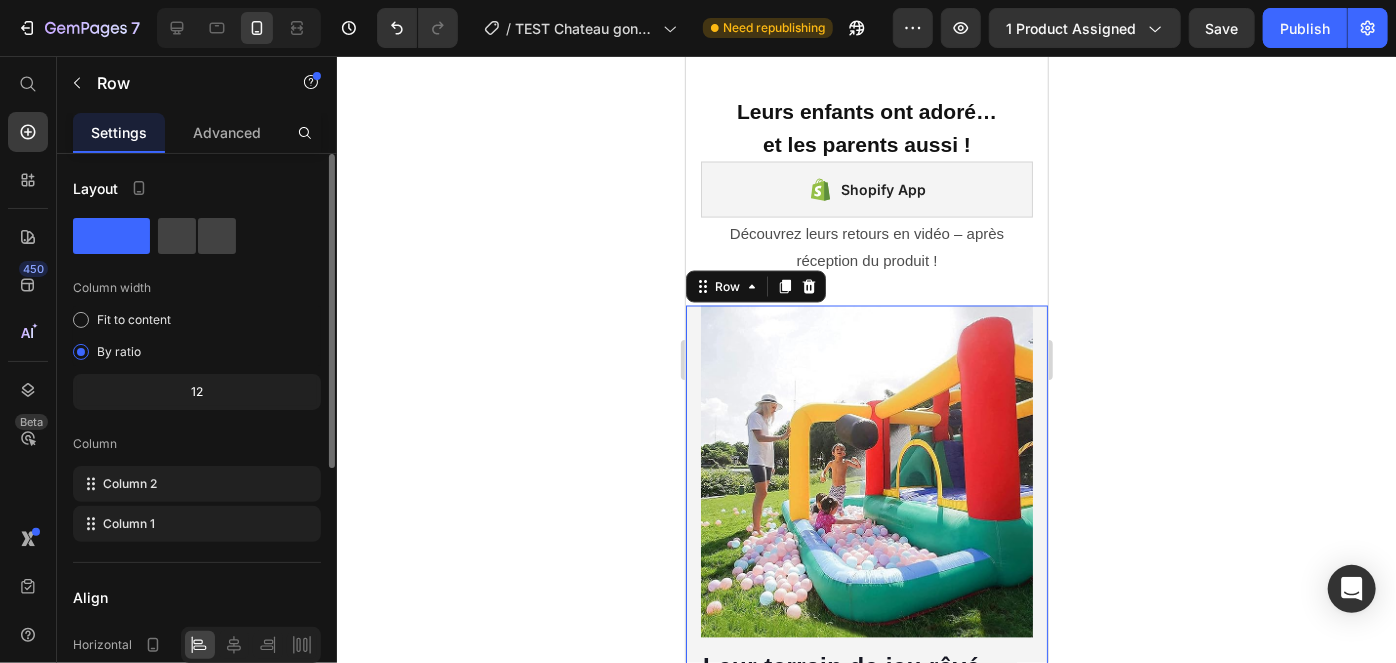 click on "Leur terrain de jeu rêvé… directement dans votre jardin ! Heading Offrez à vos enfants un été qu’ils n’oublieront jamais ! Ce  Château Gonflable XXL  transforme chaque journée en une aventure magique. Toboggan, trampoline, jeux de rebond… tout est réuni pour les voir  rire ,  sauter  et  se dépenser pendant des heures , en toute sécurité. Text block Row Image Image Row   18" at bounding box center (866, 617) 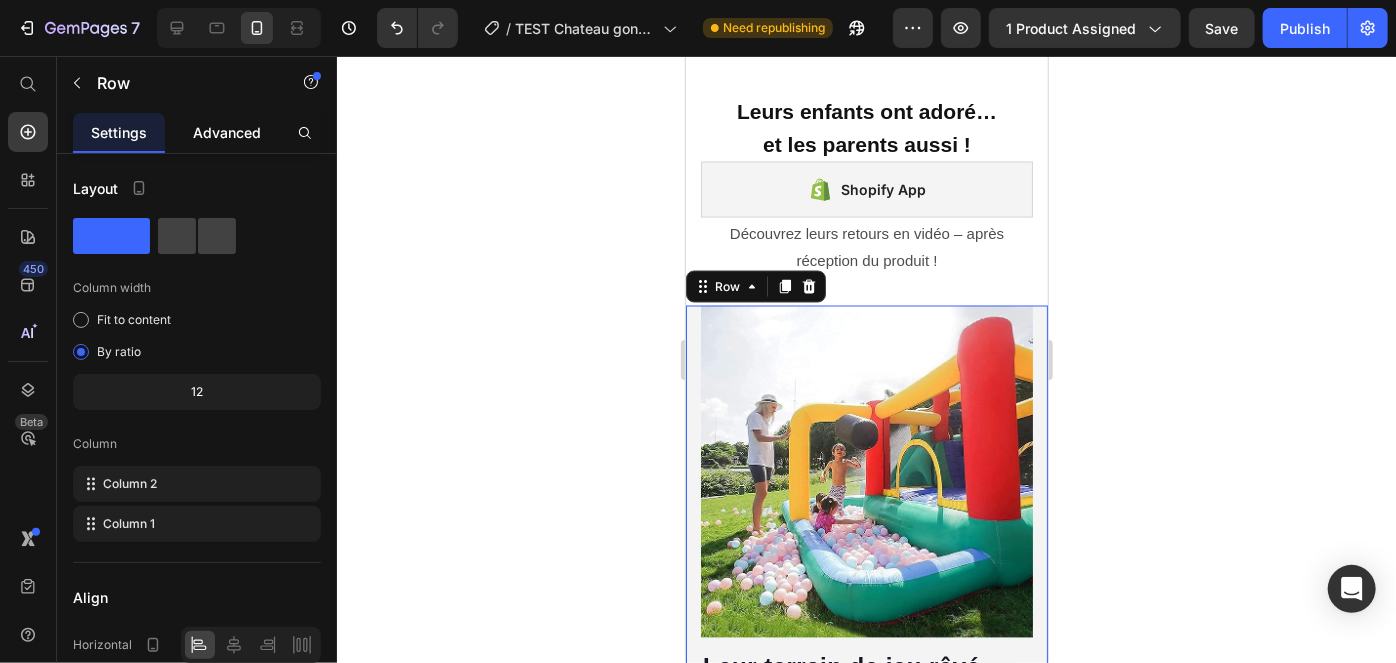 click on "Advanced" 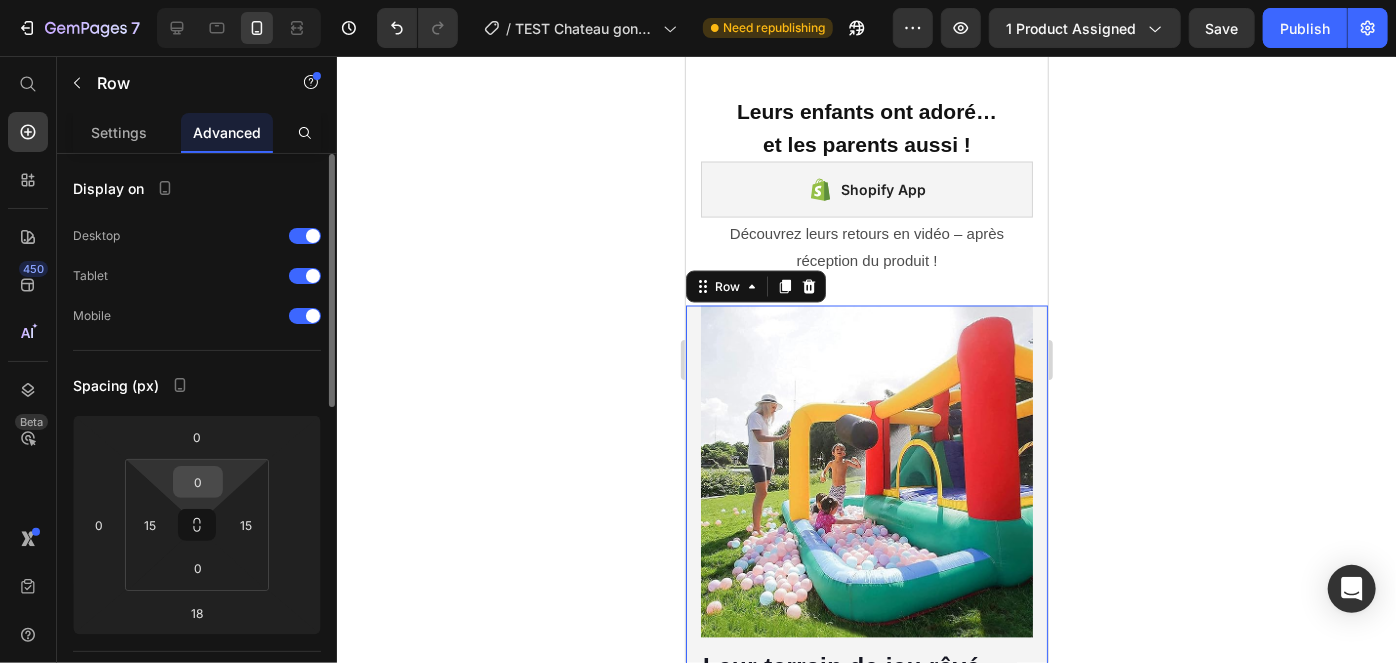 click on "0" at bounding box center (198, 482) 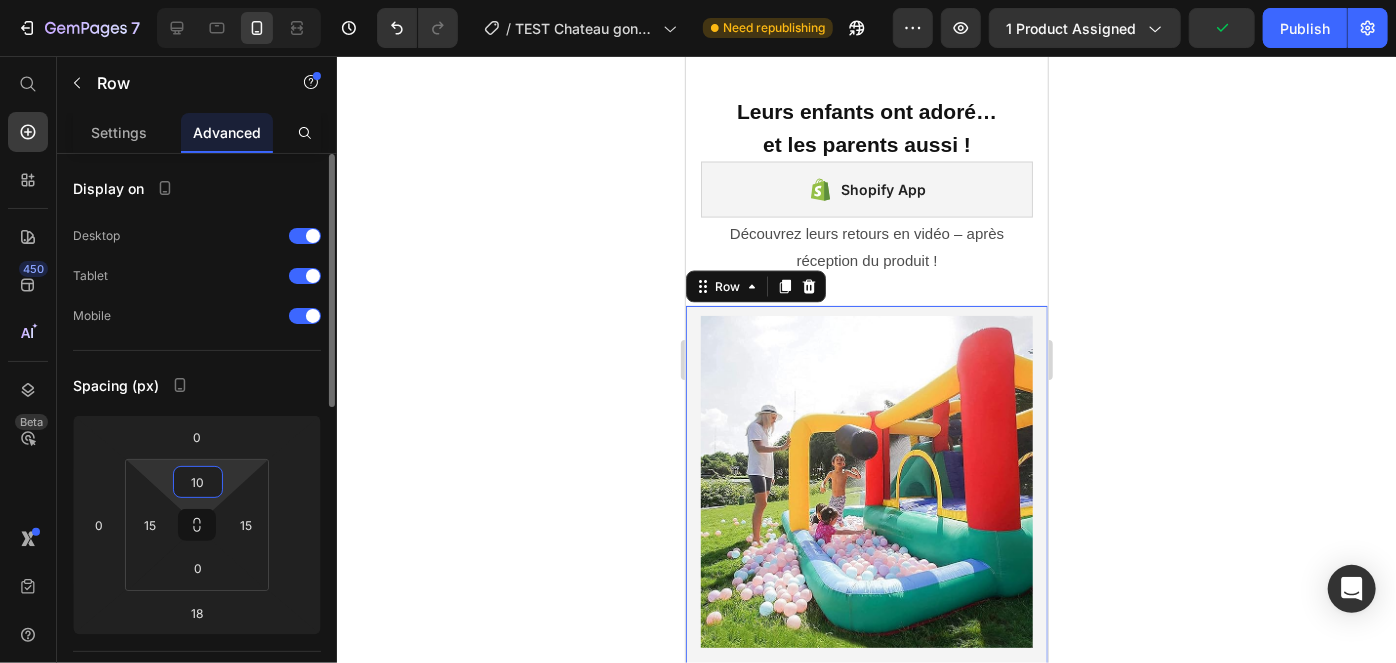type on "1" 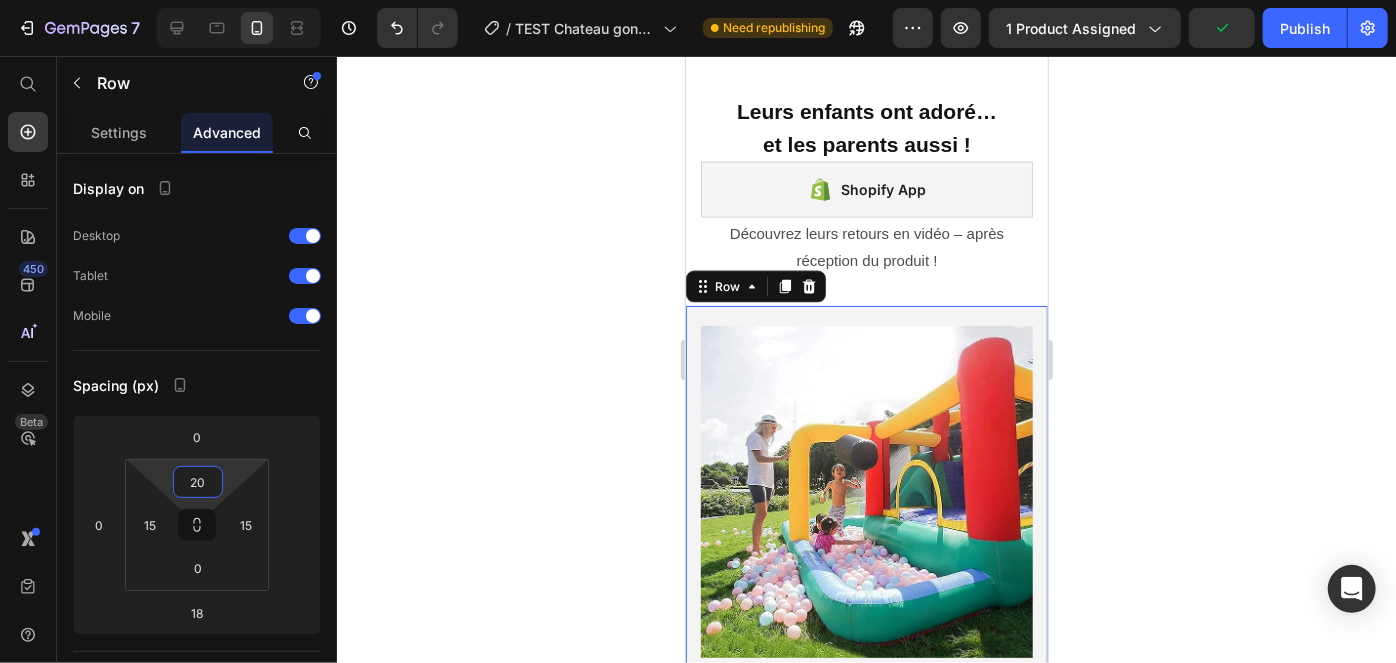 type on "20" 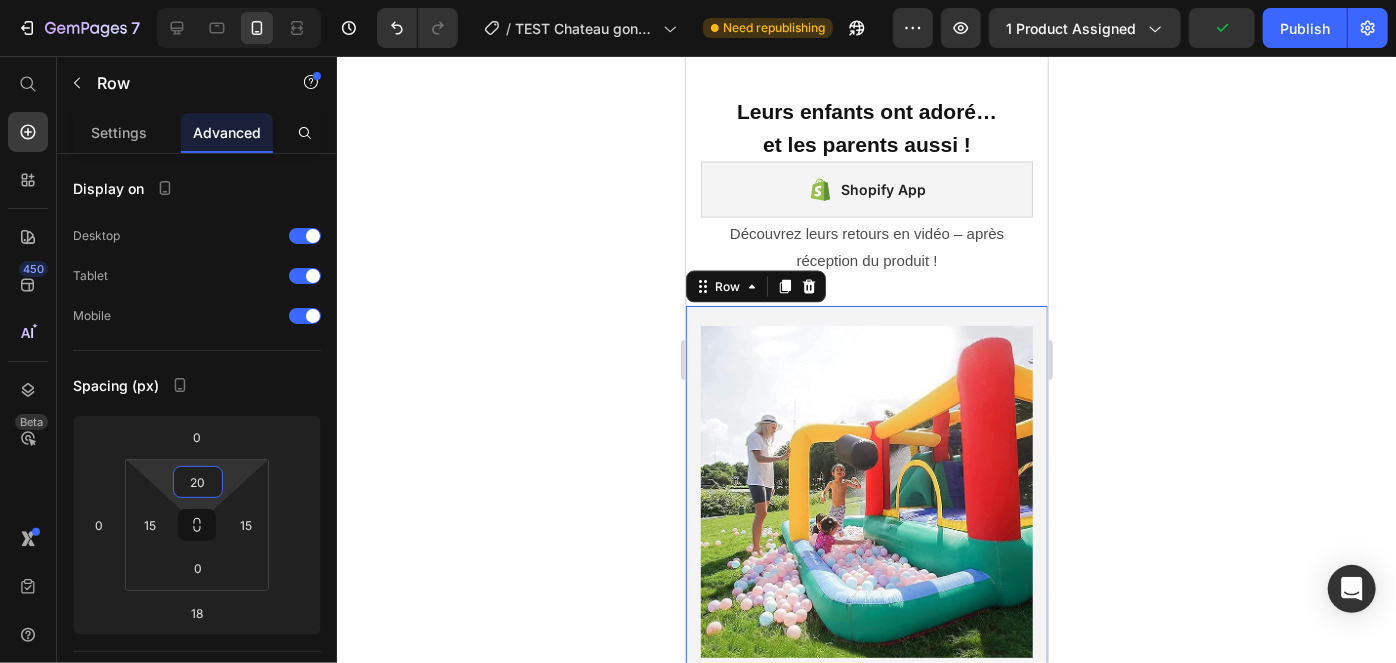 click 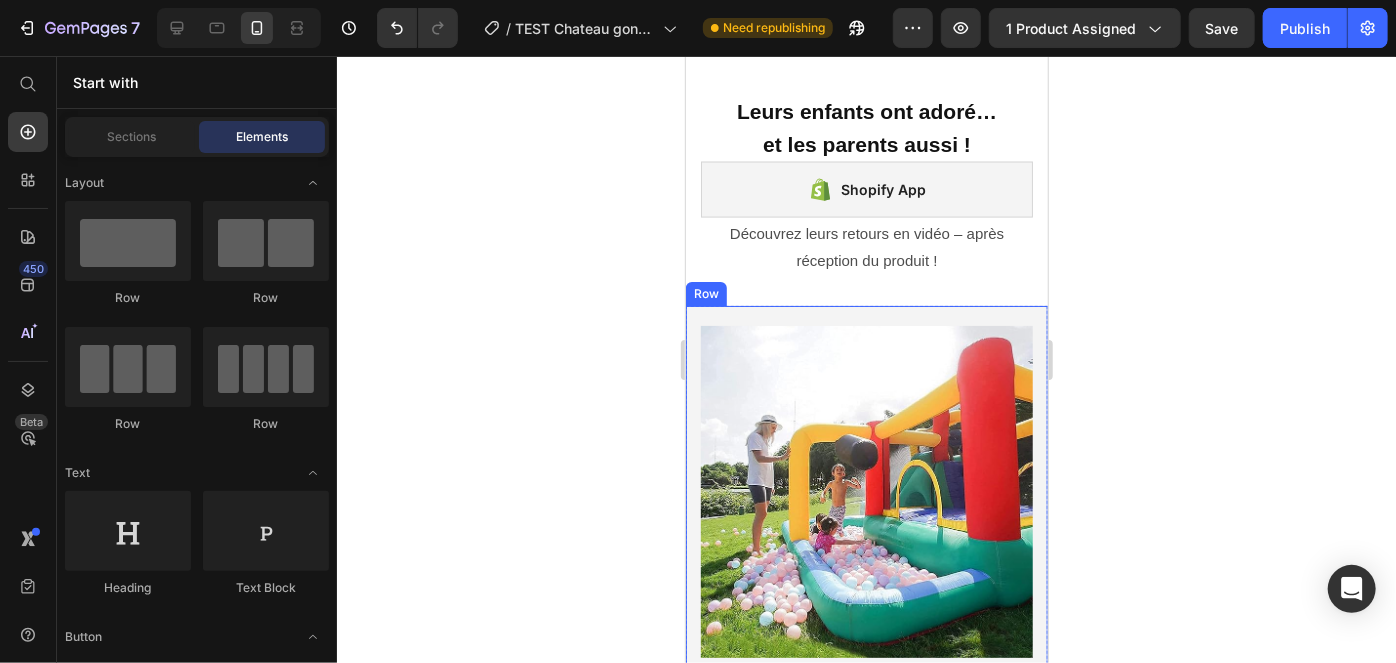 click on "Leur terrain de jeu rêvé… directement dans votre jardin ! Heading Offrez à vos enfants un été qu’ils n’oublieront jamais ! Ce  Château Gonflable XXL  transforme chaque journée en une aventure magique. Toboggan, trampoline, jeux de rebond… tout est réuni pour les voir  rire ,  sauter  et  se dépenser pendant des heures , en toute sécurité. Text block Row Image Image Row" at bounding box center [866, 627] 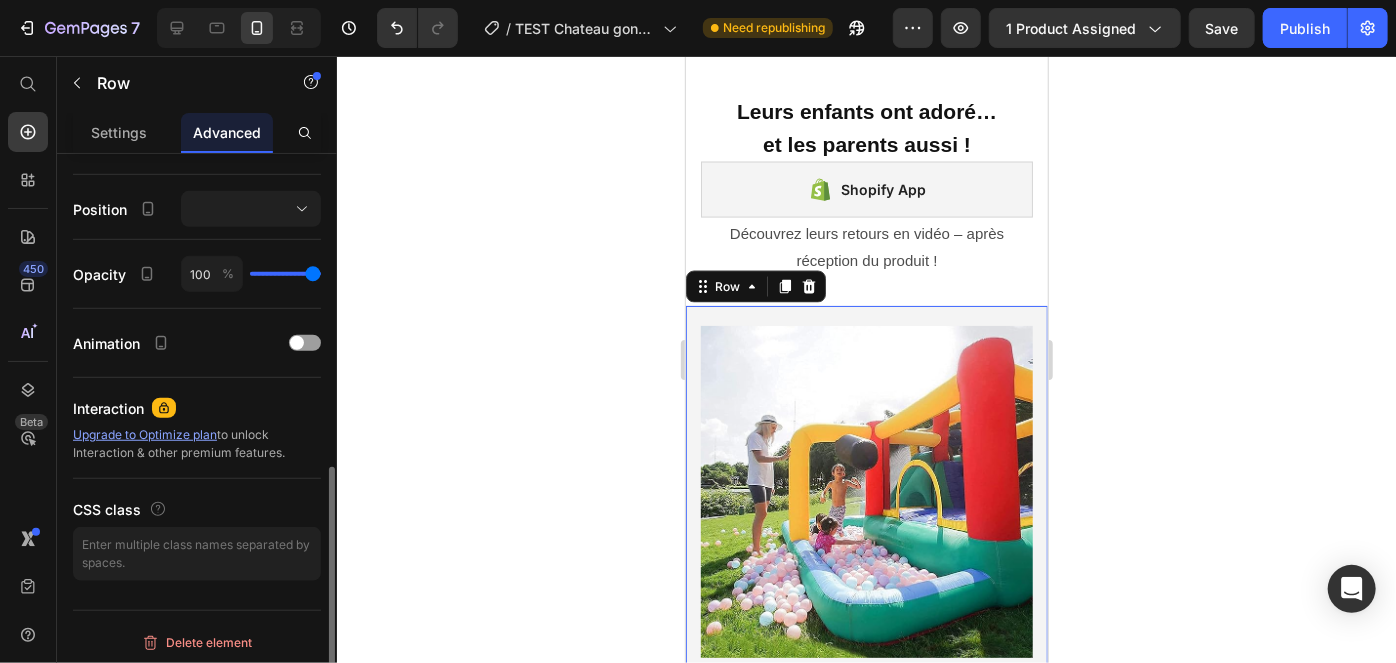 scroll, scrollTop: 699, scrollLeft: 0, axis: vertical 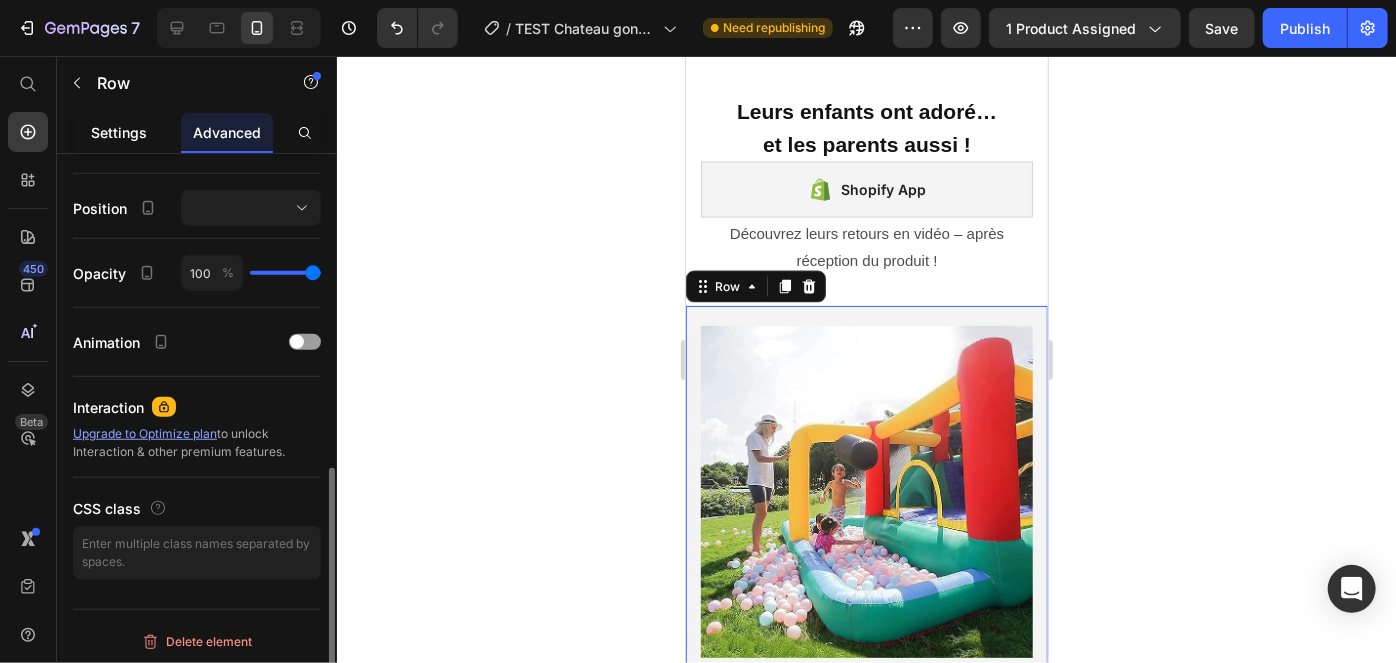 click on "Settings" 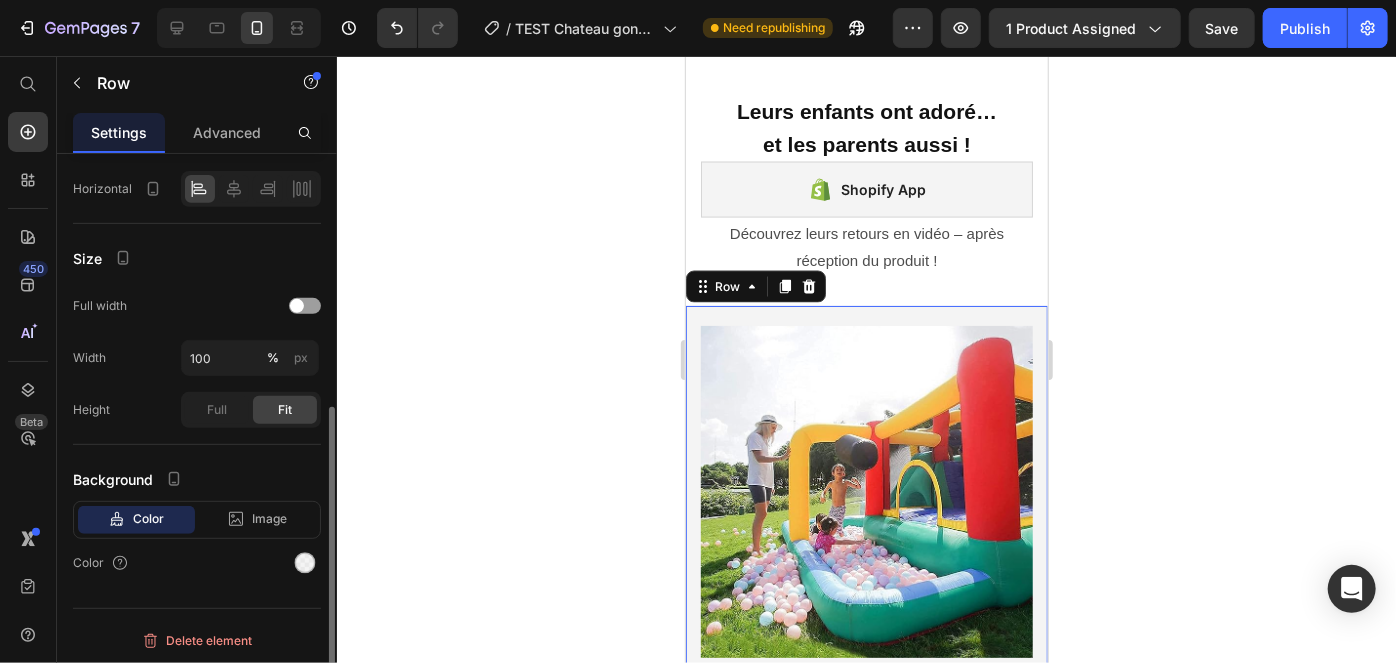 scroll, scrollTop: 456, scrollLeft: 0, axis: vertical 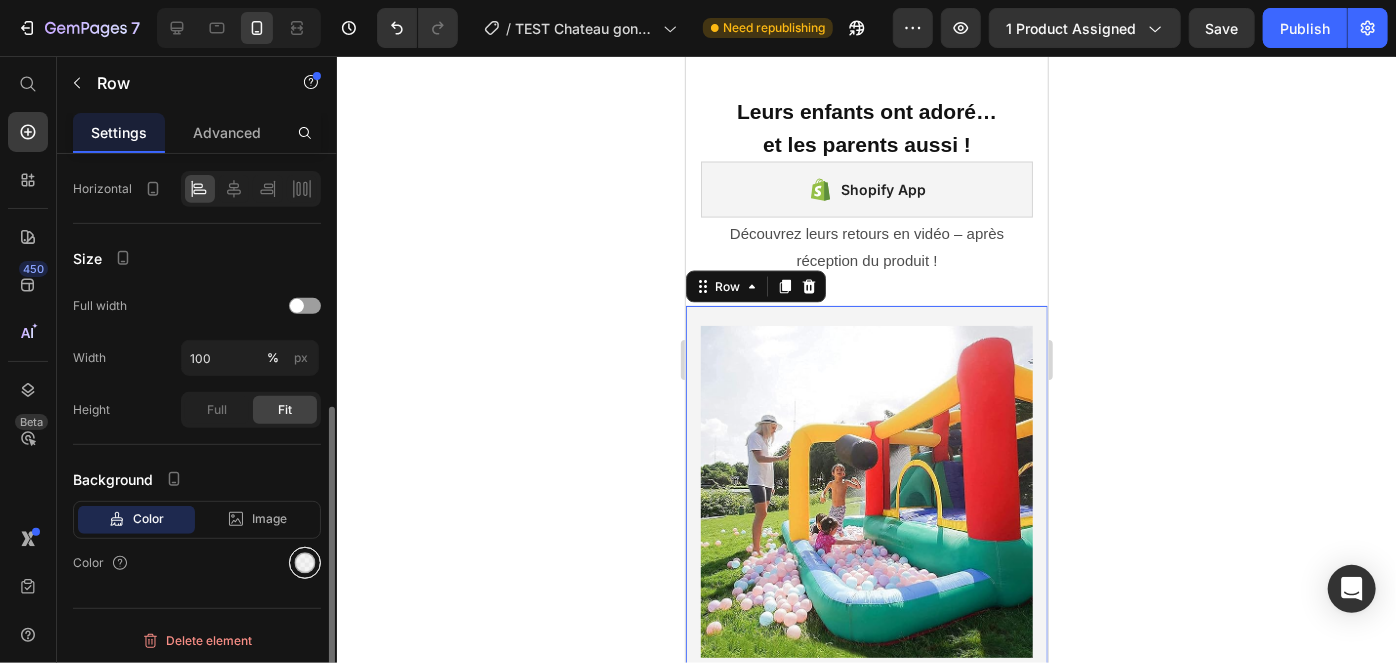 click at bounding box center (305, 563) 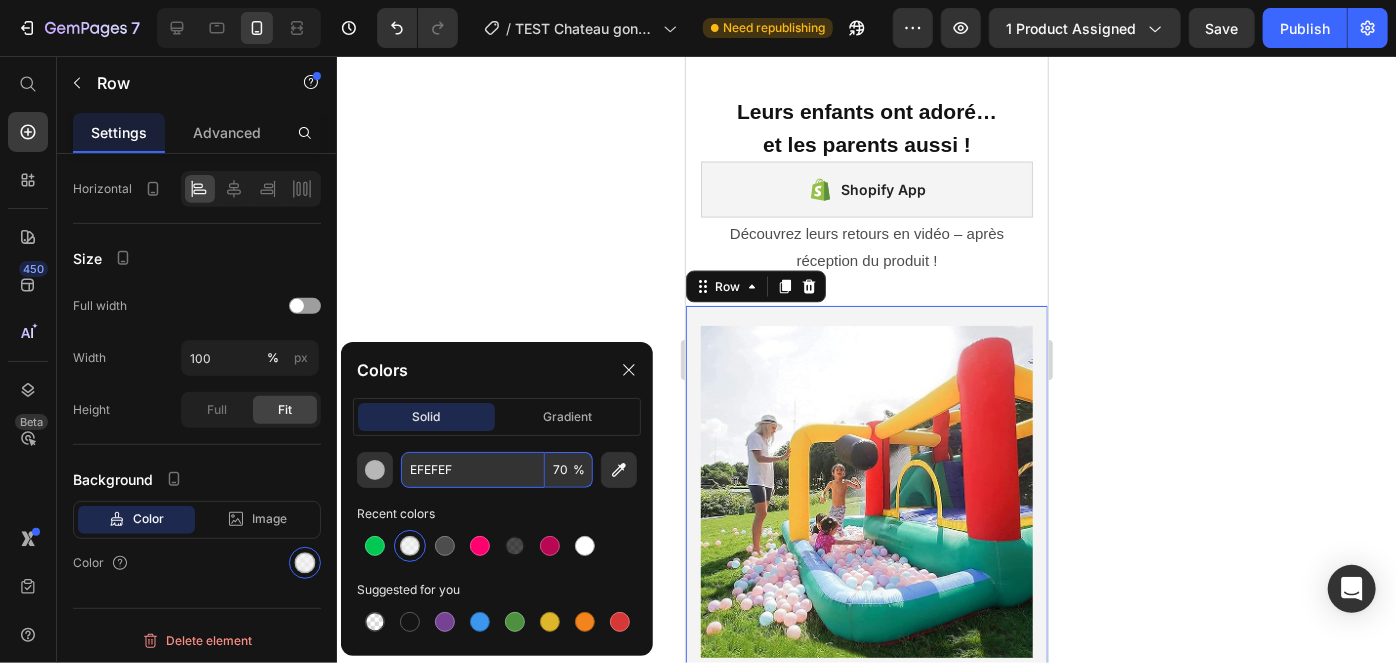 click on "70" at bounding box center [569, 470] 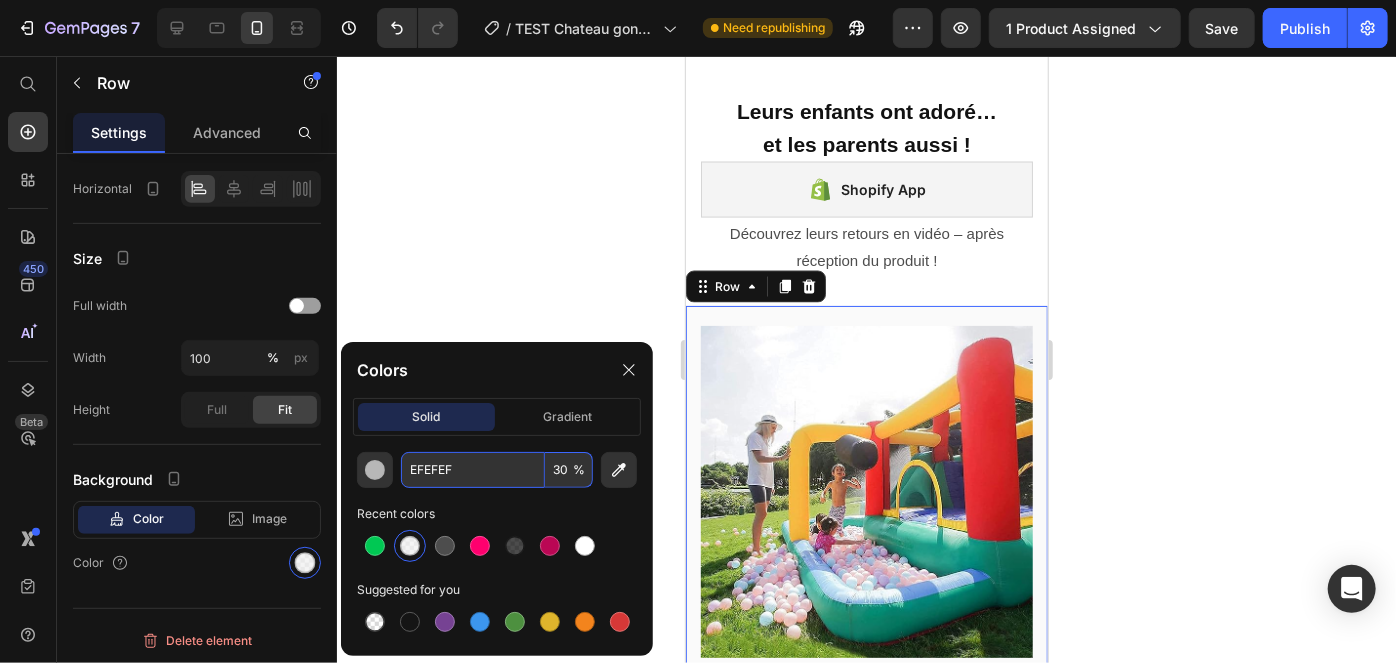 scroll, scrollTop: 456, scrollLeft: 0, axis: vertical 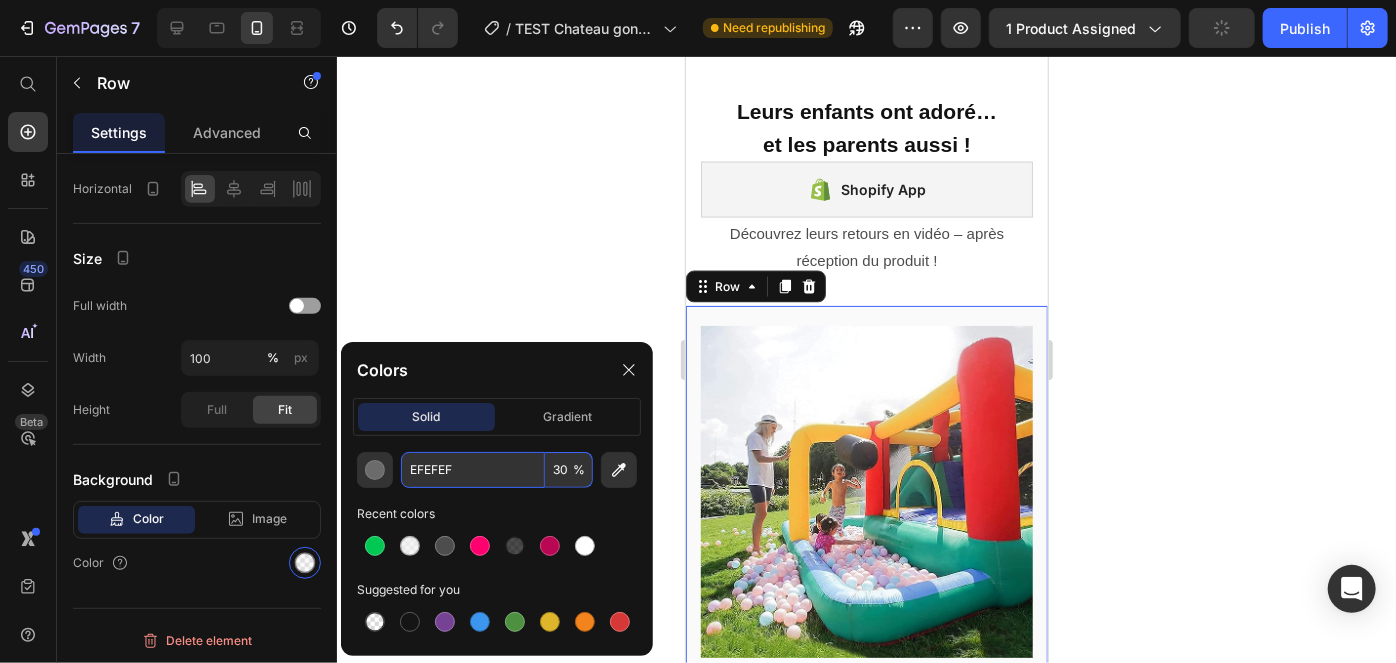 type on "30" 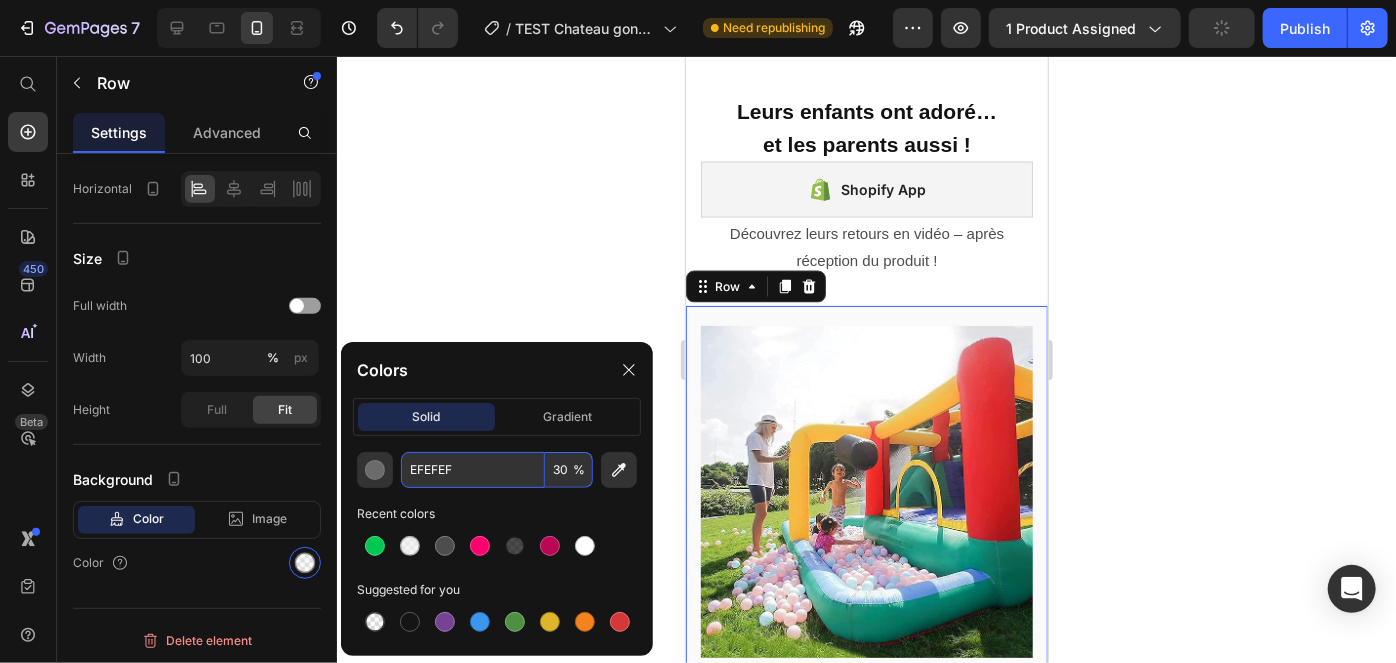 click 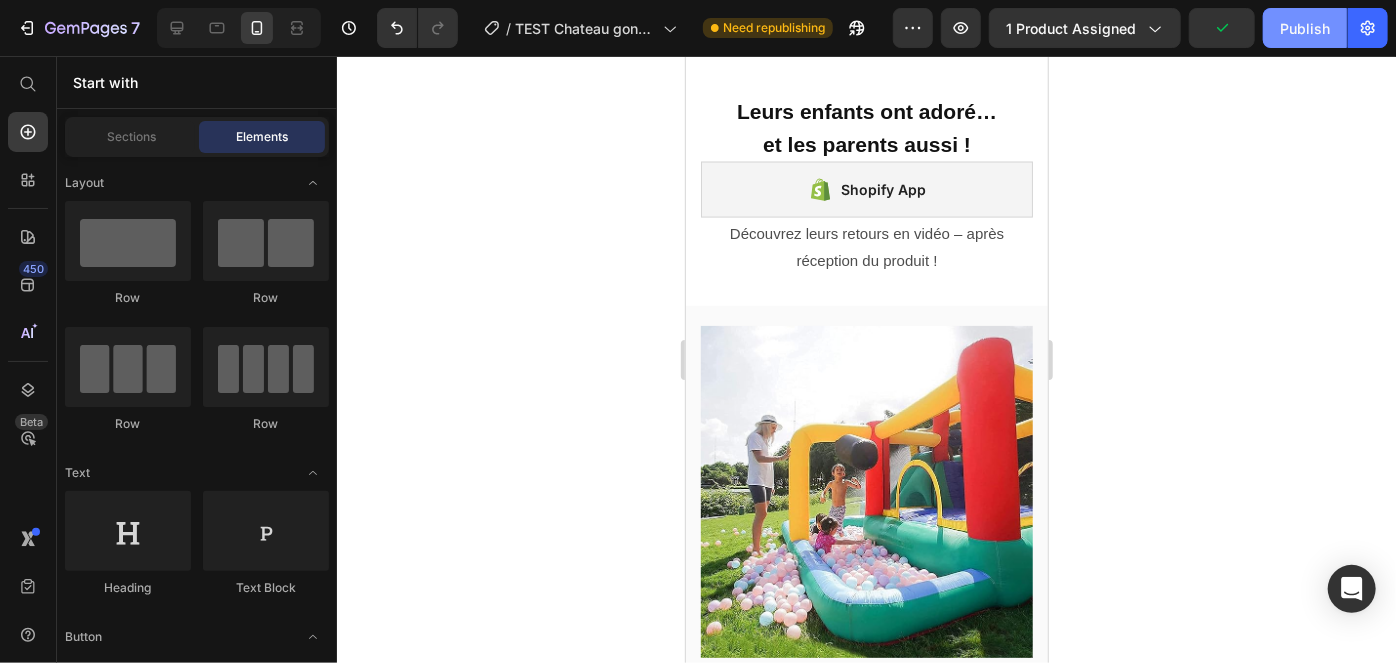 click on "Publish" at bounding box center (1305, 28) 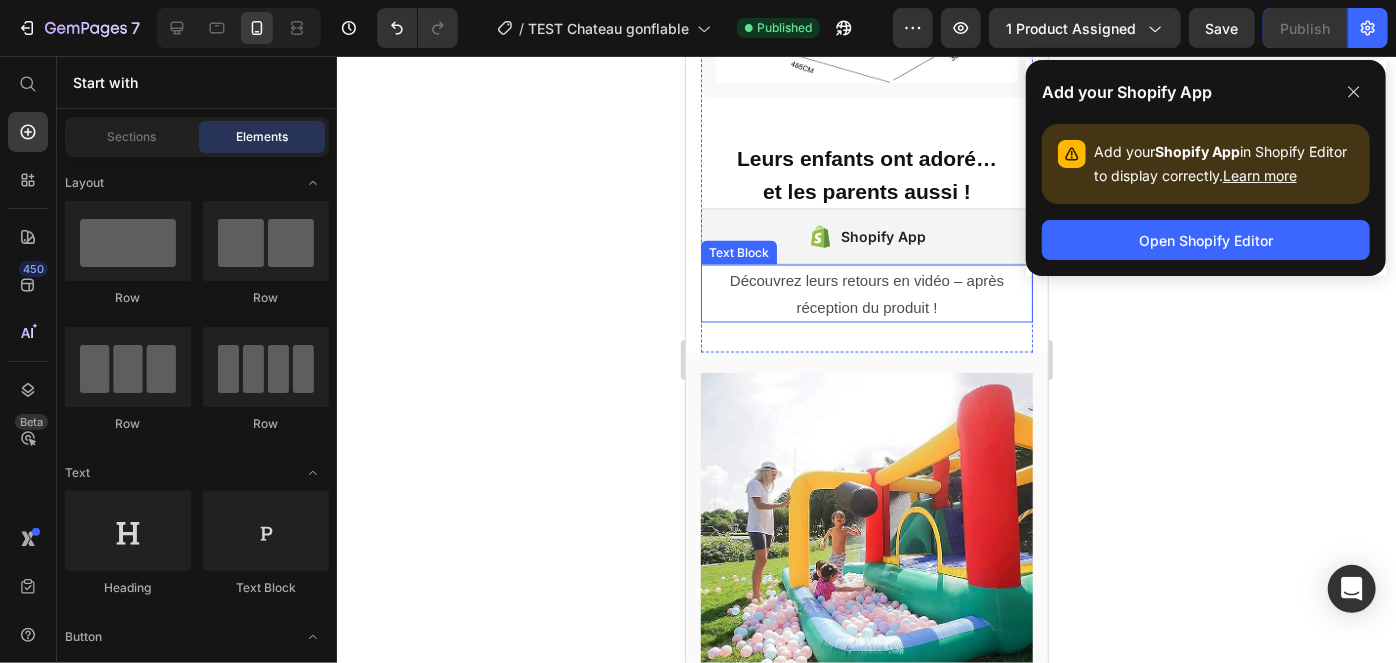 scroll, scrollTop: 1595, scrollLeft: 0, axis: vertical 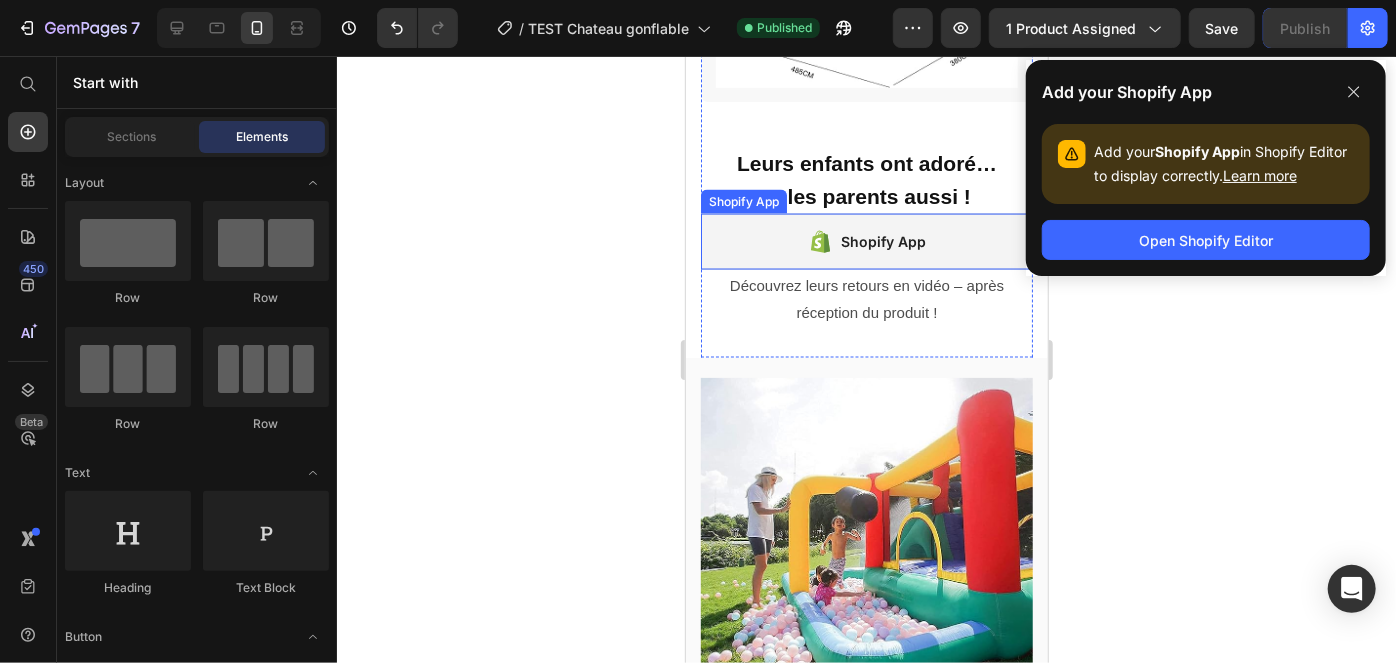 click on "Découvrez leurs retours en vidéo – après réception du produit !" at bounding box center [866, 298] 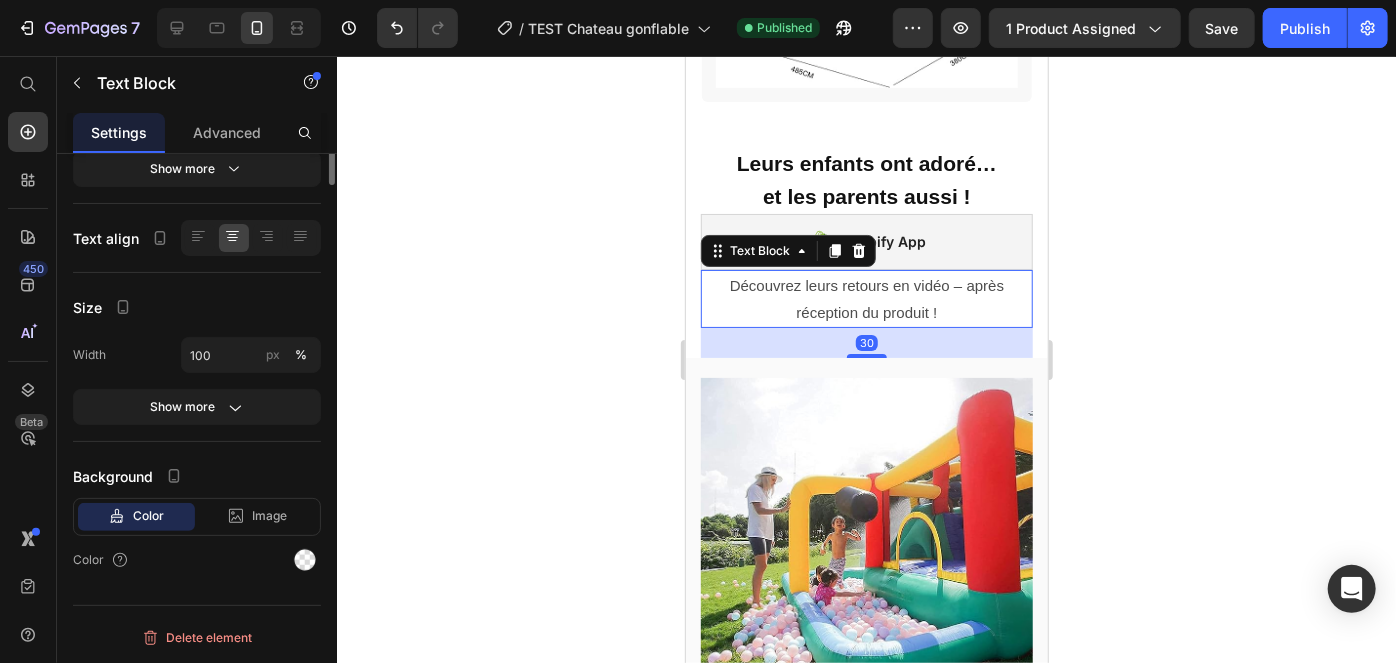 scroll, scrollTop: 0, scrollLeft: 0, axis: both 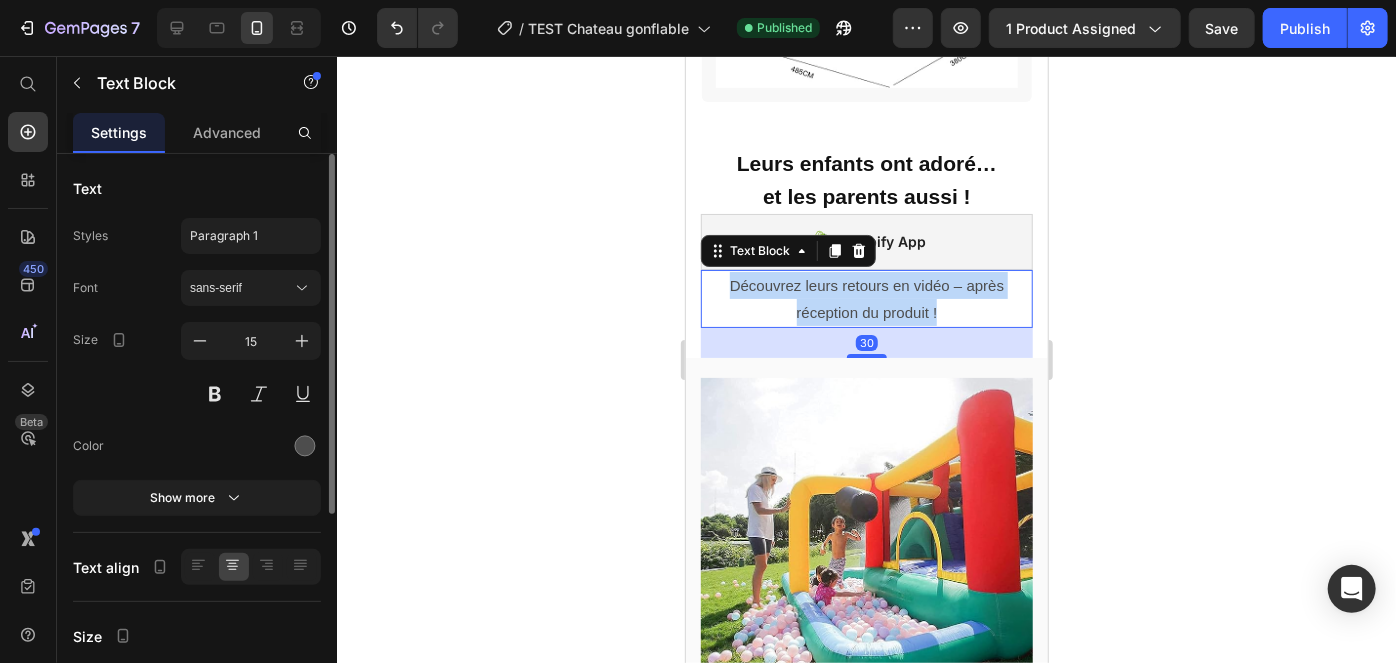 click on "Découvrez leurs retours en vidéo – après réception du produit !" at bounding box center [866, 298] 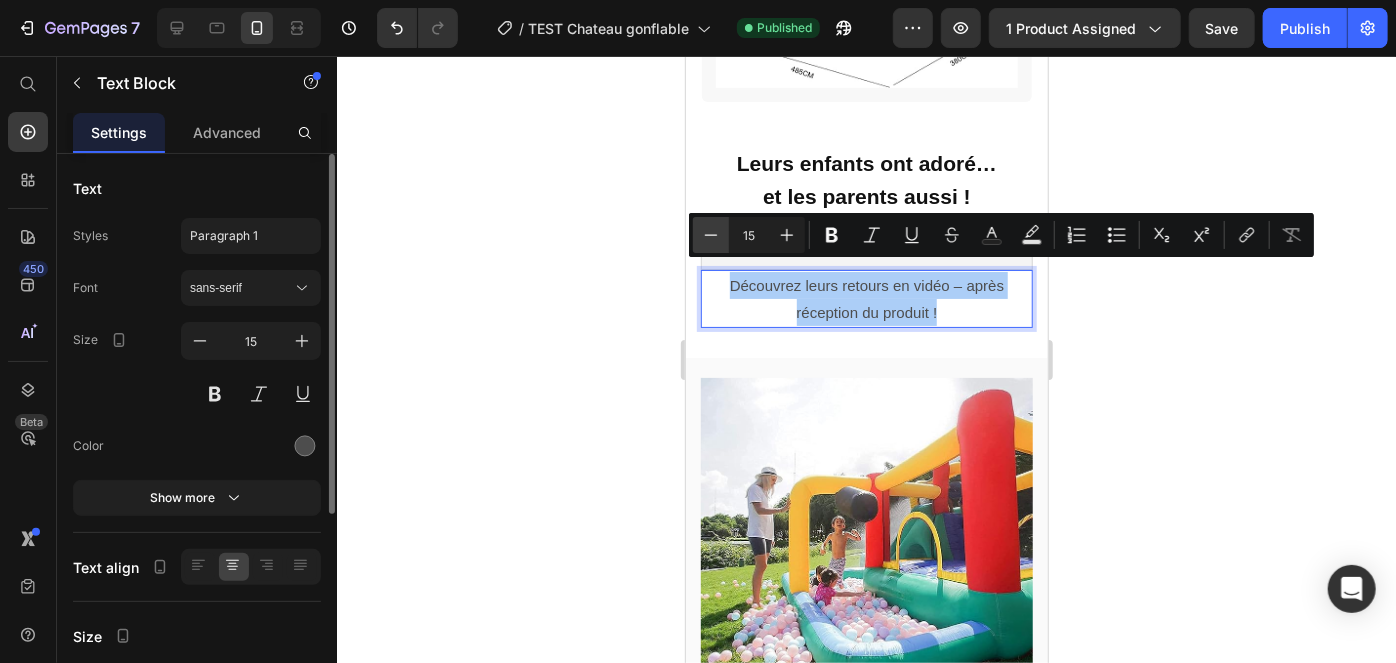click 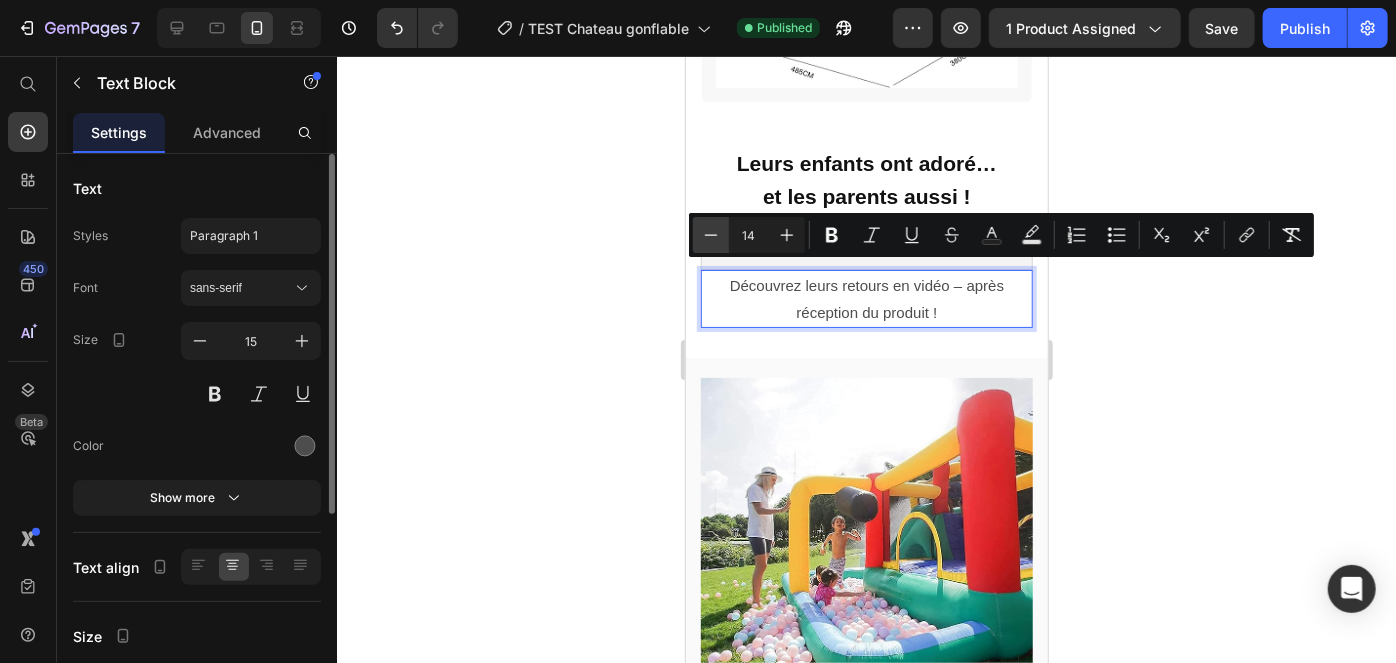 click 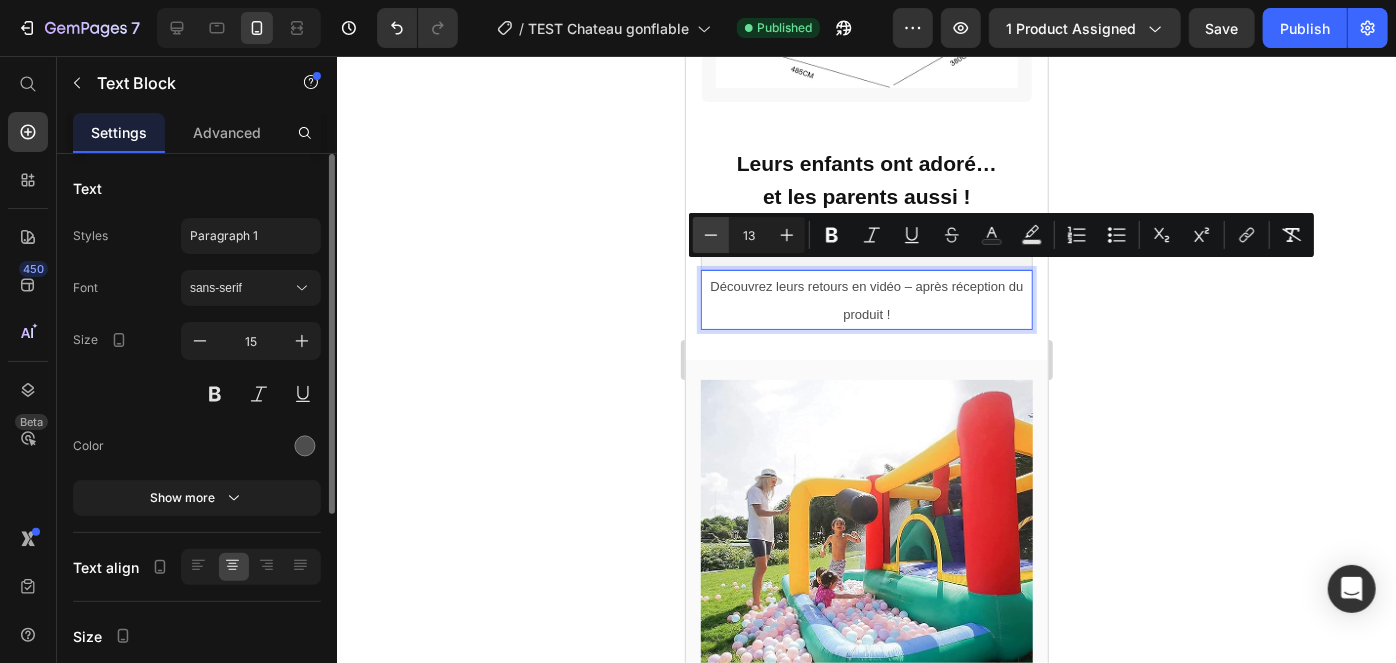 click 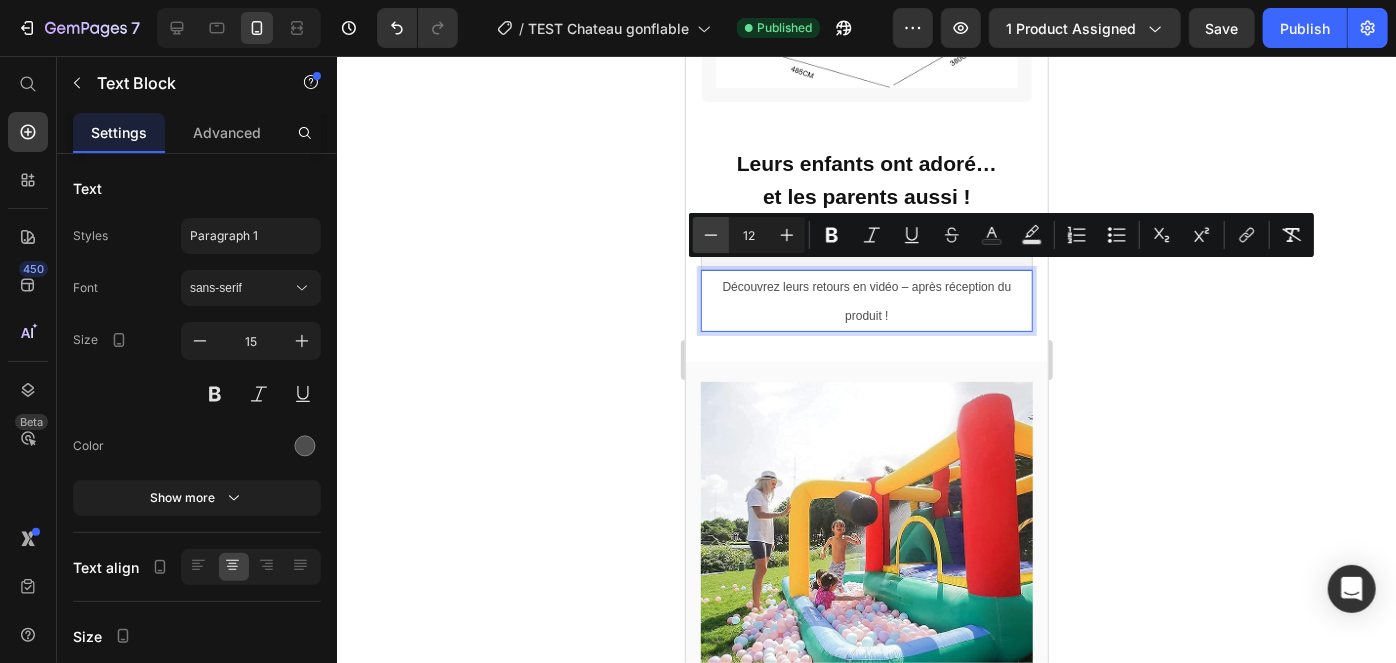 click 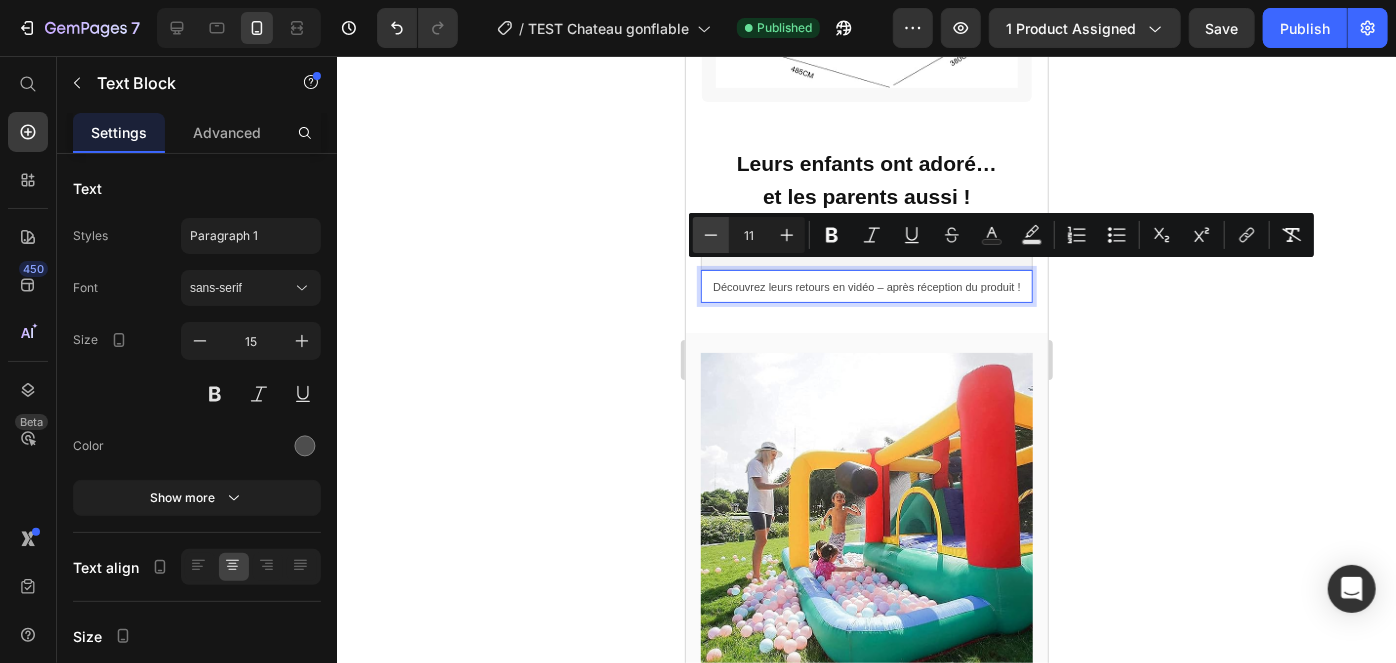 click 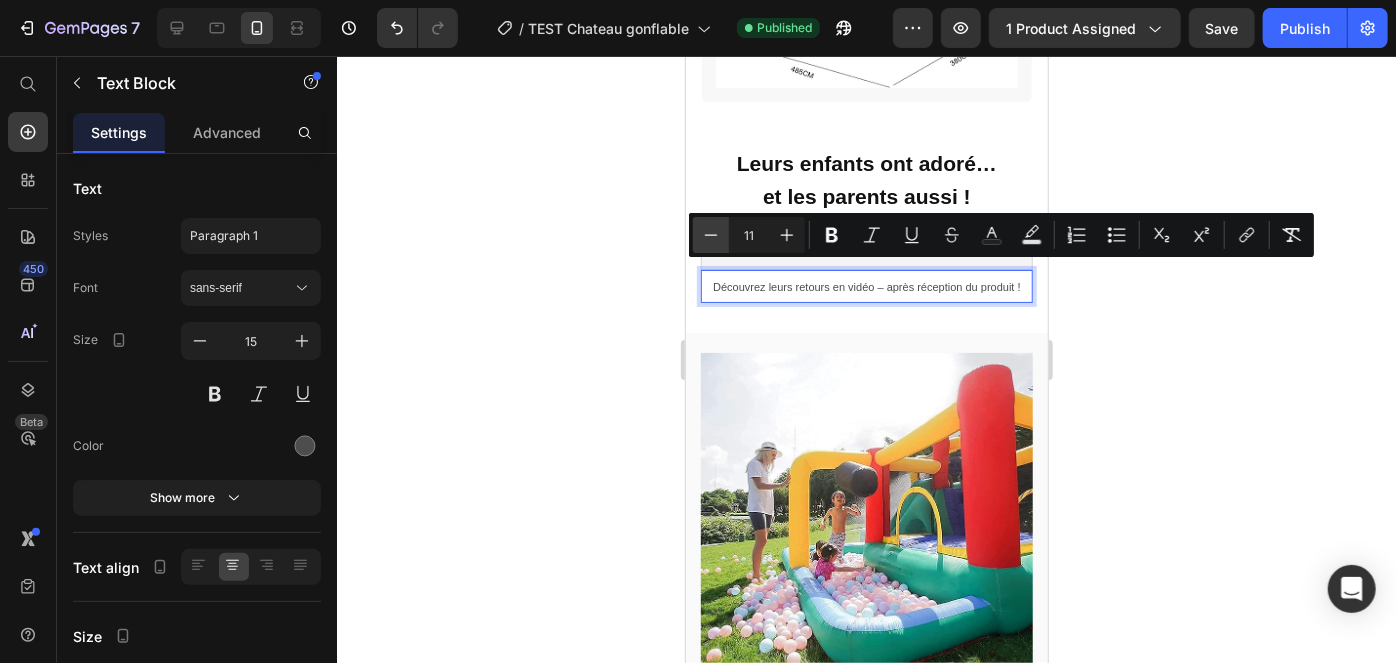 type on "10" 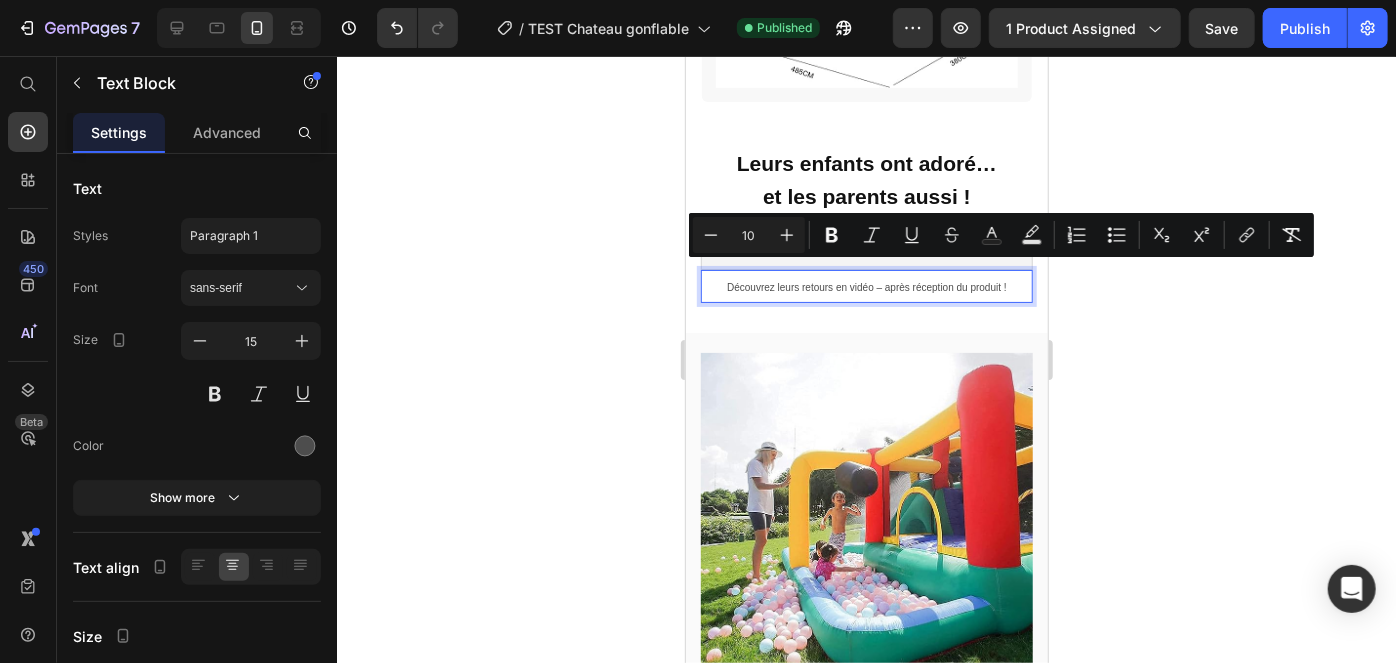 click 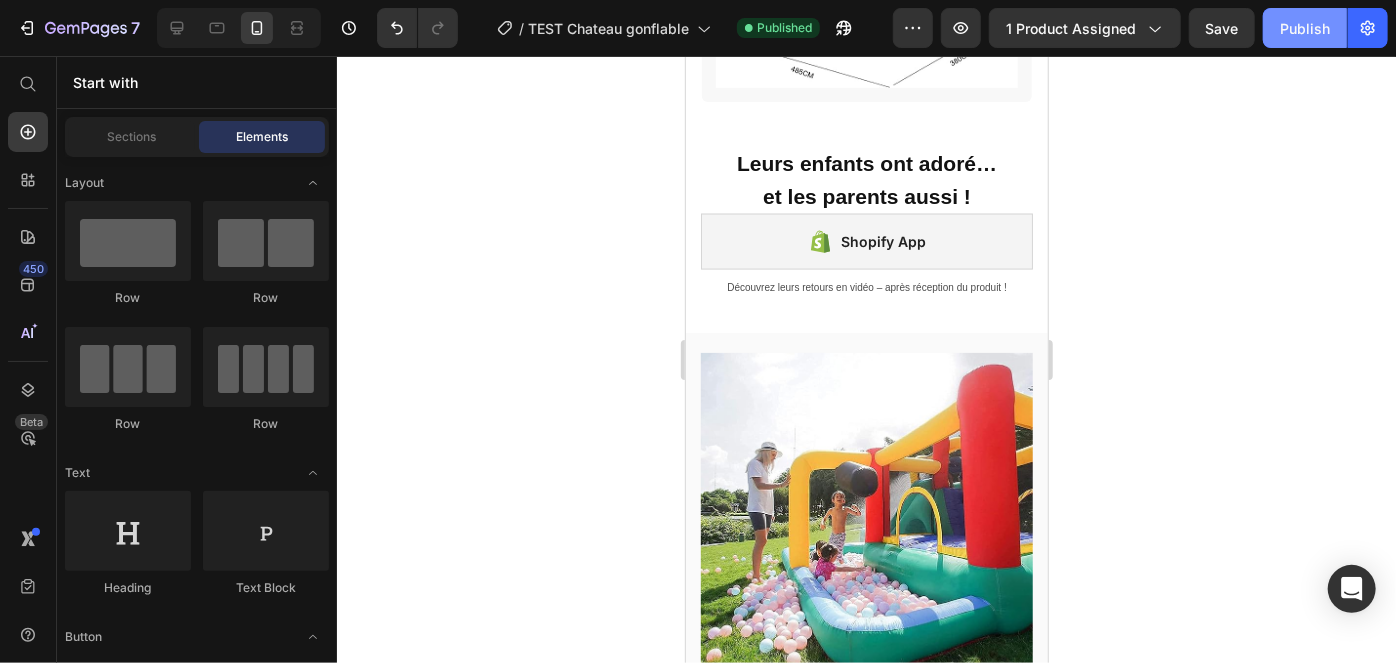 click on "Publish" 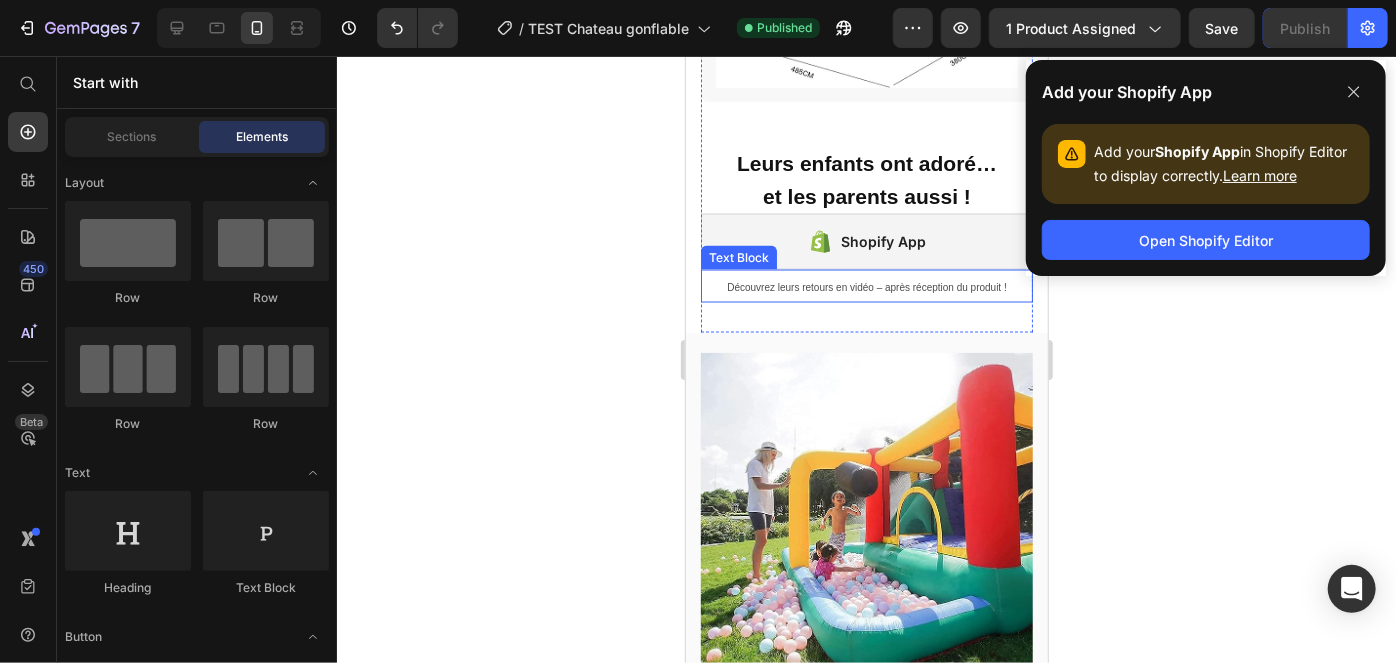 click on "Découvrez leurs retours en vidéo – après réception du produit !" at bounding box center [866, 286] 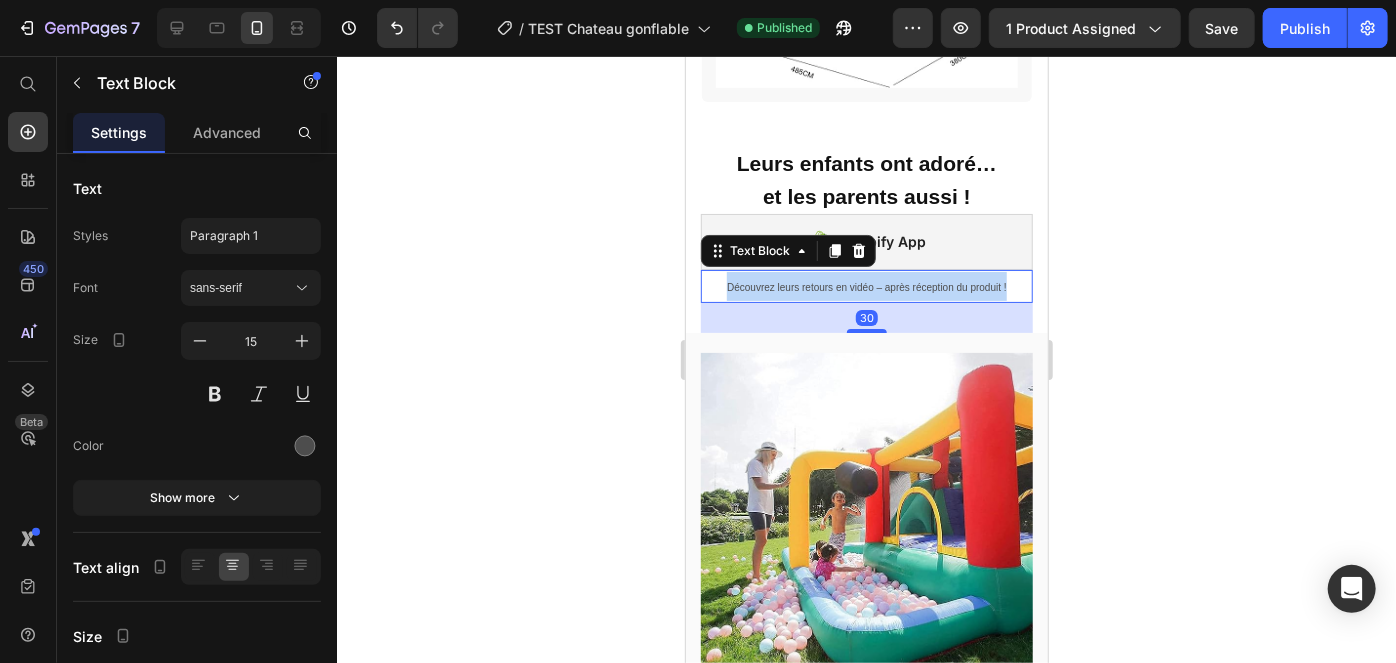 click on "Découvrez leurs retours en vidéo – après réception du produit !" at bounding box center (866, 286) 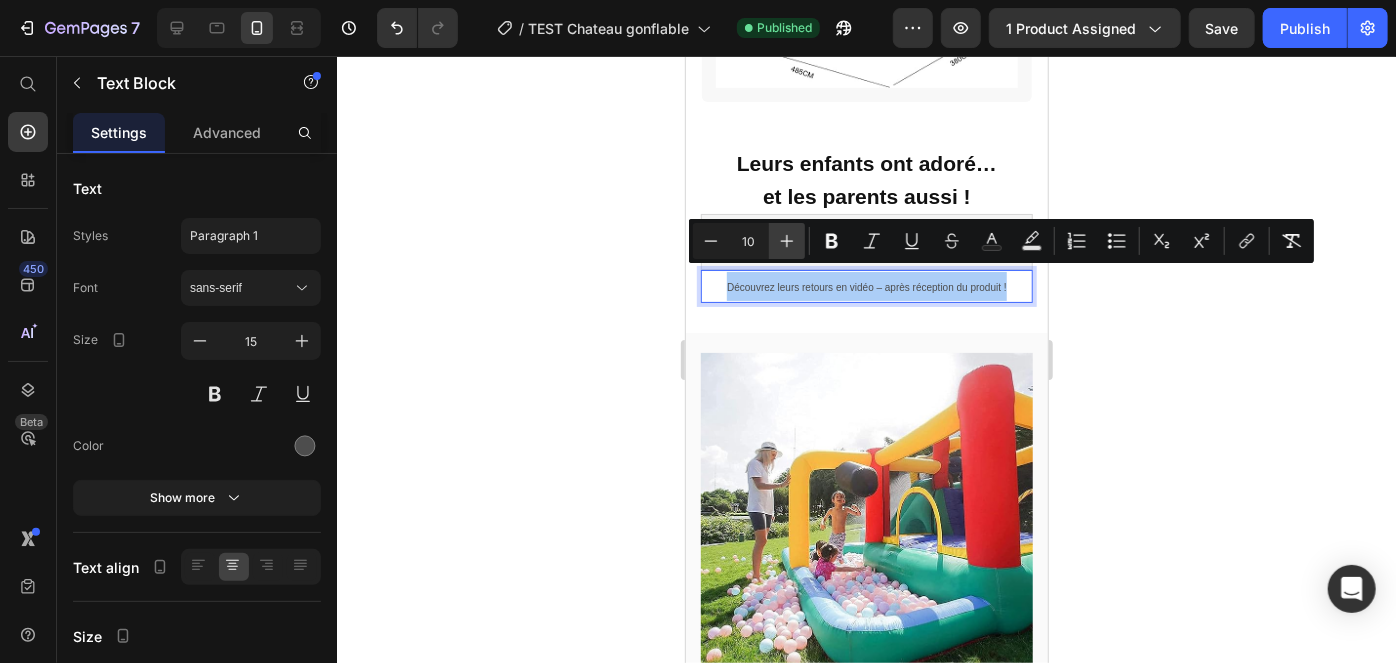 click 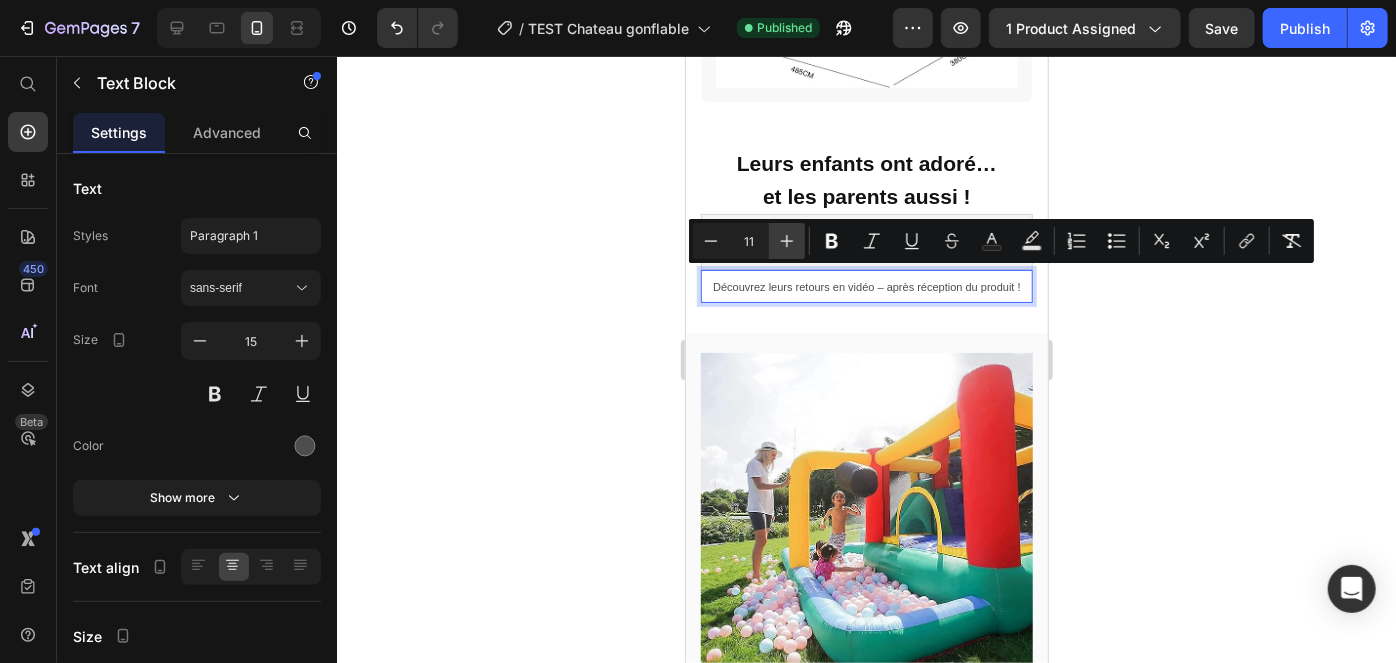 click 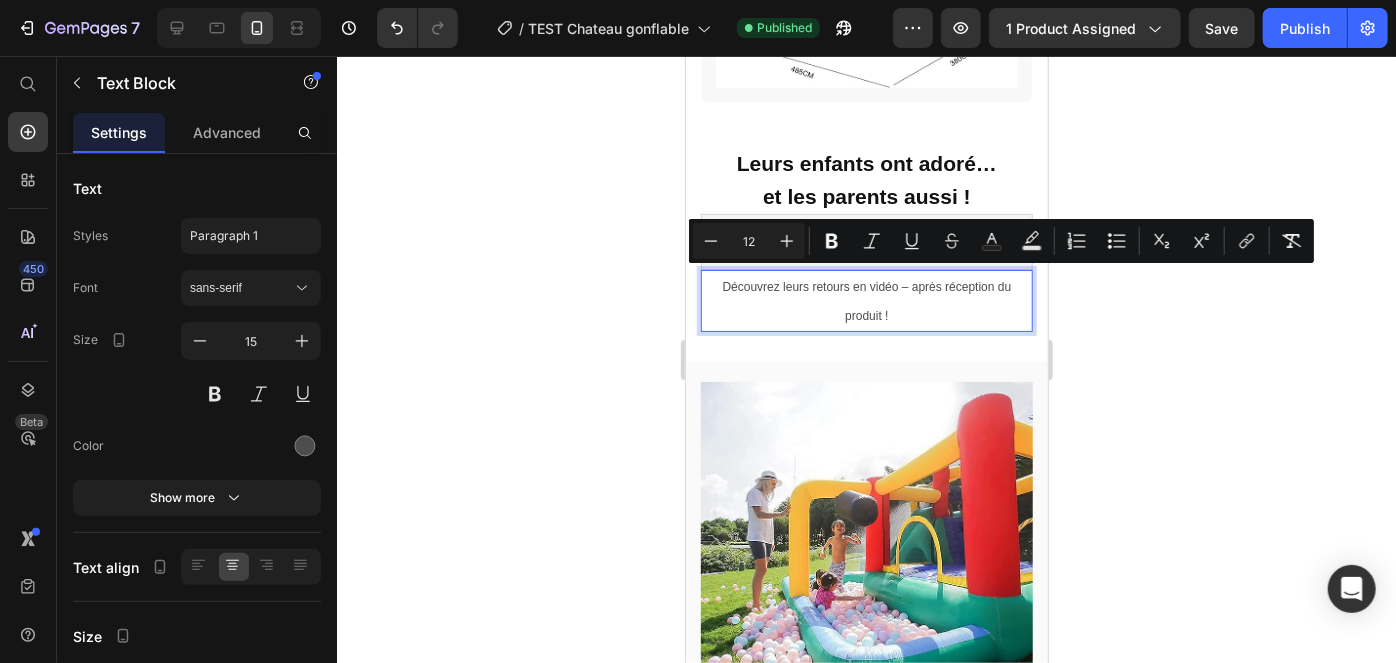 drag, startPoint x: 628, startPoint y: 274, endPoint x: 0, endPoint y: 216, distance: 630.67267 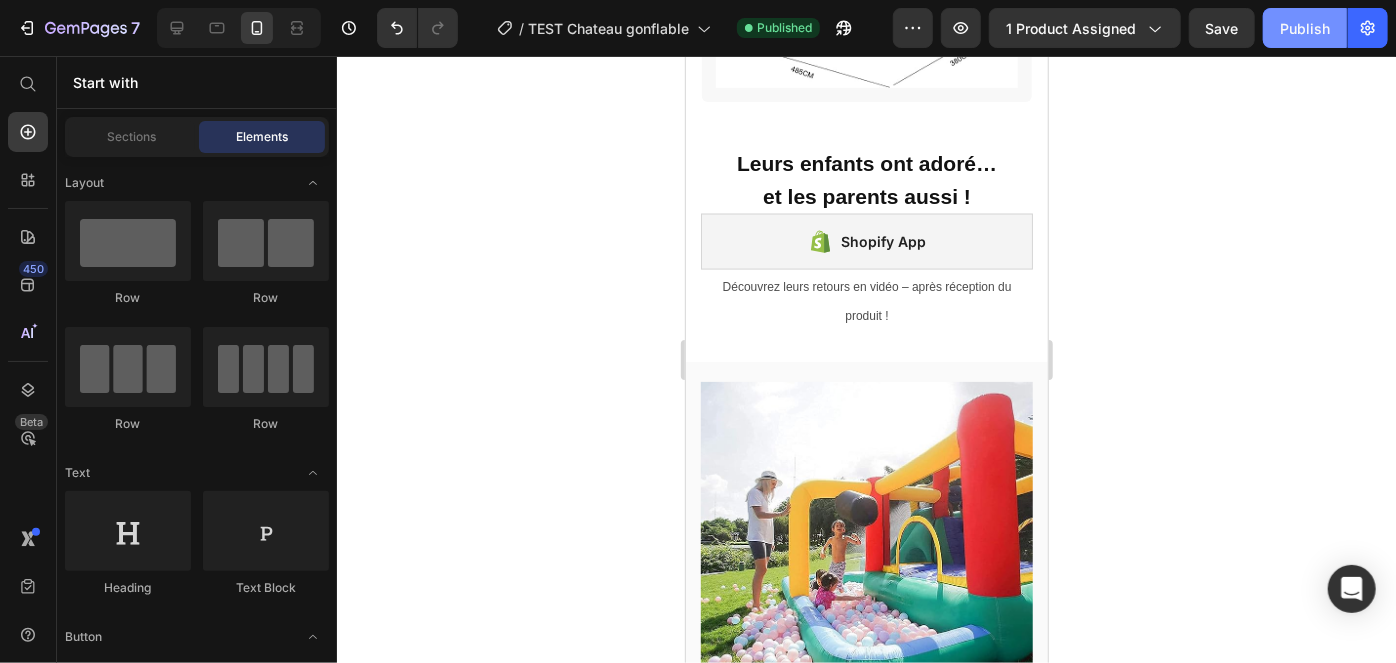 click on "Publish" 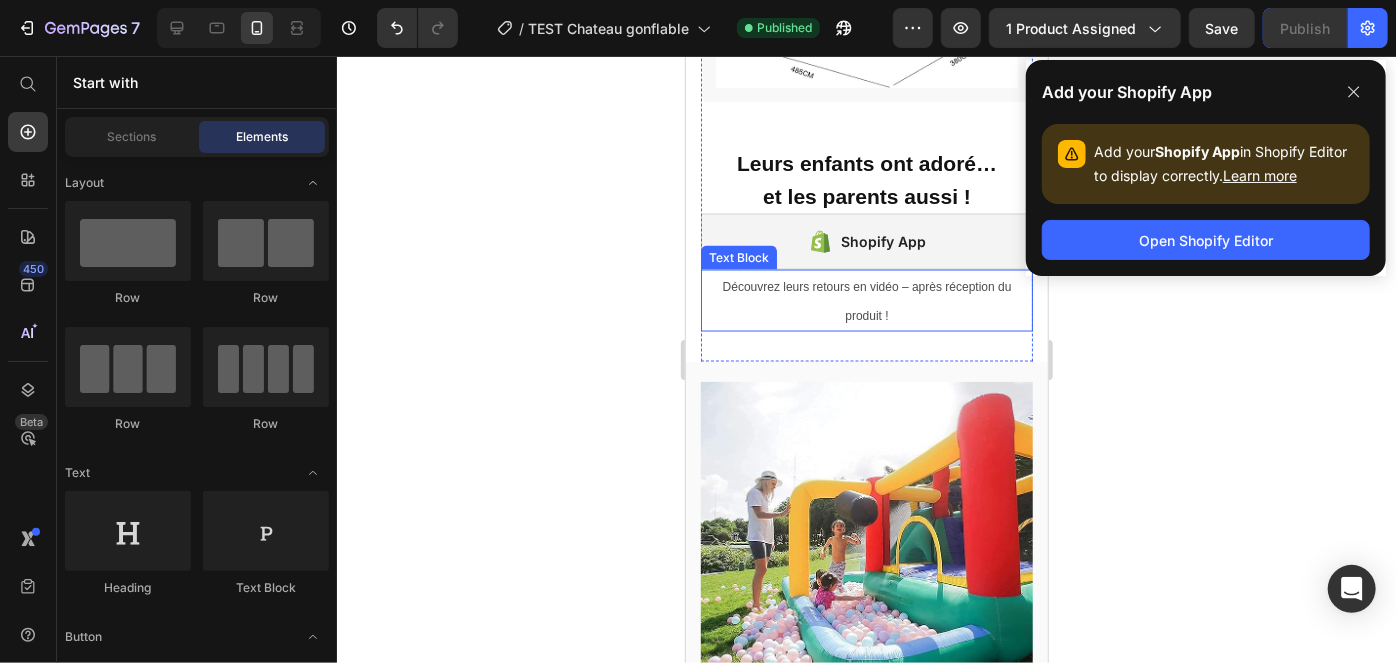 click on "Découvrez leurs retours en vidéo – après réception du produit !" at bounding box center (866, 300) 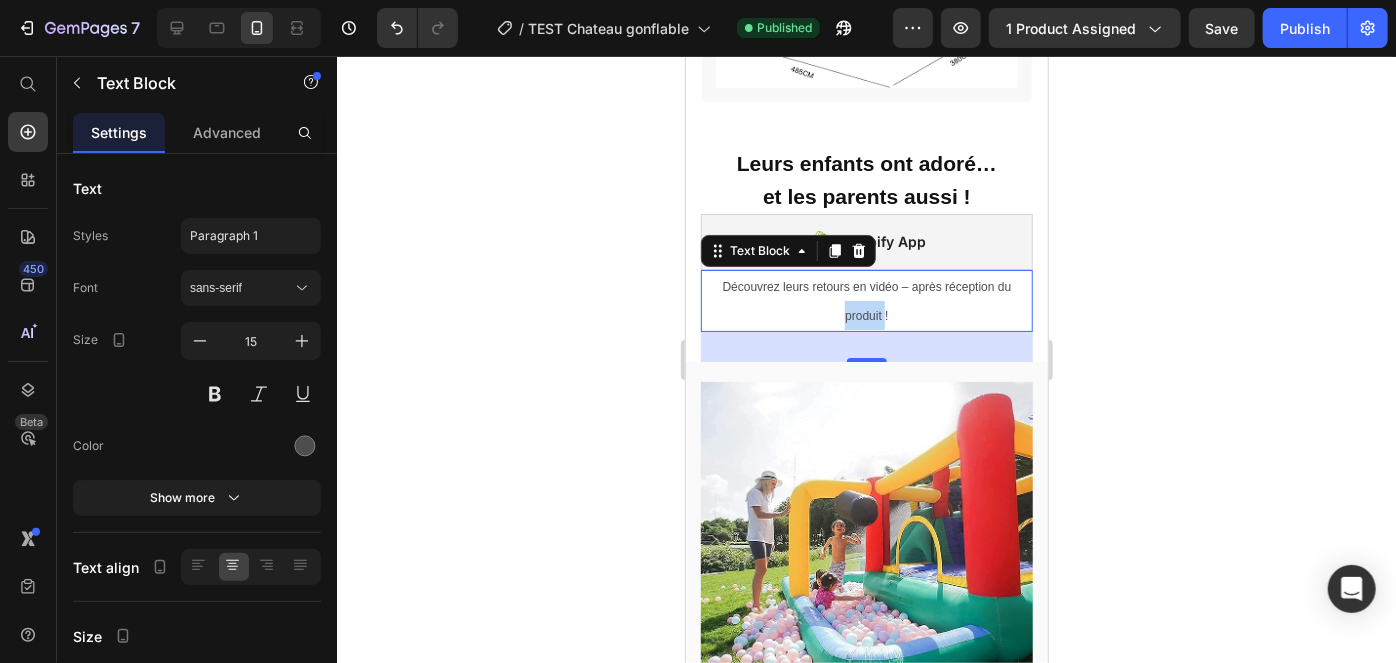 click on "Découvrez leurs retours en vidéo – après réception du produit !" at bounding box center (866, 300) 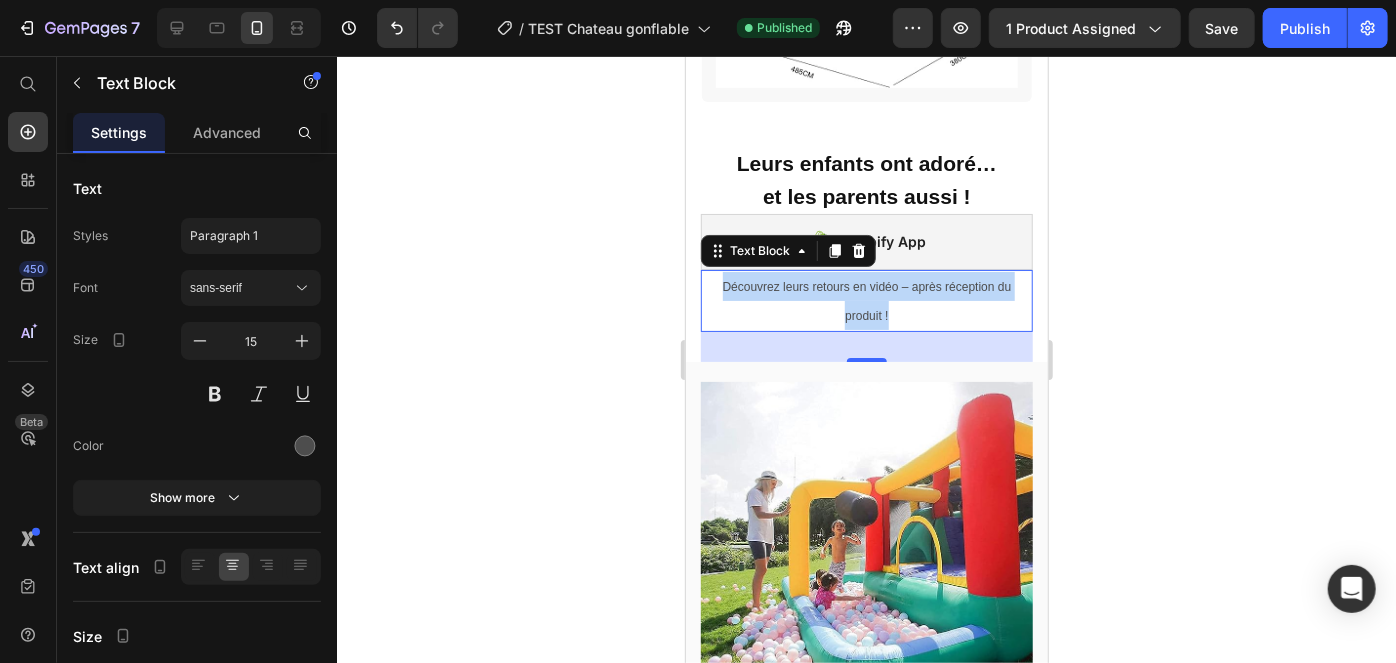 click on "Découvrez leurs retours en vidéo – après réception du produit !" at bounding box center [866, 300] 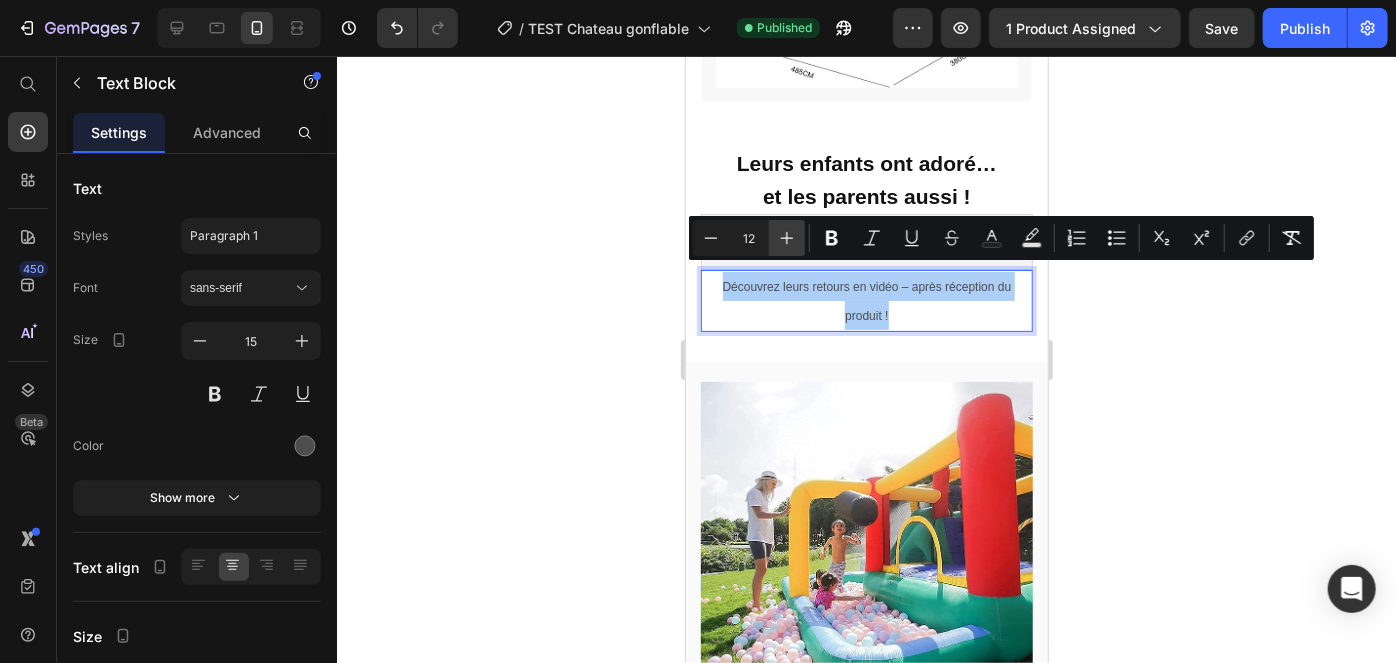 click 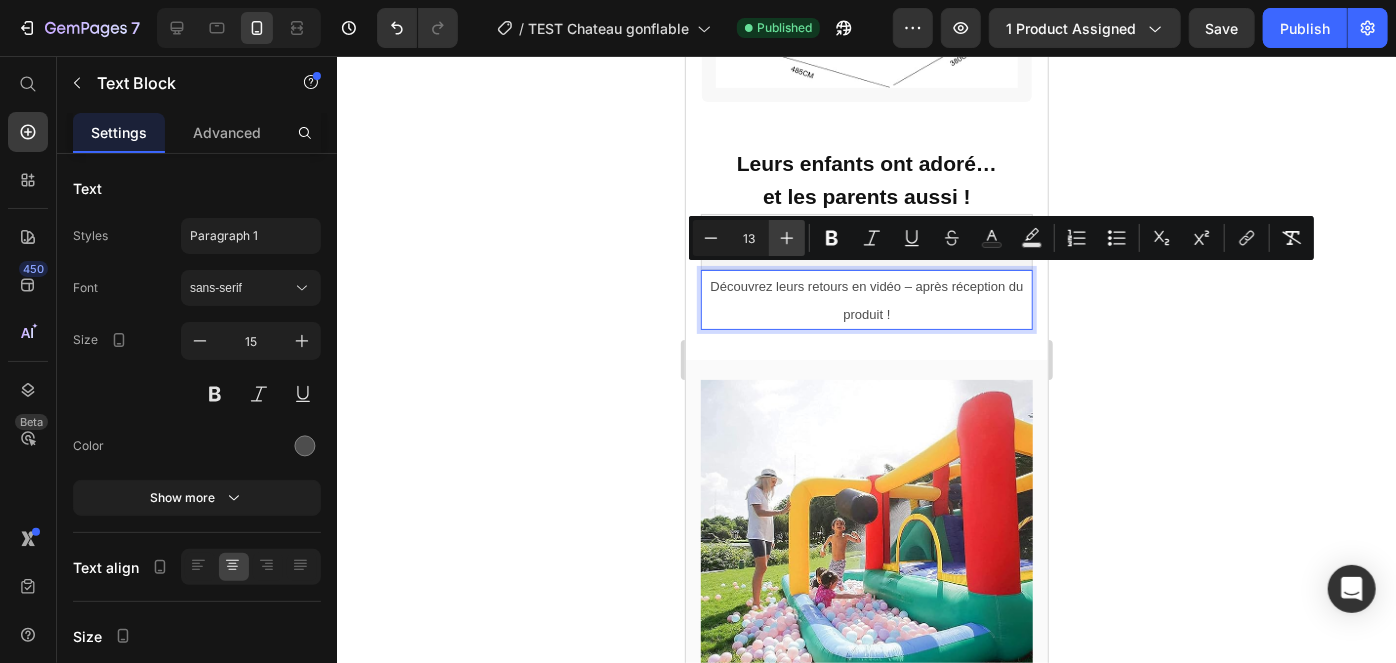 click 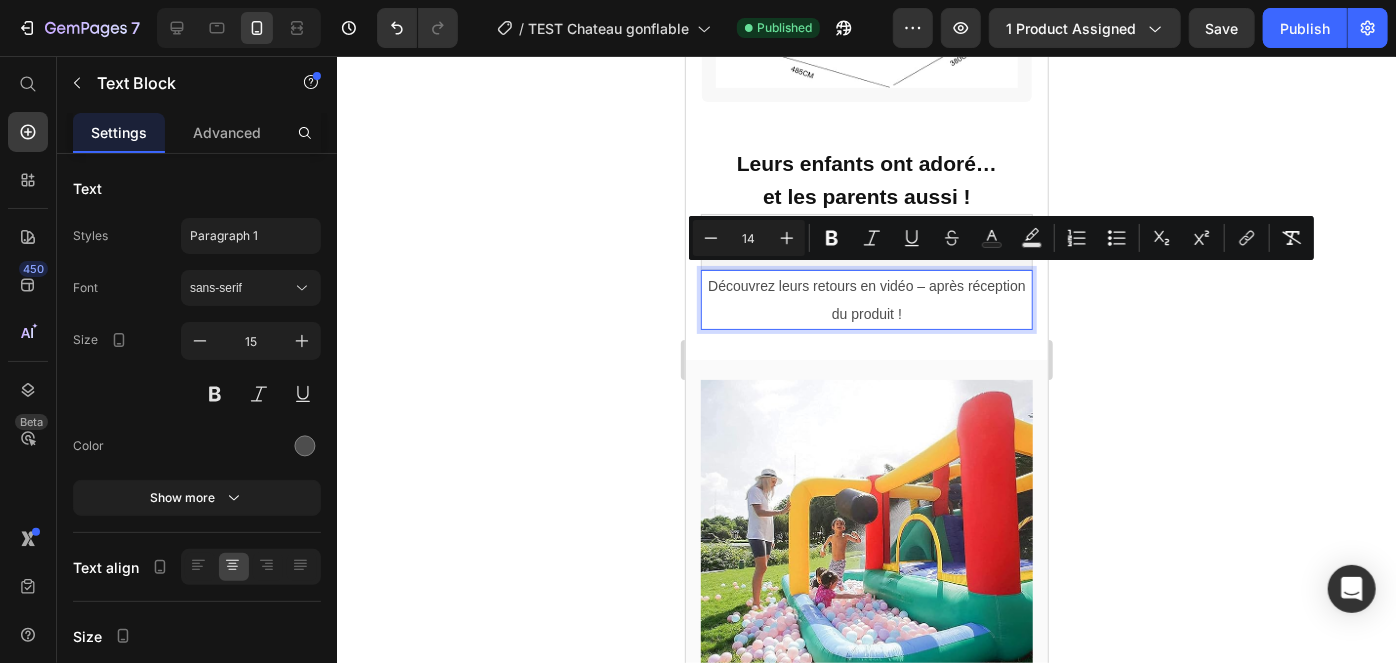 click 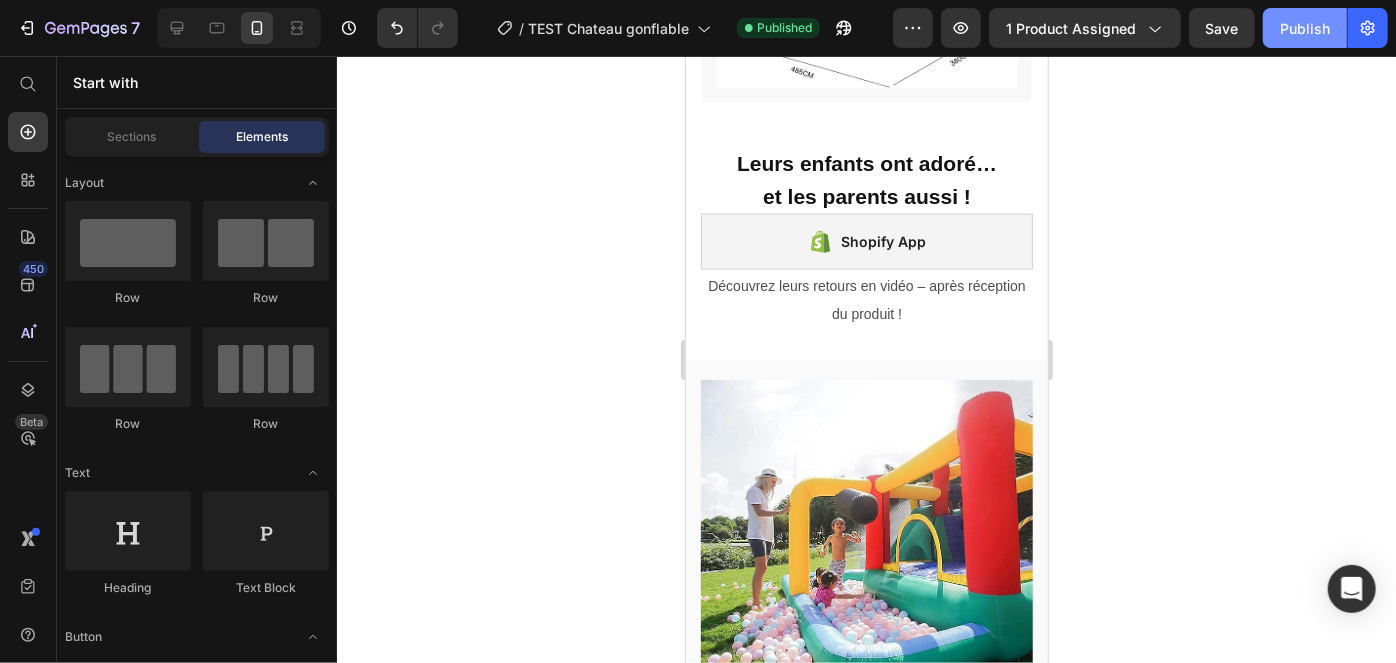 click on "Publish" 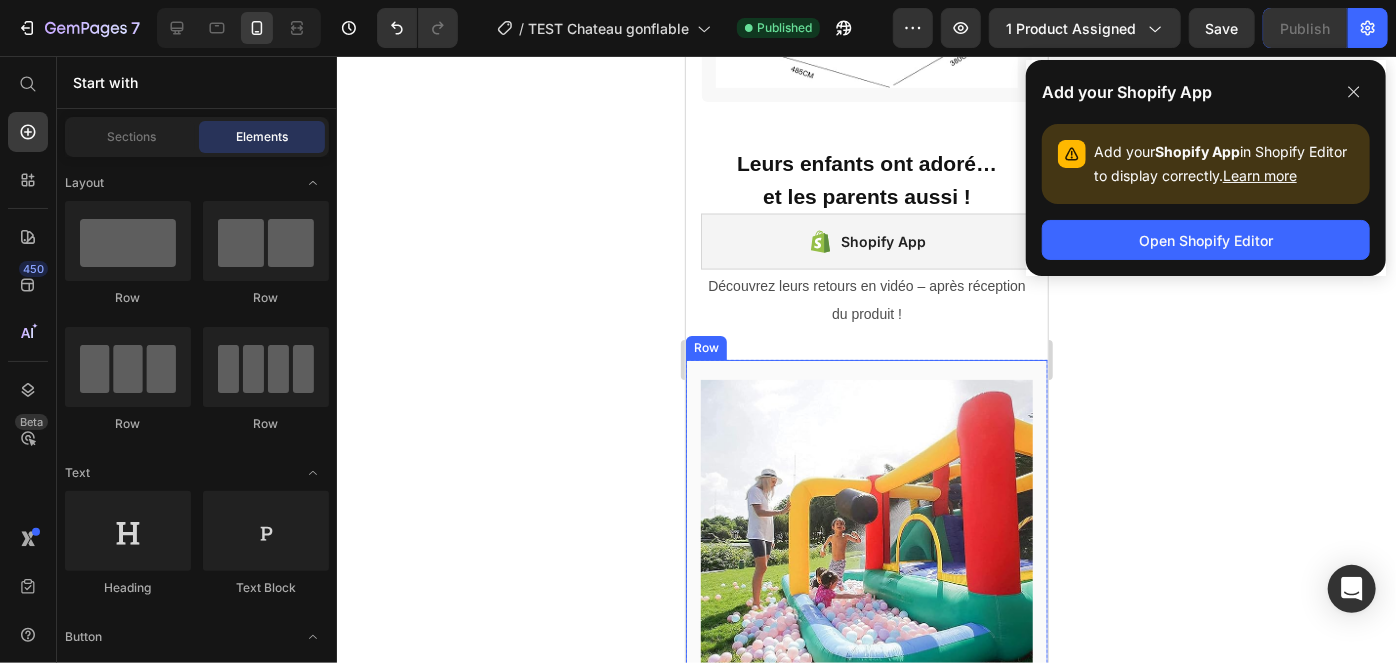 click on "Découvrez leurs retours en vidéo – après réception du produit !" at bounding box center (866, 299) 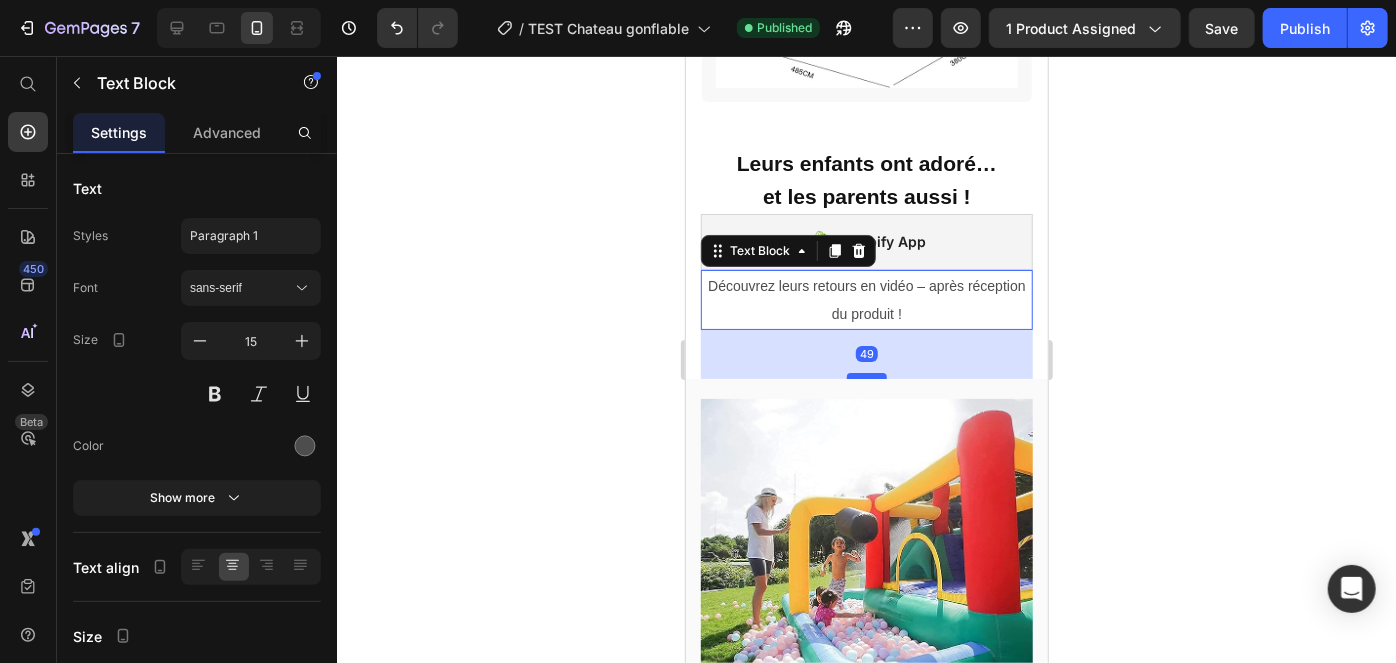 drag, startPoint x: 845, startPoint y: 343, endPoint x: 842, endPoint y: 362, distance: 19.235384 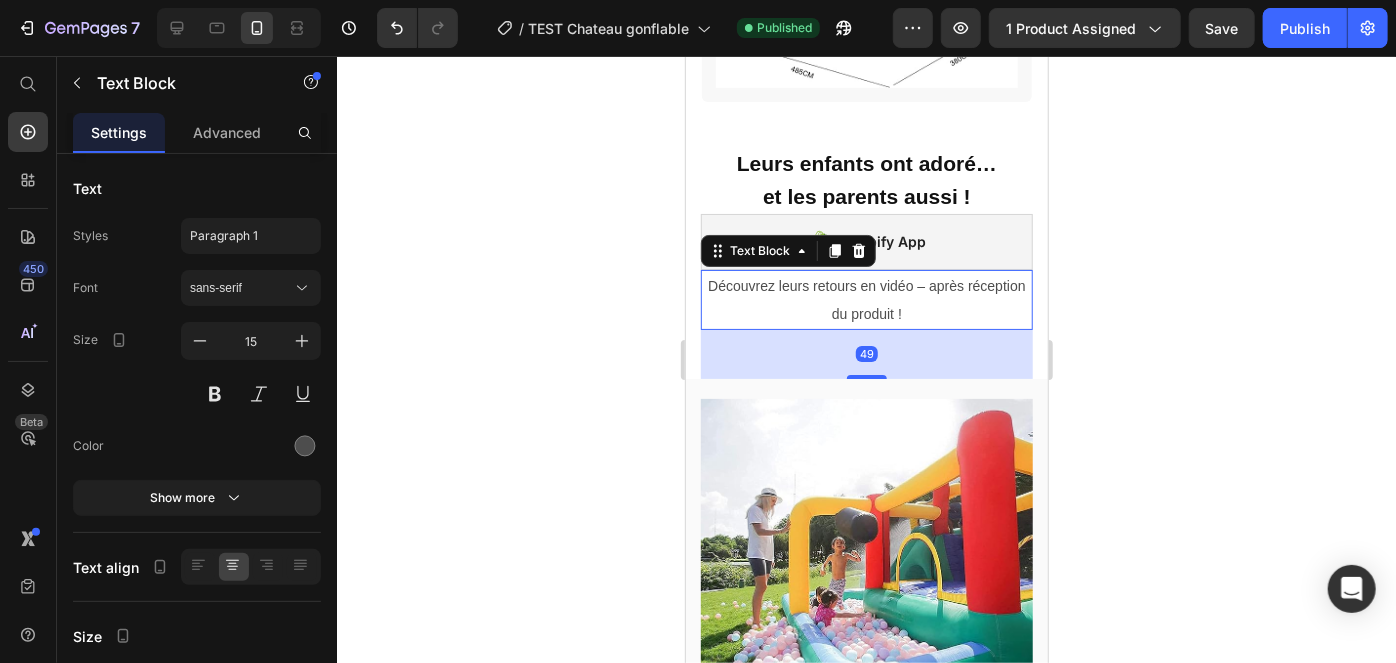 click 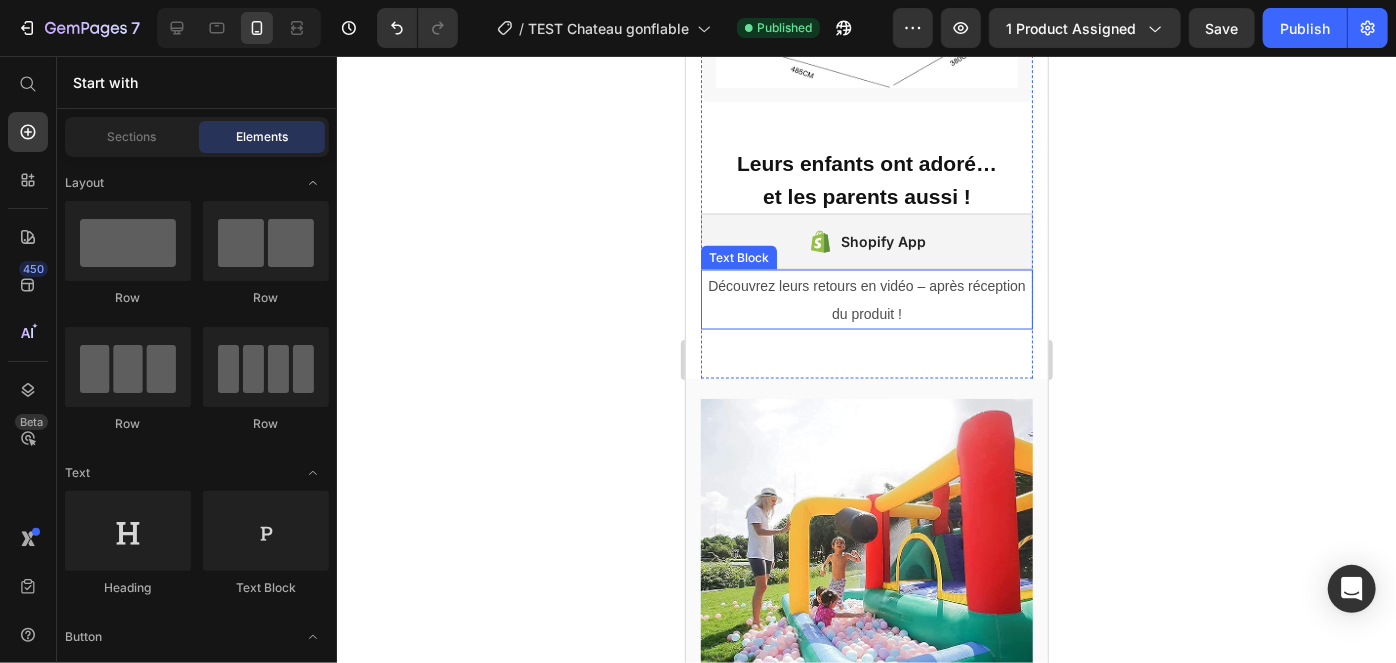 click on "Découvrez leurs retours en vidéo – après réception du produit !" at bounding box center [866, 299] 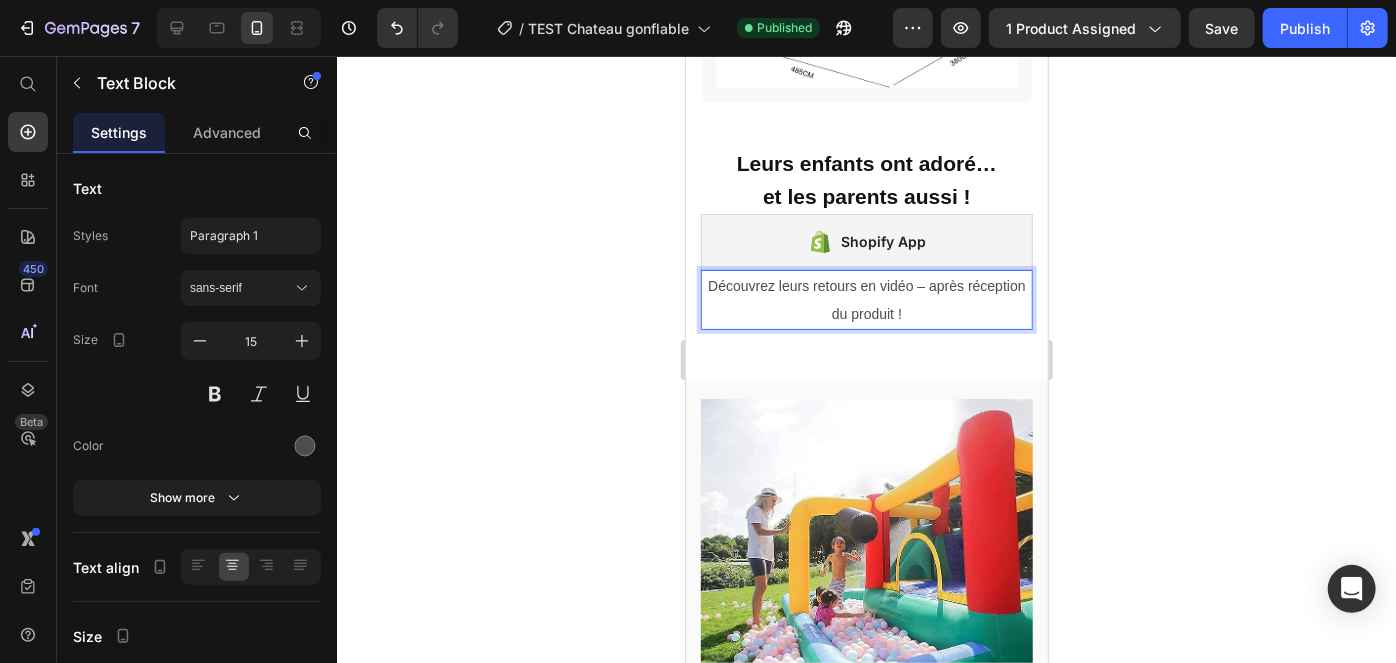 click on "Découvrez leurs retours en vidéo – après réception du produit !" at bounding box center [866, 299] 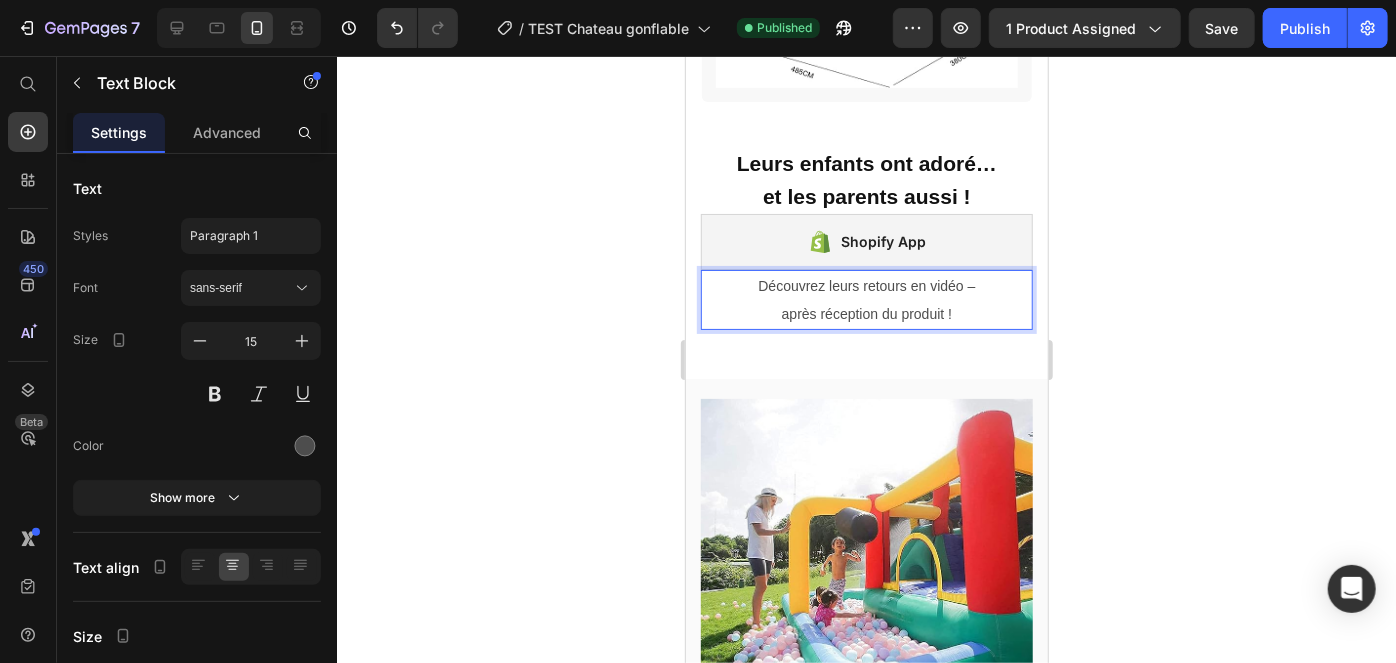 click 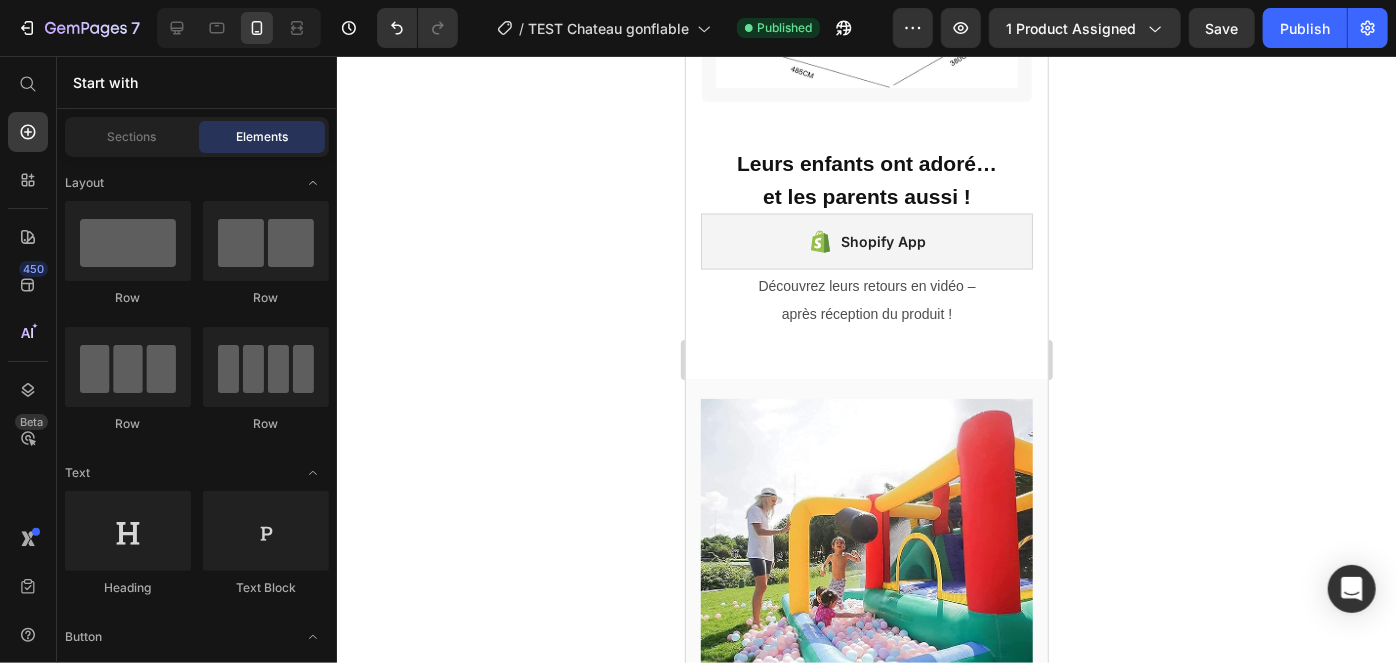 click on "7  Version history  /  TEST Chateau gonflable Published Preview 1 product assigned  Save   Publish" 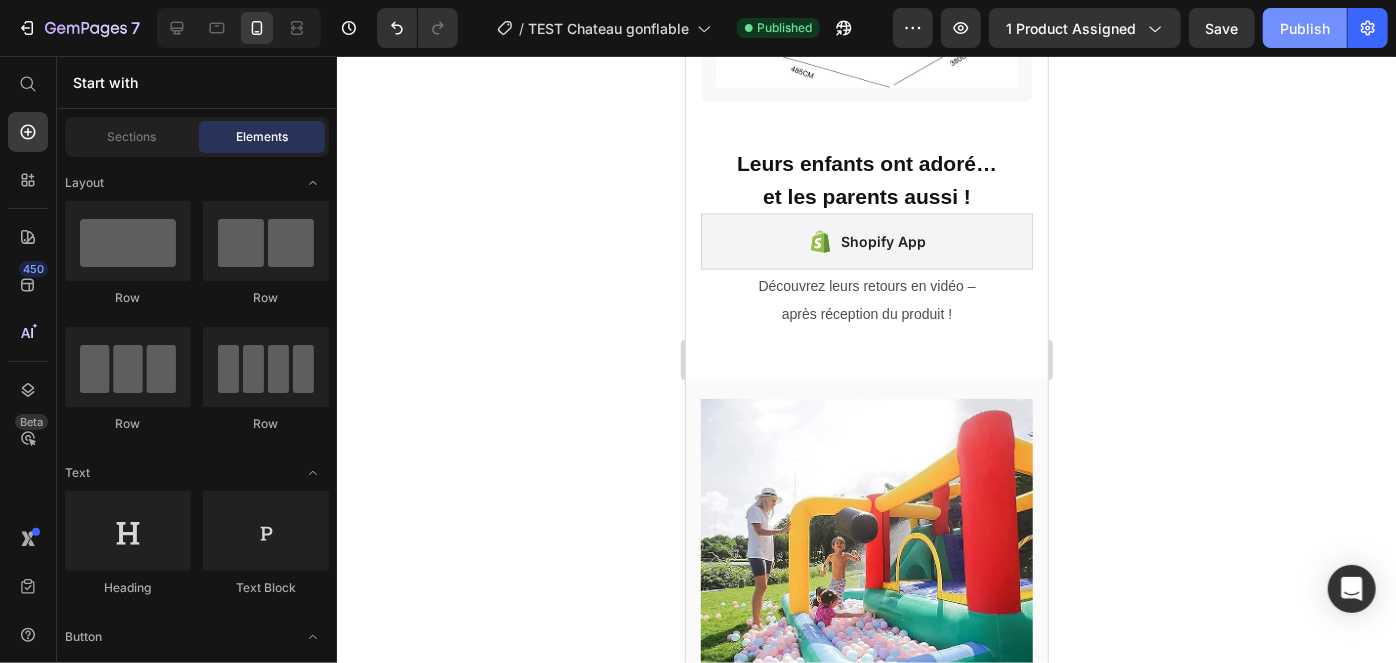 click on "Publish" at bounding box center (1305, 28) 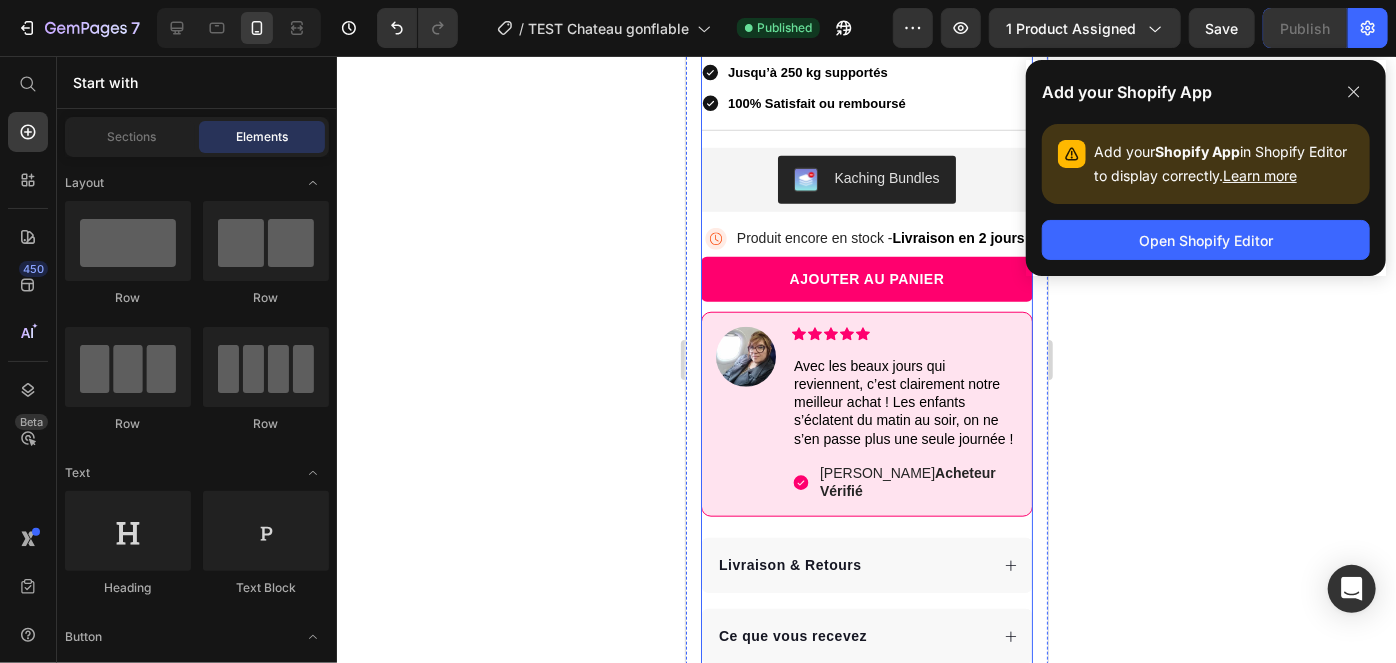 scroll, scrollTop: 738, scrollLeft: 0, axis: vertical 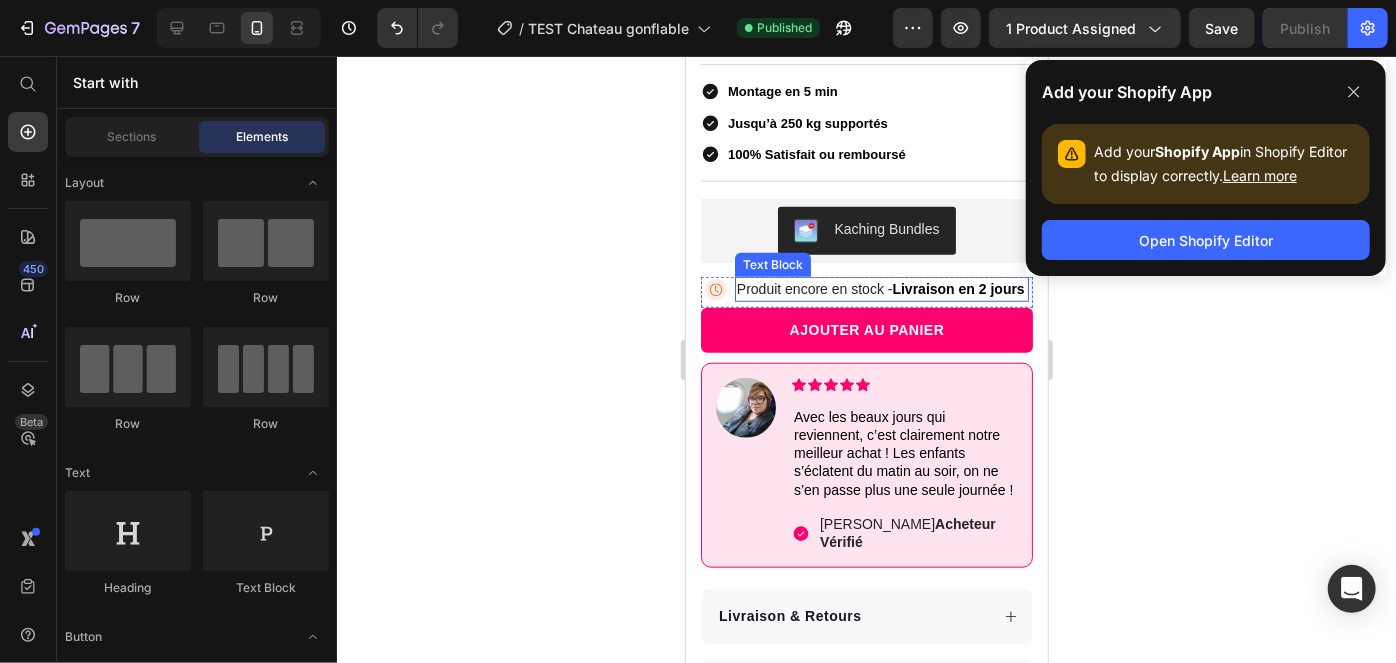 click on "Produit encore en stock -  Livraison en 2 jours" at bounding box center (881, 288) 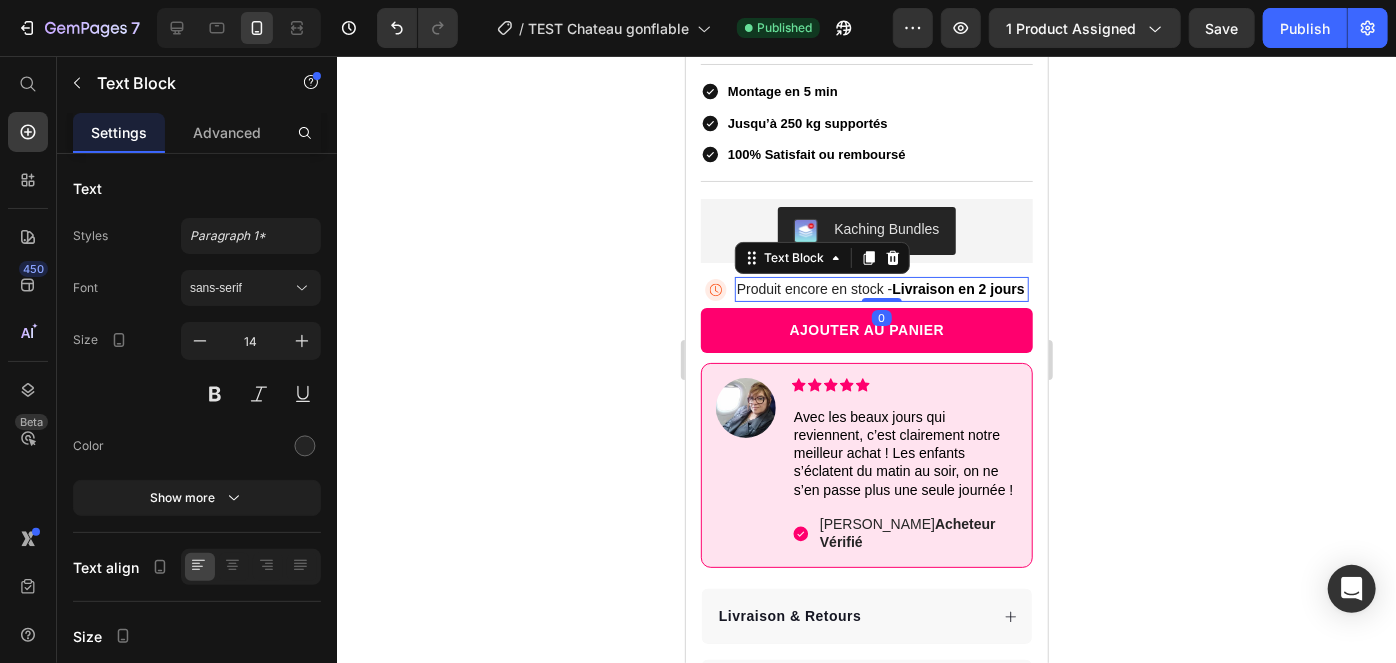 click on "Produit encore en stock -  Livraison en 2 jours" at bounding box center [881, 288] 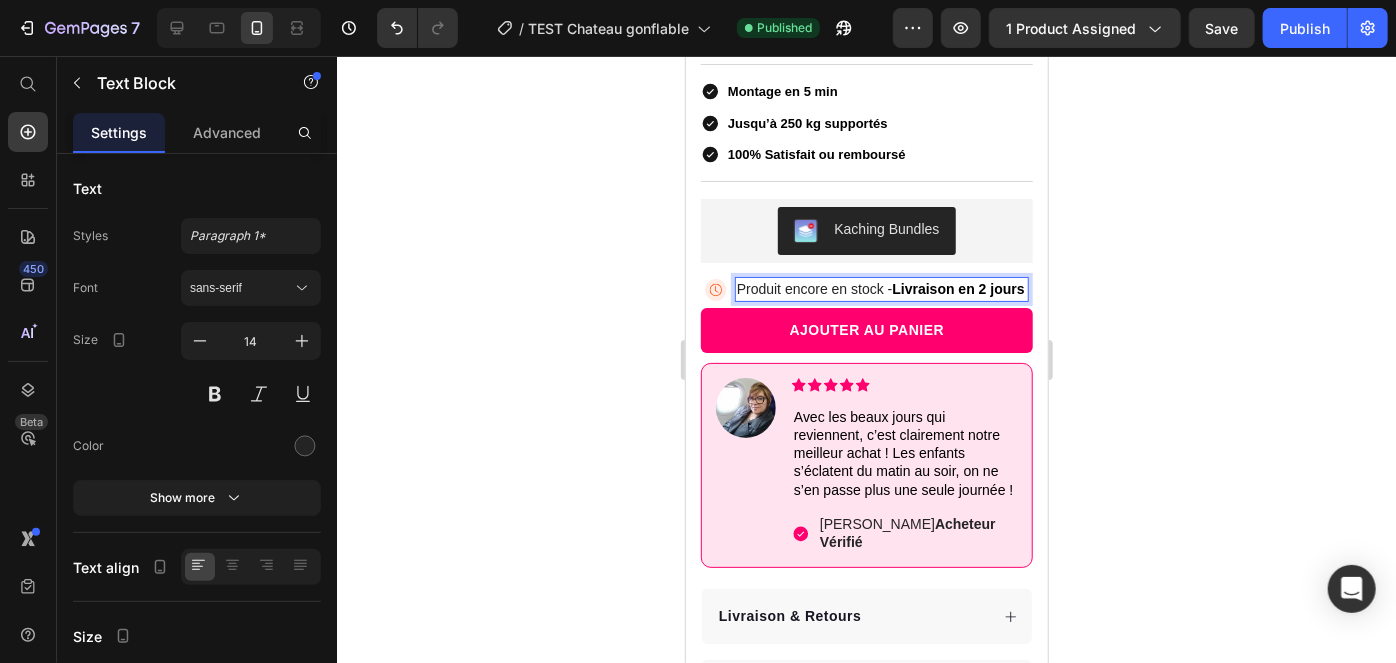 click 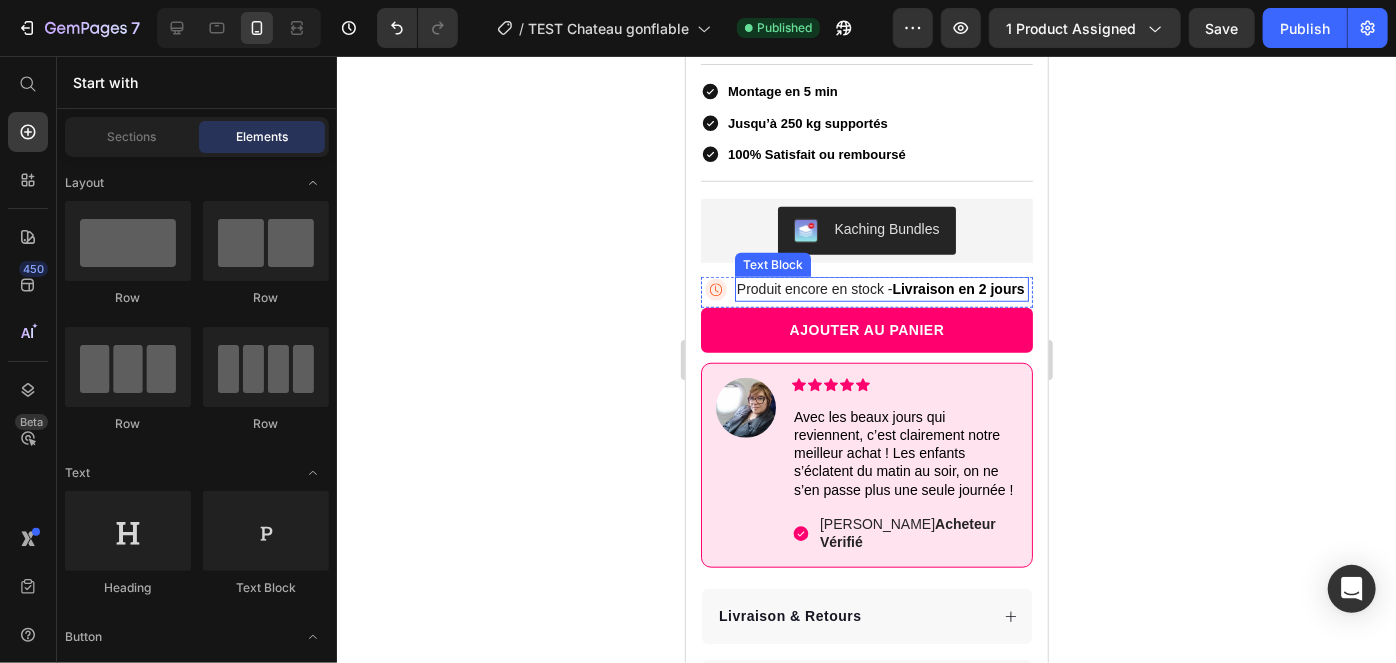 click on "Produit encore en stock -  Livraison en 2 jours" at bounding box center (881, 288) 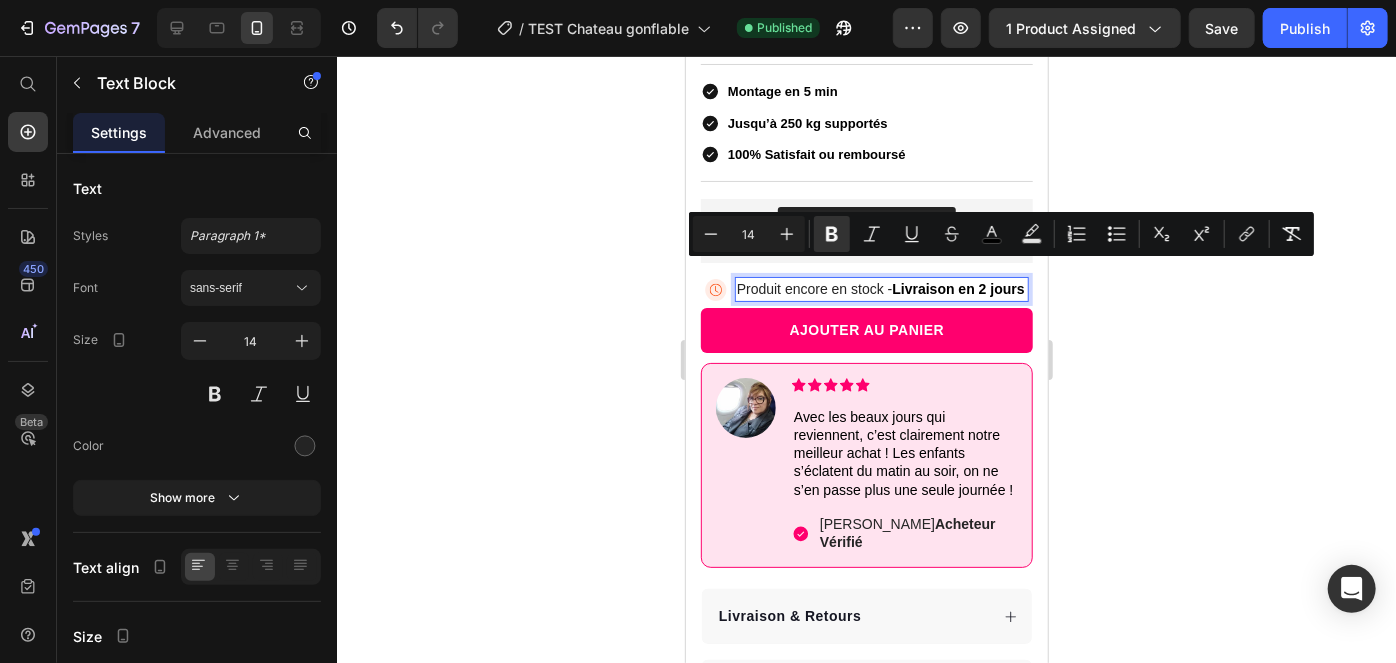click on "Livraison en 2 jours" at bounding box center [957, 288] 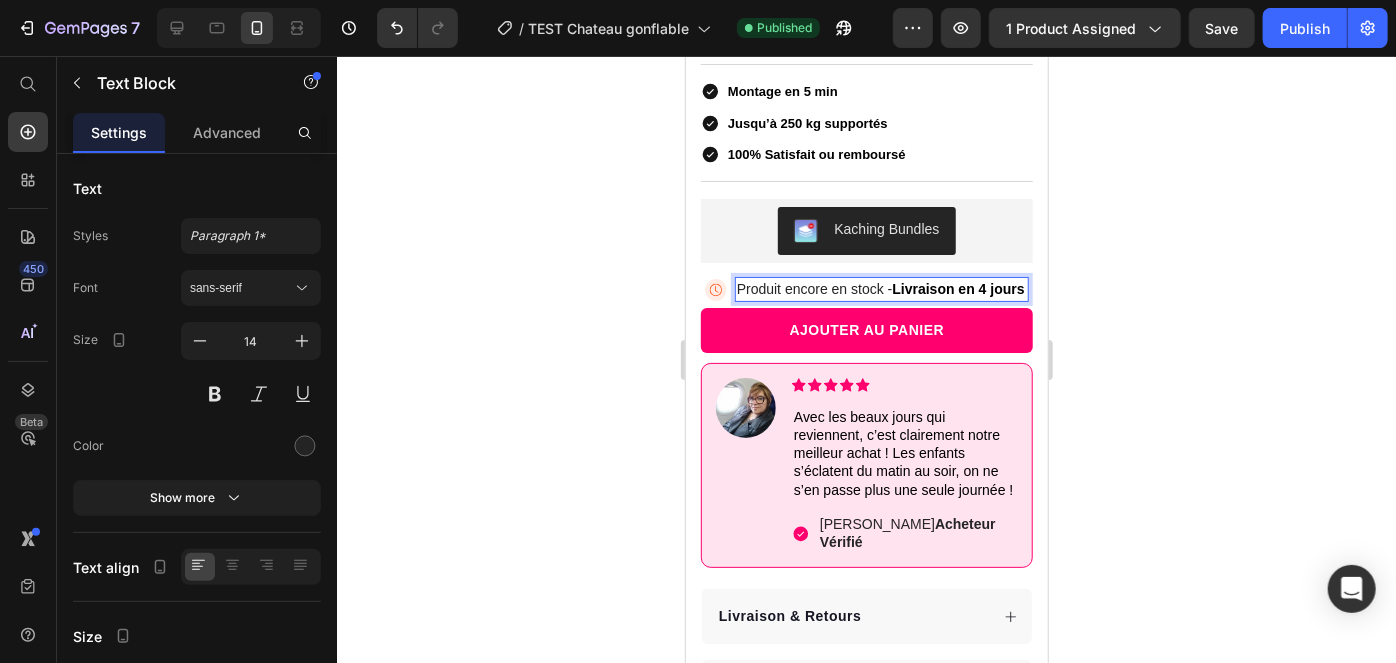 click on "Produit encore en stock -  Livraison en 4 jours" at bounding box center (881, 288) 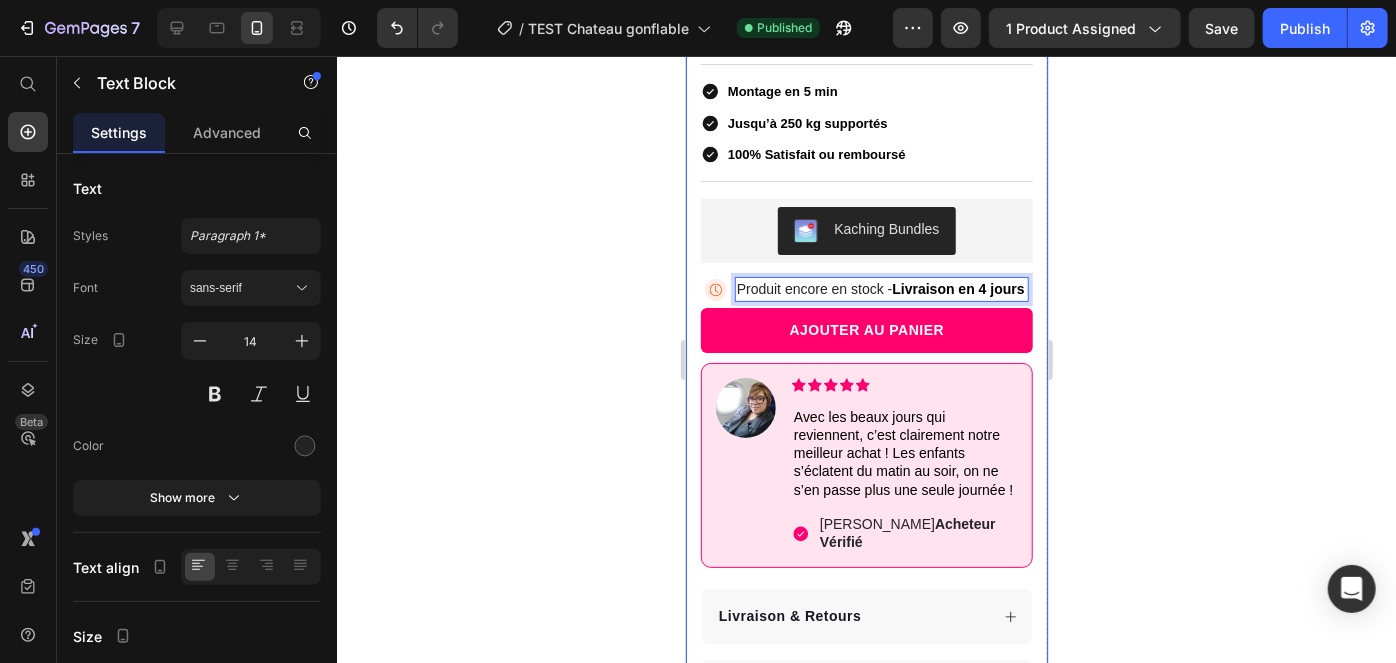 click 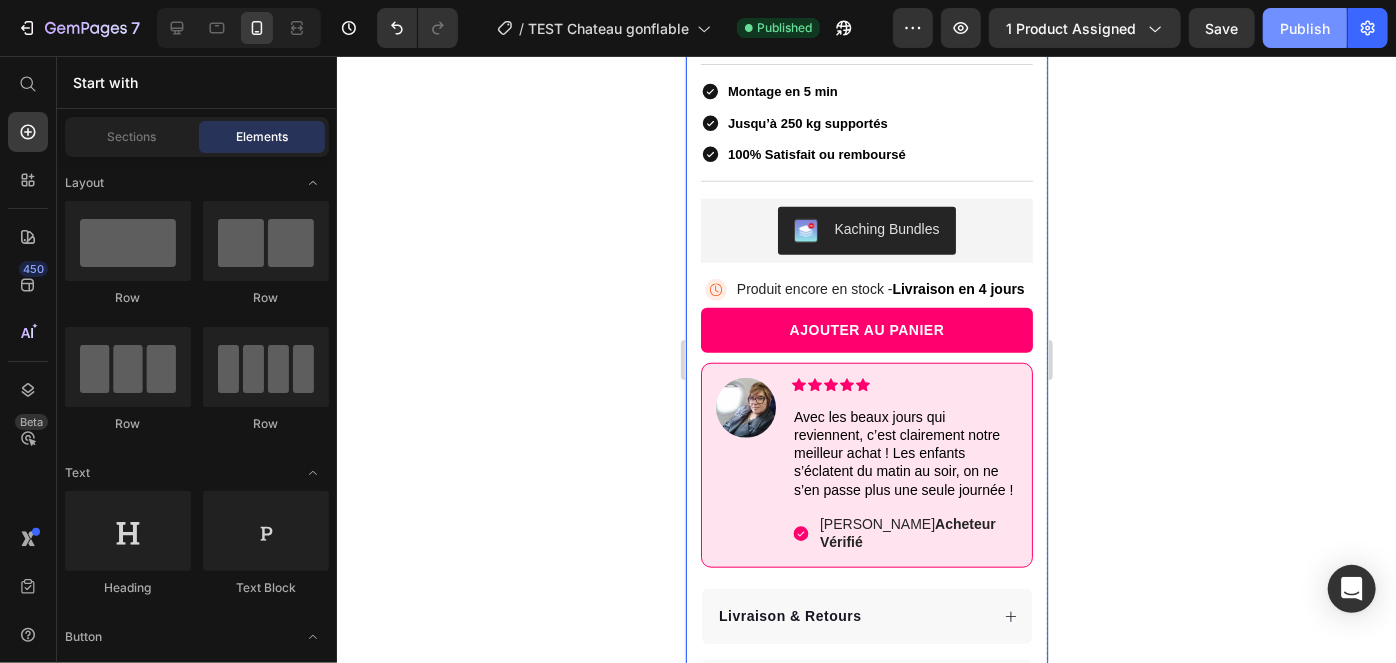 click on "Publish" 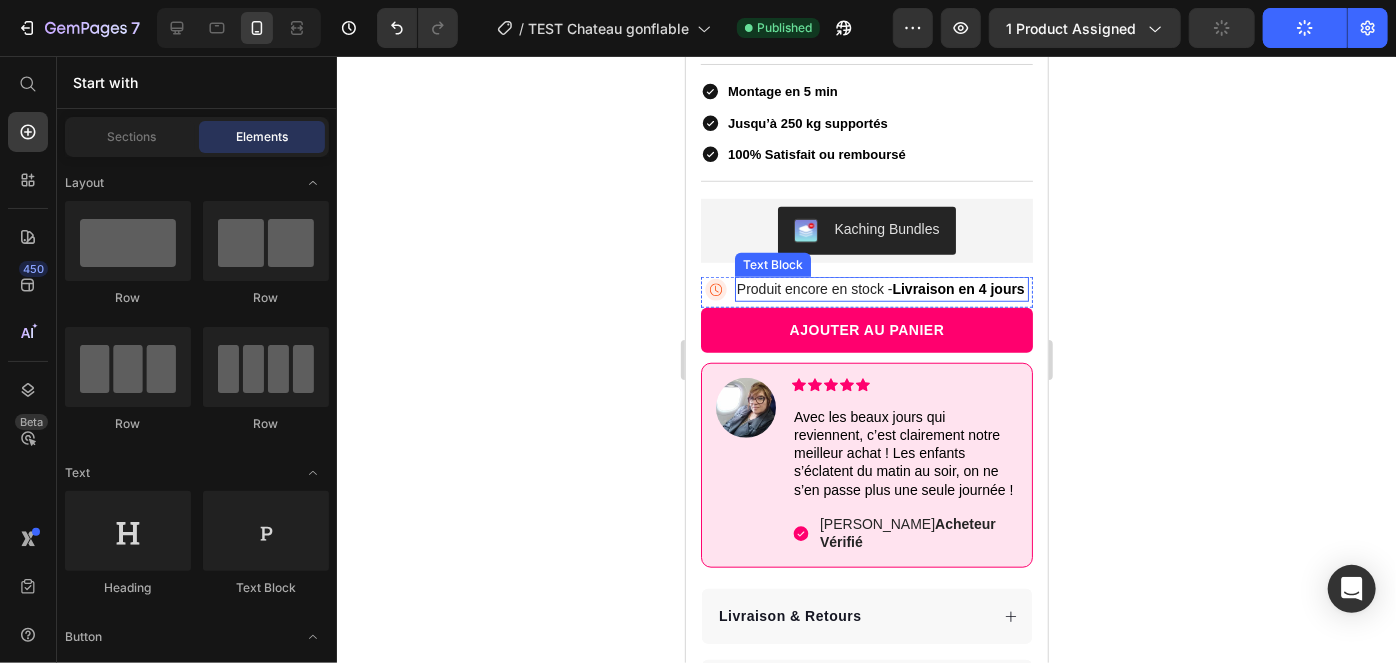 click on "Produit encore en stock -  Livraison en 4 jours" at bounding box center (881, 288) 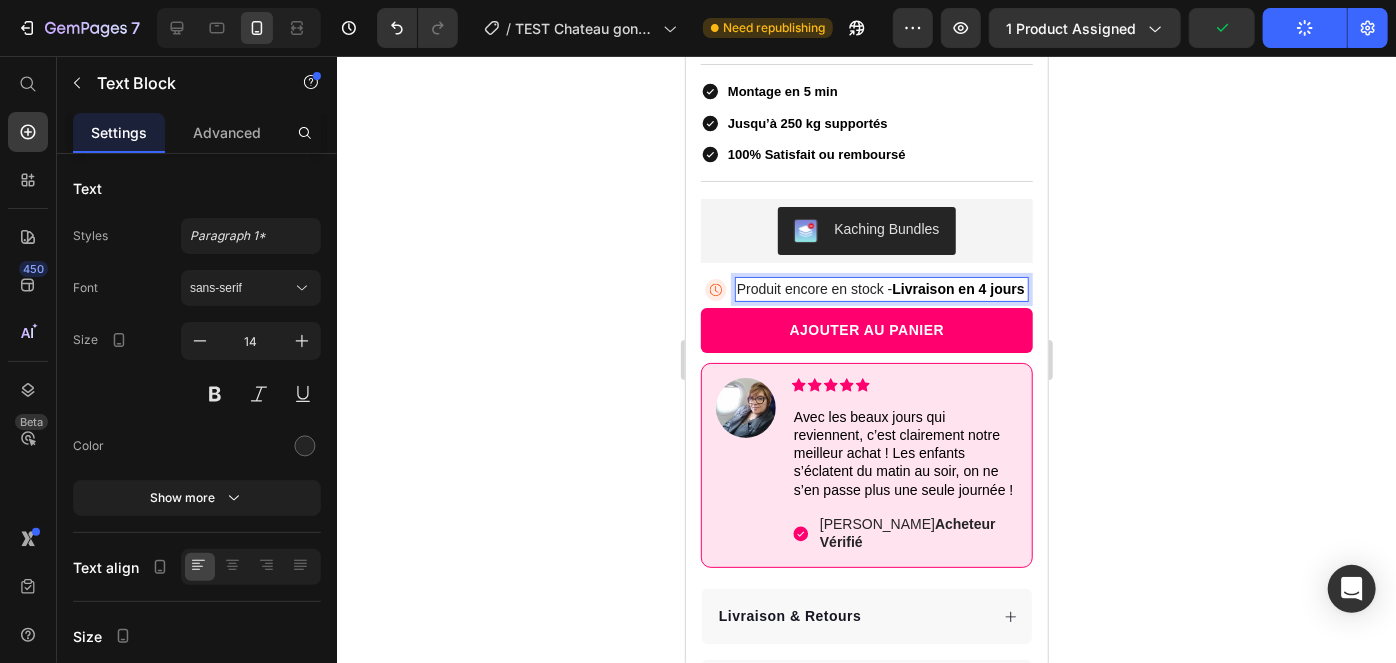 click on "Livraison en 4 jours" at bounding box center (957, 288) 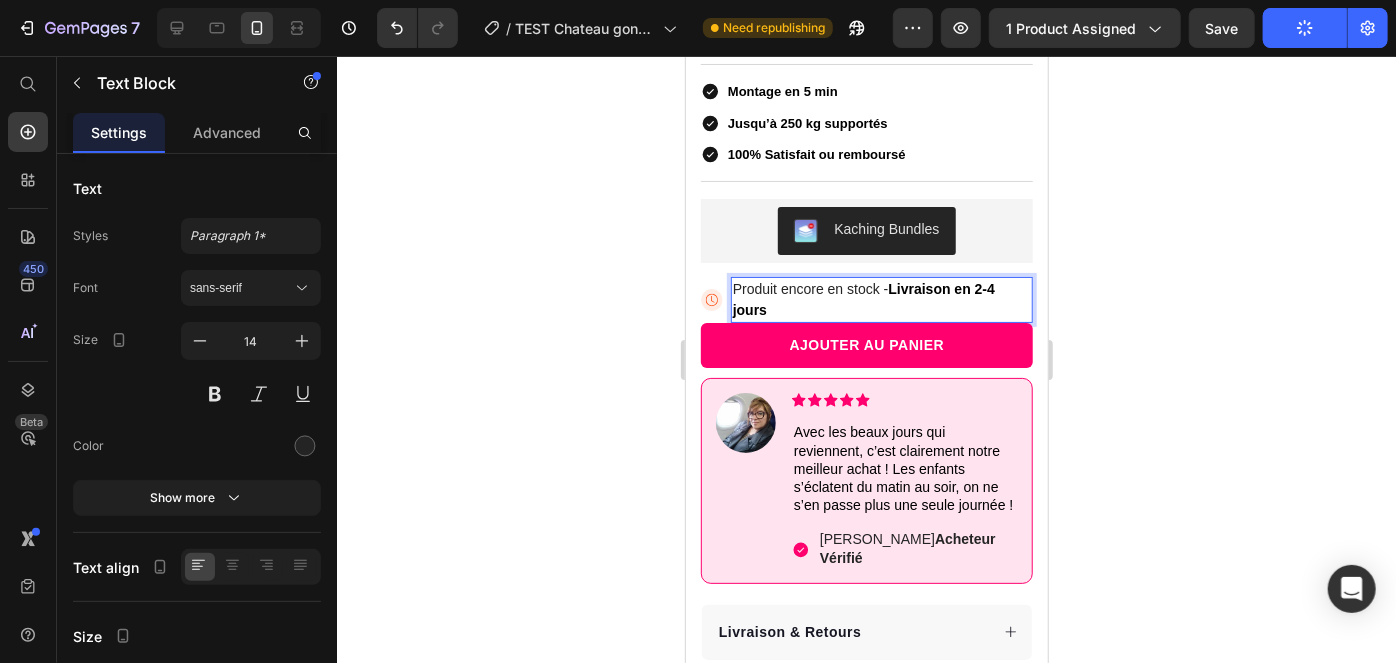 click 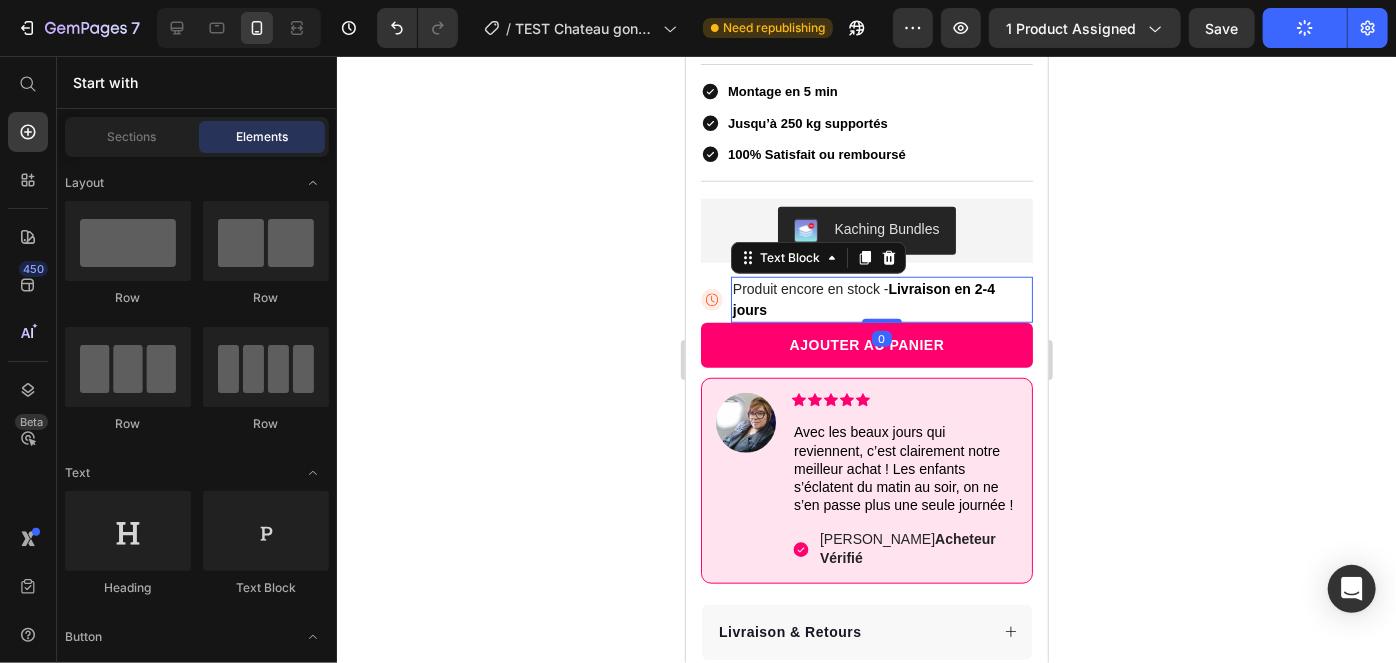 click on "Produit encore en stock -  Livraison en 2-4 jours" at bounding box center (881, 299) 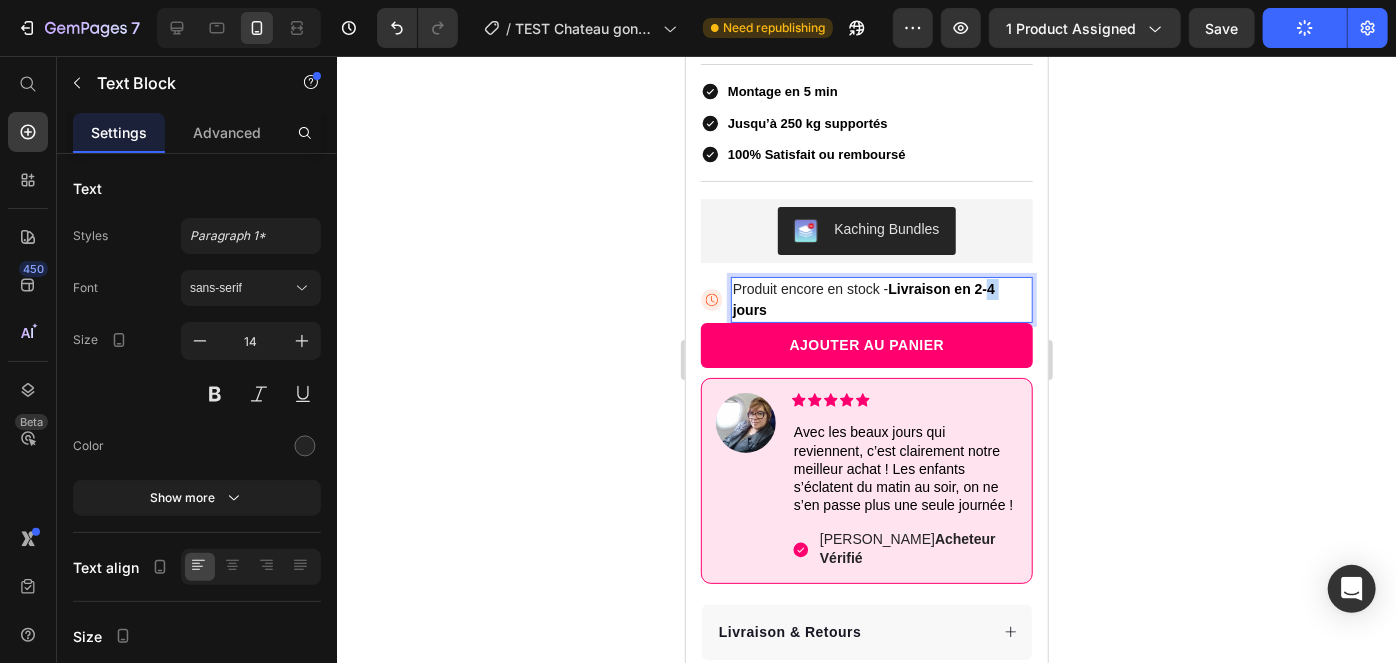 click on "Livraison en 2-4 jours" at bounding box center (863, 298) 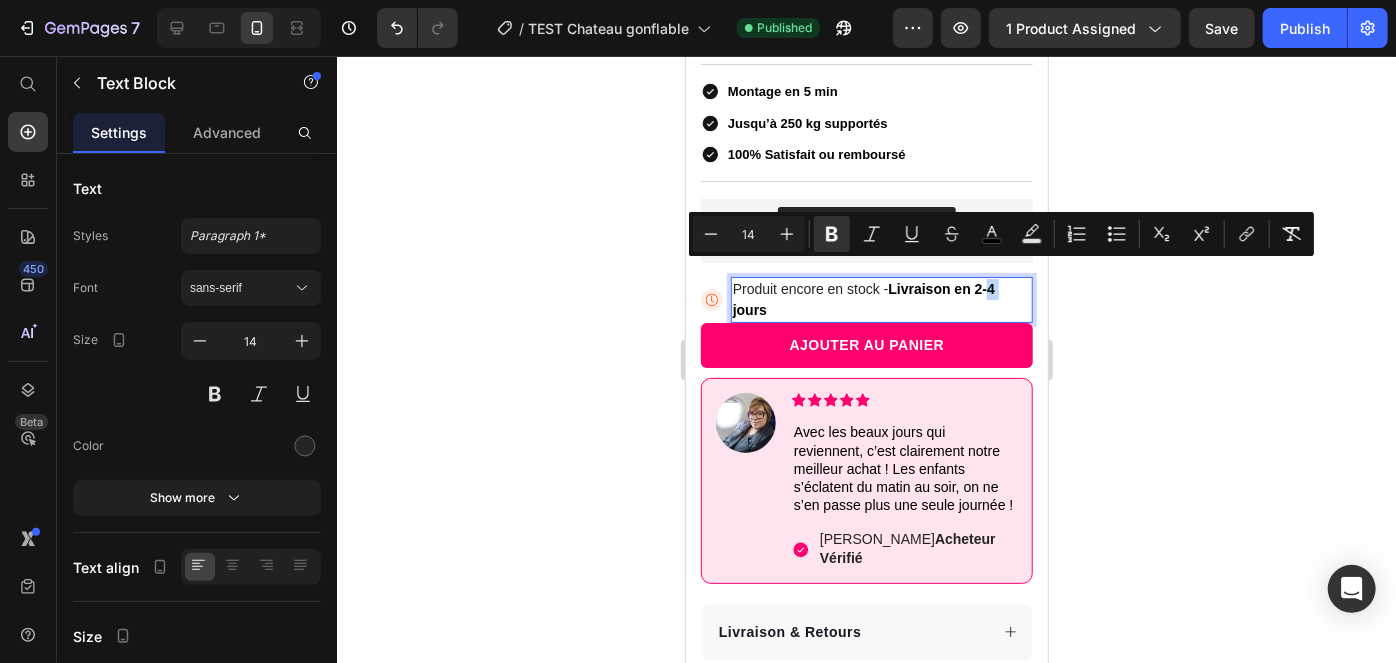 click on "Livraison en 2-4 jours" at bounding box center [863, 298] 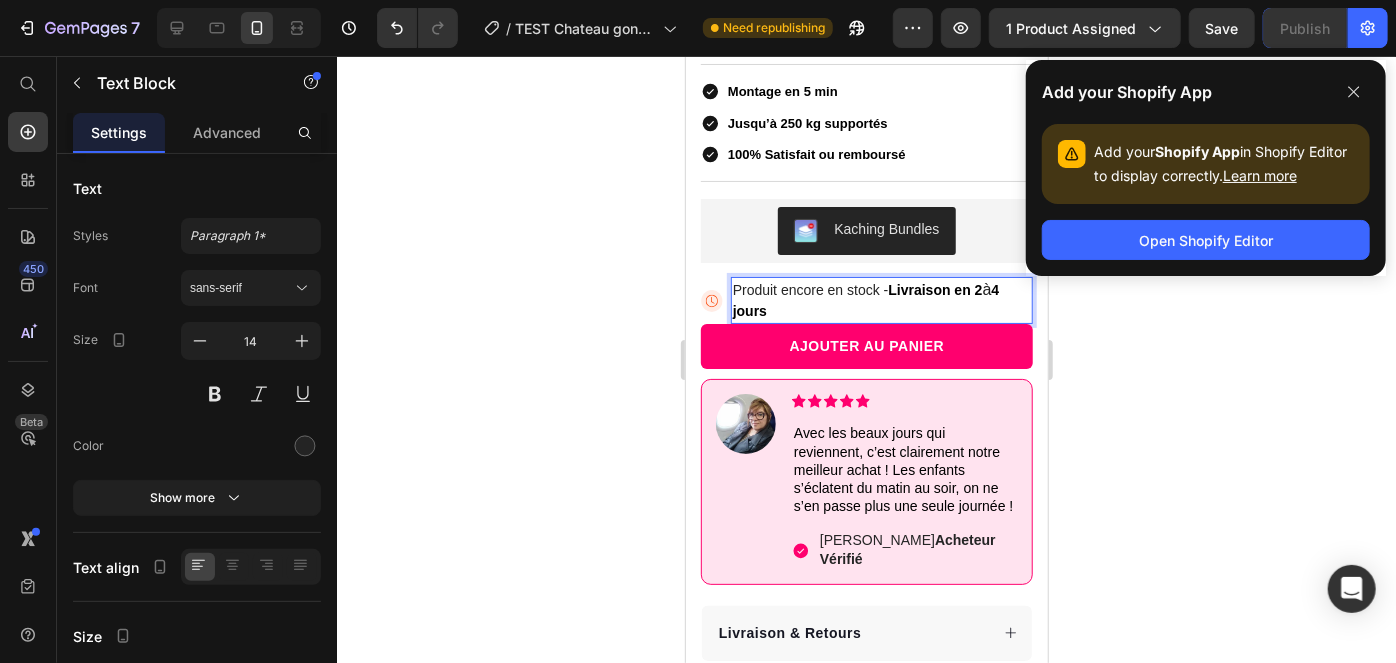 click on "Livraison en 2" at bounding box center [934, 289] 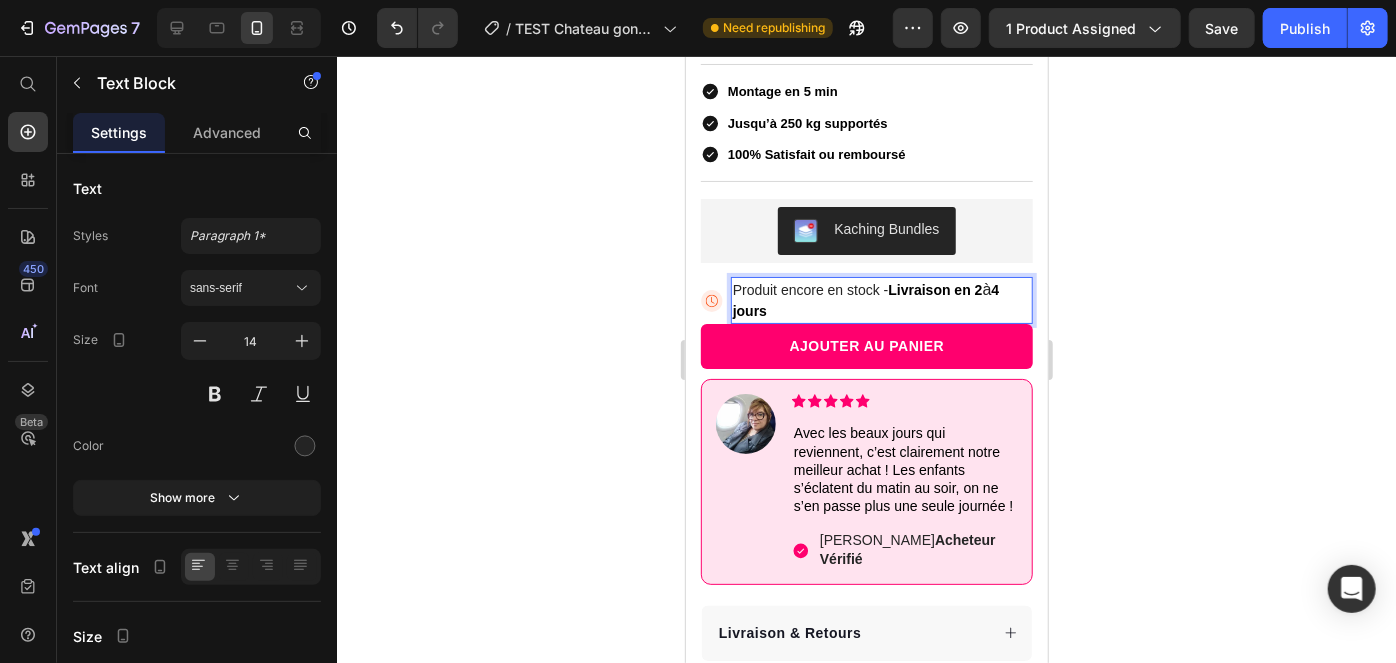 click on "à" at bounding box center [986, 288] 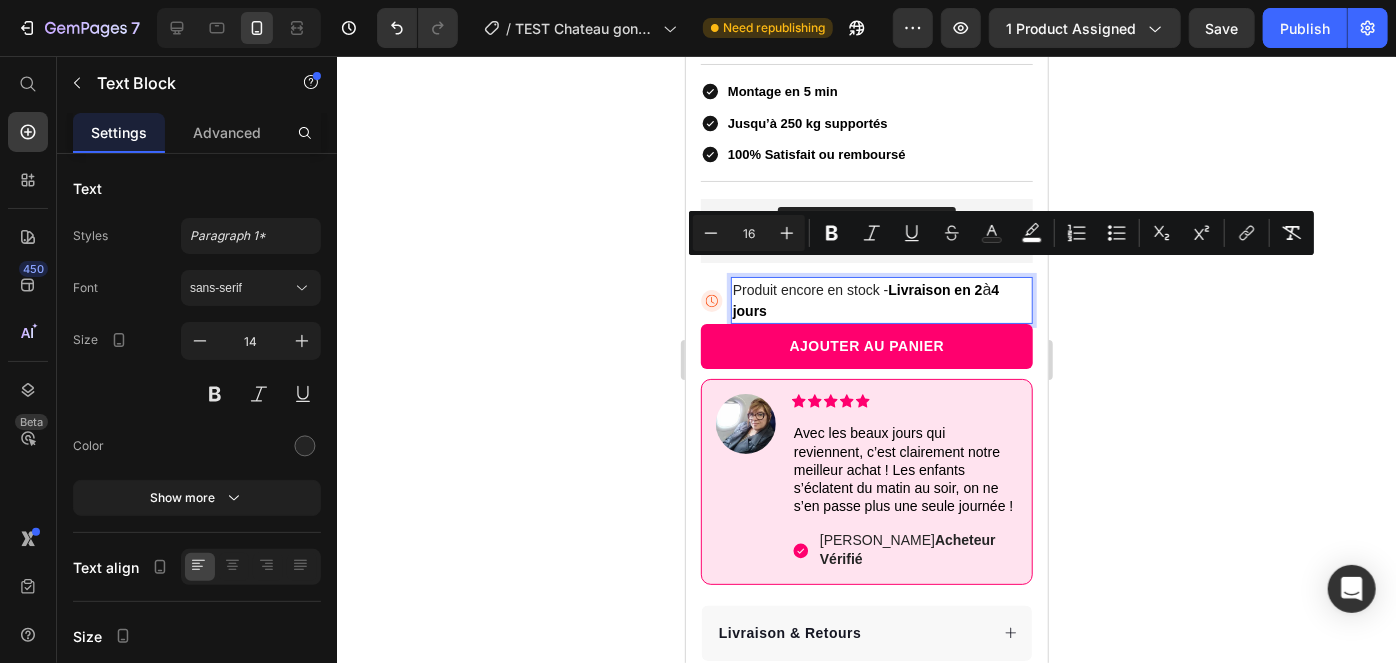 click on "à" at bounding box center (986, 288) 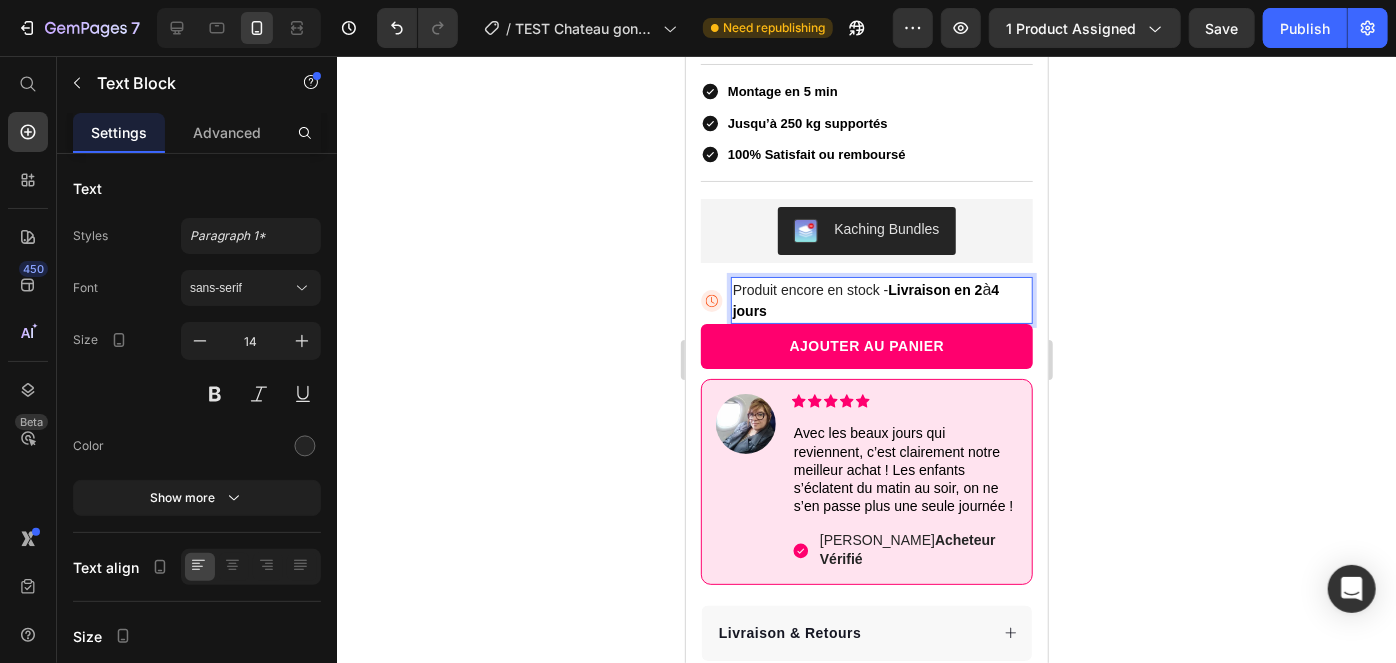 click on "à" at bounding box center (986, 288) 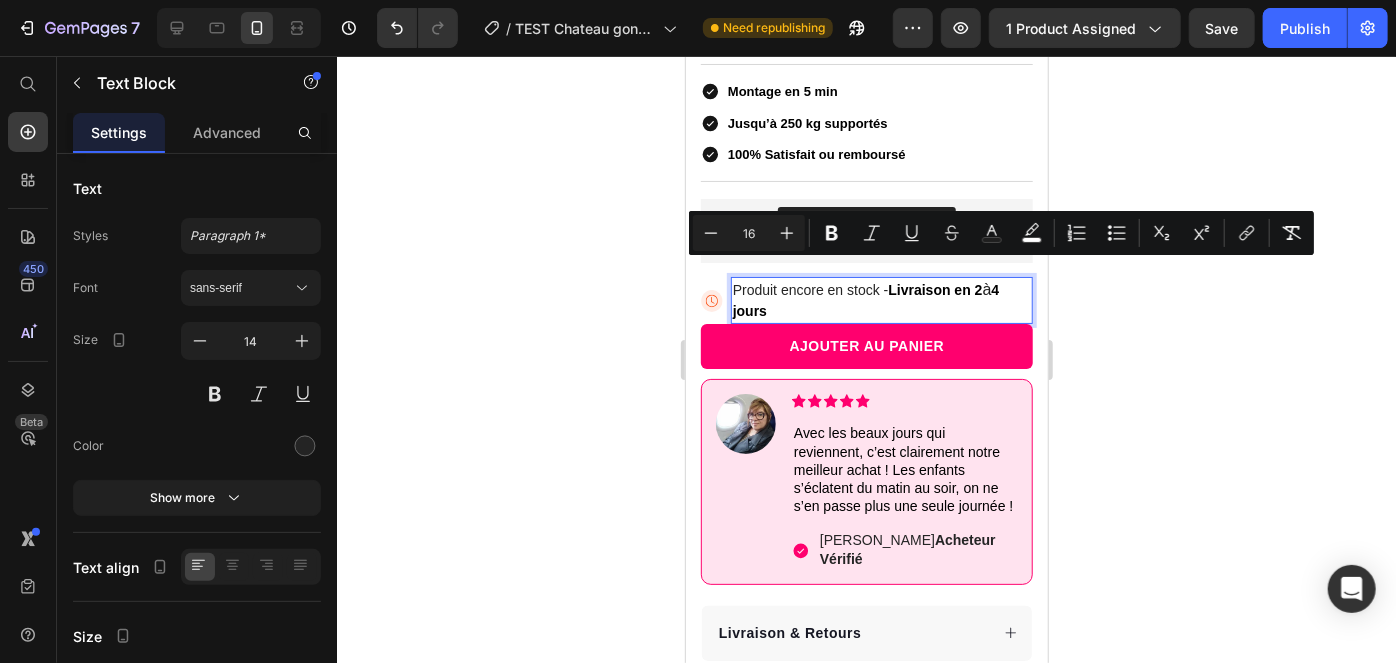 click on "à" at bounding box center [986, 288] 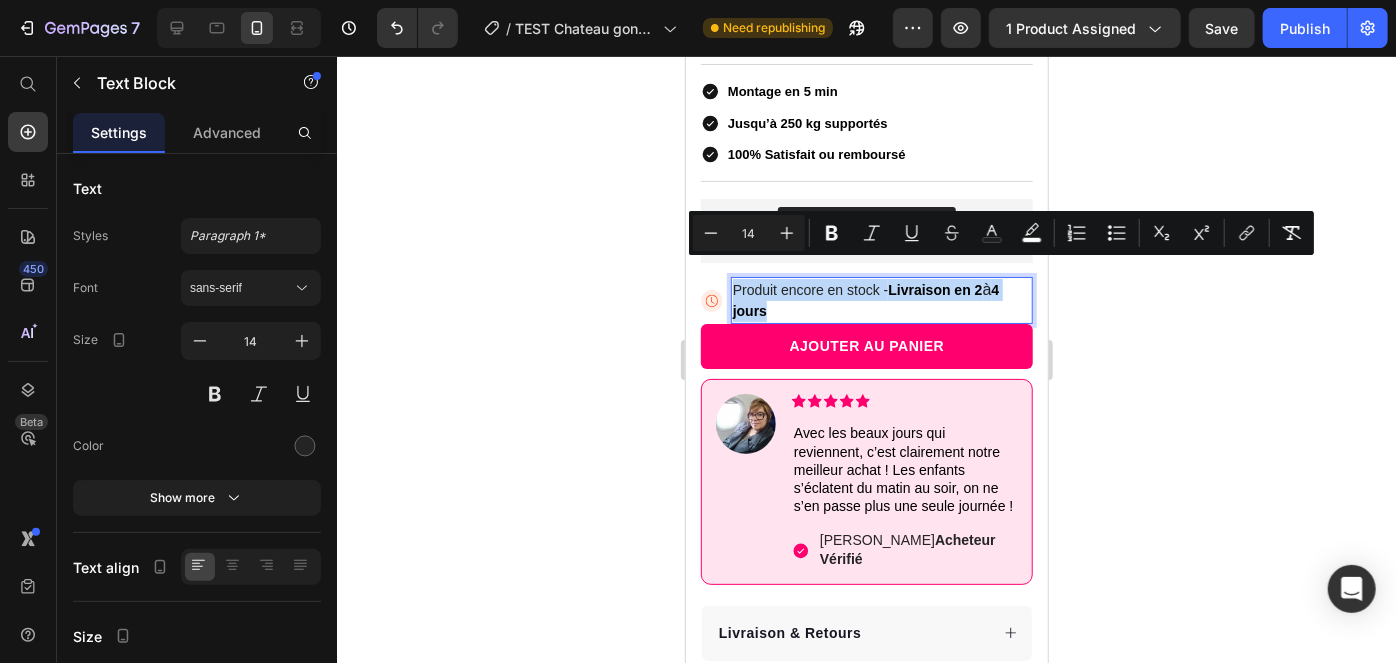 click on "à" at bounding box center (986, 288) 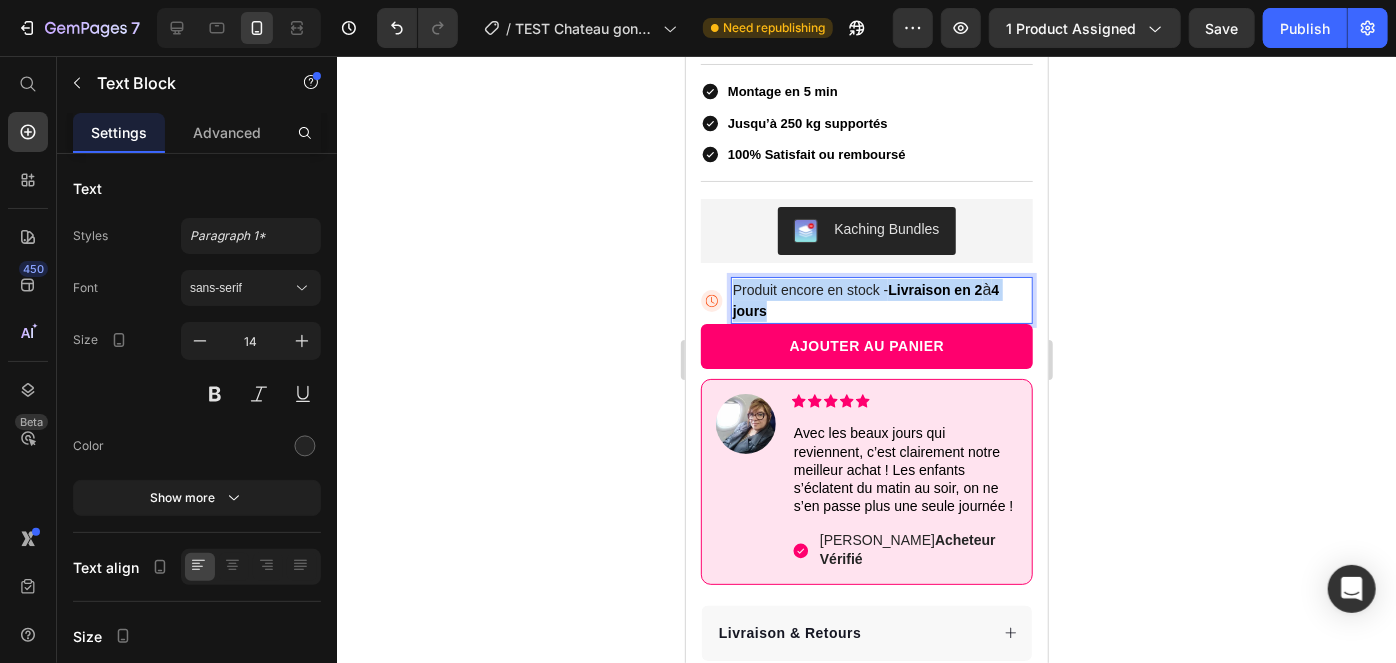 click on "à" at bounding box center [986, 288] 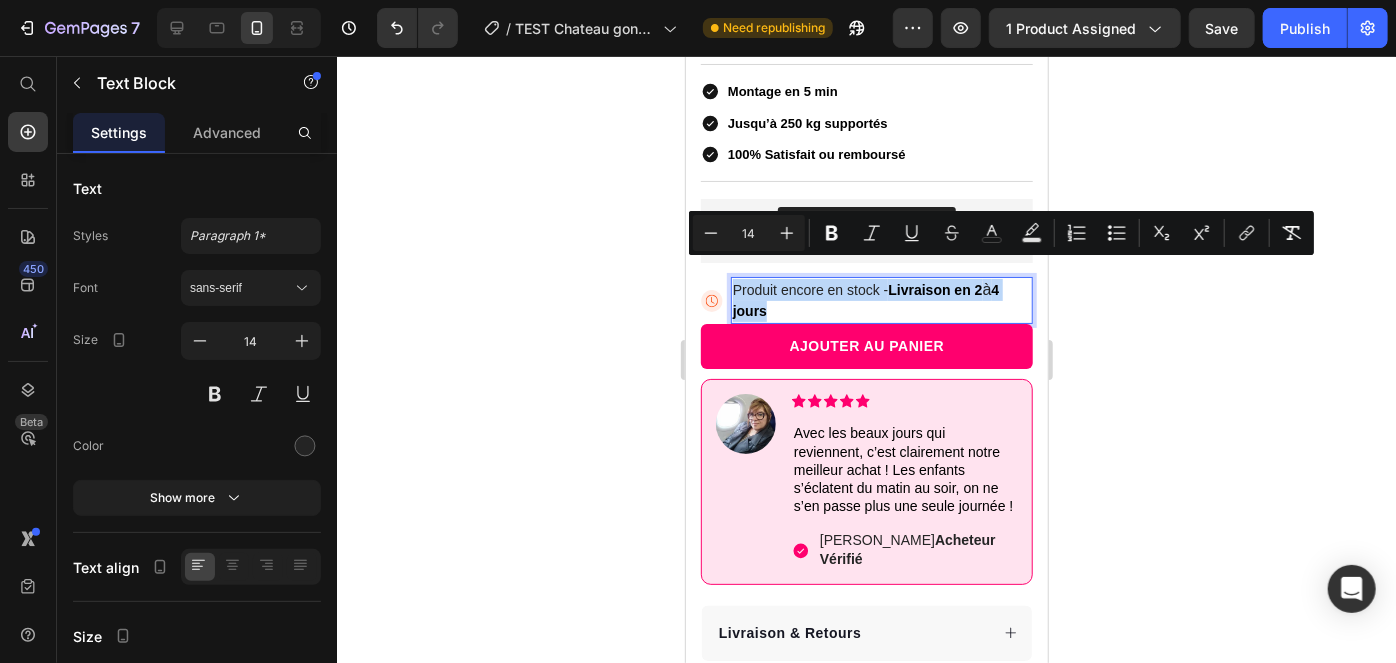 click on "à" at bounding box center (986, 288) 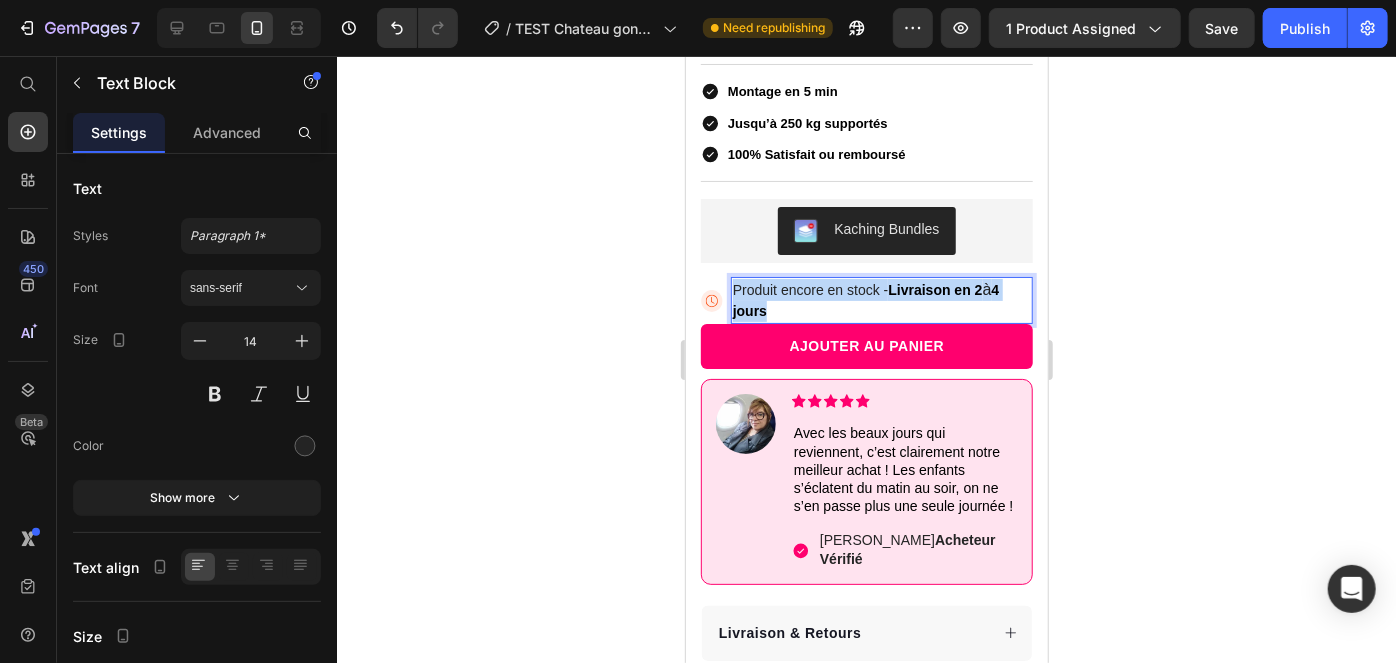 click on "à" at bounding box center [986, 288] 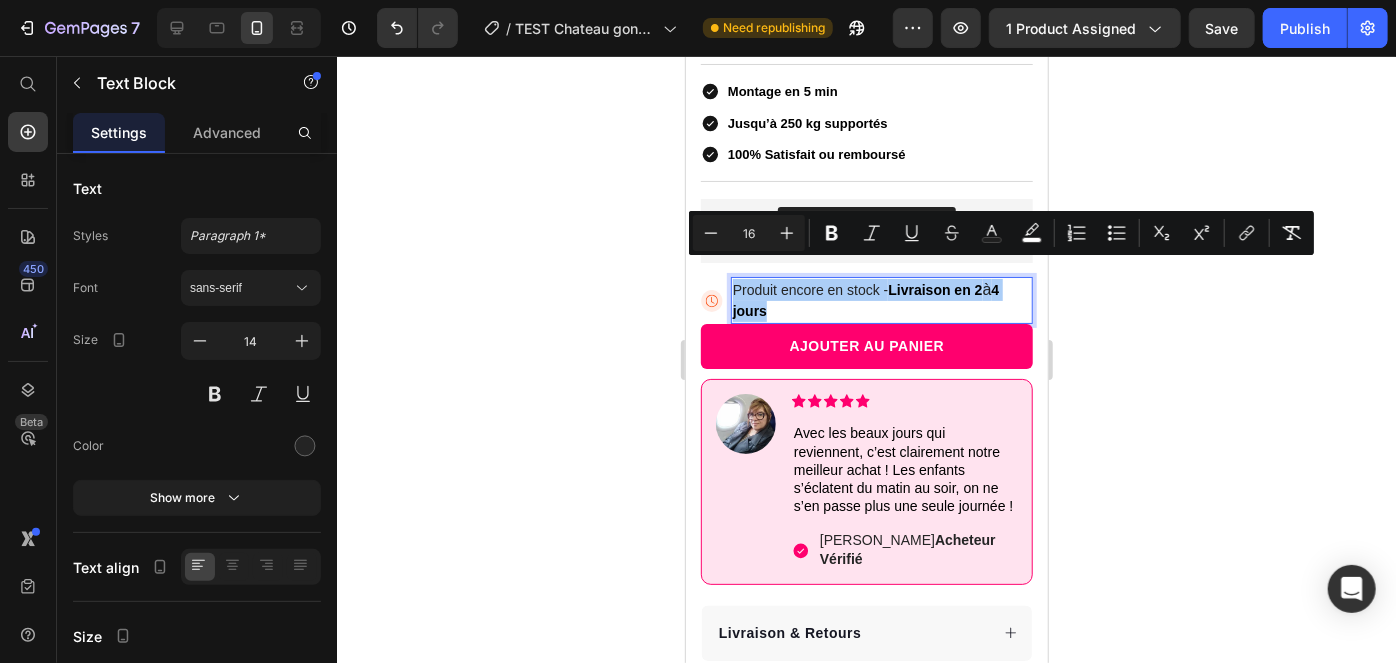 click on "Minus 16 Plus Bold Italic Underline       Strikethrough
color
color Numbered List Bulleted List Subscript Superscript       link Remove Format" at bounding box center (1001, 233) 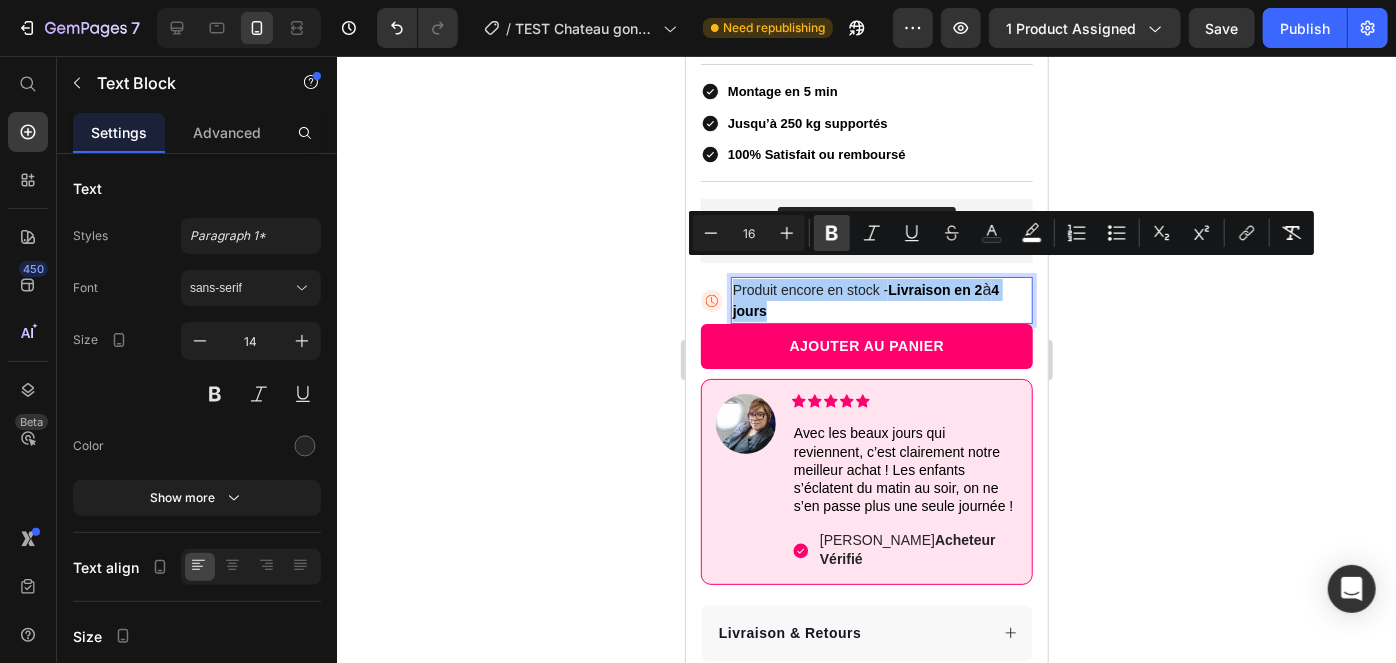click 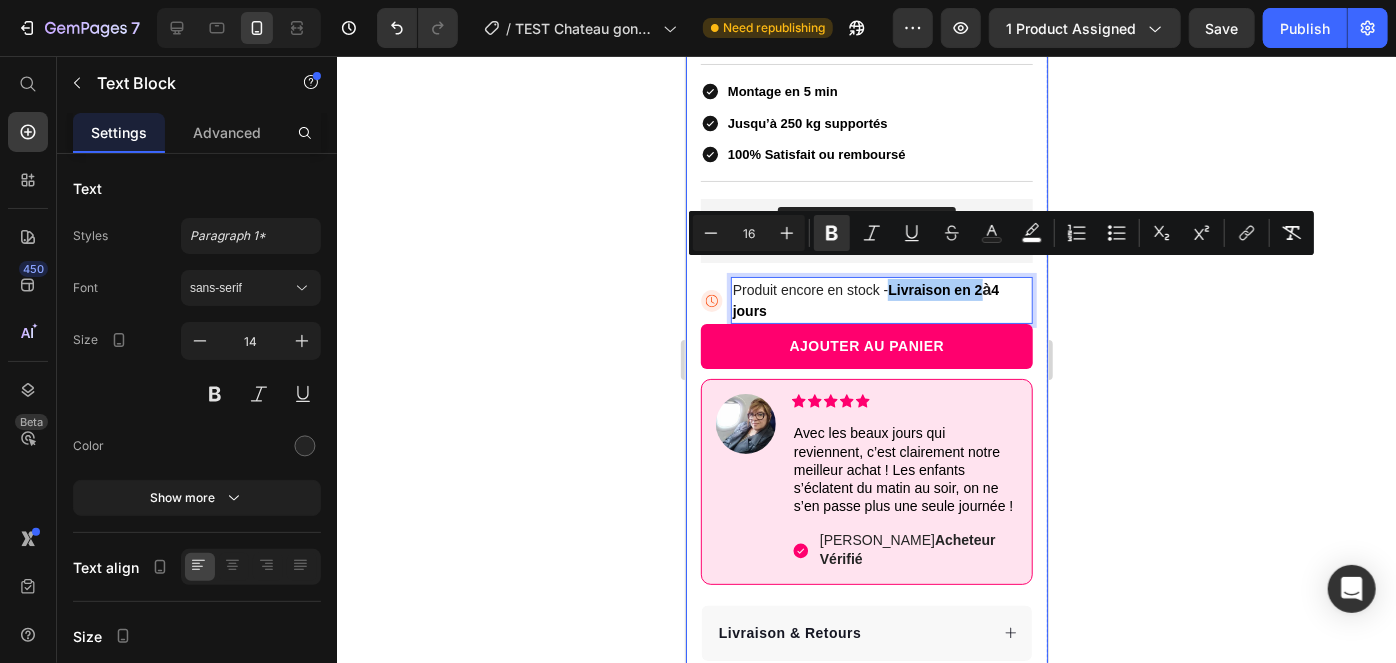 click 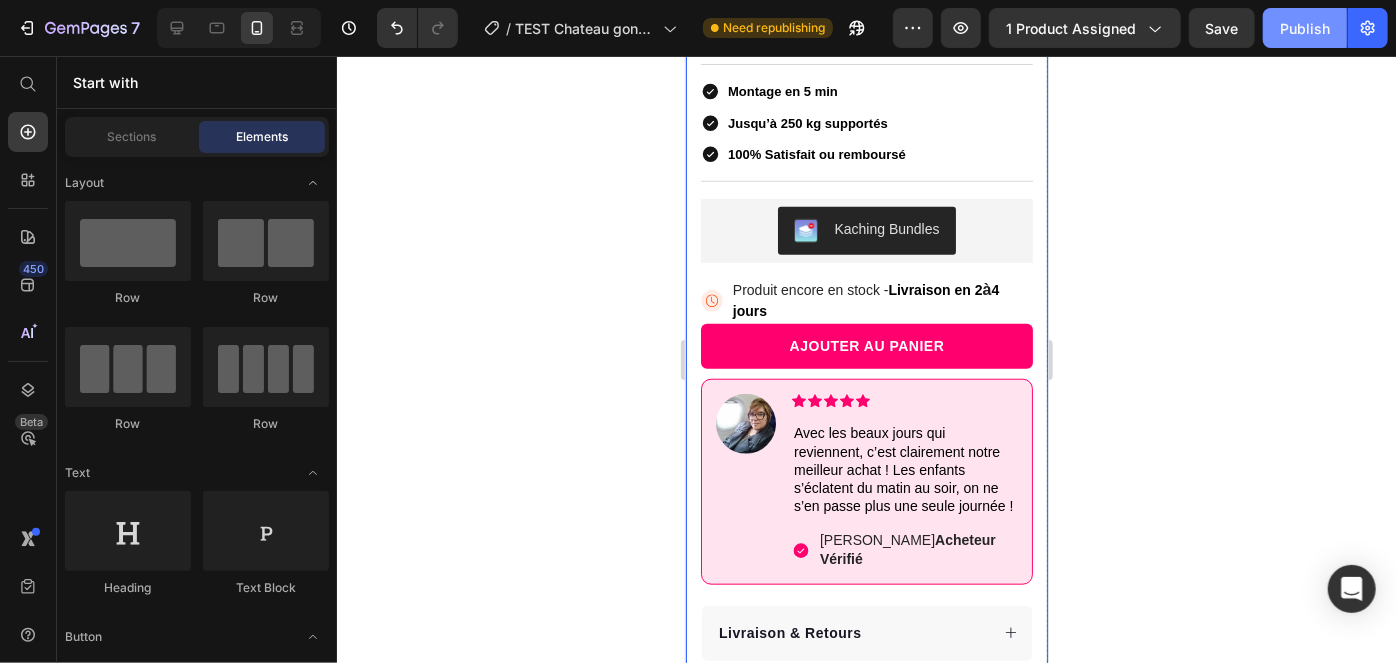 click on "Publish" 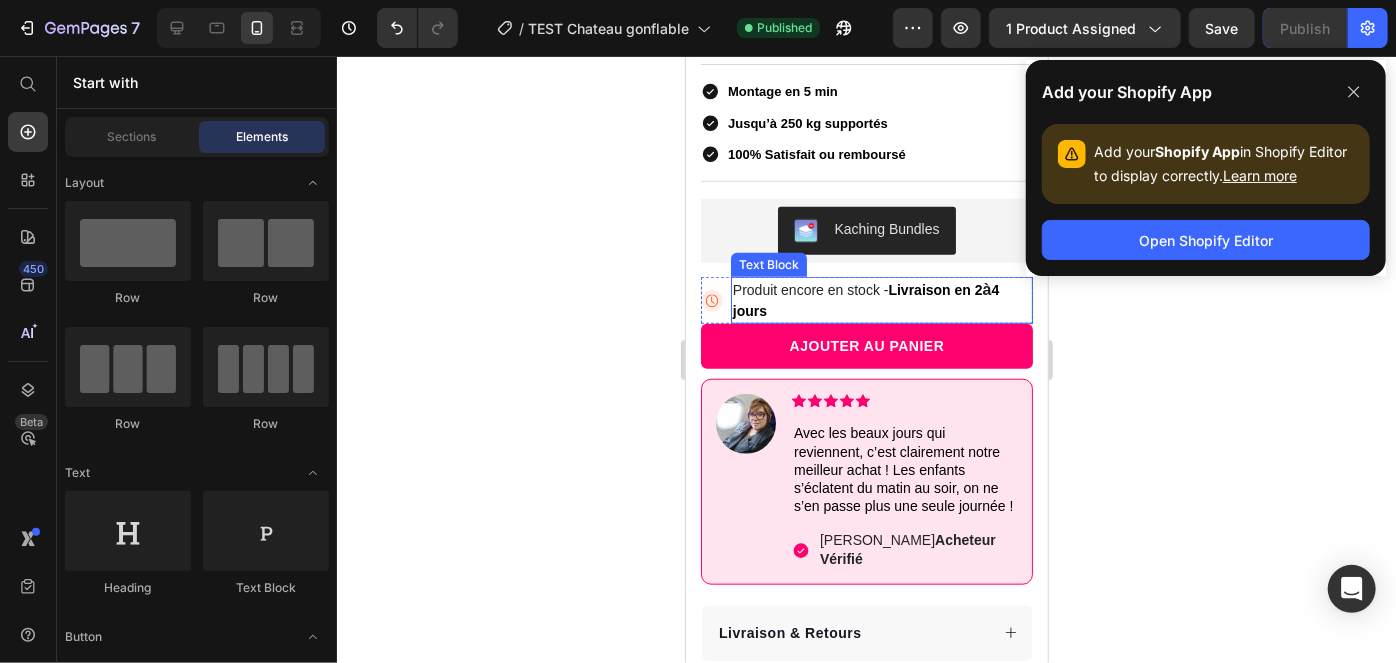 click on "Produit encore en stock -  Livraison en 2  à  4 jours" at bounding box center [881, 299] 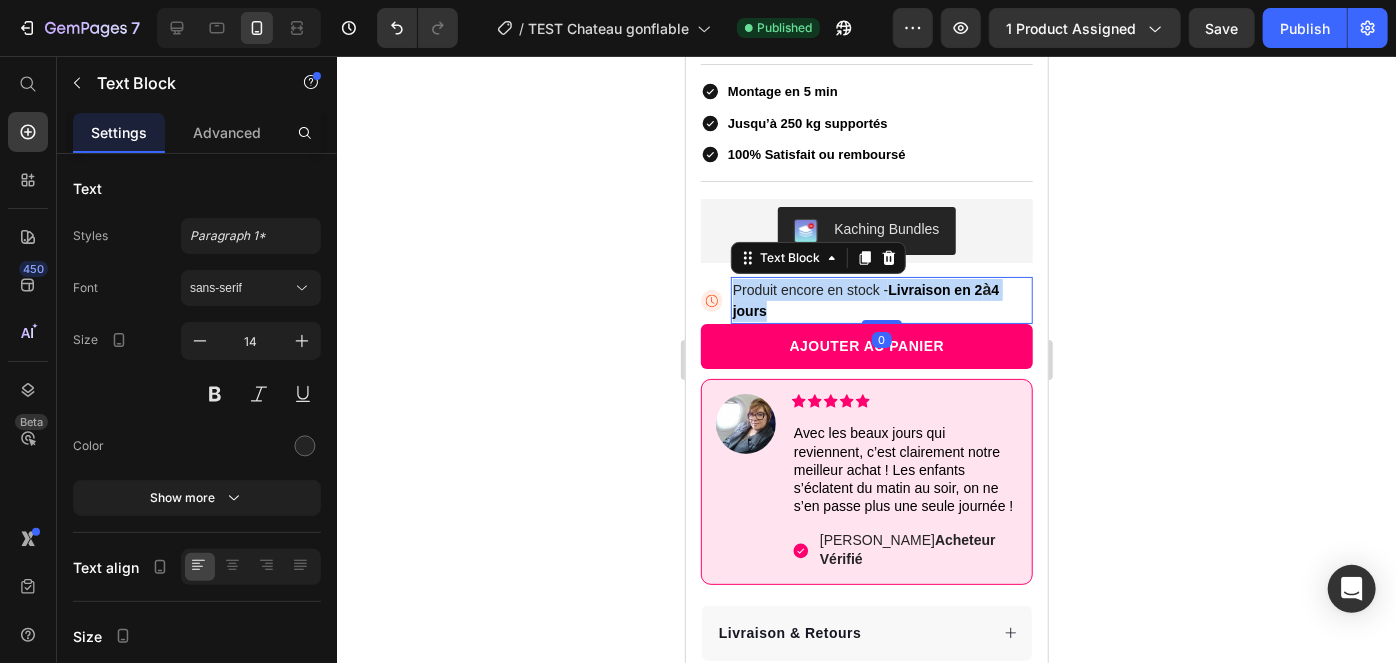 click on "Produit encore en stock -  Livraison en 2  à  4 jours" at bounding box center (881, 299) 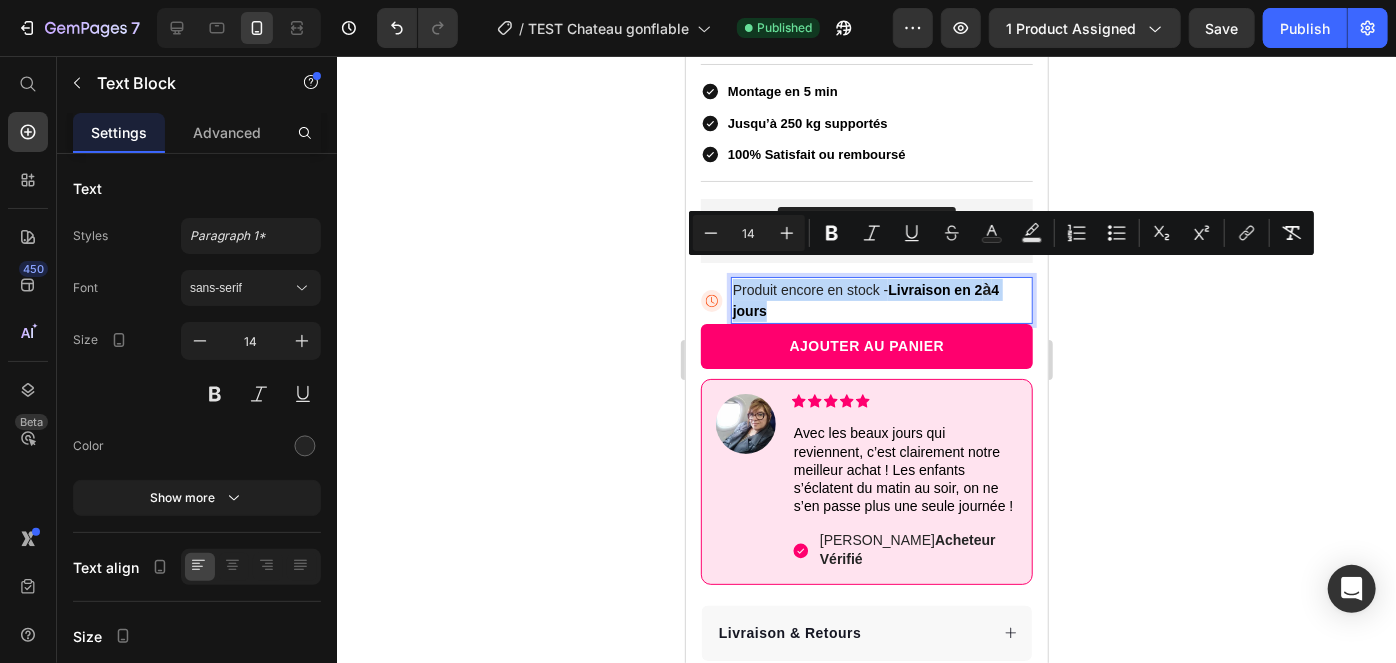 copy on "Produit encore en stock -  Livraison en 2  à  4 jours" 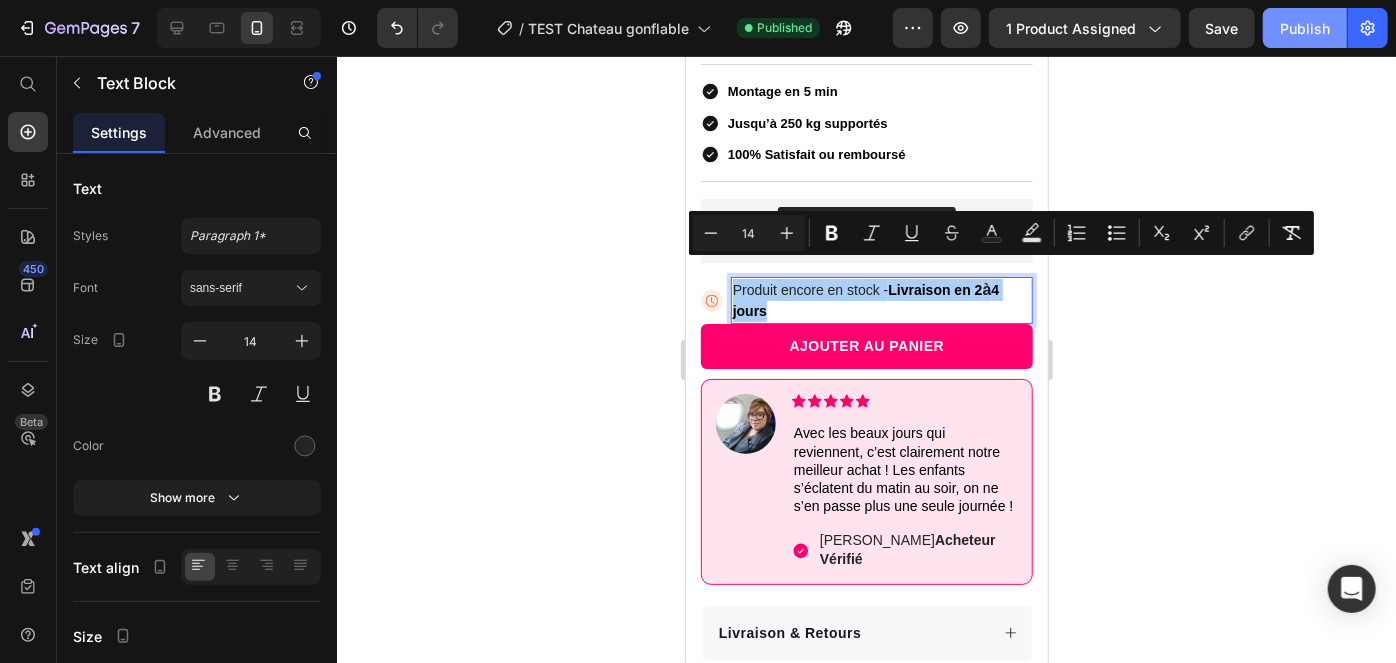 click on "Publish" 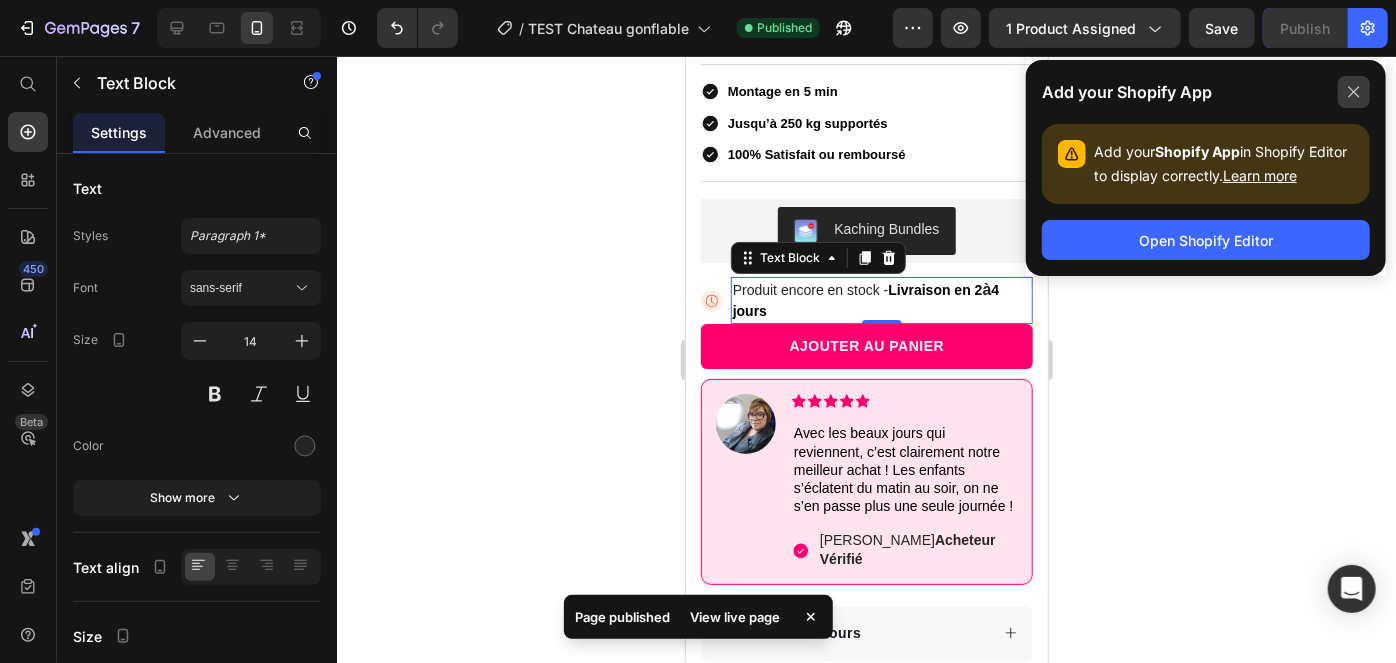 click 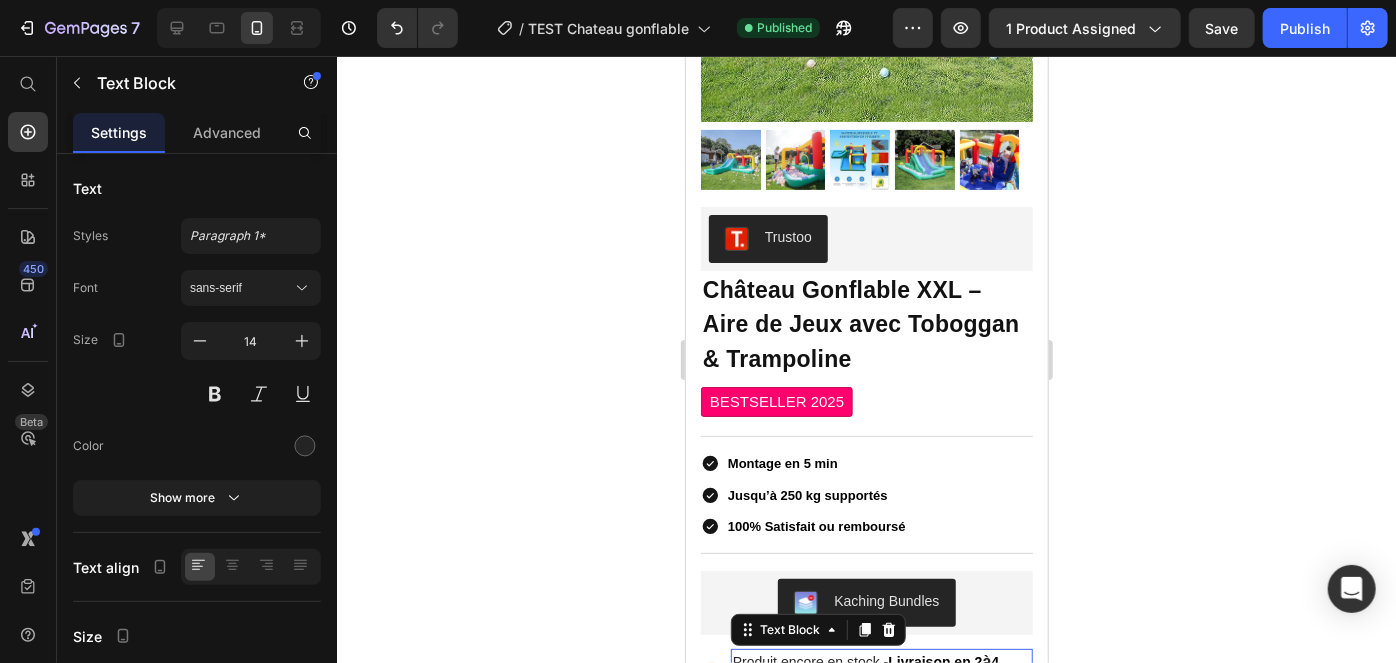 click 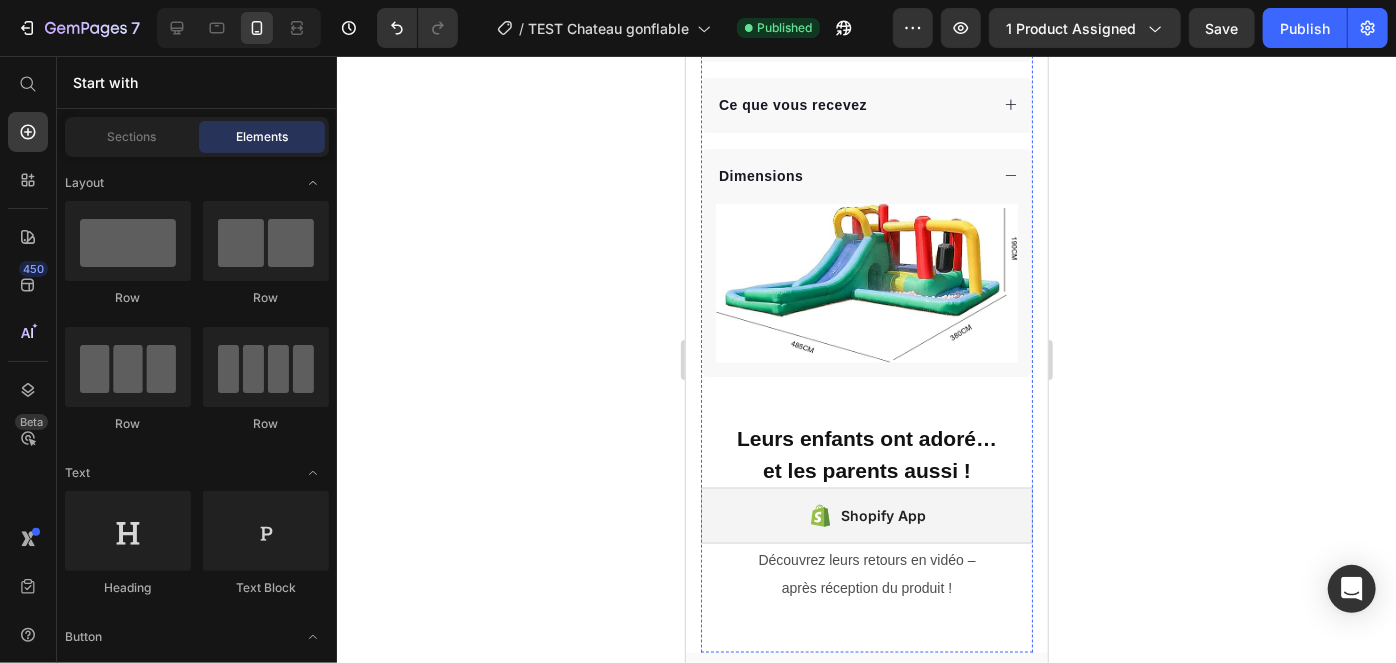 scroll, scrollTop: 1504, scrollLeft: 0, axis: vertical 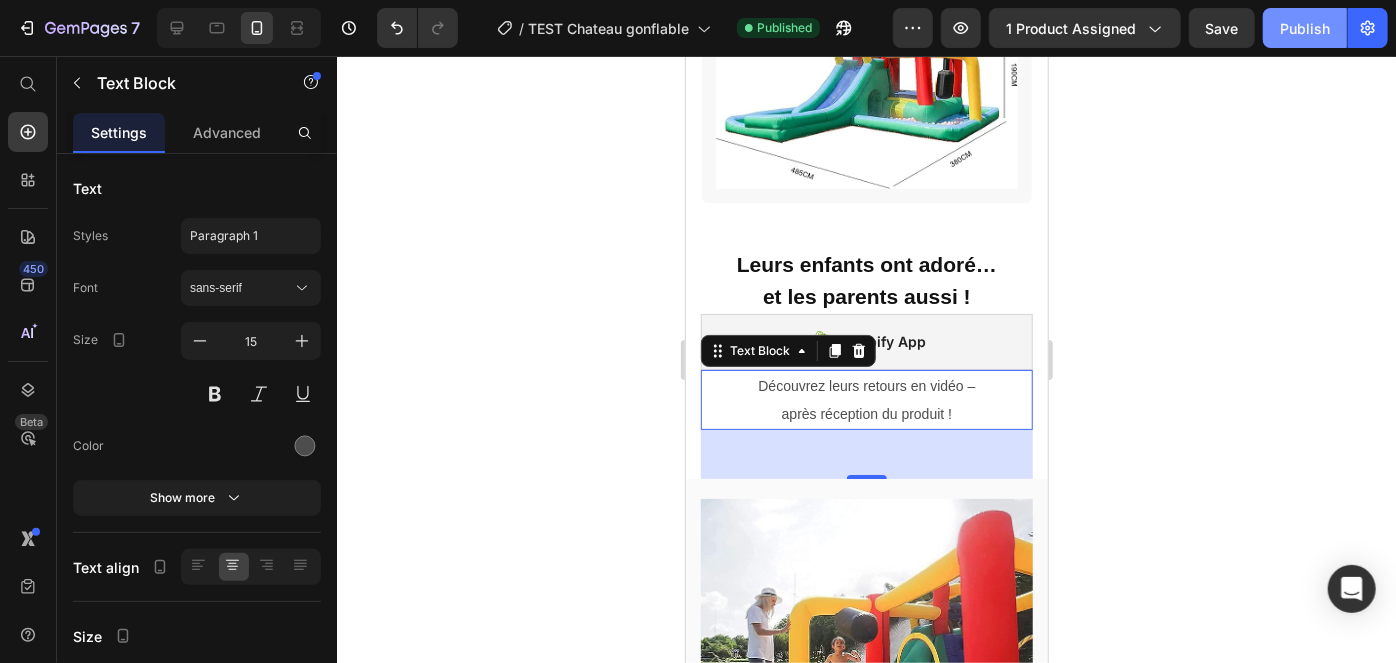 click on "Publish" at bounding box center [1305, 28] 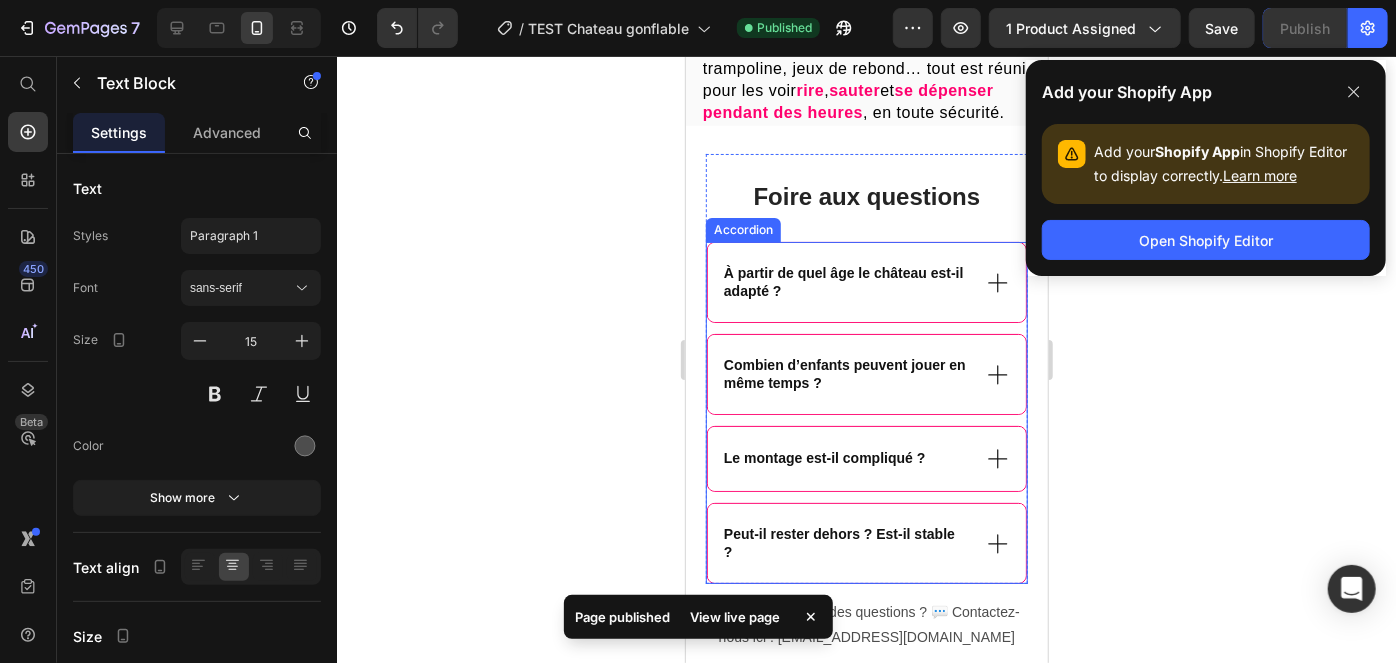 click 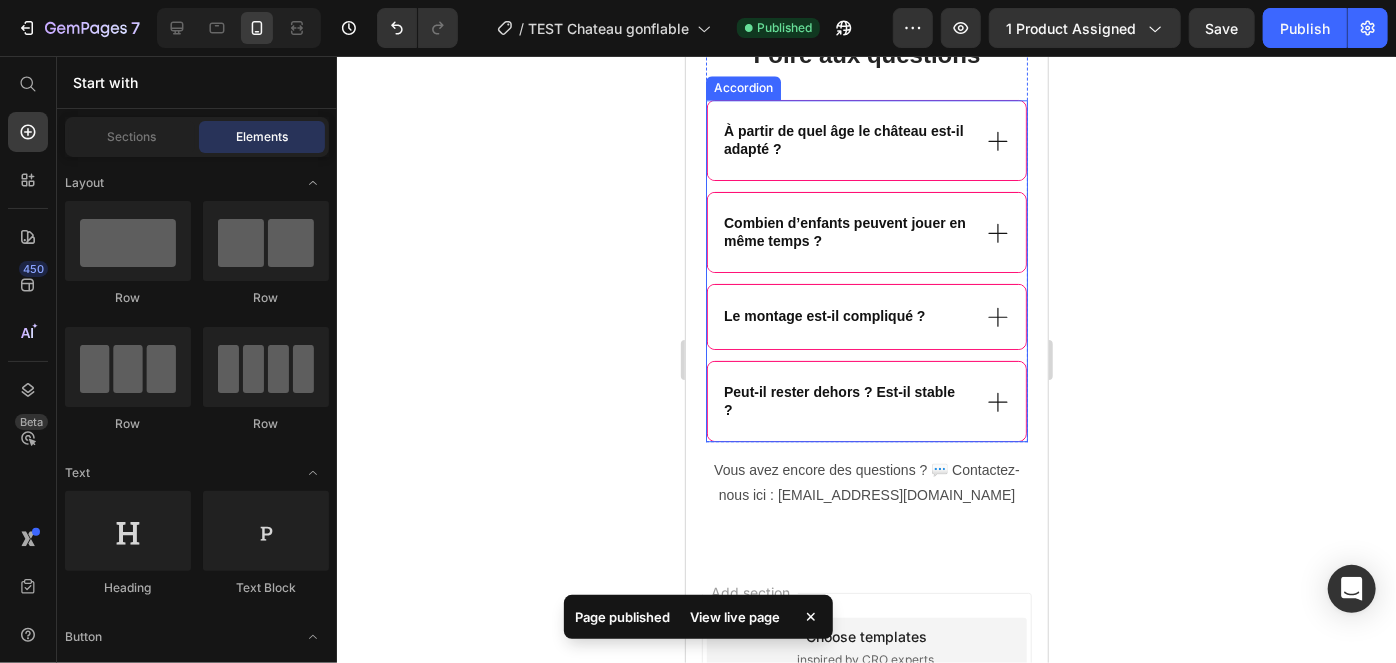scroll, scrollTop: 2612, scrollLeft: 0, axis: vertical 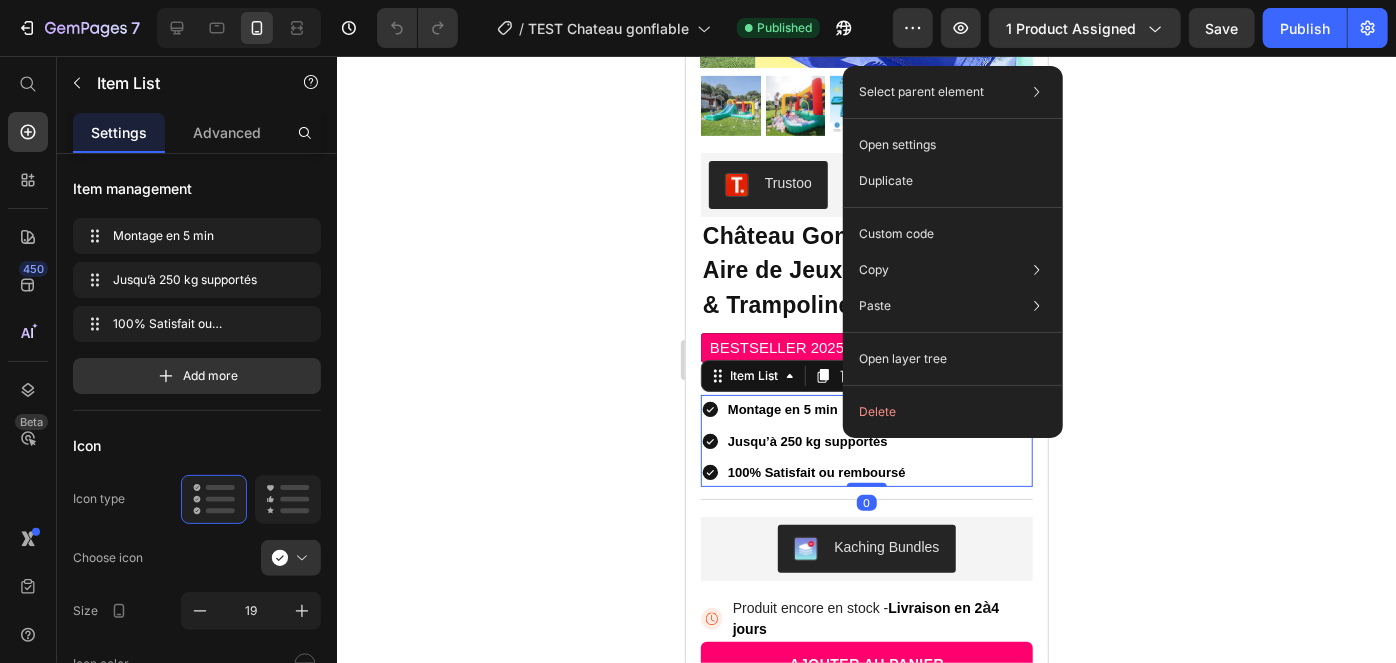 click on "Montage en 5 min" at bounding box center (782, 408) 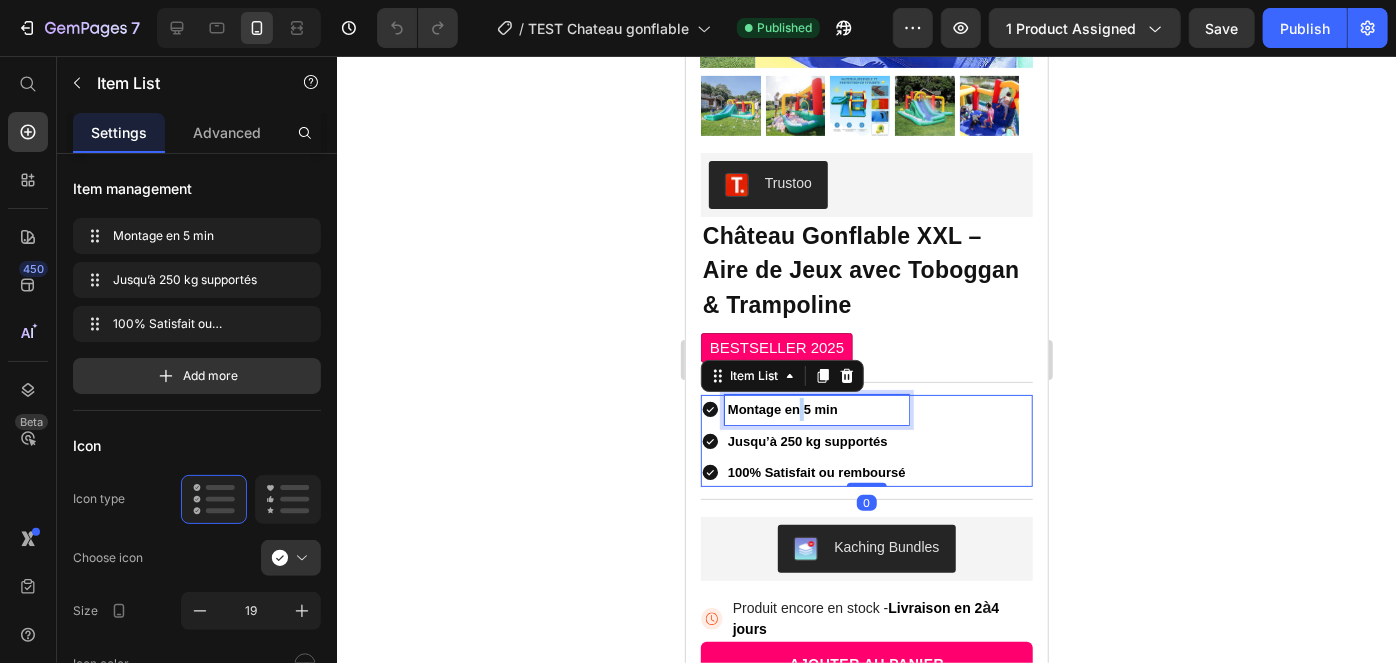 click on "Montage en 5 min" at bounding box center (782, 408) 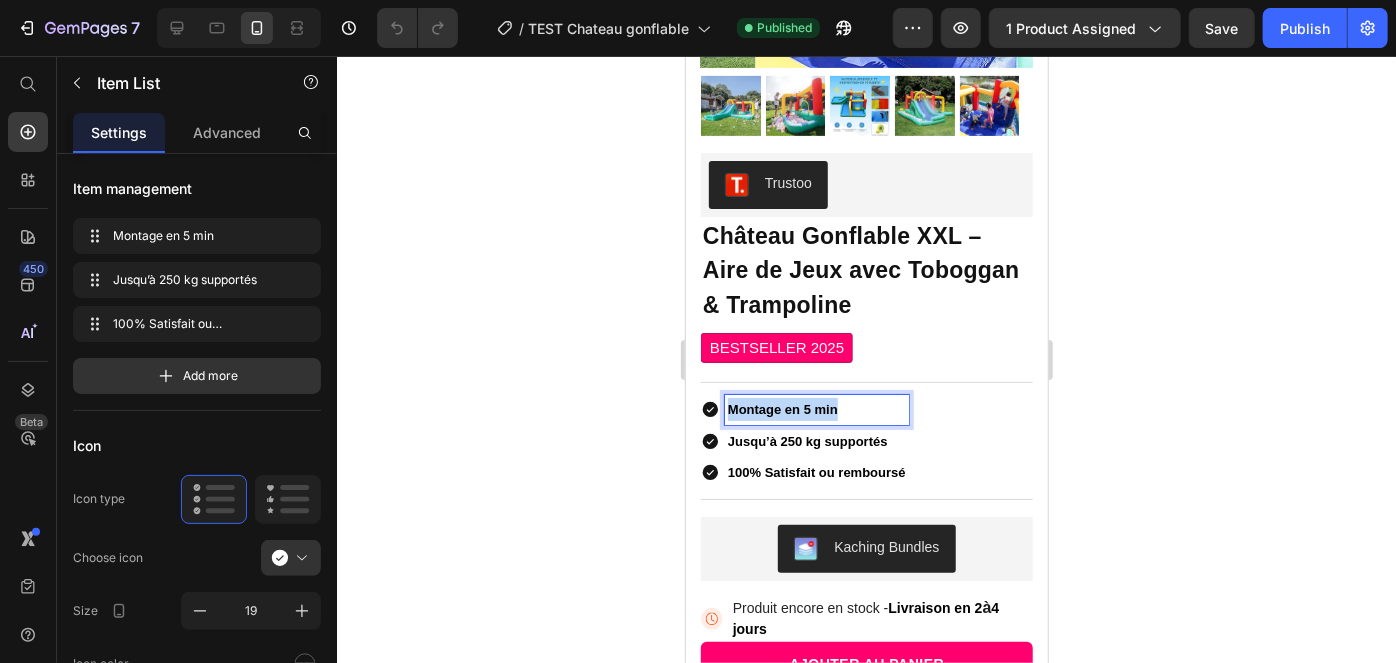 click on "Montage en 5 min" at bounding box center [782, 408] 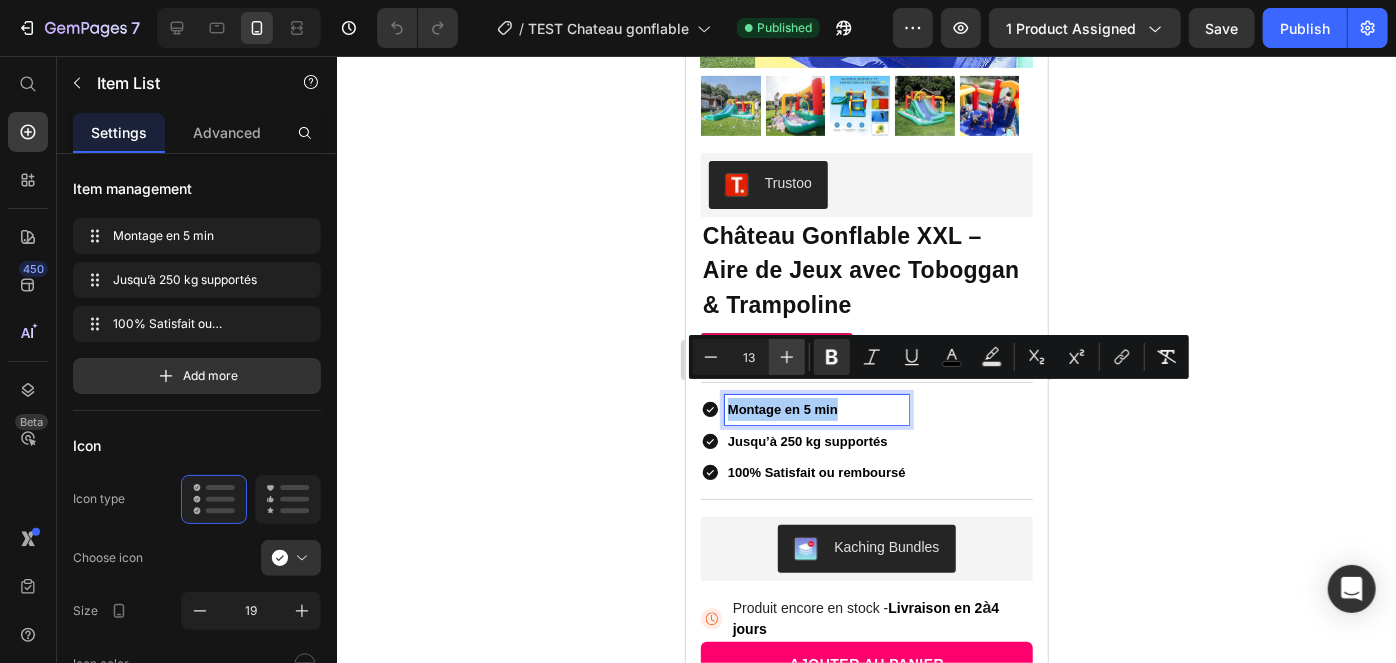 click 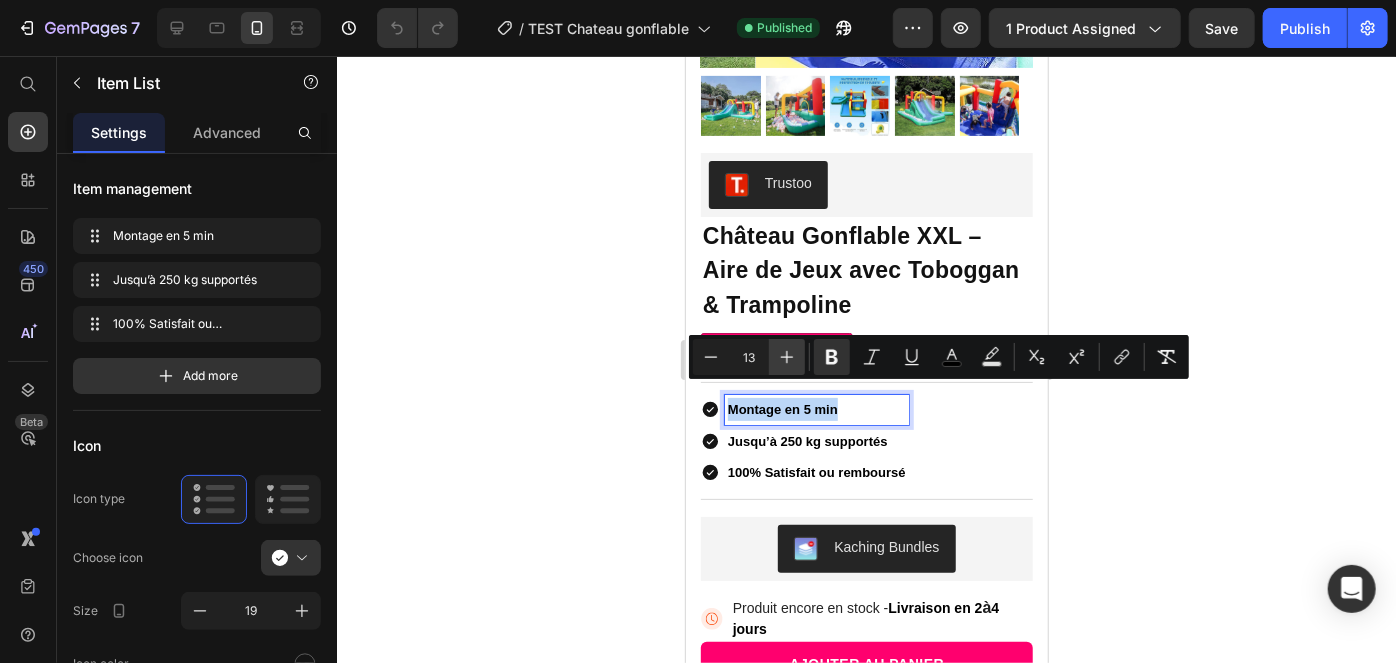 type on "14" 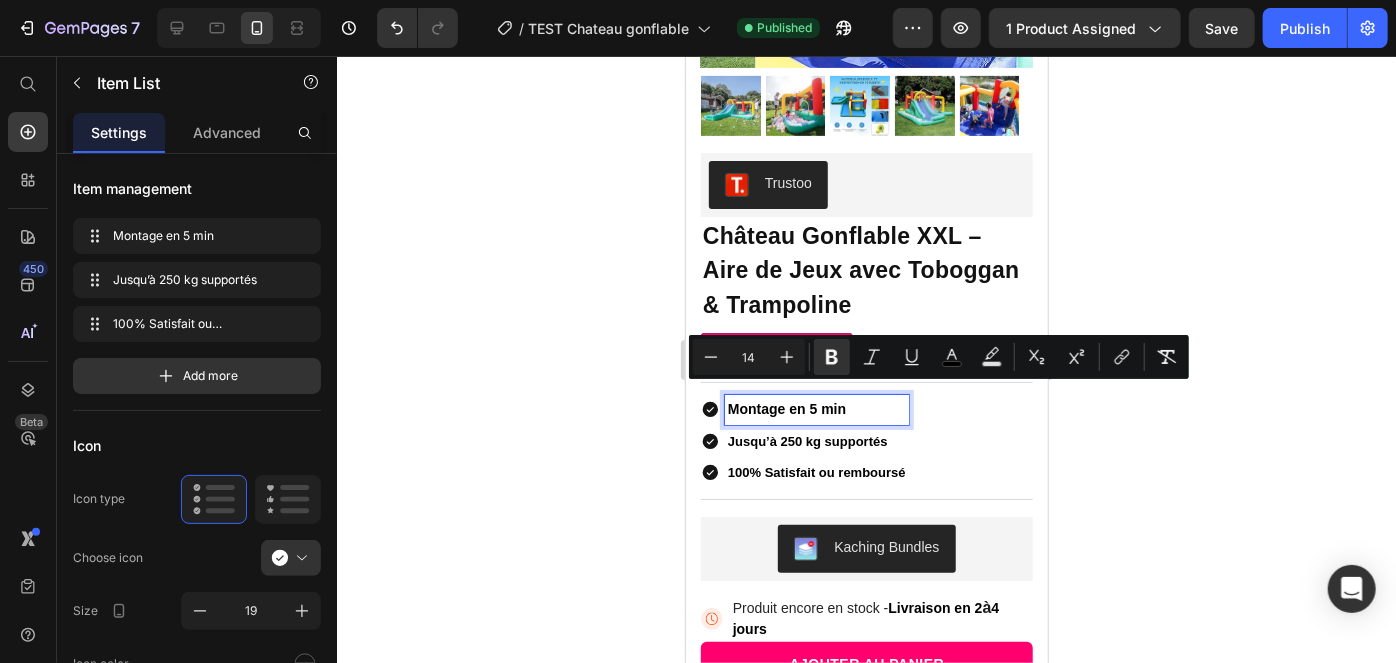 click on "Jusqu’à 250 kg supportés" at bounding box center [816, 440] 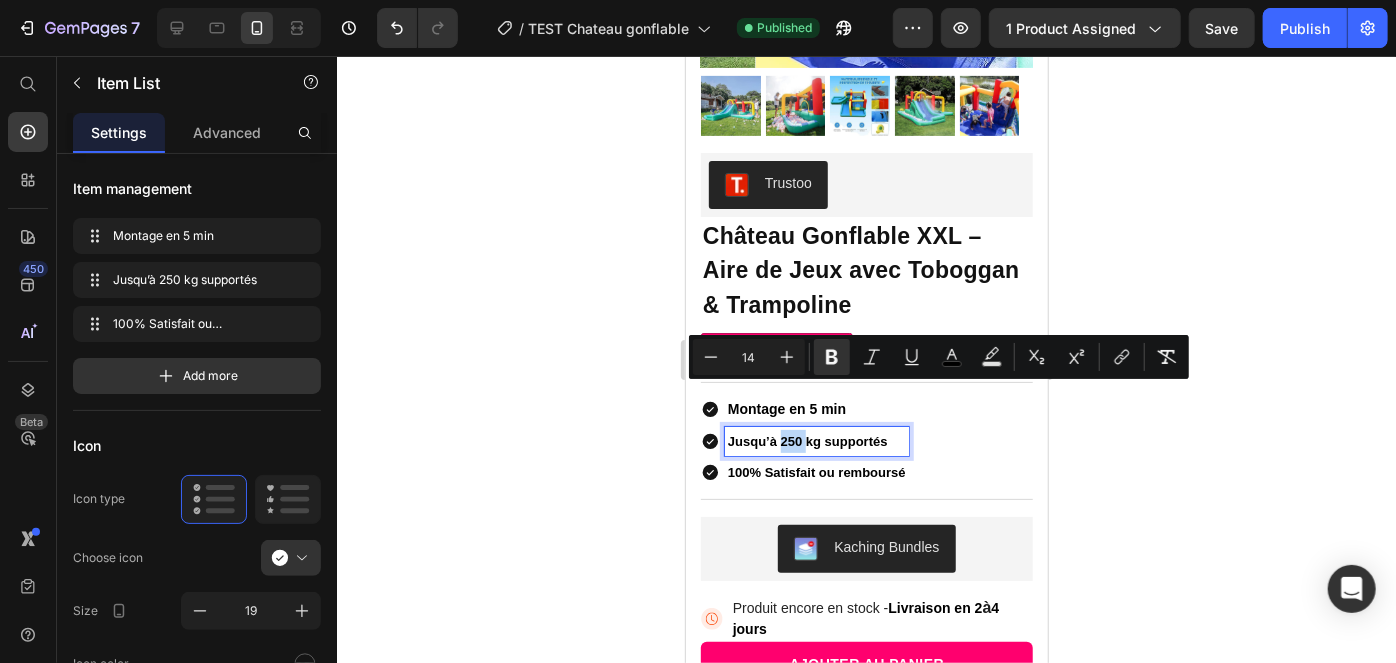 click on "Jusqu’à 250 kg supportés" at bounding box center [816, 440] 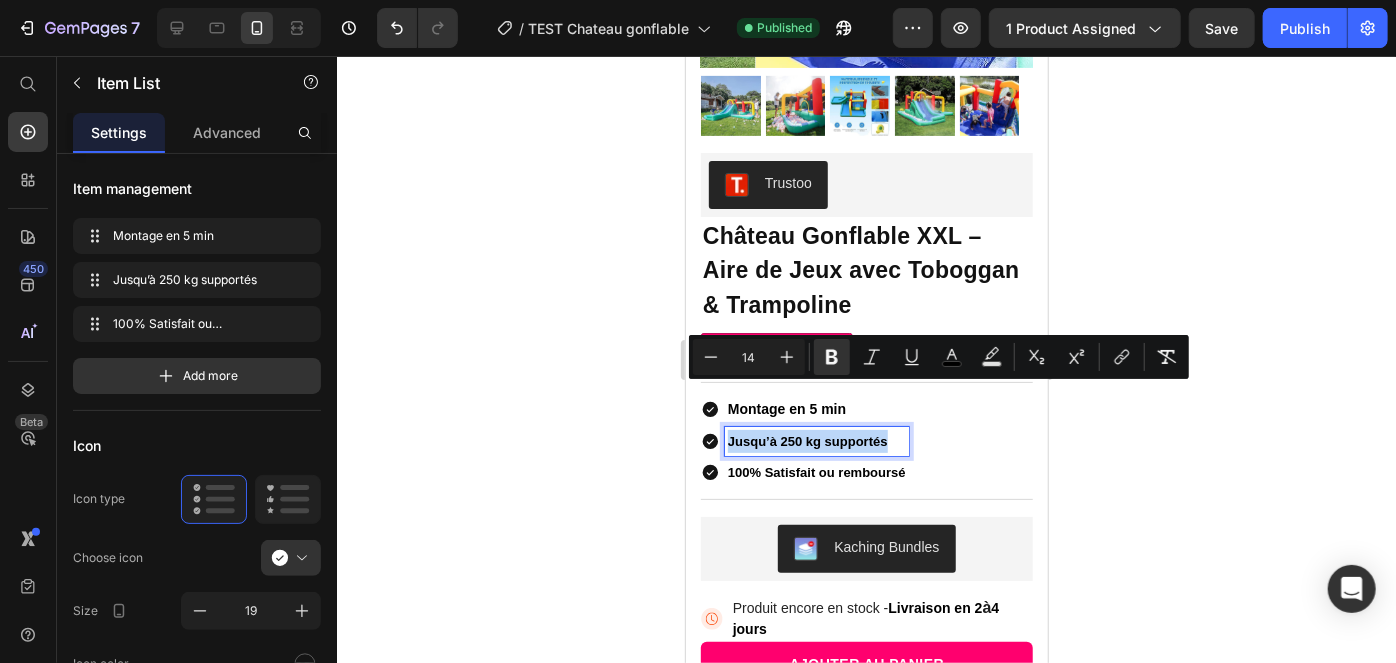 click on "Jusqu’à 250 kg supportés" at bounding box center (816, 440) 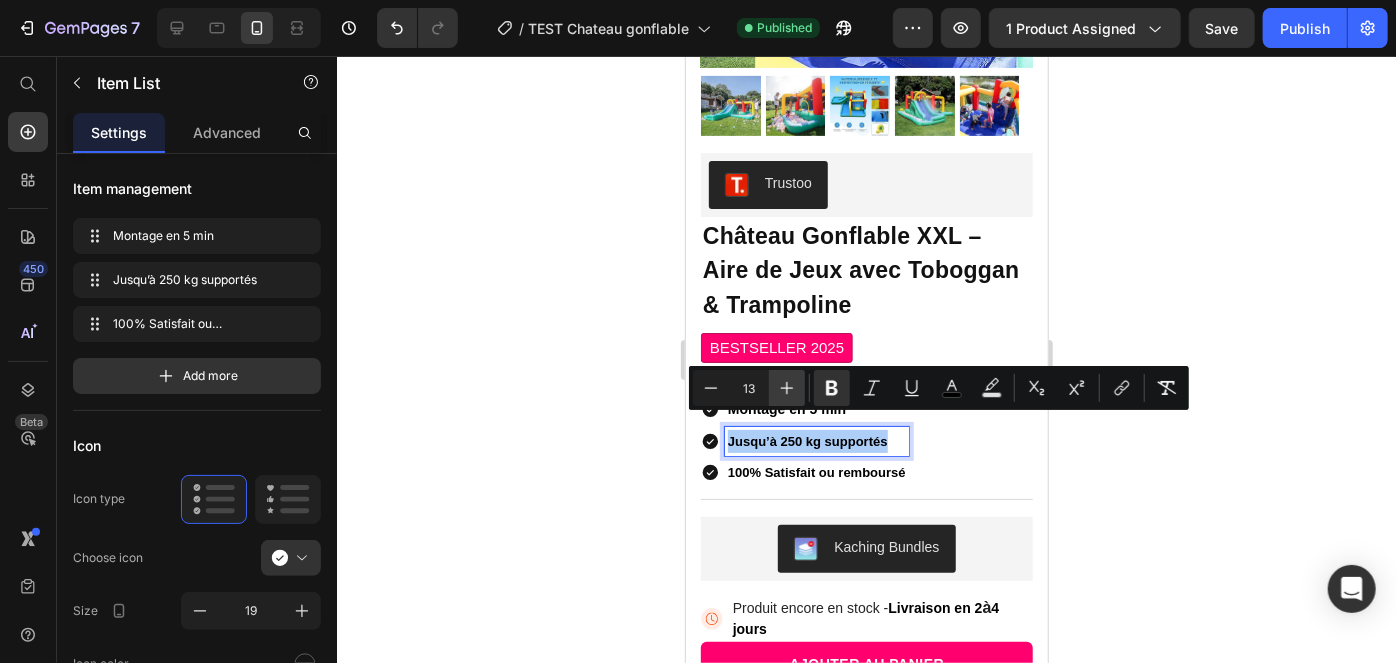 click 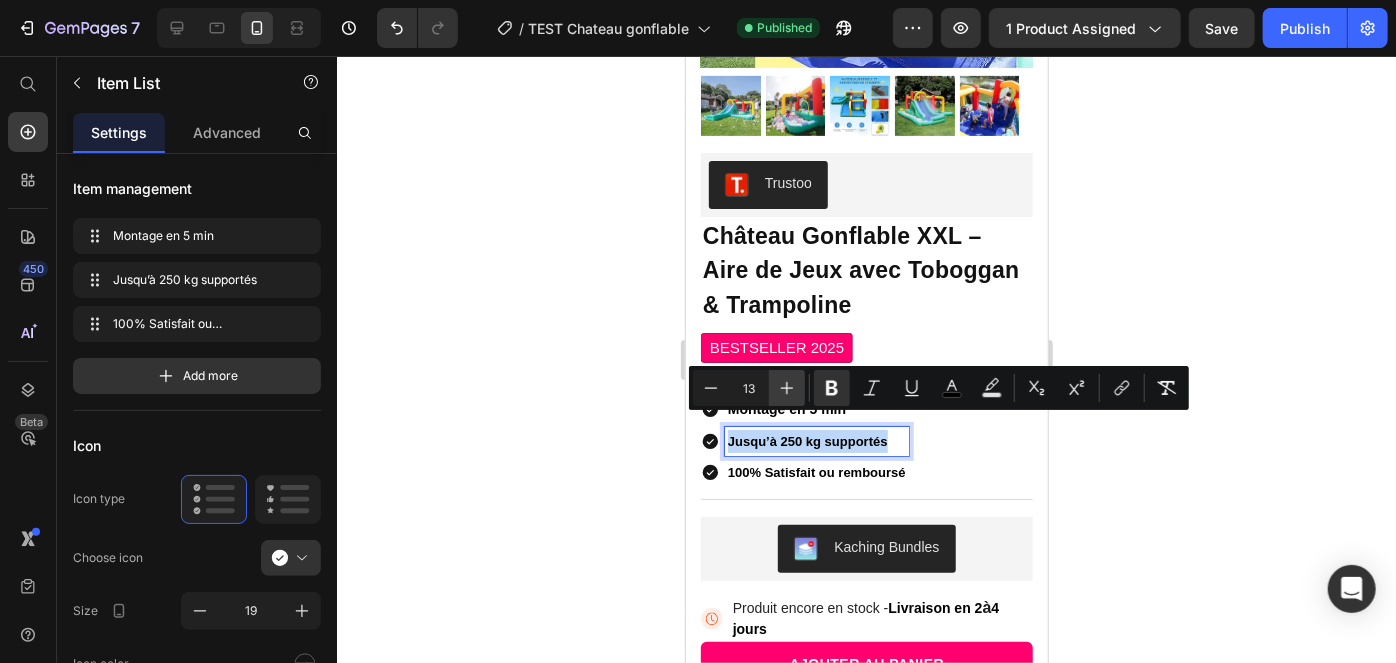 type on "14" 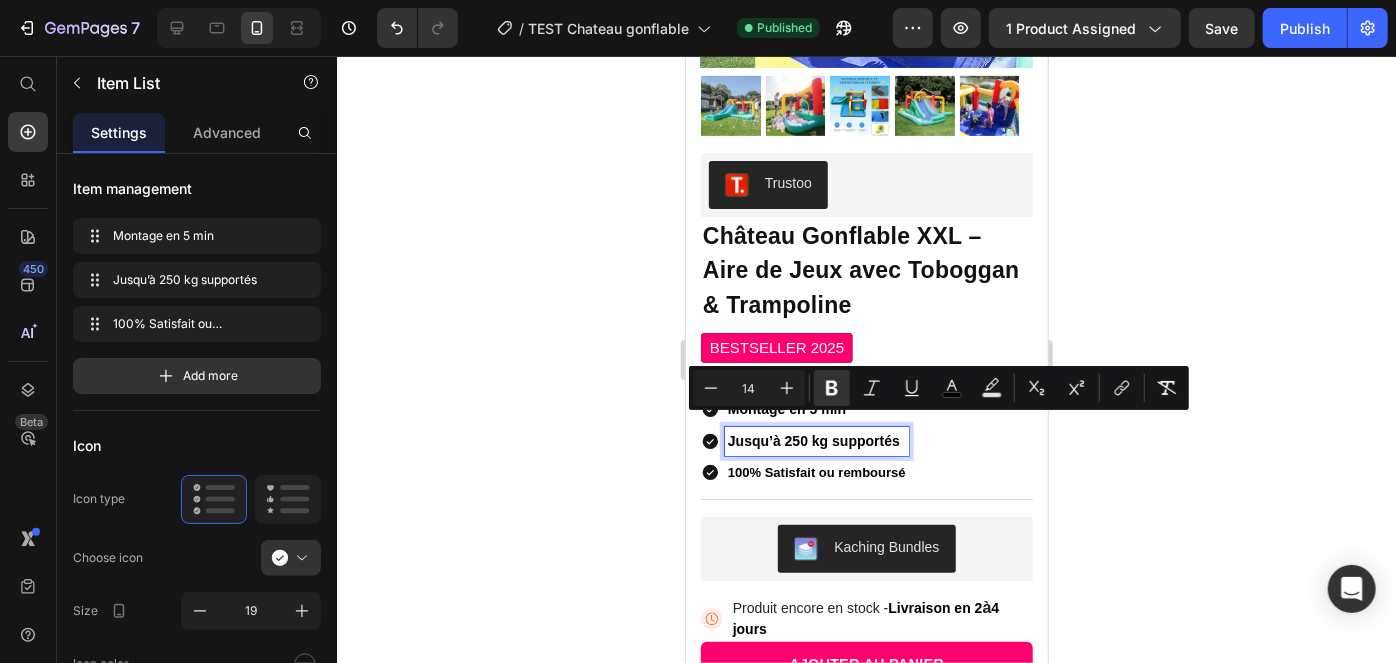 click on "100% Satisfait ou remboursé" at bounding box center (816, 471) 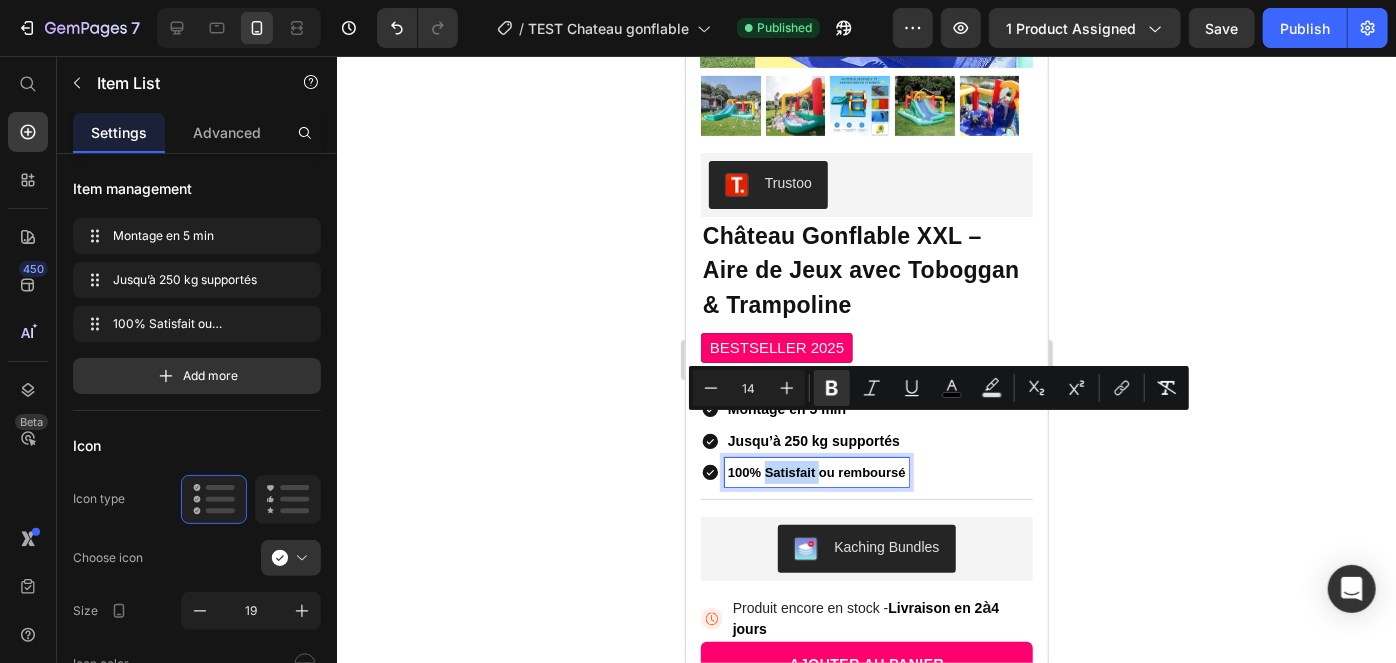 click on "100% Satisfait ou remboursé" at bounding box center [816, 471] 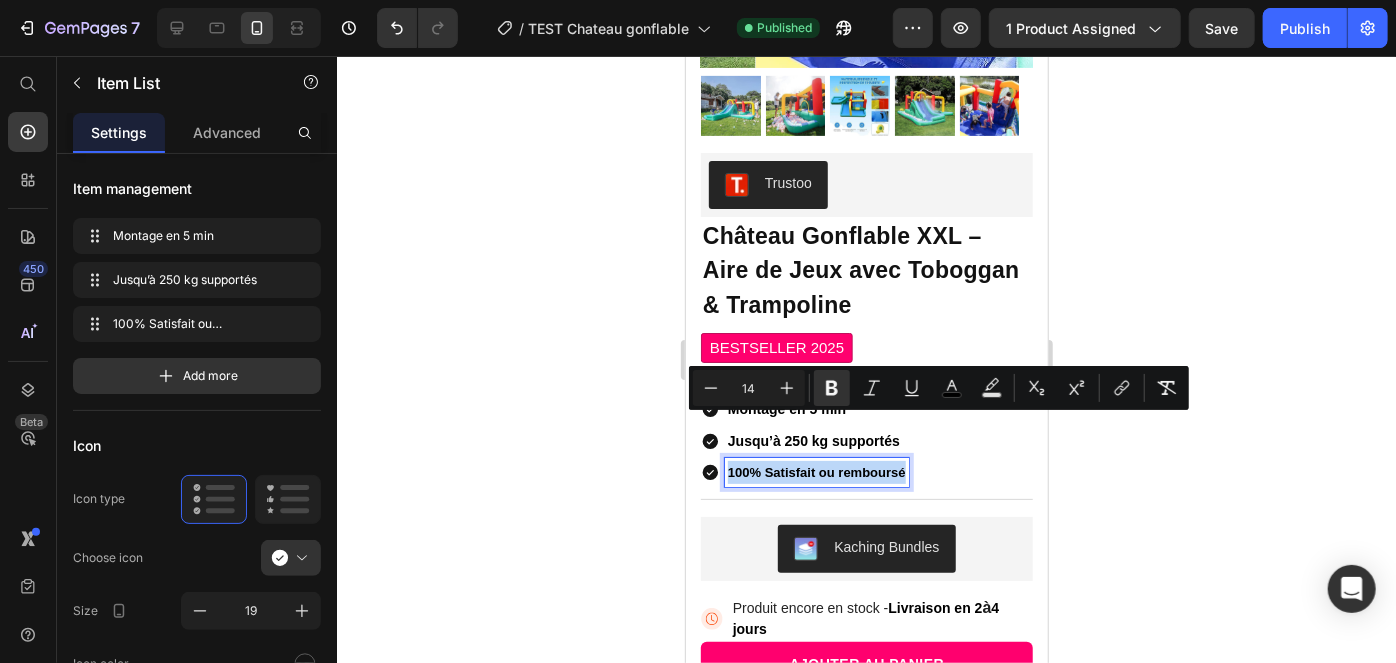 click on "100% Satisfait ou remboursé" at bounding box center [816, 471] 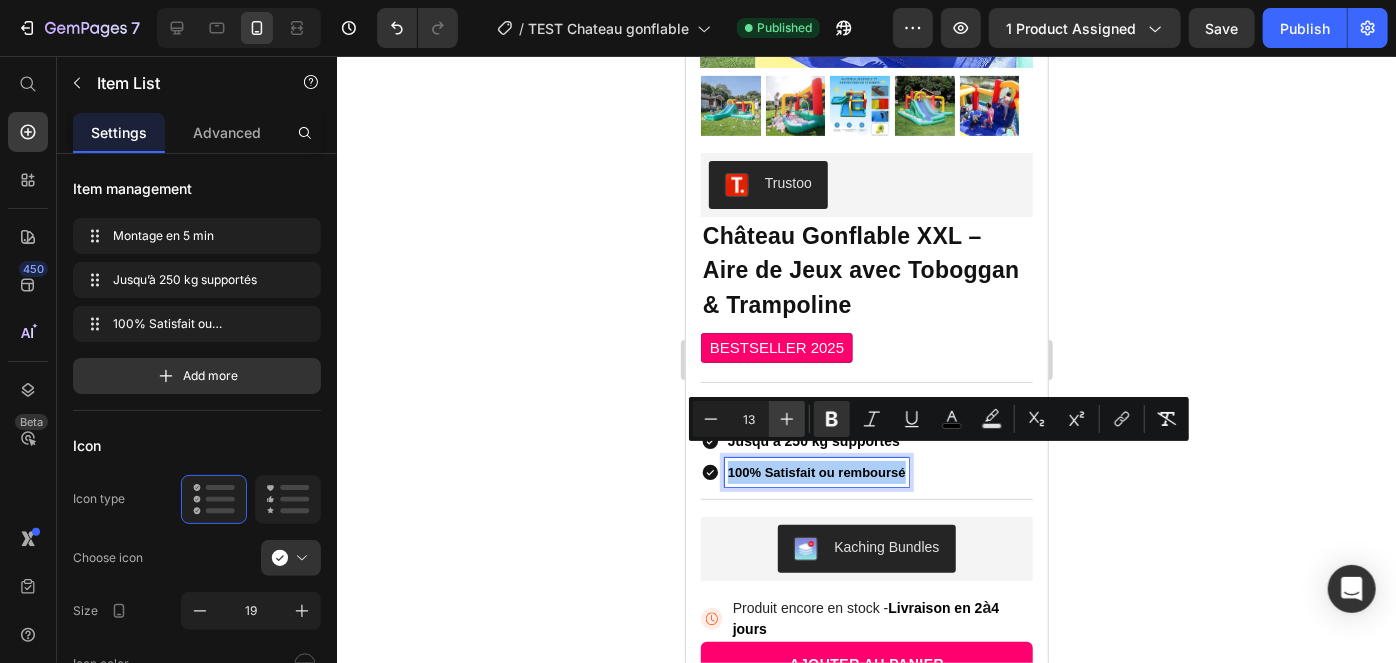 click 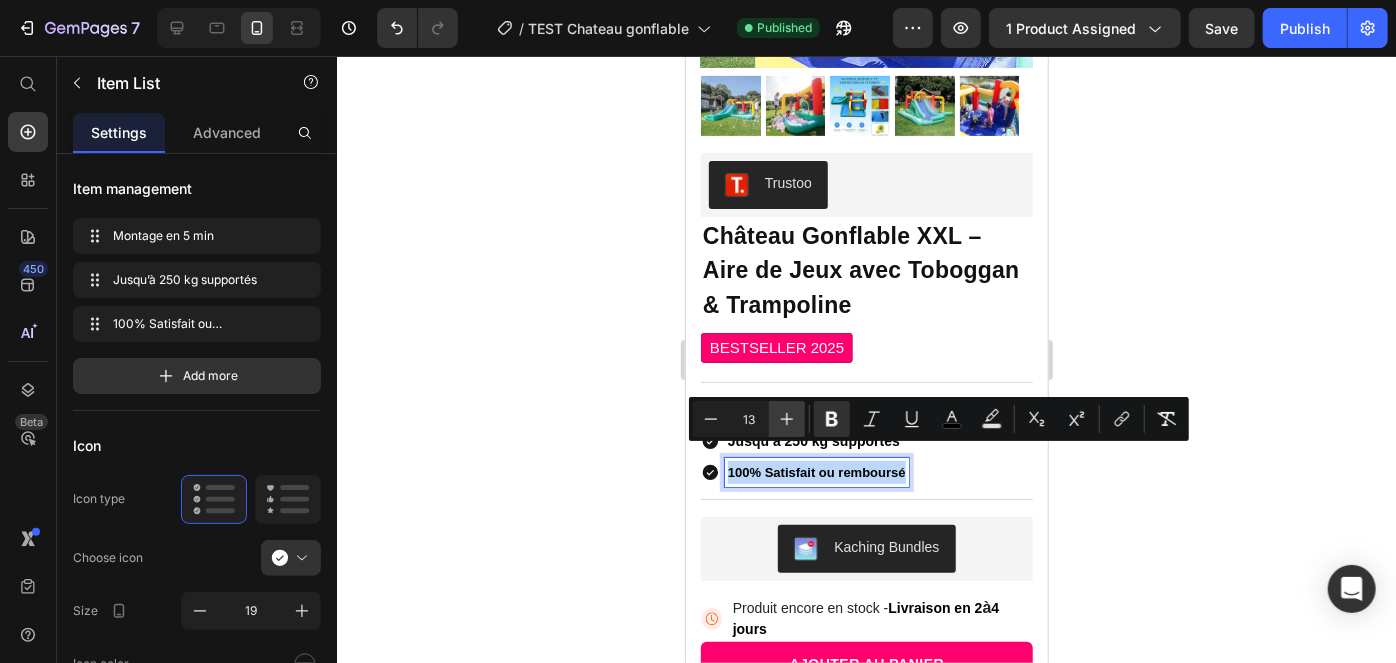 type on "14" 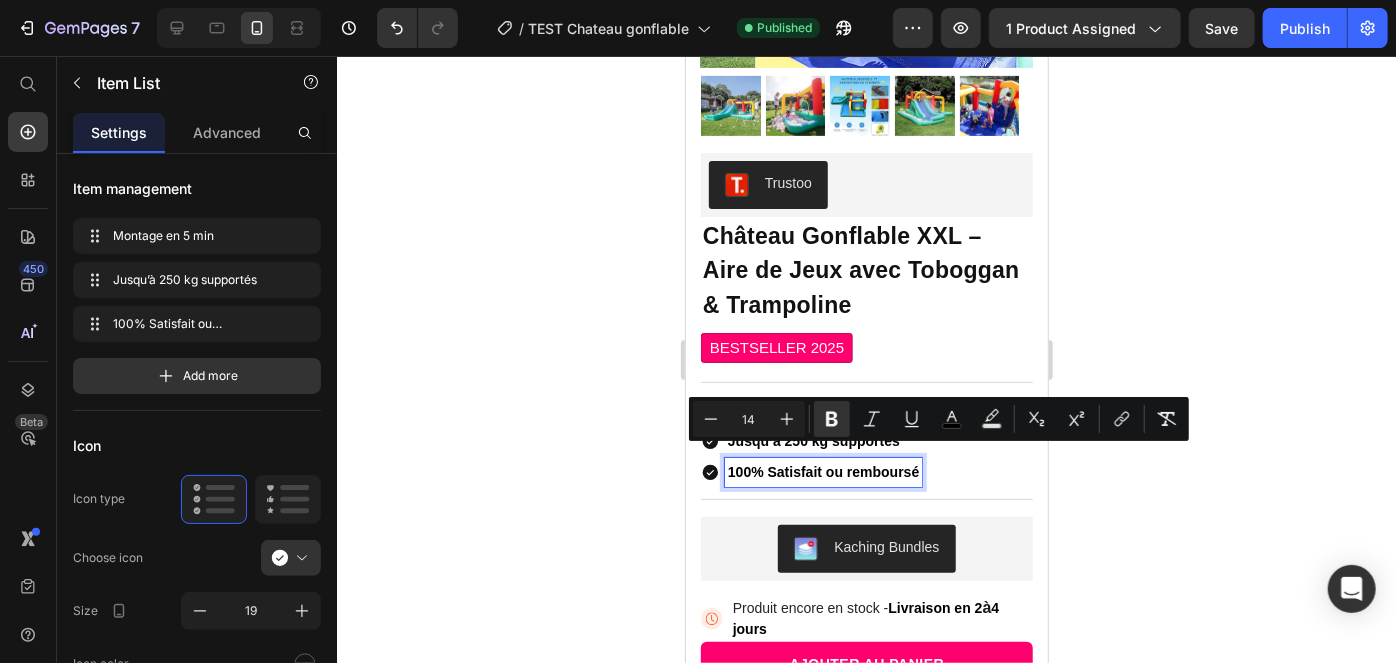 click 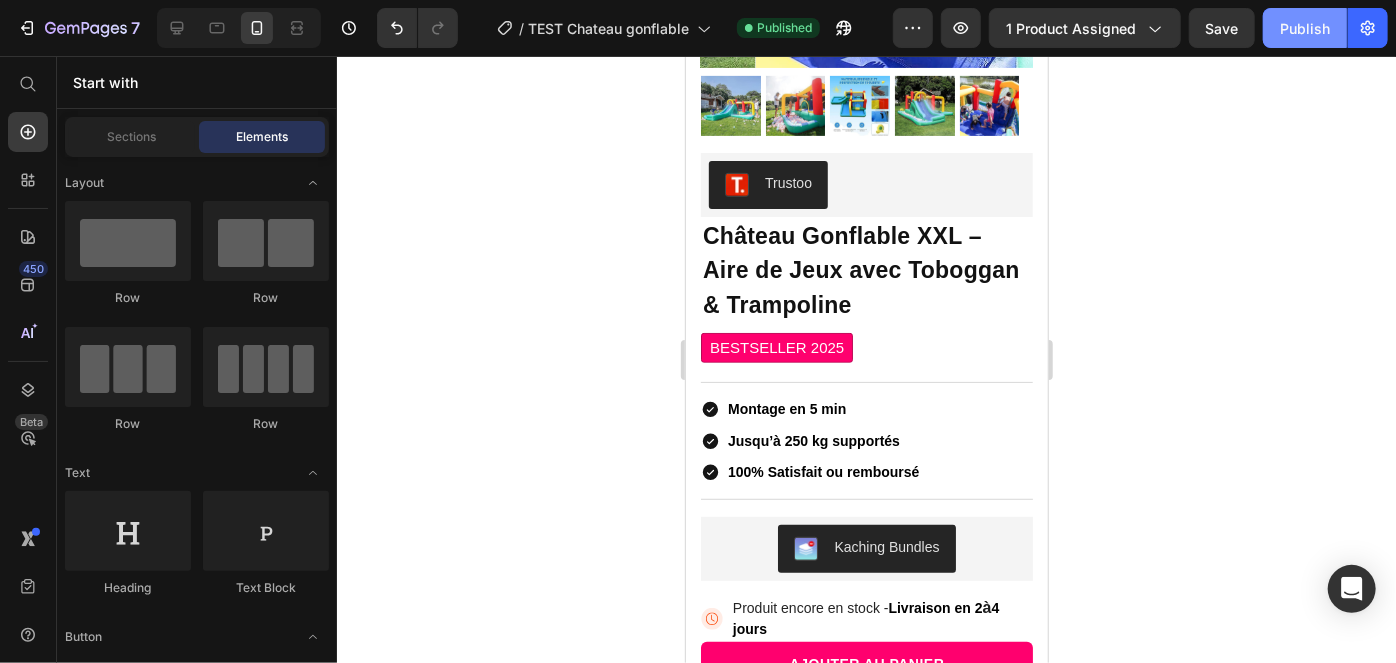 click on "Publish" 